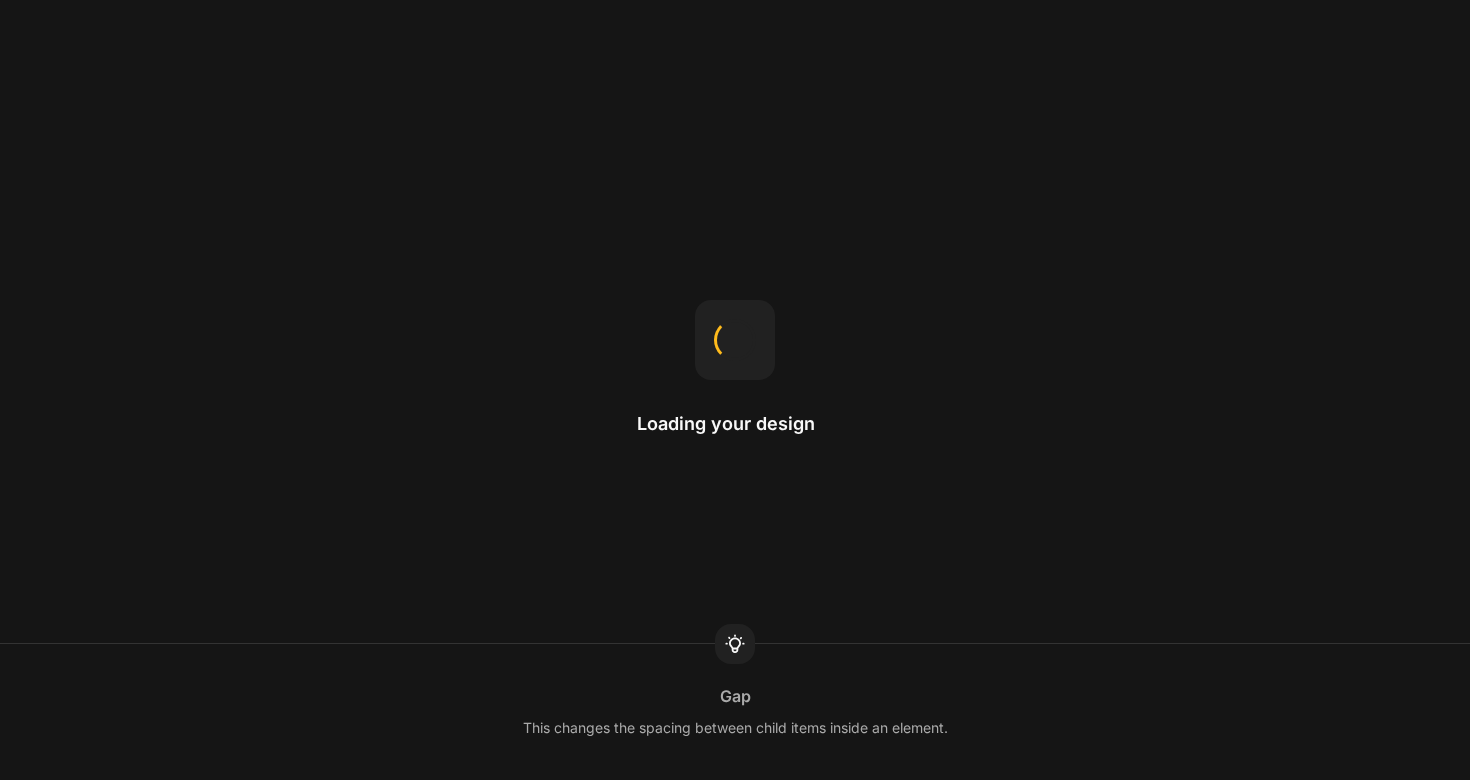 scroll, scrollTop: 0, scrollLeft: 0, axis: both 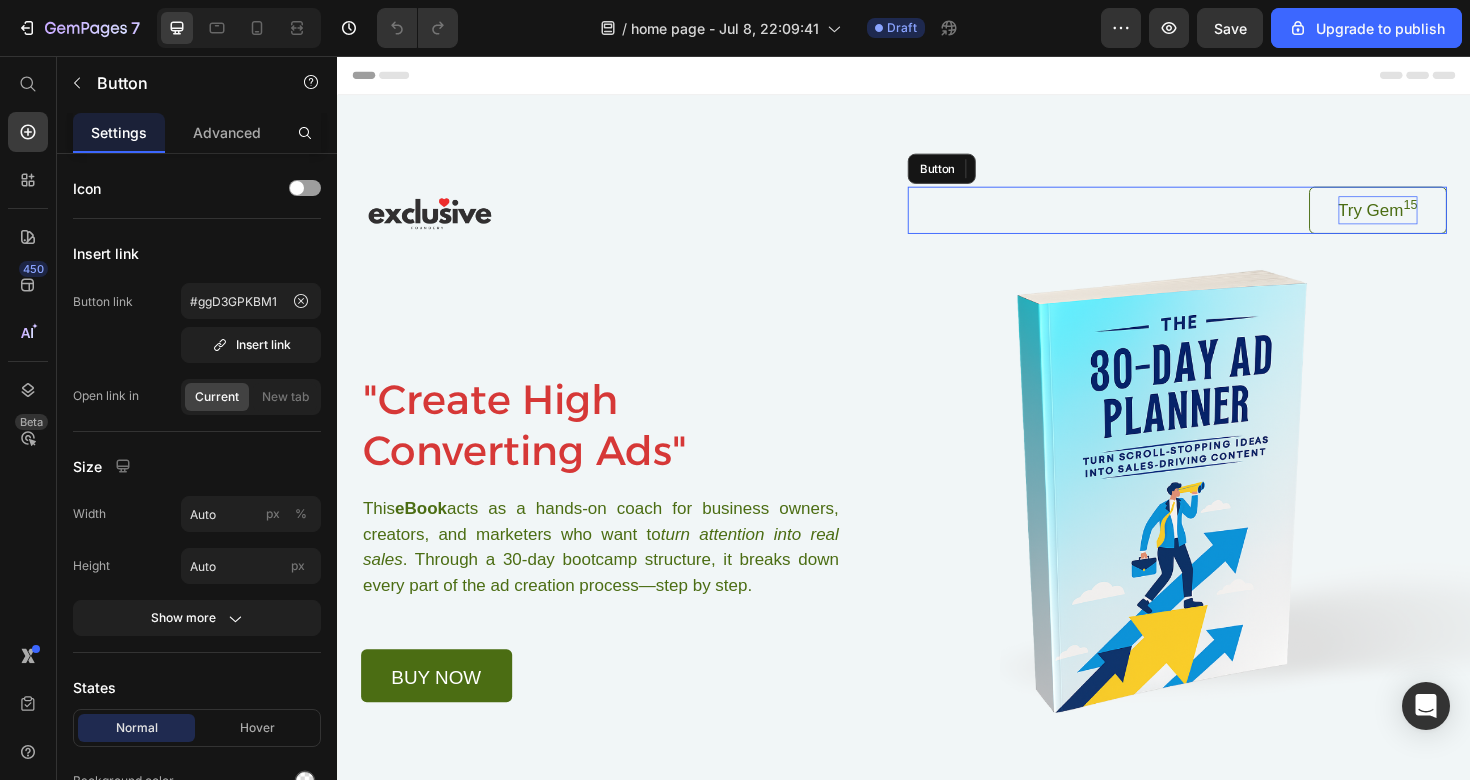 click on "Try Gem 15" at bounding box center (1439, 219) 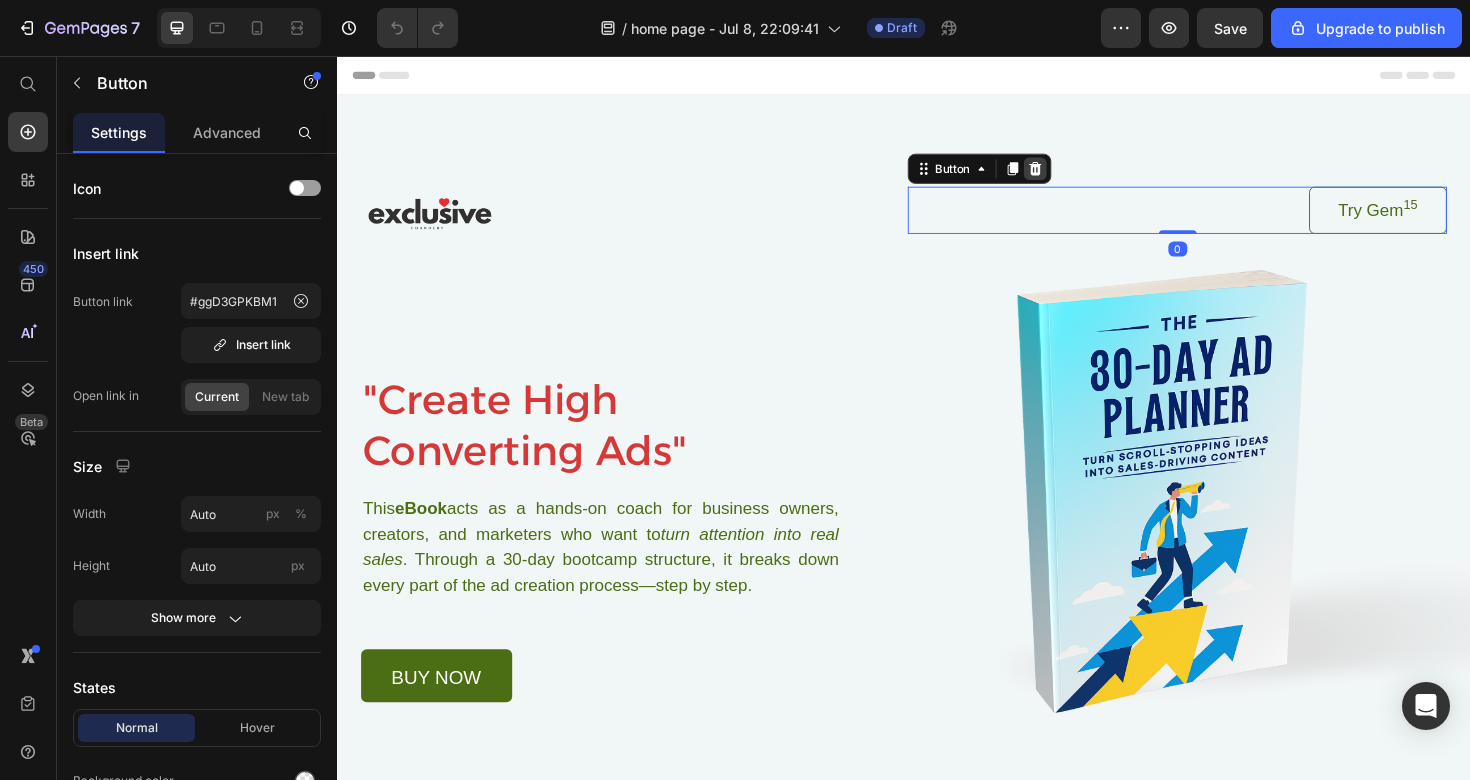 click 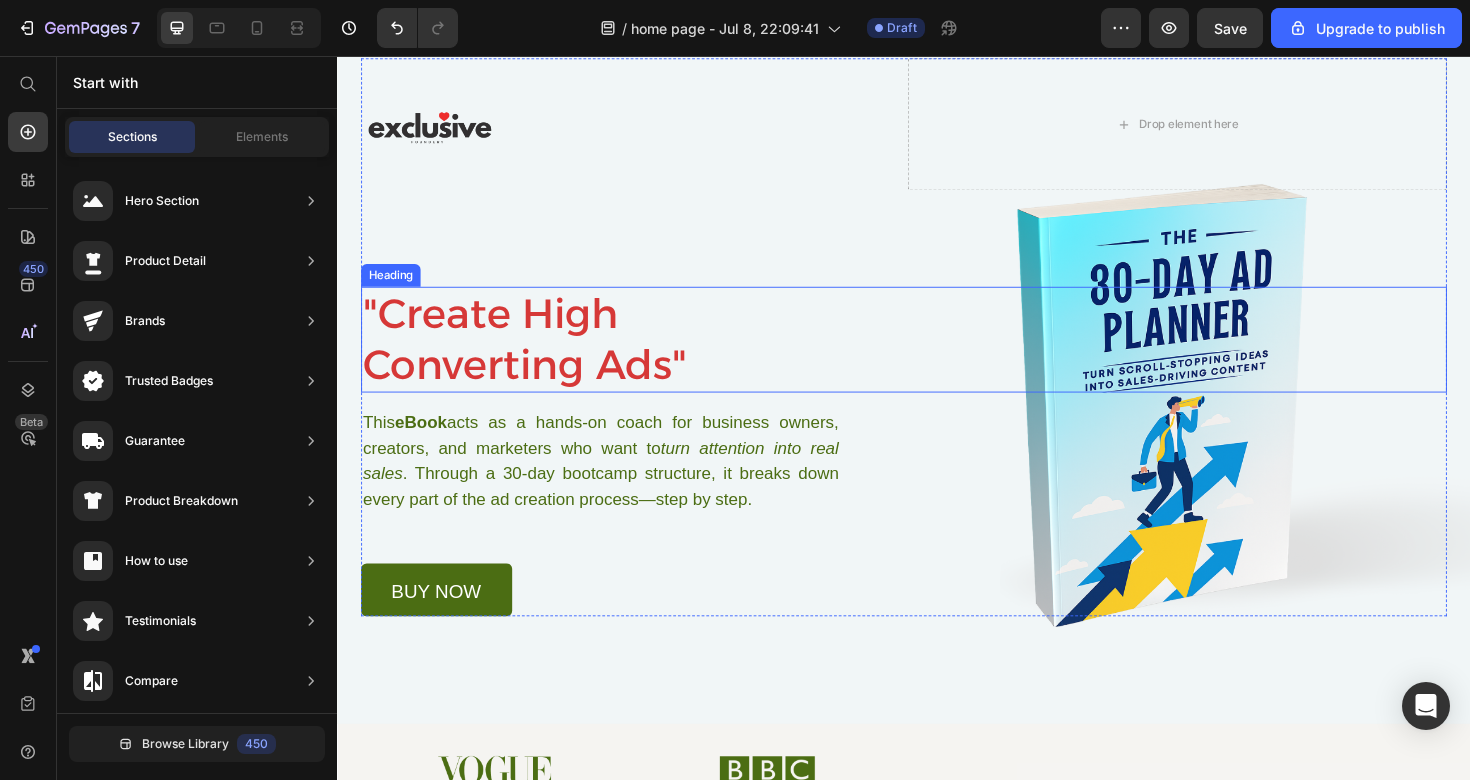 scroll, scrollTop: 106, scrollLeft: 0, axis: vertical 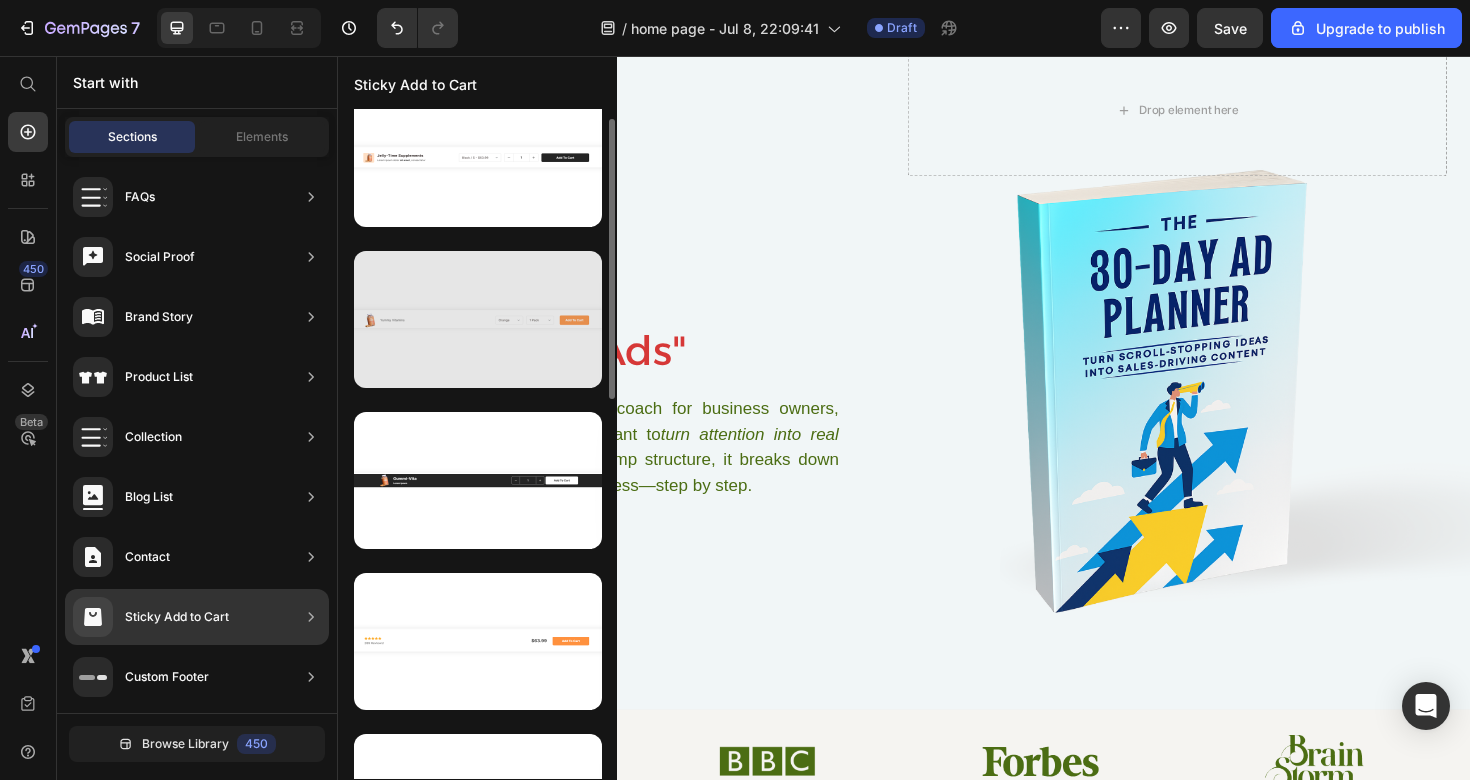 click at bounding box center (478, 319) 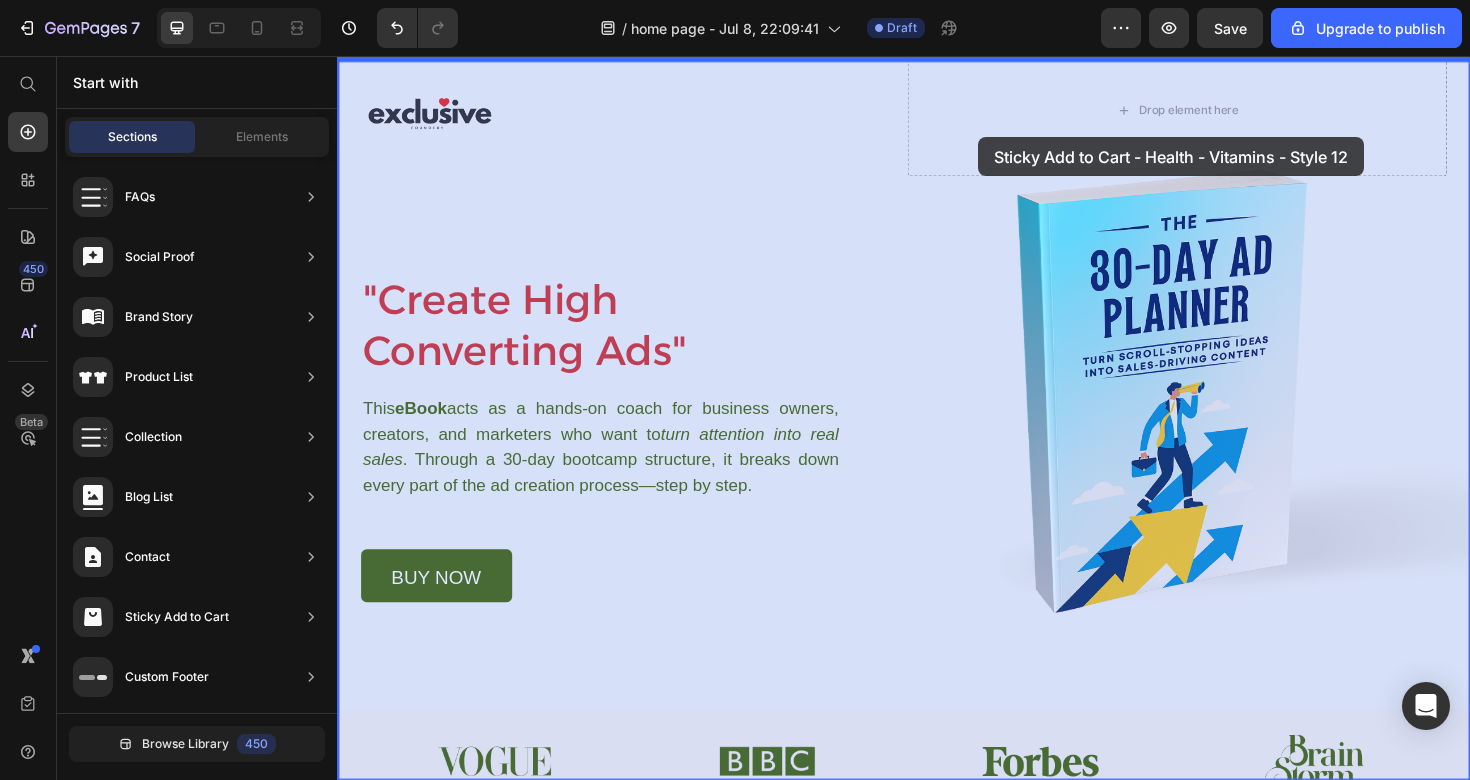 drag, startPoint x: 793, startPoint y: 724, endPoint x: 1015, endPoint y: 141, distance: 623.83734 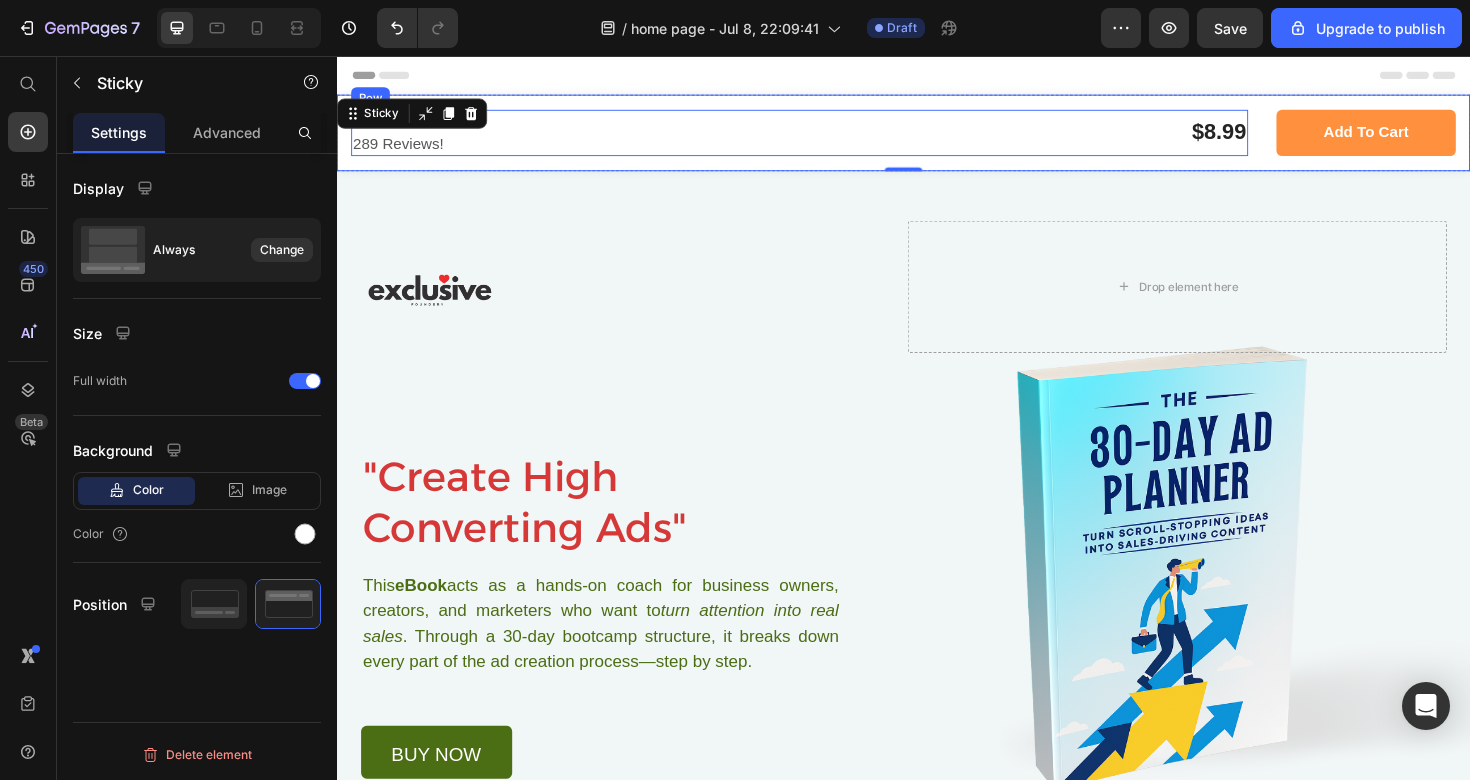scroll, scrollTop: 0, scrollLeft: 0, axis: both 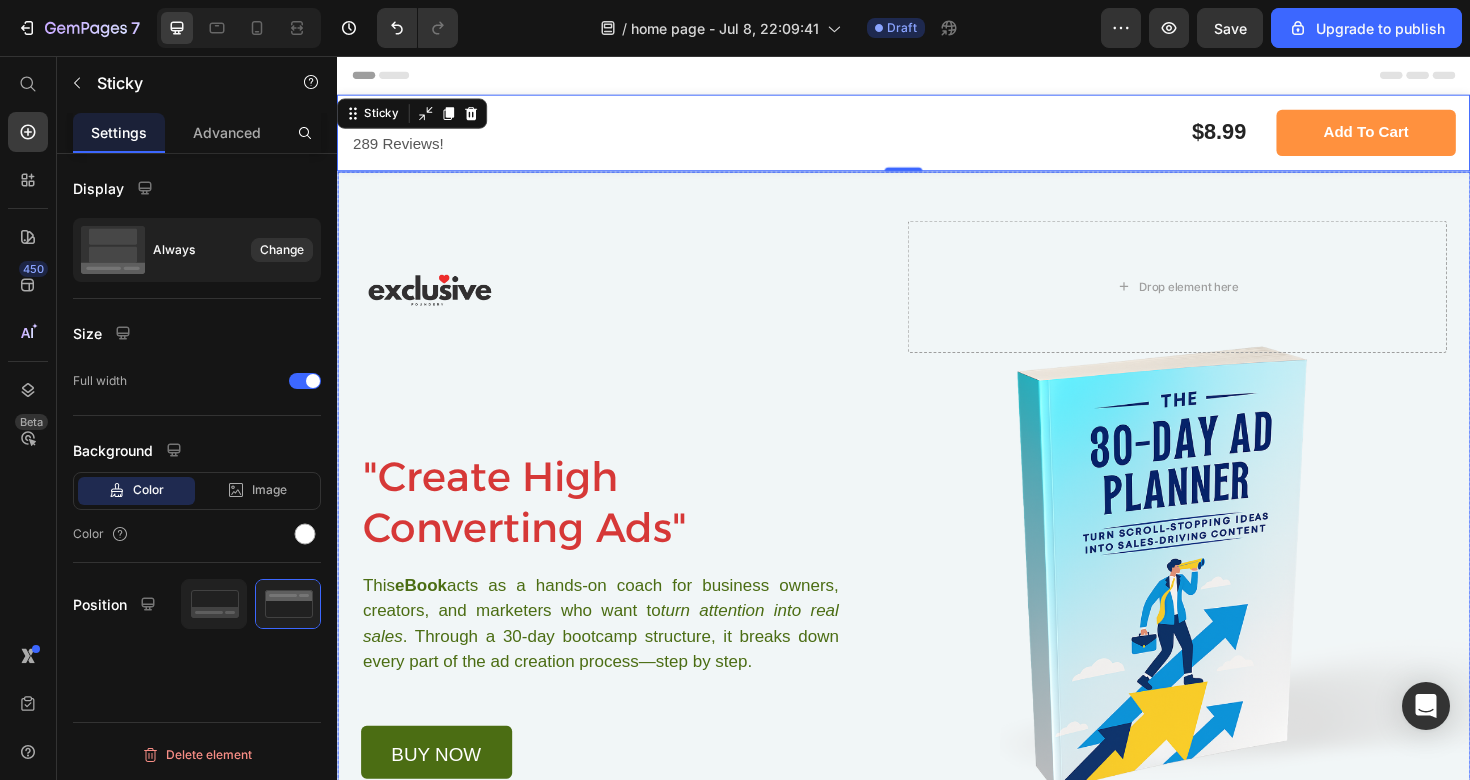 click on "Image
Drop element here Row "Create High  Converting Ads" Heading This  eBook  acts as a hands-on coach for business owners, creators, and marketers who want to  turn attention into real sales . Through a 30-day bootcamp structure, it breaks down every part of the ad creation process—step by step. Text Block buy now Button Row Row" at bounding box center (937, 499) 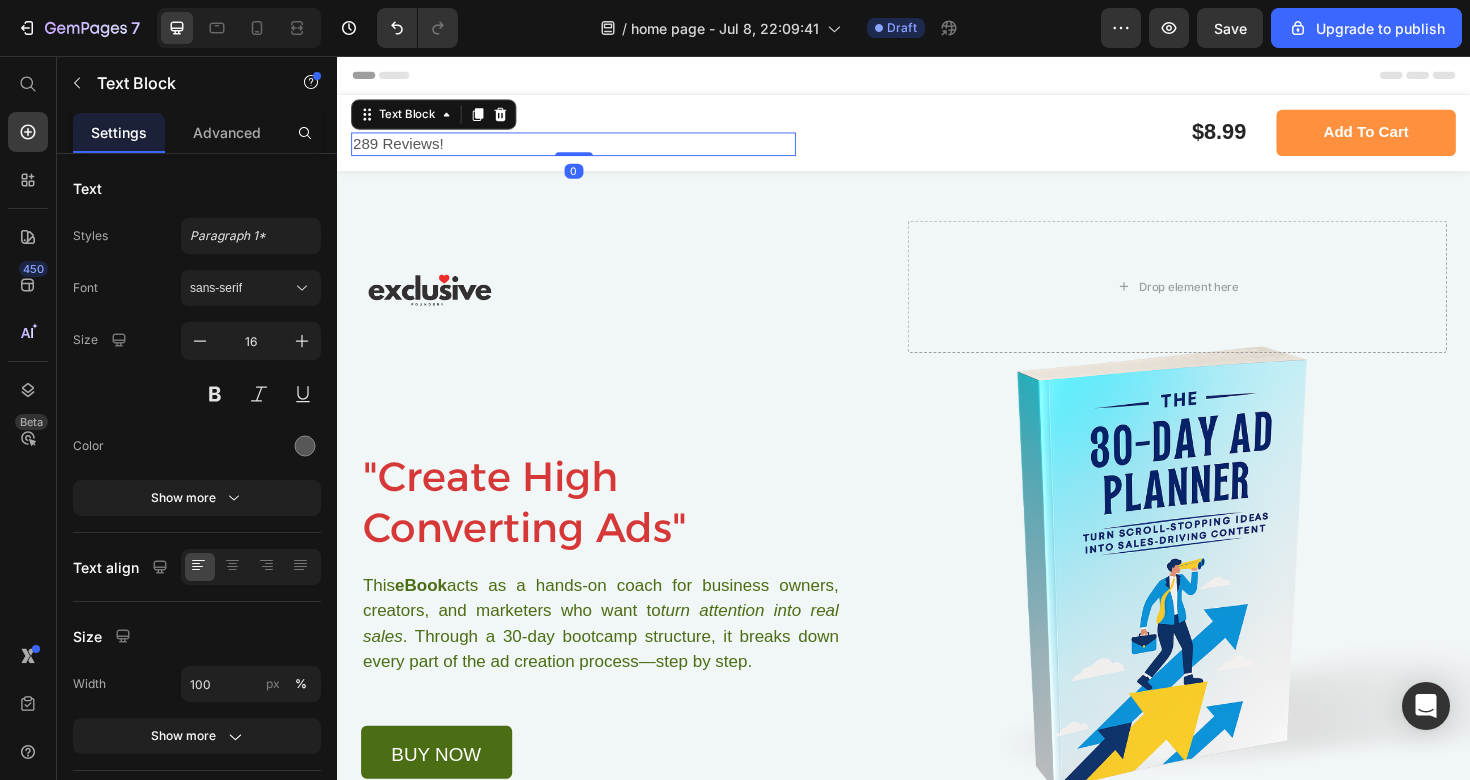 click on "289 Reviews!" at bounding box center [587, 149] 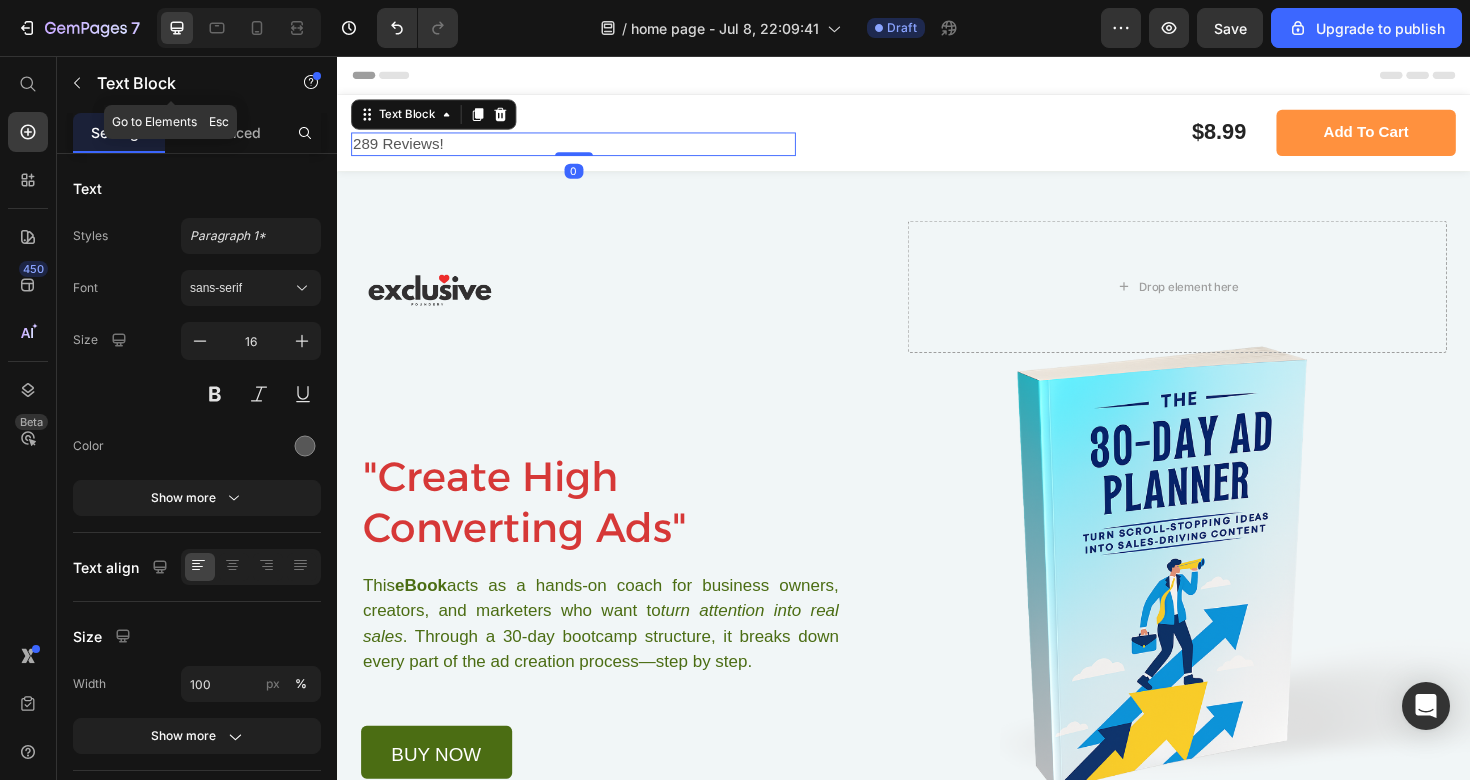 click on "Text Block" at bounding box center [171, 83] 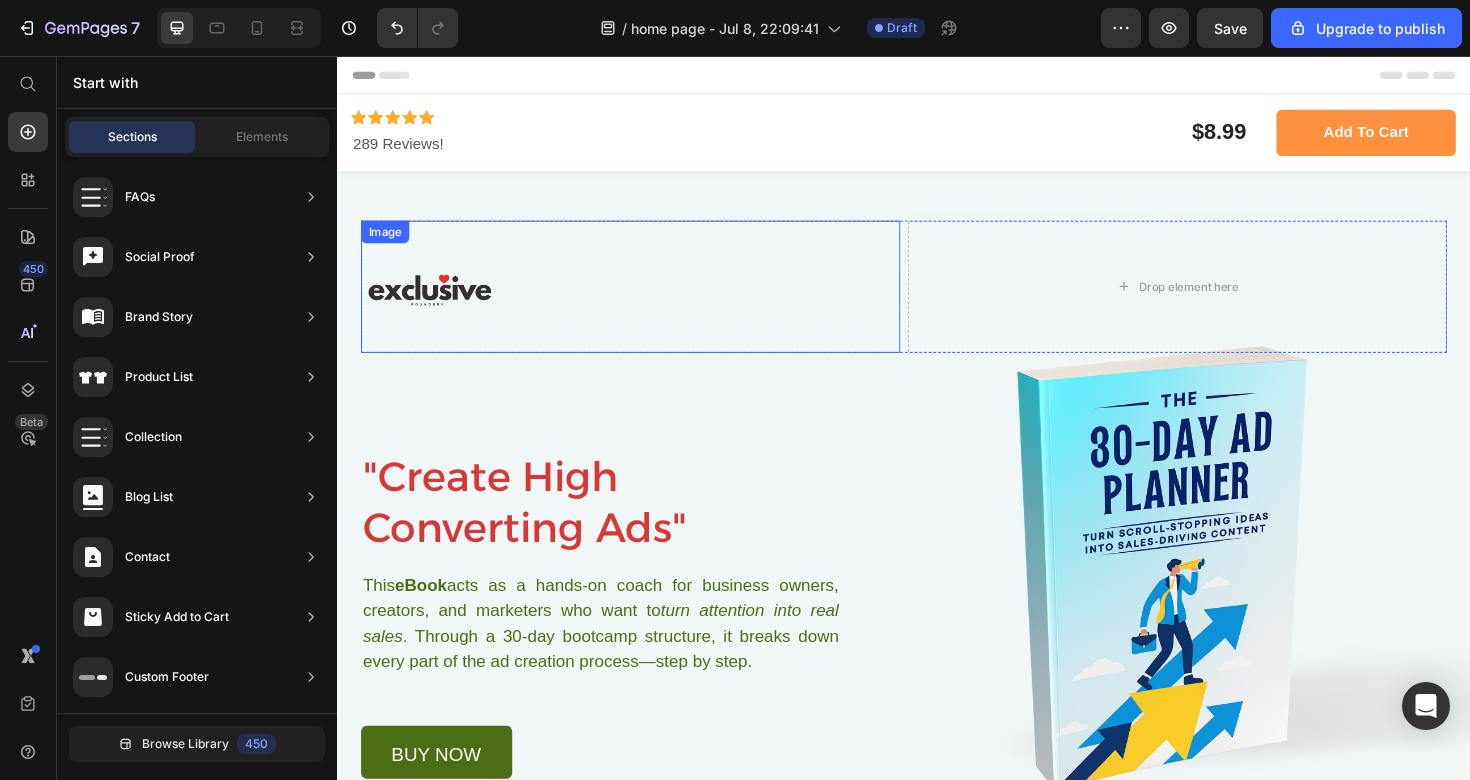 click at bounding box center [647, 300] 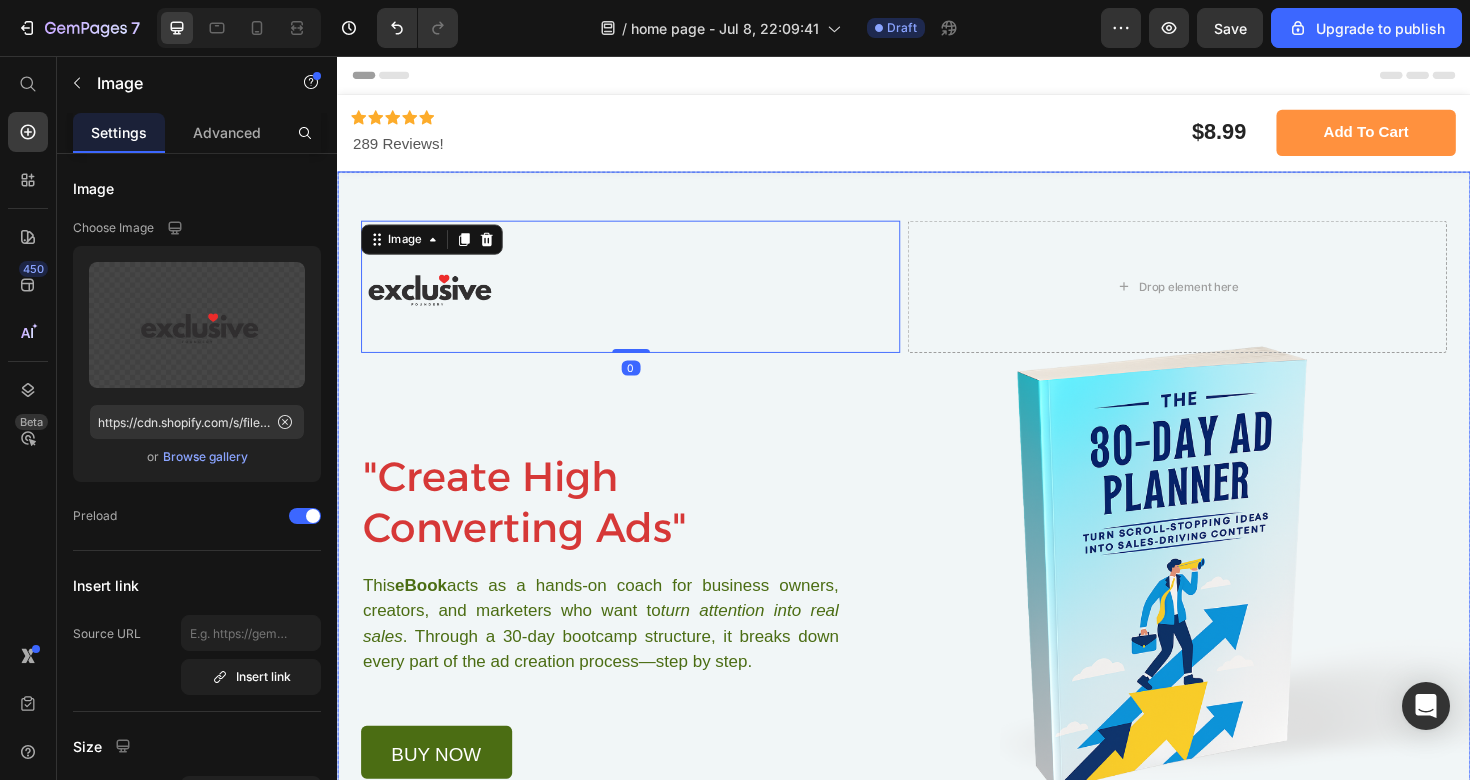 click on "Image   0
Drop element here Row "Create High  Converting Ads" Heading This  eBook  acts as a hands-on coach for business owners, creators, and marketers who want to  turn attention into real sales . Through a 30-day bootcamp structure, it breaks down every part of the ad creation process—step by step. Text Block buy now Button Row Row" at bounding box center [937, 499] 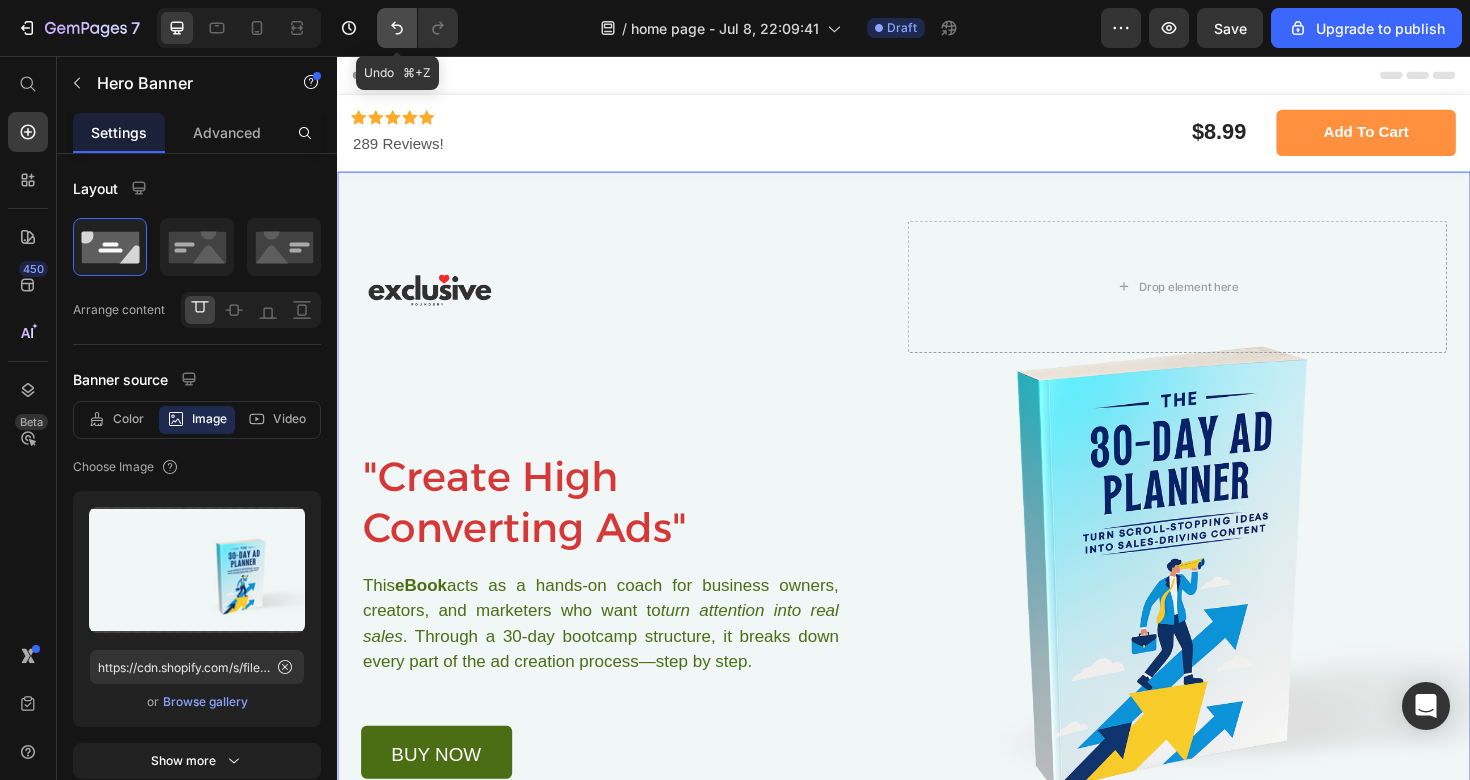click 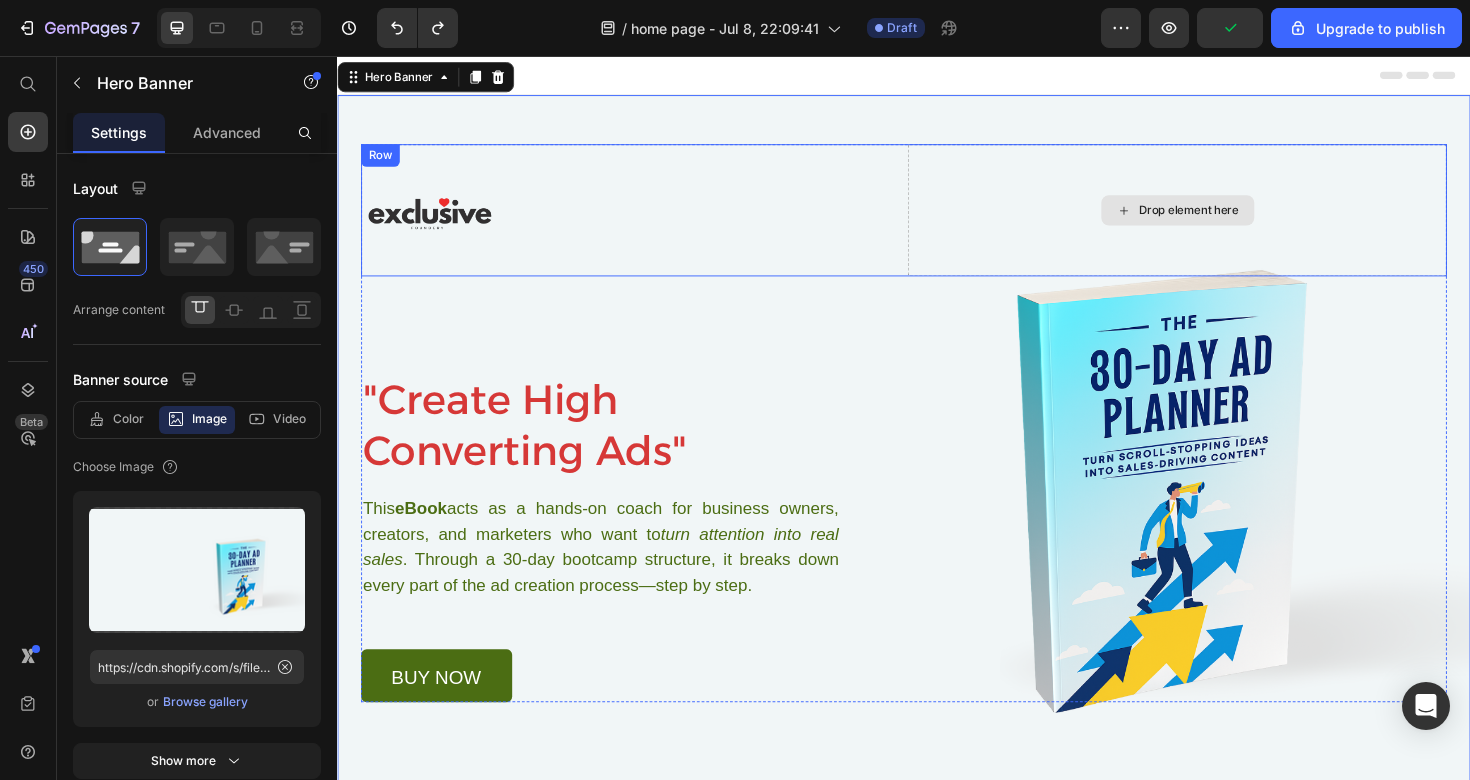 click on "Drop element here" at bounding box center [1226, 219] 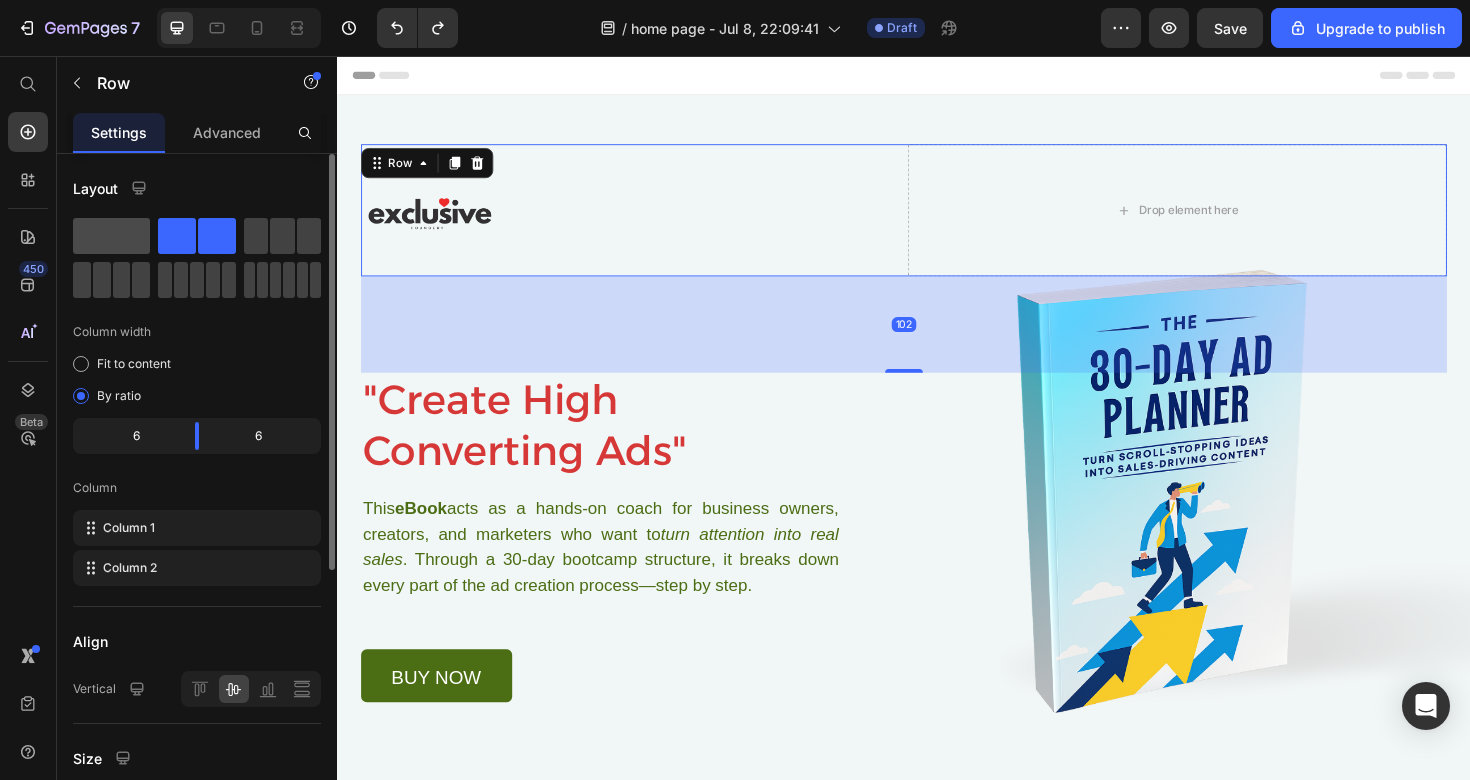 click 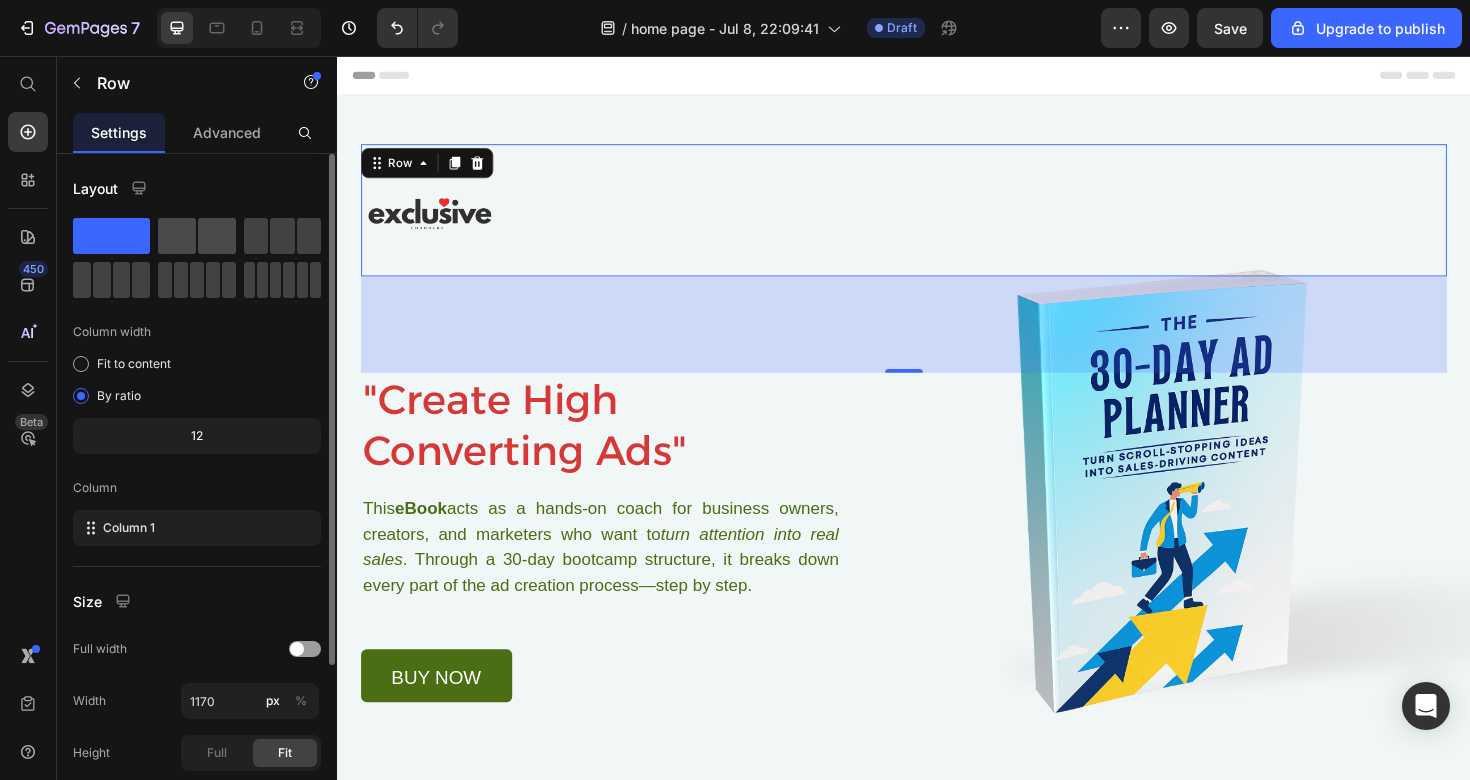 click 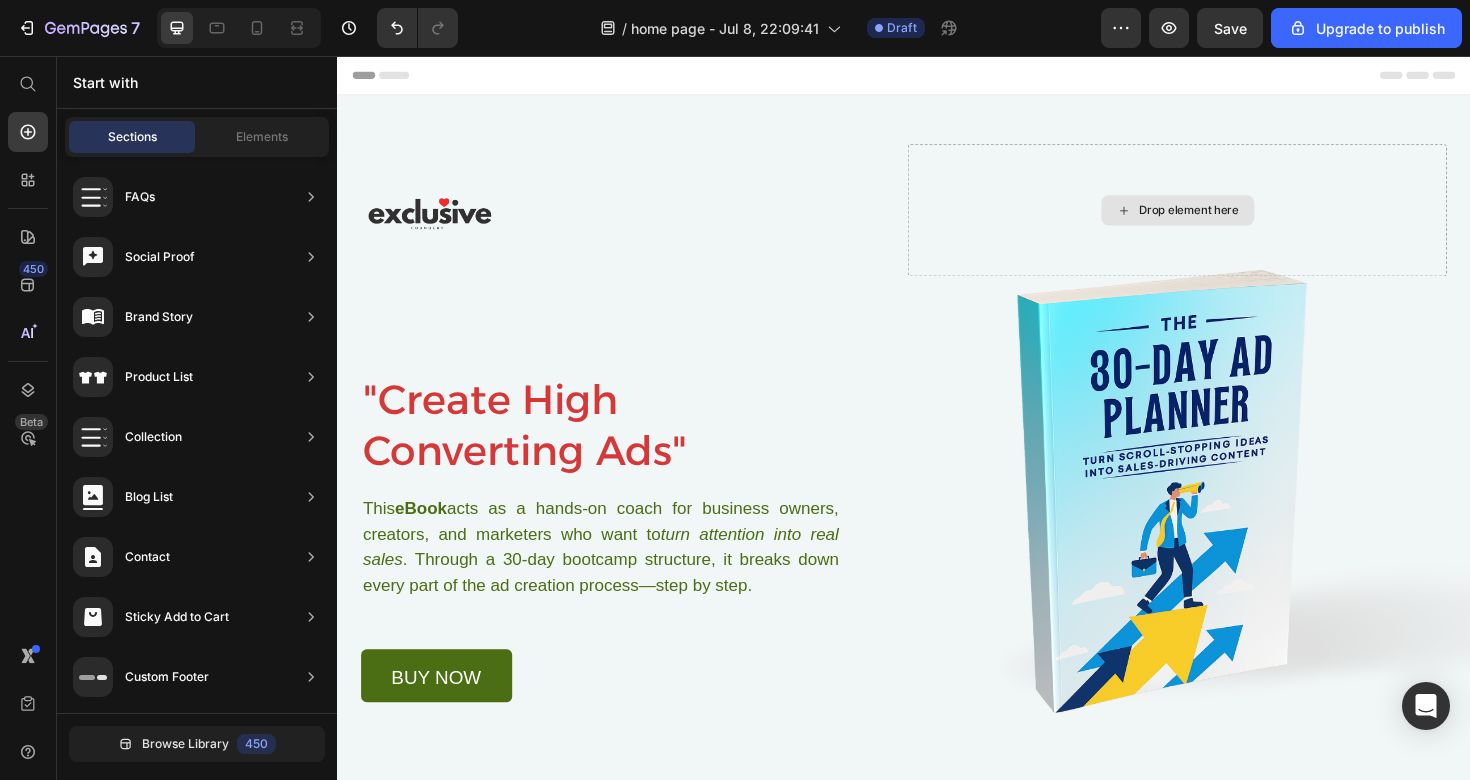 click on "Drop element here" at bounding box center [1239, 219] 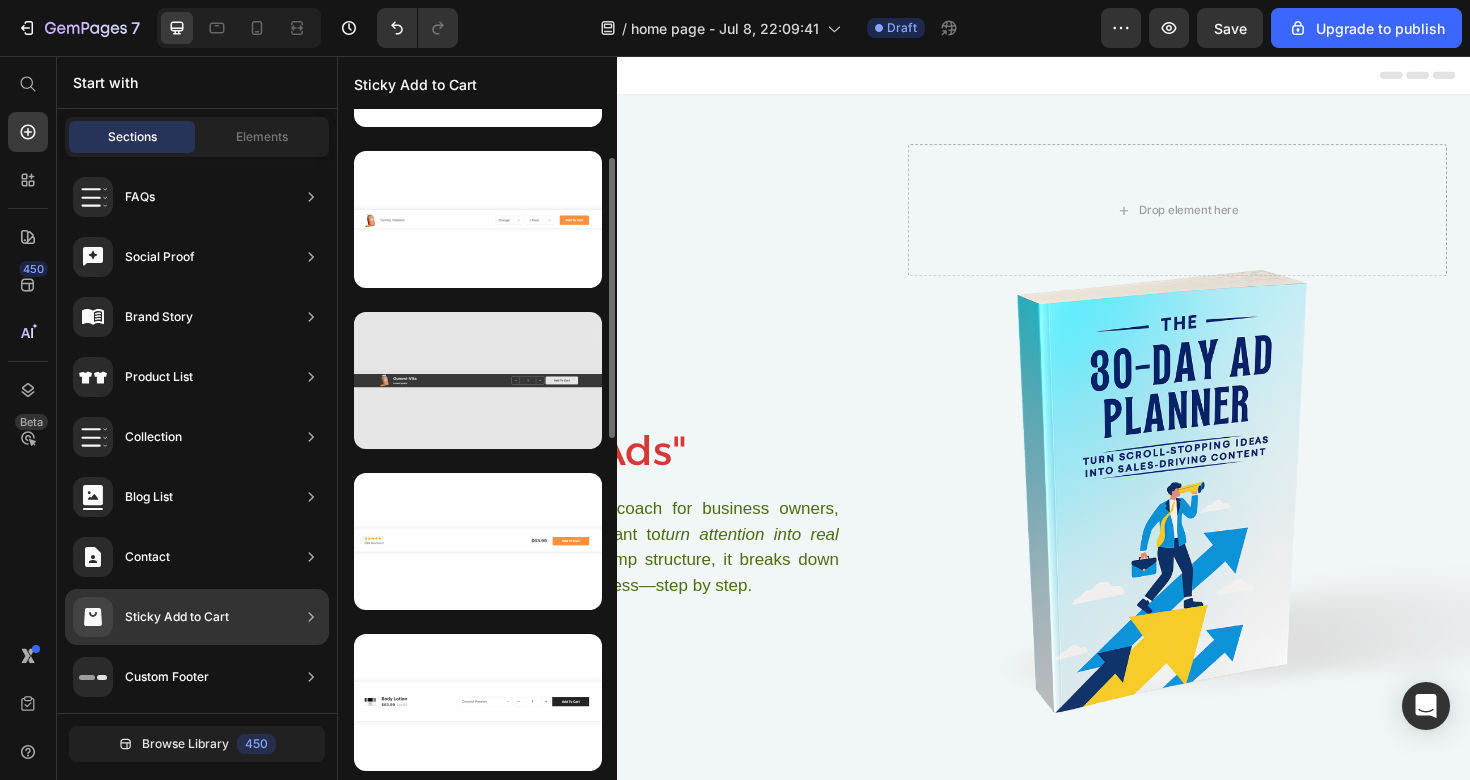 scroll, scrollTop: 127, scrollLeft: 0, axis: vertical 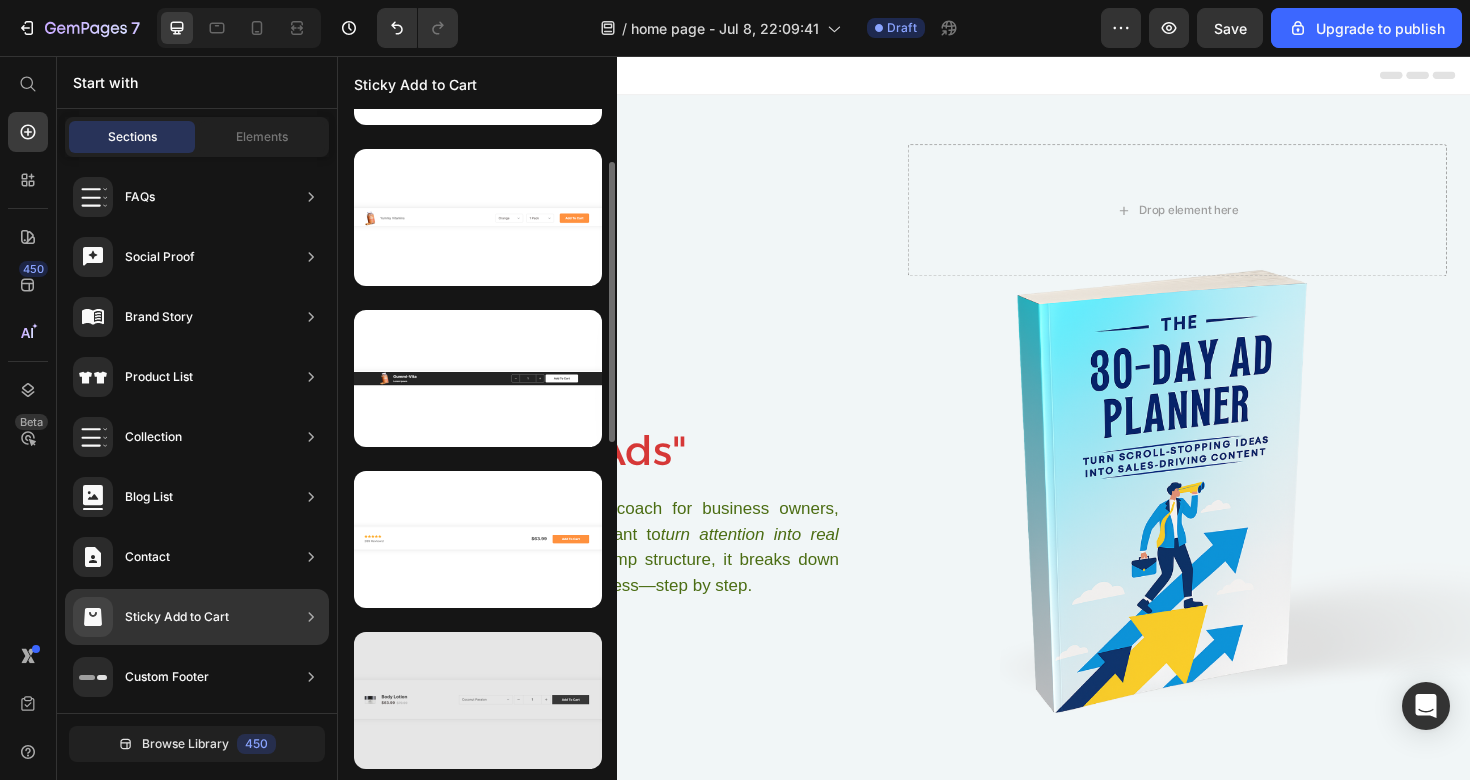 click at bounding box center [478, 700] 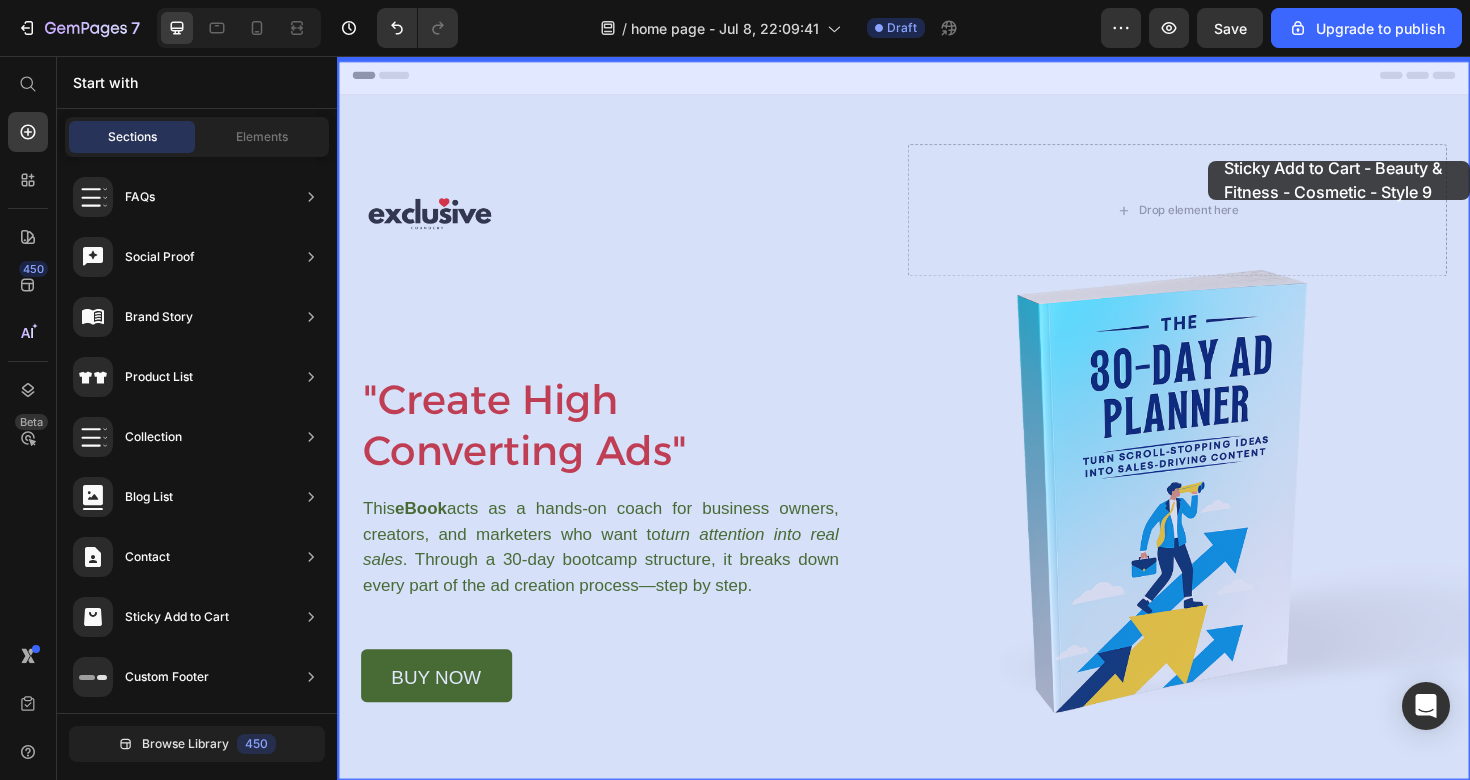 drag, startPoint x: 816, startPoint y: 759, endPoint x: 1189, endPoint y: 172, distance: 695.484 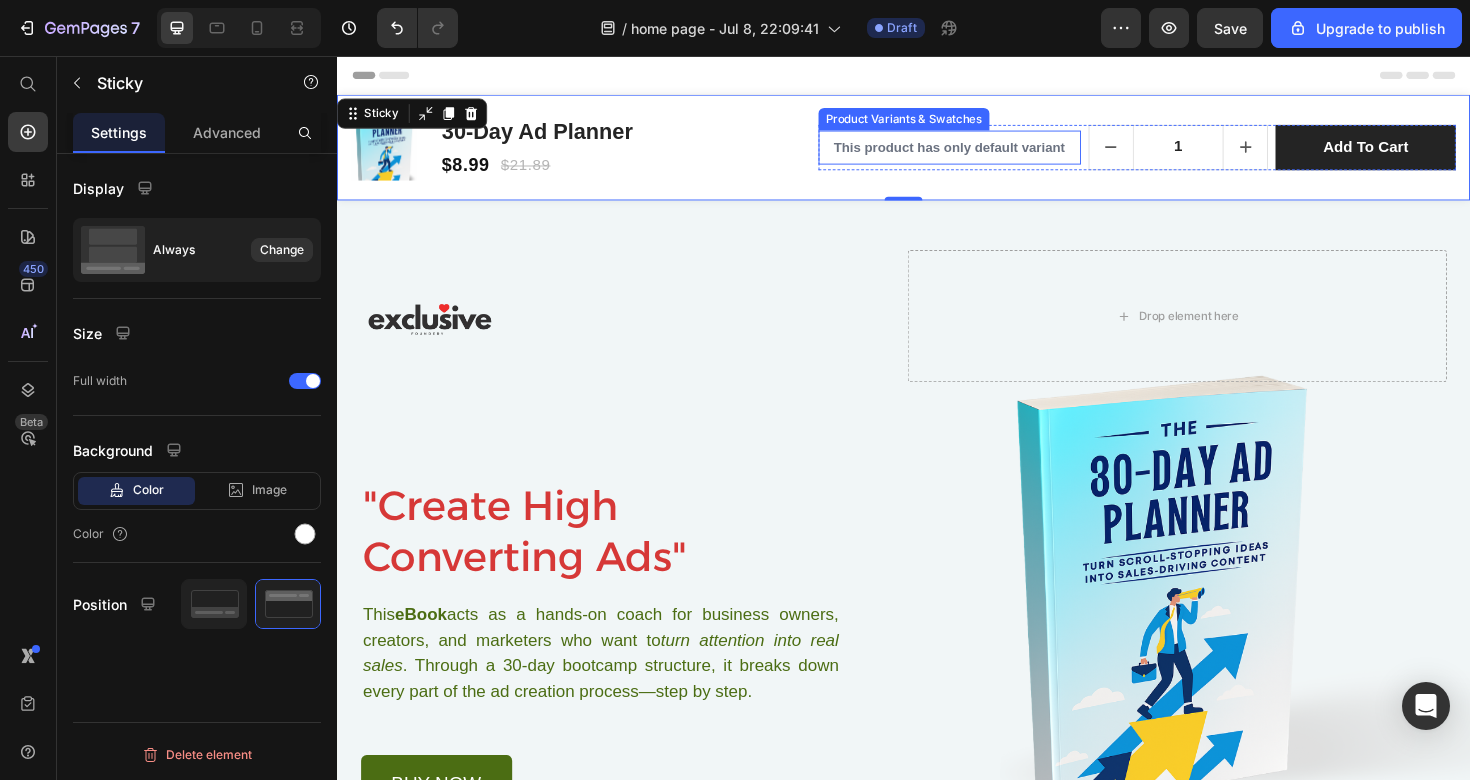 click on "This product has only default variant" at bounding box center (986, 153) 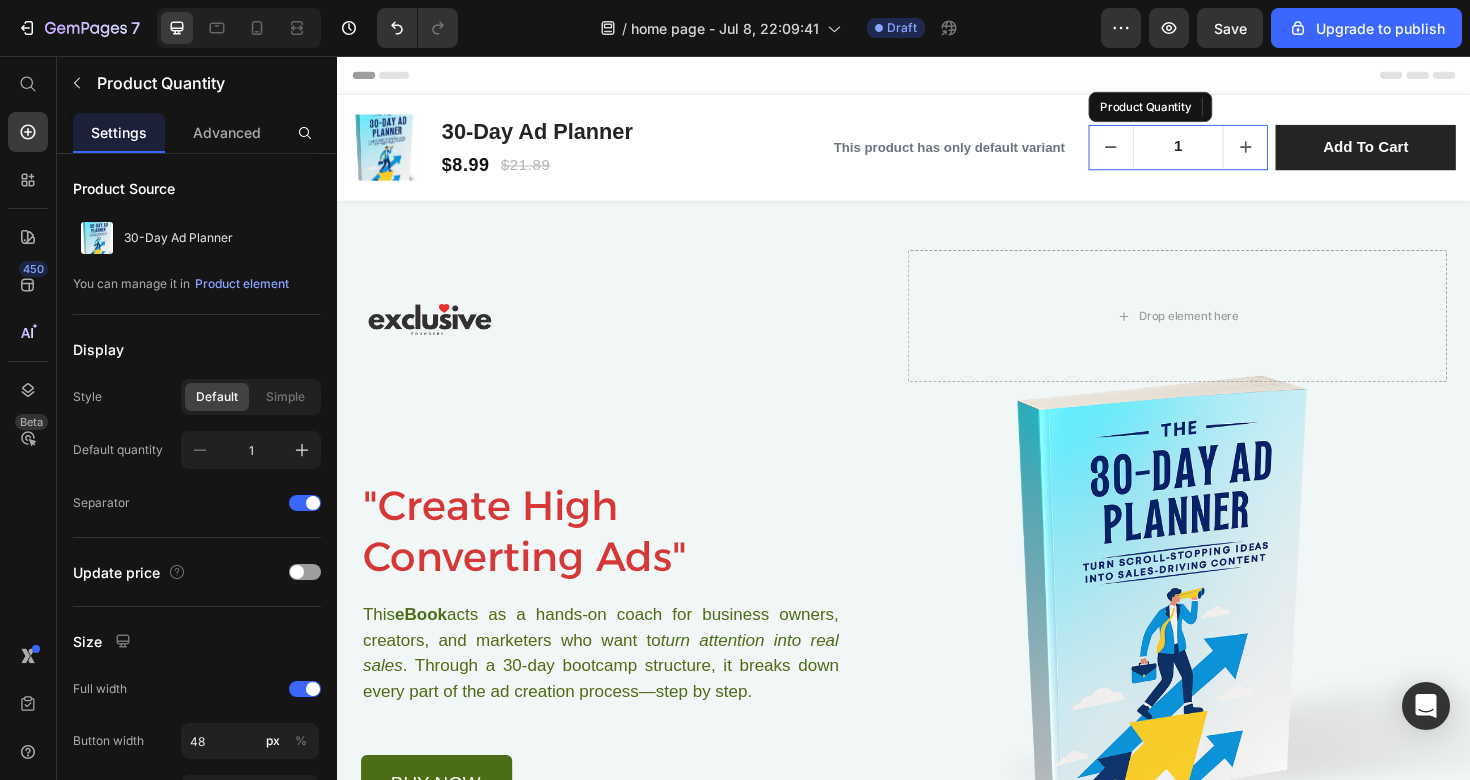 click on "1" at bounding box center (1228, 153) 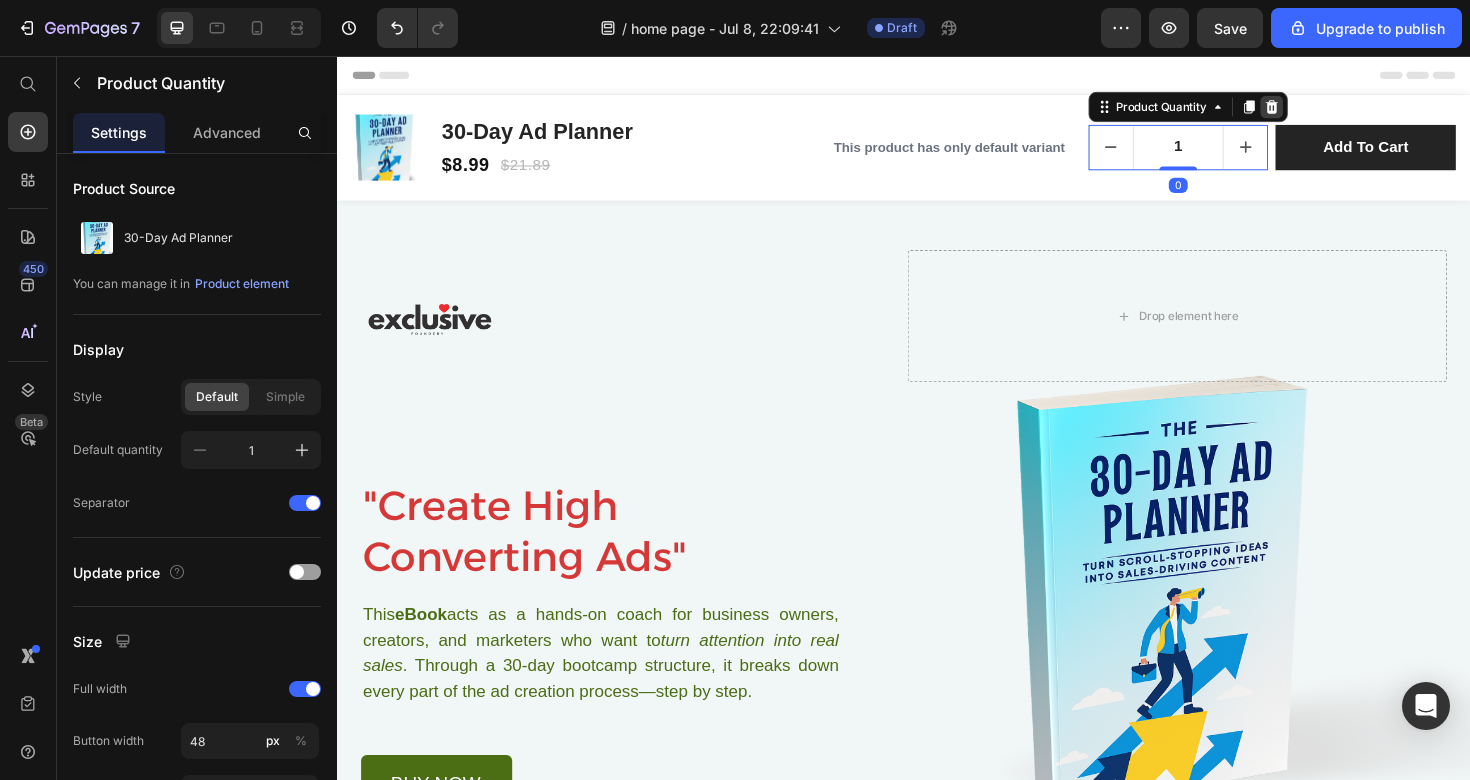 click at bounding box center (1327, 110) 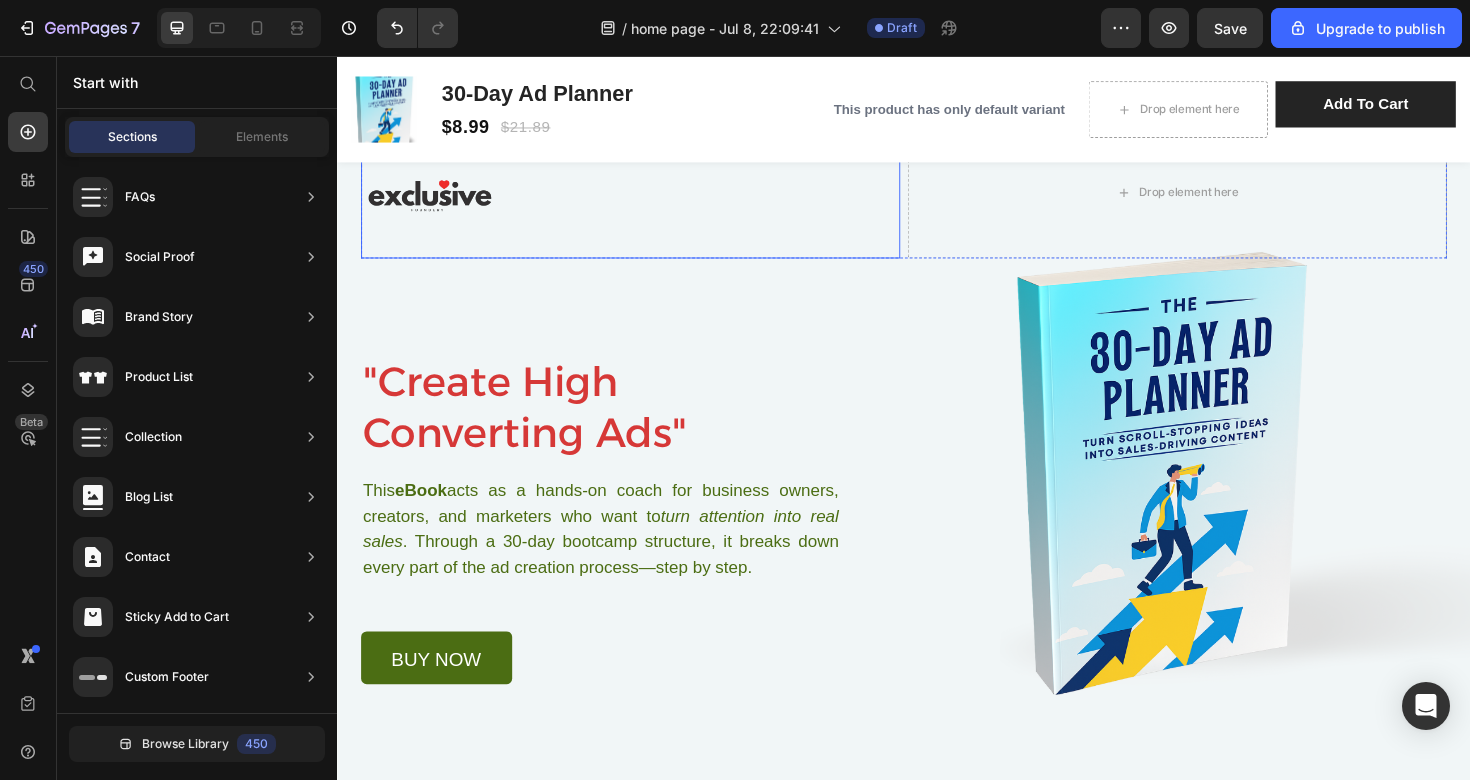 scroll, scrollTop: 204, scrollLeft: 0, axis: vertical 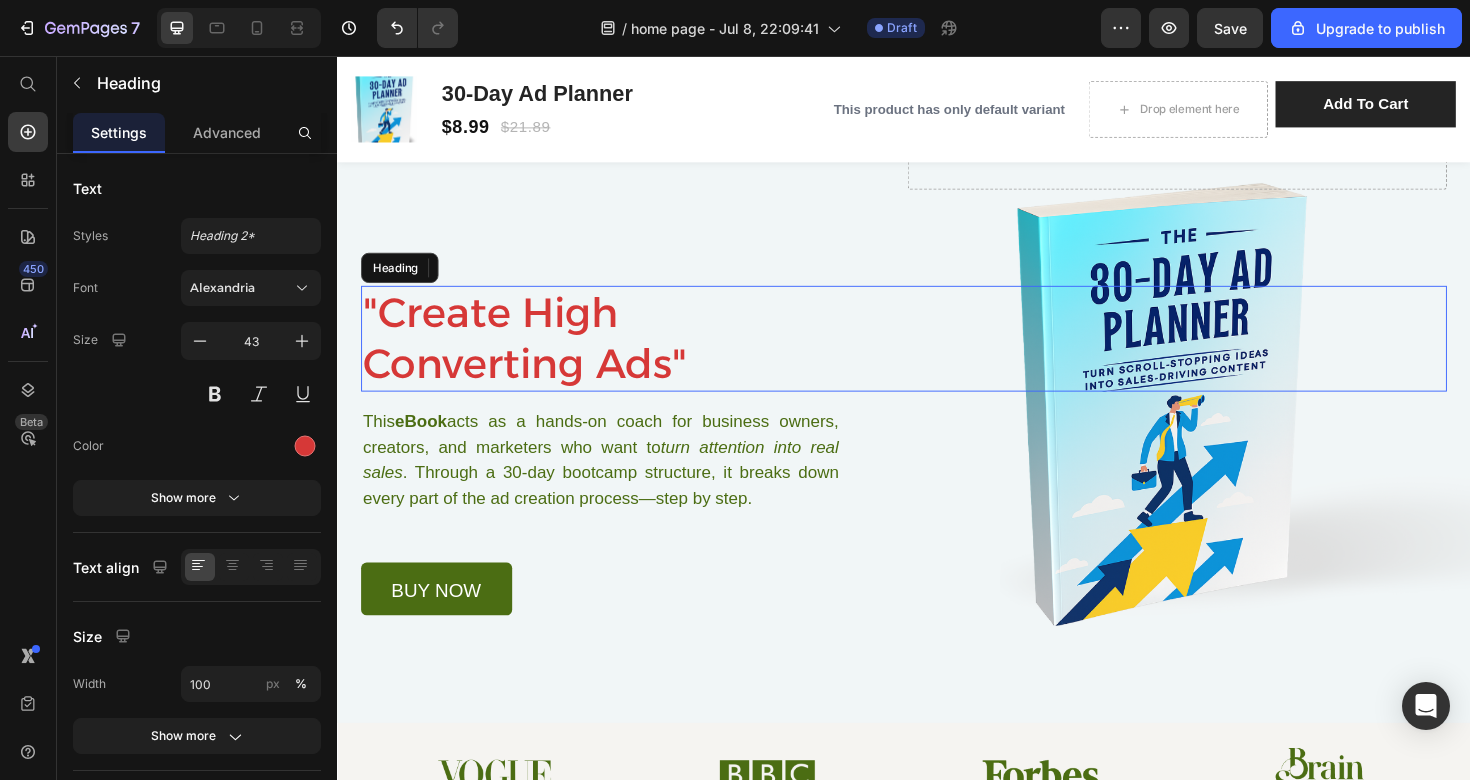 click on ""Create High  Converting Ads"" at bounding box center [937, 355] 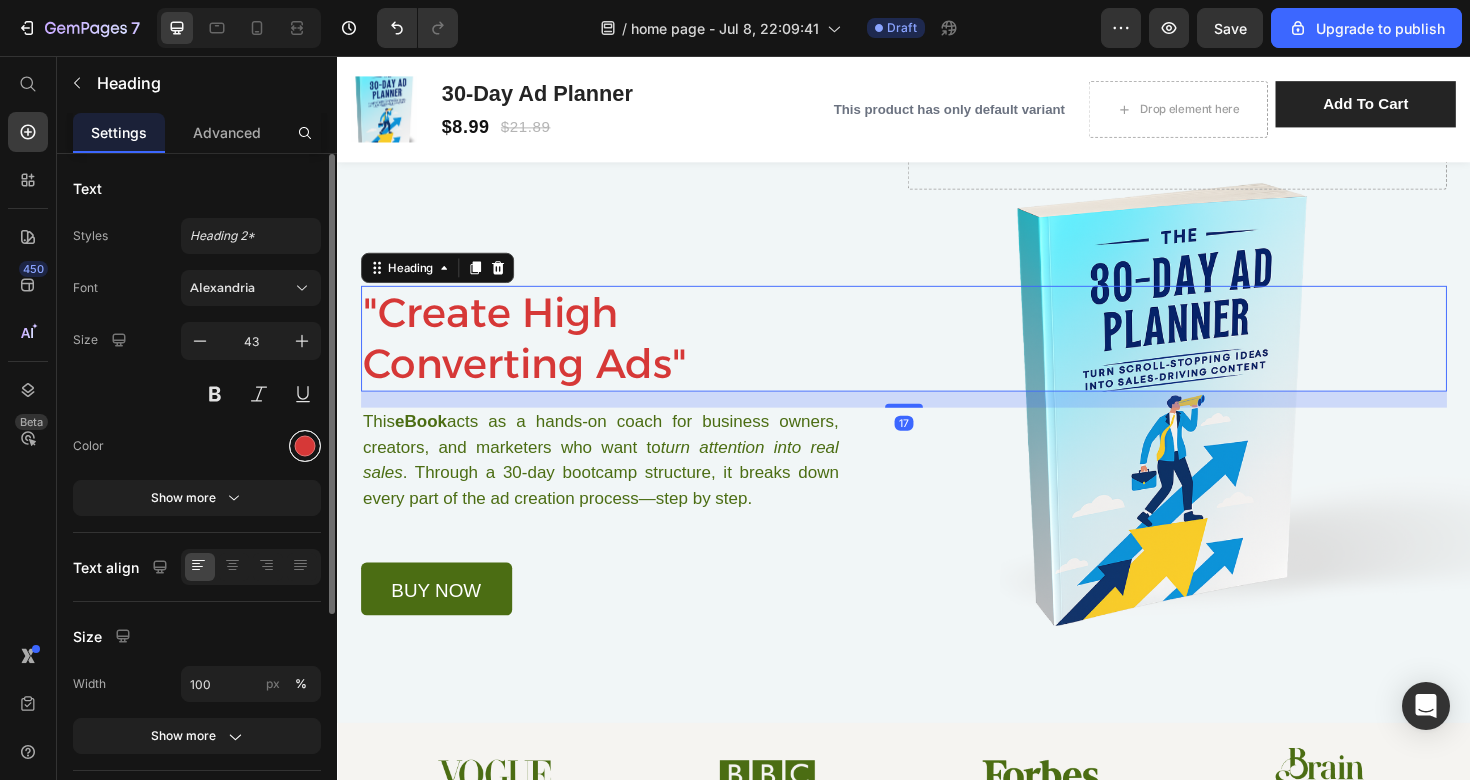 click at bounding box center (305, 446) 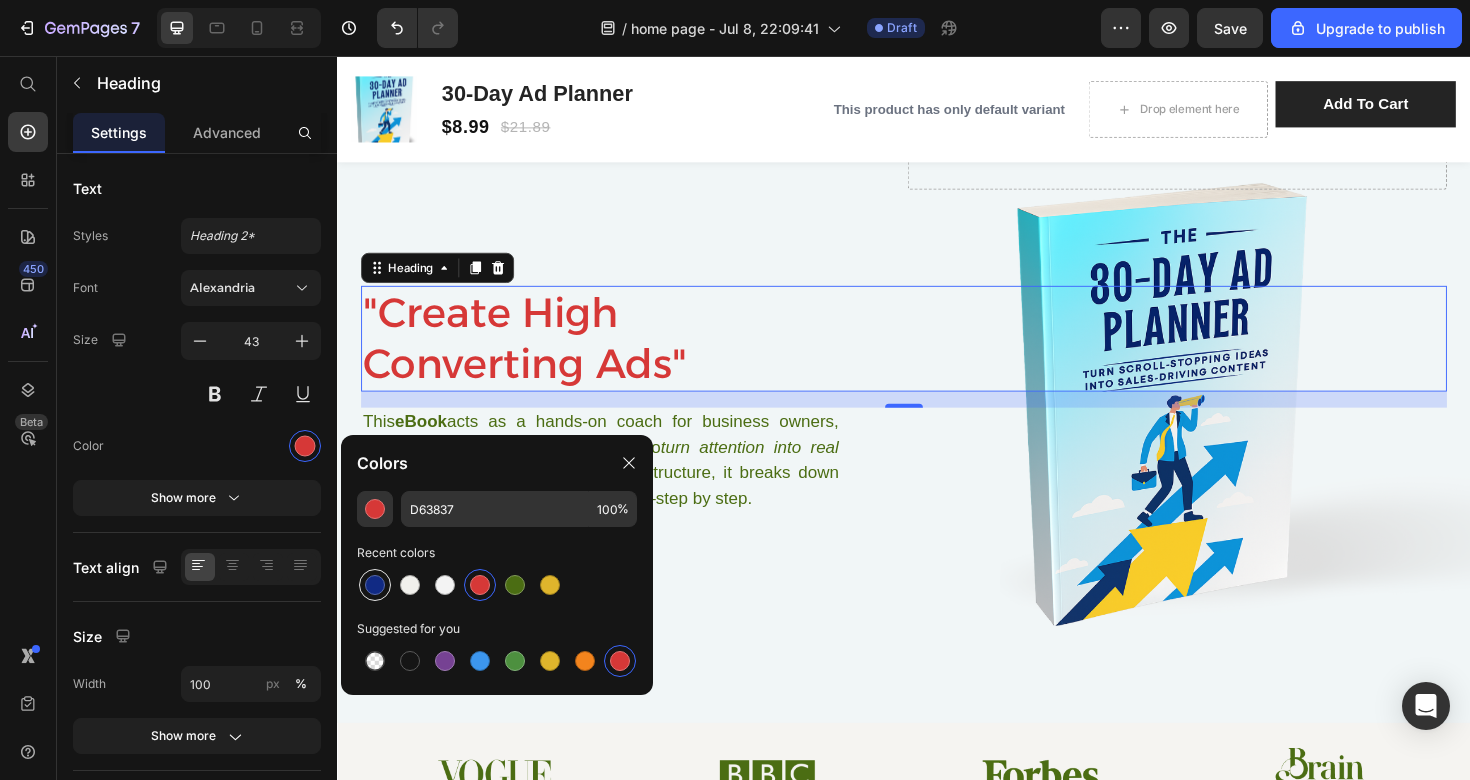 click at bounding box center (375, 585) 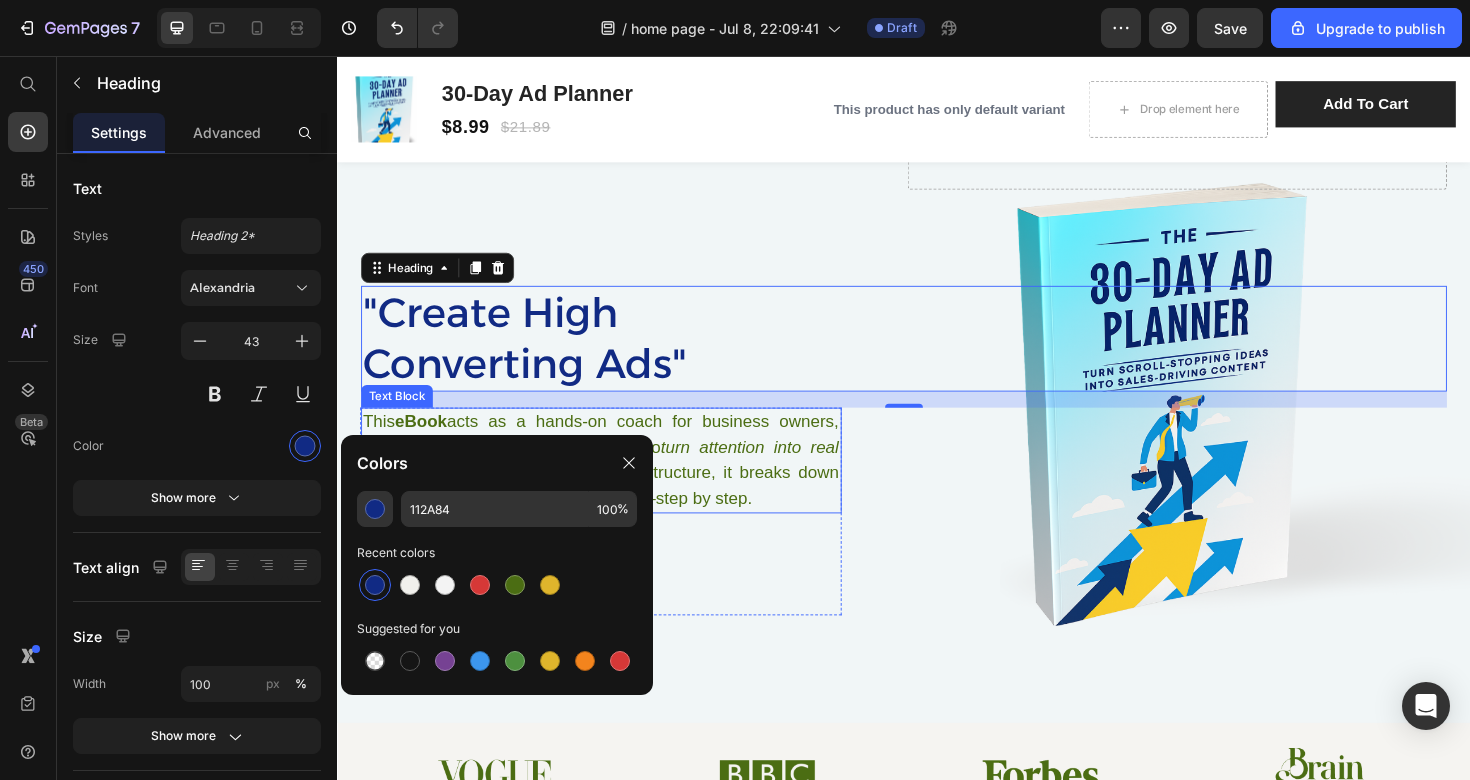 click on "turn attention into real sales" at bounding box center (616, 483) 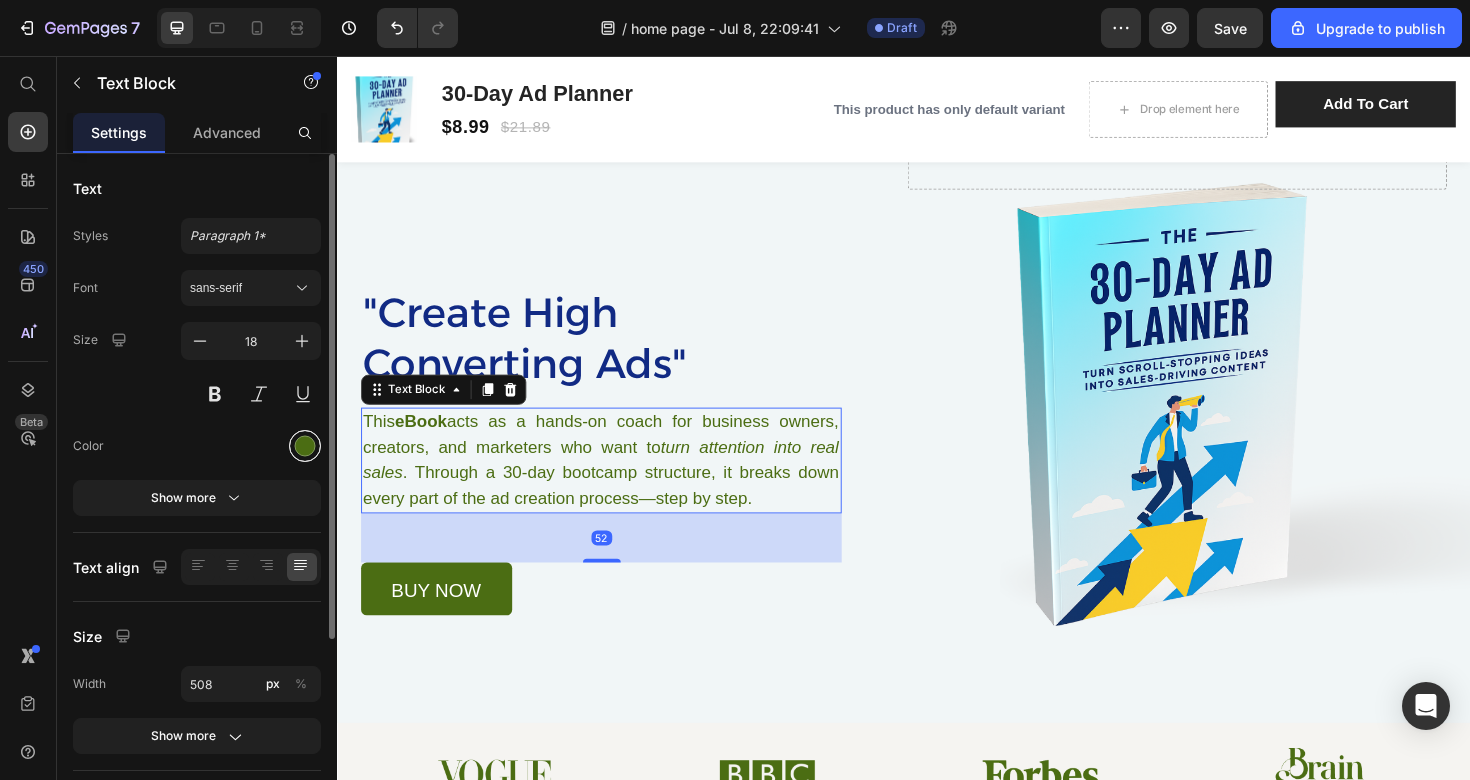 click at bounding box center [305, 446] 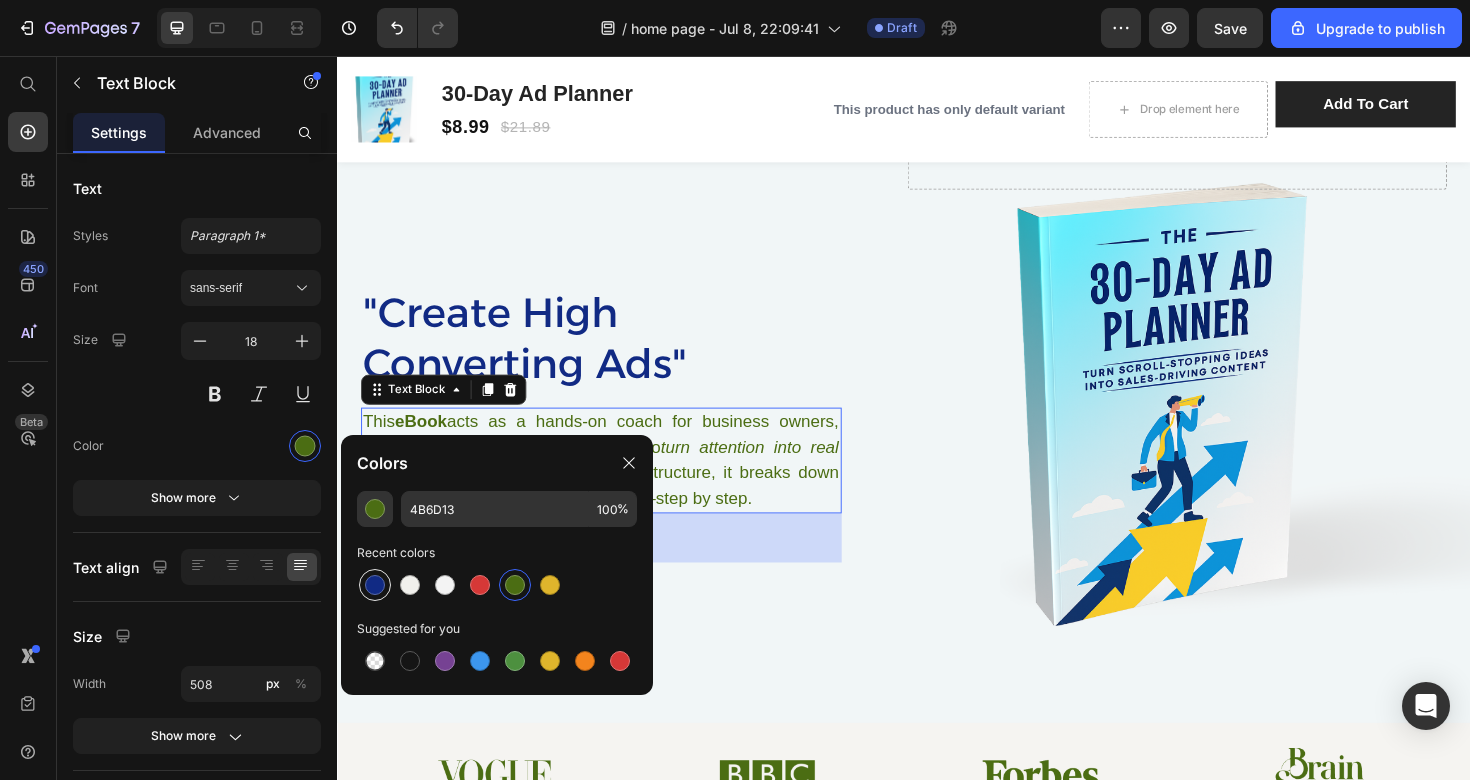 click at bounding box center (375, 585) 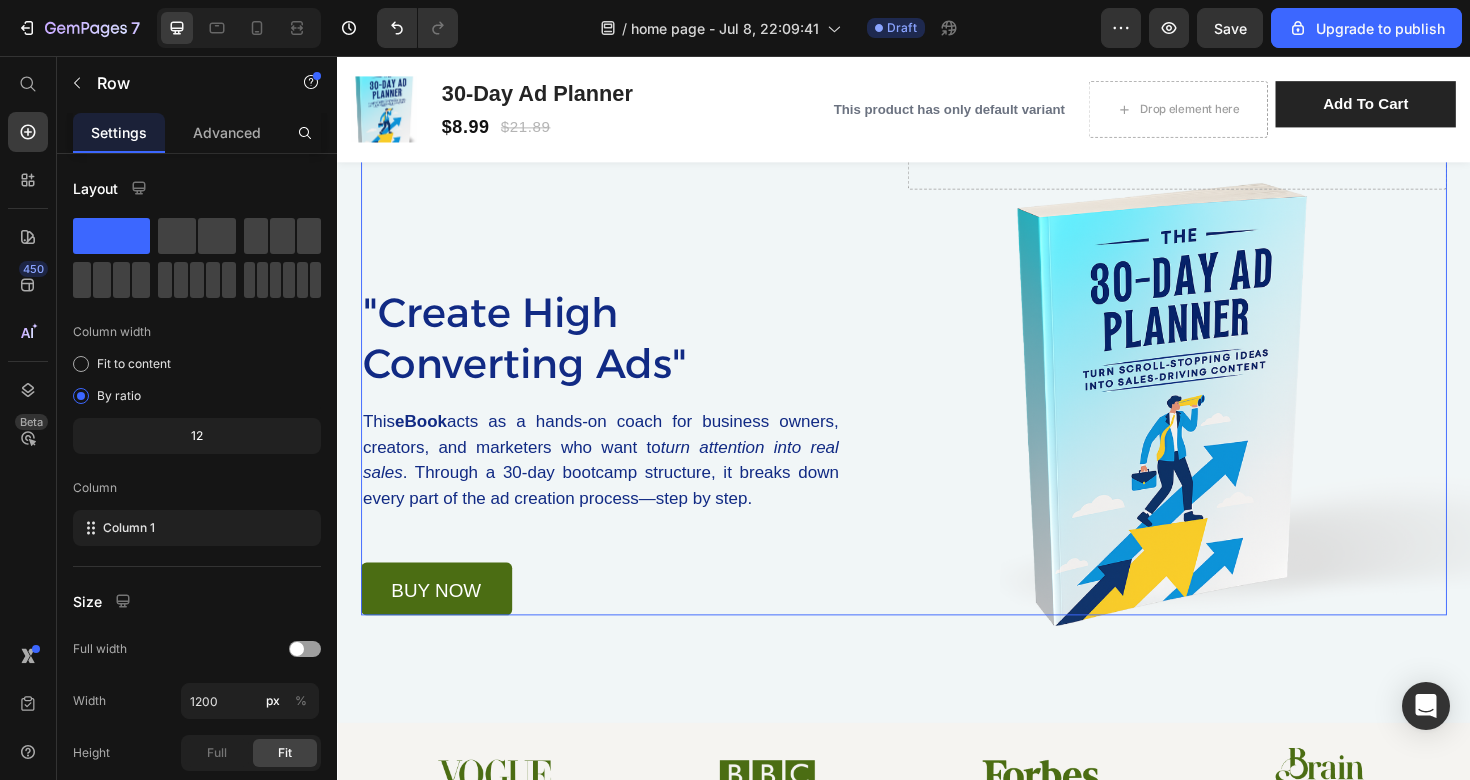click on "Image
Drop element here Row "Create High  Converting Ads" Heading This  eBook  acts as a hands-on coach for business owners, creators, and marketers who want to  turn attention into real sales . Through a 30-day bootcamp structure, it breaks down every part of the ad creation process—step by step. Text Block   52 buy now Button Row" at bounding box center [937, 352] 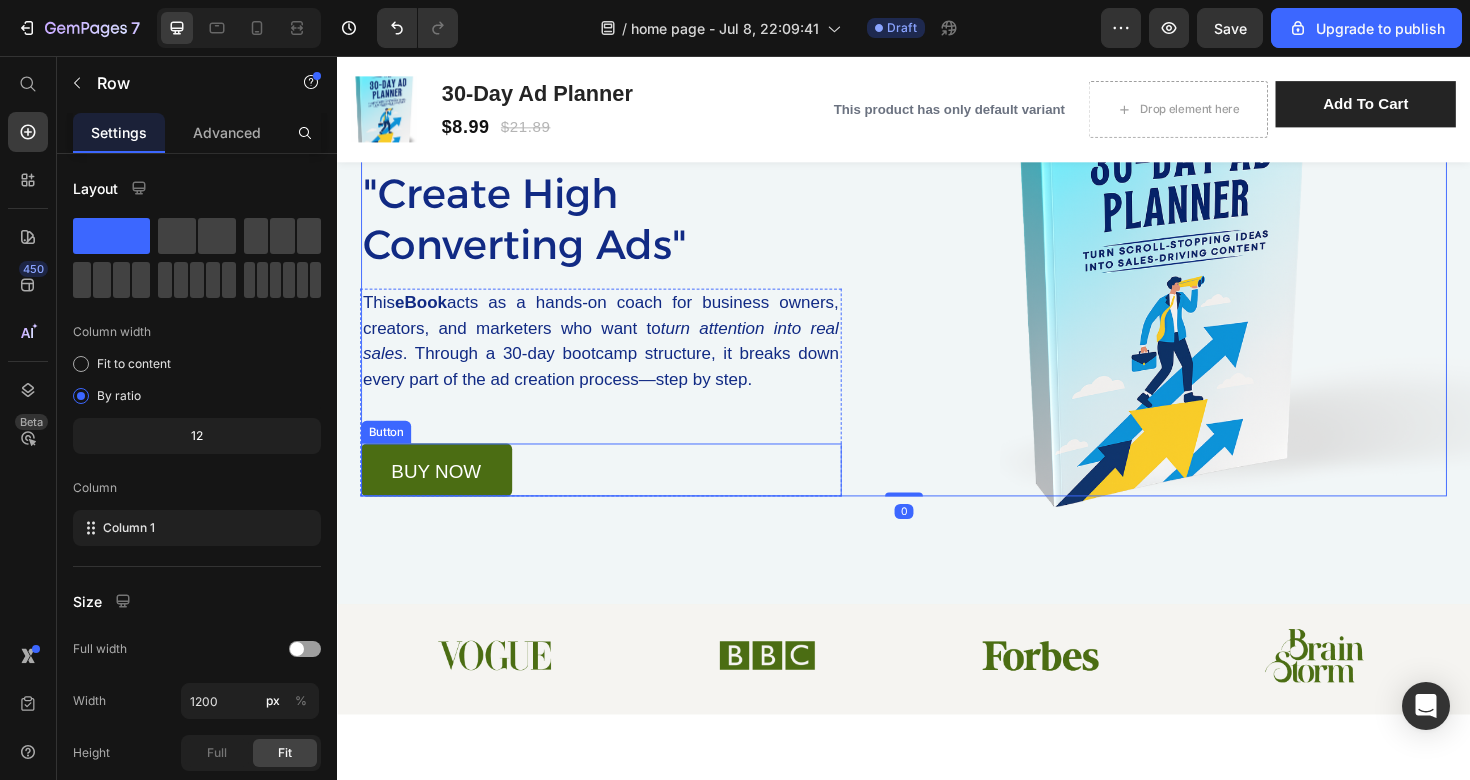 scroll, scrollTop: 341, scrollLeft: 0, axis: vertical 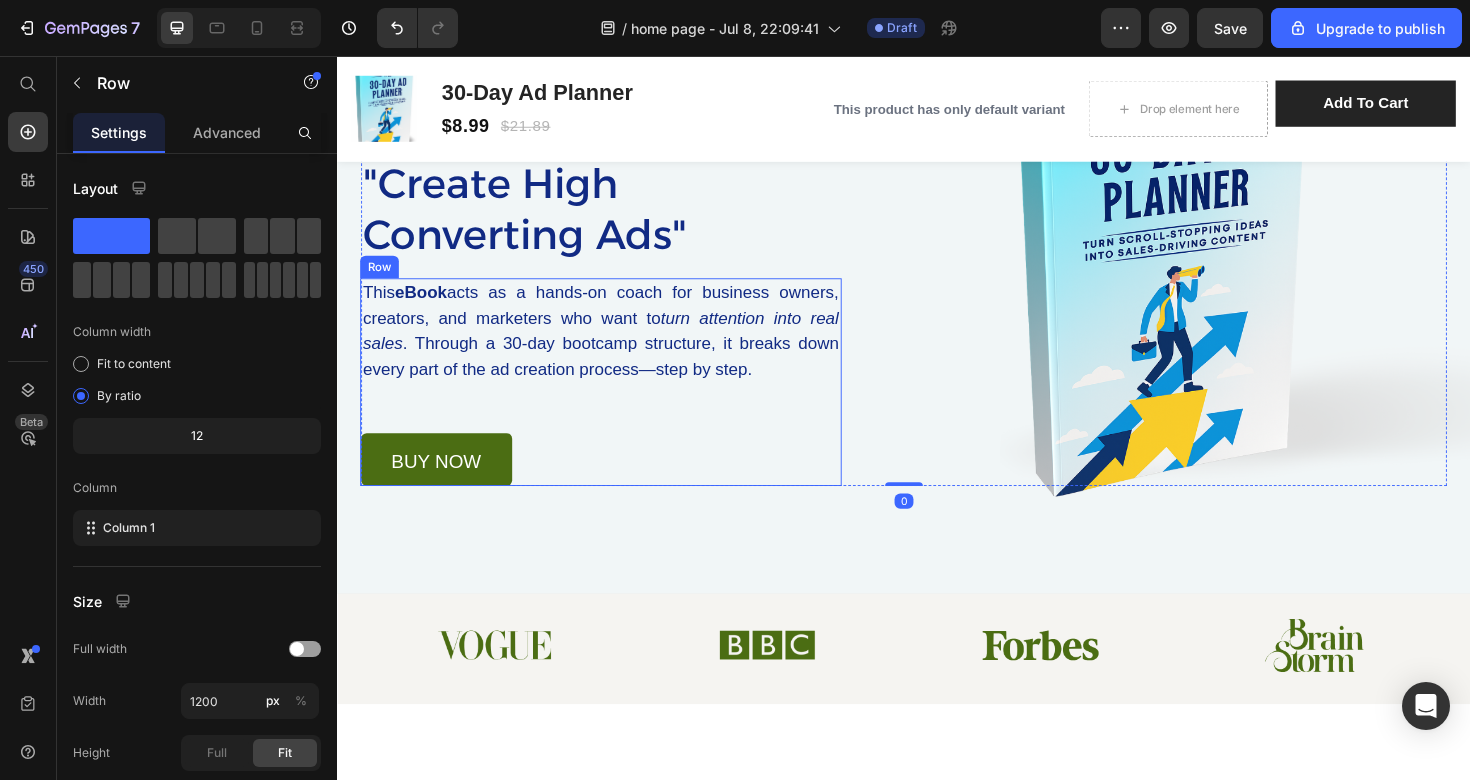 click on "buy now" at bounding box center [442, 483] 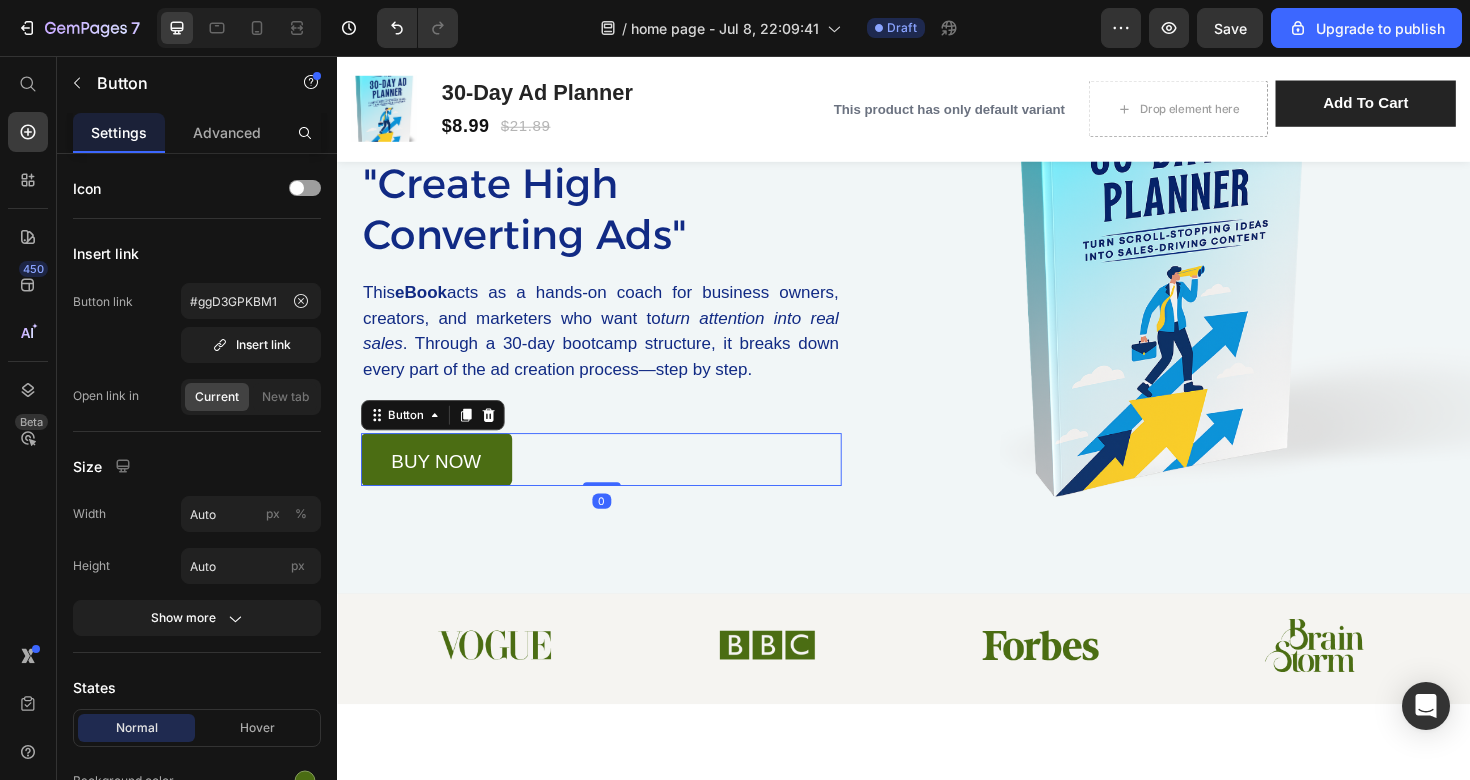 click on "buy now" at bounding box center [442, 483] 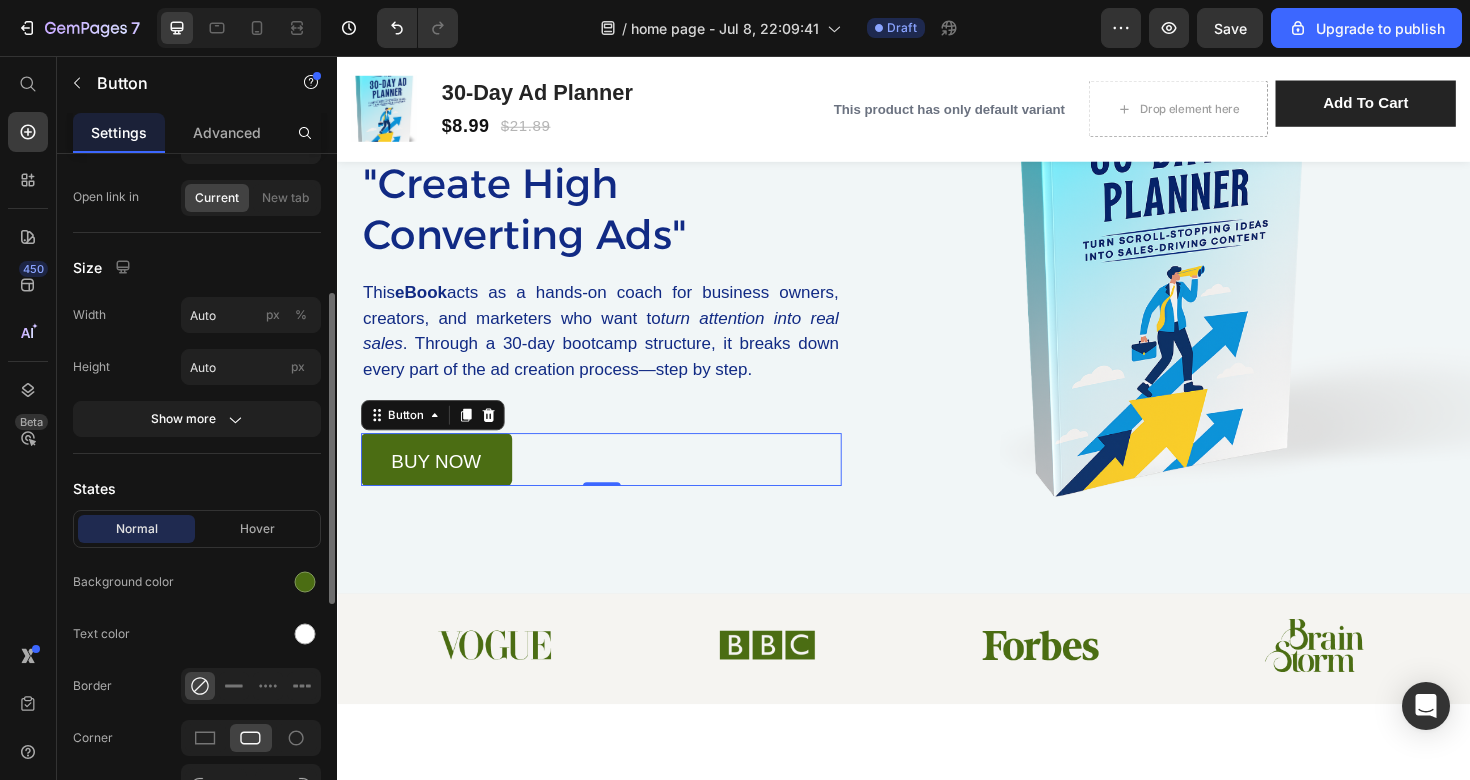 scroll, scrollTop: 259, scrollLeft: 0, axis: vertical 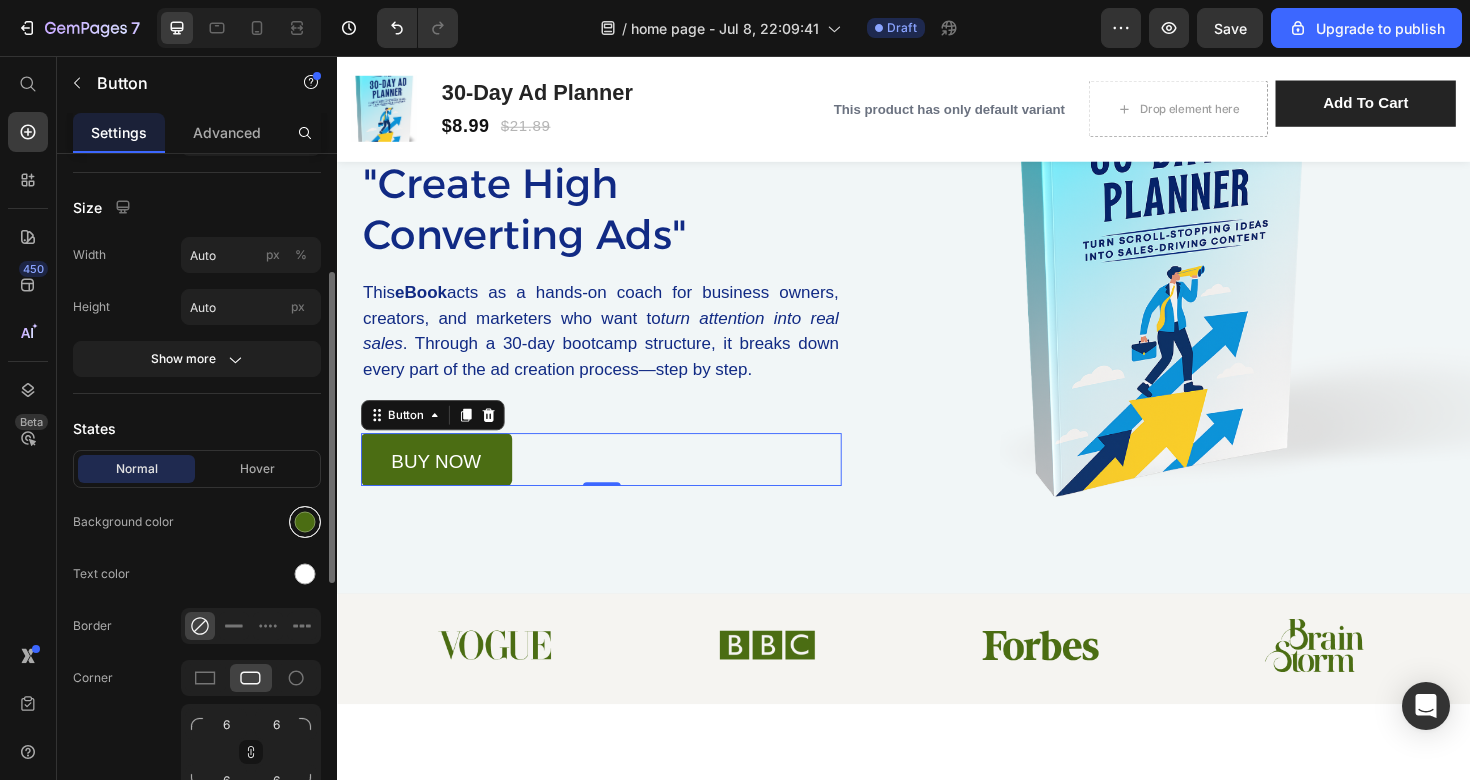 click at bounding box center [305, 522] 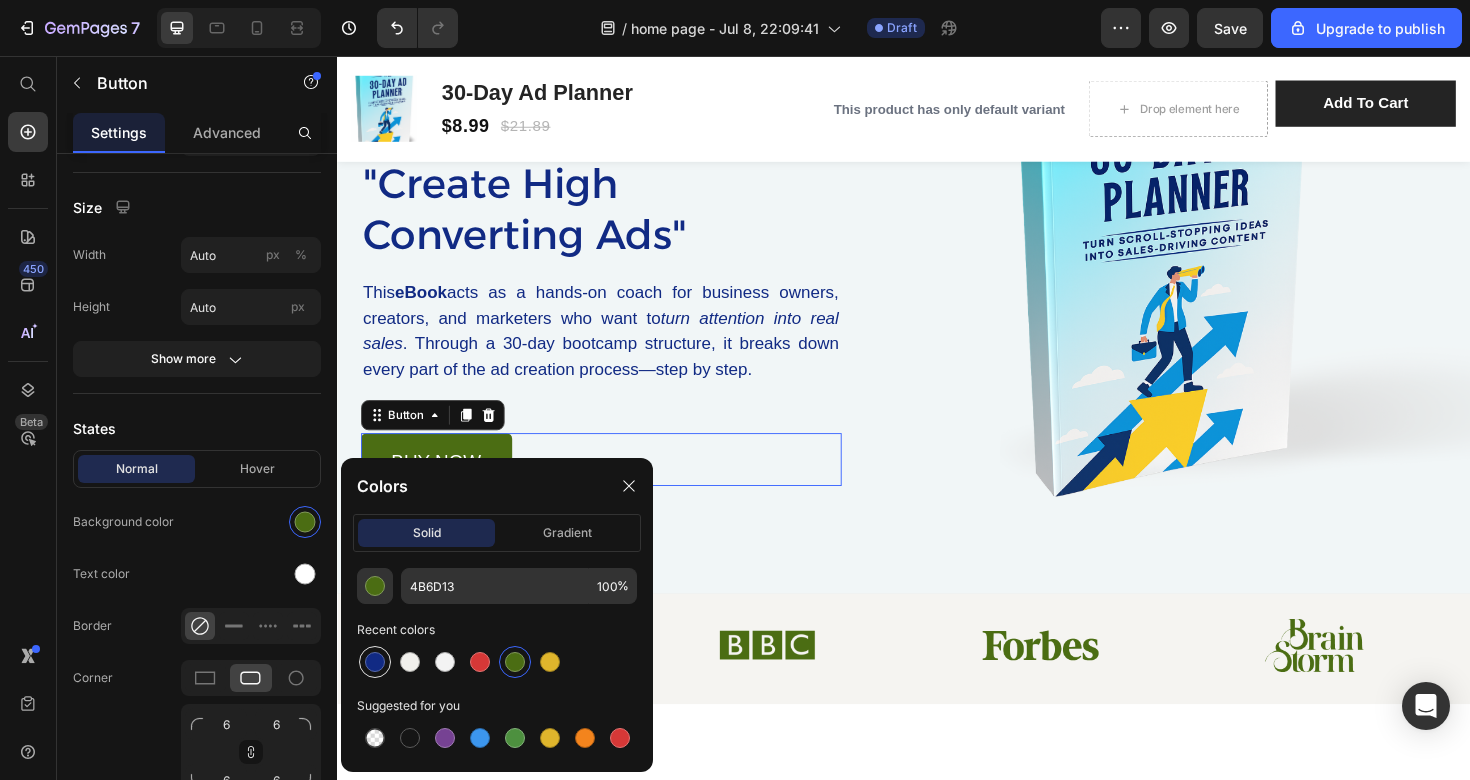 click at bounding box center [375, 662] 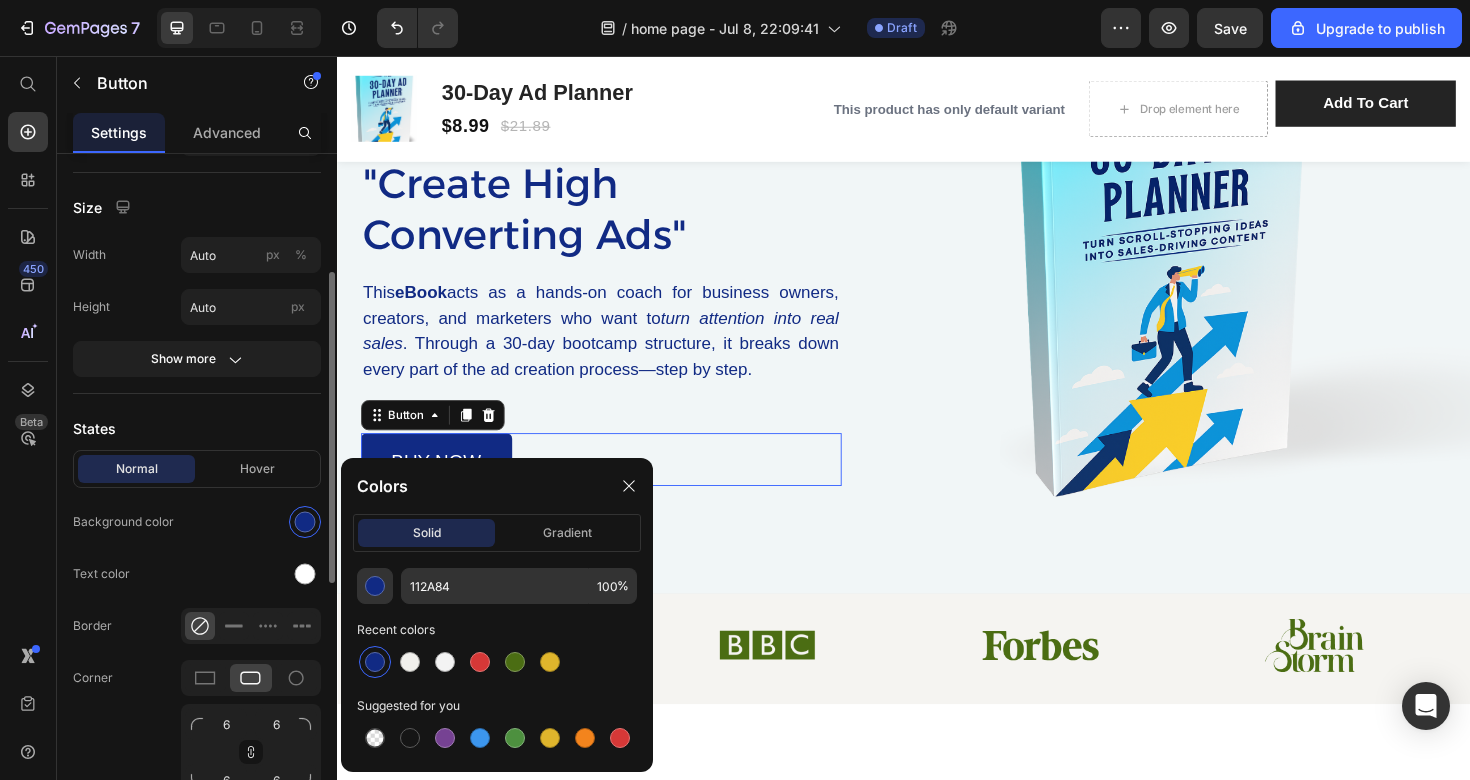 click on "Normal Hover Background color Text color Border Corner 6 6 6 6 Shadow" 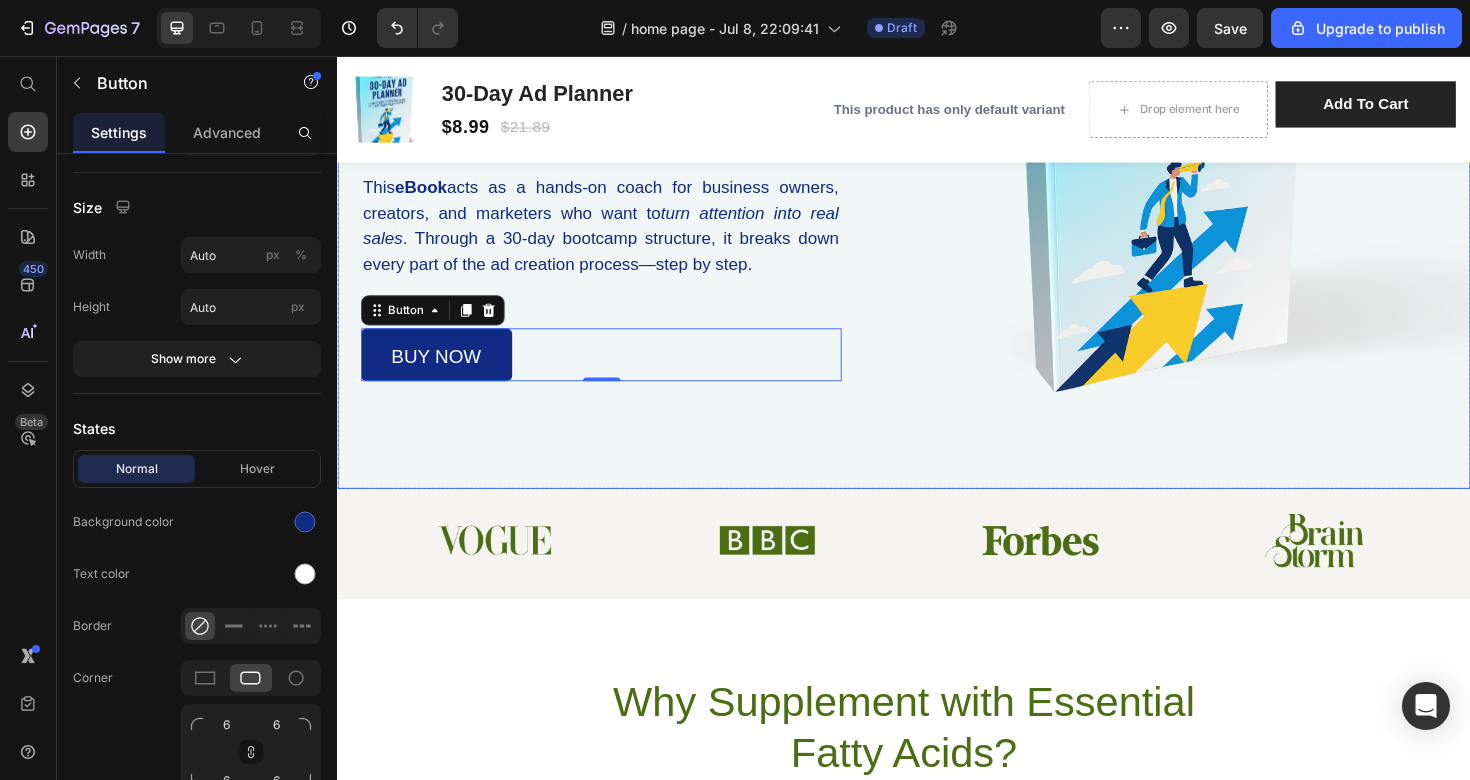 scroll, scrollTop: 550, scrollLeft: 0, axis: vertical 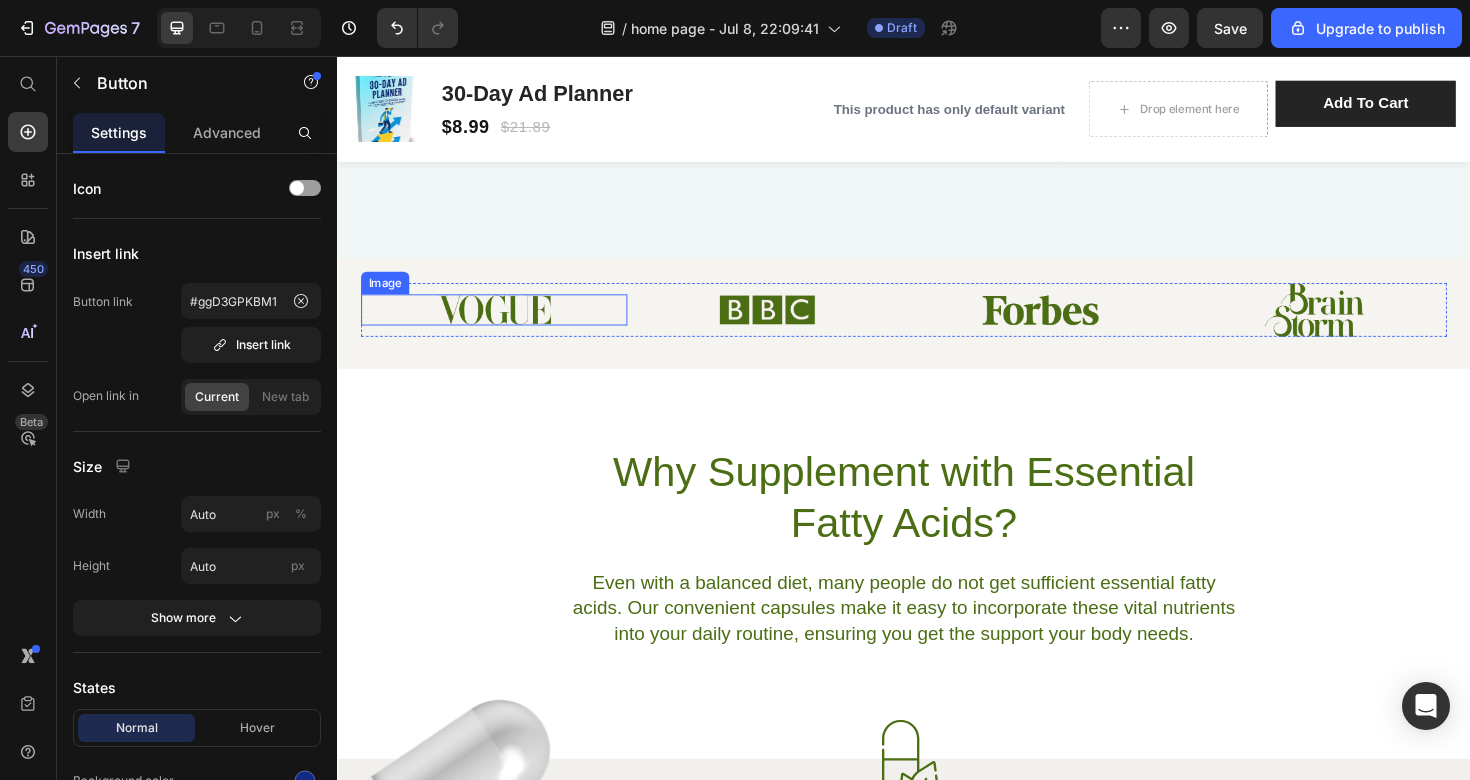 click at bounding box center (503, 324) 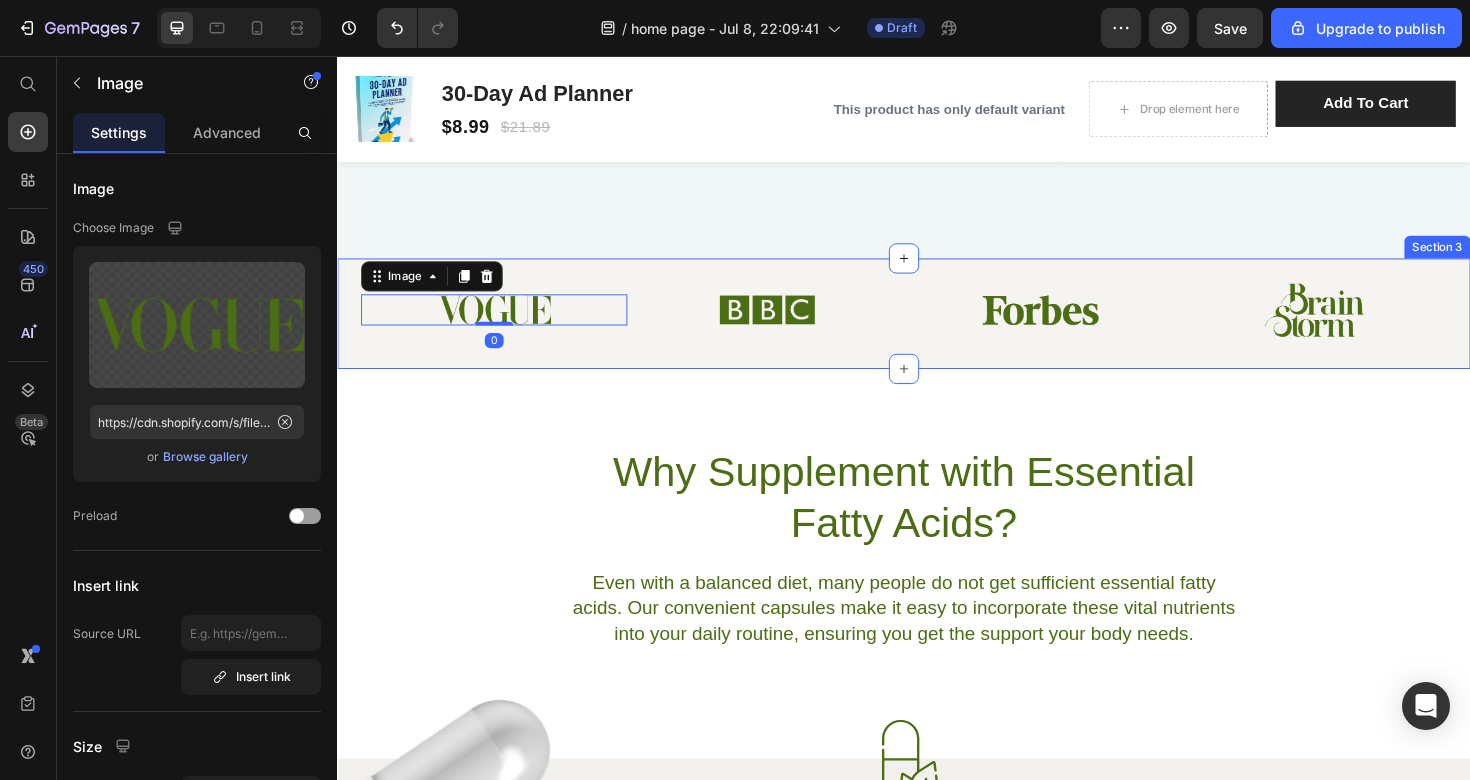 click on "Image   0 Image Image Image Row Section 3" at bounding box center (937, 328) 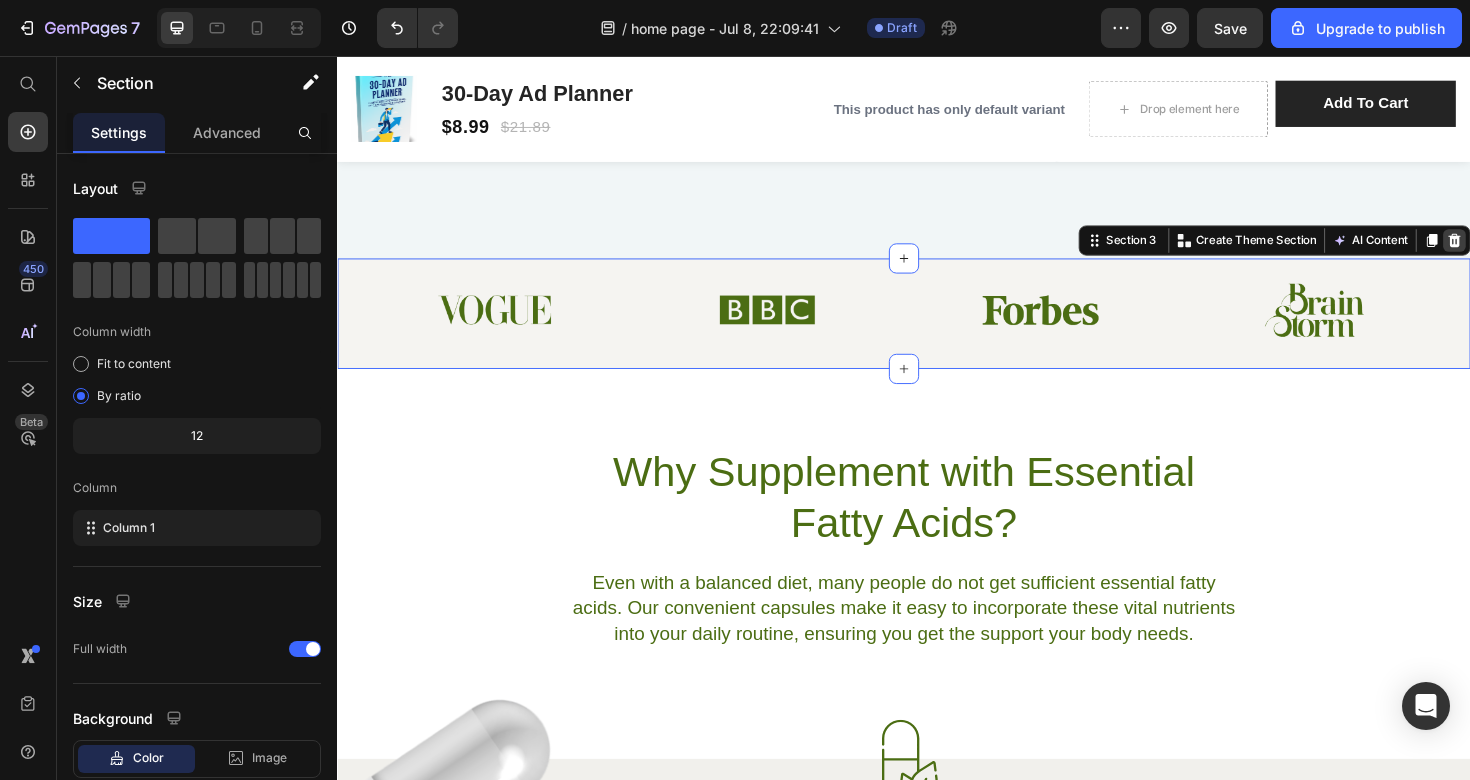 click 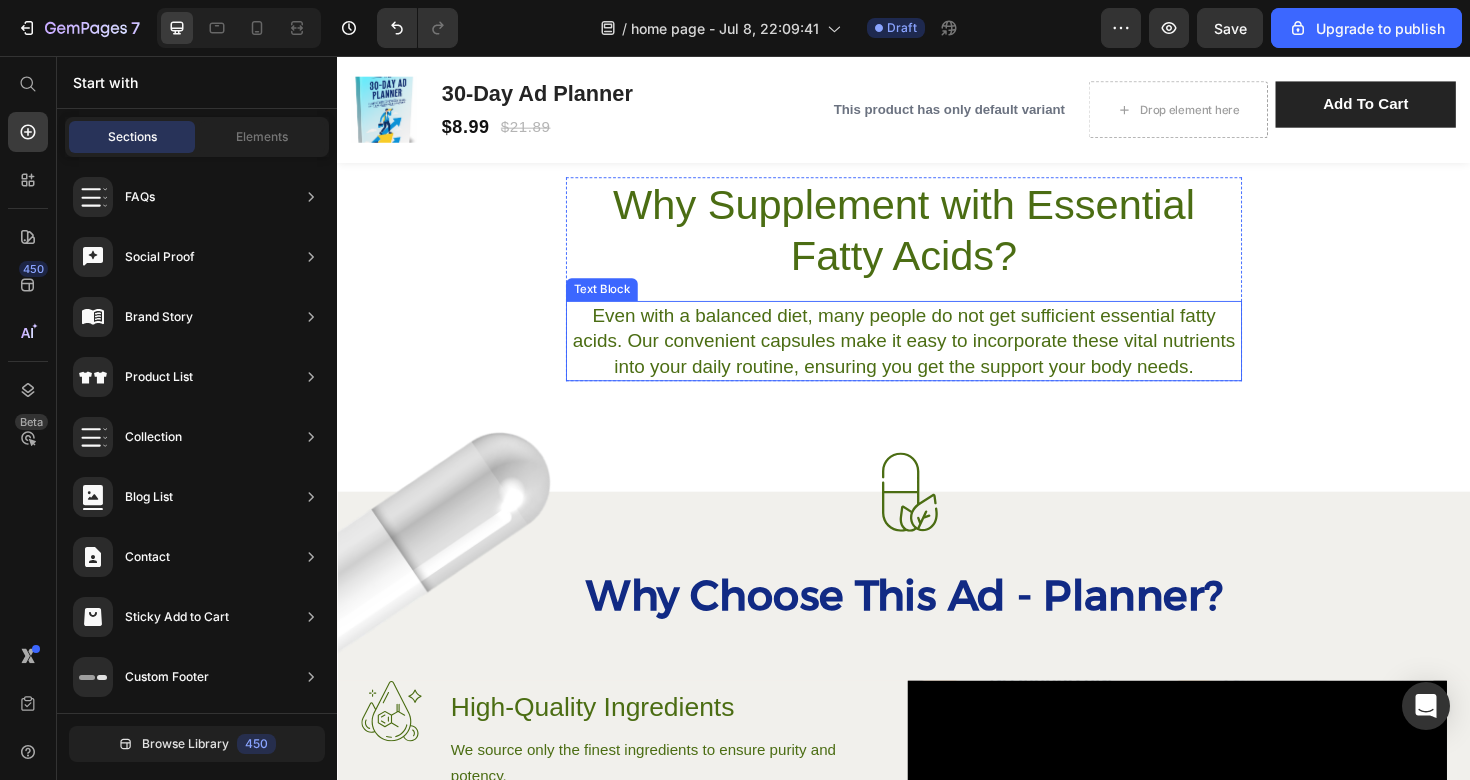 scroll, scrollTop: 870, scrollLeft: 0, axis: vertical 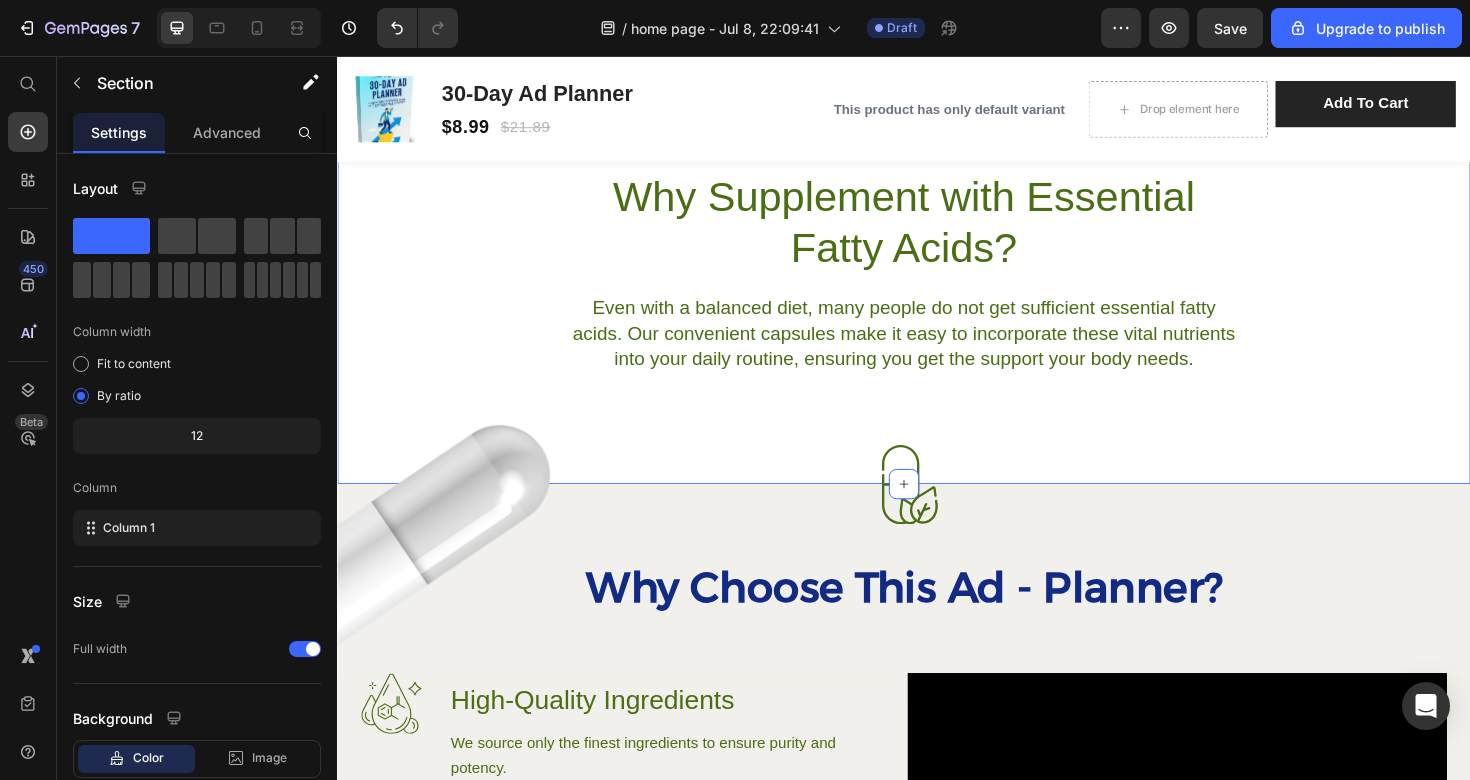 click on "Why Supplement with Essential Fatty Acids? Heading Even with a balanced diet, many people do not get sufficient essential fatty acids. Our convenient capsules make it easy to incorporate these vital nutrients into your daily routine, ensuring you get the support your body needs. Text Block Row" at bounding box center (937, 284) 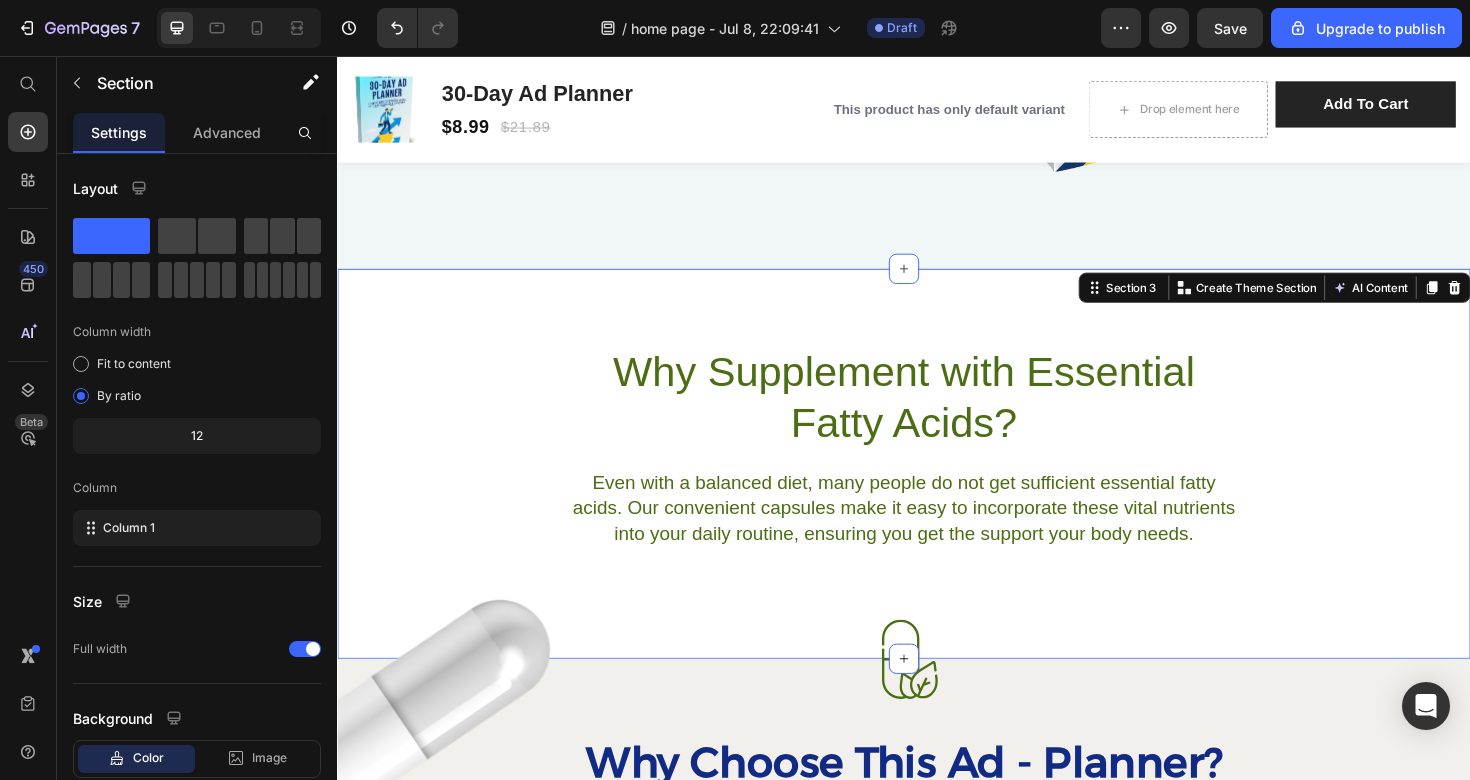 scroll, scrollTop: 680, scrollLeft: 0, axis: vertical 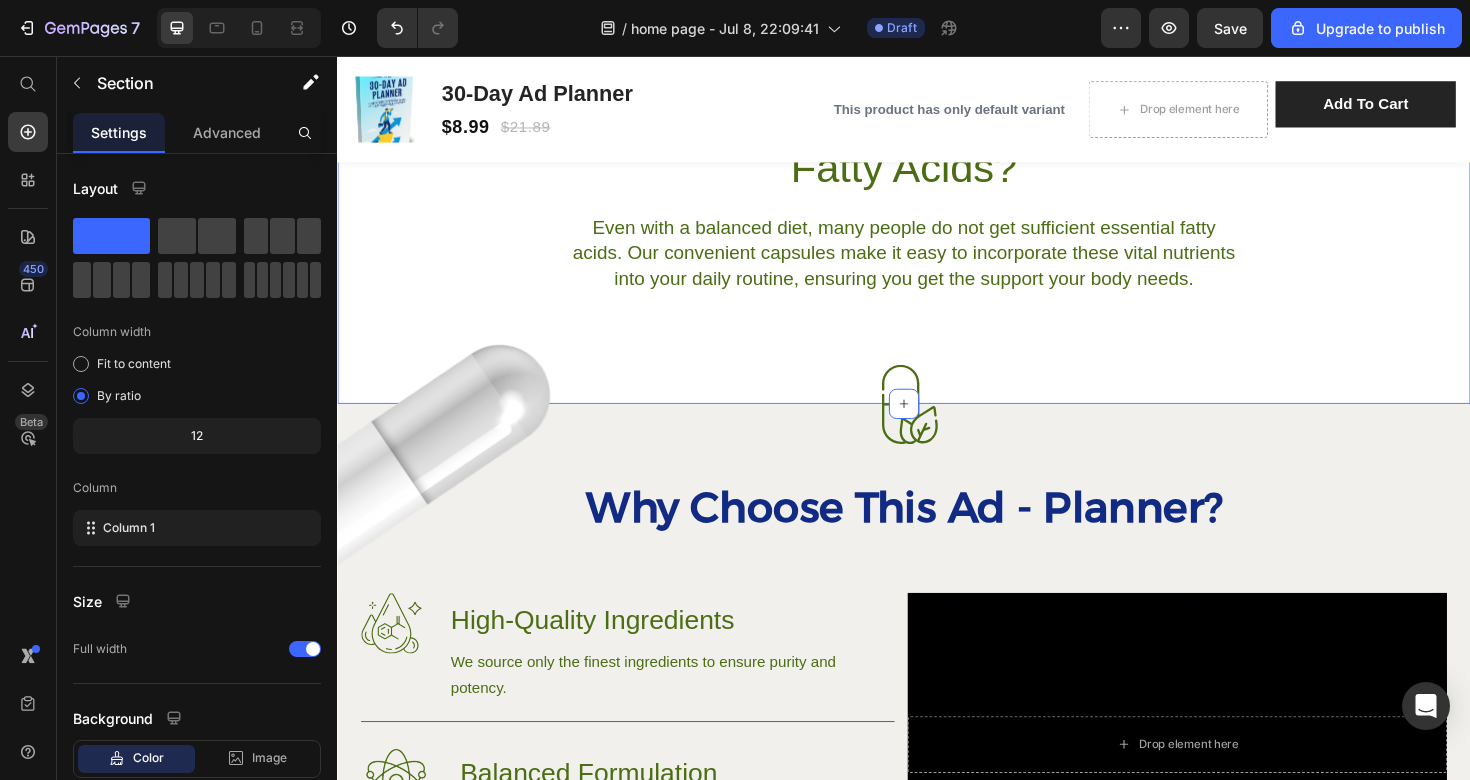click on "Why Supplement with Essential Fatty Acids? Heading Even with a balanced diet, many people do not get sufficient essential fatty acids. Our convenient capsules make it easy to incorporate these vital nutrients into your daily routine, ensuring you get the support your body needs. Text Block Row" at bounding box center [937, 199] 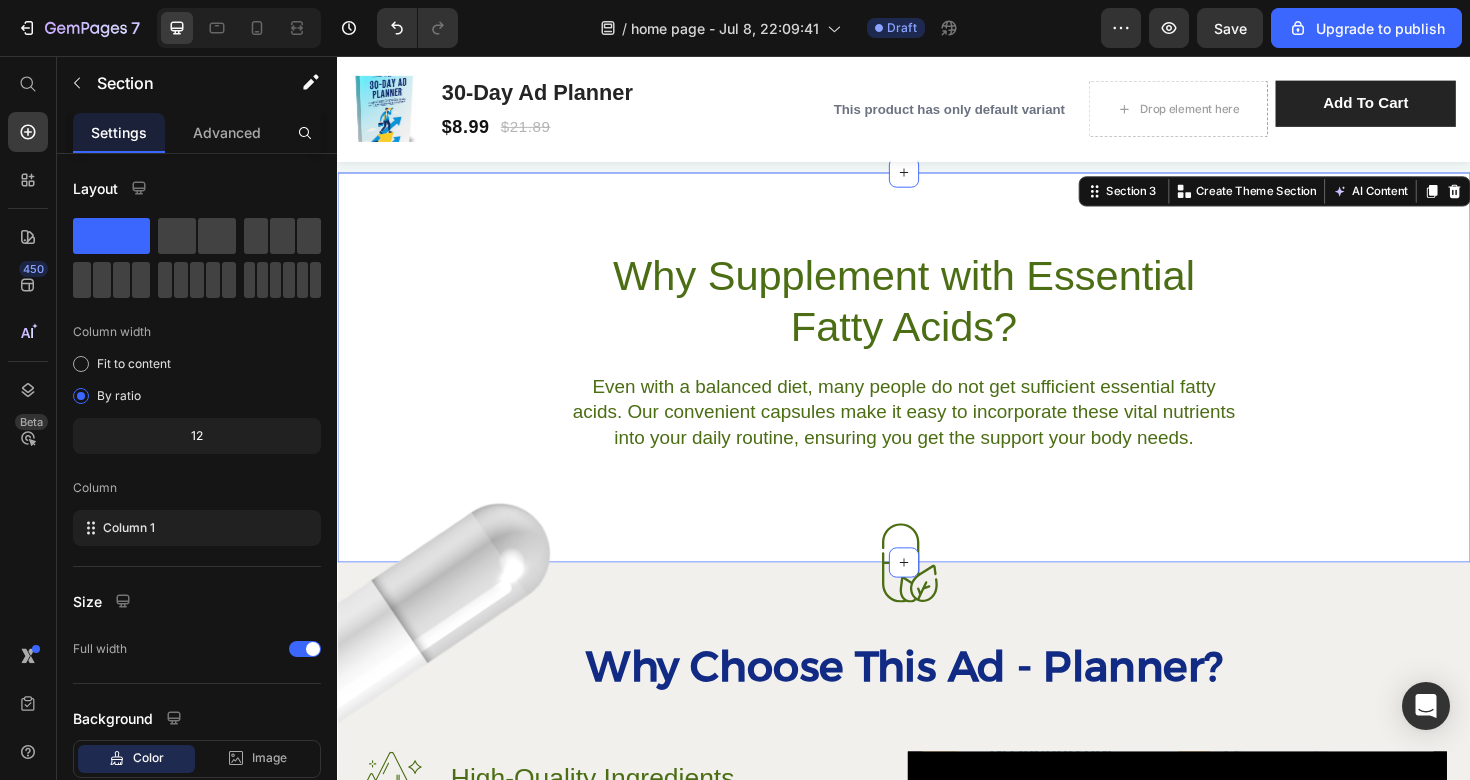 scroll, scrollTop: 785, scrollLeft: 0, axis: vertical 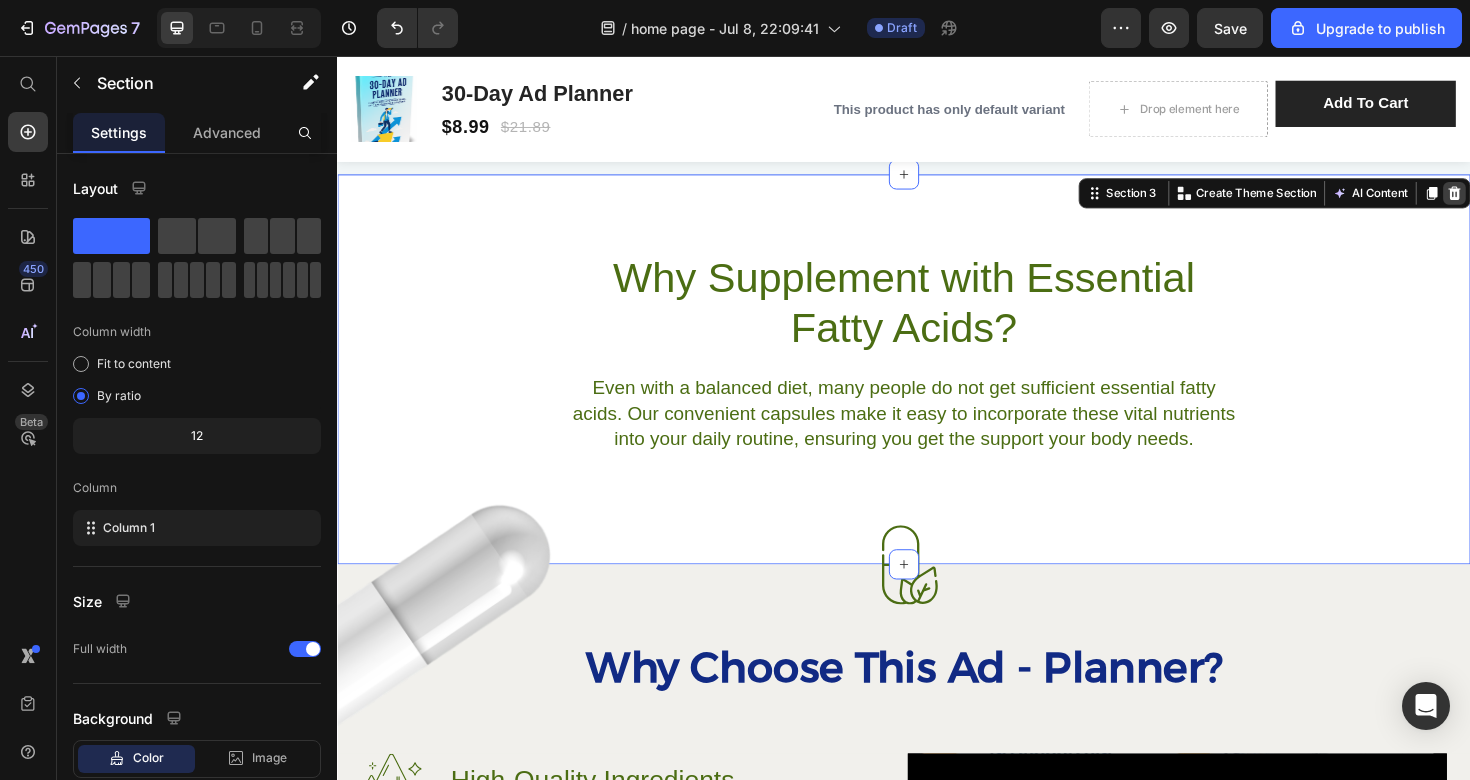 click at bounding box center (1520, 201) 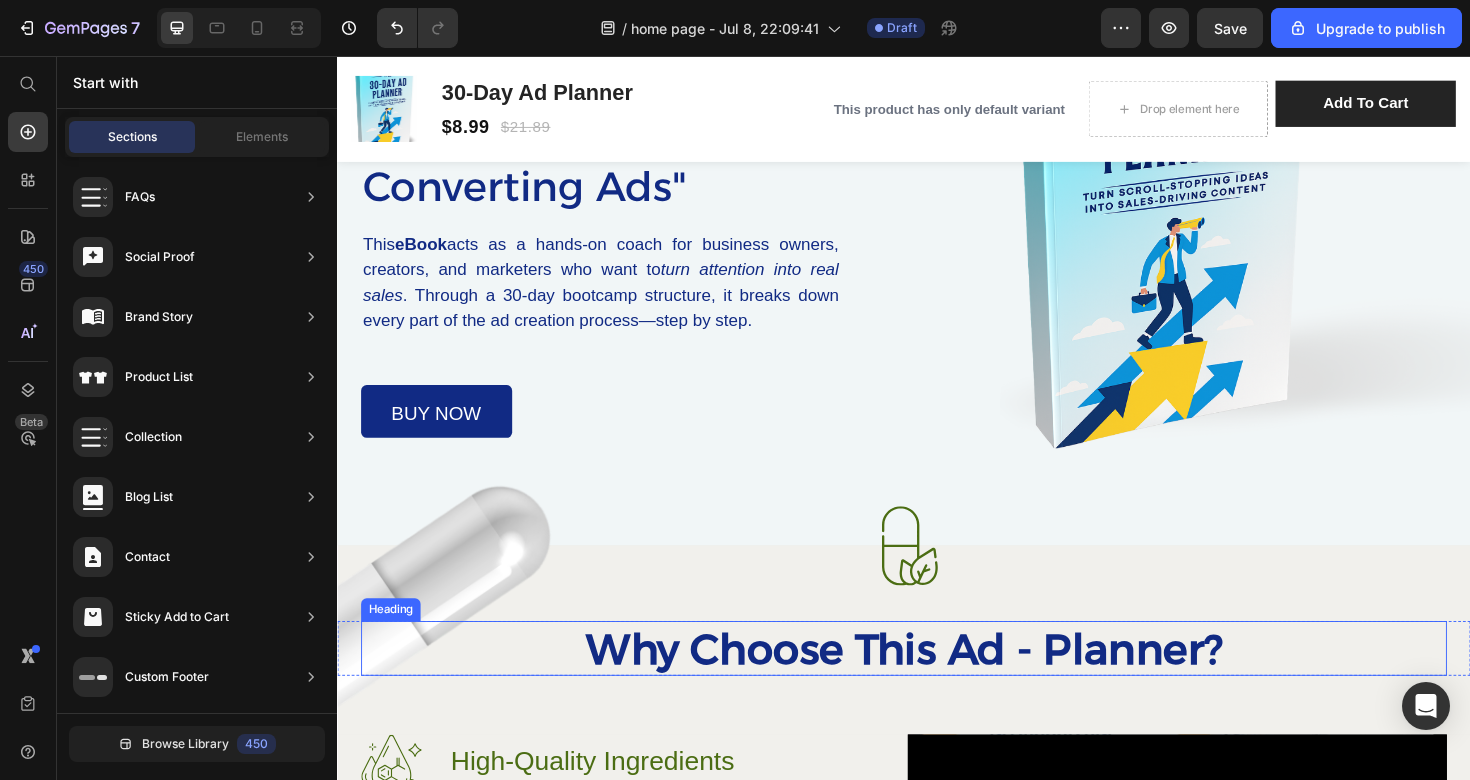 scroll, scrollTop: 372, scrollLeft: 0, axis: vertical 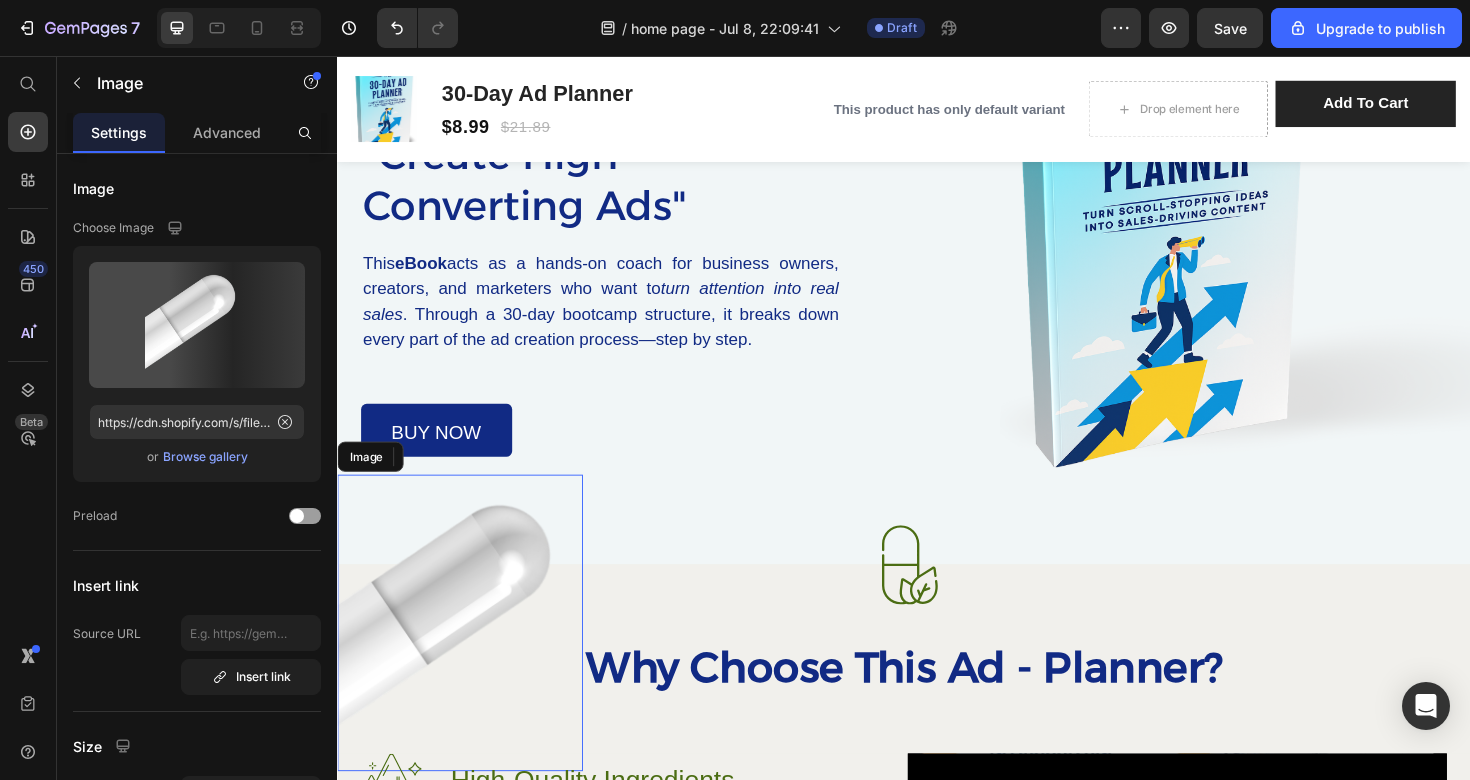 click at bounding box center (467, 656) 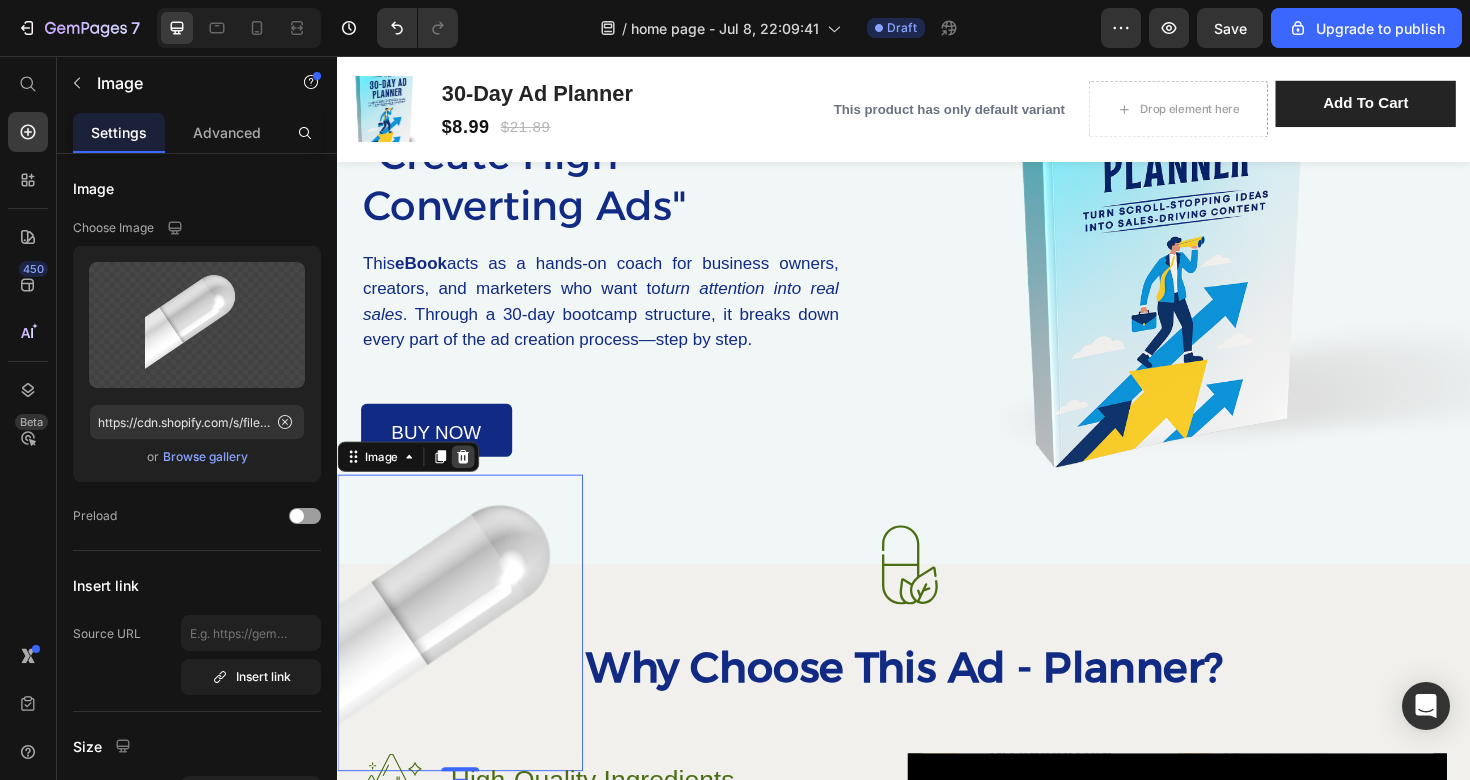 click 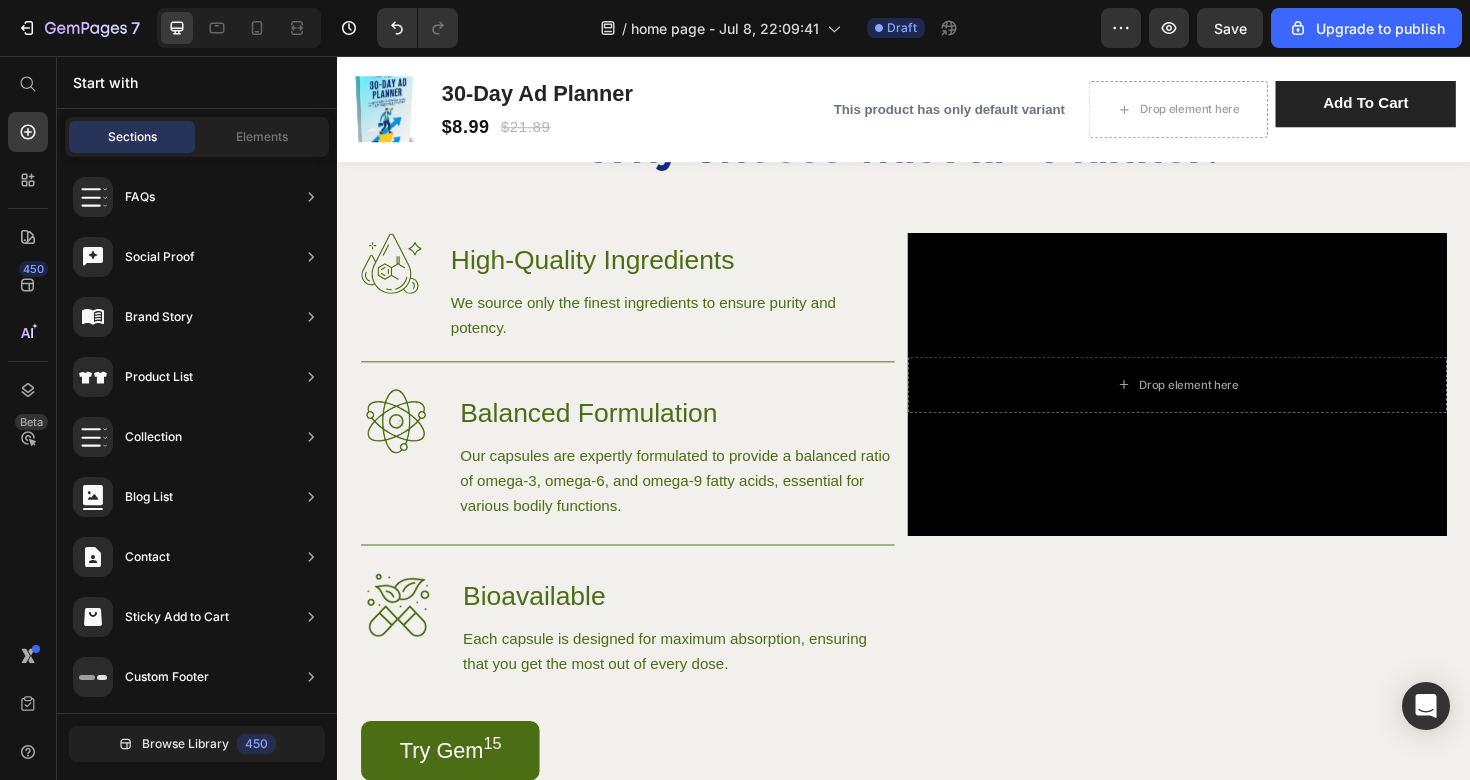 scroll, scrollTop: 922, scrollLeft: 0, axis: vertical 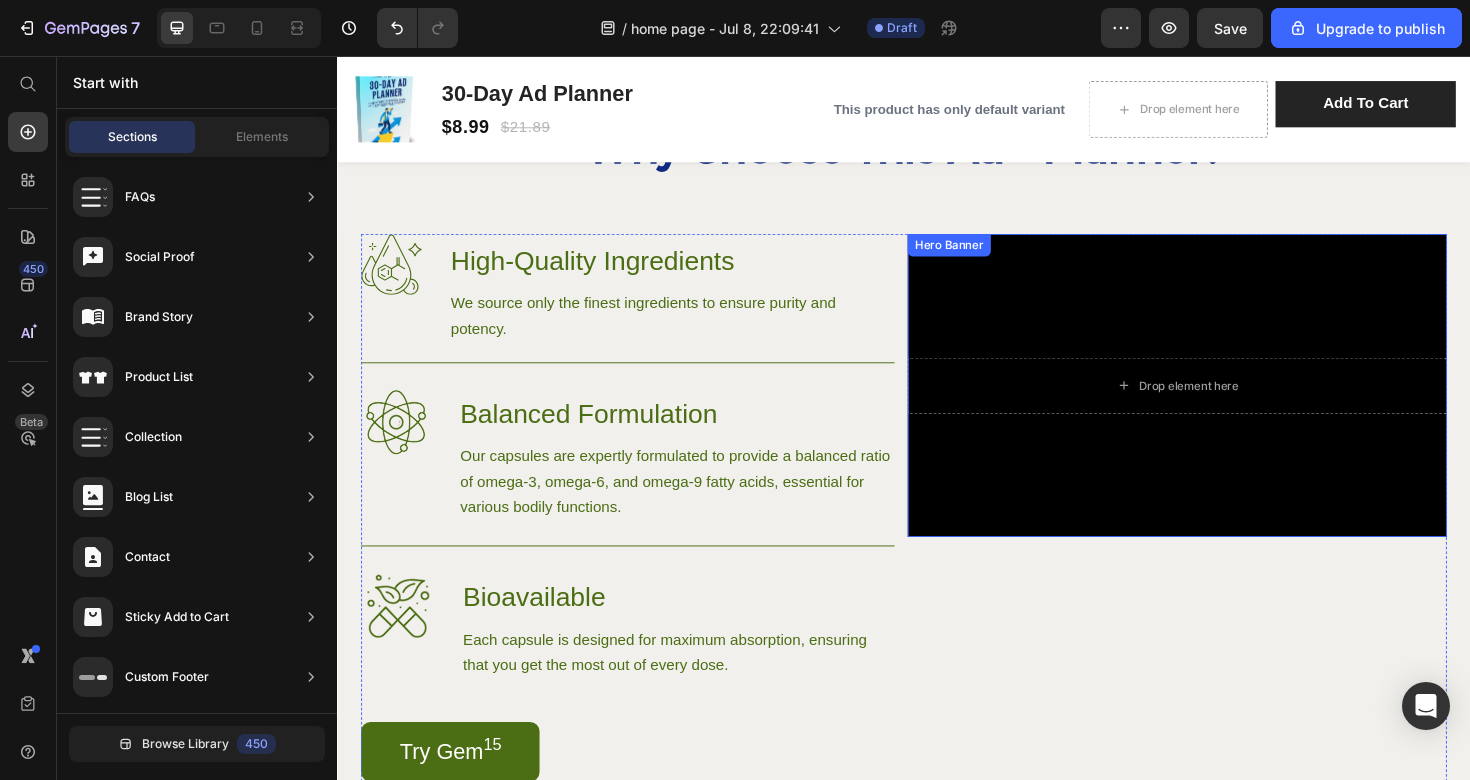 click at bounding box center [1226, 404] 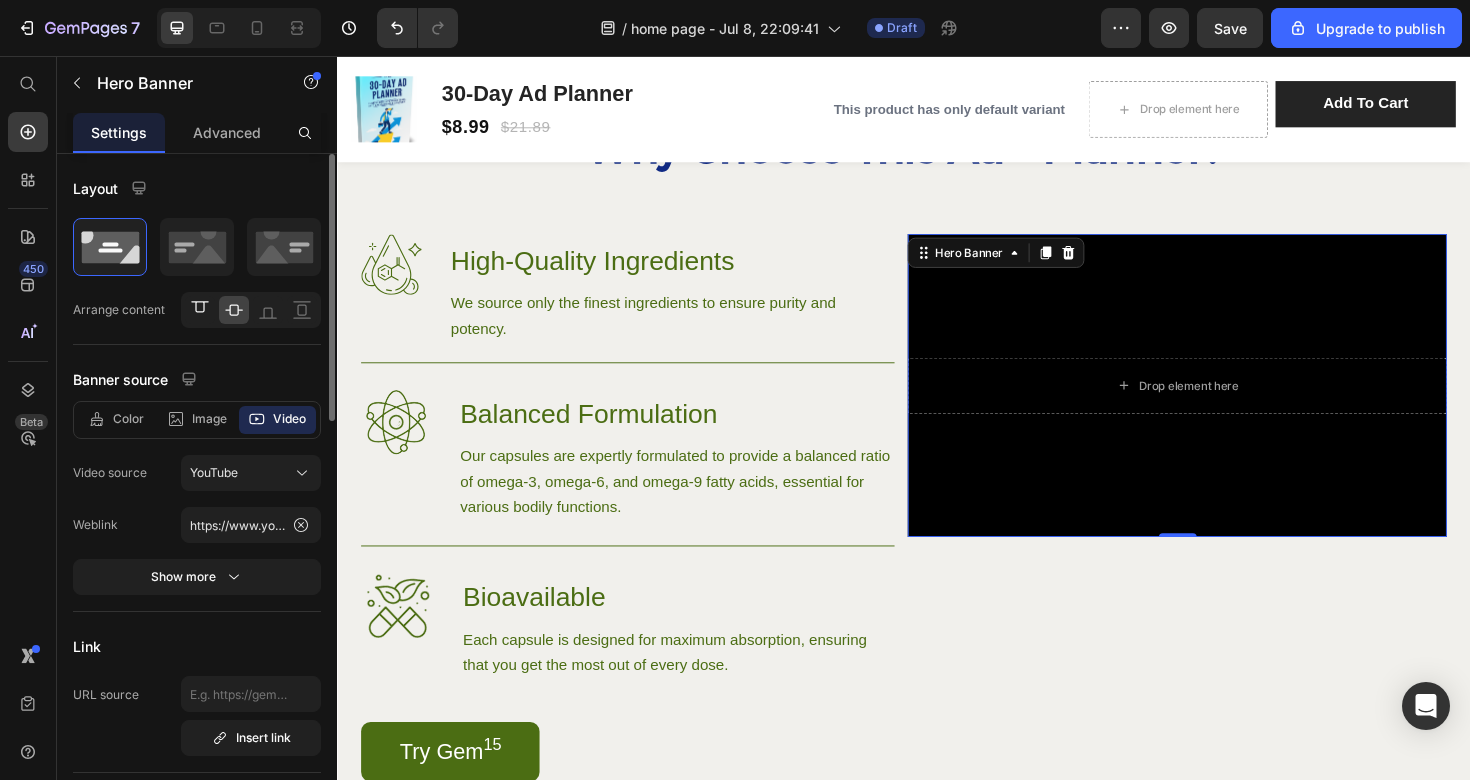 click 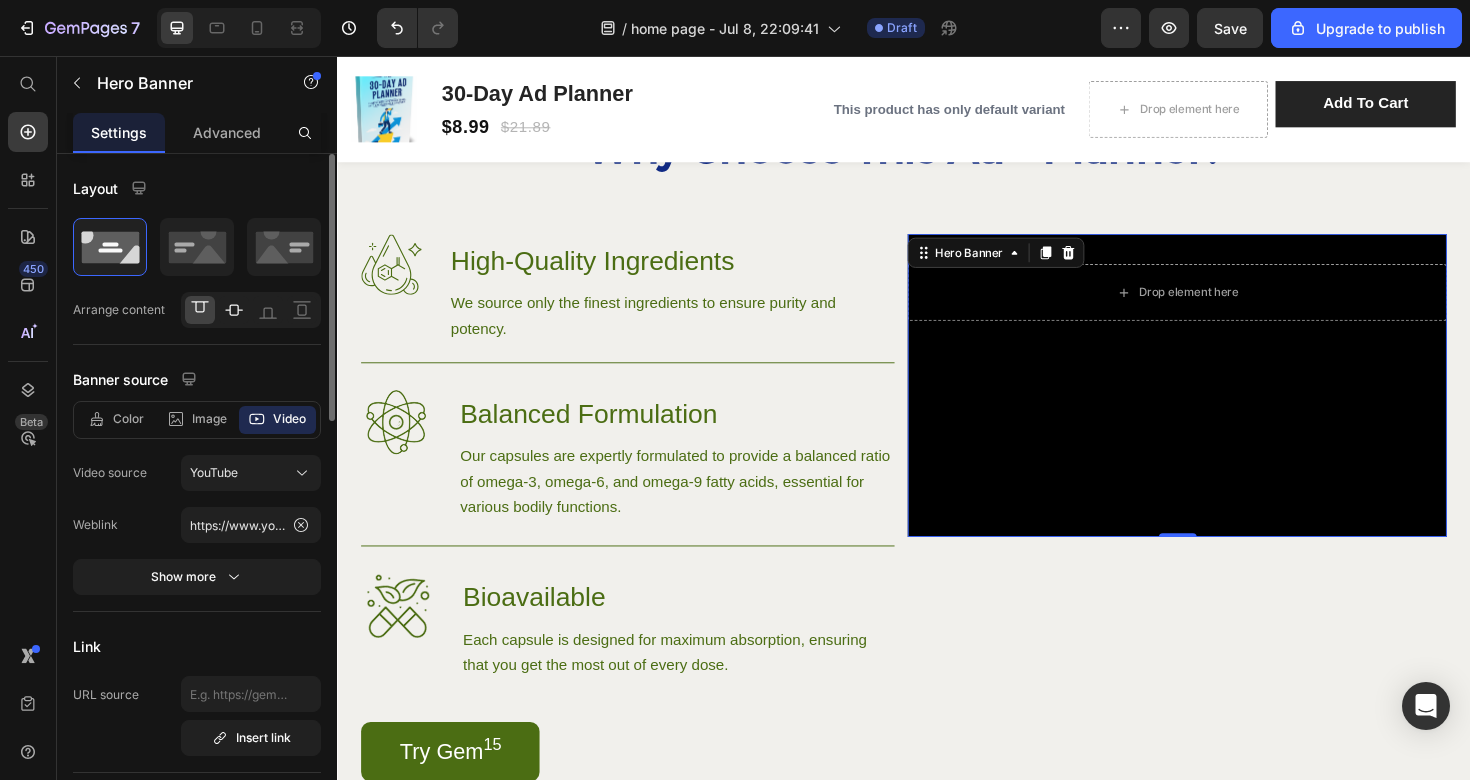 click 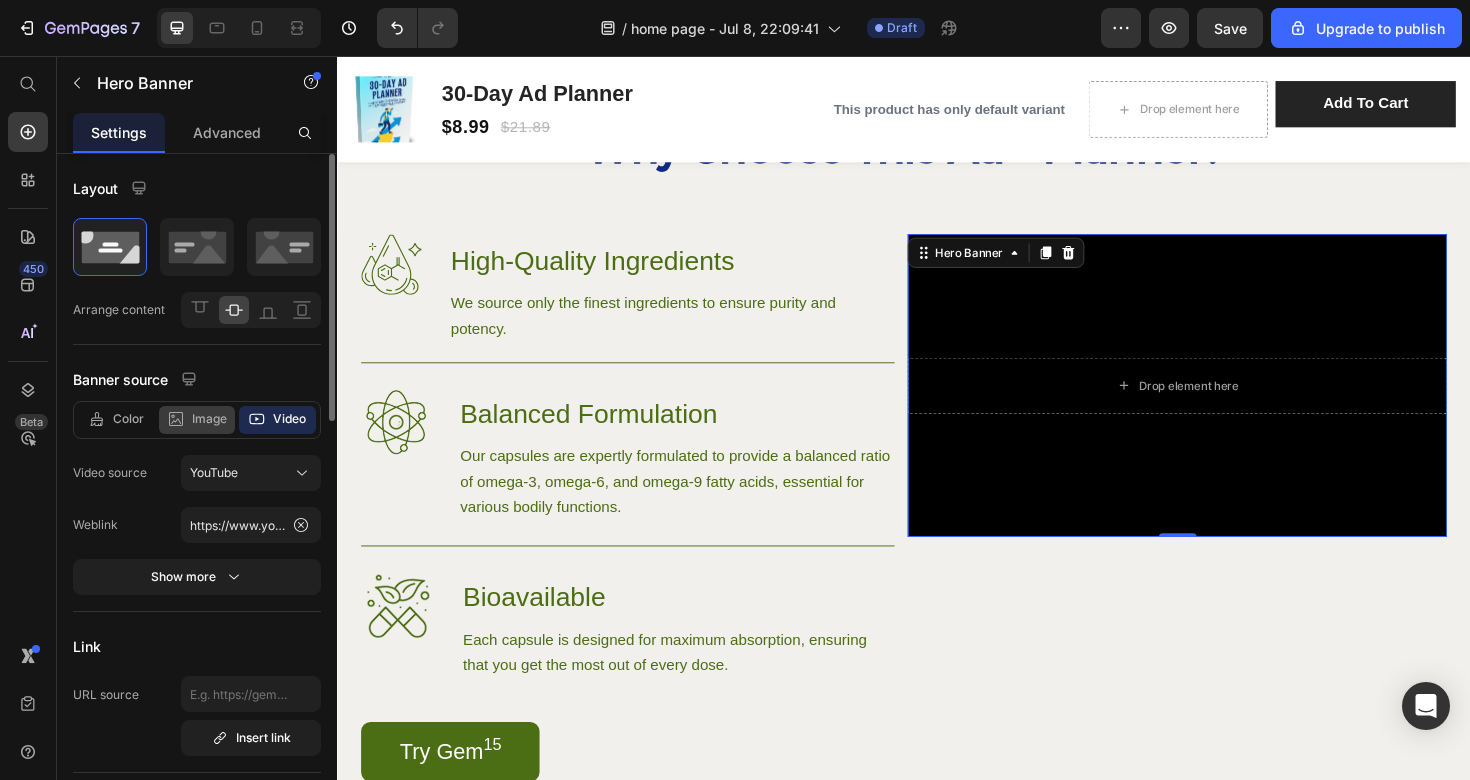 click on "Image" 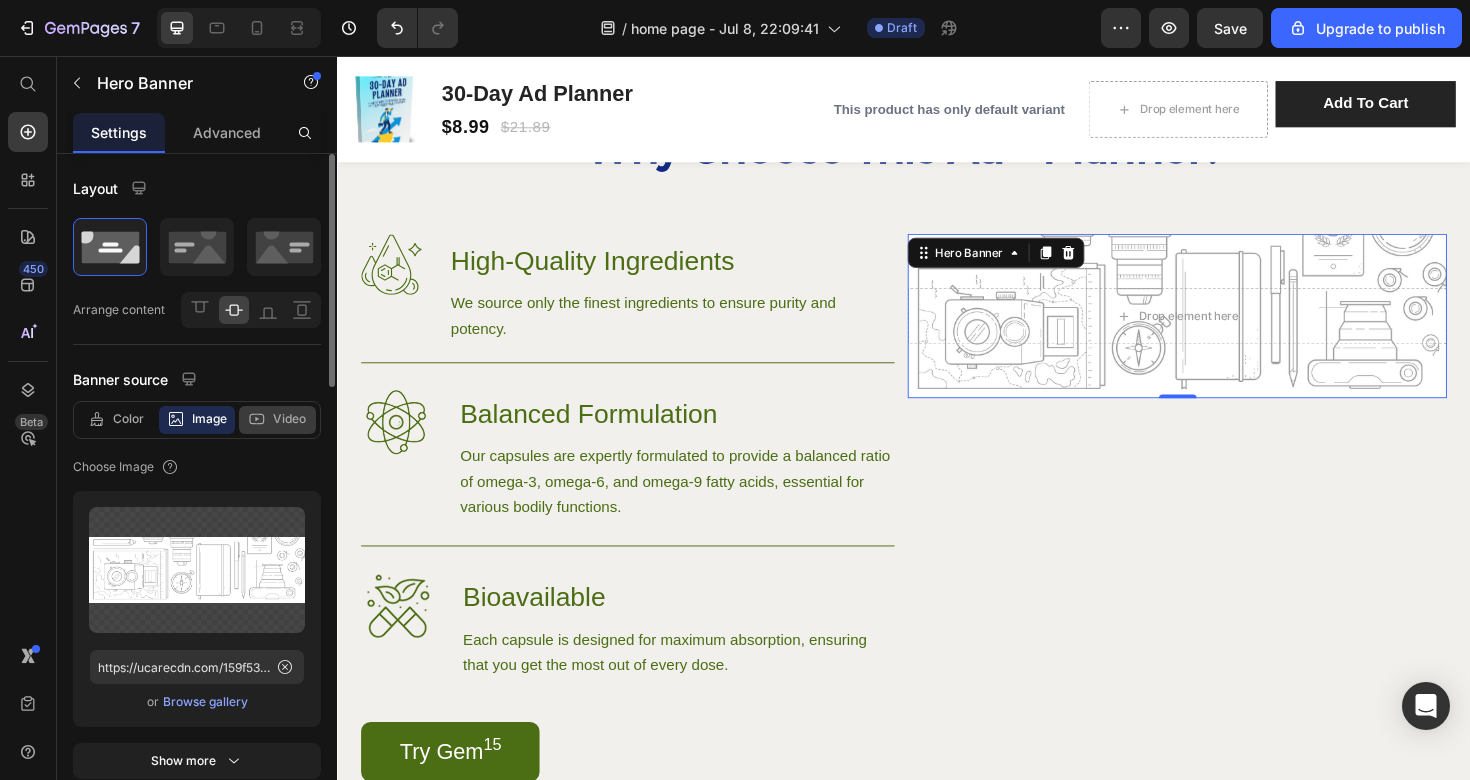 click on "Video" 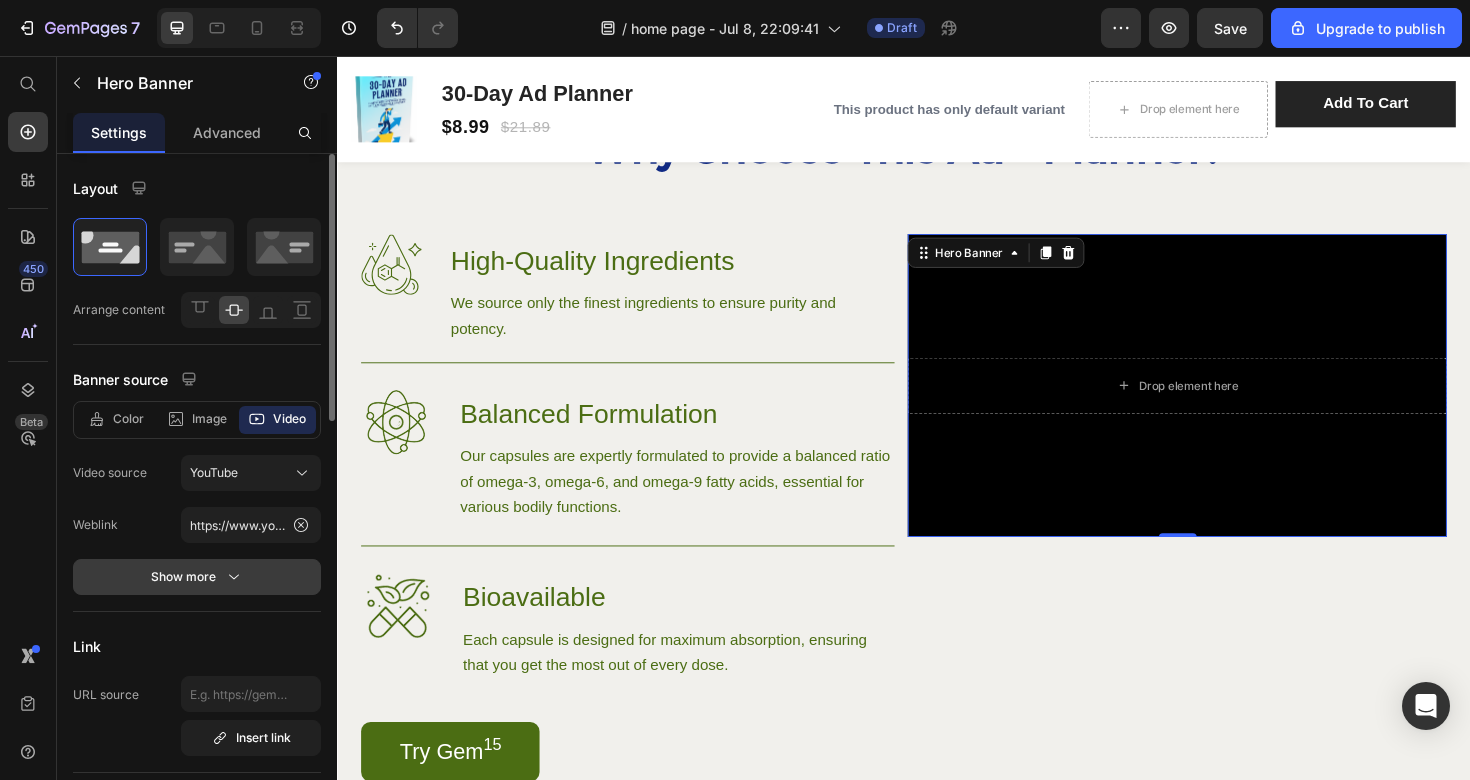 click on "Show more" at bounding box center (197, 577) 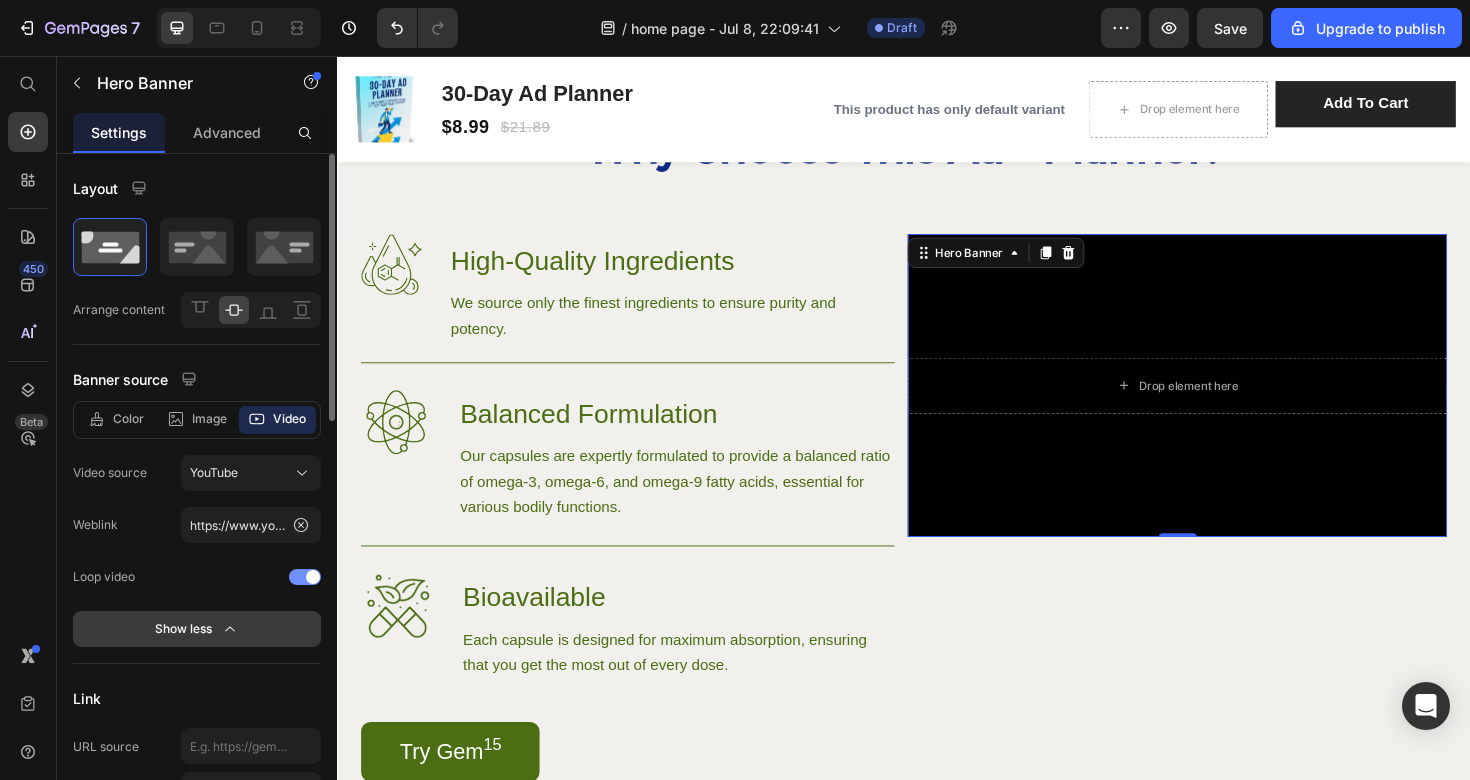 click 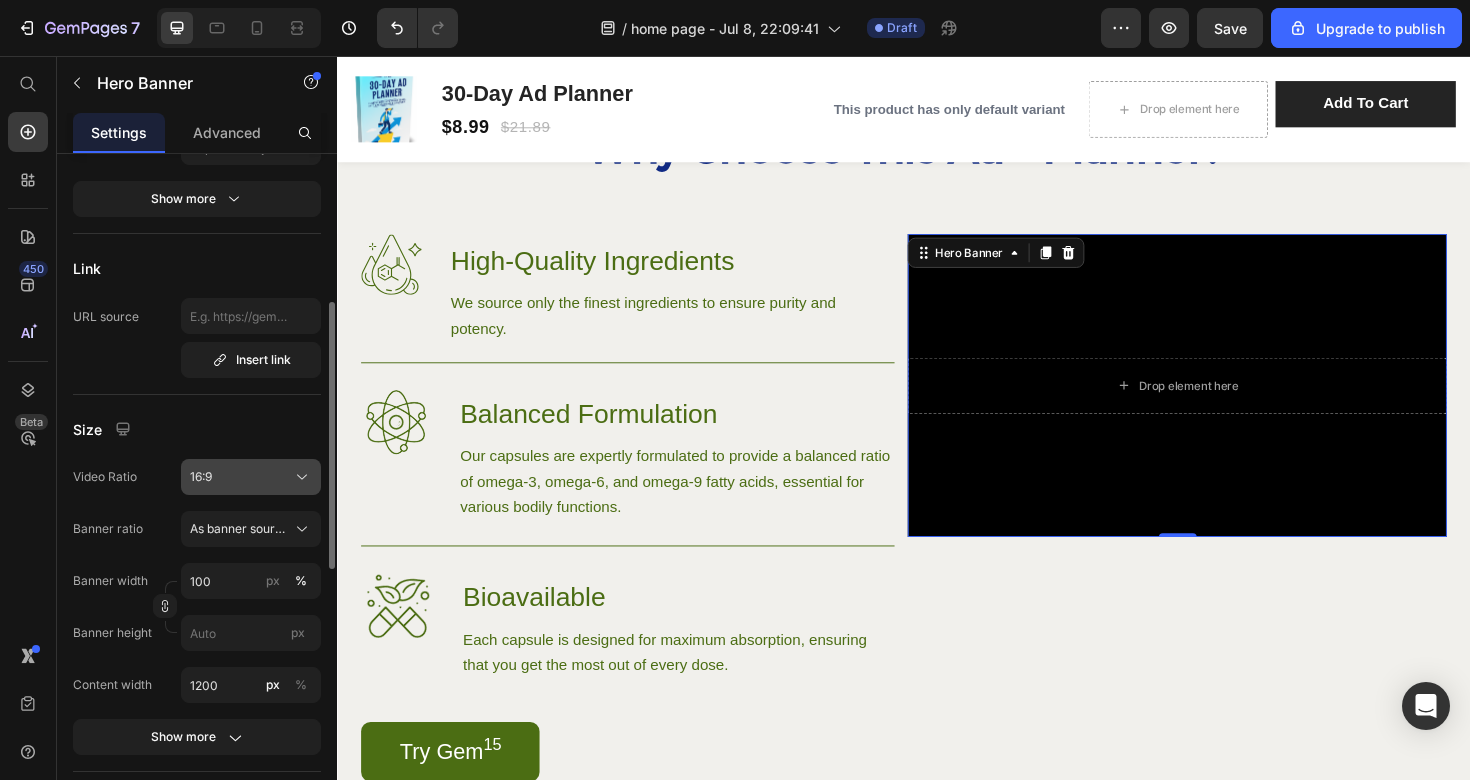 scroll, scrollTop: 380, scrollLeft: 0, axis: vertical 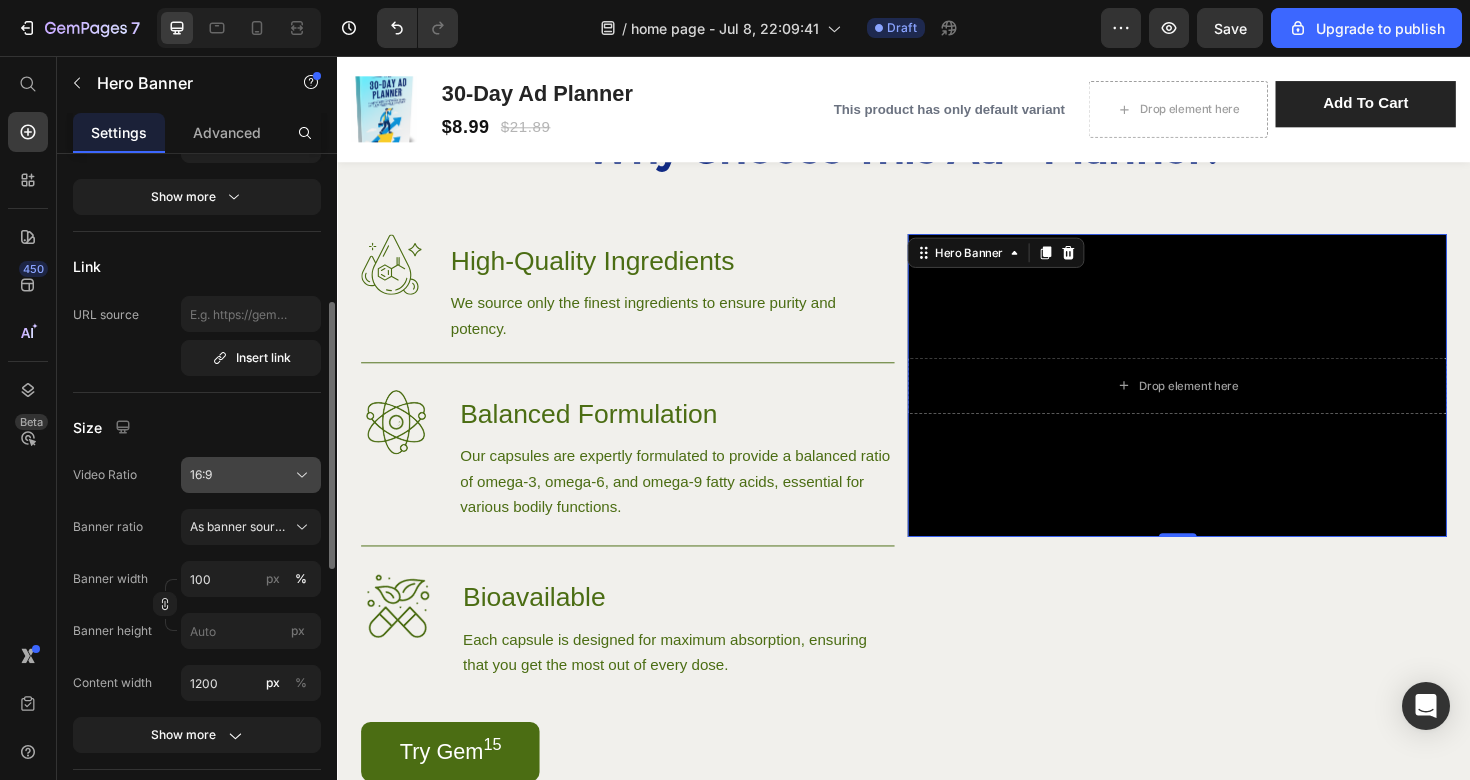 click on "16:9" 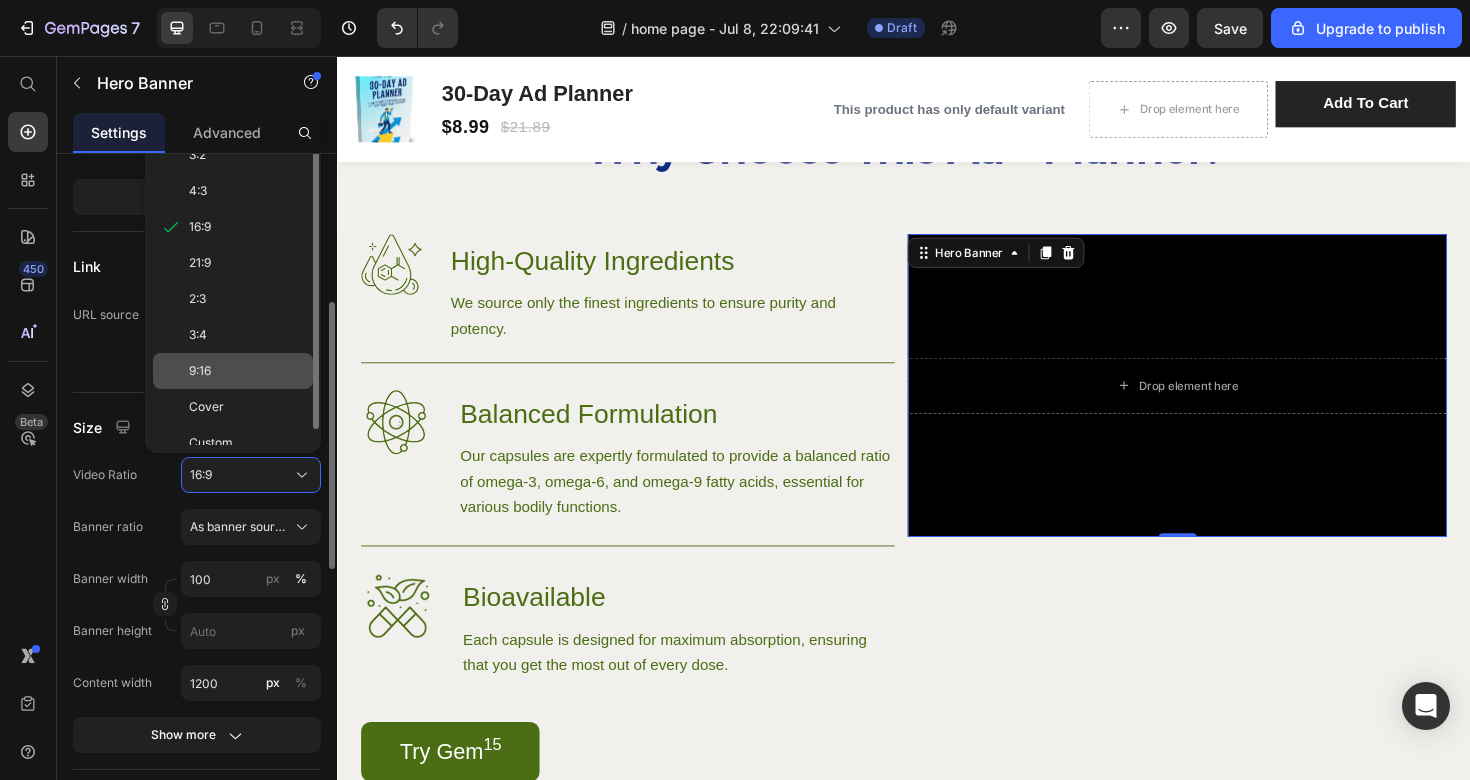 click on "9:16" at bounding box center [247, 371] 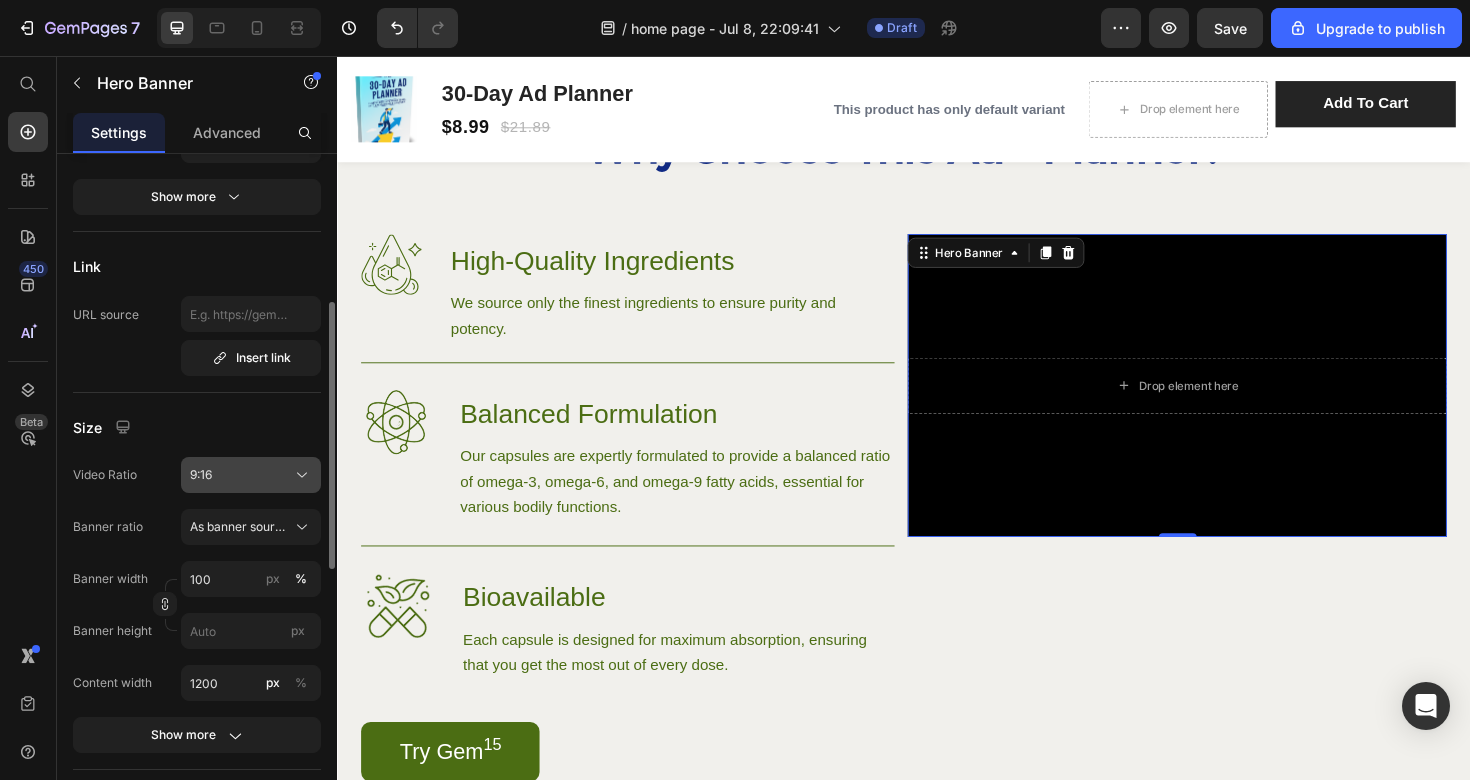 click on "9:16" at bounding box center [251, 475] 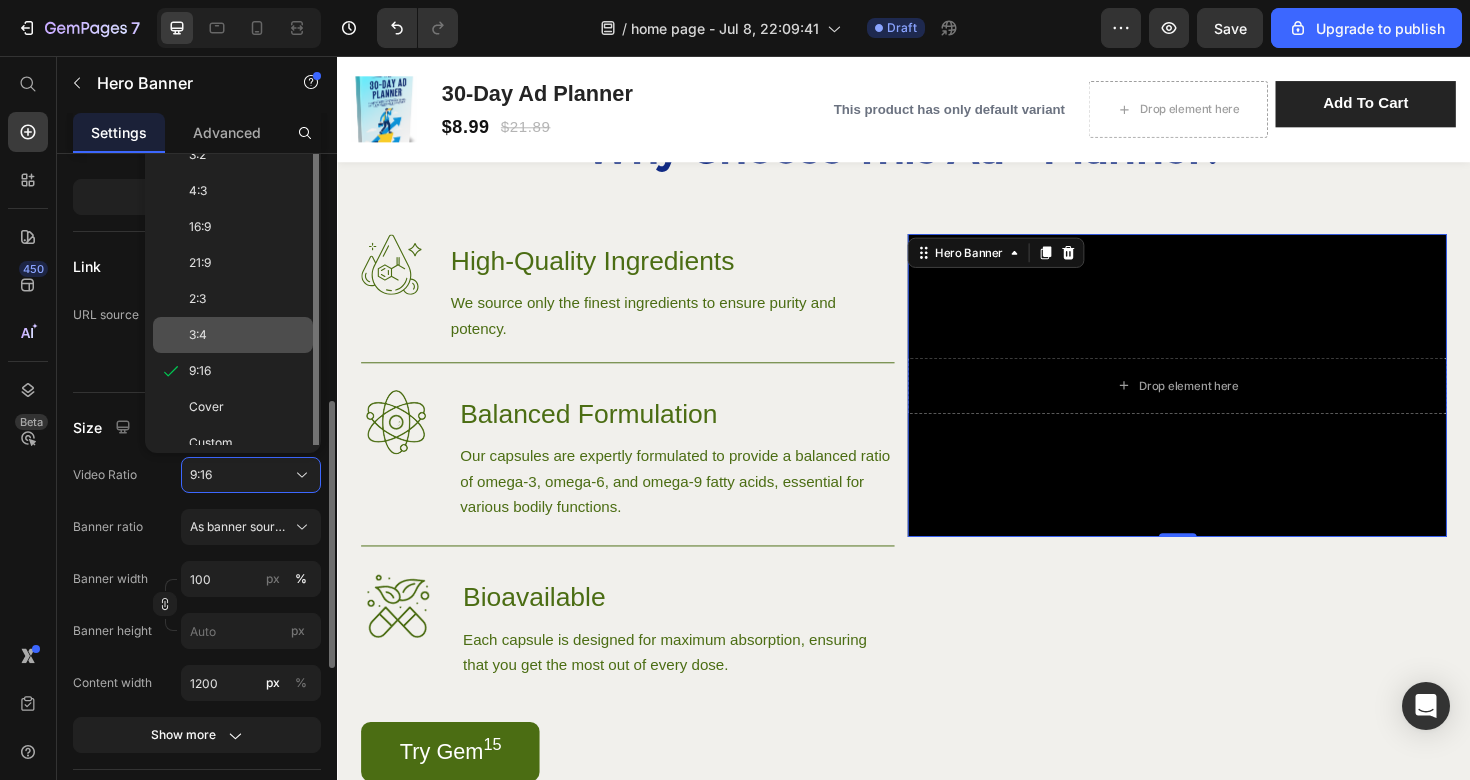 scroll, scrollTop: 16, scrollLeft: 0, axis: vertical 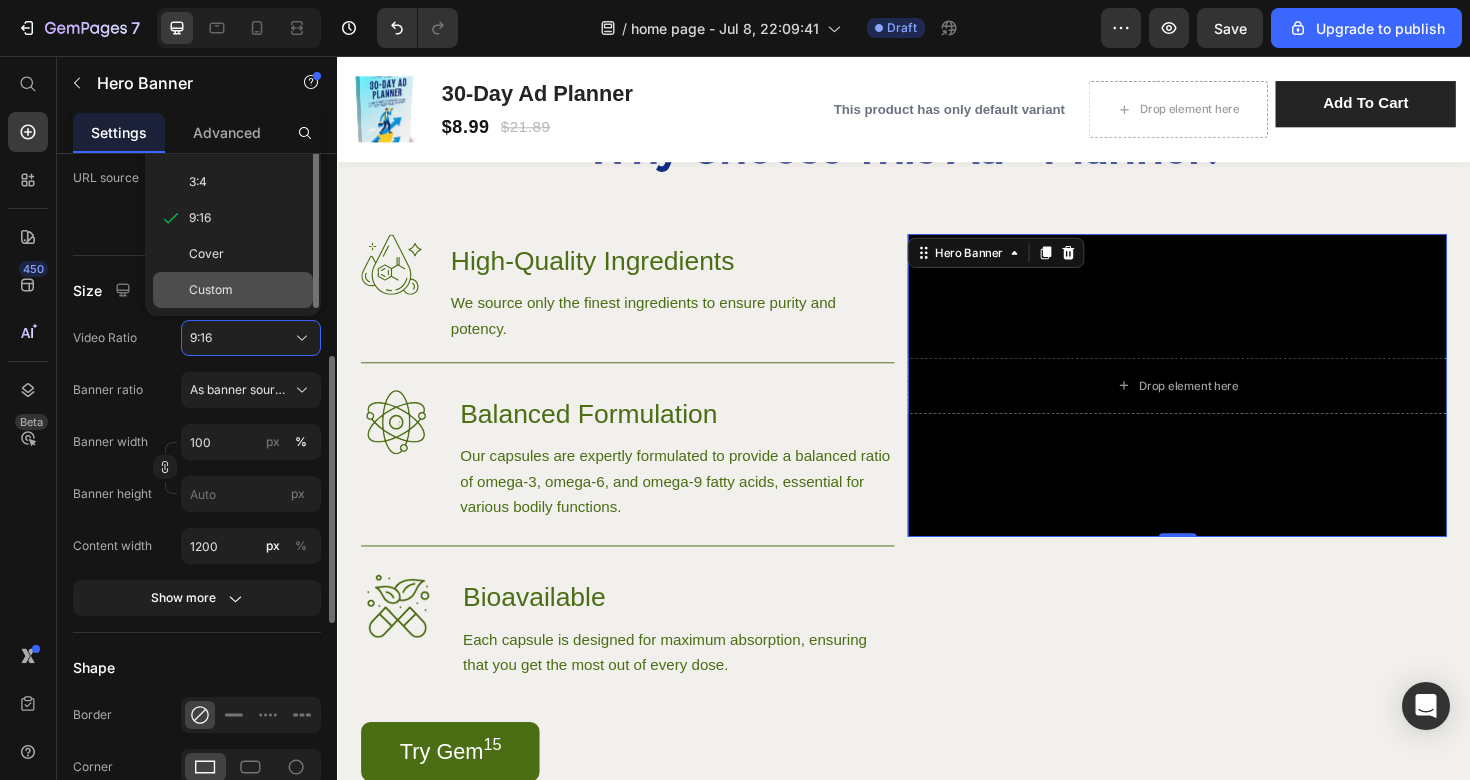 click on "Custom" 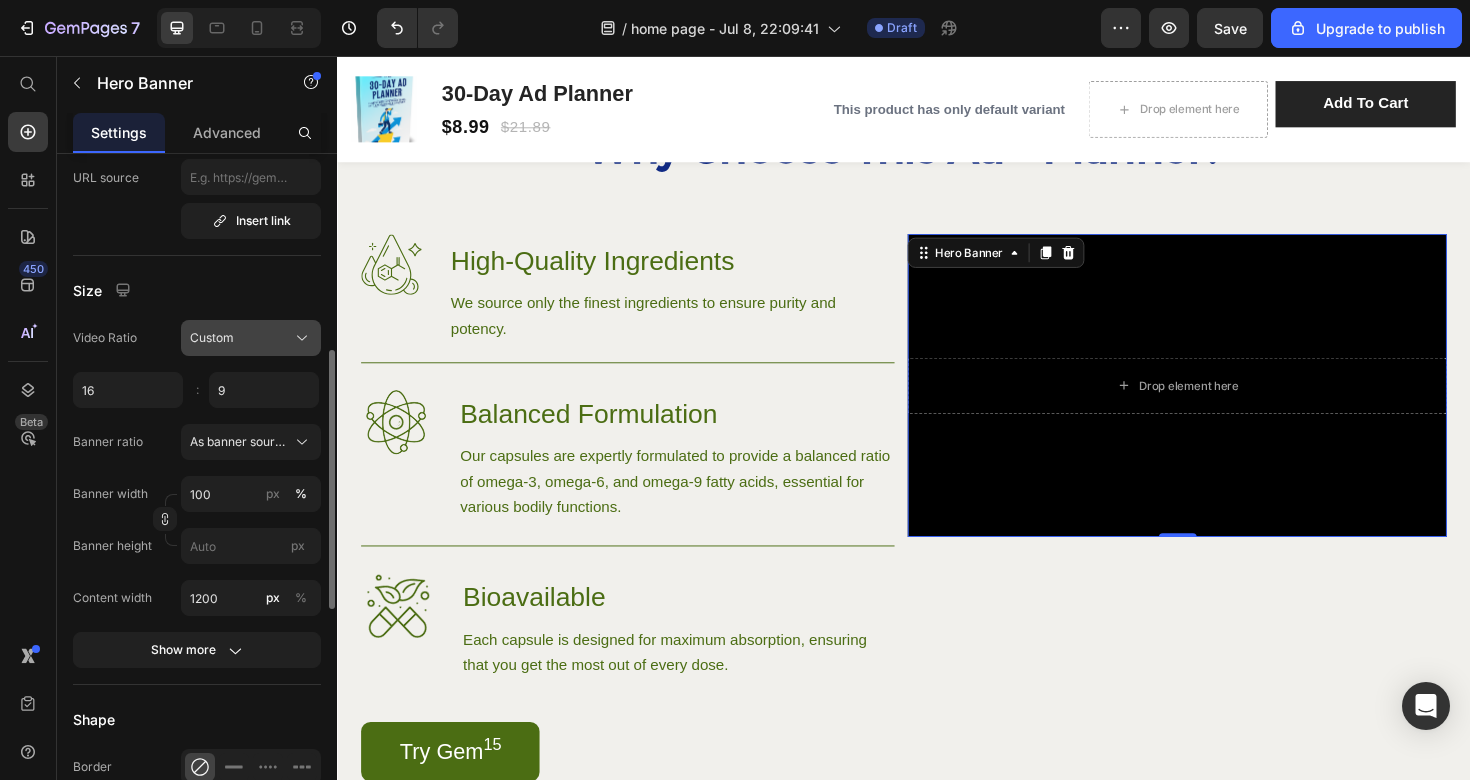 click on "Custom" 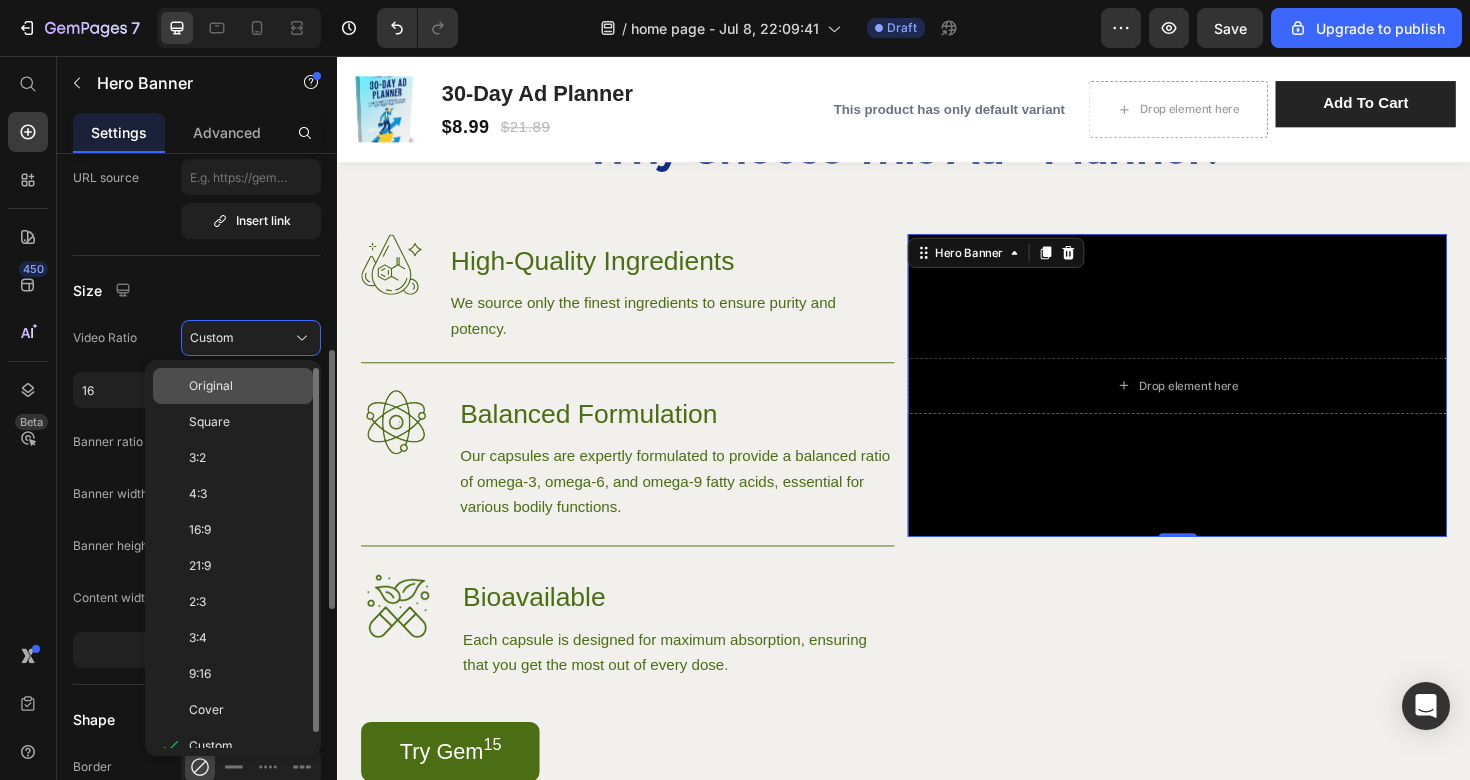 click on "Original" 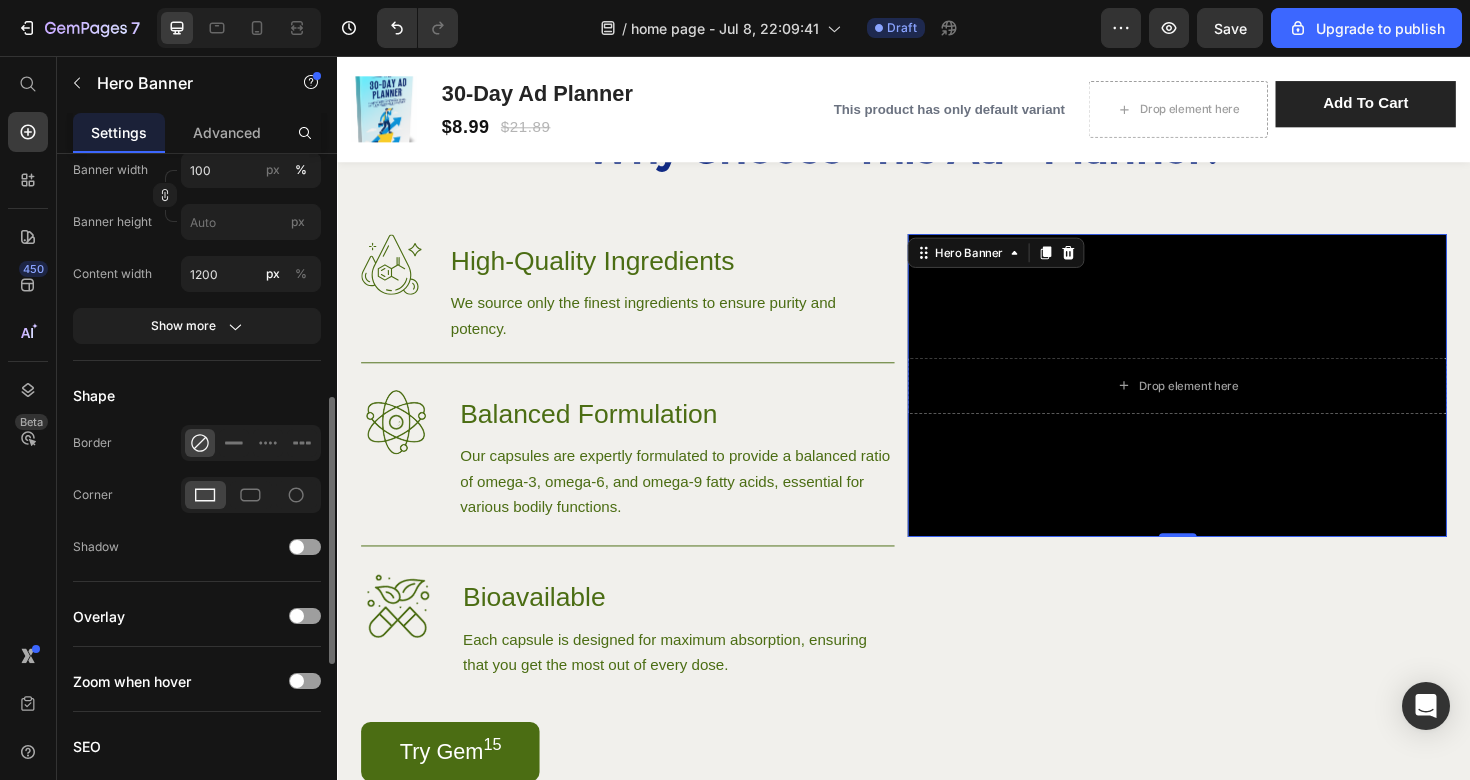 scroll, scrollTop: 792, scrollLeft: 0, axis: vertical 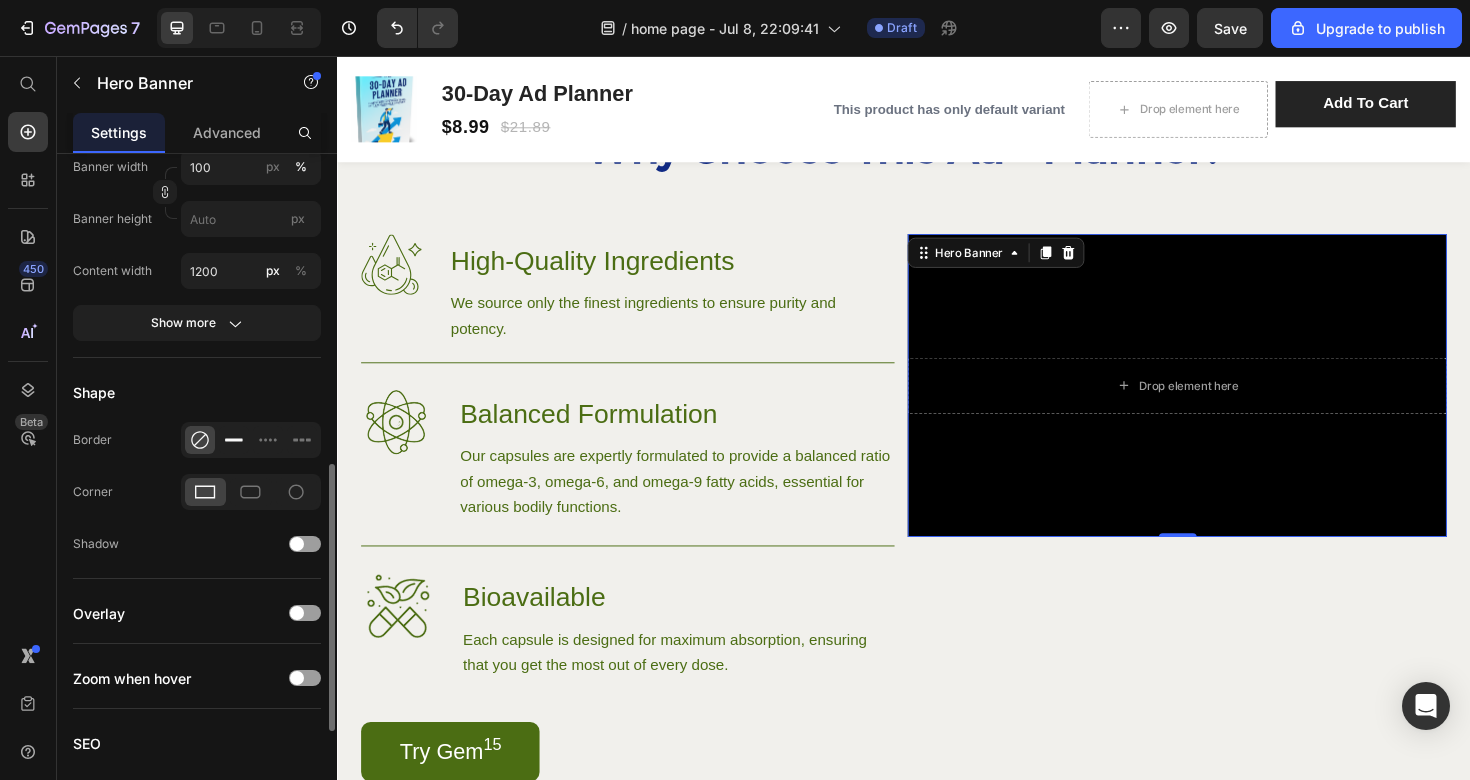 click 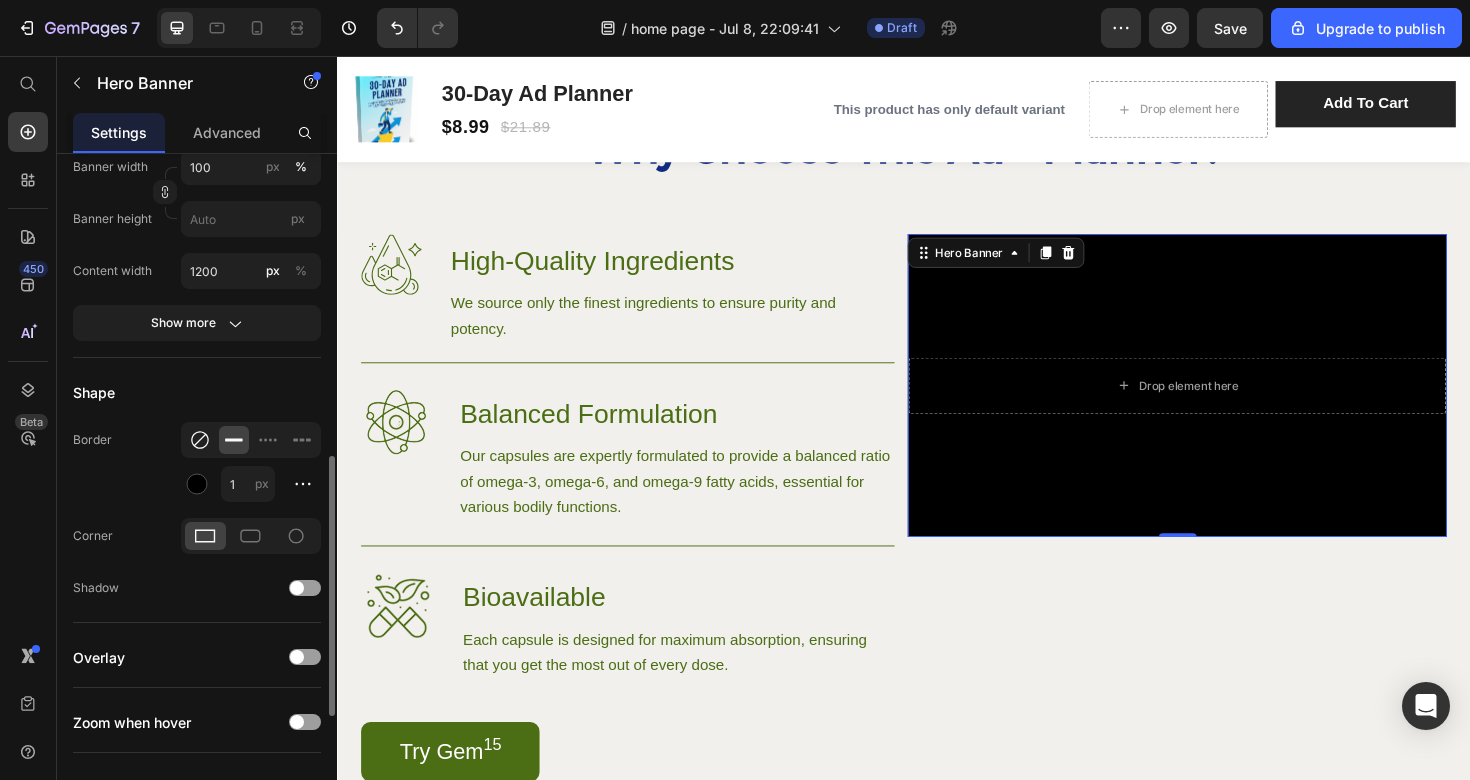 click 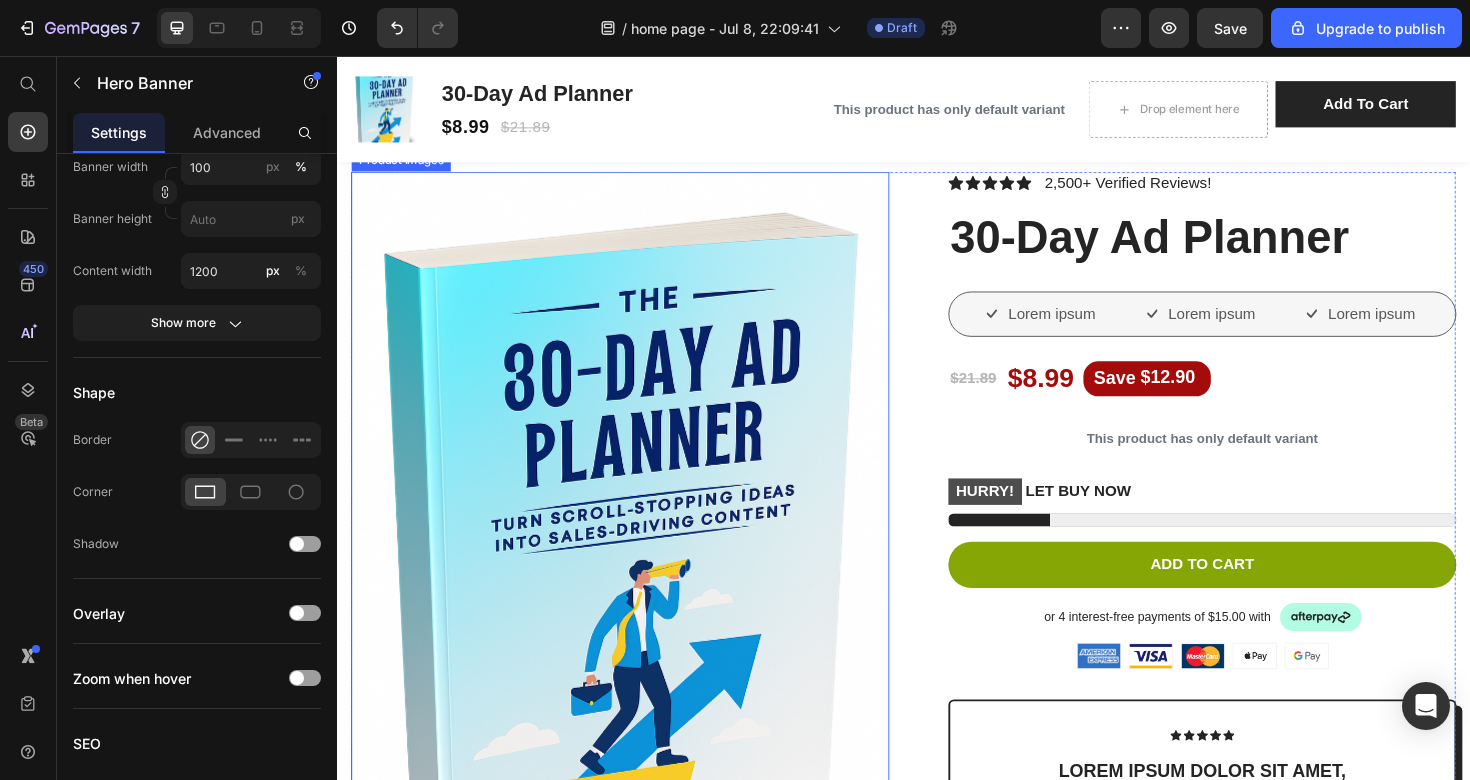 scroll, scrollTop: 1711, scrollLeft: 0, axis: vertical 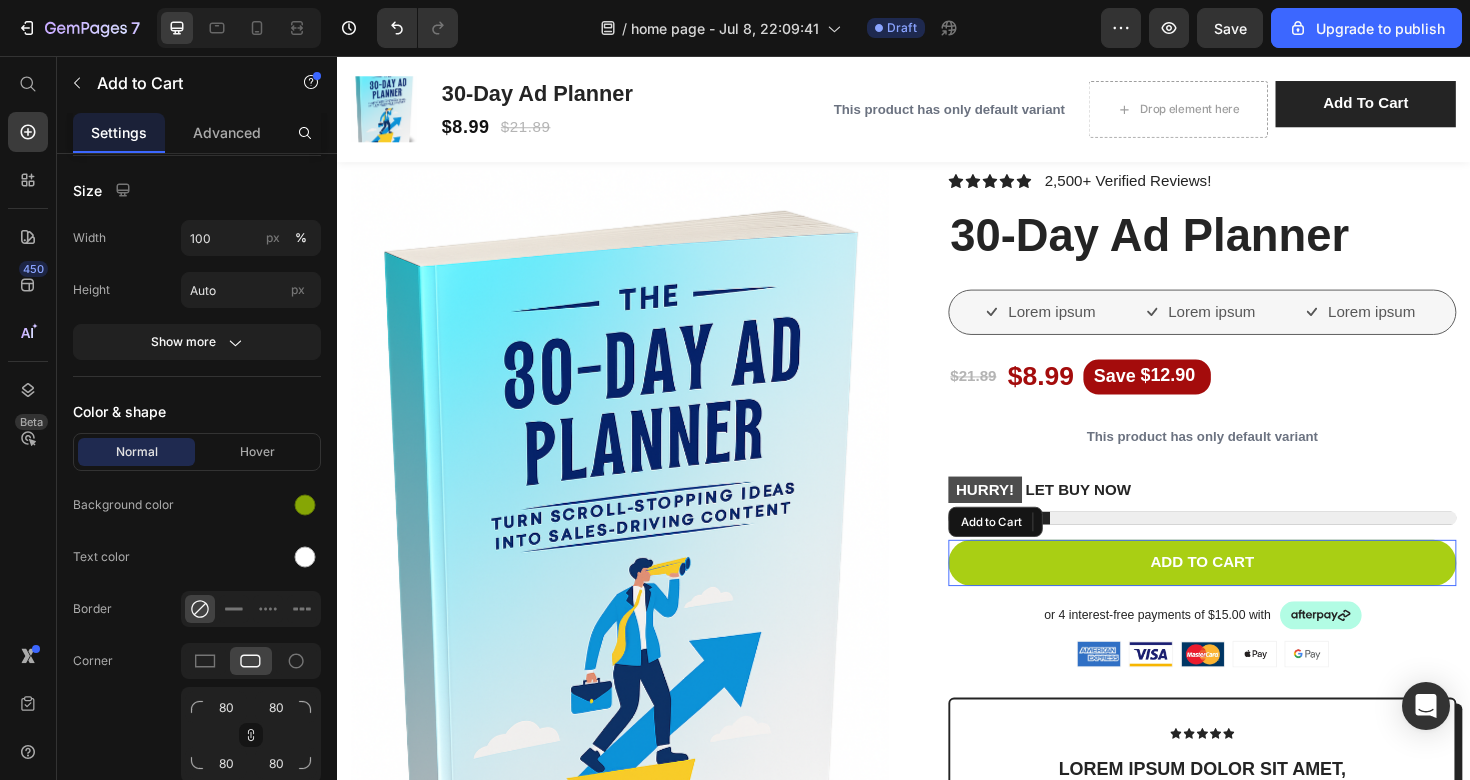 click on "Add to cart" at bounding box center (1253, 592) 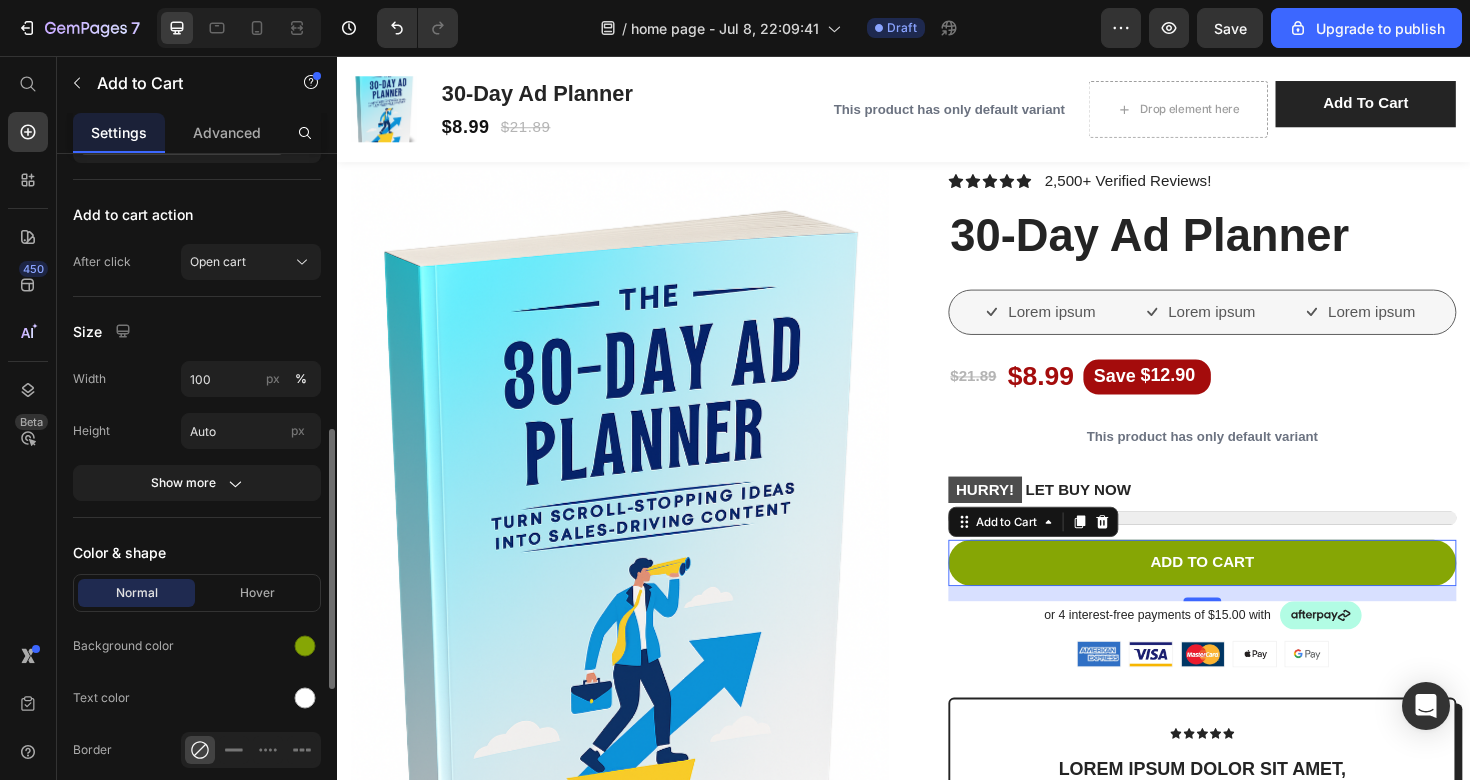 scroll, scrollTop: 670, scrollLeft: 0, axis: vertical 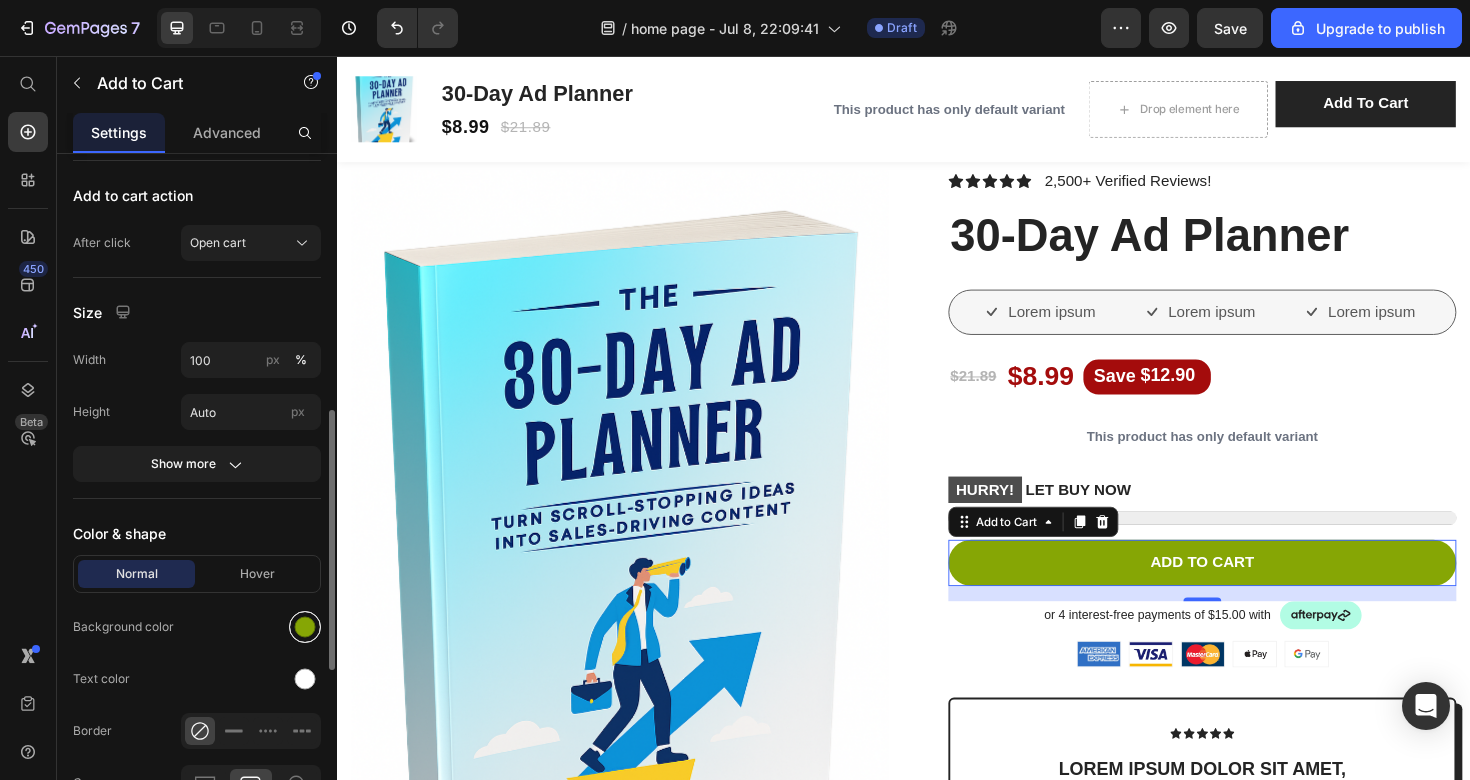 click at bounding box center [305, 627] 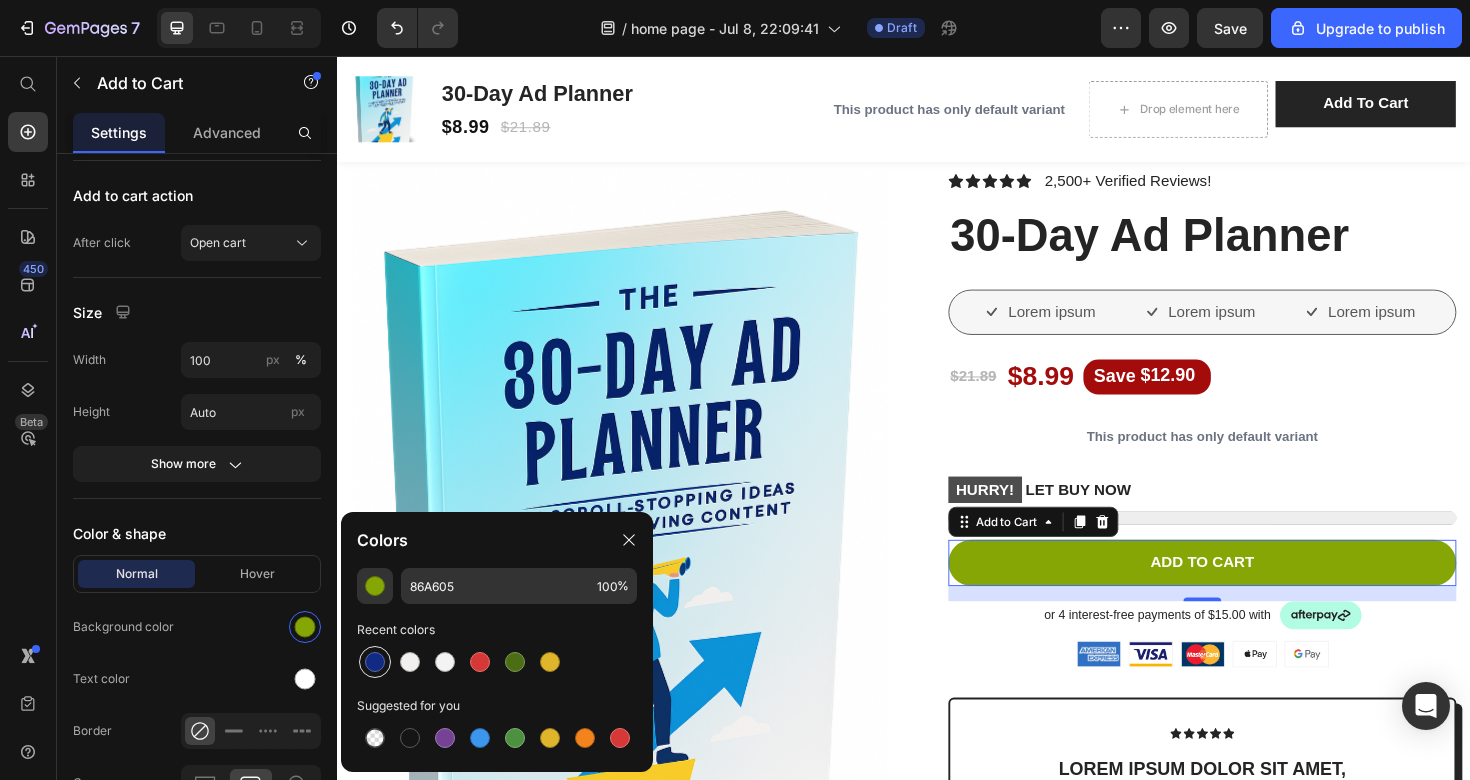 click at bounding box center [375, 662] 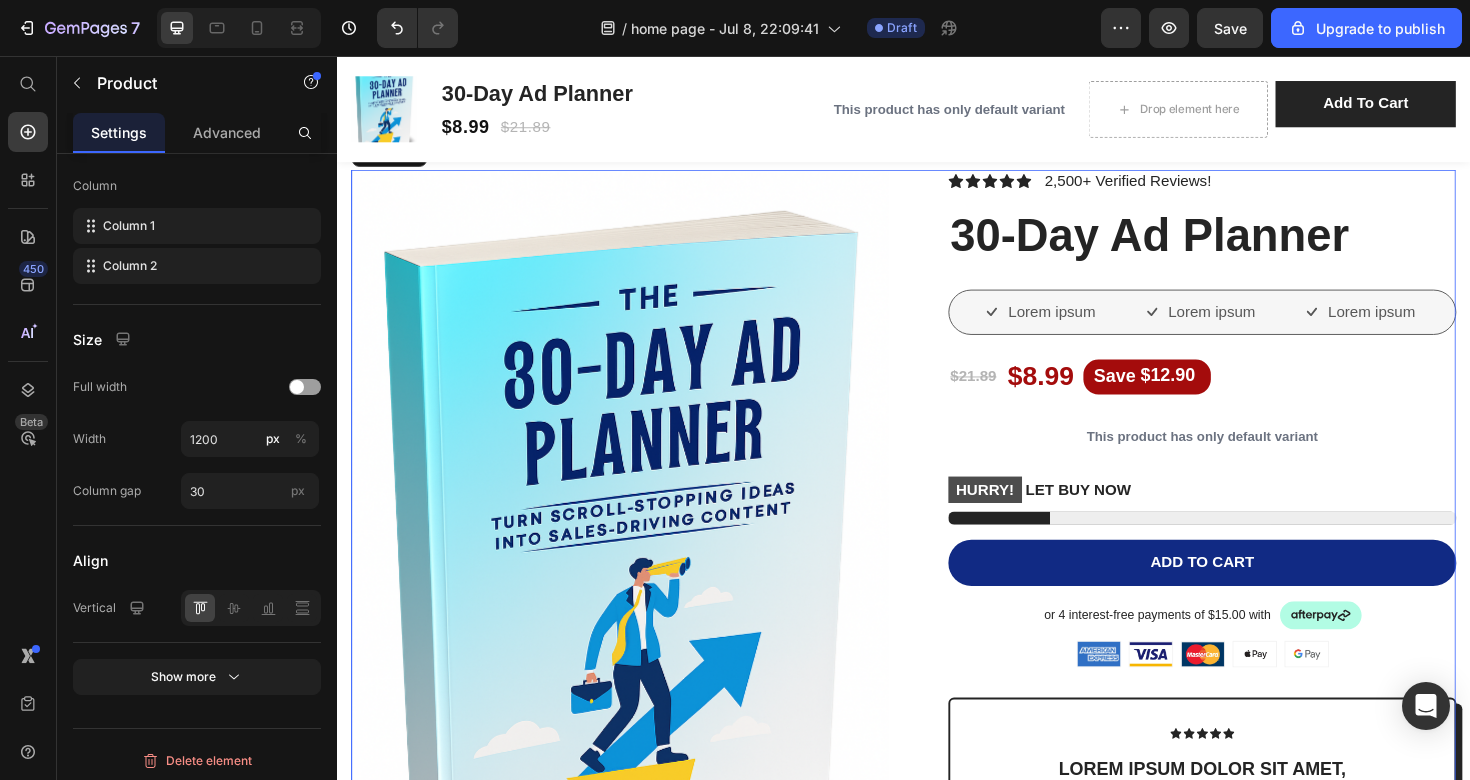click on "Product Images
Vero eos
At accusamus
Et iusto odio
Consectetur
Adipiscin Accordion Icon Icon Icon Icon Icon Icon List 2,500+ Verified Reviews! Text Block Row 30-Day Ad Planner Product Title
Lorem ipsum Item List
Lorem ipsum Item List
Lorem ipsum Item List Row $21.89 Product Price $8.99 Product Price Save $12.90 Discount Tag Row This product has only default variant Product Variants & Swatches
HURRY!  LET BUY NOW Stock Counter Add to cart Add to Cart   16 or 4 interest-free payments of $15.00 with Text Block Image Row Image Image Image Image Image Row Icon Icon Icon Icon Icon Icon List Lorem ipsum dolor sit amet, consectetur adipiscing elit Text Block Text Block [NAME] Text Block
Verified Buyer Item List Row Row Item List" at bounding box center [937, 805] 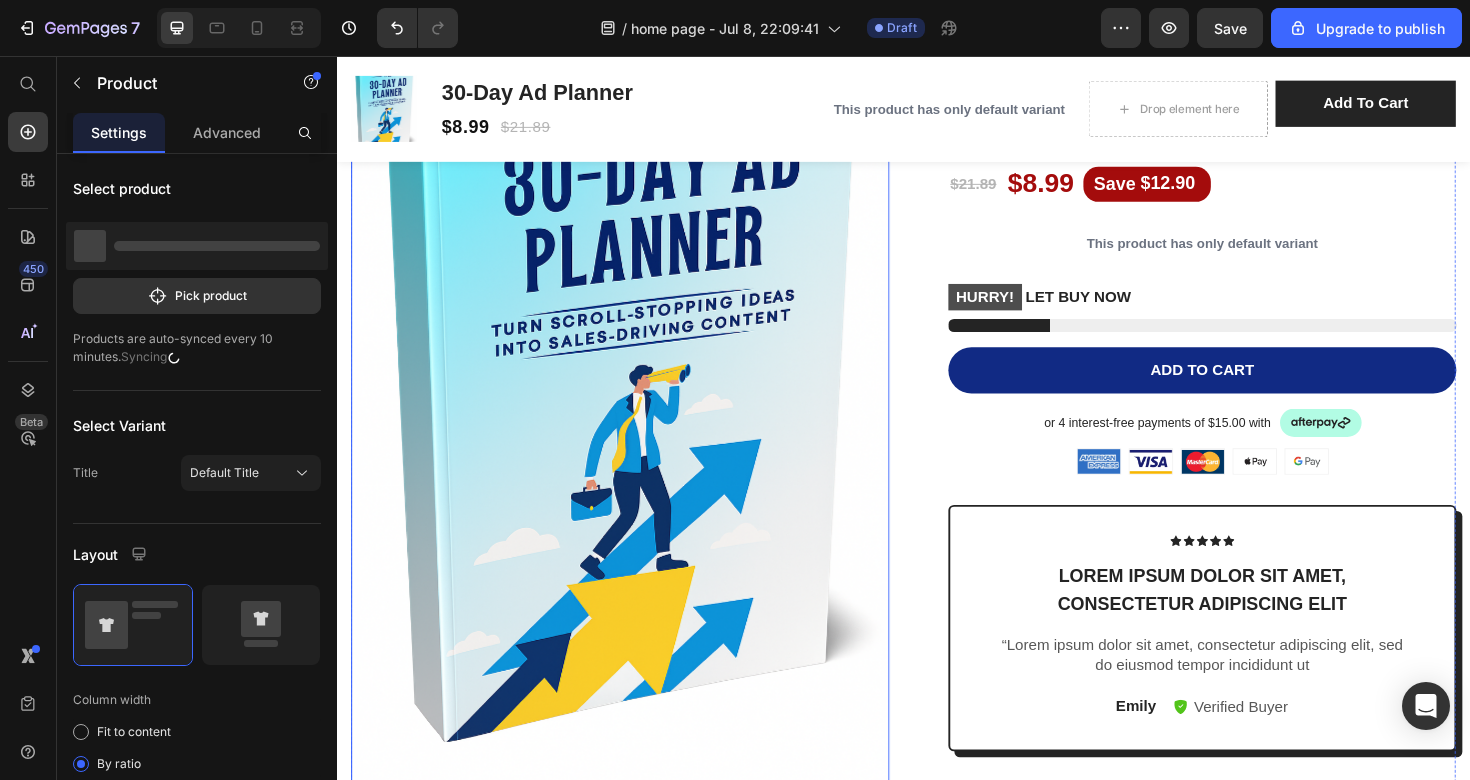 scroll, scrollTop: 2039, scrollLeft: 0, axis: vertical 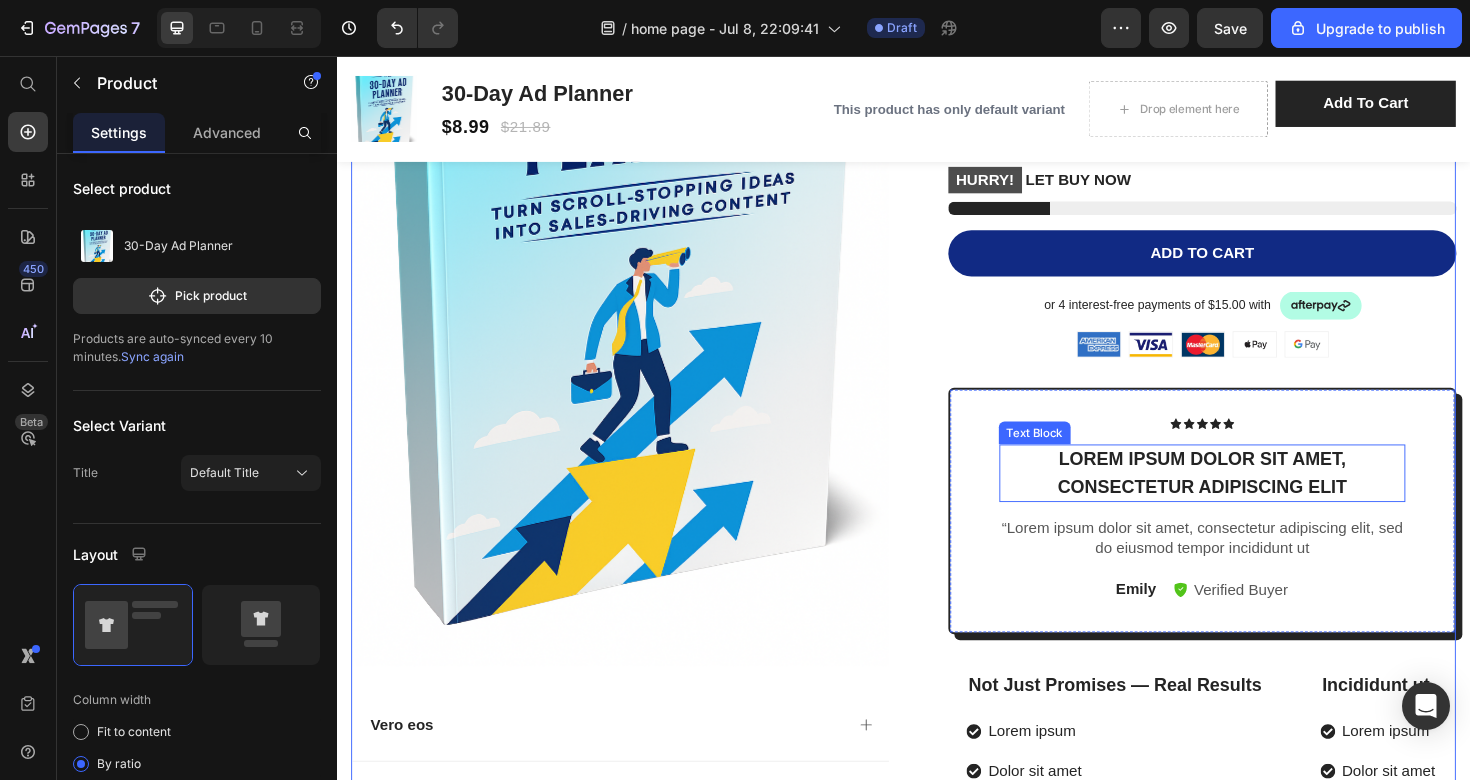 click on "Lorem ipsum dolor sit amet, consectetur adipiscing elit" at bounding box center [1253, 497] 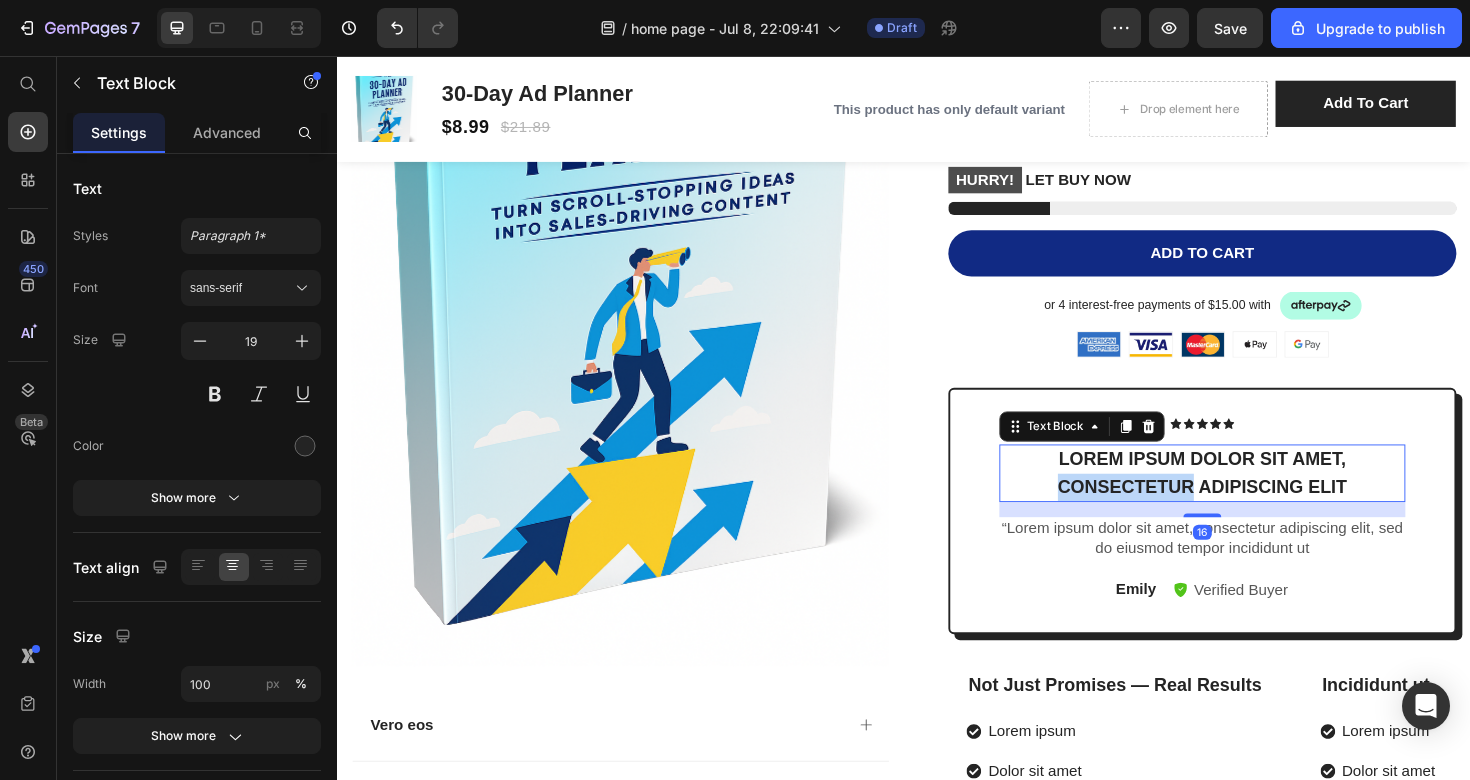 click on "Lorem ipsum dolor sit amet, consectetur adipiscing elit" at bounding box center [1253, 497] 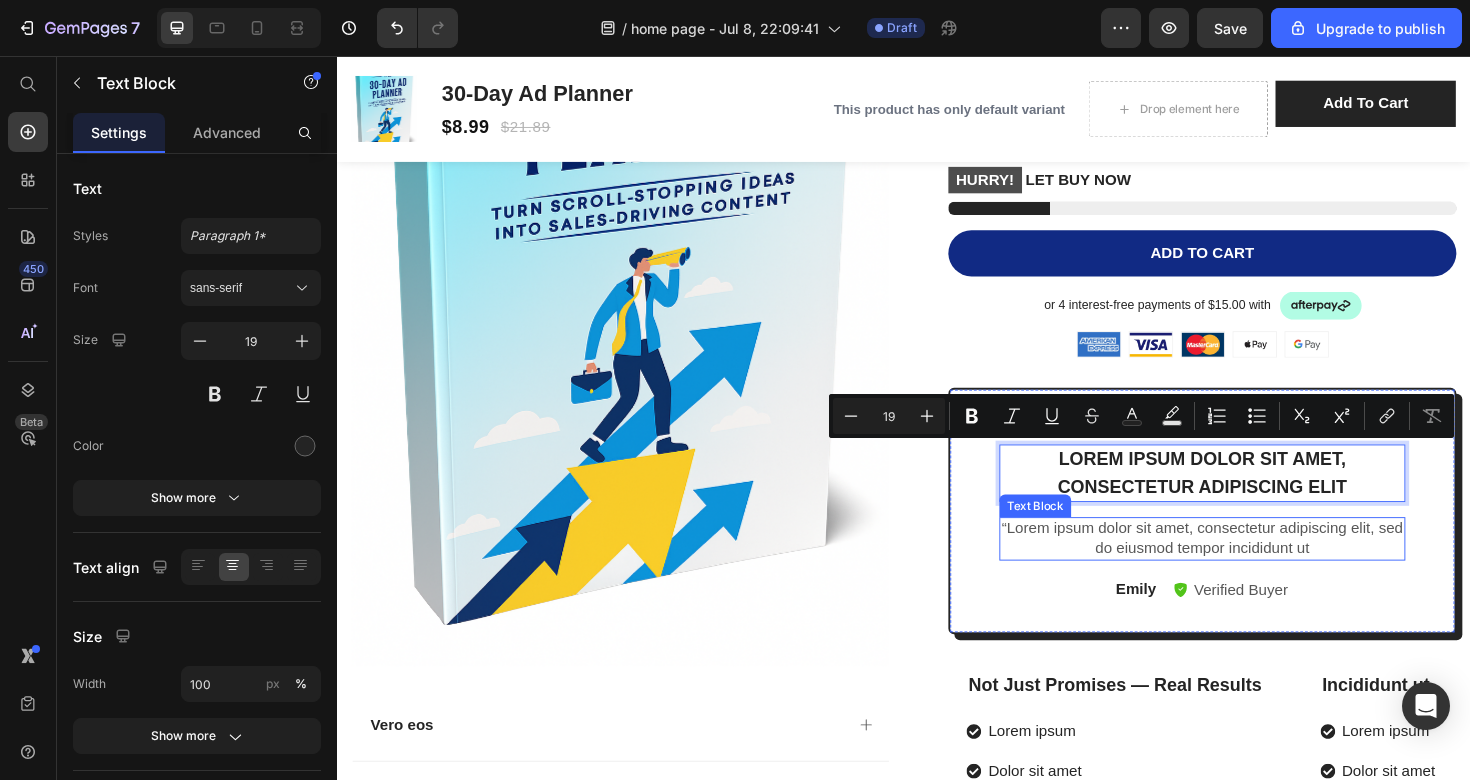 click on "Icon Icon Icon Icon Icon Icon List Lorem ipsum dolor sit amet, consectetur adipiscing elit Text Block   16 “Lorem ipsum dolor sit amet, consectetur adipiscing elit, sed do eiusmod tempor incididunt ut  Text Block [NAME] Text Block
Verified Buyer Item List Row Row" at bounding box center (1253, 537) 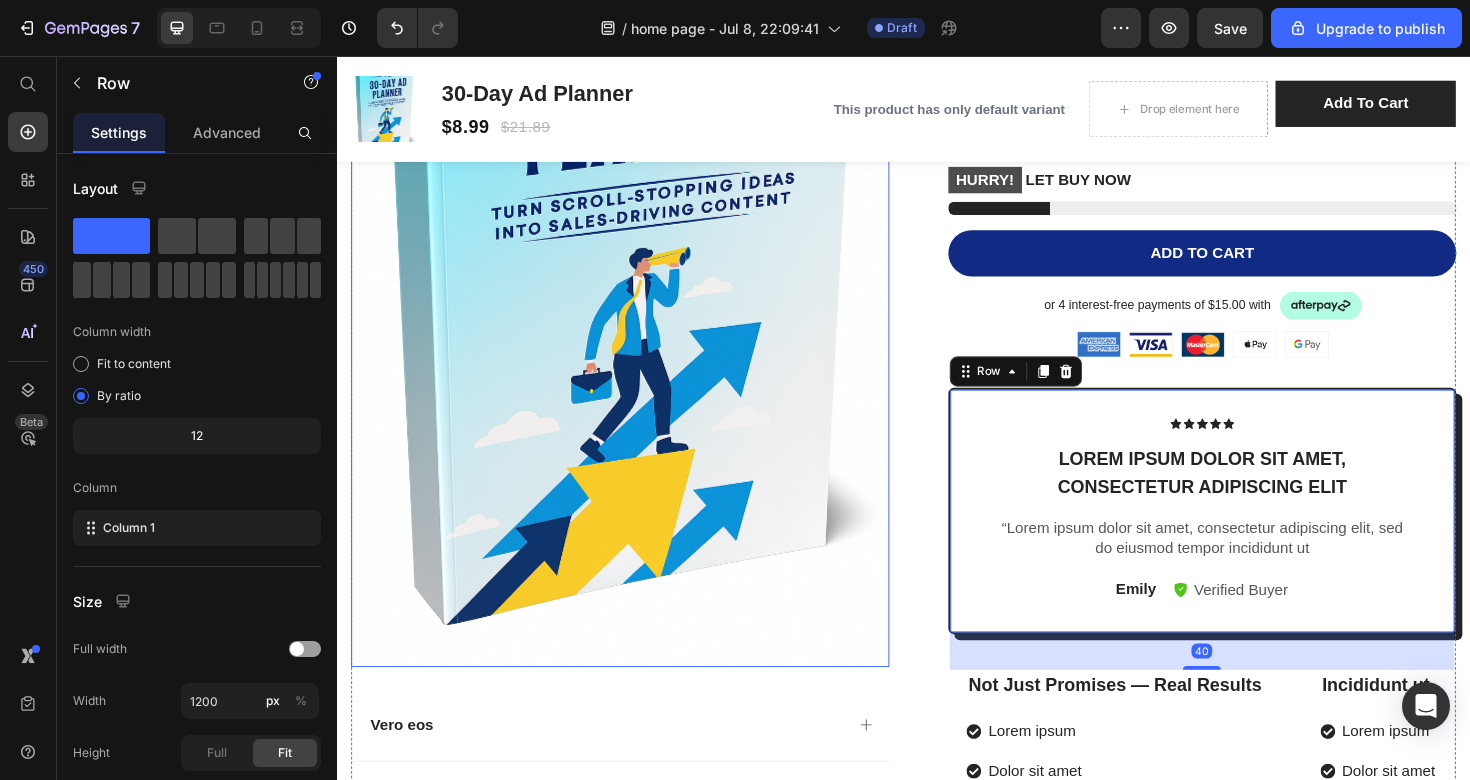 click at bounding box center (637, 275) 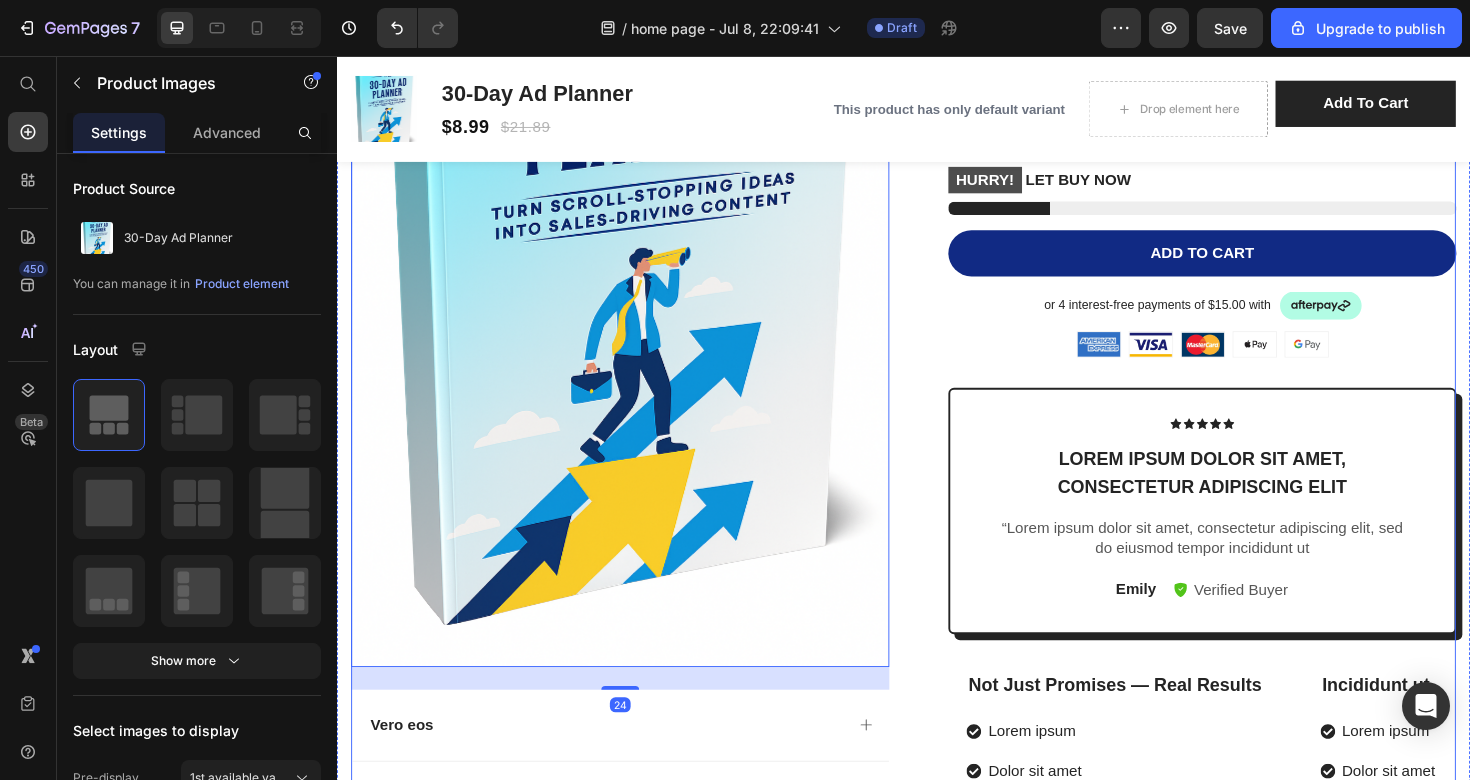 click on "Product Images   24
Vero eos
At accusamus
Et iusto odio
Consectetur
Adipiscin Accordion Icon Icon Icon Icon Icon Icon List 2,500+ Verified Reviews! Text Block Row 30-Day Ad Planner Product Title
Lorem ipsum Item List
Lorem ipsum Item List
Lorem ipsum Item List Row $[PRICE] Product Price $[PRICE] Product Price Save $[PRICE] Discount Tag Row This product has only default variant Product Variants & Swatches
HURRY!  LET BUY NOW Stock Counter Add to cart Add to cart or 4 interest-free payments of $[PRICE] with Text Block Image Row Image Image Image Image Image Row Icon Icon Icon Icon Icon Icon List Lorem ipsum dolor sit amet, consectetur adipiscing elit Text Block Text Block Emily Text Block
Verified Buyer Item List Row Row Item List" at bounding box center (937, 477) 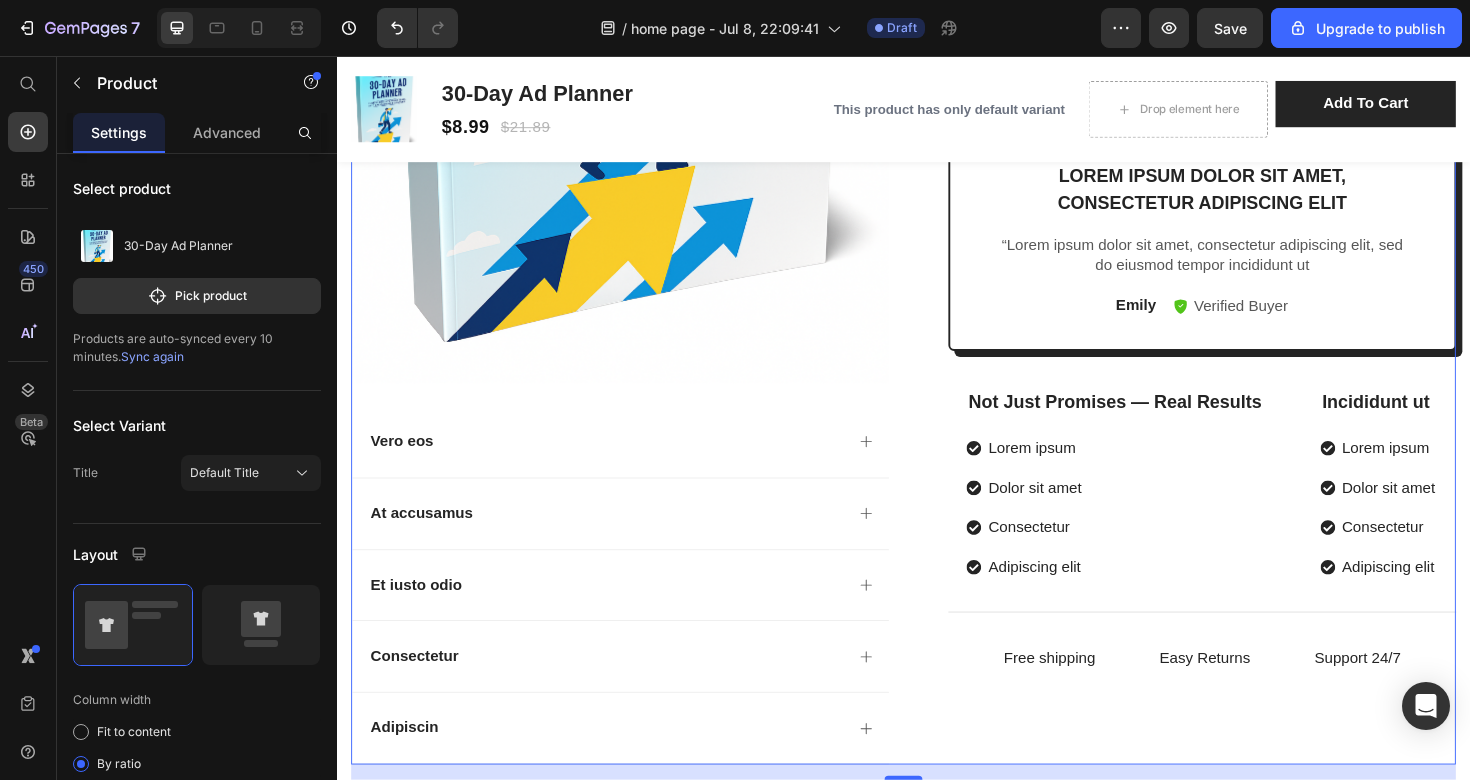 scroll, scrollTop: 2342, scrollLeft: 0, axis: vertical 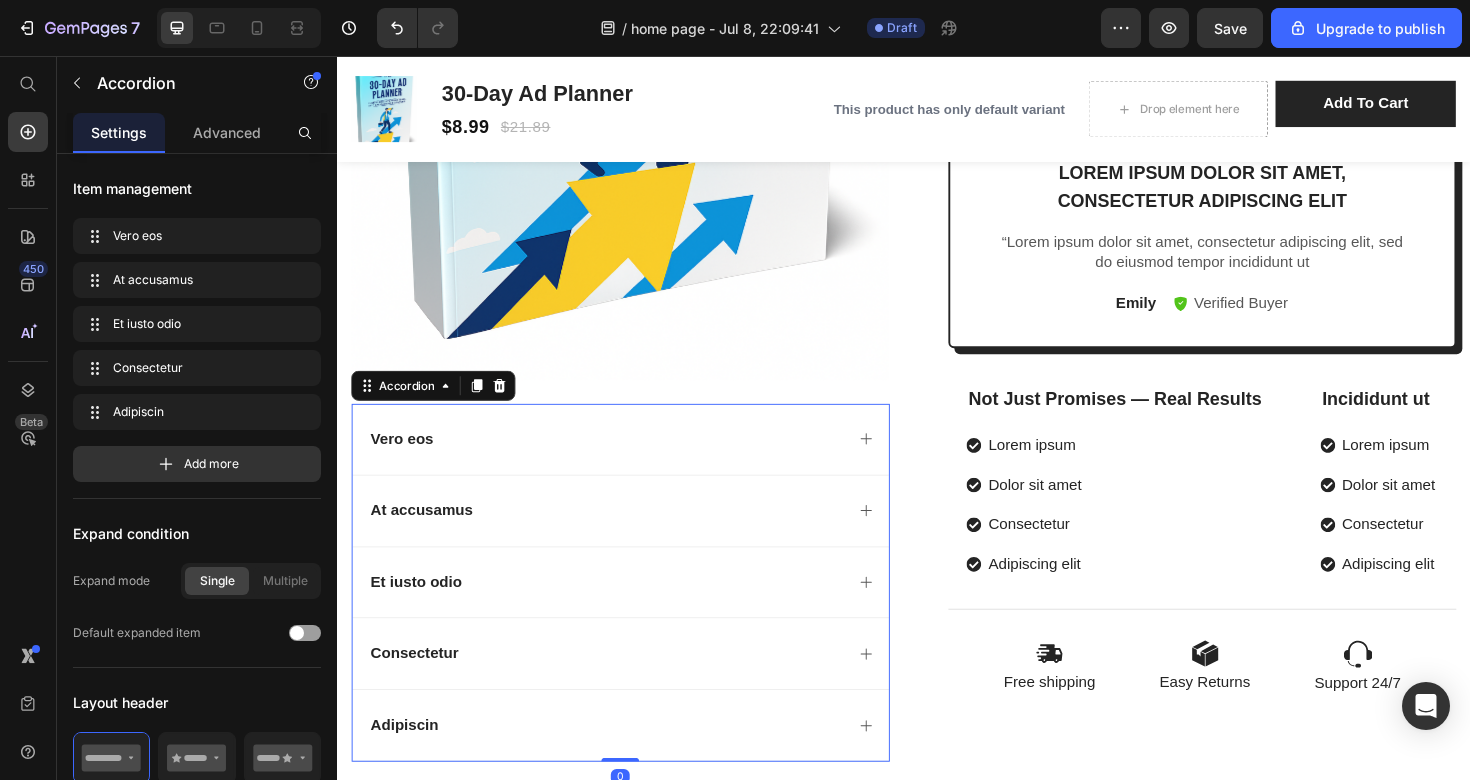 click on "Adipiscin" at bounding box center [637, 764] 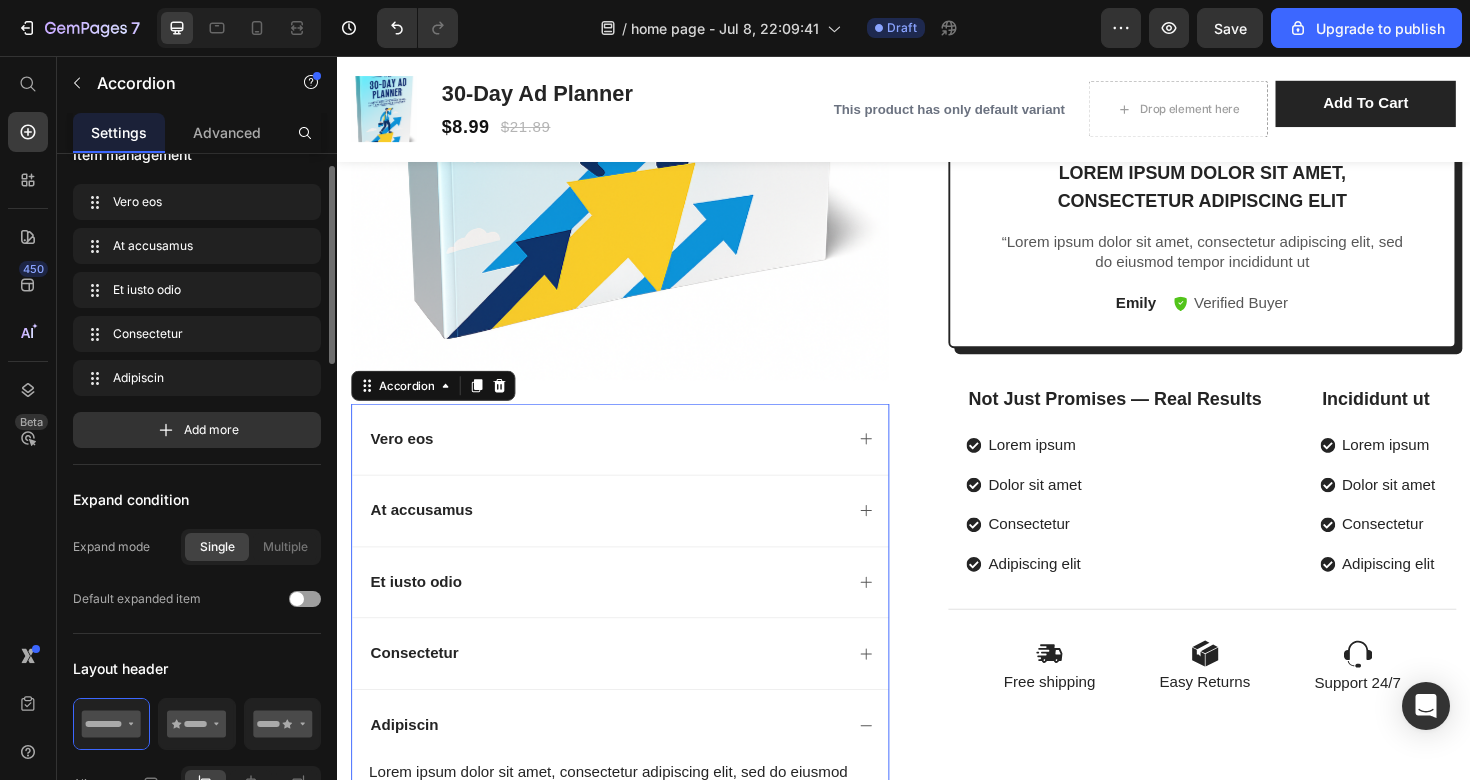scroll, scrollTop: 36, scrollLeft: 0, axis: vertical 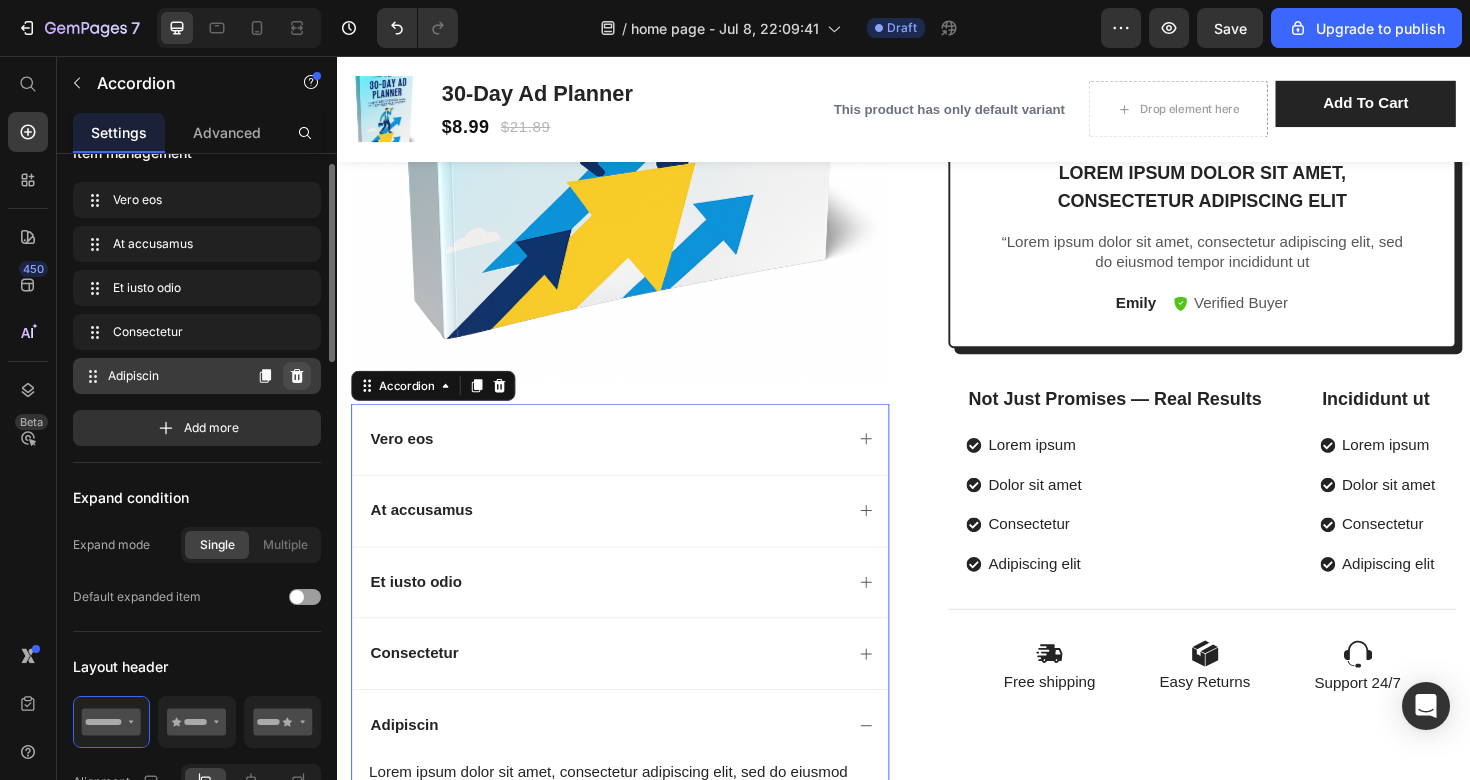 click 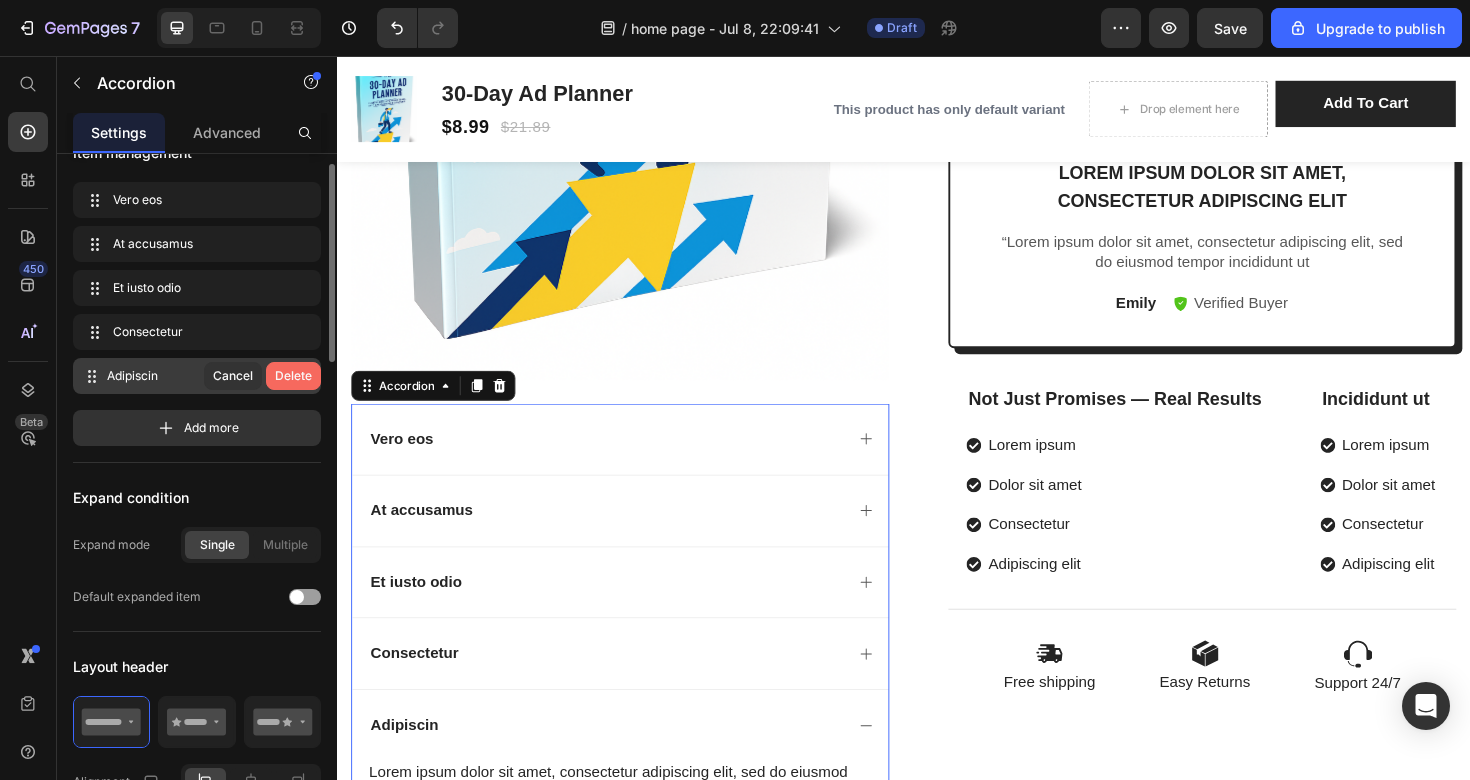 click on "Delete" at bounding box center (293, 376) 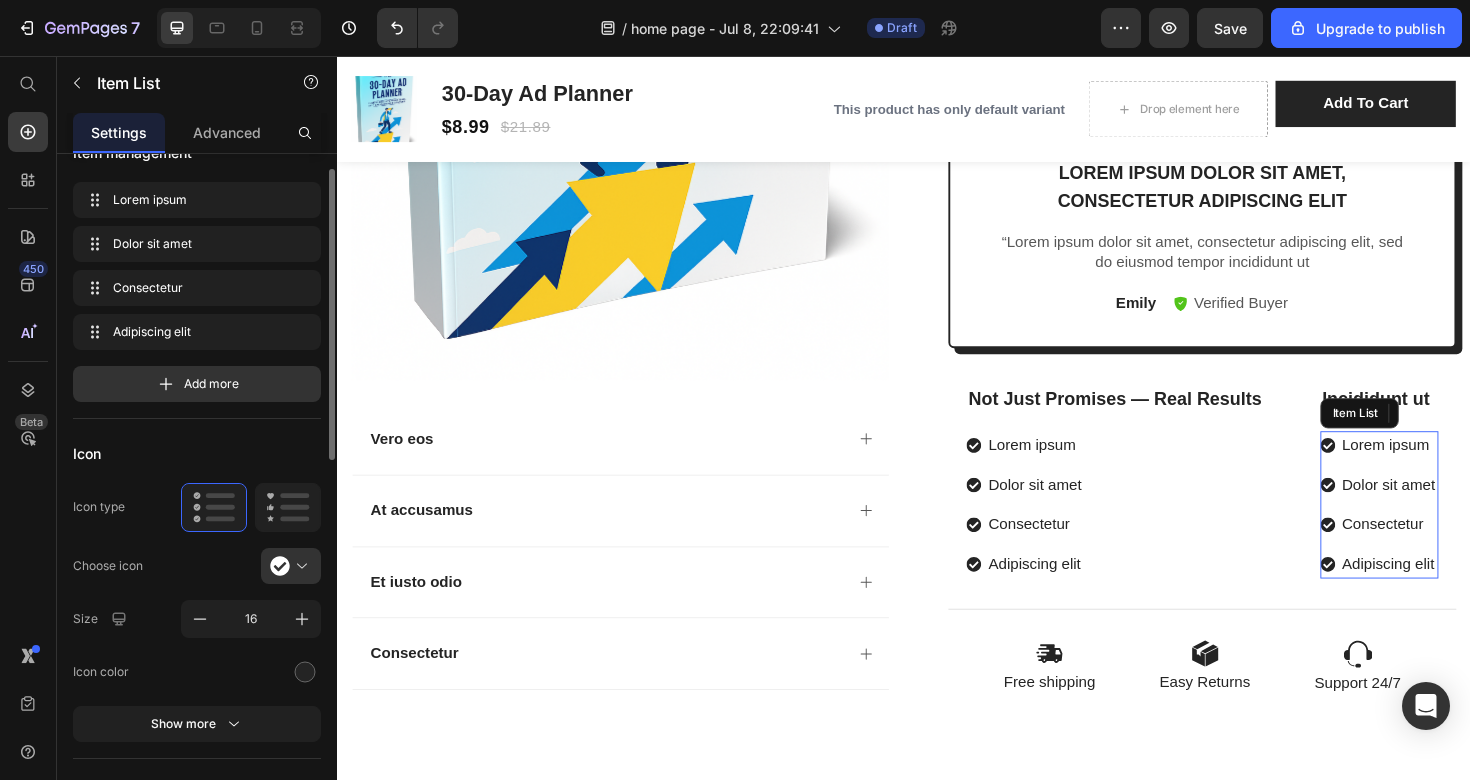 click on "Lorem ipsum Dolor sit amet Consectetur  Adipiscing elit" at bounding box center (1440, 531) 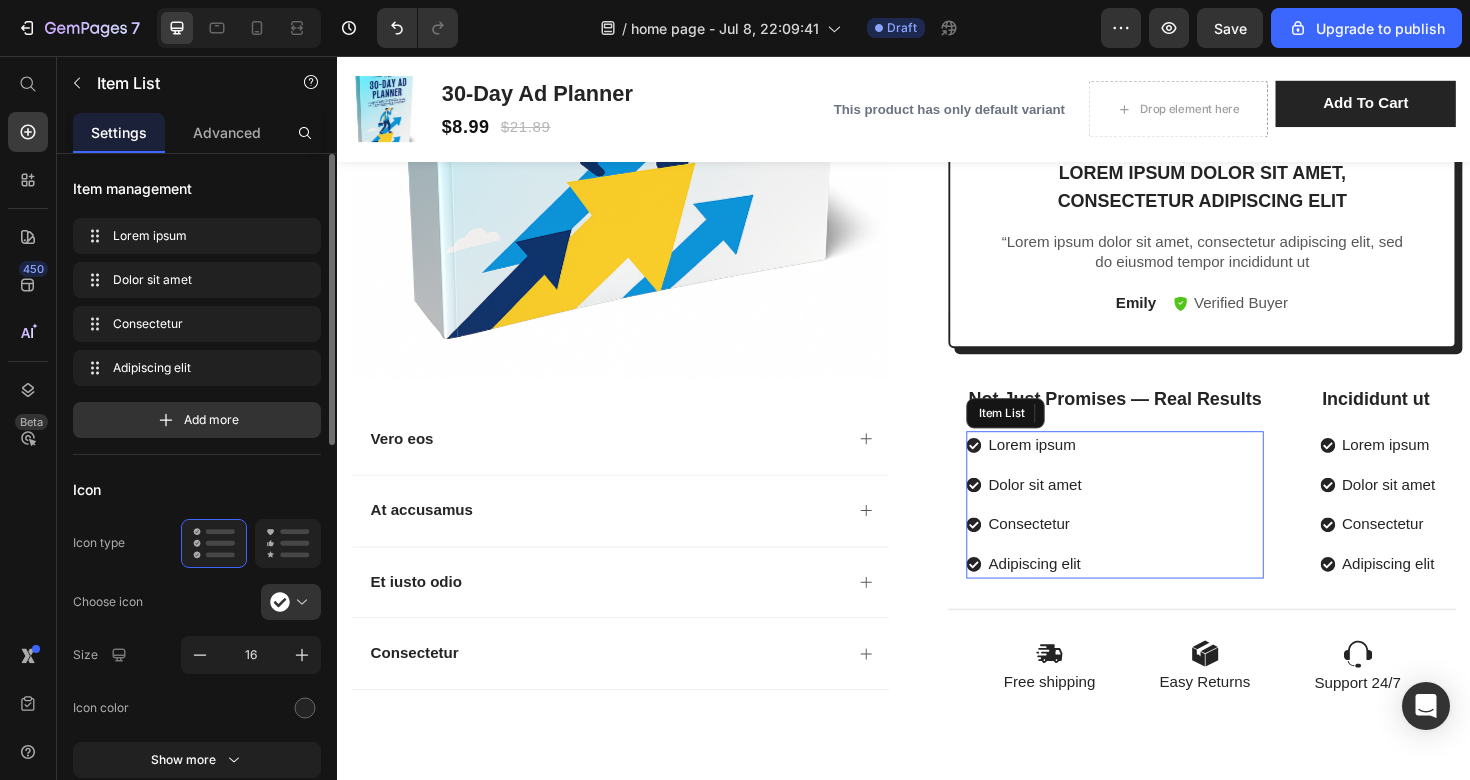 click on "Lorem ipsum Dolor sit amet Consectetur  Adipiscing elit" at bounding box center [1160, 531] 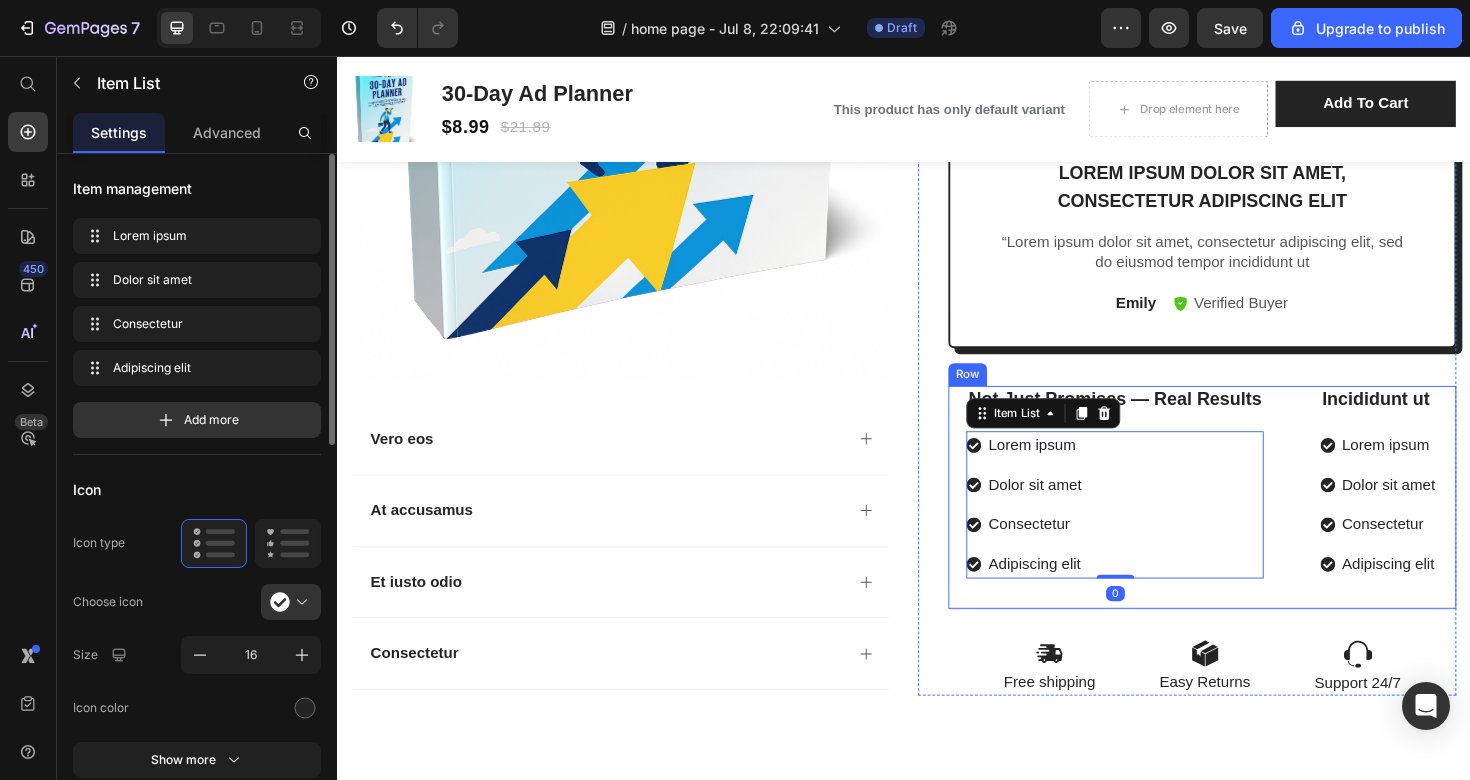 click on "Not Just Promises — Real Results Text Block Lorem ipsum Dolor sit amet Consectetur  Adipiscing elit Item List   0 Incididunt ut Text Block Lorem ipsum Dolor sit amet Consectetur  Adipiscing elit Item List Row" at bounding box center [1253, 524] 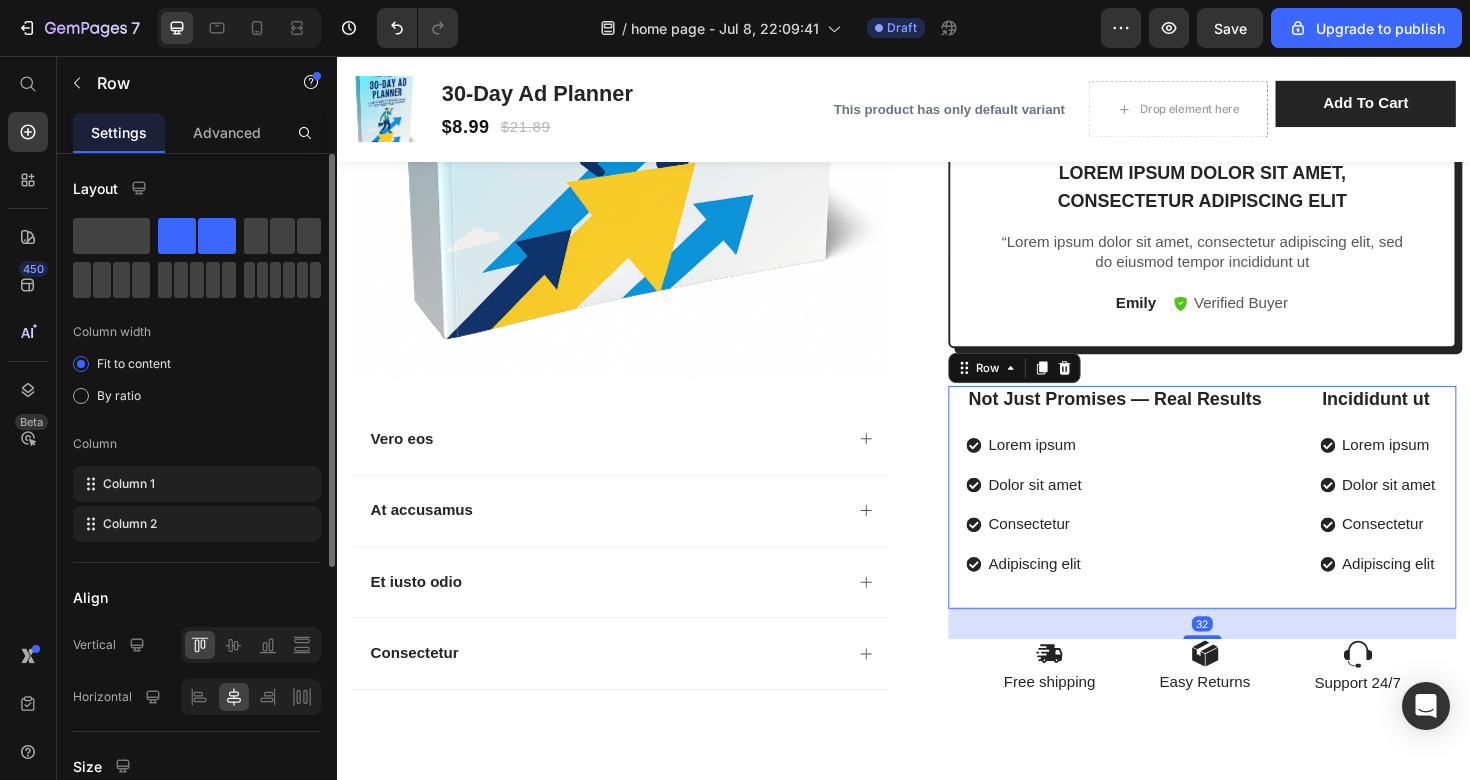 click on "Consectetur" at bounding box center [1440, 552] 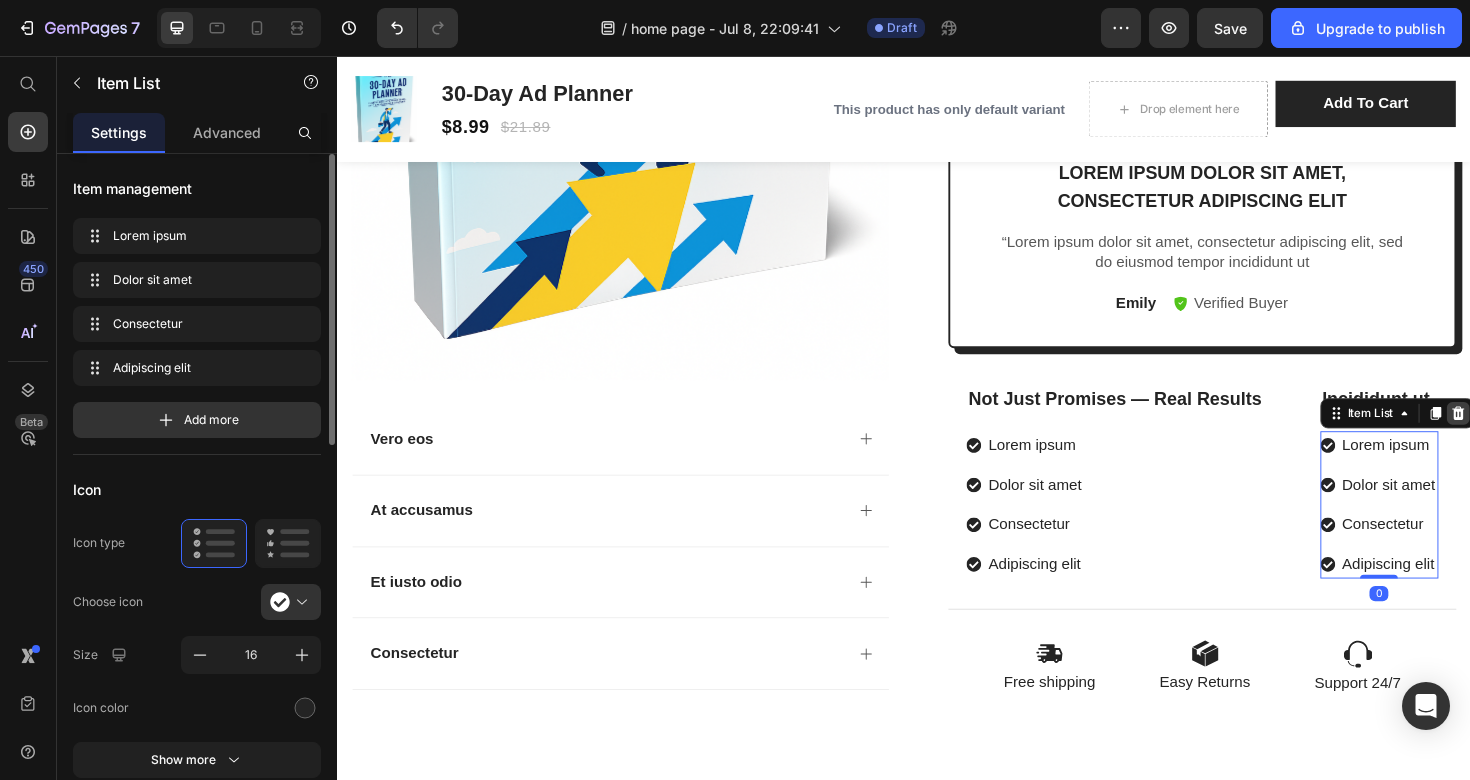 click 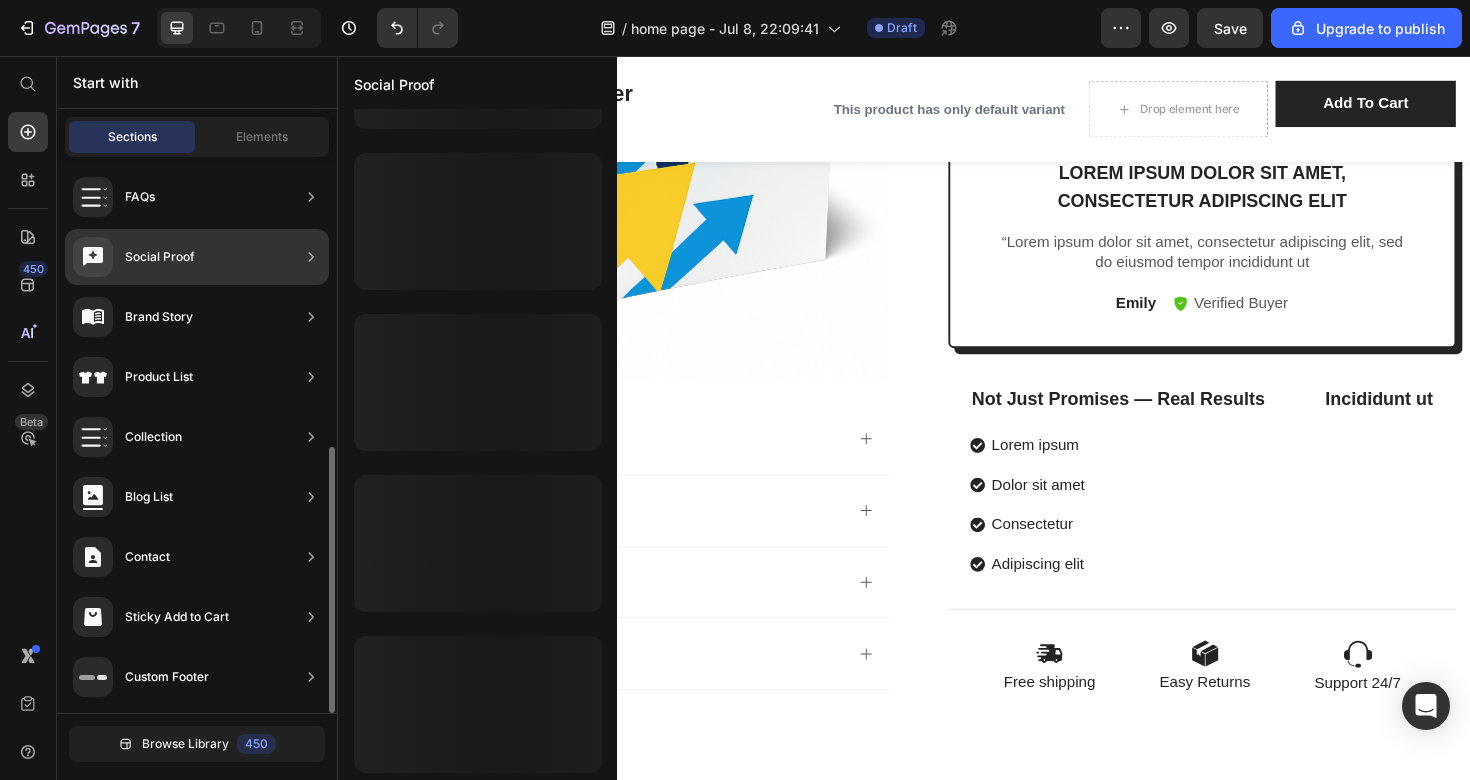 scroll, scrollTop: 123, scrollLeft: 0, axis: vertical 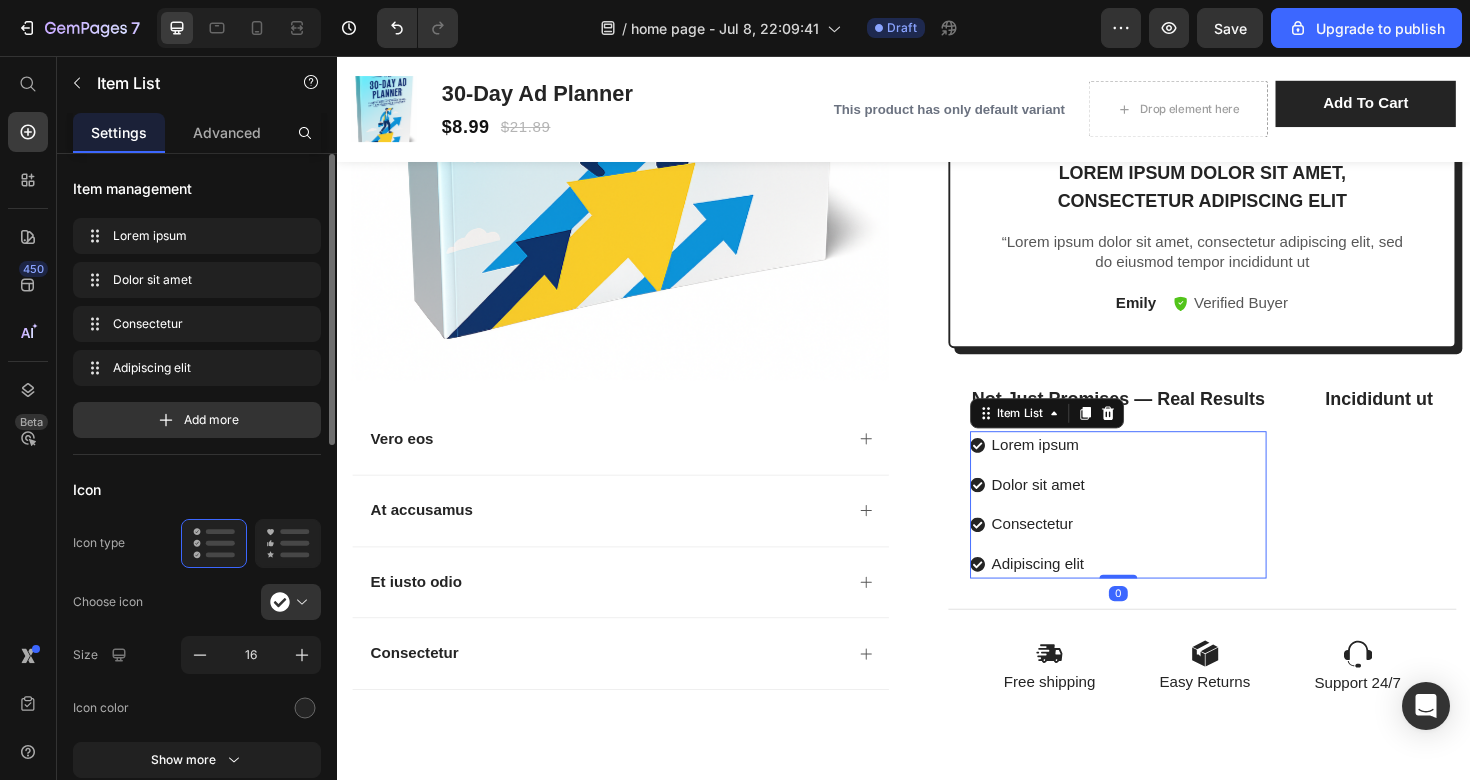click on "Lorem ipsum Dolor sit amet Consectetur  Adipiscing elit" at bounding box center [1164, 531] 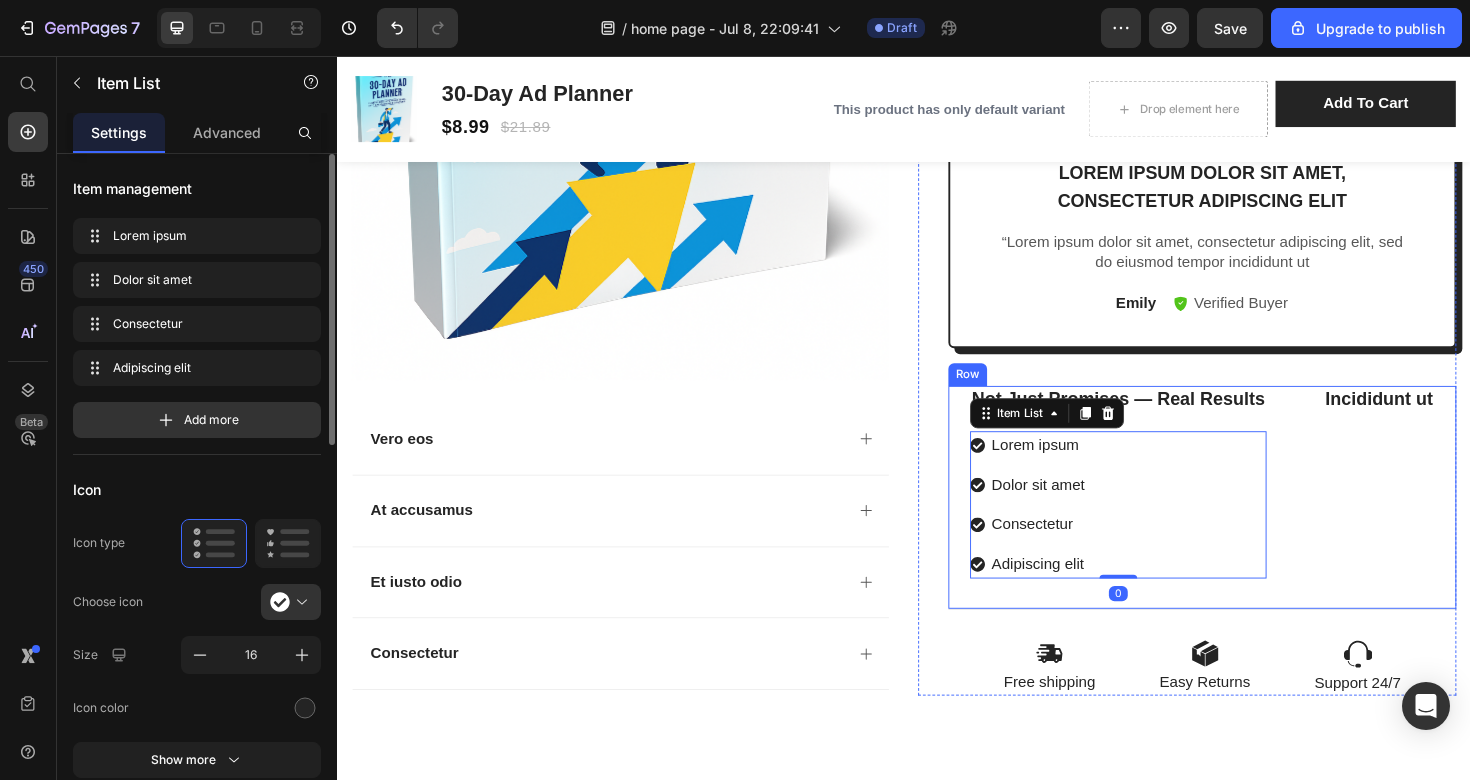 click on "Not Just Promises — Real Results Text Block Lorem ipsum Dolor sit amet Consectetur  Adipiscing elit Item List   0 Incididunt ut Text Block Row" at bounding box center [1253, 524] 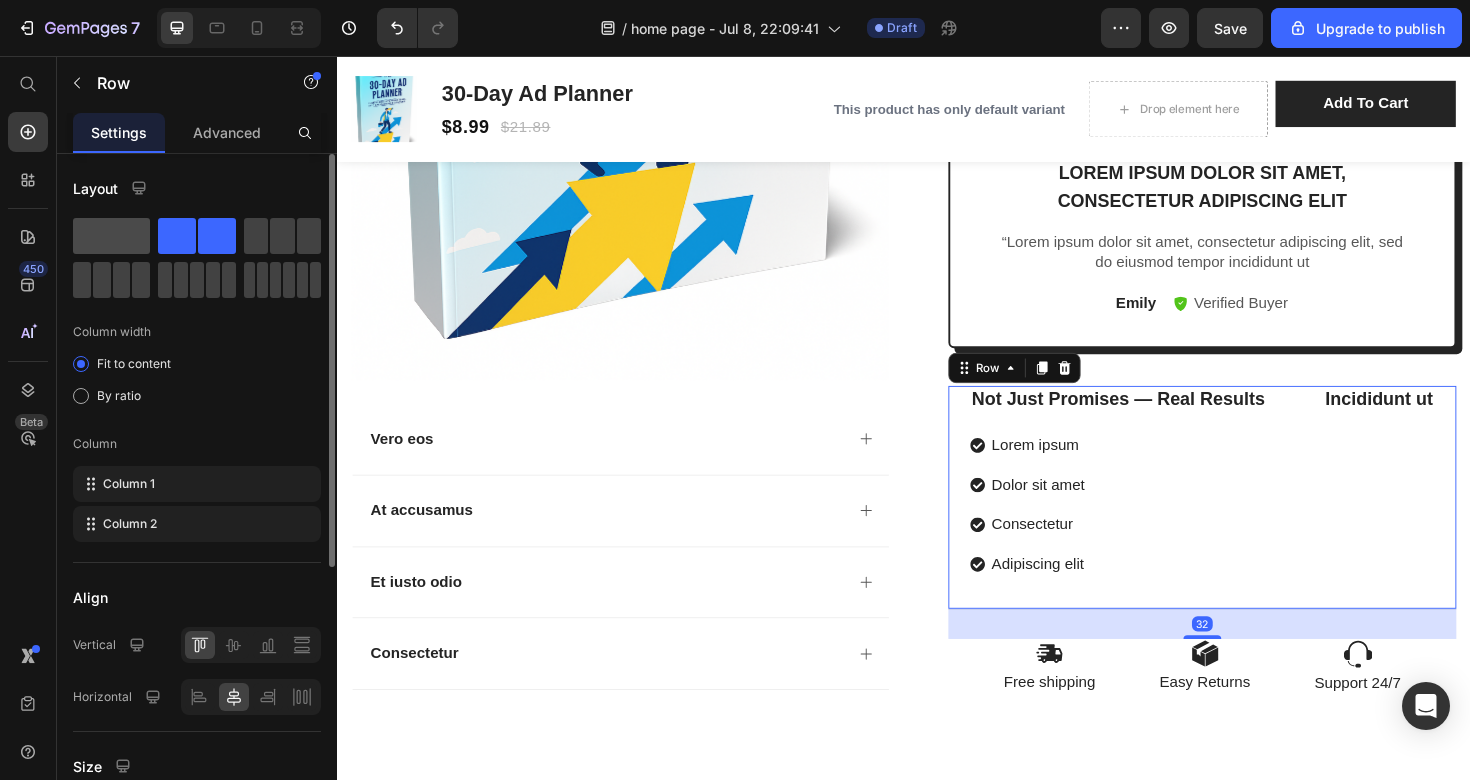 click 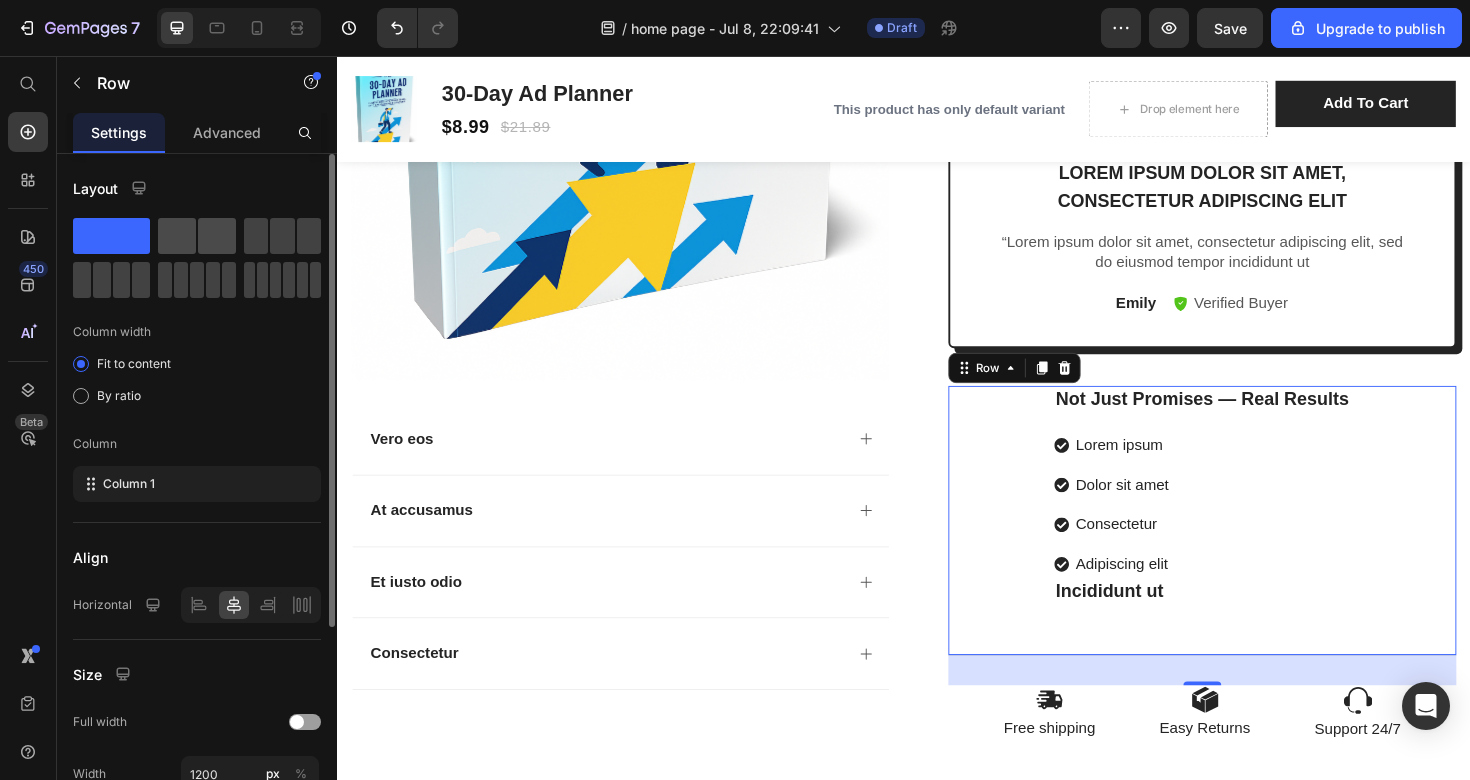 click 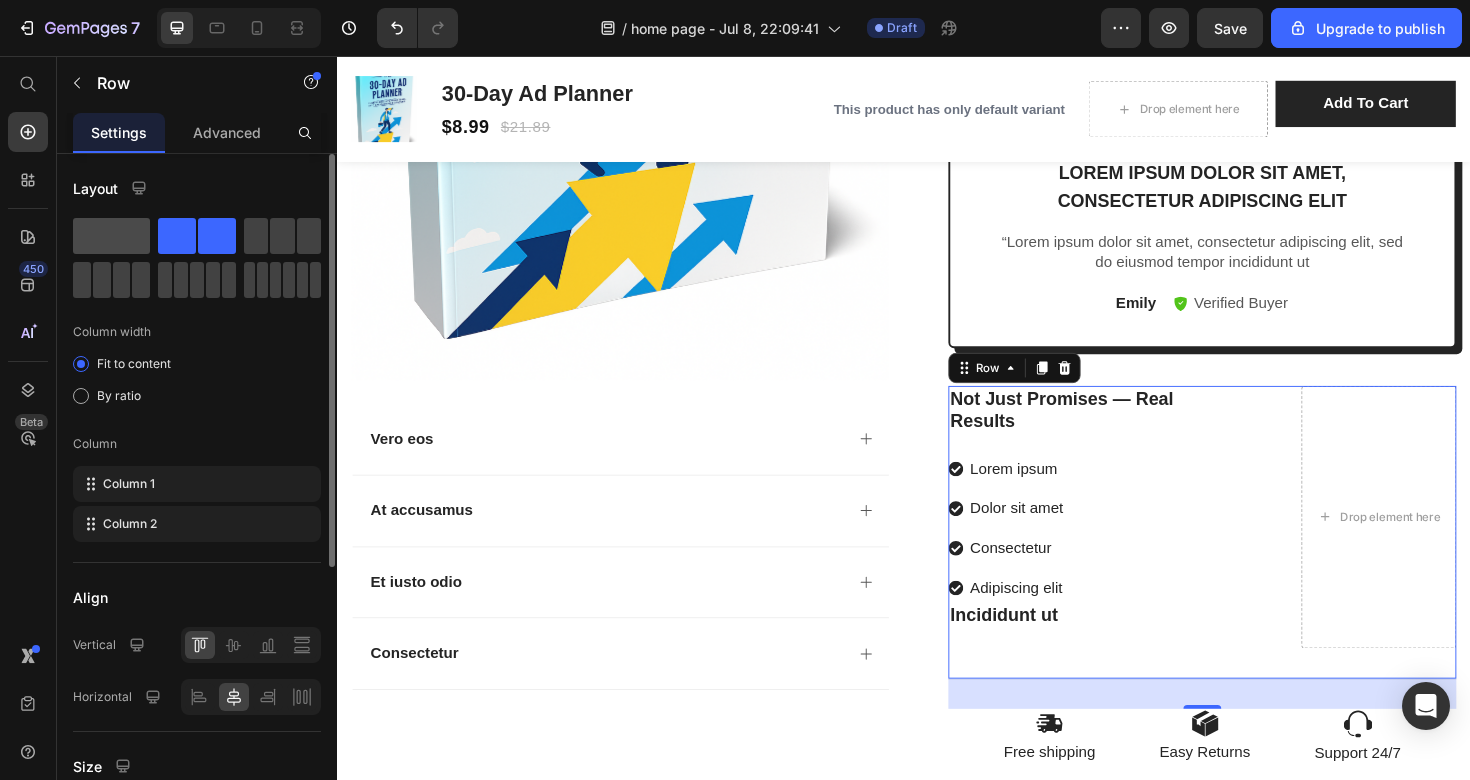 click 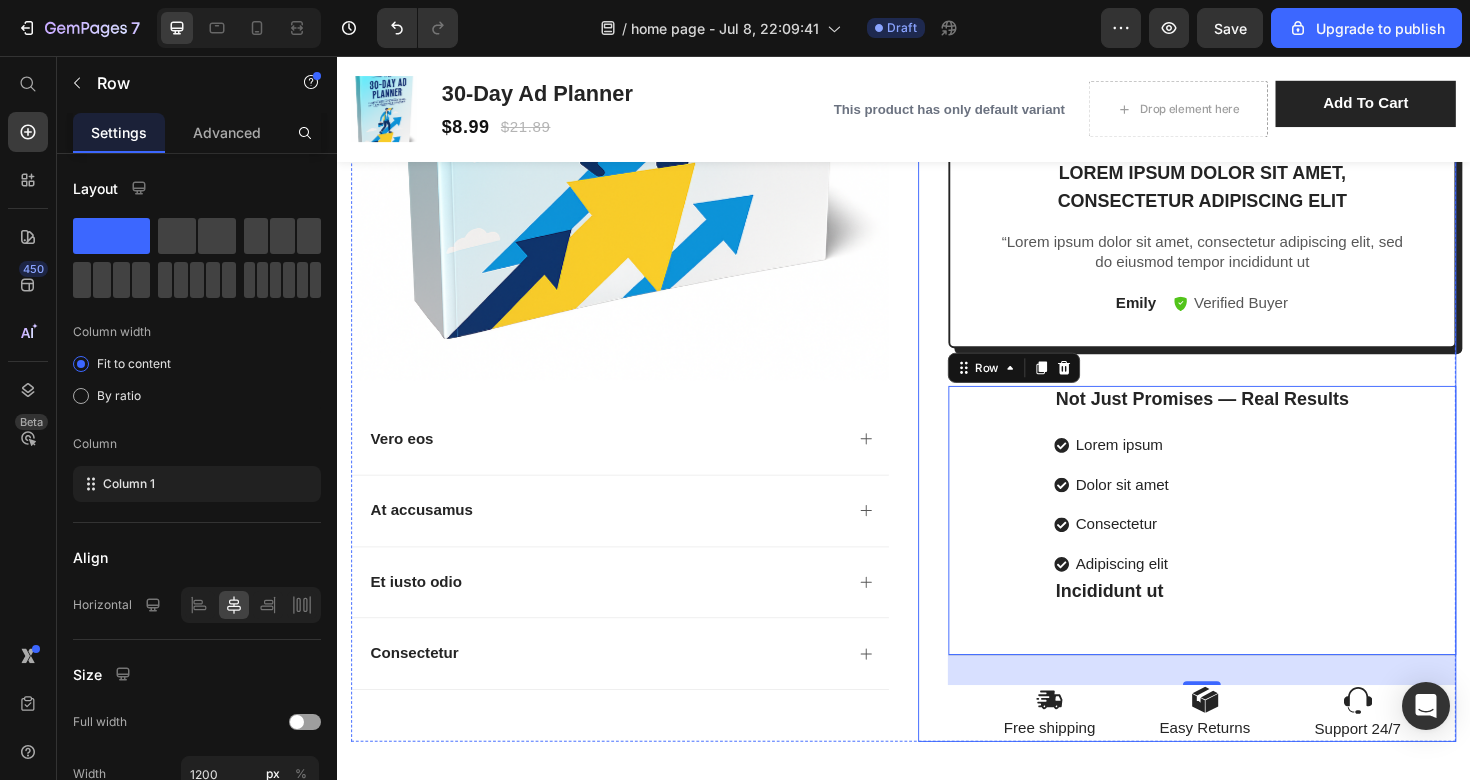 click on "Icon Icon Icon Icon Icon Icon List 2,500+ Verified Reviews! Text Block Row 30-Day Ad Planner Product Title
Lorem ipsum Item List
Lorem ipsum Item List
Lorem ipsum Item List Row $21.89 Product Price $8.99 Product Price Save $12.90 Discount Tag Row This product has only default variant Product Variants & Swatches
HURRY!  LET BUY NOW Stock Counter Add to cart Add to Cart or 4 interest-free payments of $15.00 with Text Block Image Row Image Image Image Image Image Row Icon Icon Icon Icon Icon Icon List Lorem ipsum dolor sit amet, consectetur adipiscing elit Text Block “Lorem ipsum dolor sit amet, consectetur adipiscing elit, sed do eiusmod tempor incididunt ut  Text Block [NAME] Text Block
Verified Buyer Item List Row Row Not Just Promises — Real Results Text Block Lorem ipsum Dolor sit amet Consectetur  Adipiscing elit Item List Incididunt ut Text Block Row   32 Image Free shipping  Text Block Image Easy Returns Text Block Image Row" at bounding box center (1237, 163) 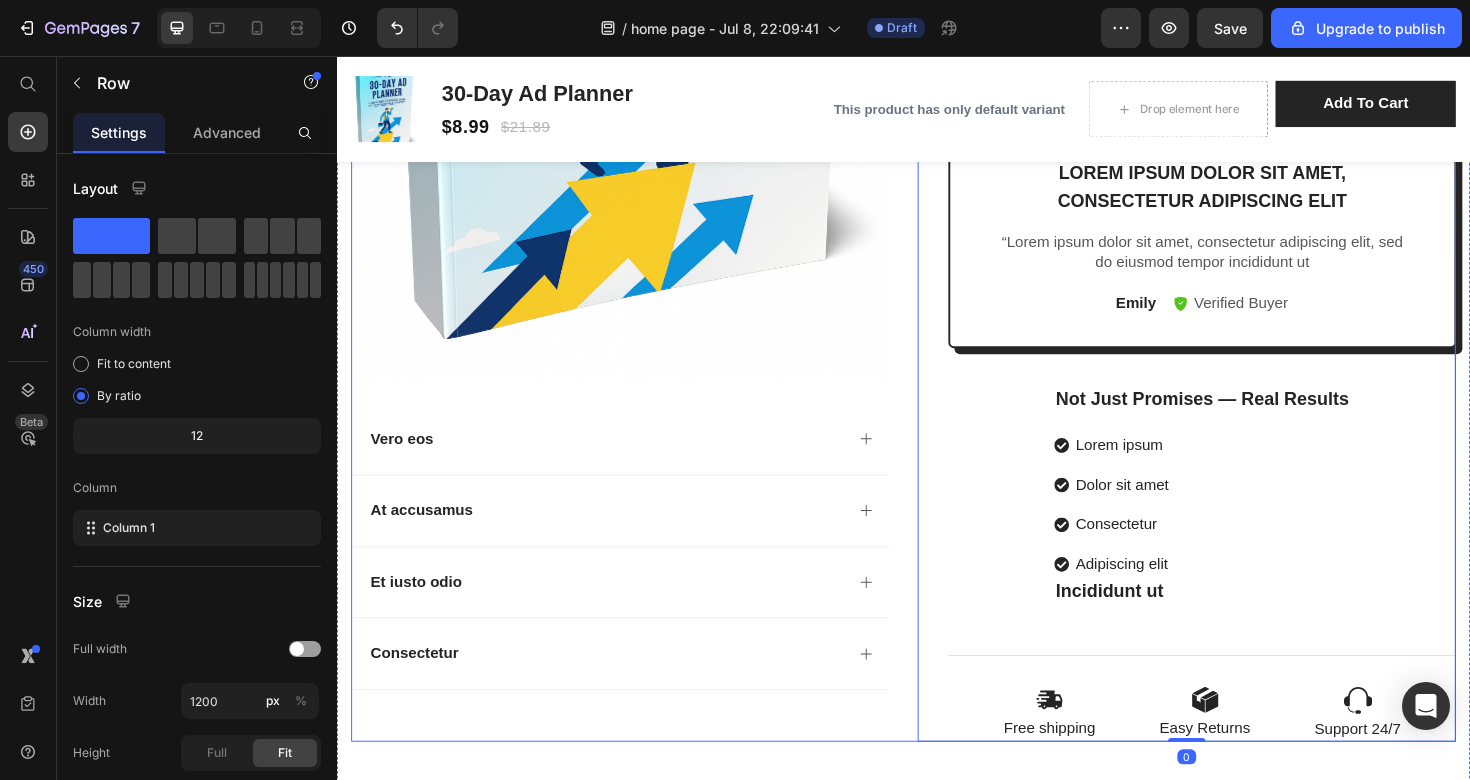 click on "Product Images
Vero eos
At accusamus
Et iusto odio
Consectetur  Accordion Icon Icon Icon Icon Icon Icon List 2,500+ Verified Reviews! Text Block Row 30-Day Ad Planner Product Title
Lorem ipsum Item List
Lorem ipsum Item List
Lorem ipsum Item List Row $[PRICE] Product Price $[PRICE] Product Price Save $[PRICE] Discount Tag Row This product has only default variant Product Variants & Swatches
HURRY!  LET BUY NOW Stock Counter Add to cart Add to Cart or 4 interest-free payments of $[PRICE] with Text Block Image Row Image Image Image Image Image Row Icon Icon Icon Icon Icon Icon List Lorem ipsum dolor sit amet, consectetur adipiscing elit Text Block “Lorem ipsum dolor sit amet, consectetur adipiscing elit, sed do eiusmod tempor incididunt ut  Text Block Emily Text Block
Row" at bounding box center [937, 163] 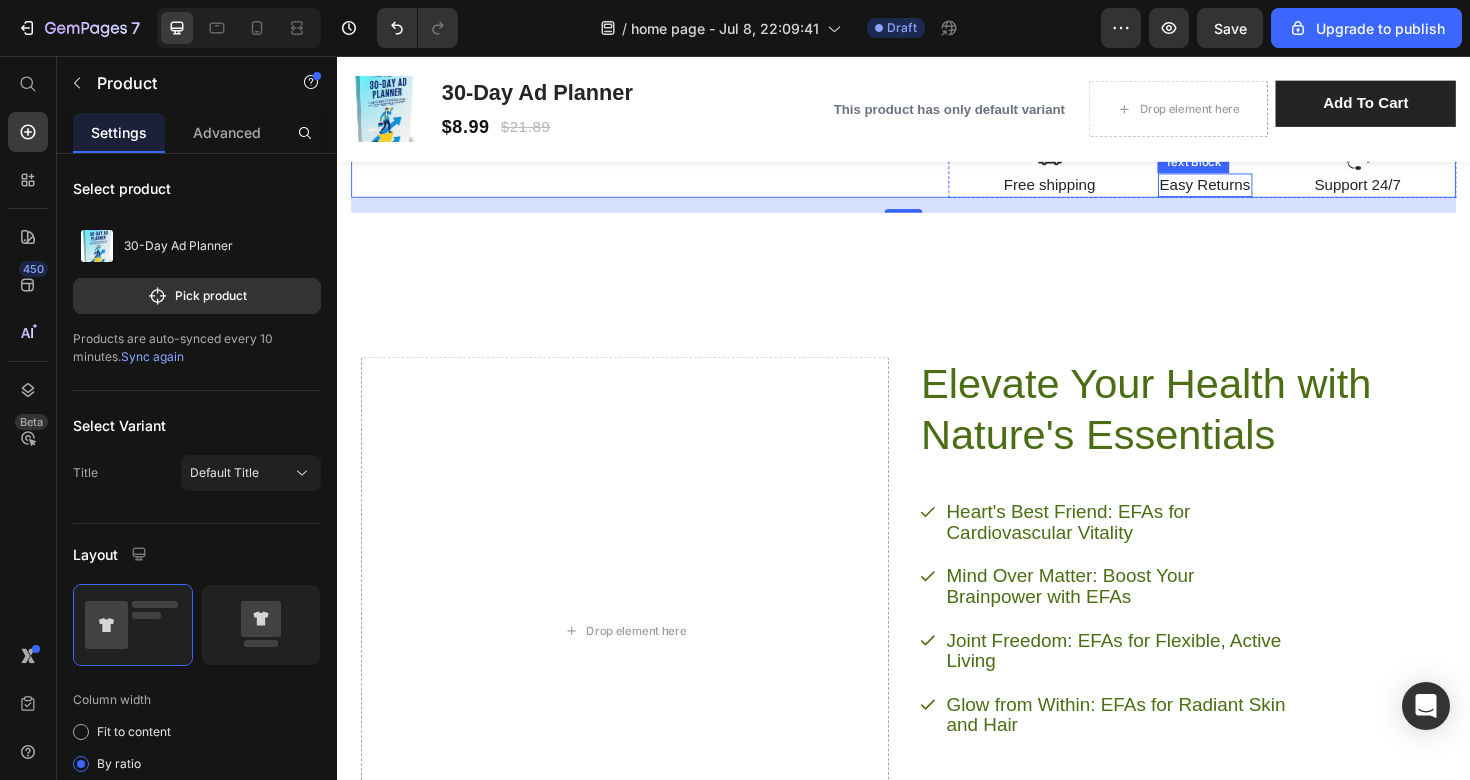 scroll, scrollTop: 2924, scrollLeft: 0, axis: vertical 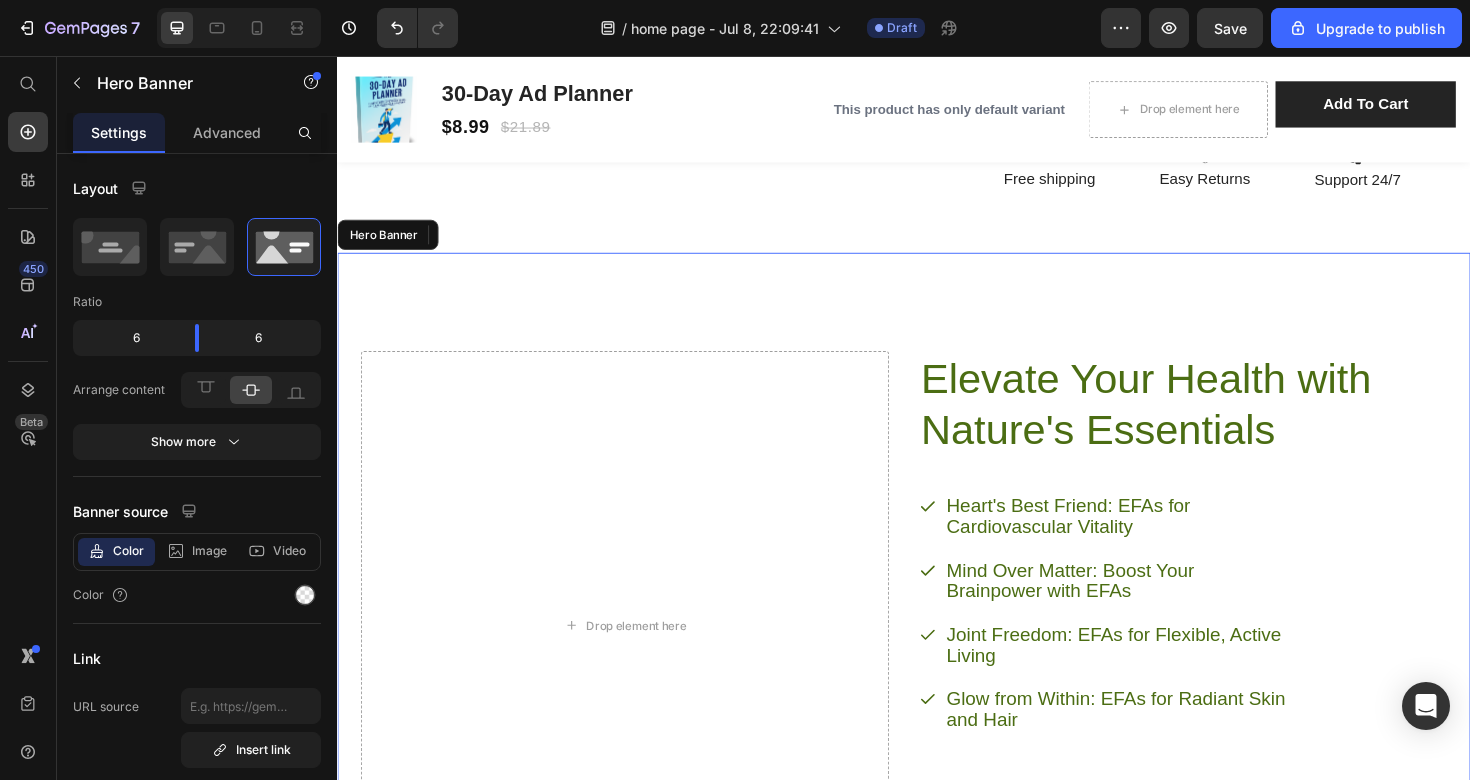 click on "Elevate Your Health with Nature's Essentials Heading
Heart's Best Friend: EFAs for Cardiovascular Vitality
Mind Over Matter: Boost Your Brainpower with EFAs
Joint Freedom: EFAs for Flexible, Active Living
Glow from Within: EFAs for Radiant Skin and Hair Item List Try Gem 15 Button Row
Drop element here" at bounding box center [937, 643] 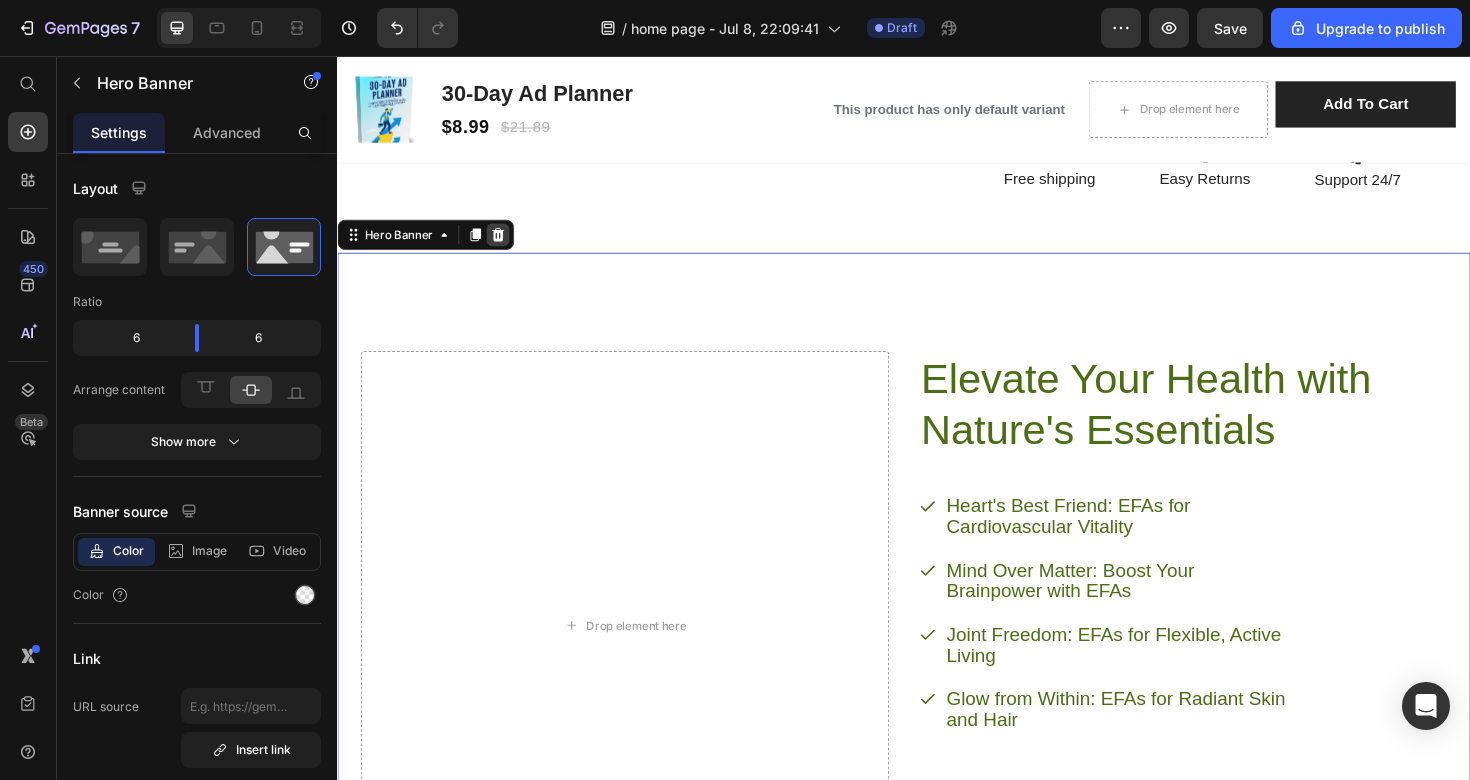 click 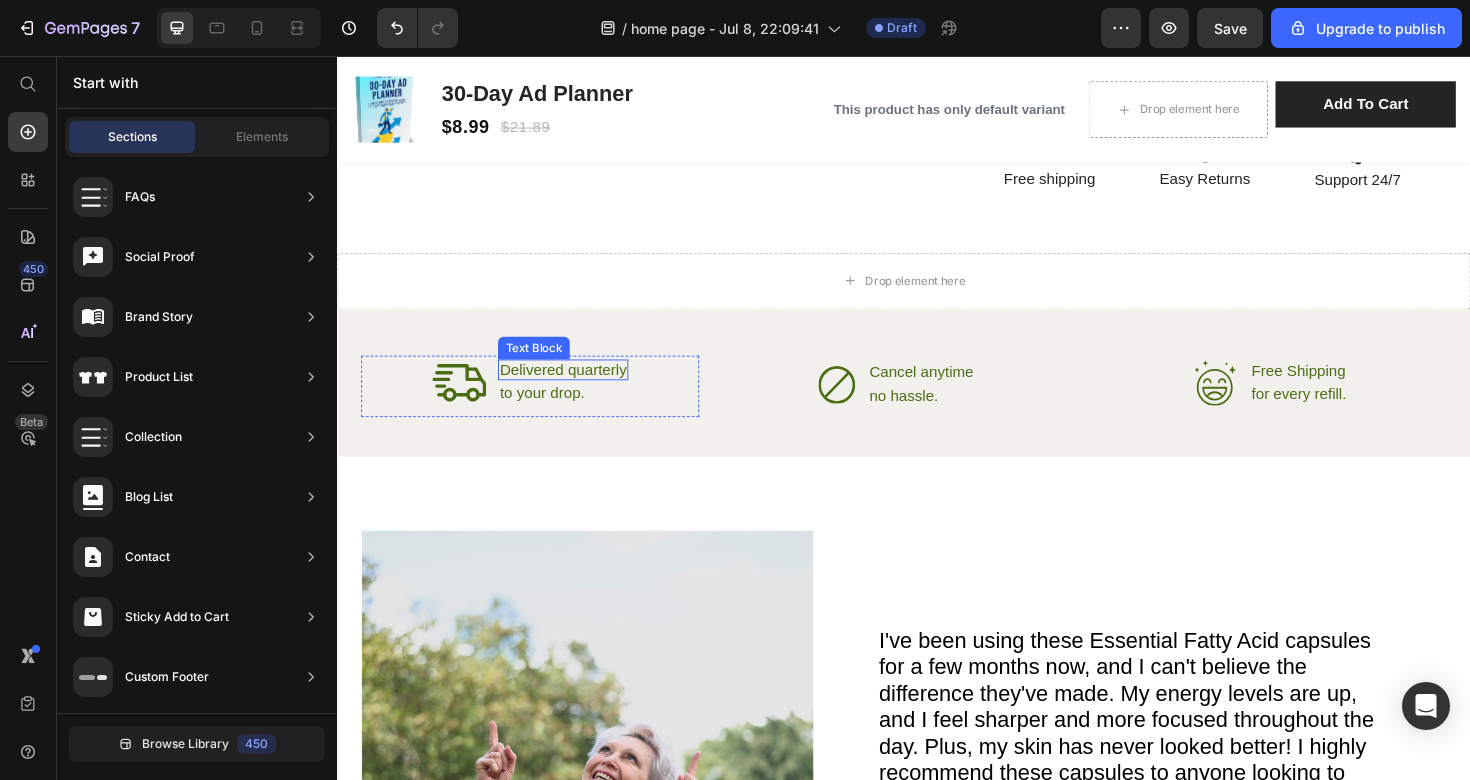 click on "Delivered quarterly" at bounding box center (576, 388) 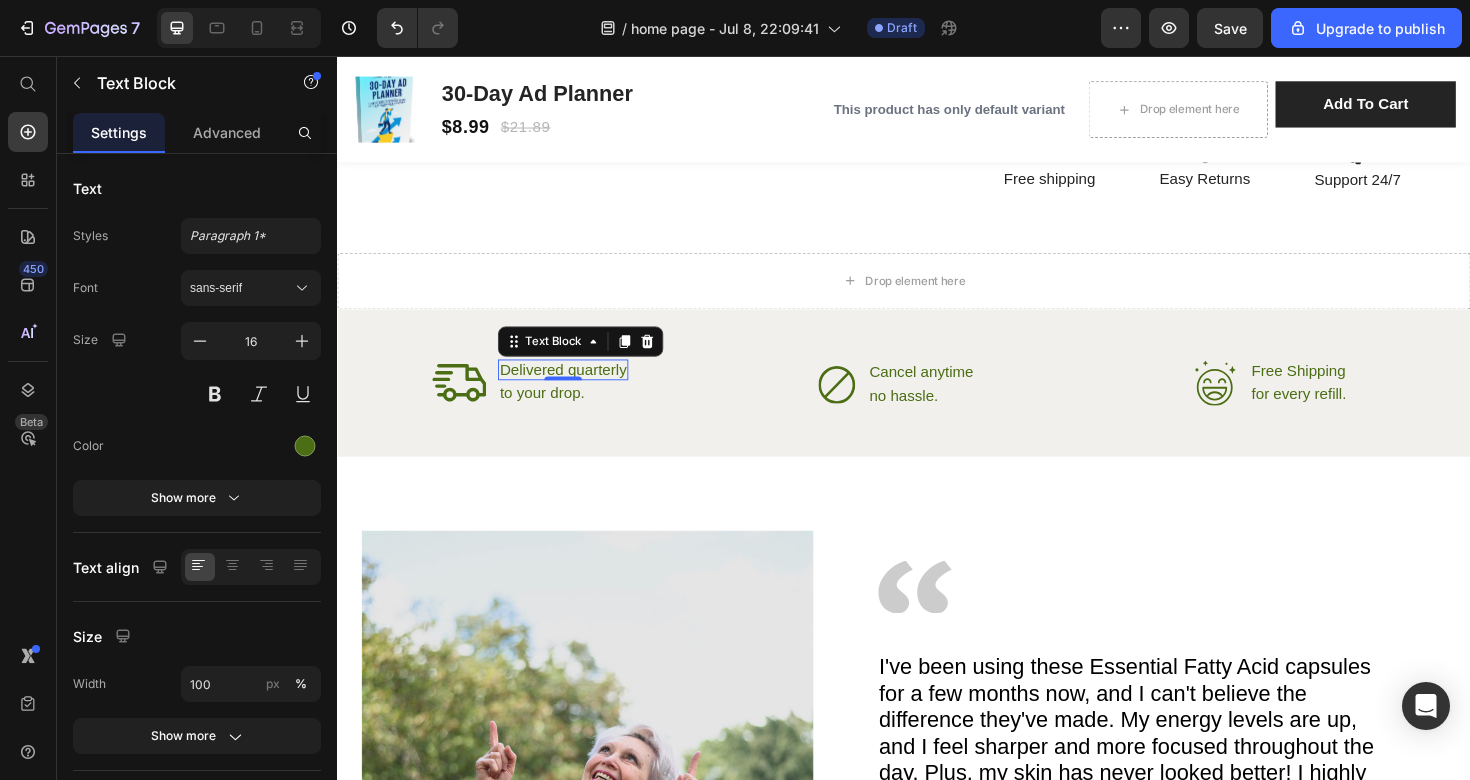 click on "Delivered quarterly" at bounding box center [576, 388] 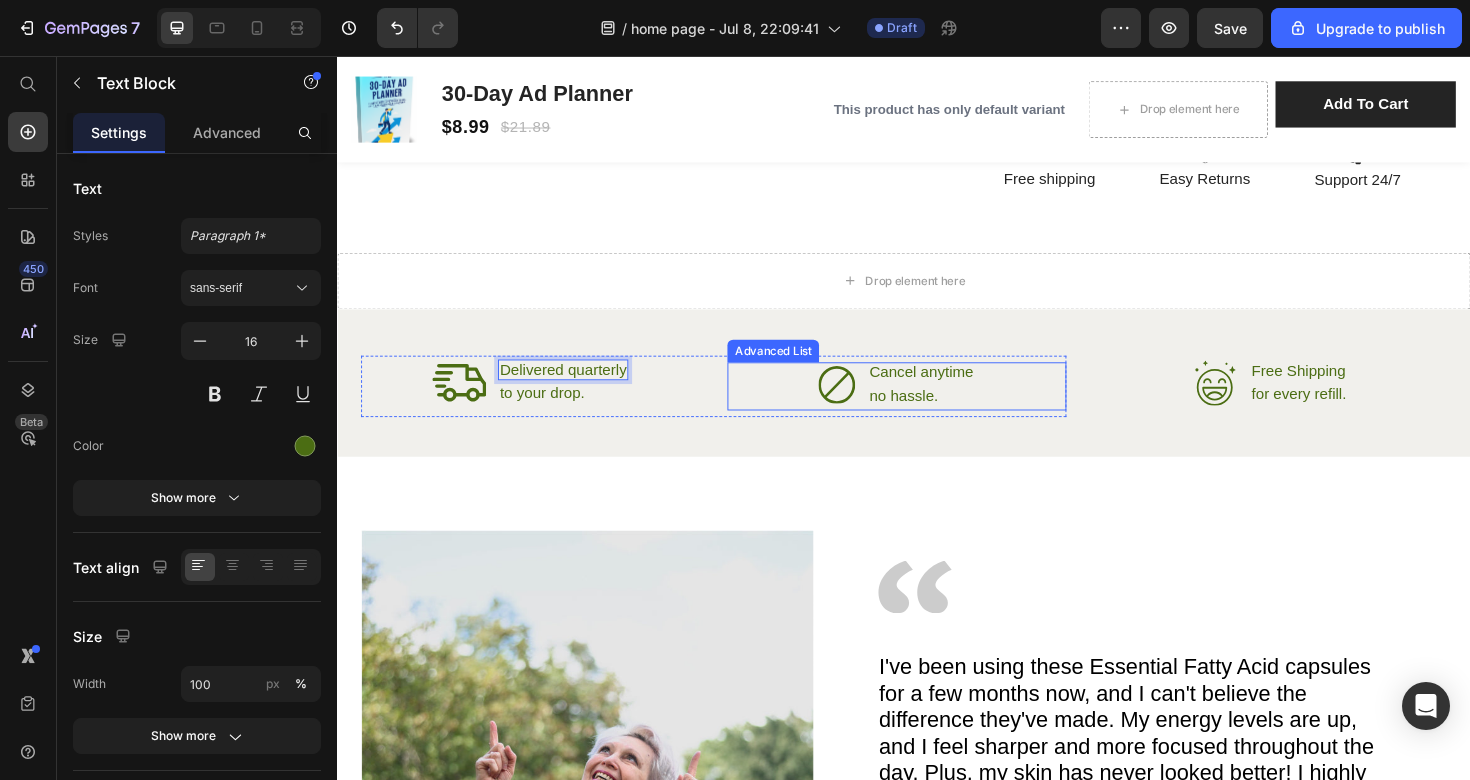 click on "Icon Cancel anytime Text Block no hassle. Text Block" at bounding box center (929, 406) 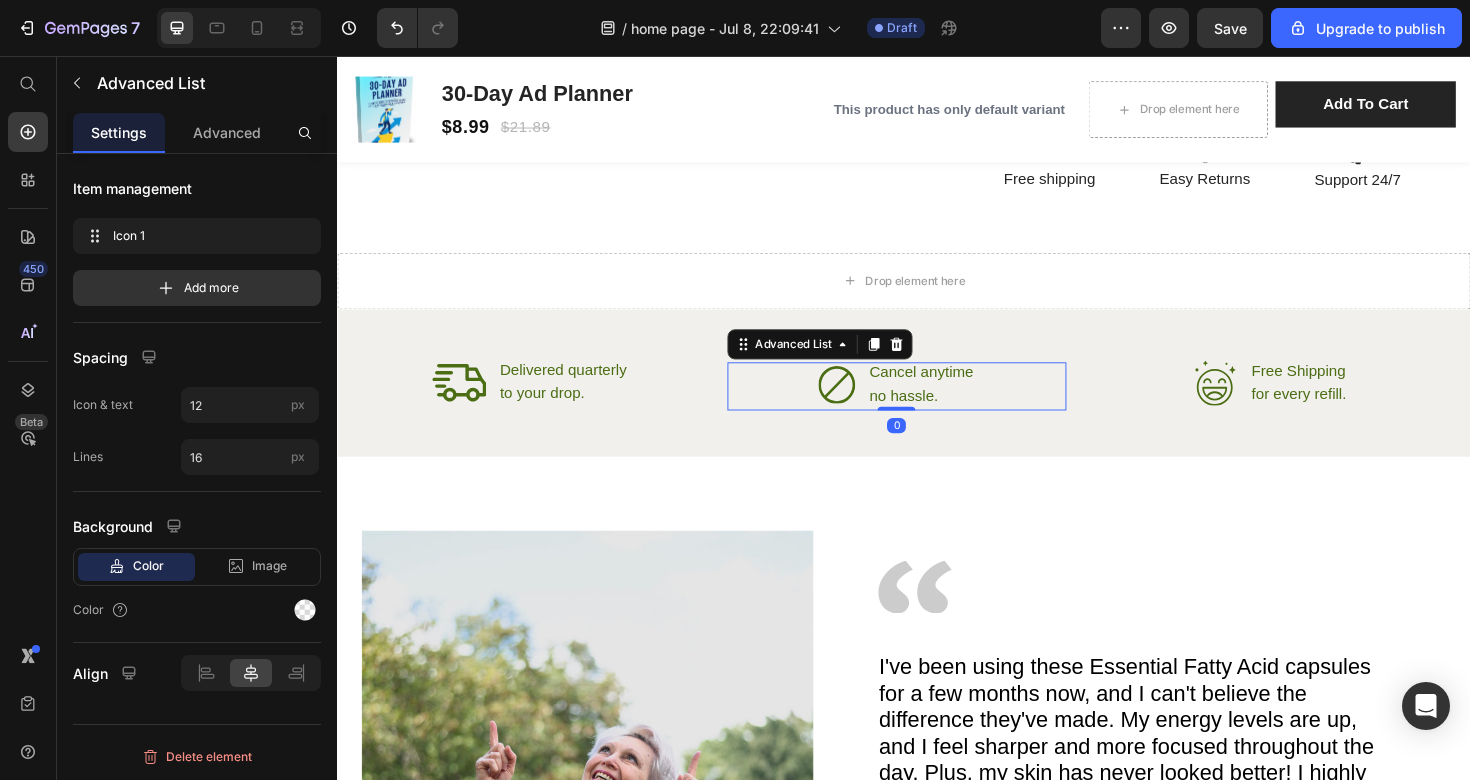 click on "Icon Cancel anytime Text Block no hassle. Text Block" at bounding box center (929, 406) 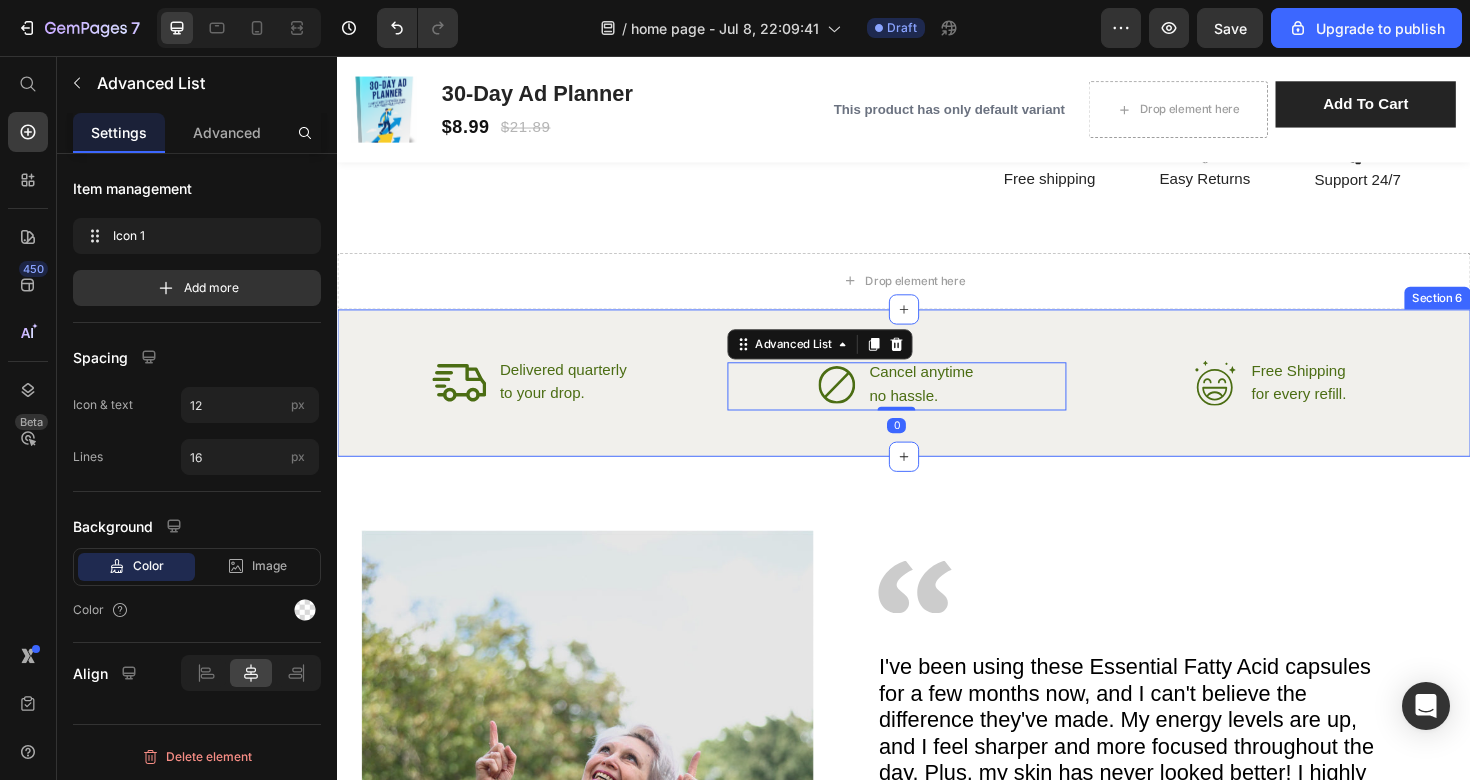 click on "Drop element here" at bounding box center (937, 294) 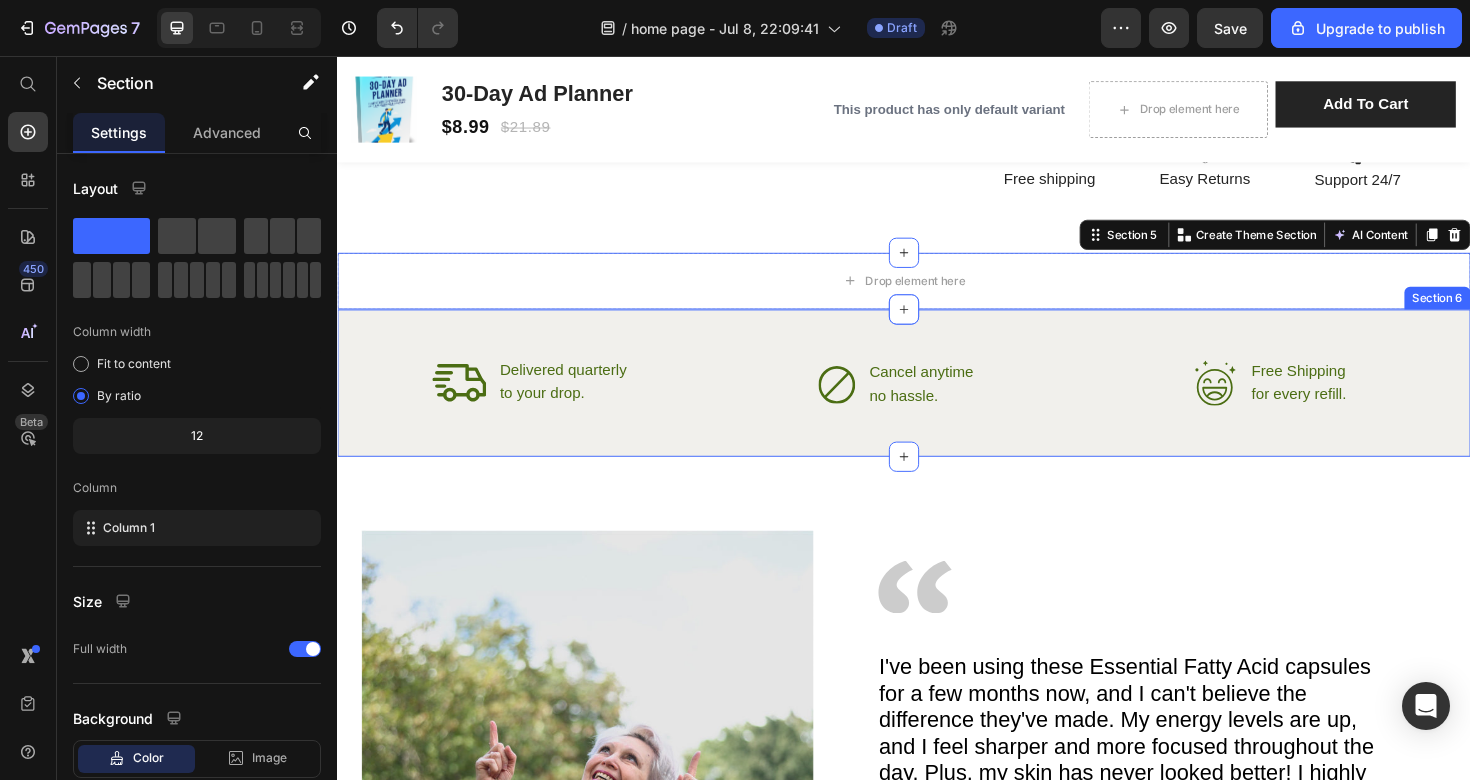 click on "Icon Delivered quarterly Text Block to your drop. Text Block Advanced List
Icon Cancel anytime Text Block no hassle. Text Block Advanced List Row
Icon Free Shipping Text Block for every refill. Text Block Advanced List Row Section 6" at bounding box center [937, 402] 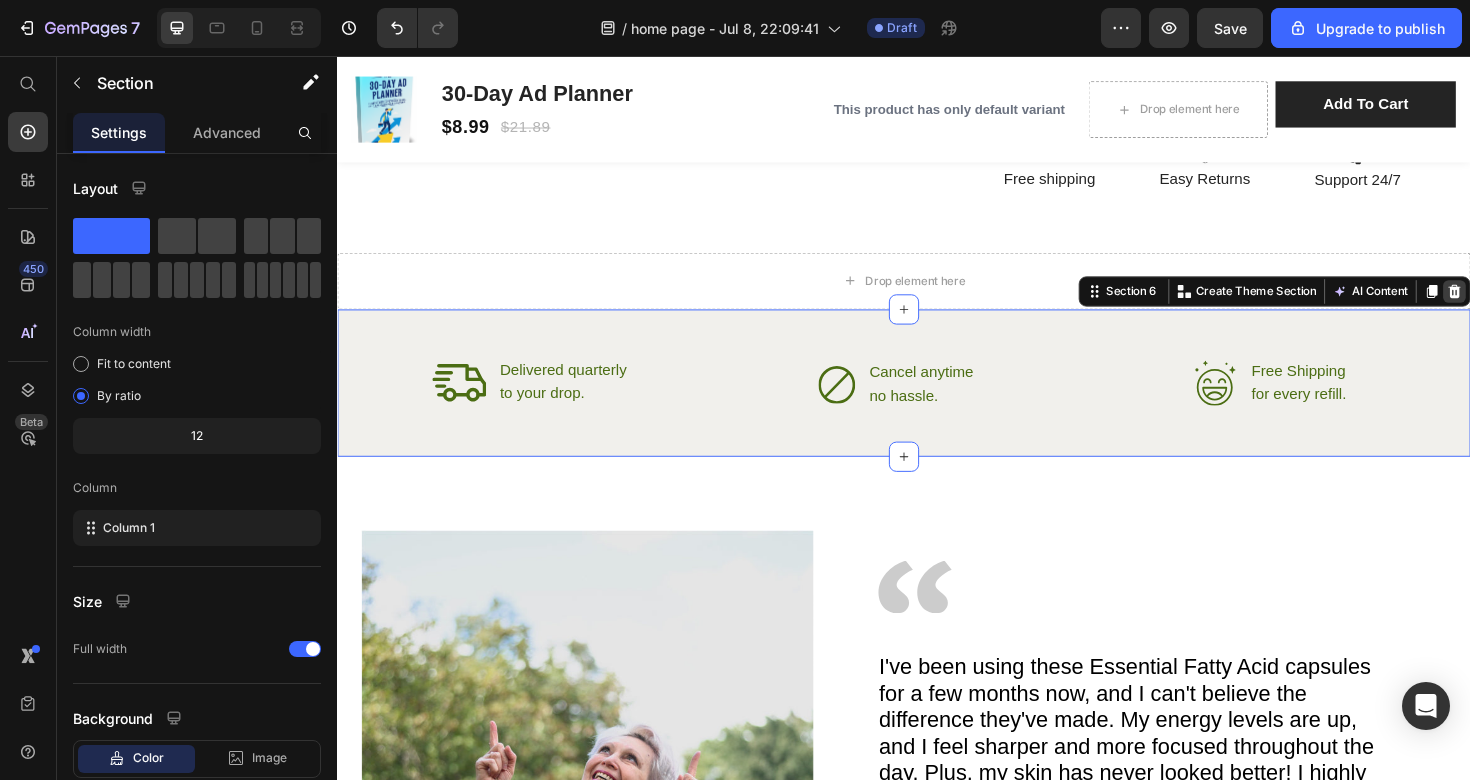 click 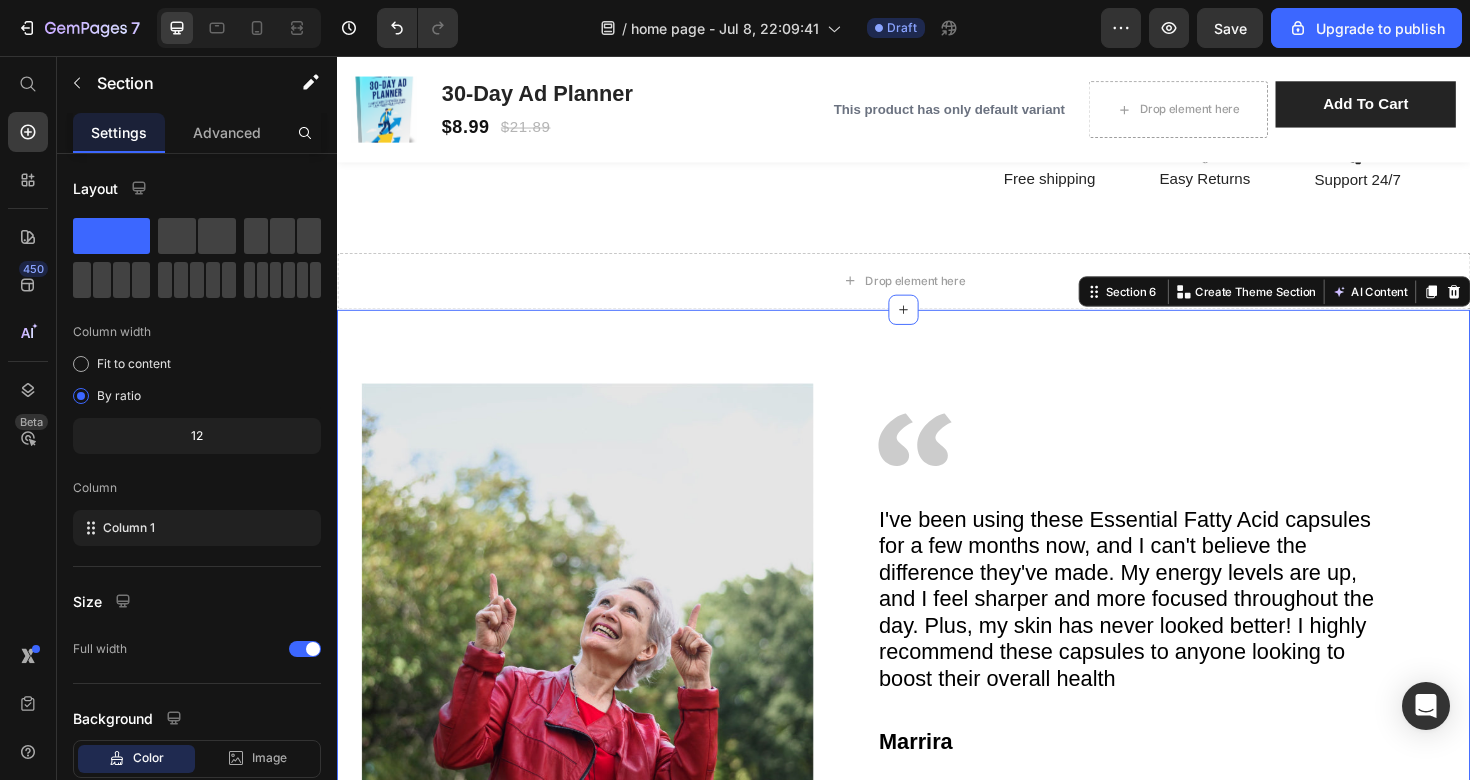 click on "Image Image I've been using these Essential Fatty Acid capsules for a few months now, and I can't believe the difference they've made. My energy levels are up, and I feel sharper and more focused throughout the day. Plus, my skin has never looked better! I highly recommend these capsules to anyone looking to boost their overall health Text Block Marrira Text Block I've been using these Essential Fatty Acid capsules for a few months now, and I can't believe the difference they've made. My energy levels are up, and I feel sharper and more focused throughout the day. Plus, my skin has never looked better! I highly recommend these capsules to anyone looking to boost their overall health Text Block Marrira Text Block Text Block Marrira Text Block Carousel Row Row Section 6   You can create reusable sections Create Theme Section AI Content Write with GemAI What would you like to describe here? Tone and Voice Persuasive Product 30-Day Ad Planner Show more Generate" at bounding box center [937, 670] 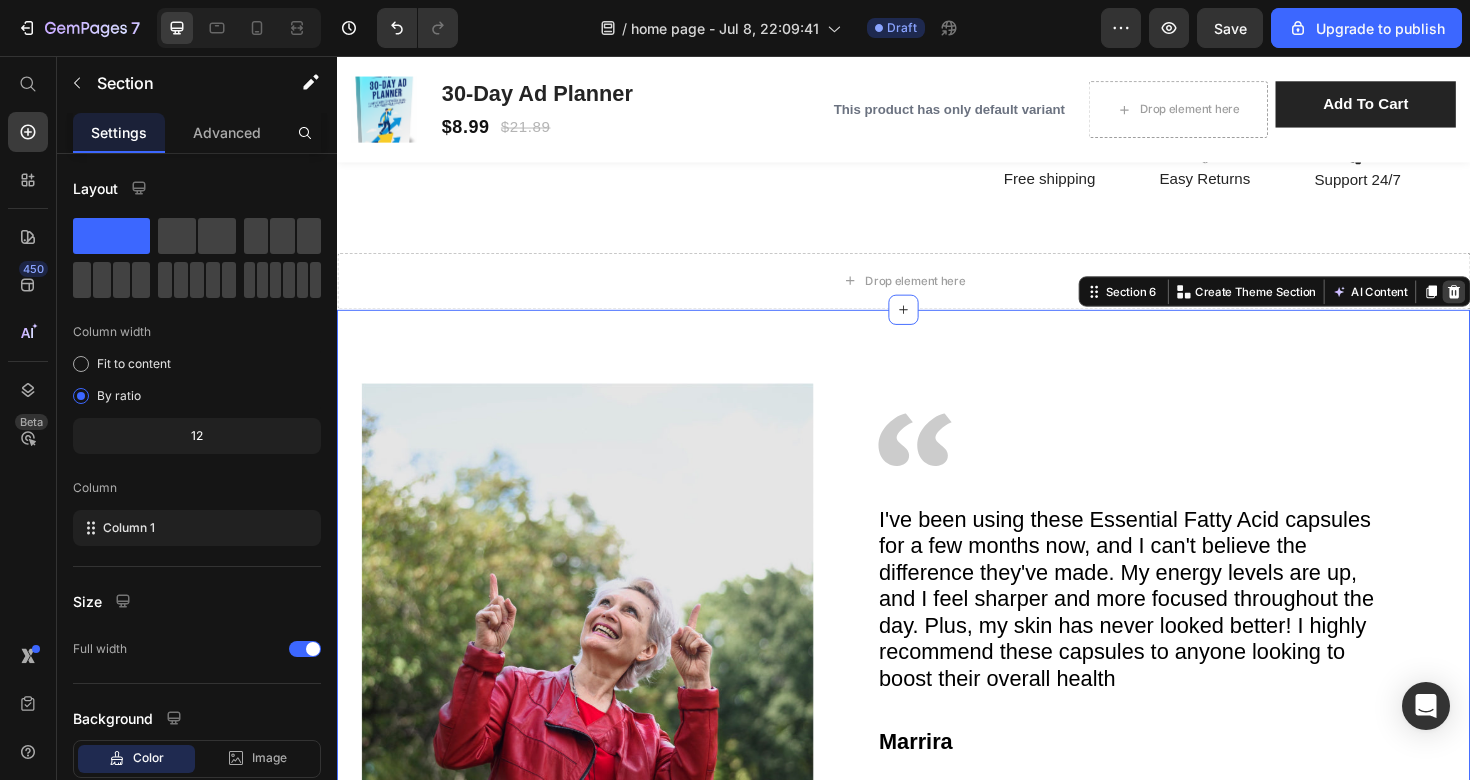 click 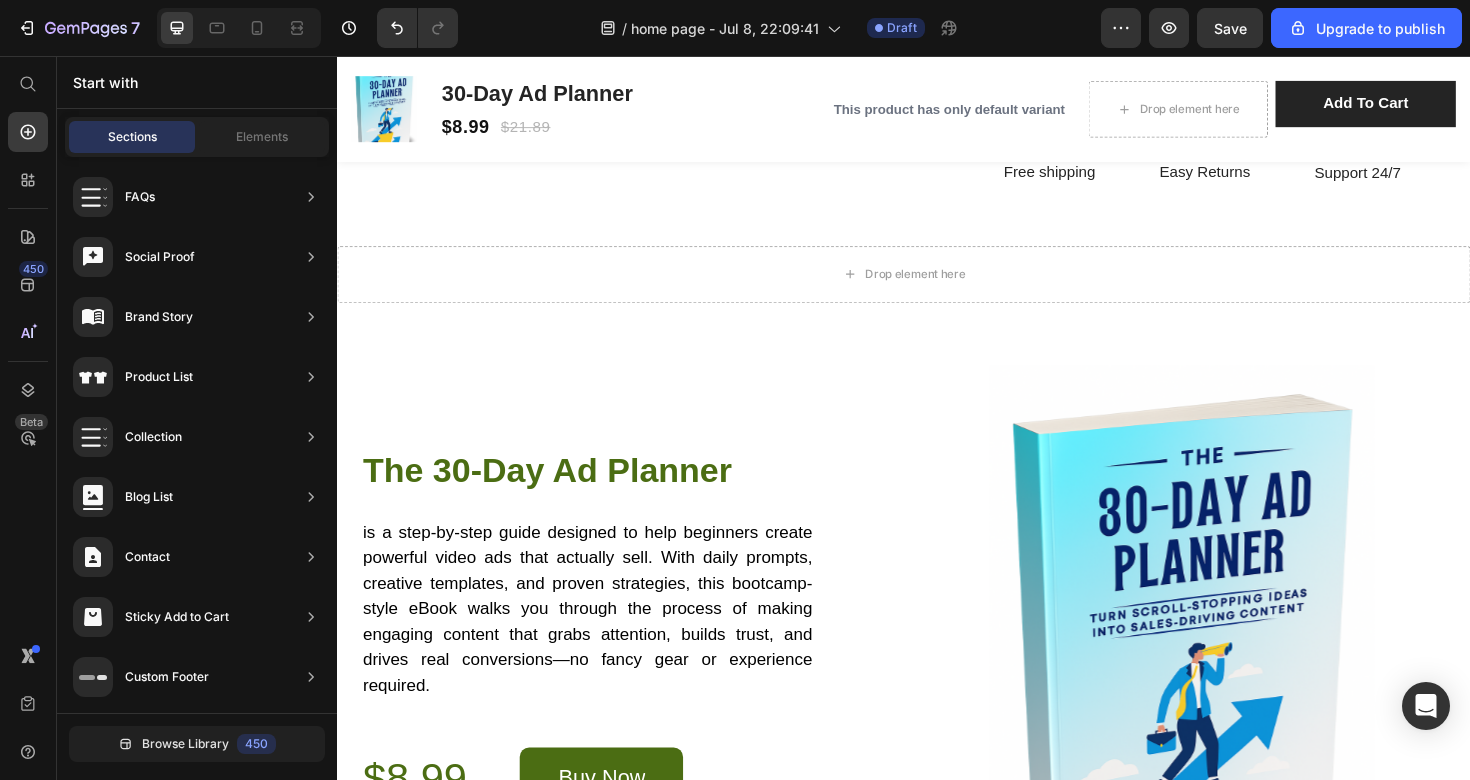 scroll, scrollTop: 2961, scrollLeft: 0, axis: vertical 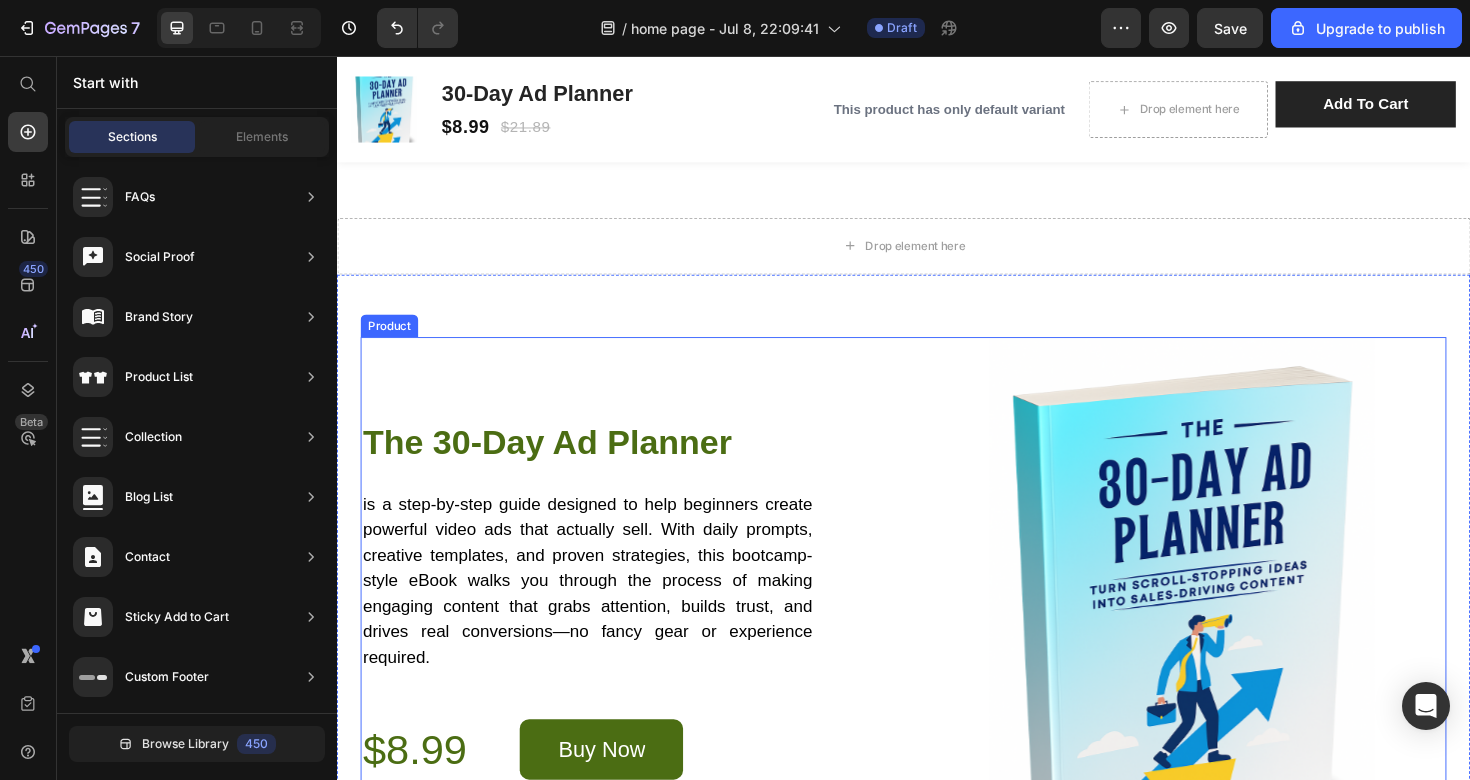 click on "The 30-Day Ad Planner Heading is a step-by-step guide designed to help beginners create powerful video ads that actually sell. With daily prompts, creative templates, and proven strategies, this bootcamp-style eBook walks you through the process of making engaging content that grabs attention, builds trust, and drives real conversions—no fancy gear or experience required. Text Block $[PRICE] Product Price Buy Now Add to Cart Row Delivered to your doorsteps every 3 months Text Block Row" at bounding box center (642, 659) 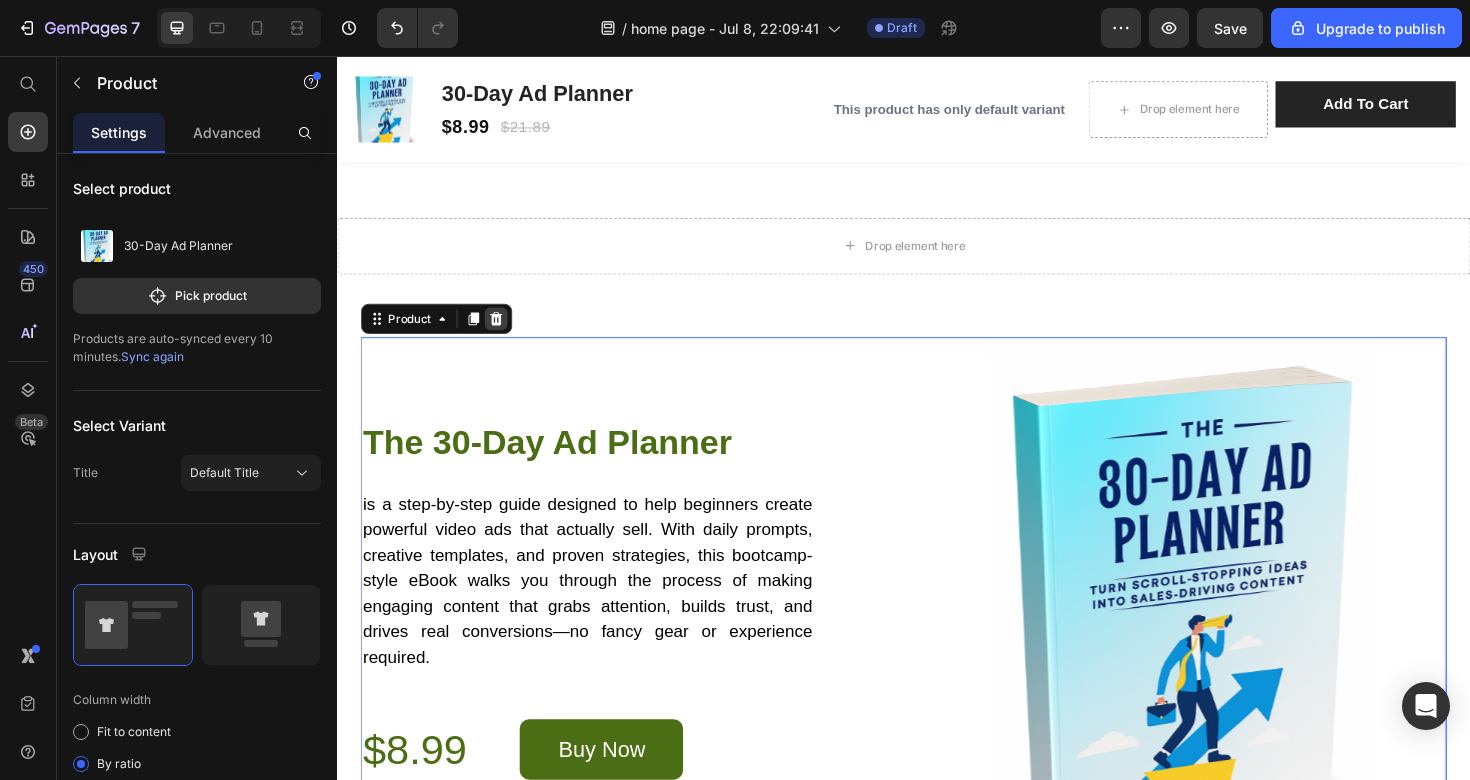 click 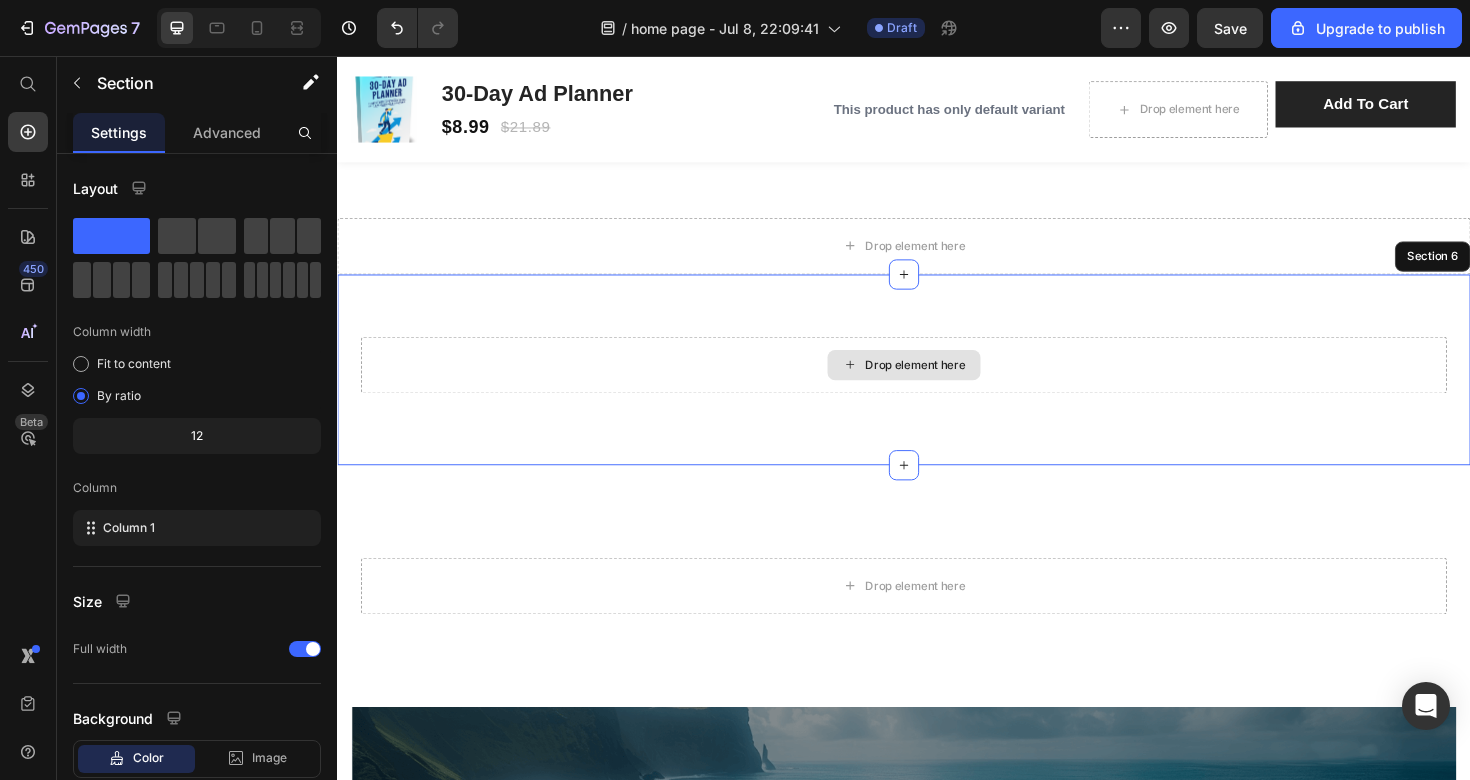 click on "Drop element here" at bounding box center [937, 383] 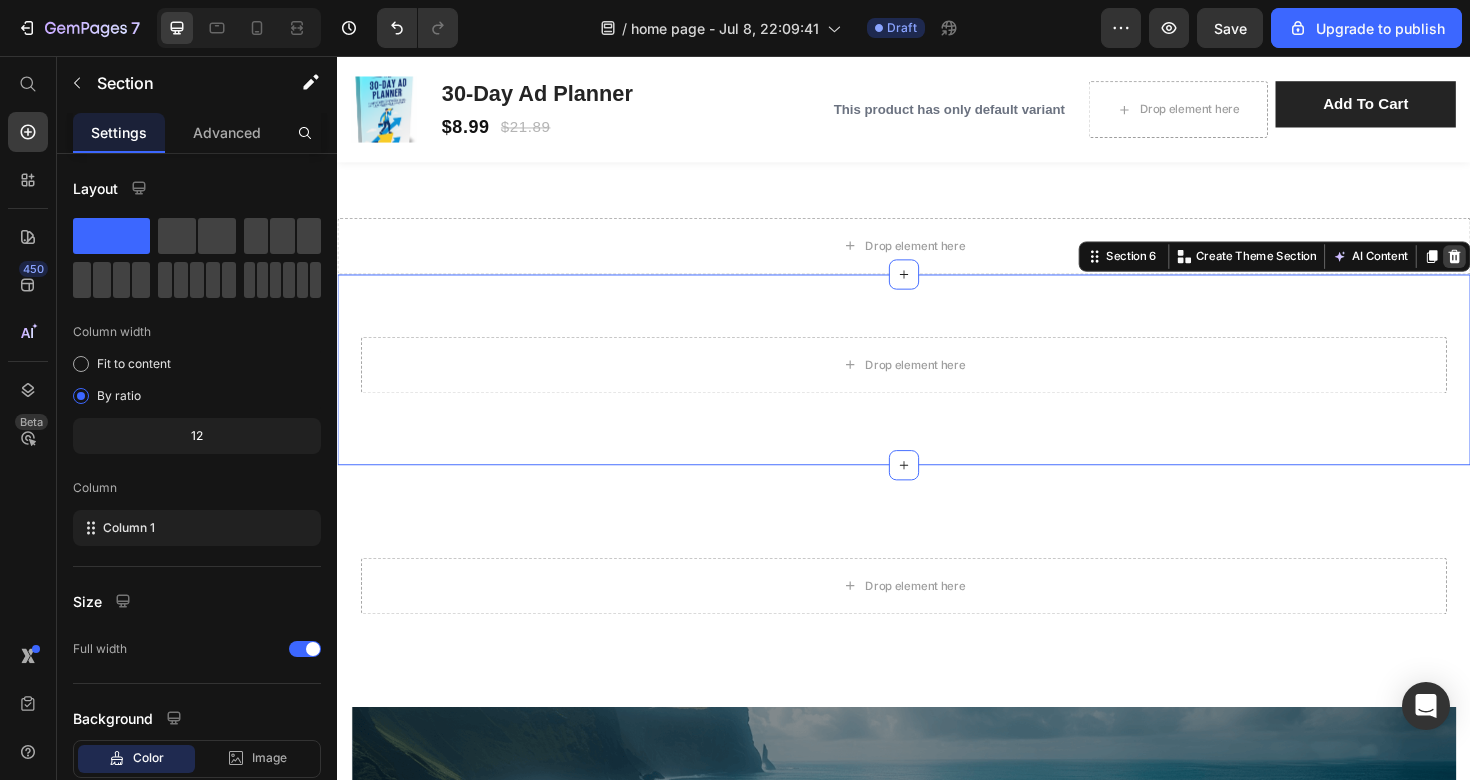 click 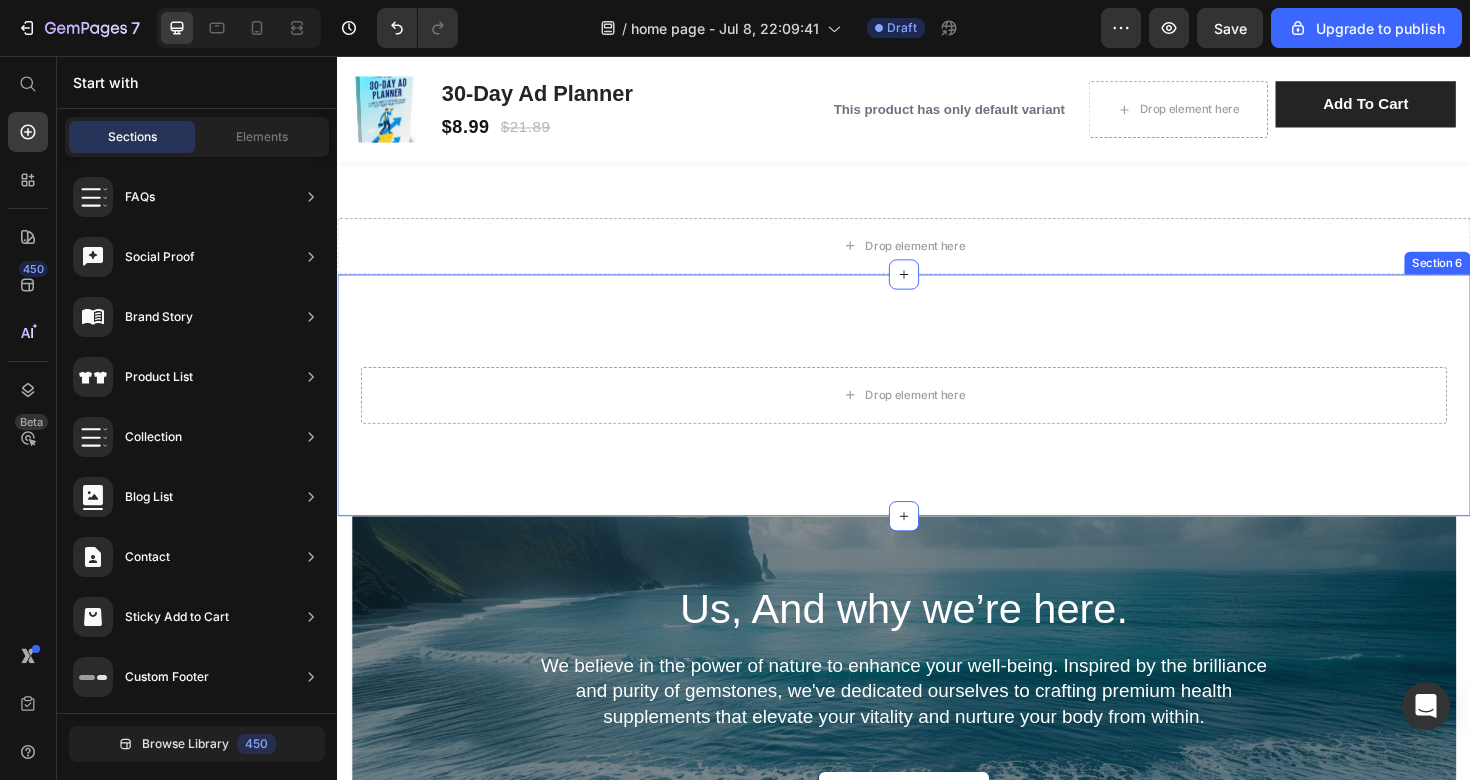 click on "Drop element here Section 6" at bounding box center (937, 415) 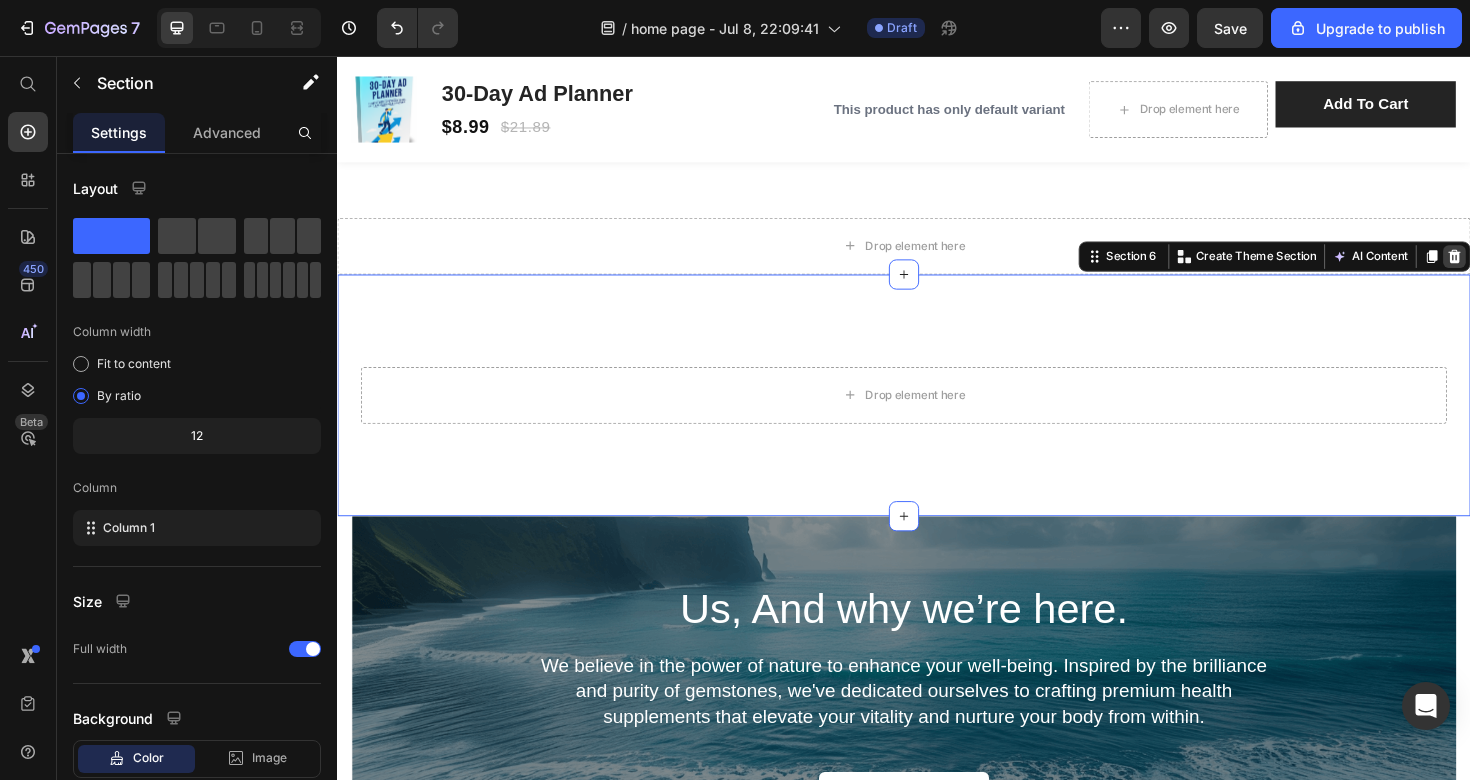 click 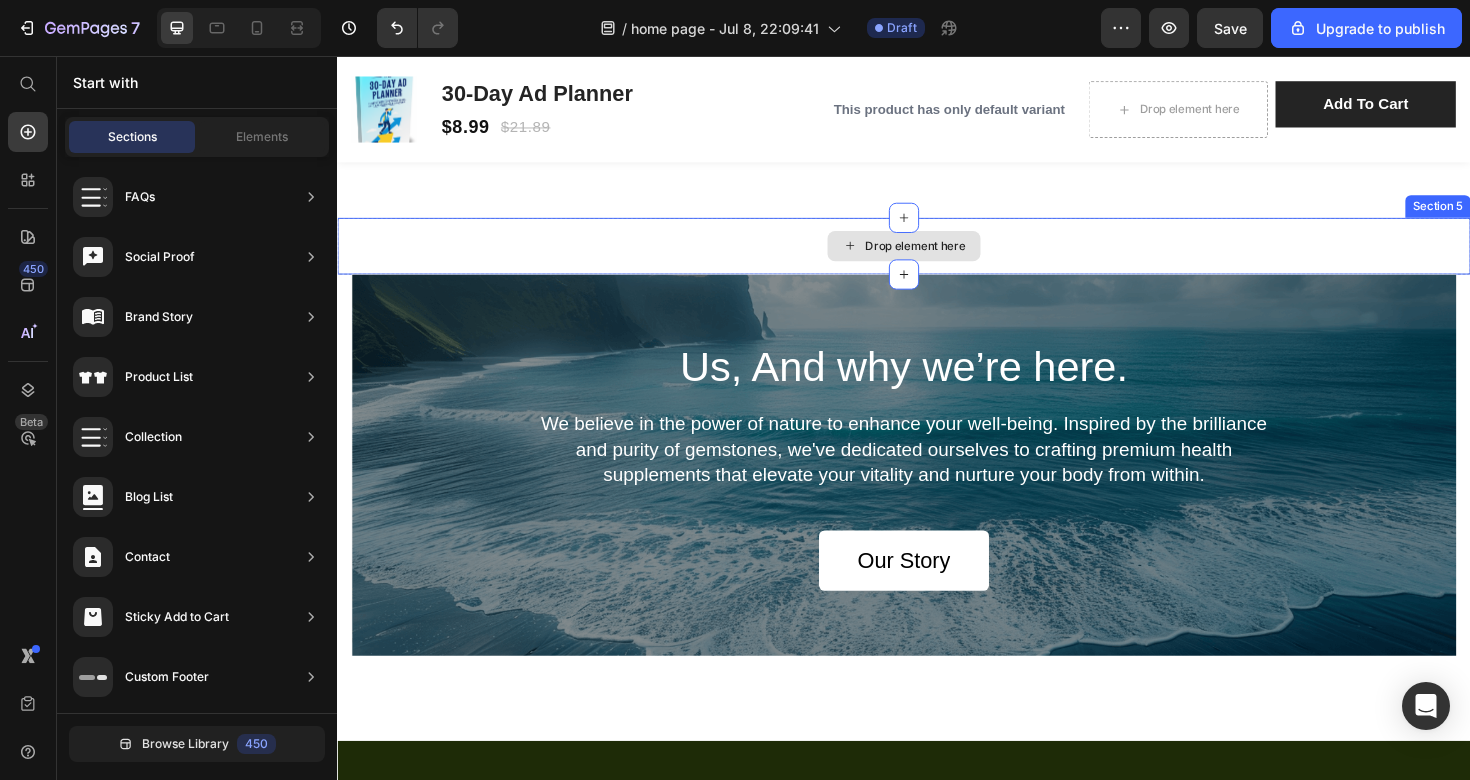 click on "Drop element here" at bounding box center [937, 257] 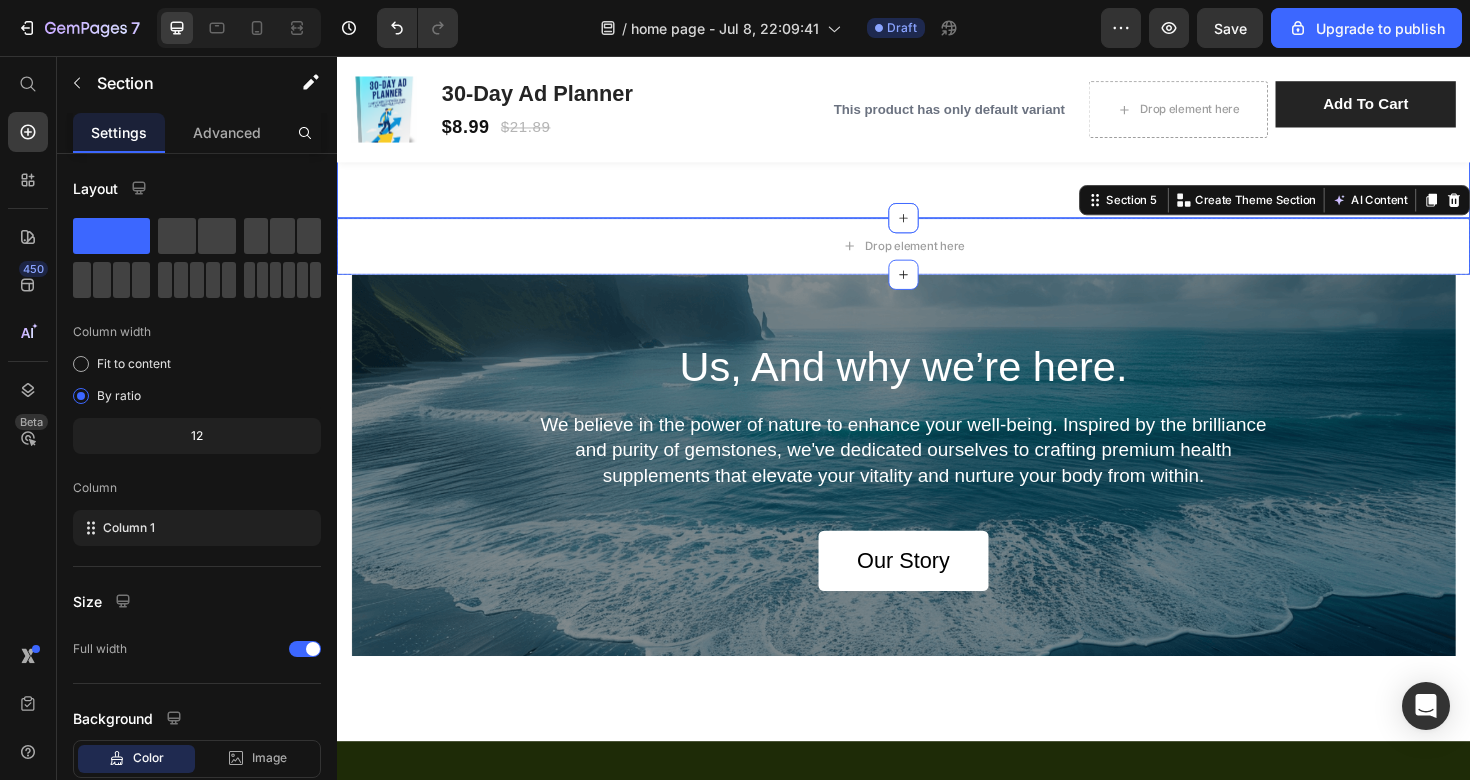 click on "Product Images
Vero eos
At accusamus
Et iusto odio
Consectetur  Accordion Icon Icon Icon Icon Icon Icon List 2,500+ Verified Reviews! Text Block Row 30-Day Ad Planner Product Title
Lorem ipsum Item List
Lorem ipsum Item List
Lorem ipsum Item List Row $[PRICE] Product Price $[PRICE] Product Price Save $[PRICE] Discount Tag Row This product has only default variant Product Variants & Swatches
HURRY!  LET BUY NOW Stock Counter Add to cart Add to Cart or 4 interest-free payments of $[PRICE] with Text Block Image Row Image Image Image Image Image Row Icon Icon Icon Icon Icon Icon List Lorem ipsum dolor sit amet, consectetur adipiscing elit Text Block “Lorem ipsum dolor sit amet, consectetur adipiscing elit, sed do eiusmod tempor incididunt ut  Text Block Emily Text Block
Row" at bounding box center [937, -464] 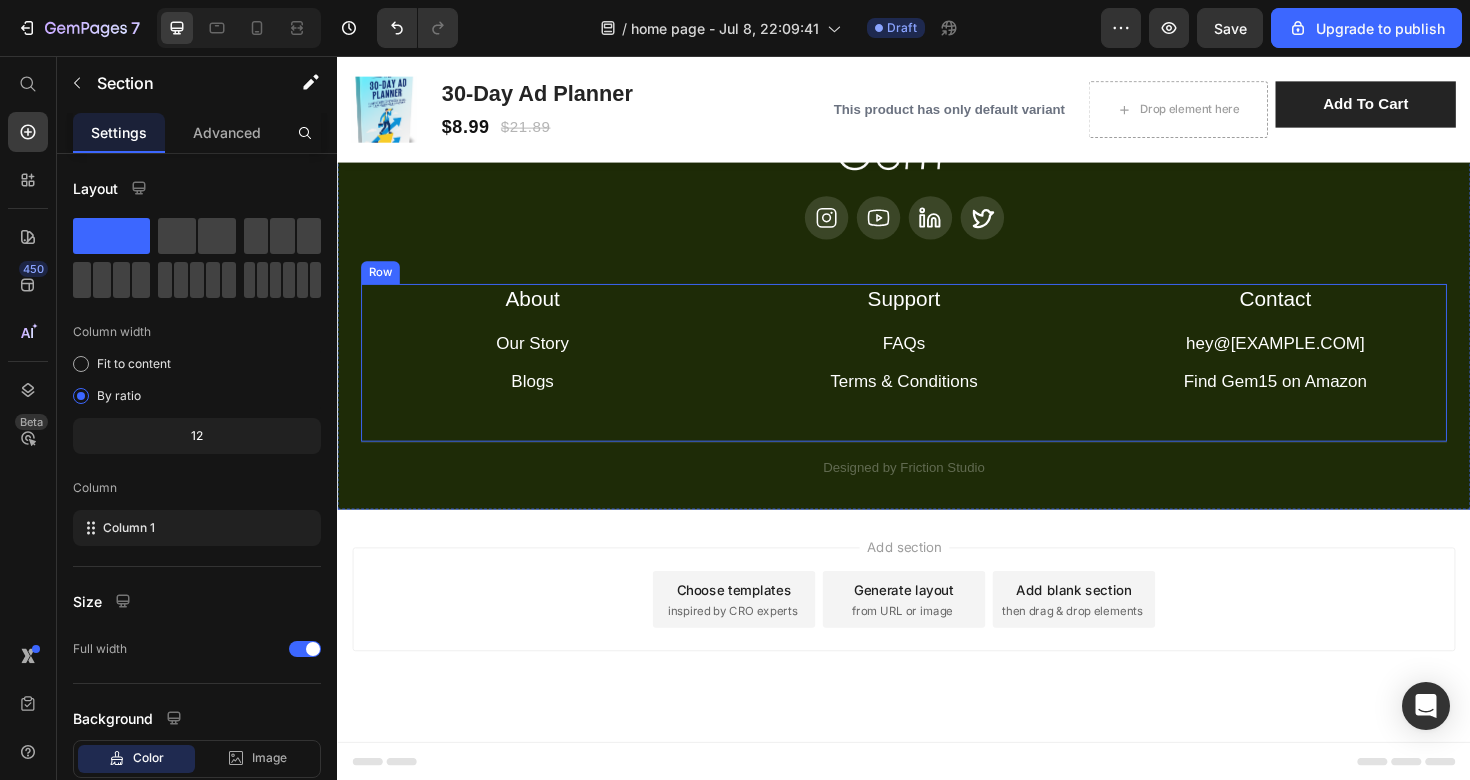 scroll, scrollTop: 3638, scrollLeft: 0, axis: vertical 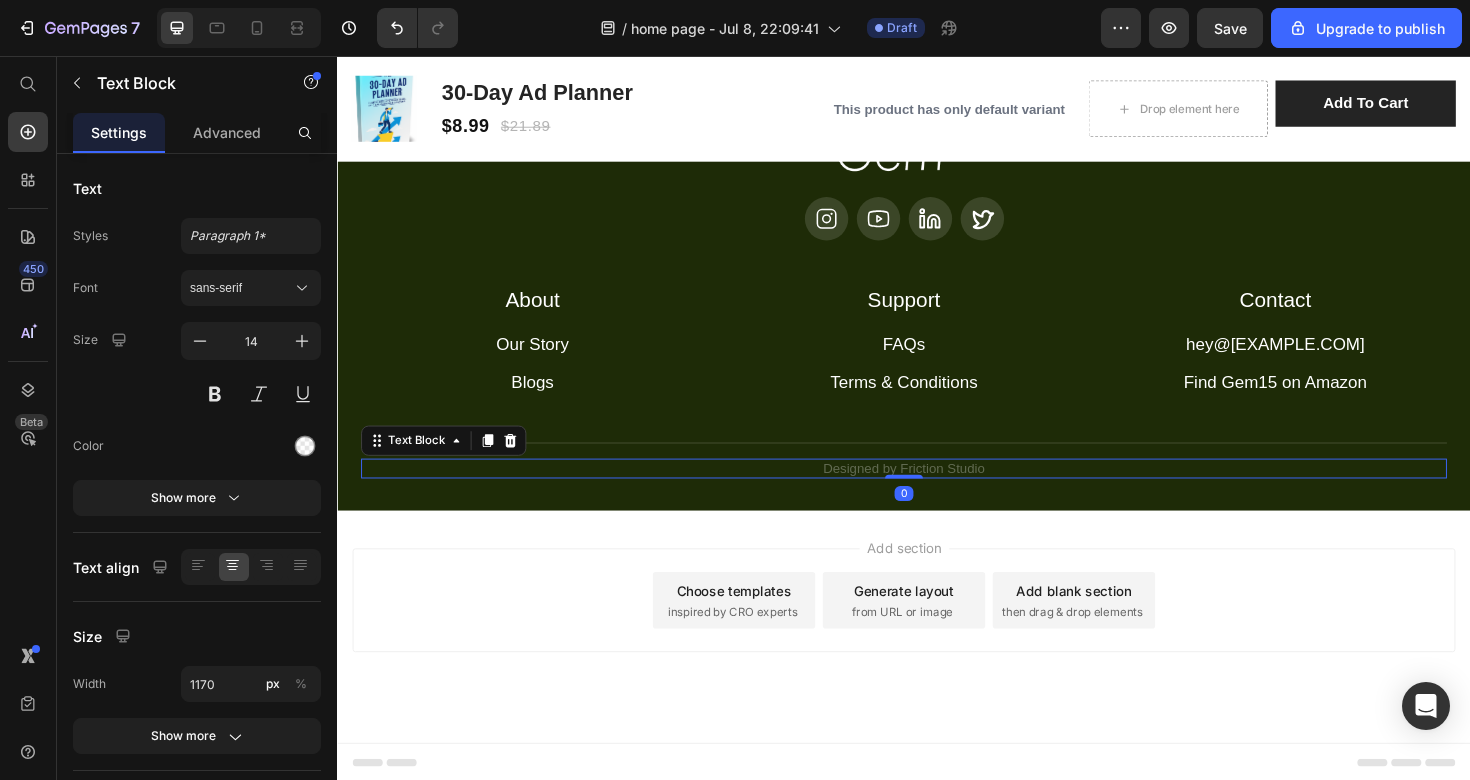 click on "Designed by Friction Studio" at bounding box center (937, 492) 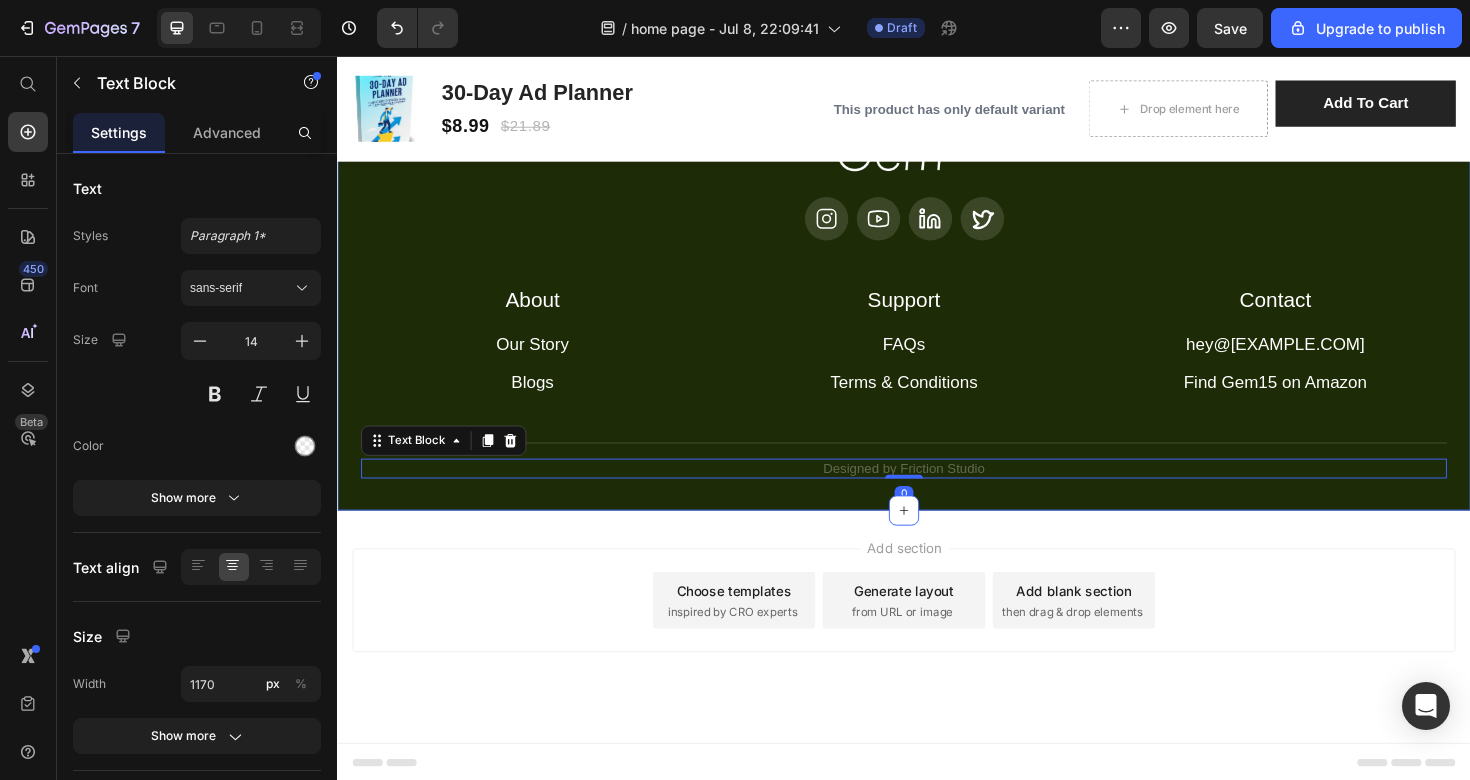 click on "Image
Icon
Icon
Icon
Icon Row
About Accordion
Support Accordion
Contact Accordion Row About Heading Our Story Button Blogs Button Row Support Heading FAQs Button Terms & Conditions Button Row Contact Heading [EMAIL] Button Find Gem15 on Amazon   Button Row Row Row                Title Line Designed by Friction Studio Text Block   0 Section 7" at bounding box center (937, 316) 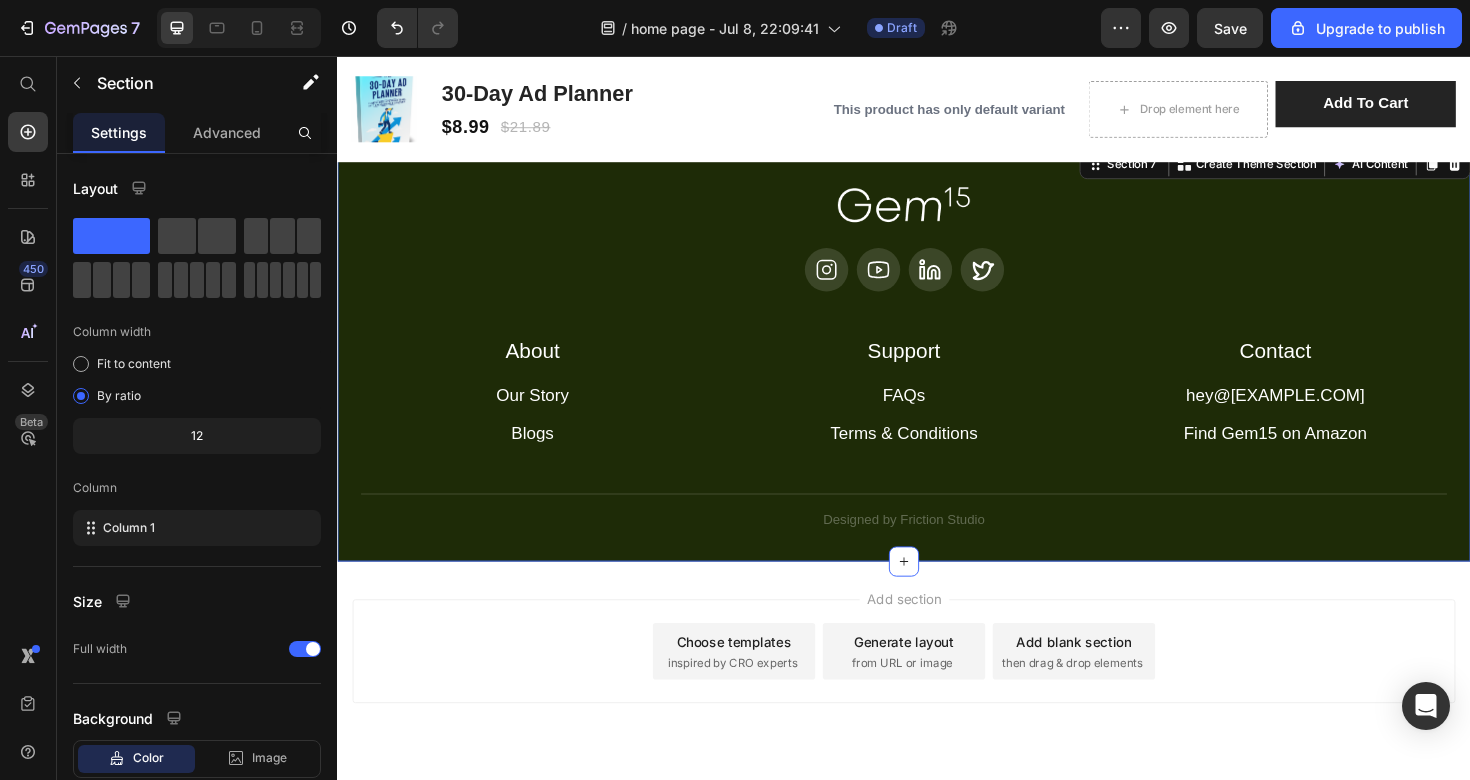 scroll, scrollTop: 3410, scrollLeft: 0, axis: vertical 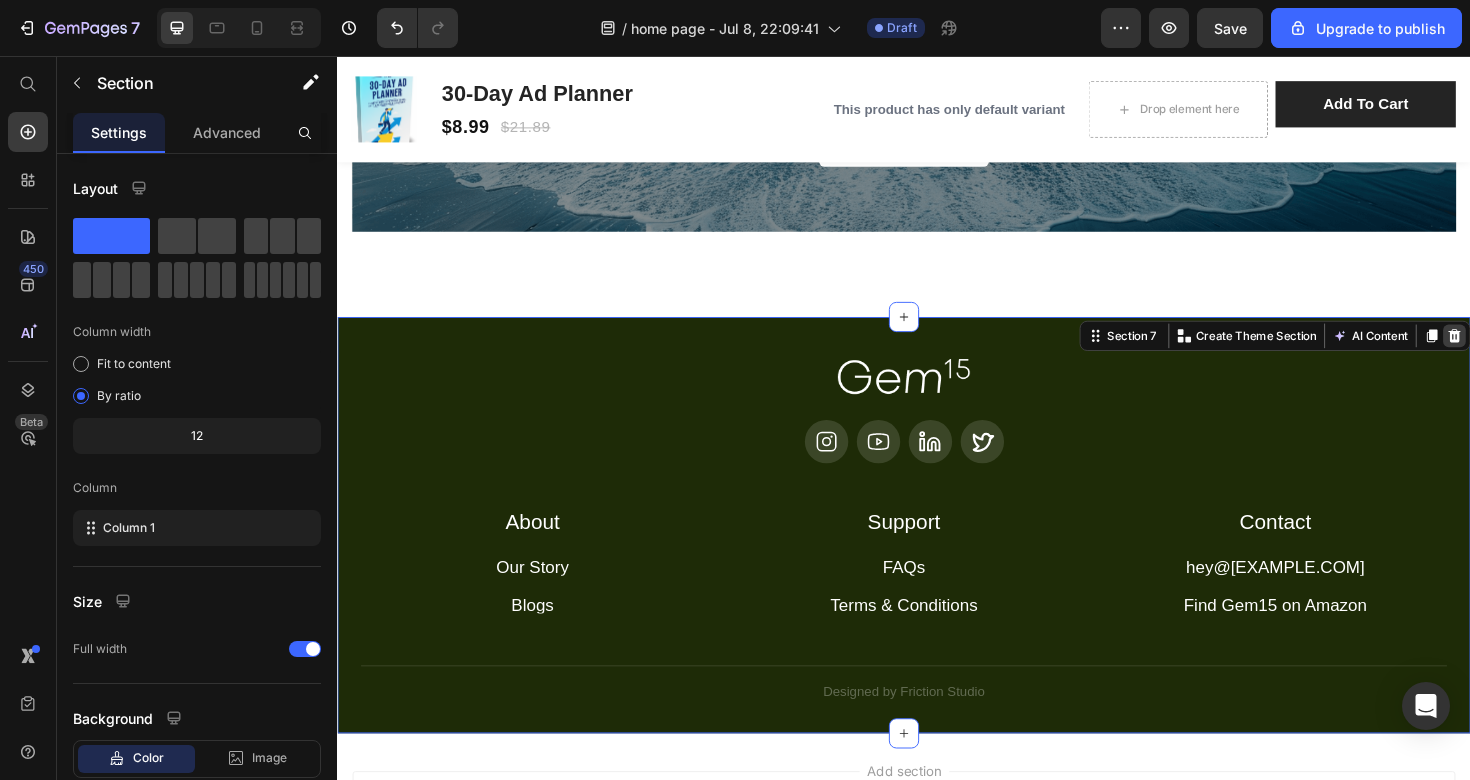 click at bounding box center (1520, 352) 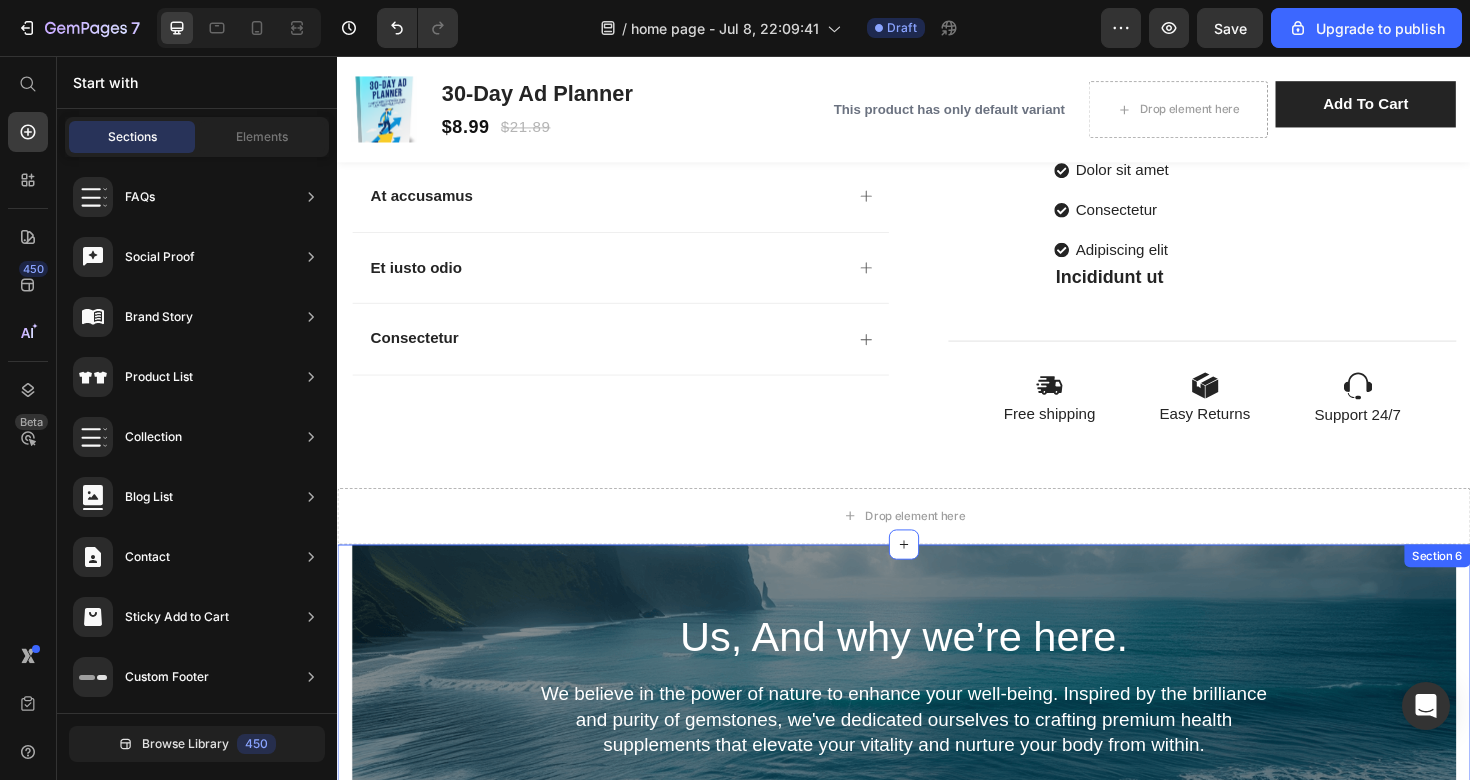 scroll, scrollTop: 2626, scrollLeft: 0, axis: vertical 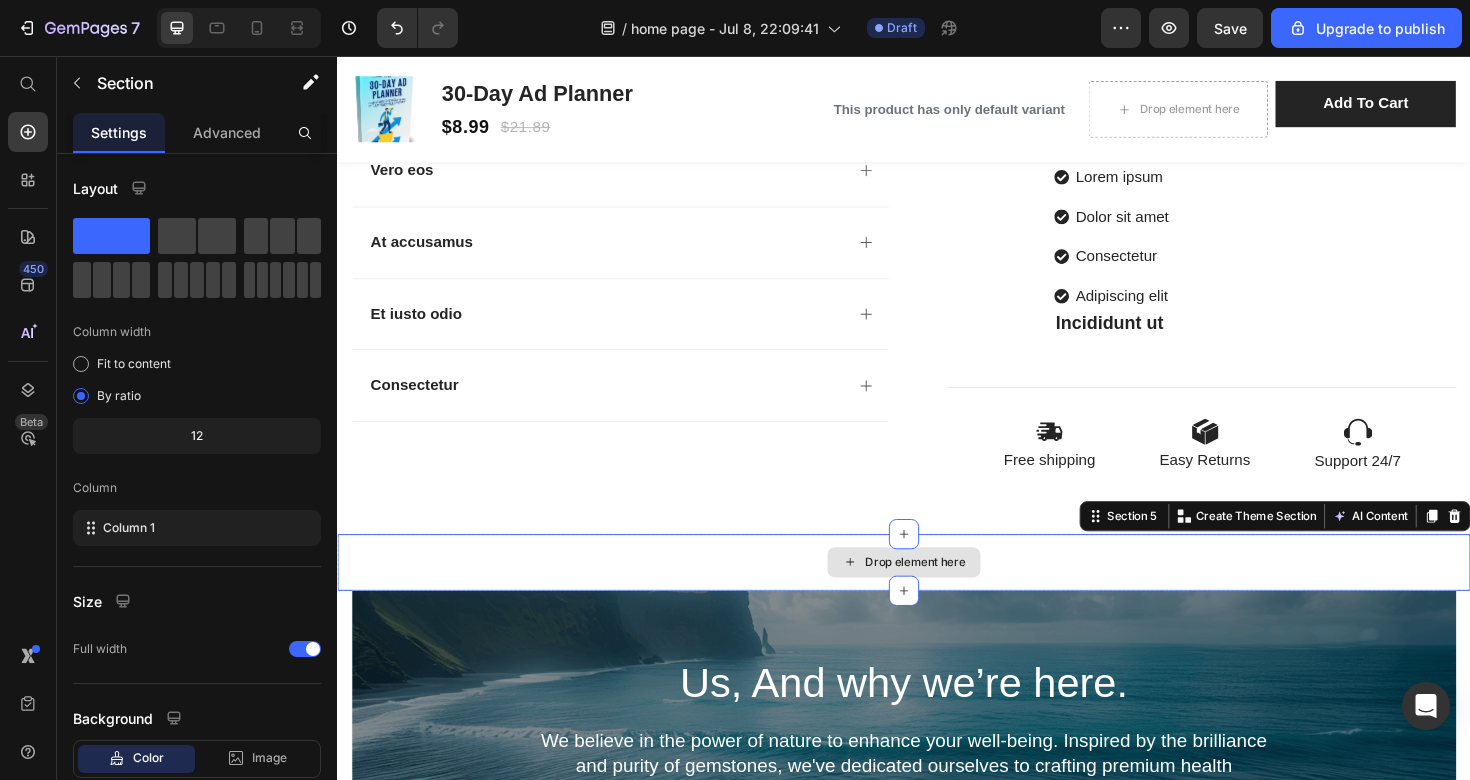 click on "Drop element here" at bounding box center (937, 592) 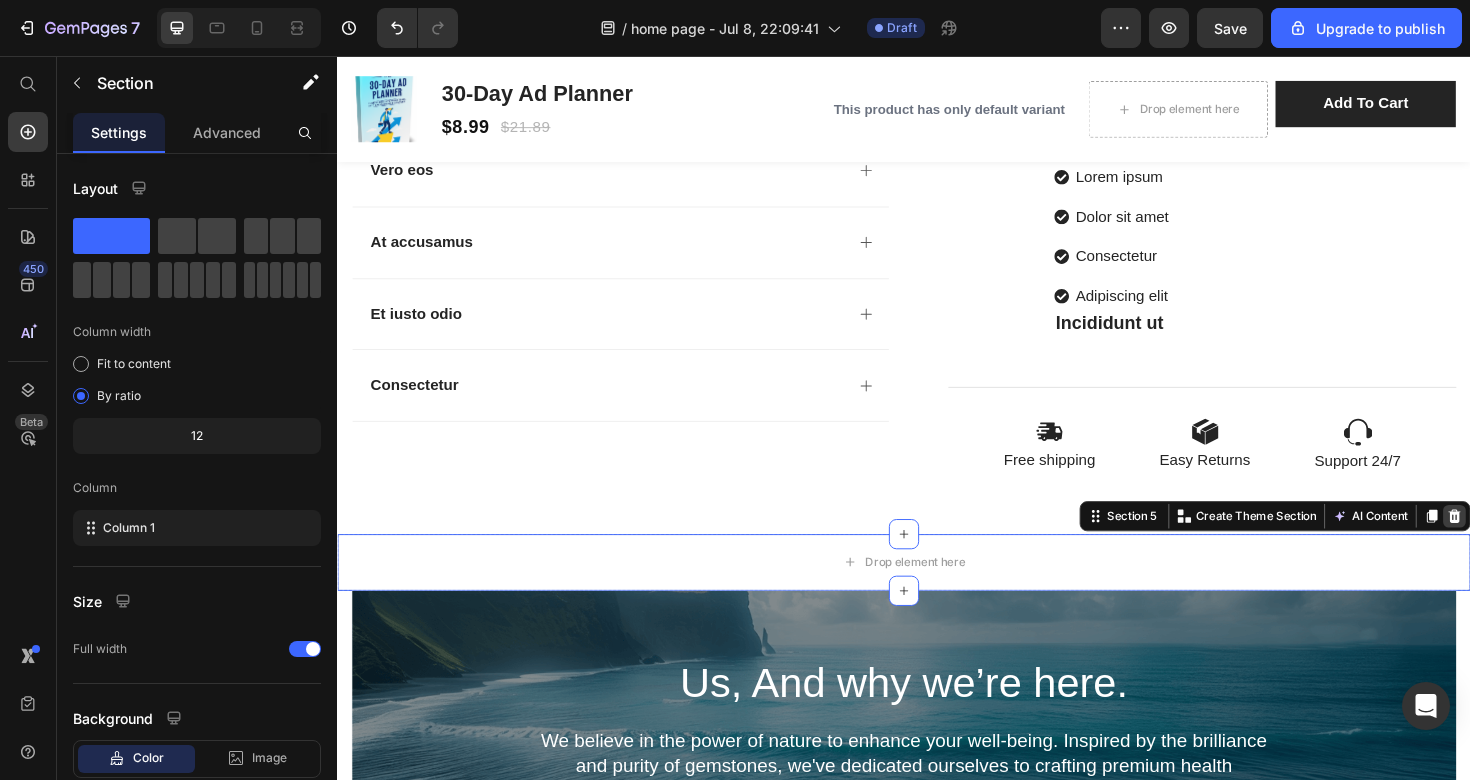 click 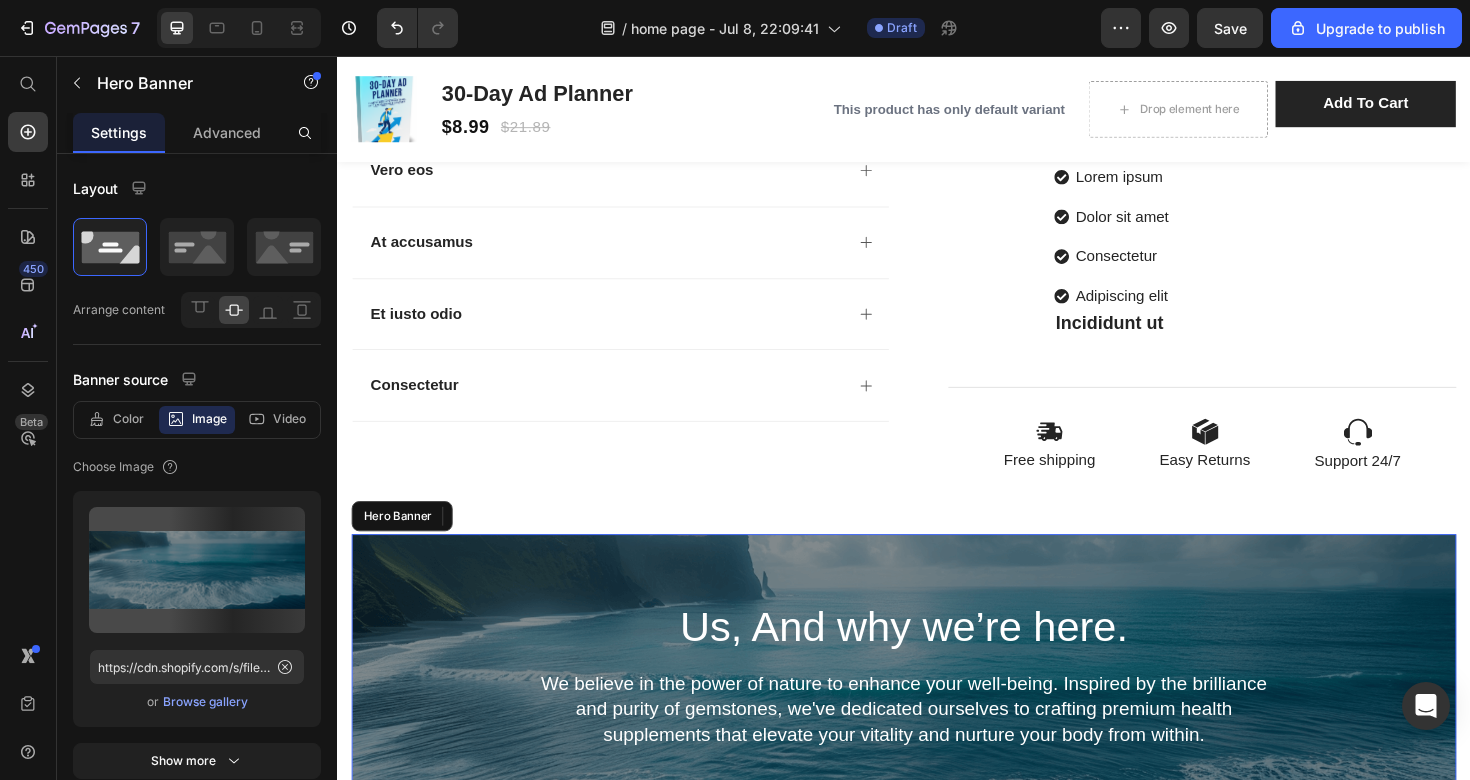 click on "Us, And why we’re here. Heading We believe in the power of nature to enhance your well-being. Inspired by the brilliance and purity of gemstones, we've dedicated ourselves to crafting premium health supplements that elevate your vitality and nurture your body from within. Text Block Our Story Button" at bounding box center (937, 764) 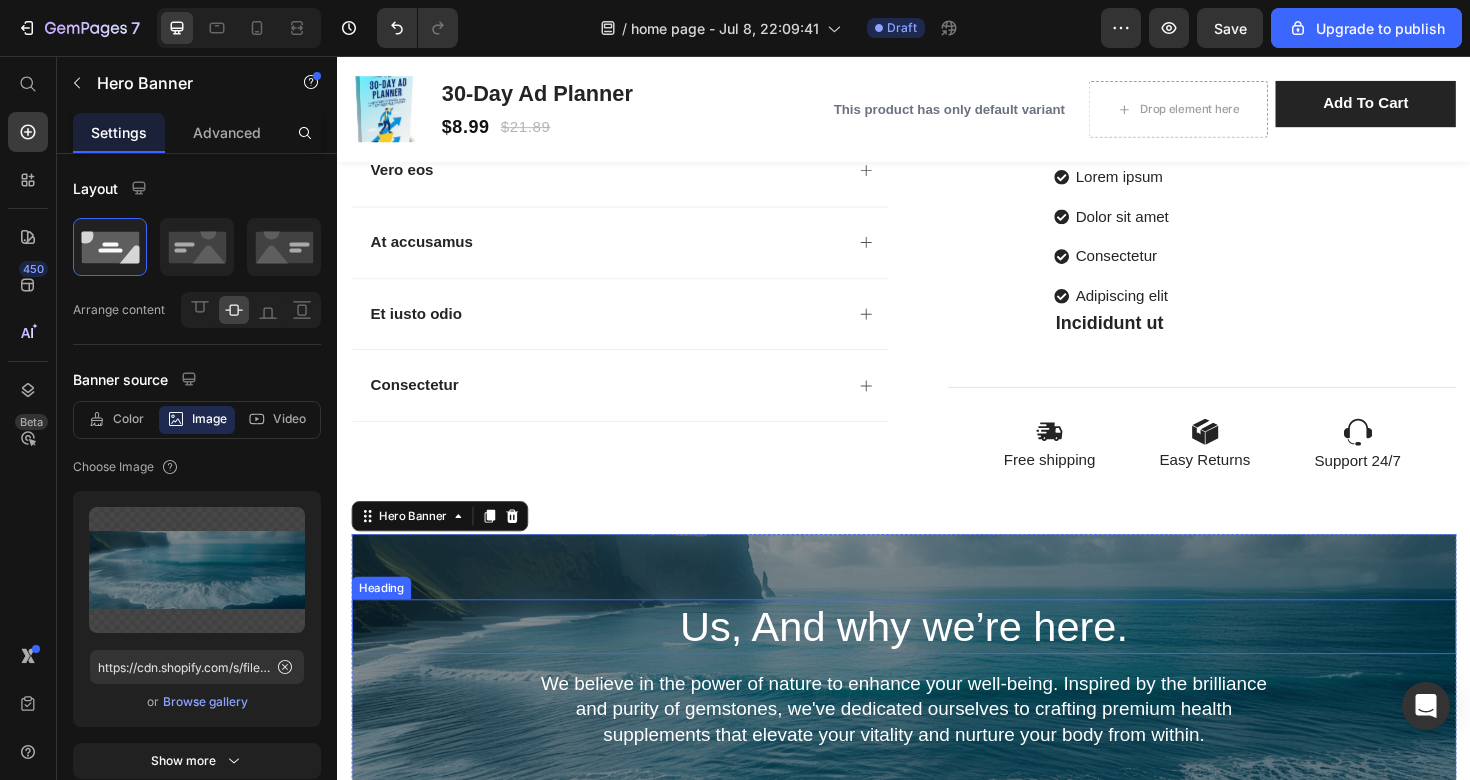 click on "Us, And why we’re here." at bounding box center [937, 660] 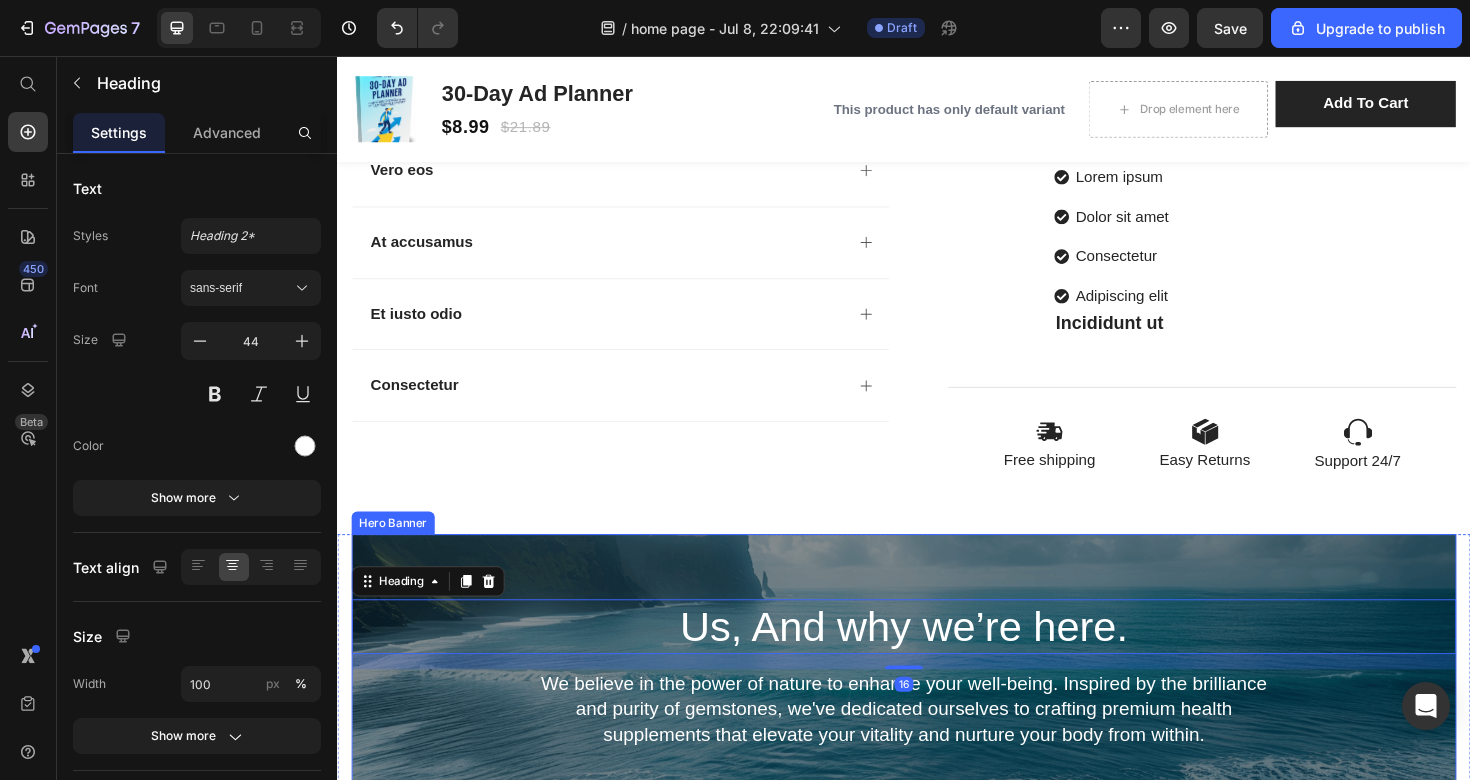 click on "Us, And why we’re here. Heading   16 We believe in the power of nature to enhance your well-being. Inspired by the brilliance and purity of gemstones, we've dedicated ourselves to crafting premium health supplements that elevate your vitality and nurture your body from within. Text Block Our Story Button" at bounding box center [937, 764] 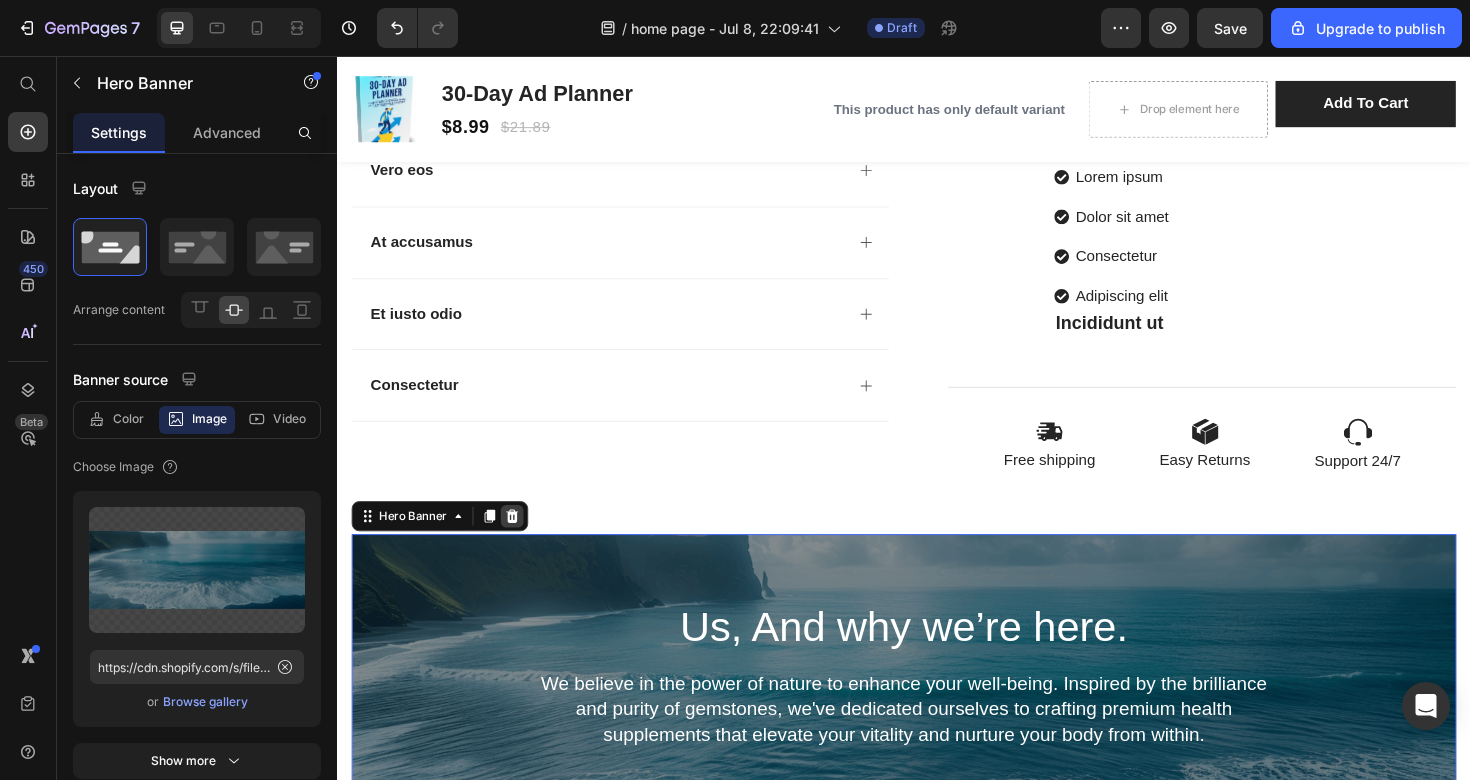 click 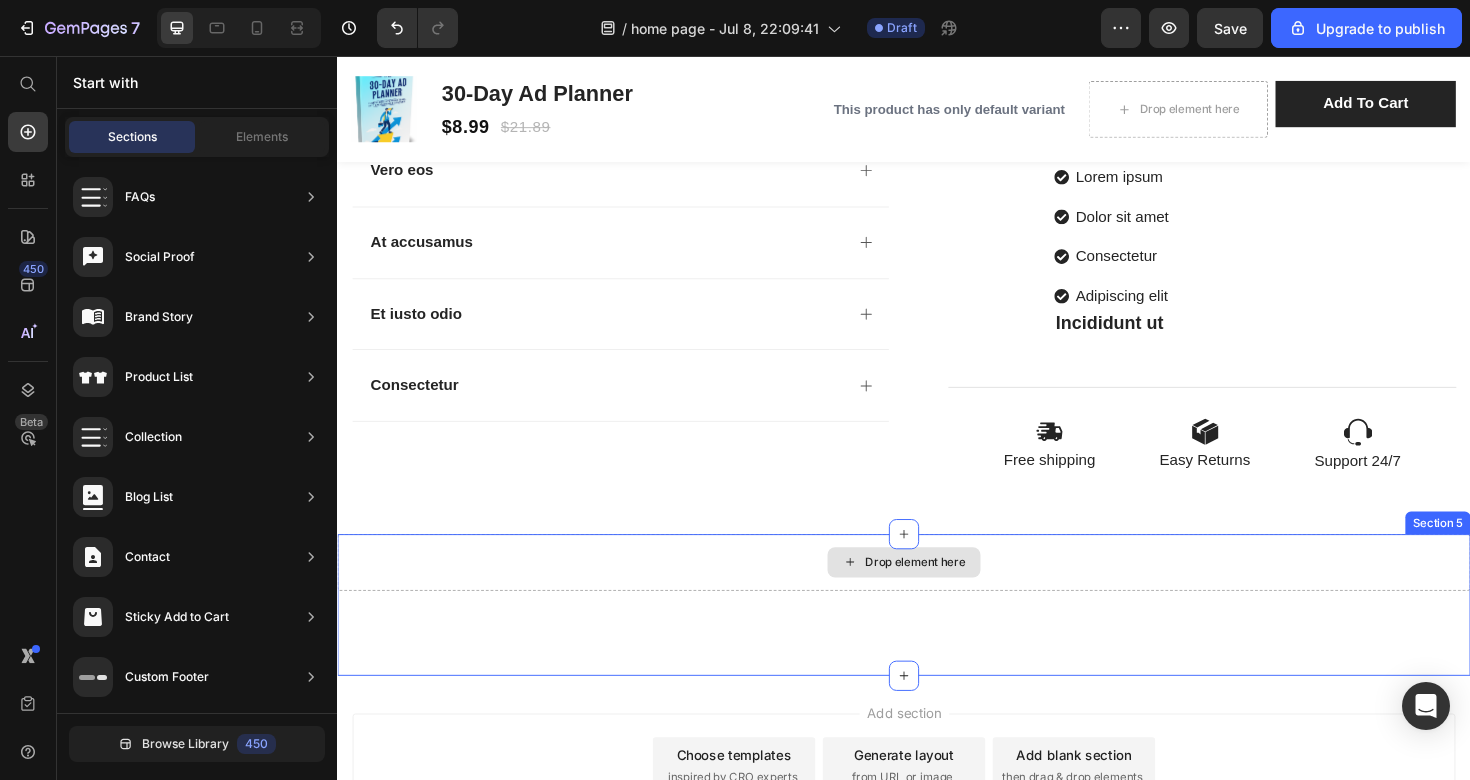 click on "Drop element here" at bounding box center [937, 592] 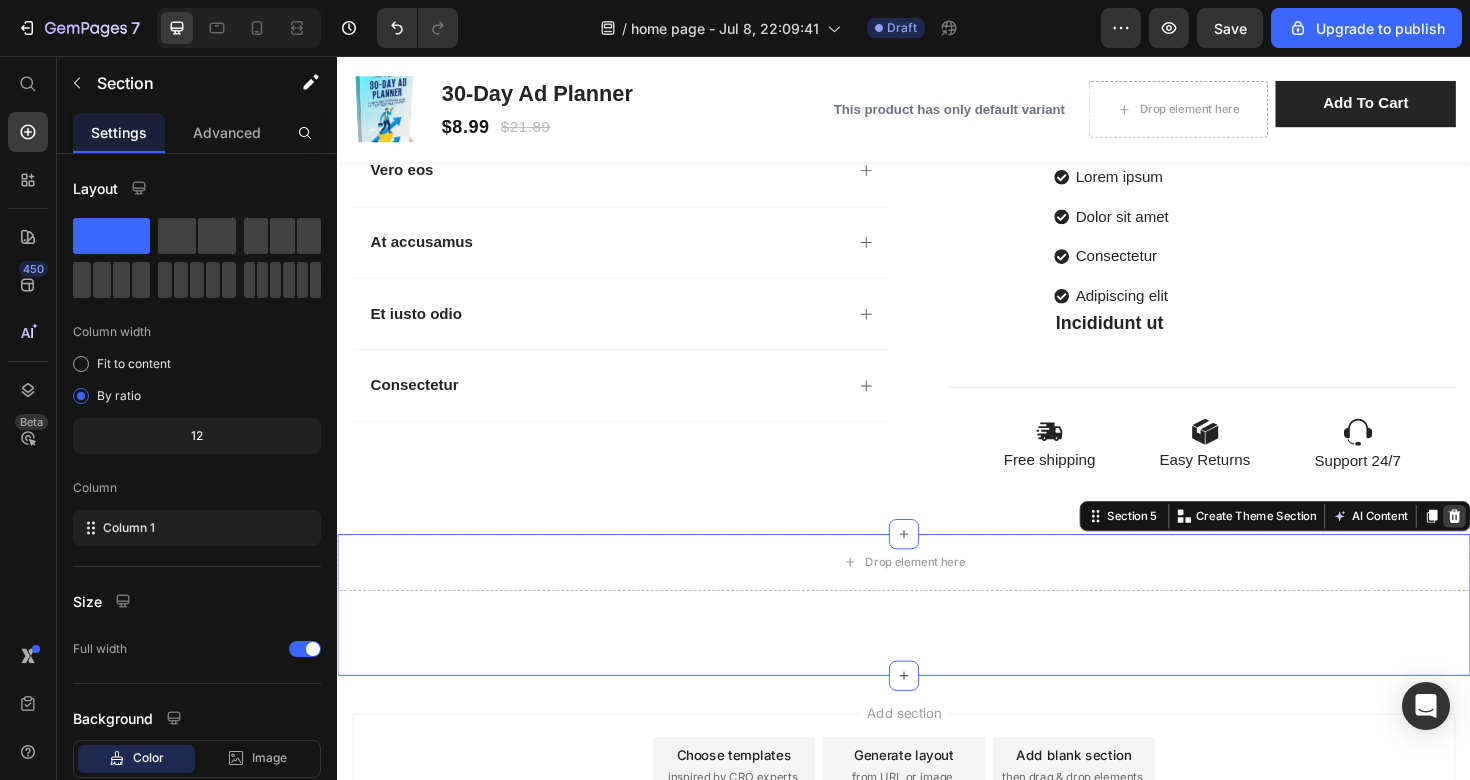 click at bounding box center (1520, 543) 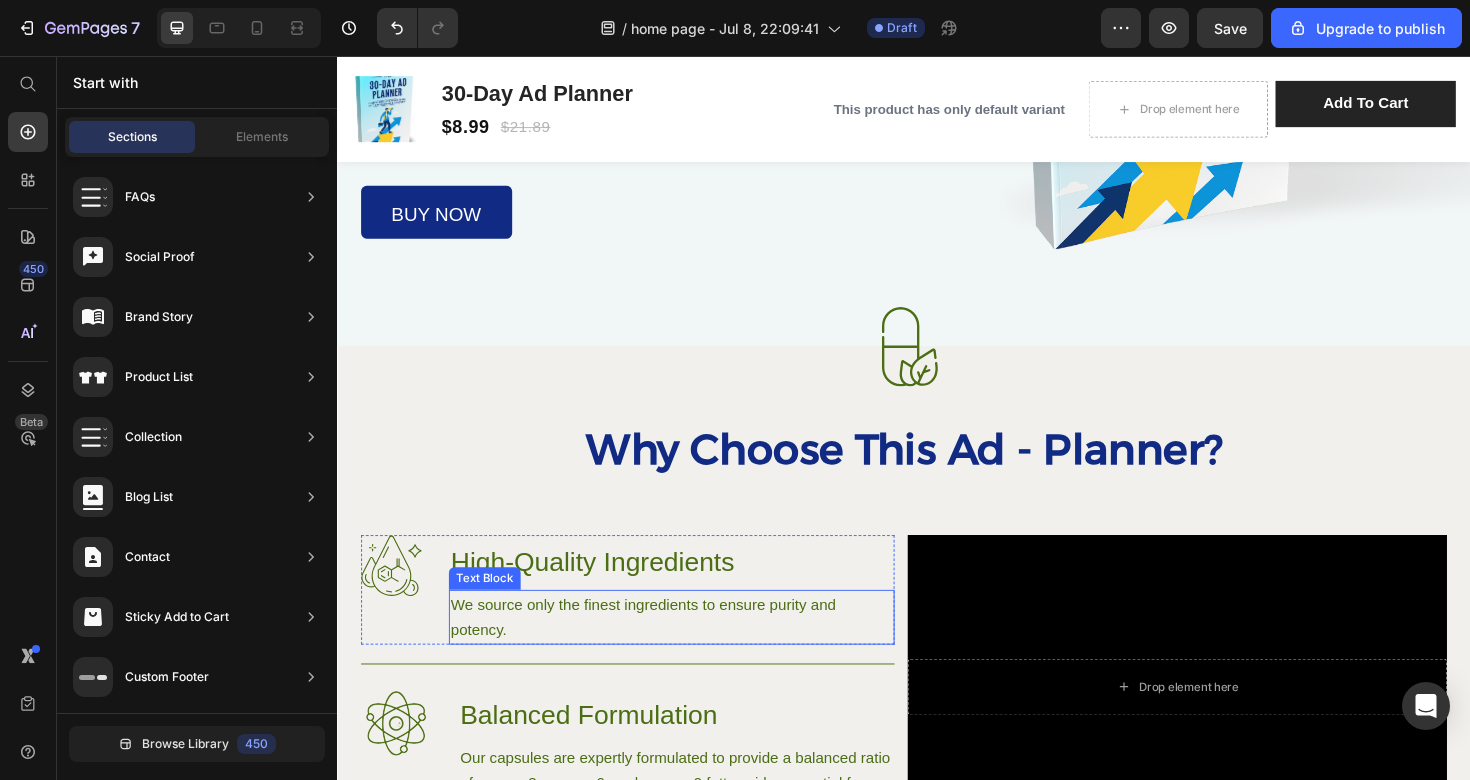 scroll, scrollTop: 602, scrollLeft: 0, axis: vertical 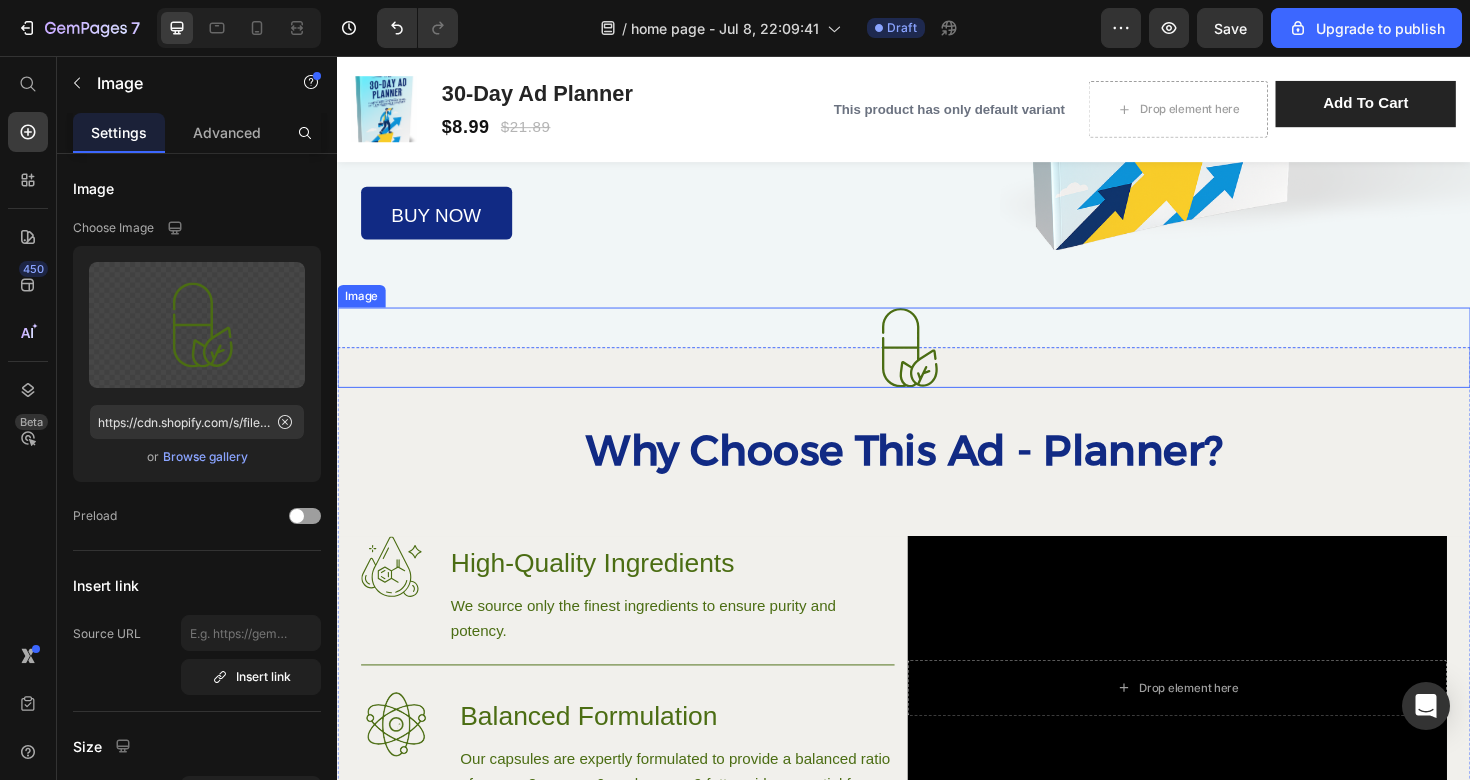 click at bounding box center (937, 364) 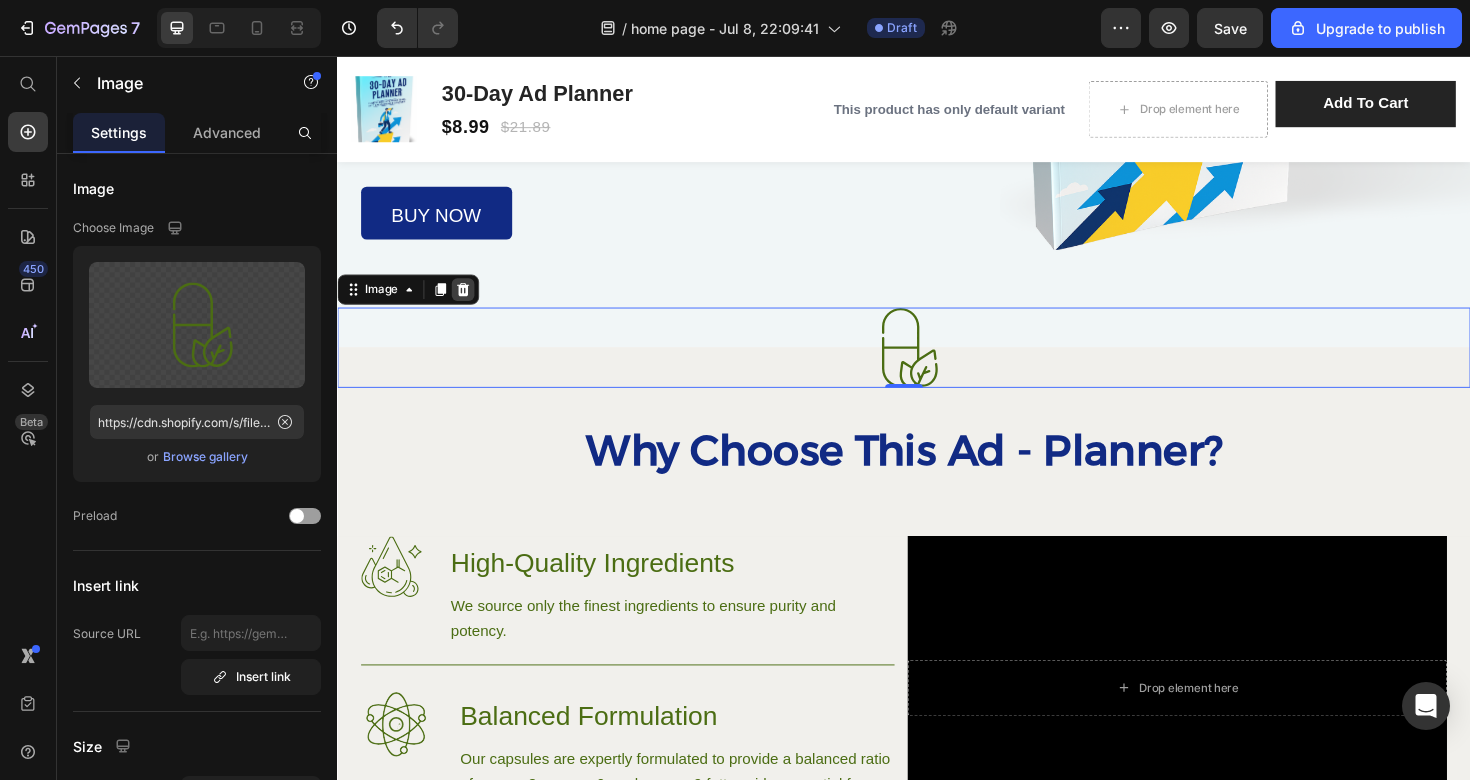 click 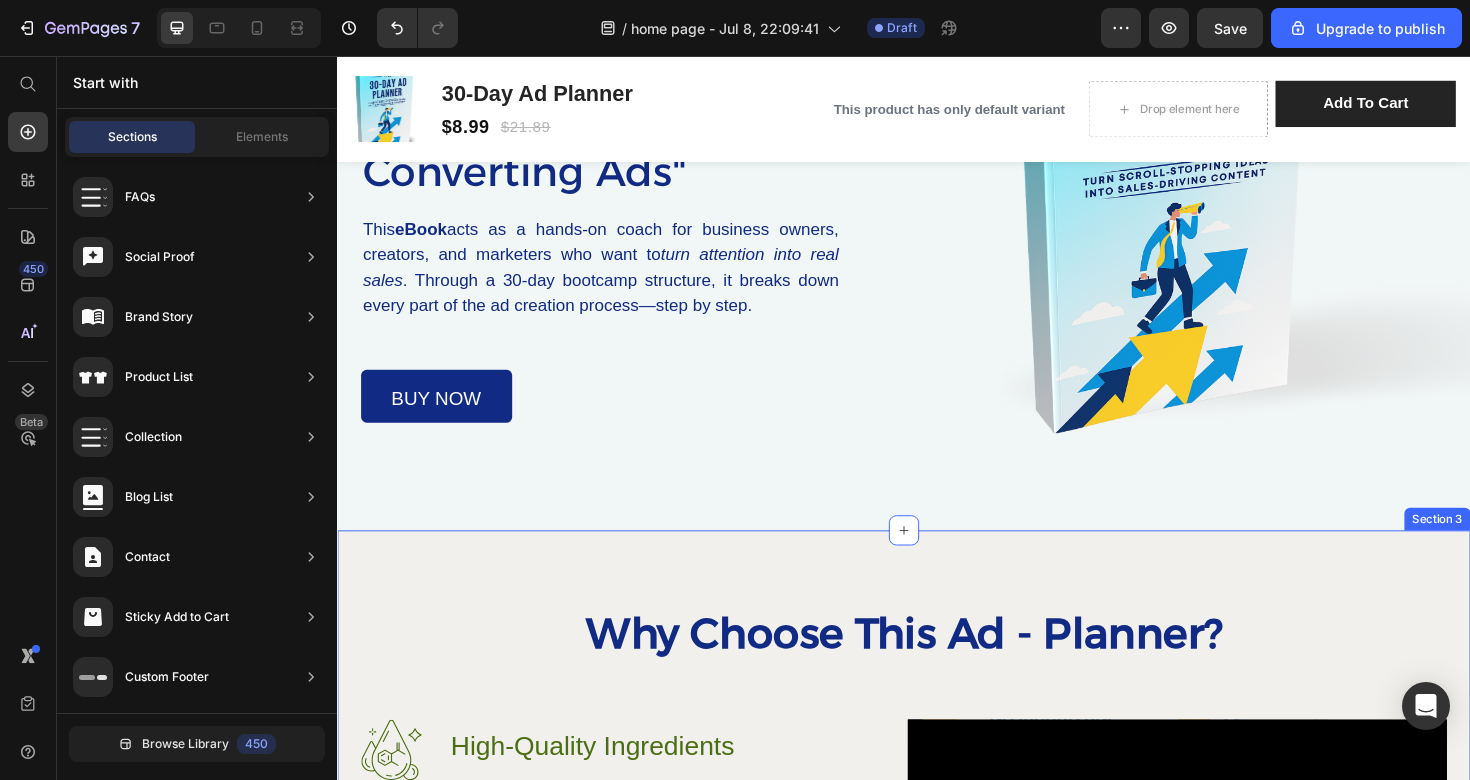 scroll, scrollTop: 381, scrollLeft: 0, axis: vertical 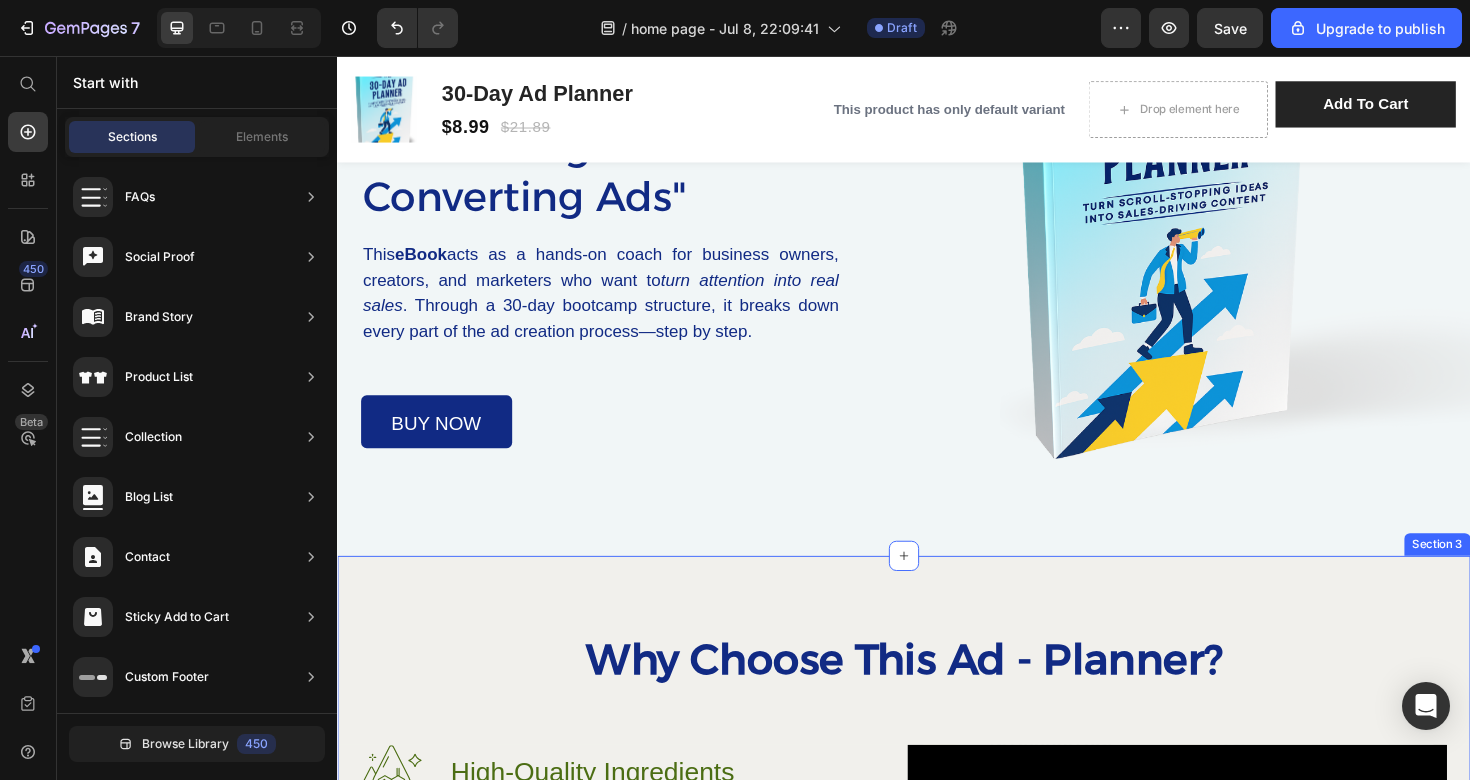 click on "Why Choose This Ad - Planner? Heading Row Image High-Quality Ingredients Heading We source only the finest ingredients to ensure purity and potency. Text Block Row Image Balanced Formulation Heading Our capsules are expertly formulated to provide a balanced ratio of omega-3, omega-6, and omega-9 fatty acids, essential for various bodily functions. Text Block Row Image Bioavailable Heading Each capsule is designed for maximum absorption, ensuring that you get the most out of every dose. Text Block Row Try Gem 15 Button Row
Drop element here Hero Banner Row Hero Banner Section 3" at bounding box center [937, 1005] 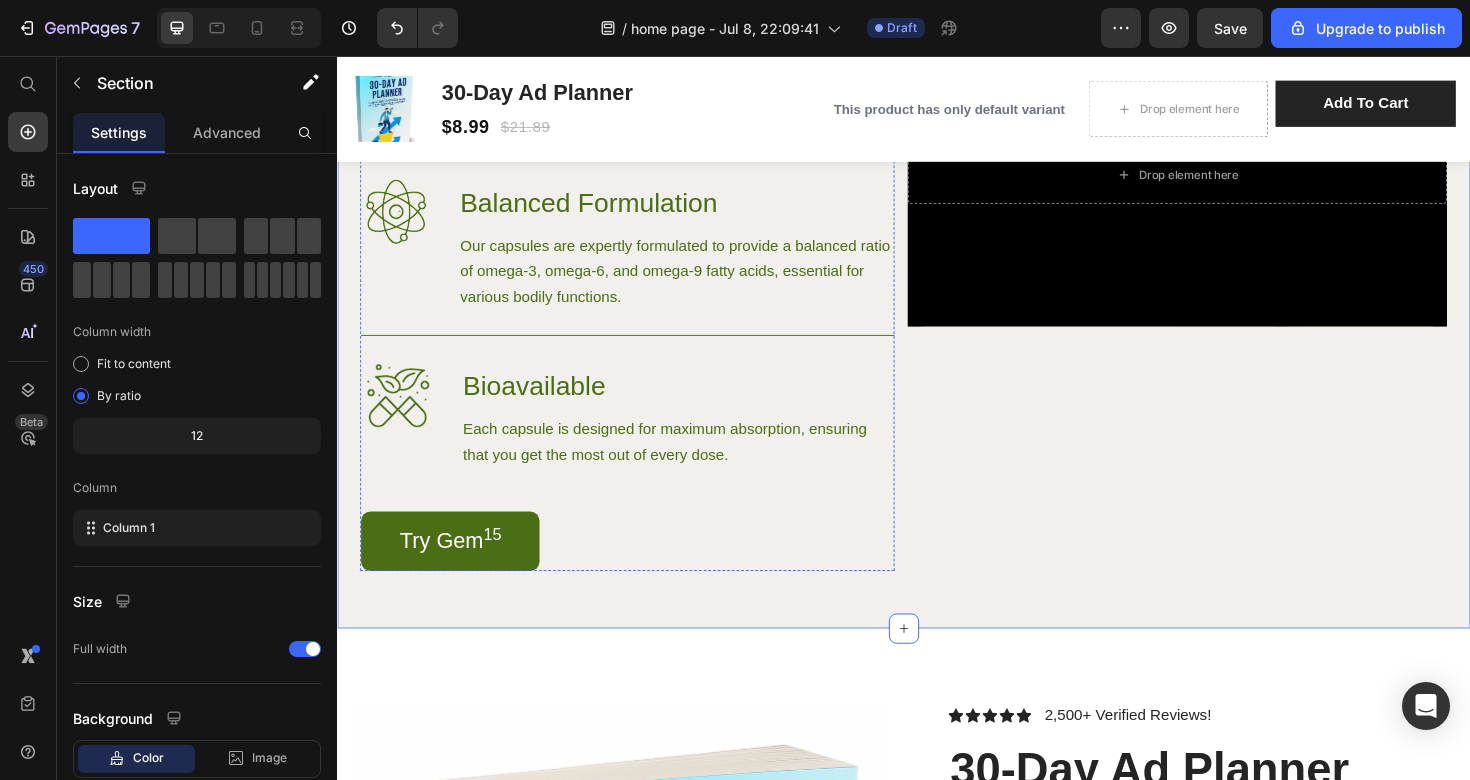 scroll, scrollTop: 1414, scrollLeft: 0, axis: vertical 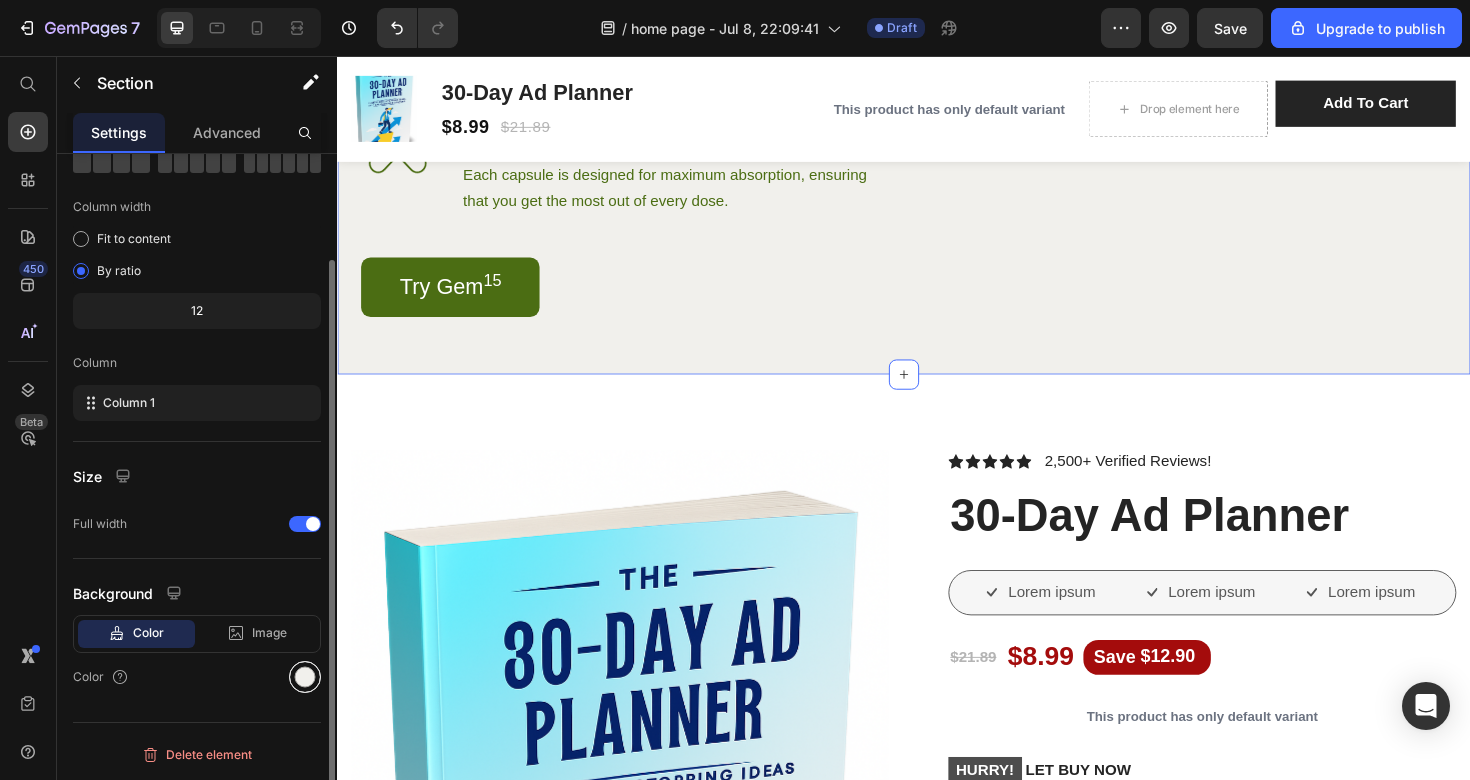 click at bounding box center (305, 677) 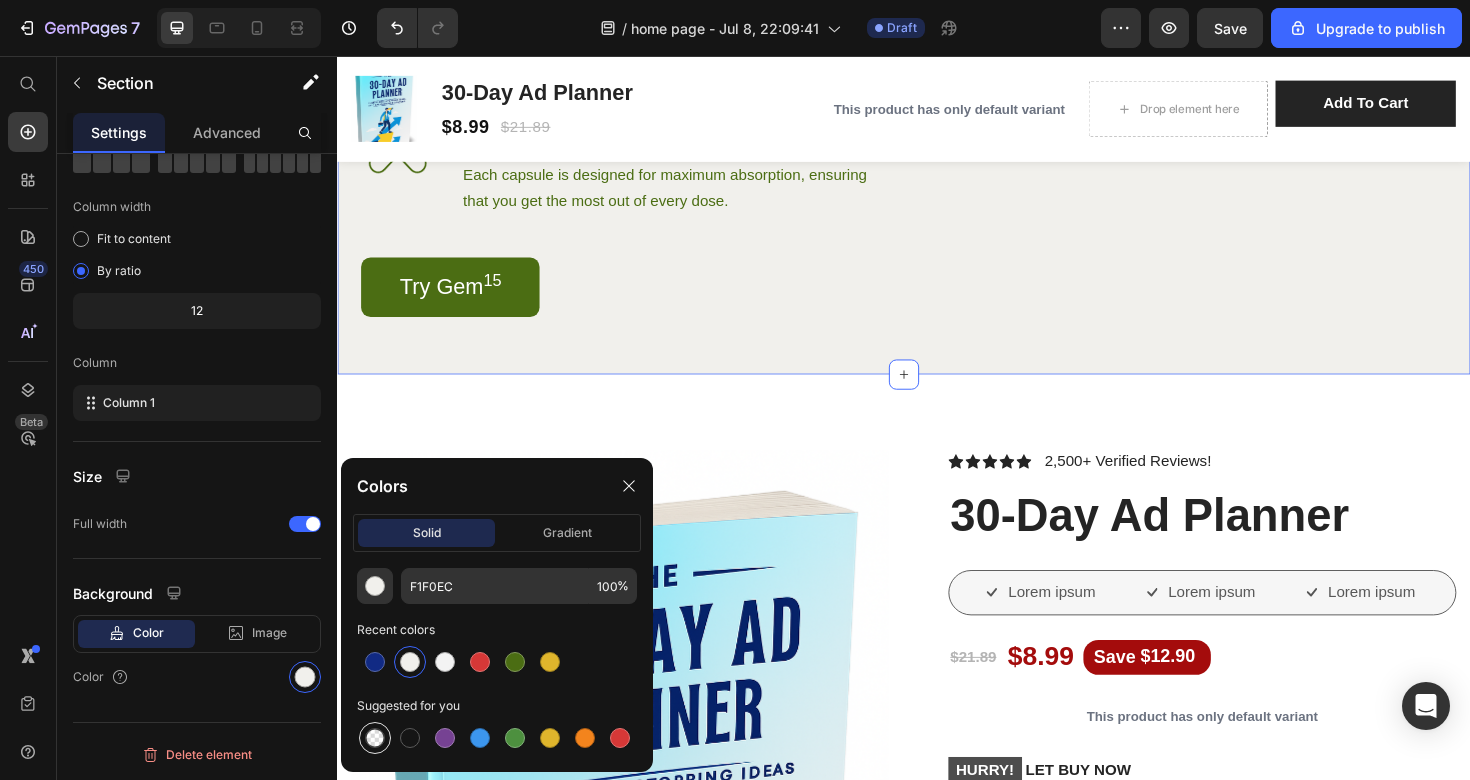 click at bounding box center [375, 738] 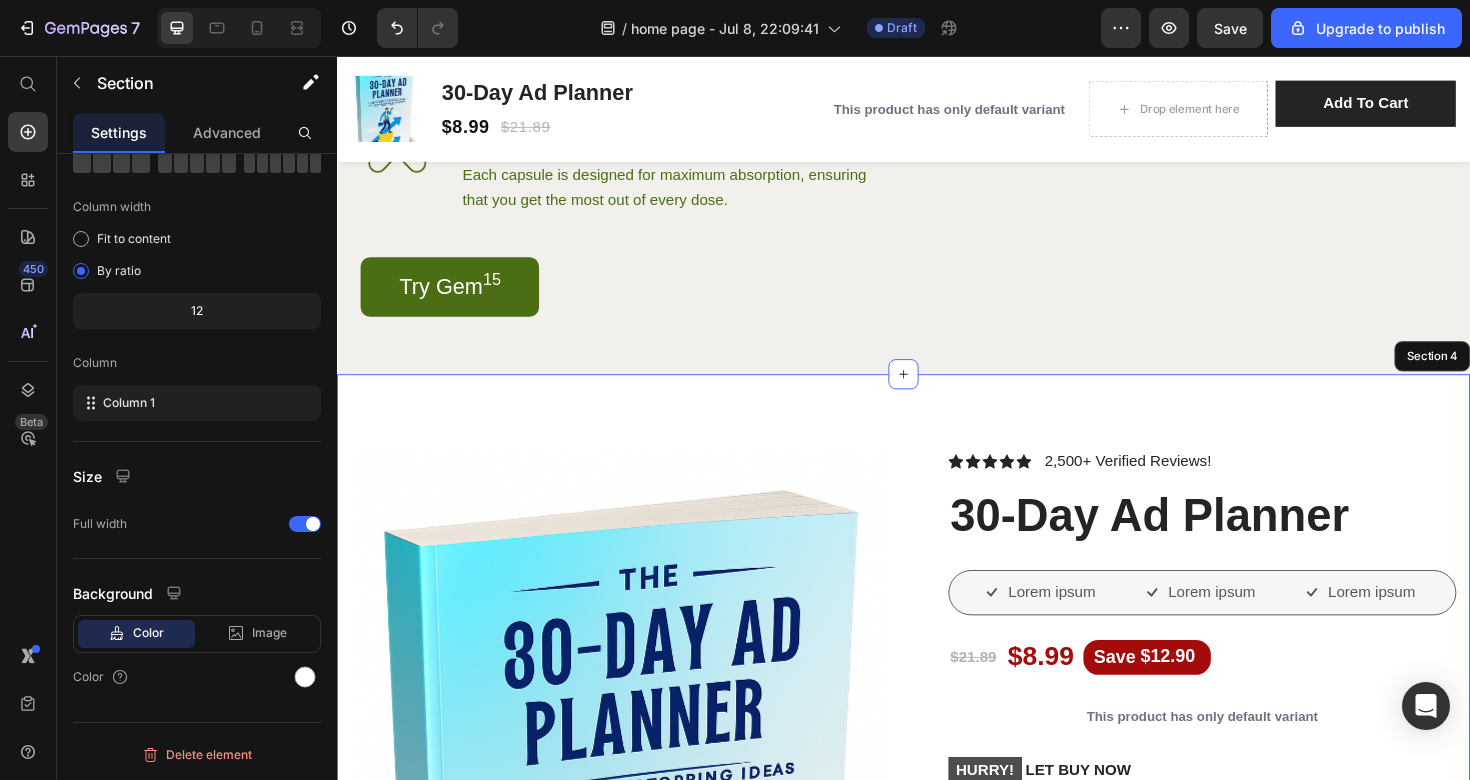 click on "Product Images
Vero eos
At accusamus
Et iusto odio
Consectetur  Accordion Icon Icon Icon Icon Icon Icon List 2,500+ Verified Reviews! Text Block Row 30-Day Ad Planner Product Title
Lorem ipsum Item List
Lorem ipsum Item List
Lorem ipsum Item List Row $[PRICE] Product Price $[PRICE] Product Price Save $[PRICE] Discount Tag Row This product has only default variant Product Variants & Swatches
HURRY!  LET BUY NOW Stock Counter Add to cart Add to Cart or 4 interest-free payments of $[PRICE] with Text Block Image Row Image Image Image Image Image Row Icon Icon Icon Icon Icon Icon List Lorem ipsum dolor sit amet, consectetur adipiscing elit Text Block “Lorem ipsum dolor sit amet, consectetur adipiscing elit, sed do eiusmod tempor incididunt ut  Text Block Emily Text Block
Row" at bounding box center (937, 1083) 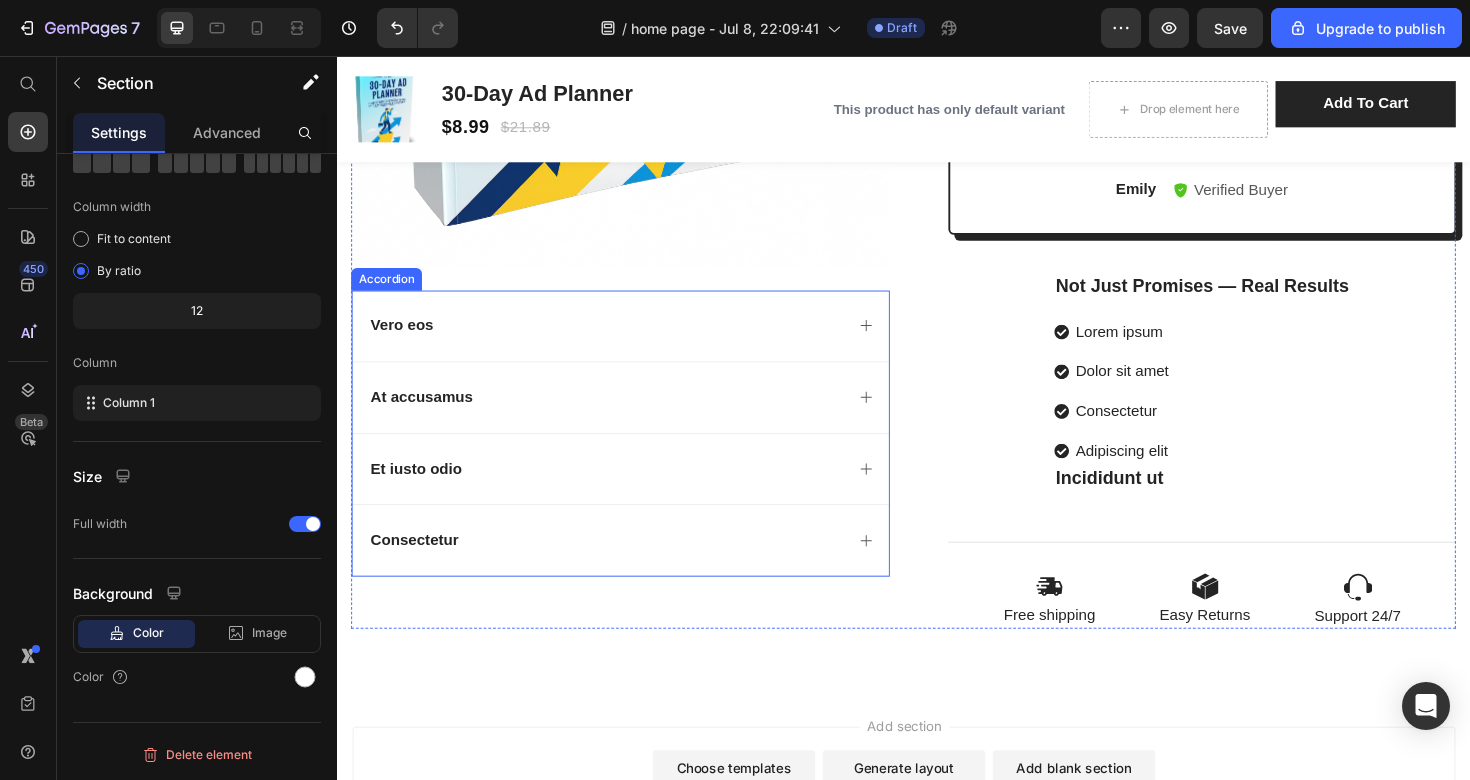 scroll, scrollTop: 1519, scrollLeft: 0, axis: vertical 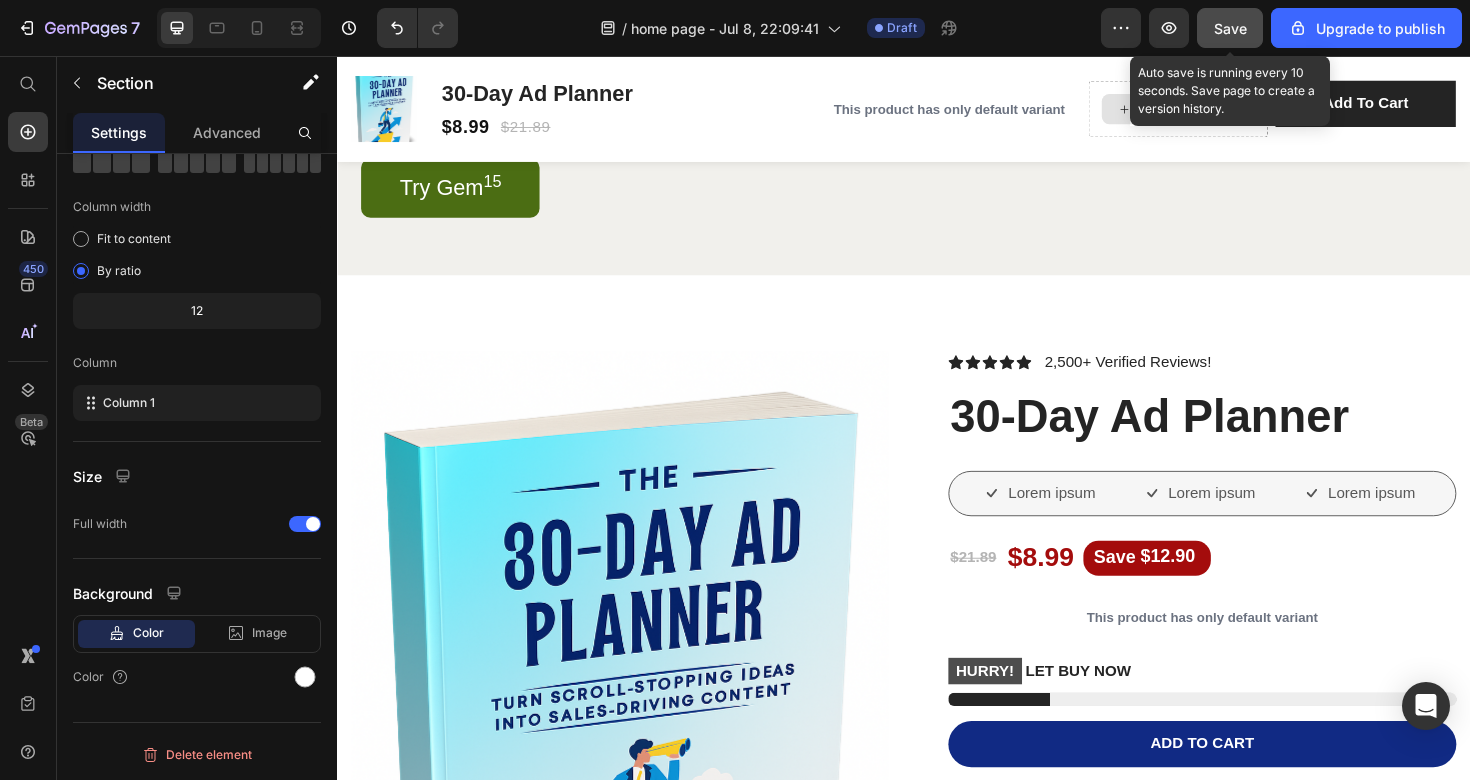 click on "Save" at bounding box center (1230, 28) 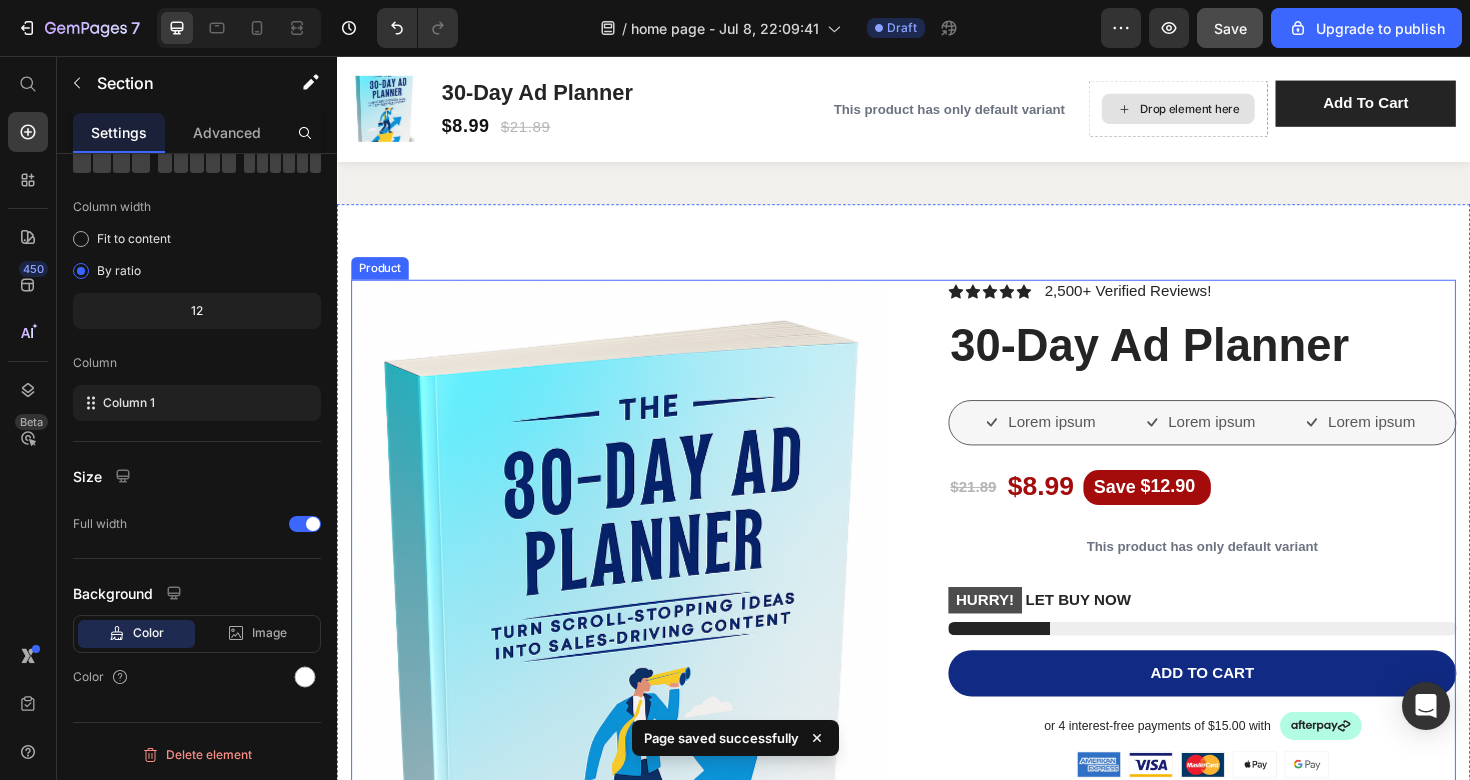 scroll, scrollTop: 1560, scrollLeft: 0, axis: vertical 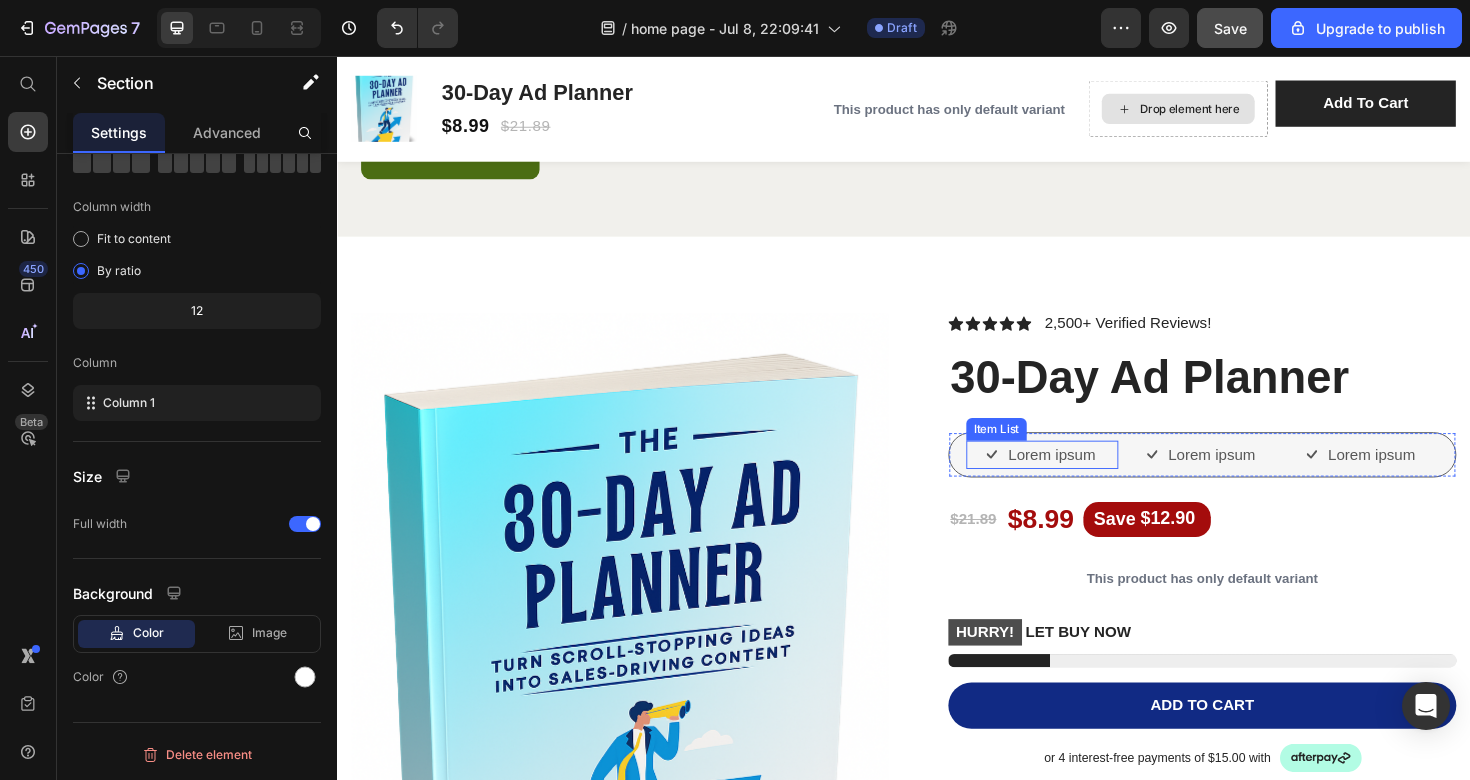 click on "Lorem ipsum" at bounding box center [1093, 478] 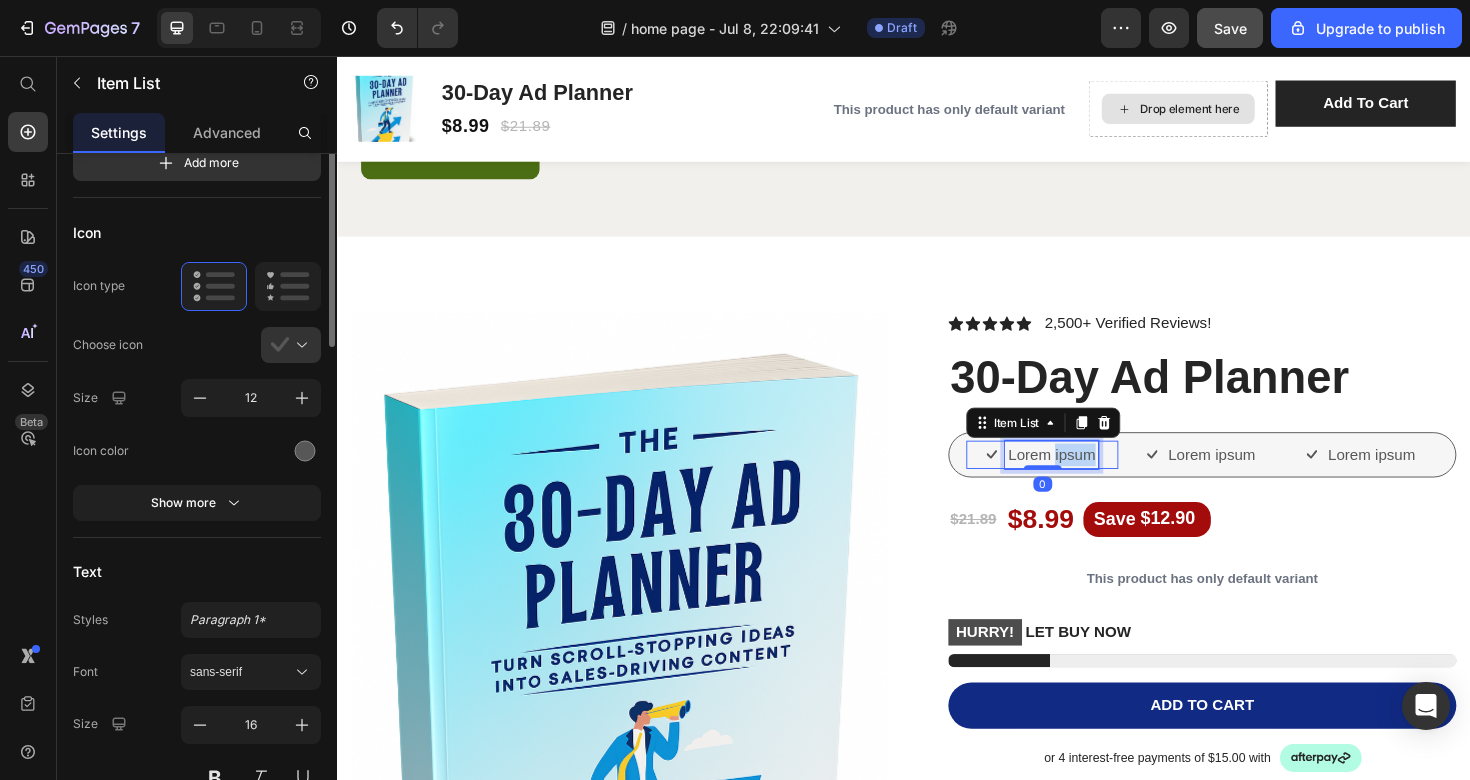 click on "Lorem ipsum" at bounding box center (1093, 478) 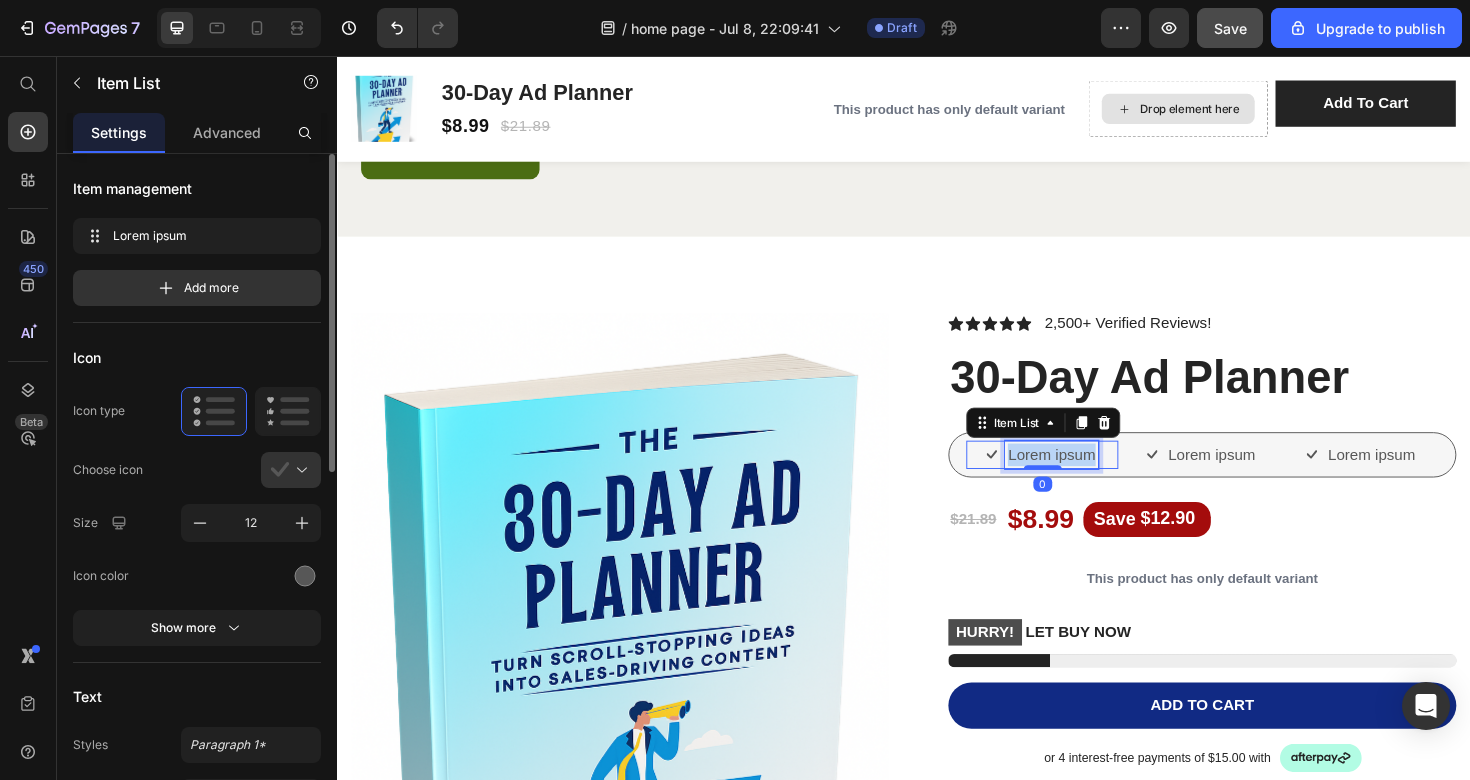 click on "Lorem ipsum" at bounding box center [1093, 478] 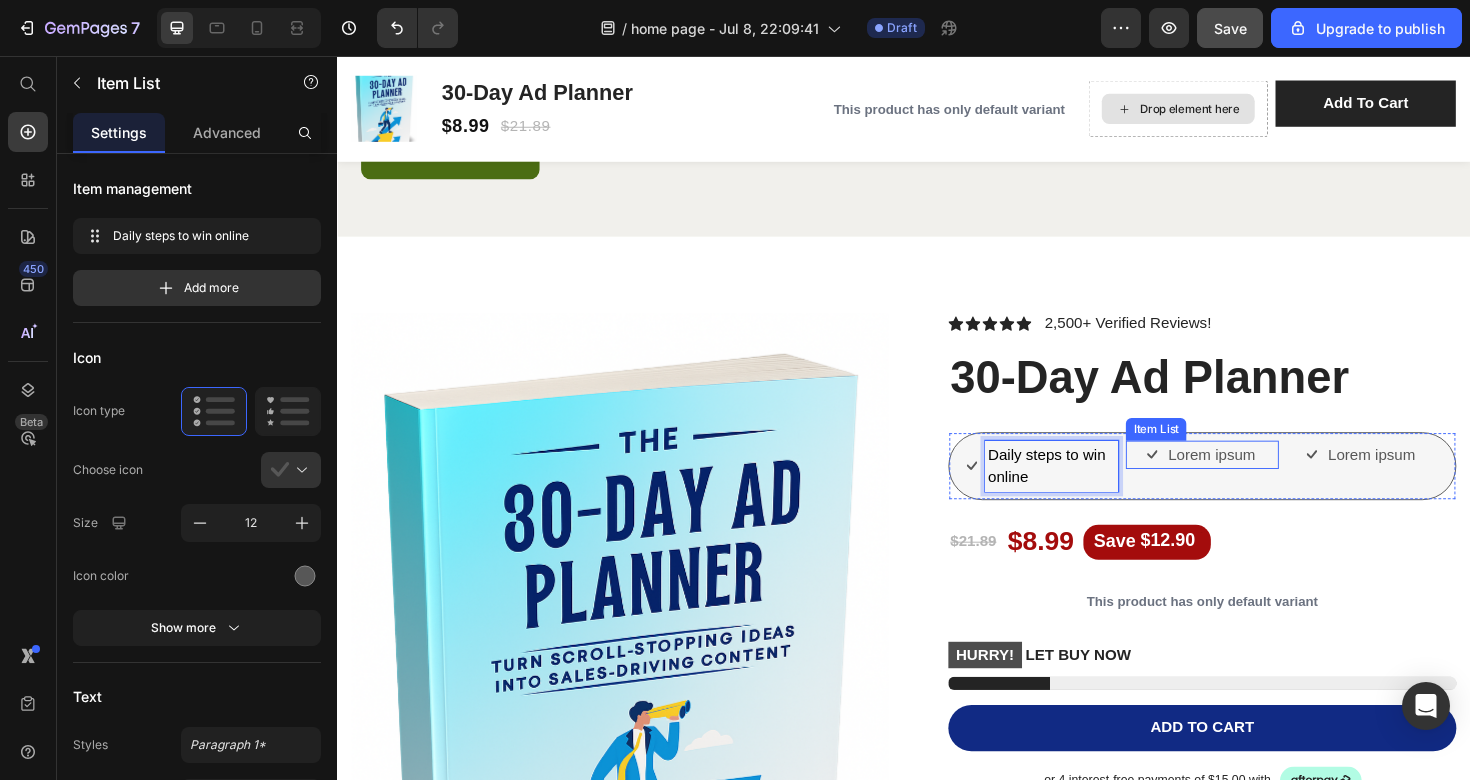 click on "Lorem ipsum" at bounding box center [1263, 478] 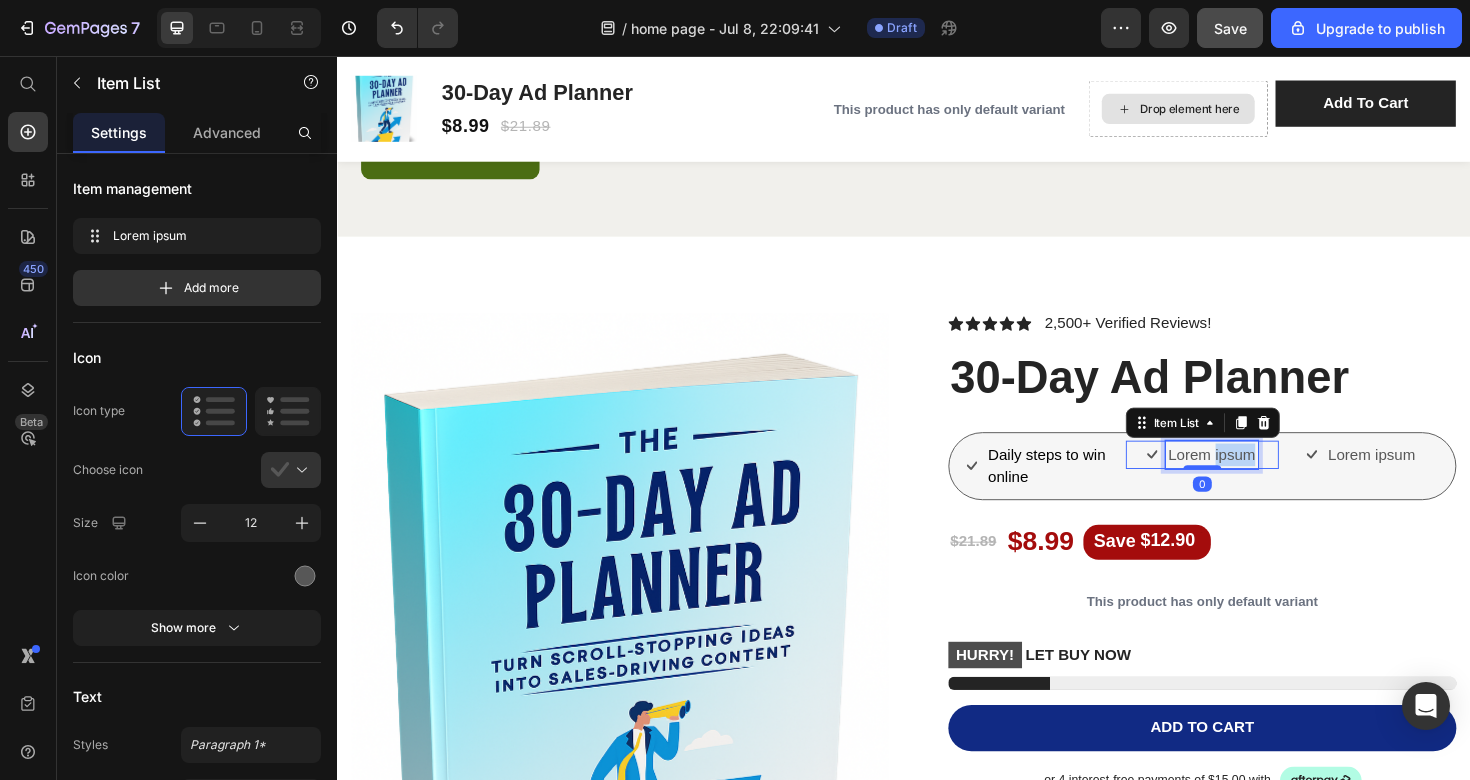 click on "Lorem ipsum" at bounding box center [1263, 478] 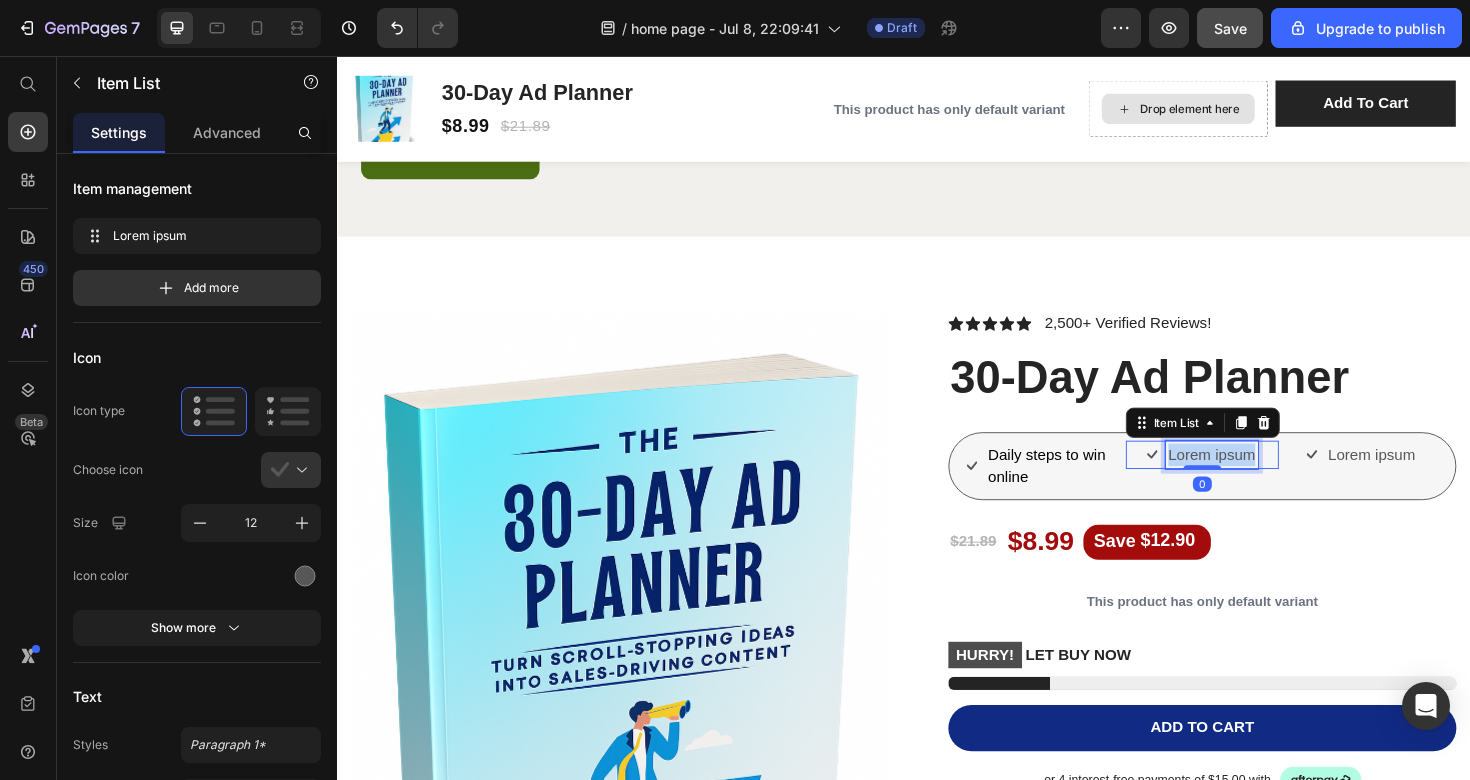 click on "Lorem ipsum" at bounding box center [1263, 478] 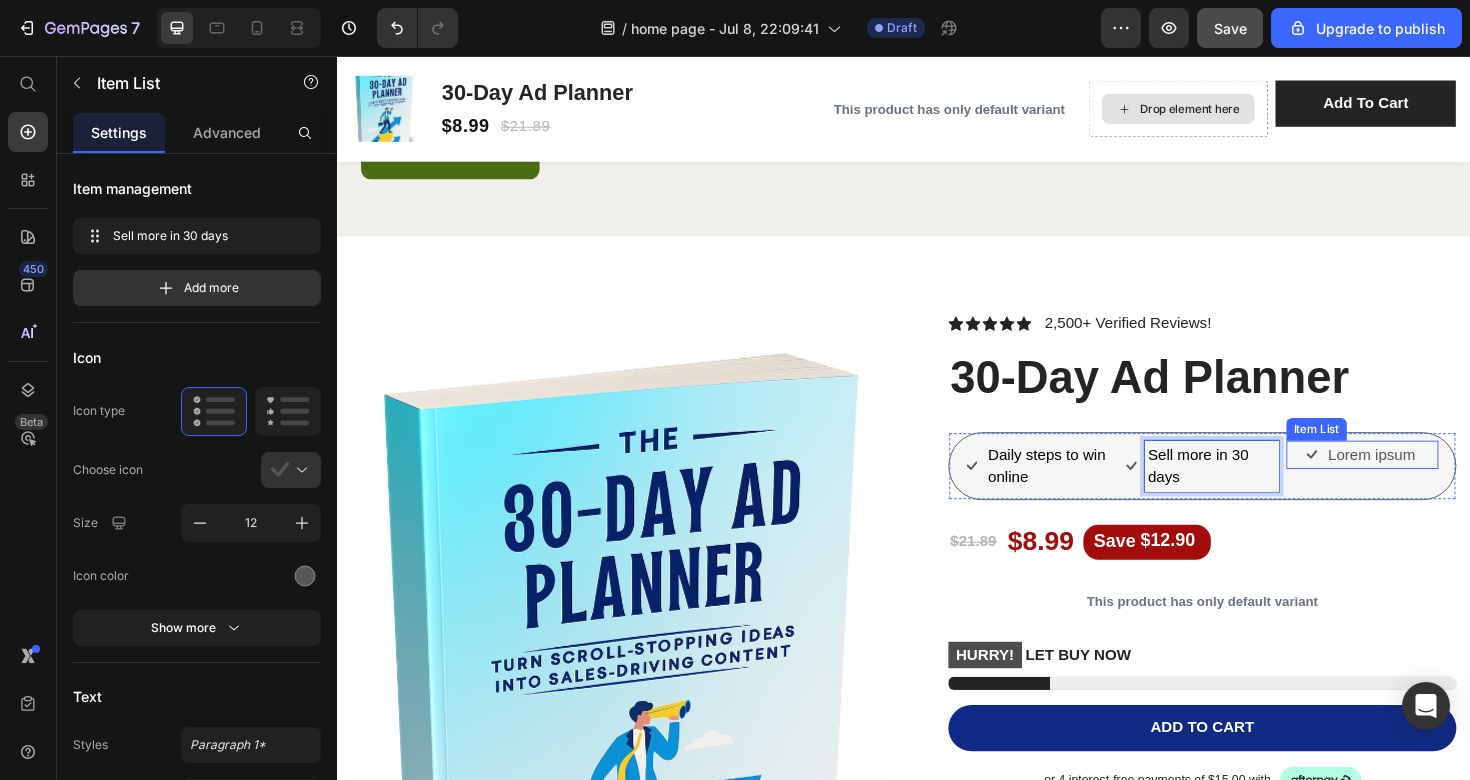 click on "Lorem ipsum" at bounding box center [1432, 478] 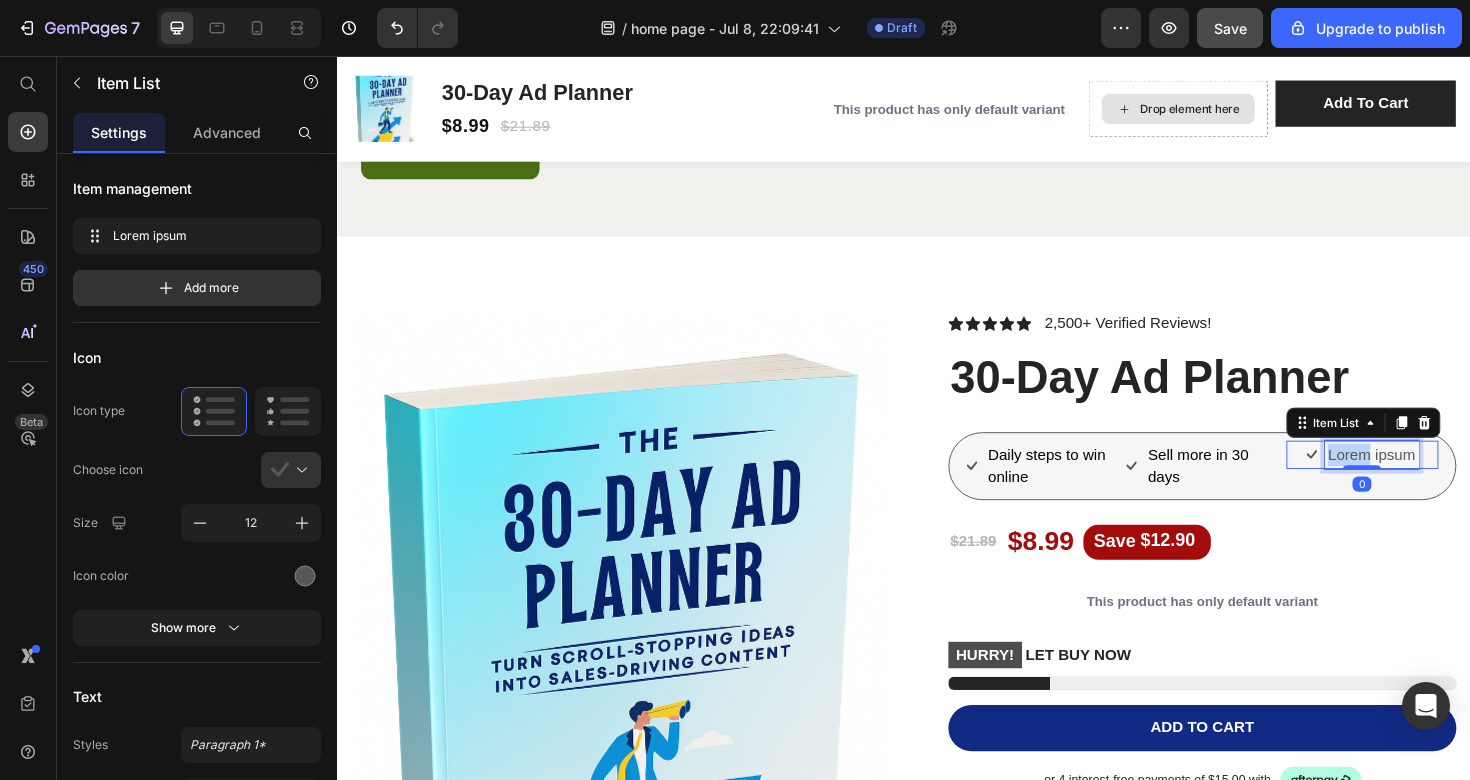 click on "Lorem ipsum" at bounding box center (1432, 478) 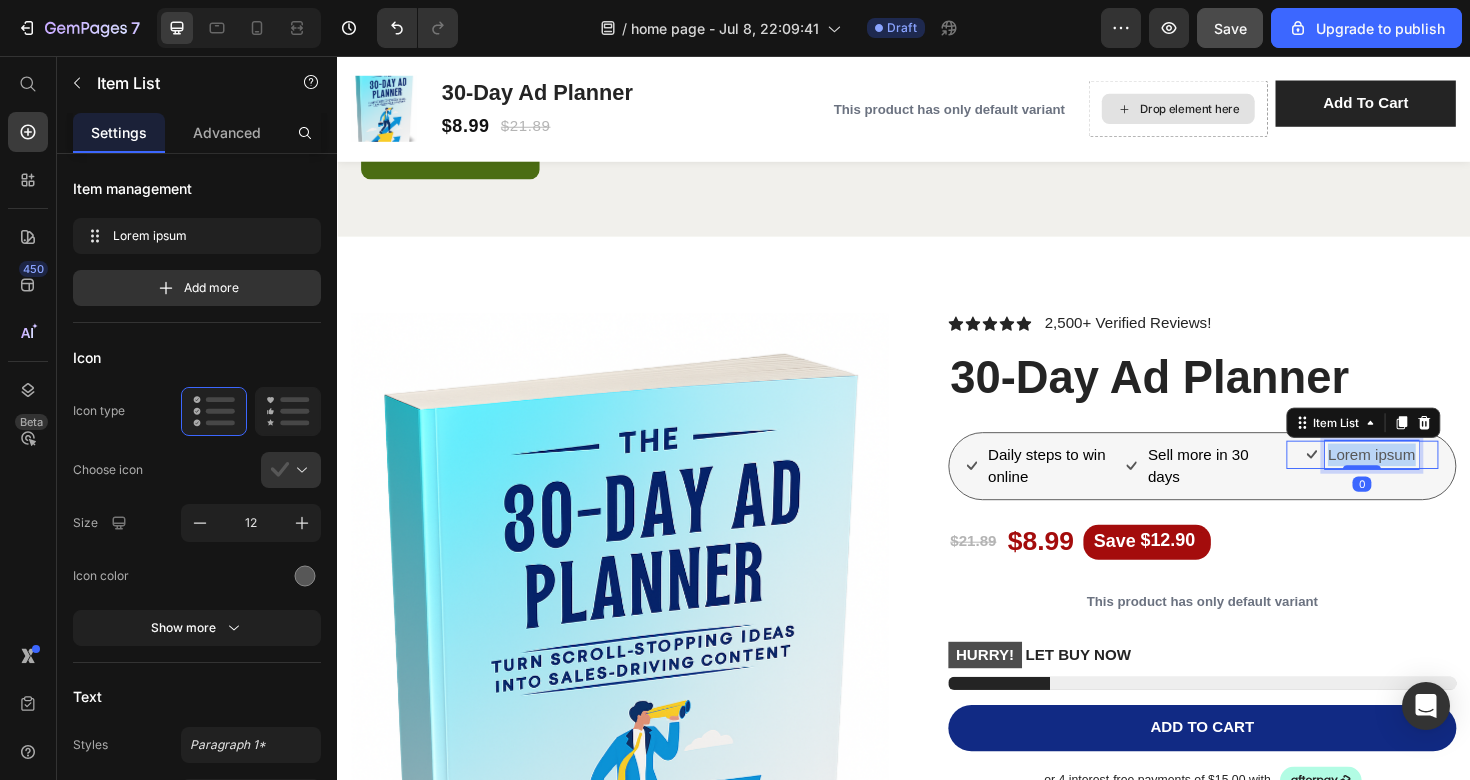 click on "Lorem ipsum" at bounding box center [1432, 478] 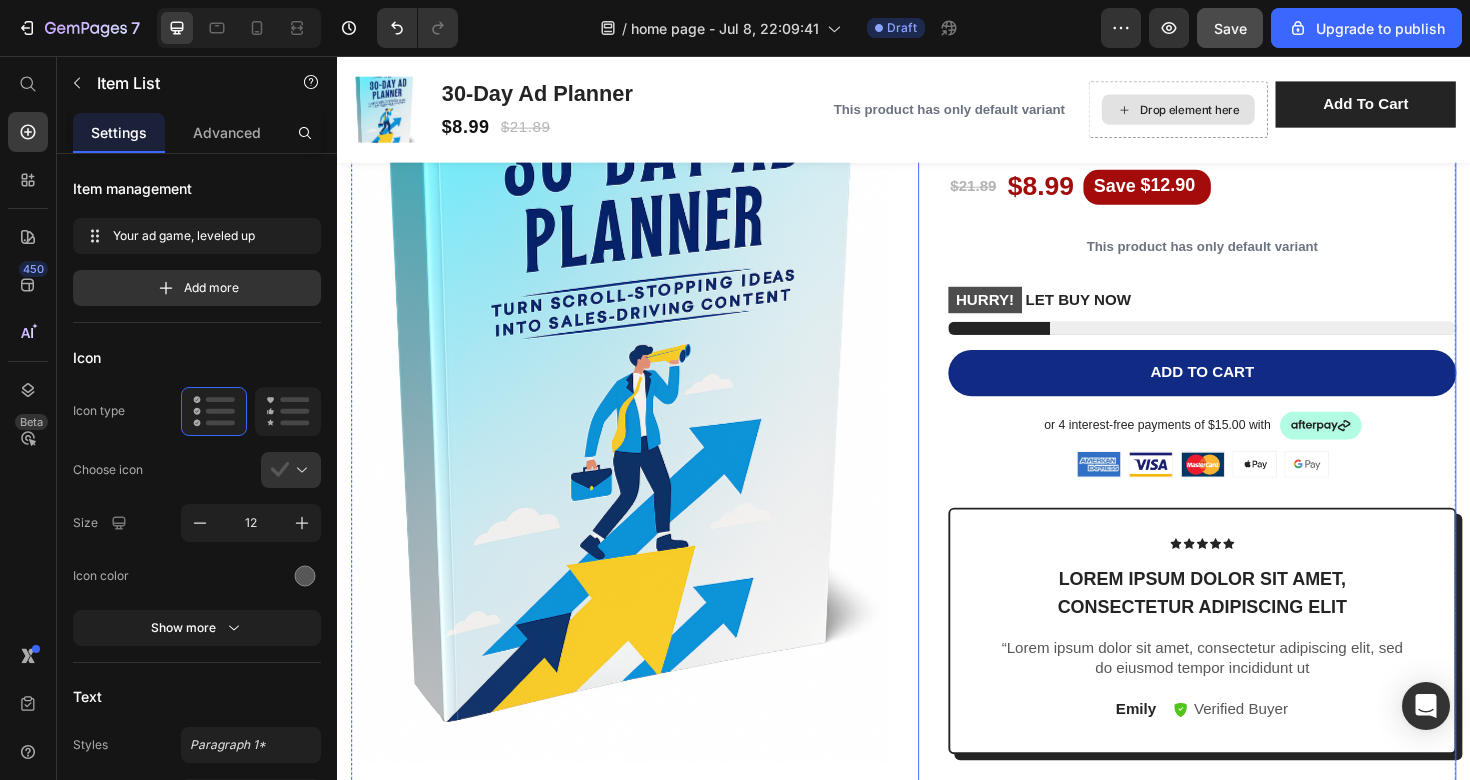 scroll, scrollTop: 1937, scrollLeft: 0, axis: vertical 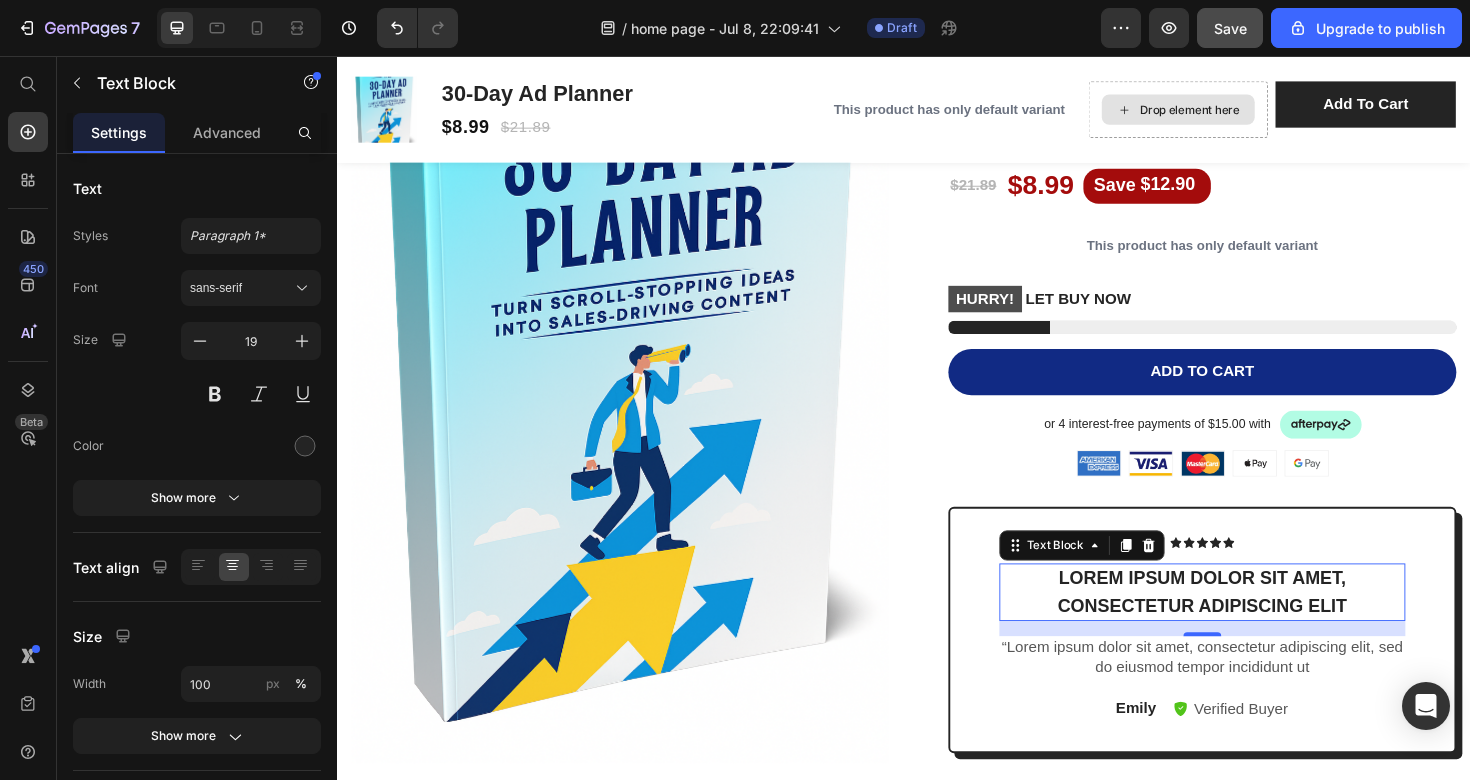 click on "Lorem ipsum dolor sit amet, consectetur adipiscing elit" at bounding box center [1253, 623] 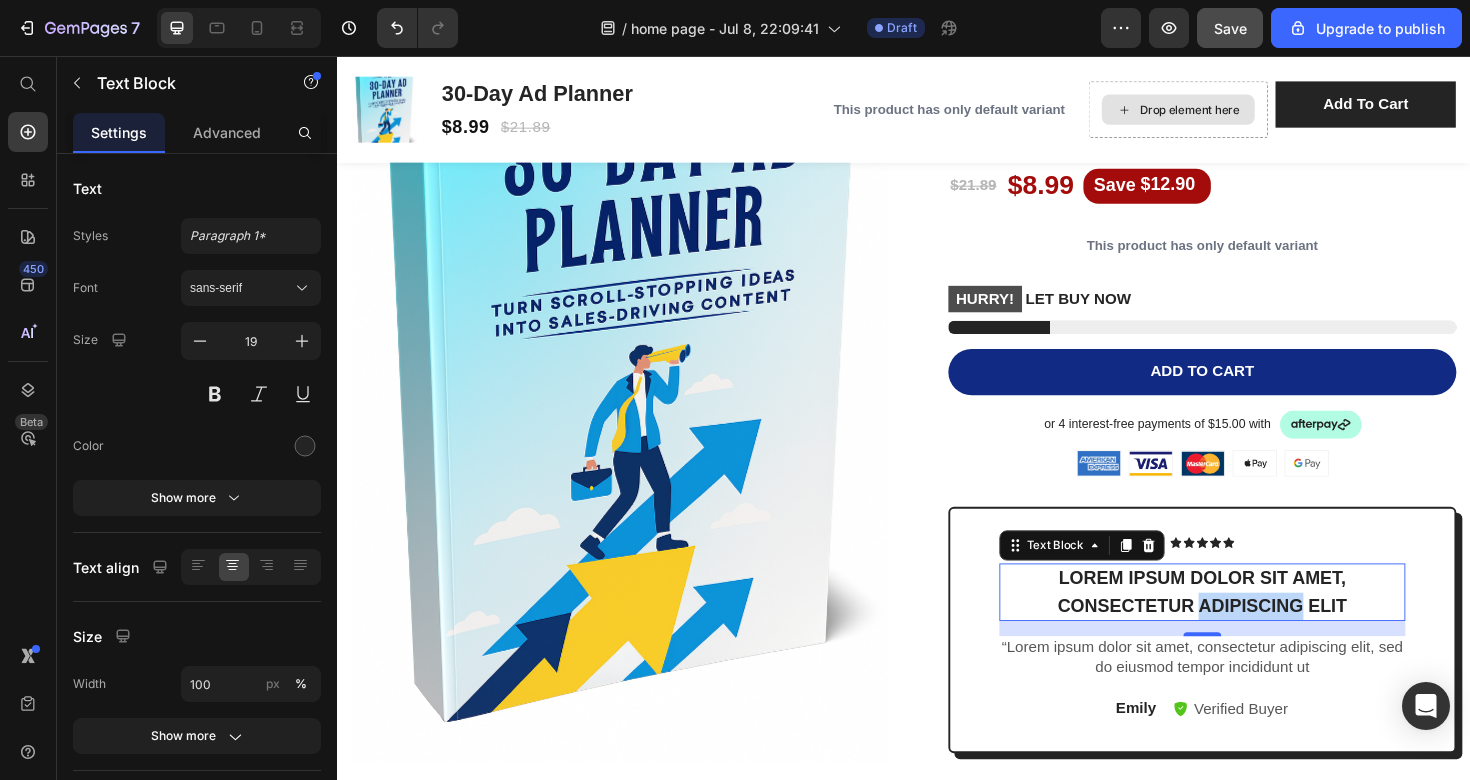 click on "Lorem ipsum dolor sit amet, consectetur adipiscing elit" at bounding box center [1253, 623] 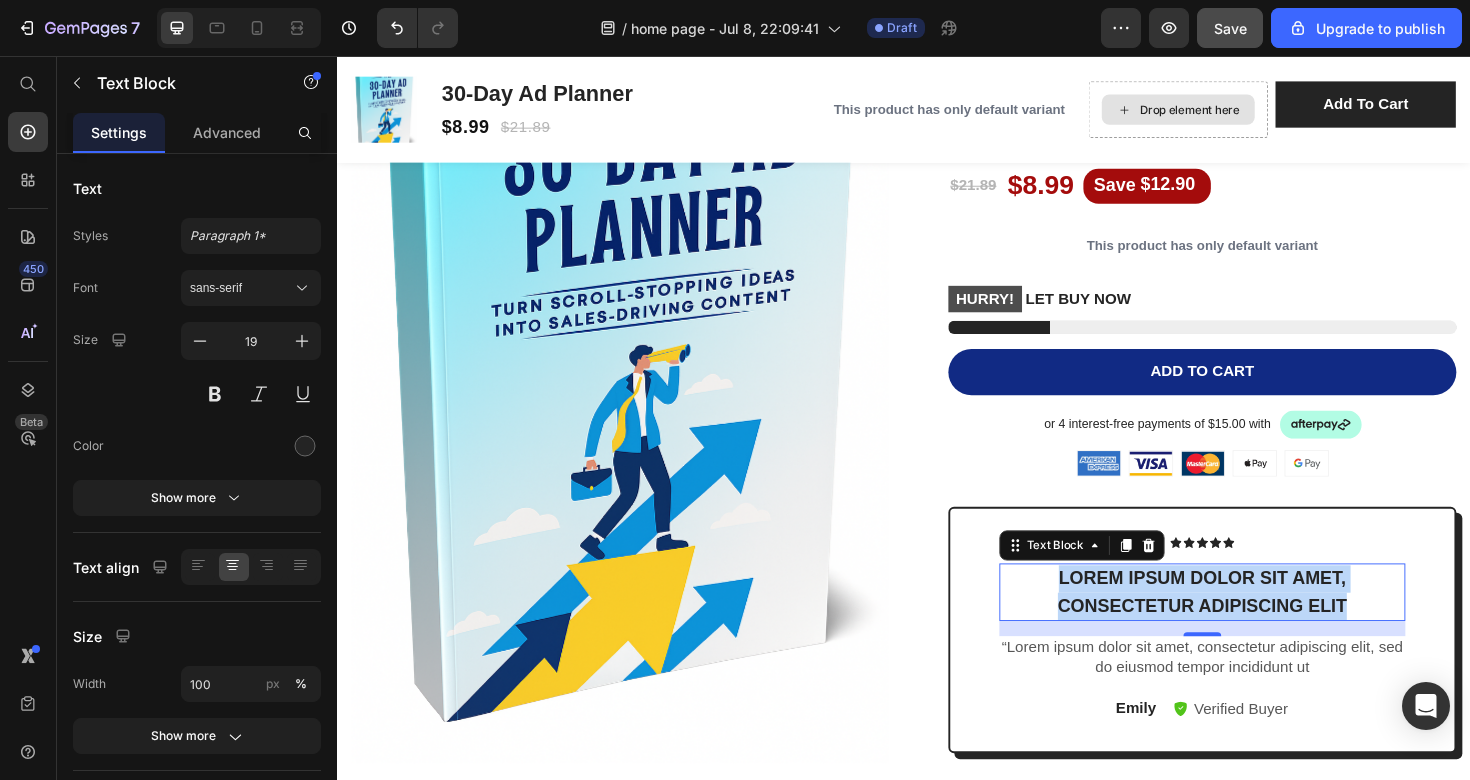 click on "Lorem ipsum dolor sit amet, consectetur adipiscing elit" at bounding box center [1253, 623] 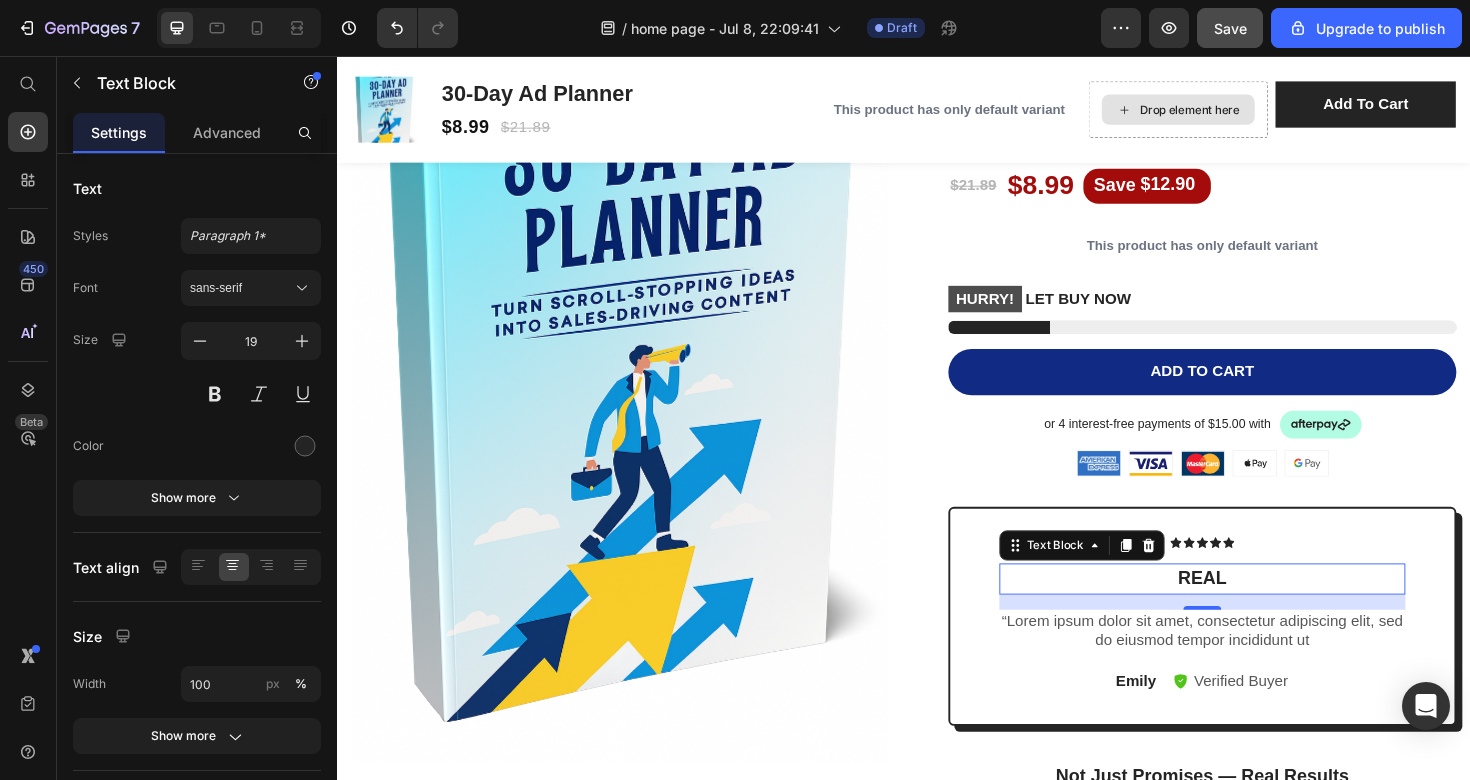 click on "Real" at bounding box center [1253, 609] 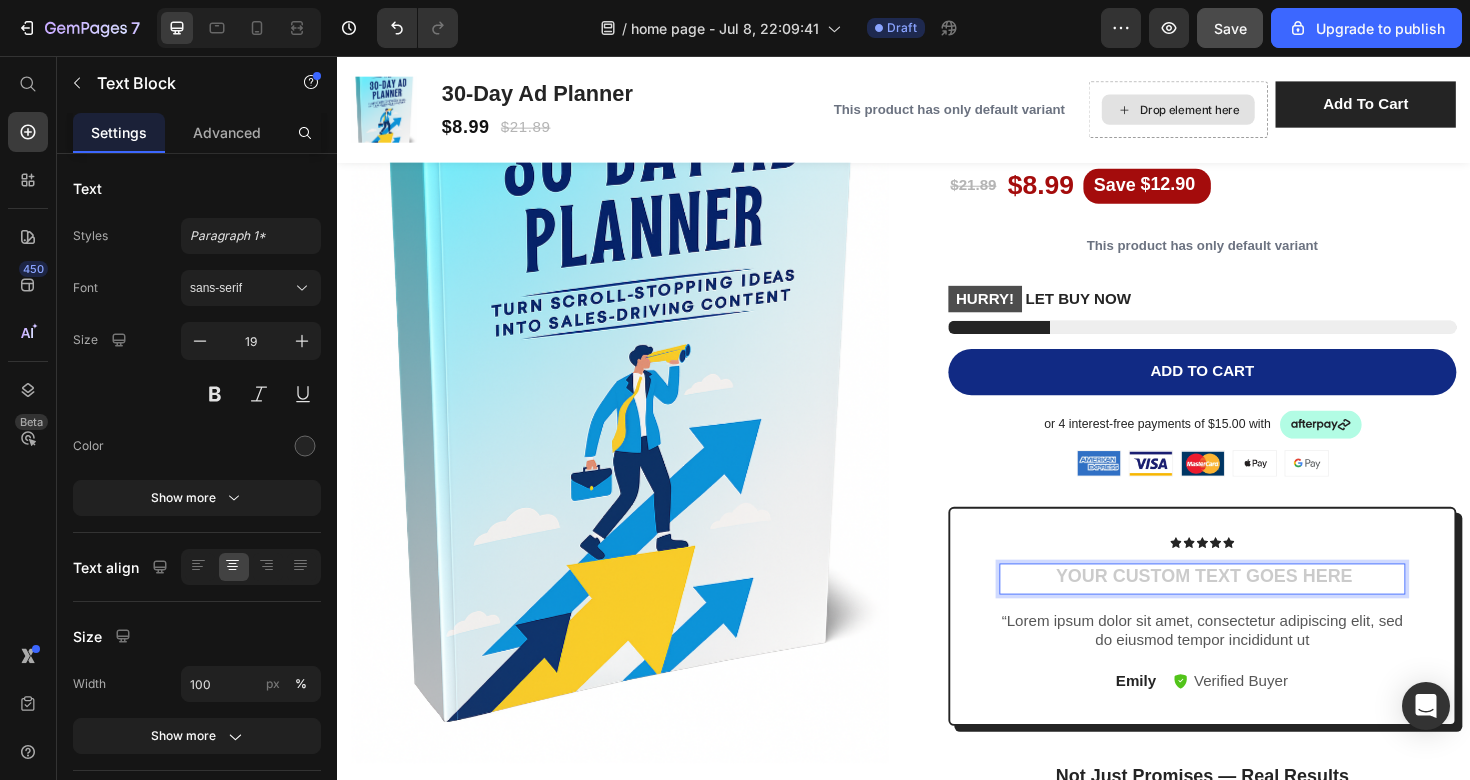 type 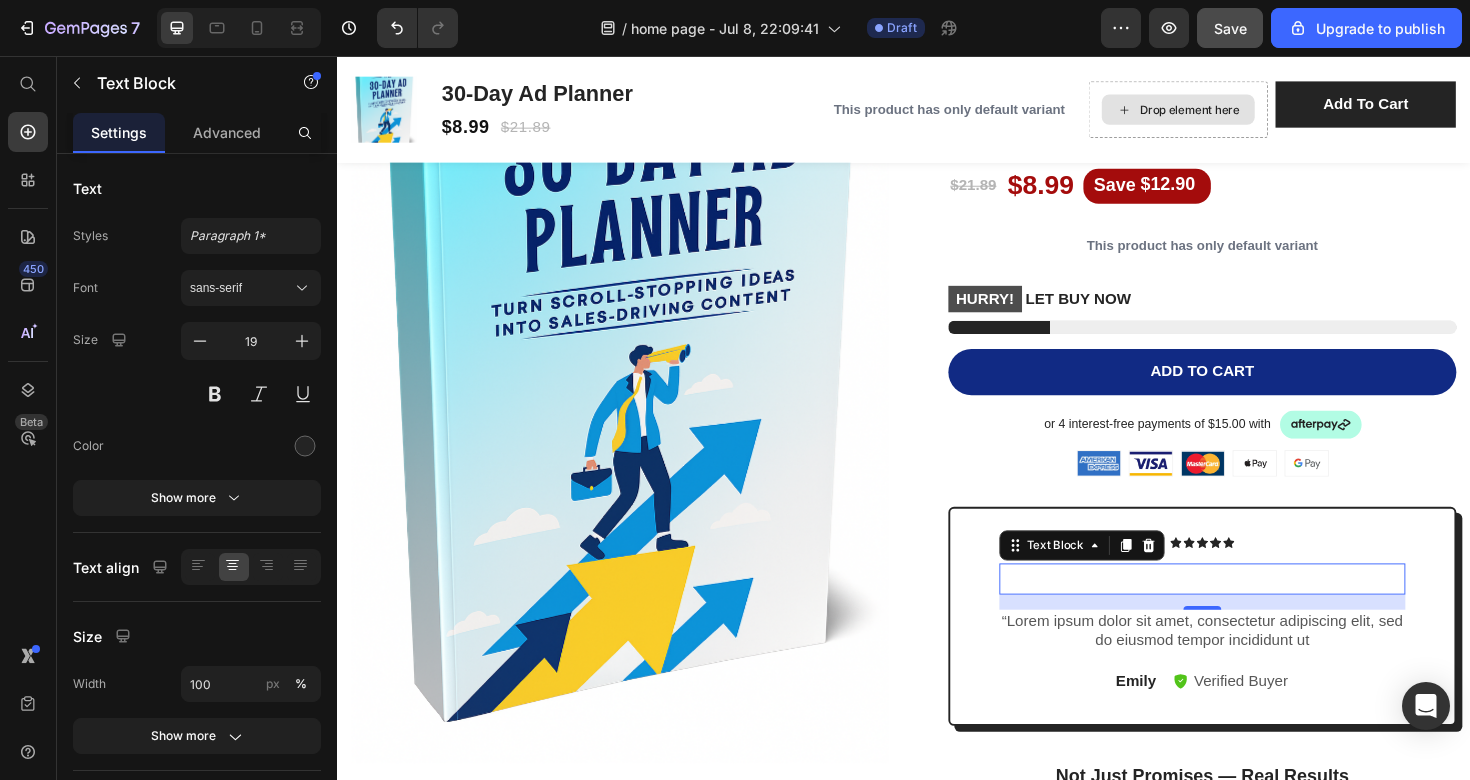 click at bounding box center (1253, 609) 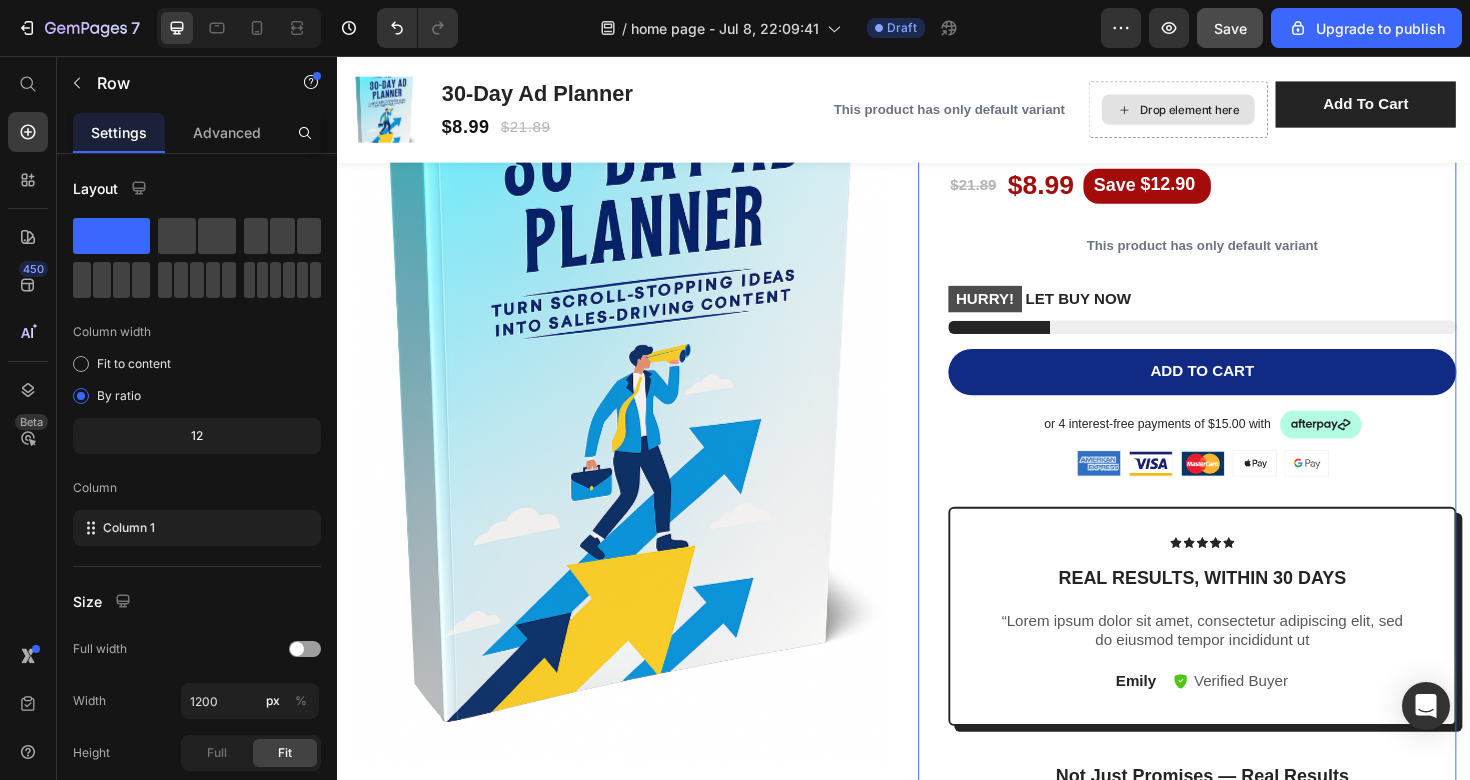 click on "Icon Icon Icon Icon Icon Icon List 2,500+ Verified Reviews! Text Block Row 30-Day Ad Planner Product Title
Daily steps to win online Item List
Sell more in 30 days Item List
Your ad game, leveled up Item List Row $[PRICE] Product Price $[PRICE] Product Price Save $[PRICE] Discount Tag Row This product has only default variant Product Variants & Swatches
HURRY!  LET BUY NOW Stock Counter Add to cart Add to Cart or 4 interest-free payments of $[PRICE] with Text Block Image Row Image Image Image Image Image Row Icon Icon Icon Icon Icon Icon List Real results, within 30 days Text Block   16 “Lorem ipsum dolor sit amet, consectetur adipiscing elit, sed do eiusmod tempor incididunt ut  Text Block Emily Text Block
Verified Buyer Item List Row Row Not Just Promises — Real Results Text Block Lorem ipsum Dolor sit amet Consectetur  Adipiscing elit Item List Incididunt ut Text Block Row Image Free shipping  Text Block Image Easy Returns Text Block" at bounding box center (1237, 566) 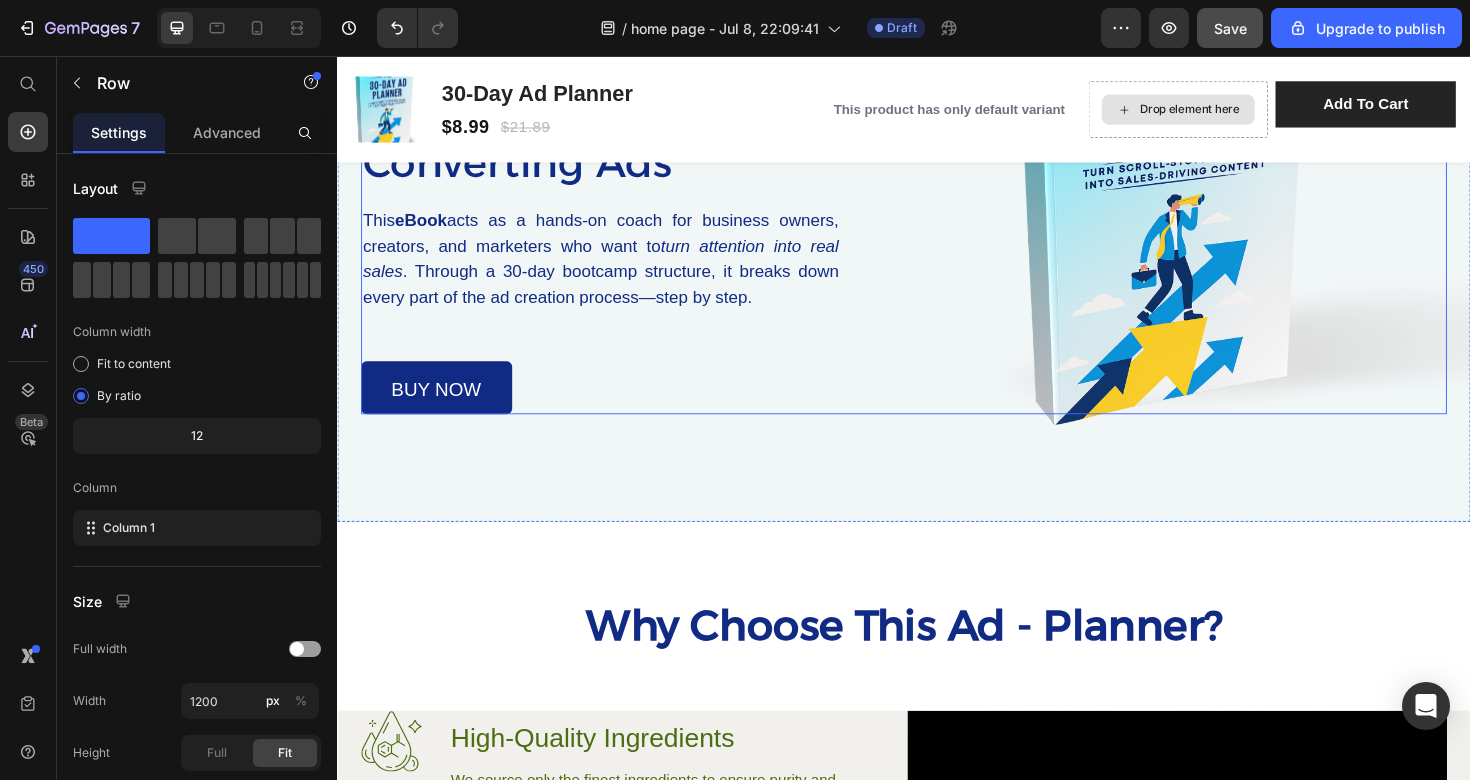 scroll, scrollTop: 859, scrollLeft: 0, axis: vertical 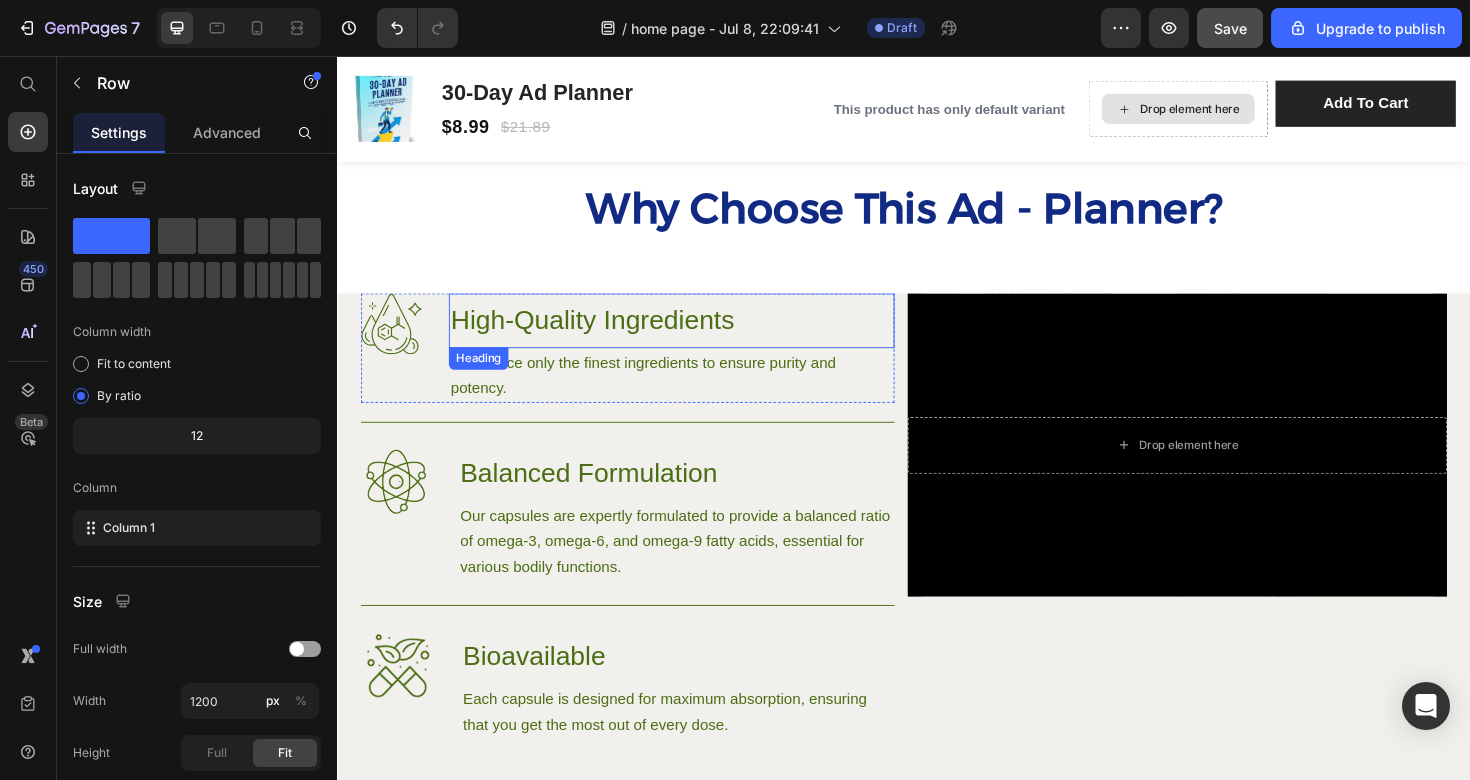 click on "High-Quality Ingredients" at bounding box center [691, 336] 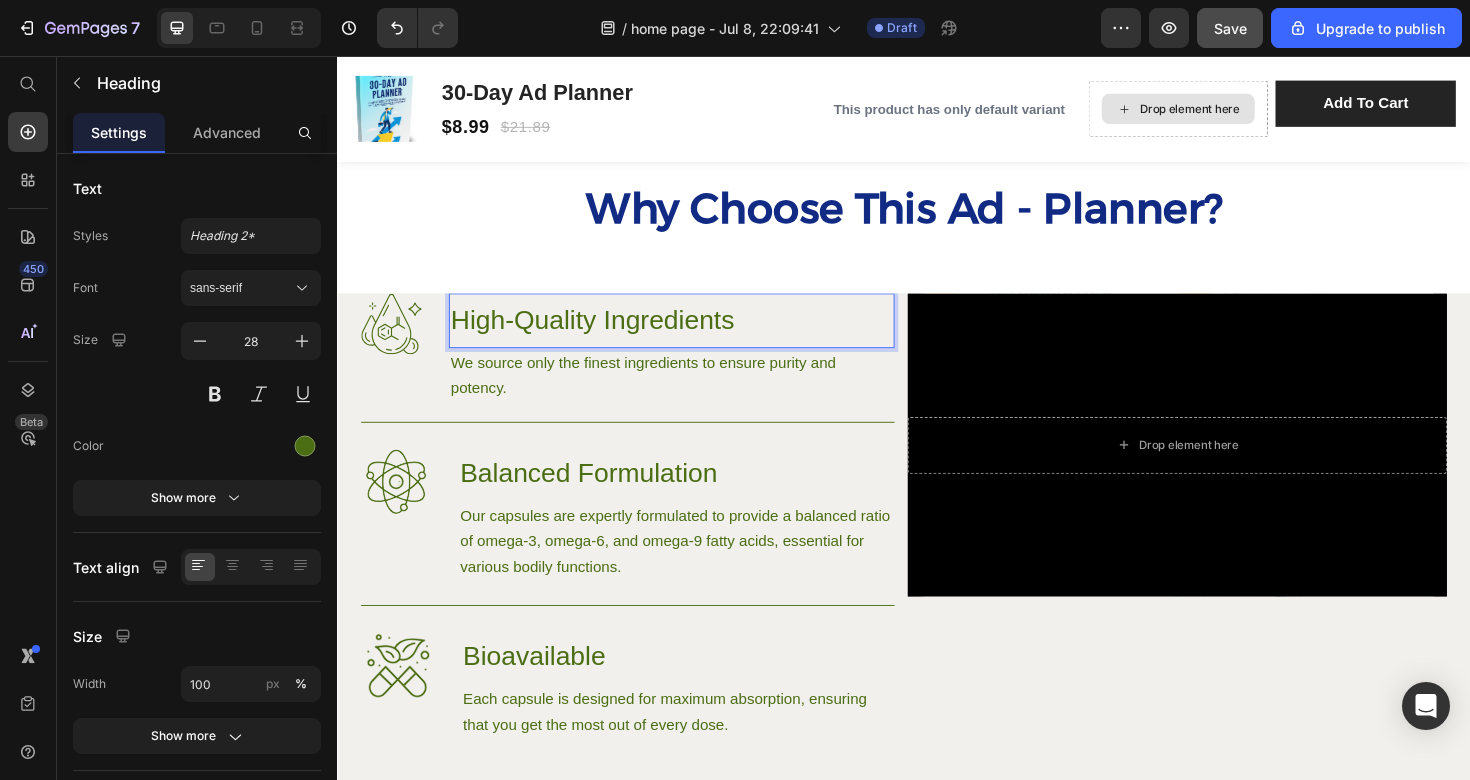 click on "High-Quality Ingredients" at bounding box center [691, 336] 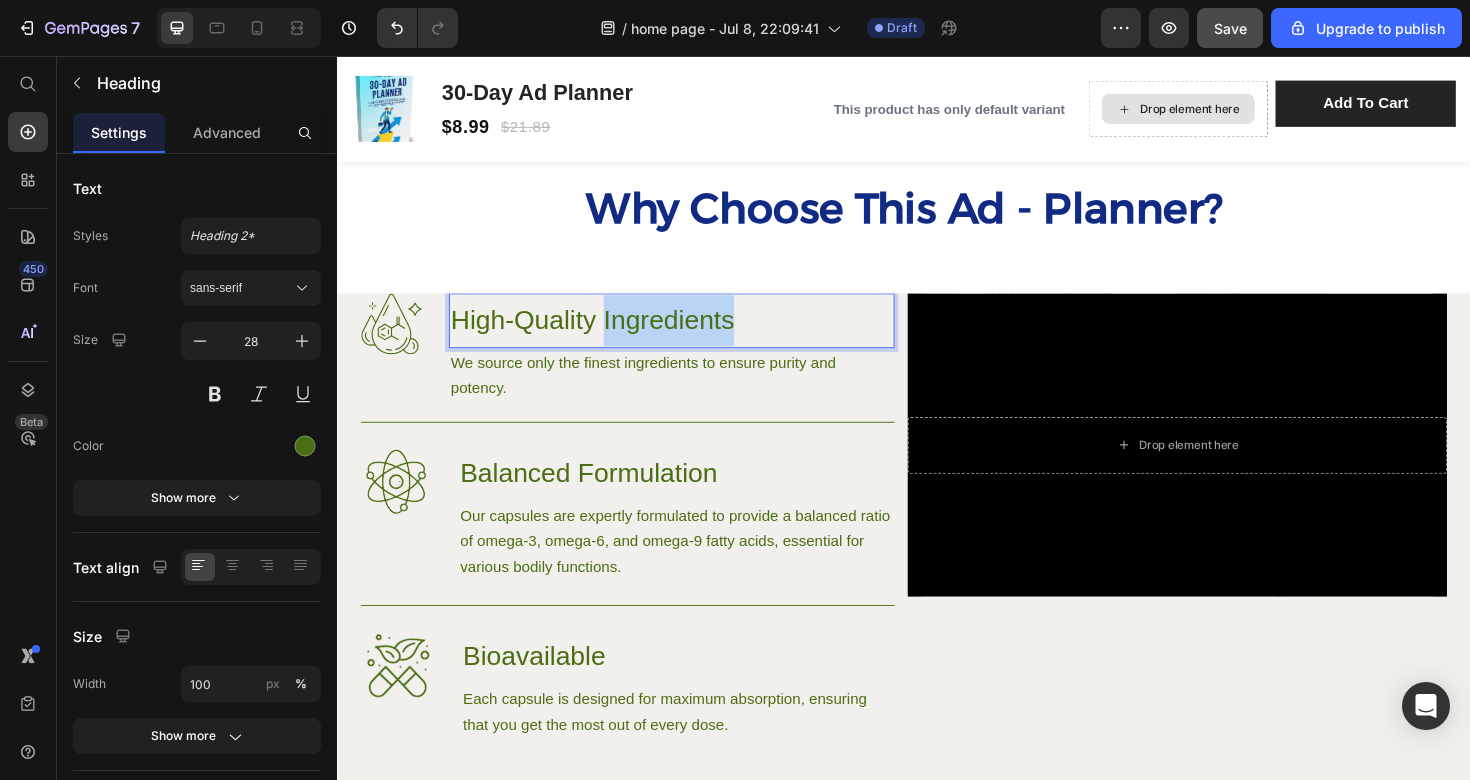 click on "High-Quality Ingredients" at bounding box center (691, 336) 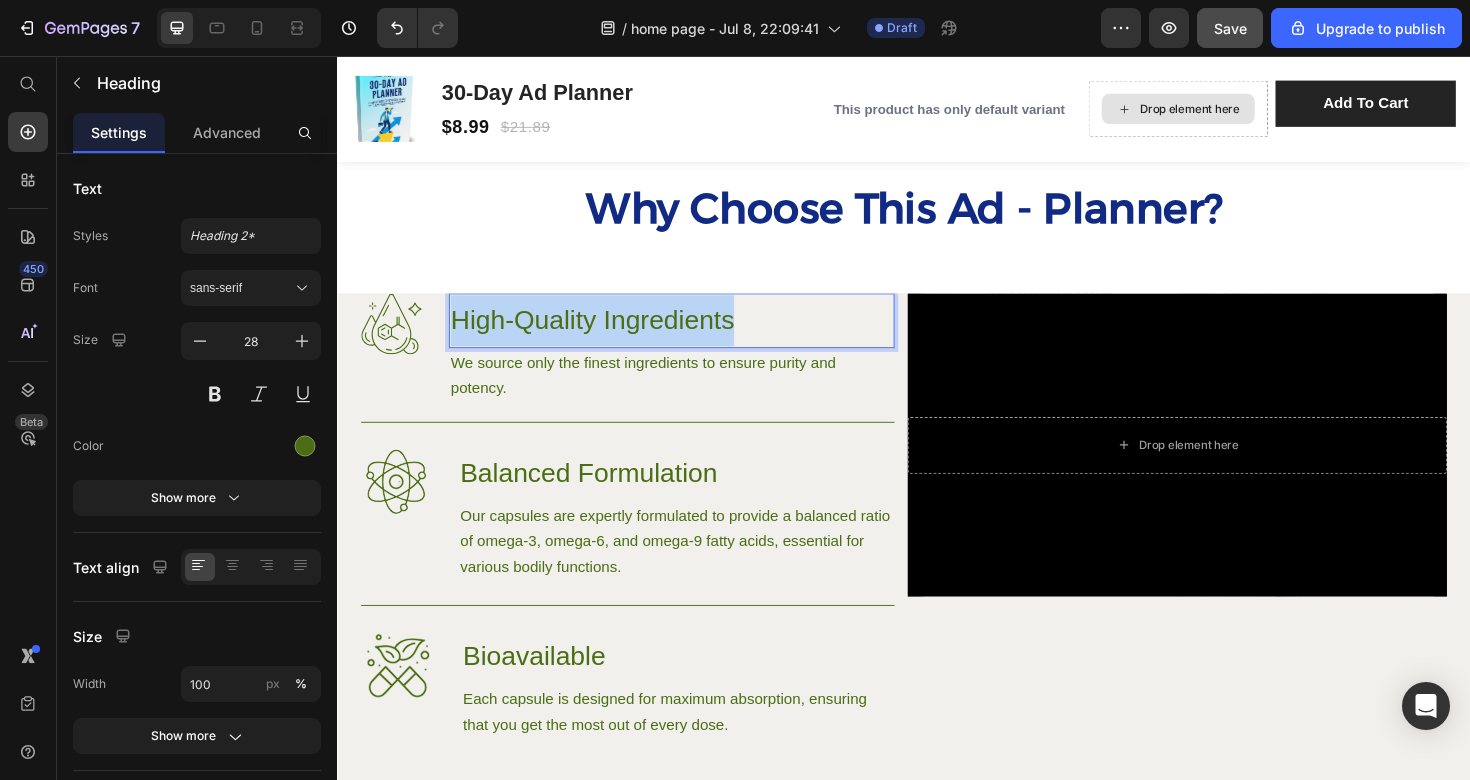 click on "High-Quality Ingredients" at bounding box center (691, 336) 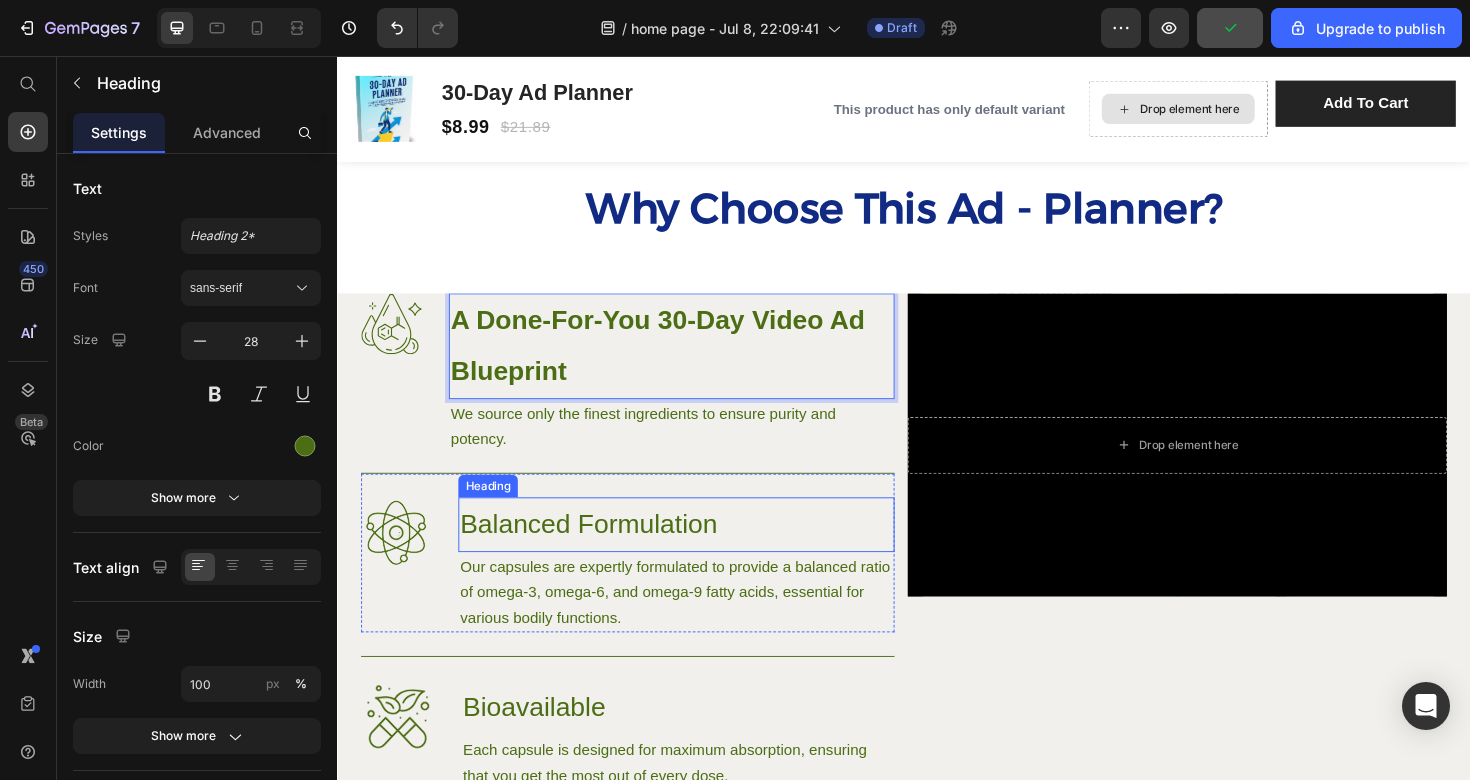 click on "Balanced Formulation" at bounding box center [696, 552] 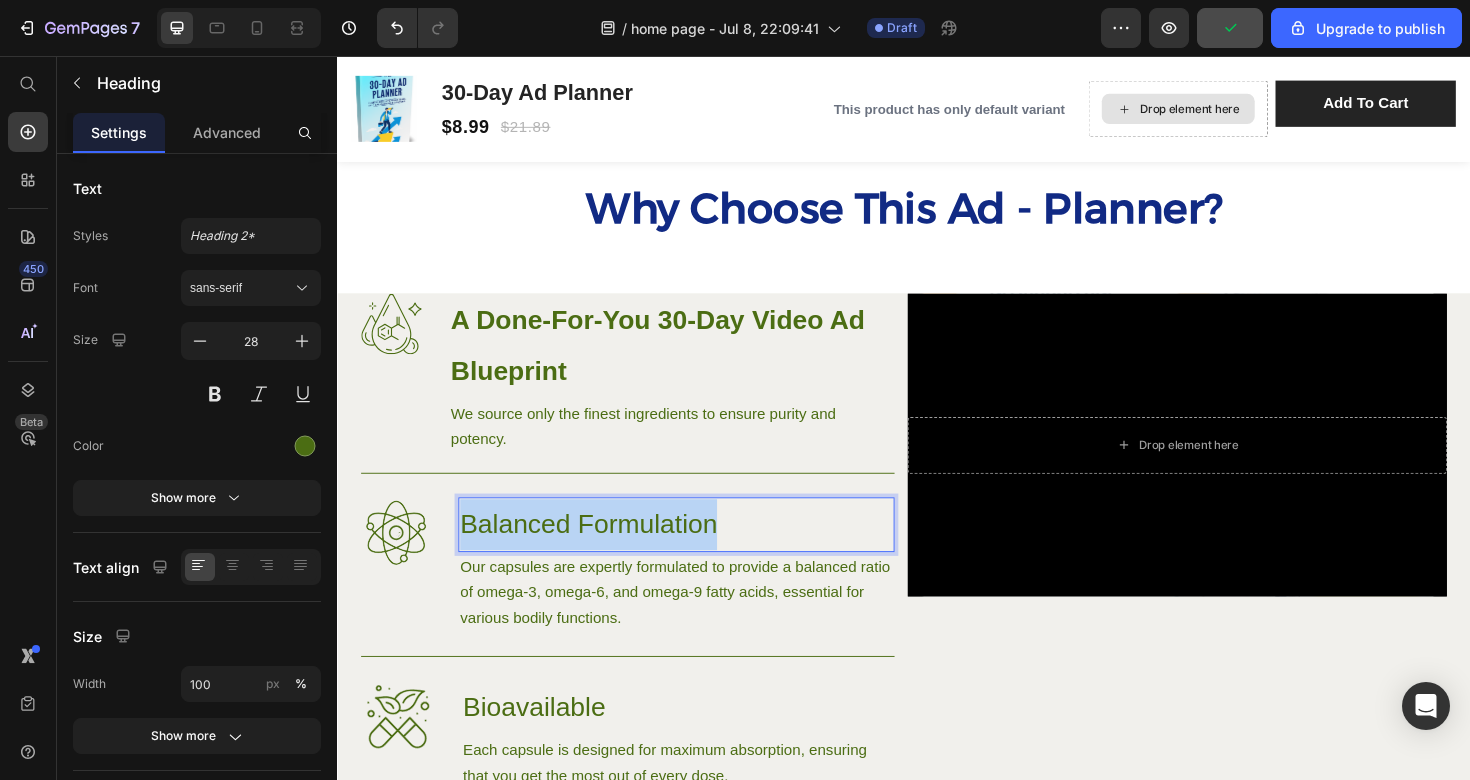 click on "Balanced Formulation" at bounding box center (696, 552) 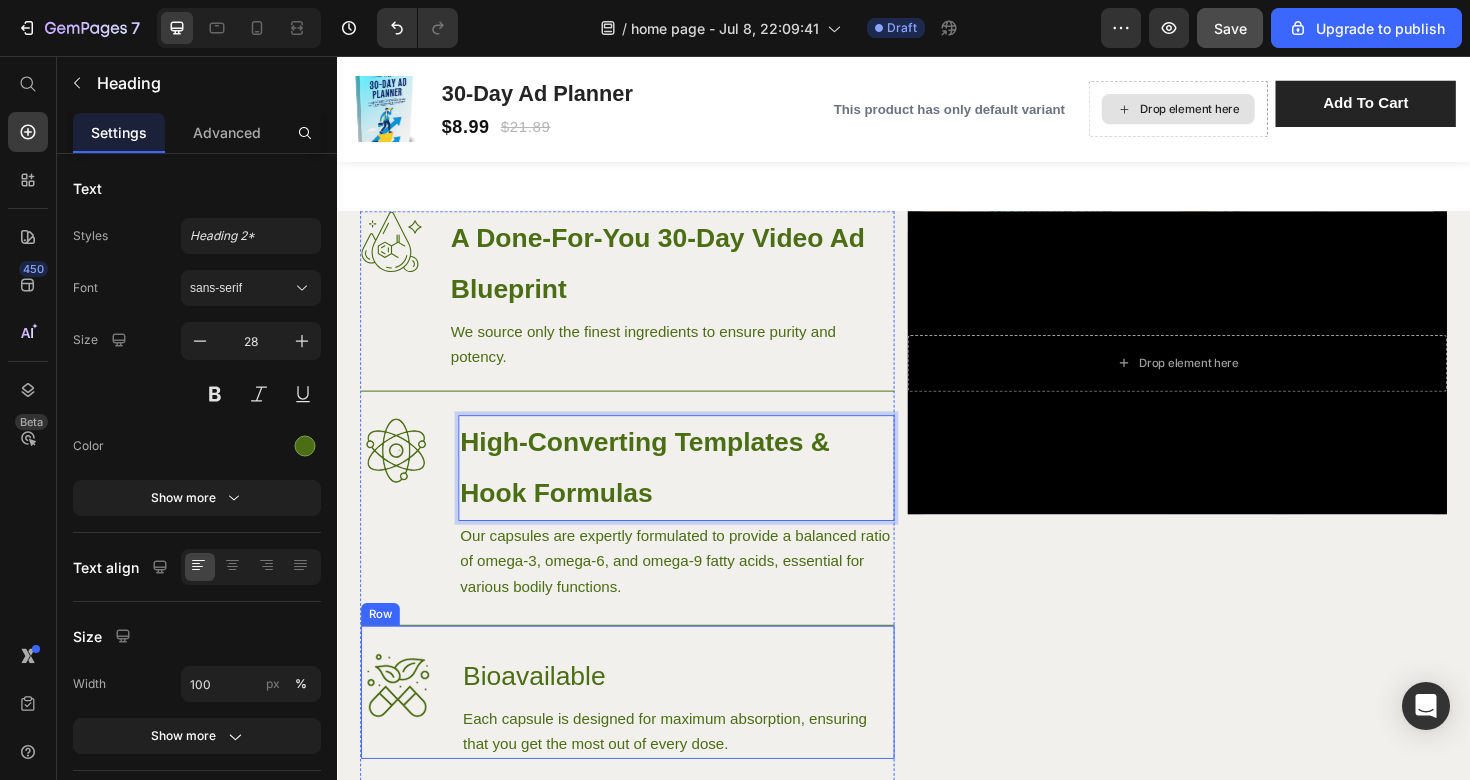 scroll, scrollTop: 977, scrollLeft: 0, axis: vertical 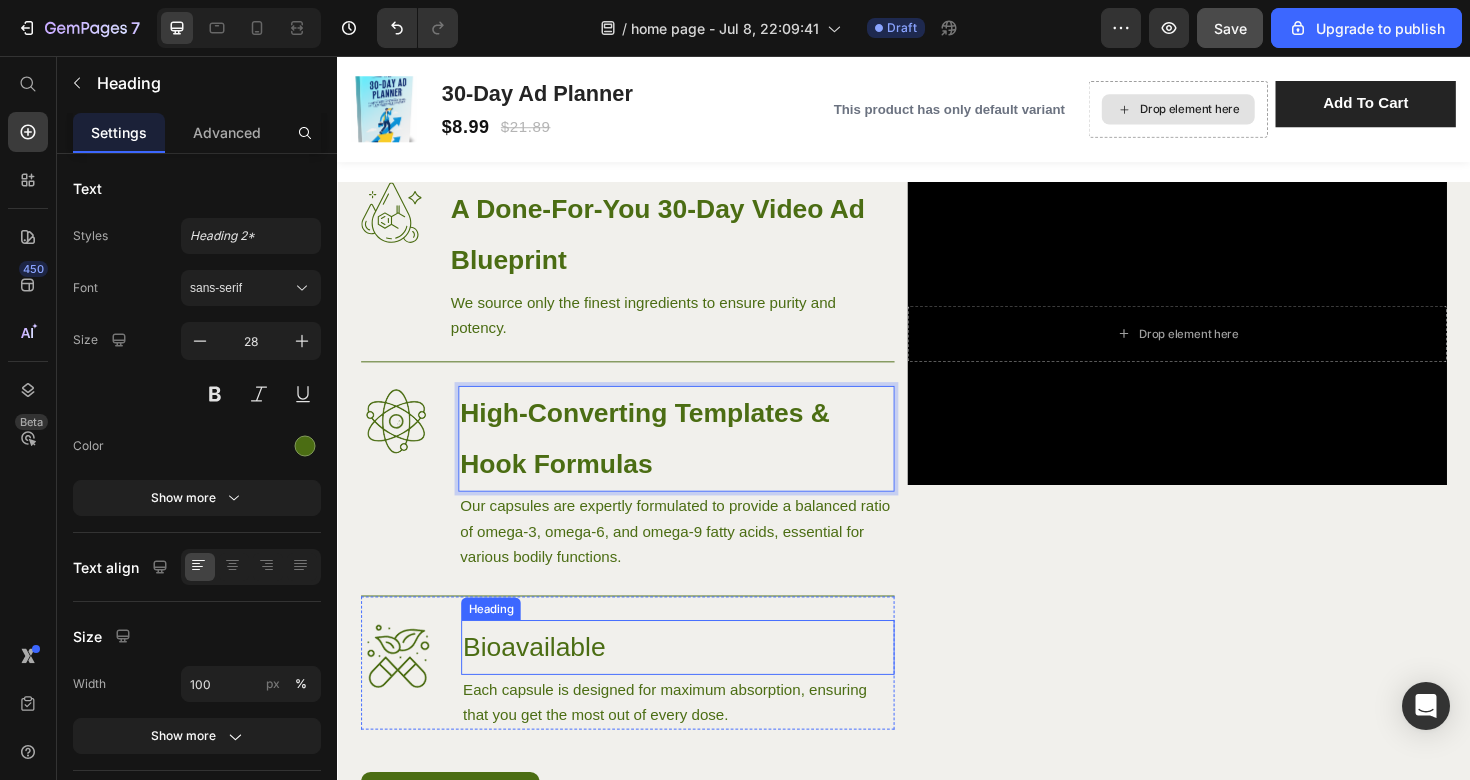 click on "Bioavailable" at bounding box center (697, 682) 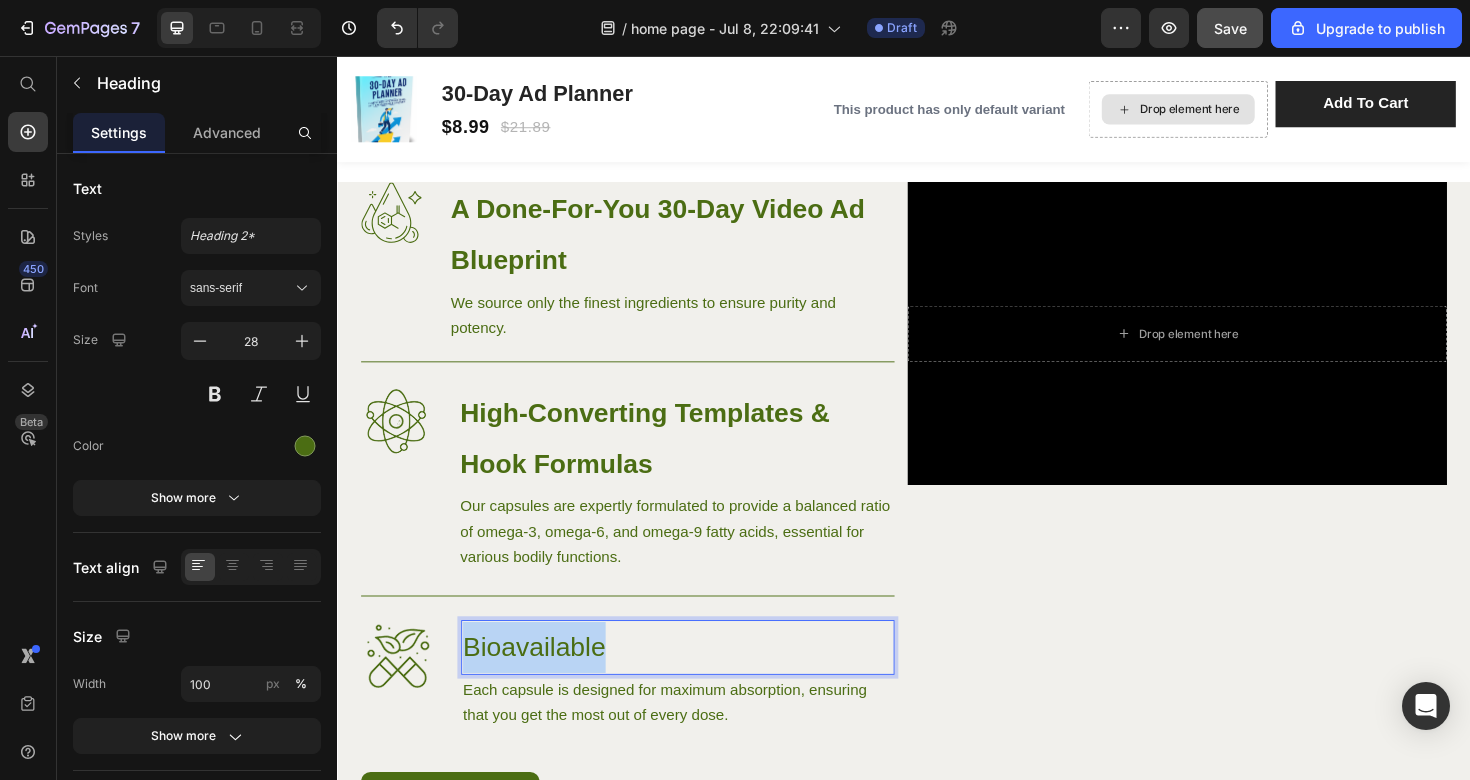 click on "Bioavailable" at bounding box center [697, 682] 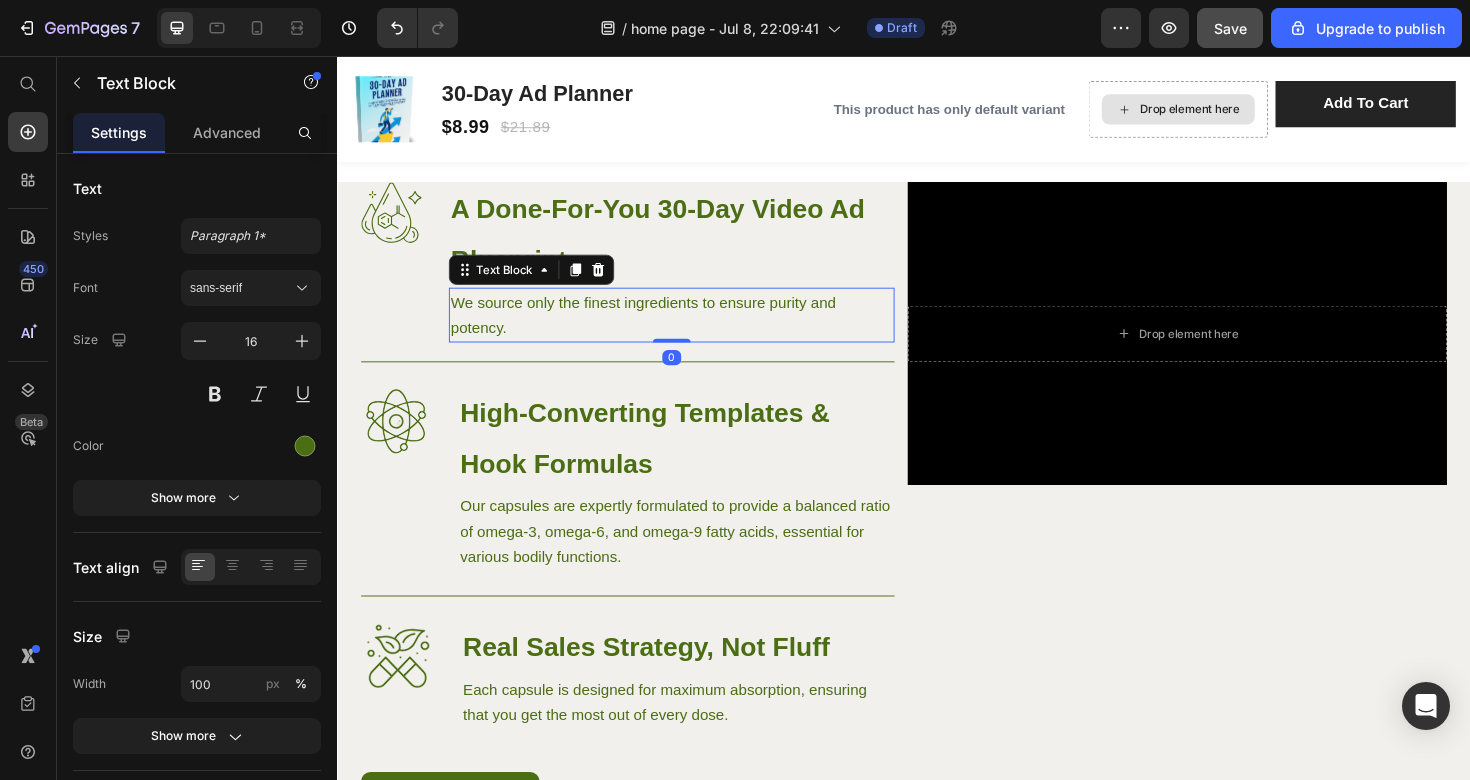 click on "We source only the finest ingredients to ensure purity and potency." at bounding box center (691, 330) 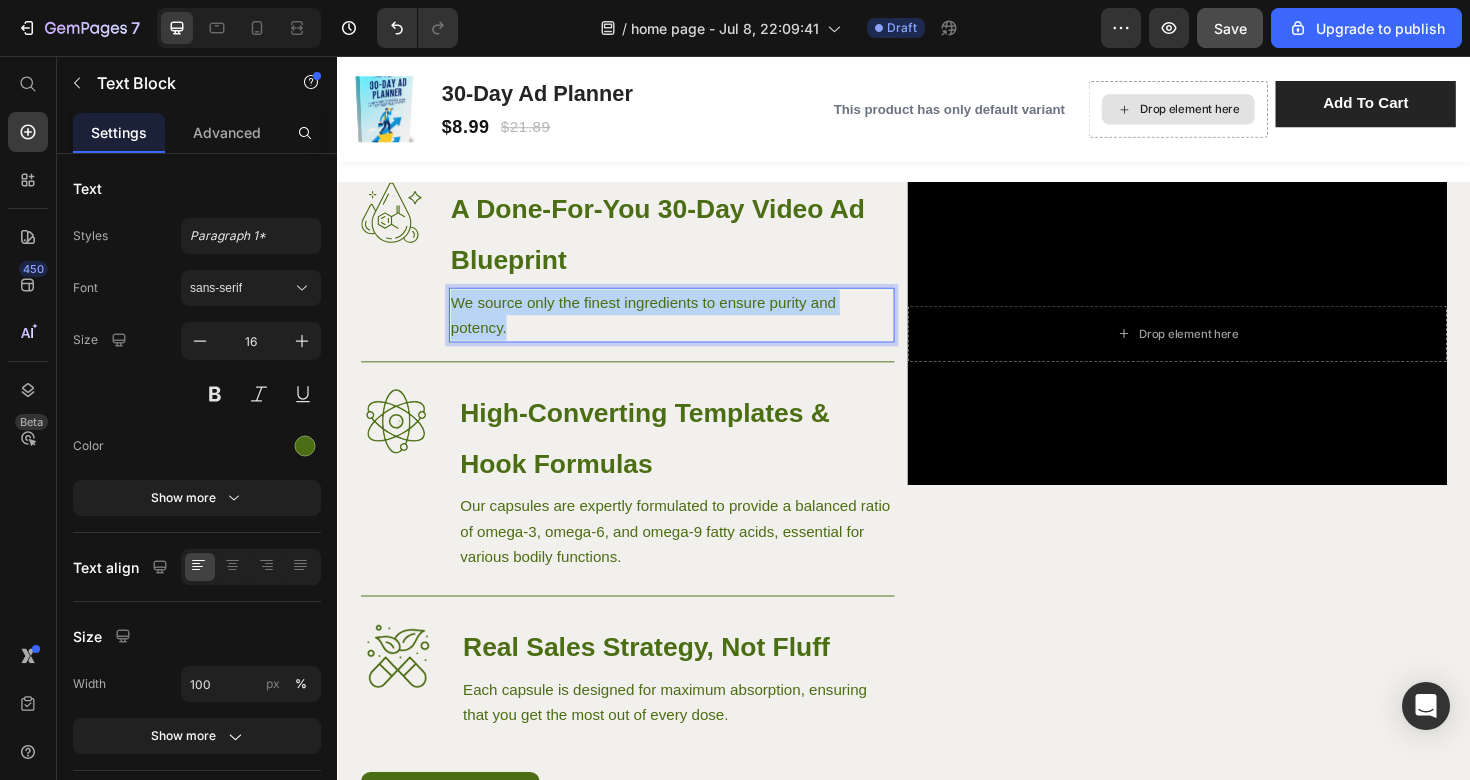 click on "We source only the finest ingredients to ensure purity and potency." at bounding box center [691, 330] 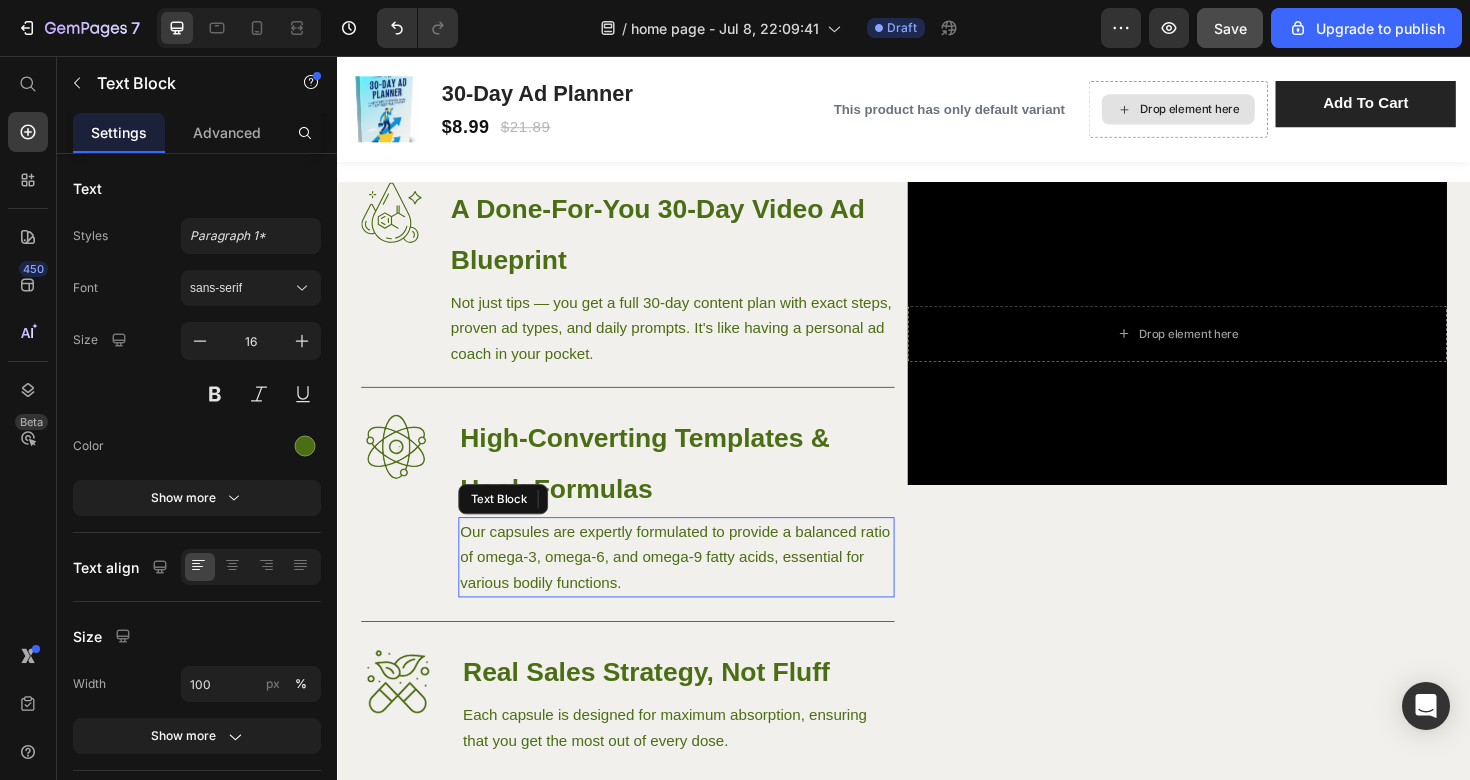 click on "Our capsules are expertly formulated to provide a balanced ratio of omega-3, omega-6, and omega-9 fatty acids, essential for various bodily functions." at bounding box center [696, 586] 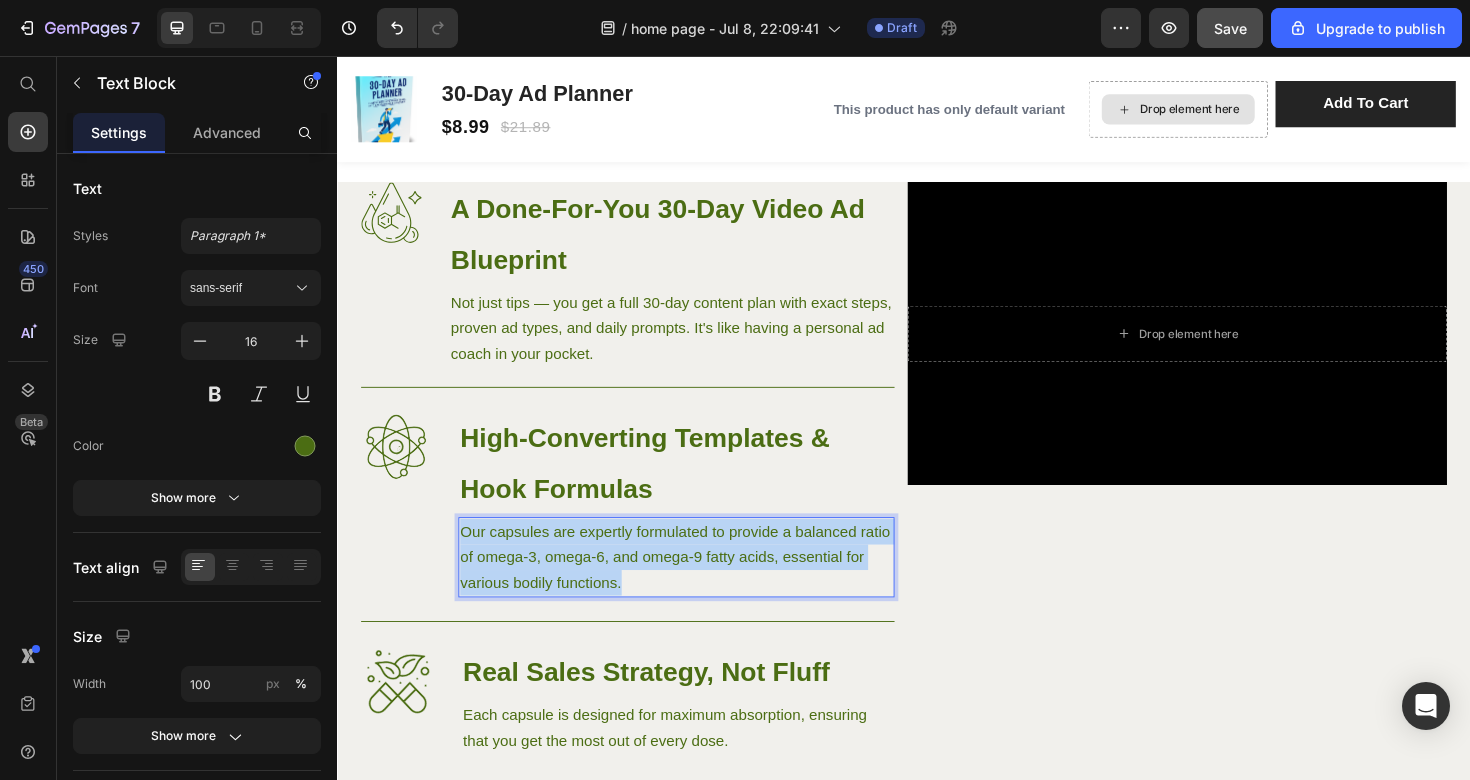 click on "Our capsules are expertly formulated to provide a balanced ratio of omega-3, omega-6, and omega-9 fatty acids, essential for various bodily functions." at bounding box center (696, 586) 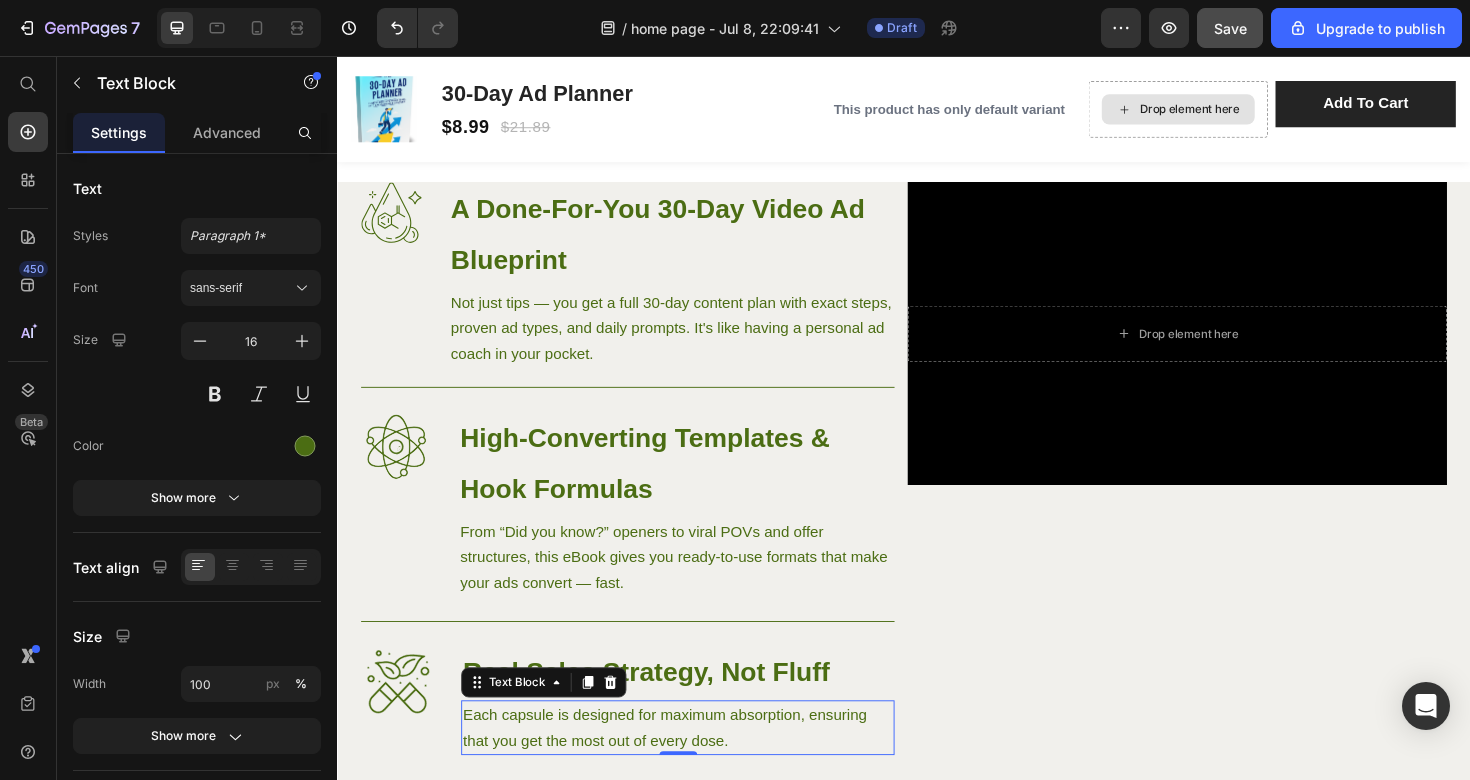 click on "Each capsule is designed for maximum absorption, ensuring that you get the most out of every dose." at bounding box center [697, 767] 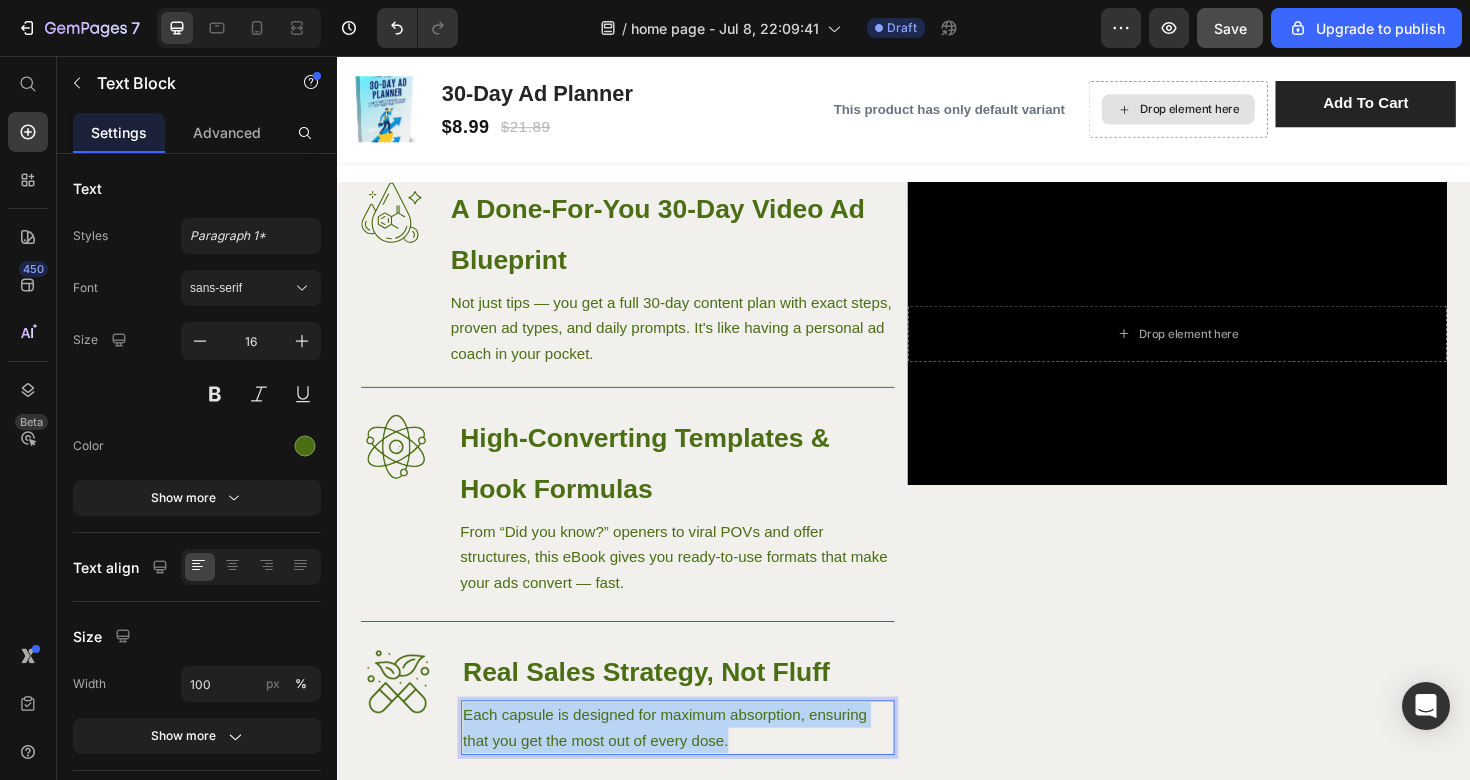 click on "Each capsule is designed for maximum absorption, ensuring that you get the most out of every dose." at bounding box center (697, 767) 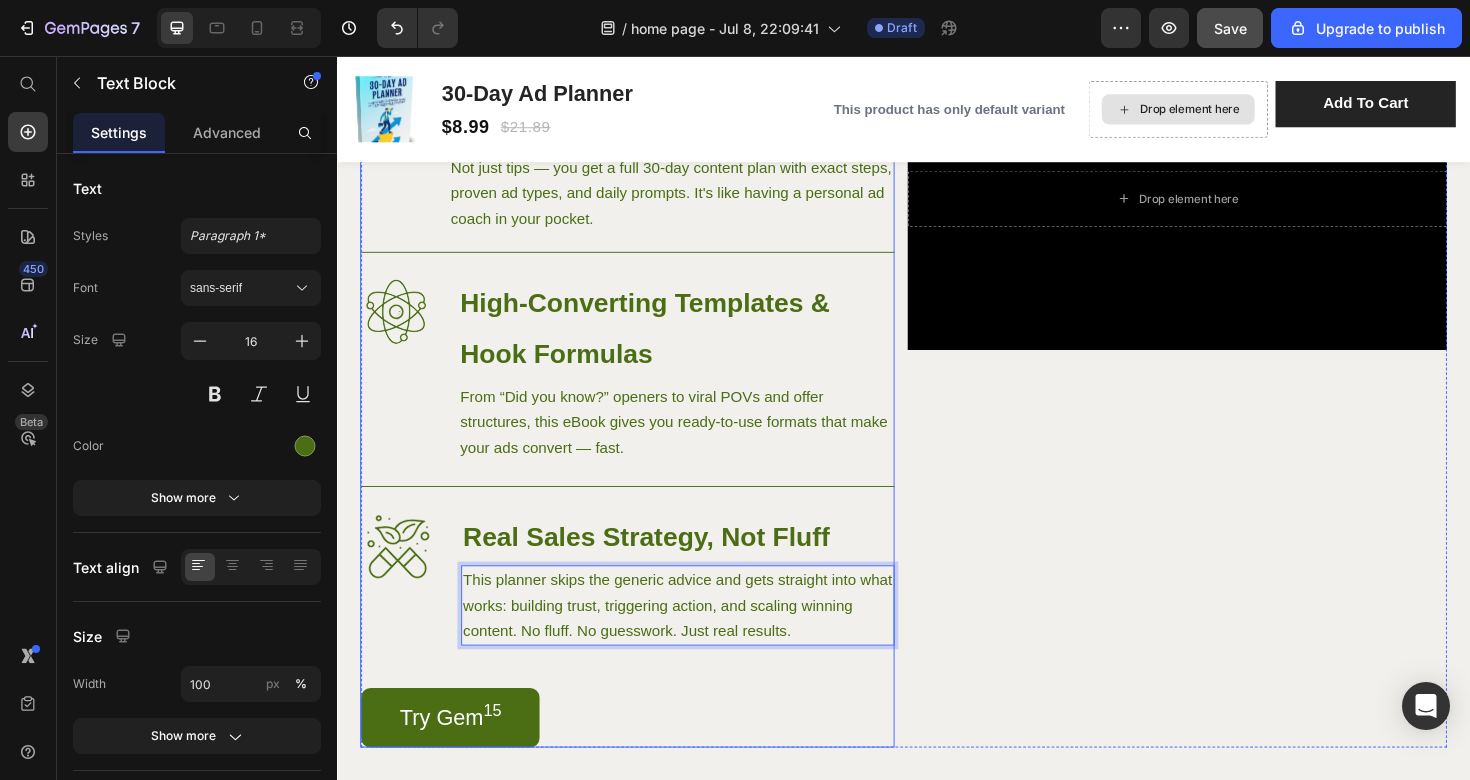 scroll, scrollTop: 1162, scrollLeft: 0, axis: vertical 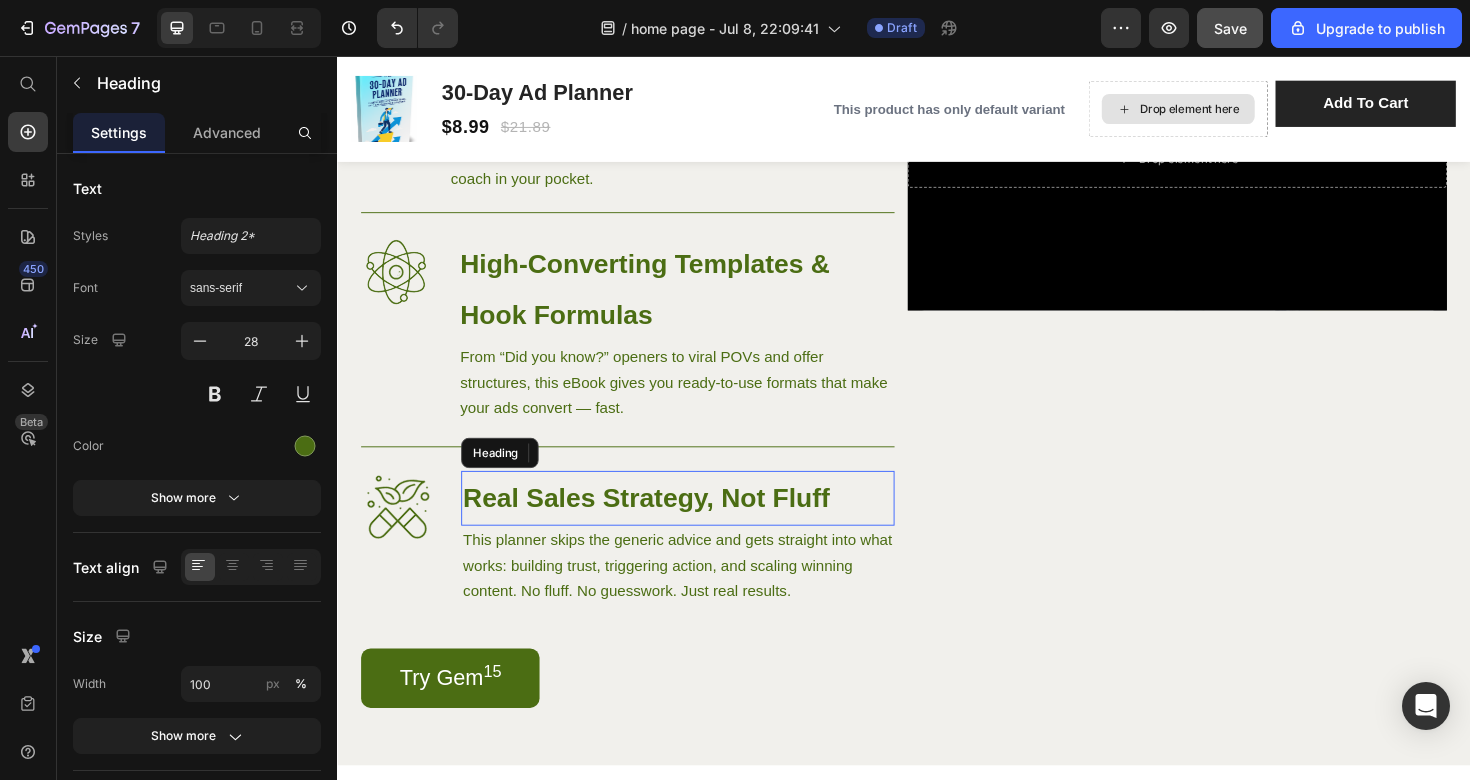 click on "Real Sales Strategy, Not Fluff" at bounding box center [664, 523] 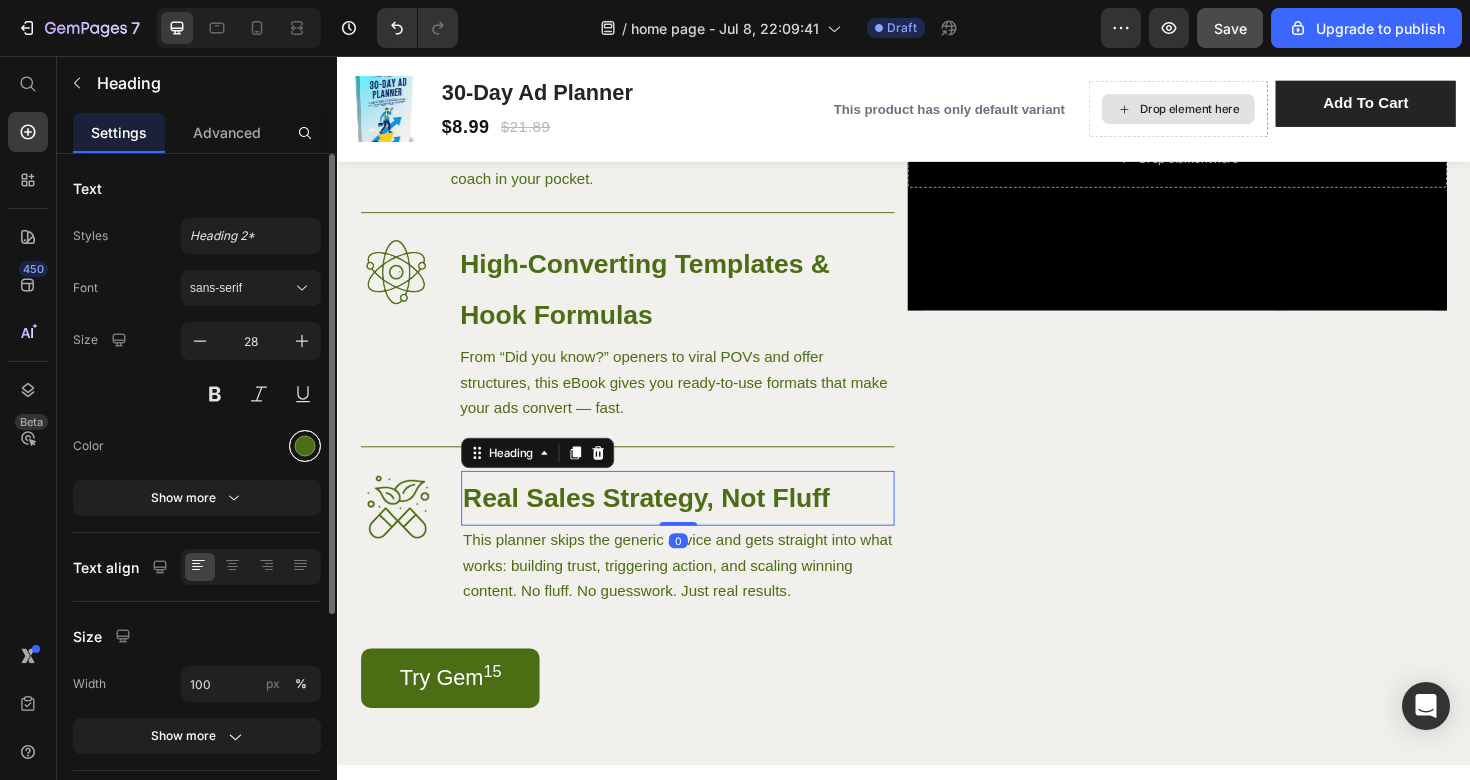 click at bounding box center (305, 446) 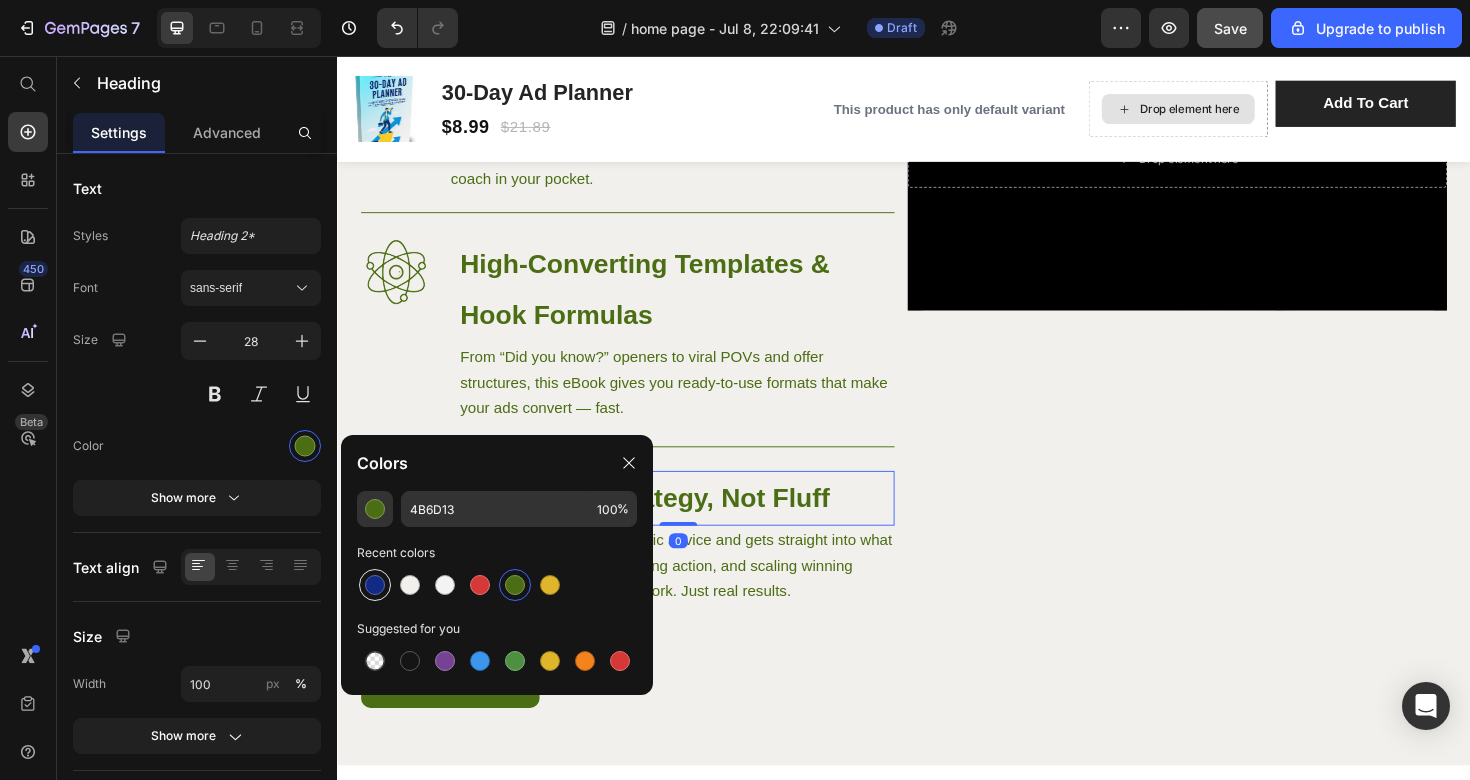 click at bounding box center [375, 585] 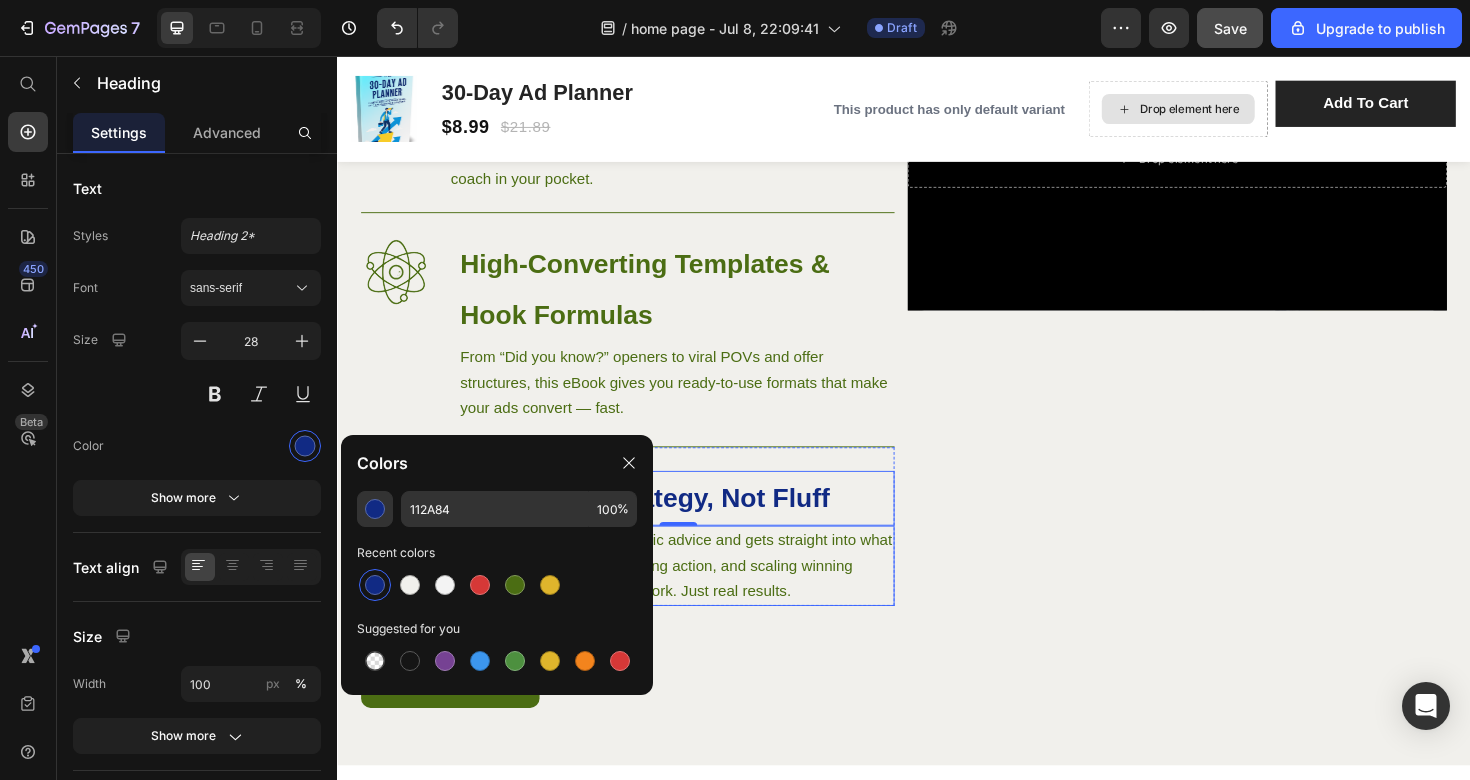 click on "This planner skips the generic advice and gets straight into what works: building trust, triggering action, and scaling winning content. No fluff. No guesswork. Just real results." at bounding box center [697, 595] 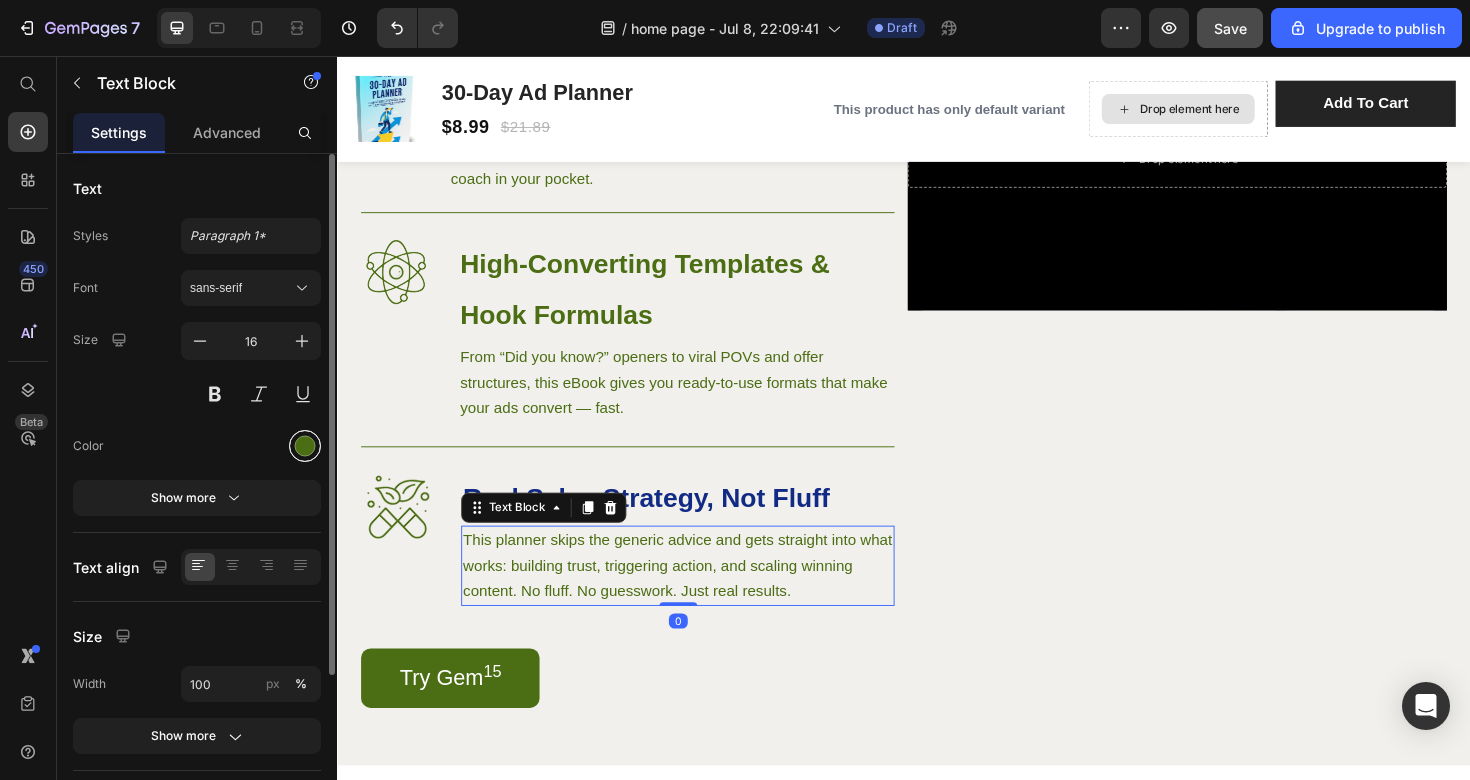 click at bounding box center [305, 446] 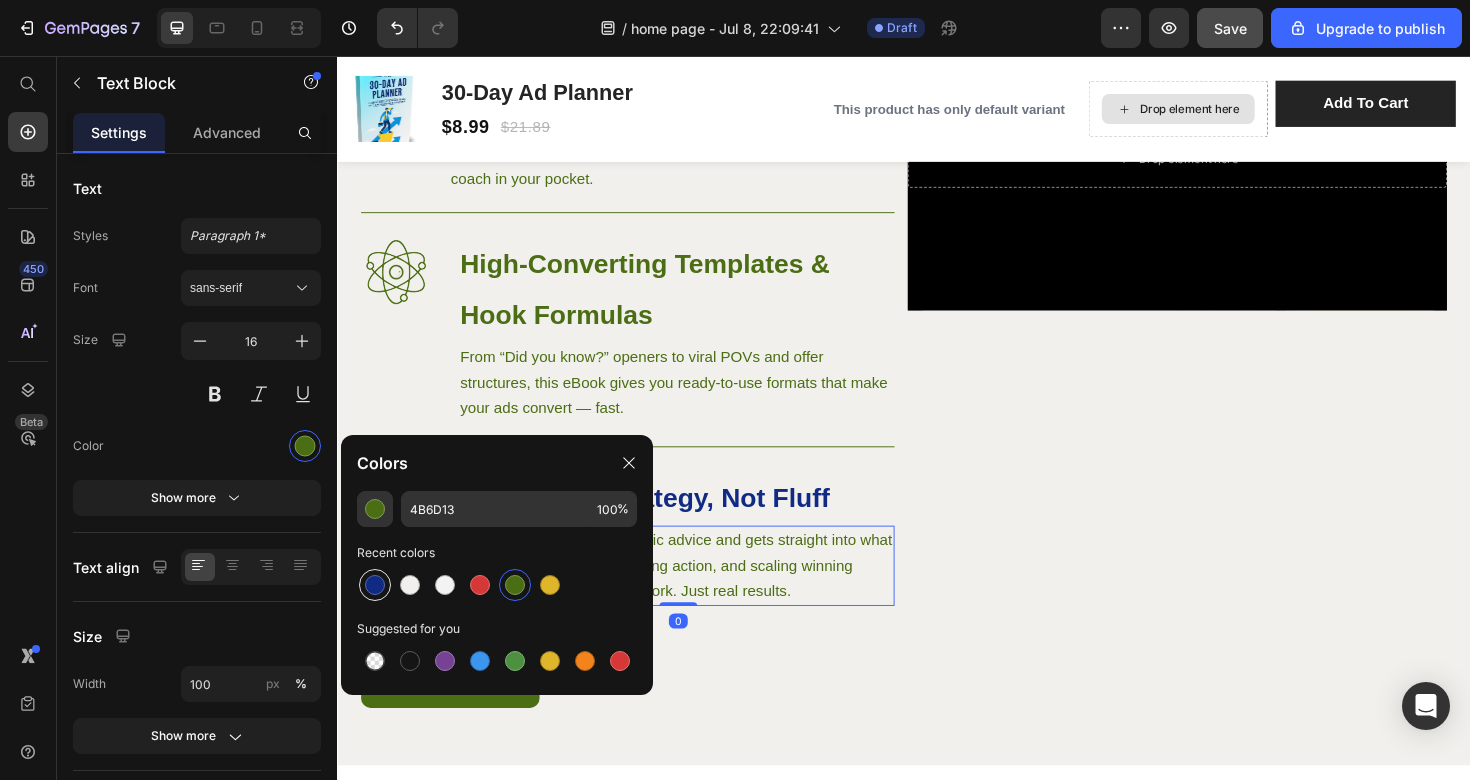 click at bounding box center (375, 585) 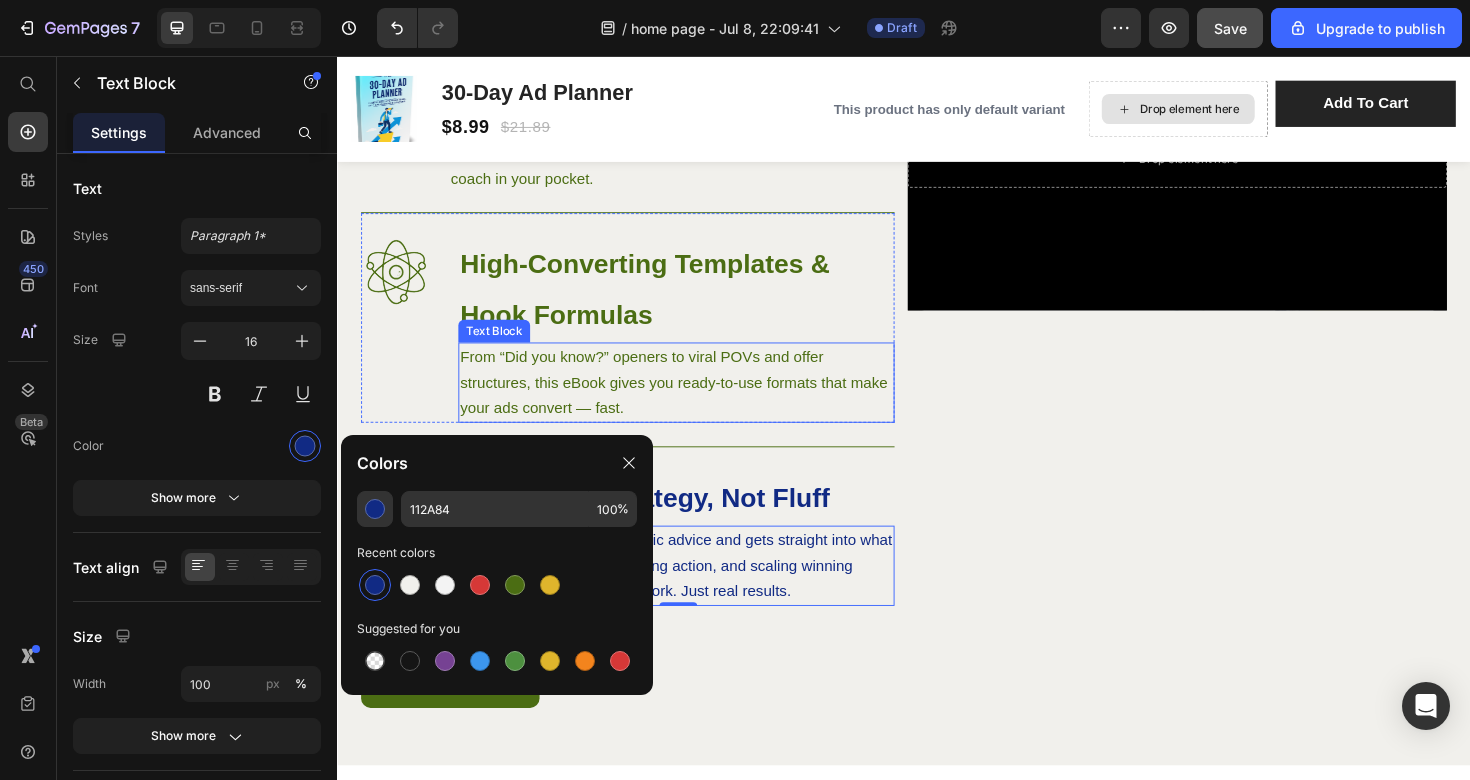 click on "From “Did you know?” openers to viral POVs and offer structures, this eBook gives you ready-to-use formats that make your ads convert — fast." at bounding box center (696, 401) 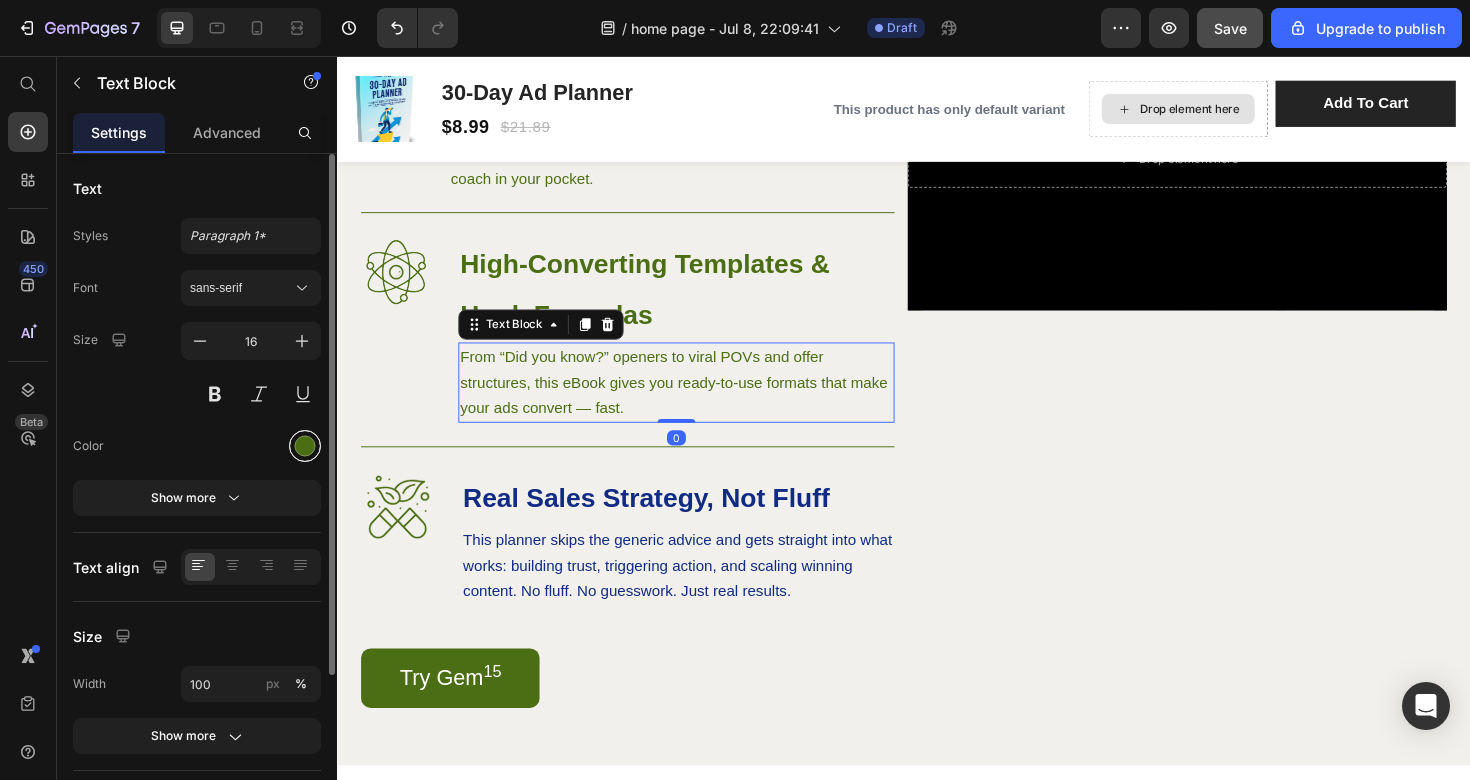 click at bounding box center [305, 446] 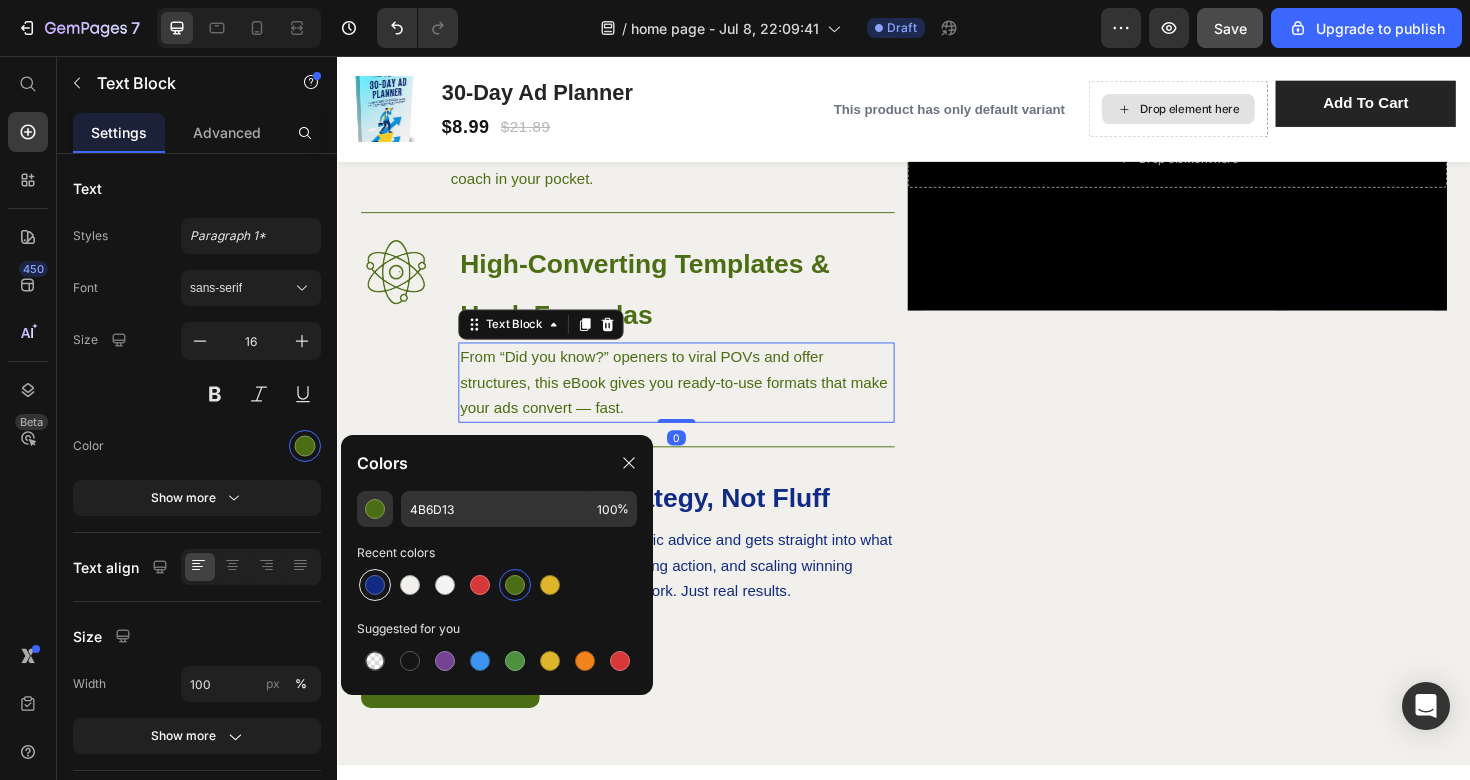 click at bounding box center [375, 585] 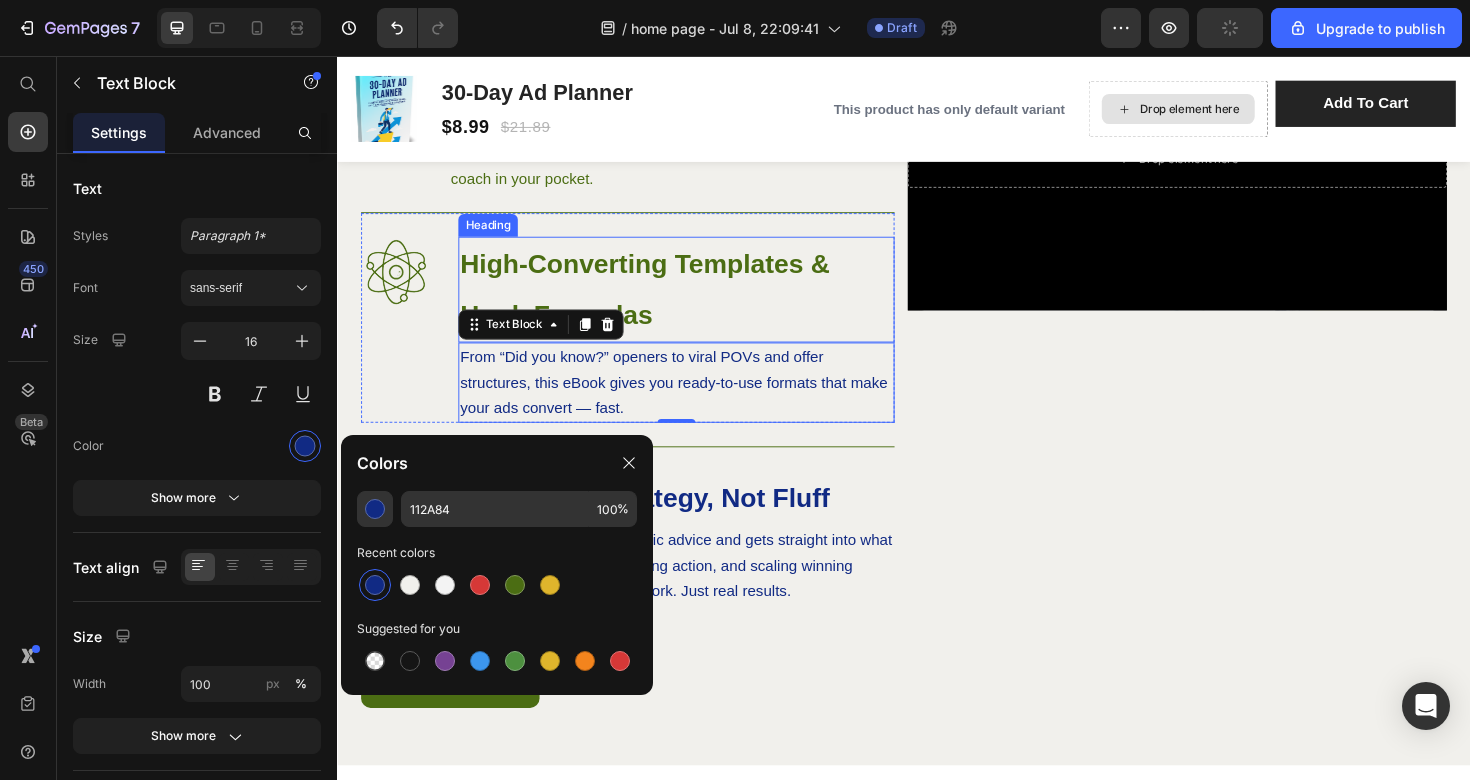 click on "High-Converting Templates & Hook Formulas" at bounding box center (663, 302) 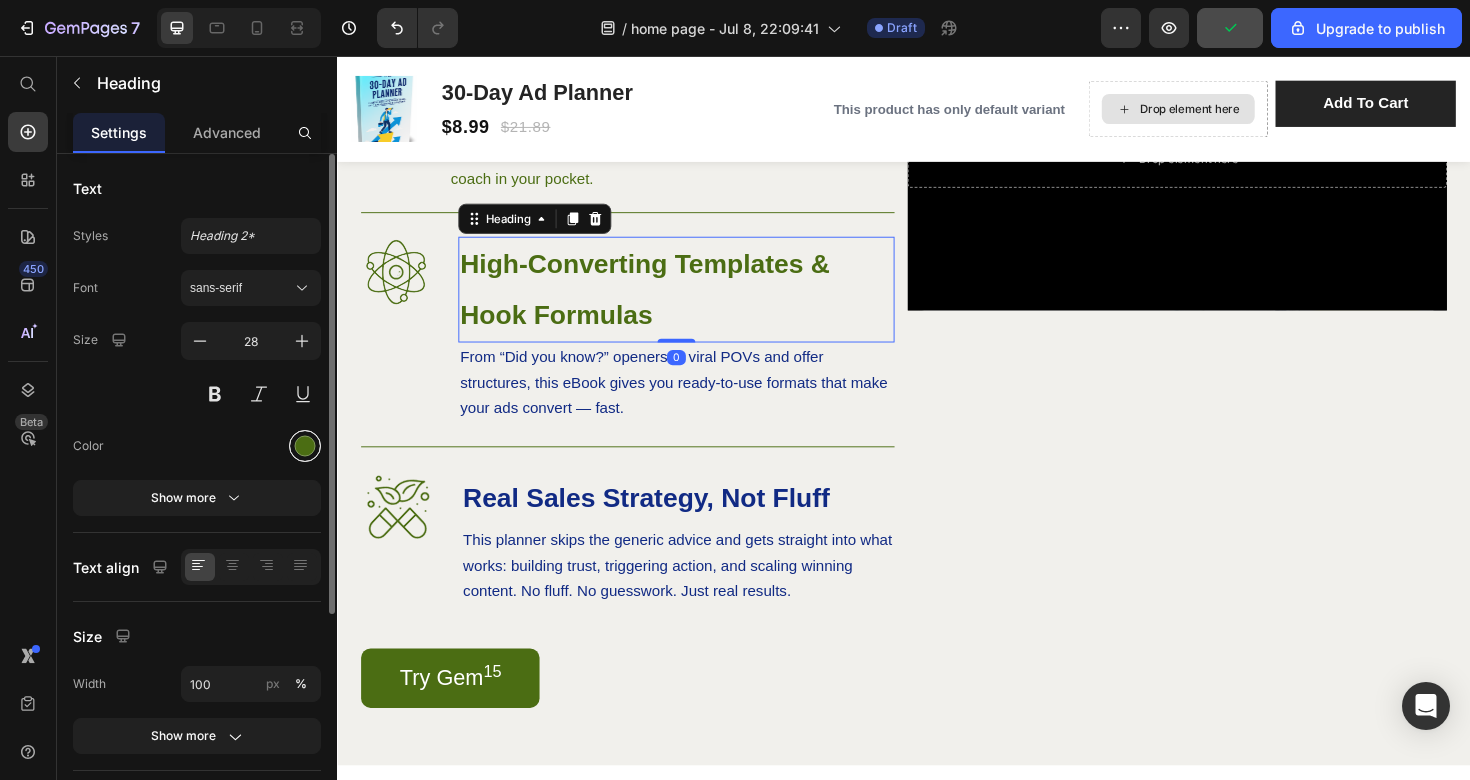 click at bounding box center [305, 446] 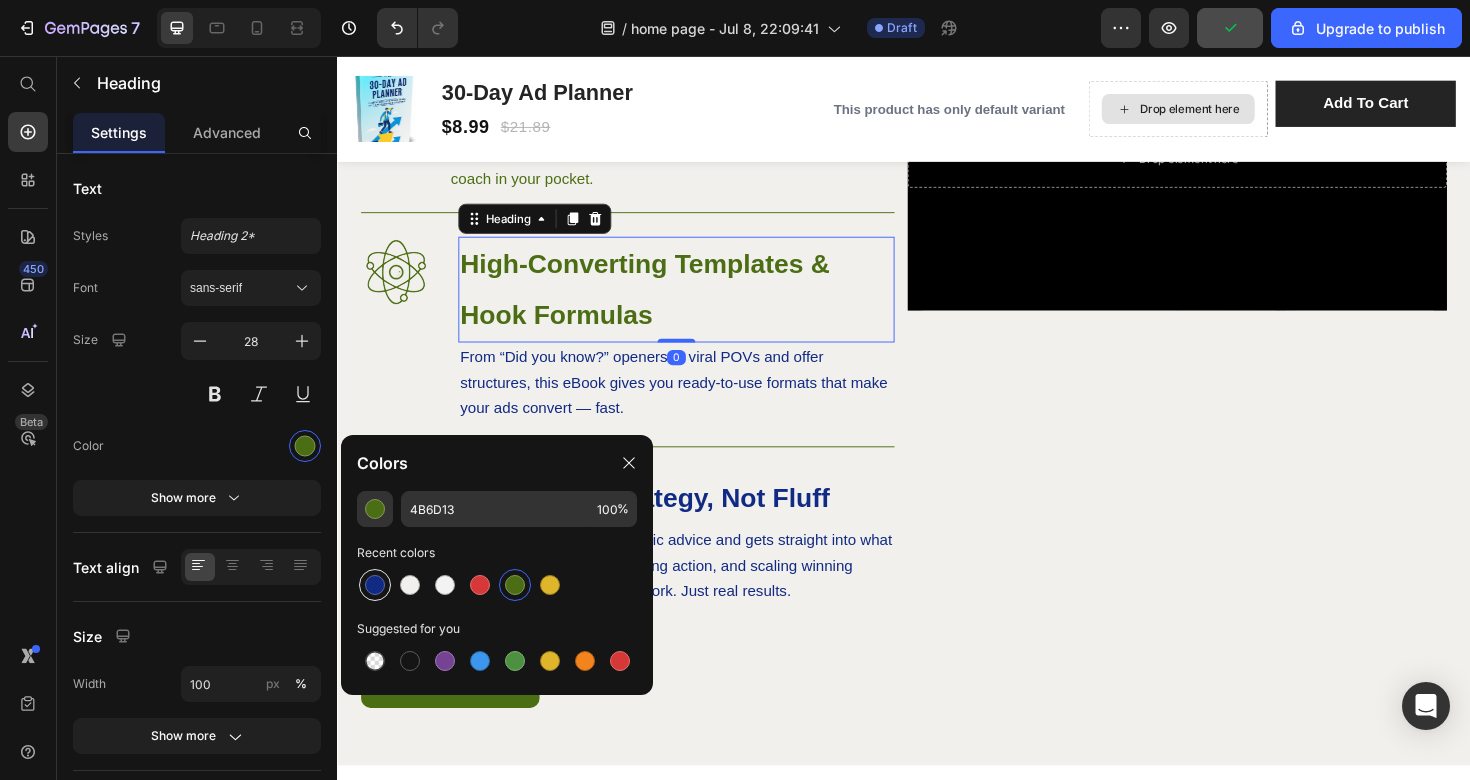 click at bounding box center [375, 585] 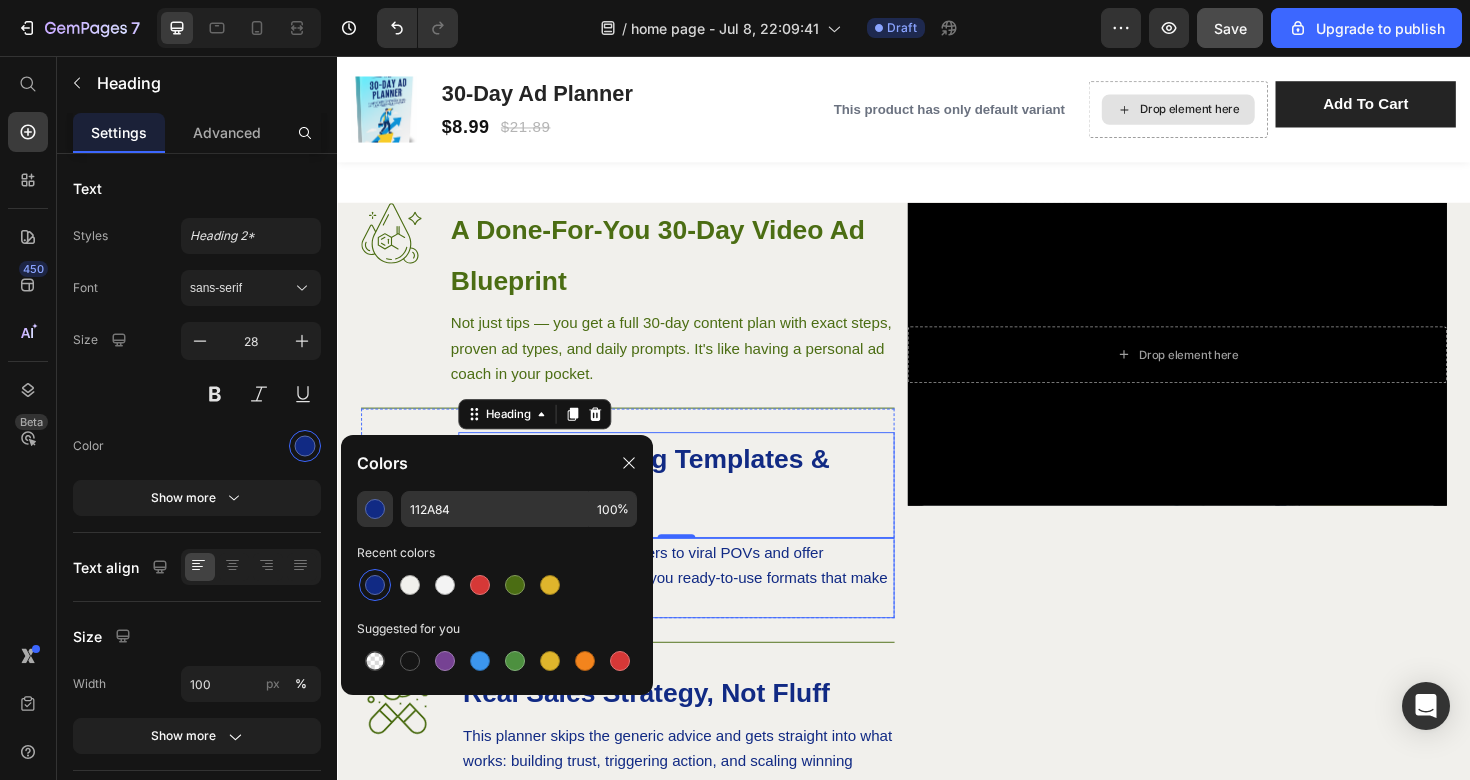 scroll, scrollTop: 937, scrollLeft: 0, axis: vertical 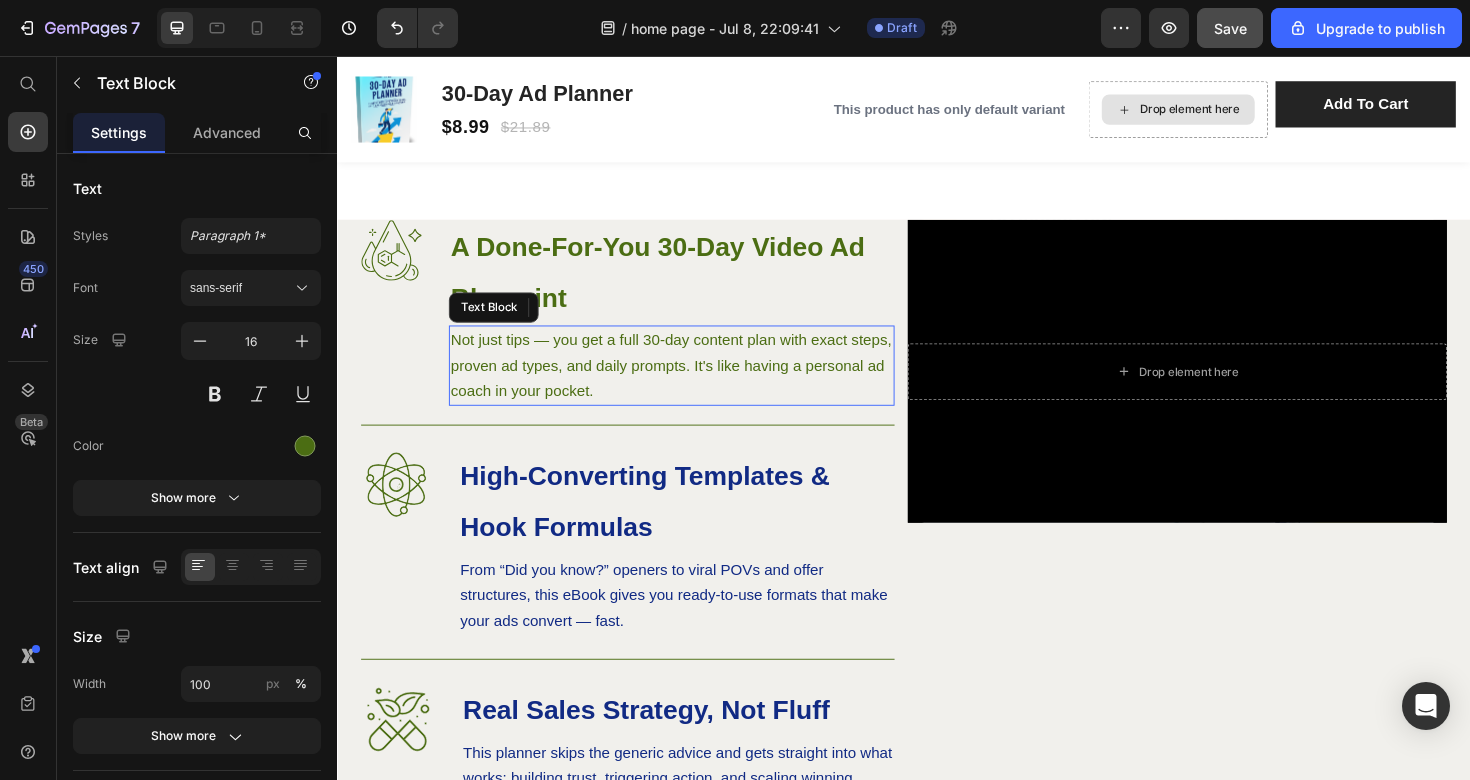 click on "Not just tips — you get a full 30-day content plan with exact steps, proven ad types, and daily prompts. It's like having a personal ad coach in your pocket." at bounding box center [691, 383] 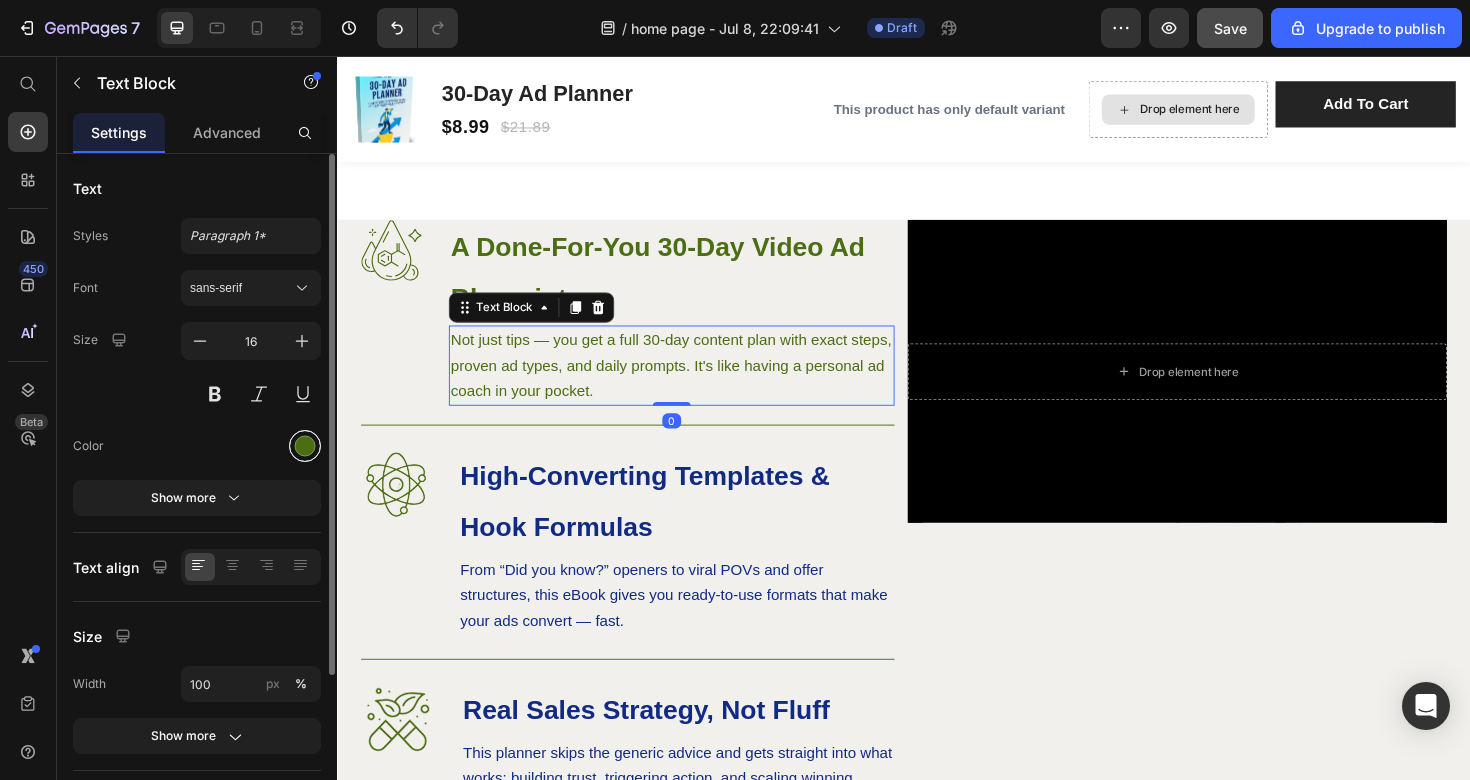 click at bounding box center (305, 446) 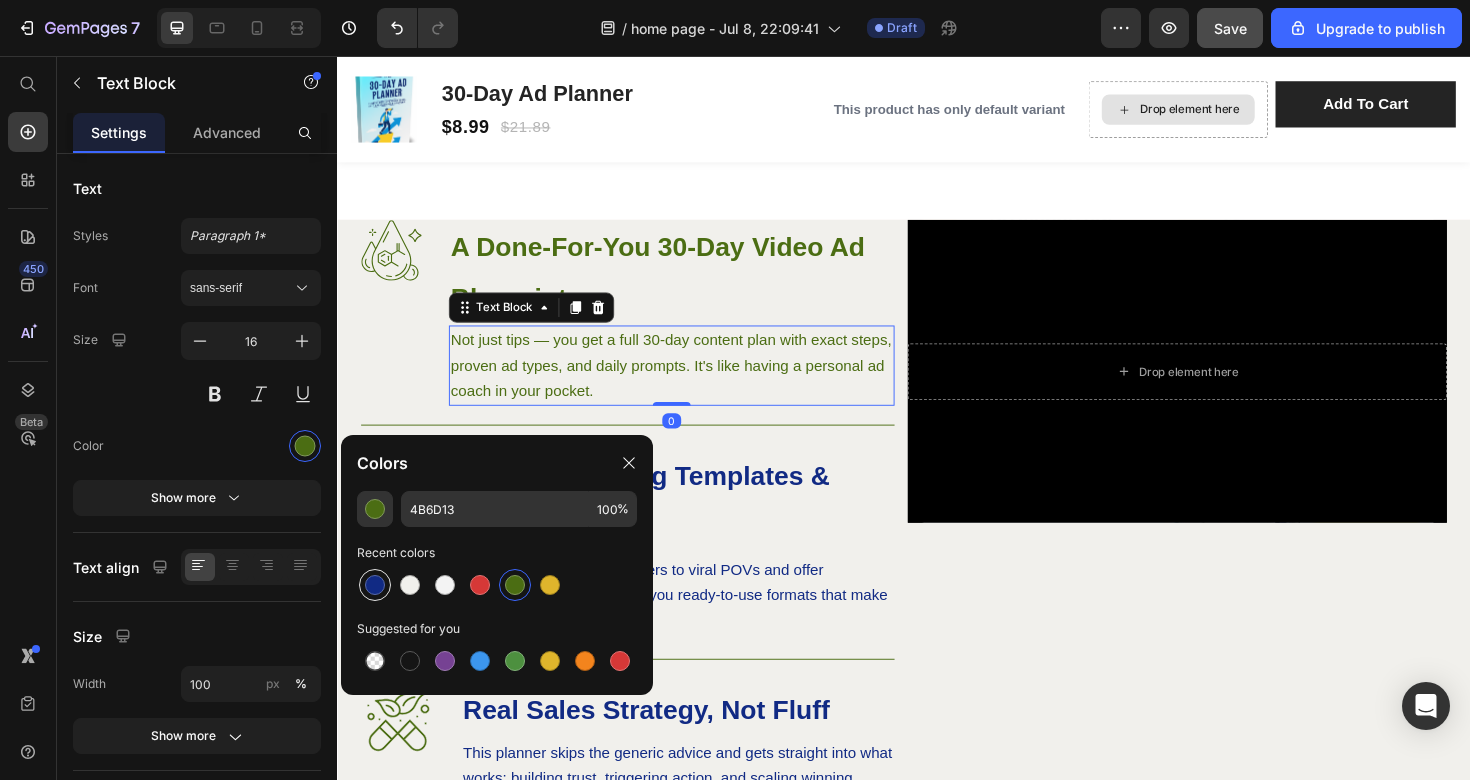 click at bounding box center [375, 585] 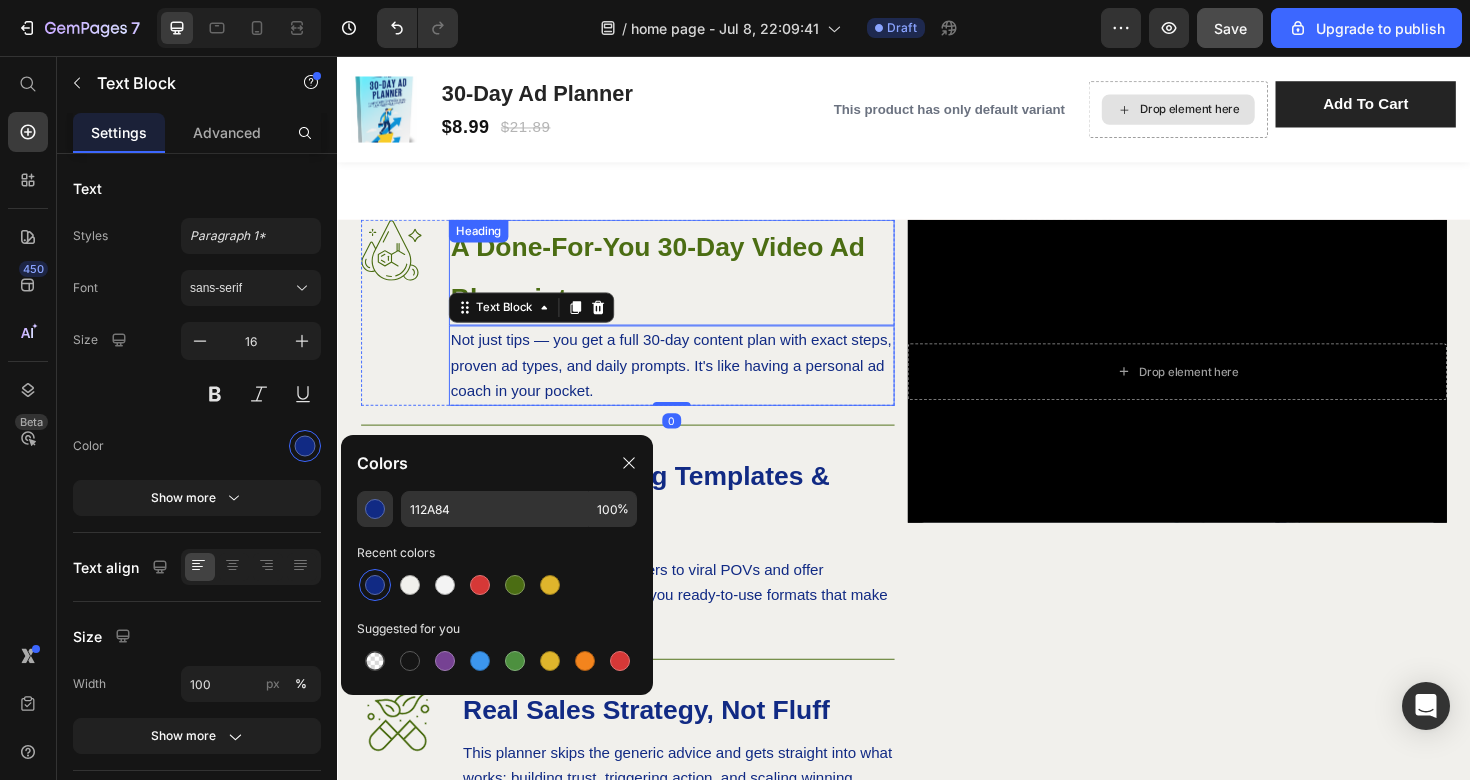 click on "A Done-For-You 30-Day Video Ad Blueprint" at bounding box center (676, 284) 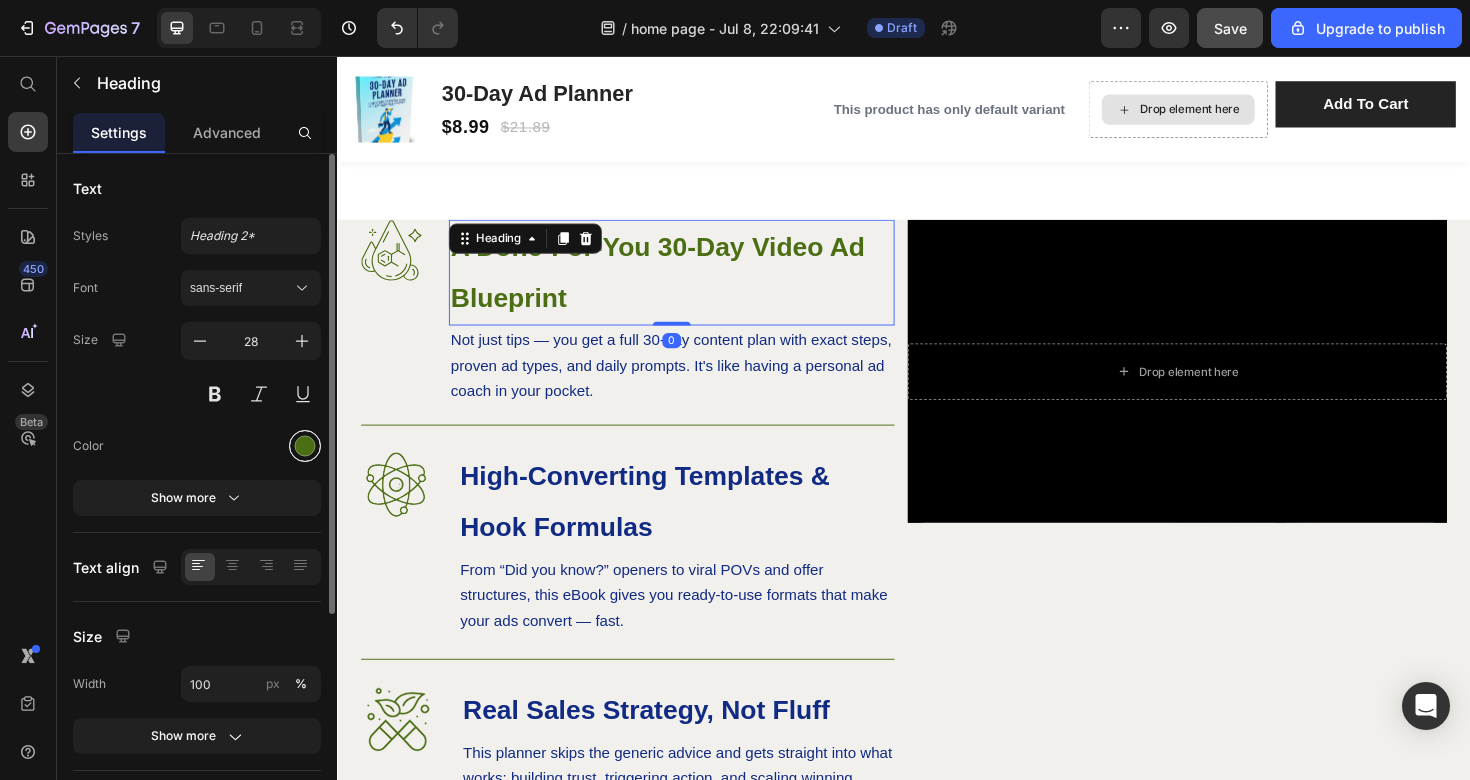 click at bounding box center (305, 446) 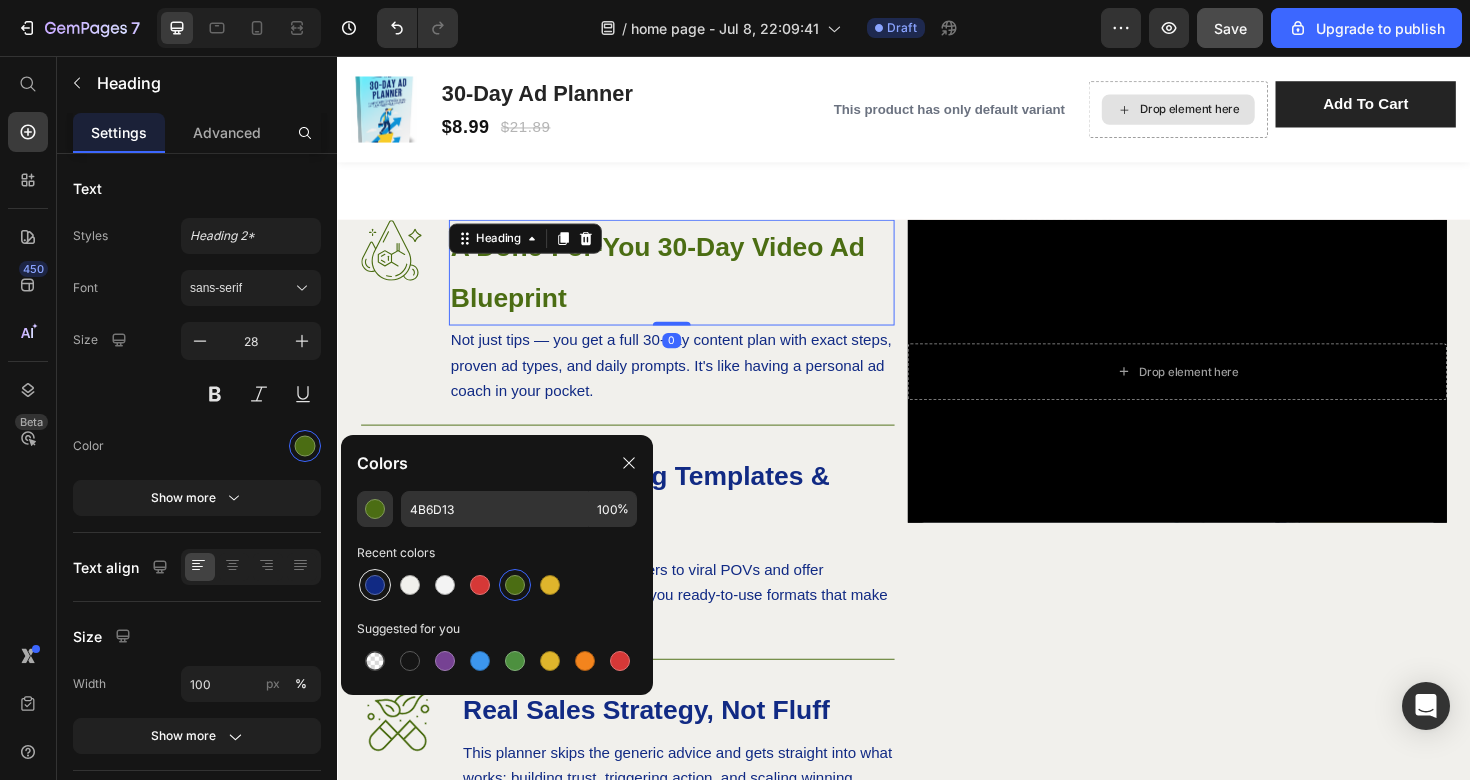 click at bounding box center [375, 585] 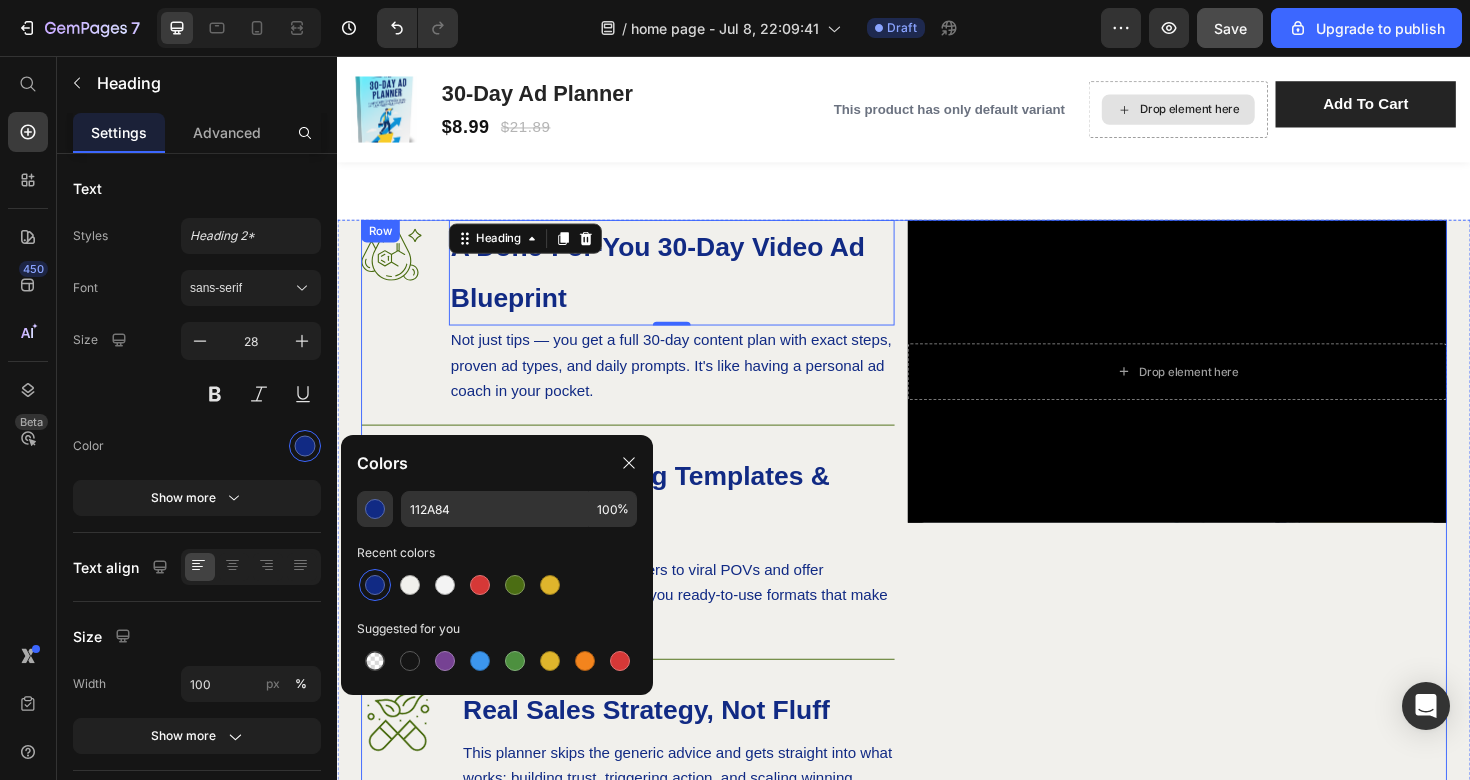 click on "Drop element here Hero Banner" at bounding box center [1226, 600] 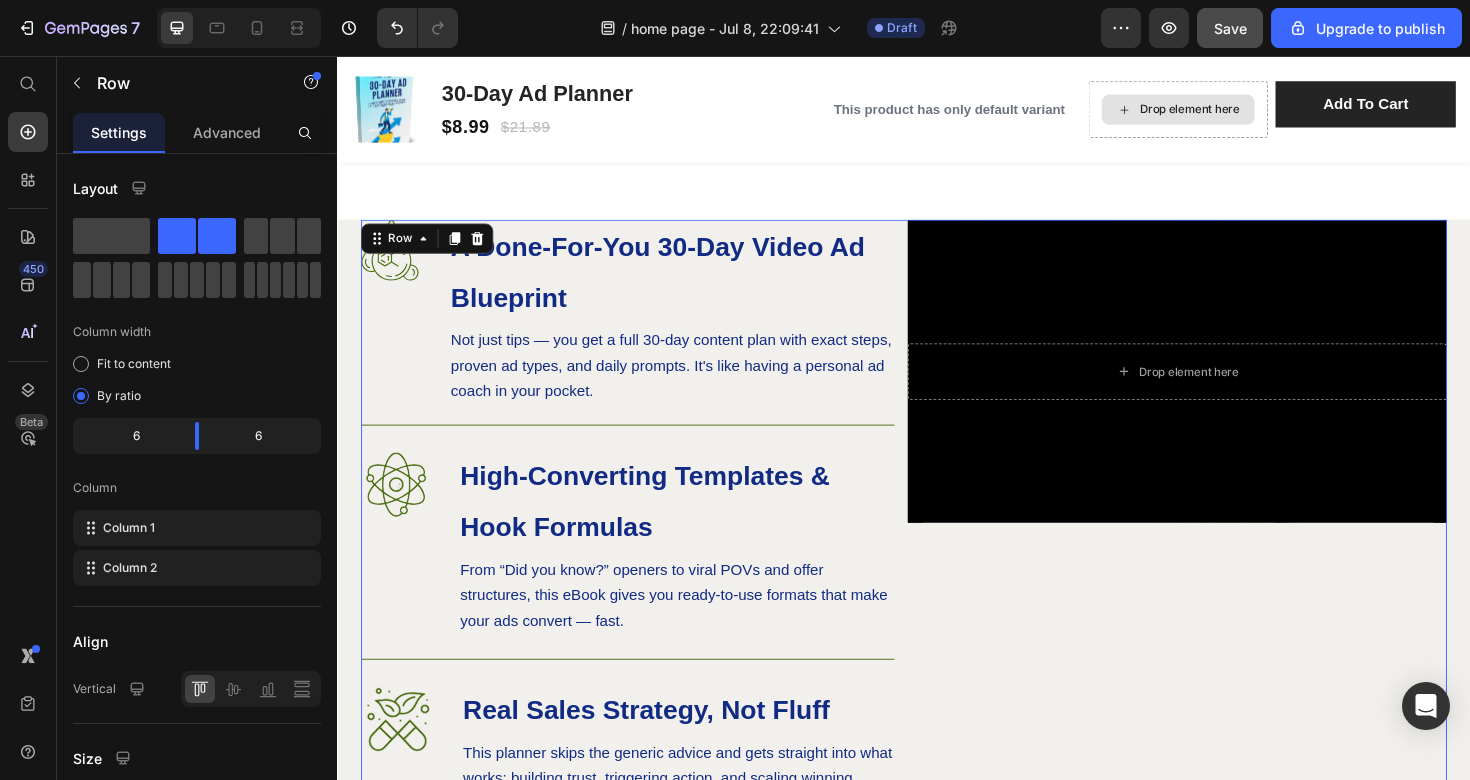 click on "Drop element here Hero Banner" at bounding box center [1226, 600] 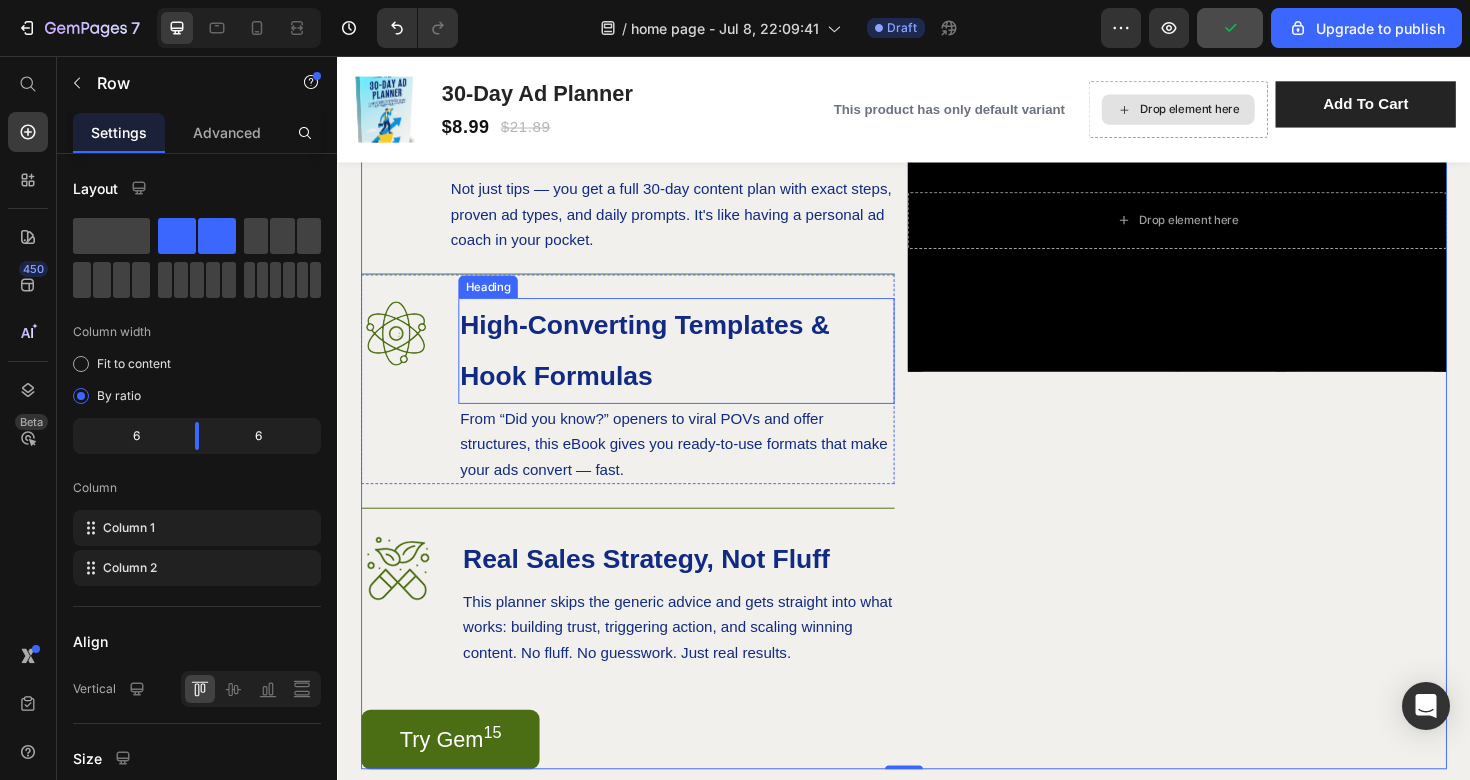 scroll, scrollTop: 1108, scrollLeft: 0, axis: vertical 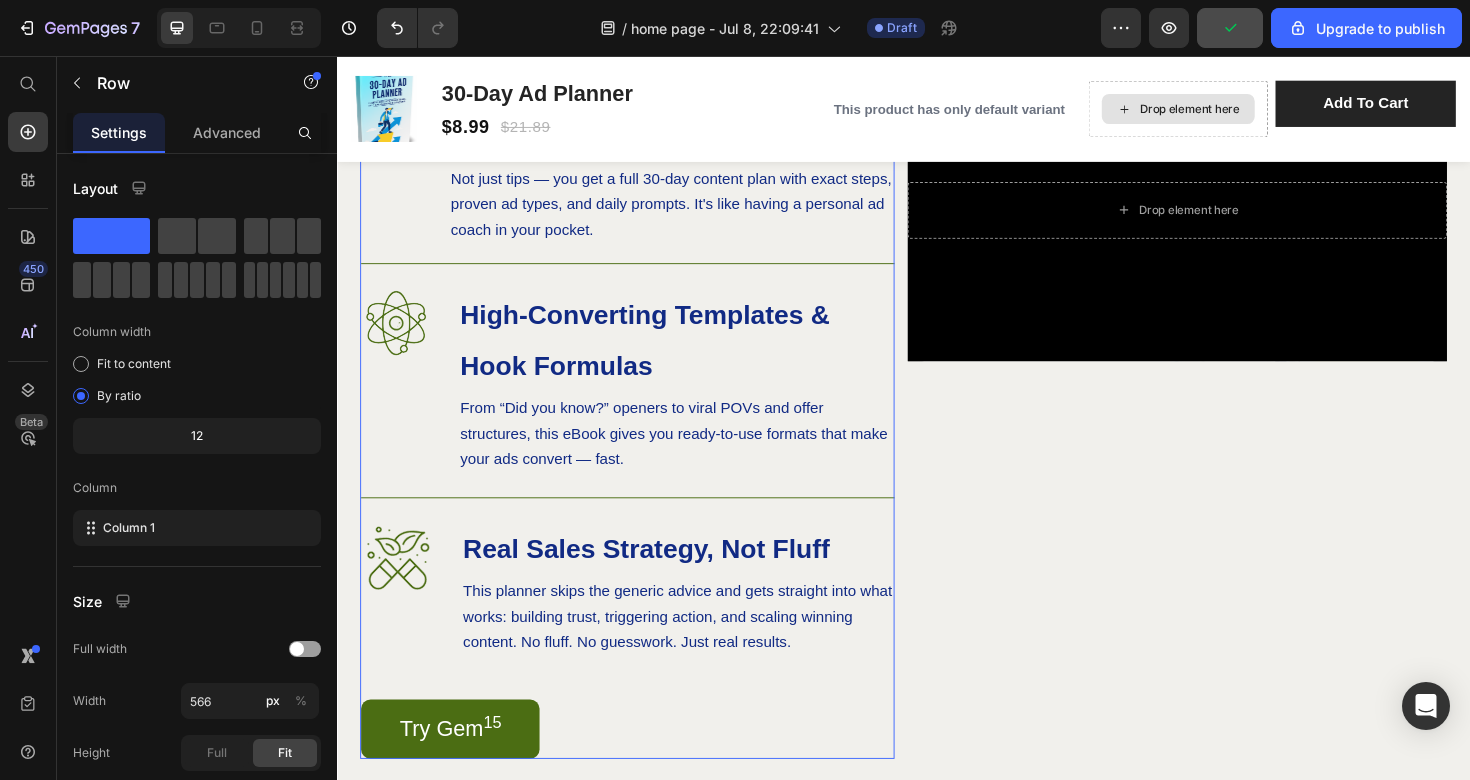 click on "Image ⁠⁠⁠⁠⁠⁠⁠ A Done-For-You 30-Day Video Ad Blueprint Heading Not just tips — you get a full 30-day content plan with exact steps, proven ad types, and daily prompts. It's like having a personal ad coach in your pocket. Text Block Row Image ⁠⁠⁠⁠⁠⁠⁠ High-Converting Templates & Hook Formulas Heading From “Did you know?” openers to viral POVs and offer structures, this eBook gives you ready-to-use formats that make your ads convert — fast. Text Block Row Image ⁠⁠⁠⁠⁠⁠⁠ Real Sales Strategy, Not Fluff Heading This planner skips the generic advice and gets straight into what works: building trust, triggering action, and scaling winning content. No fluff. No guesswork. Just real results. Text Block Row Try Gem 15 Button" at bounding box center [644, 429] 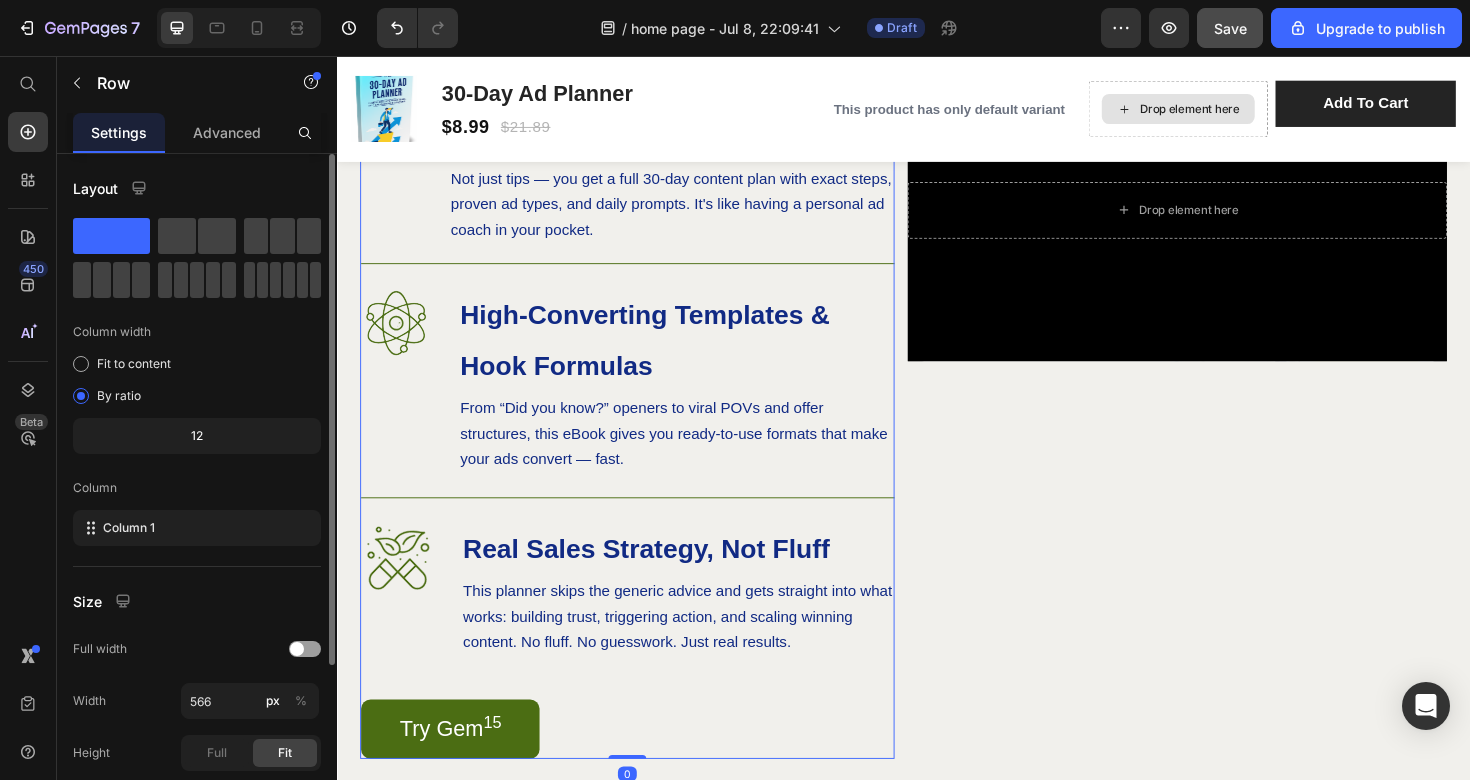 scroll, scrollTop: 229, scrollLeft: 0, axis: vertical 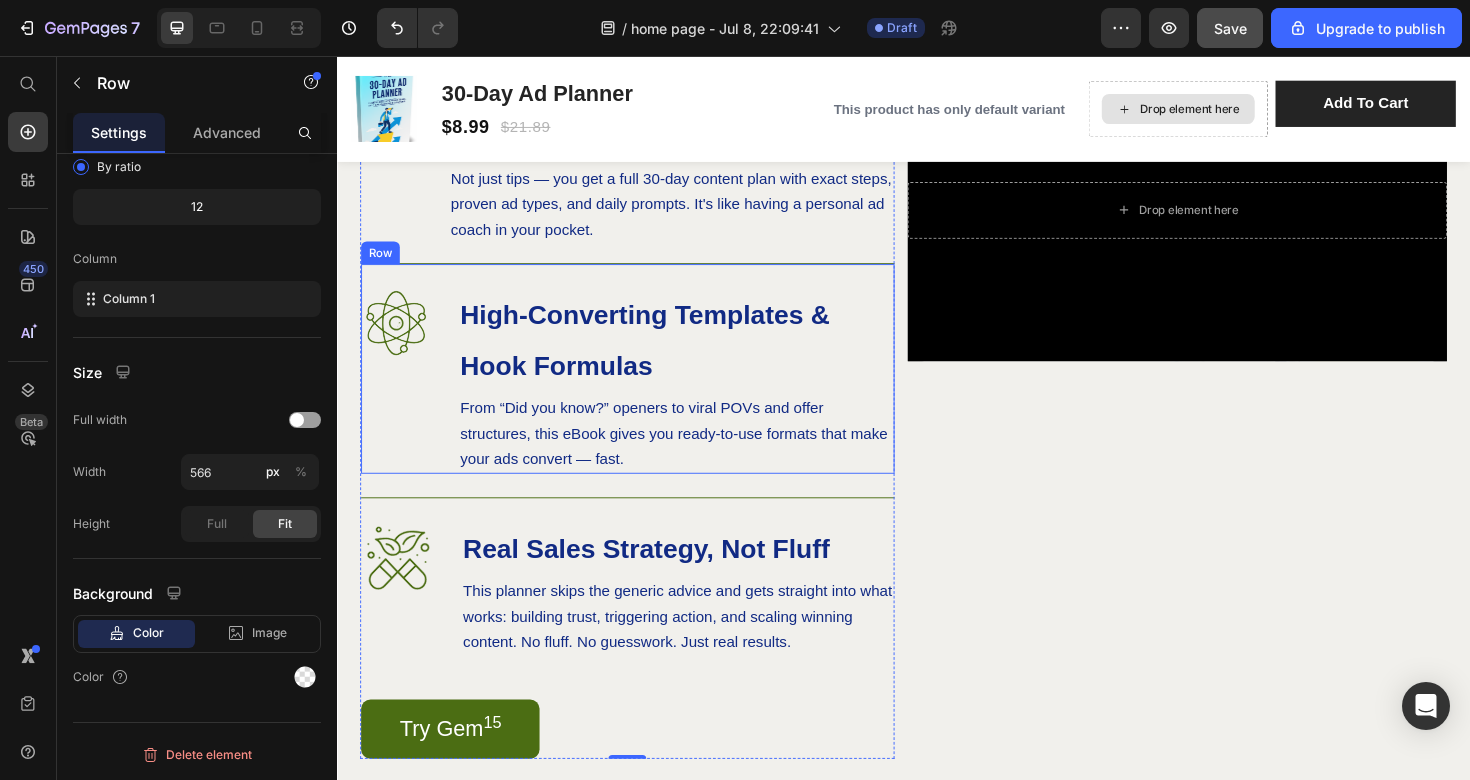 click on "Image ⁠⁠⁠⁠⁠⁠⁠ High-Converting Templates & Hook Formulas Heading From “Did you know?” openers to viral POVs and offer structures, this eBook gives you ready-to-use formats that make your ads convert — fast. Text Block Row" at bounding box center (644, 386) 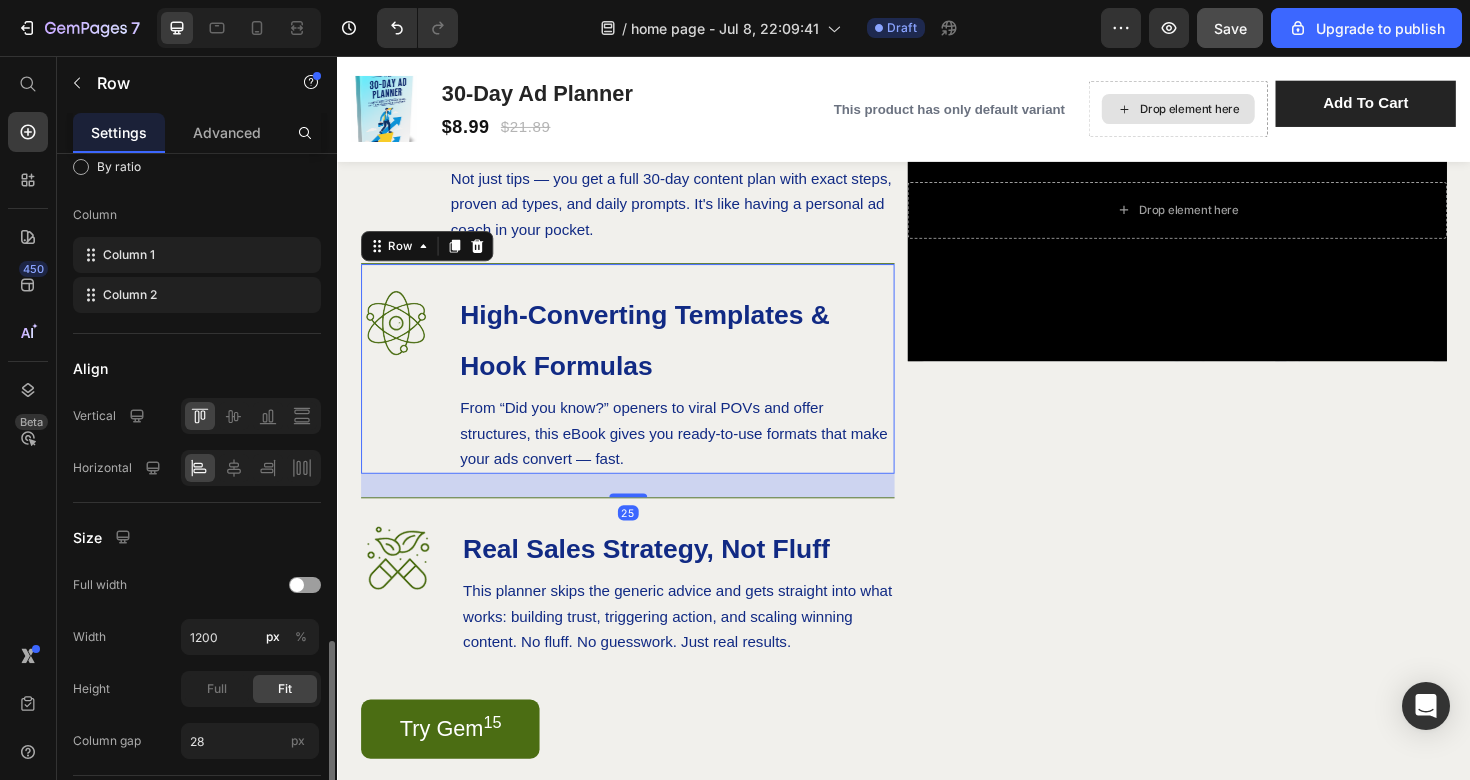 scroll, scrollTop: 446, scrollLeft: 0, axis: vertical 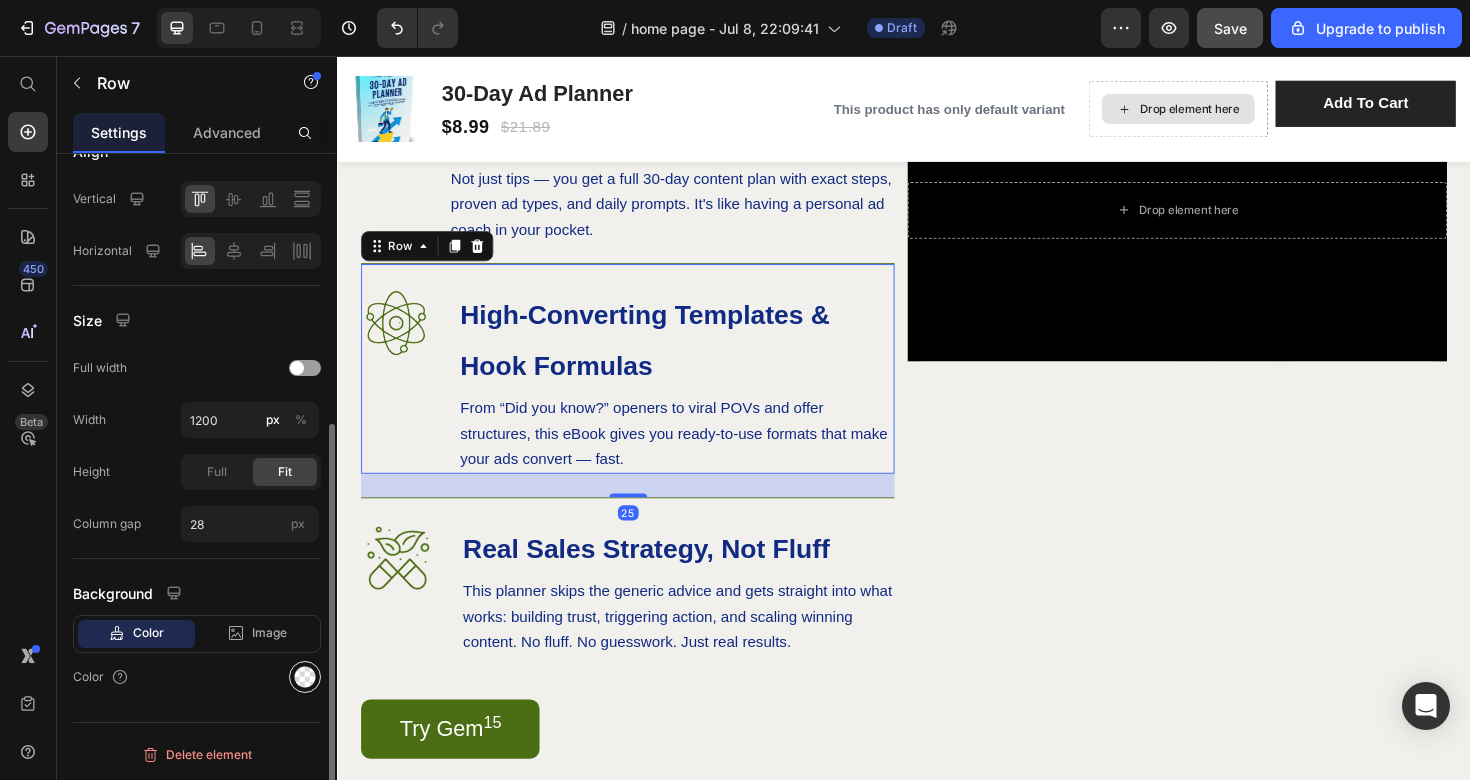 click at bounding box center [305, 677] 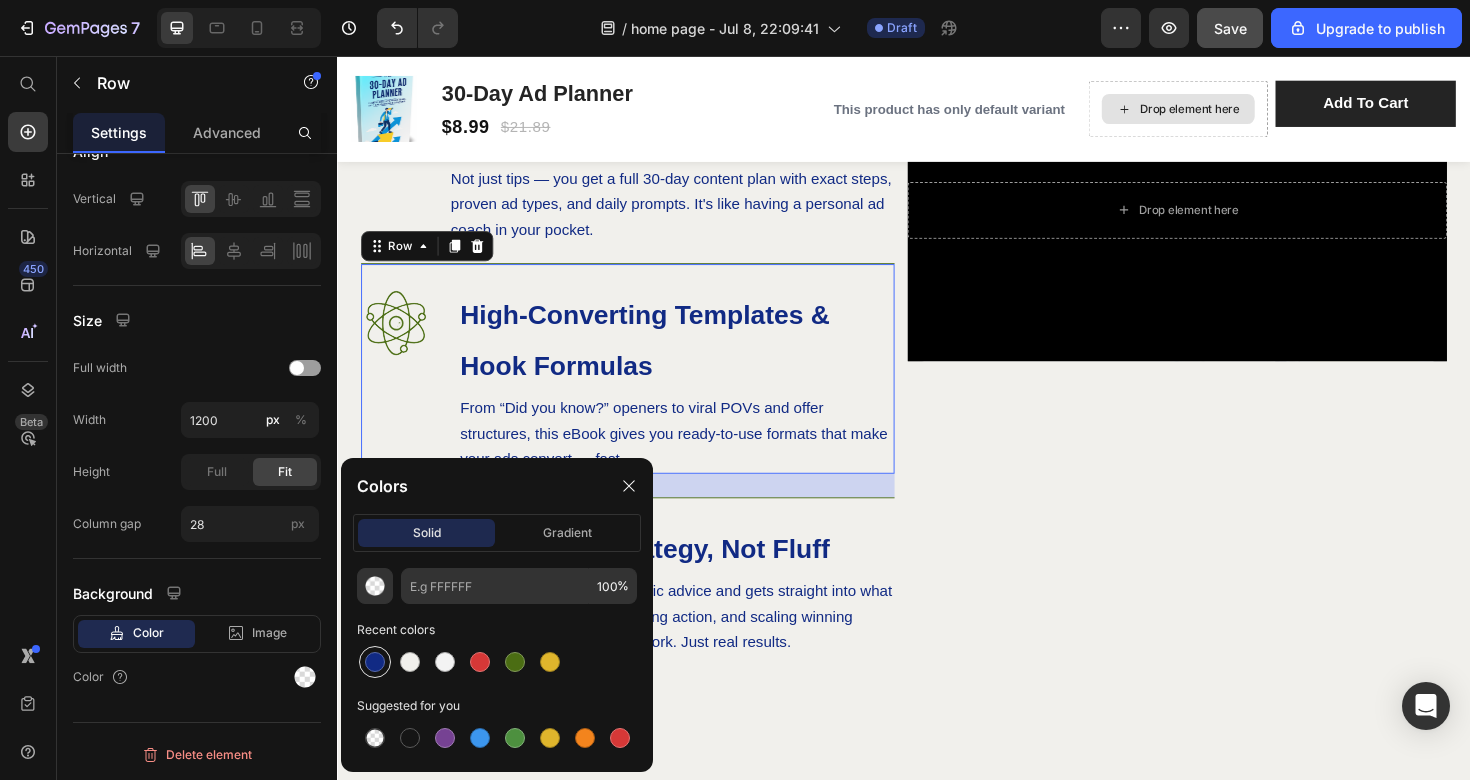 click at bounding box center (375, 662) 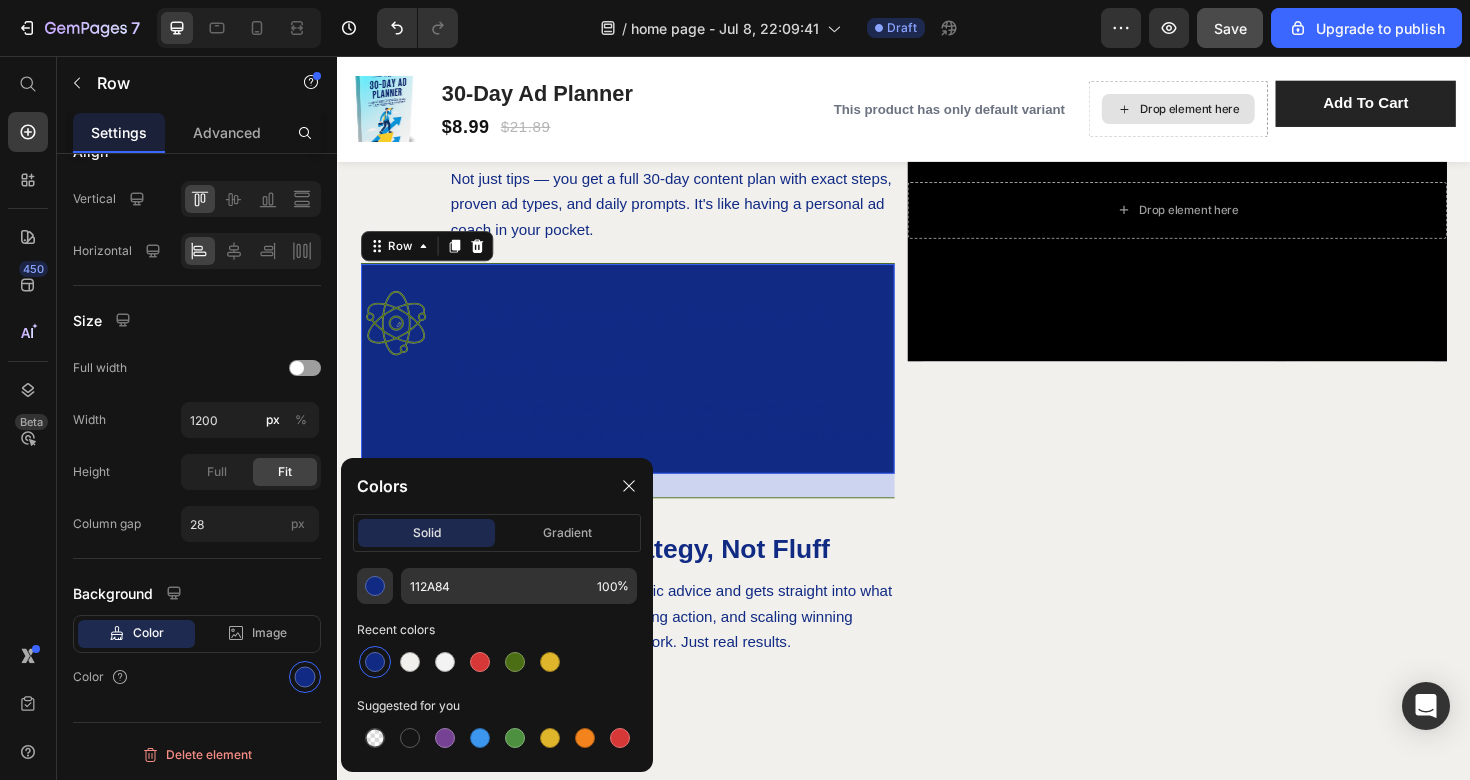 click at bounding box center [375, 662] 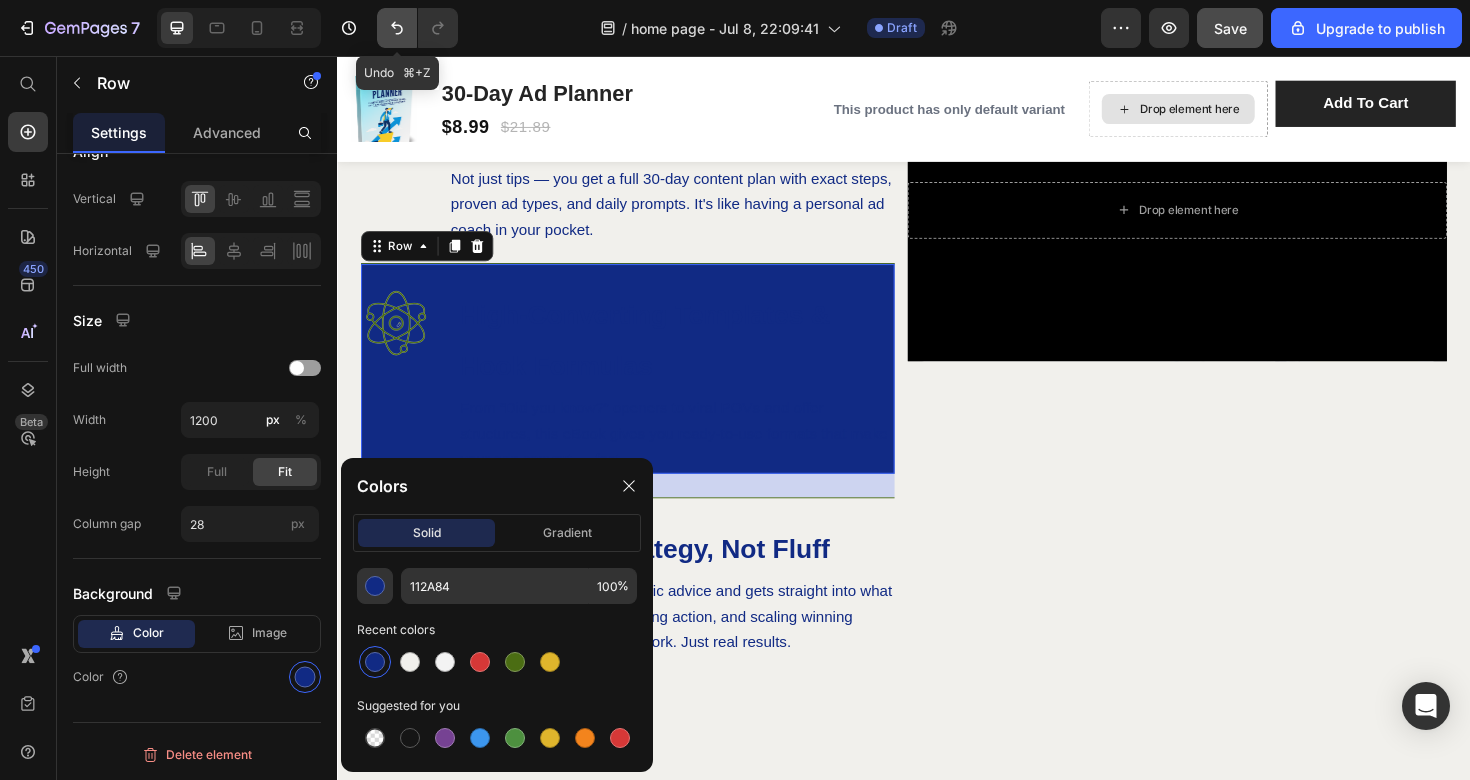 click 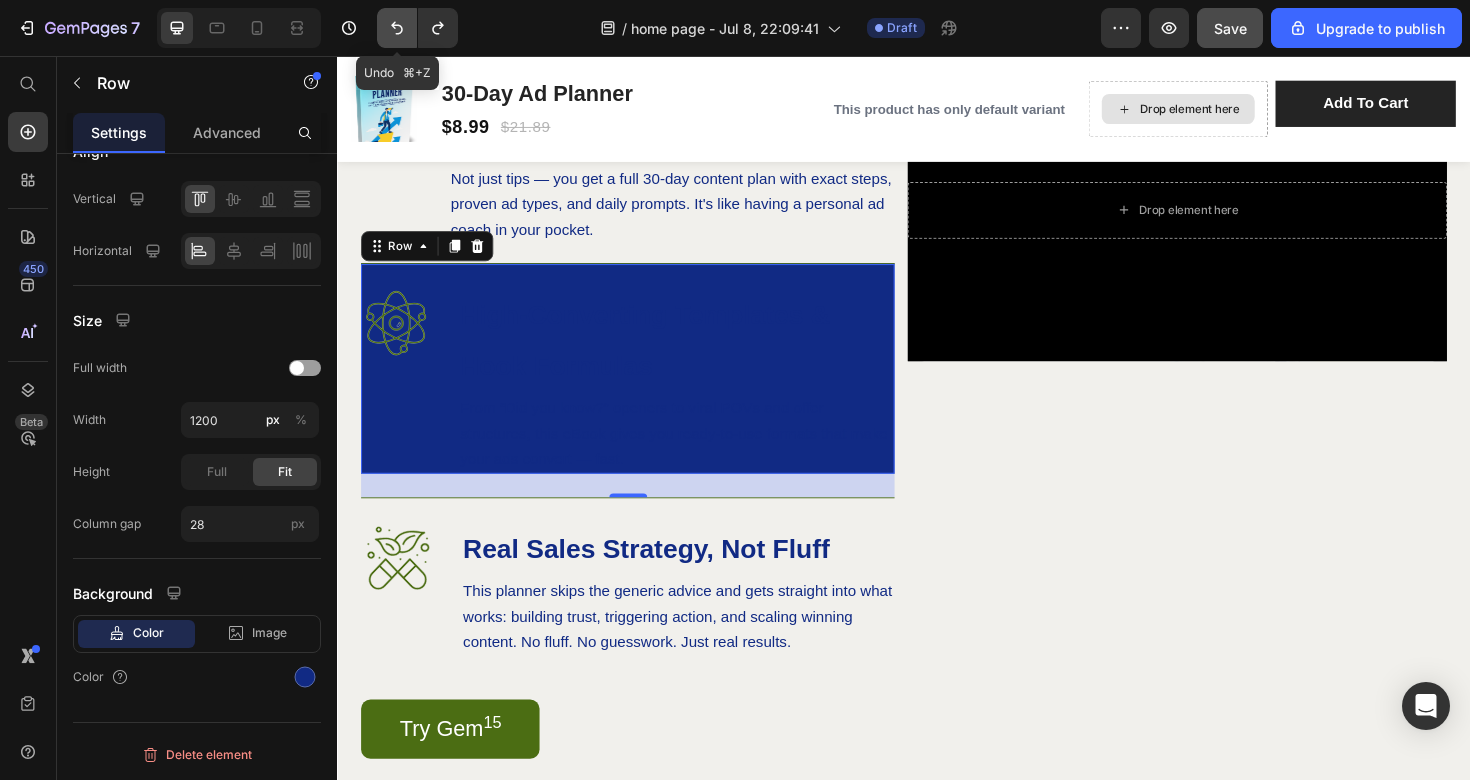 click 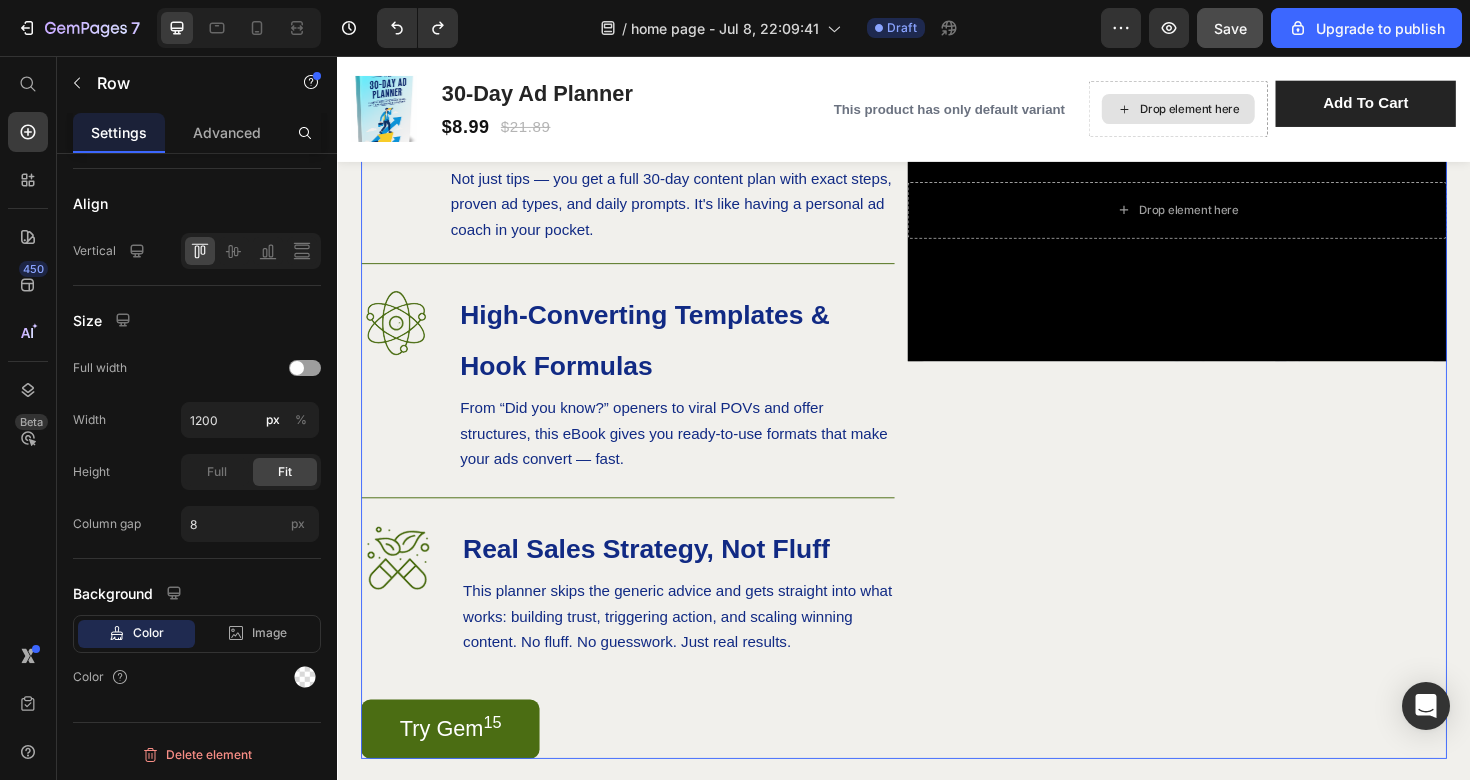click on "Drop element here Hero Banner" at bounding box center [1226, 429] 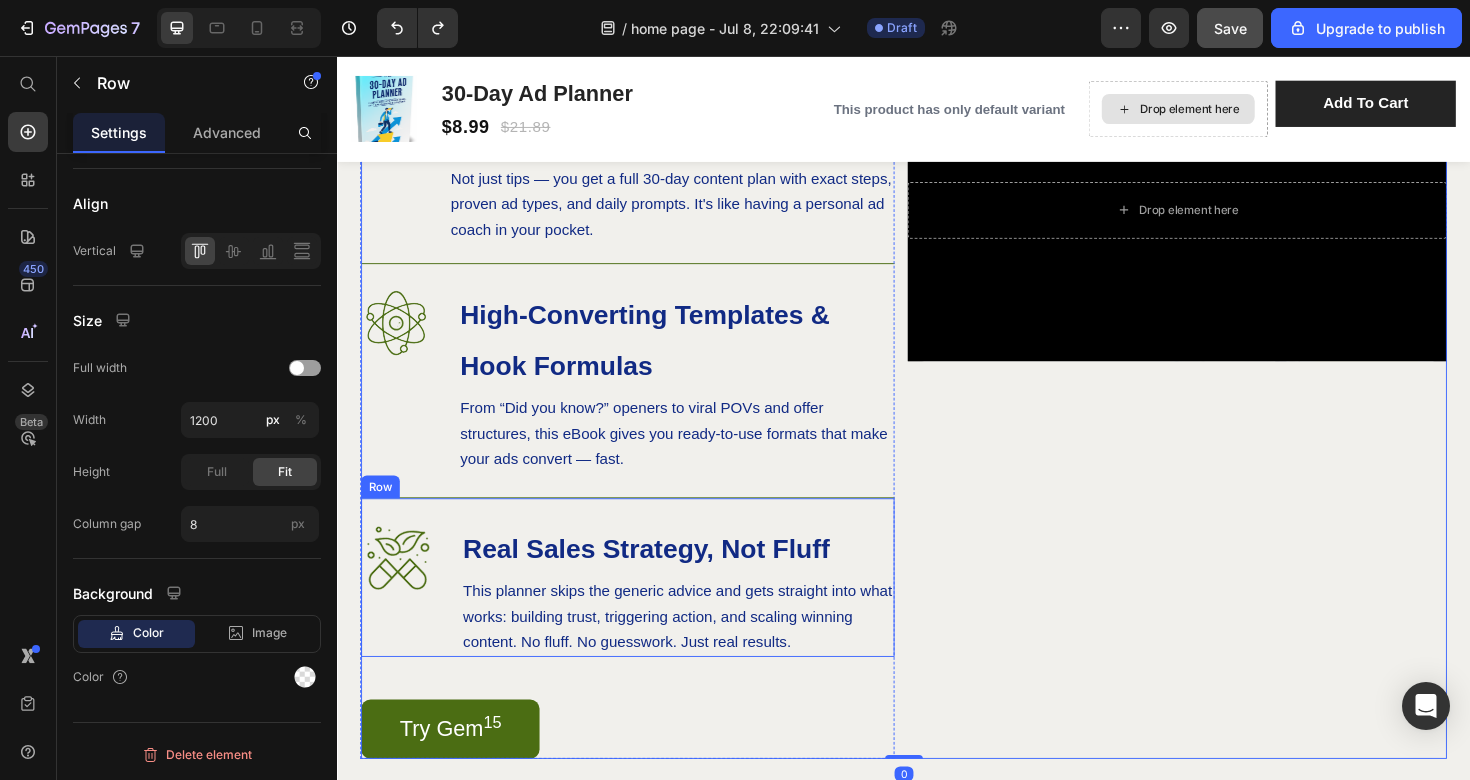 click on "Image ⁠⁠⁠⁠⁠⁠⁠ Real Sales Strategy, Not Fluff Heading This planner skips the generic advice and gets straight into what works: building trust, triggering action, and scaling winning content. No fluff. No guesswork. Just real results. Text Block Row" at bounding box center [644, 607] 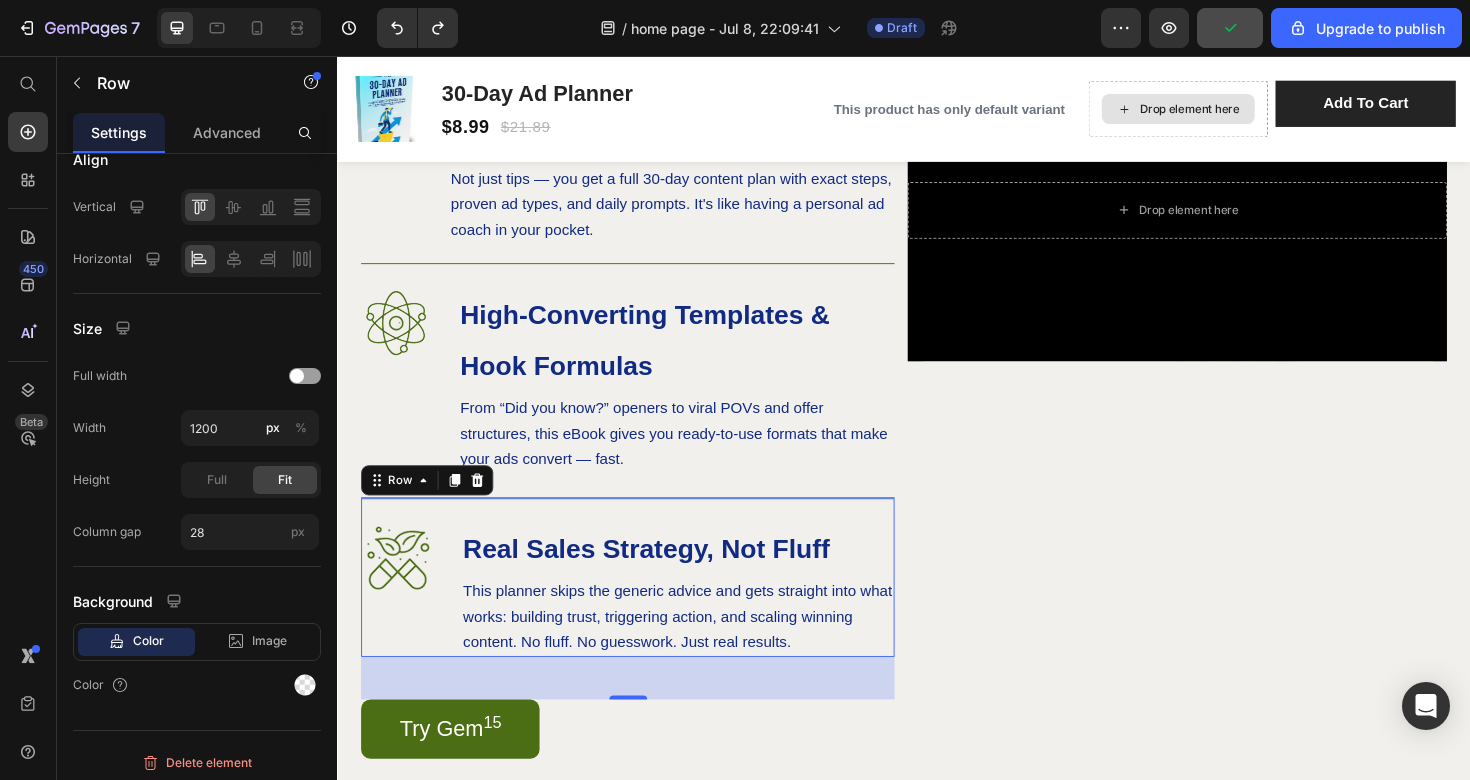 click on "Image ⁠⁠⁠⁠⁠⁠⁠ Real Sales Strategy, Not Fluff Heading This planner skips the generic advice and gets straight into what works: building trust, triggering action, and scaling winning content. No fluff. No guesswork. Just real results. Text Block Row   45" at bounding box center [644, 607] 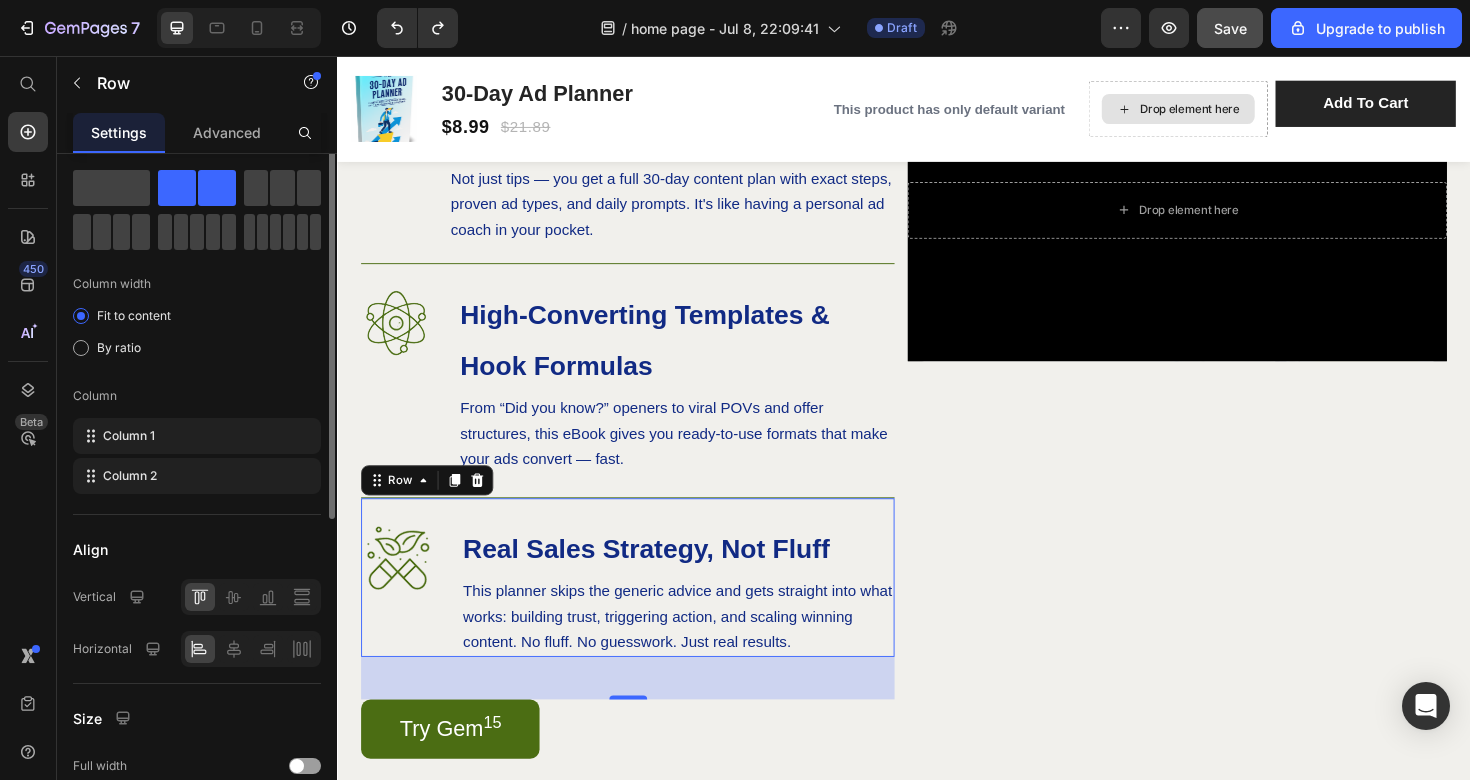 scroll, scrollTop: 0, scrollLeft: 0, axis: both 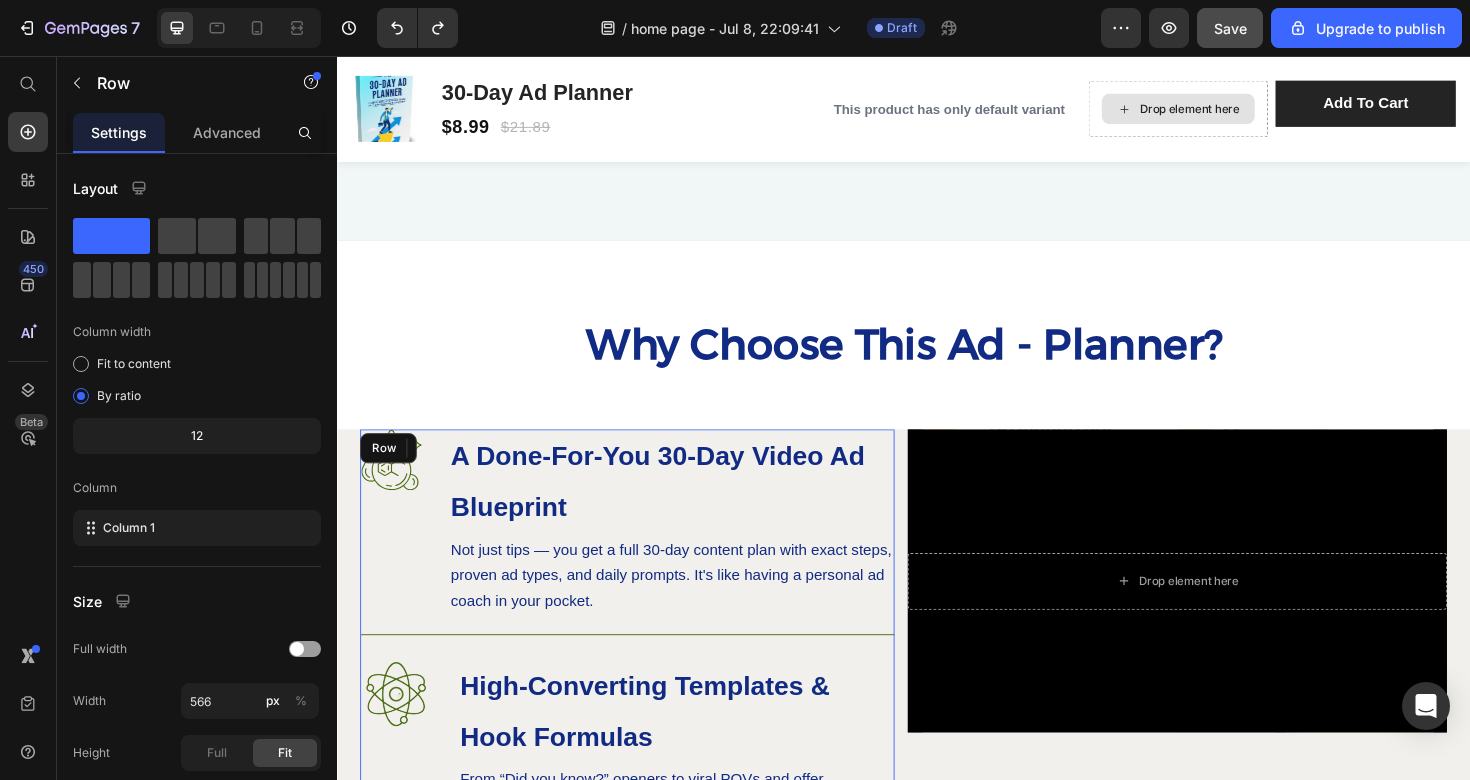 click on "Image ⁠⁠⁠⁠⁠⁠⁠ A Done-For-You 30-Day Video Ad Blueprint Heading Not just tips — you get a full 30-day content plan with exact steps, proven ad types, and daily prompts. It's like having a personal ad coach in your pocket. Text Block Row Image ⁠⁠⁠⁠⁠⁠⁠ High-Converting Templates & Hook Formulas Heading From “Did you know?” openers to viral POVs and offer structures, this eBook gives you ready-to-use formats that make your ads convert — fast. Text Block Row Image ⁠⁠⁠⁠⁠⁠⁠ Real Sales Strategy, Not Fluff Heading This planner skips the generic advice and gets straight into what works: building trust, triggering action, and scaling winning content. No fluff. No guesswork. Just real results. Text Block Row   45 Try Gem 15 Button" at bounding box center (644, 822) 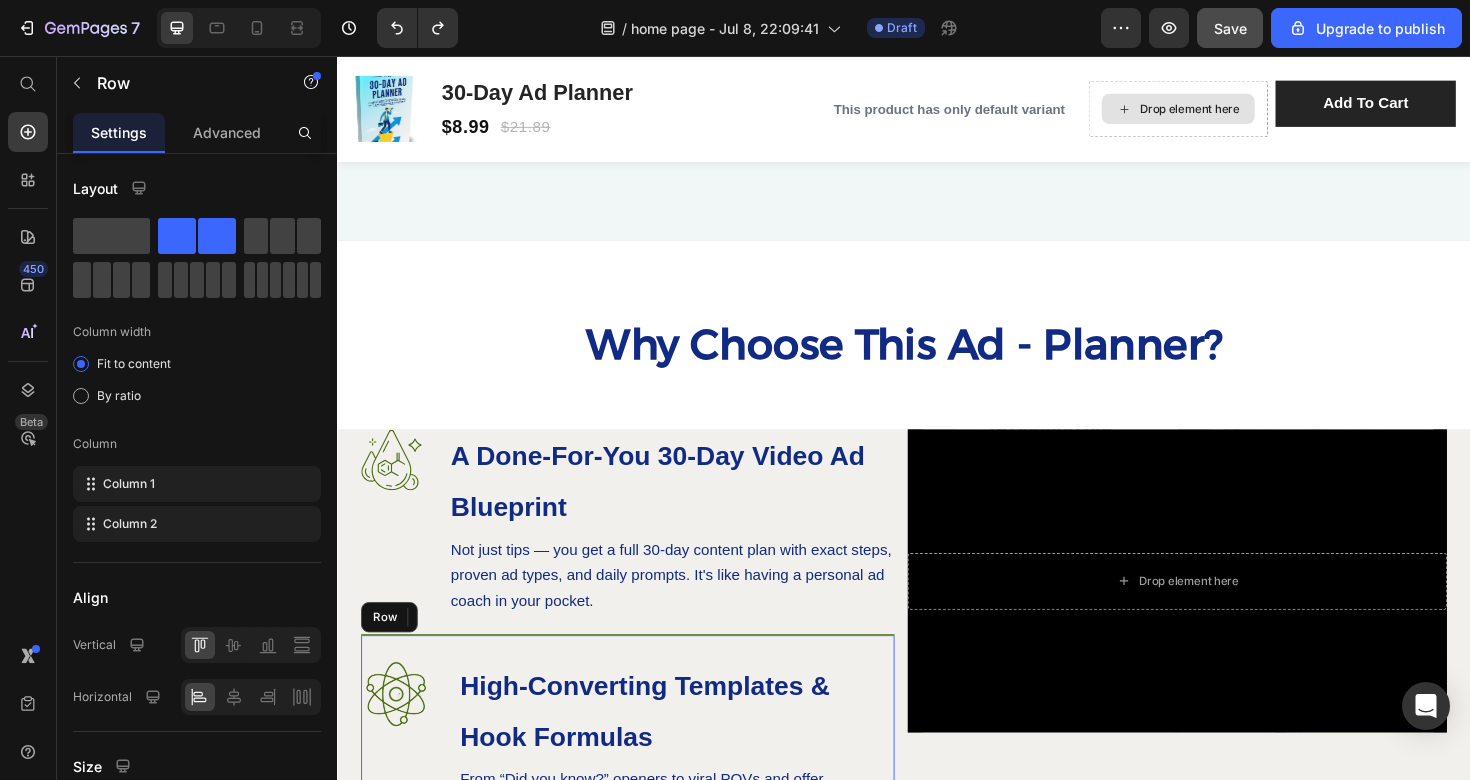 click on "Image ⁠⁠⁠⁠⁠⁠⁠ High-Converting Templates & Hook Formulas Heading From “Did you know?” openers to viral POVs and offer structures, this eBook gives you ready-to-use formats that make your ads convert — fast. Text Block Row" at bounding box center [644, 779] 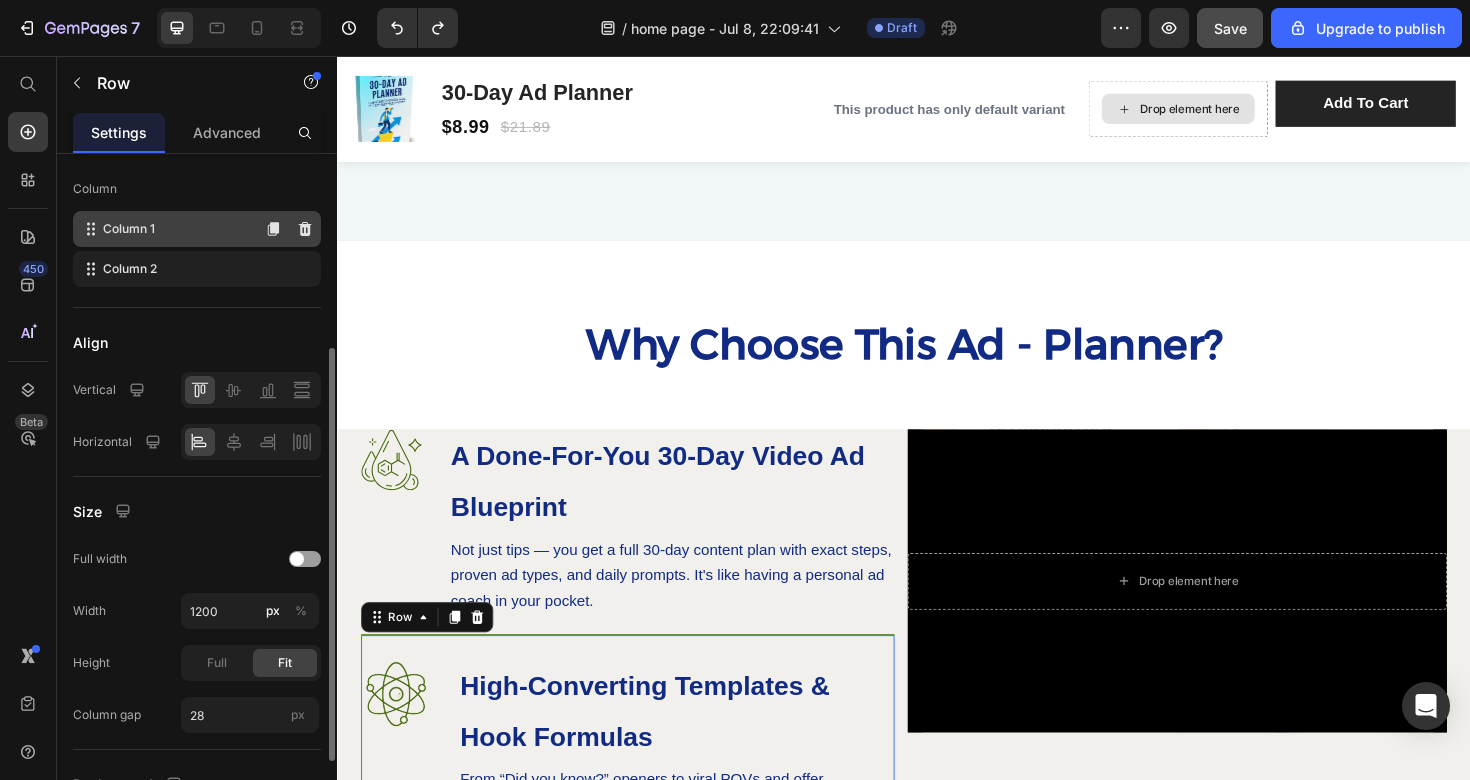 scroll, scrollTop: 446, scrollLeft: 0, axis: vertical 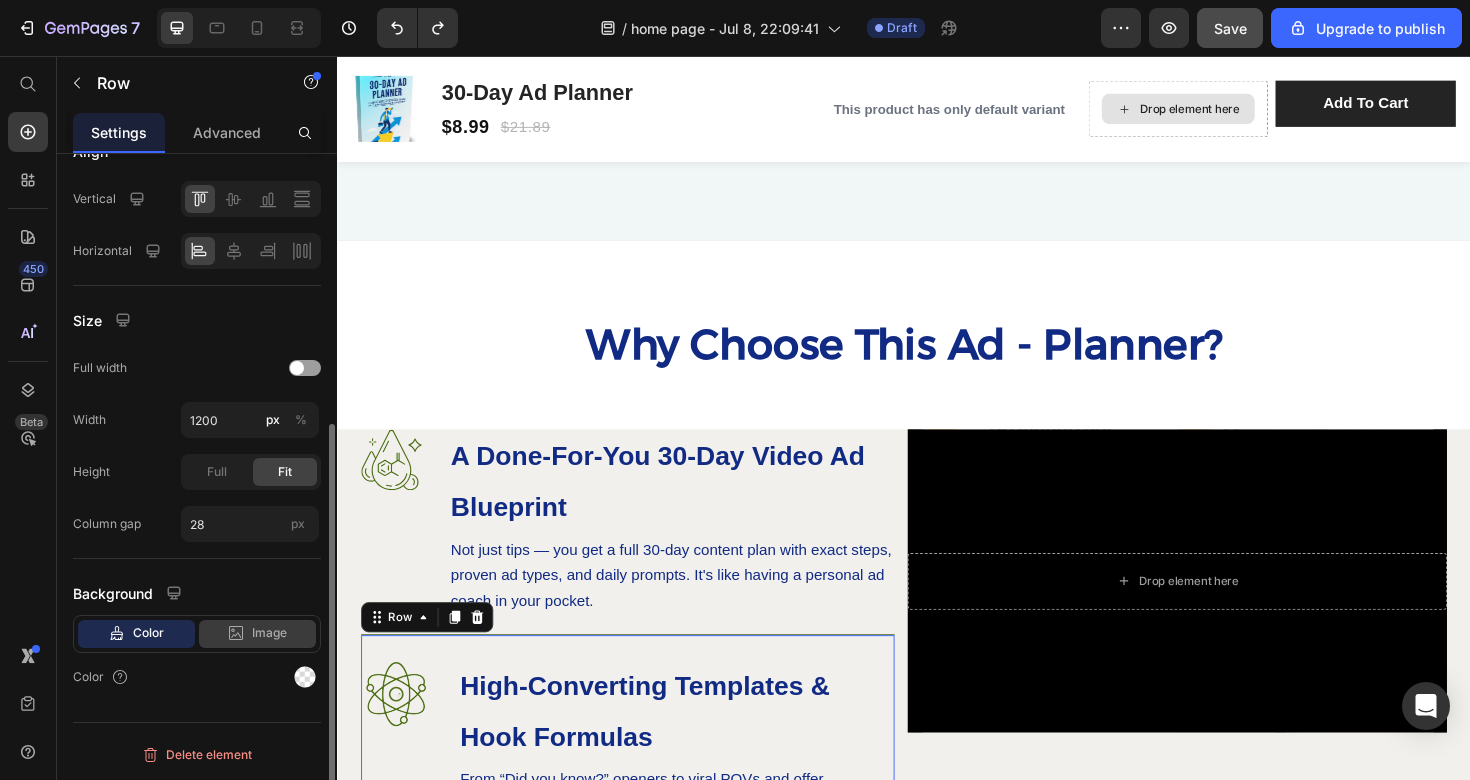 click on "Image" at bounding box center (269, 633) 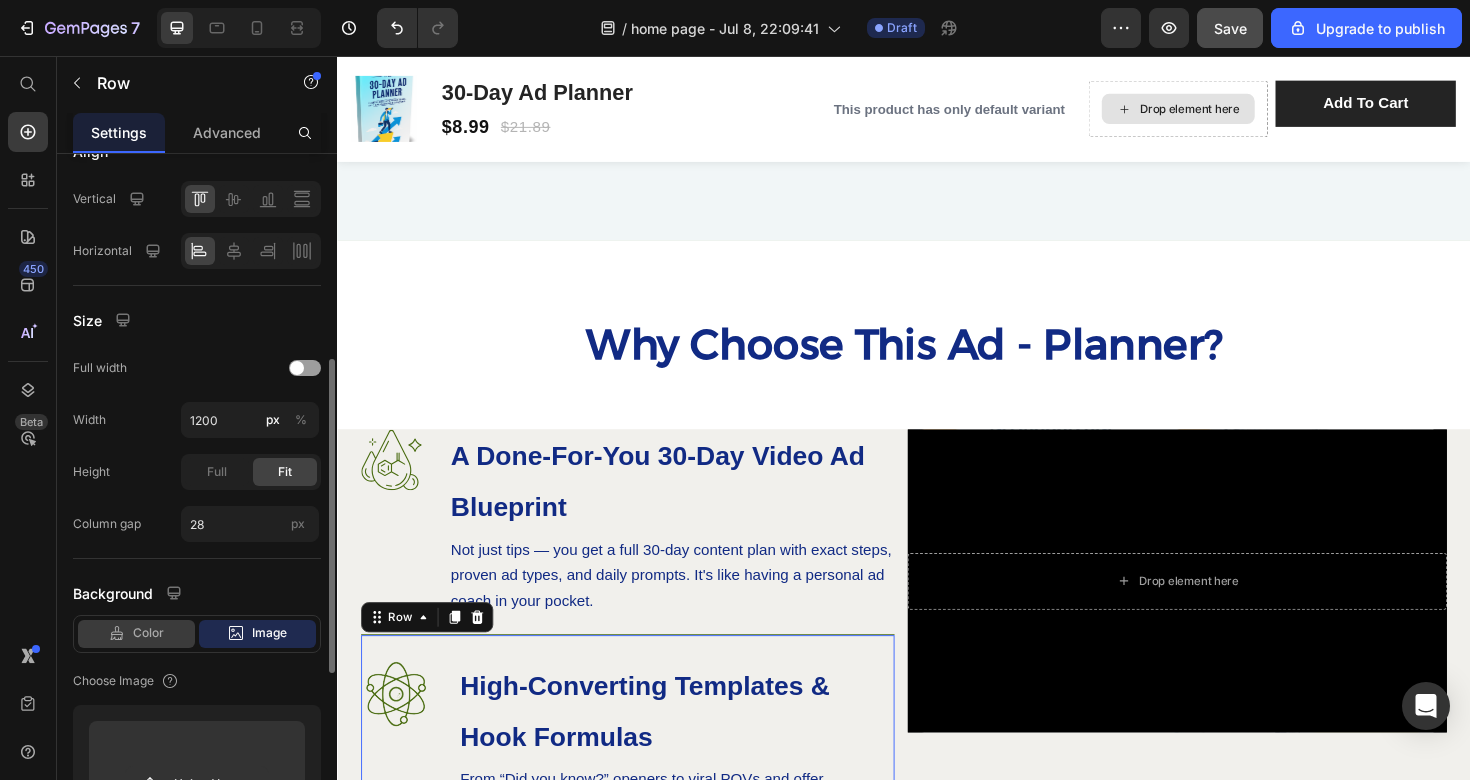 click on "Color" 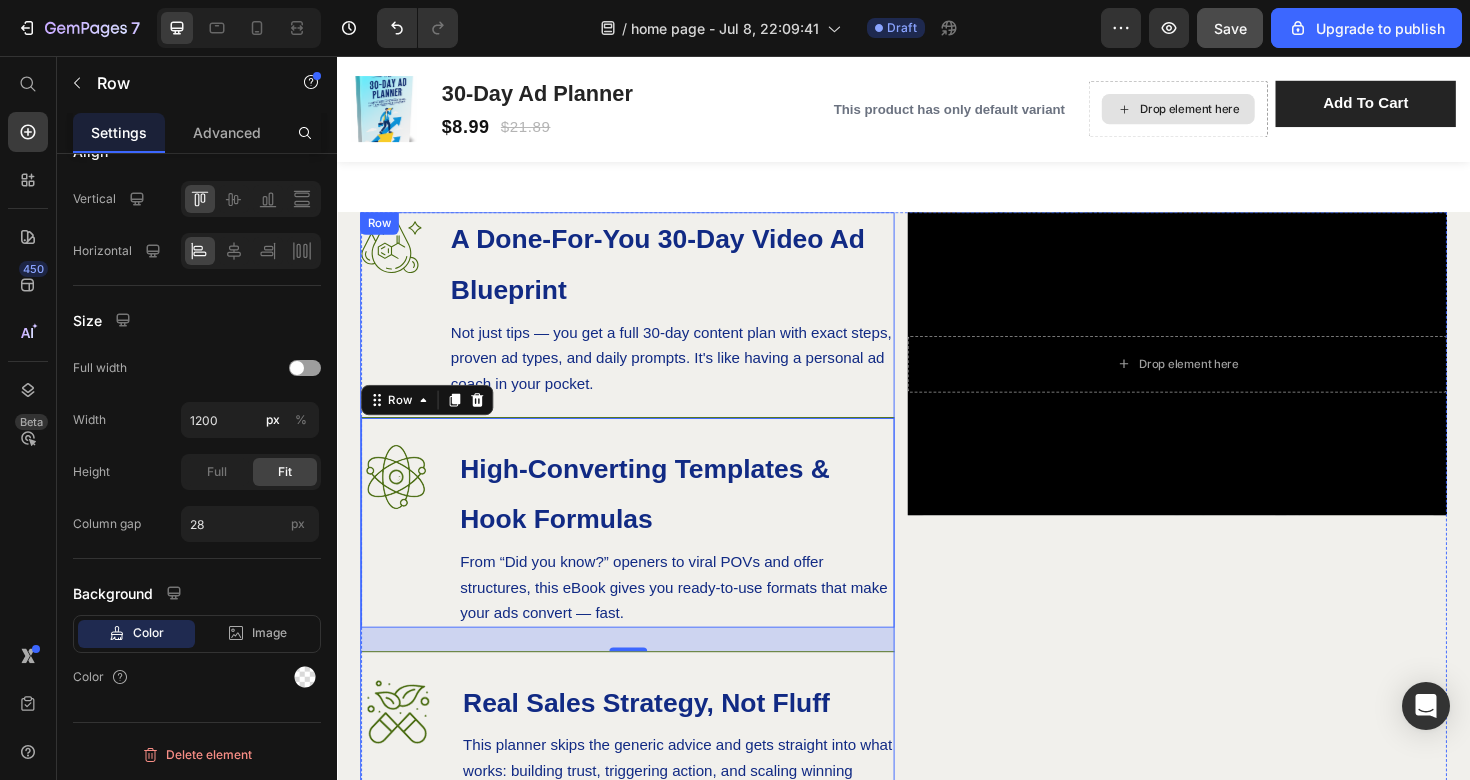 scroll, scrollTop: 972, scrollLeft: 0, axis: vertical 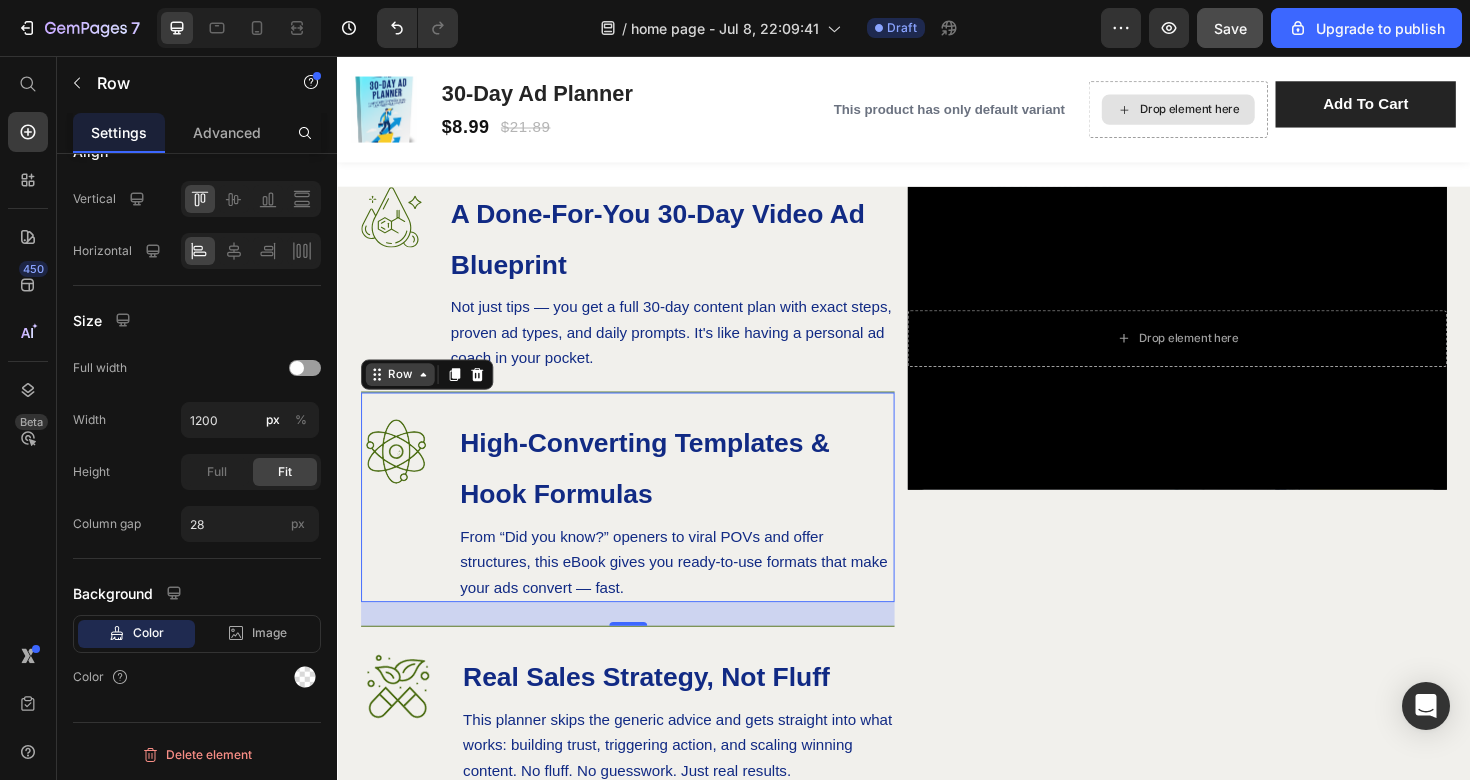 click on "Row" at bounding box center (403, 393) 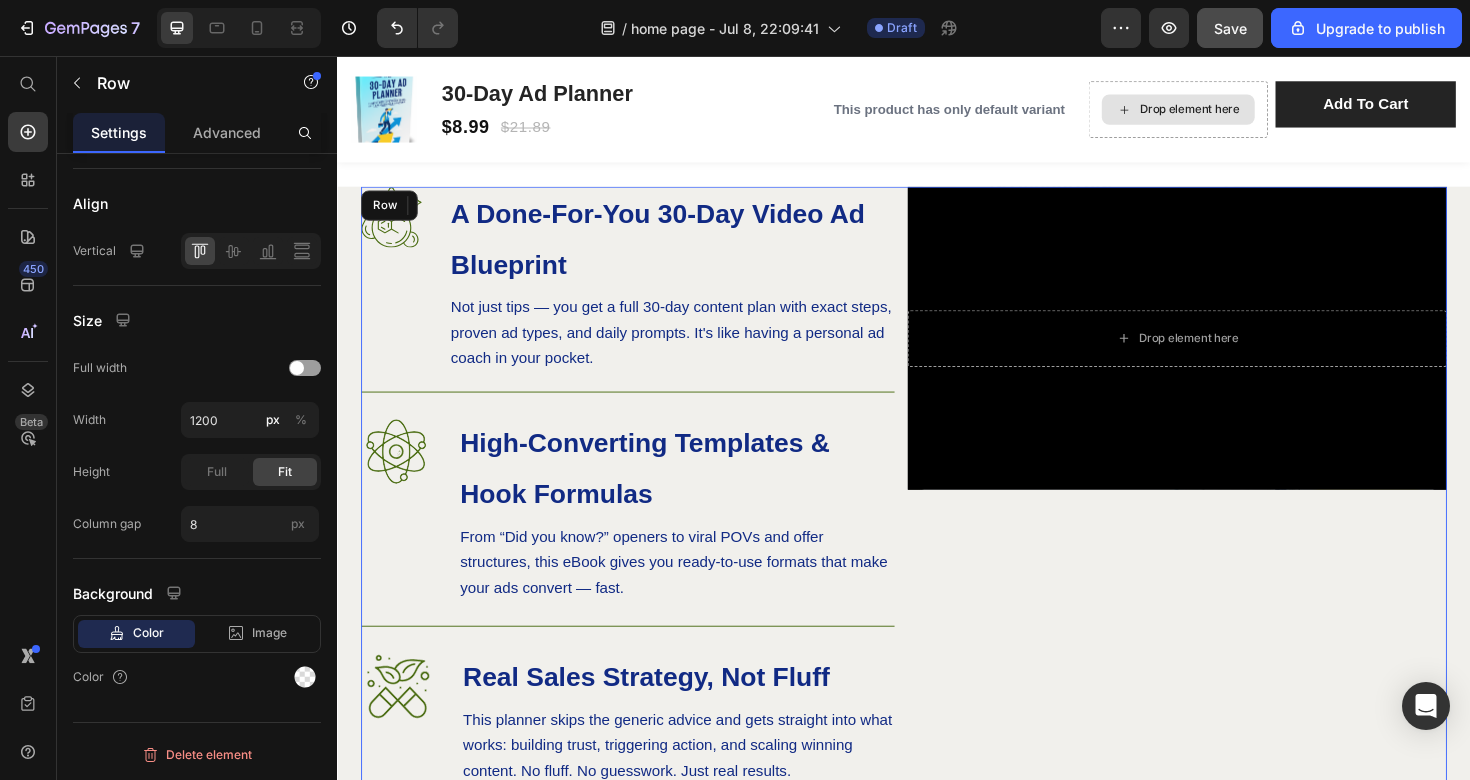 click on "Drop element here Hero Banner" at bounding box center (1226, 565) 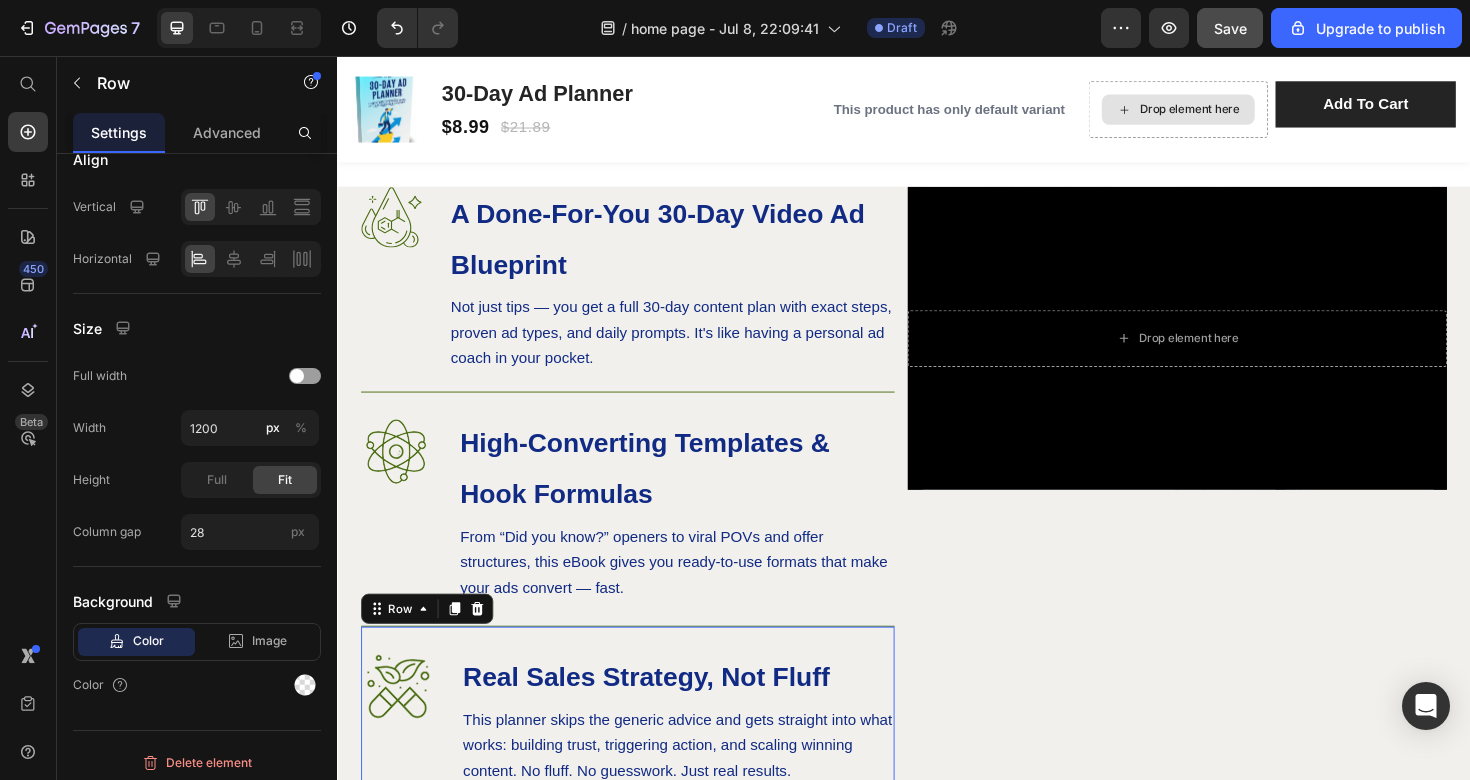 click on "Image ⁠⁠⁠⁠⁠⁠⁠ Real Sales Strategy, Not Fluff Heading This planner skips the generic advice and gets straight into what works: building trust, triggering action, and scaling winning content. No fluff. No guesswork. Just real results. Text Block Row   45" at bounding box center [644, 743] 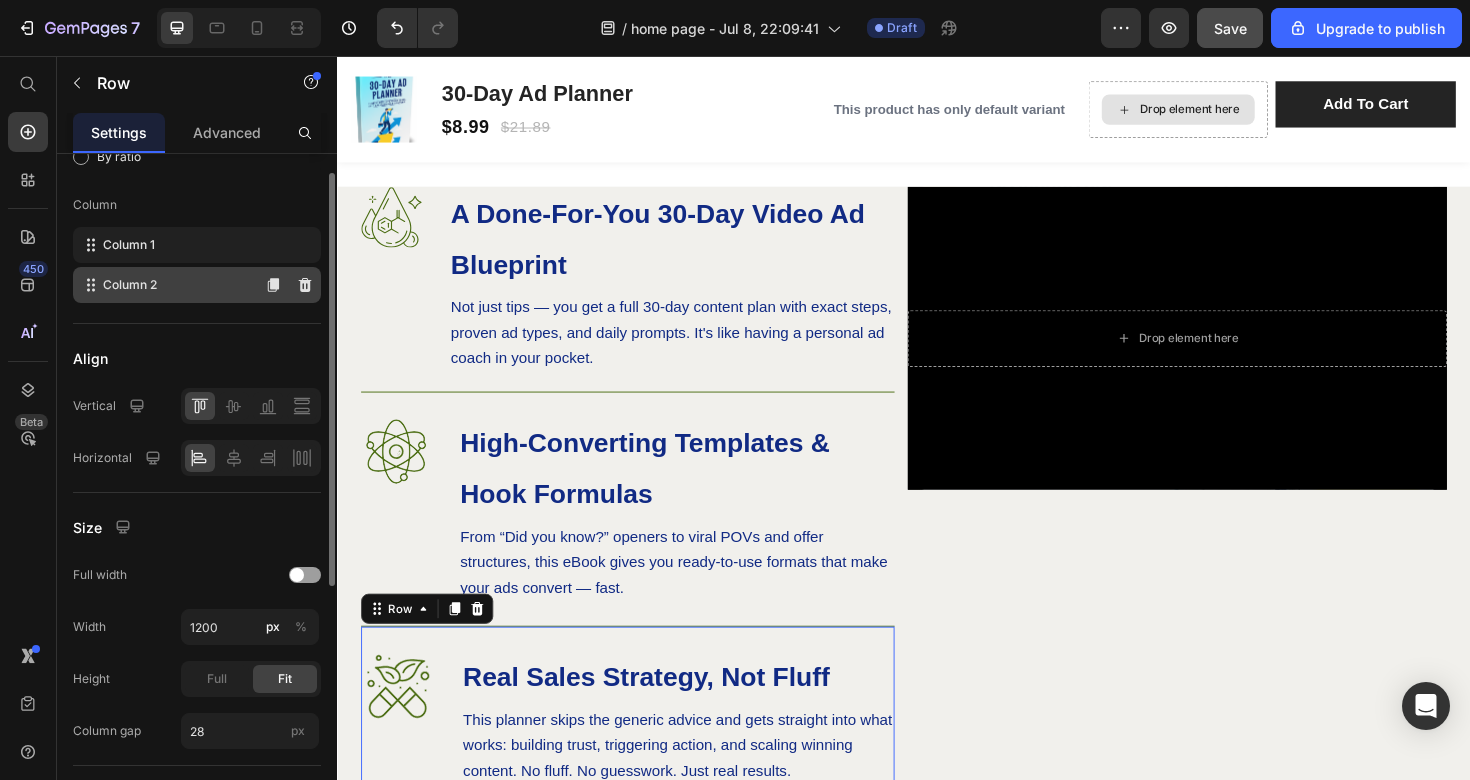 scroll, scrollTop: 446, scrollLeft: 0, axis: vertical 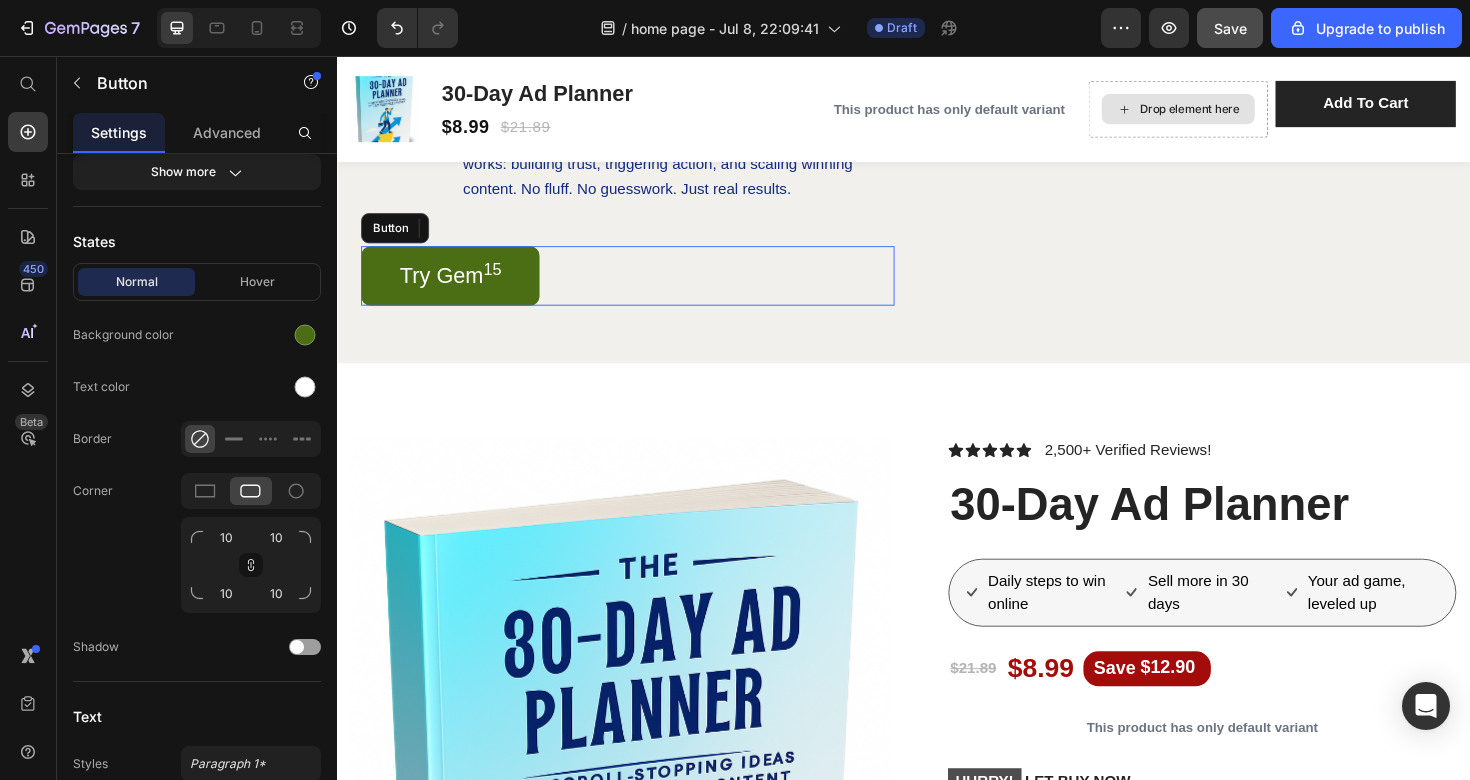 click on "Try Gem 15" at bounding box center [456, 288] 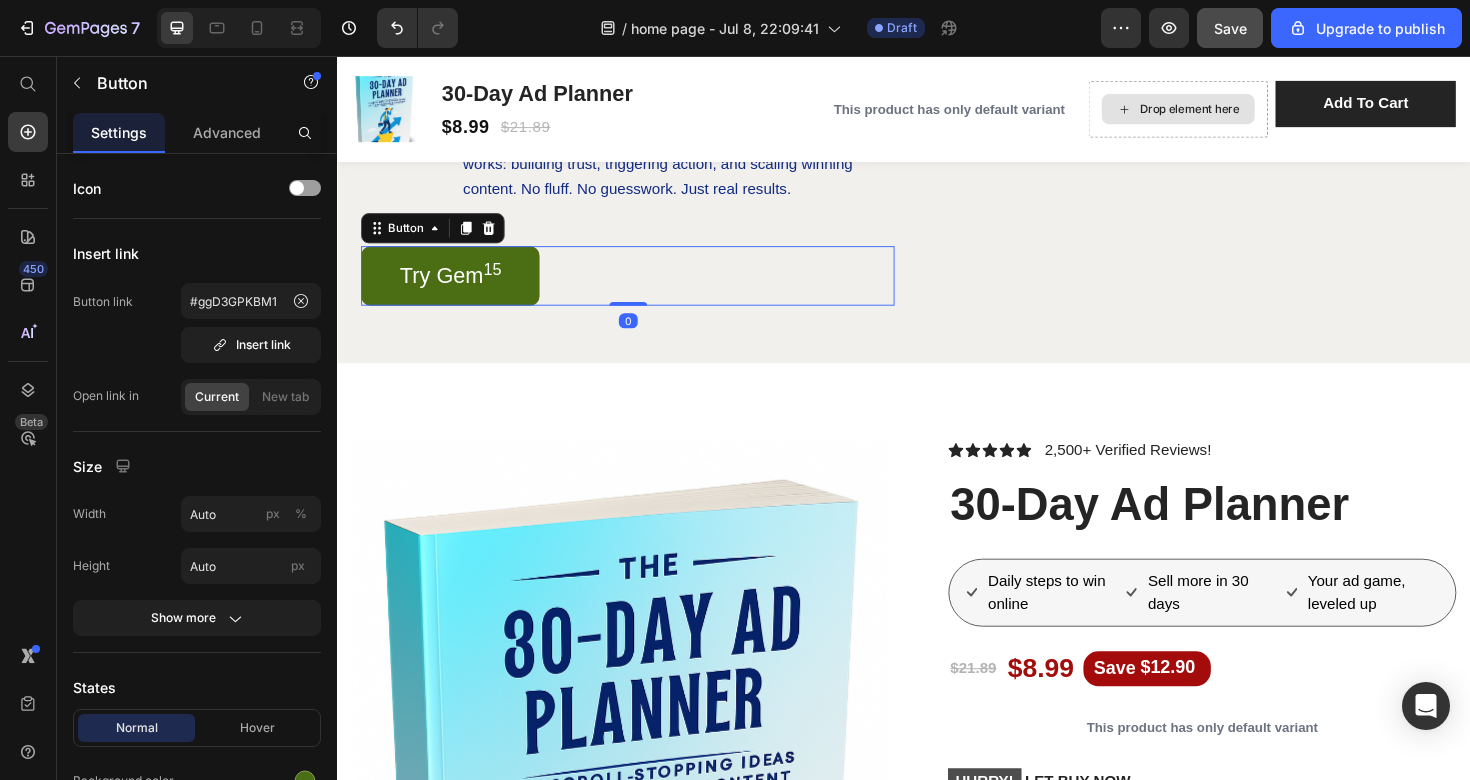 click on "Button" at bounding box center [438, 238] 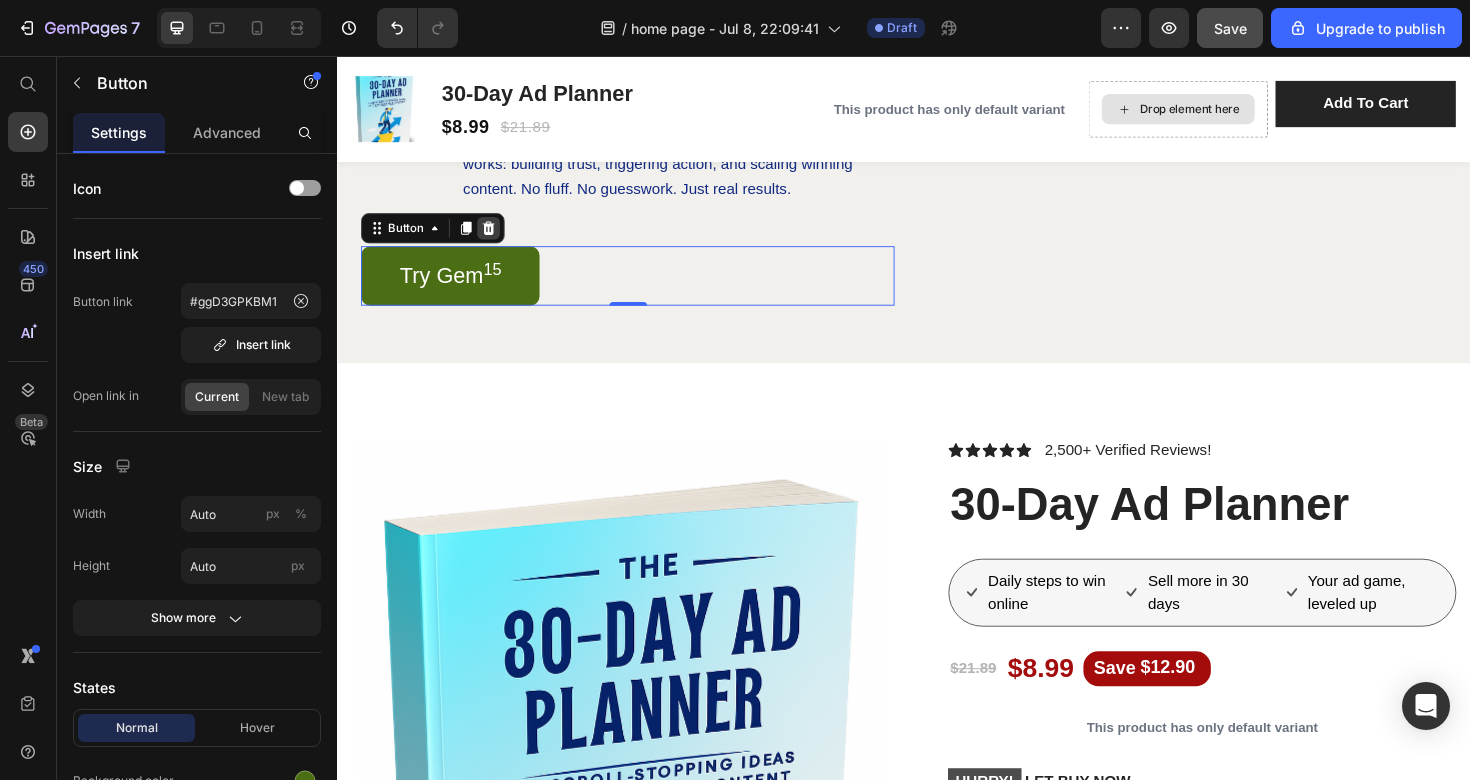 click 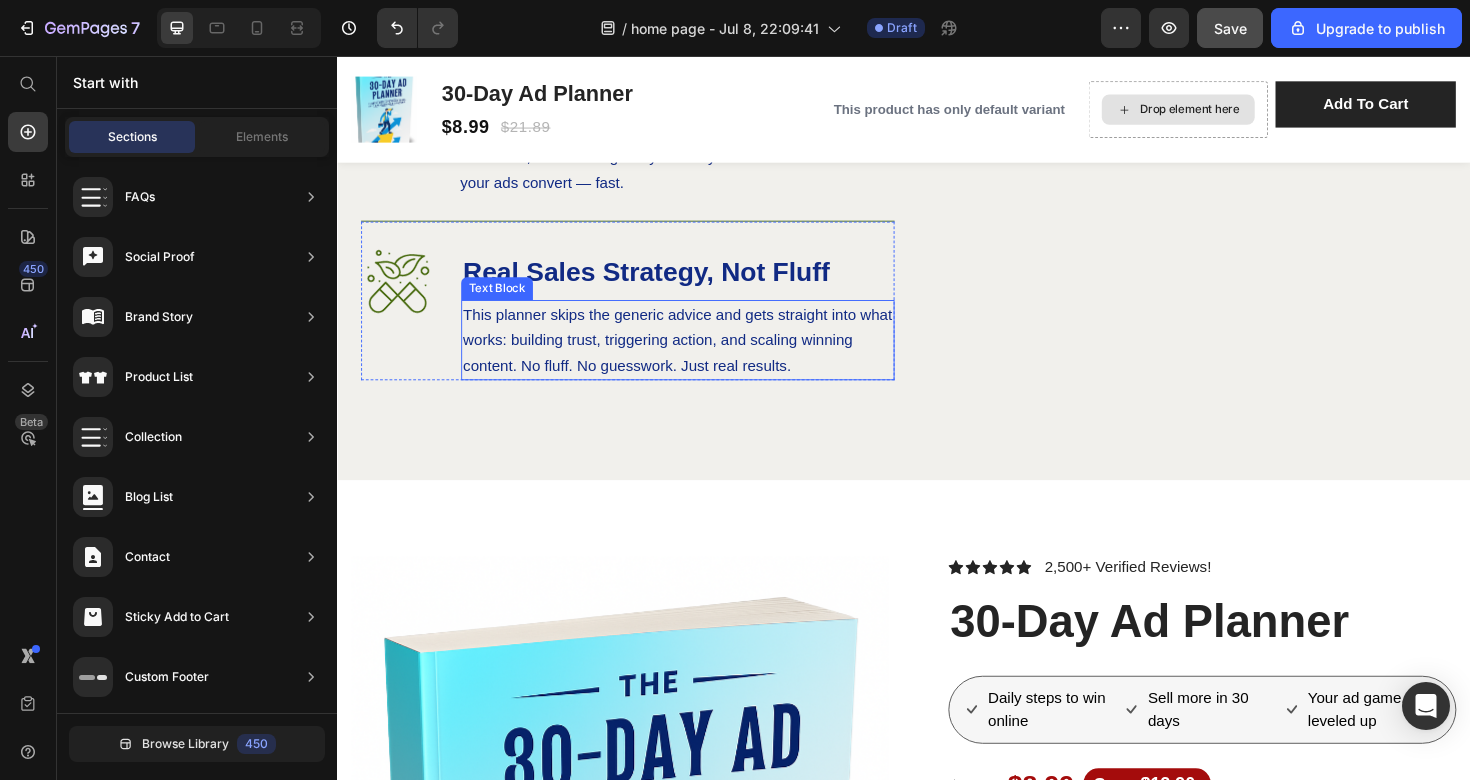 scroll, scrollTop: 1318, scrollLeft: 0, axis: vertical 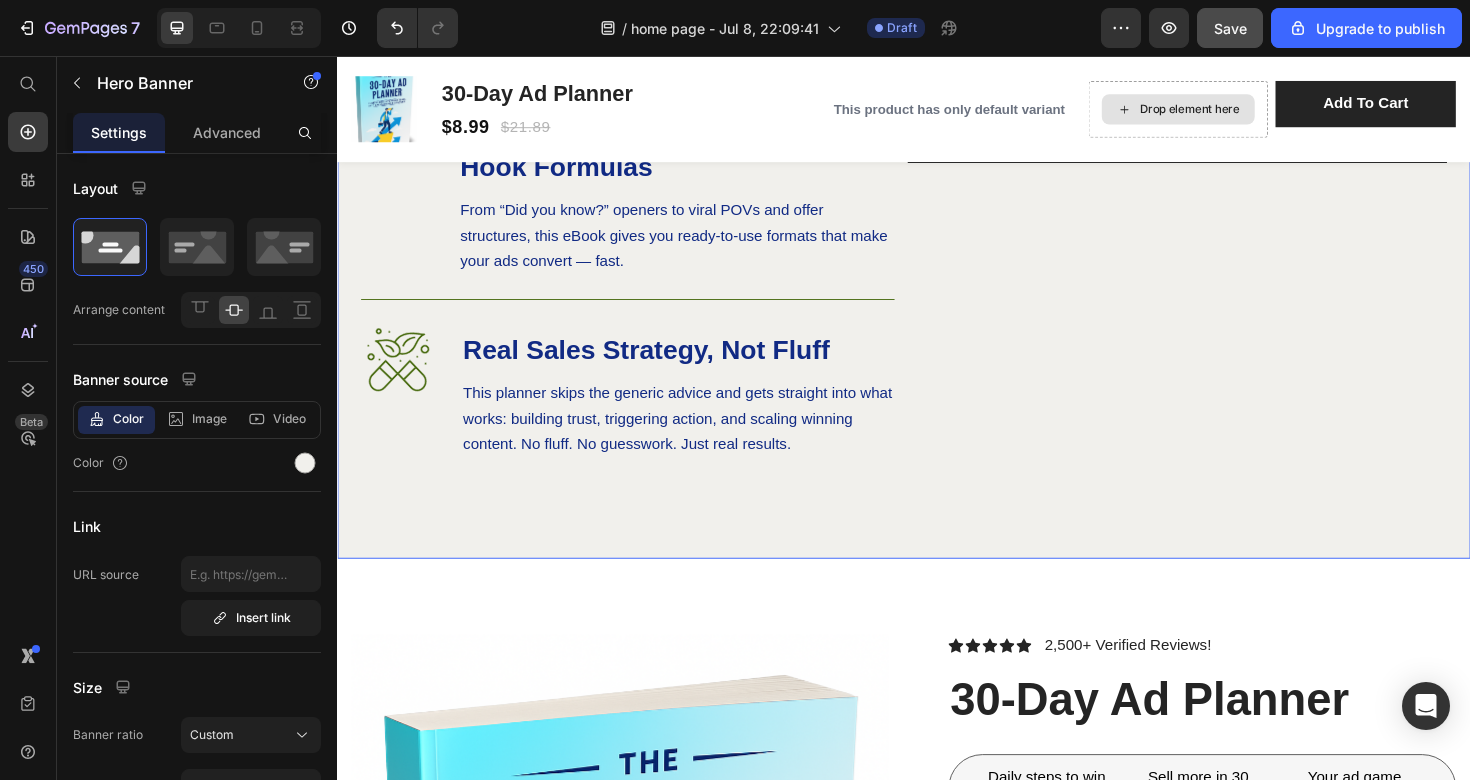 click on "Image ⁠⁠⁠⁠⁠⁠⁠ A Done-For-You 30-Day Video Ad Blueprint Heading Not just tips — you get a full 30-day content plan with exact steps, proven ad types, and daily prompts. It's like having a personal ad coach in your pocket. Text Block Row Image ⁠⁠⁠⁠⁠⁠⁠ High-Converting Templates & Hook Formulas Heading From “Did you know?” openers to viral POVs and offer structures, this eBook gives you ready-to-use formats that make your ads convert — fast. Text Block Row Image ⁠⁠⁠⁠⁠⁠⁠ Real Sales Strategy, Not Fluff Heading This planner skips the generic advice and gets straight into what works: building trust, triggering action, and scaling winning content. No fluff. No guesswork. Just real results. Text Block Row Row
Drop element here Hero Banner Row" at bounding box center (937, 218) 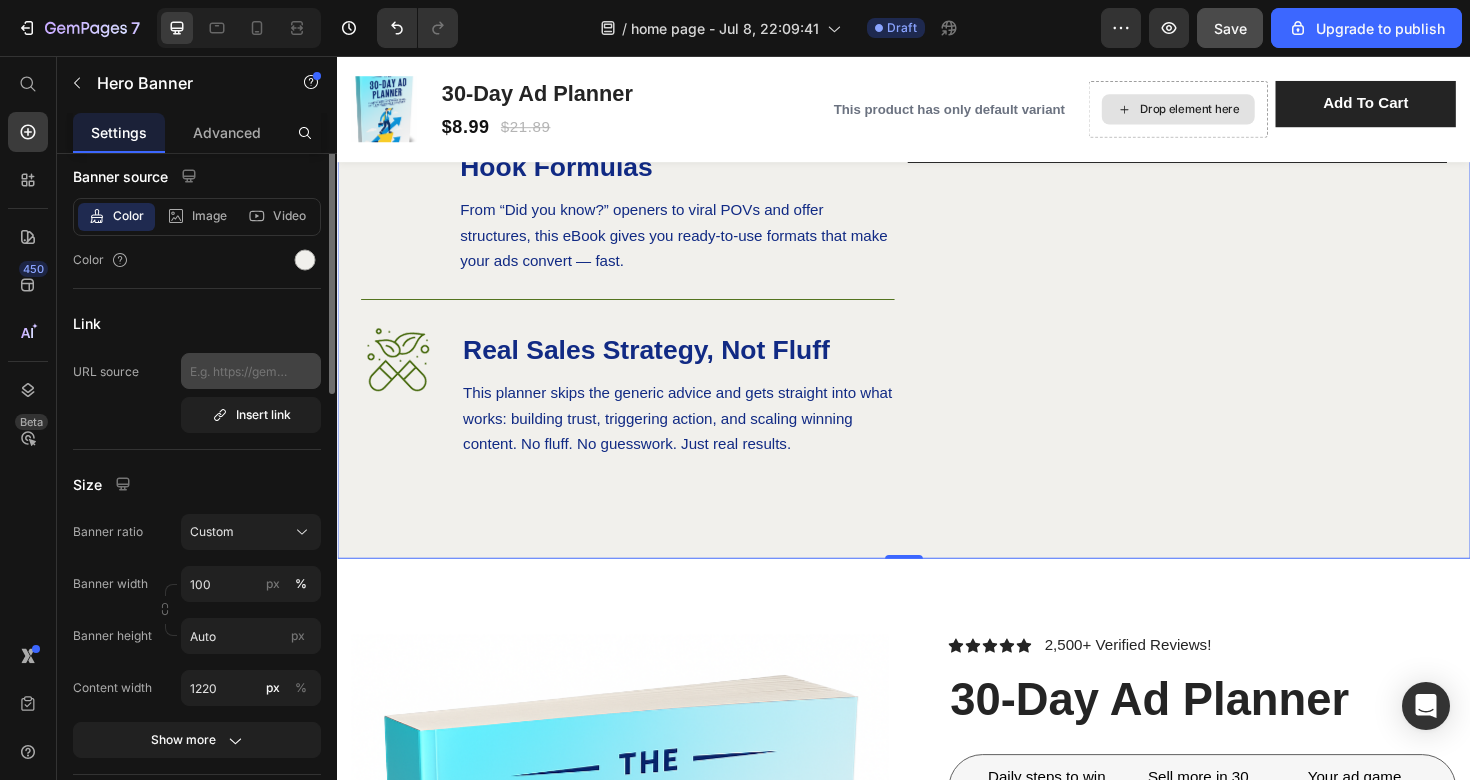 scroll, scrollTop: 103, scrollLeft: 0, axis: vertical 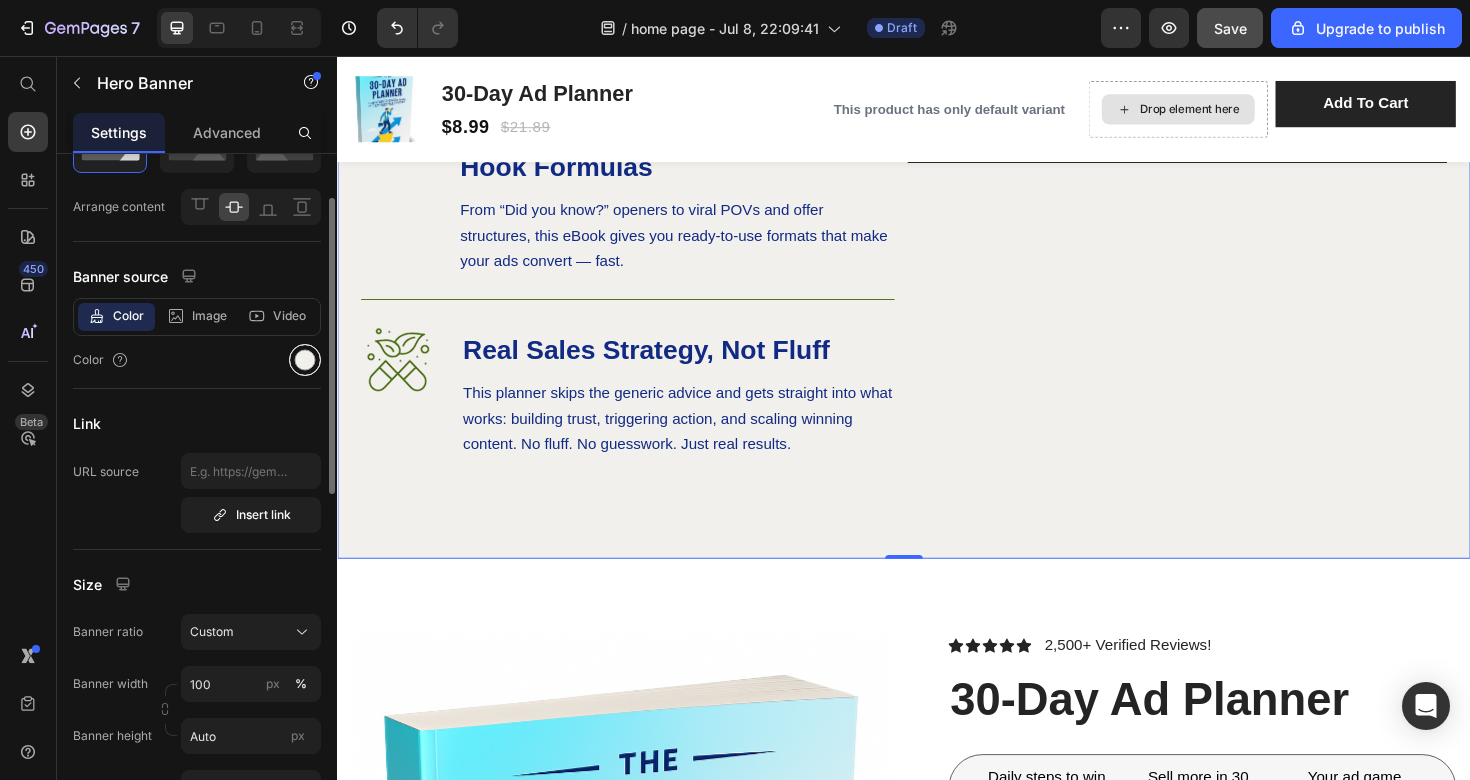 click at bounding box center (305, 360) 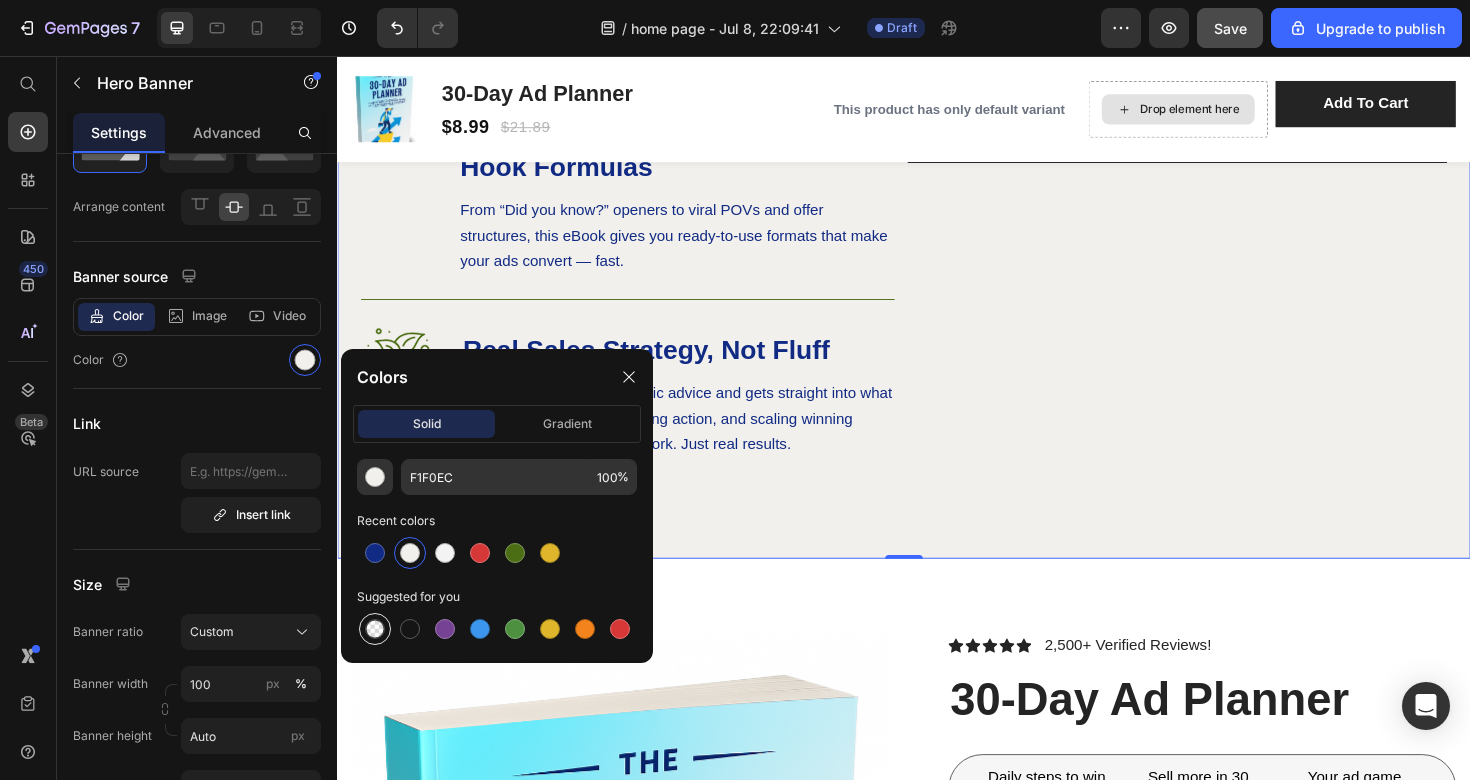 click at bounding box center (375, 629) 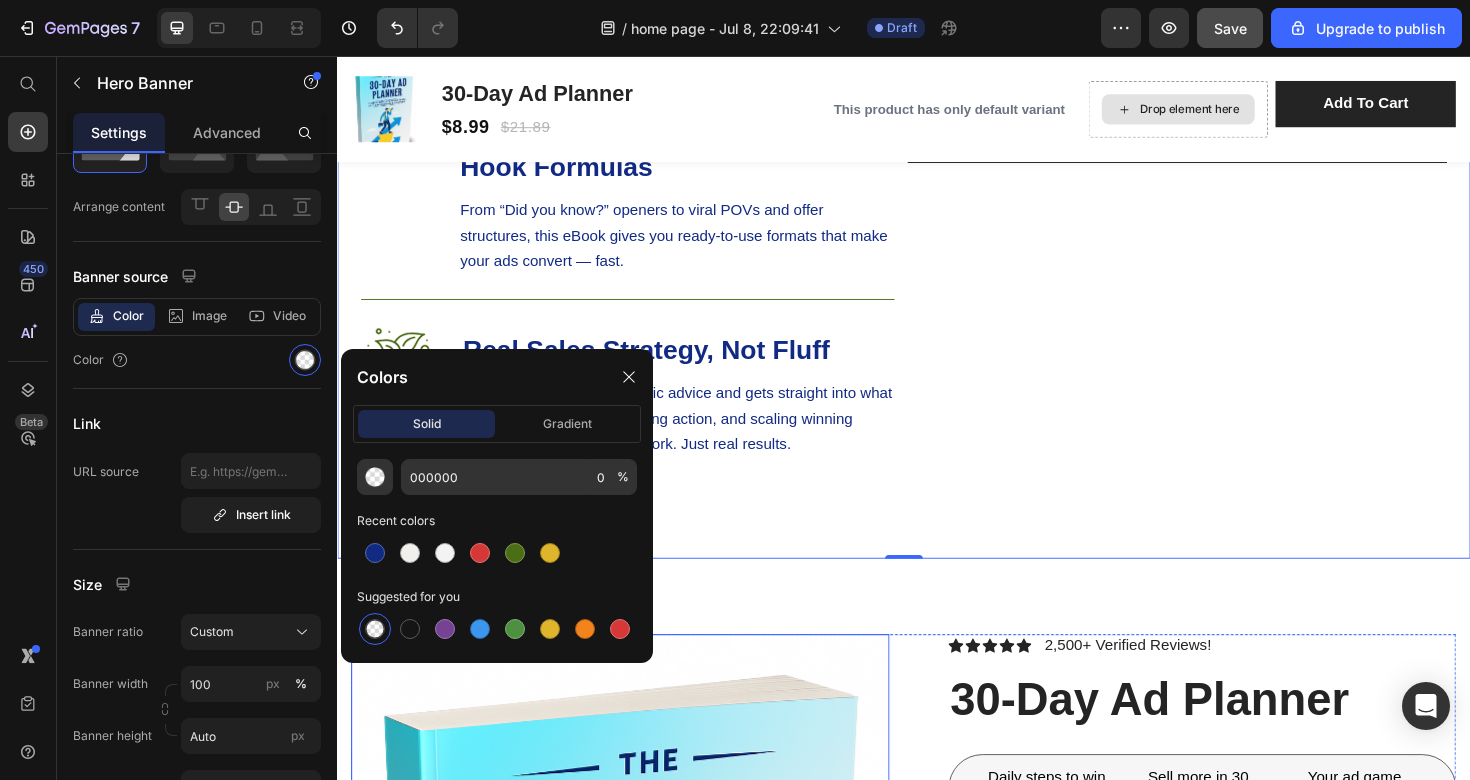 click at bounding box center (637, 1095) 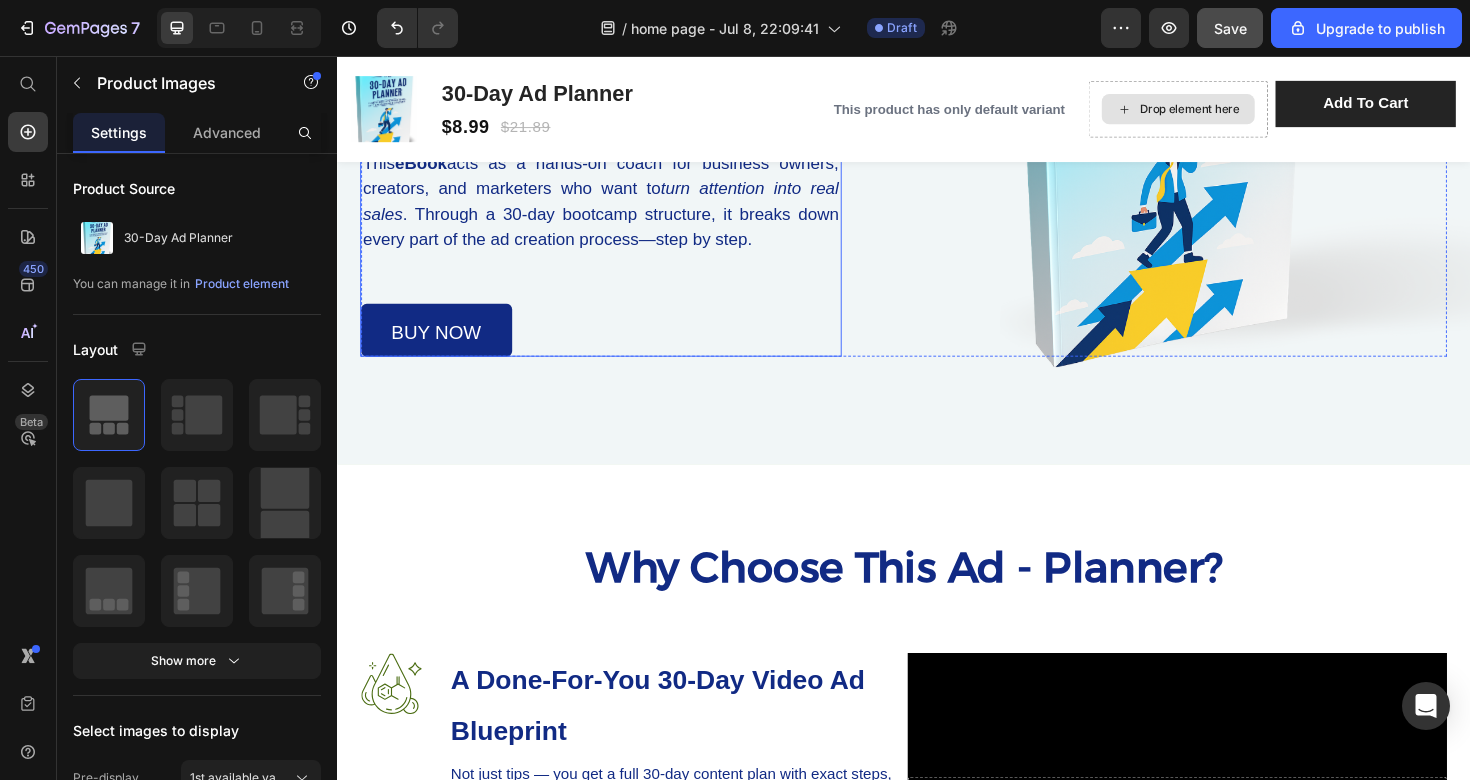 scroll, scrollTop: 482, scrollLeft: 0, axis: vertical 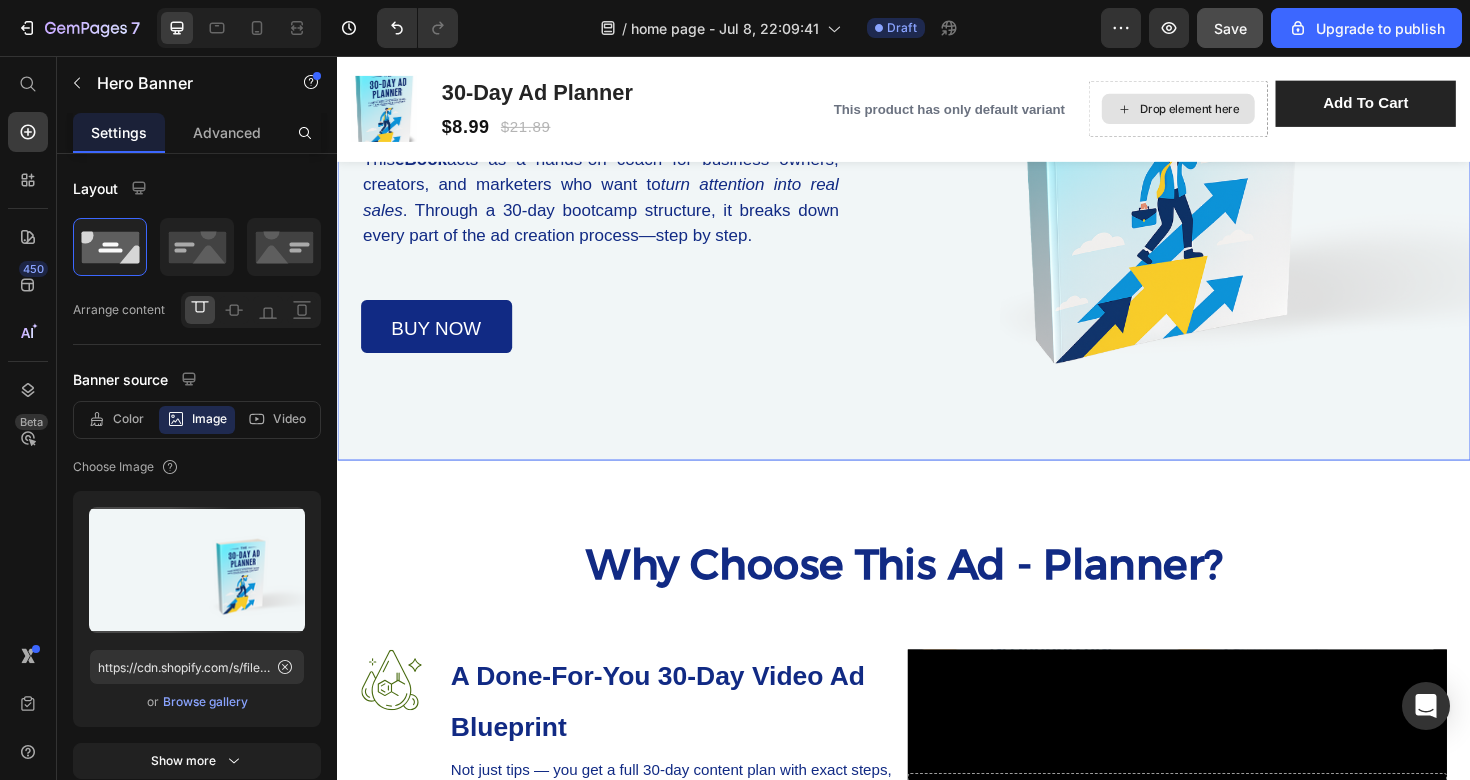 click at bounding box center [937, 105] 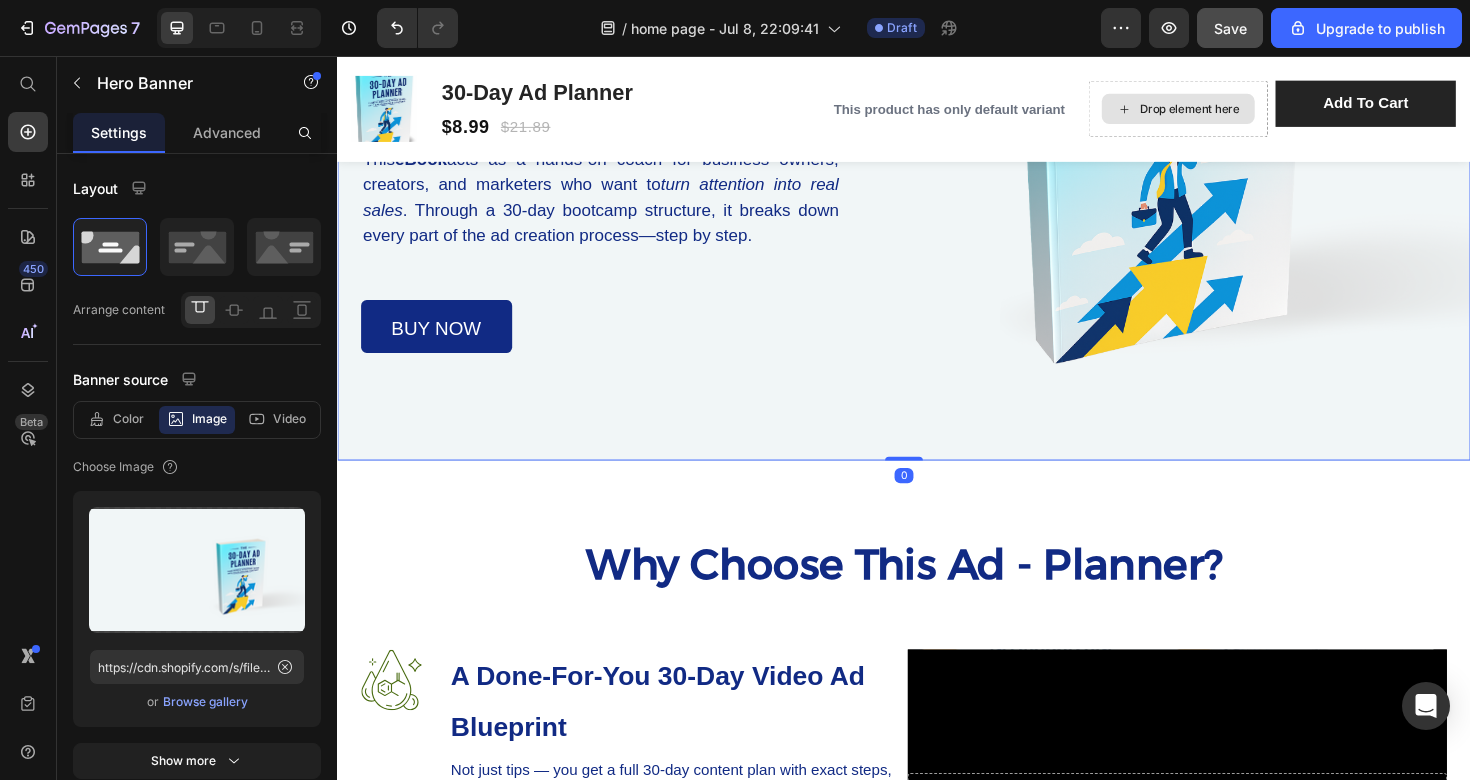 click at bounding box center (937, 105) 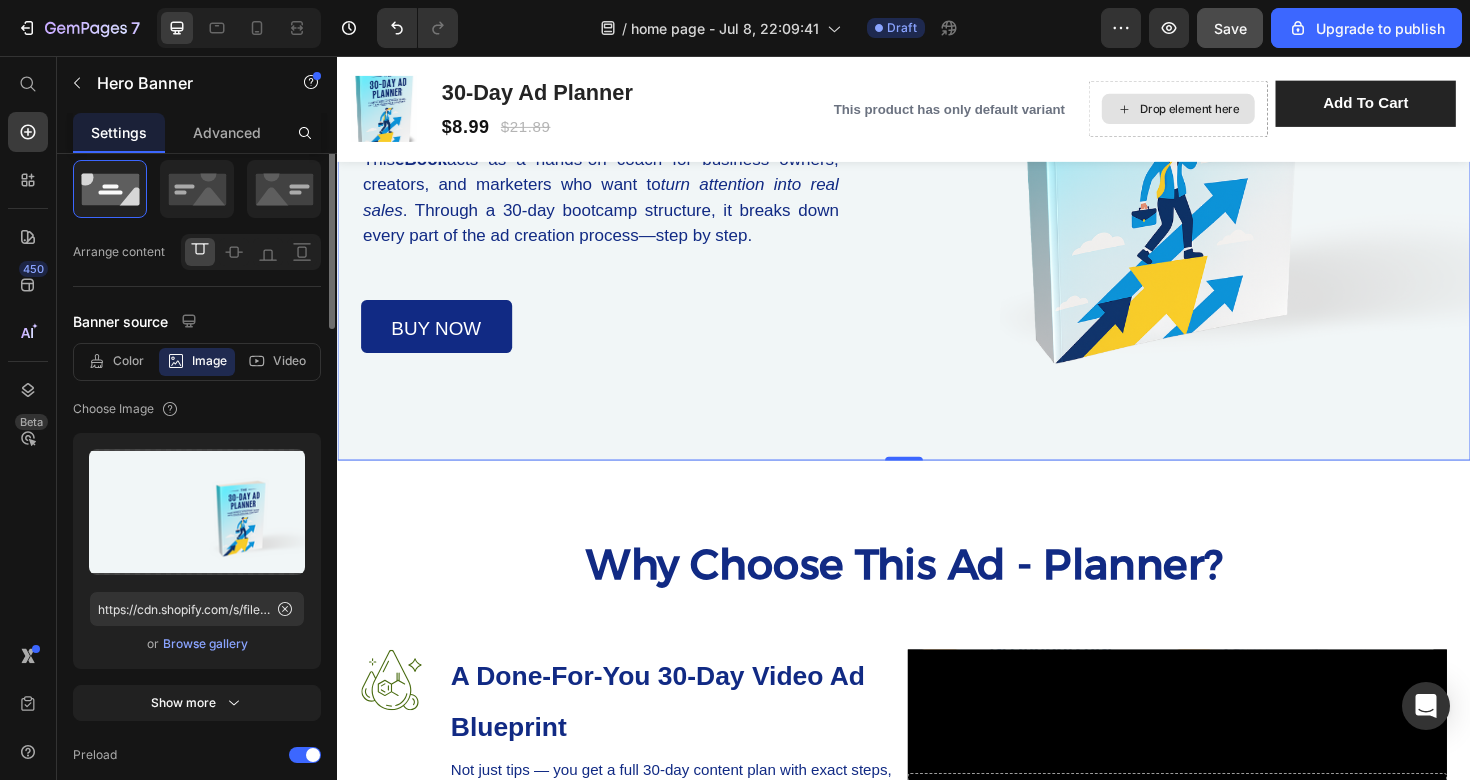 scroll, scrollTop: 0, scrollLeft: 0, axis: both 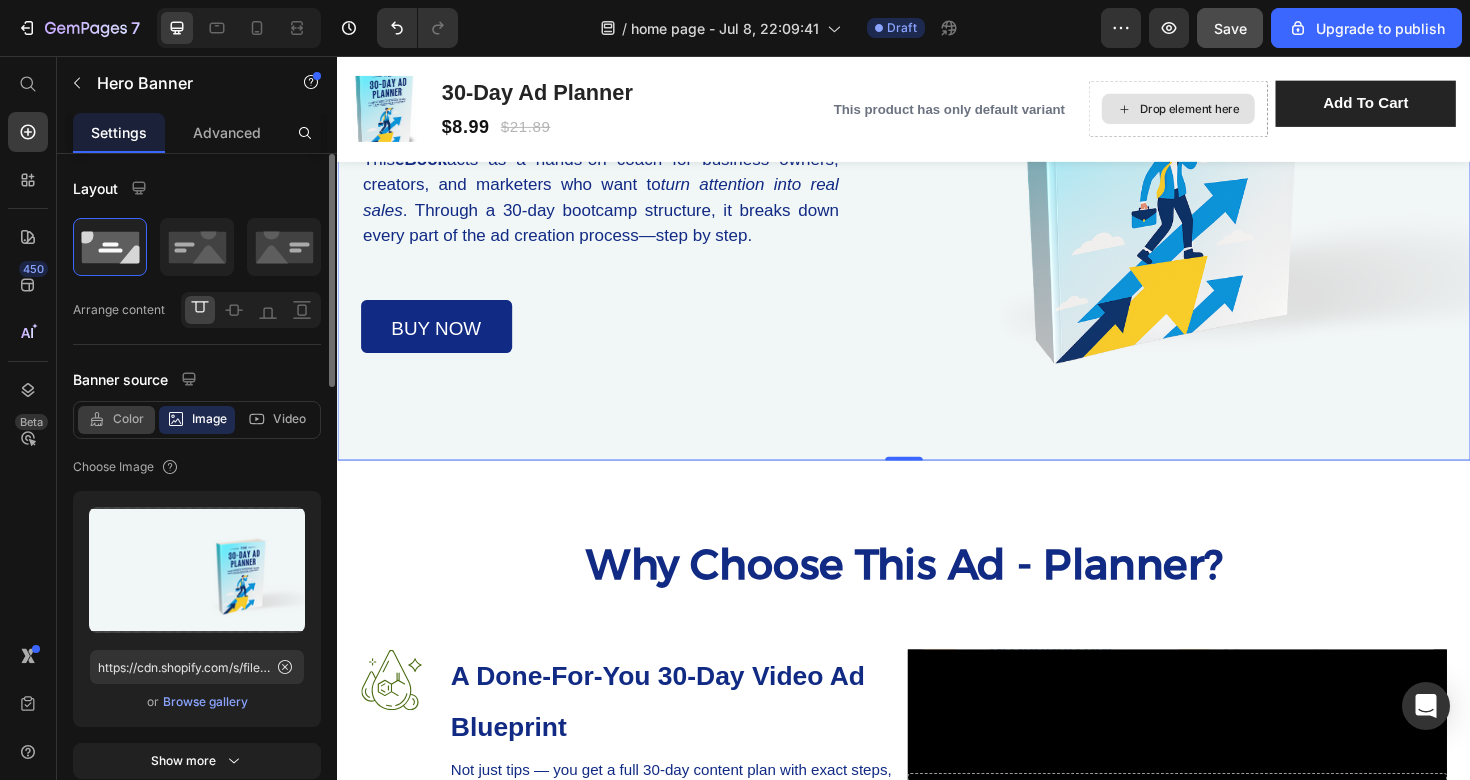 click on "Color" 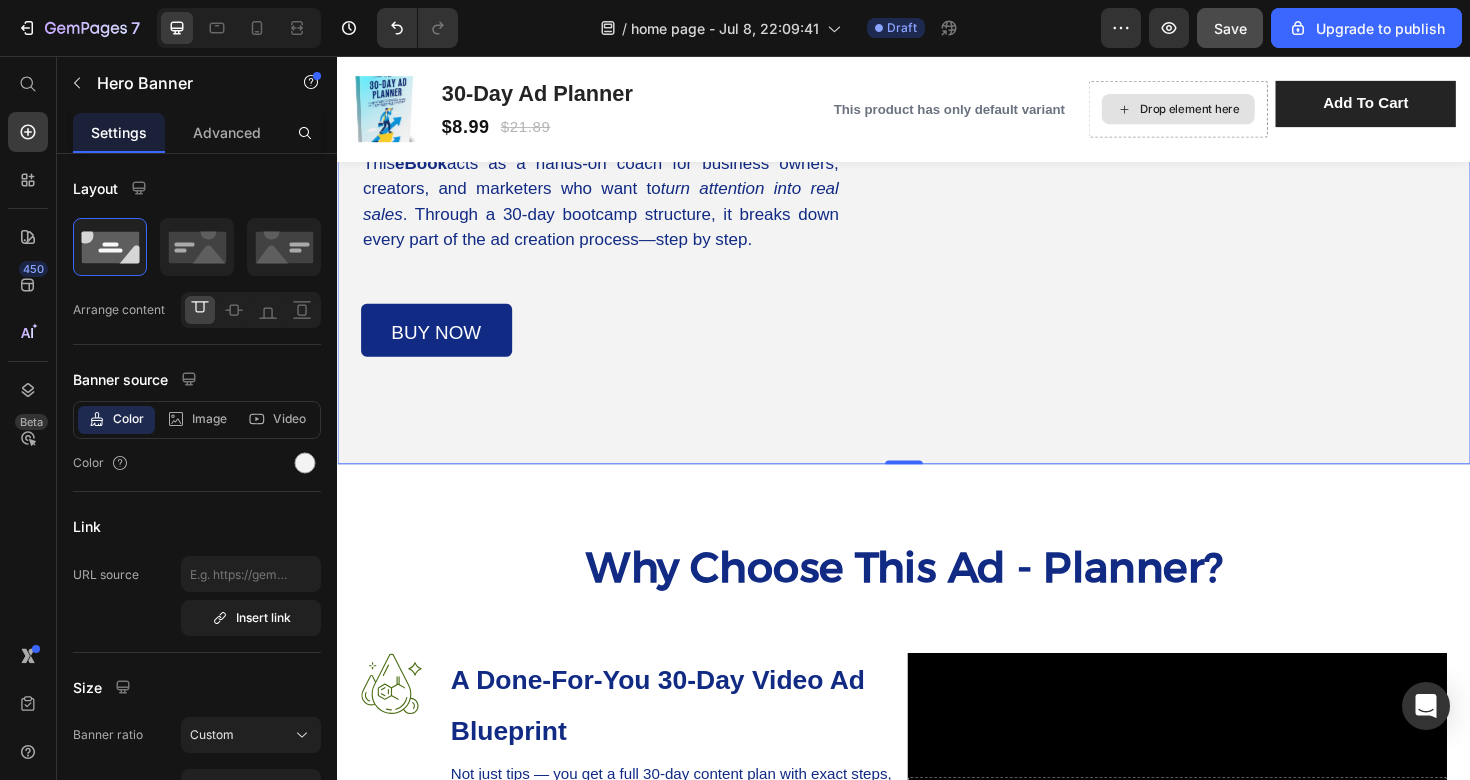 scroll, scrollTop: 543, scrollLeft: 0, axis: vertical 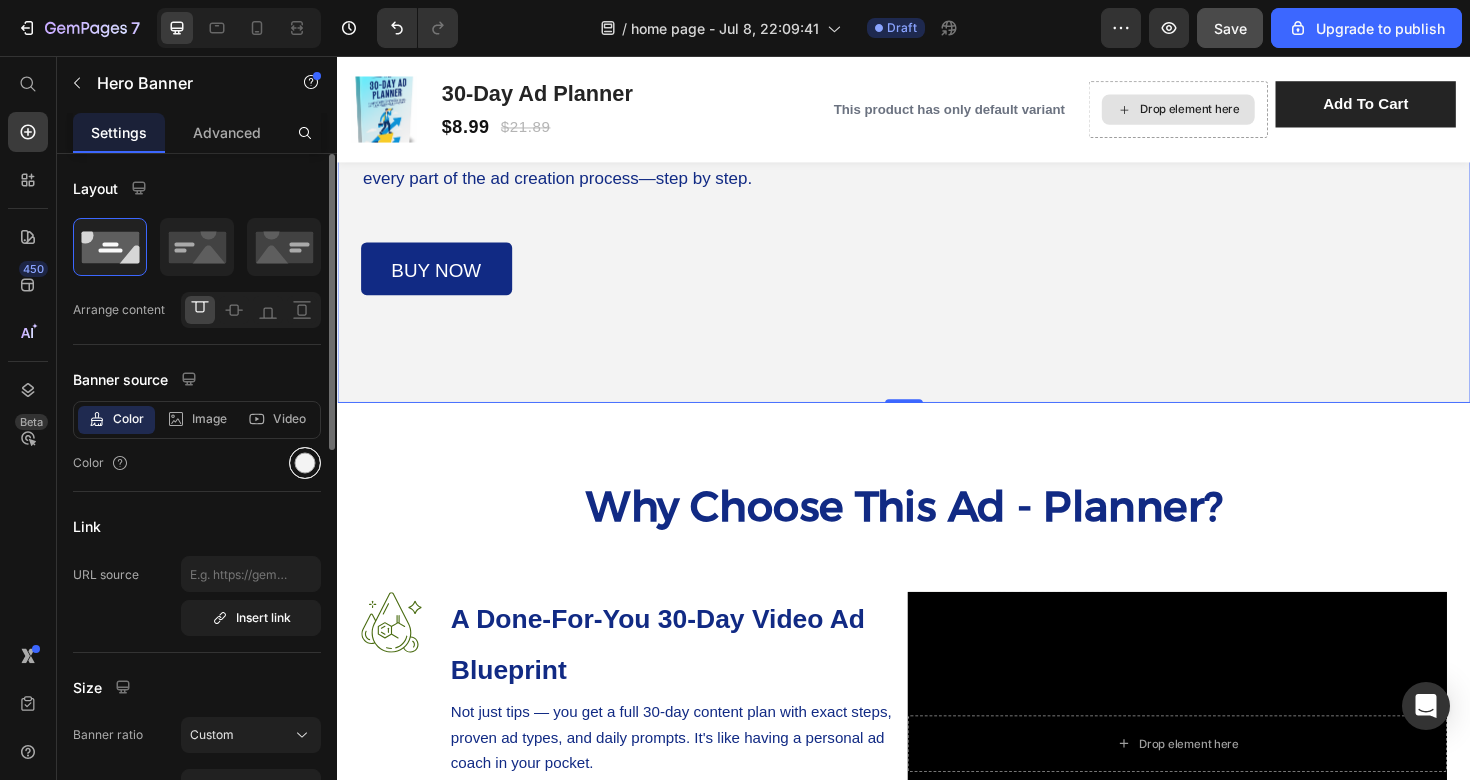 click at bounding box center [305, 463] 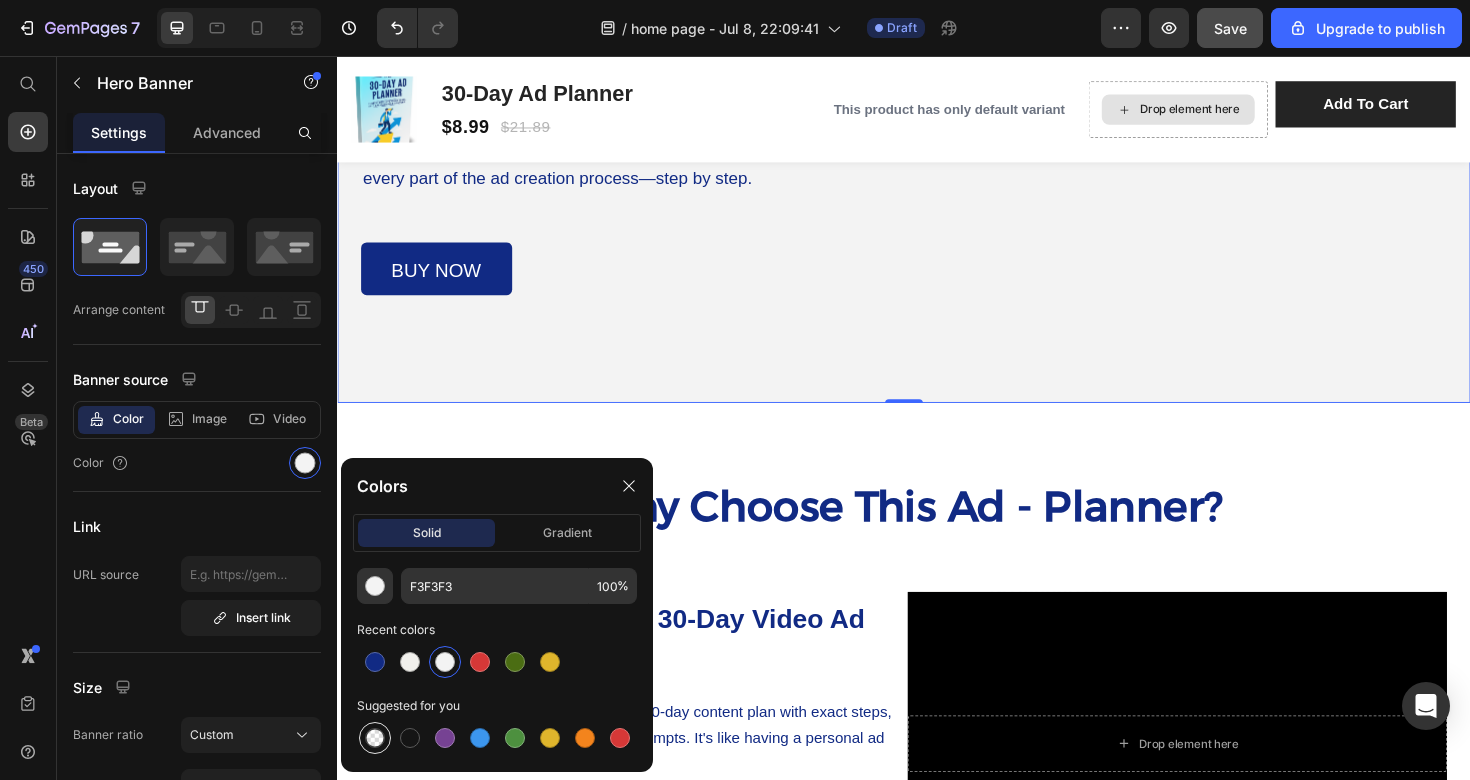 click at bounding box center [375, 738] 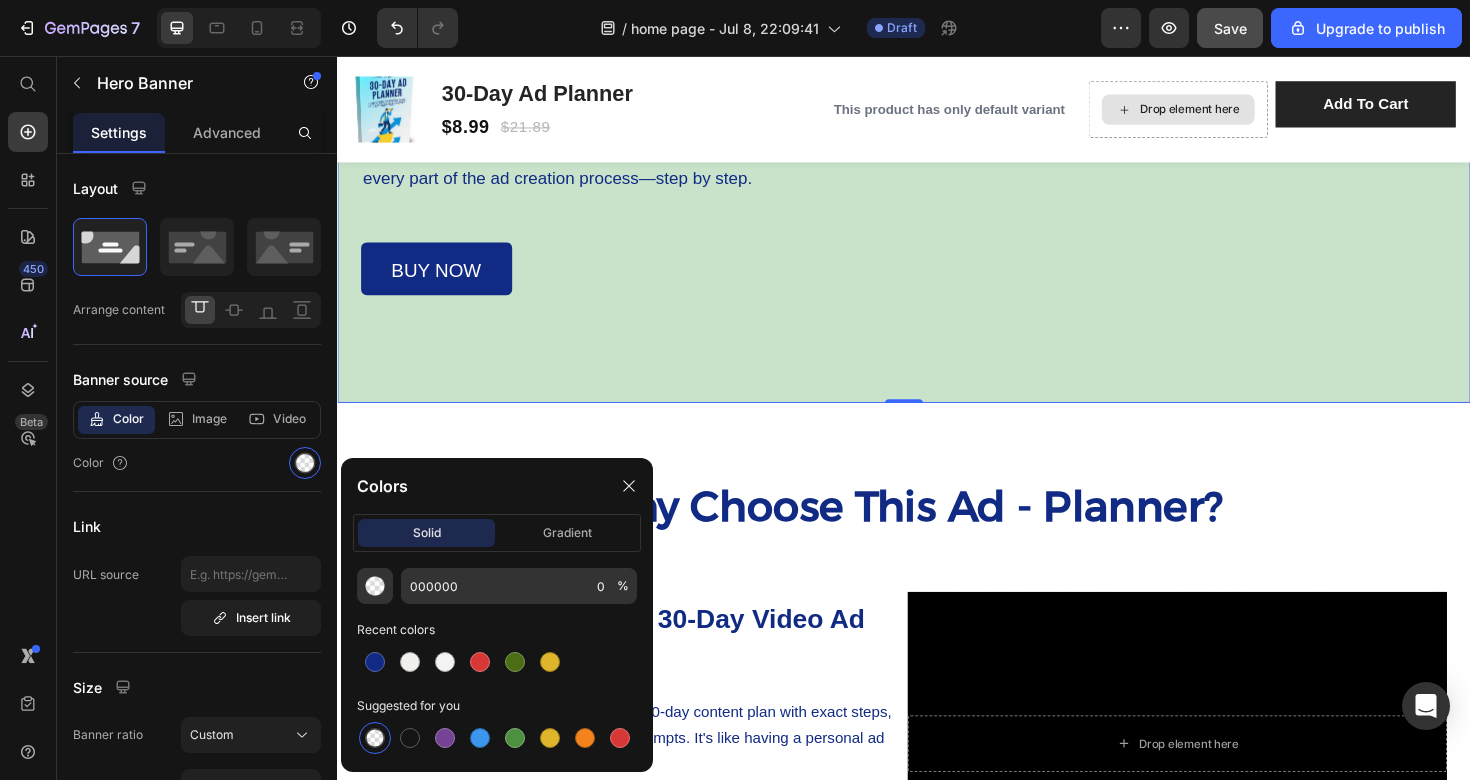 click at bounding box center [375, 738] 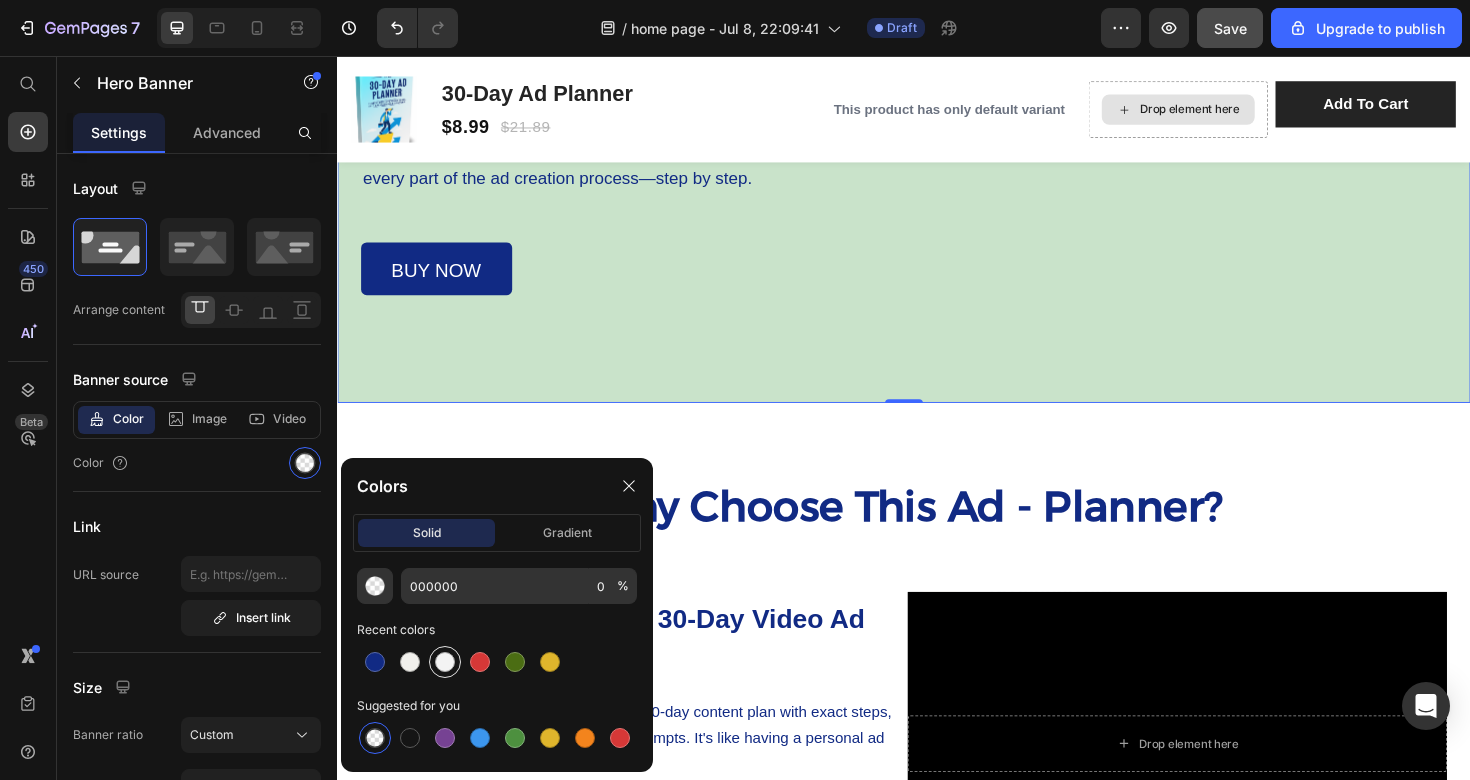 click at bounding box center (445, 662) 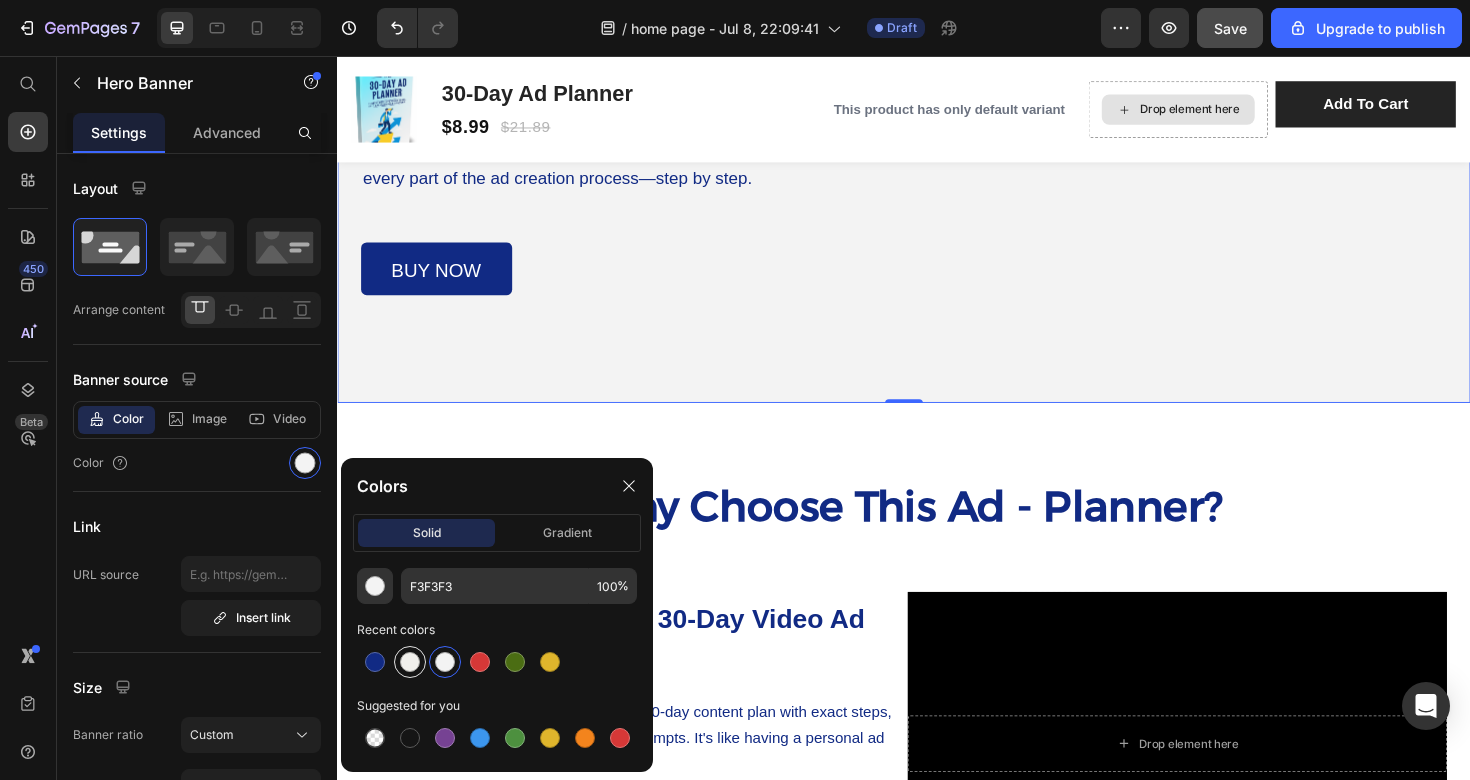 click at bounding box center [410, 662] 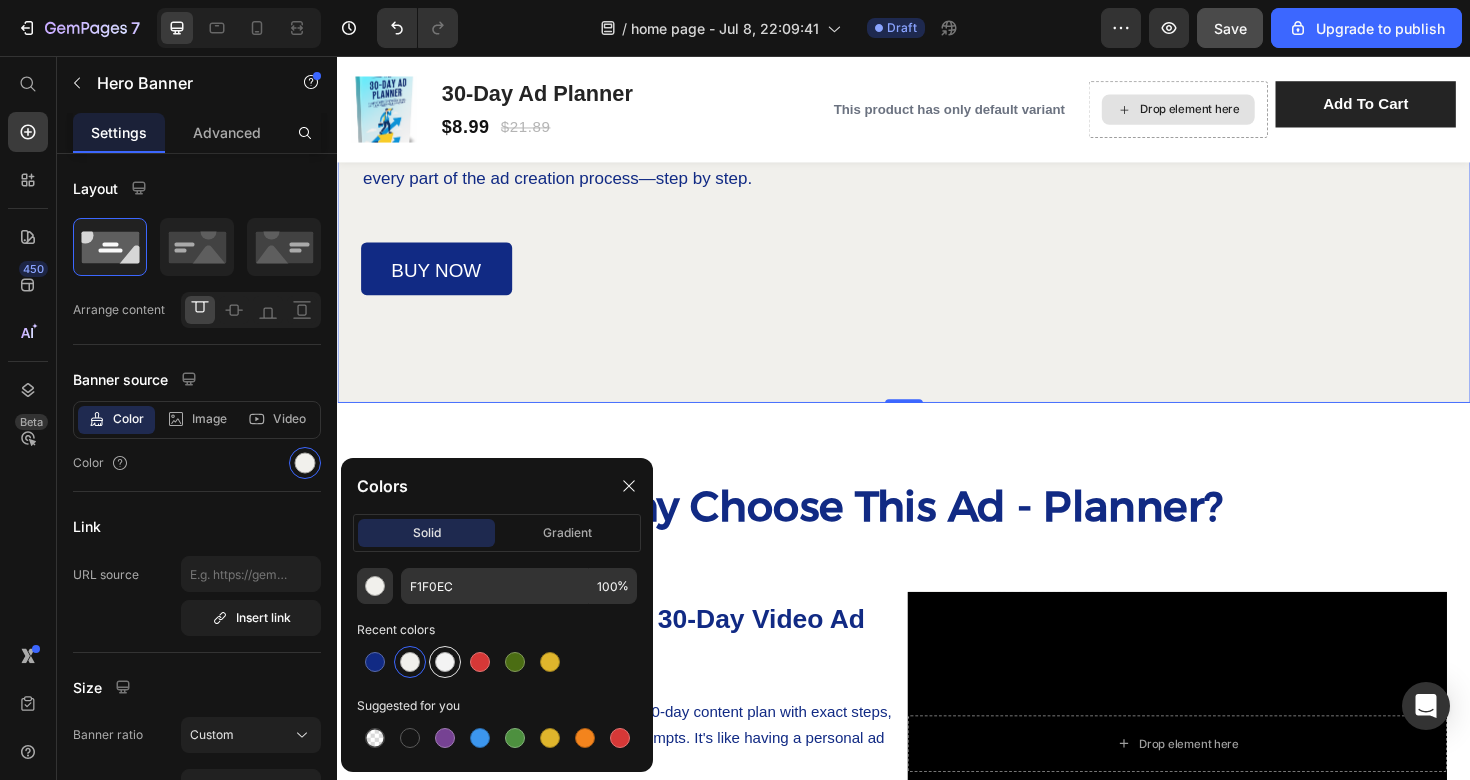 click at bounding box center [445, 662] 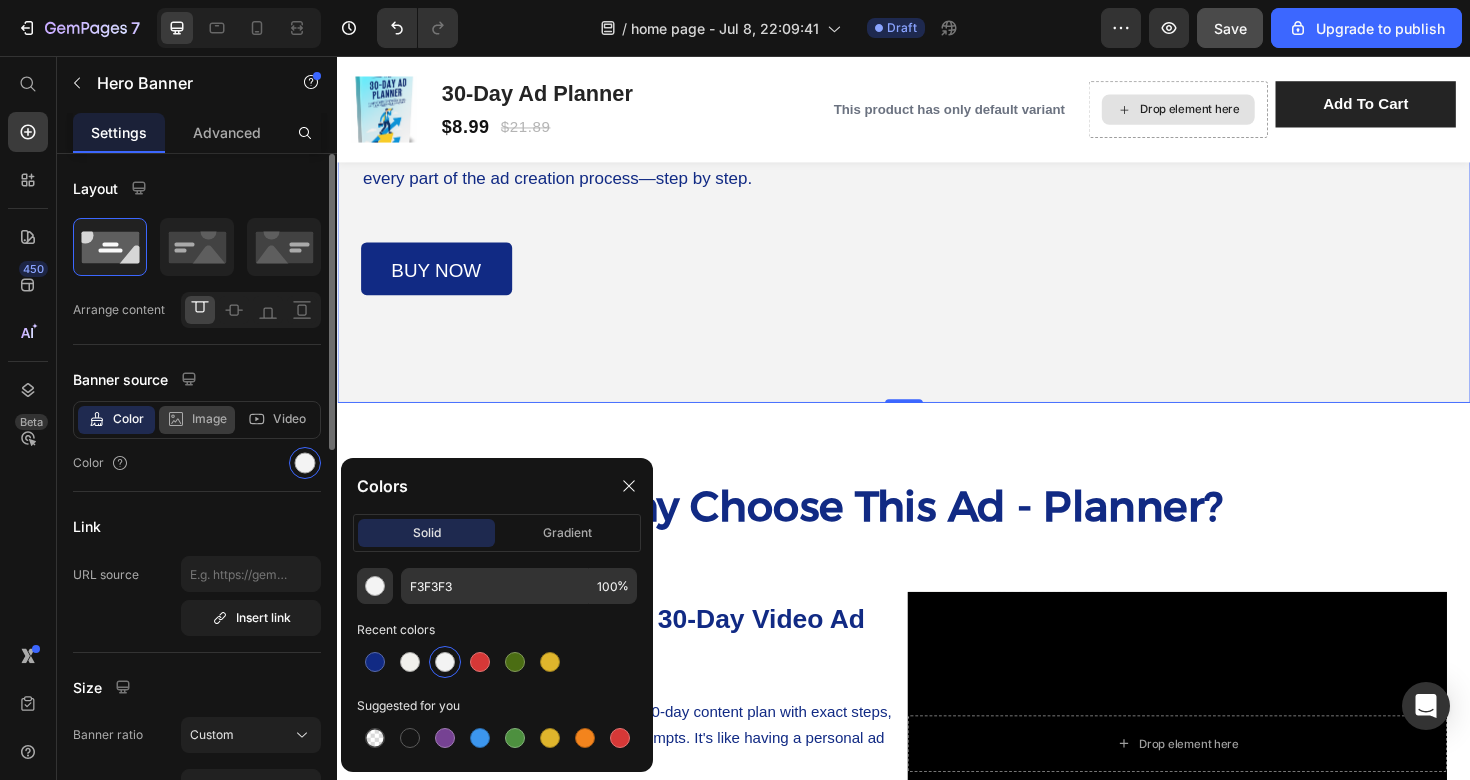 click on "Image" 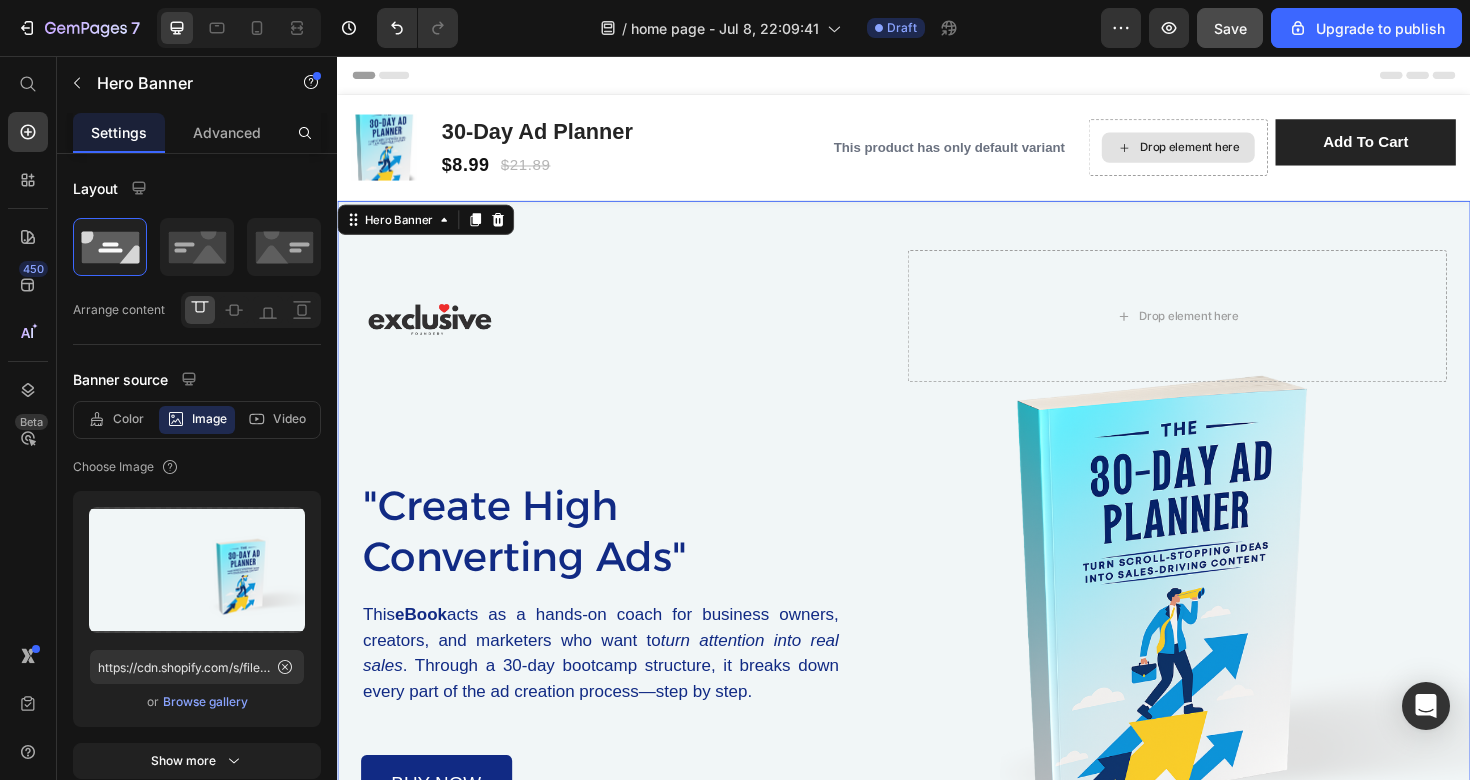 scroll, scrollTop: 0, scrollLeft: 0, axis: both 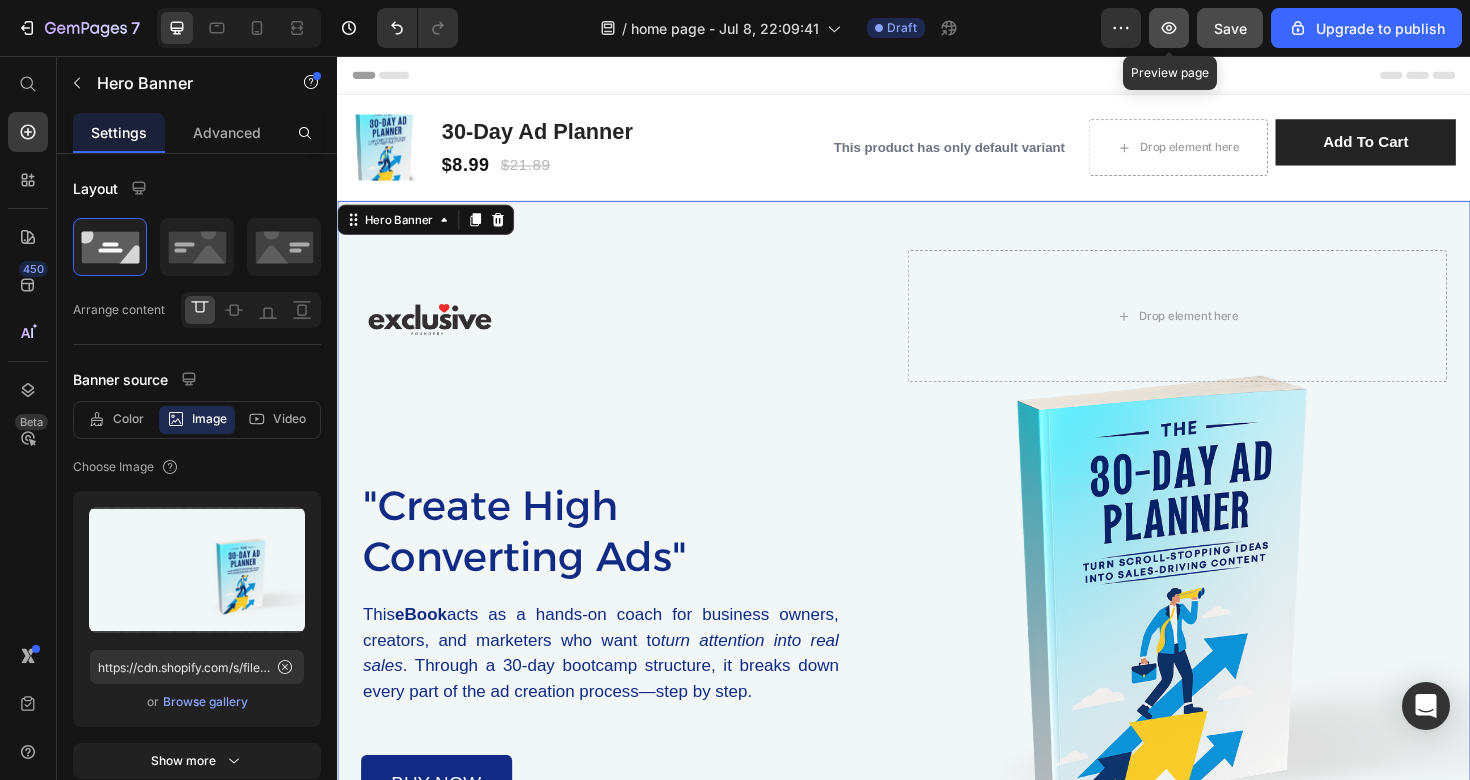 click 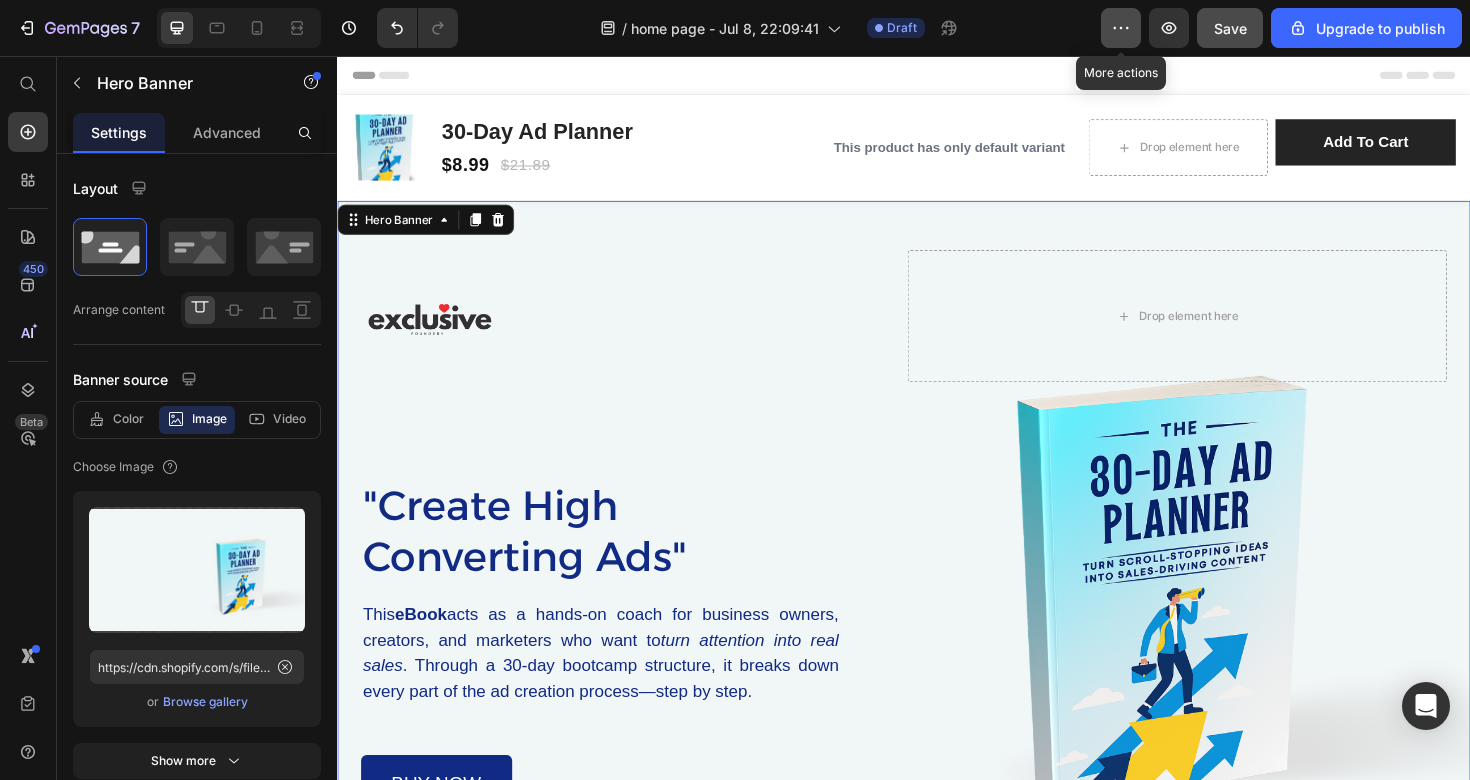 click 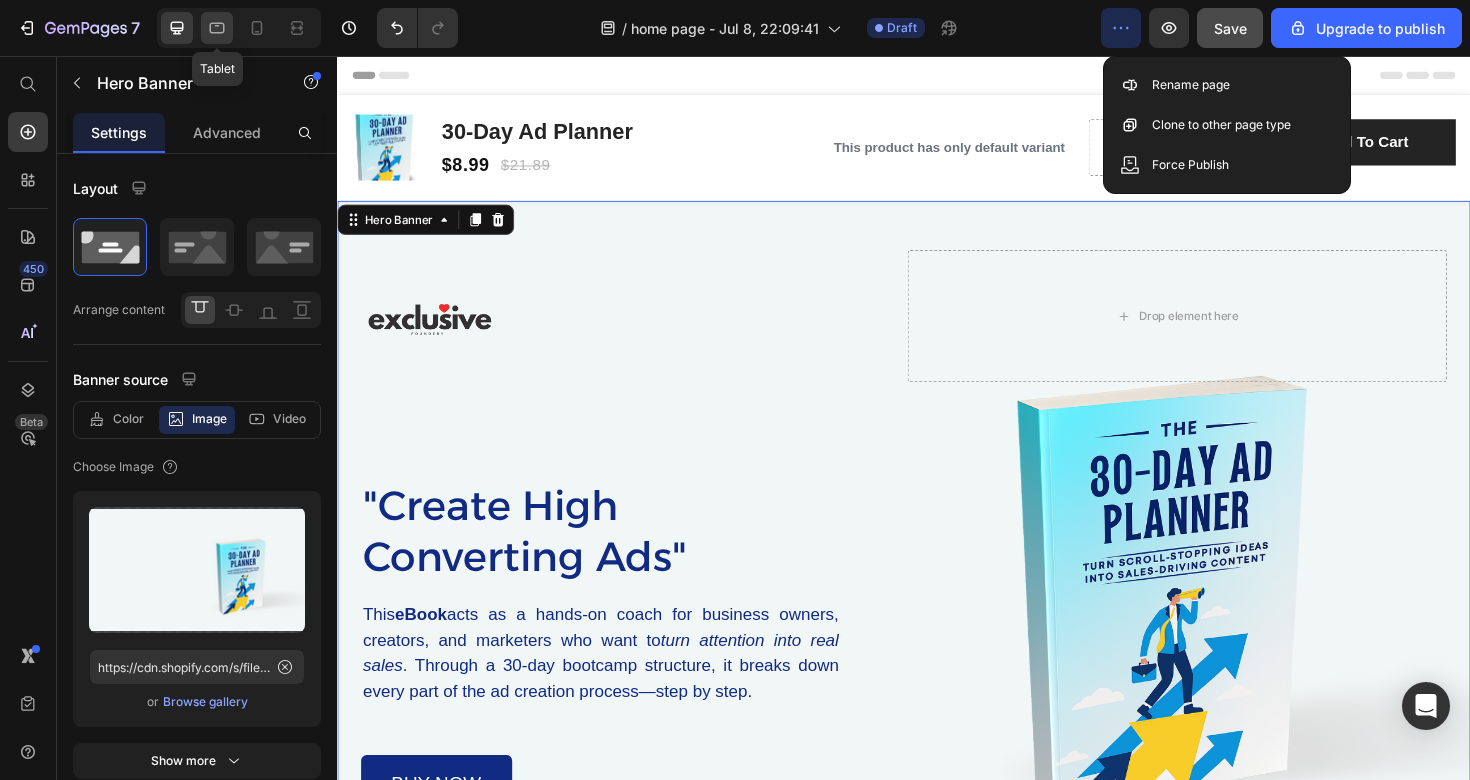 click 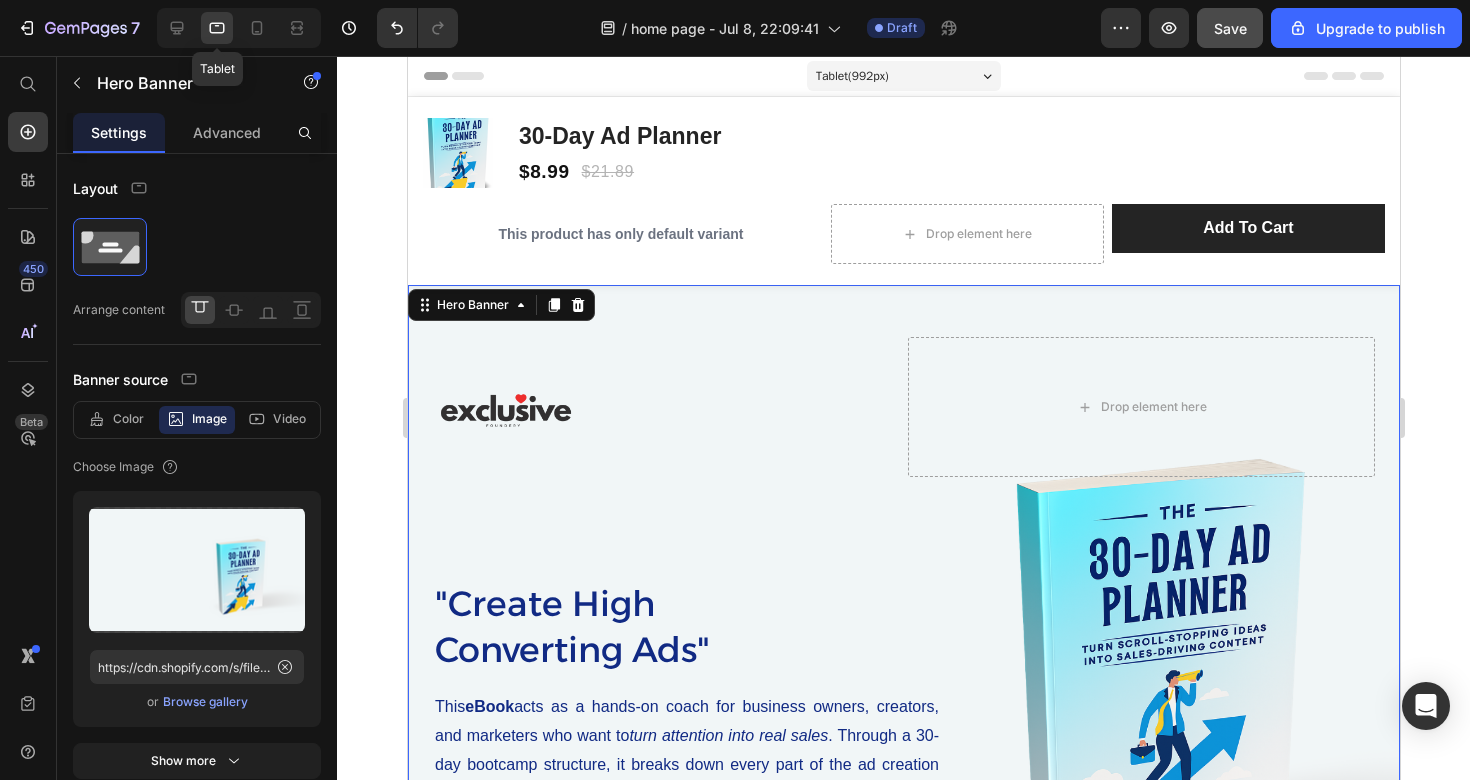 scroll, scrollTop: 159, scrollLeft: 0, axis: vertical 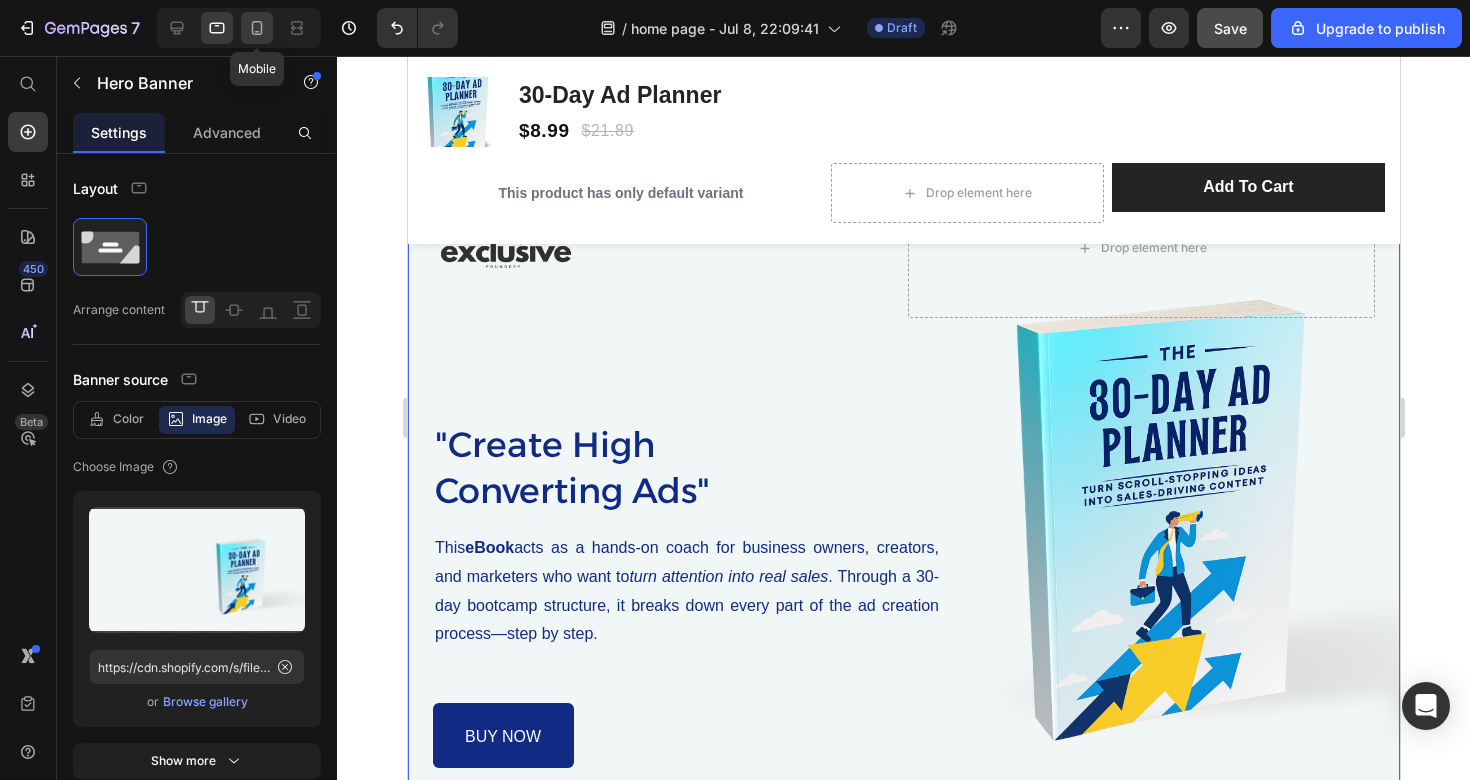 click 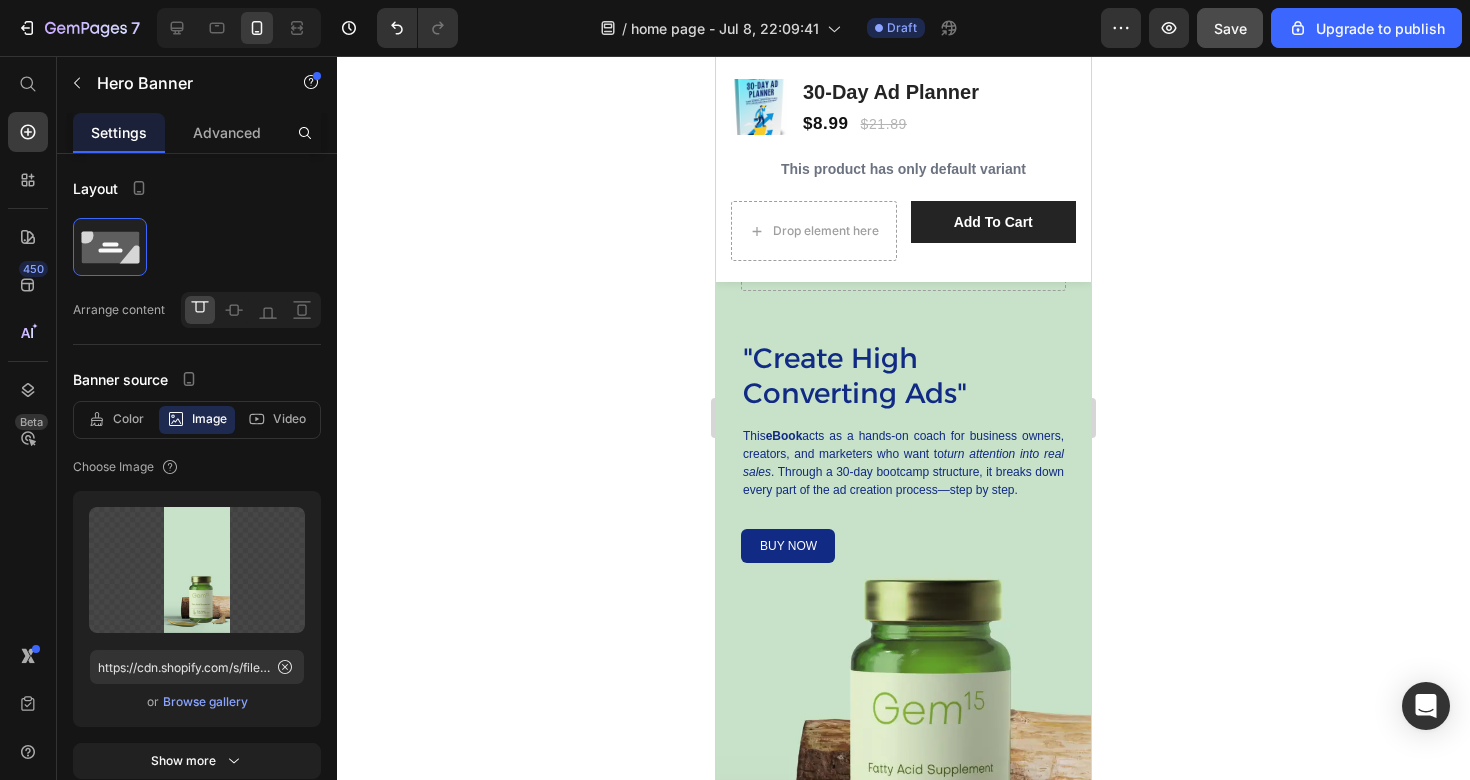 scroll, scrollTop: 207, scrollLeft: 0, axis: vertical 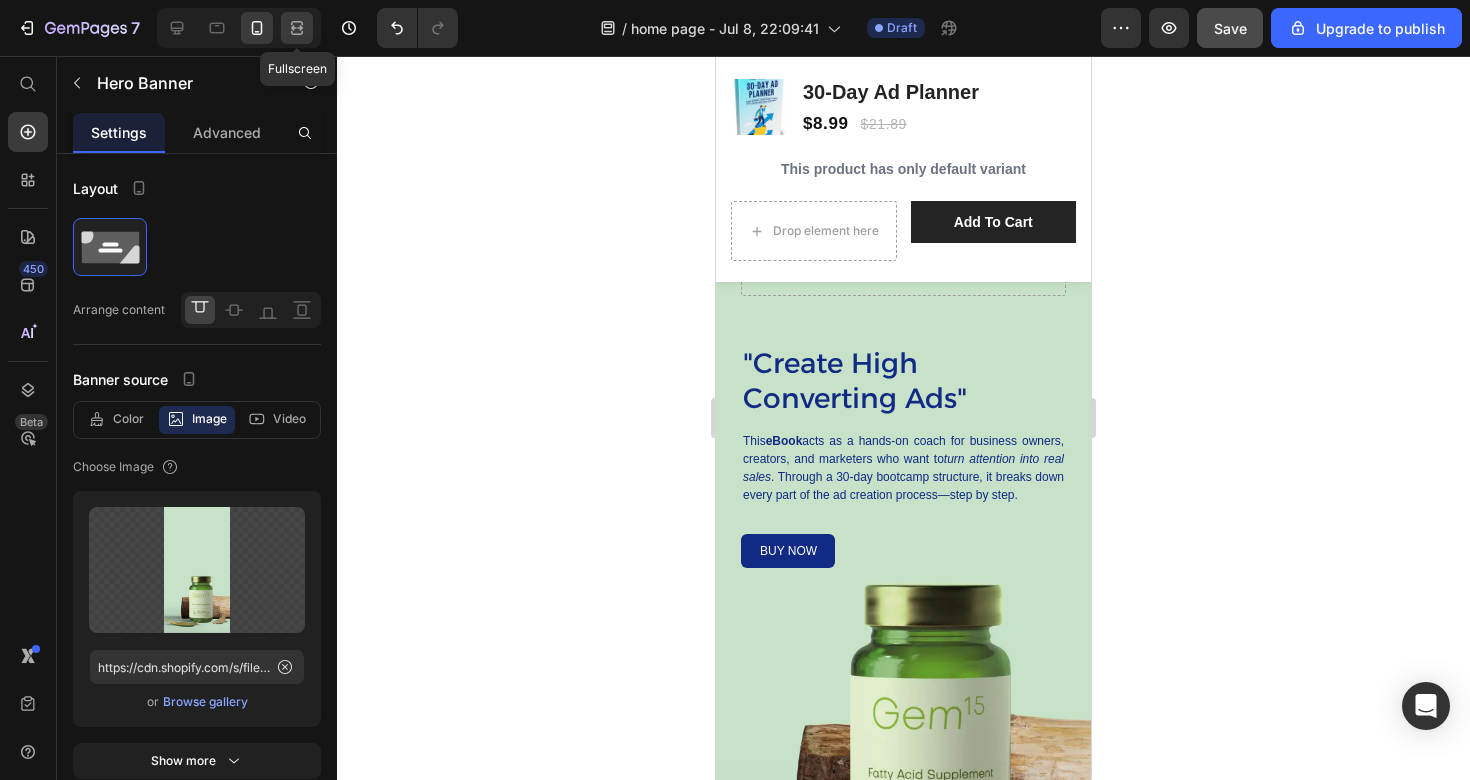 click 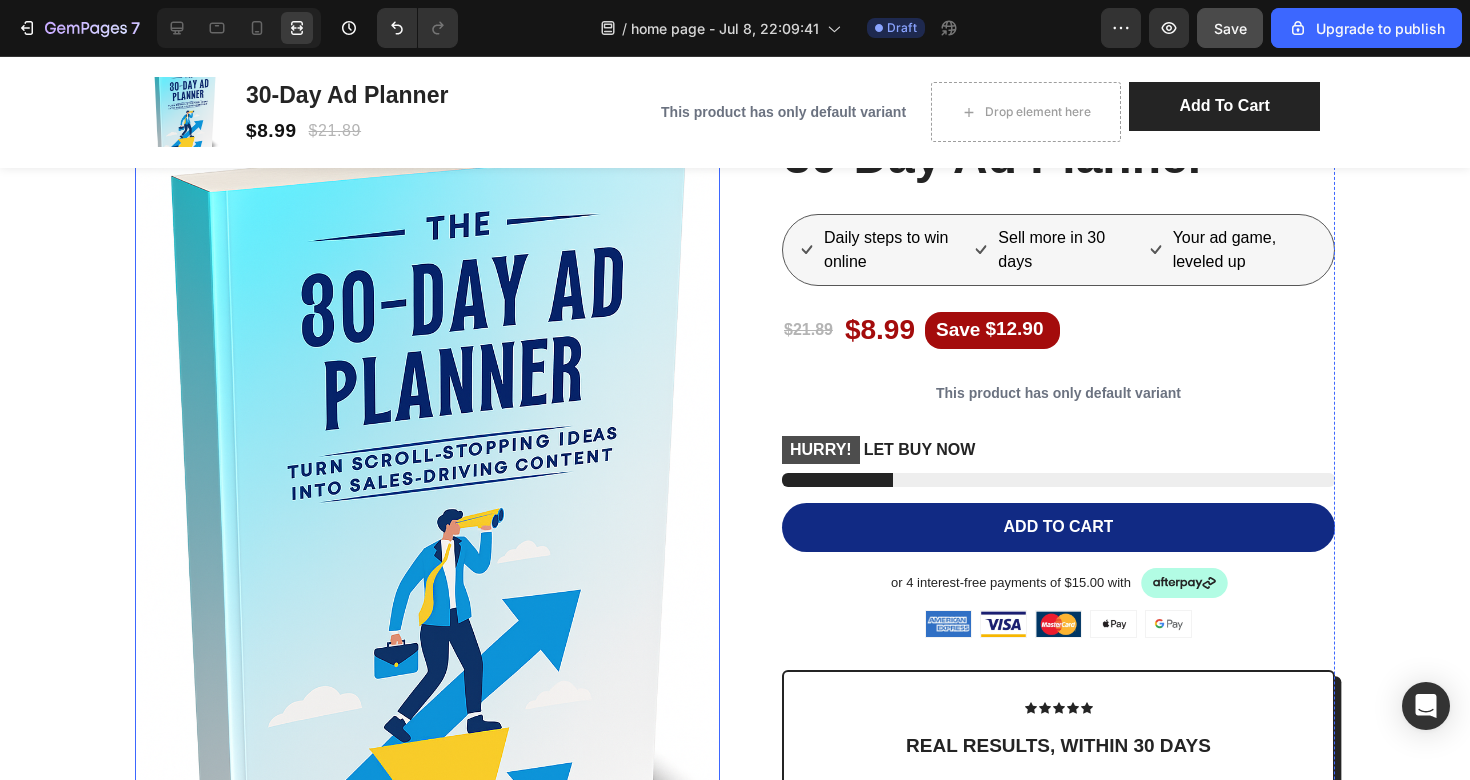 scroll, scrollTop: 1845, scrollLeft: 0, axis: vertical 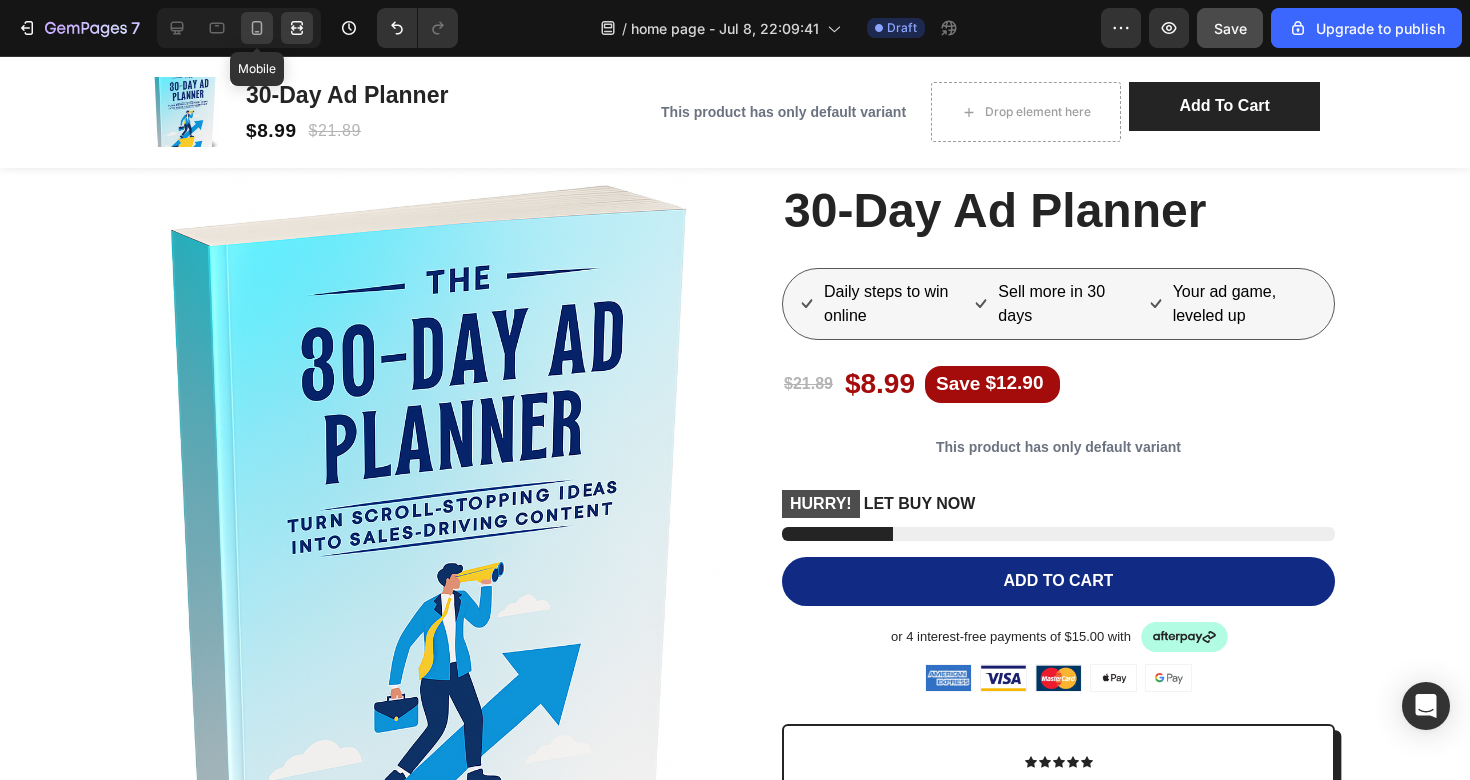 click 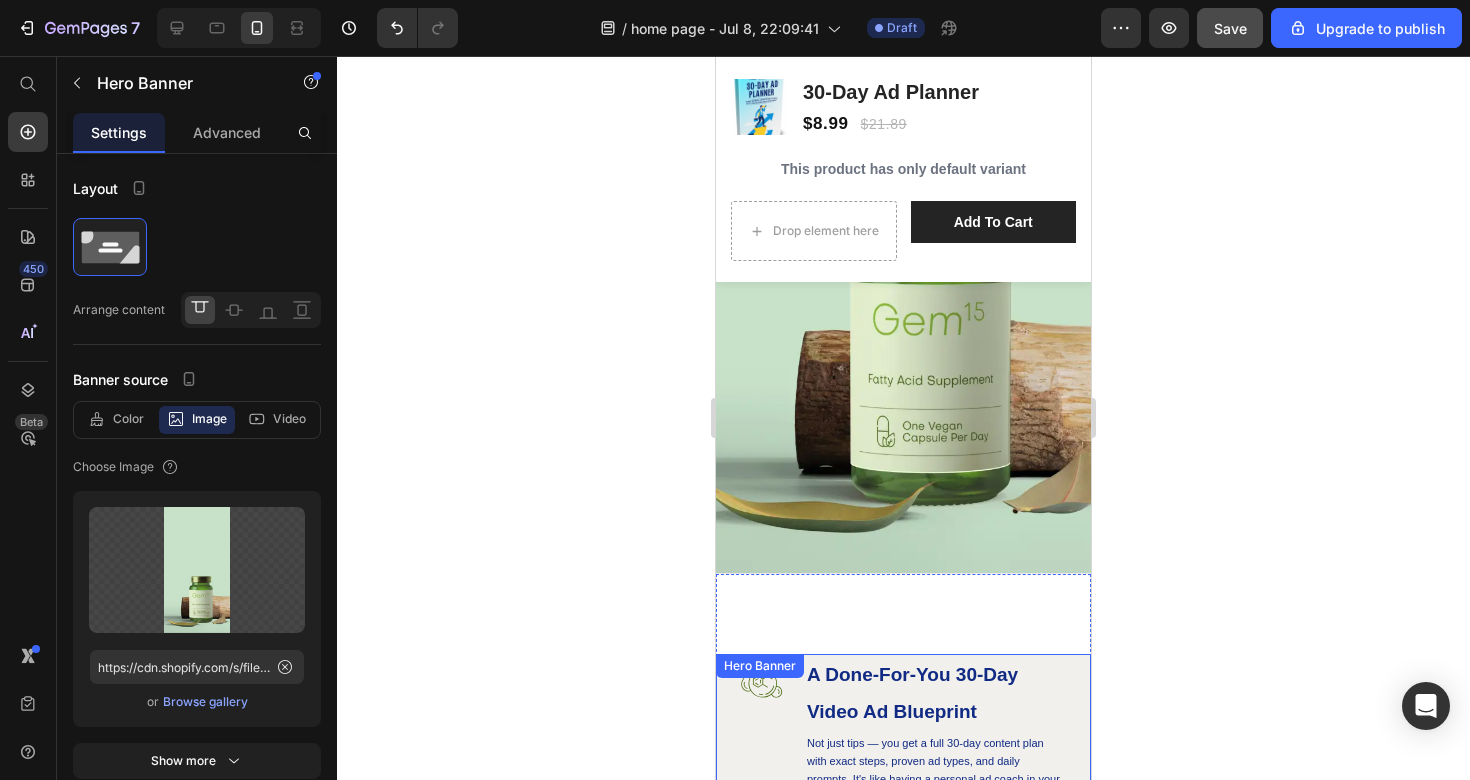 scroll, scrollTop: 591, scrollLeft: 0, axis: vertical 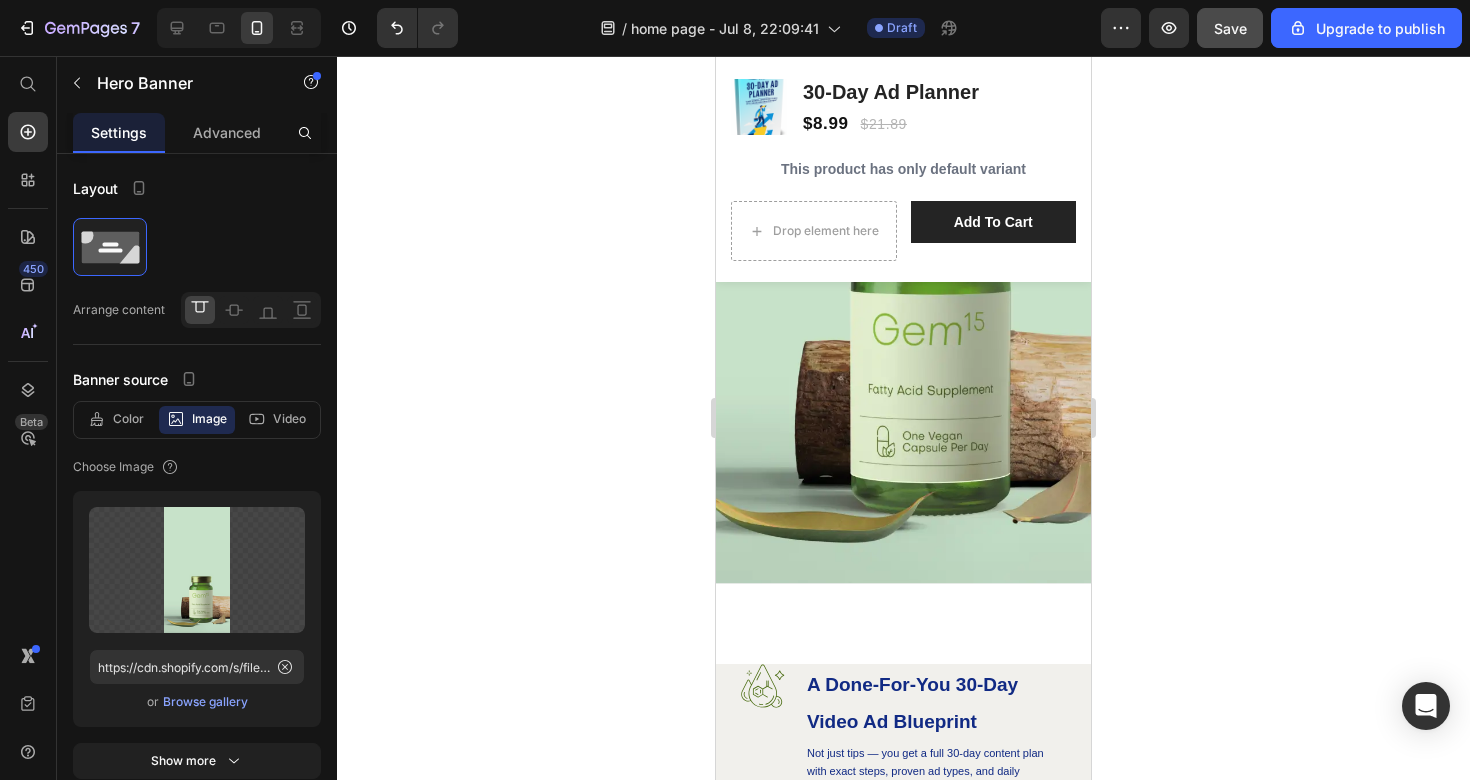 click on "Image
Drop element here Row "Create High  Converting Ads" Heading This  eBook  acts as a hands-on coach for business owners, creators, and marketers who want to  turn attention into real sales . Through a 30-day bootcamp structure, it breaks down every part of the ad creation process—step by step. Text Block buy now Button Row Row" at bounding box center [903, 157] 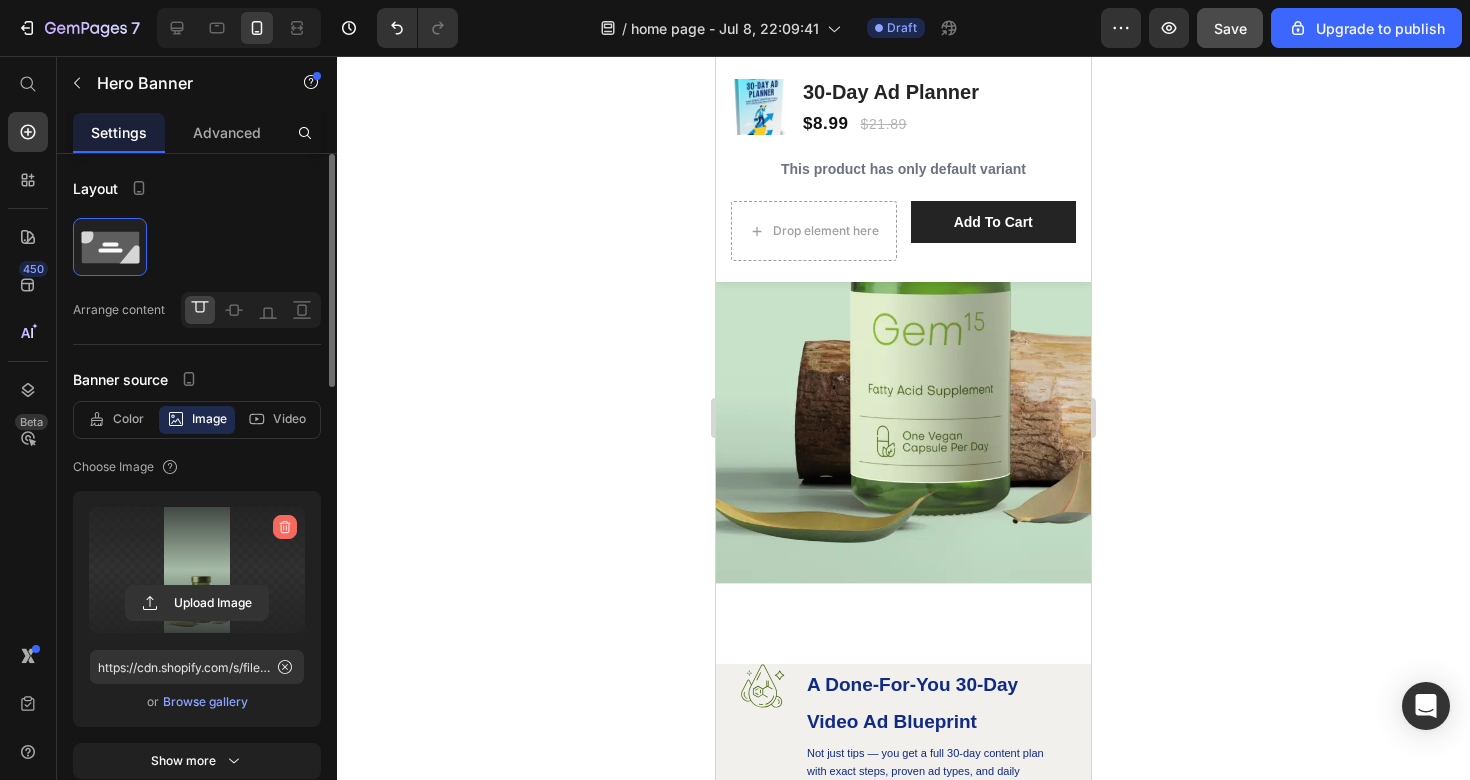 click at bounding box center (285, 527) 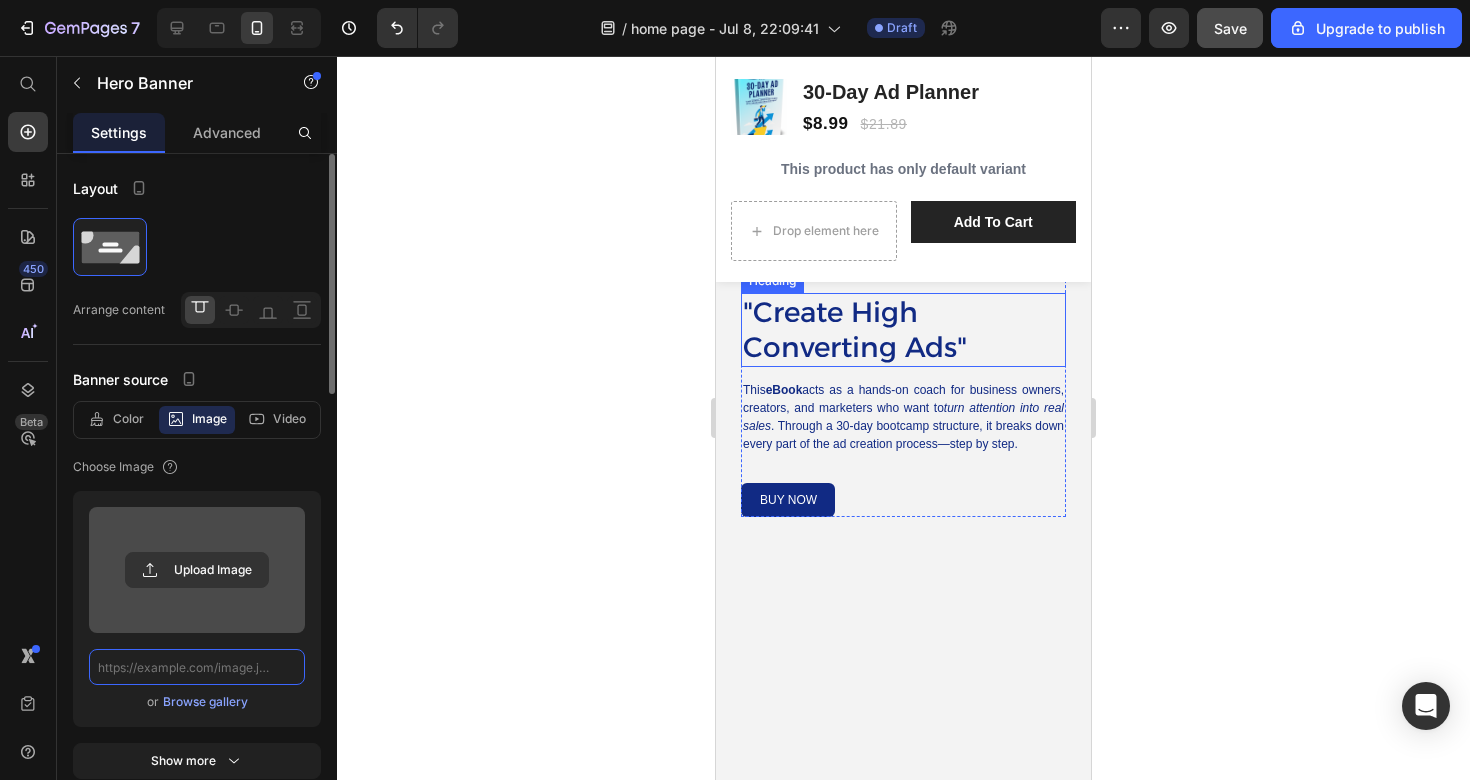 scroll, scrollTop: 287, scrollLeft: 0, axis: vertical 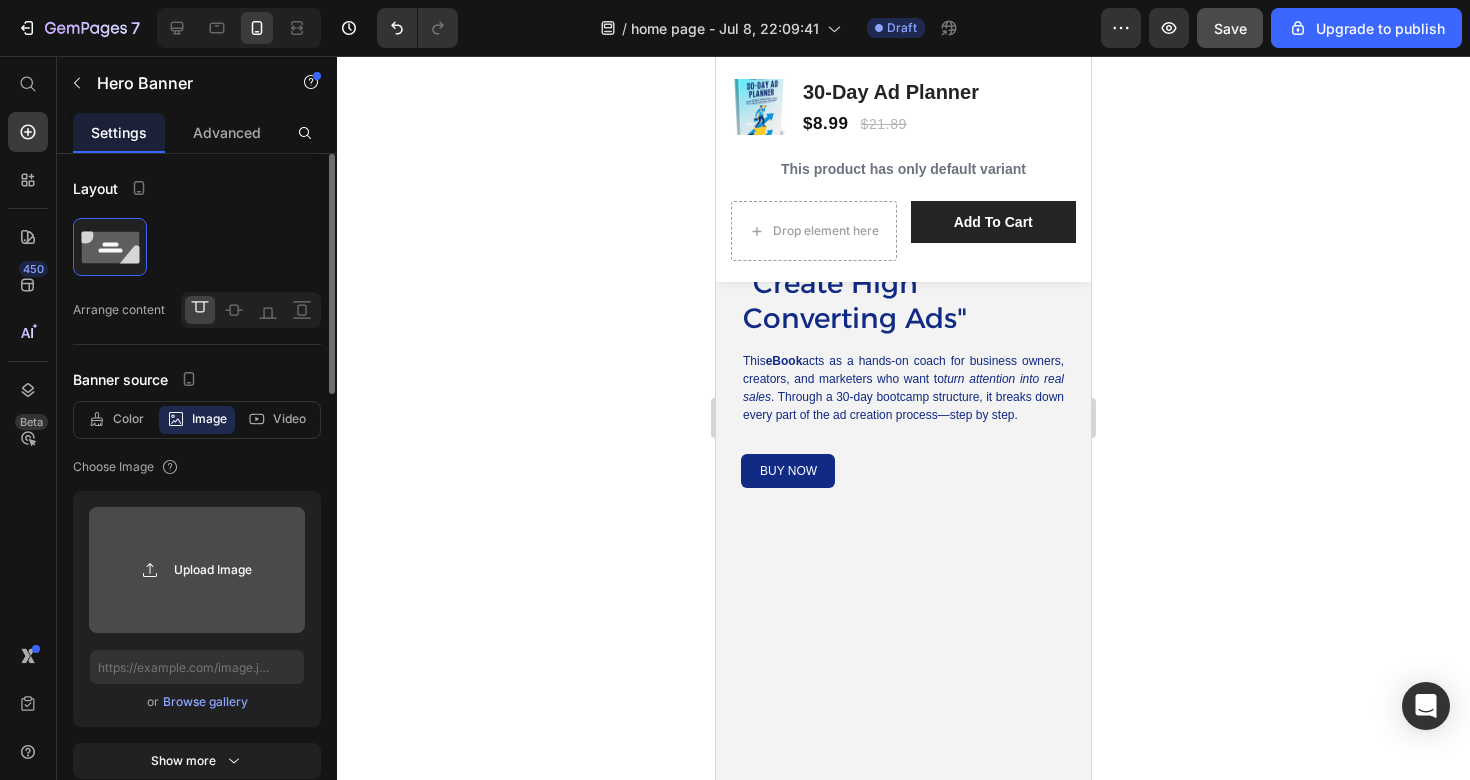 click 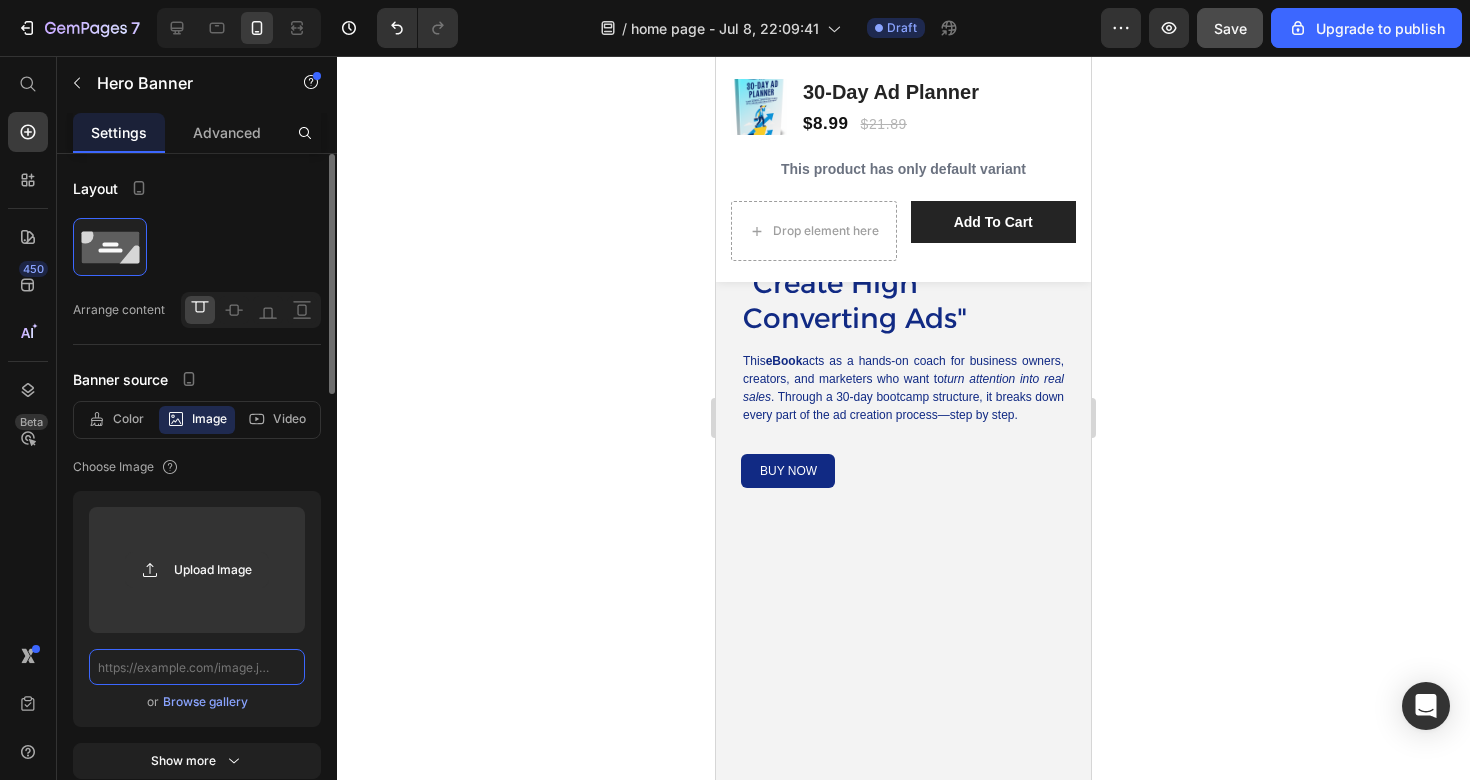 click 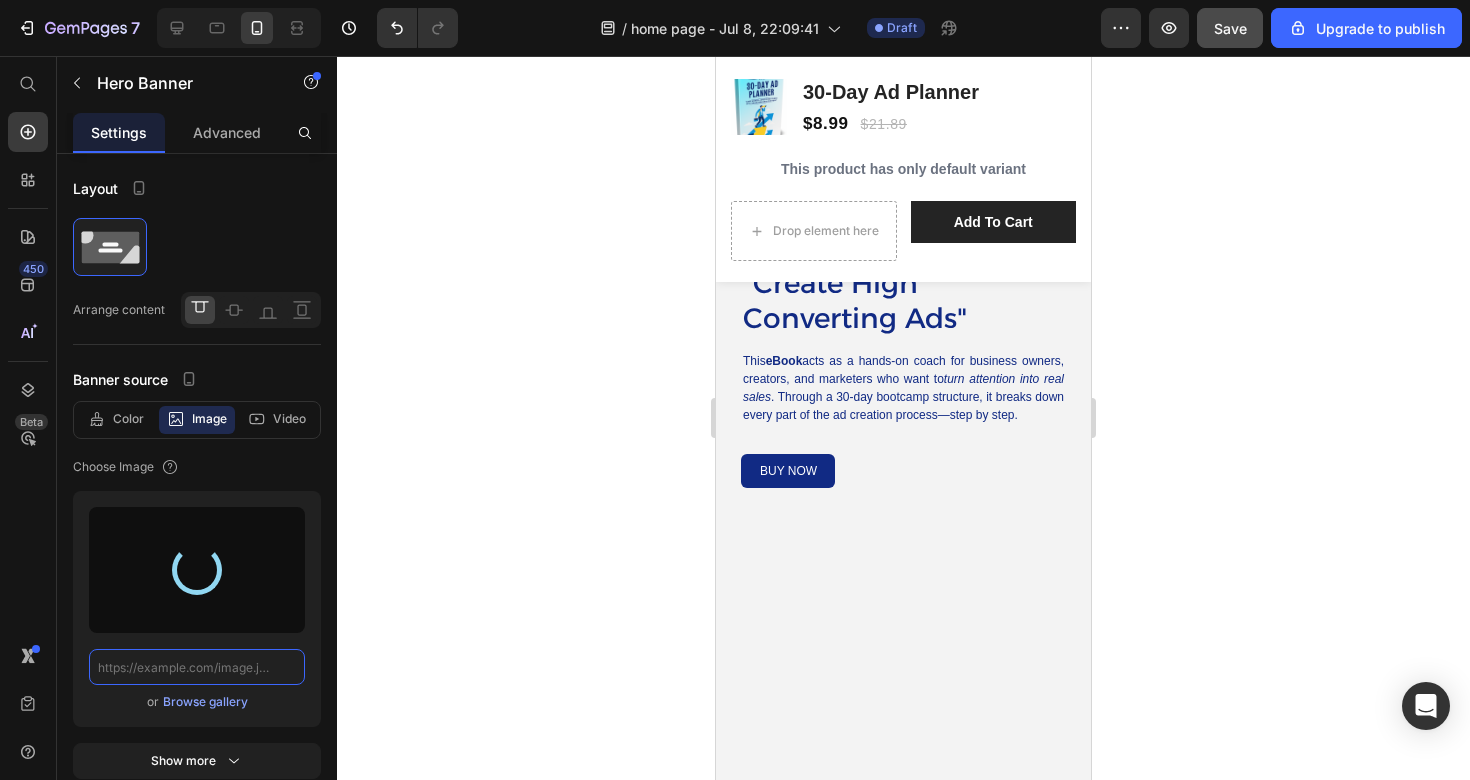 type on "https://cdn.shopify.com/s/files/1/0701/7244/2798/files/gempages_574360361210217281-81dea3ab-7c41-475a-94e1-d055004e3f6d.png" 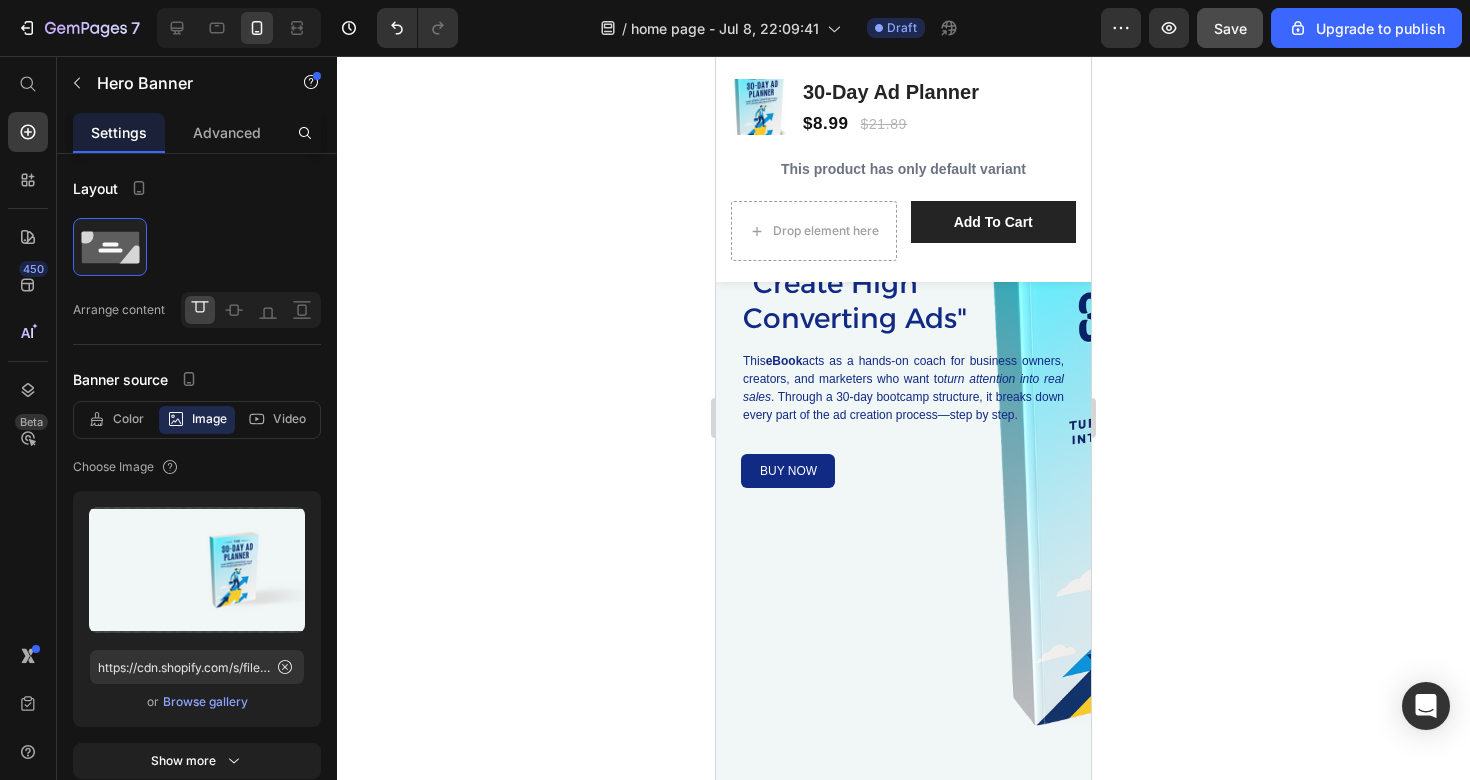 click on "Image
Drop element here Row "Create High  Converting Ads" Heading This  eBook  acts as a hands-on coach for business owners, creators, and marketers who want to  turn attention into real sales . Through a 30-day bootcamp structure, it breaks down every part of the ad creation process—step by step. Text Block buy now Button Row Row" at bounding box center (903, 461) 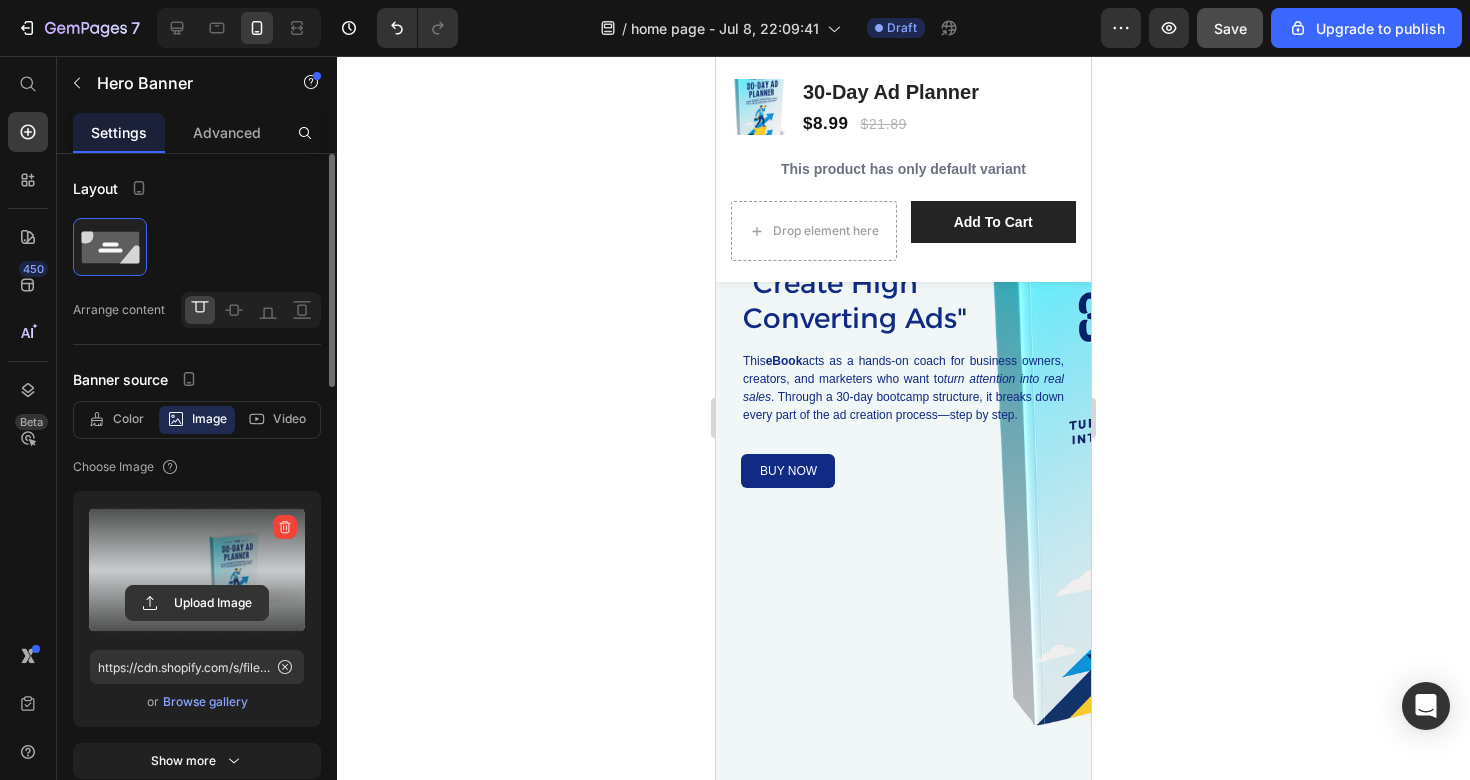 click at bounding box center [197, 570] 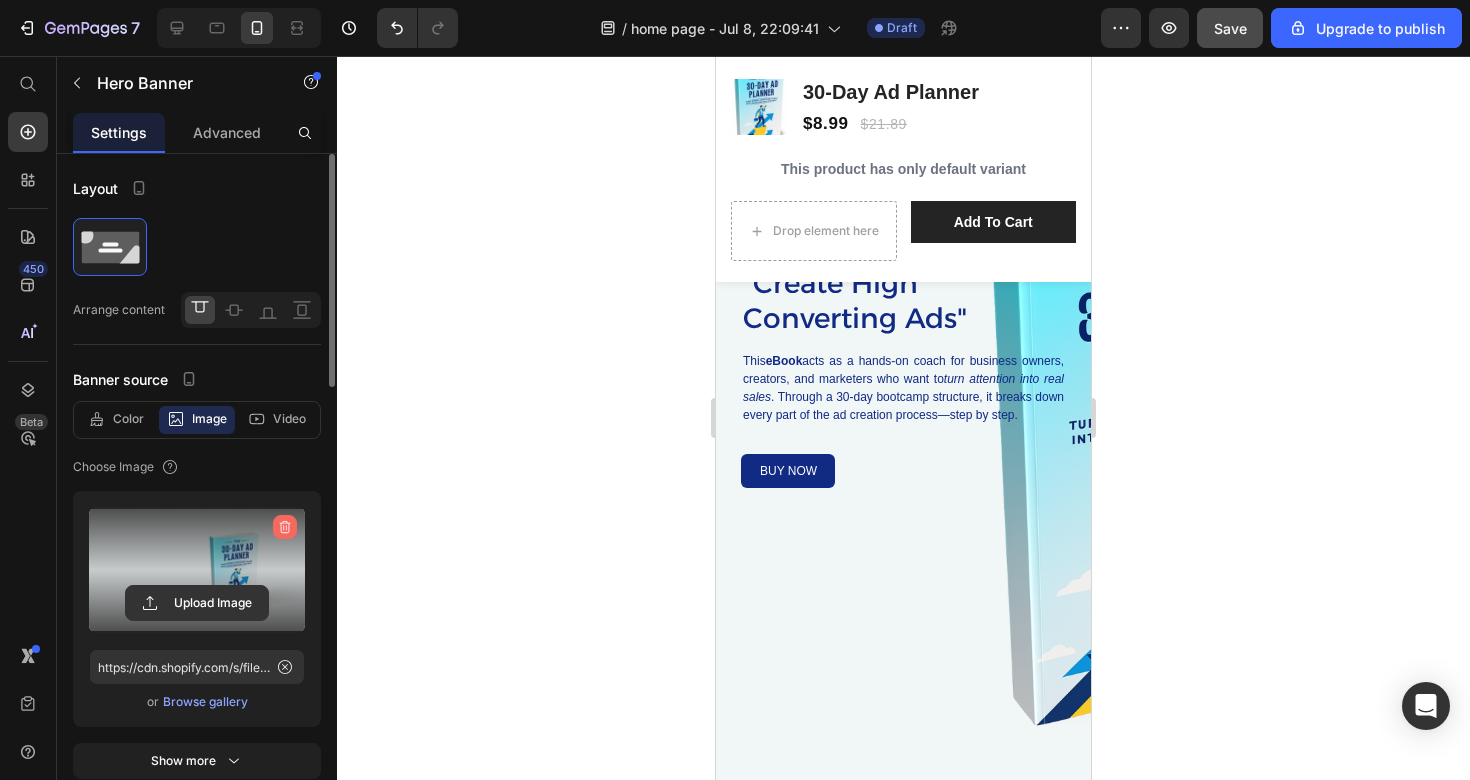 click 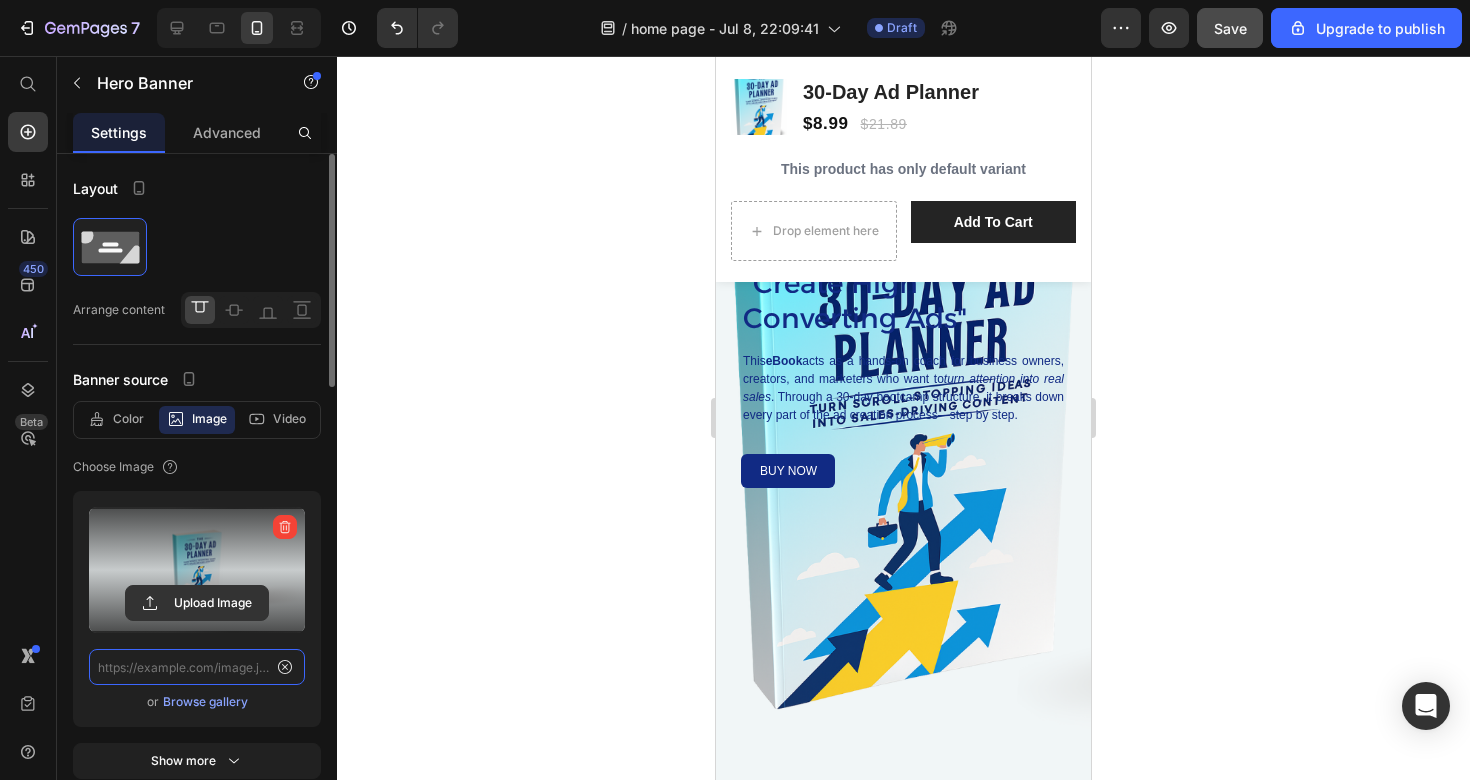 type on "https://cdn.shopify.com/s/files/1/0701/7244/2798/files/gempages_574360361210217281-22a17fc3-42ba-4686-a77c-dd94617e1a5c.png" 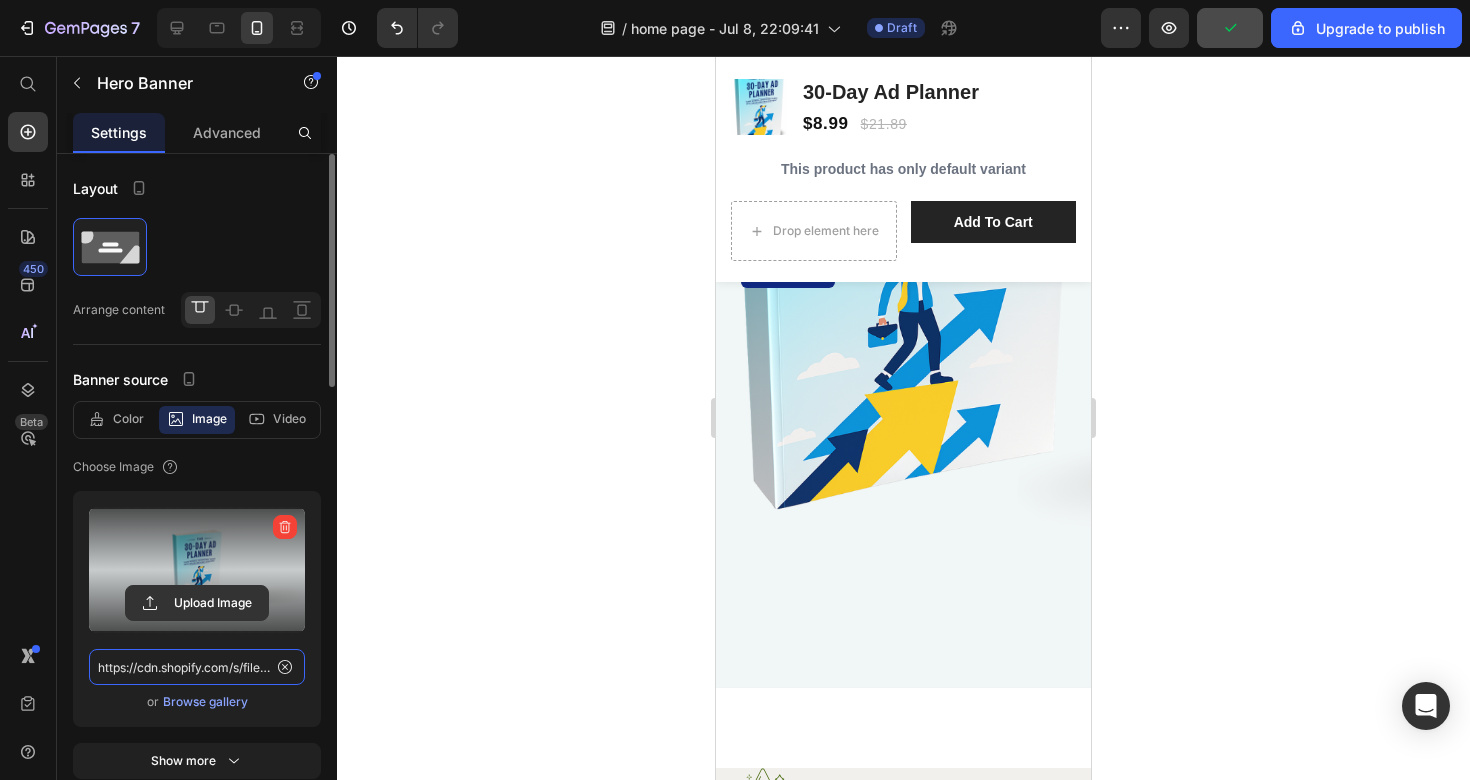 scroll, scrollTop: 543, scrollLeft: 0, axis: vertical 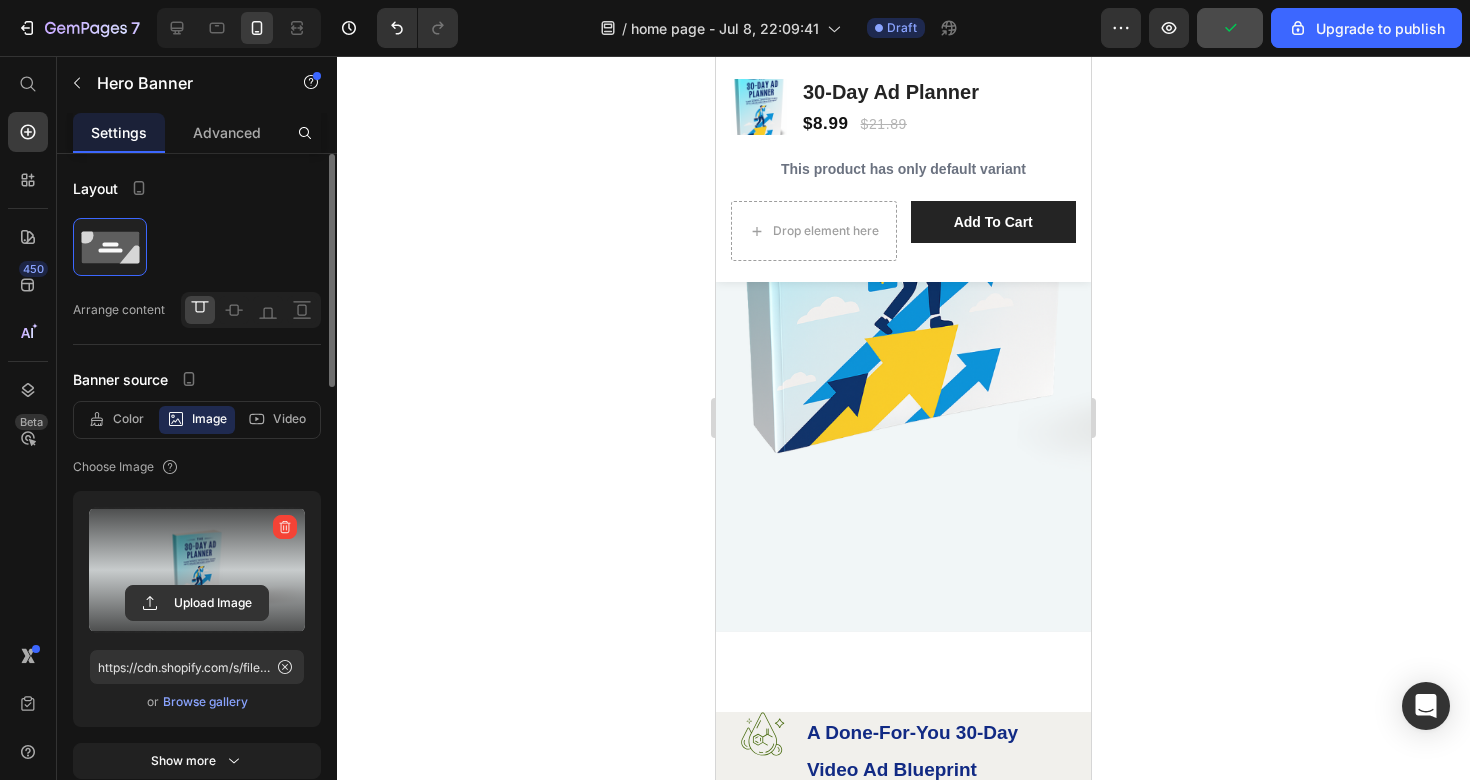 click on "Image
Drop element here Row "Create High  Converting Ads" Heading This  eBook  acts as a hands-on coach for business owners, creators, and marketers who want to  turn attention into real sales . Through a 30-day bootcamp structure, it breaks down every part of the ad creation process—step by step. Text Block buy now Button Row Row" at bounding box center [903, 205] 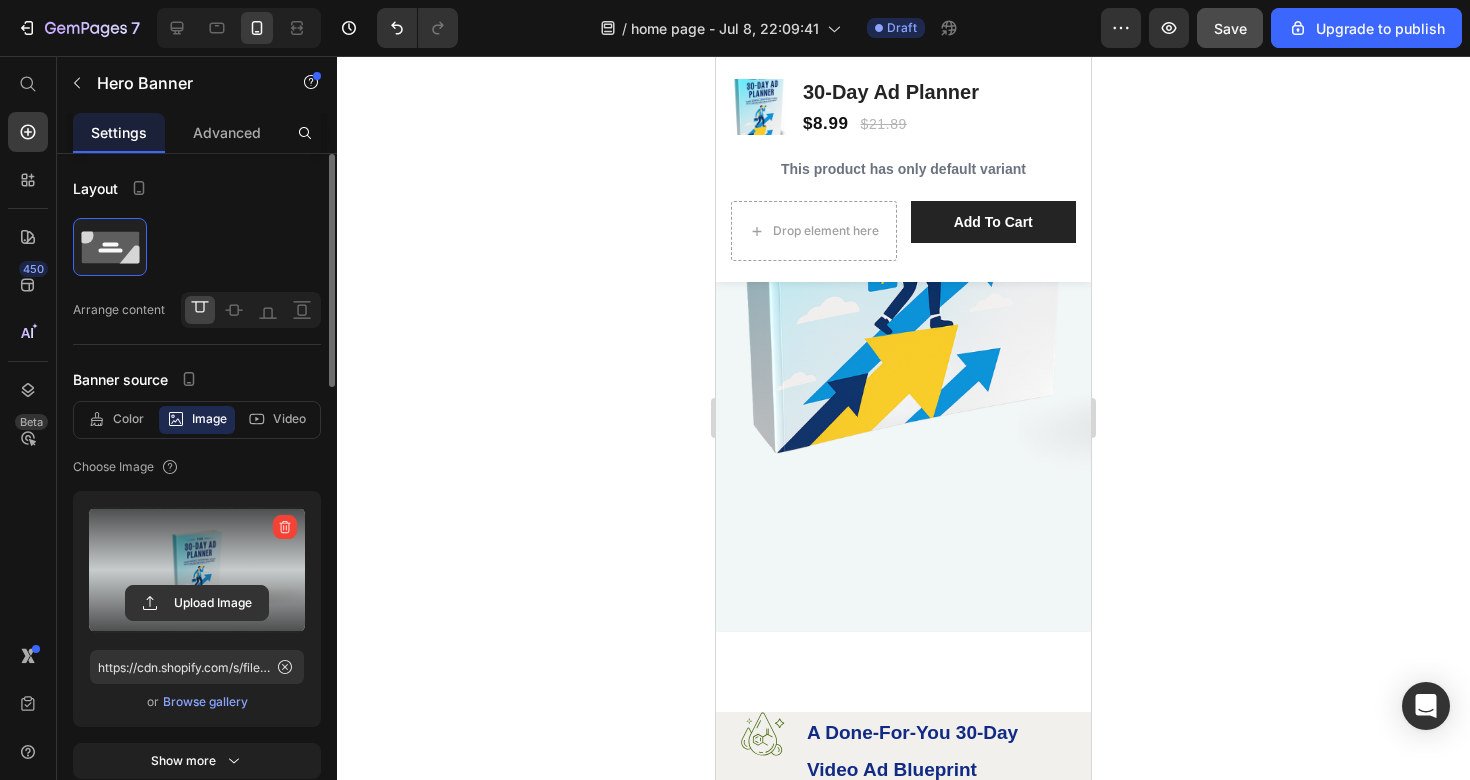 drag, startPoint x: 210, startPoint y: 577, endPoint x: 220, endPoint y: 546, distance: 32.572994 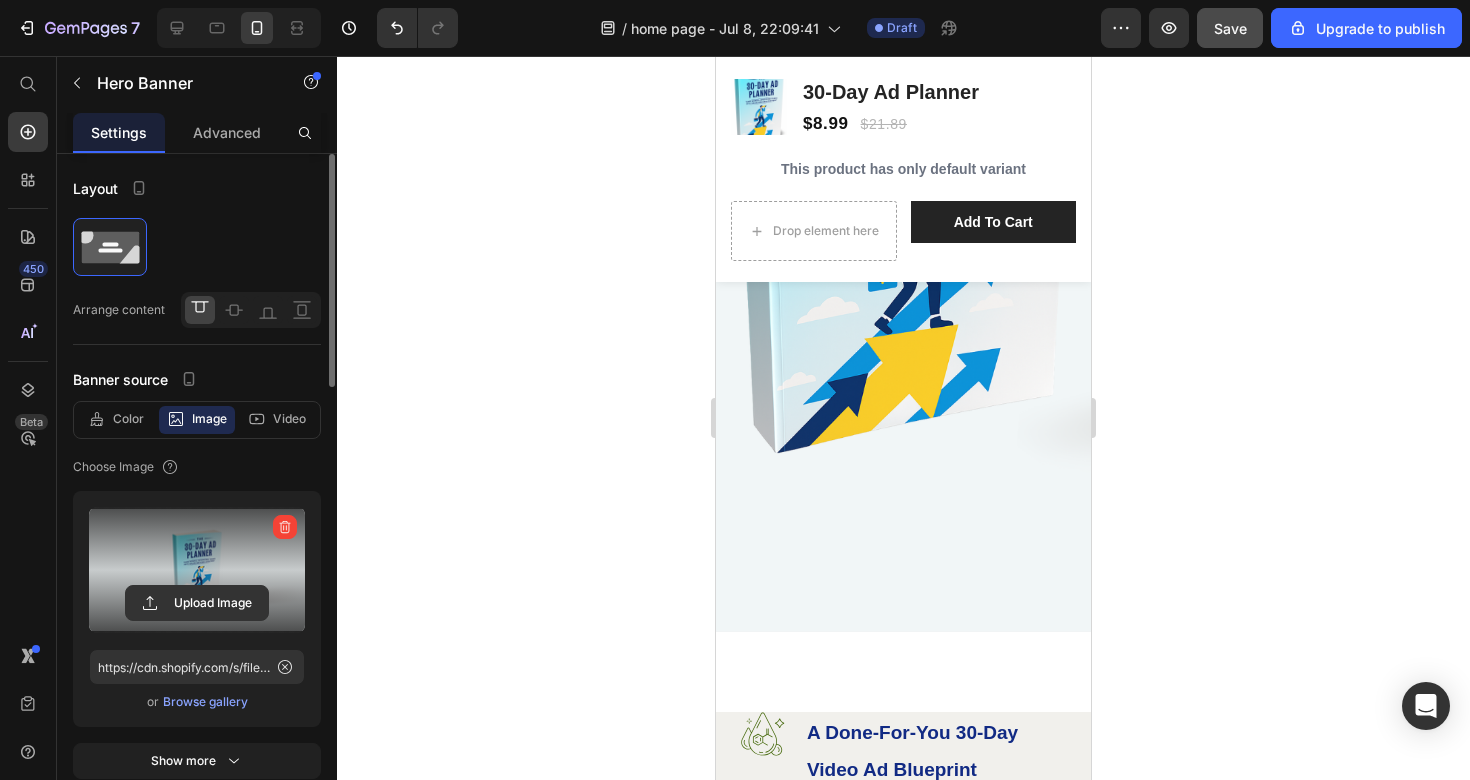 click at bounding box center (197, 570) 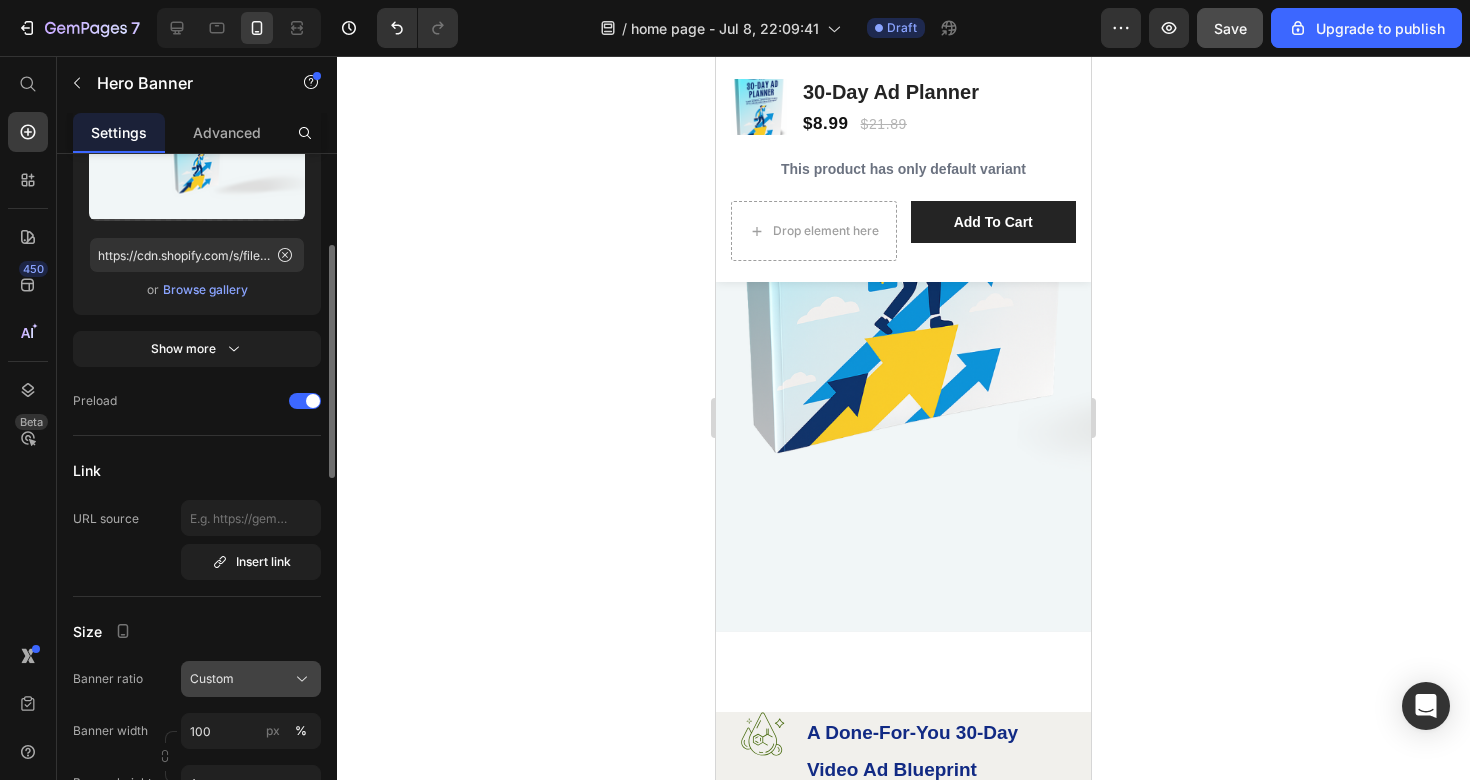 scroll, scrollTop: 375, scrollLeft: 0, axis: vertical 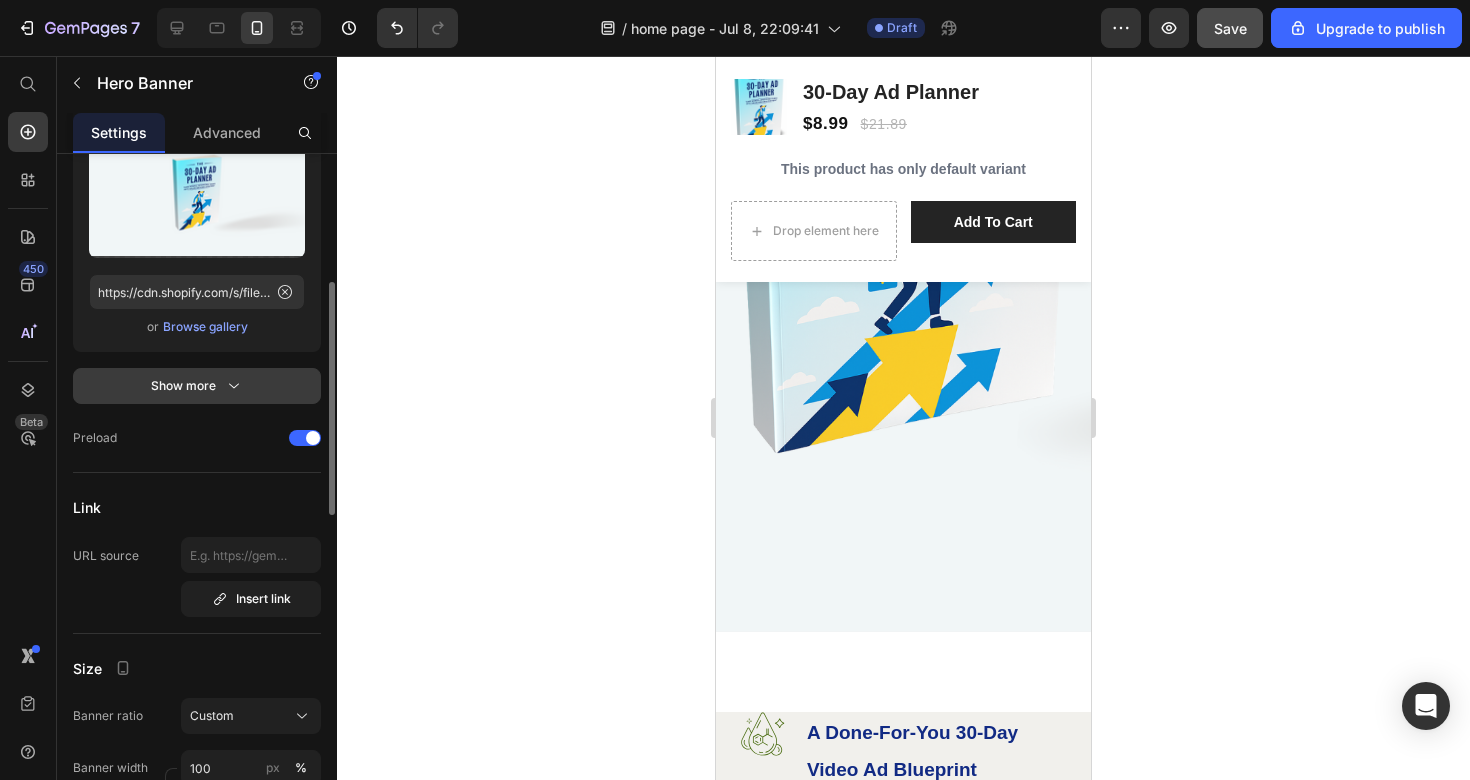 click 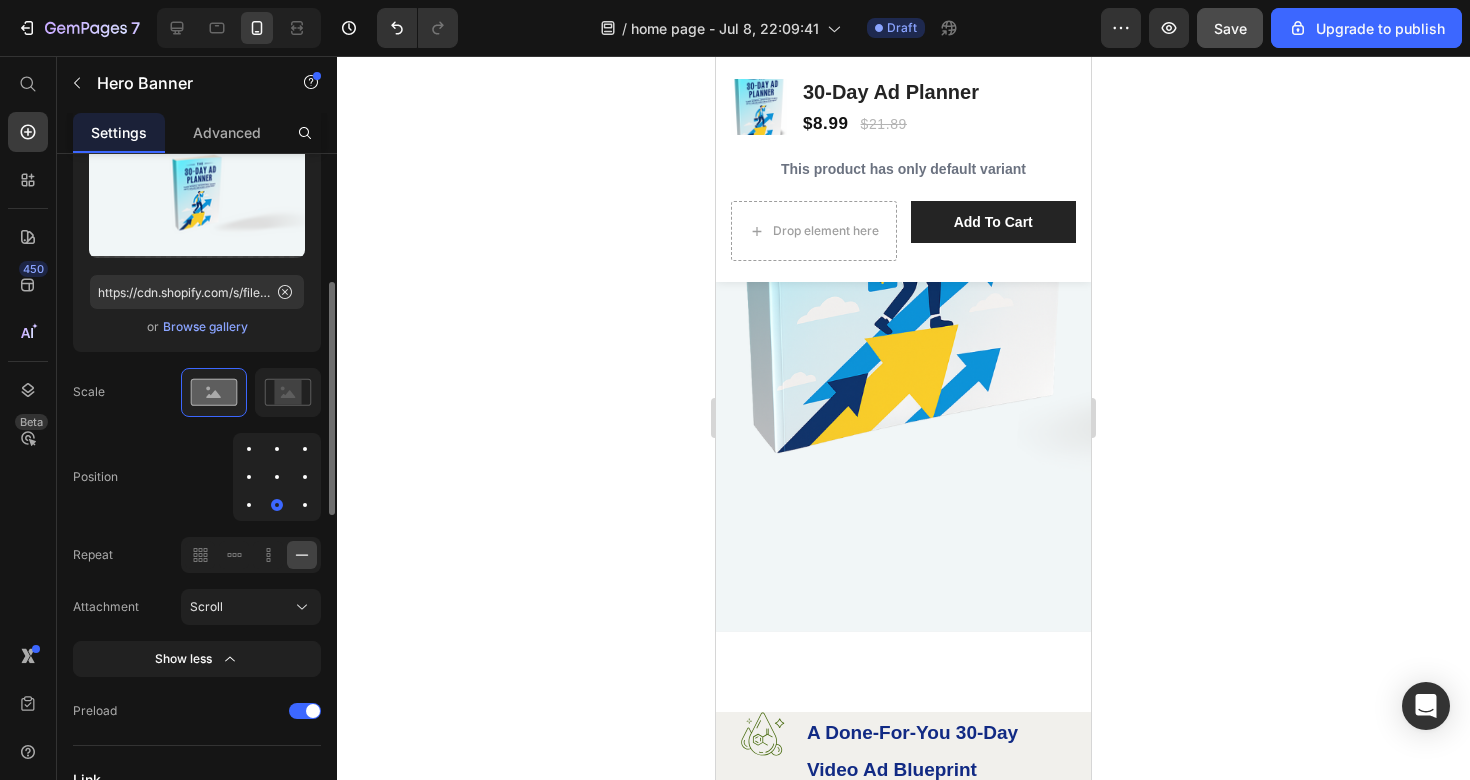 click at bounding box center [249, 505] 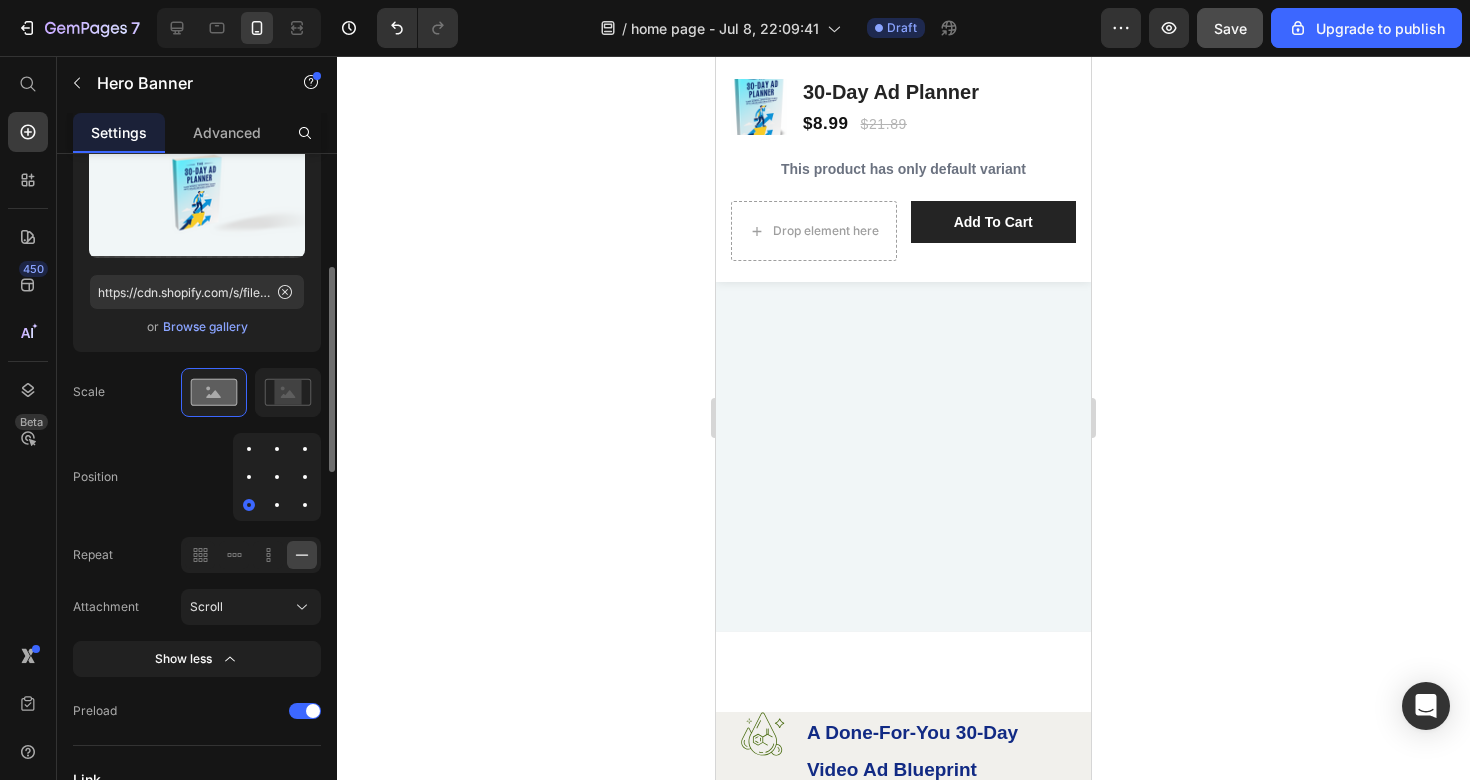 click at bounding box center [277, 505] 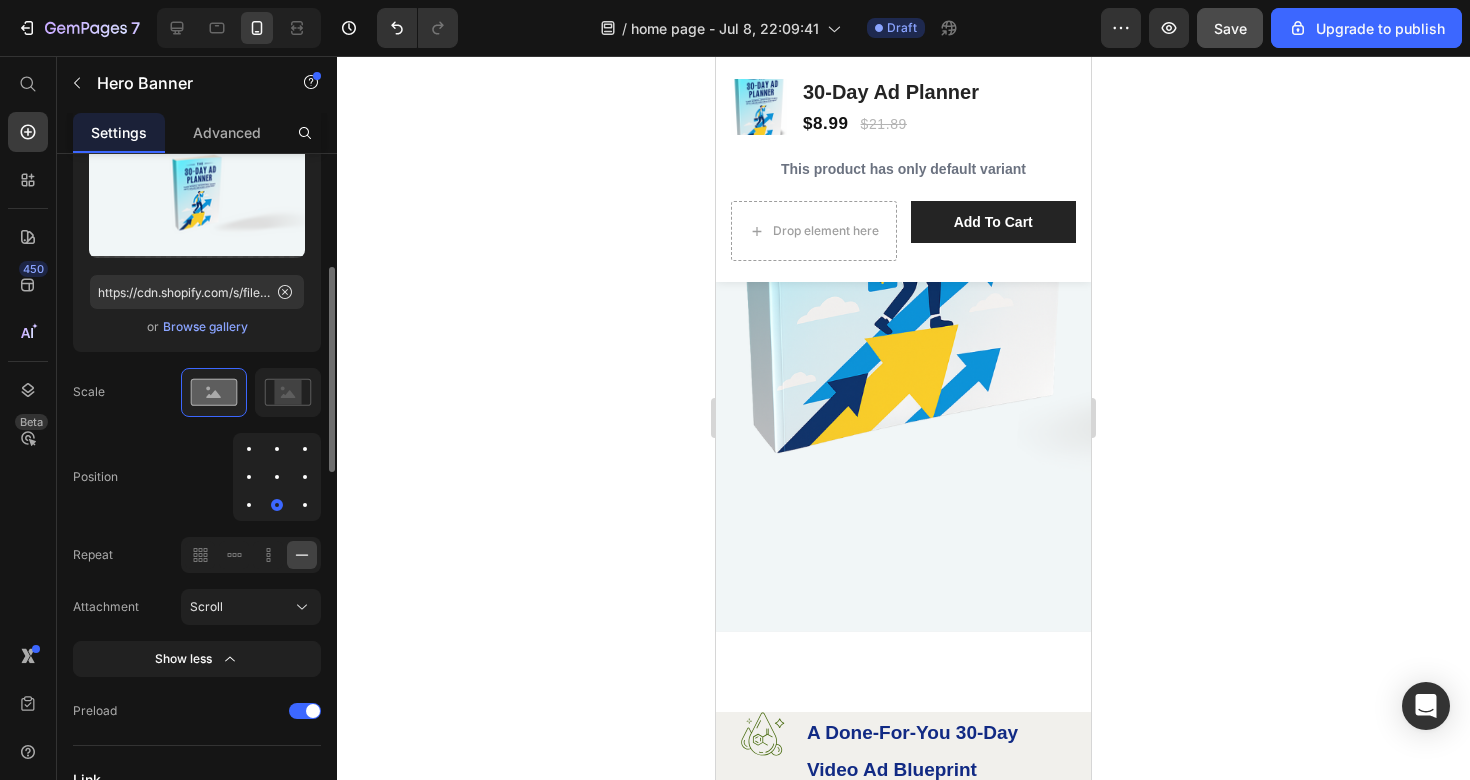 click at bounding box center (305, 505) 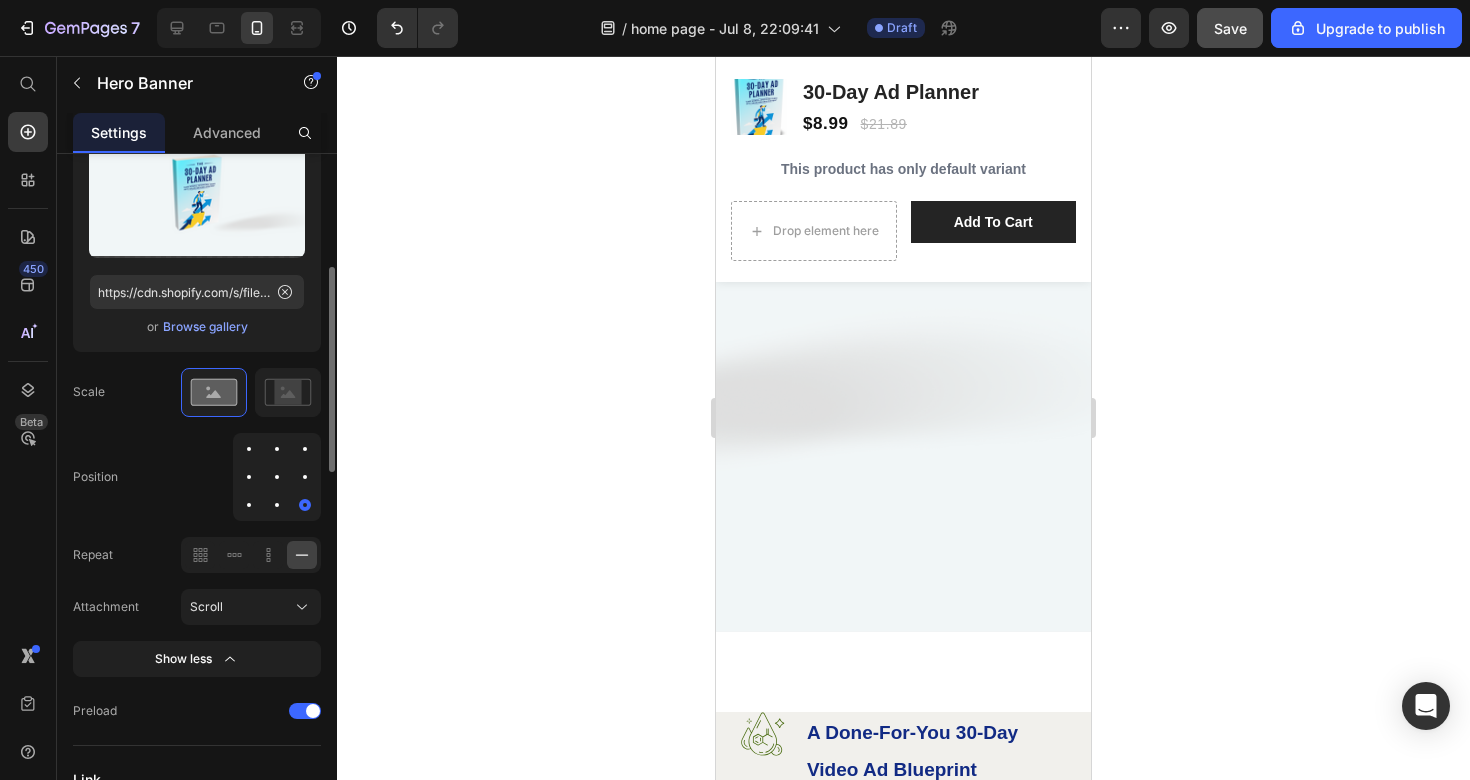 click at bounding box center [277, 505] 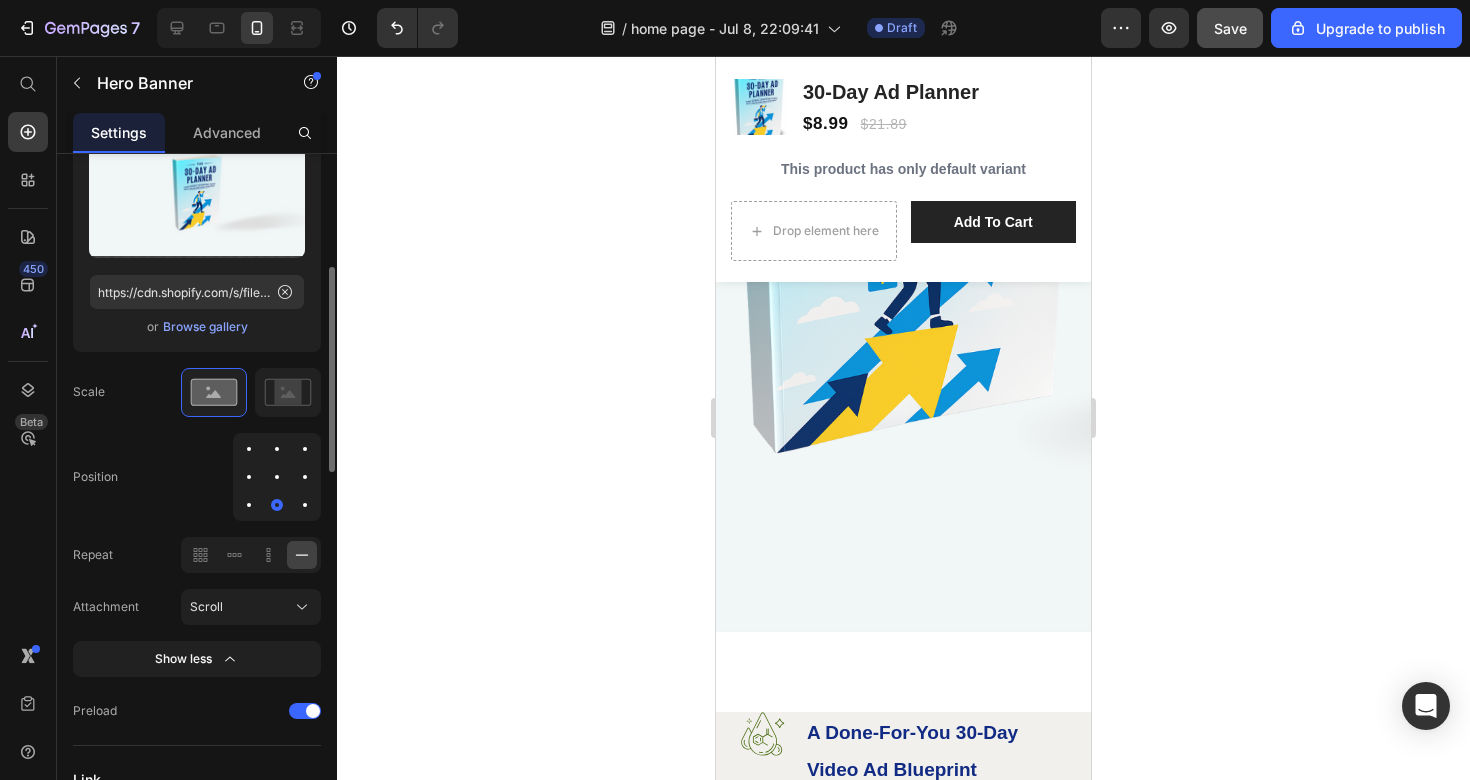 click at bounding box center [277, 477] 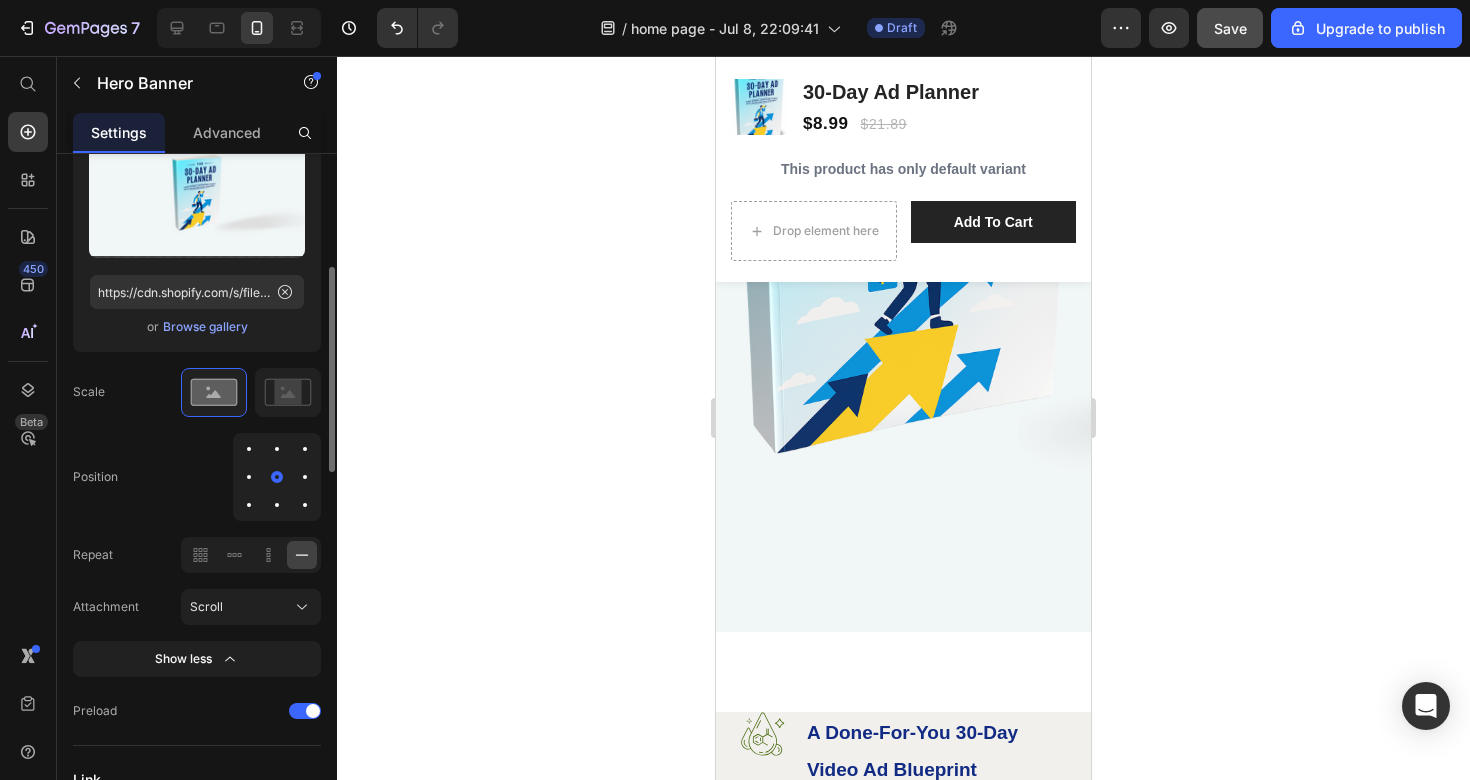 click at bounding box center [277, 449] 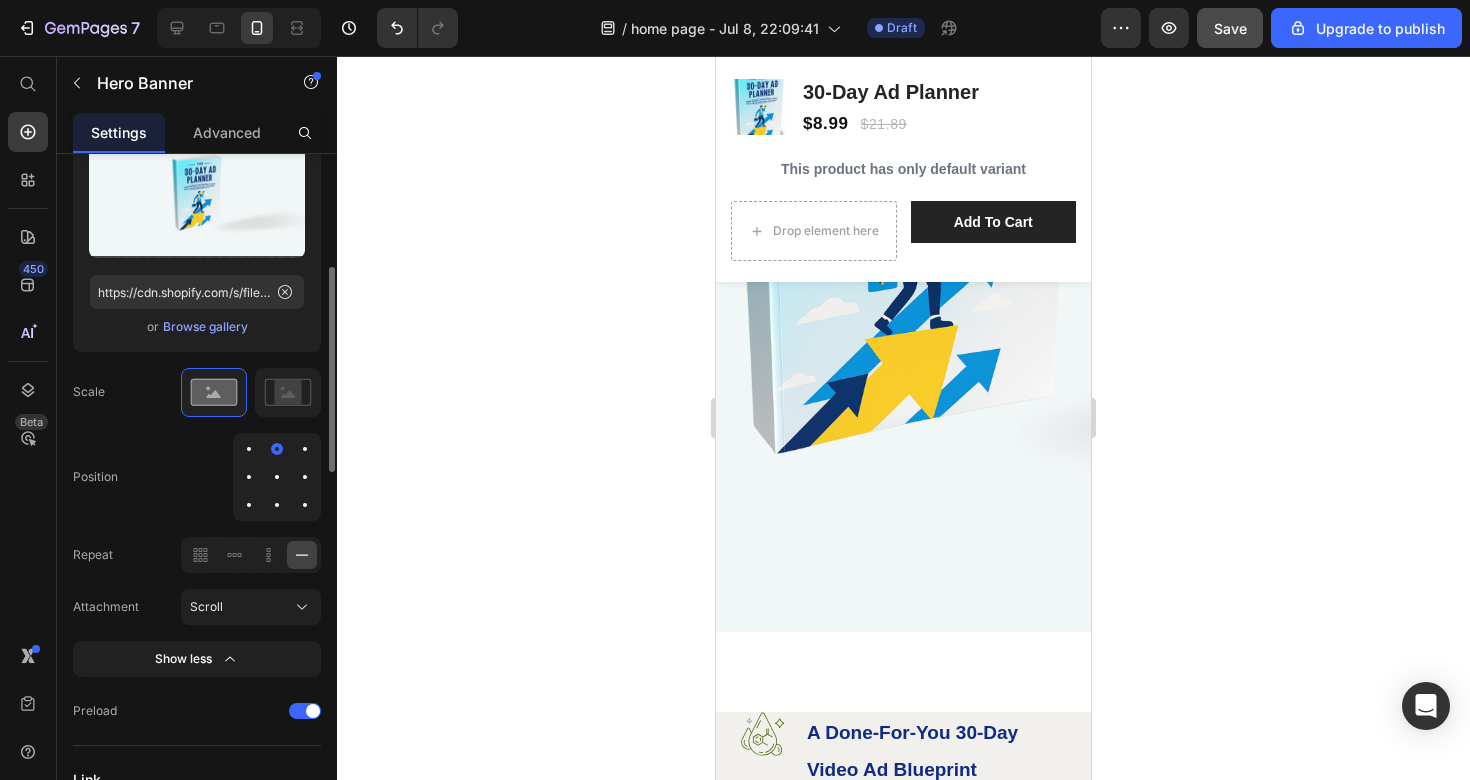 click at bounding box center (305, 449) 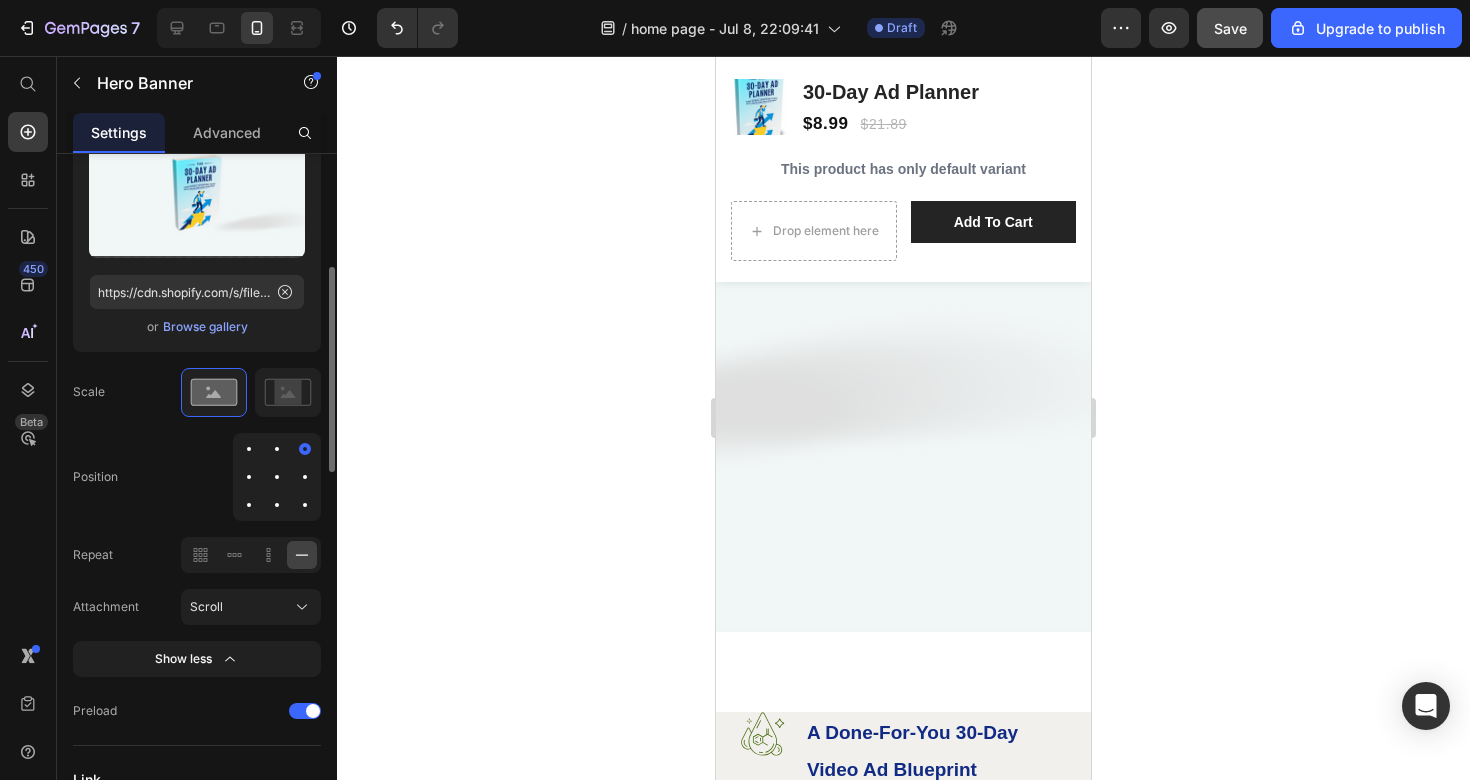 click at bounding box center [277, 449] 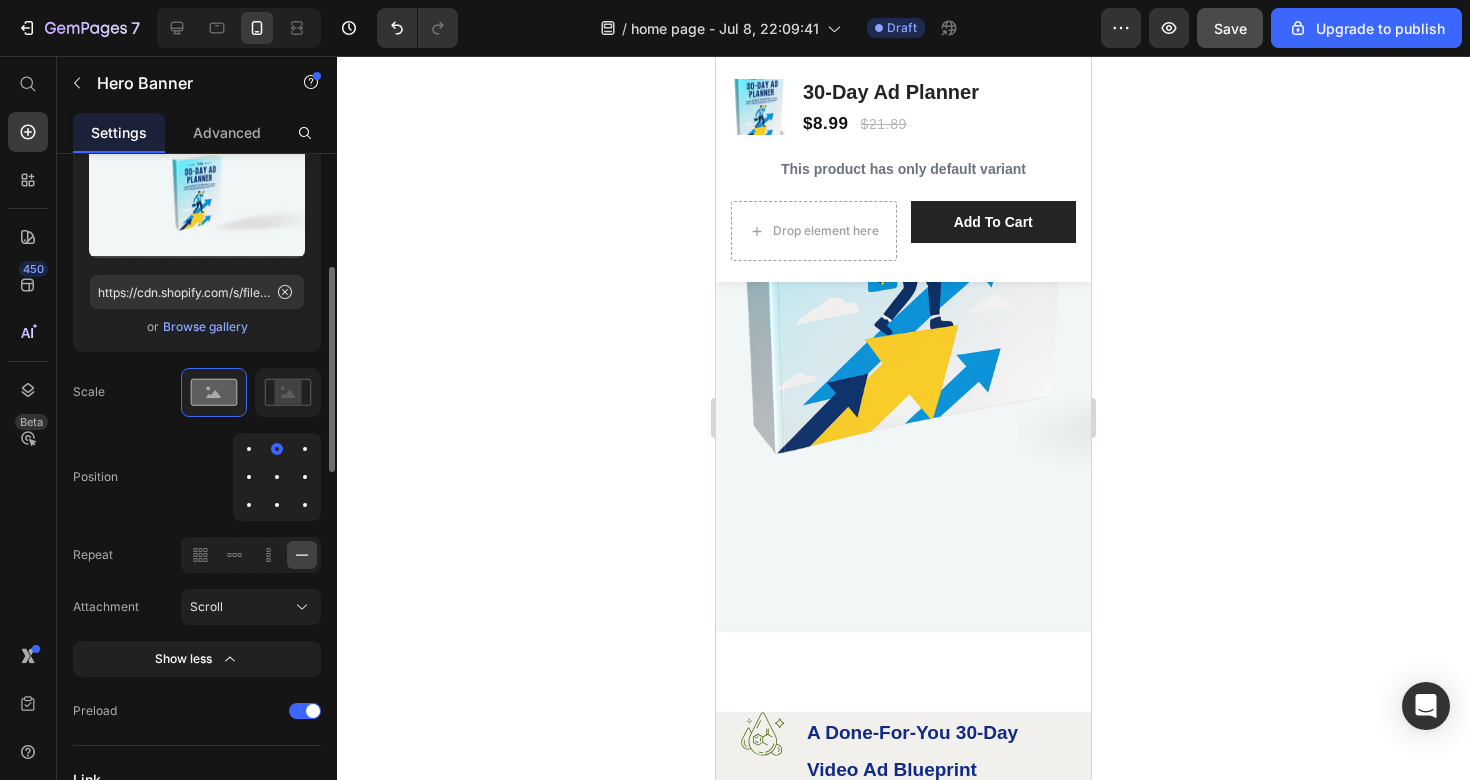 click at bounding box center (277, 477) 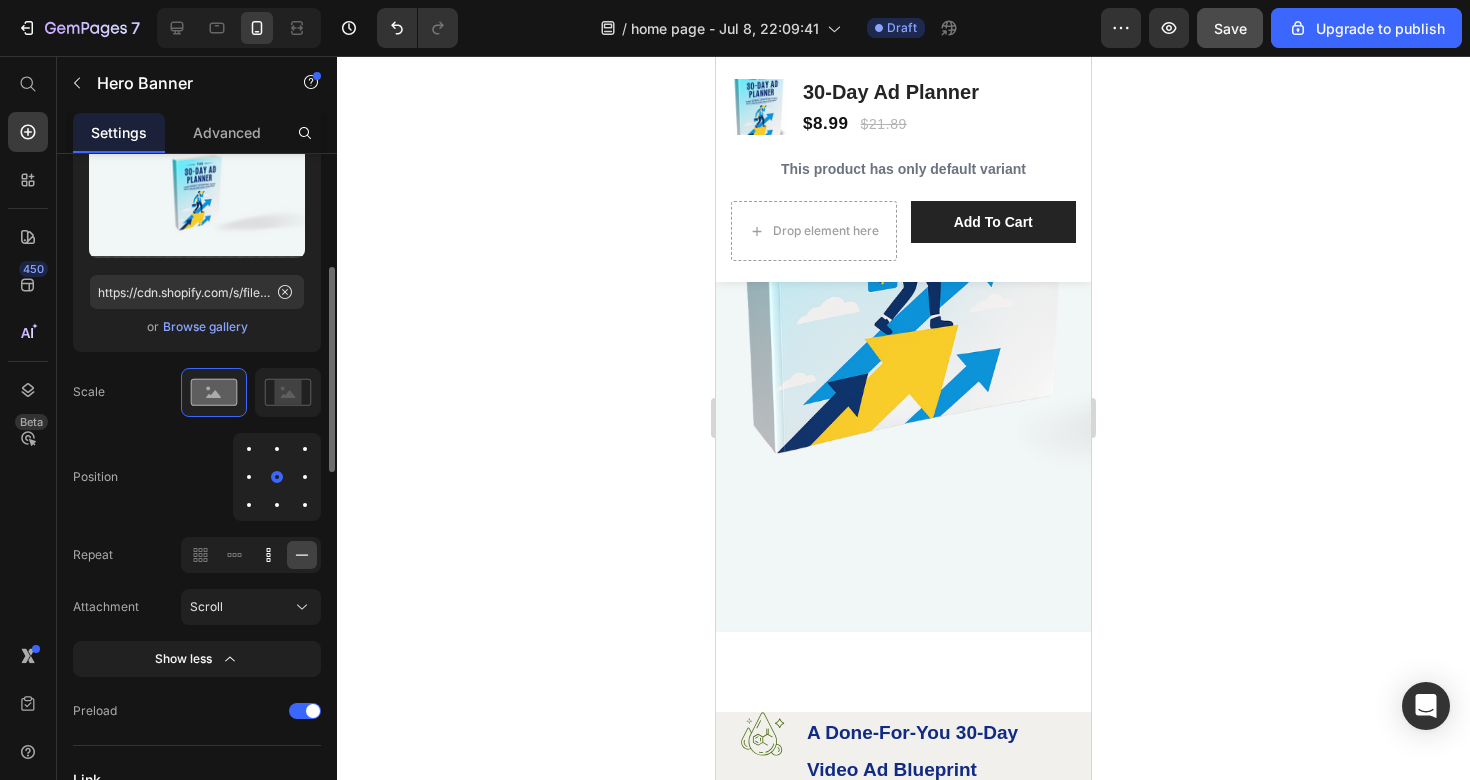 click 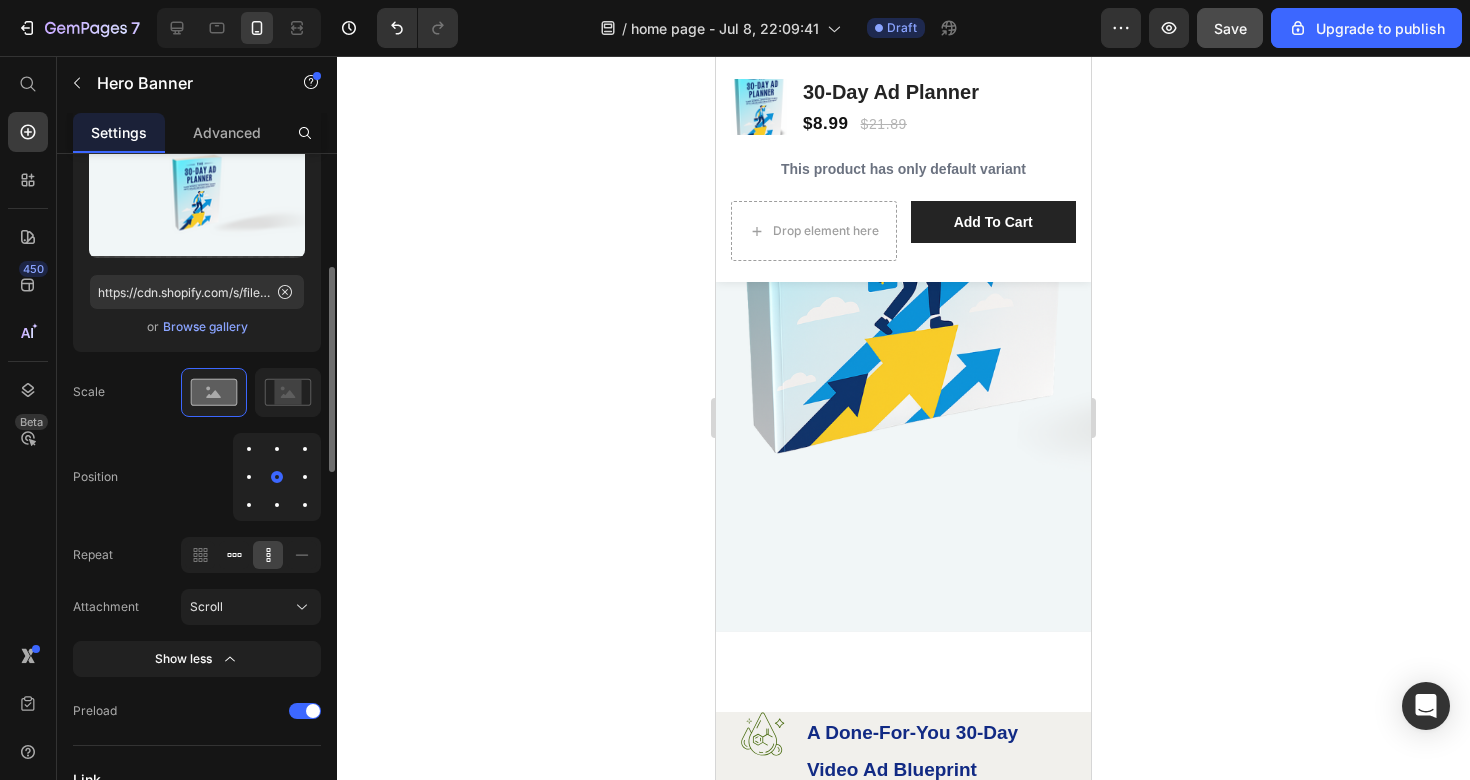 click 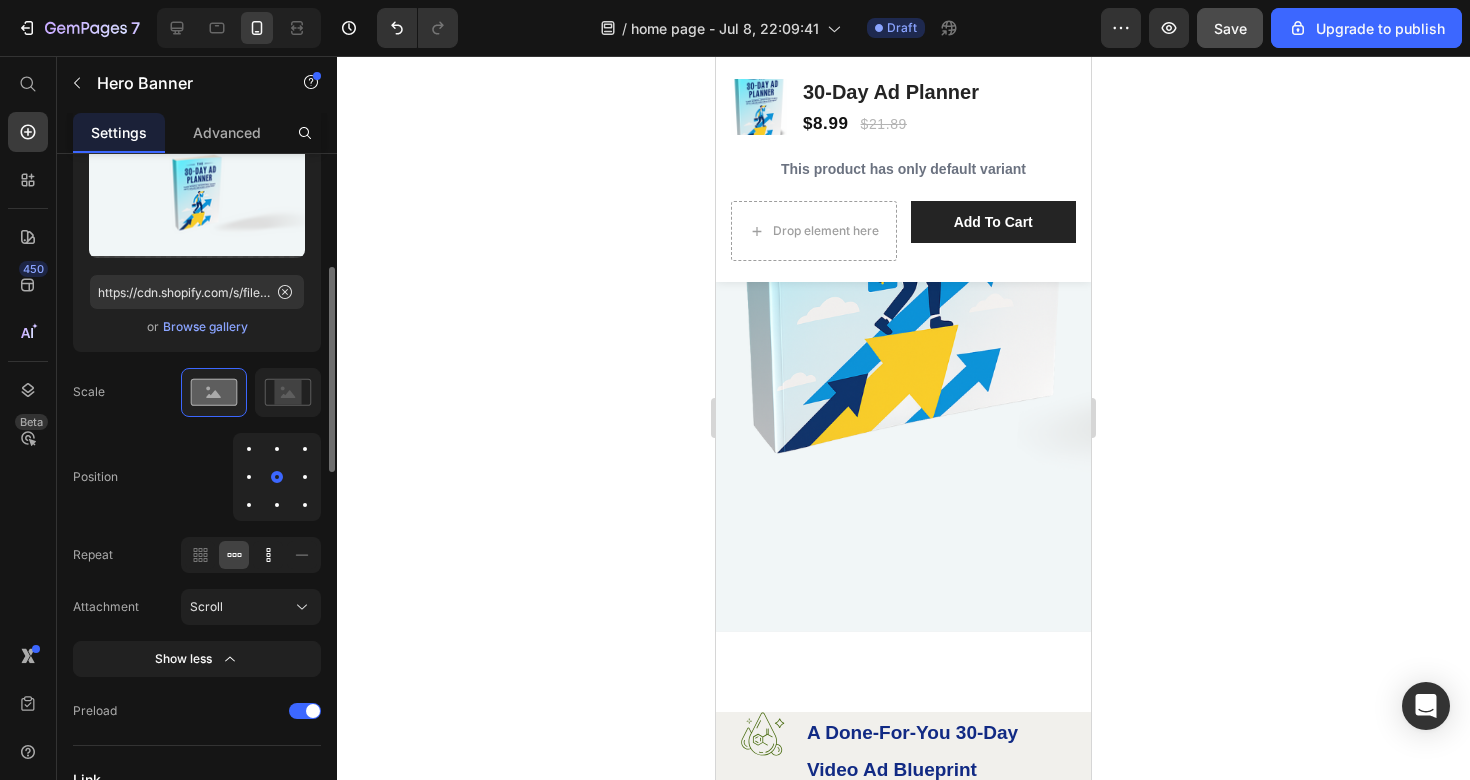click 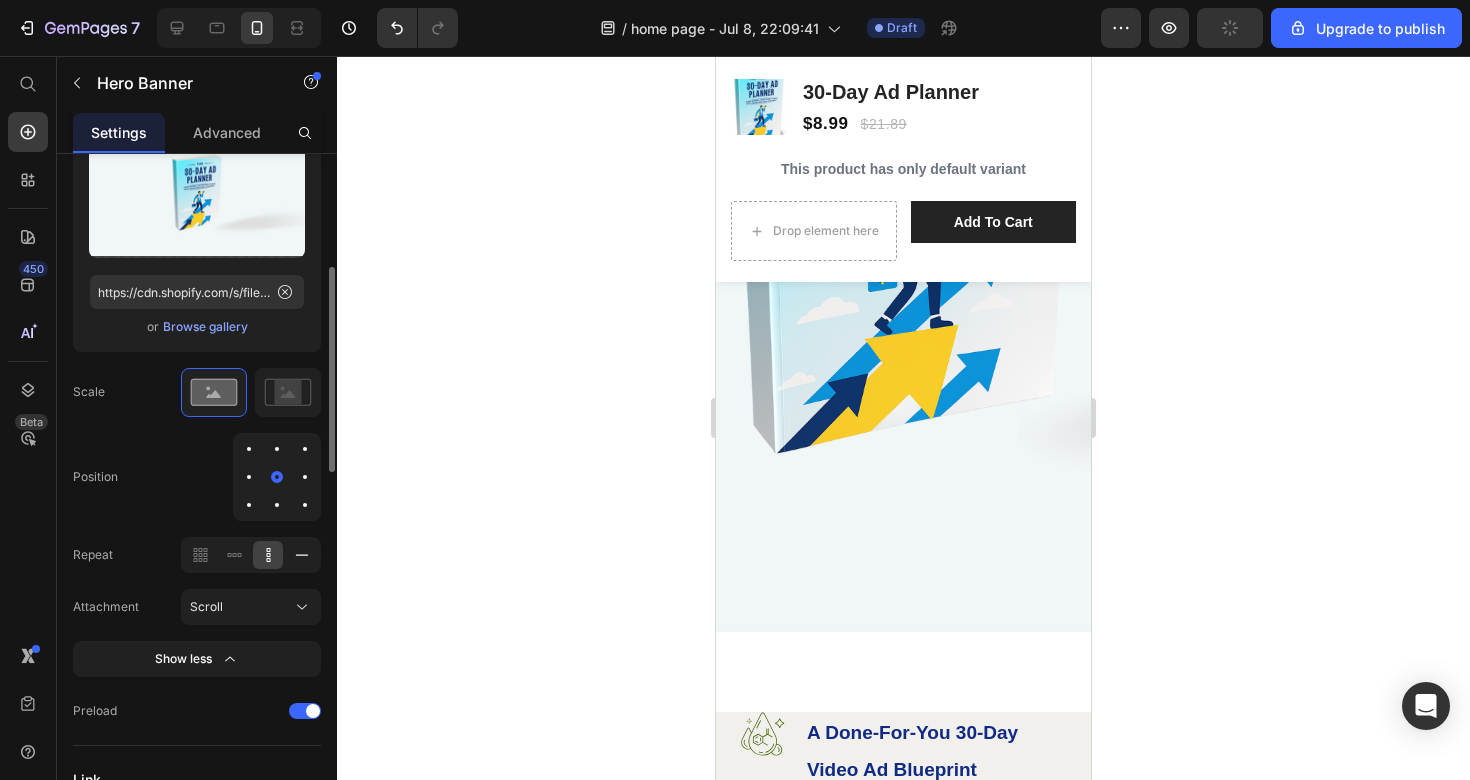 click 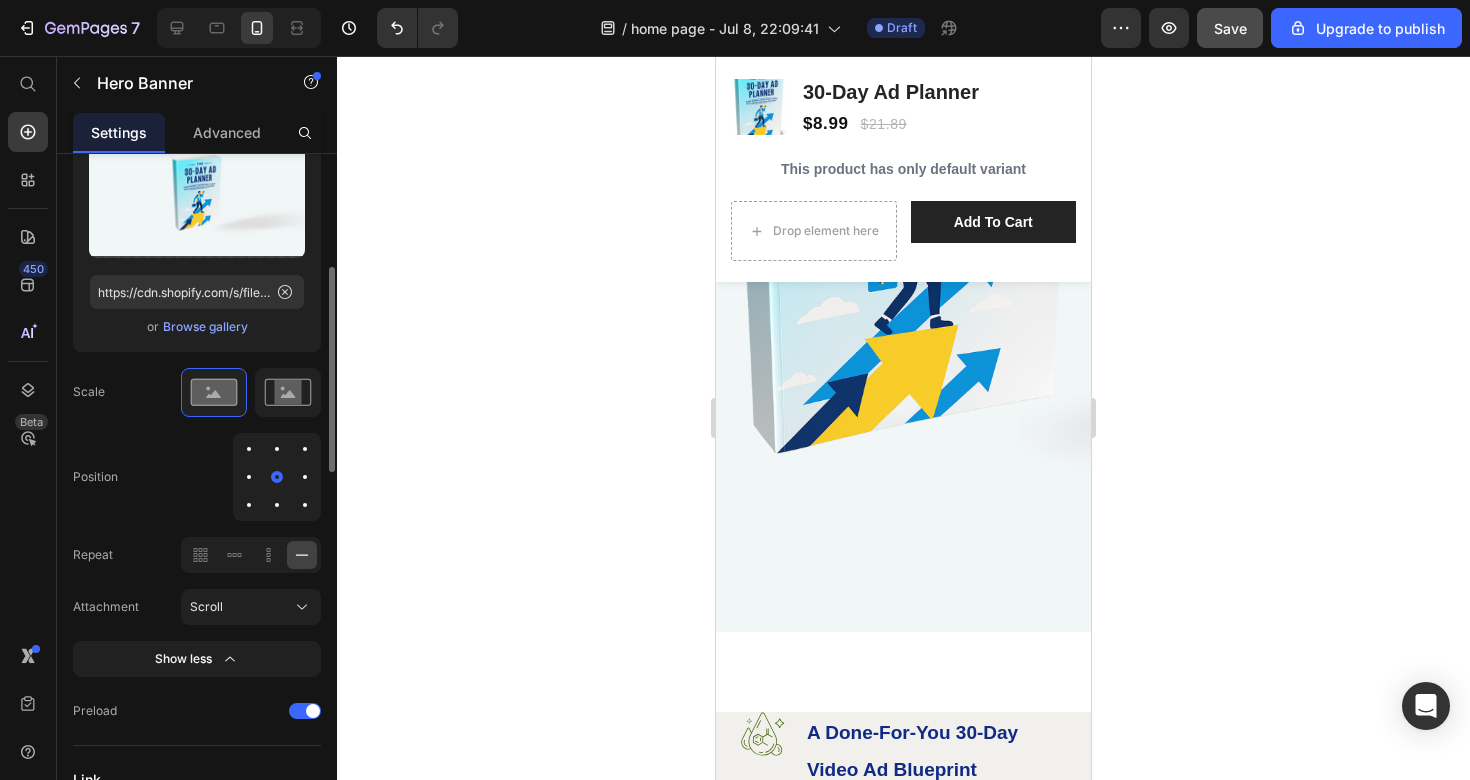 click 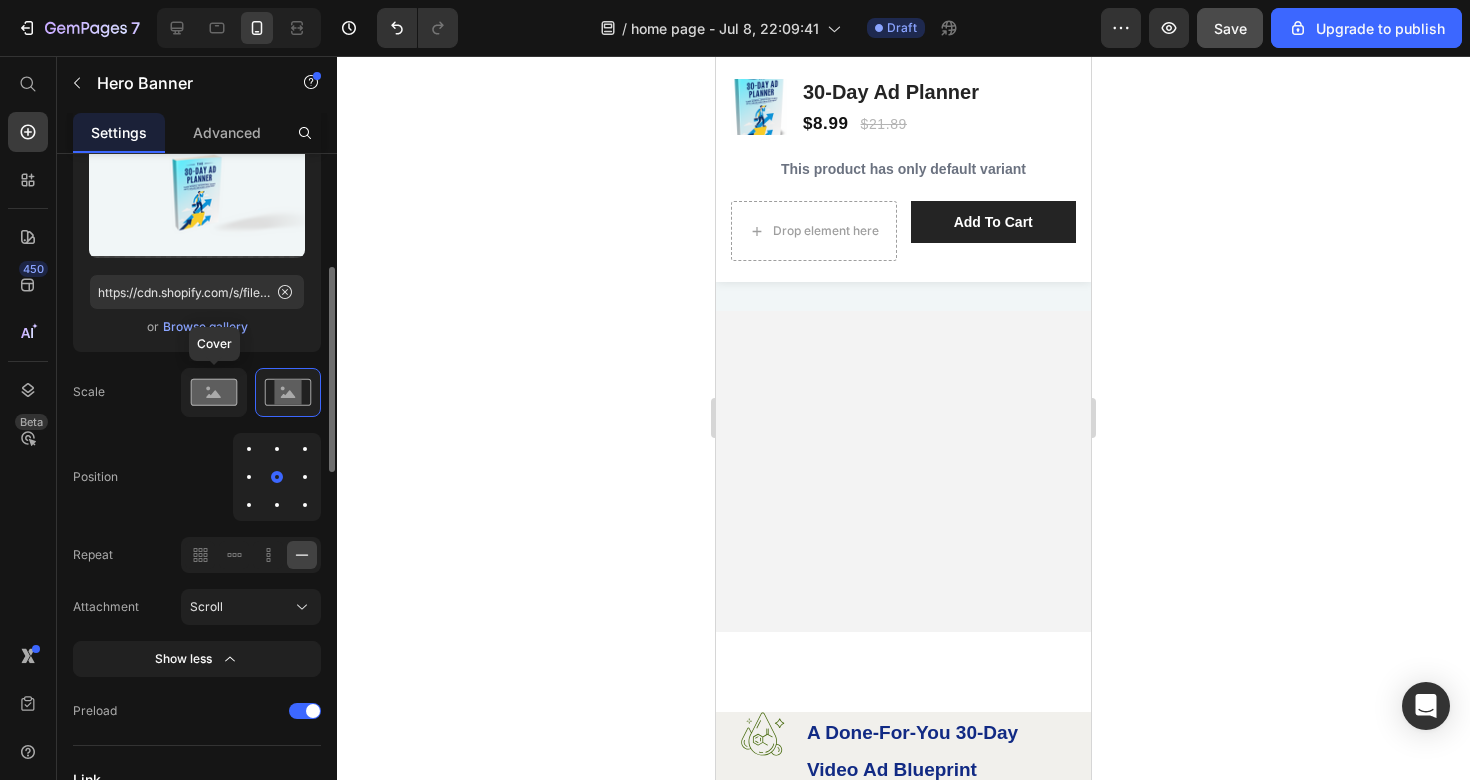 click 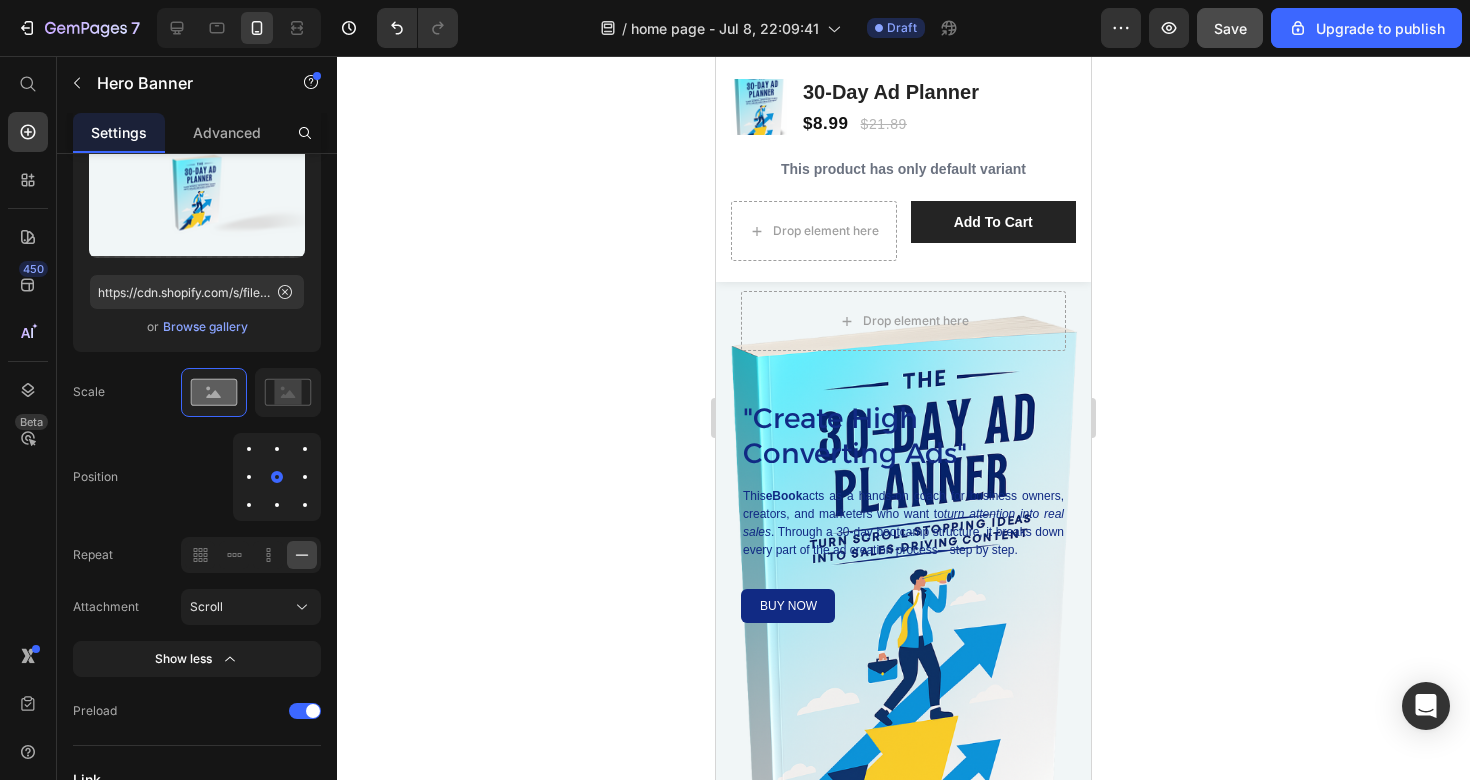 scroll, scrollTop: 143, scrollLeft: 0, axis: vertical 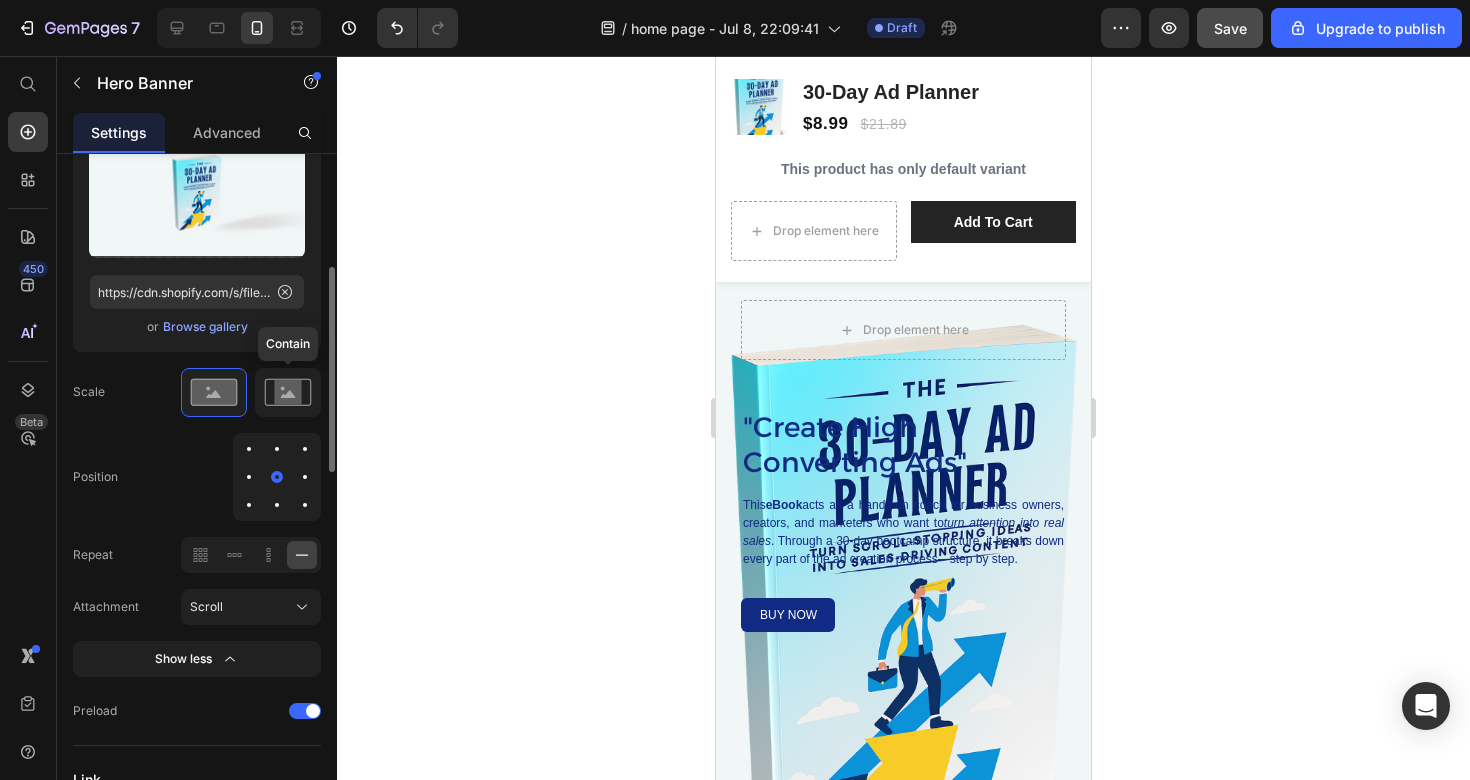 click 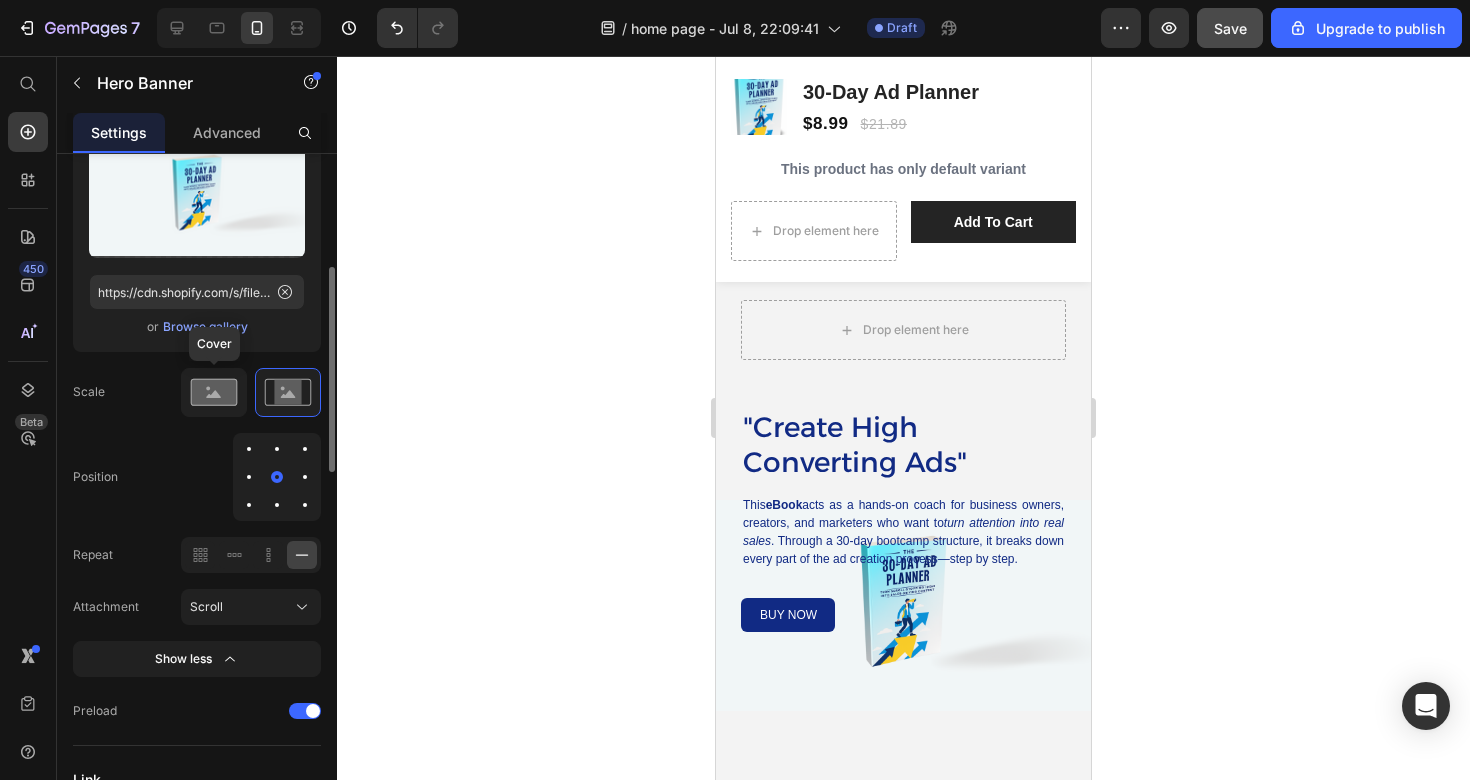 click 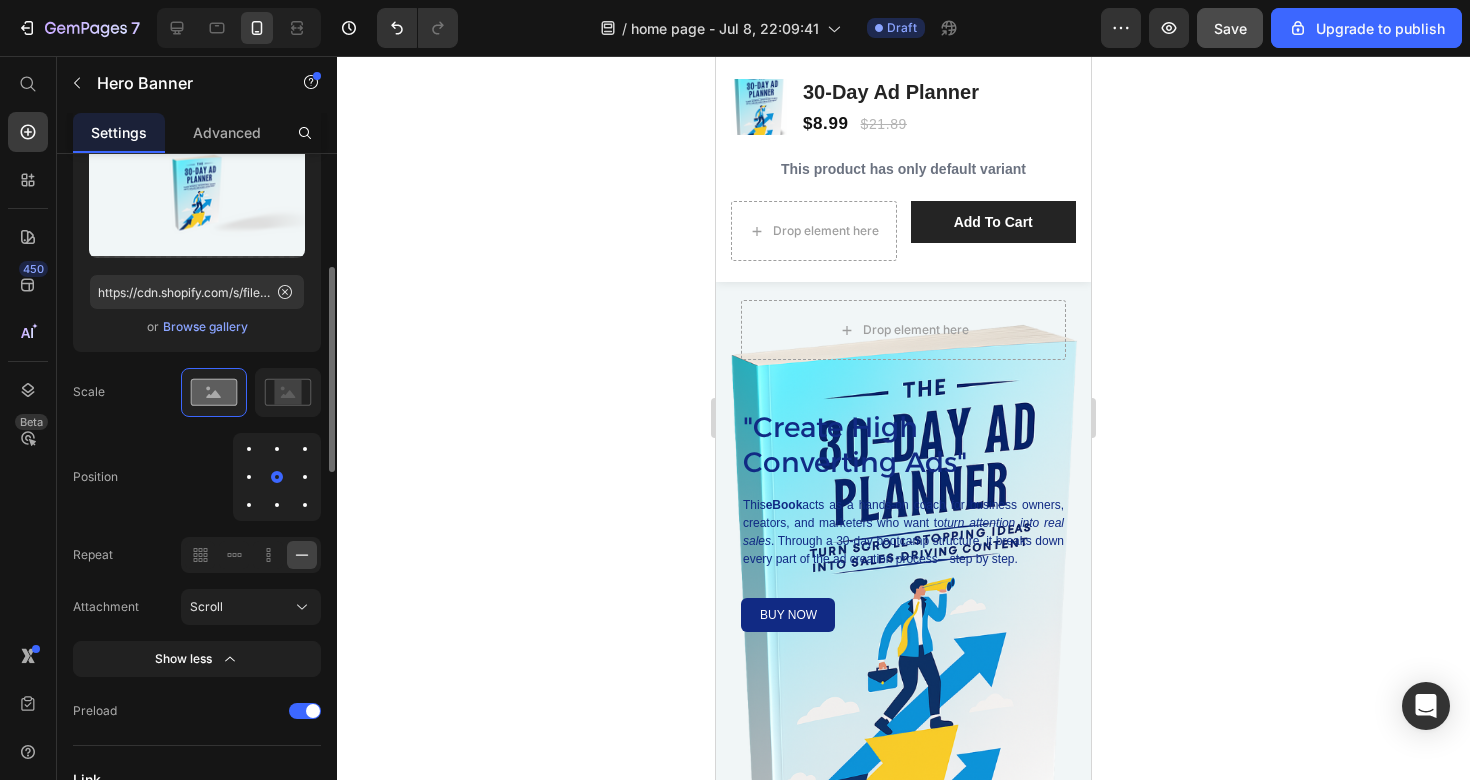 click at bounding box center [305, 477] 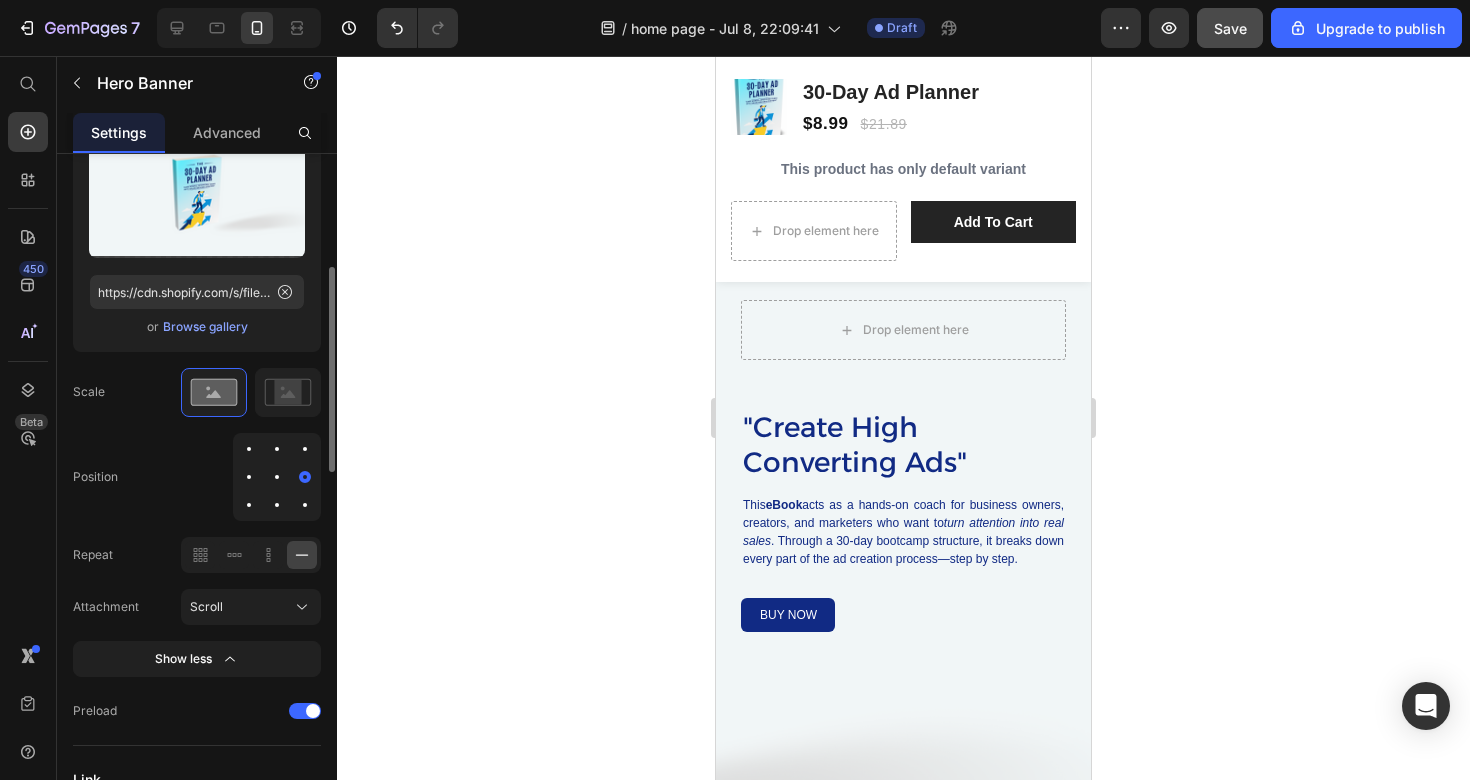 click at bounding box center (277, 477) 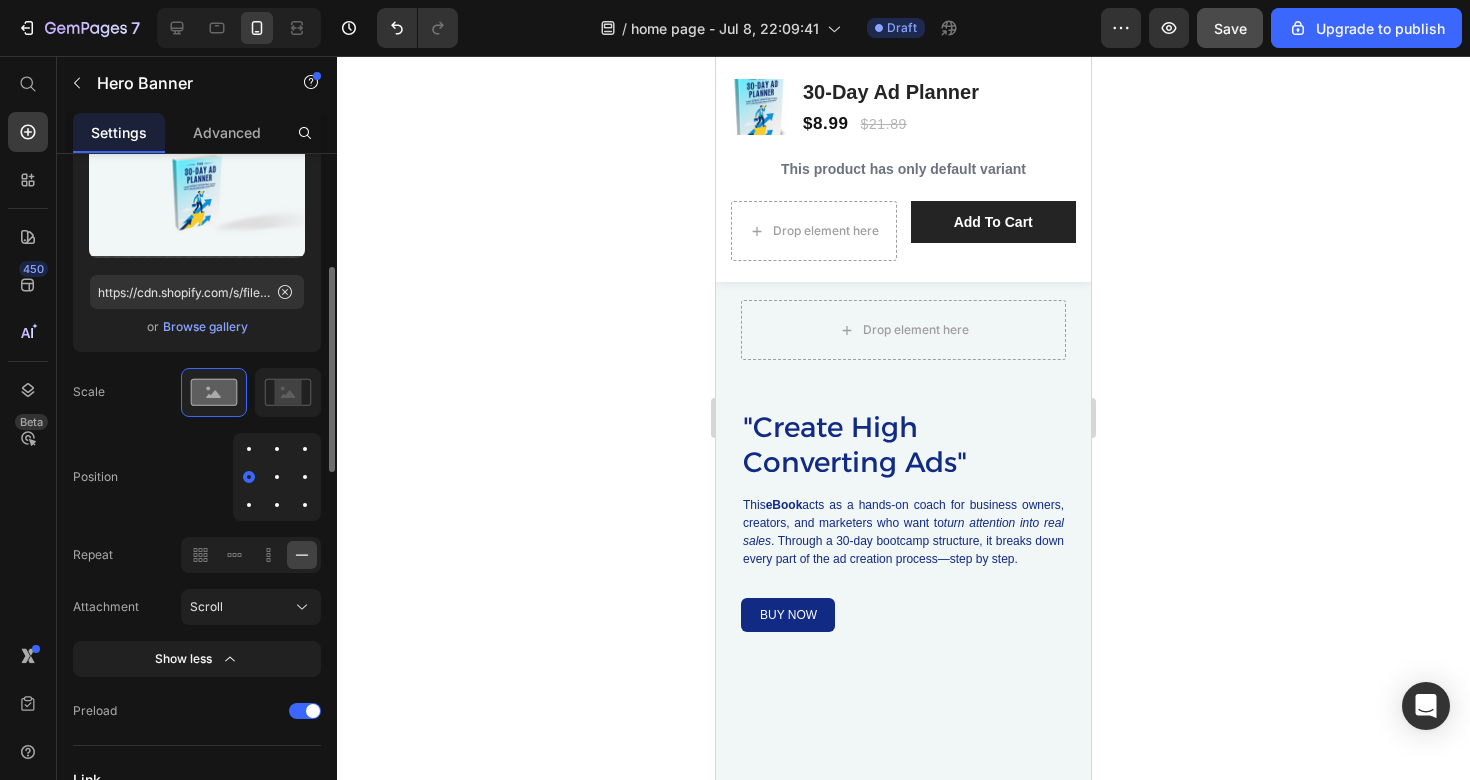 click at bounding box center [277, 477] 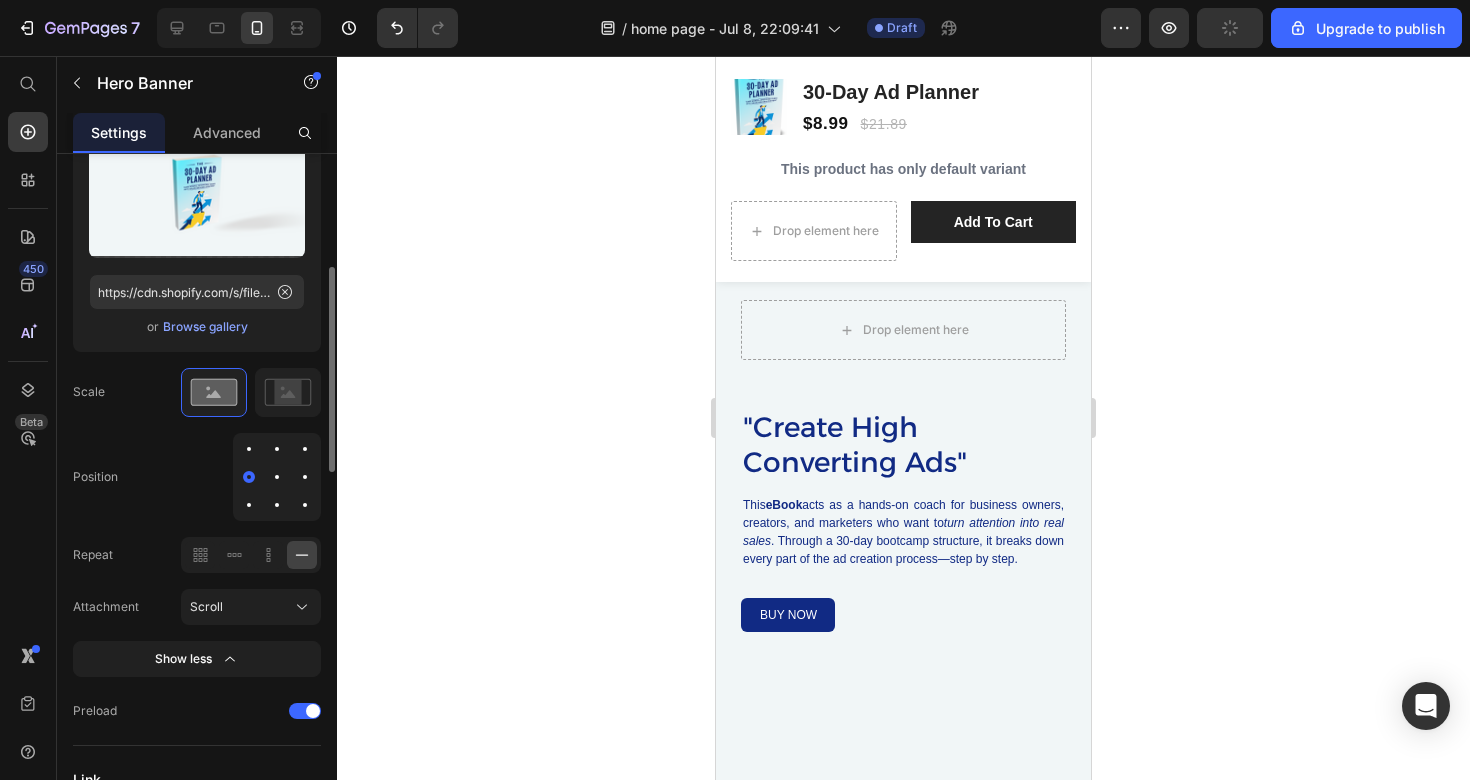 click at bounding box center (277, 477) 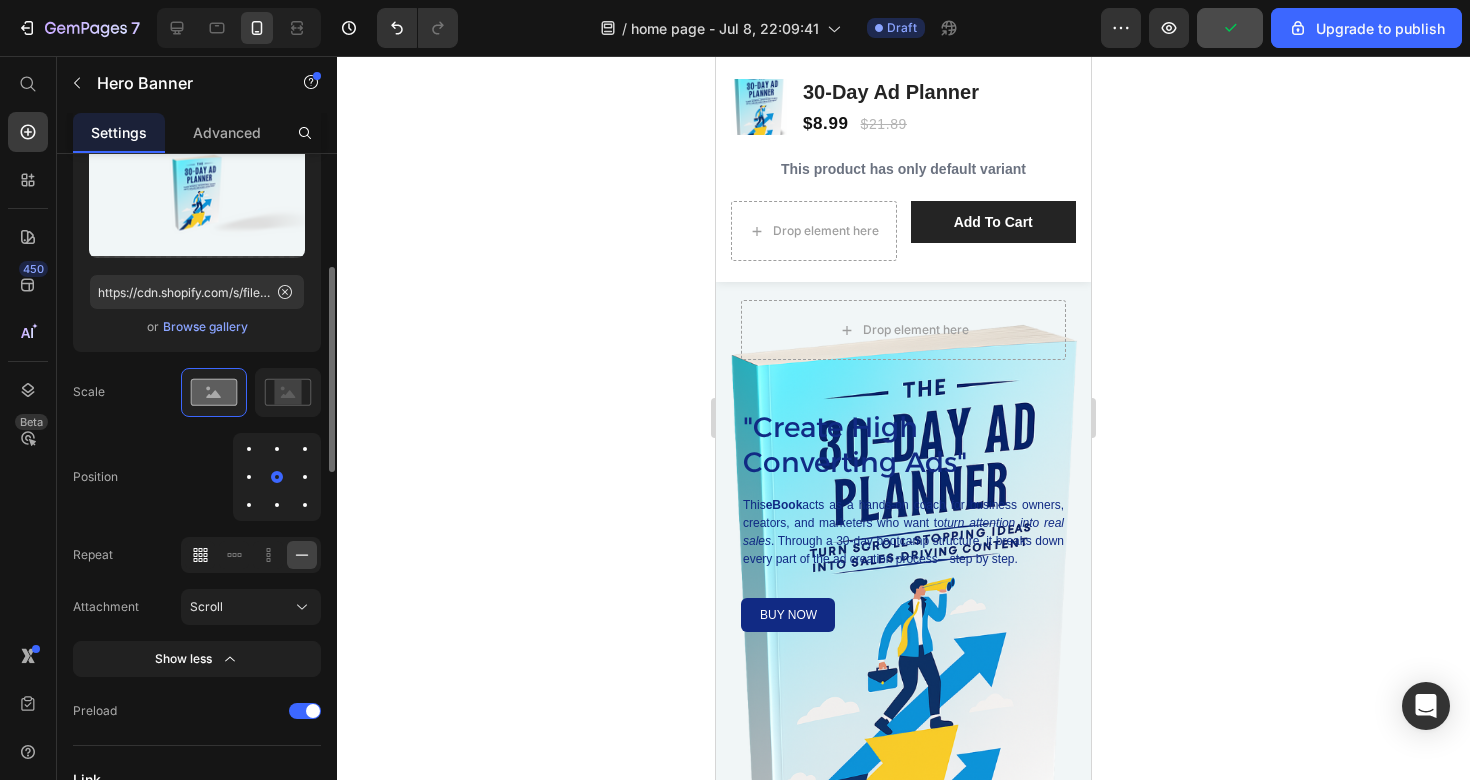 click 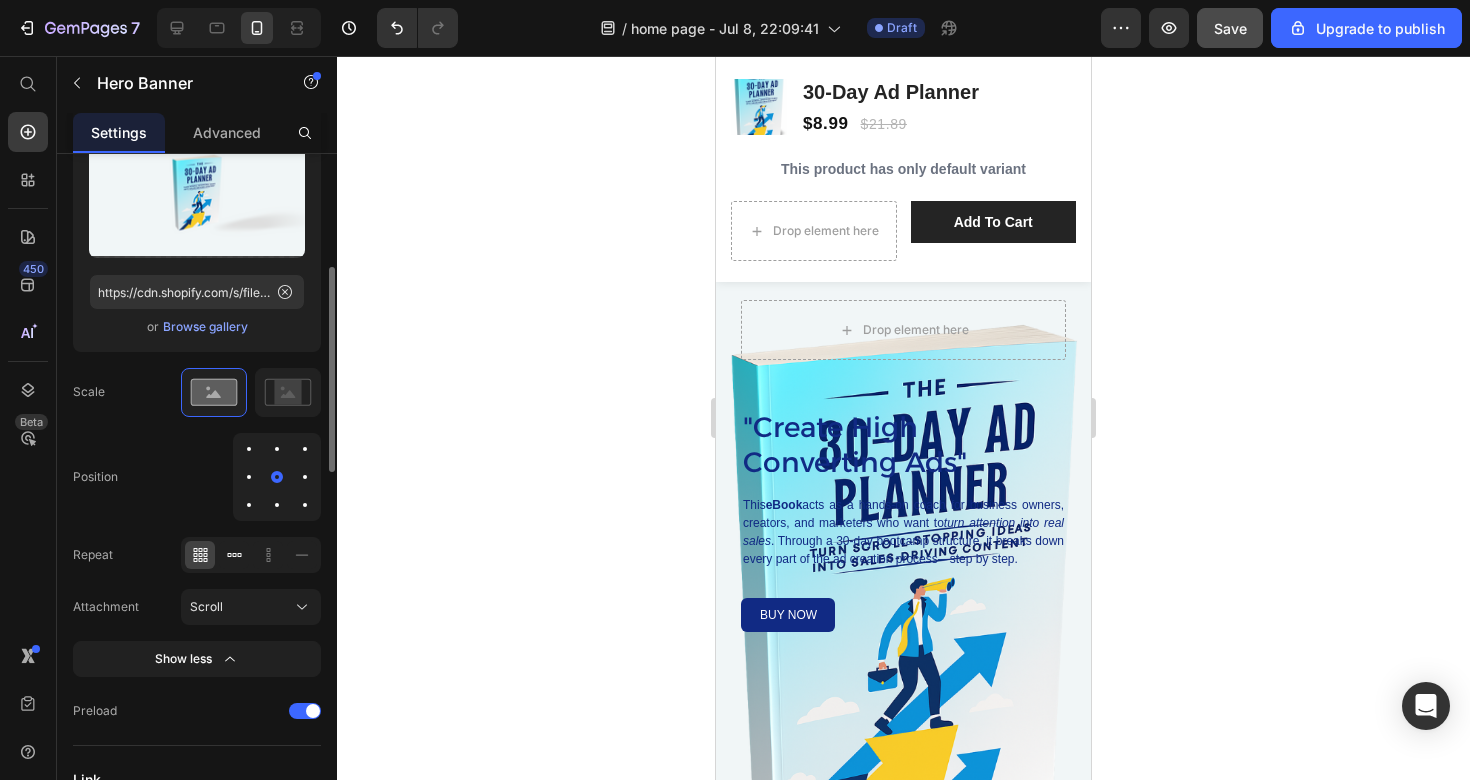 click 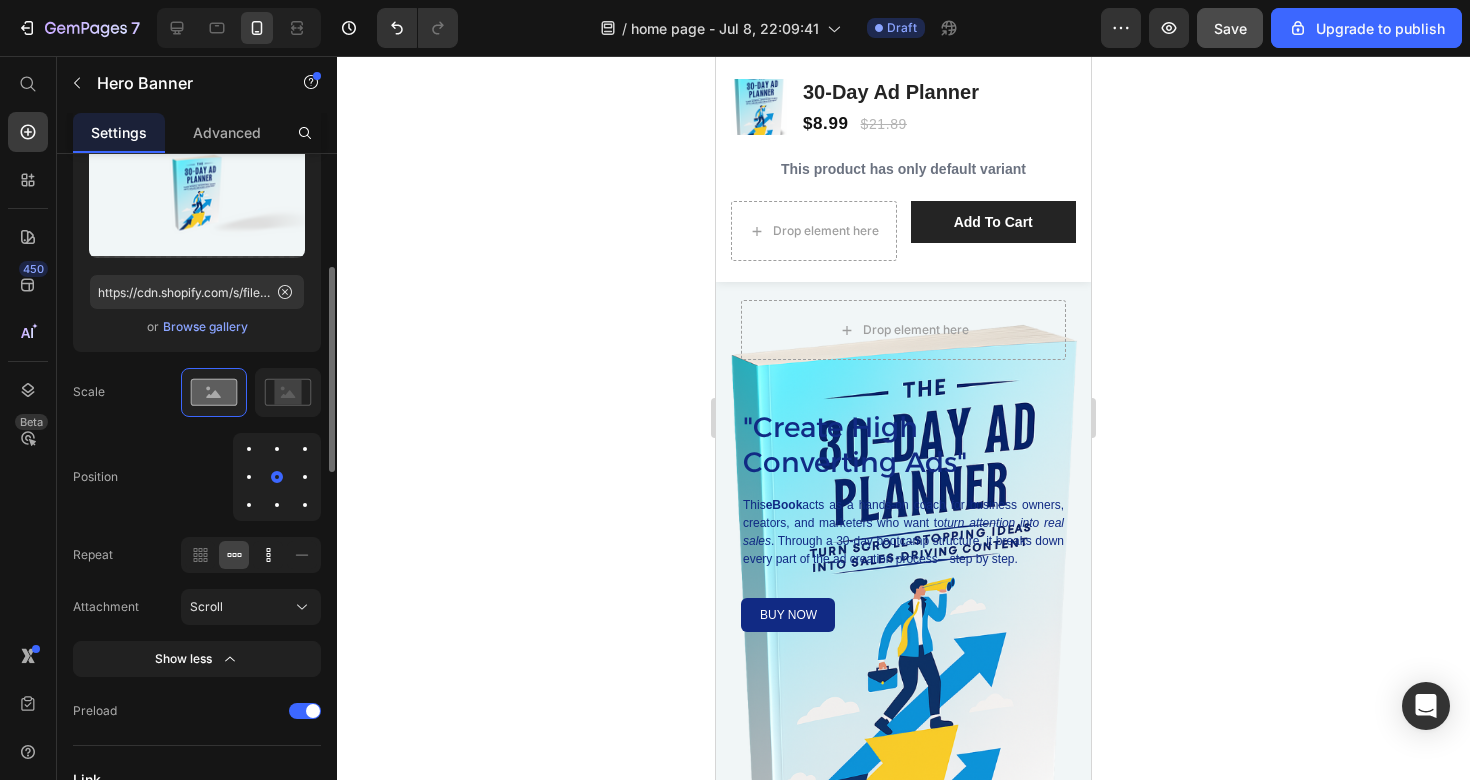 click 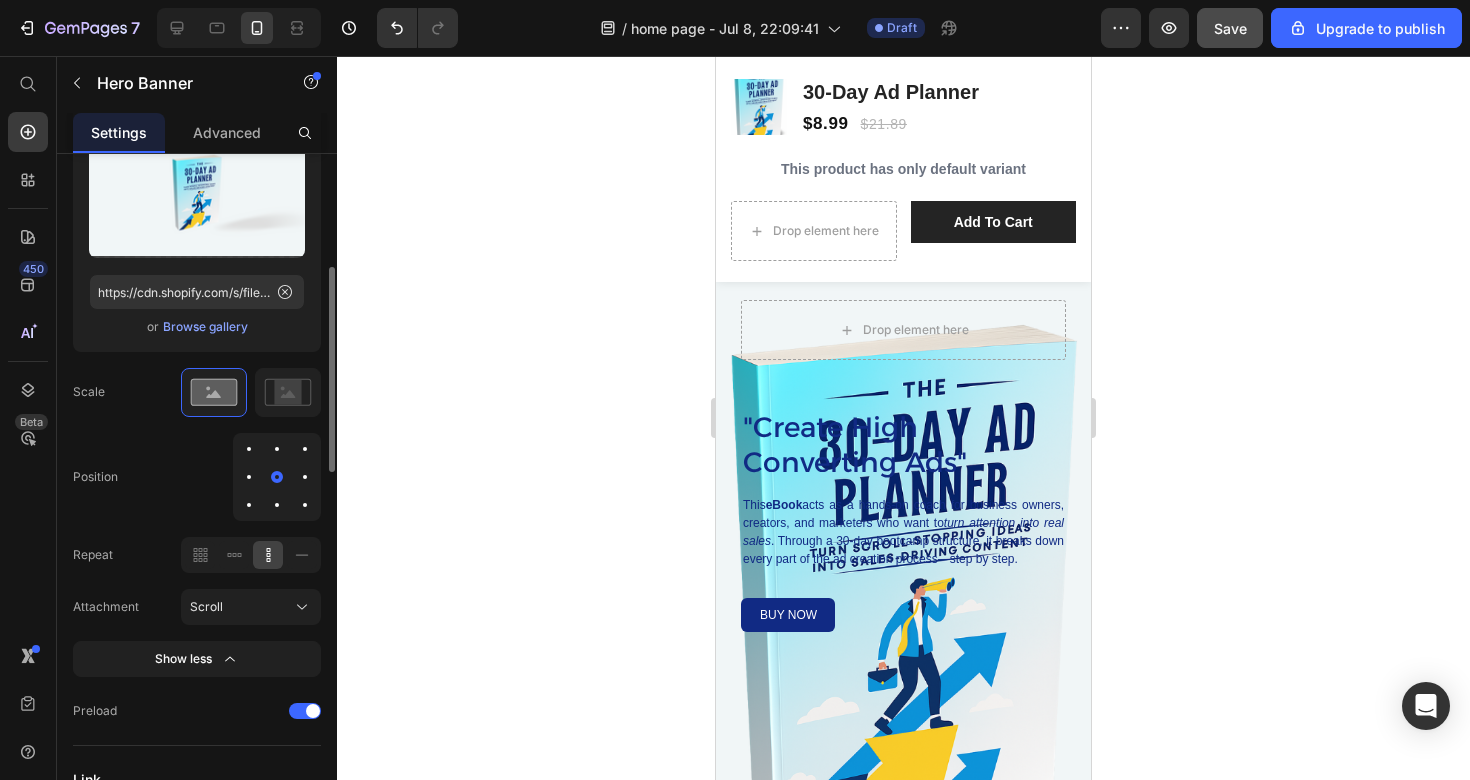 click 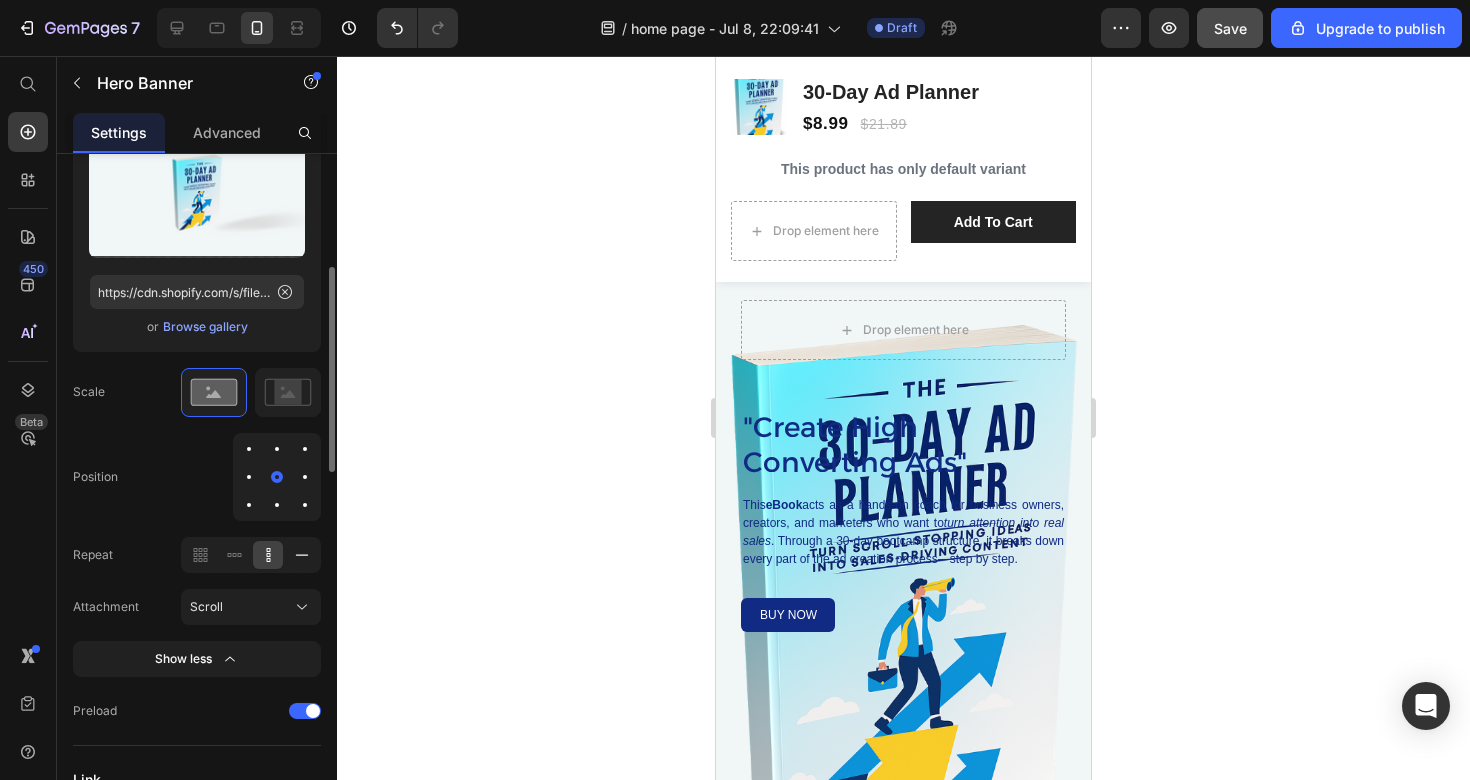 click 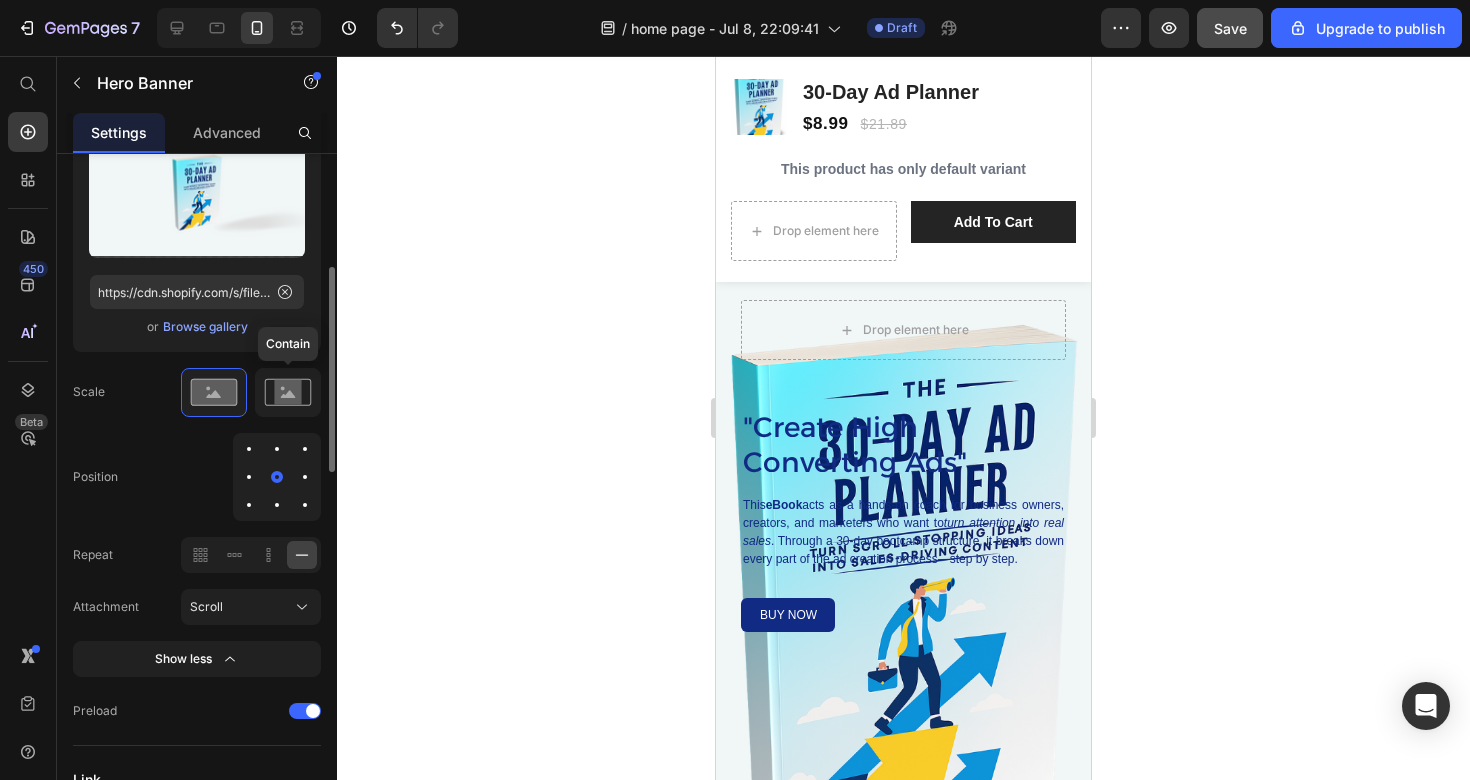 click 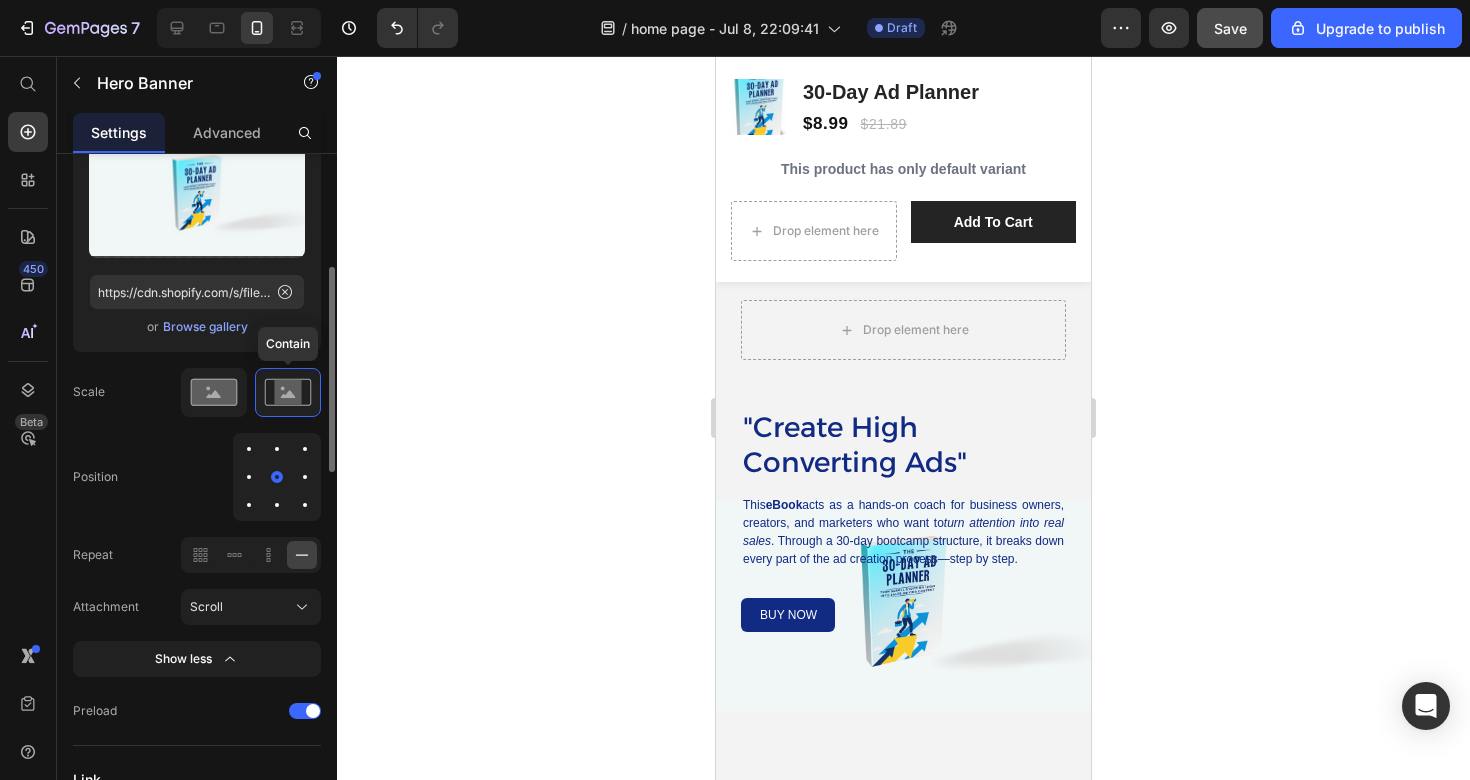 click 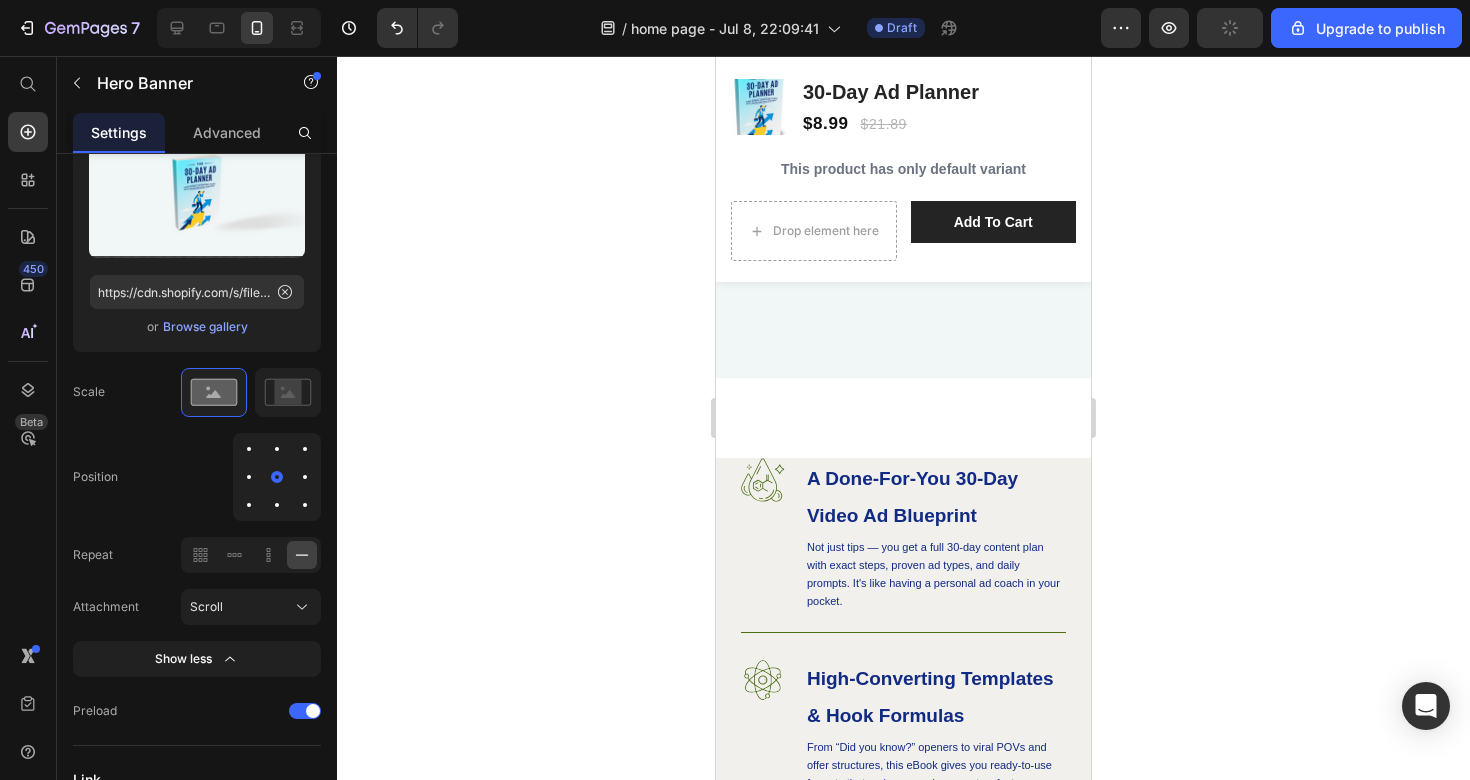 scroll, scrollTop: 807, scrollLeft: 0, axis: vertical 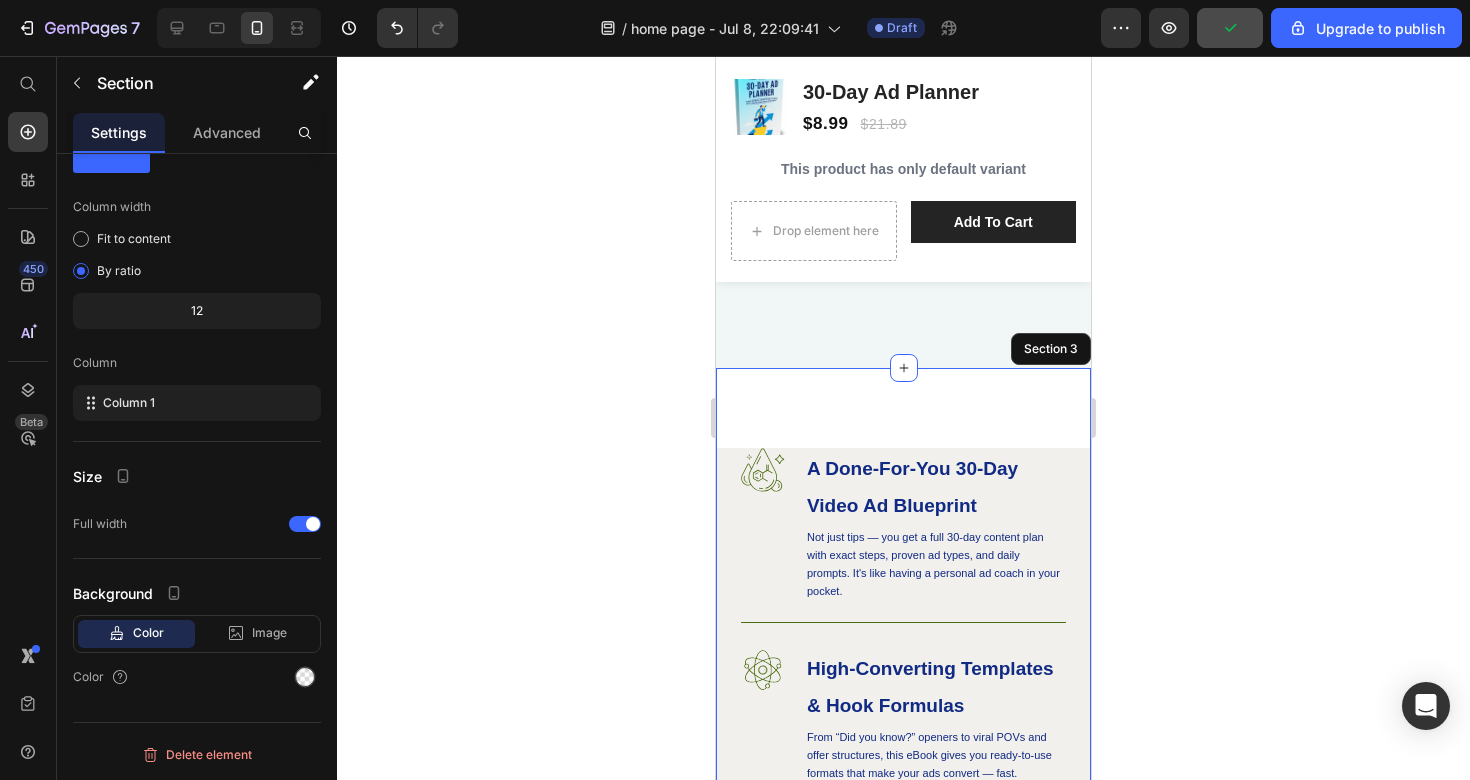 click on "Why Choose This Ad - Planner? Heading Row Image A Done-For-You 30-Day Video Ad Blueprint Heading Not just tips — you get a full 30-day content plan with exact steps, proven ad types, and daily prompts. It's like having a personal ad coach in your pocket. Text Block Row Image High-Converting Templates & Hook Formulas Heading From “Did you know?” openers to viral POVs and offer structures, this eBook gives you ready-to-use formats that make your ads convert — fast. Text Block Row Image Real Sales Strategy, Not Fluff Heading This planner skips the generic advice and gets straight into what works: building trust, triggering action, and scaling winning content. No fluff. No guesswork. Just real results. Text Block Row Row
Drop element here Hero Banner Row Hero Banner Section 3" at bounding box center (903, 1106) 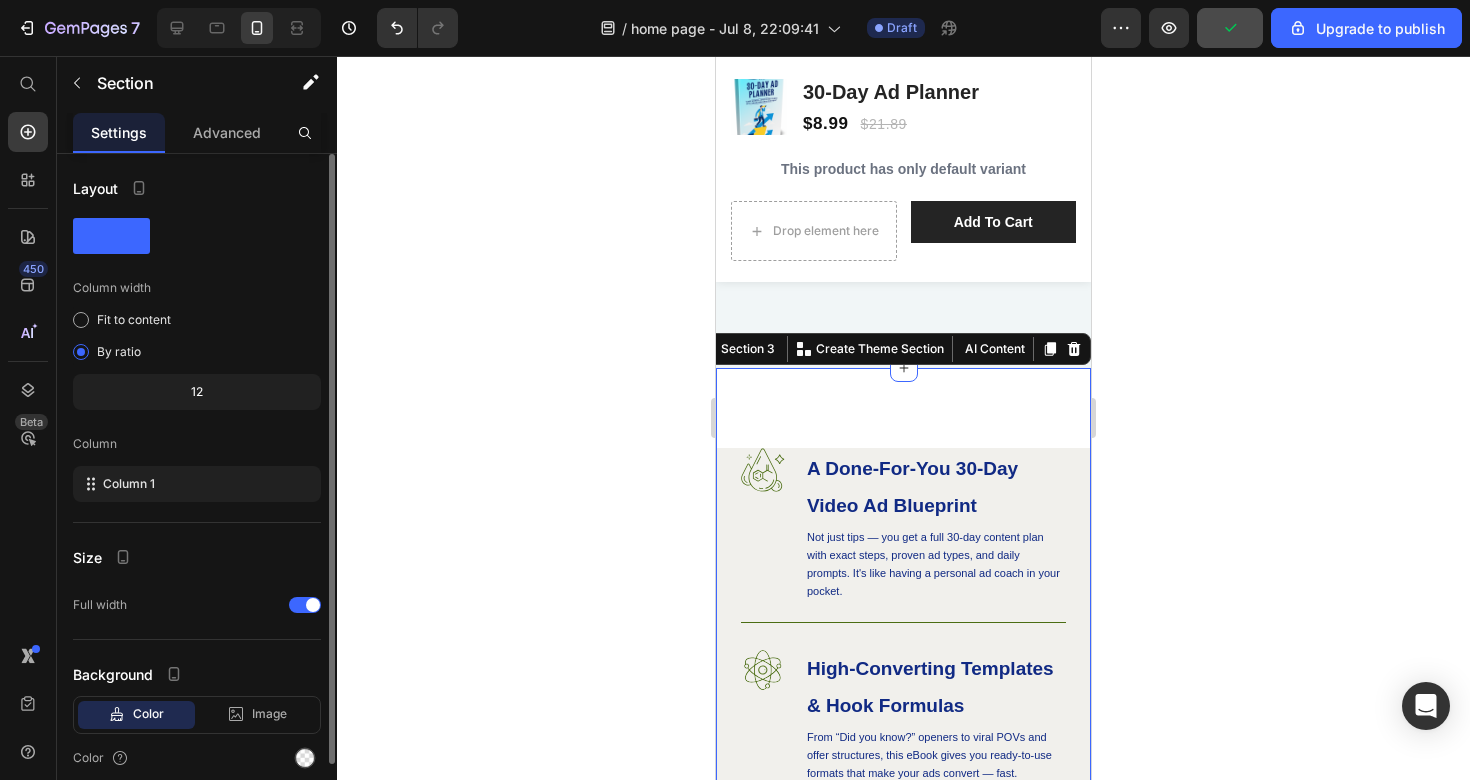click 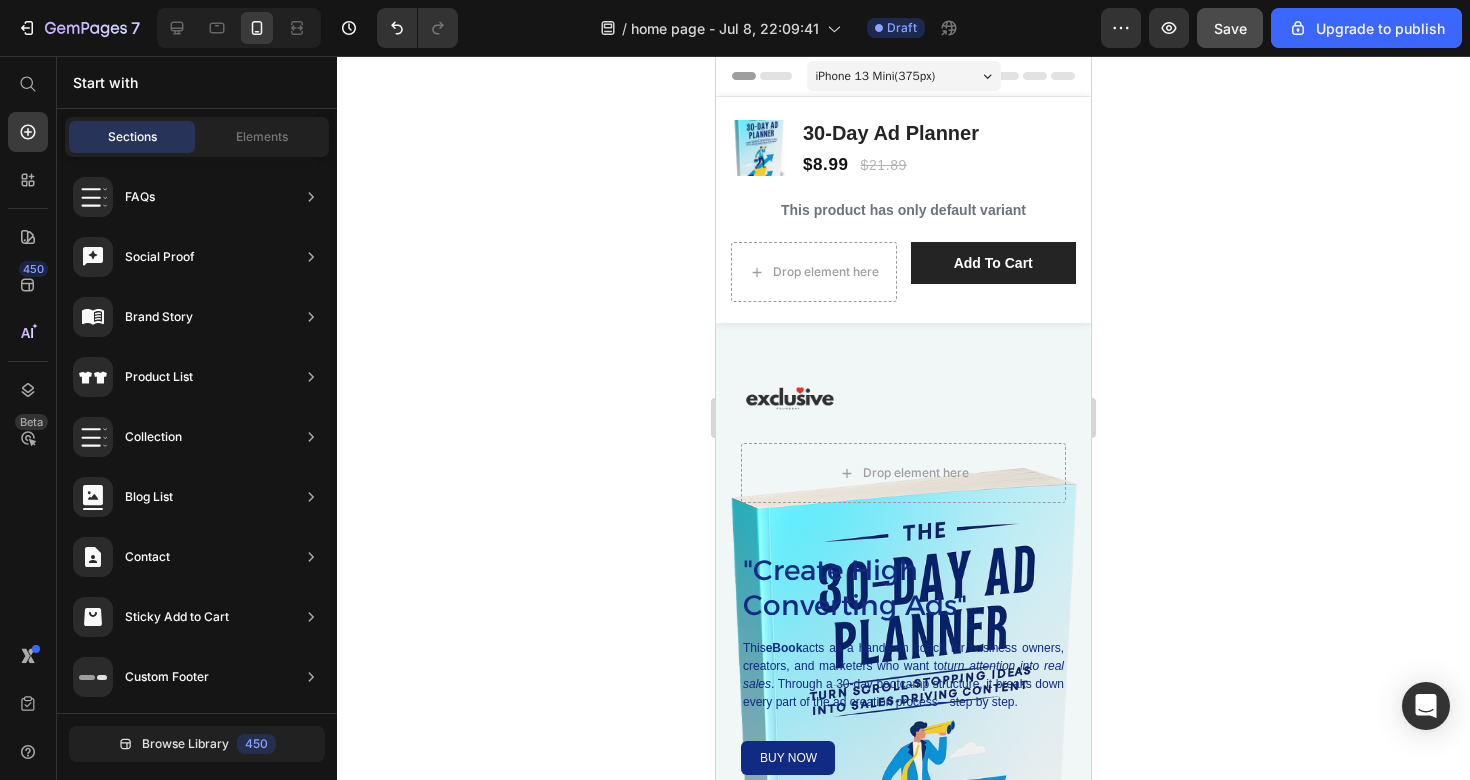 scroll, scrollTop: 0, scrollLeft: 0, axis: both 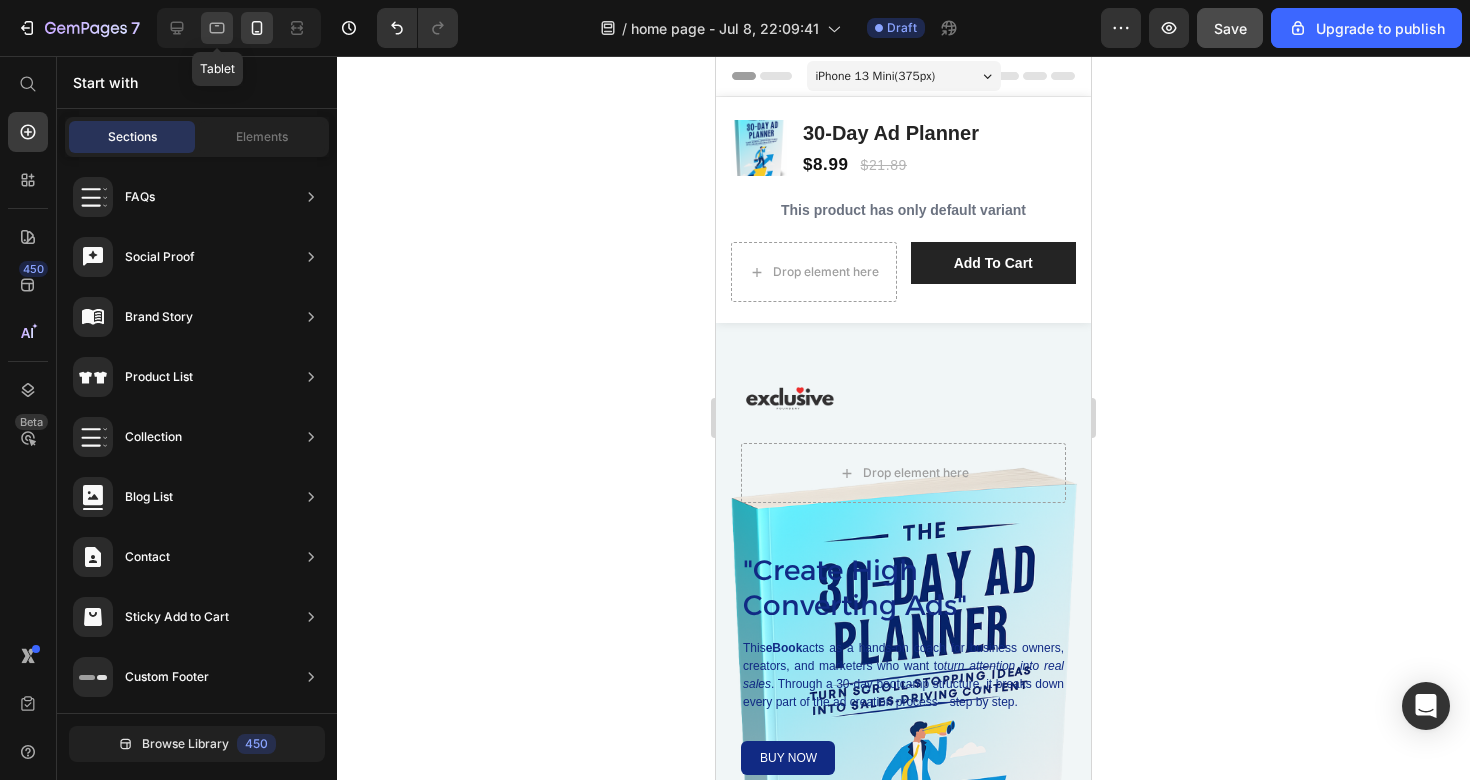 click 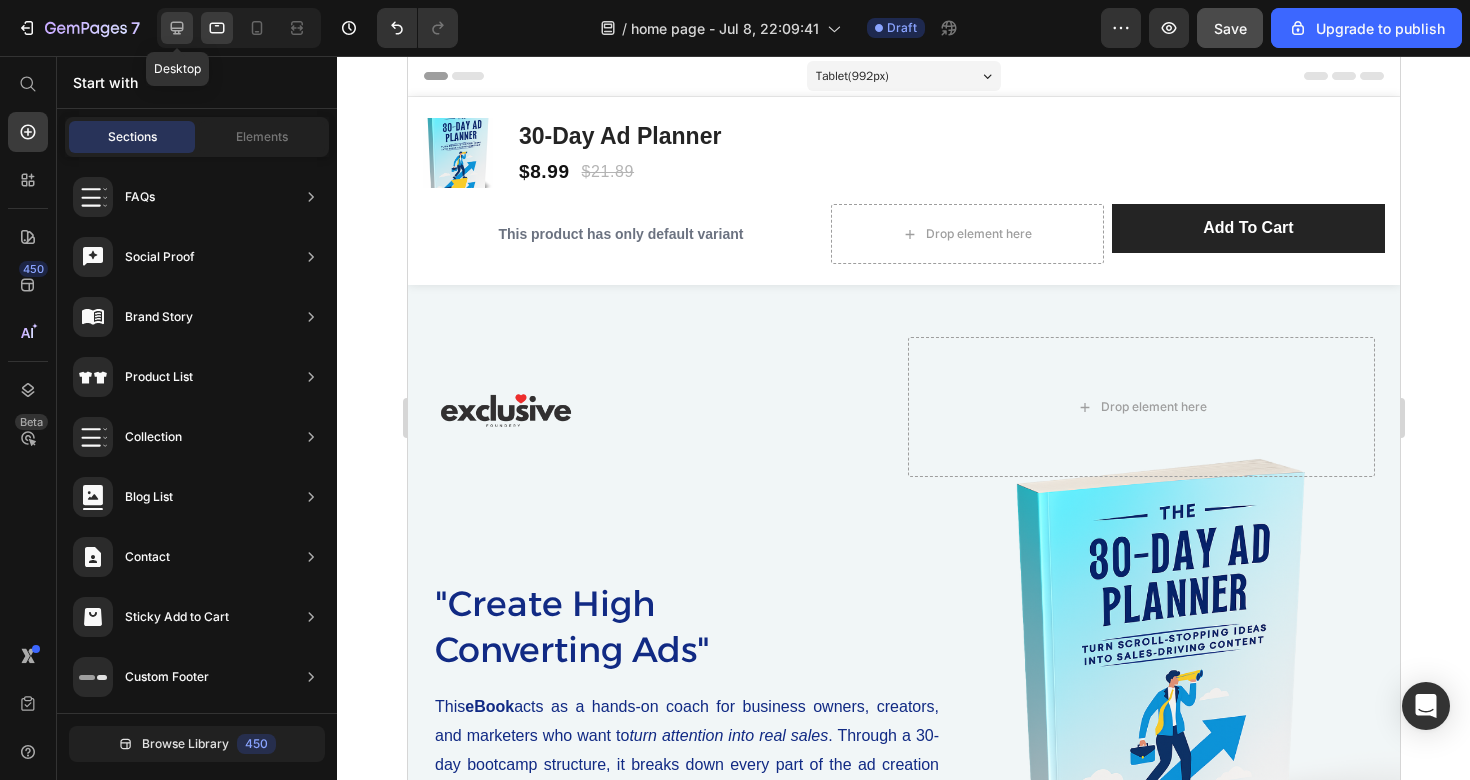 click 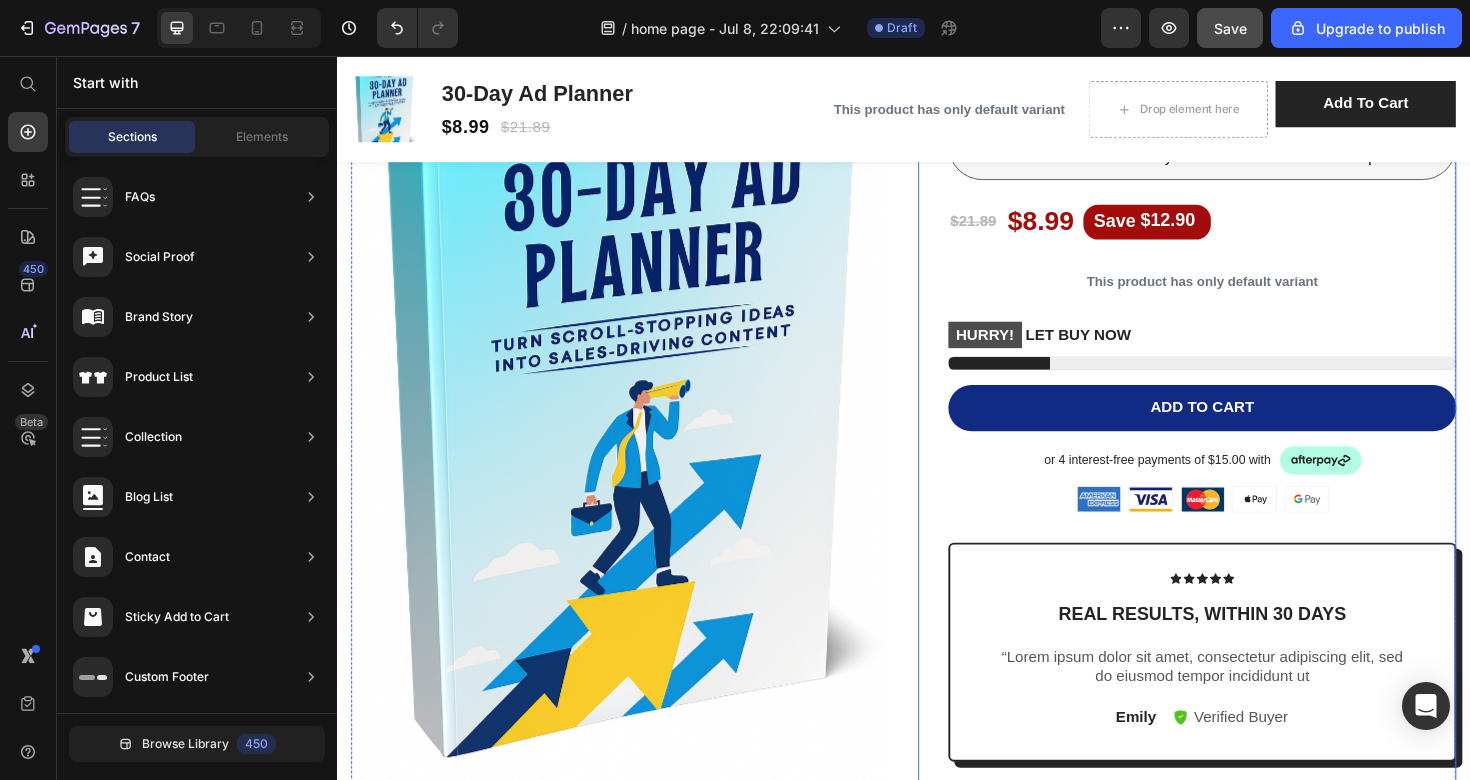 scroll, scrollTop: 2048, scrollLeft: 0, axis: vertical 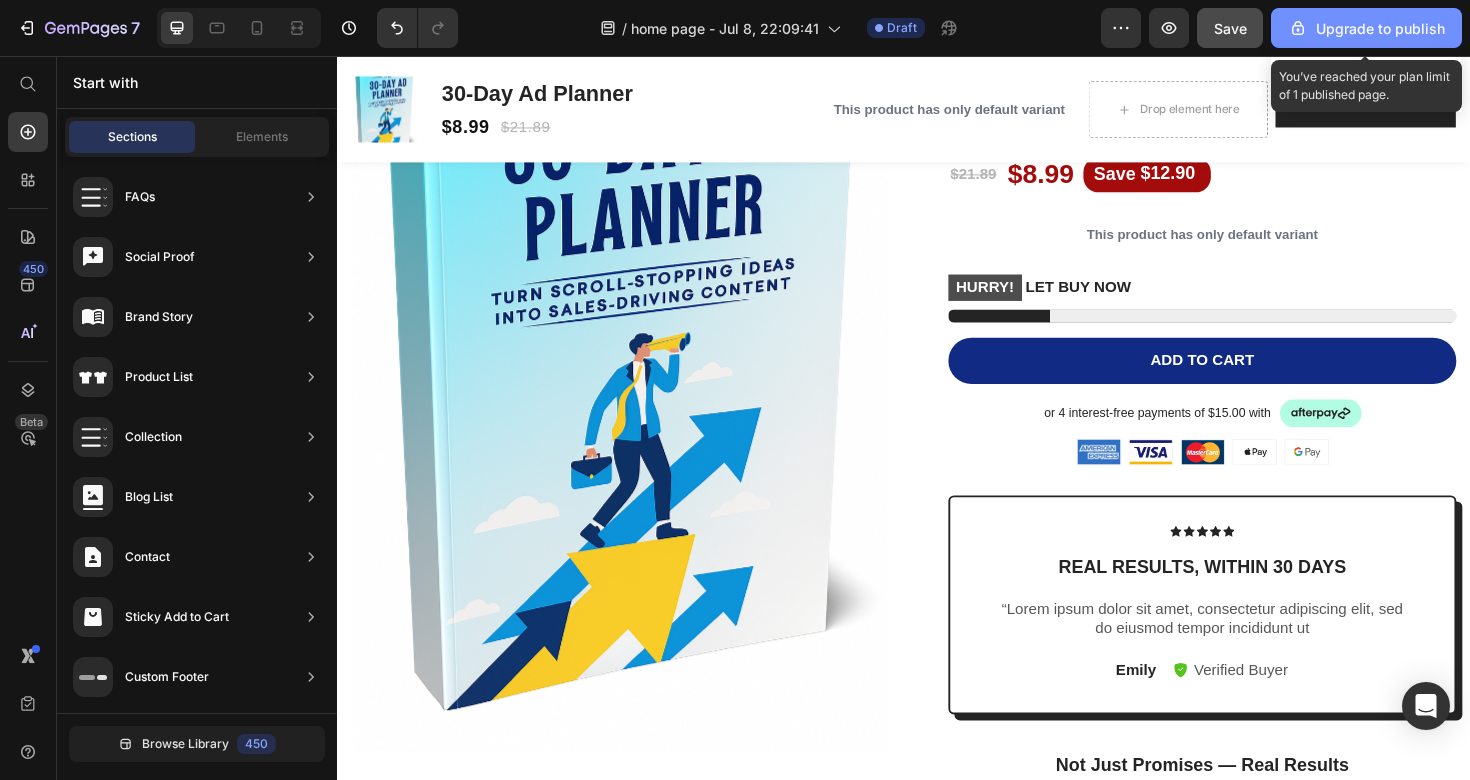 click on "Upgrade to publish" at bounding box center (1366, 28) 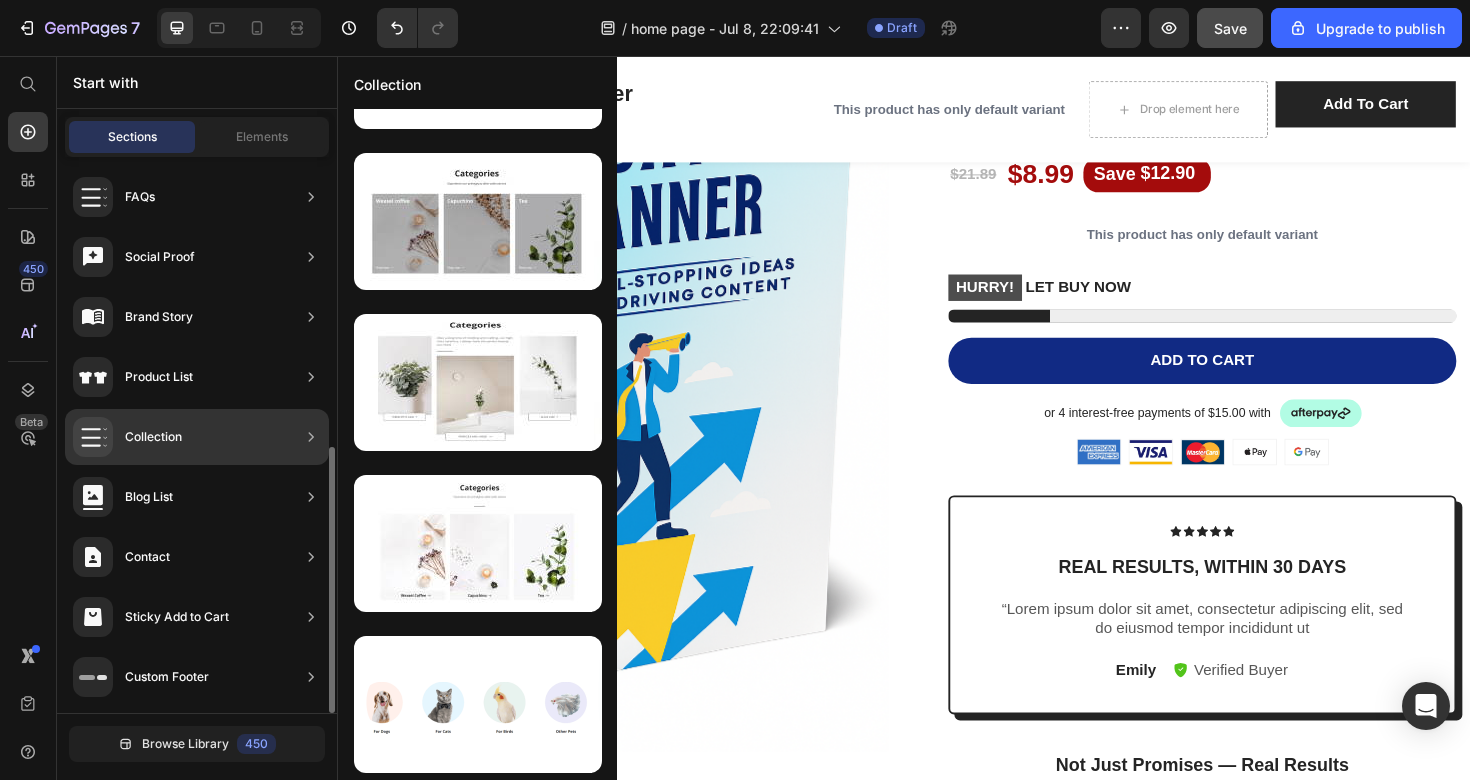 scroll, scrollTop: 0, scrollLeft: 0, axis: both 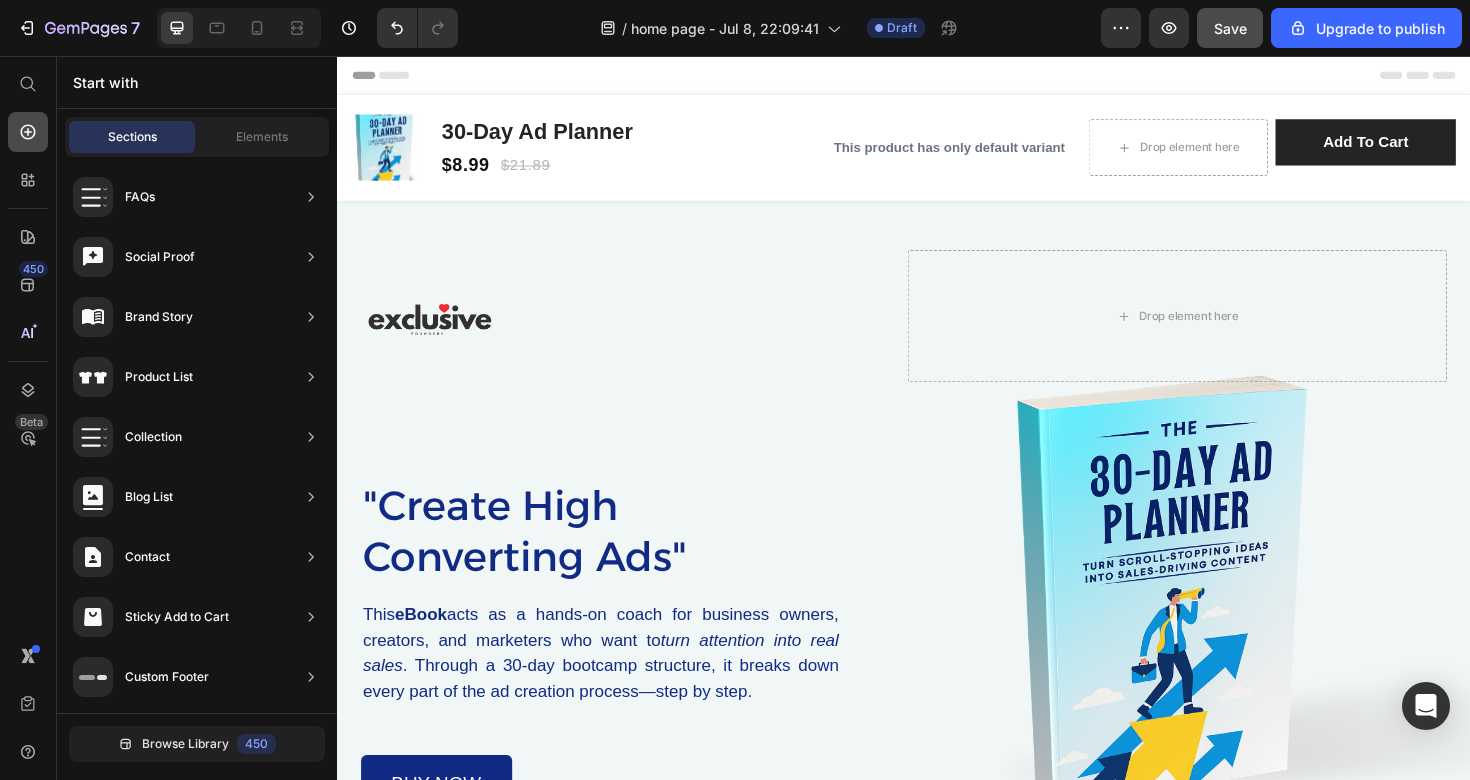 click 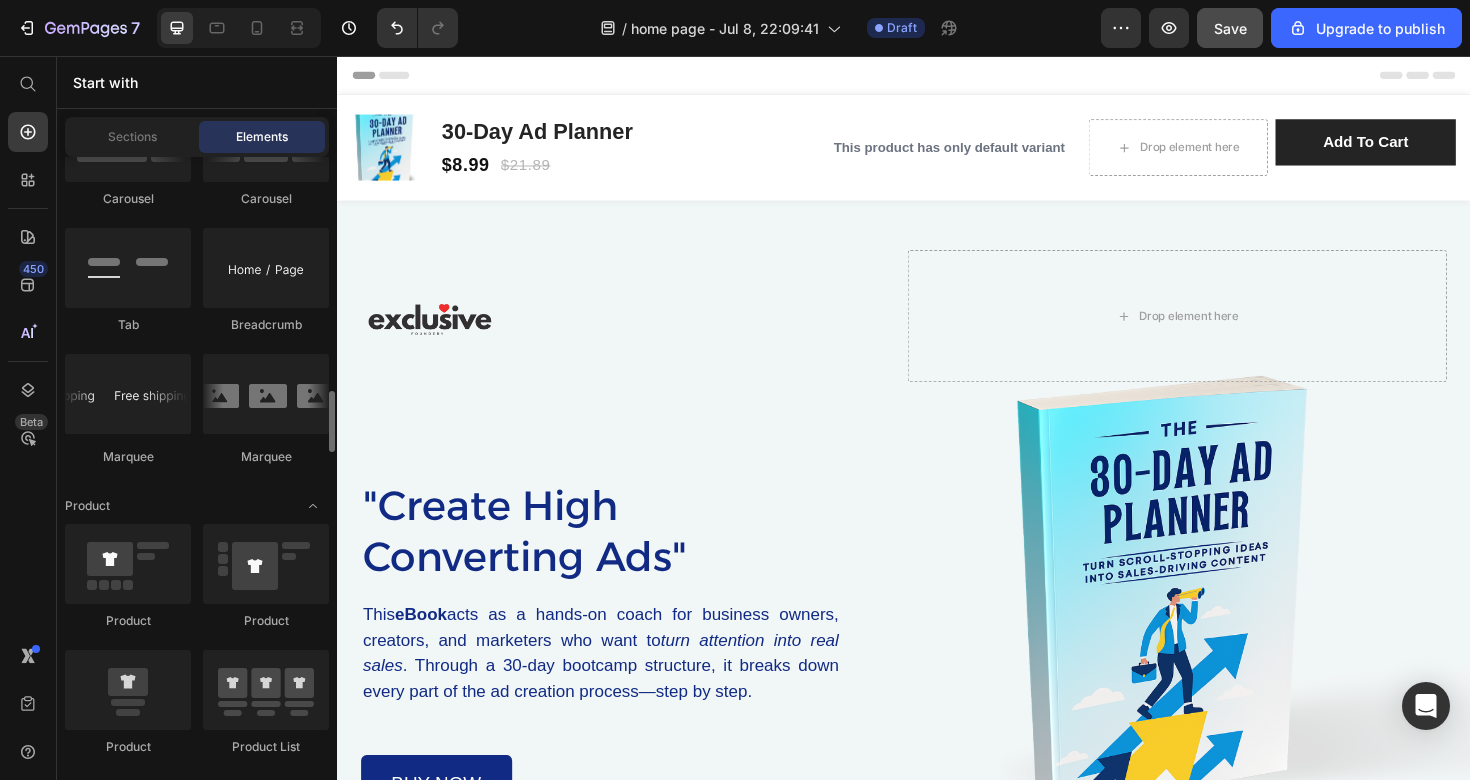 scroll, scrollTop: 2350, scrollLeft: 0, axis: vertical 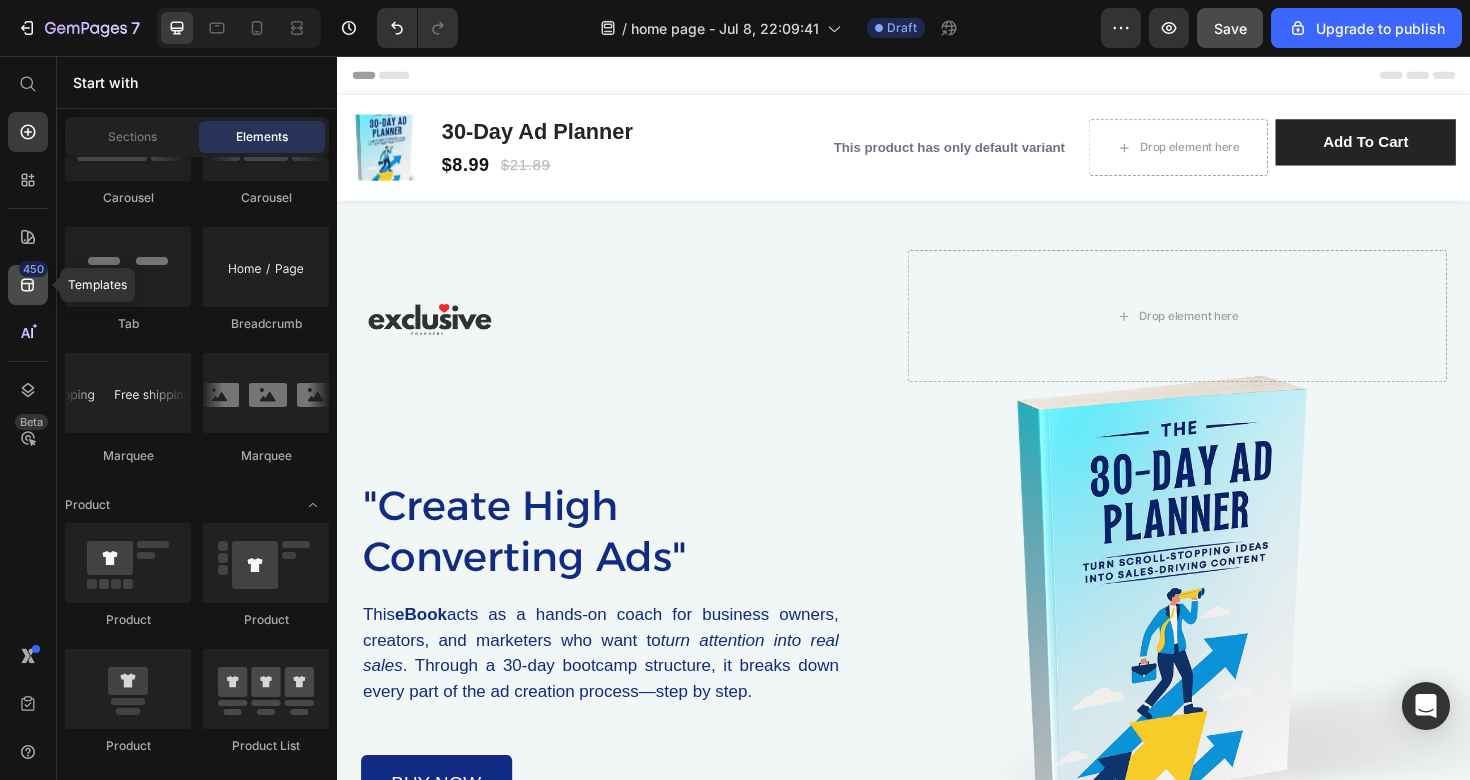 click on "450" 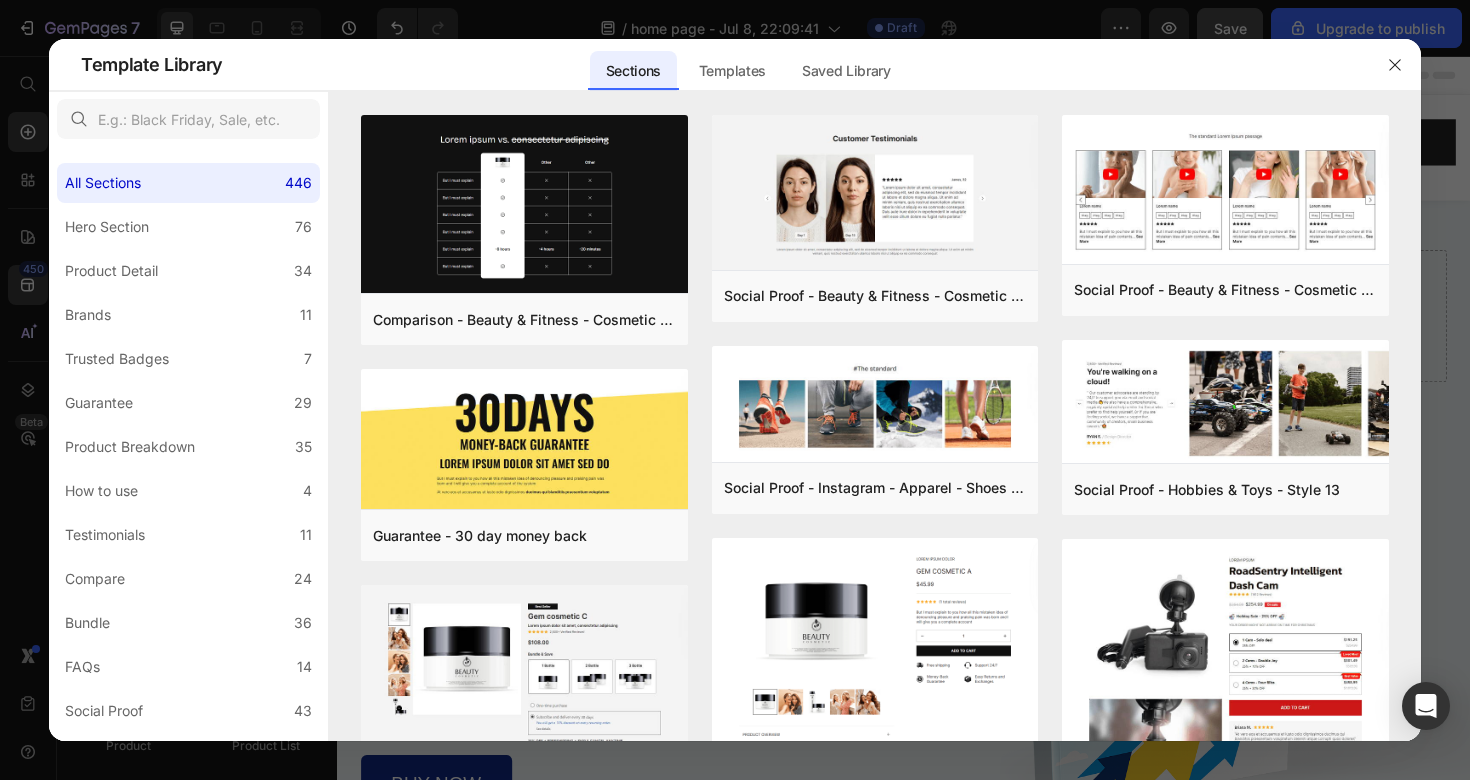 click at bounding box center [735, 390] 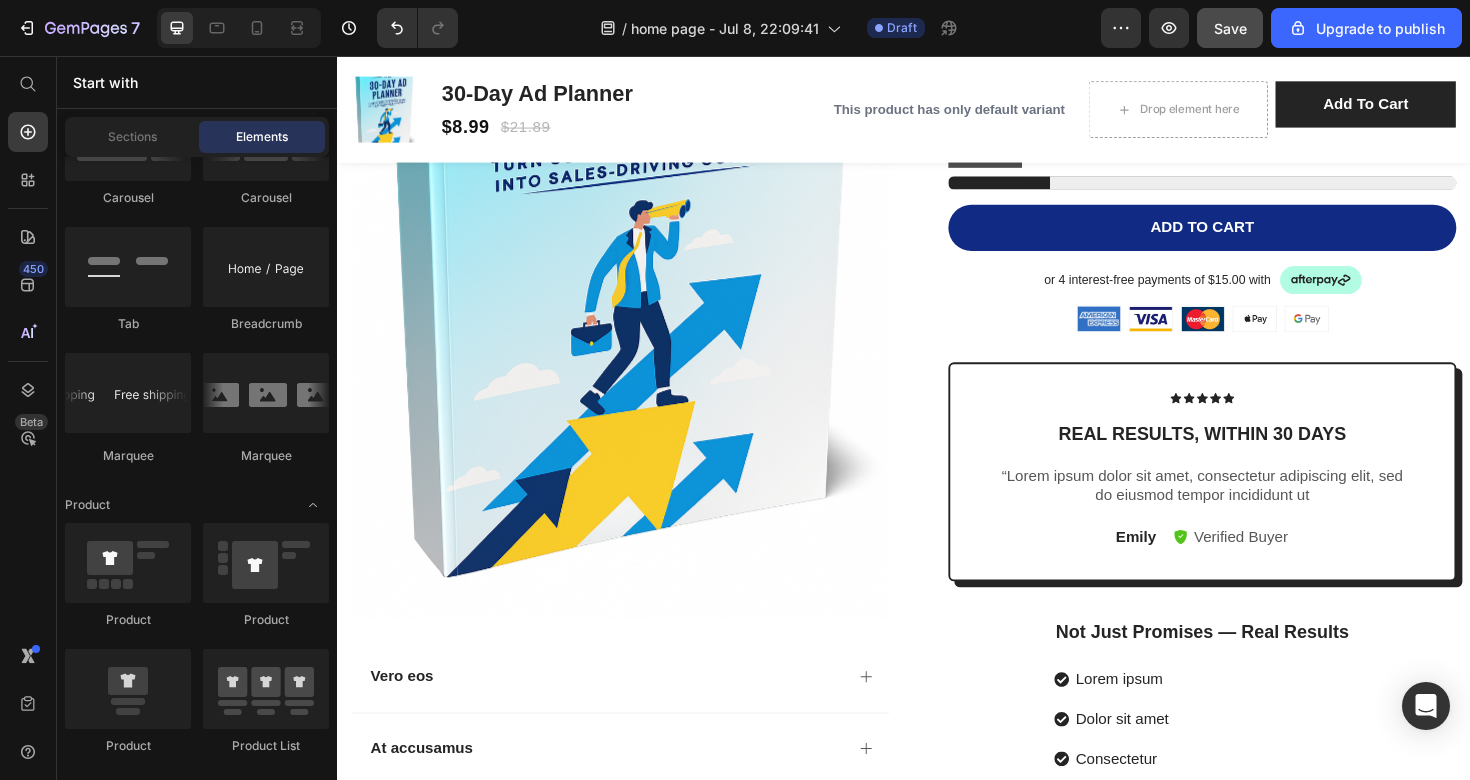 scroll, scrollTop: 2204, scrollLeft: 0, axis: vertical 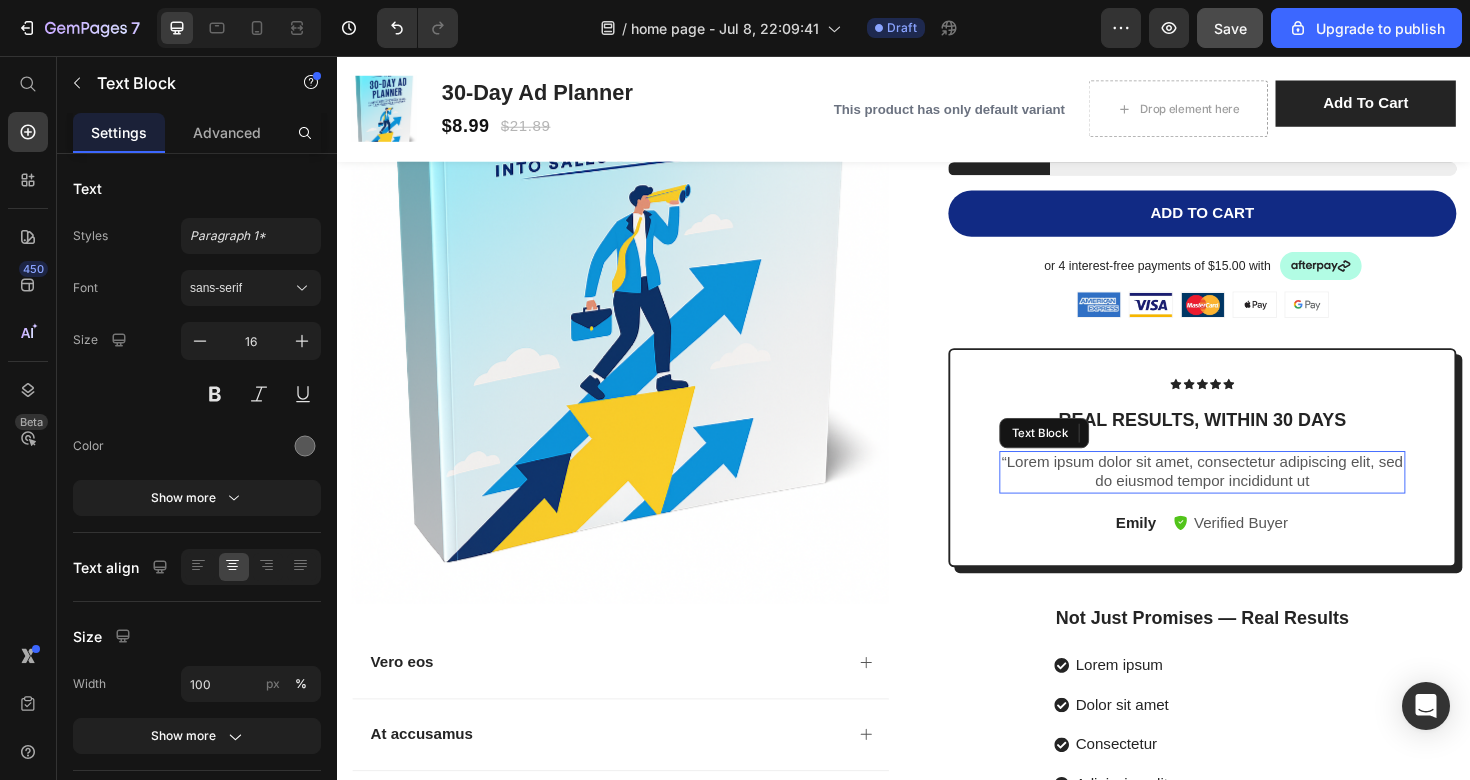 click on "“Lorem ipsum dolor sit amet, consectetur adipiscing elit, sed do eiusmod tempor incididunt ut" at bounding box center (1253, 497) 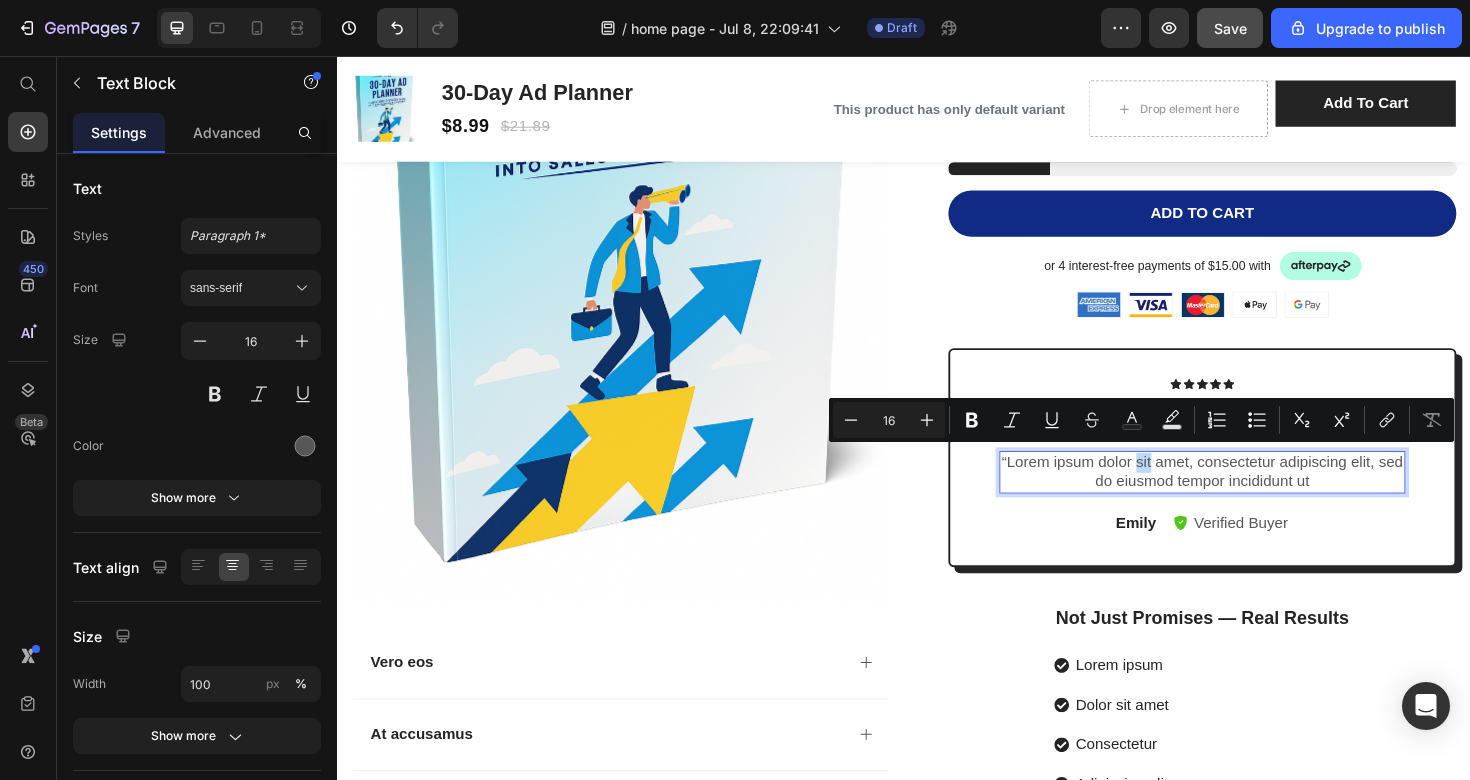 click on "“Lorem ipsum dolor sit amet, consectetur adipiscing elit, sed do eiusmod tempor incididunt ut" at bounding box center (1253, 497) 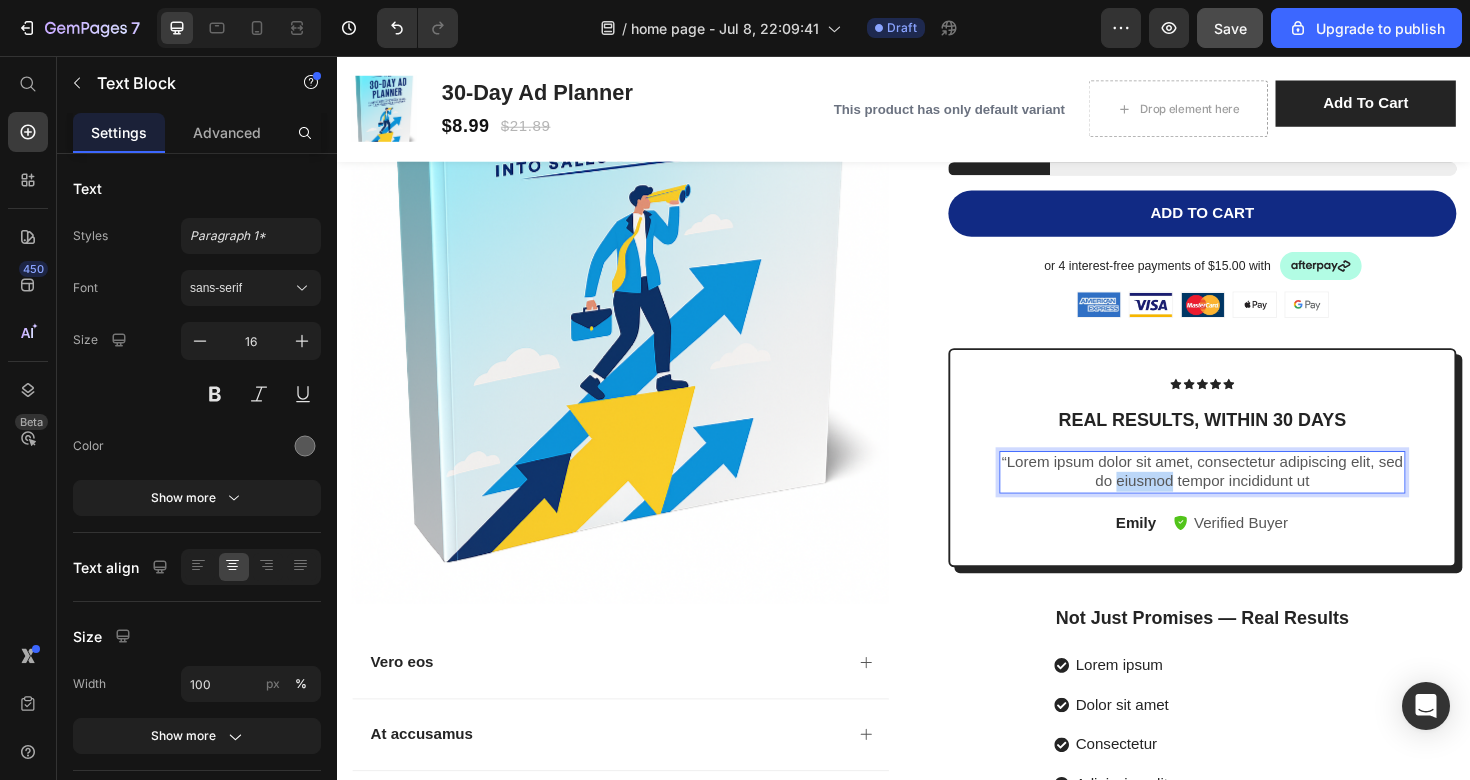 click on "“Lorem ipsum dolor sit amet, consectetur adipiscing elit, sed do eiusmod tempor incididunt ut" at bounding box center (1253, 497) 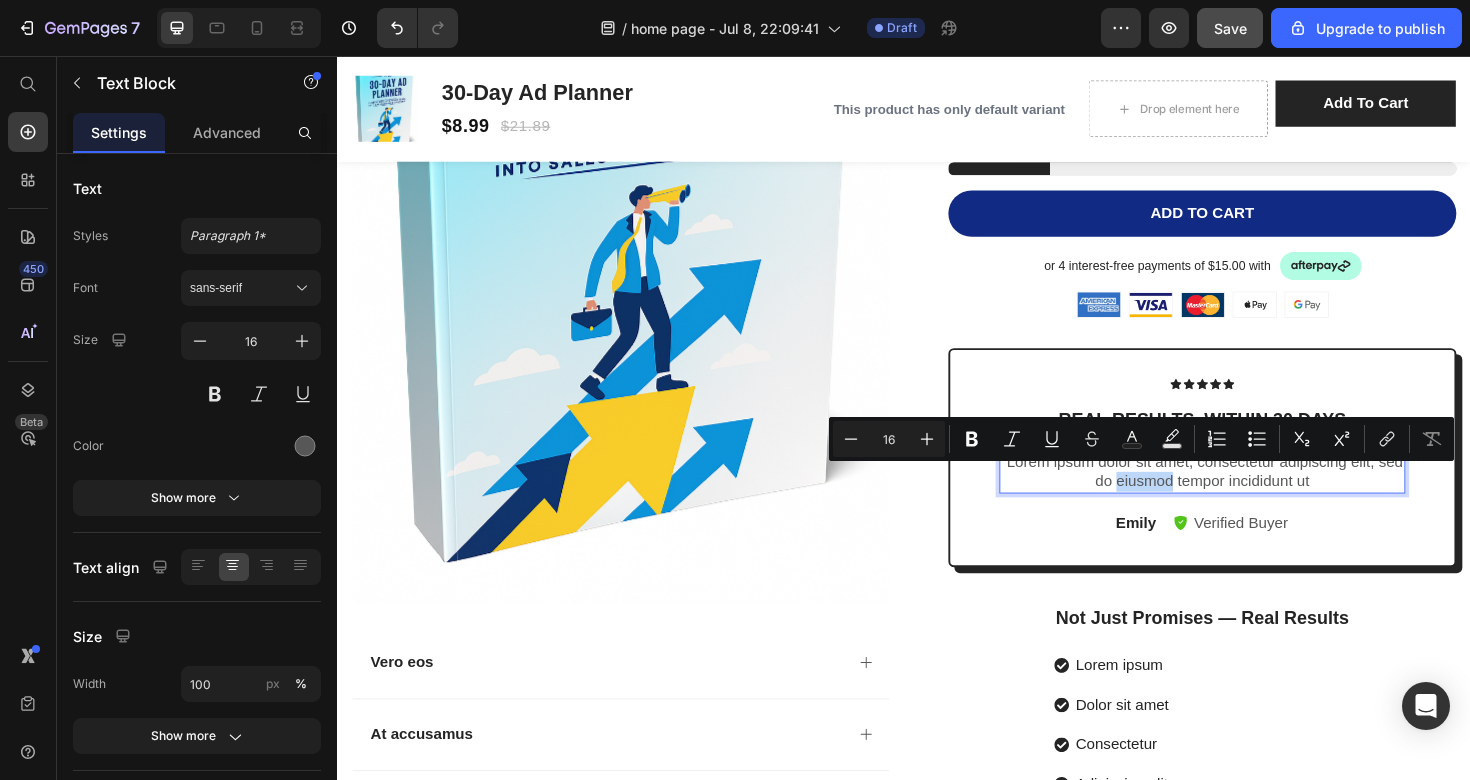 click on "“Lorem ipsum dolor sit amet, consectetur adipiscing elit, sed do eiusmod tempor incididunt ut" at bounding box center (1253, 497) 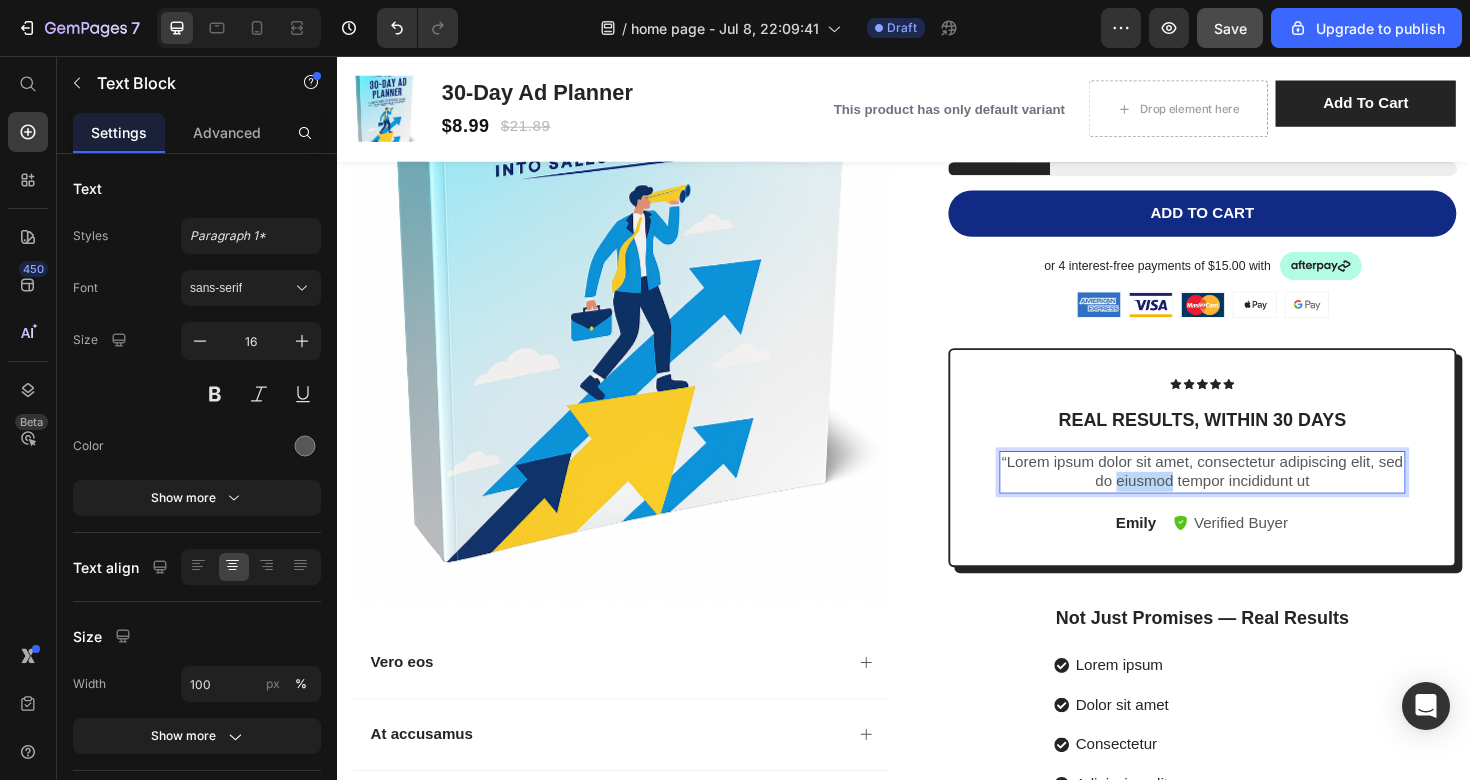 click on "“Lorem ipsum dolor sit amet, consectetur adipiscing elit, sed do eiusmod tempor incididunt ut" at bounding box center [1253, 497] 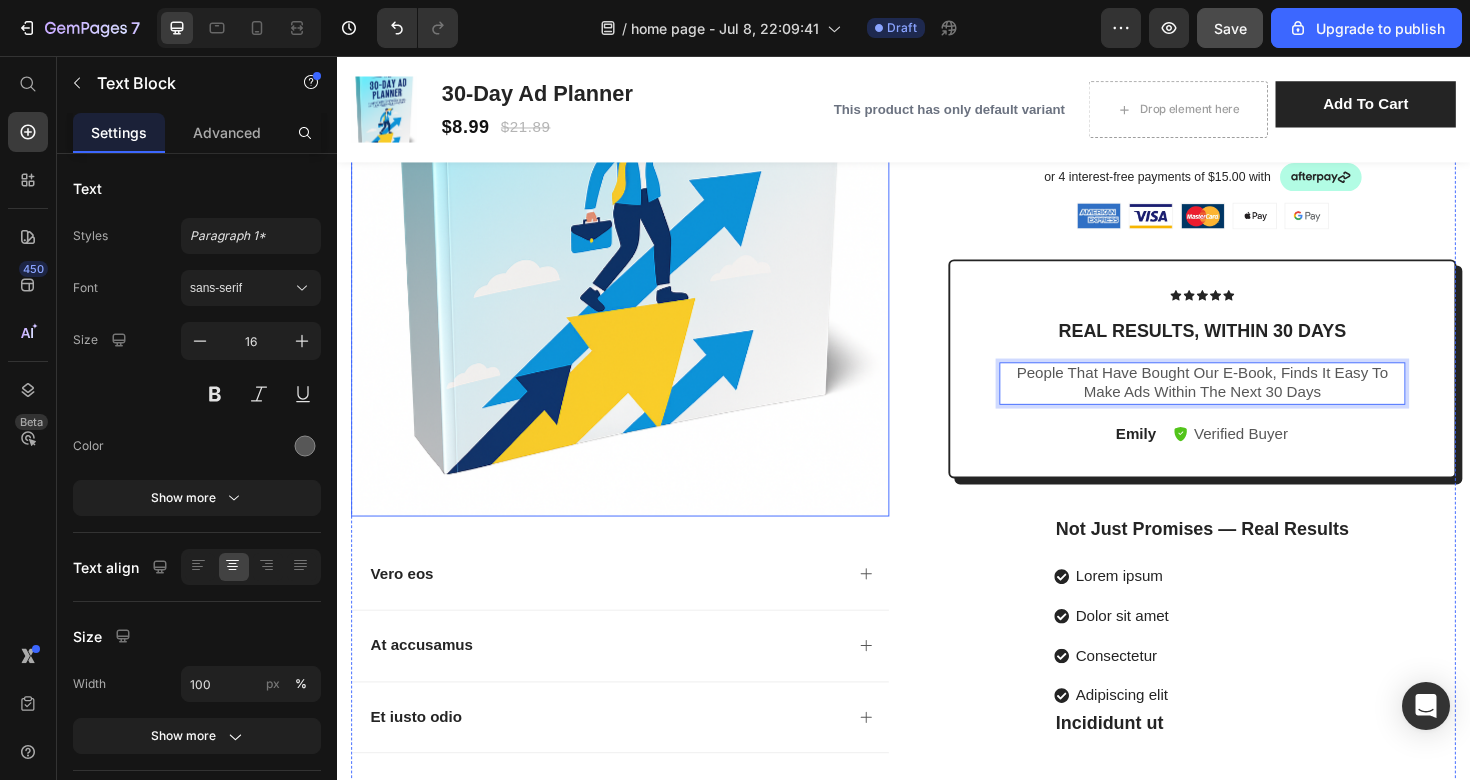 scroll, scrollTop: 2300, scrollLeft: 0, axis: vertical 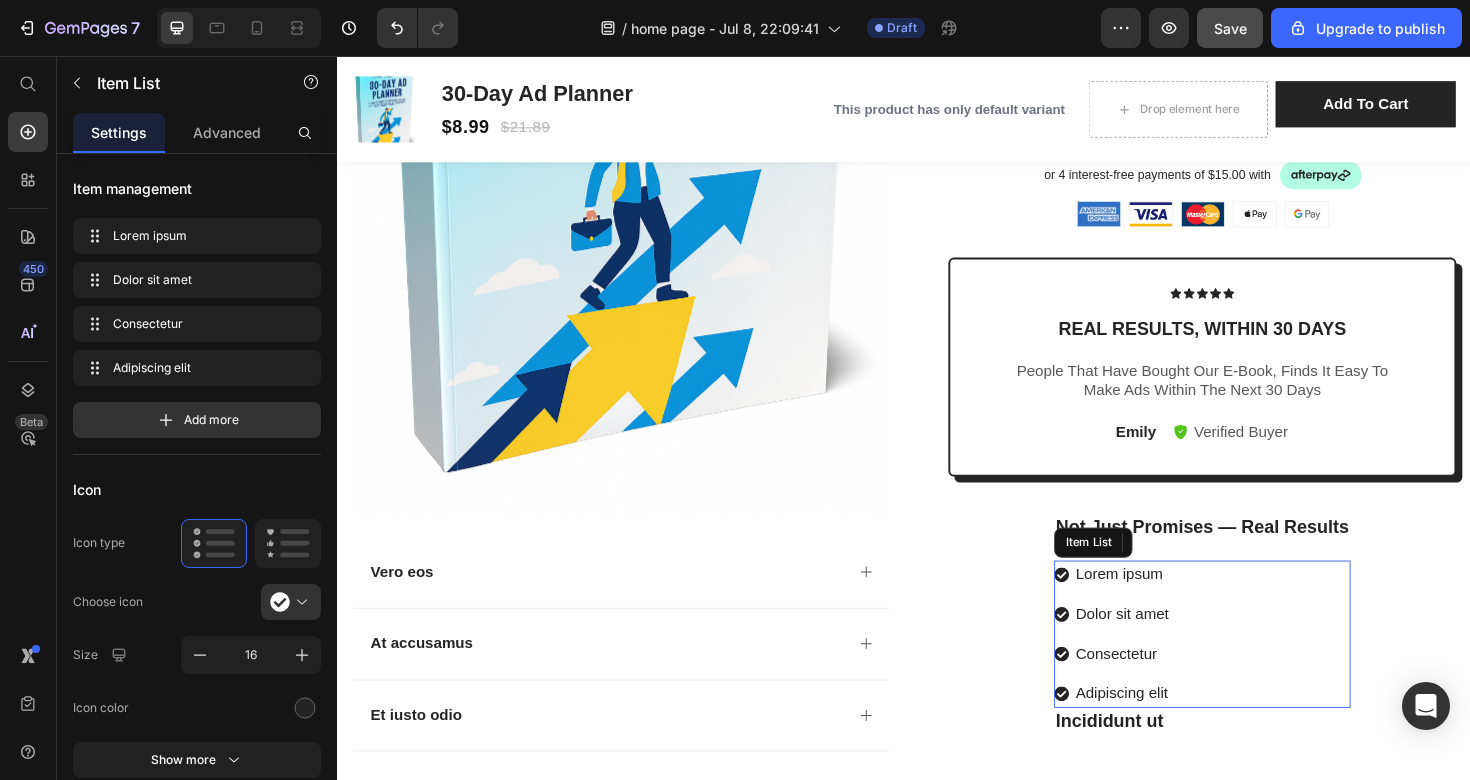 click on "Lorem ipsum" at bounding box center [1168, 605] 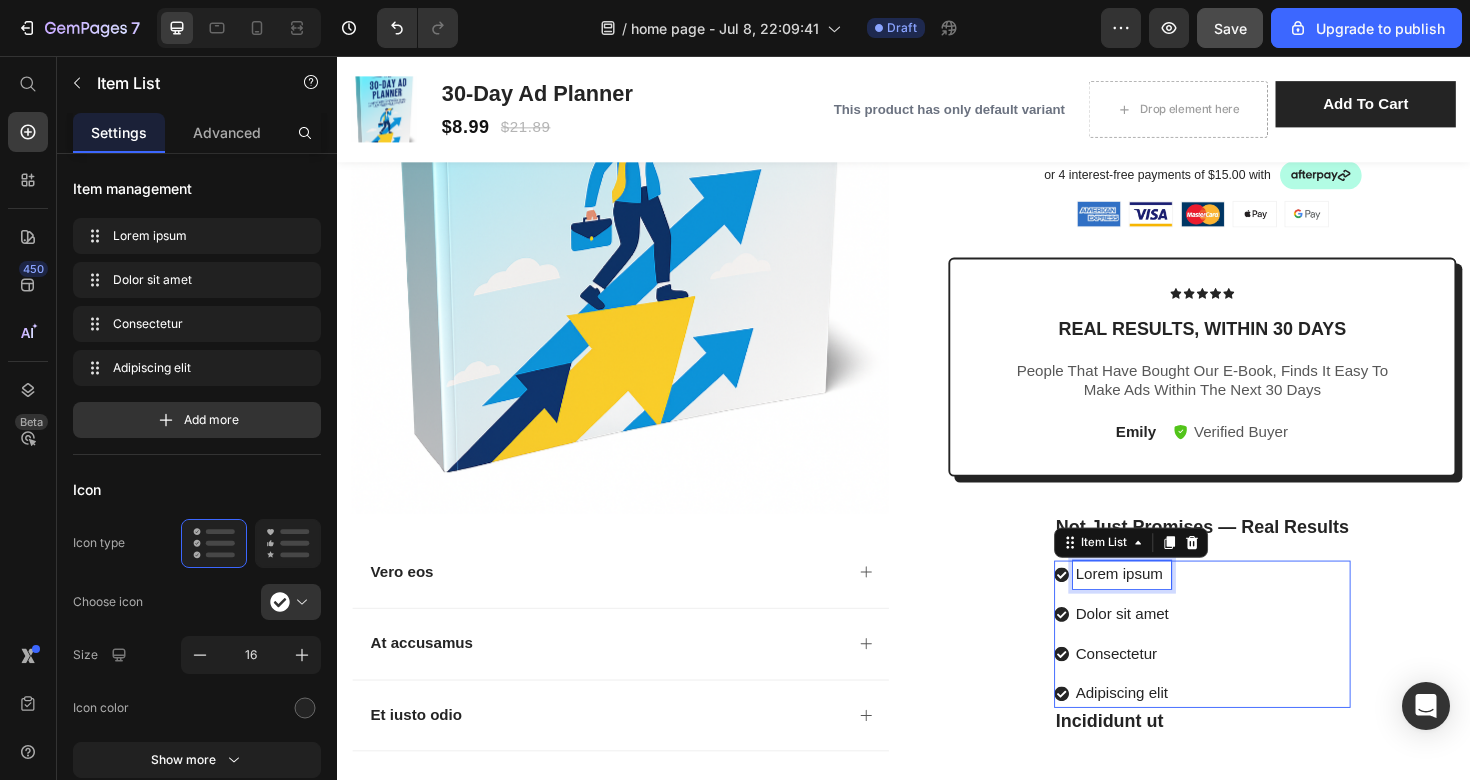 click on "Lorem ipsum" at bounding box center (1168, 605) 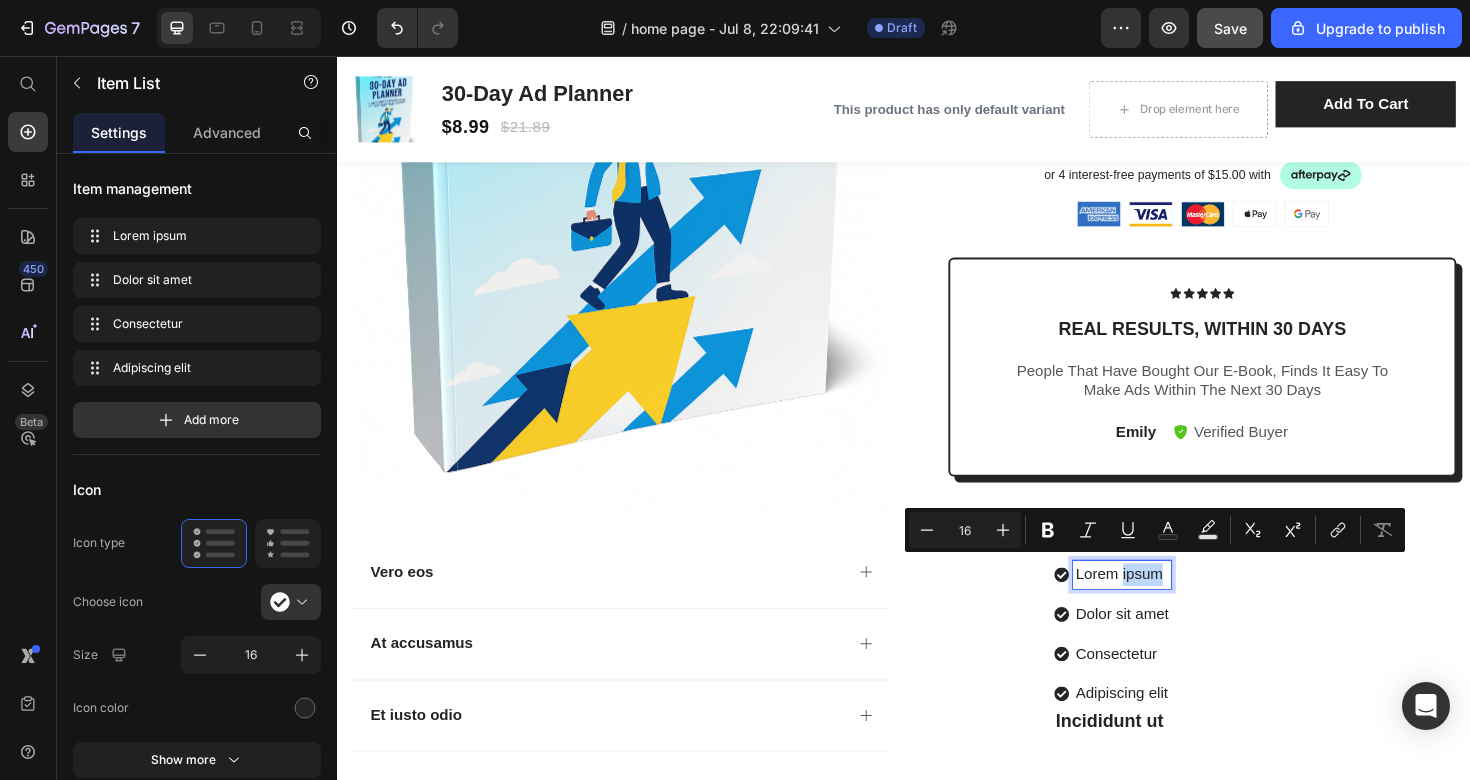 click on "Lorem ipsum" at bounding box center (1168, 605) 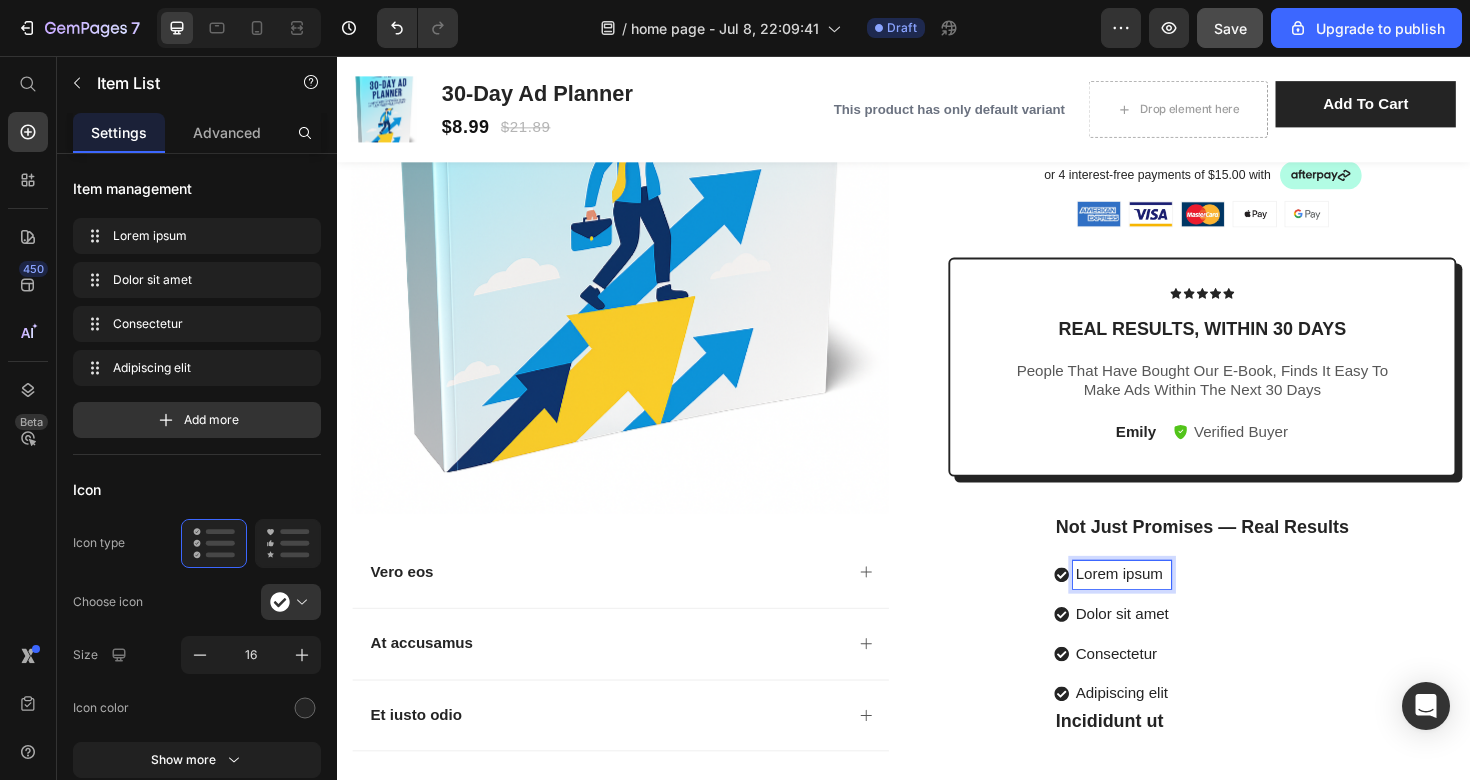 click on "Lorem ipsum" at bounding box center [1168, 605] 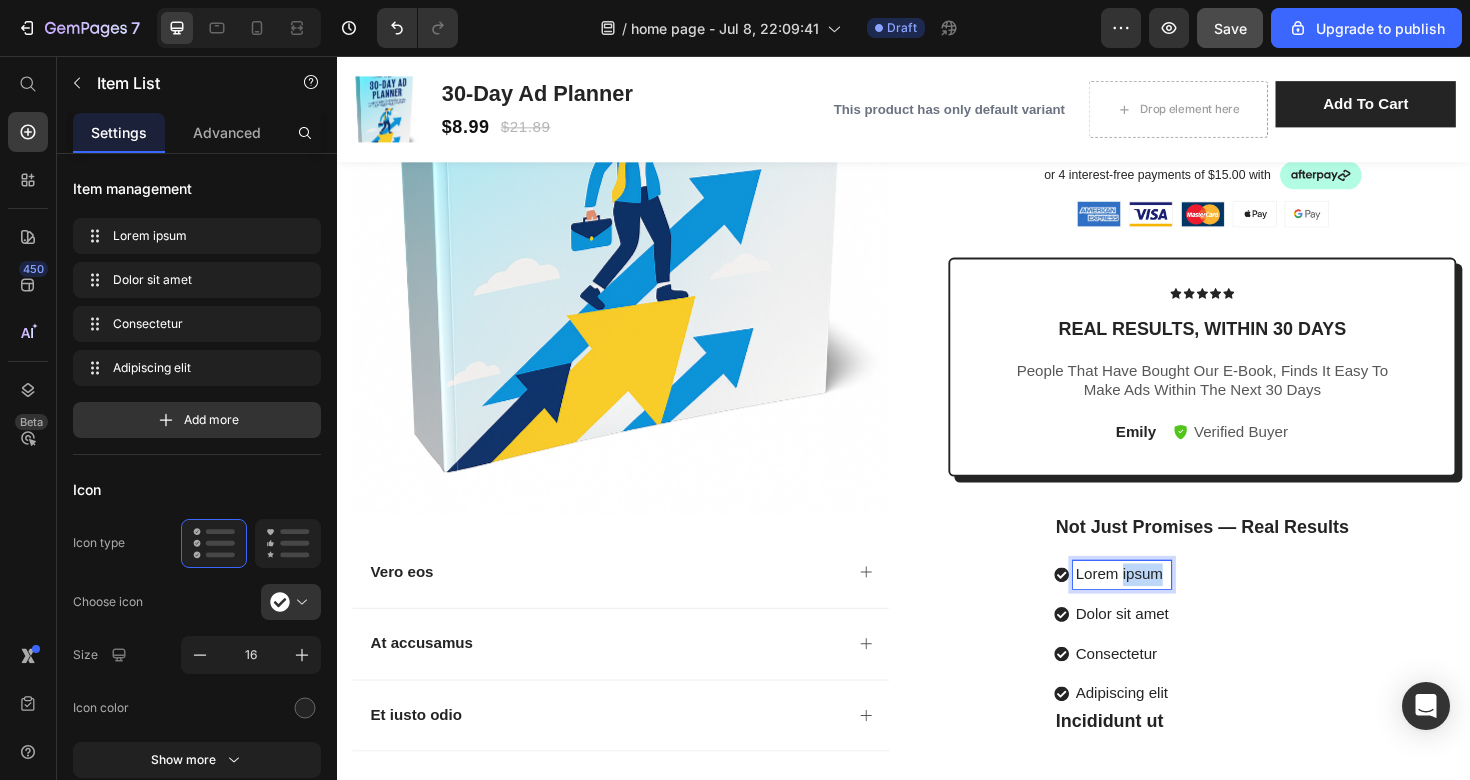 click on "Lorem ipsum" at bounding box center (1168, 605) 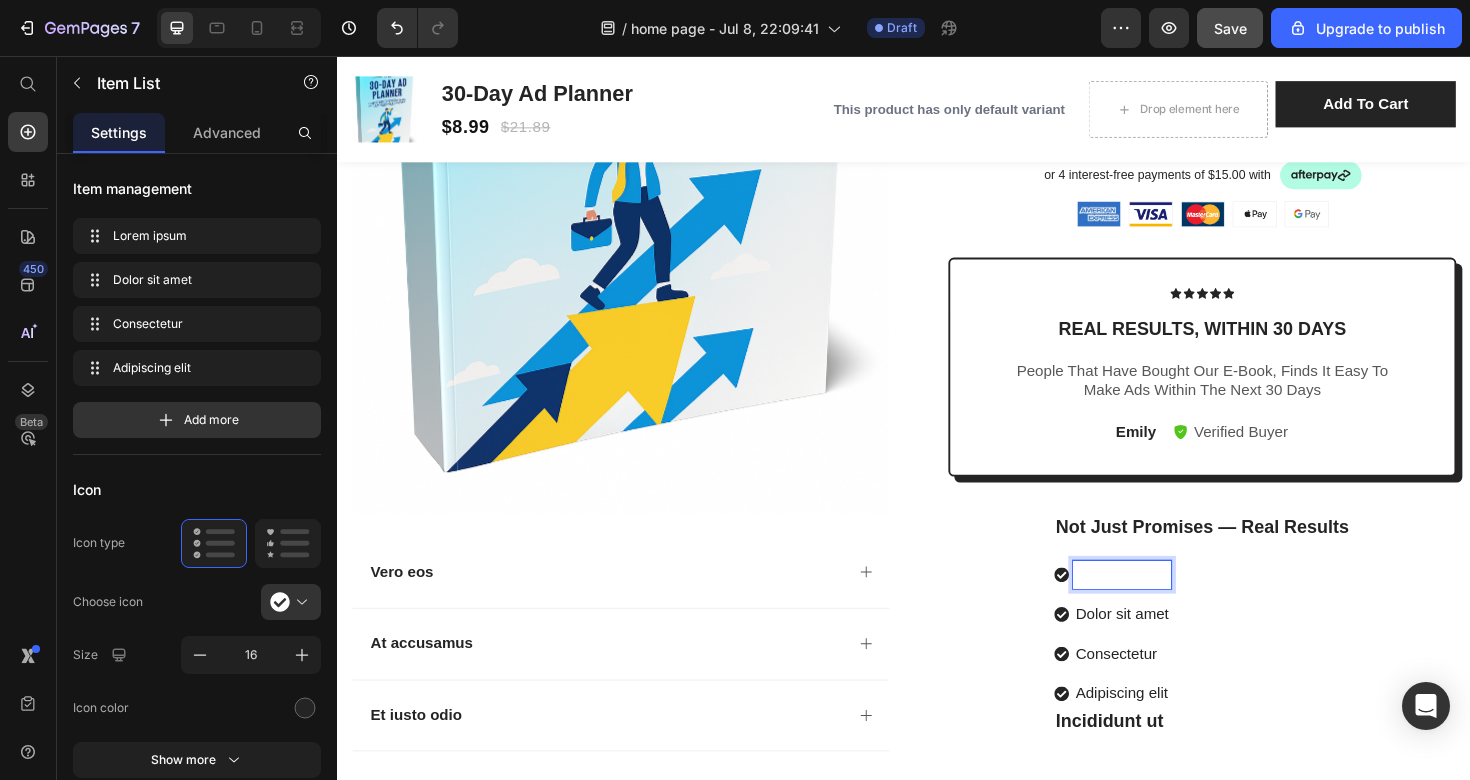 type 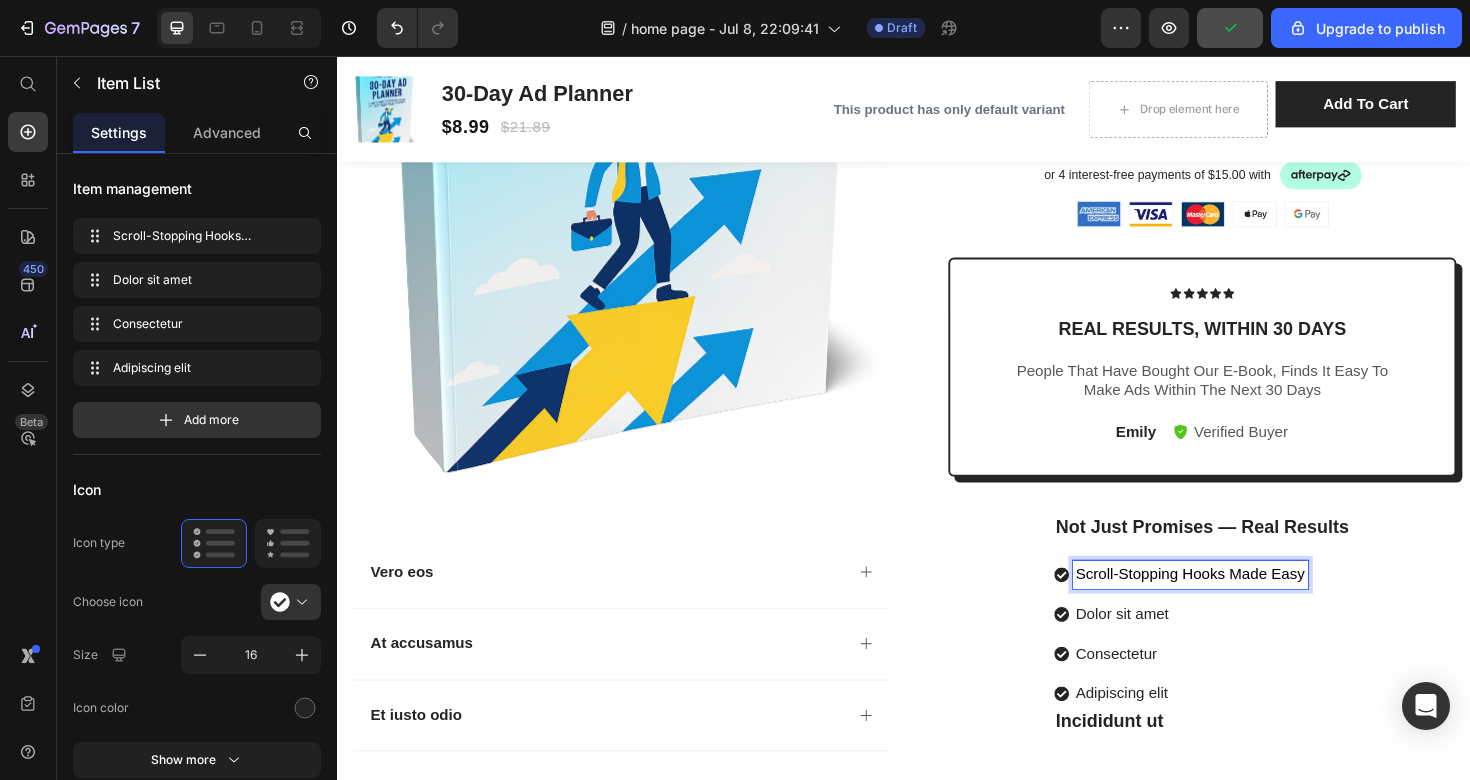 click on "Dolor sit amet" at bounding box center [1240, 647] 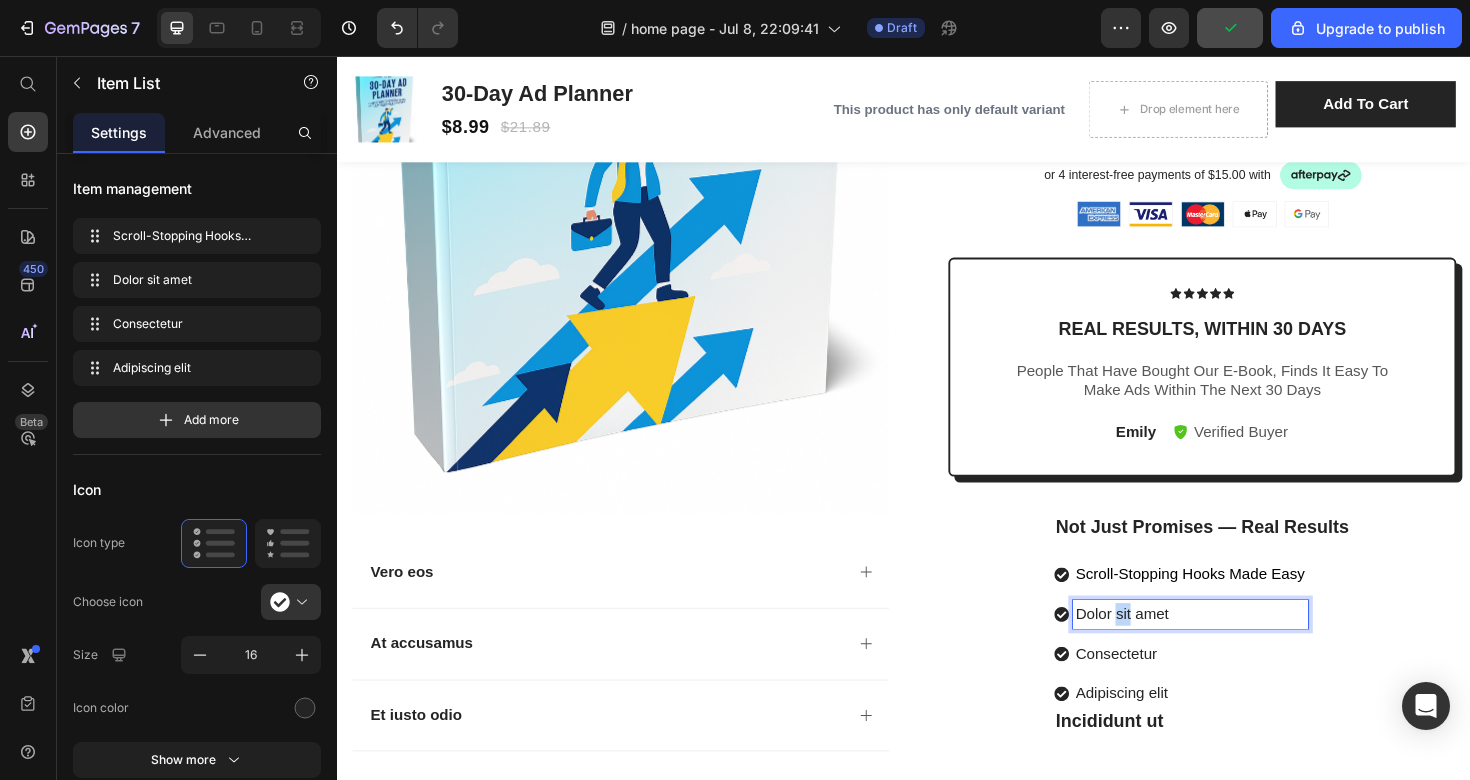 click on "Dolor sit amet" at bounding box center [1240, 647] 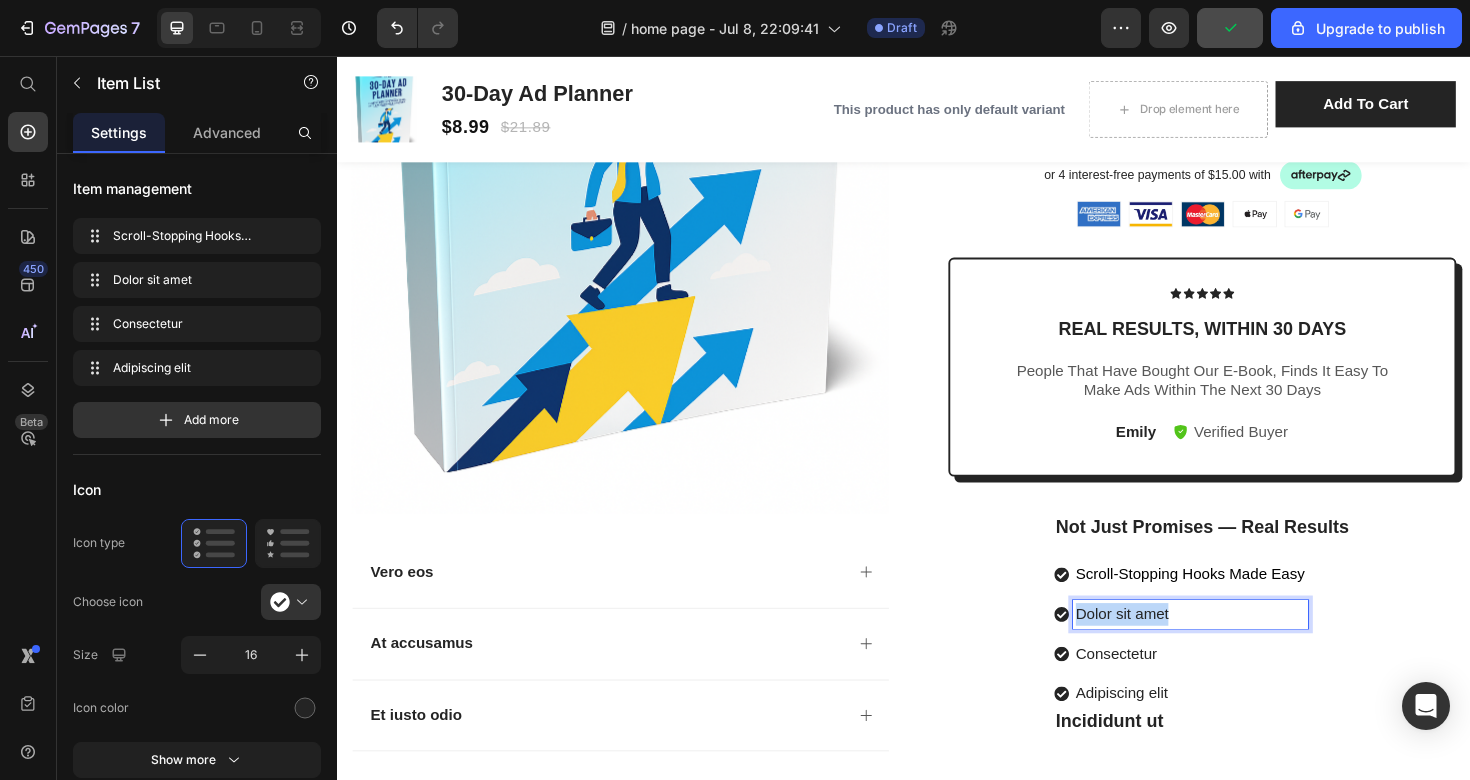 click on "Dolor sit amet" at bounding box center [1240, 647] 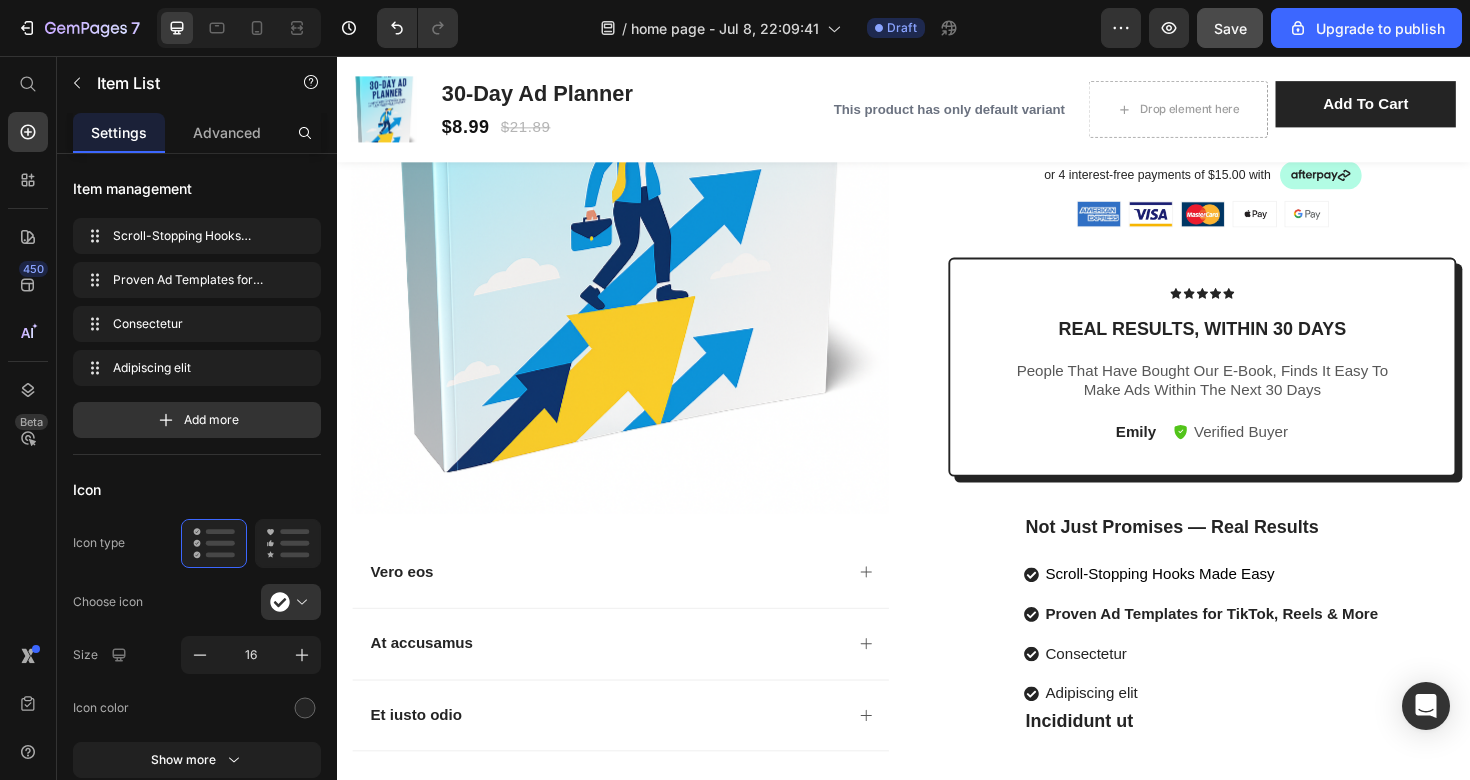 click on "Proven Ad Templates for TikTok, Reels & More" at bounding box center (1263, 646) 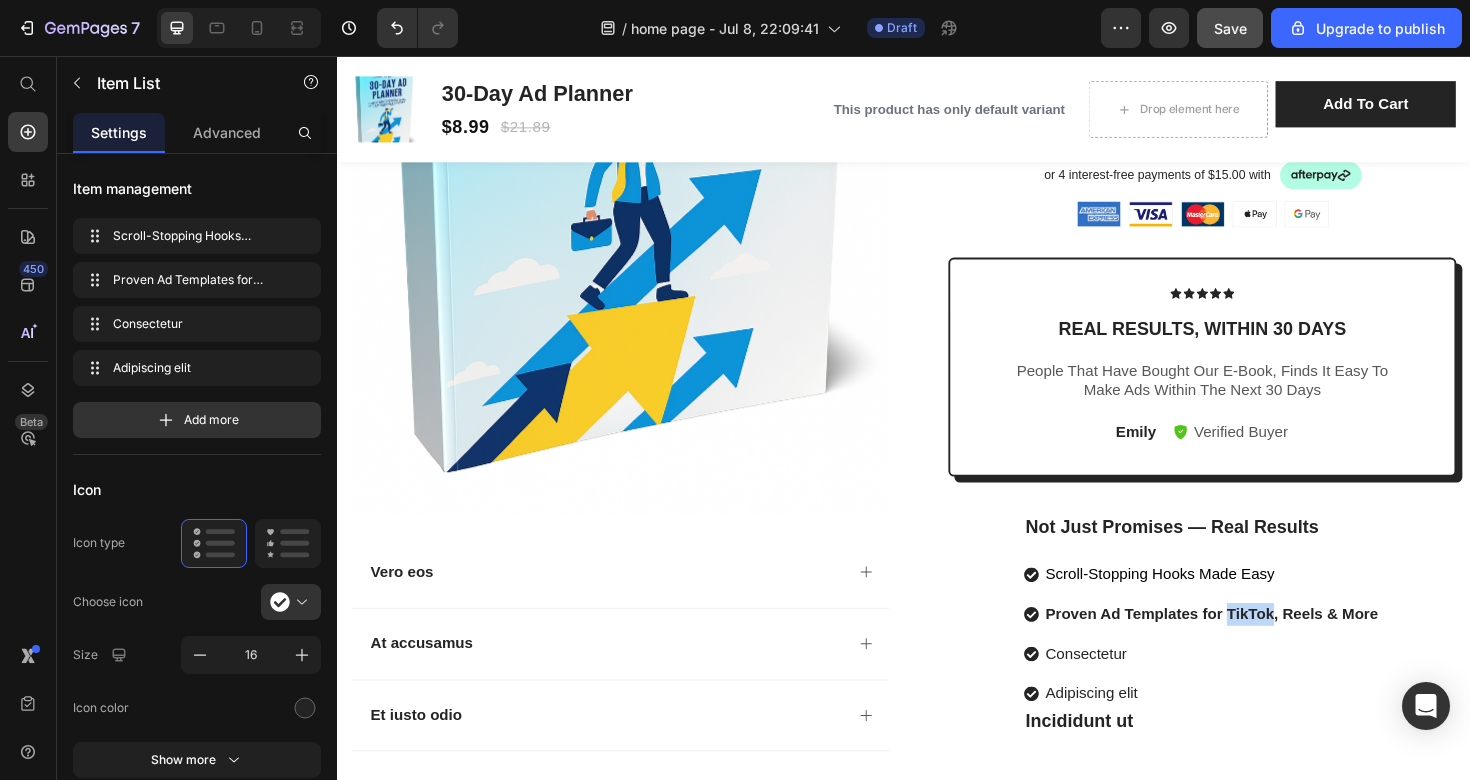 click on "Proven Ad Templates for TikTok, Reels & More" at bounding box center [1263, 646] 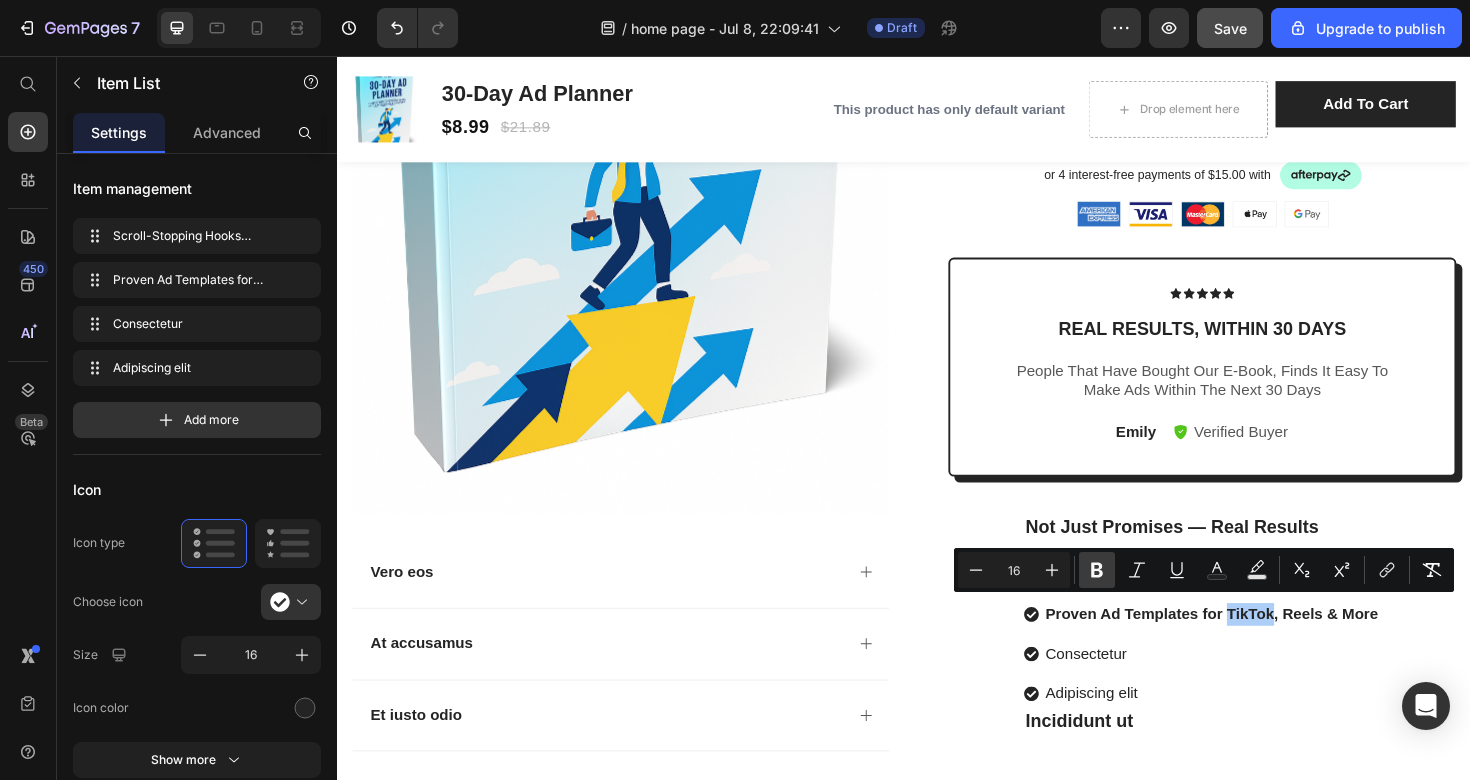 click 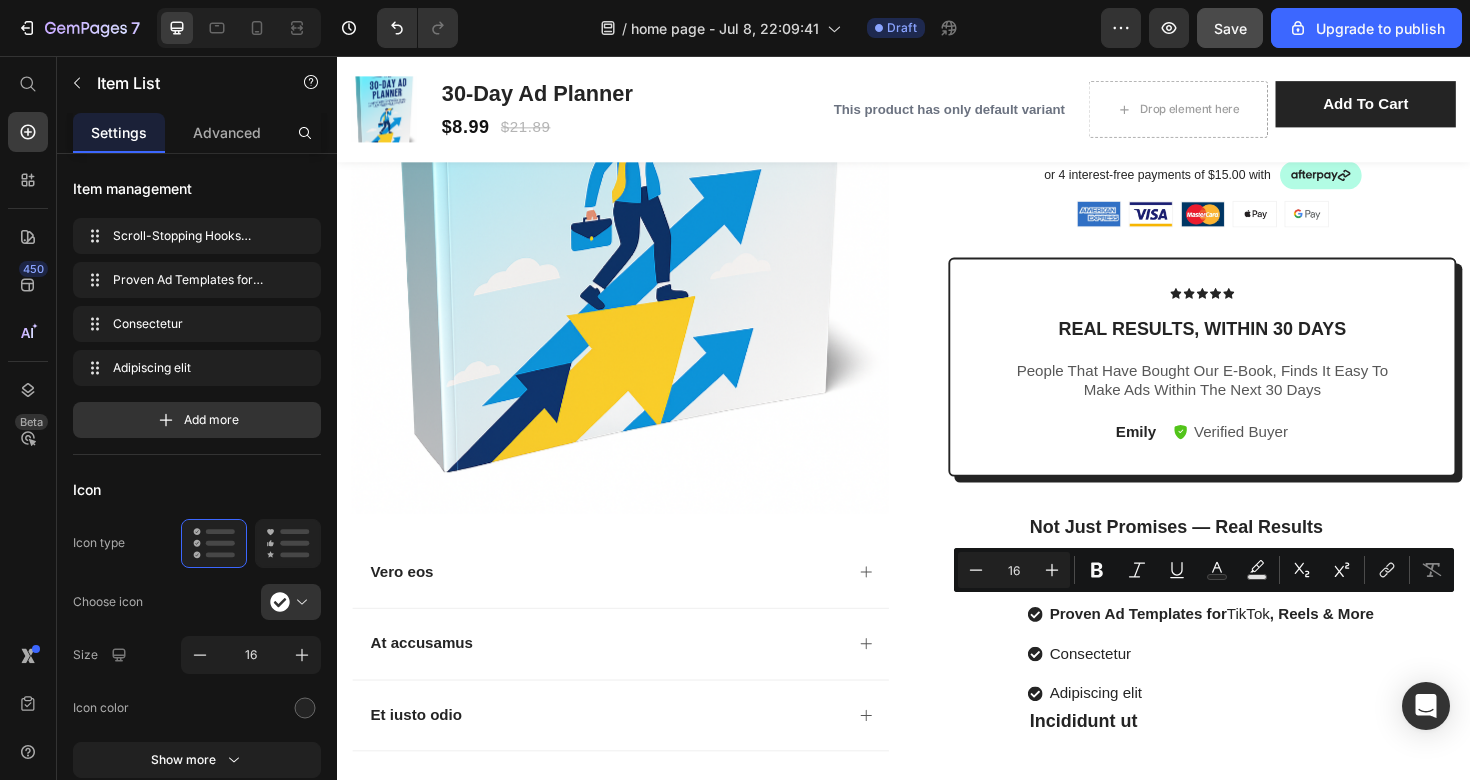 click on "Proven Ad Templates for" at bounding box center [1185, 646] 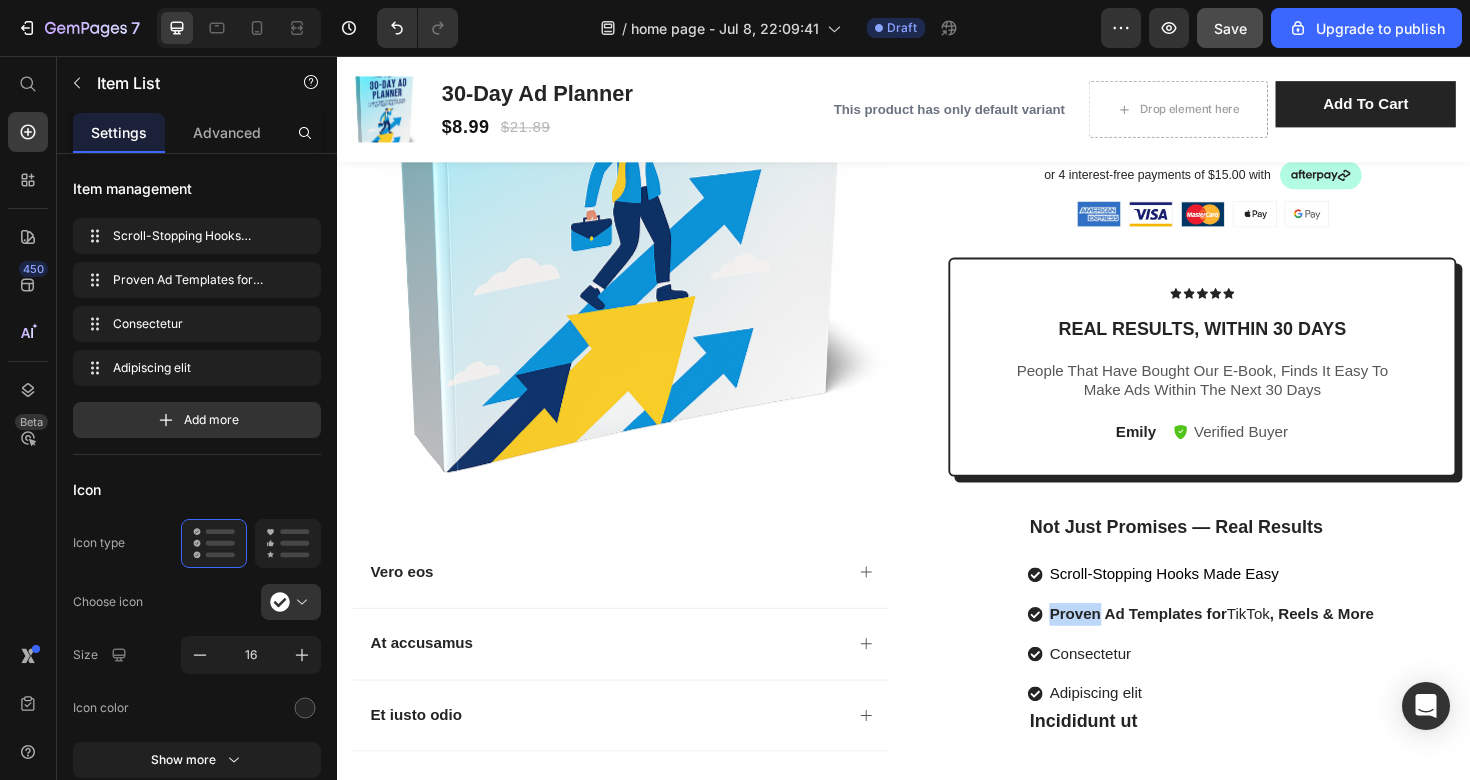 click on "Proven Ad Templates for" at bounding box center (1185, 646) 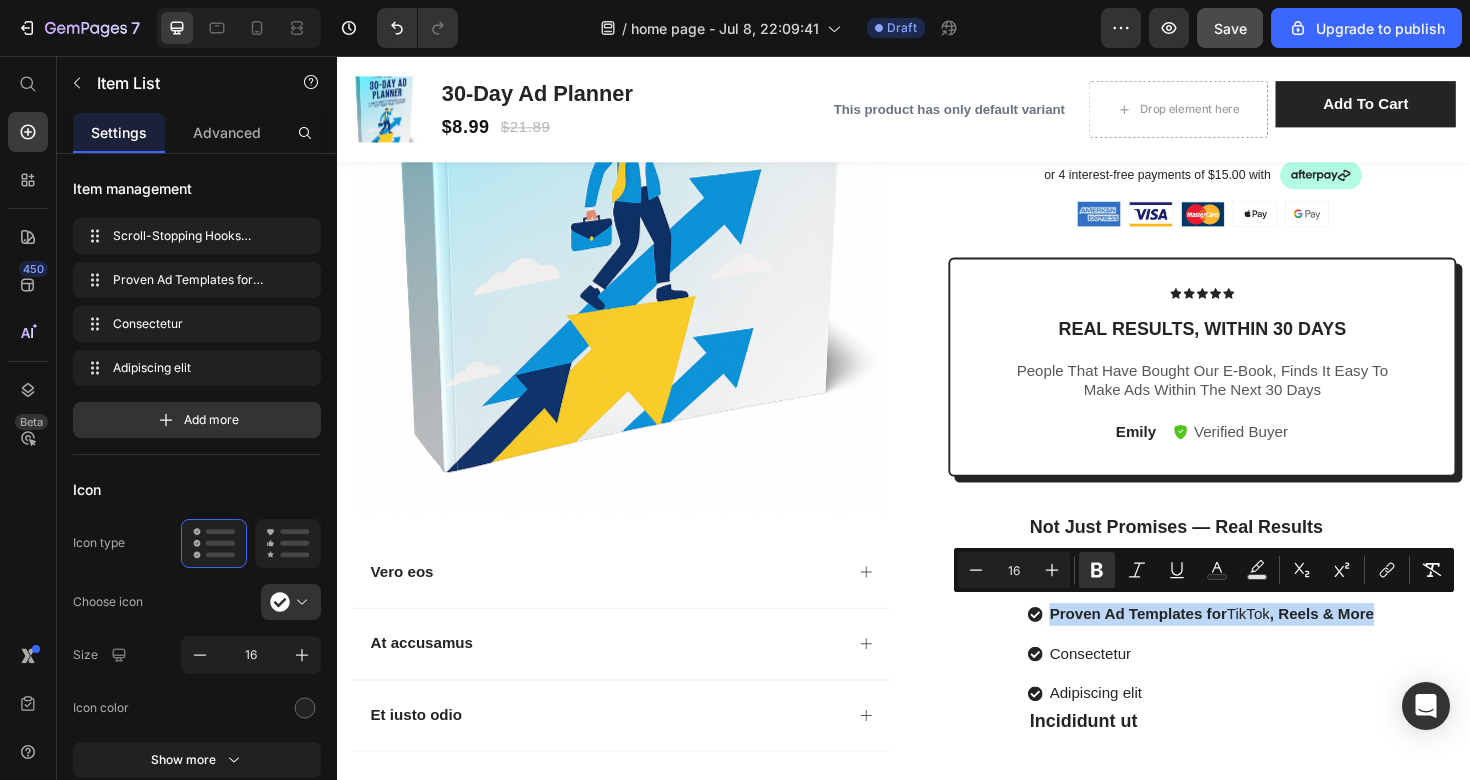drag, startPoint x: 1120, startPoint y: 645, endPoint x: 1191, endPoint y: 645, distance: 71 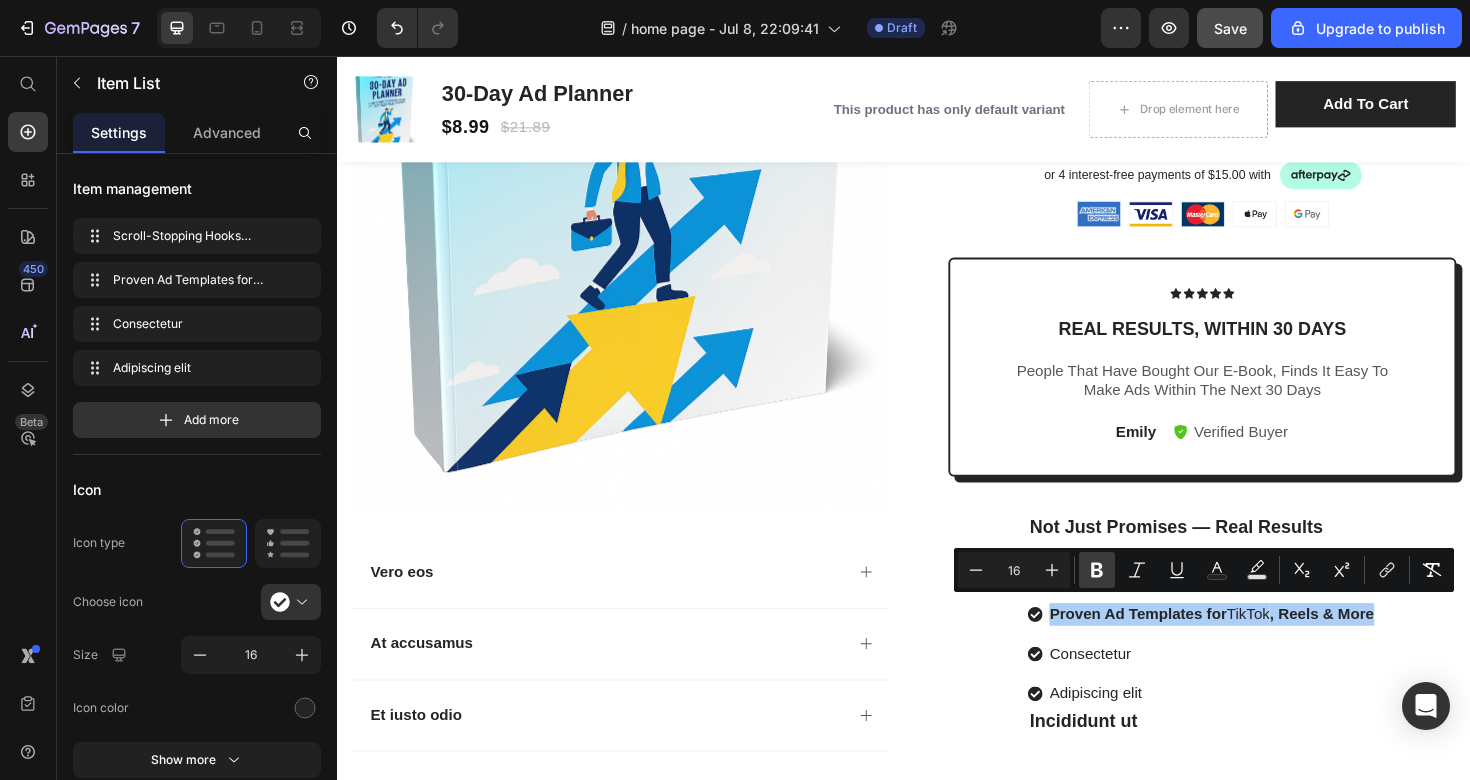 click 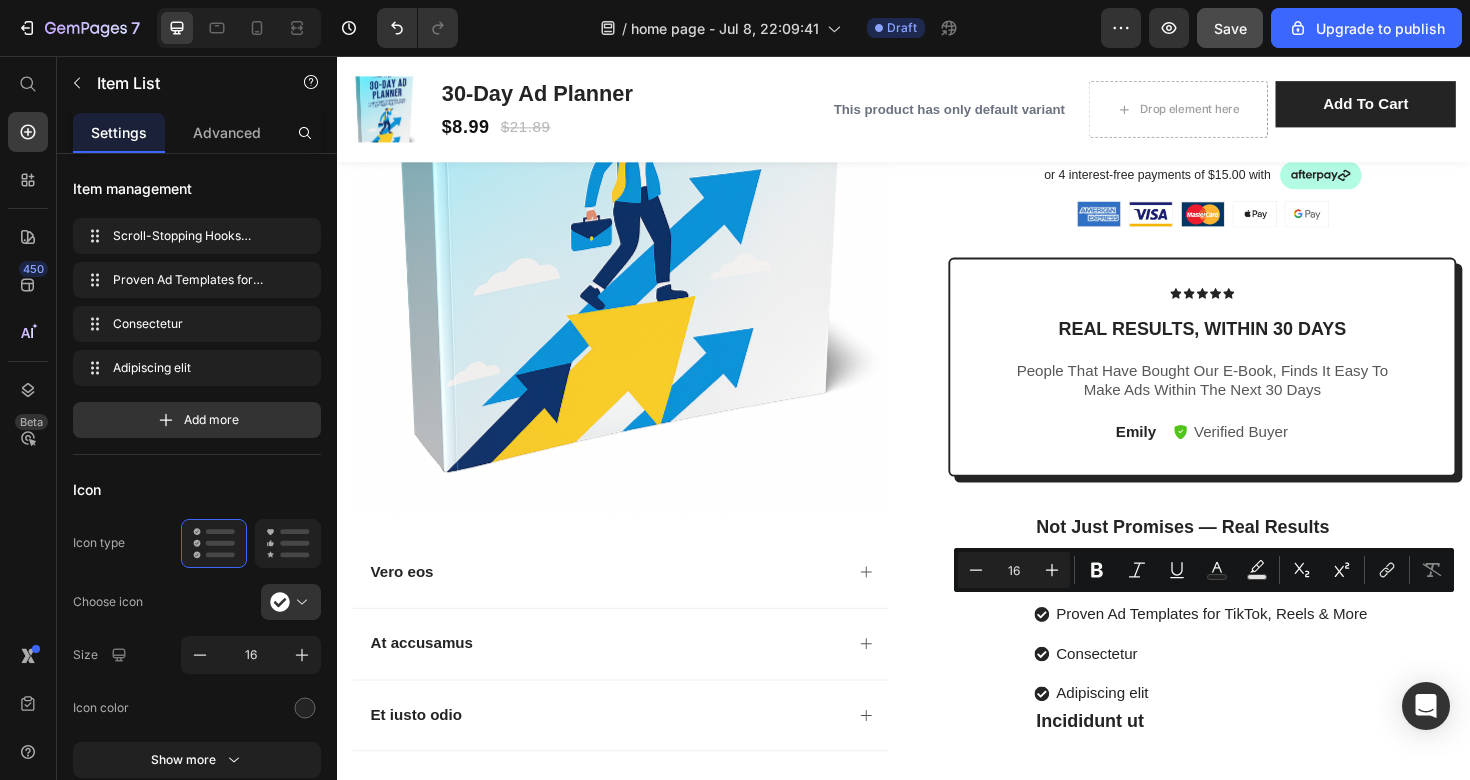 click on "Consectetur" at bounding box center (1263, 689) 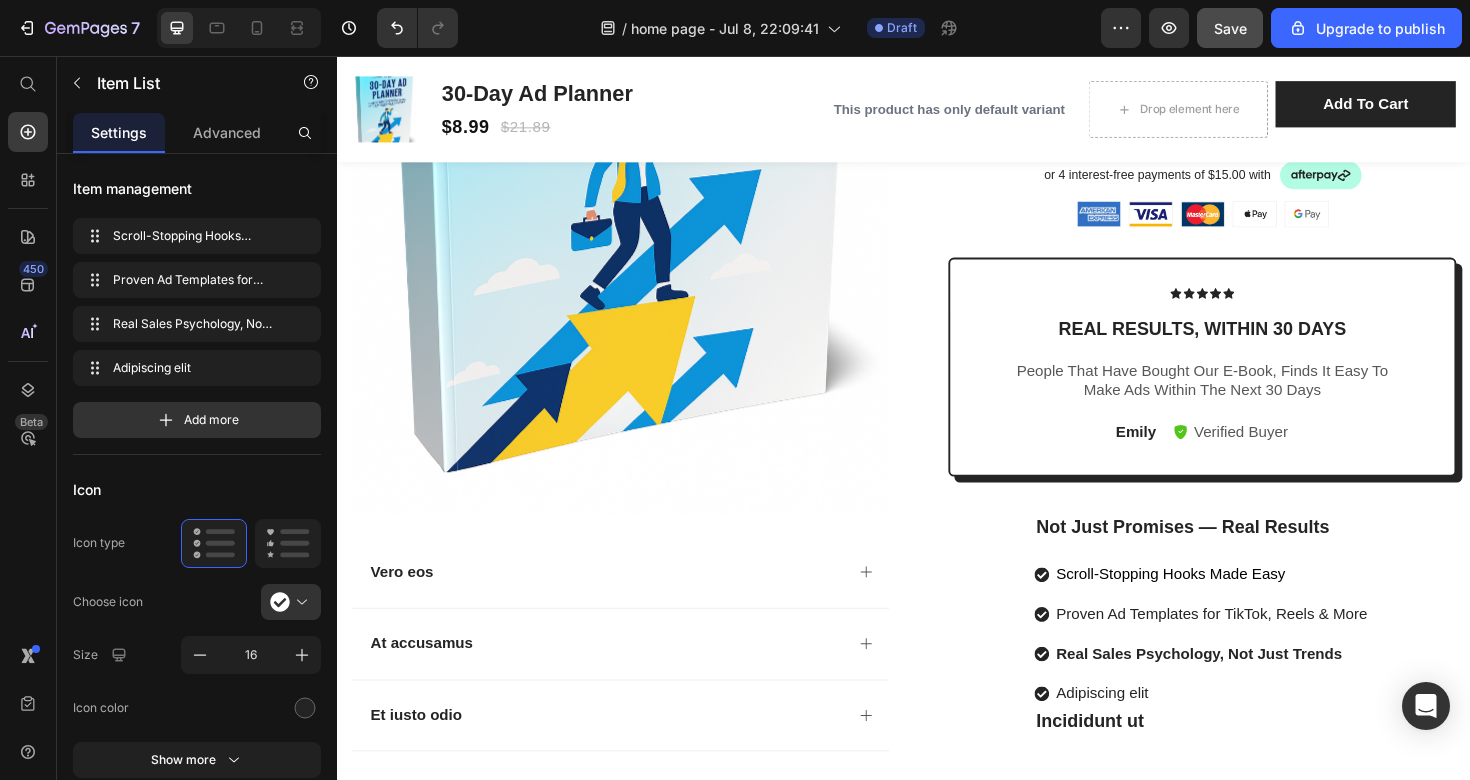 click on "Real Sales Psychology, Not Just Trends" at bounding box center (1249, 688) 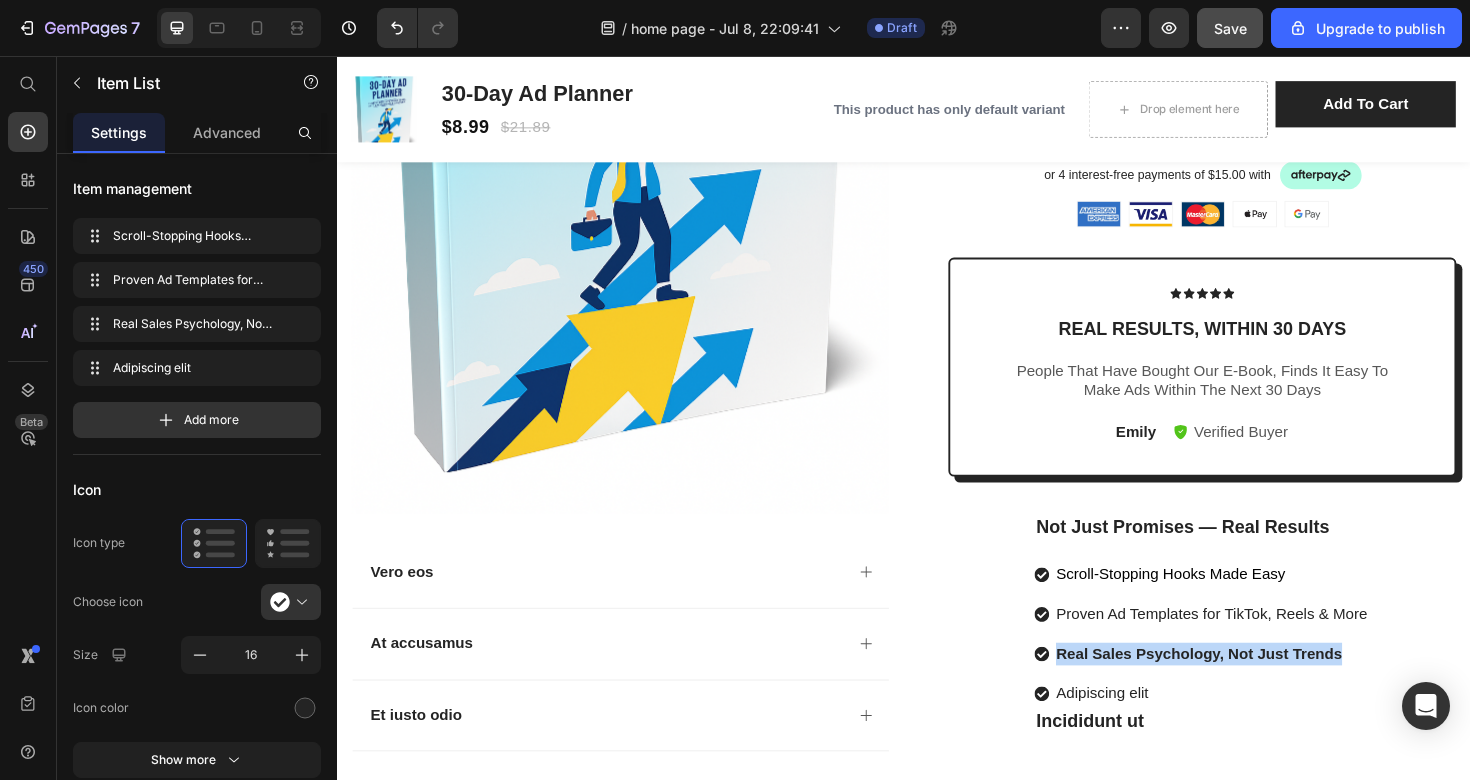 click on "Real Sales Psychology, Not Just Trends" at bounding box center [1249, 688] 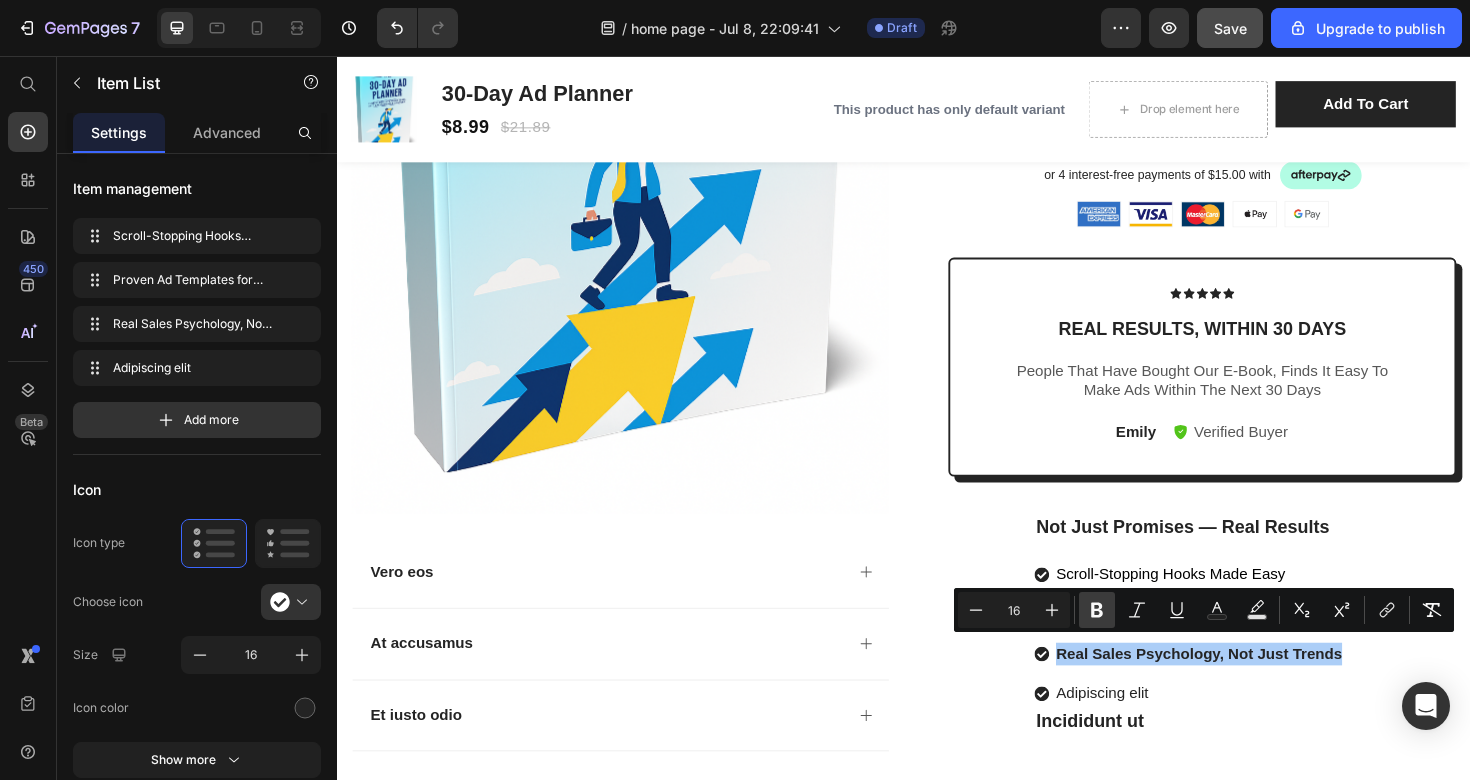 click on "Bold" at bounding box center (1097, 610) 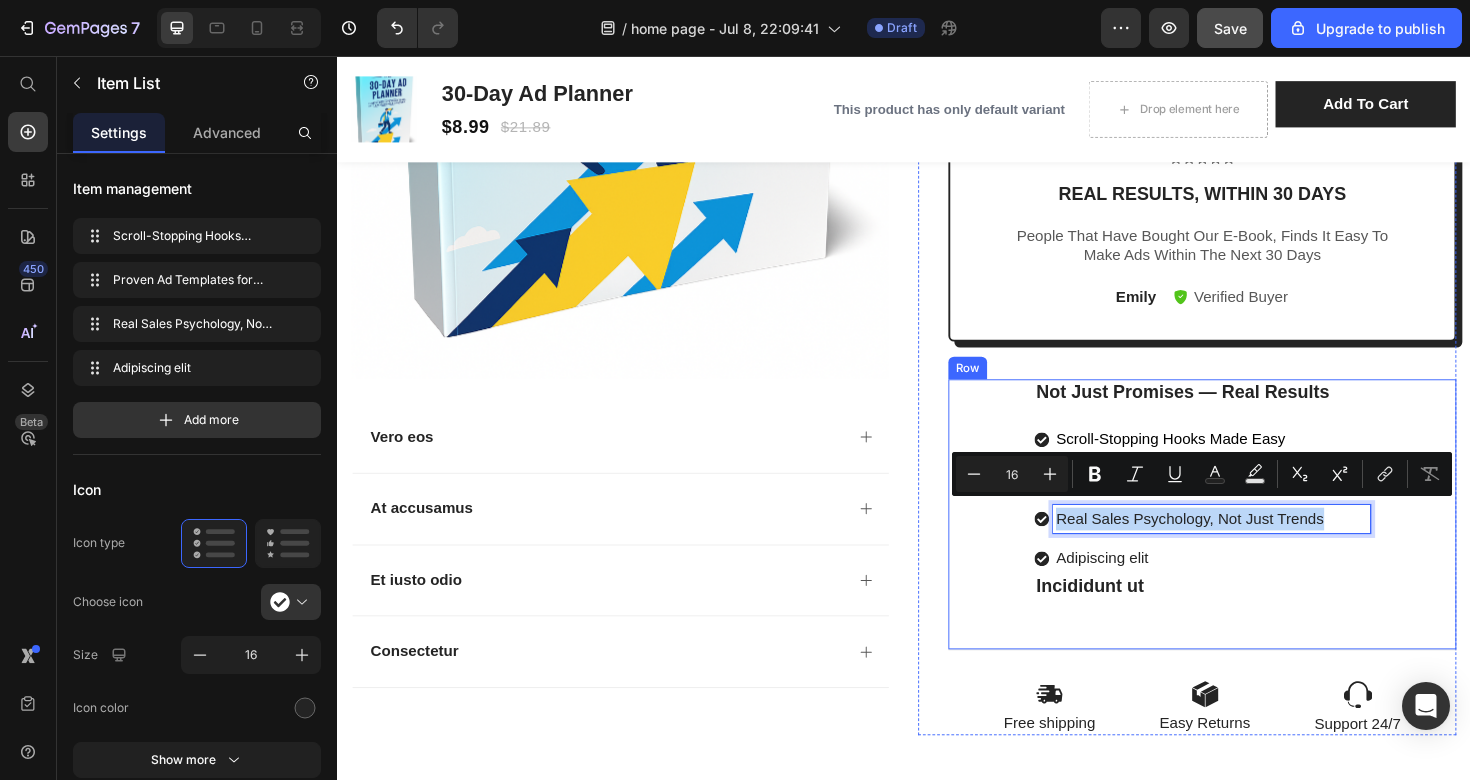 scroll, scrollTop: 2444, scrollLeft: 0, axis: vertical 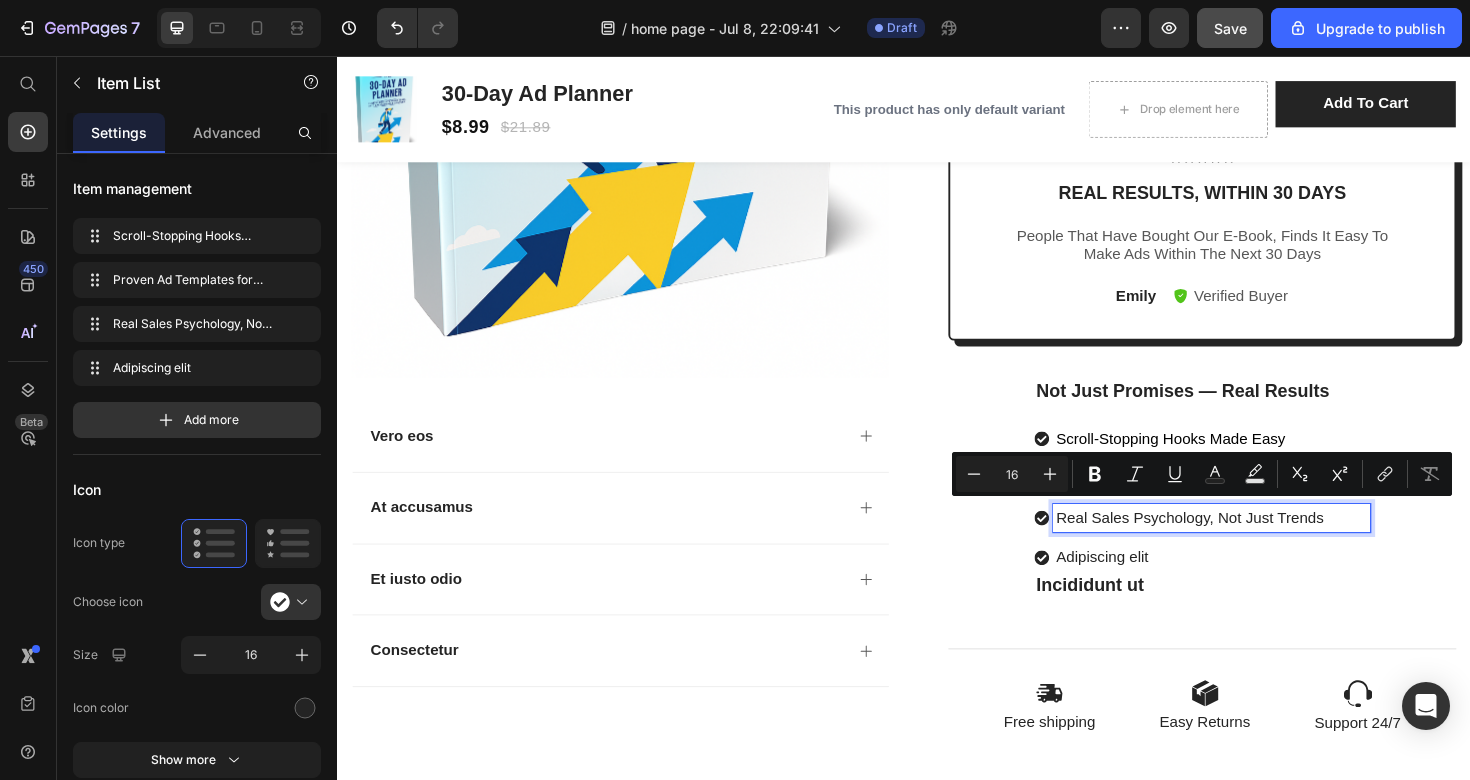click on "Adipiscing elit" at bounding box center [1263, 587] 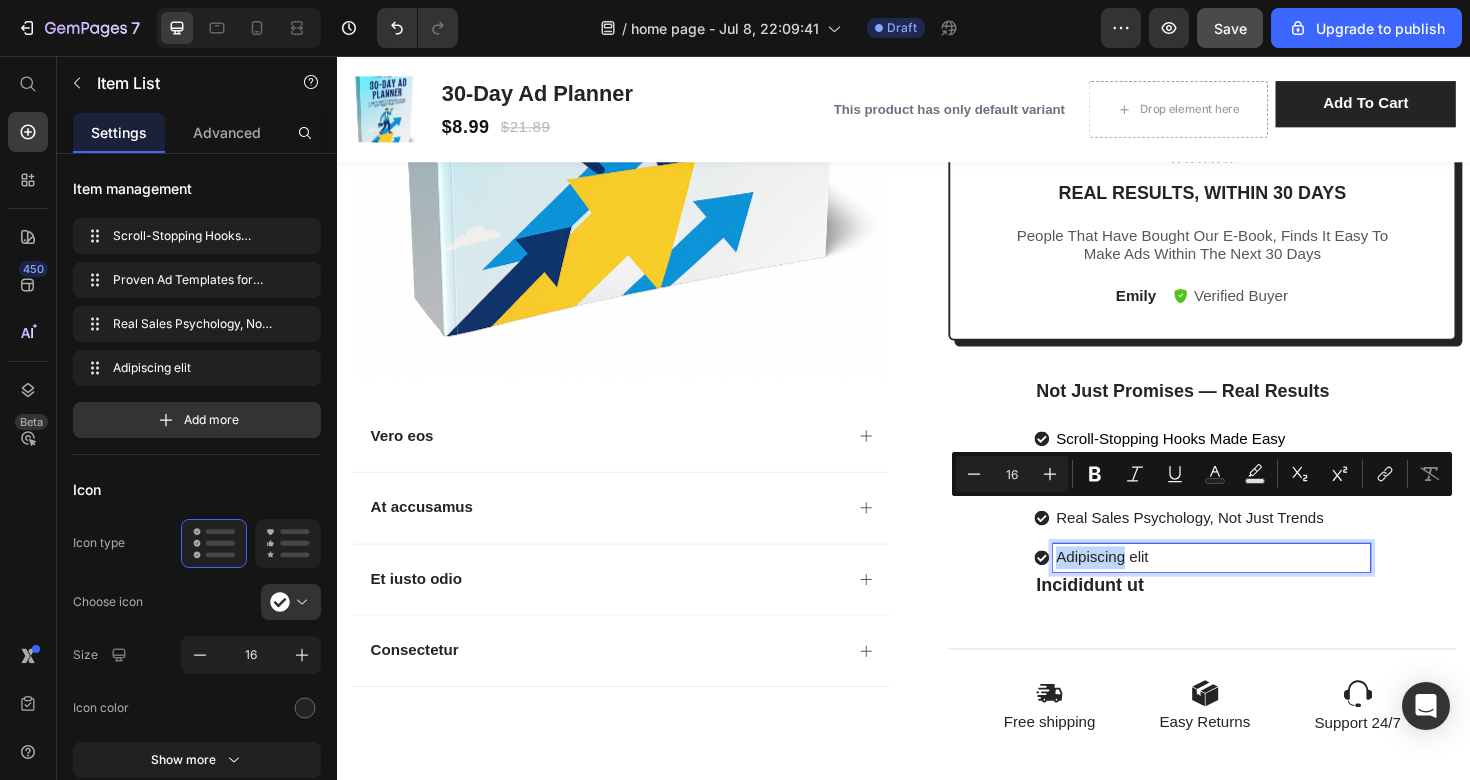click on "Adipiscing elit" at bounding box center [1263, 587] 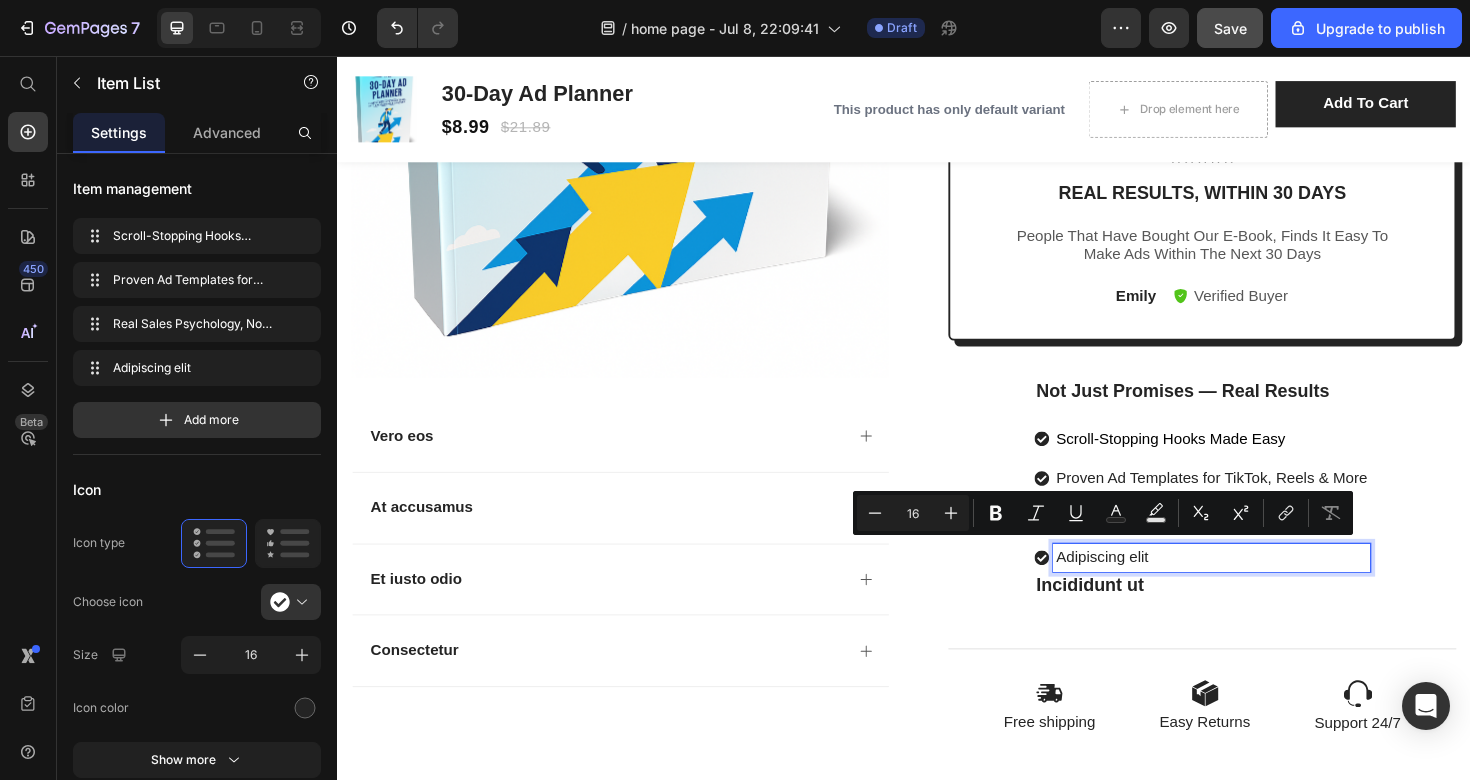 click on "Adipiscing elit" at bounding box center [1263, 587] 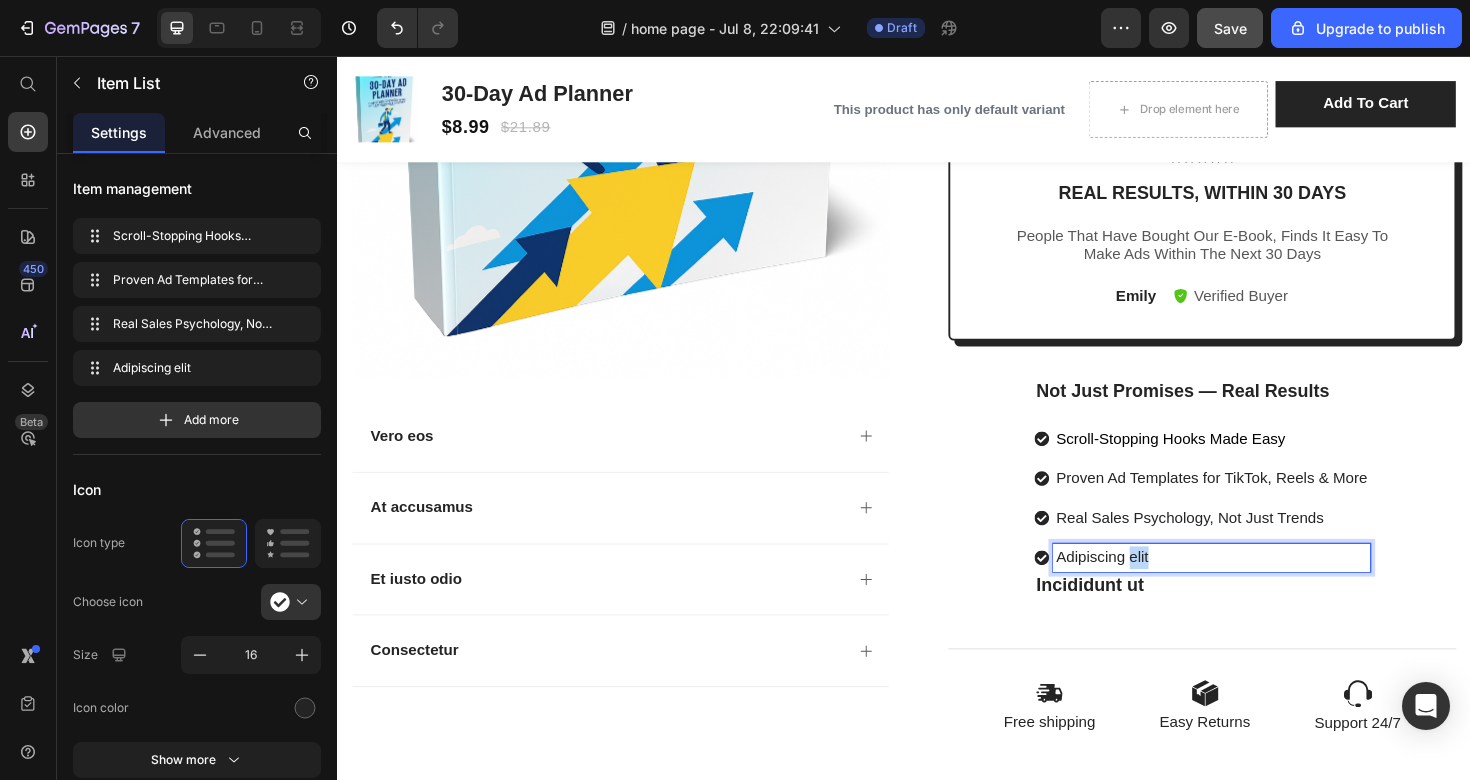 click on "Adipiscing elit" at bounding box center (1263, 587) 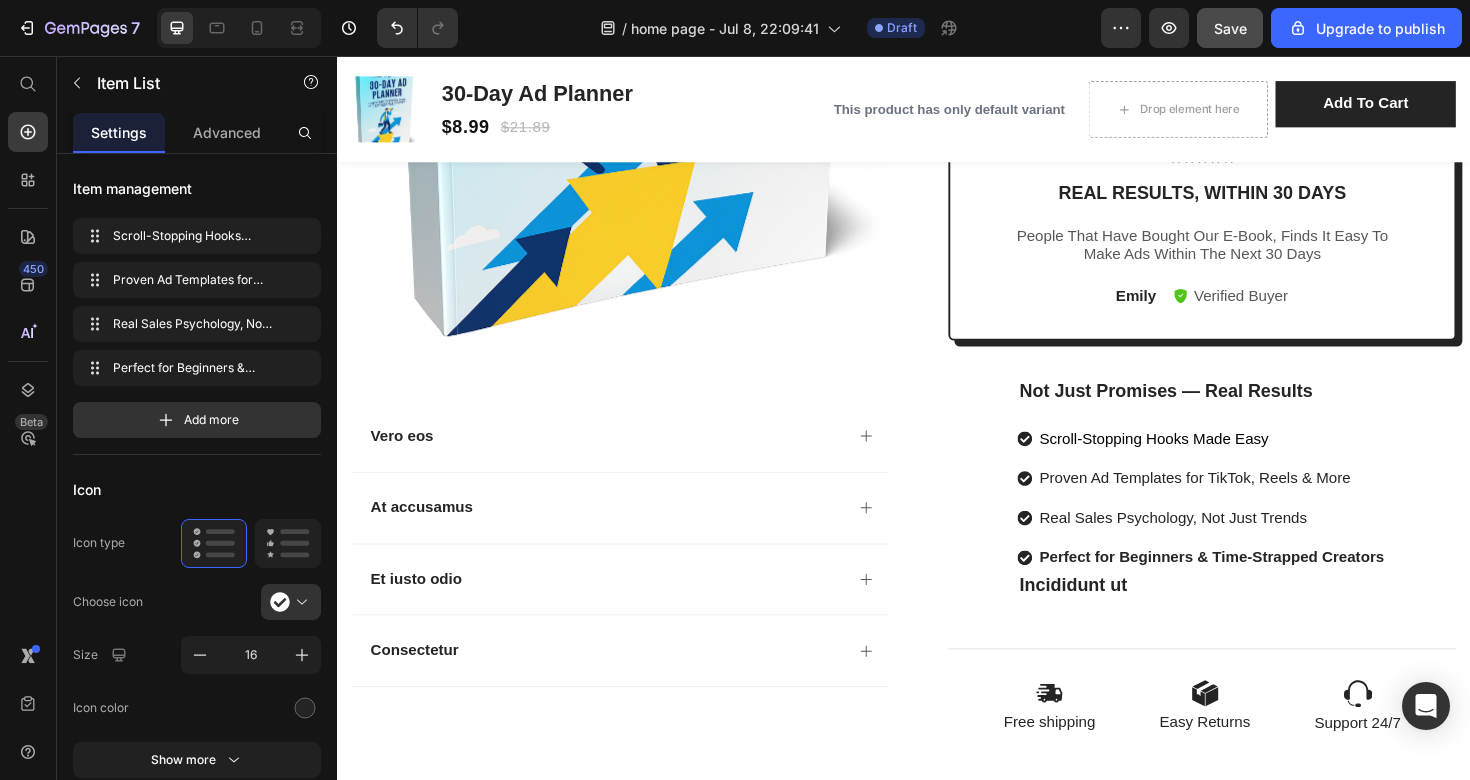 click on "Perfect for Beginners & Time-Strapped Creators" at bounding box center [1262, 586] 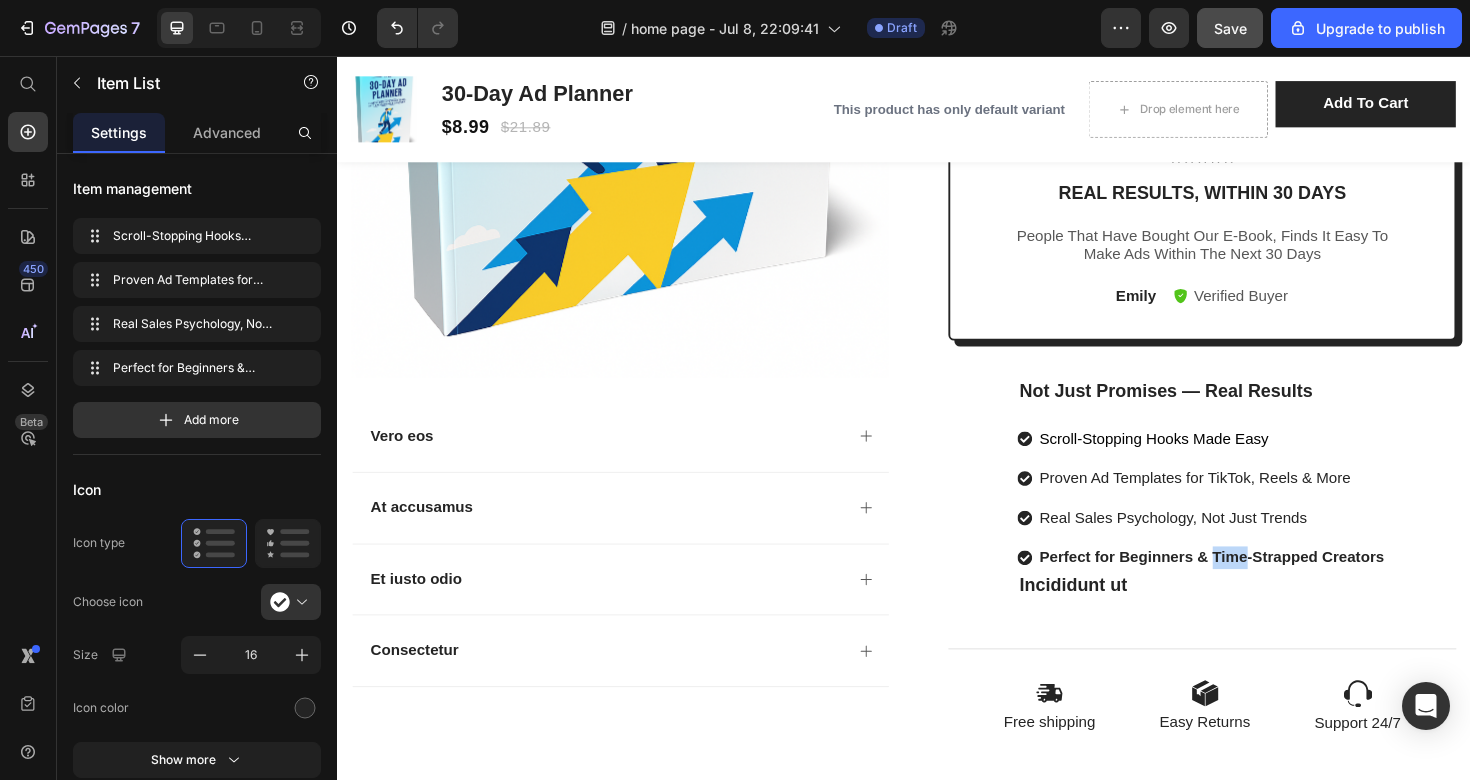 click on "Perfect for Beginners & Time-Strapped Creators" at bounding box center (1262, 586) 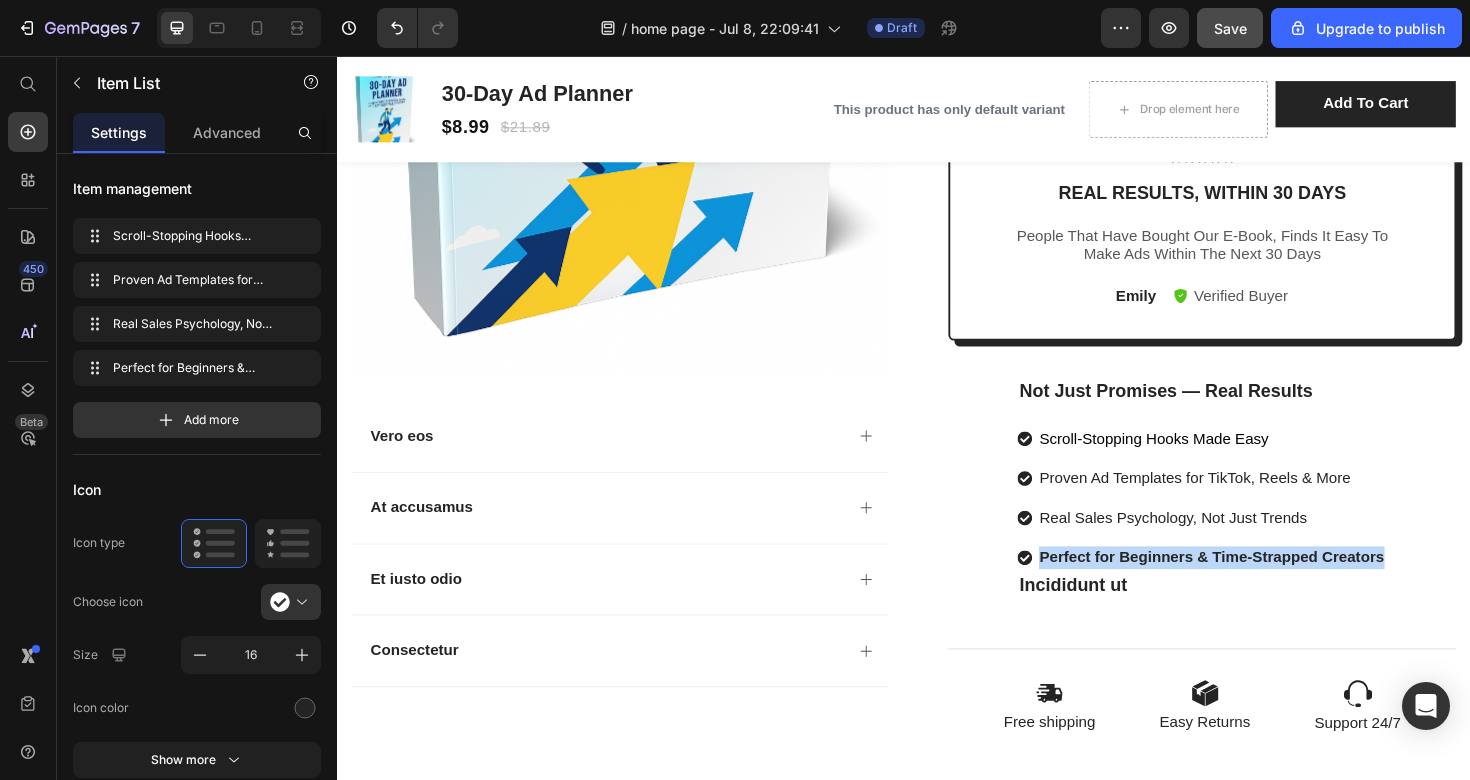 click on "Perfect for Beginners & Time-Strapped Creators" at bounding box center (1262, 586) 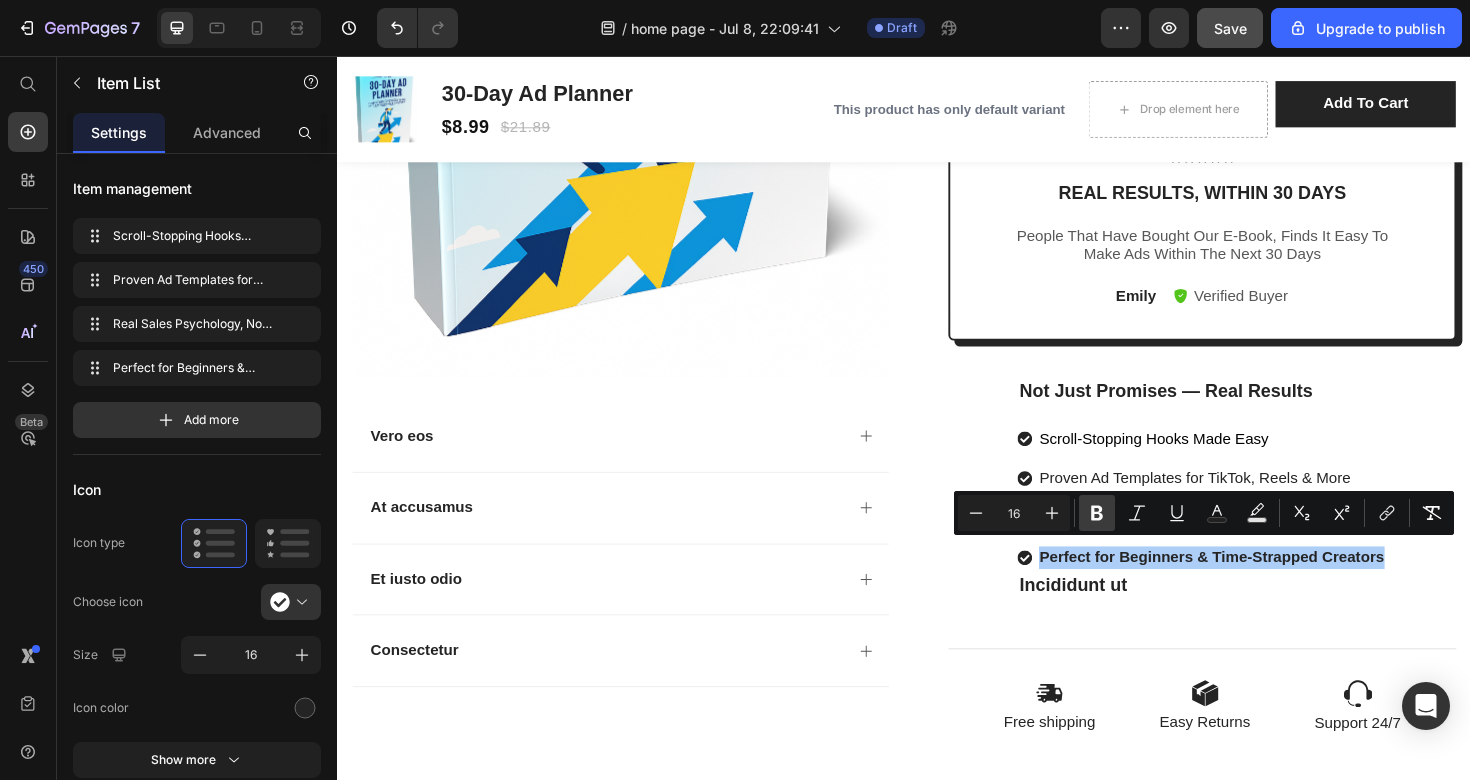 click 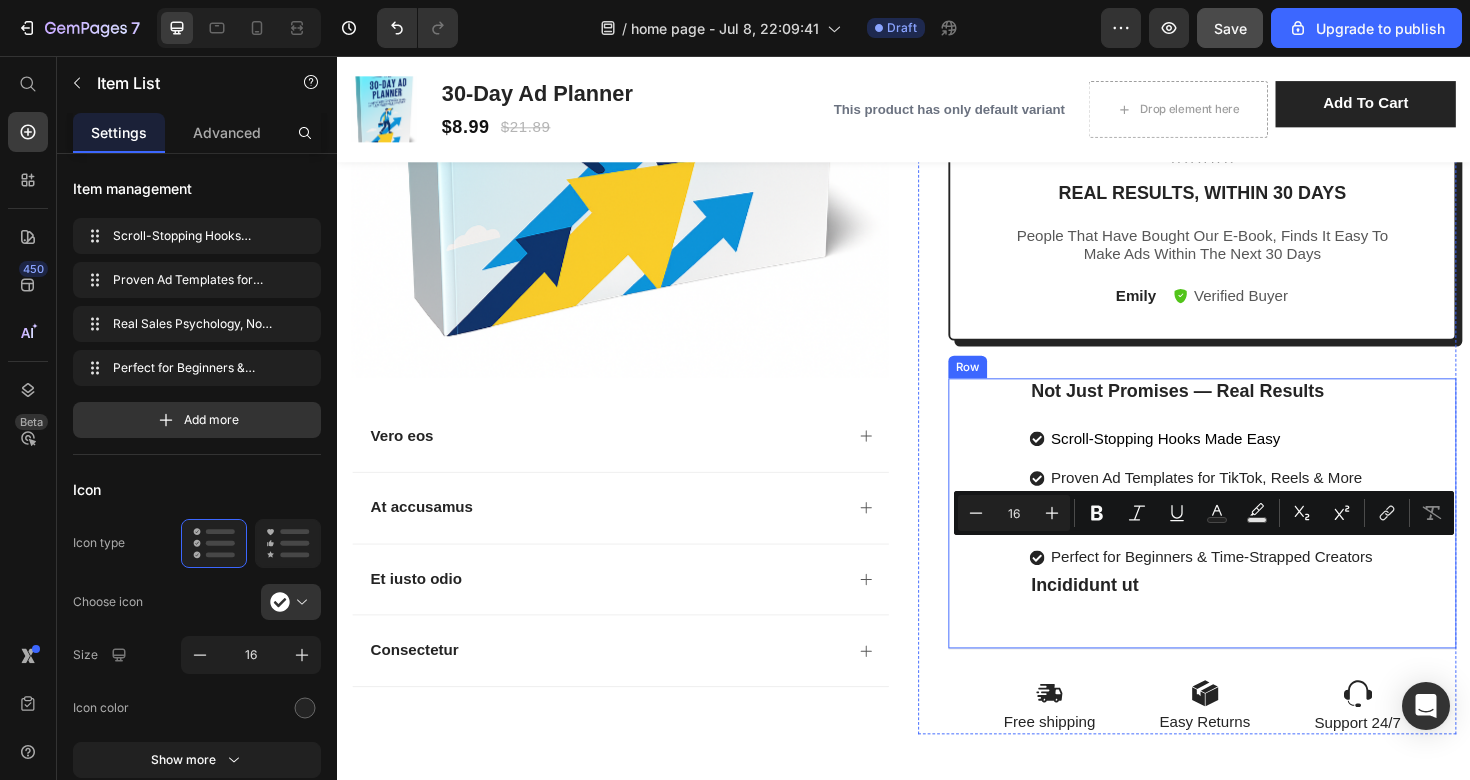 click on "Not Just Promises — Real Results Text Block Scroll-Stopping Hooks Made Easy Proven Ad Templates for TikTok, Reels & More Real Sales Psychology, Not Just Trends Perfect for Beginners & Time-Strapped Creators Item List   0 Incididunt ut Text Block" at bounding box center [1253, 523] 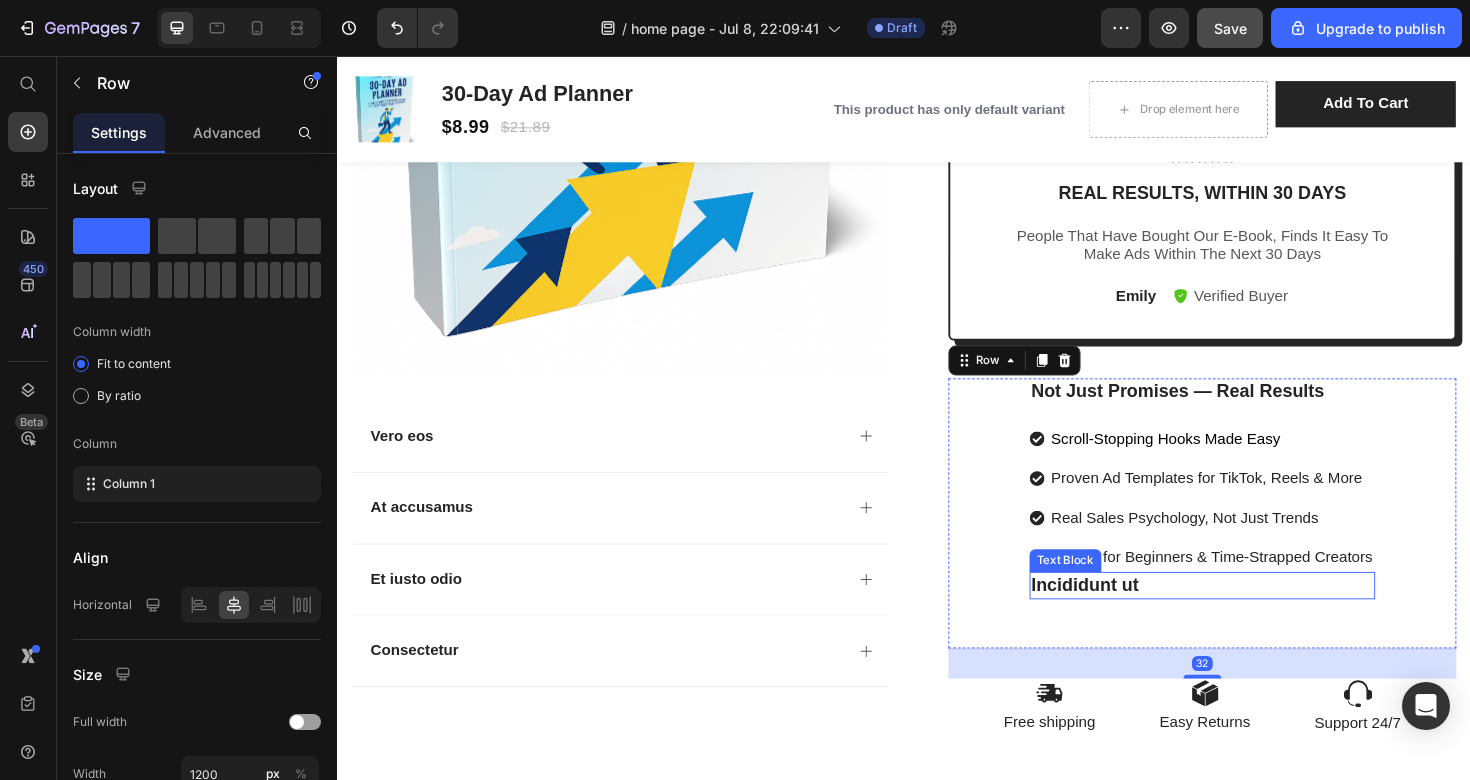 click on "Incididunt ut" at bounding box center [1253, 616] 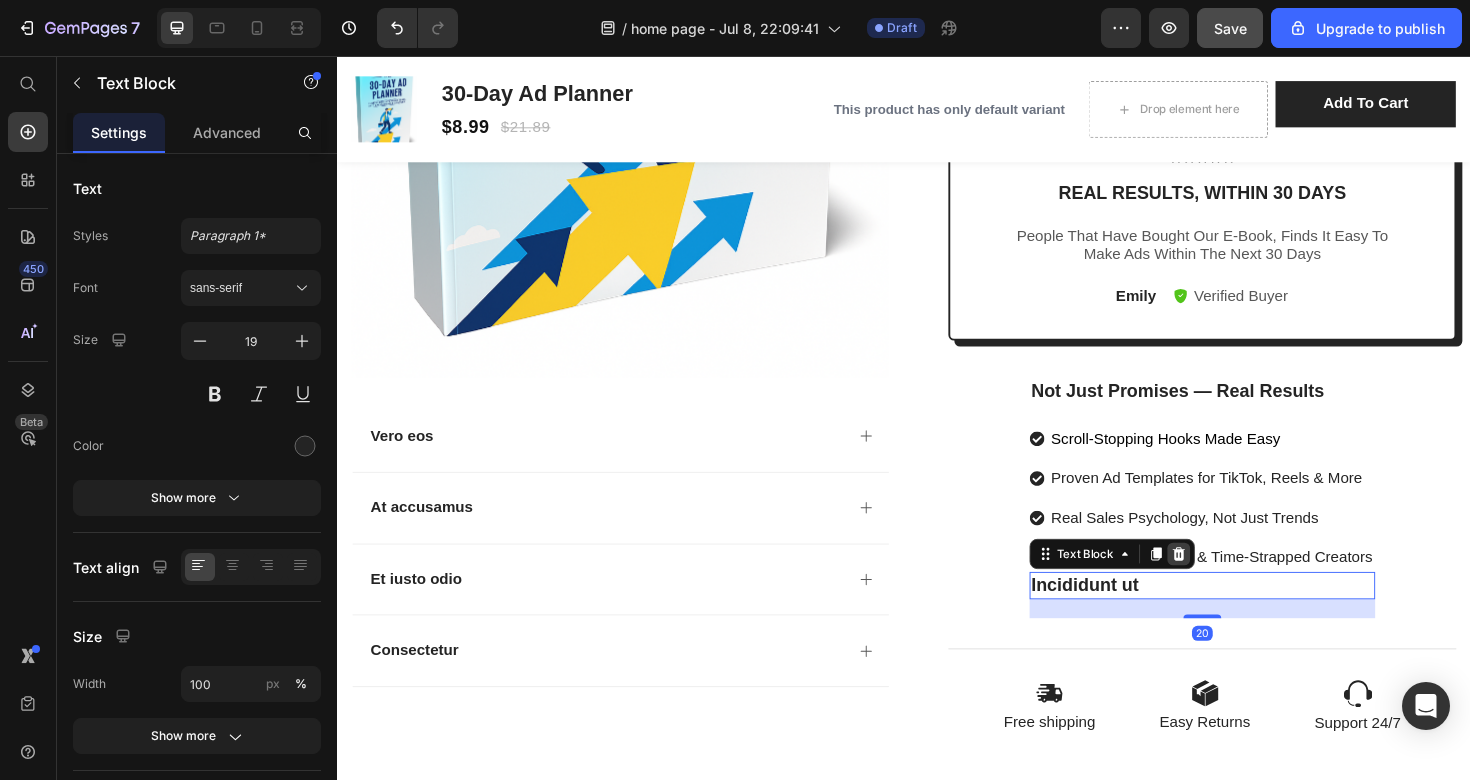 click 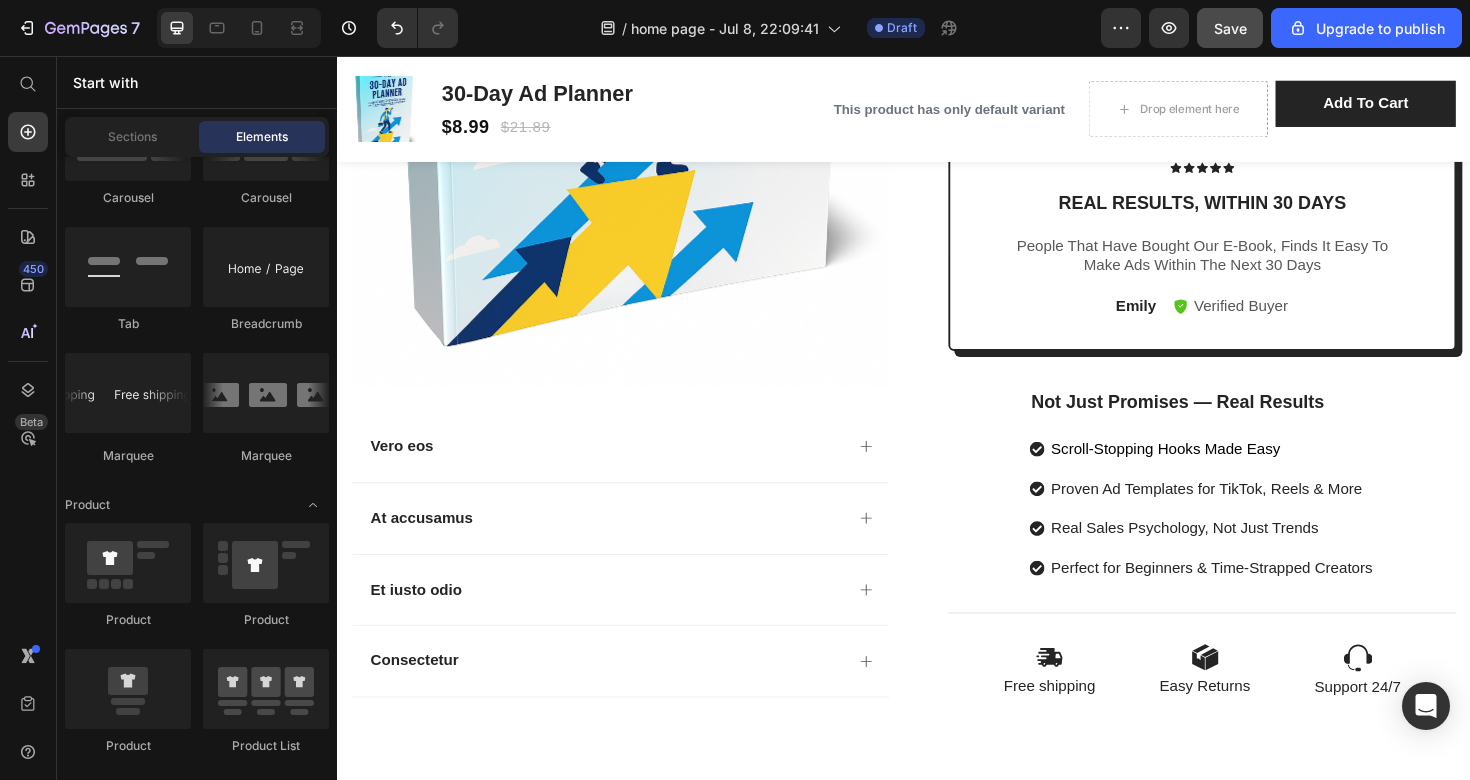 scroll, scrollTop: 2436, scrollLeft: 0, axis: vertical 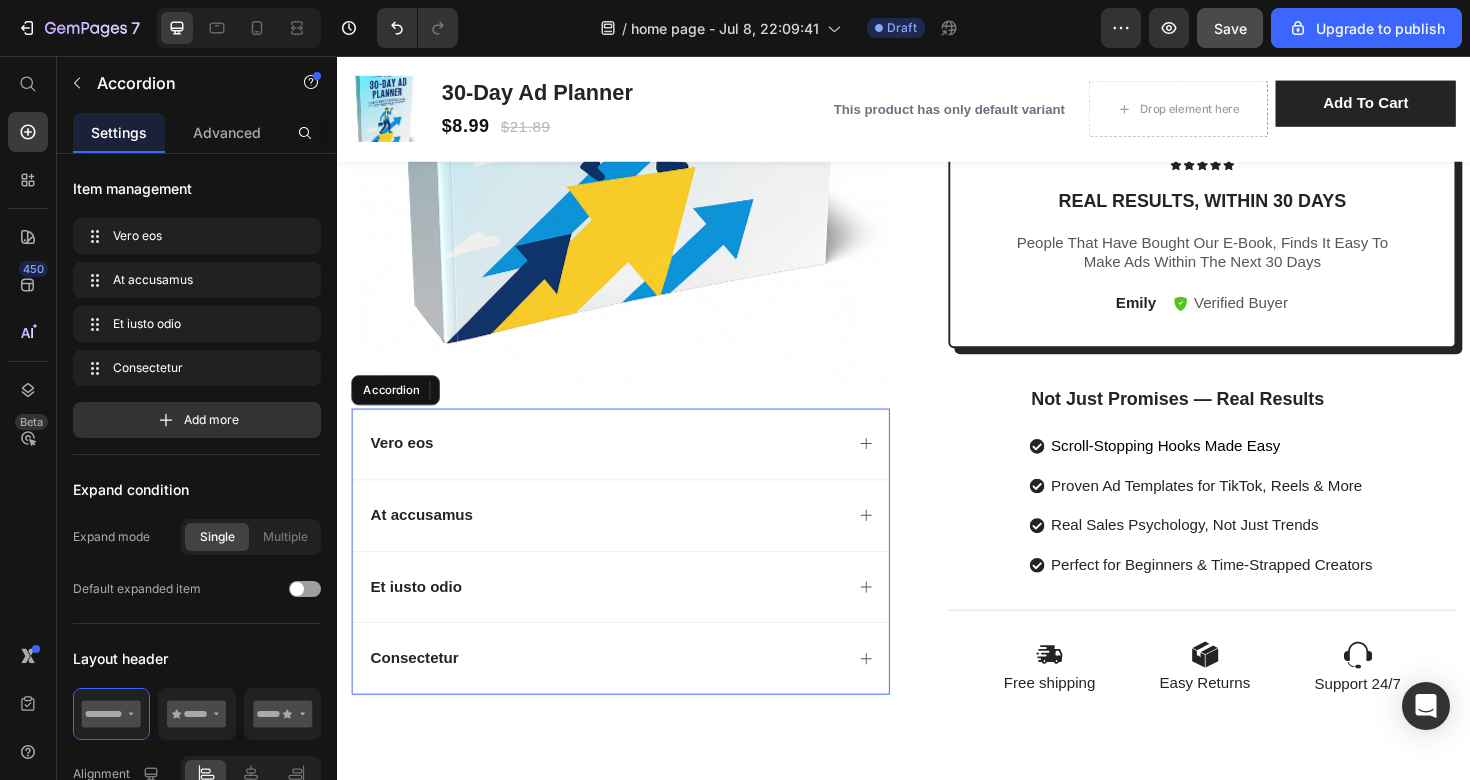 click 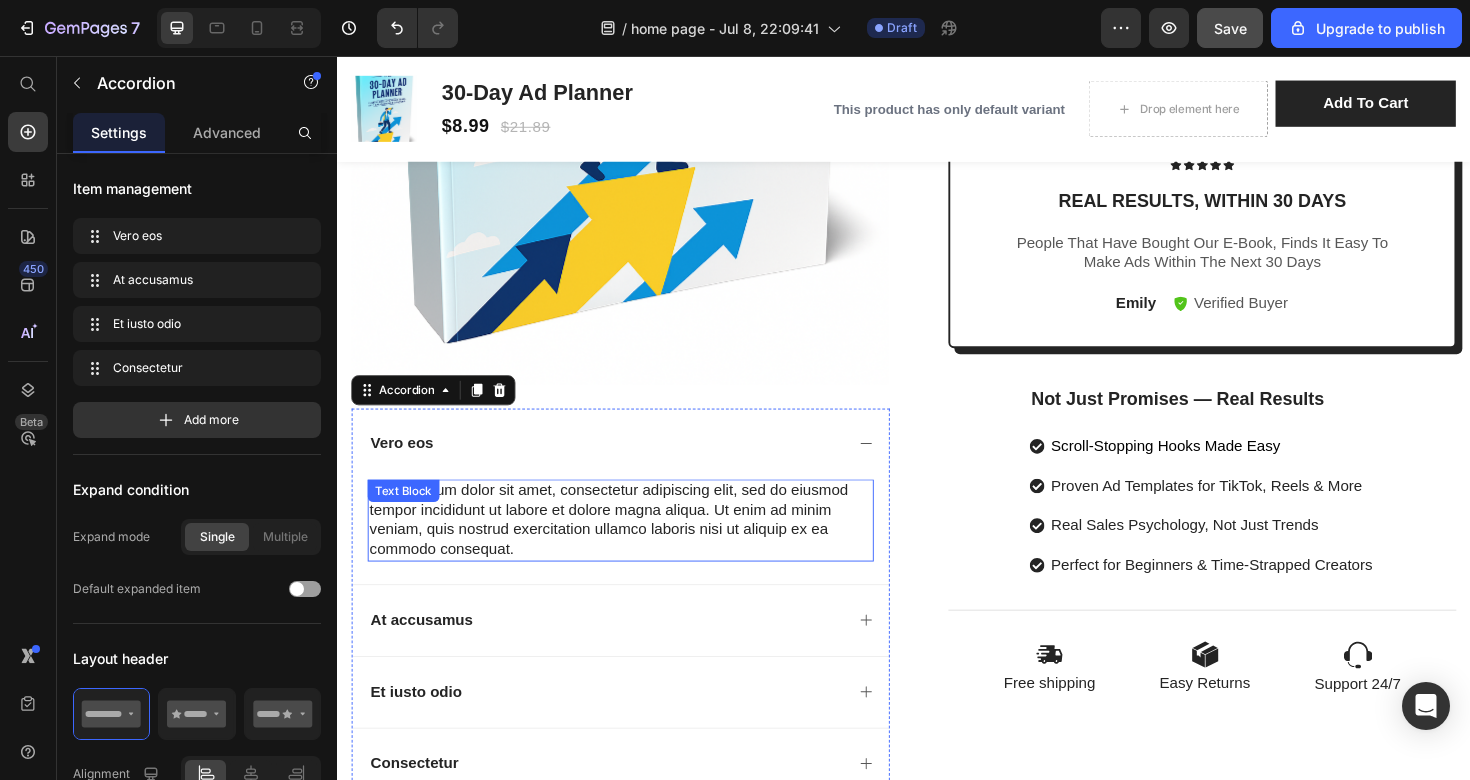 click on "Lorem ipsum dolor sit amet, consectetur adipiscing elit, sed do eiusmod tempor incididunt ut labore et dolore magna aliqua. Ut enim ad minim veniam, quis nostrud exercitation ullamco laboris nisi ut aliquip ex ea commodo consequat." at bounding box center [637, 547] 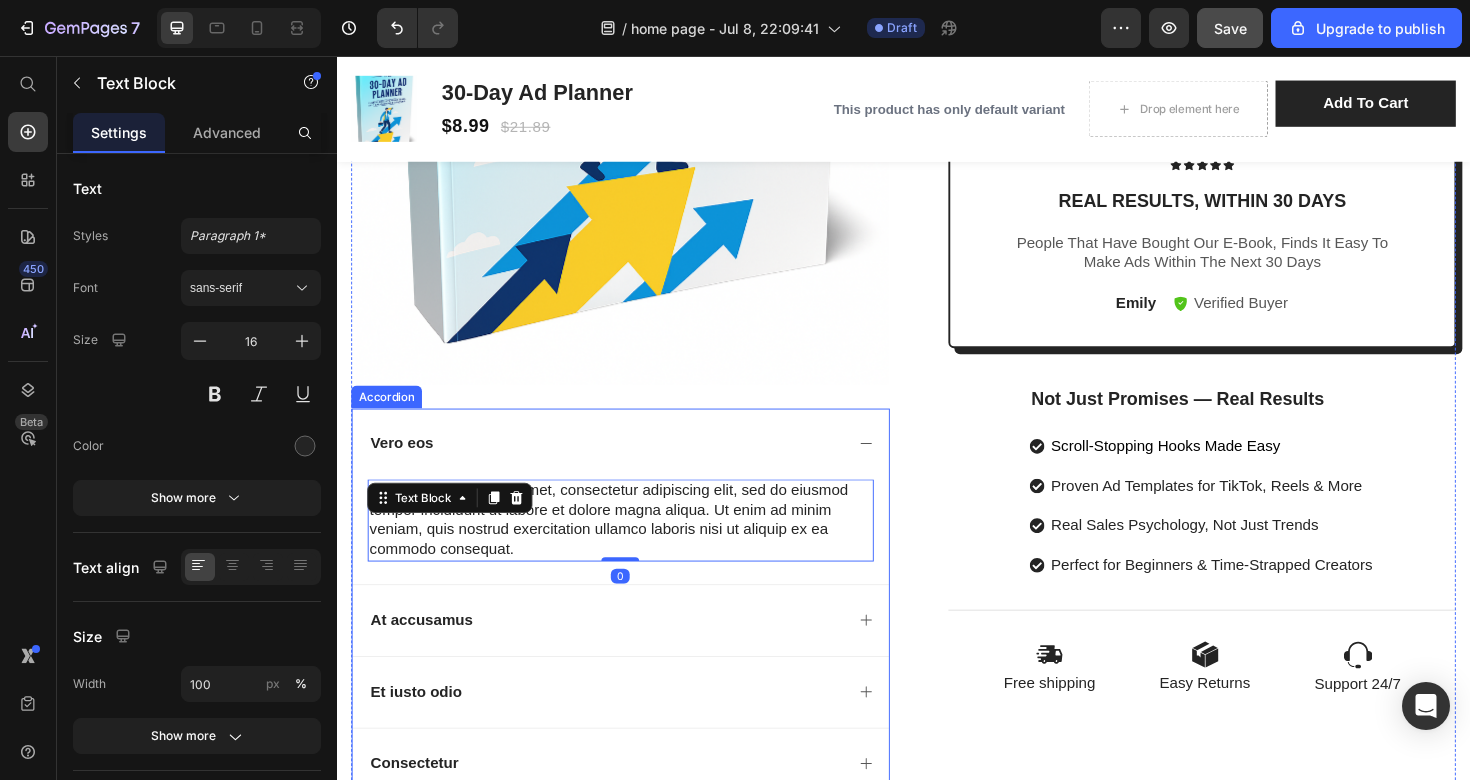 click on "At accusamus" at bounding box center [621, 653] 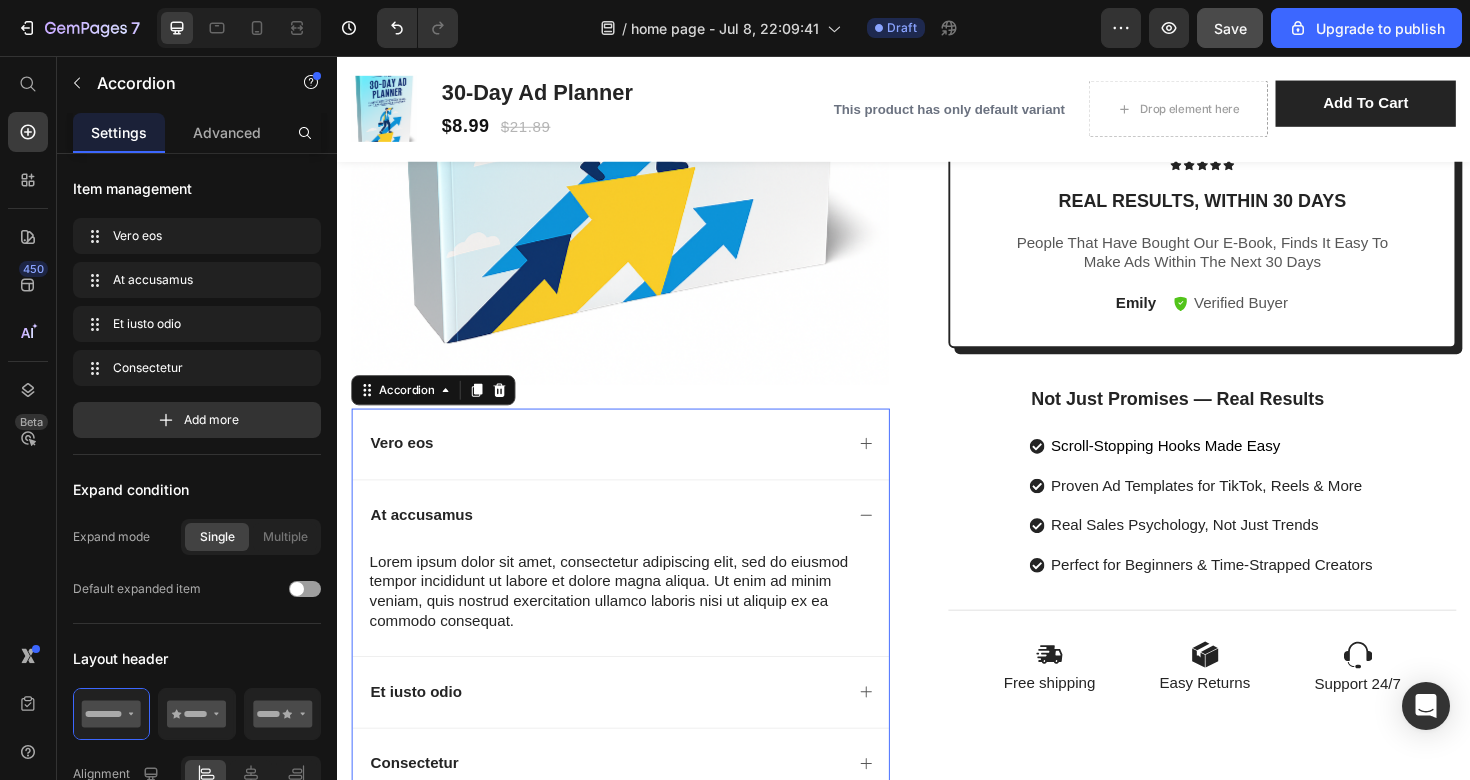 click on "At accusamus" at bounding box center (621, 542) 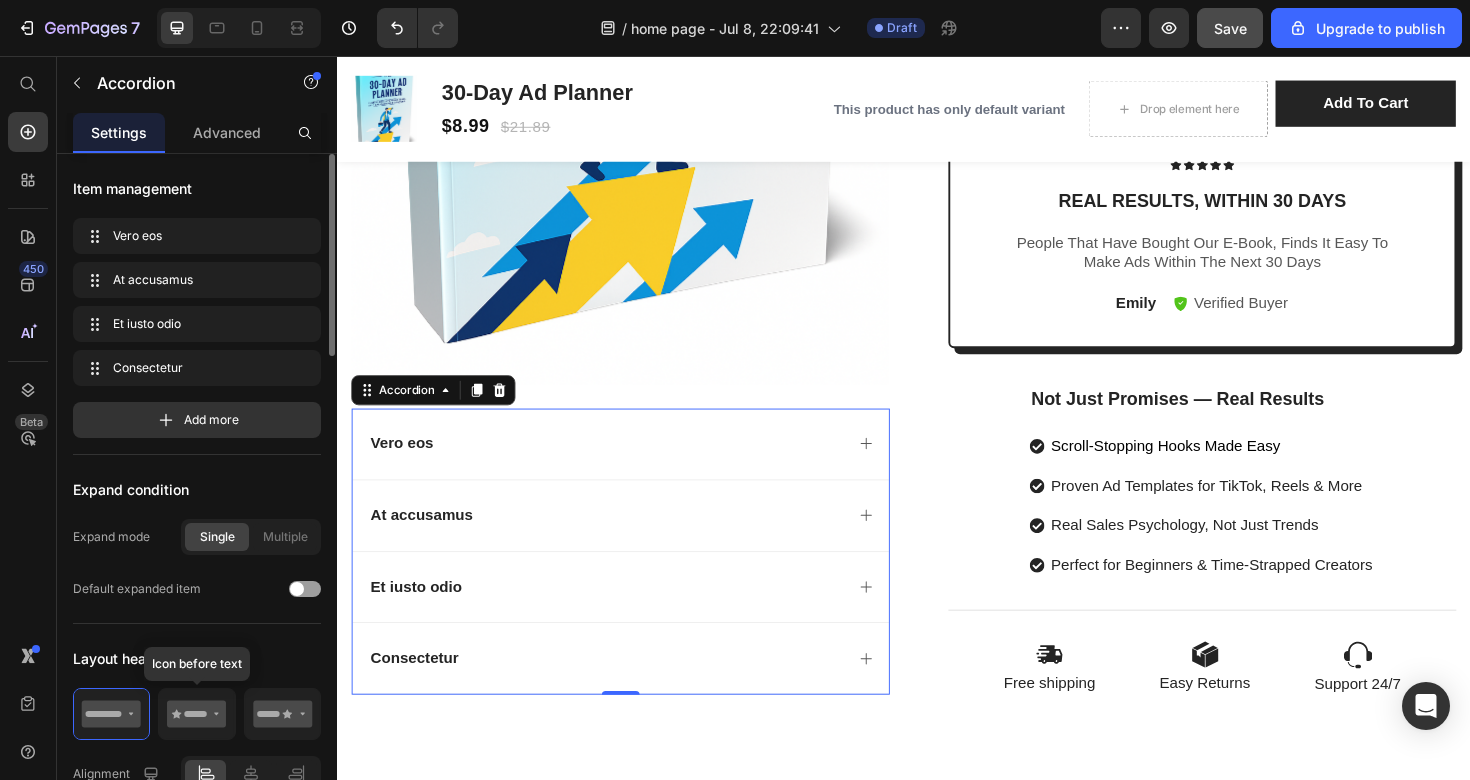 click 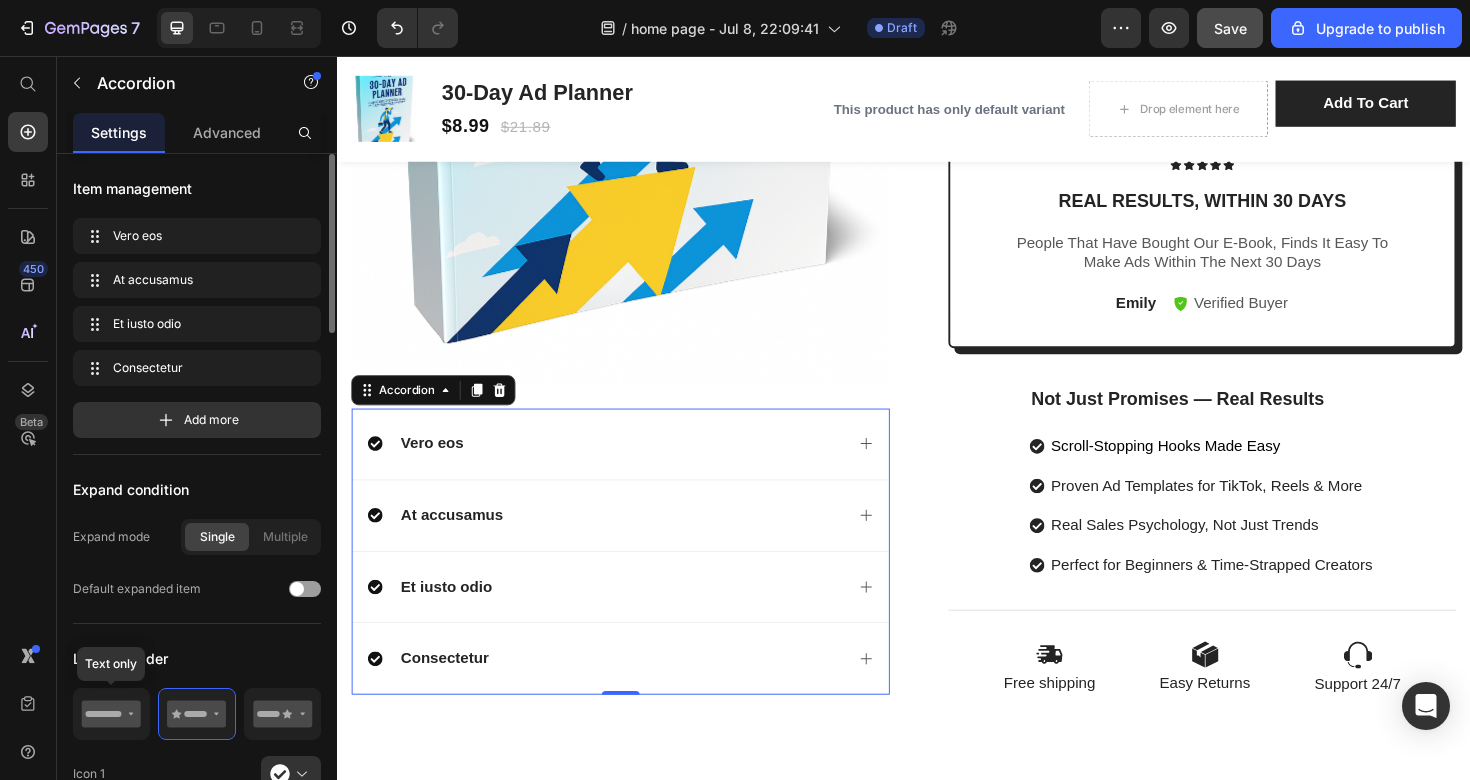 click 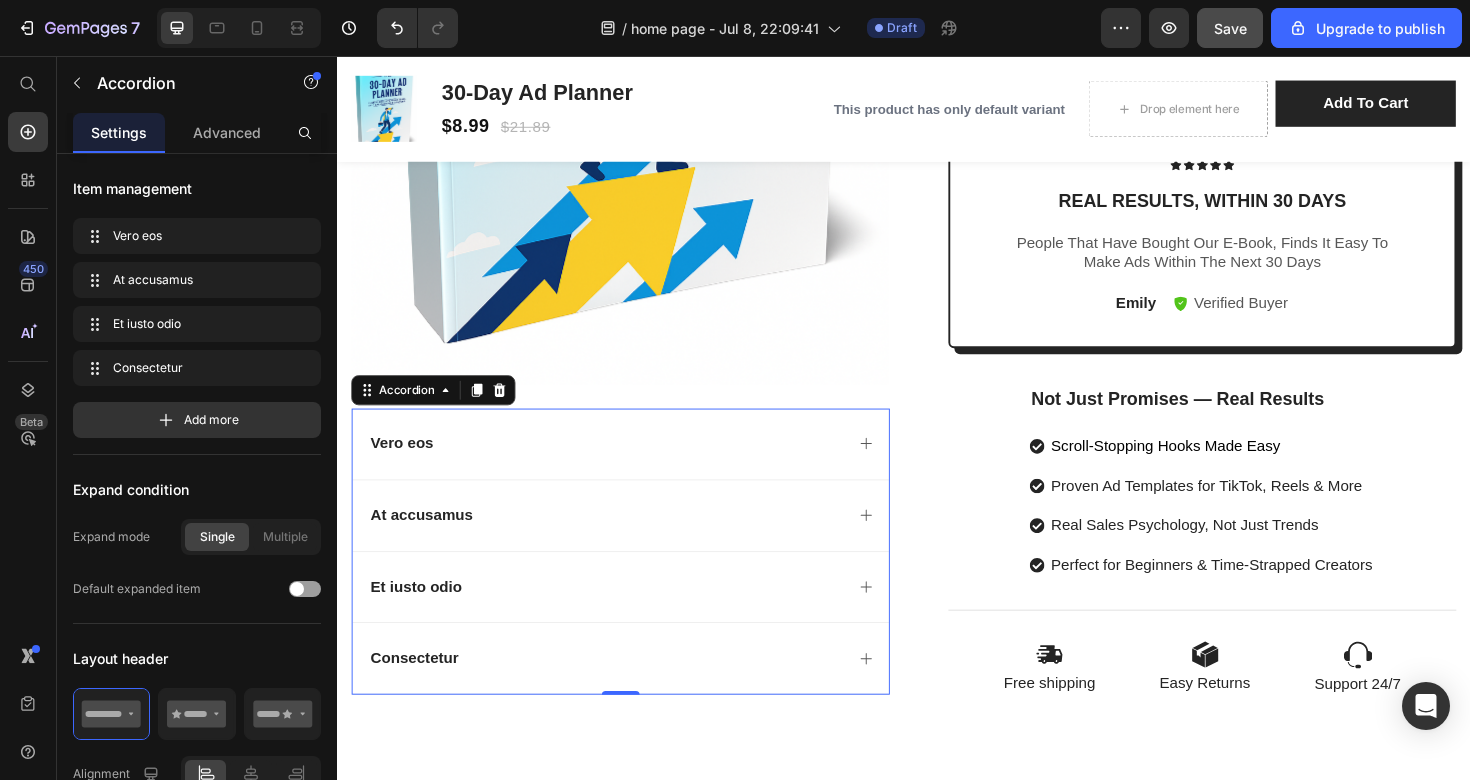 click on "Vero eos" at bounding box center (621, 466) 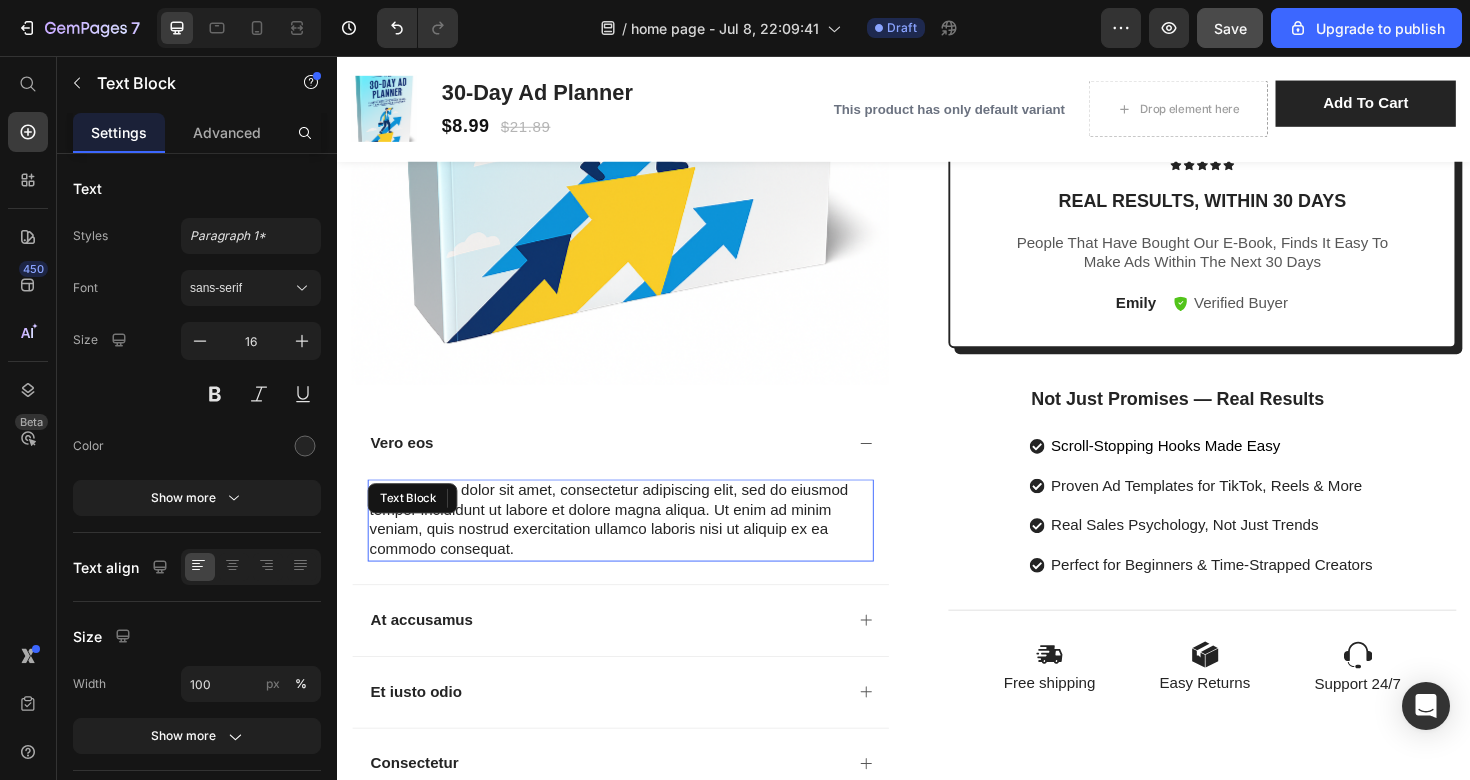 click on "Lorem ipsum dolor sit amet, consectetur adipiscing elit, sed do eiusmod tempor incididunt ut labore et dolore magna aliqua. Ut enim ad minim veniam, quis nostrud exercitation ullamco laboris nisi ut aliquip ex ea commodo consequat." at bounding box center [637, 547] 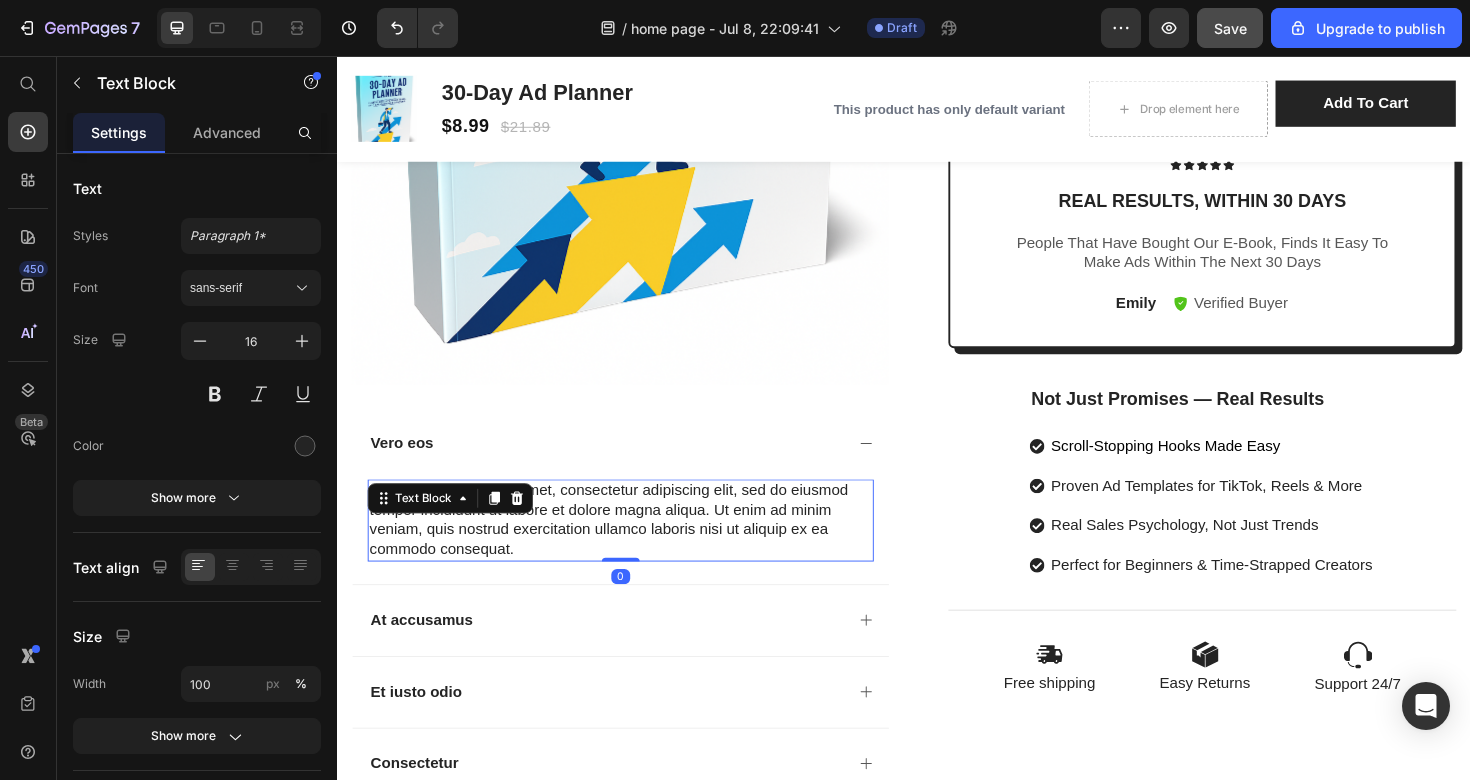 click on "Lorem ipsum dolor sit amet, consectetur adipiscing elit, sed do eiusmod tempor incididunt ut labore et dolore magna aliqua. Ut enim ad minim veniam, quis nostrud exercitation ullamco laboris nisi ut aliquip ex ea commodo consequat." at bounding box center (637, 547) 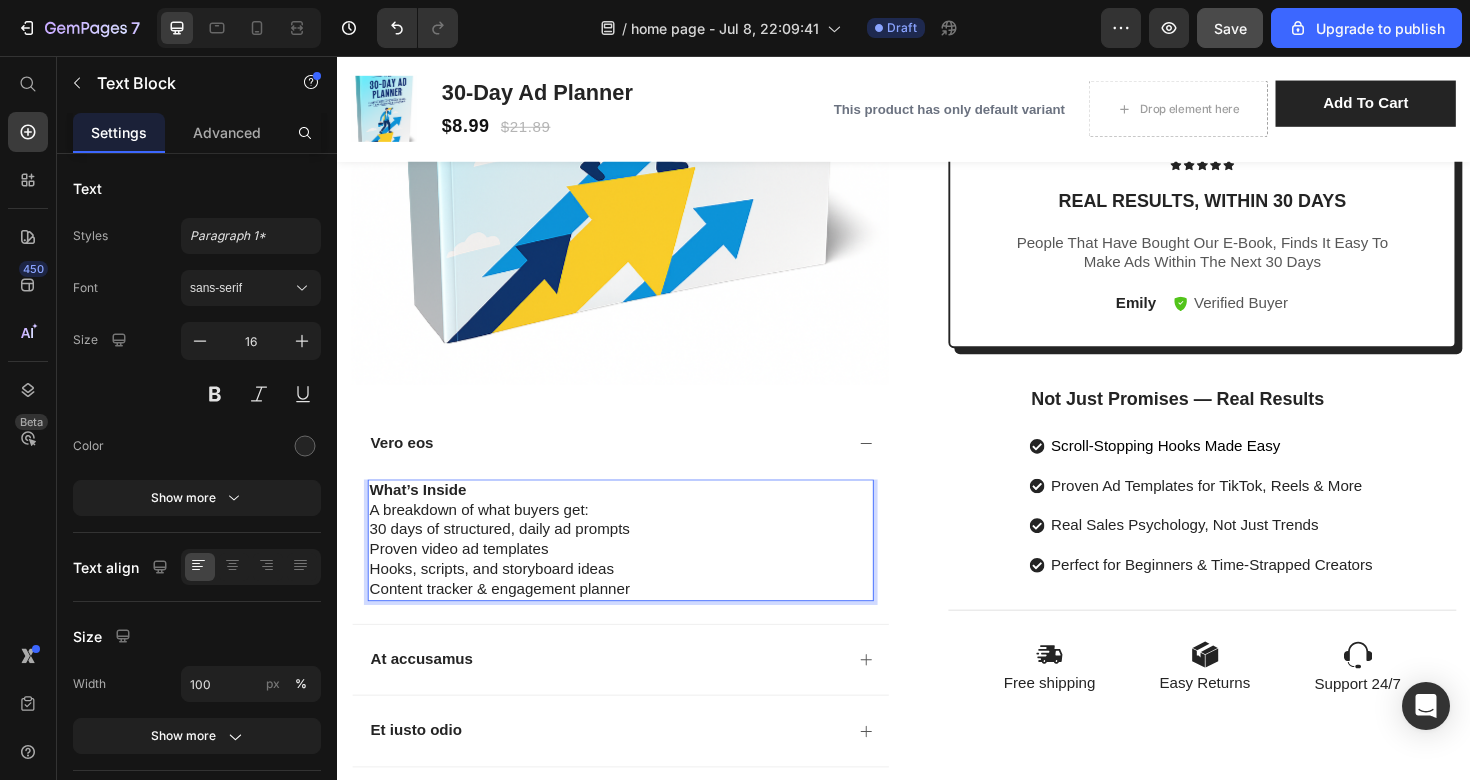 click on "What’s Inside" at bounding box center [637, 516] 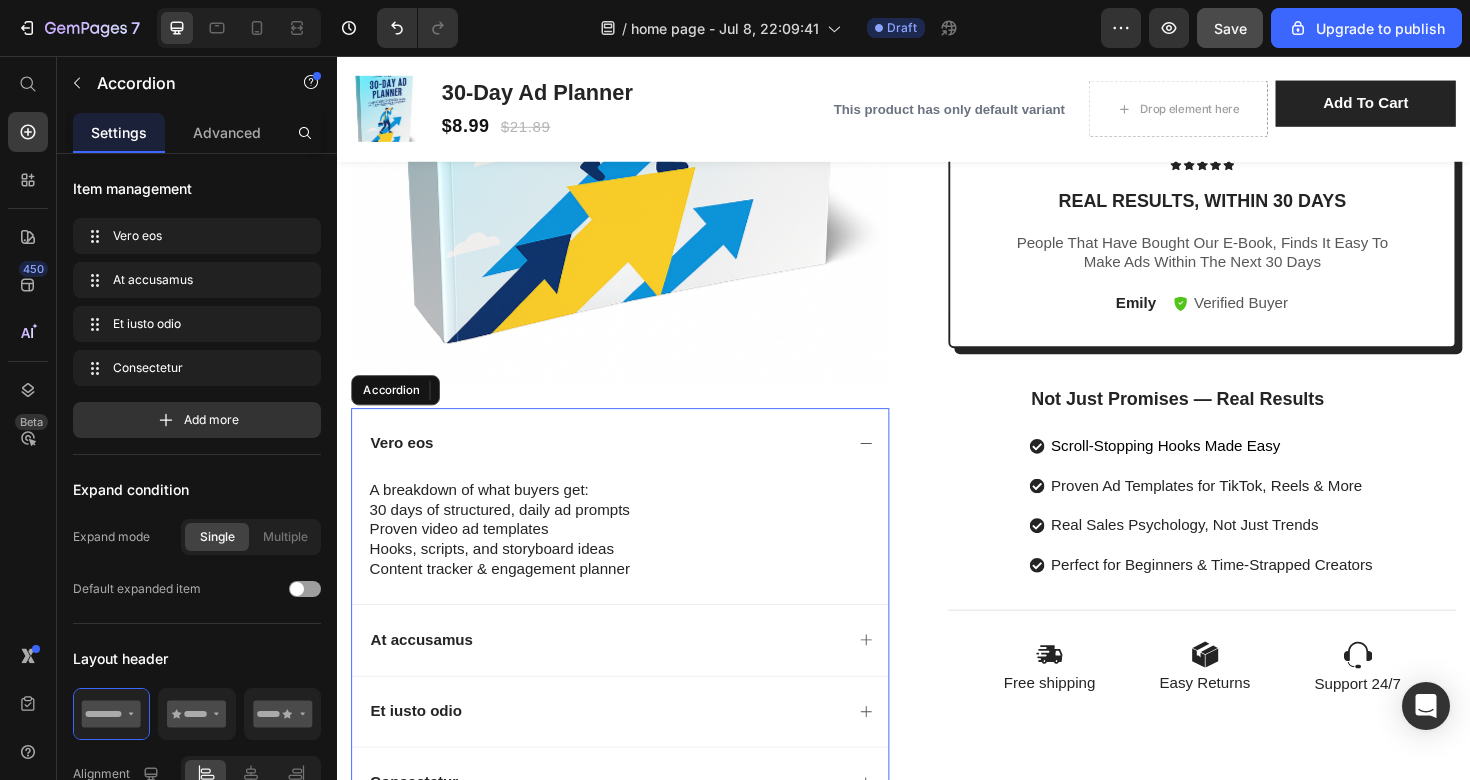 click on "Vero eos" at bounding box center [637, 466] 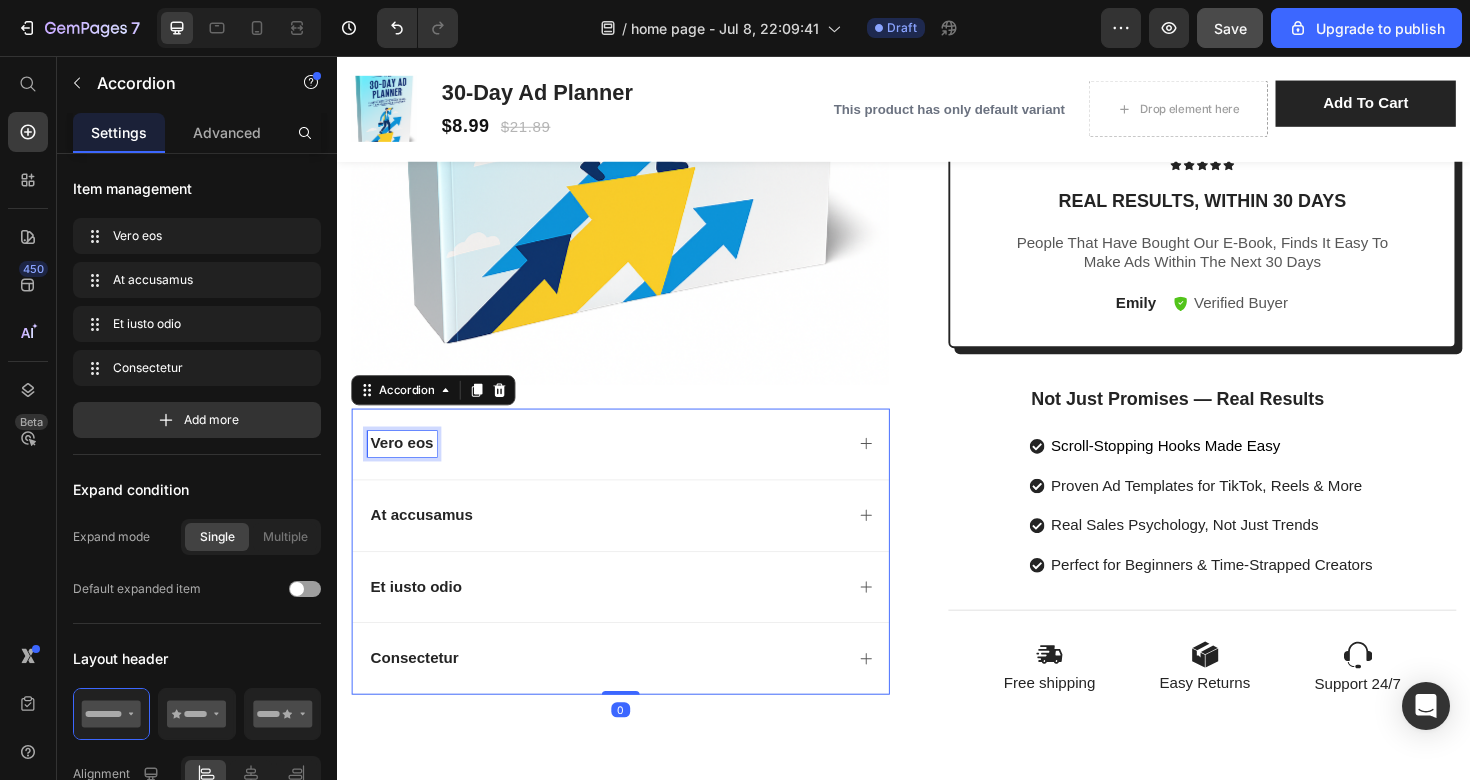 click on "Vero eos" at bounding box center [405, 466] 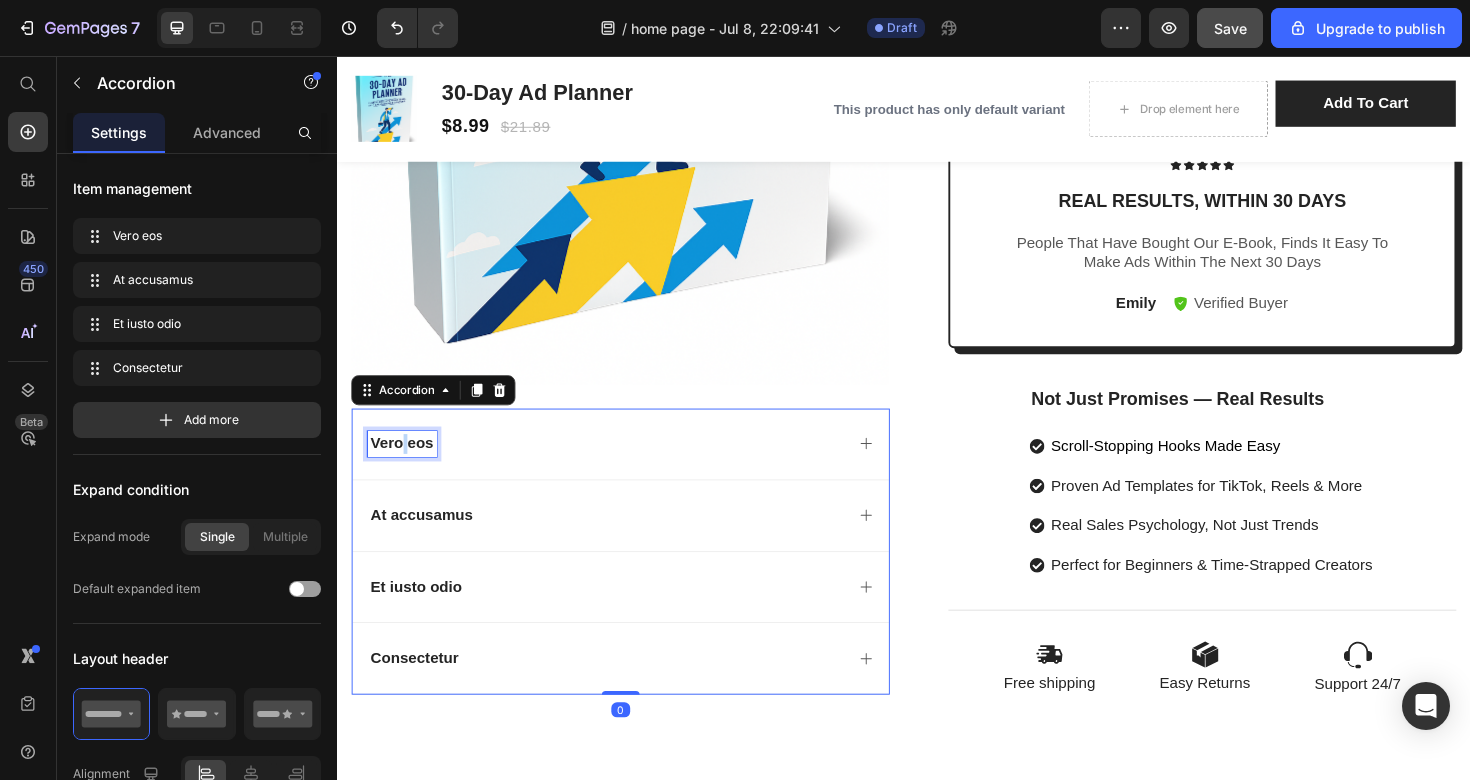 click on "Vero eos" at bounding box center (405, 466) 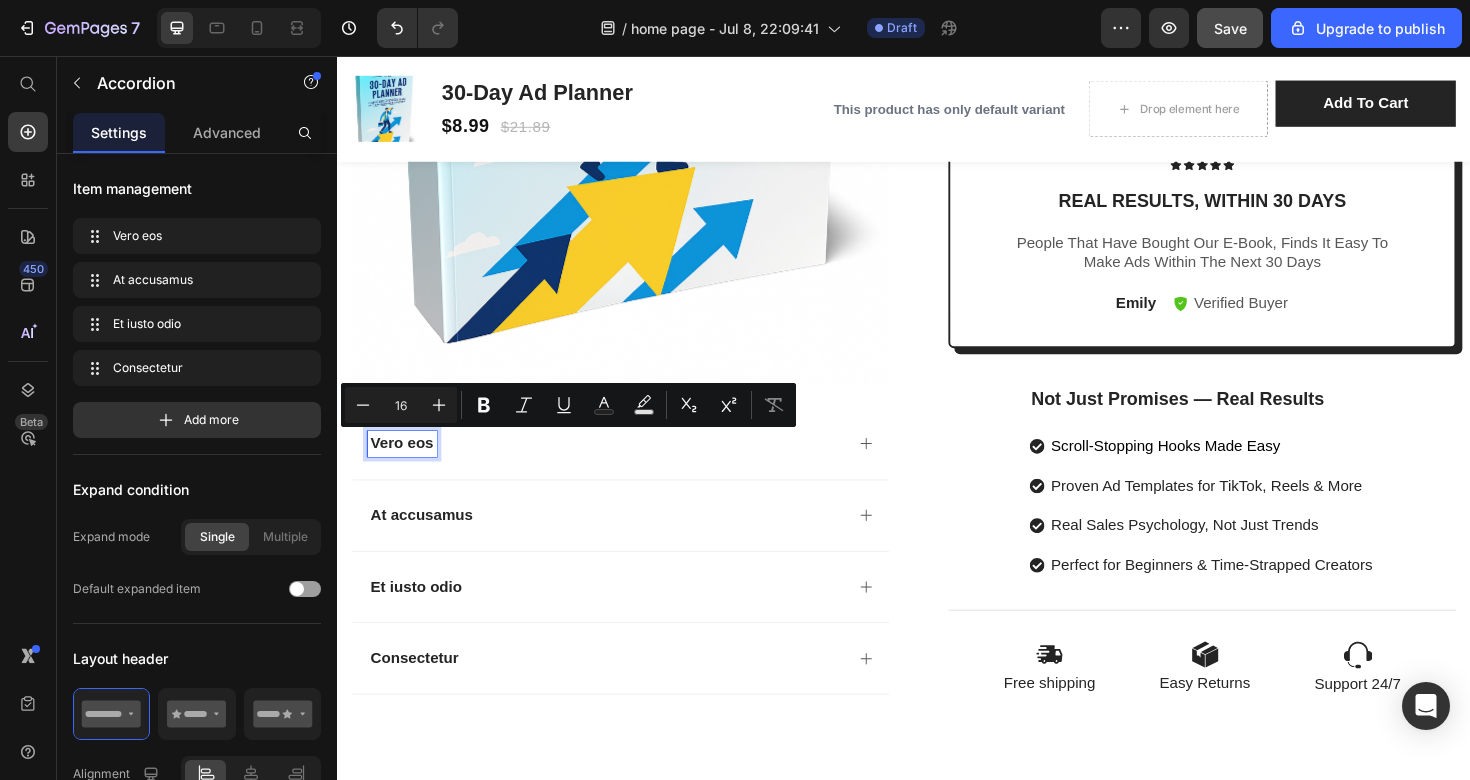 click on "Vero eos" at bounding box center (405, 466) 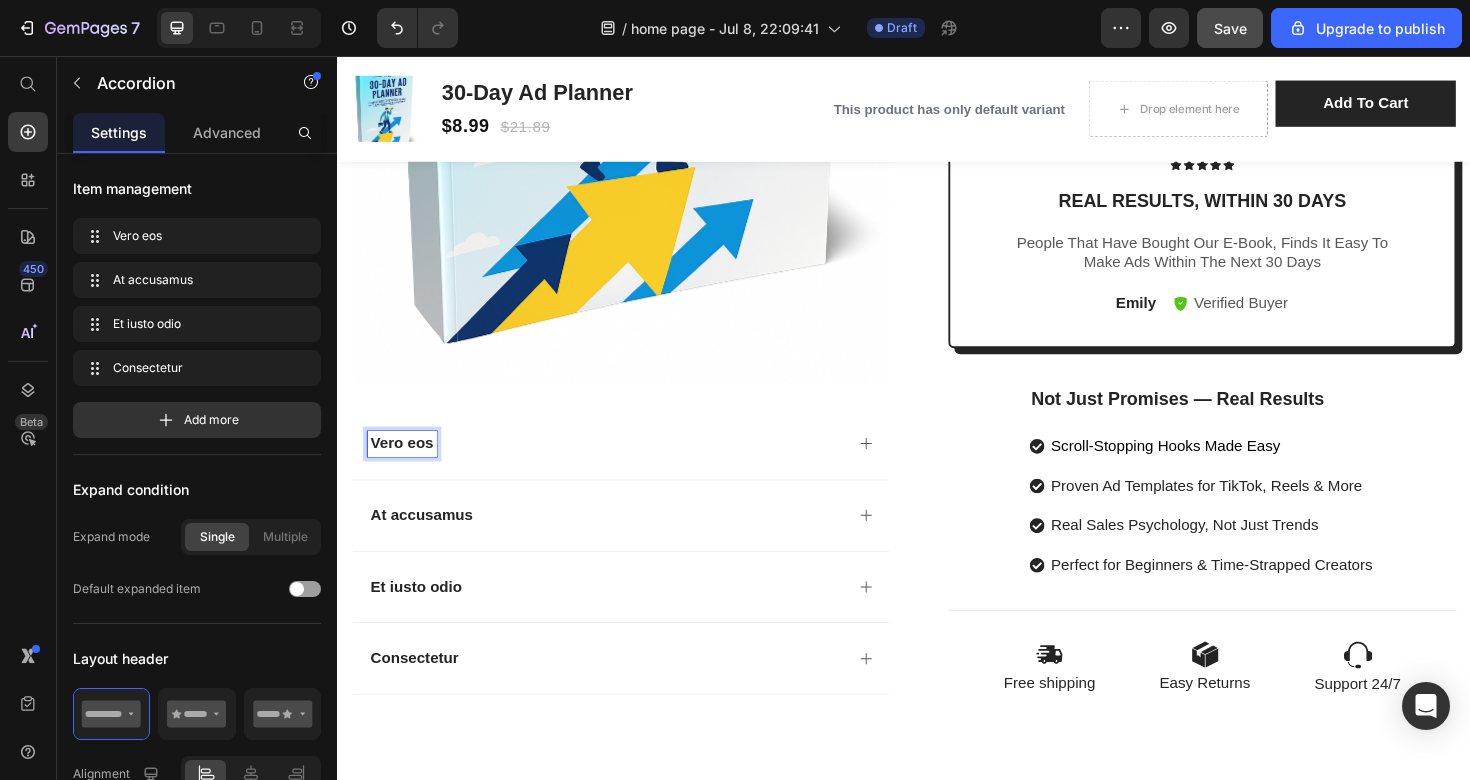 click on "Vero eos" at bounding box center (405, 466) 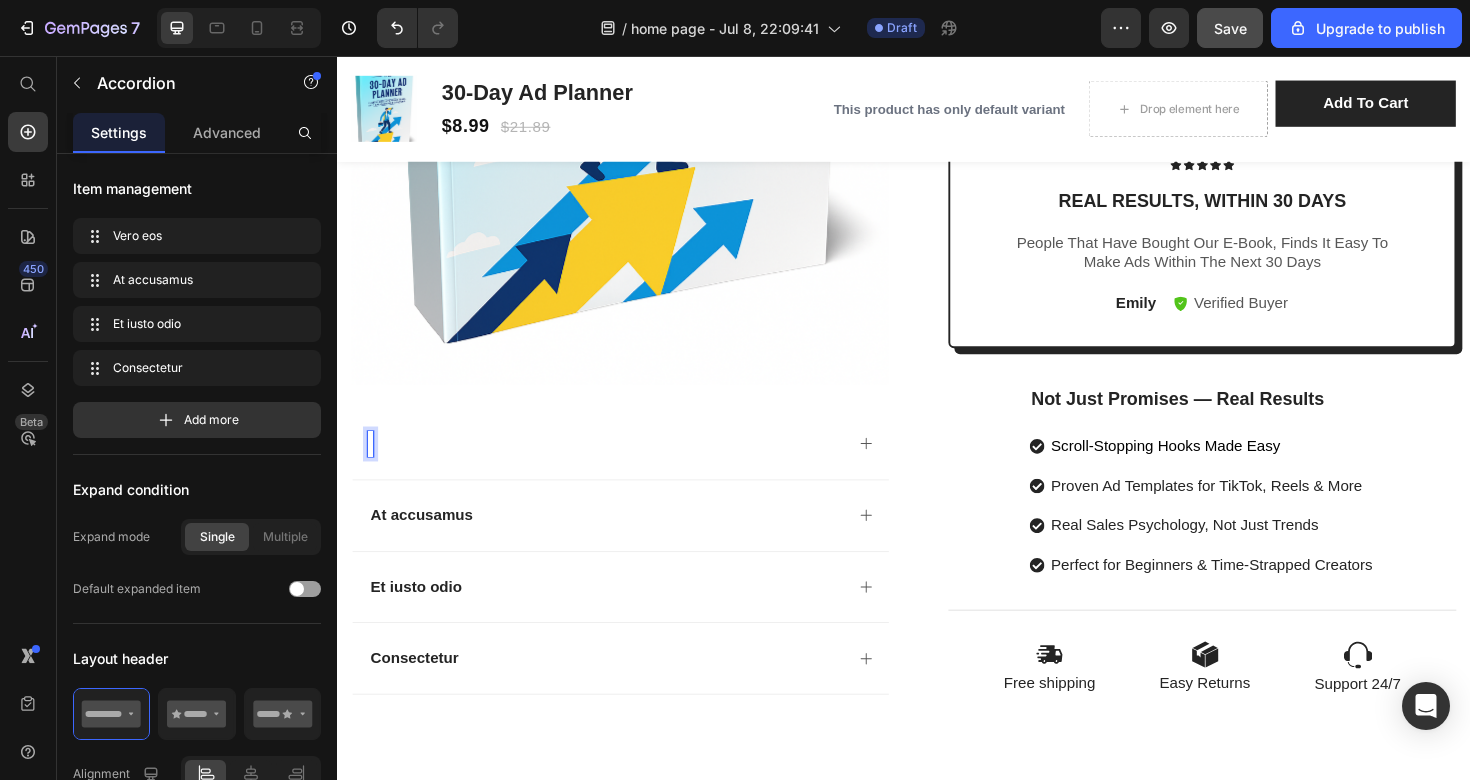 type 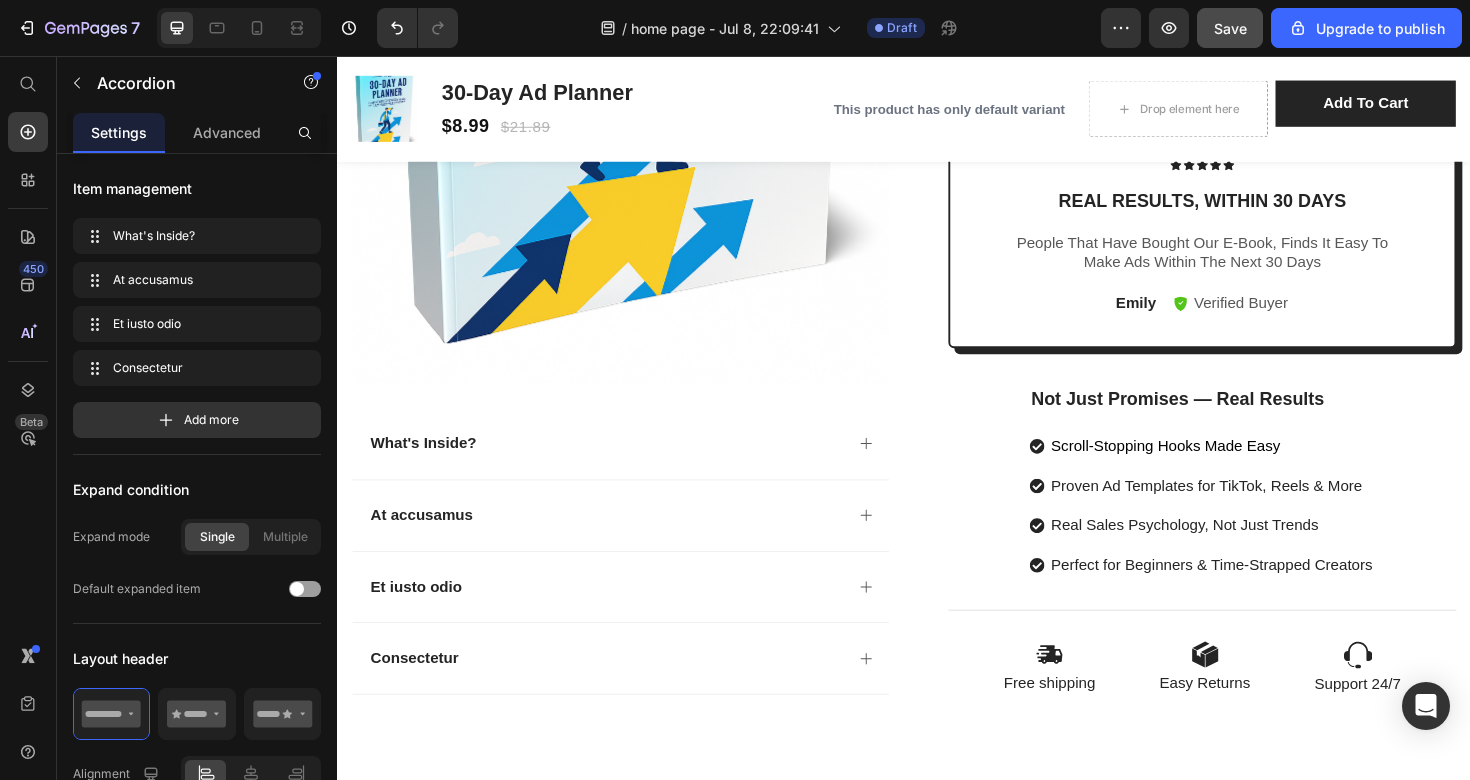 click on "What's Inside?" at bounding box center [637, 466] 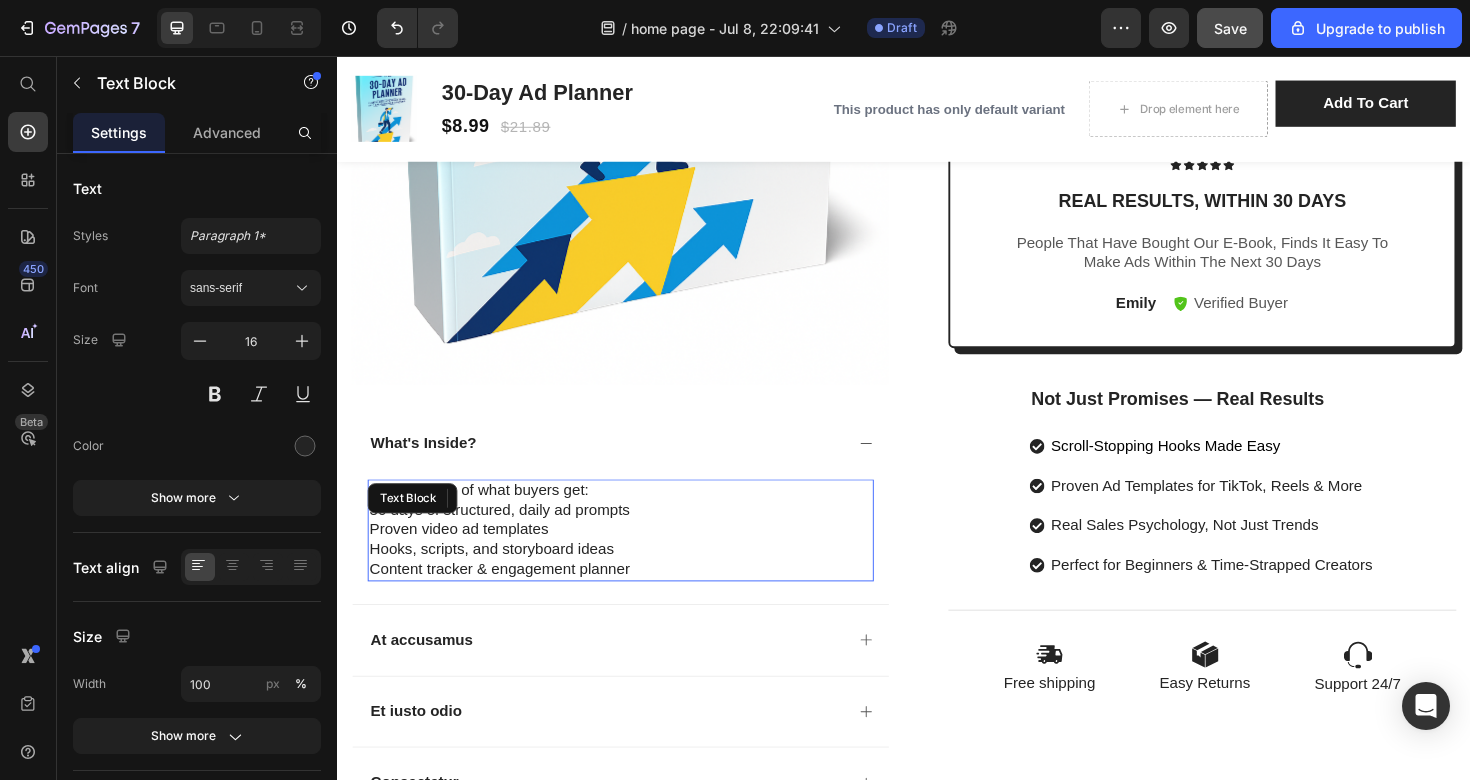 click on "A breakdown of what buyers get:" at bounding box center (637, 516) 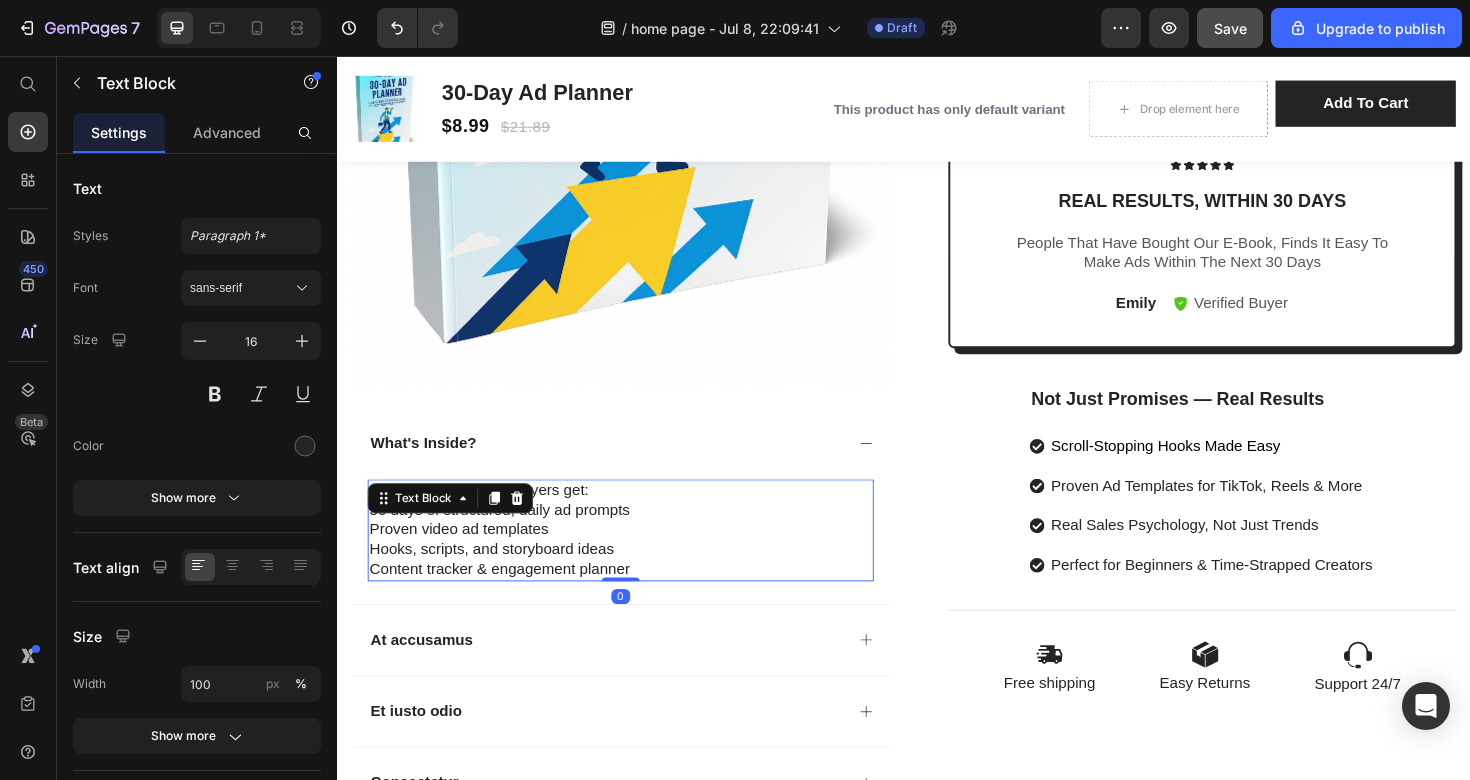 click on "Proven video ad templates" at bounding box center [637, 557] 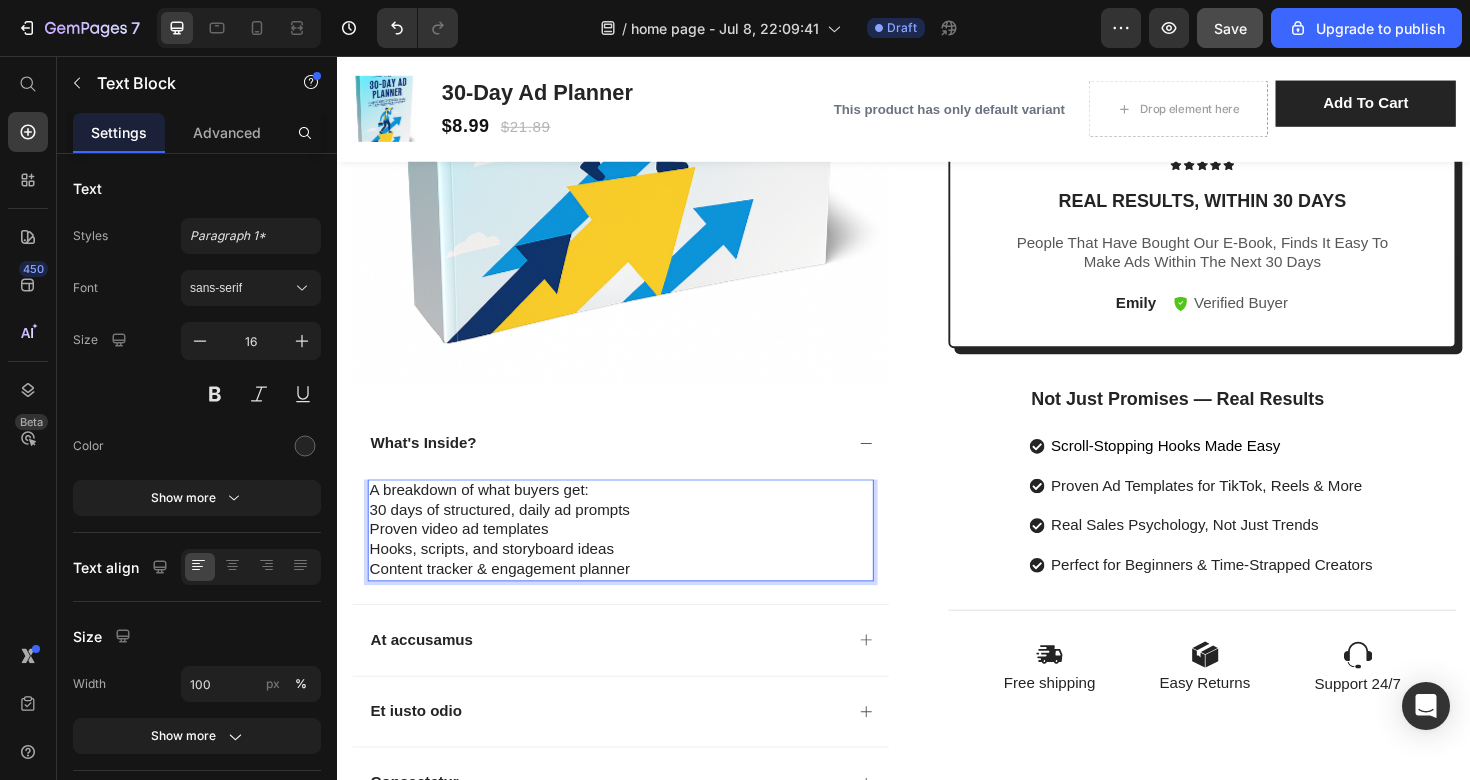 click on "30 days of structured, daily ad prompts" at bounding box center (637, 537) 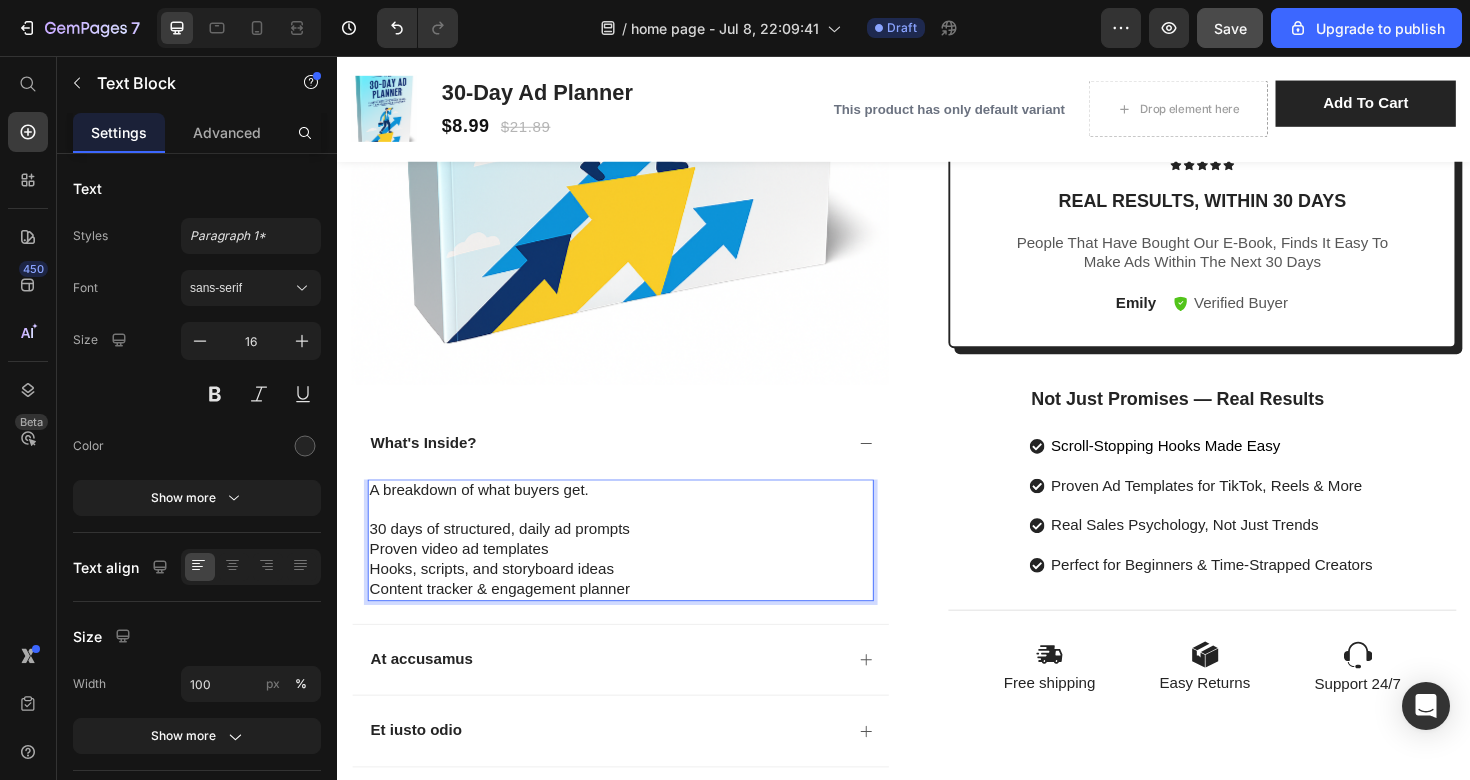 click on "A breakdown of what buyers get." at bounding box center (637, 516) 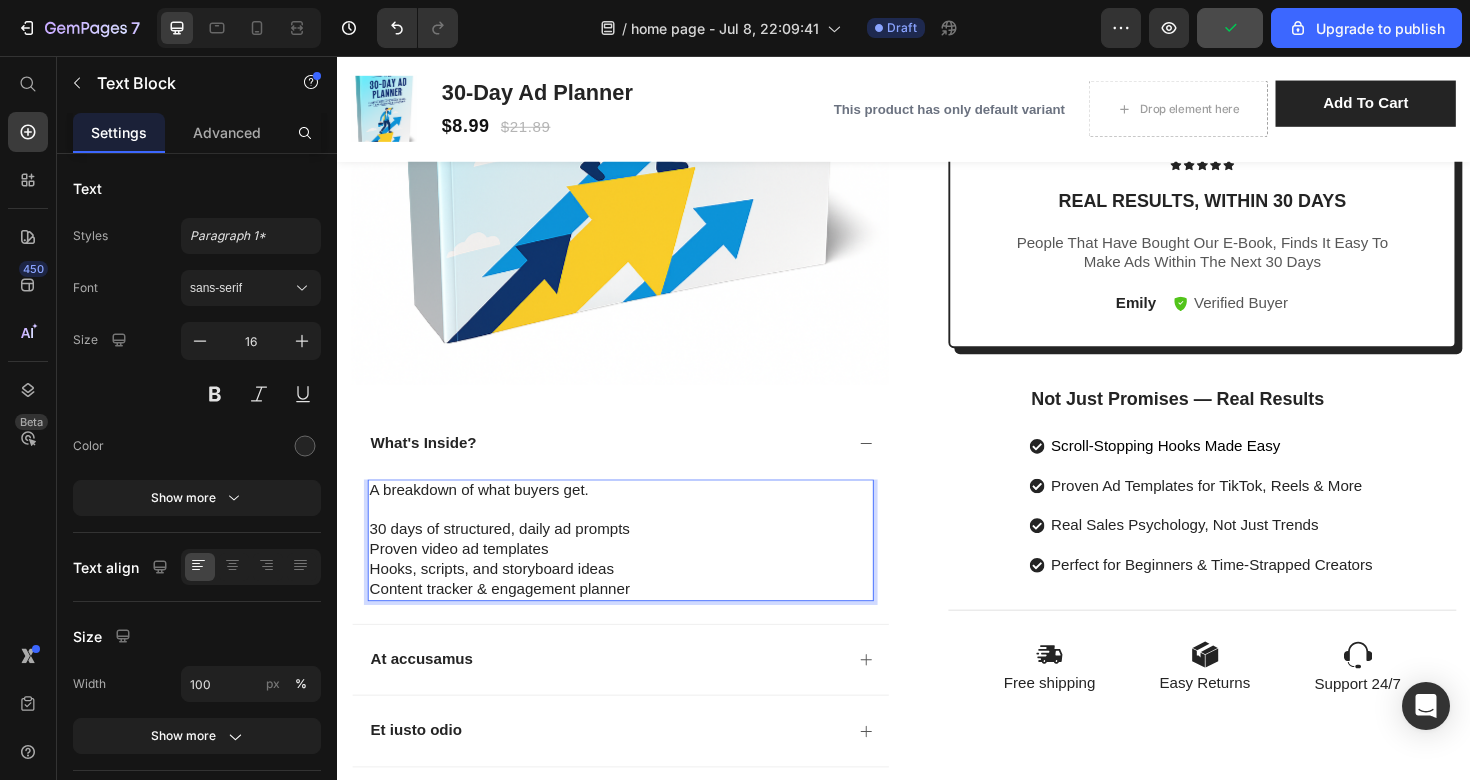 click on "A breakdown of what buyers get." at bounding box center [637, 516] 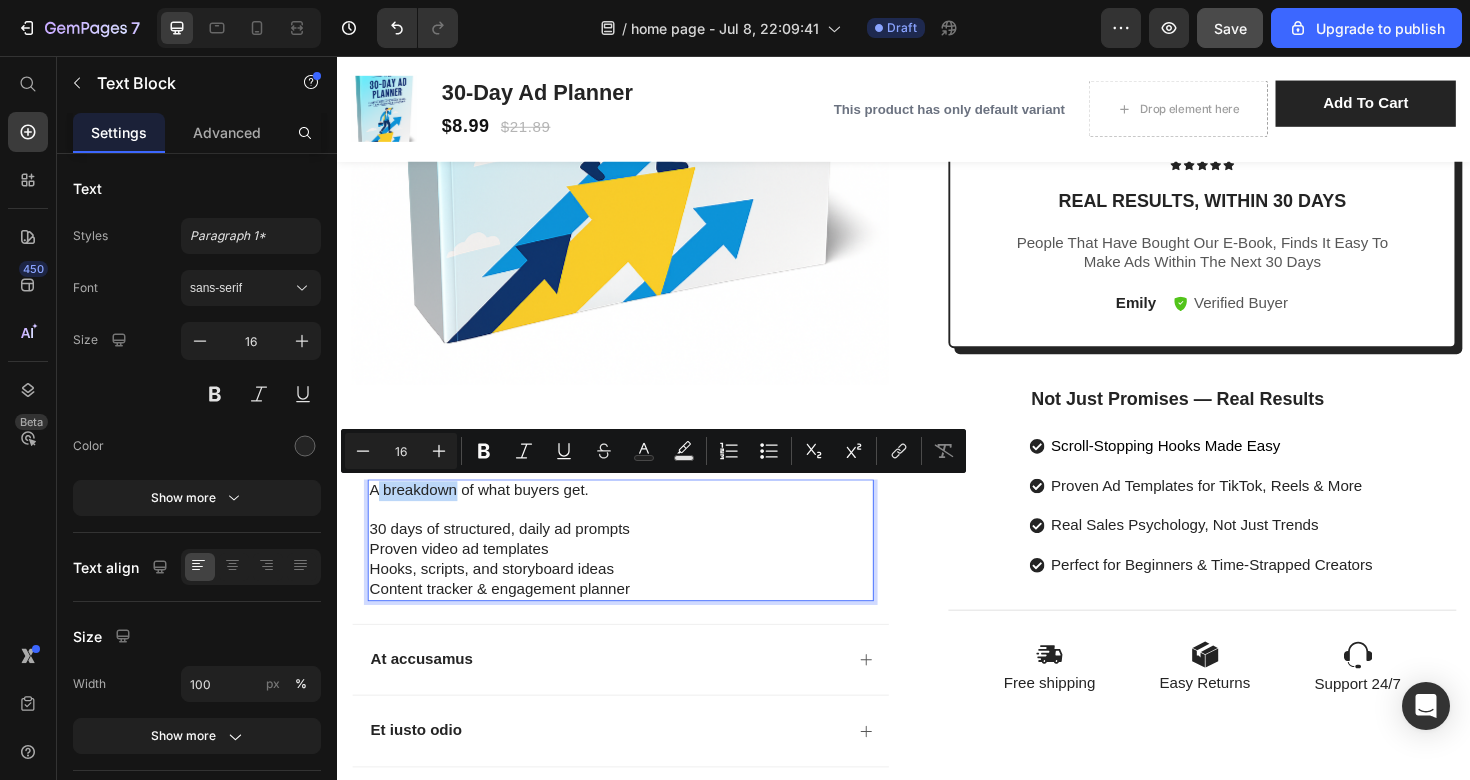click on "A breakdown of what buyers get." at bounding box center [637, 516] 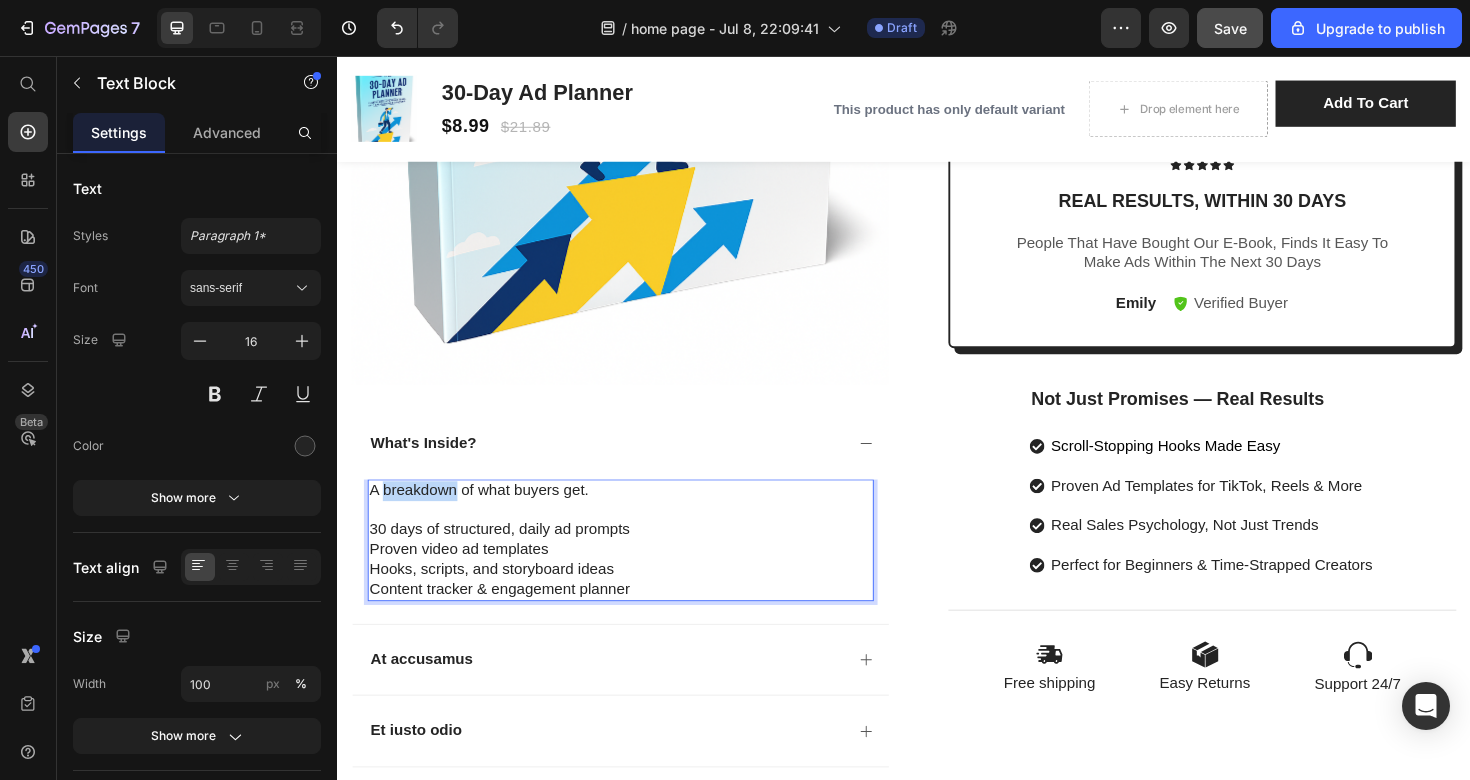 click on "A breakdown of what buyers get." at bounding box center [637, 516] 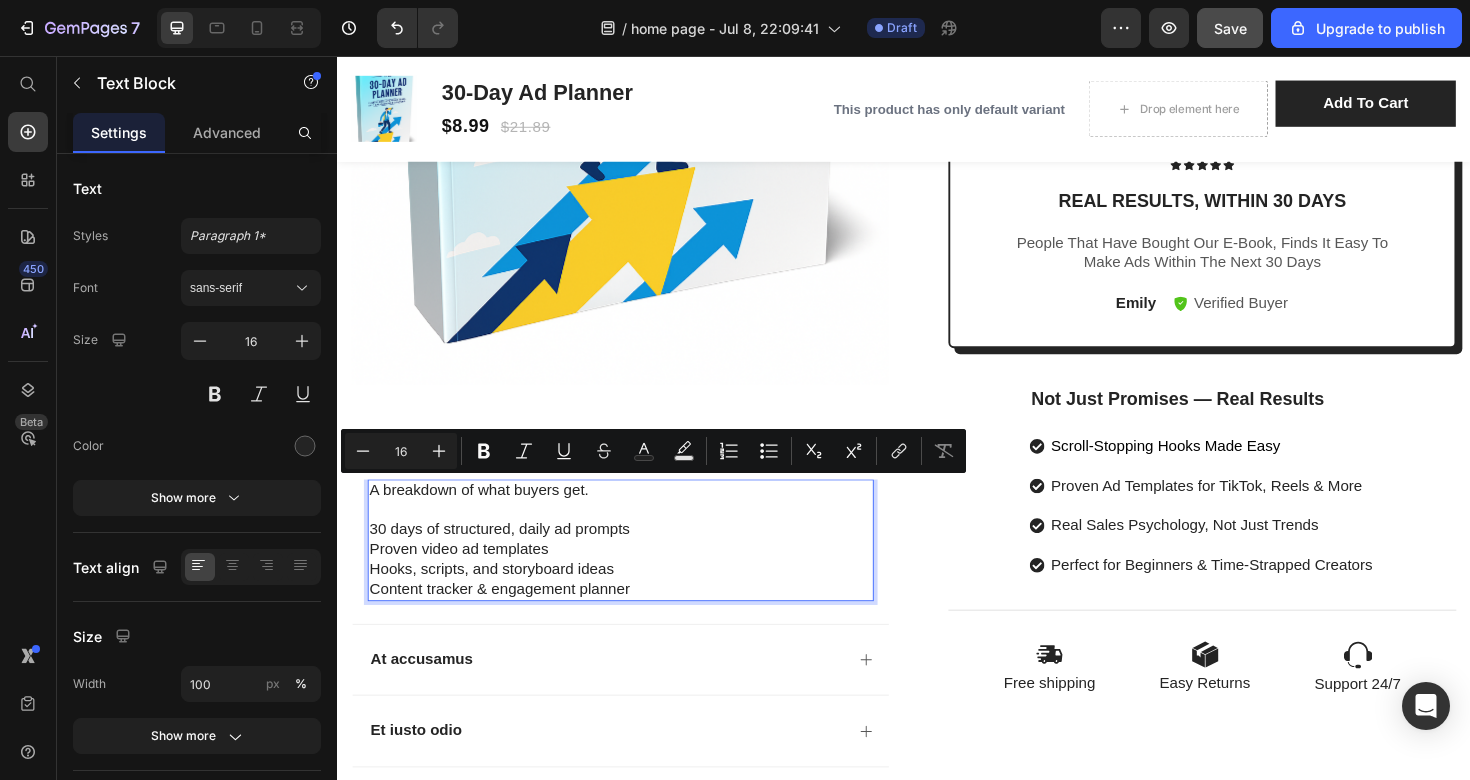 click on "A breakdown of what buyers get." at bounding box center (637, 516) 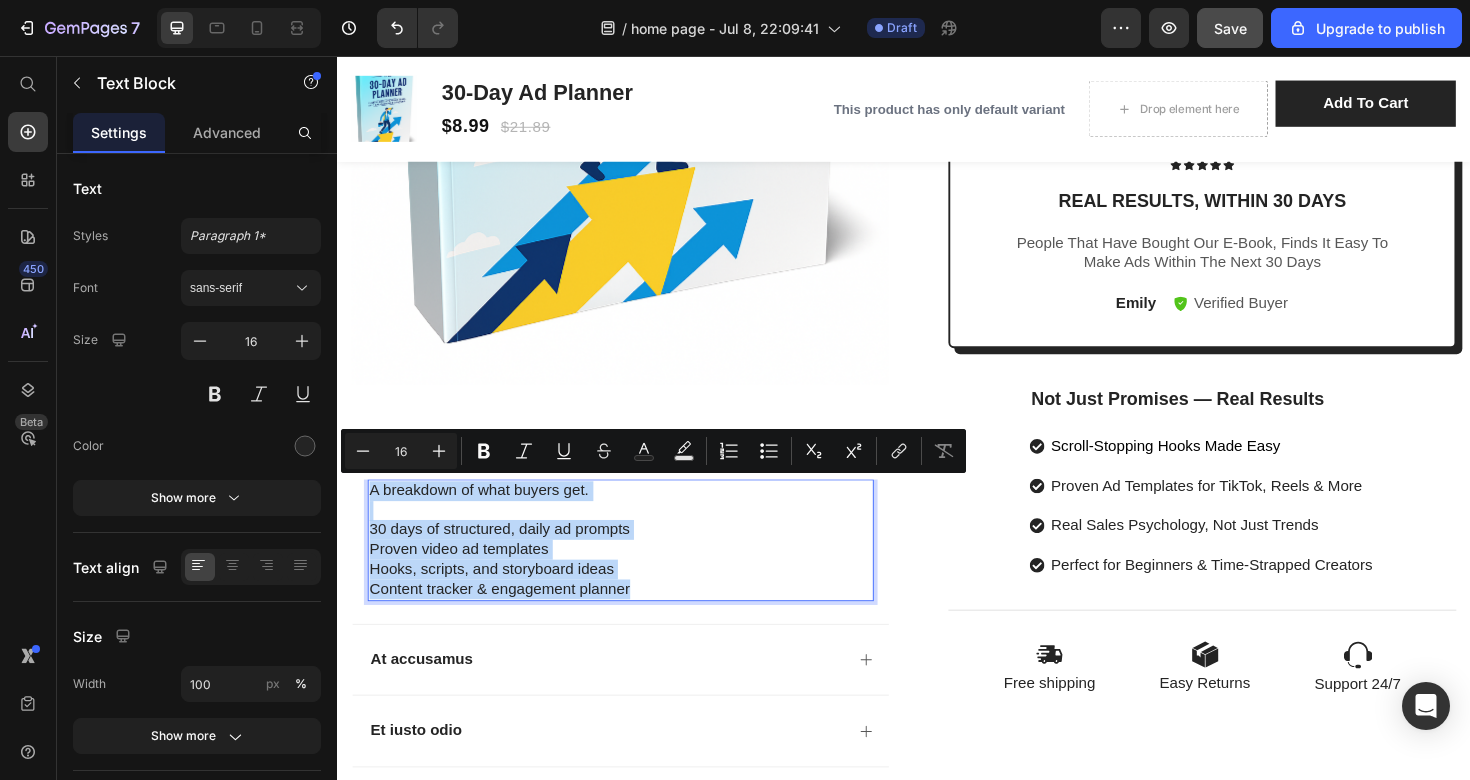 drag, startPoint x: 374, startPoint y: 512, endPoint x: 701, endPoint y: 611, distance: 341.6577 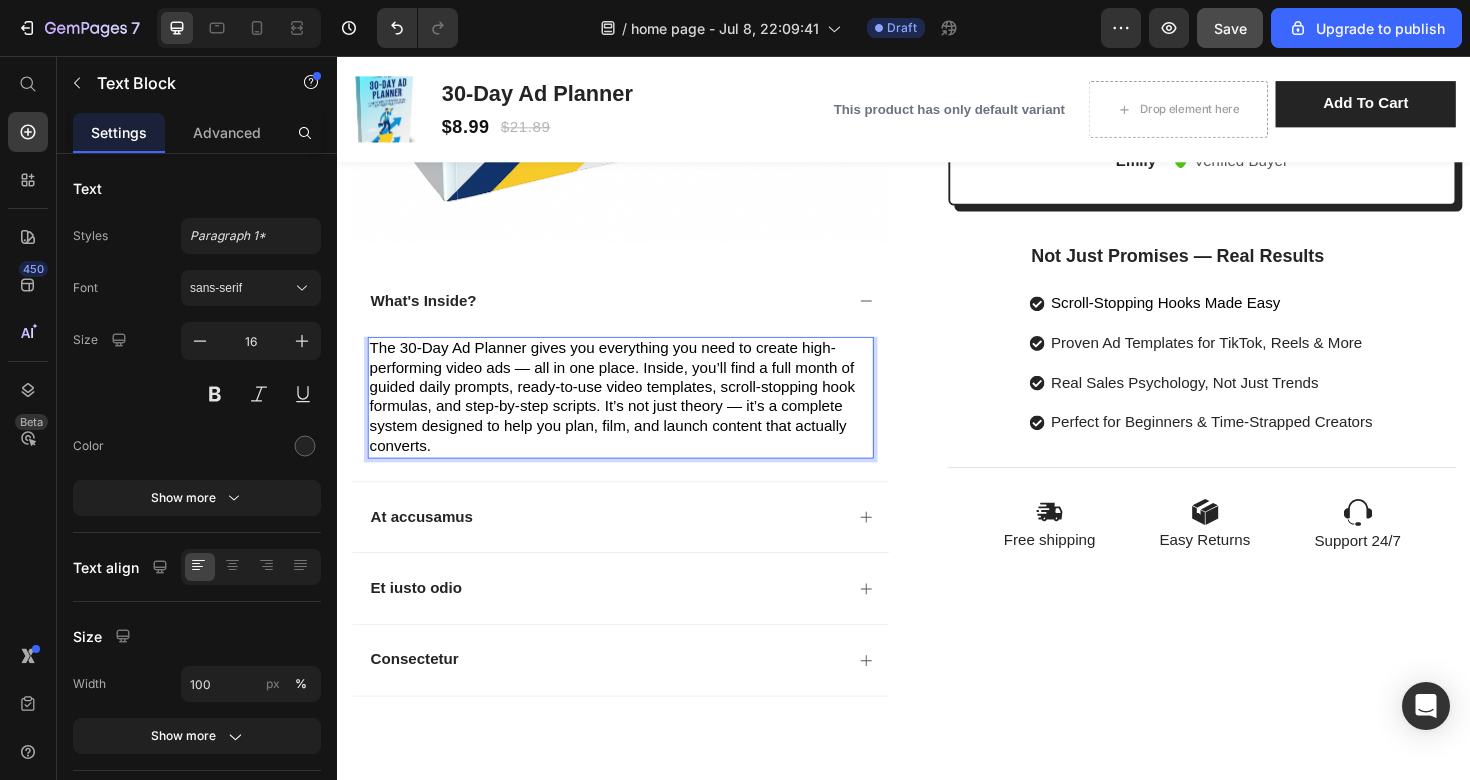 scroll, scrollTop: 2739, scrollLeft: 0, axis: vertical 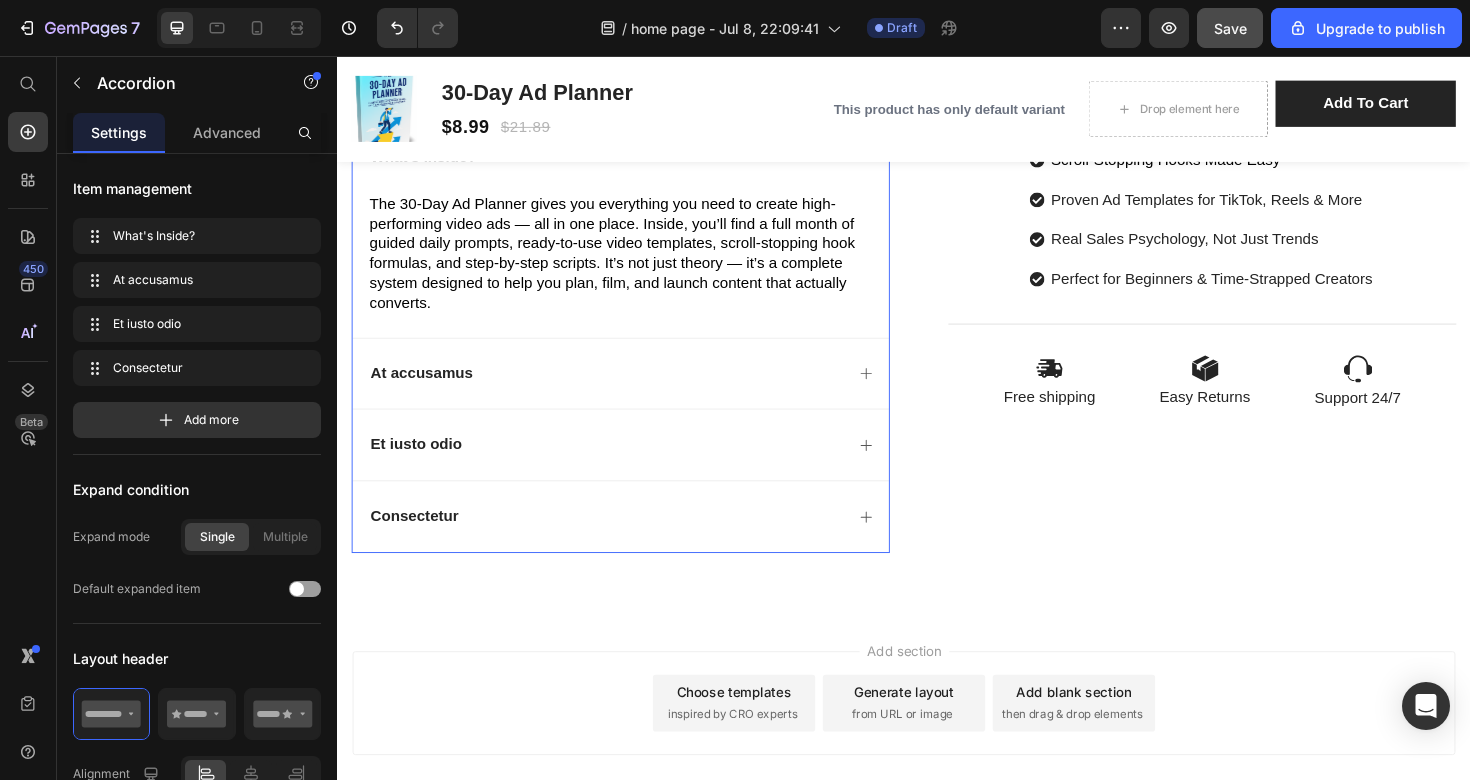 click on "At accusamus" at bounding box center (621, 392) 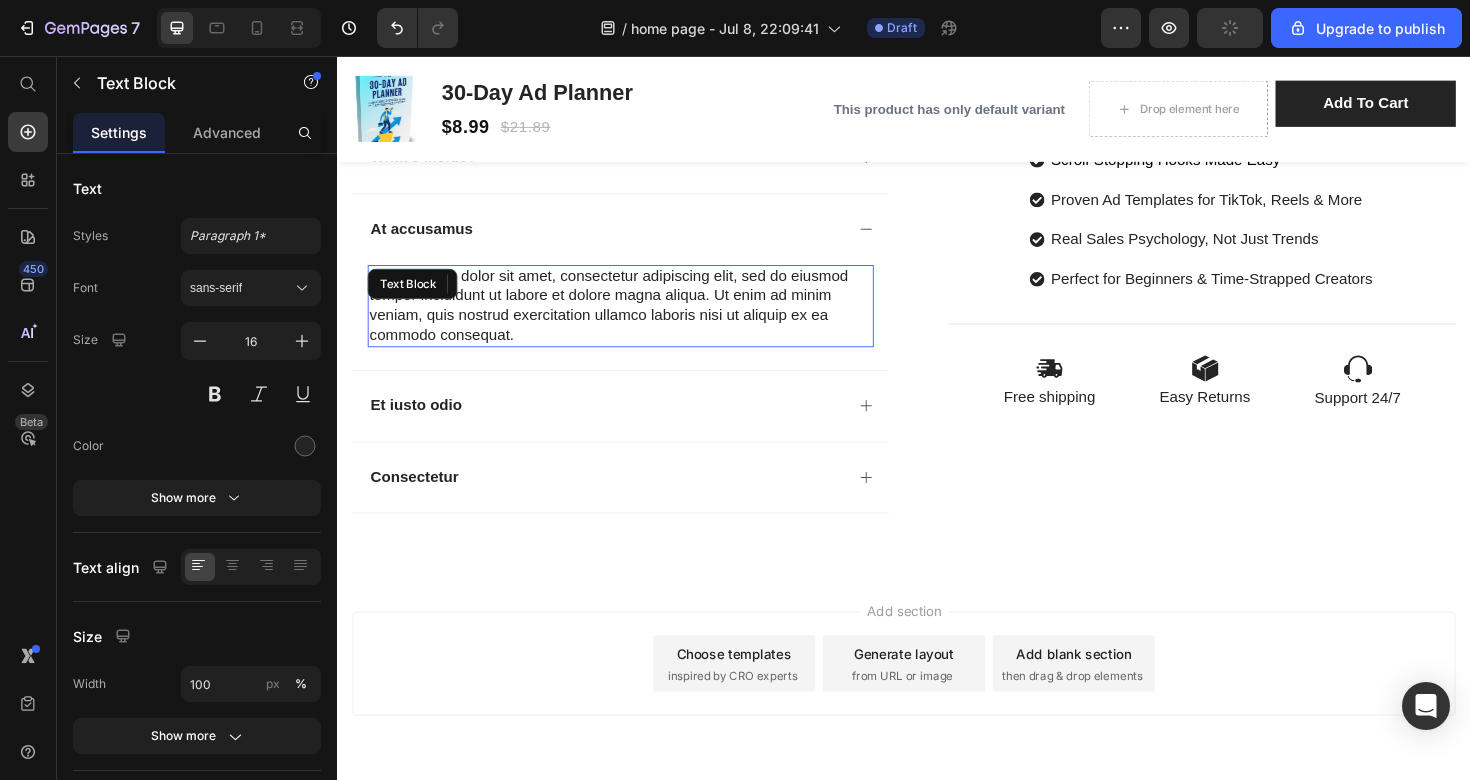 click on "Lorem ipsum dolor sit amet, consectetur adipiscing elit, sed do eiusmod tempor incididunt ut labore et dolore magna aliqua. Ut enim ad minim veniam, quis nostrud exercitation ullamco laboris nisi ut aliquip ex ea commodo consequat." at bounding box center [637, 320] 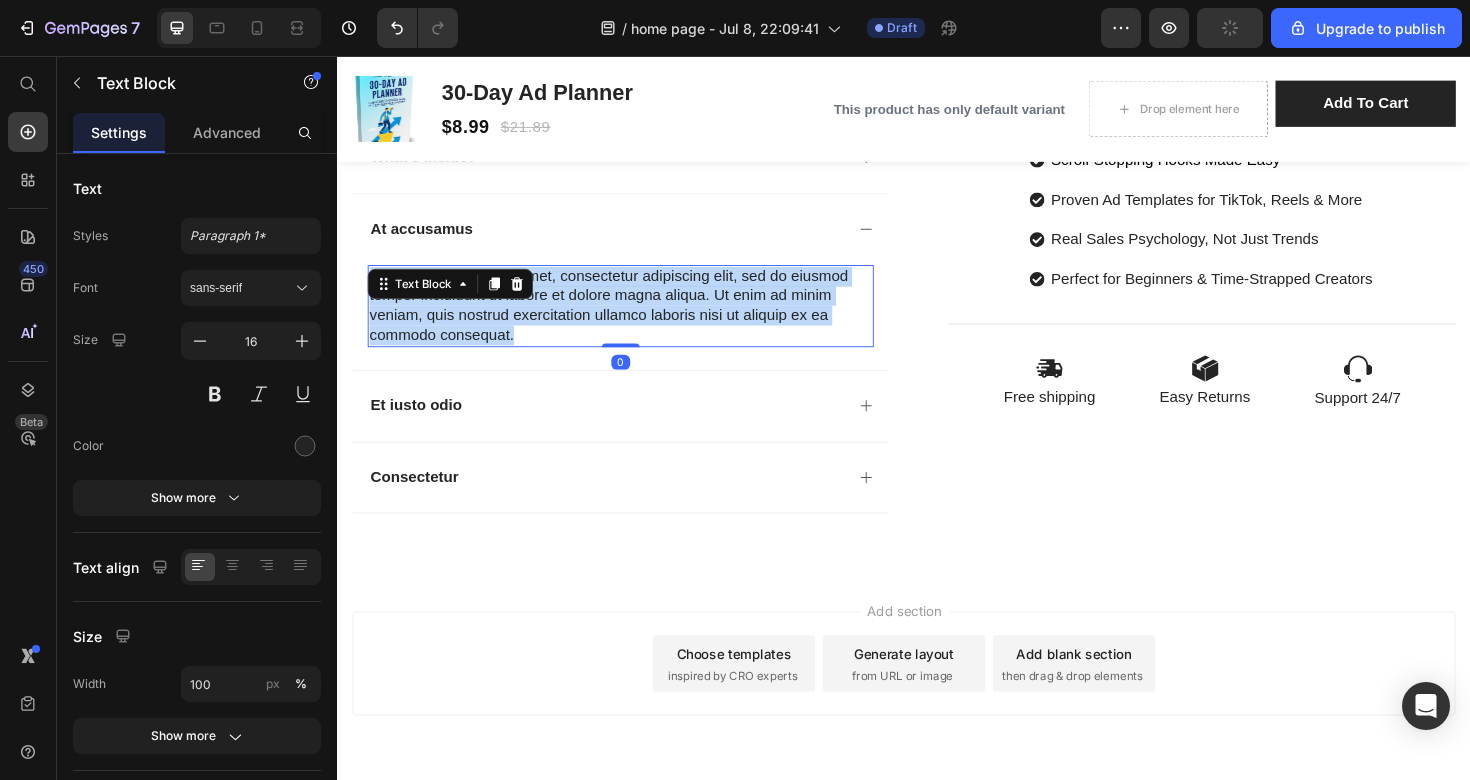 click on "Lorem ipsum dolor sit amet, consectetur adipiscing elit, sed do eiusmod tempor incididunt ut labore et dolore magna aliqua. Ut enim ad minim veniam, quis nostrud exercitation ullamco laboris nisi ut aliquip ex ea commodo consequat." at bounding box center (637, 320) 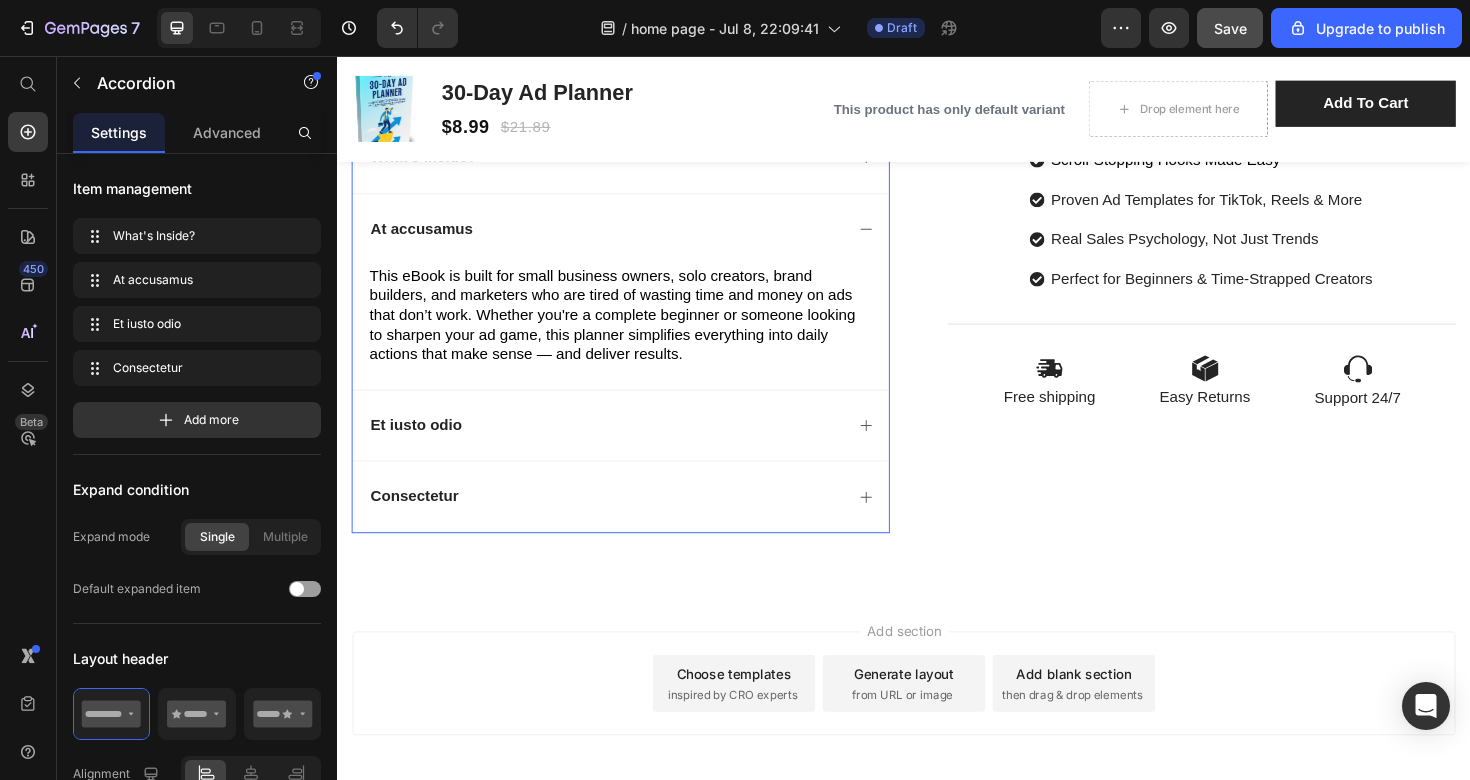 click on "At accusamus" at bounding box center (426, 239) 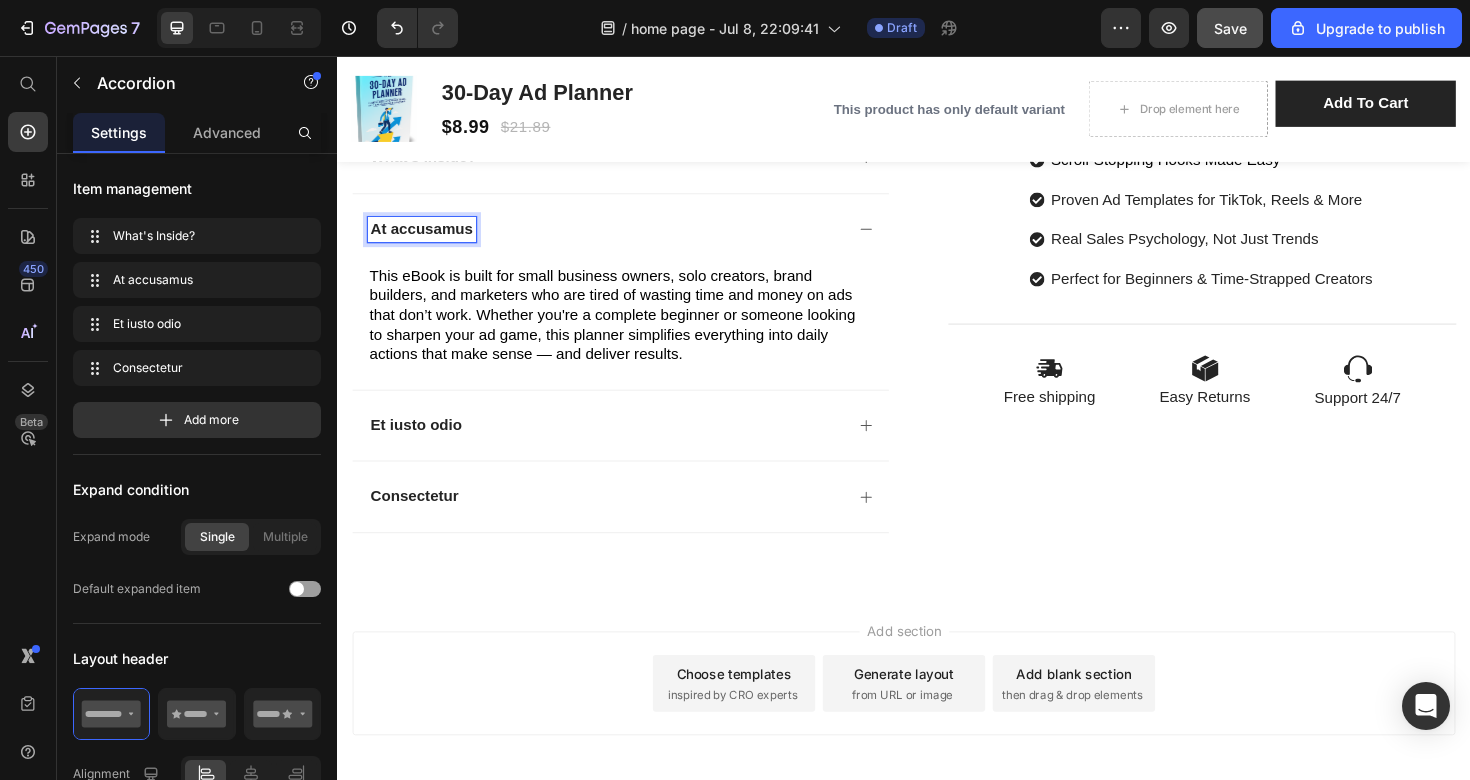click on "At accusamus" at bounding box center (426, 239) 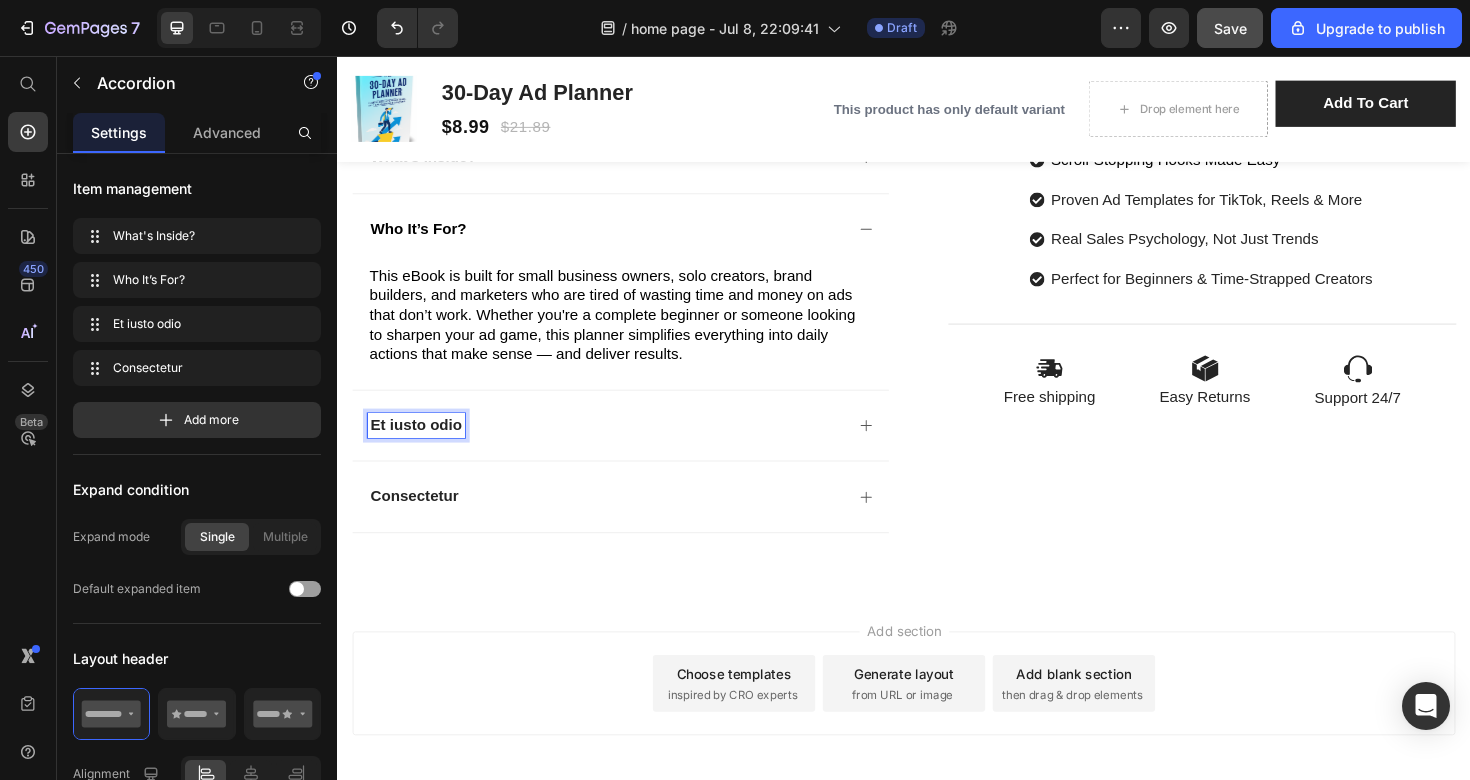click on "Et iusto odio" at bounding box center [420, 447] 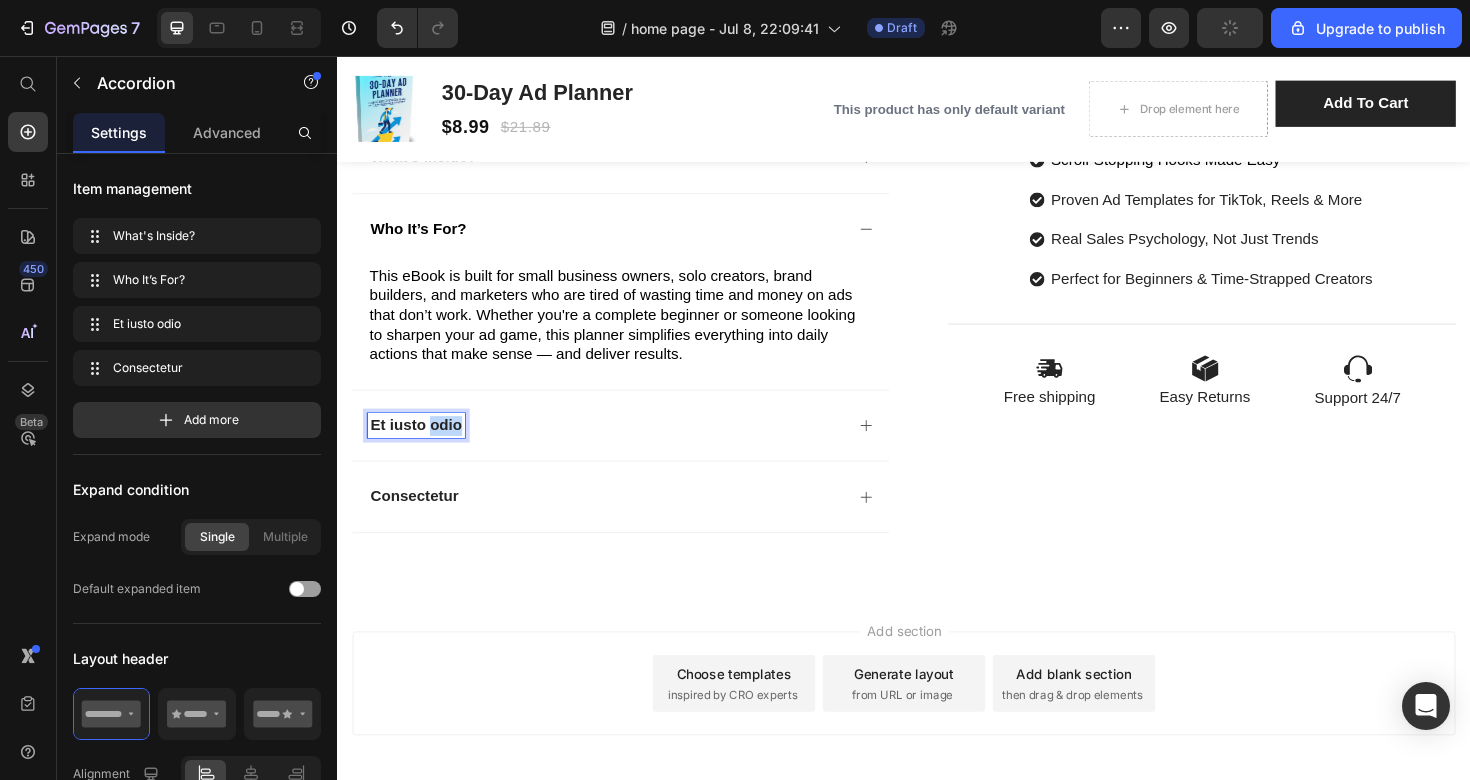 click on "Et iusto odio" at bounding box center [420, 447] 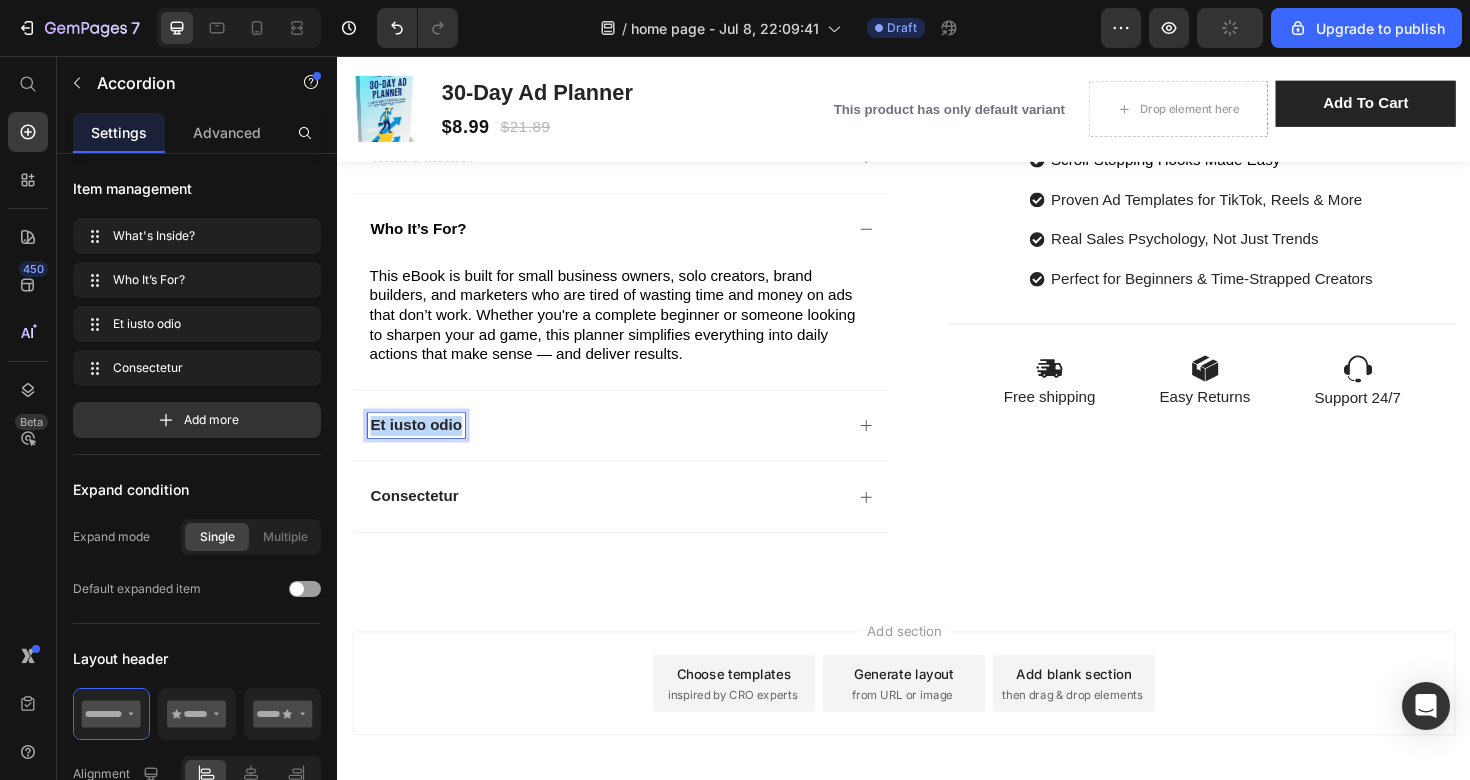 click on "Et iusto odio" at bounding box center (420, 447) 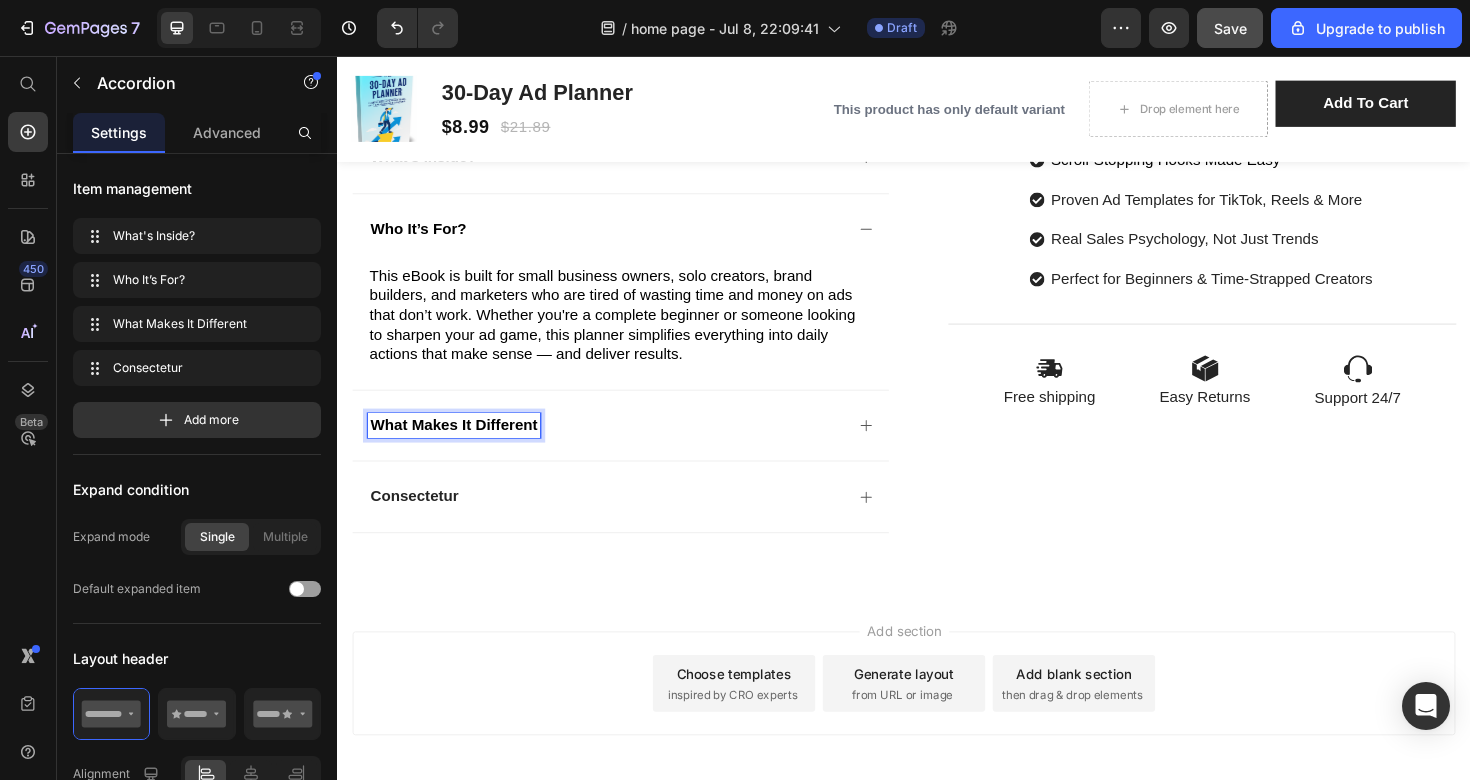 click on "What Makes It Different" at bounding box center [621, 447] 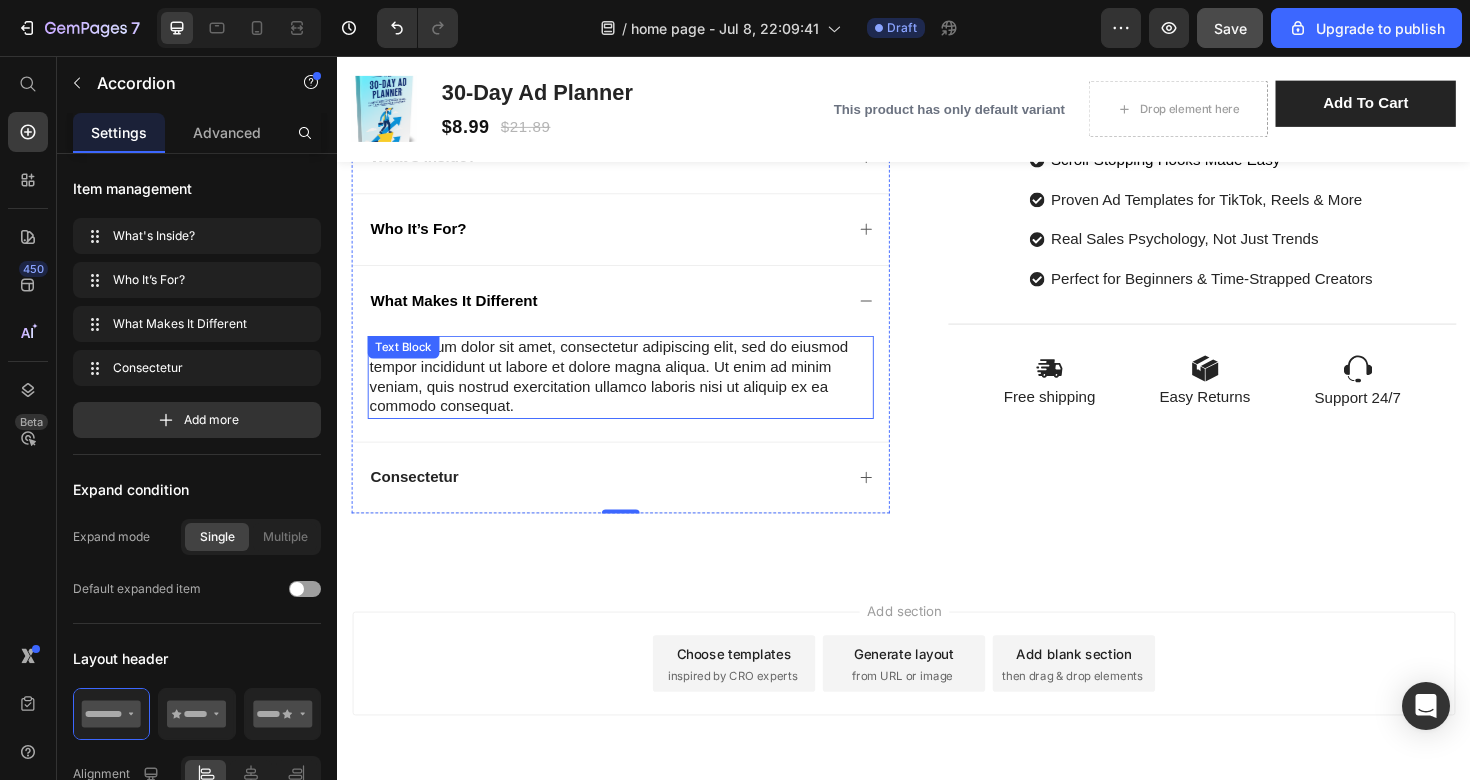 click on "Lorem ipsum dolor sit amet, consectetur adipiscing elit, sed do eiusmod tempor incididunt ut labore et dolore magna aliqua. Ut enim ad minim veniam, quis nostrud exercitation ullamco laboris nisi ut aliquip ex ea commodo consequat." at bounding box center [637, 395] 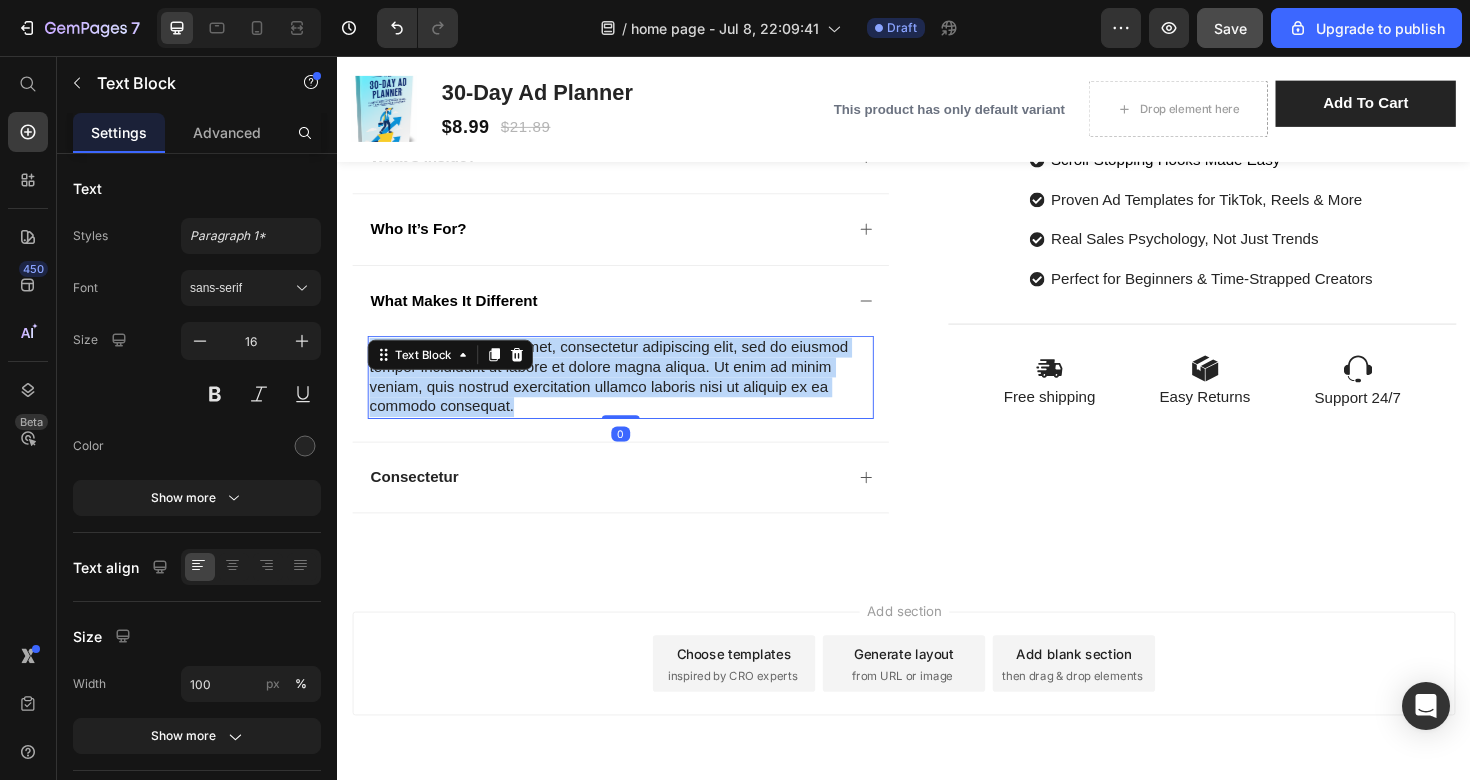 click on "Lorem ipsum dolor sit amet, consectetur adipiscing elit, sed do eiusmod tempor incididunt ut labore et dolore magna aliqua. Ut enim ad minim veniam, quis nostrud exercitation ullamco laboris nisi ut aliquip ex ea commodo consequat." at bounding box center [637, 395] 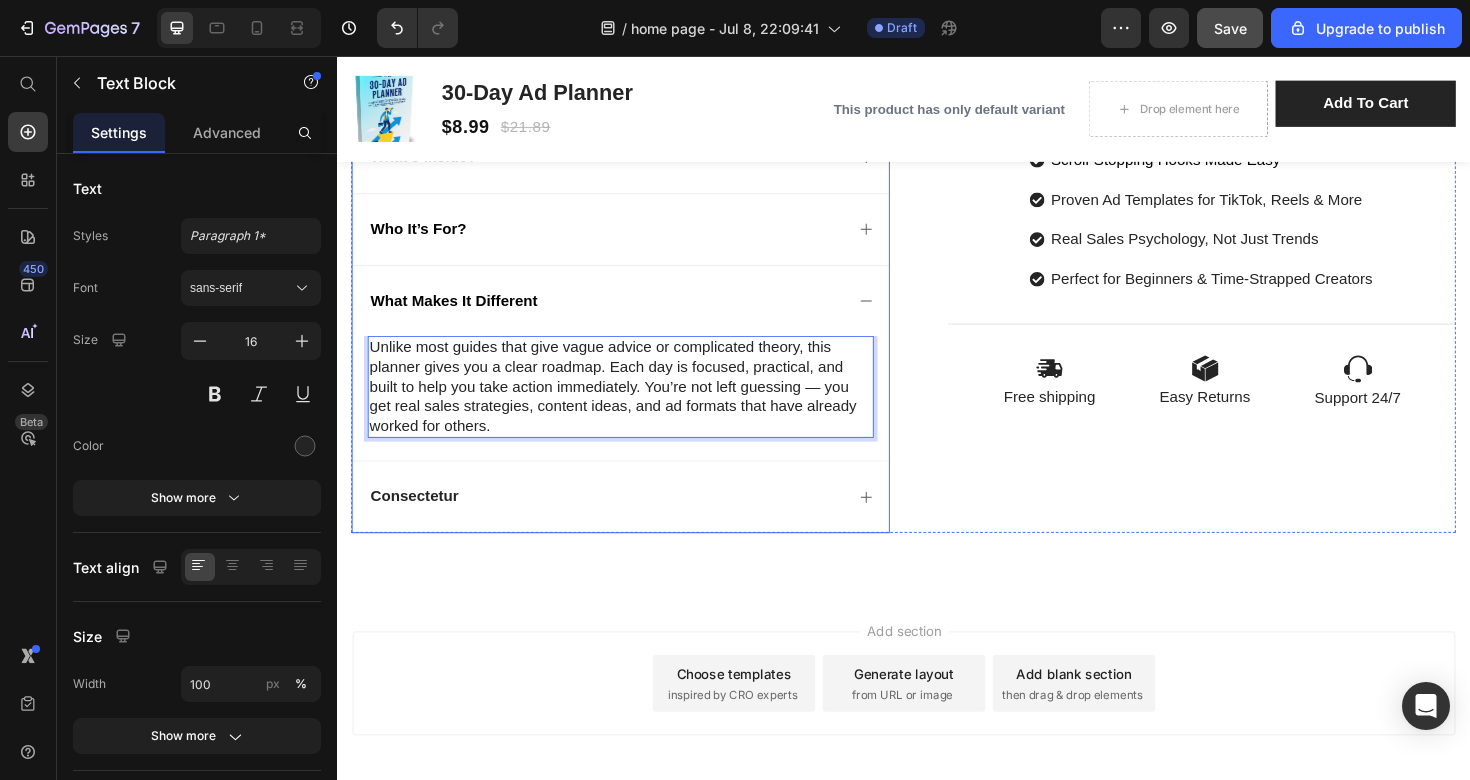 click on "What Makes It Different" at bounding box center (637, 315) 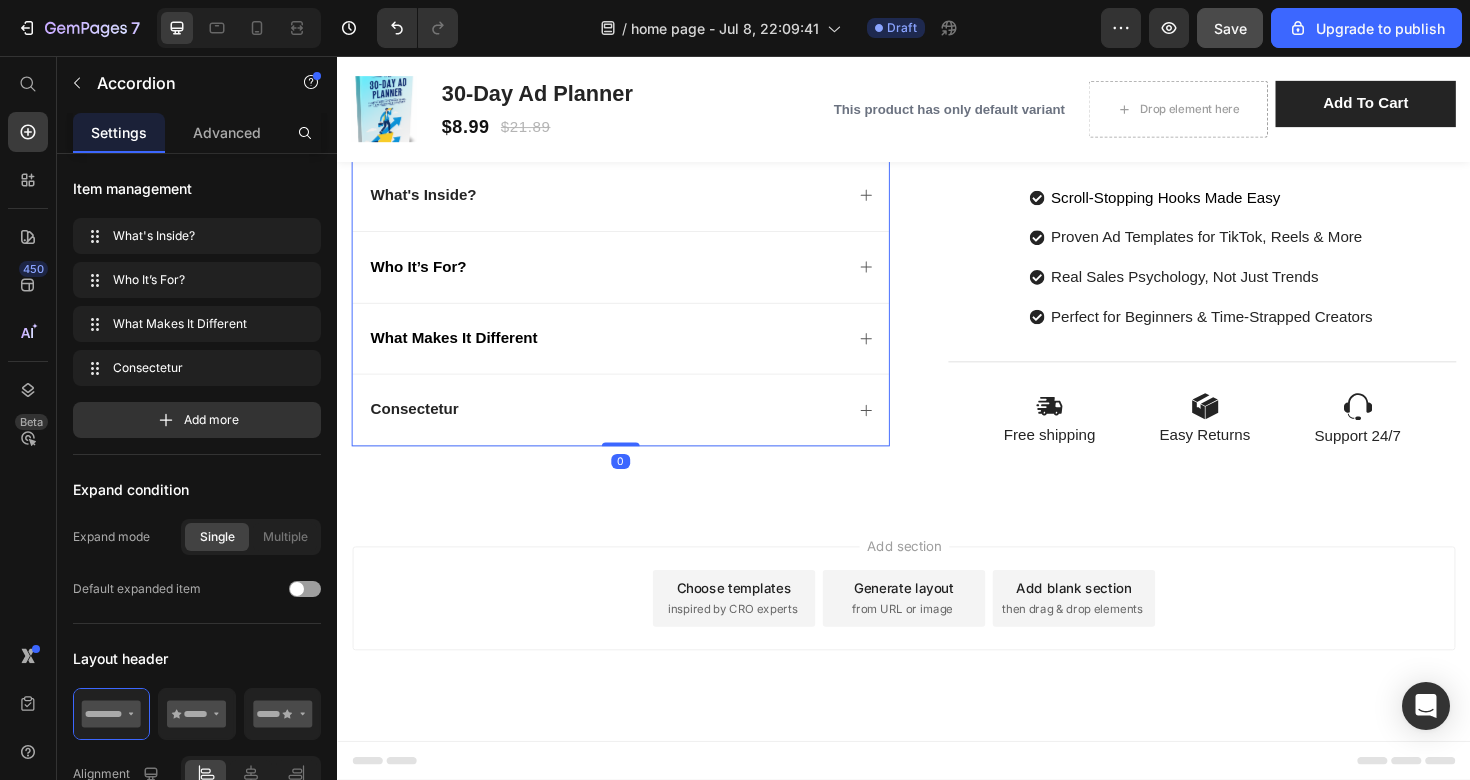 click on "Who It’s For?" at bounding box center (637, 279) 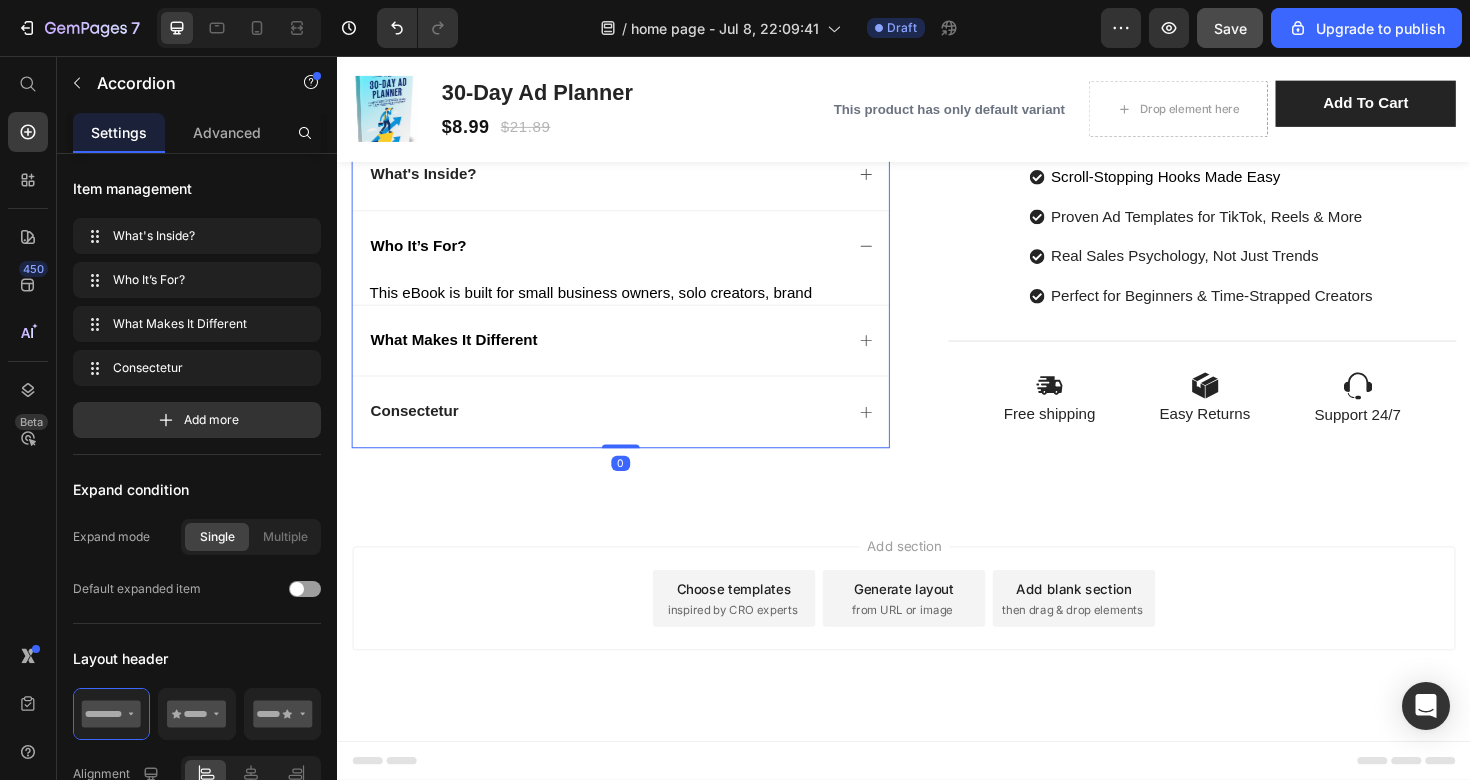 scroll, scrollTop: 2694, scrollLeft: 0, axis: vertical 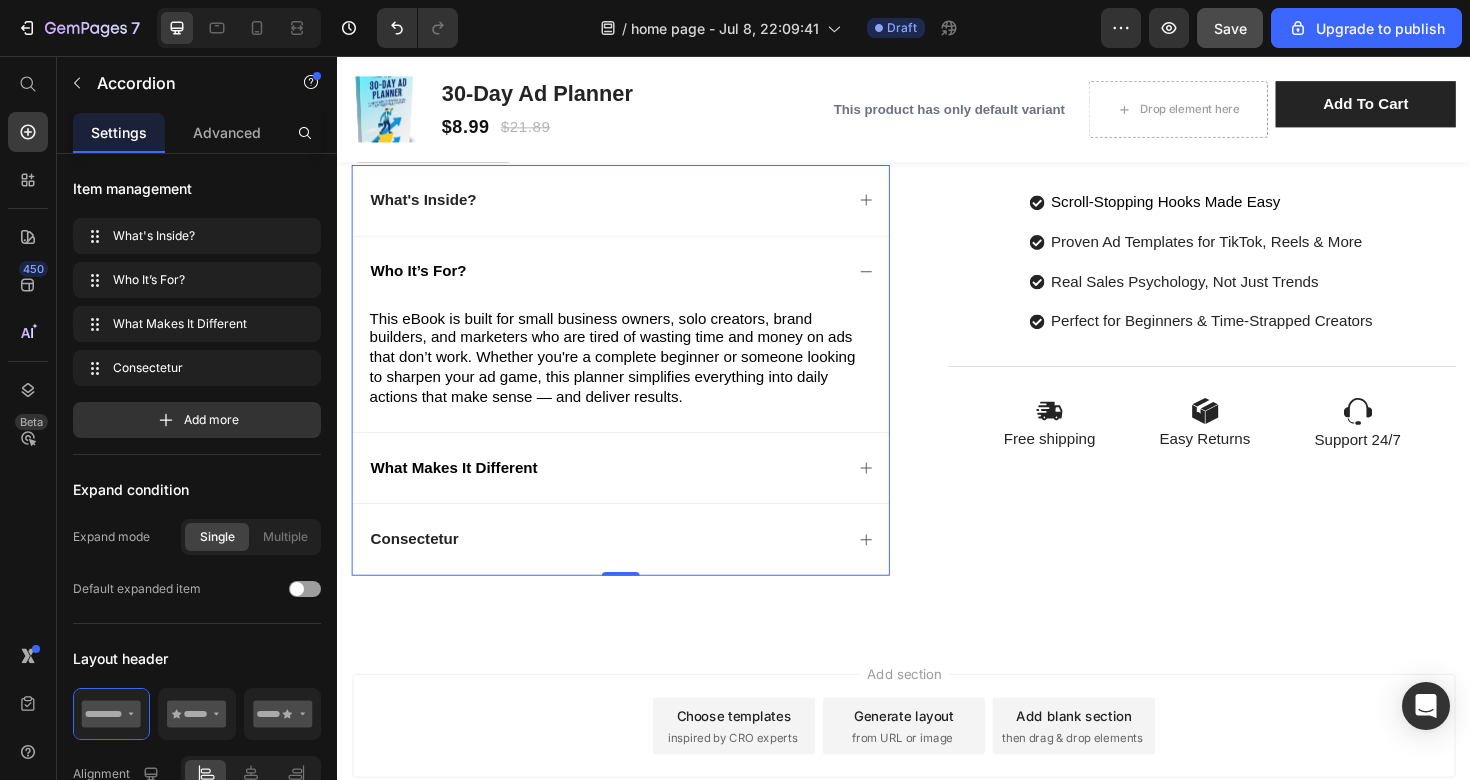 click on "Who It’s For?" at bounding box center [637, 284] 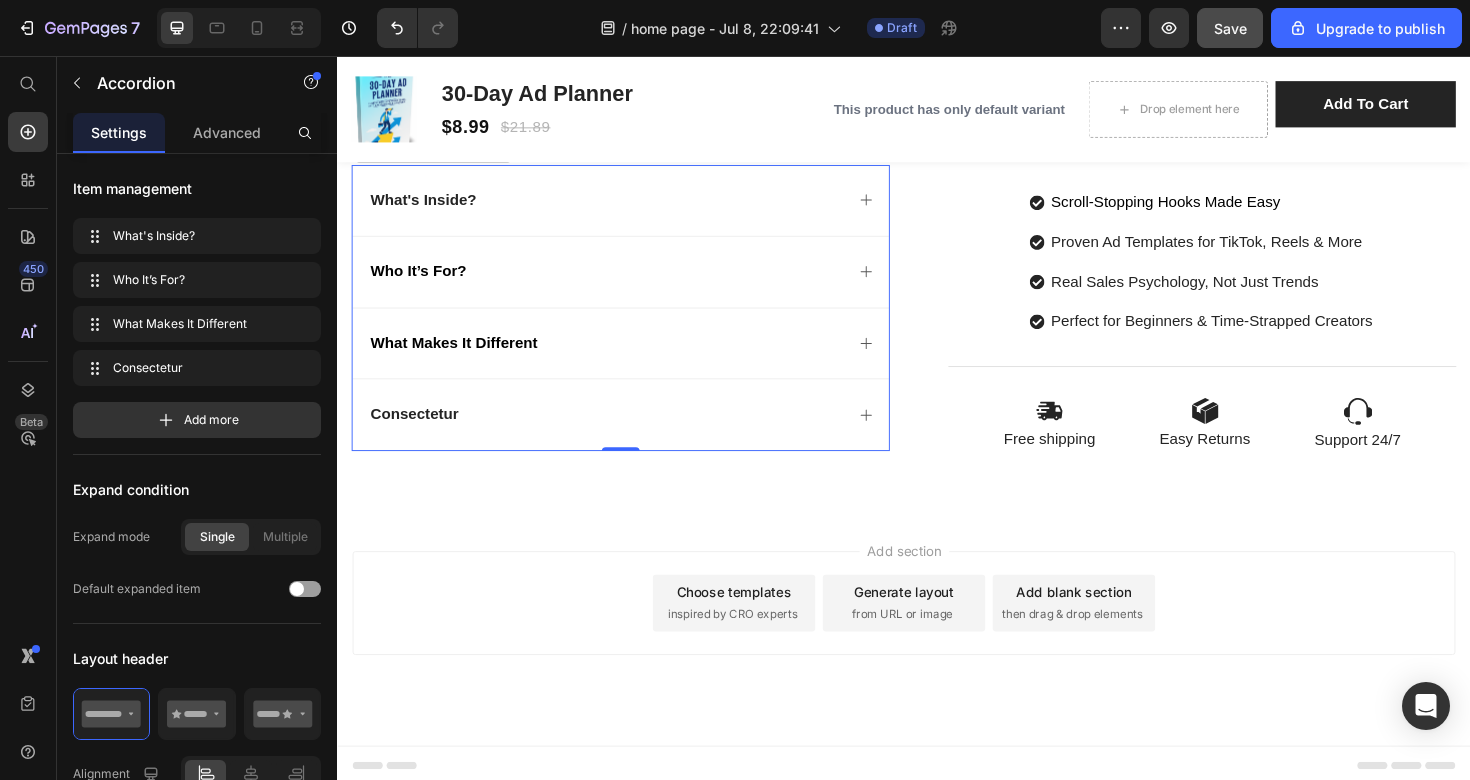 click on "What's Inside?" at bounding box center [637, 208] 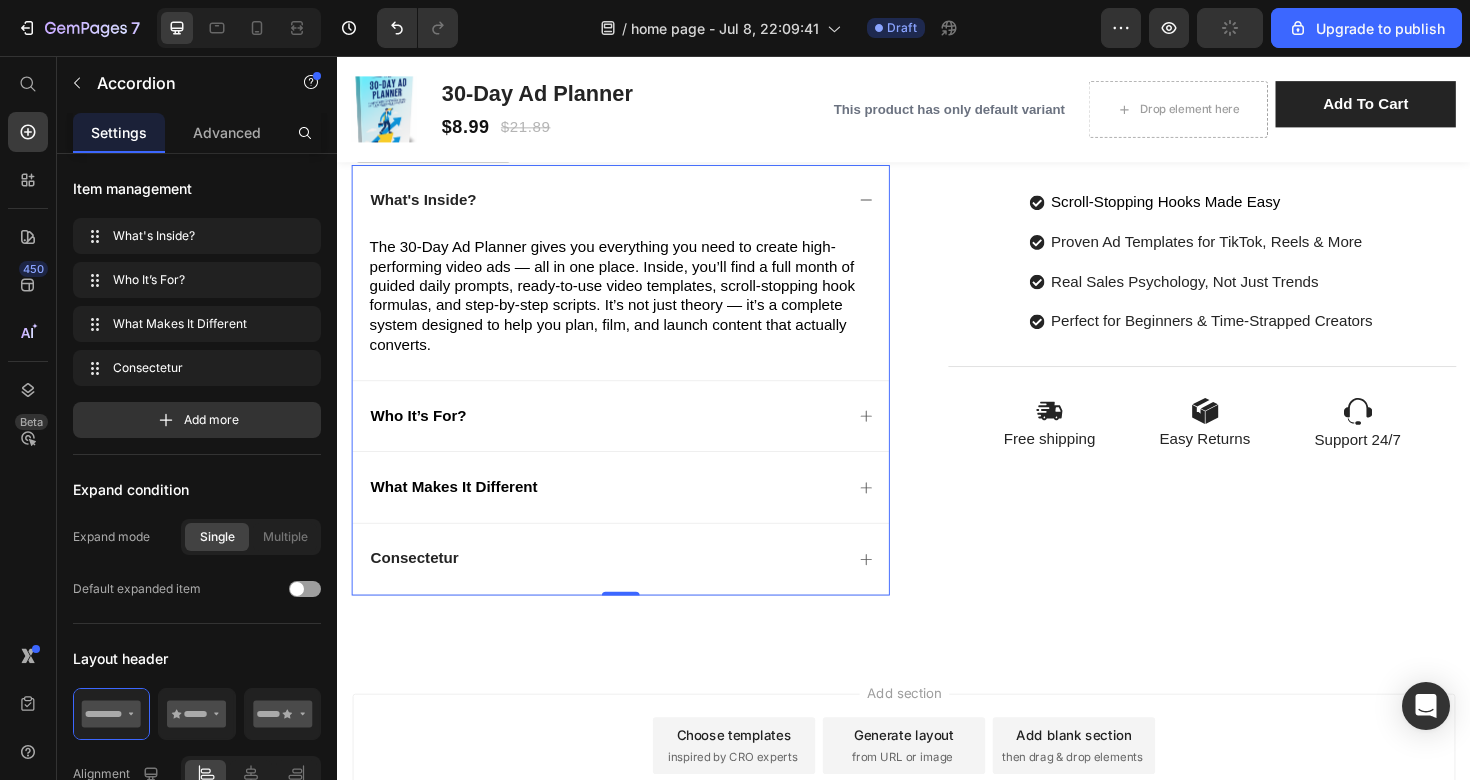 click on "What's Inside?" at bounding box center [637, 208] 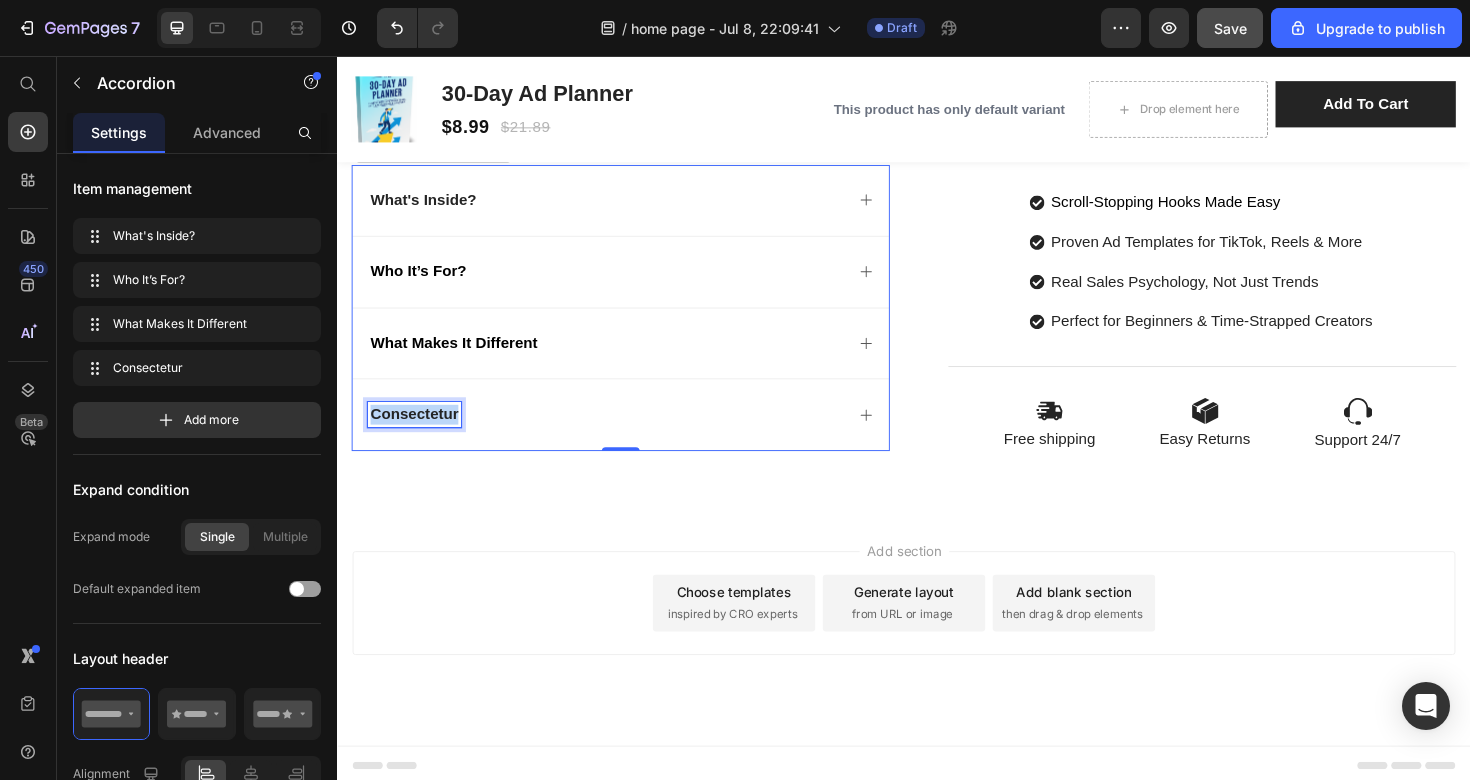 click on "Consectetur" at bounding box center [418, 435] 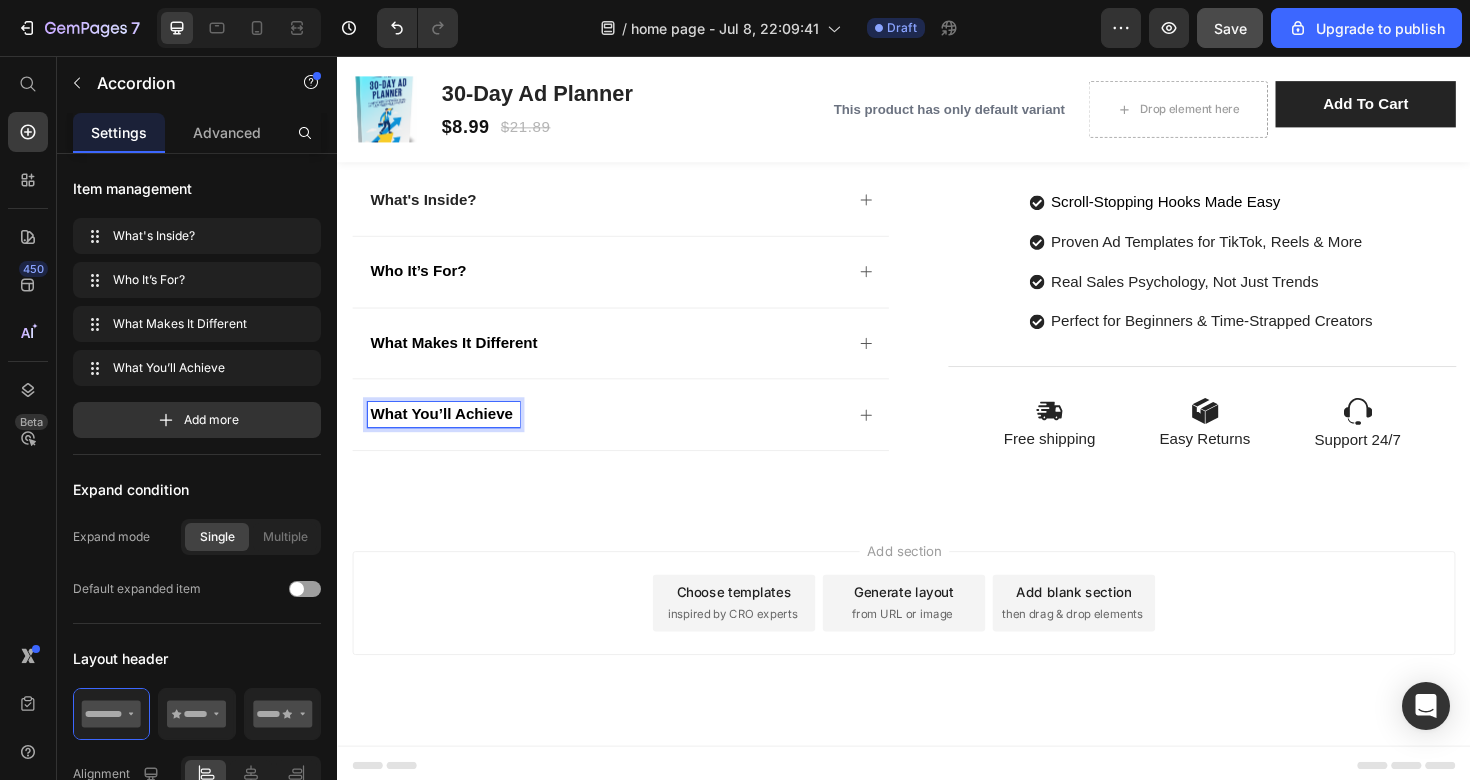 click on "What You’ll Achieve" at bounding box center [621, 435] 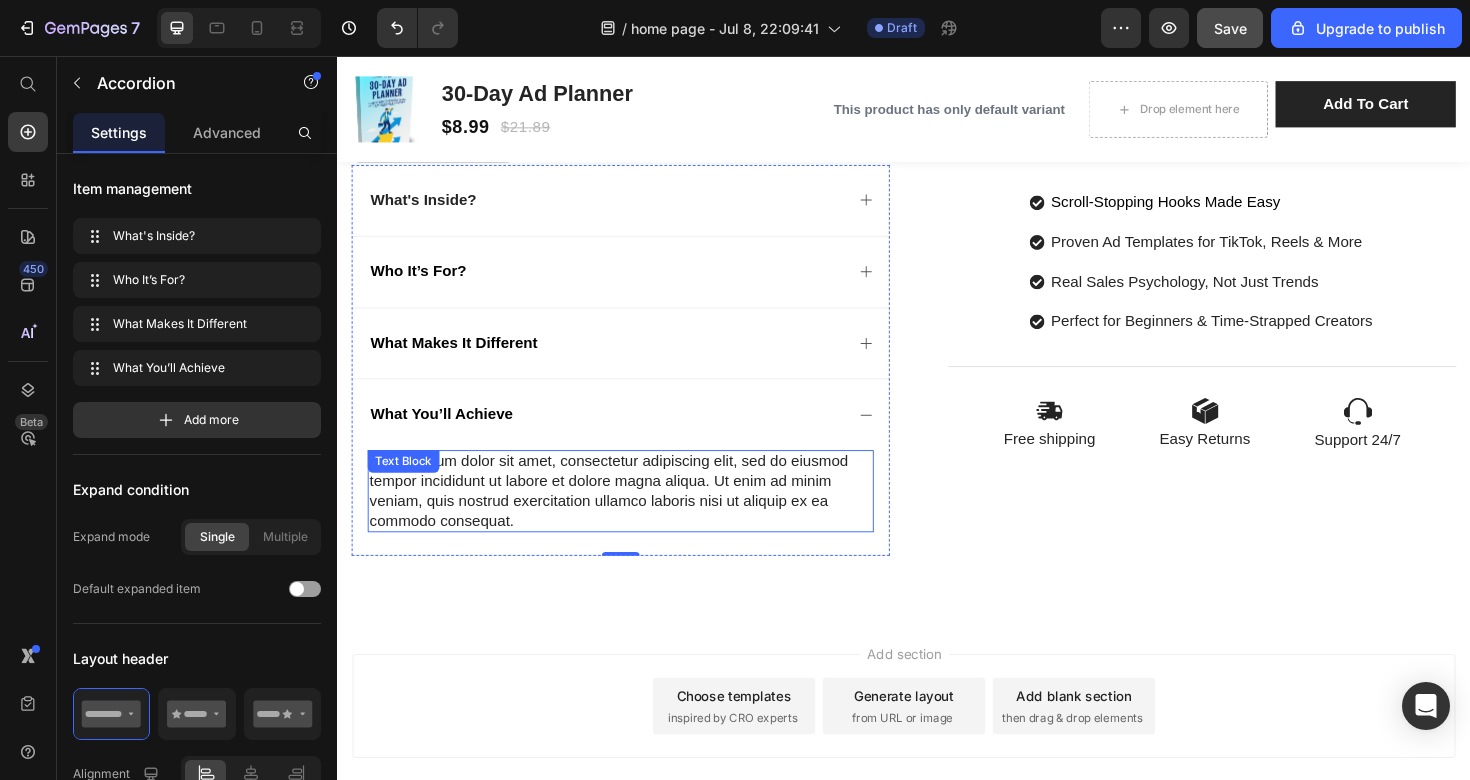 click on "Lorem ipsum dolor sit amet, consectetur adipiscing elit, sed do eiusmod tempor incididunt ut labore et dolore magna aliqua. Ut enim ad minim veniam, quis nostrud exercitation ullamco laboris nisi ut aliquip ex ea commodo consequat." at bounding box center [637, 516] 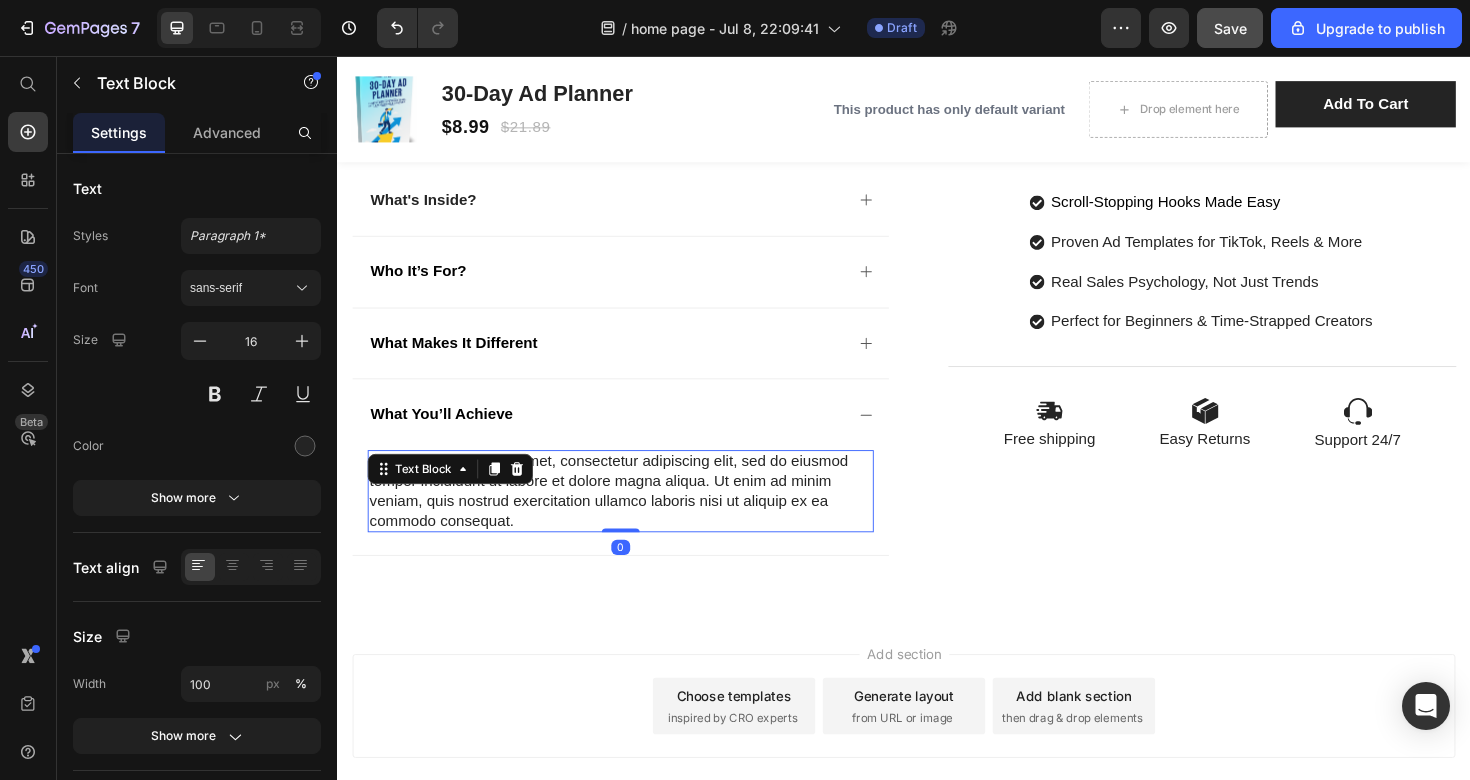 click on "Text Block" at bounding box center (456, 493) 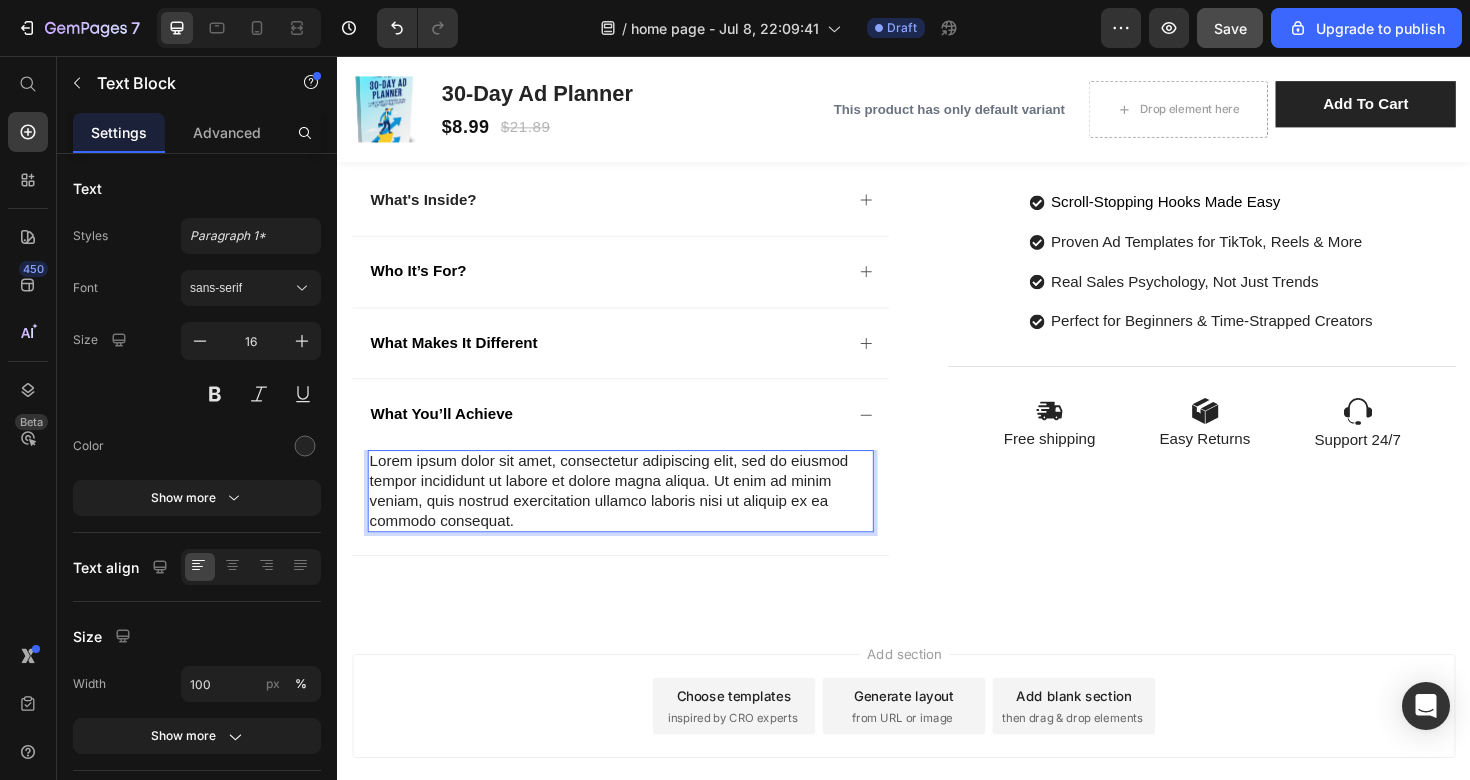 click on "Lorem ipsum dolor sit amet, consectetur adipiscing elit, sed do eiusmod tempor incididunt ut labore et dolore magna aliqua. Ut enim ad minim veniam, quis nostrud exercitation ullamco laboris nisi ut aliquip ex ea commodo consequat." at bounding box center (637, 516) 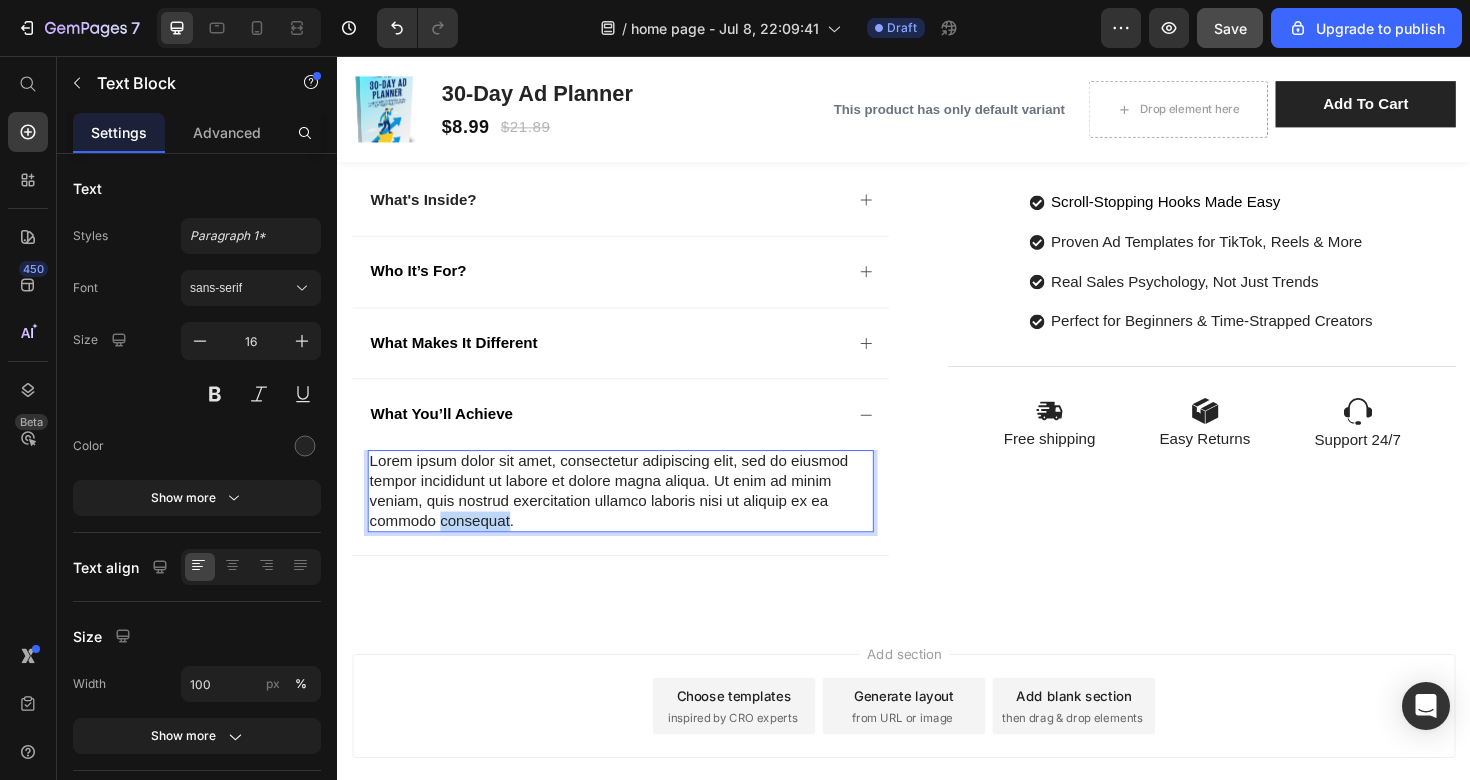click on "Lorem ipsum dolor sit amet, consectetur adipiscing elit, sed do eiusmod tempor incididunt ut labore et dolore magna aliqua. Ut enim ad minim veniam, quis nostrud exercitation ullamco laboris nisi ut aliquip ex ea commodo consequat." at bounding box center (637, 516) 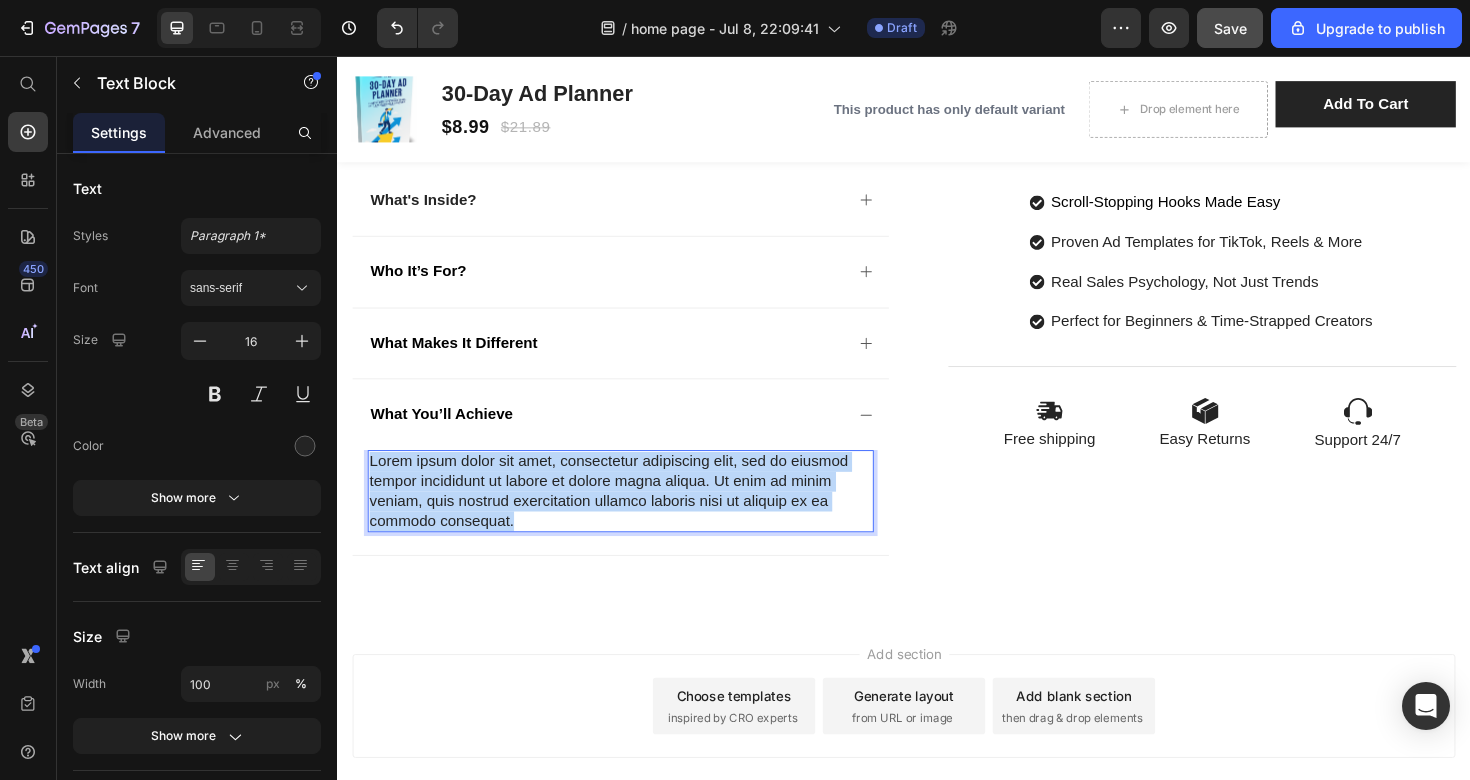 click on "Lorem ipsum dolor sit amet, consectetur adipiscing elit, sed do eiusmod tempor incididunt ut labore et dolore magna aliqua. Ut enim ad minim veniam, quis nostrud exercitation ullamco laboris nisi ut aliquip ex ea commodo consequat." at bounding box center [637, 516] 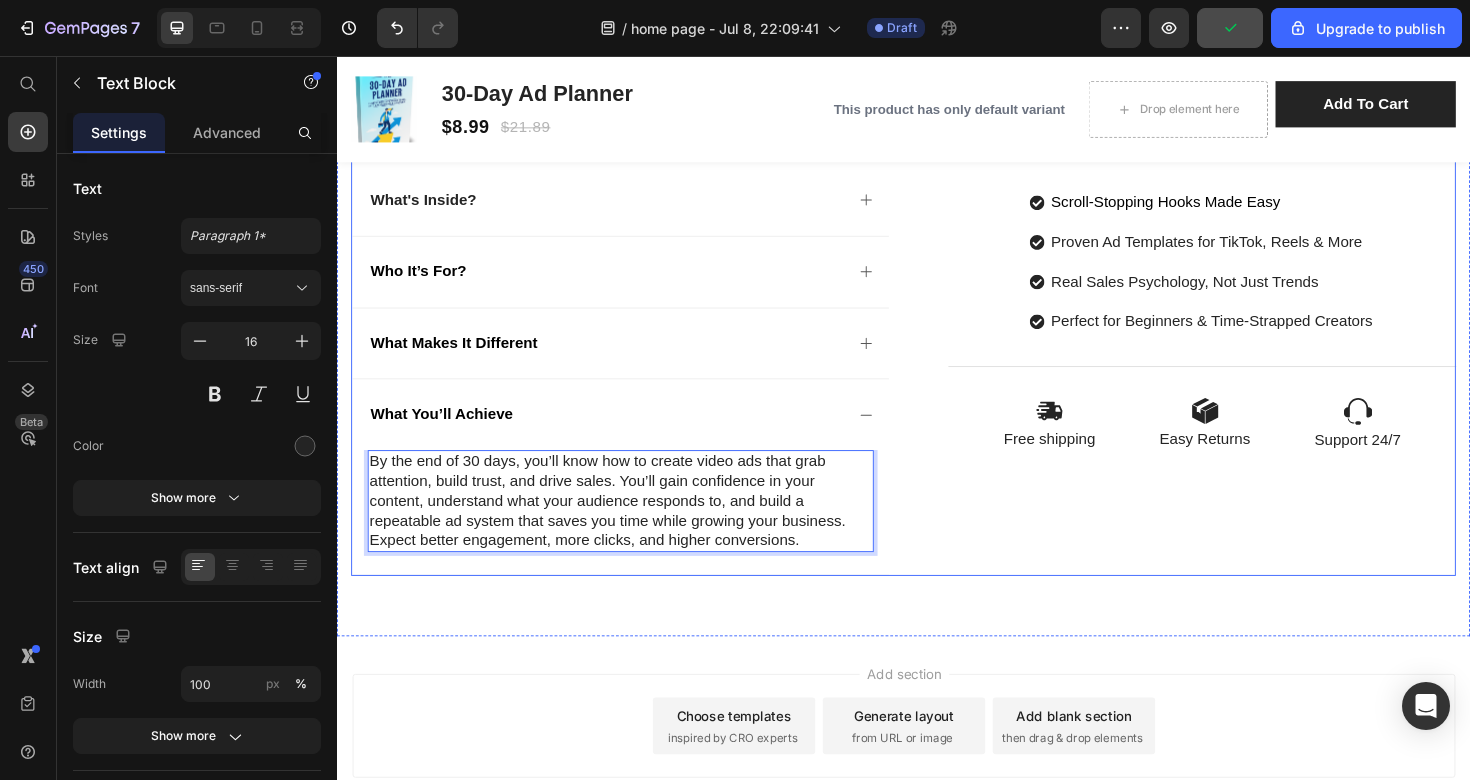 click on "Icon Icon Icon Icon Icon Icon List 2,500+ Verified Reviews! Text Block Row 30-Day Ad Planner Product Title
Daily steps to win online Item List
Sell more in 30 days Item List
Your ad game, leveled up Item List Row $[PRICE] Product Price $[PRICE] Product Price Save $[PRICE] Discount Tag Row This product has only default variant Product Variants & Swatches
HURRY!  LET BUY NOW Stock Counter Add to cart Add to Cart or 4 interest-free payments of $[PRICE] with Text Block Image Row Image Image Image Image Image Row Icon Icon Icon Icon Icon Icon List Real results, within 30 days Text Block People That Have Bought Our E-Book, Finds It Easy To Make Ads Within The Next 30 Days Text Block Emily Text Block
Verified Buyer Item List Row Row Not Just Promises — Real Results Text Block Scroll-Stopping Hooks Made Easy Proven Ad Templates for TikTok, Reels & More Real Sales Psychology, Not Just Trends Perfect for Beginners & Time-Strapped Creators Item List Row" at bounding box center [1237, -51] 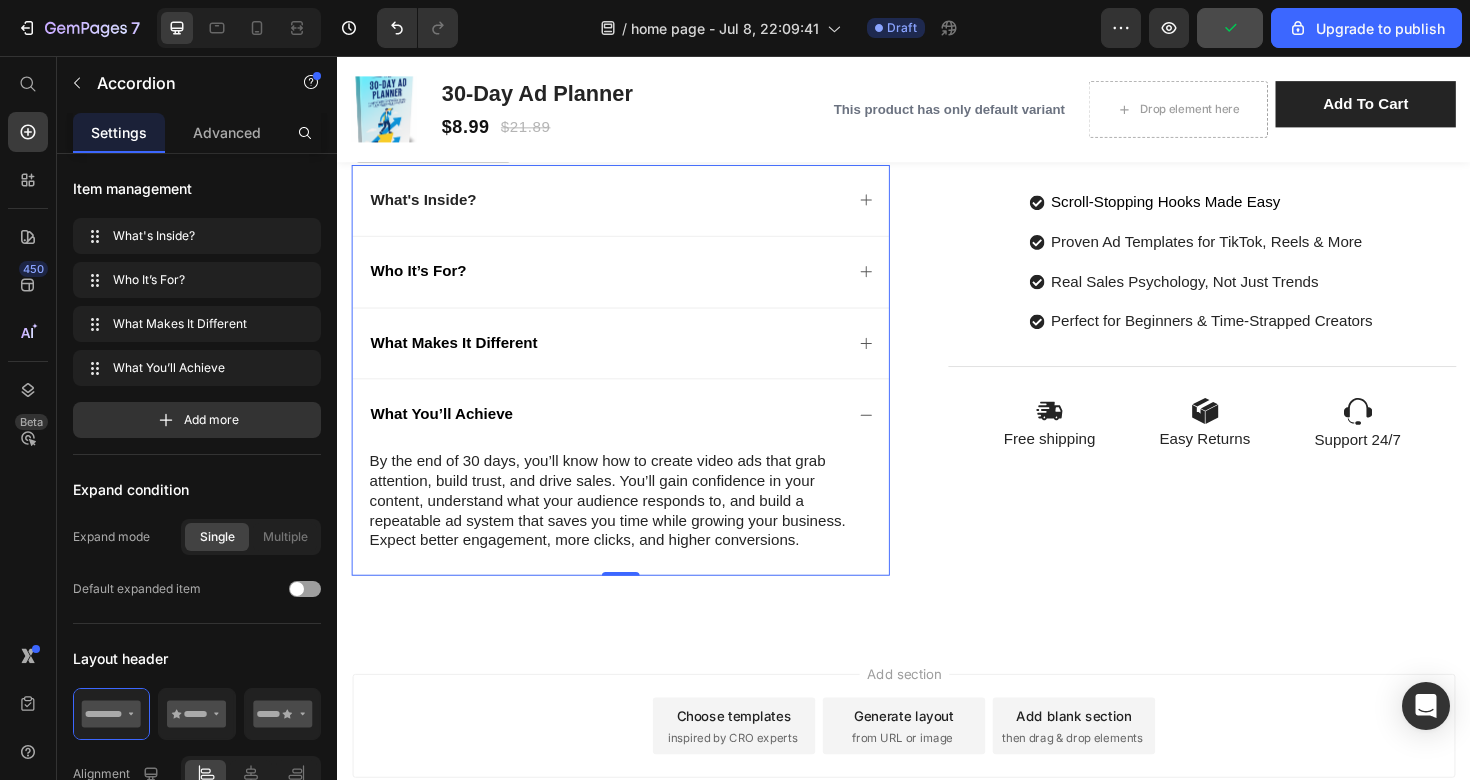 click on "What You’ll Achieve" at bounding box center [621, 435] 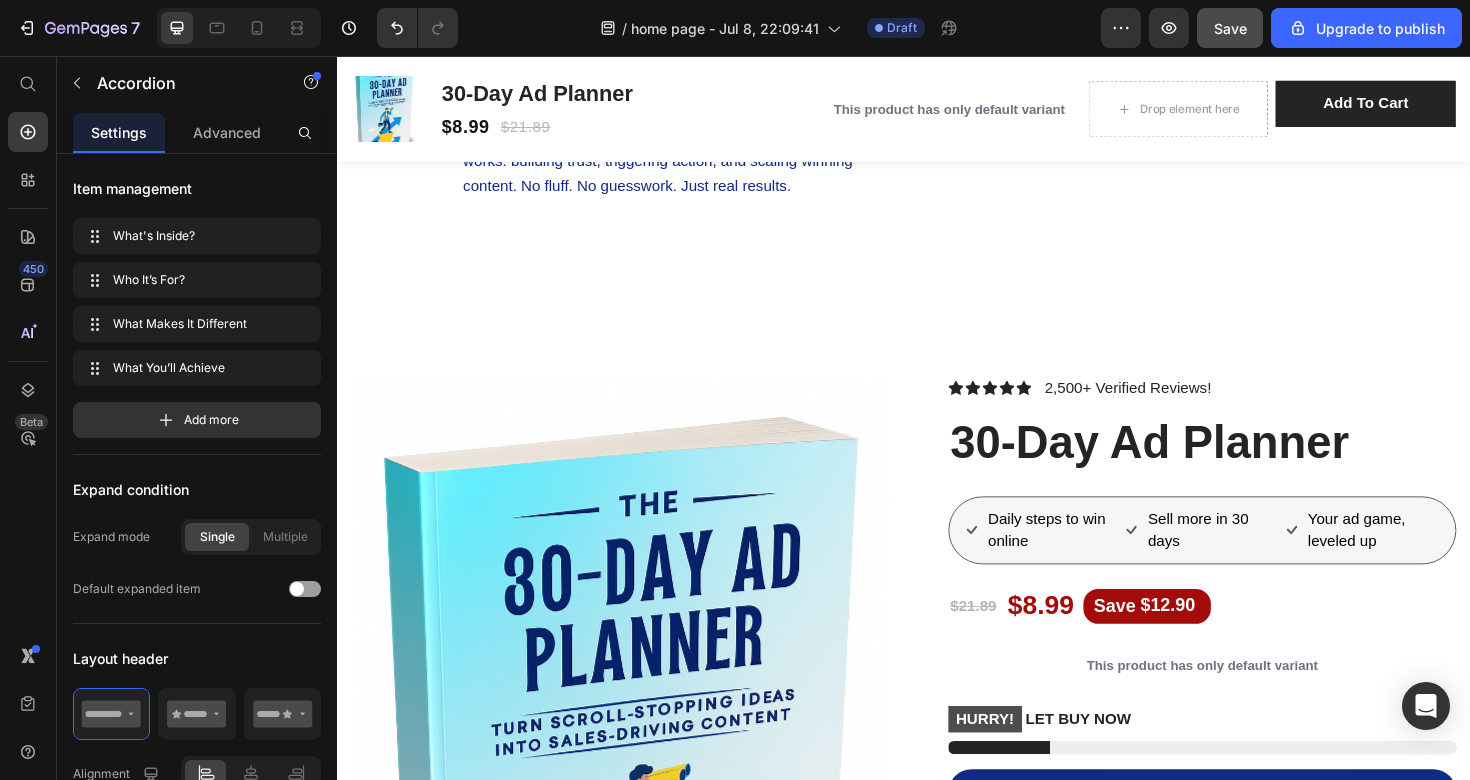 scroll, scrollTop: 1740, scrollLeft: 0, axis: vertical 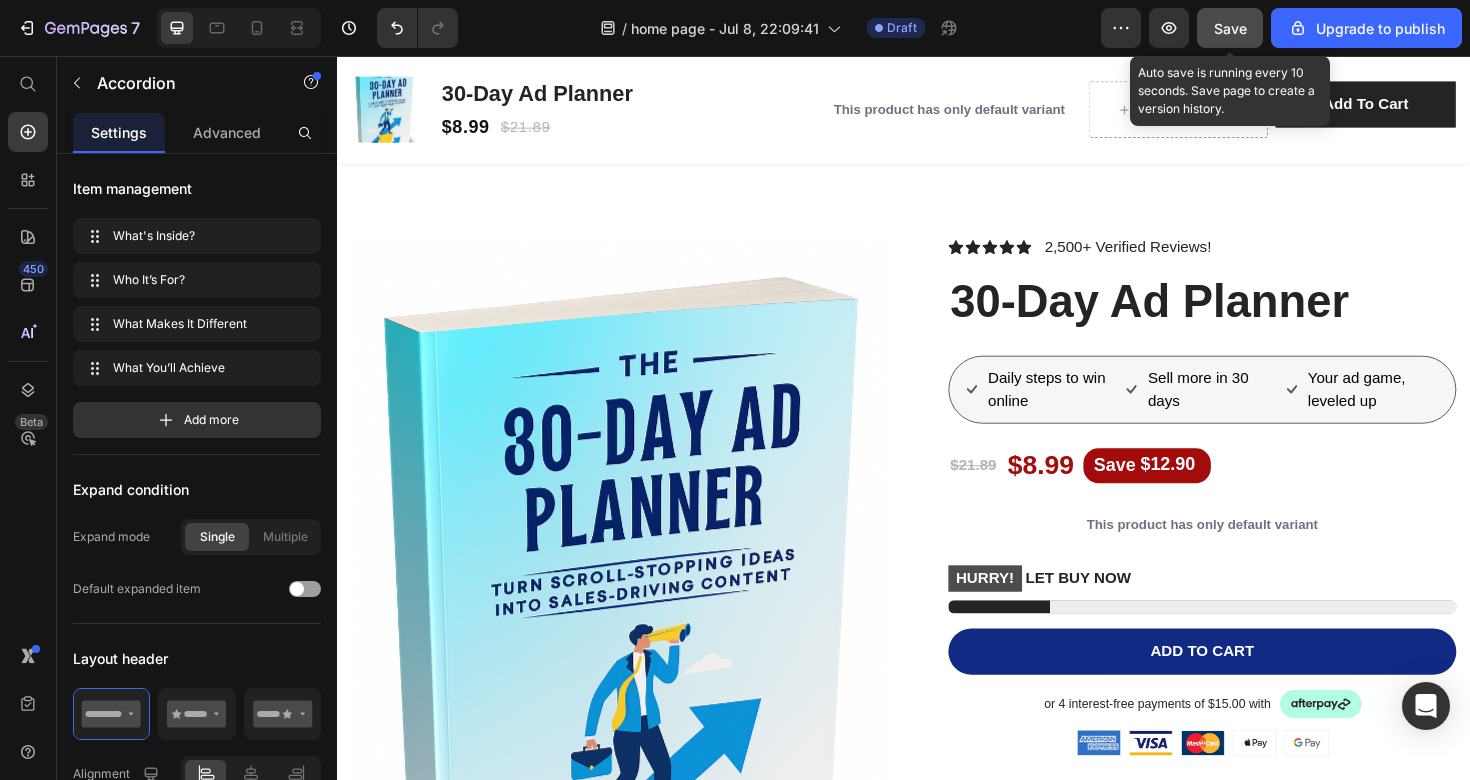 click on "Save" at bounding box center [1230, 28] 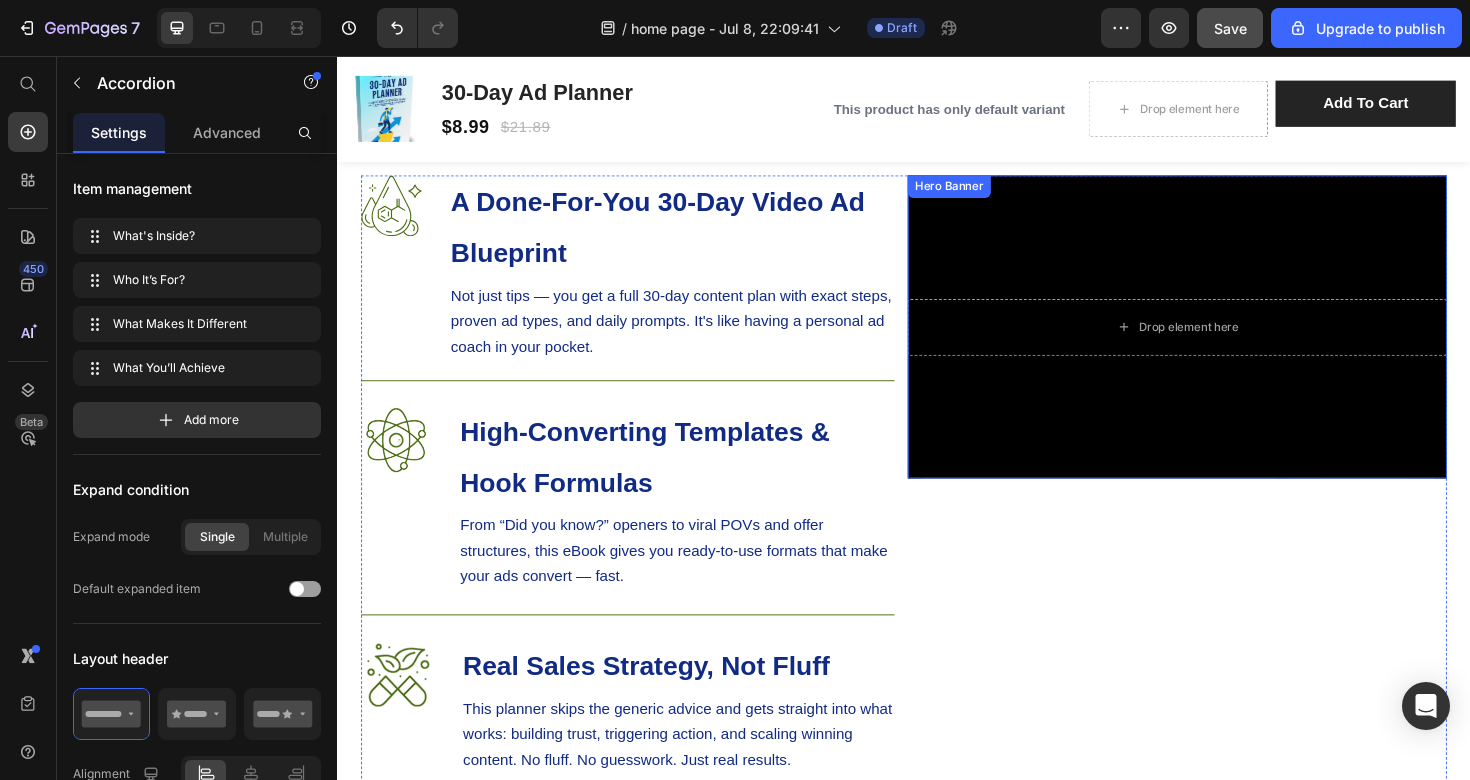 scroll, scrollTop: 986, scrollLeft: 0, axis: vertical 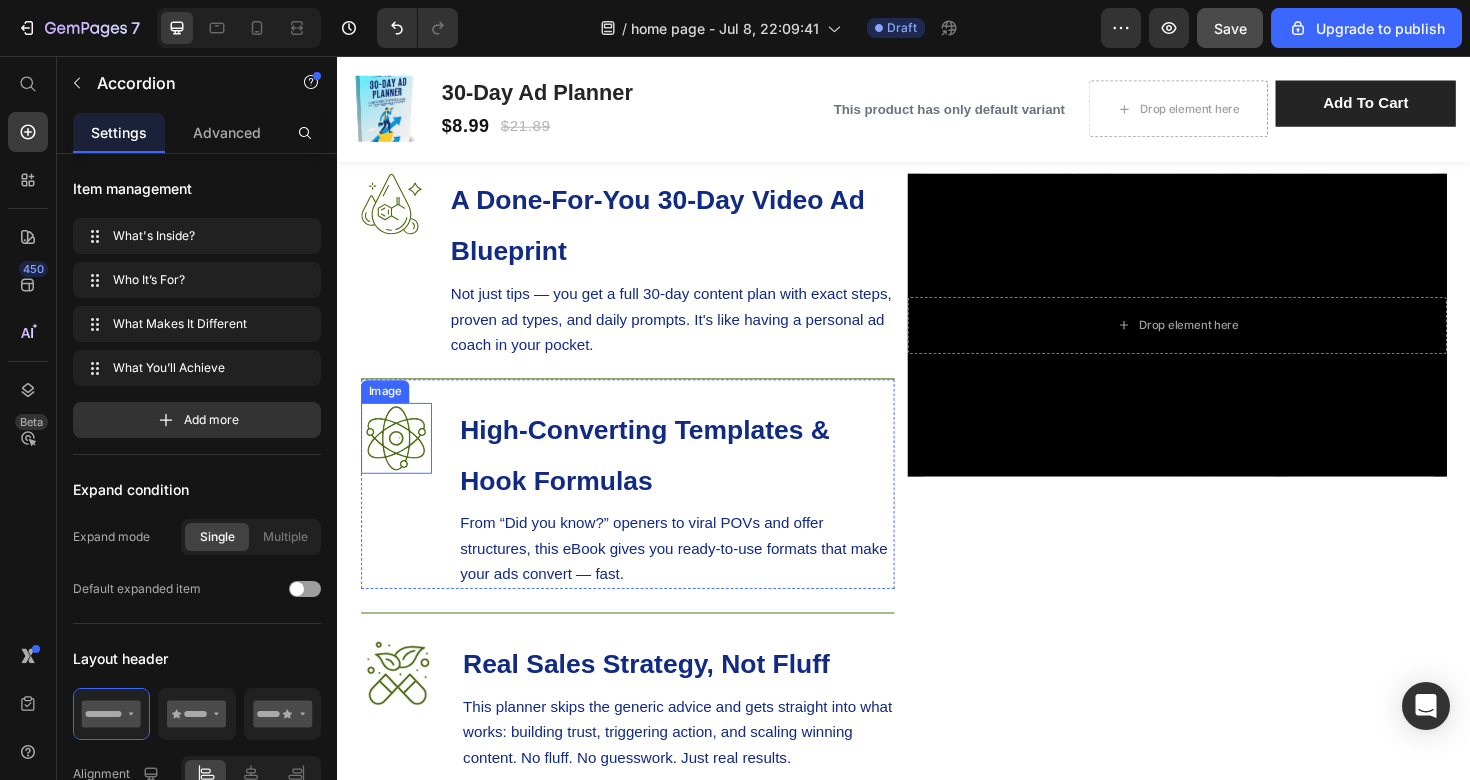 click at bounding box center (399, 460) 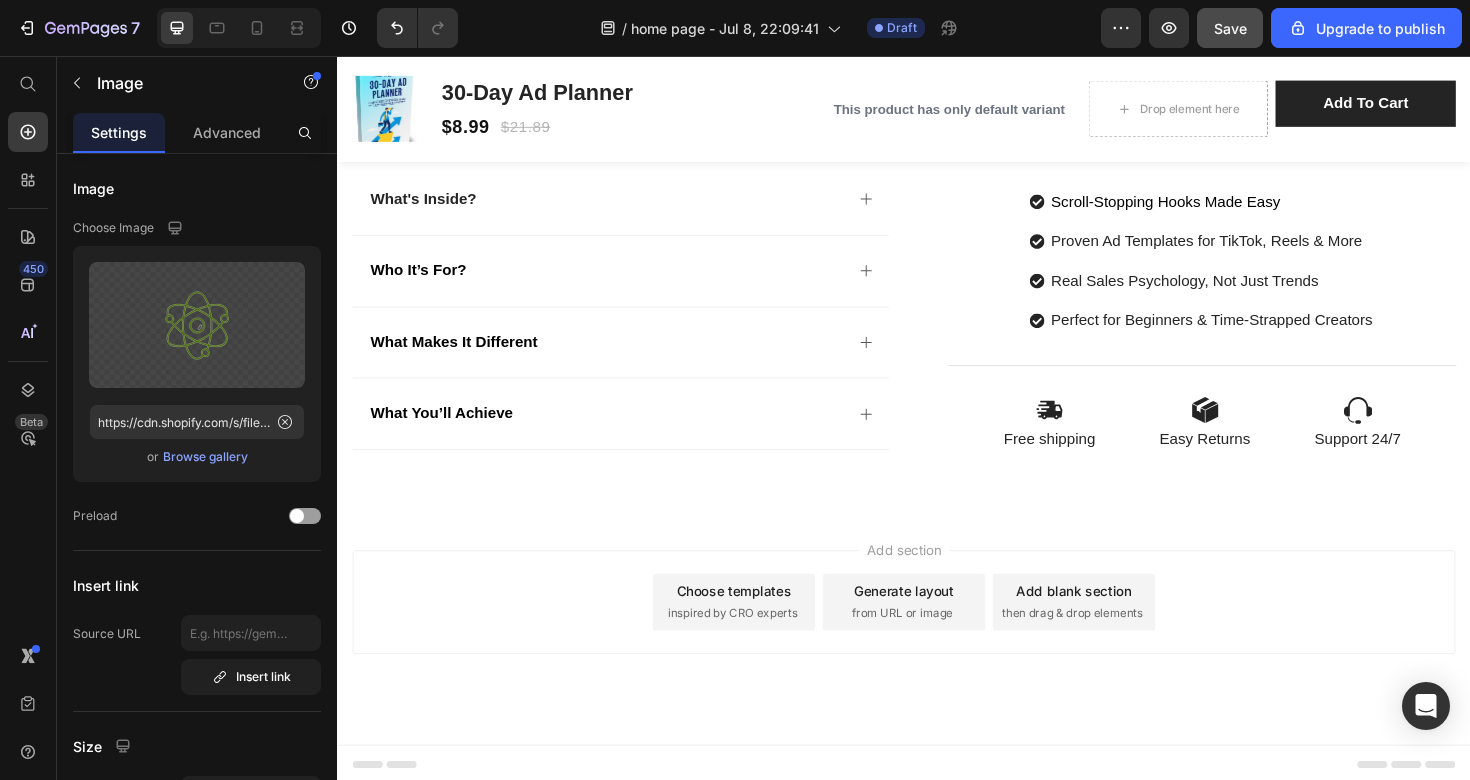 scroll, scrollTop: 2667, scrollLeft: 0, axis: vertical 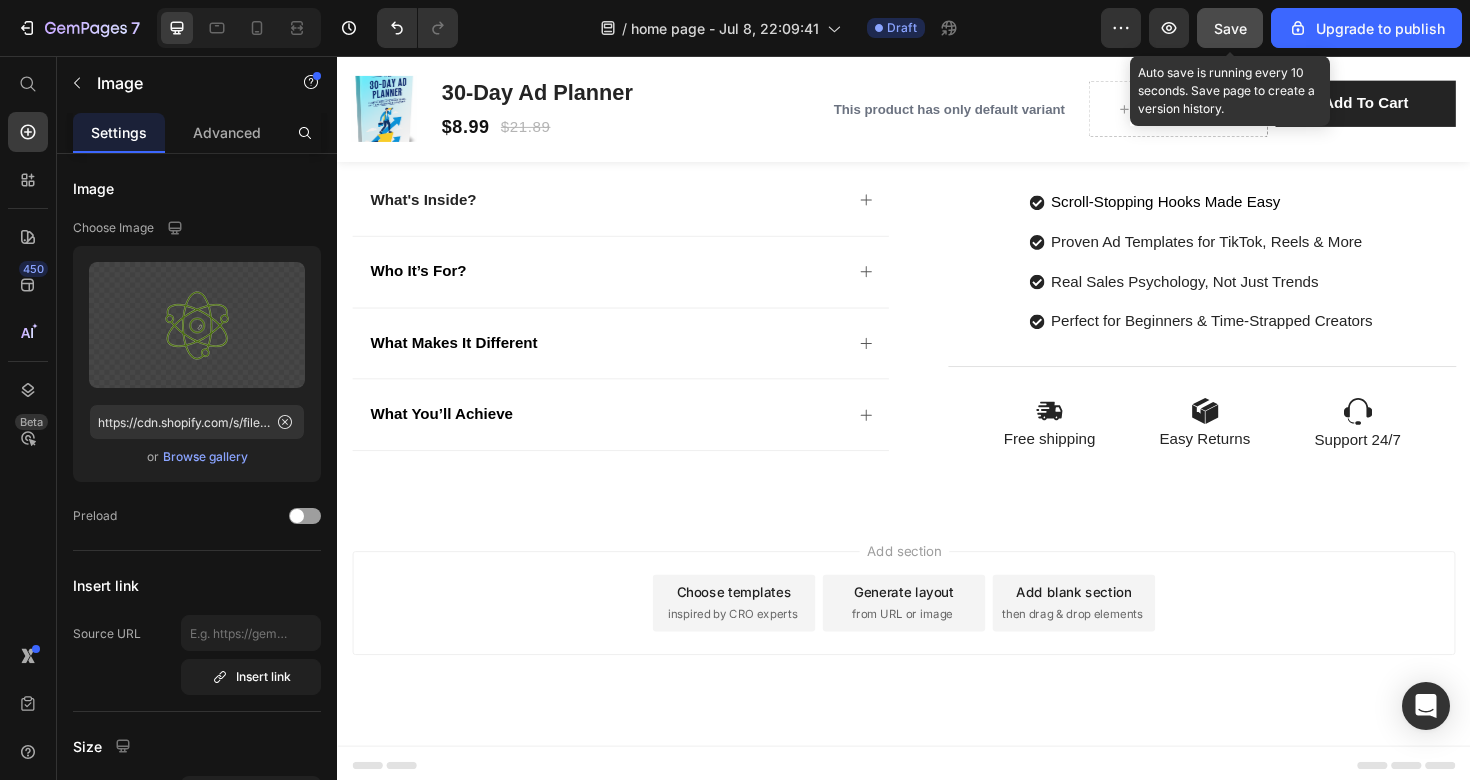 click on "Save" 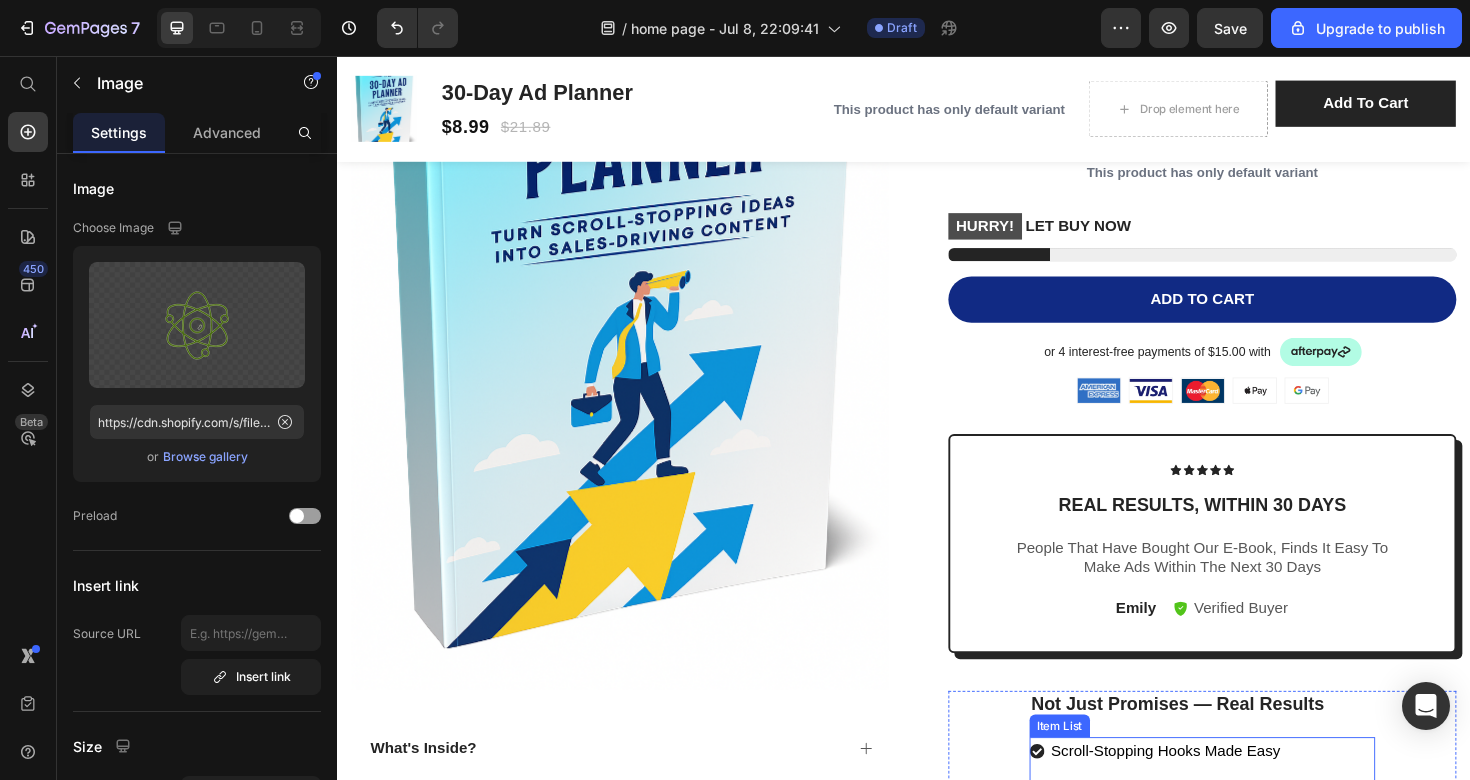 scroll, scrollTop: 1980, scrollLeft: 0, axis: vertical 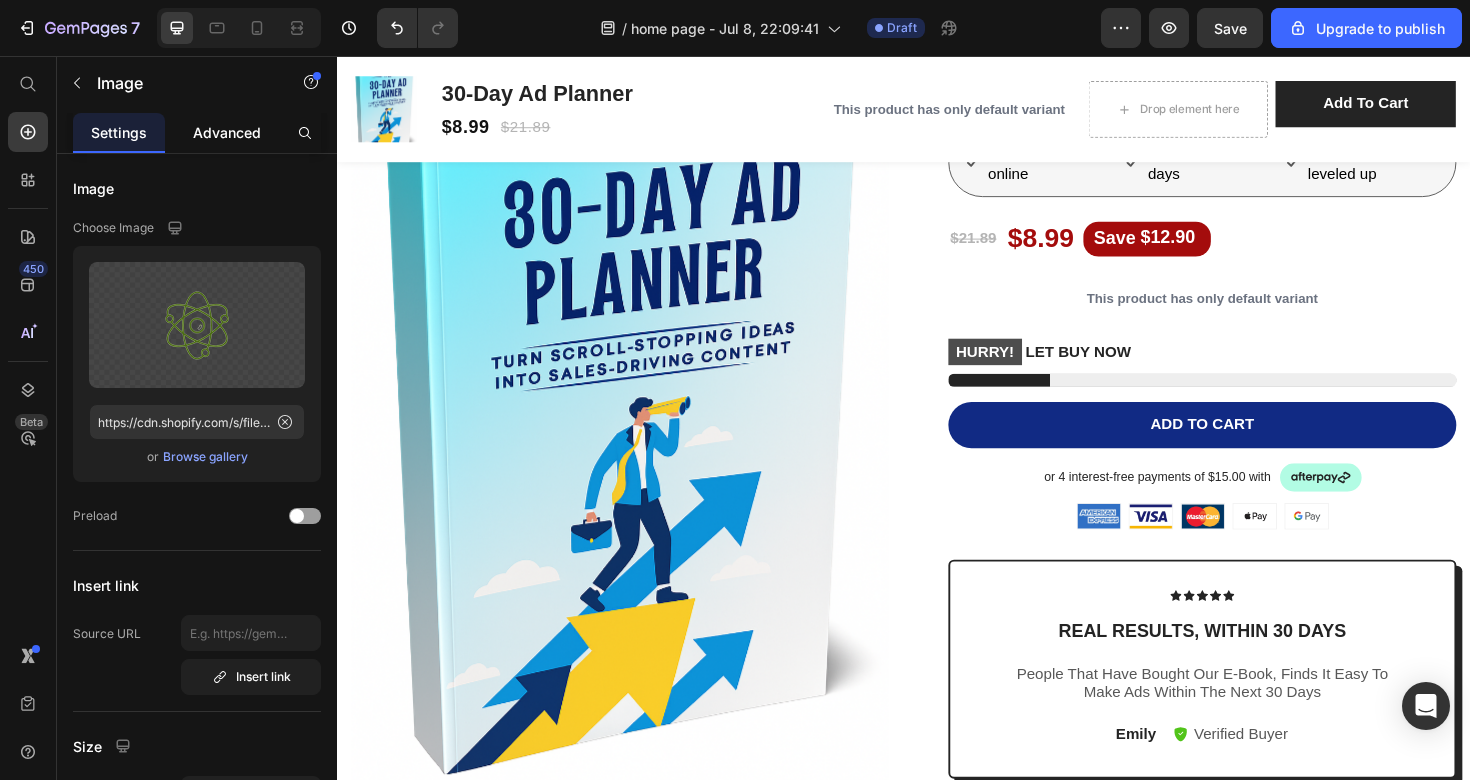 click on "Advanced" at bounding box center (227, 132) 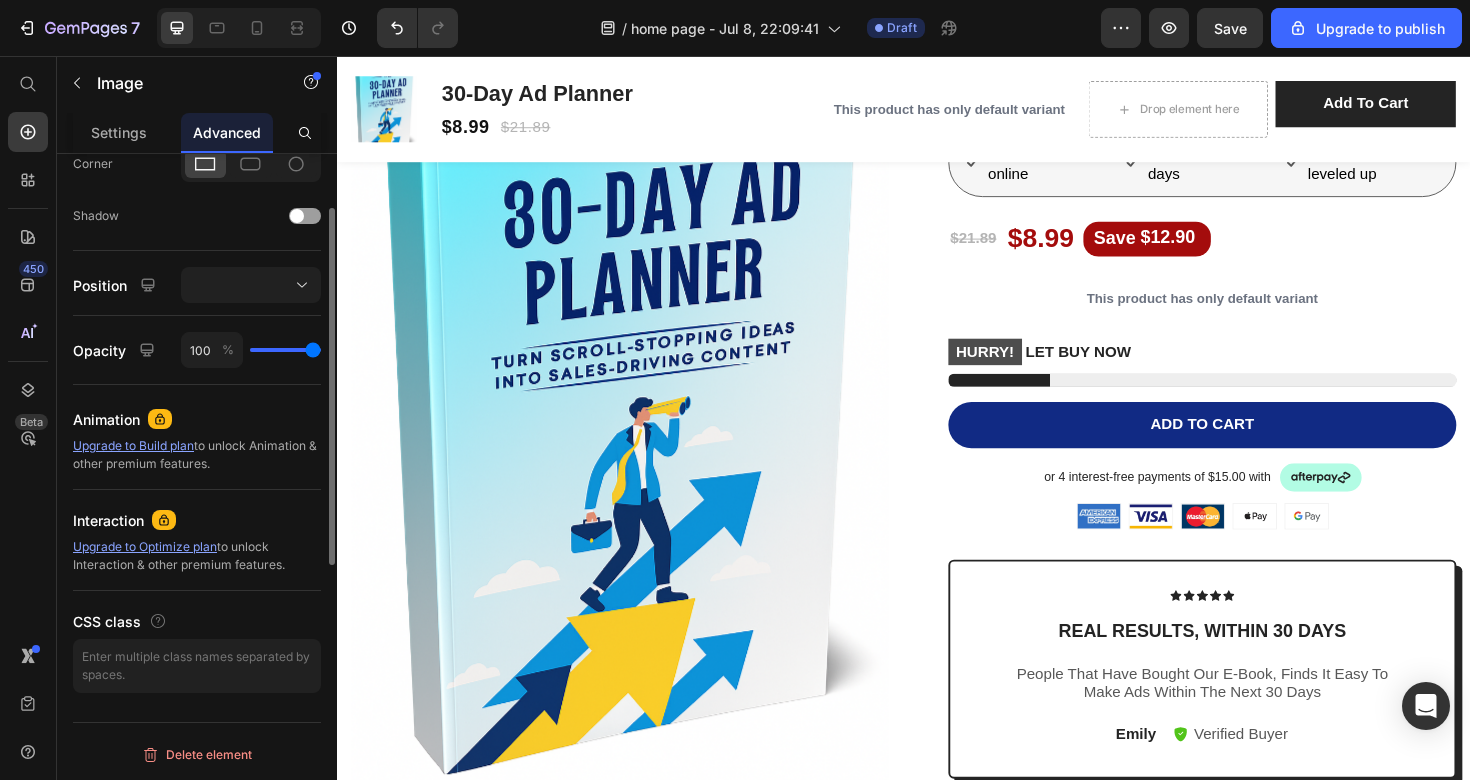 scroll, scrollTop: 622, scrollLeft: 0, axis: vertical 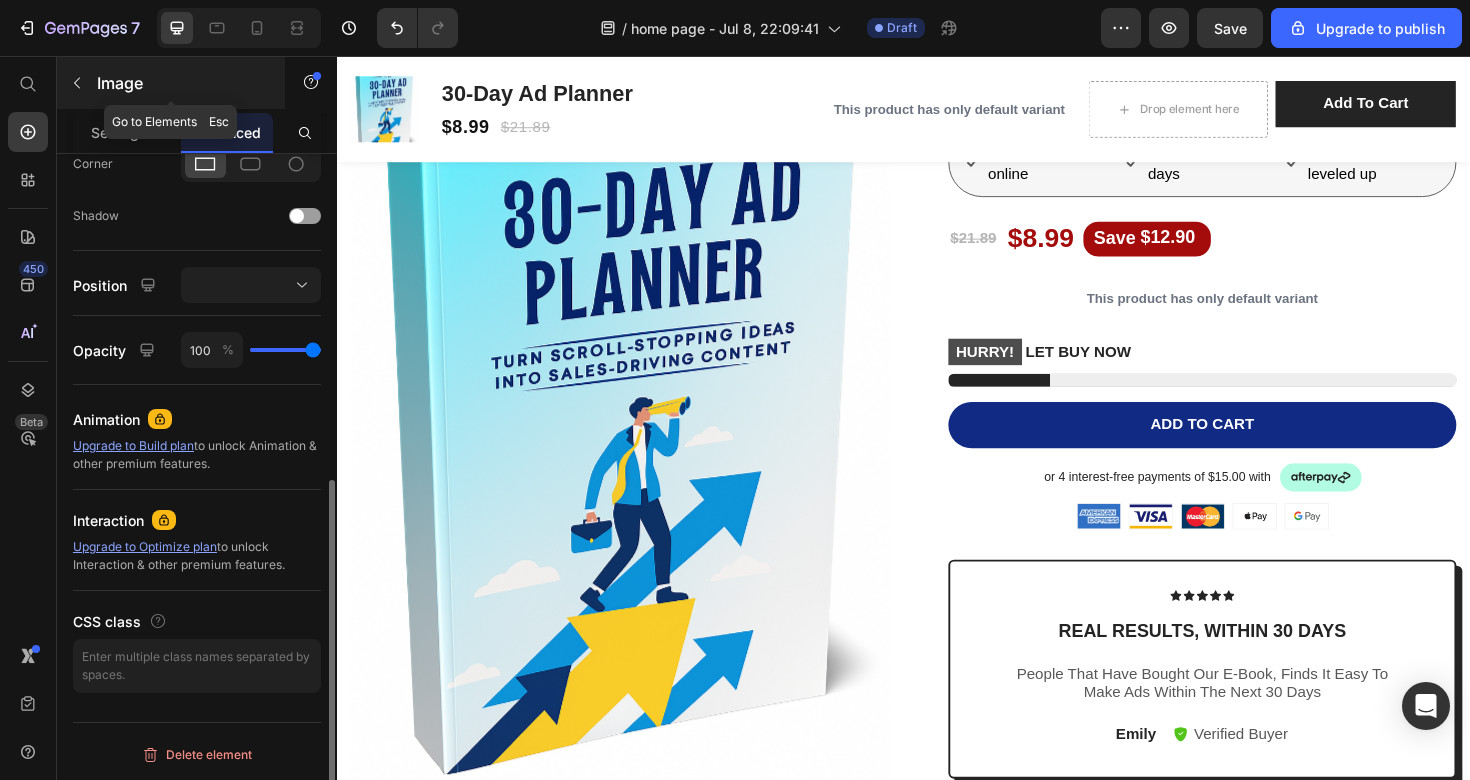 click at bounding box center (77, 83) 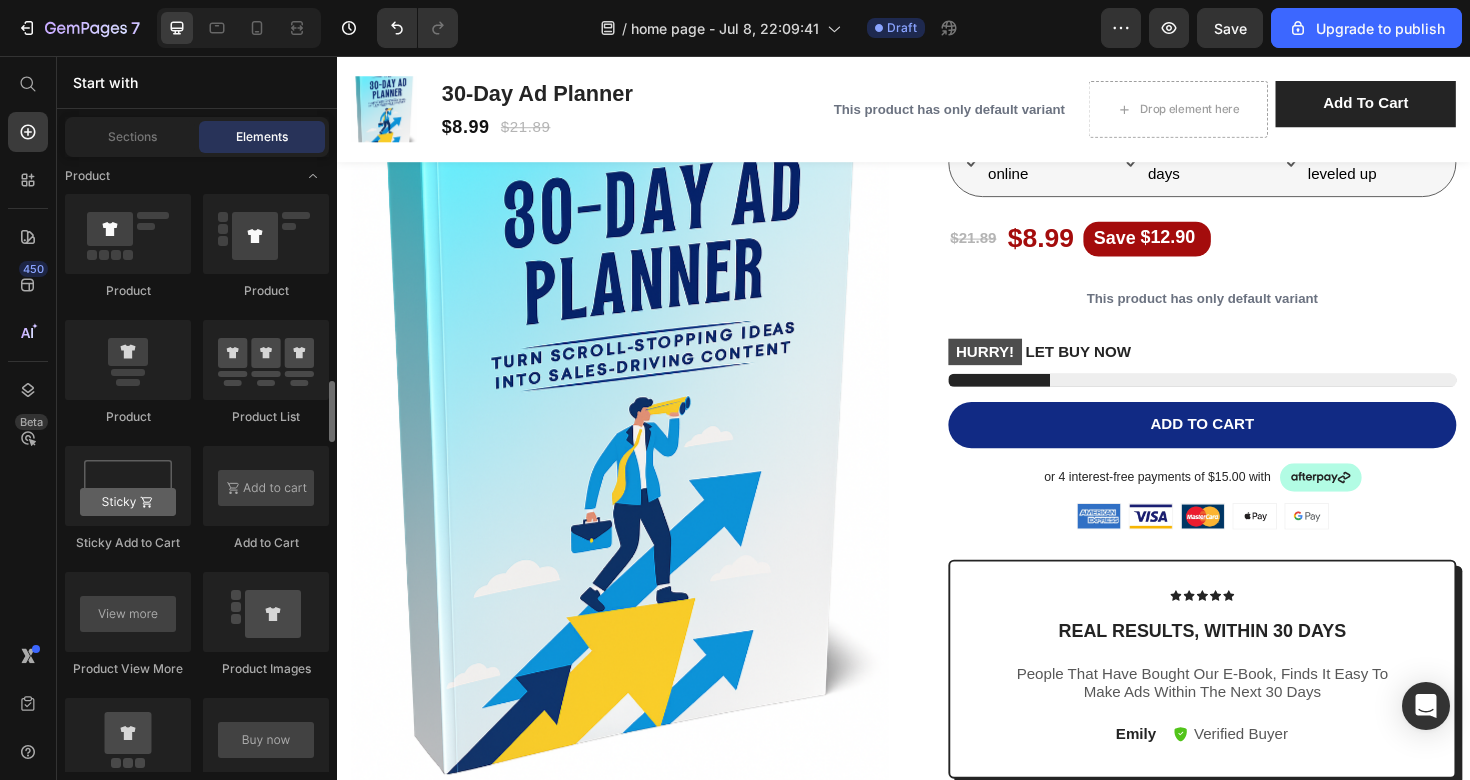 scroll, scrollTop: 2493, scrollLeft: 0, axis: vertical 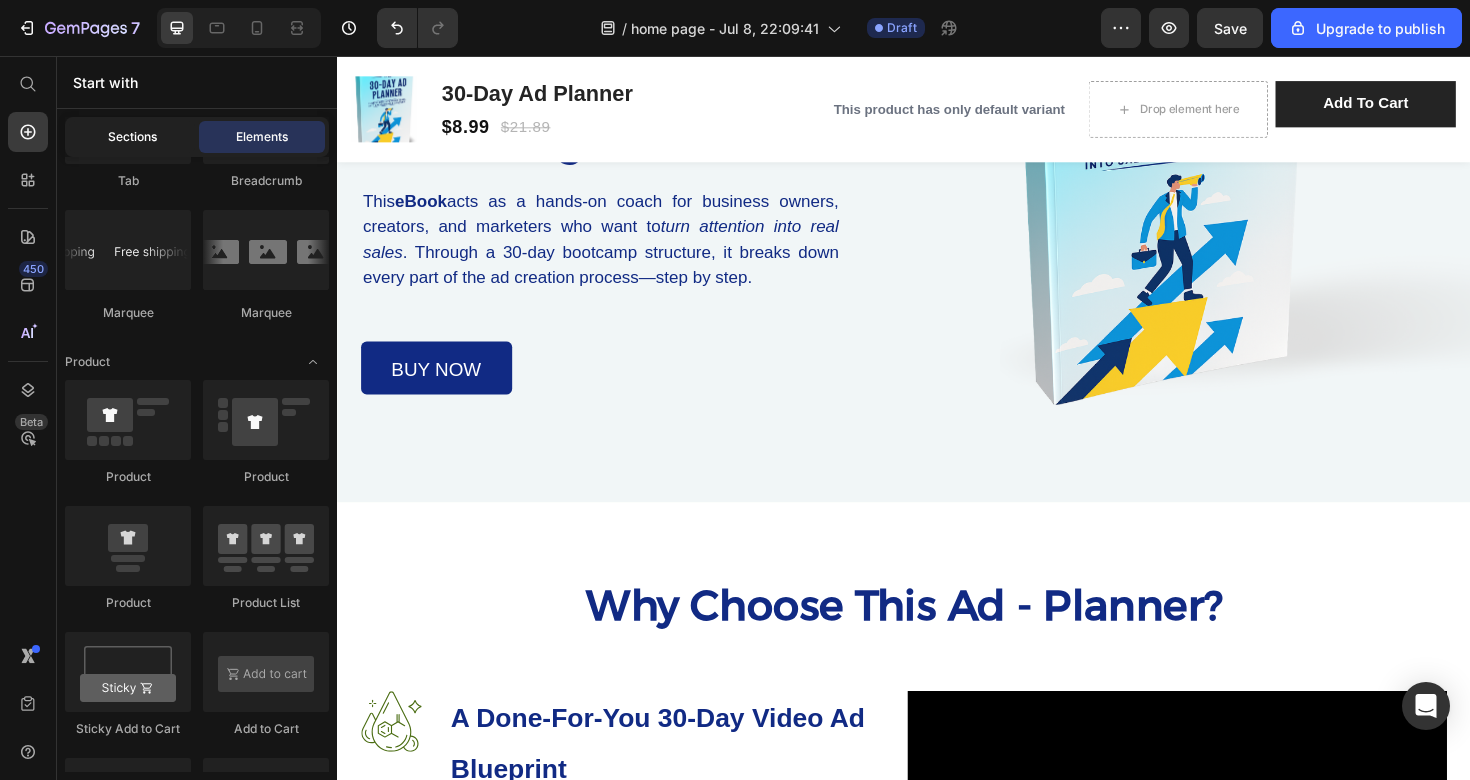 click on "Sections" 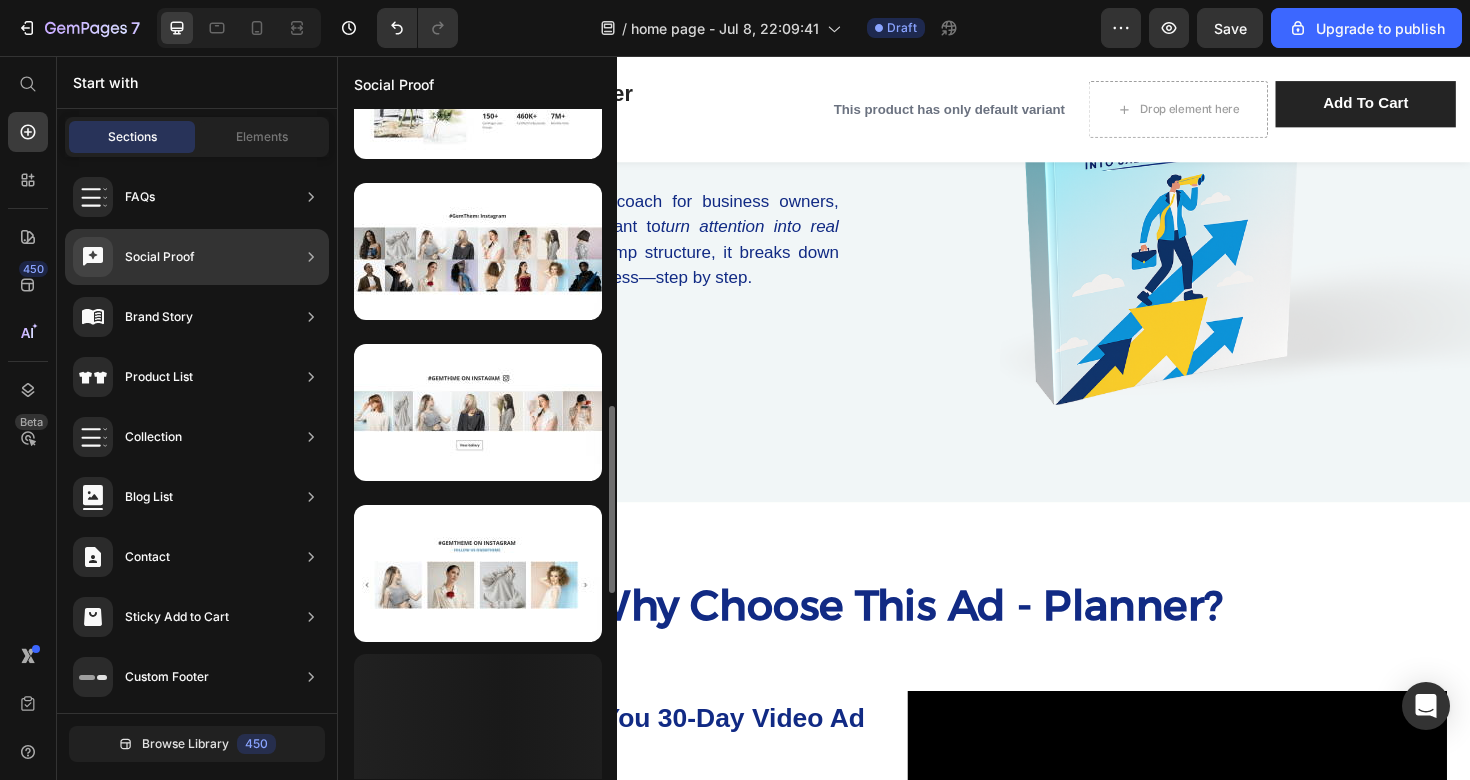scroll, scrollTop: 1158, scrollLeft: 0, axis: vertical 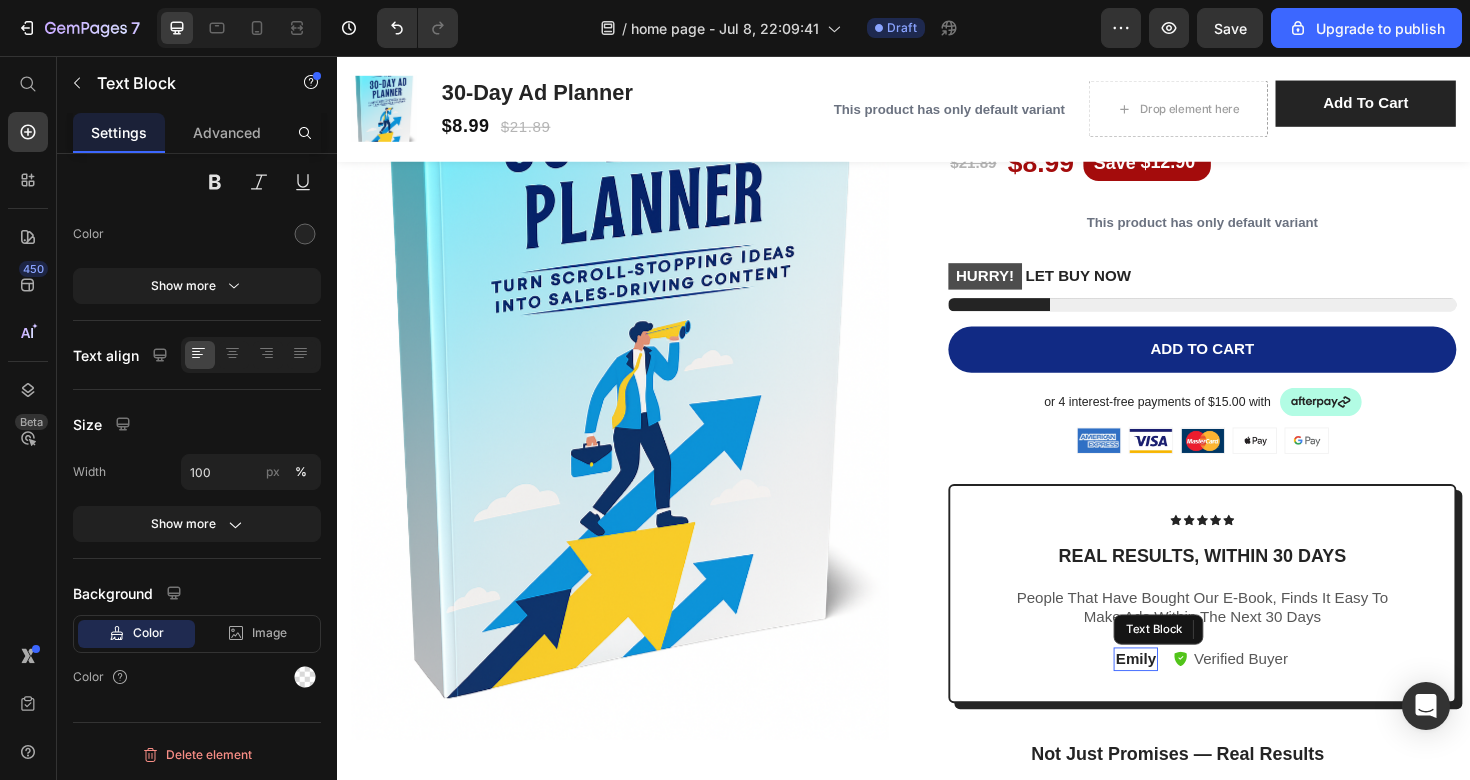 click on "Emily" at bounding box center [1182, 694] 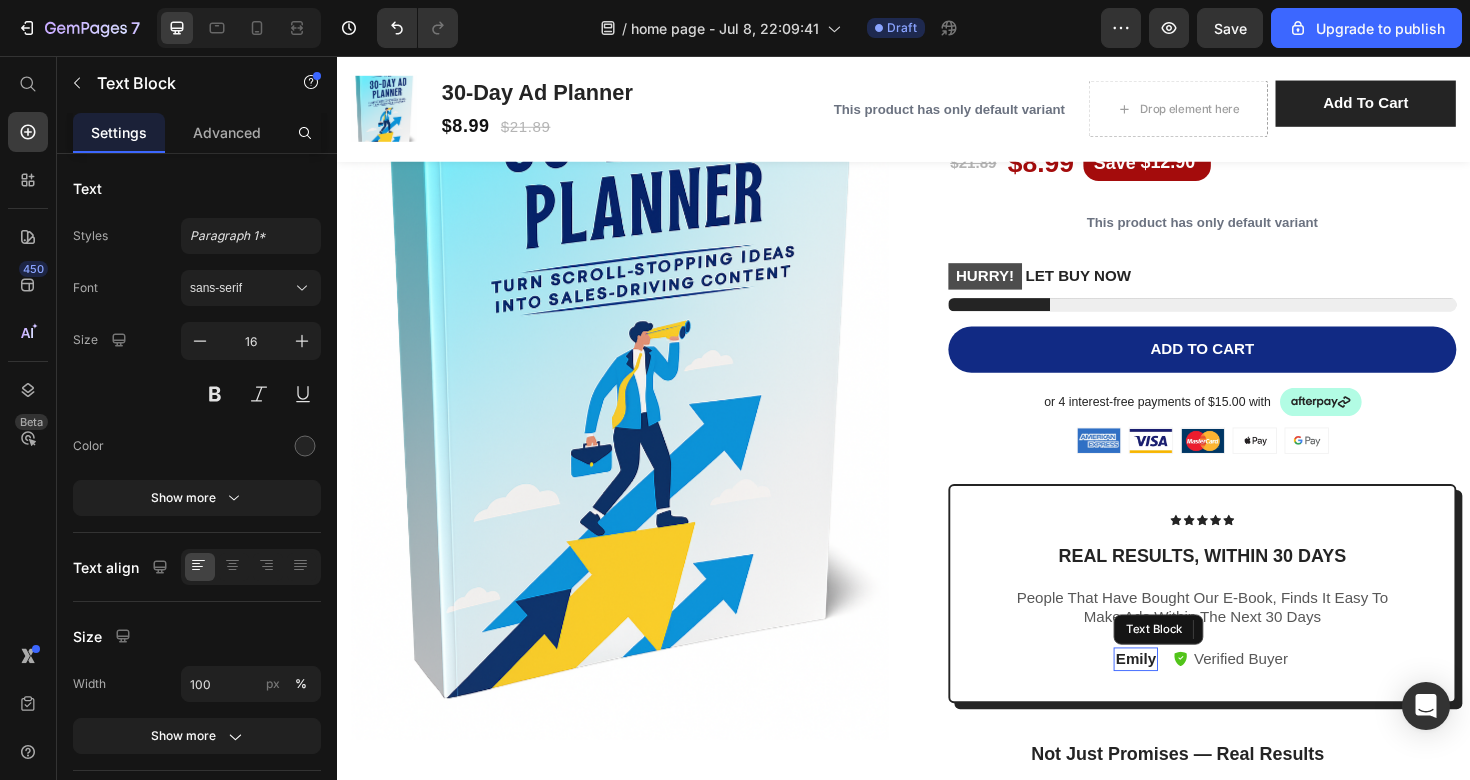 click on "Emily" at bounding box center [1182, 694] 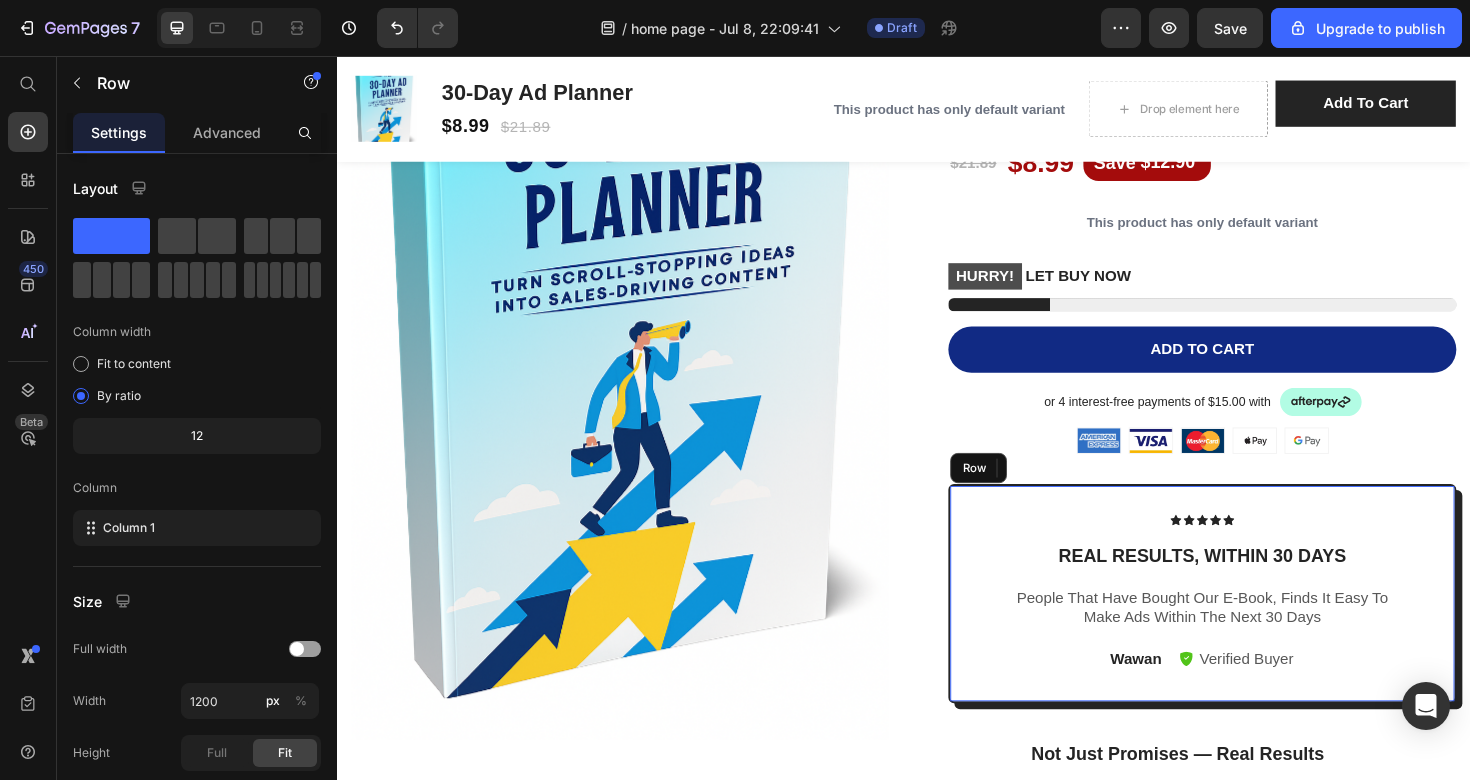click on "Icon Icon Icon Icon Icon Icon List Real results, within 30 days Text Block People That Have Bought Our E-Book, Finds It Easy To Make Ads Within The Next 30 Days Text Block [NAME] Text Block   0
Verified Buyer Item List Row Row" at bounding box center (1253, 625) 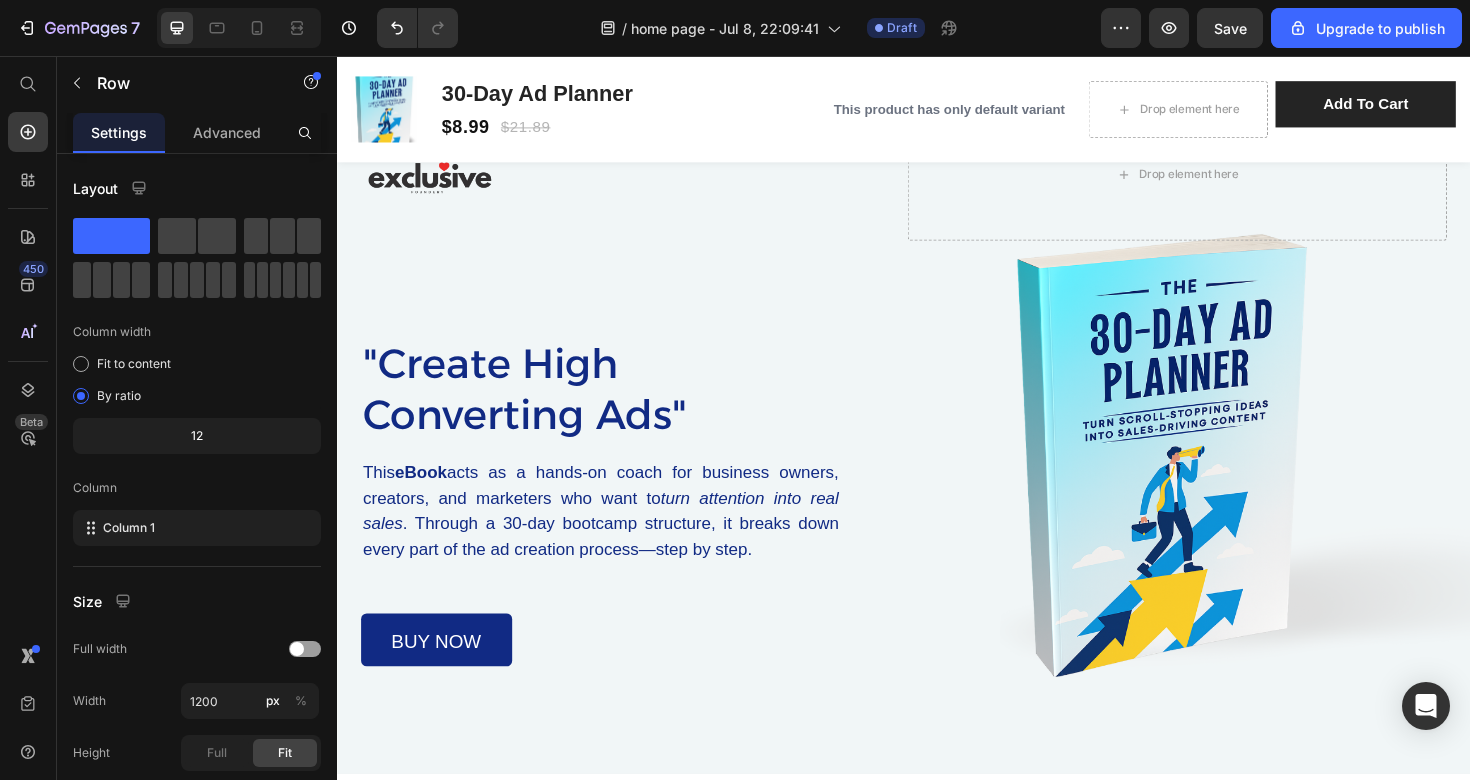 scroll, scrollTop: 151, scrollLeft: 0, axis: vertical 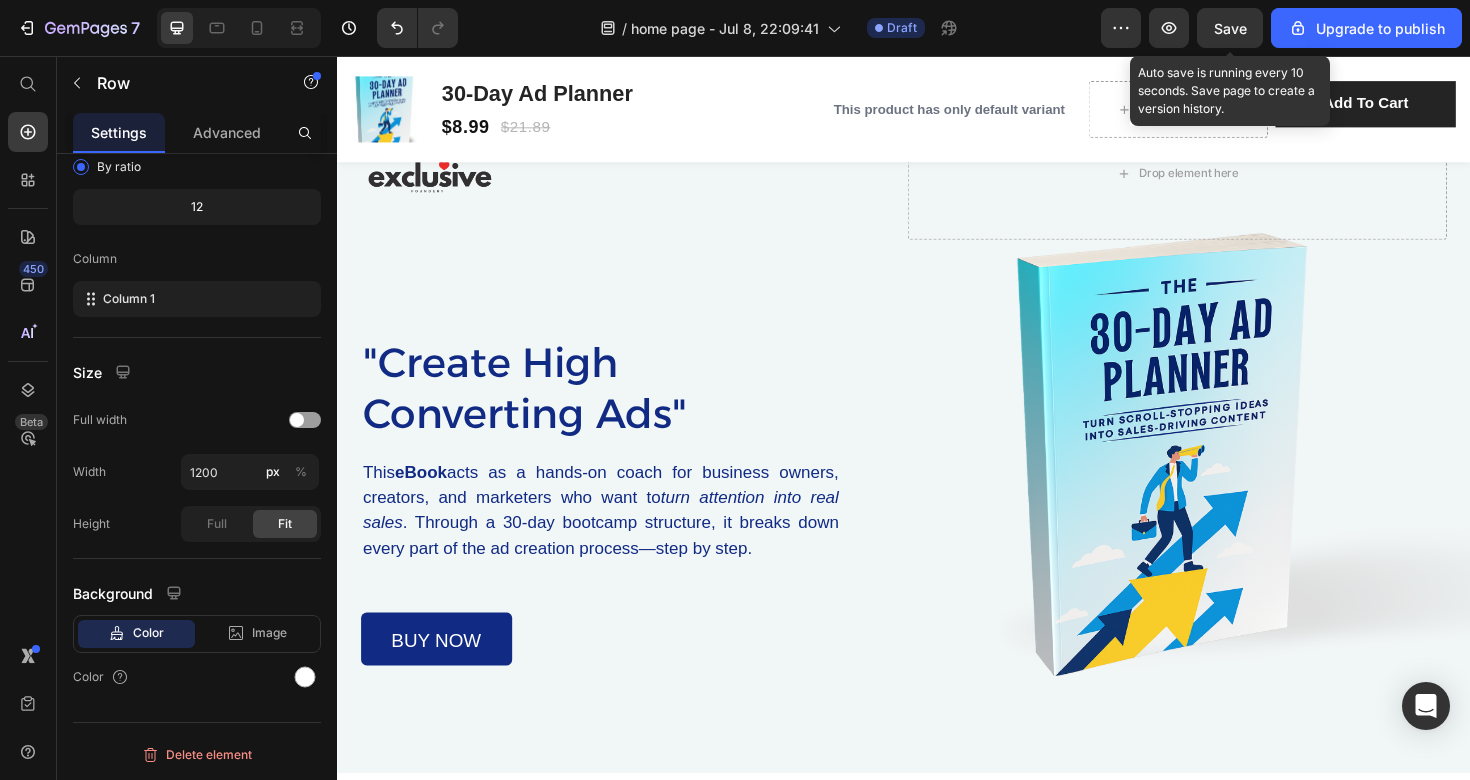 click on "Save" at bounding box center (1230, 28) 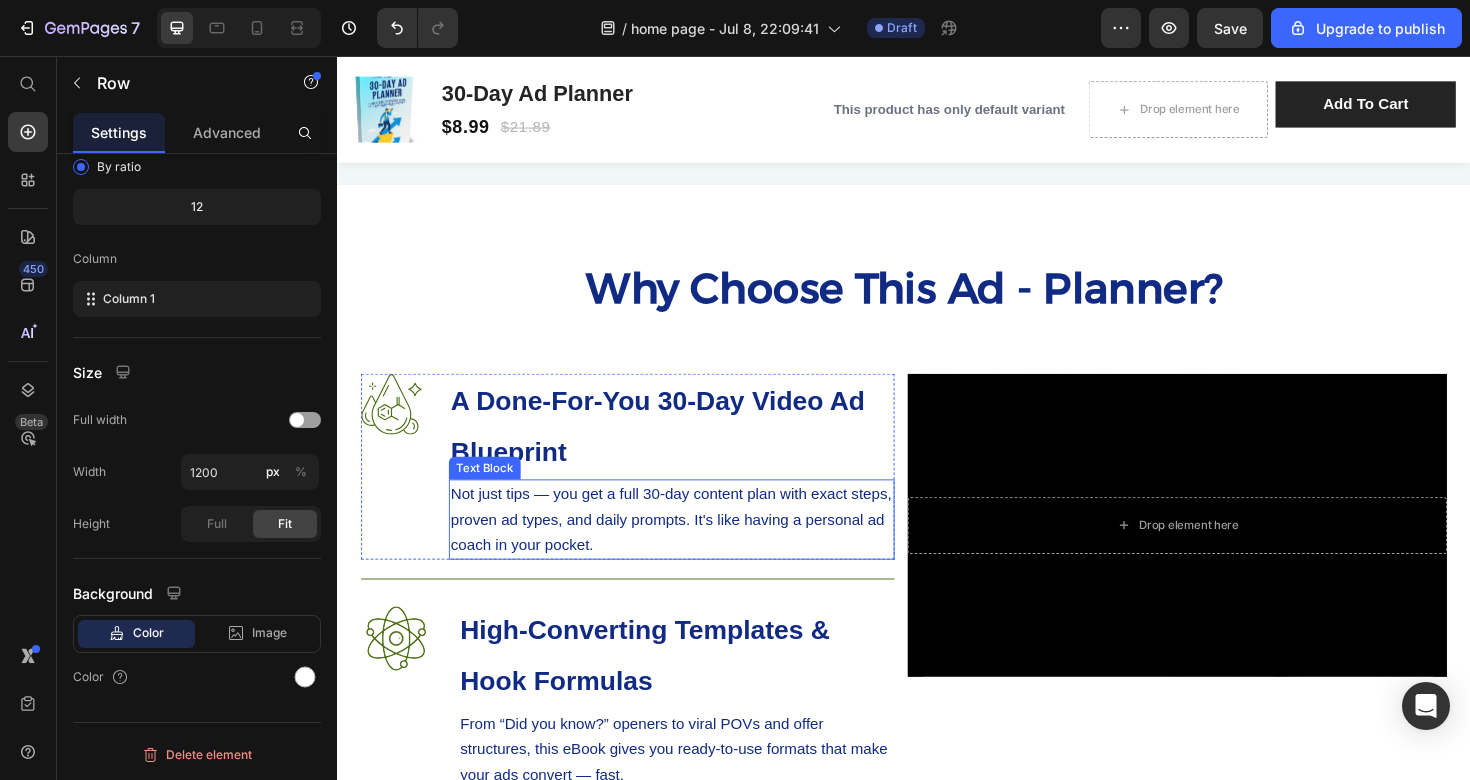 scroll, scrollTop: 780, scrollLeft: 0, axis: vertical 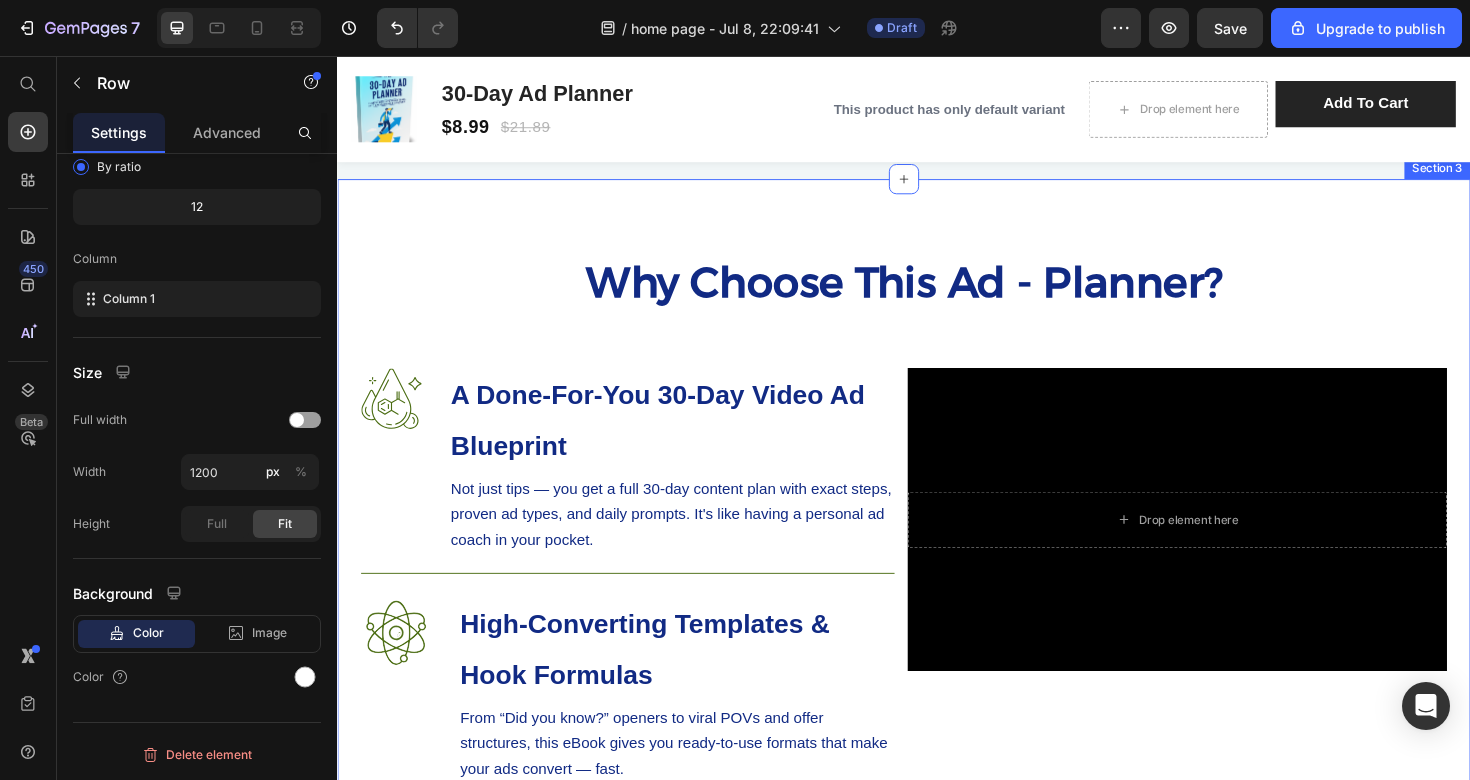 click on "Why Choose This Ad - Planner? Heading Row Image A Done-For-You 30-Day Video Ad Blueprint Heading Not just tips — you get a full 30-day content plan with exact steps, proven ad types, and daily prompts. It's like having a personal ad coach in your pocket. Text Block Row Image High-Converting Templates & Hook Formulas Heading From “Did you know?” openers to viral POVs and offer structures, this eBook gives you ready-to-use formats that make your ads convert — fast. Text Block Row Image Real Sales Strategy, Not Fluff Heading This planner skips the generic advice and gets straight into what works: building trust, triggering action, and scaling winning content. No fluff. No guesswork. Just real results. Text Block Row Row
Drop element here Hero Banner Row Hero Banner Section 3" at bounding box center [937, 656] 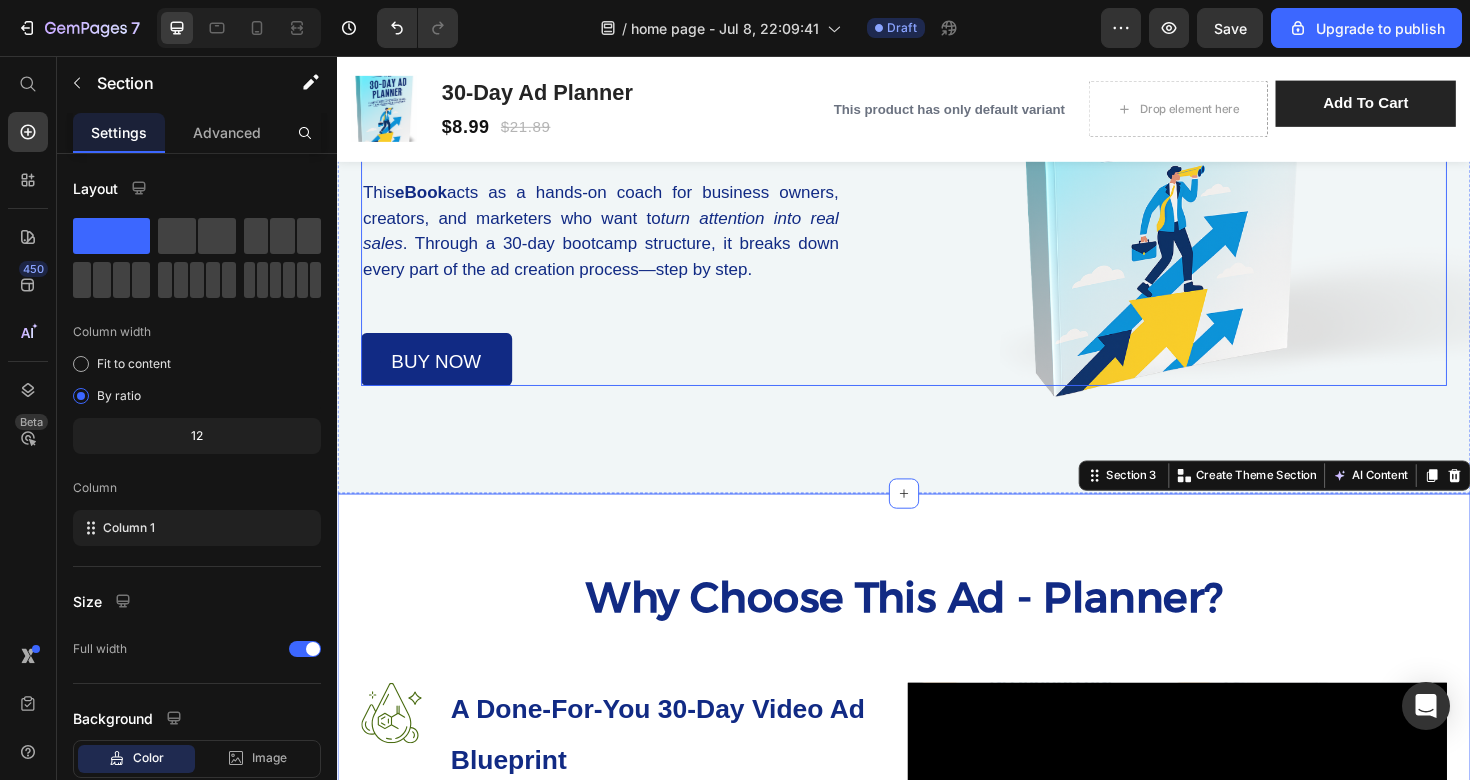 scroll, scrollTop: 701, scrollLeft: 0, axis: vertical 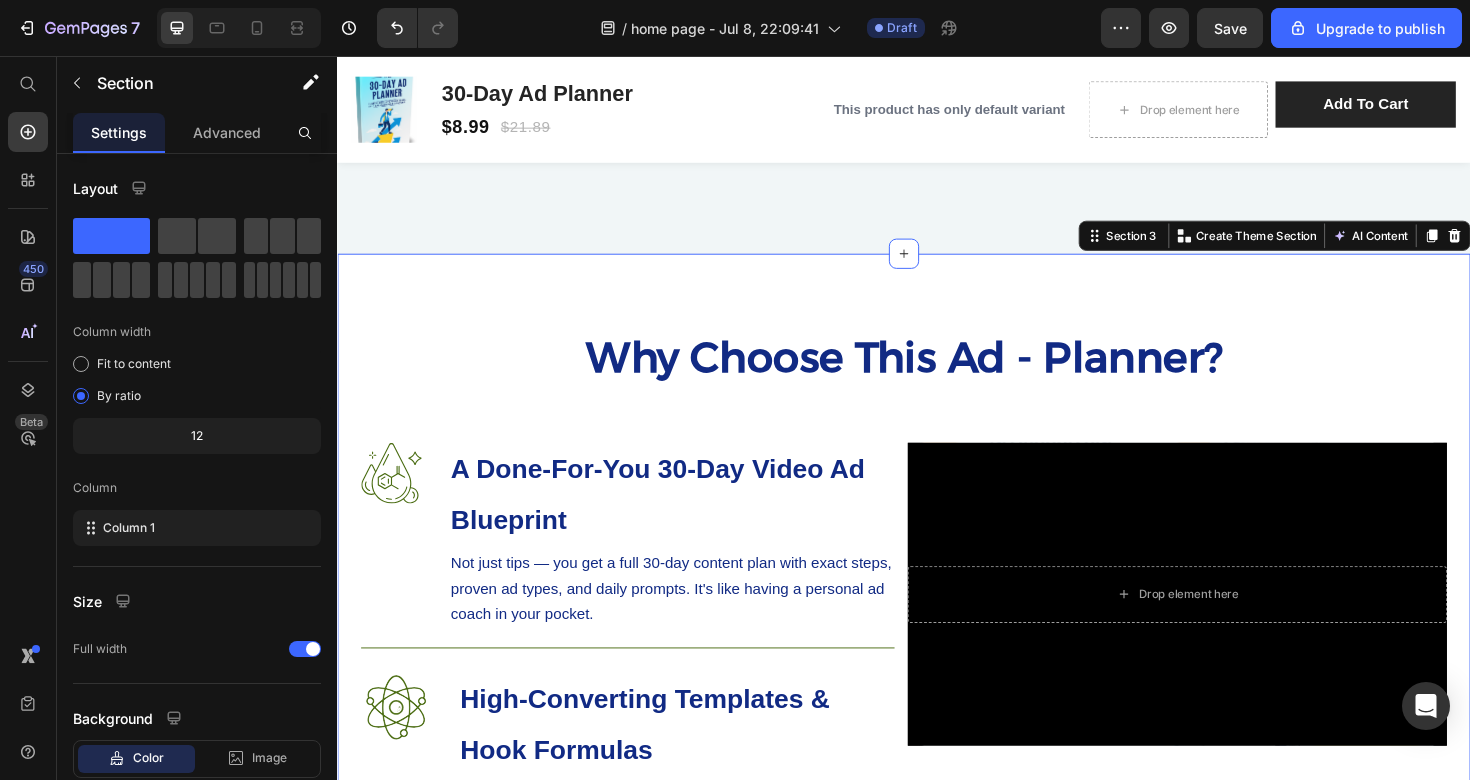 click on "Why Choose This Ad - Planner? Heading Row Image A Done-For-You 30-Day Video Ad Blueprint Heading Not just tips — you get a full 30-day content plan with exact steps, proven ad types, and daily prompts. It's like having a personal ad coach in your pocket. Text Block Row Image High-Converting Templates & Hook Formulas Heading From “Did you know?” openers to viral POVs and offer structures, this eBook gives you ready-to-use formats that make your ads convert — fast. Text Block Row Image Real Sales Strategy, Not Fluff Heading This planner skips the generic advice and gets straight into what works: building trust, triggering action, and scaling winning content. No fluff. No guesswork. Just real results. Text Block Row Row
Drop element here Hero Banner Row Hero Banner Section 3   You can create reusable sections Create Theme Section AI Content Write with GemAI What would you like to describe here? Tone and Voice Persuasive Product 30-Day Ad Planner Show more Generate" at bounding box center [937, 735] 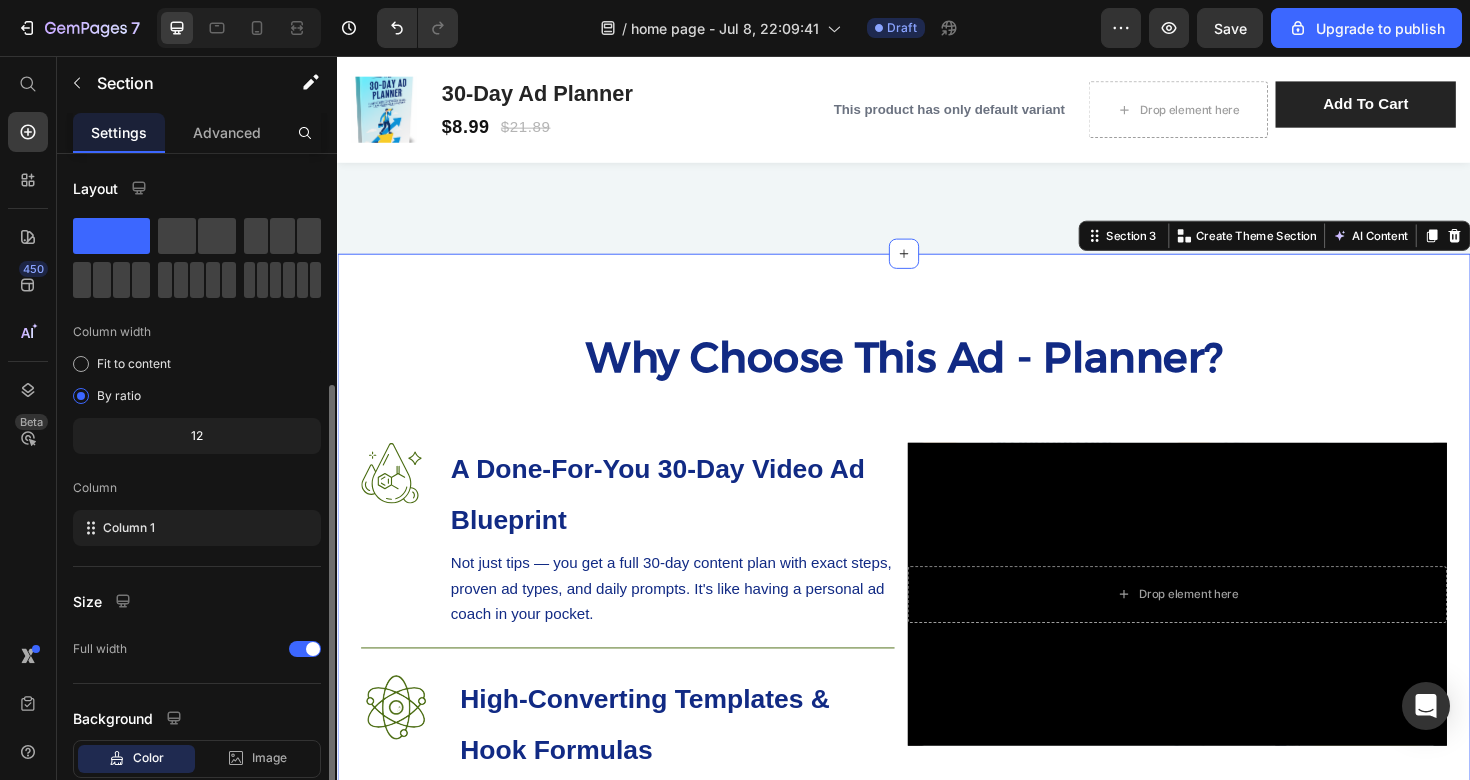 scroll, scrollTop: 125, scrollLeft: 0, axis: vertical 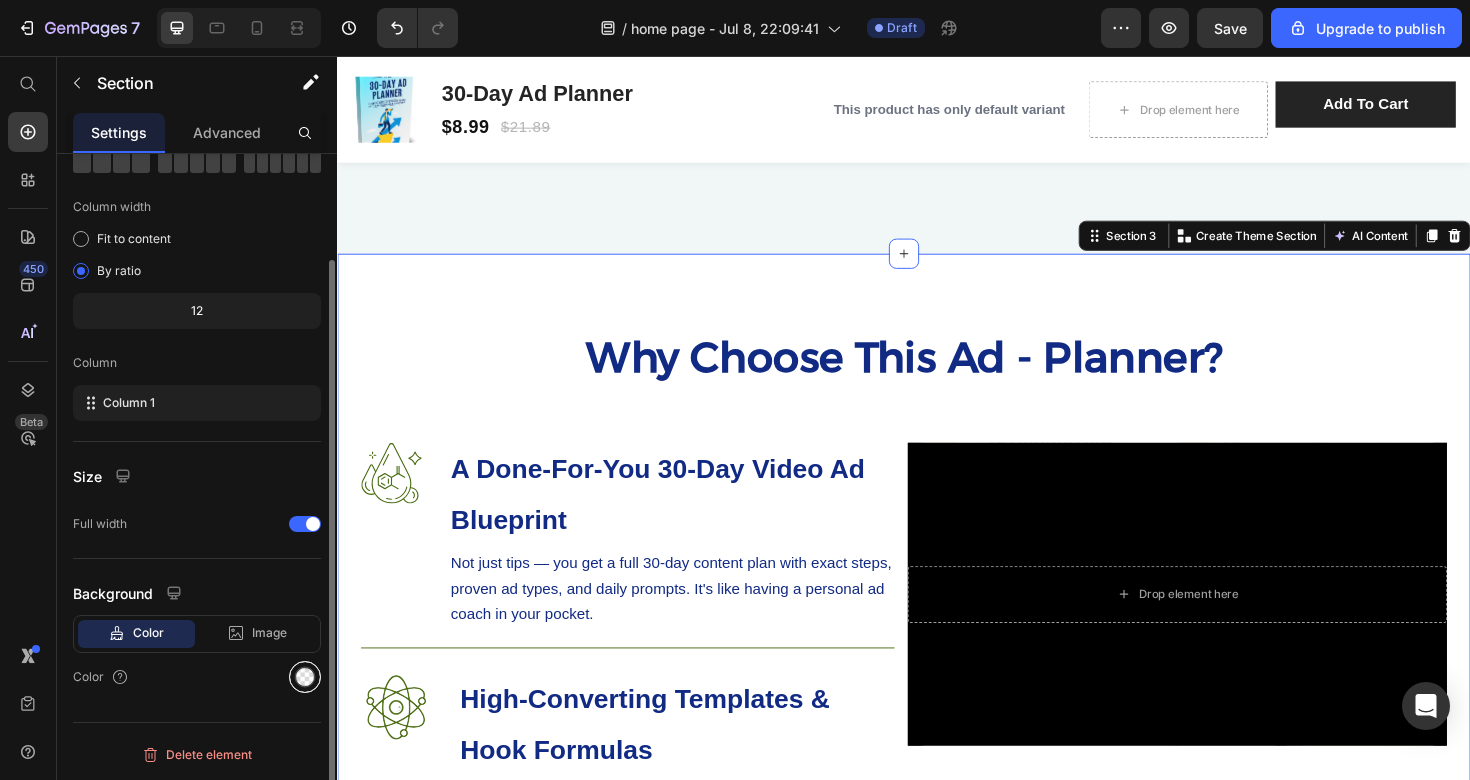 click at bounding box center [305, 677] 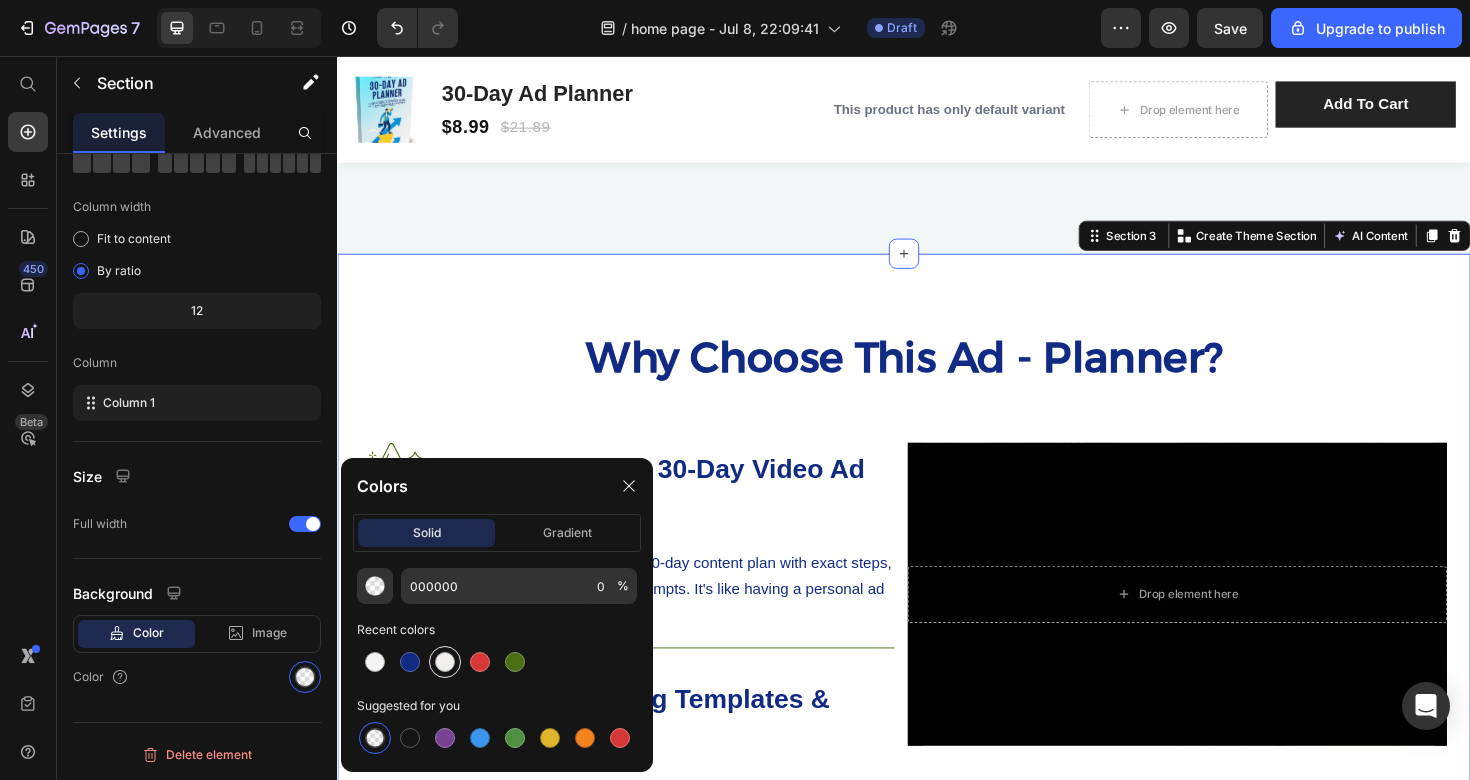 click at bounding box center [445, 662] 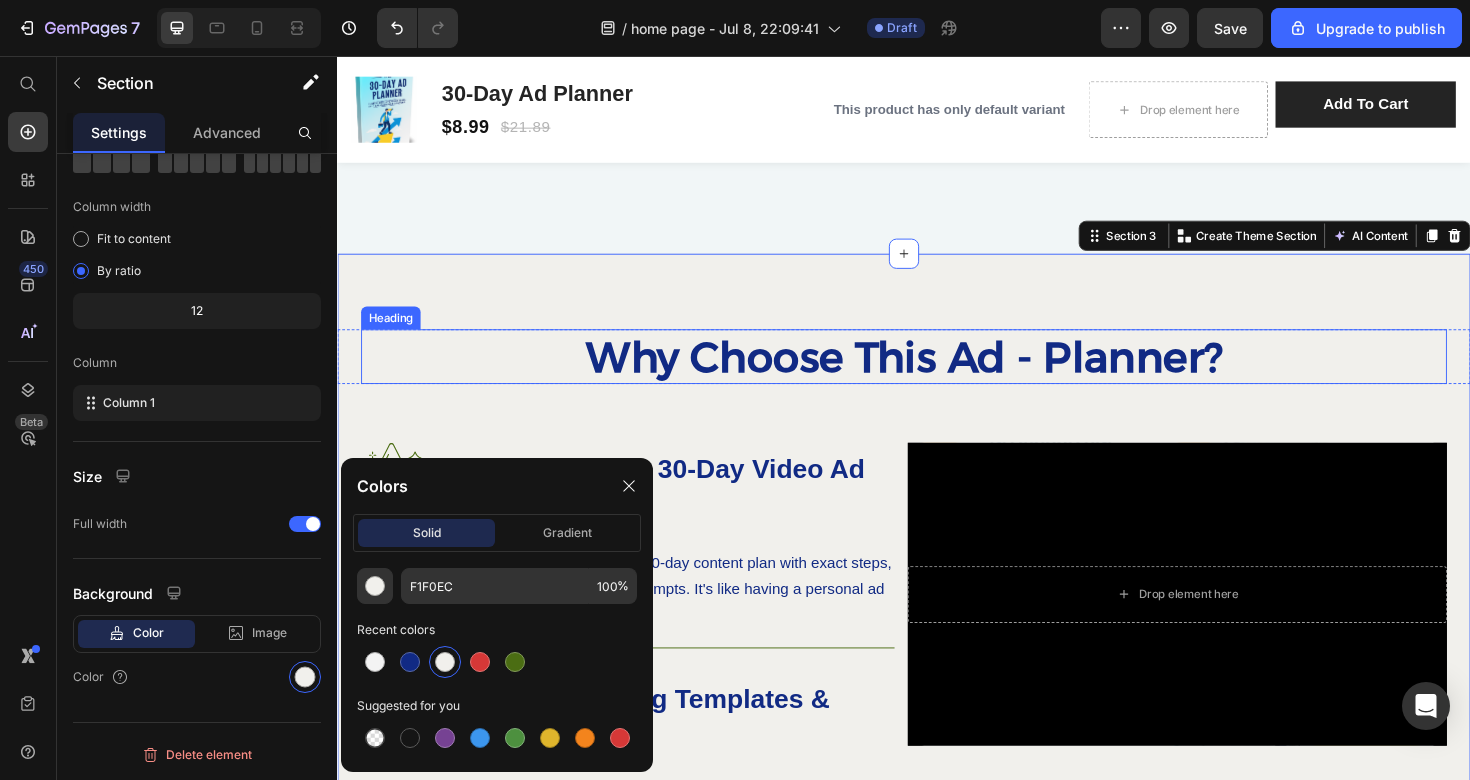 click on "Why Choose This Ad - Planner?" at bounding box center [937, 374] 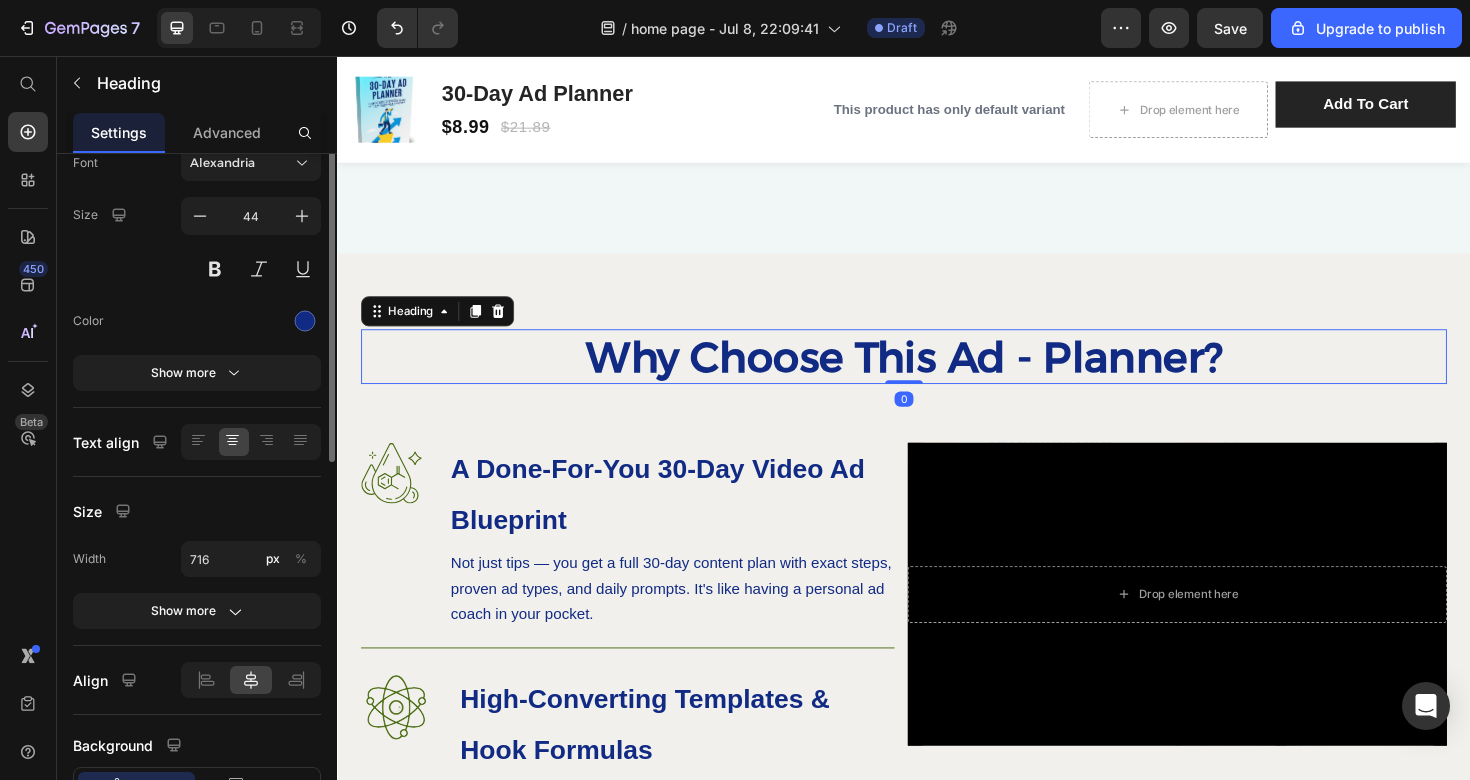 scroll, scrollTop: 0, scrollLeft: 0, axis: both 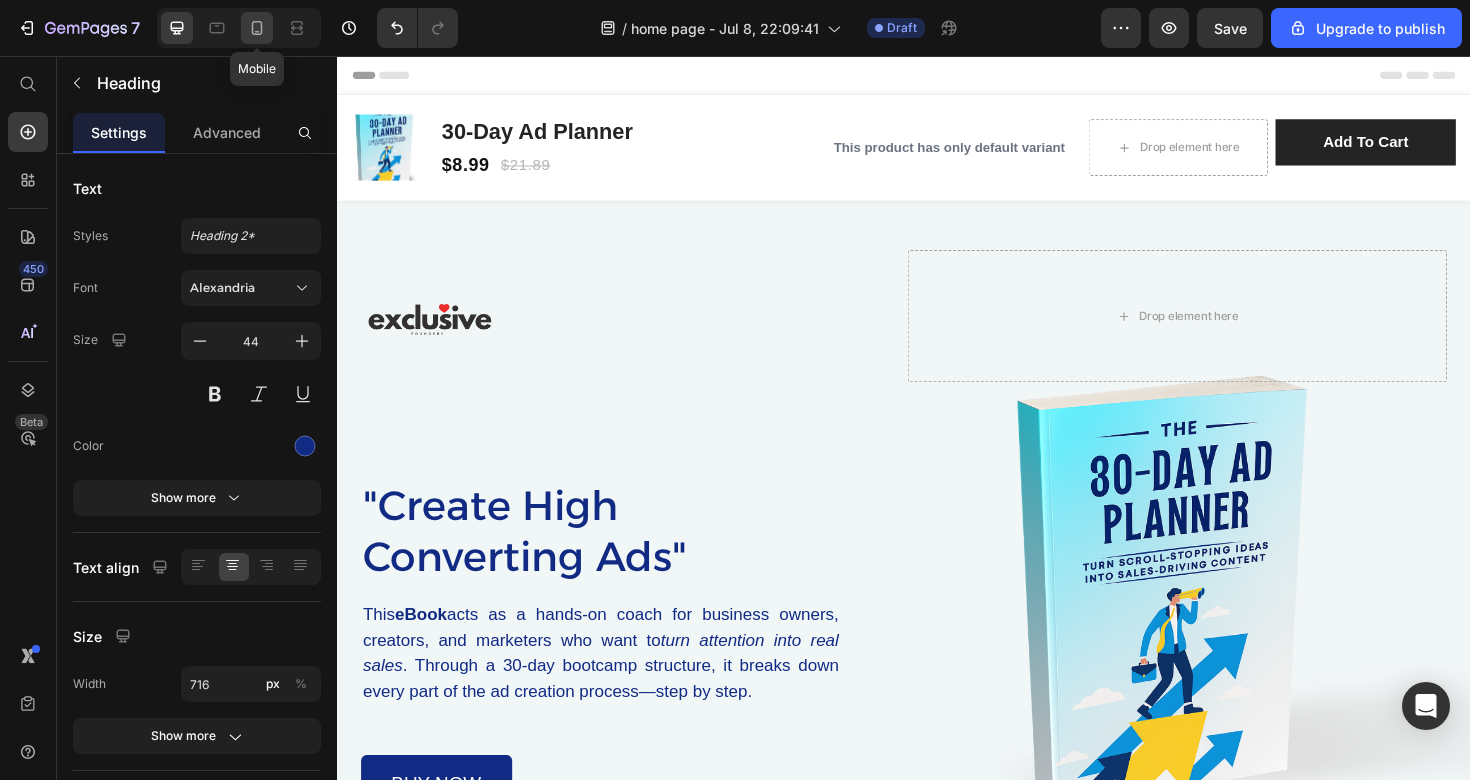 click 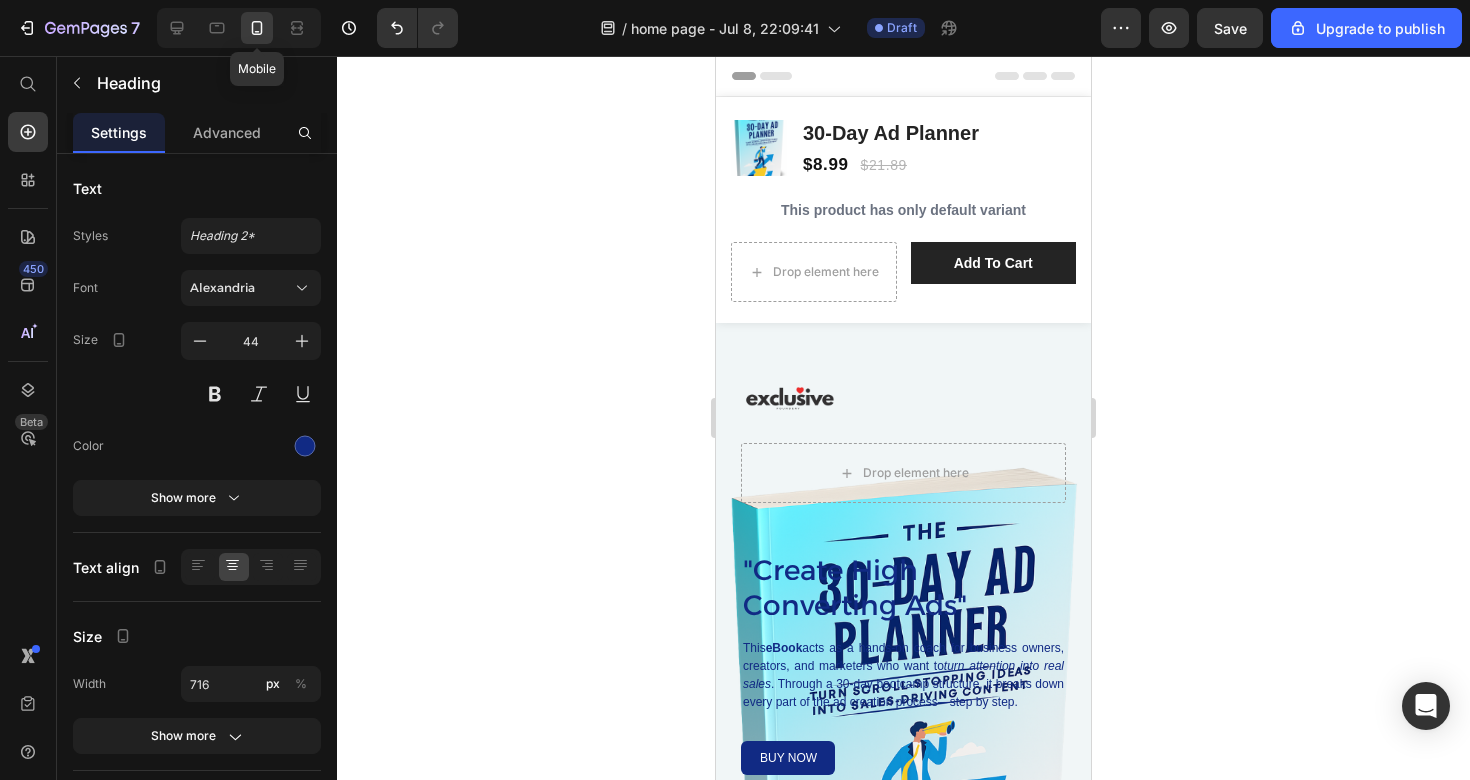 type on "26" 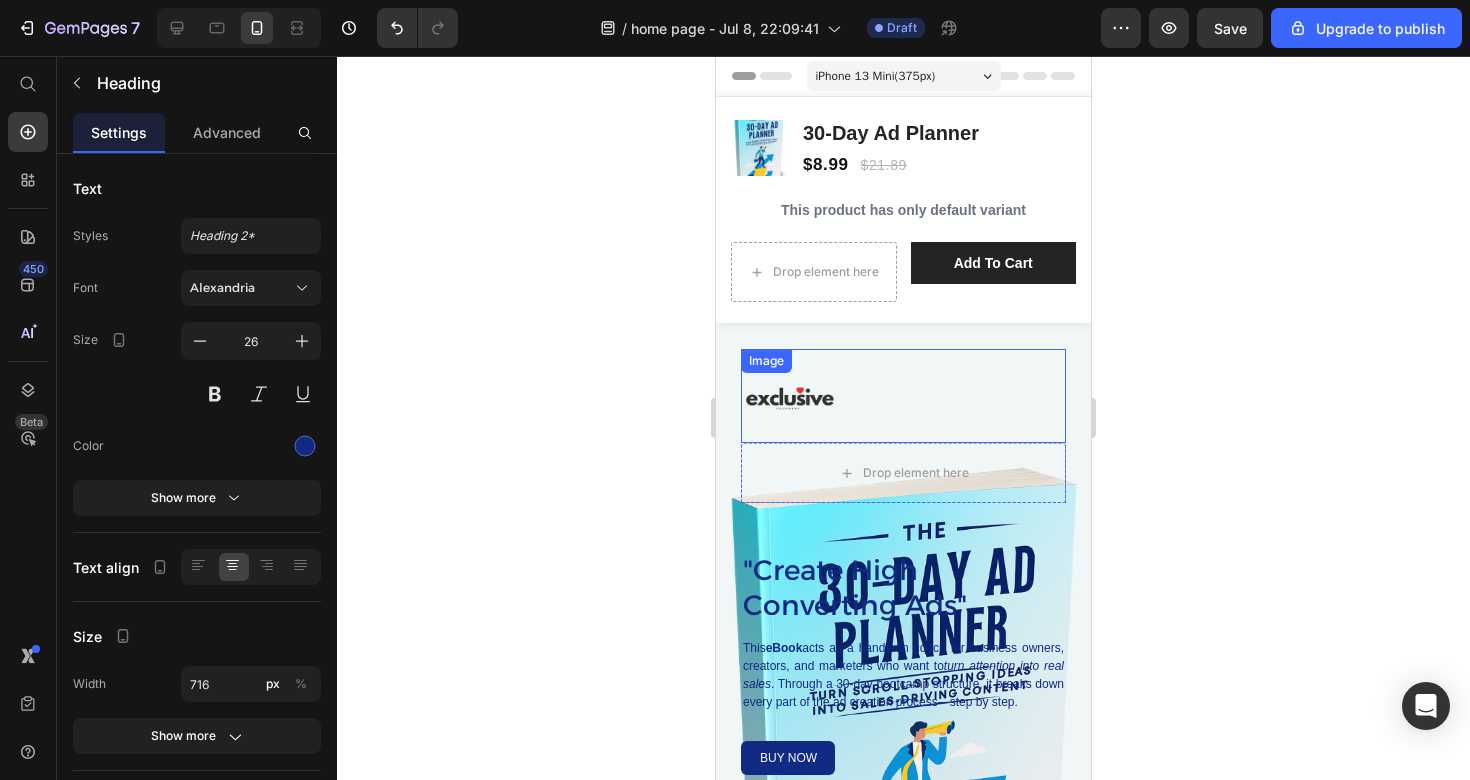 scroll, scrollTop: -1, scrollLeft: 0, axis: vertical 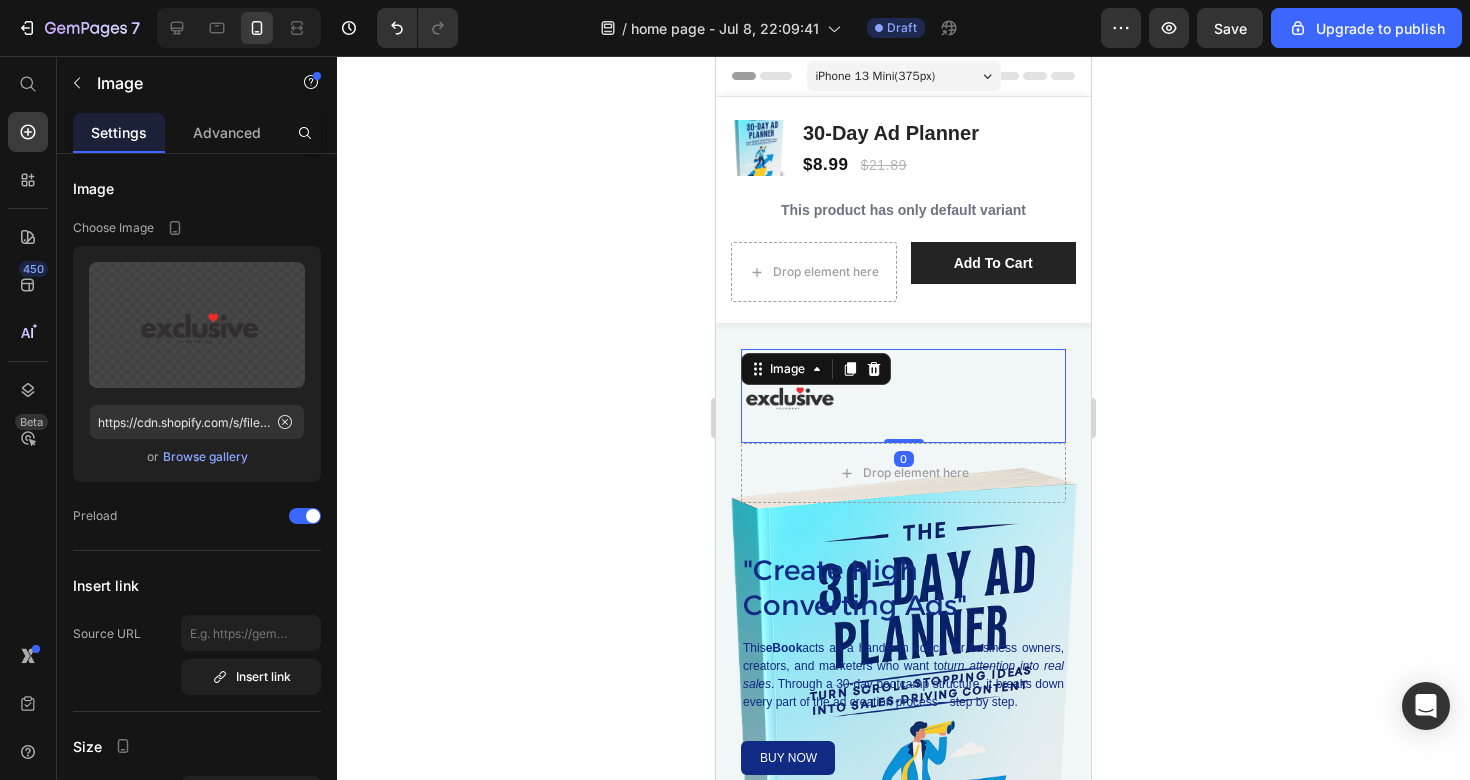 click at bounding box center [903, 396] 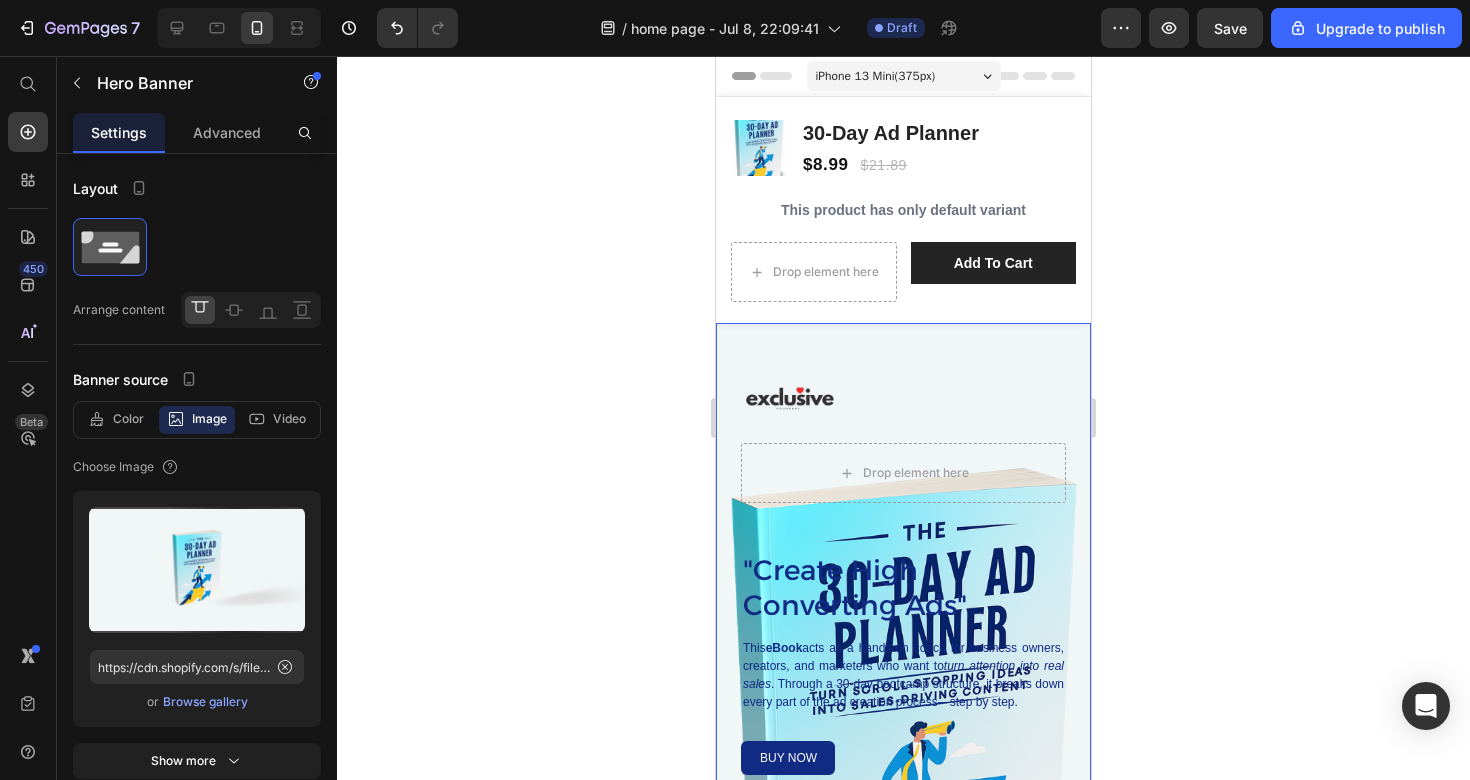click on "Image   0
Drop element here Row "Create High  Converting Ads" Heading This  eBook  acts as a hands-on coach for business owners, creators, and marketers who want to  turn attention into real sales . Through a 30-day bootcamp structure, it breaks down every part of the ad creation process—step by step. Text Block buy now Button Row Row" at bounding box center (903, 748) 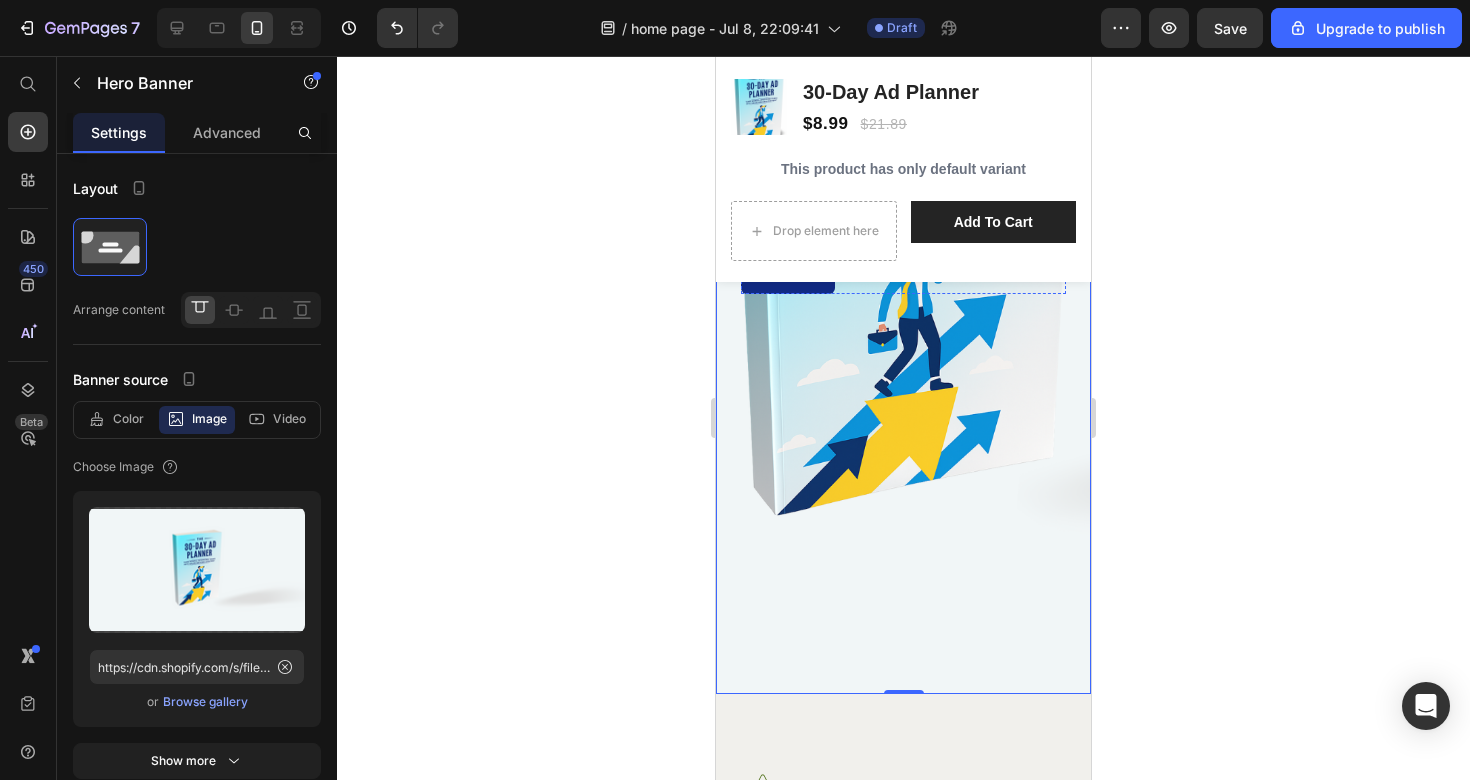 scroll, scrollTop: 596, scrollLeft: 0, axis: vertical 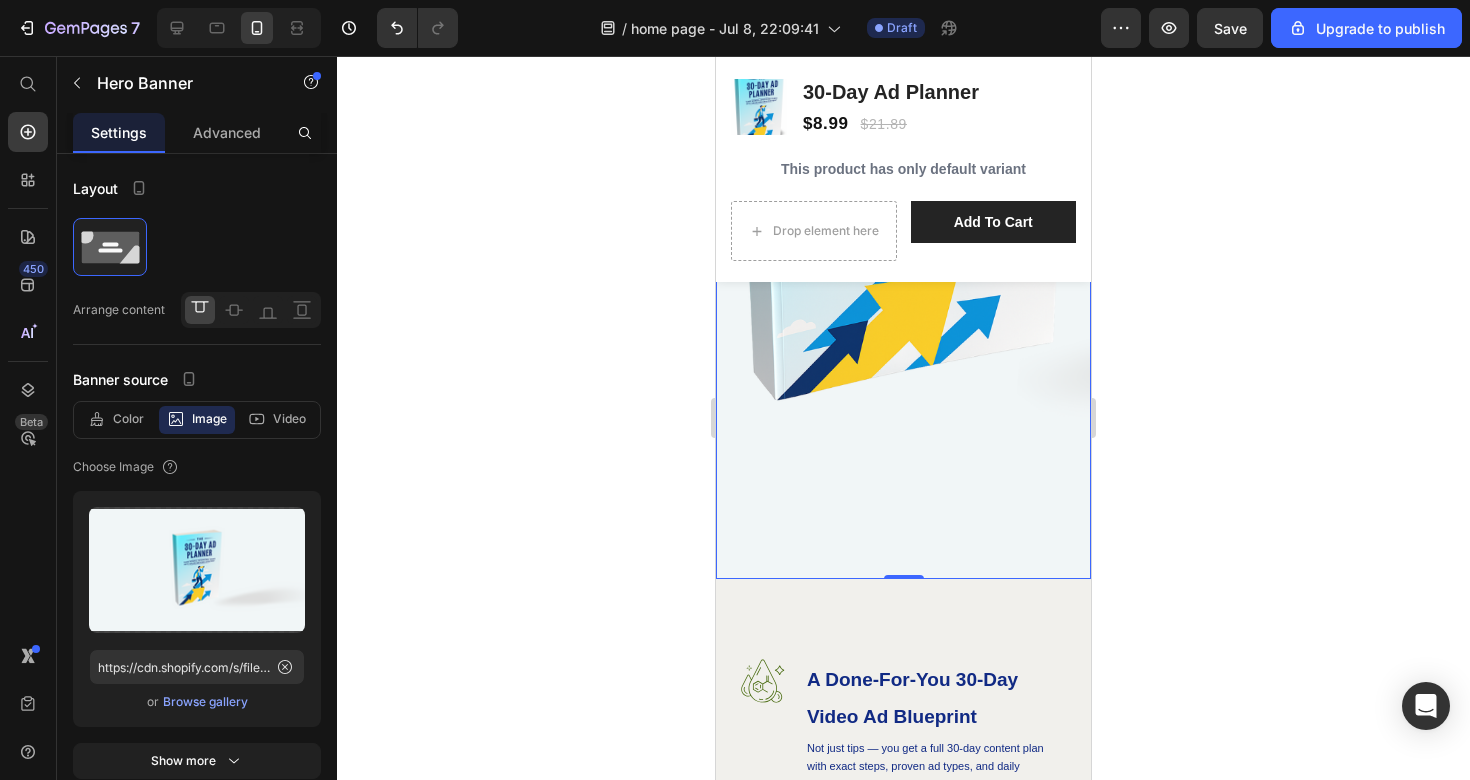 click on "Image
Drop element here Row "Create High  Converting Ads" Heading This  eBook  acts as a hands-on coach for business owners, creators, and marketers who want to  turn attention into real sales . Through a 30-day bootcamp structure, it breaks down every part of the ad creation process—step by step. Text Block buy now Button Row Row" at bounding box center (903, 152) 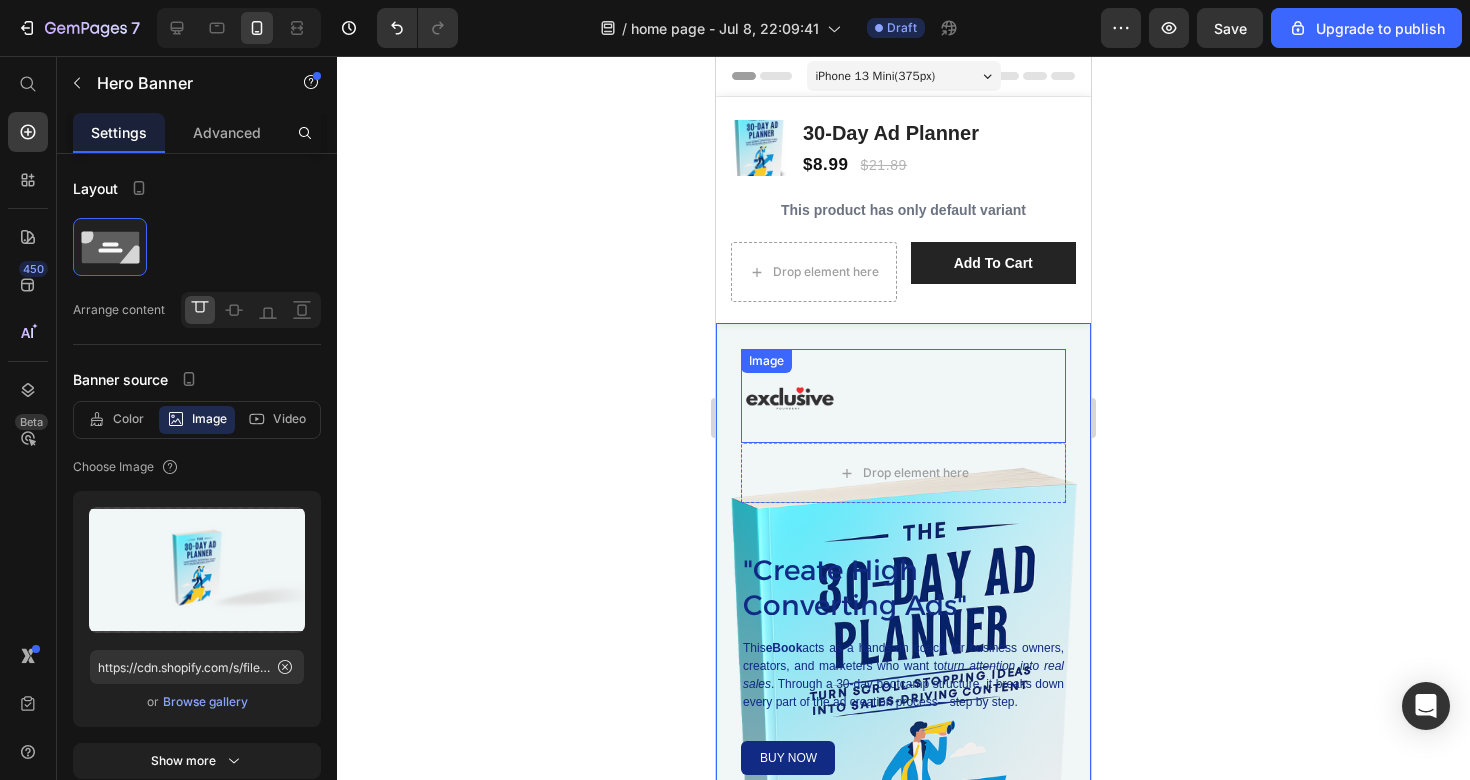 scroll, scrollTop: 0, scrollLeft: 0, axis: both 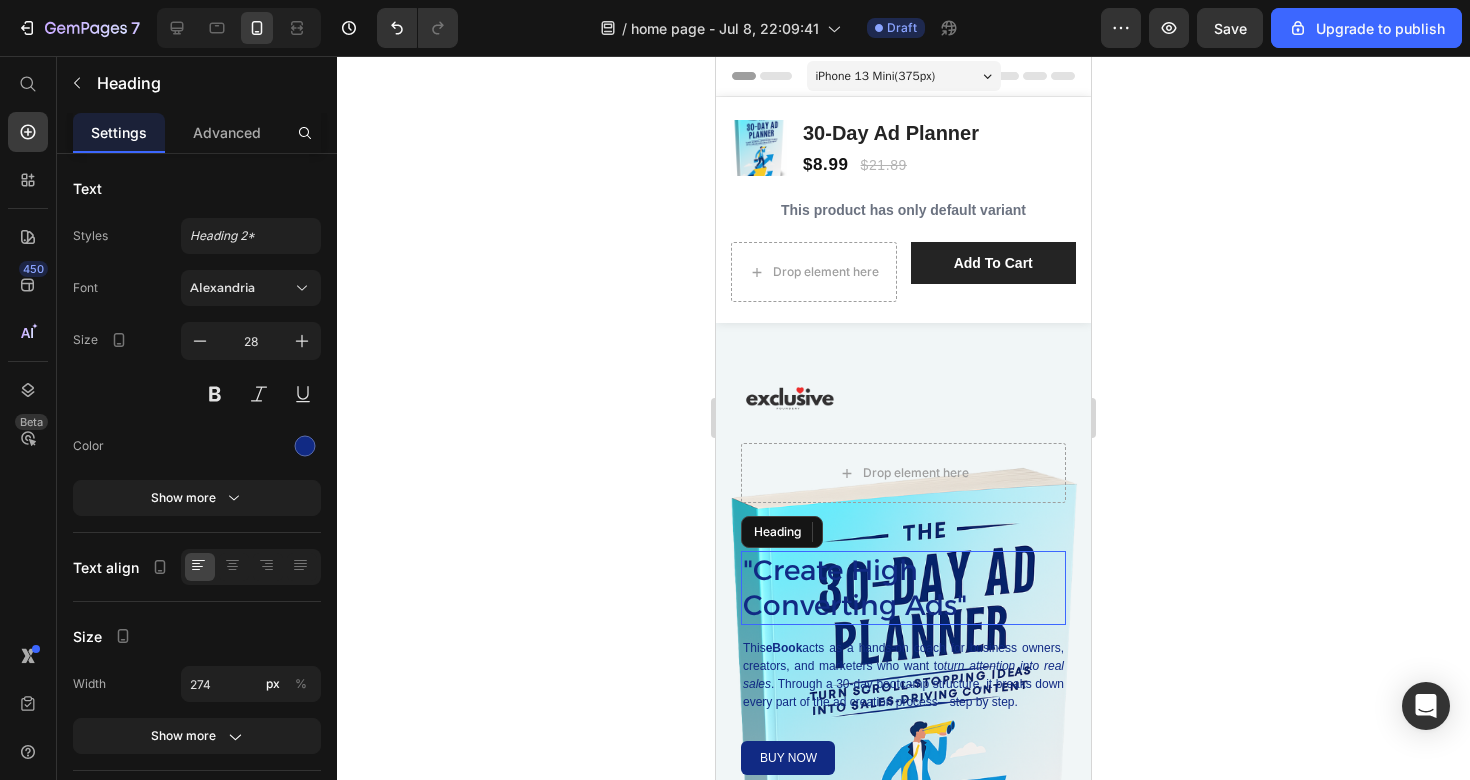 click on ""Create High  Converting Ads"" at bounding box center (878, 588) 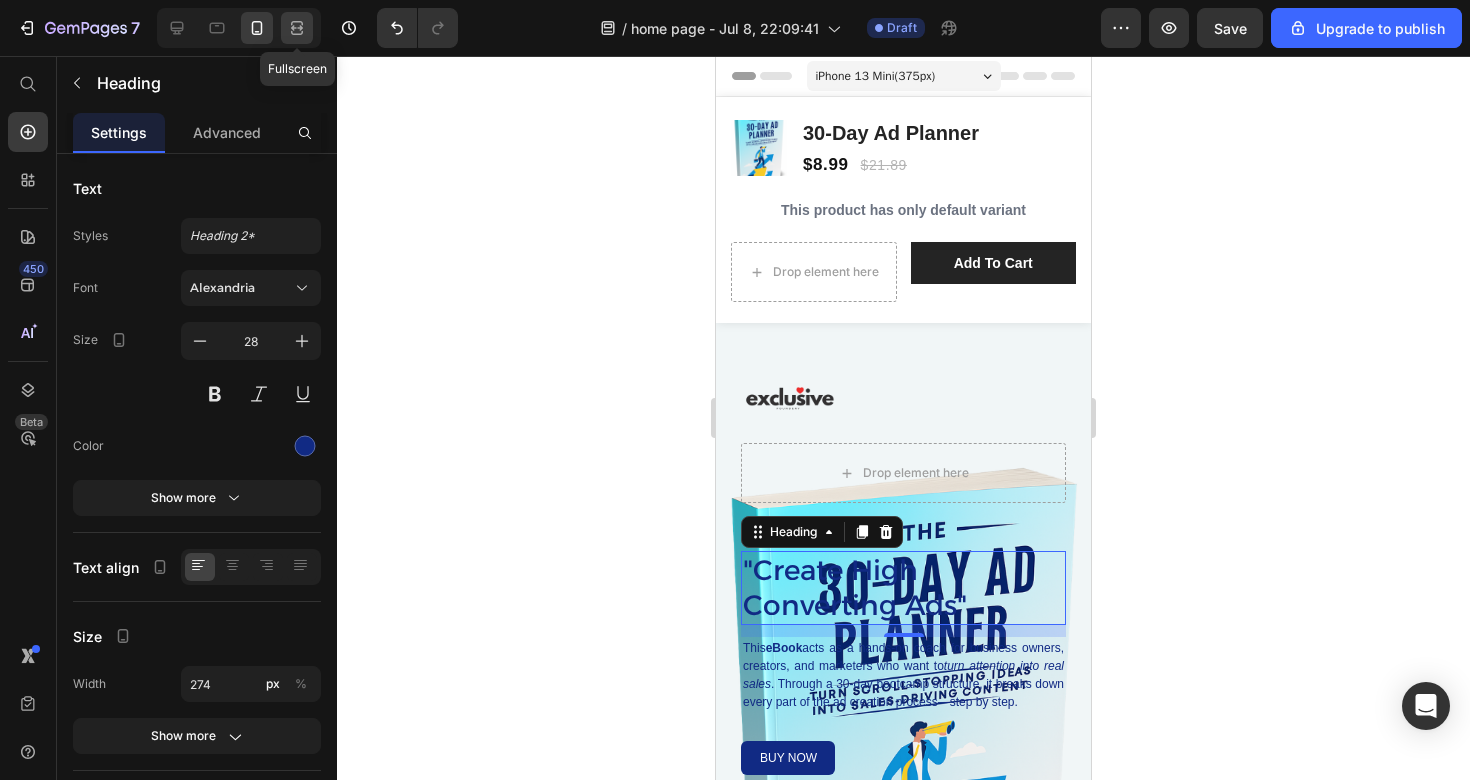 click 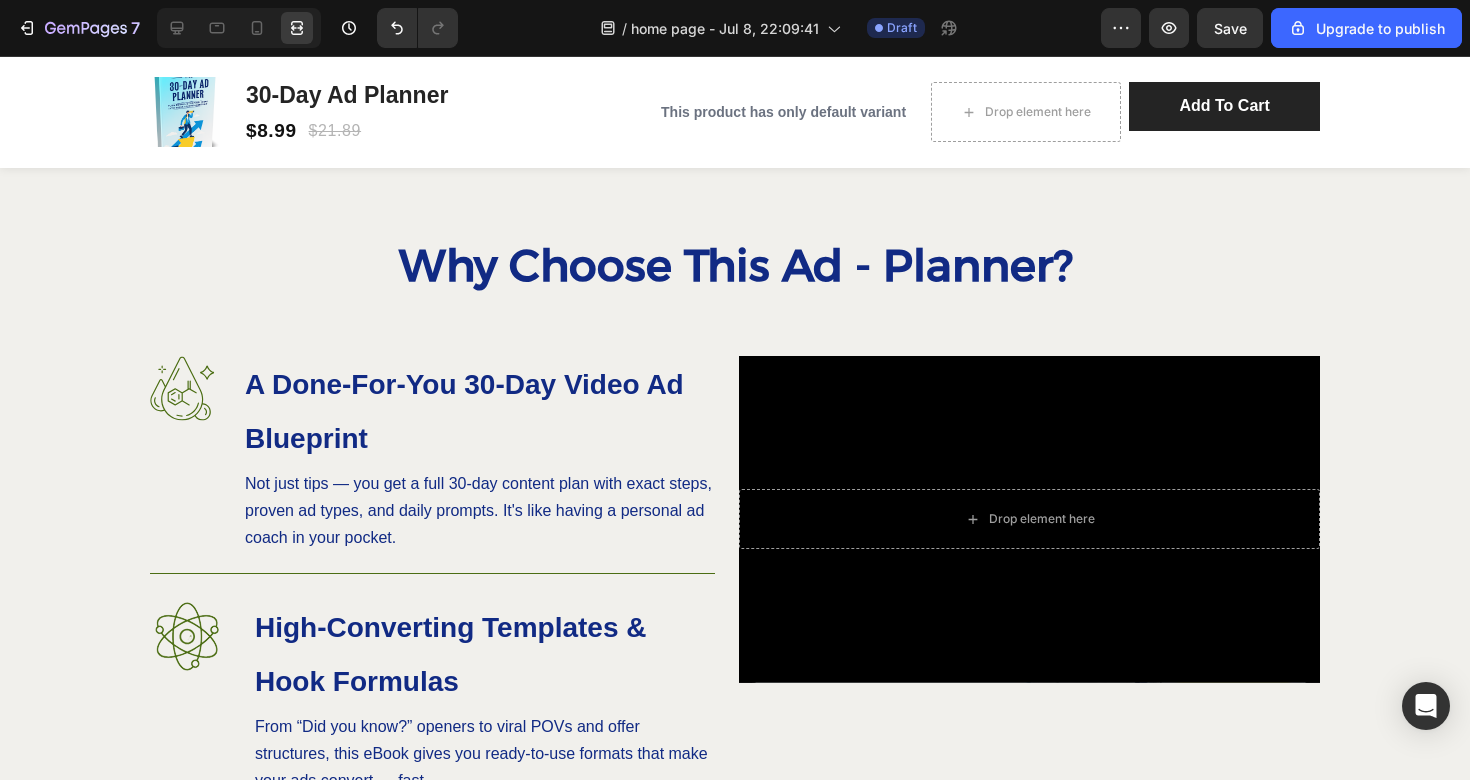 scroll, scrollTop: 867, scrollLeft: 0, axis: vertical 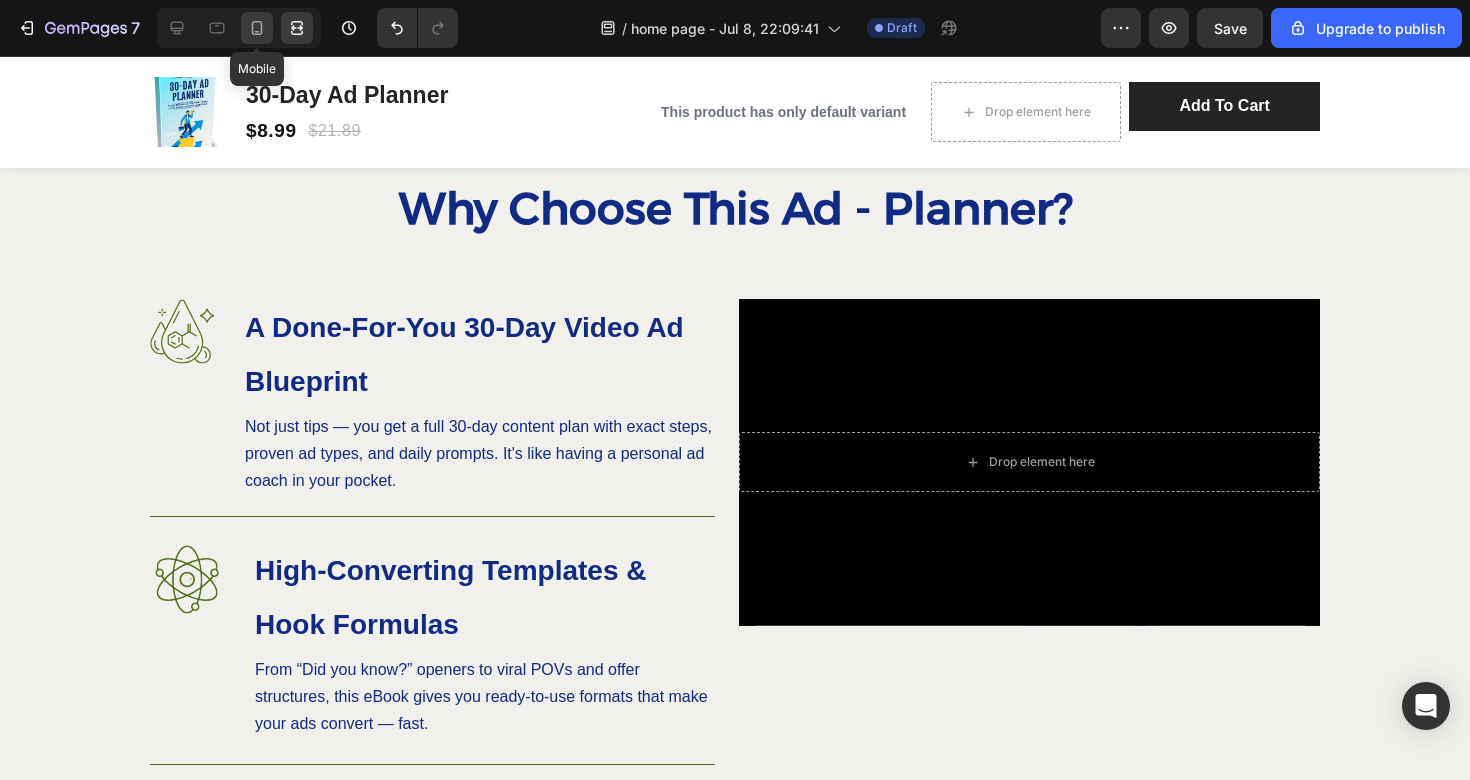 click 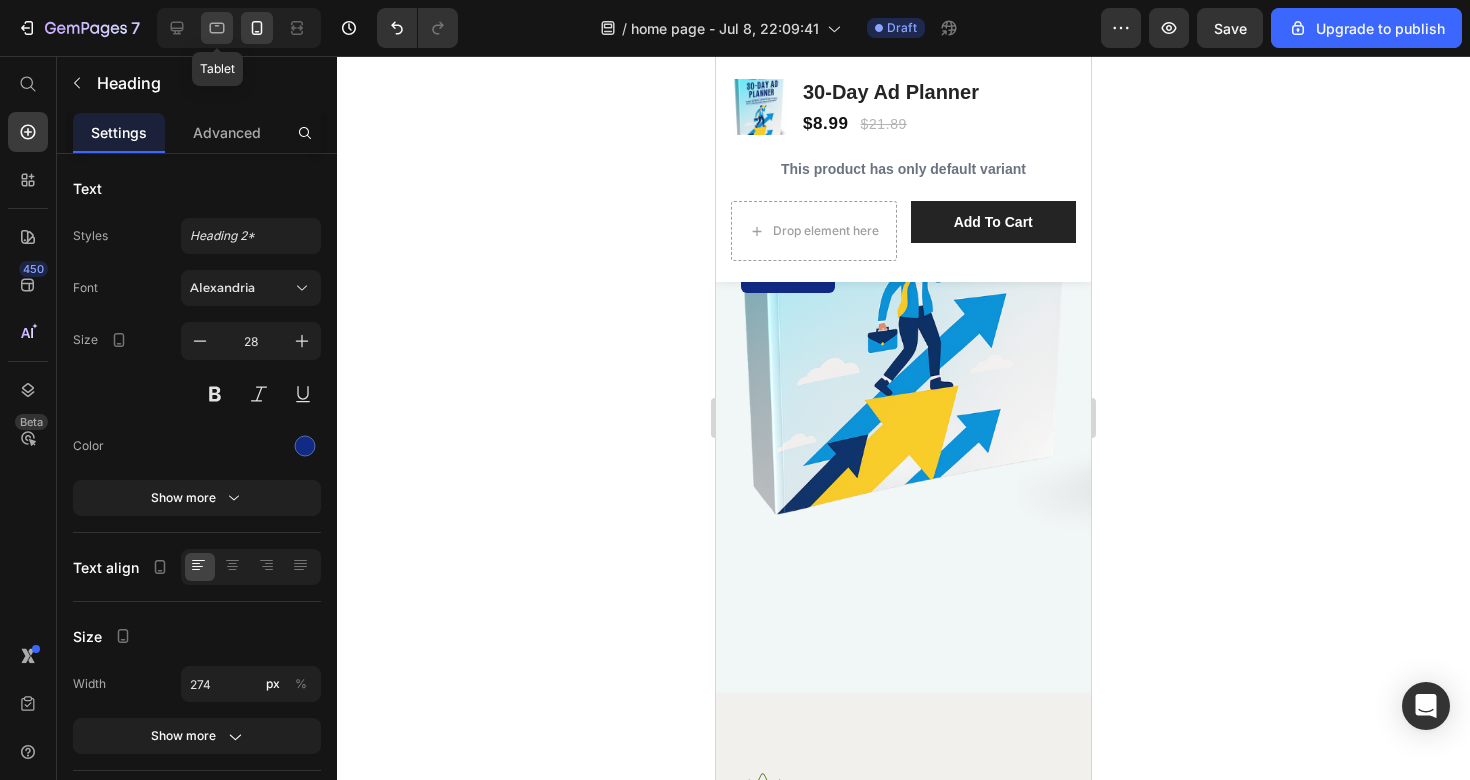 click 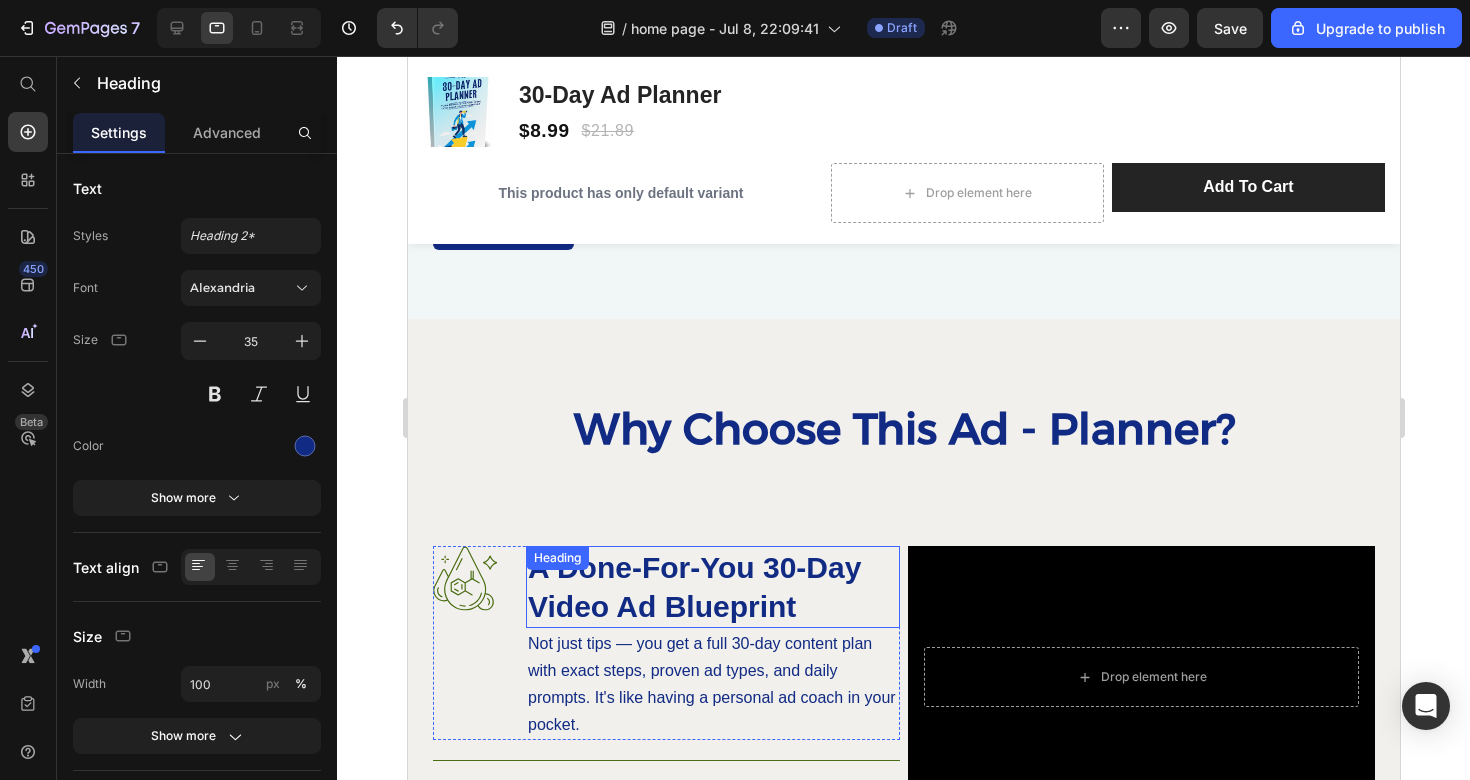 scroll, scrollTop: 904, scrollLeft: 0, axis: vertical 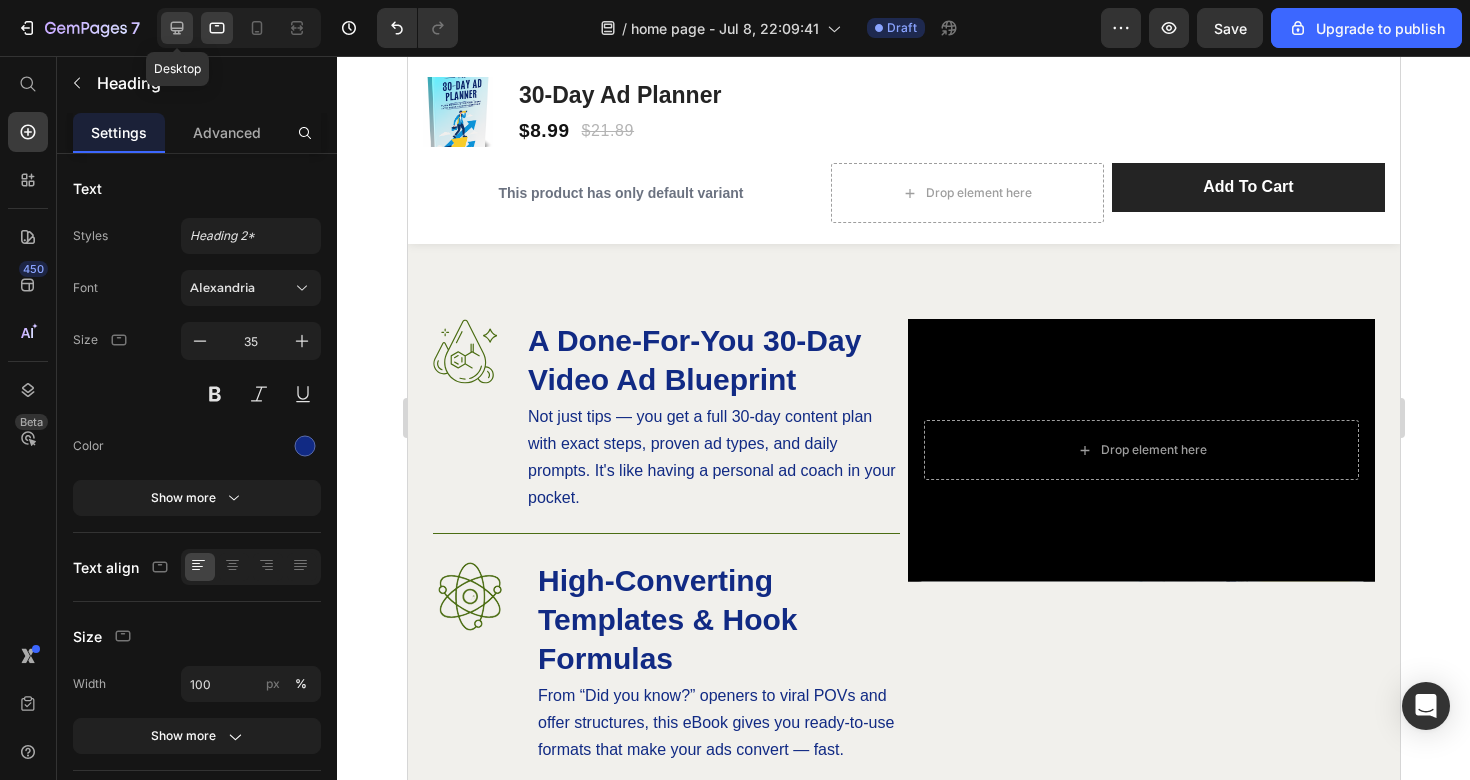 click 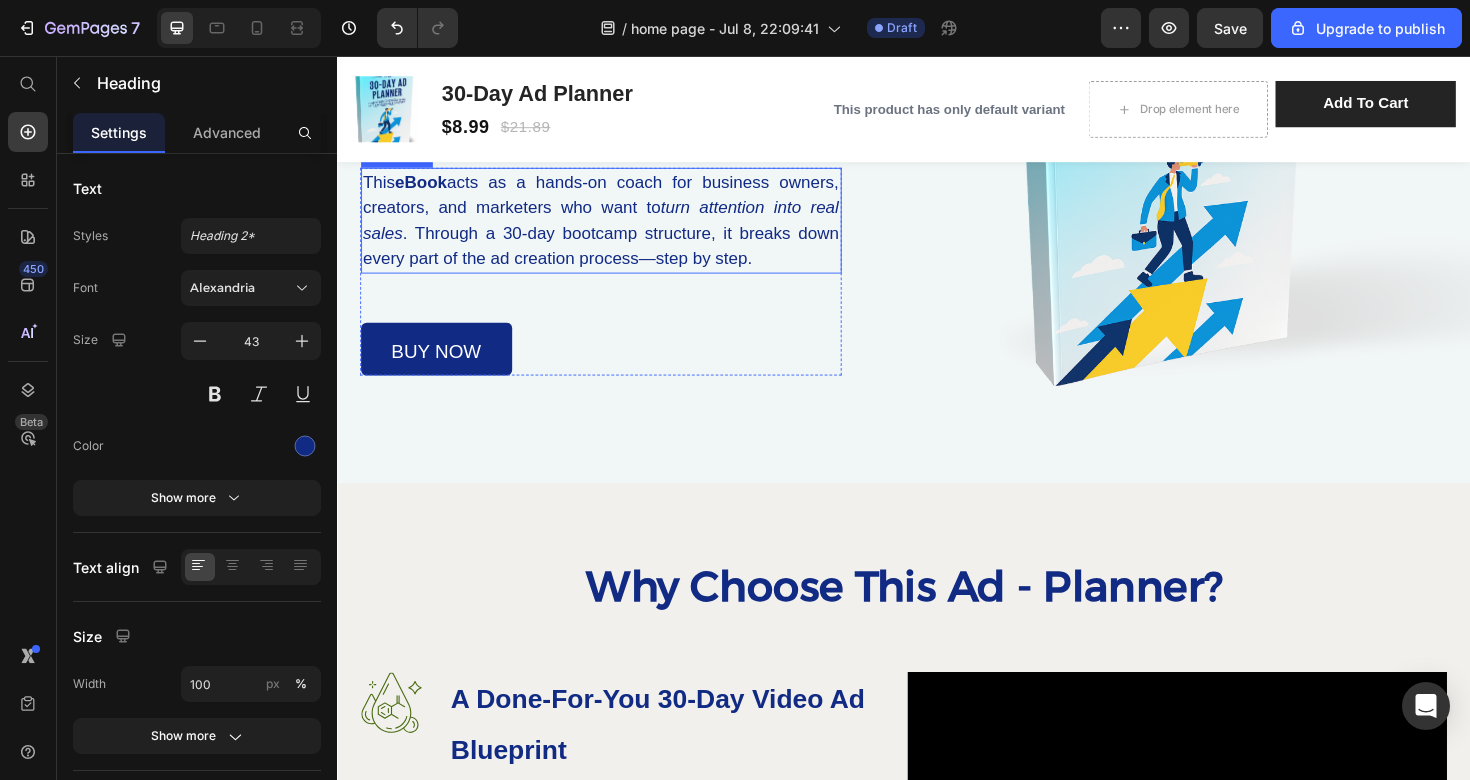 scroll, scrollTop: 377, scrollLeft: 0, axis: vertical 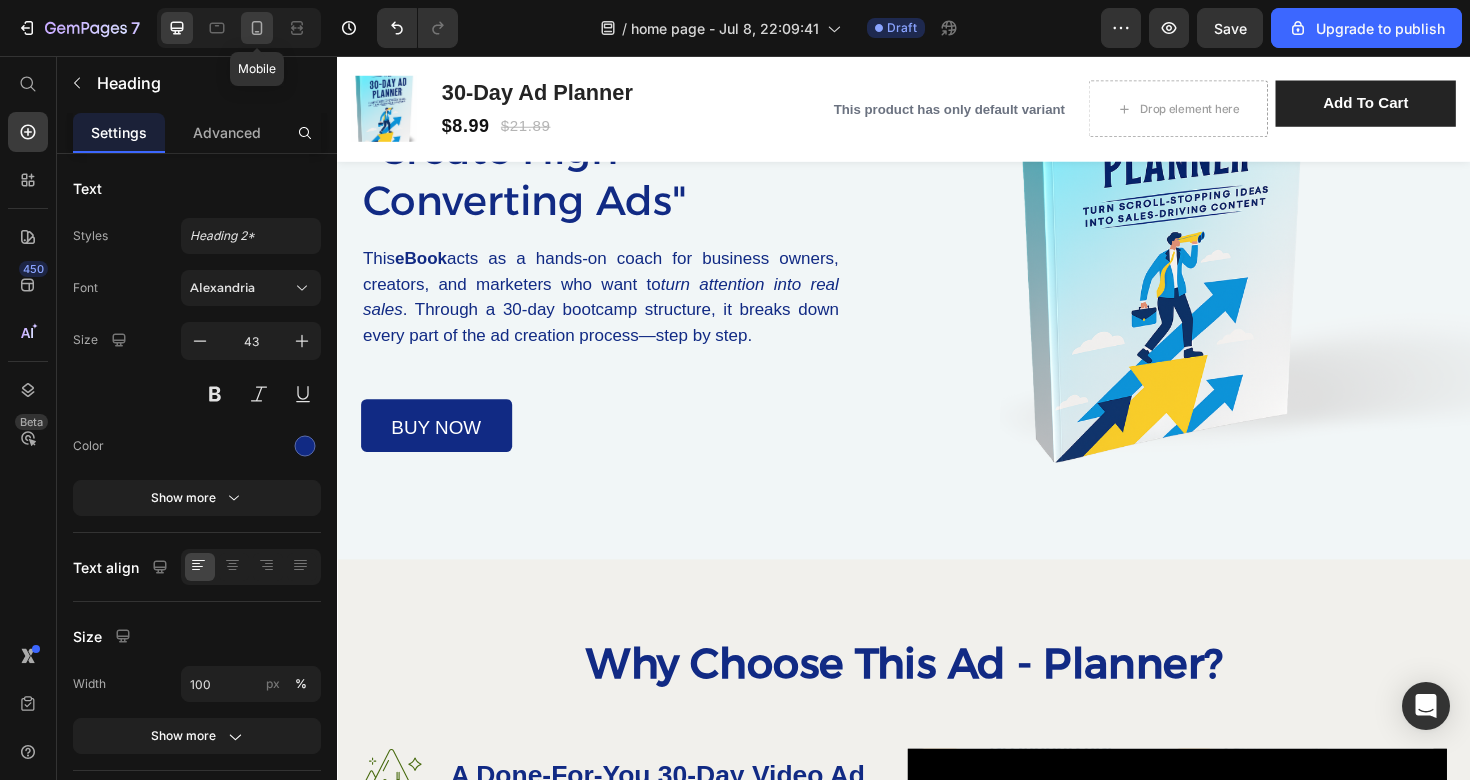click 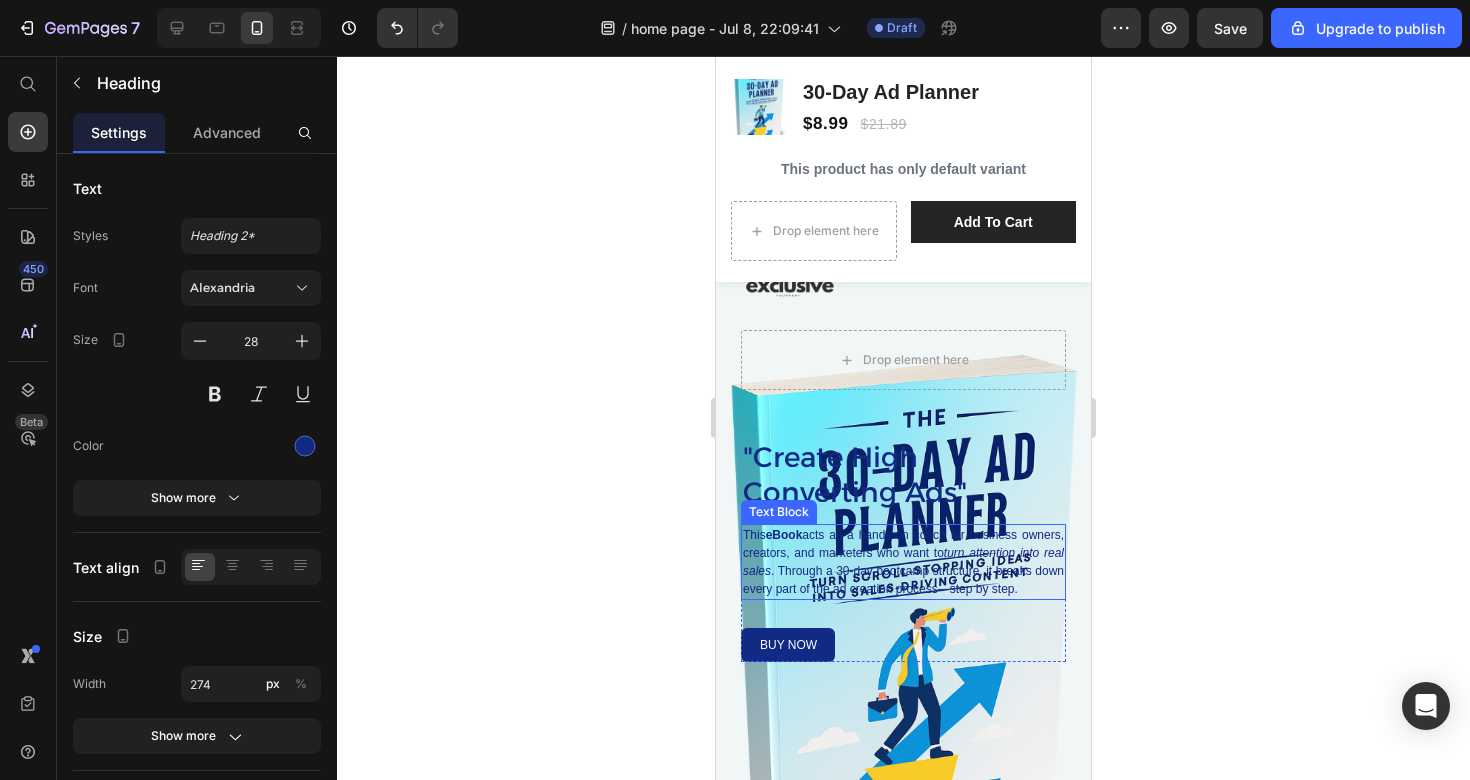 scroll, scrollTop: 125, scrollLeft: 0, axis: vertical 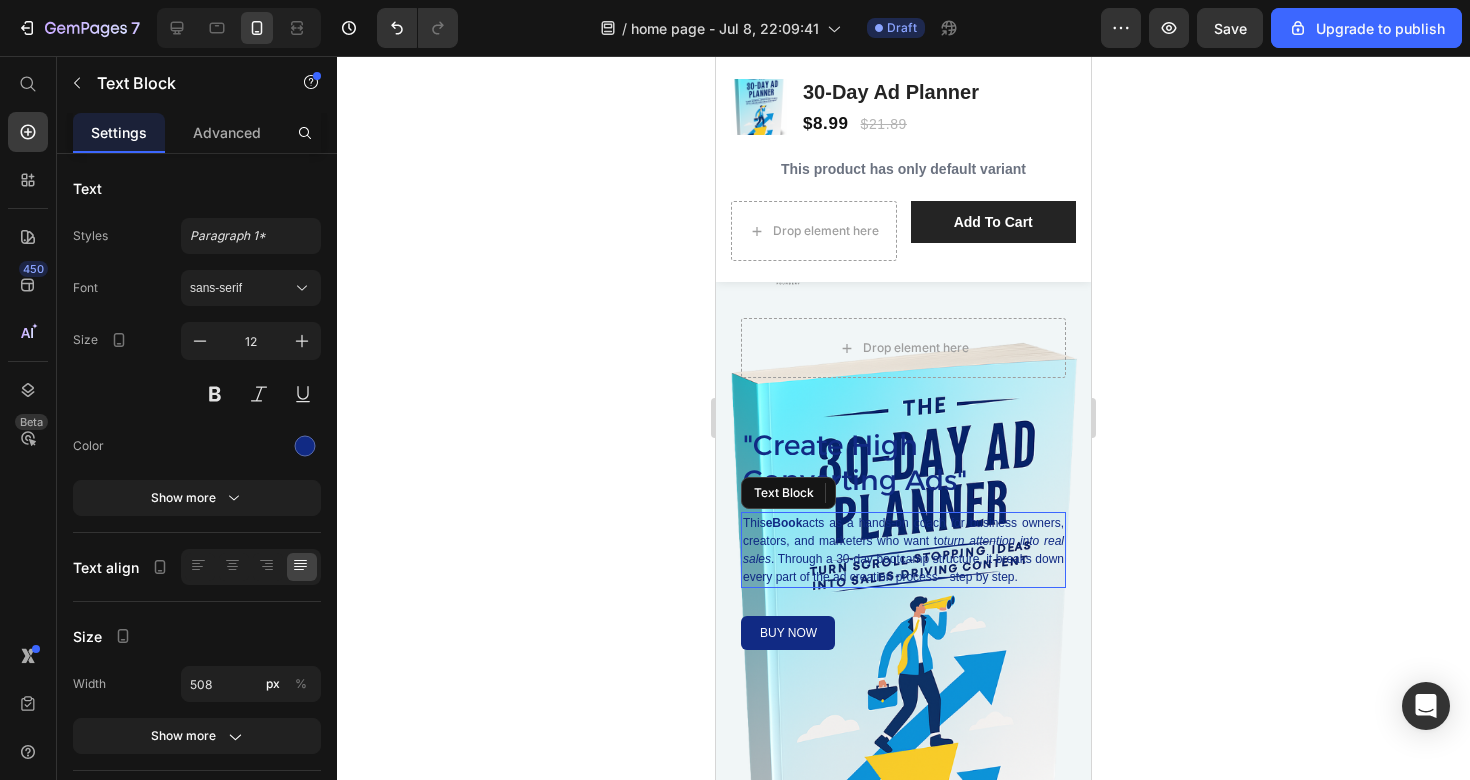 click on "This  eBook  acts as a hands-on coach for business owners, creators, and marketers who want to  turn attention into real sales . Through a 30-day bootcamp structure, it breaks down every part of the ad creation process—step by step." at bounding box center (903, 550) 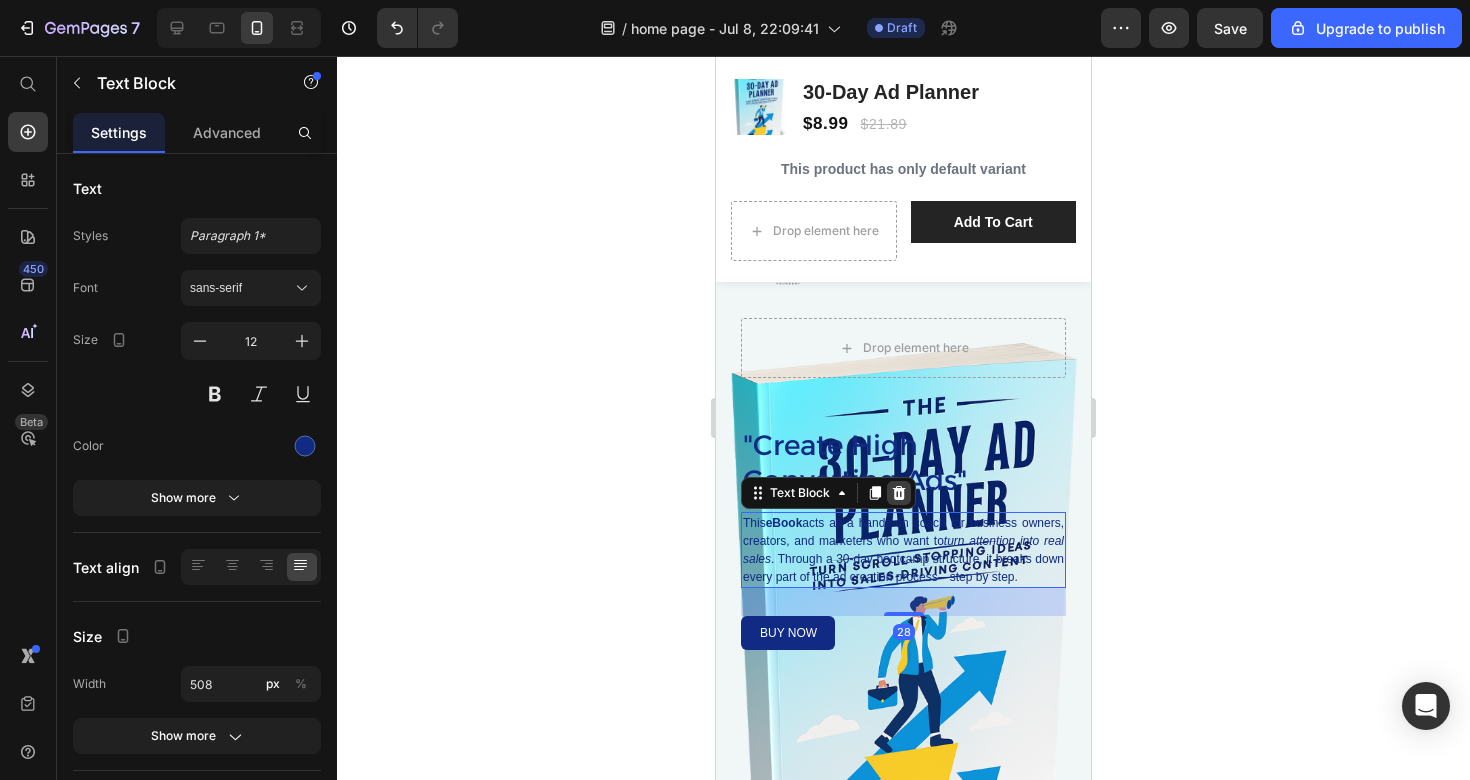 click 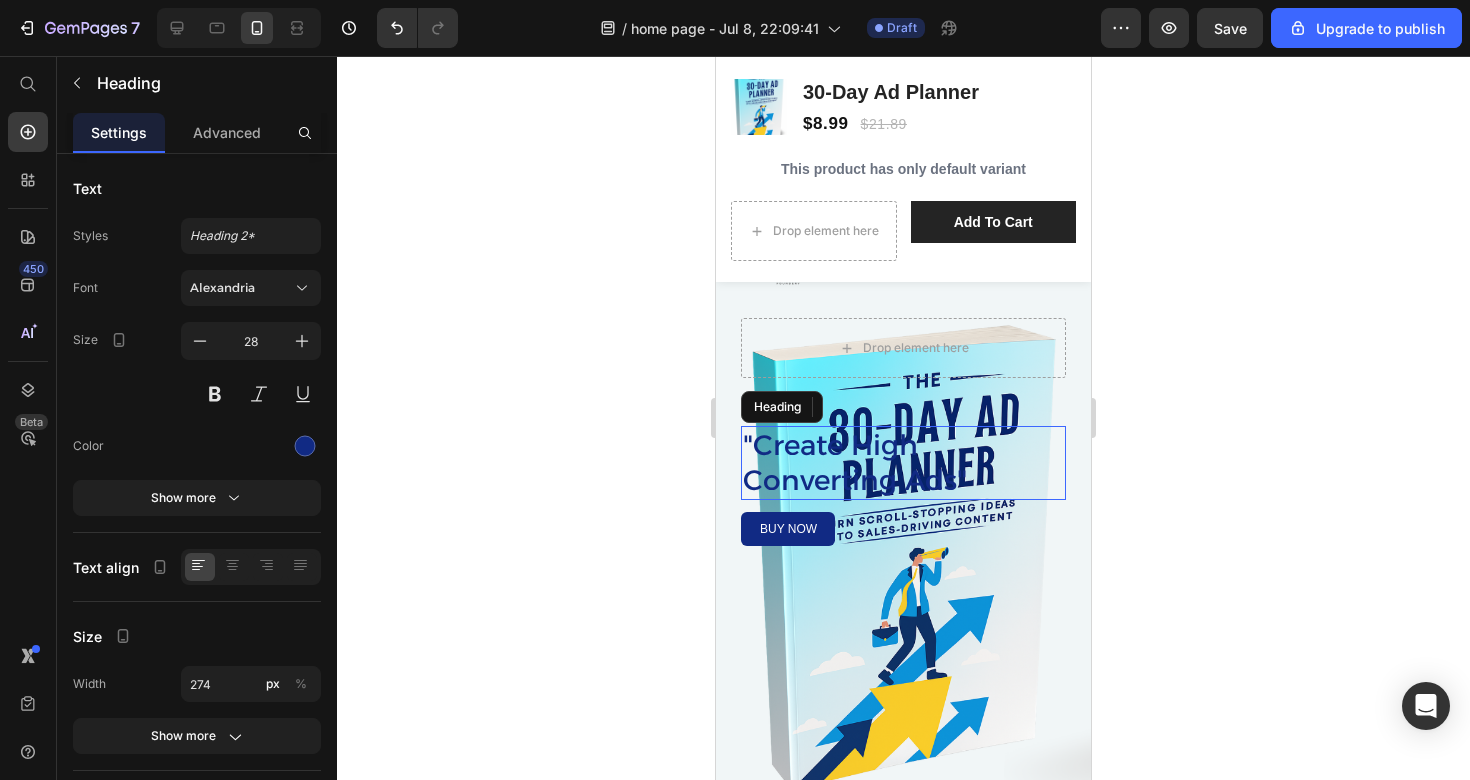 click on ""Create High  Converting Ads"" at bounding box center [878, 463] 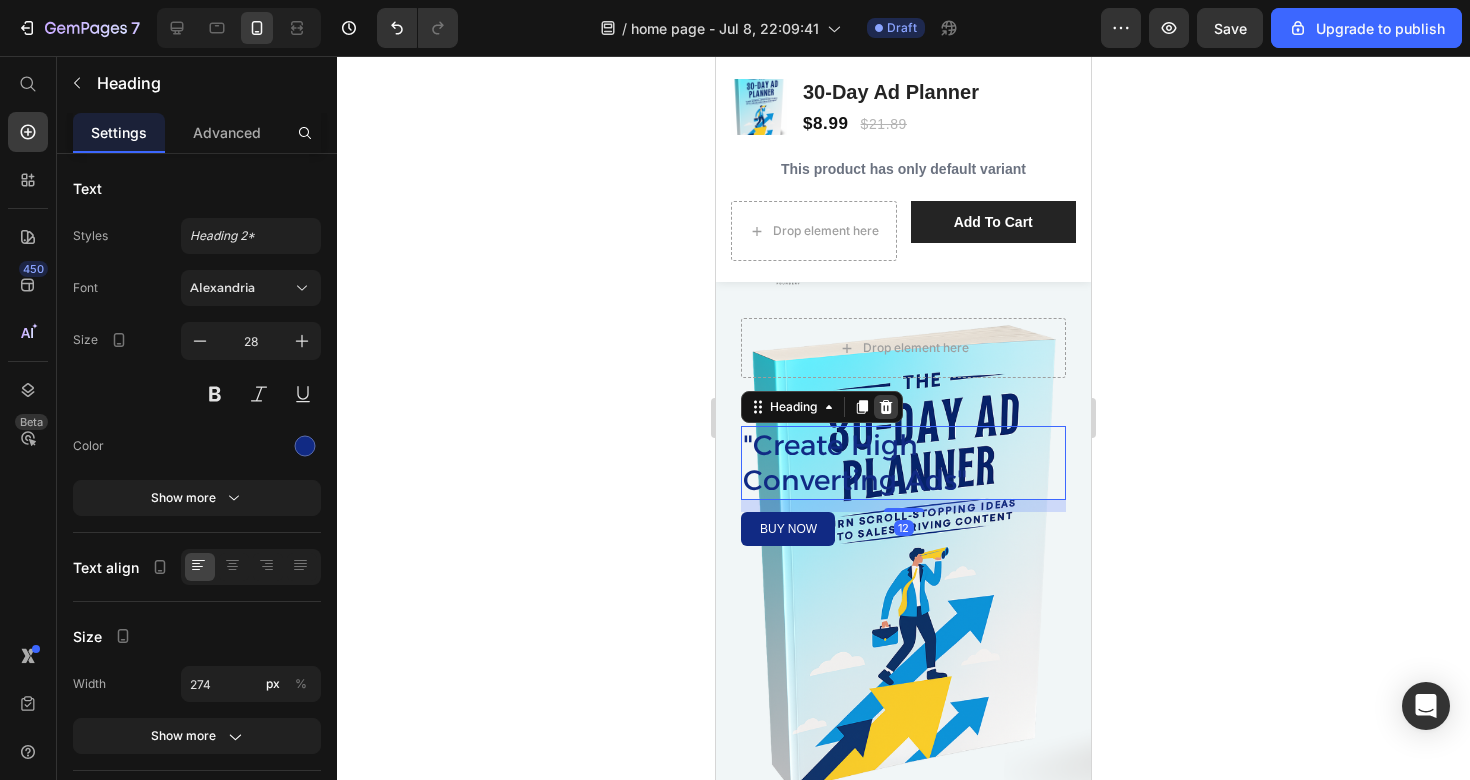 click 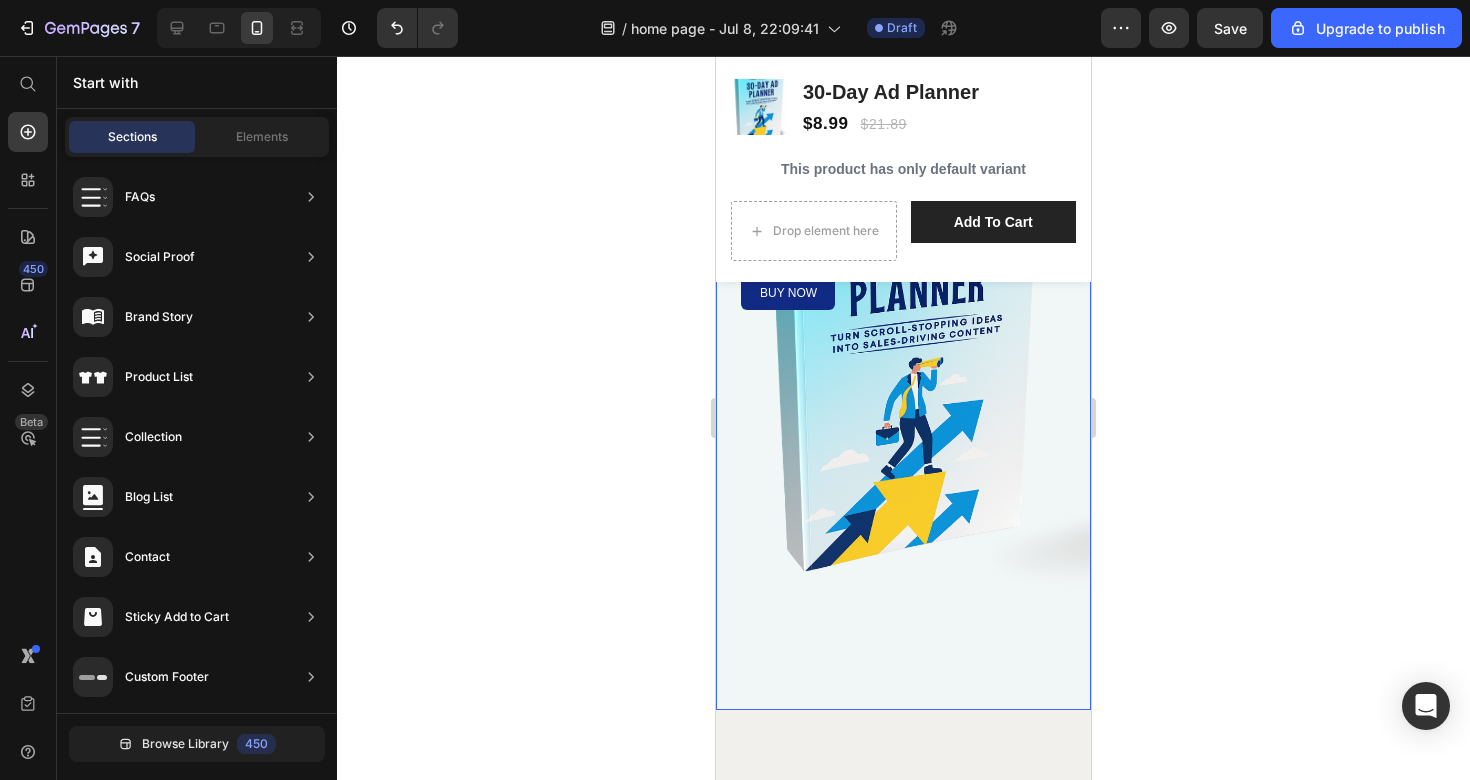 scroll, scrollTop: 222, scrollLeft: 0, axis: vertical 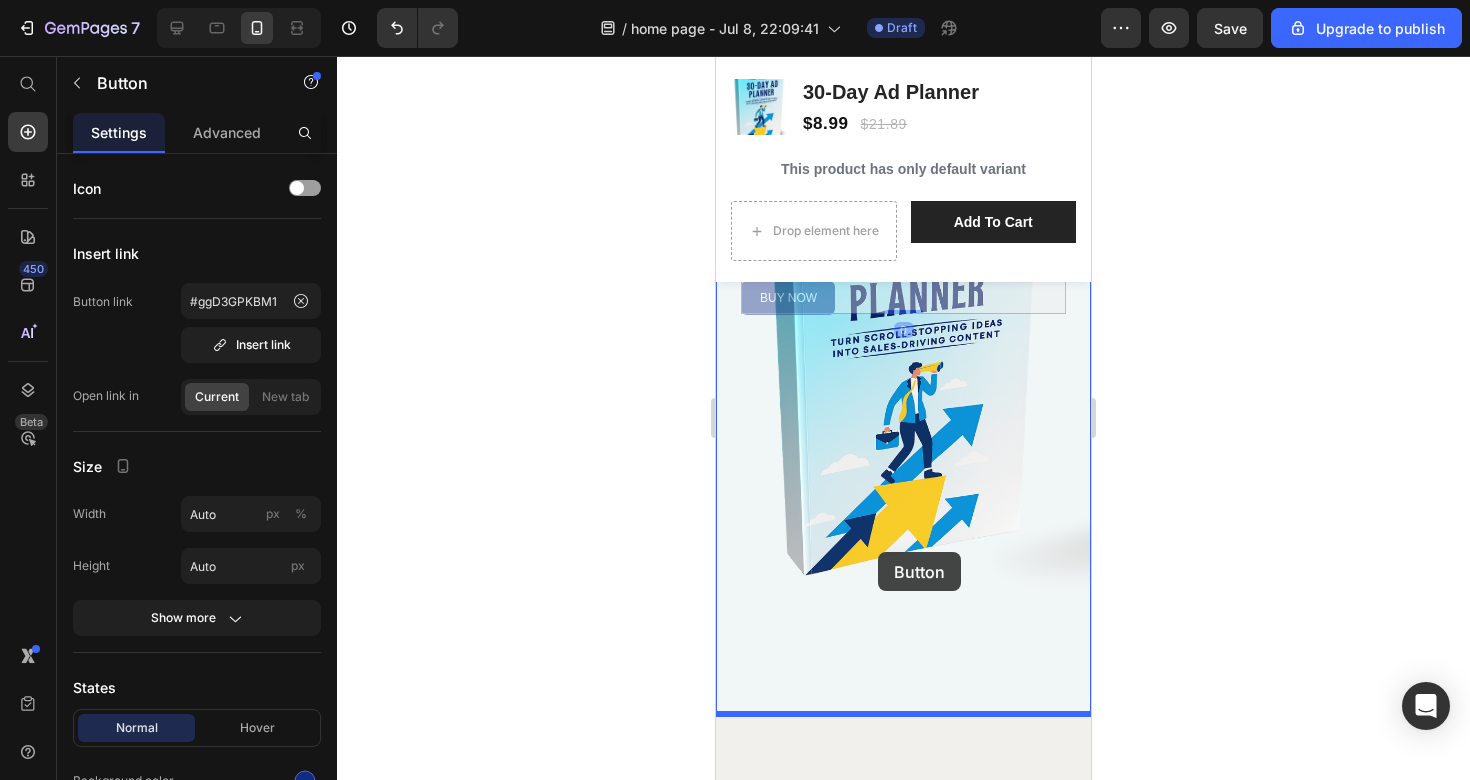 drag, startPoint x: 766, startPoint y: 400, endPoint x: 880, endPoint y: 547, distance: 186.02419 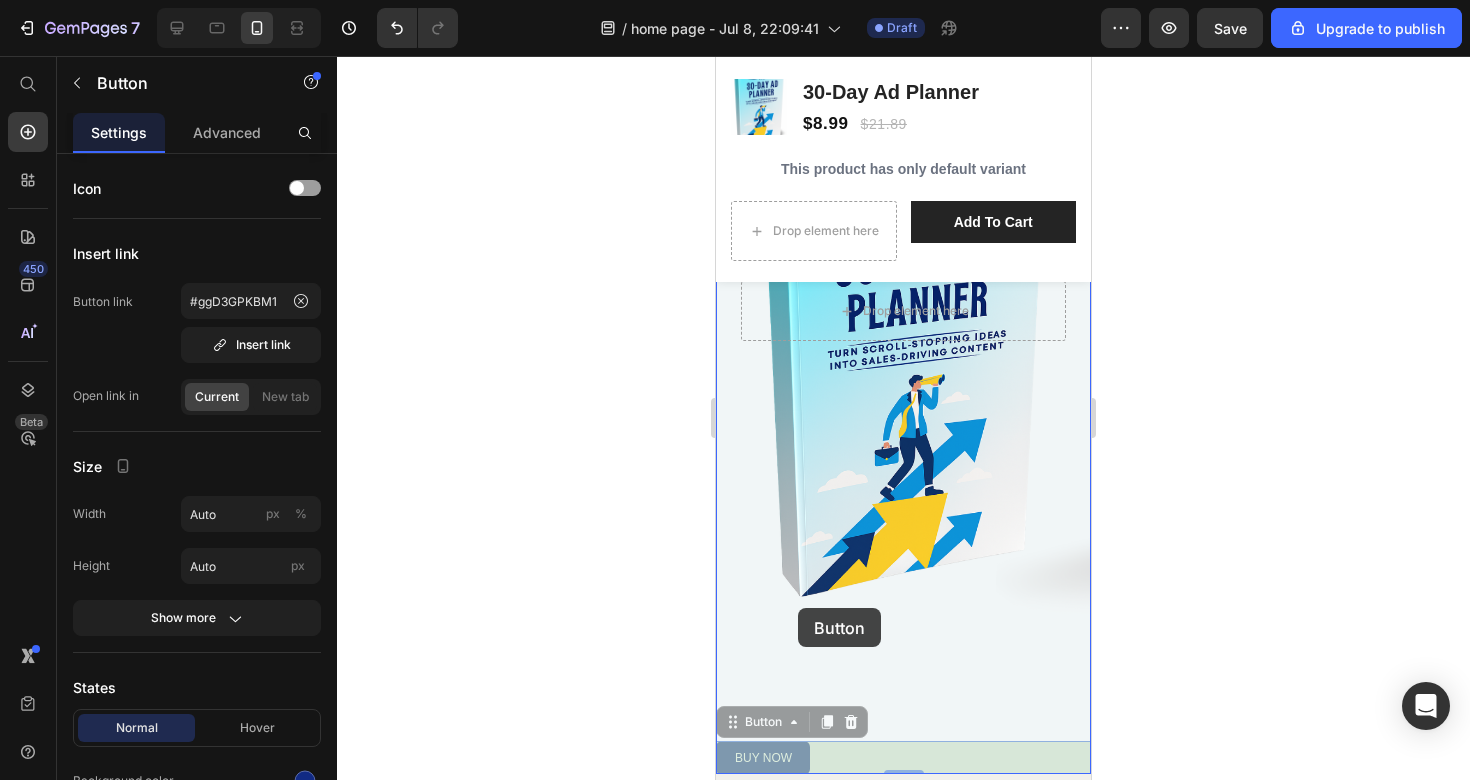 drag, startPoint x: 801, startPoint y: 760, endPoint x: 798, endPoint y: 608, distance: 152.0296 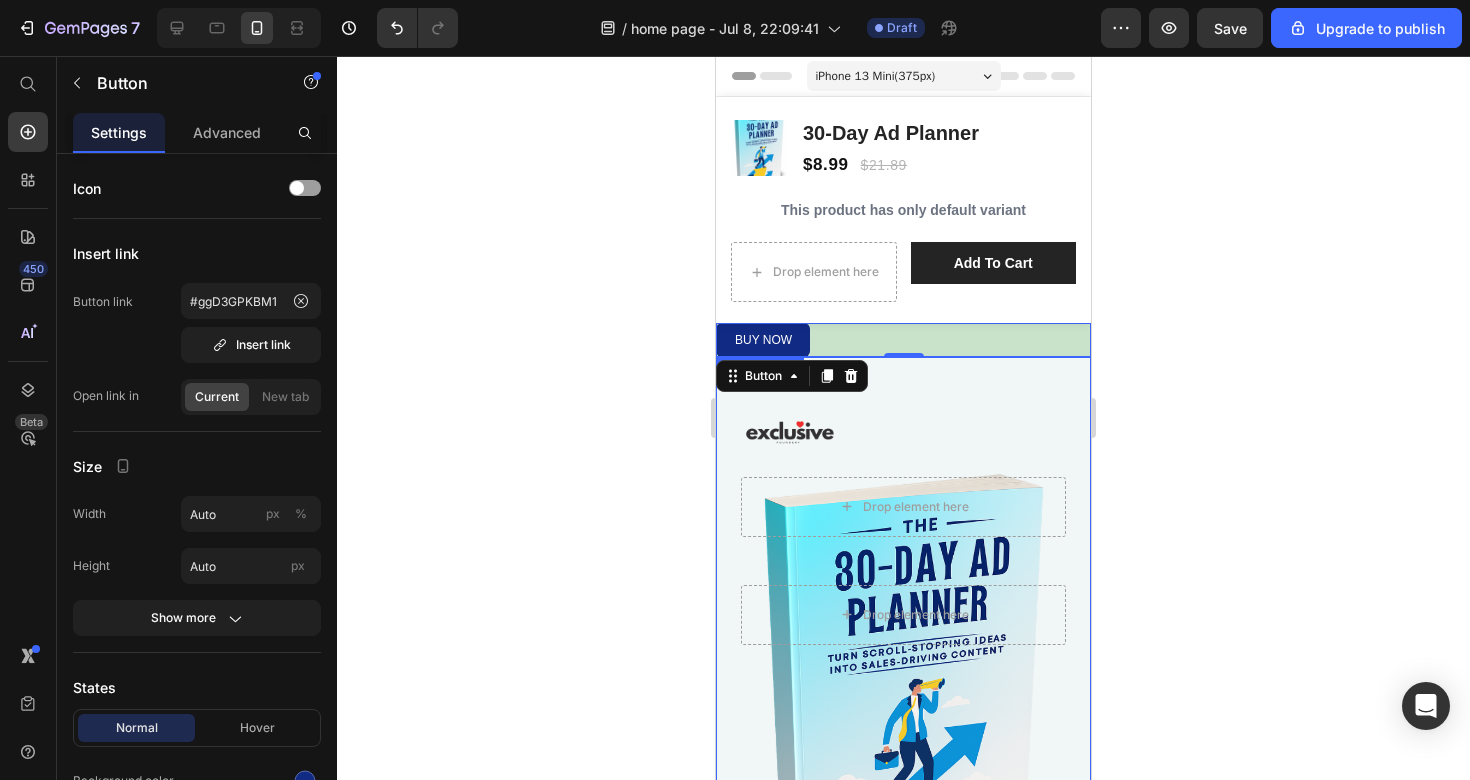 scroll, scrollTop: 0, scrollLeft: 0, axis: both 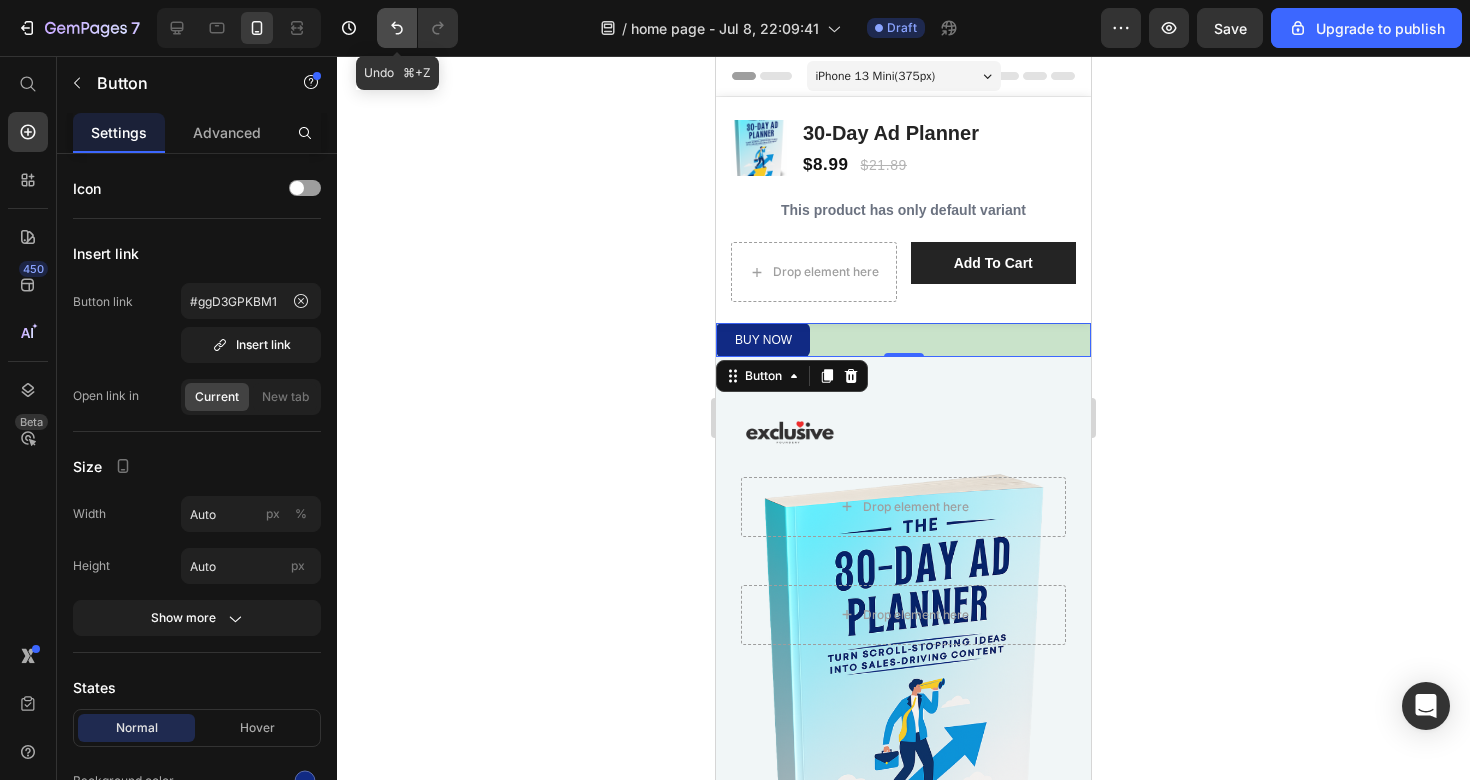 click 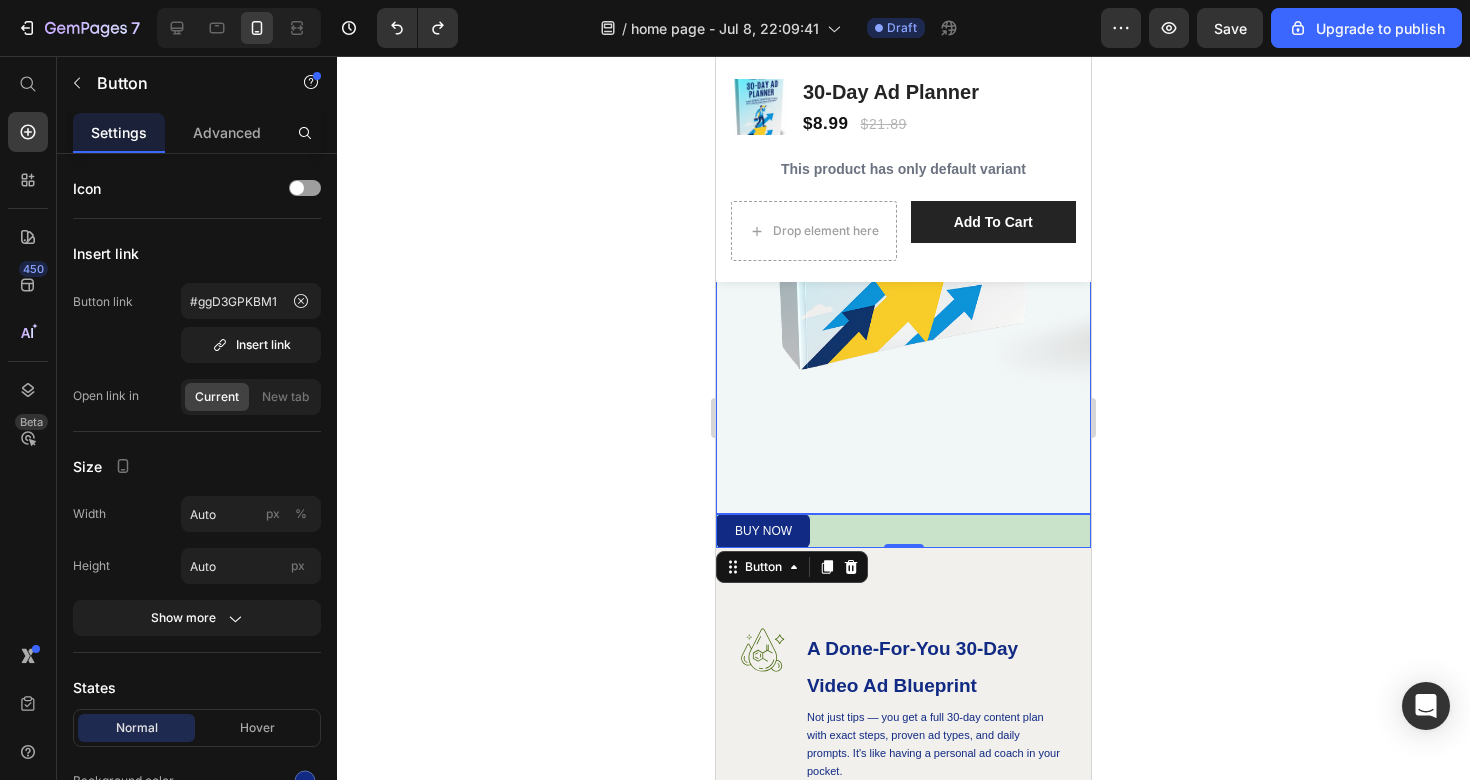 scroll, scrollTop: 466, scrollLeft: 0, axis: vertical 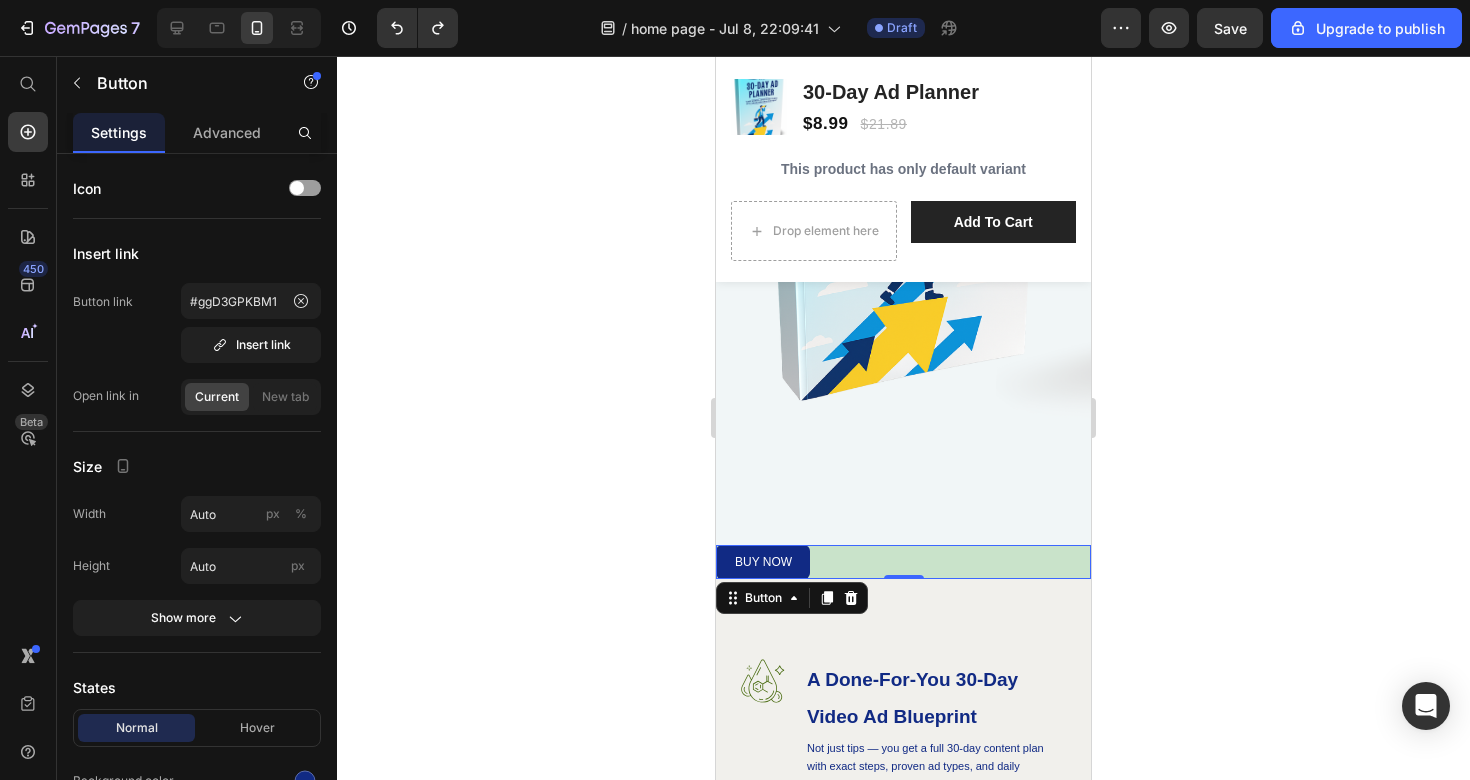 click on "buy now Button   0" at bounding box center [903, 561] 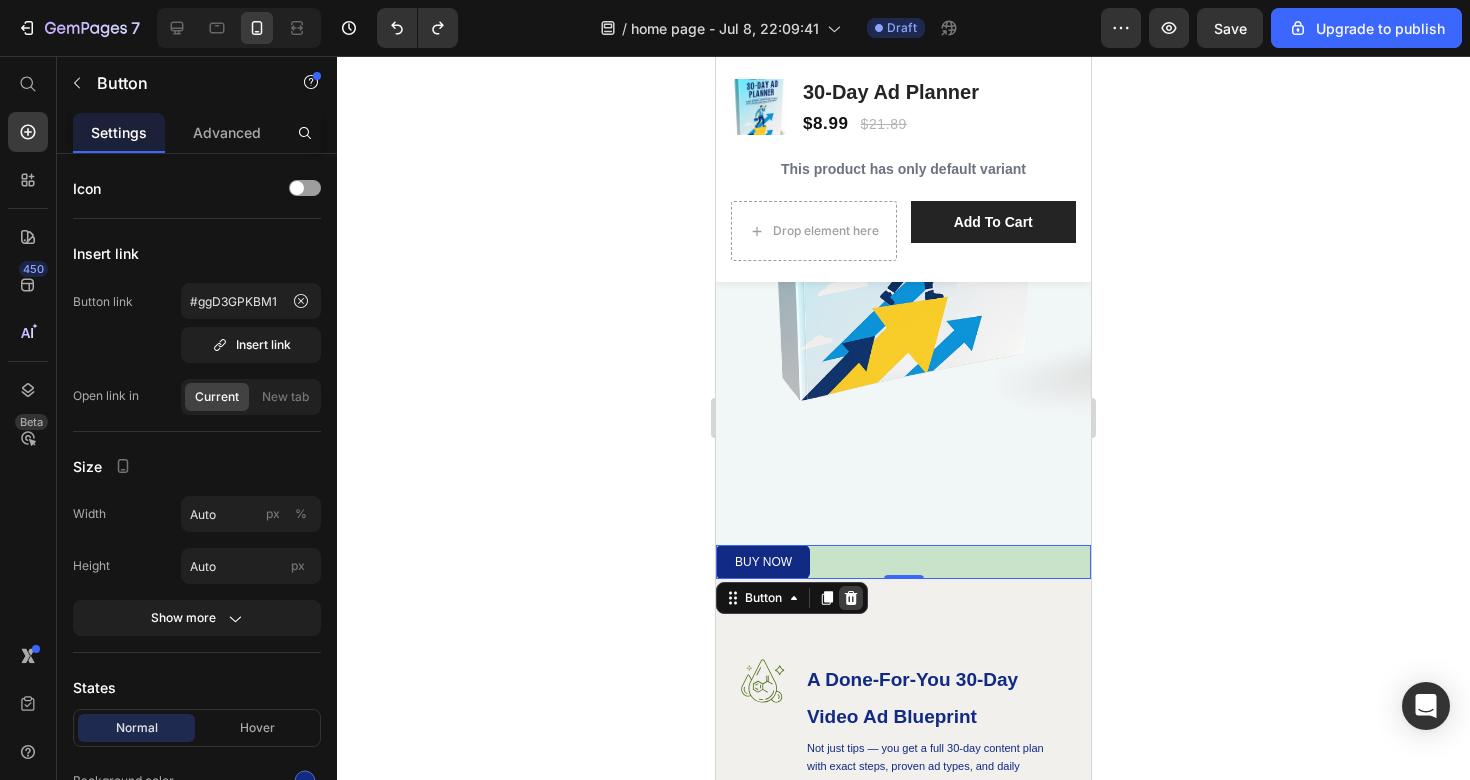 click 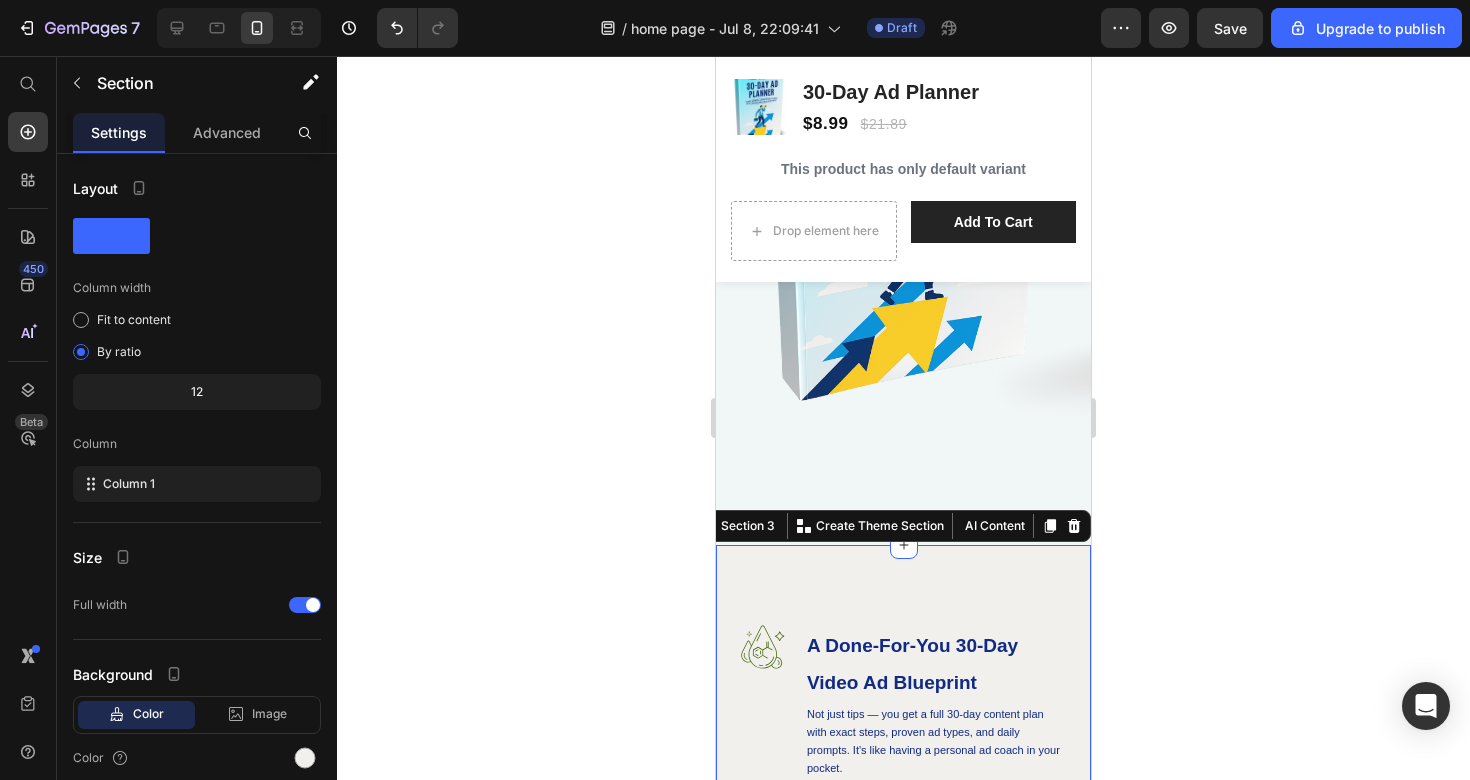 click on "Why Choose This Ad - Planner? Heading Row Image A Done-For-You 30-Day Video Ad Blueprint Heading Not just tips — you get a full 30-day content plan with exact steps, proven ad types, and daily prompts. It's like having a personal ad coach in your pocket. Text Block Row Image High-Converting Templates & Hook Formulas Heading From “Did you know?” openers to viral POVs and offer structures, this eBook gives you ready-to-use formats that make your ads convert — fast. Text Block Row Image Real Sales Strategy, Not Fluff Heading This planner skips the generic advice and gets straight into what works: building trust, triggering action, and scaling winning content. No fluff. No guesswork. Just real results. Text Block Row Row
Drop element here Hero Banner Row Hero Banner Section 3   You can create reusable sections Create Theme Section AI Content Write with GemAI What would you like to describe here? Tone and Voice Persuasive Product 30-Day Ad Planner Show more Generate" at bounding box center (903, 1283) 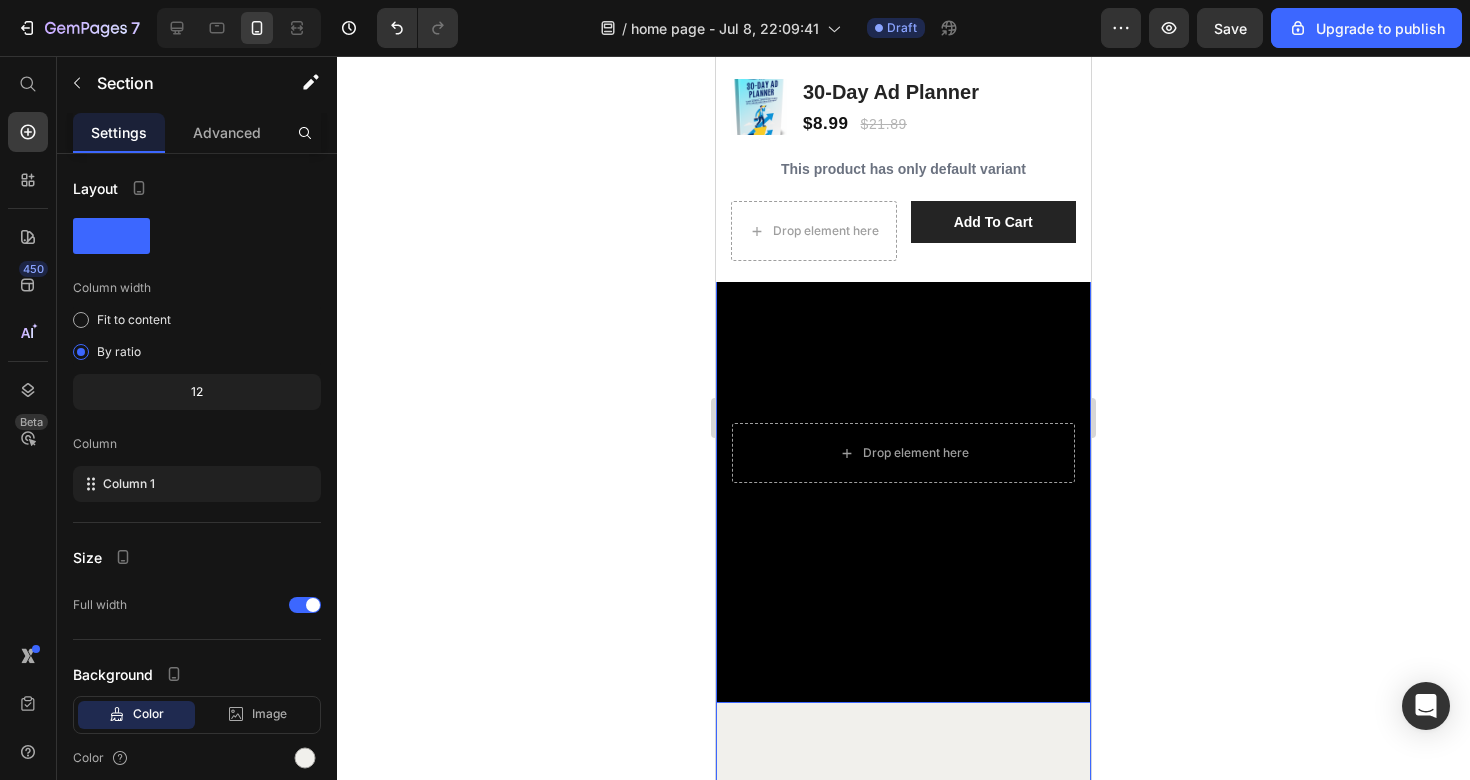 scroll, scrollTop: 1388, scrollLeft: 0, axis: vertical 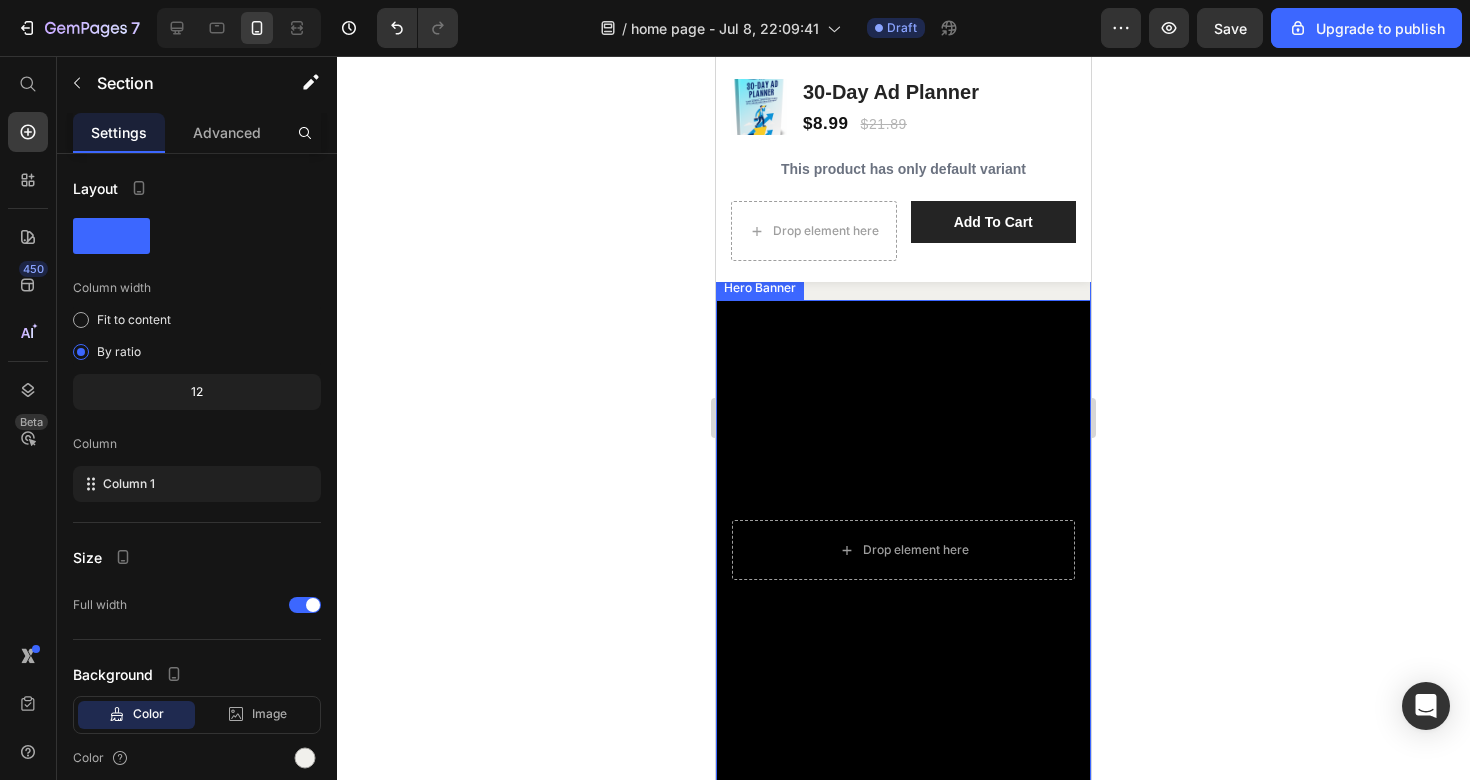 click at bounding box center (903, 550) 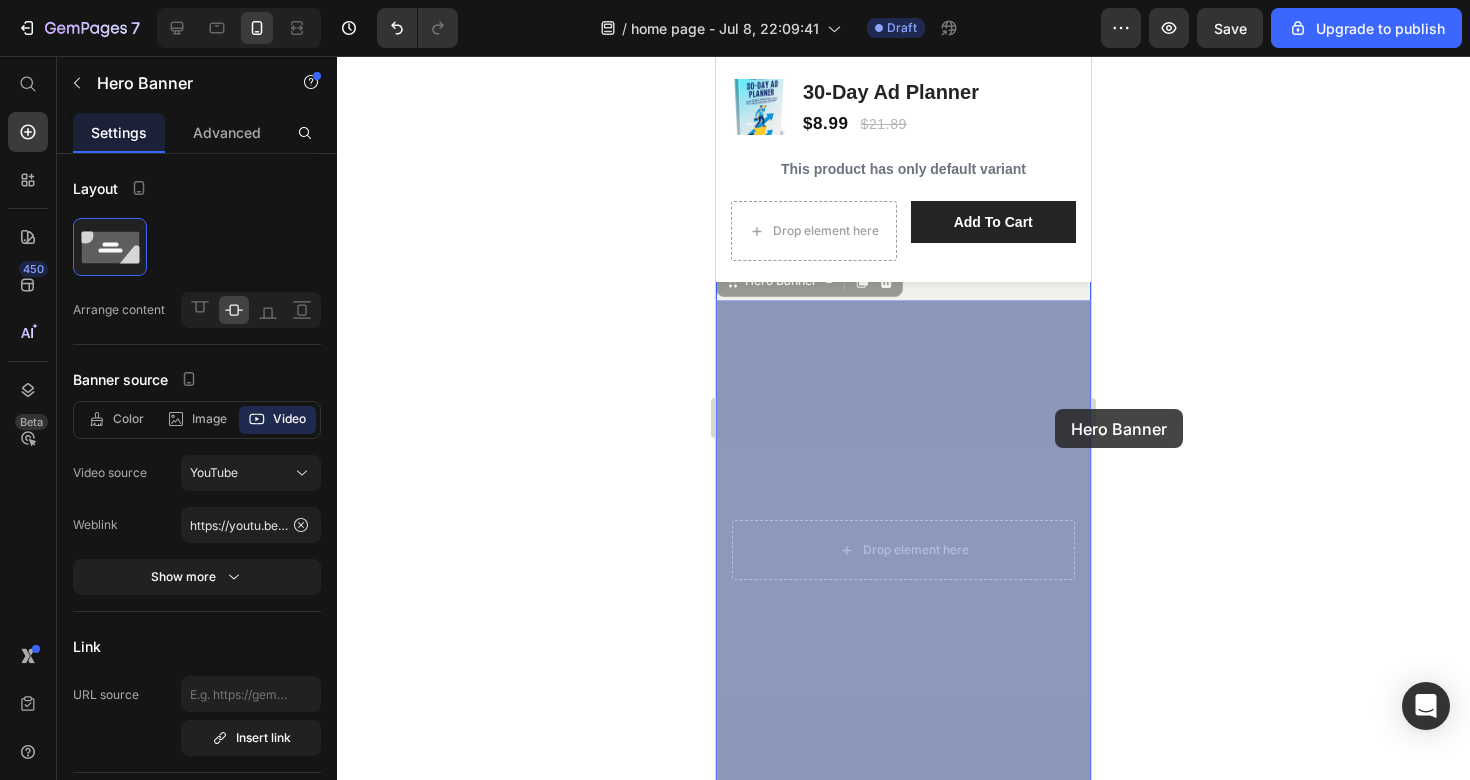 drag, startPoint x: 1056, startPoint y: 302, endPoint x: 1055, endPoint y: 409, distance: 107.00467 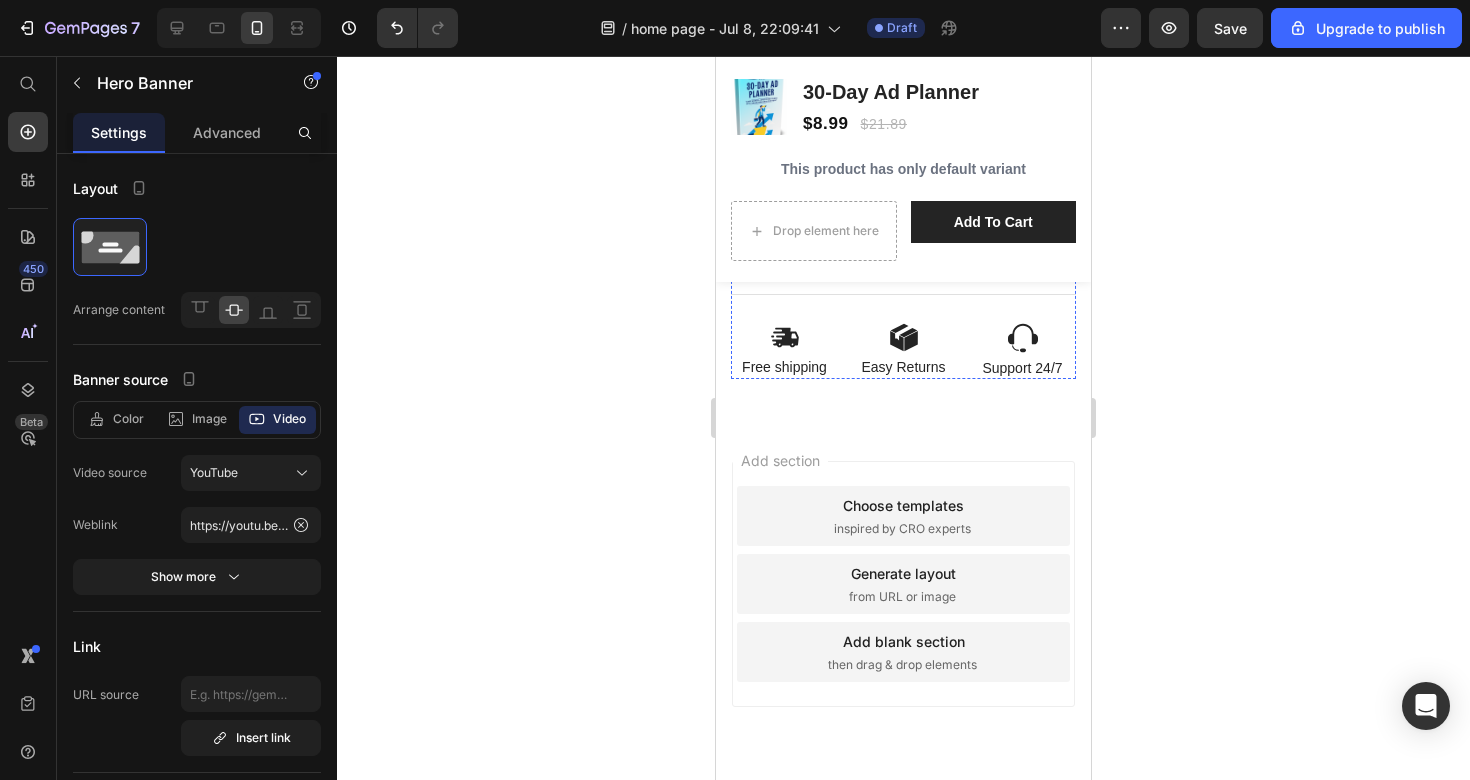 scroll, scrollTop: 3607, scrollLeft: 0, axis: vertical 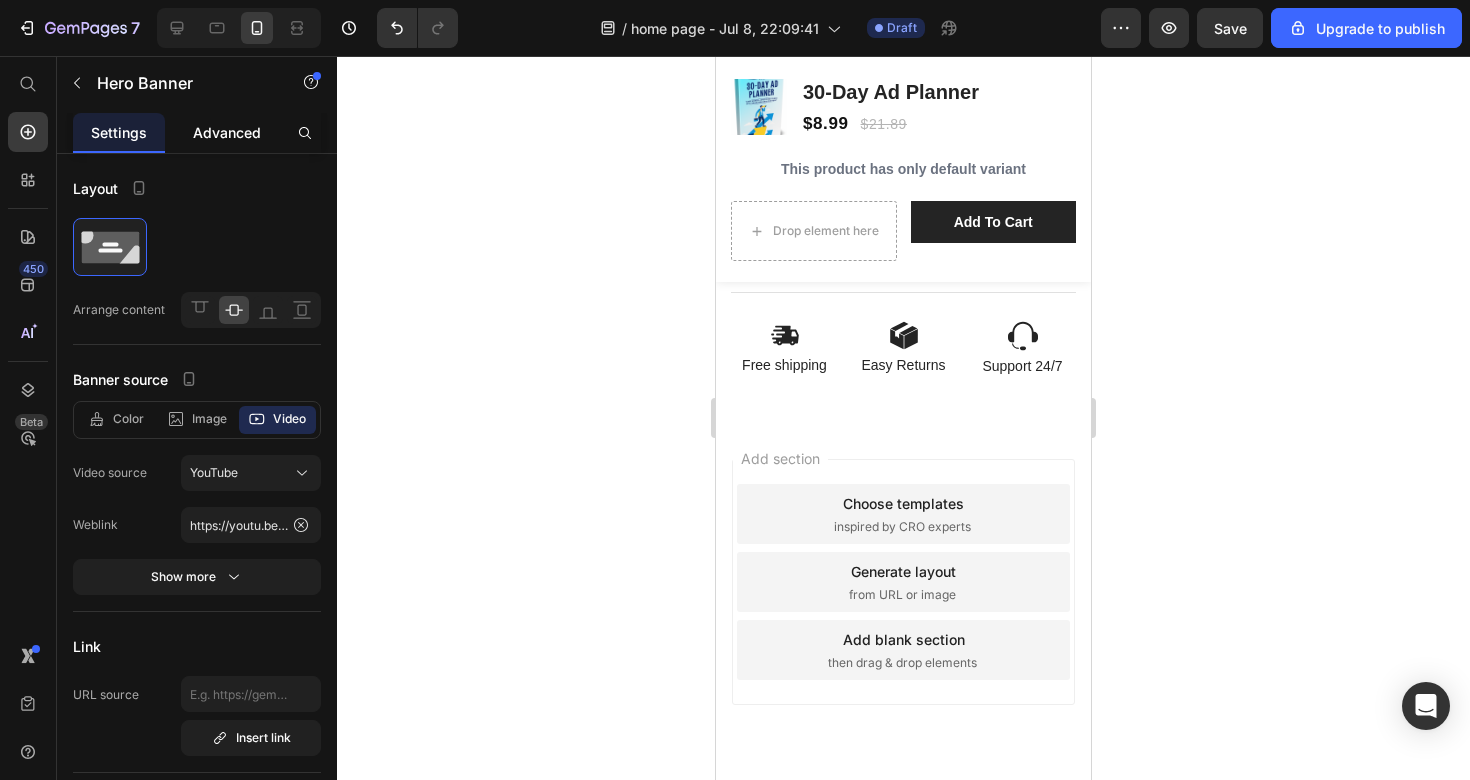 click on "Advanced" at bounding box center (227, 132) 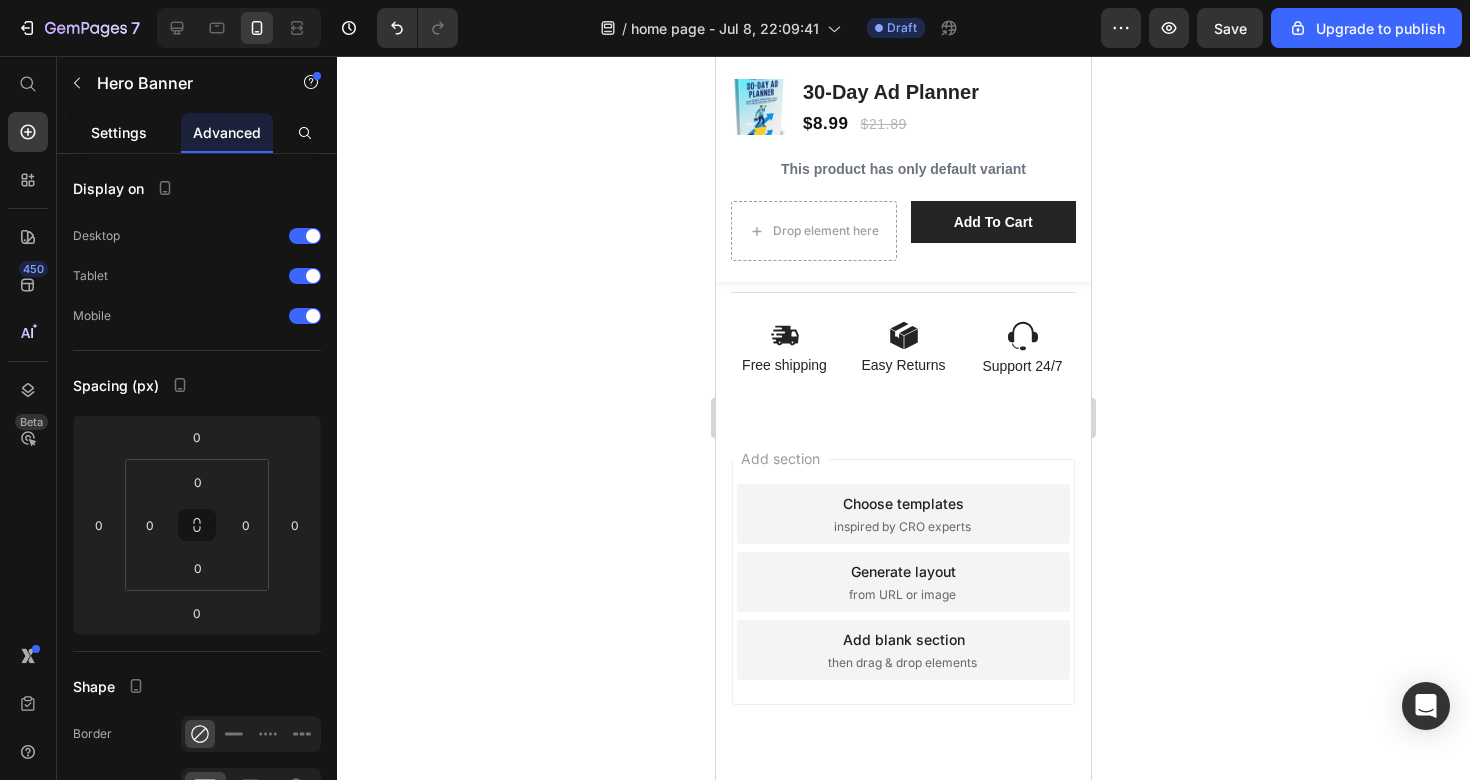 click on "Settings" 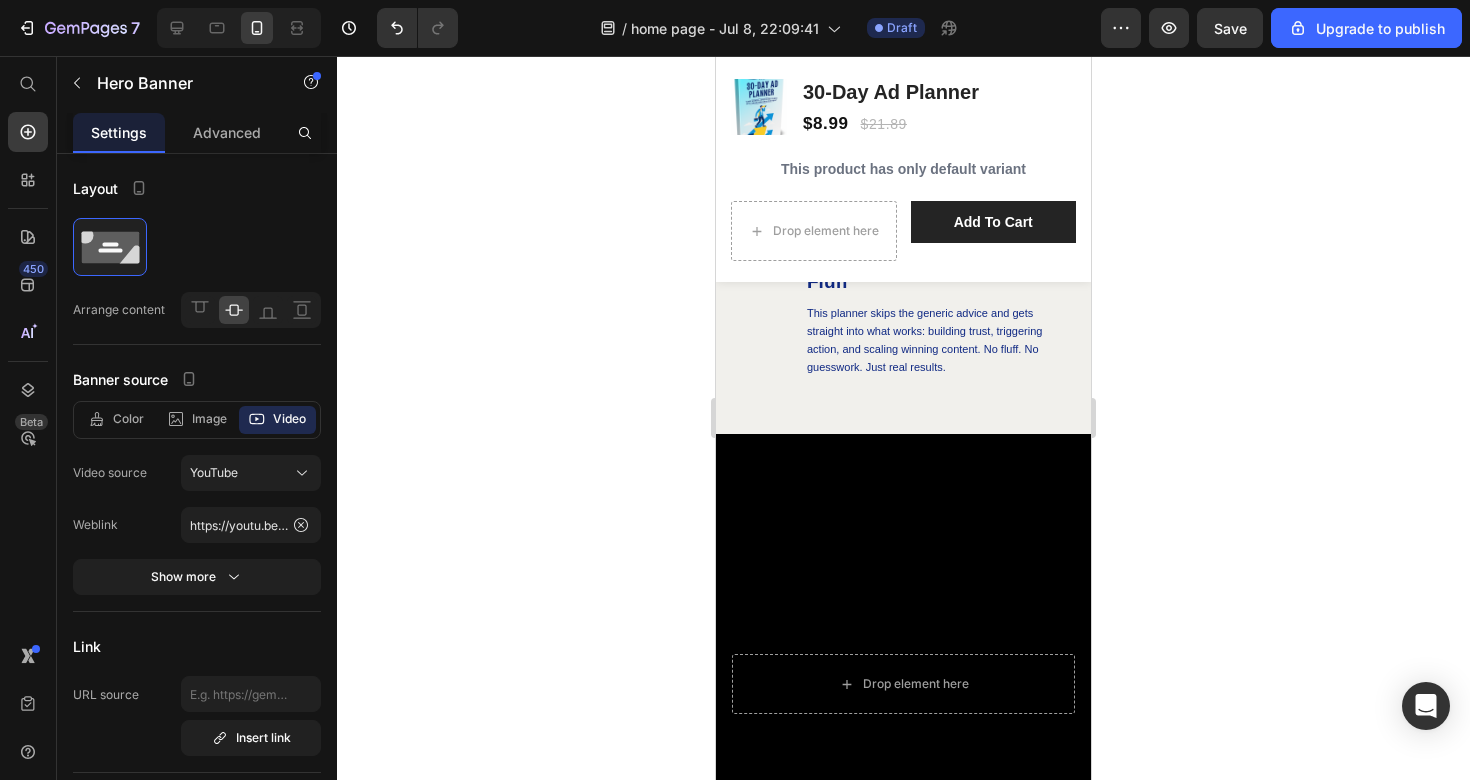 scroll, scrollTop: 1253, scrollLeft: 0, axis: vertical 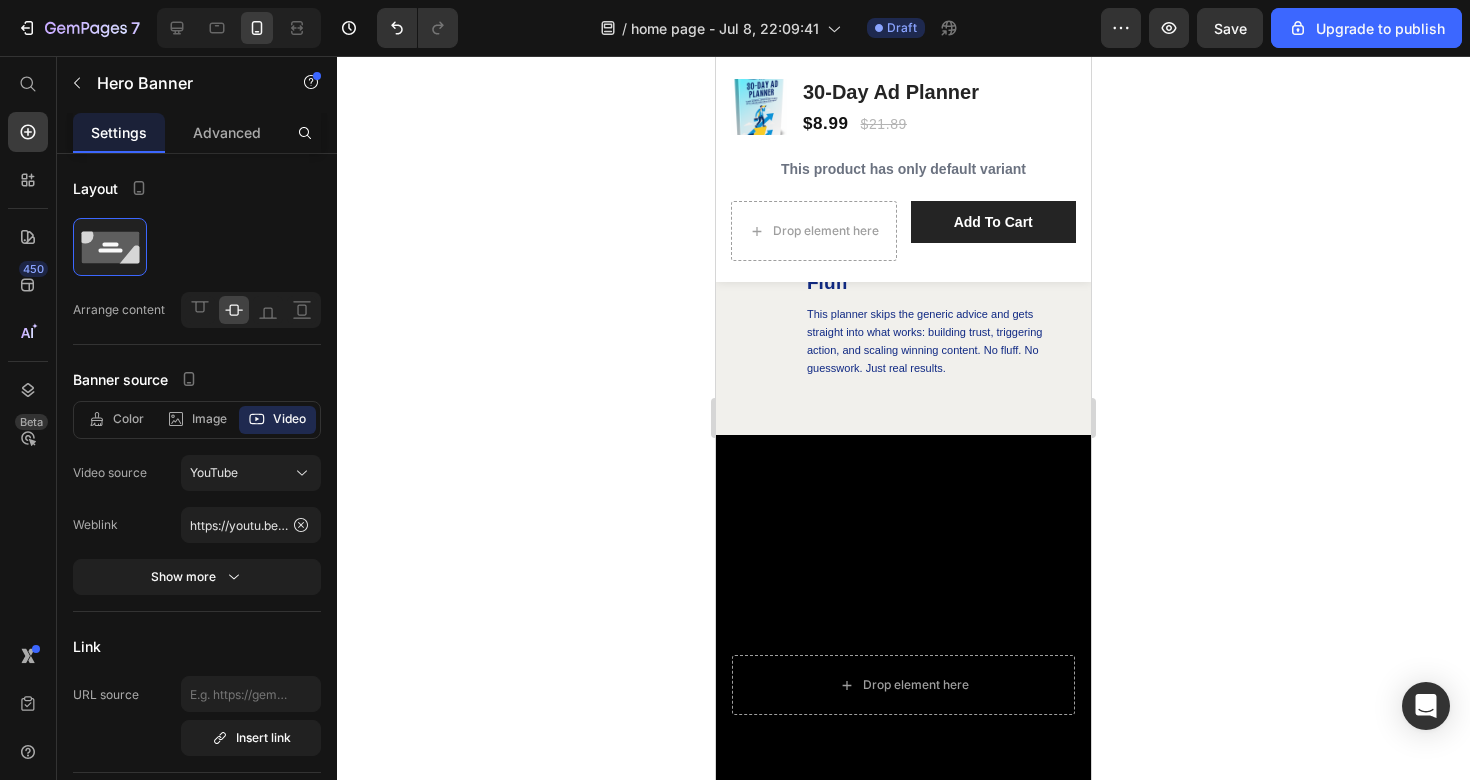 click at bounding box center [903, 685] 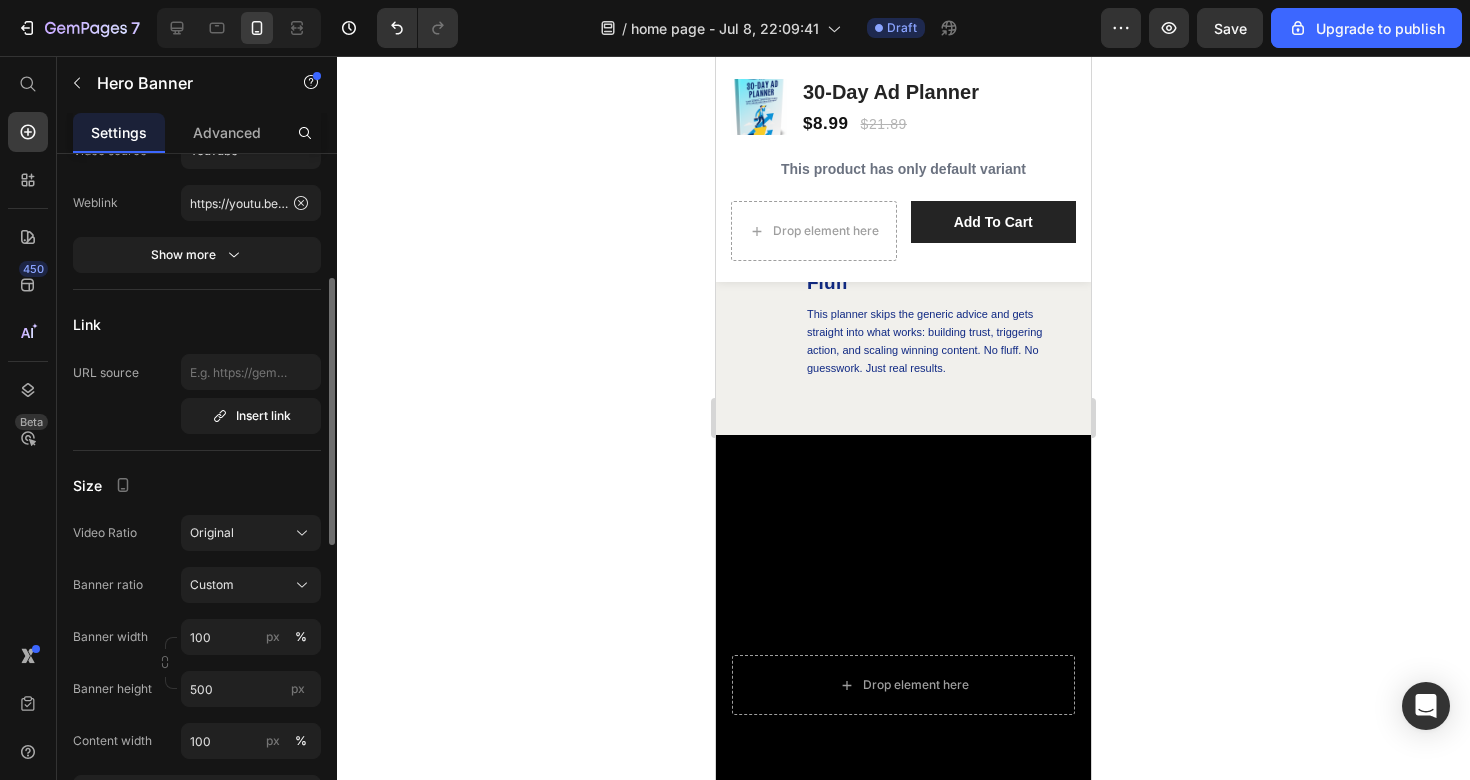 scroll, scrollTop: 323, scrollLeft: 0, axis: vertical 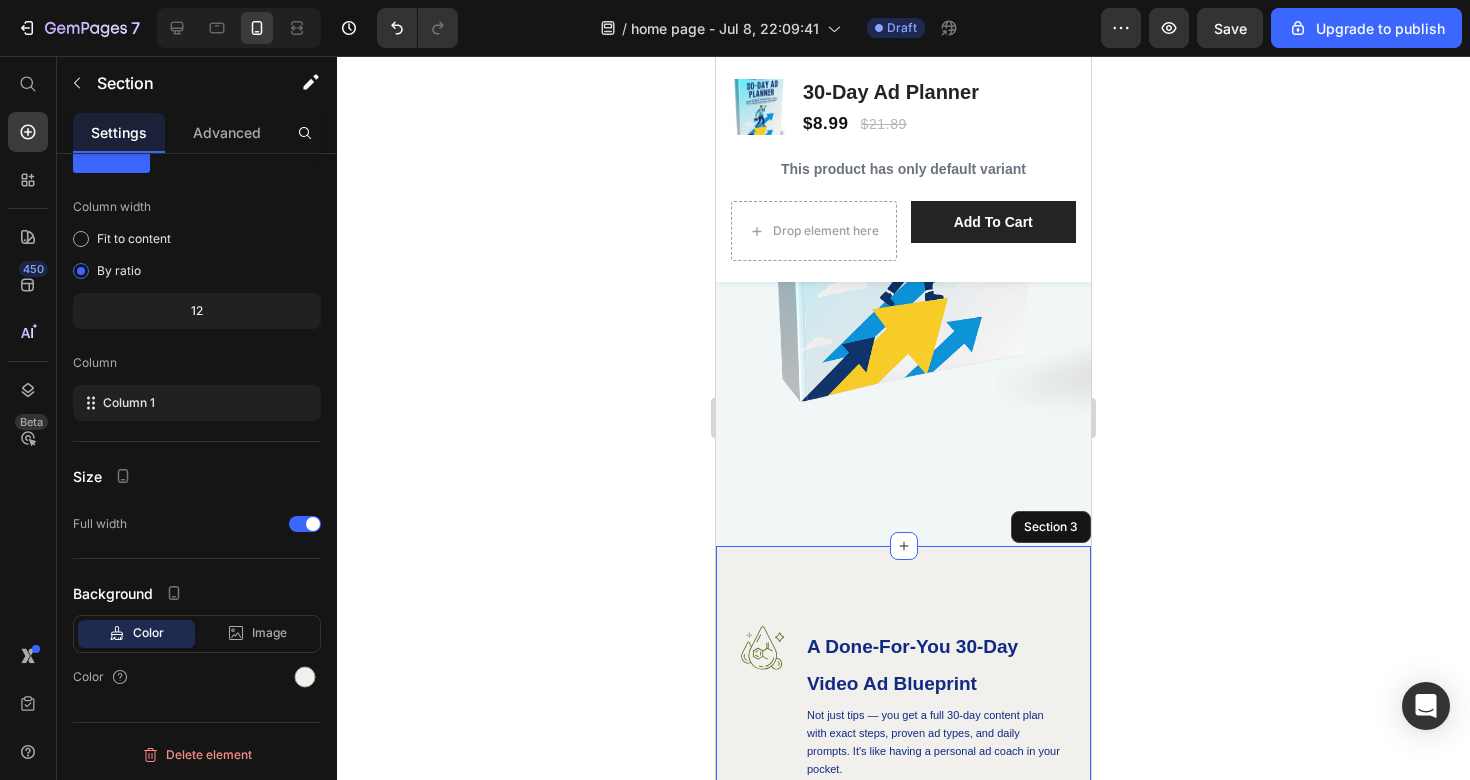 click on "Why Choose This Ad - Planner? Heading Row Image A Done-For-You 30-Day Video Ad Blueprint Heading Not just tips — you get a full 30-day content plan with exact steps, proven ad types, and daily prompts. It's like having a personal ad coach in your pocket. Text Block Row Image High-Converting Templates & Hook Formulas Heading From “Did you know?” openers to viral POVs and offer structures, this eBook gives you ready-to-use formats that make your ads convert — fast. Text Block Row Image Real Sales Strategy, Not Fluff Heading This planner skips the generic advice and gets straight into what works: building trust, triggering action, and scaling winning content. No fluff. No guesswork. Just real results. Text Block Row Row
Drop element here Hero Banner Row Hero Banner Section 3" at bounding box center (903, 1284) 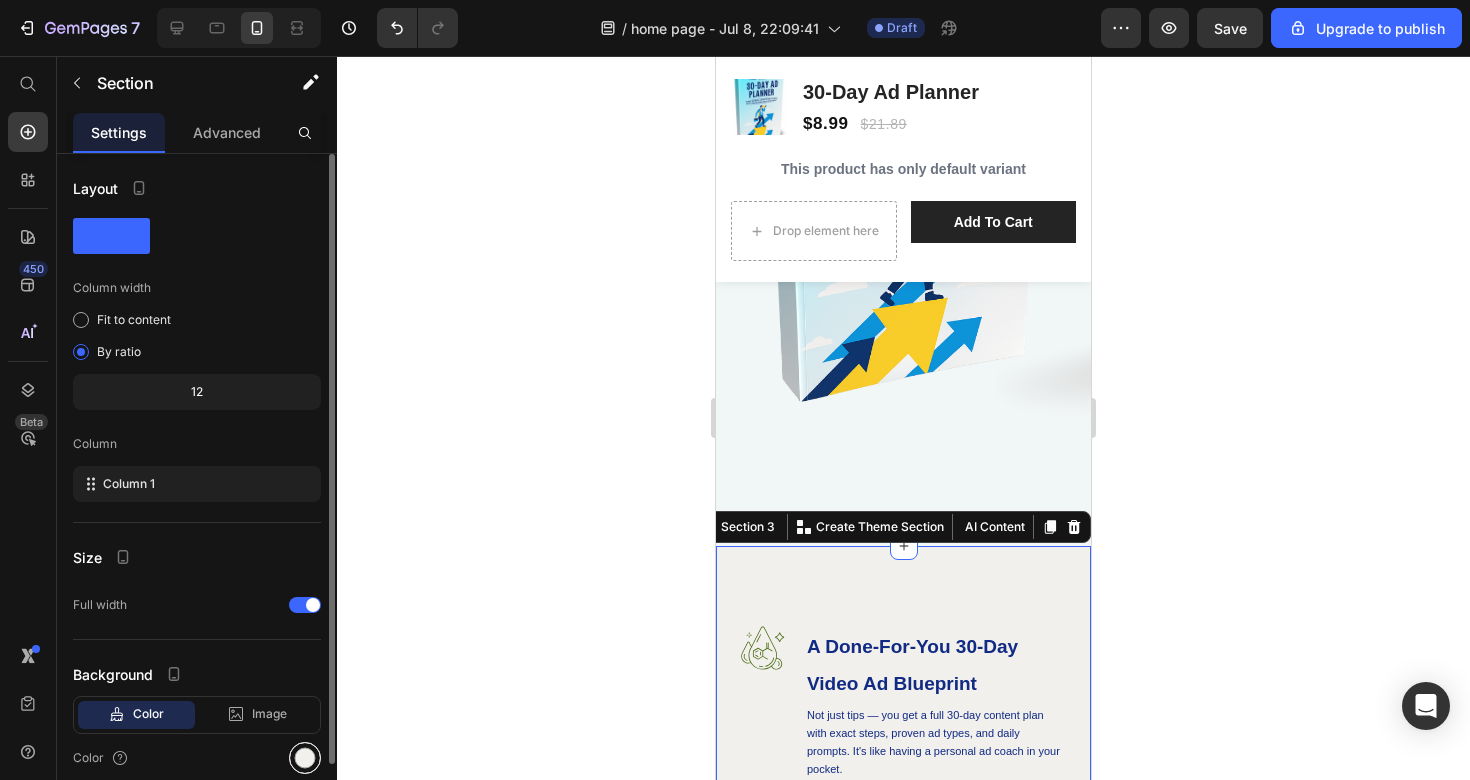 click at bounding box center [305, 758] 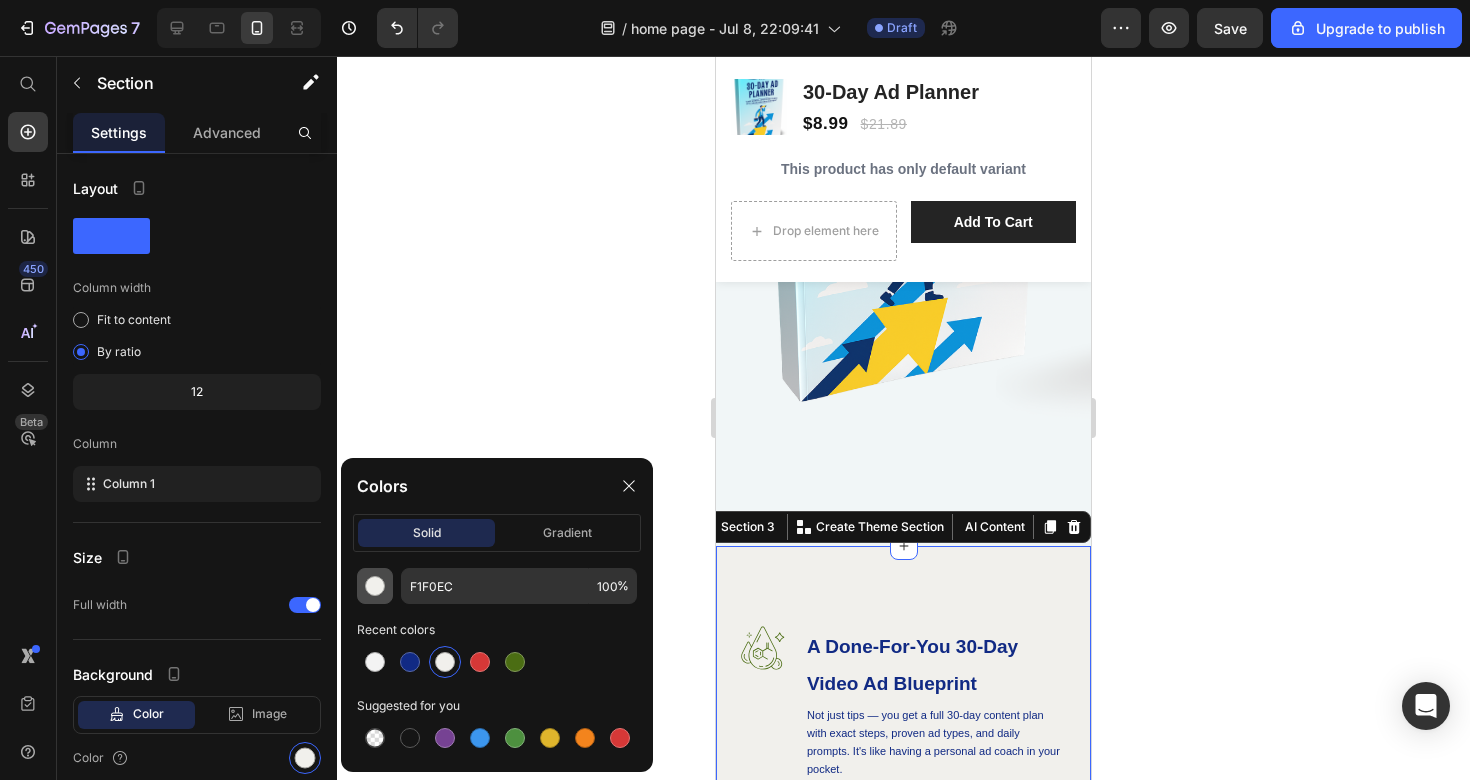 click at bounding box center (375, 586) 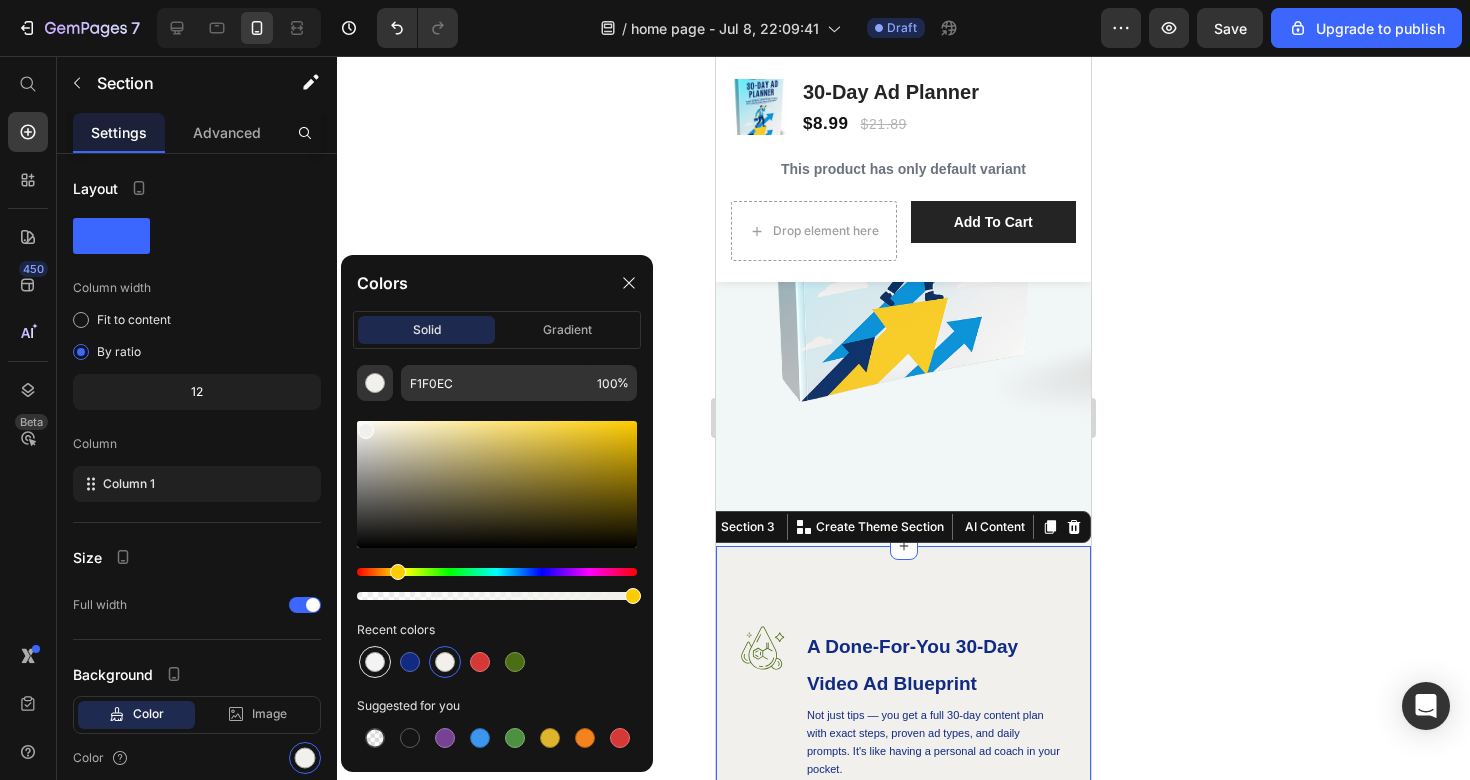 click at bounding box center (375, 662) 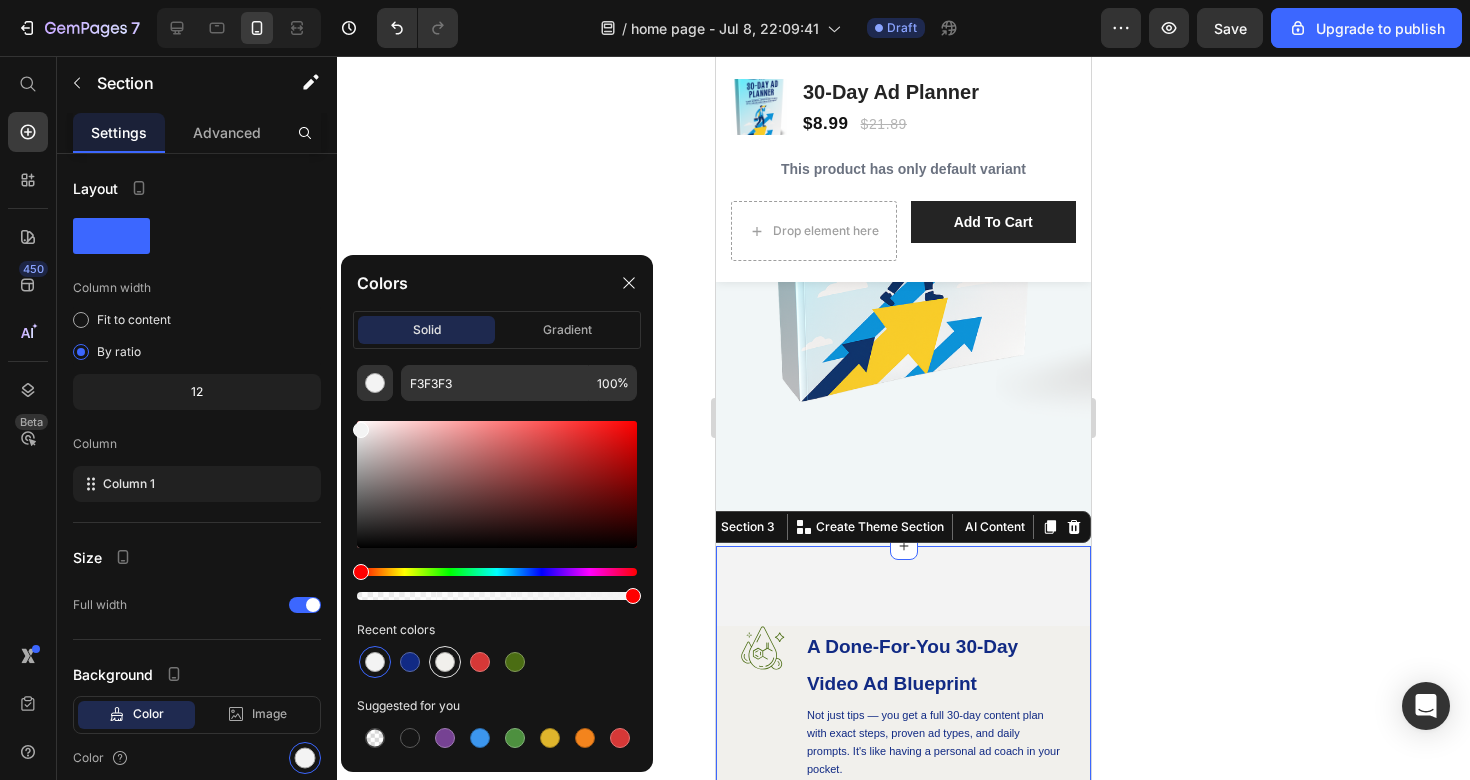 click at bounding box center [445, 662] 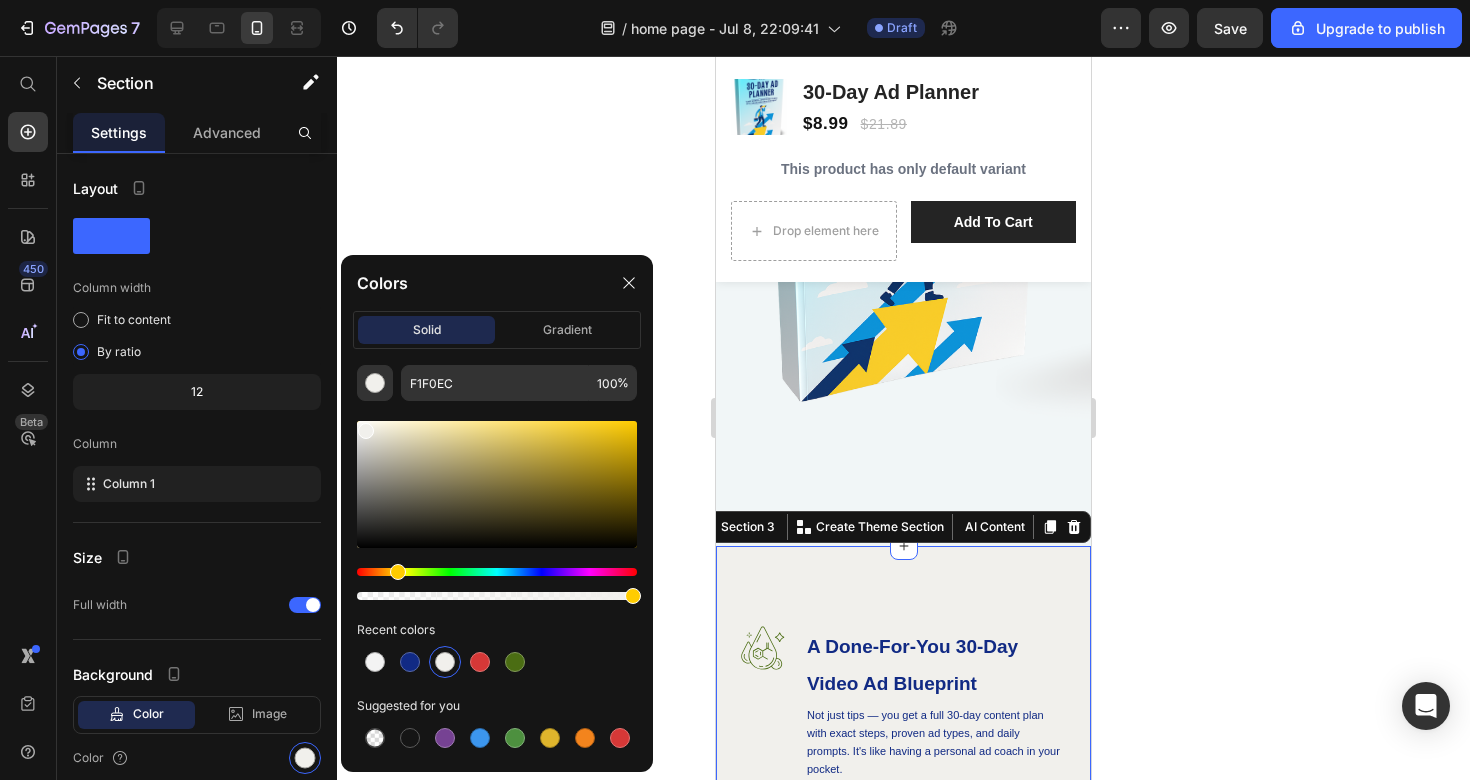 click on "Why Choose This Ad - Planner? Heading Row Image A Done-For-You 30-Day Video Ad Blueprint Heading Not just tips — you get a full 30-day content plan with exact steps, proven ad types, and daily prompts. It's like having a personal ad coach in your pocket. Text Block Row Image High-Converting Templates & Hook Formulas Heading From “Did you know?” openers to viral POVs and offer structures, this eBook gives you ready-to-use formats that make your ads convert — fast. Text Block Row Image Real Sales Strategy, Not Fluff Heading This planner skips the generic advice and gets straight into what works: building trust, triggering action, and scaling winning content. No fluff. No guesswork. Just real results. Text Block Row Row
Drop element here Hero Banner Row Hero Banner Section 3   You can create reusable sections Create Theme Section AI Content Write with GemAI What would you like to describe here? Tone and Voice Persuasive Product 30-Day Ad Planner Show more Generate" at bounding box center (903, 1284) 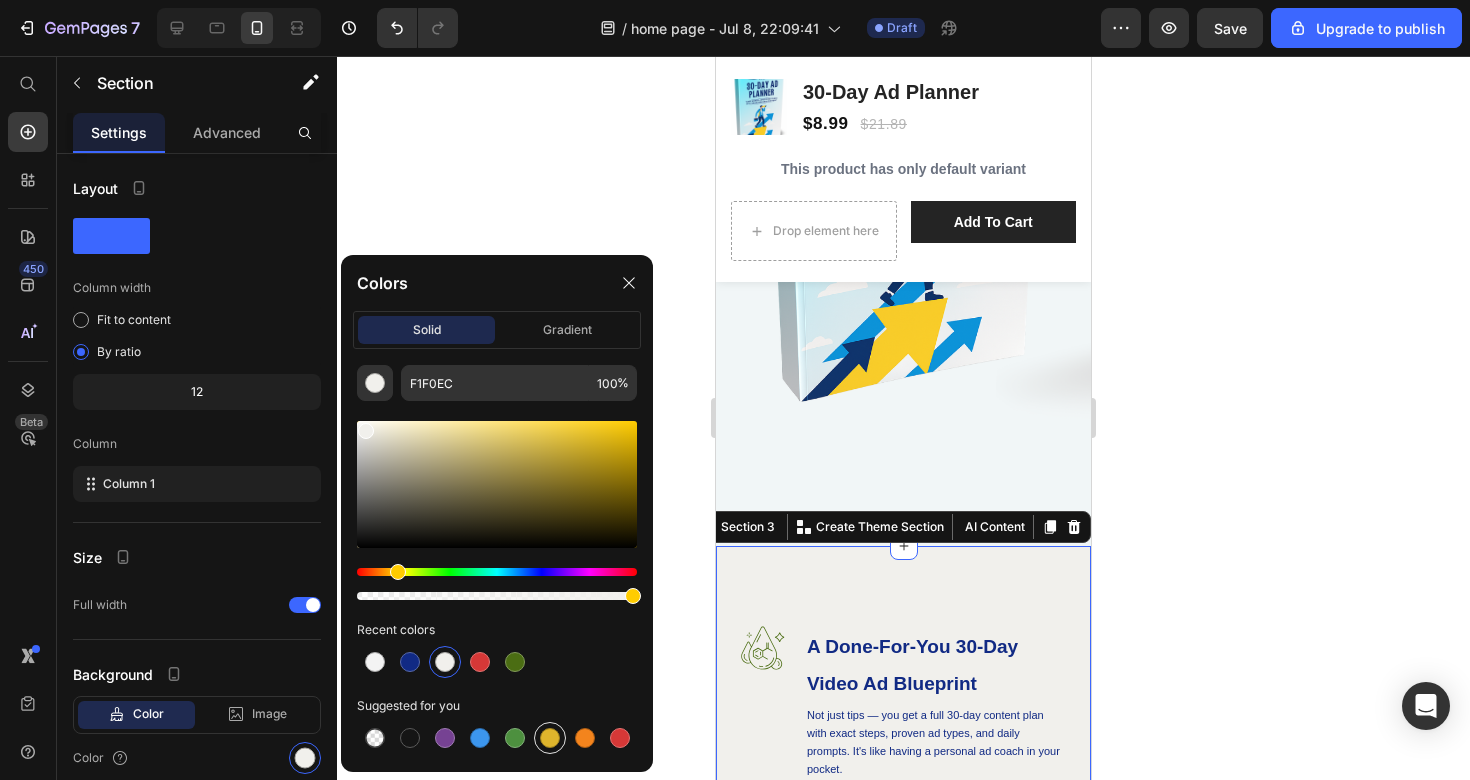 click at bounding box center [550, 738] 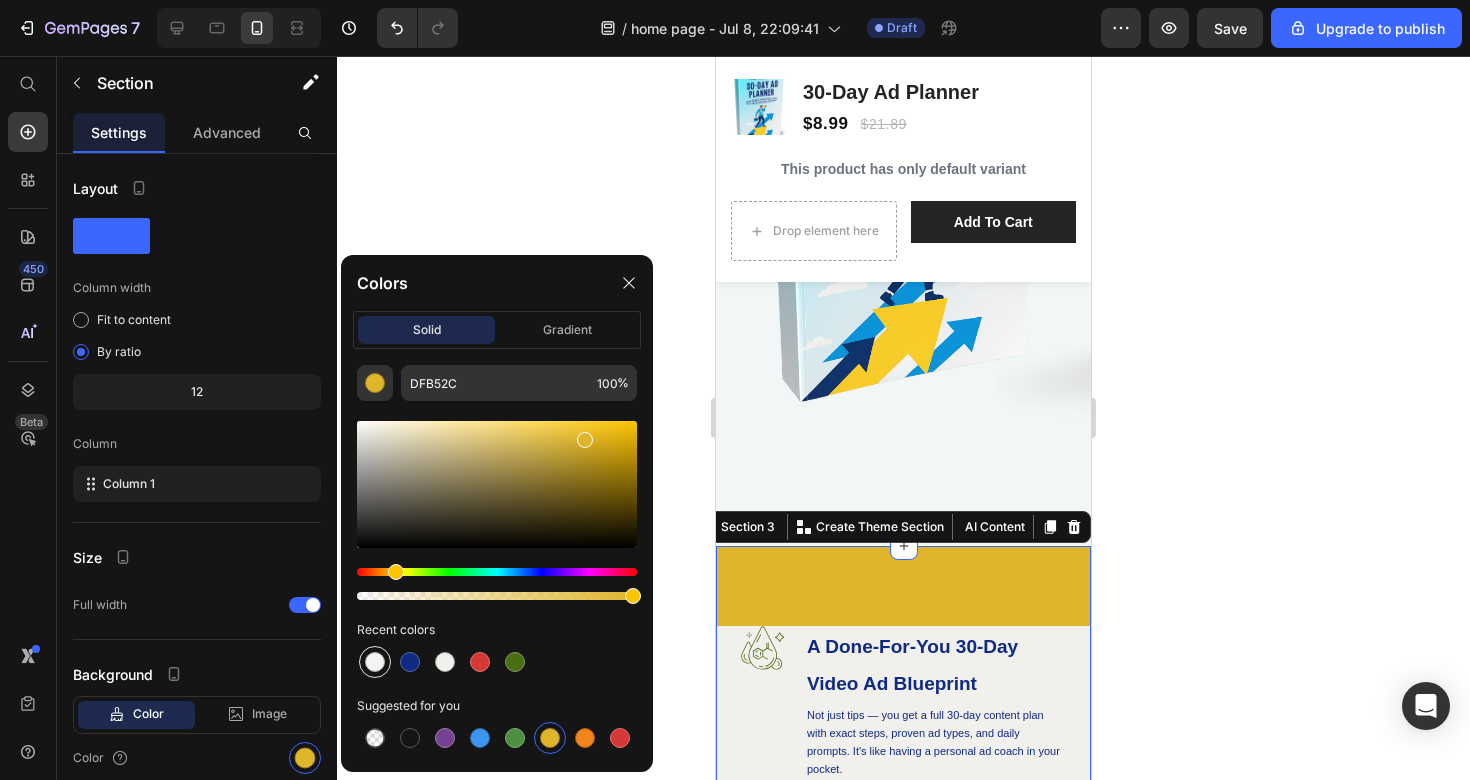 click at bounding box center [375, 662] 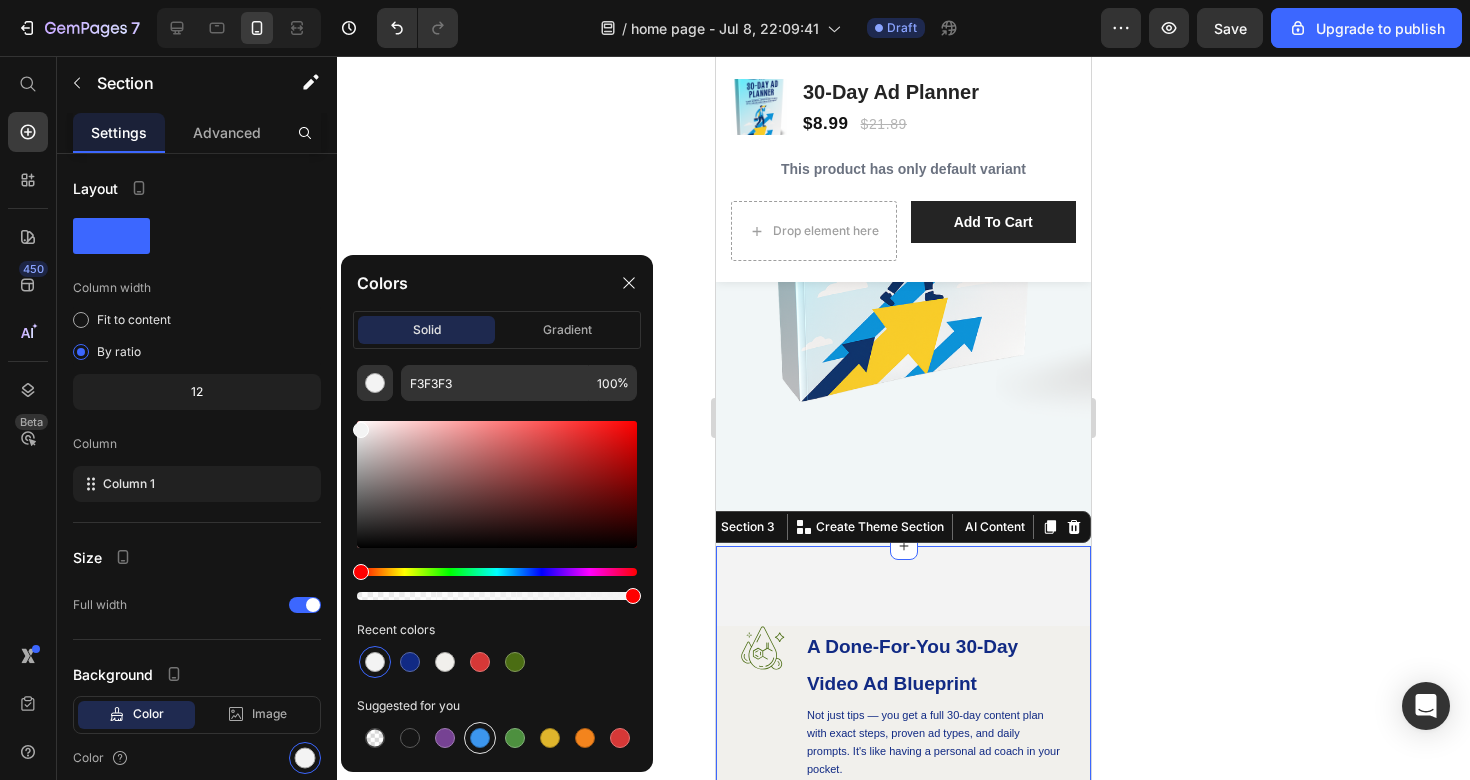 click at bounding box center [480, 738] 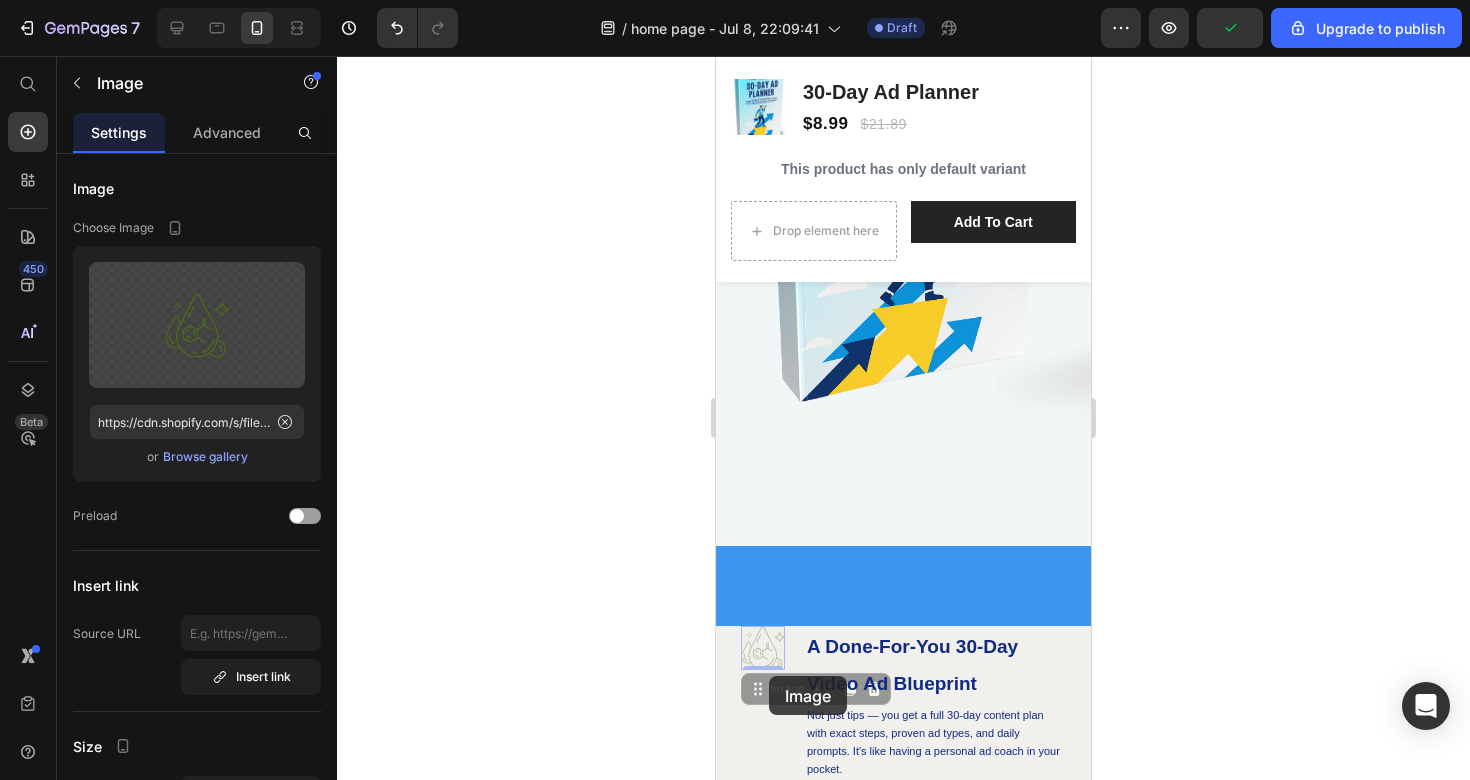 drag, startPoint x: 768, startPoint y: 665, endPoint x: 770, endPoint y: 678, distance: 13.152946 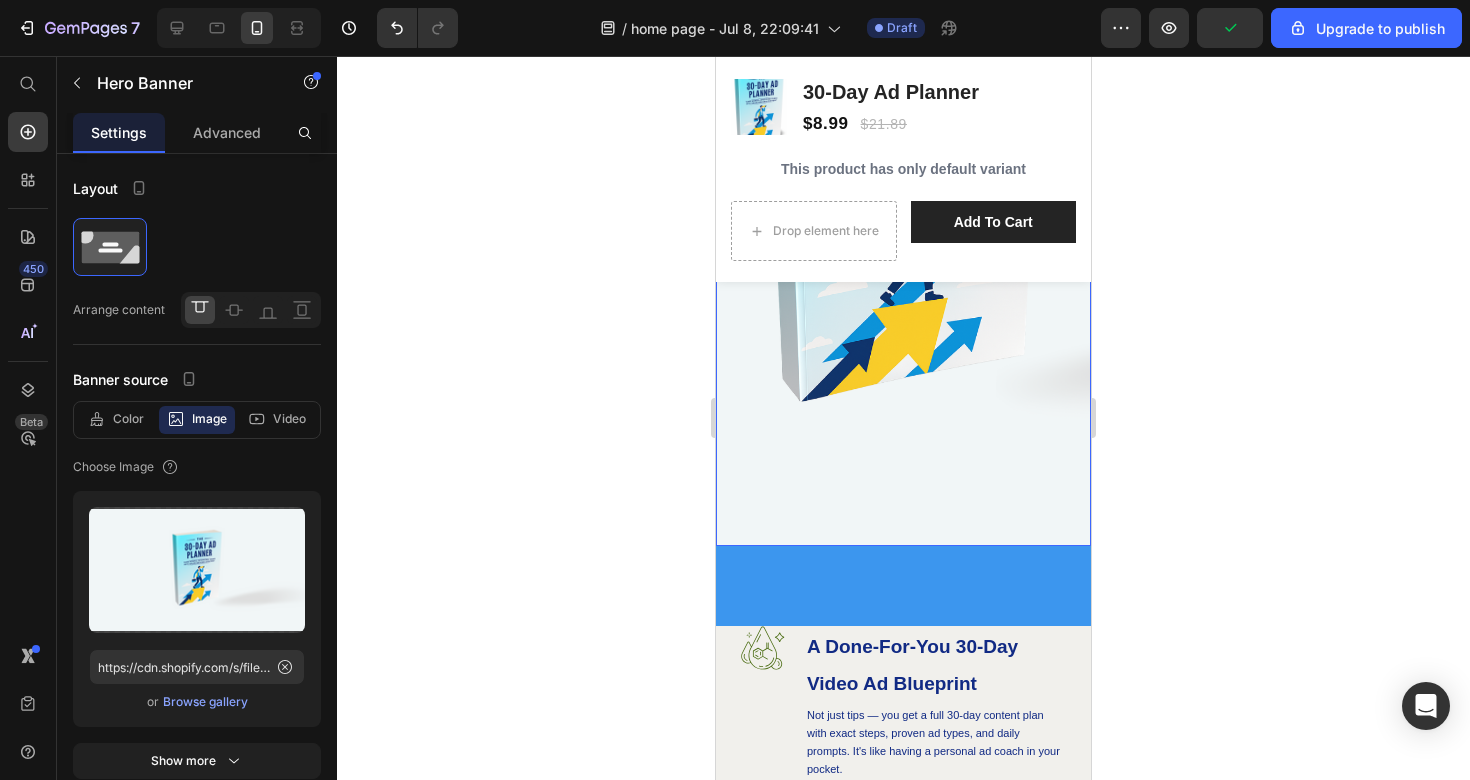 click on "Image
Drop element here Row
Drop element here Row Row" at bounding box center (903, 202) 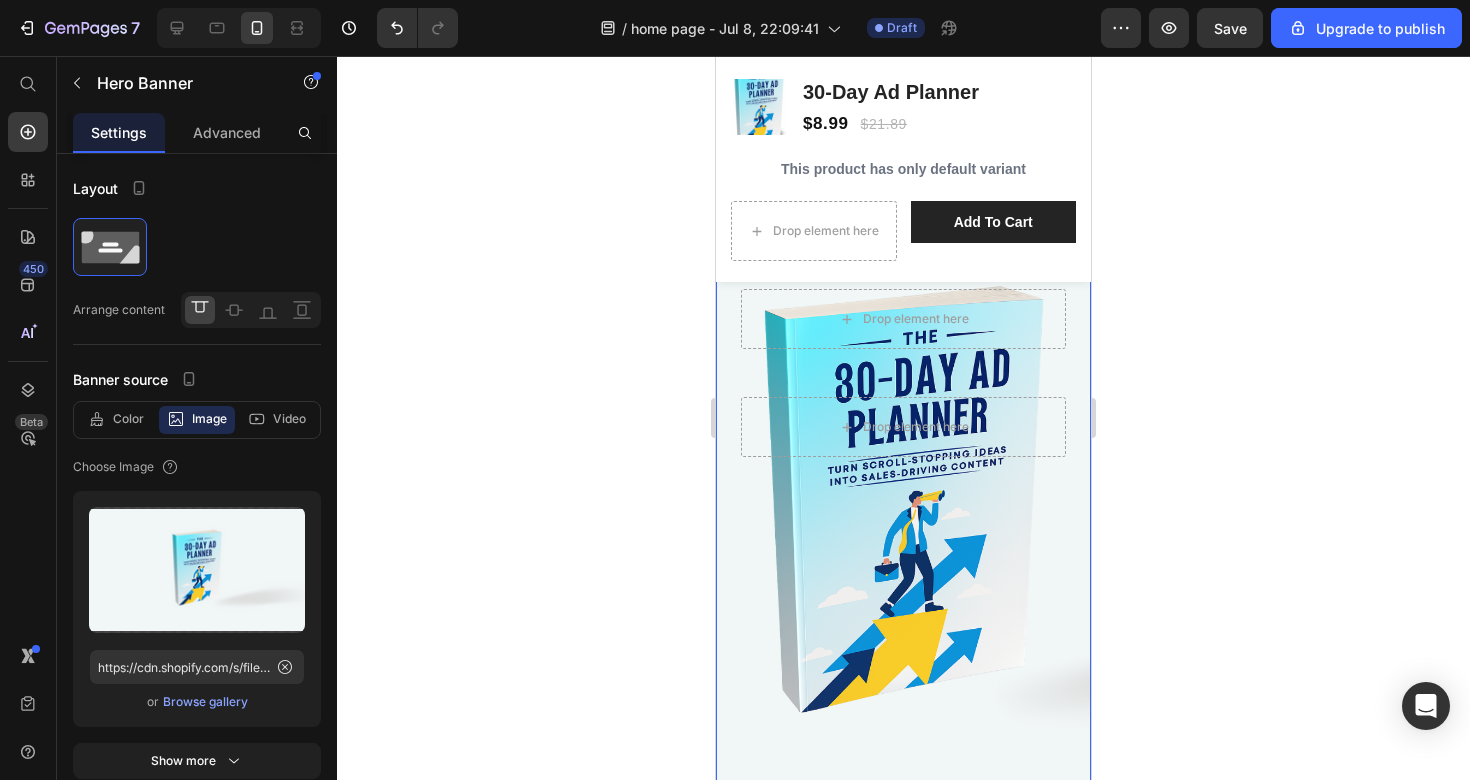 scroll, scrollTop: 181, scrollLeft: 0, axis: vertical 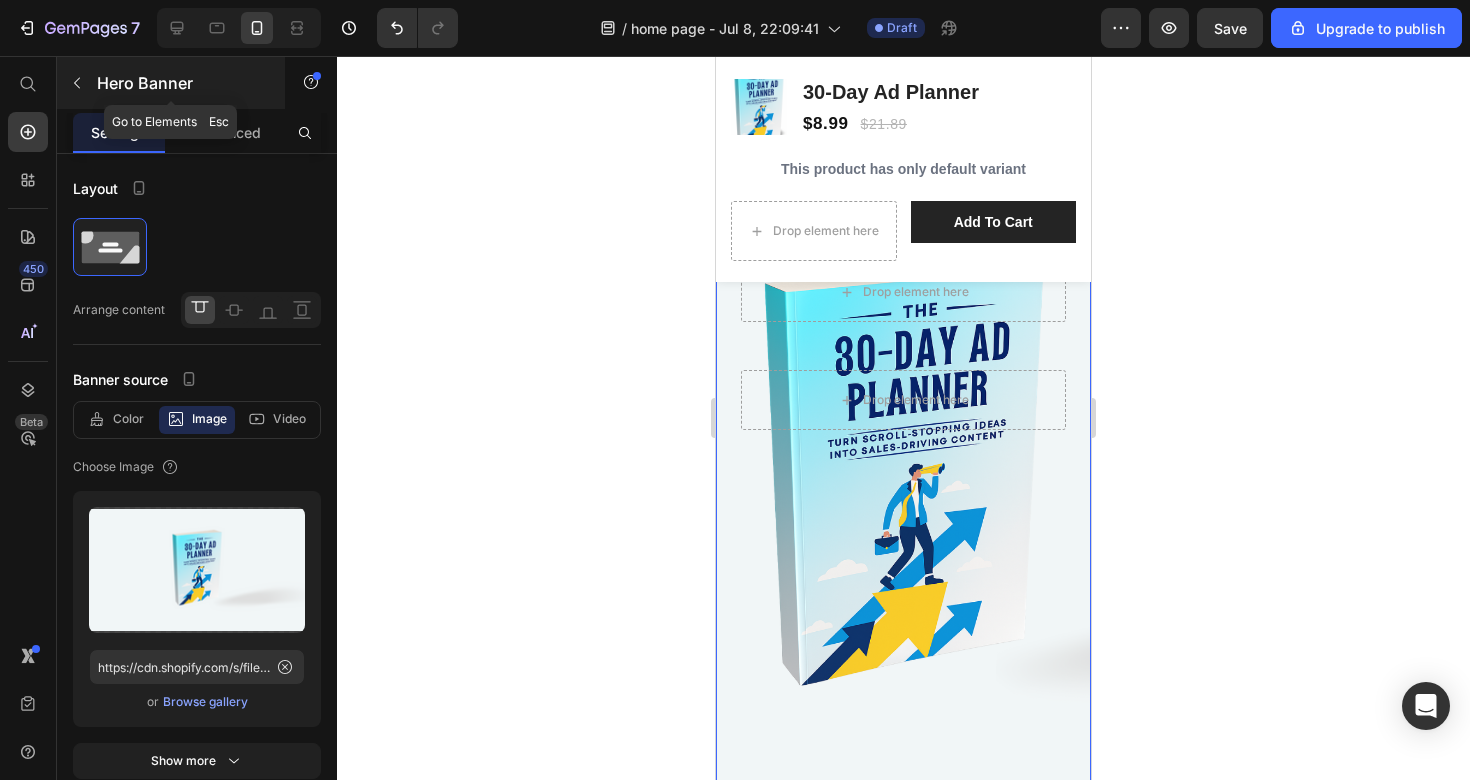 click at bounding box center (77, 83) 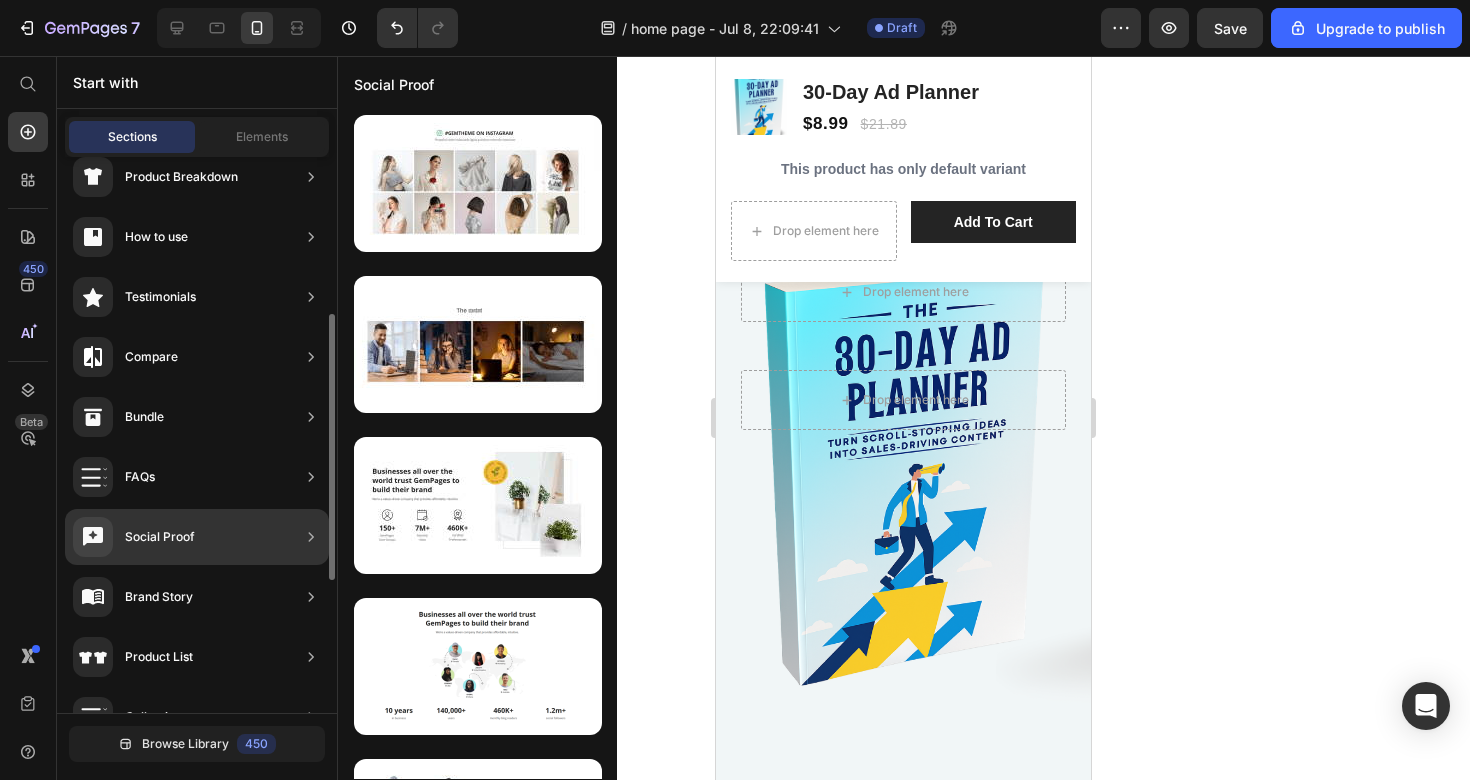 scroll, scrollTop: 325, scrollLeft: 0, axis: vertical 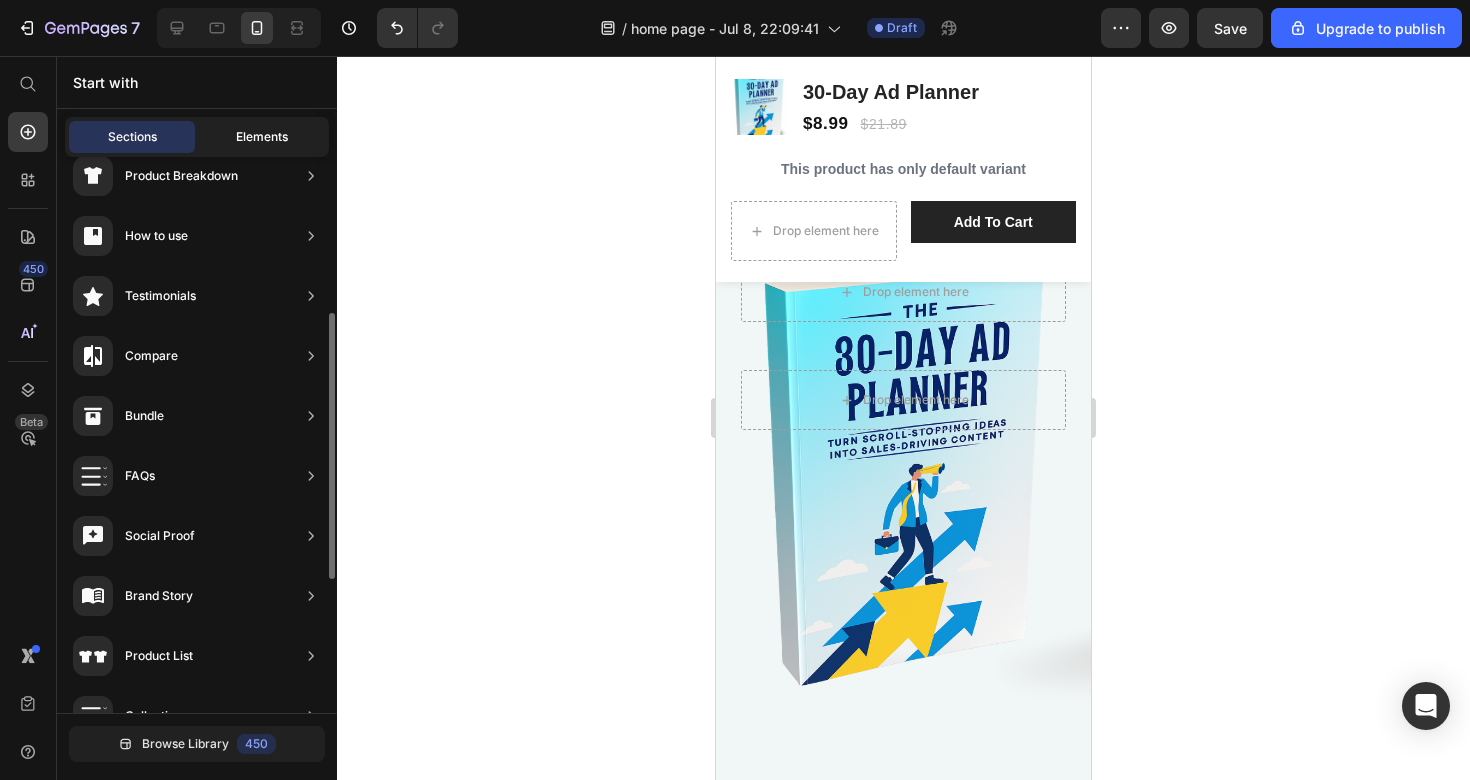 click on "Elements" 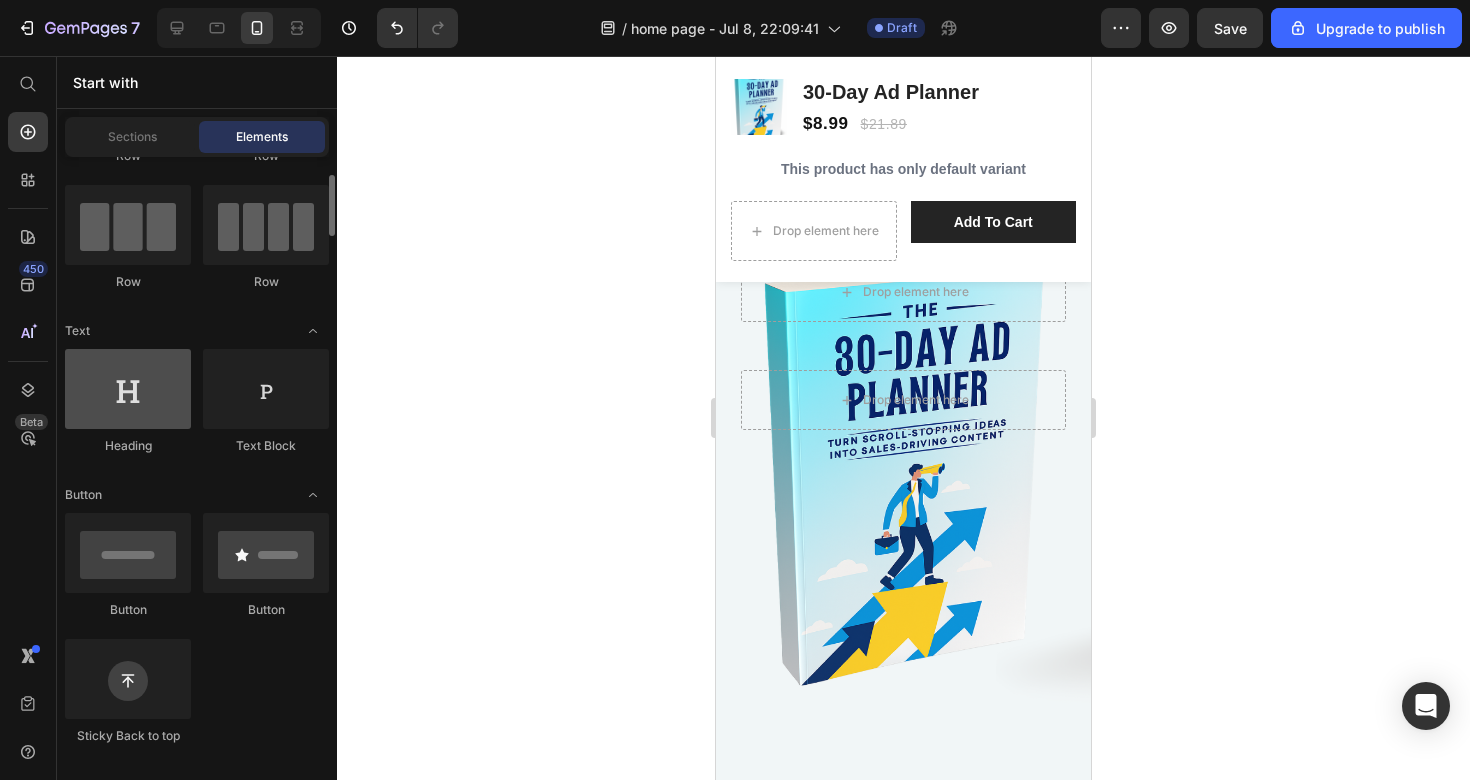 scroll, scrollTop: 146, scrollLeft: 0, axis: vertical 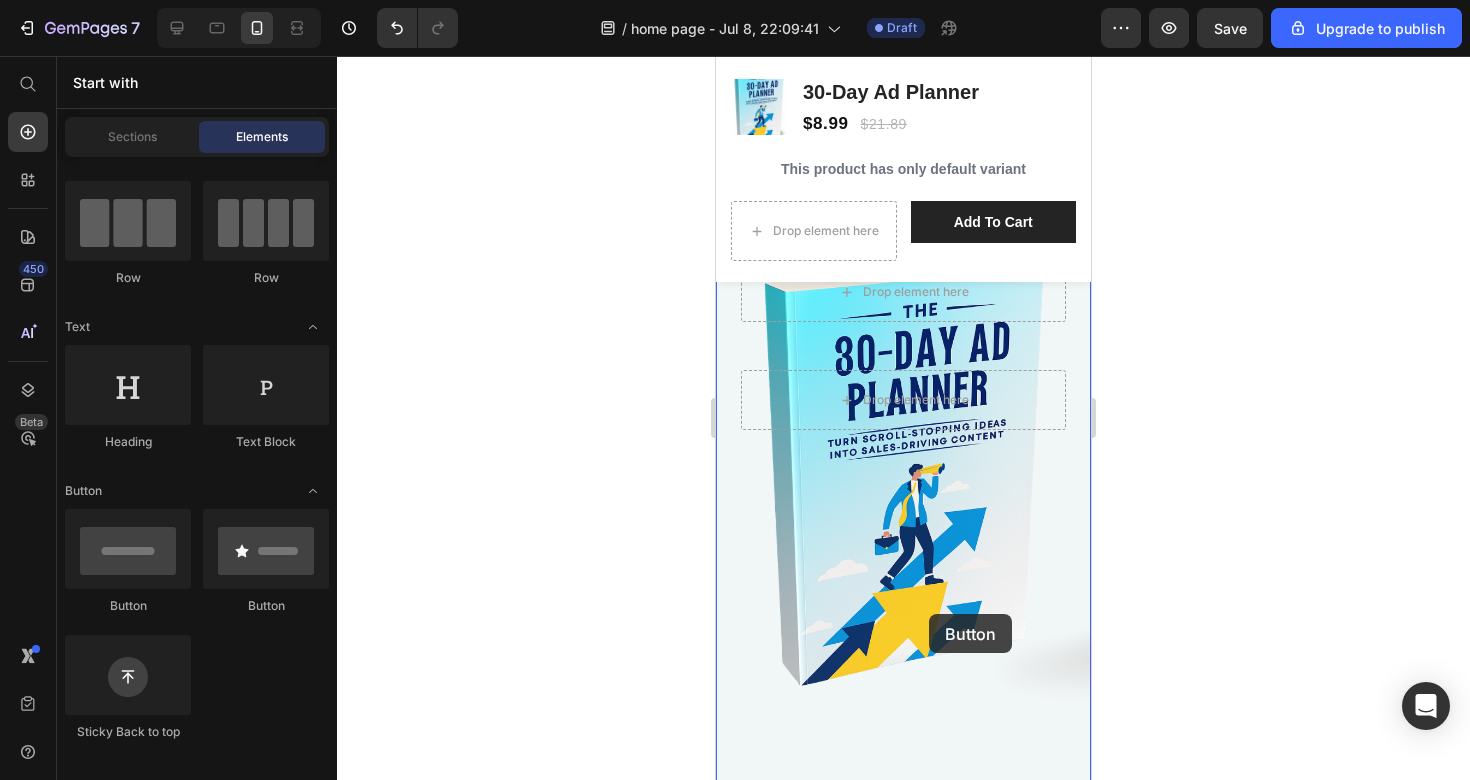 drag, startPoint x: 881, startPoint y: 634, endPoint x: 929, endPoint y: 614, distance: 52 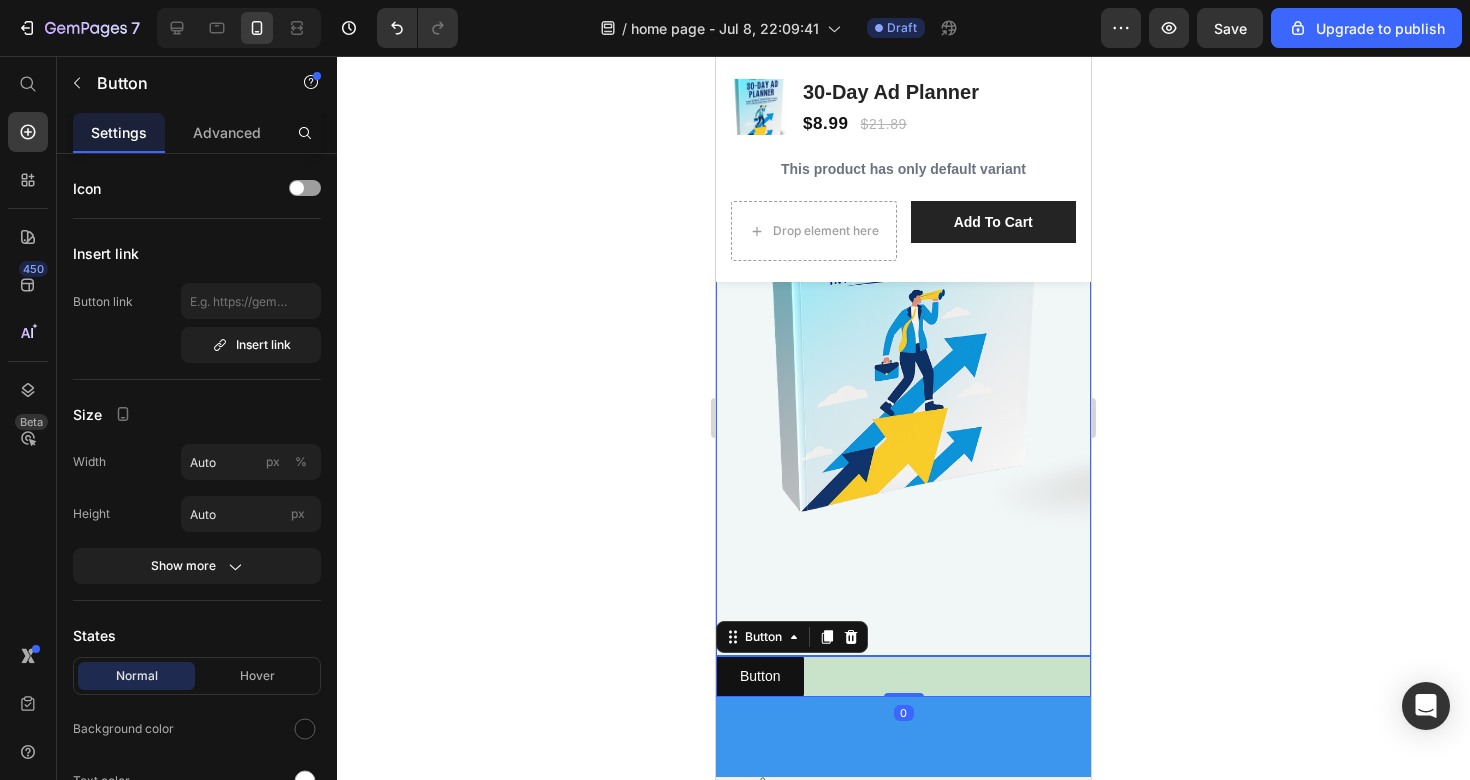 scroll, scrollTop: 410, scrollLeft: 0, axis: vertical 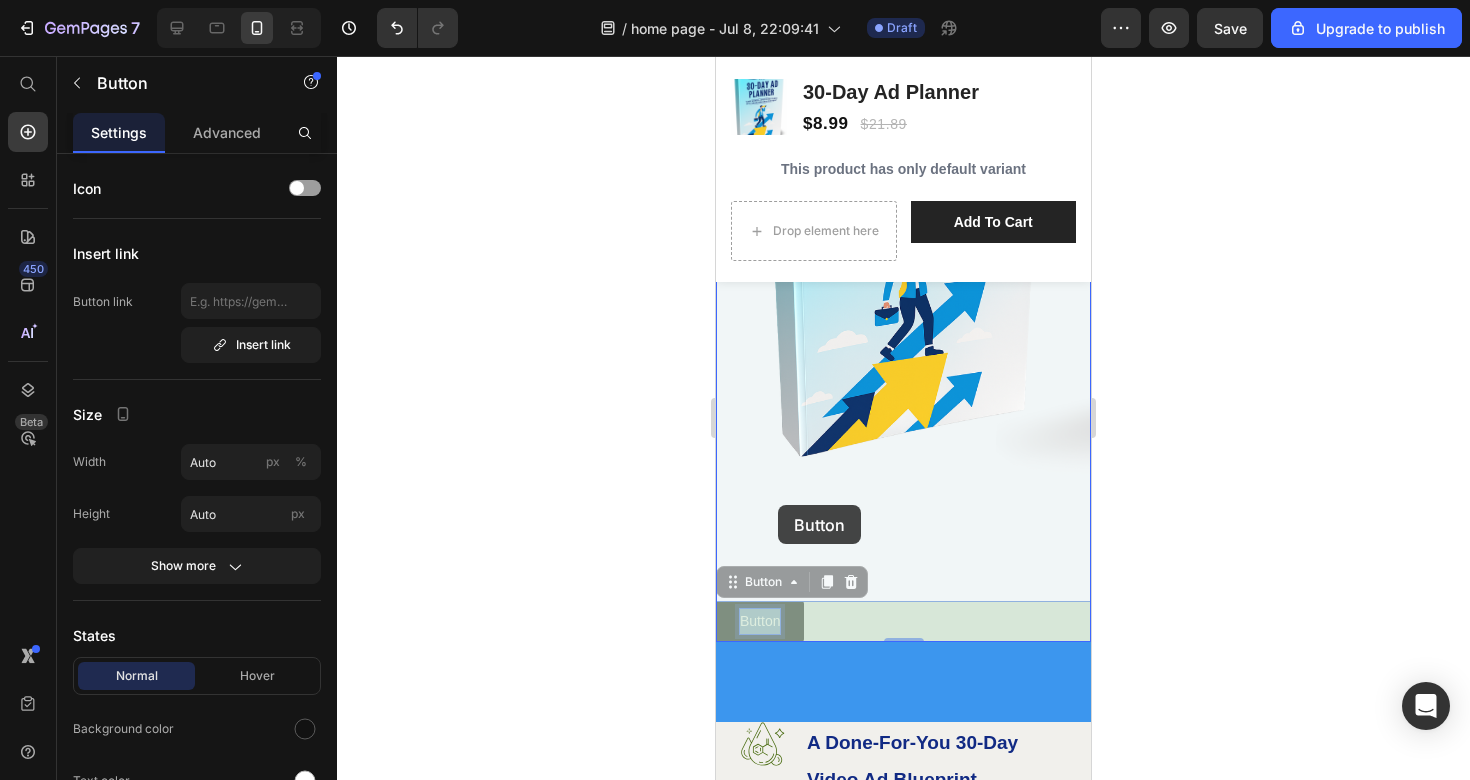 drag, startPoint x: 754, startPoint y: 619, endPoint x: 778, endPoint y: 505, distance: 116.498924 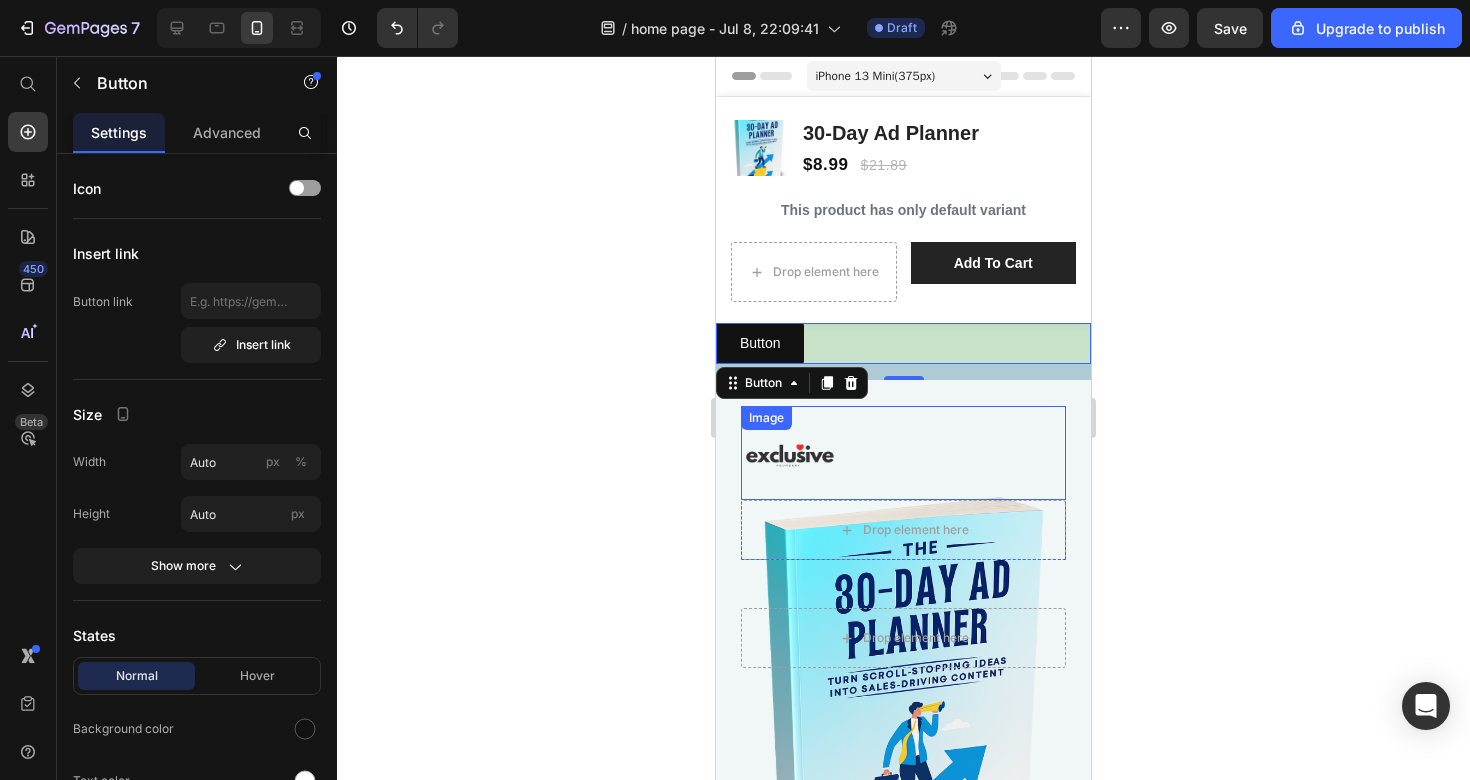 scroll, scrollTop: 0, scrollLeft: 0, axis: both 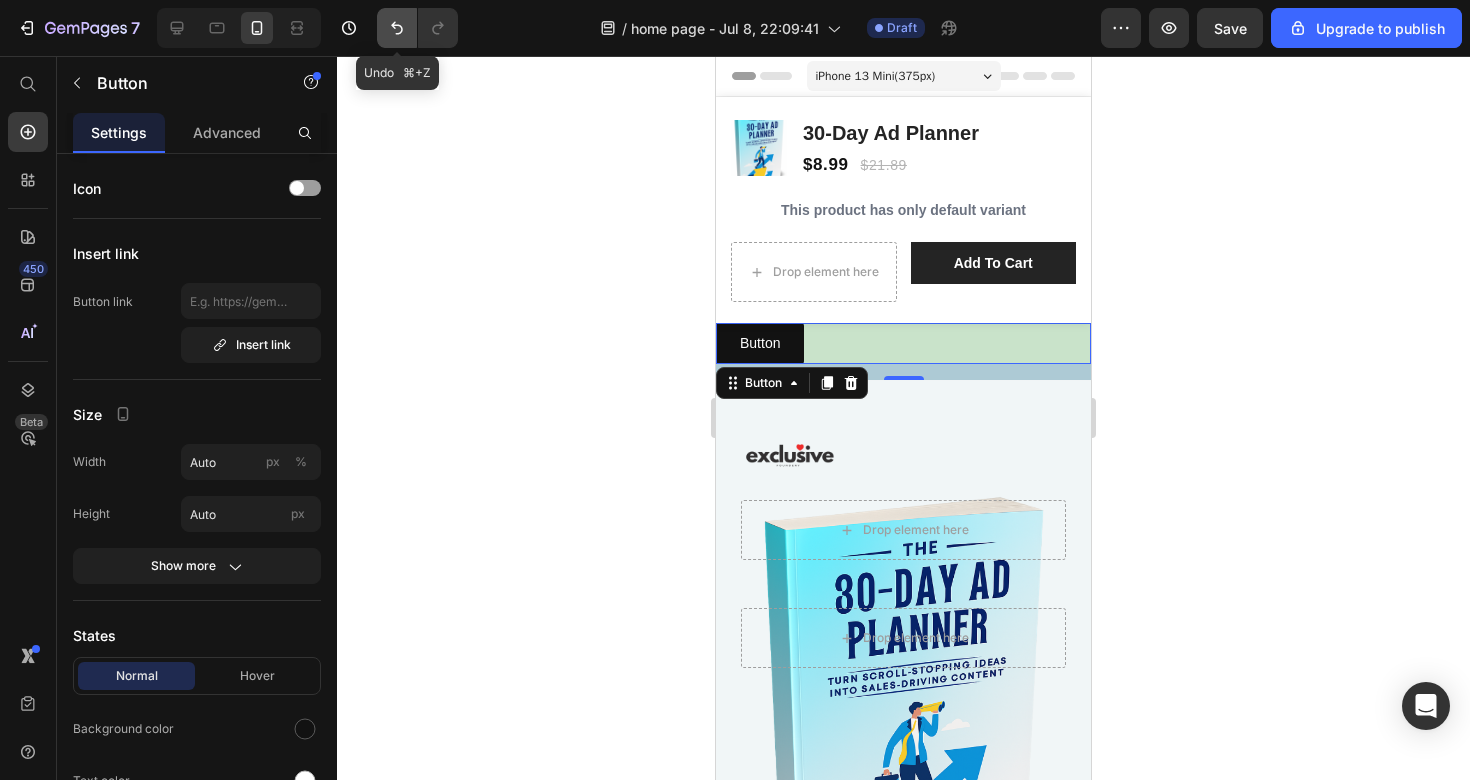click 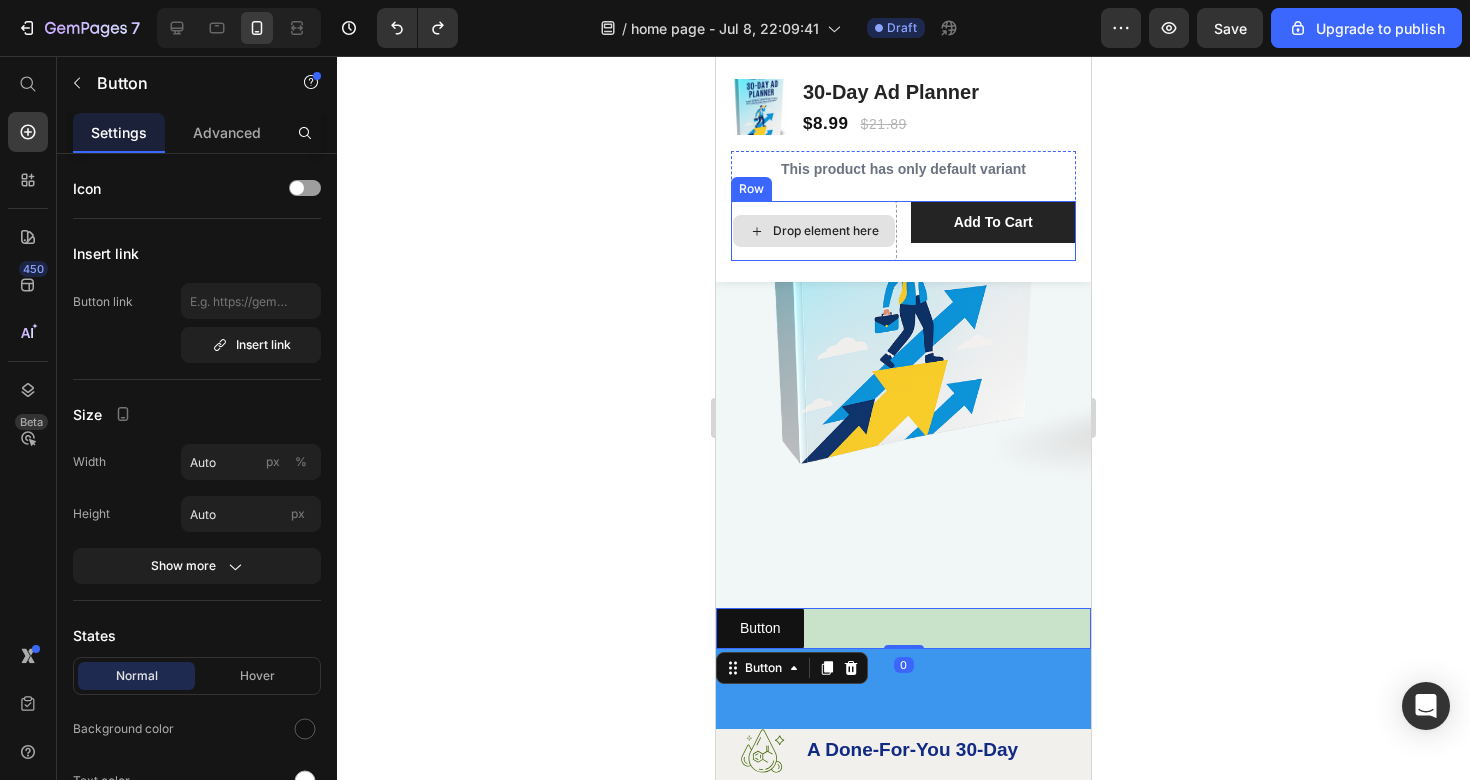 scroll, scrollTop: 556, scrollLeft: 0, axis: vertical 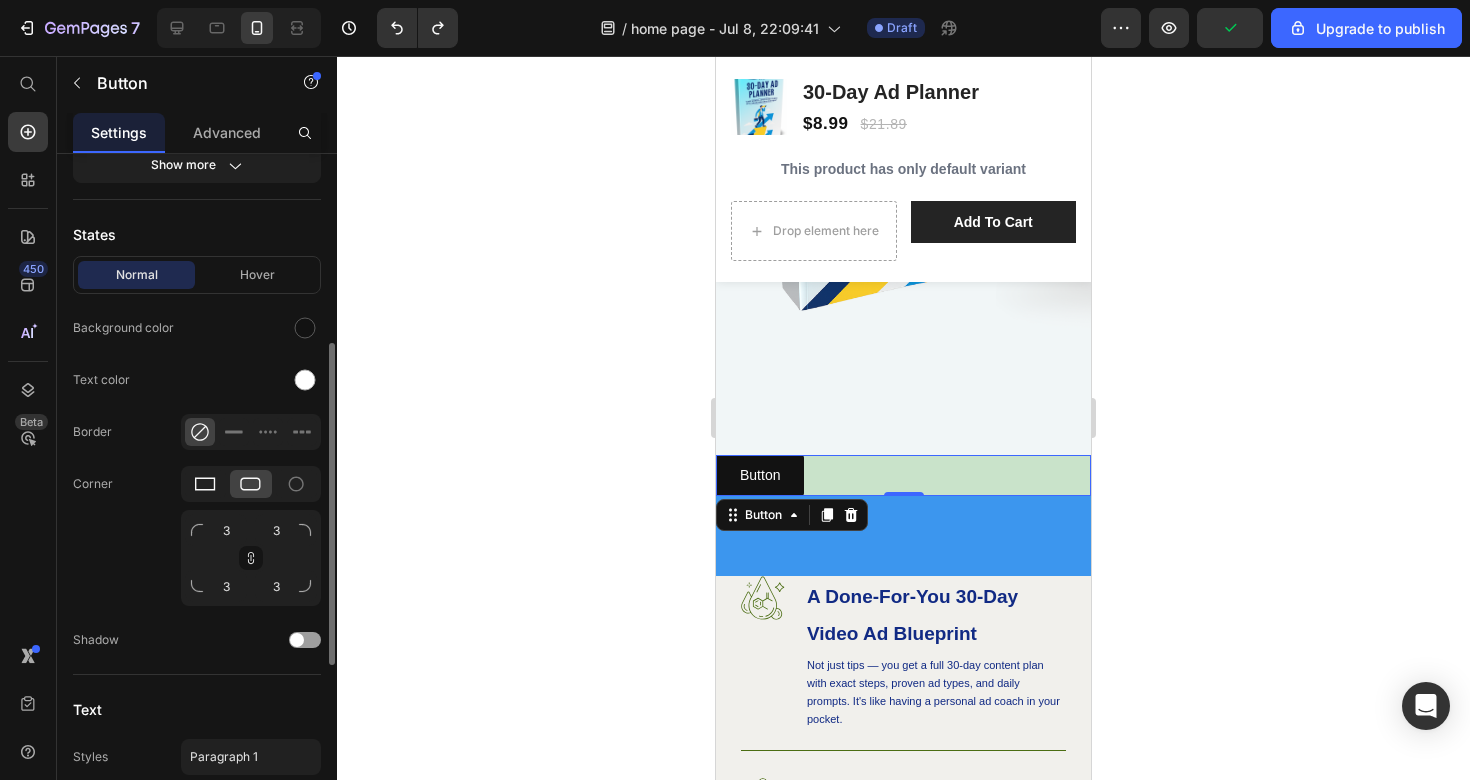 click 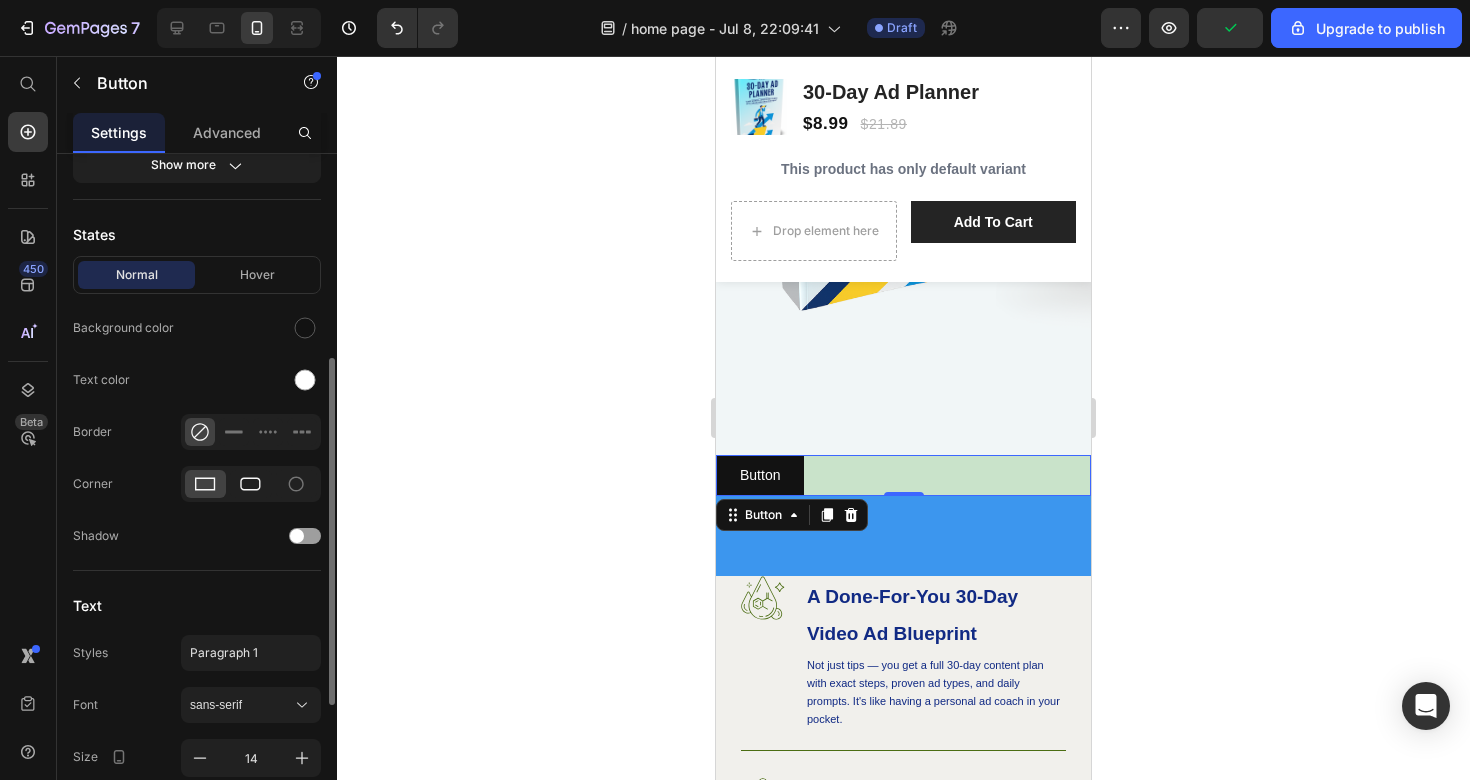 click 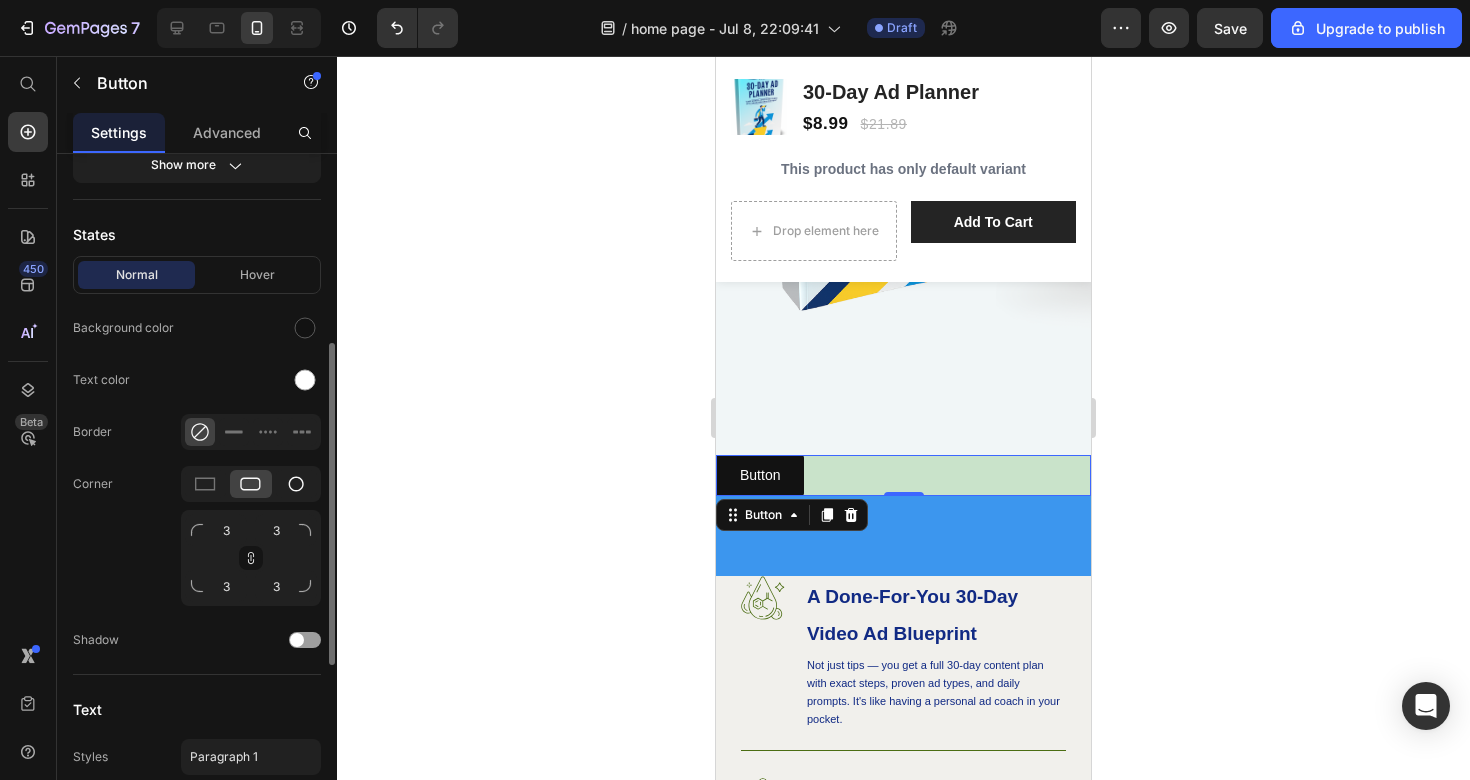 click 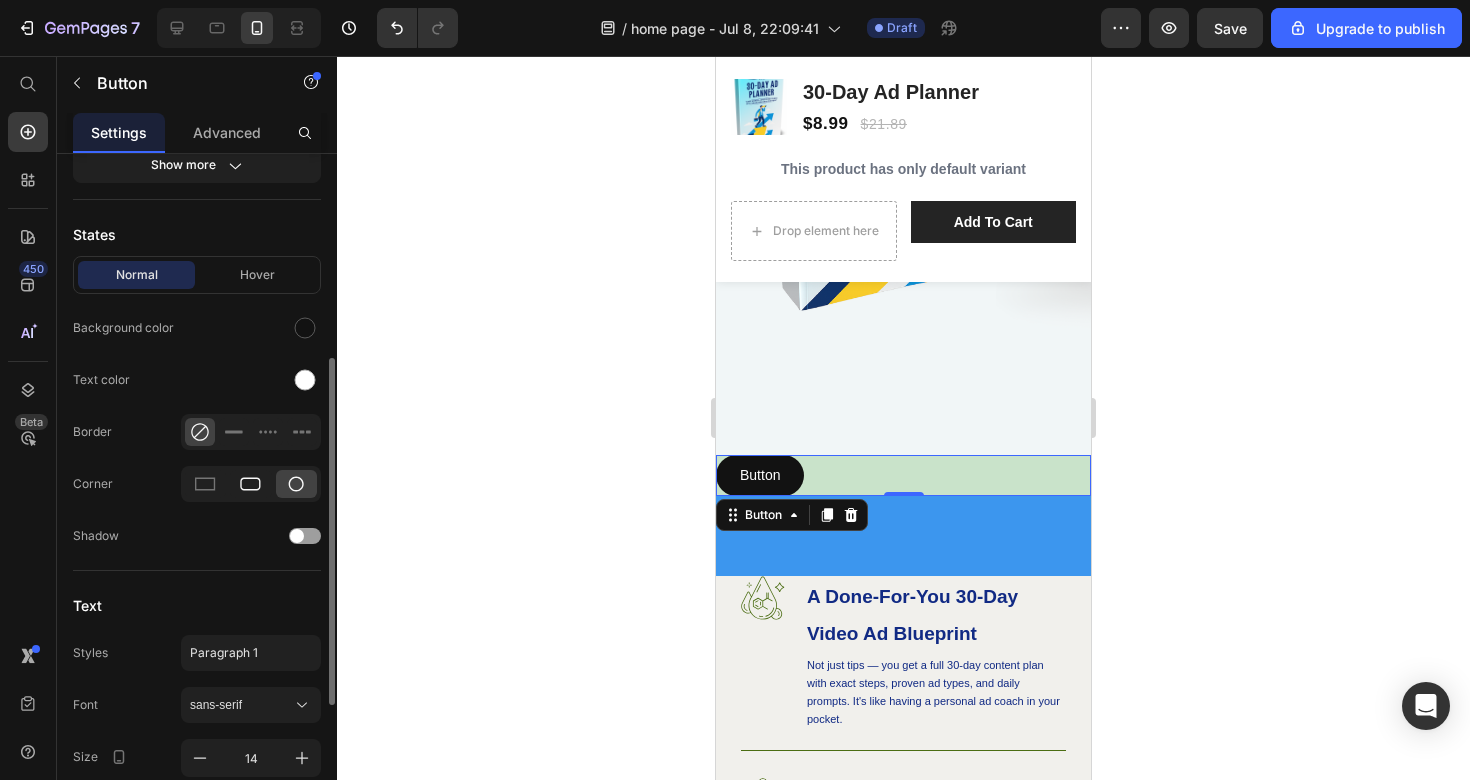 click 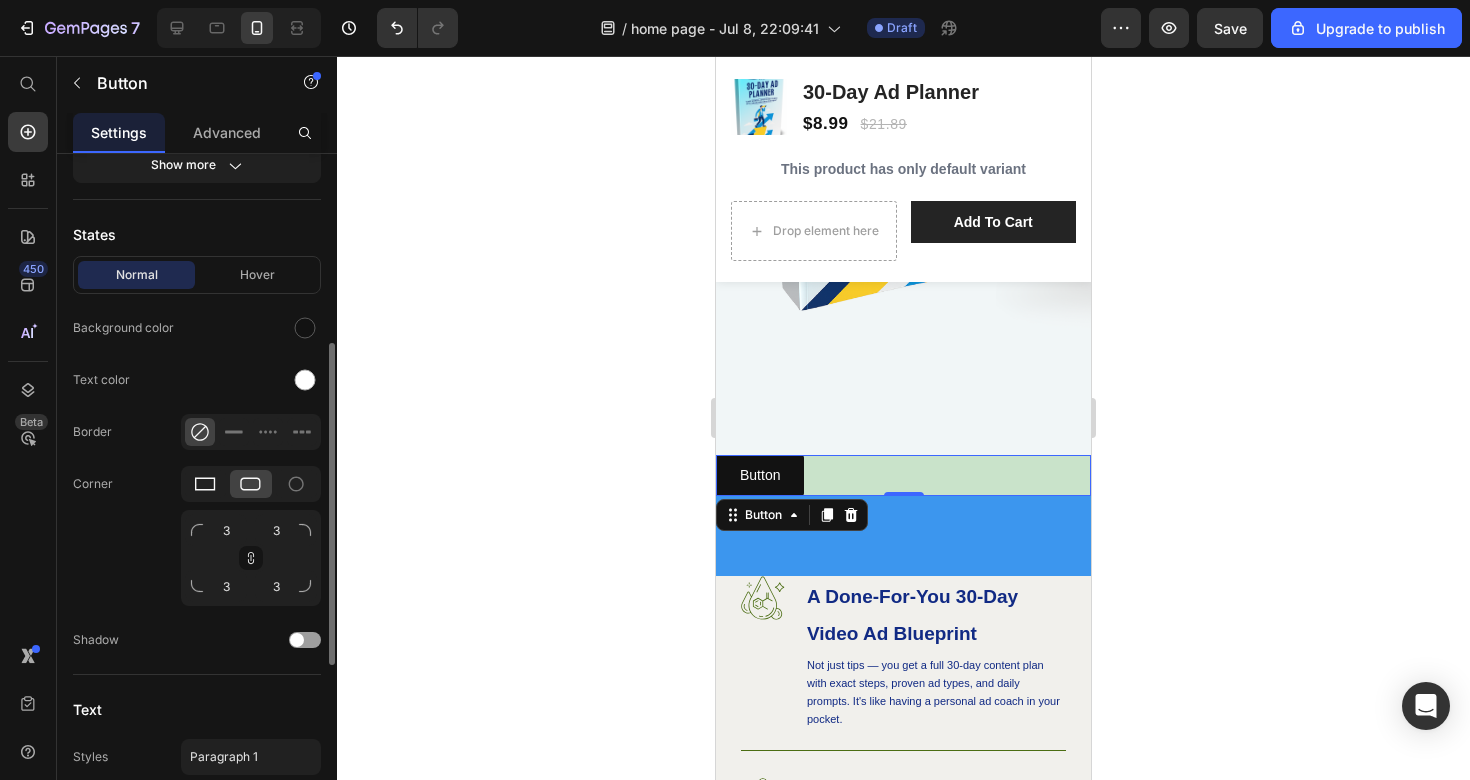 click 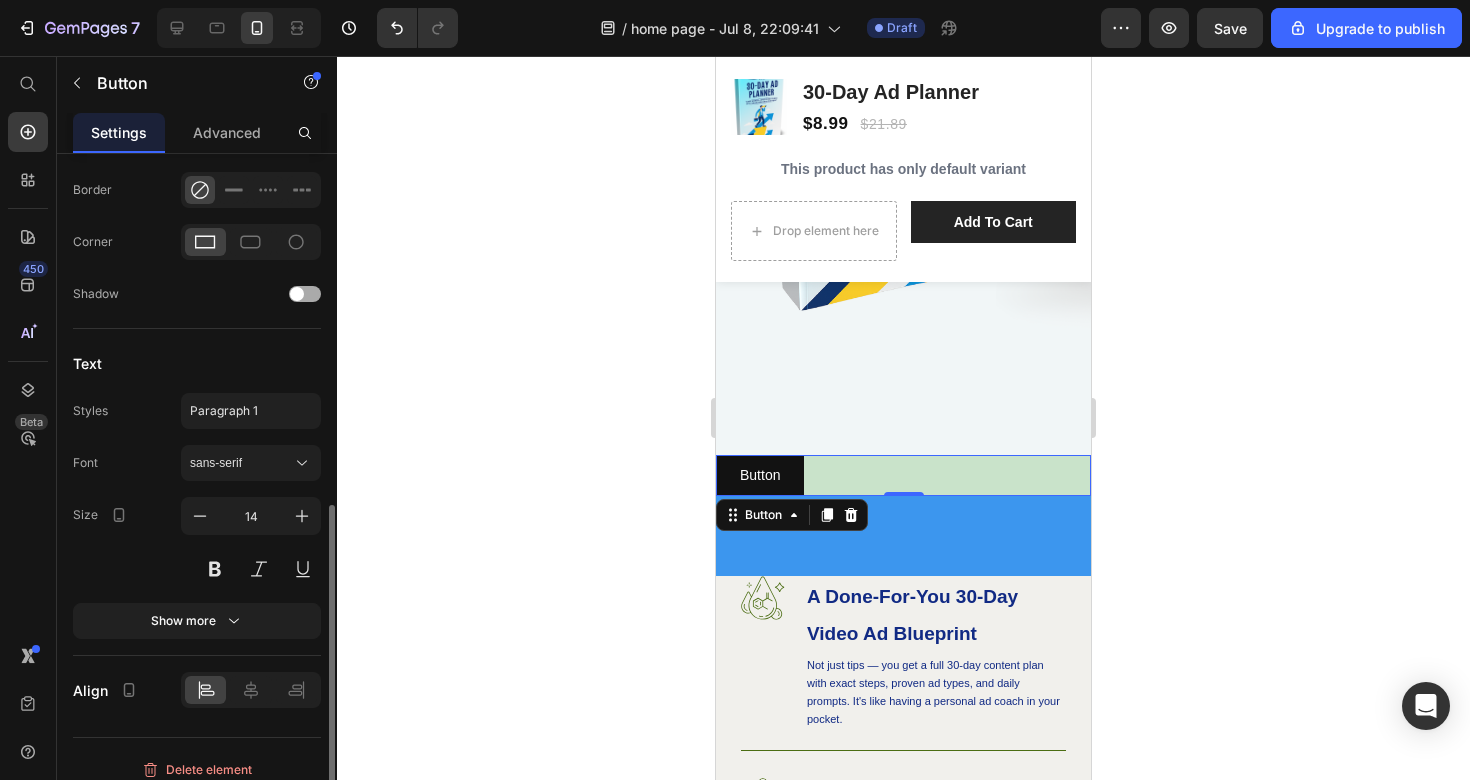 scroll, scrollTop: 658, scrollLeft: 0, axis: vertical 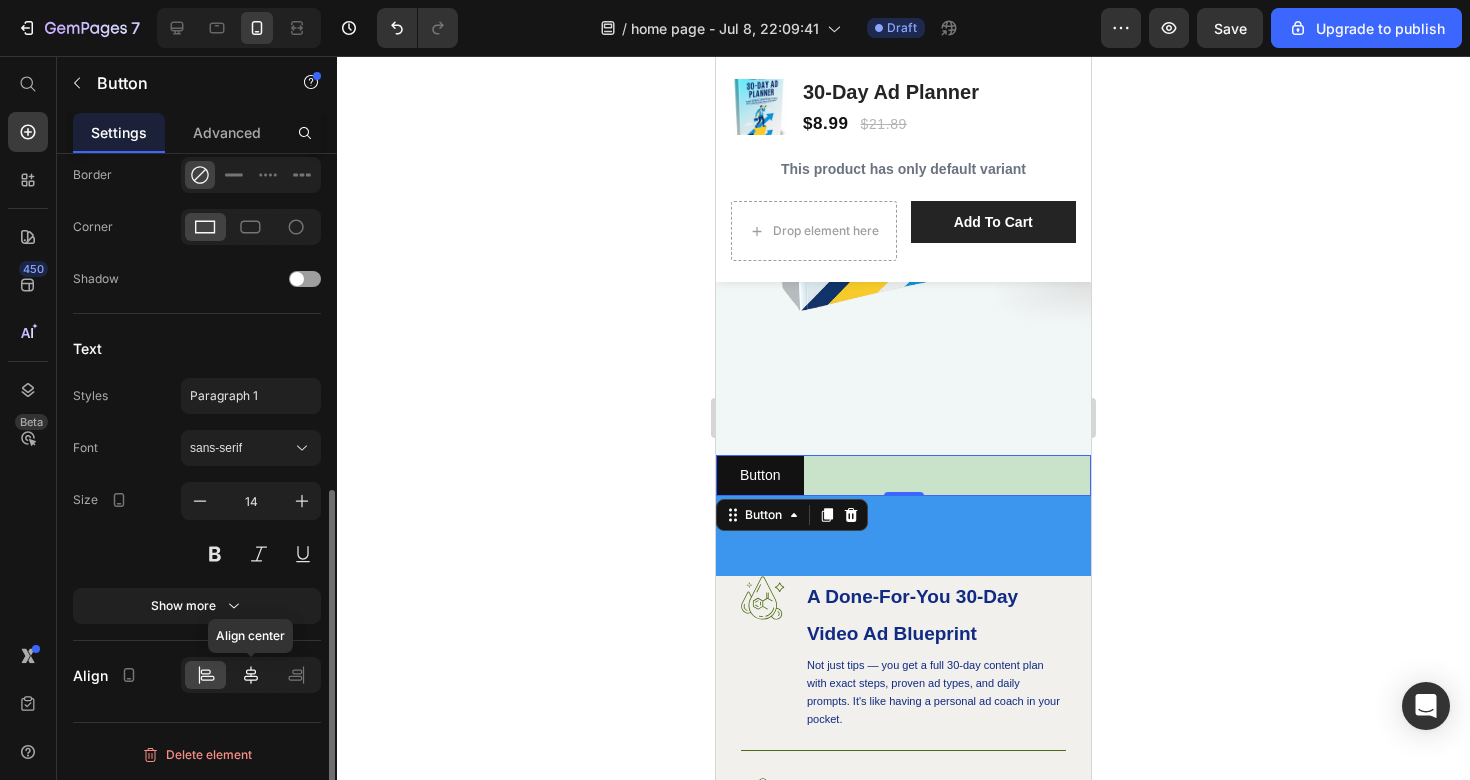 click 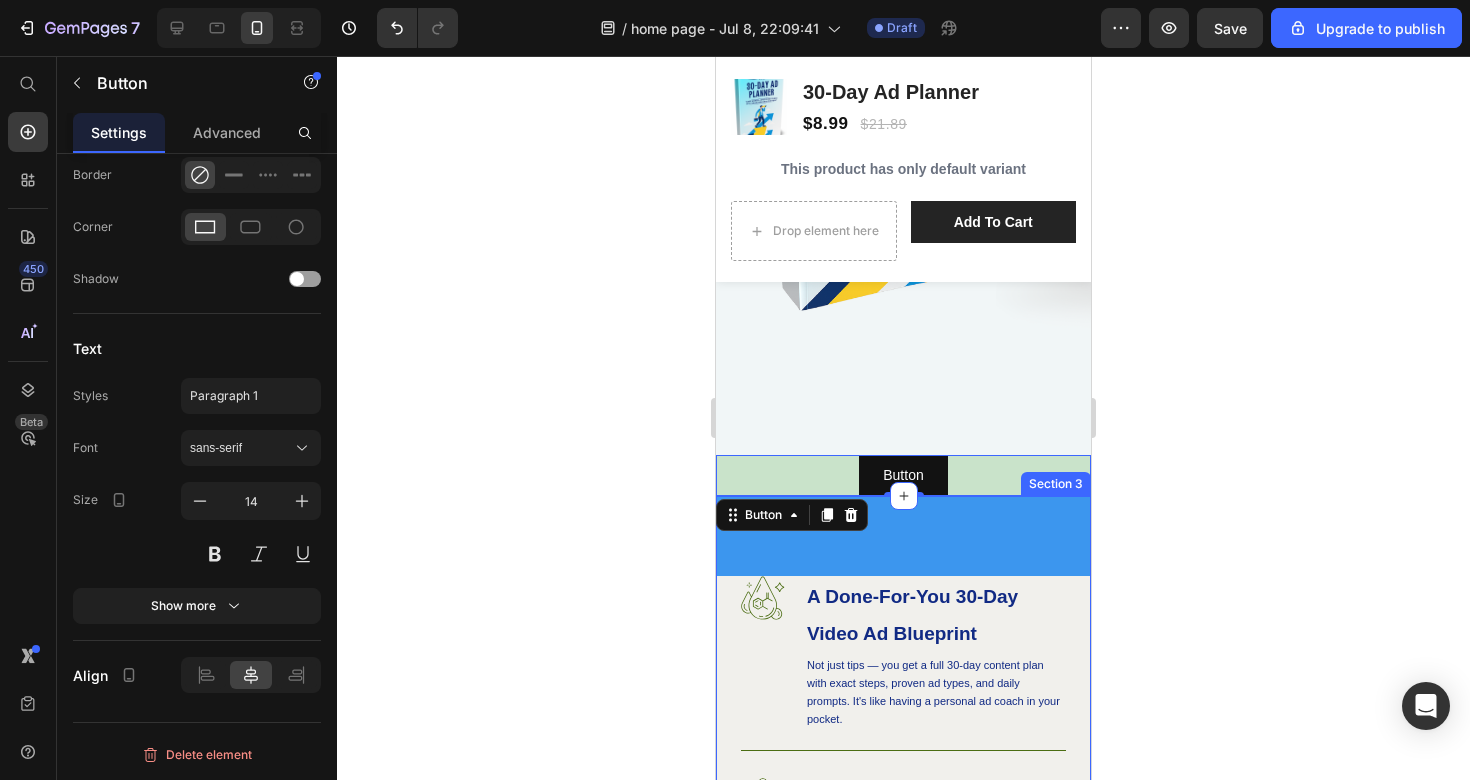 click on "Why Choose This Ad - Planner? Heading Row Image A Done-For-You 30-Day Video Ad Blueprint Heading Not just tips — you get a full 30-day content plan with exact steps, proven ad types, and daily prompts. It's like having a personal ad coach in your pocket. Text Block Row Image High-Converting Templates & Hook Formulas Heading From “Did you know?” openers to viral POVs and offer structures, this eBook gives you ready-to-use formats that make your ads convert — fast. Text Block Row Image Real Sales Strategy, Not Fluff Heading This planner skips the generic advice and gets straight into what works: building trust, triggering action, and scaling winning content. No fluff. No guesswork. Just real results. Text Block Row Row
Drop element here Hero Banner Row Hero Banner Section 3" at bounding box center (903, 1234) 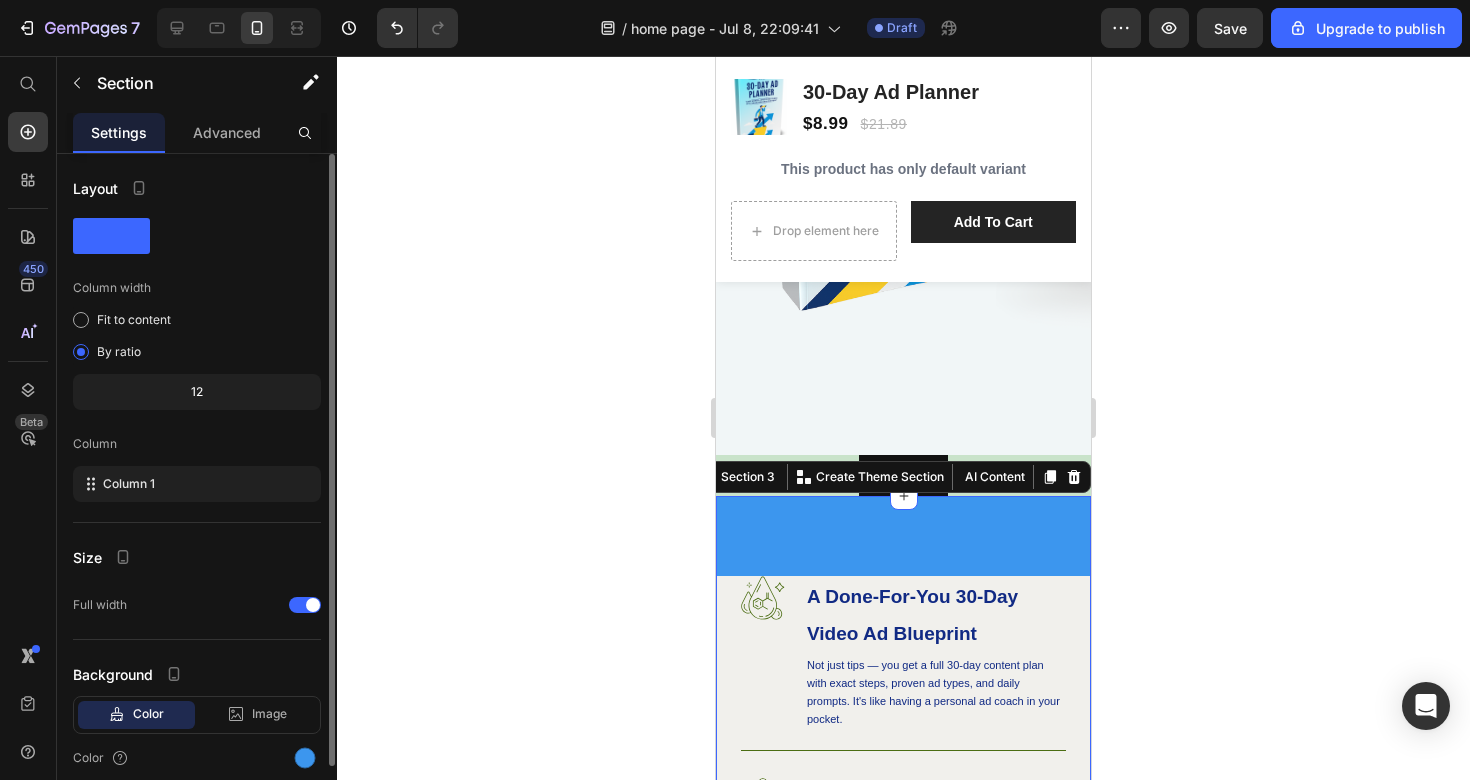 click on "Why Choose This Ad - Planner? Heading Row Image A Done-For-You 30-Day Video Ad Blueprint Heading Not just tips — you get a full 30-day content plan with exact steps, proven ad types, and daily prompts. It's like having a personal ad coach in your pocket. Text Block Row Image High-Converting Templates & Hook Formulas Heading From “Did you know?” openers to viral POVs and offer structures, this eBook gives you ready-to-use formats that make your ads convert — fast. Text Block Row Image Real Sales Strategy, Not Fluff Heading This planner skips the generic advice and gets straight into what works: building trust, triggering action, and scaling winning content. No fluff. No guesswork. Just real results. Text Block Row Row
Drop element here Hero Banner Row Hero Banner Section 3   You can create reusable sections Create Theme Section AI Content Write with GemAI What would you like to describe here? Tone and Voice Persuasive Product 30-Day Ad Planner Show more Generate" at bounding box center [903, 1234] 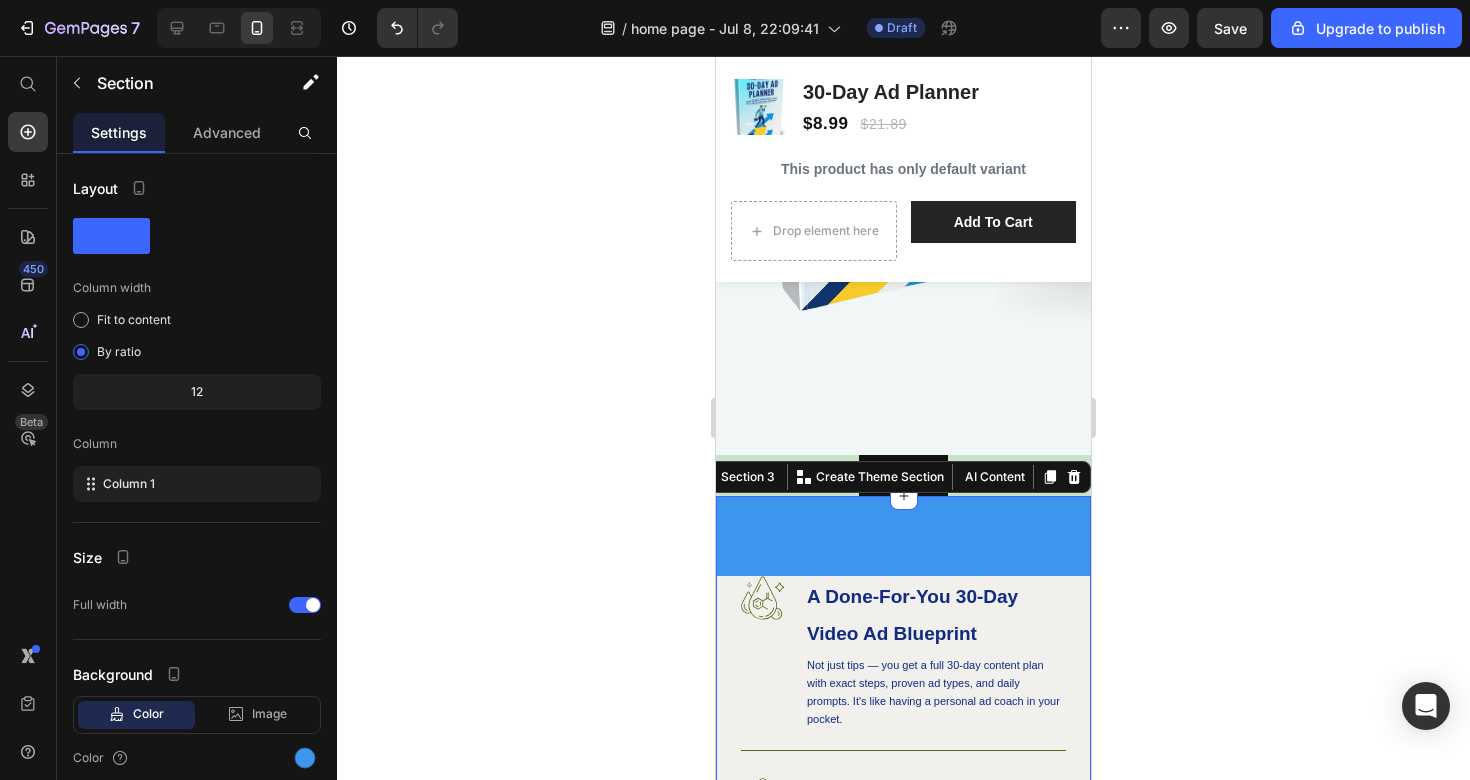 scroll, scrollTop: 438, scrollLeft: 0, axis: vertical 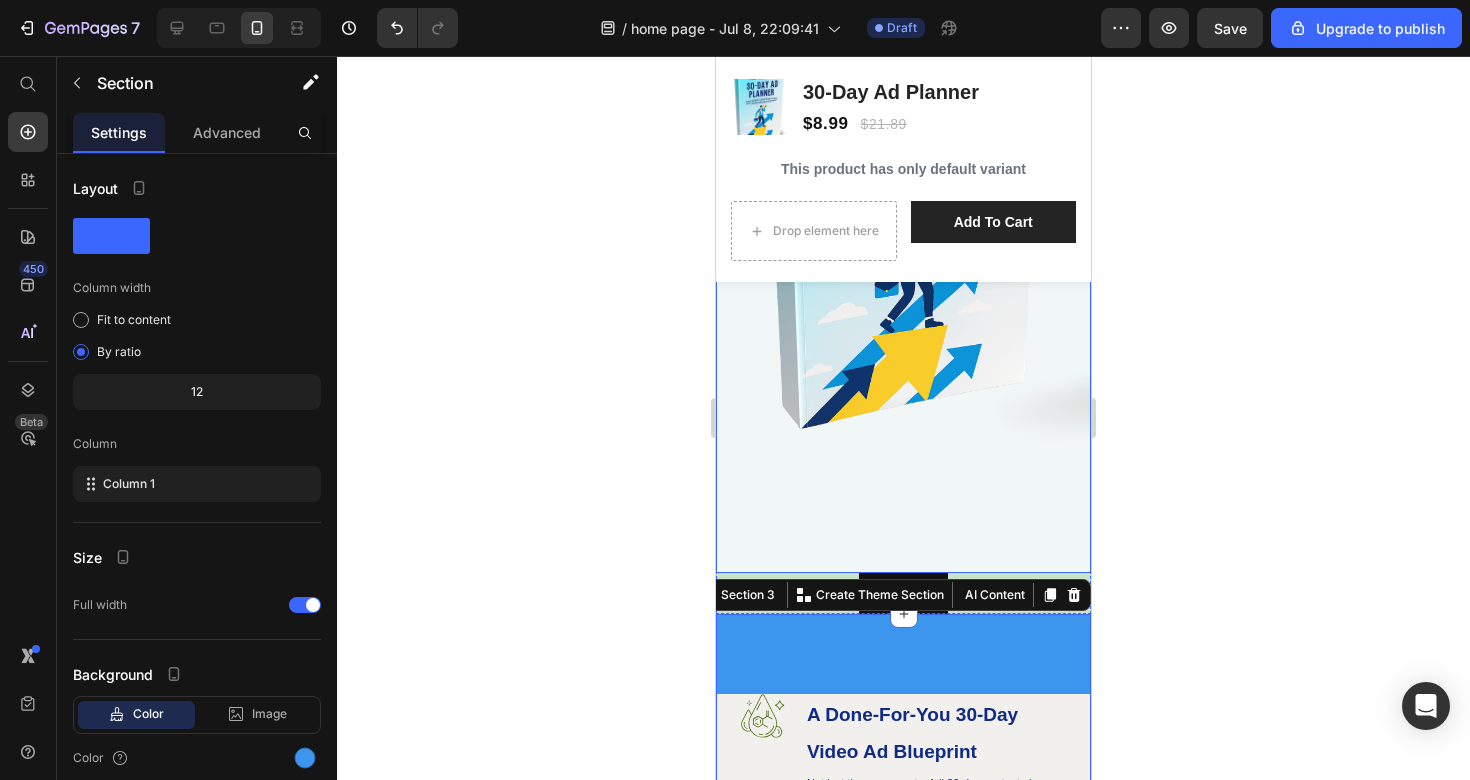 click on "Image
Drop element here Row
Drop element here Row Row" at bounding box center (903, 229) 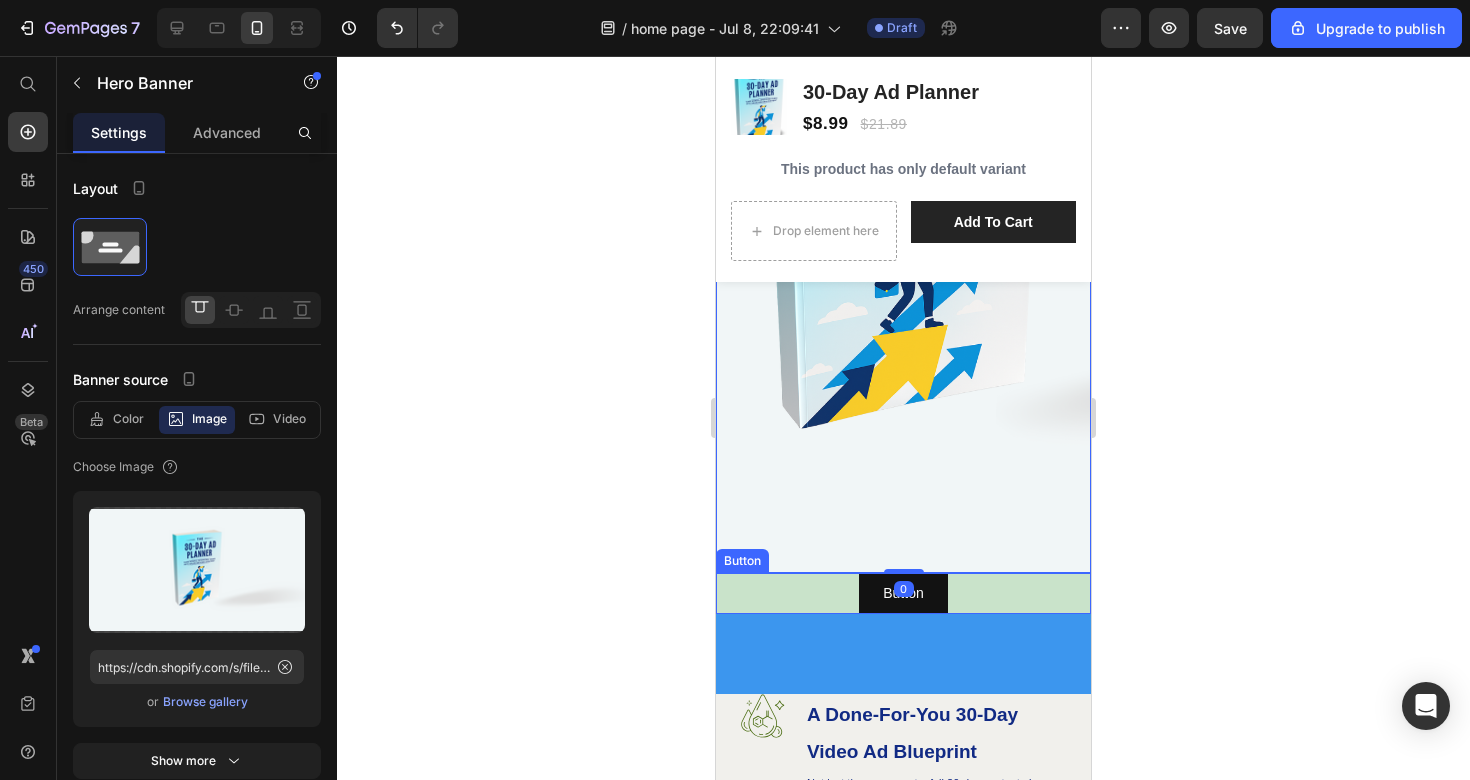 click on "Image
Drop element here Row
Drop element here Row Row" at bounding box center (903, 229) 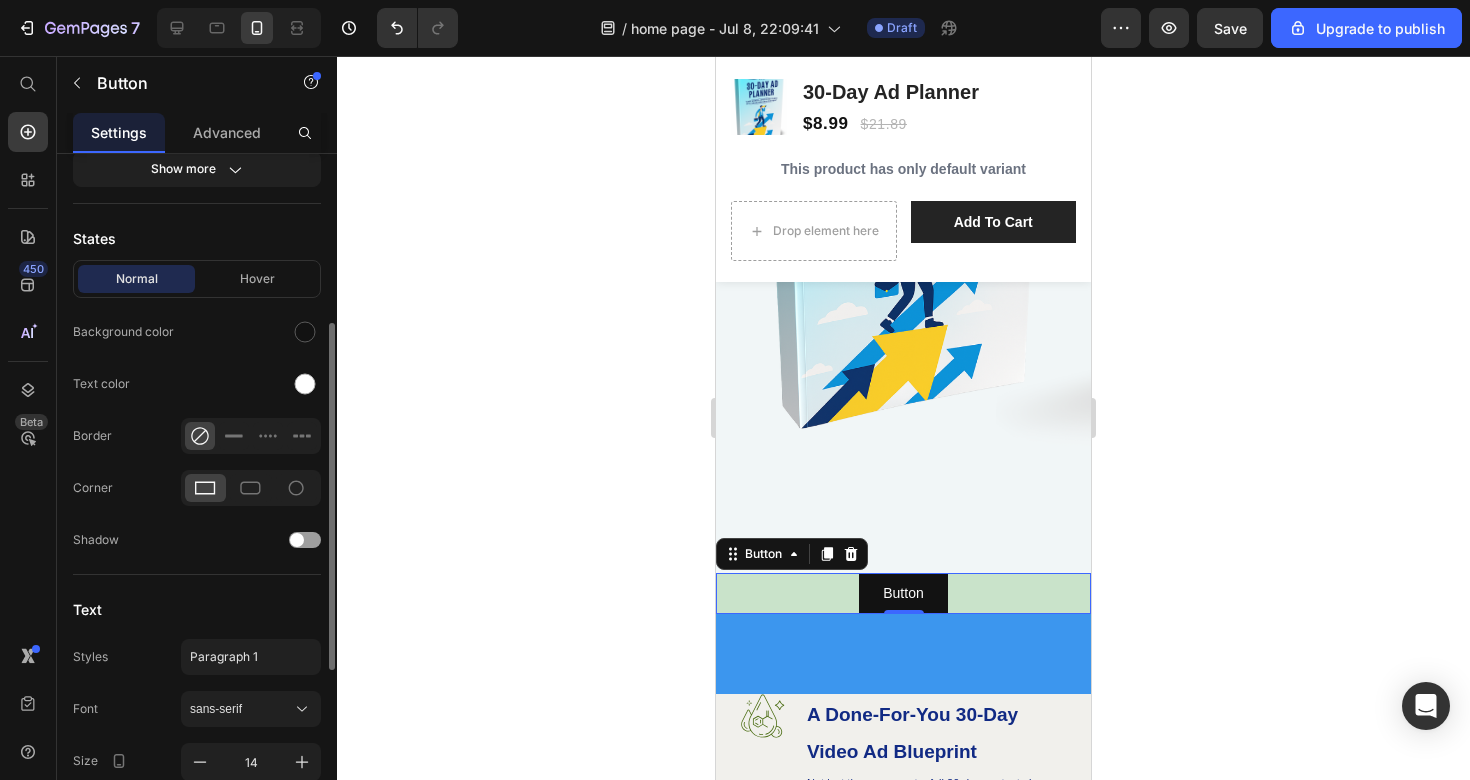 scroll, scrollTop: 375, scrollLeft: 0, axis: vertical 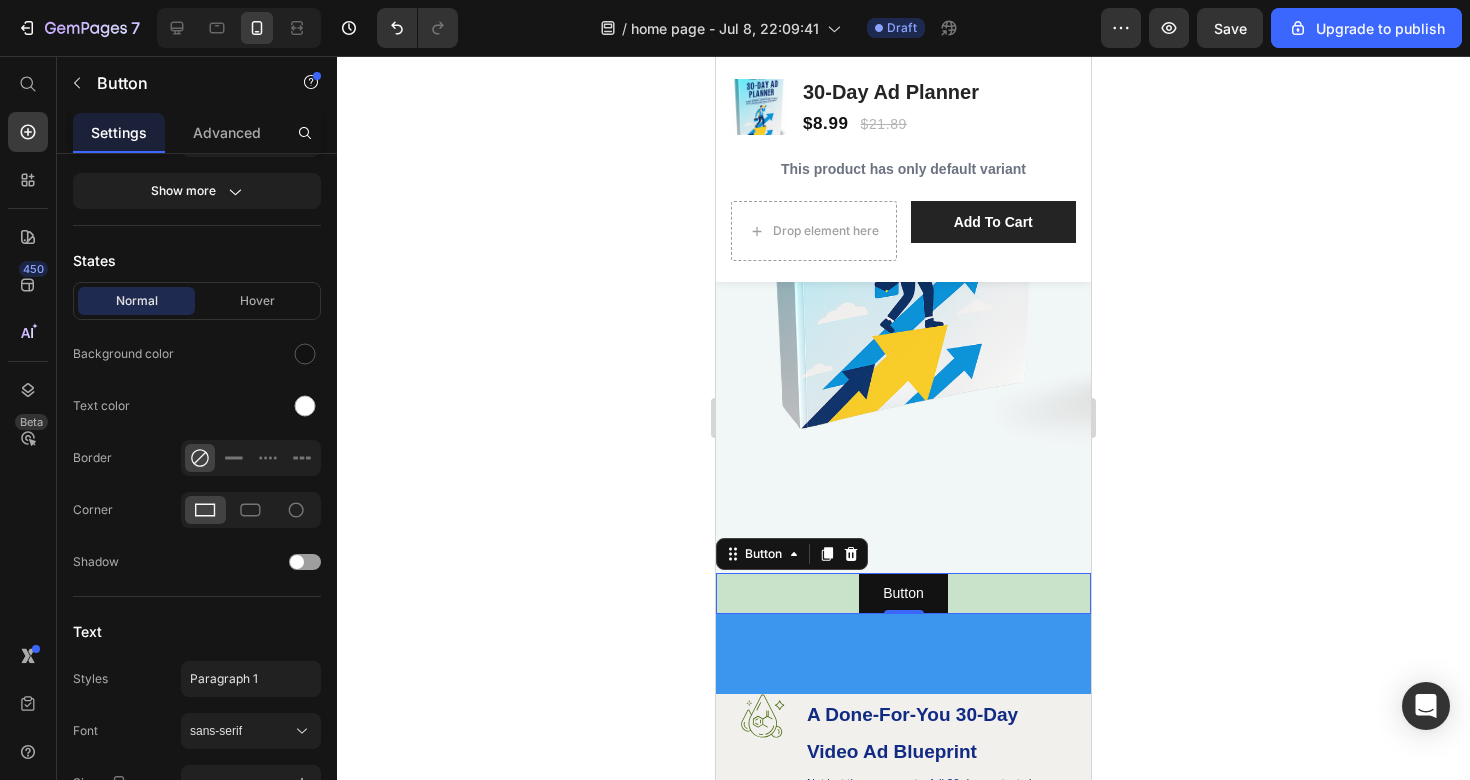click on "Button Button   0" at bounding box center [903, 593] 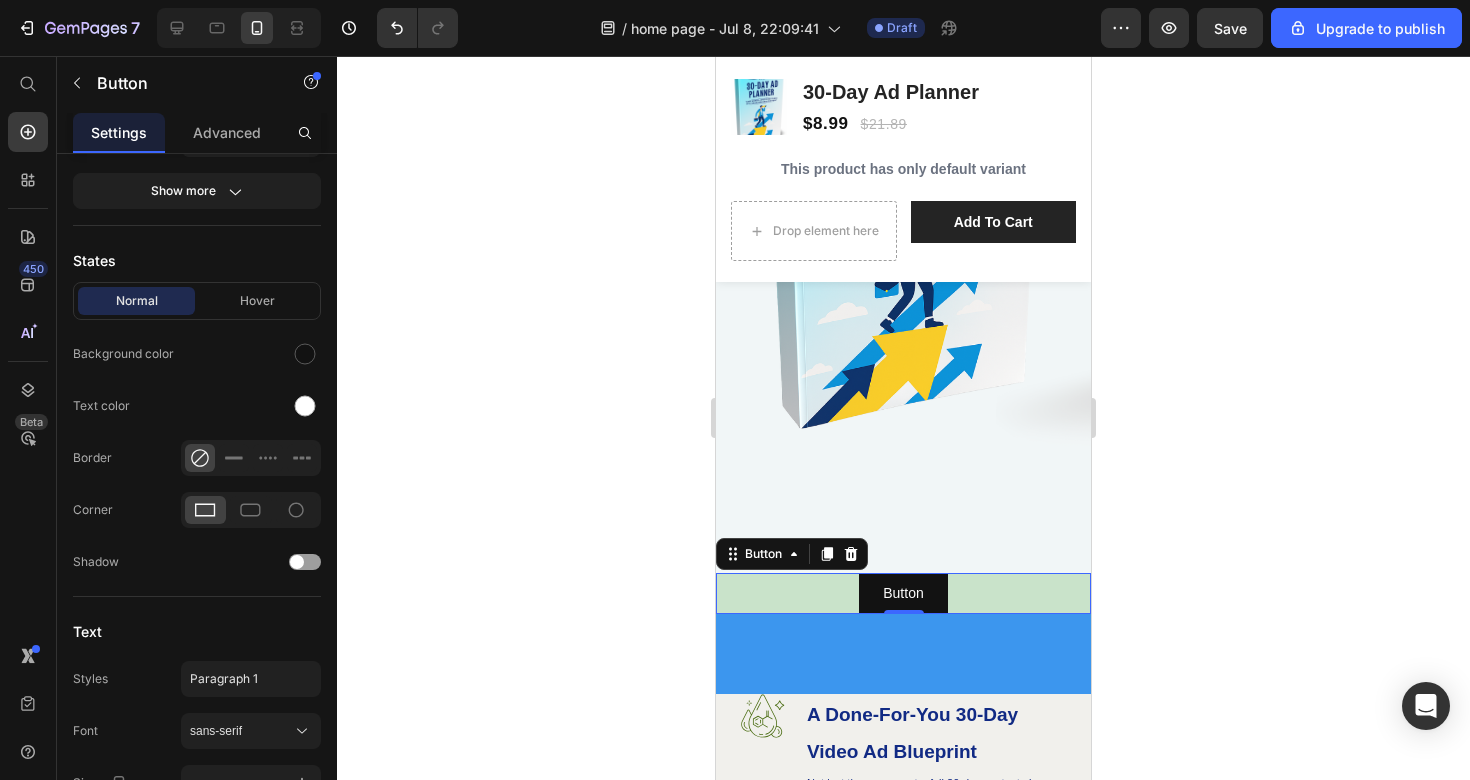 click 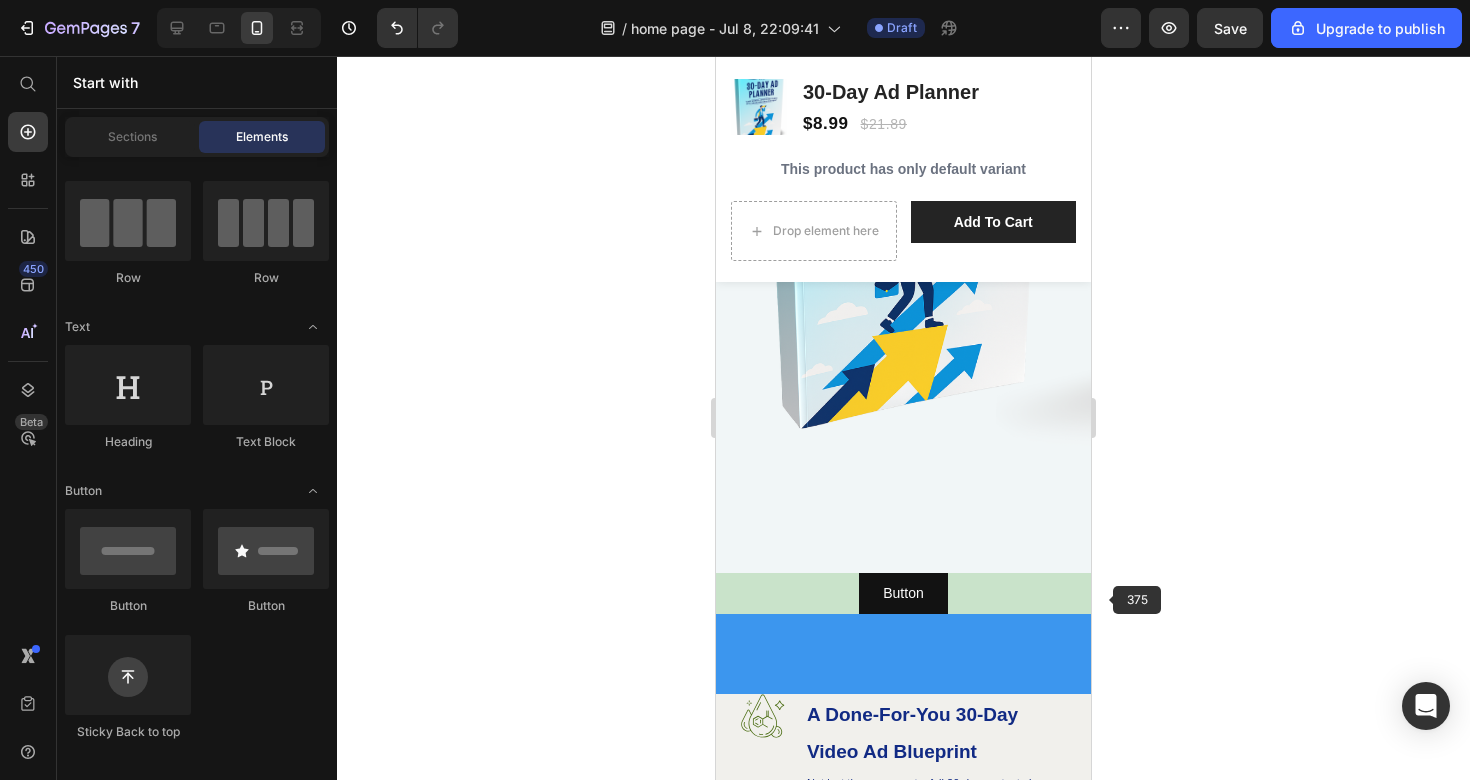 click on "Button Button" at bounding box center (903, 593) 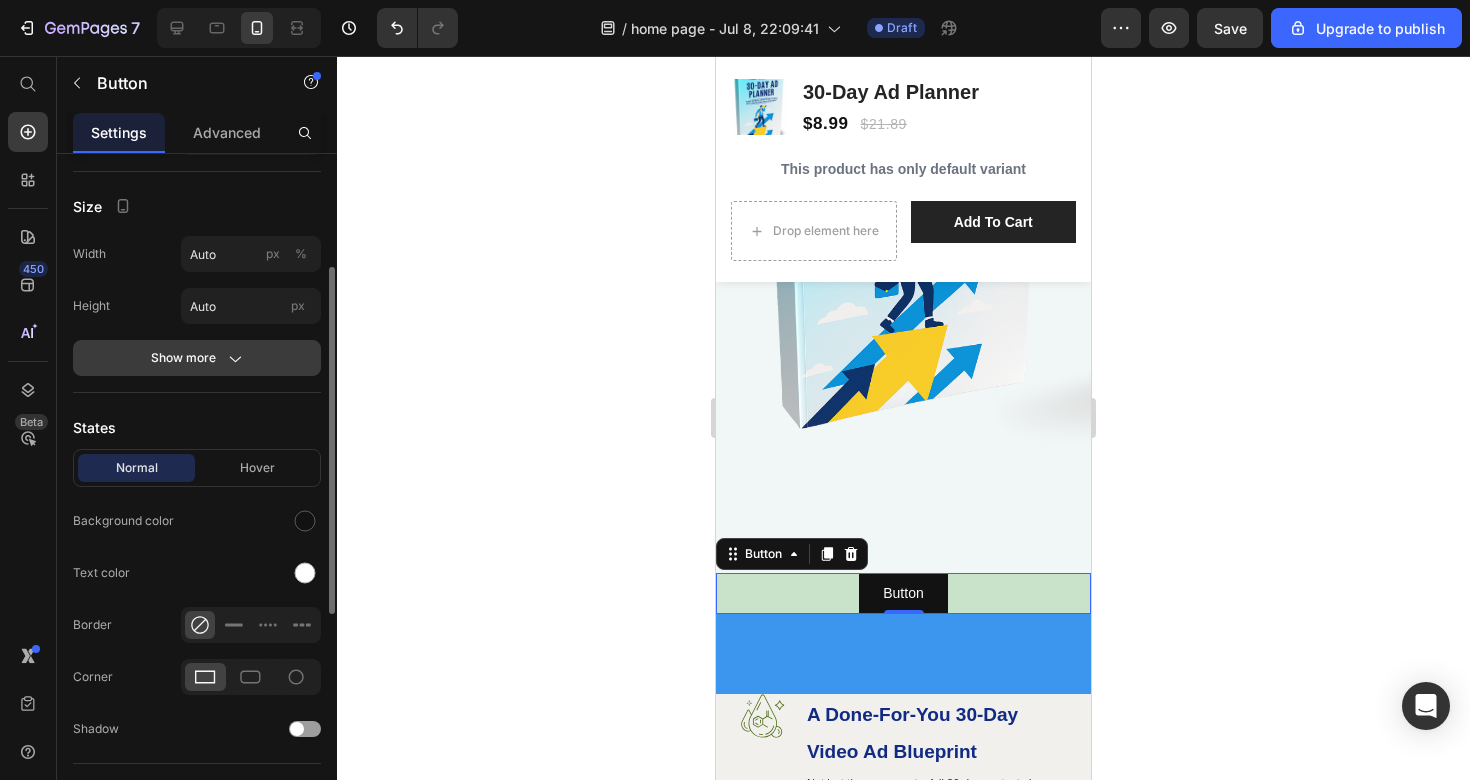 scroll, scrollTop: 213, scrollLeft: 0, axis: vertical 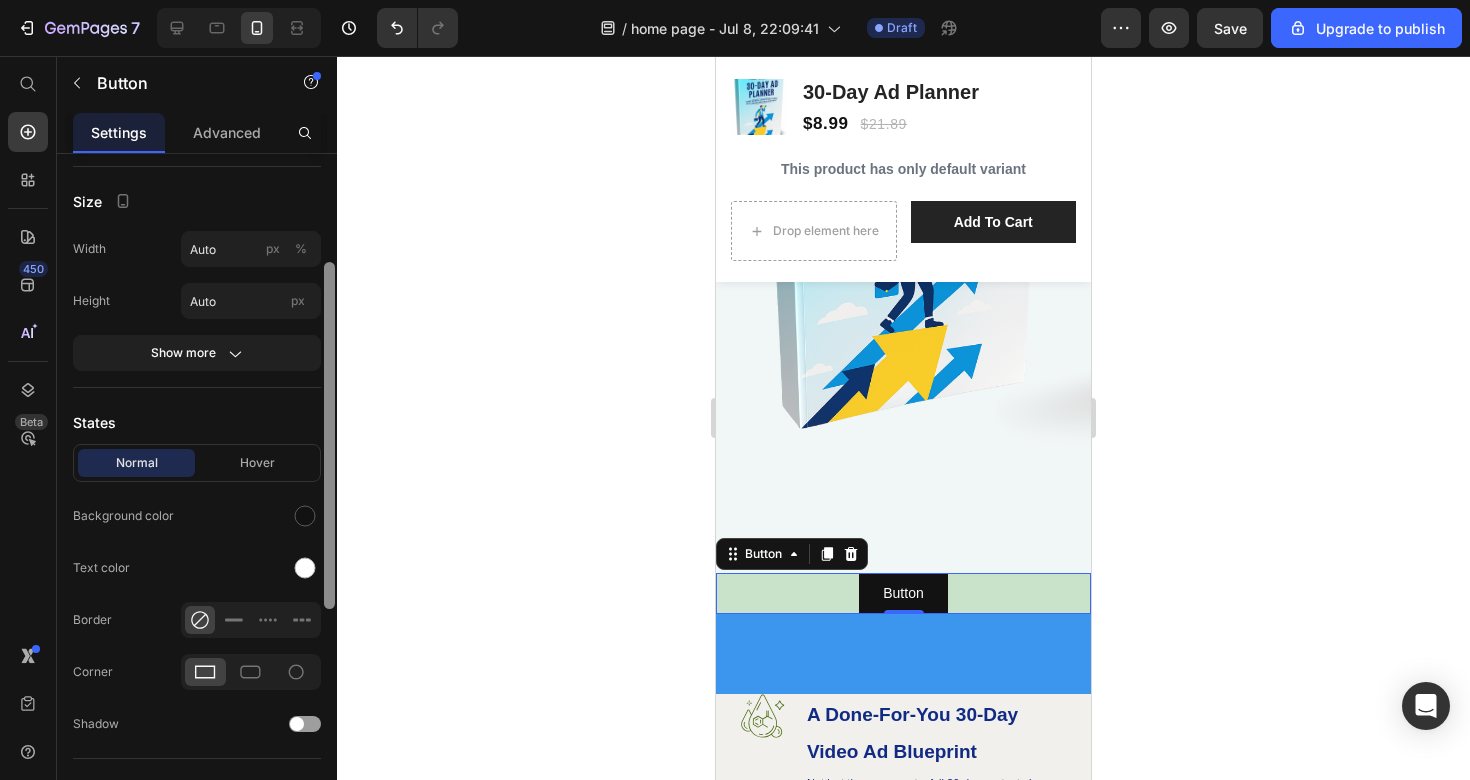 click at bounding box center (329, 435) 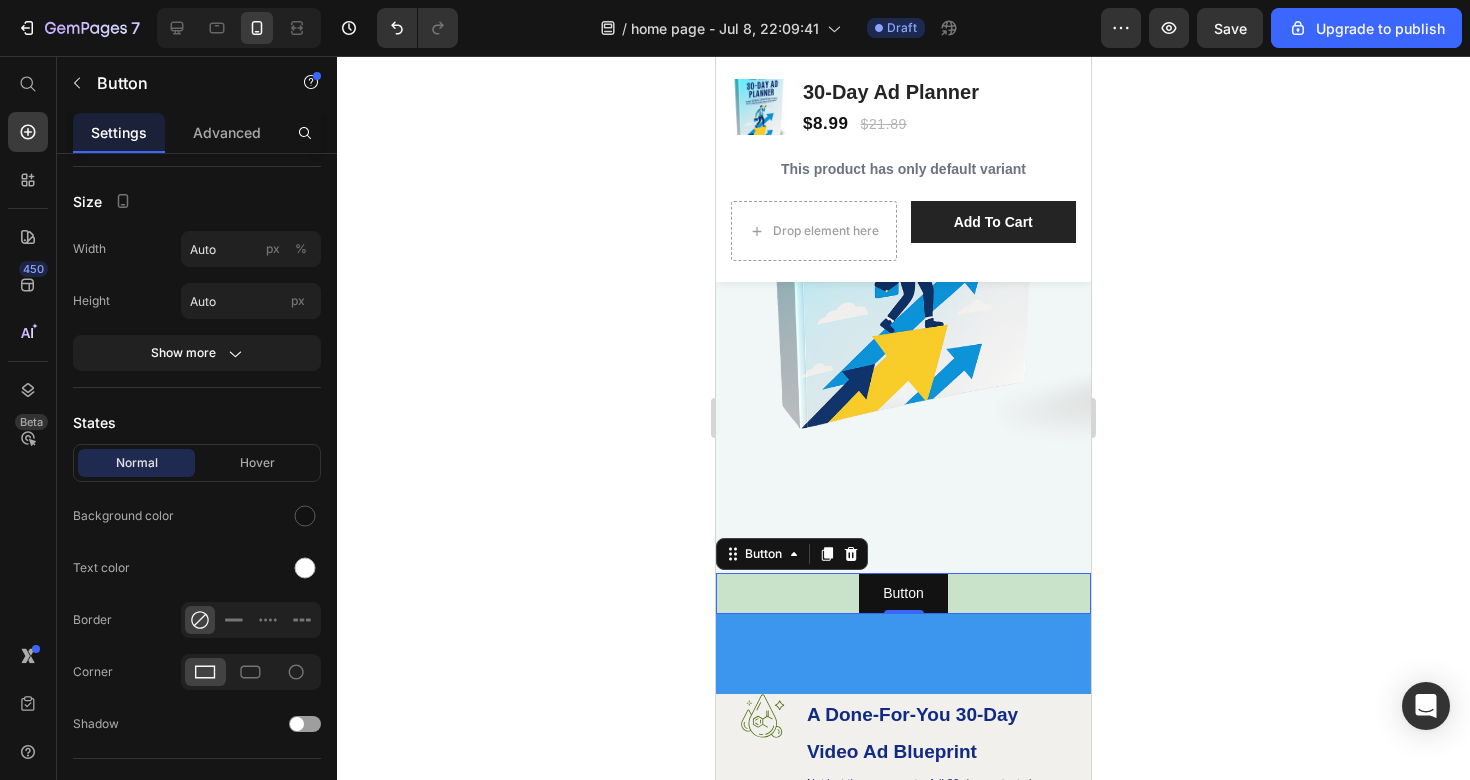 click on "Button Button   0" at bounding box center (903, 593) 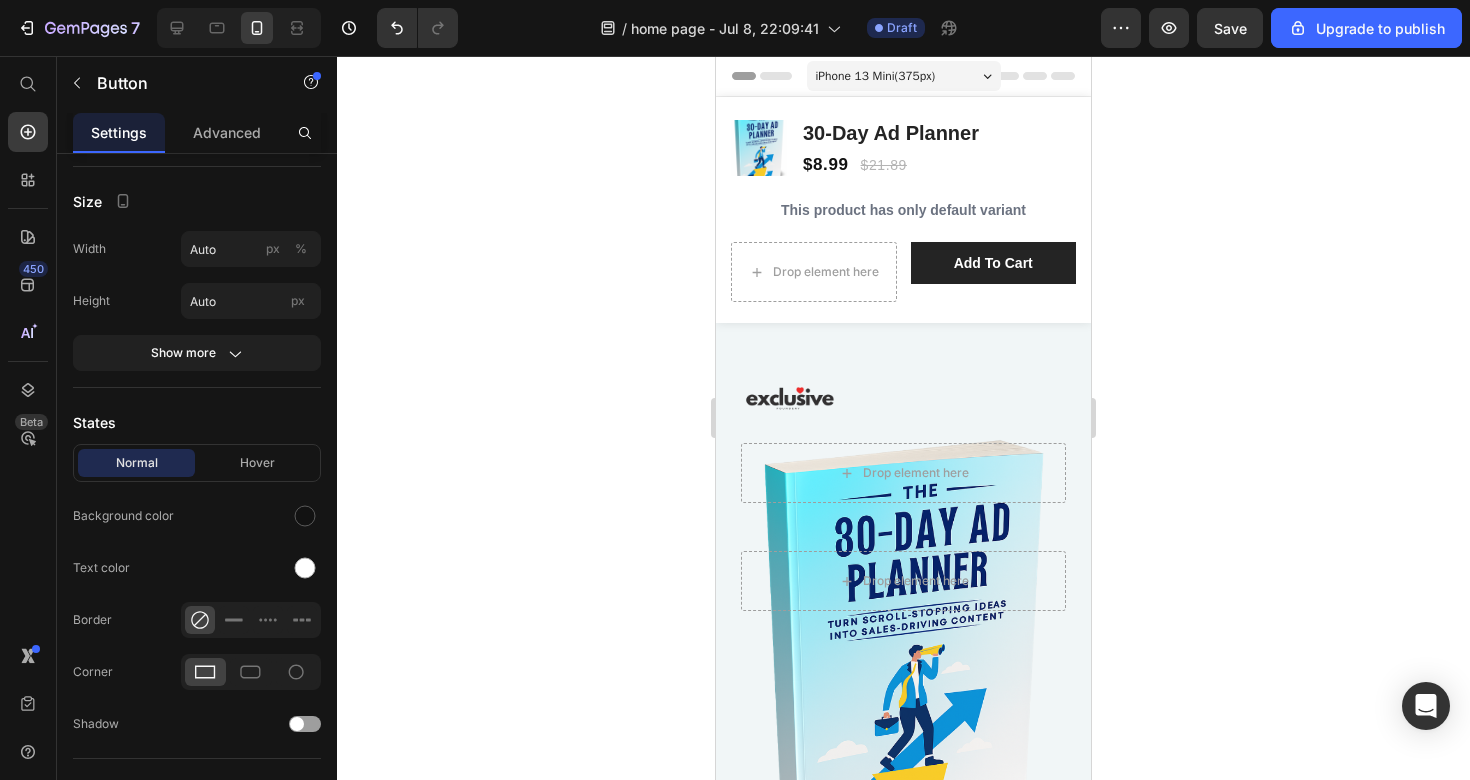 scroll, scrollTop: 0, scrollLeft: 0, axis: both 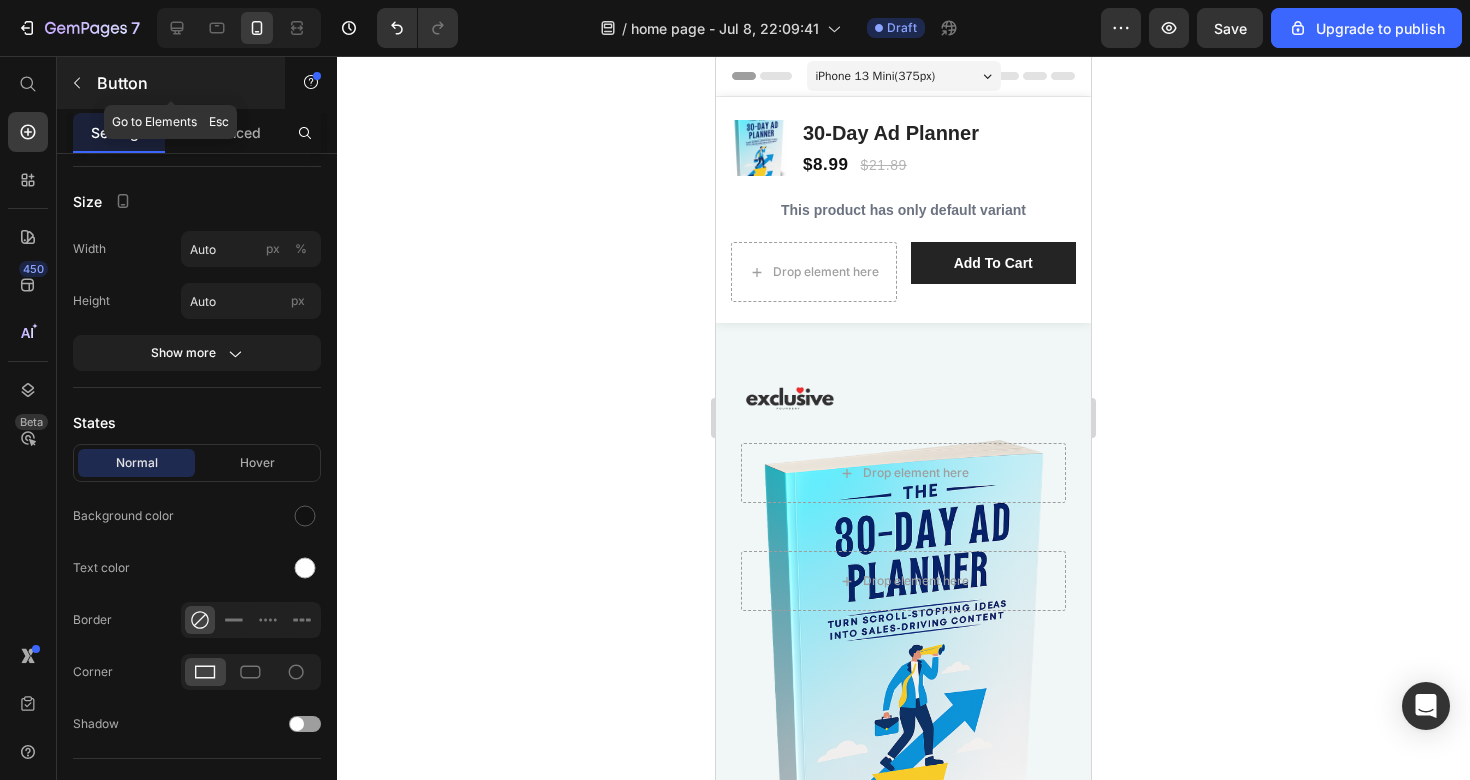click on "Button" at bounding box center [171, 83] 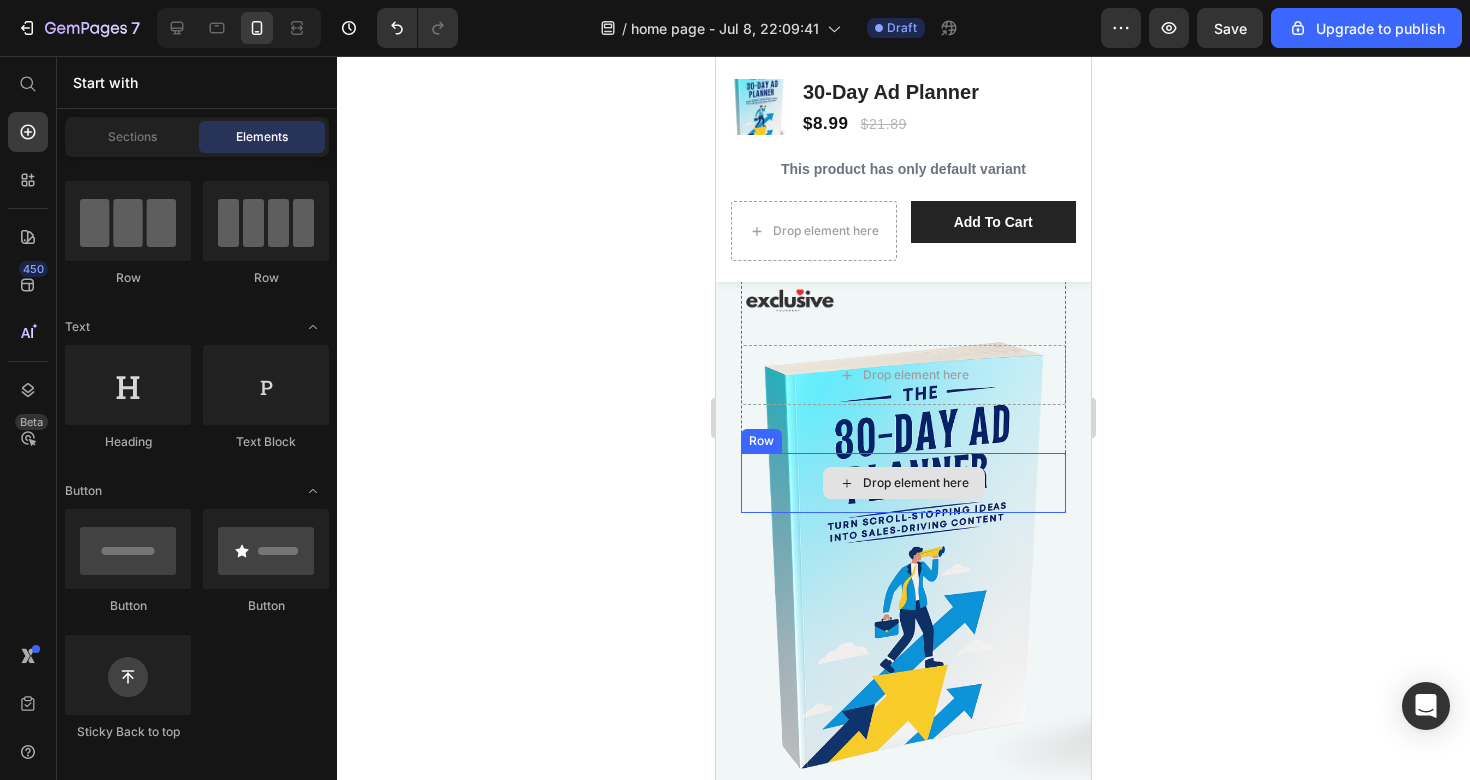 scroll, scrollTop: 115, scrollLeft: 0, axis: vertical 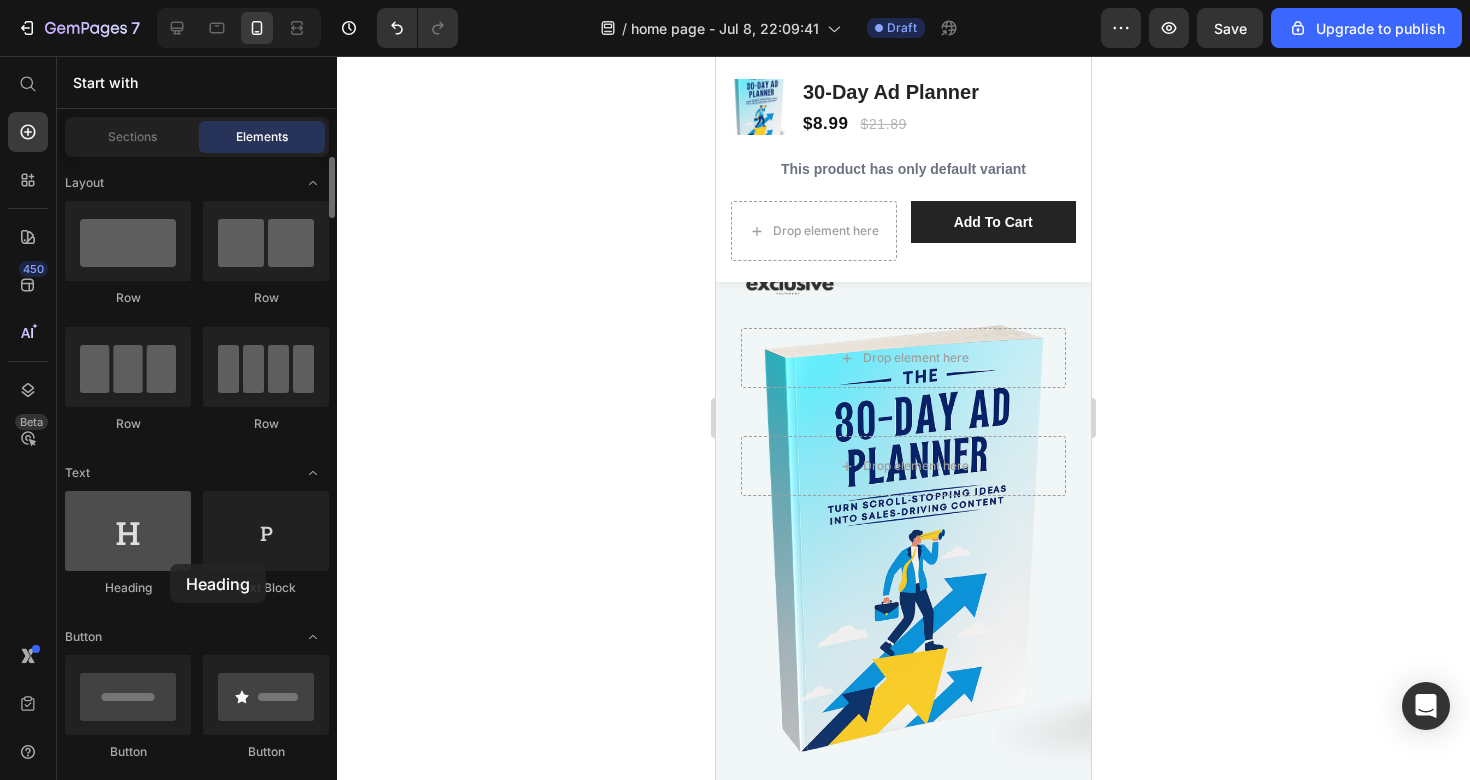 click at bounding box center (128, 531) 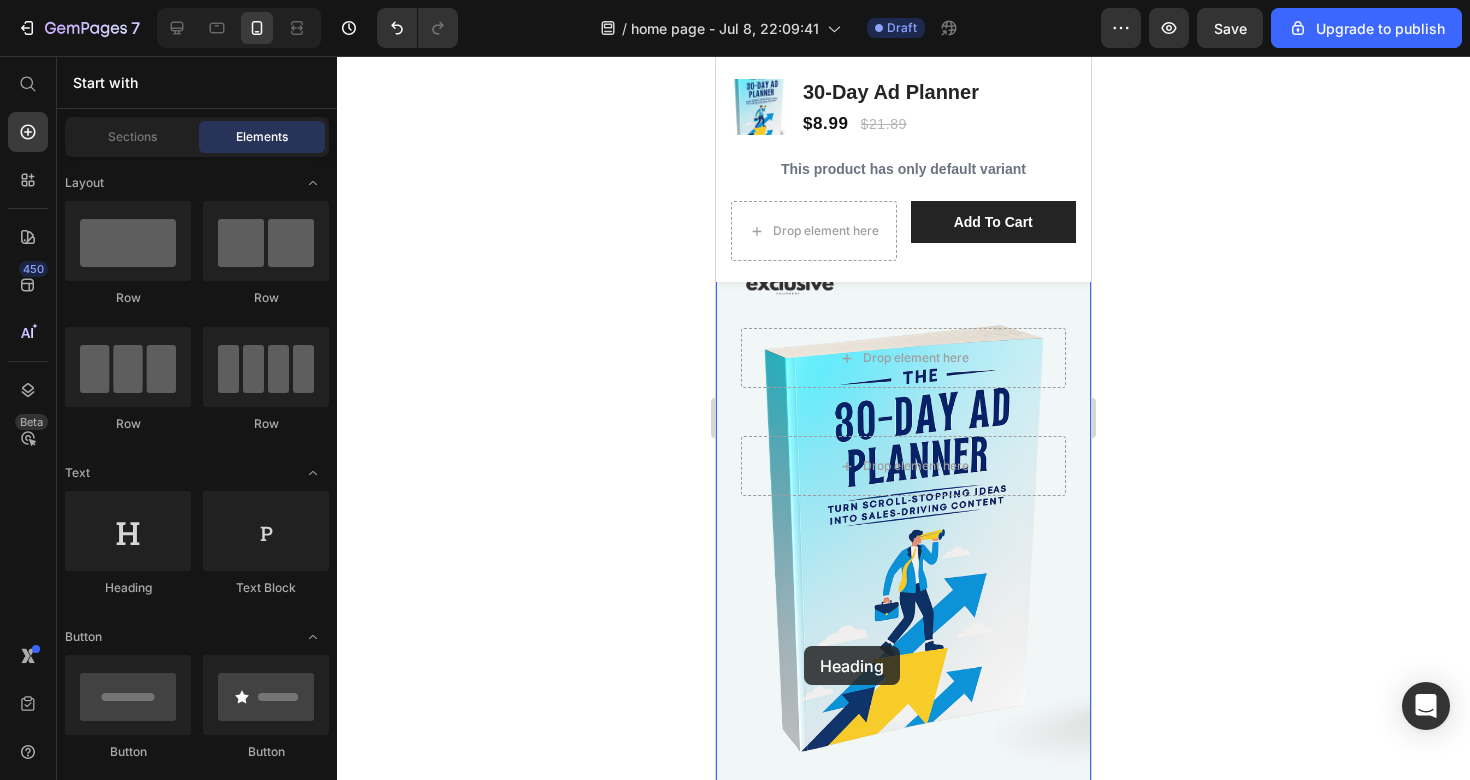 drag, startPoint x: 884, startPoint y: 606, endPoint x: 804, endPoint y: 647, distance: 89.89438 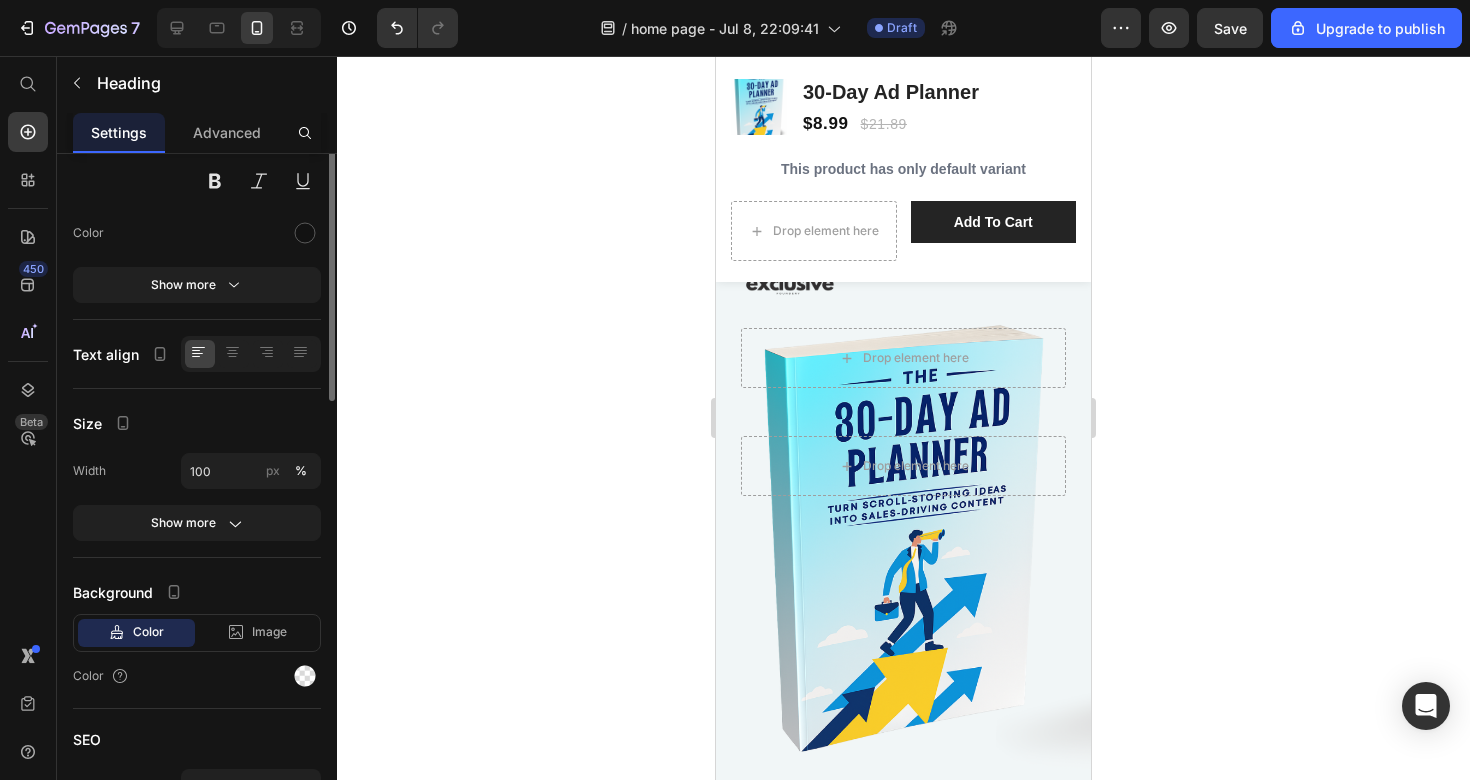 scroll, scrollTop: 0, scrollLeft: 0, axis: both 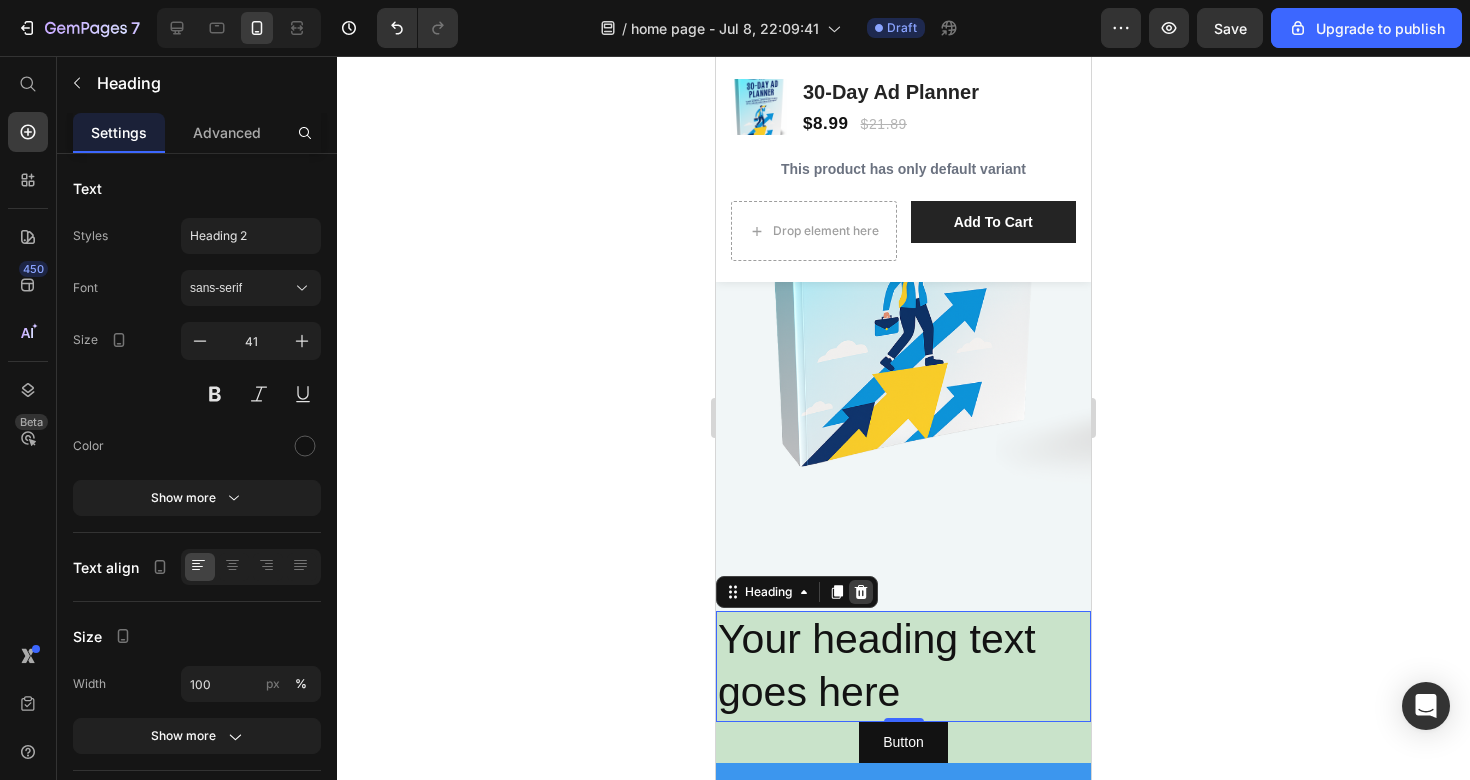 click 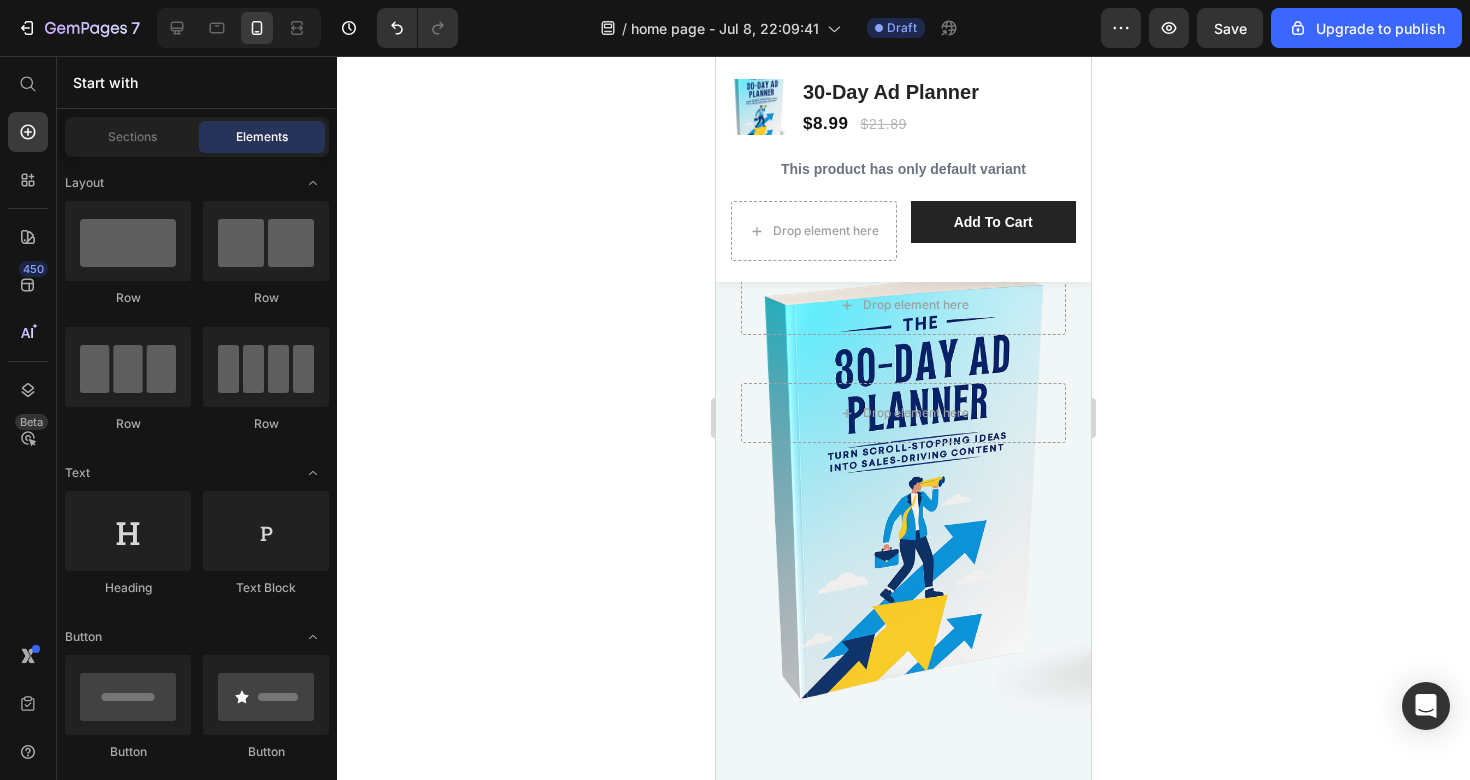 scroll, scrollTop: 24, scrollLeft: 0, axis: vertical 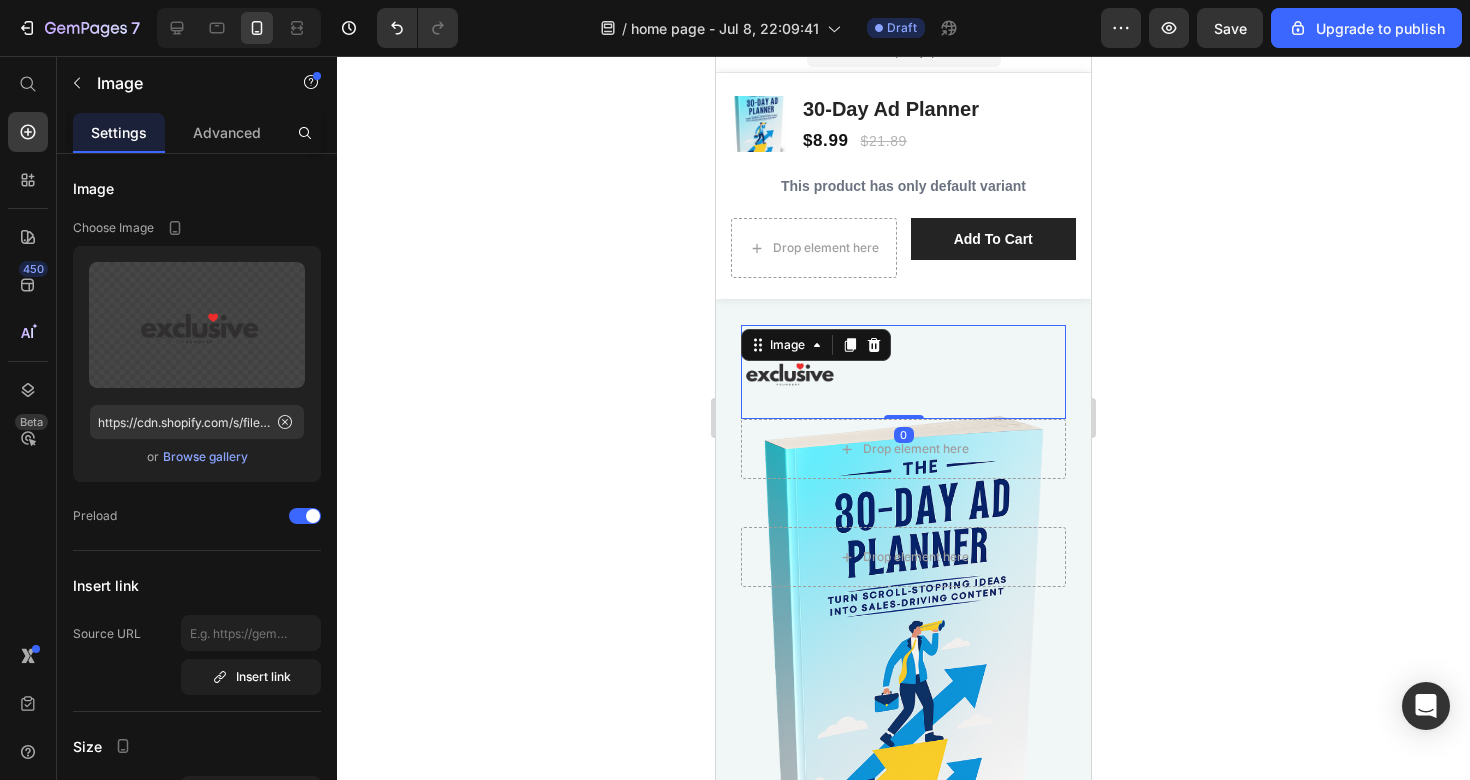 click at bounding box center (903, 372) 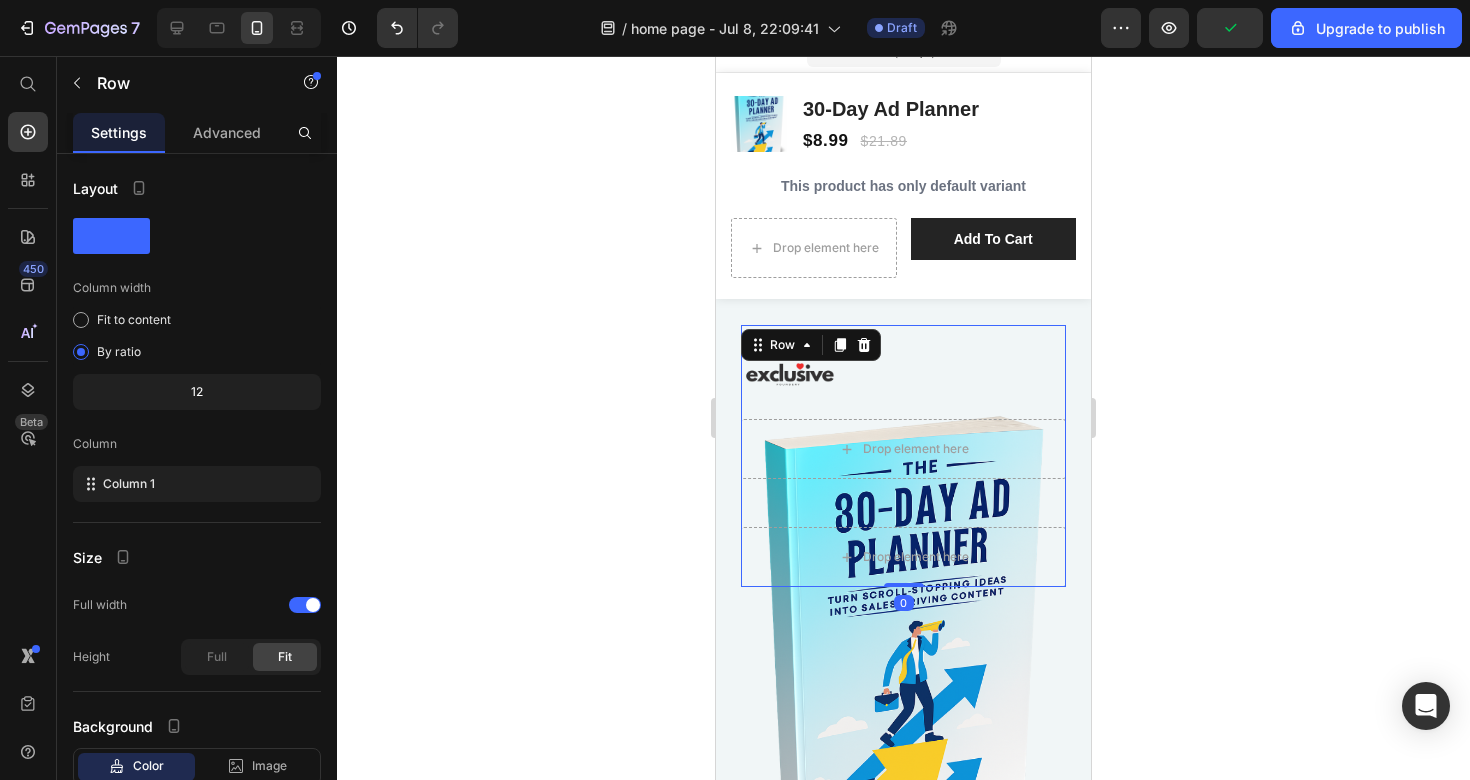 click on "Image
Drop element here Row
Drop element here Row" at bounding box center [903, 456] 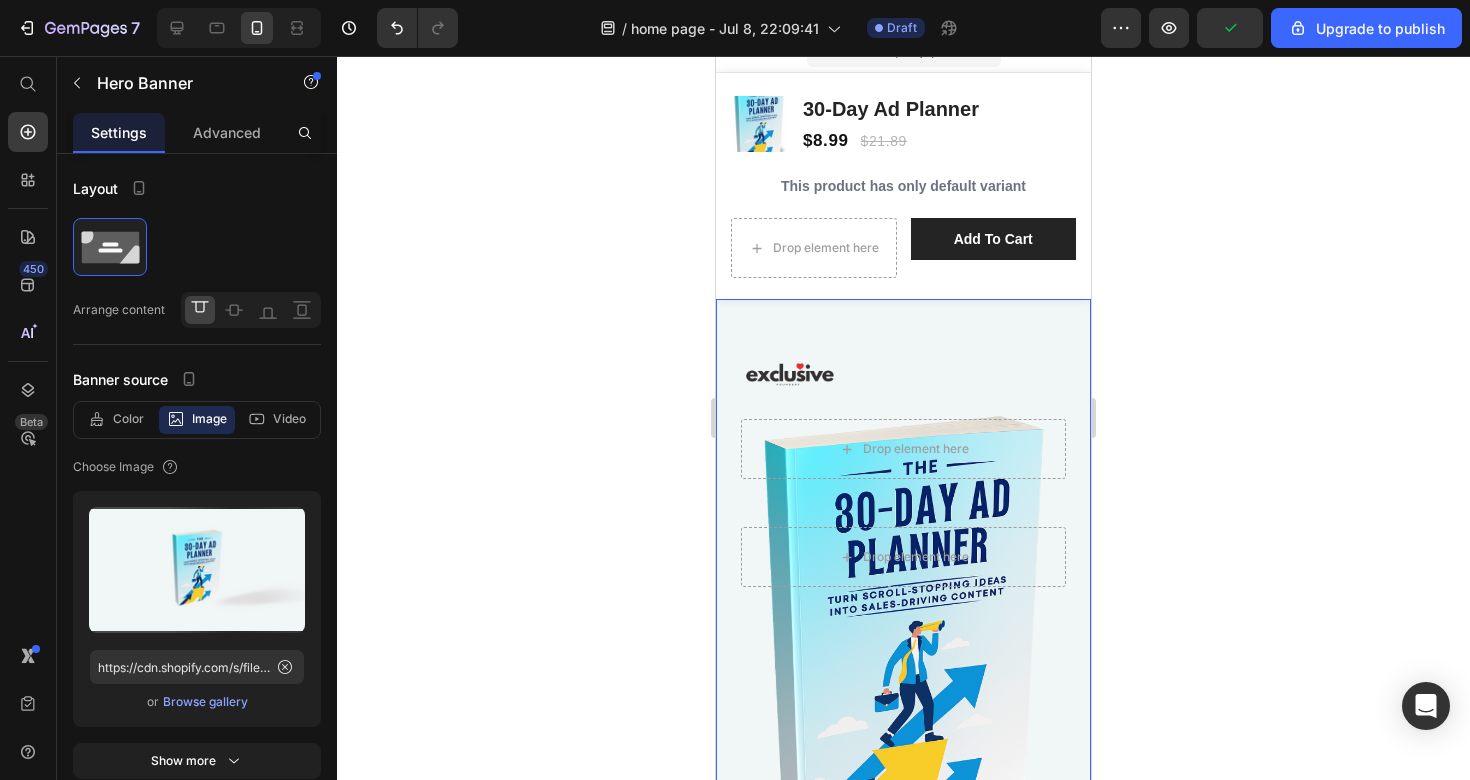 click on "Image
Drop element here Row
Drop element here Row Row   0" at bounding box center [903, 643] 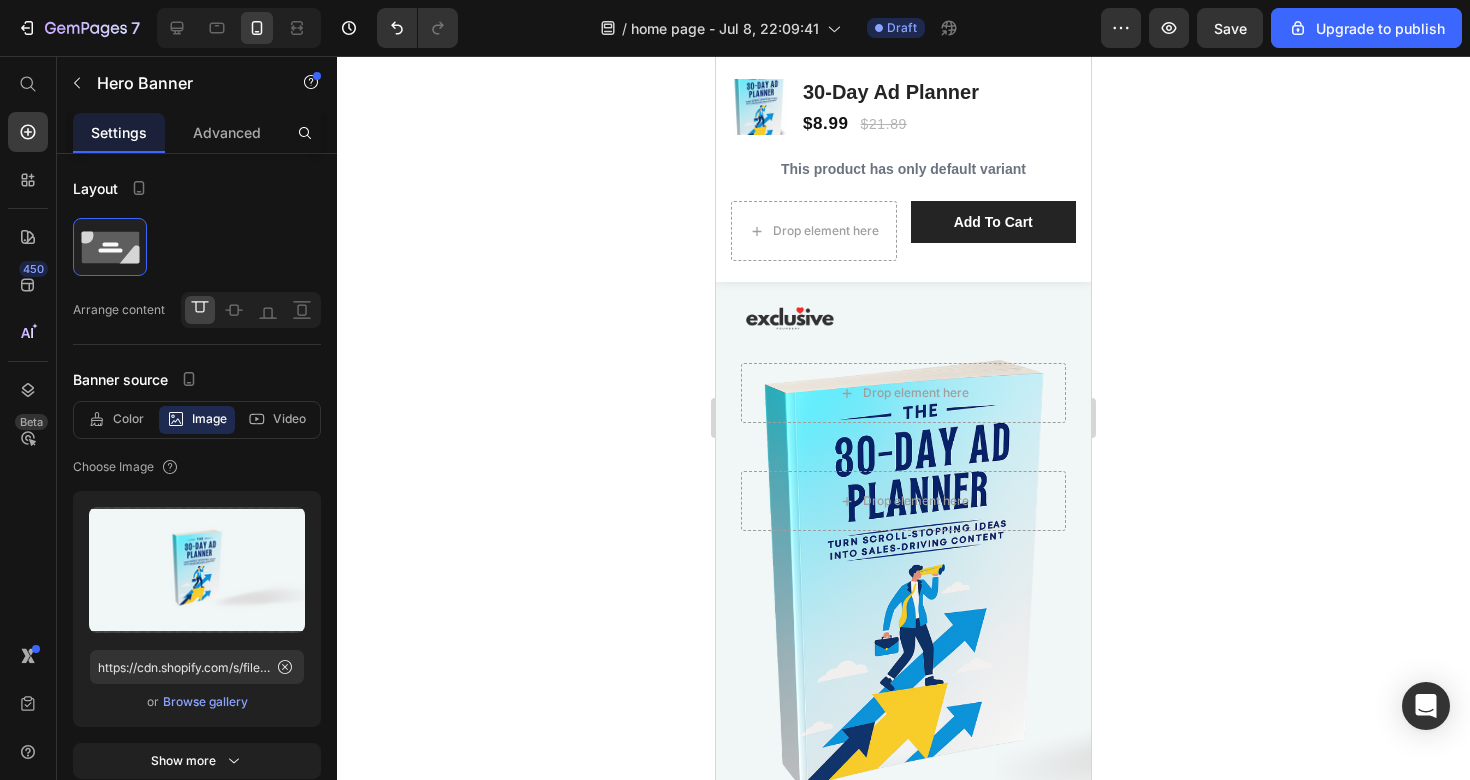 scroll, scrollTop: 90, scrollLeft: 0, axis: vertical 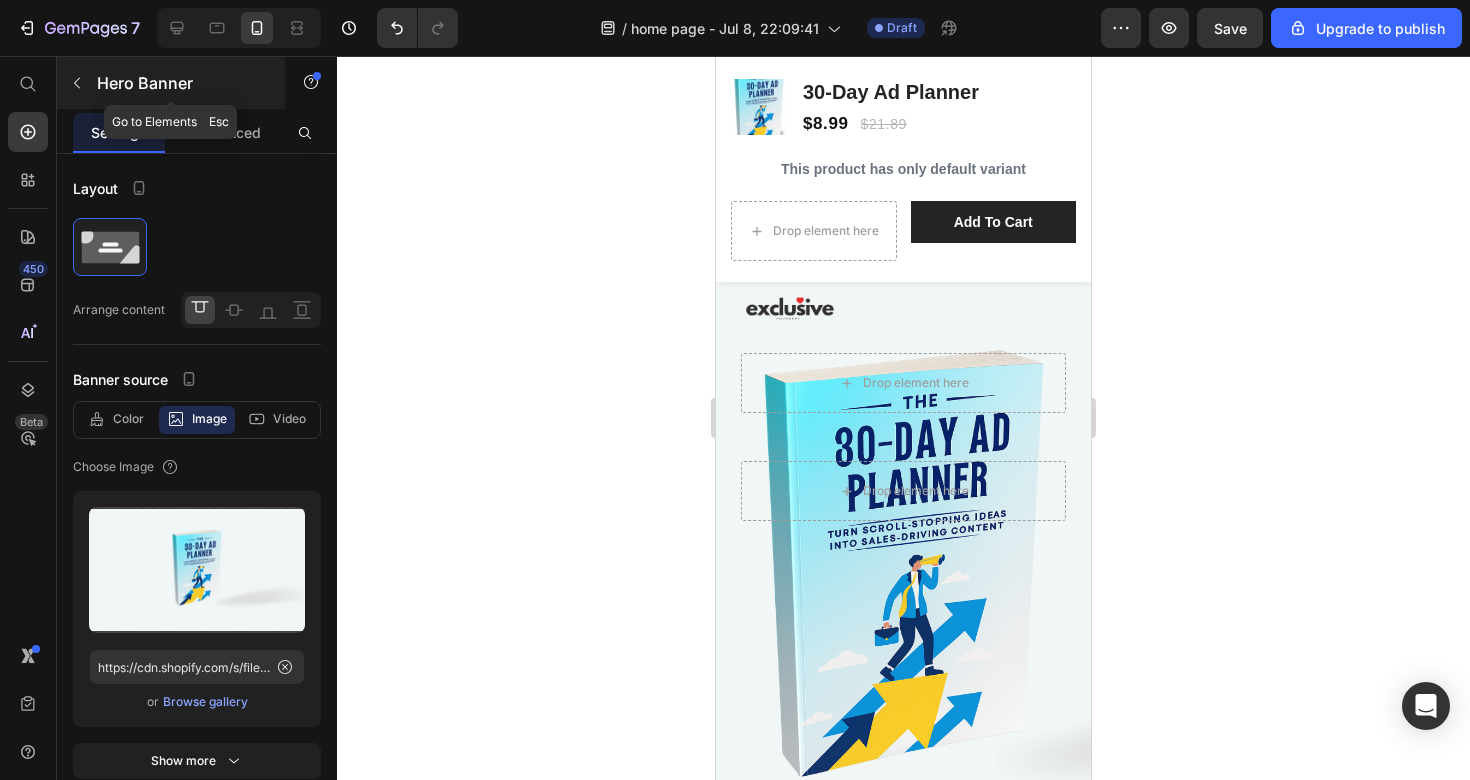 click on "Hero Banner" at bounding box center (171, 83) 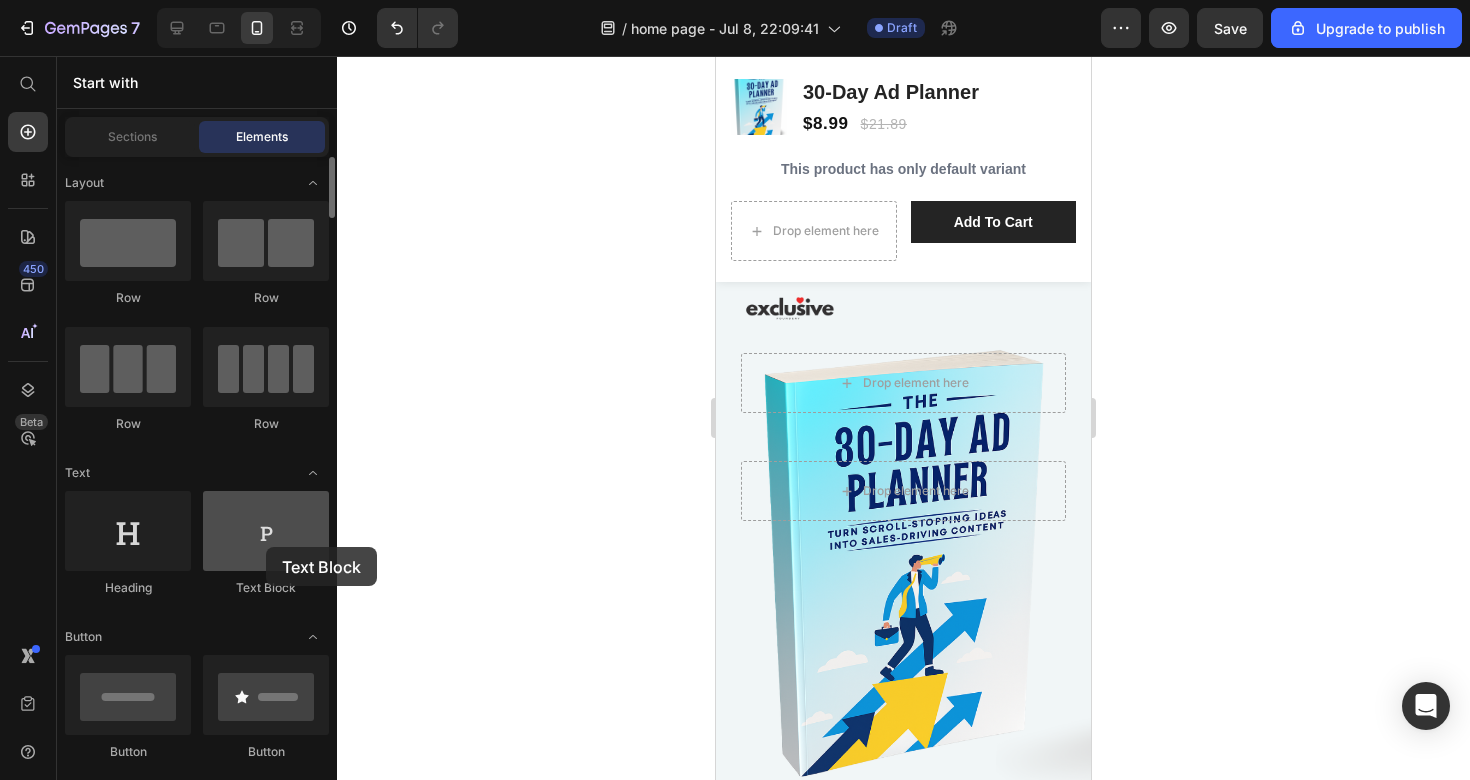 click at bounding box center (266, 531) 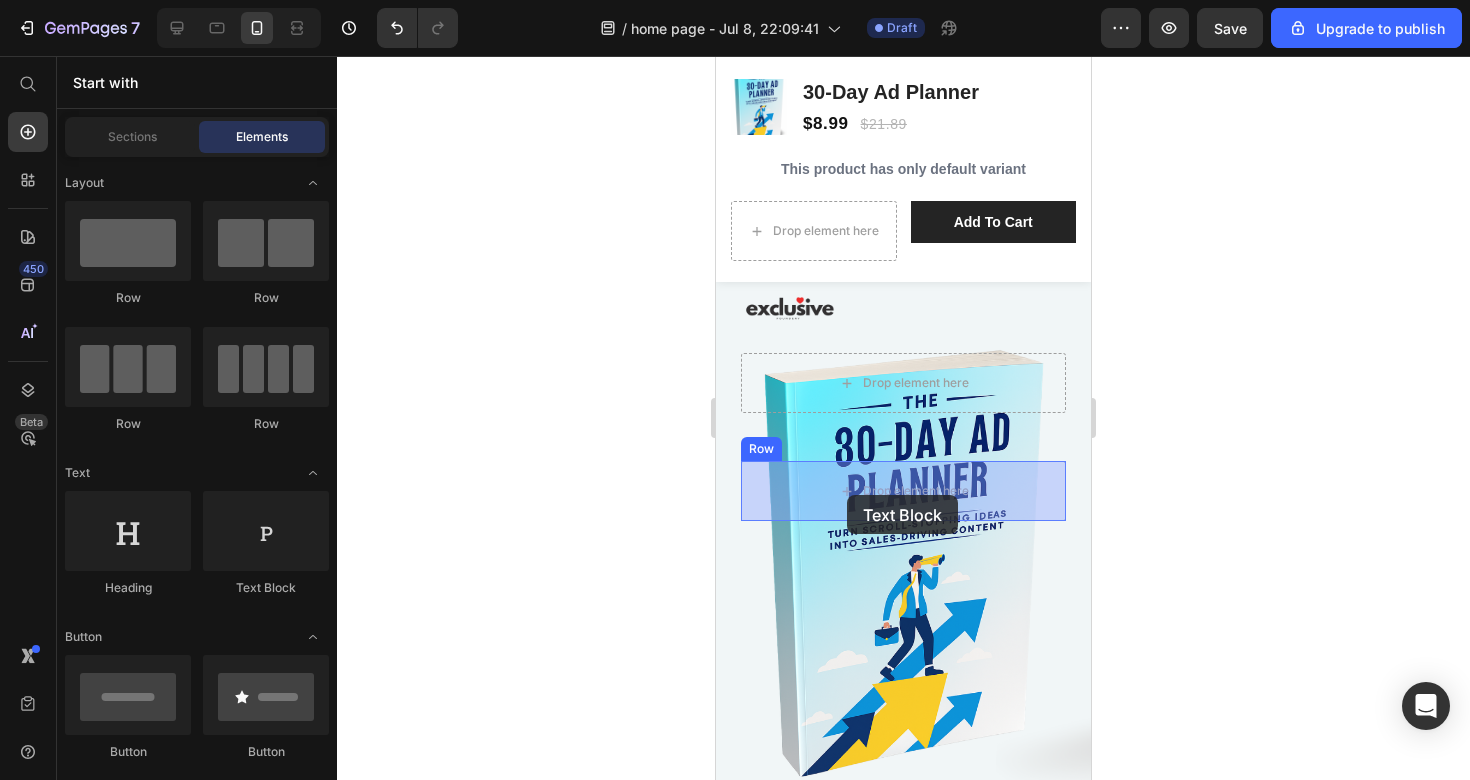 drag, startPoint x: 982, startPoint y: 603, endPoint x: 847, endPoint y: 495, distance: 172.88435 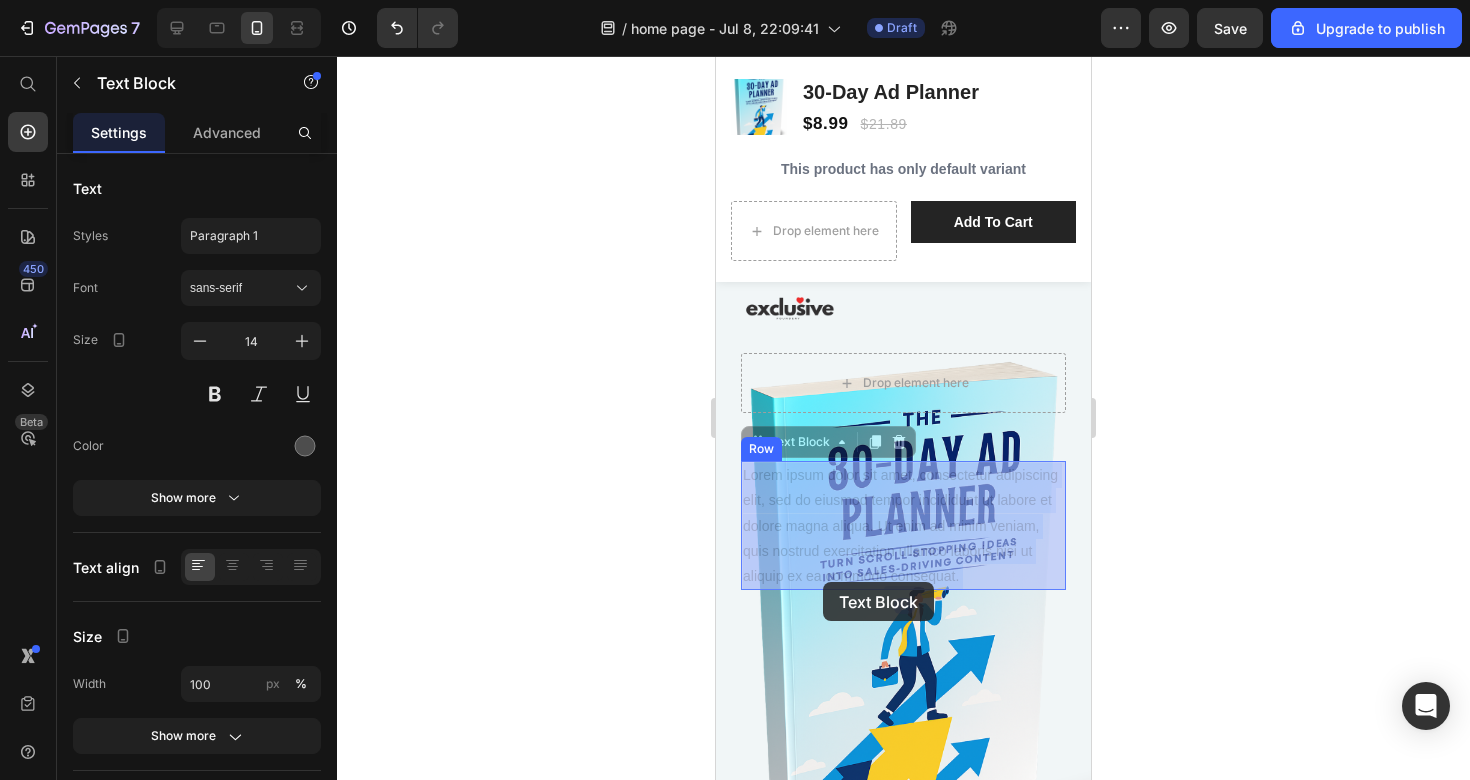 drag, startPoint x: 822, startPoint y: 523, endPoint x: 823, endPoint y: 579, distance: 56.008926 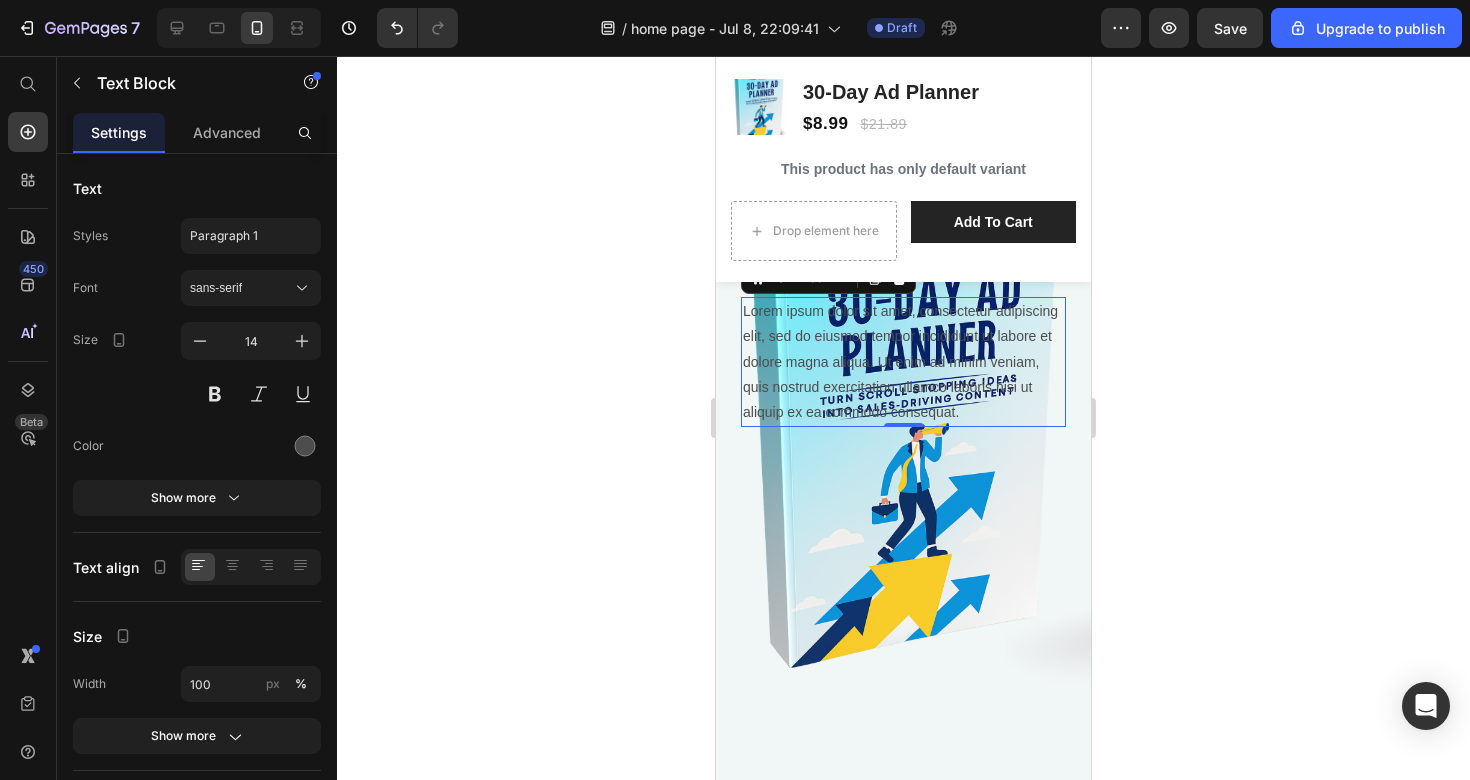 scroll, scrollTop: 262, scrollLeft: 0, axis: vertical 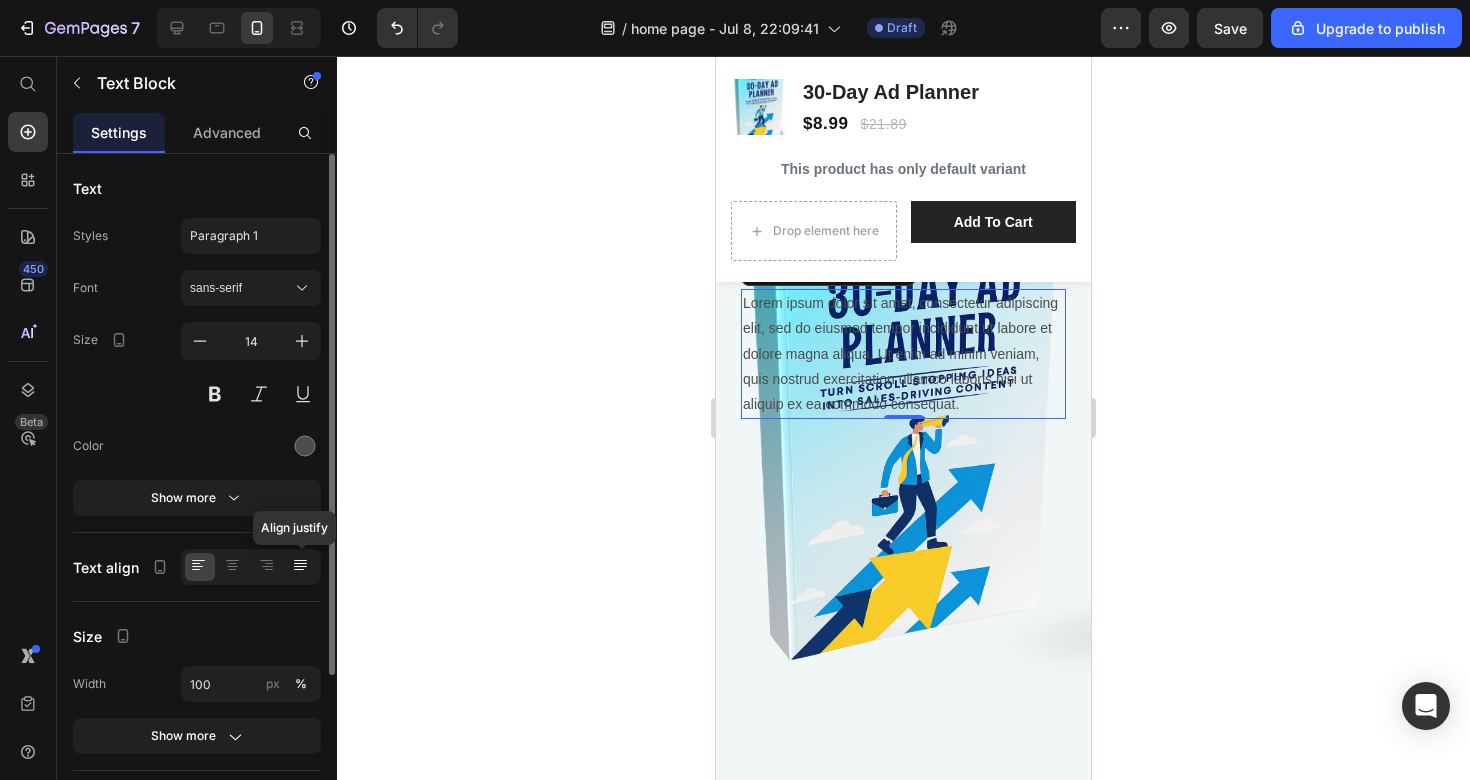 click 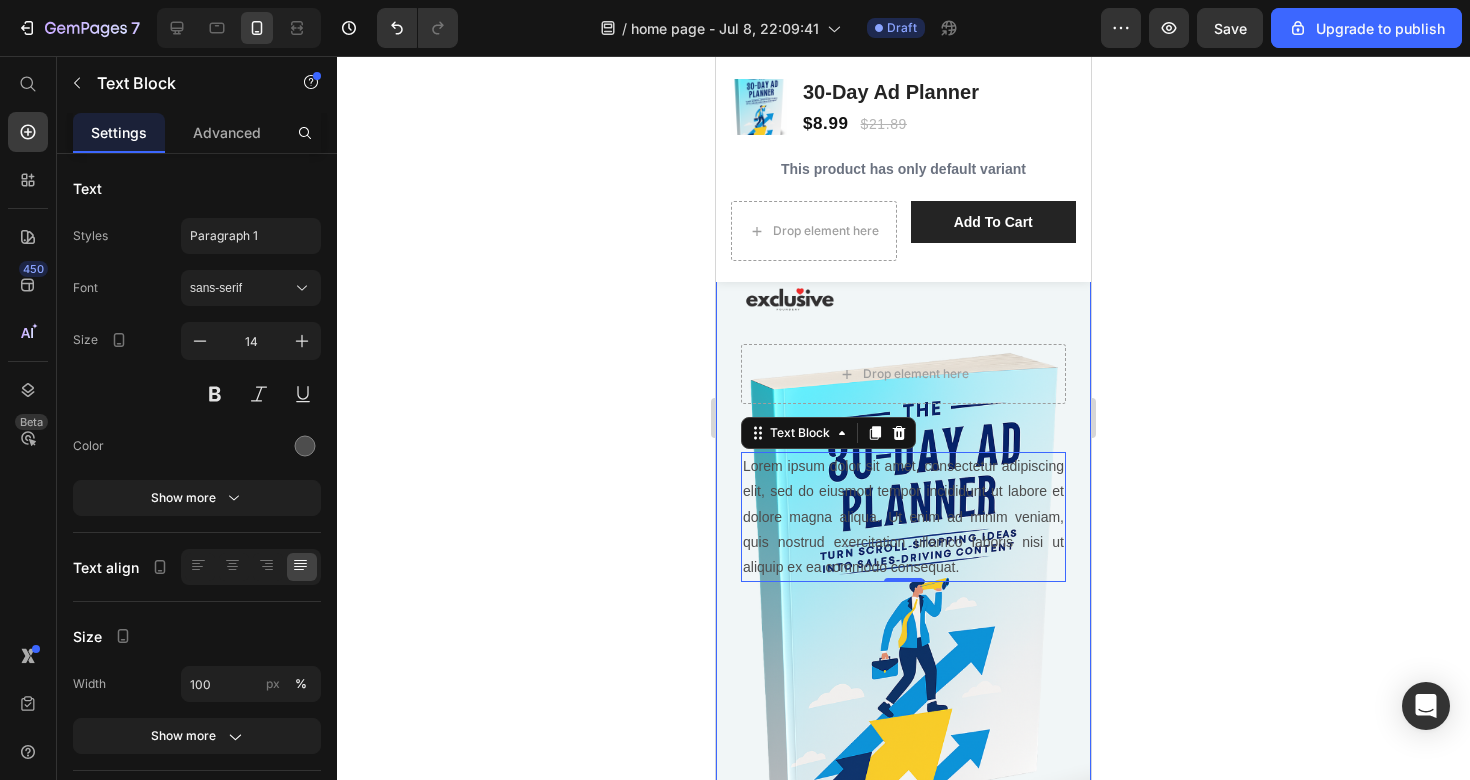 scroll, scrollTop: 97, scrollLeft: 0, axis: vertical 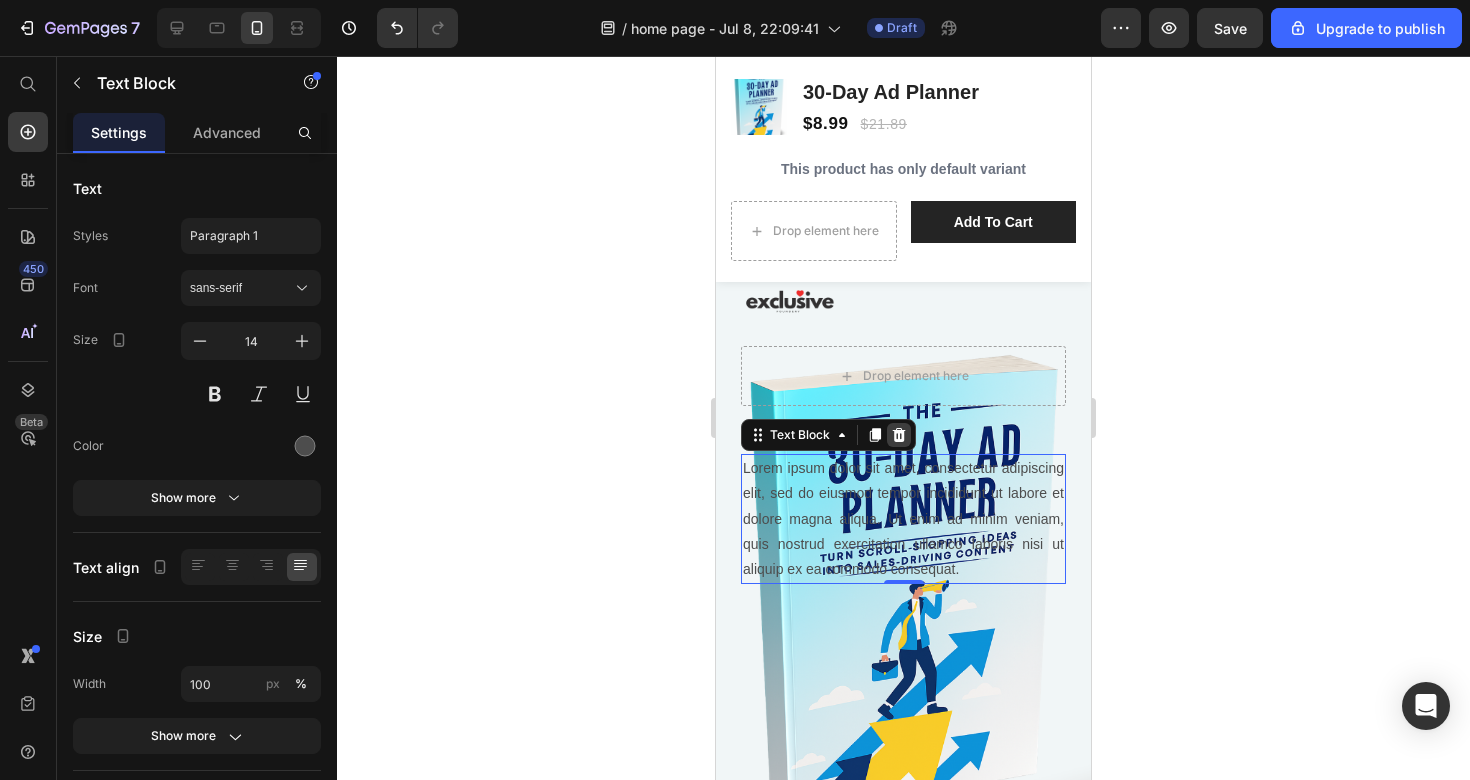 click 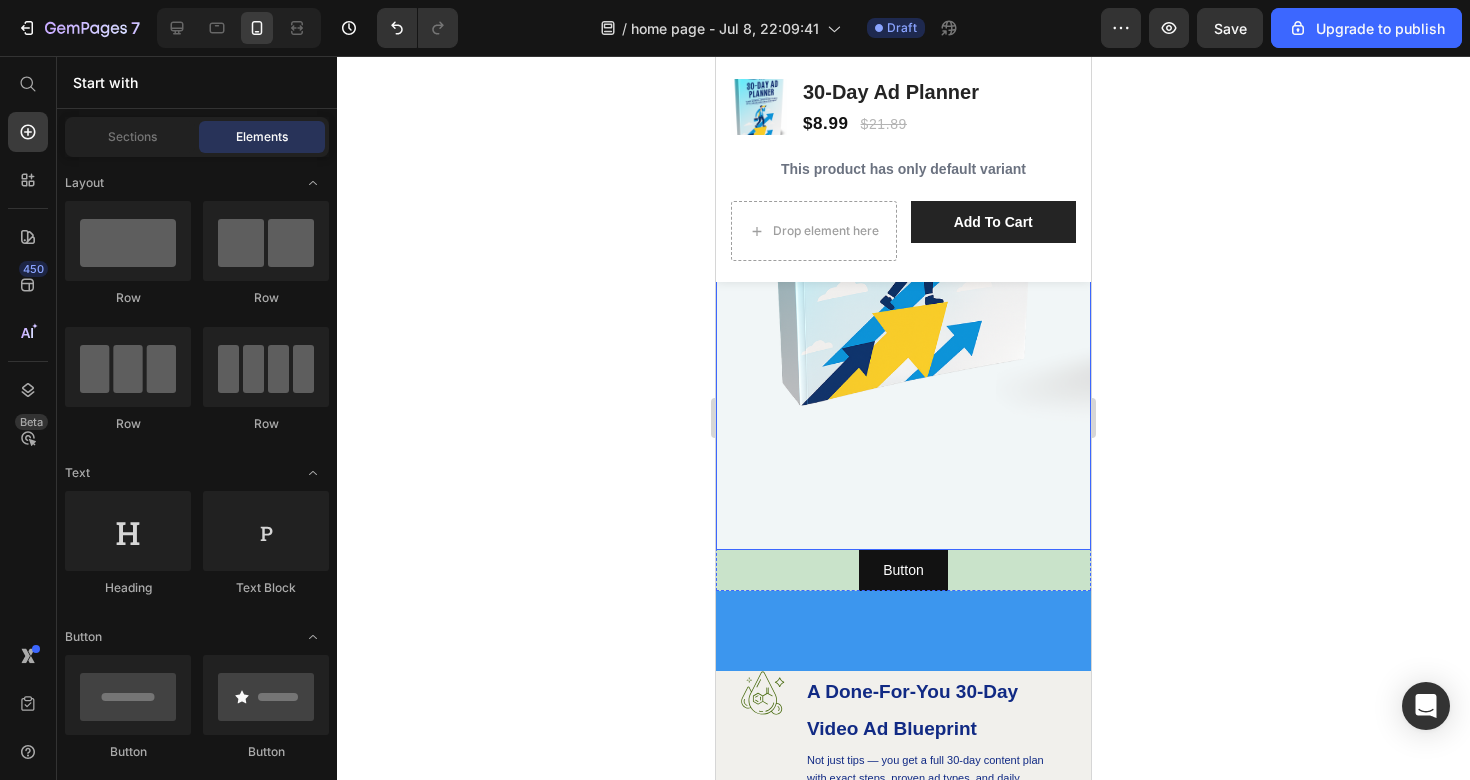 scroll, scrollTop: 457, scrollLeft: 0, axis: vertical 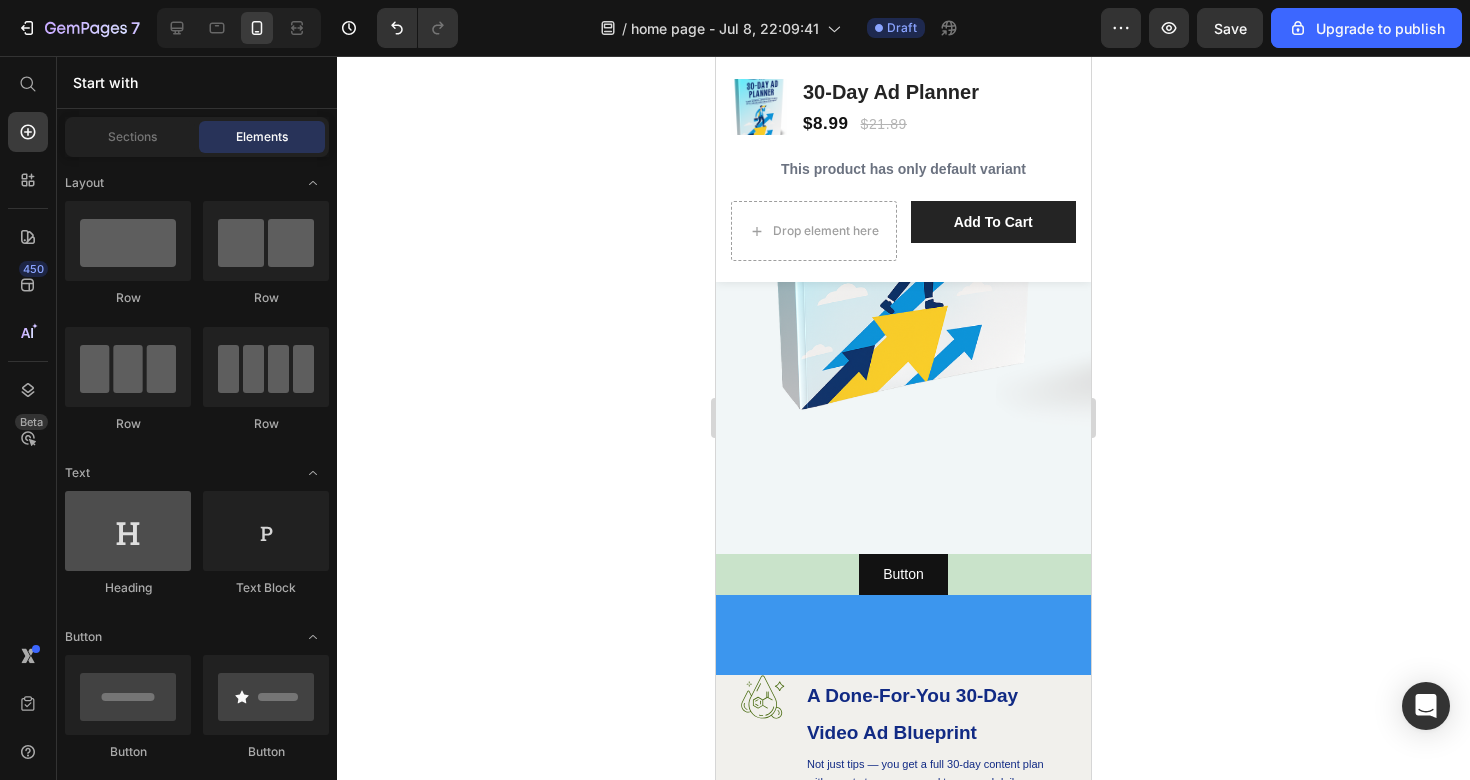 click at bounding box center [128, 531] 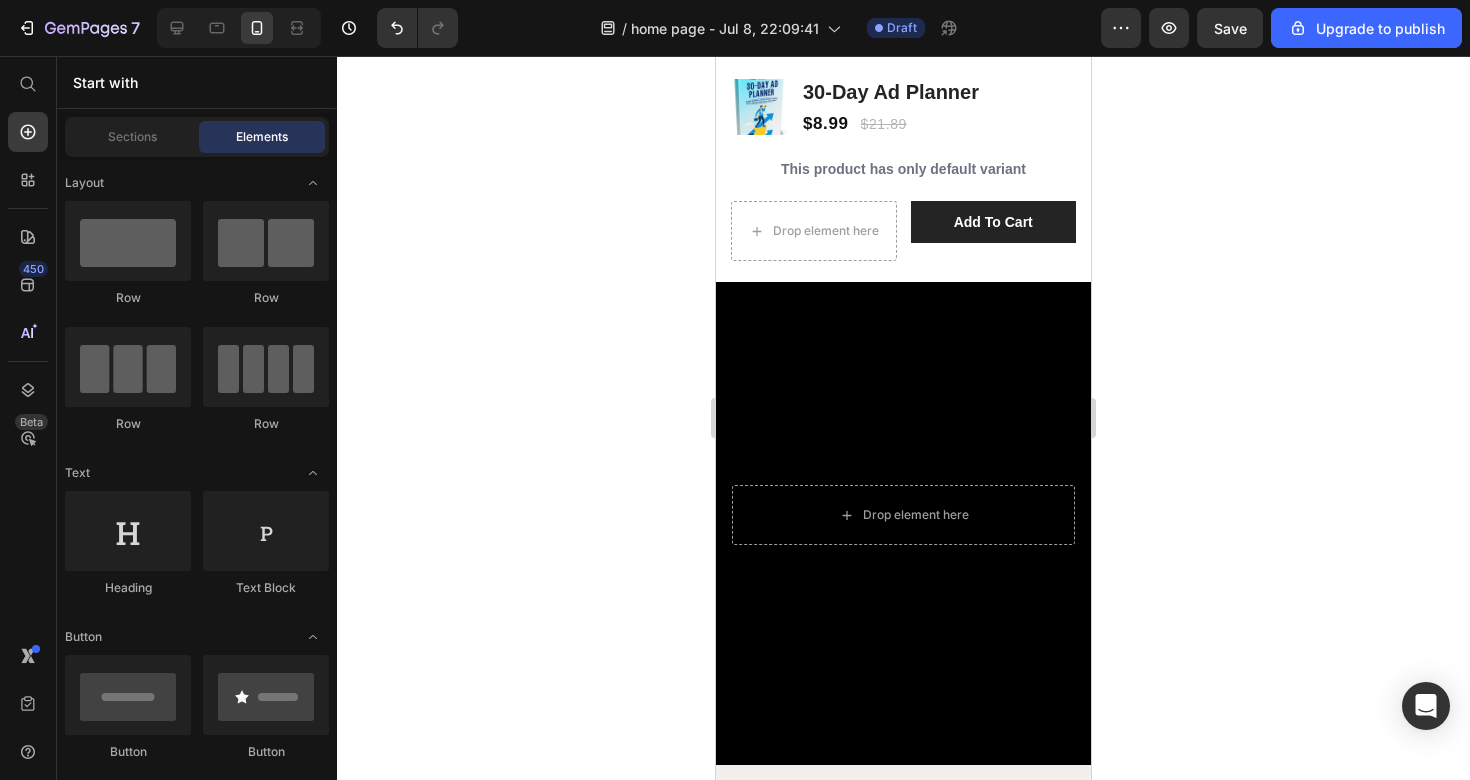 scroll, scrollTop: 1459, scrollLeft: 0, axis: vertical 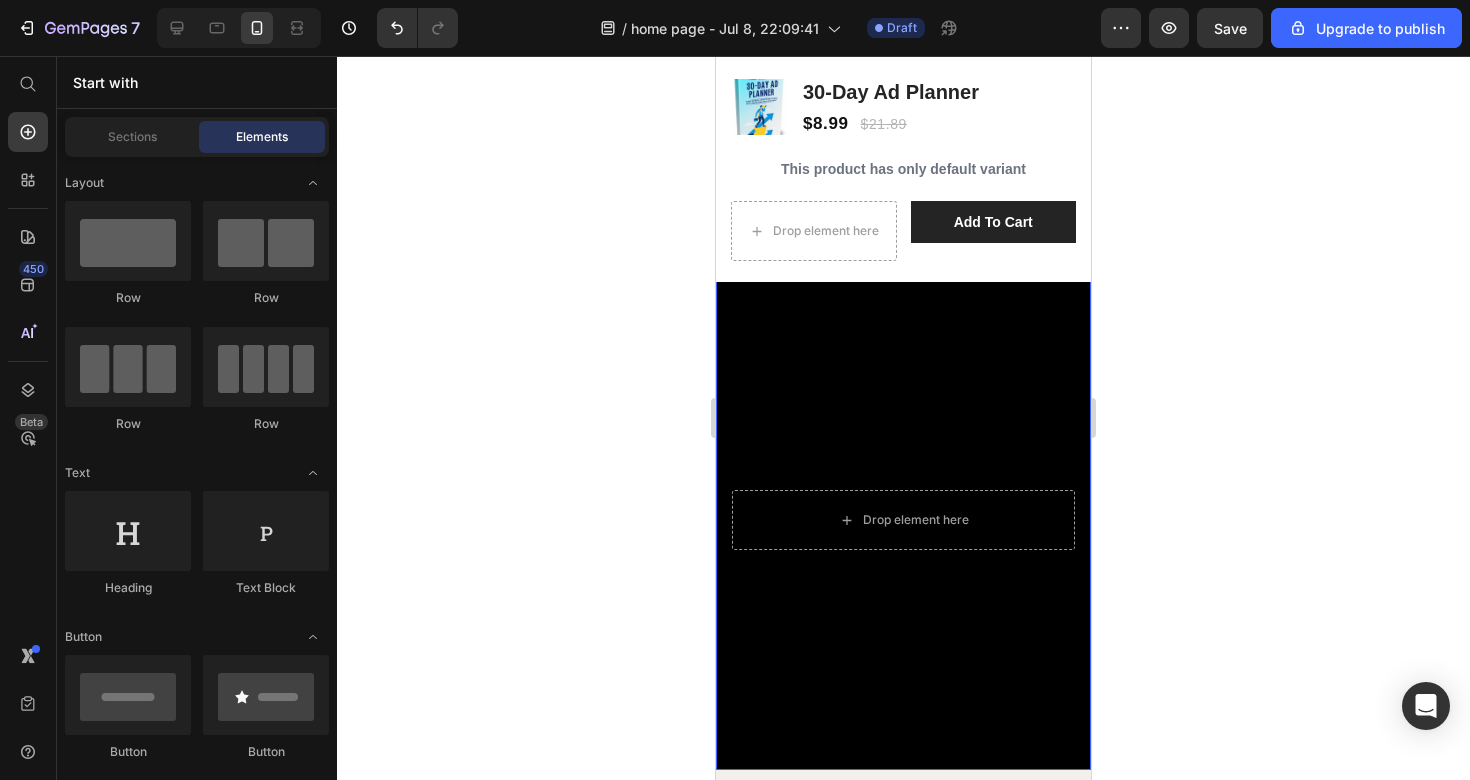 click at bounding box center (903, 520) 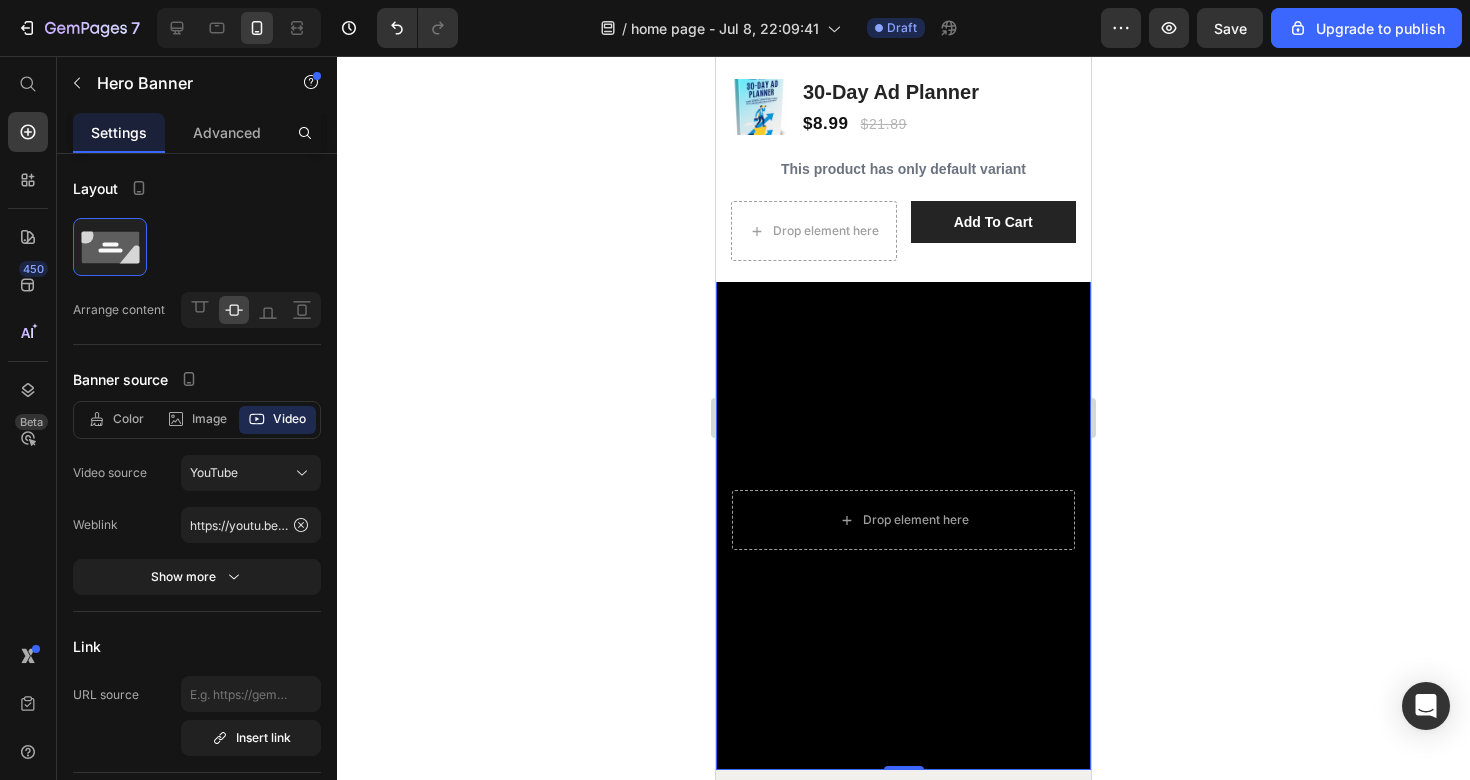 click 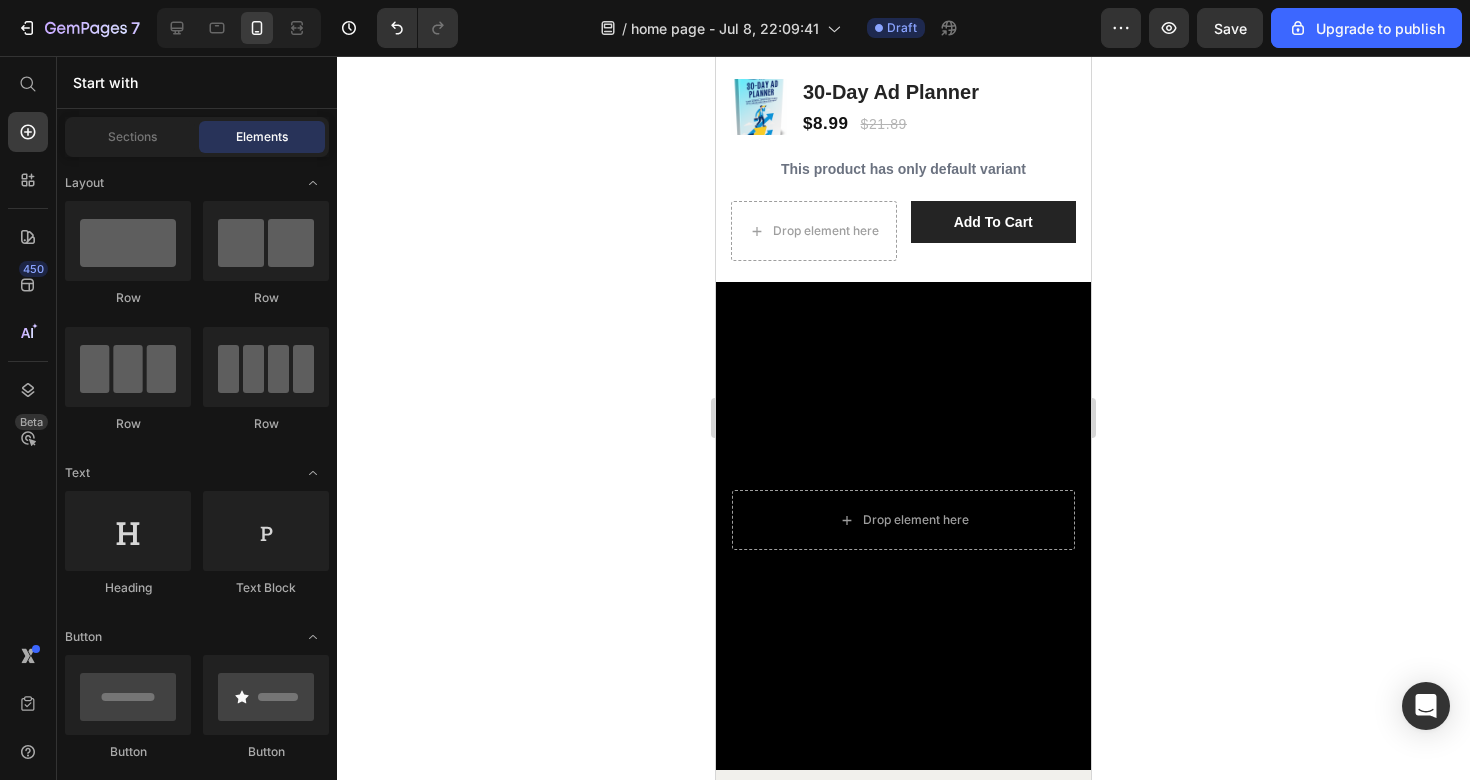 click 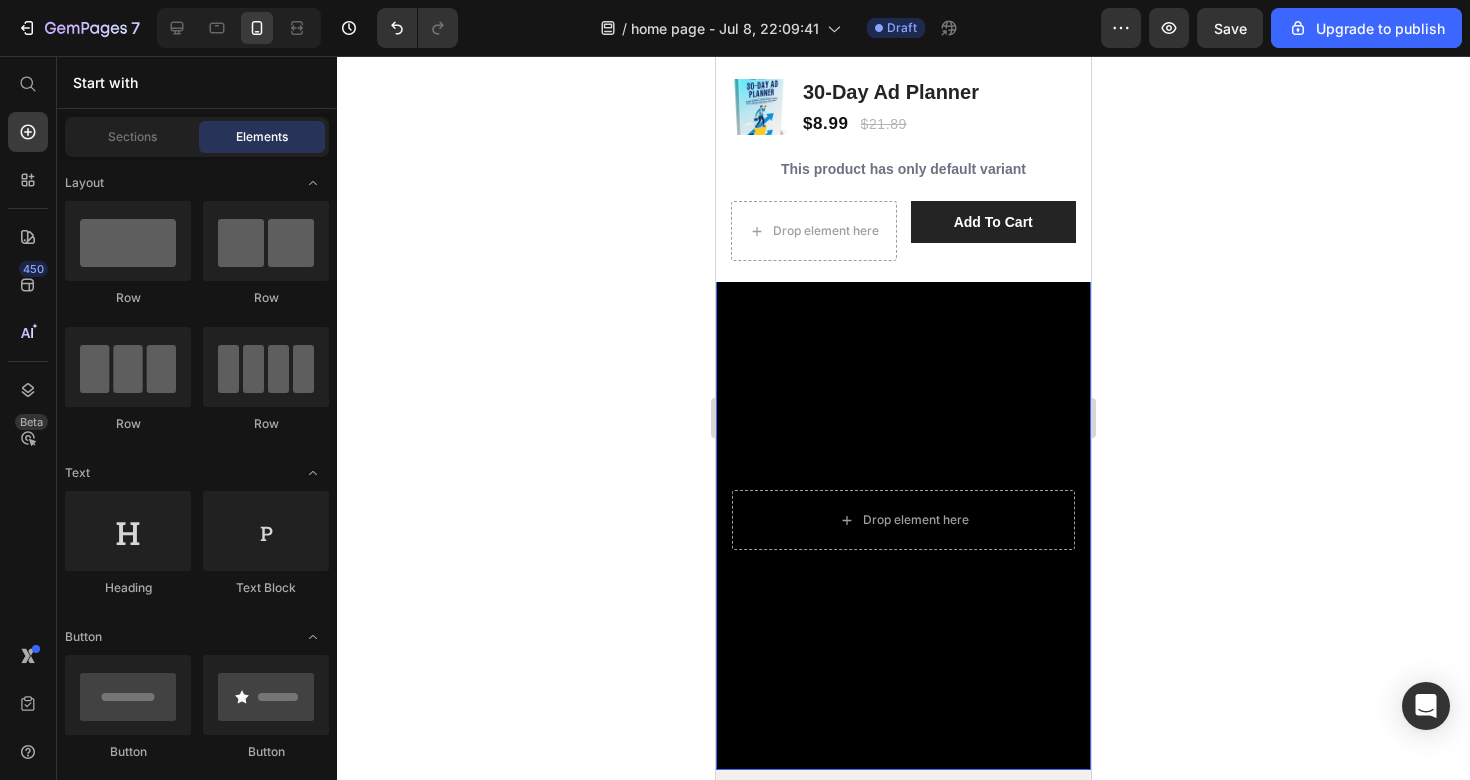 click at bounding box center [903, 520] 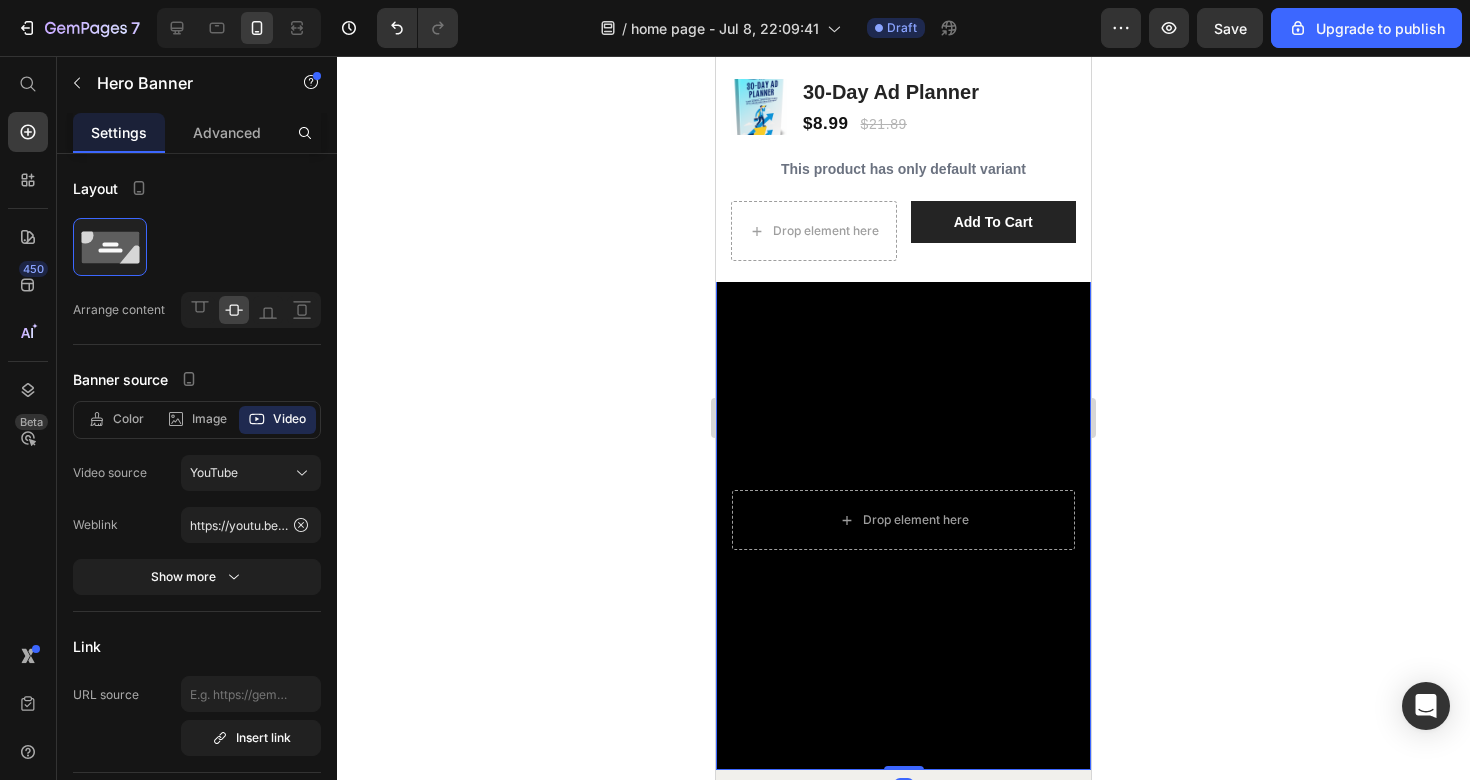 click 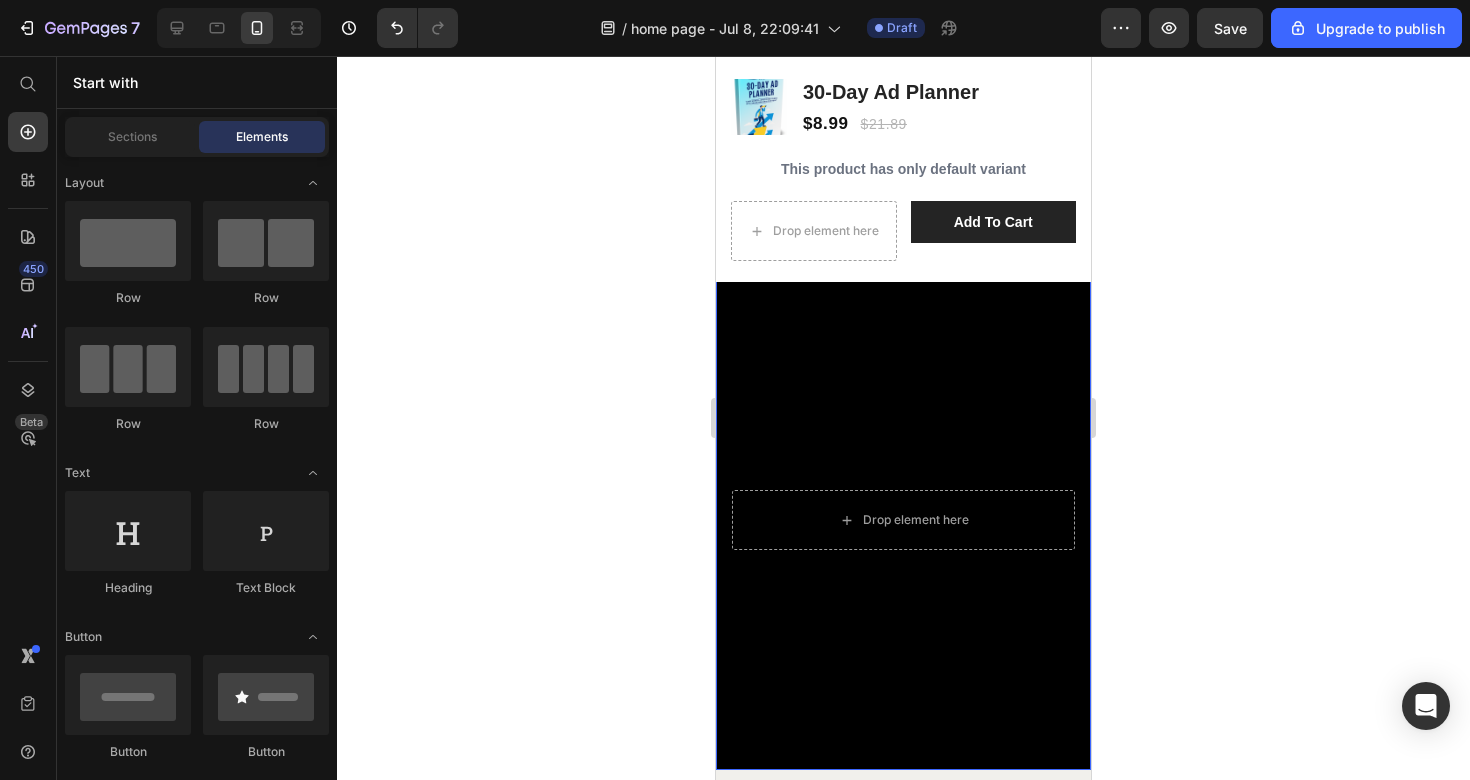 click on "Drop element here" at bounding box center [903, 520] 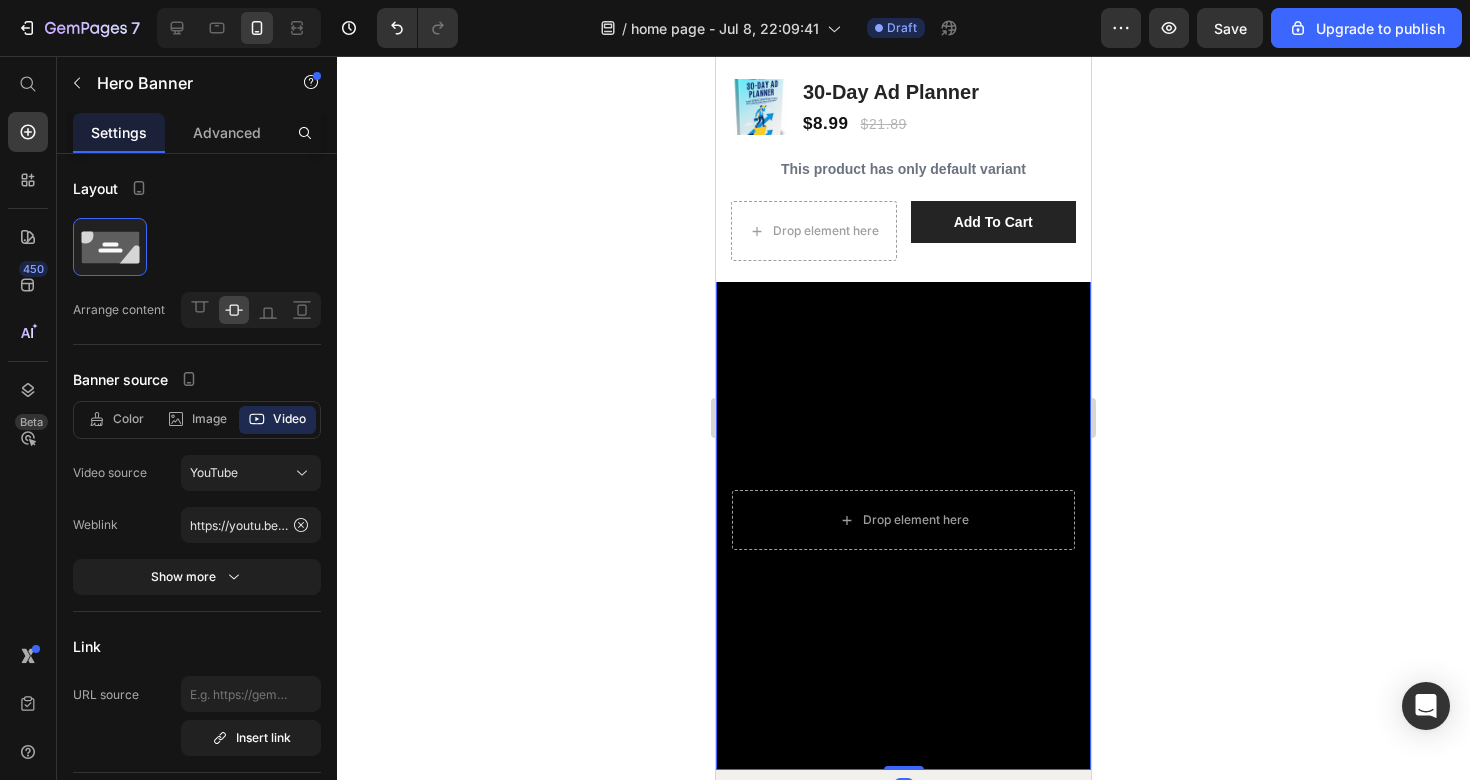 click at bounding box center (903, 520) 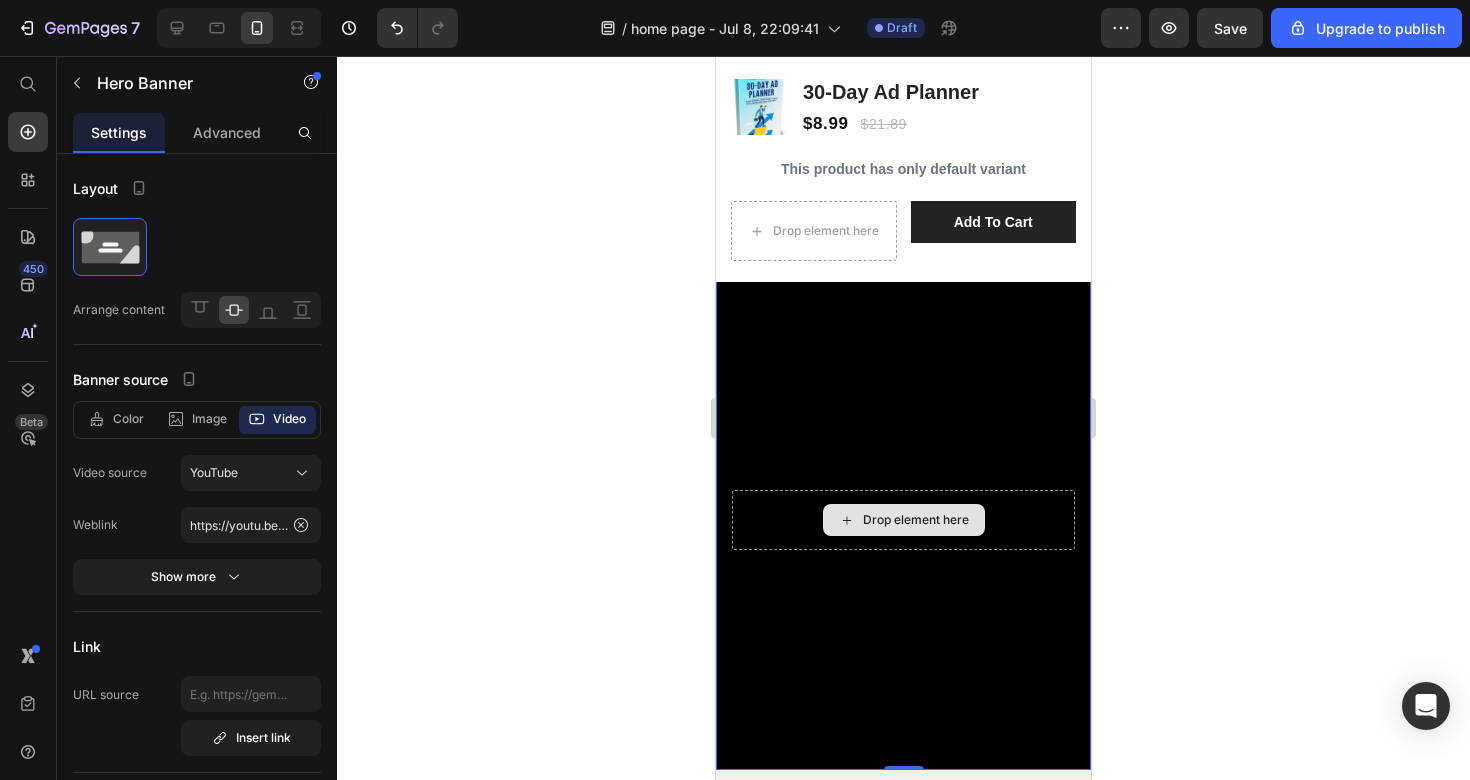 click on "Drop element here" at bounding box center (916, 520) 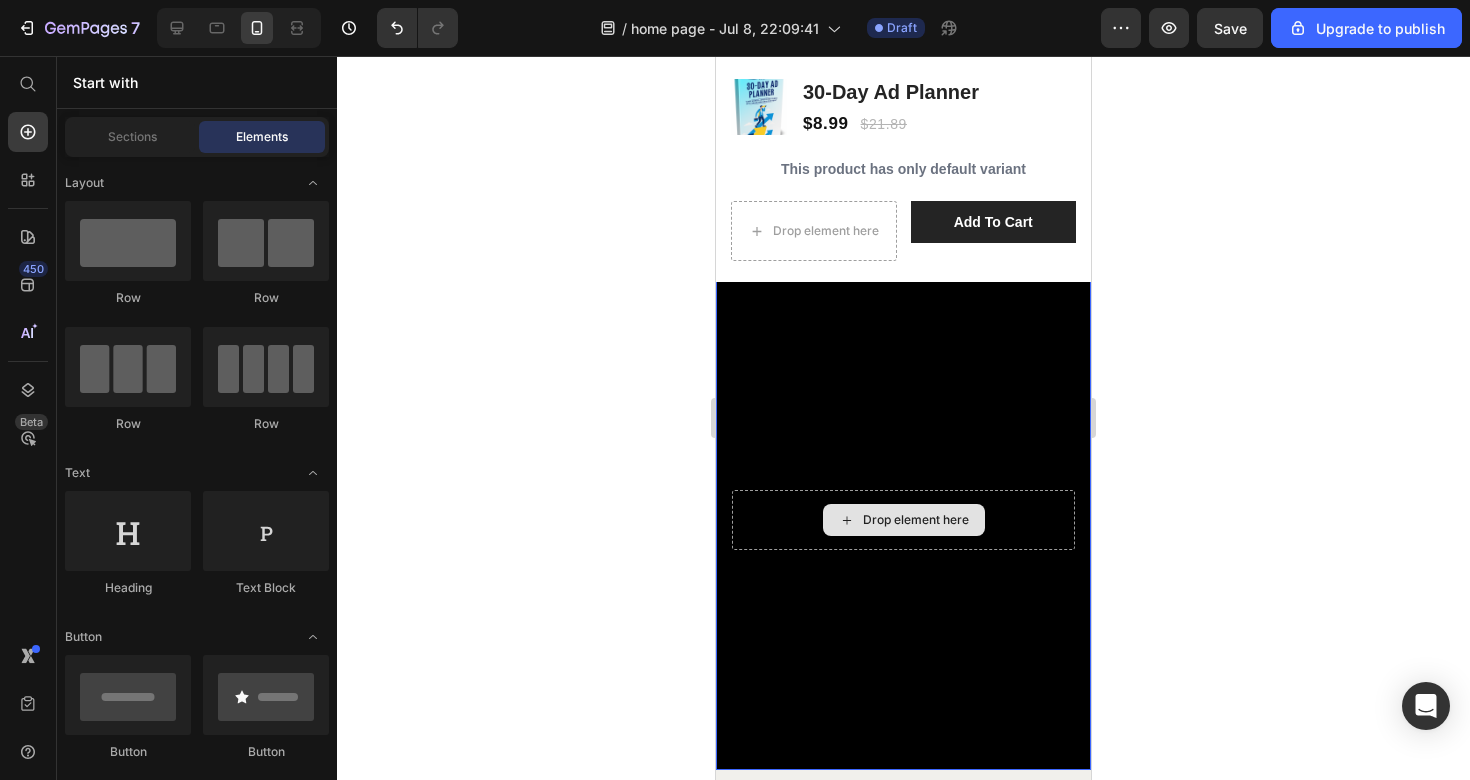 click on "Drop element here" at bounding box center (903, 520) 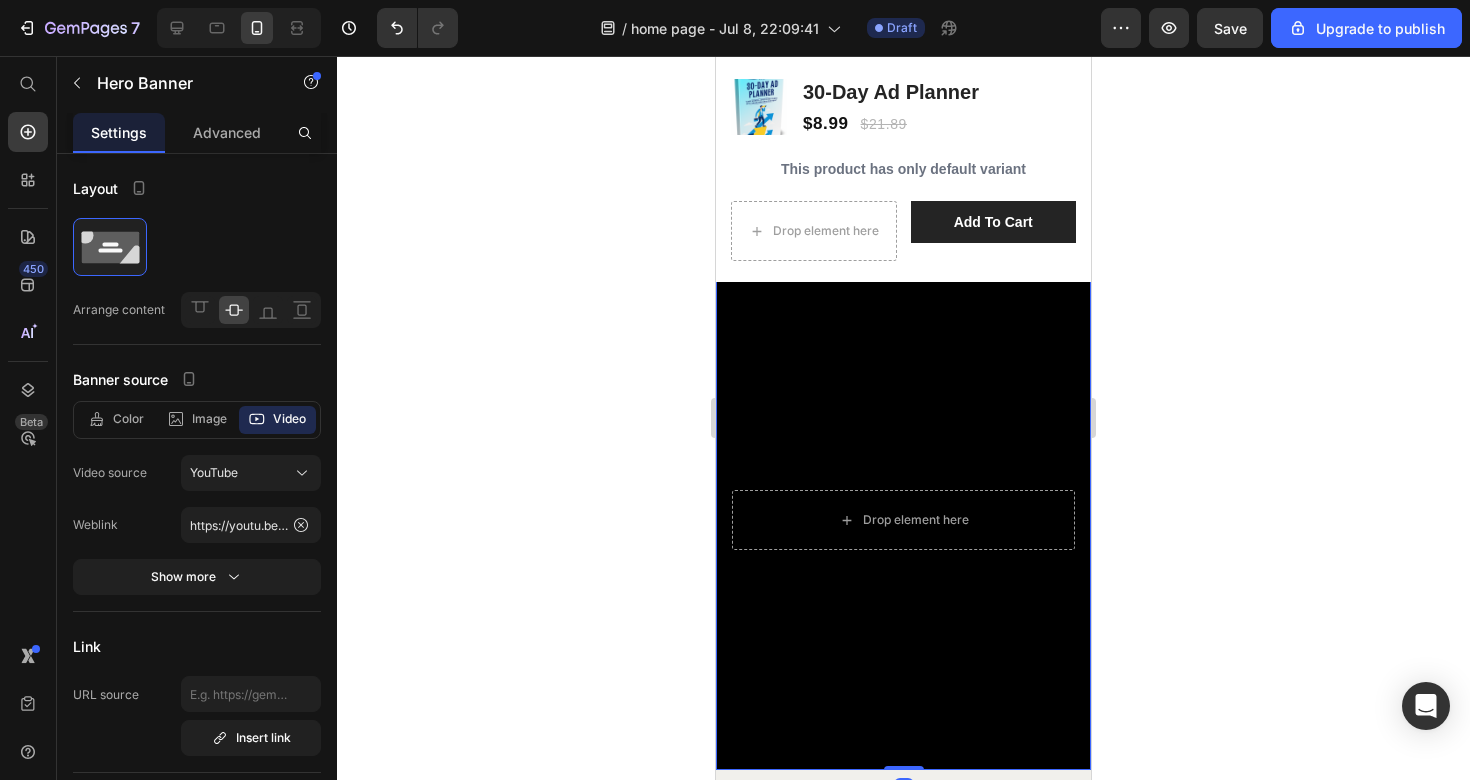 click at bounding box center [903, 520] 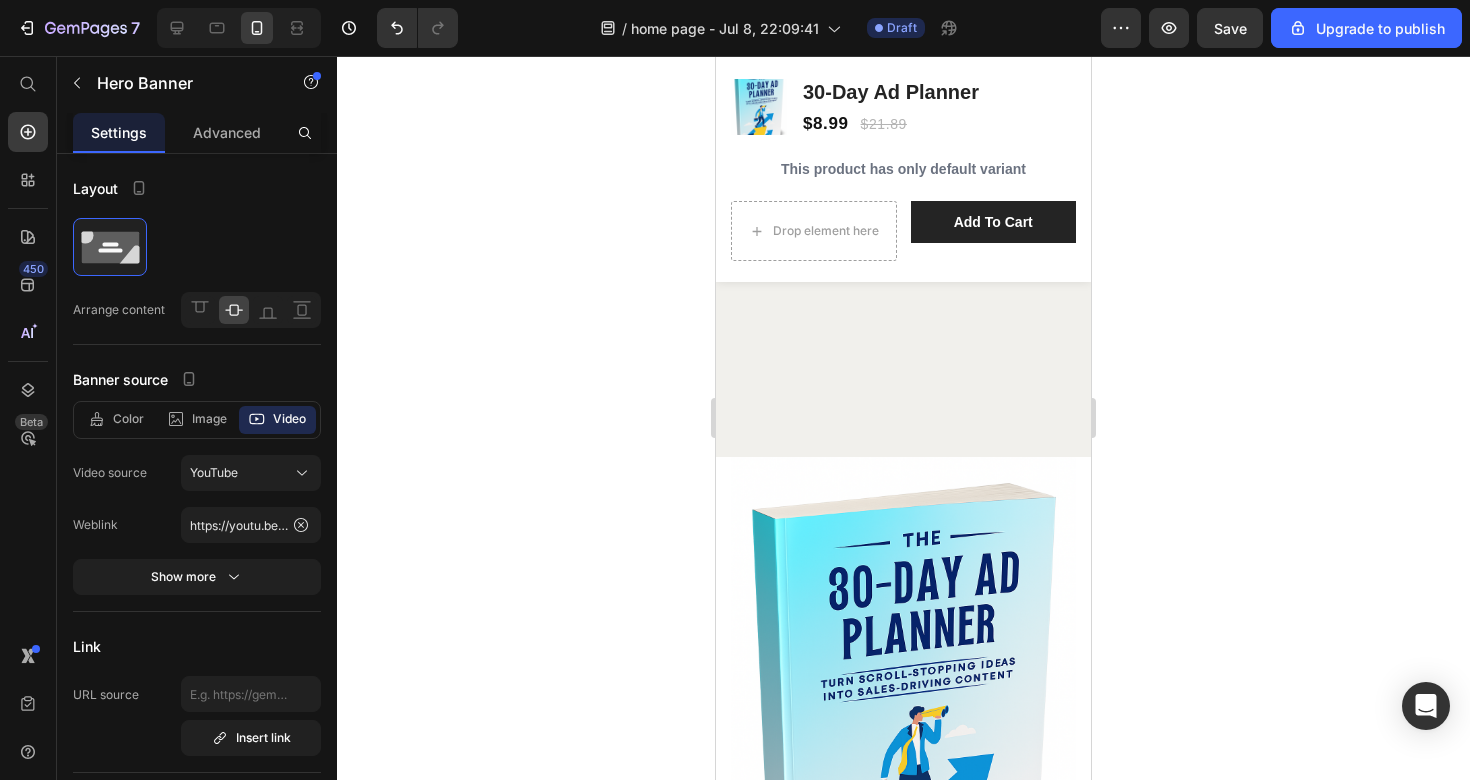 scroll, scrollTop: 2124, scrollLeft: 0, axis: vertical 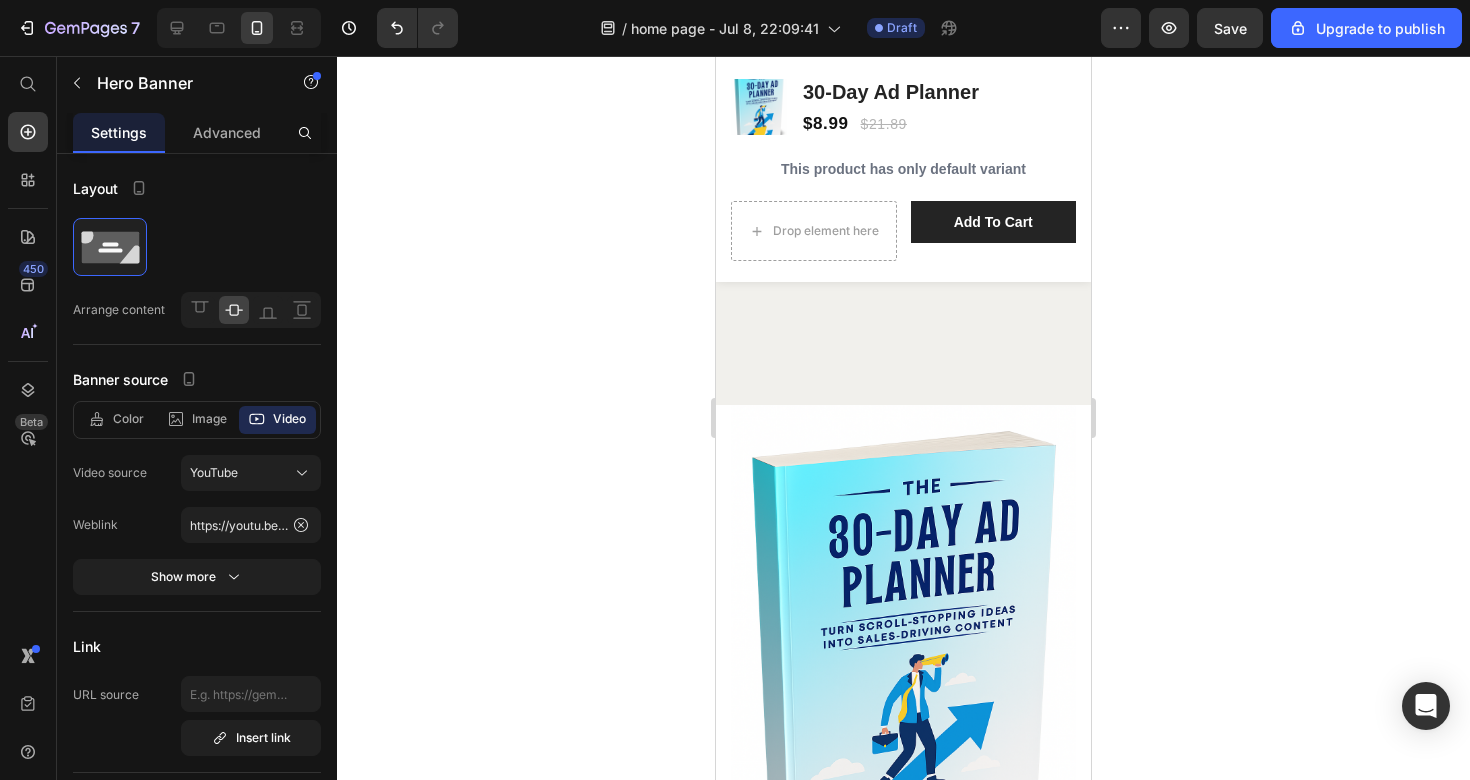 click 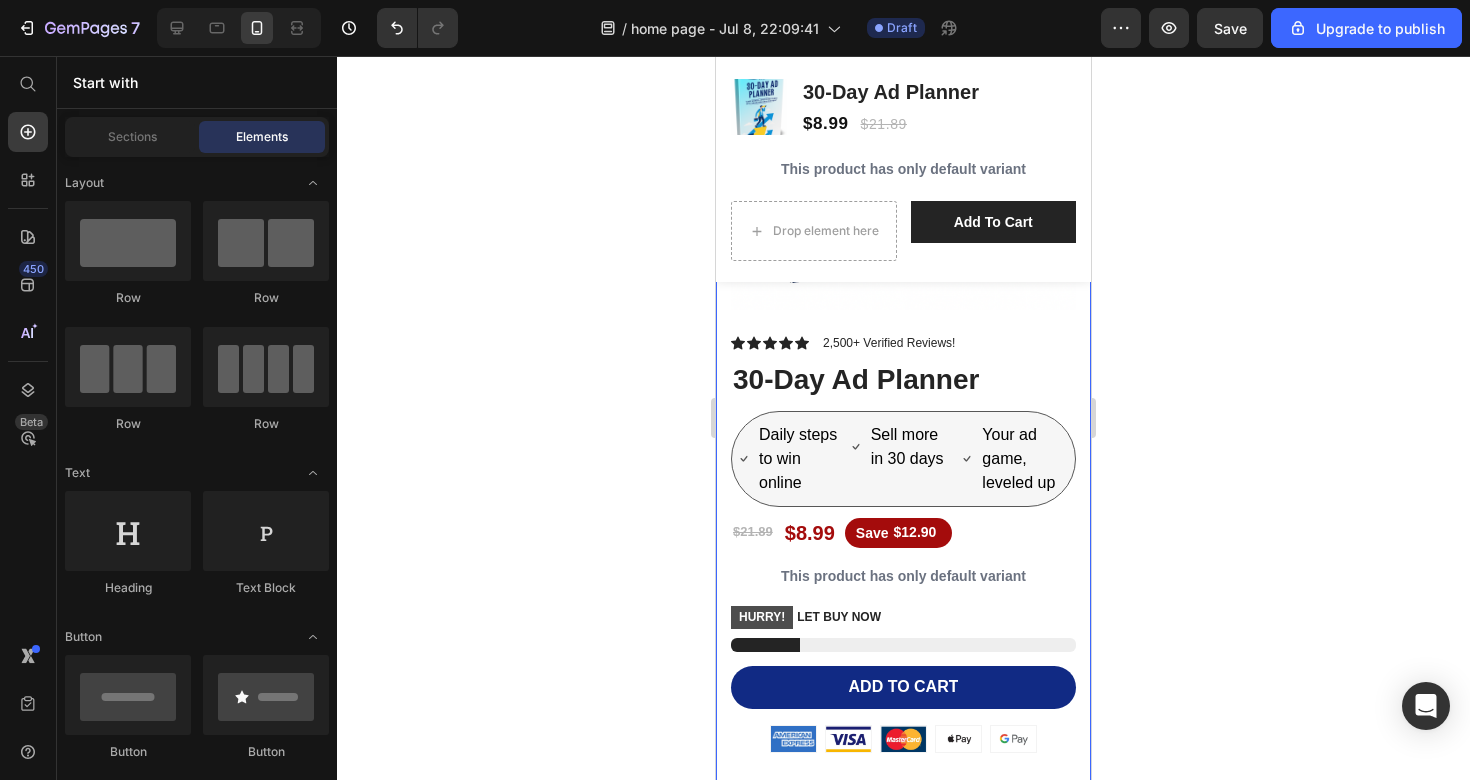 scroll, scrollTop: 2716, scrollLeft: 0, axis: vertical 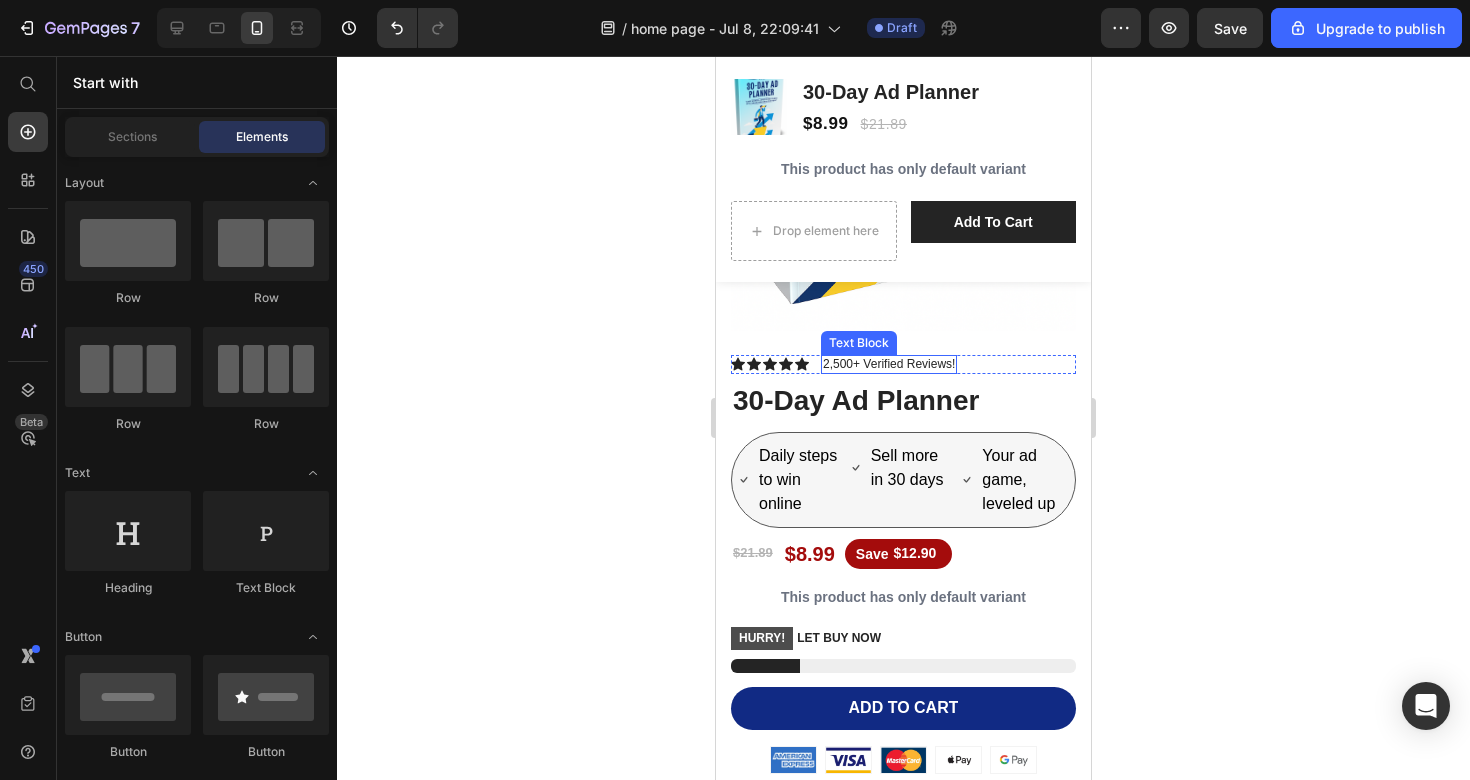 click on "2,500+ Verified Reviews!" at bounding box center [889, 365] 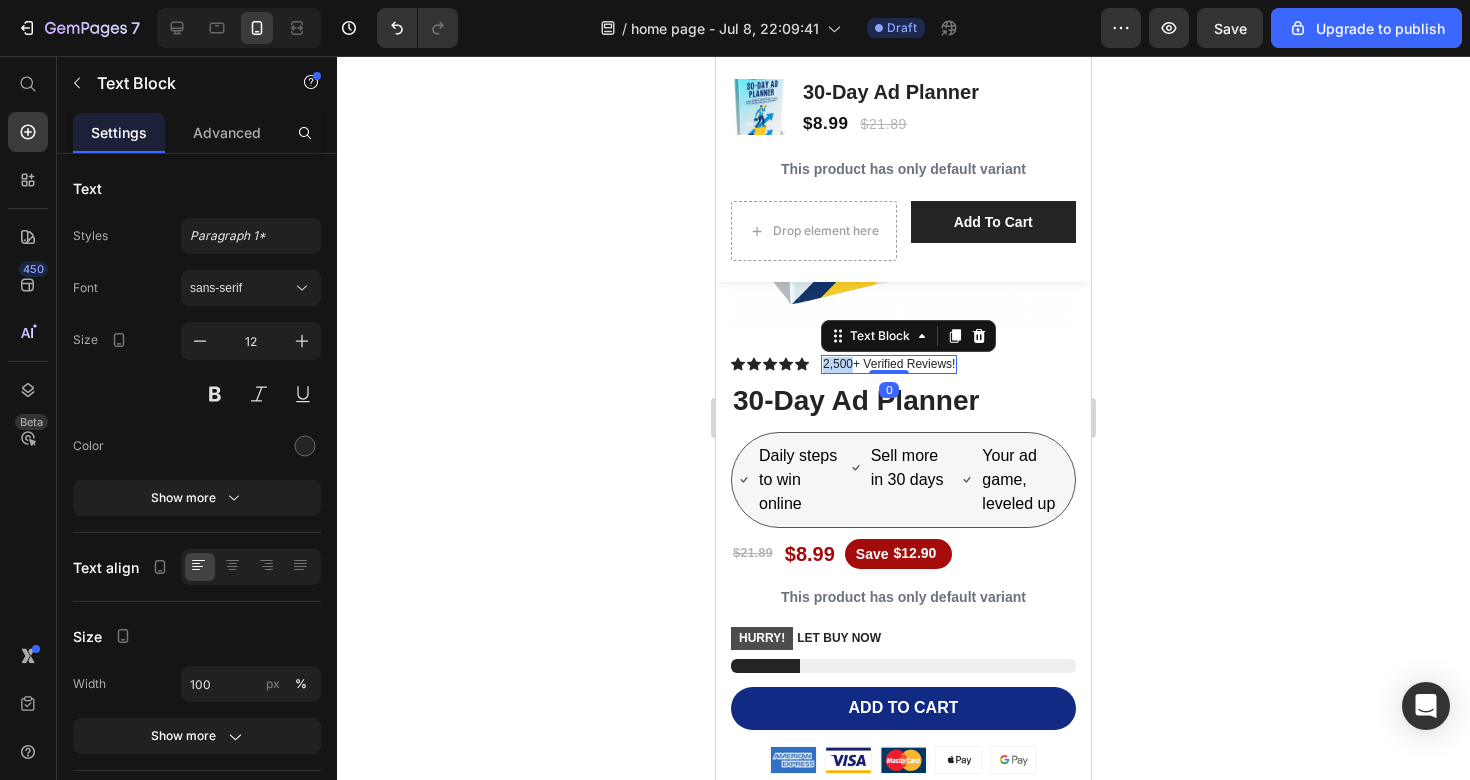click on "2,500+ Verified Reviews!" at bounding box center [889, 365] 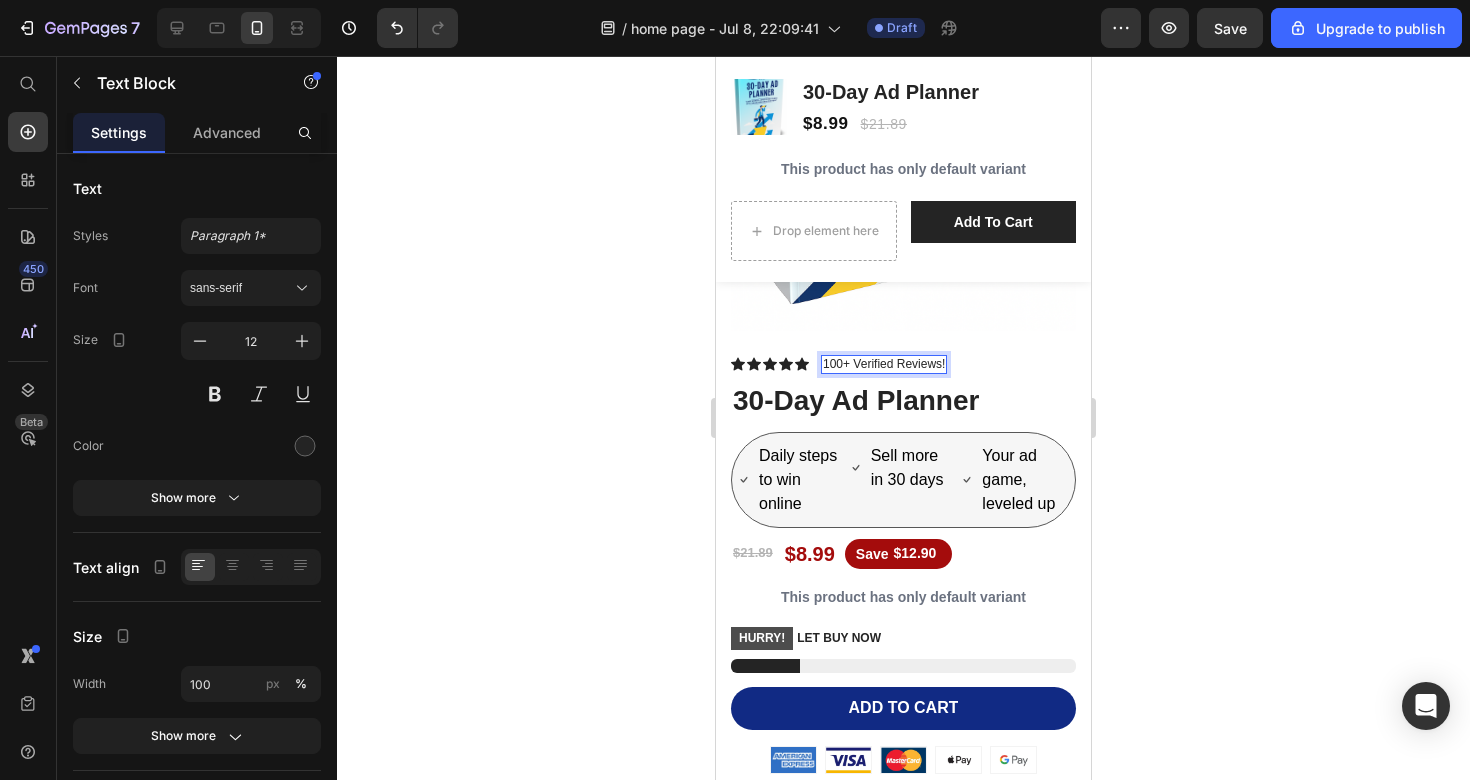 click 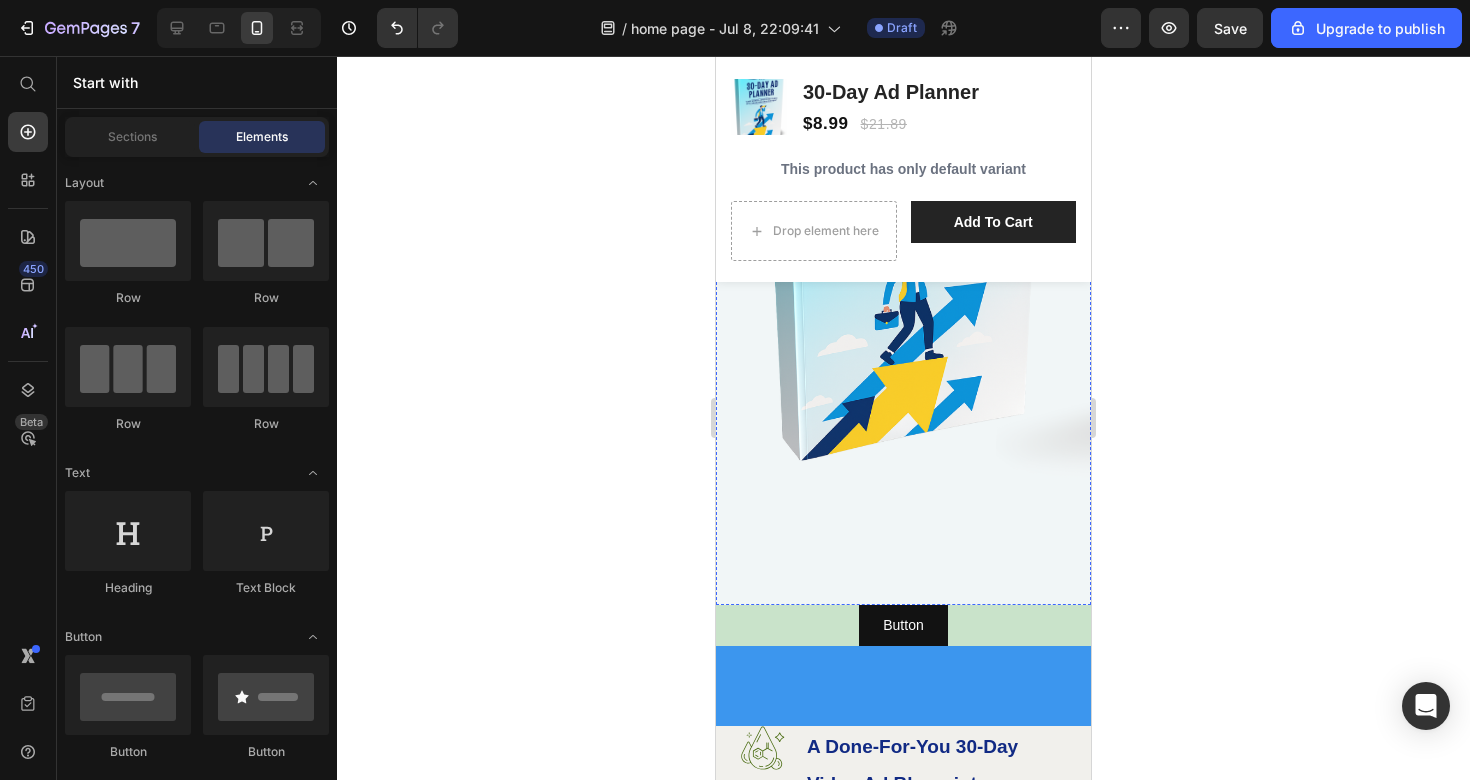 scroll, scrollTop: 419, scrollLeft: 0, axis: vertical 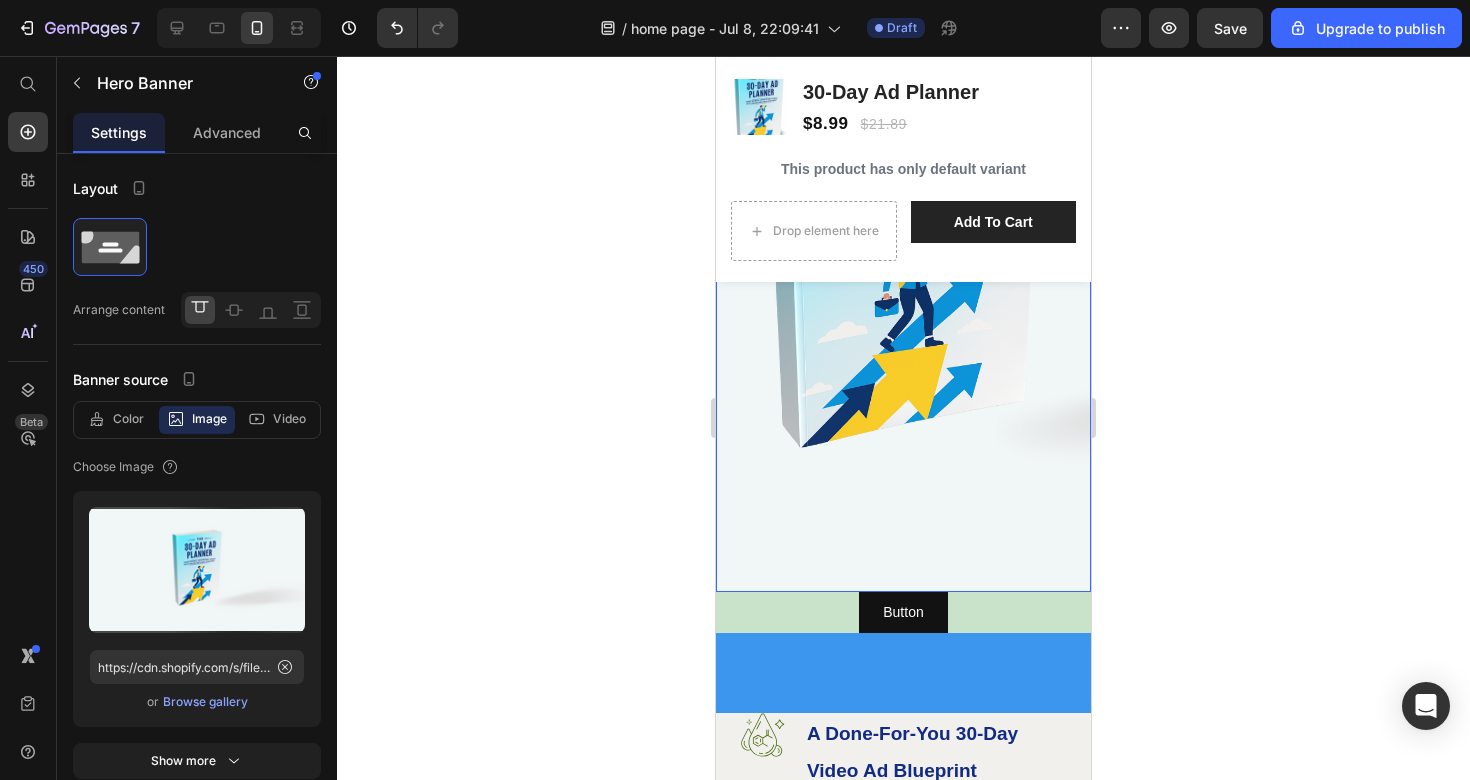 click on "Image
Drop element here Row
Drop element here Row Row" at bounding box center (903, 248) 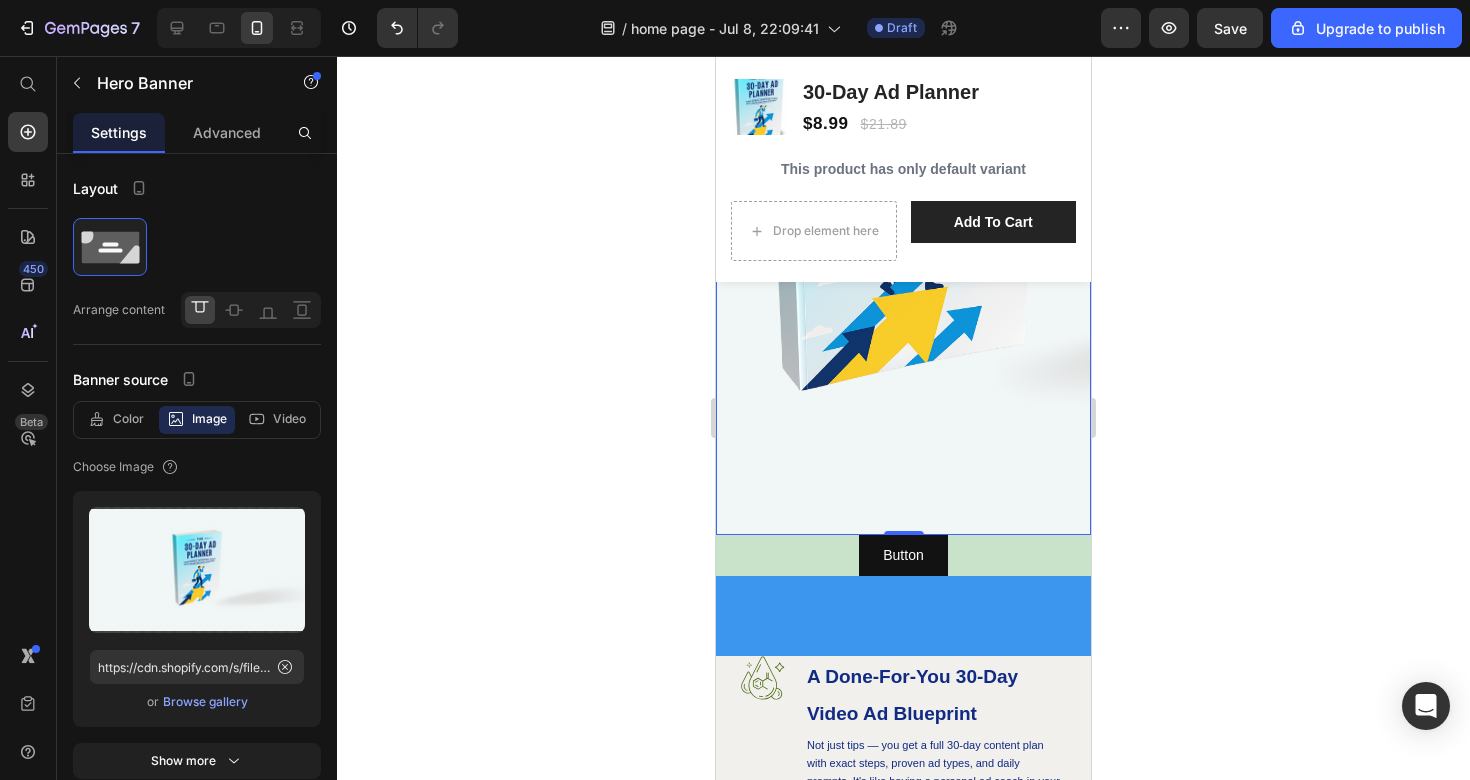 scroll, scrollTop: 316, scrollLeft: 0, axis: vertical 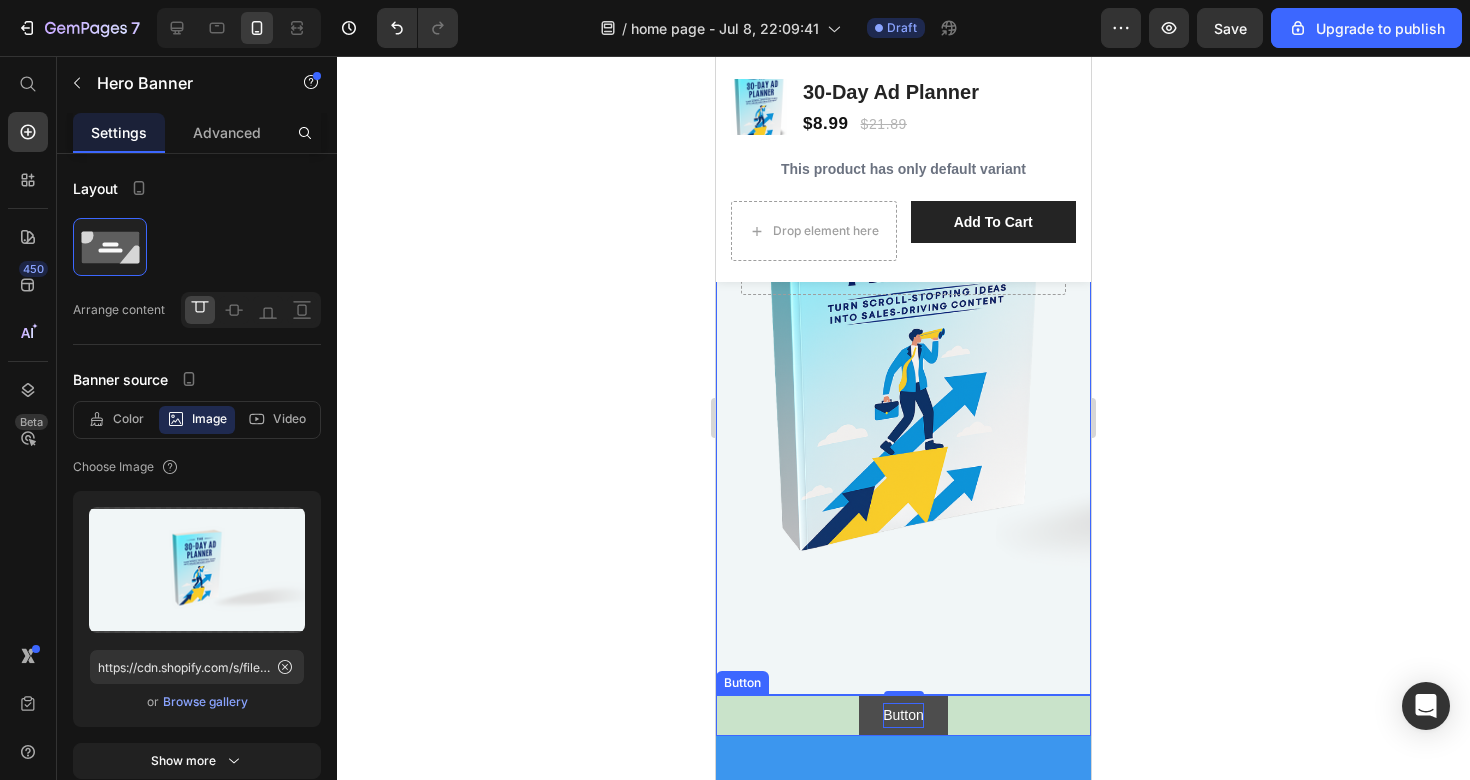 click on "Button" at bounding box center [903, 715] 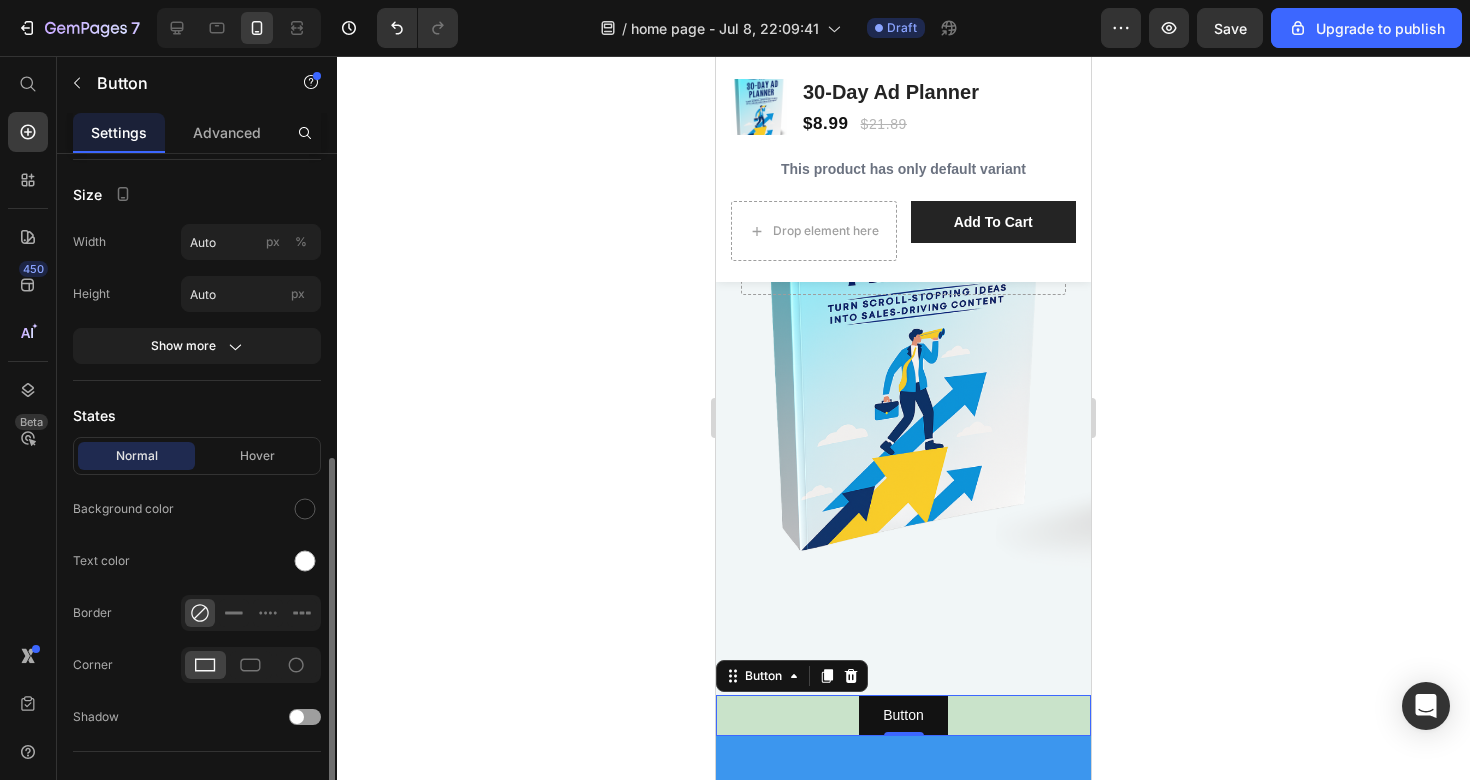 scroll, scrollTop: 138, scrollLeft: 0, axis: vertical 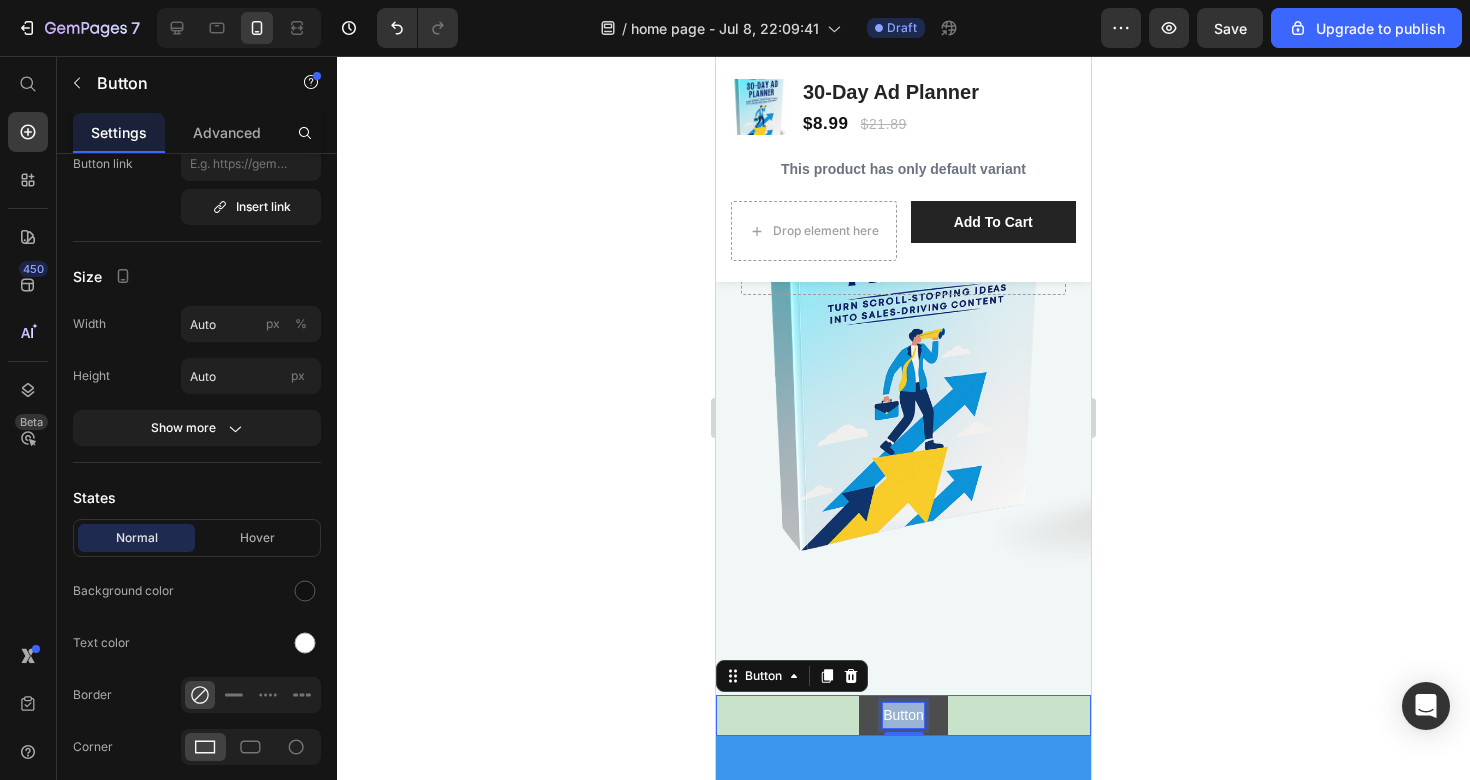 click on "Button" at bounding box center (903, 715) 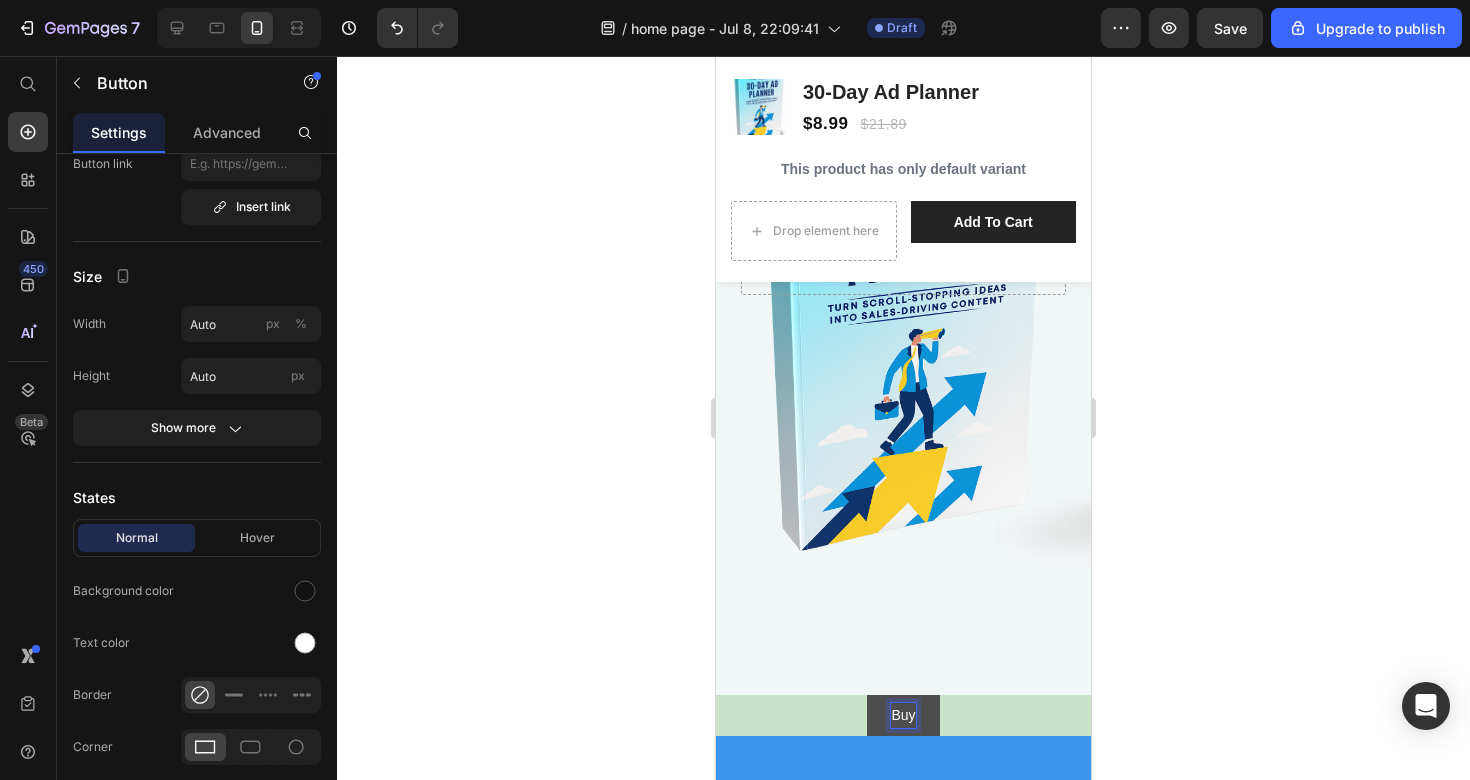 click on "Buy" at bounding box center [903, 715] 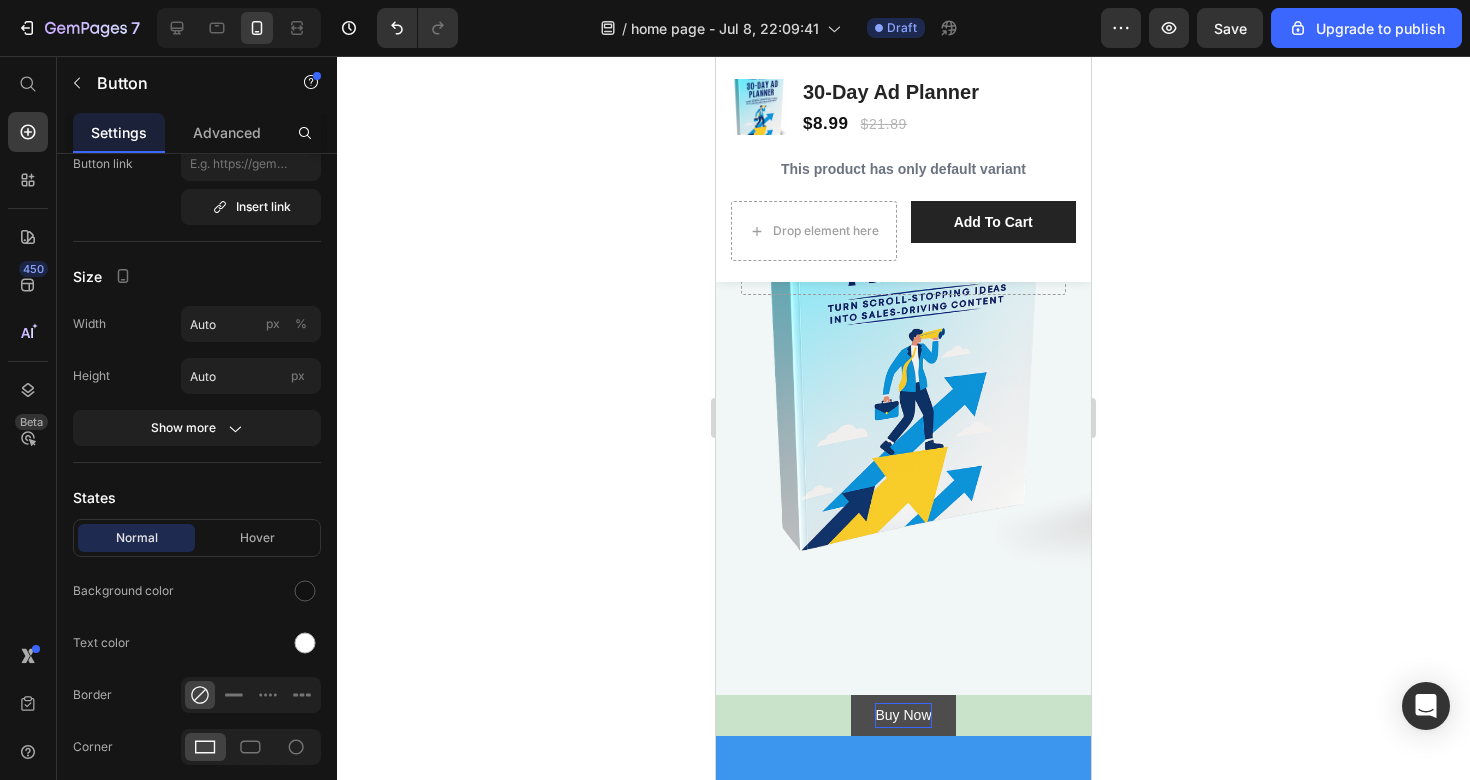 click 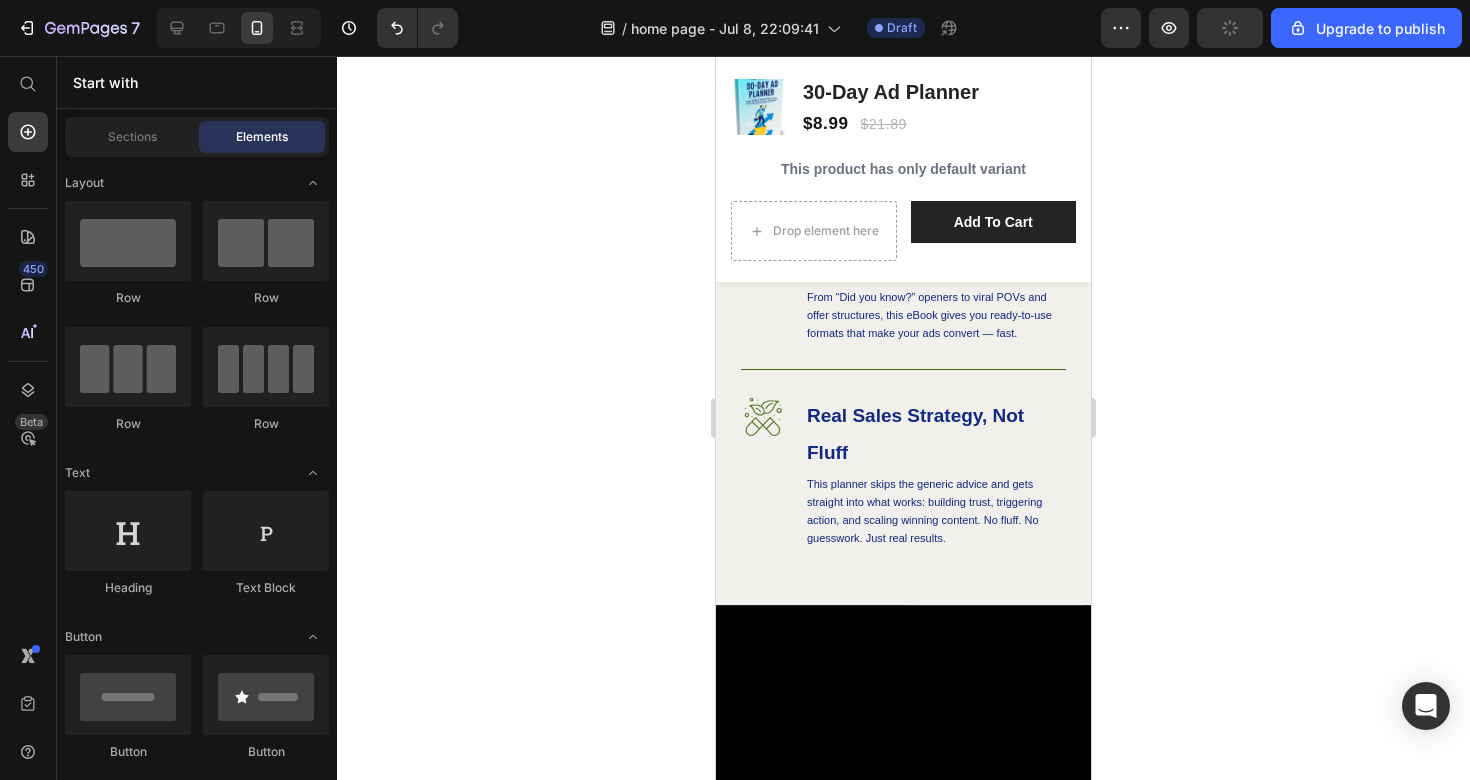 scroll, scrollTop: 1130, scrollLeft: 0, axis: vertical 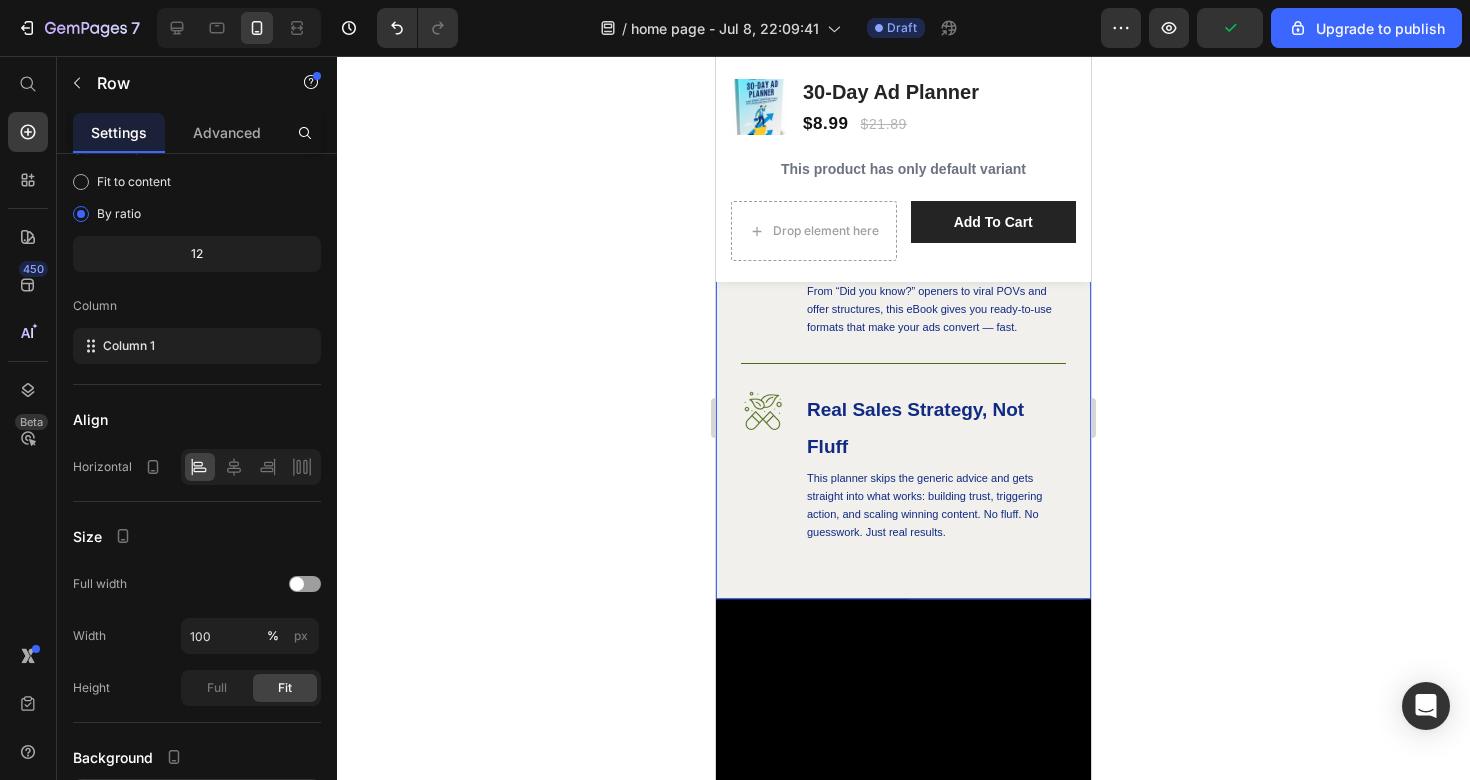 click on "Image A Done-For-You 30-Day Video Ad Blueprint Heading Not just tips — you get a full 30-day content plan with exact steps, proven ad types, and daily prompts. It's like having a personal ad coach in your pocket. Text Block Row Image High-Converting Templates & Hook Formulas Heading From “Did you know?” openers to viral POVs and offer structures, this eBook gives you ready-to-use formats that make your ads convert — fast. Text Block Row Image Real Sales Strategy, Not Fluff Heading This planner skips the generic advice and gets straight into what works: building trust, triggering action, and scaling winning content. No fluff. No guesswork. Just real results. Text Block Row" at bounding box center [903, 300] 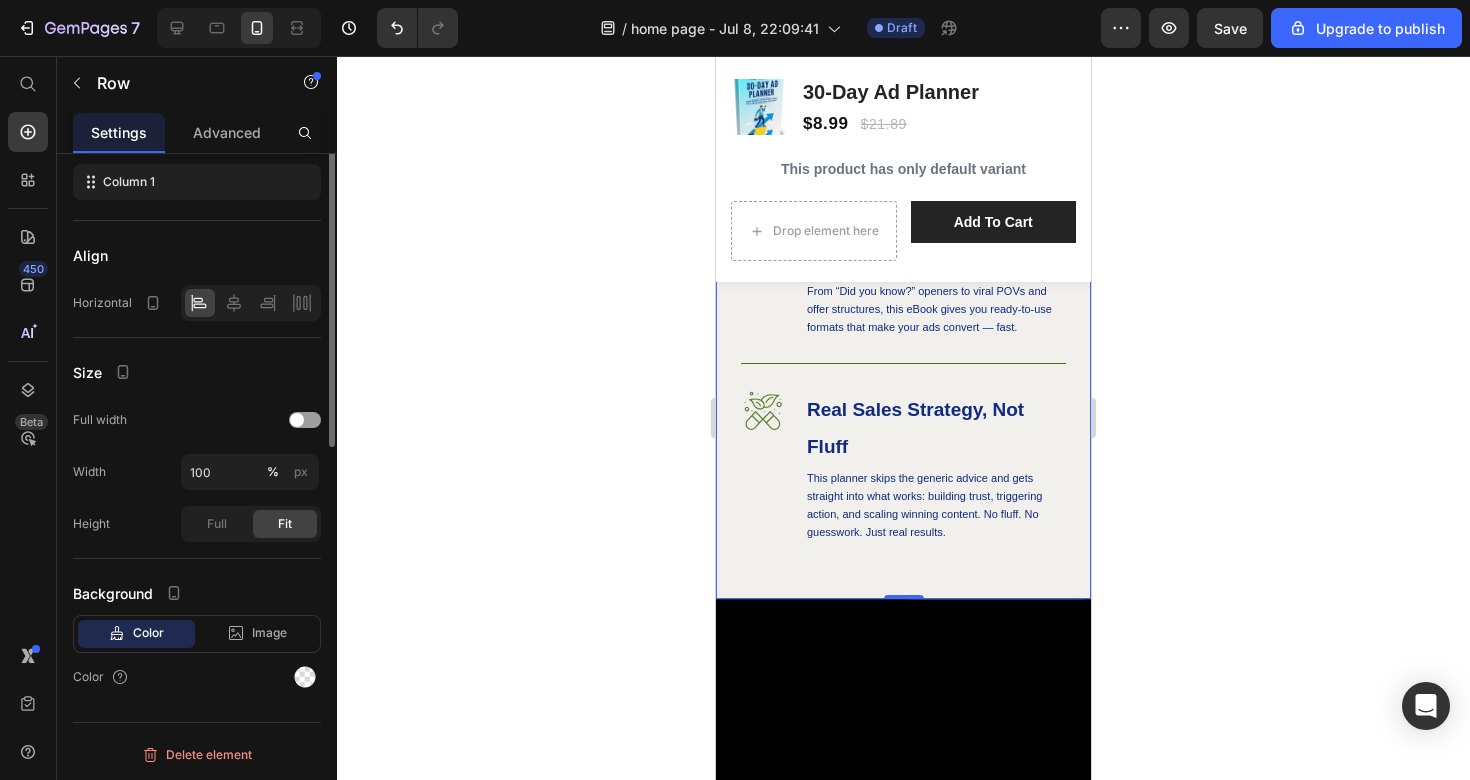 scroll, scrollTop: 0, scrollLeft: 0, axis: both 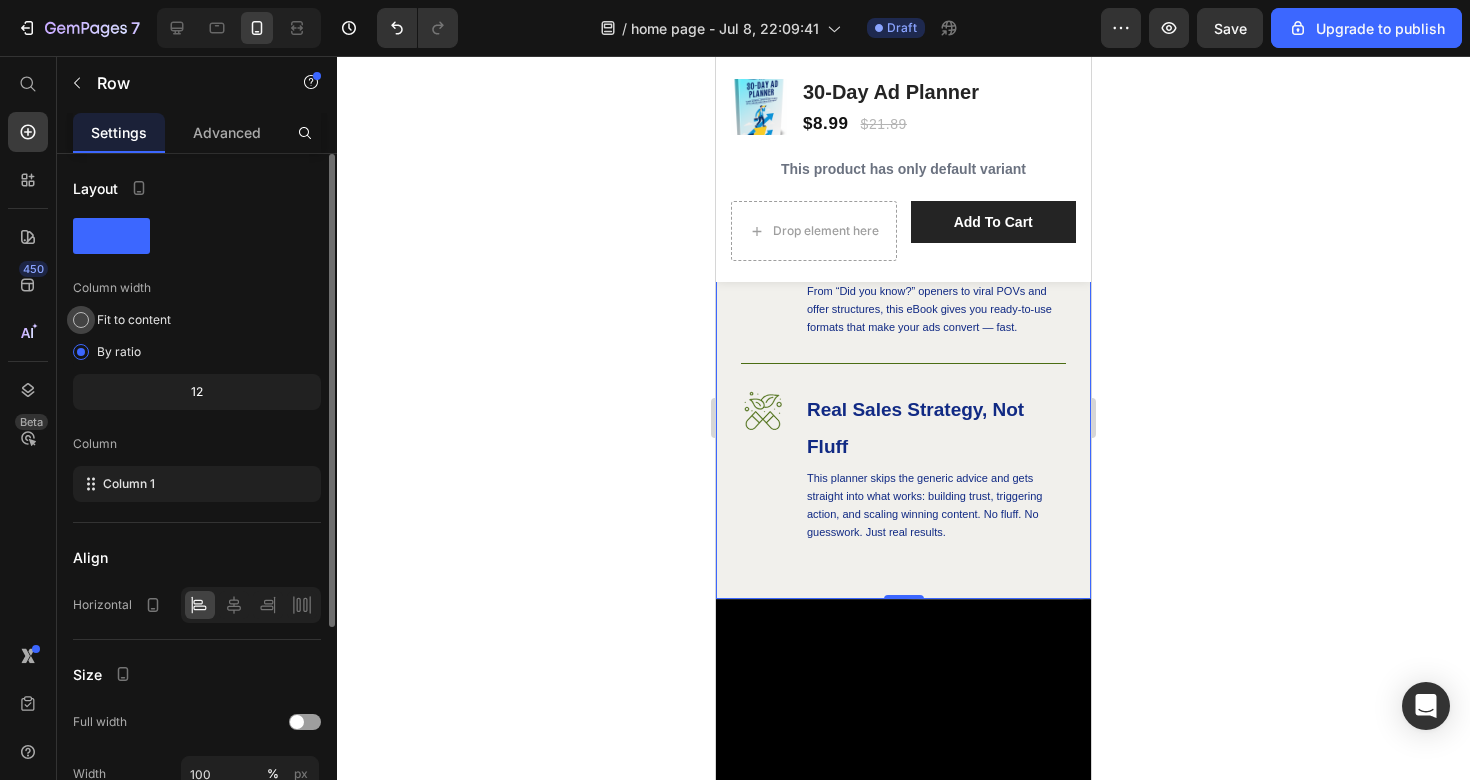 click at bounding box center [81, 320] 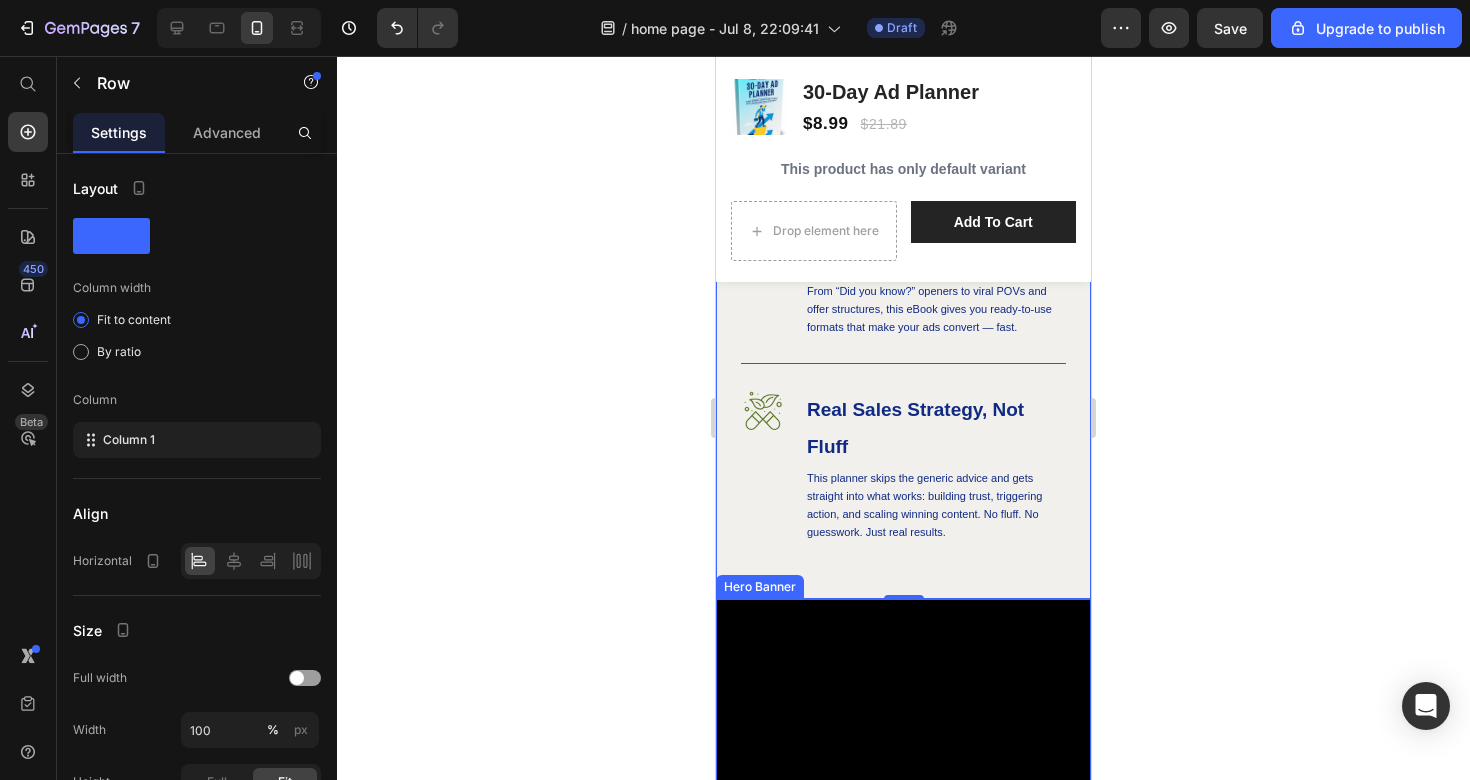 click at bounding box center (903, 849) 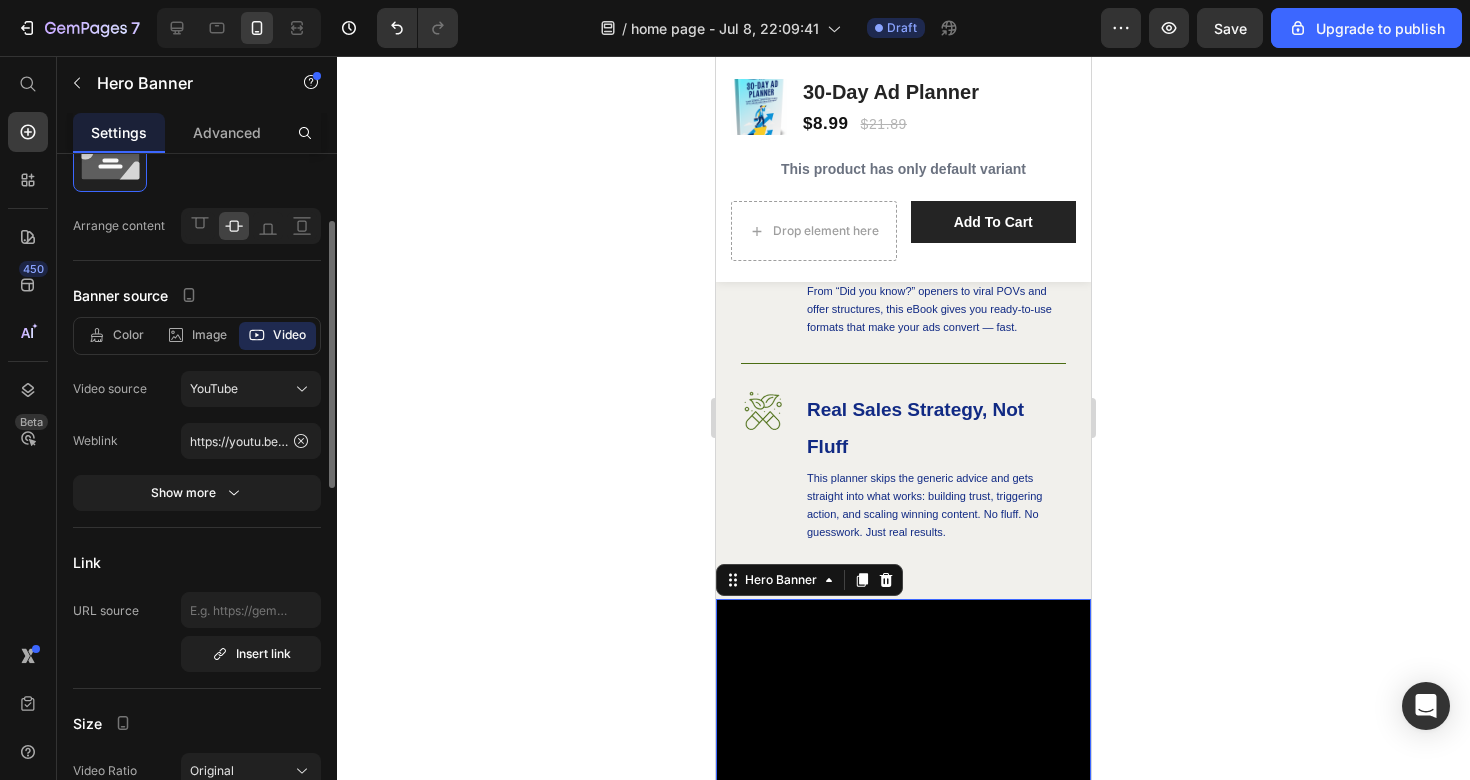 scroll, scrollTop: 0, scrollLeft: 0, axis: both 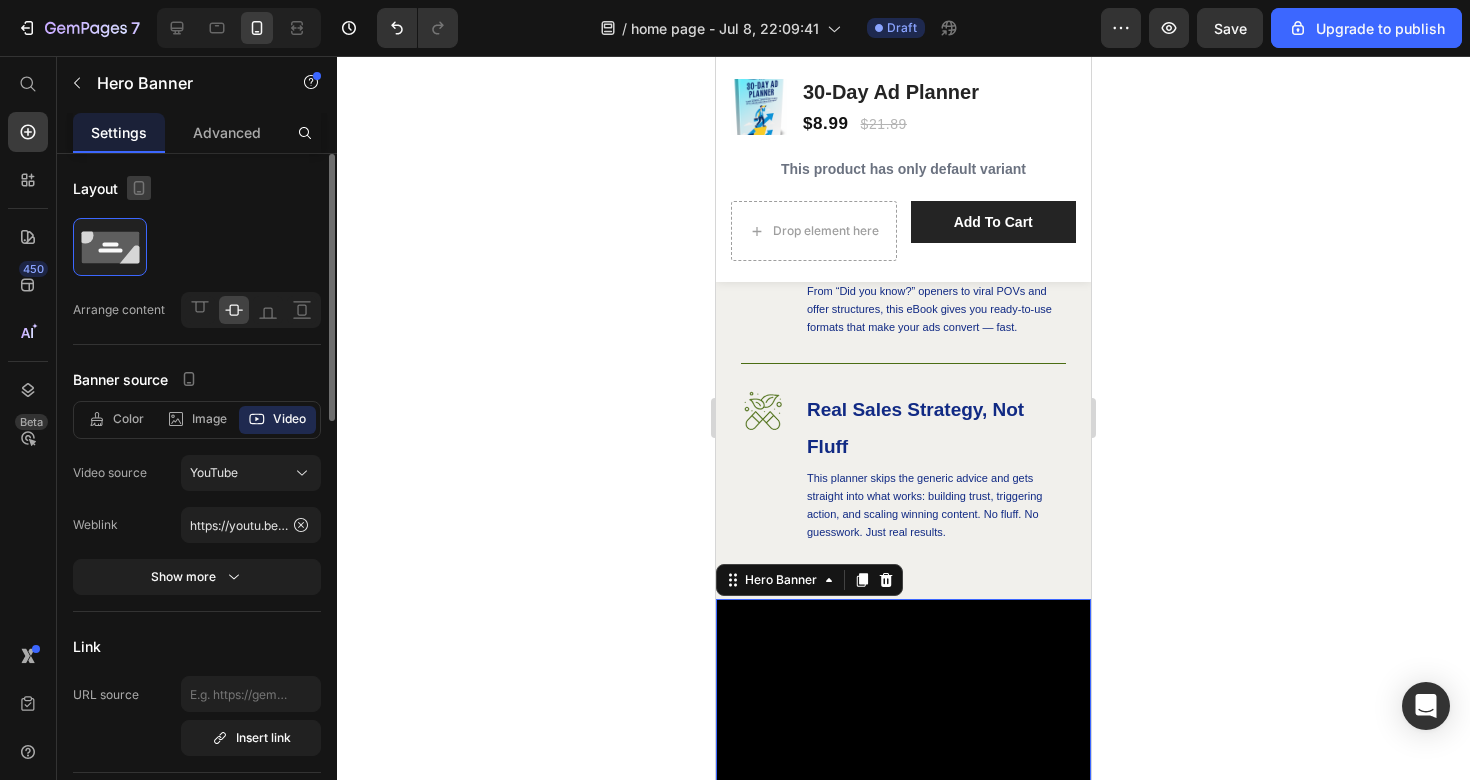 click 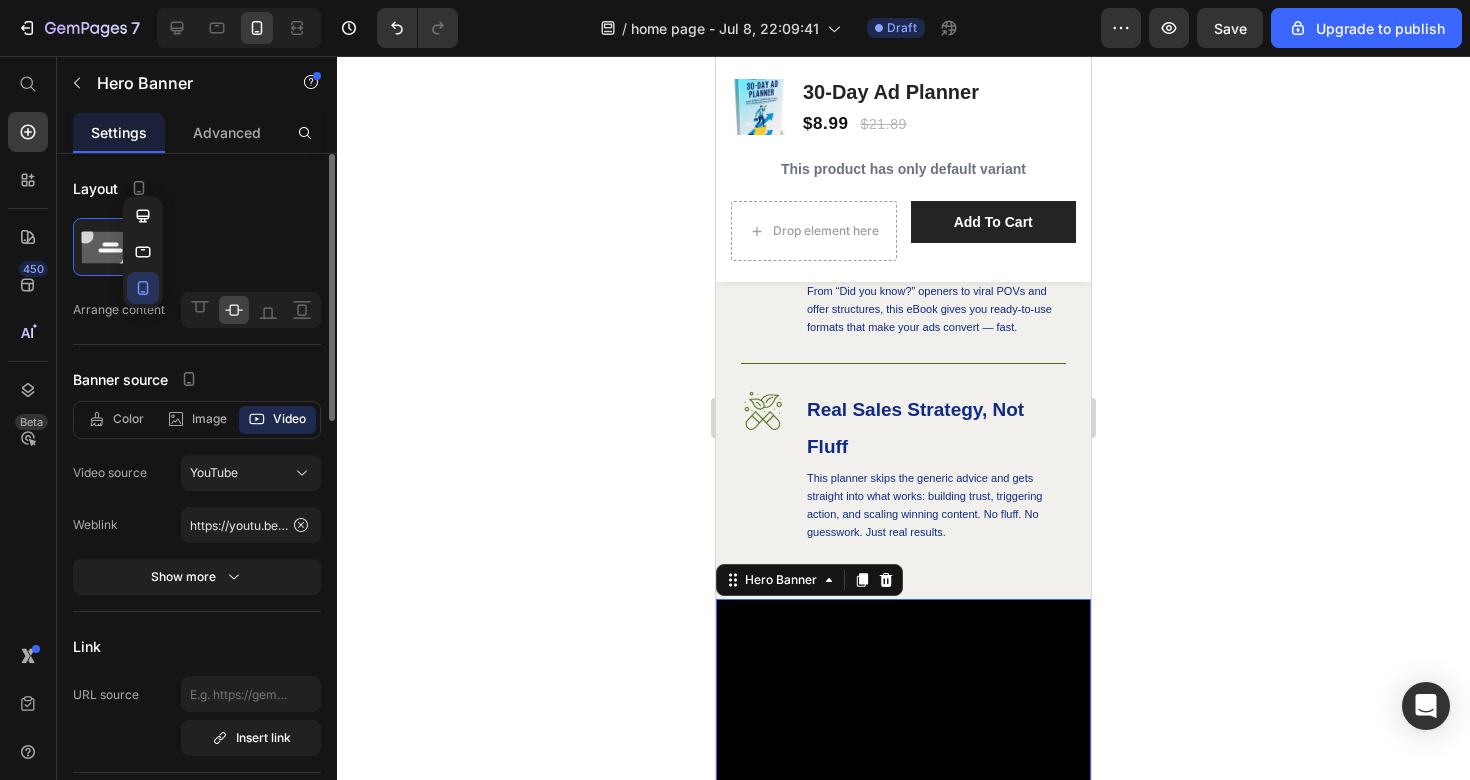 click 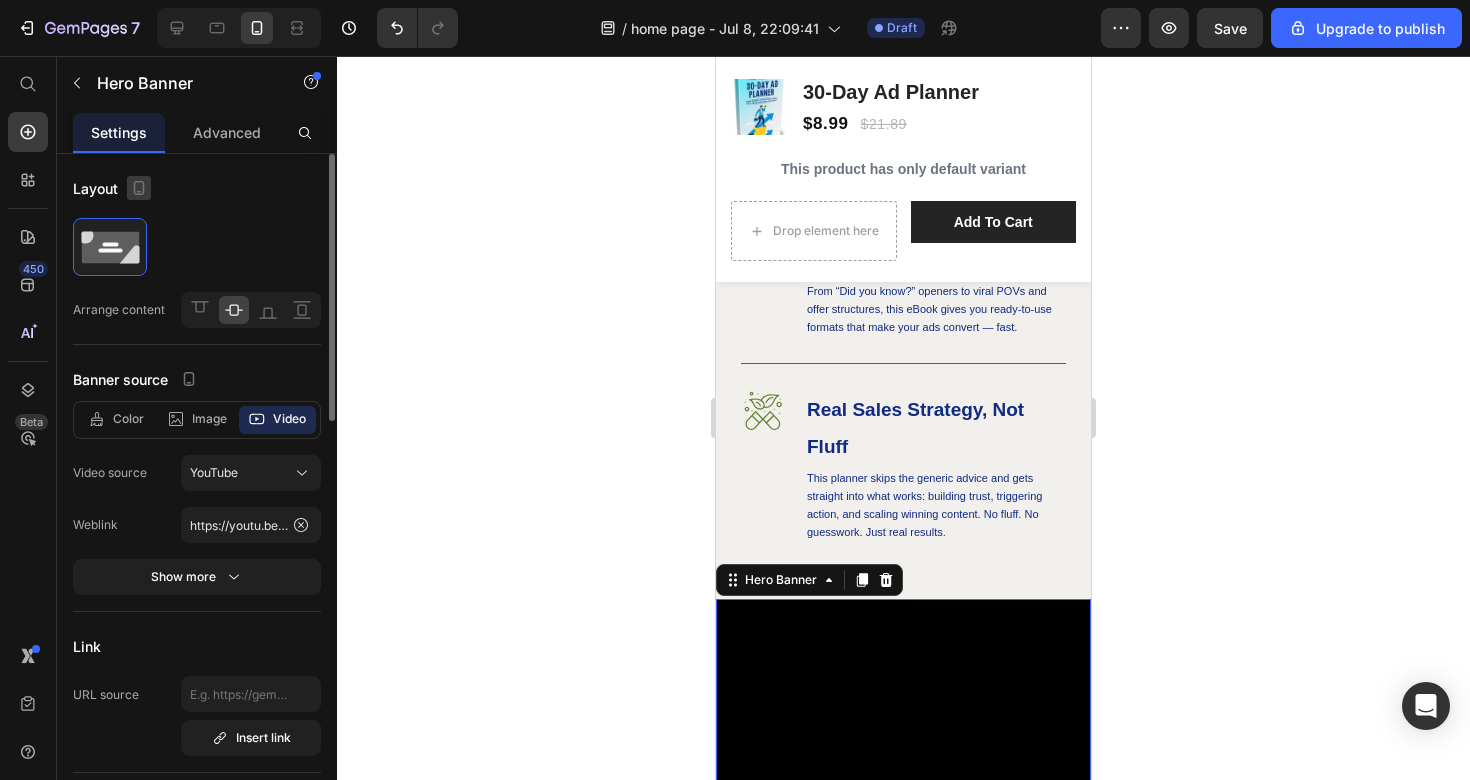 click 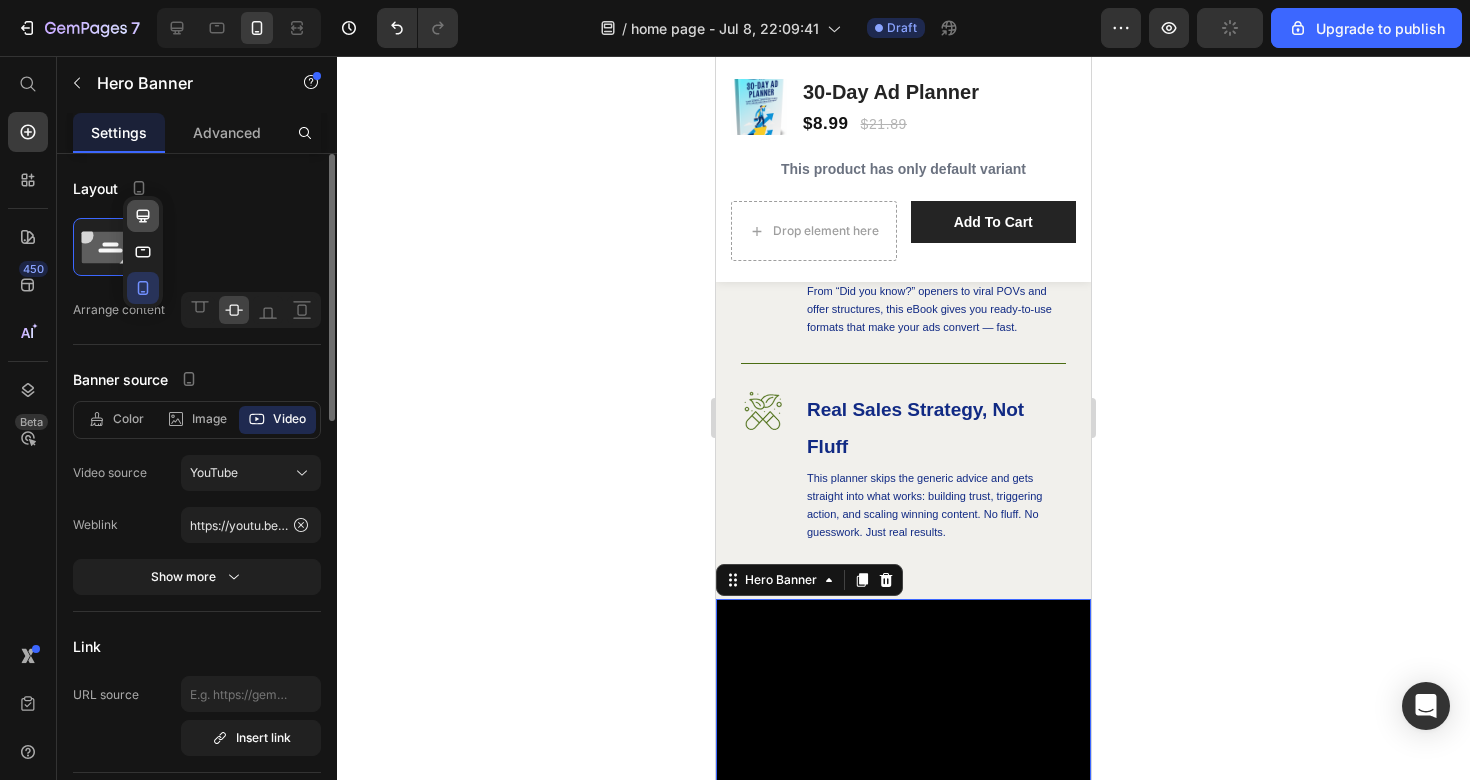 click 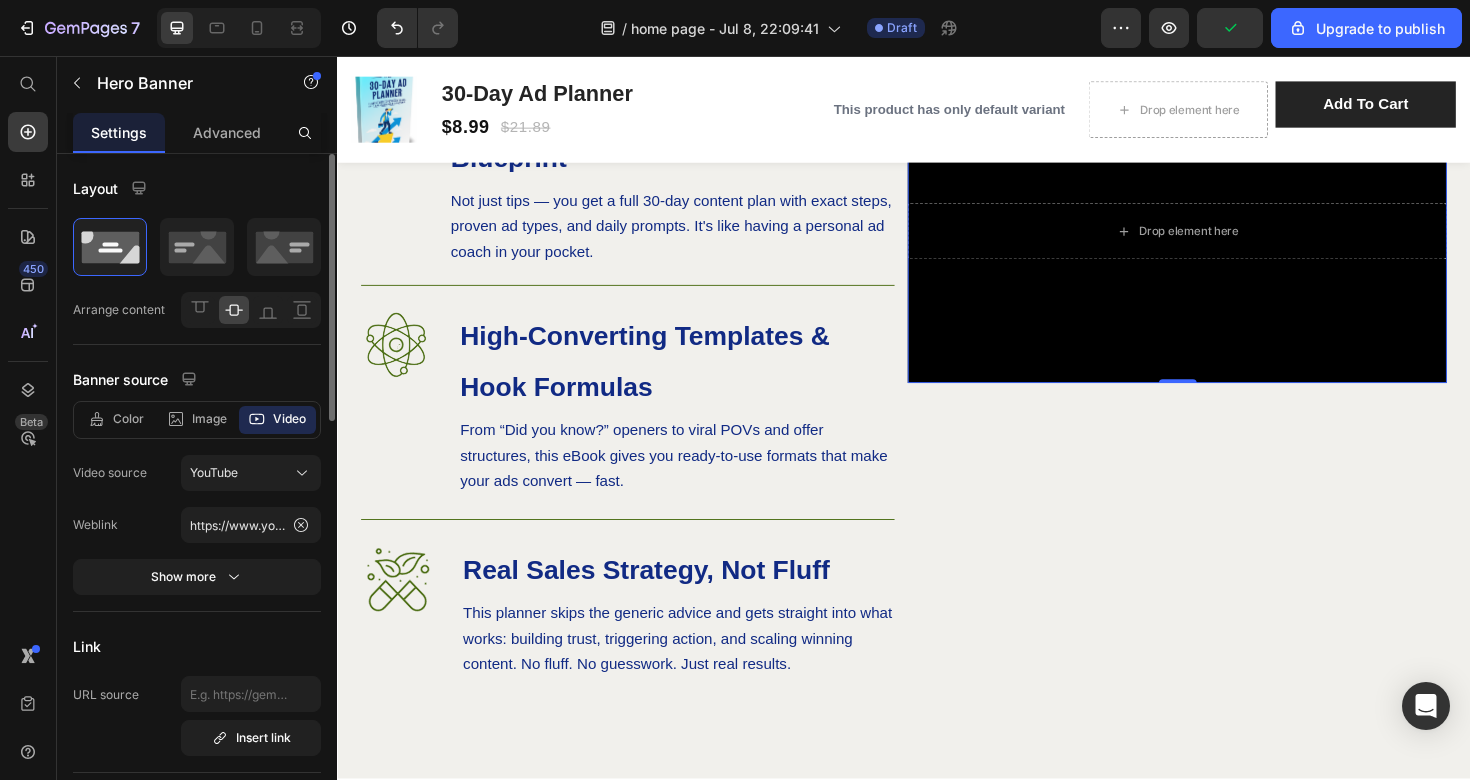 scroll, scrollTop: 1084, scrollLeft: 0, axis: vertical 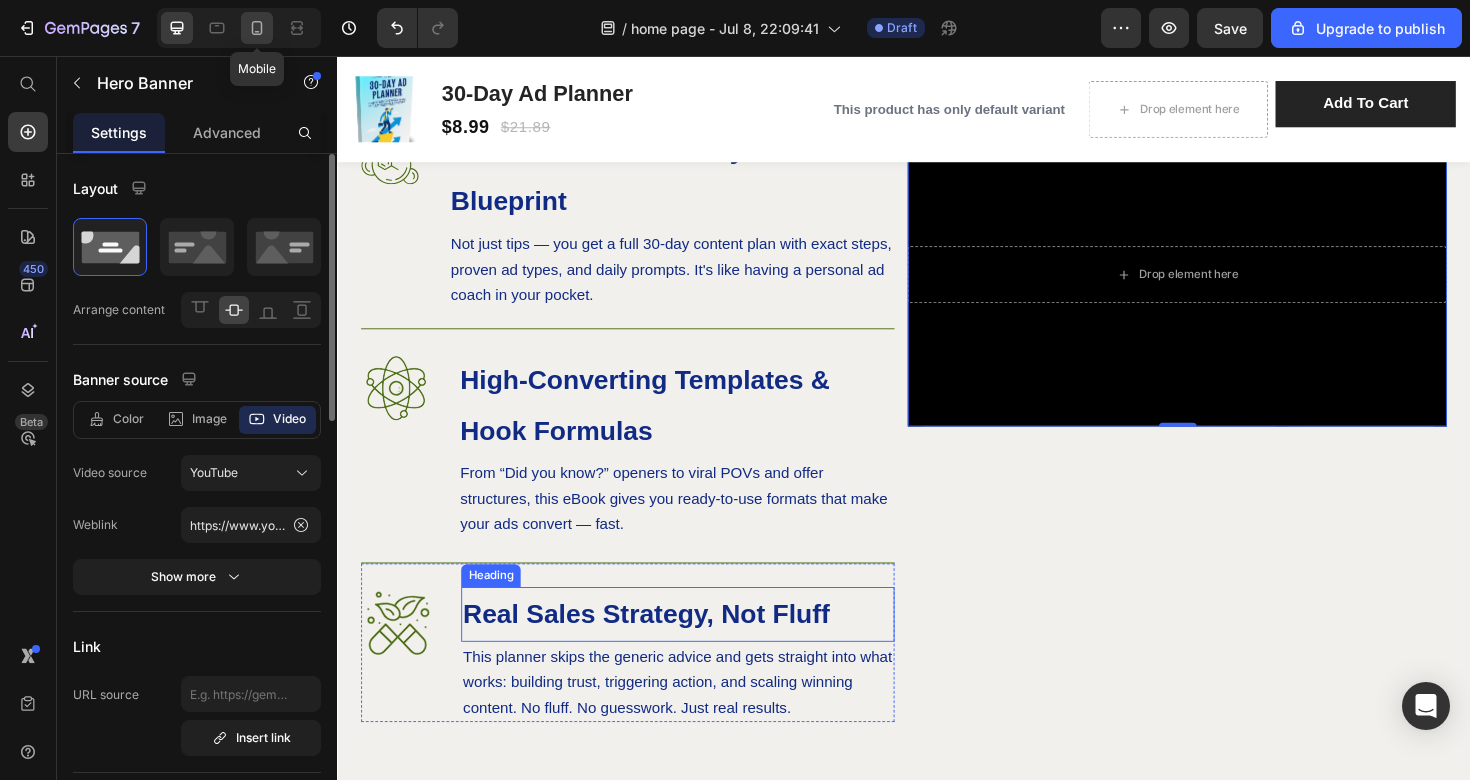 click 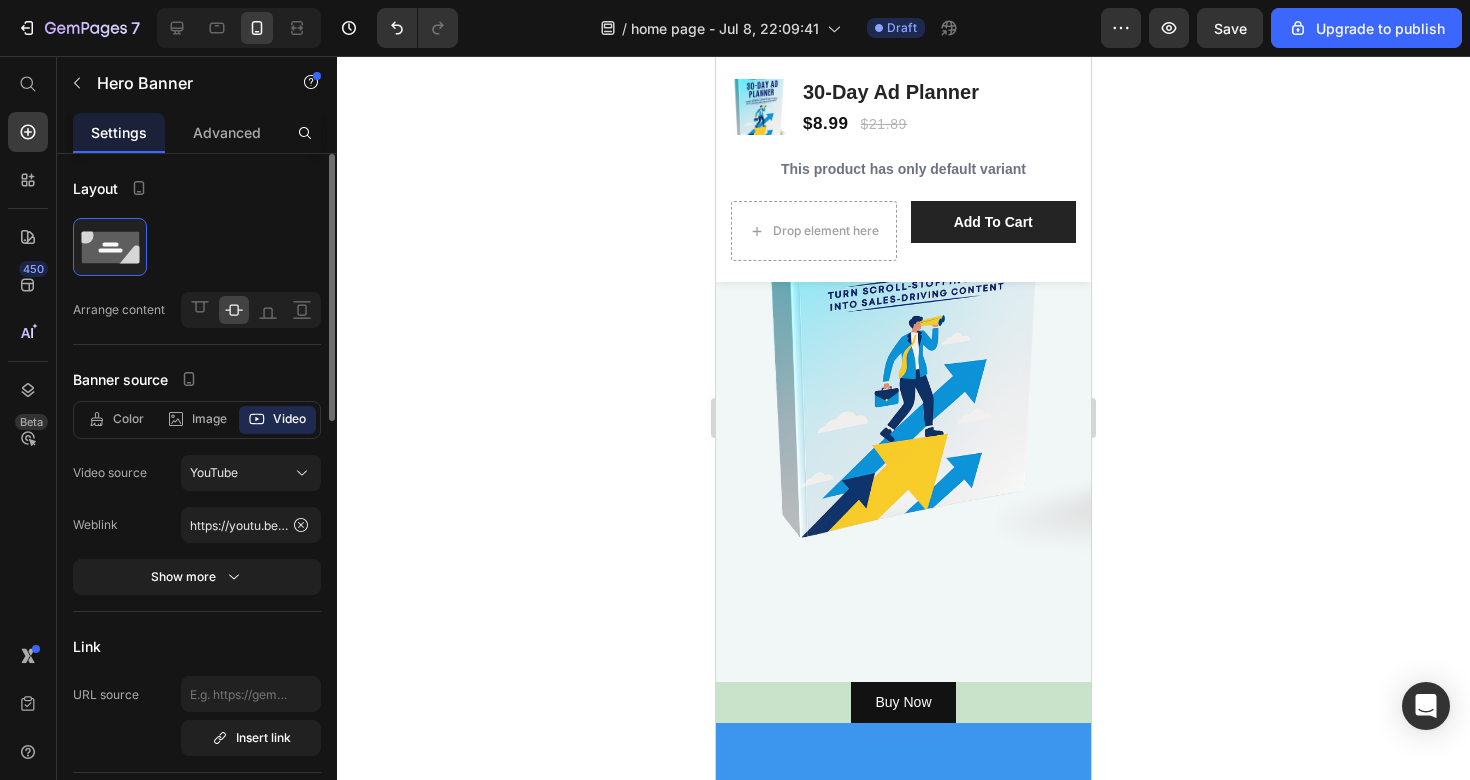 scroll, scrollTop: 333, scrollLeft: 0, axis: vertical 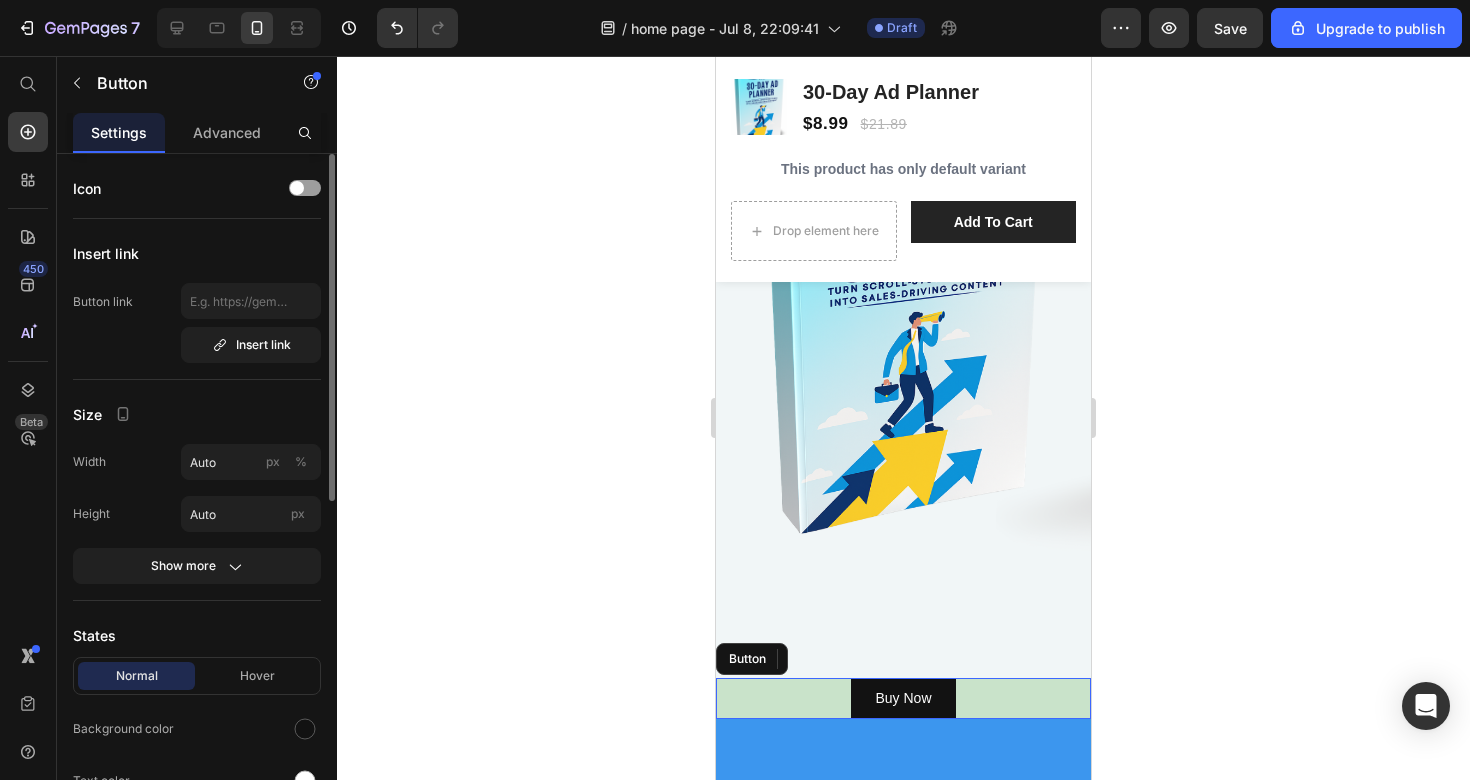click on "Buy Now Button" at bounding box center (903, 698) 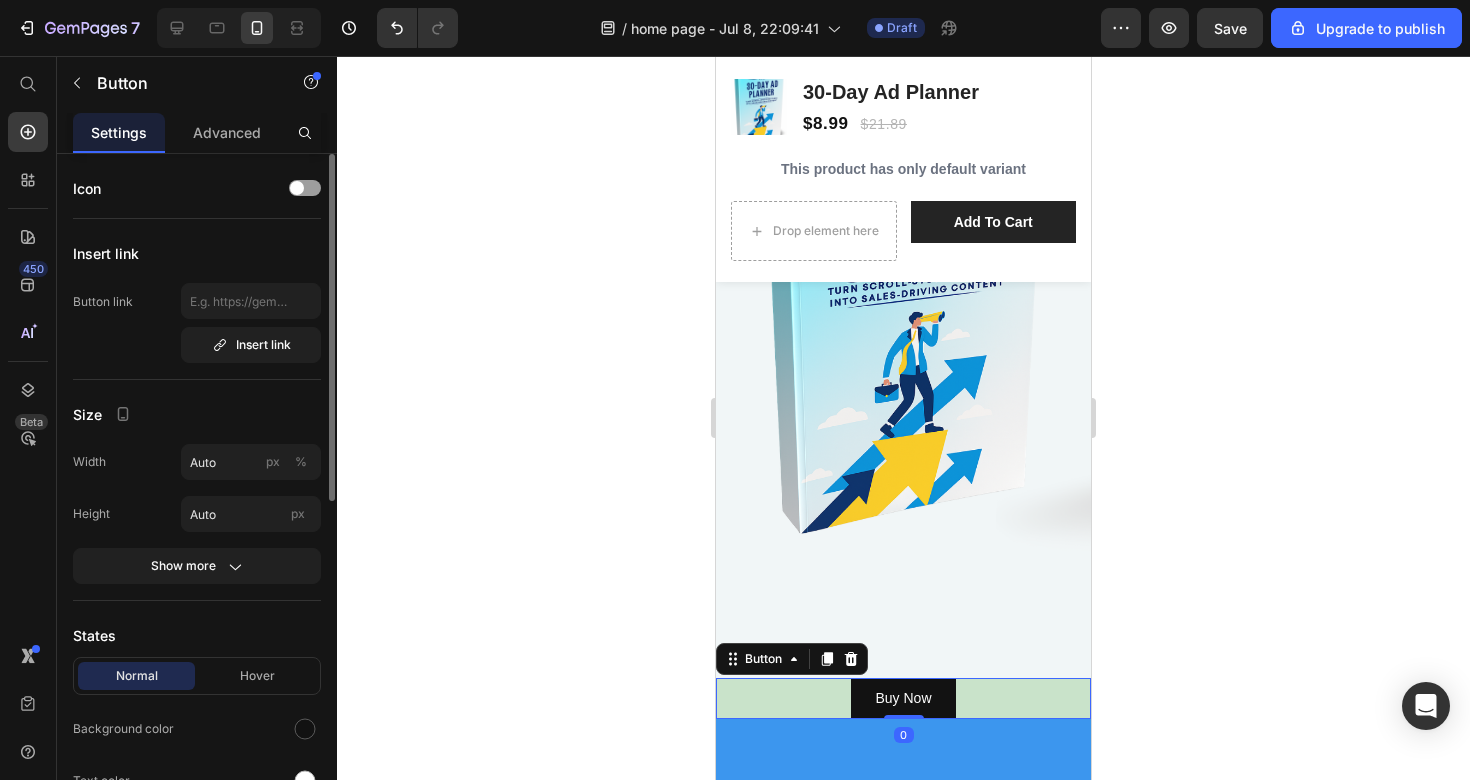 click on "Buy Now Button   0" at bounding box center [903, 698] 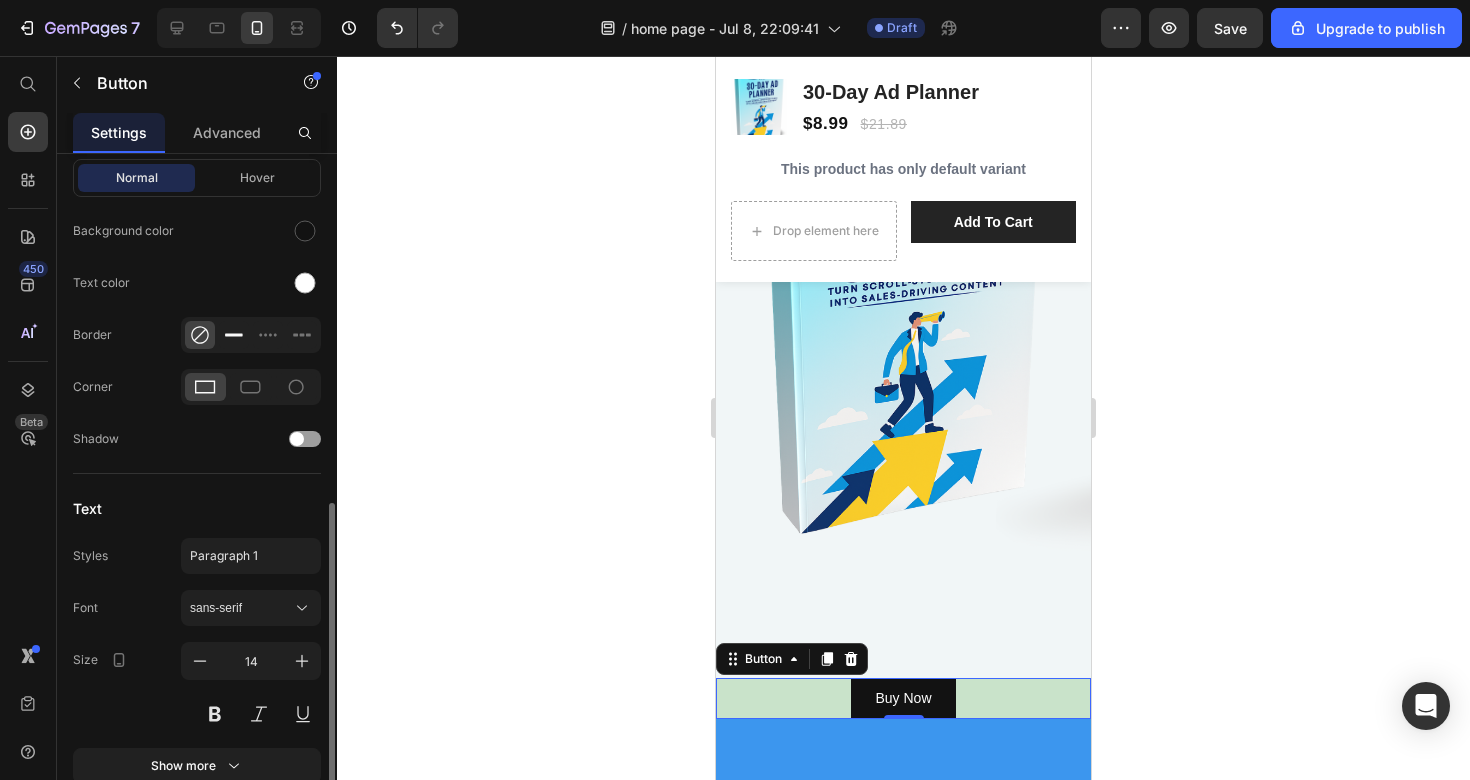 scroll, scrollTop: 658, scrollLeft: 0, axis: vertical 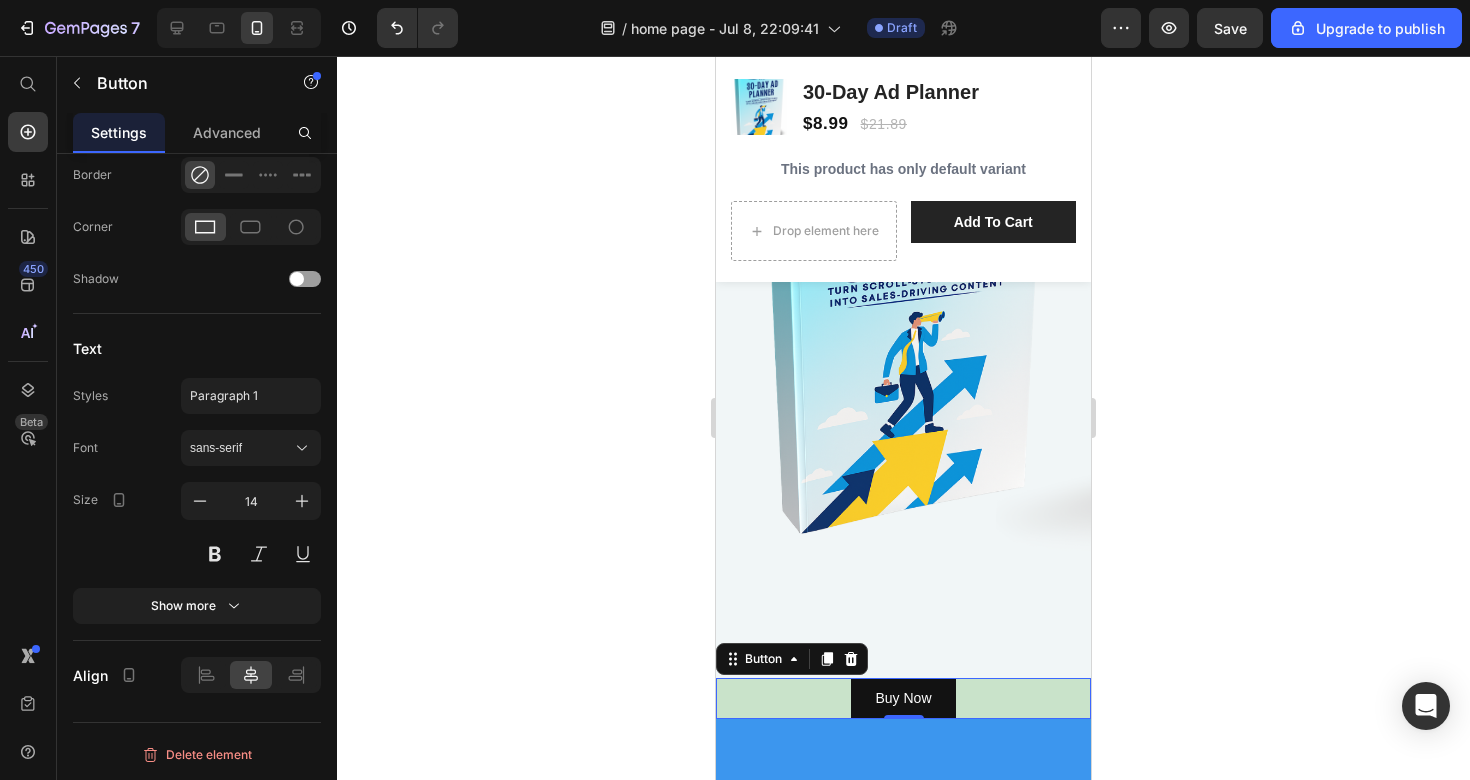 click on "Buy Now Button   0" at bounding box center (903, 698) 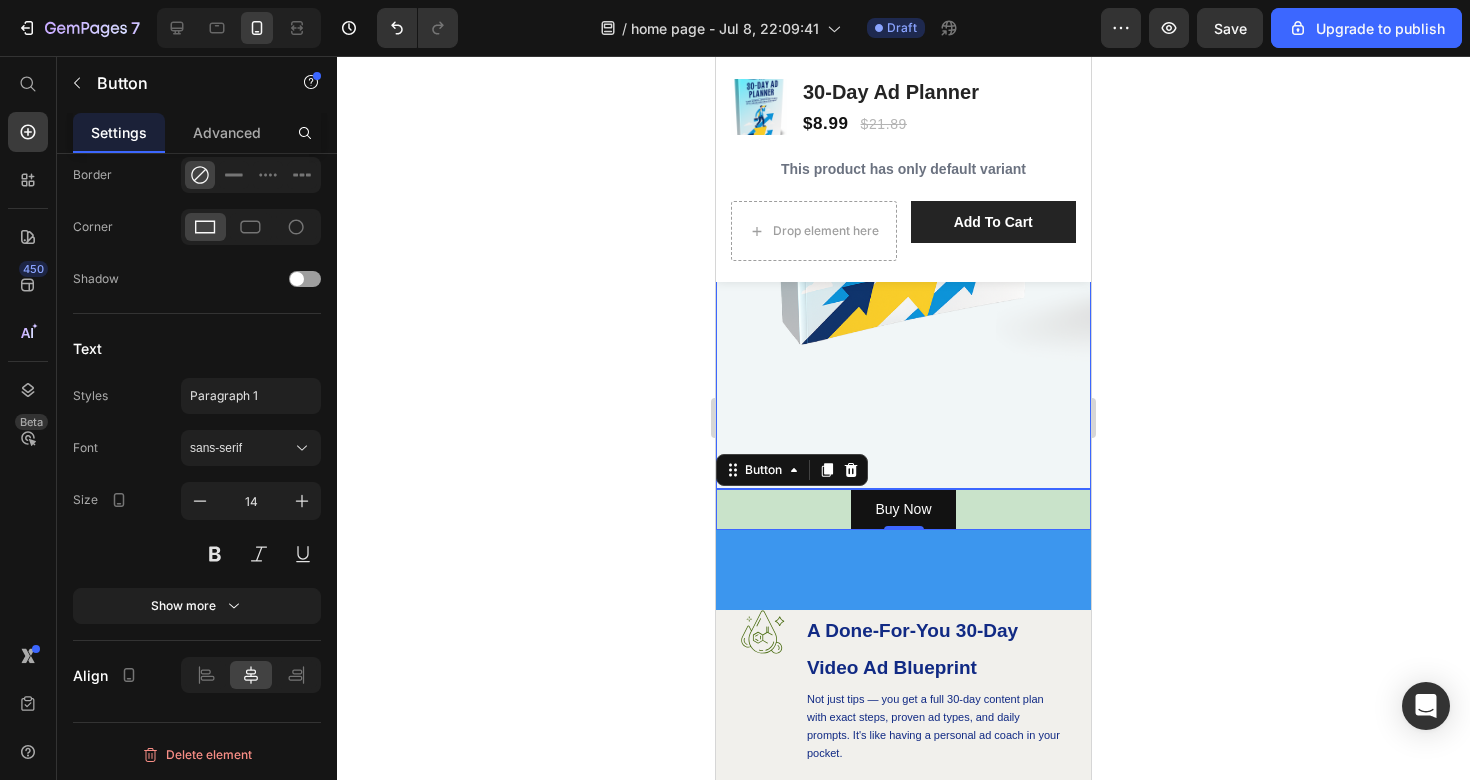 scroll, scrollTop: 525, scrollLeft: 0, axis: vertical 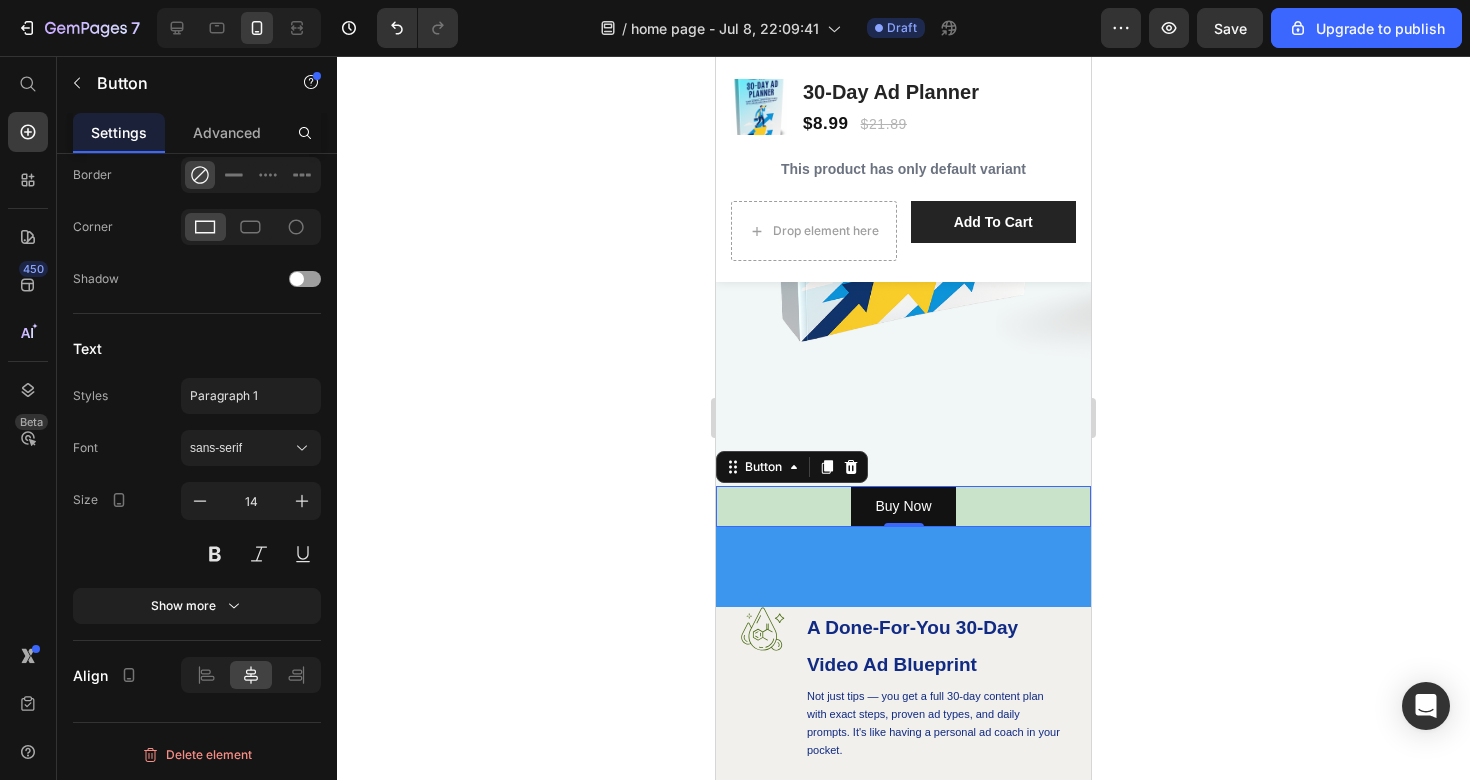 click on "Buy Now Button   0" at bounding box center (903, 506) 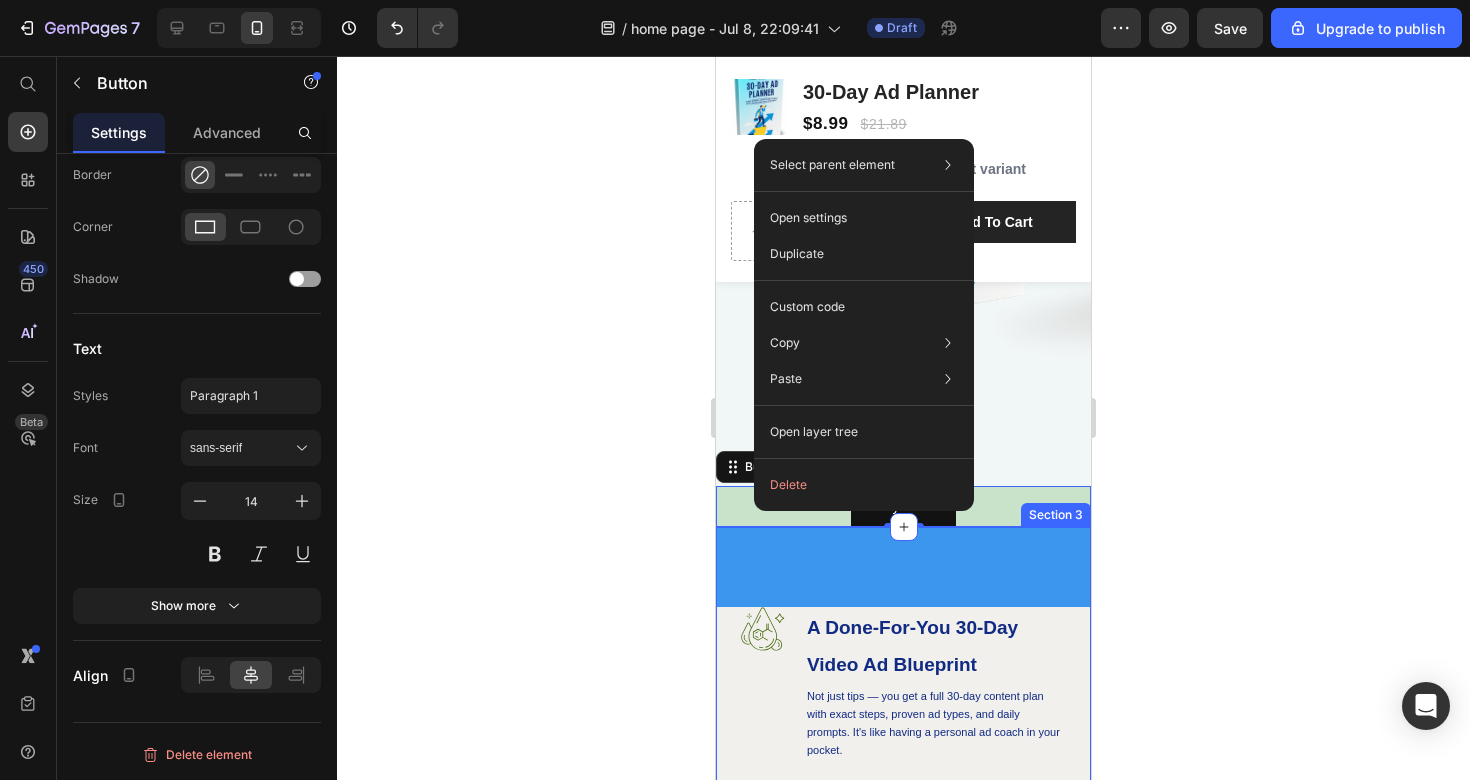 click on "Why Choose This Ad - Planner? Heading Row Image A Done-For-You 30-Day Video Ad Blueprint Heading Not just tips — you get a full 30-day content plan with exact steps, proven ad types, and daily prompts. It's like having a personal ad coach in your pocket. Text Block Row Image High-Converting Templates & Hook Formulas Heading From “Did you know?” openers to viral POVs and offer structures, this eBook gives you ready-to-use formats that make your ads convert — fast. Text Block Row Image Real Sales Strategy, Not Fluff Heading This planner skips the generic advice and gets straight into what works: building trust, triggering action, and scaling winning content. No fluff. No guesswork. Just real results. Text Block Row Row
Drop element here Hero Banner Row Hero Banner Section 3" at bounding box center [903, 1265] 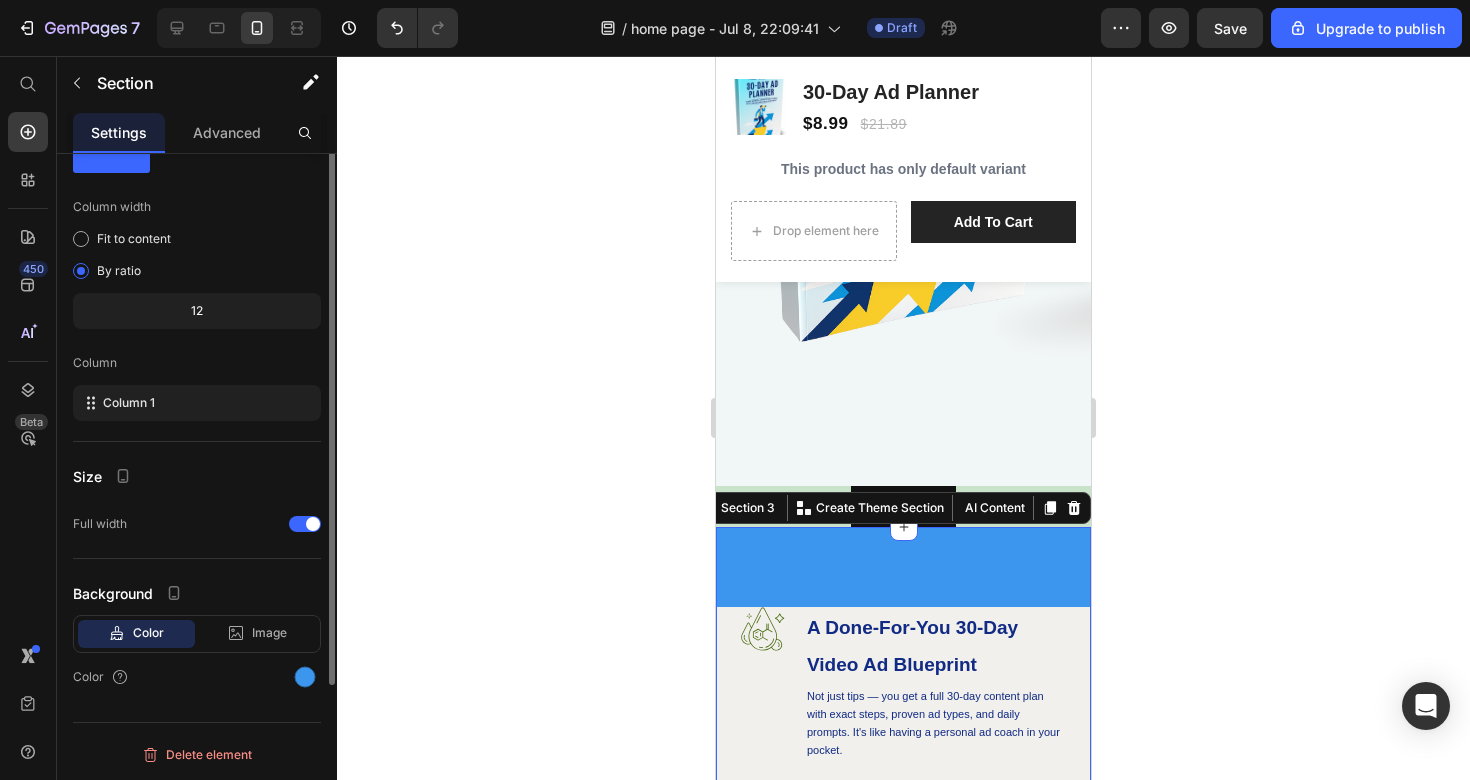 scroll, scrollTop: 0, scrollLeft: 0, axis: both 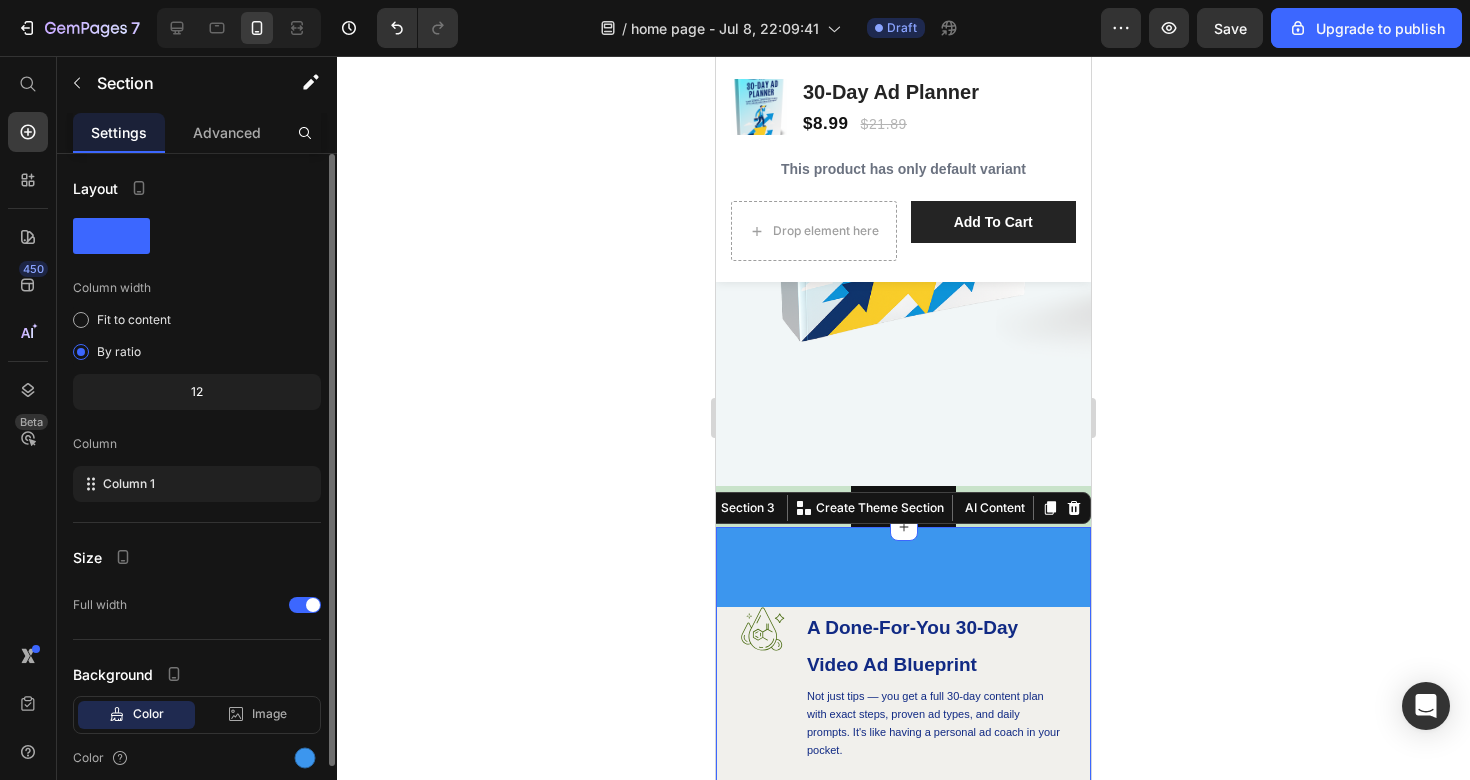 click on "Why Choose This Ad - Planner? Heading Row Image A Done-For-You 30-Day Video Ad Blueprint Heading Not just tips — you get a full 30-day content plan with exact steps, proven ad types, and daily prompts. It's like having a personal ad coach in your pocket. Text Block Row Image High-Converting Templates & Hook Formulas Heading From “Did you know?” openers to viral POVs and offer structures, this eBook gives you ready-to-use formats that make your ads convert — fast. Text Block Row Image Real Sales Strategy, Not Fluff Heading This planner skips the generic advice and gets straight into what works: building trust, triggering action, and scaling winning content. No fluff. No guesswork. Just real results. Text Block Row Row
Drop element here Hero Banner Row Hero Banner Section 3   You can create reusable sections Create Theme Section AI Content Write with GemAI What would you like to describe here? Tone and Voice Persuasive Product 30-Day Ad Planner Show more Generate" at bounding box center [903, 1265] 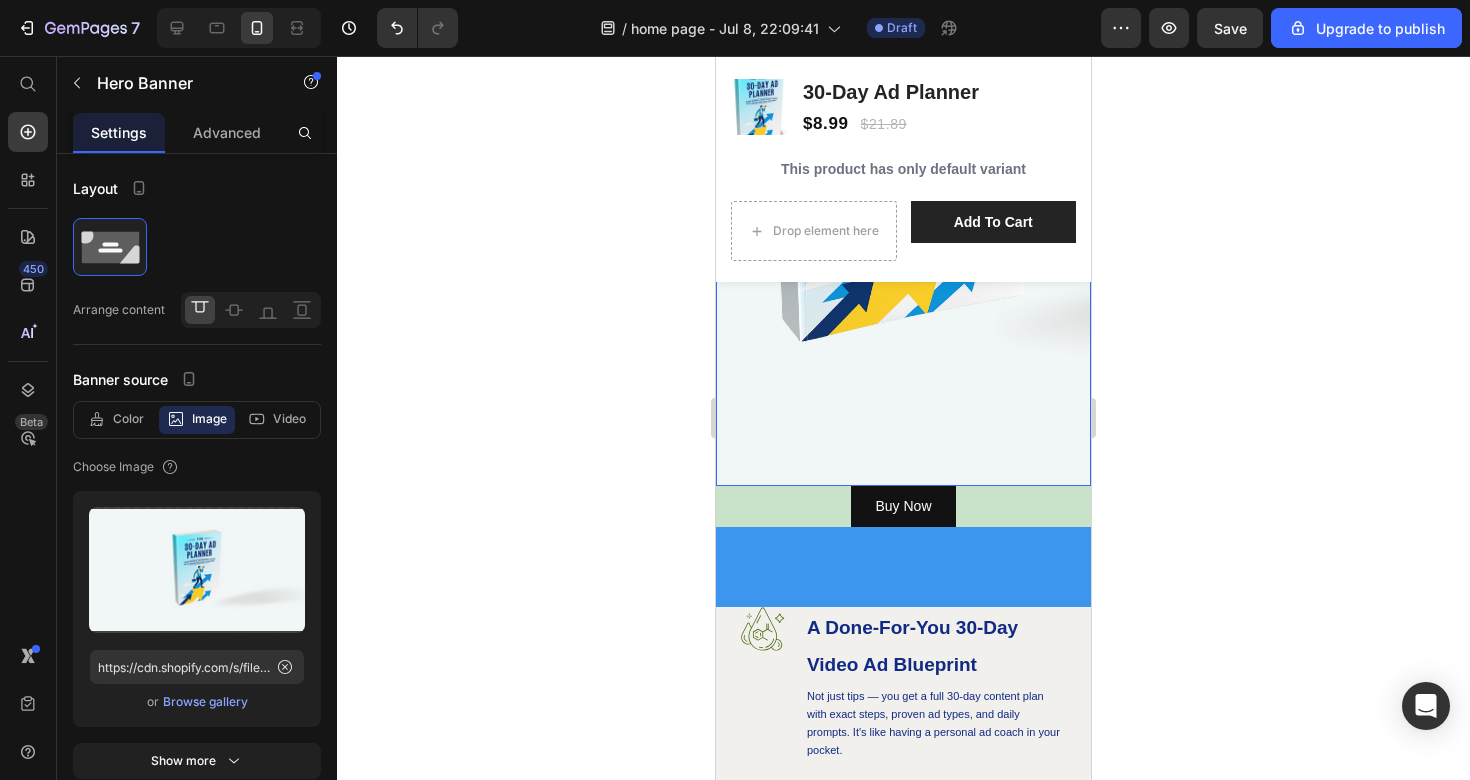 click on "Image
Drop element here Row
Drop element here Row Row" at bounding box center [903, 142] 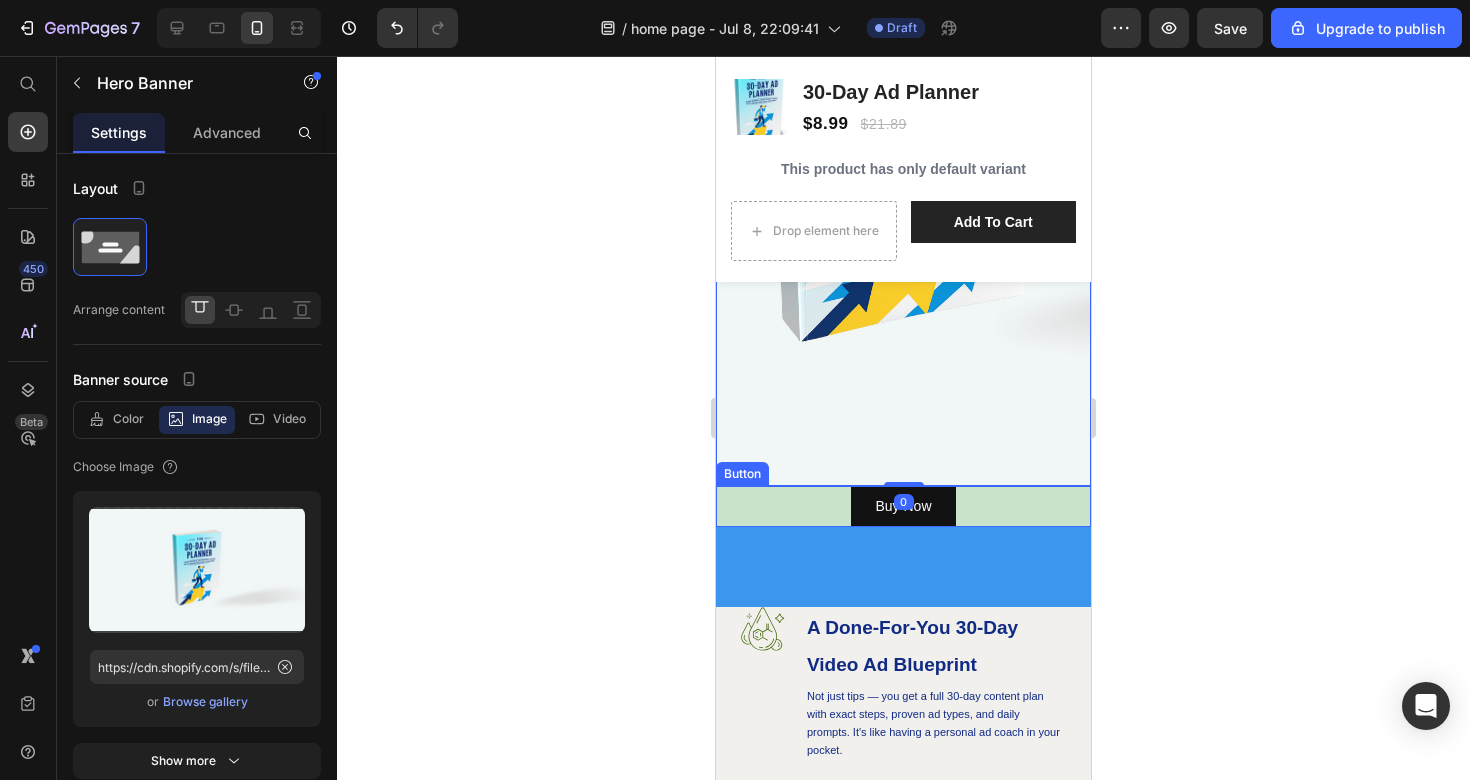 click on "Buy Now Button" at bounding box center (903, 506) 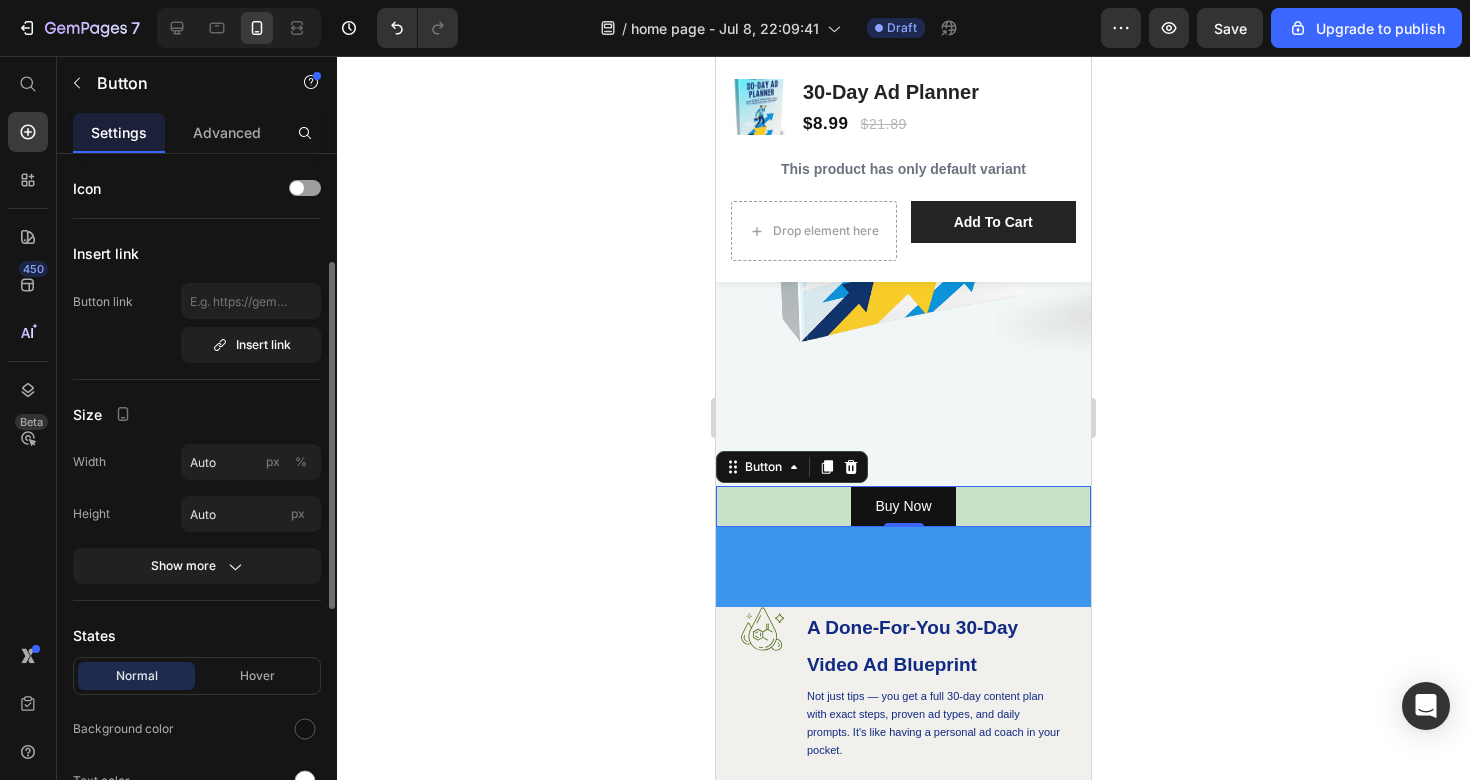 scroll, scrollTop: 0, scrollLeft: 0, axis: both 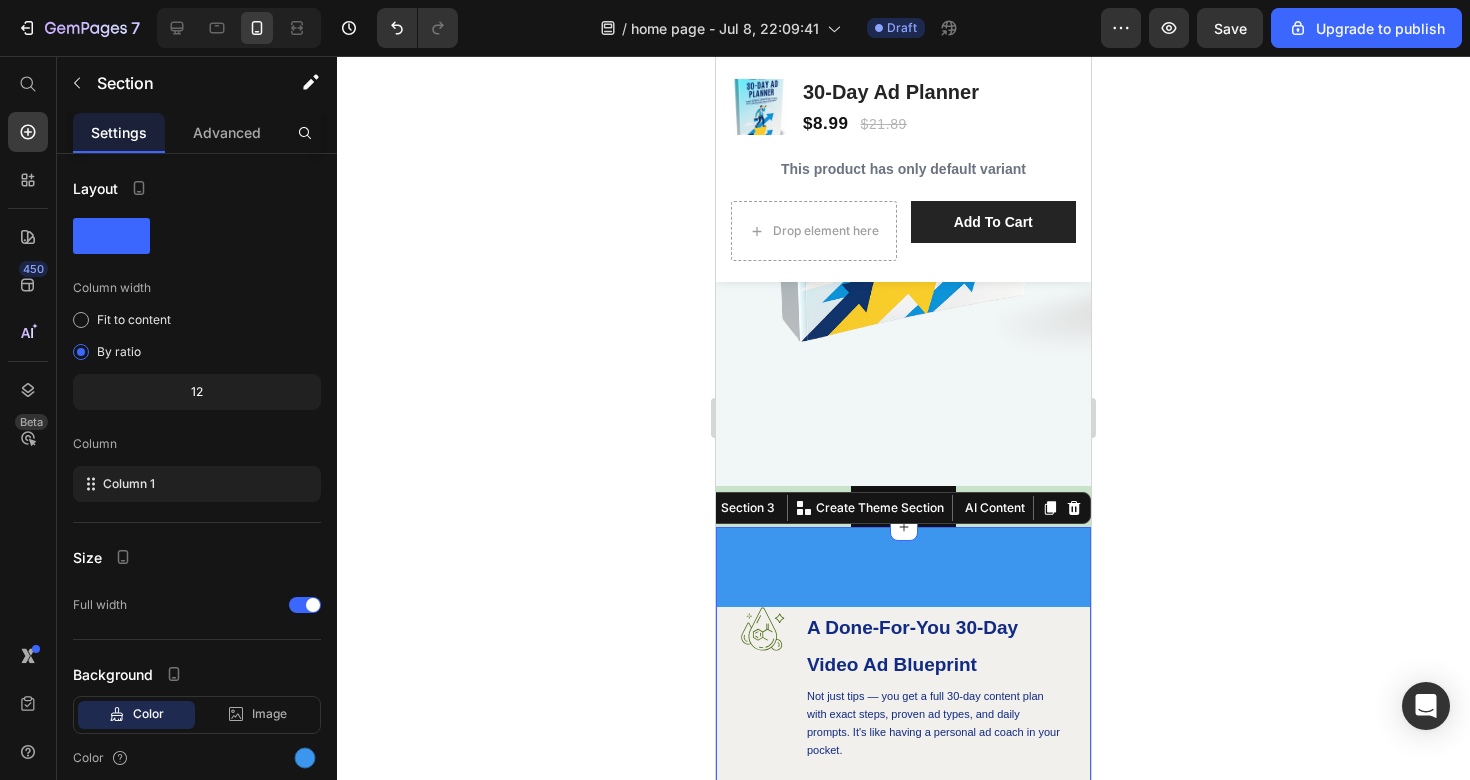 click on "Why Choose This Ad - Planner? Heading Row Image A Done-For-You 30-Day Video Ad Blueprint Heading Not just tips — you get a full 30-day content plan with exact steps, proven ad types, and daily prompts. It's like having a personal ad coach in your pocket. Text Block Row Image High-Converting Templates & Hook Formulas Heading From “Did you know?” openers to viral POVs and offer structures, this eBook gives you ready-to-use formats that make your ads convert — fast. Text Block Row Image Real Sales Strategy, Not Fluff Heading This planner skips the generic advice and gets straight into what works: building trust, triggering action, and scaling winning content. No fluff. No guesswork. Just real results. Text Block Row Row
Drop element here Hero Banner Row Hero Banner Section 3   You can create reusable sections Create Theme Section AI Content Write with GemAI What would you like to describe here? Tone and Voice Persuasive Product Show more Generate" at bounding box center (903, 1265) 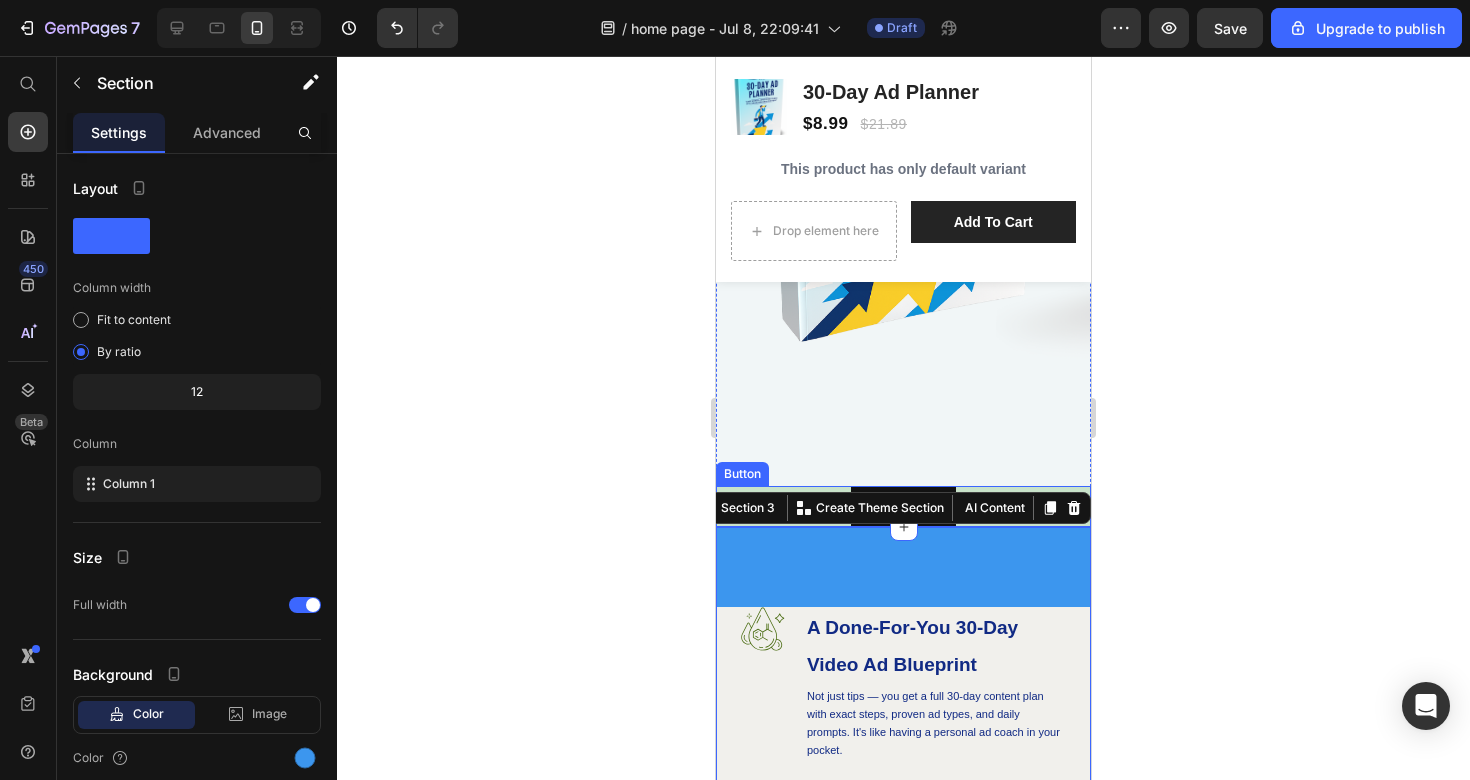click on "Buy Now Button" at bounding box center (903, 506) 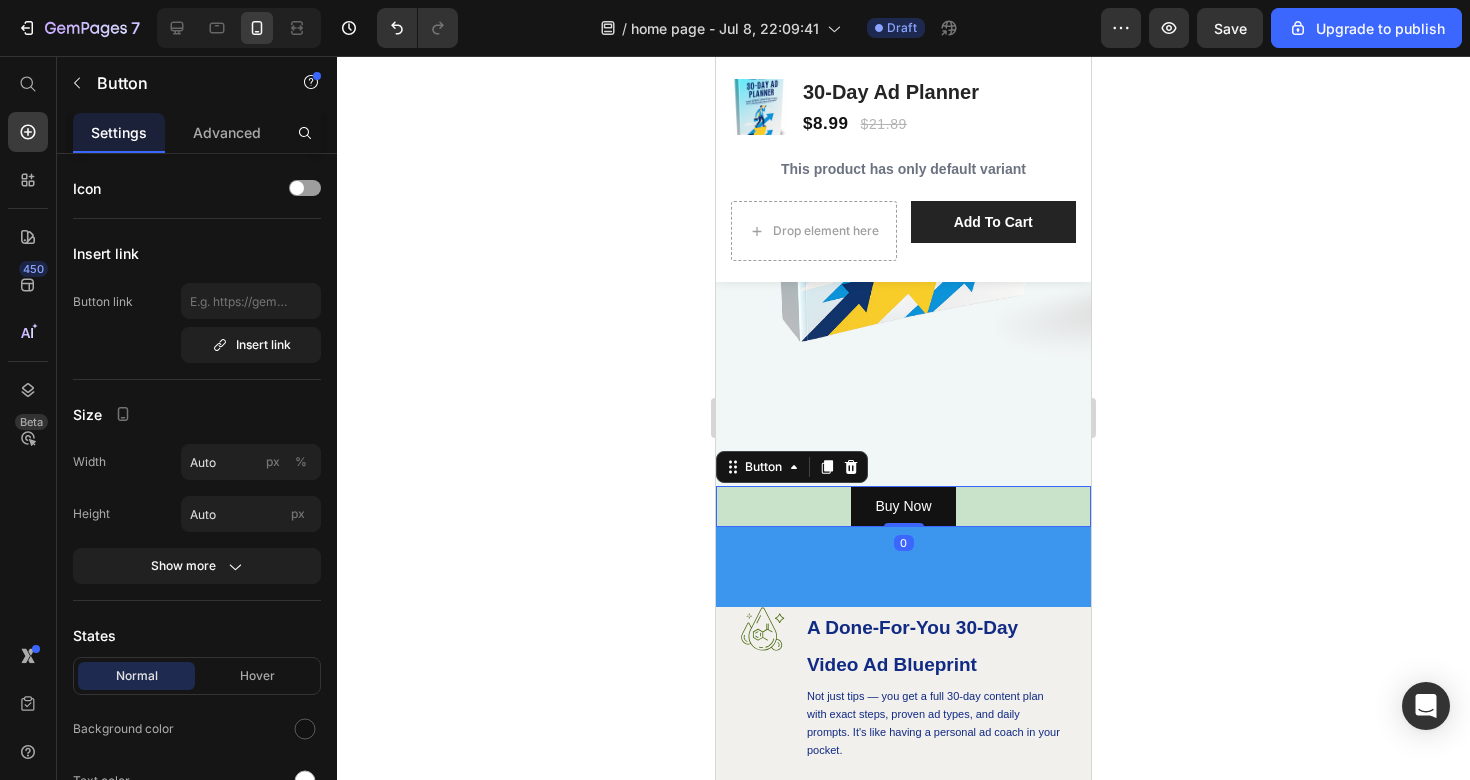 click on "Buy Now Button   0" at bounding box center (903, 506) 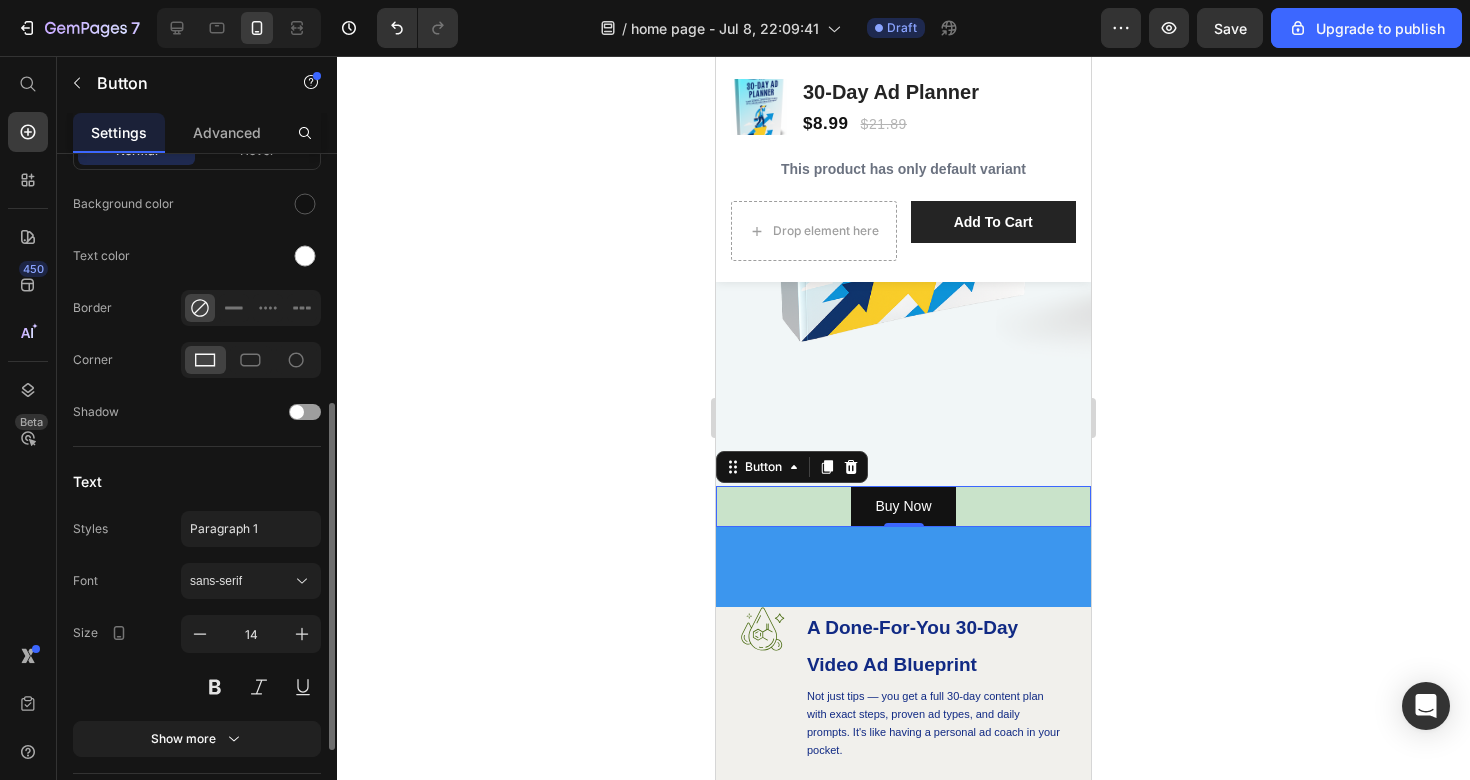 scroll, scrollTop: 497, scrollLeft: 0, axis: vertical 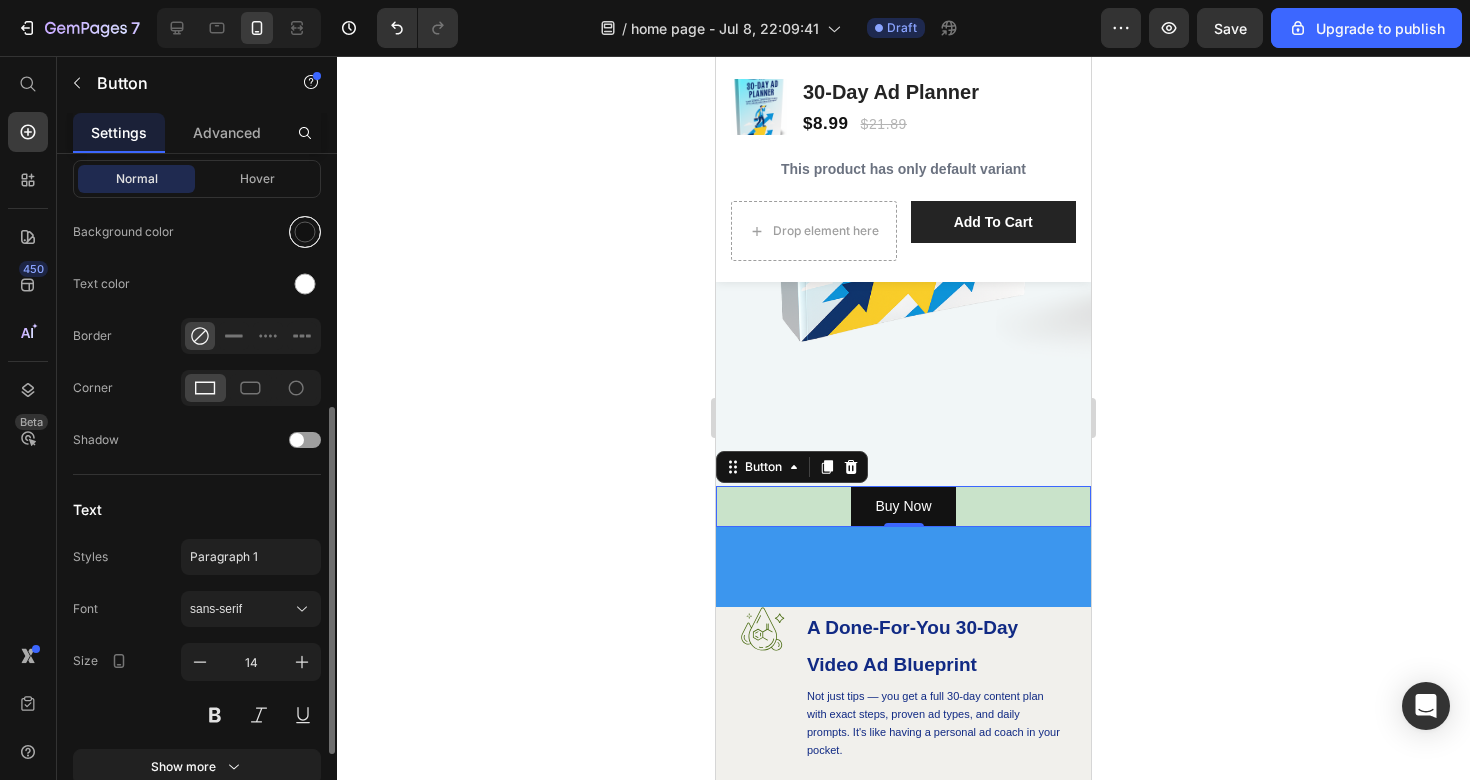 click at bounding box center (305, 232) 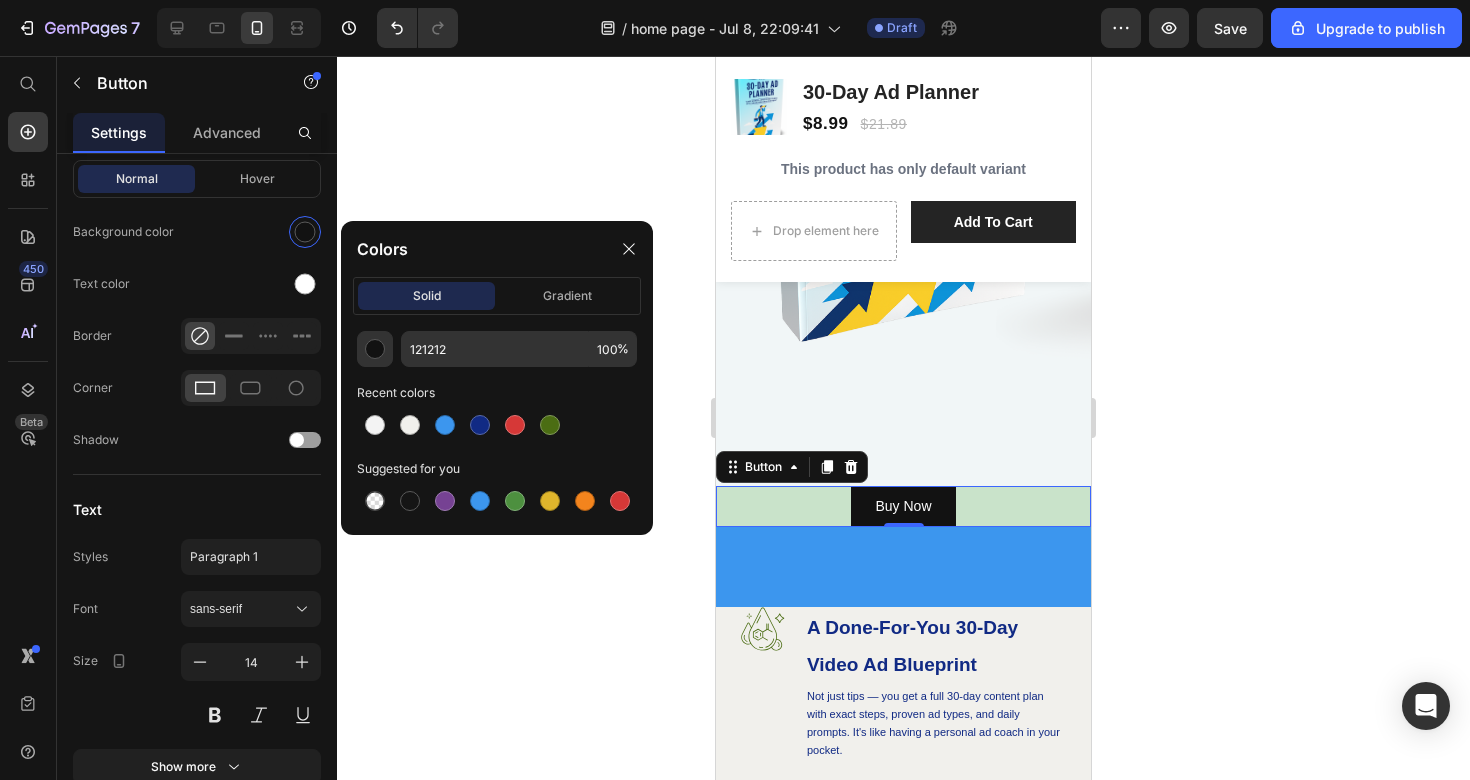 click on "121212 100 % Recent colors Suggested for you" 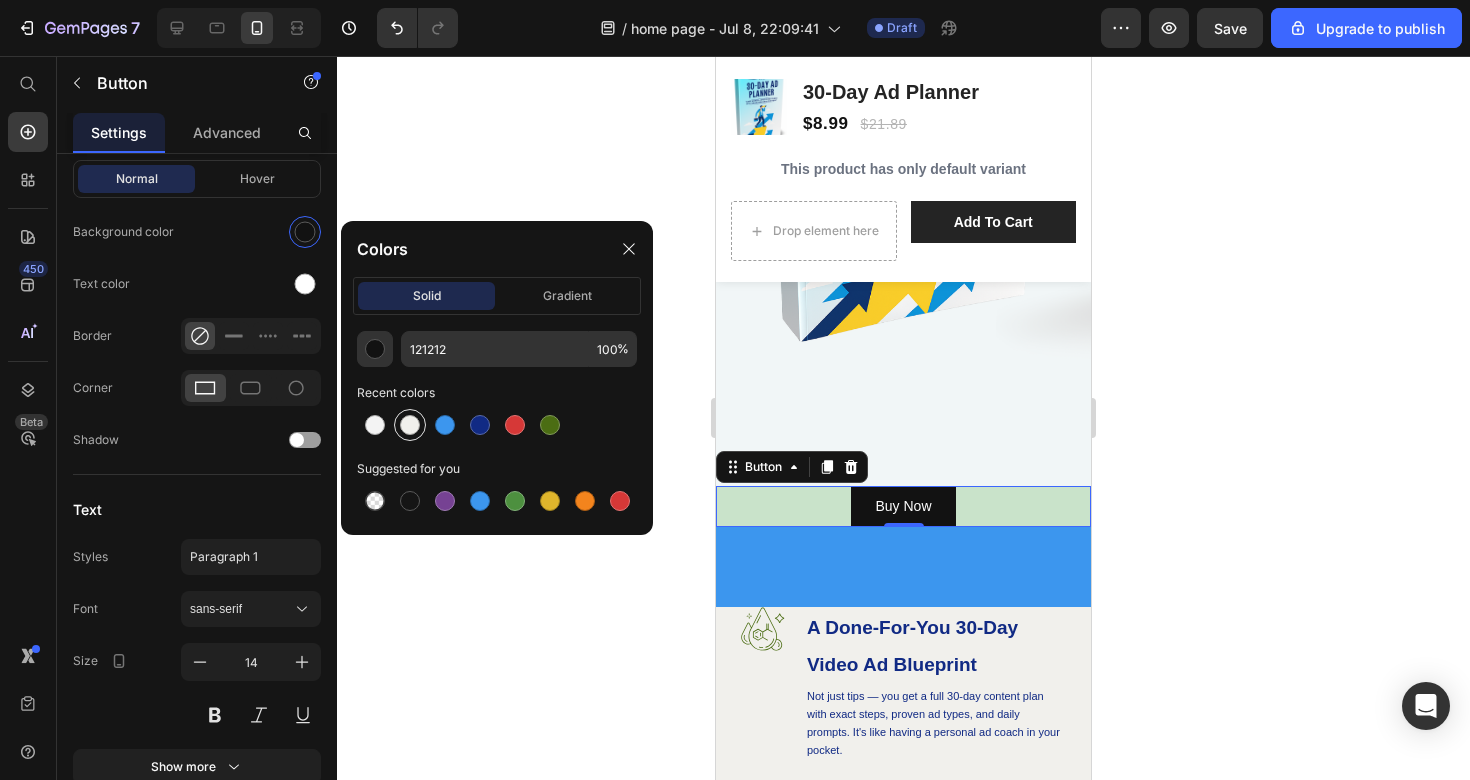click at bounding box center [410, 425] 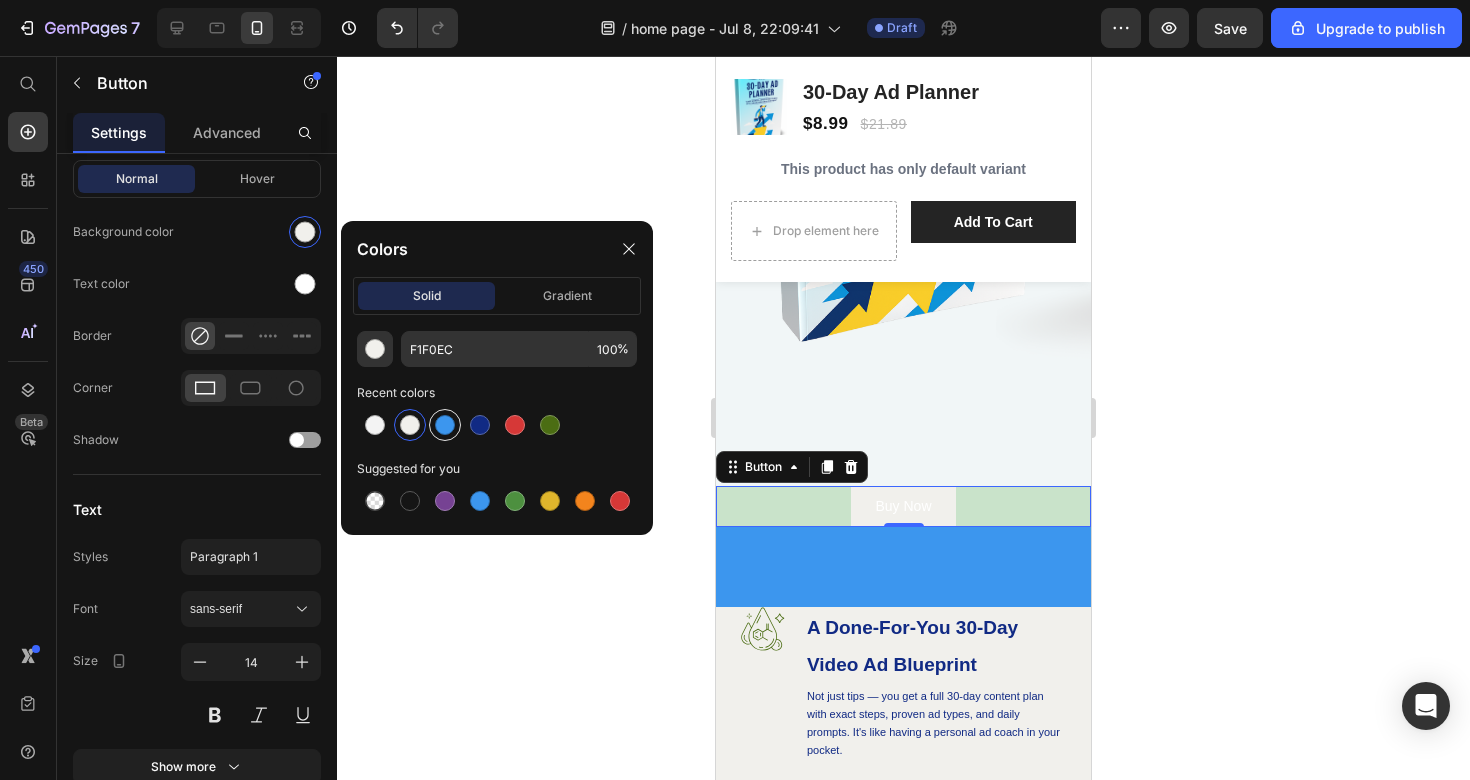 click at bounding box center [445, 425] 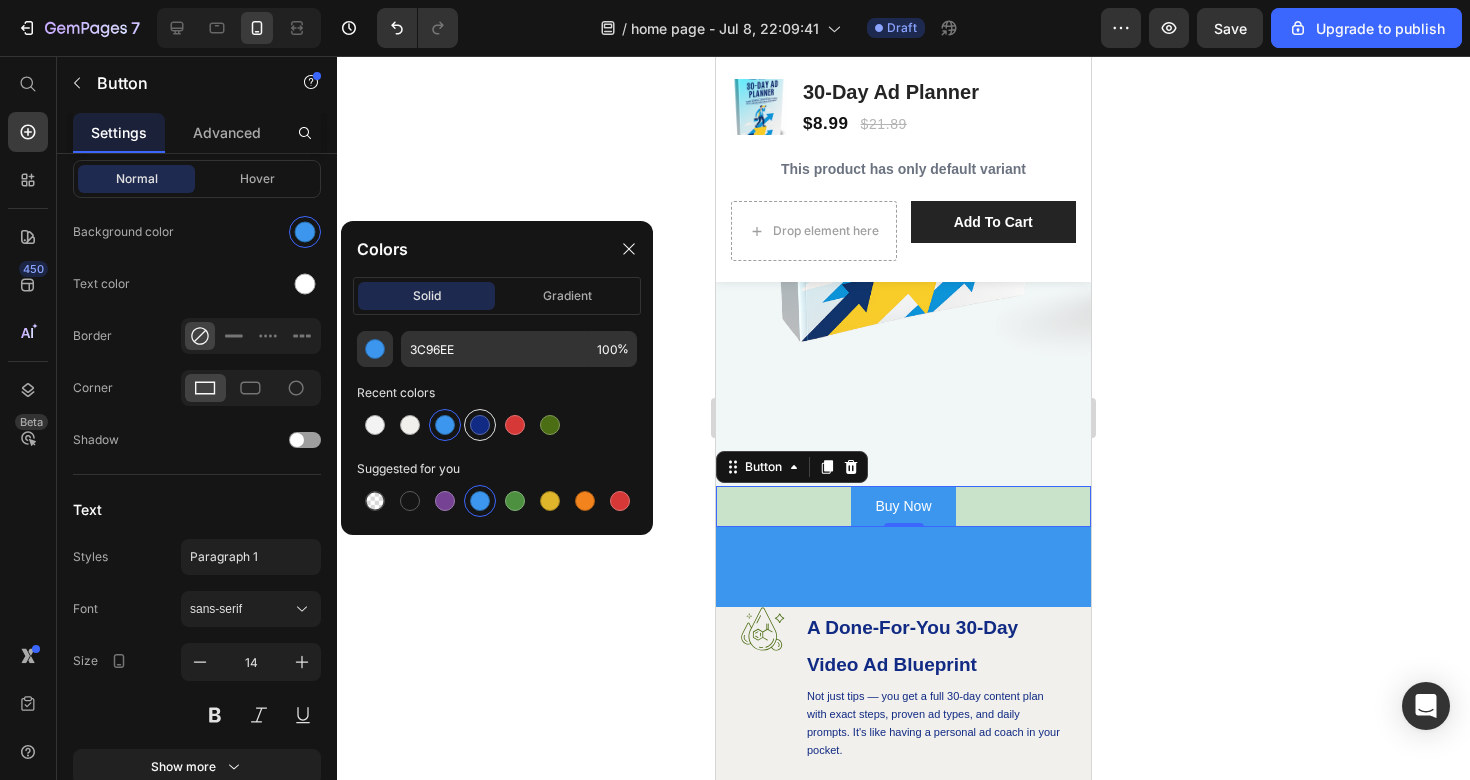click at bounding box center [480, 425] 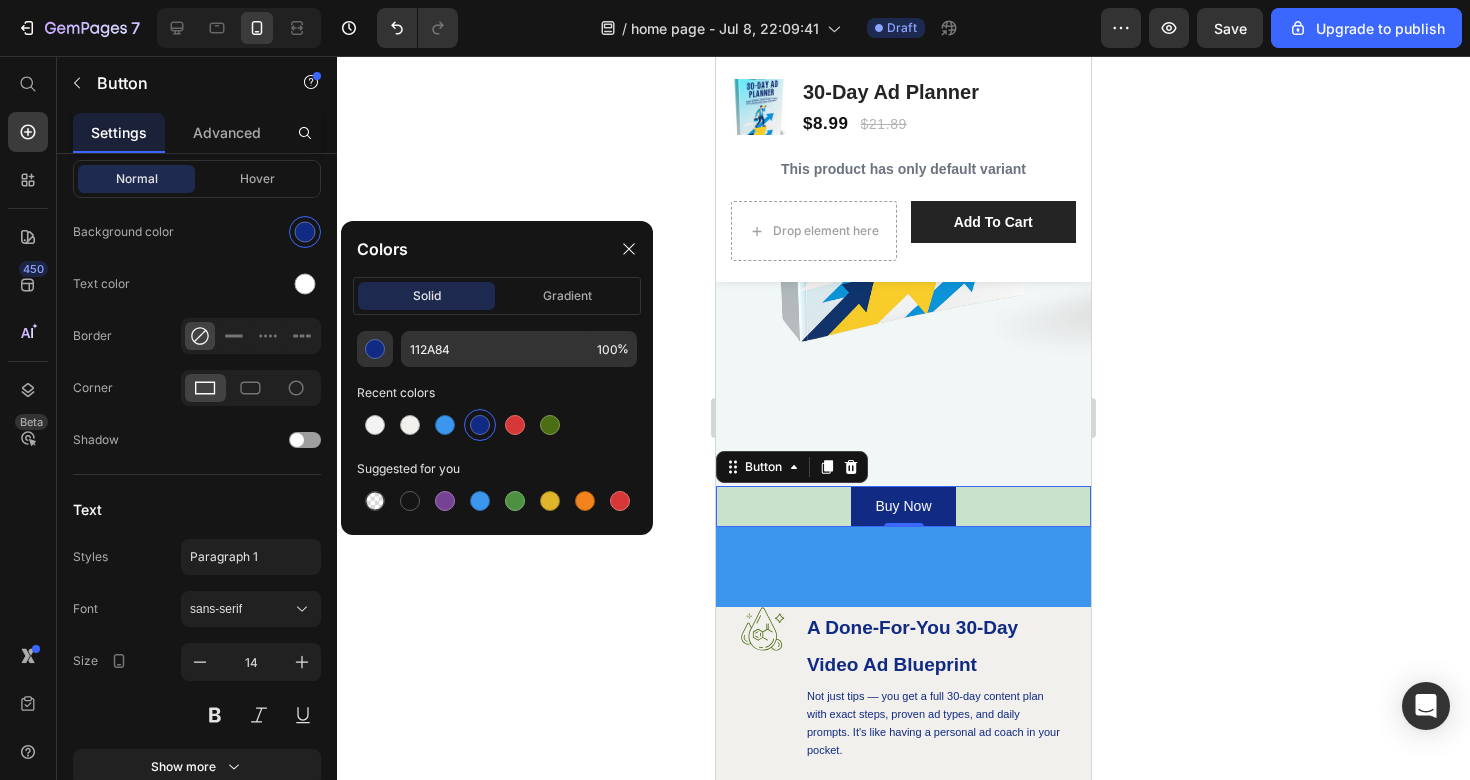 click 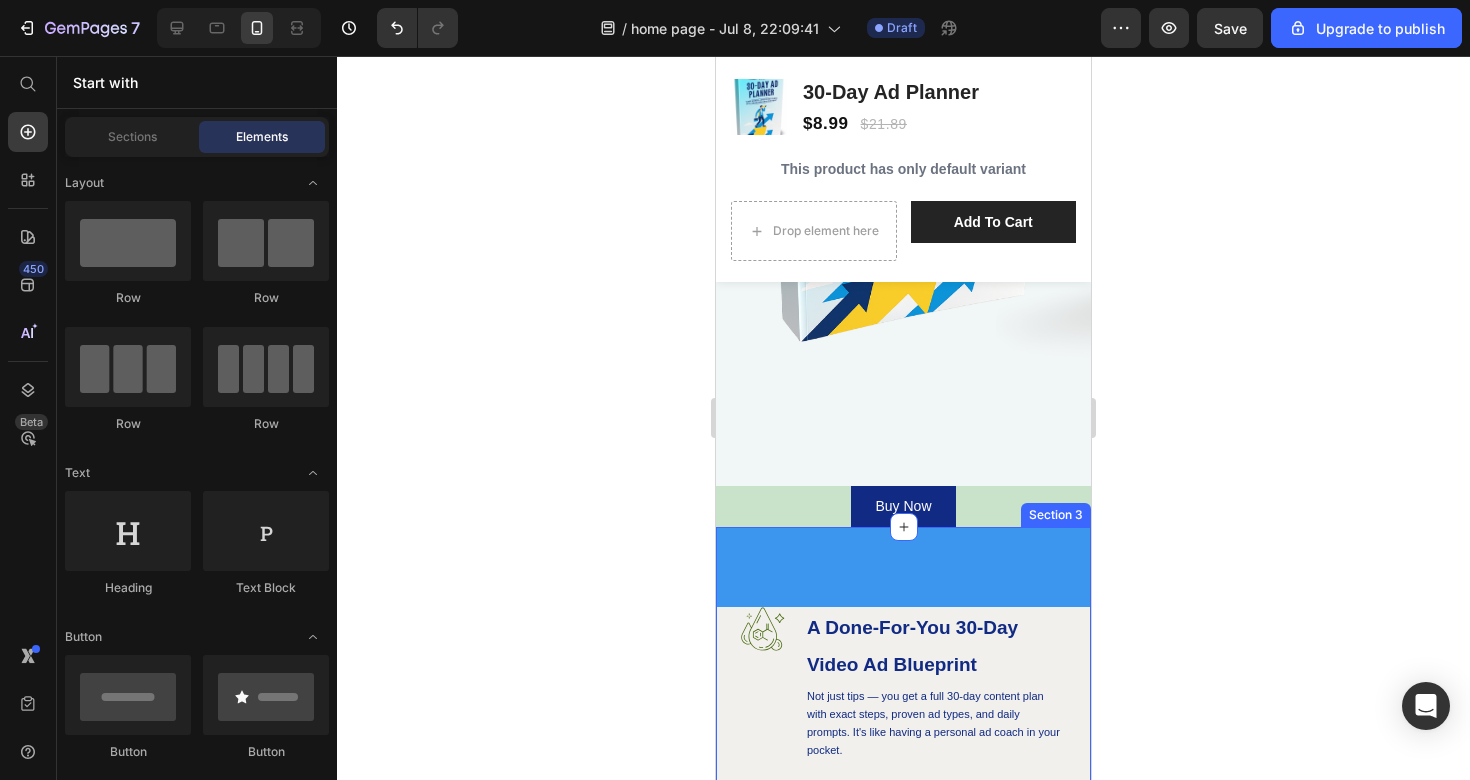 click on "Why Choose This Ad - Planner? Heading Row Image A Done-For-You 30-Day Video Ad Blueprint Heading Not just tips — you get a full 30-day content plan with exact steps, proven ad types, and daily prompts. It's like having a personal ad coach in your pocket. Text Block Row Image High-Converting Templates & Hook Formulas Heading From “Did you know?” openers to viral POVs and offer structures, this eBook gives you ready-to-use formats that make your ads convert — fast. Text Block Row Image Real Sales Strategy, Not Fluff Heading This planner skips the generic advice and gets straight into what works: building trust, triggering action, and scaling winning content. No fluff. No guesswork. Just real results. Text Block Row Row
Drop element here Hero Banner Row Hero Banner Section 3" at bounding box center (903, 1265) 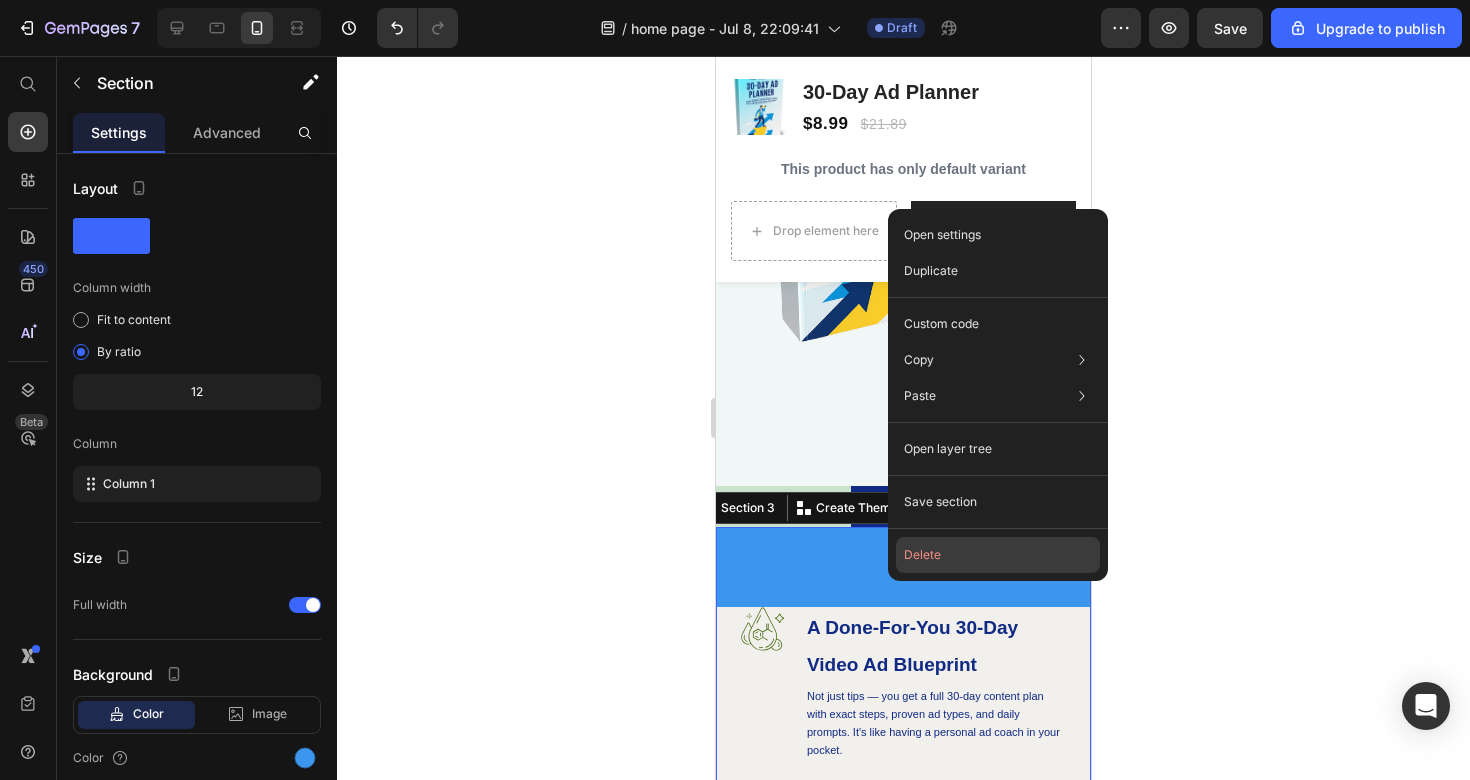 click on "Delete" 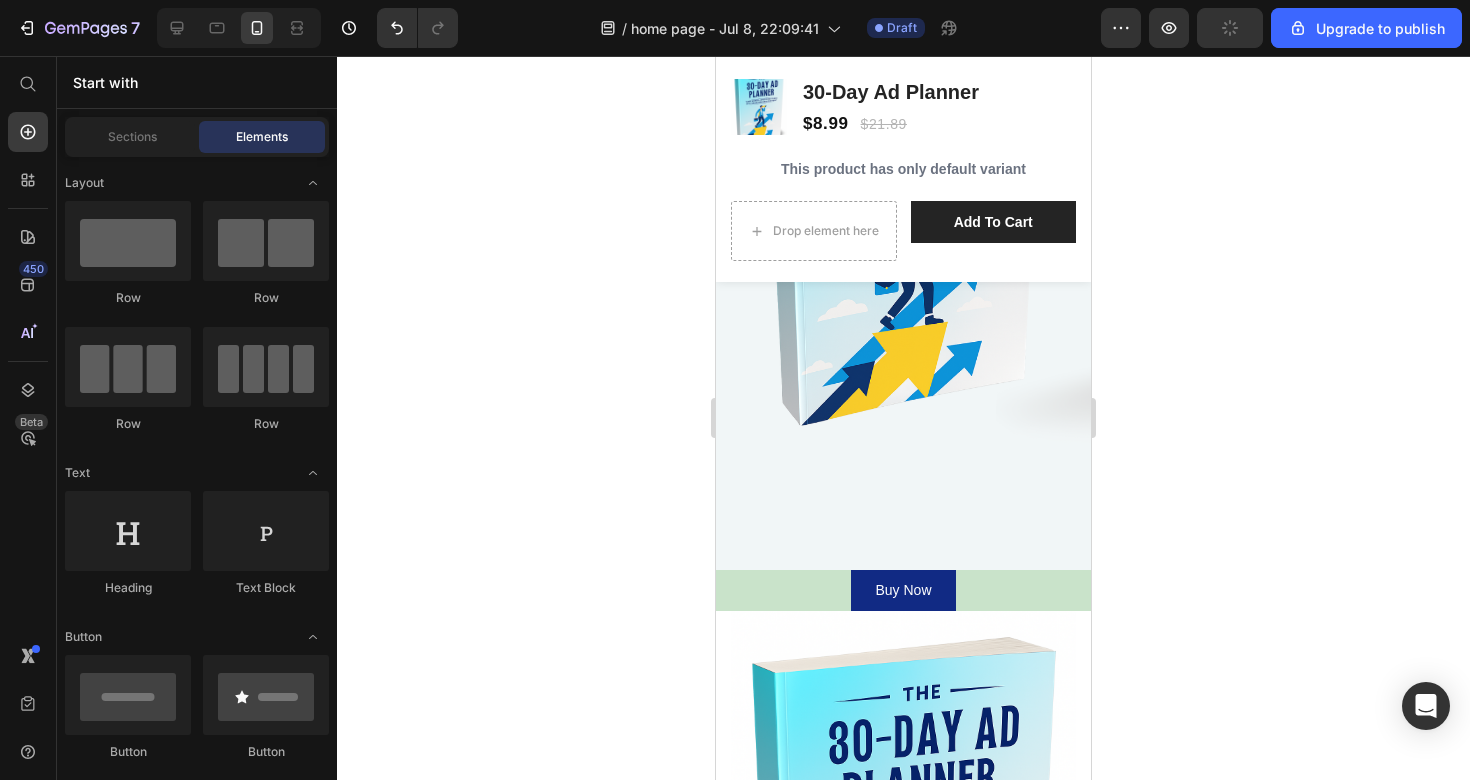 scroll, scrollTop: 438, scrollLeft: 0, axis: vertical 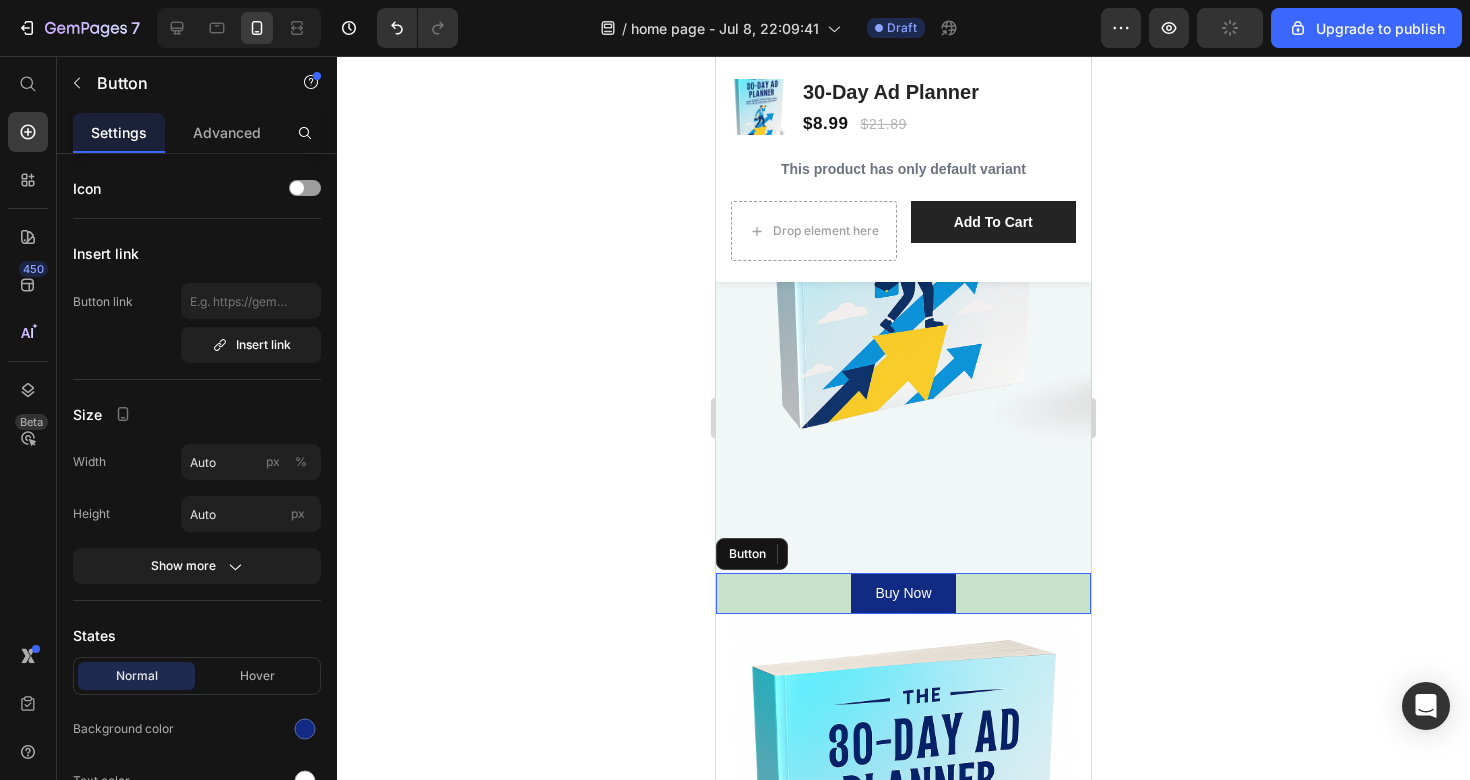 click on "Buy Now Button" at bounding box center (903, 593) 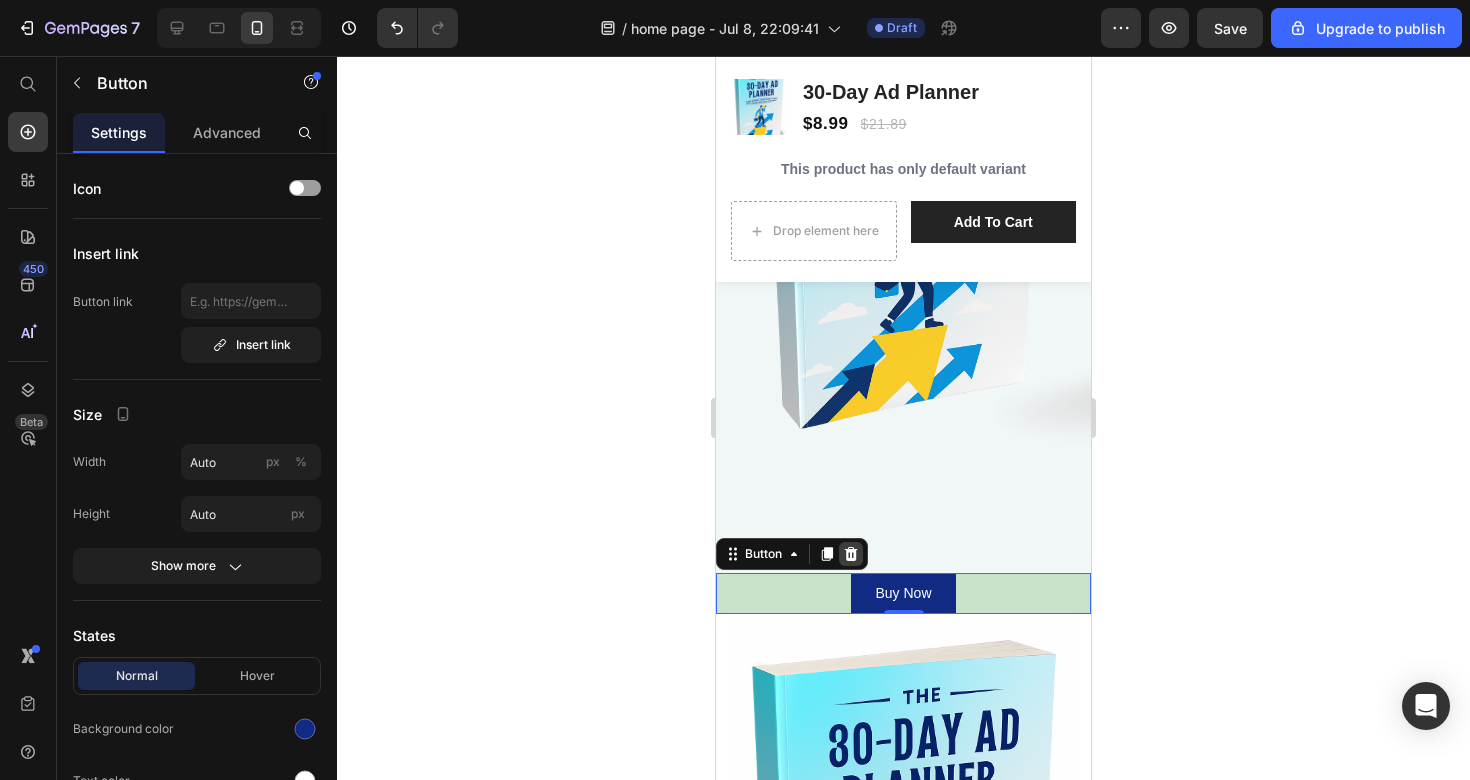 click 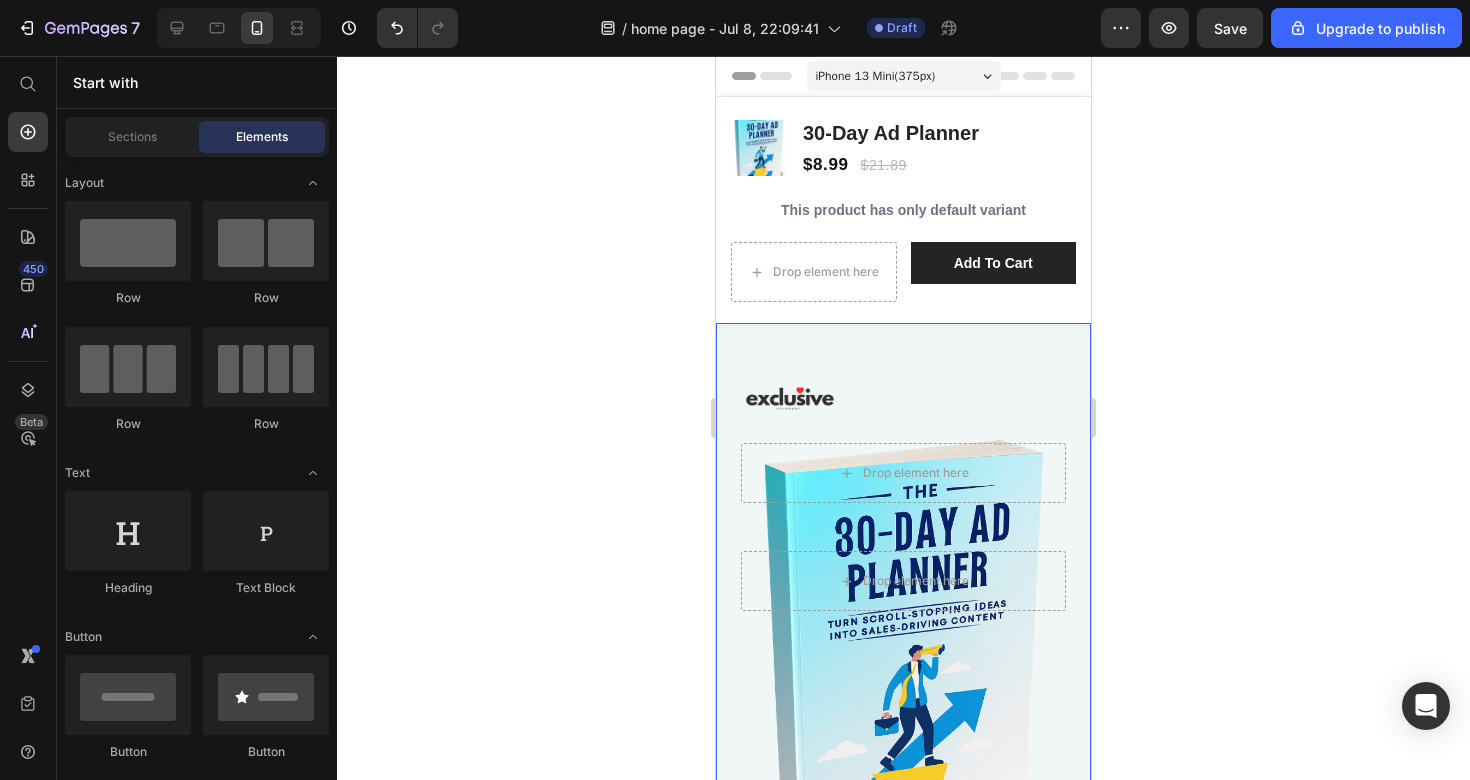 scroll, scrollTop: 0, scrollLeft: 0, axis: both 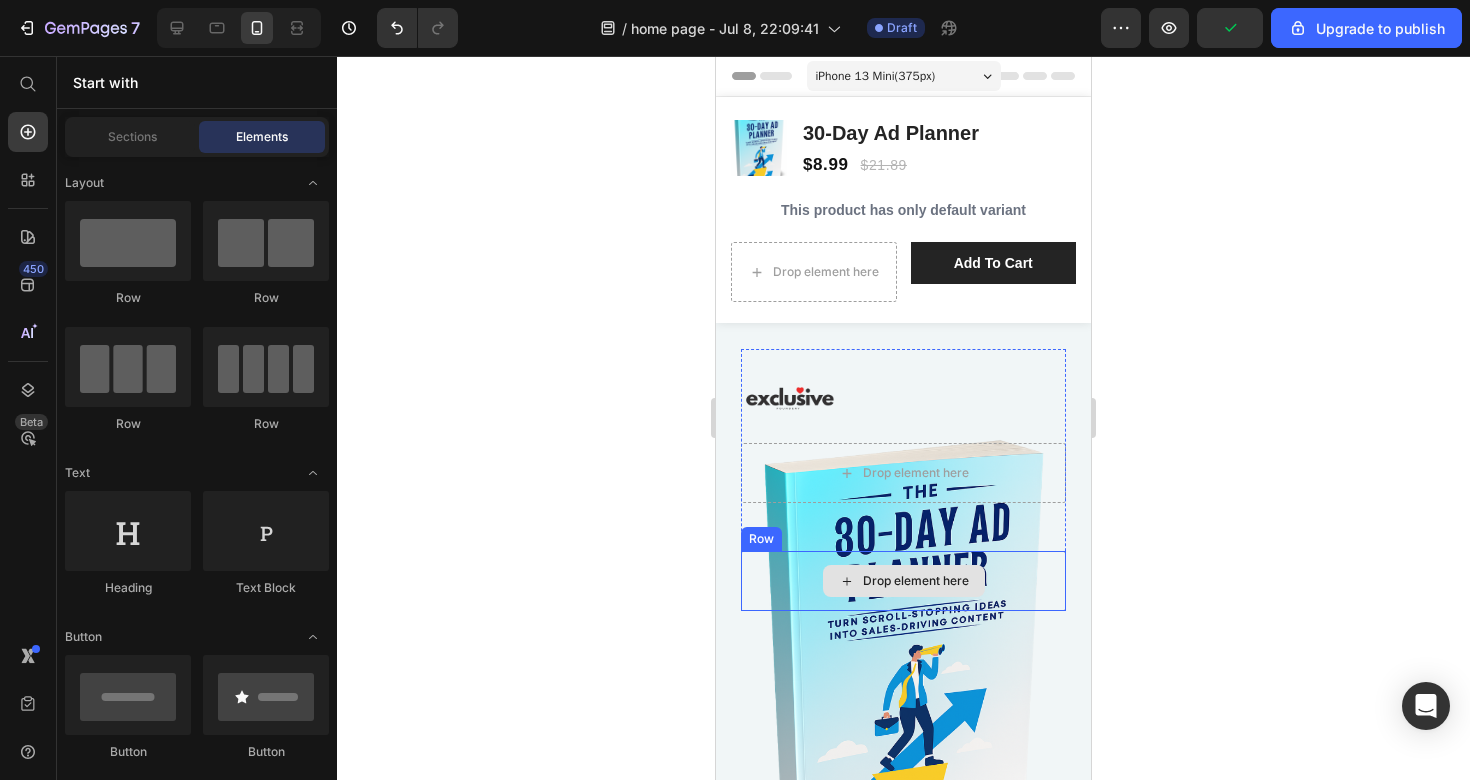 click on "Drop element here" at bounding box center (904, 581) 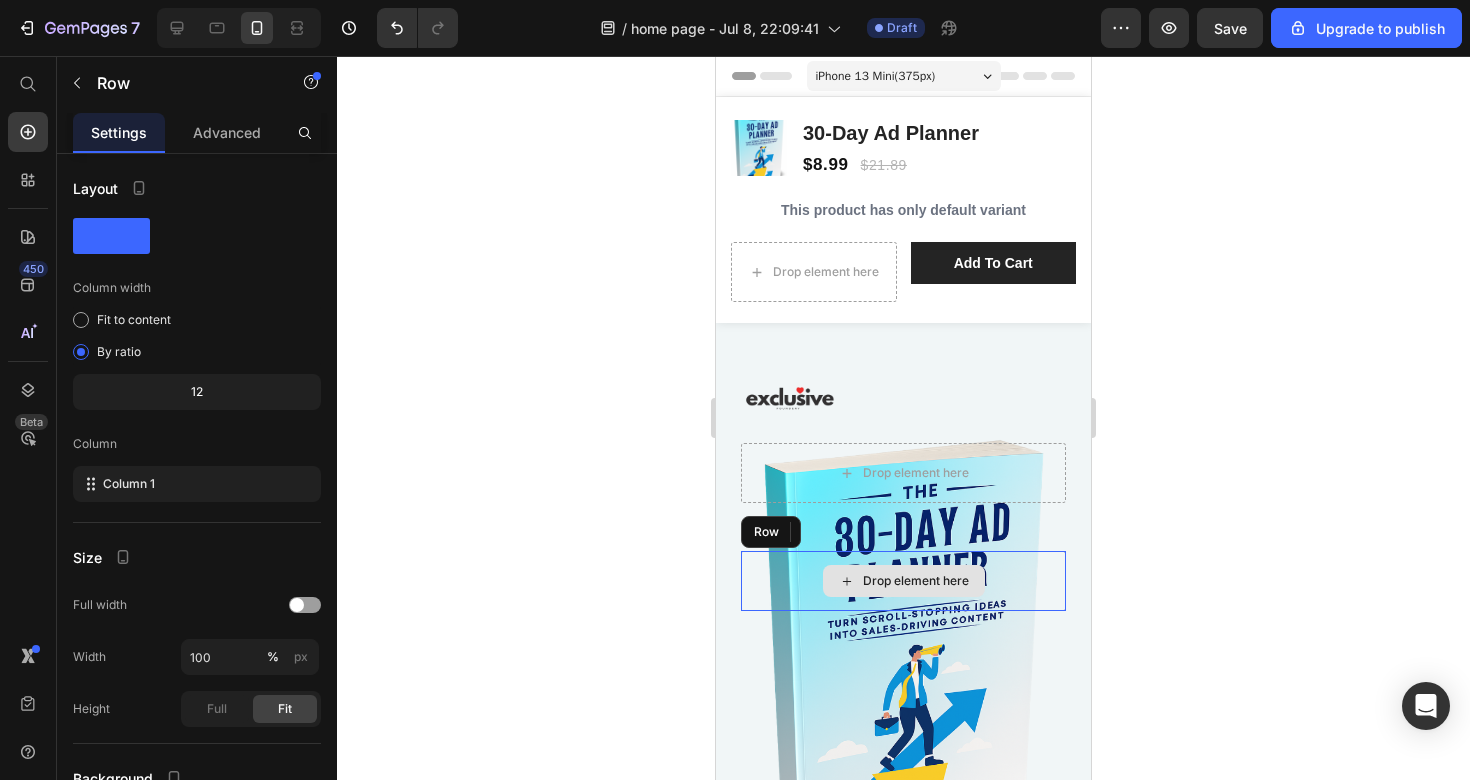 click on "Drop element here" at bounding box center (903, 581) 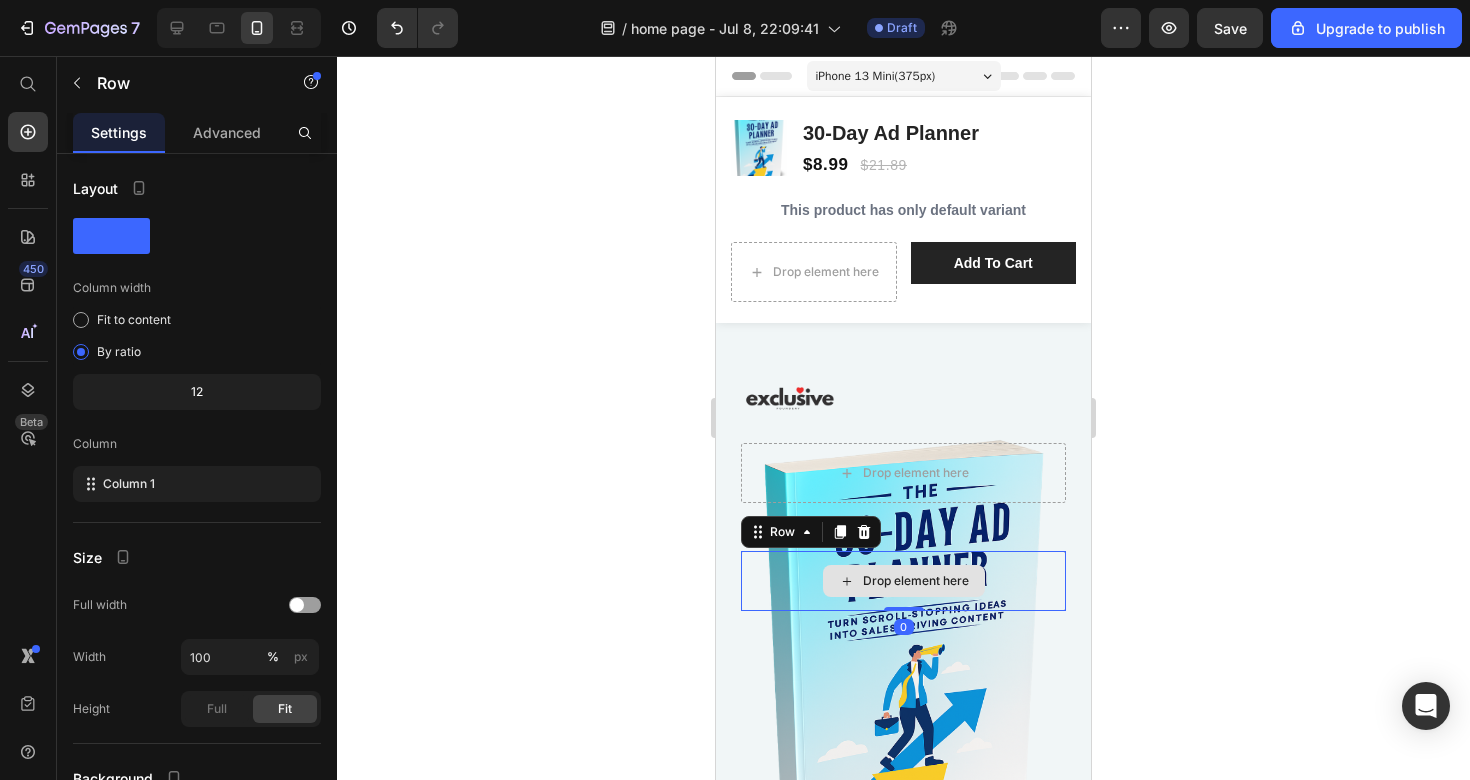 click on "Drop element here" at bounding box center (904, 581) 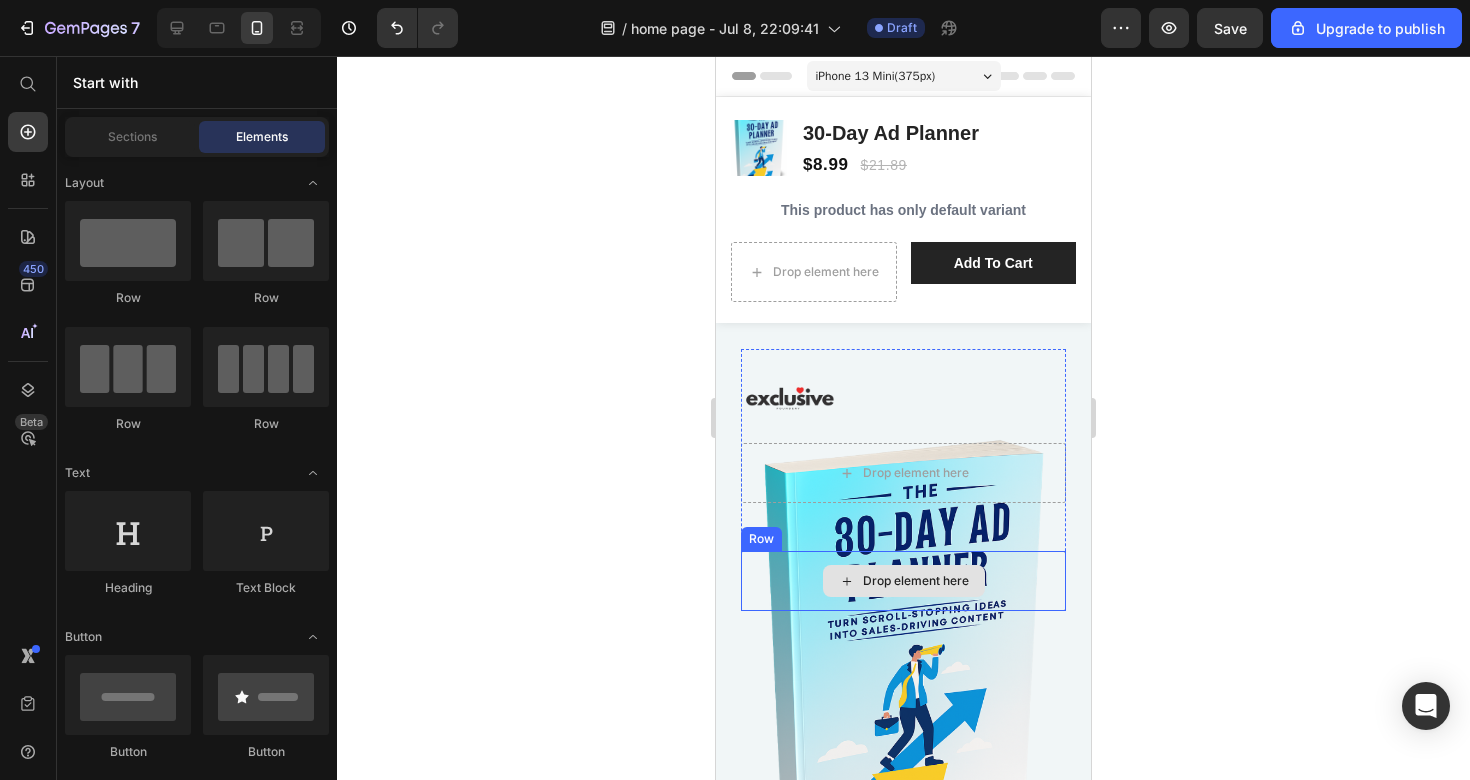 click 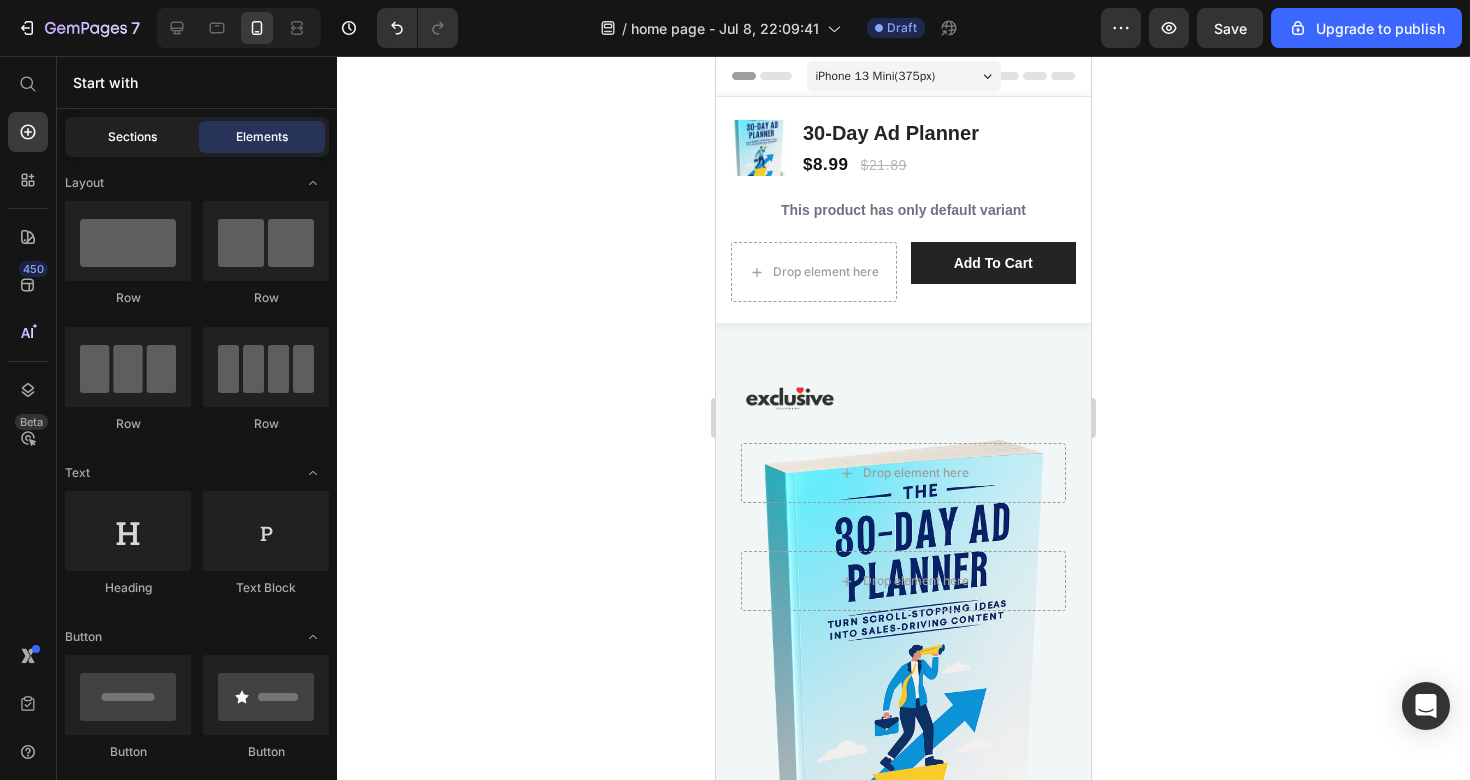 click on "Sections" at bounding box center [132, 137] 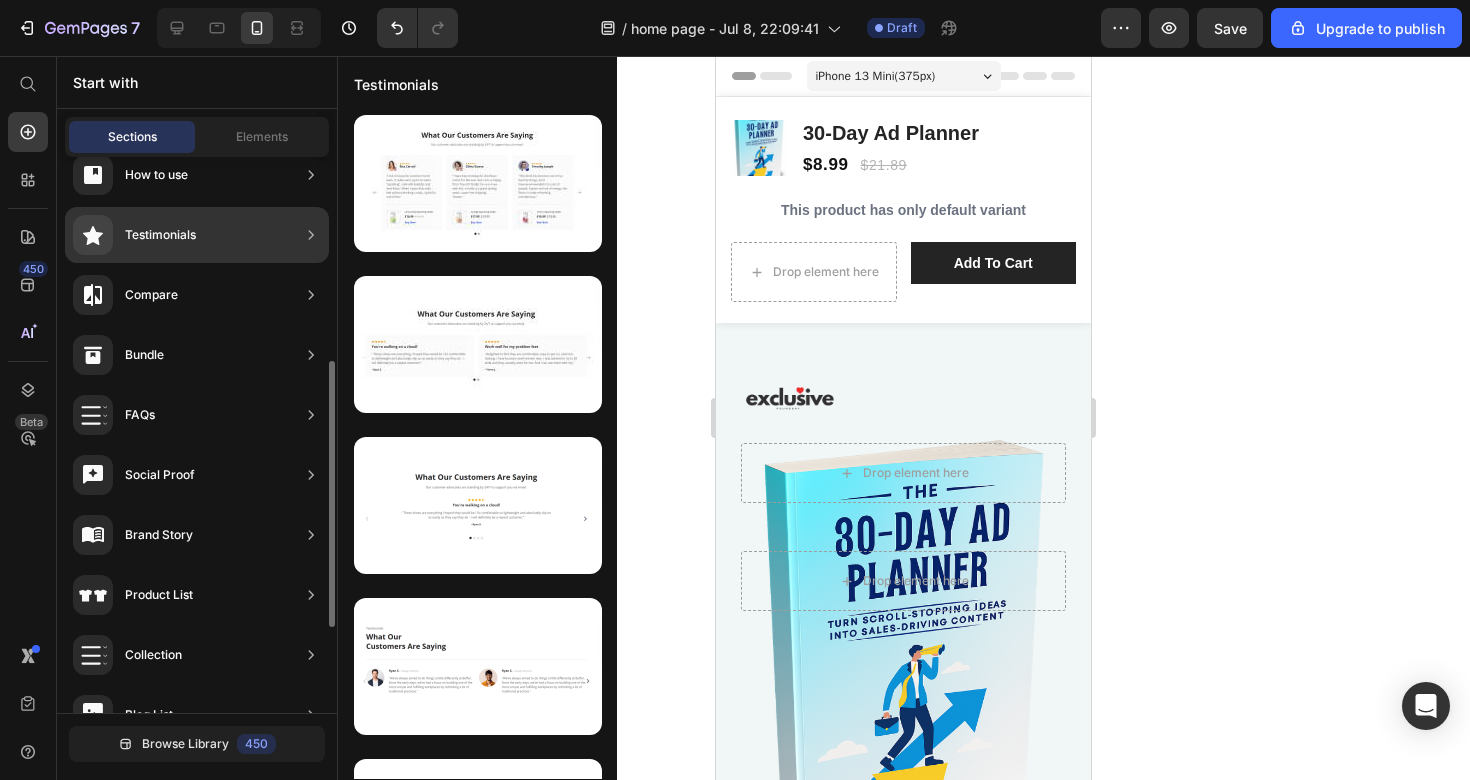 scroll, scrollTop: 401, scrollLeft: 0, axis: vertical 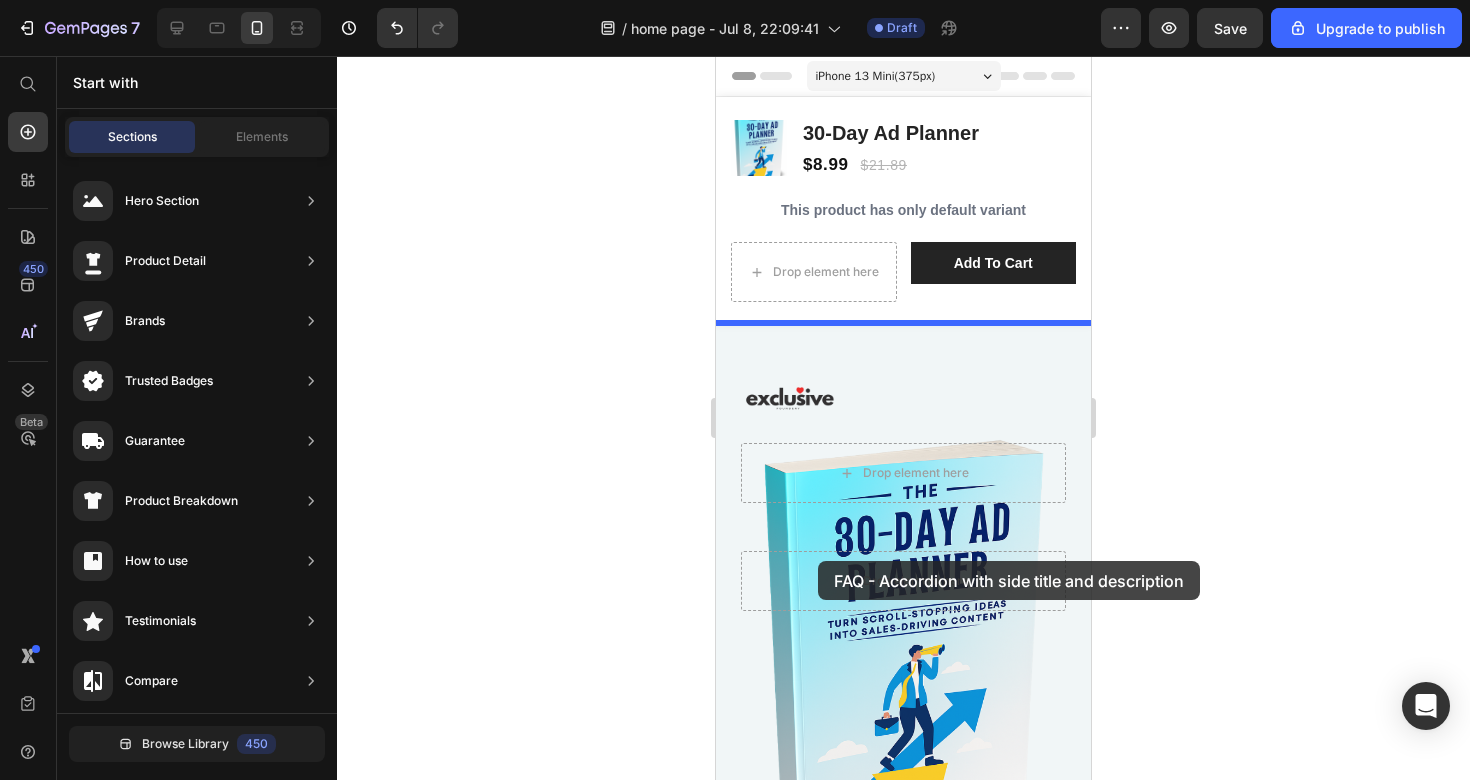 drag, startPoint x: 1185, startPoint y: 425, endPoint x: 818, endPoint y: 561, distance: 391.38855 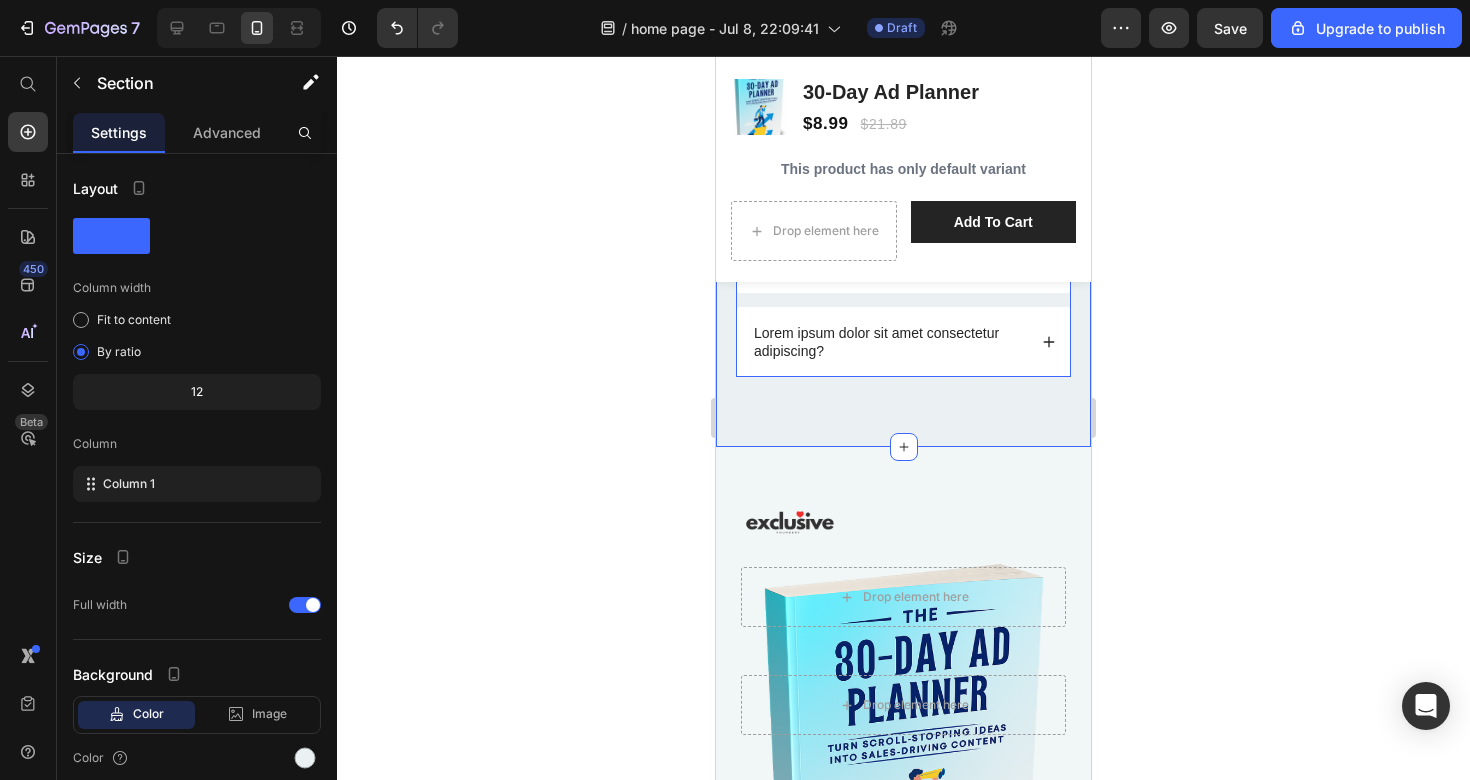 scroll, scrollTop: 1123, scrollLeft: 0, axis: vertical 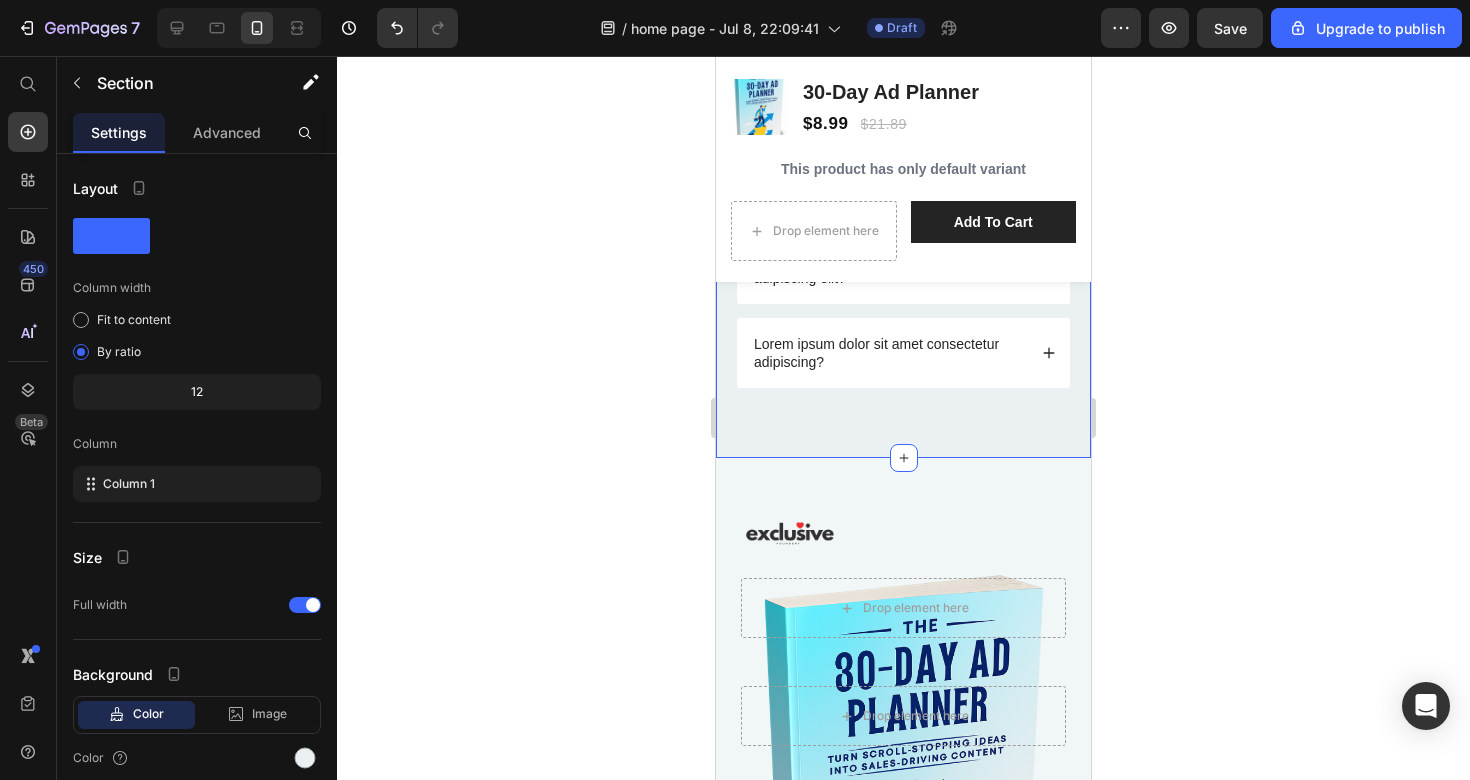 click on "FAQs Heading Got questions? We’ve got answer... Text Block
Lorem ipsum dolor sit amet adipiscing elit?
Lorem ipsum dolor sit amet adipiscing elit?
Lorem ipsum dolor sit amet consectetur?
Lorem ipsum dolor sit amet adipiscing elit?
Lorem ipsum dolor sit amet consectetur?
Lorem ipsum dolor sit amet consectetur adipiscing elit?
Lorem ipsum dolor sit amet consectetur?
Lorem ipsum dolor sit amet consectetur adipiscing elit?
Lorem ipsum dolor sit amet consectetur adipiscing?
Lorem ipsum dolor sit amet consectetur adipiscing elit?
Lorem ipsum dolor sit amet consectetur adipiscing?
Lorem ipsum dolor sit amet consectetur adipiscing elit?
Lorem ipsum dolor sit amet consectetur adipiscing? Accordion Row Section 2   You can create reusable sections Create Theme Section AI Content Write with GemAI Tone and Voice" at bounding box center (903, -171) 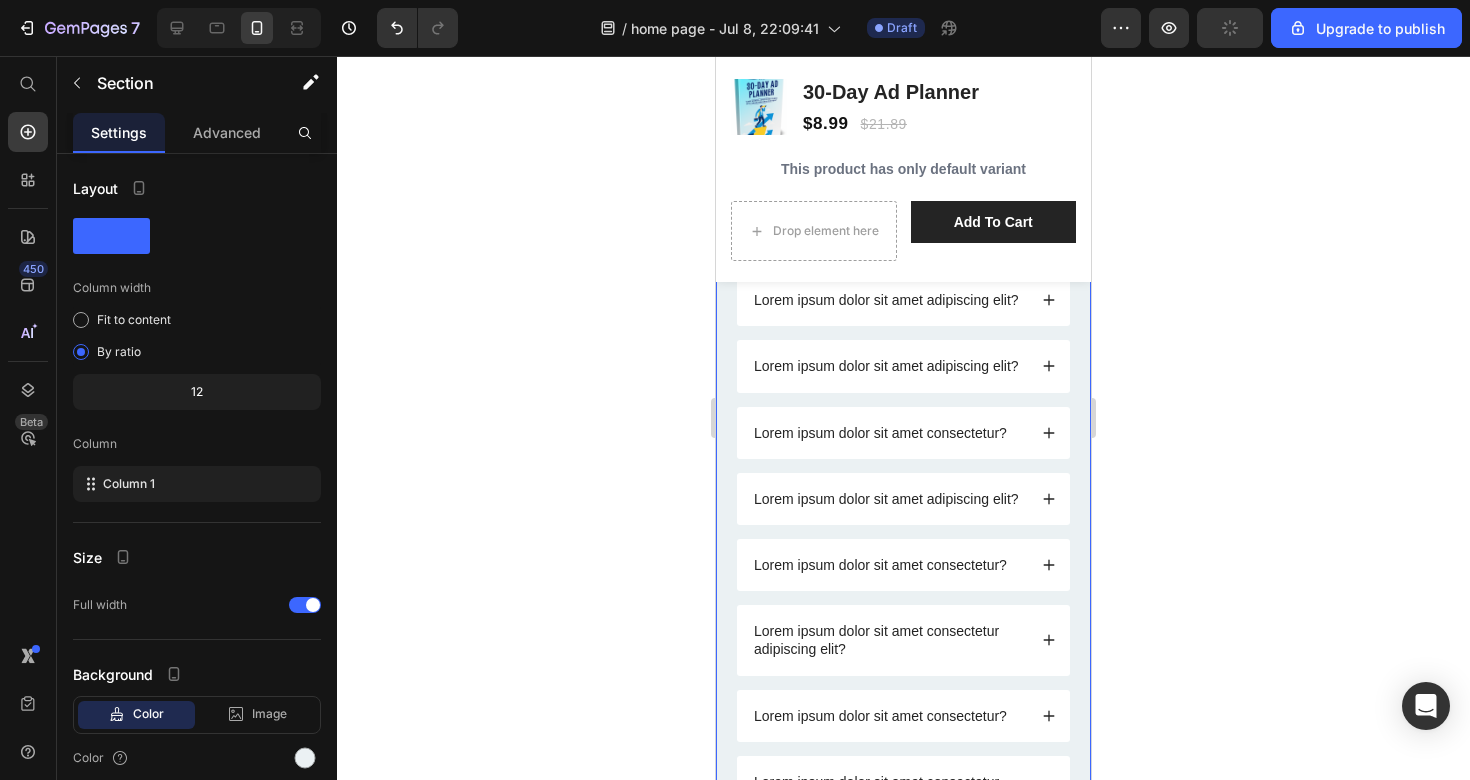 scroll, scrollTop: 231, scrollLeft: 0, axis: vertical 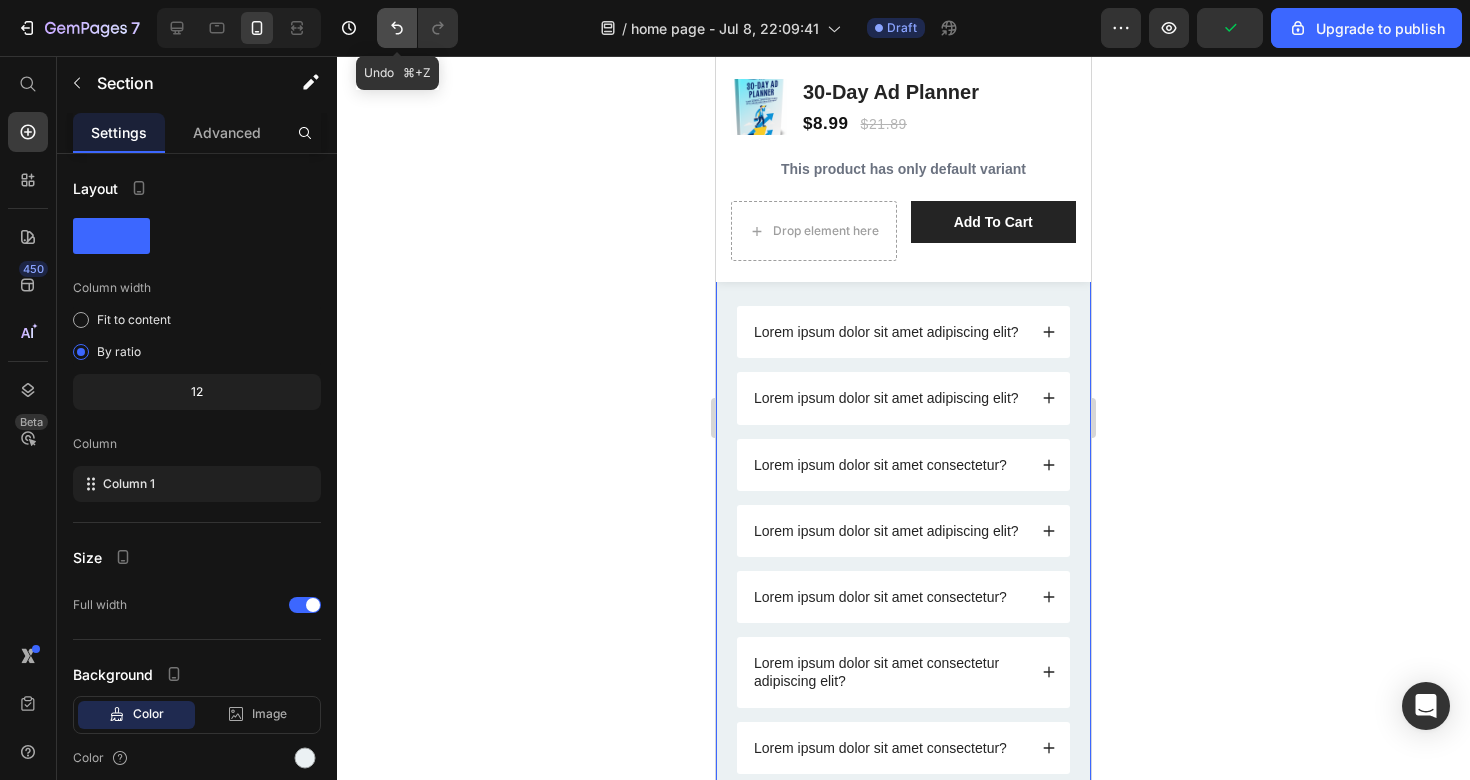 click 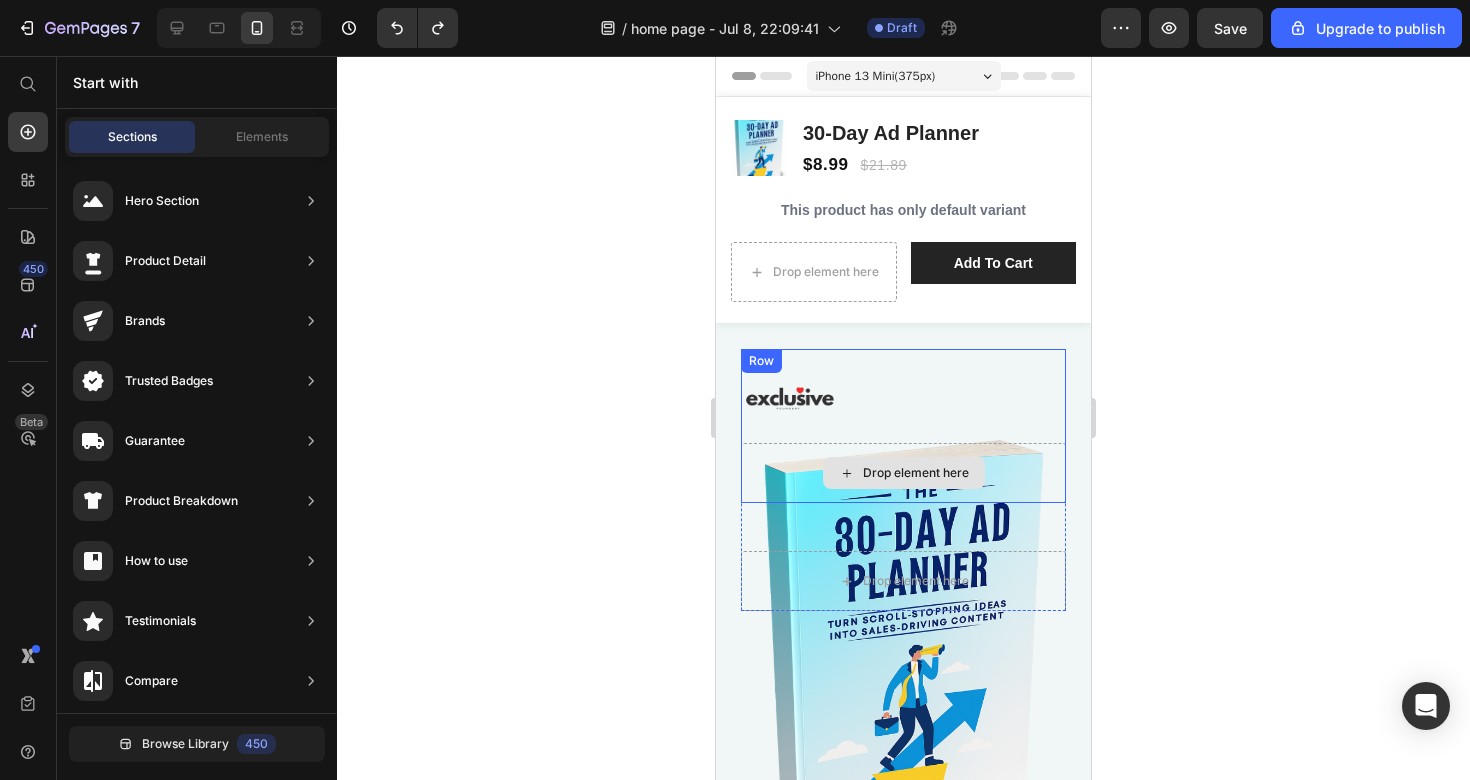 scroll, scrollTop: 0, scrollLeft: 0, axis: both 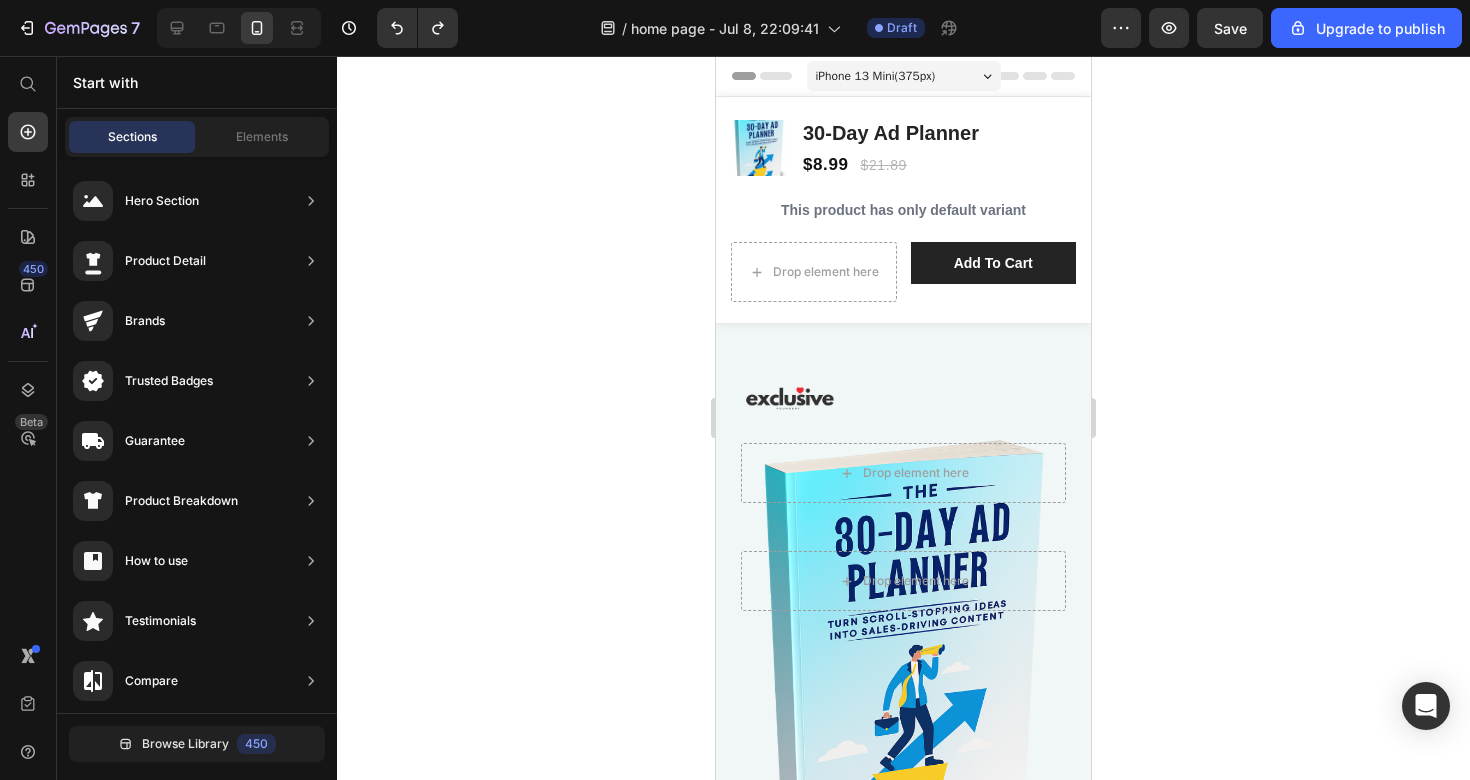 click on "iPhone 13 Mini  ( 375 px)" at bounding box center [876, 76] 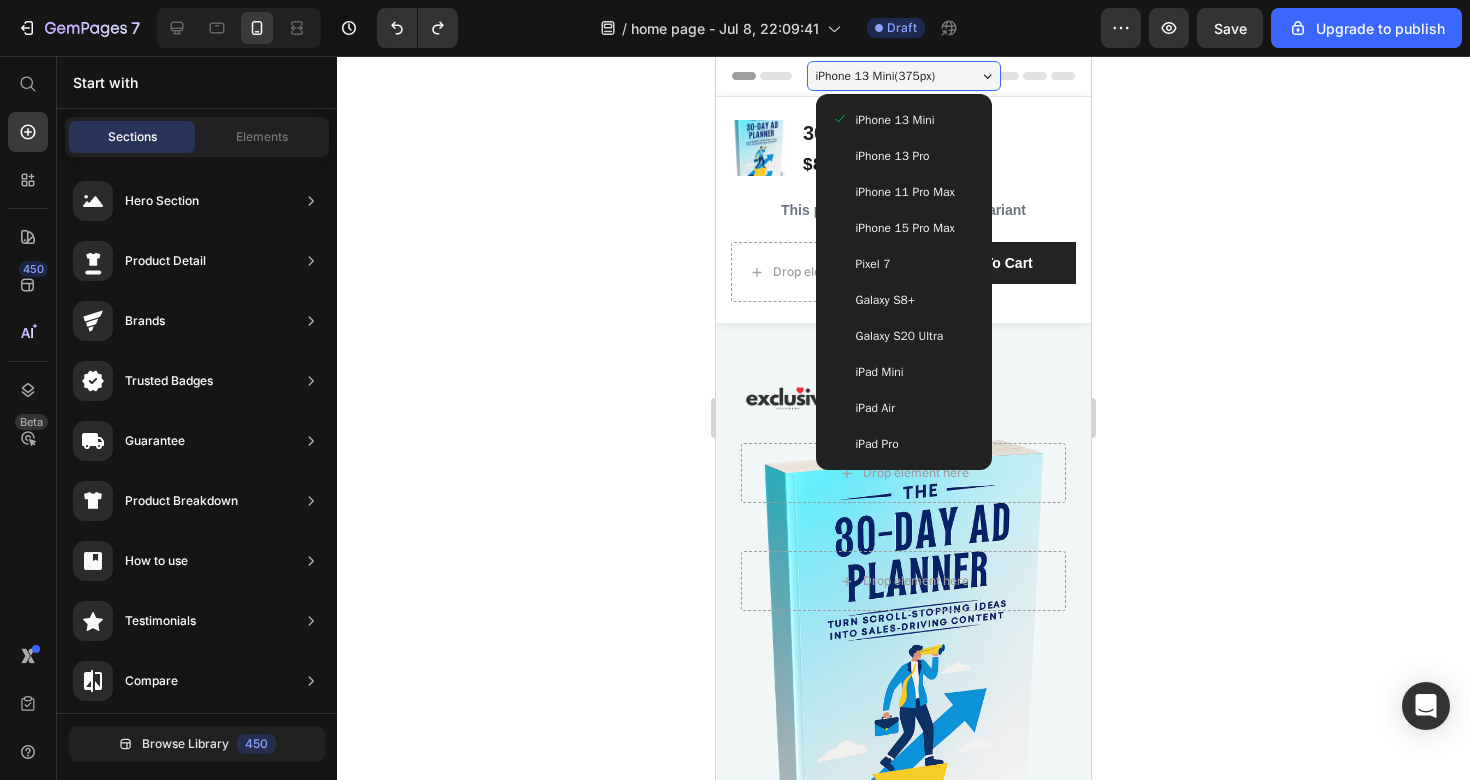 click on "iPhone 13 Pro" at bounding box center (904, 156) 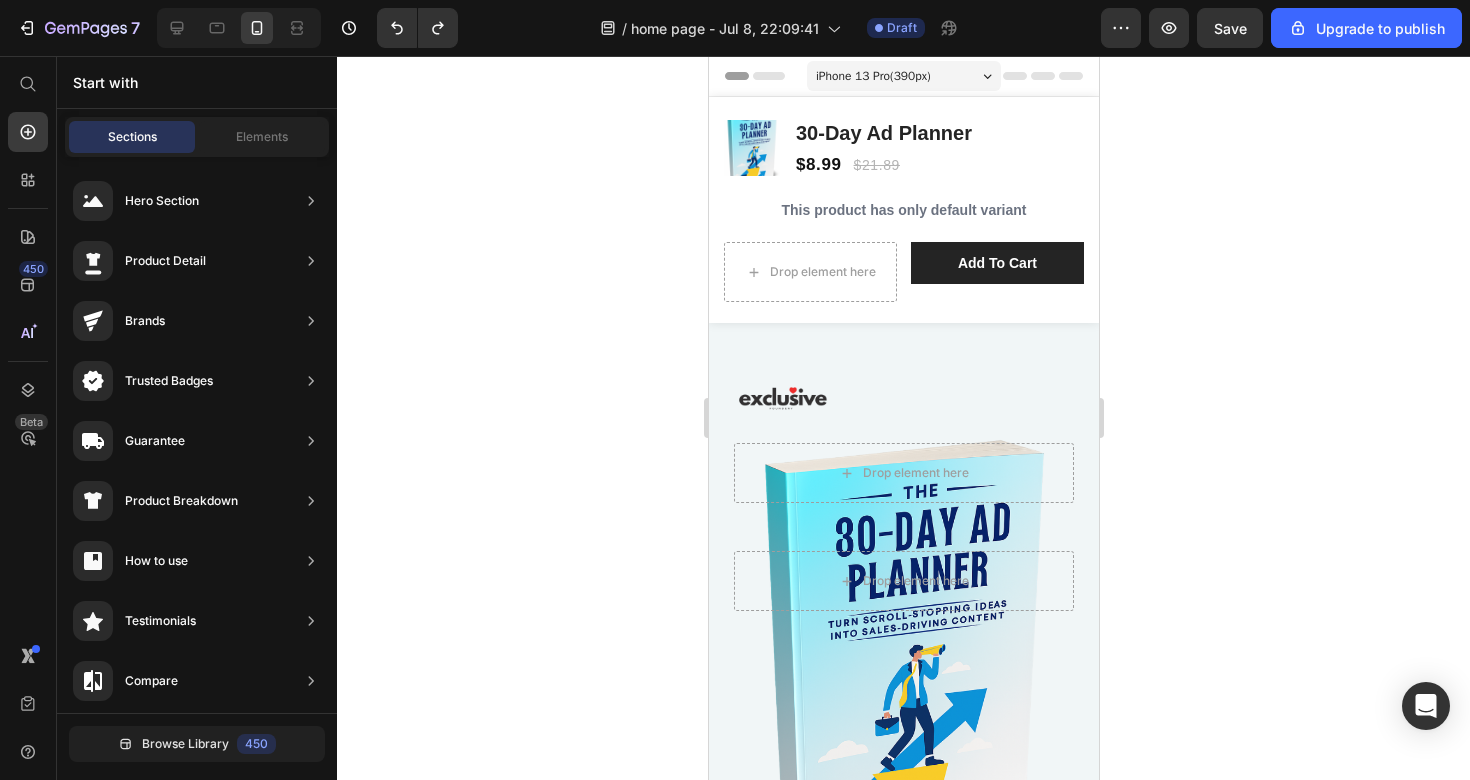 click on "iPhone 13 Pro  ( 390 px)" at bounding box center [903, 76] 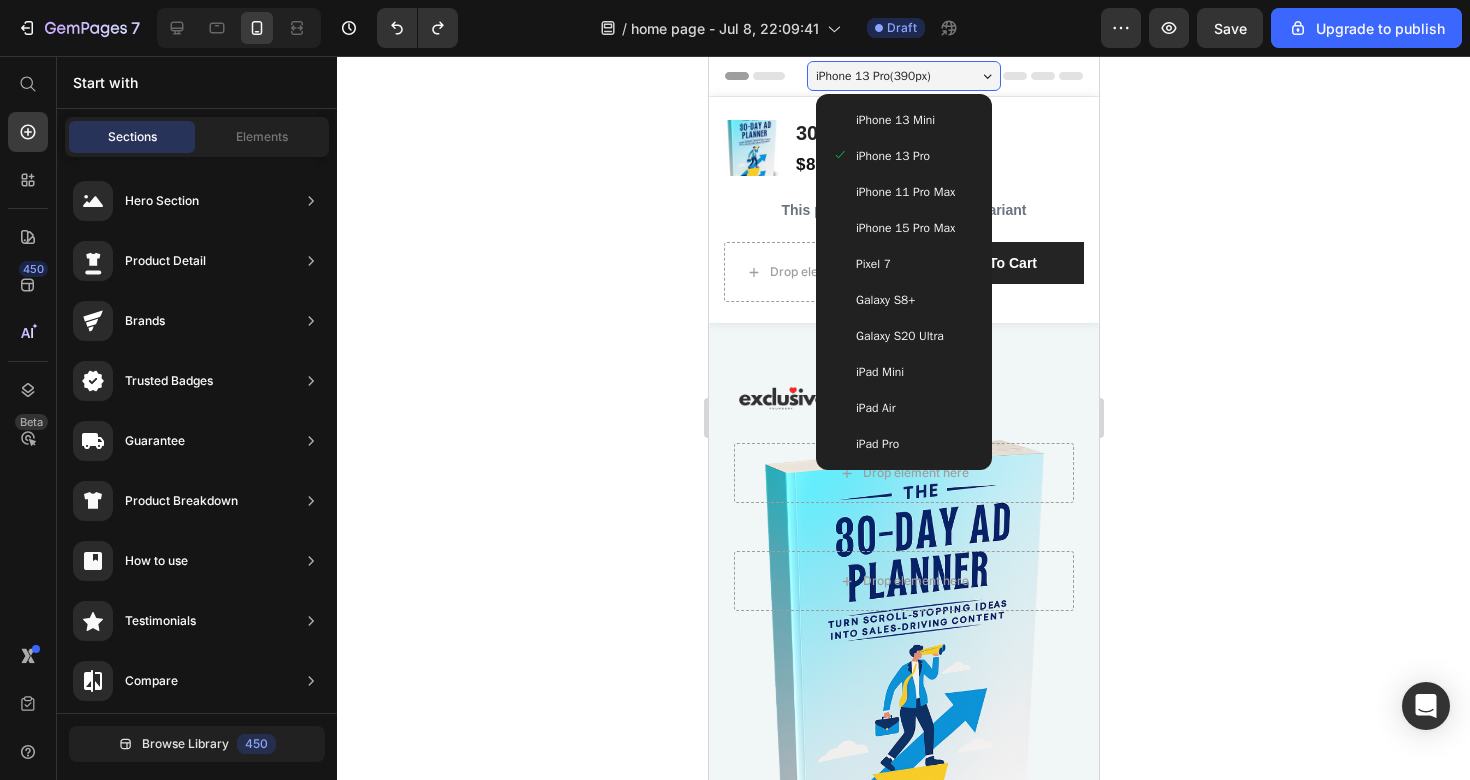 click on "iPhone 15 Pro Max" at bounding box center (904, 228) 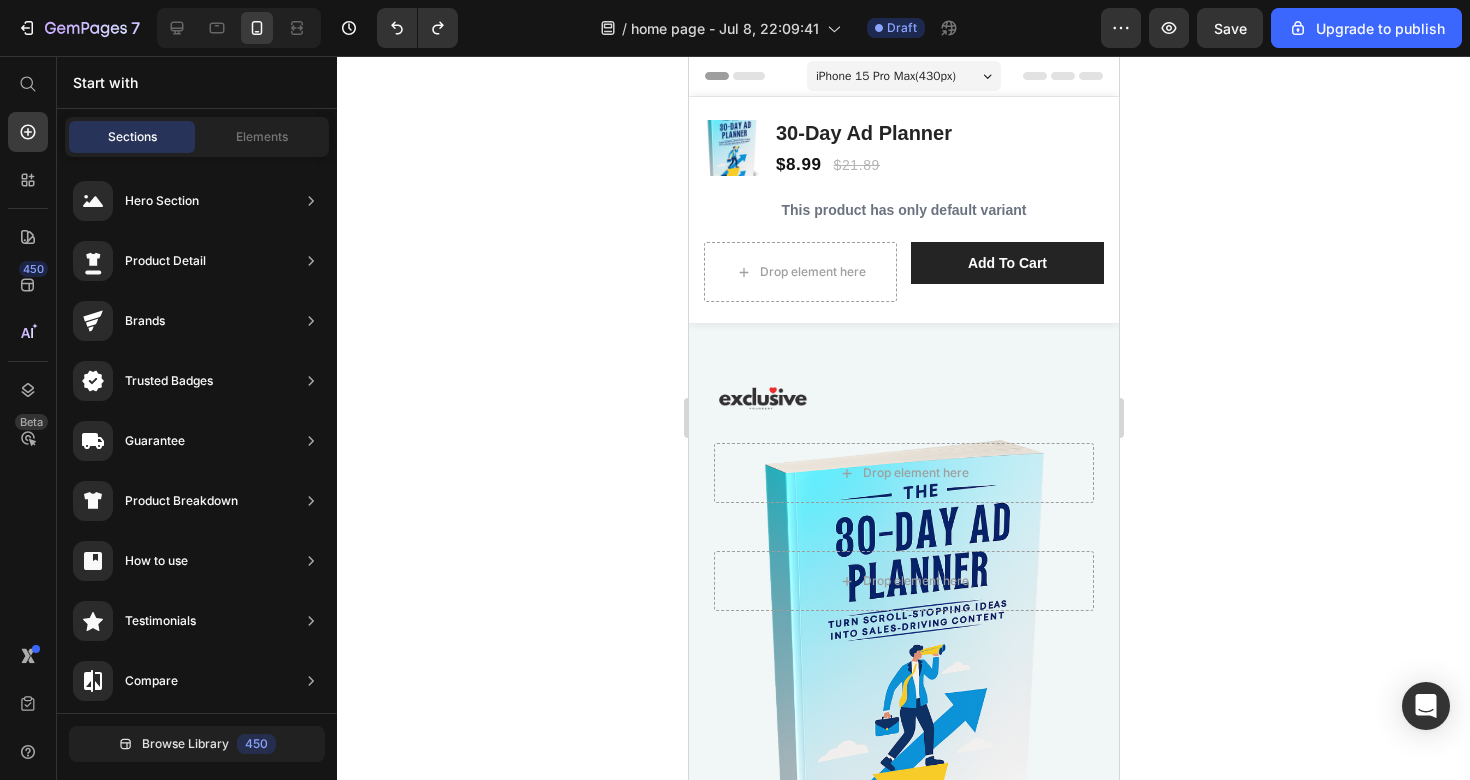 click on "iPhone 15 Pro Max  ( 430 px)" at bounding box center (885, 76) 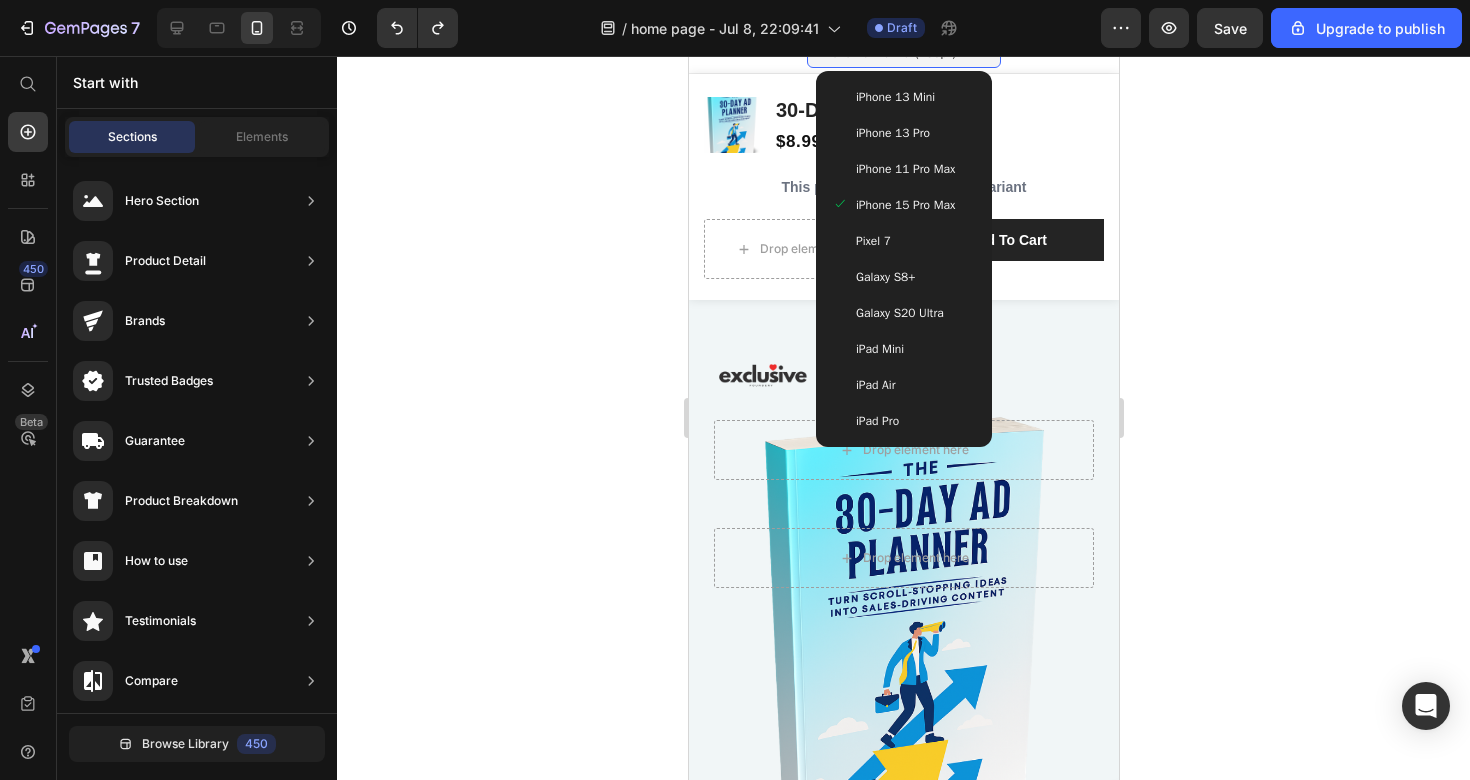 scroll, scrollTop: 15, scrollLeft: 0, axis: vertical 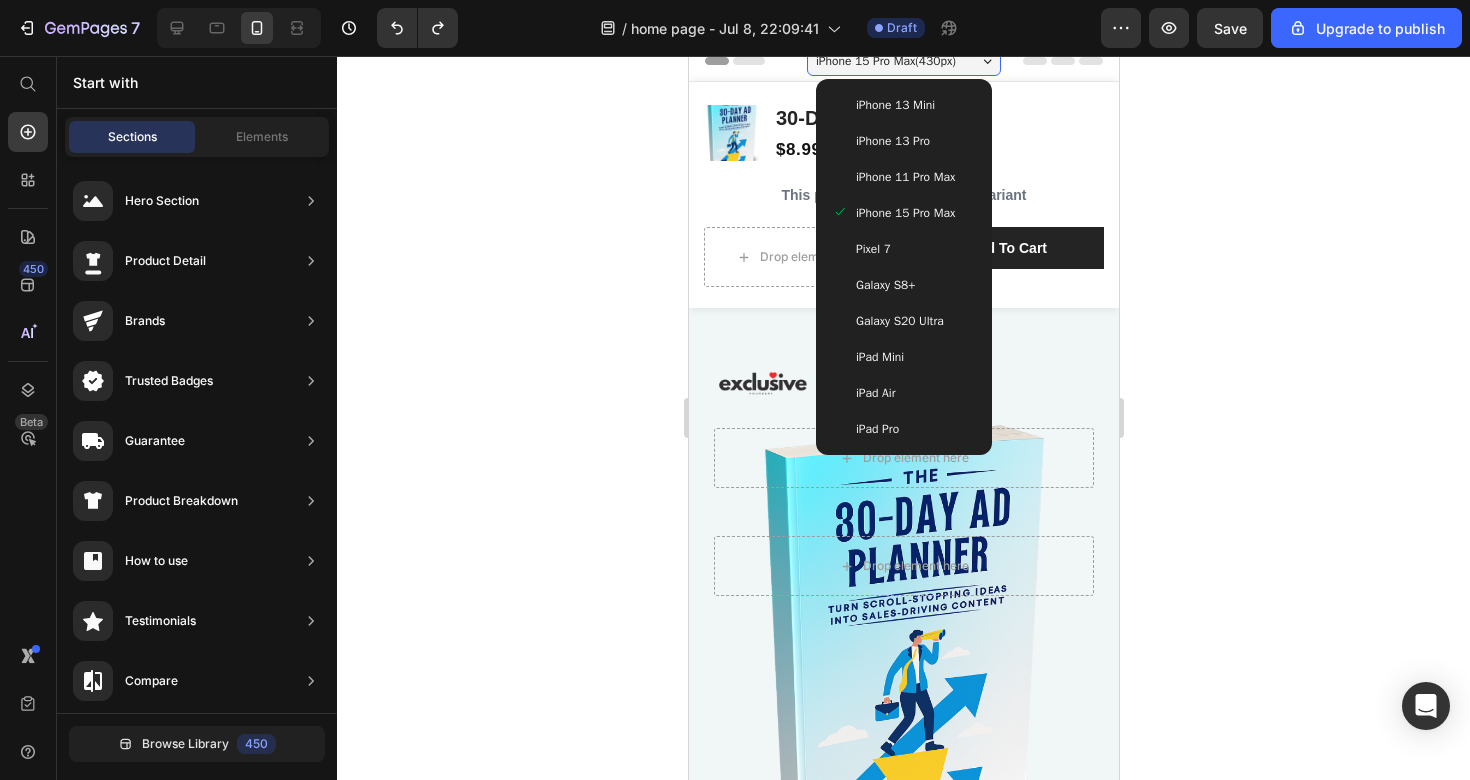 click on "iPhone 13 Pro" at bounding box center [903, 141] 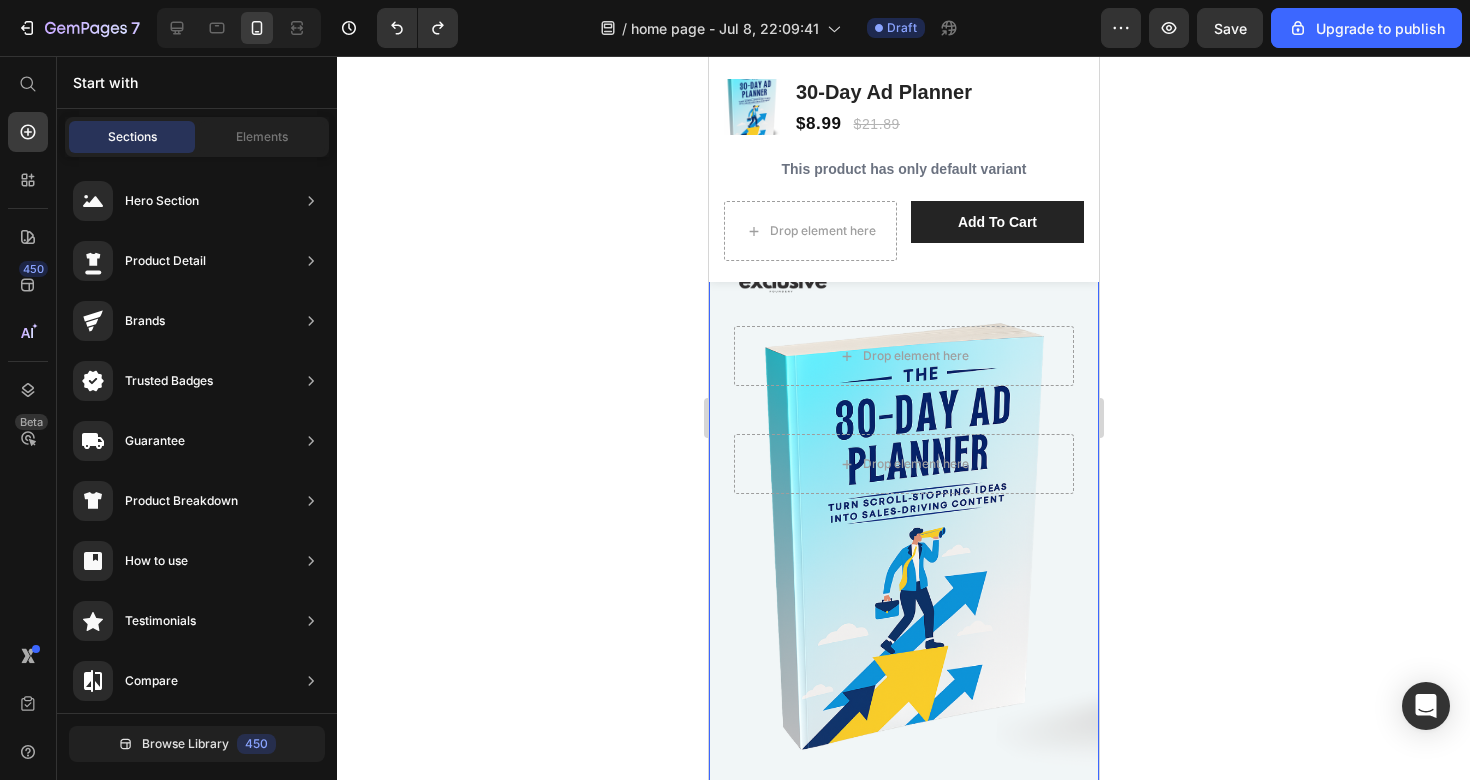 scroll, scrollTop: 122, scrollLeft: 0, axis: vertical 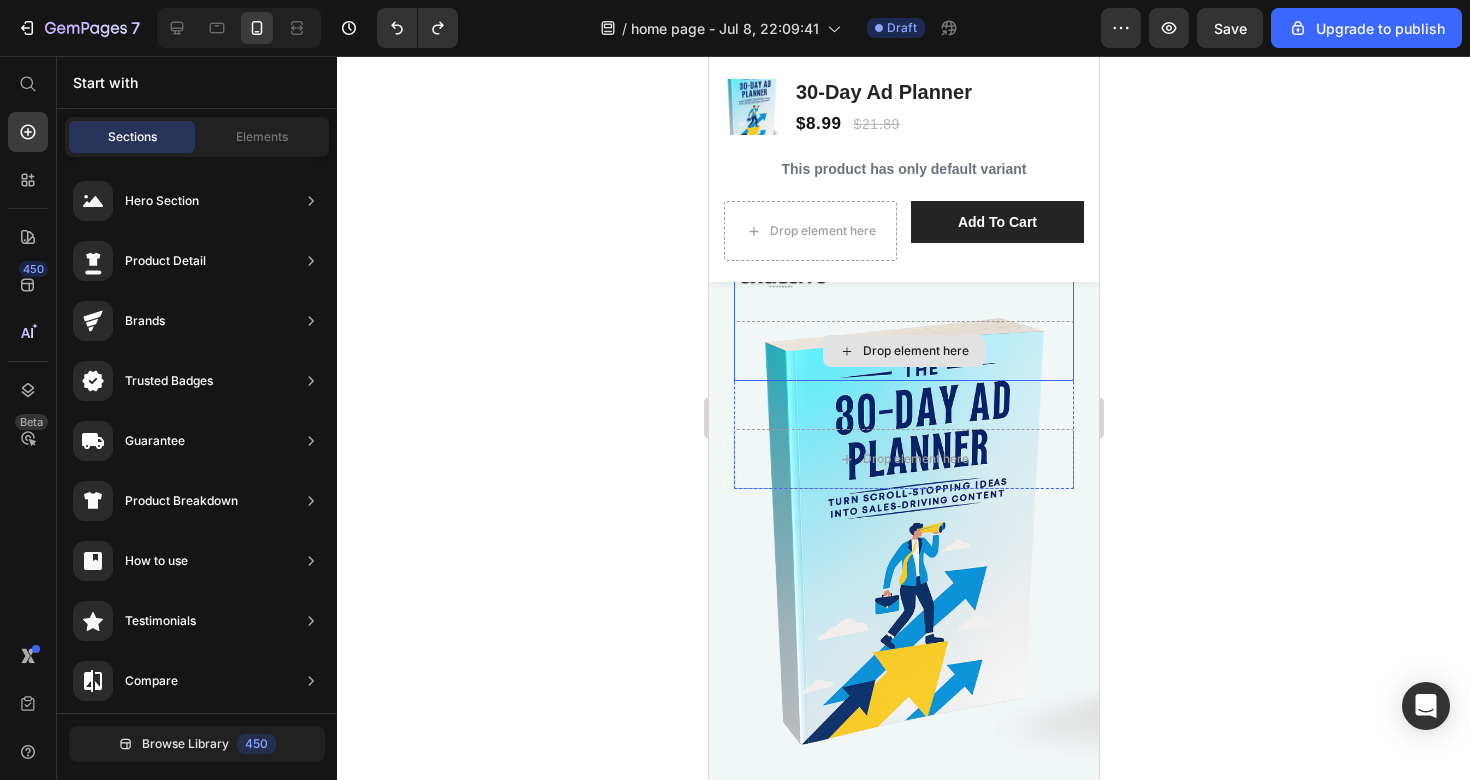 click on "Drop element here" at bounding box center (903, 351) 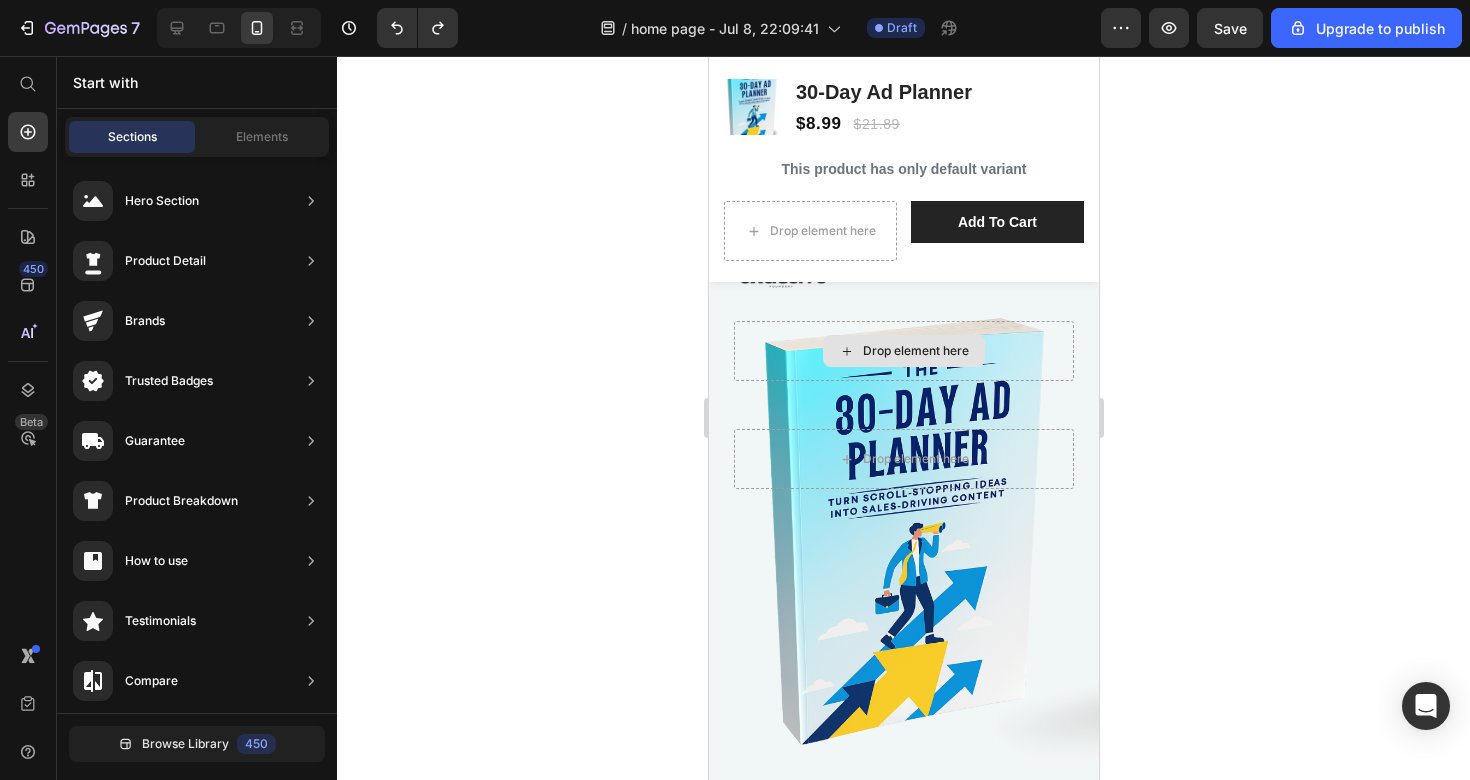click 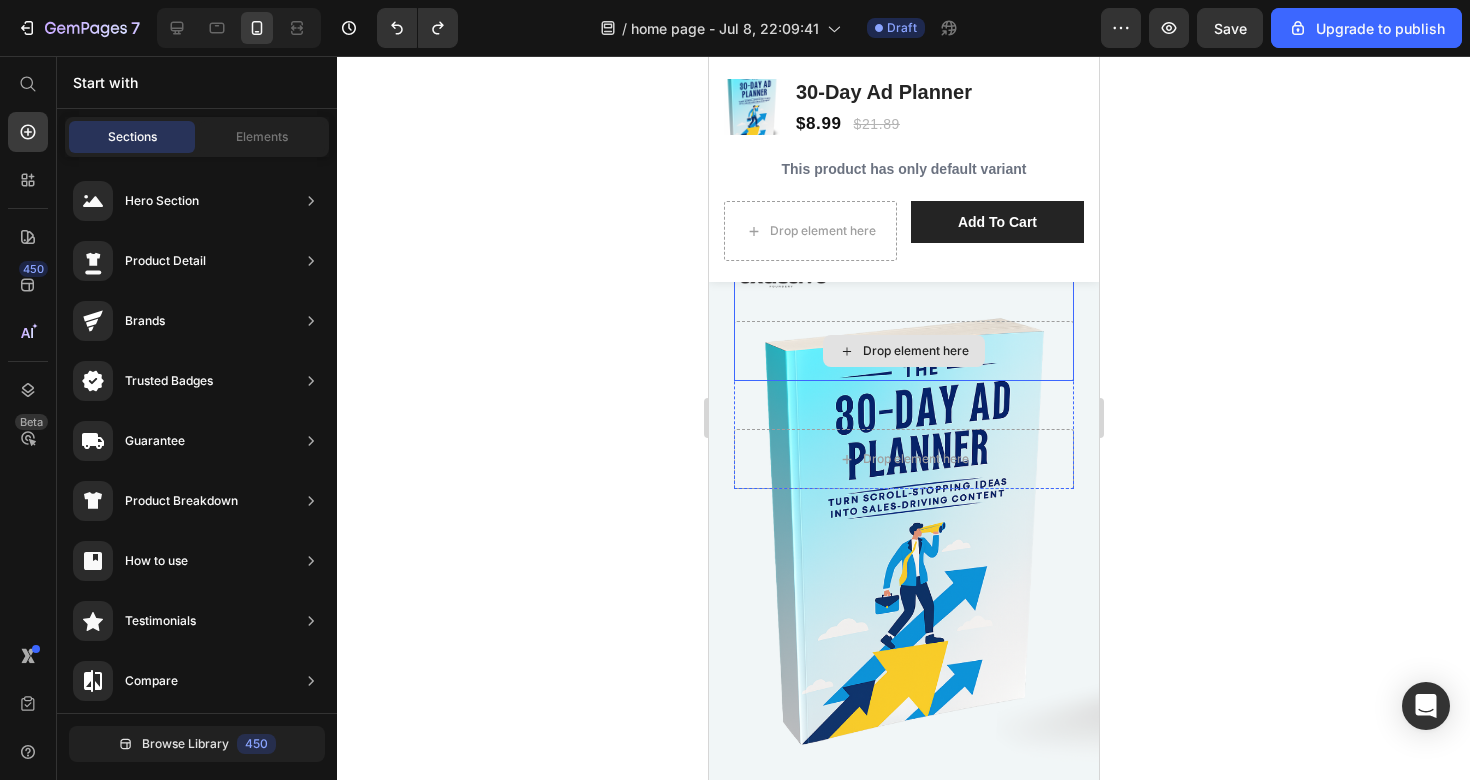 click on "Drop element here" at bounding box center [903, 351] 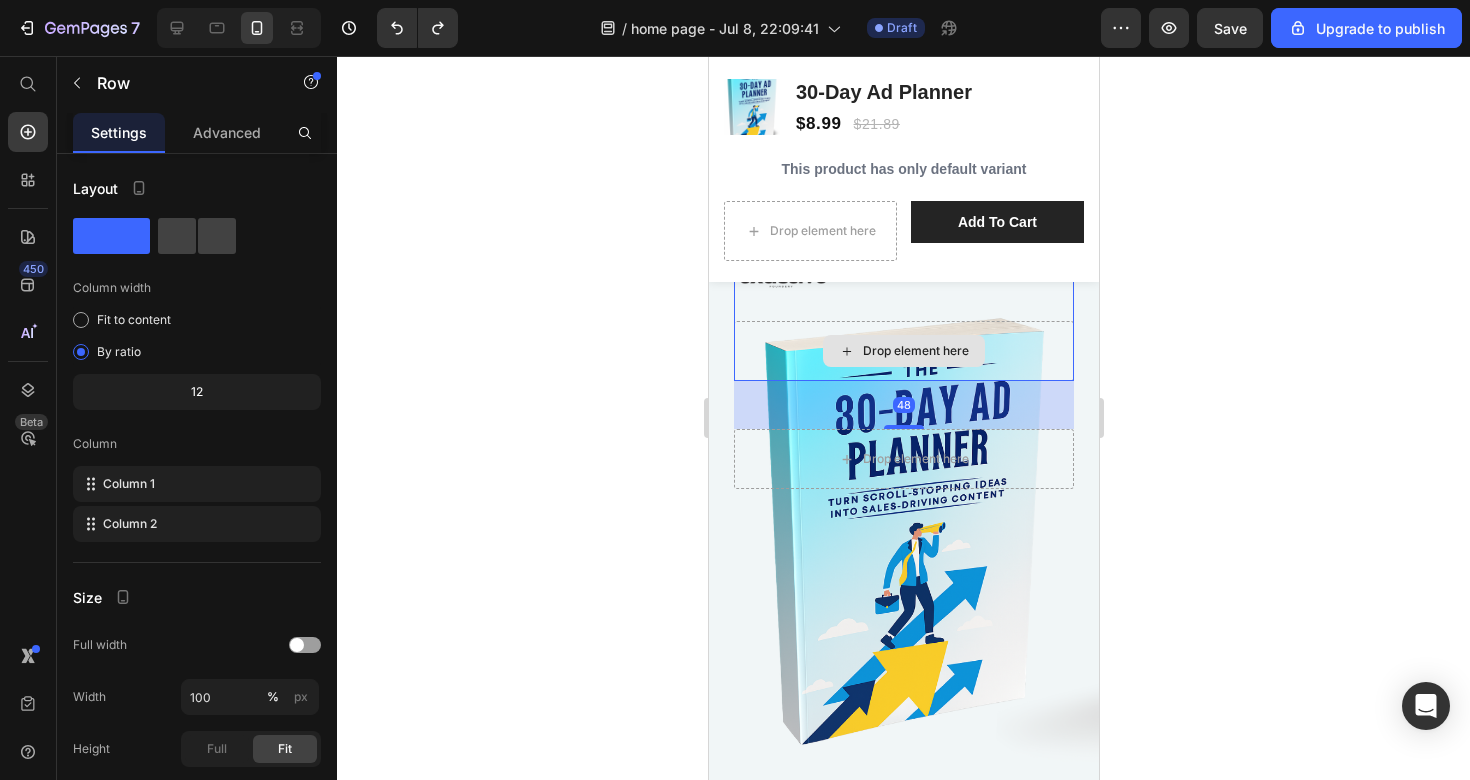 click on "Drop element here" at bounding box center (903, 351) 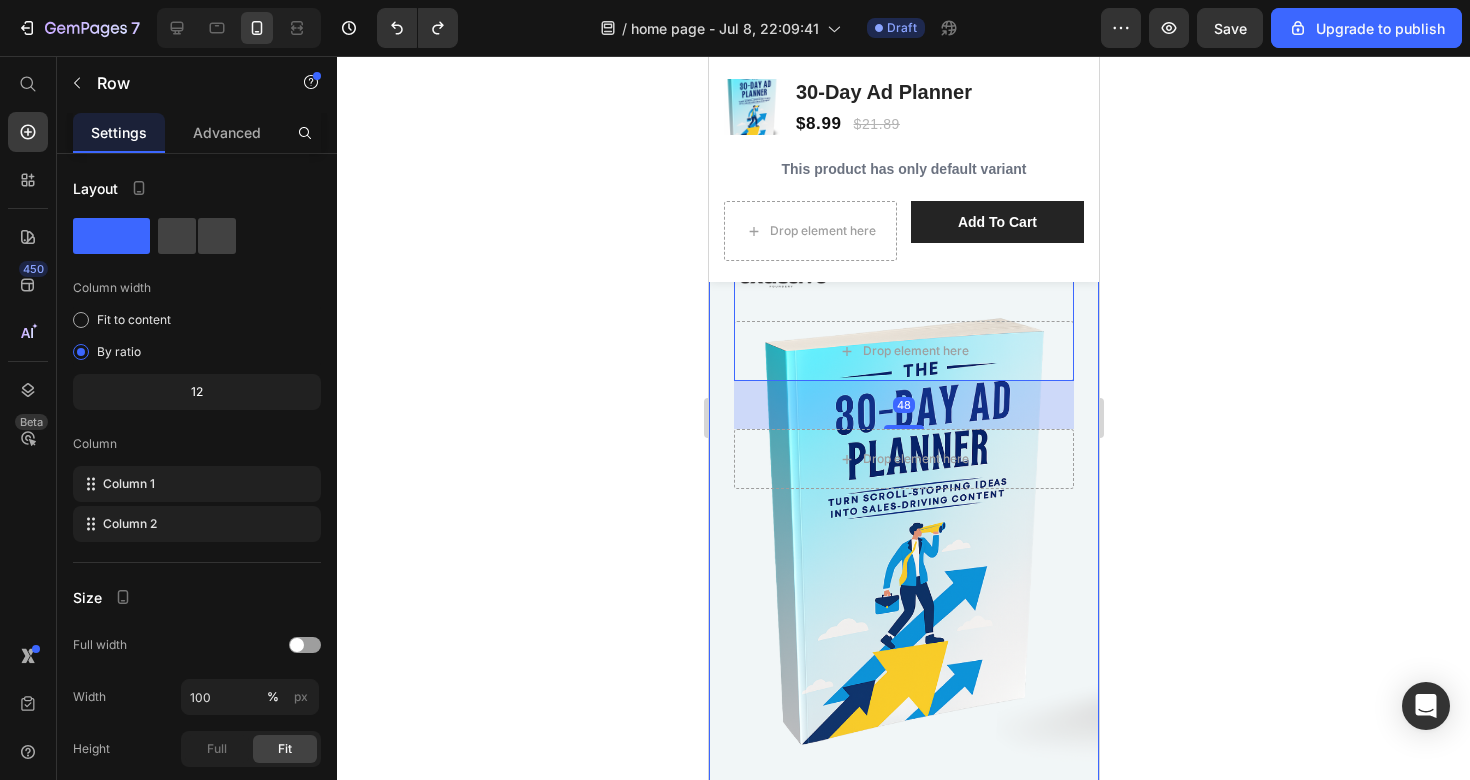 click 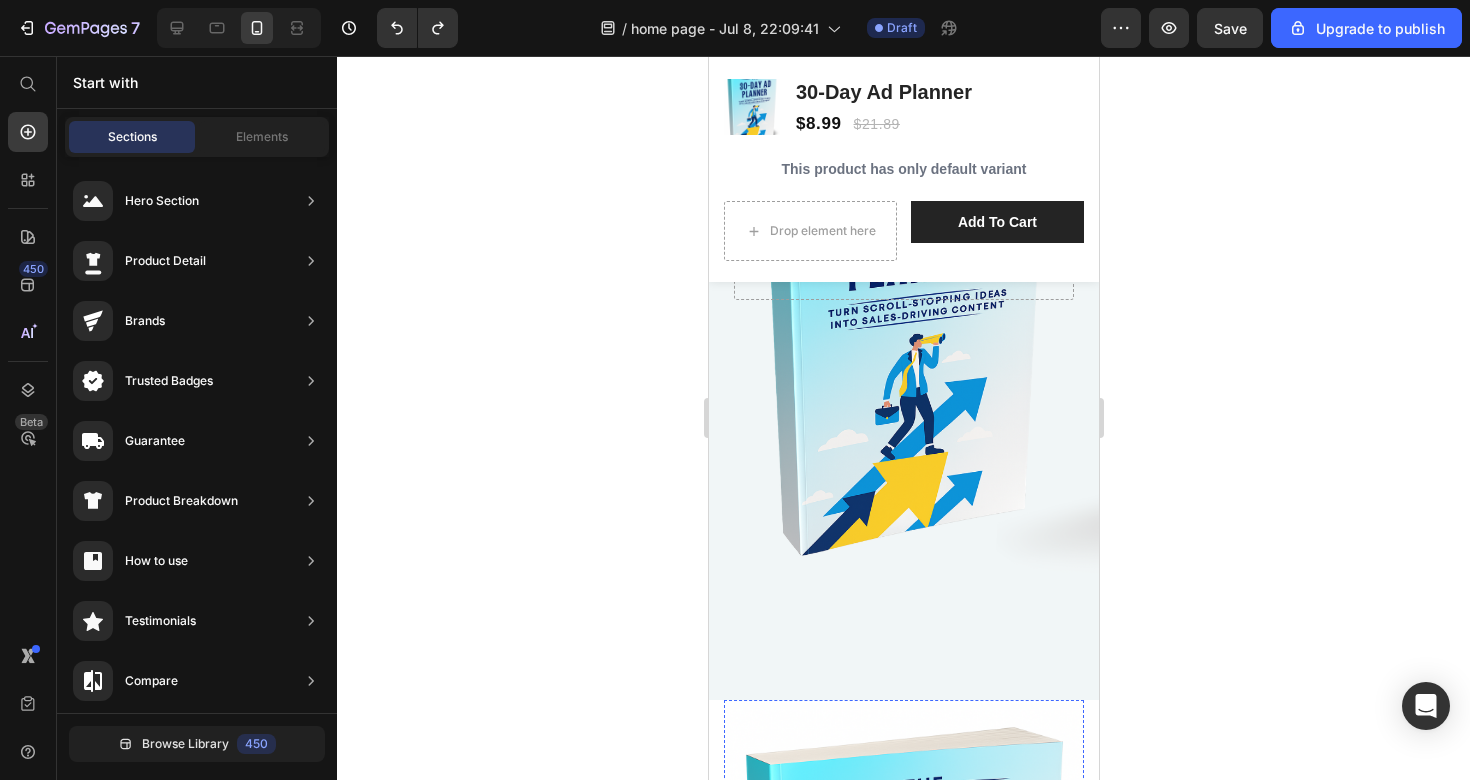 scroll, scrollTop: 0, scrollLeft: 0, axis: both 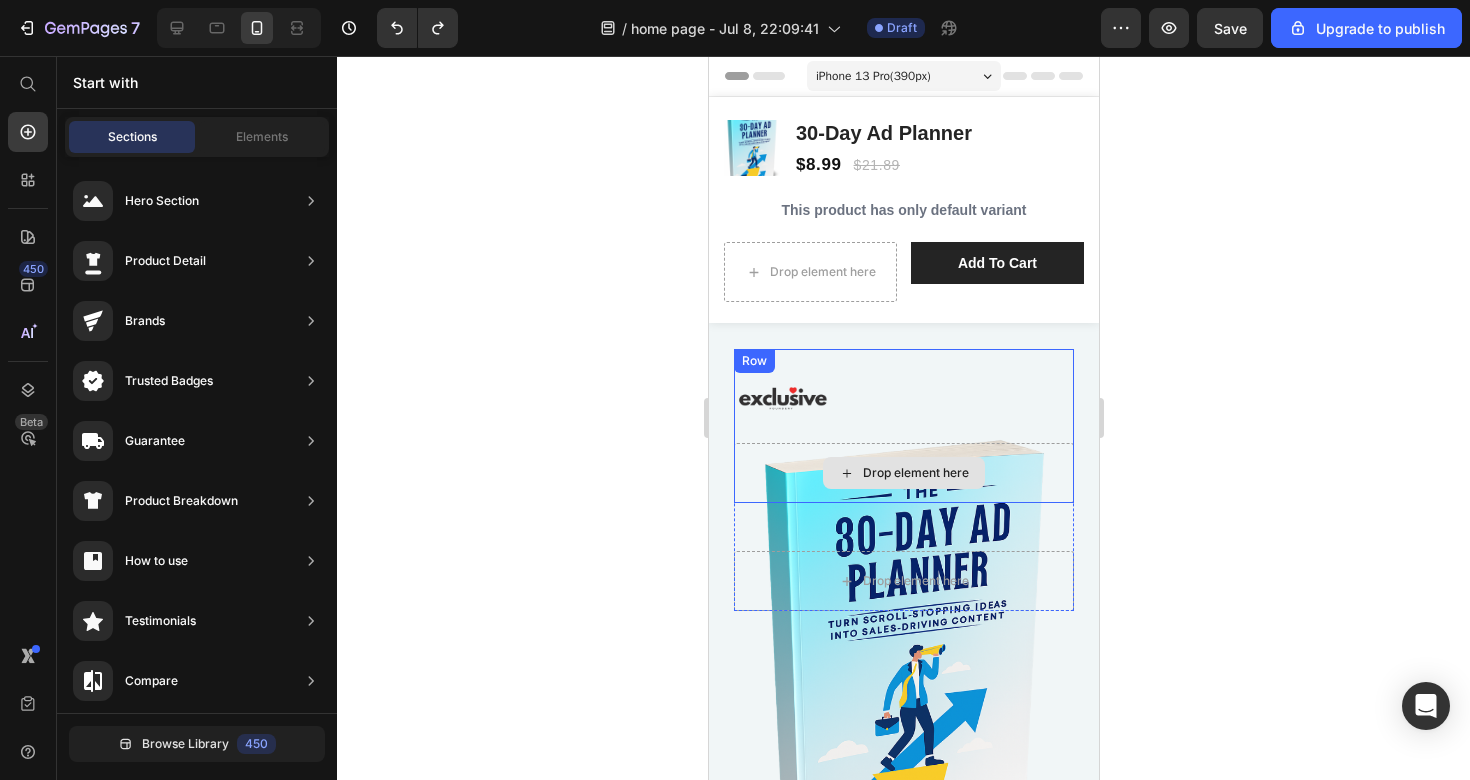 click on "Drop element here" at bounding box center (915, 473) 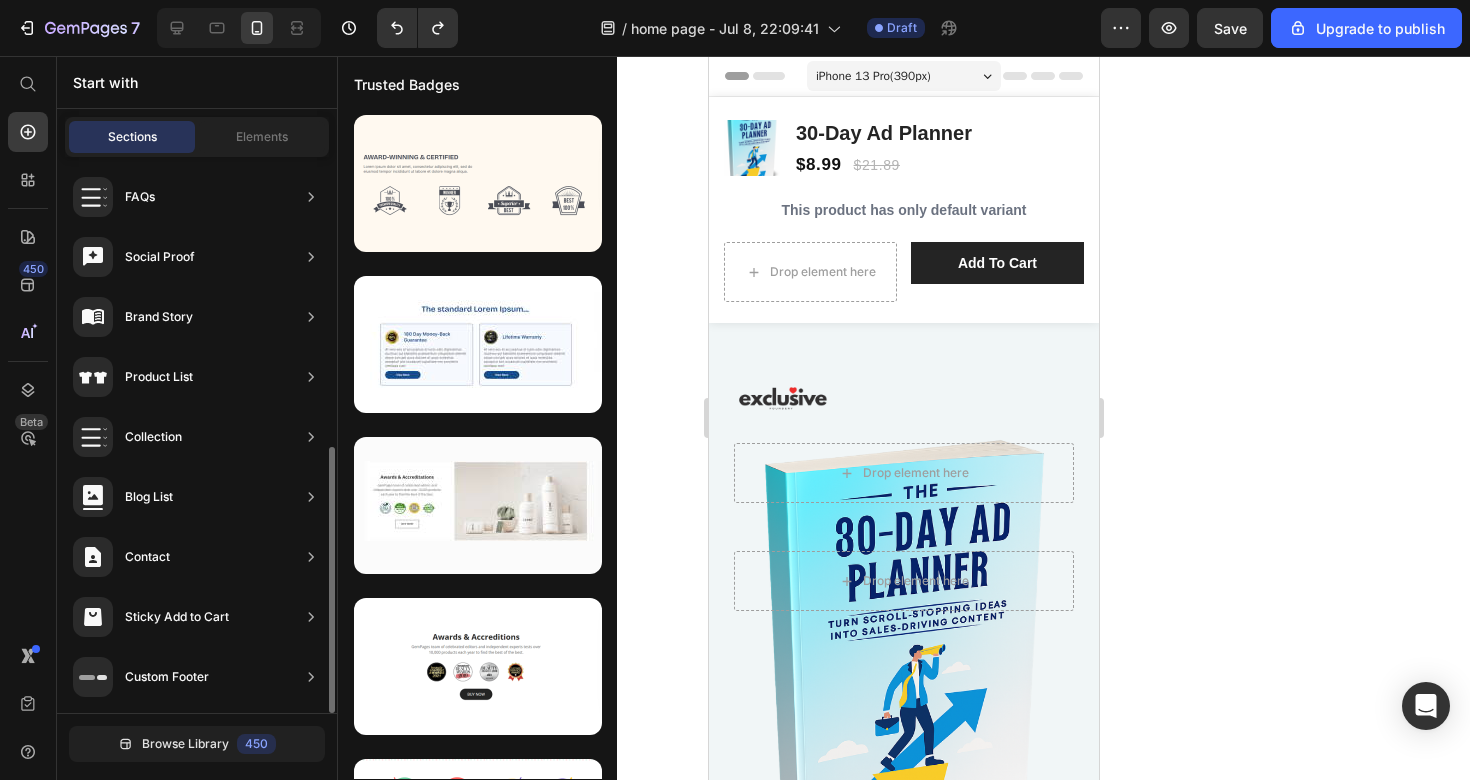 scroll, scrollTop: 0, scrollLeft: 0, axis: both 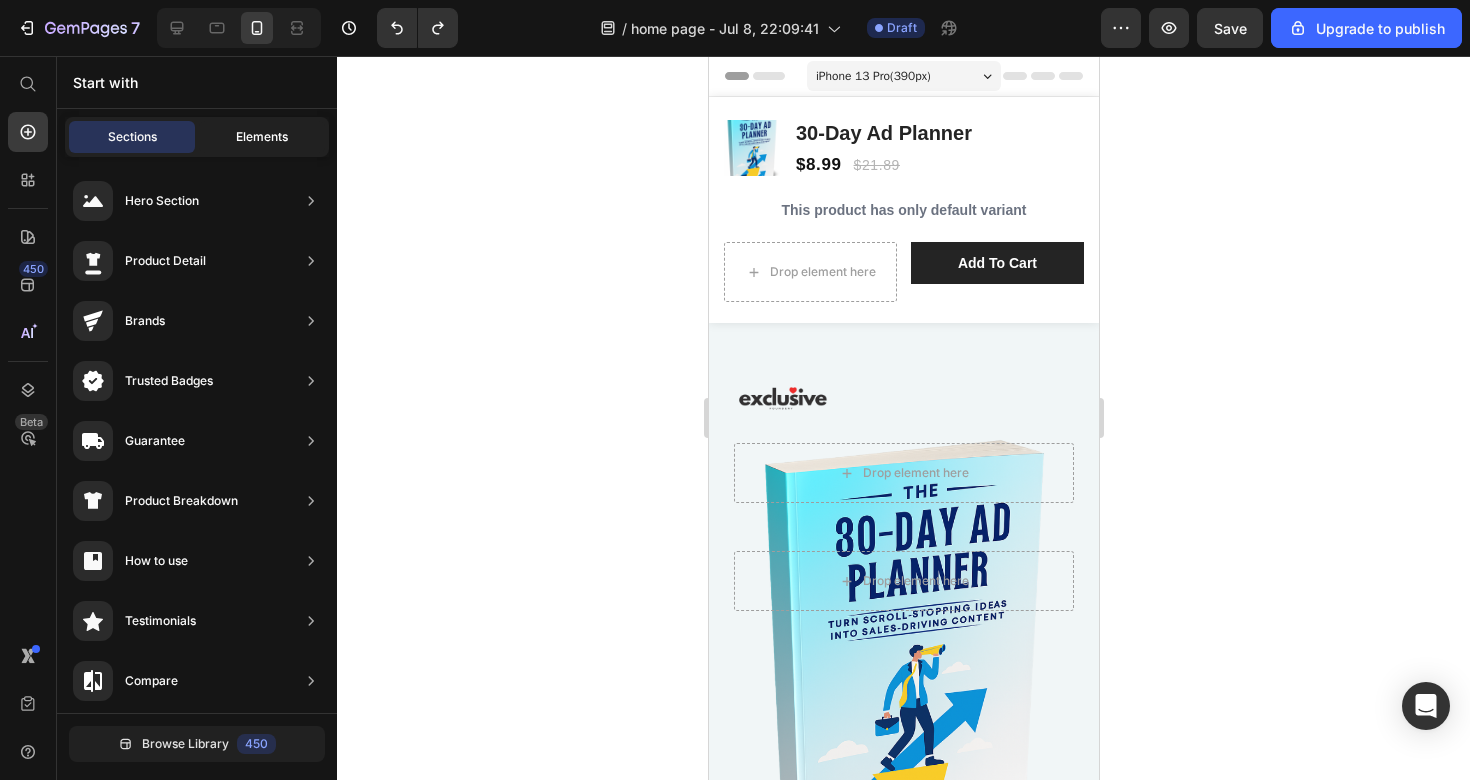 click on "Elements" at bounding box center (262, 137) 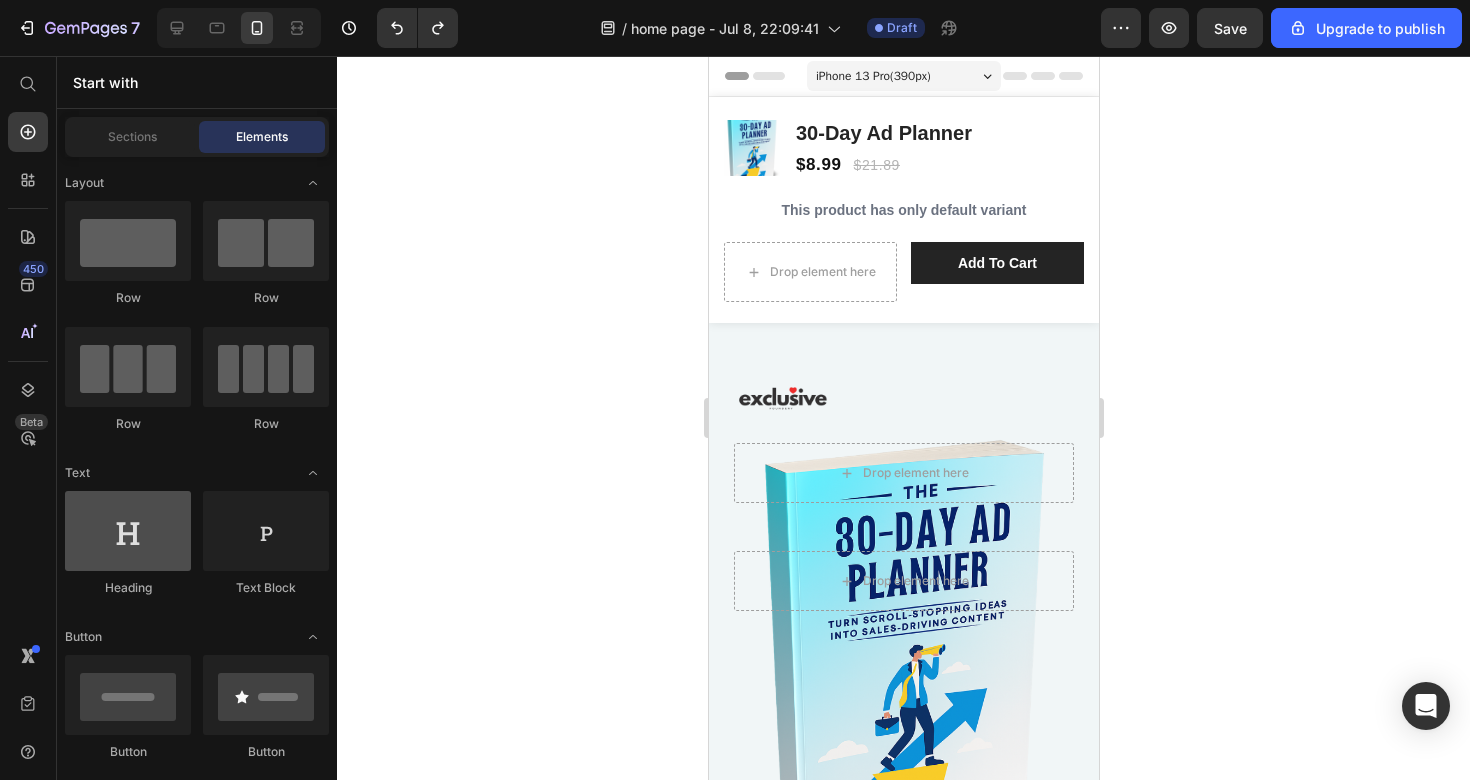 click at bounding box center (128, 531) 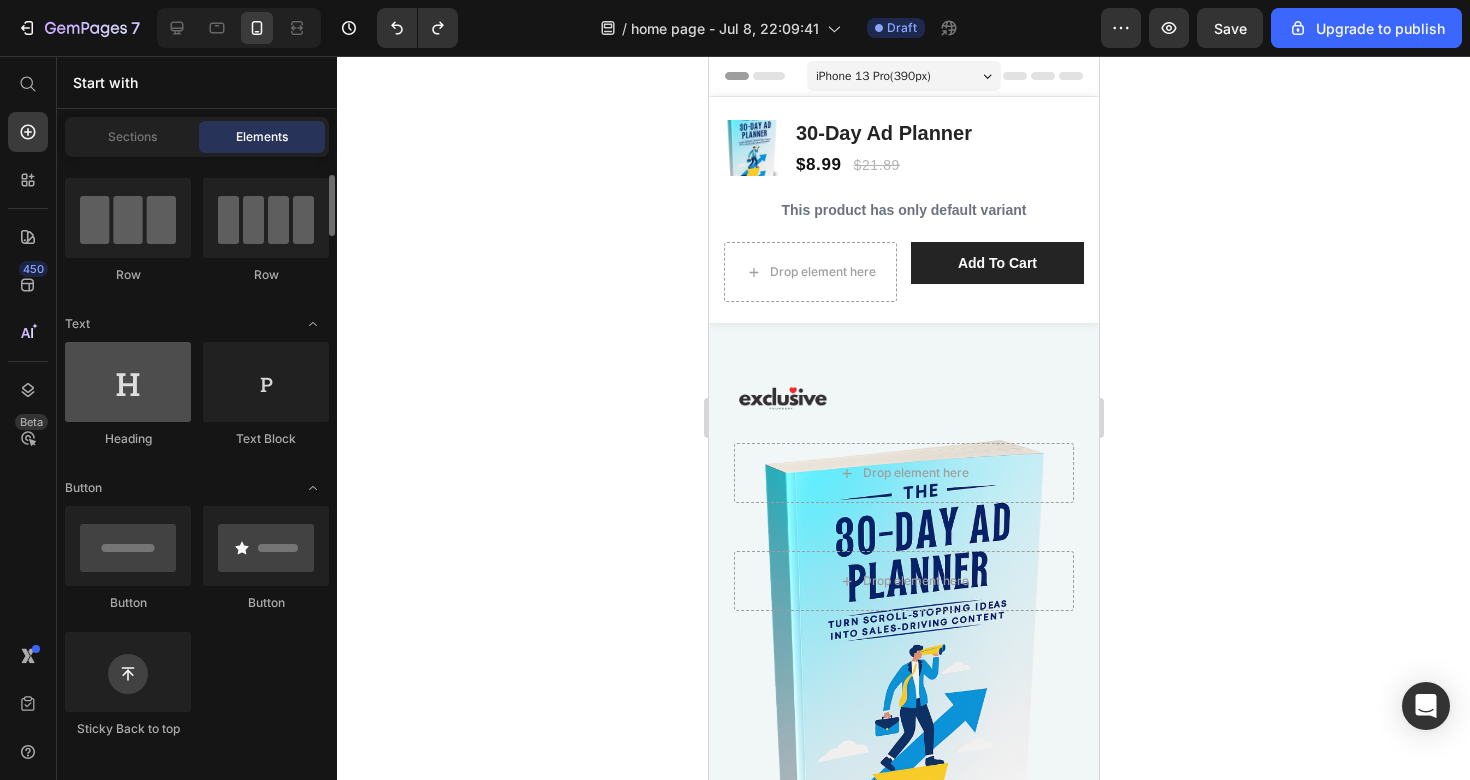 scroll, scrollTop: 152, scrollLeft: 0, axis: vertical 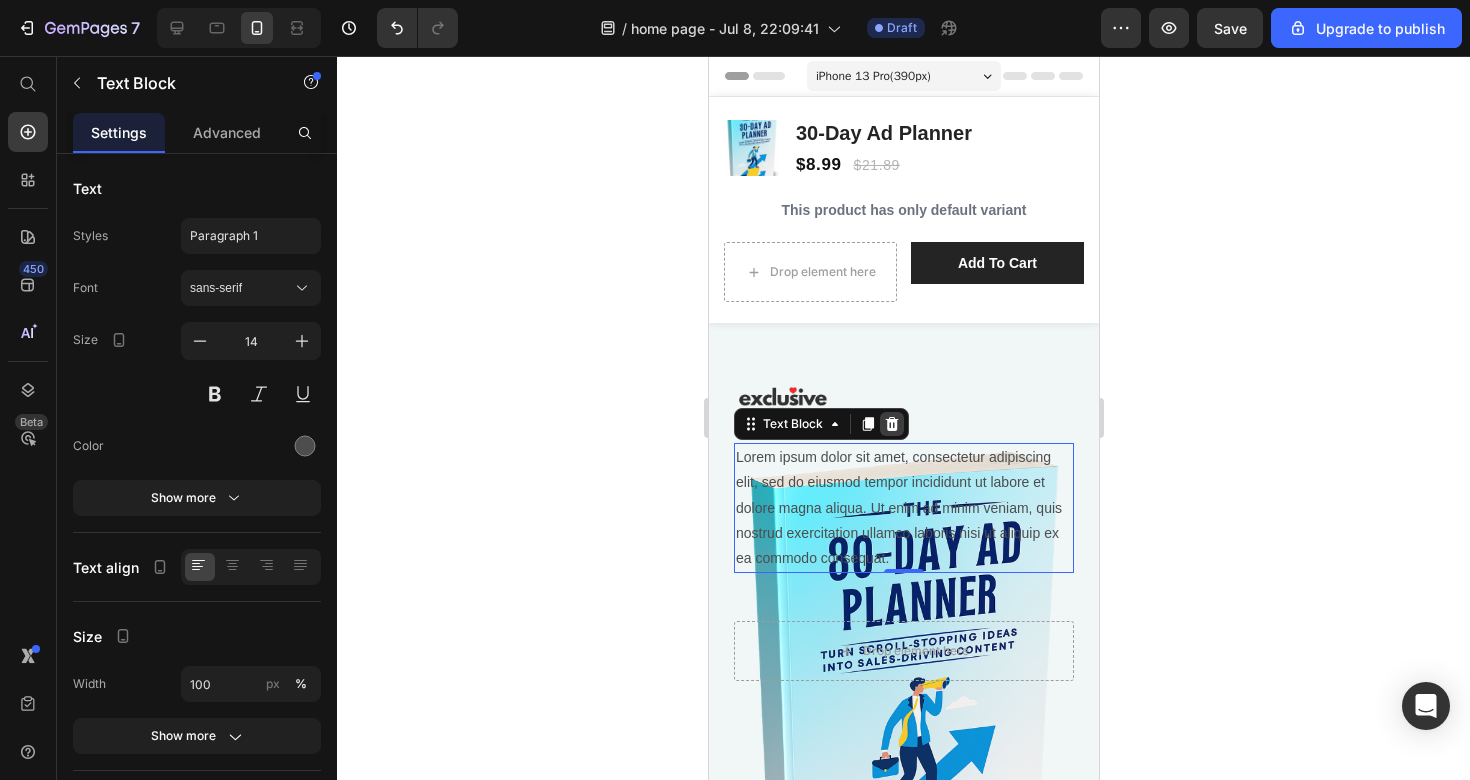click 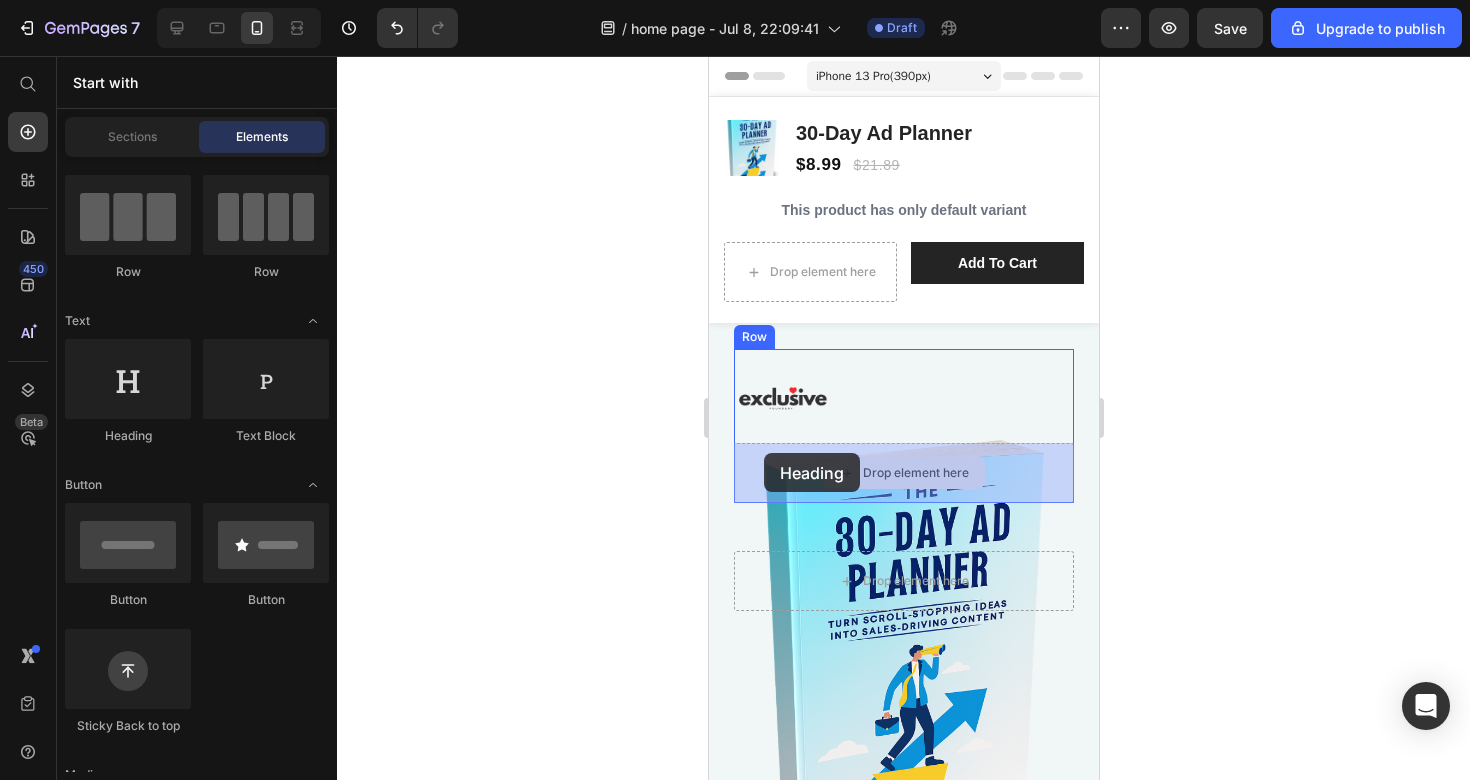 drag, startPoint x: 887, startPoint y: 445, endPoint x: 763, endPoint y: 453, distance: 124.2578 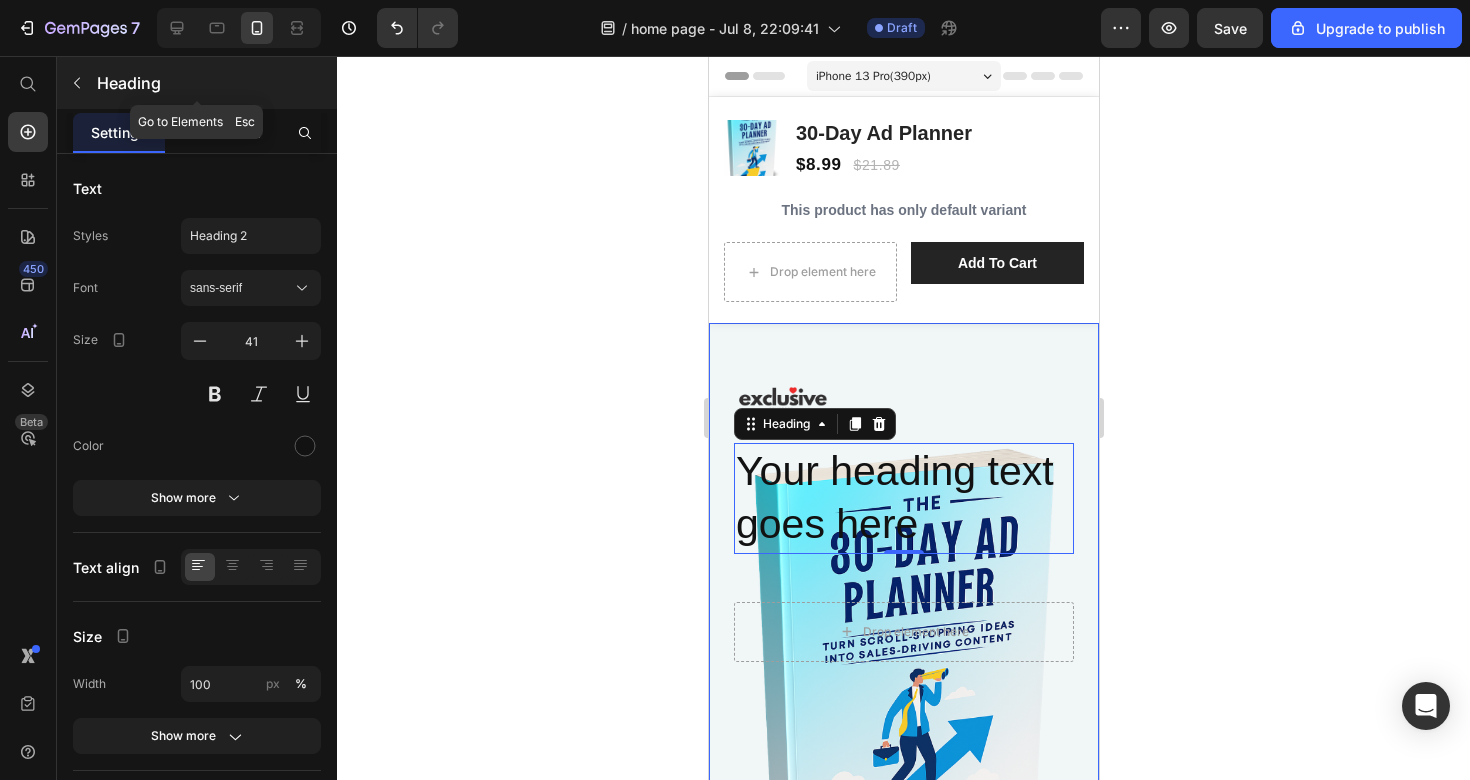 click at bounding box center (77, 83) 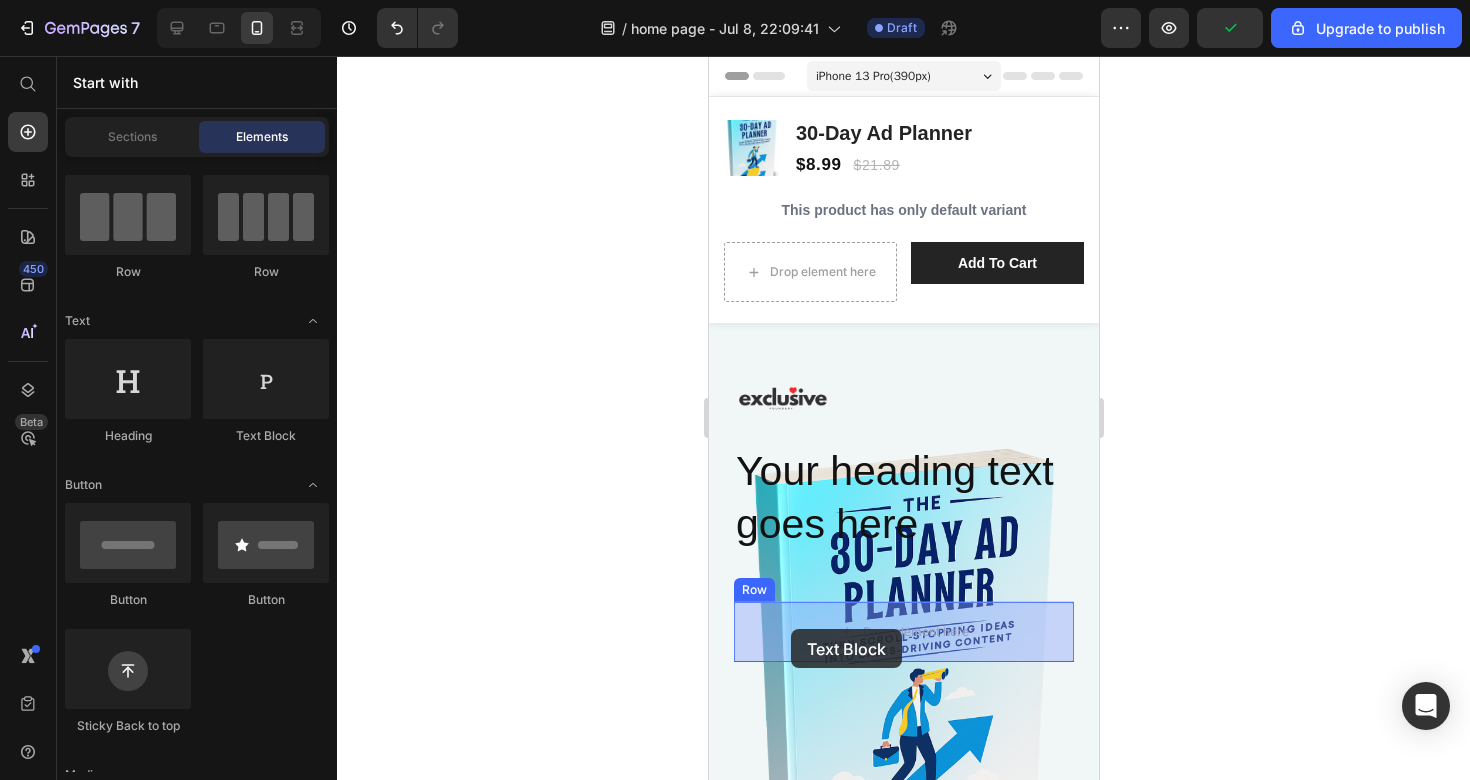 drag, startPoint x: 962, startPoint y: 461, endPoint x: 790, endPoint y: 629, distance: 240.43294 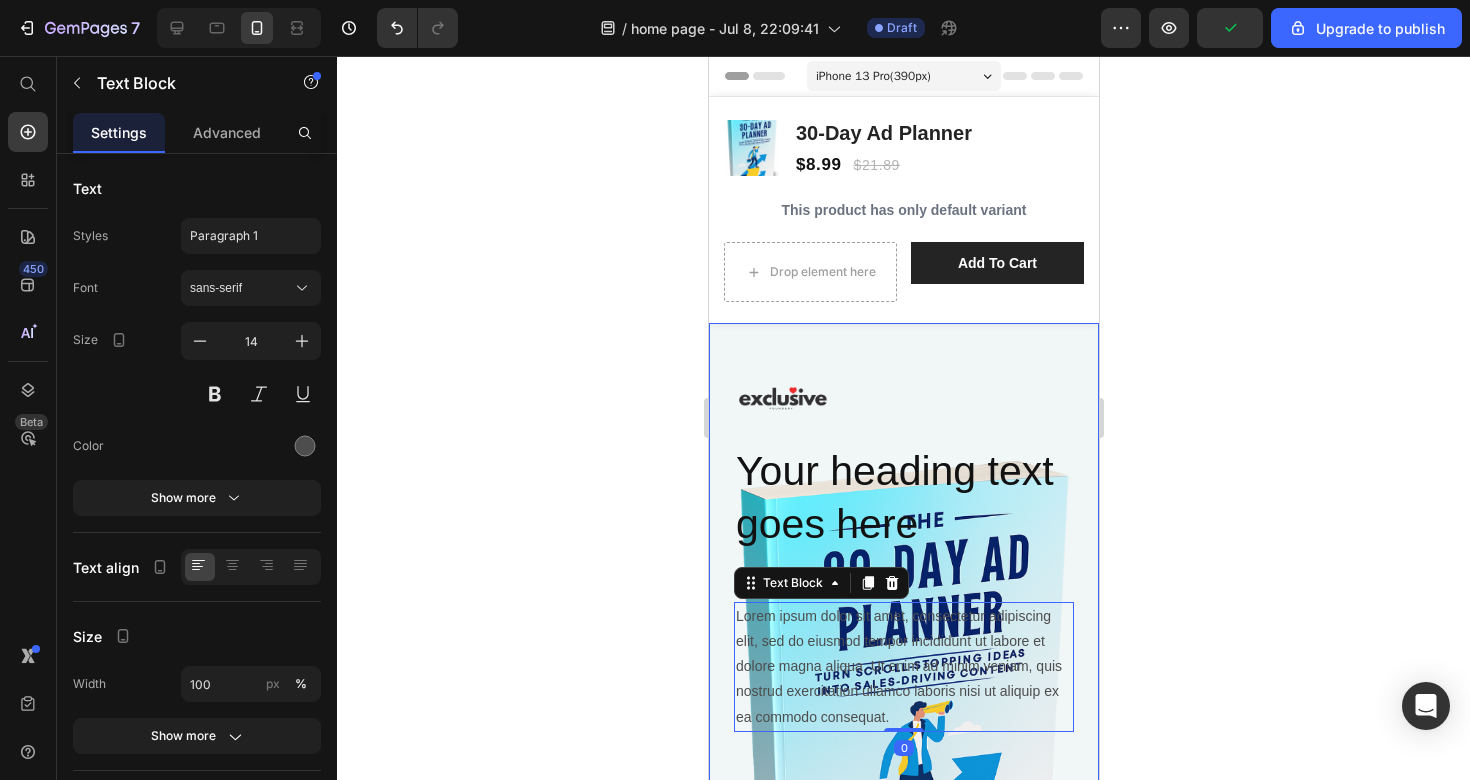 click 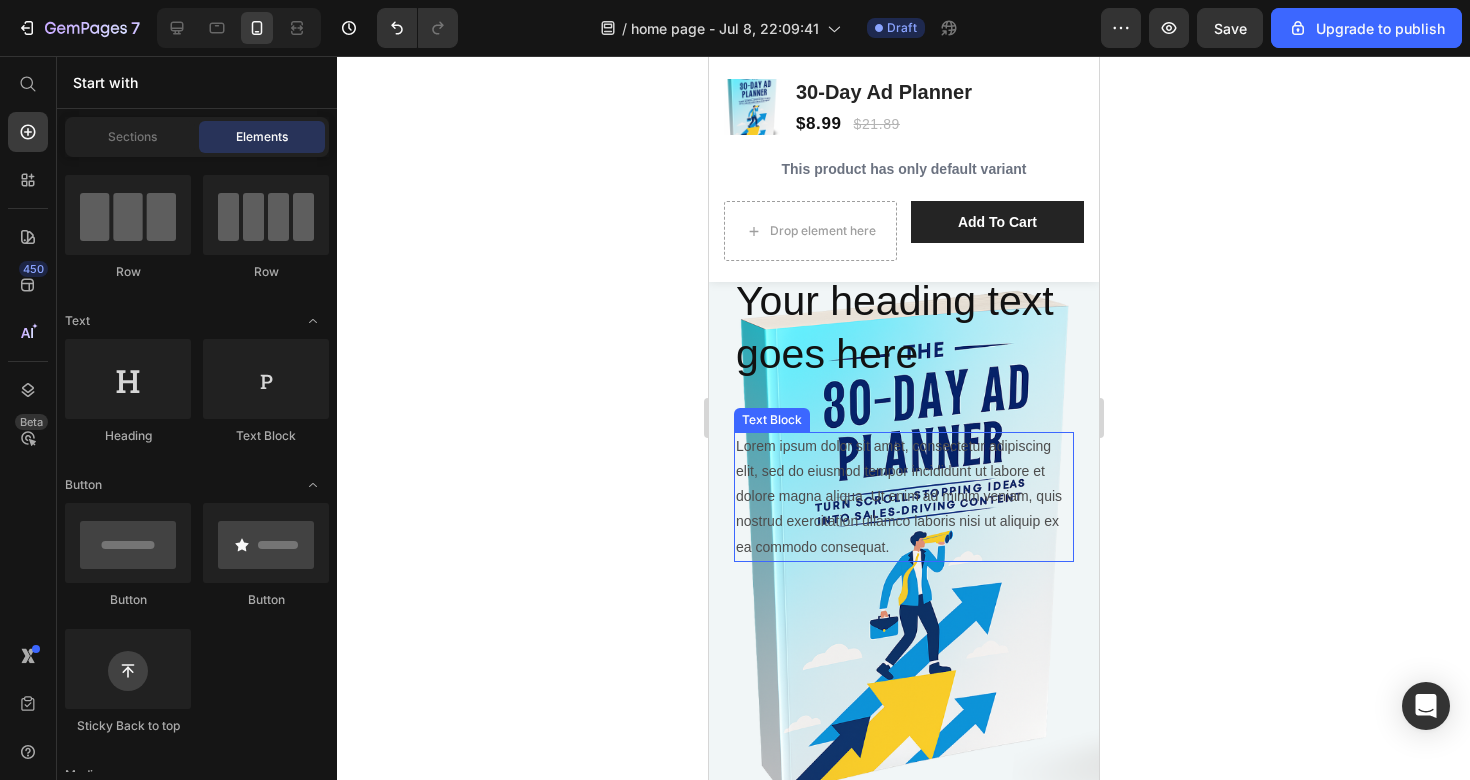scroll, scrollTop: 177, scrollLeft: 0, axis: vertical 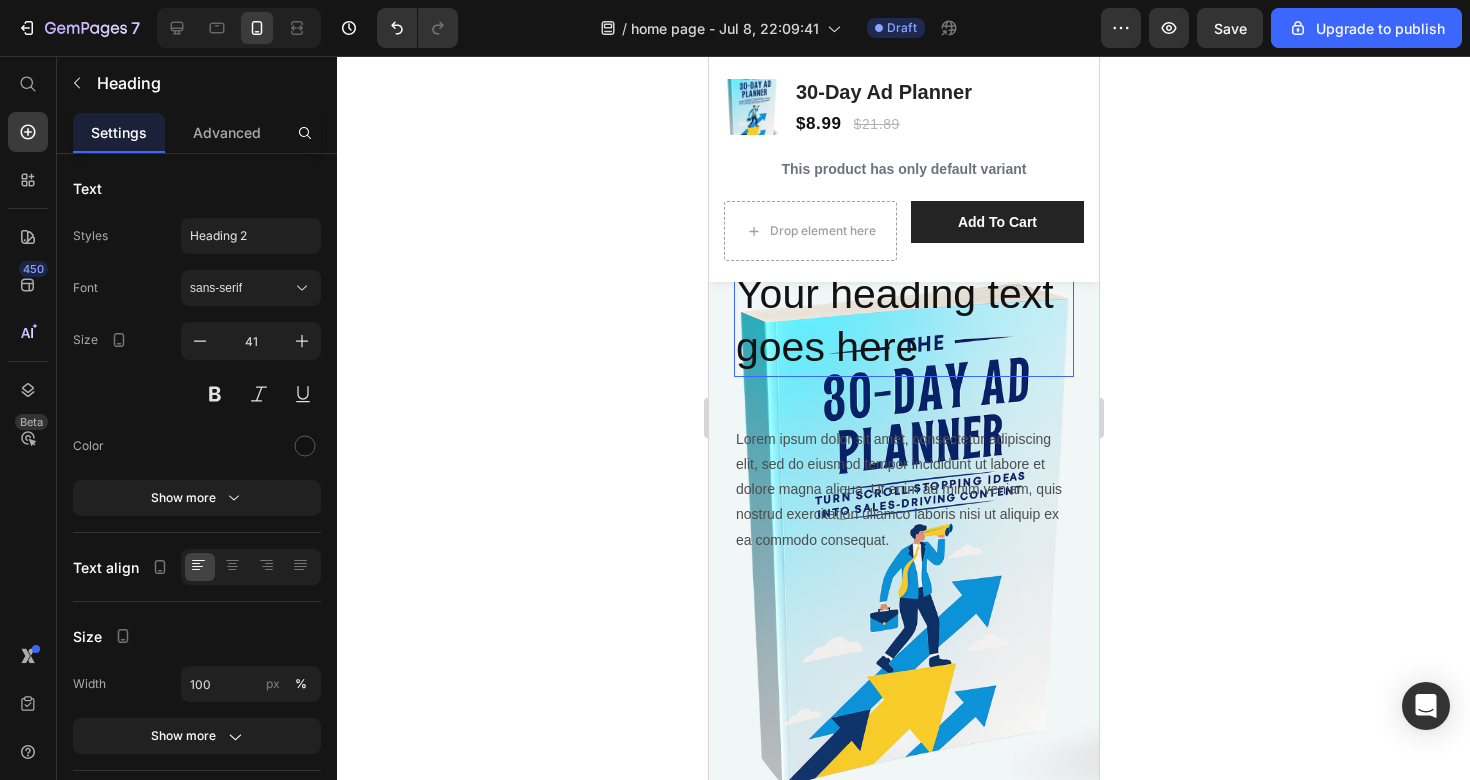 click on "Your heading text goes here" at bounding box center (903, 321) 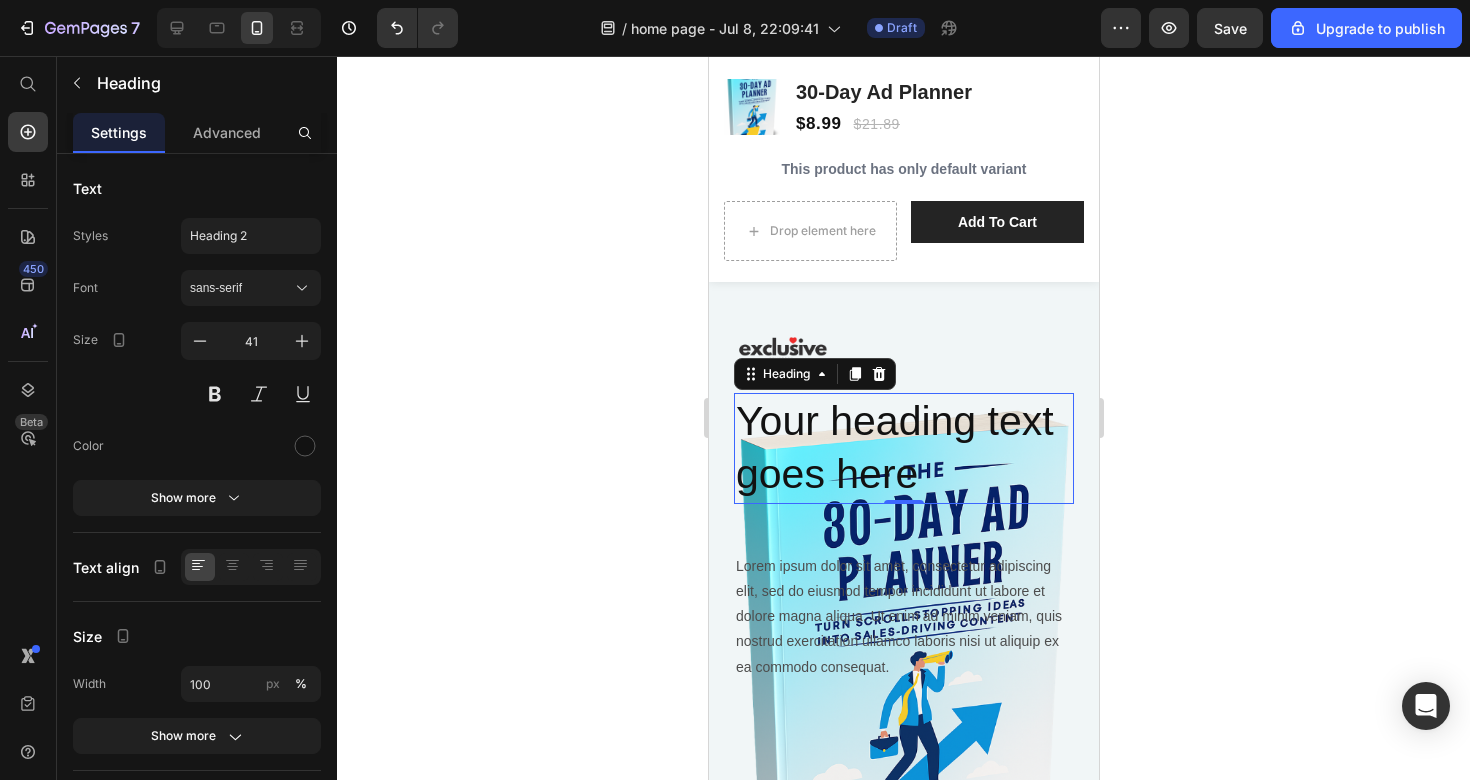 scroll, scrollTop: 26, scrollLeft: 0, axis: vertical 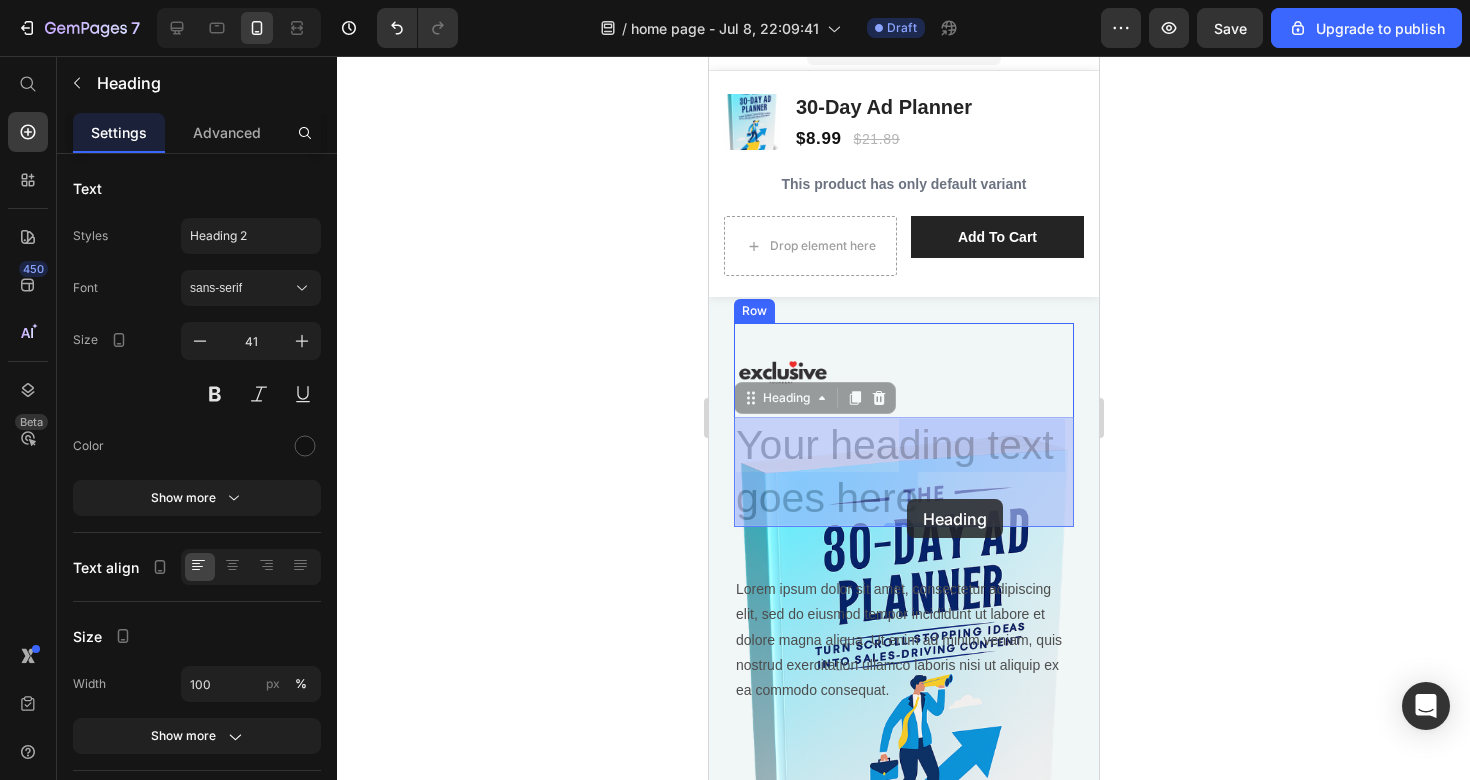 drag, startPoint x: 903, startPoint y: 431, endPoint x: 906, endPoint y: 499, distance: 68.06615 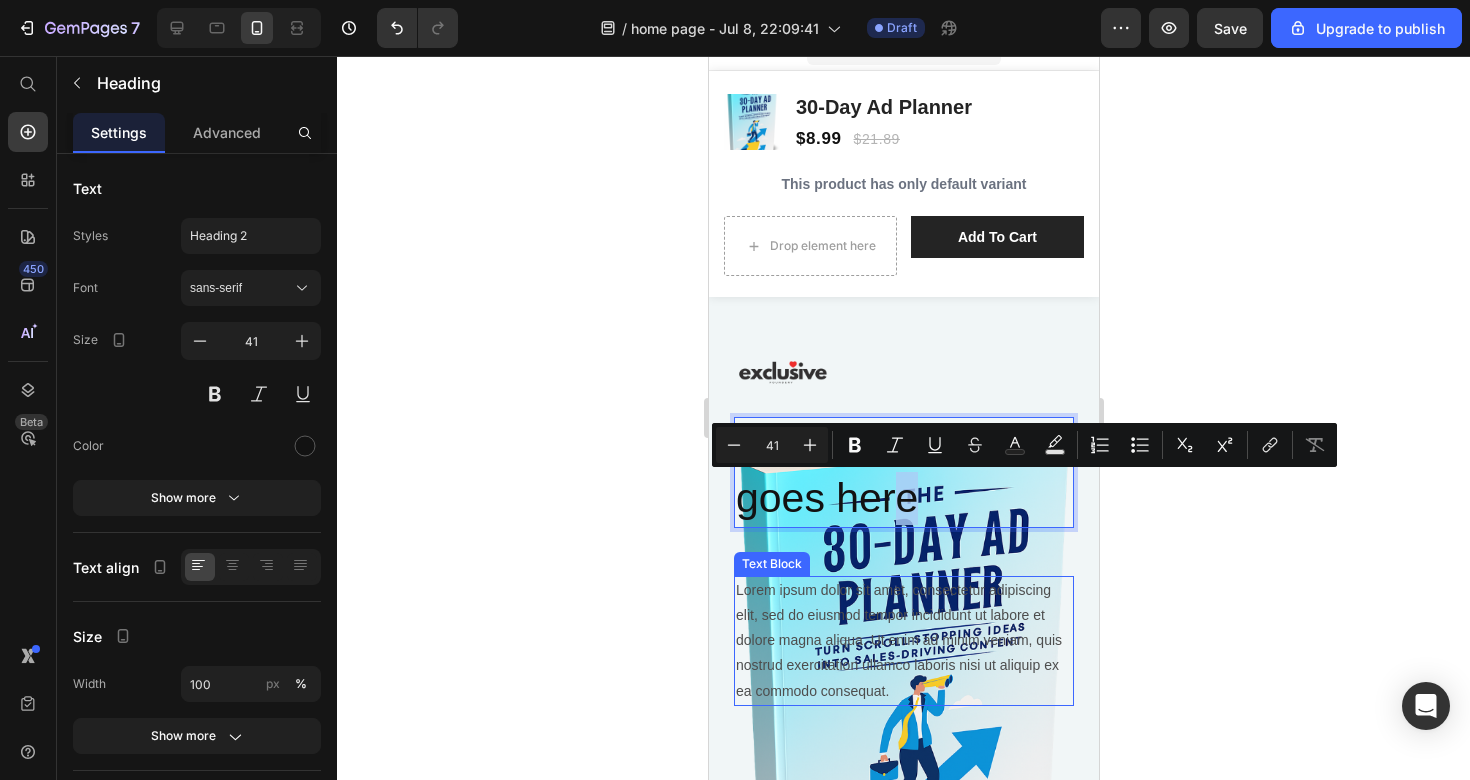 drag, startPoint x: 898, startPoint y: 484, endPoint x: 905, endPoint y: 560, distance: 76.321686 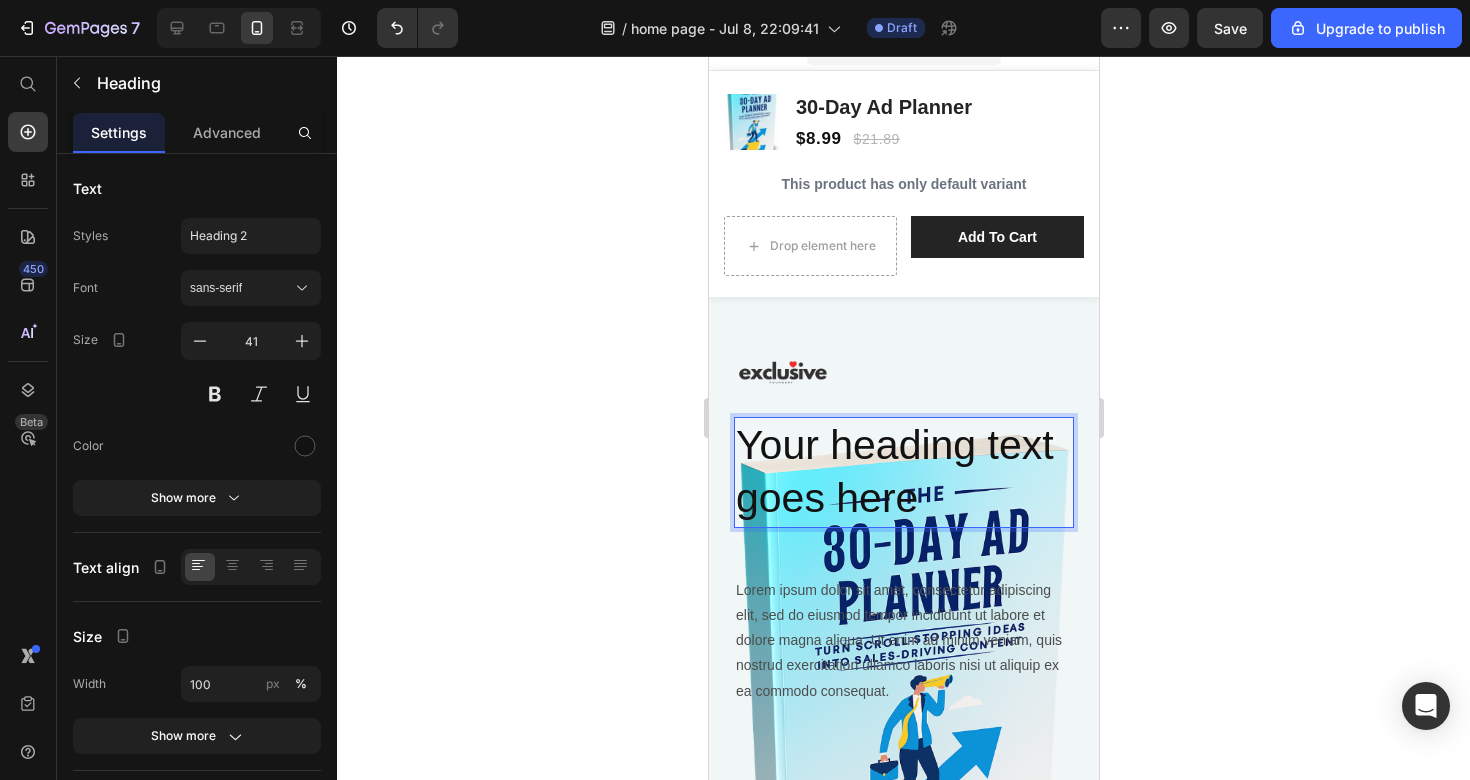 click on "Your heading text goes here" at bounding box center (903, 472) 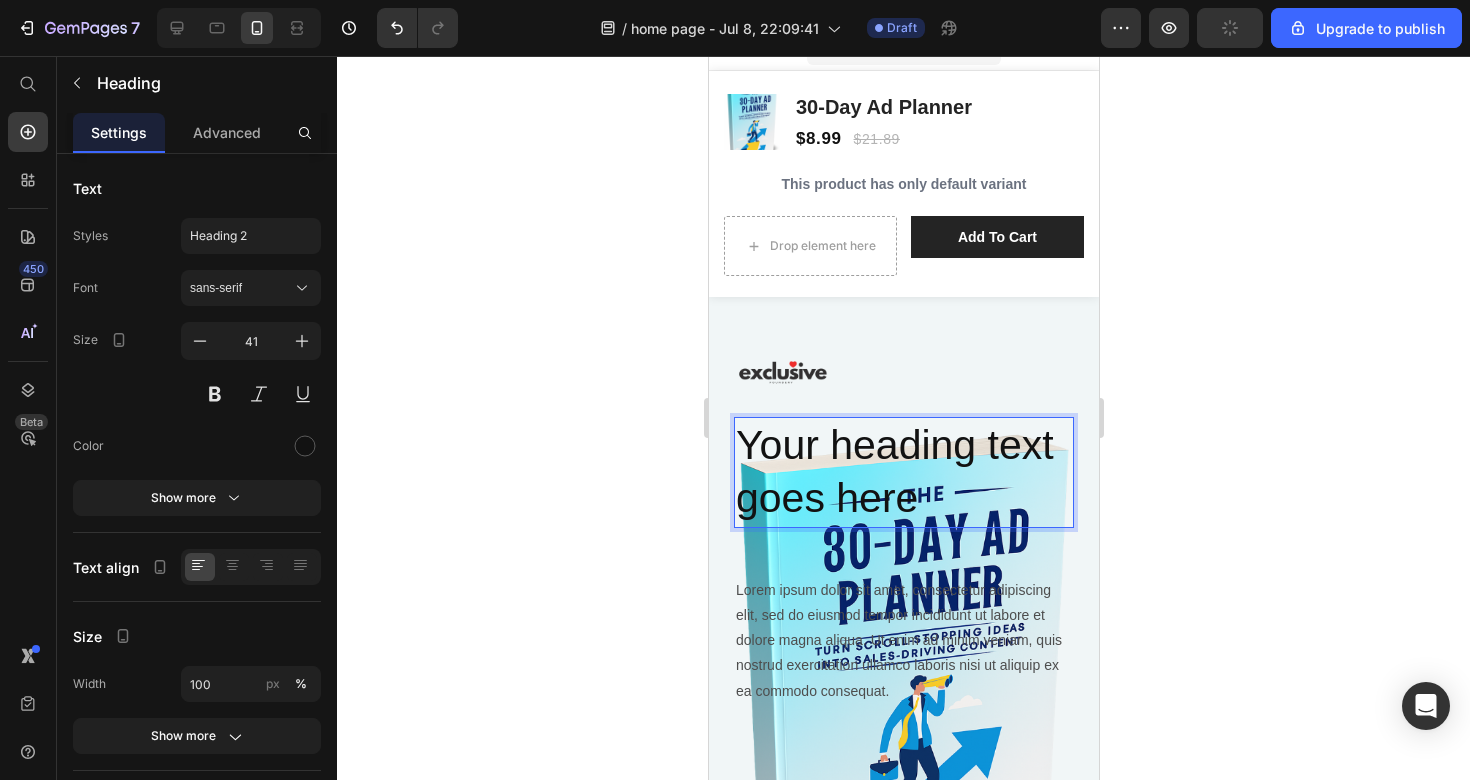 click on "Your heading text goes here" at bounding box center [903, 472] 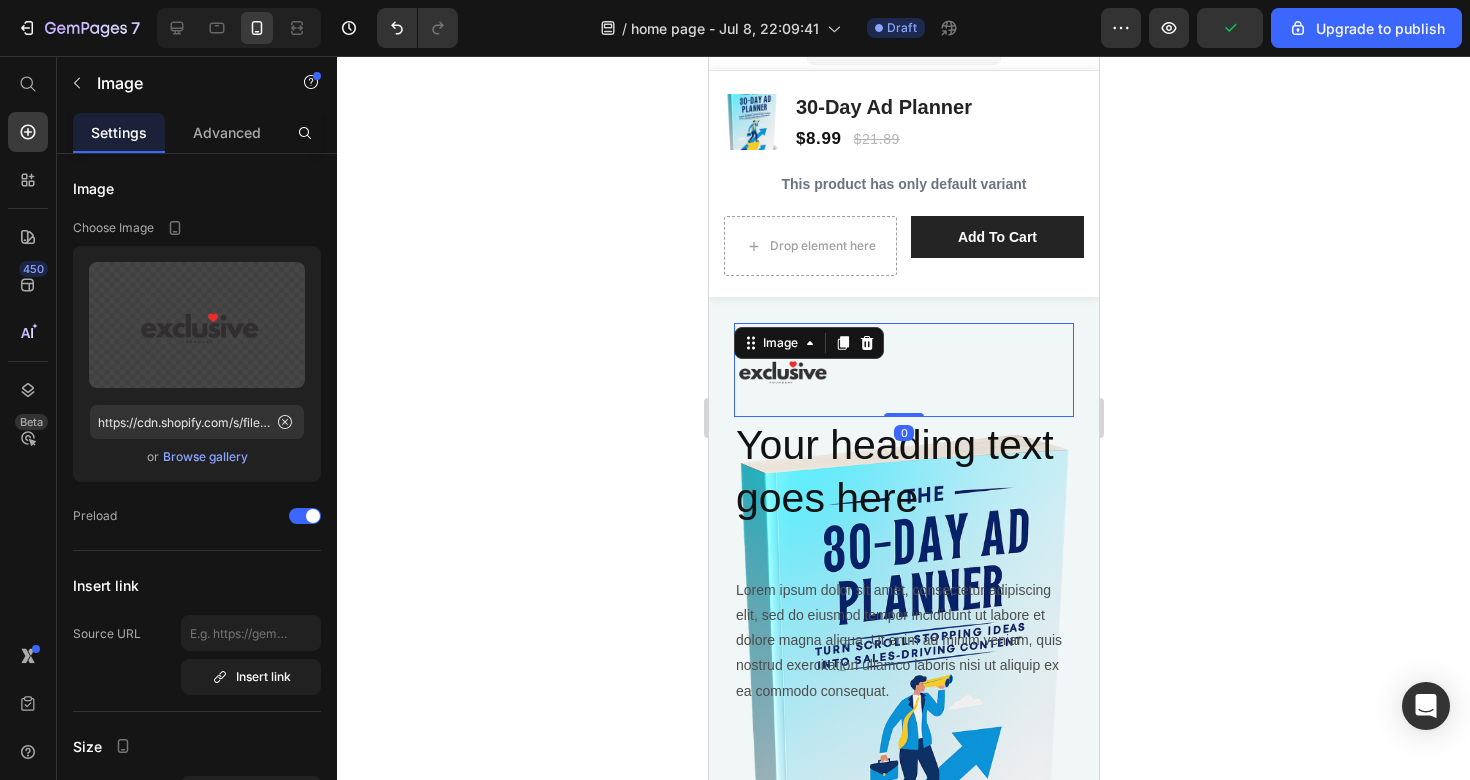 click at bounding box center (903, 370) 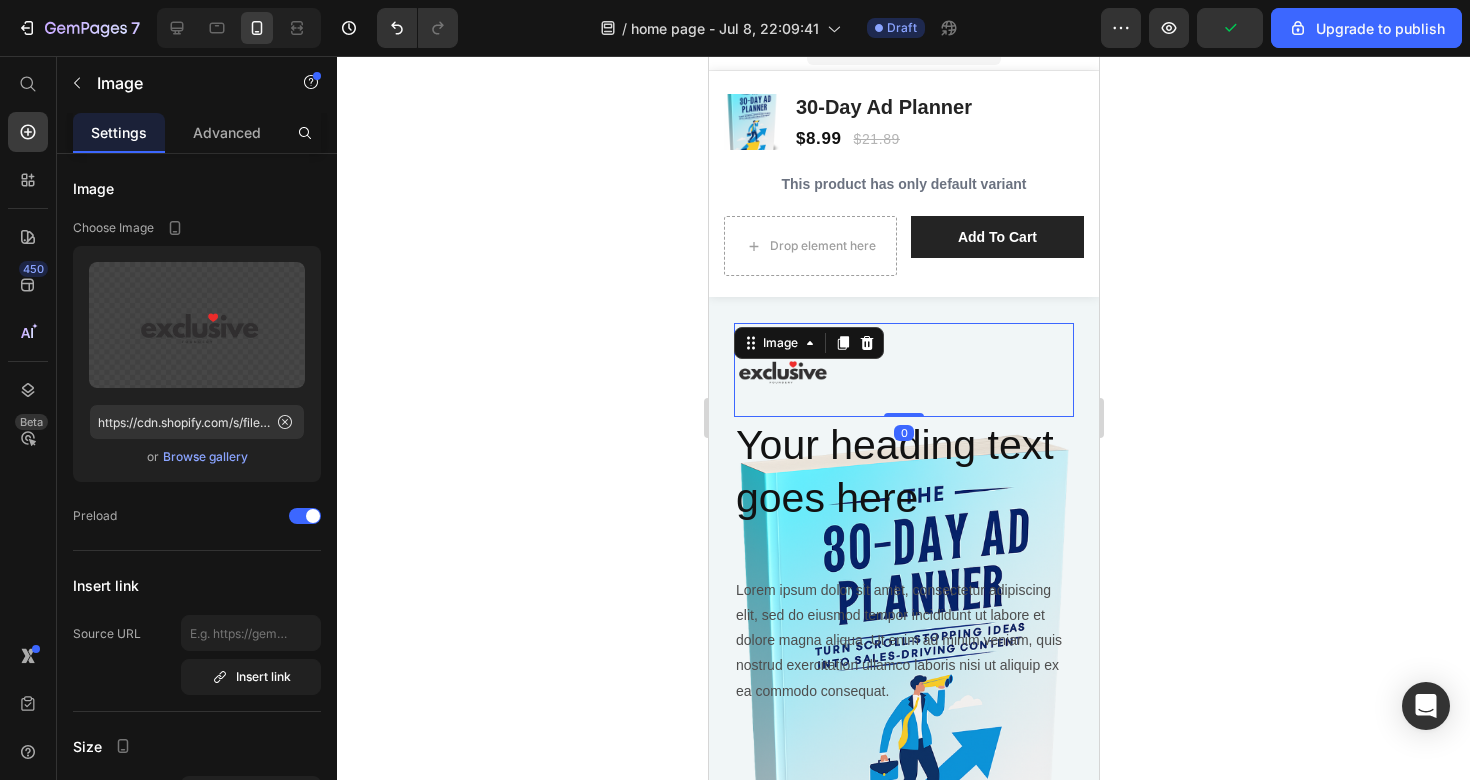 click 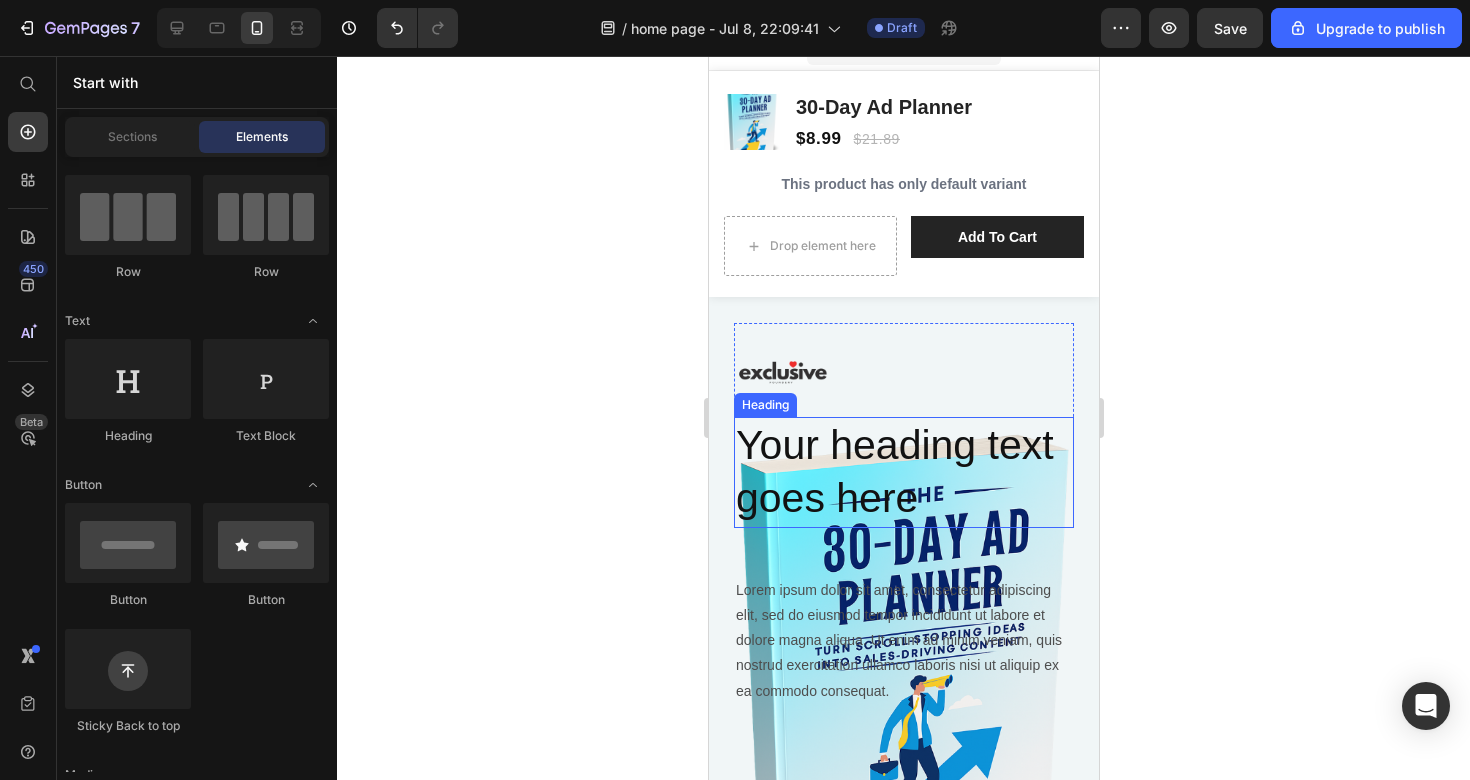 click on "Your heading text goes here" at bounding box center [903, 472] 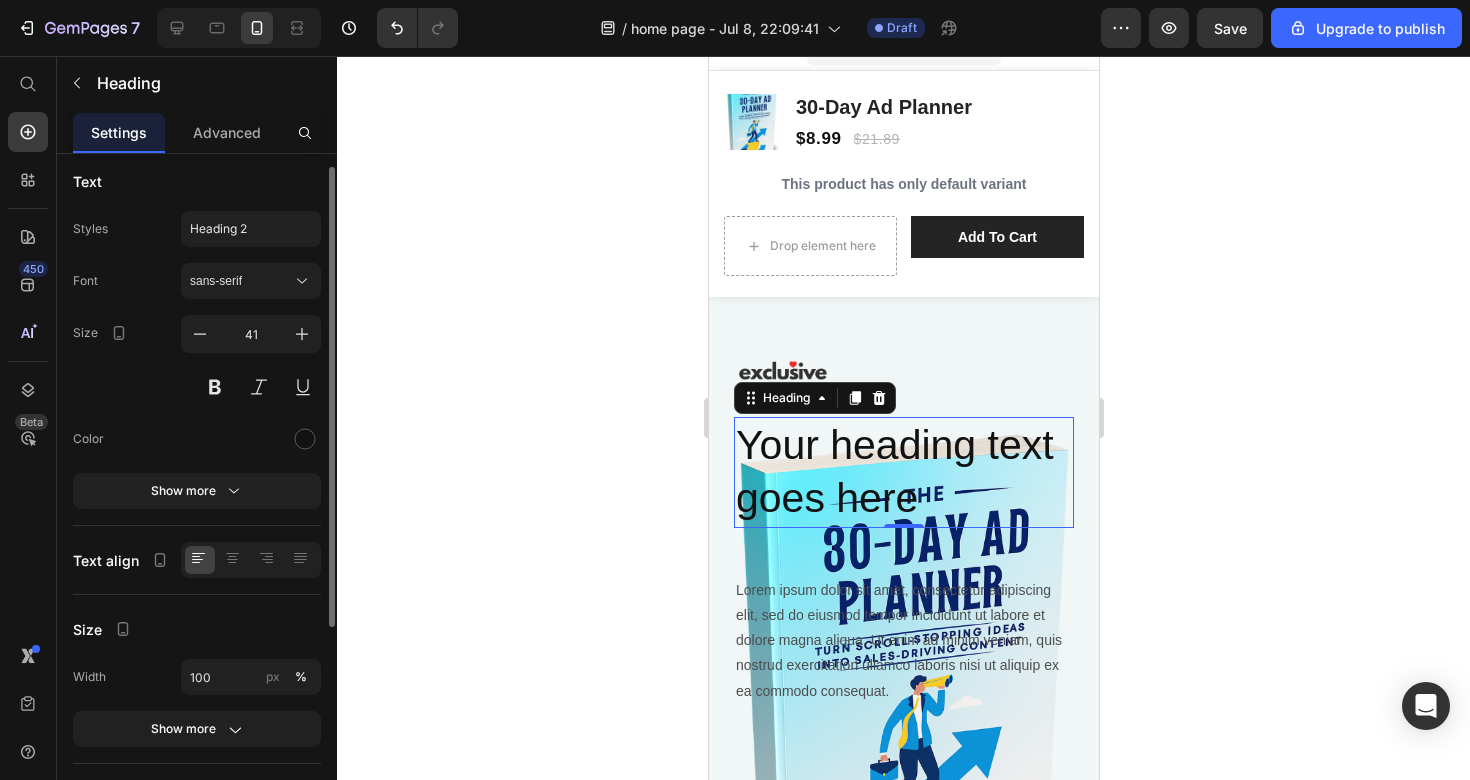scroll, scrollTop: 0, scrollLeft: 0, axis: both 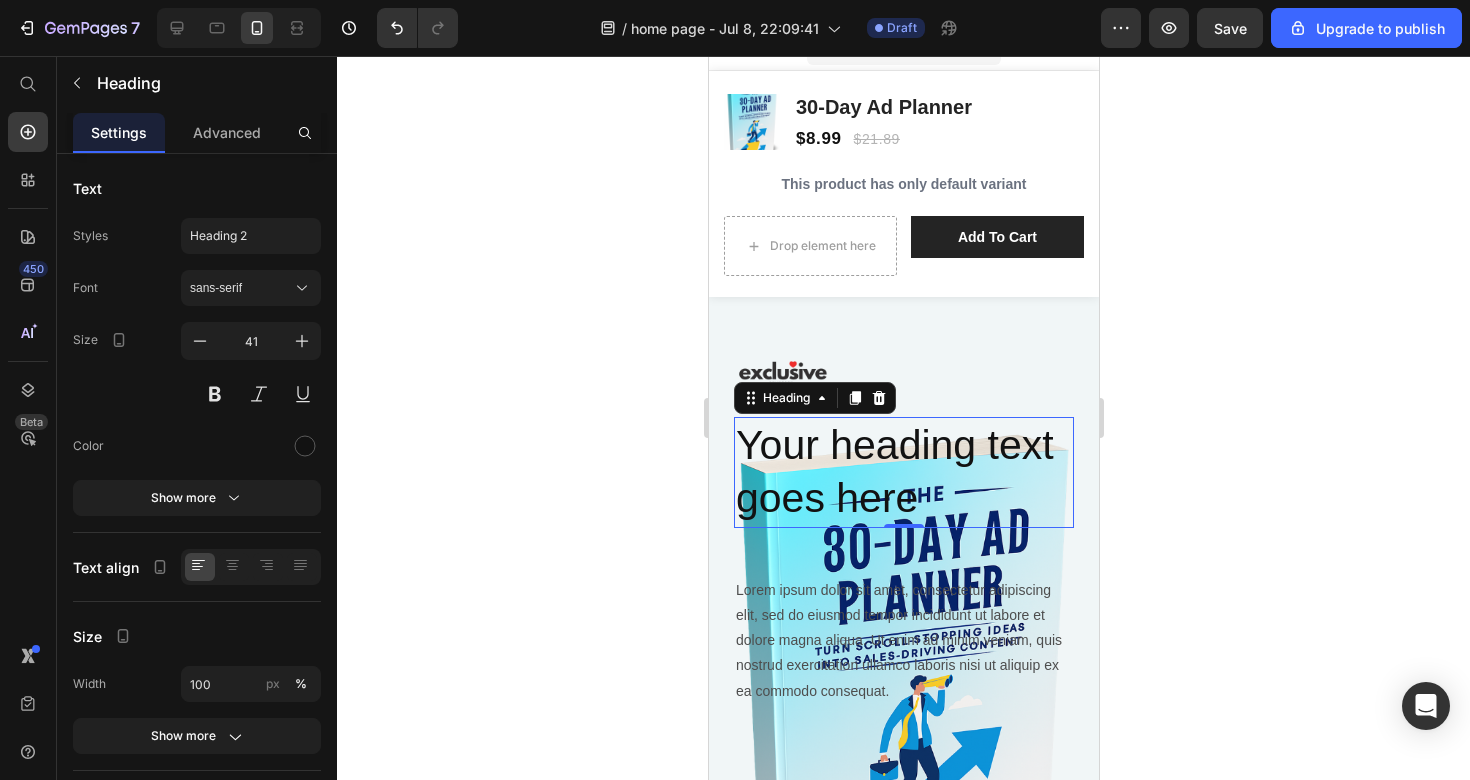 click 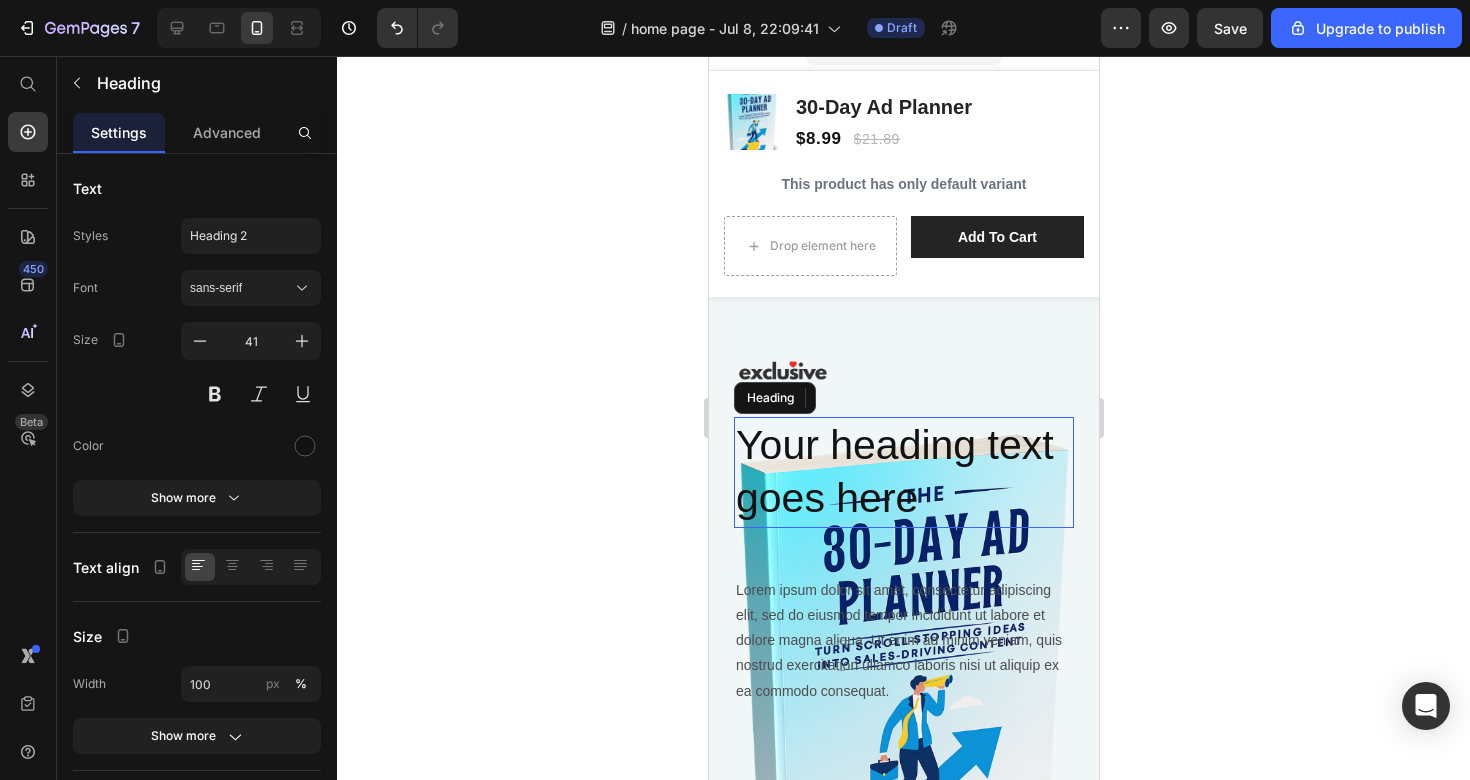 click on "Your heading text goes here" at bounding box center (903, 472) 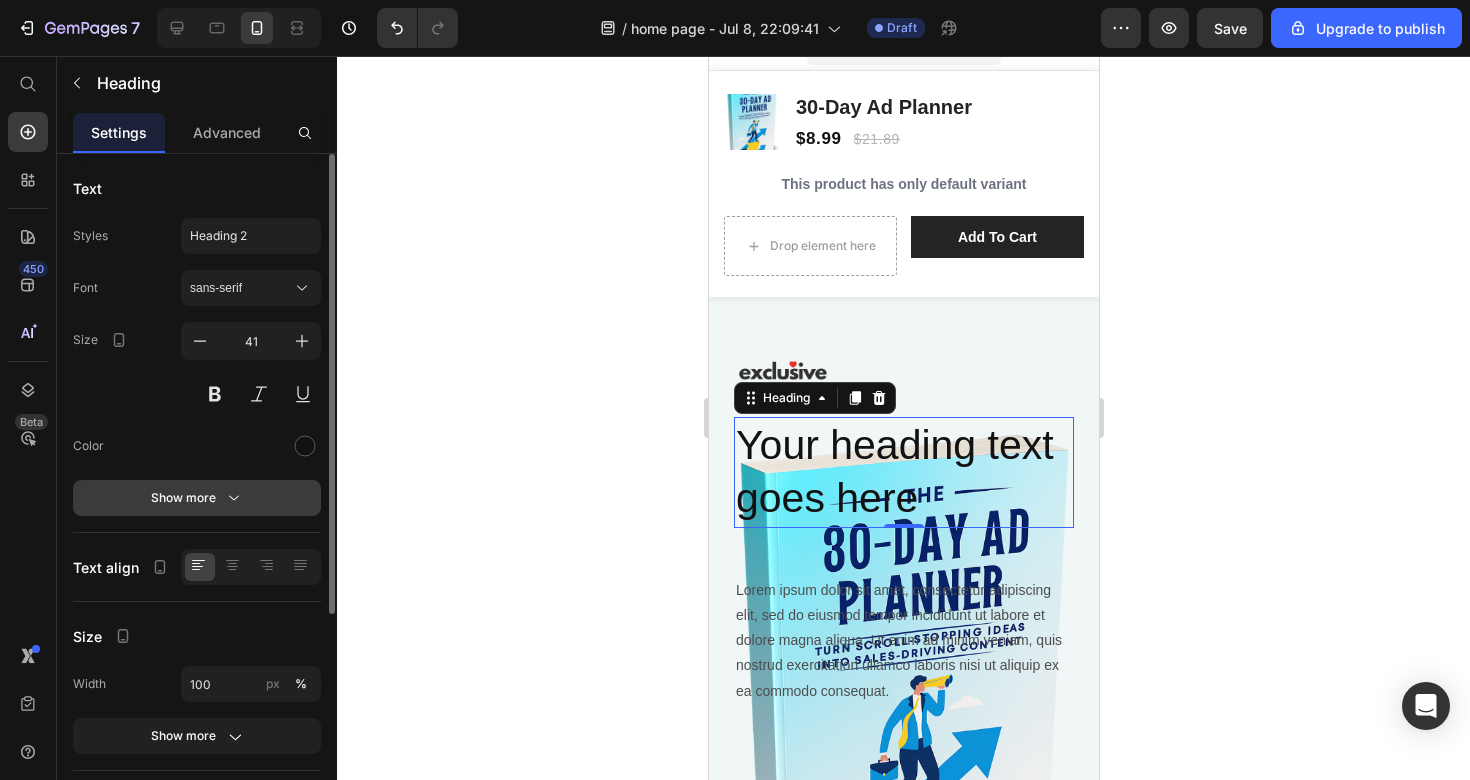 click on "Show more" at bounding box center (197, 498) 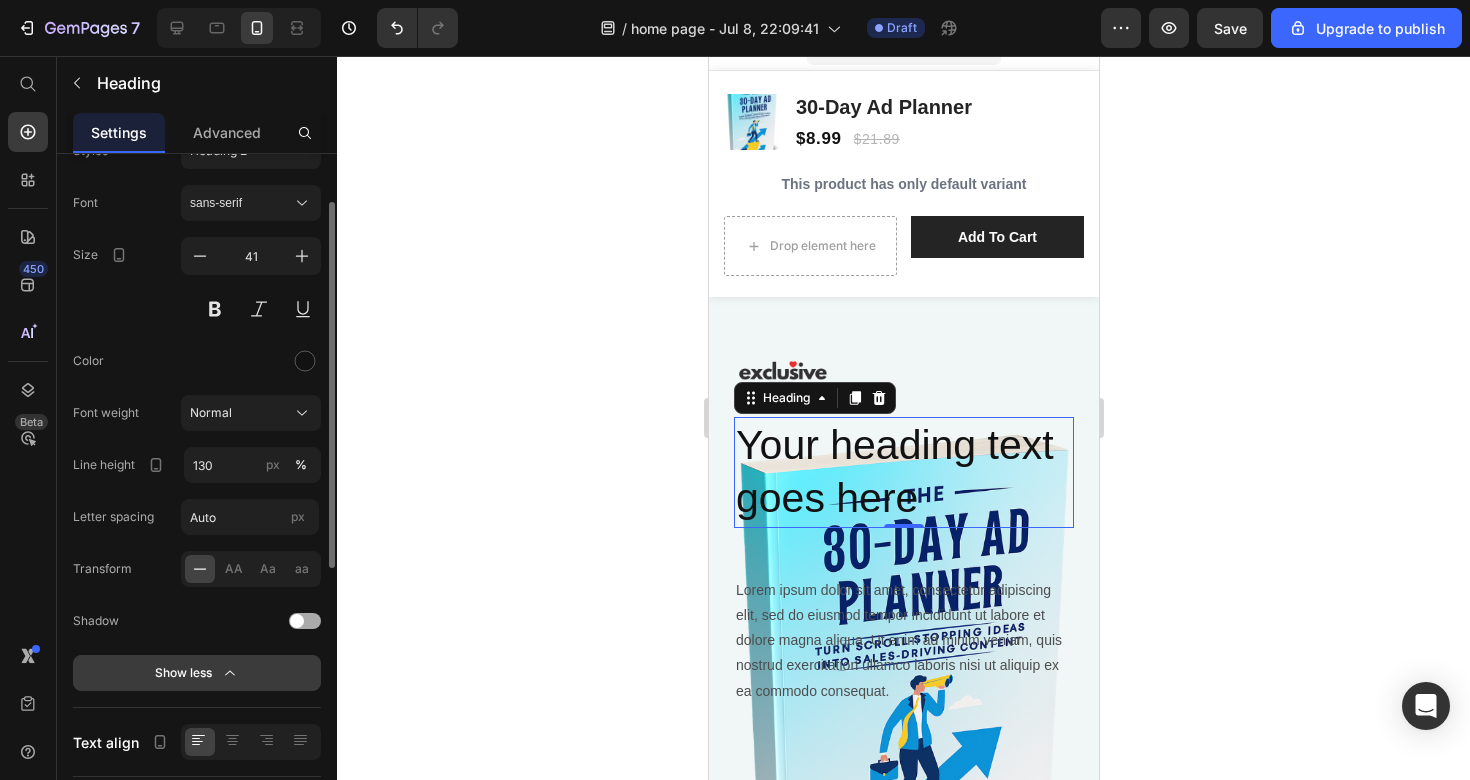 scroll, scrollTop: 87, scrollLeft: 0, axis: vertical 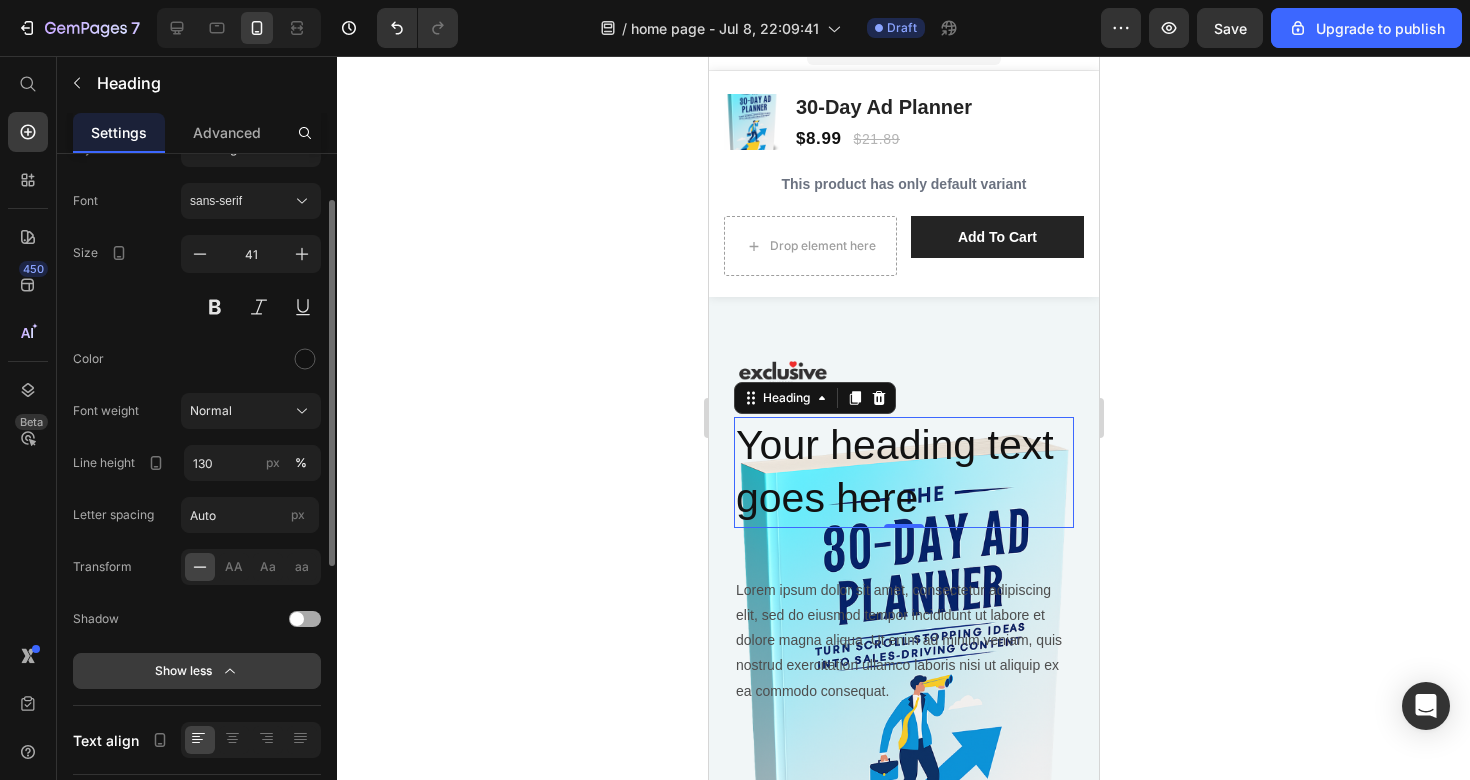 click on "Show less" 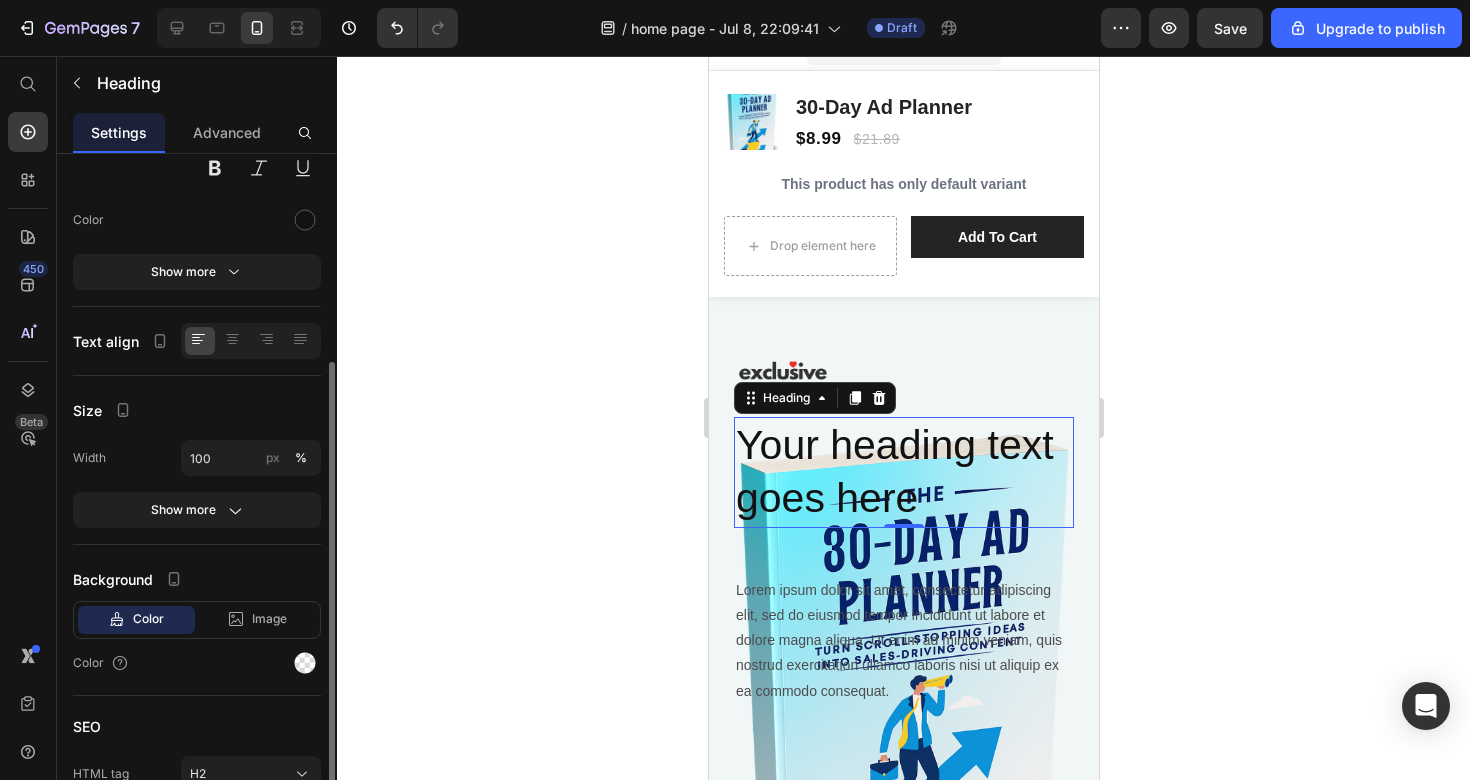 scroll, scrollTop: 329, scrollLeft: 0, axis: vertical 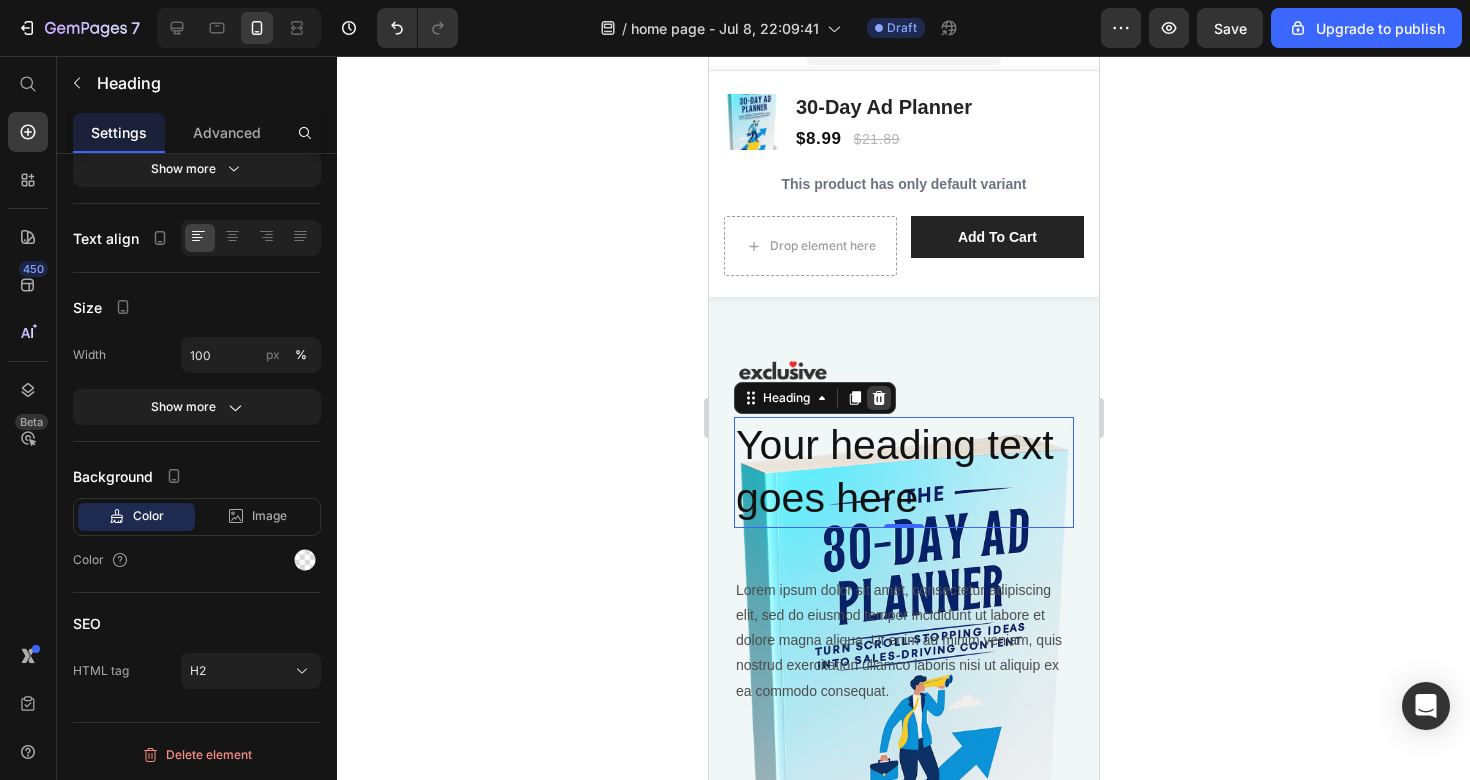 click 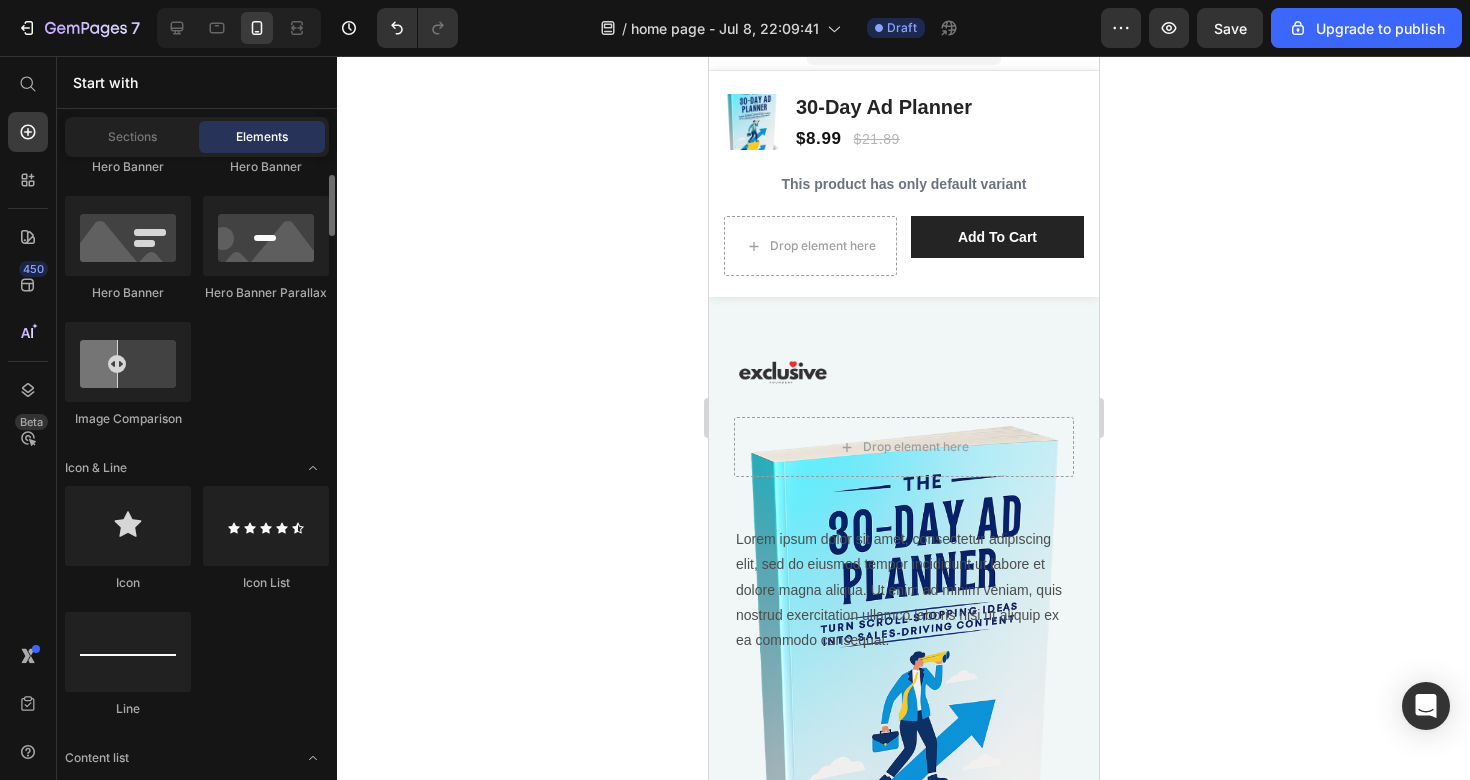 scroll, scrollTop: 1042, scrollLeft: 0, axis: vertical 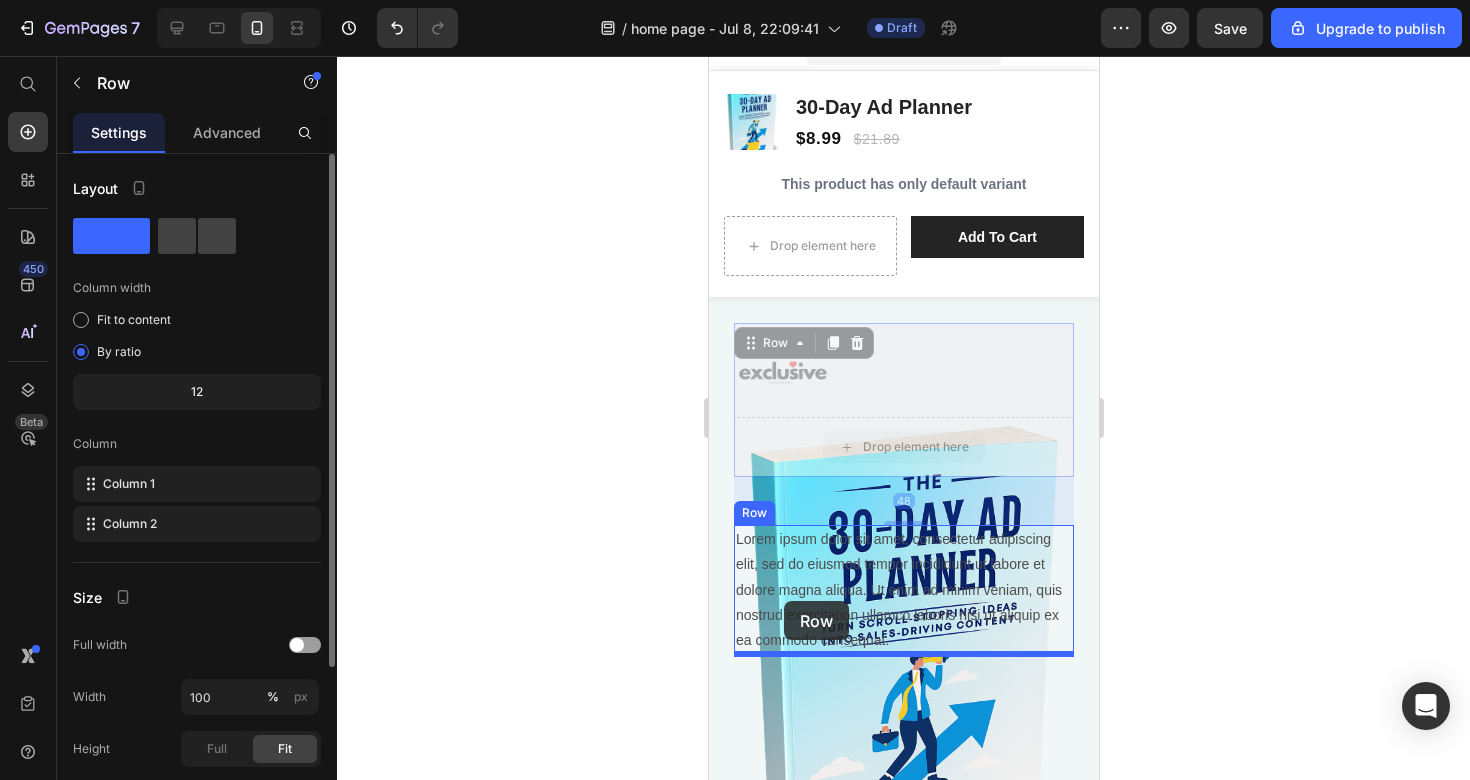 drag, startPoint x: 748, startPoint y: 455, endPoint x: 777, endPoint y: 596, distance: 143.95139 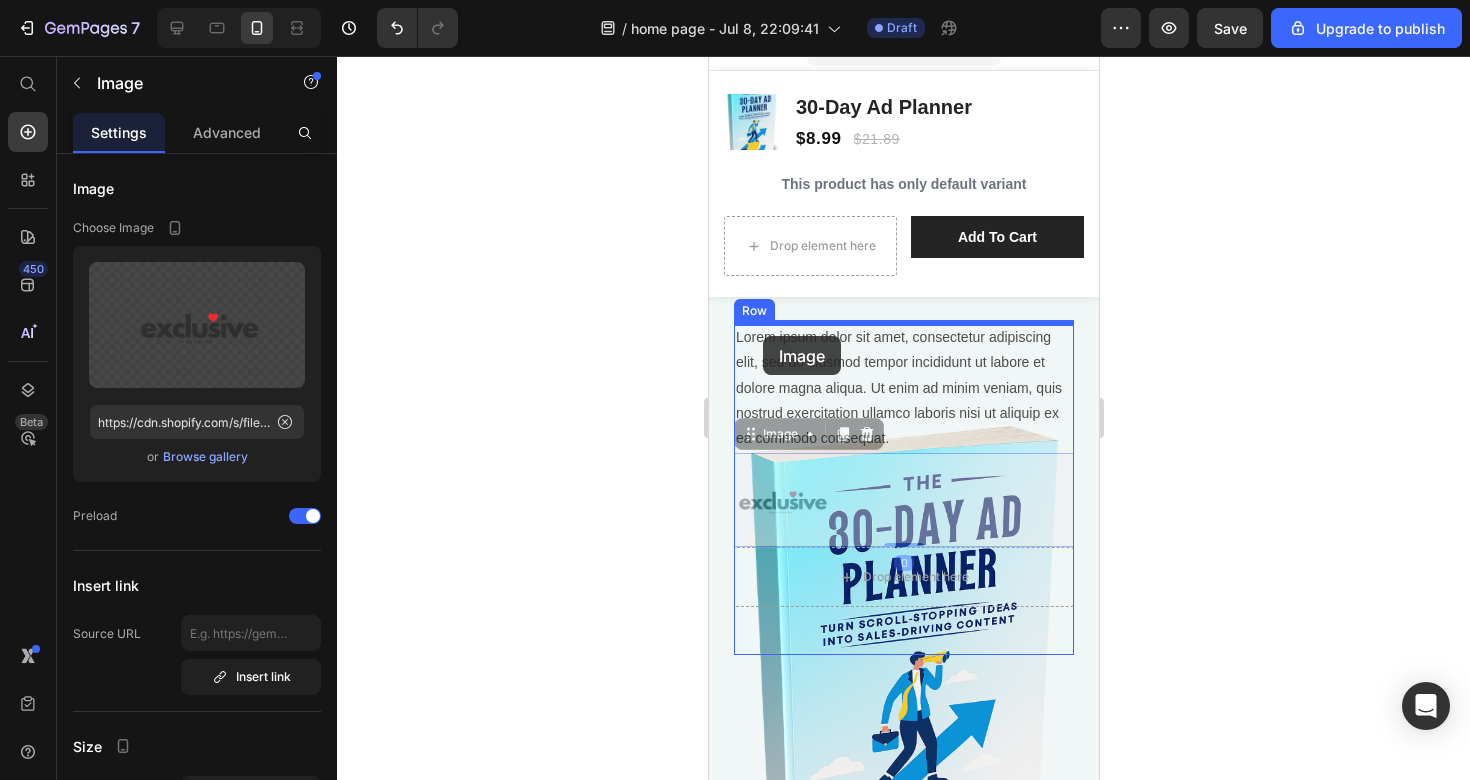 drag, startPoint x: 777, startPoint y: 515, endPoint x: 758, endPoint y: 336, distance: 180.00555 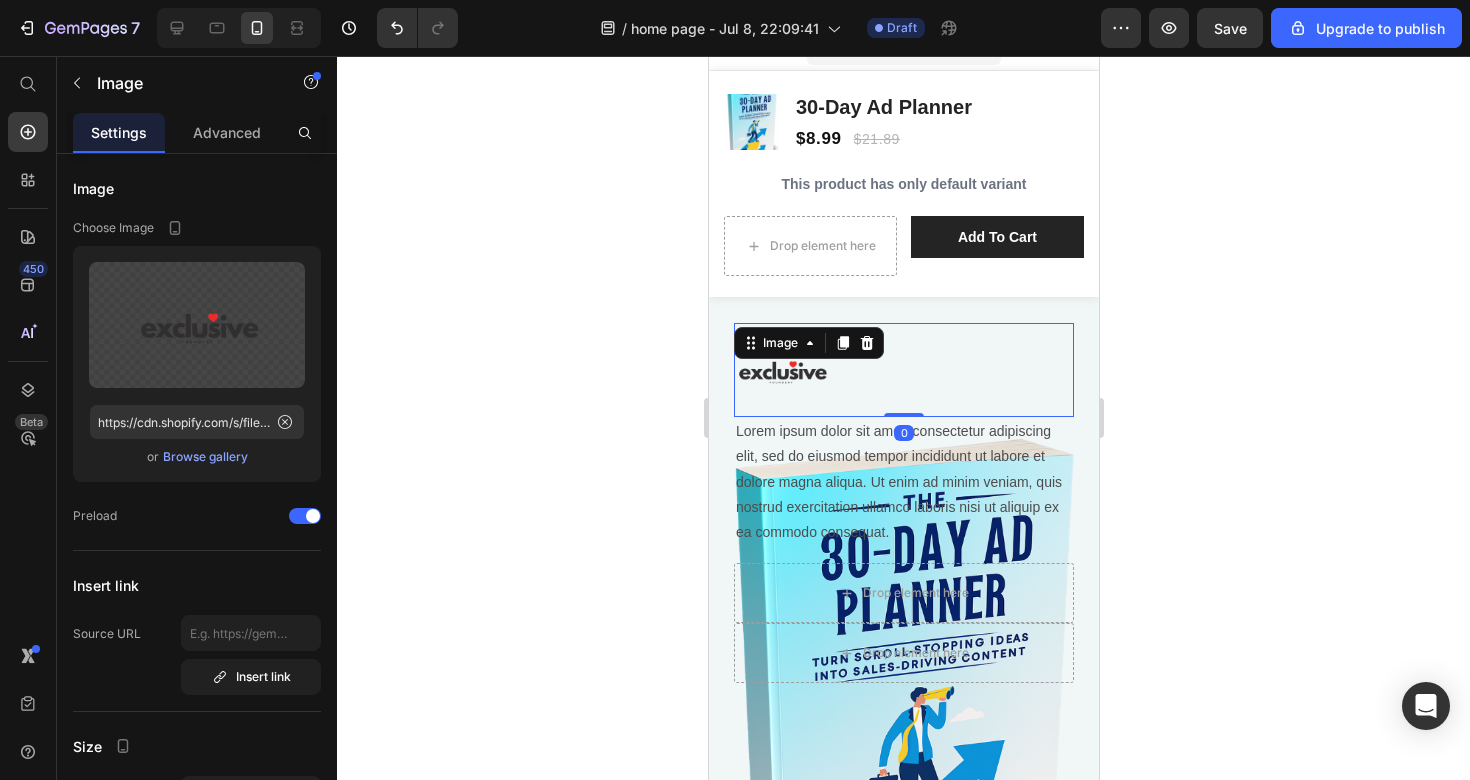 click 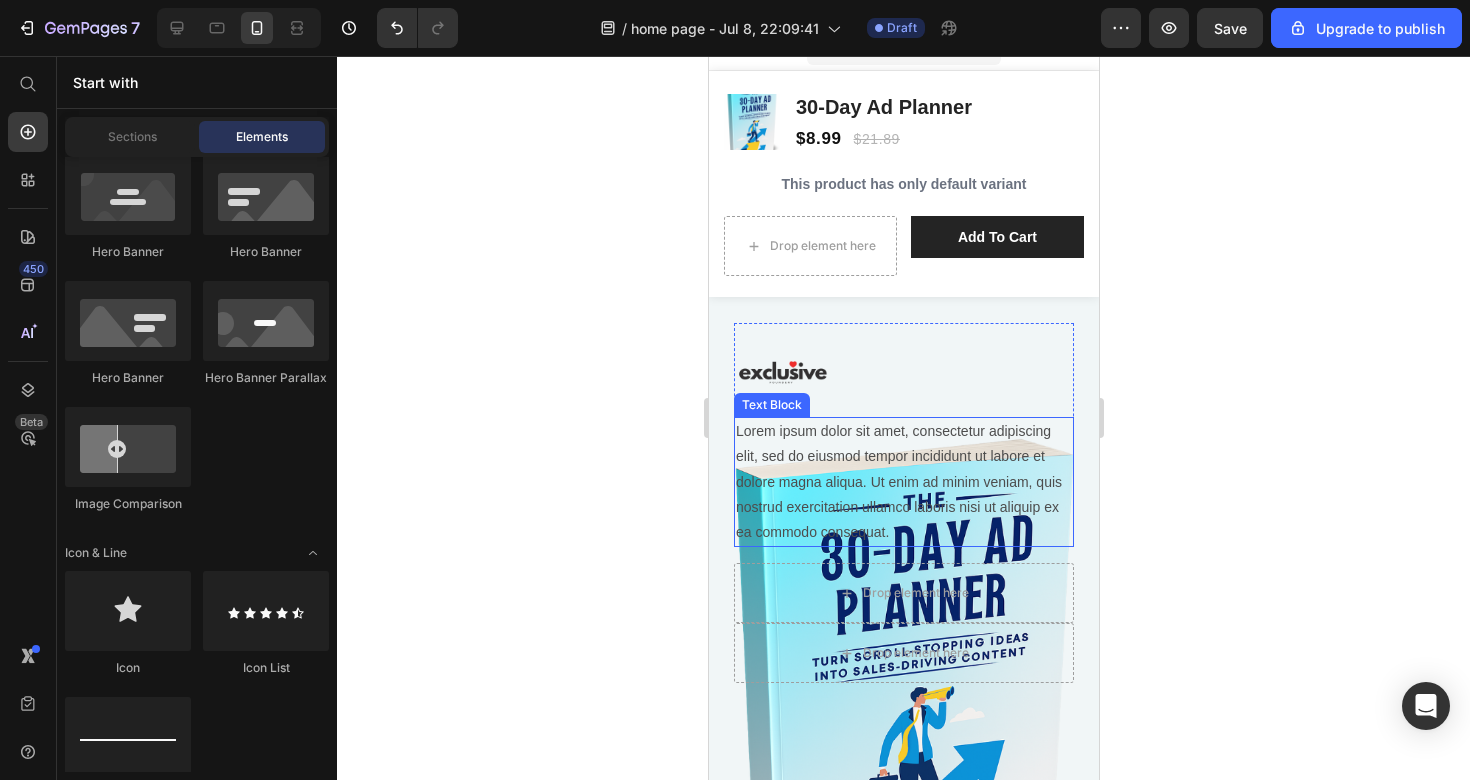 click on "Lorem ipsum dolor sit amet, consectetur adipiscing elit, sed do eiusmod tempor incididunt ut labore et dolore magna aliqua. Ut enim ad minim veniam, quis nostrud exercitation ullamco laboris nisi ut aliquip ex ea commodo consequat." at bounding box center [903, 482] 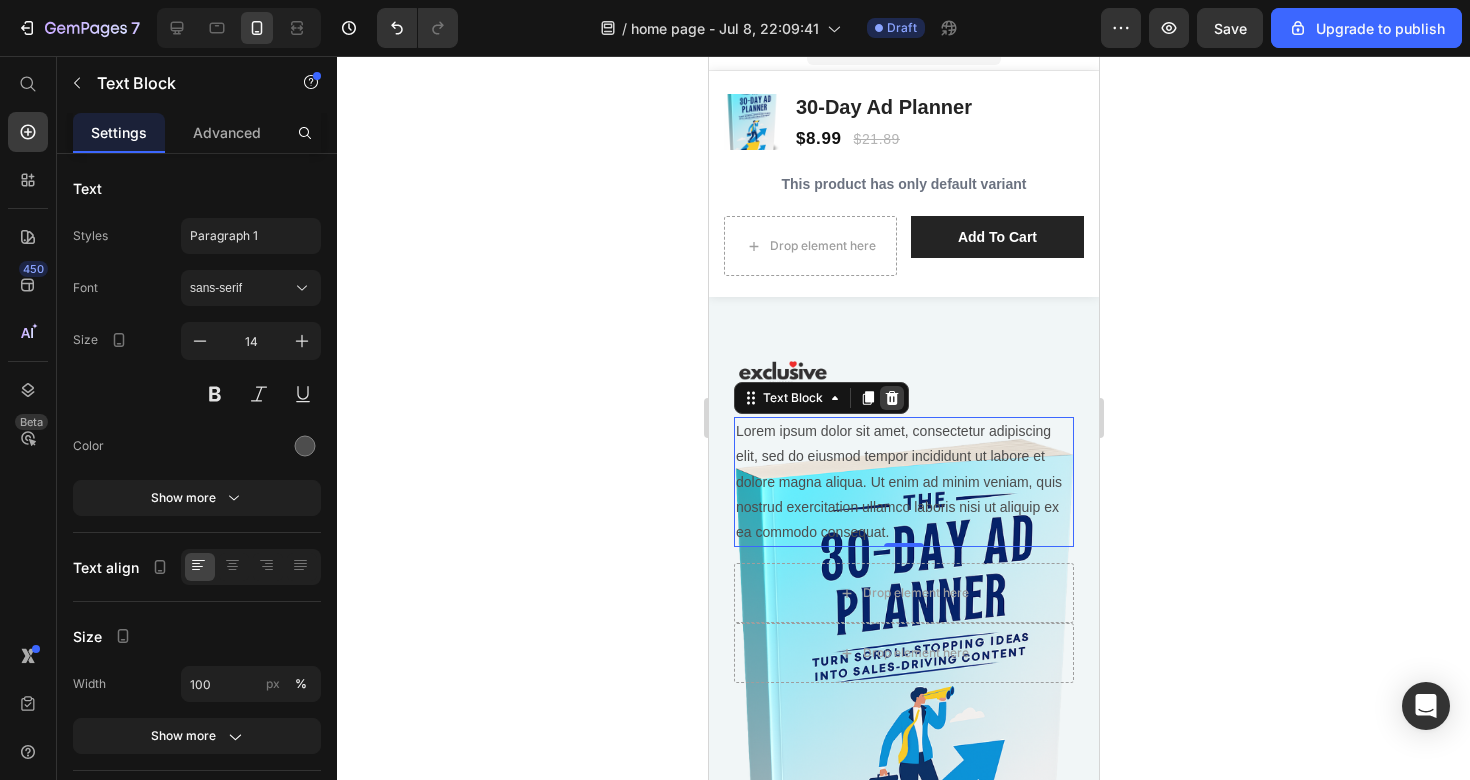 click 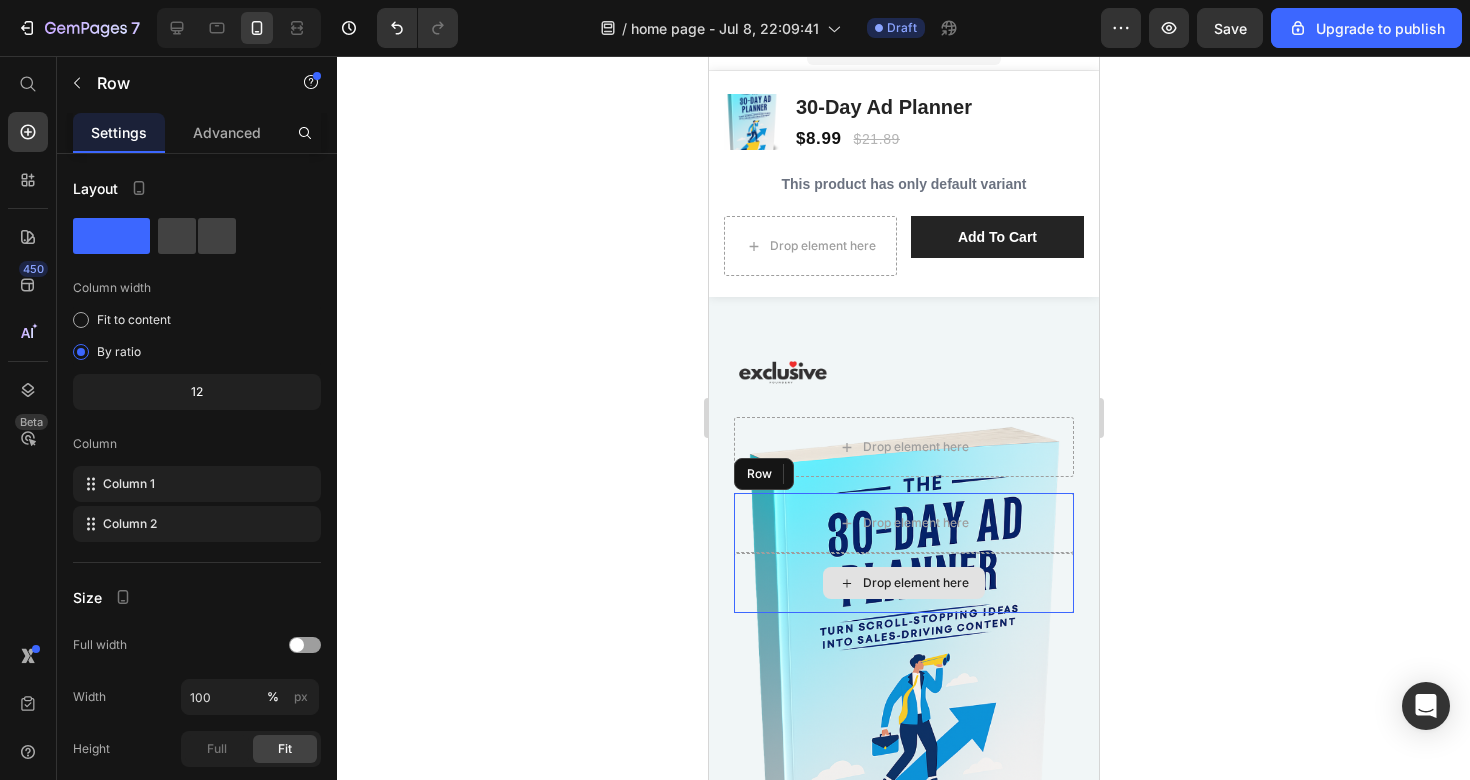 click on "Drop element here" at bounding box center (903, 583) 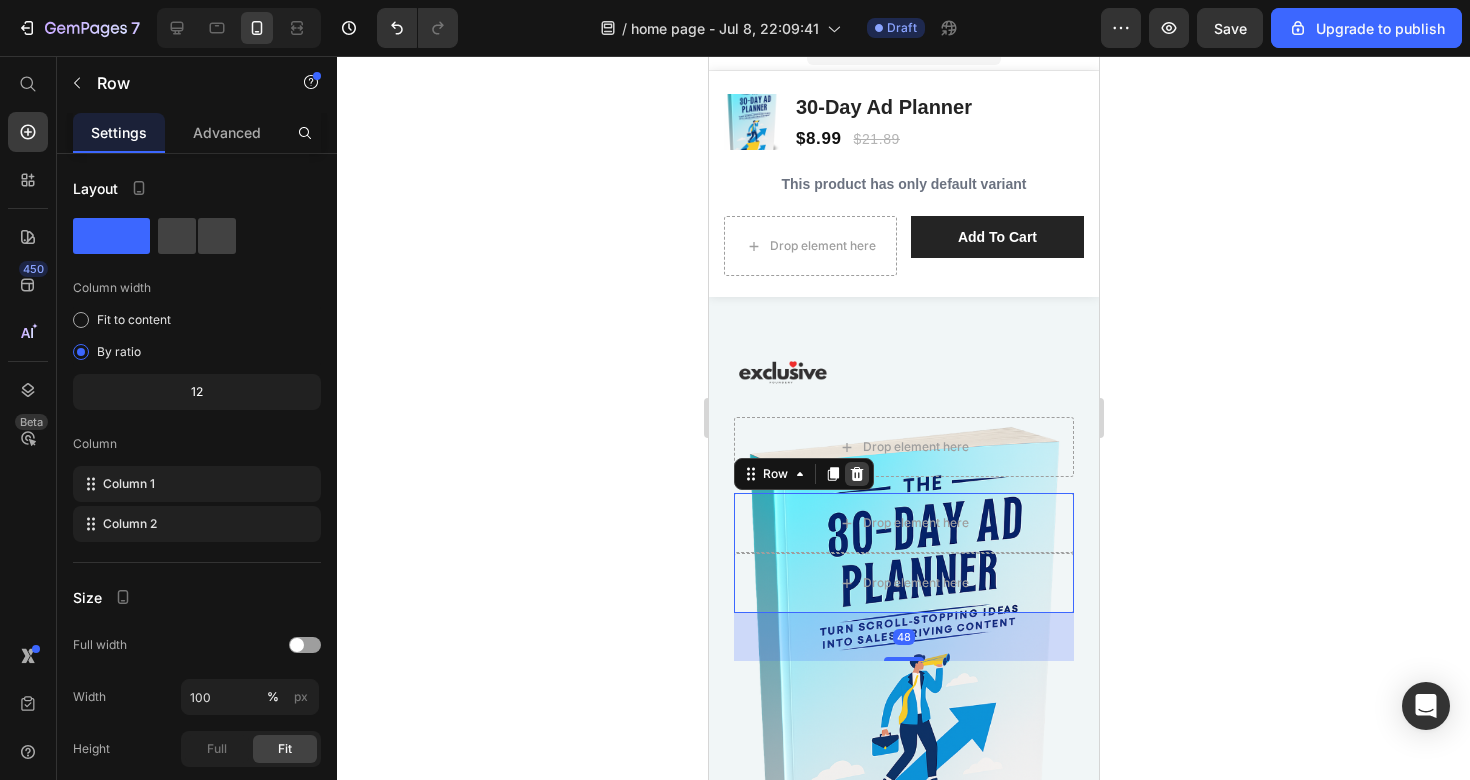 click 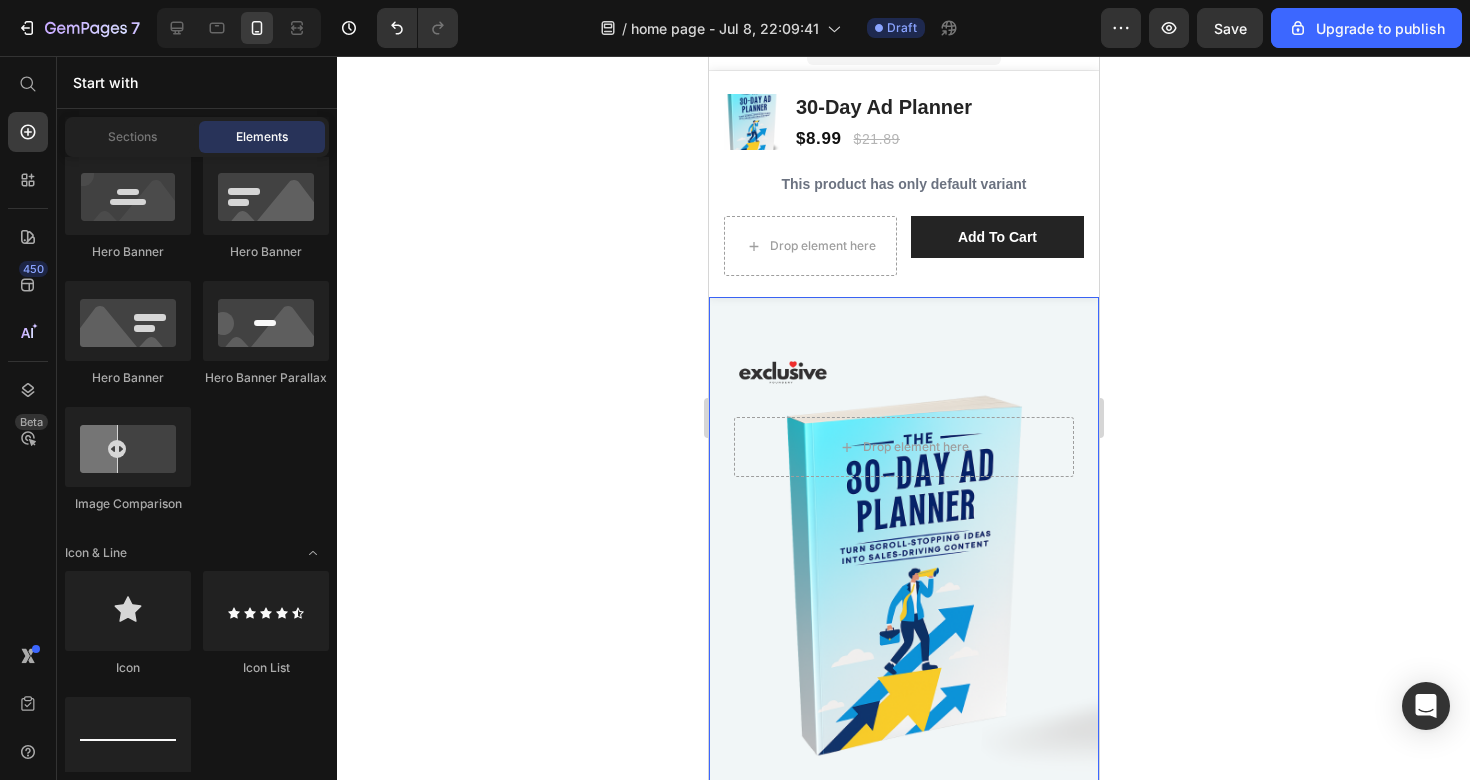 click 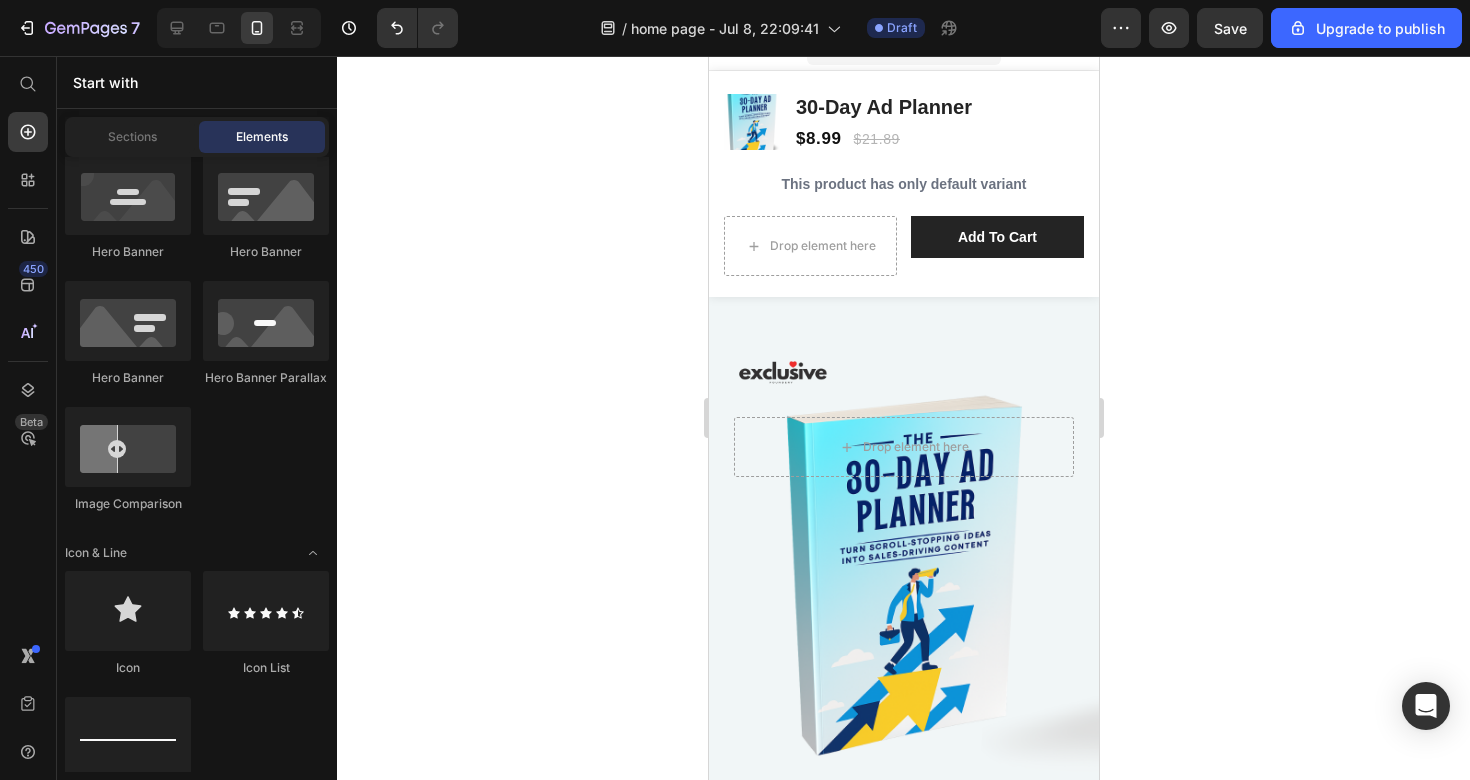 click 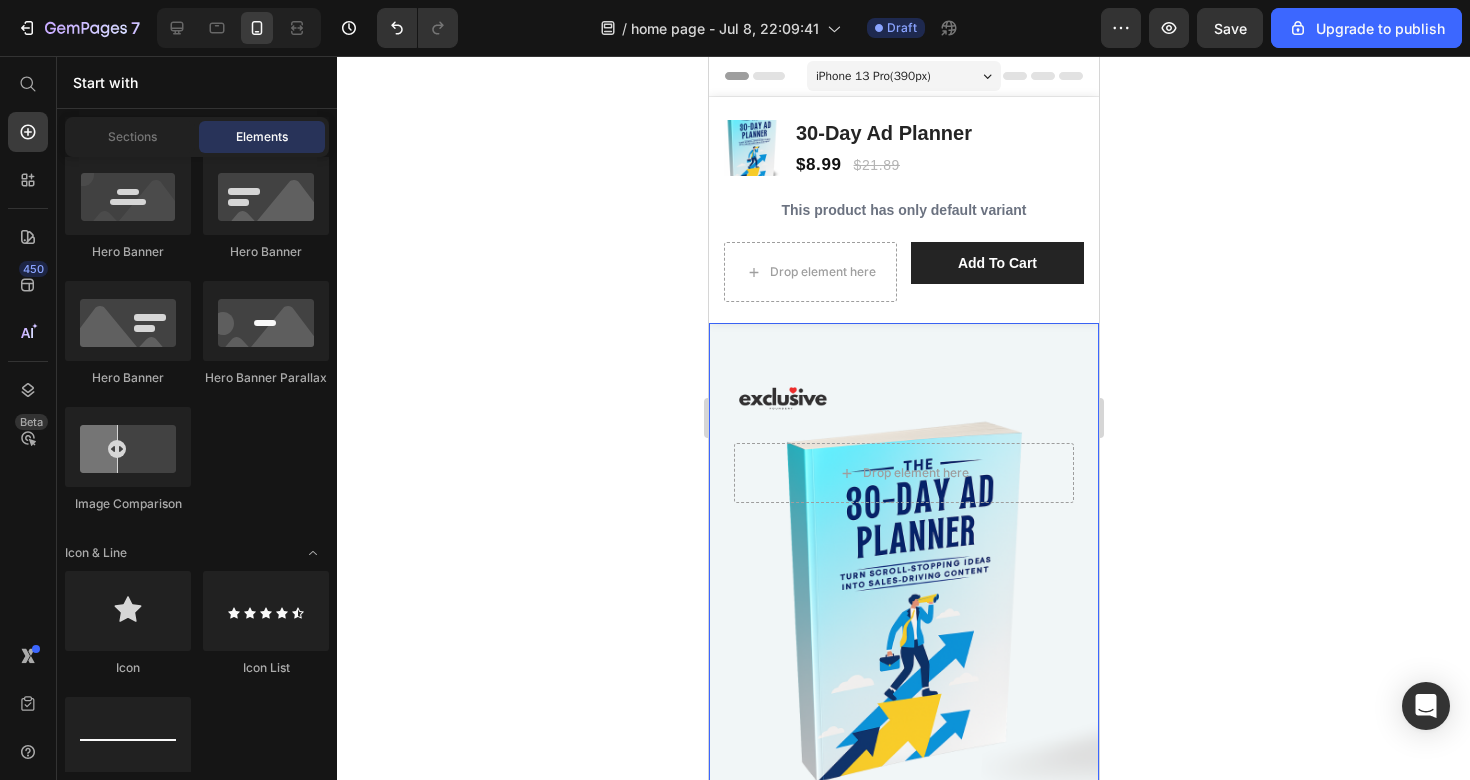 scroll, scrollTop: 0, scrollLeft: 0, axis: both 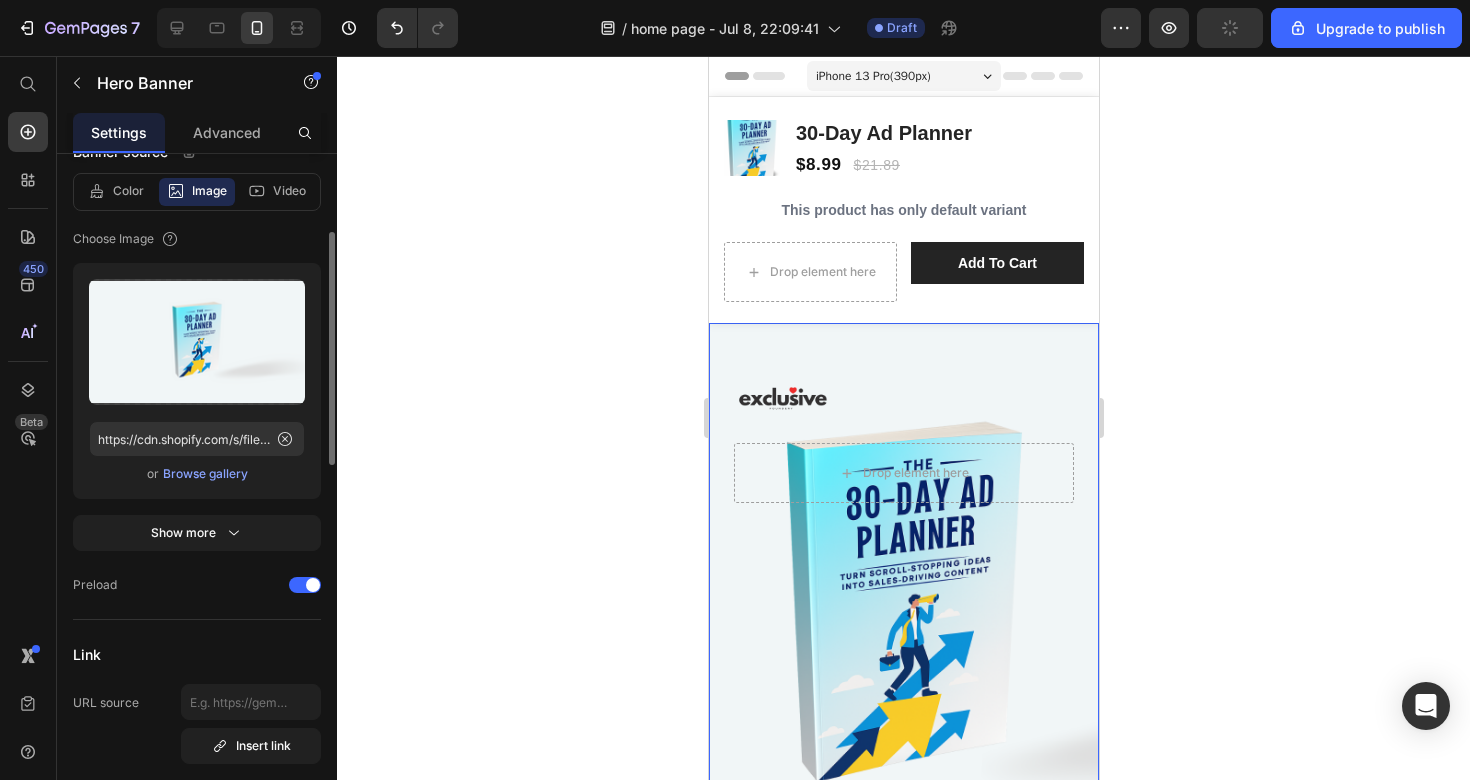 click 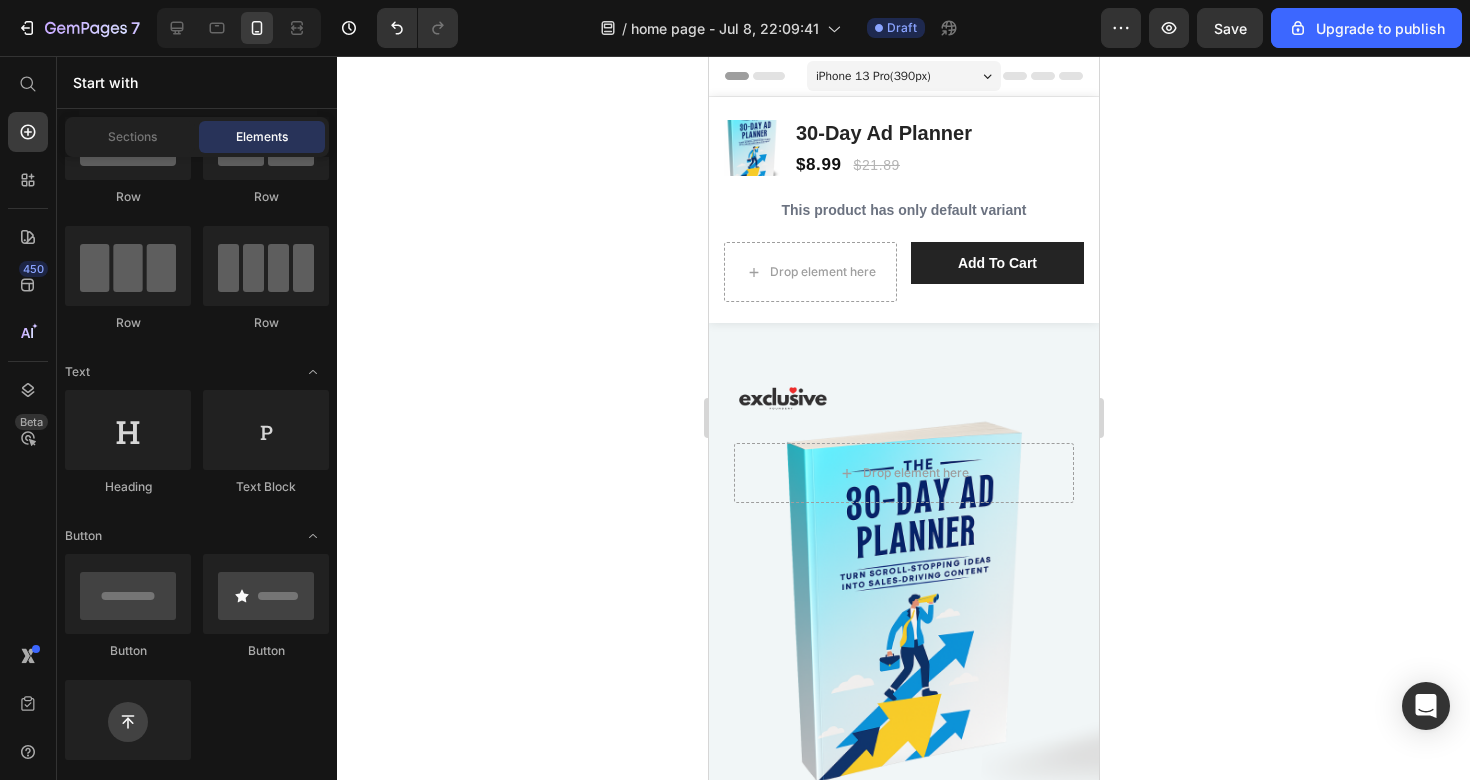 scroll, scrollTop: 0, scrollLeft: 0, axis: both 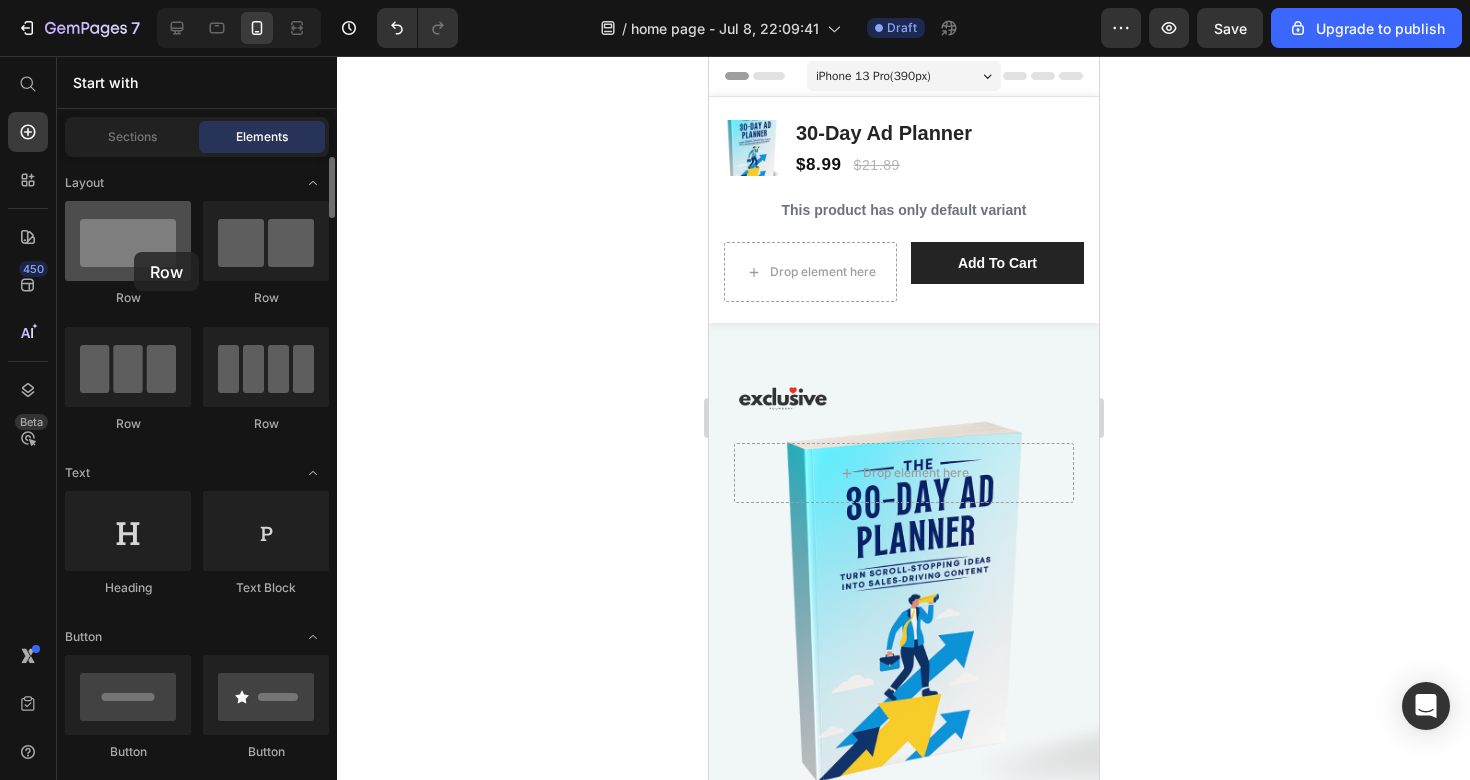 click at bounding box center [128, 241] 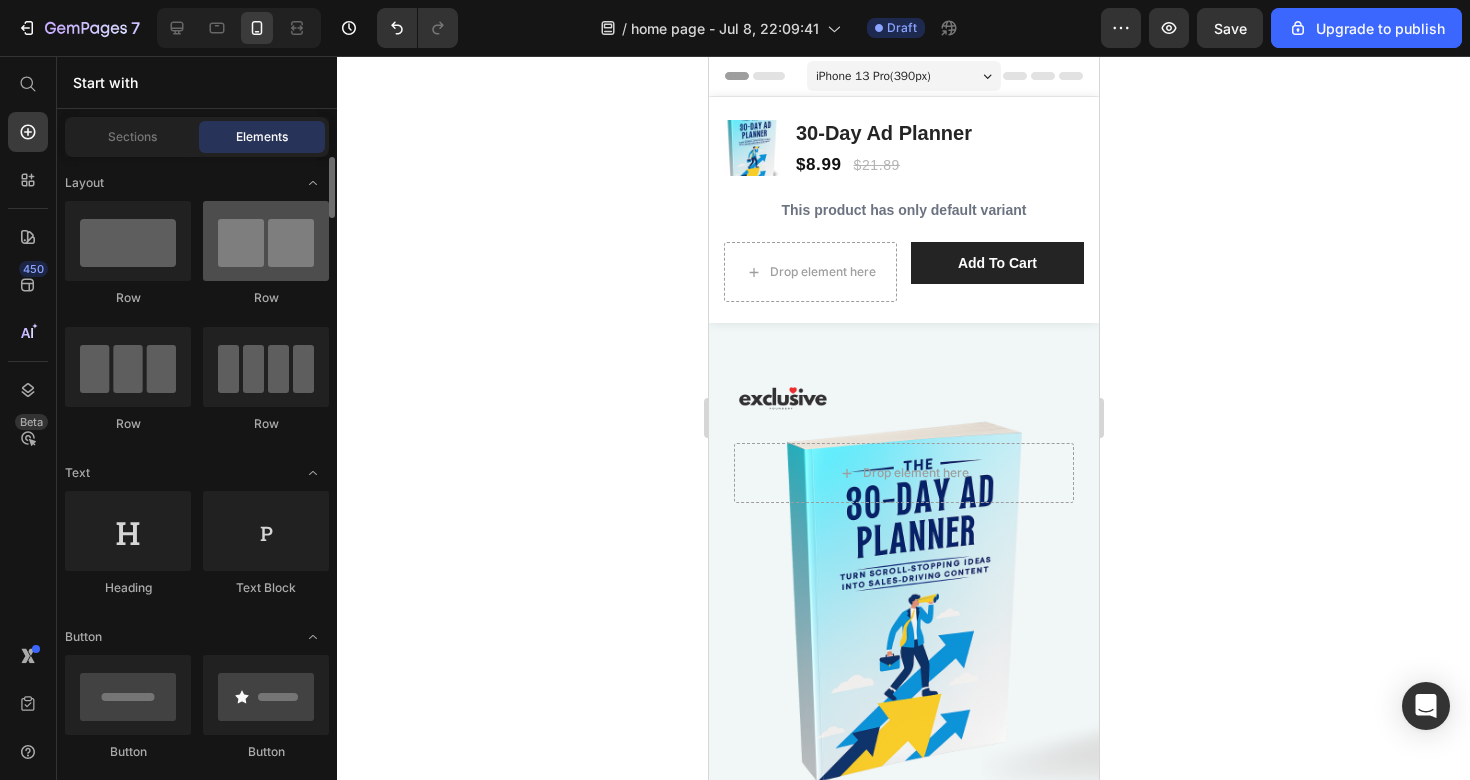 click at bounding box center [266, 241] 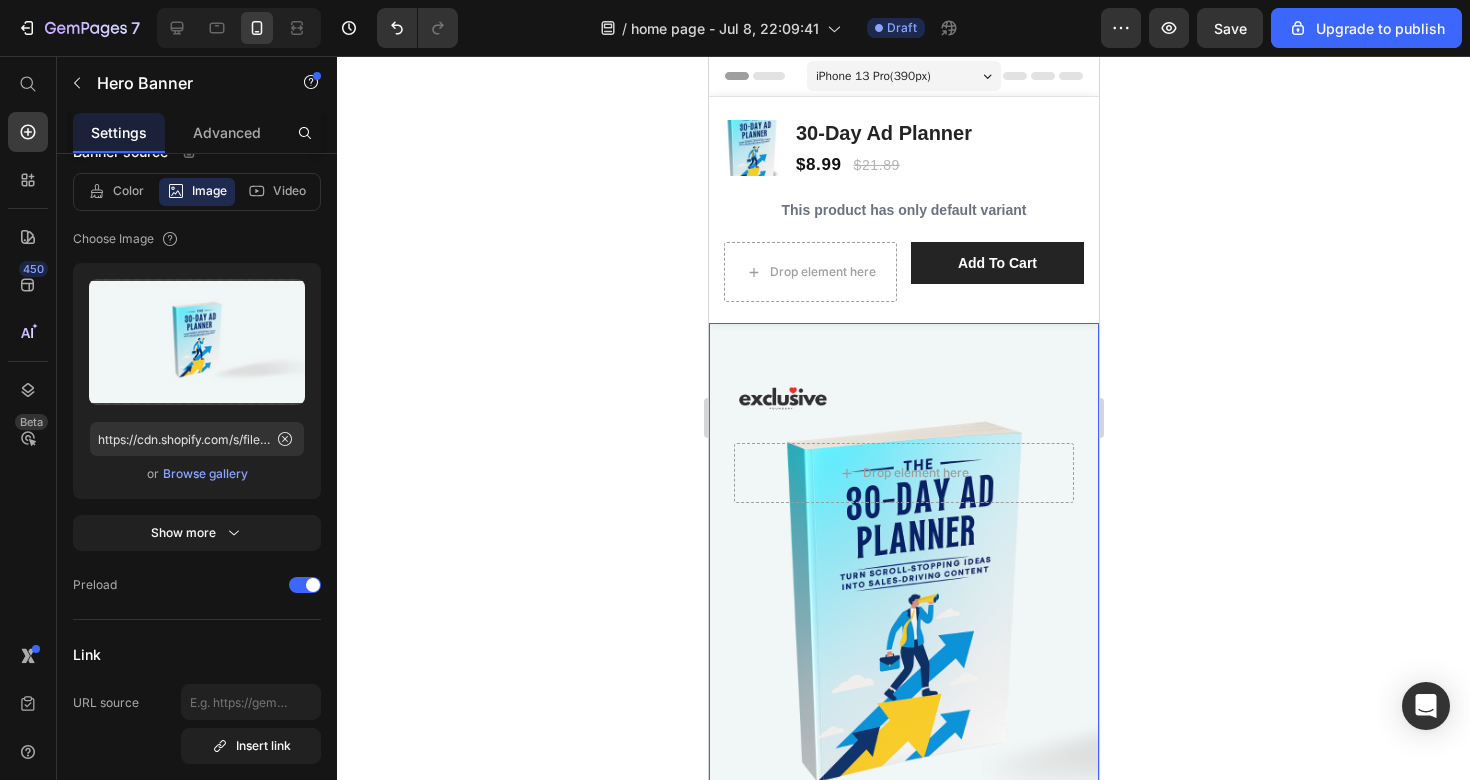 click on "Image
Drop element here Row Row Row" at bounding box center [903, 613] 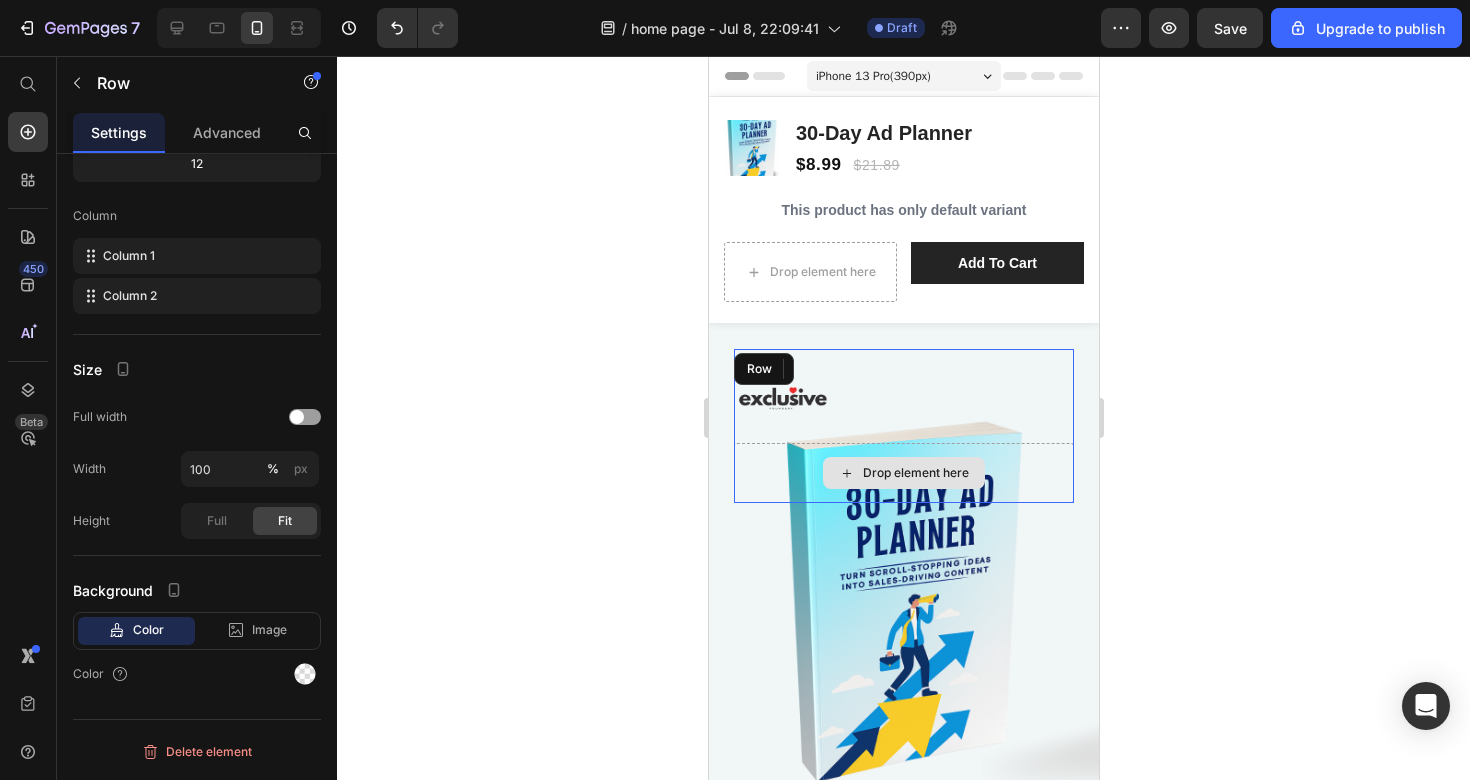 click on "Drop element here" at bounding box center (903, 473) 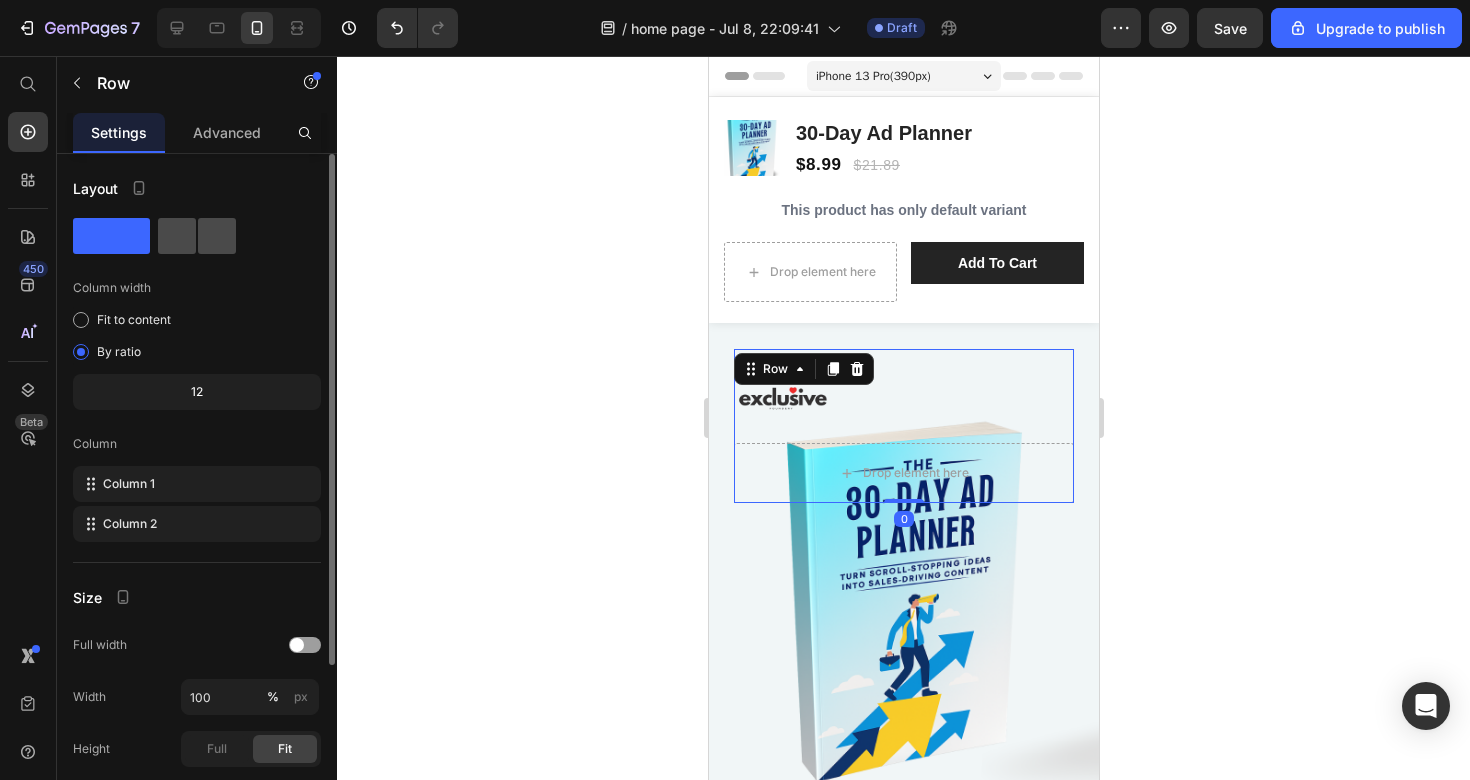 click 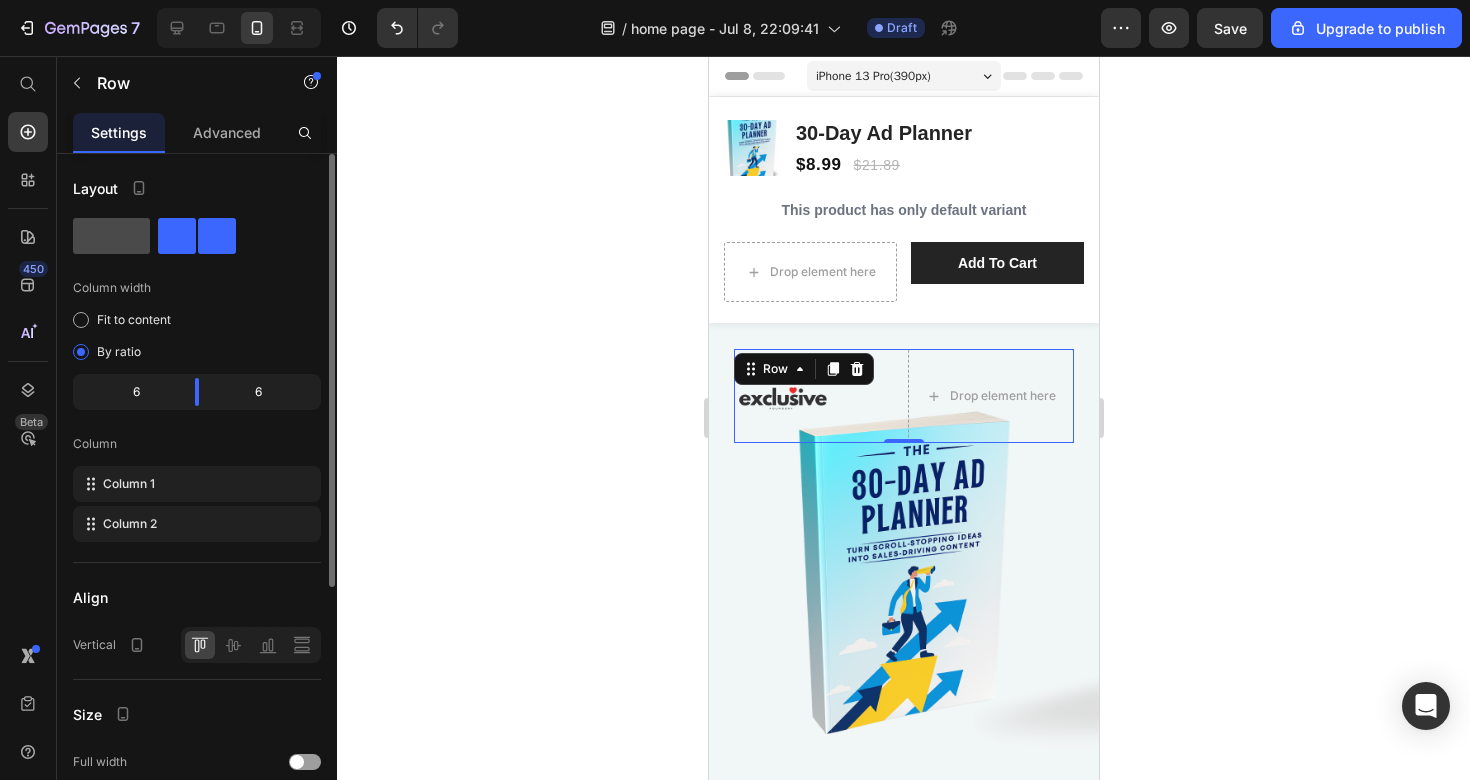 click 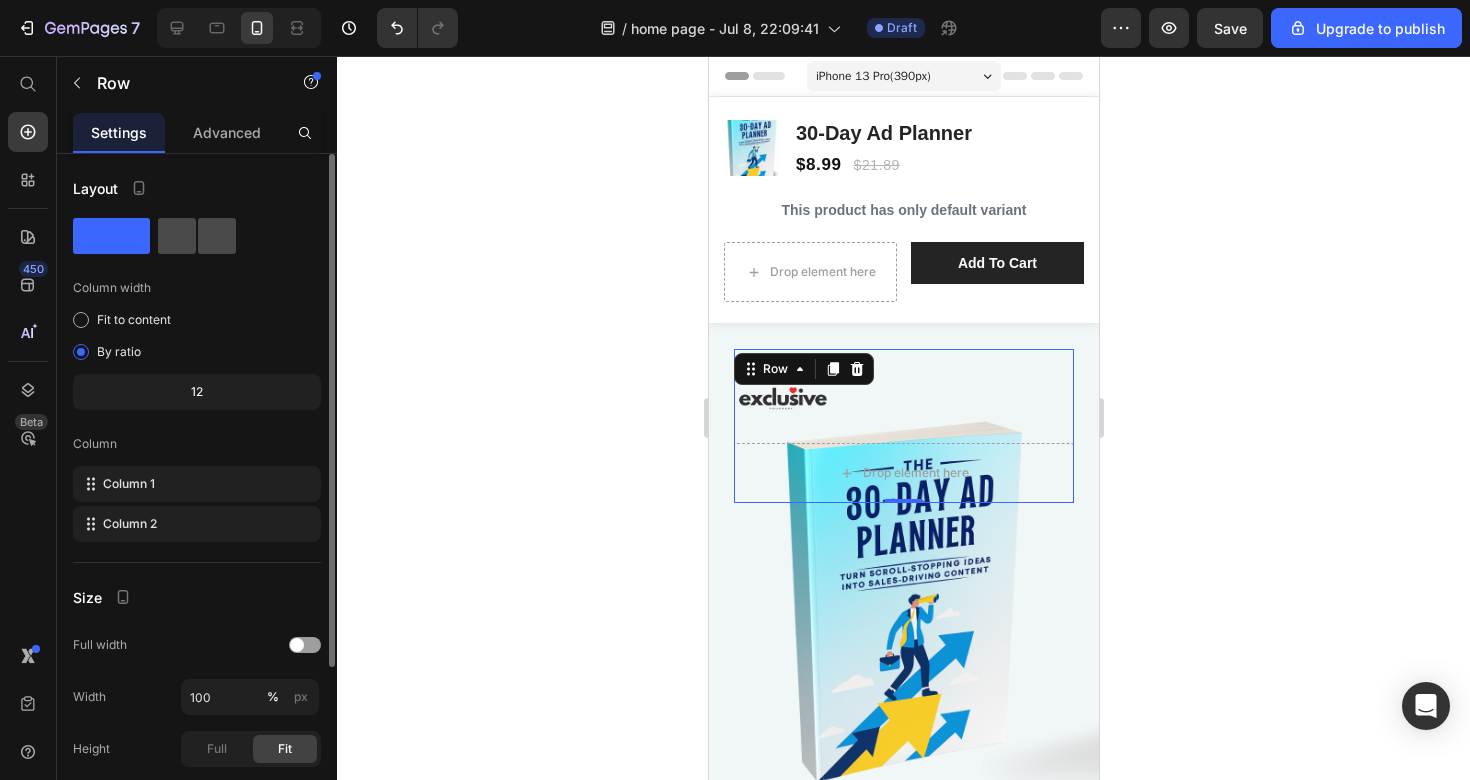 click 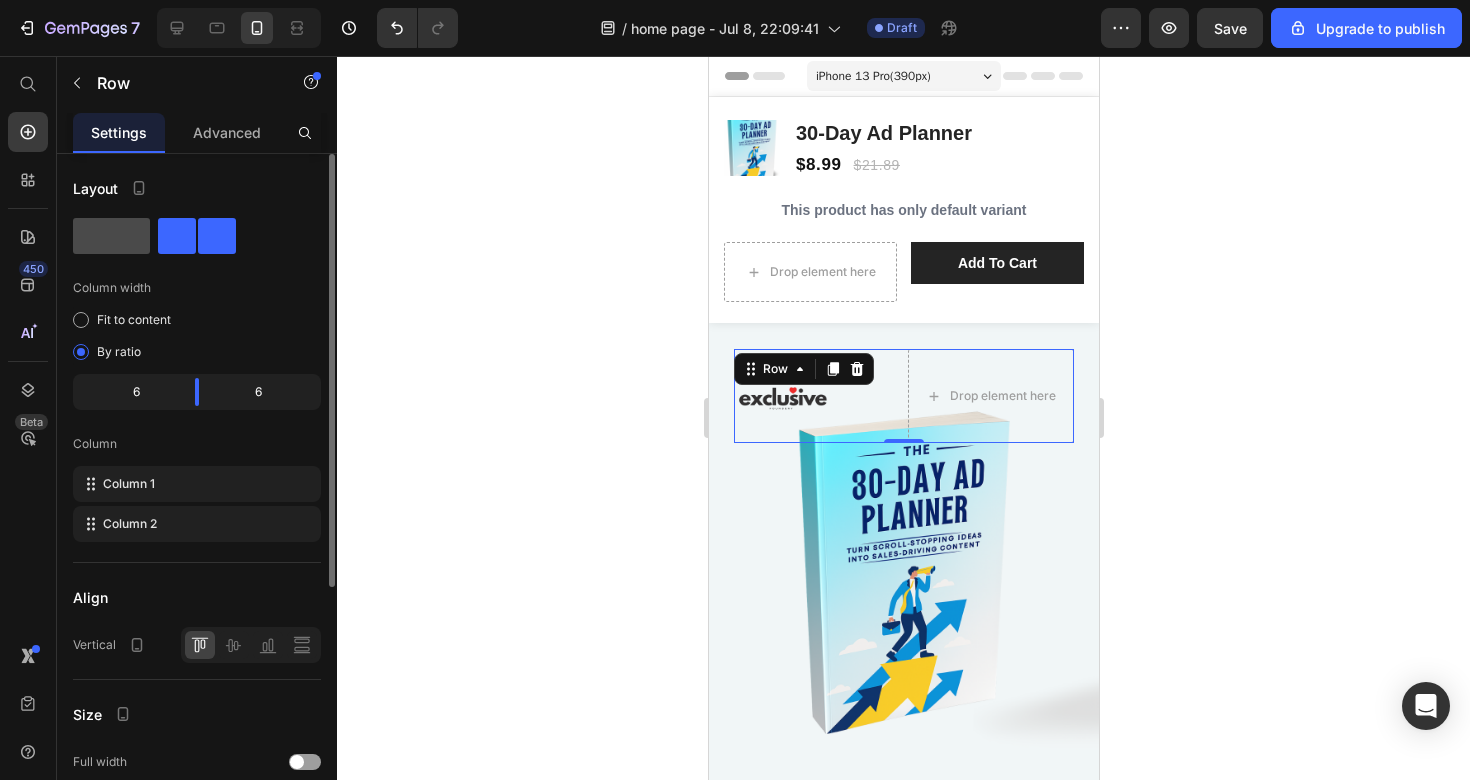 click 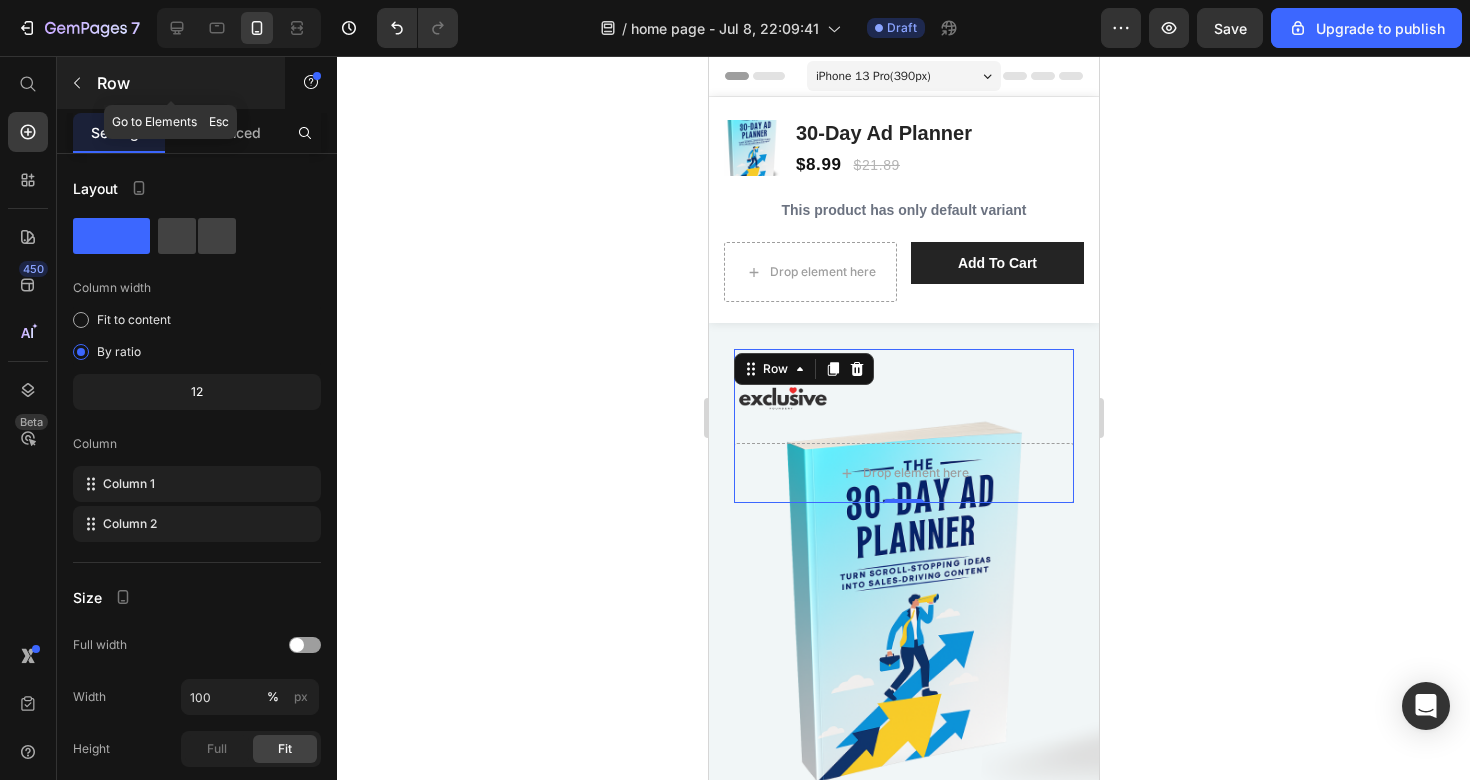 click on "Row" at bounding box center [171, 83] 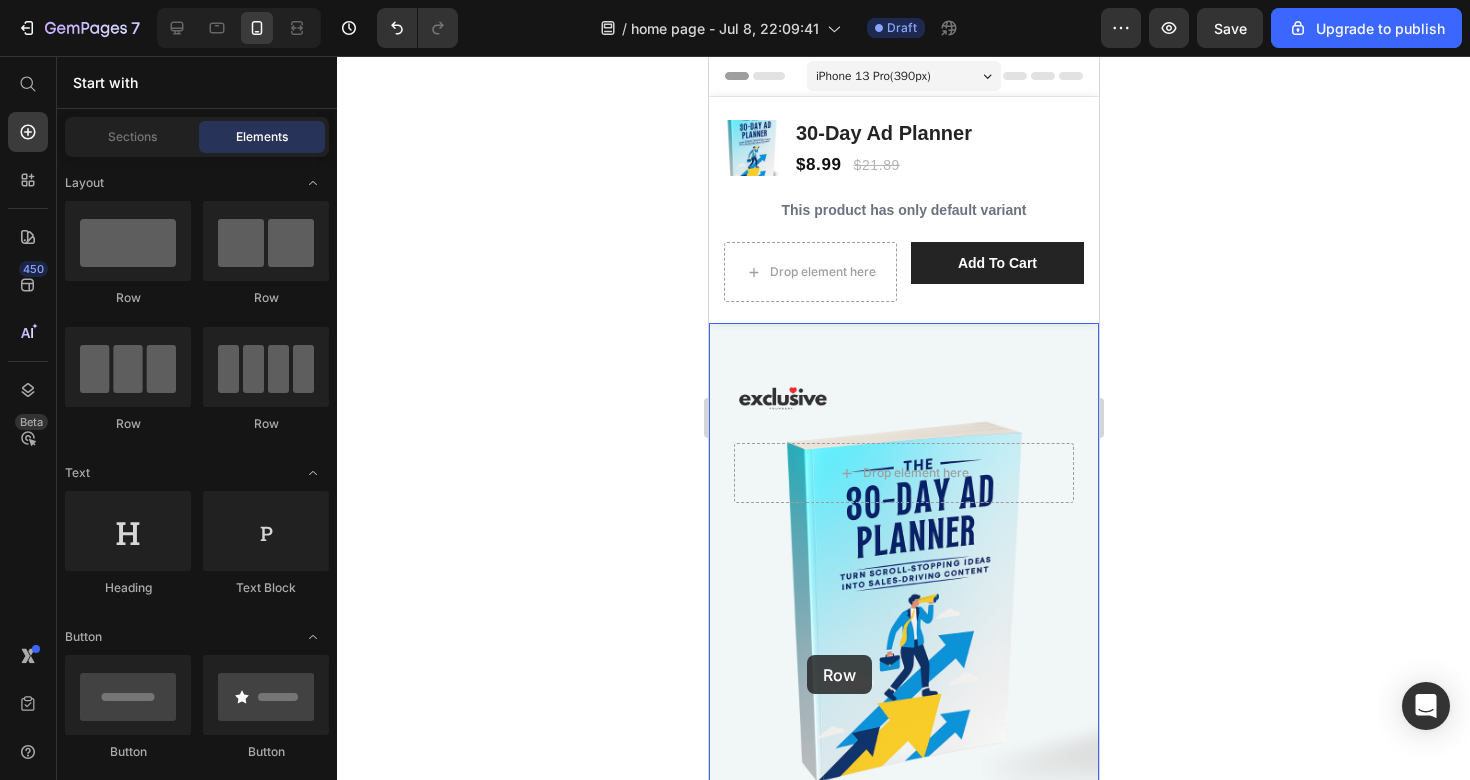 drag, startPoint x: 850, startPoint y: 336, endPoint x: 806, endPoint y: 655, distance: 322.02017 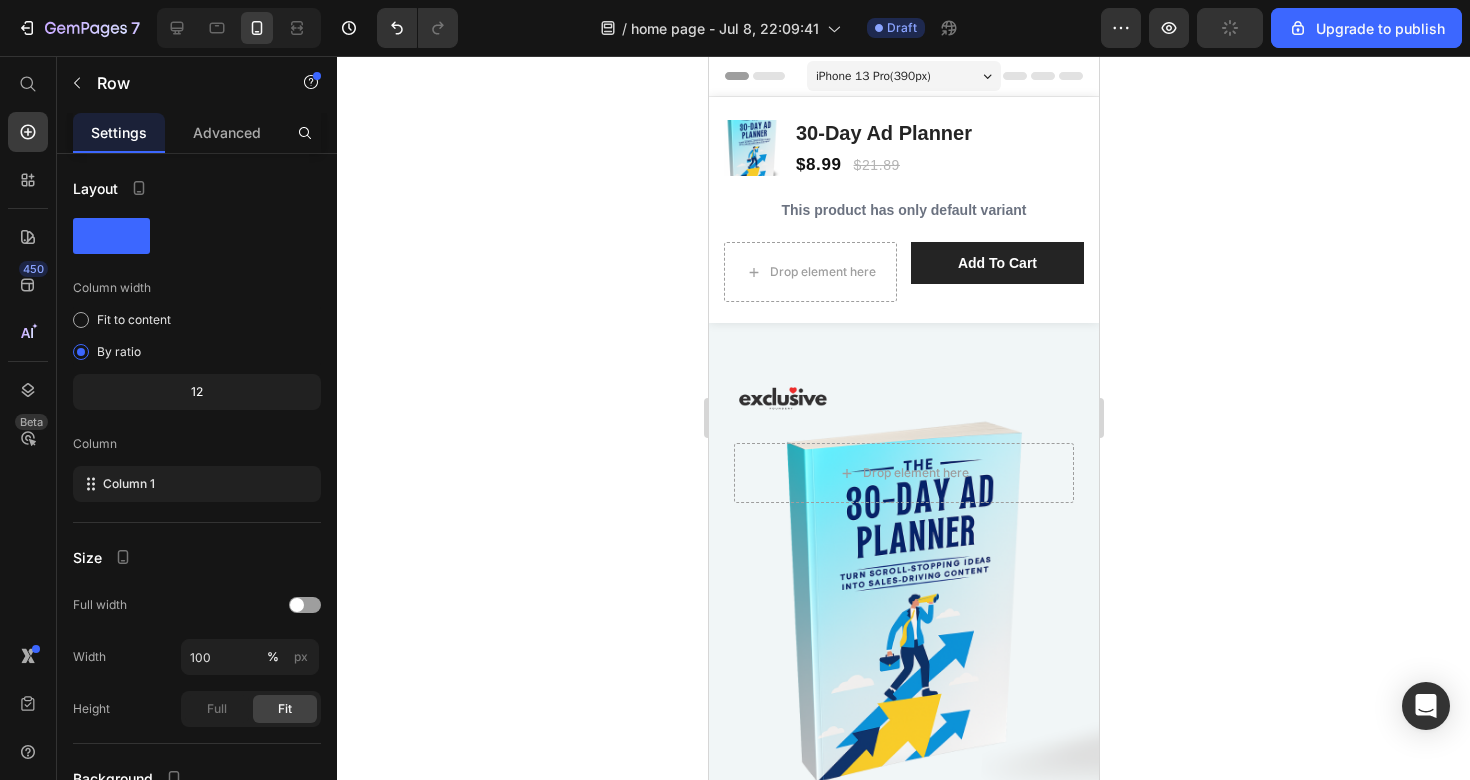 click 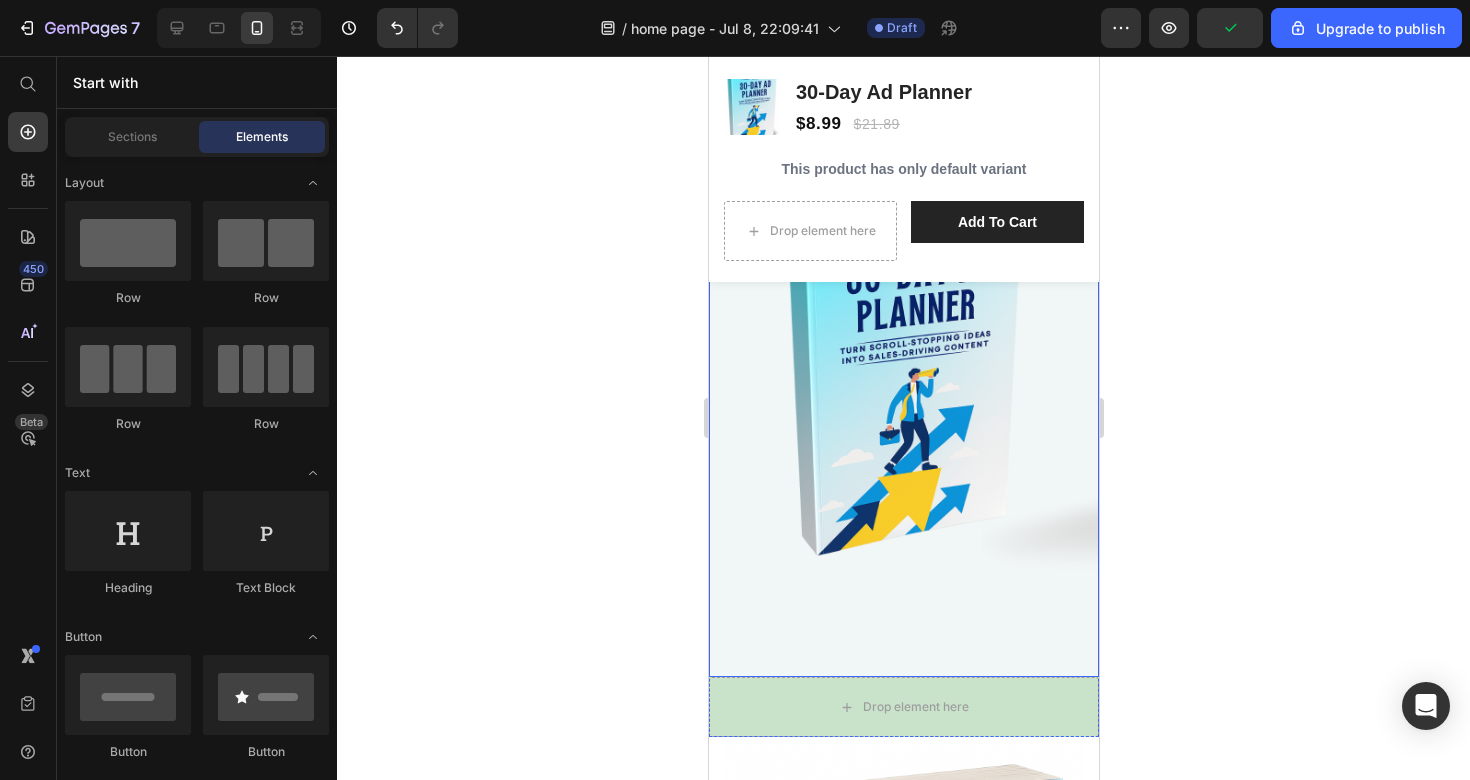 scroll, scrollTop: 245, scrollLeft: 0, axis: vertical 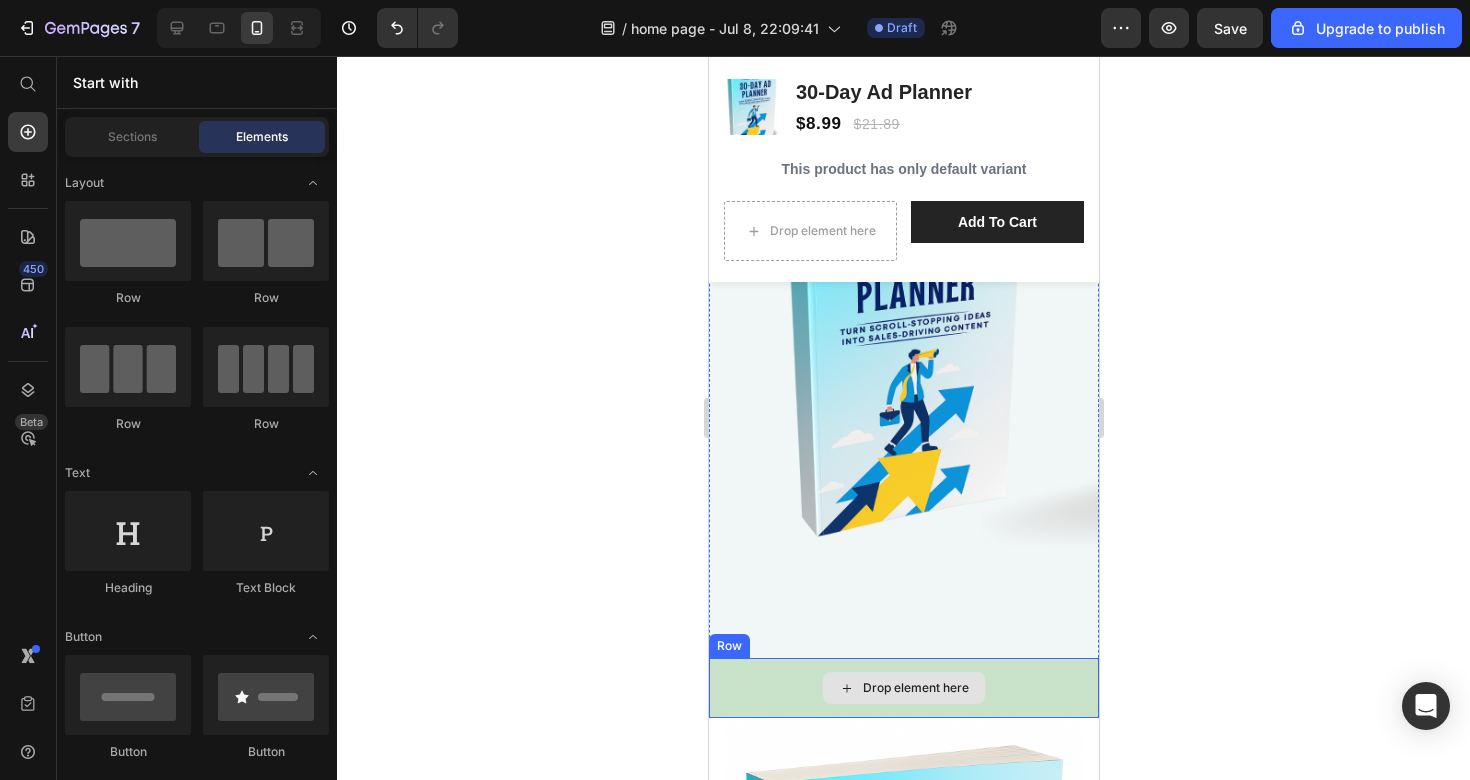 click on "Drop element here" at bounding box center (915, 688) 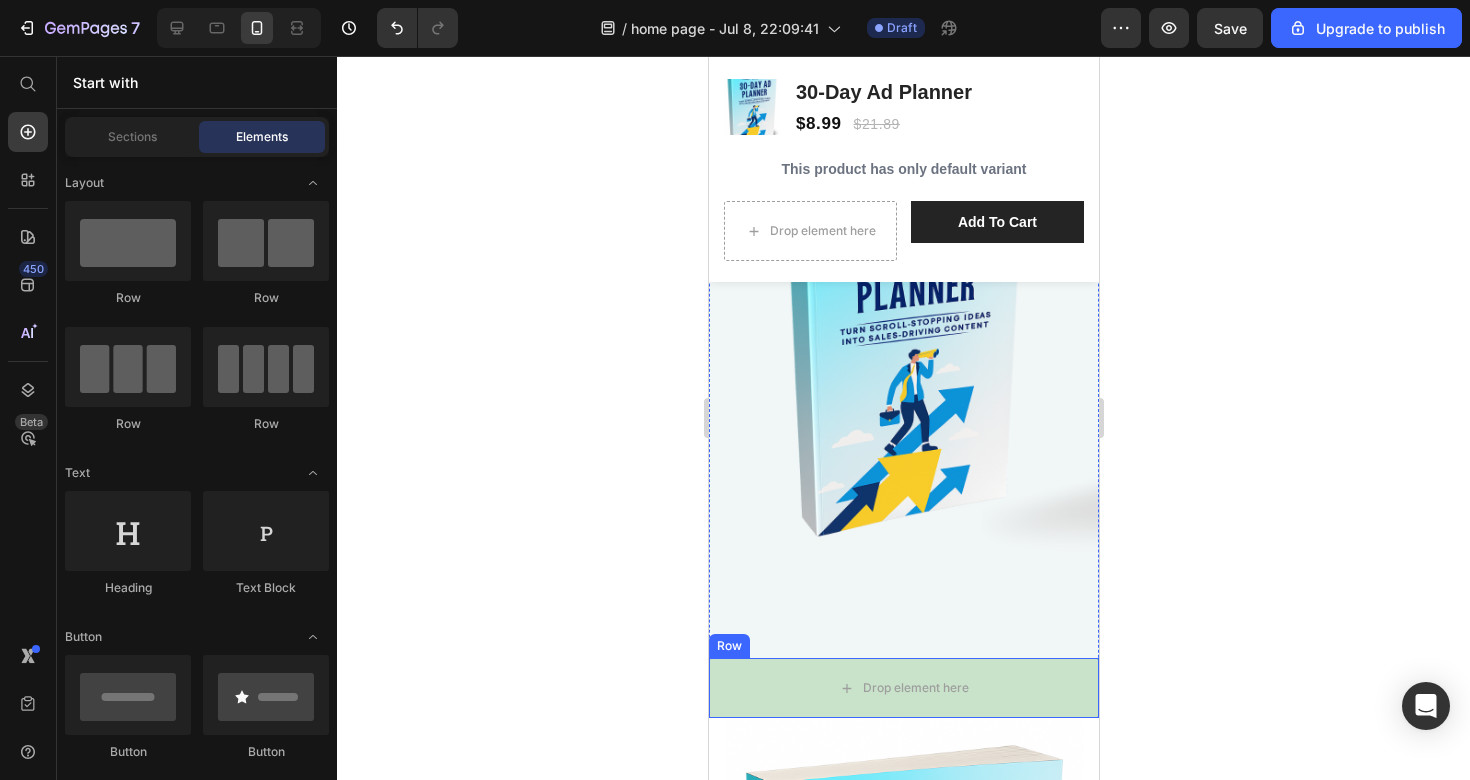 click 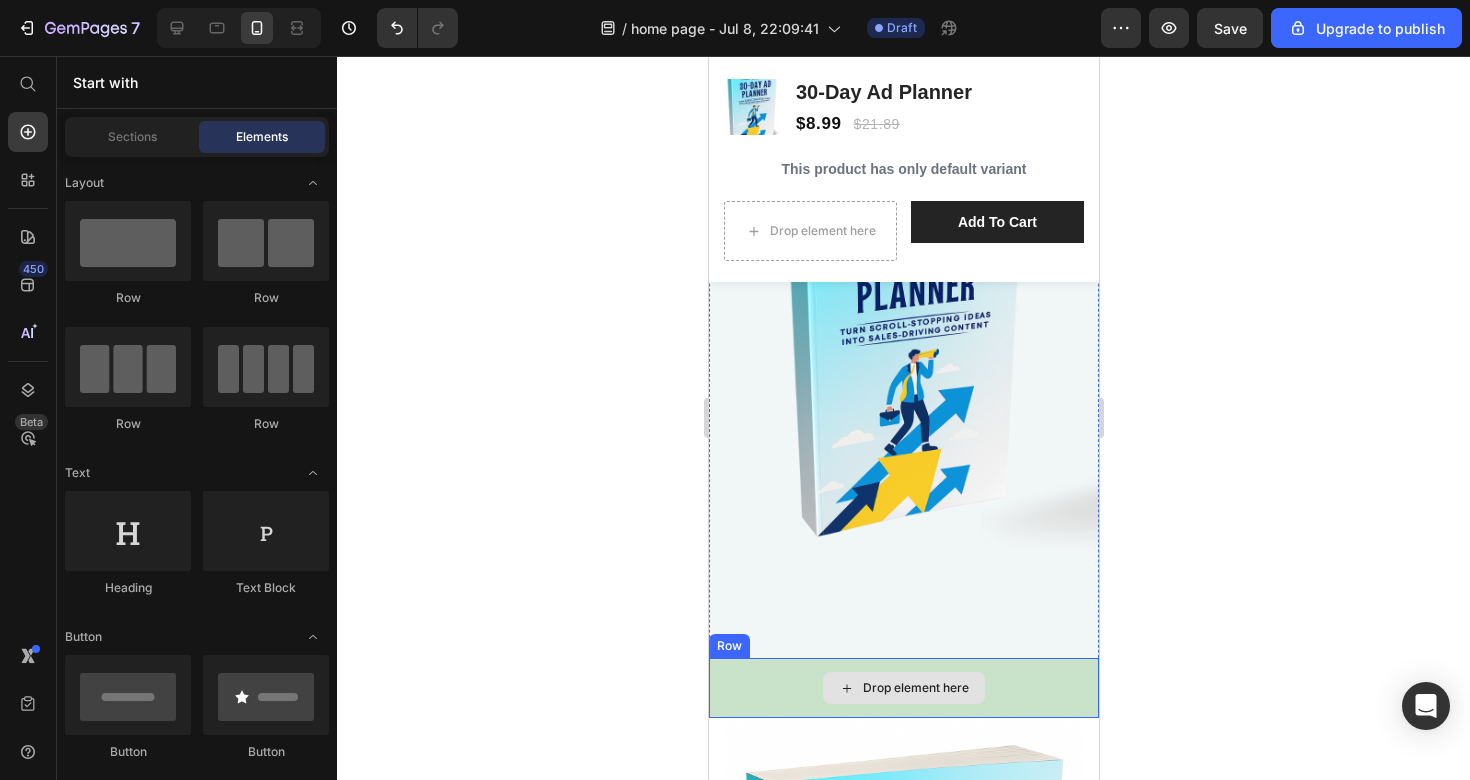 click on "Drop element here" at bounding box center (903, 688) 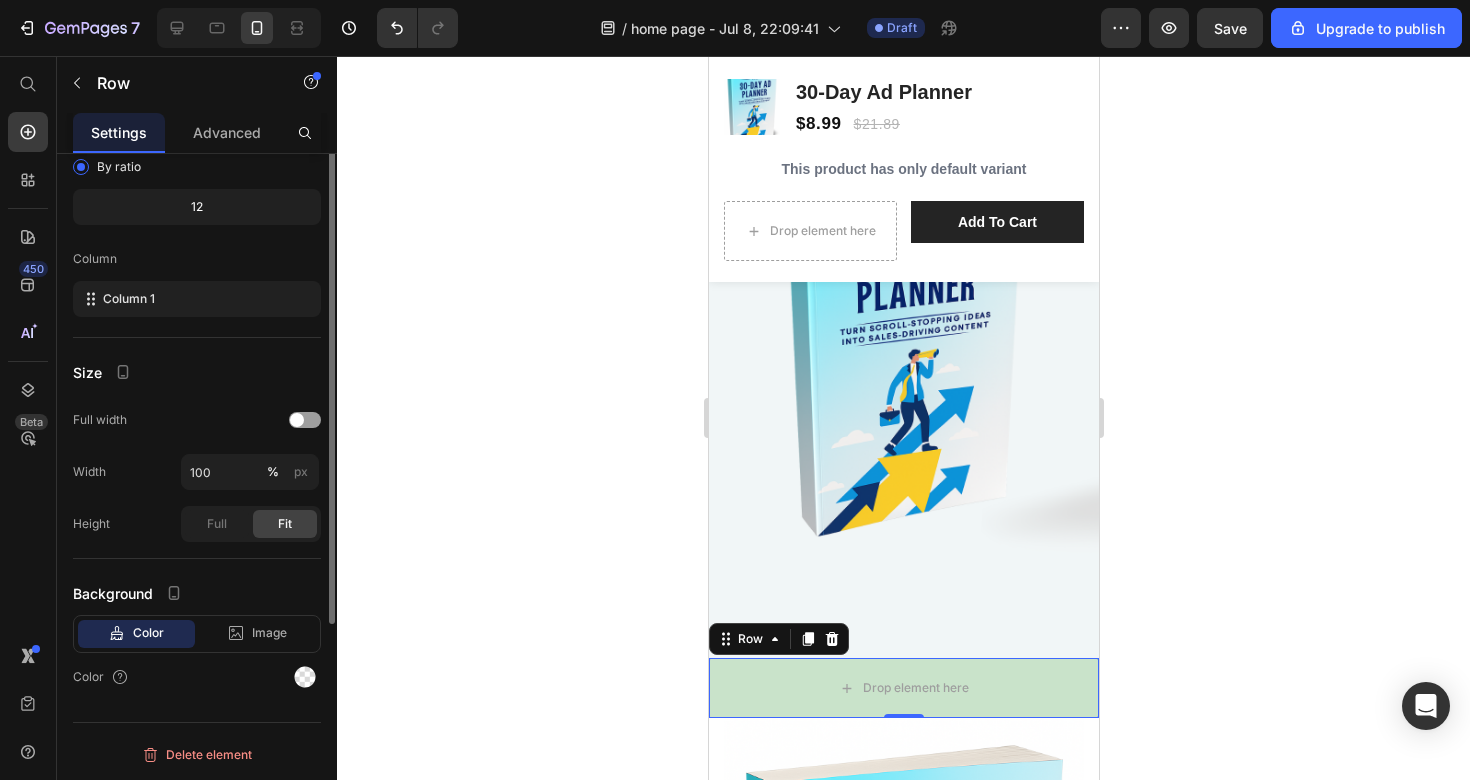 scroll, scrollTop: 0, scrollLeft: 0, axis: both 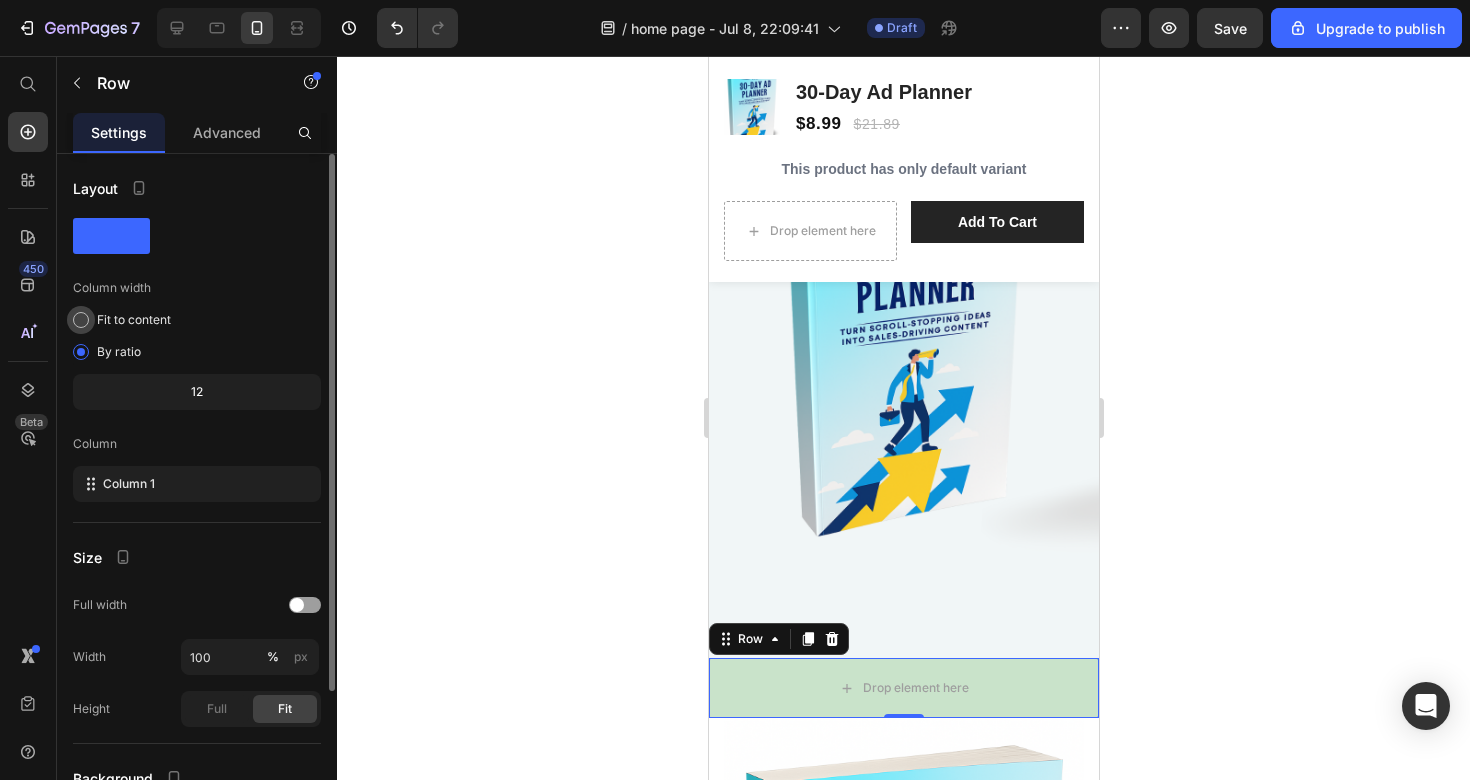 click on "Fit to content" 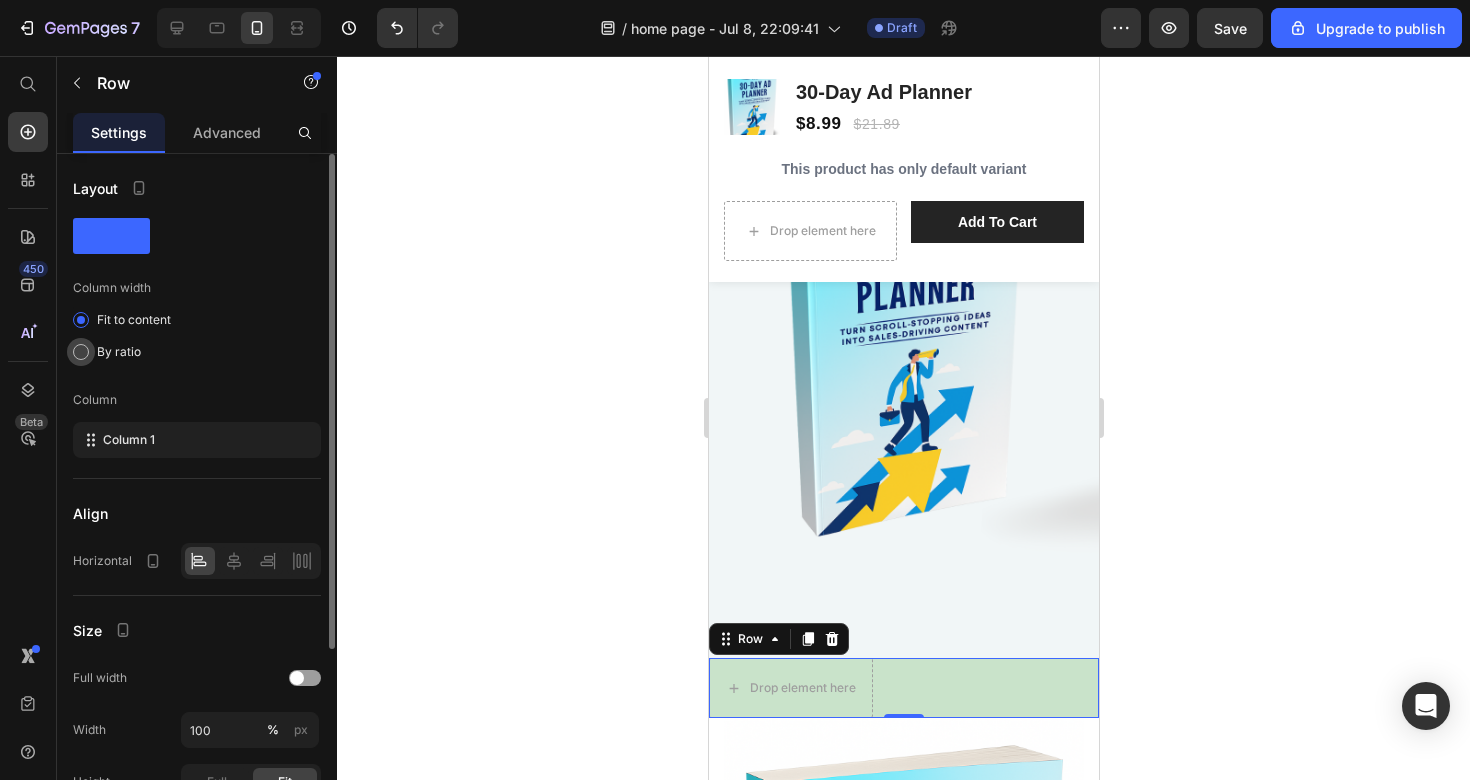 click at bounding box center (81, 352) 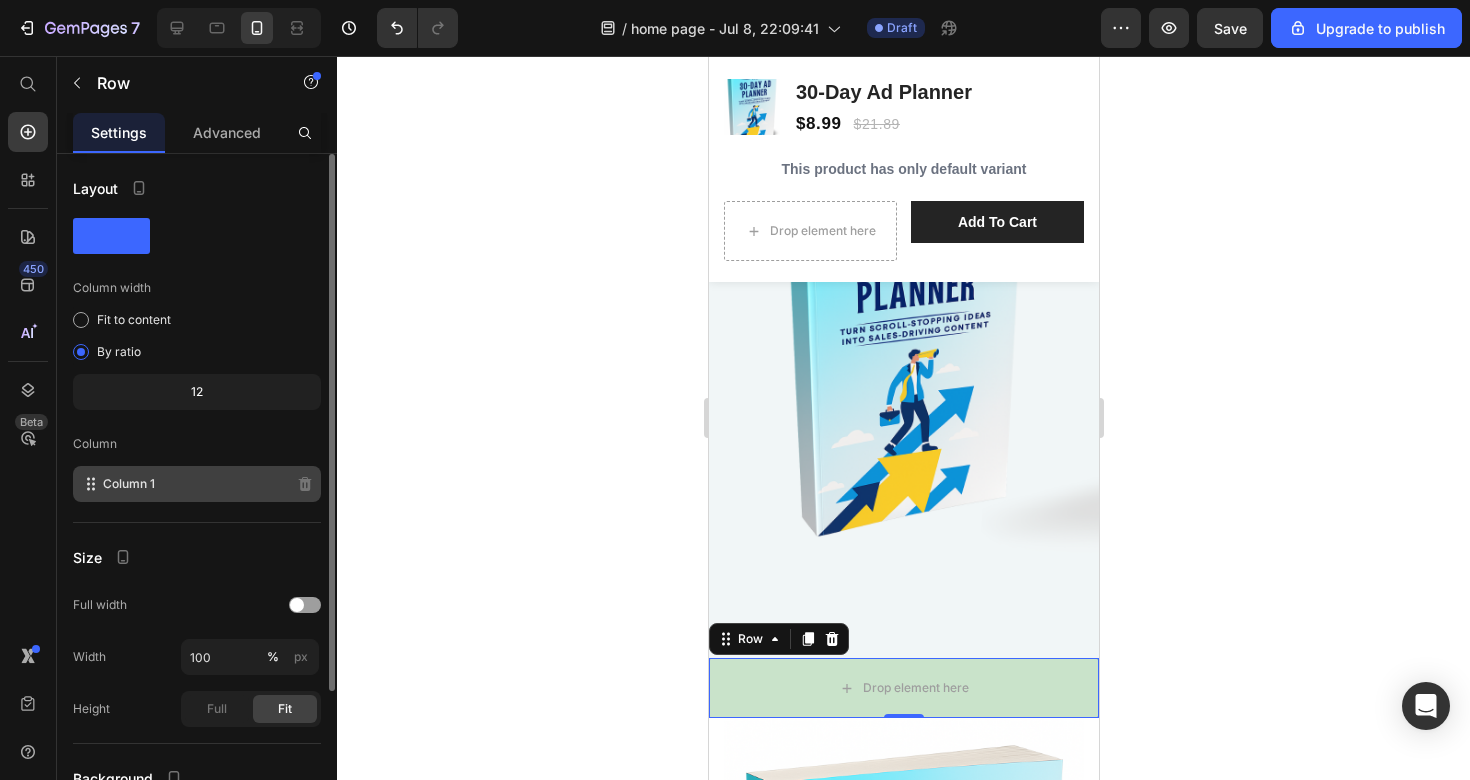 click on "Column 1" at bounding box center (129, 484) 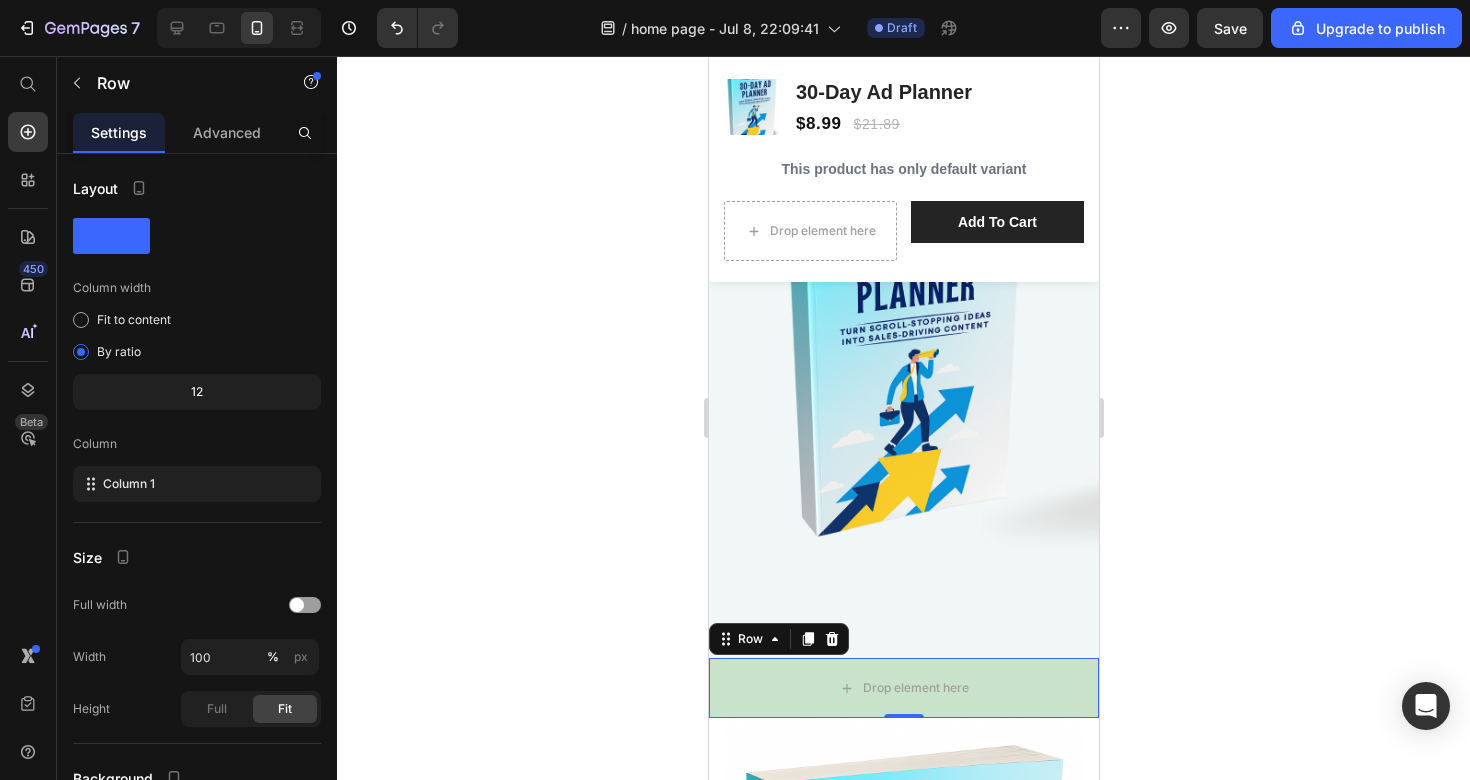 click 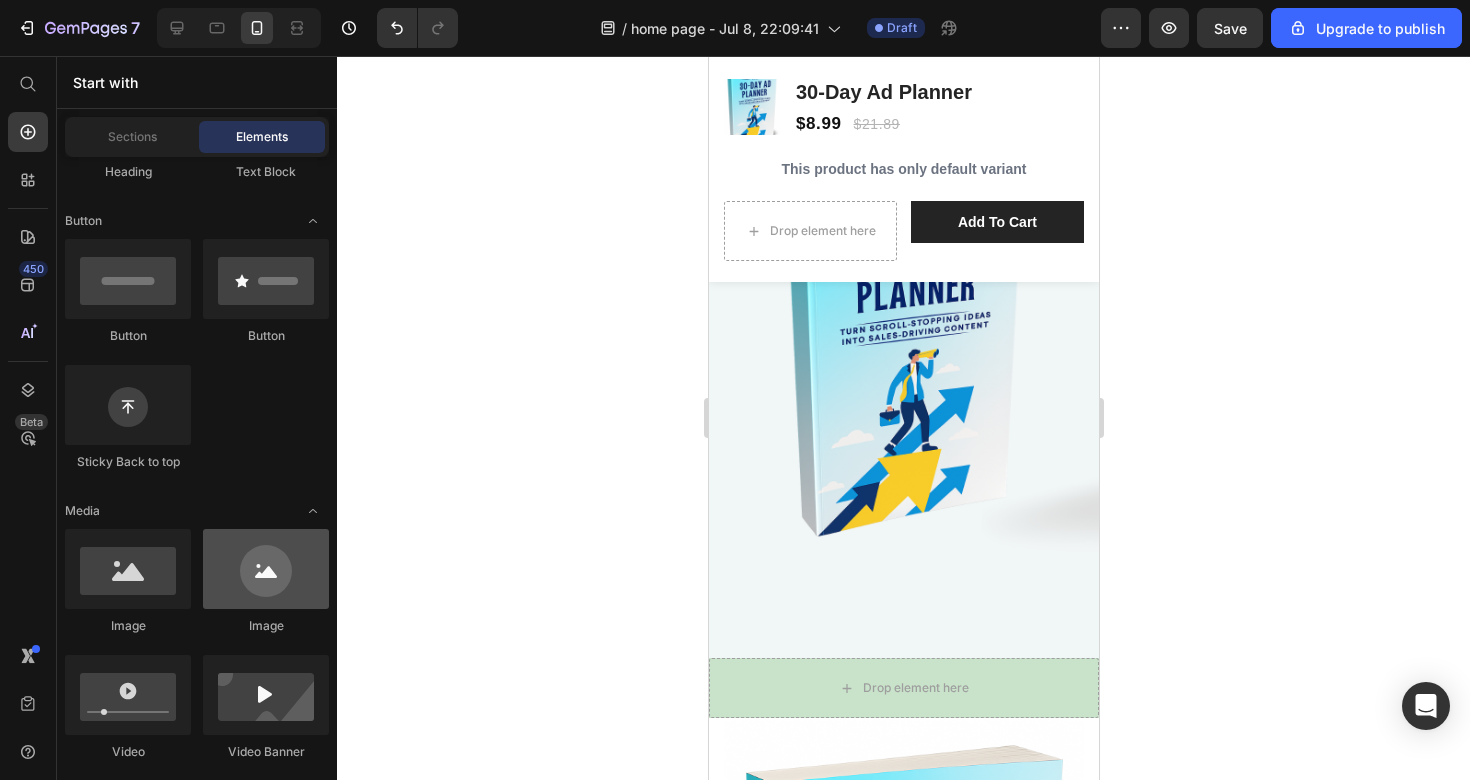 scroll, scrollTop: 0, scrollLeft: 0, axis: both 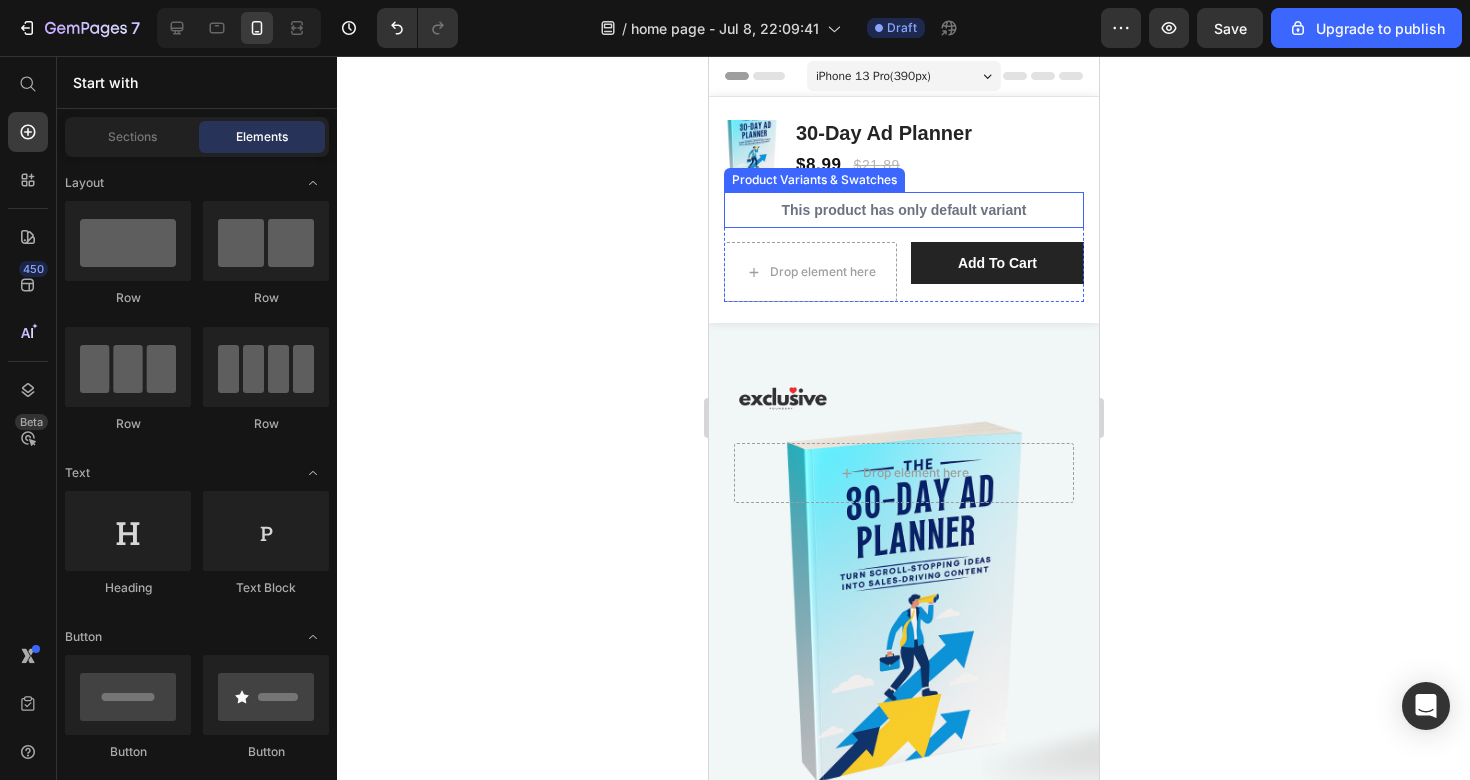 click on "This product has only default variant" at bounding box center [903, 210] 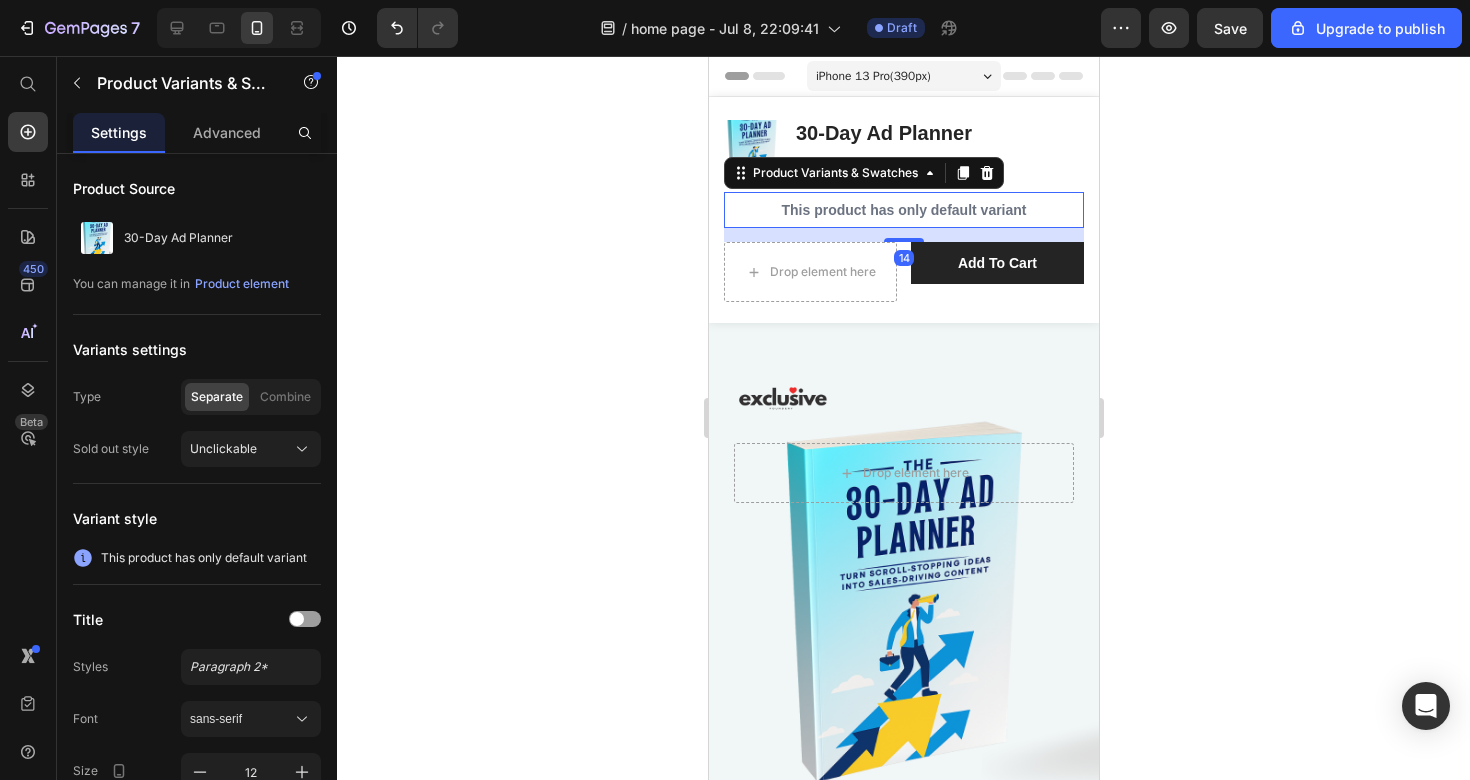 click on "This product has only default variant" at bounding box center [903, 210] 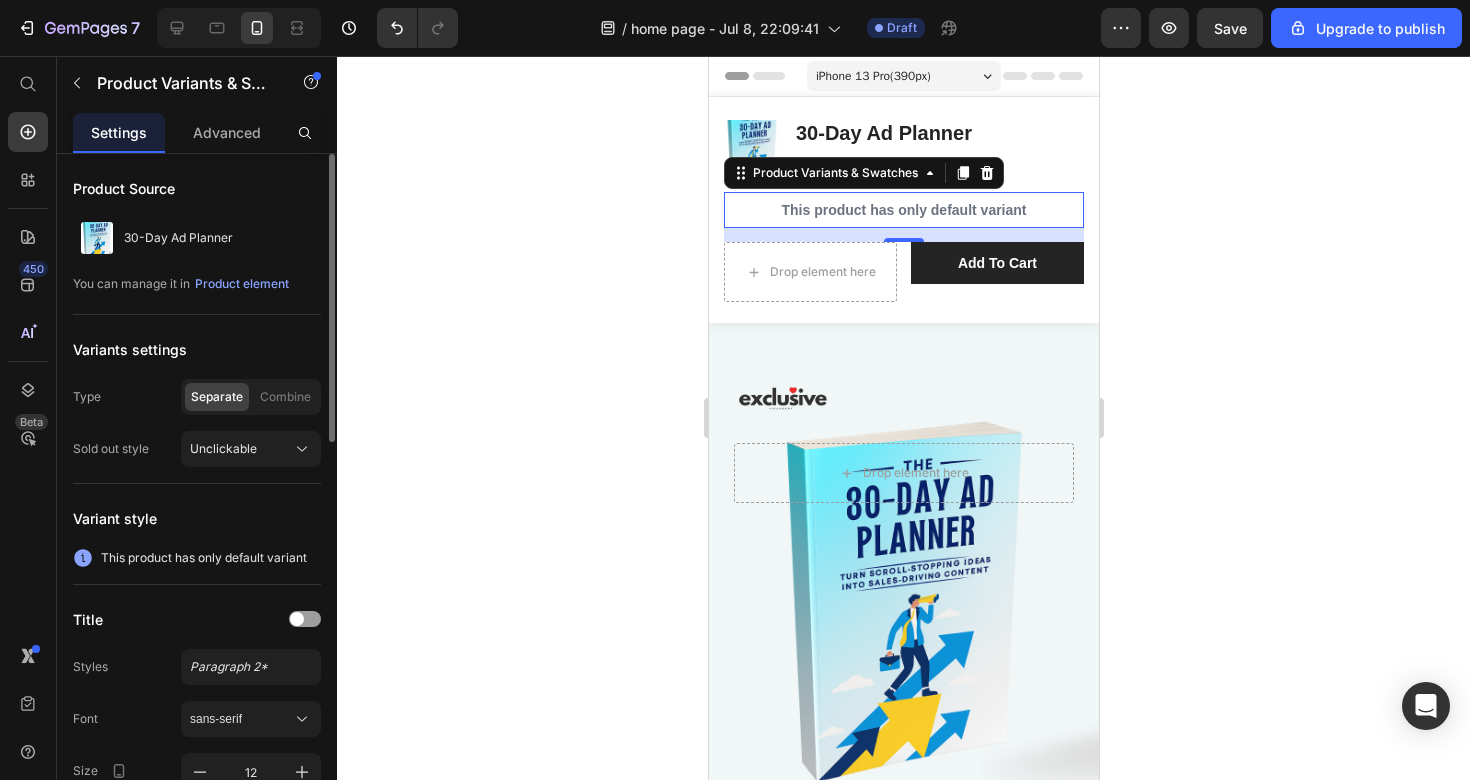 click on "This product has only default variant" at bounding box center [204, 558] 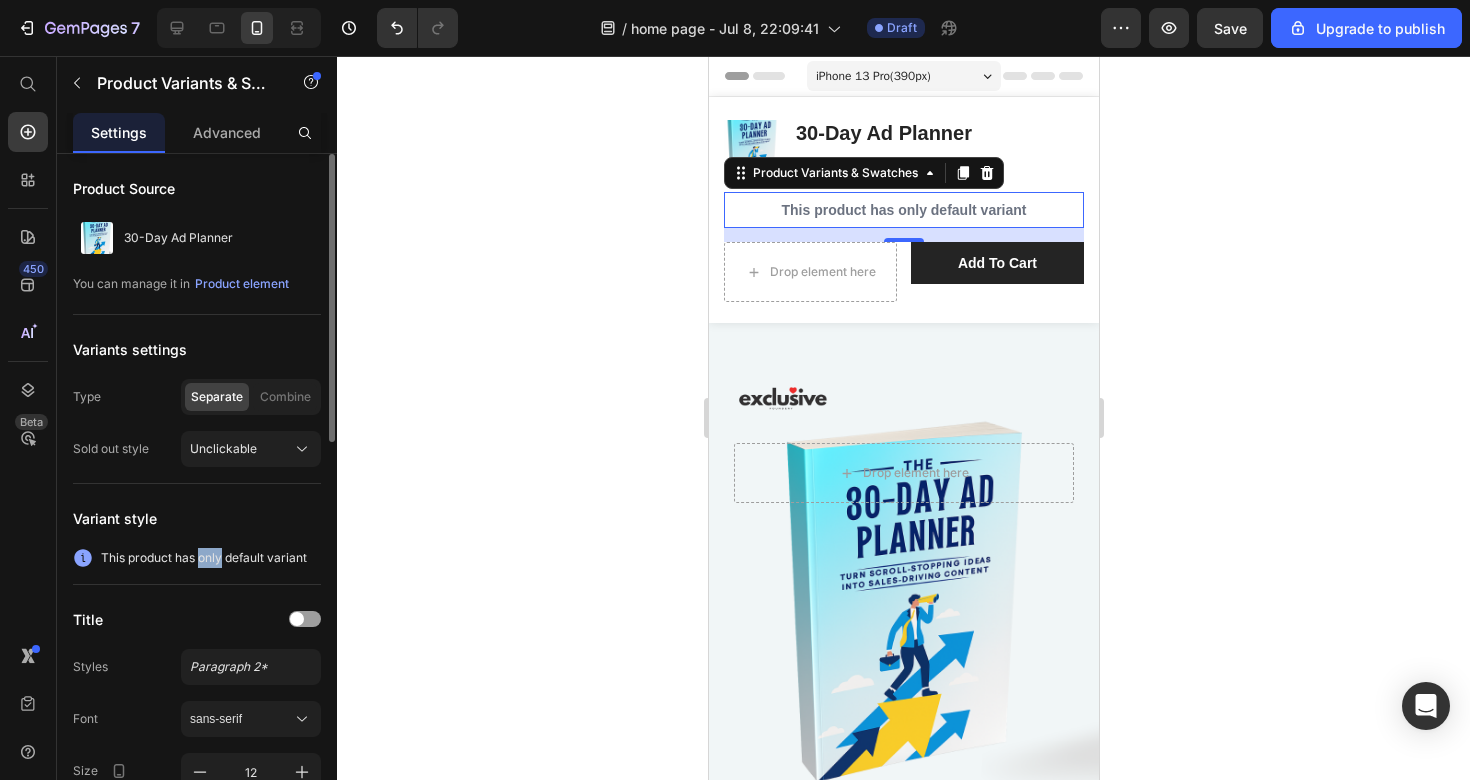 click on "This product has only default variant" at bounding box center (204, 558) 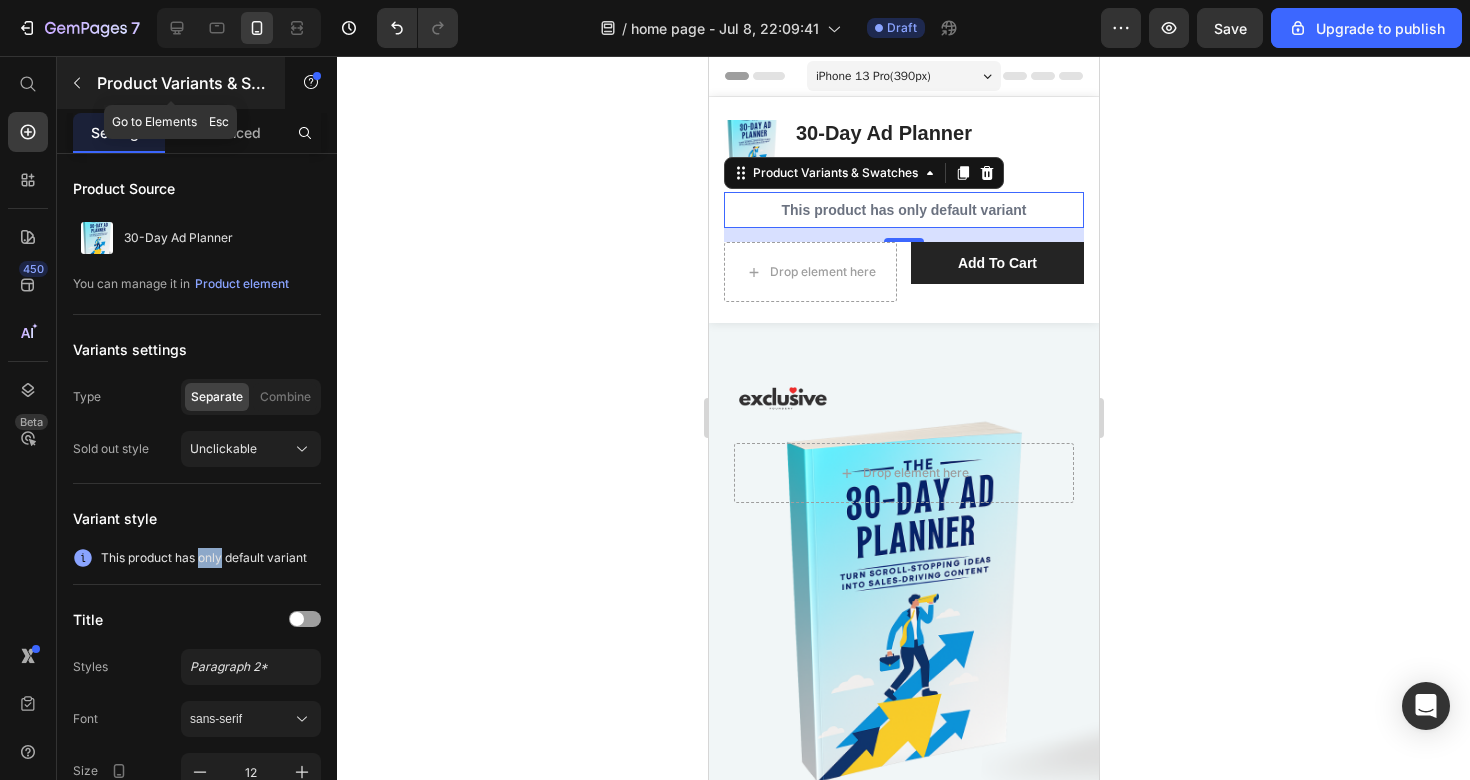 click at bounding box center [77, 83] 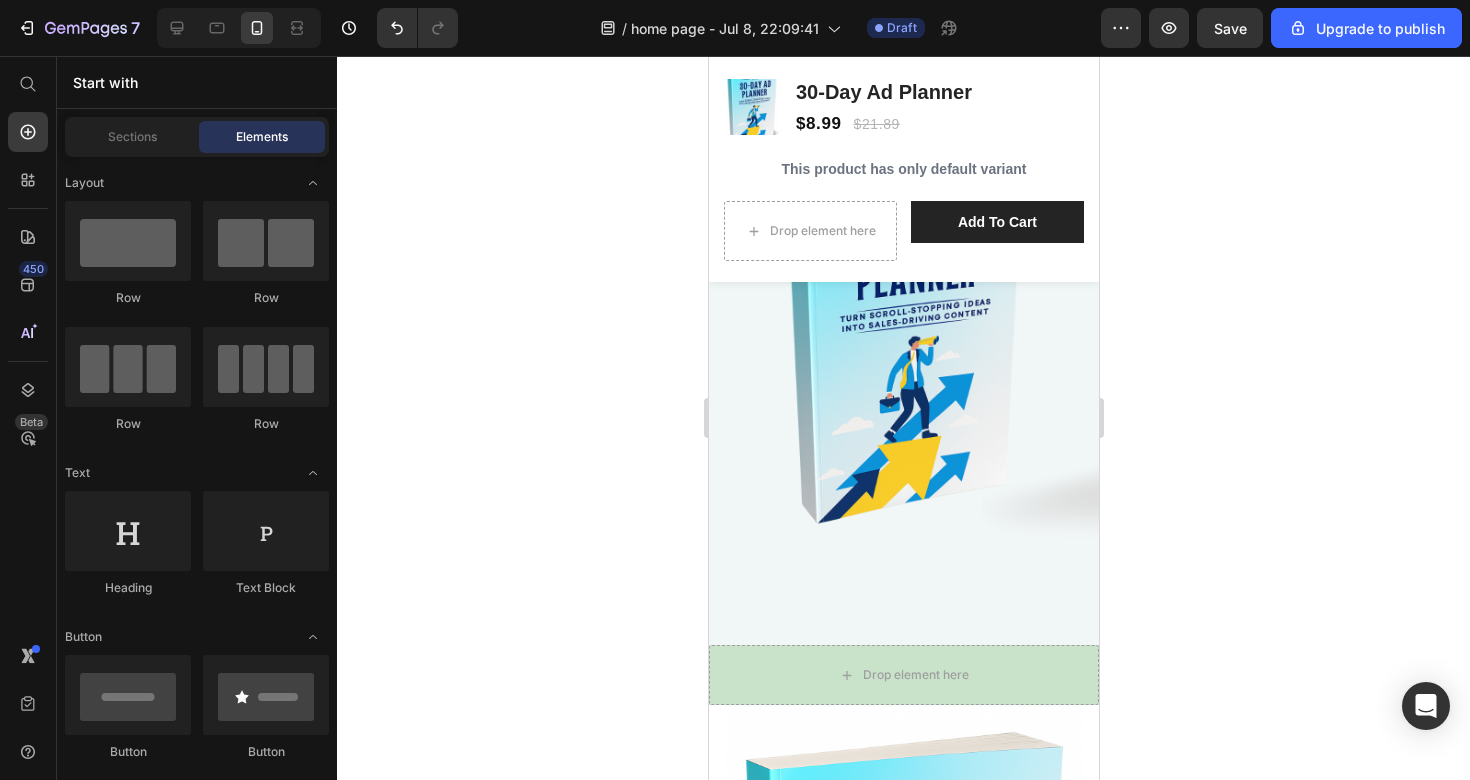 scroll, scrollTop: 262, scrollLeft: 0, axis: vertical 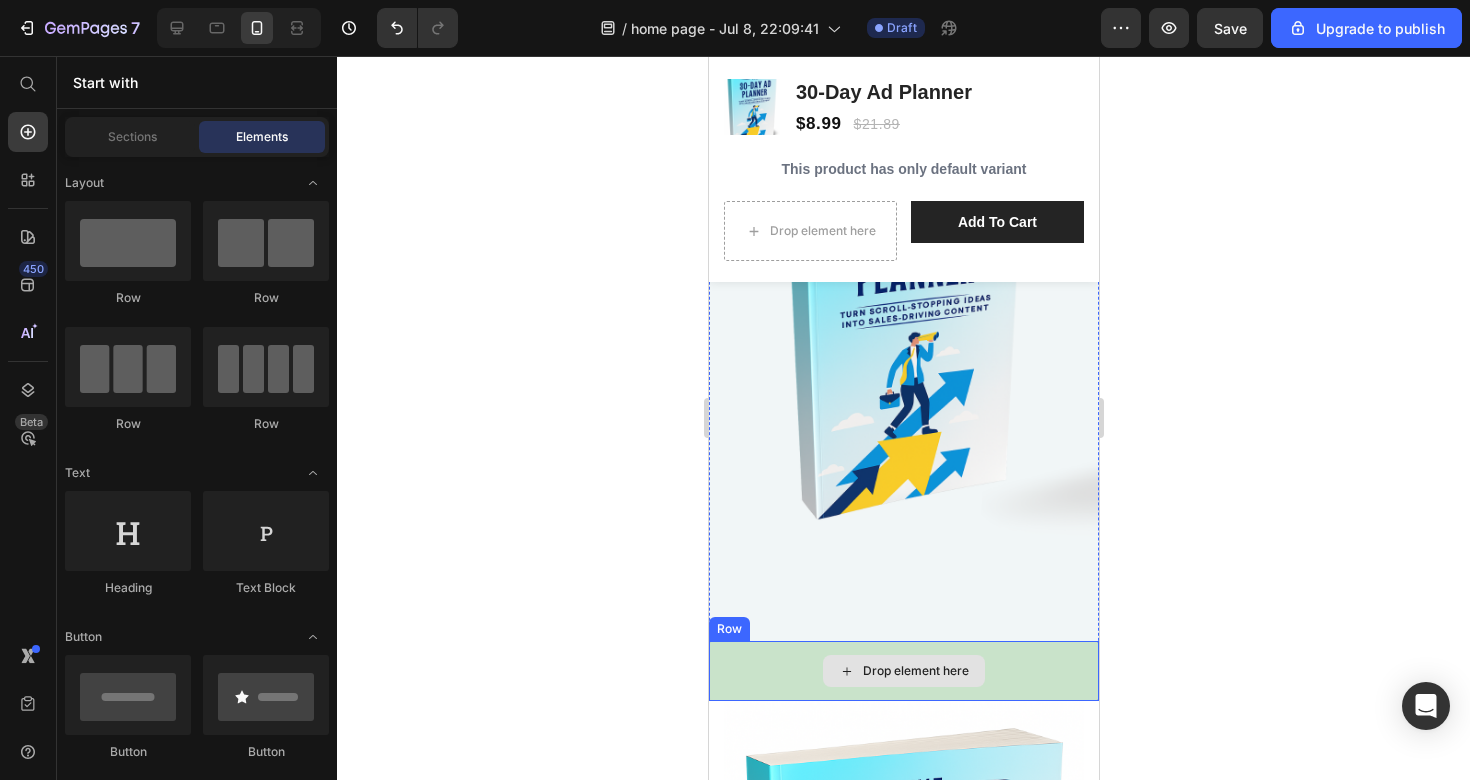 click on "Drop element here" at bounding box center [915, 671] 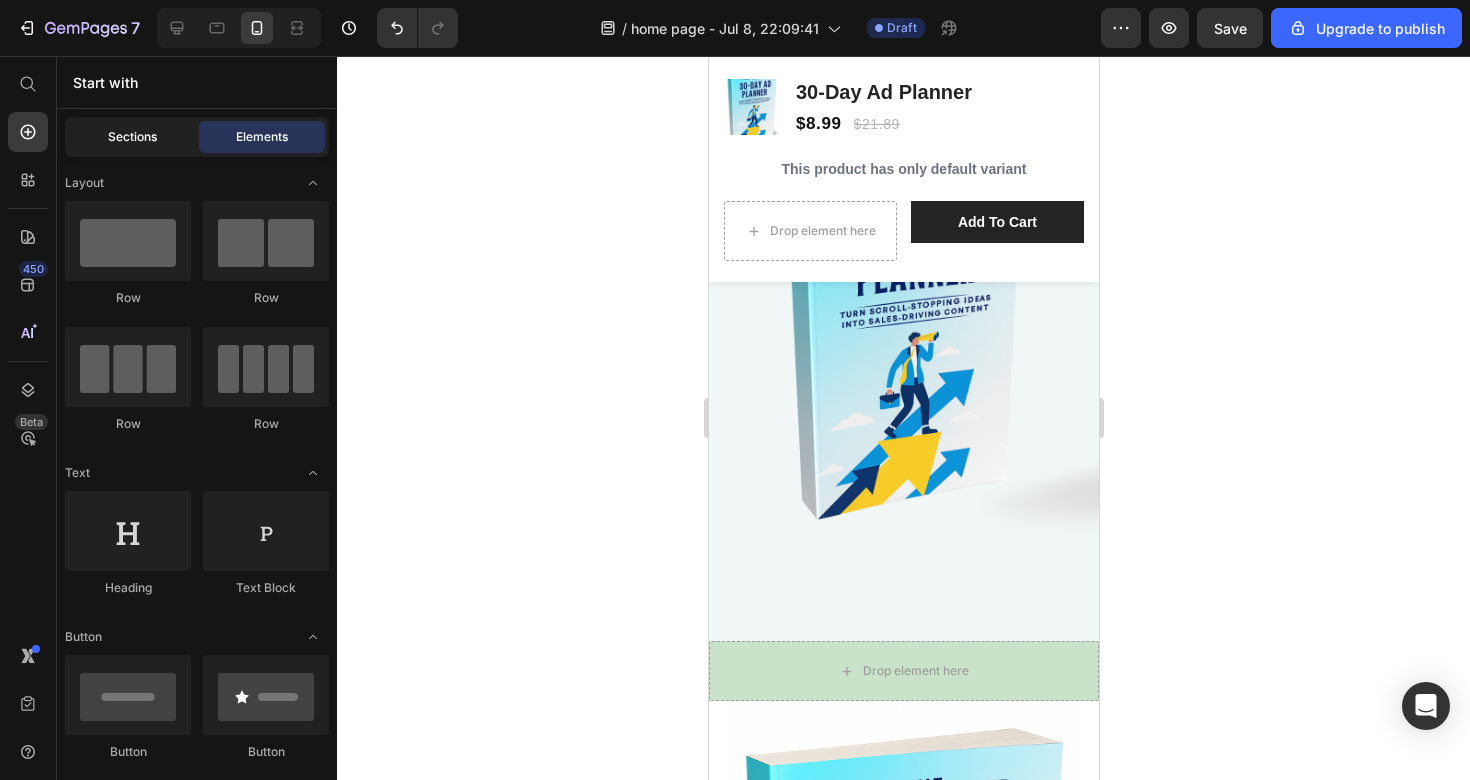 click on "Sections" at bounding box center (132, 137) 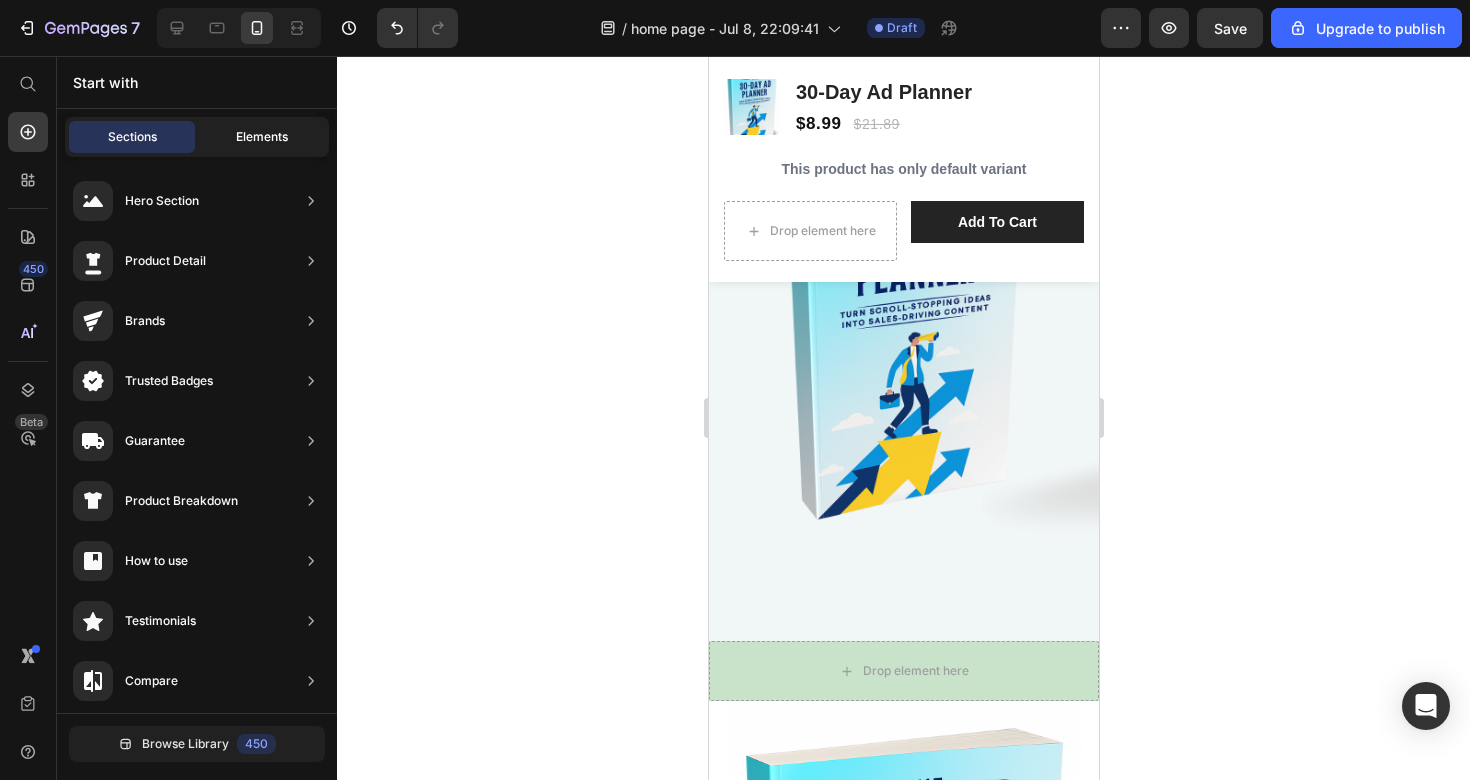 click on "Elements" 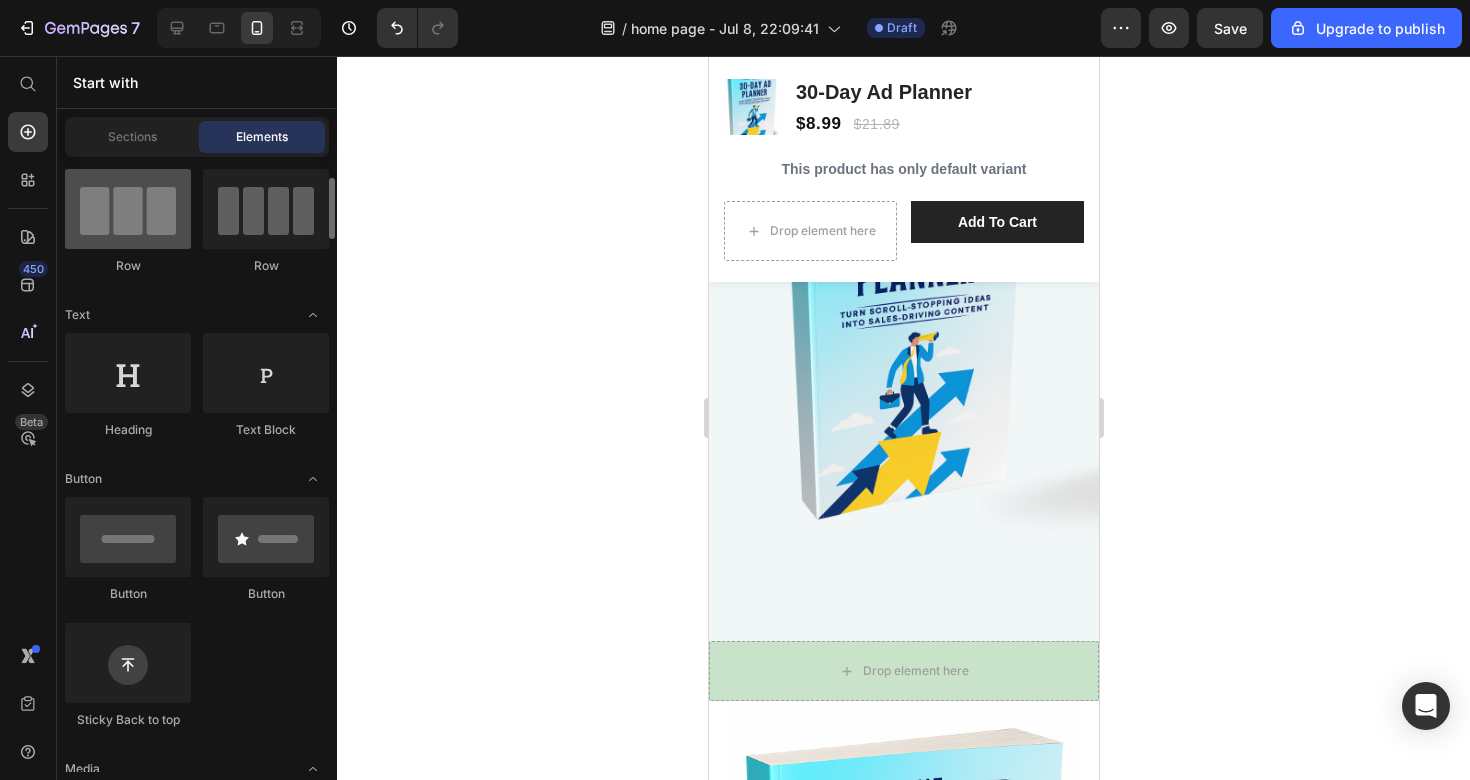 scroll, scrollTop: 173, scrollLeft: 0, axis: vertical 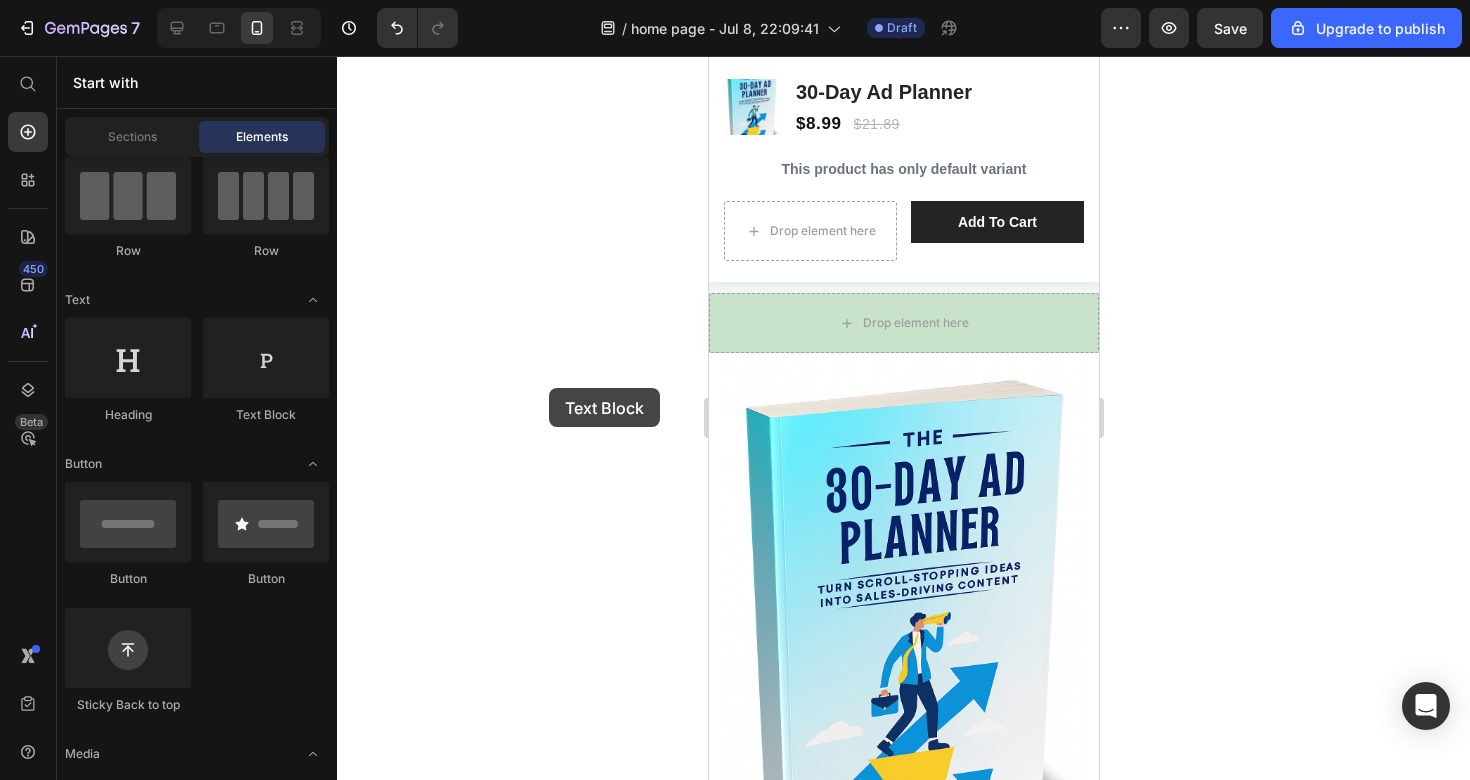 drag, startPoint x: 250, startPoint y: 396, endPoint x: 546, endPoint y: 388, distance: 296.1081 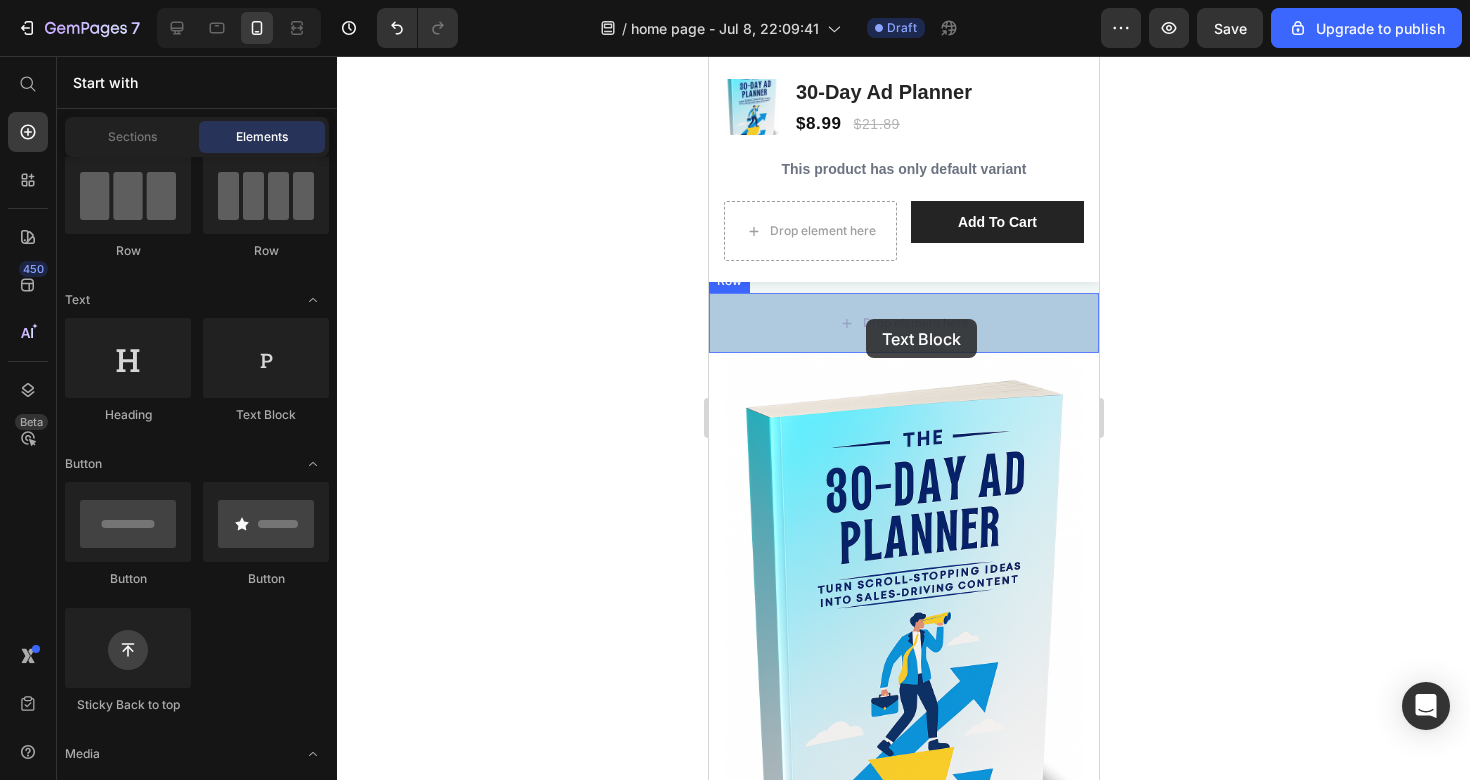 drag, startPoint x: 951, startPoint y: 414, endPoint x: 862, endPoint y: 318, distance: 130.90837 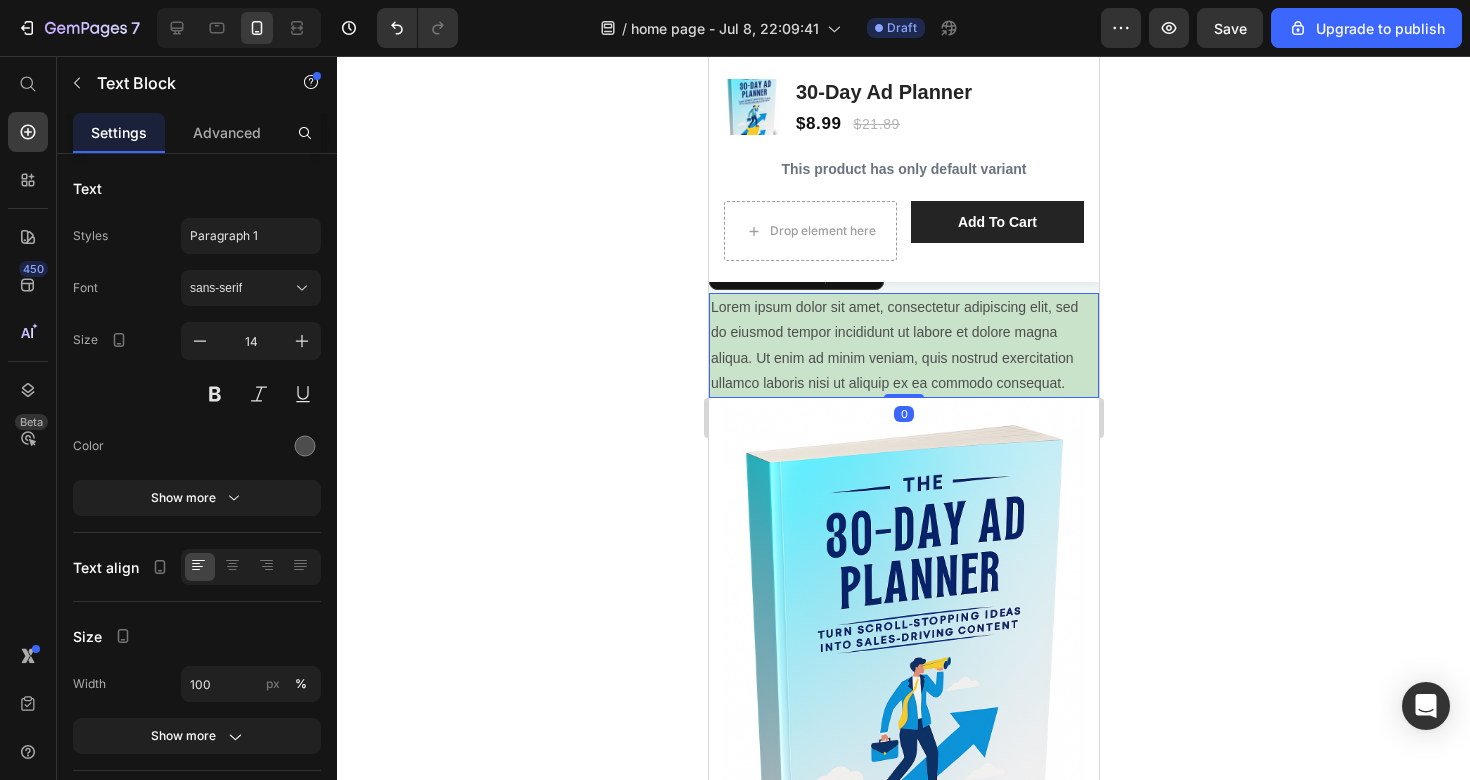 click 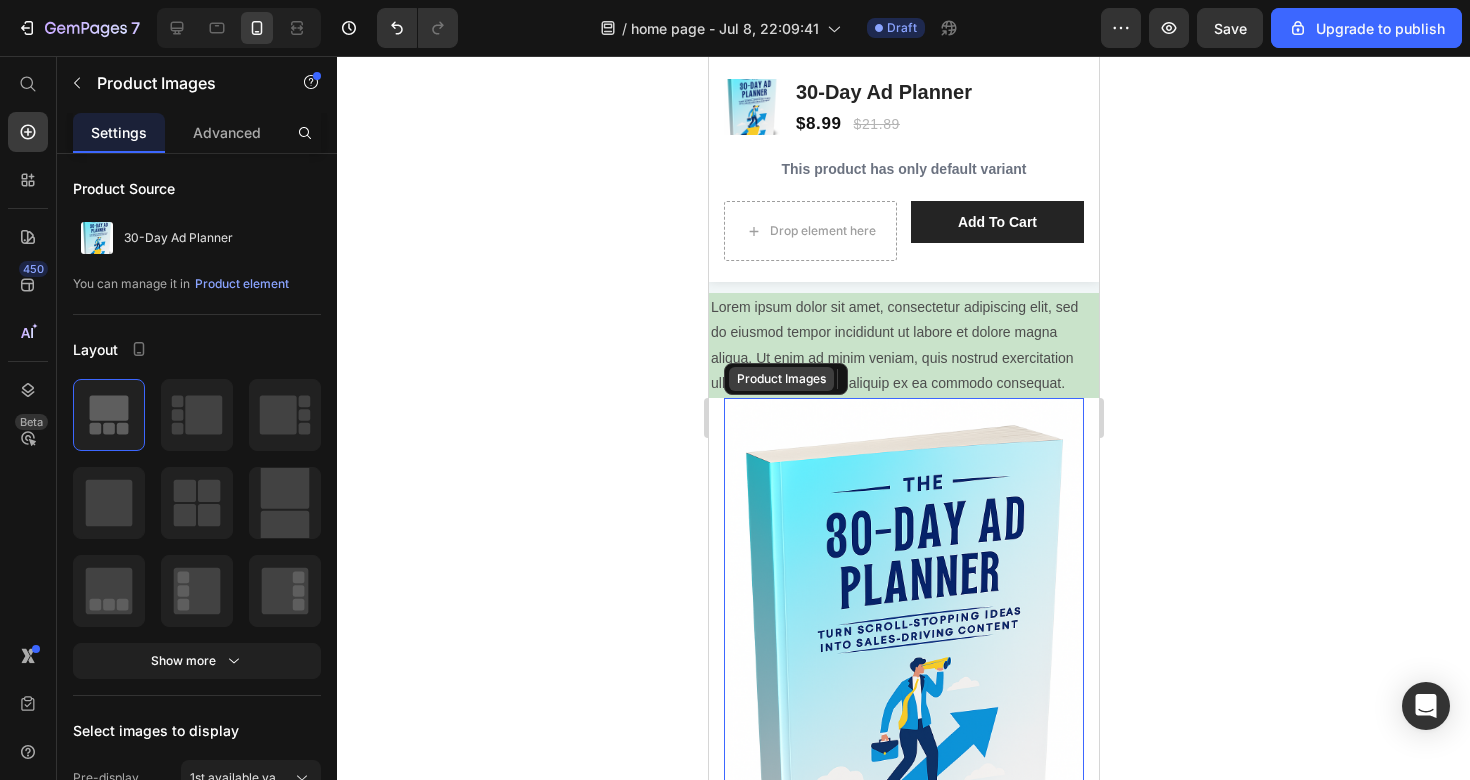 click on "Product Images" at bounding box center [780, 379] 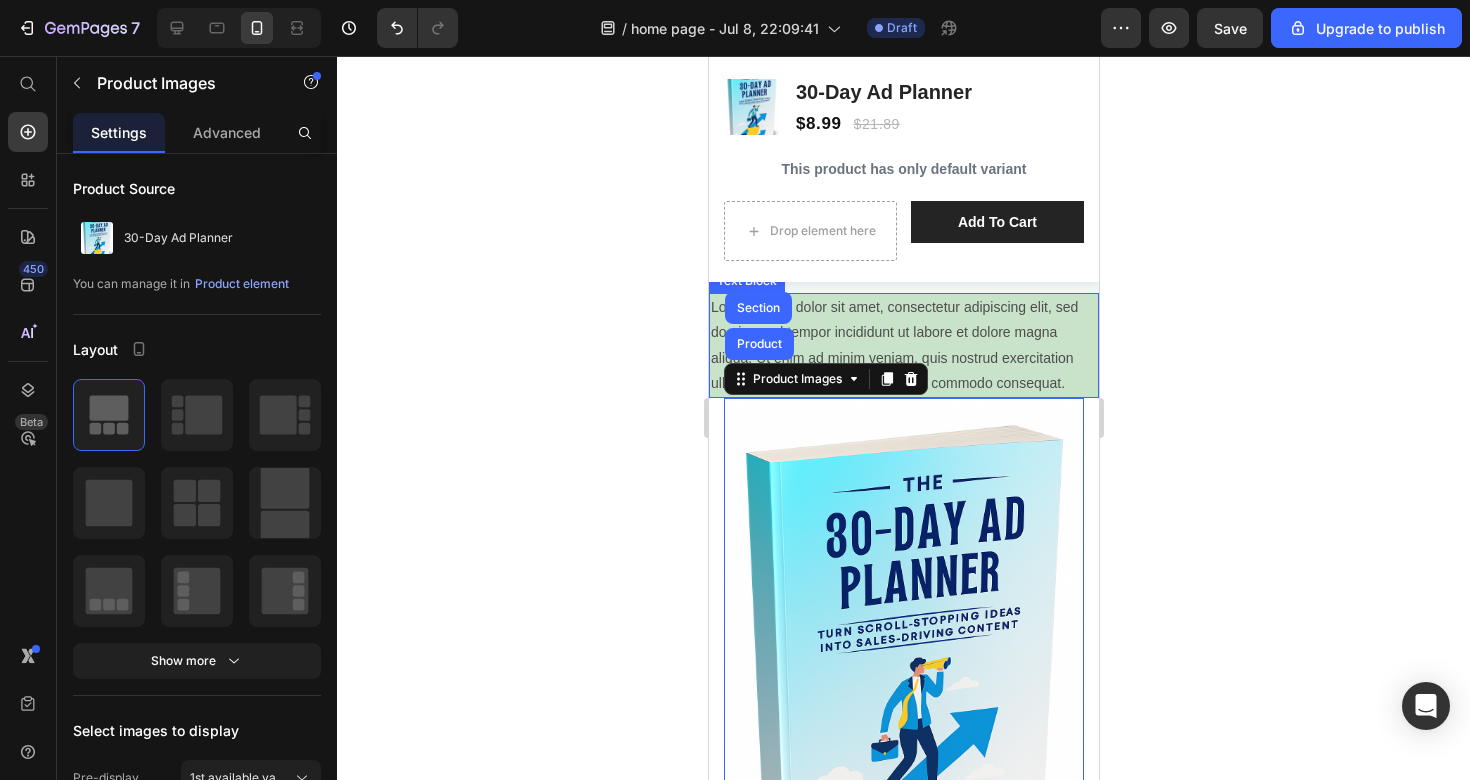 click on "Lorem ipsum dolor sit amet, consectetur adipiscing elit, sed do eiusmod tempor incididunt ut labore et dolore magna aliqua. Ut enim ad minim veniam, quis nostrud exercitation ullamco laboris nisi ut aliquip ex ea commodo consequat." at bounding box center (903, 345) 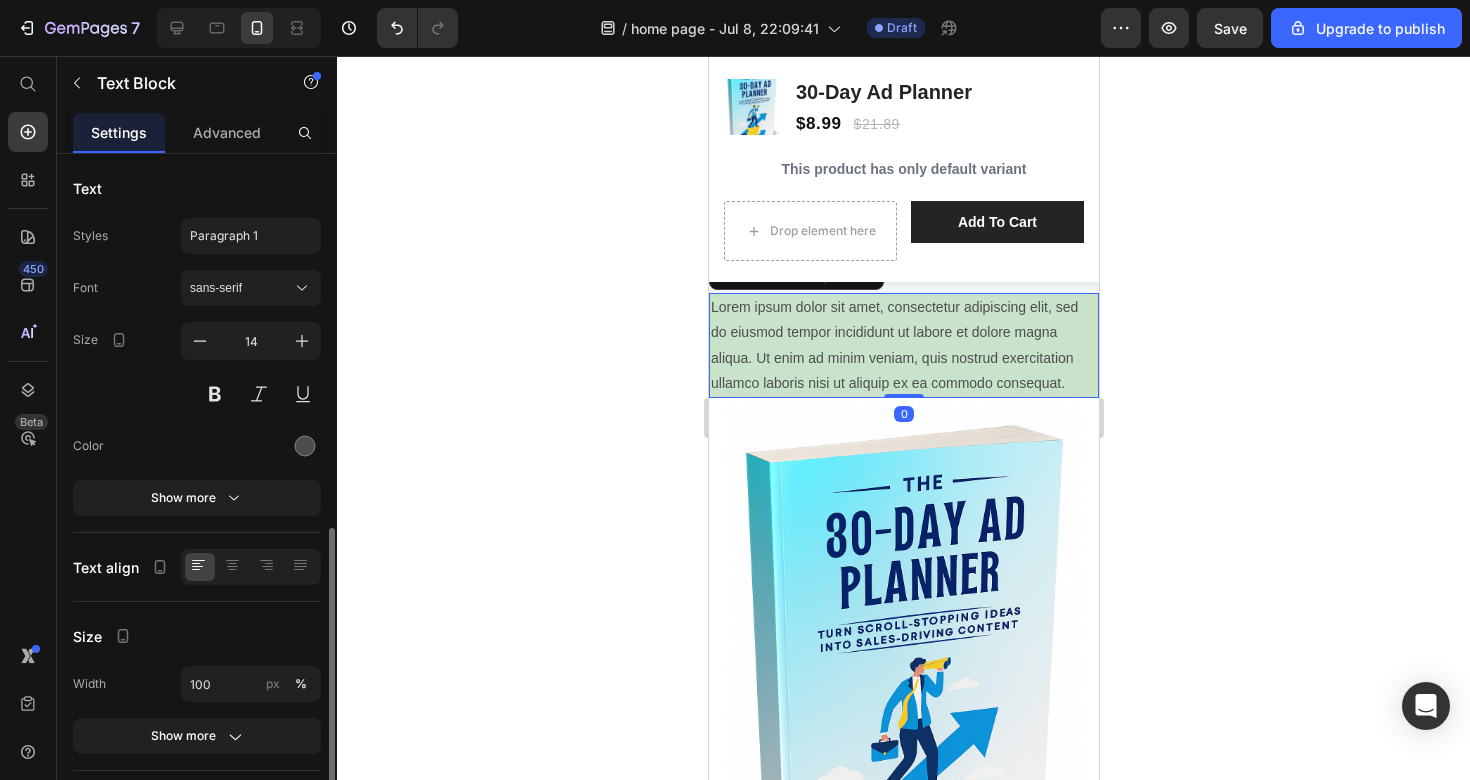 scroll, scrollTop: 212, scrollLeft: 0, axis: vertical 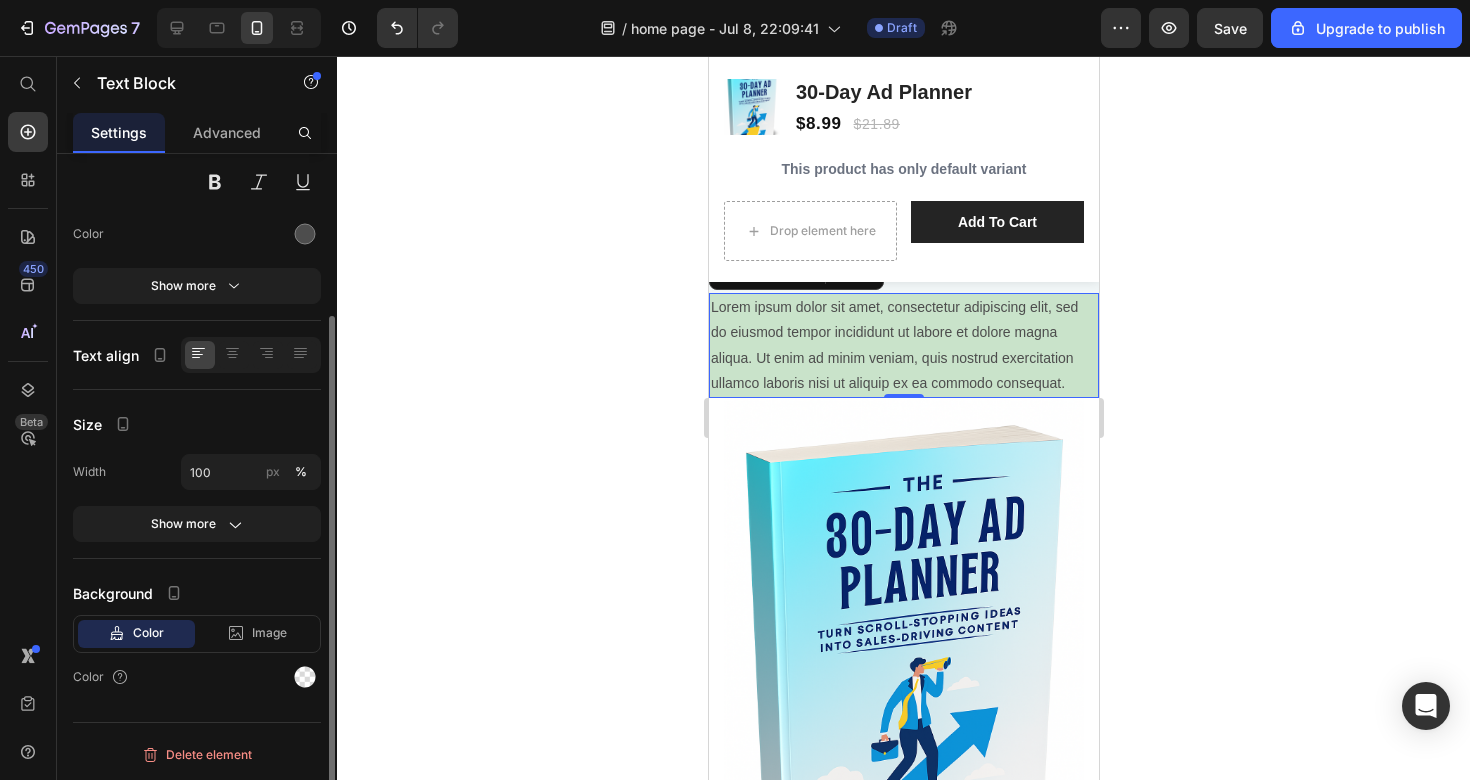 click on "Color Image Video" at bounding box center [197, 634] 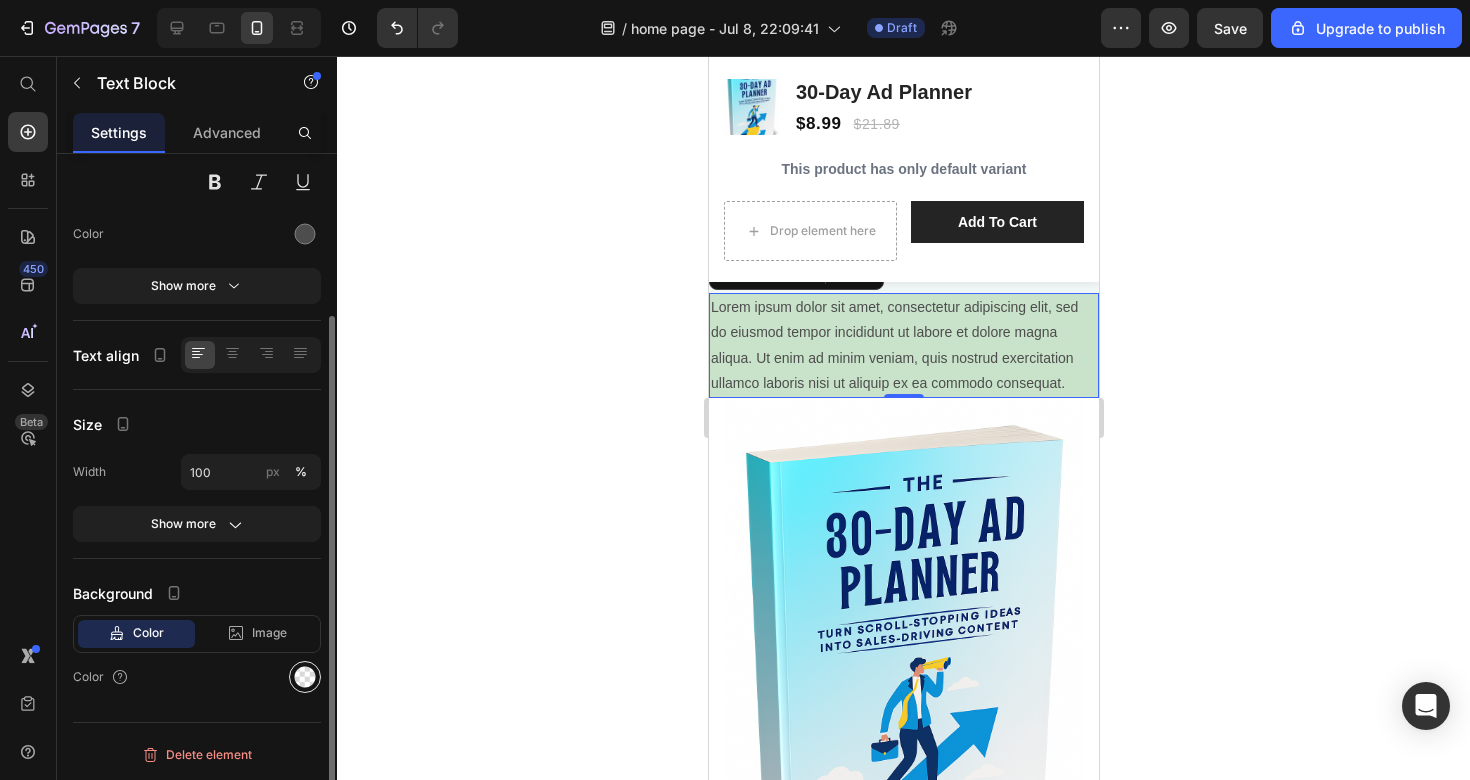 click at bounding box center [305, 677] 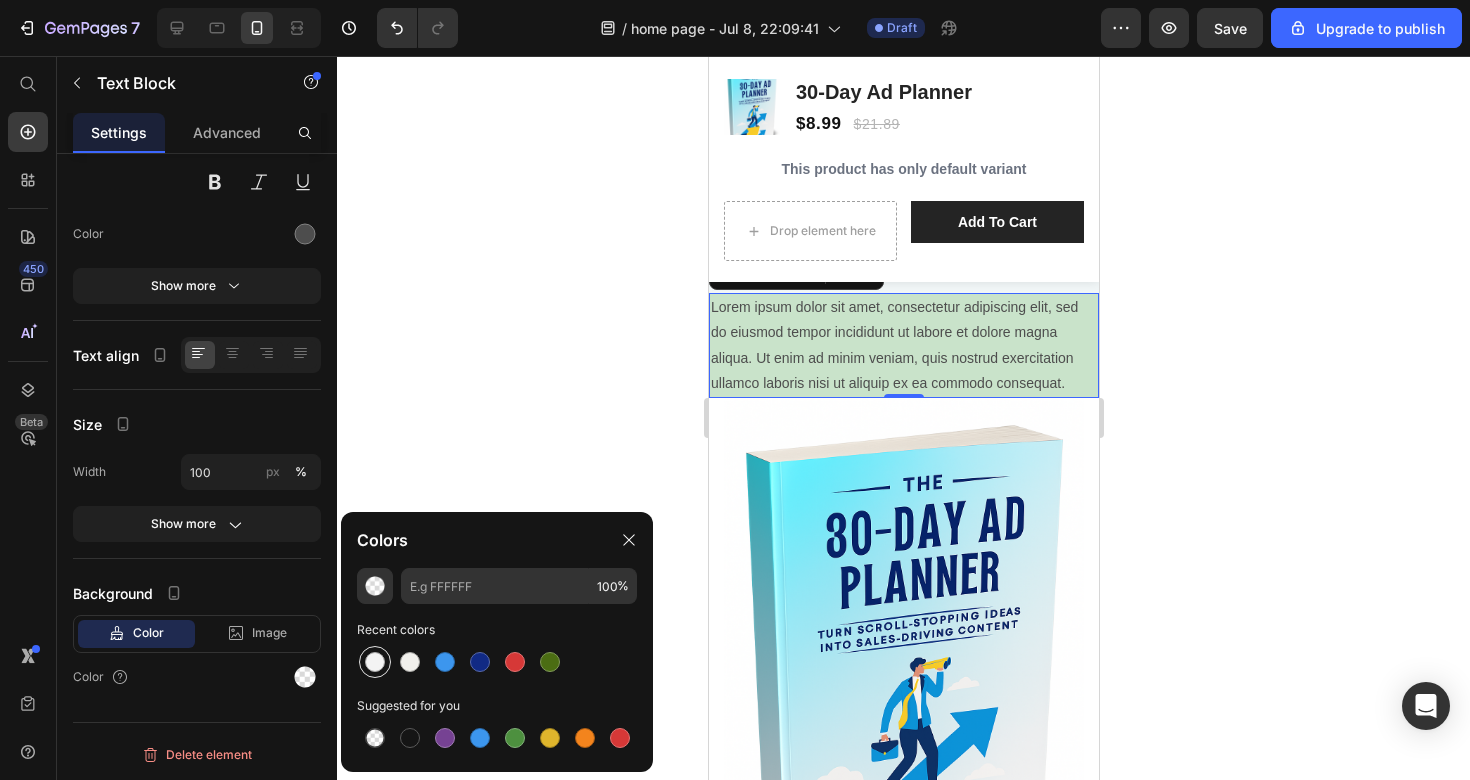 click at bounding box center [375, 662] 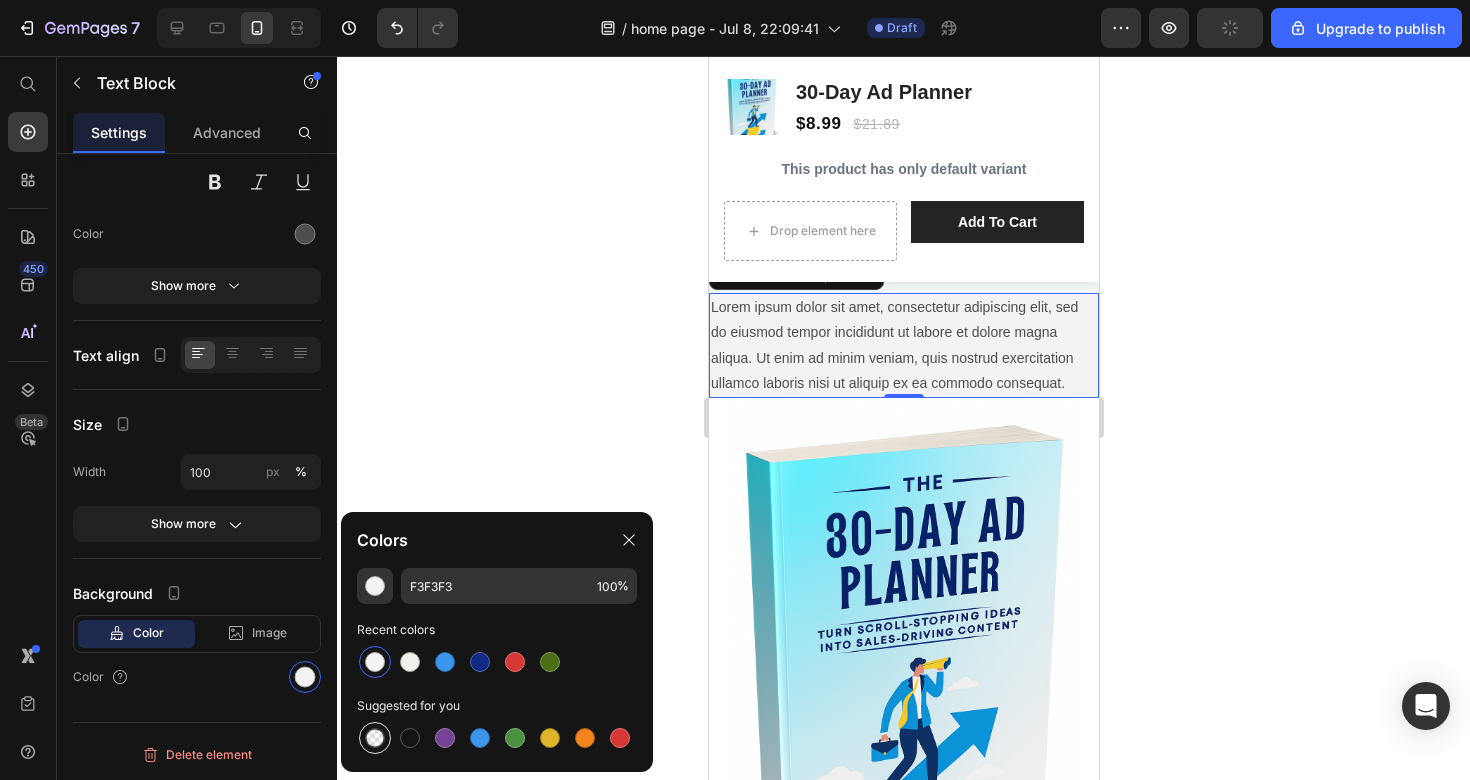 click at bounding box center [375, 738] 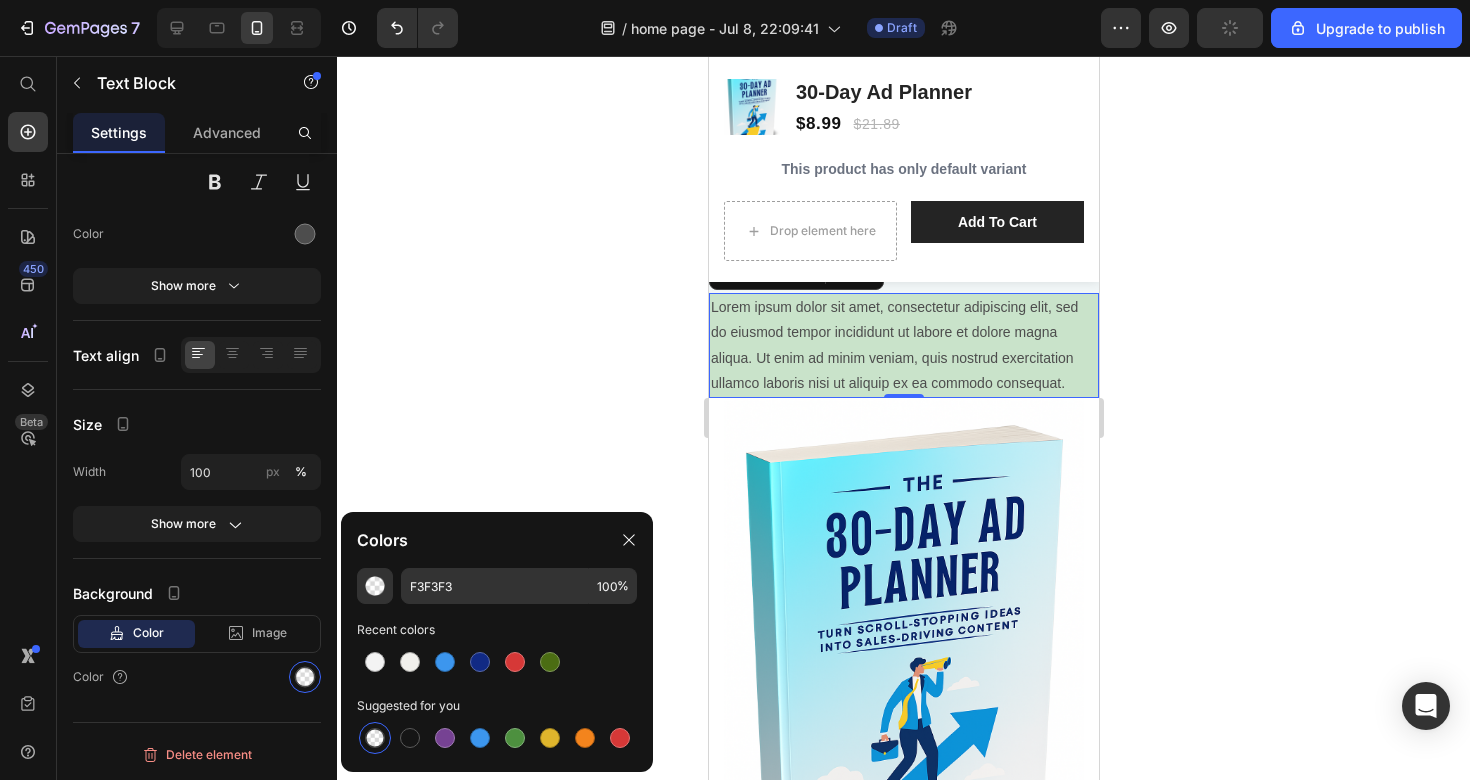type on "000000" 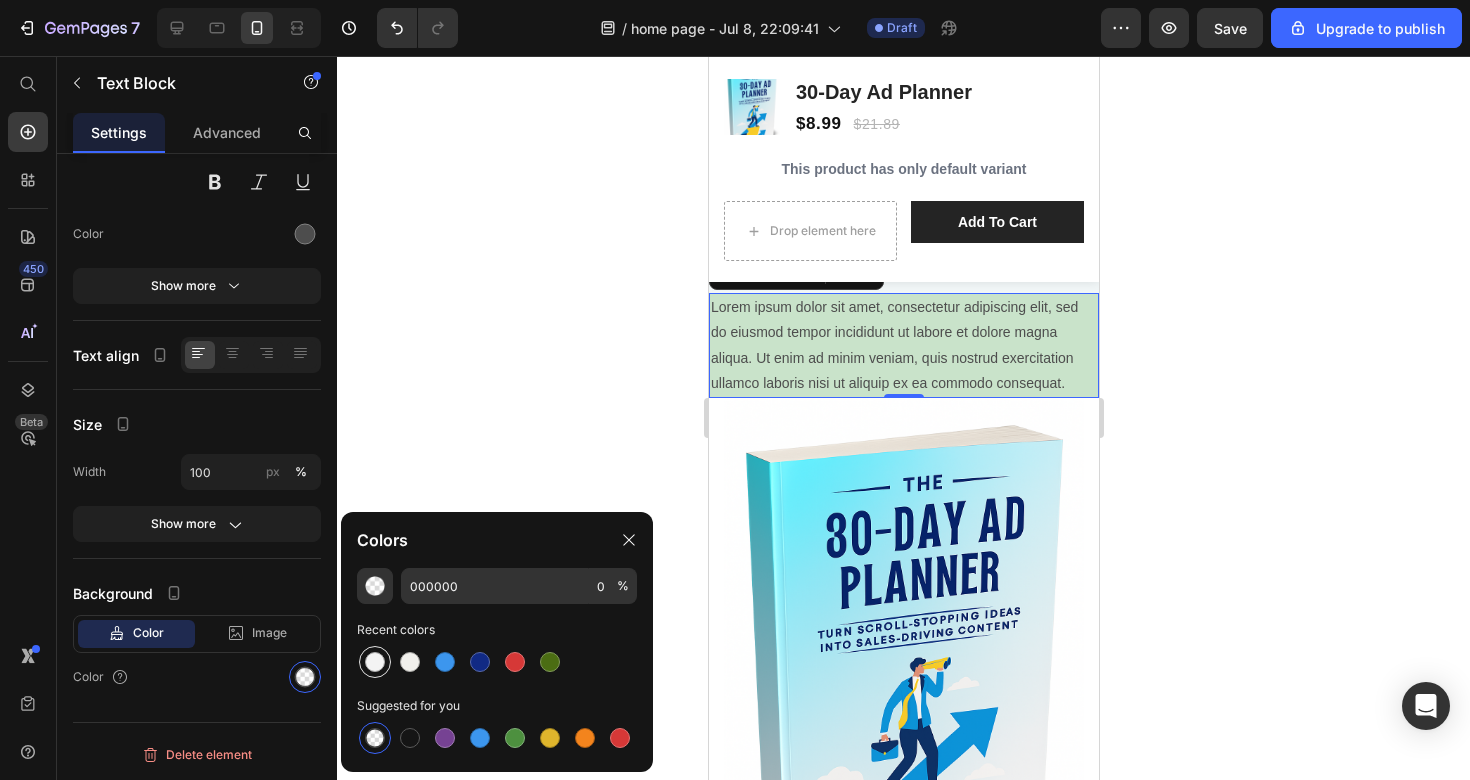 click at bounding box center (375, 662) 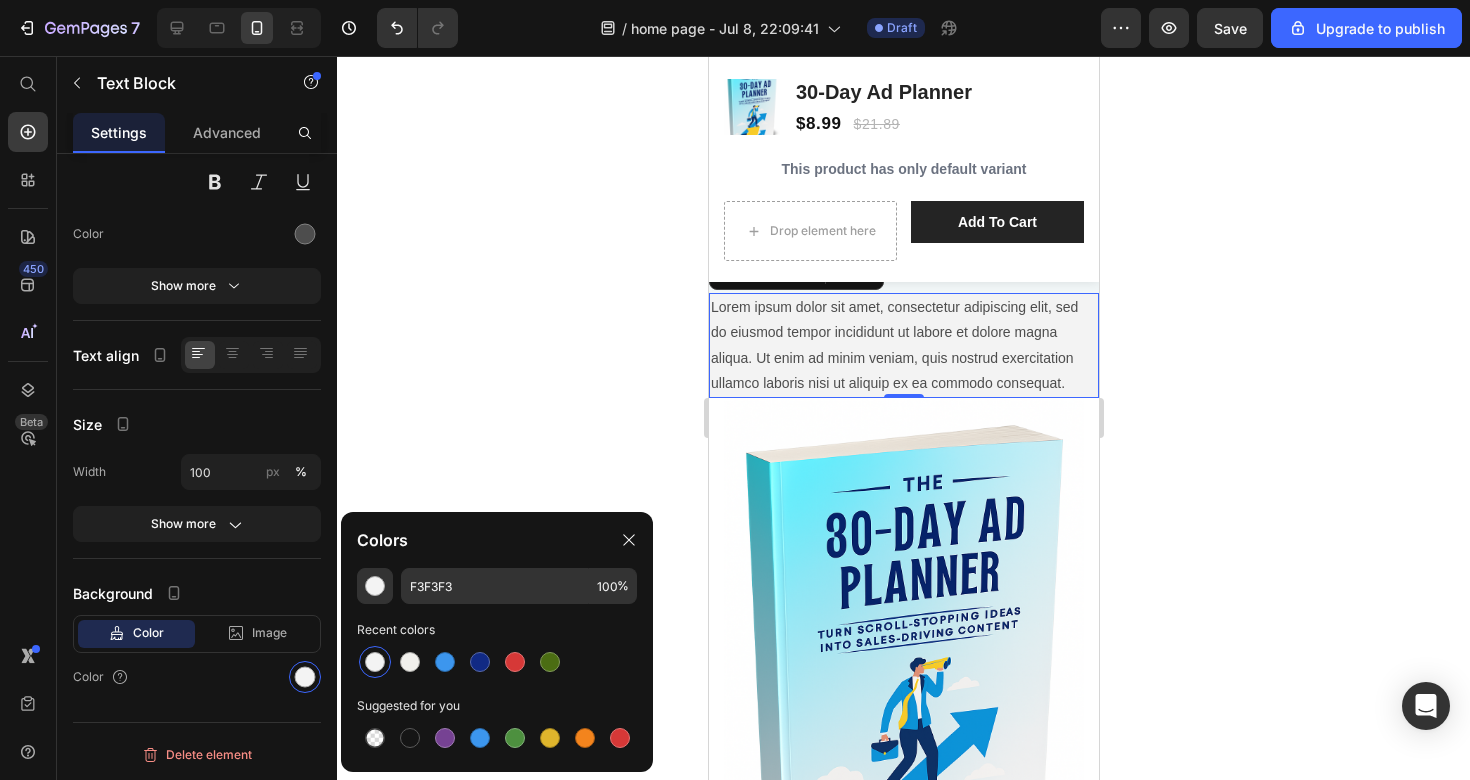 click 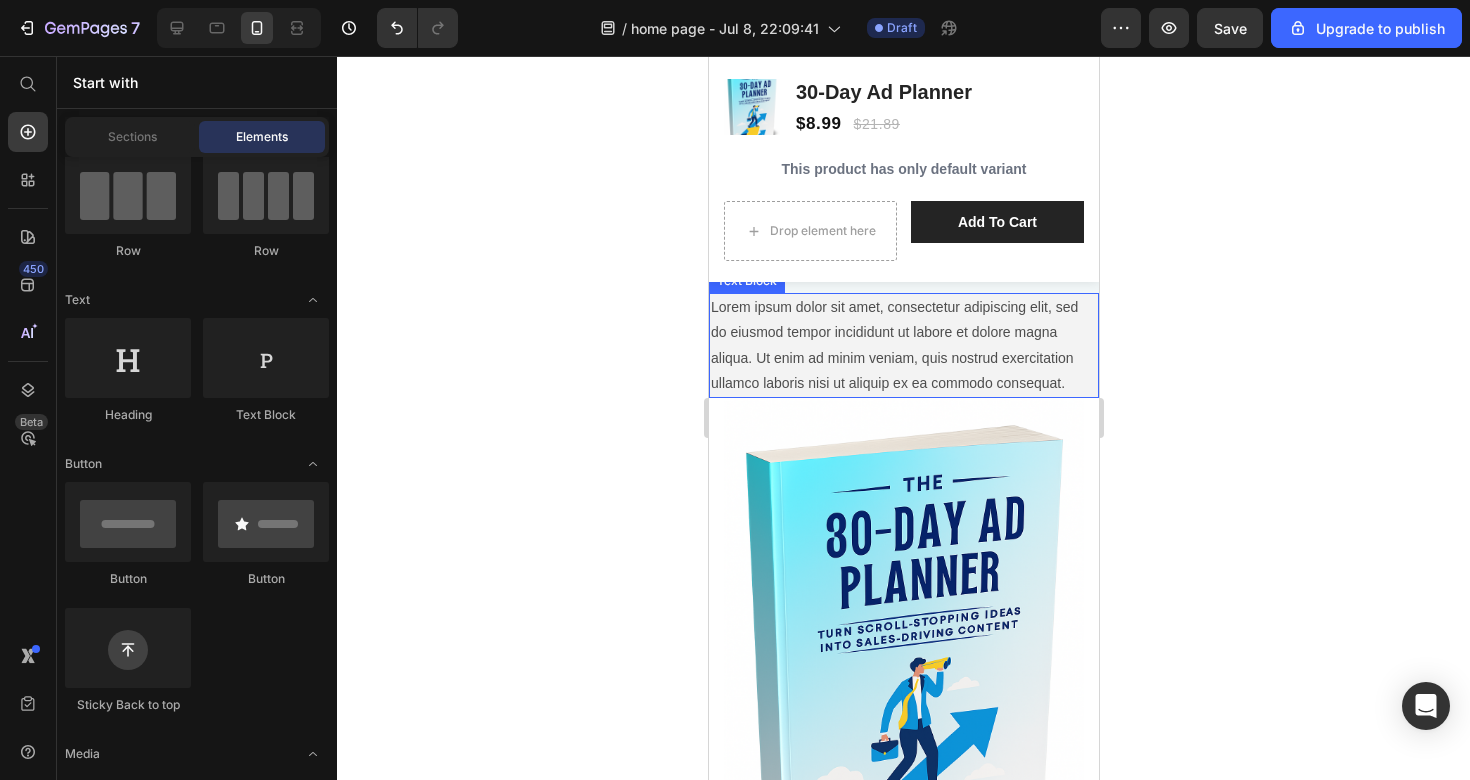 click on "Lorem ipsum dolor sit amet, consectetur adipiscing elit, sed do eiusmod tempor incididunt ut labore et dolore magna aliqua. Ut enim ad minim veniam, quis nostrud exercitation ullamco laboris nisi ut aliquip ex ea commodo consequat." at bounding box center [903, 345] 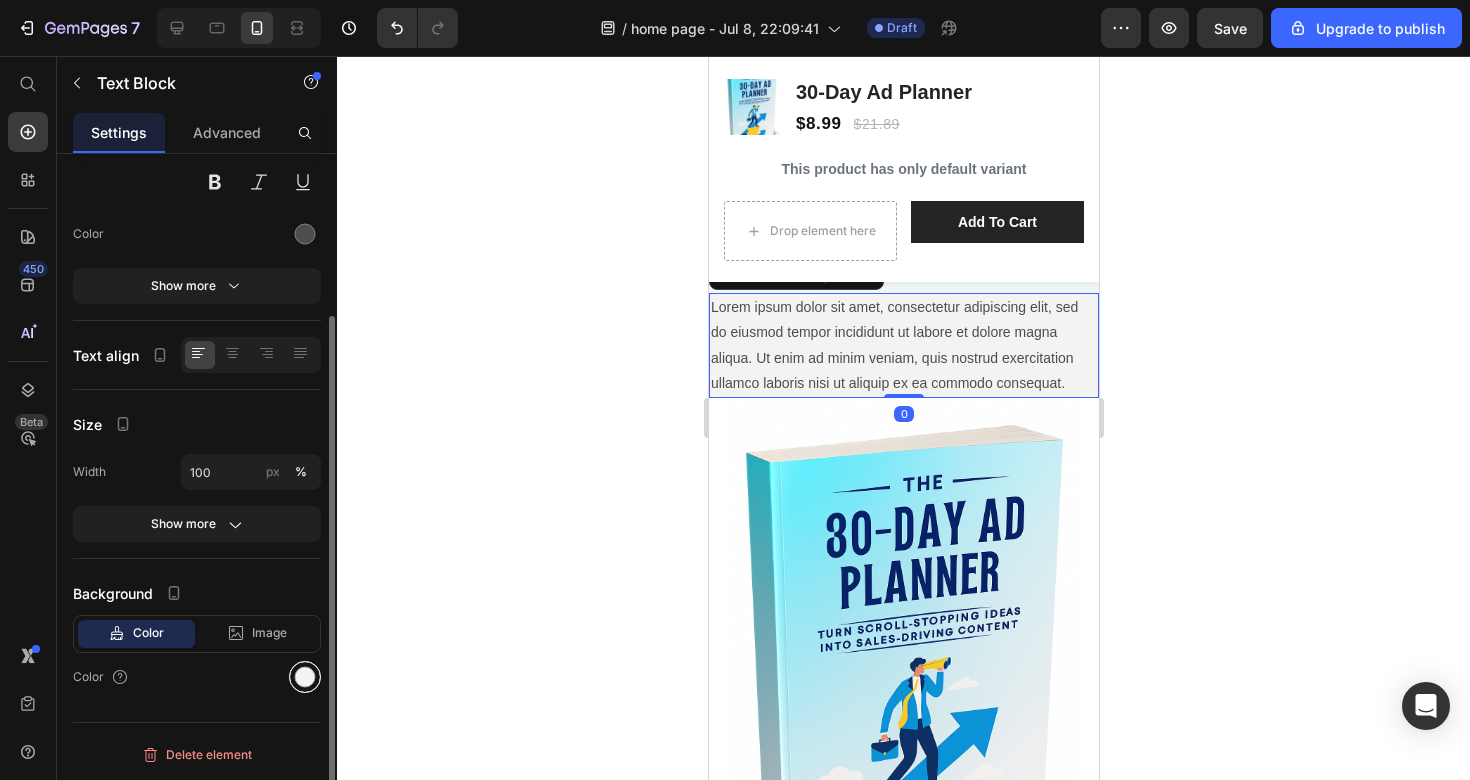 click at bounding box center (305, 677) 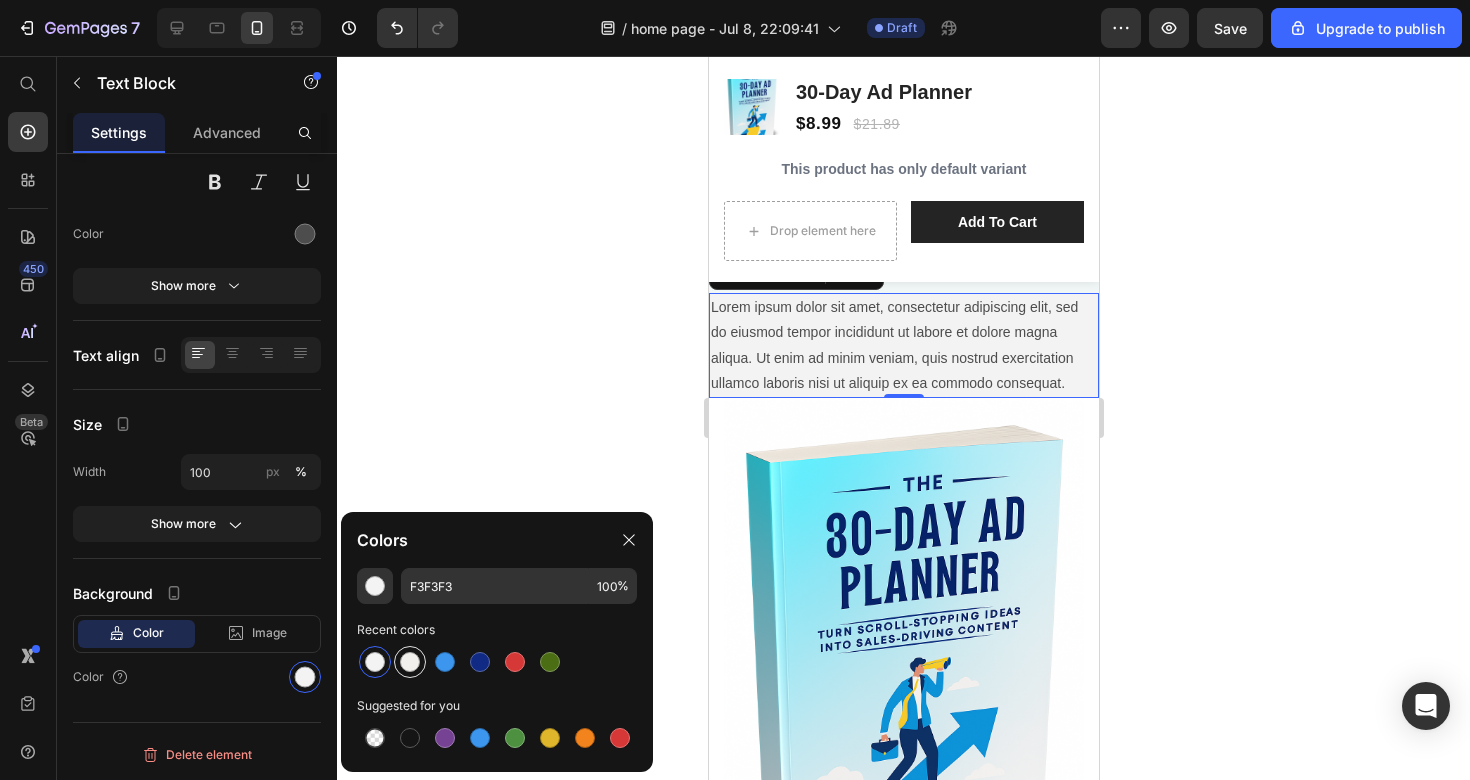 click at bounding box center (410, 662) 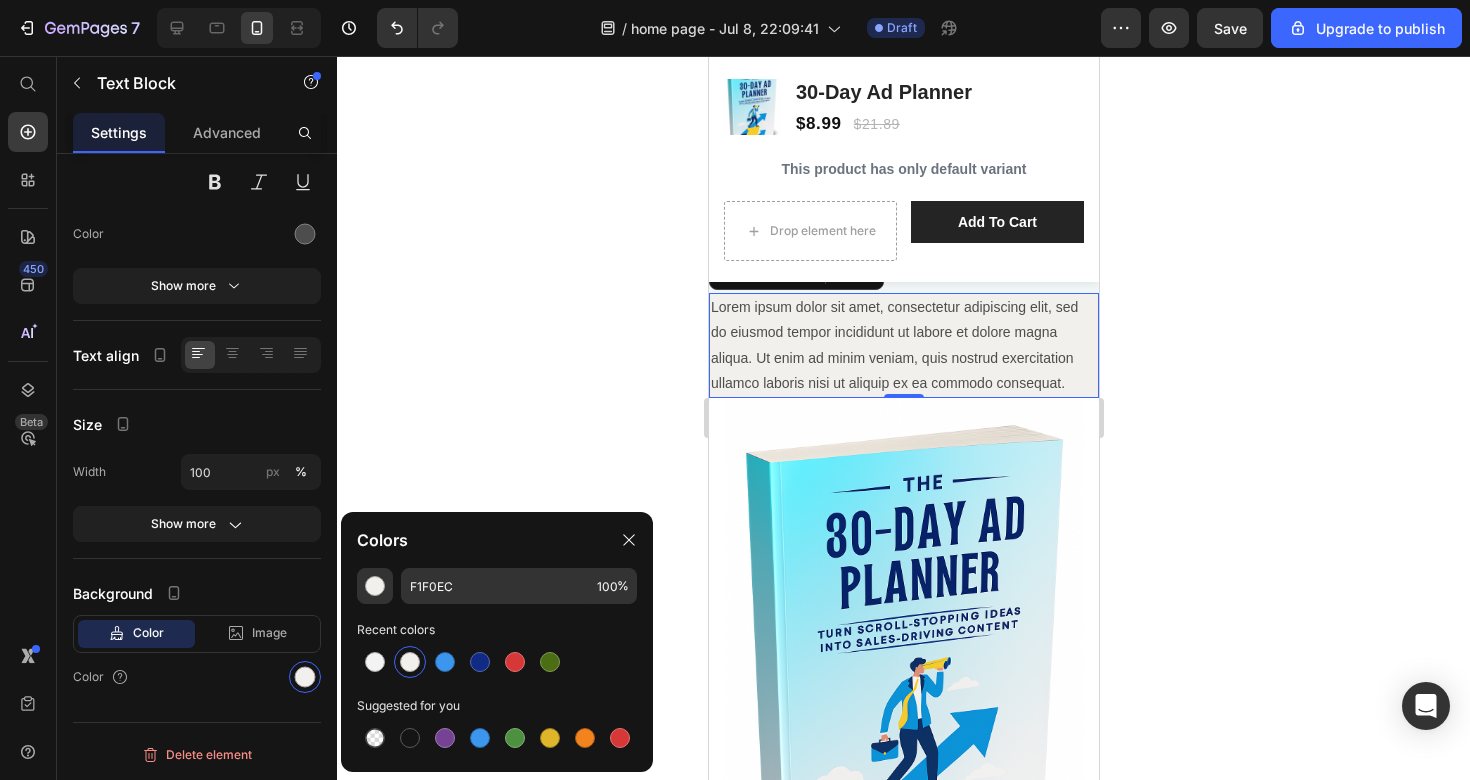 click 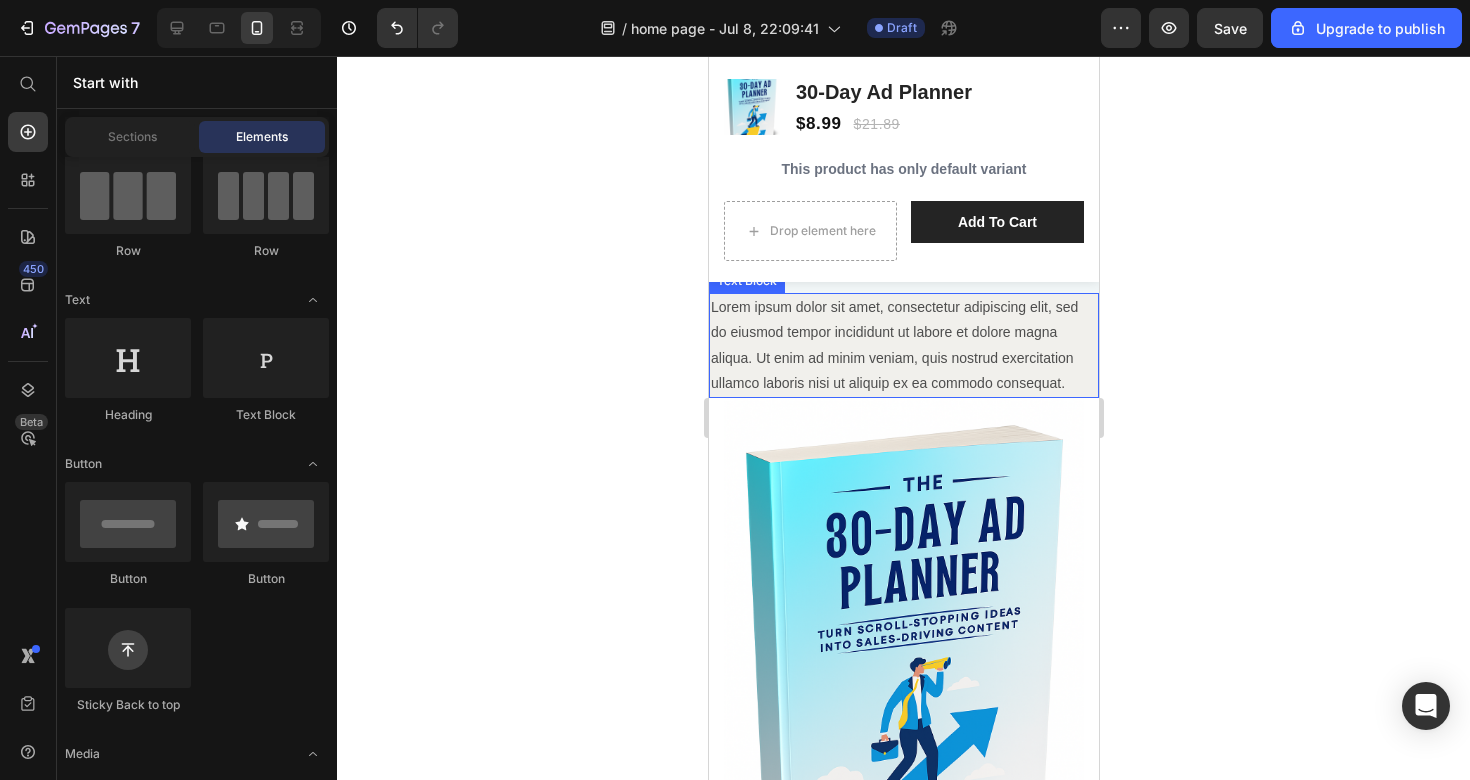 click on "Lorem ipsum dolor sit amet, consectetur adipiscing elit, sed do eiusmod tempor incididunt ut labore et dolore magna aliqua. Ut enim ad minim veniam, quis nostrud exercitation ullamco laboris nisi ut aliquip ex ea commodo consequat." at bounding box center [903, 345] 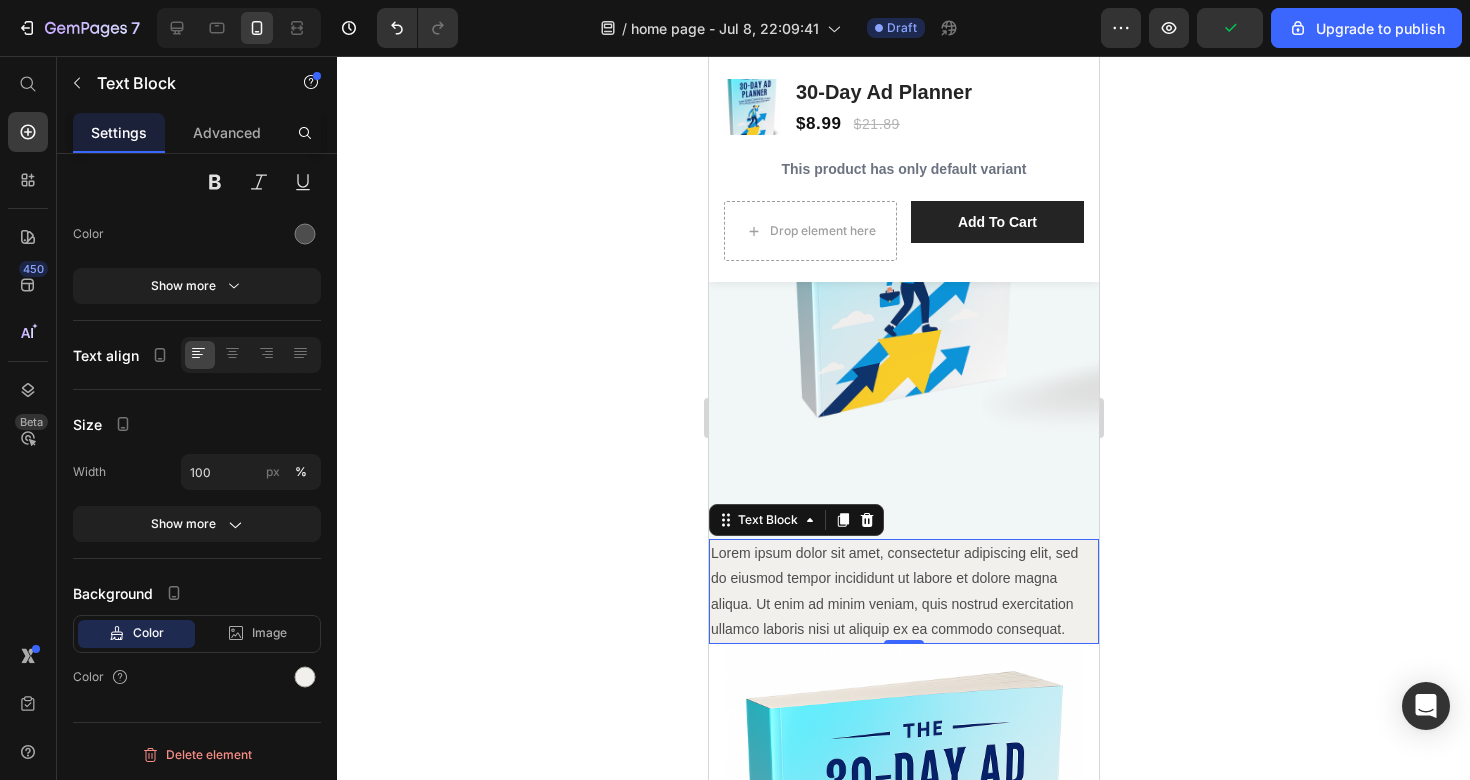 scroll, scrollTop: 363, scrollLeft: 0, axis: vertical 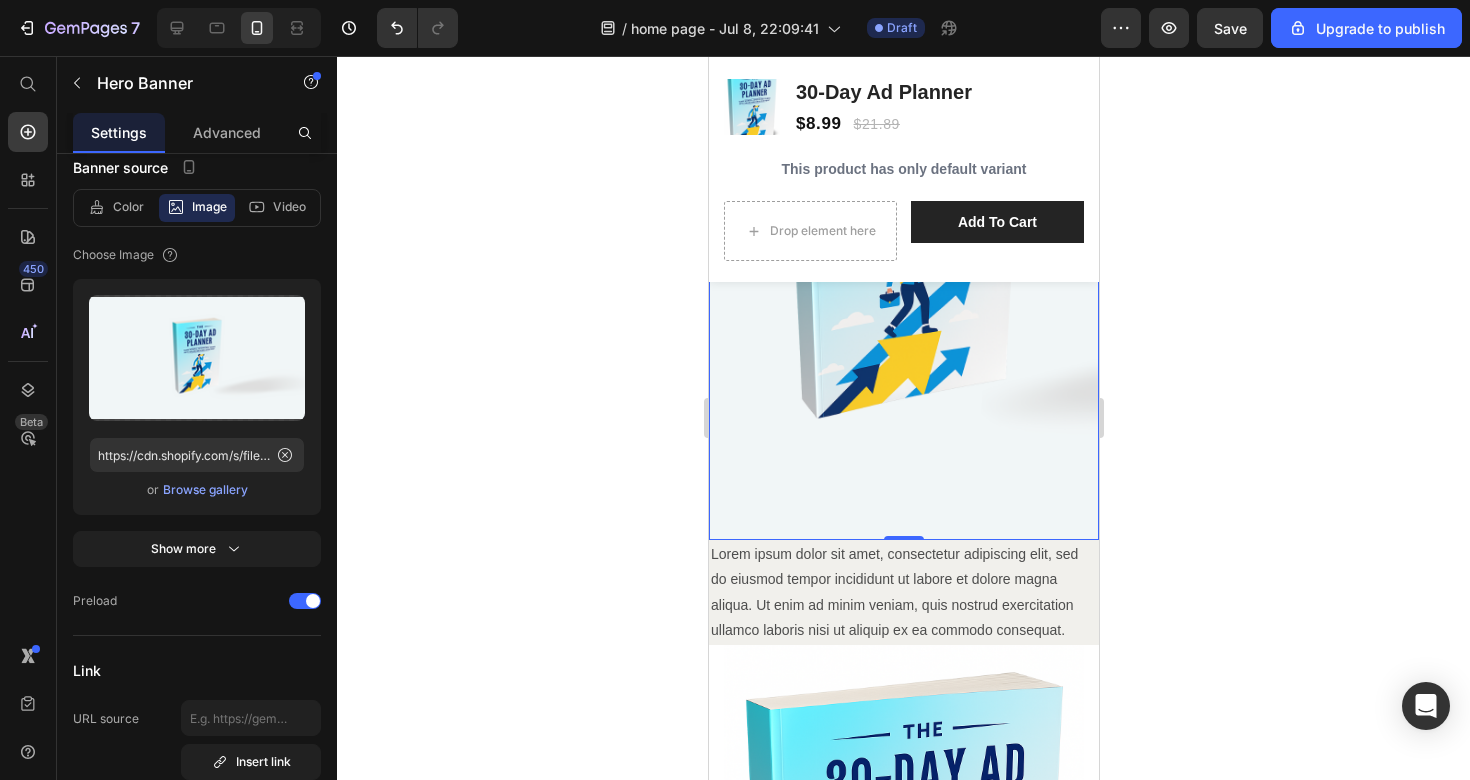 click on "Image
Drop element here Row Row Row" at bounding box center (903, 250) 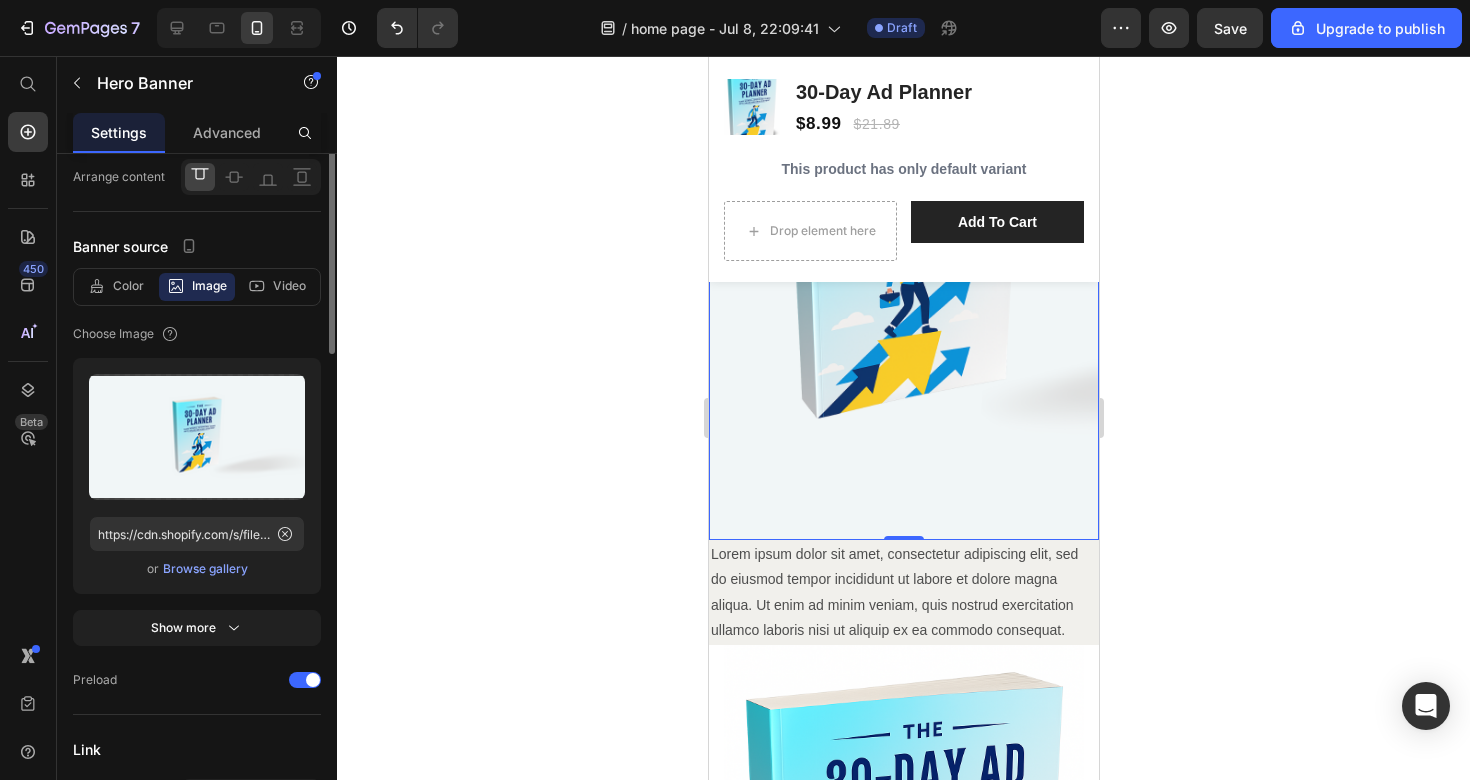 scroll, scrollTop: 0, scrollLeft: 0, axis: both 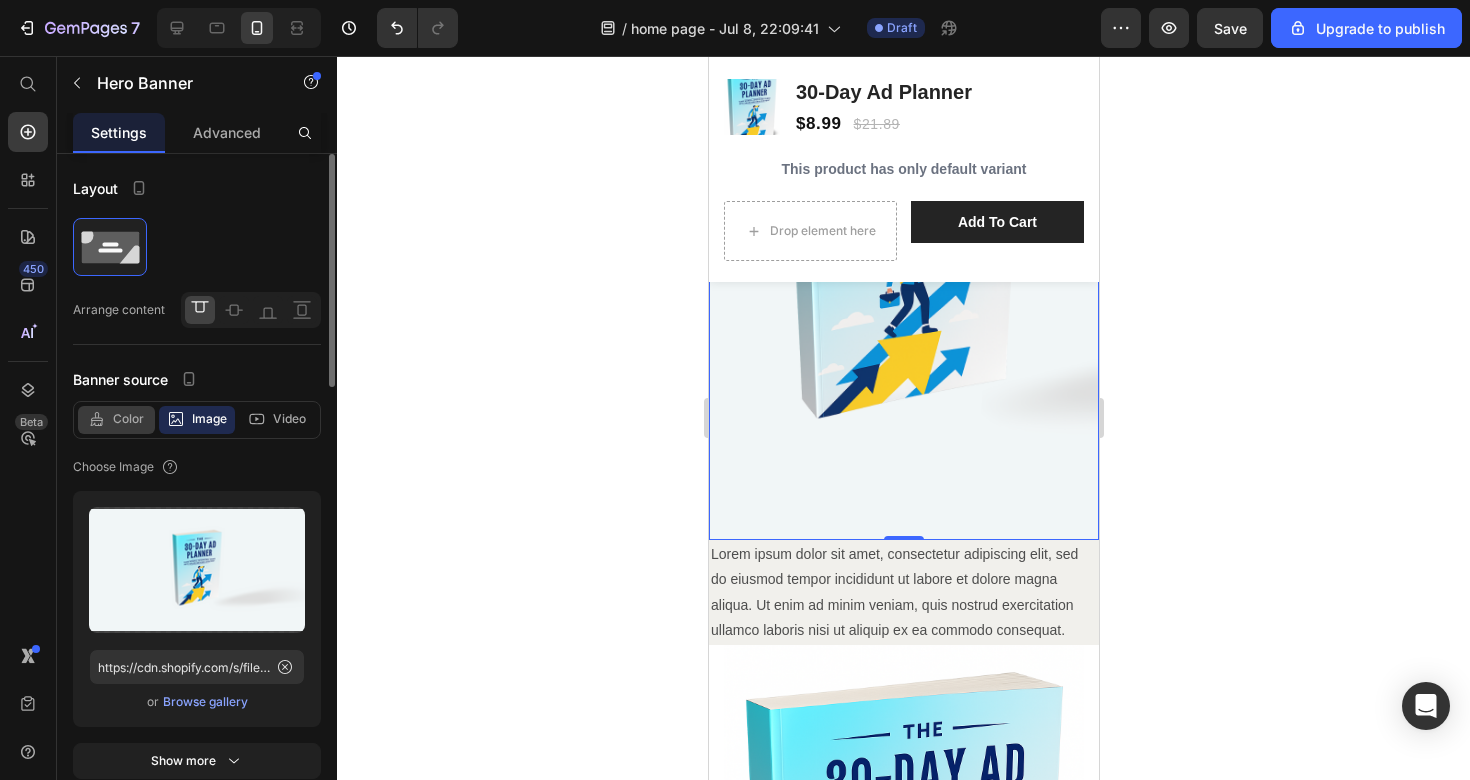 click on "Color" at bounding box center (128, 419) 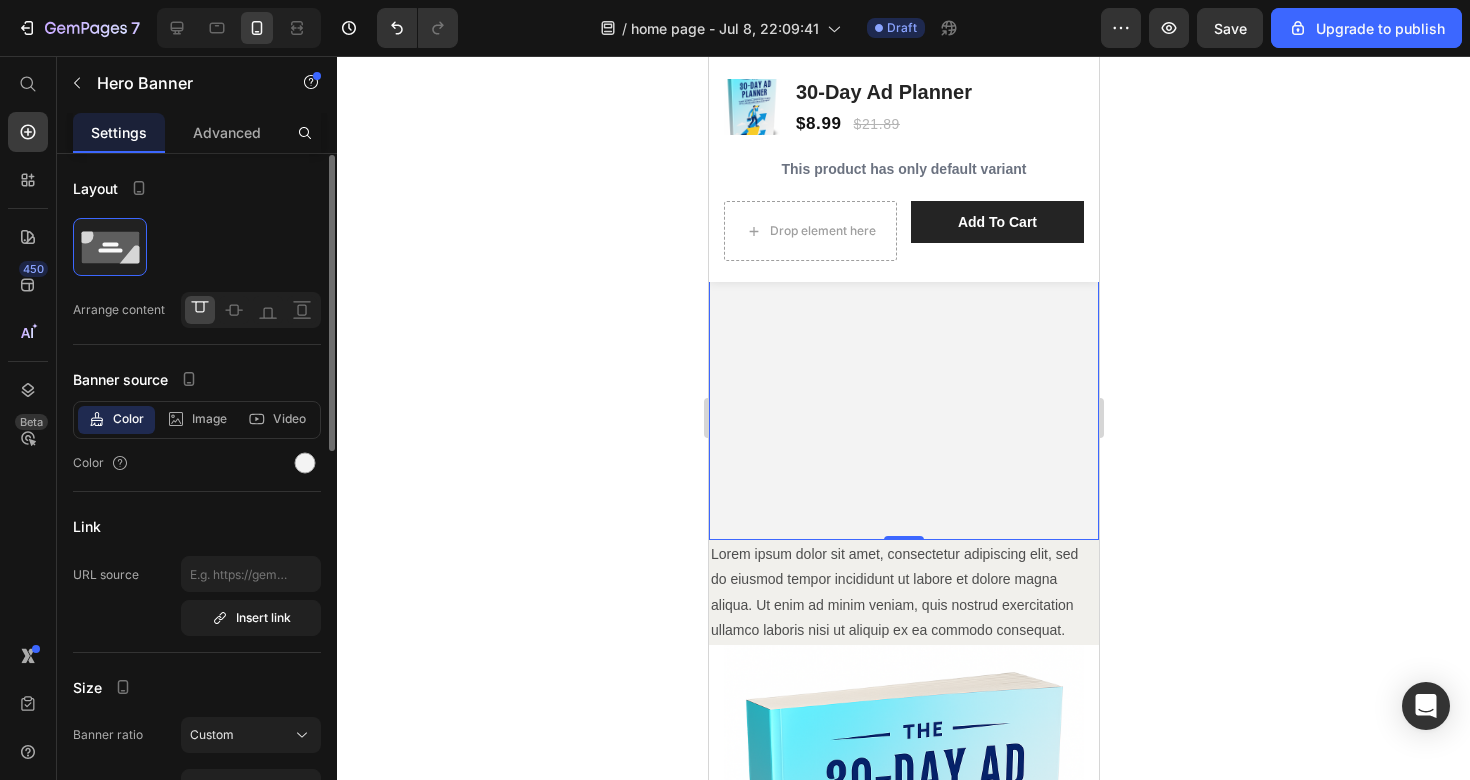 scroll, scrollTop: 166, scrollLeft: 0, axis: vertical 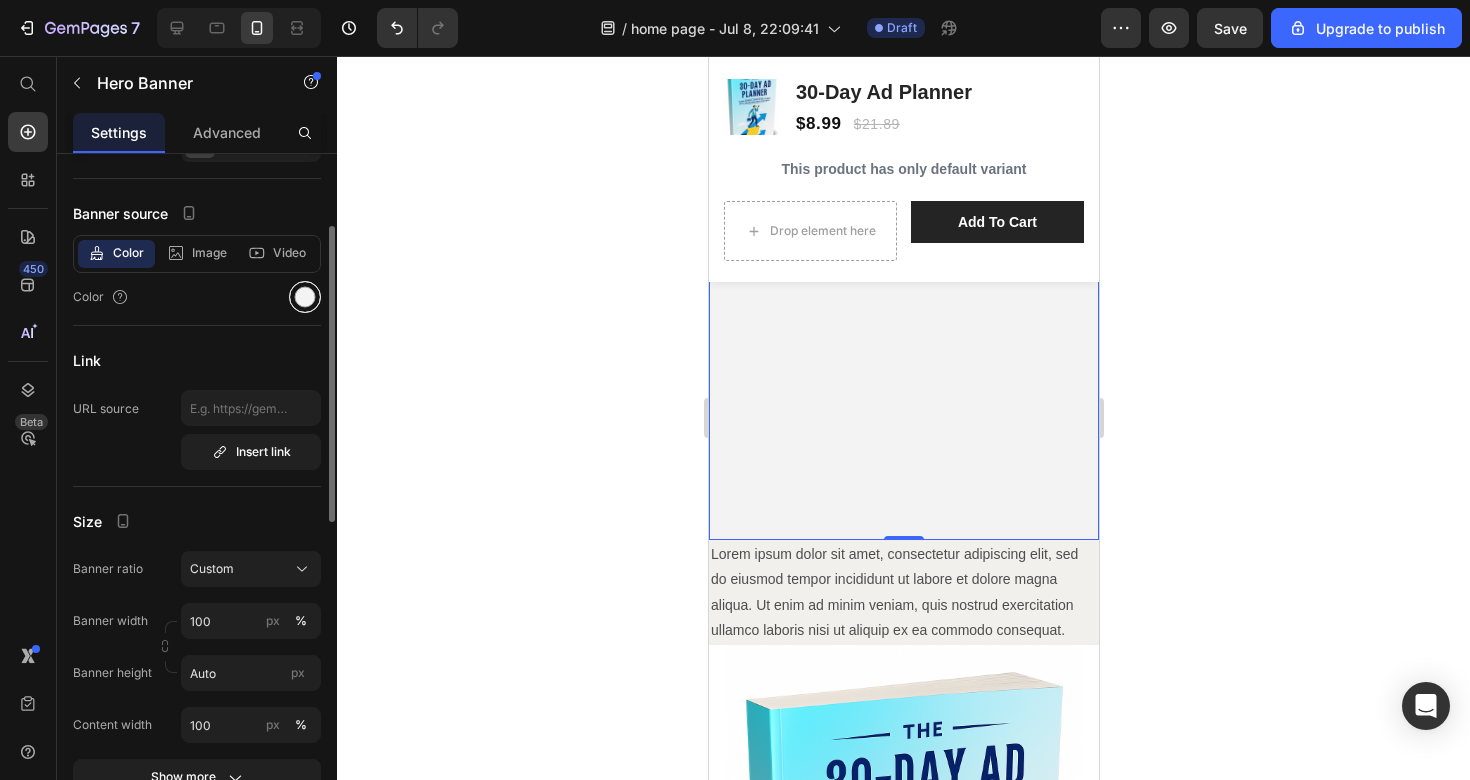 click at bounding box center (305, 297) 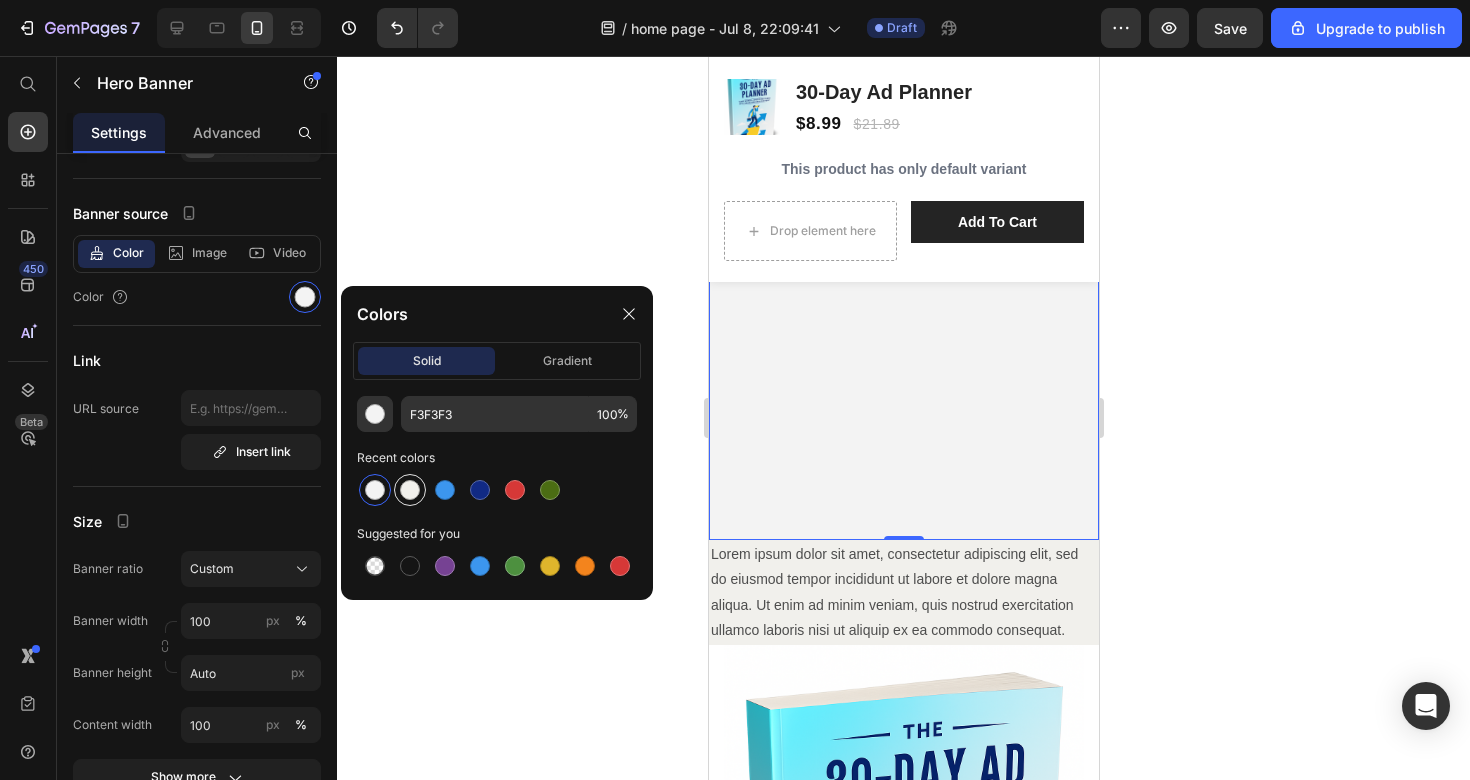 click at bounding box center (410, 490) 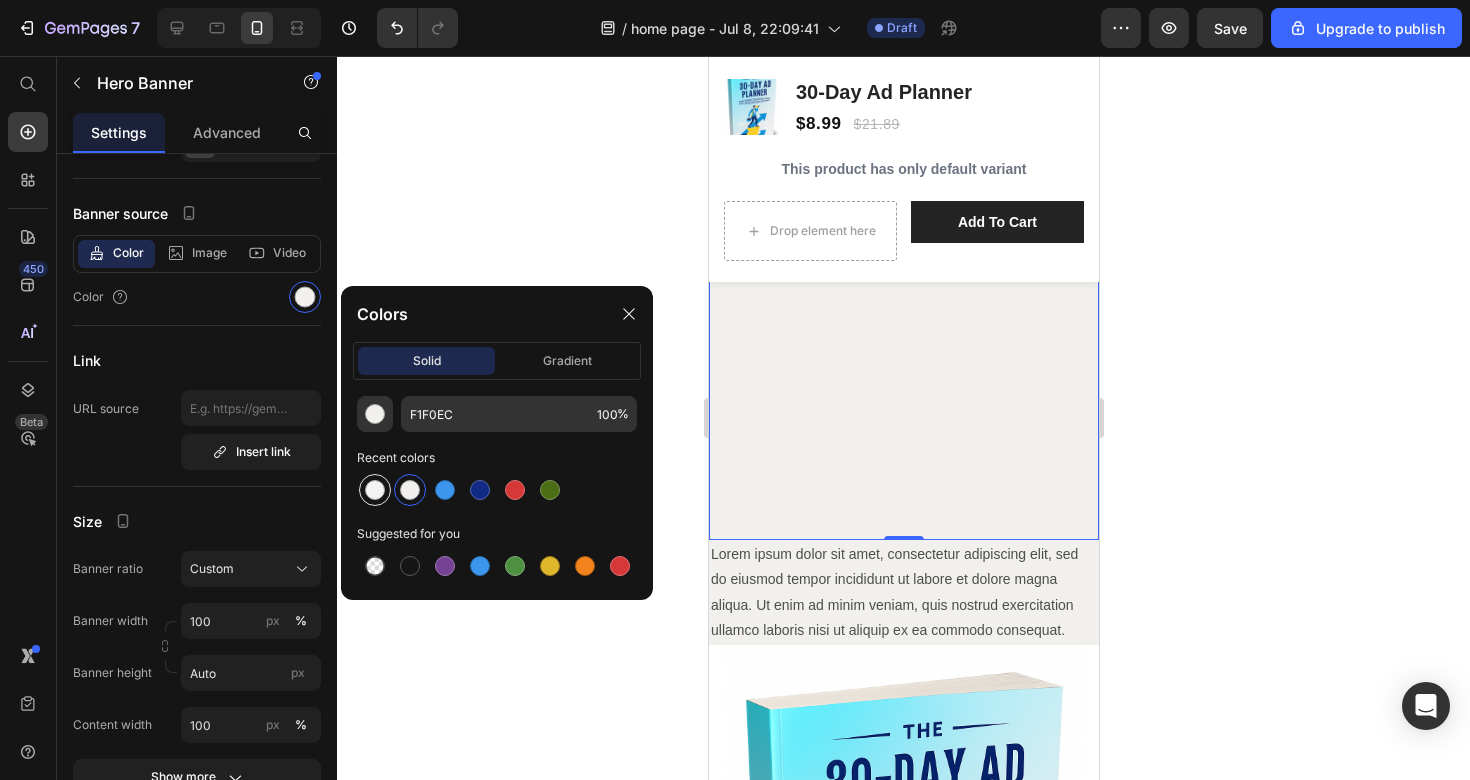 click at bounding box center (375, 490) 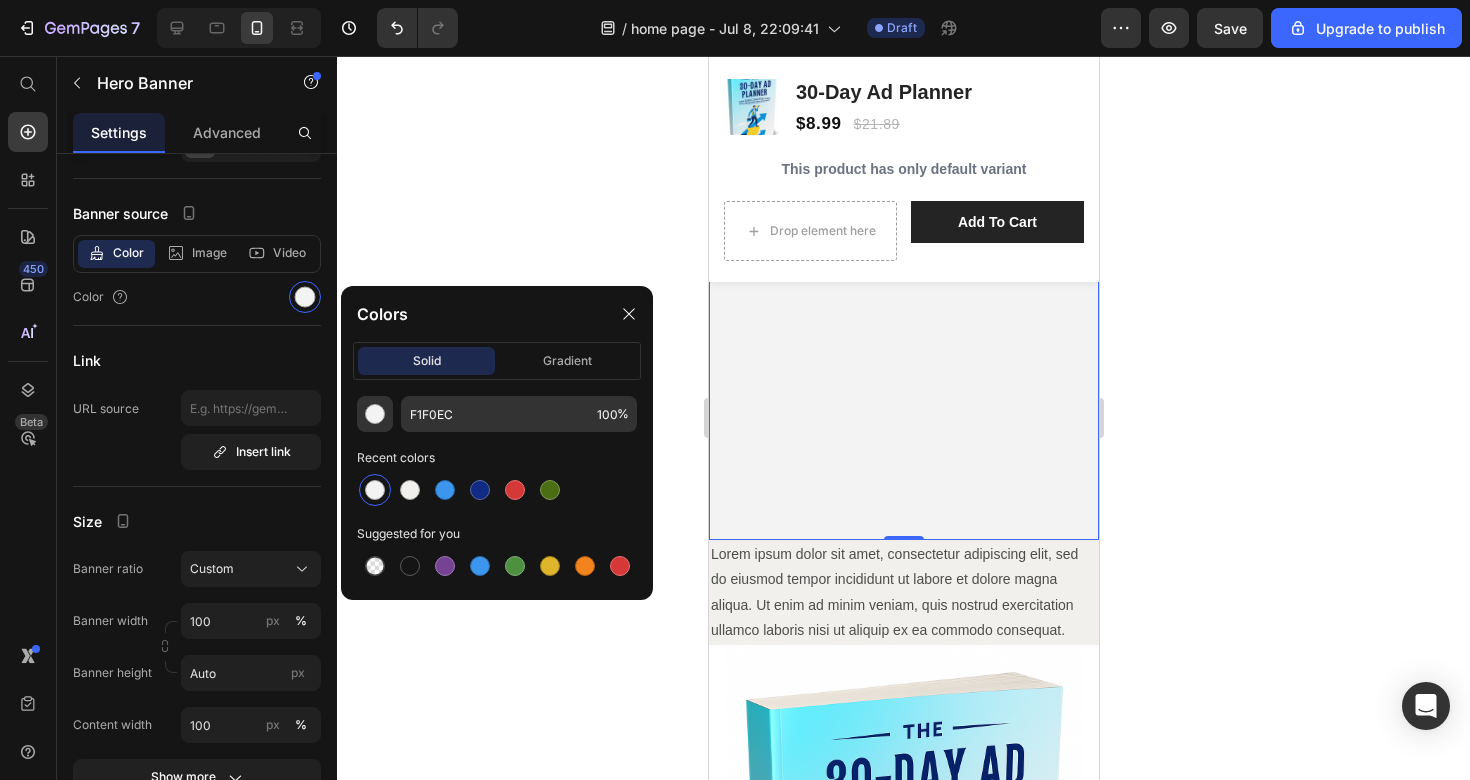 type on "F3F3F3" 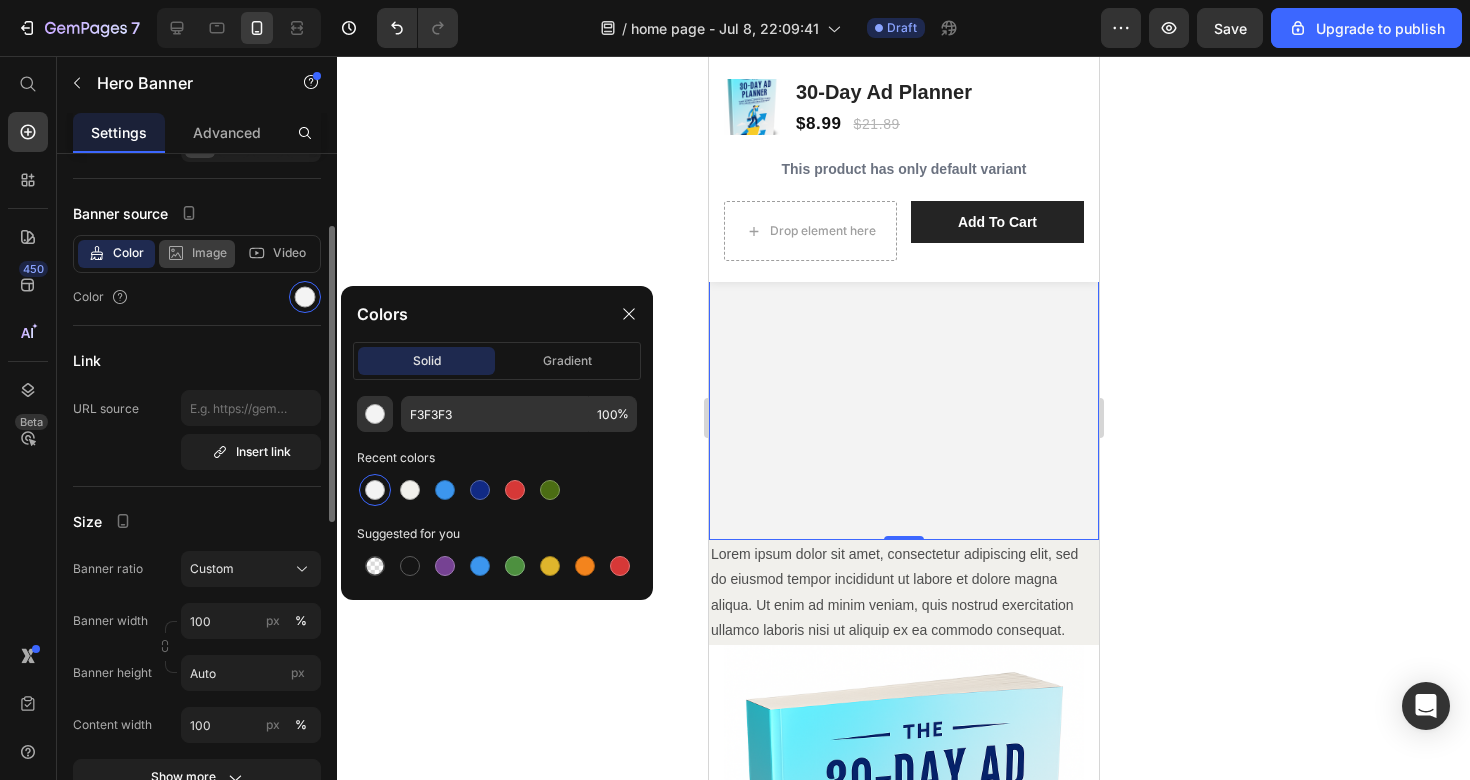 click on "Image" 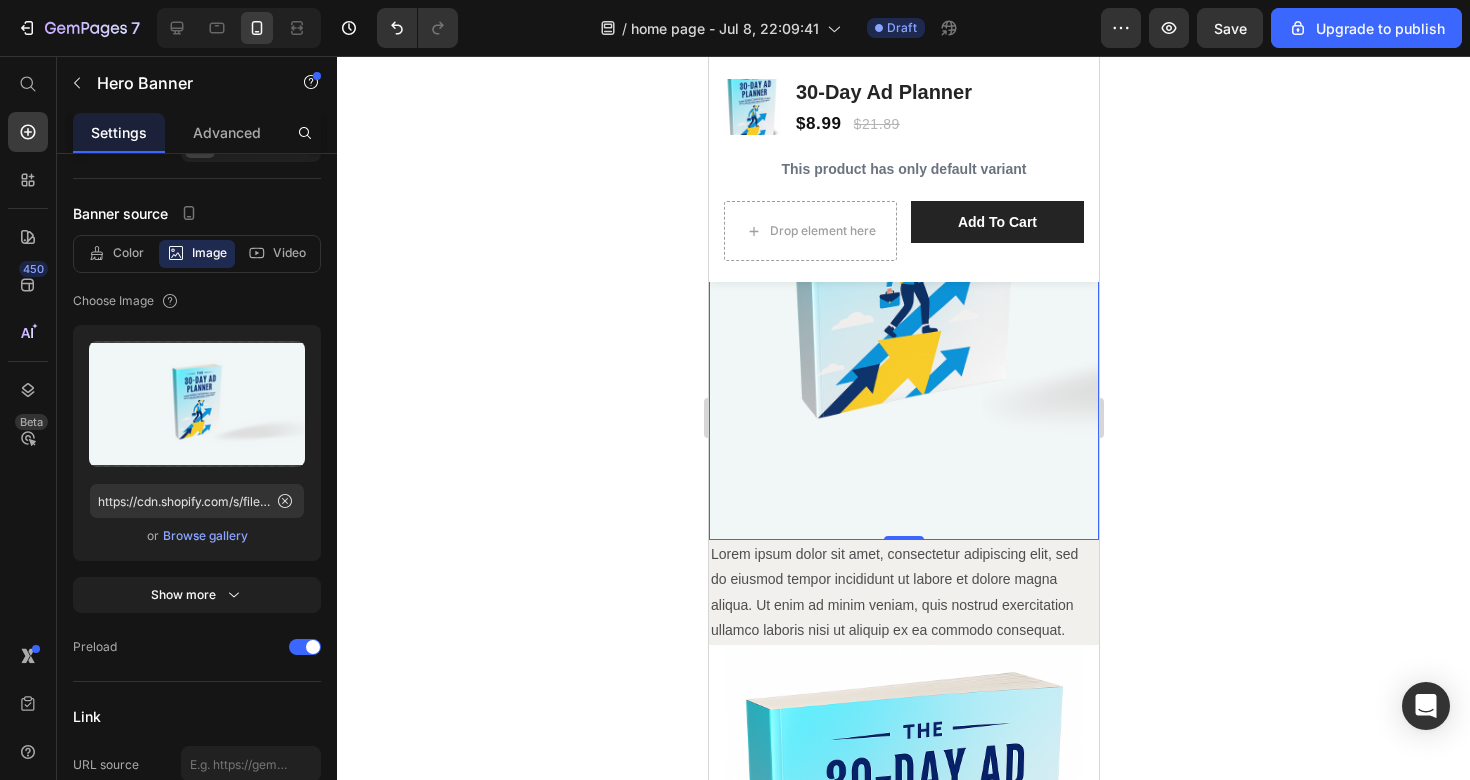 click 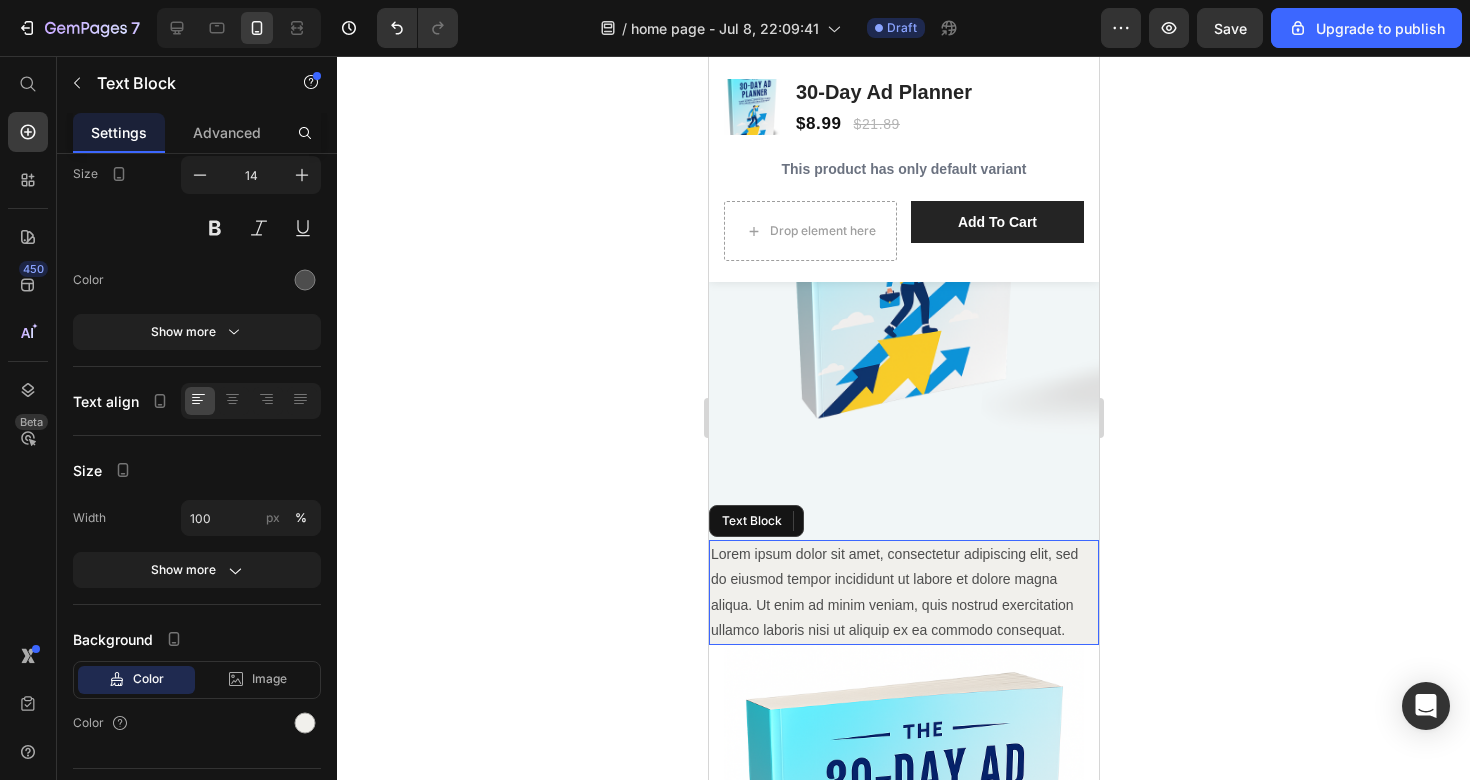 click on "Lorem ipsum dolor sit amet, consectetur adipiscing elit, sed do eiusmod tempor incididunt ut labore et dolore magna aliqua. Ut enim ad minim veniam, quis nostrud exercitation ullamco laboris nisi ut aliquip ex ea commodo consequat." at bounding box center (903, 592) 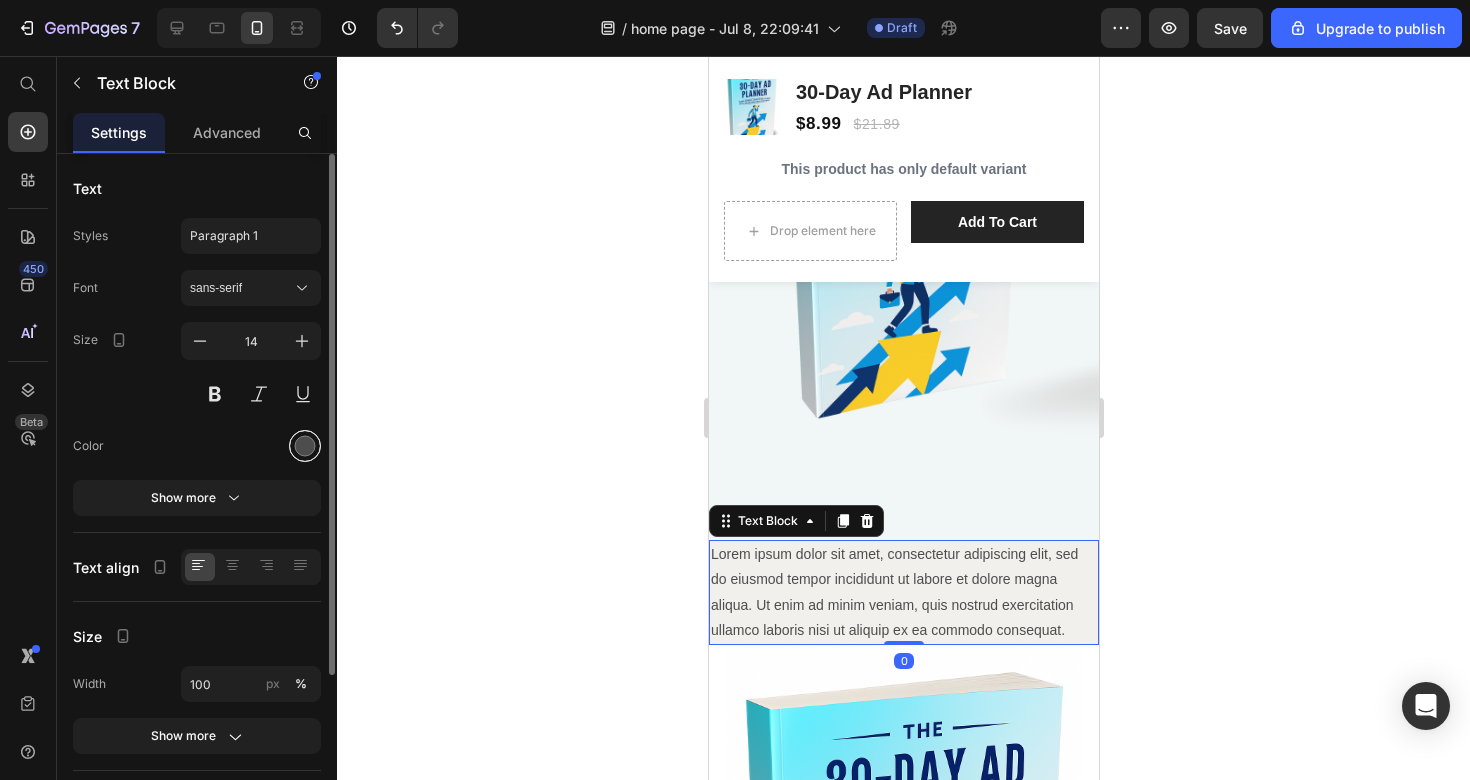 click at bounding box center [305, 446] 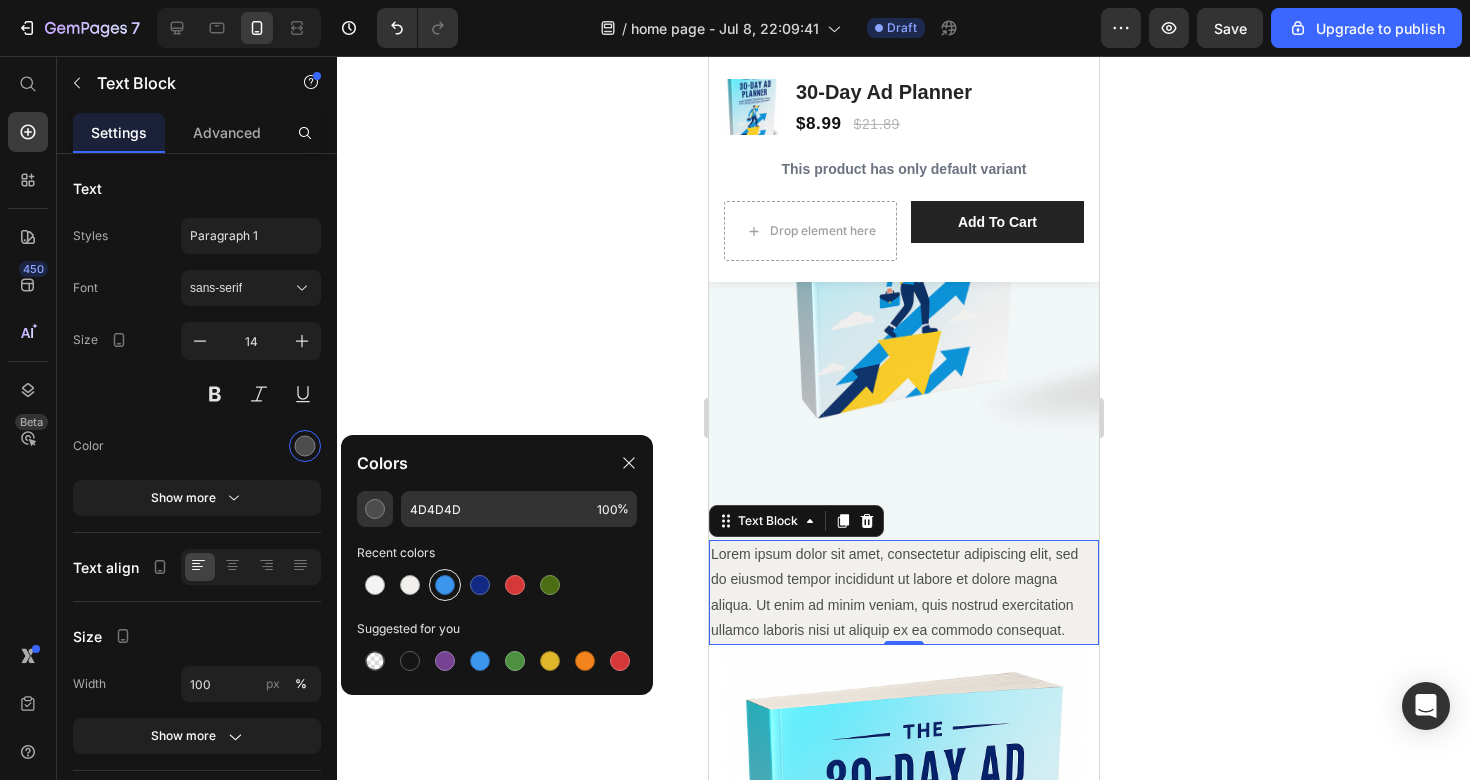 click at bounding box center [445, 585] 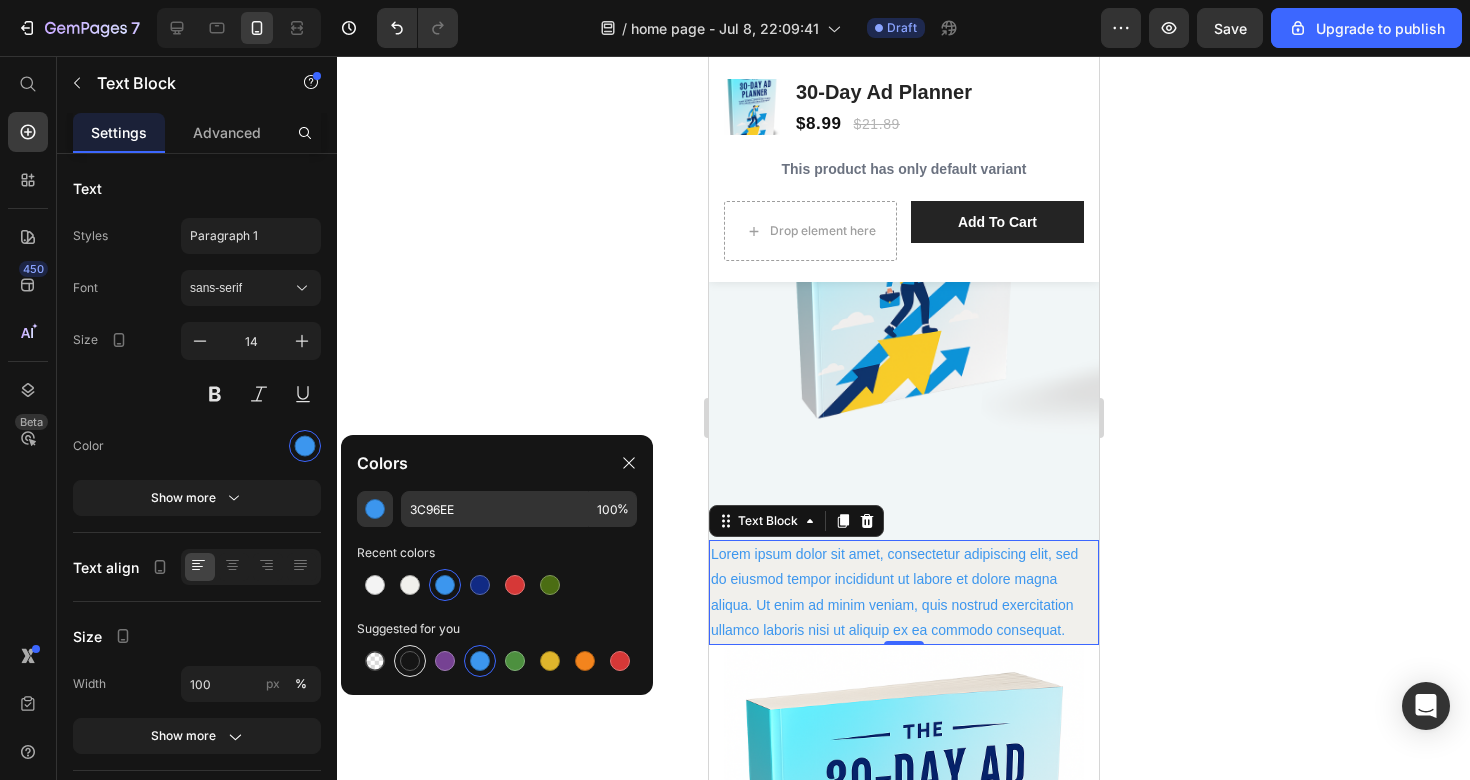 click at bounding box center (410, 661) 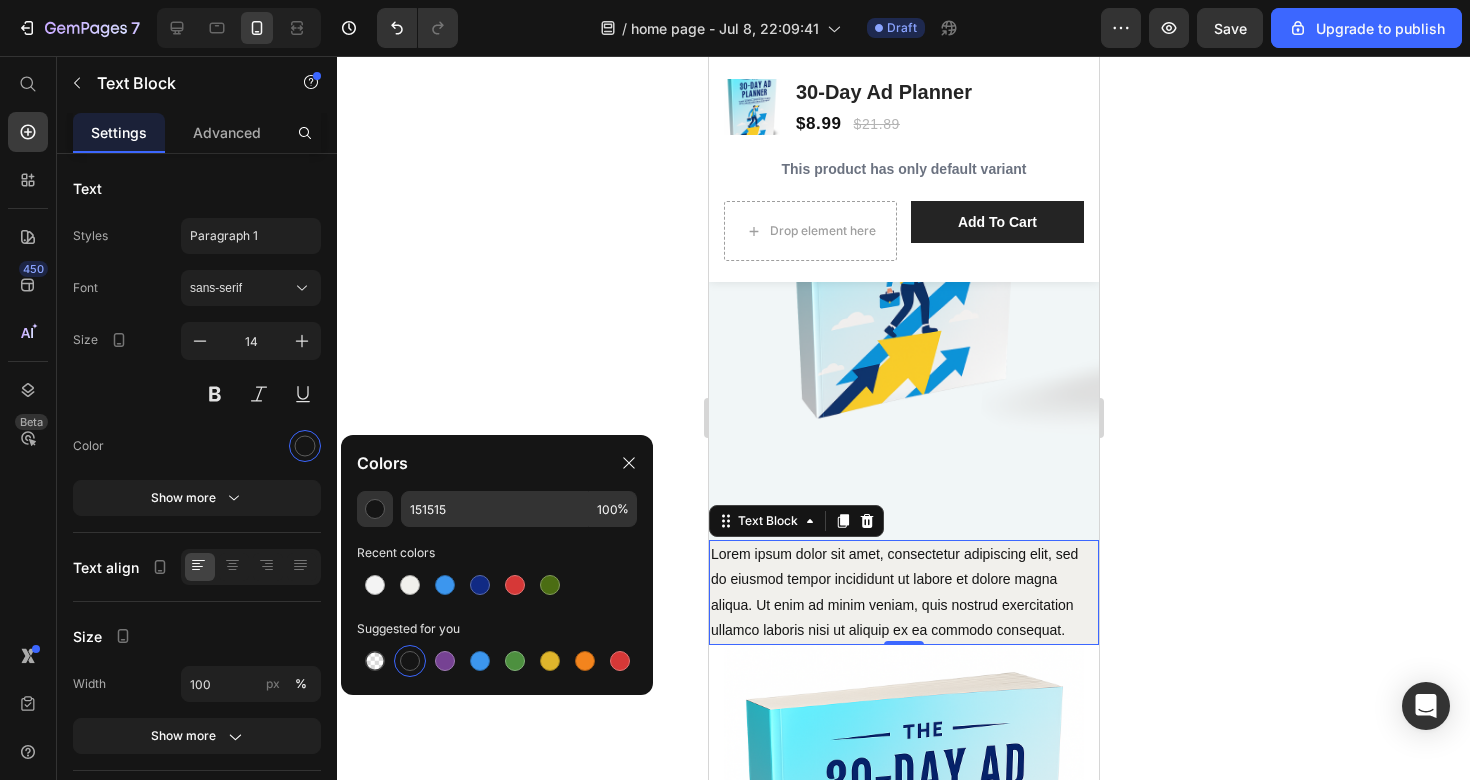 click 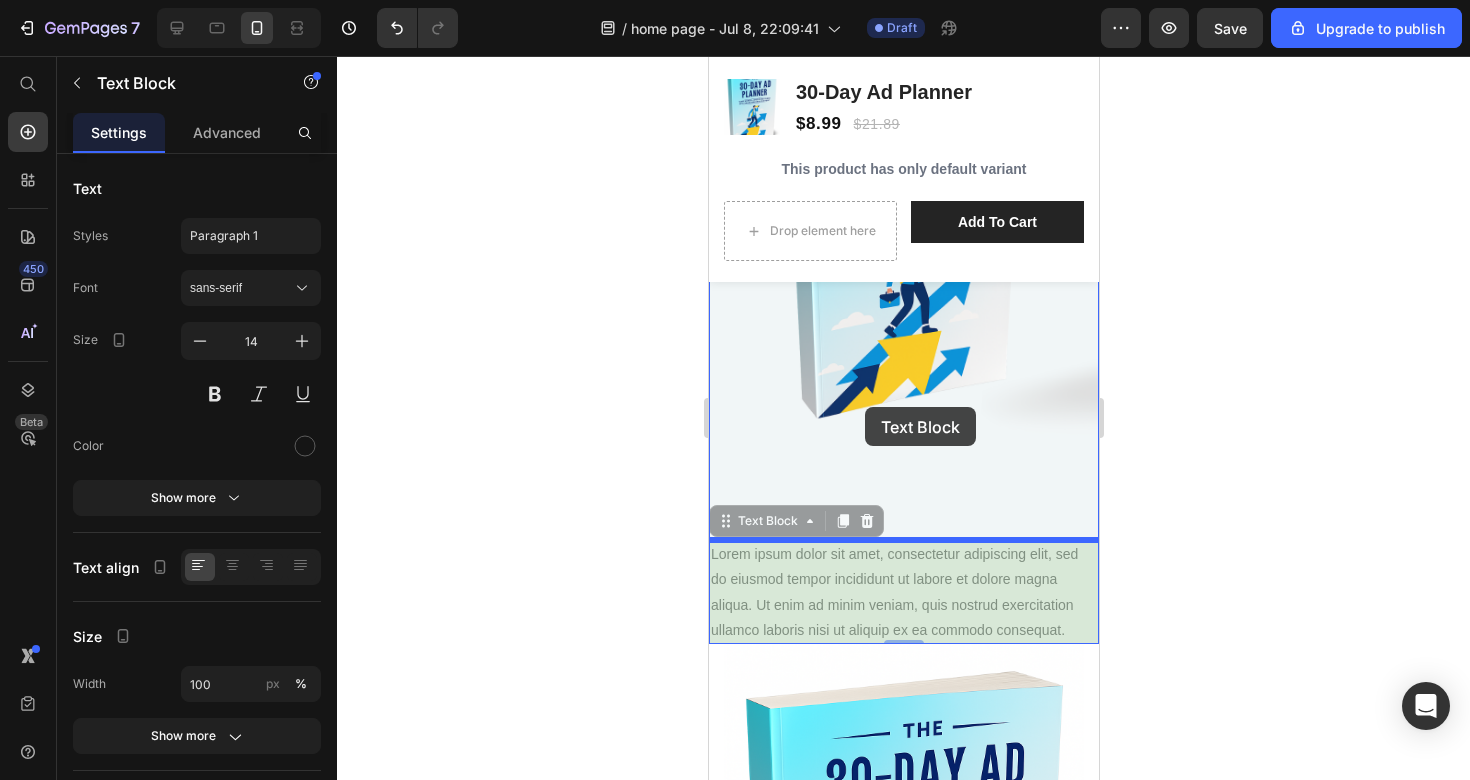 drag, startPoint x: 781, startPoint y: 600, endPoint x: 864, endPoint y: 407, distance: 210.09045 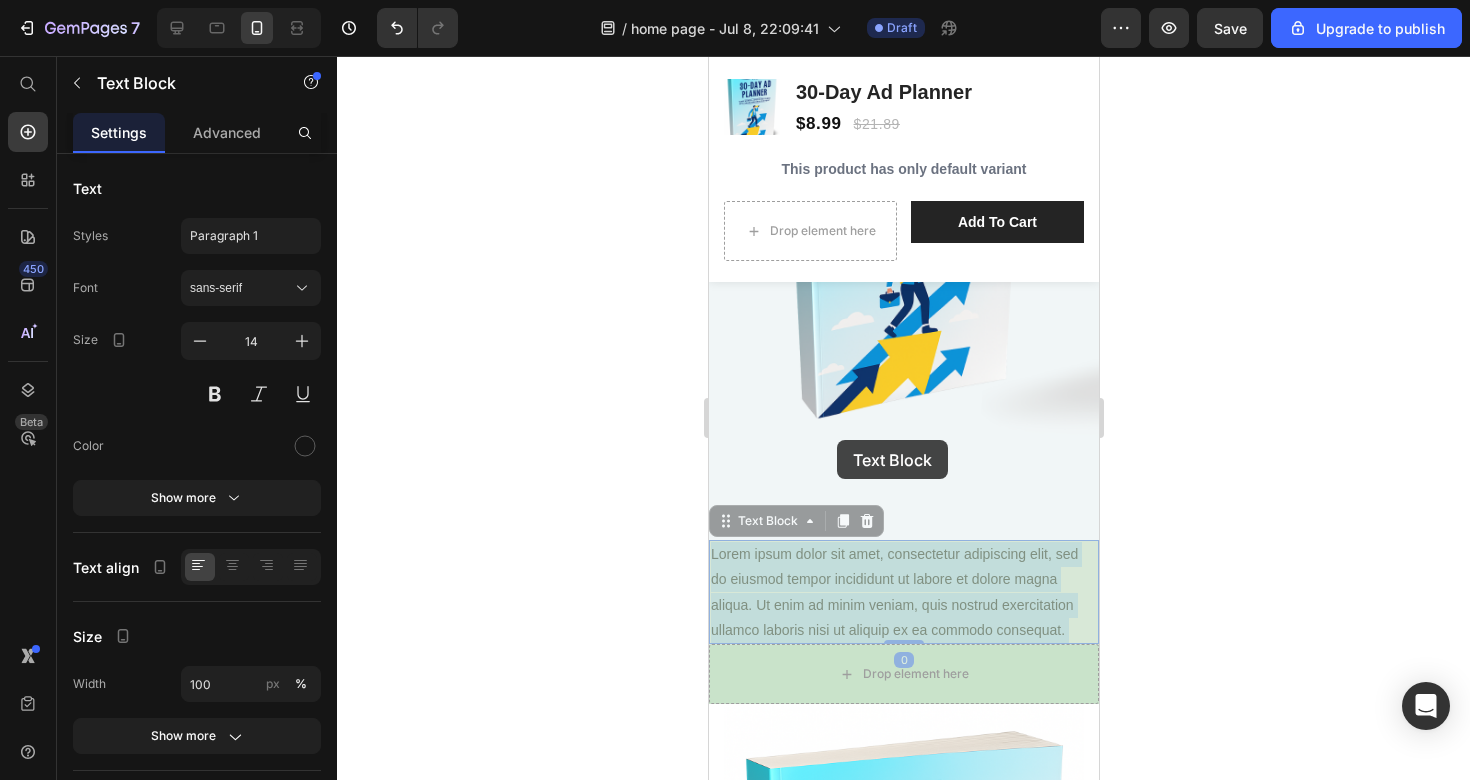 drag, startPoint x: 814, startPoint y: 610, endPoint x: 835, endPoint y: 441, distance: 170.29973 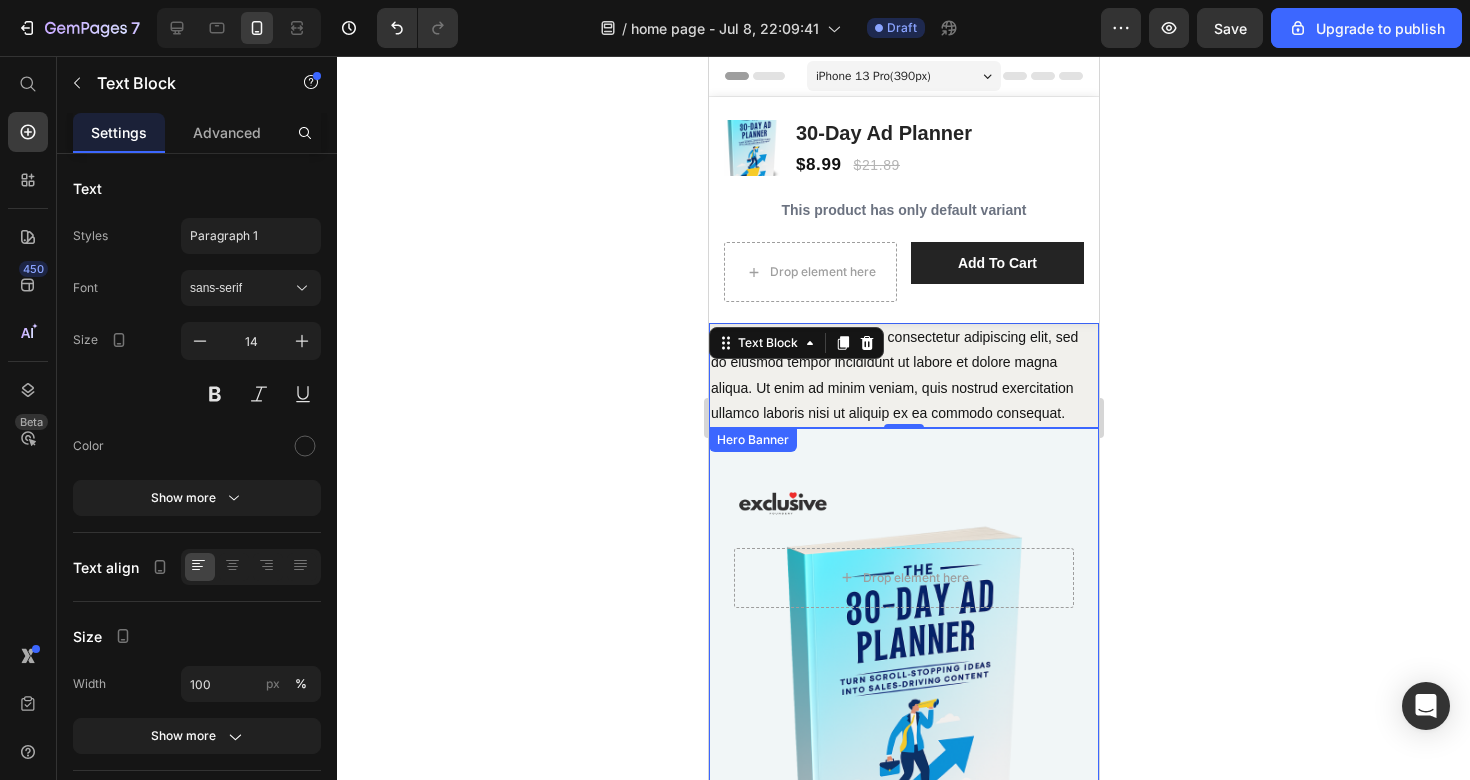 scroll, scrollTop: 0, scrollLeft: 0, axis: both 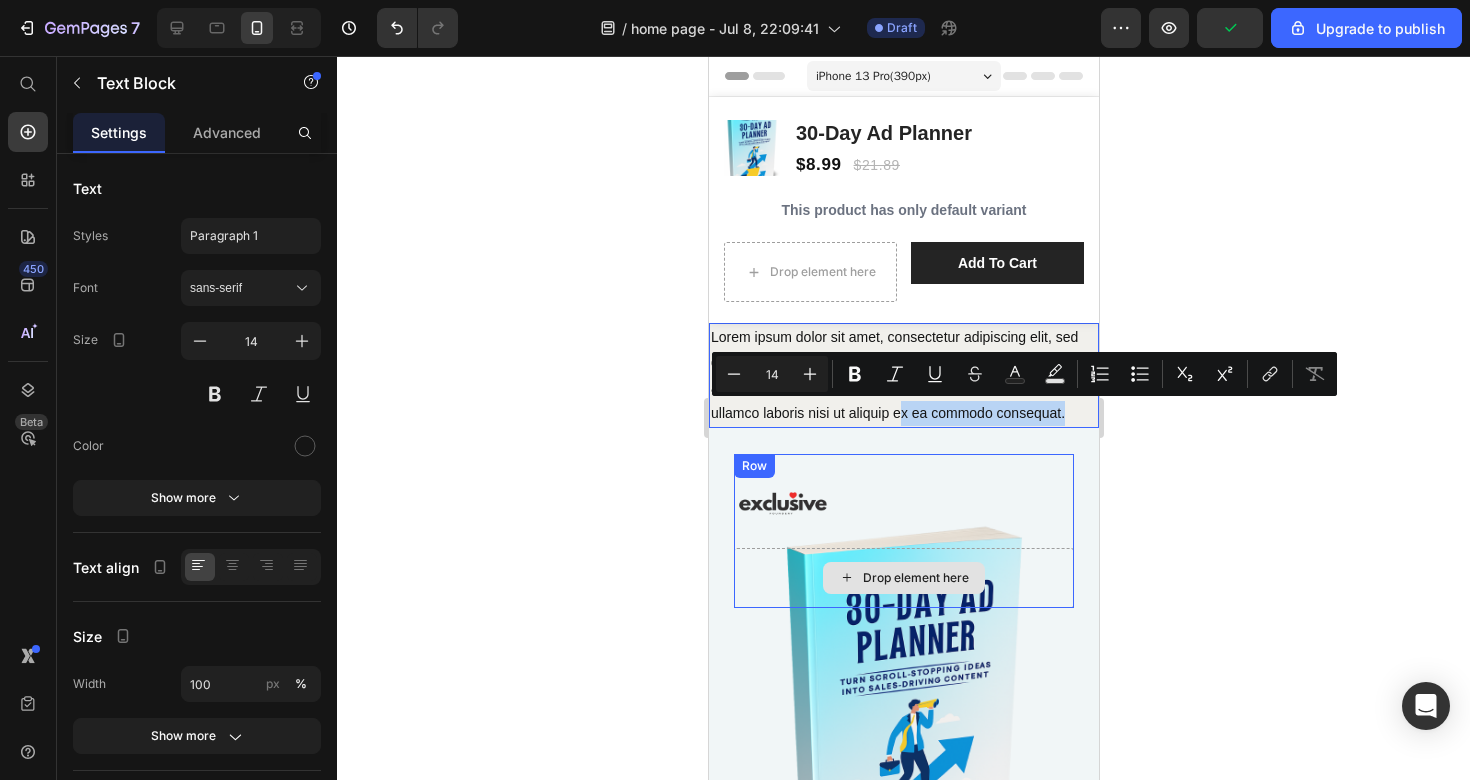 drag, startPoint x: 898, startPoint y: 396, endPoint x: 869, endPoint y: 588, distance: 194.17775 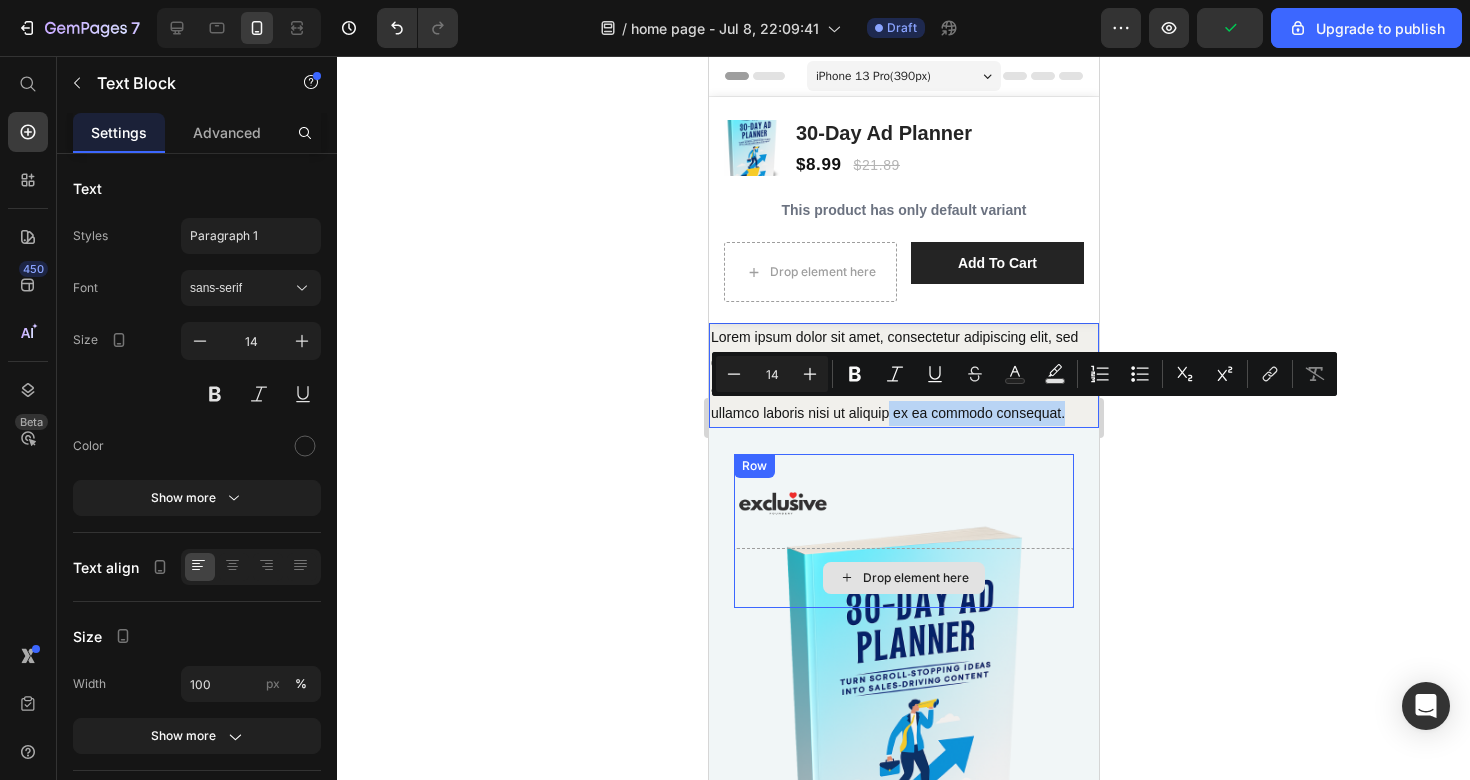 drag, startPoint x: 886, startPoint y: 408, endPoint x: 801, endPoint y: 593, distance: 203.59273 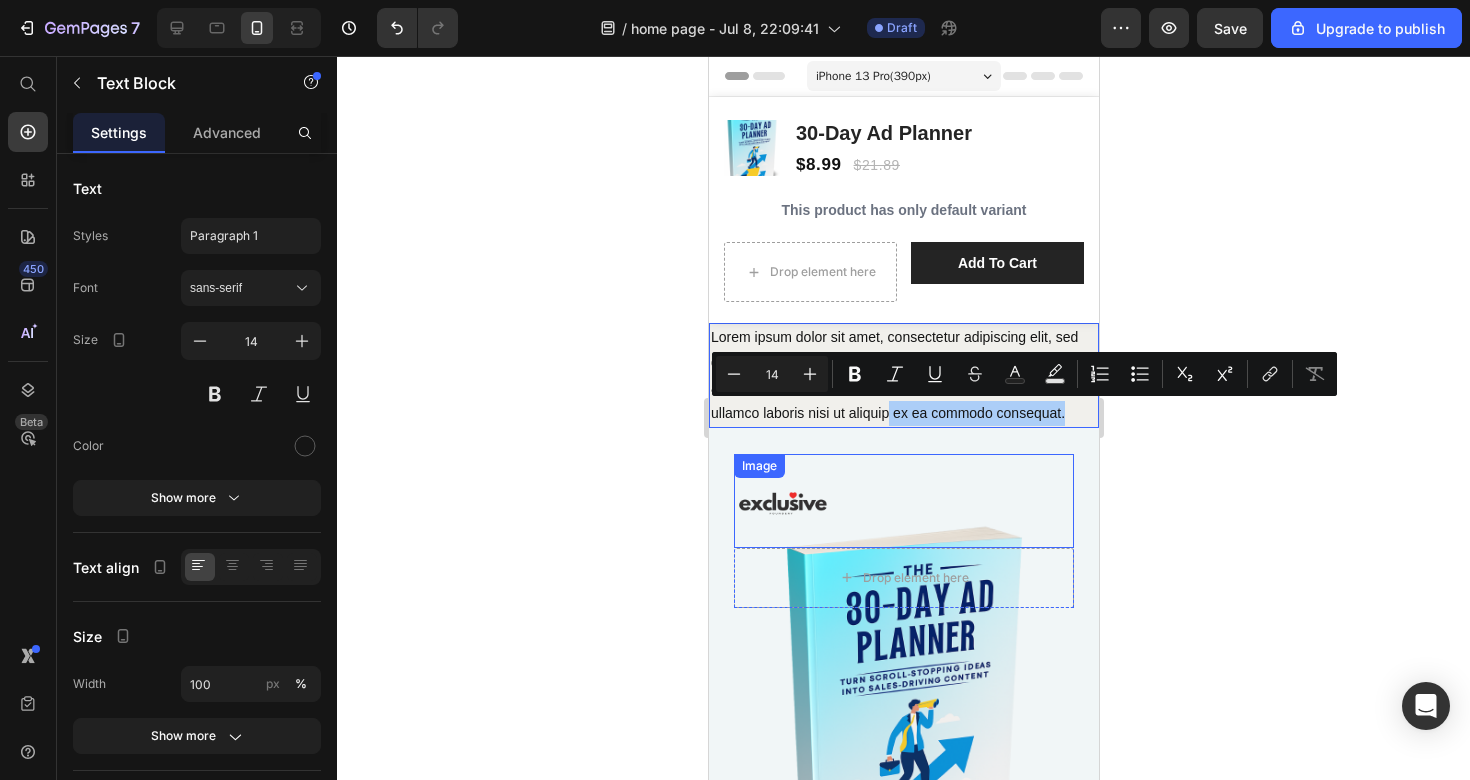 click 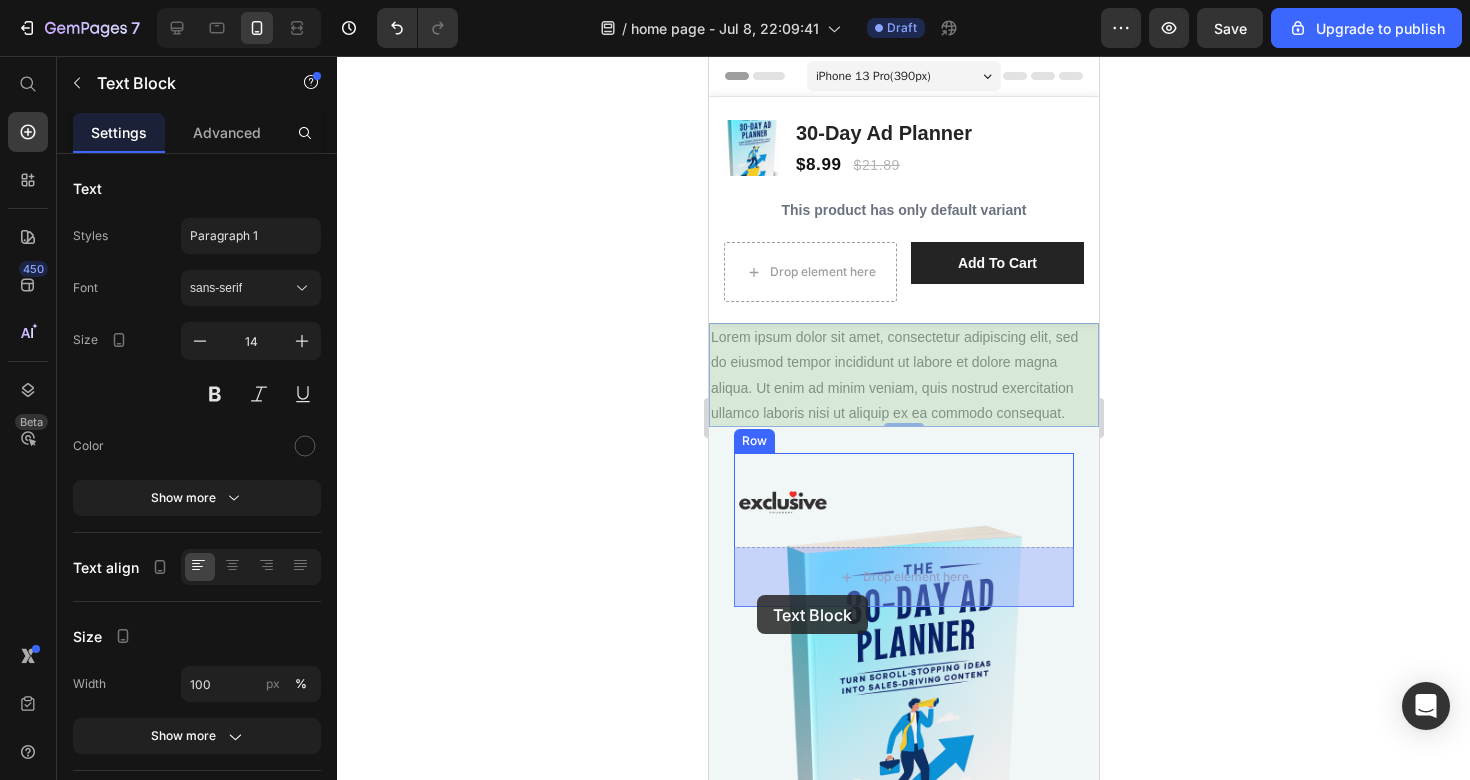 drag, startPoint x: 732, startPoint y: 409, endPoint x: 756, endPoint y: 589, distance: 181.59296 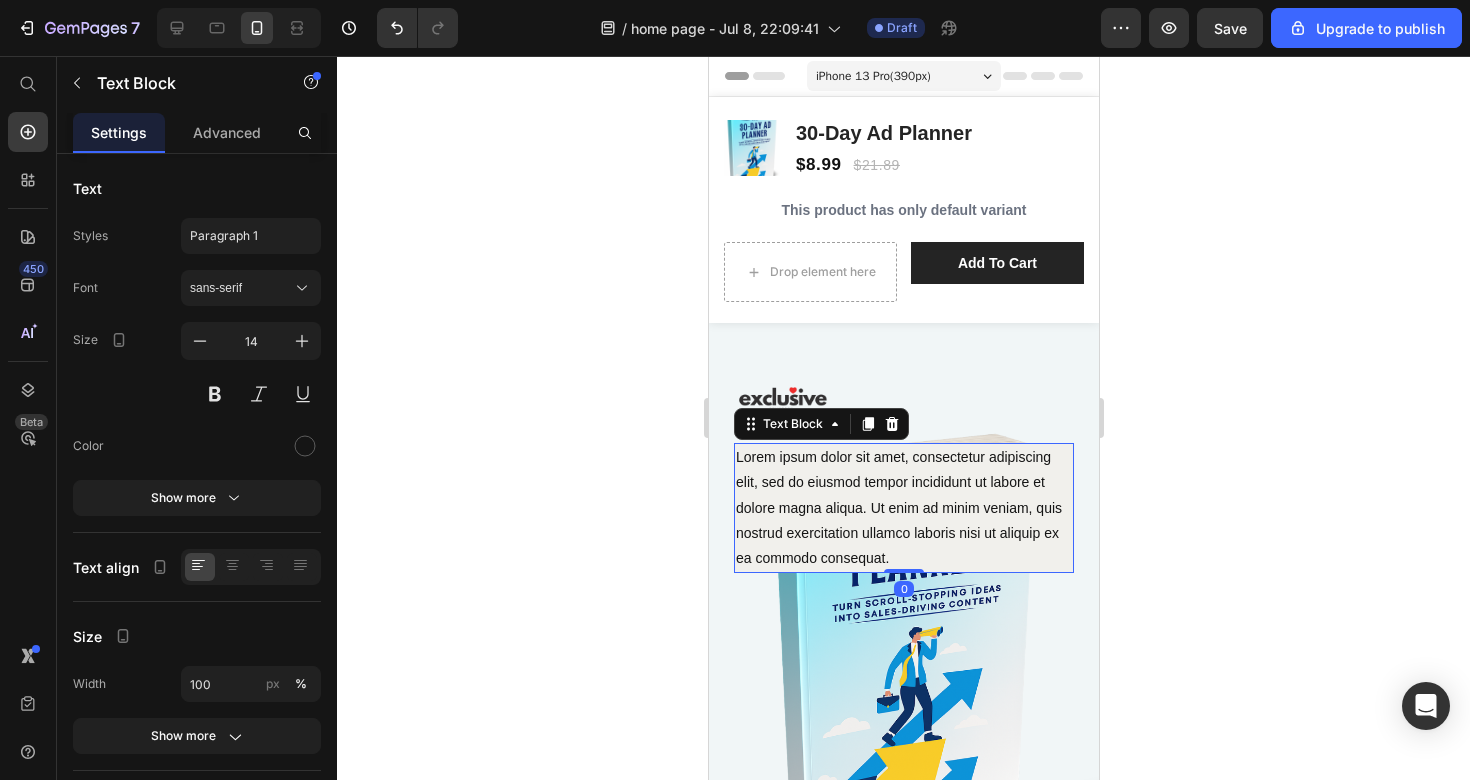click 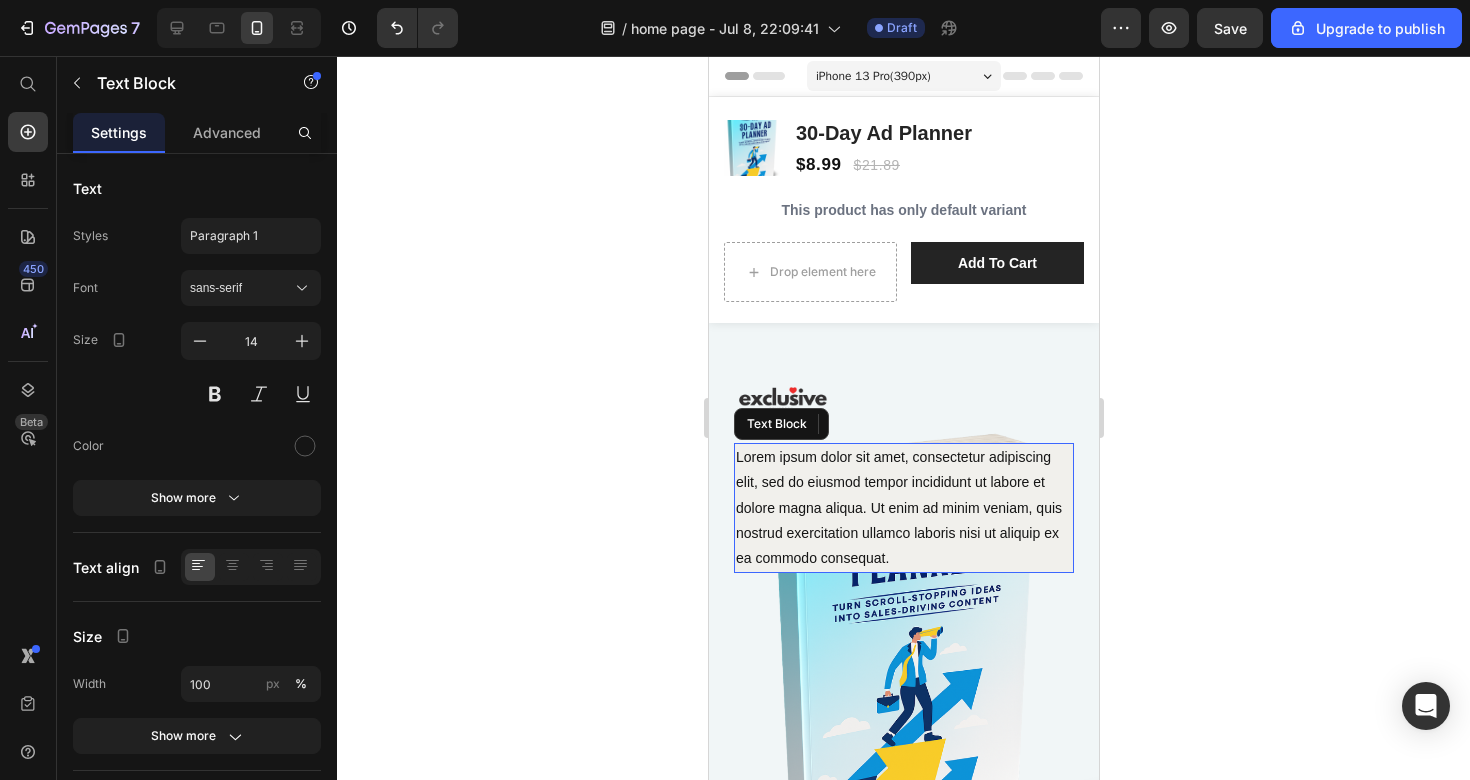 click on "Lorem ipsum dolor sit amet, consectetur adipiscing elit, sed do eiusmod tempor incididunt ut labore et dolore magna aliqua. Ut enim ad minim veniam, quis nostrud exercitation ullamco laboris nisi ut aliquip ex ea commodo consequat." at bounding box center [903, 508] 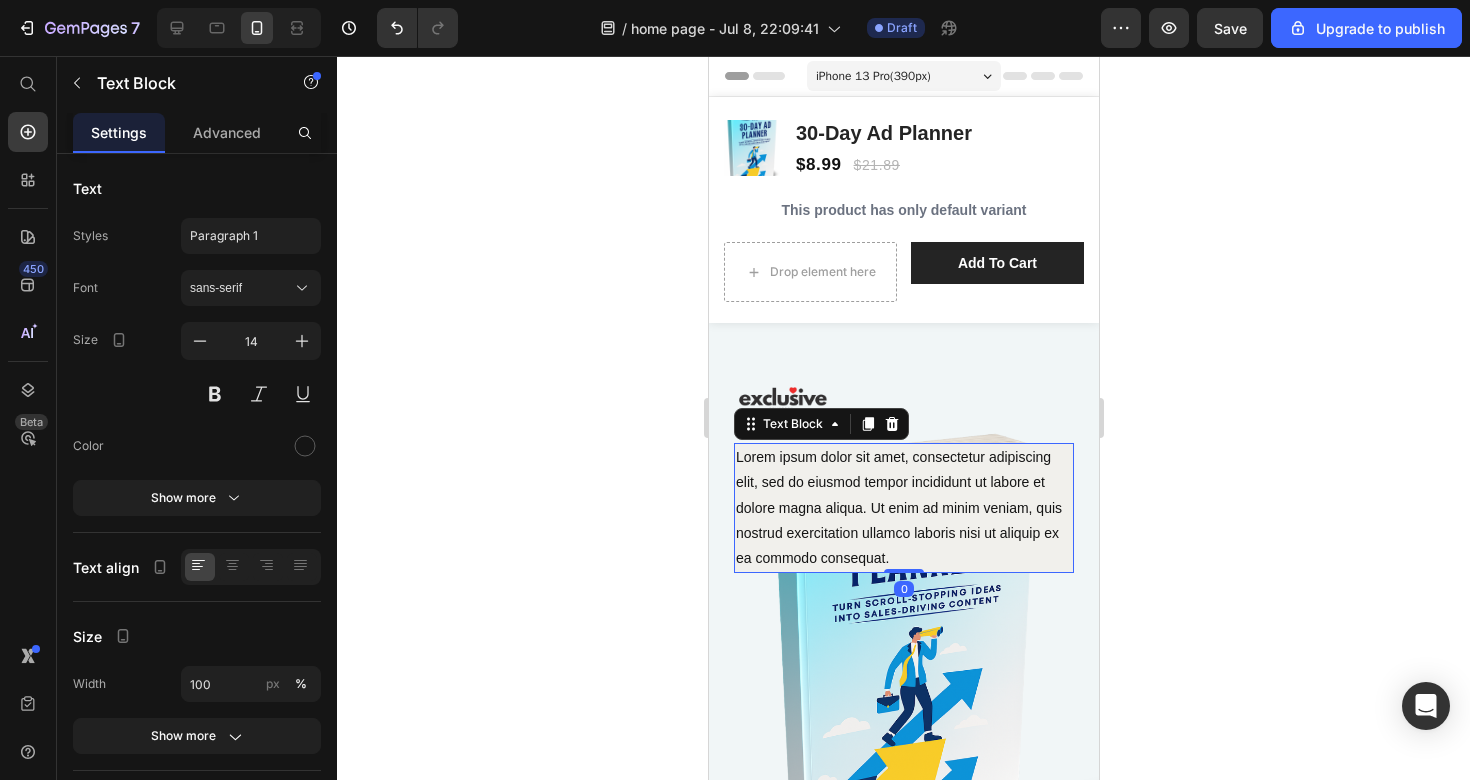 click on "Text Block" at bounding box center [820, 424] 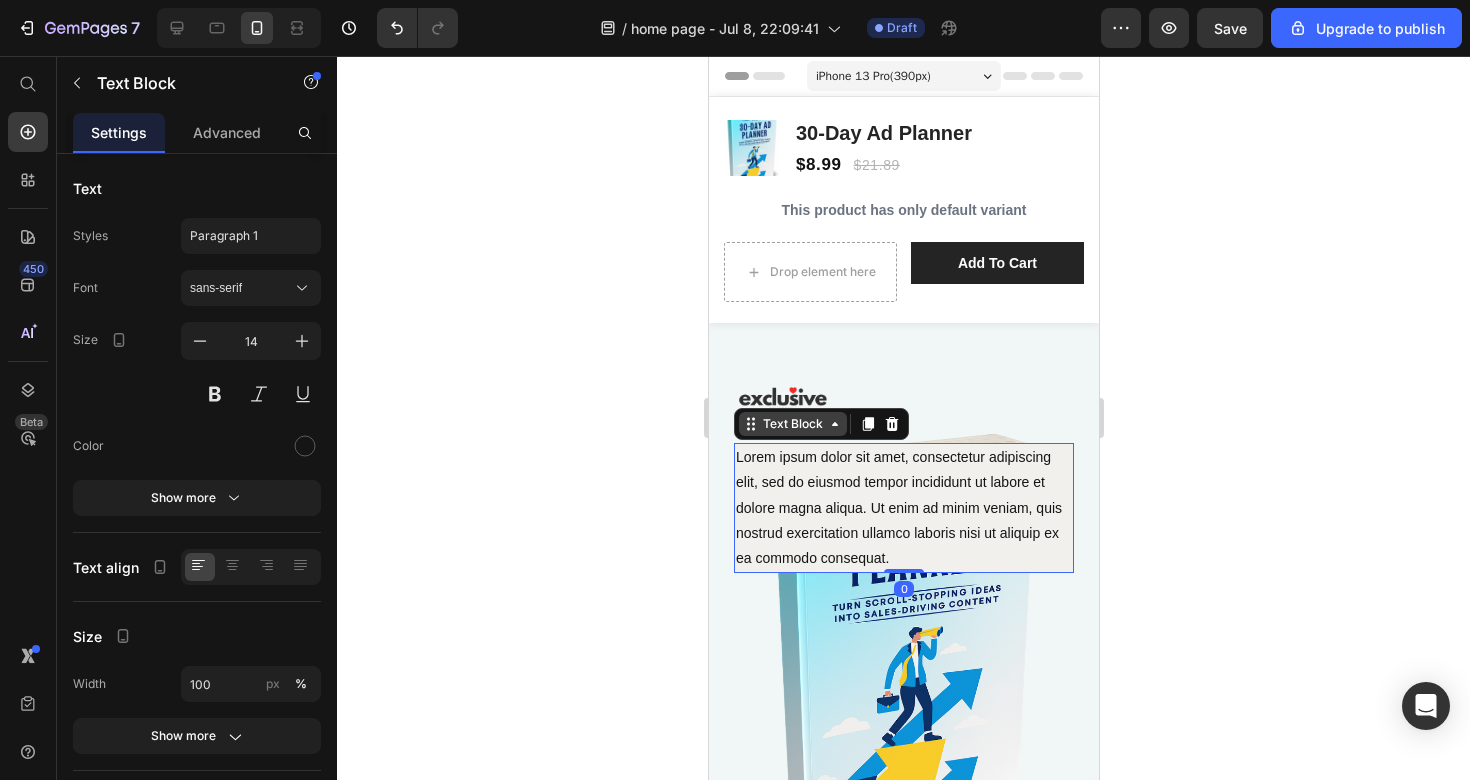 click on "Text Block" at bounding box center [792, 424] 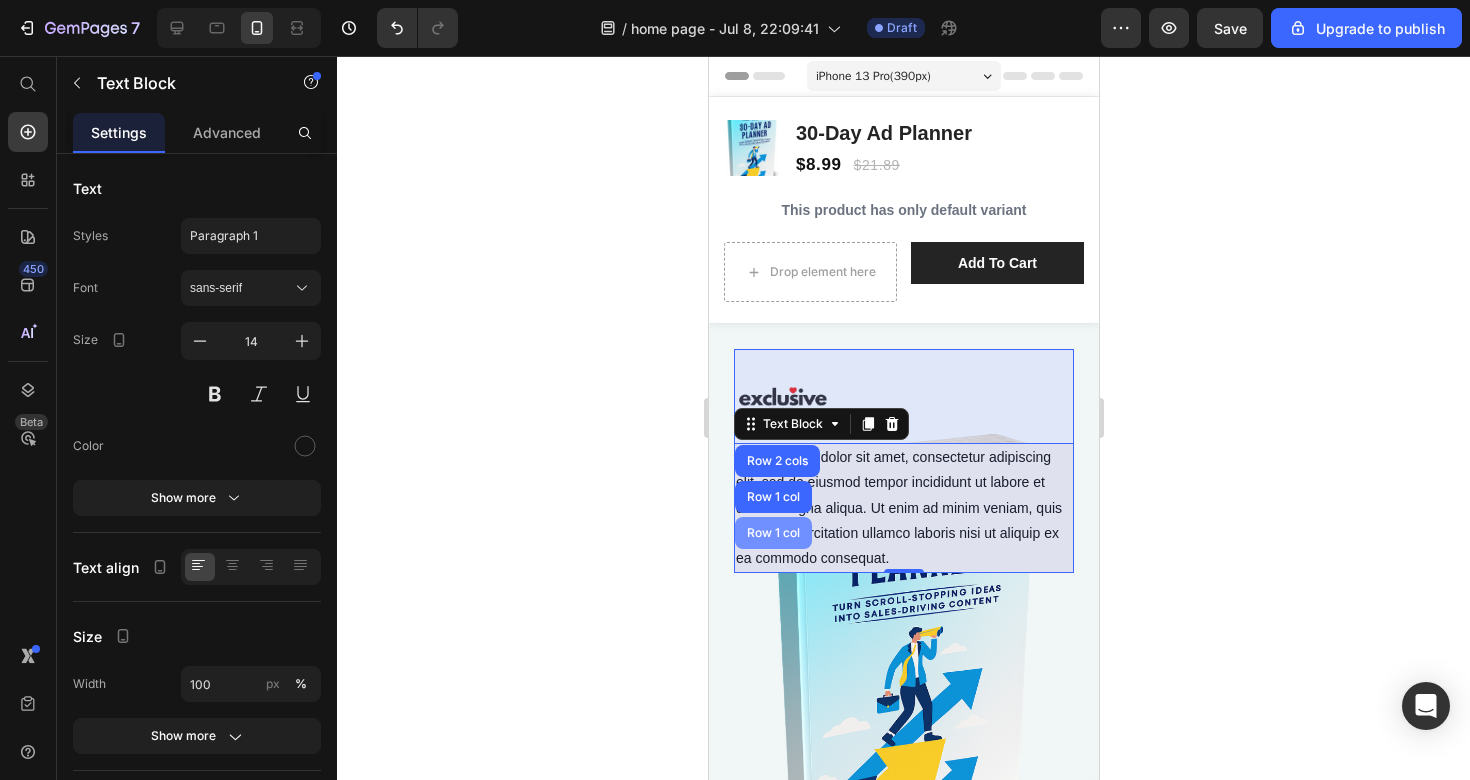 click on "Row 1 col" at bounding box center (772, 533) 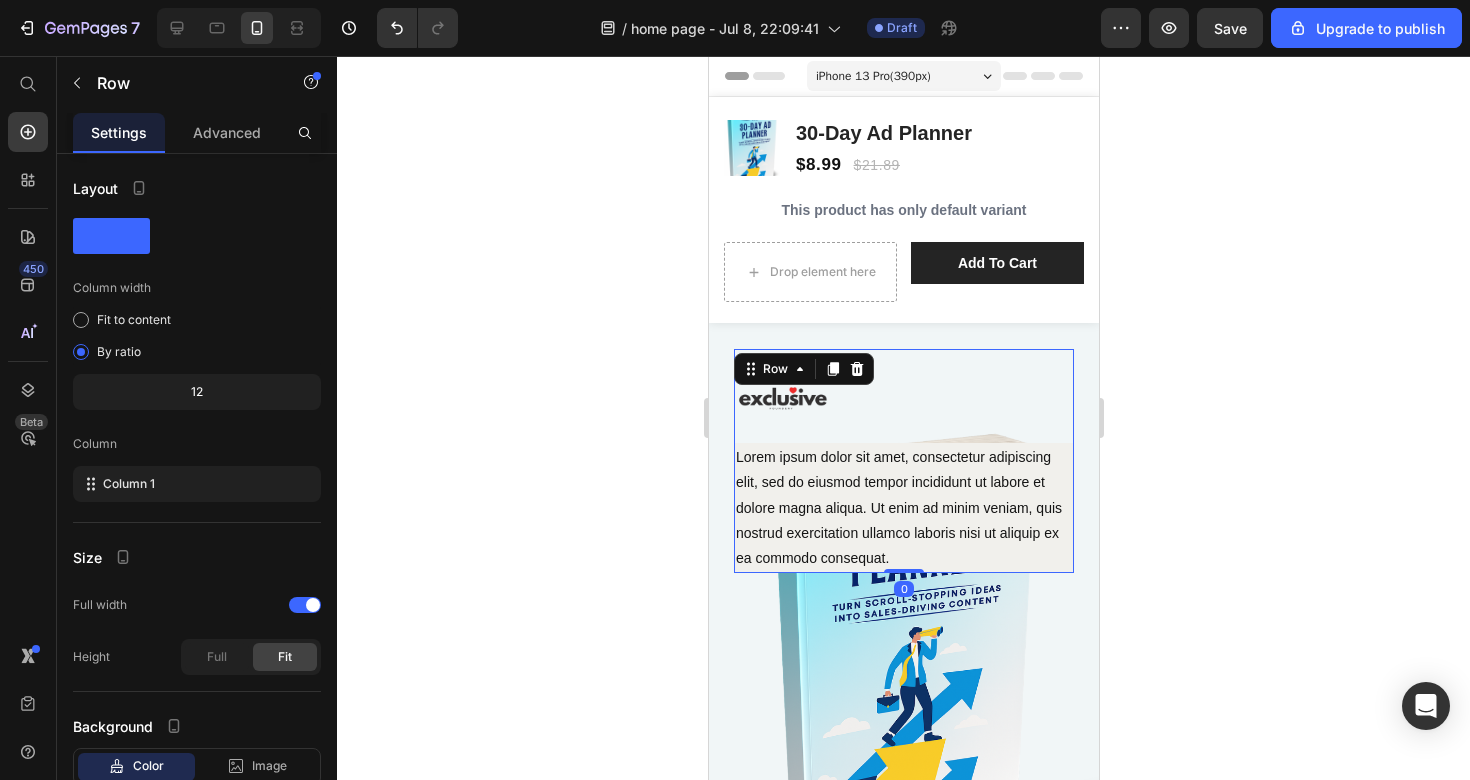 click 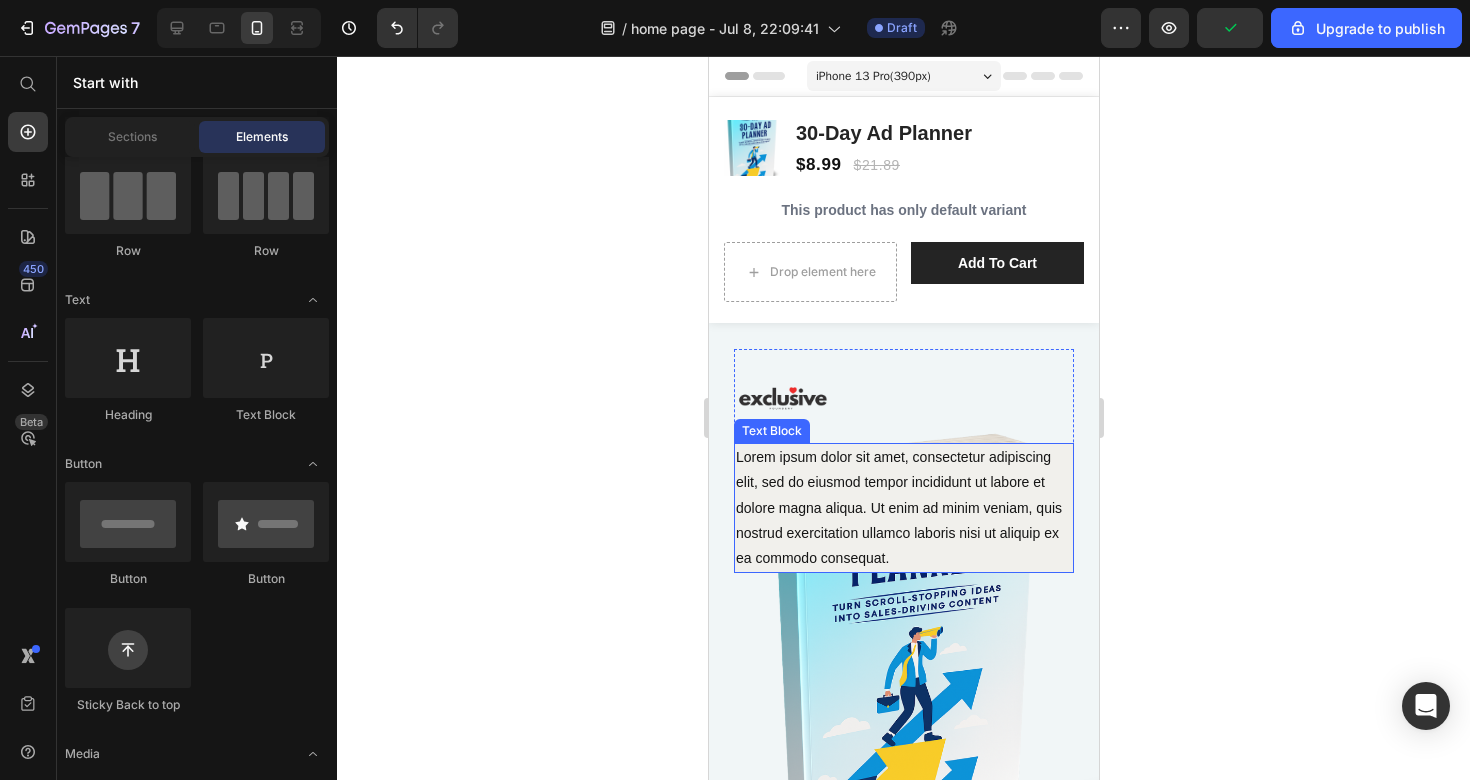 scroll, scrollTop: 0, scrollLeft: 0, axis: both 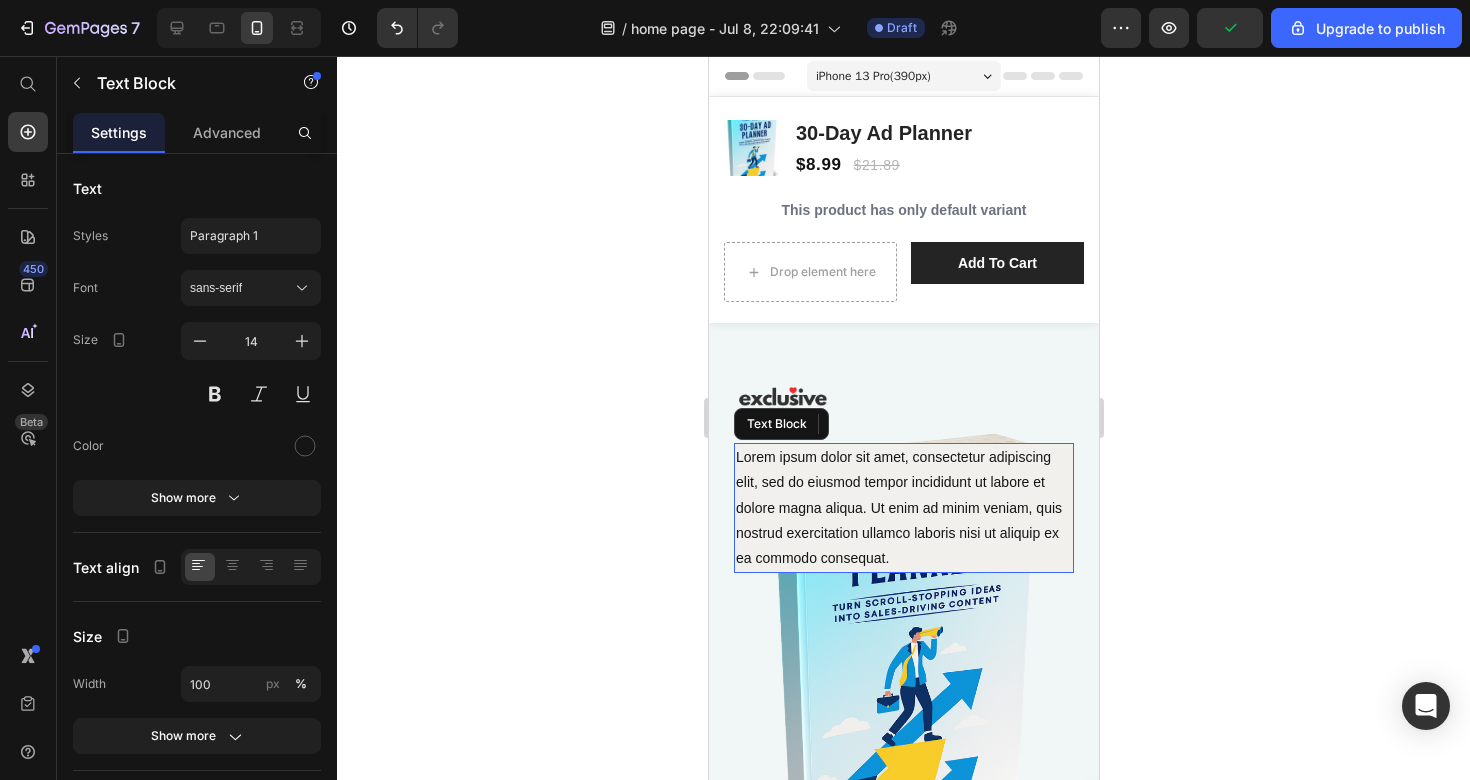 click on "Lorem ipsum dolor sit amet, consectetur adipiscing elit, sed do eiusmod tempor incididunt ut labore et dolore magna aliqua. Ut enim ad minim veniam, quis nostrud exercitation ullamco laboris nisi ut aliquip ex ea commodo consequat." at bounding box center [903, 508] 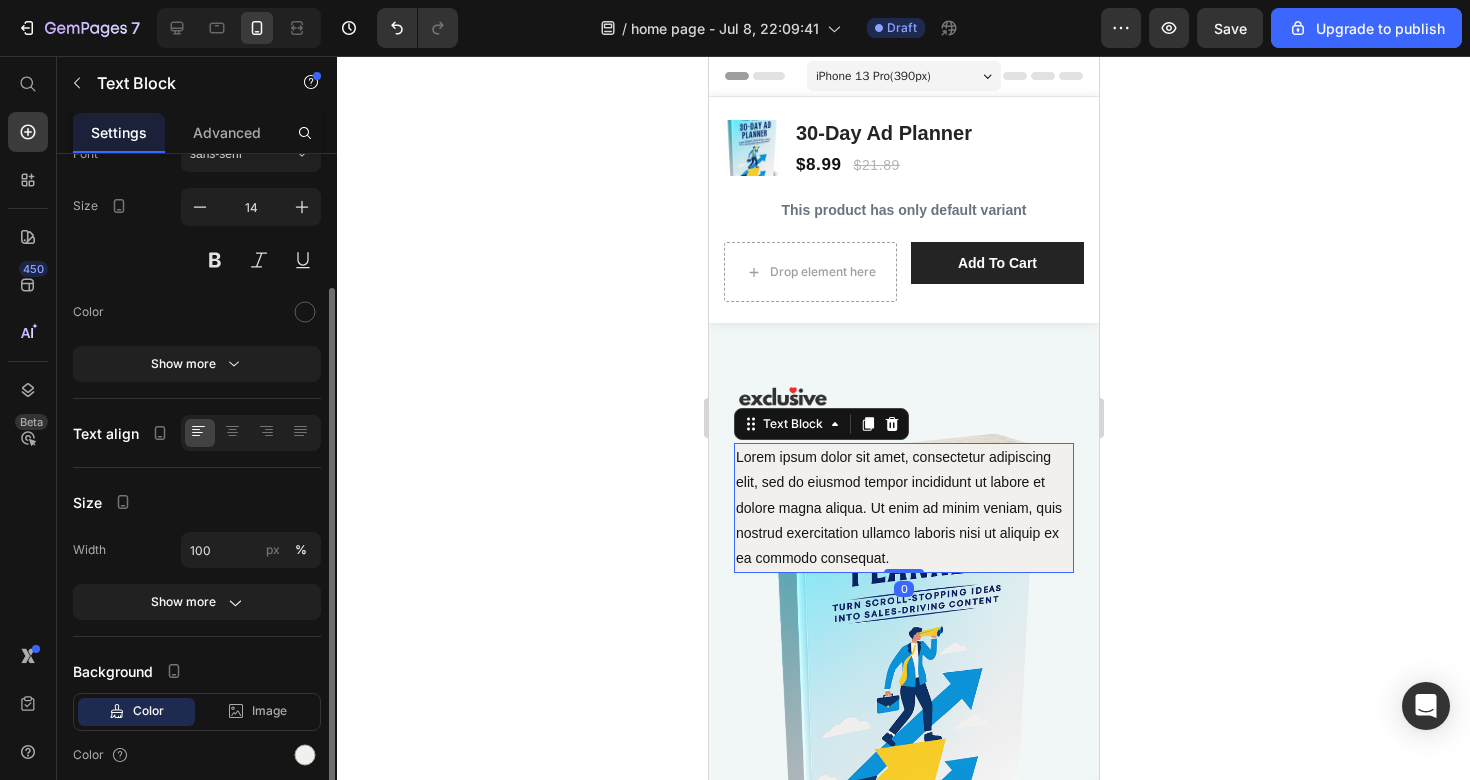 scroll, scrollTop: 152, scrollLeft: 0, axis: vertical 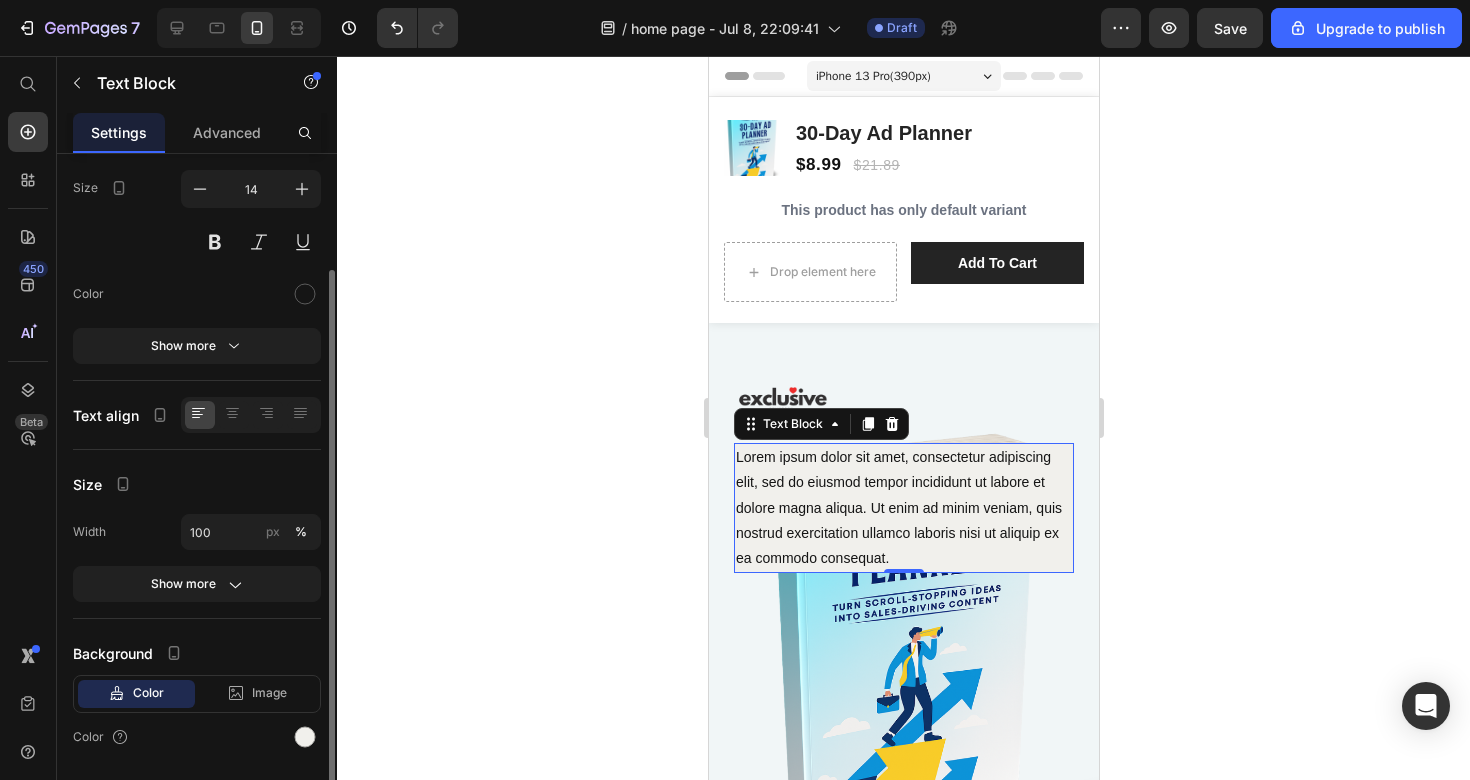click on "Lorem ipsum dolor sit amet, consectetur adipiscing elit, sed do eiusmod tempor incididunt ut labore et dolore magna aliqua. Ut enim ad minim veniam, quis nostrud exercitation ullamco laboris nisi ut aliquip ex ea commodo consequat." at bounding box center [903, 508] 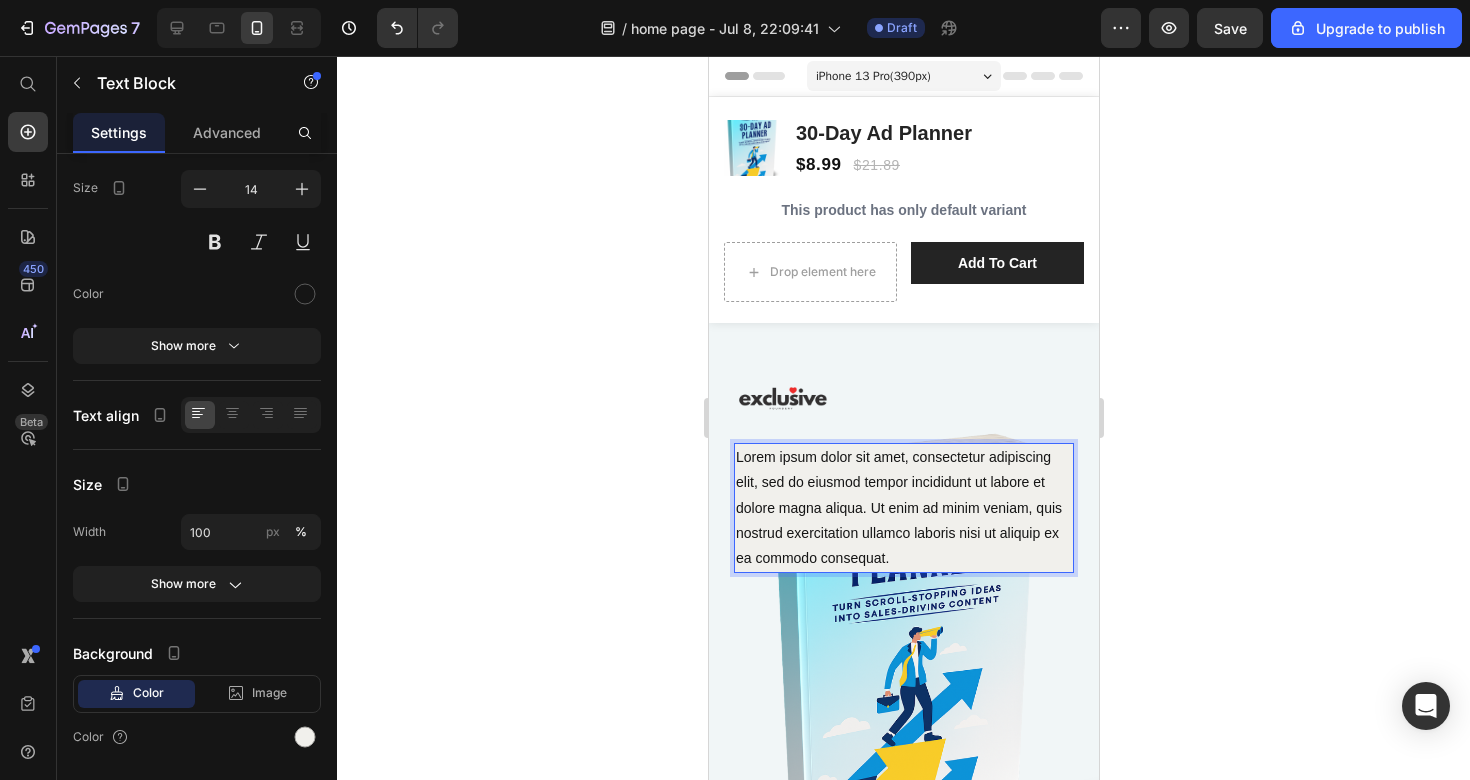click on "Lorem ipsum dolor sit amet, consectetur adipiscing elit, sed do eiusmod tempor incididunt ut labore et dolore magna aliqua. Ut enim ad minim veniam, quis nostrud exercitation ullamco laboris nisi ut aliquip ex ea commodo consequat." at bounding box center (903, 508) 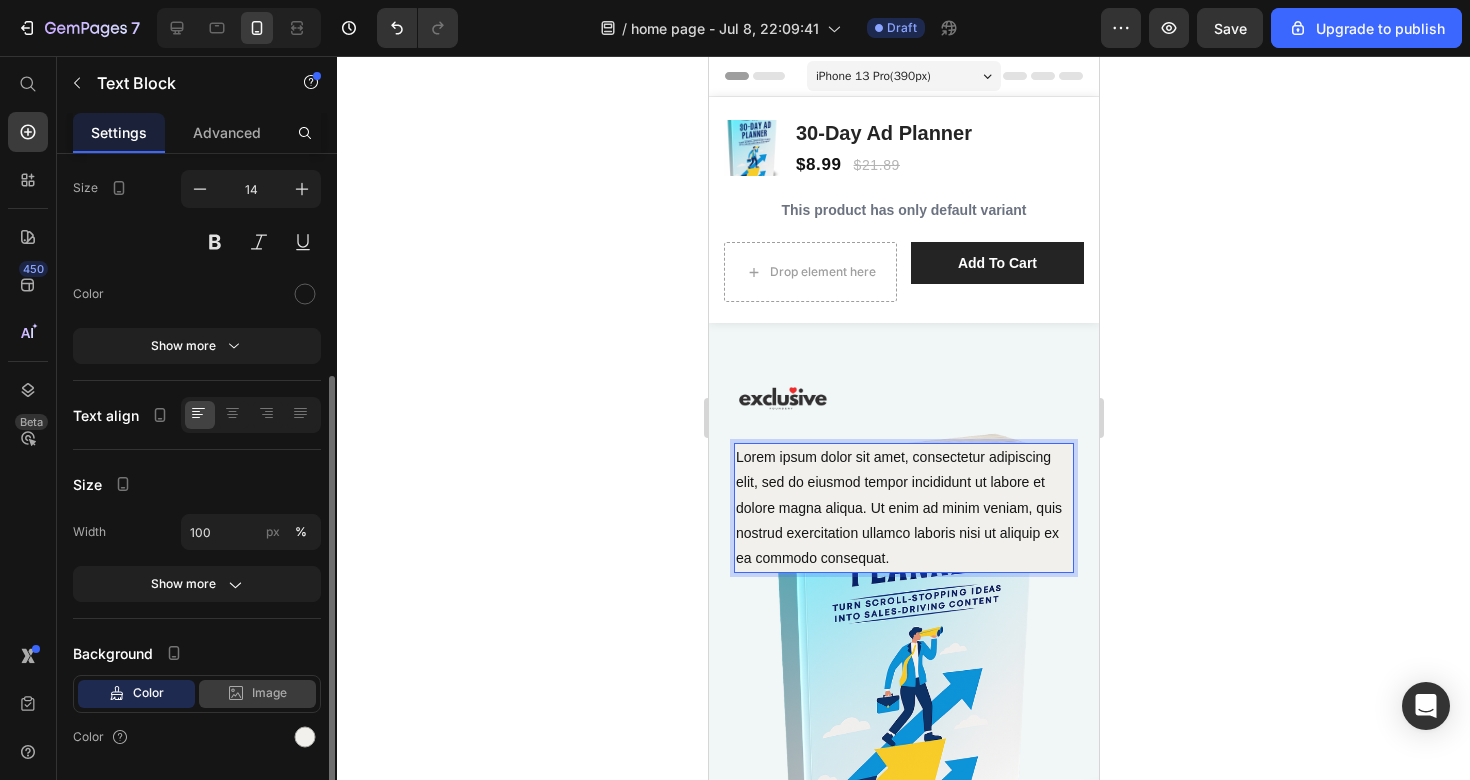 scroll, scrollTop: 212, scrollLeft: 0, axis: vertical 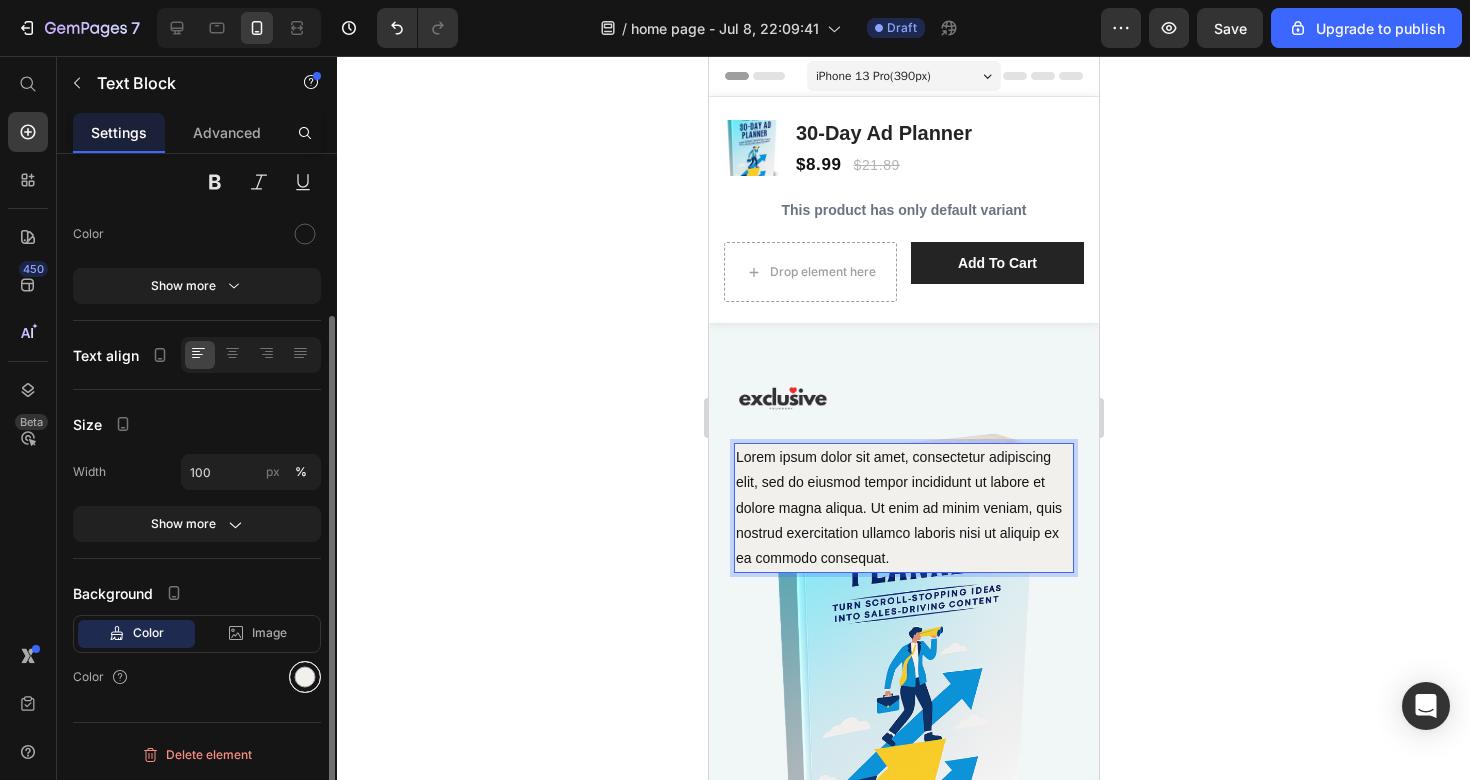 click at bounding box center (305, 677) 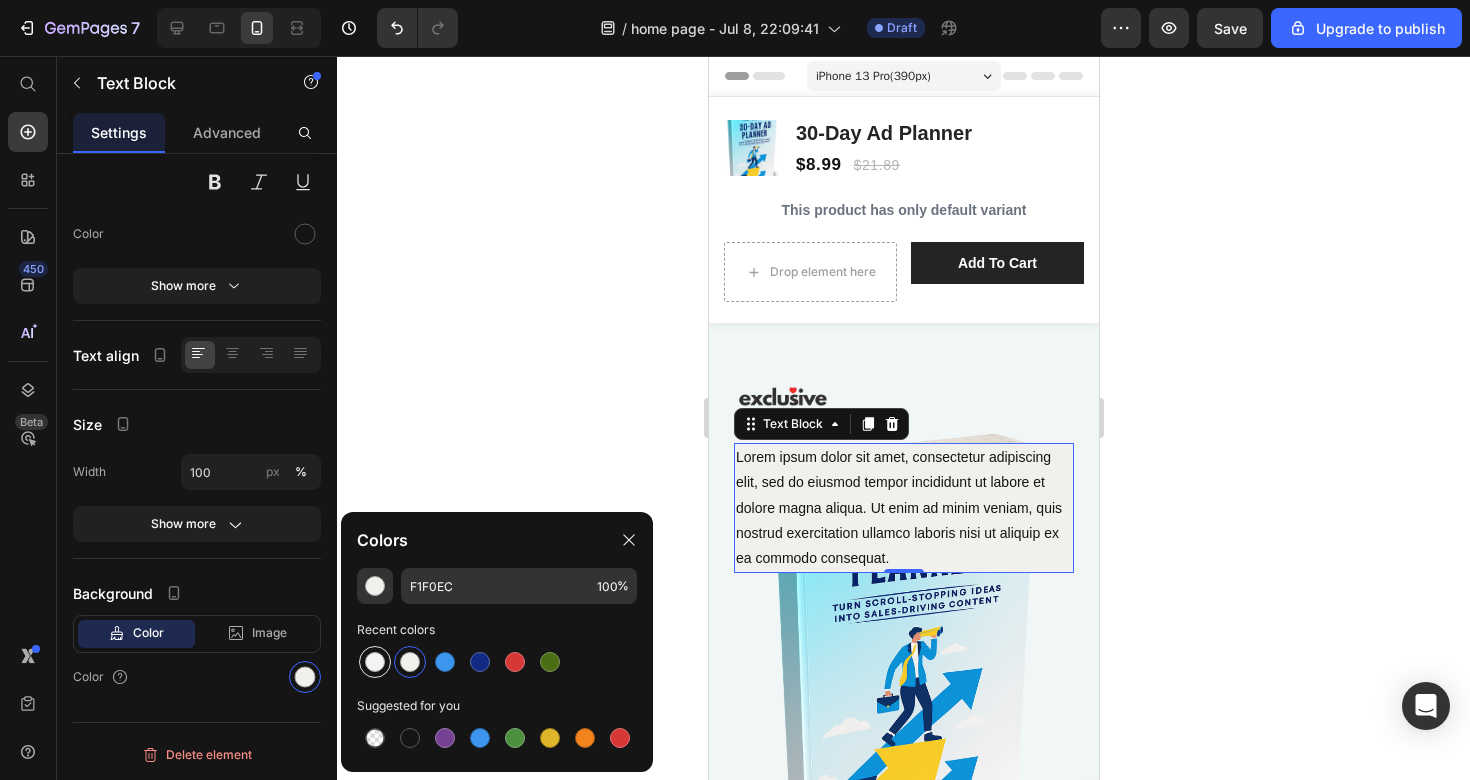 click at bounding box center (375, 662) 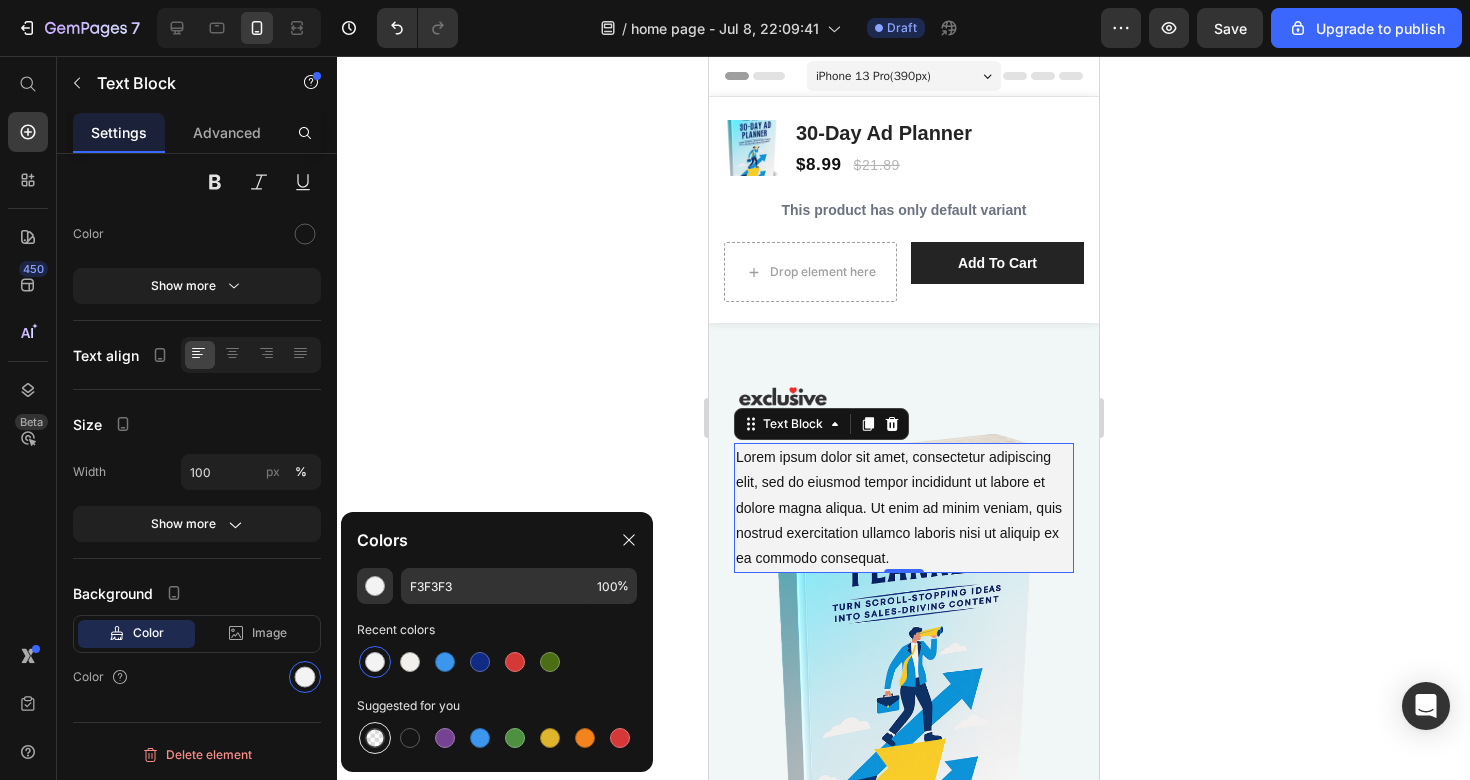 click at bounding box center [375, 738] 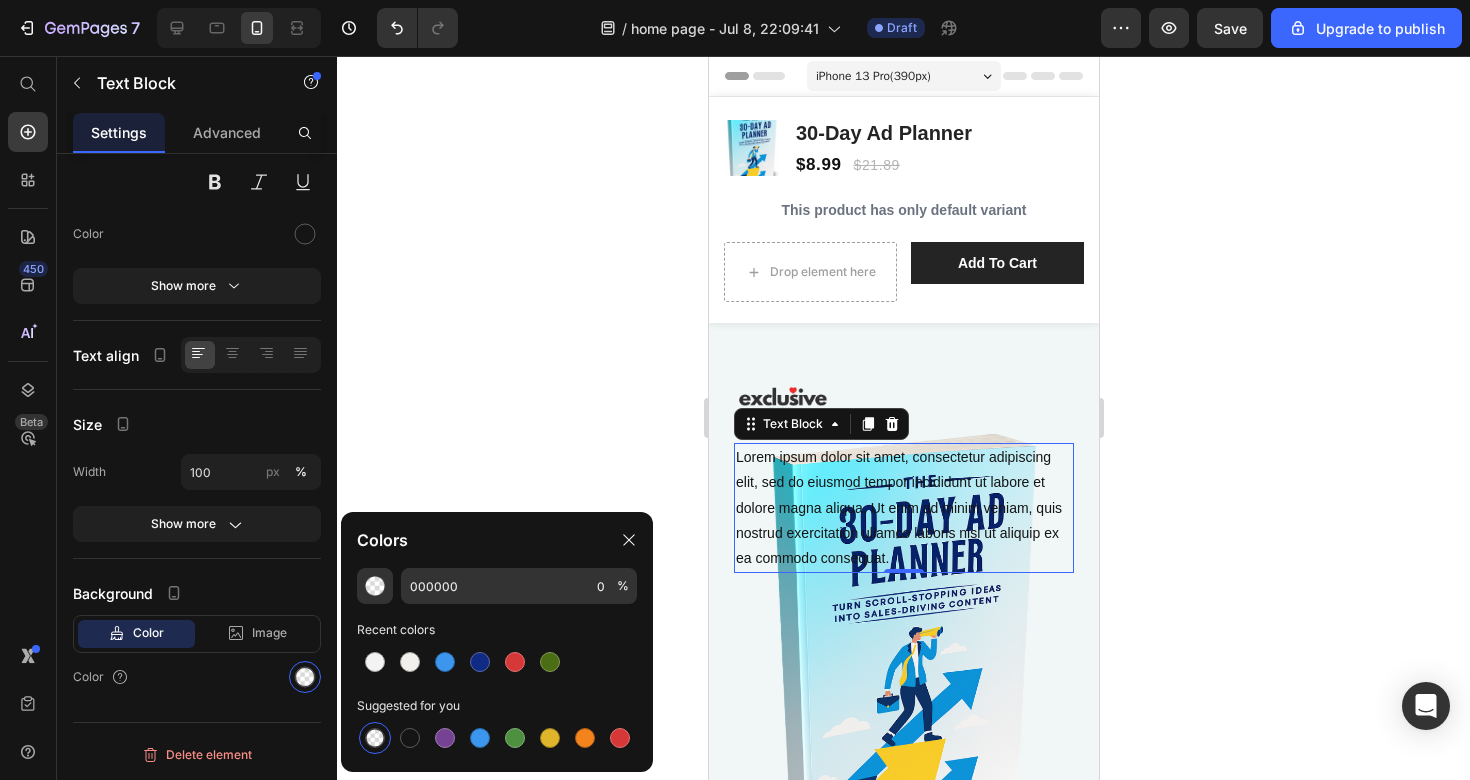 click 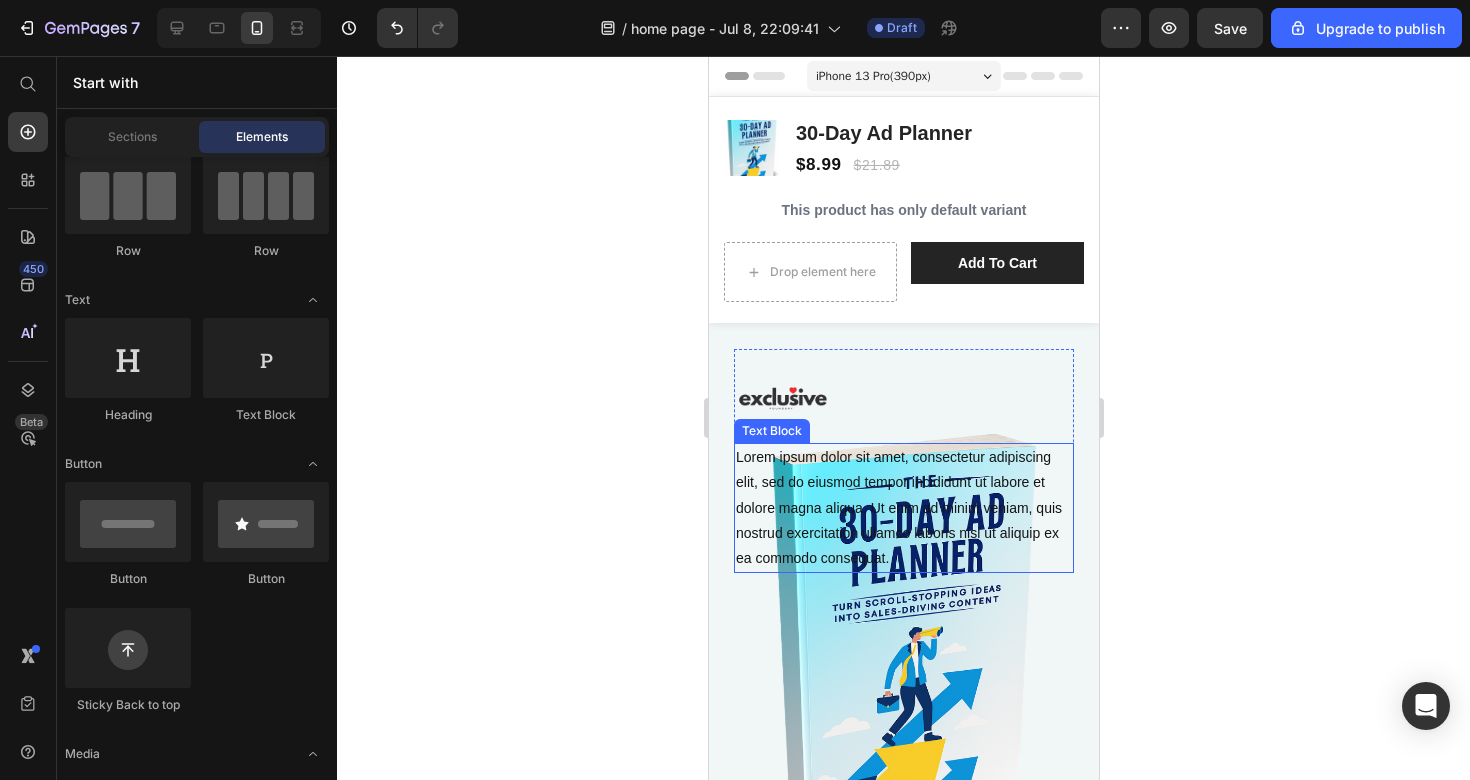 click on "Lorem ipsum dolor sit amet, consectetur adipiscing elit, sed do eiusmod tempor incididunt ut labore et dolore magna aliqua. Ut enim ad minim veniam, quis nostrud exercitation ullamco laboris nisi ut aliquip ex ea commodo consequat." at bounding box center [903, 508] 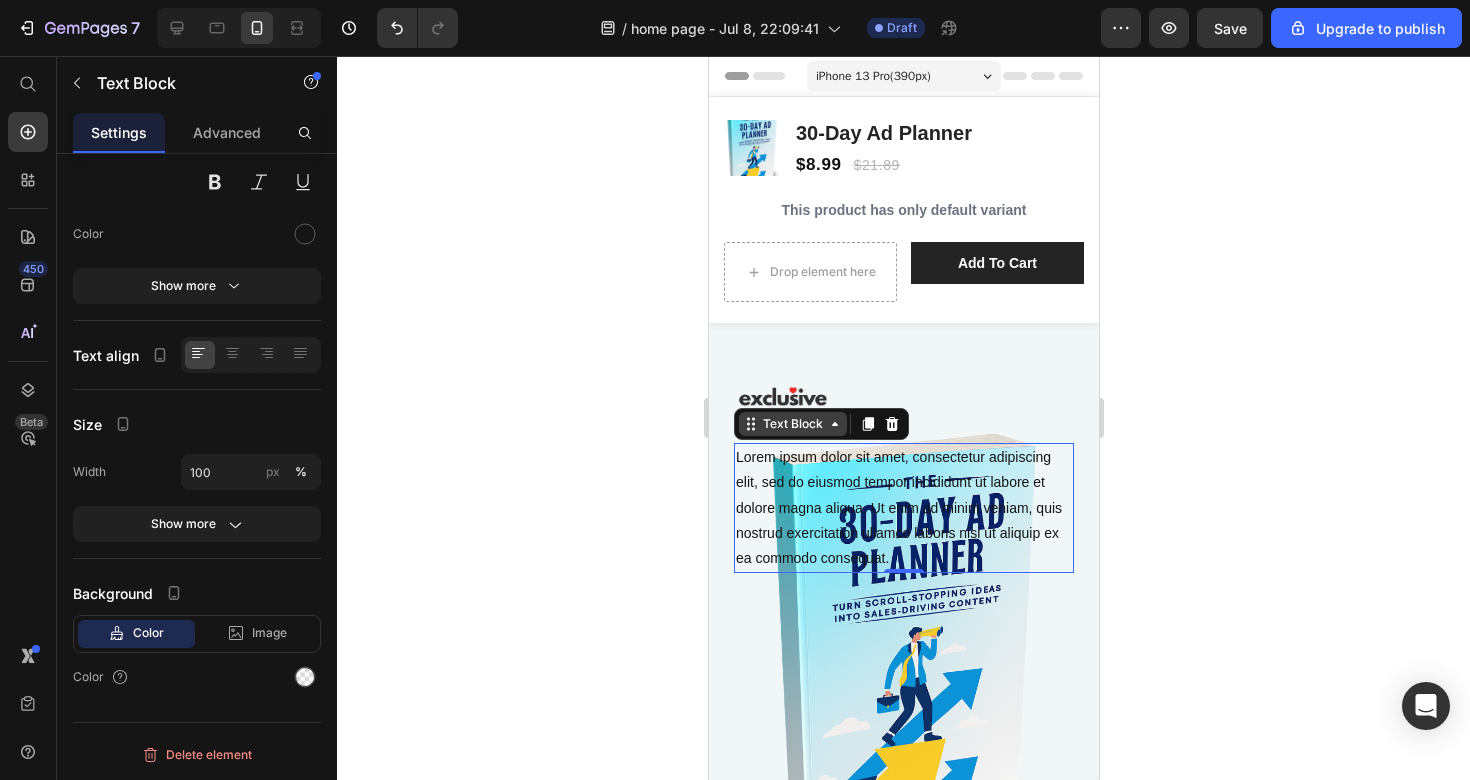 click 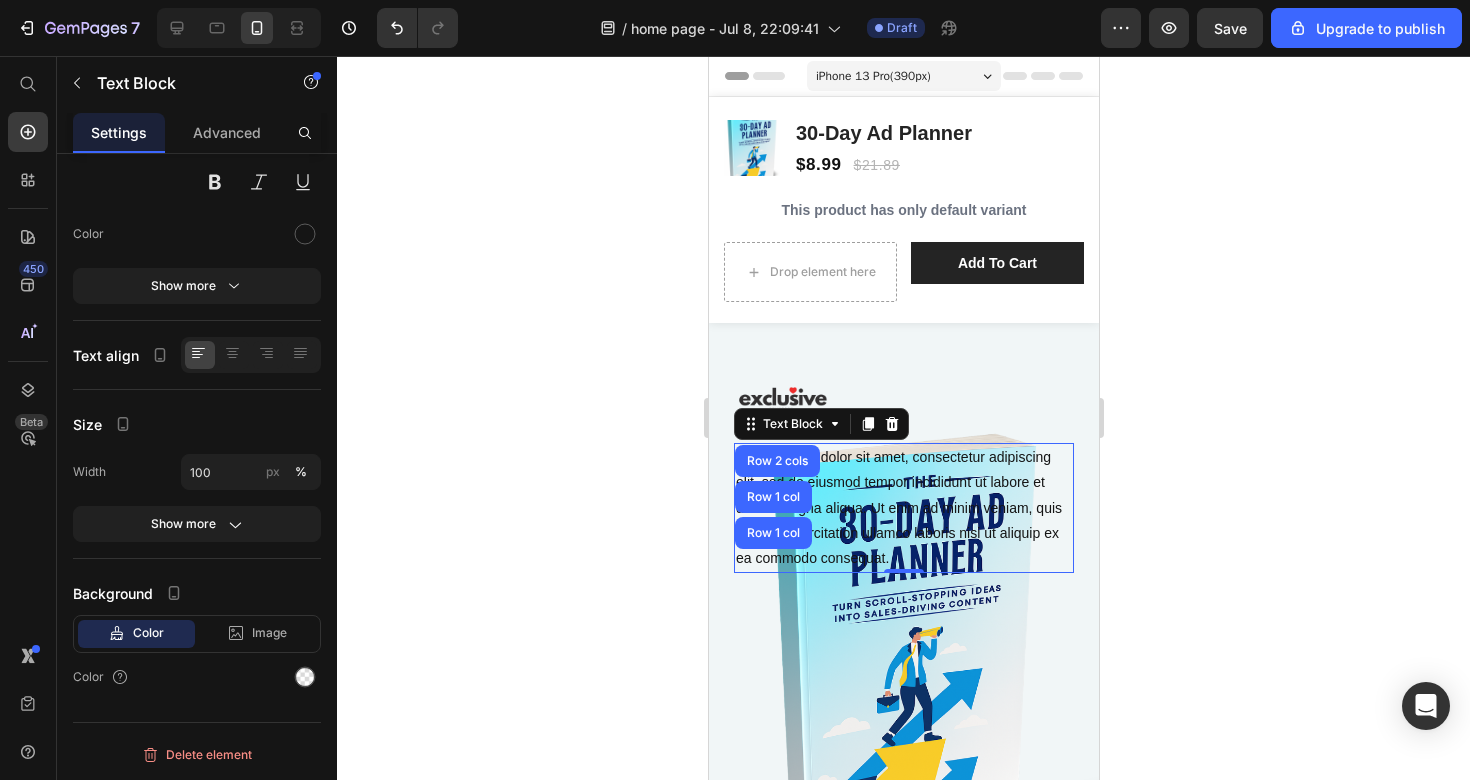 click 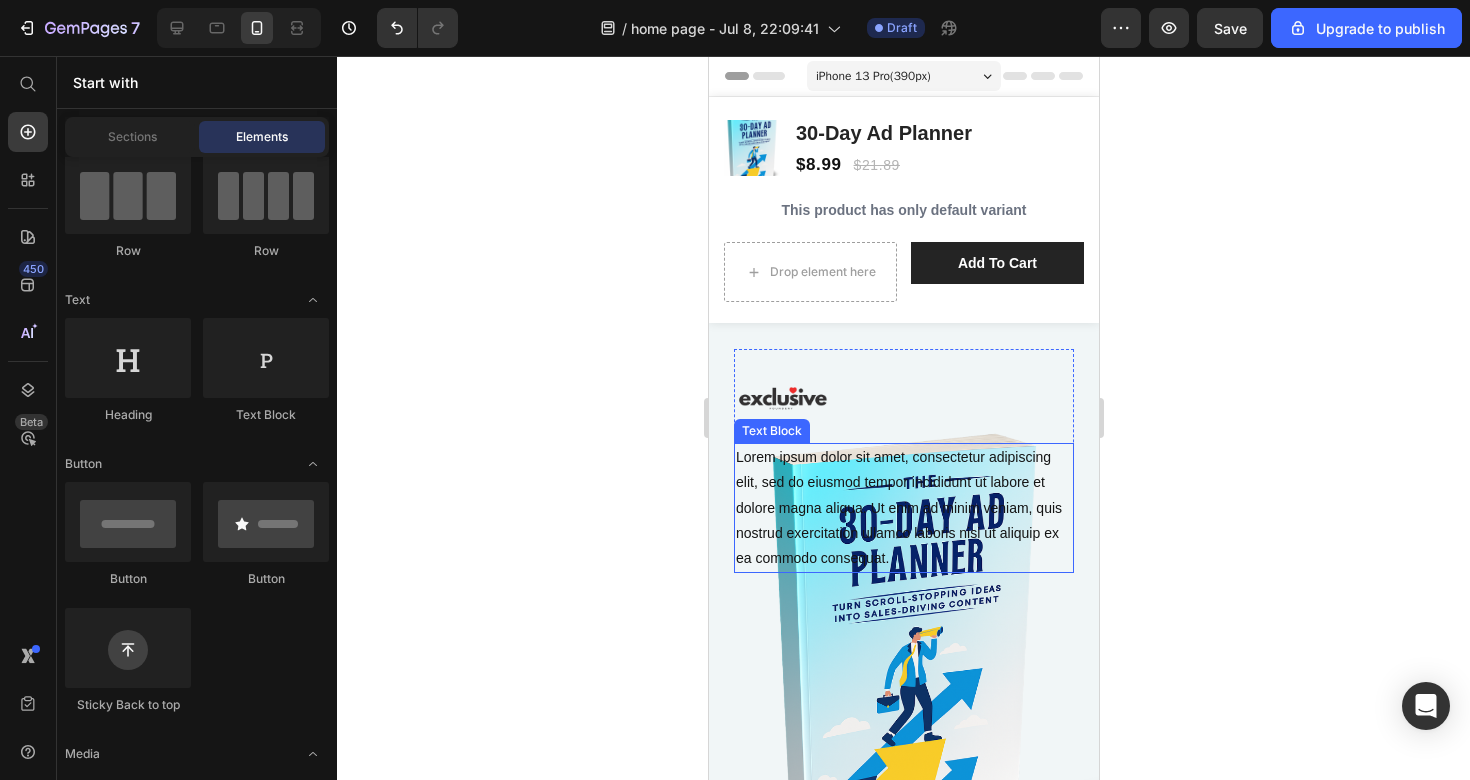 click on "Lorem ipsum dolor sit amet, consectetur adipiscing elit, sed do eiusmod tempor incididunt ut labore et dolore magna aliqua. Ut enim ad minim veniam, quis nostrud exercitation ullamco laboris nisi ut aliquip ex ea commodo consequat." at bounding box center (903, 508) 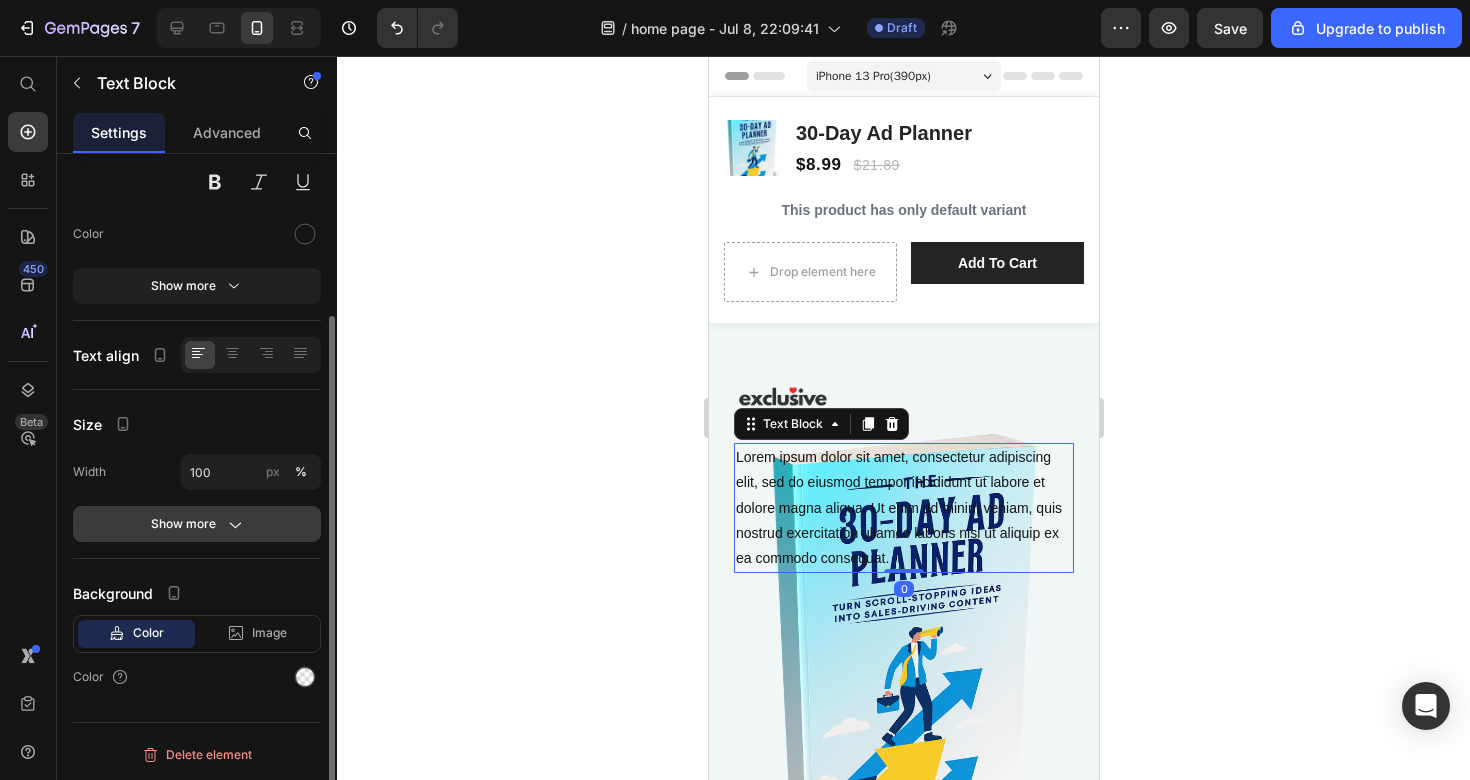 click on "Show more" 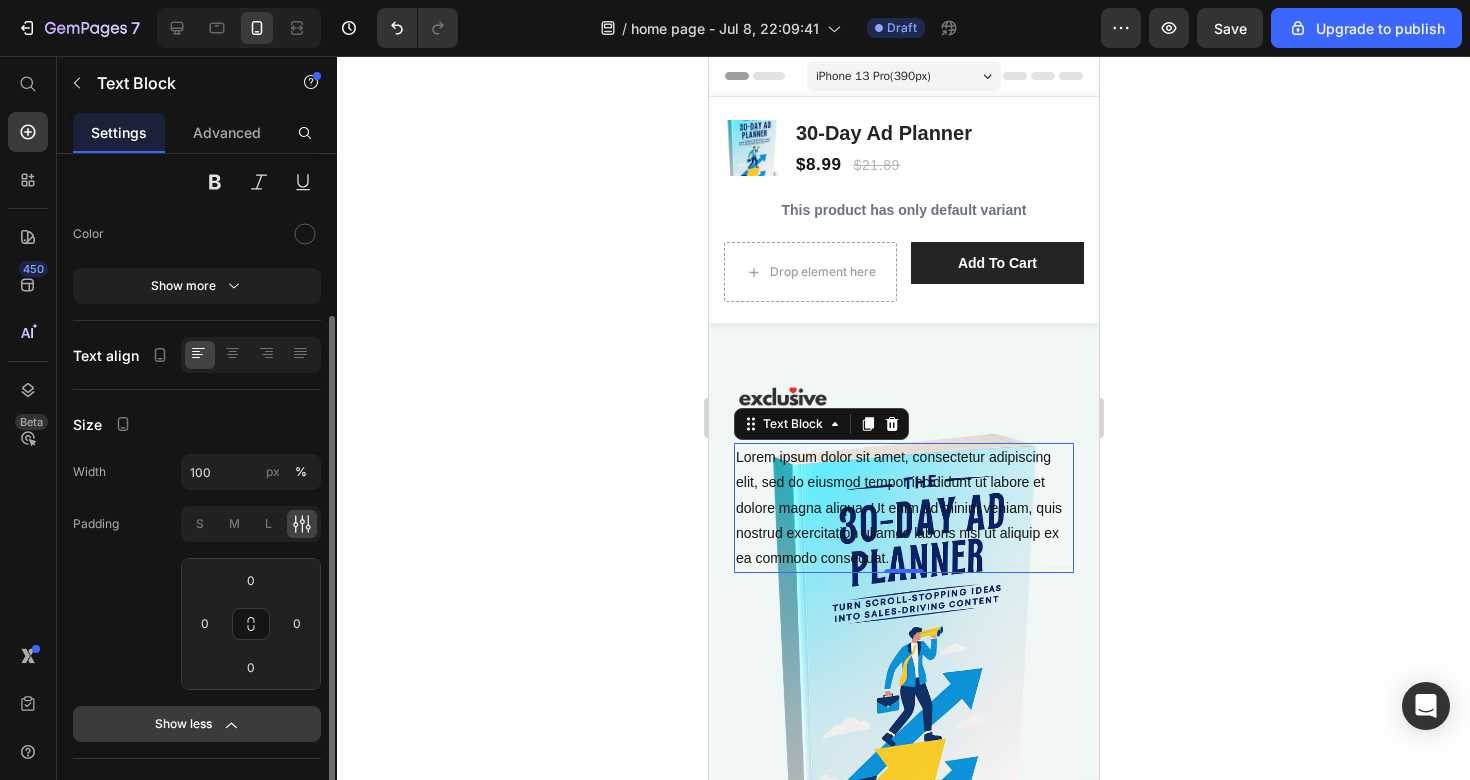 click on "Show less" at bounding box center [197, 724] 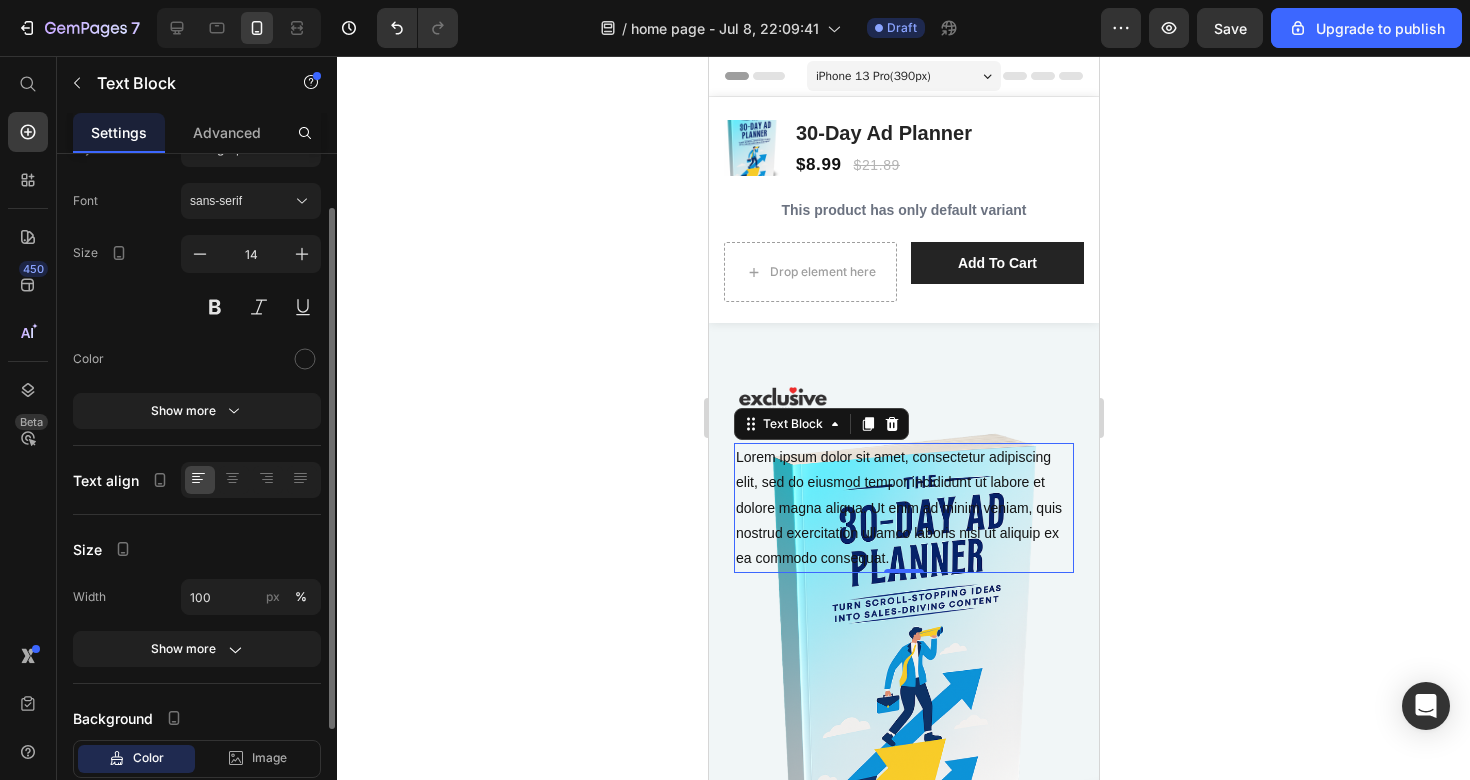 scroll, scrollTop: 13, scrollLeft: 0, axis: vertical 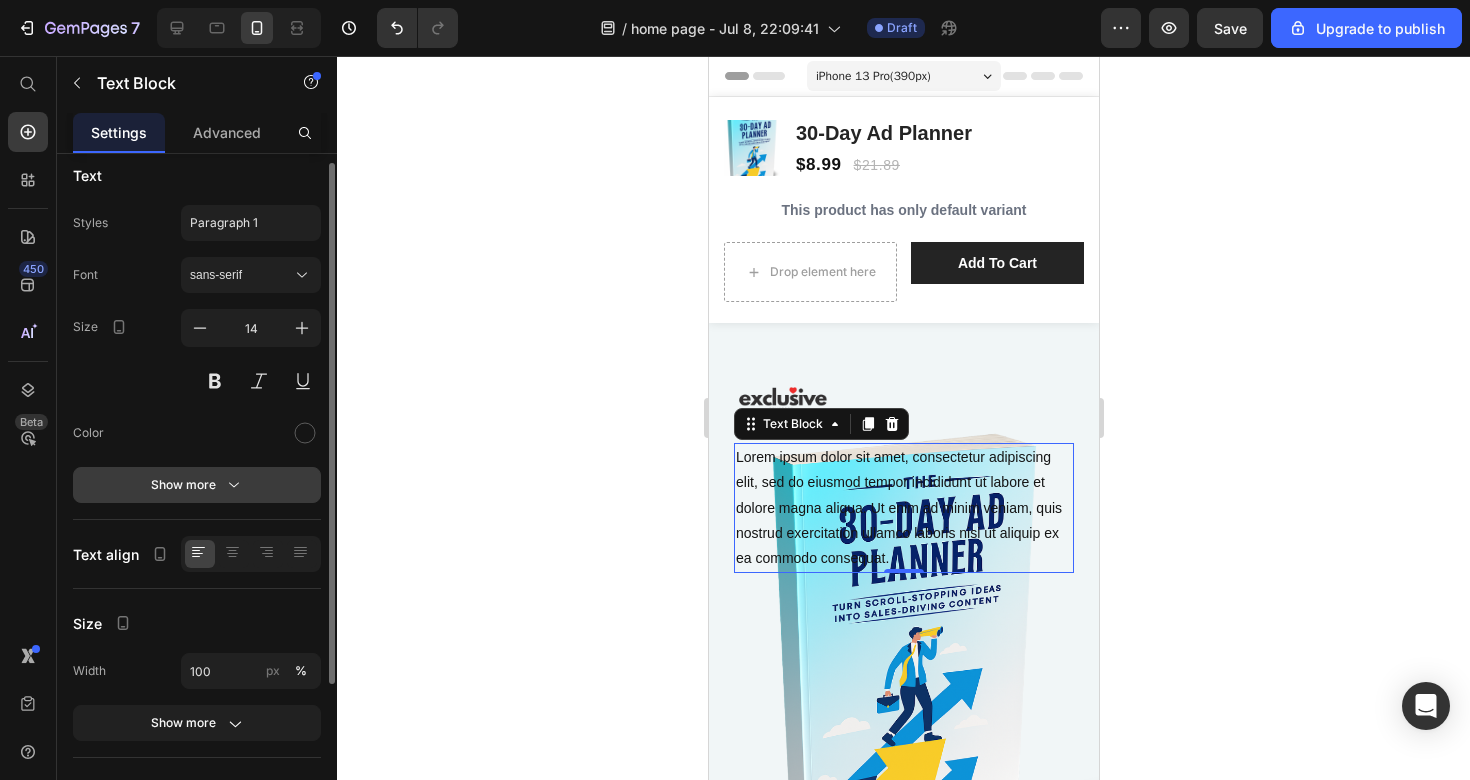 click on "Show more" at bounding box center (197, 485) 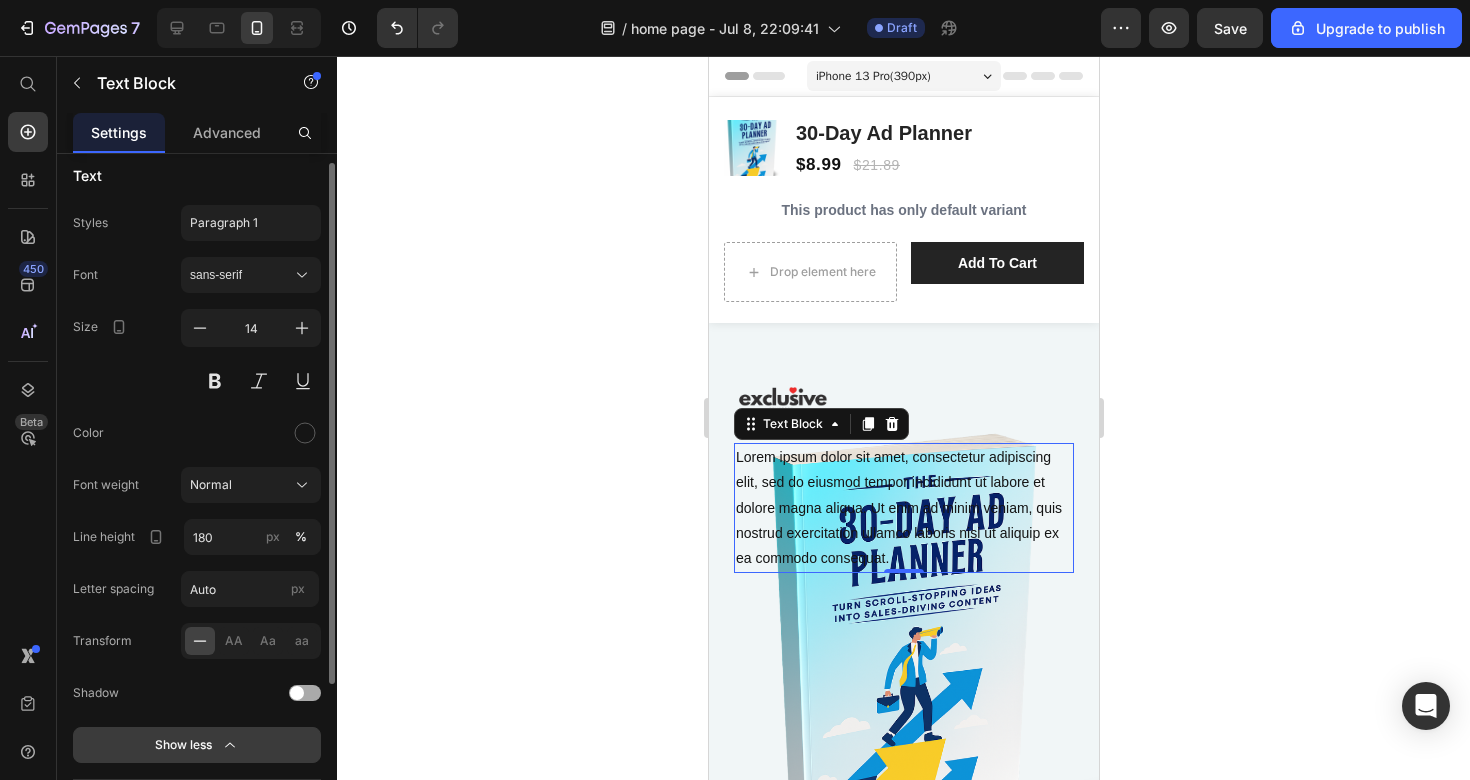 click on "Show less" at bounding box center [197, 745] 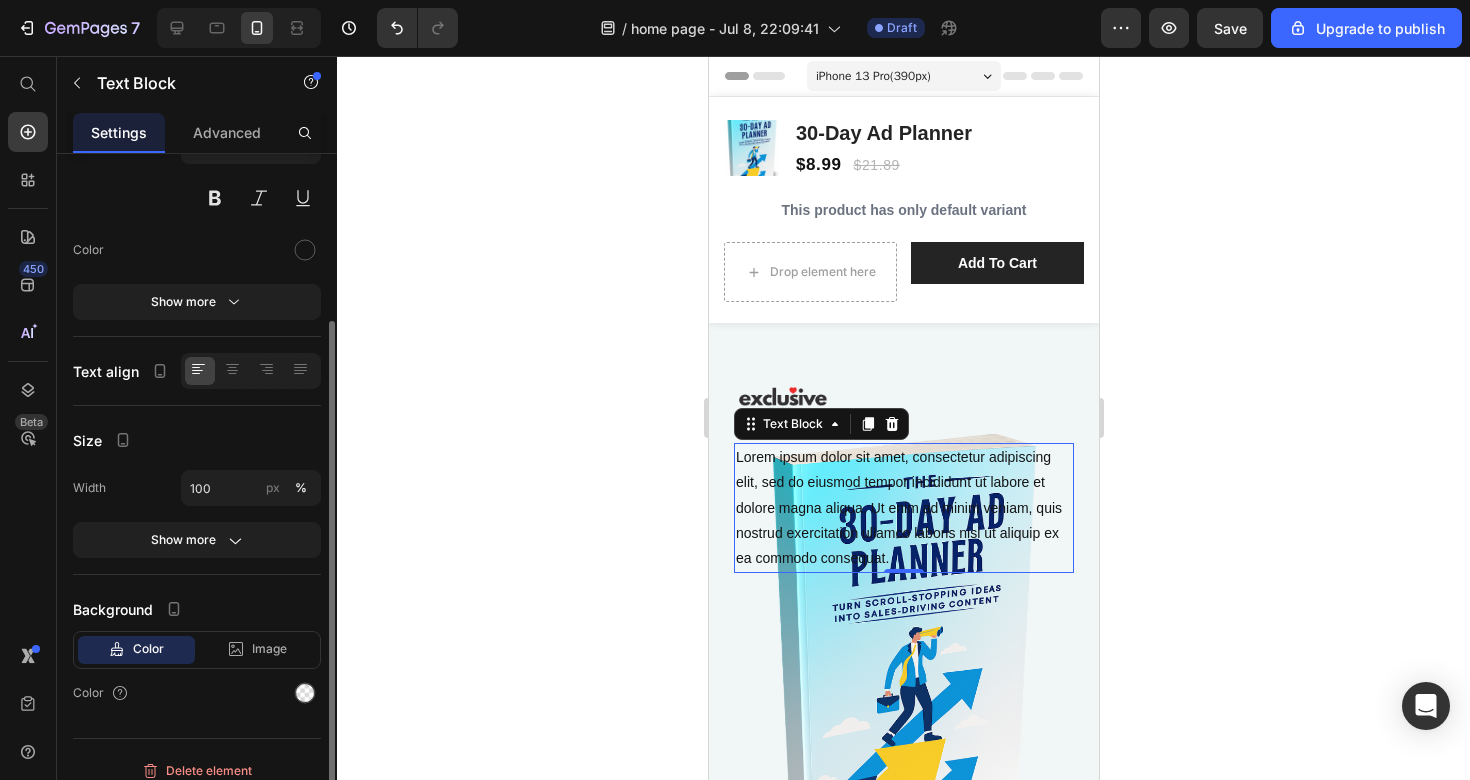 scroll, scrollTop: 212, scrollLeft: 0, axis: vertical 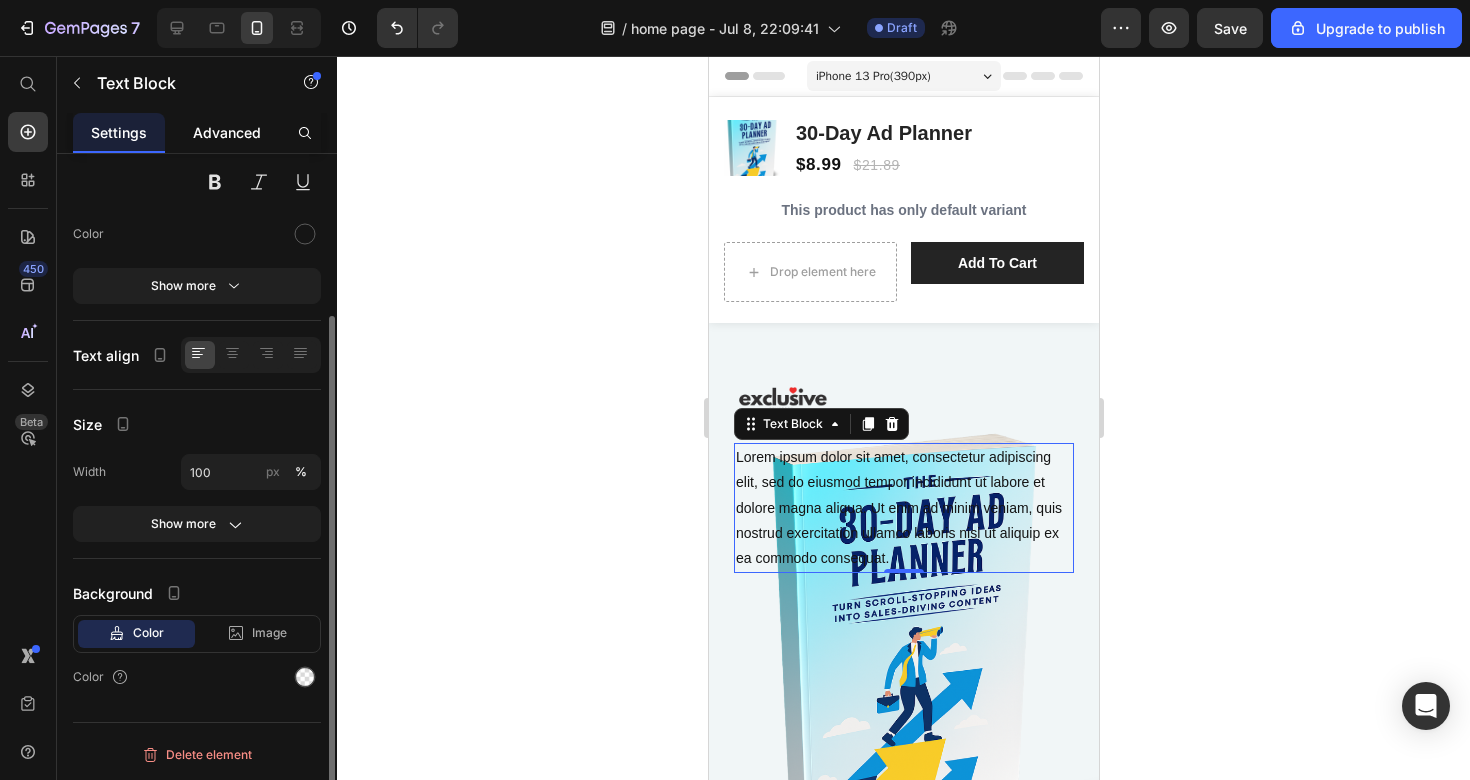 click on "Advanced" at bounding box center (227, 132) 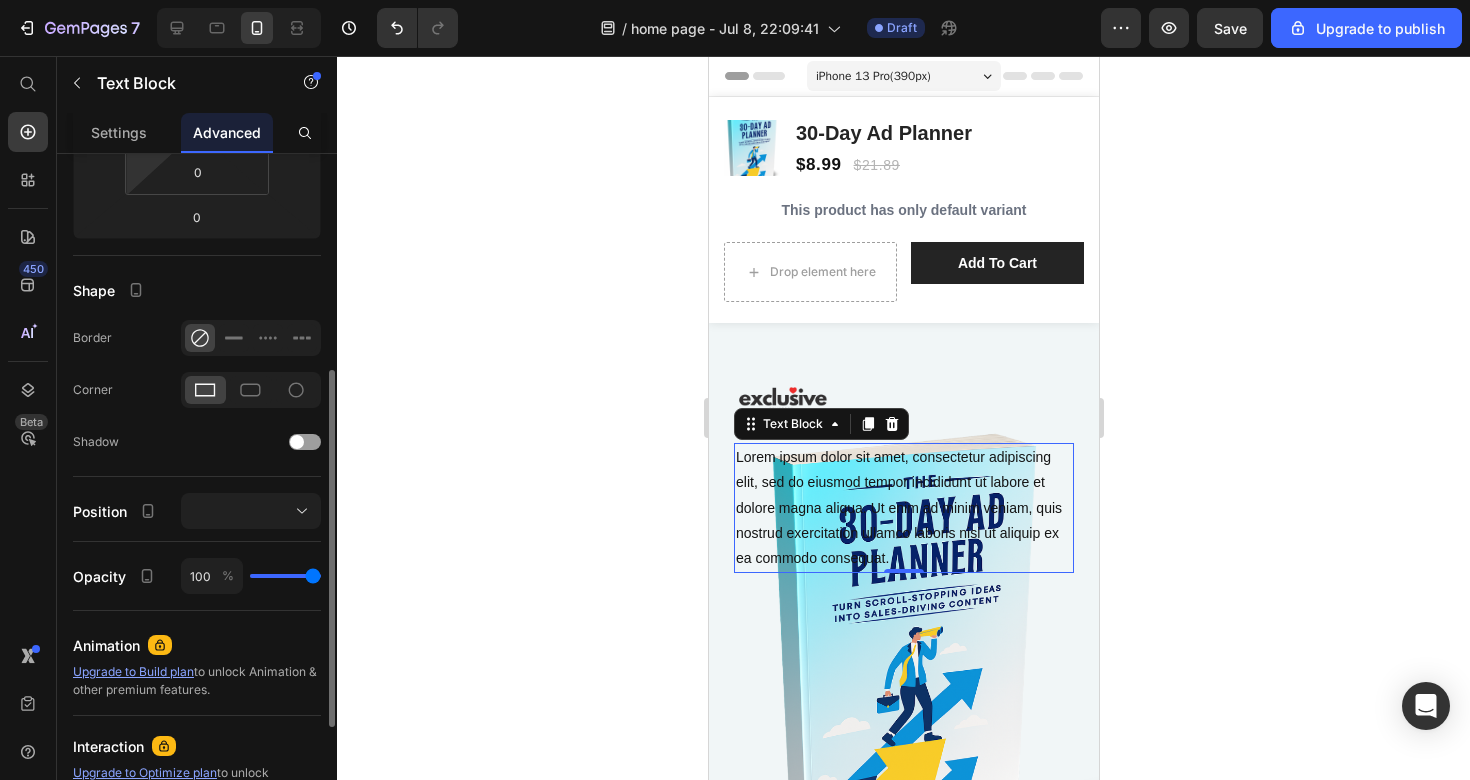 scroll, scrollTop: 402, scrollLeft: 0, axis: vertical 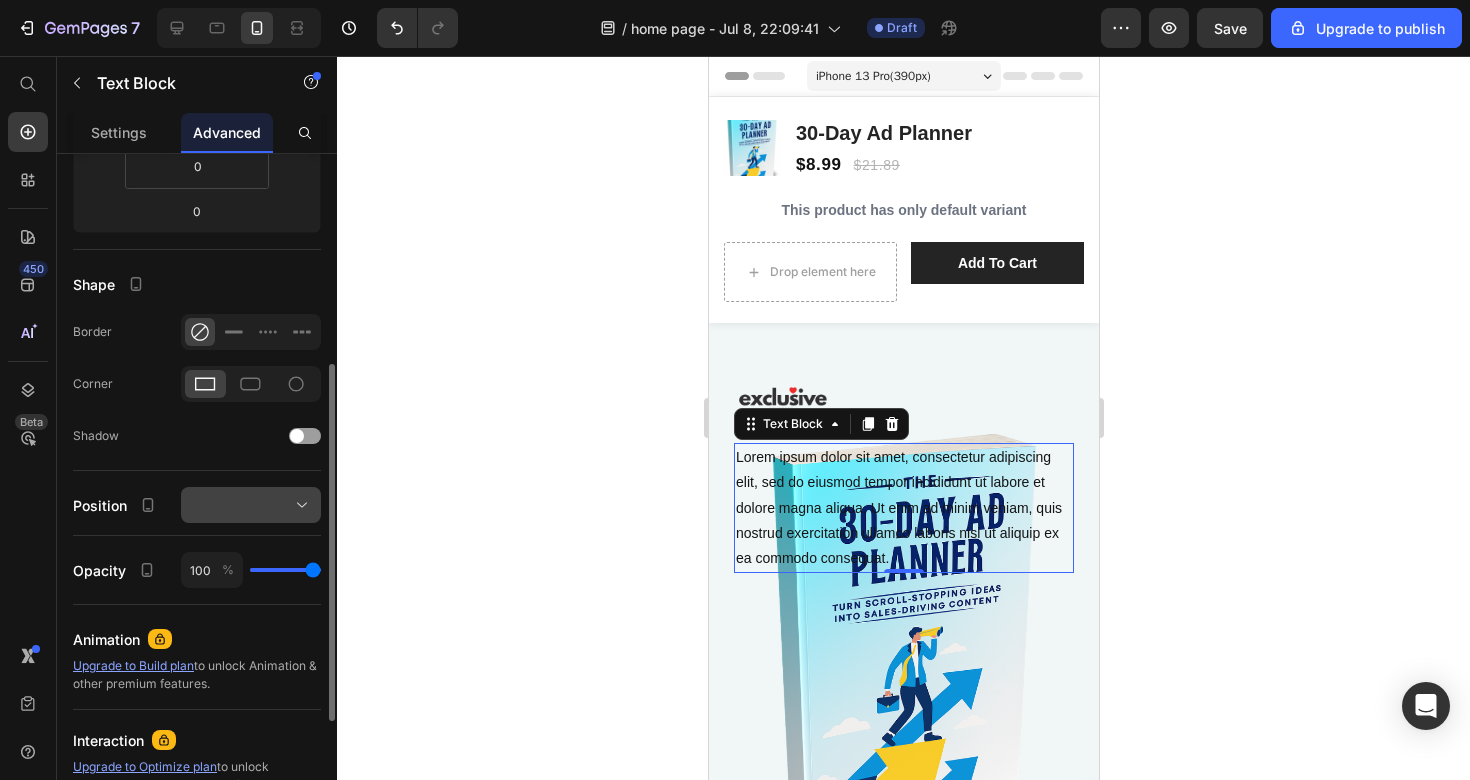 click at bounding box center (251, 505) 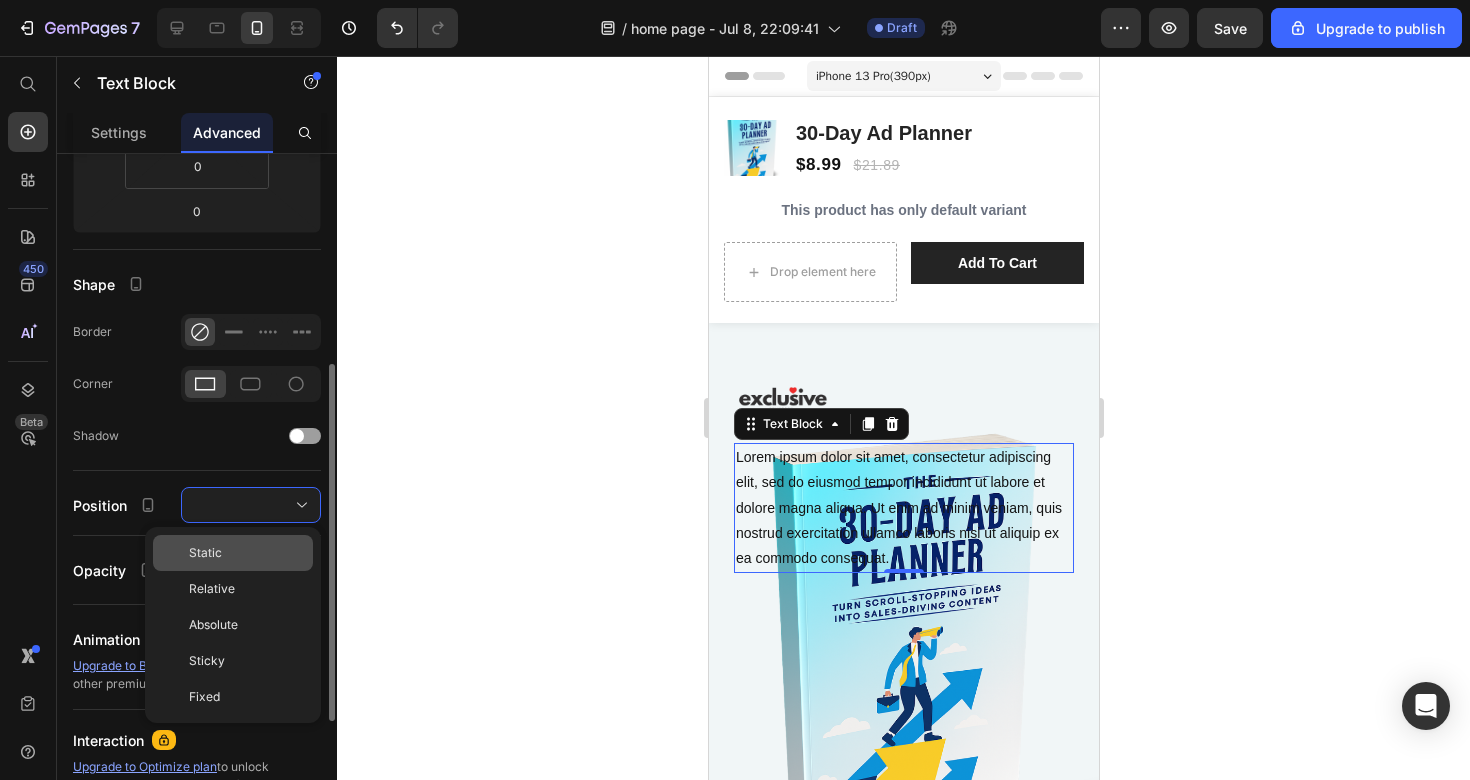 click on "Static" 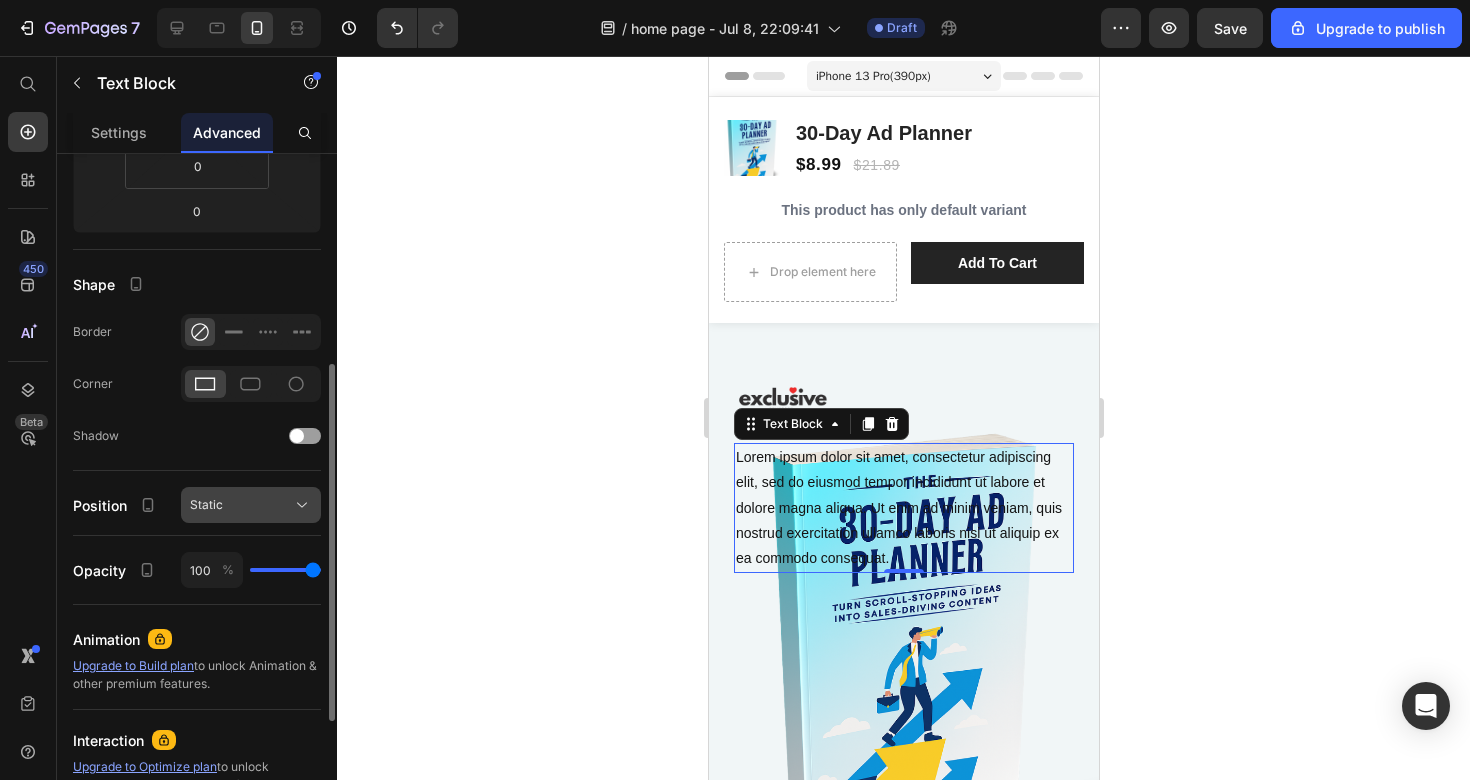 click on "Static" at bounding box center (251, 505) 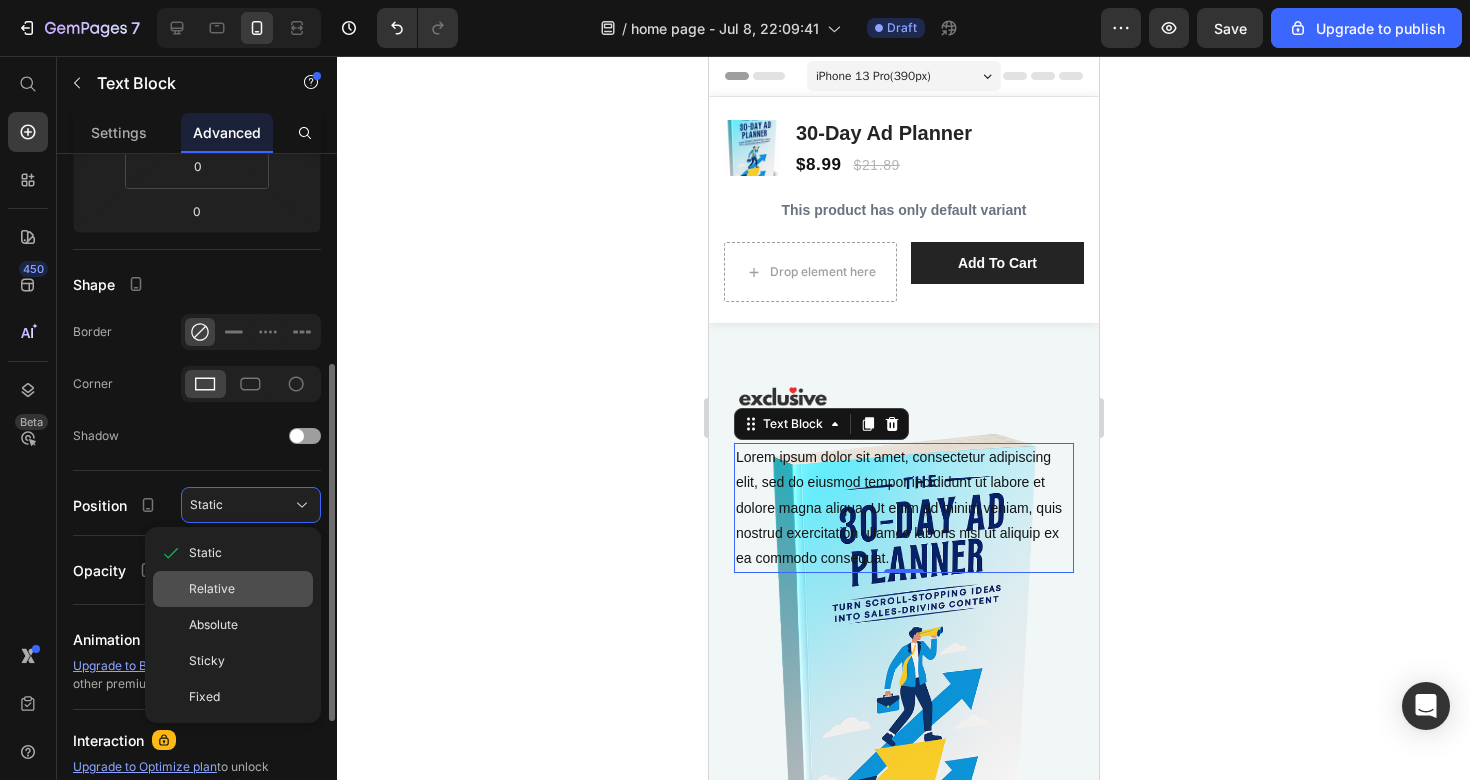 click on "Relative" at bounding box center [247, 589] 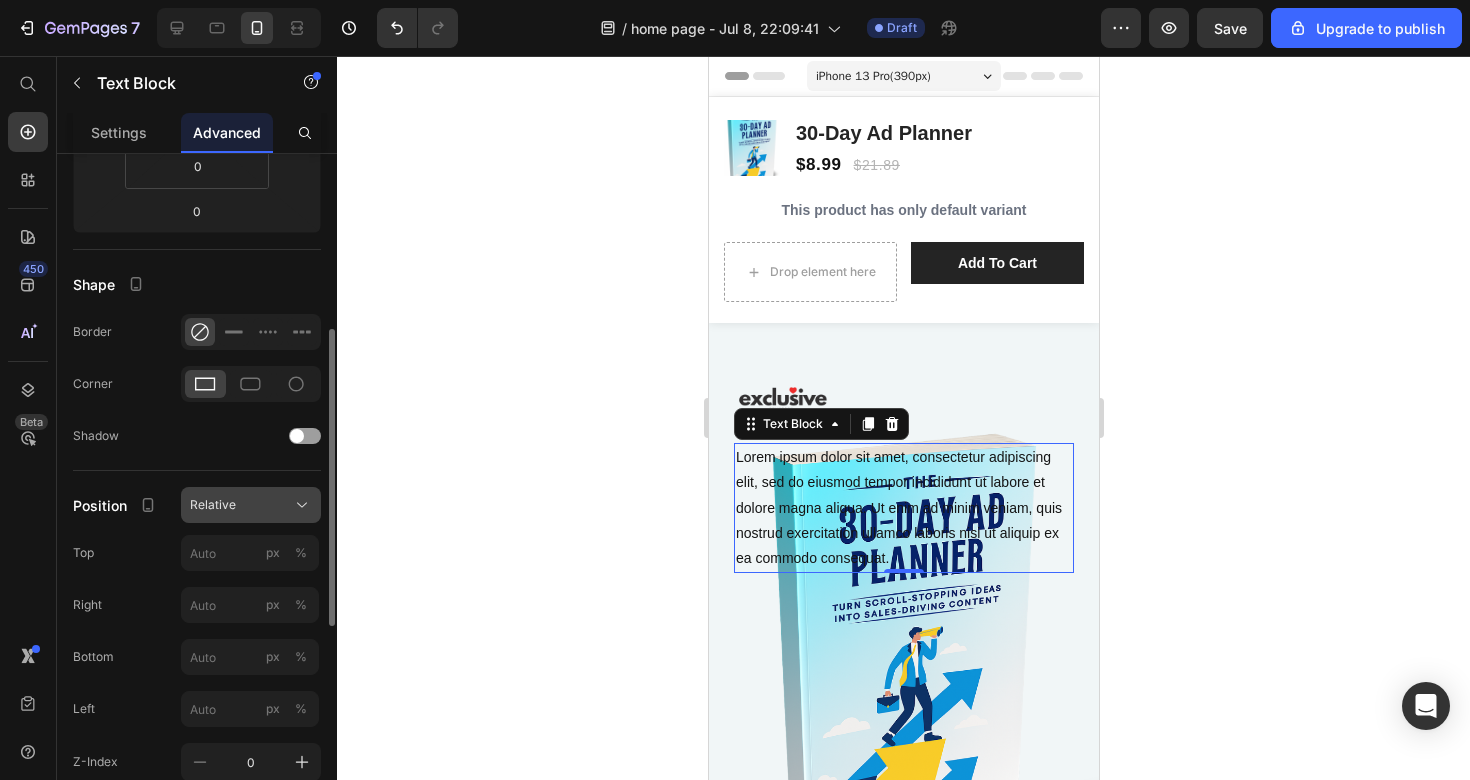 click on "Relative" 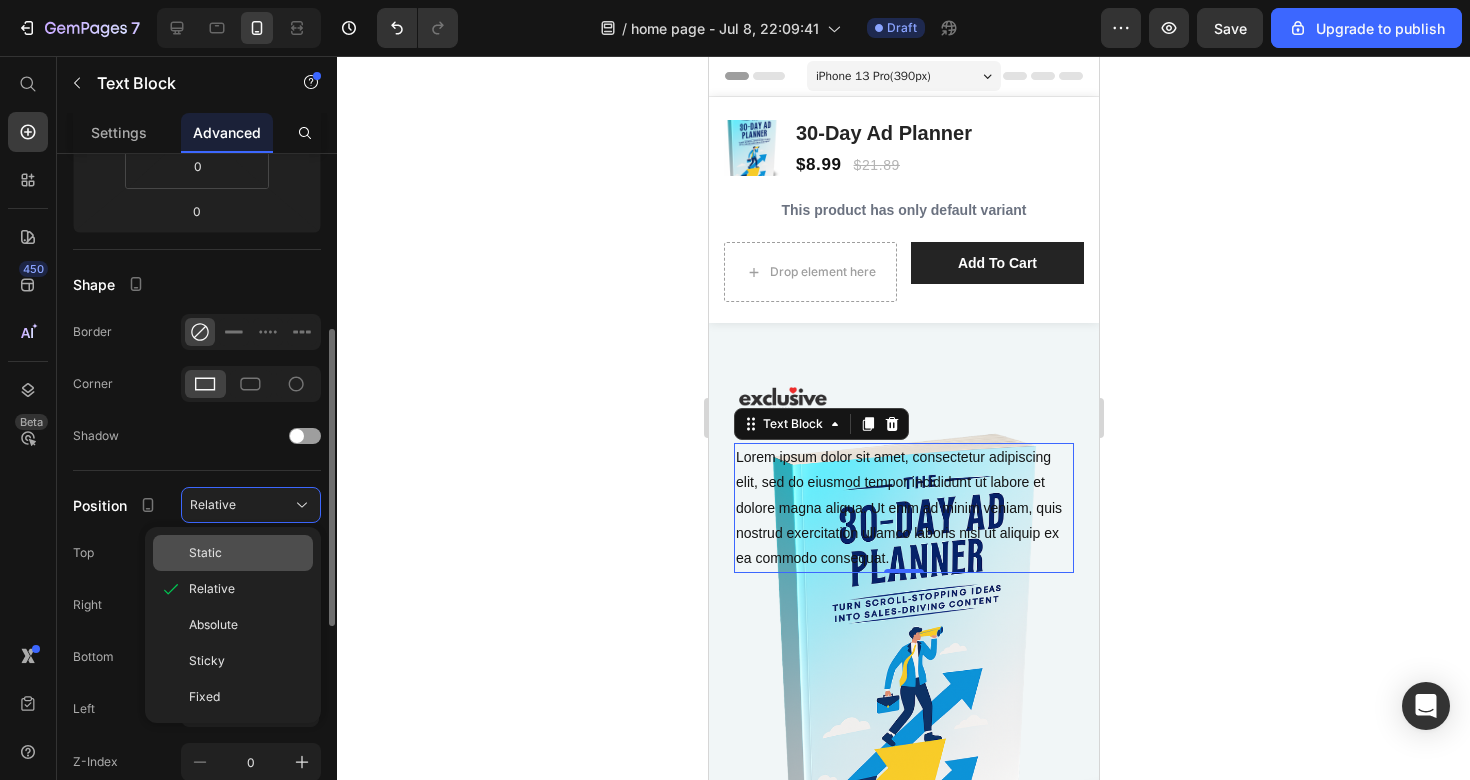 click on "Static" at bounding box center [247, 553] 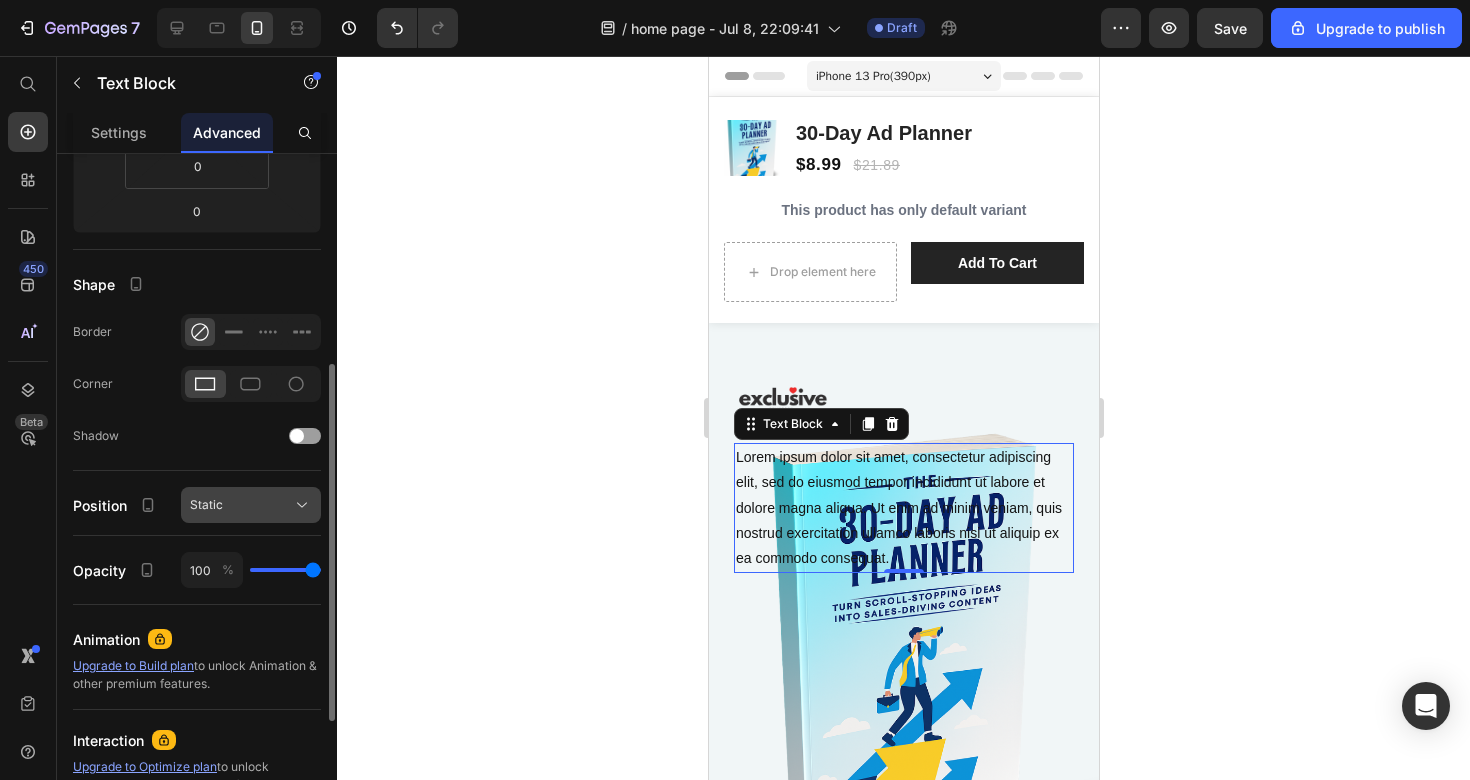 click on "Static" 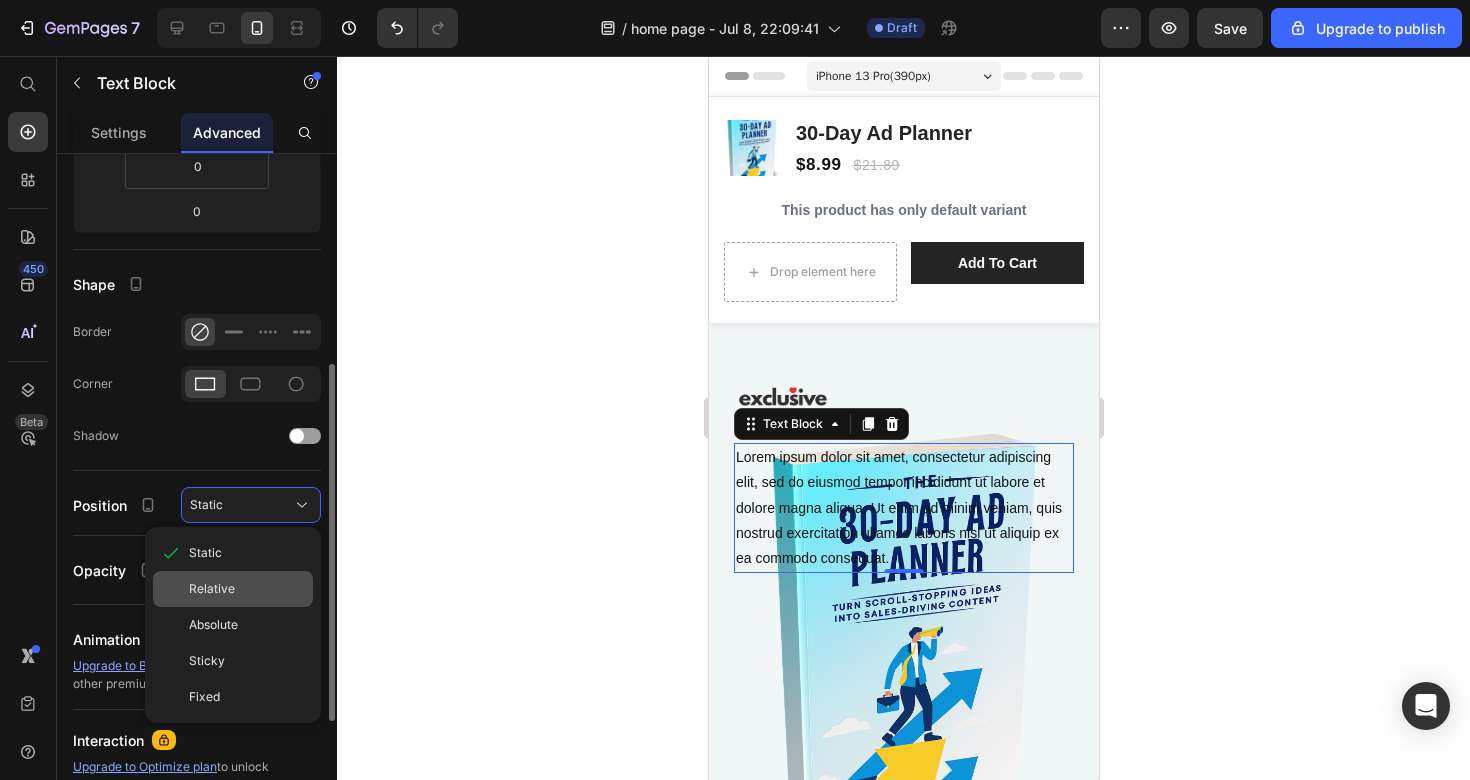 click on "Relative" 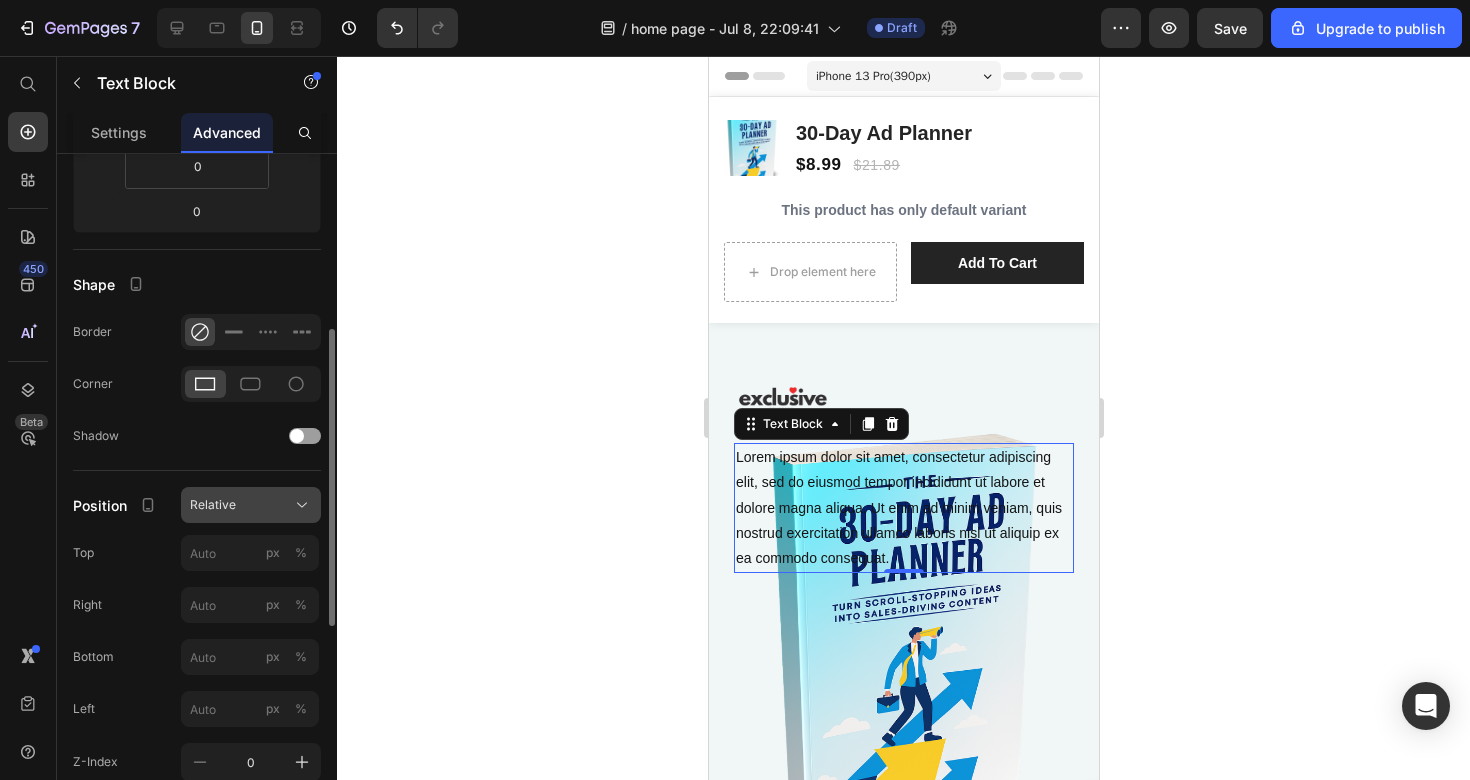 click on "Relative" at bounding box center (251, 505) 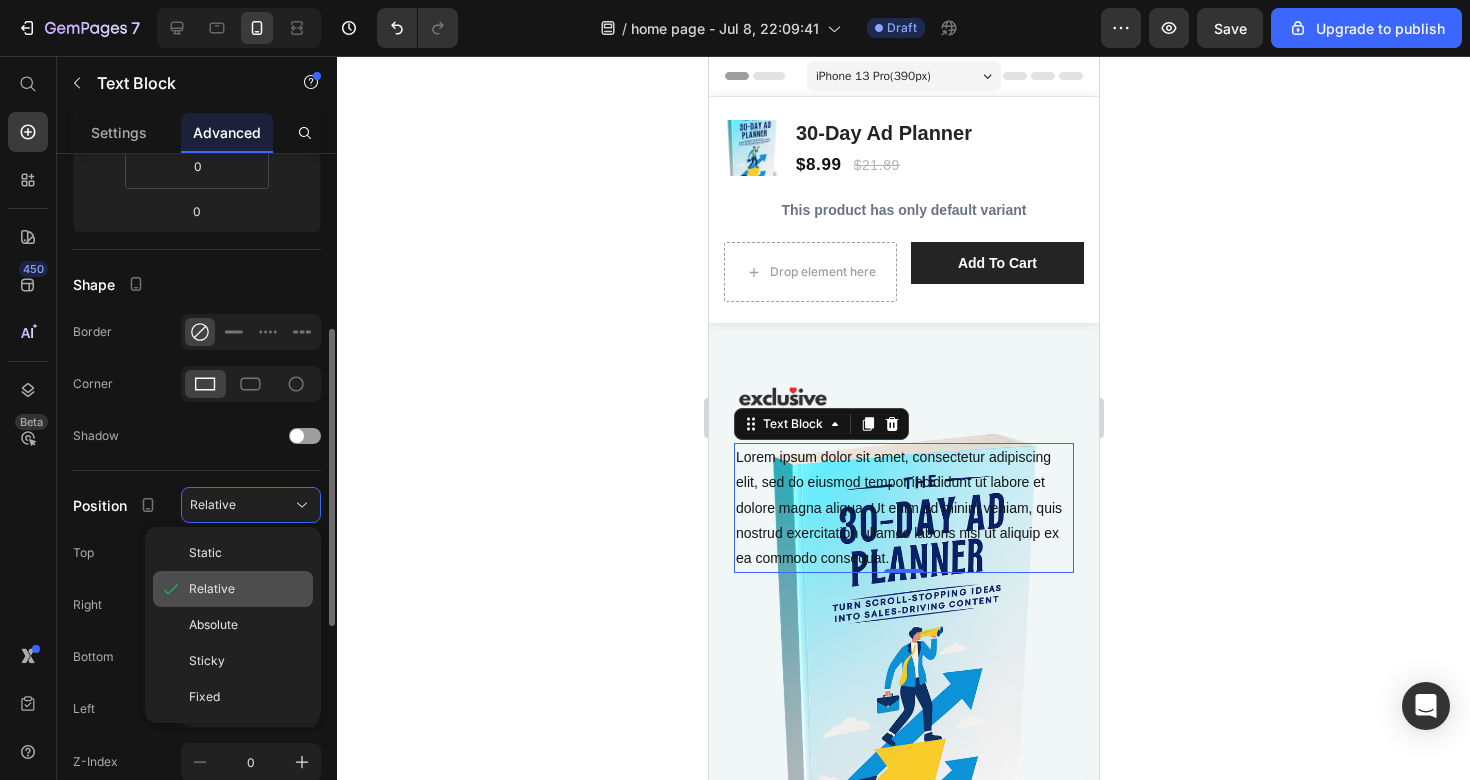 click on "Relative" 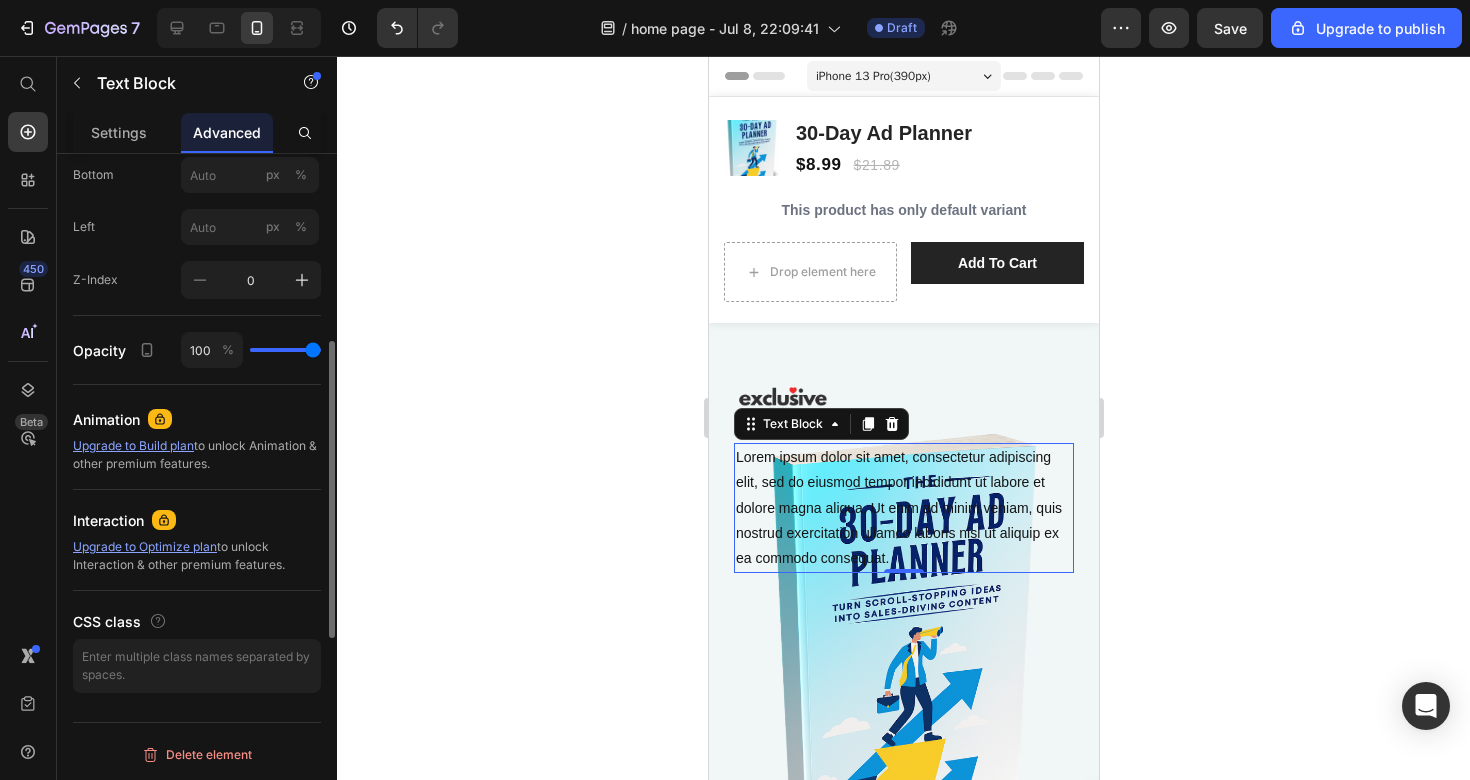 scroll, scrollTop: 0, scrollLeft: 0, axis: both 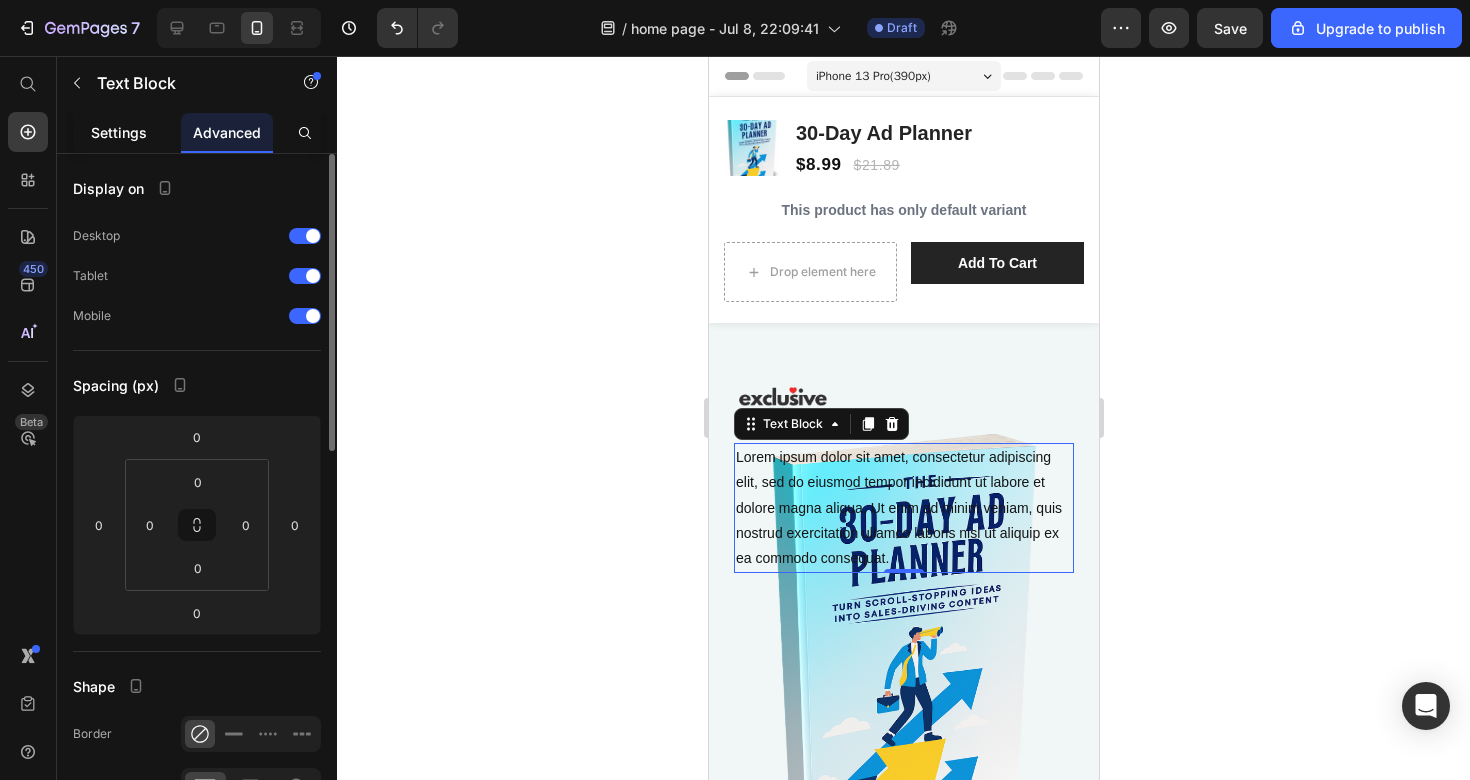 click on "Settings" at bounding box center [119, 132] 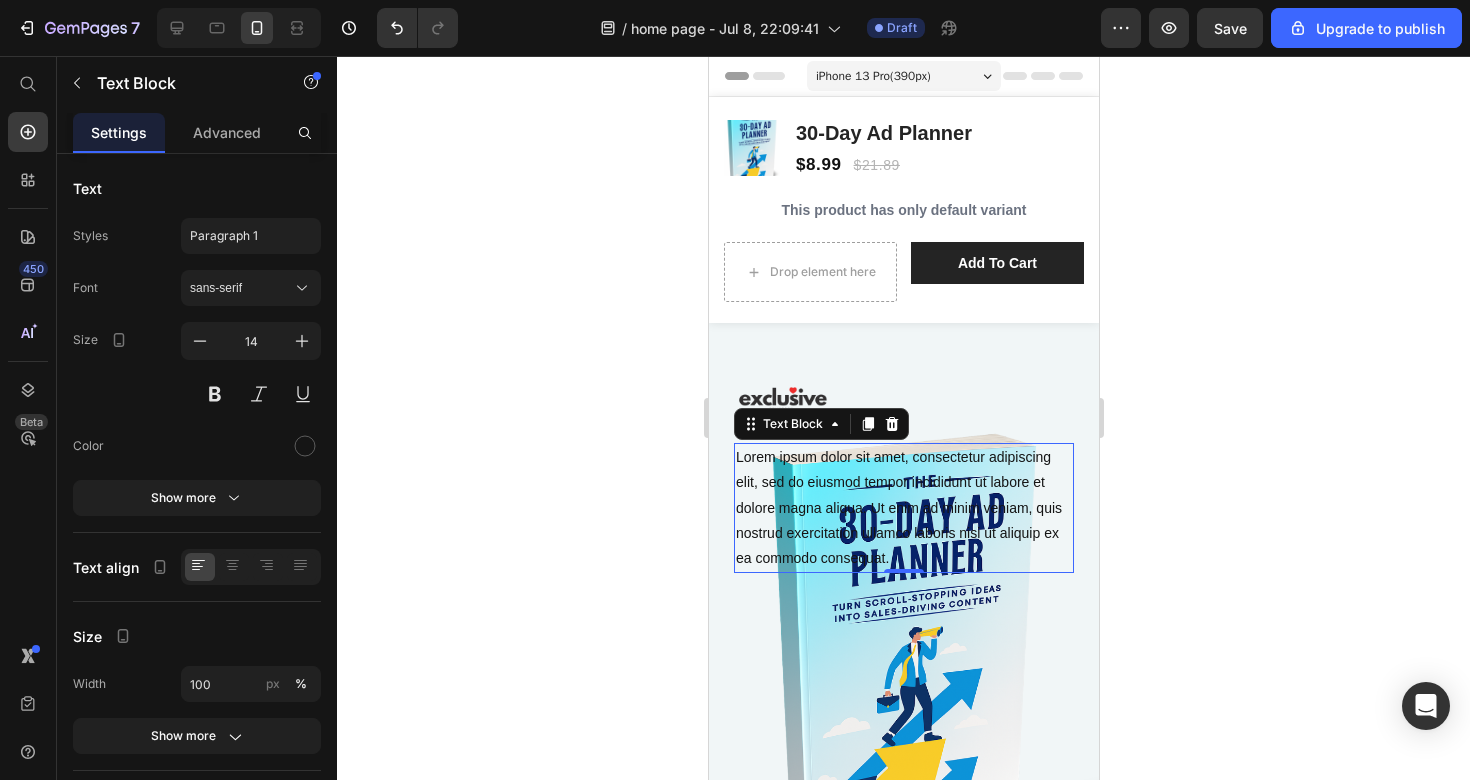 click 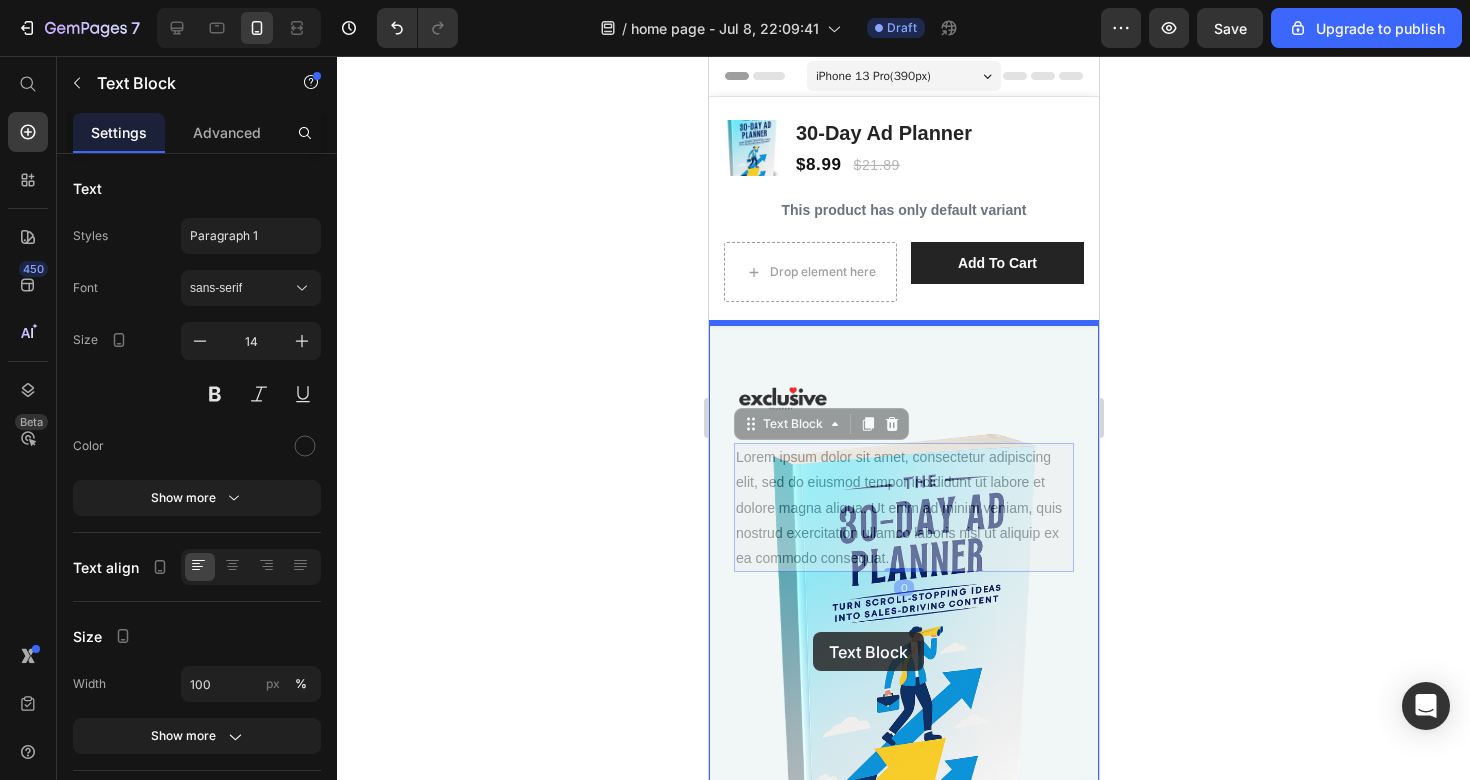 drag, startPoint x: 793, startPoint y: 519, endPoint x: 802, endPoint y: 633, distance: 114.35471 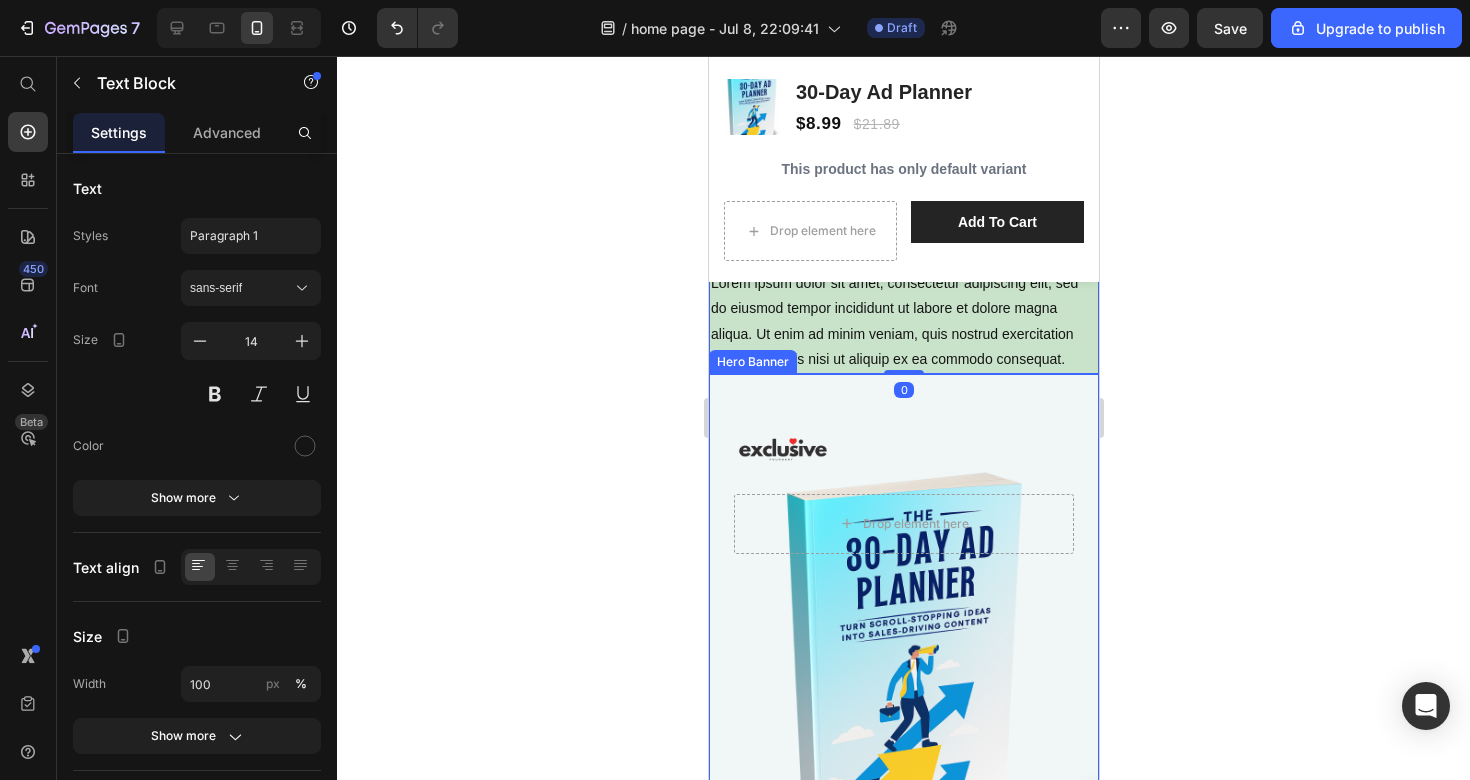 scroll, scrollTop: 88, scrollLeft: 0, axis: vertical 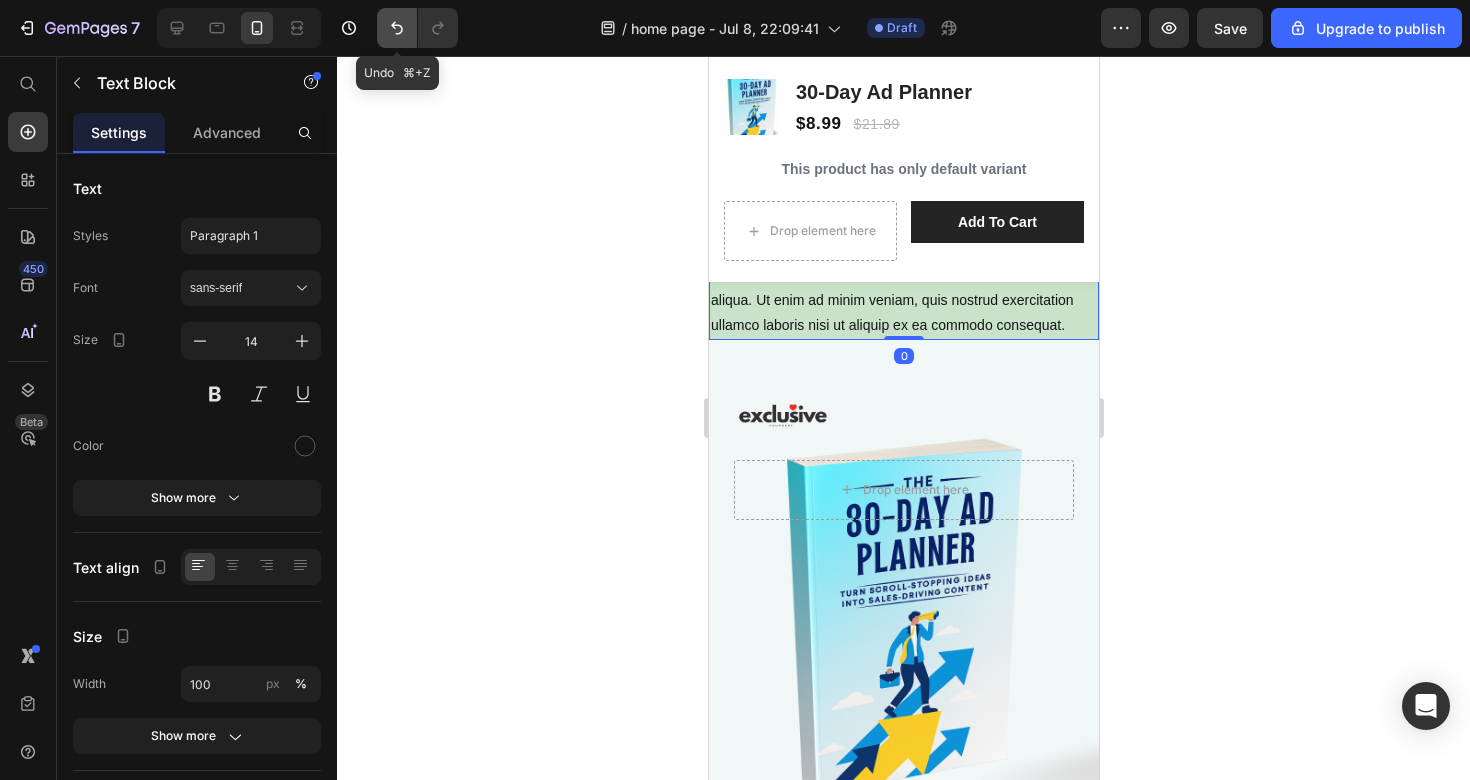 click 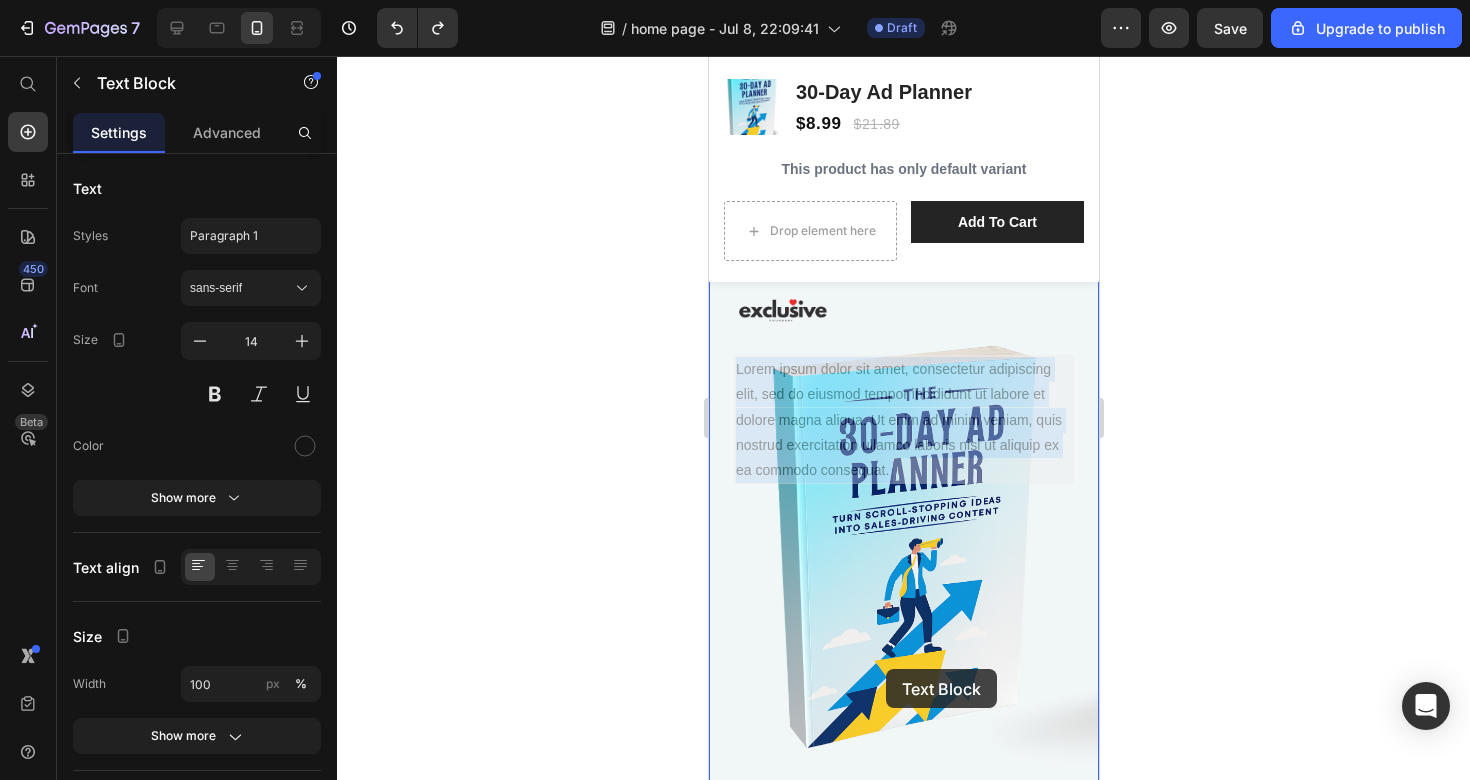 drag, startPoint x: 779, startPoint y: 410, endPoint x: 879, endPoint y: 669, distance: 277.63464 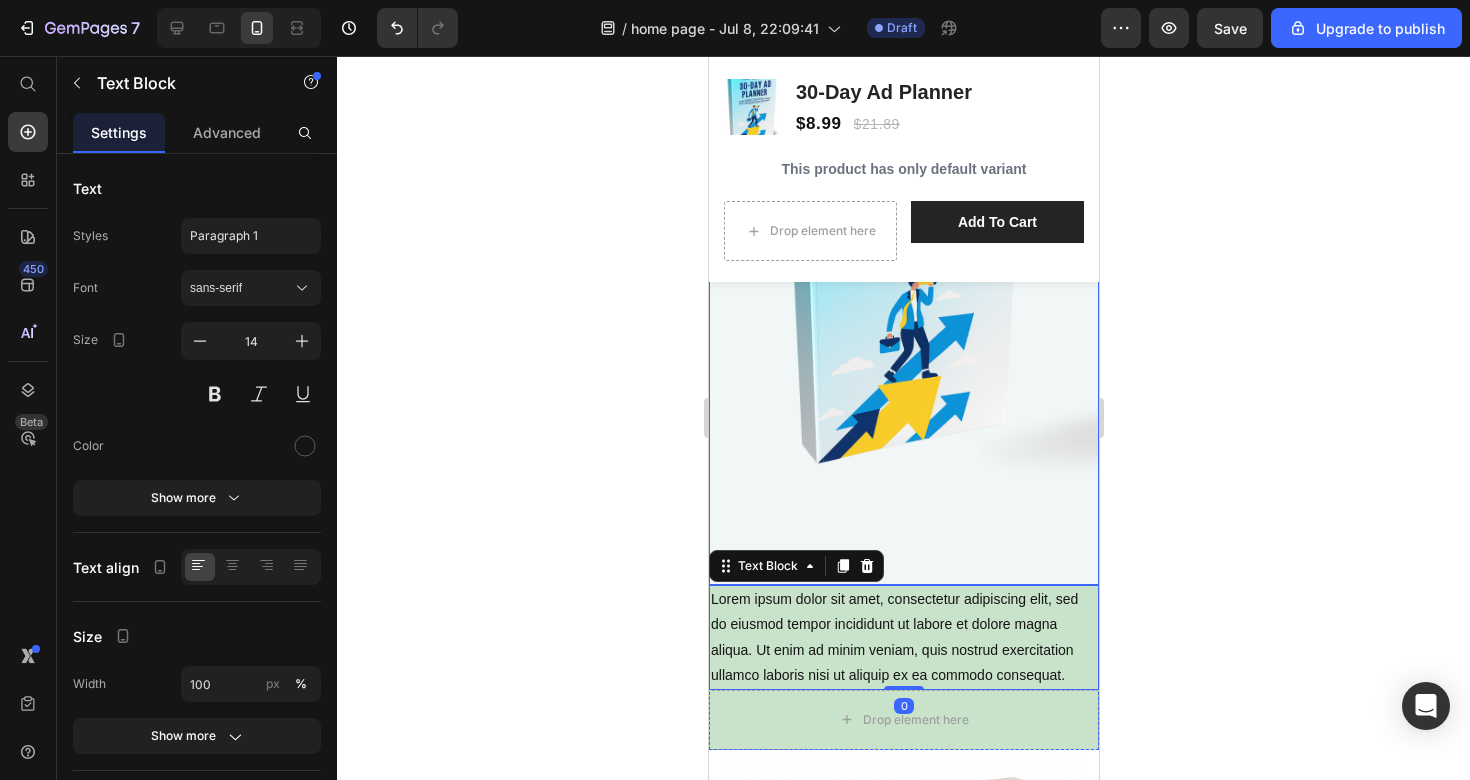 scroll, scrollTop: 326, scrollLeft: 0, axis: vertical 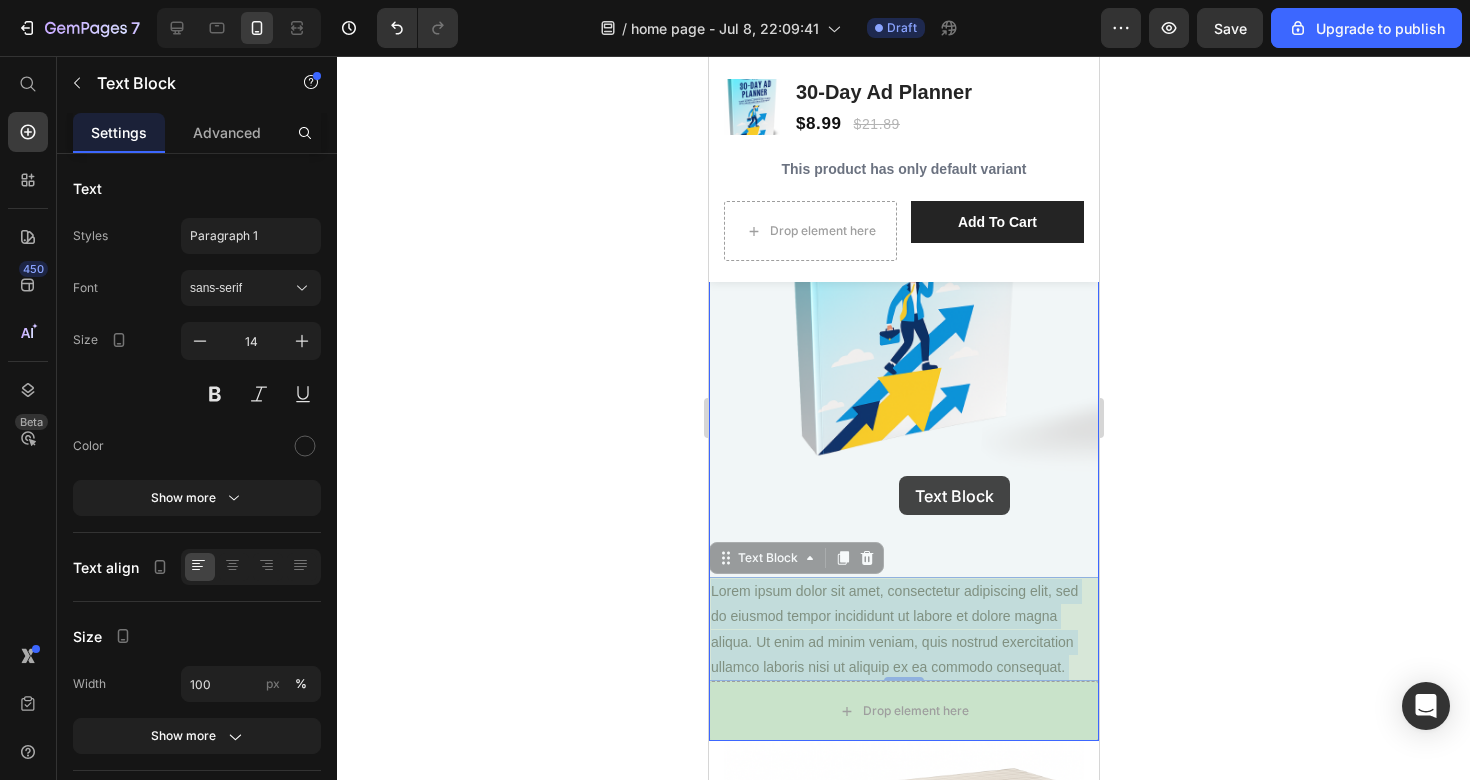 drag, startPoint x: 832, startPoint y: 611, endPoint x: 898, endPoint y: 476, distance: 150.26976 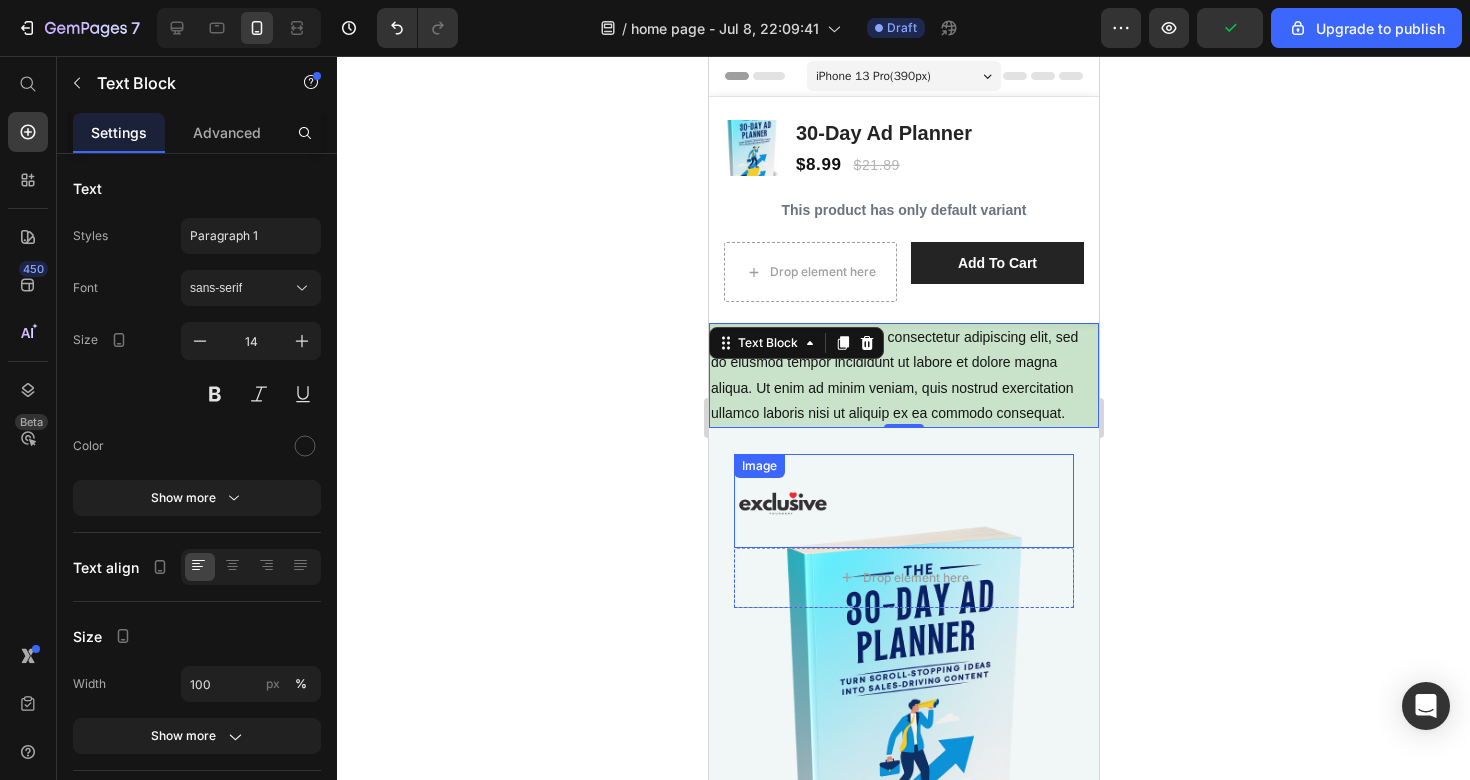 scroll, scrollTop: 0, scrollLeft: 0, axis: both 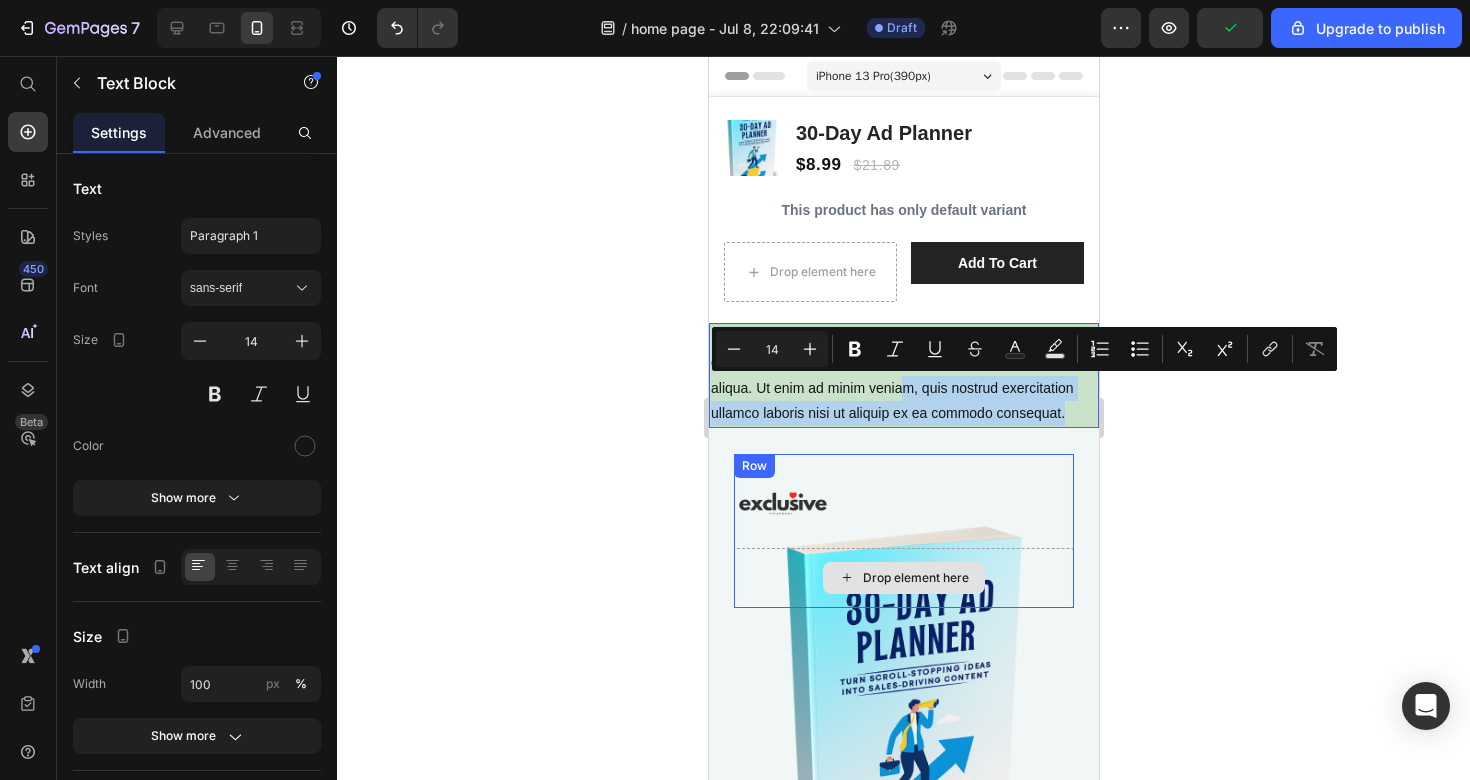 drag, startPoint x: 899, startPoint y: 377, endPoint x: 853, endPoint y: 585, distance: 213.02582 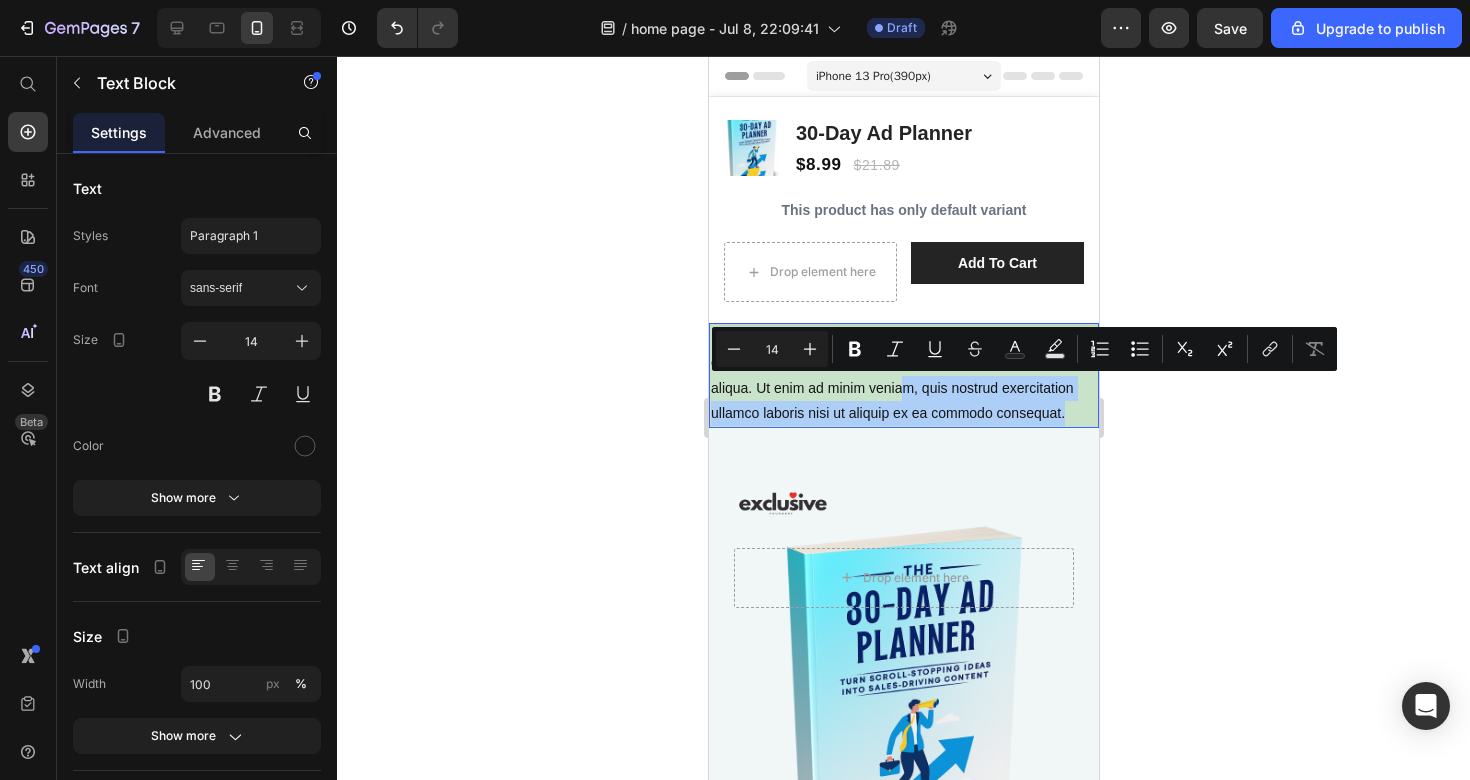 click 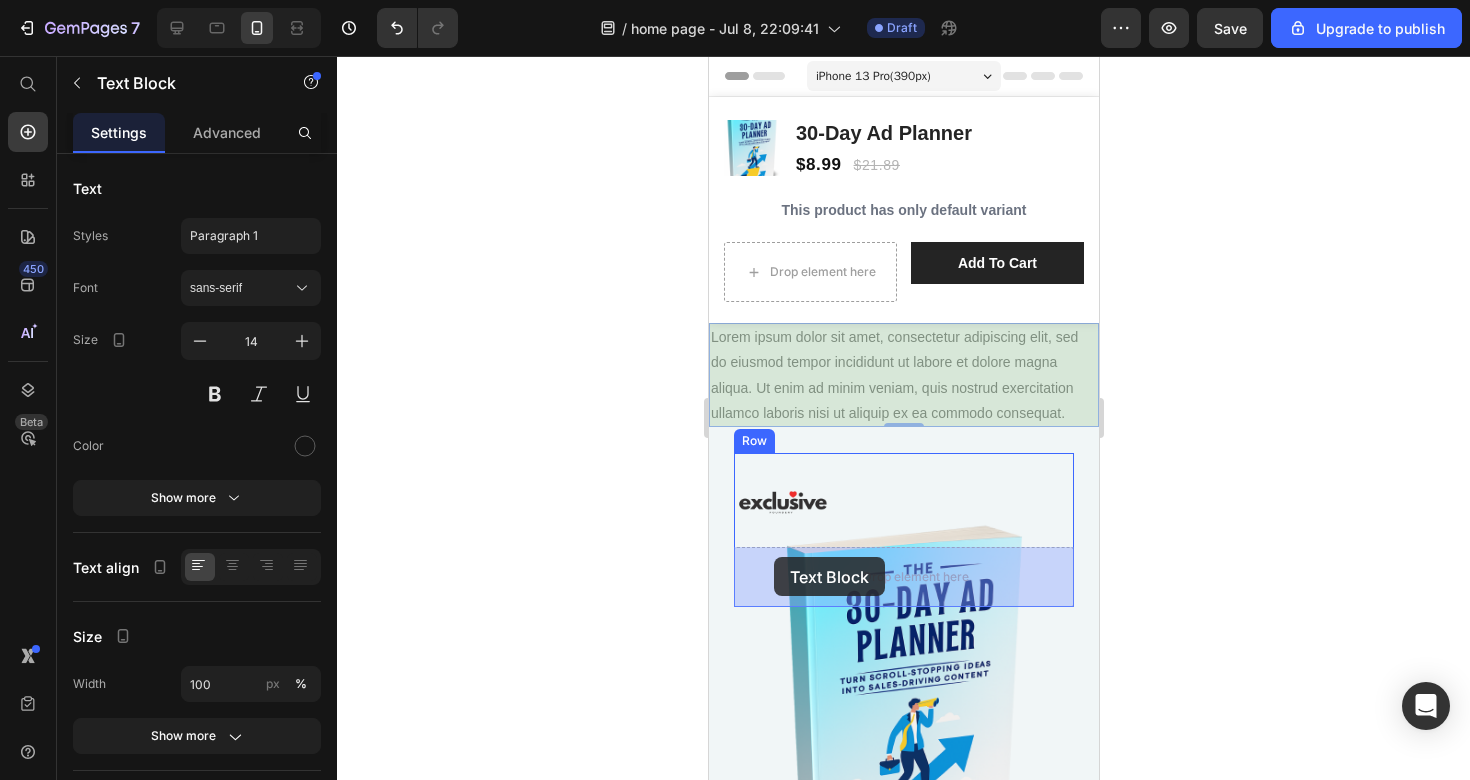 drag, startPoint x: 715, startPoint y: 394, endPoint x: 769, endPoint y: 558, distance: 172.66151 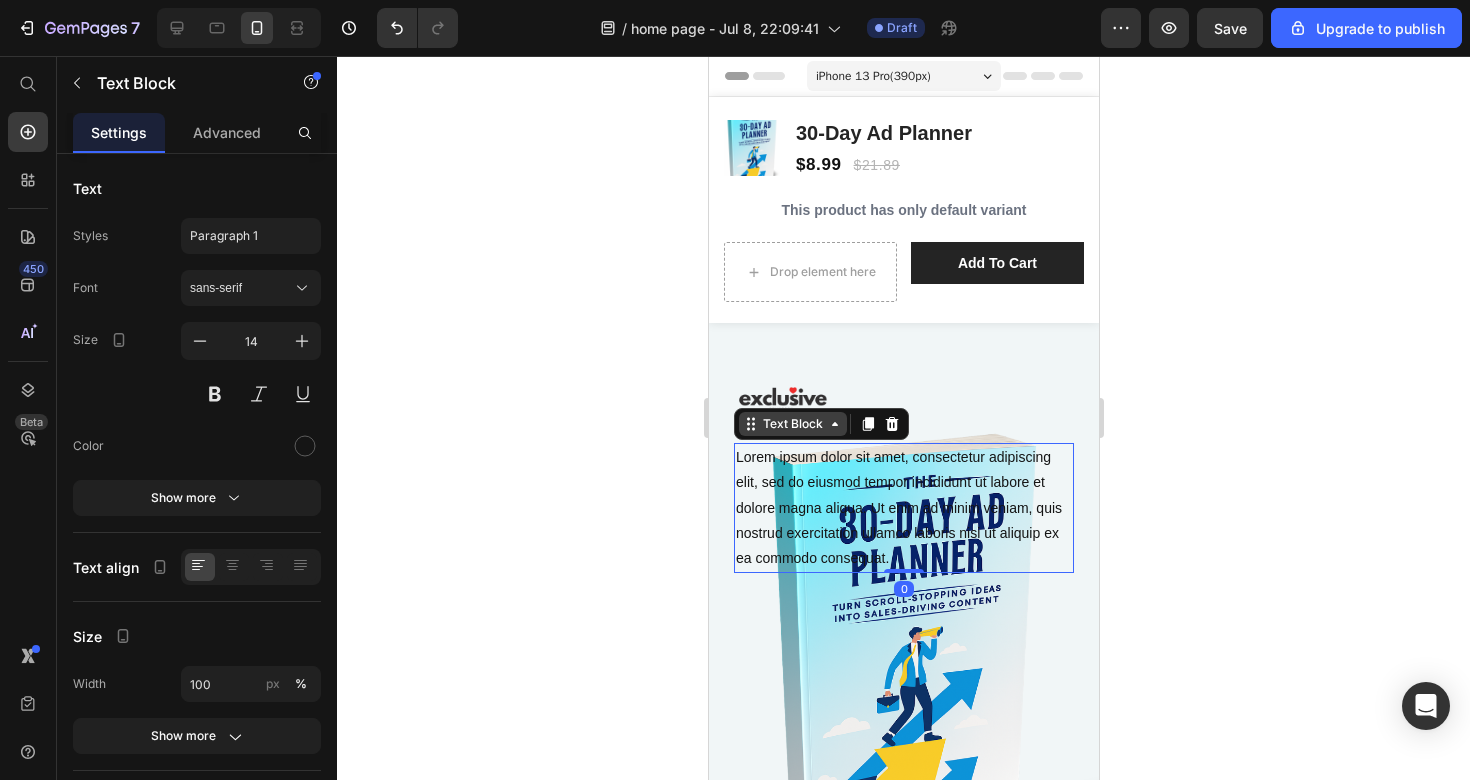 click on "Text Block" at bounding box center (792, 424) 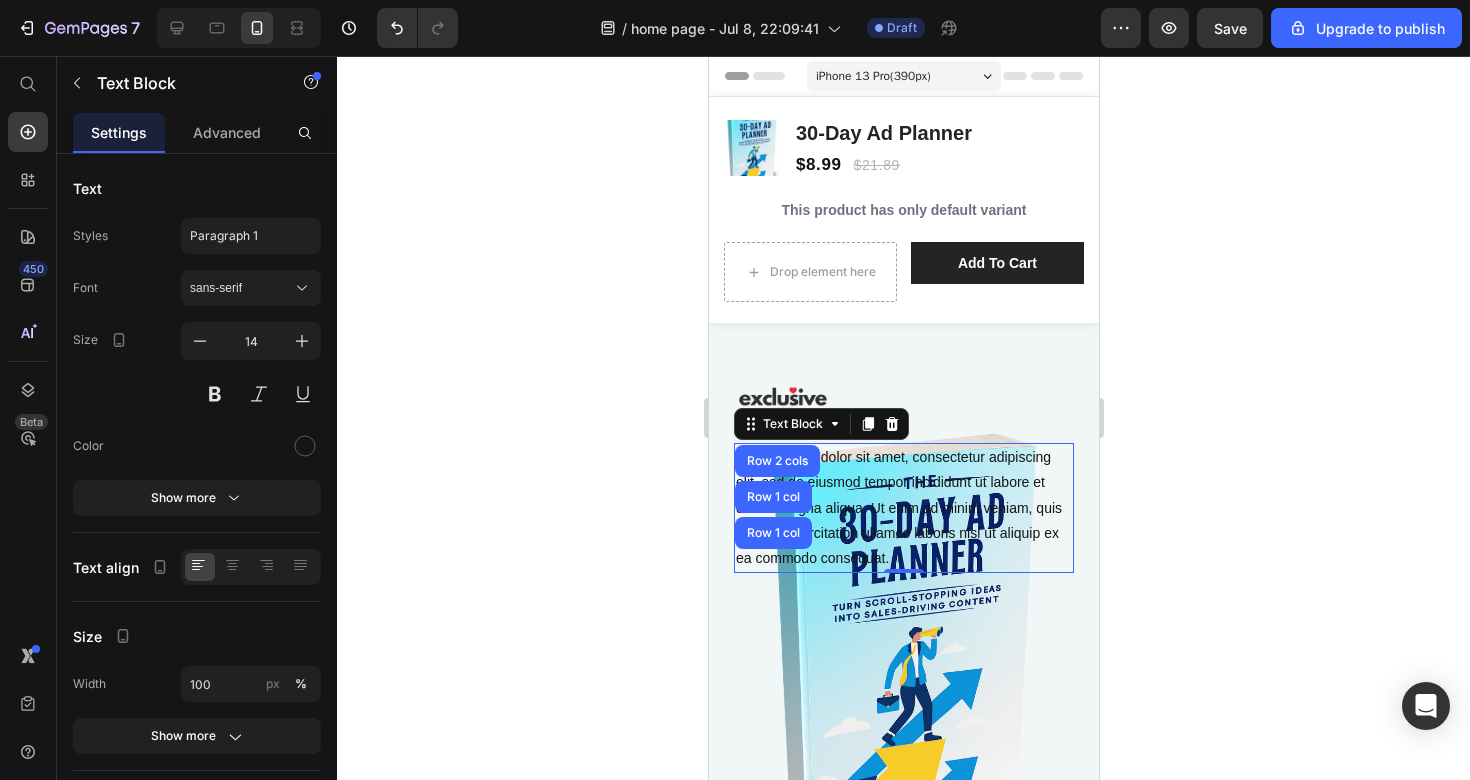 click 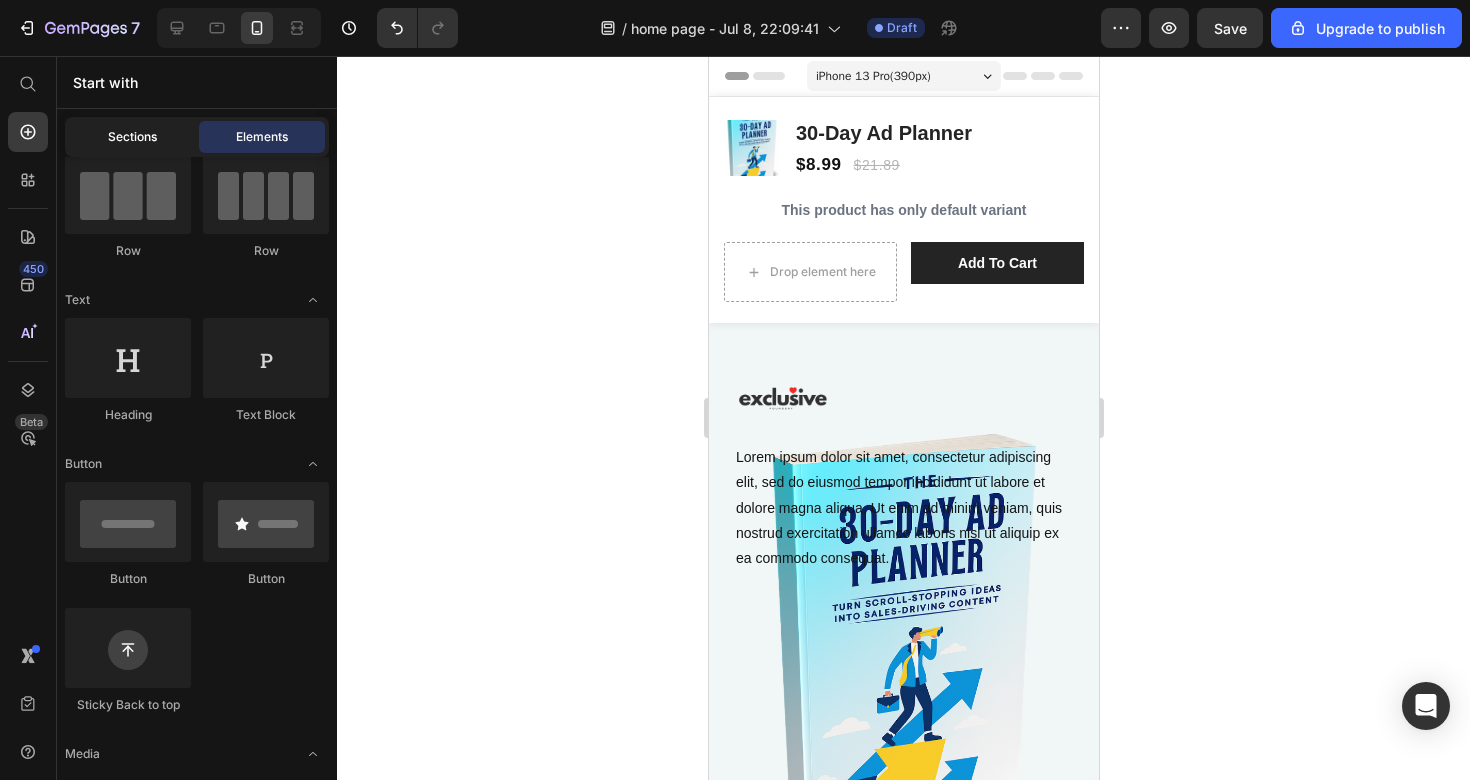 click on "Sections" 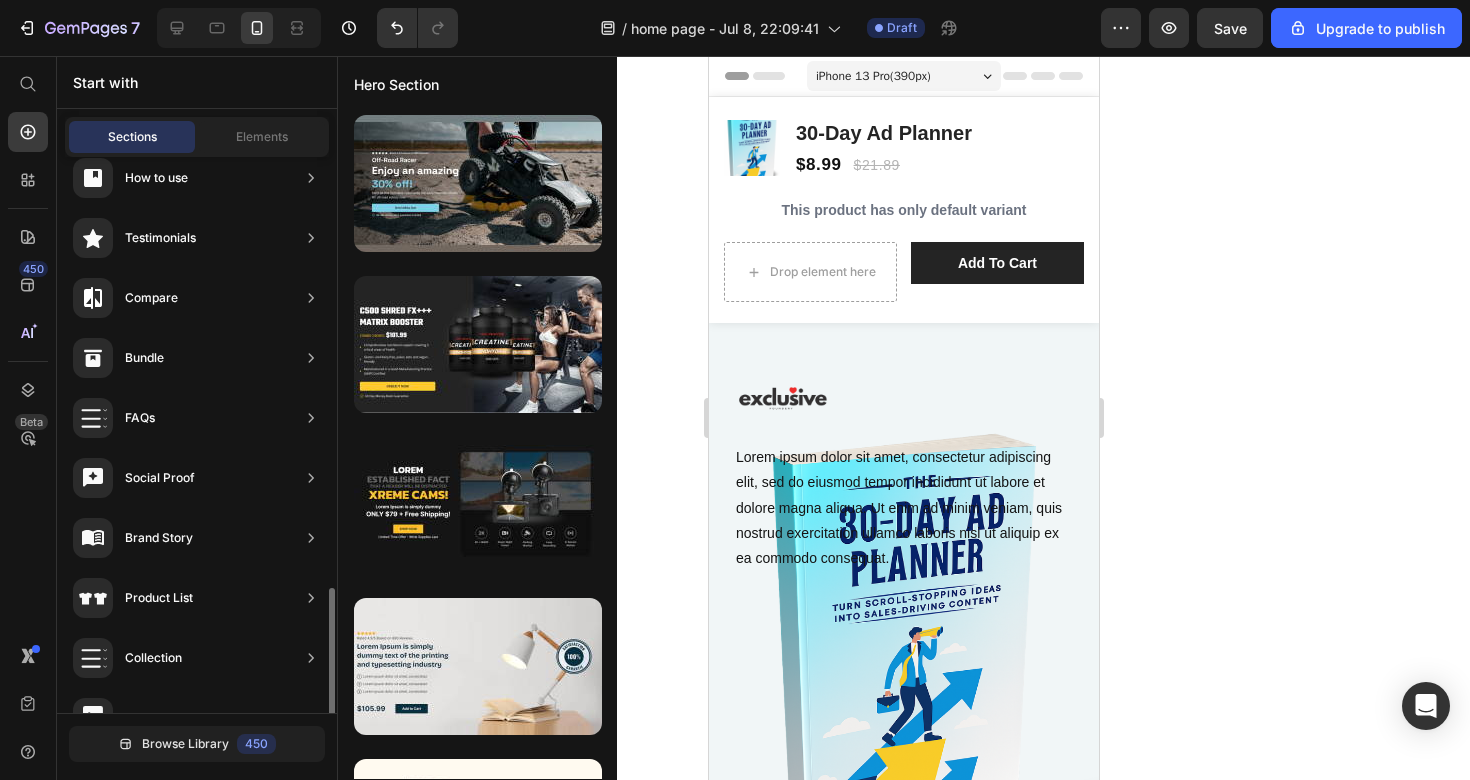 scroll, scrollTop: 604, scrollLeft: 0, axis: vertical 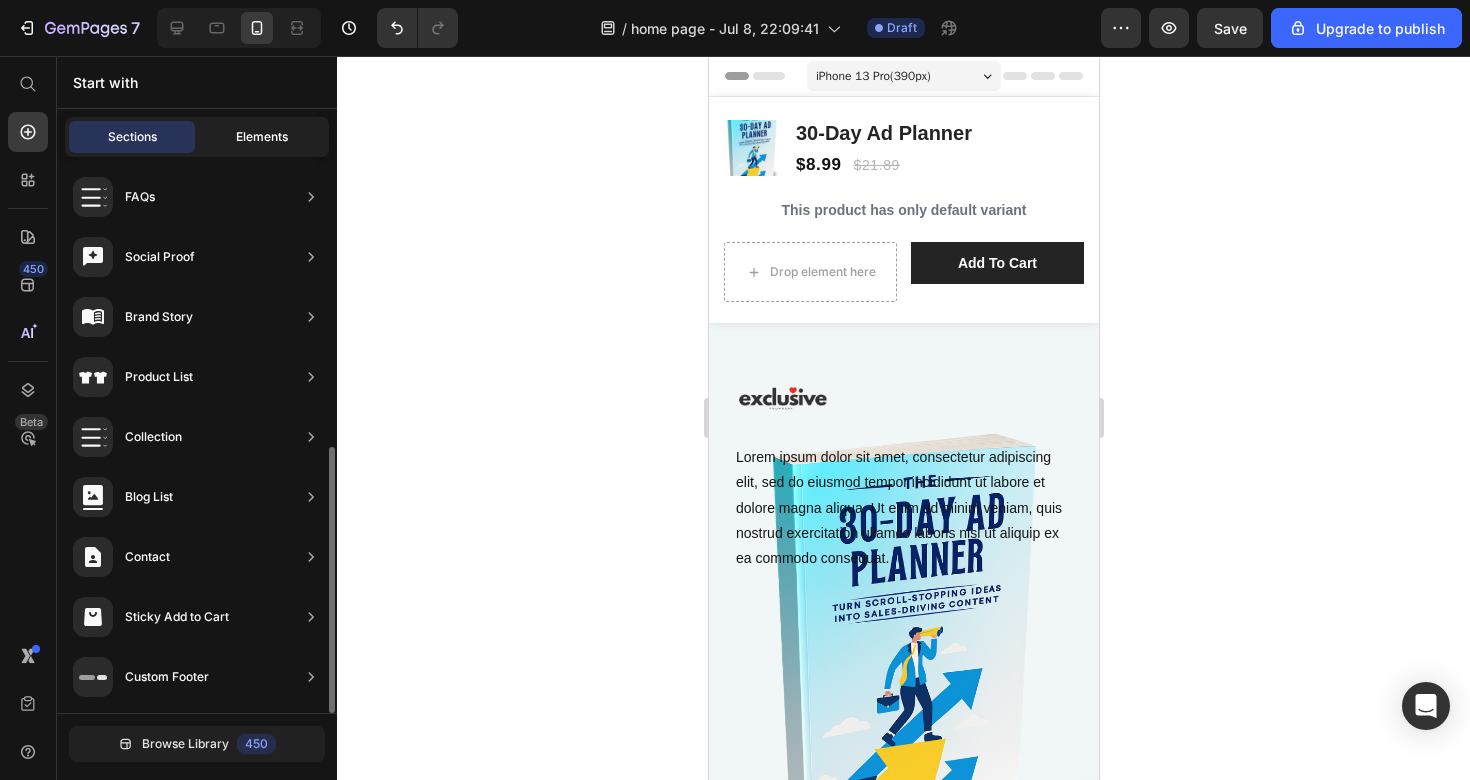 click on "Elements" at bounding box center [262, 137] 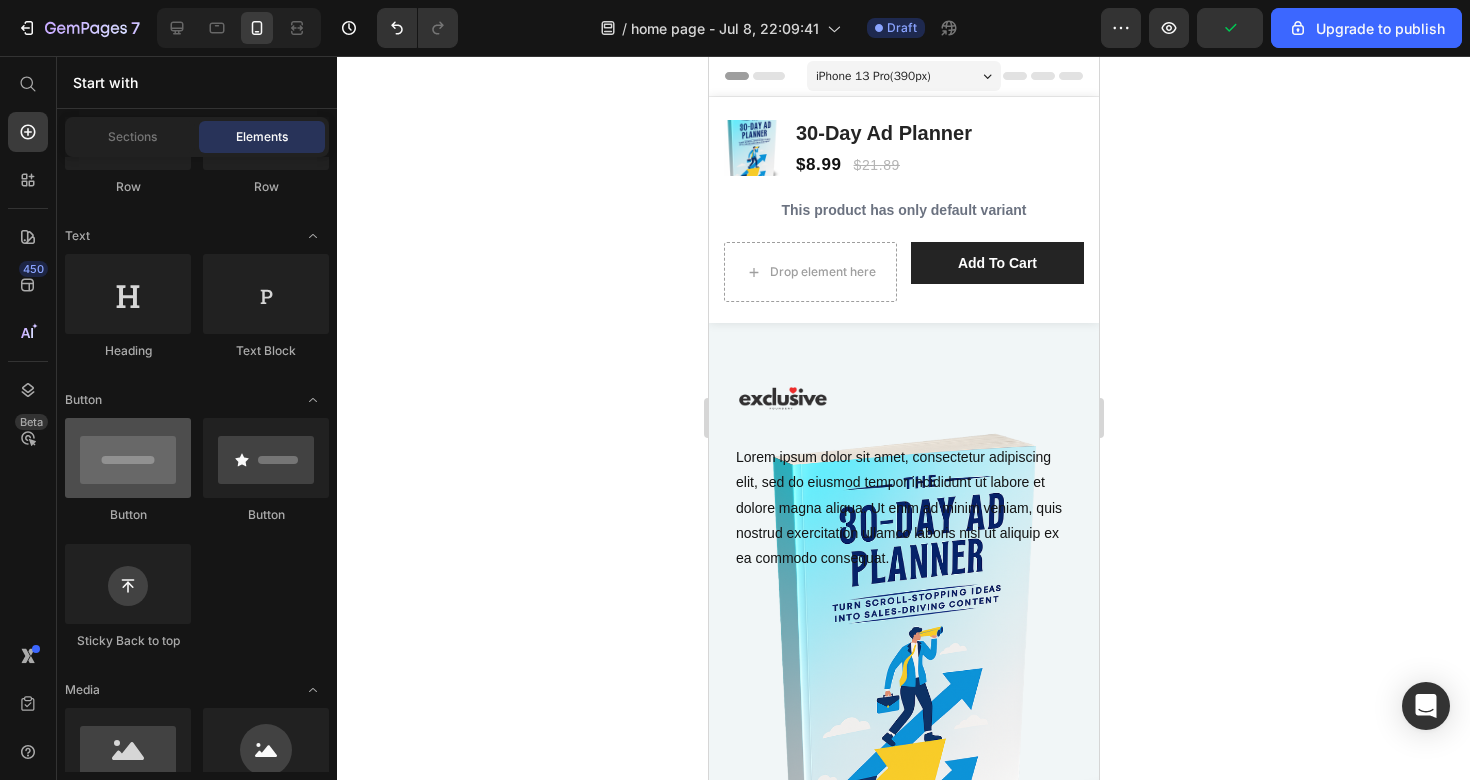 scroll, scrollTop: 0, scrollLeft: 0, axis: both 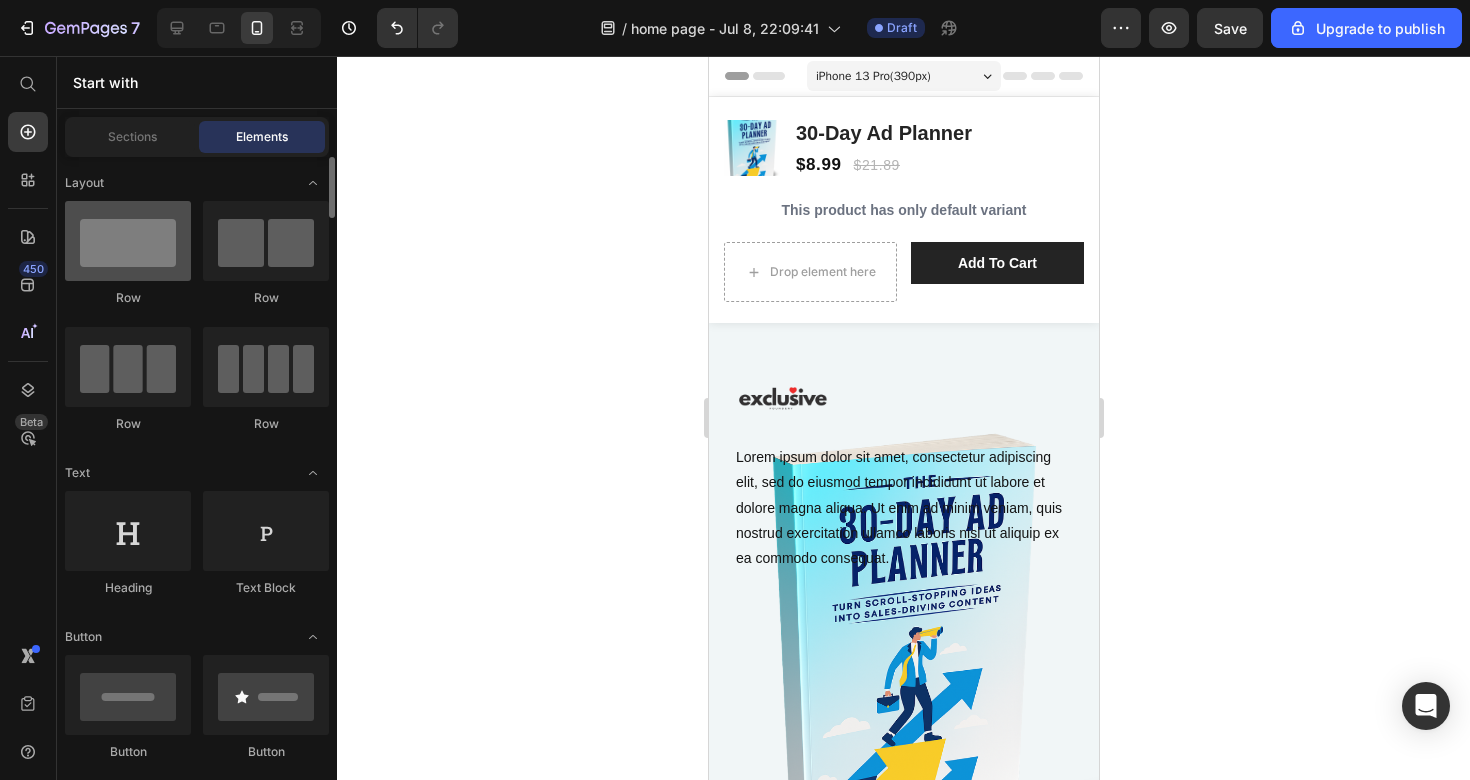 click at bounding box center (128, 241) 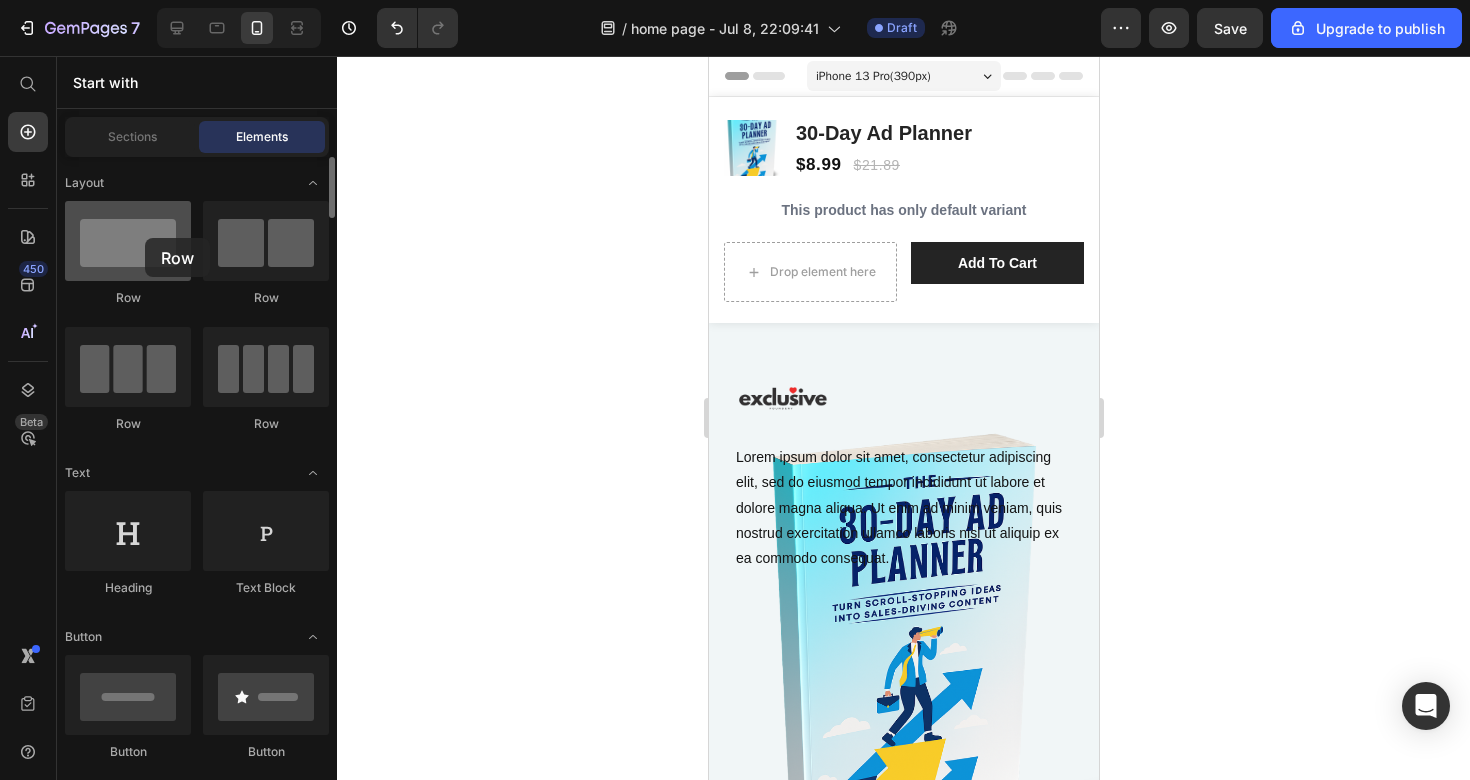 click at bounding box center (128, 241) 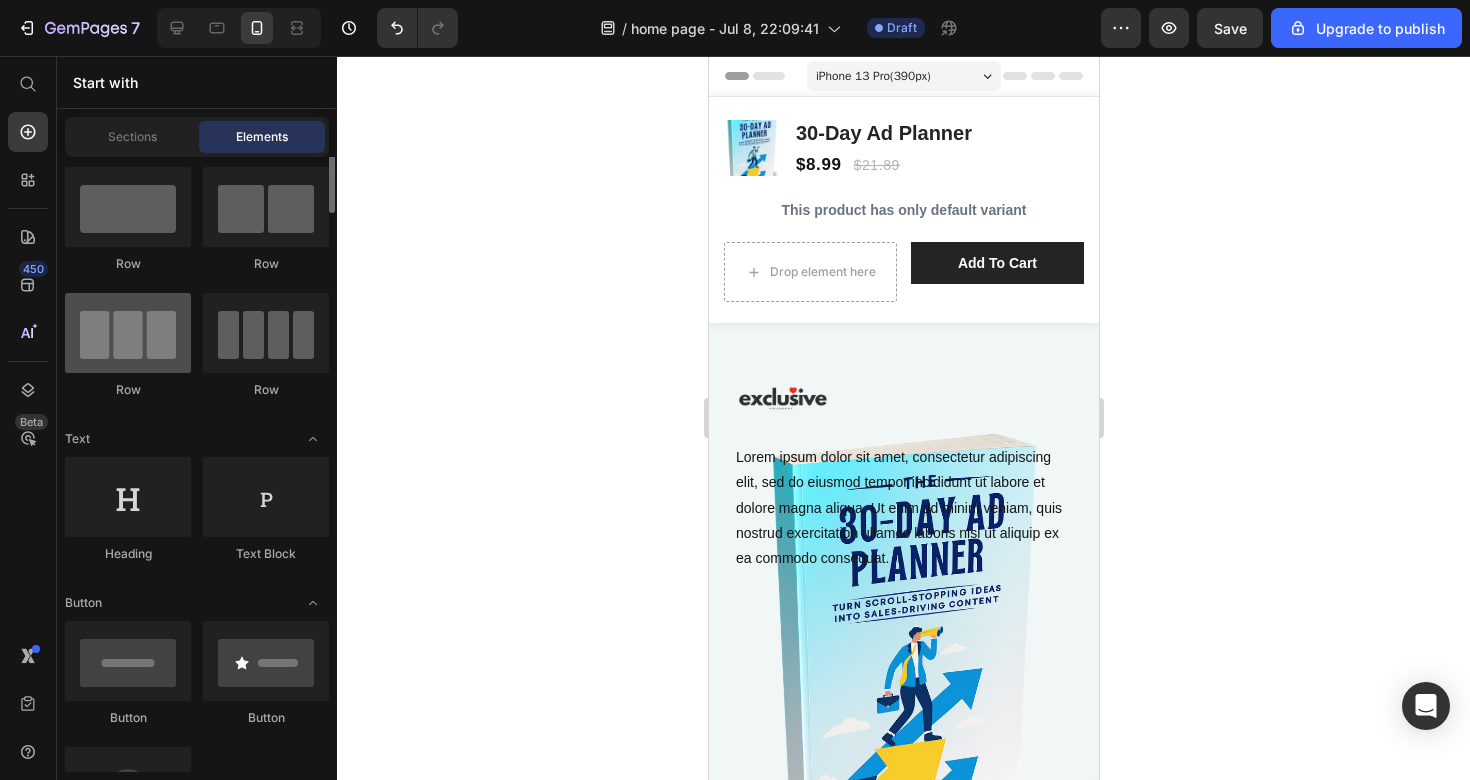 scroll, scrollTop: 27, scrollLeft: 0, axis: vertical 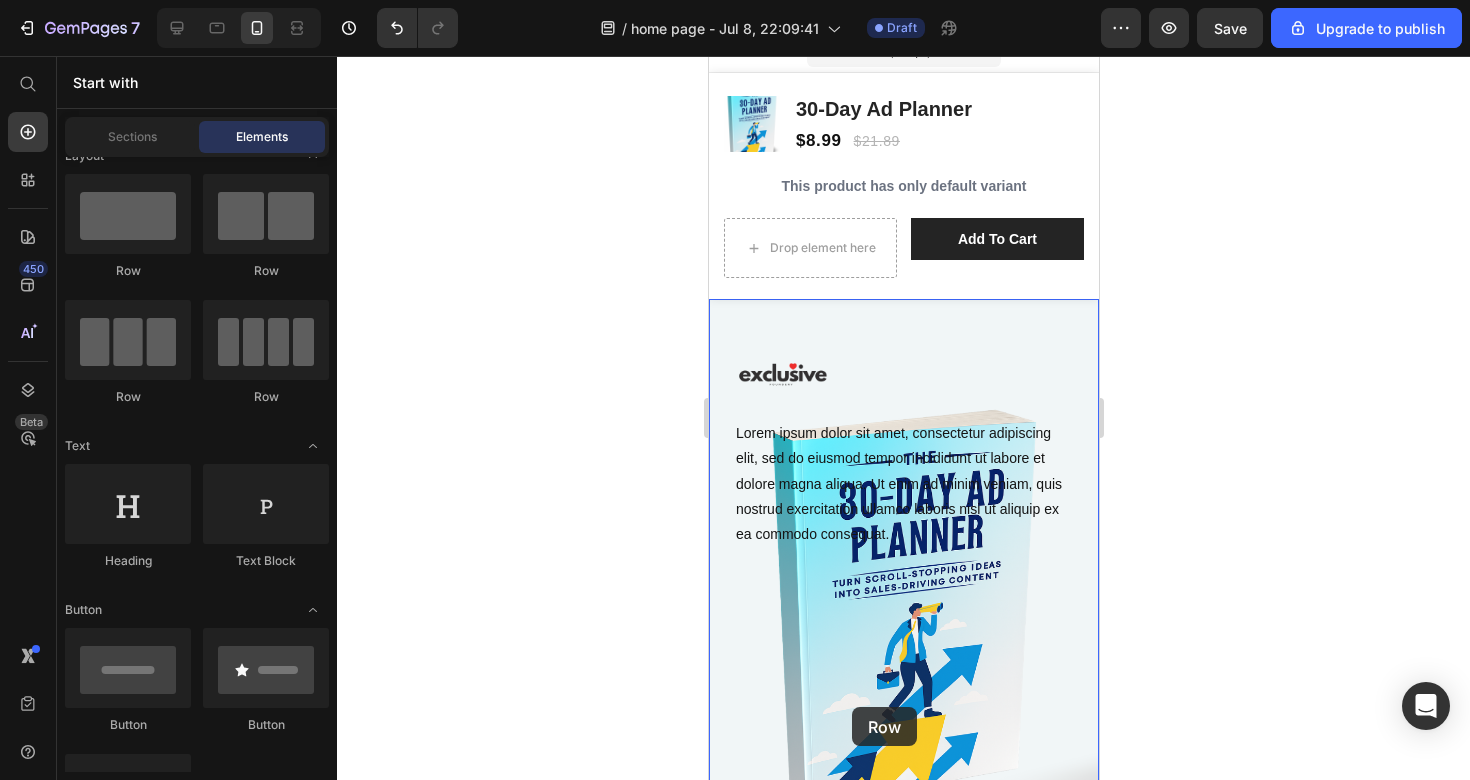 drag, startPoint x: 853, startPoint y: 294, endPoint x: 851, endPoint y: 707, distance: 413.00485 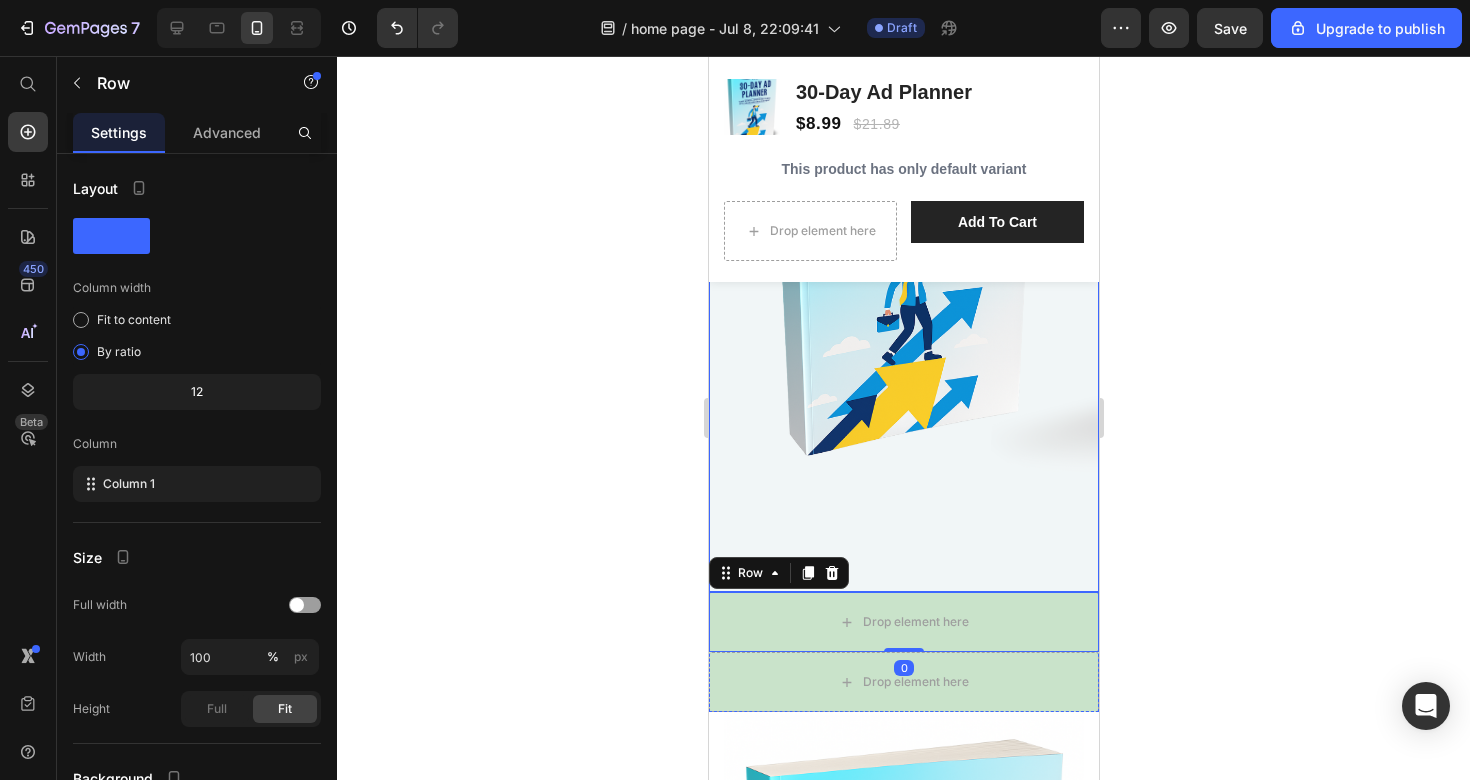 scroll, scrollTop: 394, scrollLeft: 0, axis: vertical 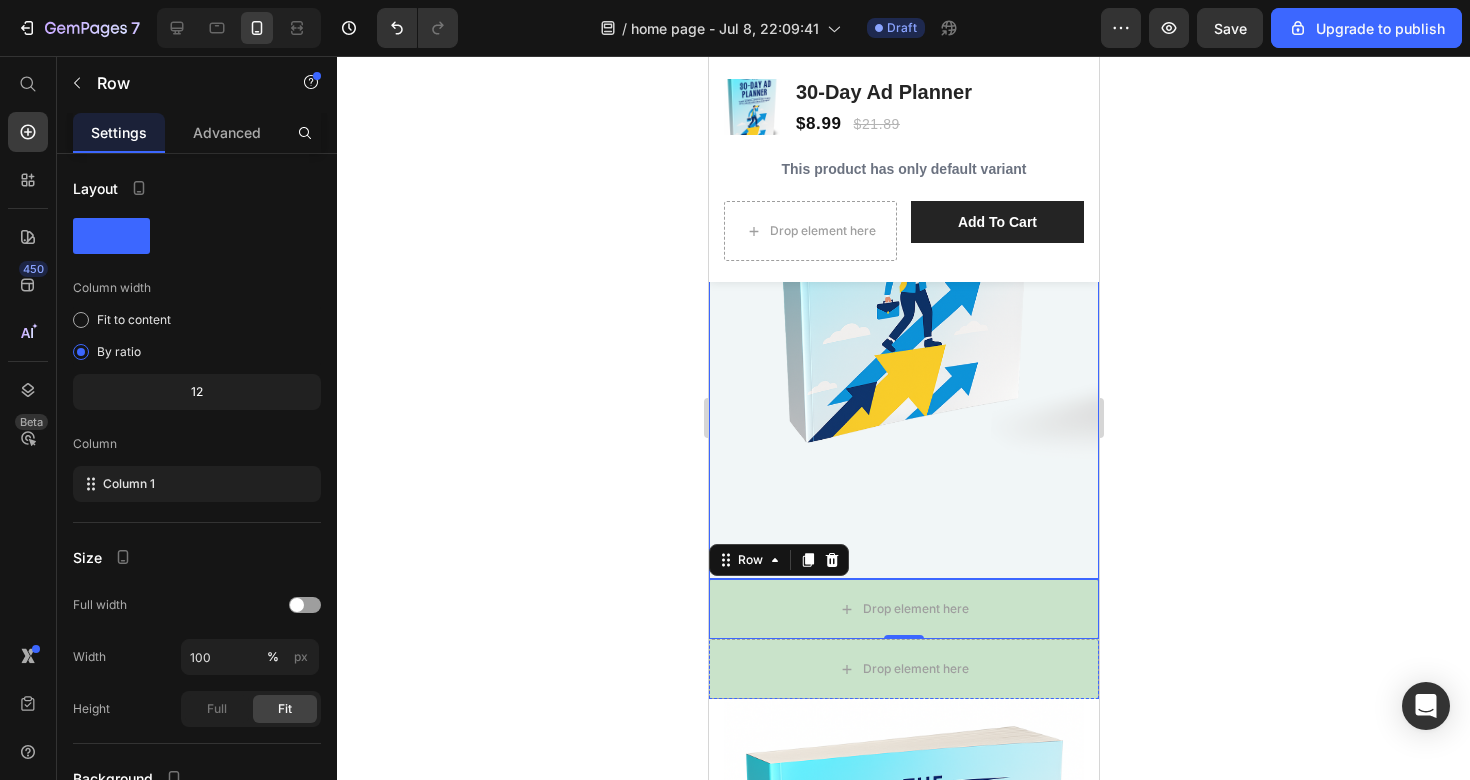 click on "Image Lorem ipsum dolor sit amet, consectetur adipiscing elit, sed do eiusmod tempor incididunt ut labore et dolore magna aliqua. Ut enim ad minim veniam, quis nostrud exercitation ullamco laboris nisi ut aliquip ex ea commodo consequat. Text Block Row Row Row" at bounding box center (903, 254) 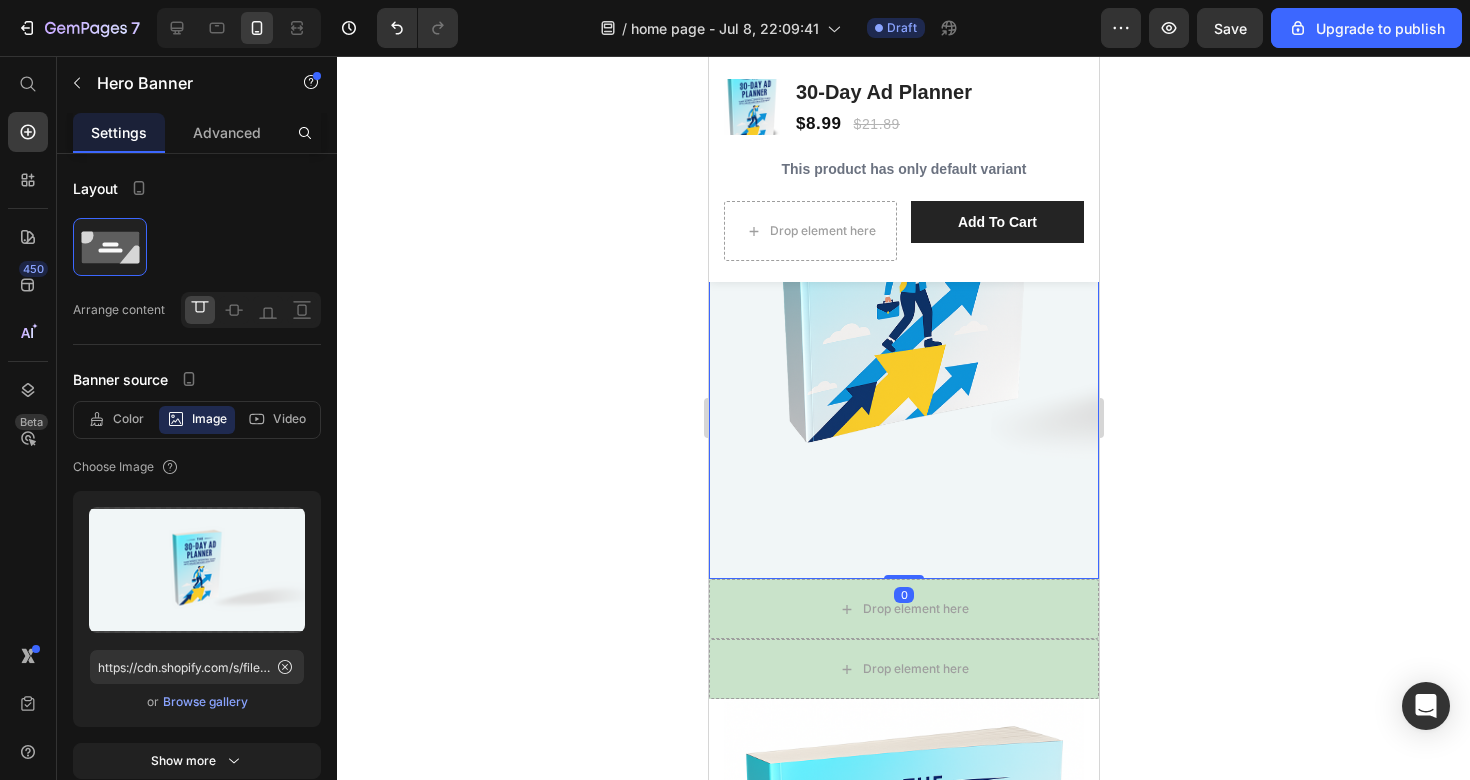 drag, startPoint x: 905, startPoint y: 574, endPoint x: 911, endPoint y: 484, distance: 90.199776 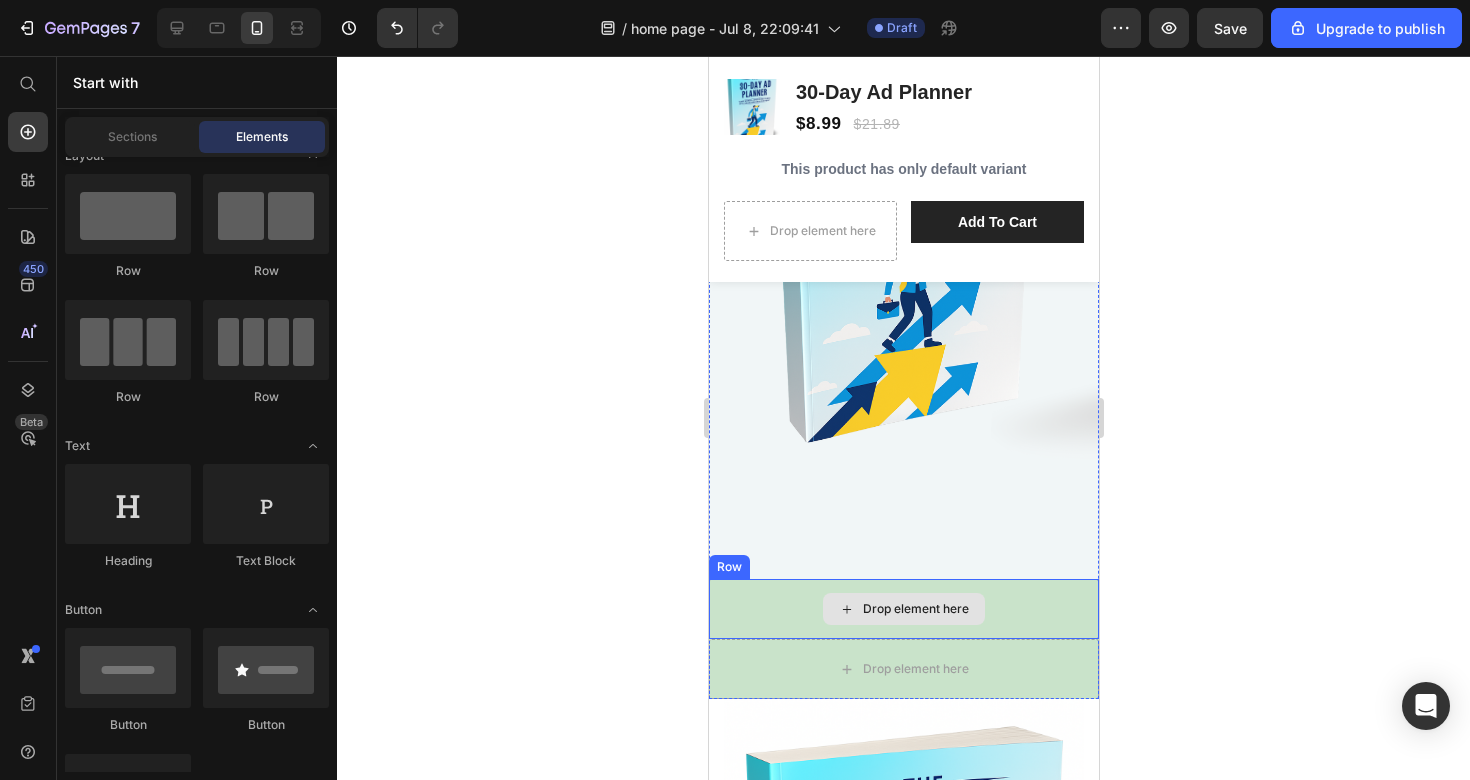 click on "Drop element here" at bounding box center (903, 609) 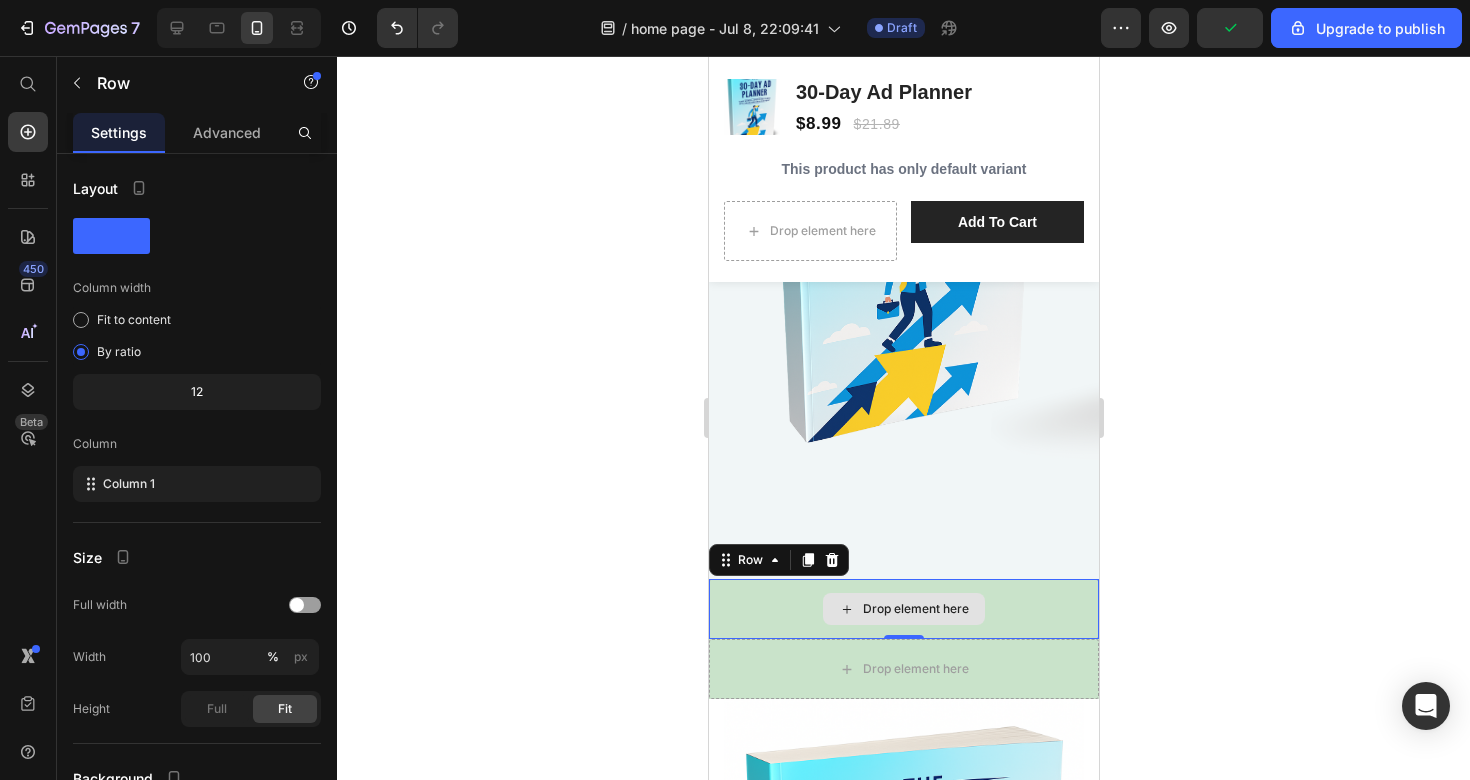 click on "Drop element here" at bounding box center [903, 609] 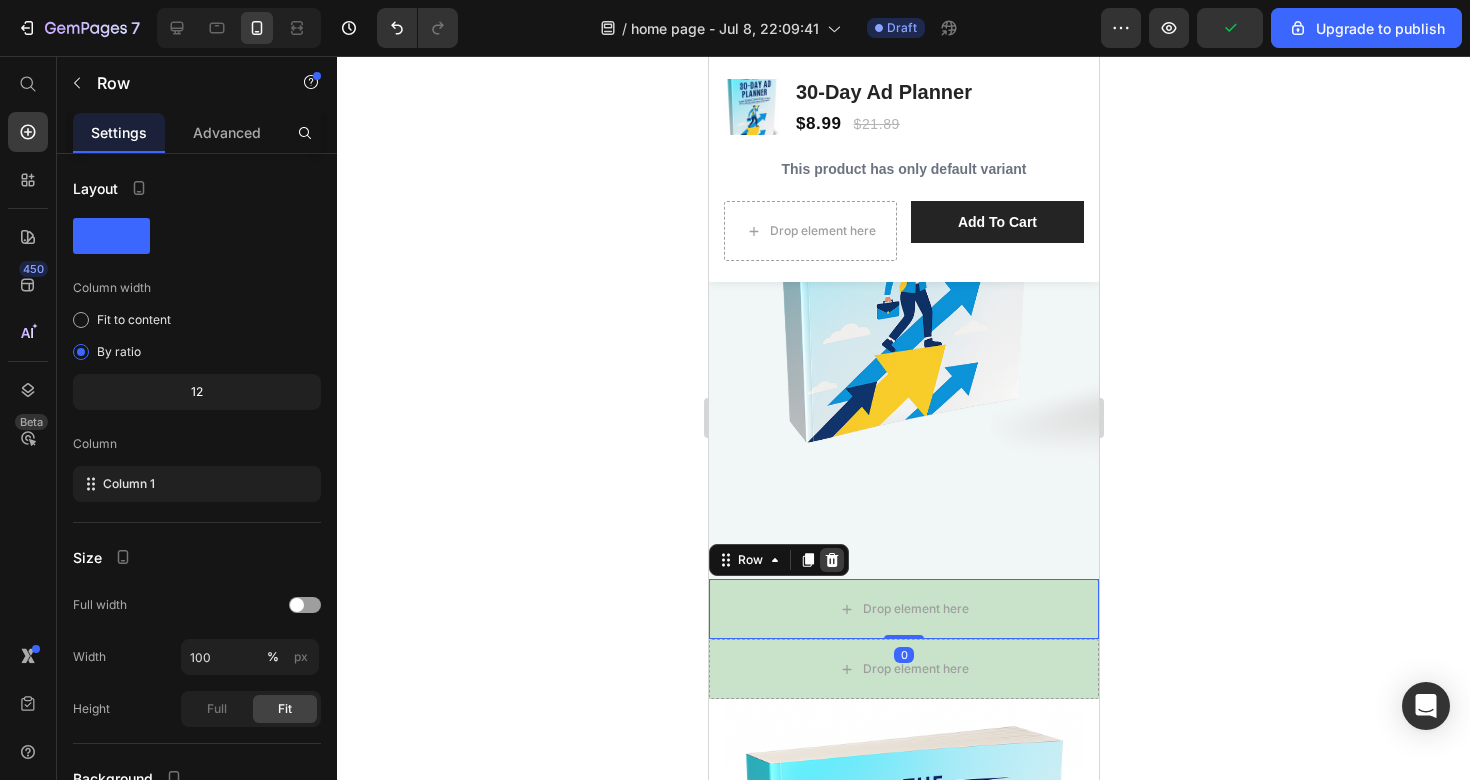 click 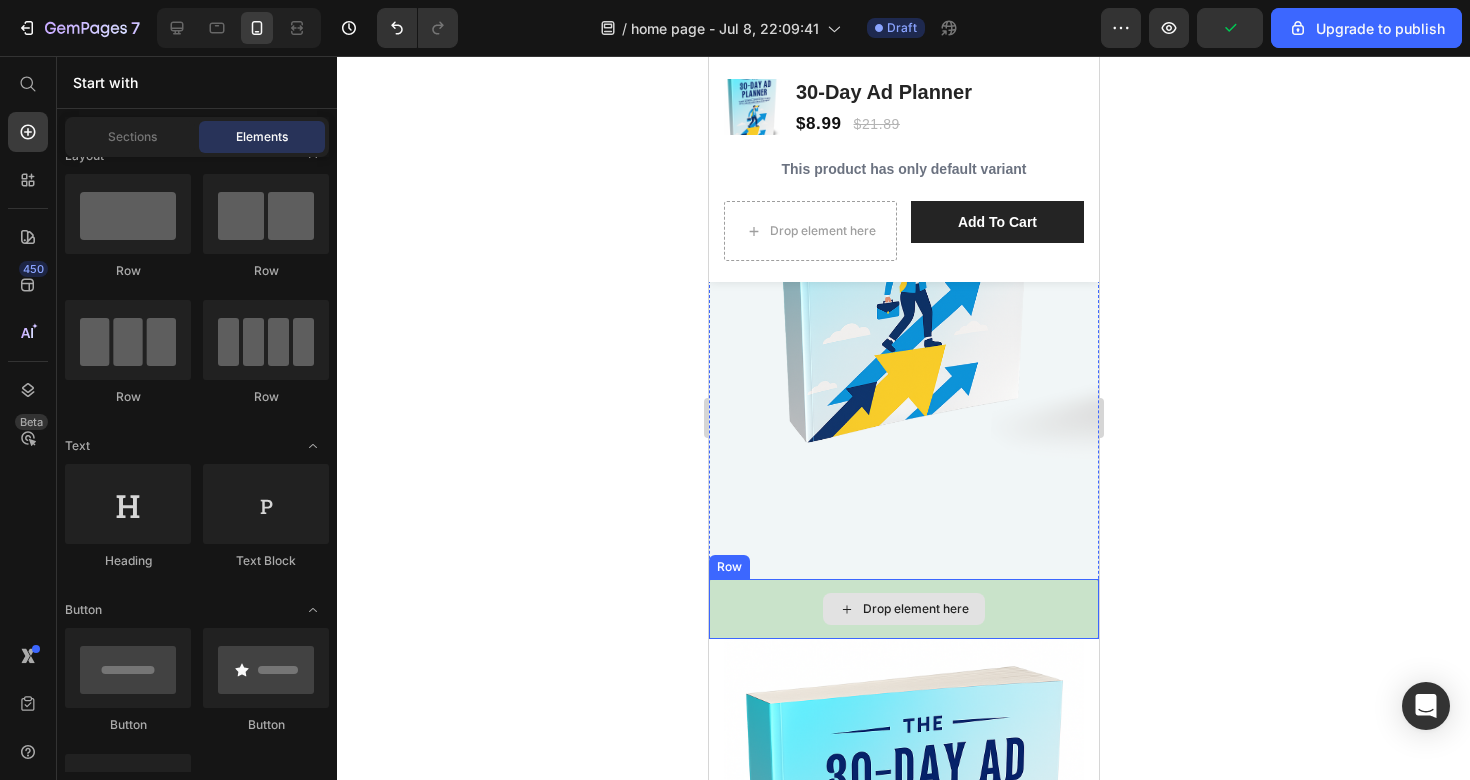 click on "Drop element here" at bounding box center [903, 609] 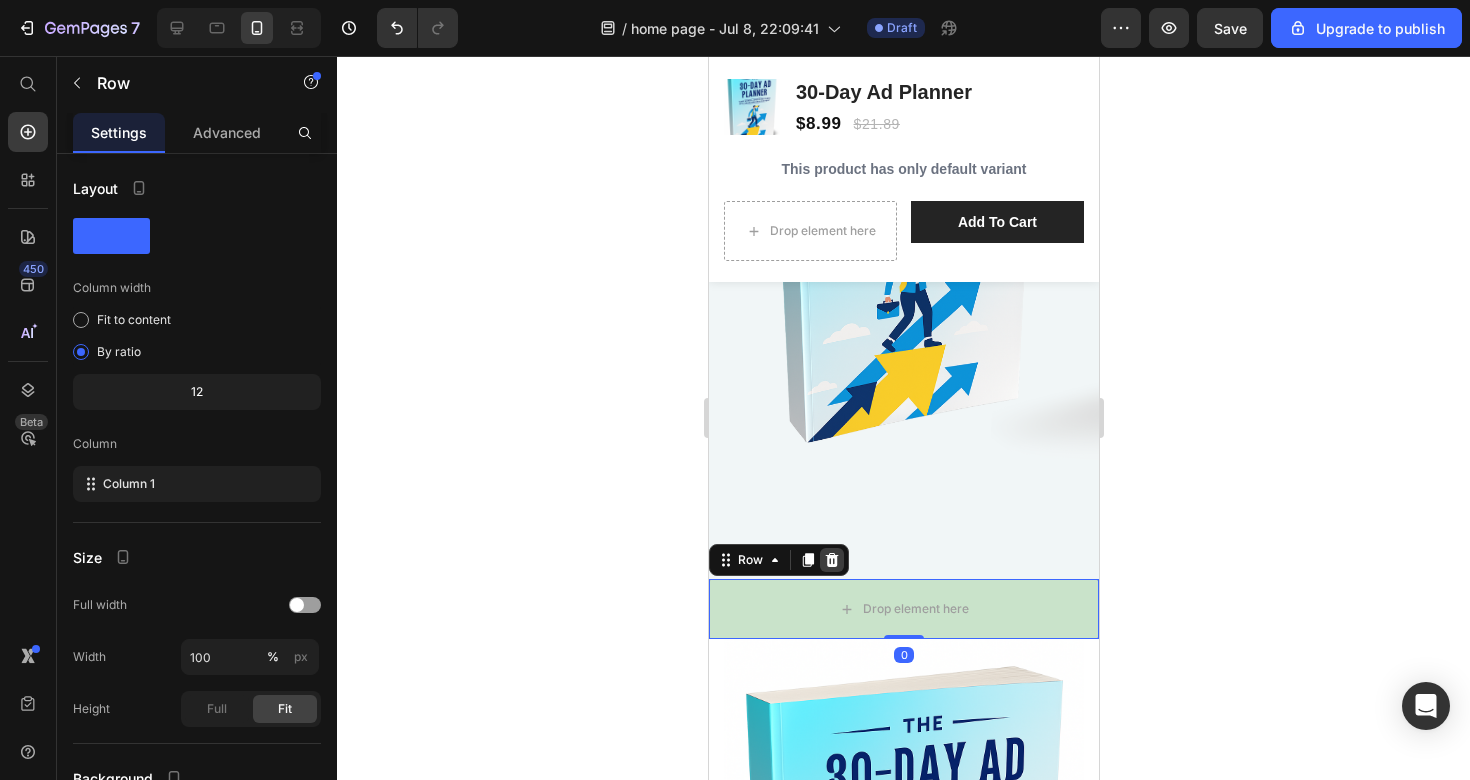 click 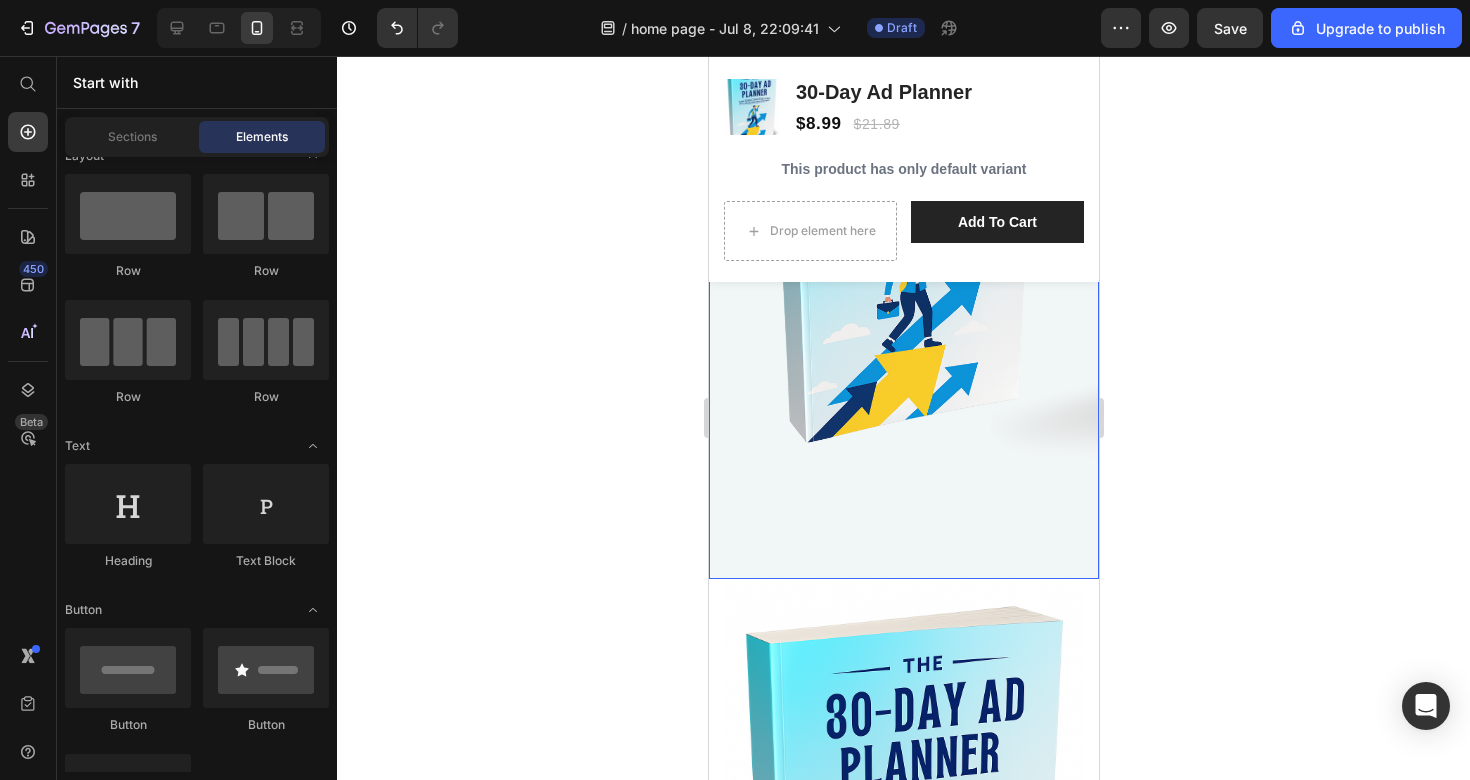 click on "Image Lorem ipsum dolor sit amet, consectetur adipiscing elit, sed do eiusmod tempor incididunt ut labore et dolore magna aliqua. Ut enim ad minim veniam, quis nostrud exercitation ullamco laboris nisi ut aliquip ex ea commodo consequat. Text Block Row Row Row" at bounding box center (903, 254) 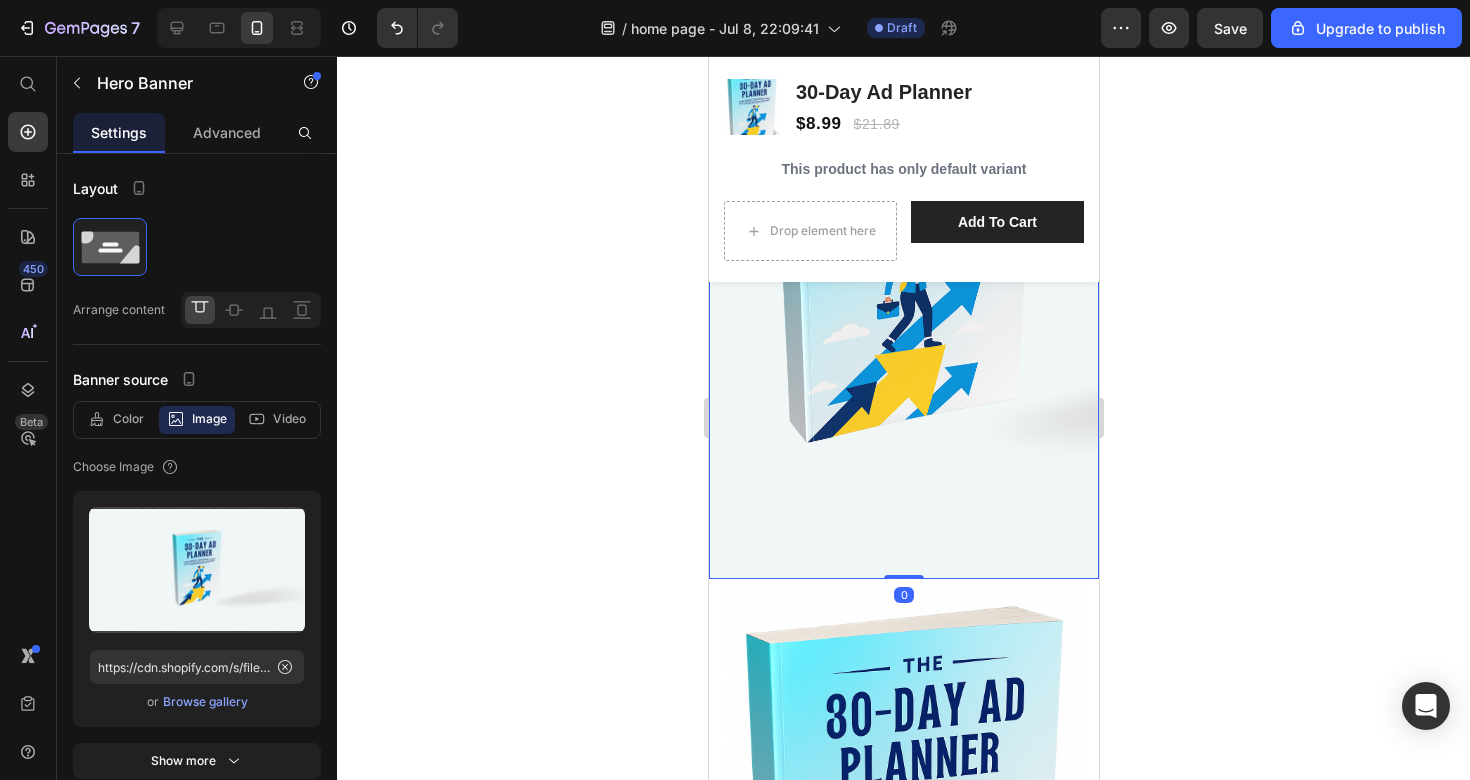 click 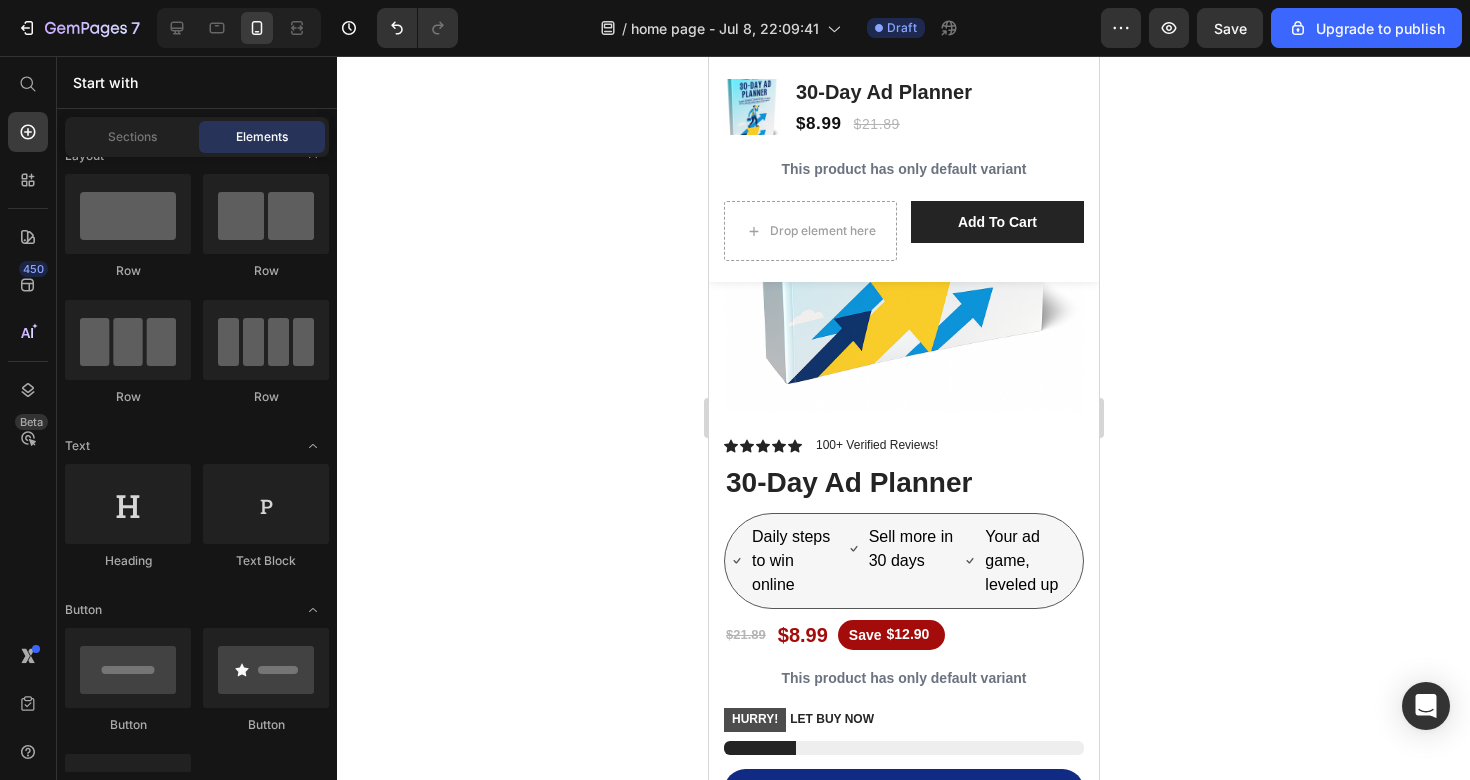 scroll, scrollTop: 1112, scrollLeft: 0, axis: vertical 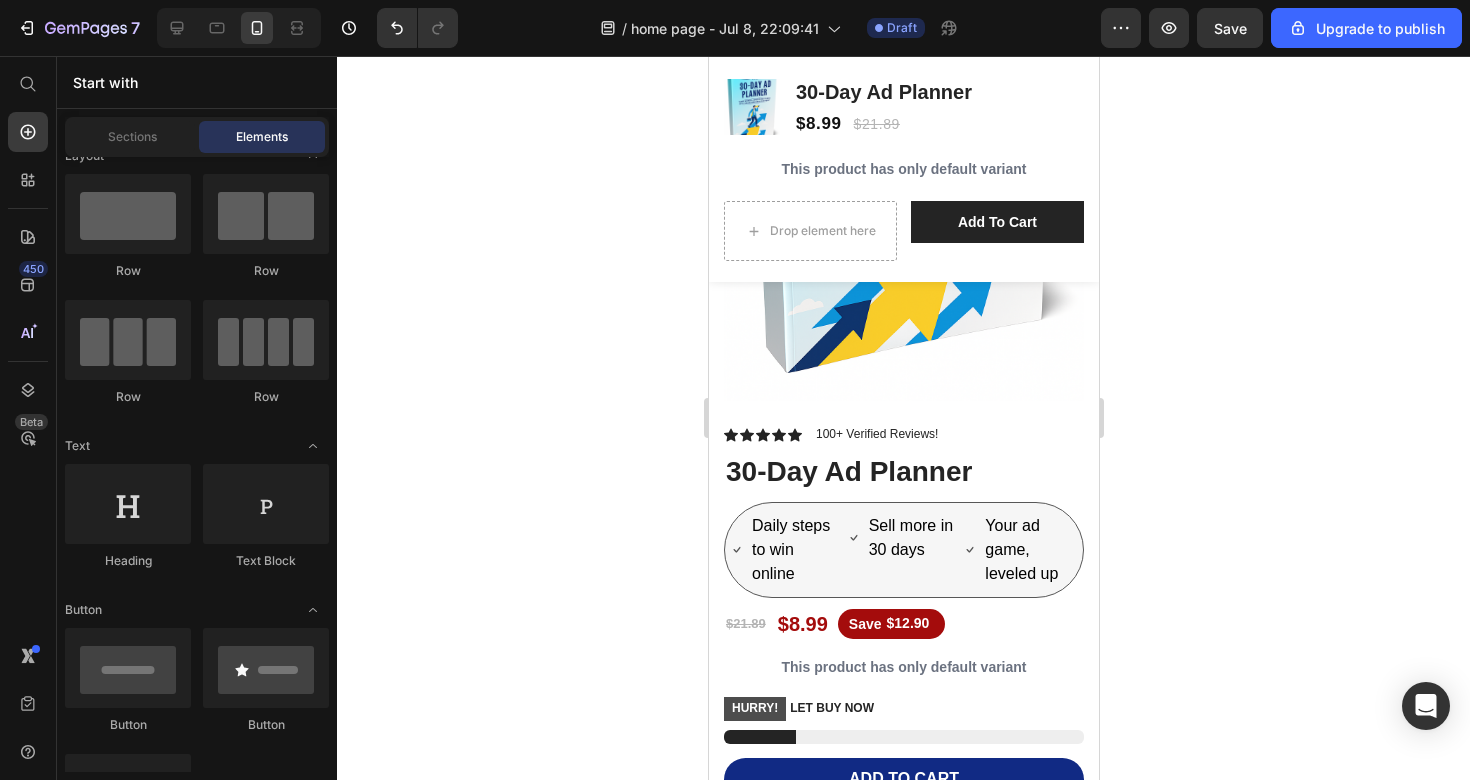 click 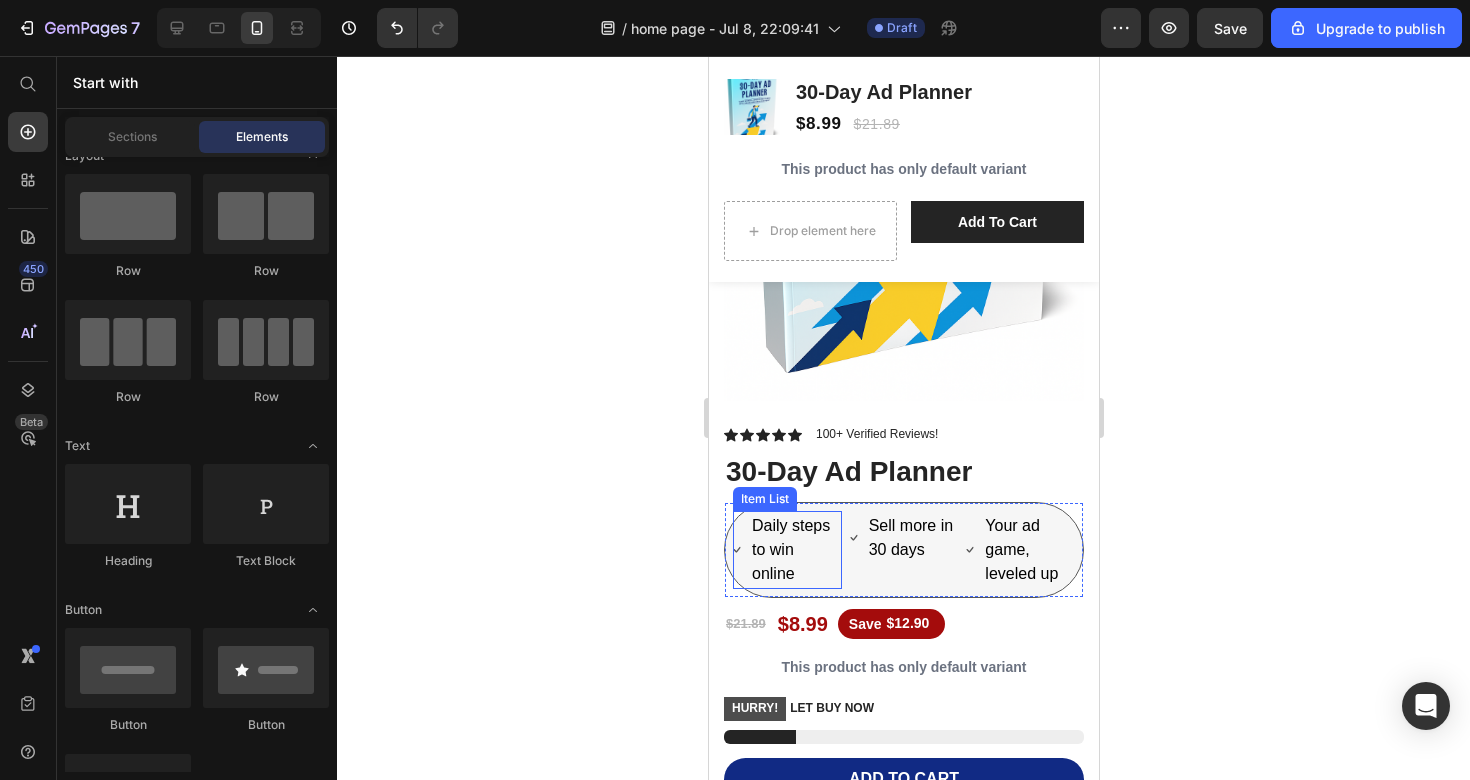 click 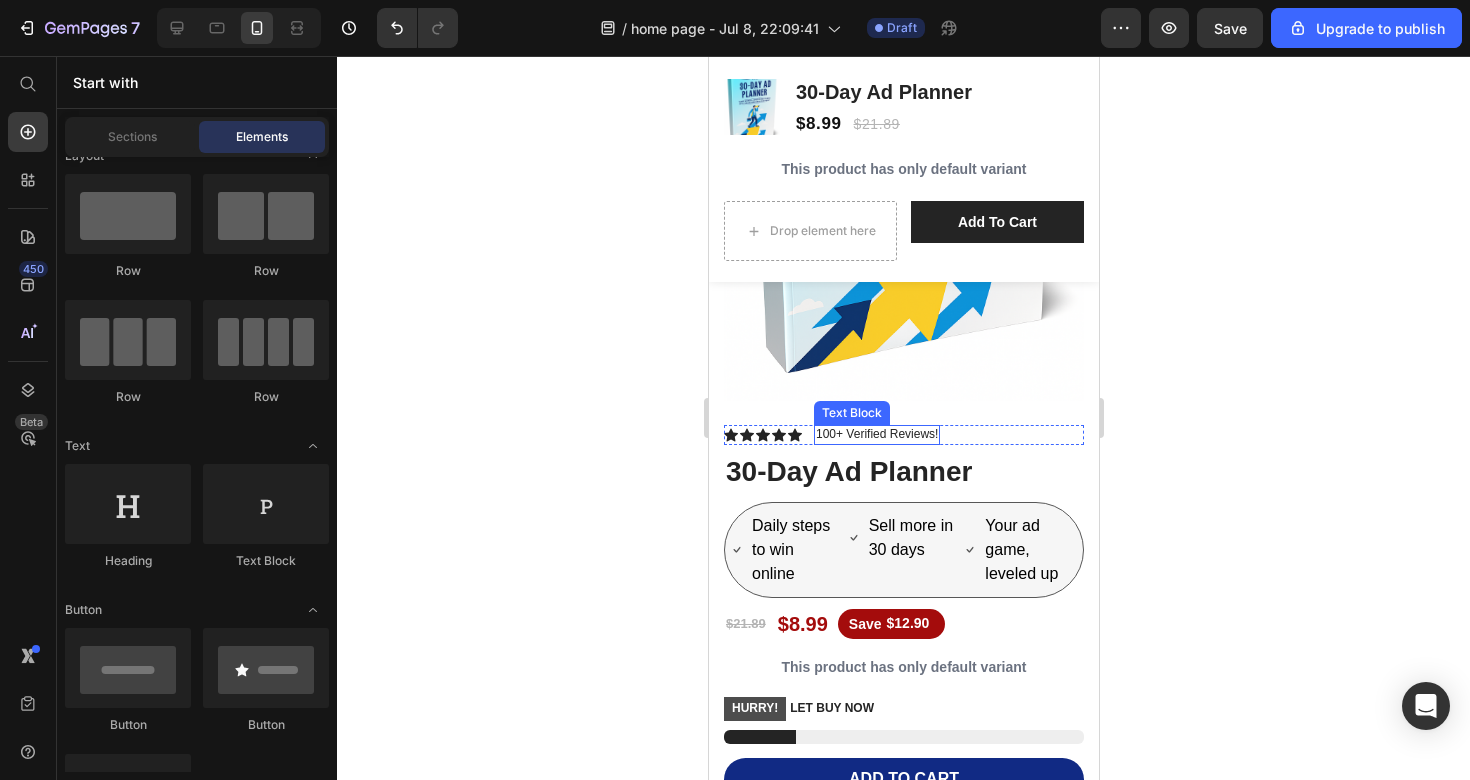 click on "Text Block" at bounding box center [851, 413] 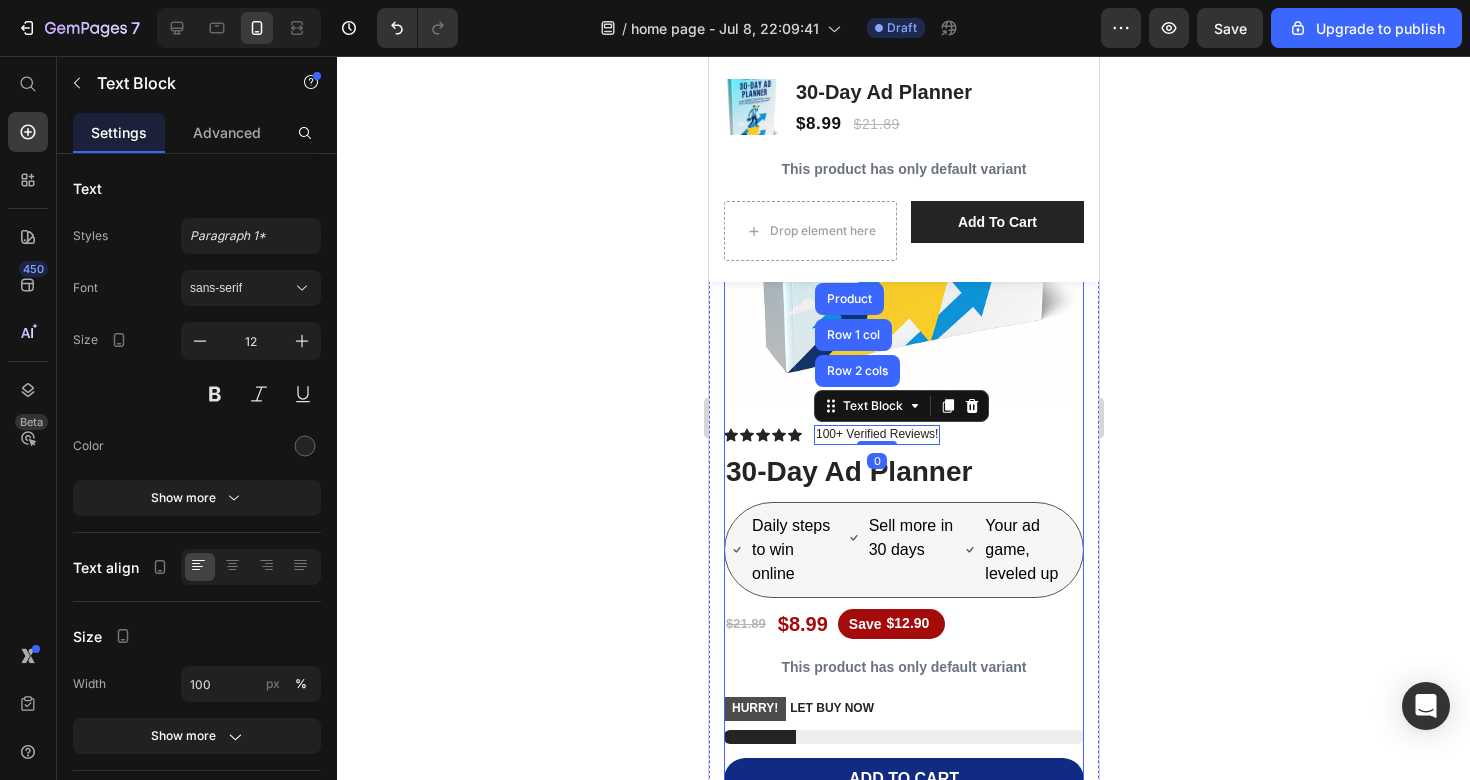click on "Product Images
What's Inside?
Who It’s For?
What Makes It Different
What You’ll Achieve   Accordion" at bounding box center [903, 143] 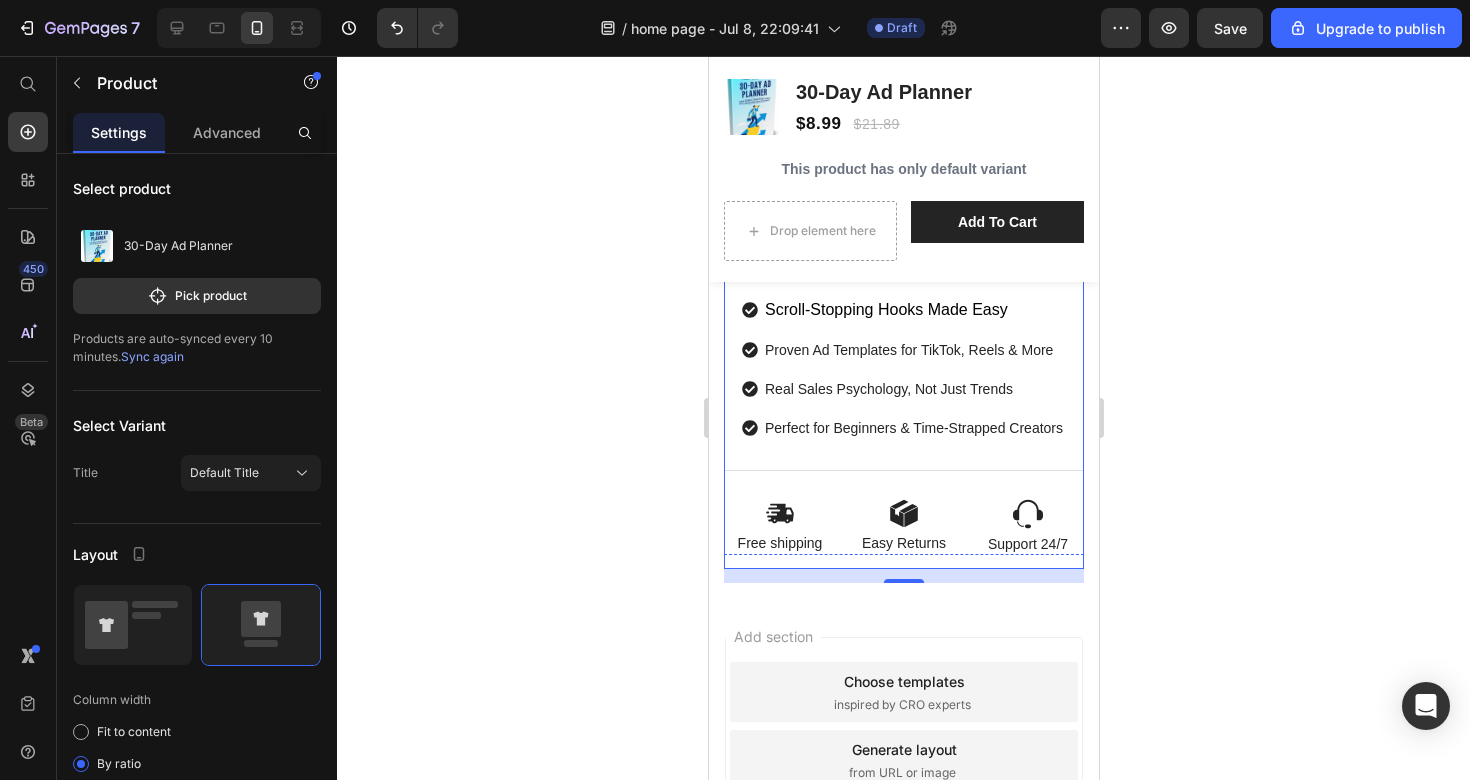 scroll, scrollTop: 1968, scrollLeft: 0, axis: vertical 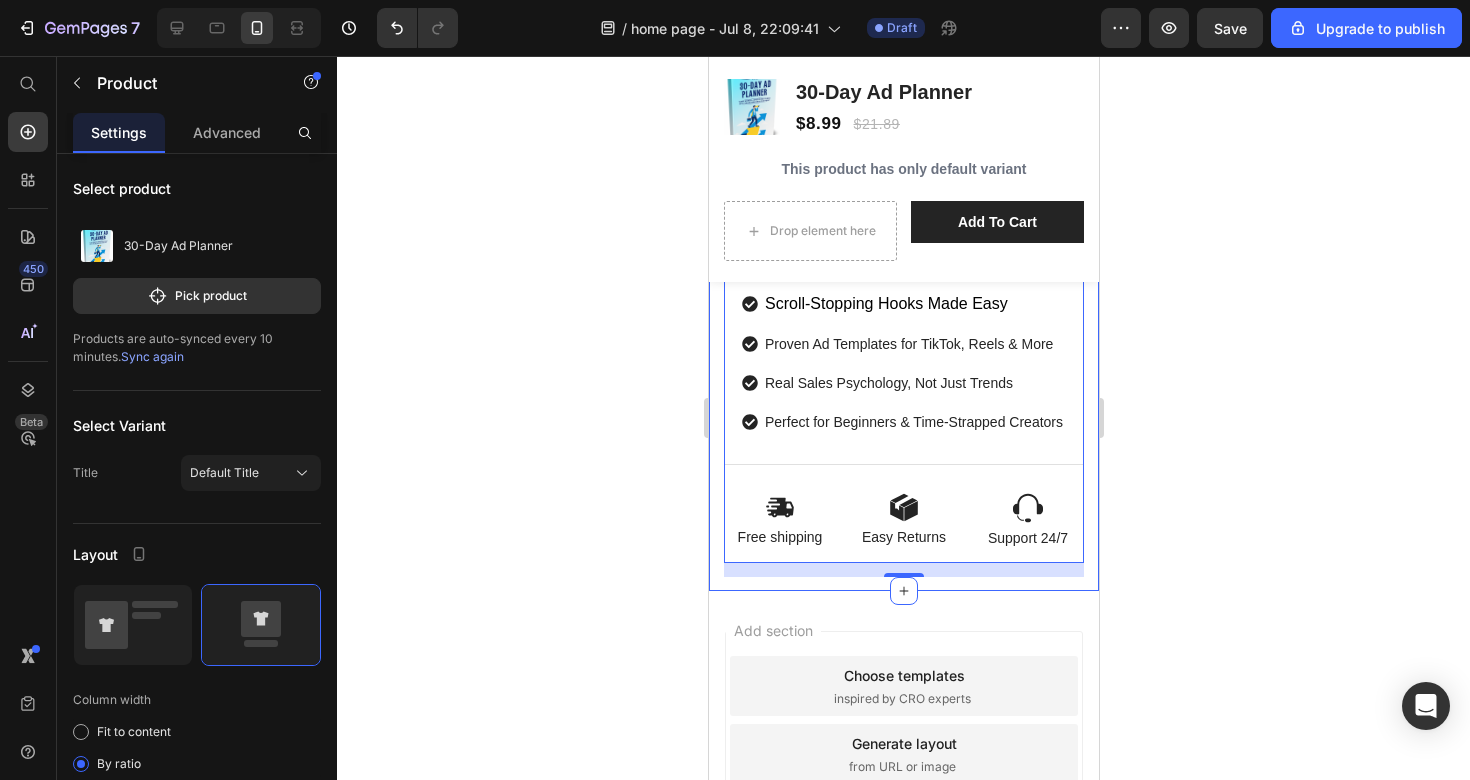 click 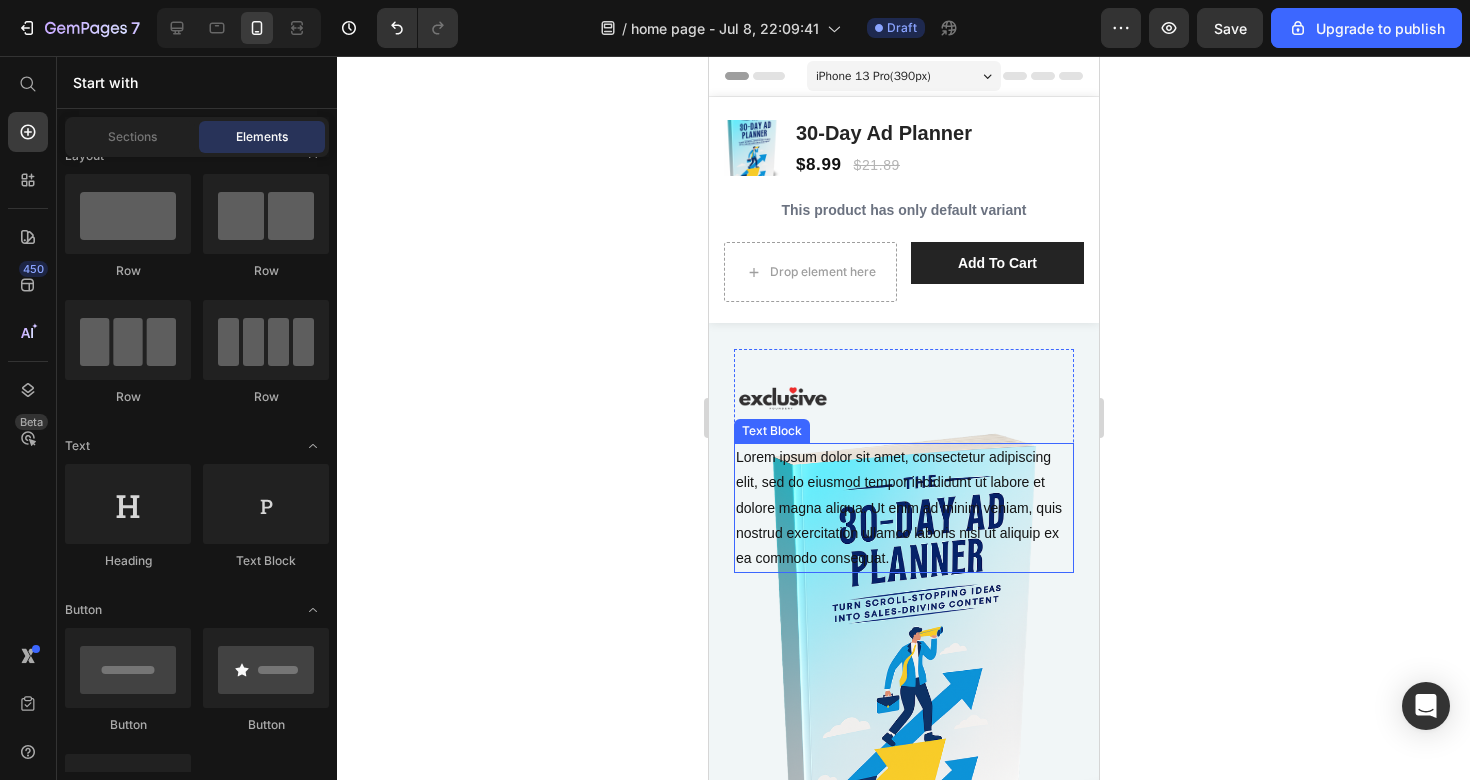scroll, scrollTop: 0, scrollLeft: 0, axis: both 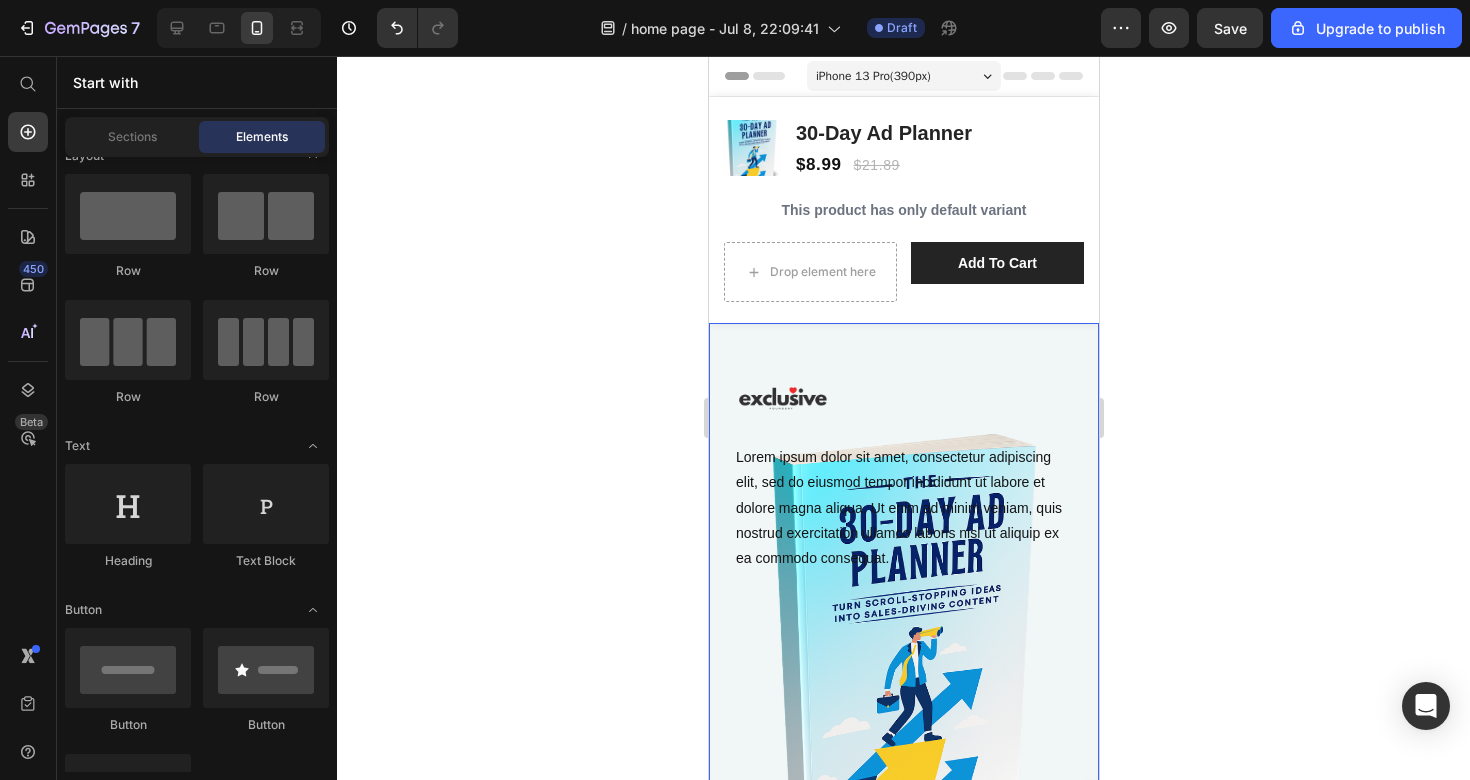 click 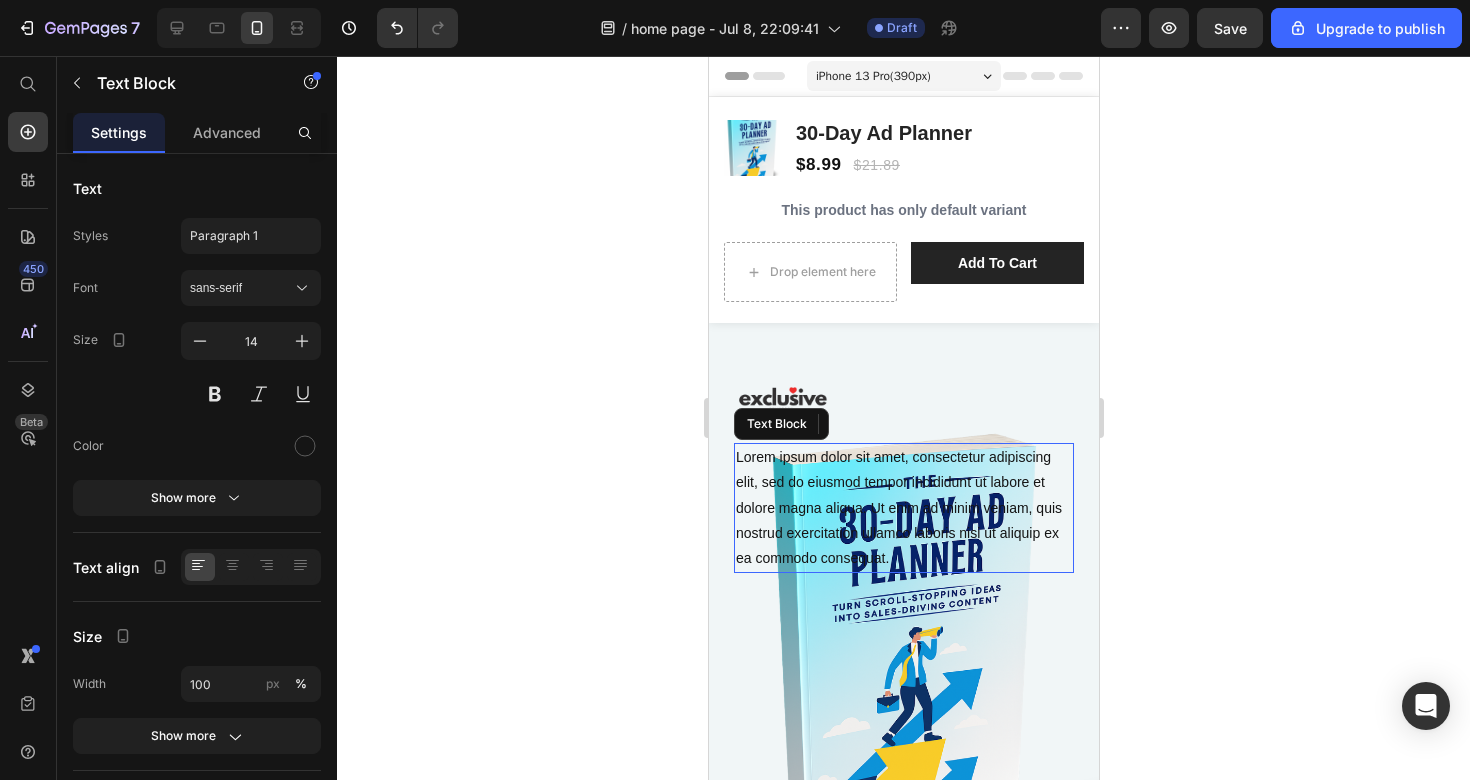 click on "Lorem ipsum dolor sit amet, consectetur adipiscing elit, sed do eiusmod tempor incididunt ut labore et dolore magna aliqua. Ut enim ad minim veniam, quis nostrud exercitation ullamco laboris nisi ut aliquip ex ea commodo consequat." at bounding box center [903, 508] 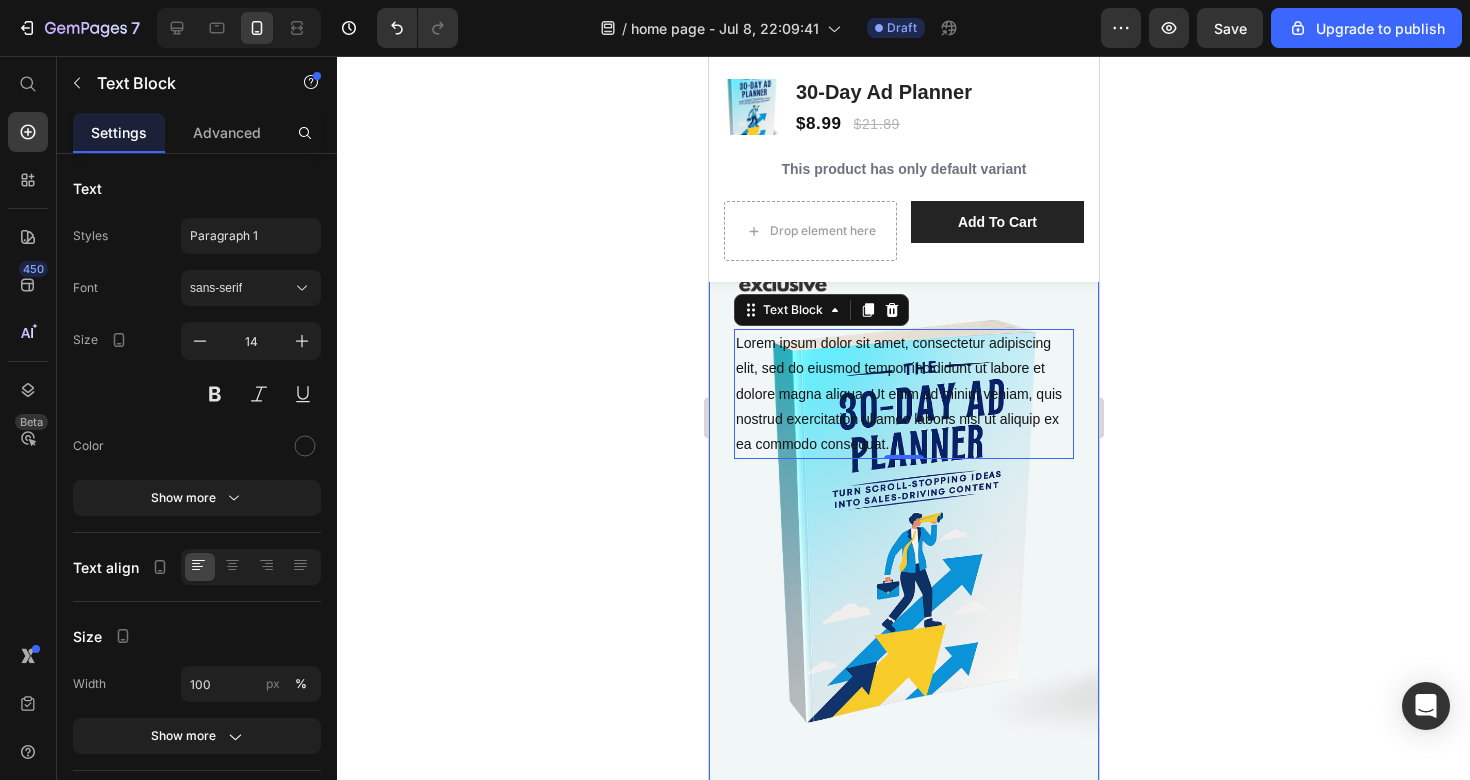 scroll, scrollTop: 143, scrollLeft: 0, axis: vertical 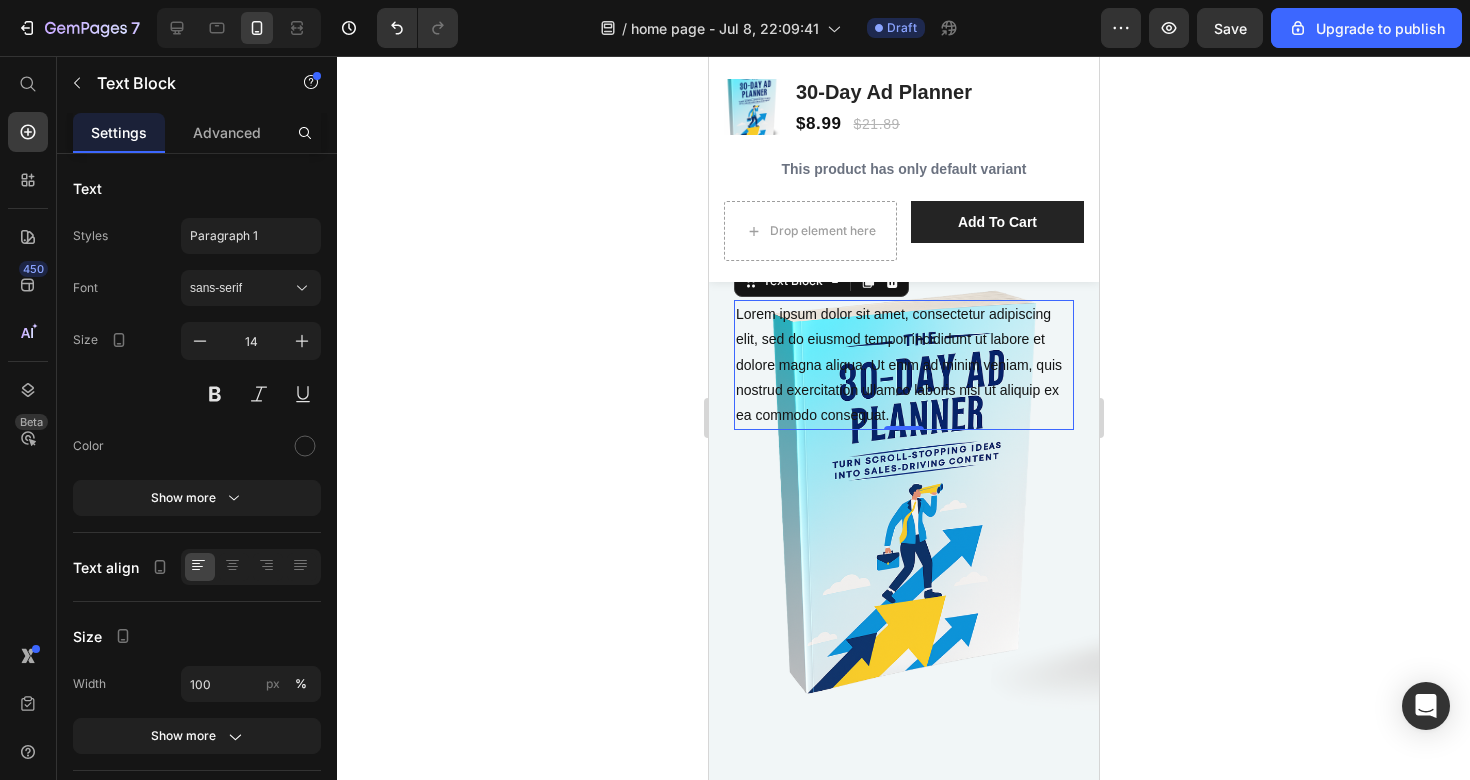 click 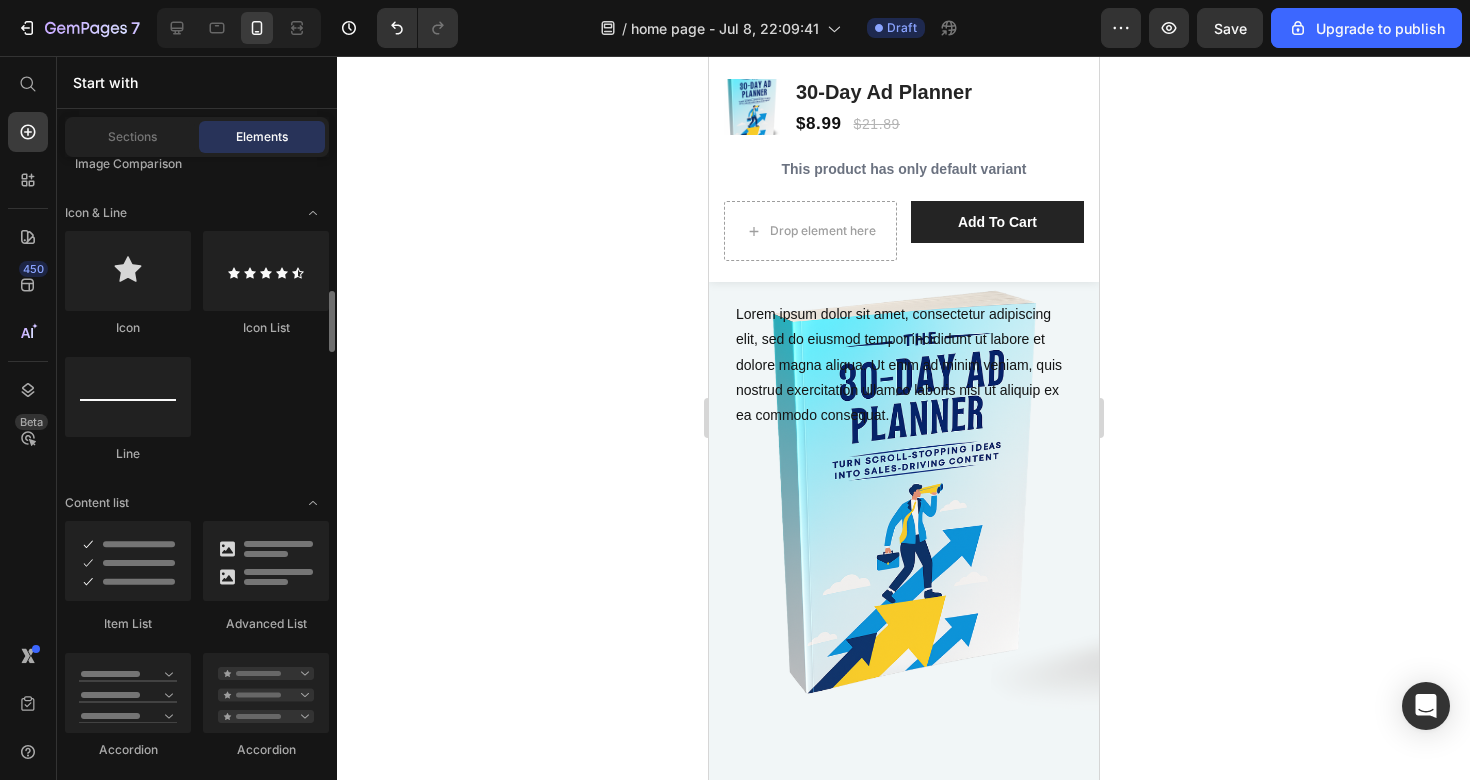 scroll, scrollTop: 1384, scrollLeft: 0, axis: vertical 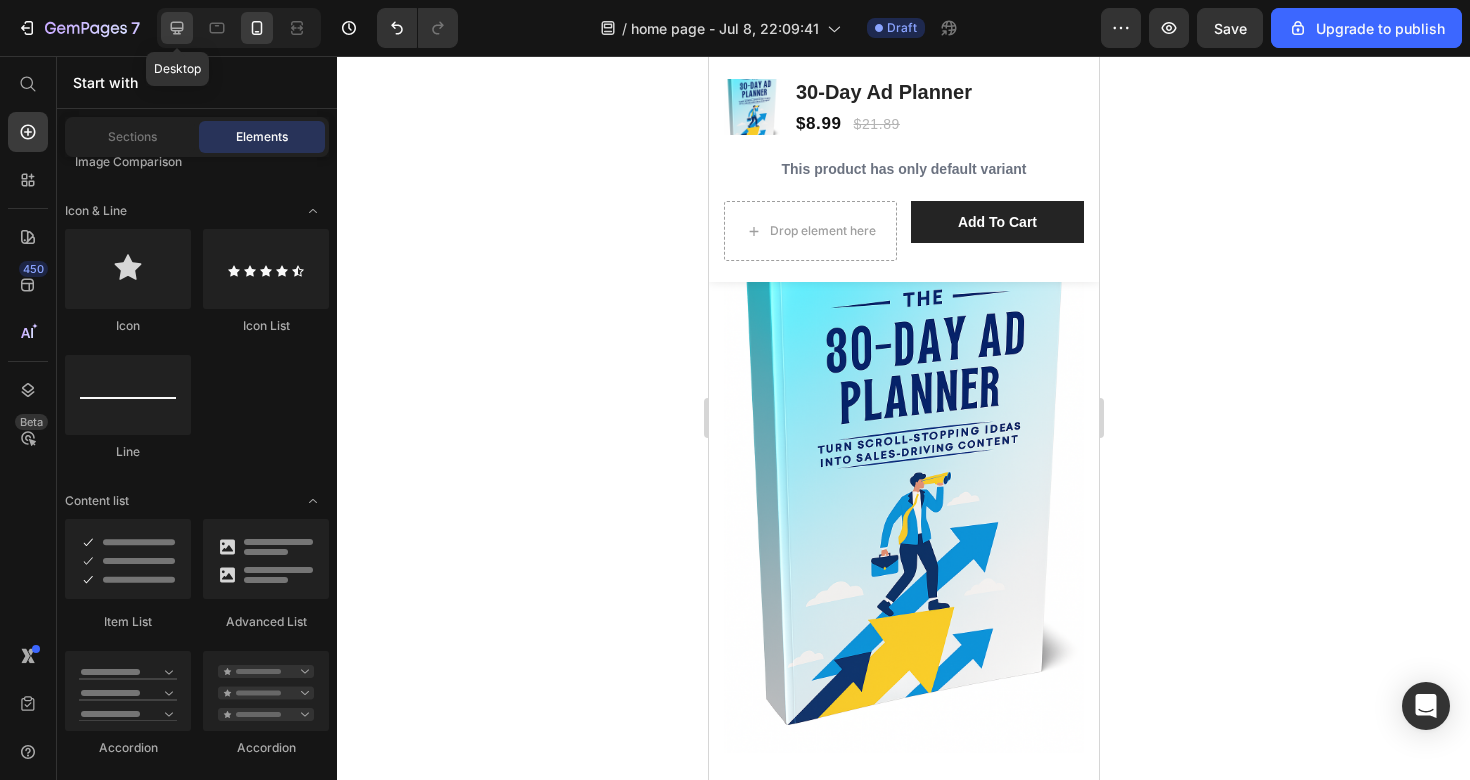 click 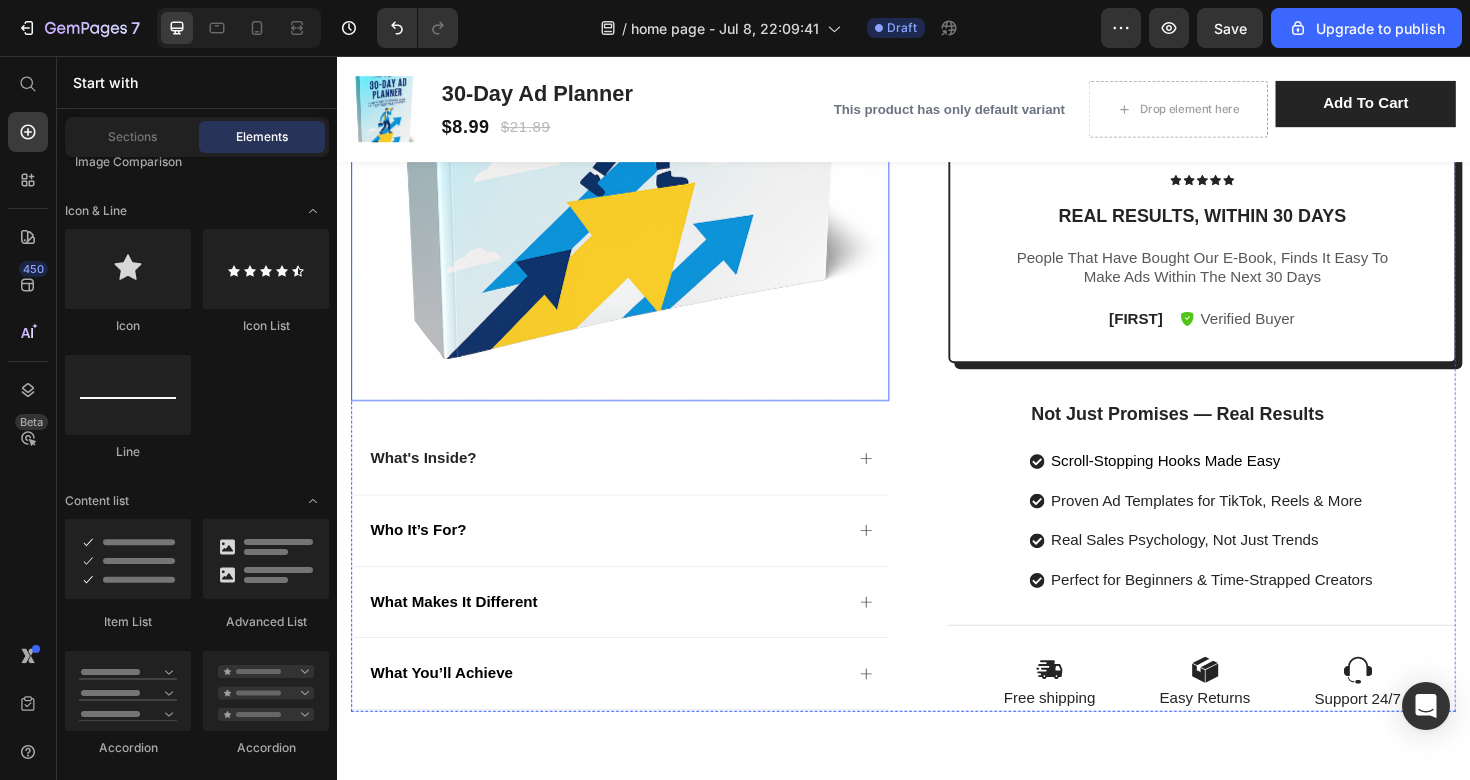 scroll, scrollTop: 1492, scrollLeft: 0, axis: vertical 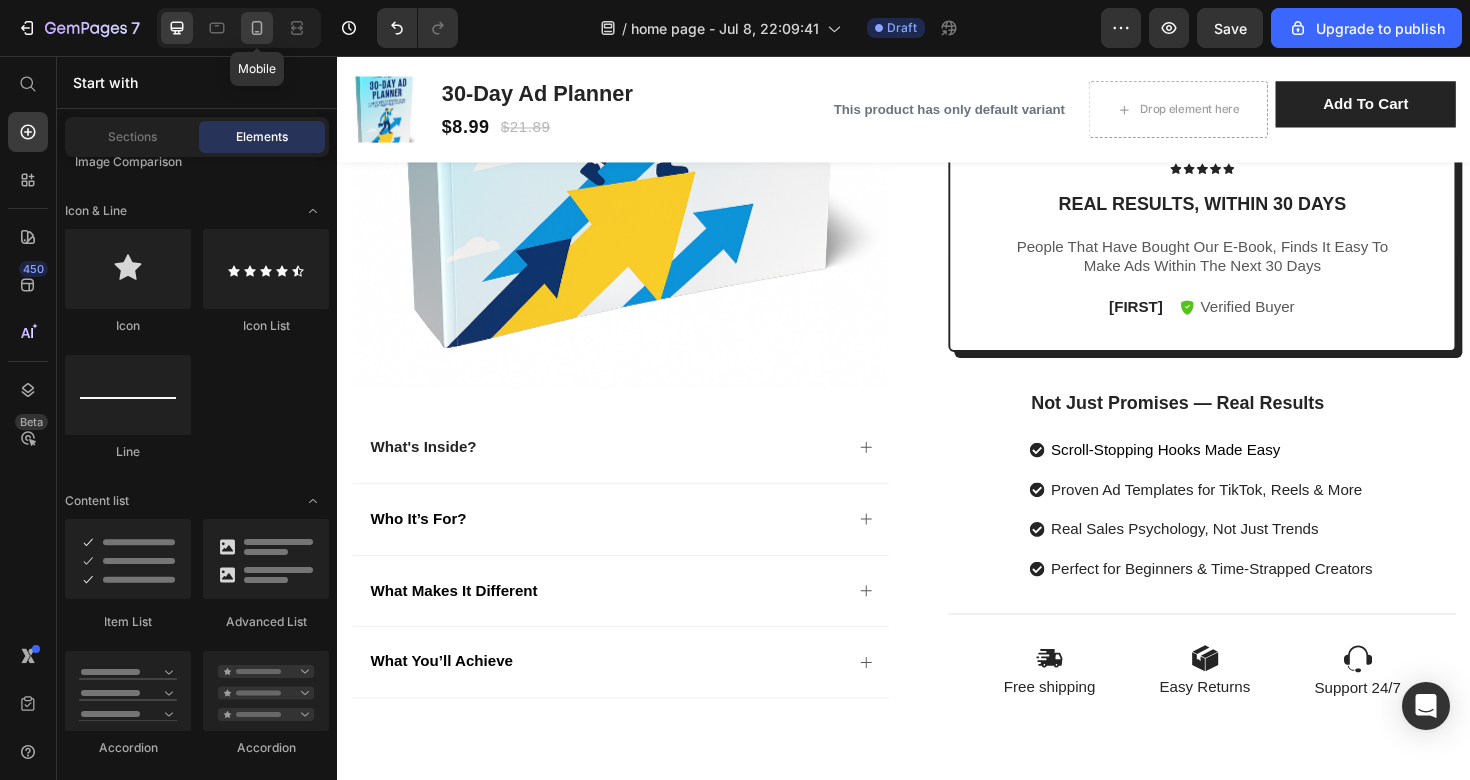 click 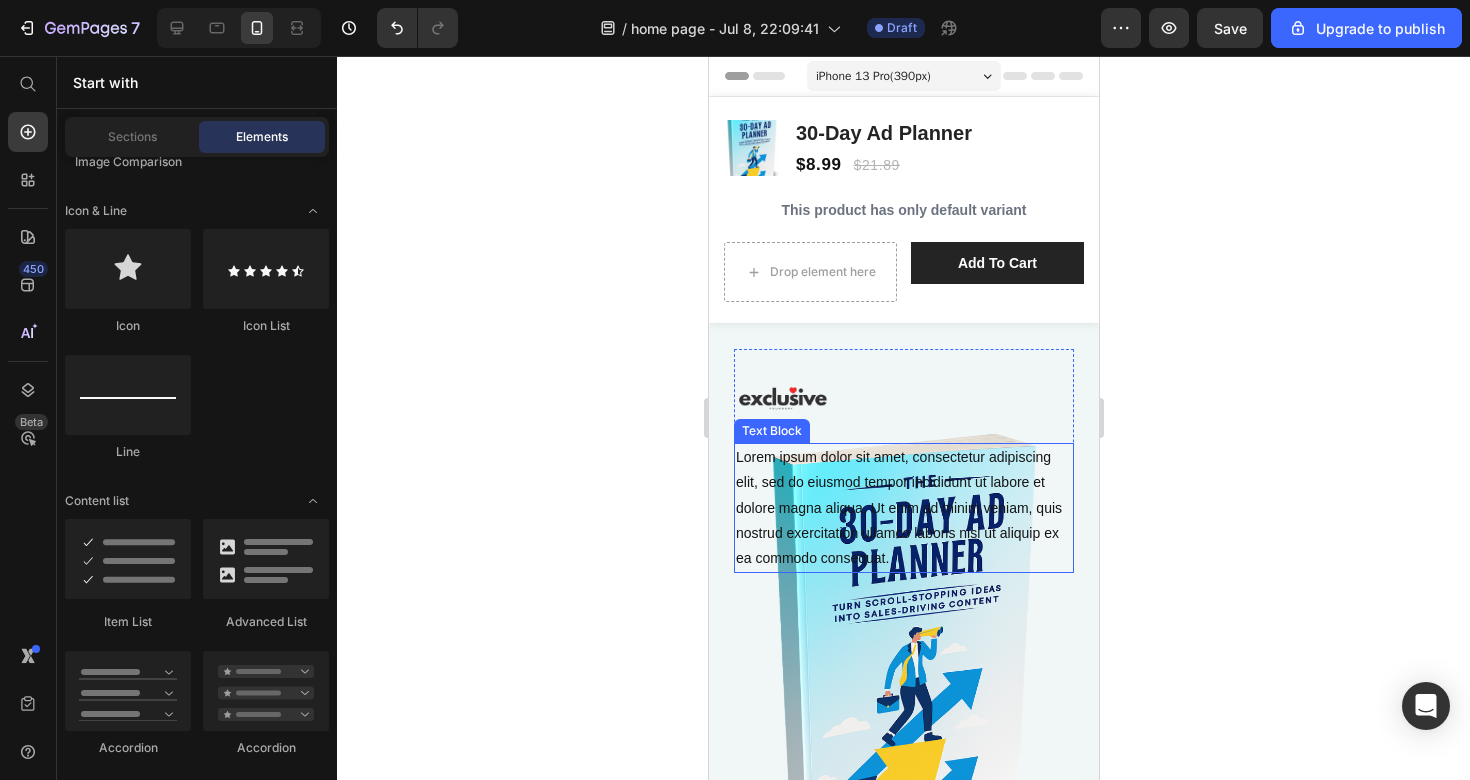 scroll, scrollTop: 0, scrollLeft: 0, axis: both 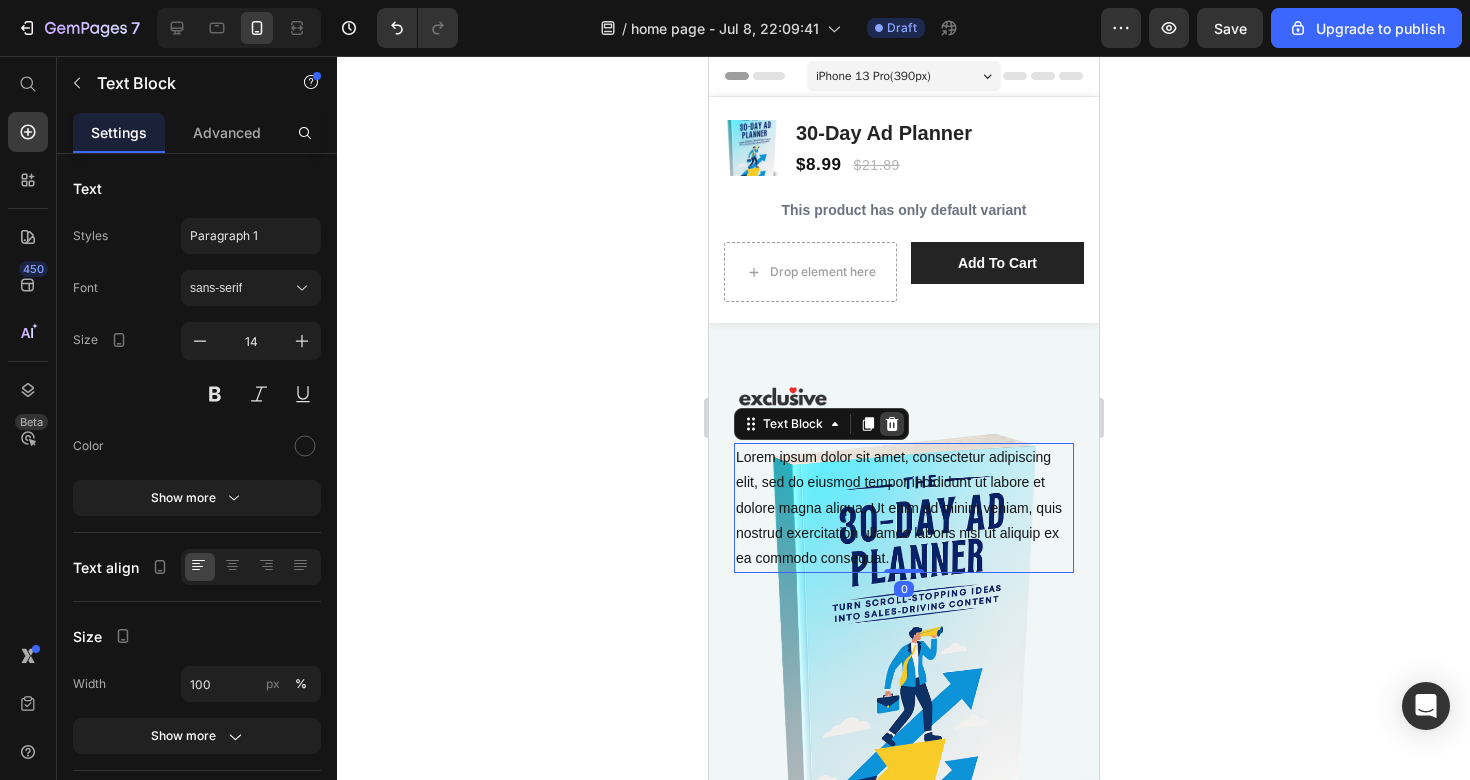 click at bounding box center [891, 424] 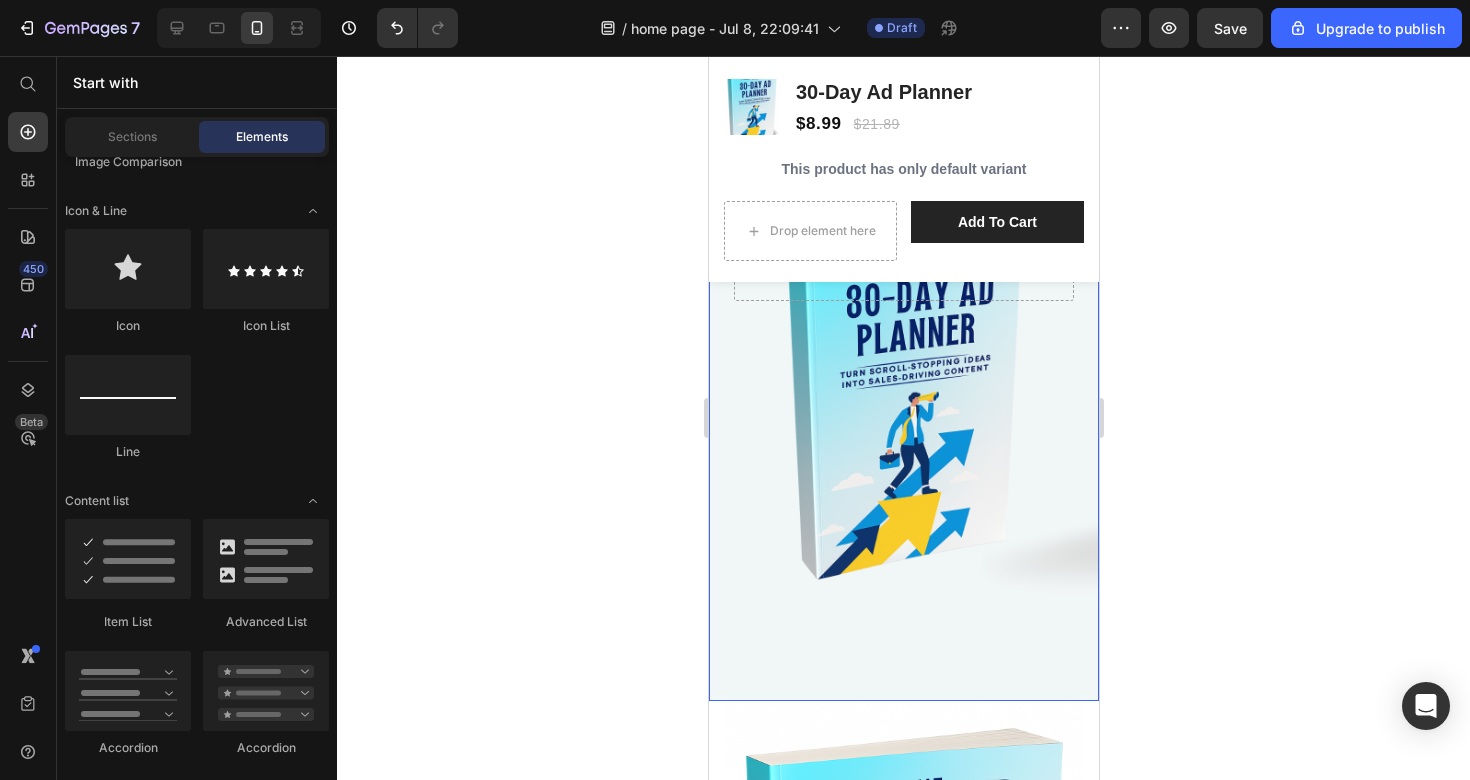 scroll, scrollTop: 208, scrollLeft: 0, axis: vertical 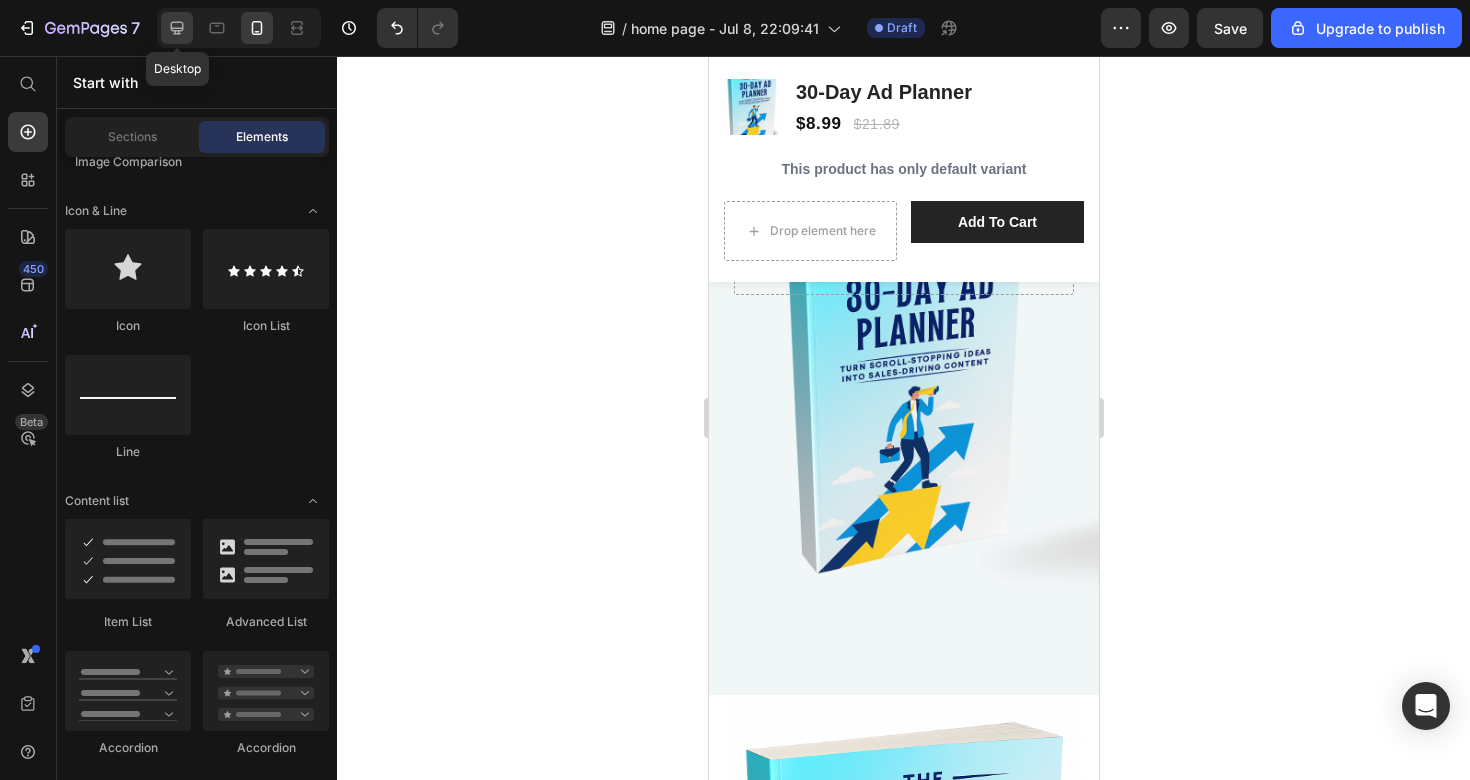 click 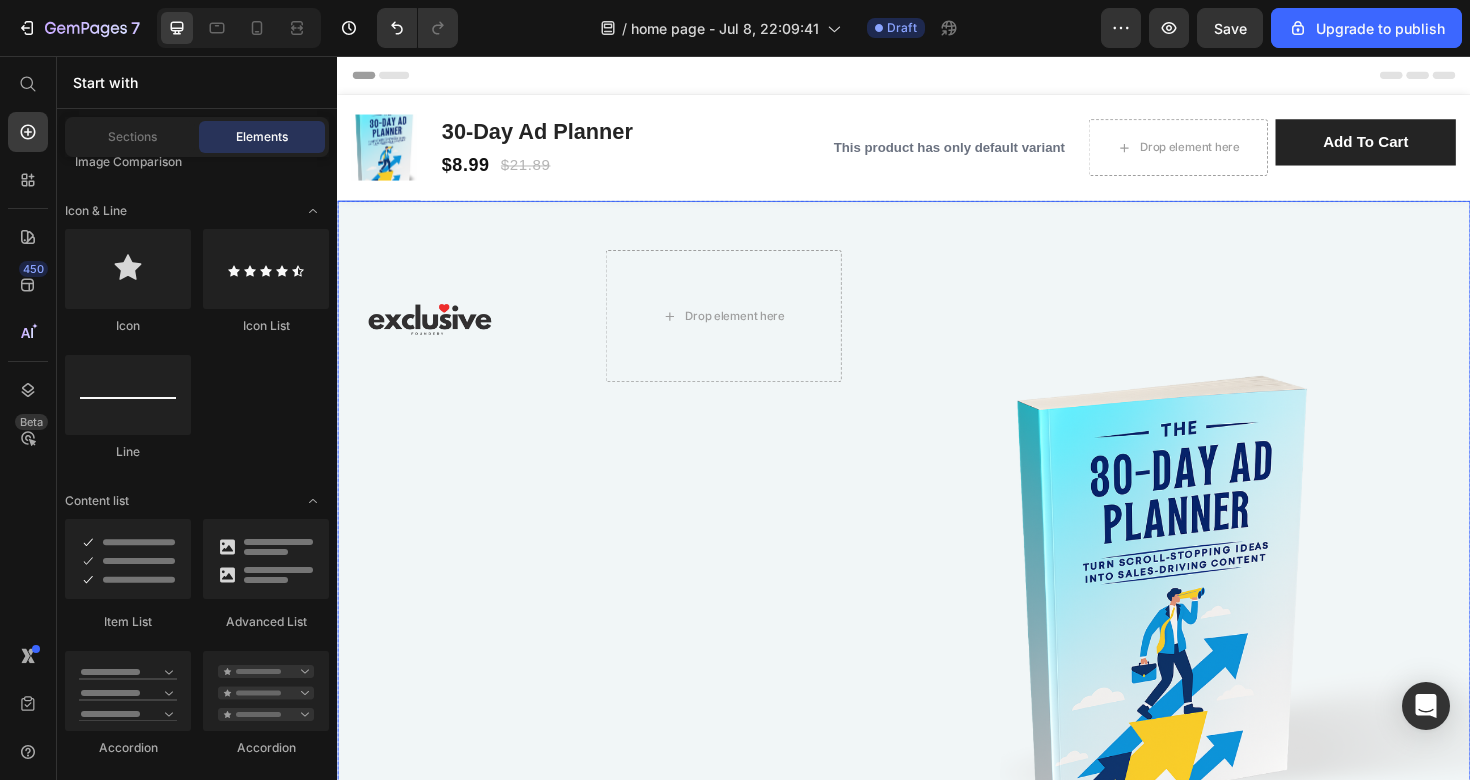 scroll, scrollTop: 0, scrollLeft: 0, axis: both 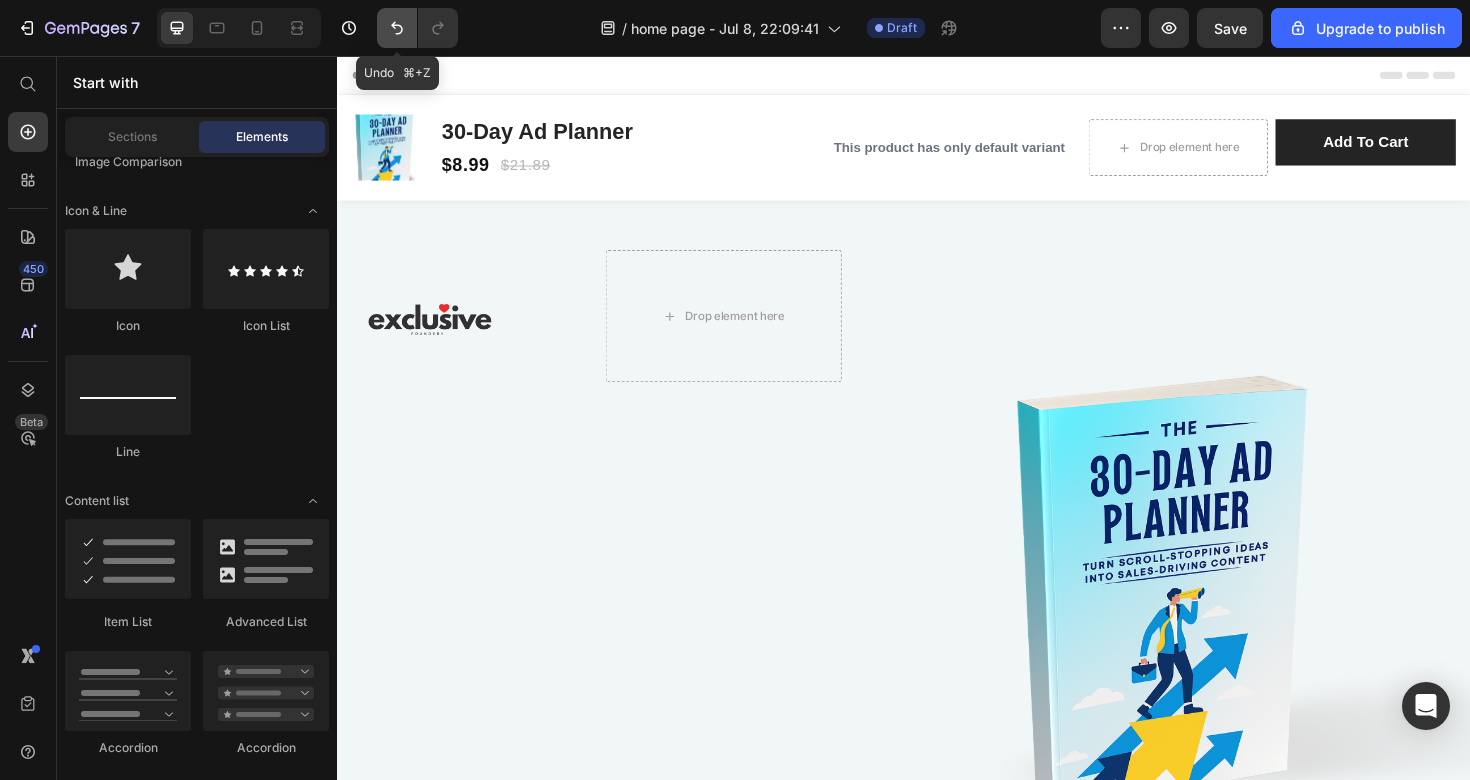 click 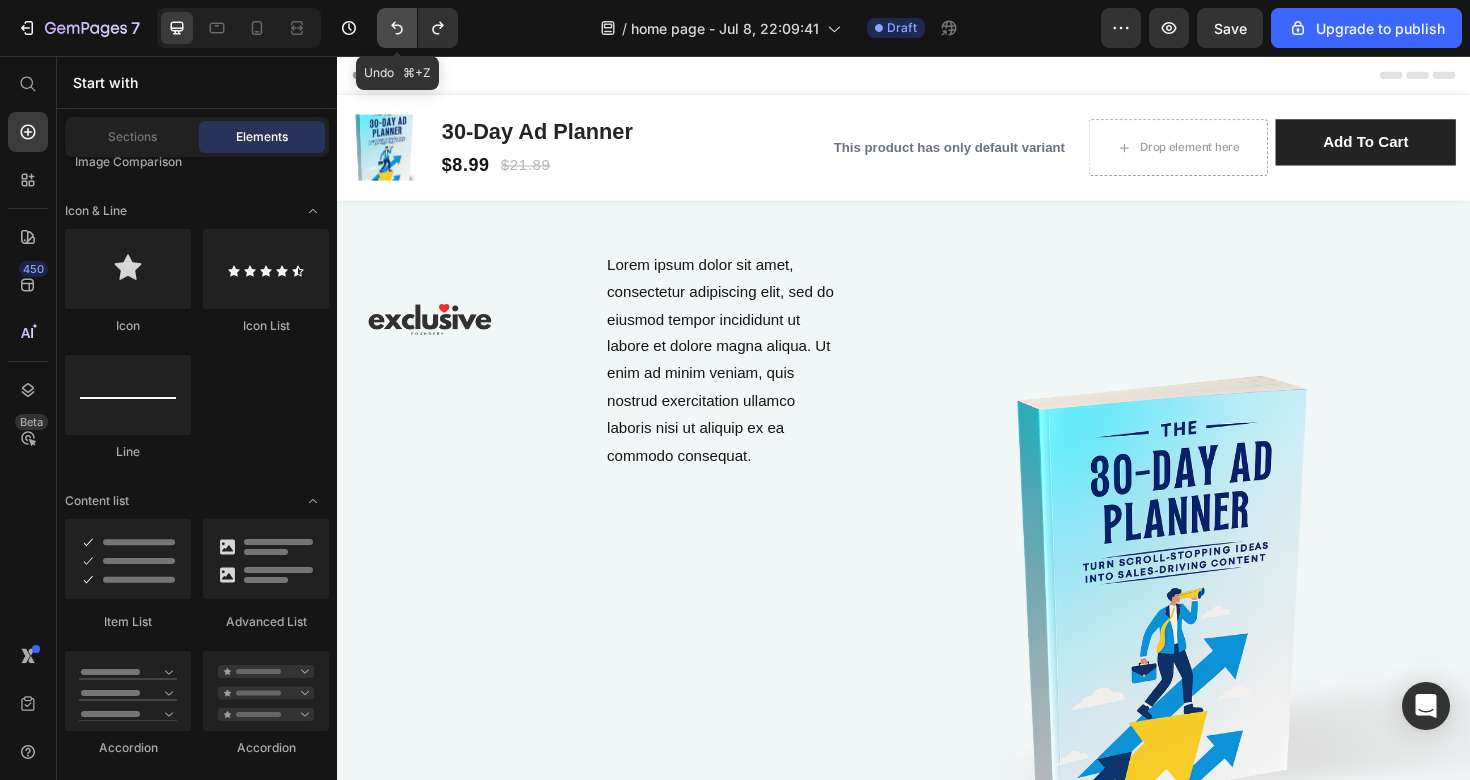 click 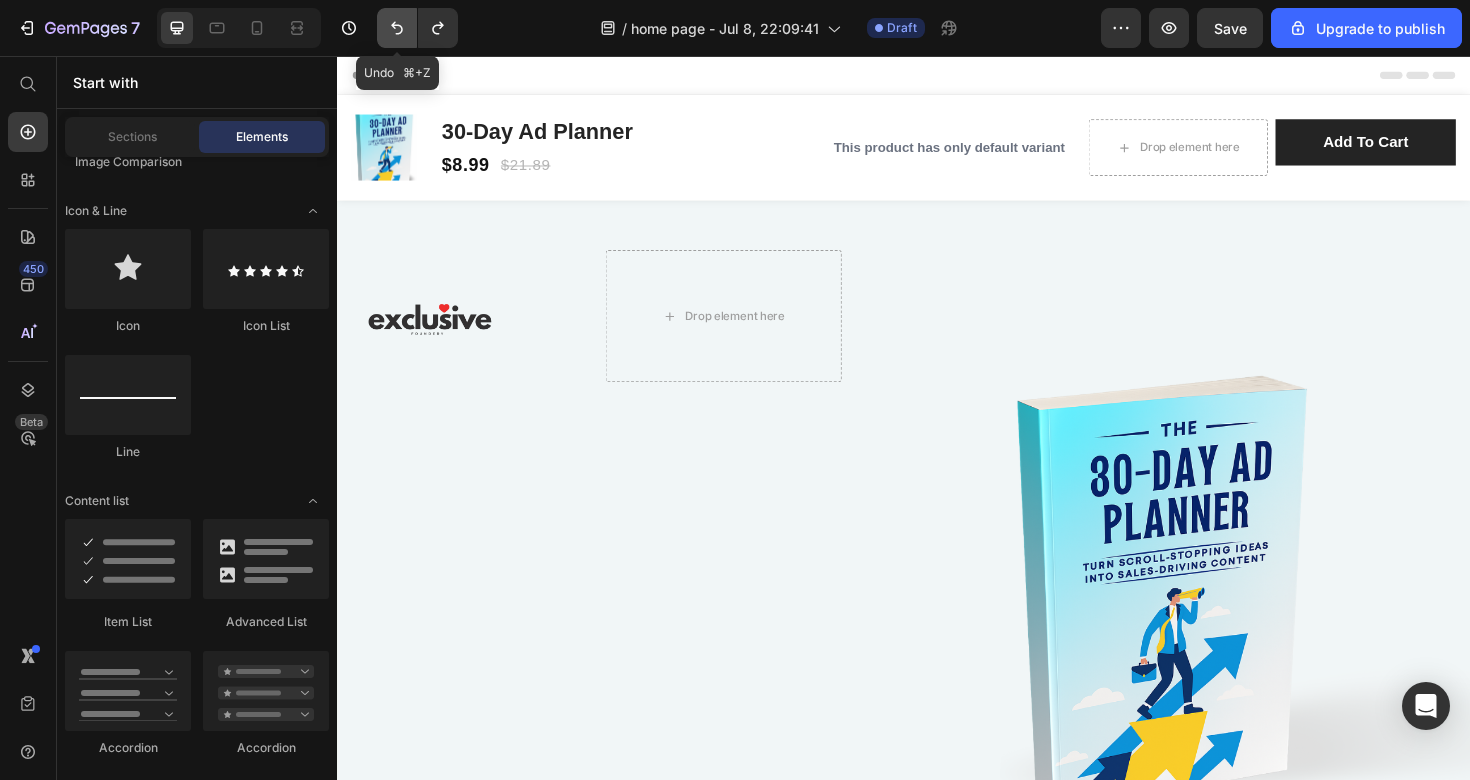click 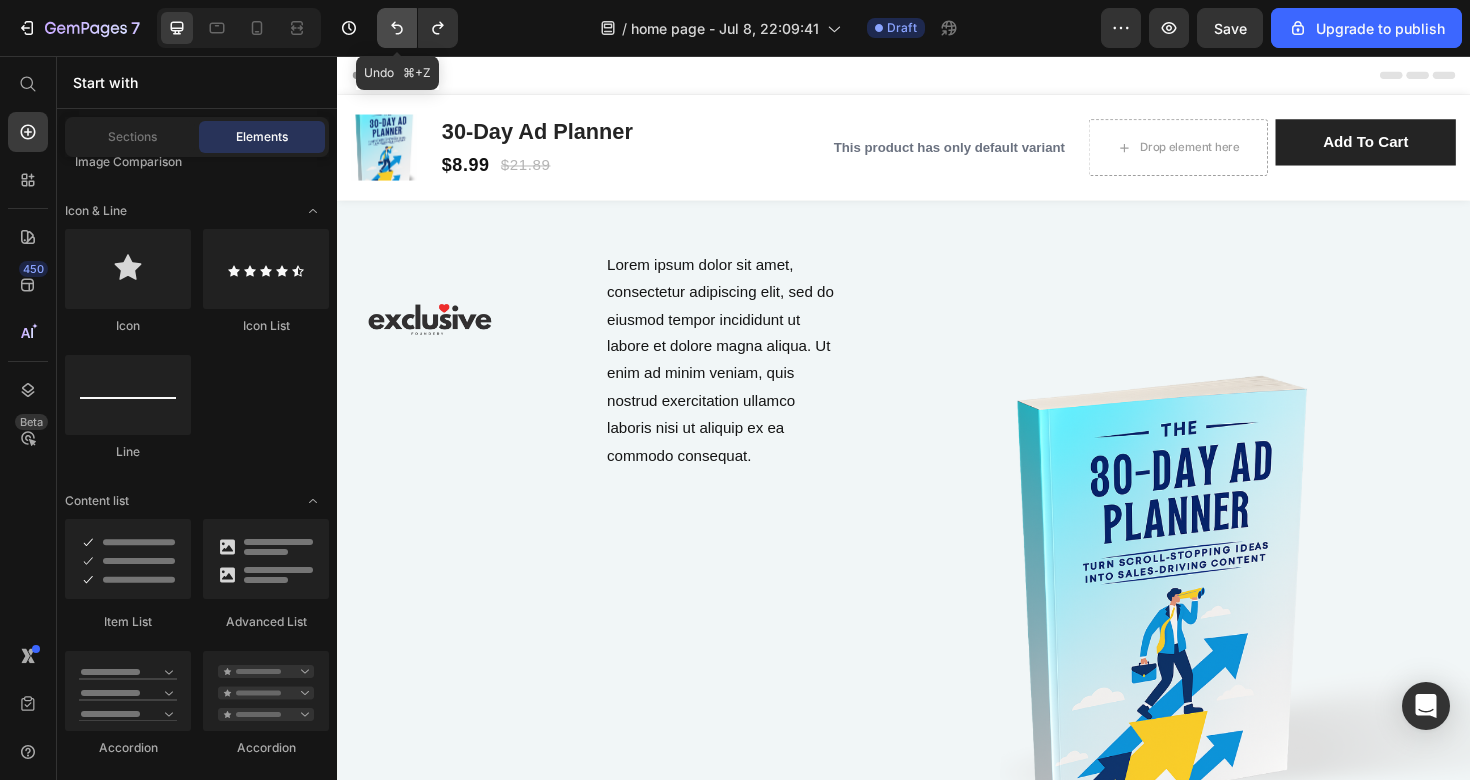 click 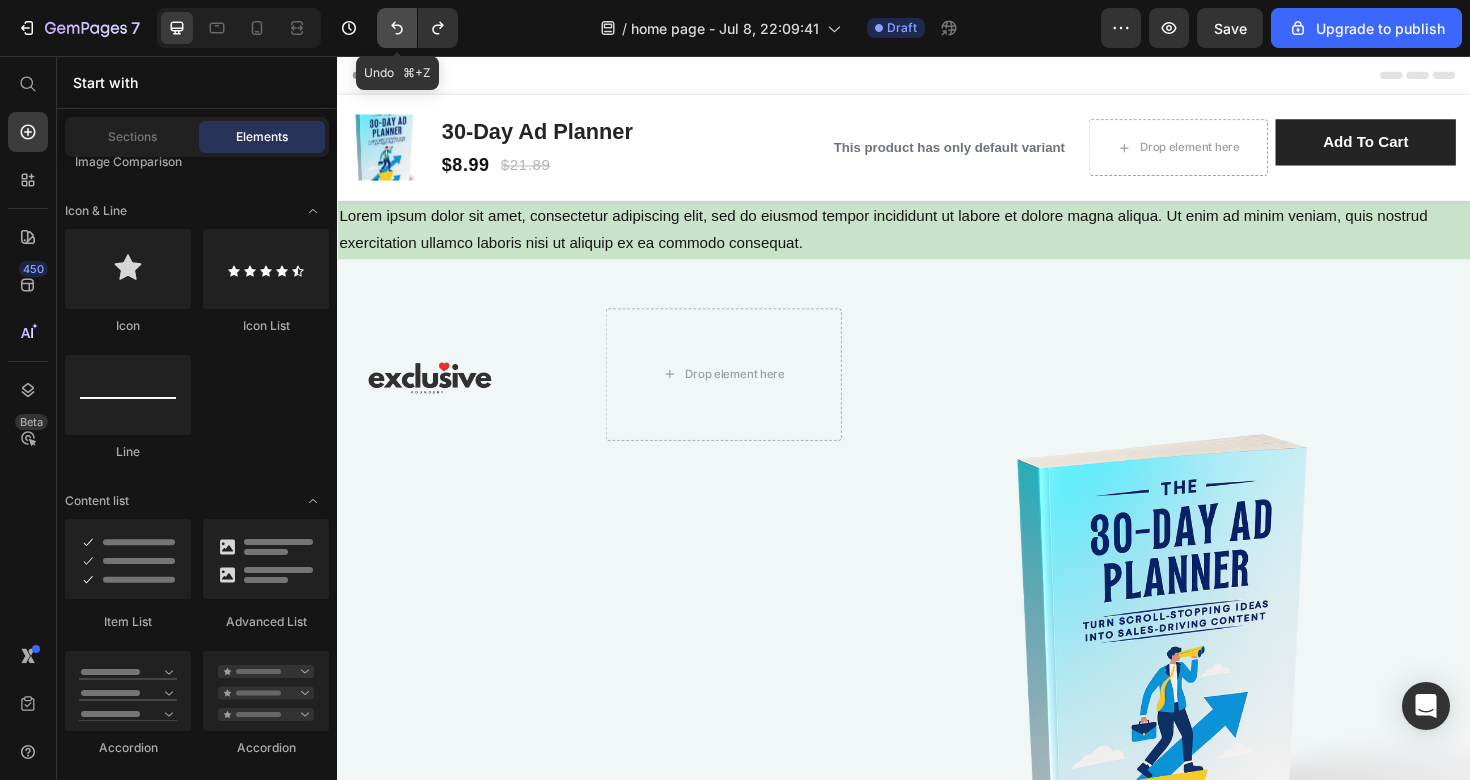 click 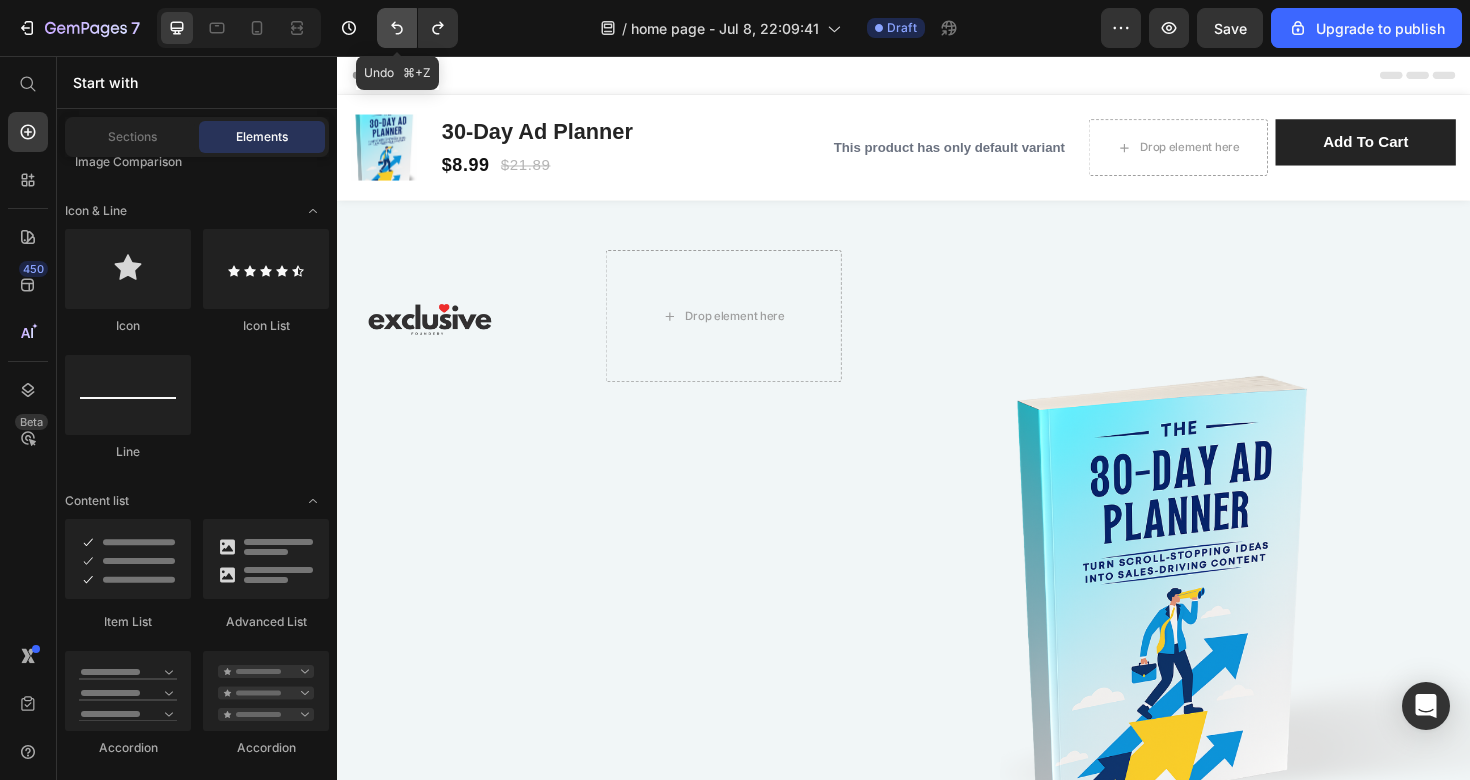 click 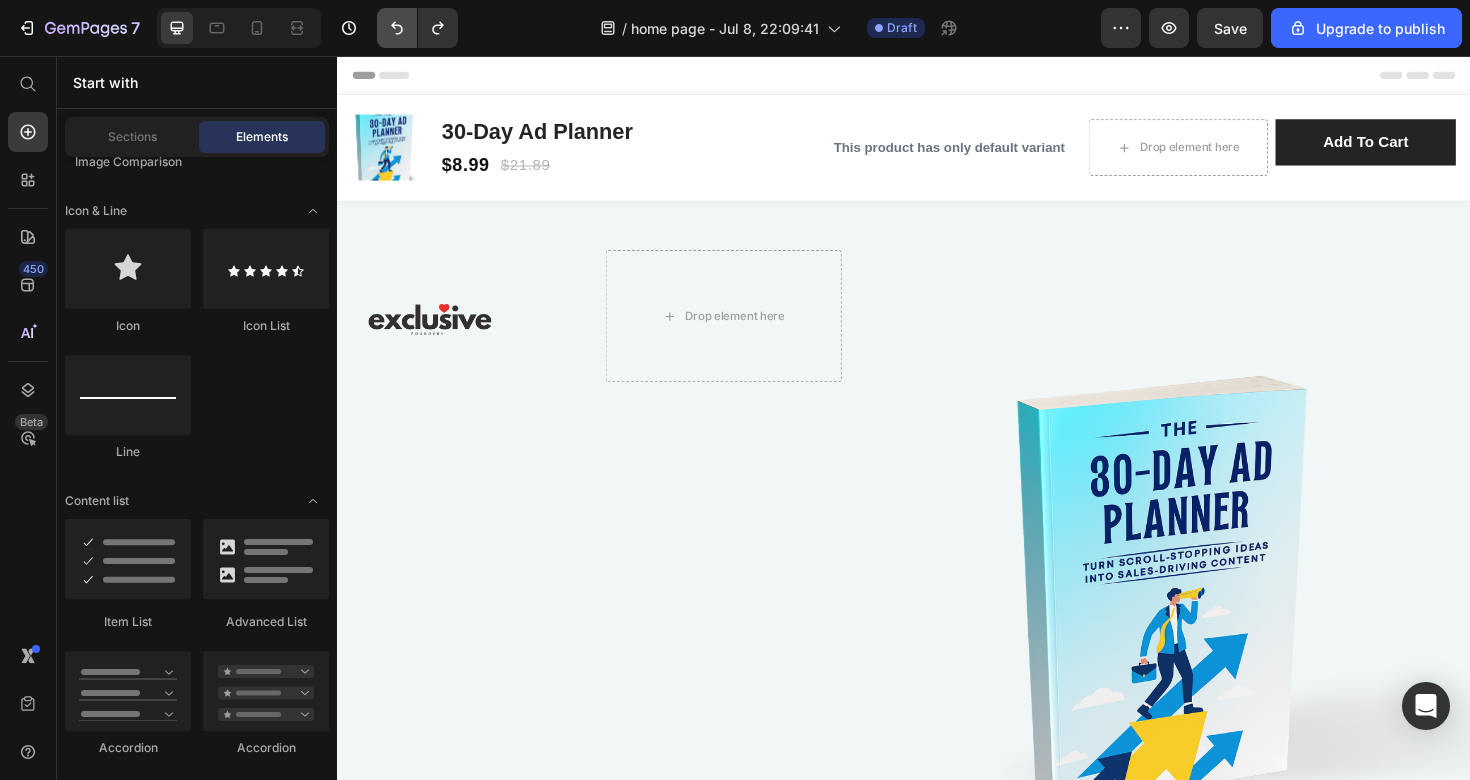 scroll, scrollTop: 0, scrollLeft: 0, axis: both 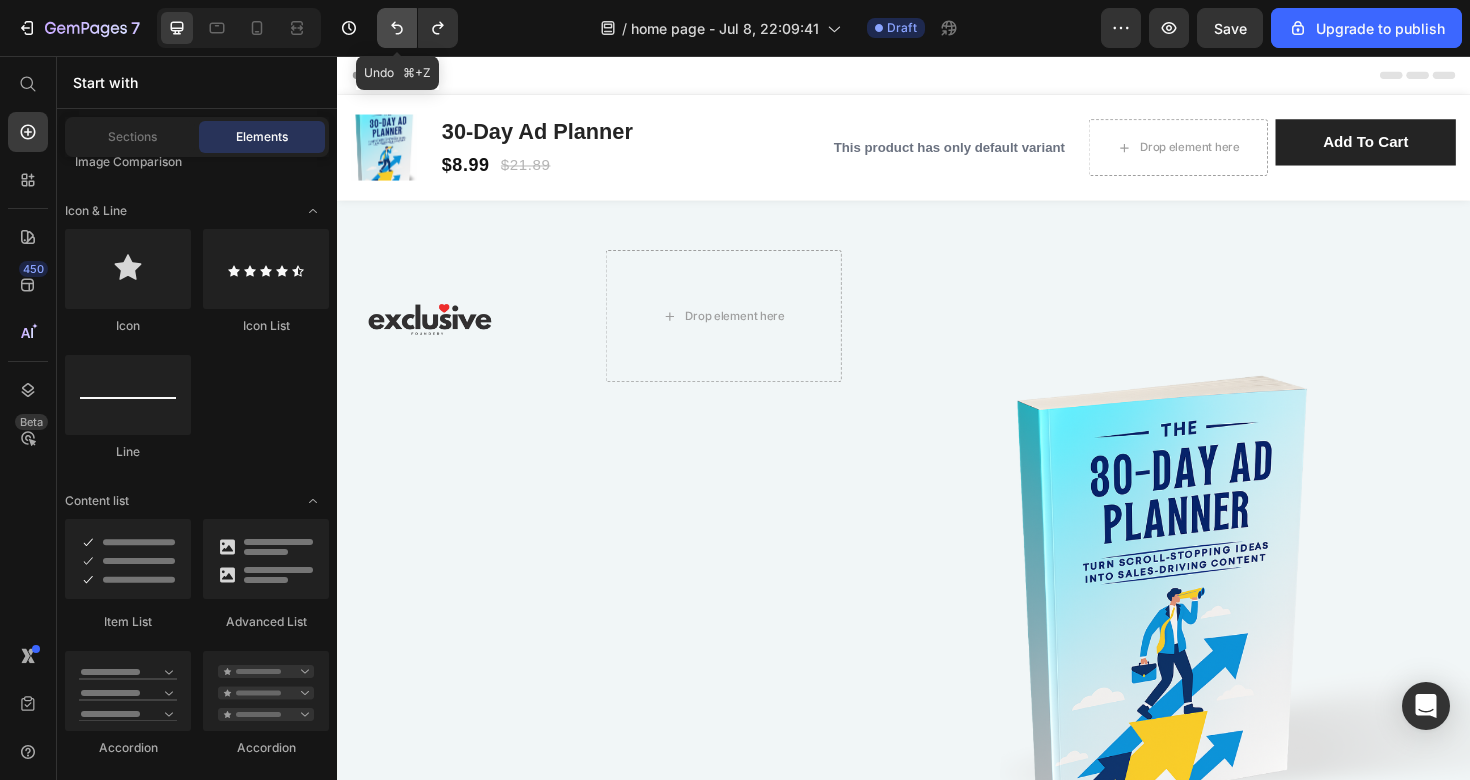 drag, startPoint x: 394, startPoint y: 29, endPoint x: 71, endPoint y: 0, distance: 324.29926 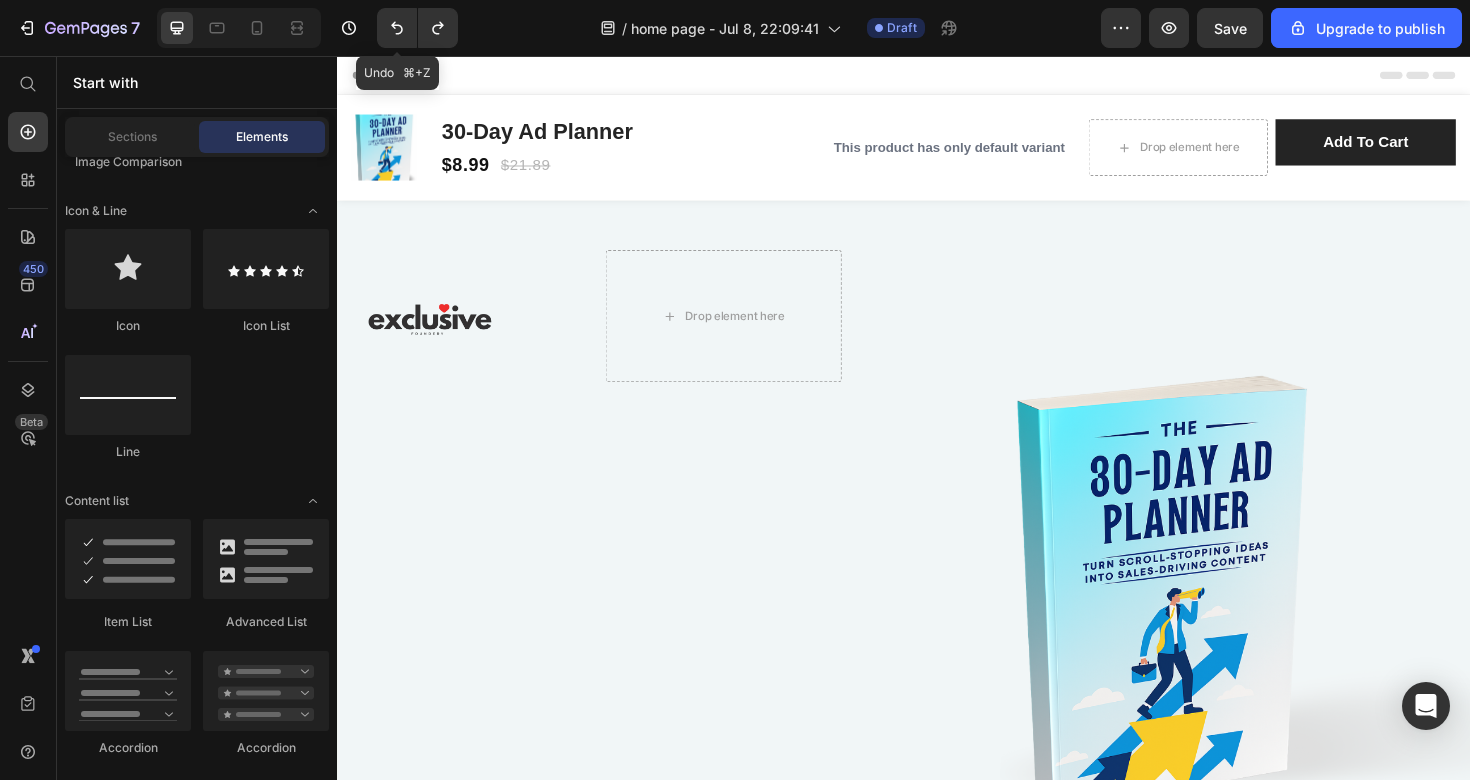 click 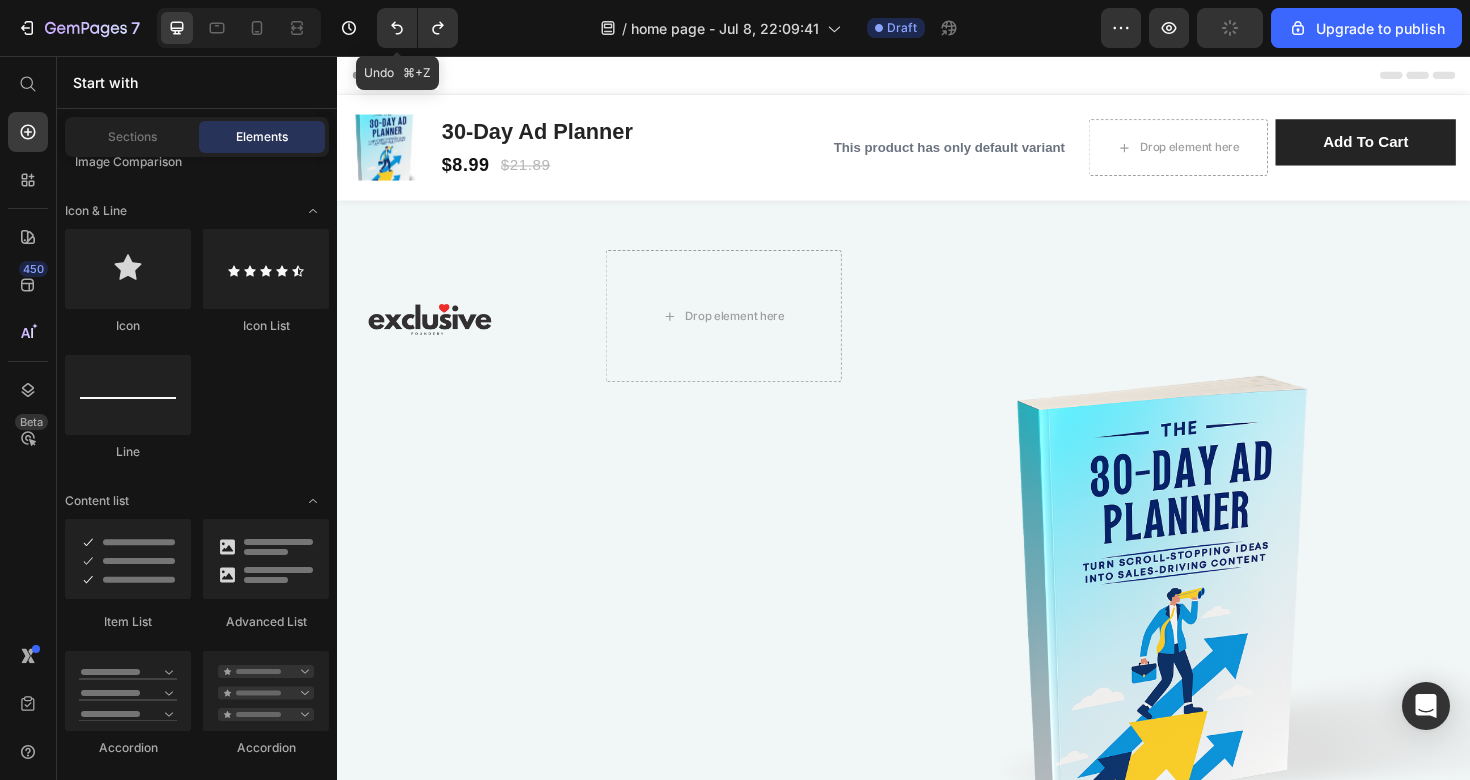 click 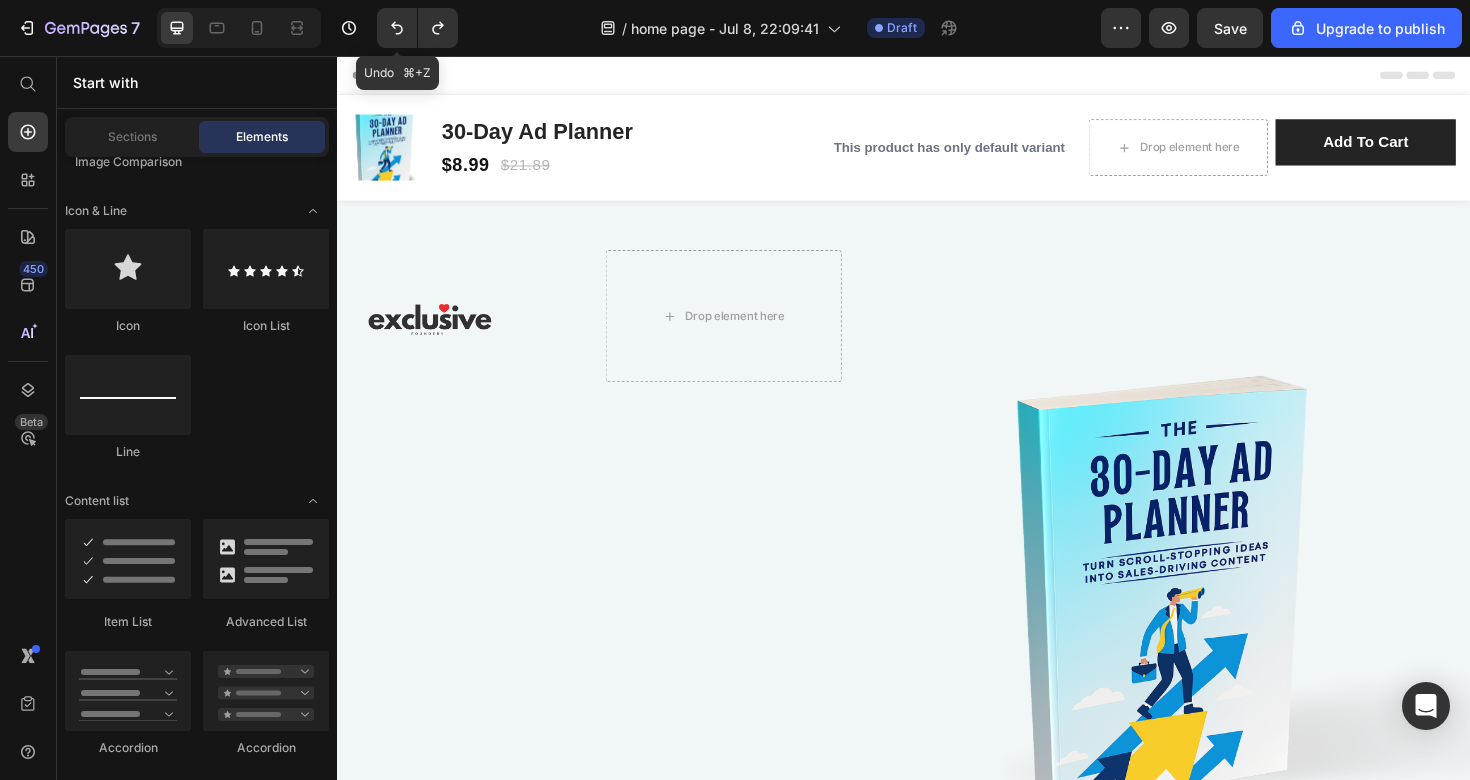 click 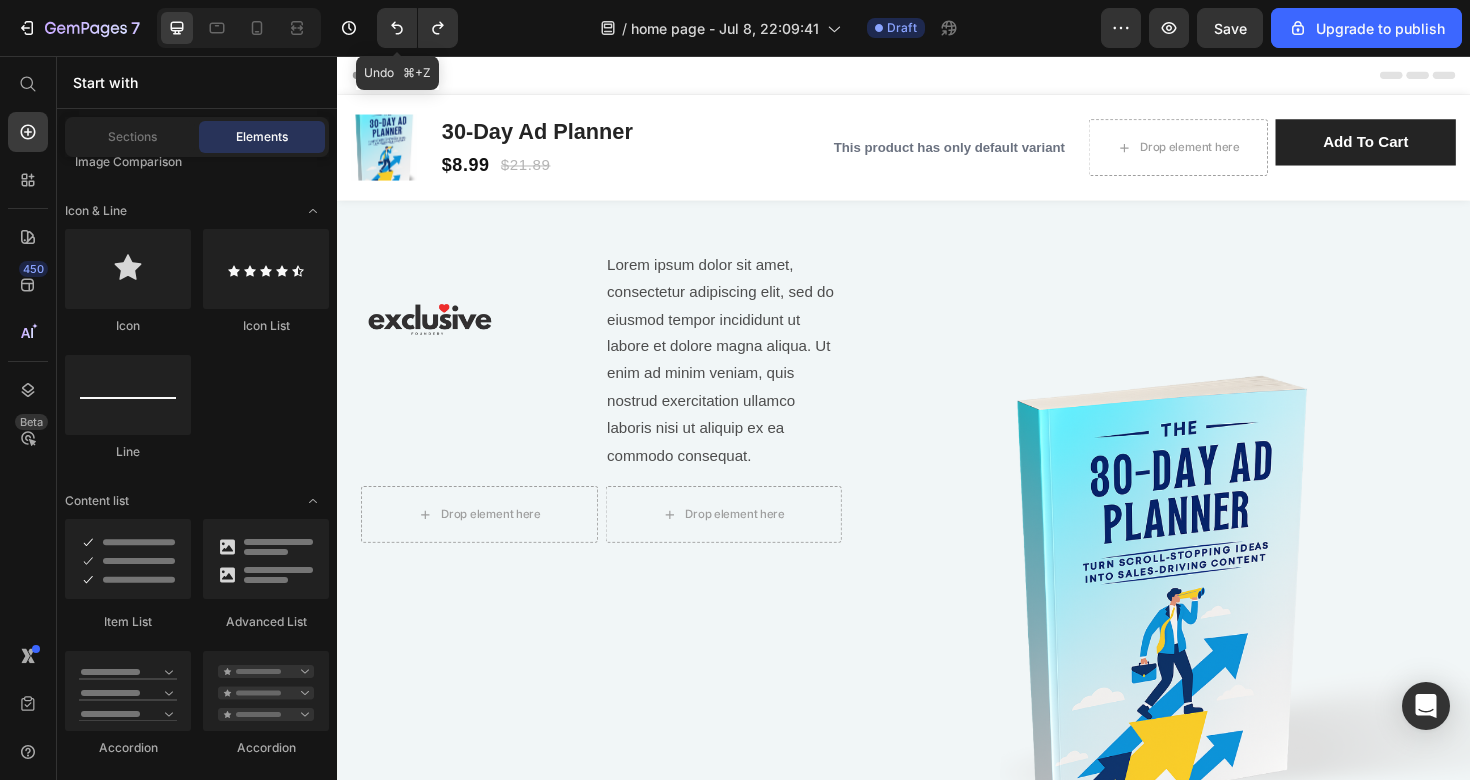 click 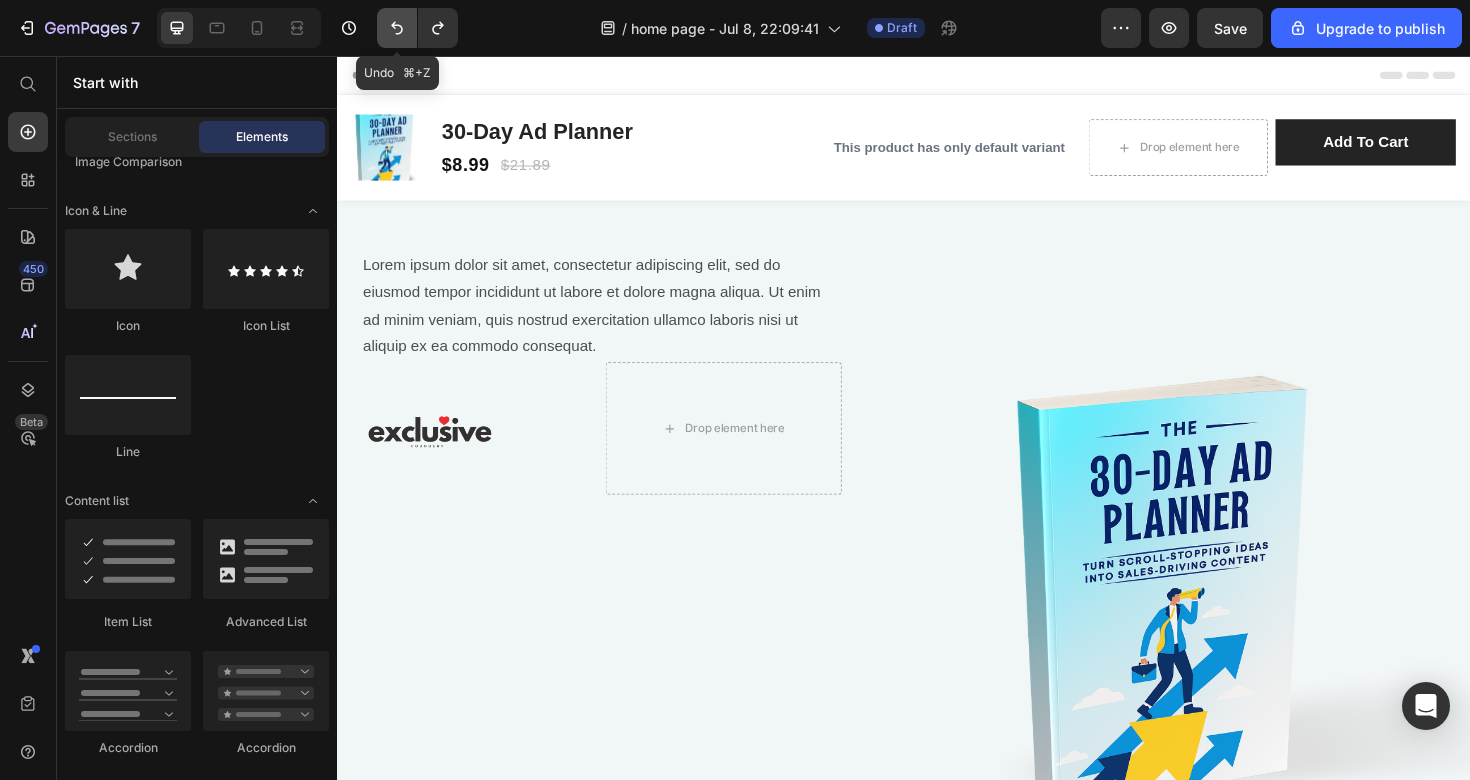click 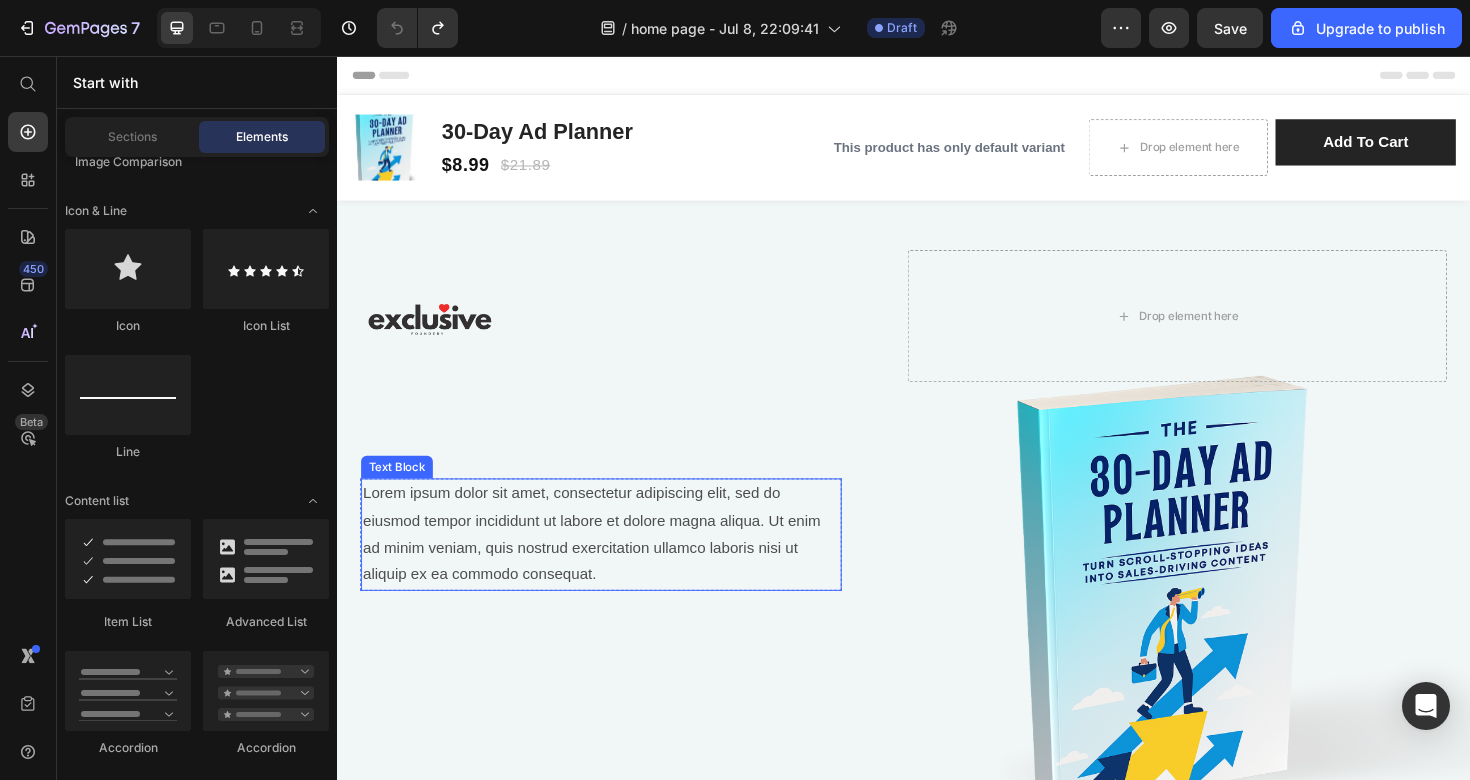 scroll, scrollTop: 0, scrollLeft: 0, axis: both 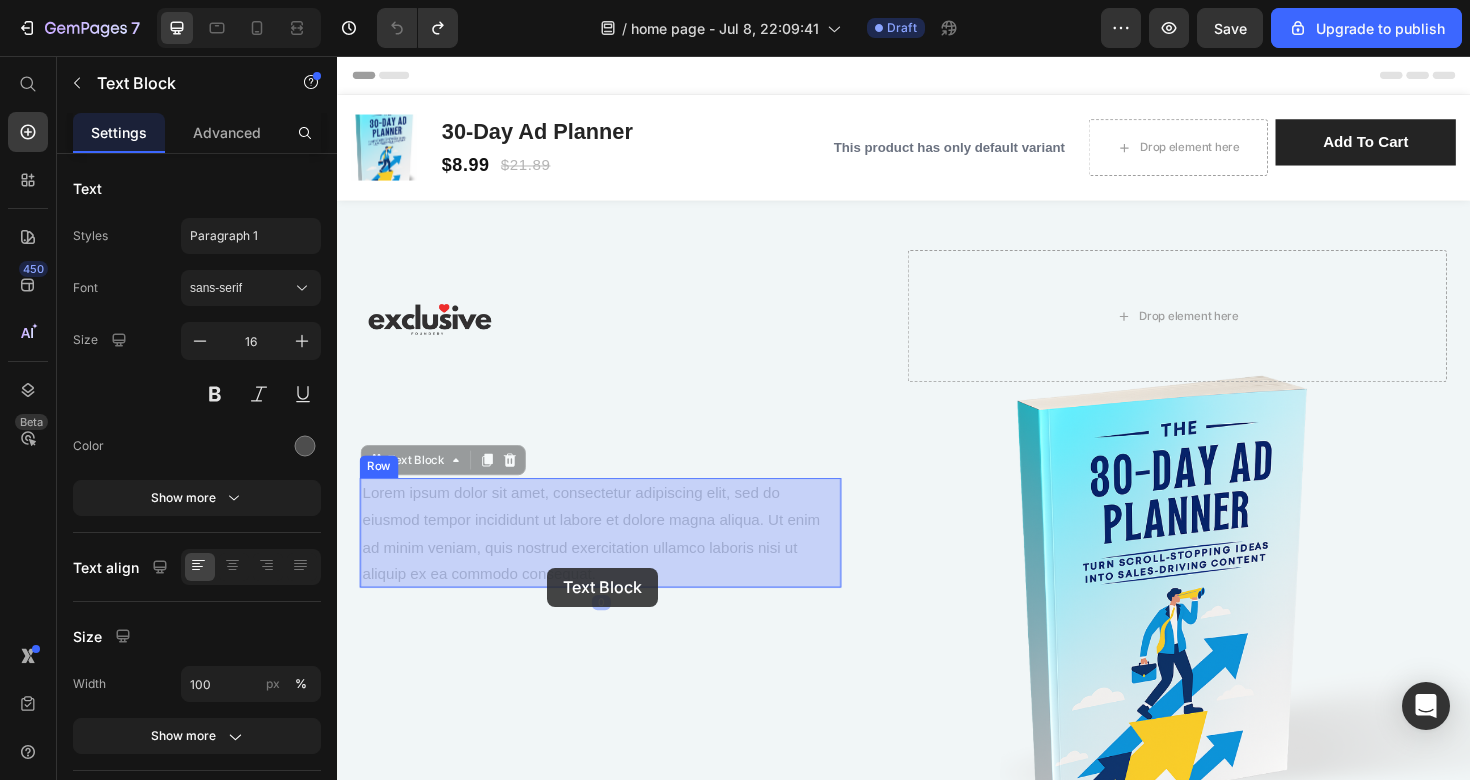drag, startPoint x: 490, startPoint y: 581, endPoint x: 586, endPoint y: 622, distance: 104.388695 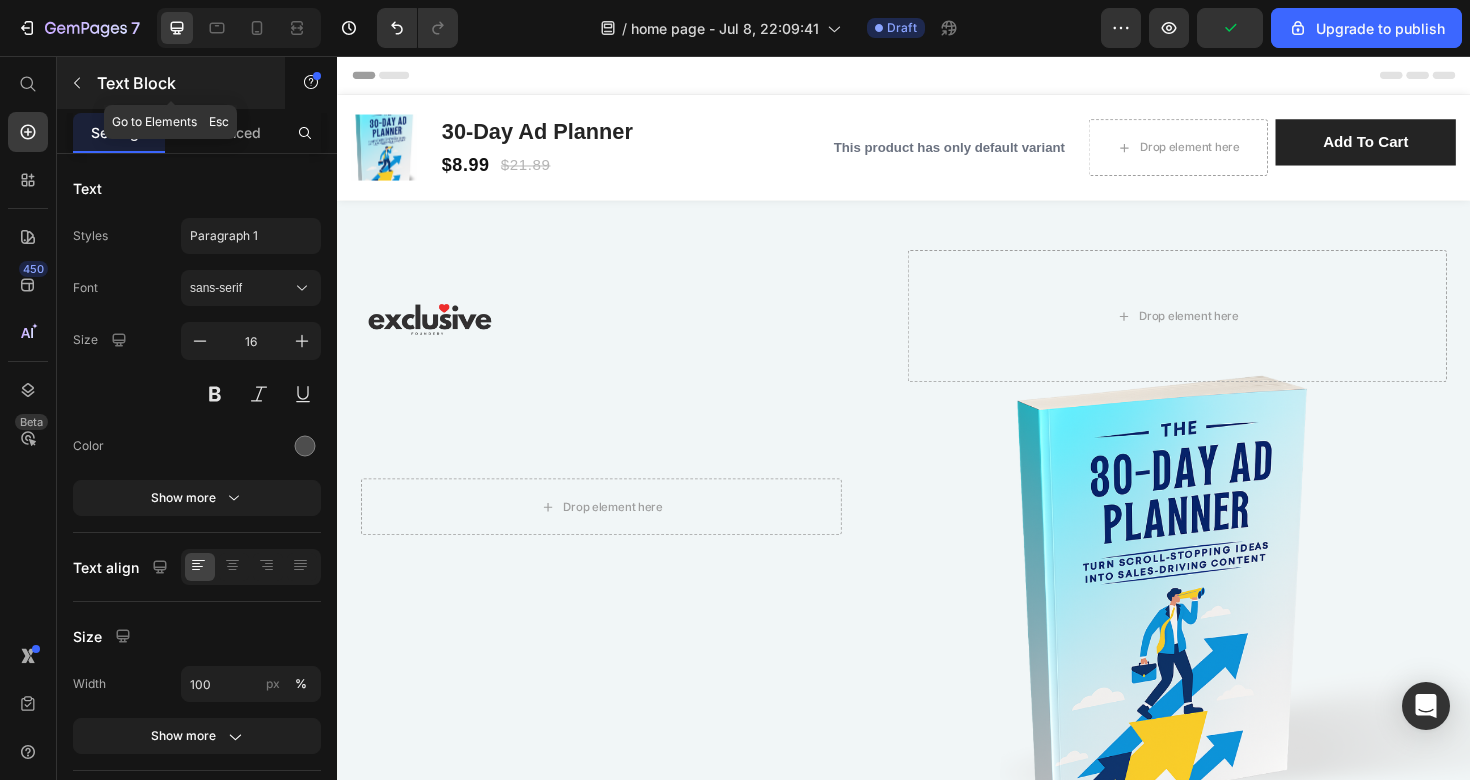 click on "Text Block" at bounding box center (182, 83) 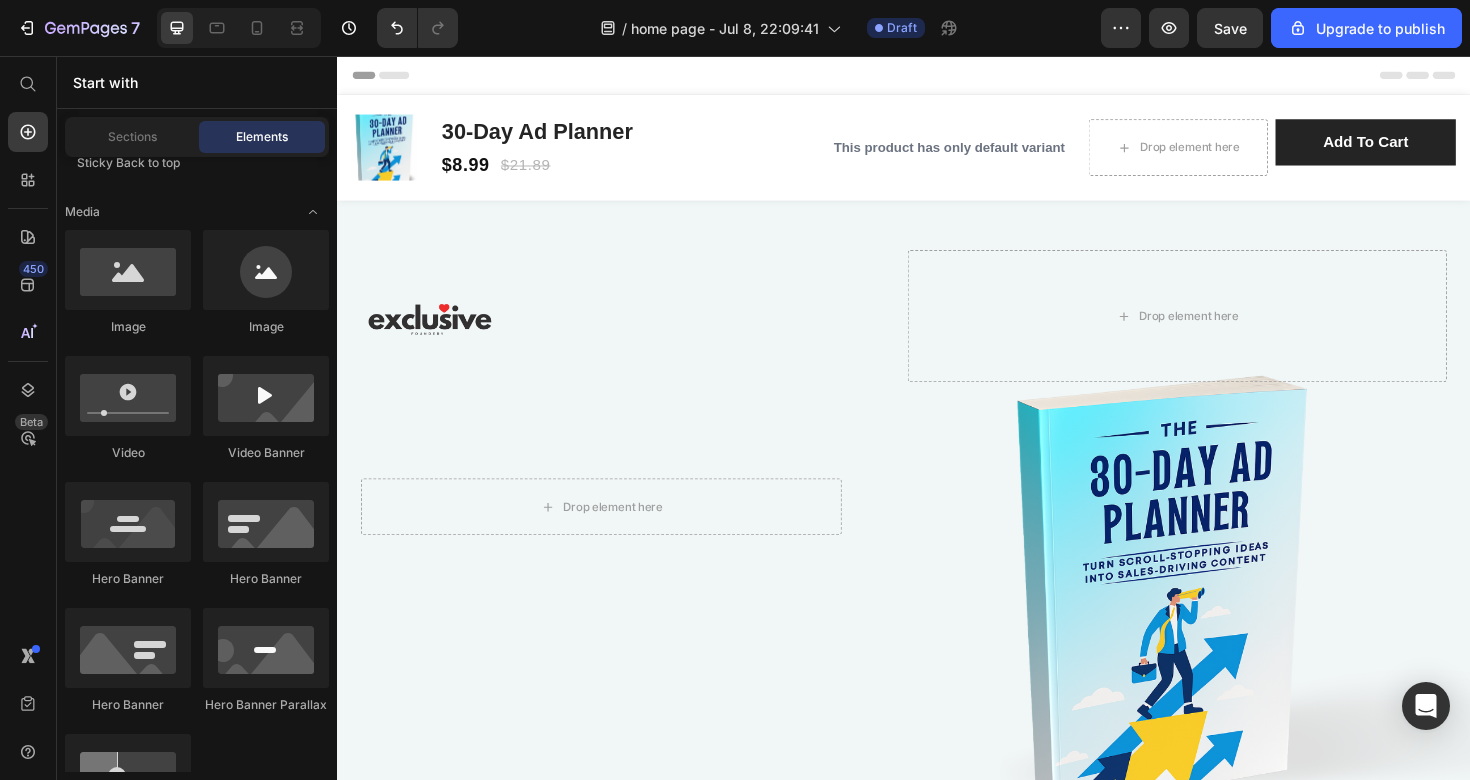 scroll, scrollTop: 0, scrollLeft: 0, axis: both 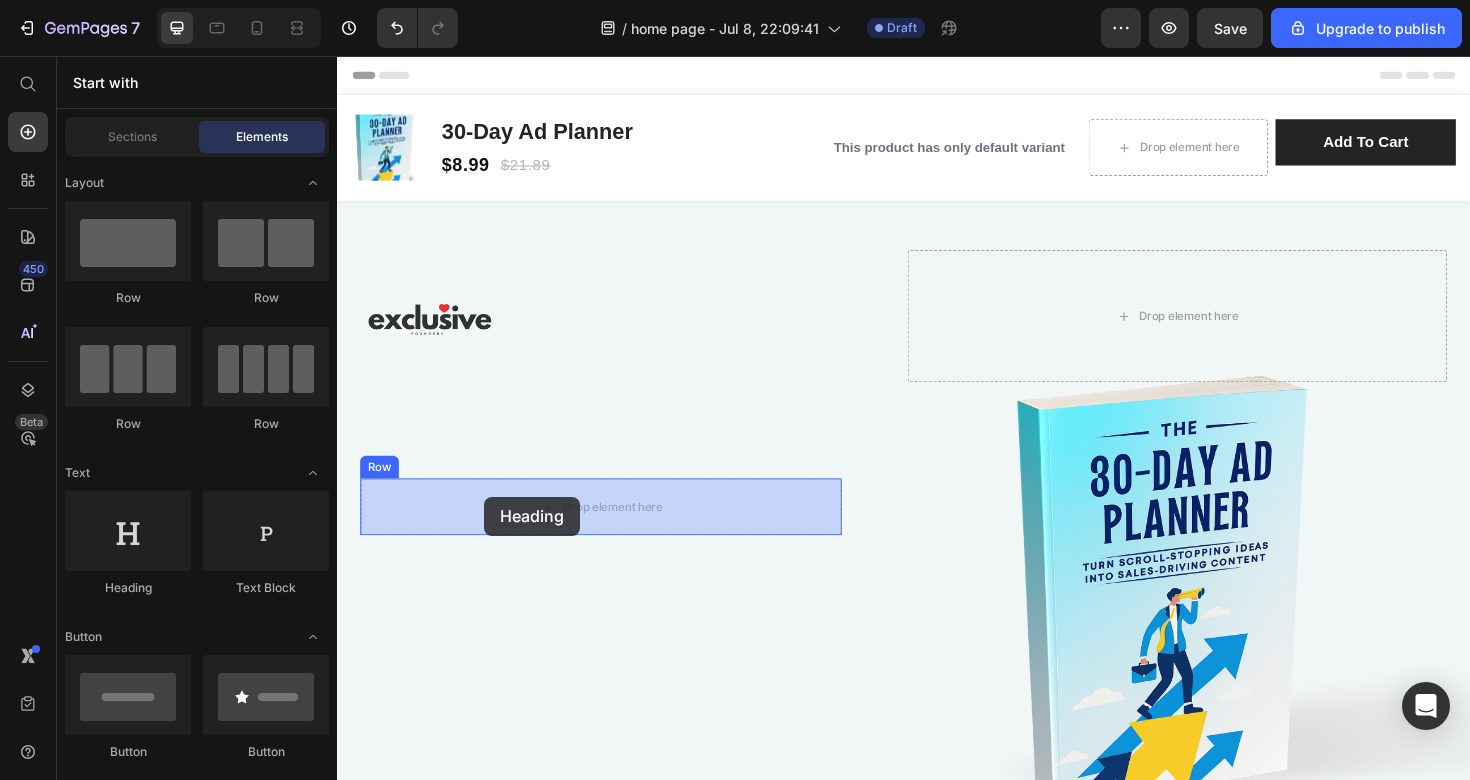drag, startPoint x: 464, startPoint y: 593, endPoint x: 491, endPoint y: 523, distance: 75.026665 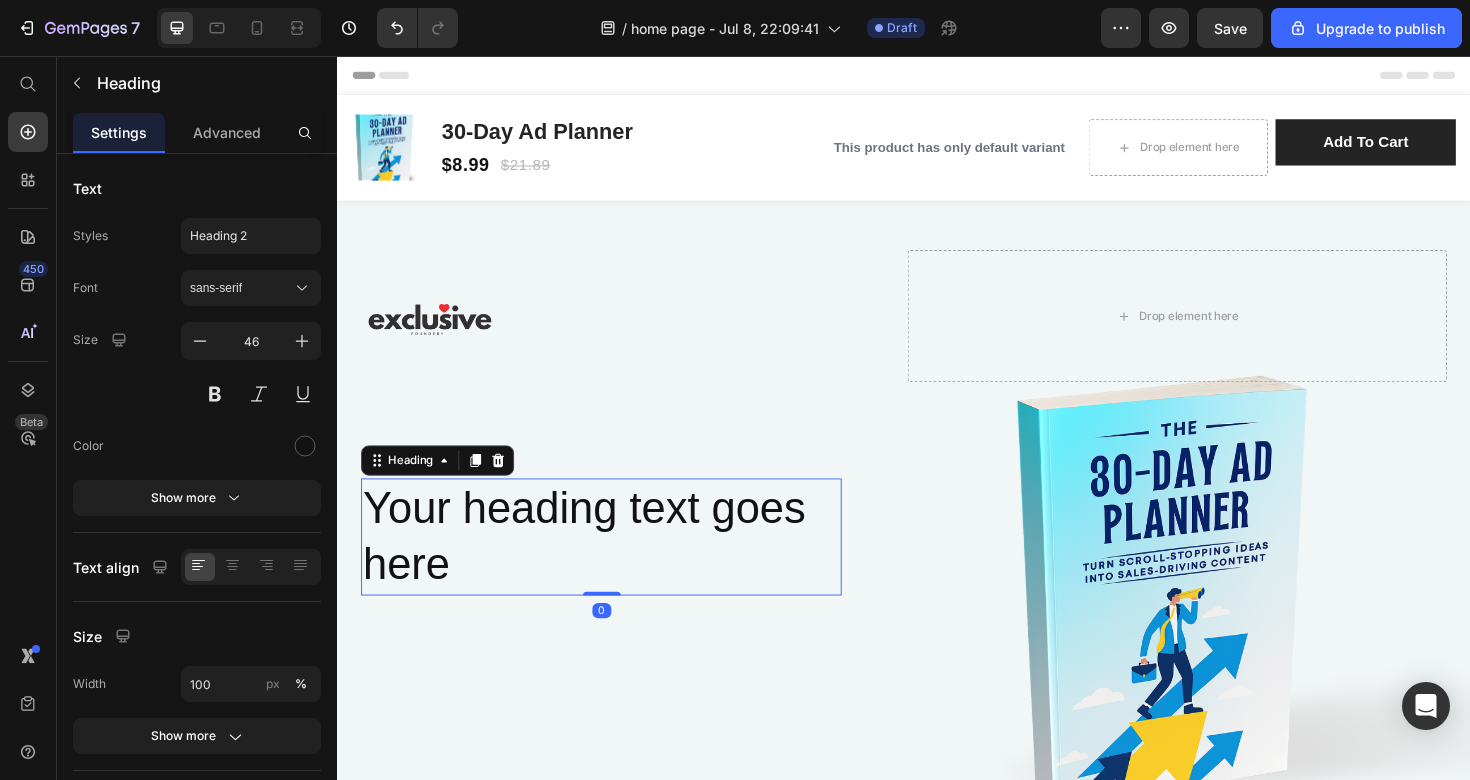 click on "Your heading text goes here" at bounding box center (616, 565) 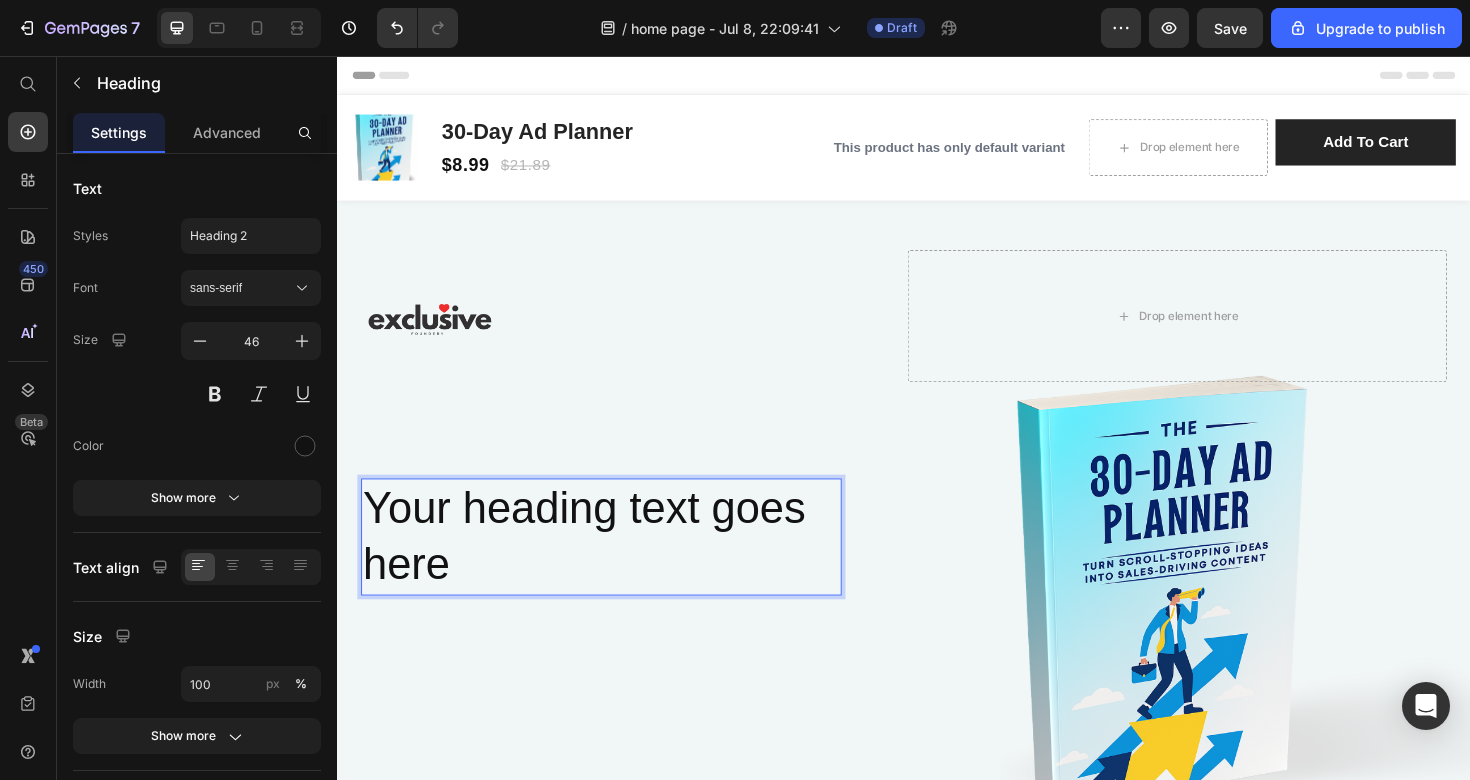click on "Your heading text goes here" at bounding box center (616, 565) 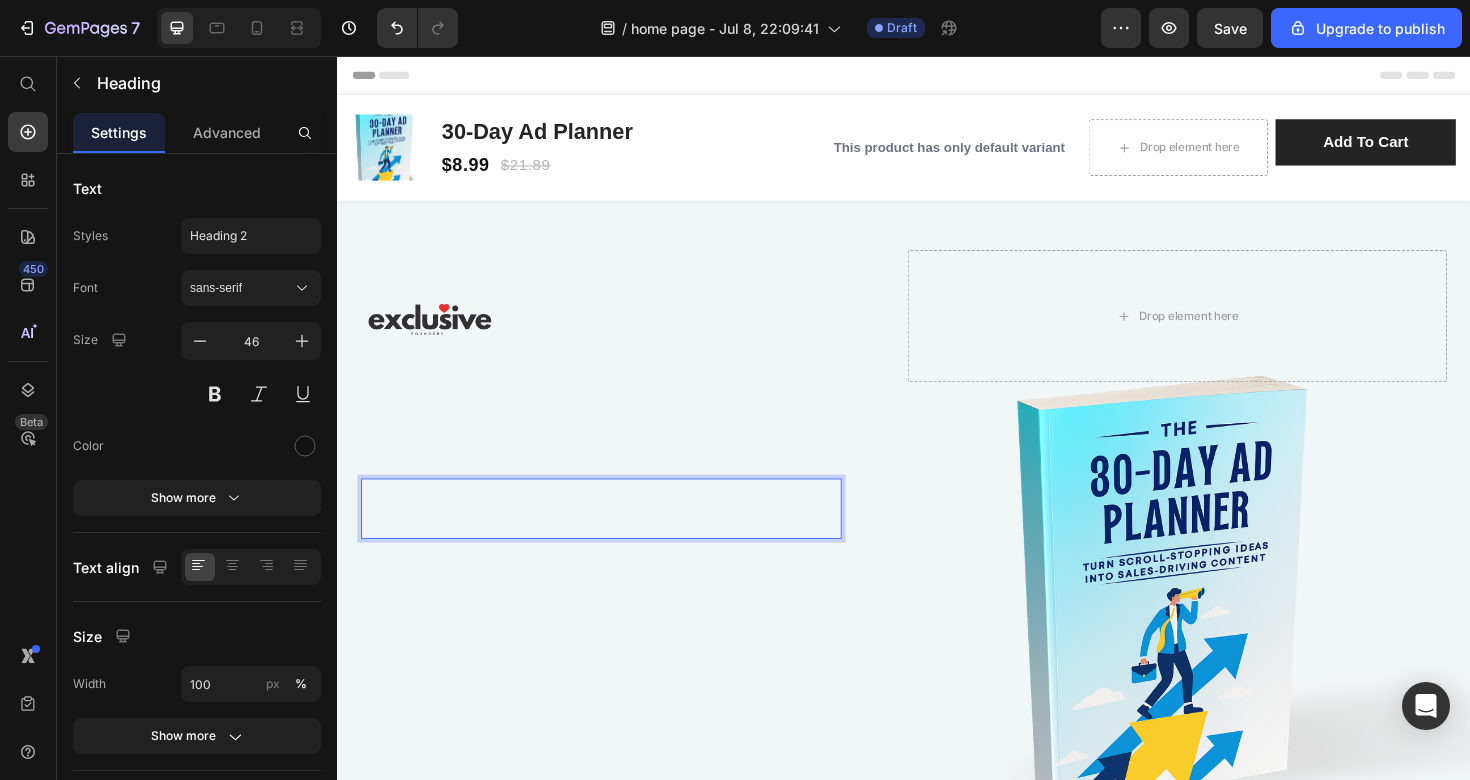 type 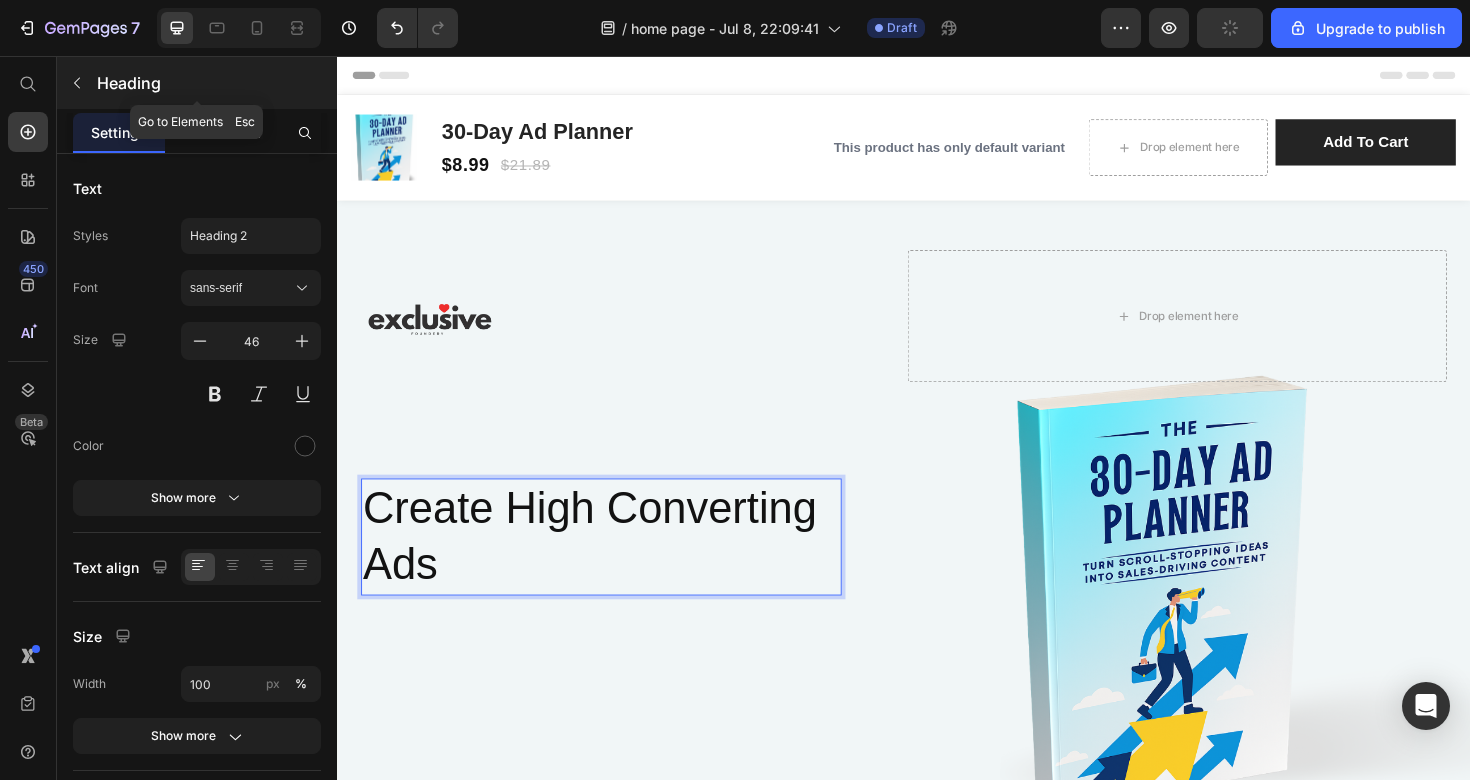 click at bounding box center [77, 83] 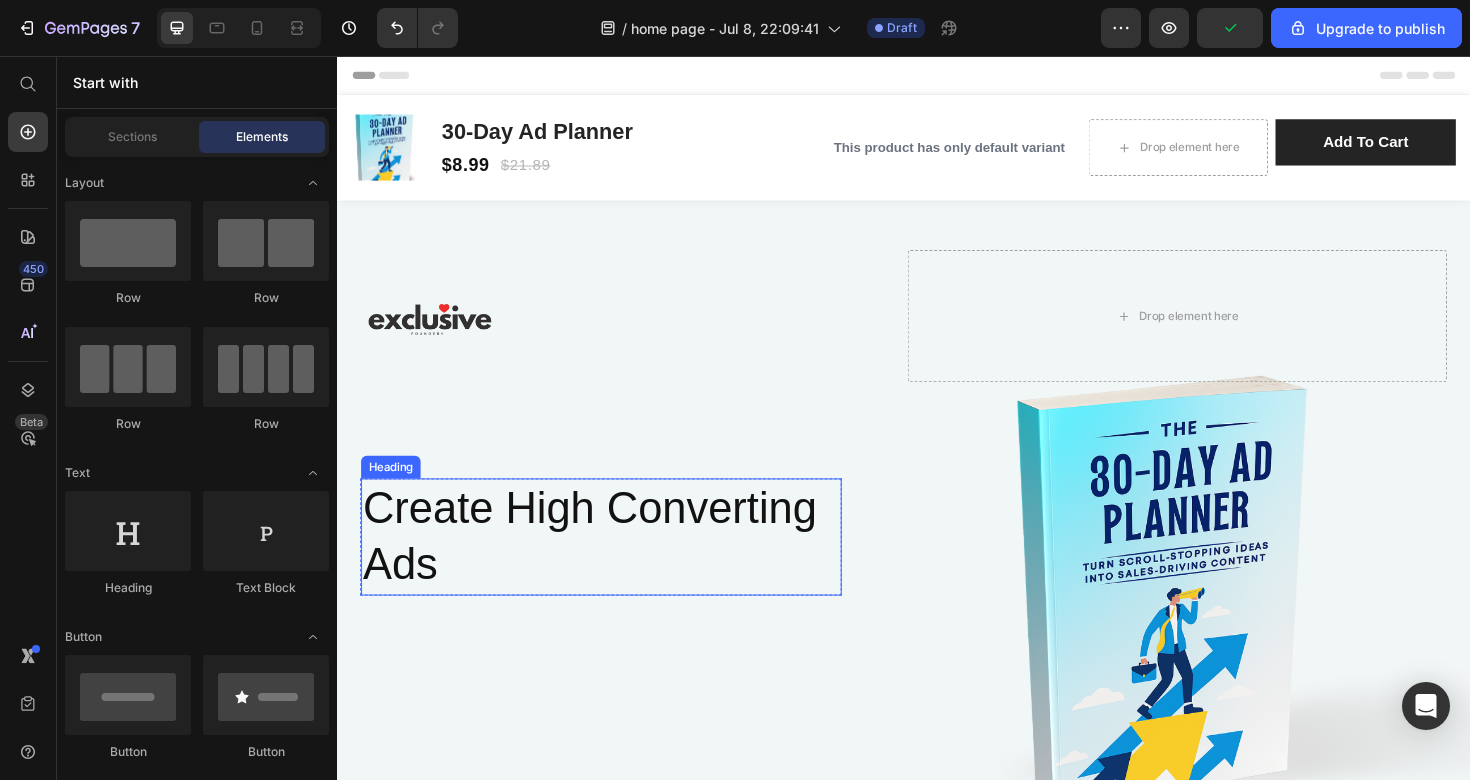 click on "Create High Converting Ads" at bounding box center [616, 565] 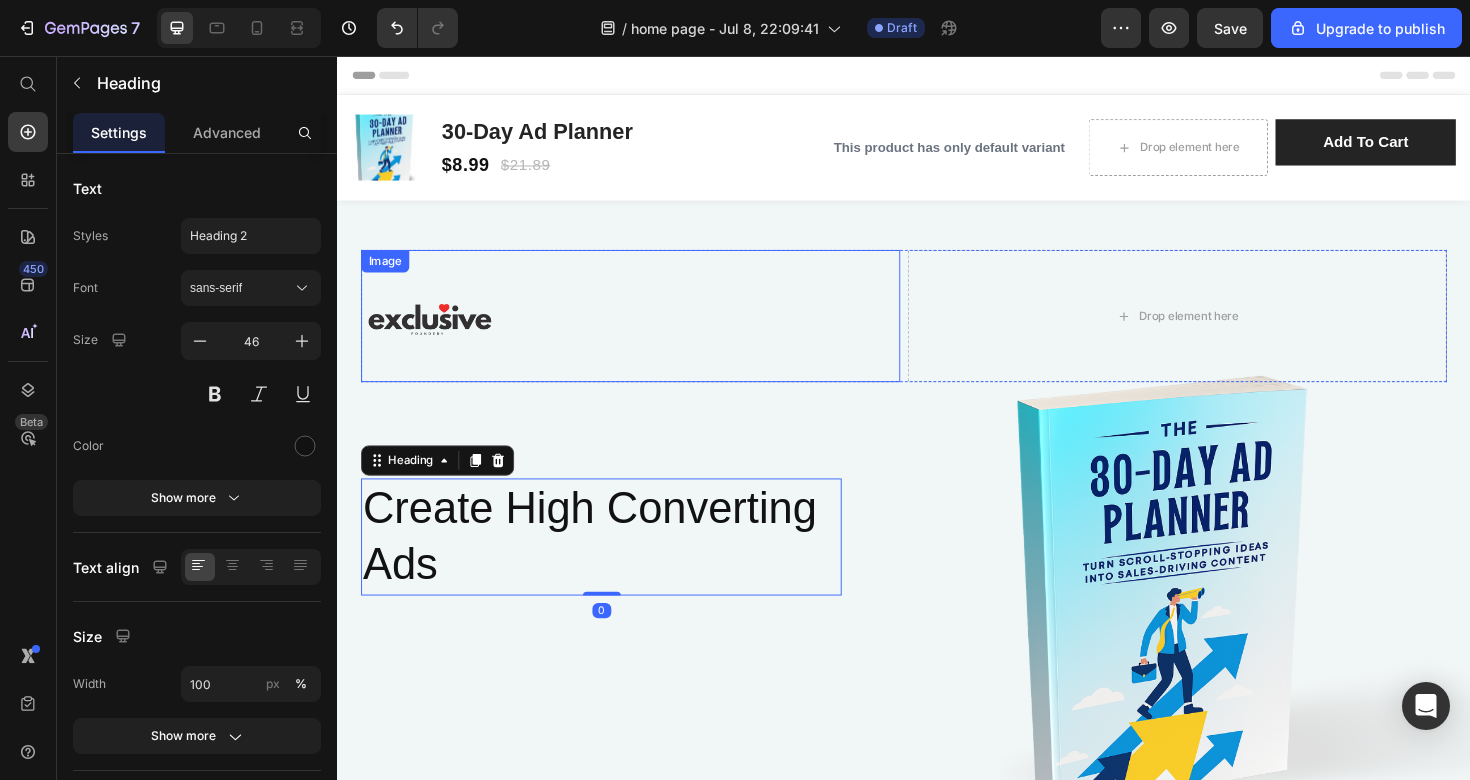 click on "Image
Drop element here Row Create High Converting Ads Heading   0 Row" at bounding box center (937, 444) 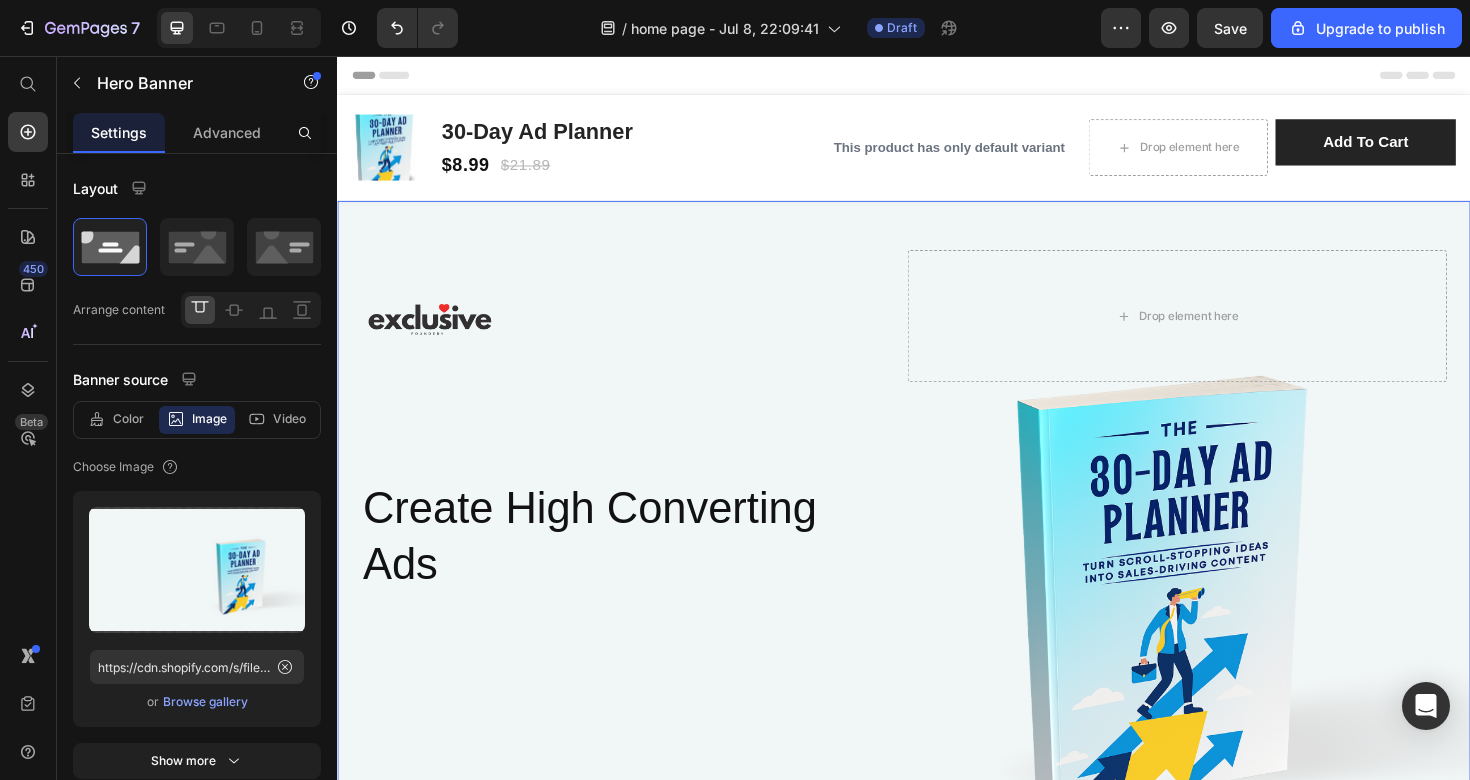 click on "Image
Drop element here Row Create High Converting Ads Heading Row Row" at bounding box center (937, 418) 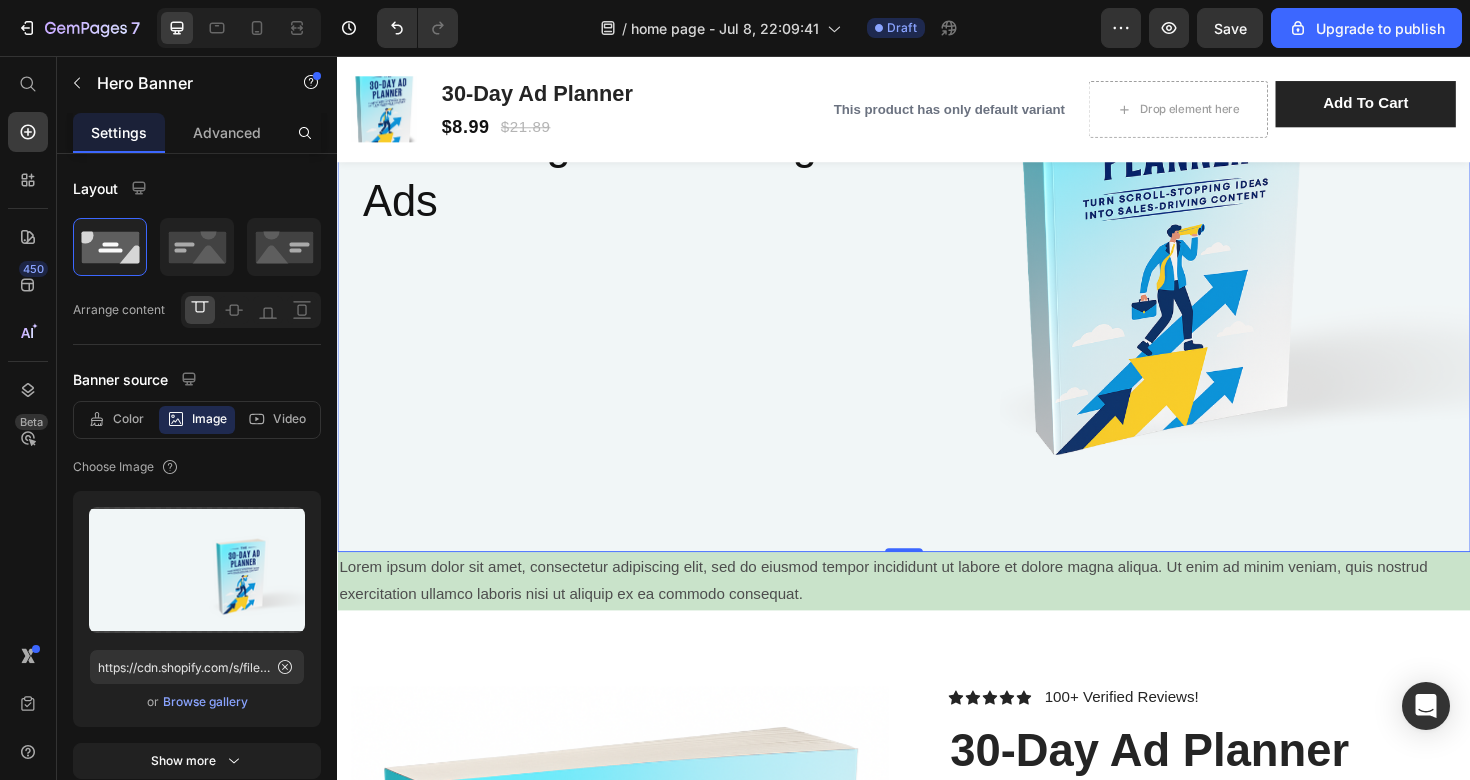 scroll, scrollTop: 400, scrollLeft: 0, axis: vertical 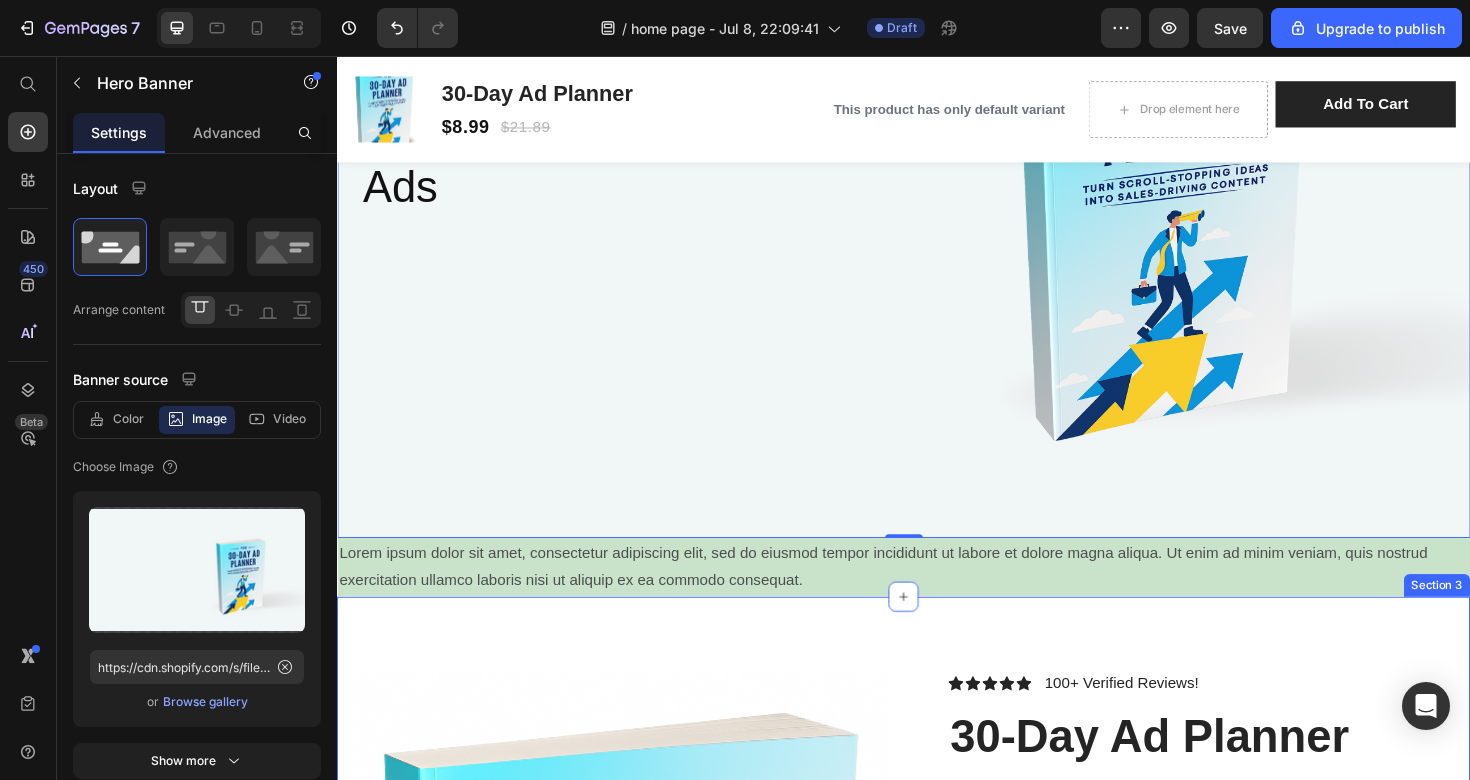 click on "Lorem ipsum dolor sit amet, consectetur adipiscing elit, sed do eiusmod tempor incididunt ut labore et dolore magna aliqua. Ut enim ad minim veniam, quis nostrud exercitation ullamco laboris nisi ut aliquip ex ea commodo consequat." at bounding box center [937, 597] 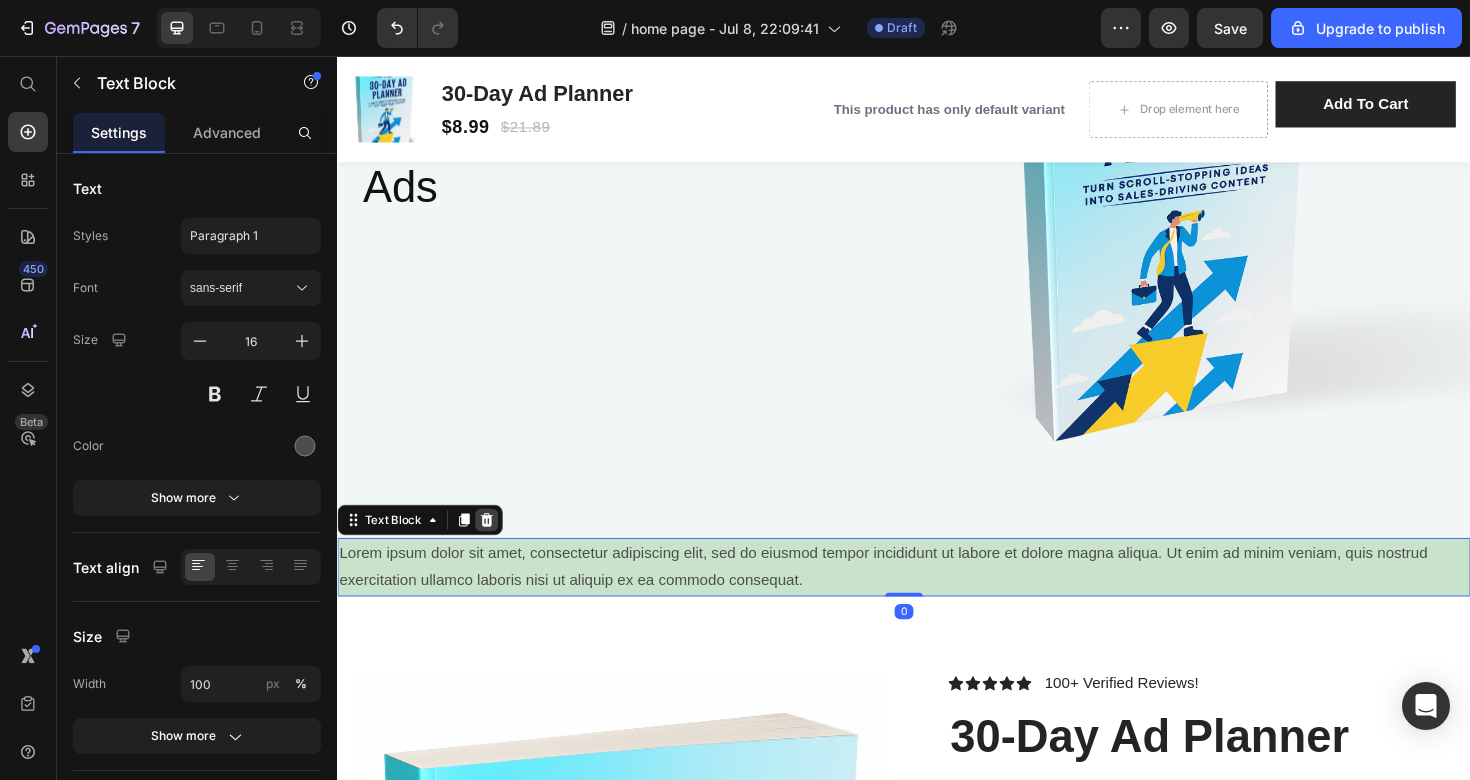 click 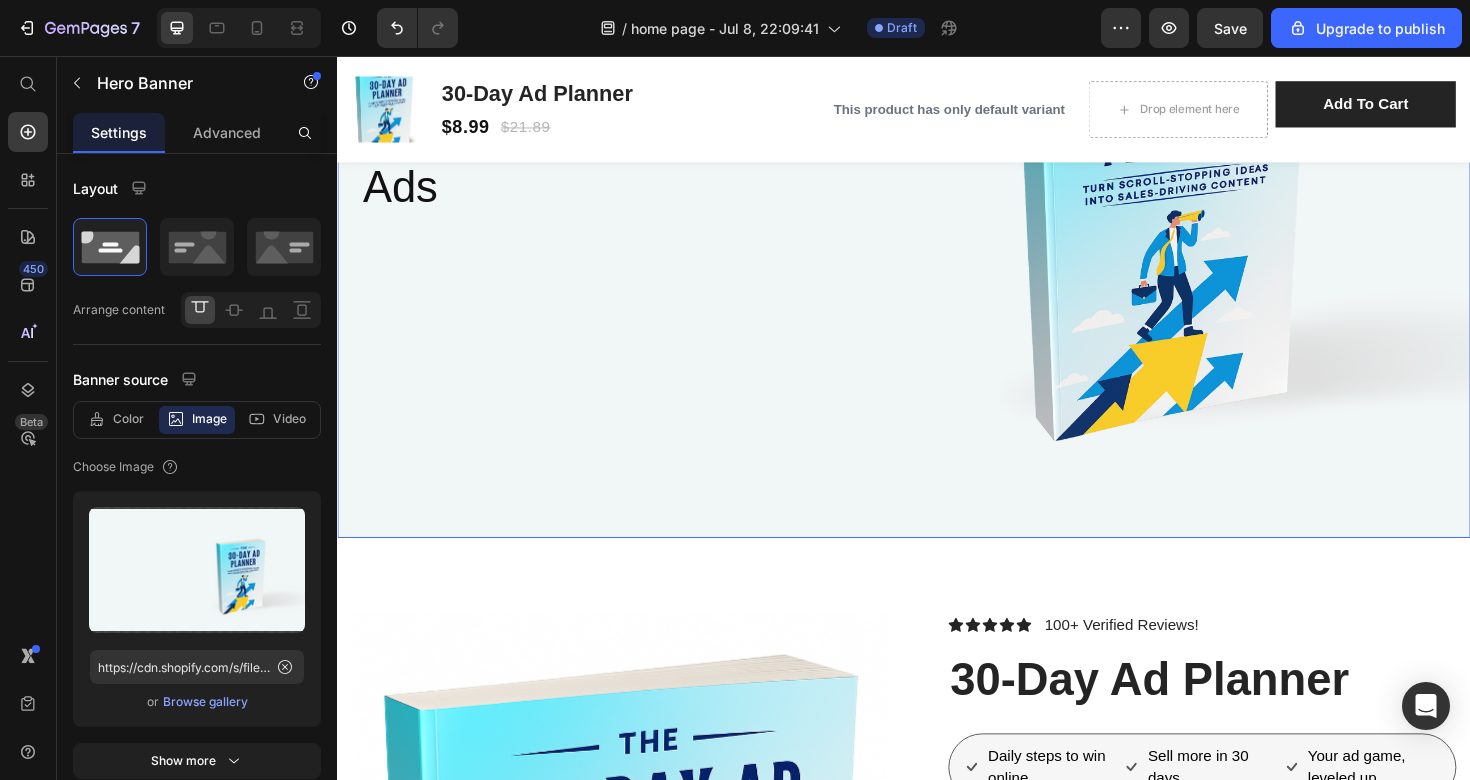 click at bounding box center (937, 187) 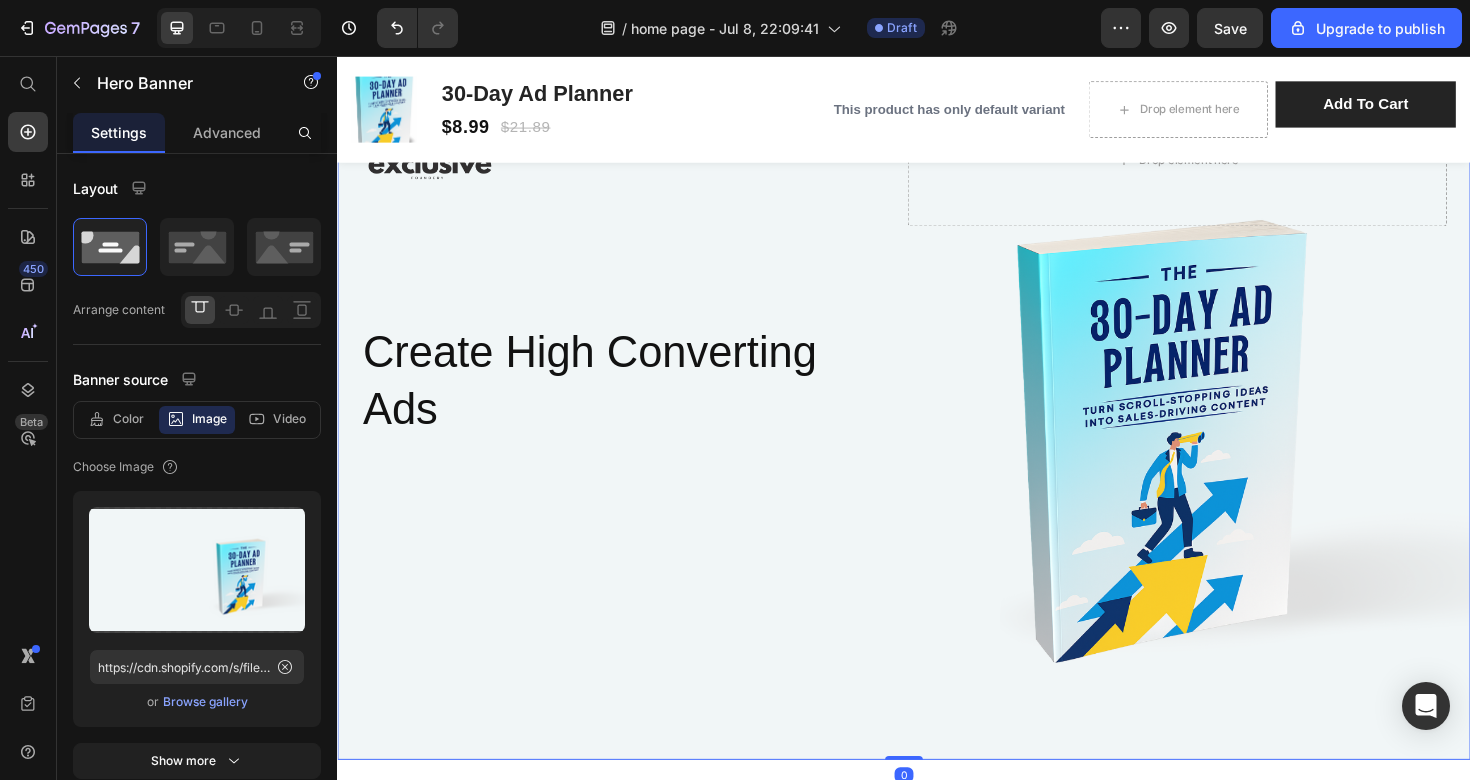 scroll, scrollTop: 160, scrollLeft: 0, axis: vertical 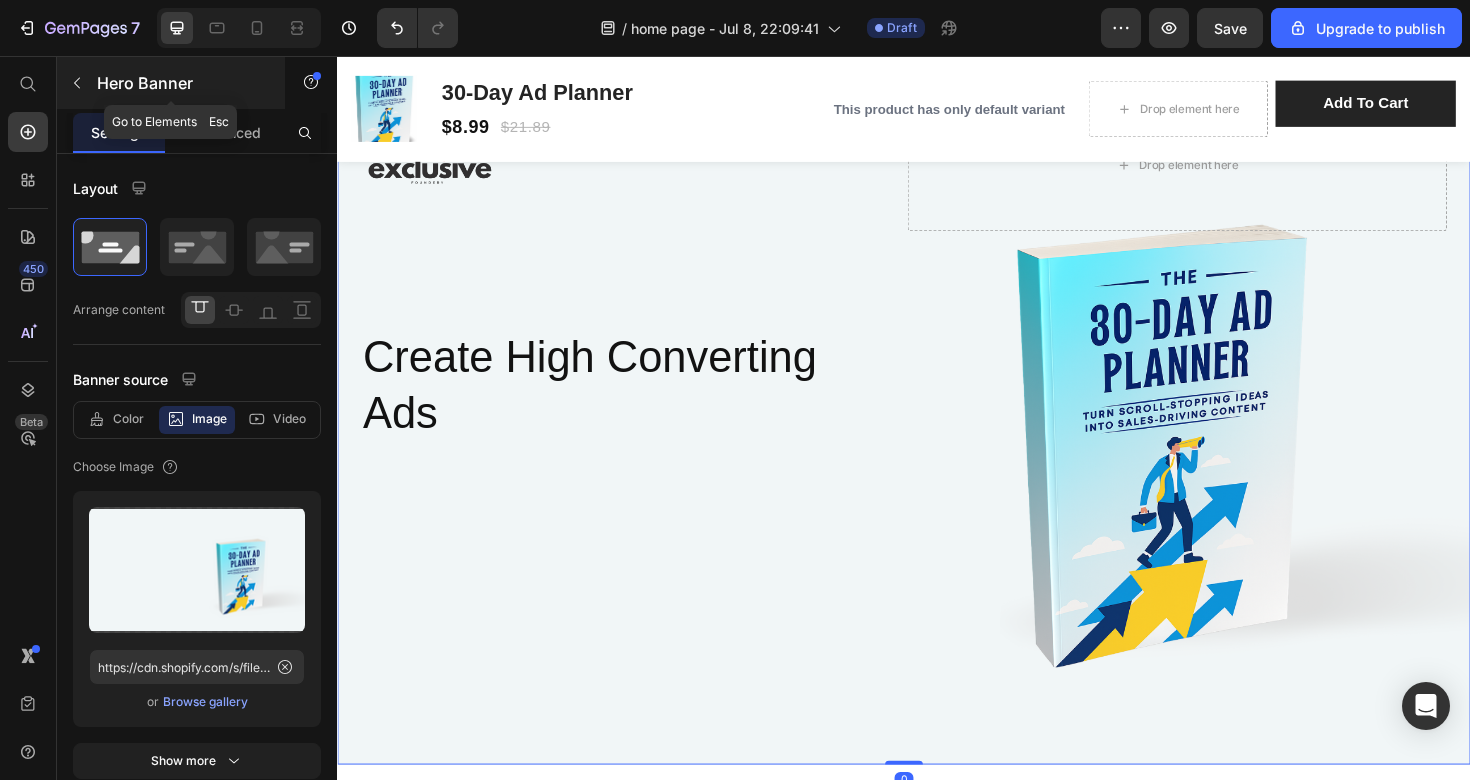 click on "Hero Banner" at bounding box center (171, 83) 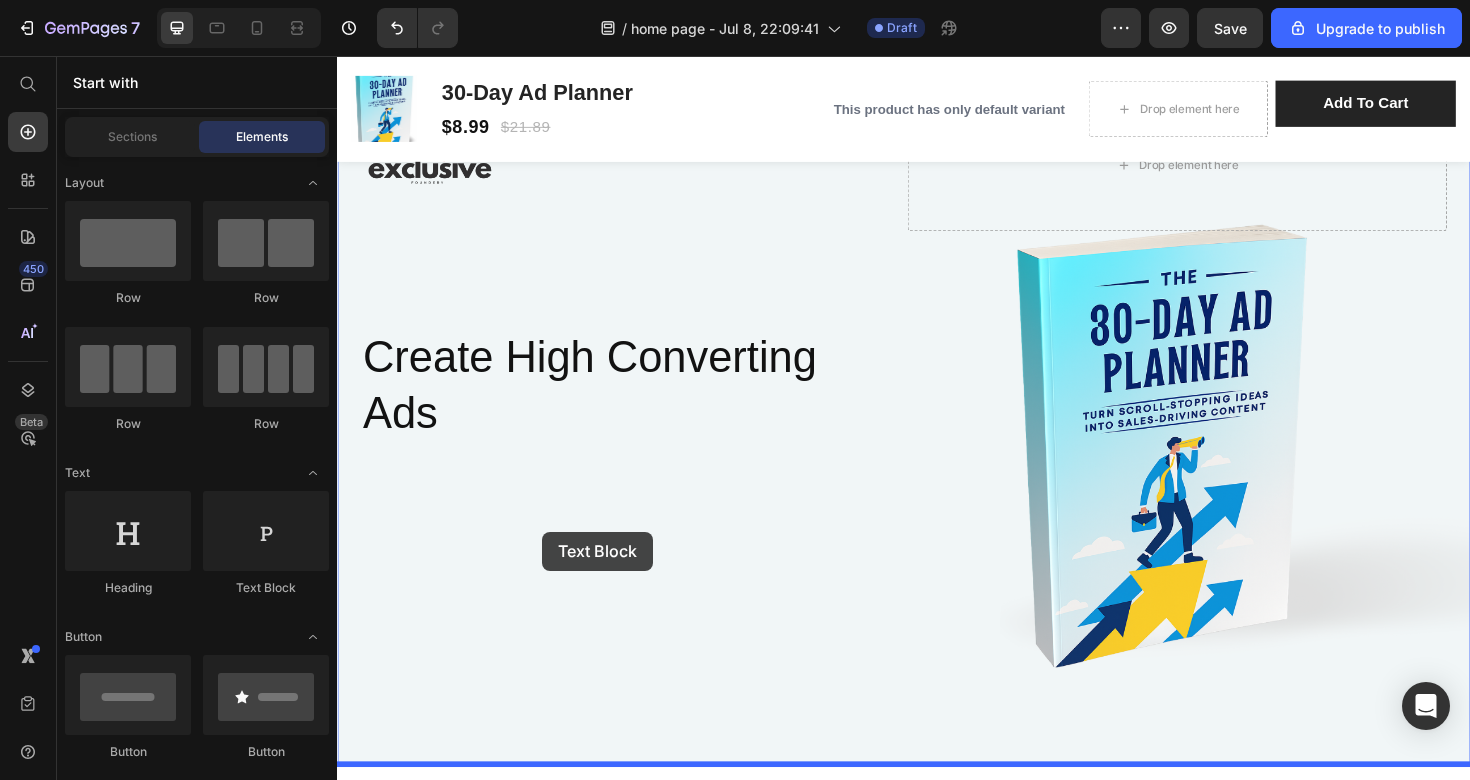 drag, startPoint x: 587, startPoint y: 586, endPoint x: 552, endPoint y: 556, distance: 46.09772 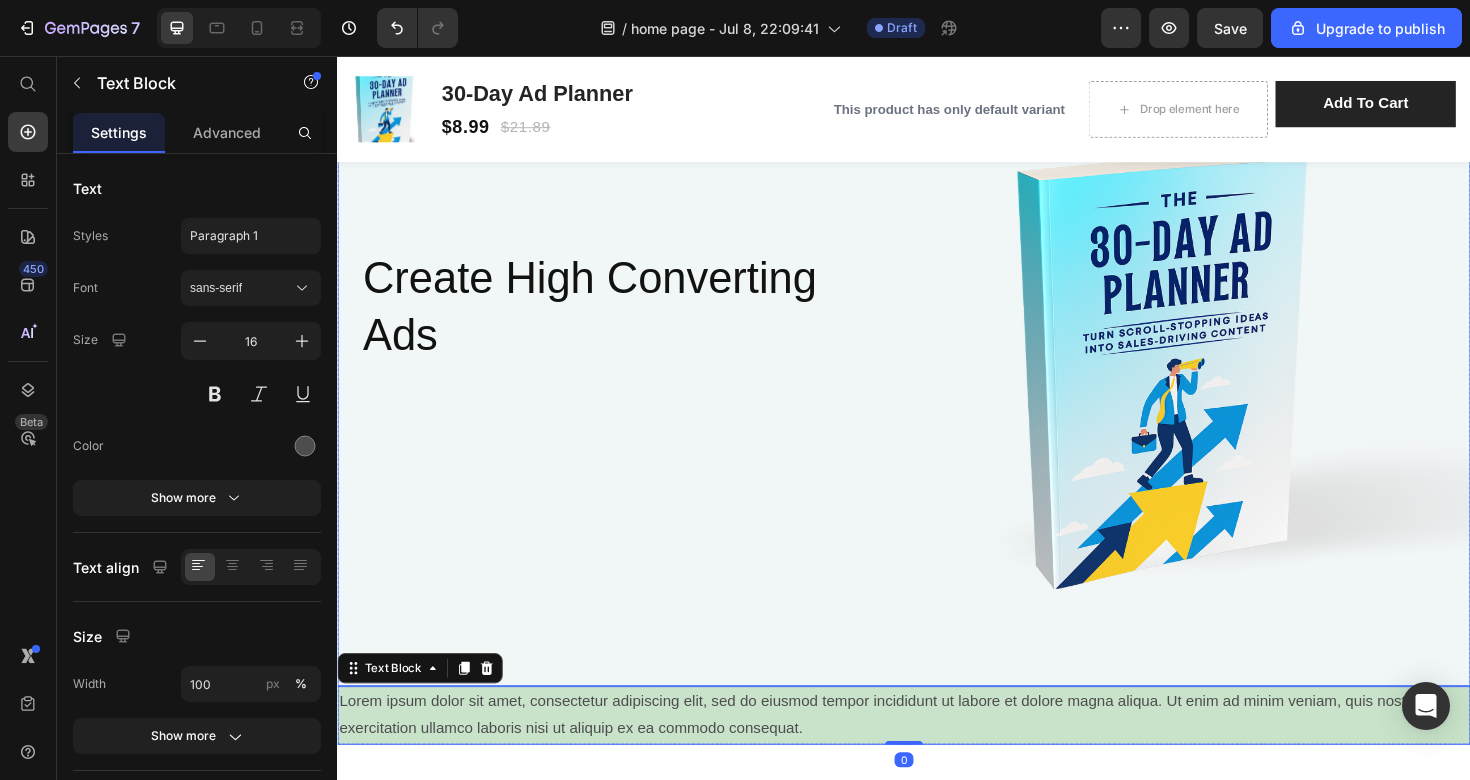 scroll, scrollTop: 274, scrollLeft: 0, axis: vertical 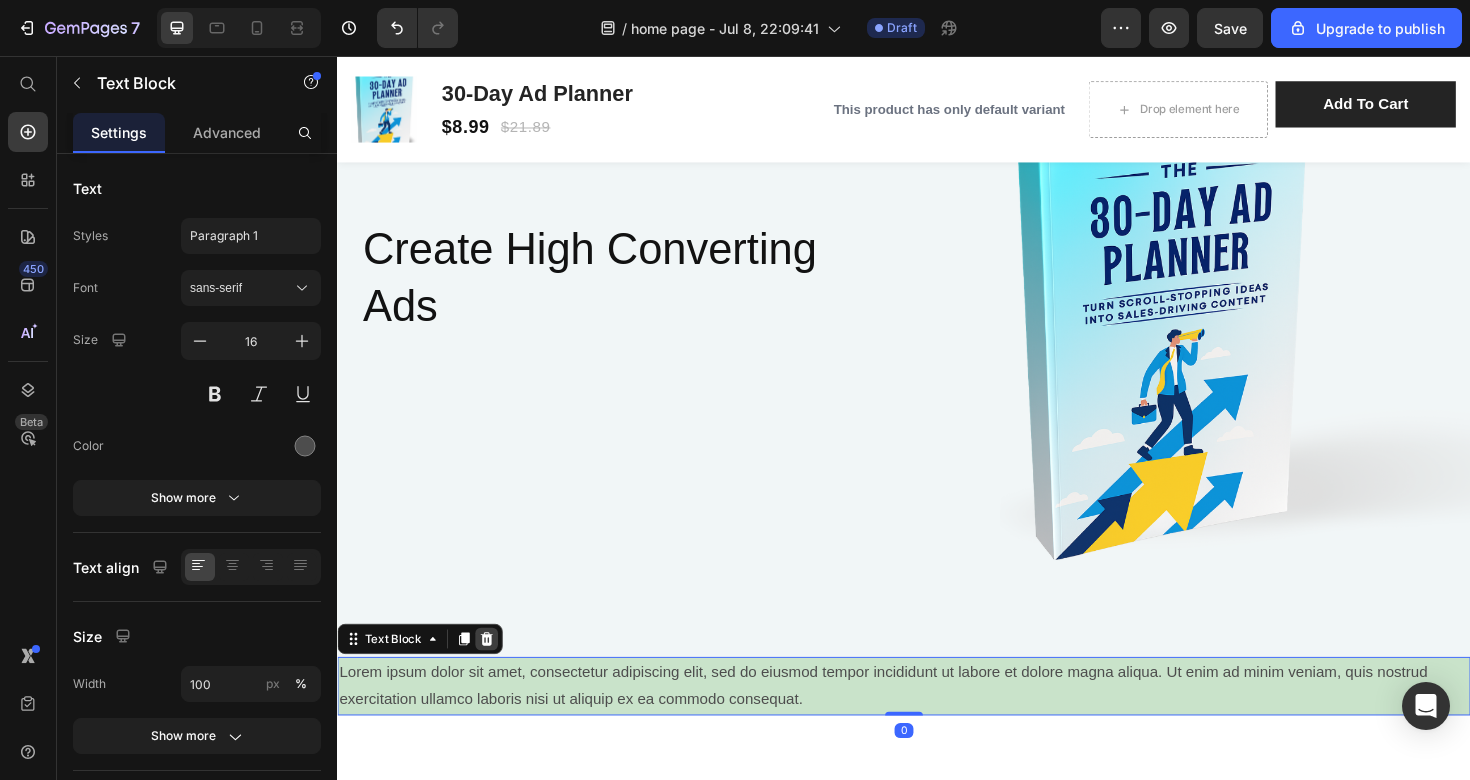 click 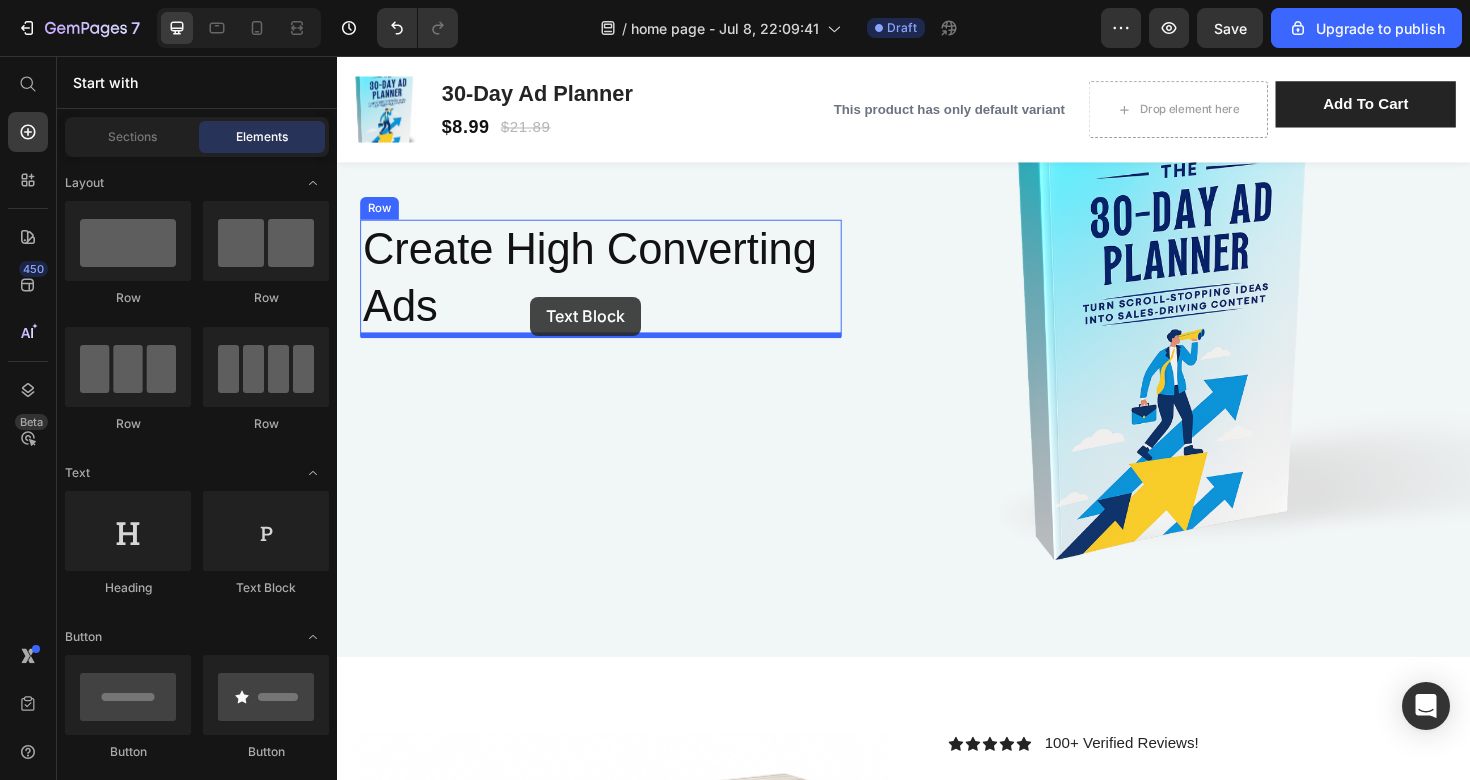 drag, startPoint x: 591, startPoint y: 611, endPoint x: 541, endPoint y: 312, distance: 303.15176 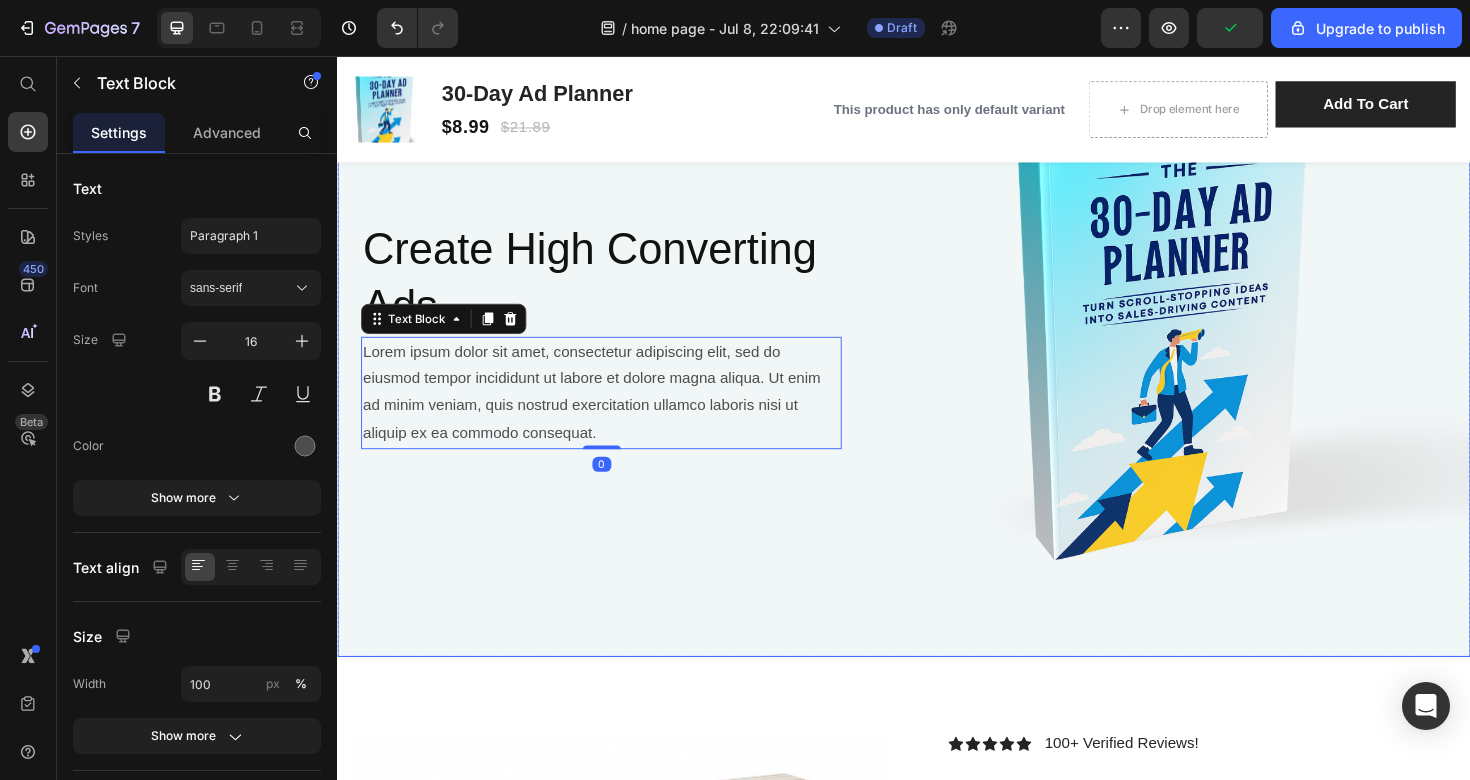 click at bounding box center [937, 313] 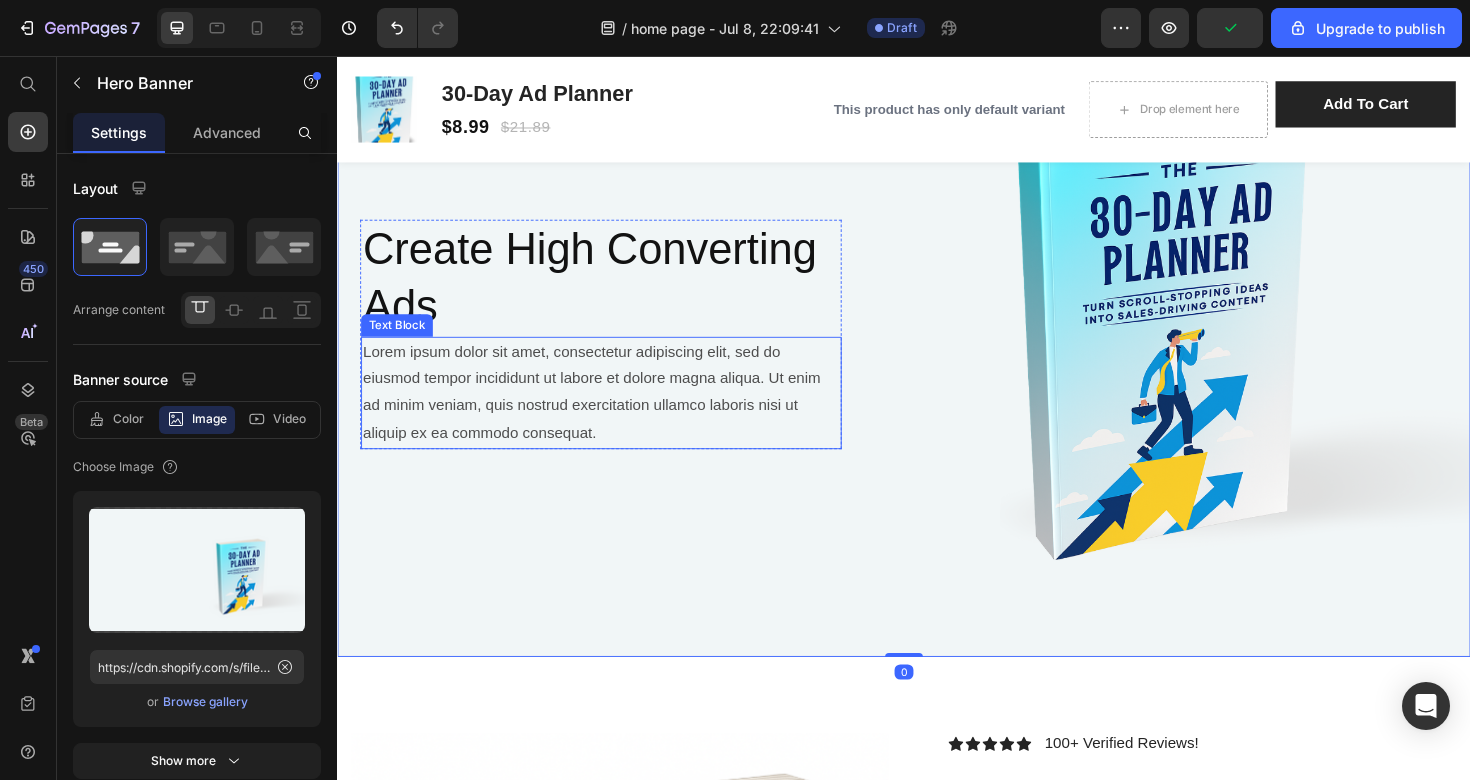 click on "Lorem ipsum dolor sit amet, consectetur adipiscing elit, sed do eiusmod tempor incididunt ut labore et dolore magna aliqua. Ut enim ad minim veniam, quis nostrud exercitation ullamco laboris nisi ut aliquip ex ea commodo consequat." at bounding box center (616, 412) 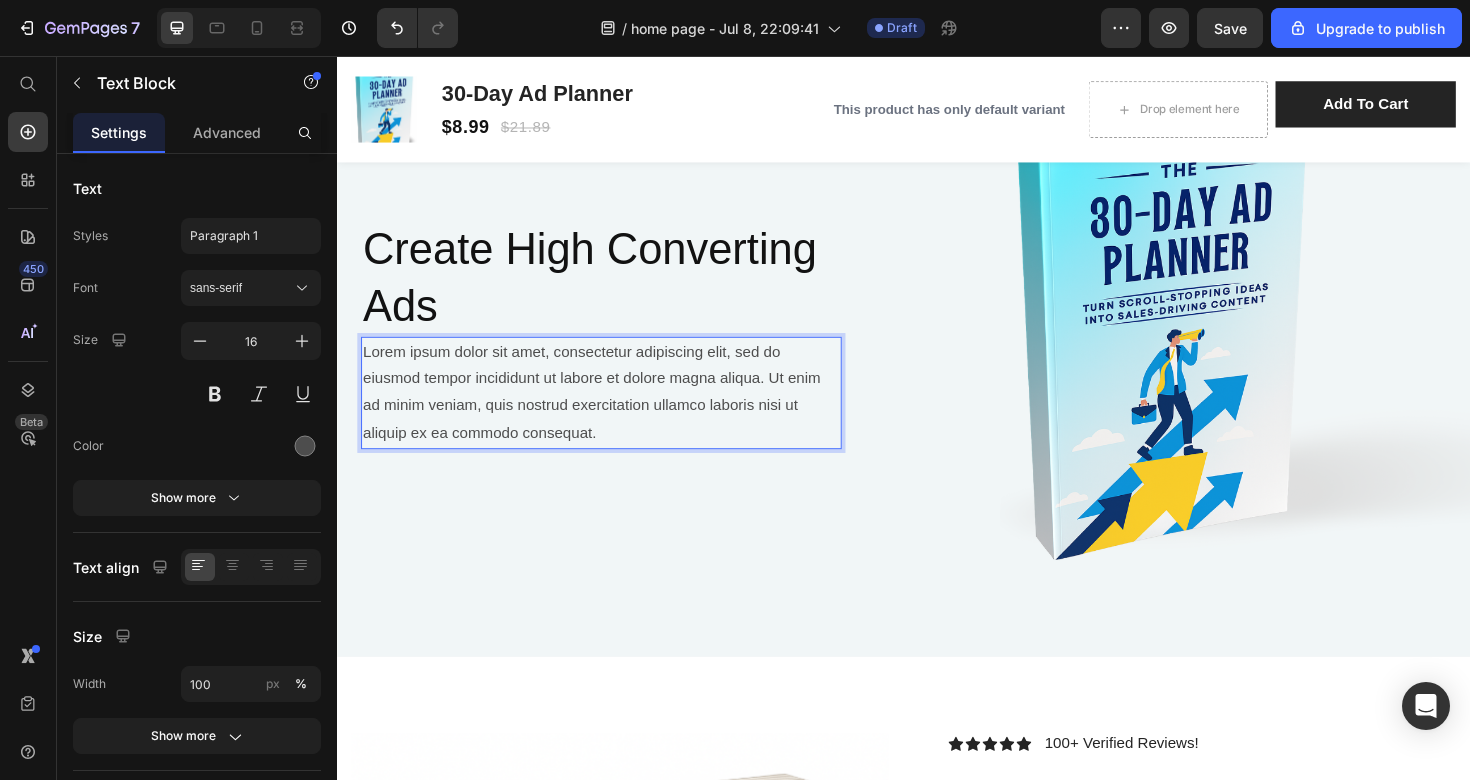 click on "Lorem ipsum dolor sit amet, consectetur adipiscing elit, sed do eiusmod tempor incididunt ut labore et dolore magna aliqua. Ut enim ad minim veniam, quis nostrud exercitation ullamco laboris nisi ut aliquip ex ea commodo consequat." at bounding box center (616, 412) 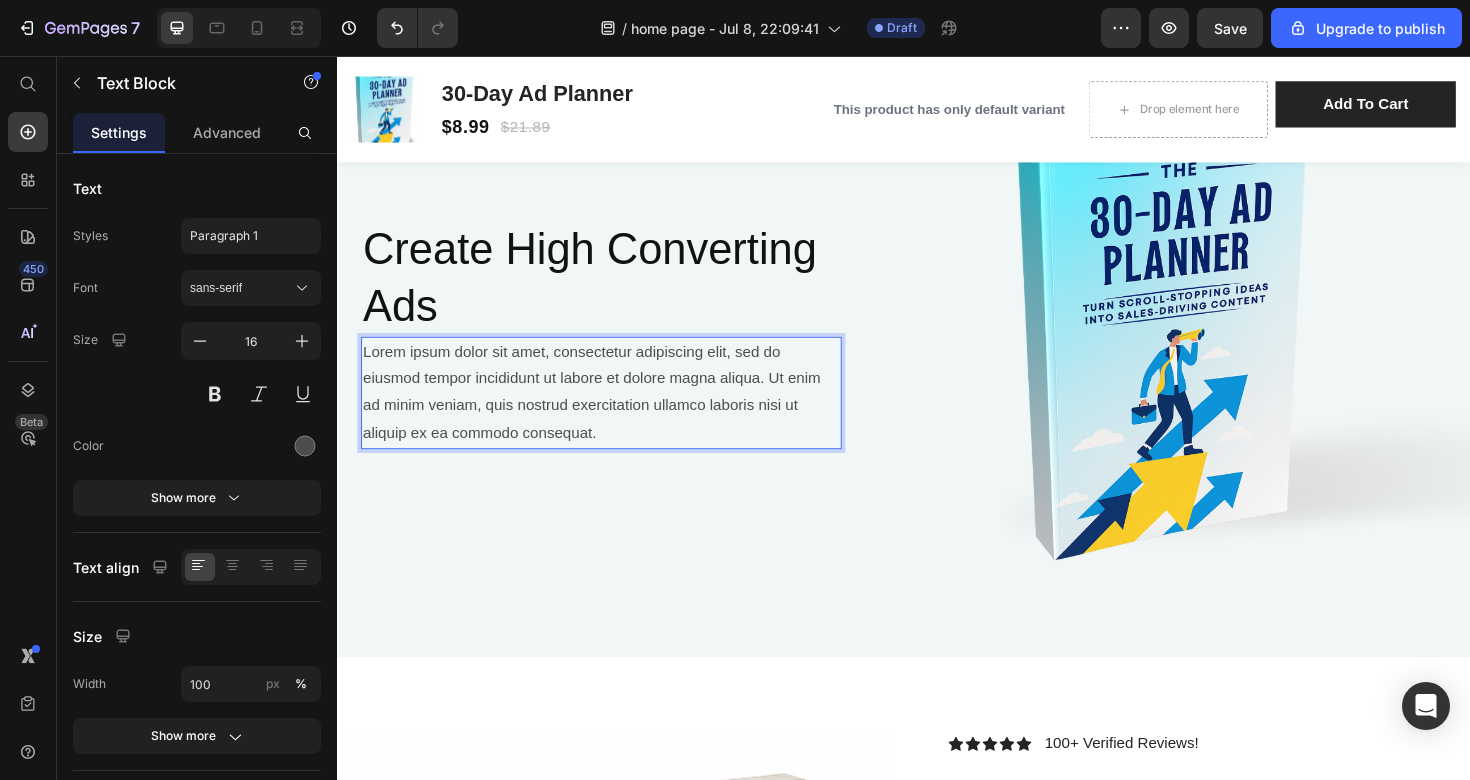 click on "Lorem ipsum dolor sit amet, consectetur adipiscing elit, sed do eiusmod tempor incididunt ut labore et dolore magna aliqua. Ut enim ad minim veniam, quis nostrud exercitation ullamco laboris nisi ut aliquip ex ea commodo consequat." at bounding box center (616, 412) 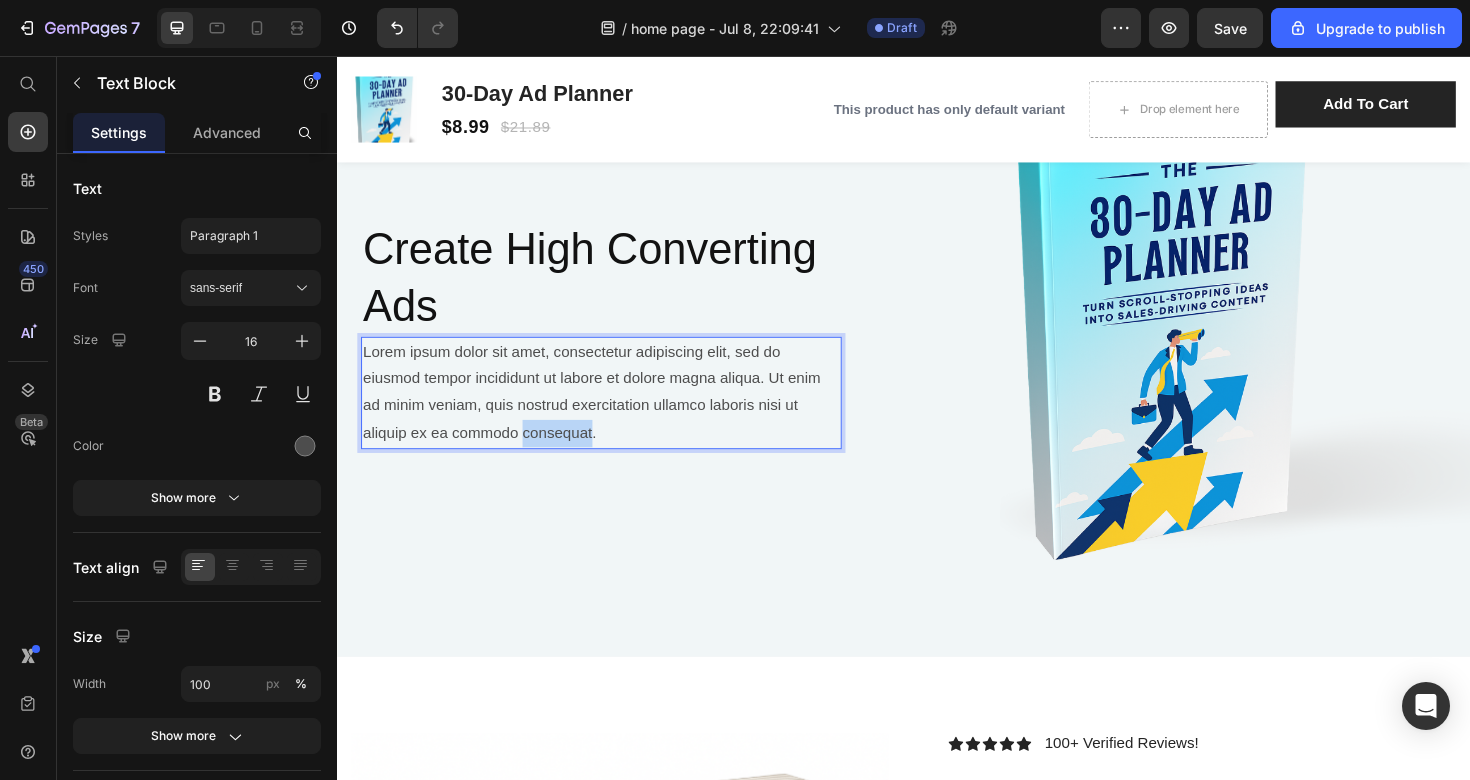 click on "Lorem ipsum dolor sit amet, consectetur adipiscing elit, sed do eiusmod tempor incididunt ut labore et dolore magna aliqua. Ut enim ad minim veniam, quis nostrud exercitation ullamco laboris nisi ut aliquip ex ea commodo consequat." at bounding box center [616, 412] 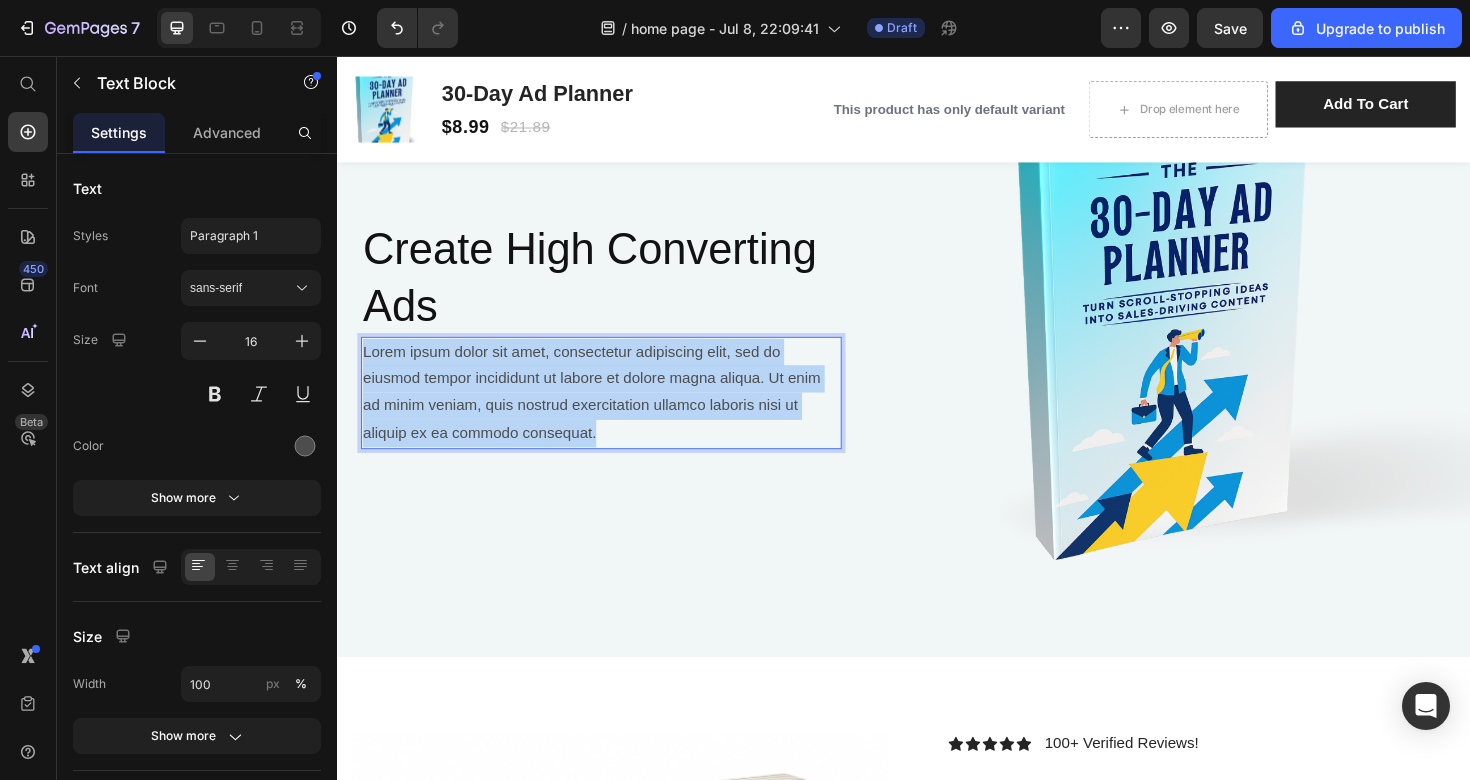 click on "Lorem ipsum dolor sit amet, consectetur adipiscing elit, sed do eiusmod tempor incididunt ut labore et dolore magna aliqua. Ut enim ad minim veniam, quis nostrud exercitation ullamco laboris nisi ut aliquip ex ea commodo consequat." at bounding box center [616, 412] 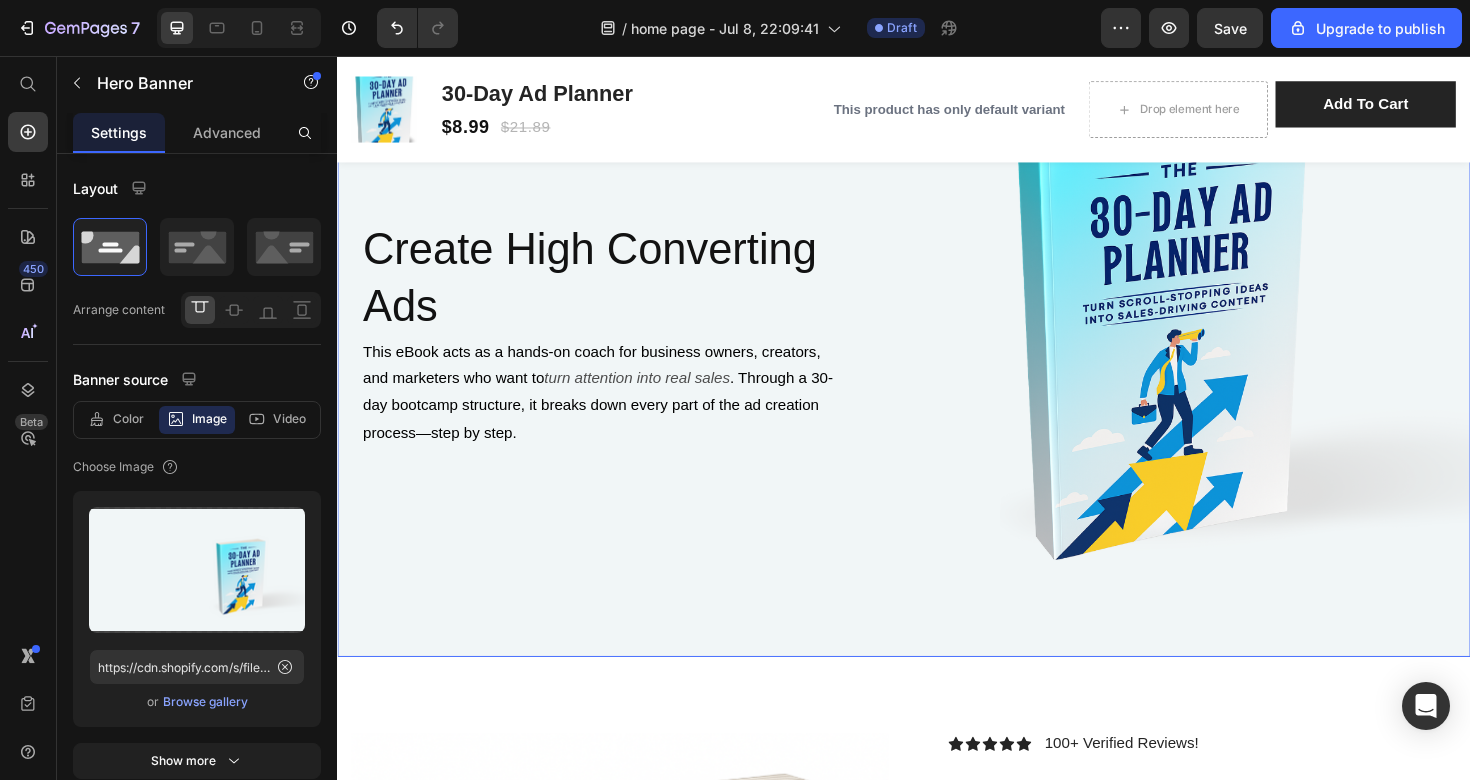 click at bounding box center (937, 313) 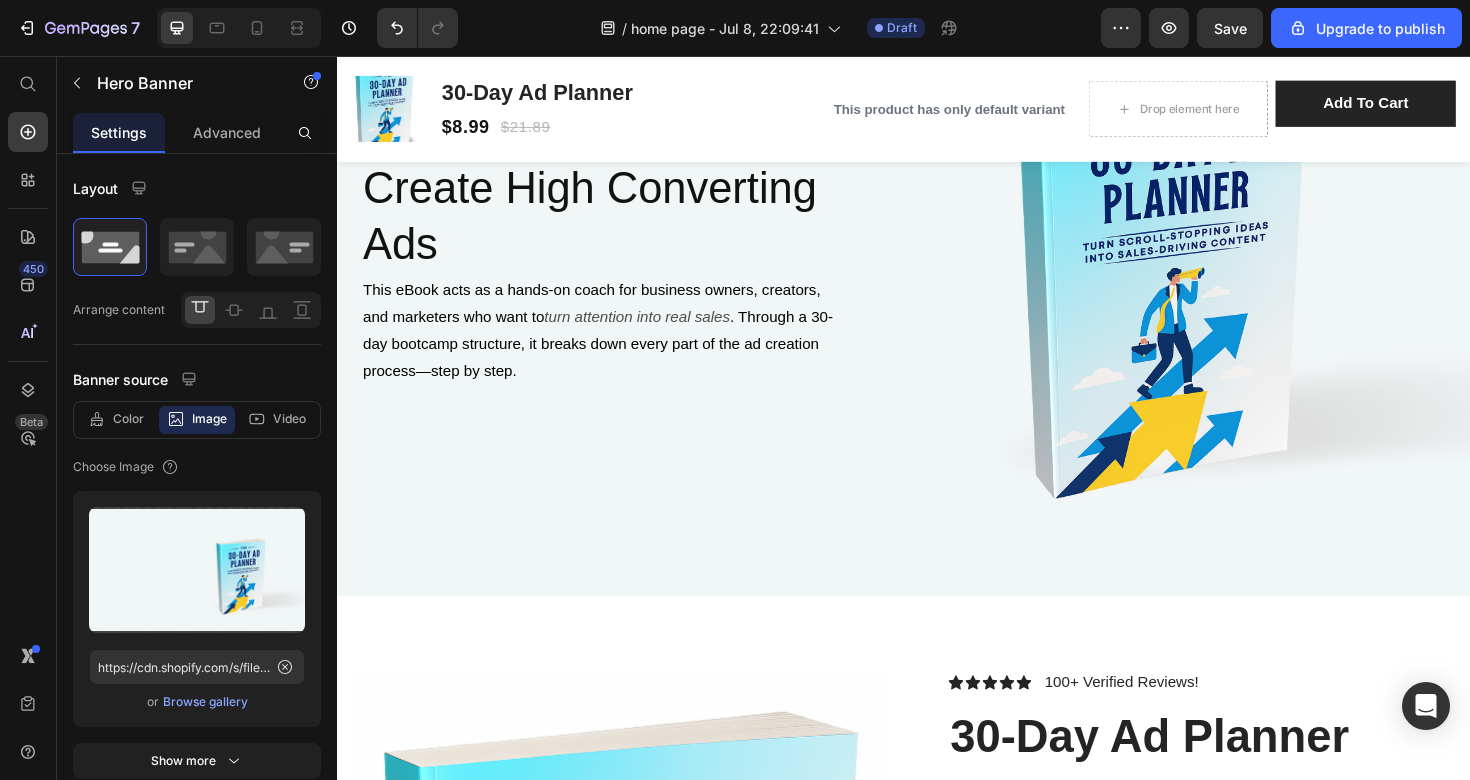 scroll, scrollTop: 295, scrollLeft: 0, axis: vertical 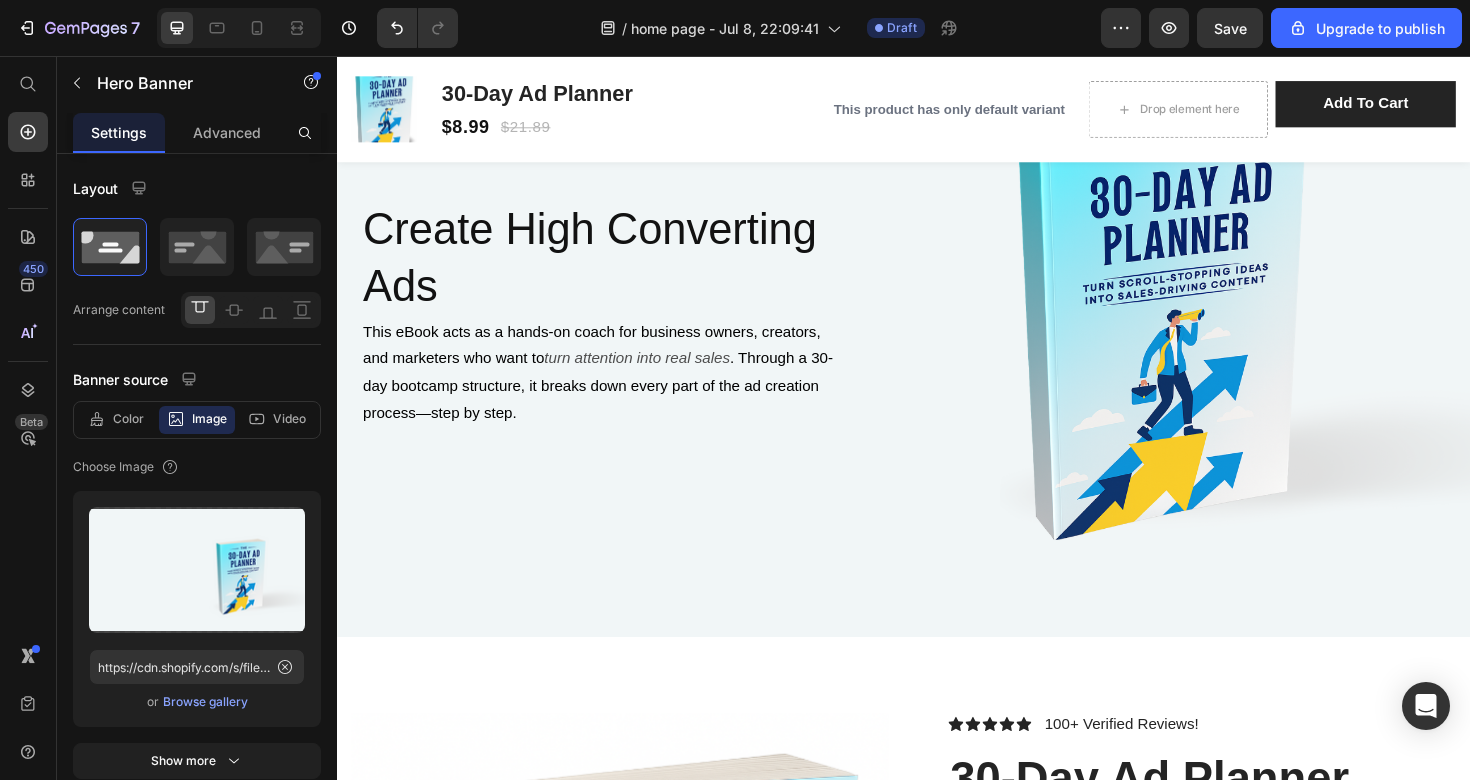click at bounding box center [937, 292] 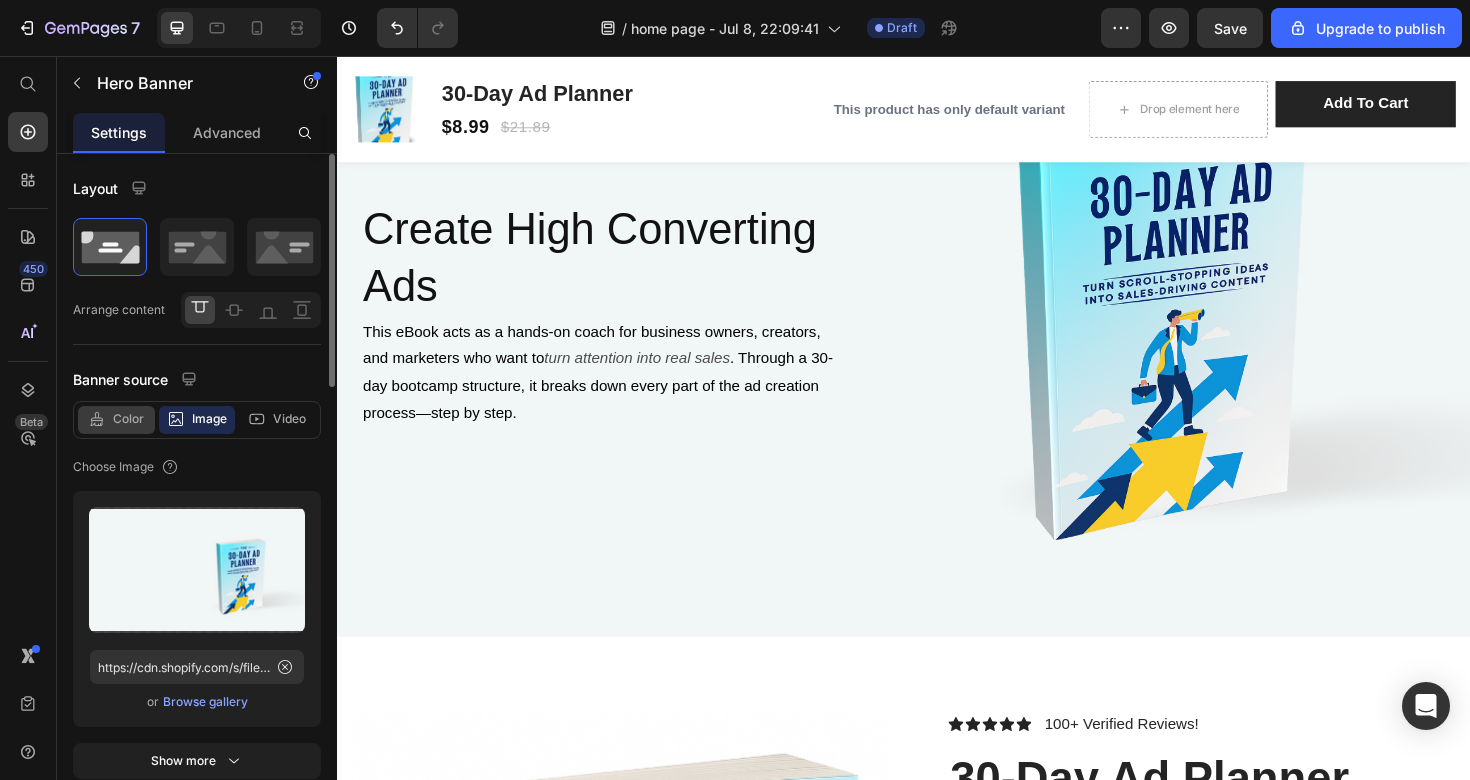 click on "Color" 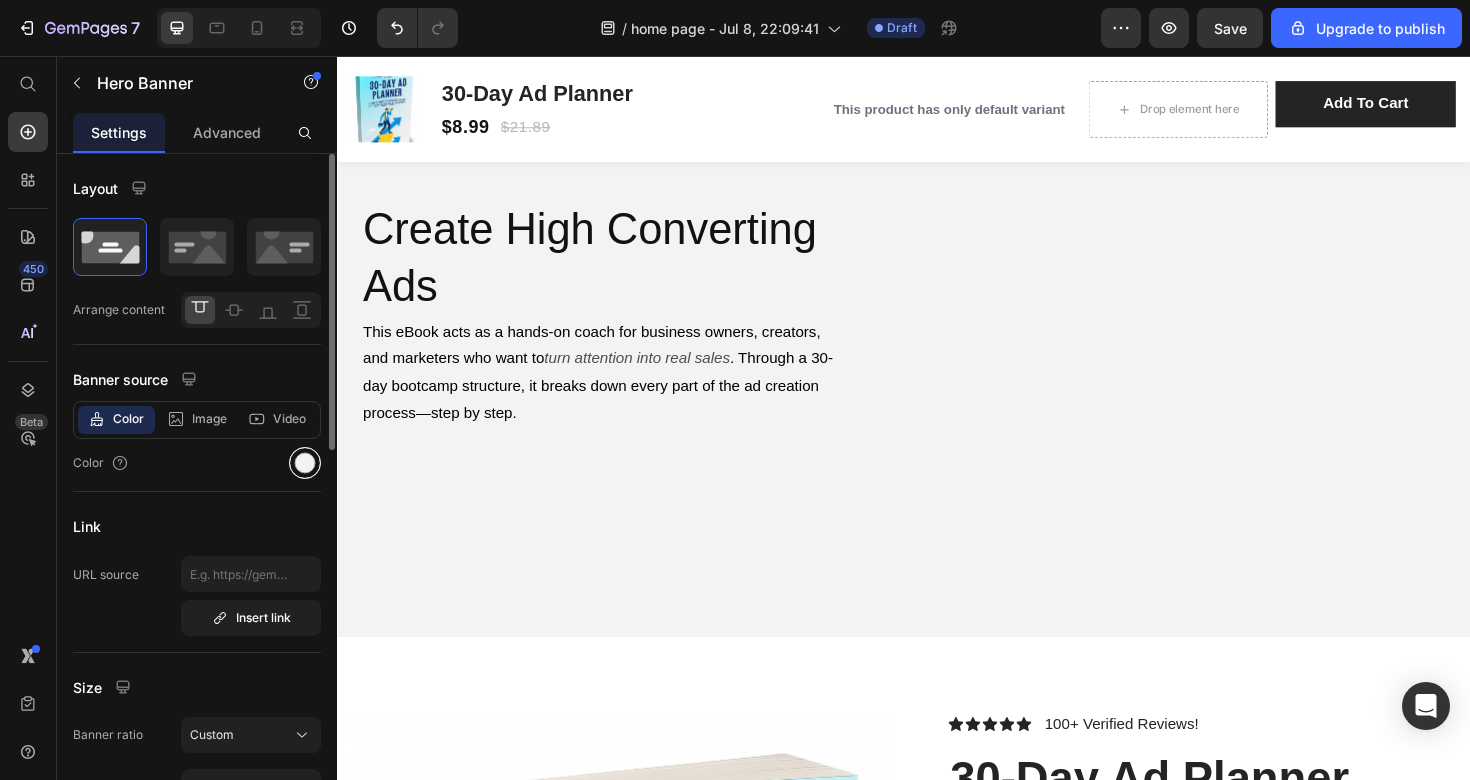 click at bounding box center [305, 463] 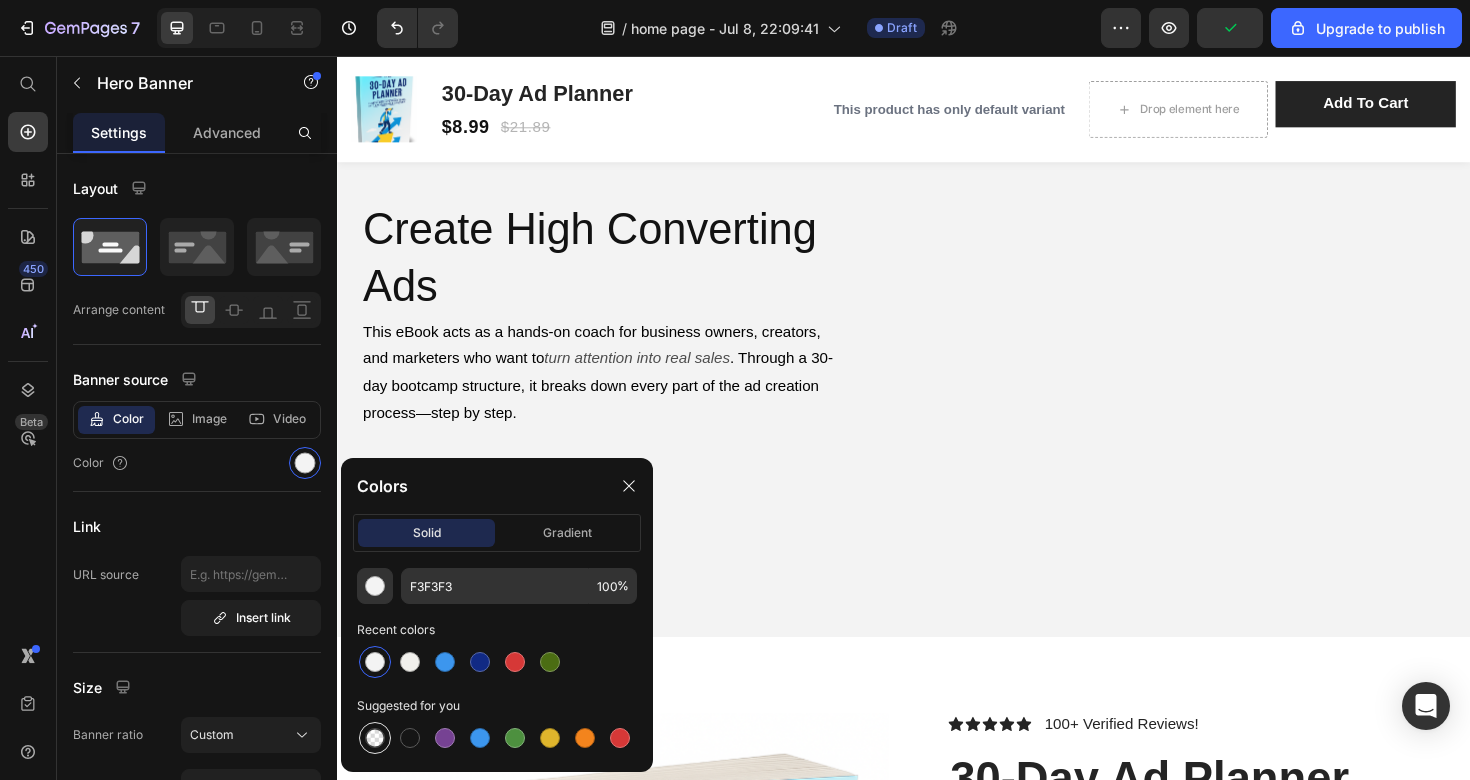 click at bounding box center [375, 738] 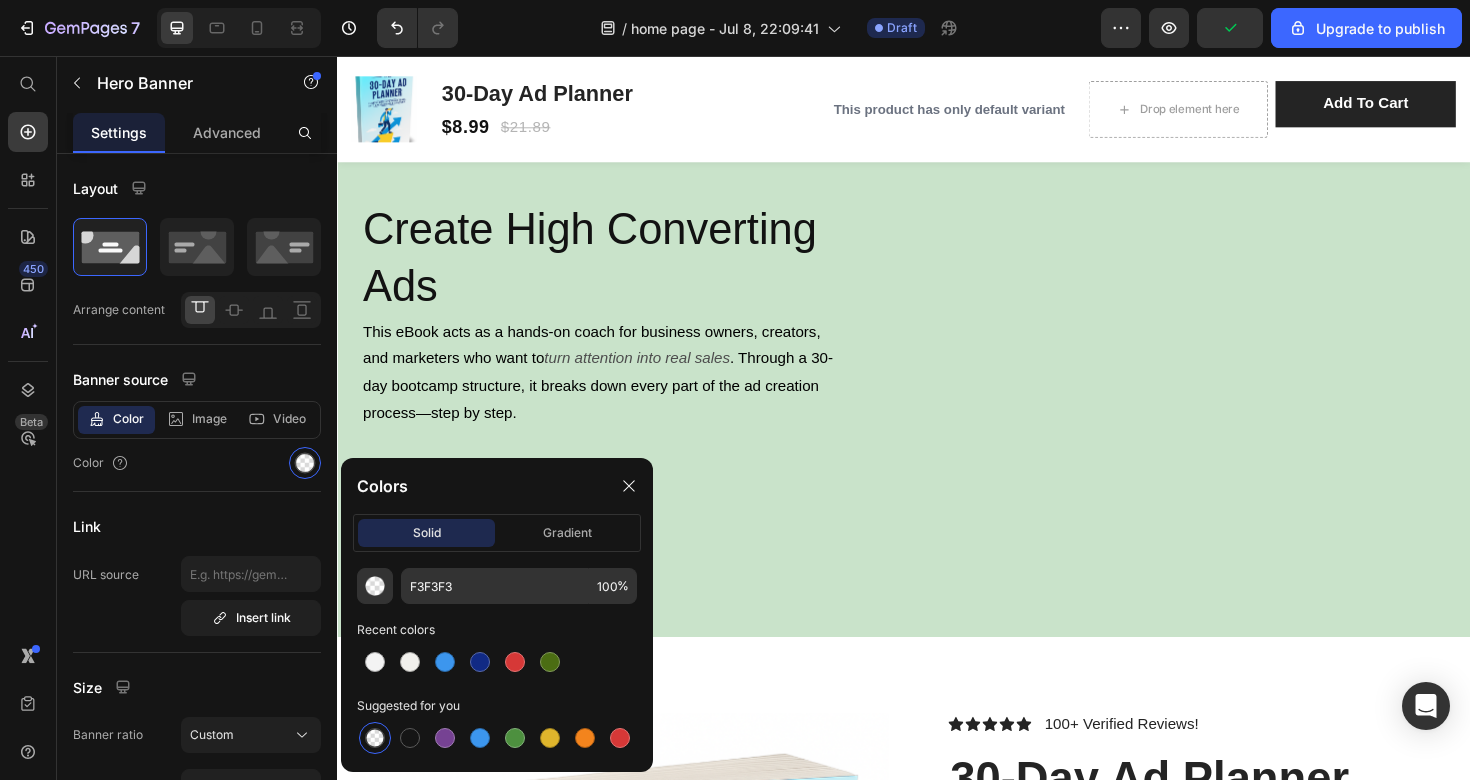 type on "000000" 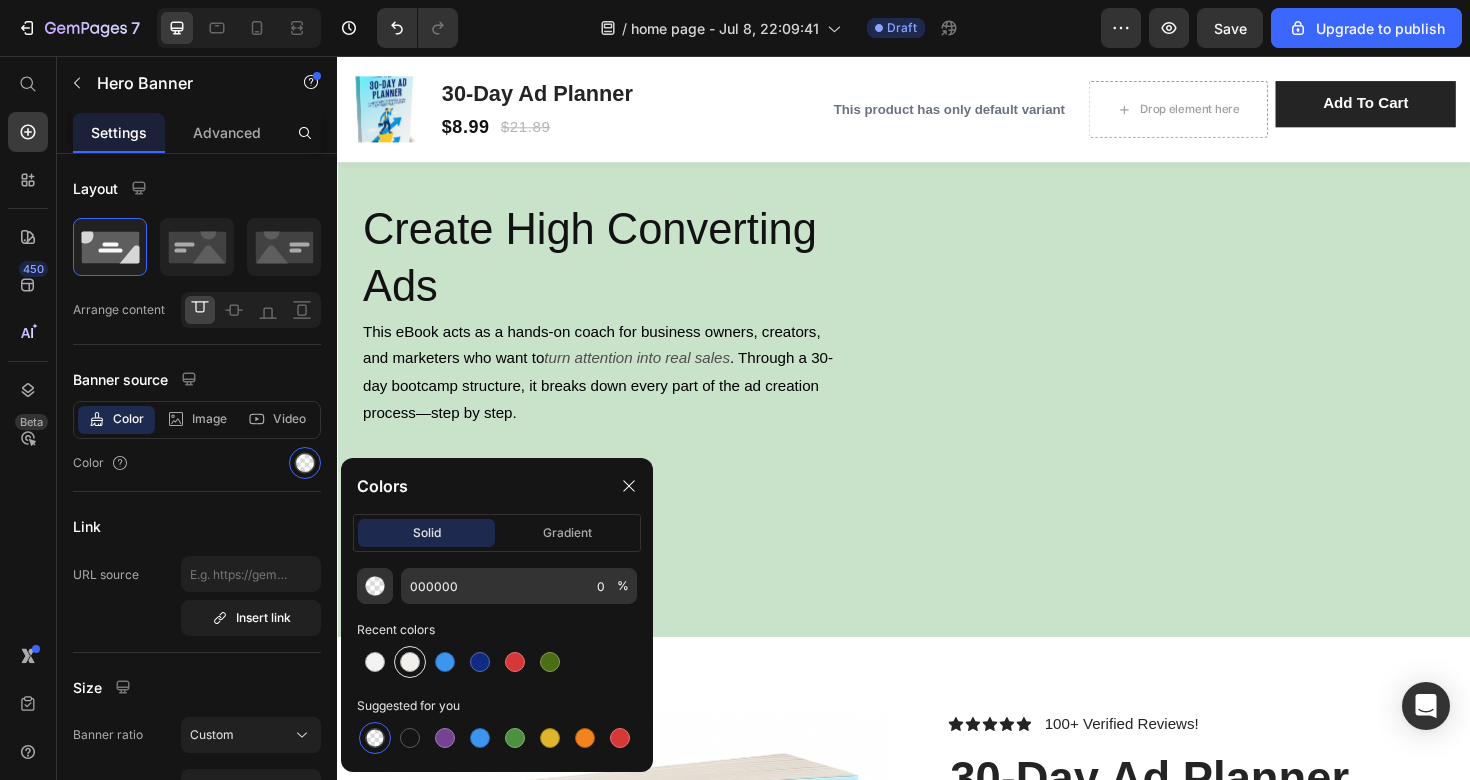 click at bounding box center [410, 662] 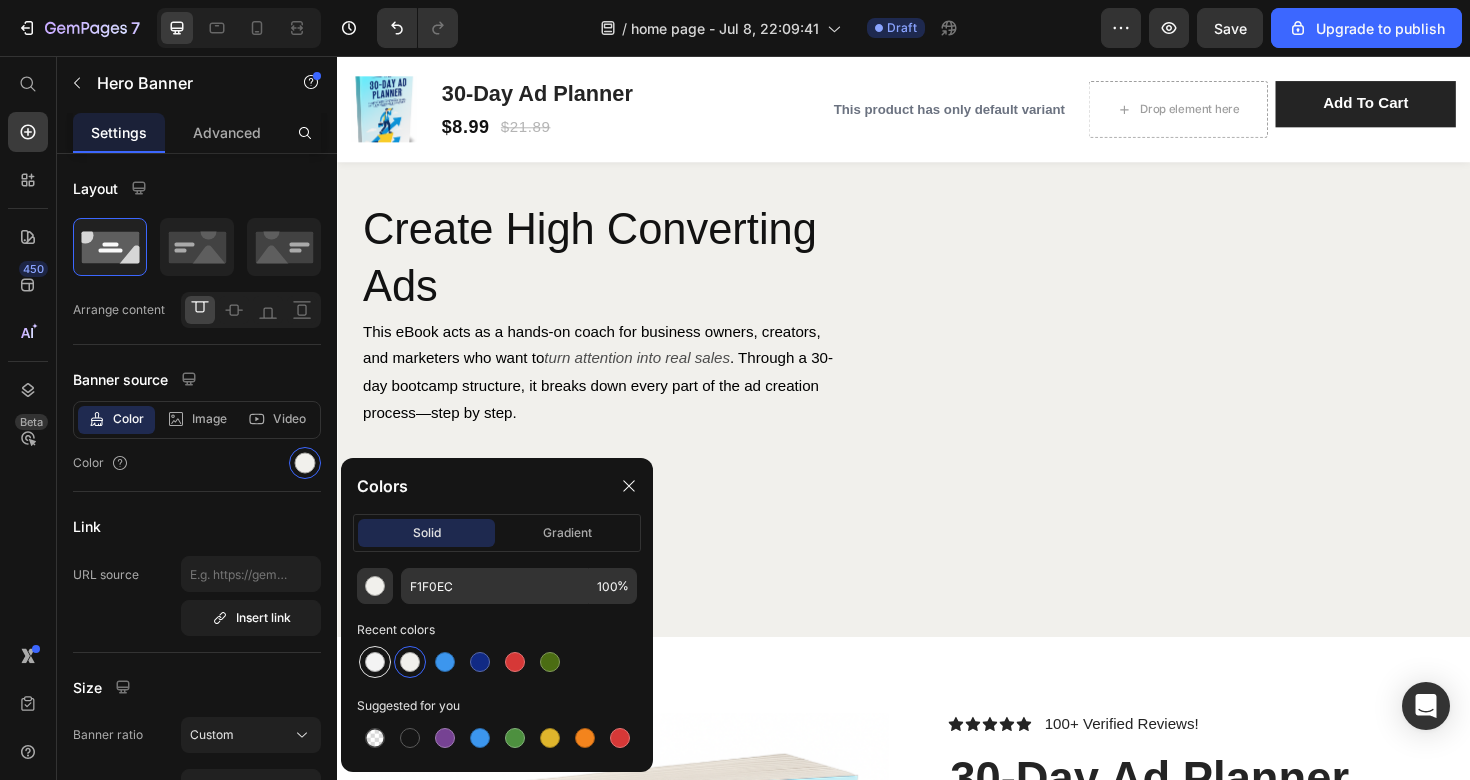 click at bounding box center (375, 662) 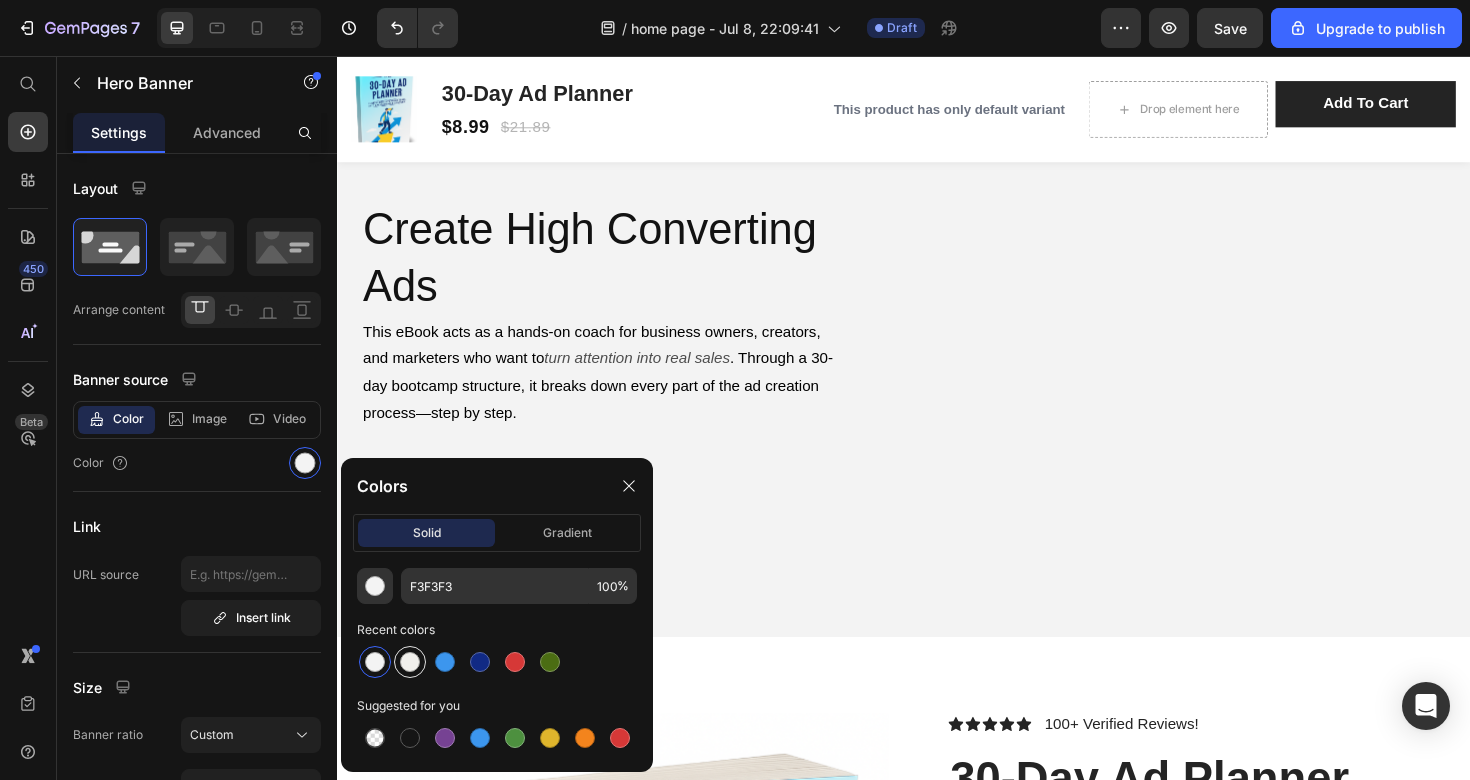 click at bounding box center [410, 662] 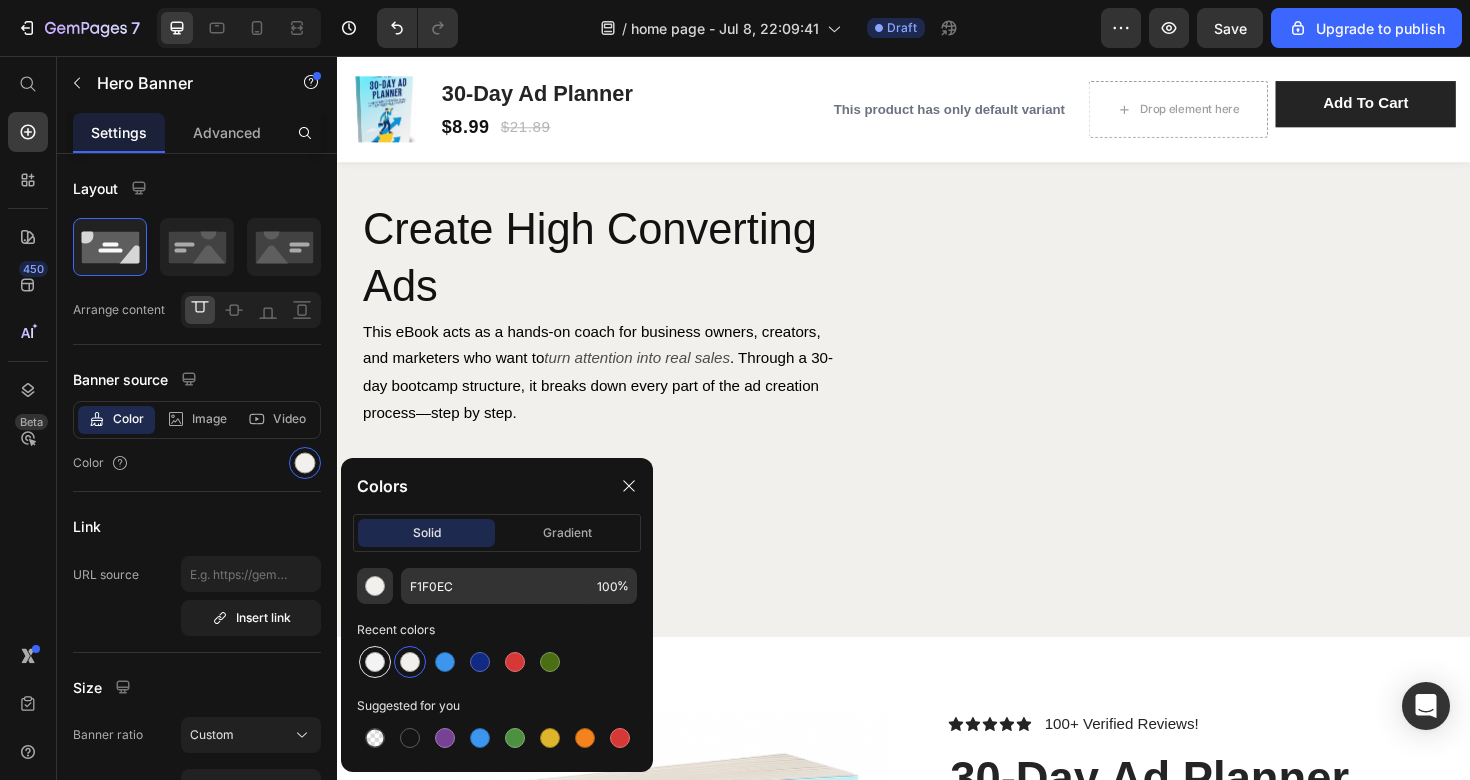 click at bounding box center (375, 662) 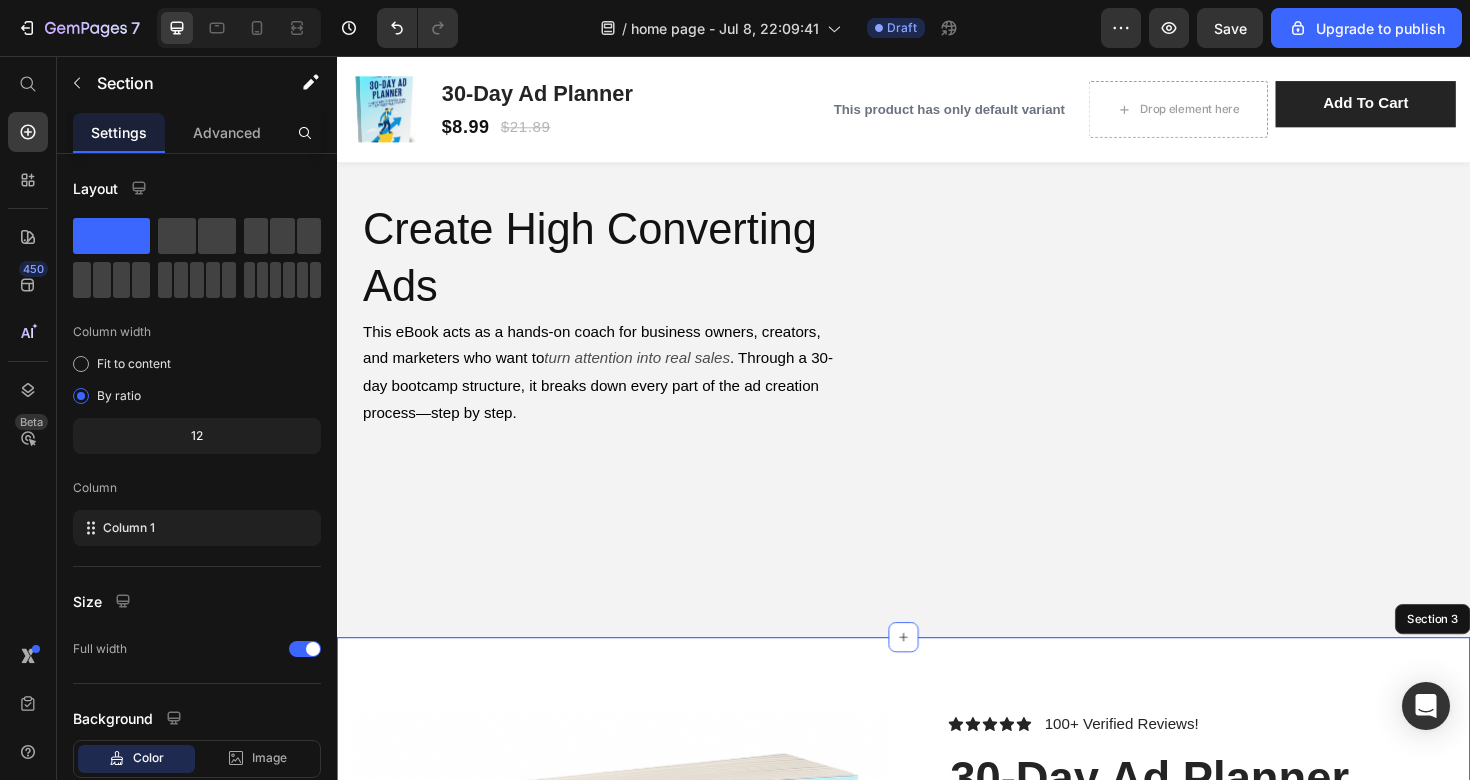 click on "Product Images
What's Inside?
Who It’s For?
What Makes It Different
What You’ll Achieve   Accordion Icon Icon Icon Icon Icon Icon List 100+ Verified Reviews! Text Block Row 30-Day Ad Planner Product Title
Daily steps to win online Item List
Sell more in 30 days Item List
Your ad game, leveled up Item List Row $21.89 Product Price $8.99 Product Price Save $12.90 Discount Tag Row This product has only default variant Product Variants & Swatches
HURRY!  LET BUY NOW Stock Counter Add to cart Add to Cart or 4 interest-free payments of $15.00 with Text Block Image Row Image Image Image Image Image Row Icon Icon Icon Icon Icon Icon List Real results, within 30 days Text Block People That Have Bought Our E-Book, Finds It Easy To Make Ads Within The Next 30 Days Text Block" at bounding box center (937, 1335) 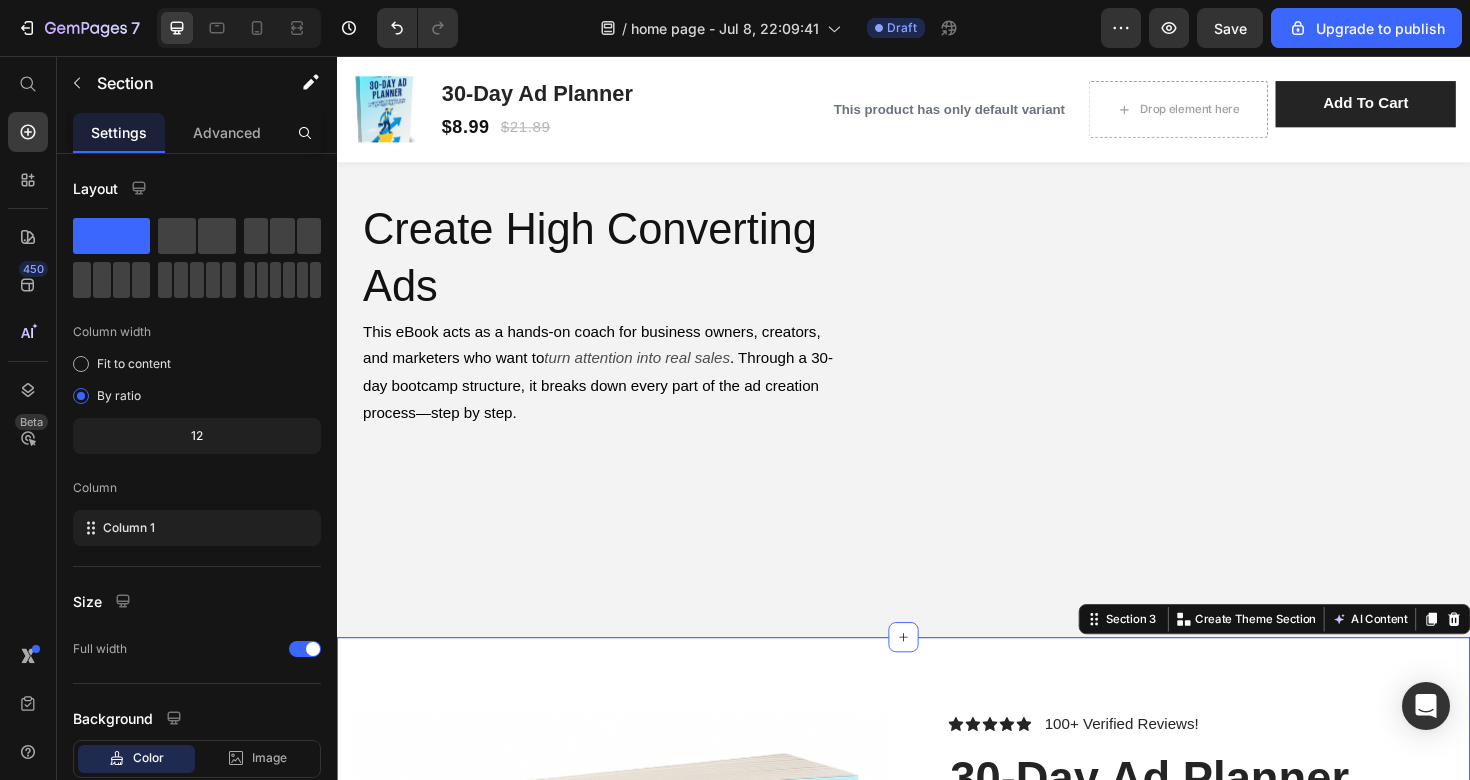 click on "Product Images
What's Inside?
Who It’s For?
What Makes It Different
What You’ll Achieve   Accordion Icon Icon Icon Icon Icon Icon List 100+ Verified Reviews! Text Block Row 30-Day Ad Planner Product Title
Daily steps to win online Item List
Sell more in 30 days Item List
Your ad game, leveled up Item List Row $21.89 Product Price $8.99 Product Price Save $12.90 Discount Tag Row This product has only default variant Product Variants & Swatches
HURRY!  LET BUY NOW Stock Counter Add to cart Add to Cart or 4 interest-free payments of $15.00 with Text Block Image Row Image Image Image Image Image Row Icon Icon Icon Icon Icon Icon List Real results, within 30 days Text Block People That Have Bought Our E-Book, Finds It Easy To Make Ads Within The Next 30 Days Text Block" at bounding box center [937, 1335] 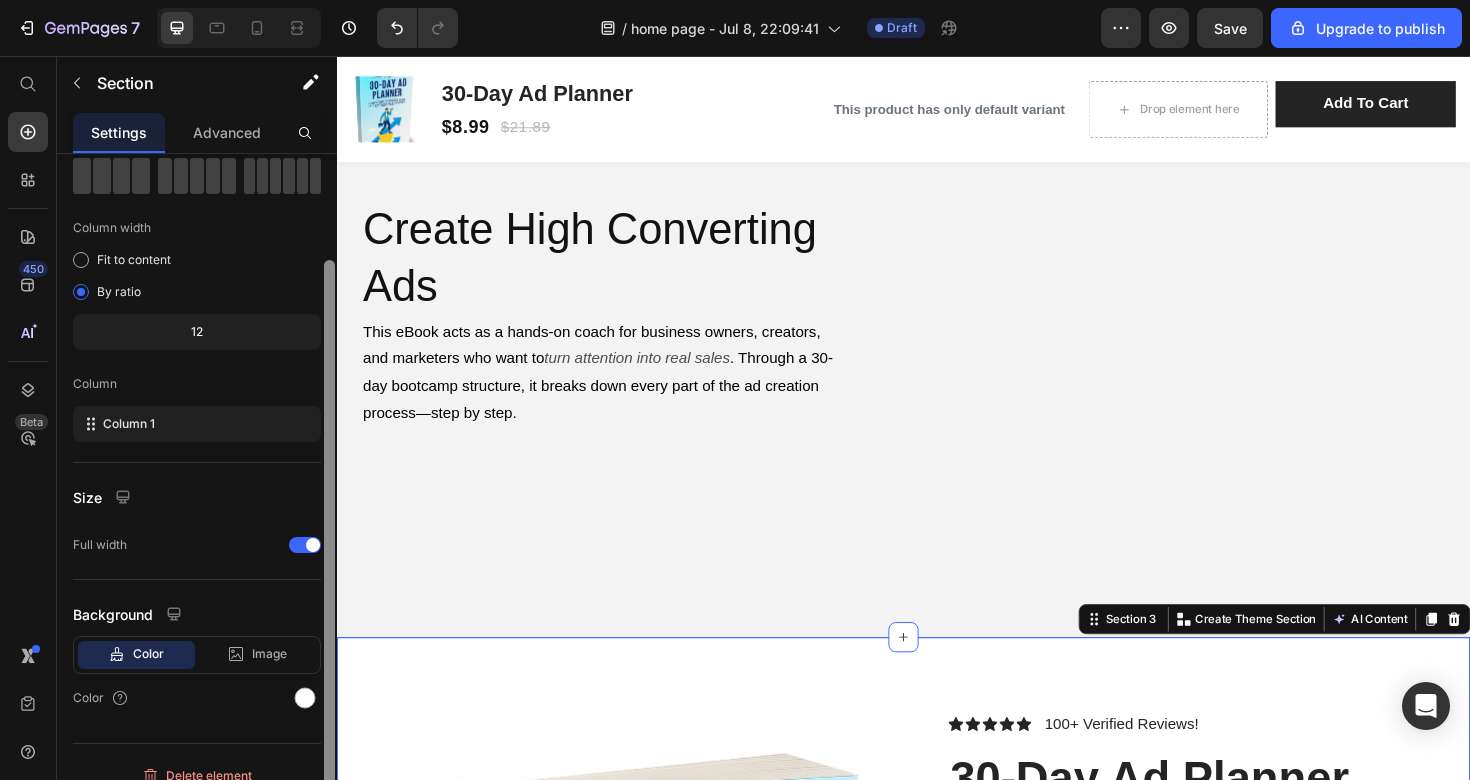 scroll, scrollTop: 125, scrollLeft: 0, axis: vertical 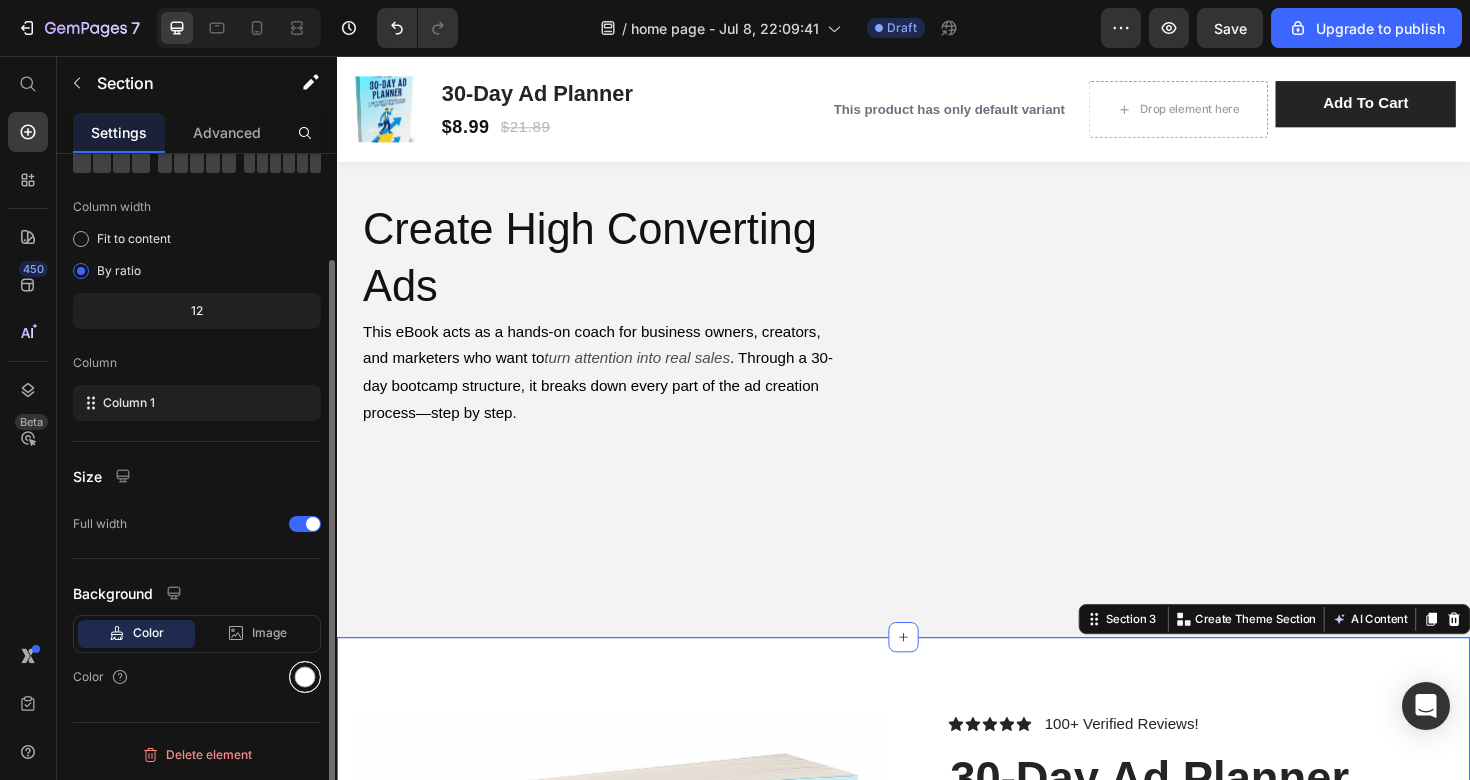 click at bounding box center [305, 677] 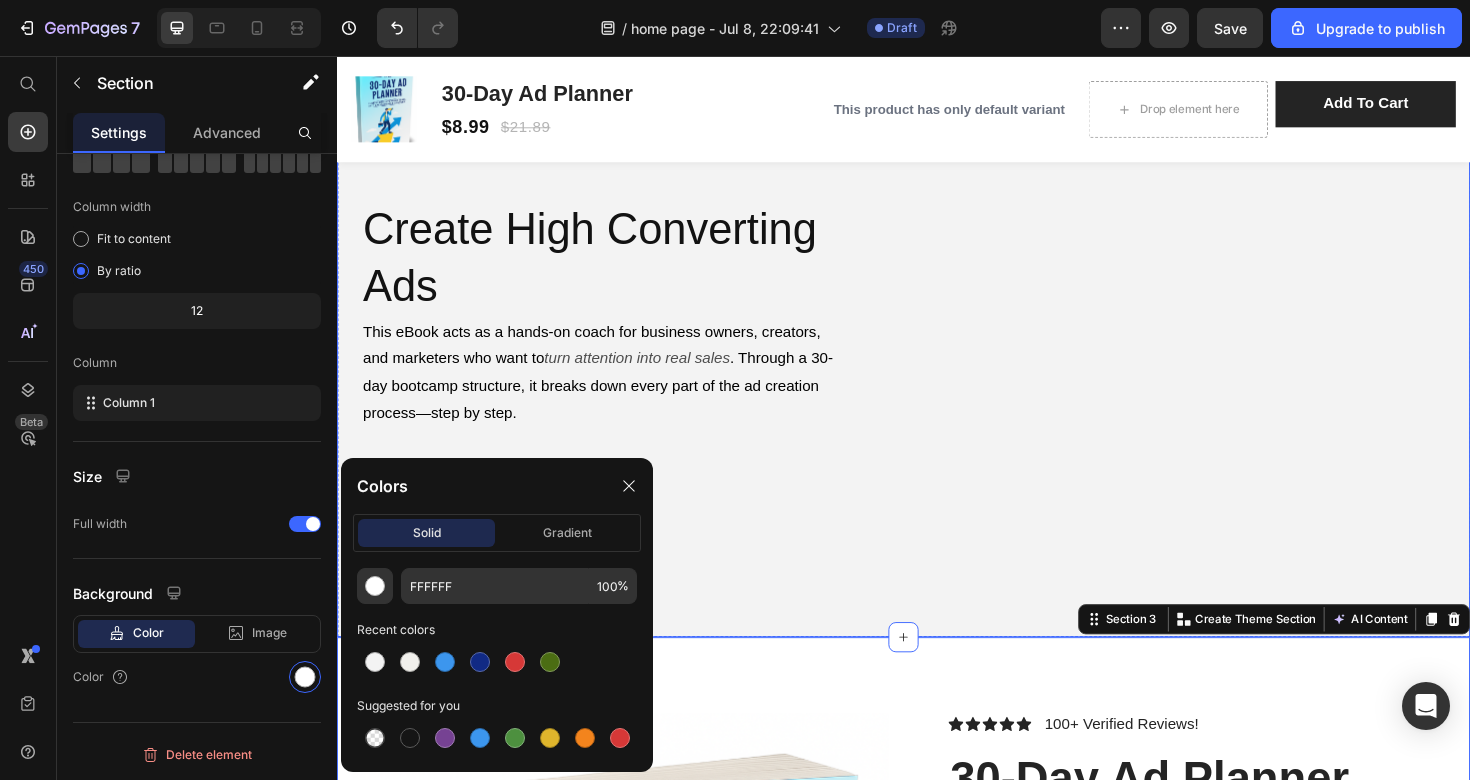 click at bounding box center [937, 292] 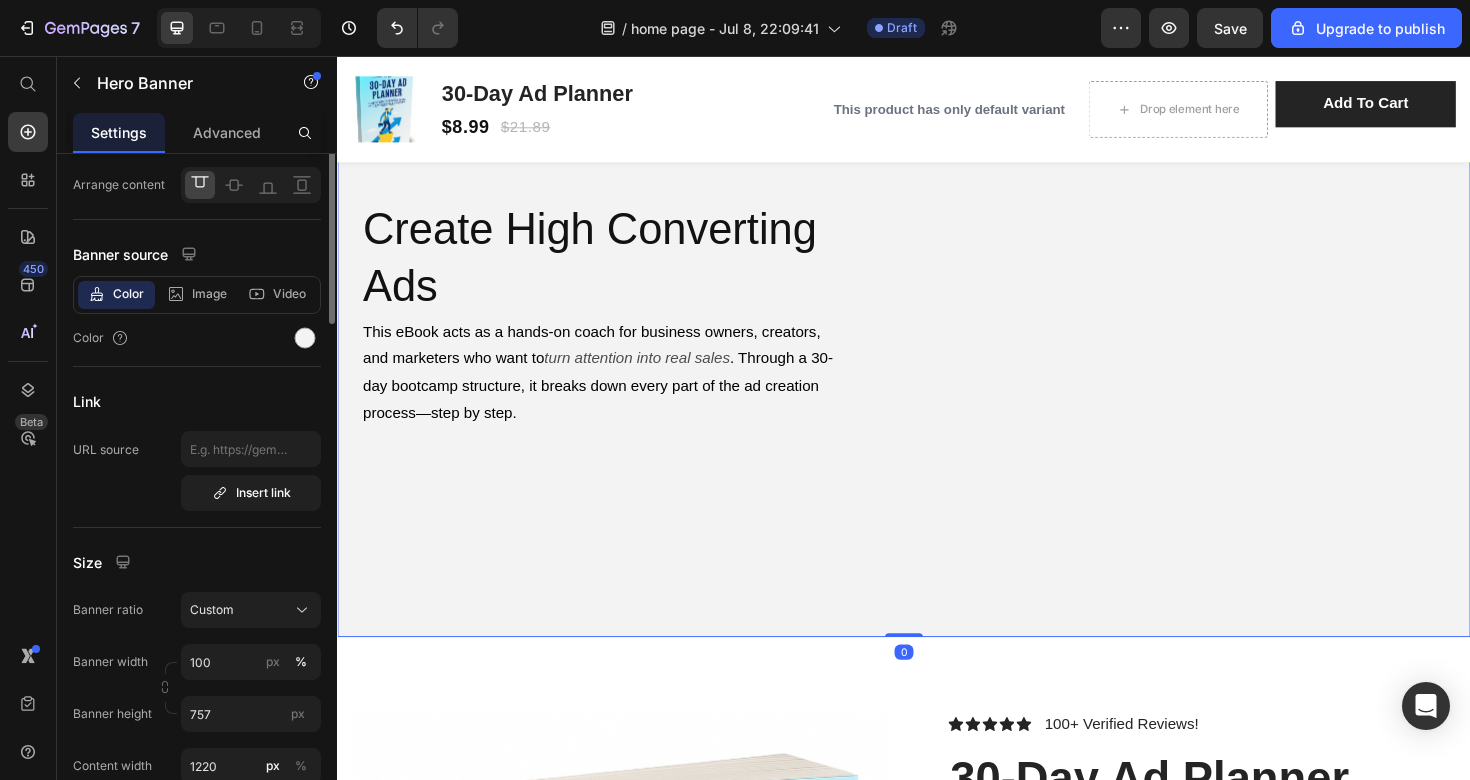 scroll, scrollTop: 0, scrollLeft: 0, axis: both 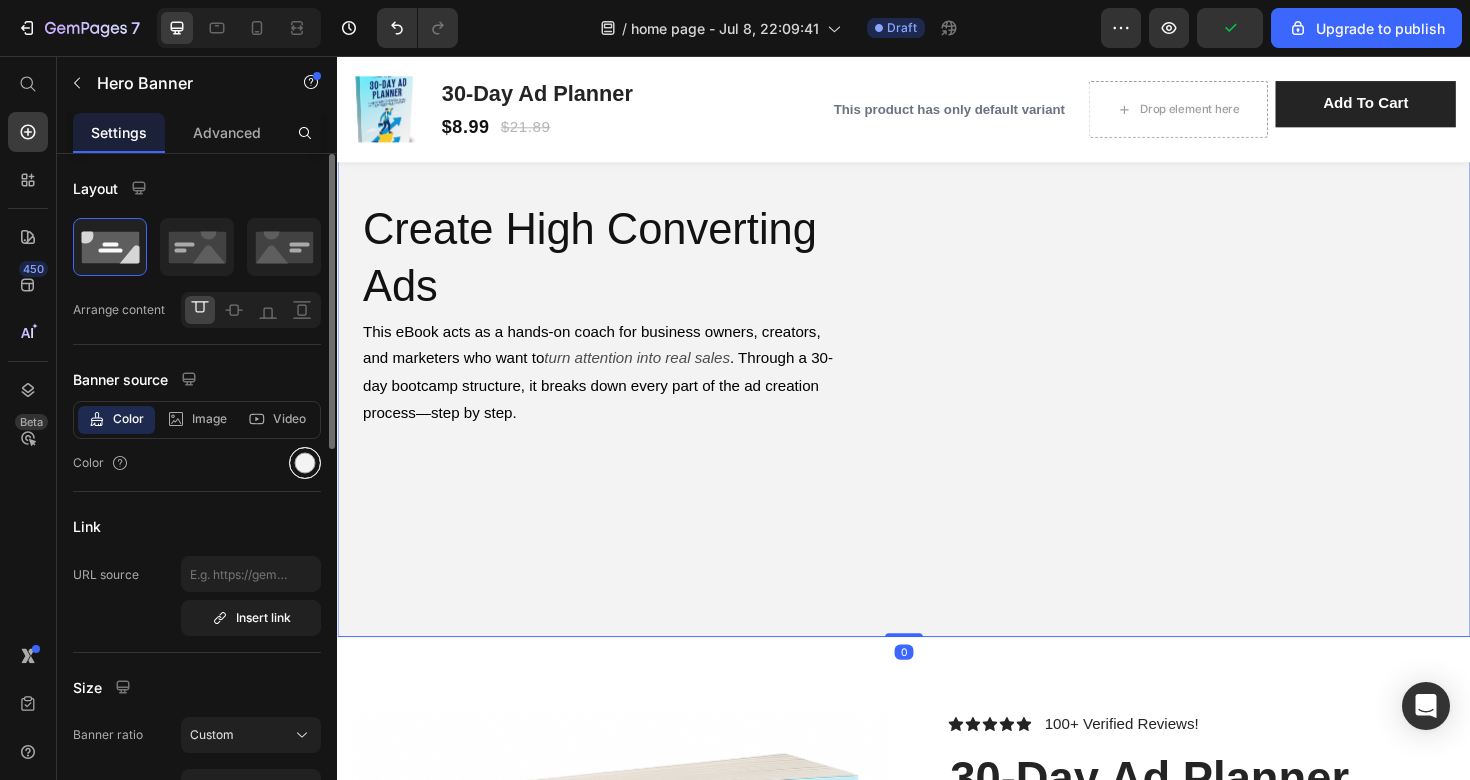 click at bounding box center [305, 463] 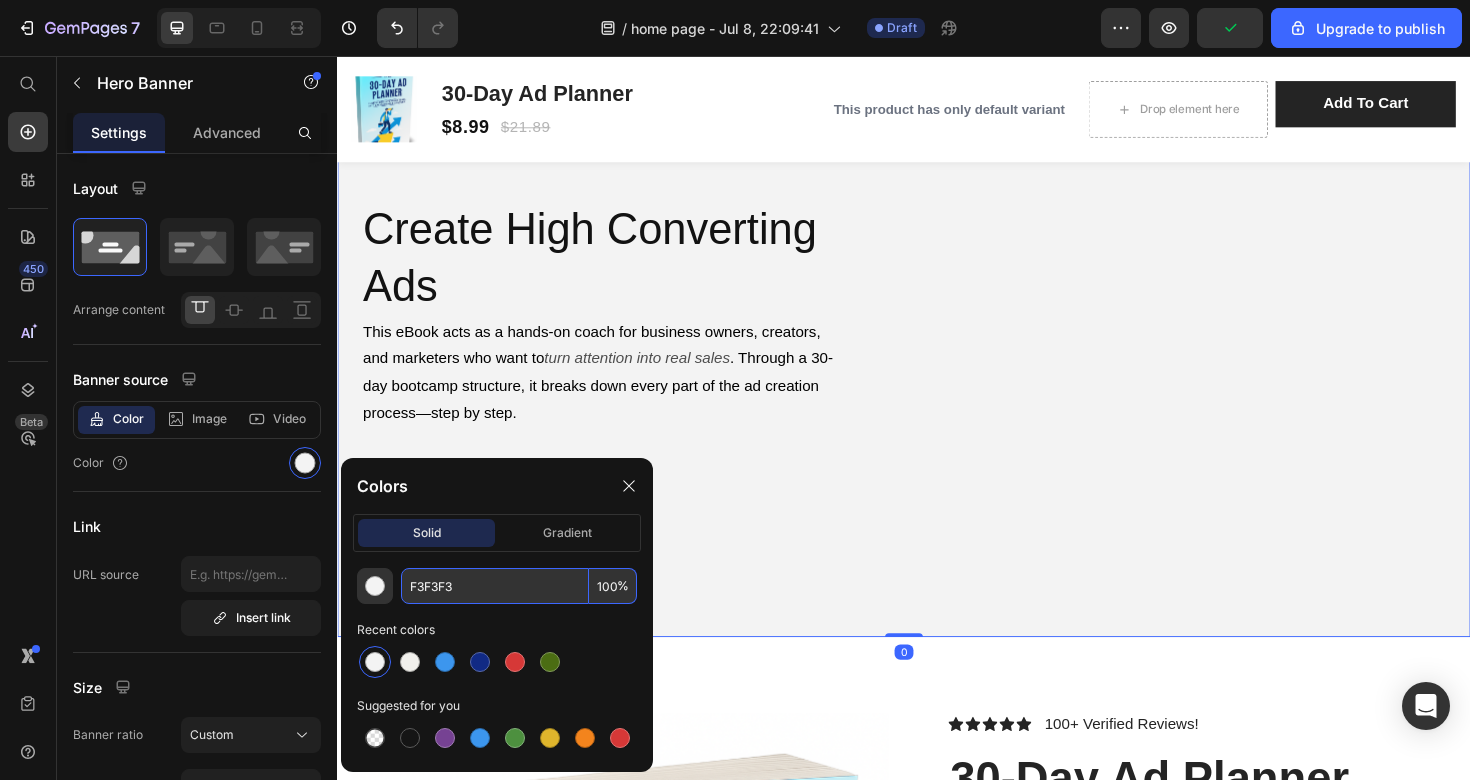 click on "F3F3F3" at bounding box center [495, 586] 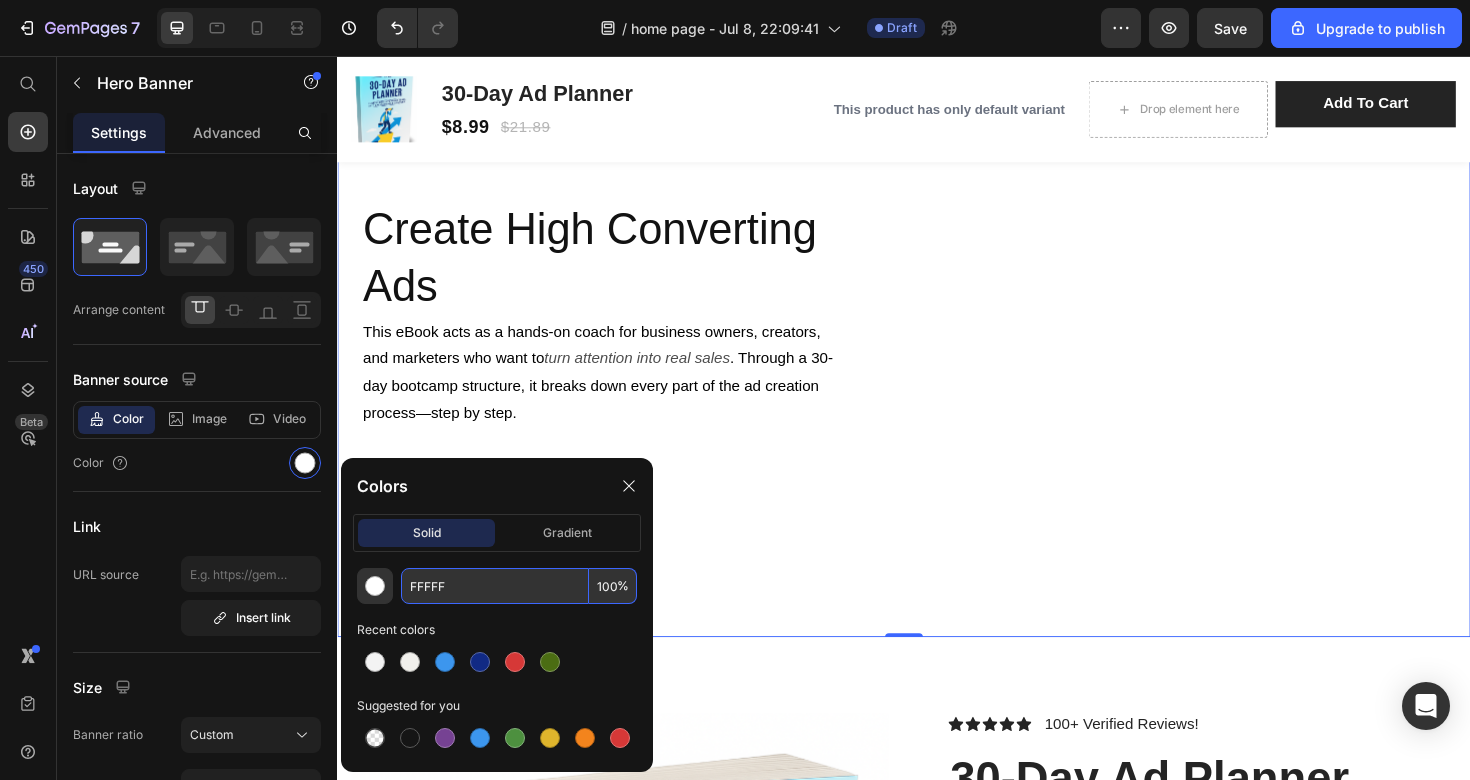 type on "FFF" 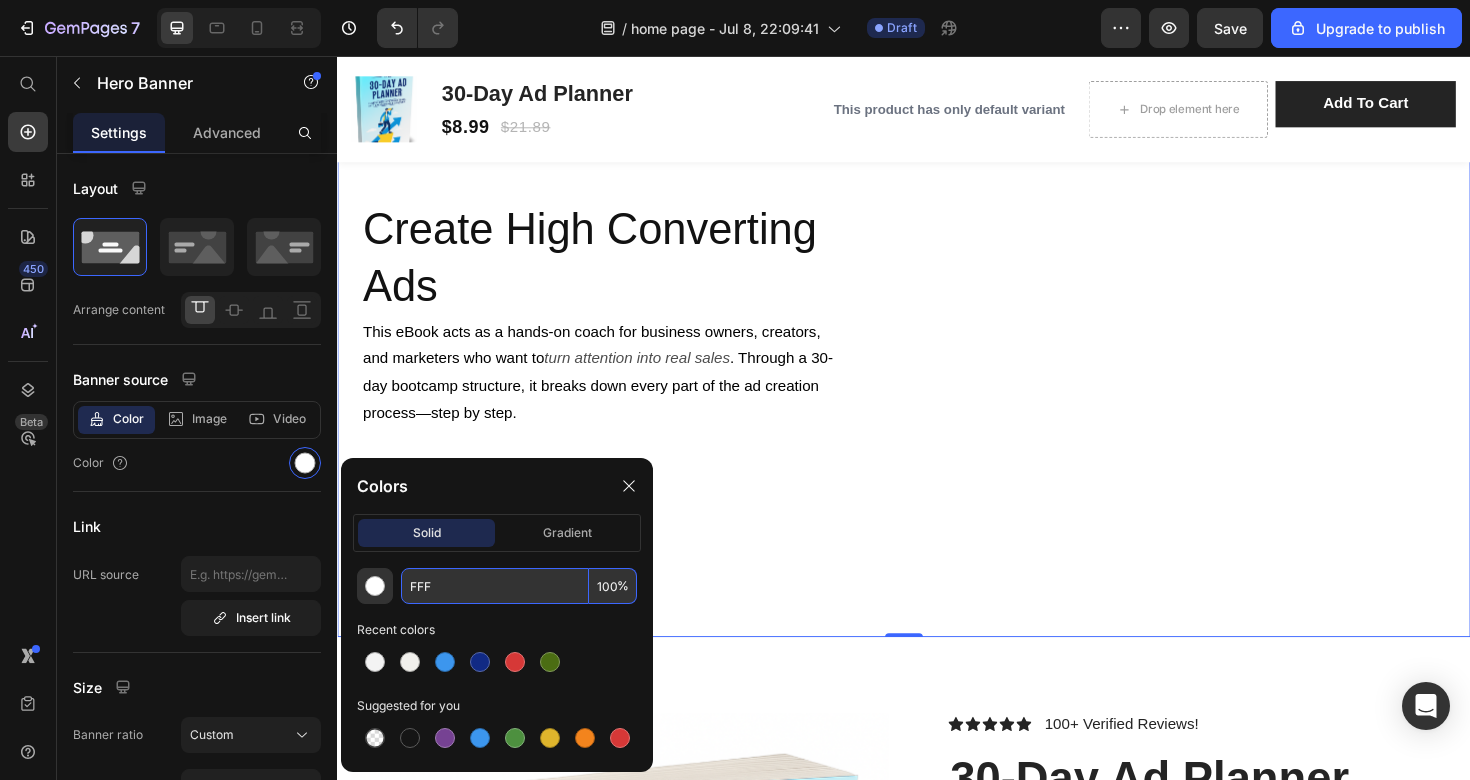 click at bounding box center (937, 292) 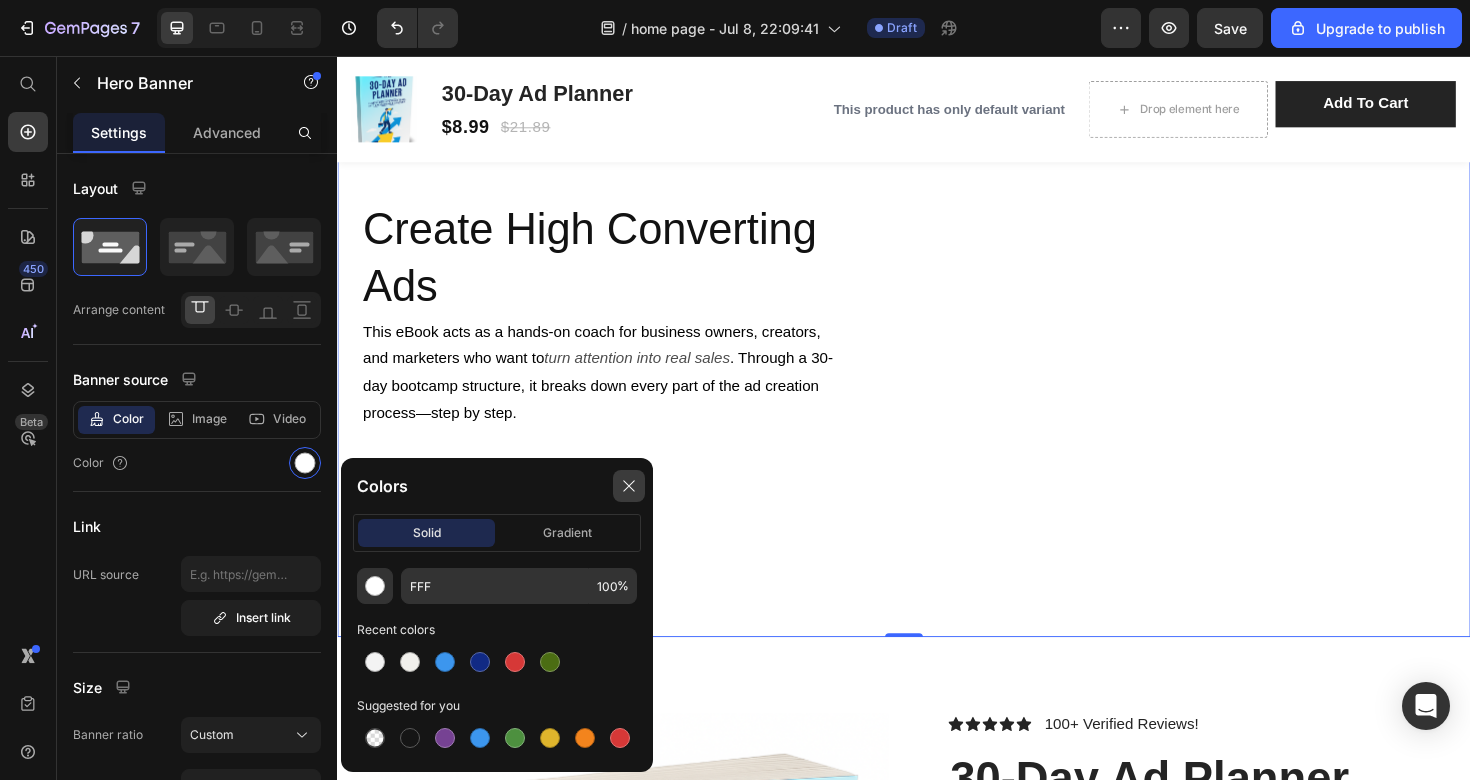 click 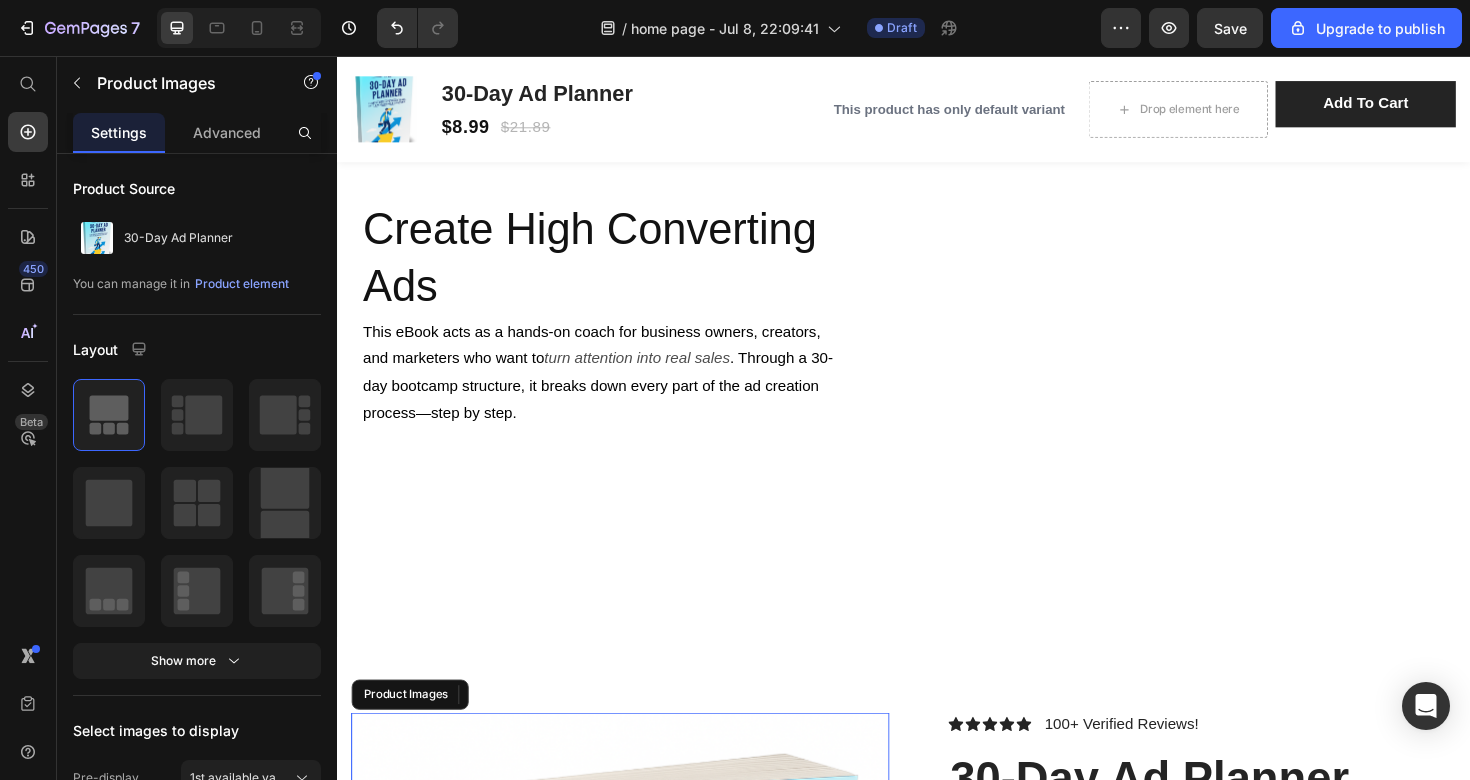 click at bounding box center (637, 1178) 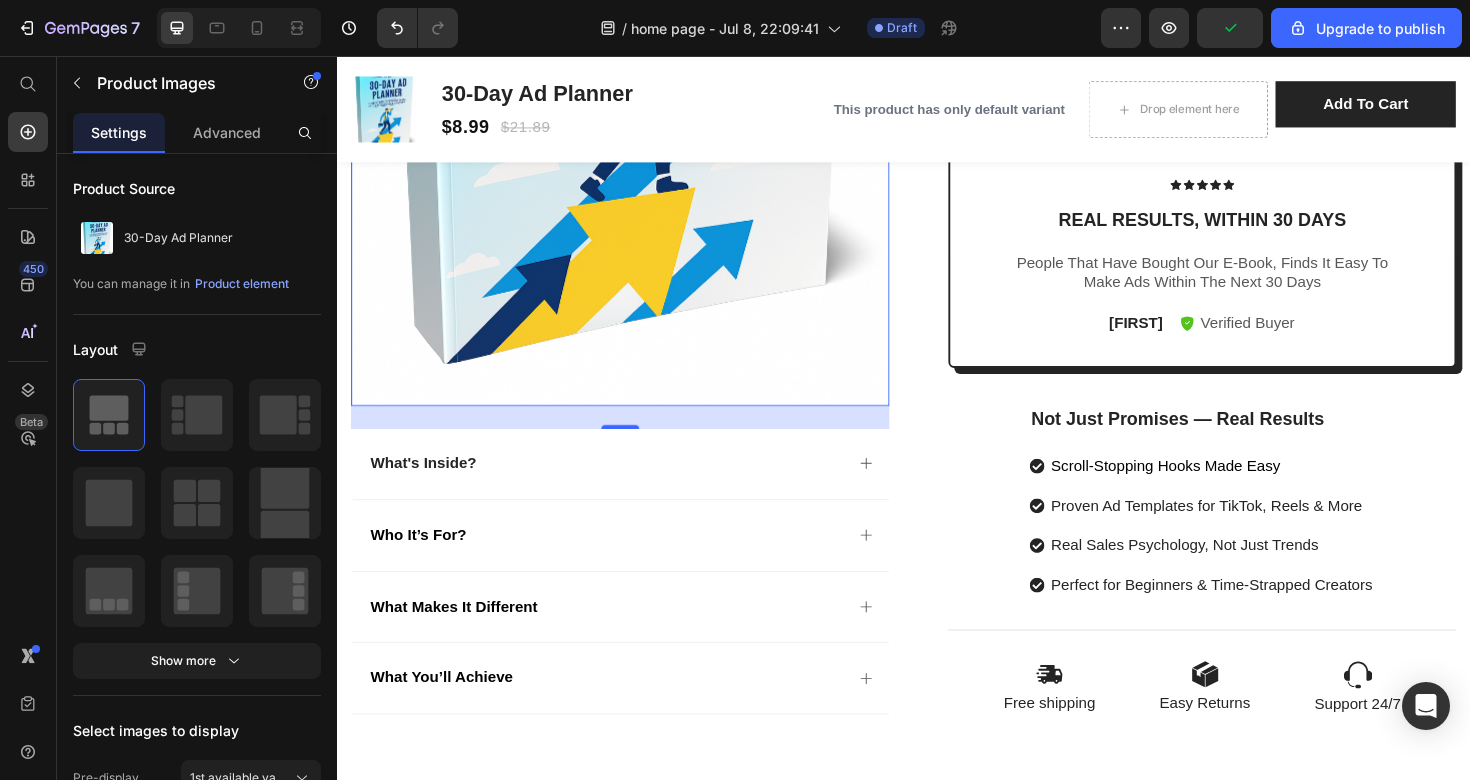 scroll, scrollTop: 1474, scrollLeft: 0, axis: vertical 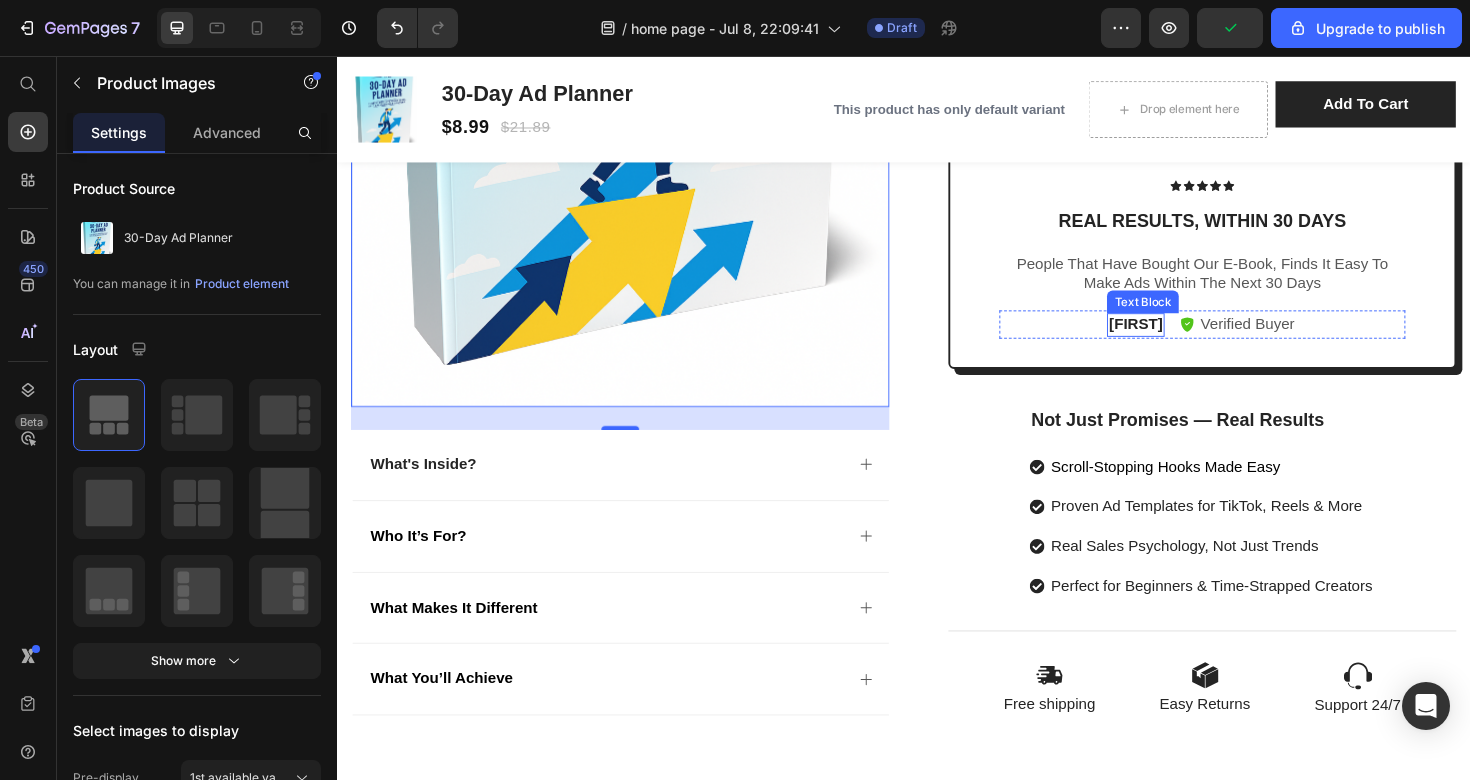 click on "Wawan" at bounding box center (1182, 340) 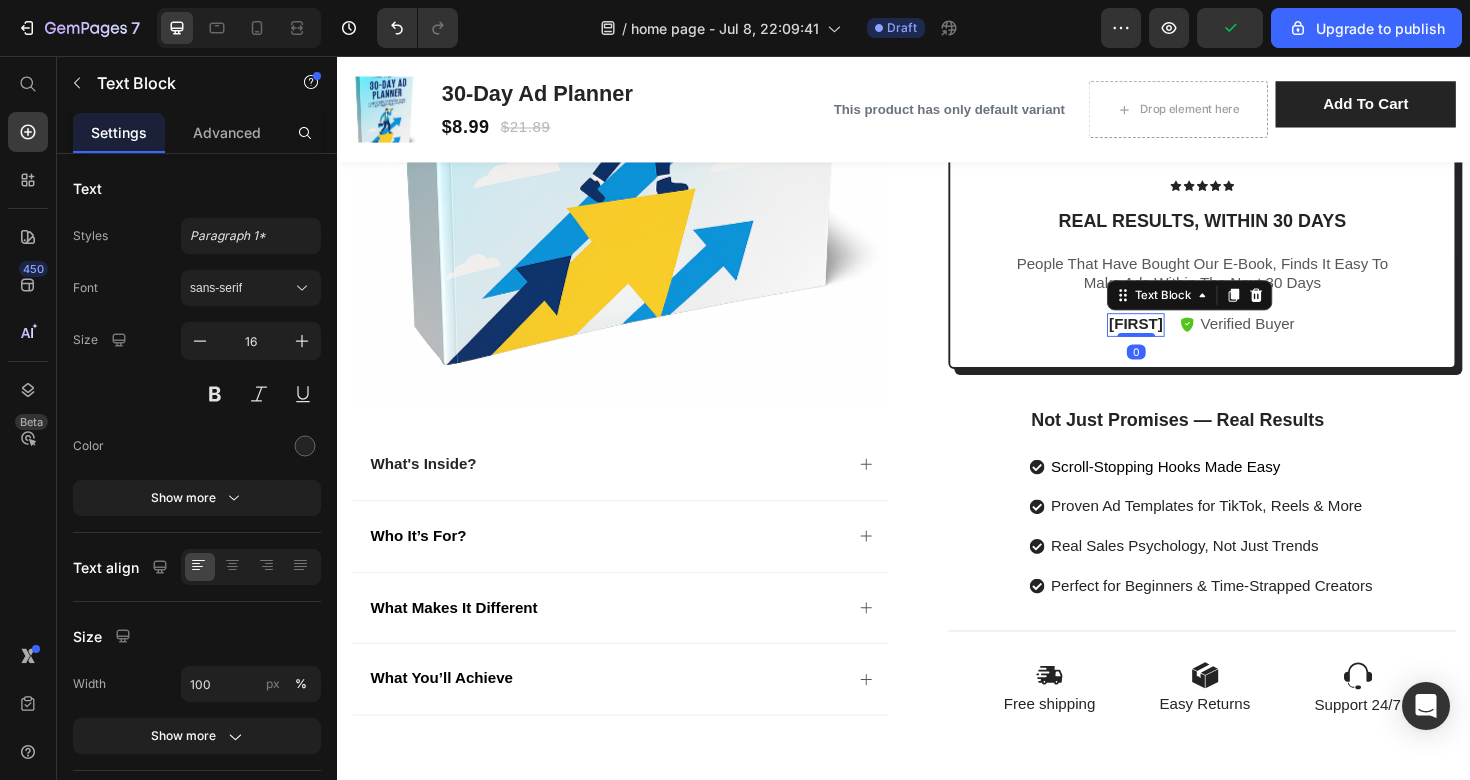 click on "Wawan" at bounding box center [1182, 340] 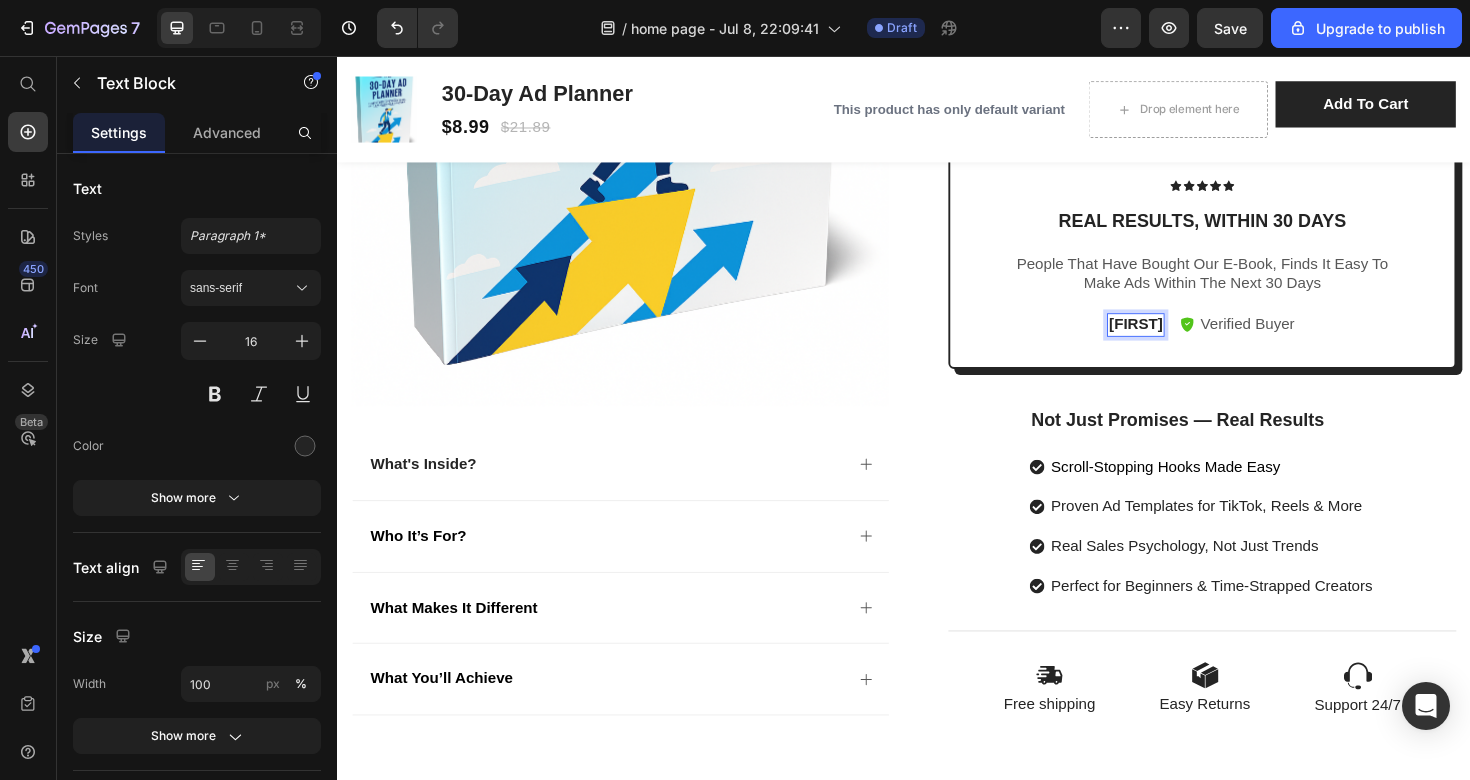 click on "Wawan" at bounding box center (1182, 340) 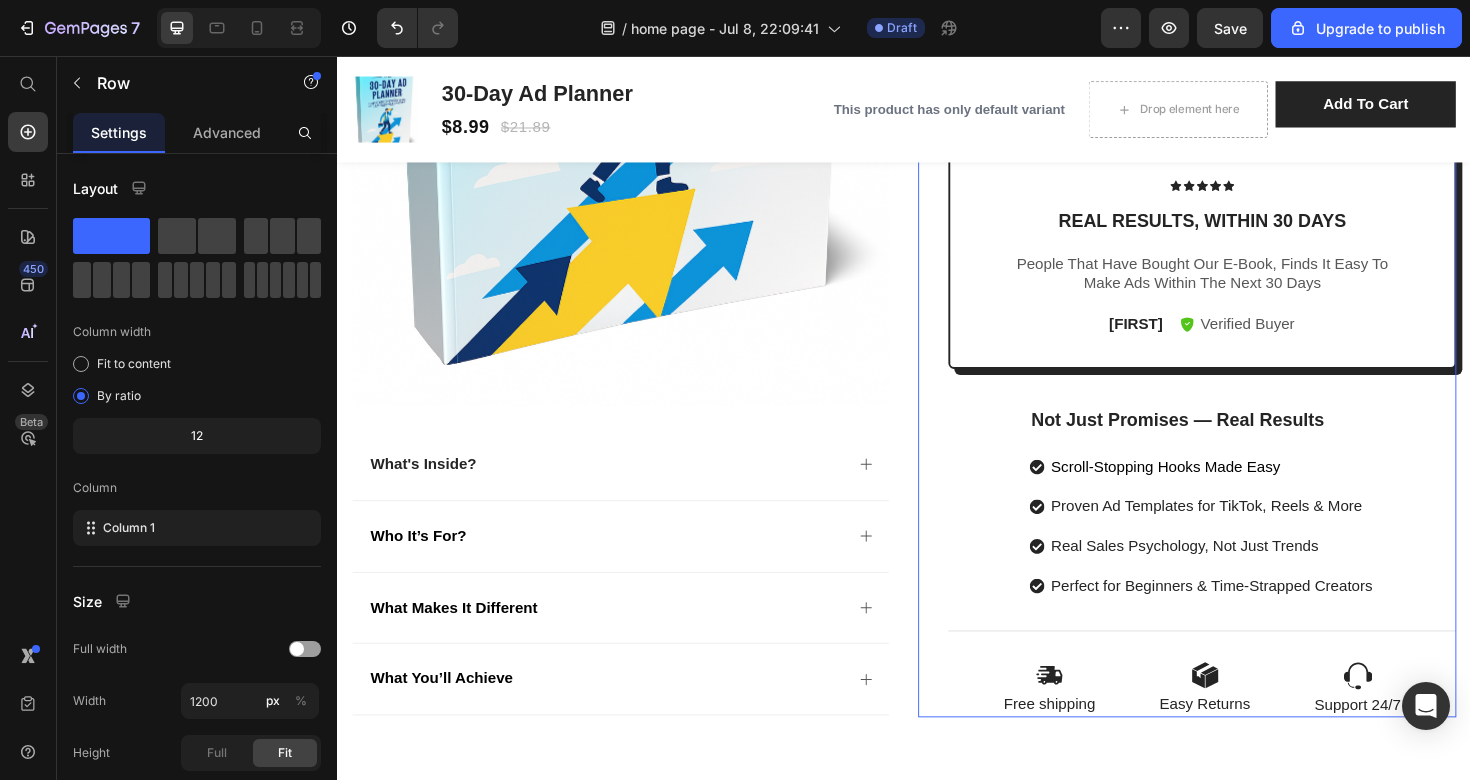 click on "Icon Icon Icon Icon Icon Icon List 100+ Verified Reviews! Text Block Row 30-Day Ad Planner Product Title
Daily steps to win online Item List
Sell more in 30 days Item List
Your ad game, leveled up Item List Row $21.89 Product Price $8.99 Product Price Save $12.90 Discount Tag Row This product has only default variant Product Variants & Swatches
HURRY!  LET BUY NOW Stock Counter Add to cart Add to Cart or 4 interest-free payments of $15.00 with Text Block Image Row Image Image Image Image Image Row Icon Icon Icon Icon Icon Icon List Real results, within 30 days Text Block People That Have Bought Our E-Book, Finds It Easy To Make Ads Within The Next 30 Days Text Block Farhand Text Block   0
Verified Buyer Item List Row Row Not Just Promises — Real Results Text Block Scroll-Stopping Hooks Made Easy Proven Ad Templates for TikTok, Reels & More Real Sales Psychology, Not Just Trends Perfect for Beginners & Time-Strapped Creators Item List" at bounding box center [1253, 164] 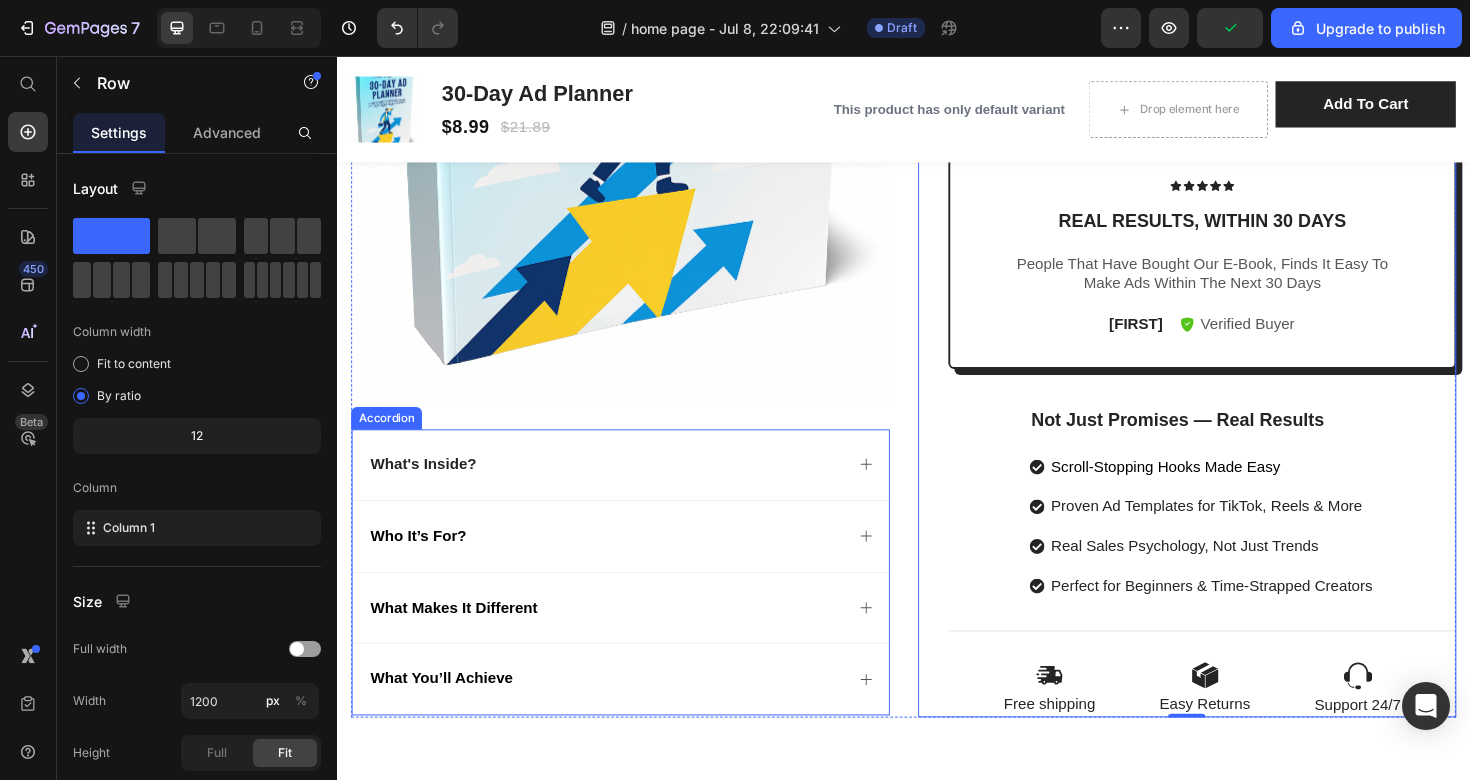 click on "What's Inside?" at bounding box center [637, 488] 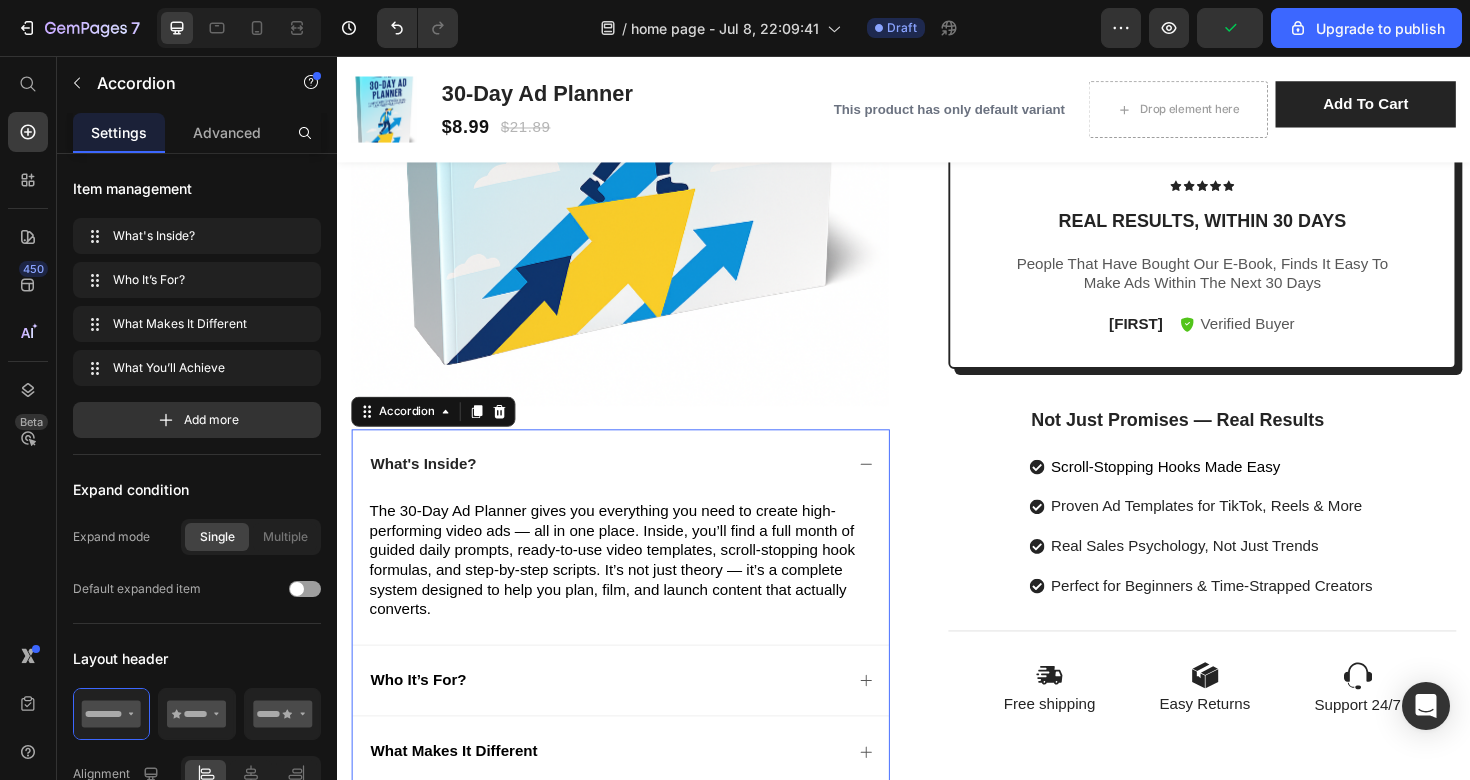 click on "What's Inside?" at bounding box center (621, 488) 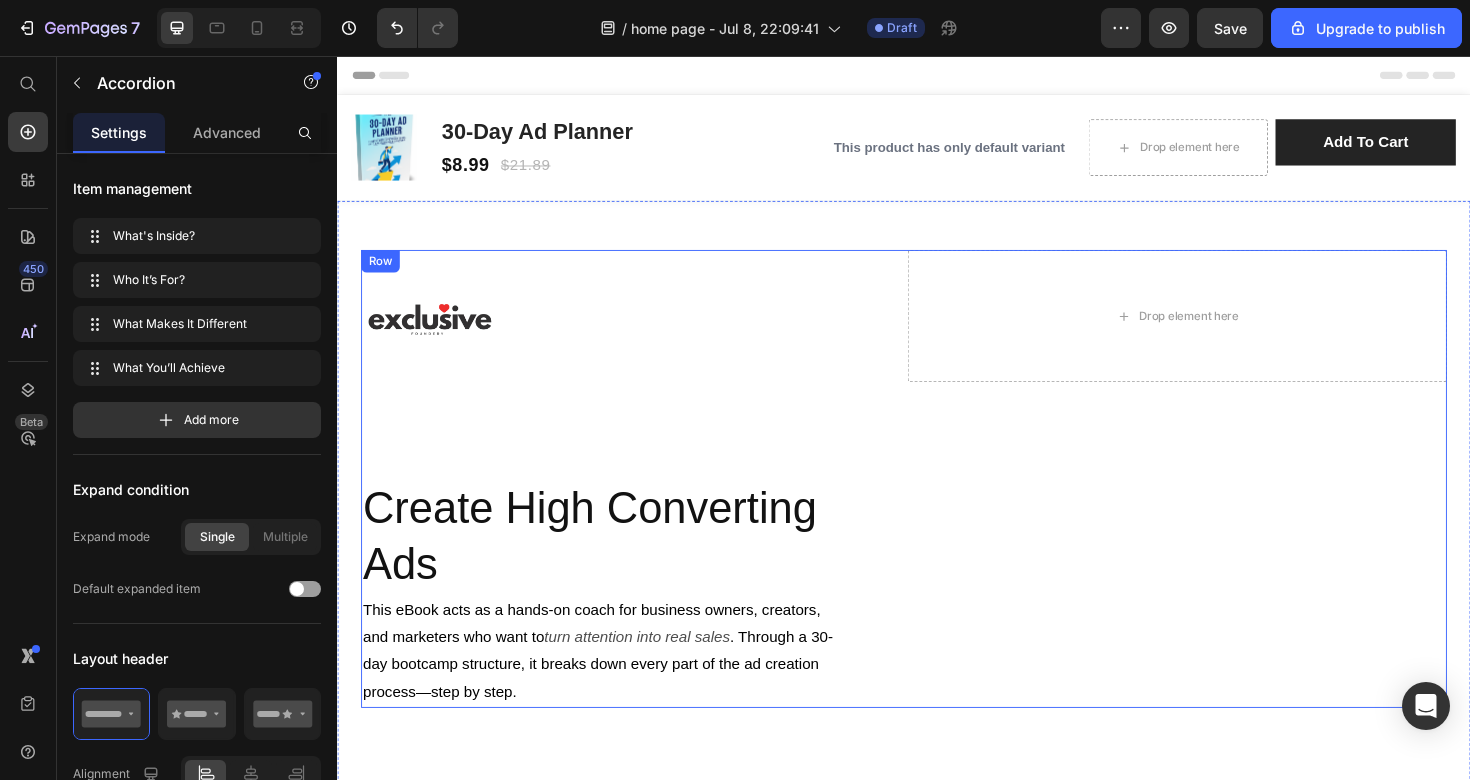 scroll, scrollTop: 0, scrollLeft: 0, axis: both 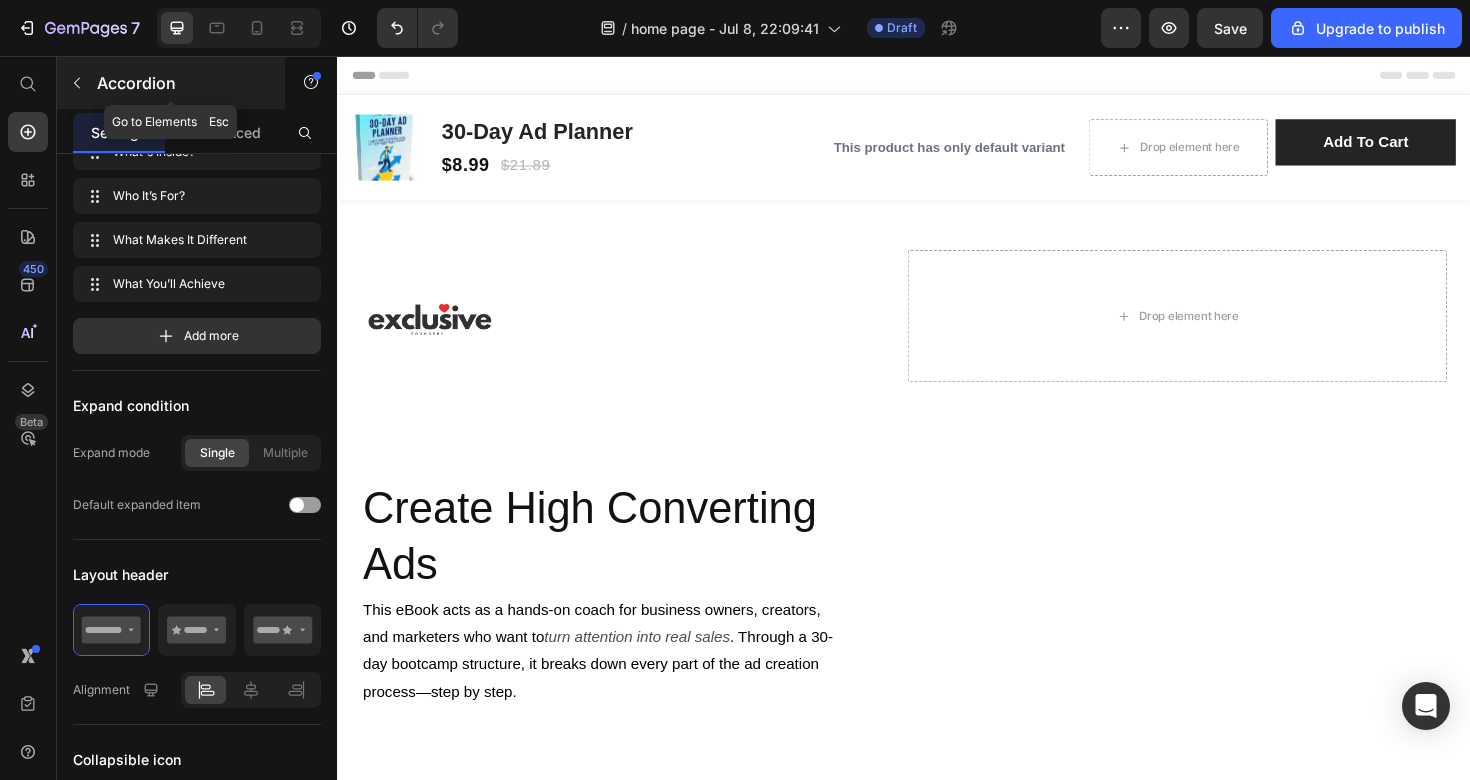 click 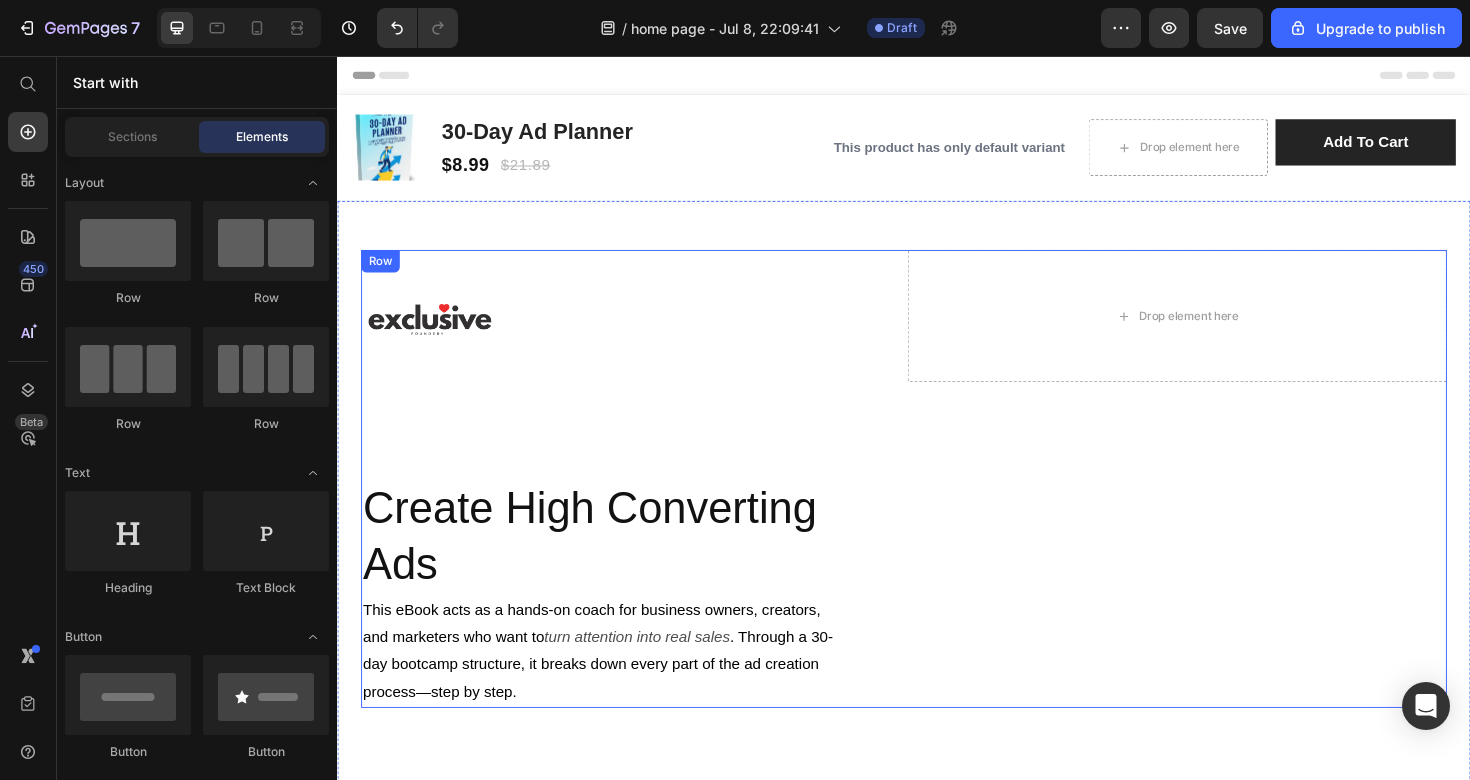 click on "Image
Drop element here Row Create High Converting Ads Heading This eBook acts as a hands-on coach for business owners, creators, and marketers who want to  turn attention into real sales . Through a 30-day bootcamp structure, it breaks down every part of the ad creation process—step by step. Text Block Row" at bounding box center [937, 503] 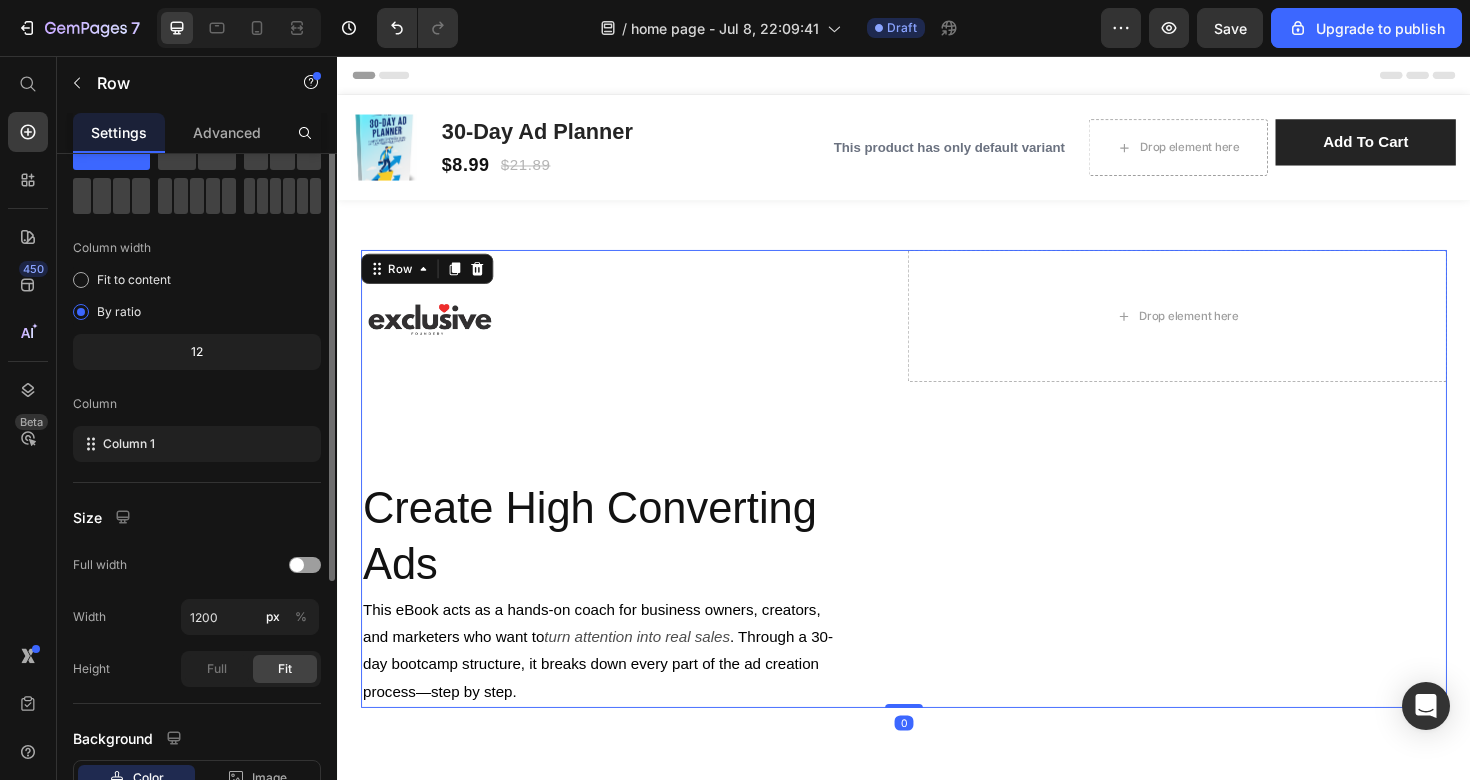 scroll, scrollTop: 0, scrollLeft: 0, axis: both 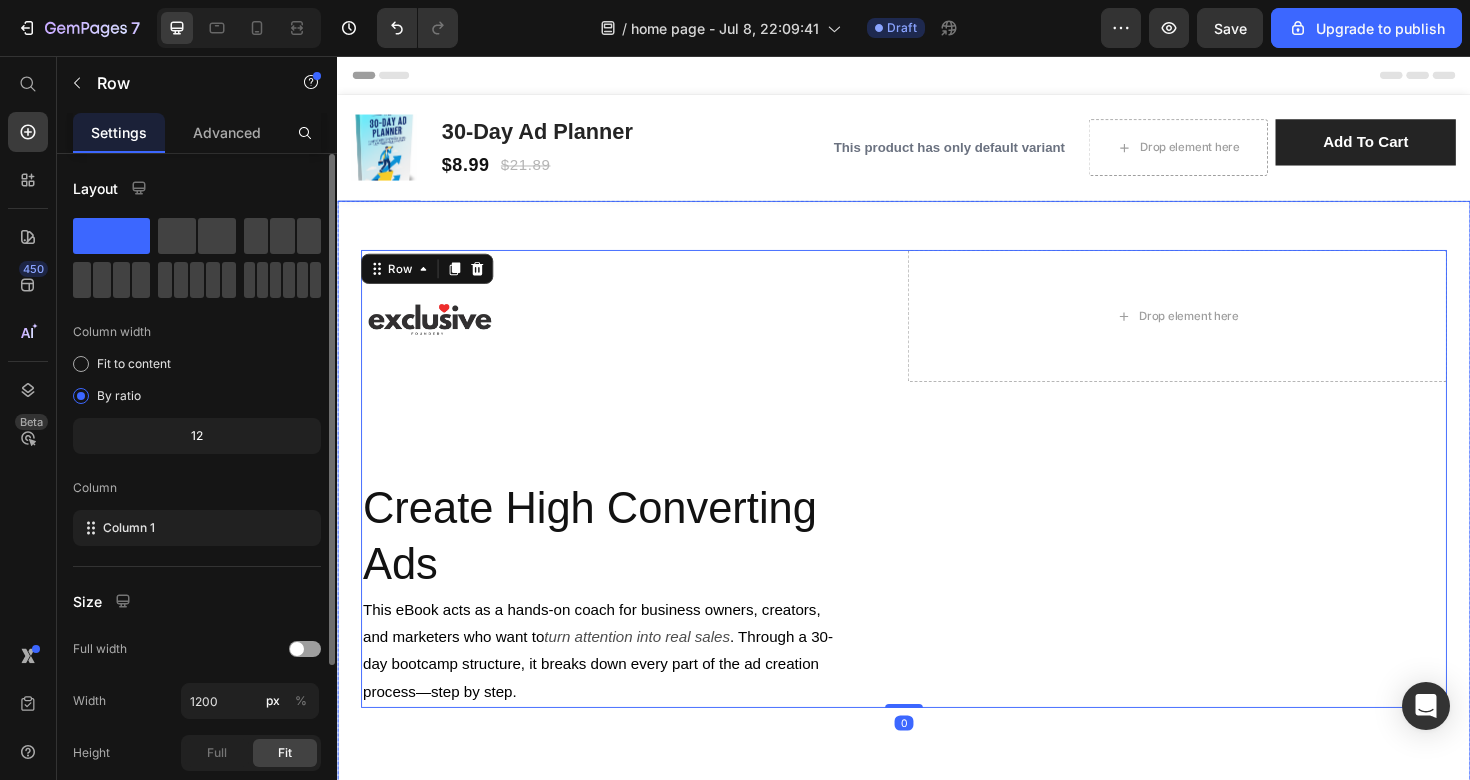 click on "Image
Drop element here Row Create High Converting Ads Heading This eBook acts as a hands-on coach for business owners, creators, and marketers who want to  turn attention into real sales . Through a 30-day bootcamp structure, it breaks down every part of the ad creation process—step by step. Text Block Row Row   0" at bounding box center [937, 477] 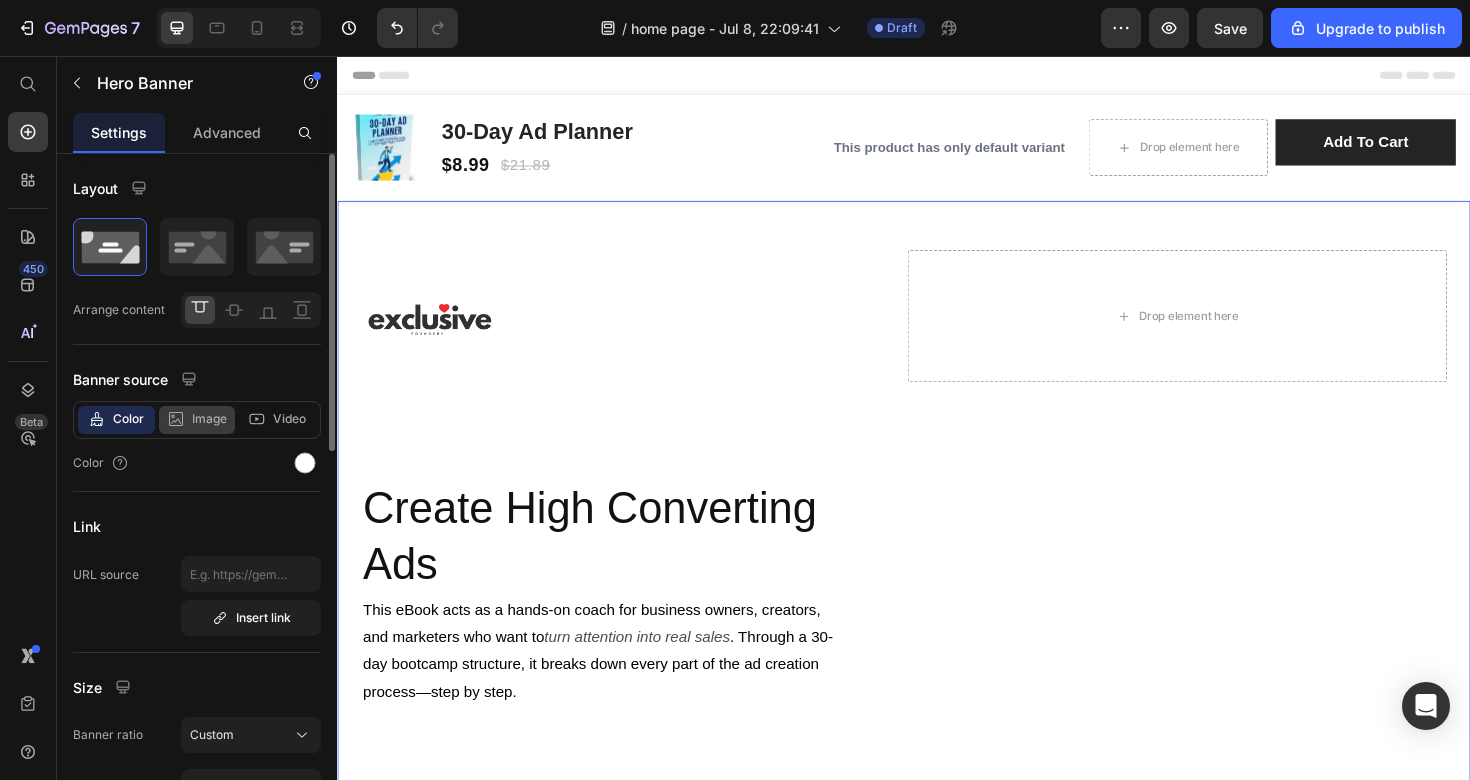 click on "Image" 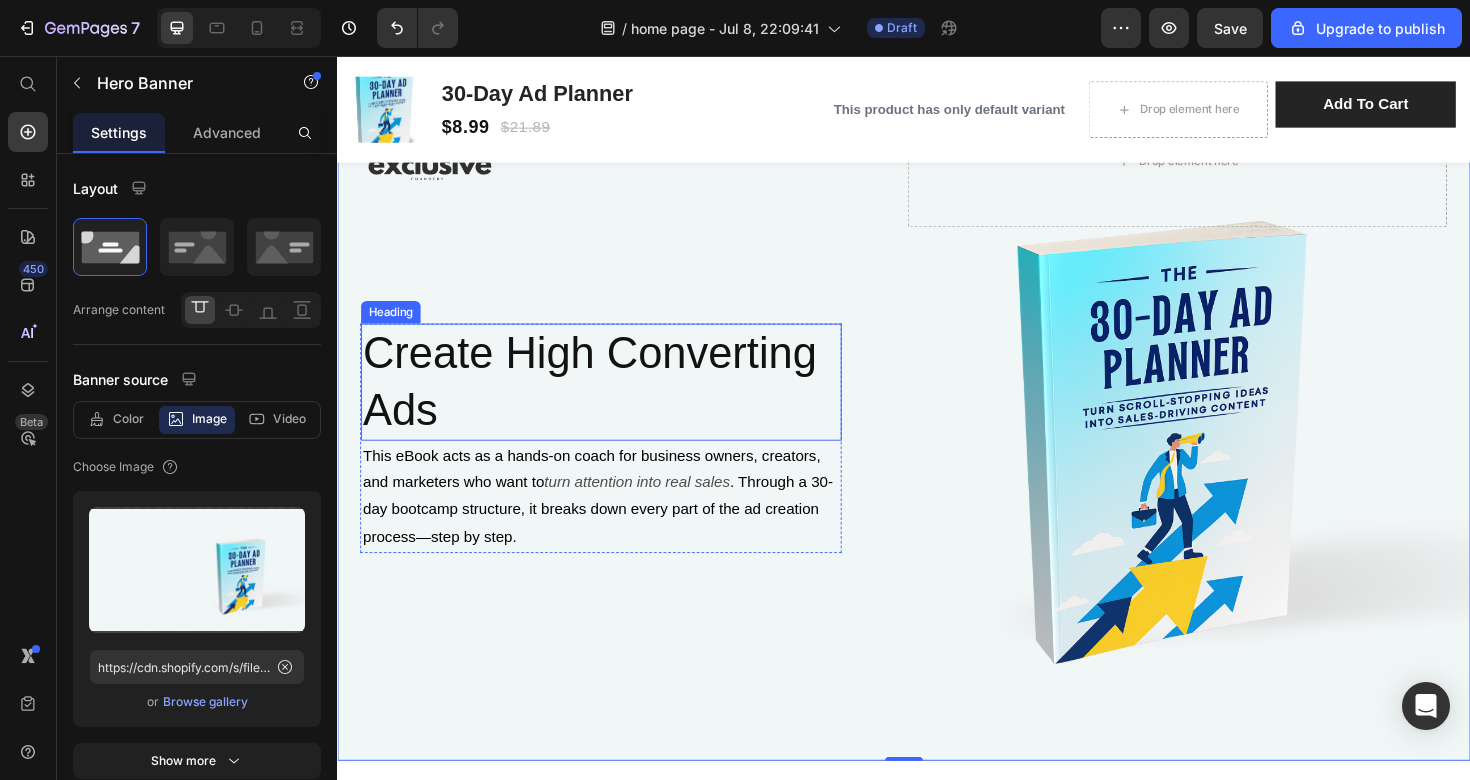 scroll, scrollTop: 170, scrollLeft: 0, axis: vertical 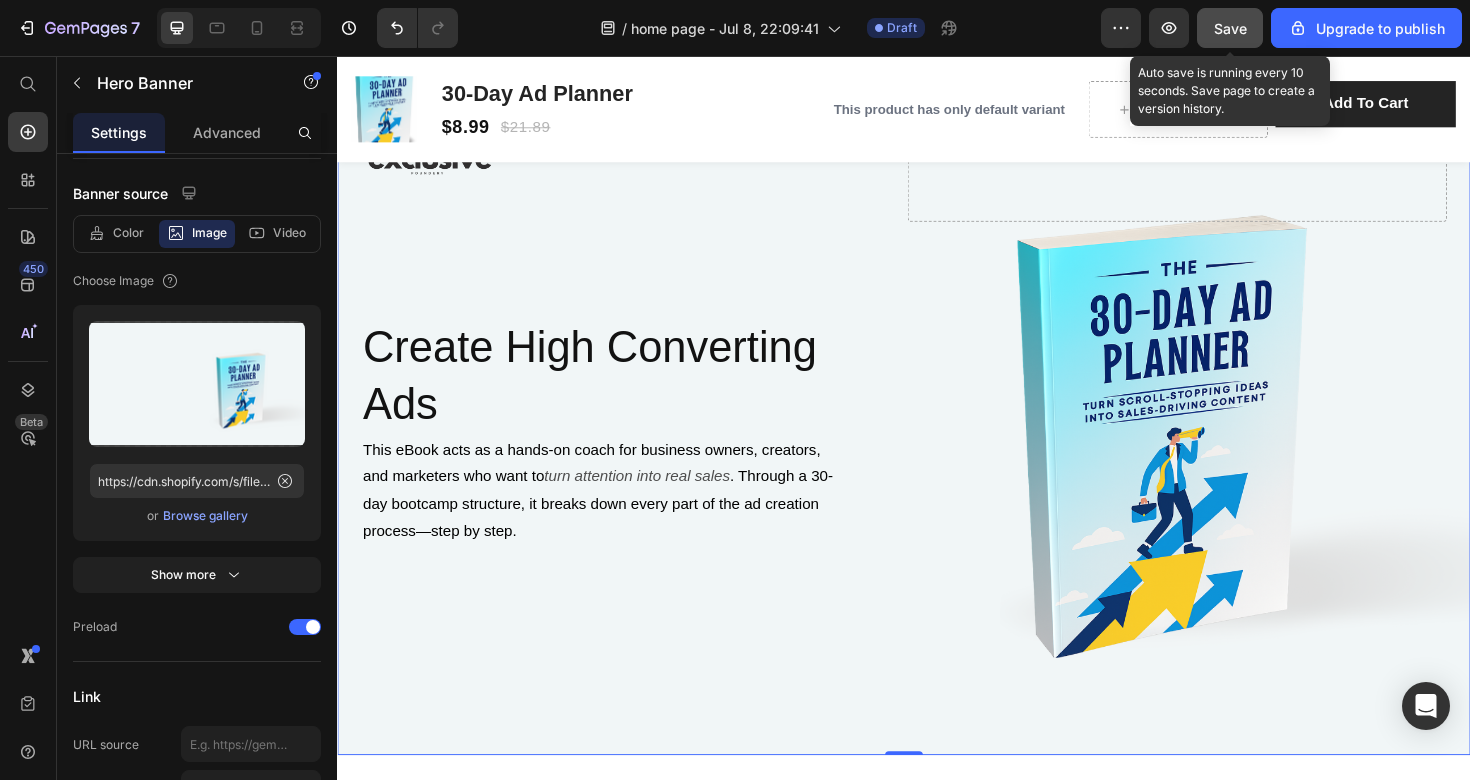 click on "Save" at bounding box center [1230, 28] 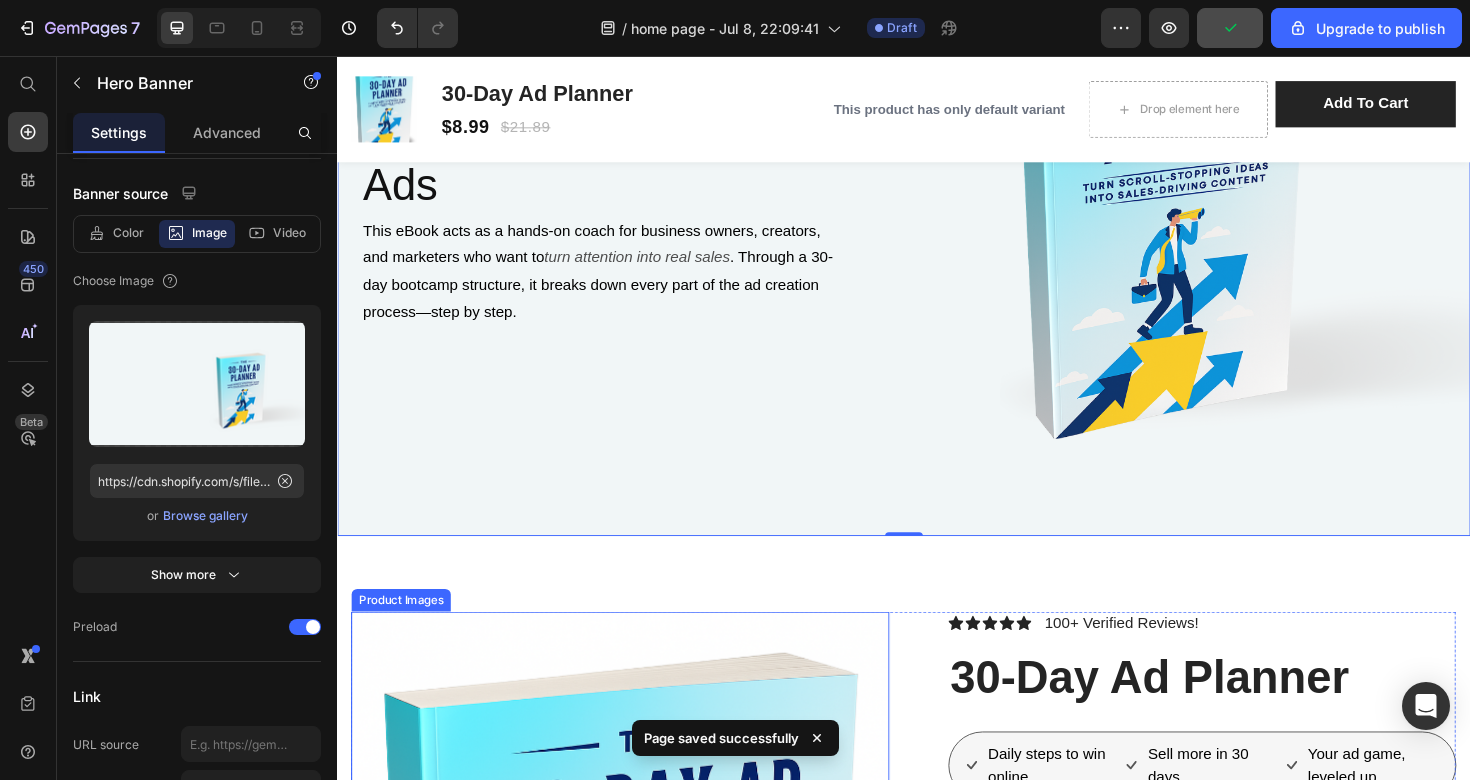 scroll, scrollTop: 408, scrollLeft: 0, axis: vertical 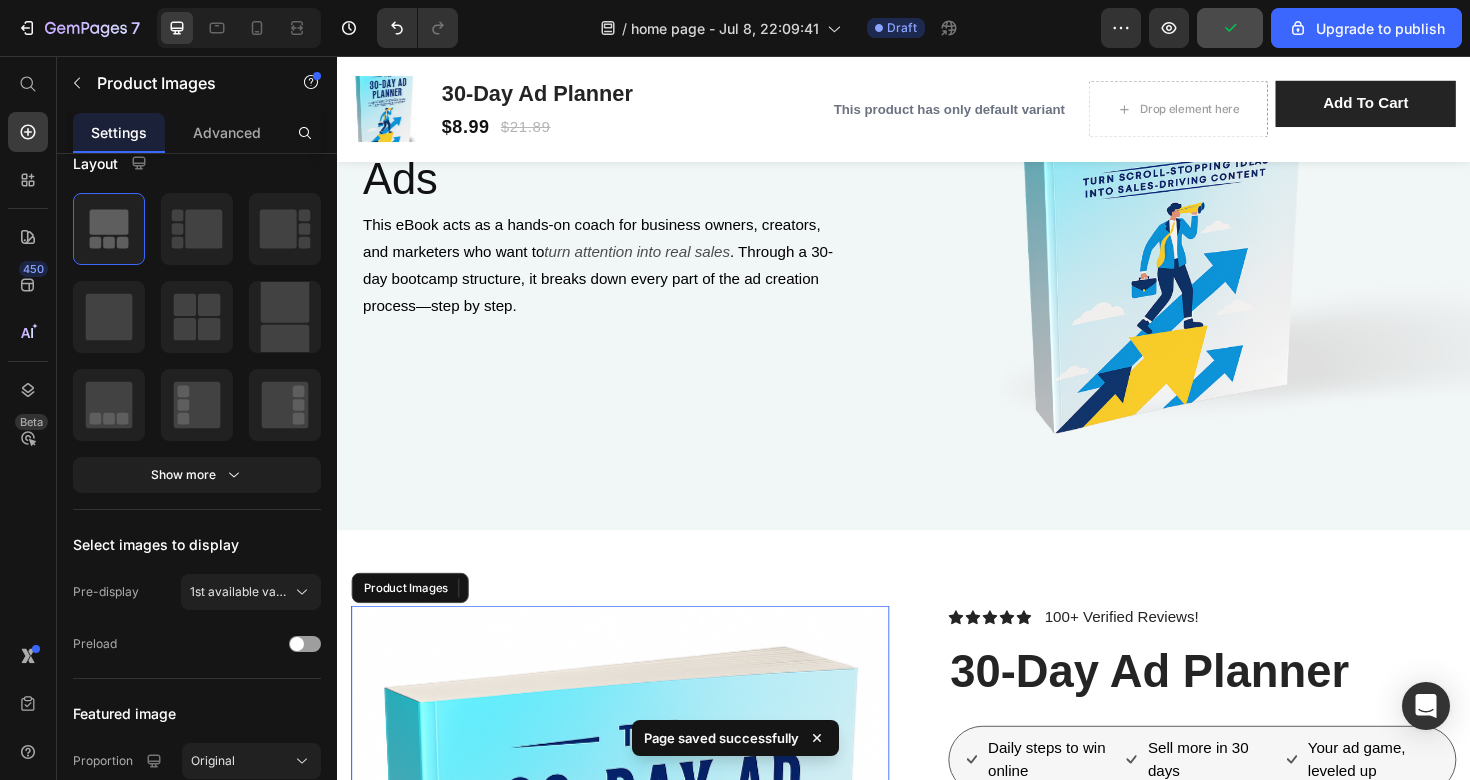 click at bounding box center [637, 1065] 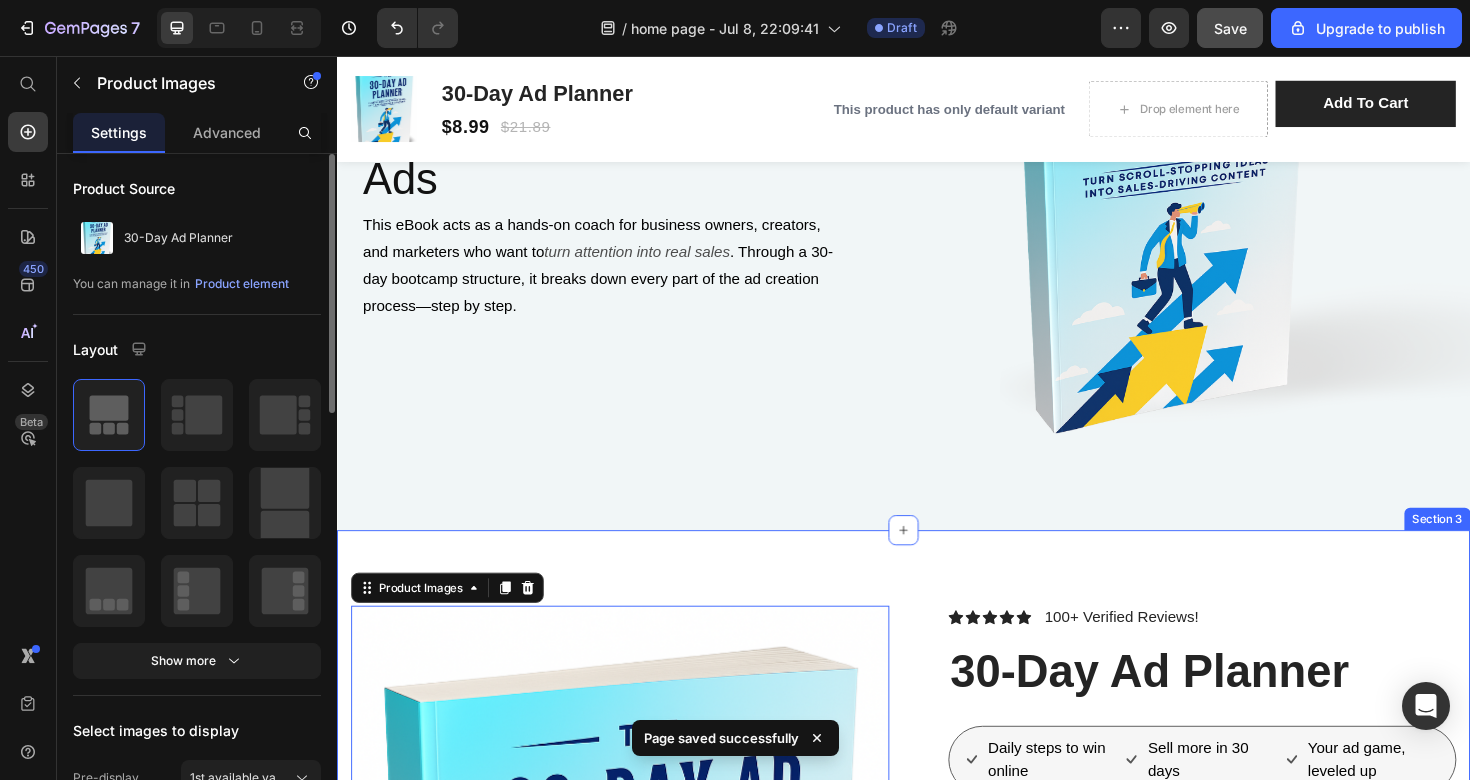 click on "Product Images   24
What's Inside?
Who It’s For?
What Makes It Different
What You’ll Achieve   Accordion Icon Icon Icon Icon Icon Icon List 100+ Verified Reviews! Text Block Row 30-Day Ad Planner Product Title
Daily steps to win online Item List
Sell more in 30 days Item List
Your ad game, leveled up Item List Row $21.89 Product Price $8.99 Product Price Save $12.90 Discount Tag Row This product has only default variant Product Variants & Swatches
HURRY!  LET BUY NOW Stock Counter Add to cart Add to Cart or 4 interest-free payments of $15.00 with Text Block Image Row Image Image Image Image Image Row Icon Icon Icon Icon Icon Icon List Real results, within 30 days Text Block People That Have Bought Our E-Book, Finds It Easy To Make Ads Within The Next 30 Days" at bounding box center [937, 1222] 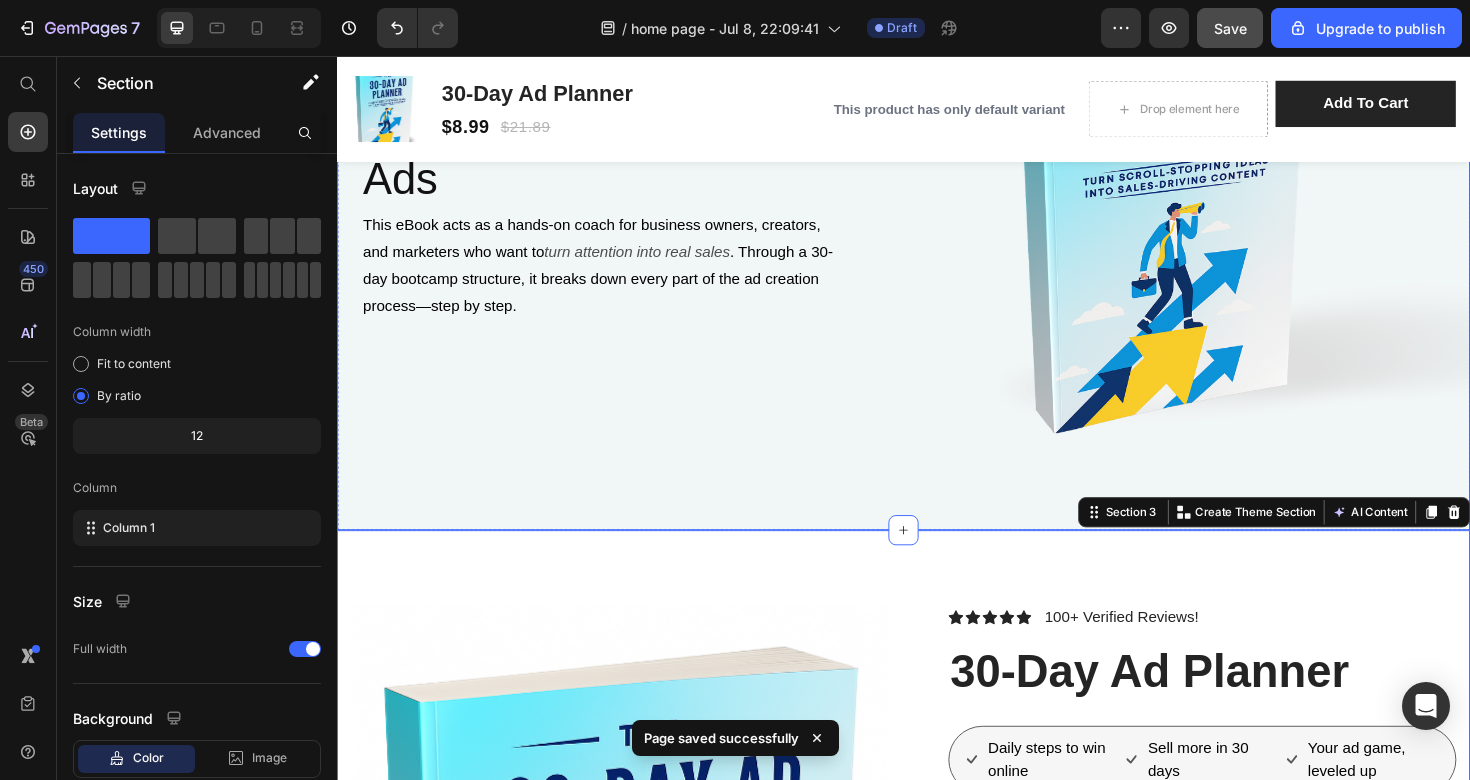 click at bounding box center [937, 179] 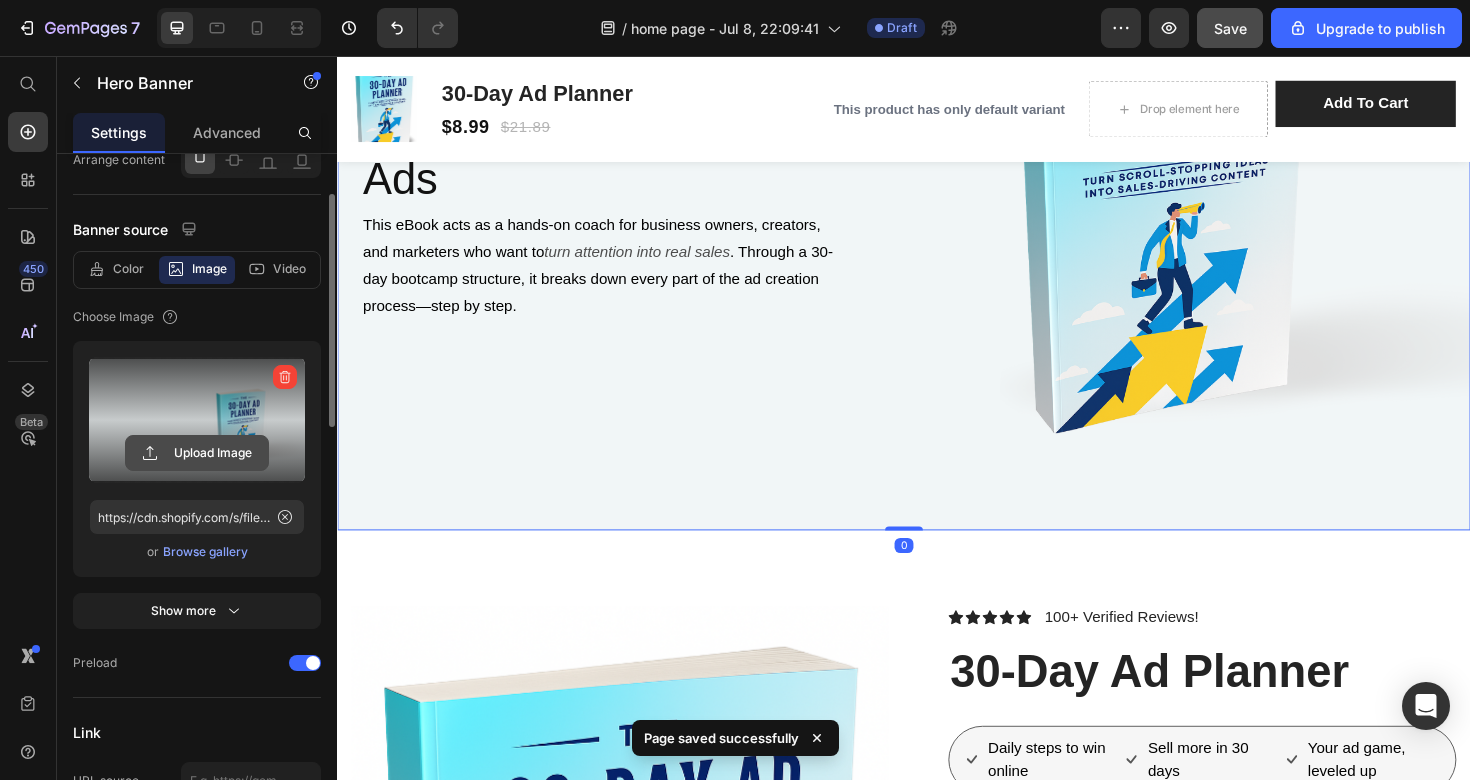 scroll, scrollTop: 154, scrollLeft: 0, axis: vertical 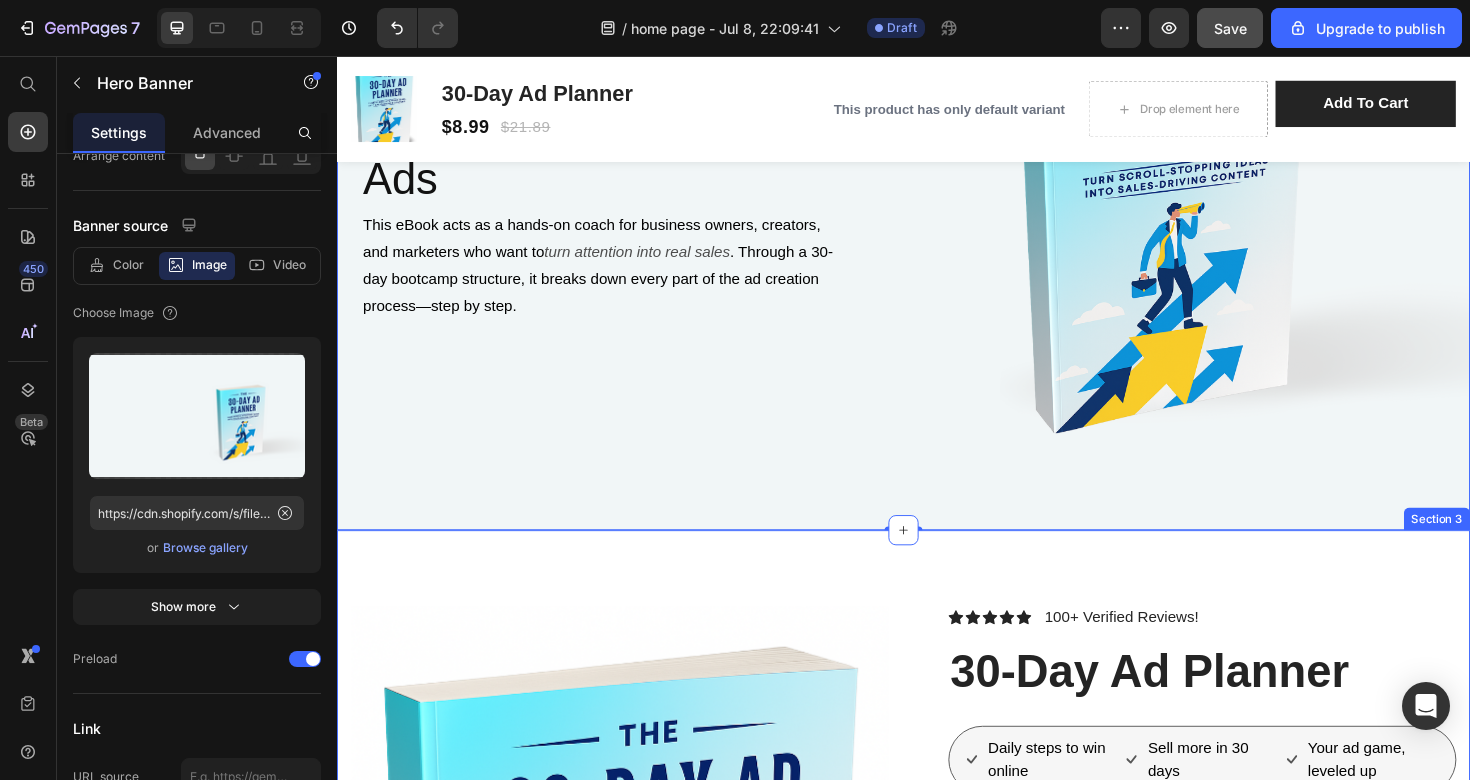 click on "Product Images
What's Inside?
Who It’s For?
What Makes It Different
What You’ll Achieve   Accordion Icon Icon Icon Icon Icon Icon List 100+ Verified Reviews! Text Block Row 30-Day Ad Planner Product Title
Daily steps to win online Item List
Sell more in 30 days Item List
Your ad game, leveled up Item List Row $21.89 Product Price $8.99 Product Price Save $12.90 Discount Tag Row This product has only default variant Product Variants & Swatches
HURRY!  LET BUY NOW Stock Counter Add to cart Add to Cart or 4 interest-free payments of $15.00 with Text Block Image Row Image Image Image Image Image Row Icon Icon Icon Icon Icon Icon List Real results, within 30 days Text Block People That Have Bought Our E-Book, Finds It Easy To Make Ads Within The Next 30 Days Text Block" at bounding box center [937, 1222] 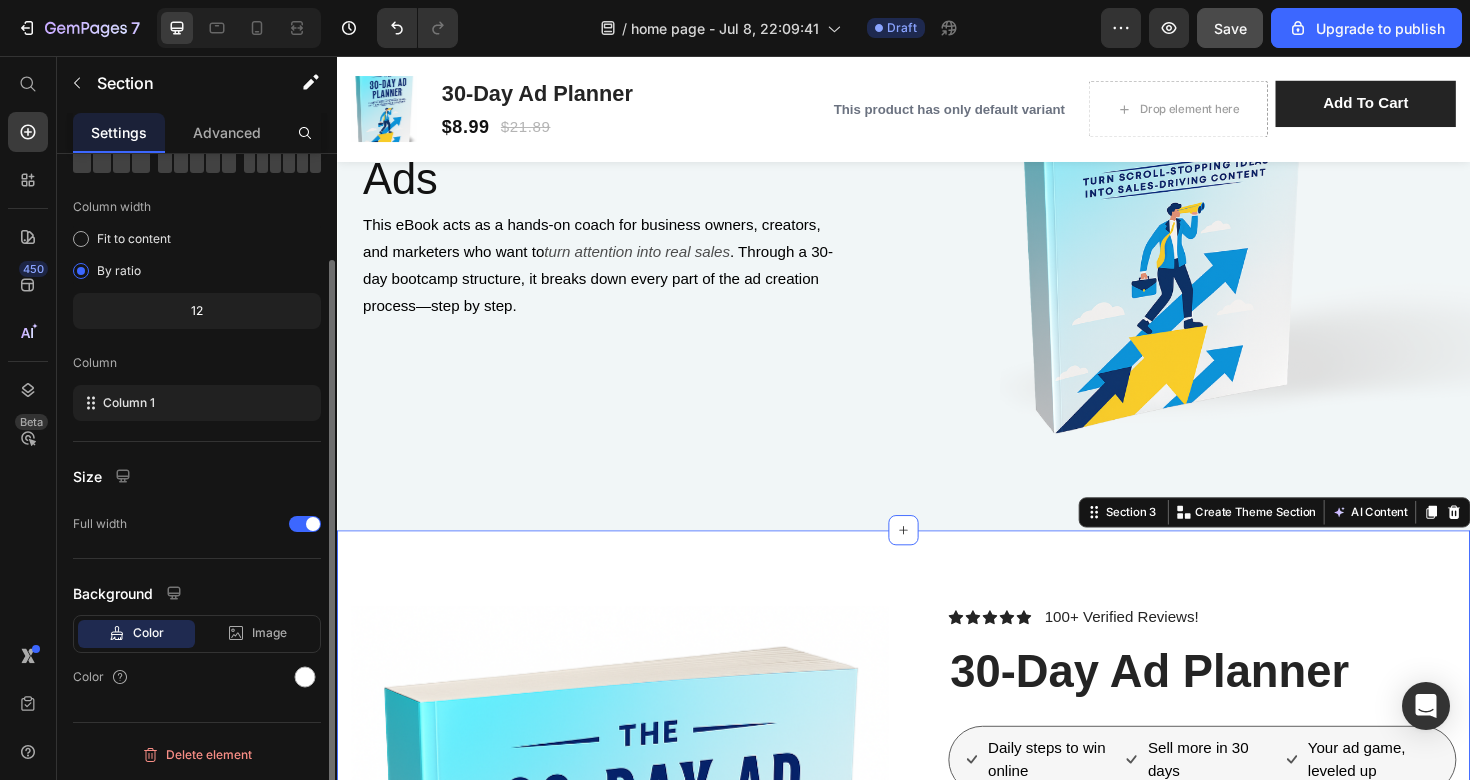 scroll, scrollTop: 0, scrollLeft: 0, axis: both 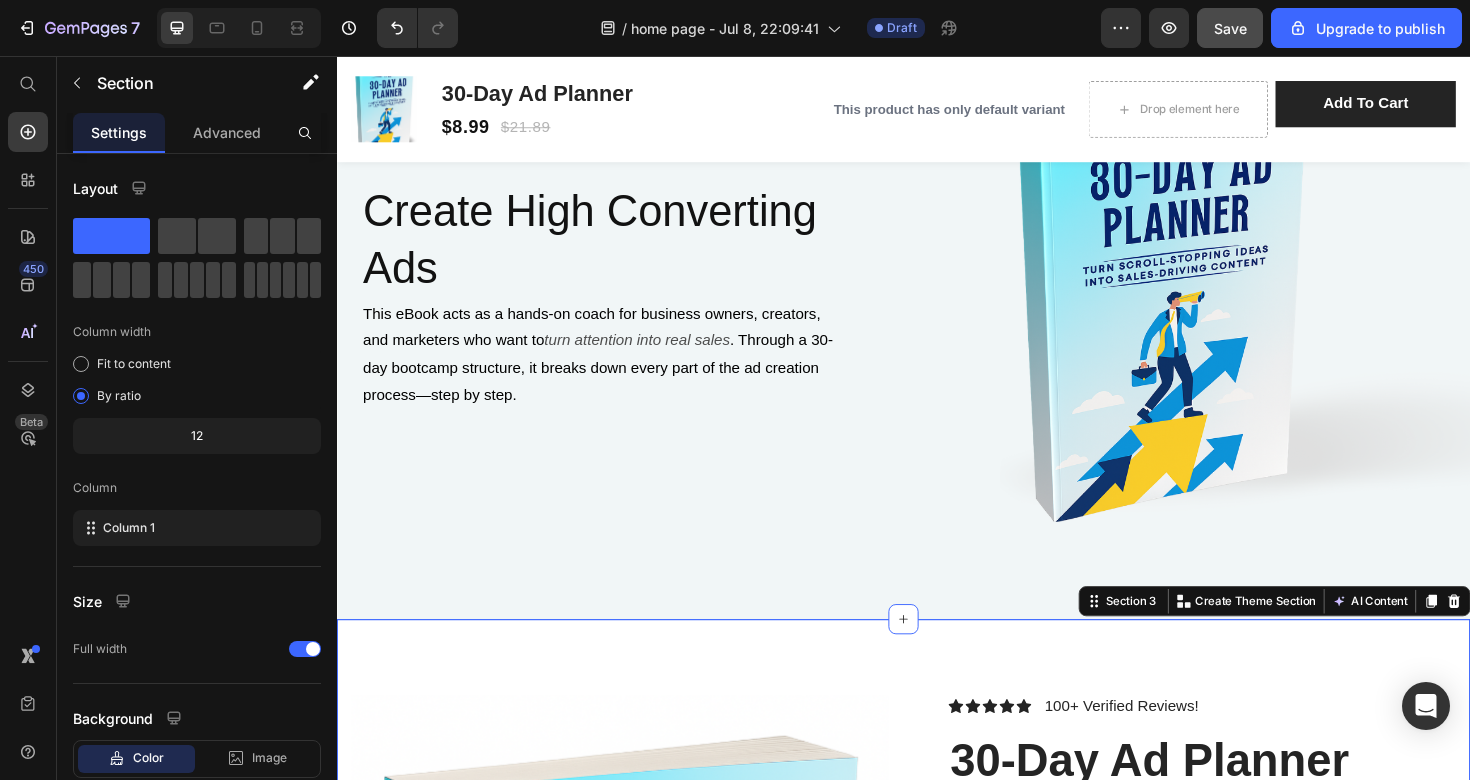 click on "Product Images
What's Inside?
Who It’s For?
What Makes It Different
What You’ll Achieve   Accordion Icon Icon Icon Icon Icon Icon List 100+ Verified Reviews! Text Block Row 30-Day Ad Planner Product Title
Daily steps to win online Item List
Sell more in 30 days Item List
Your ad game, leveled up Item List Row $21.89 Product Price $8.99 Product Price Save $12.90 Discount Tag Row This product has only default variant Product Variants & Swatches
HURRY!  LET BUY NOW Stock Counter Add to cart Add to Cart or 4 interest-free payments of $15.00 with Text Block Image Row Image Image Image Image Image Row Icon Icon Icon Icon Icon Icon List Real results, within 30 days Text Block People That Have Bought Our E-Book, Finds It Easy To Make Ads Within The Next 30 Days Text Block" at bounding box center [937, 1316] 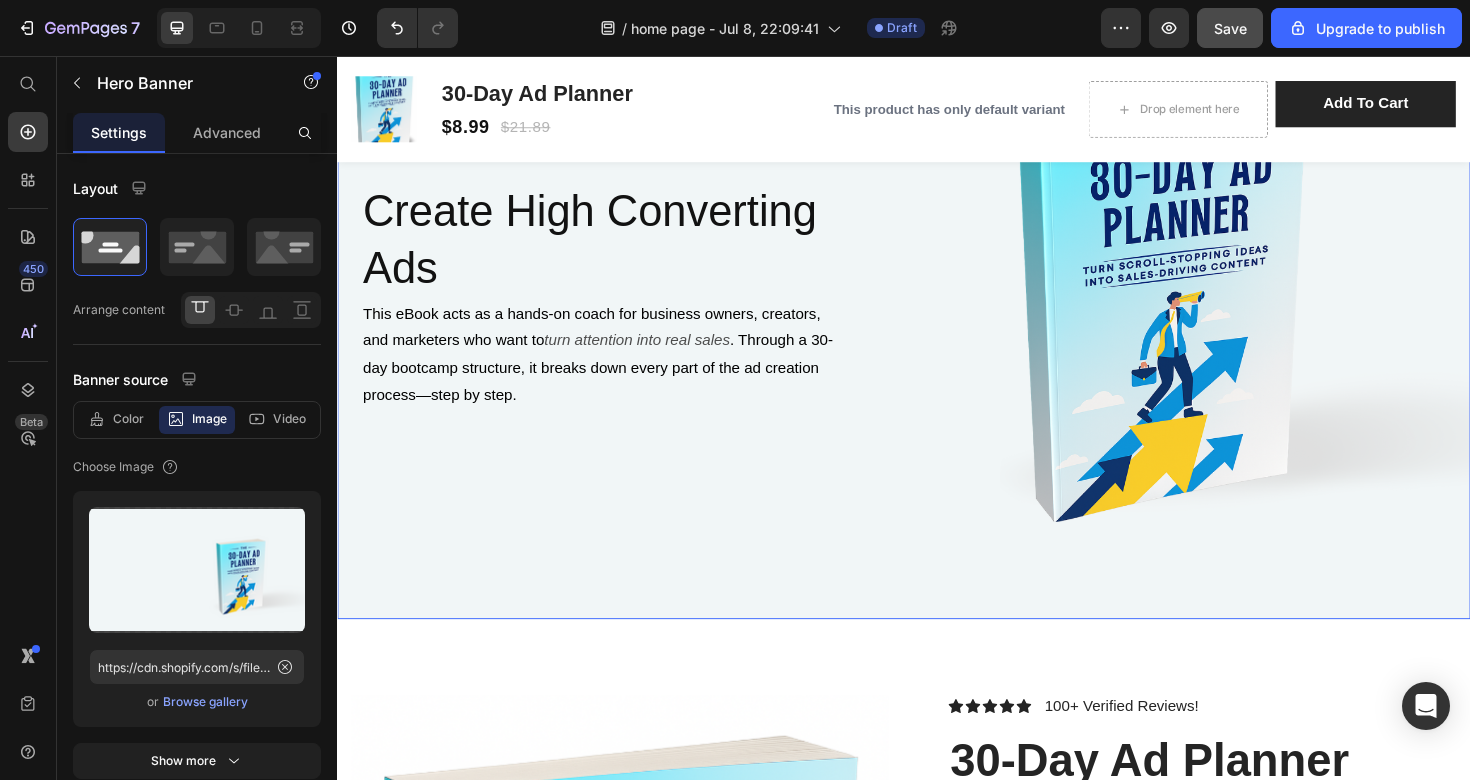 click at bounding box center (937, 273) 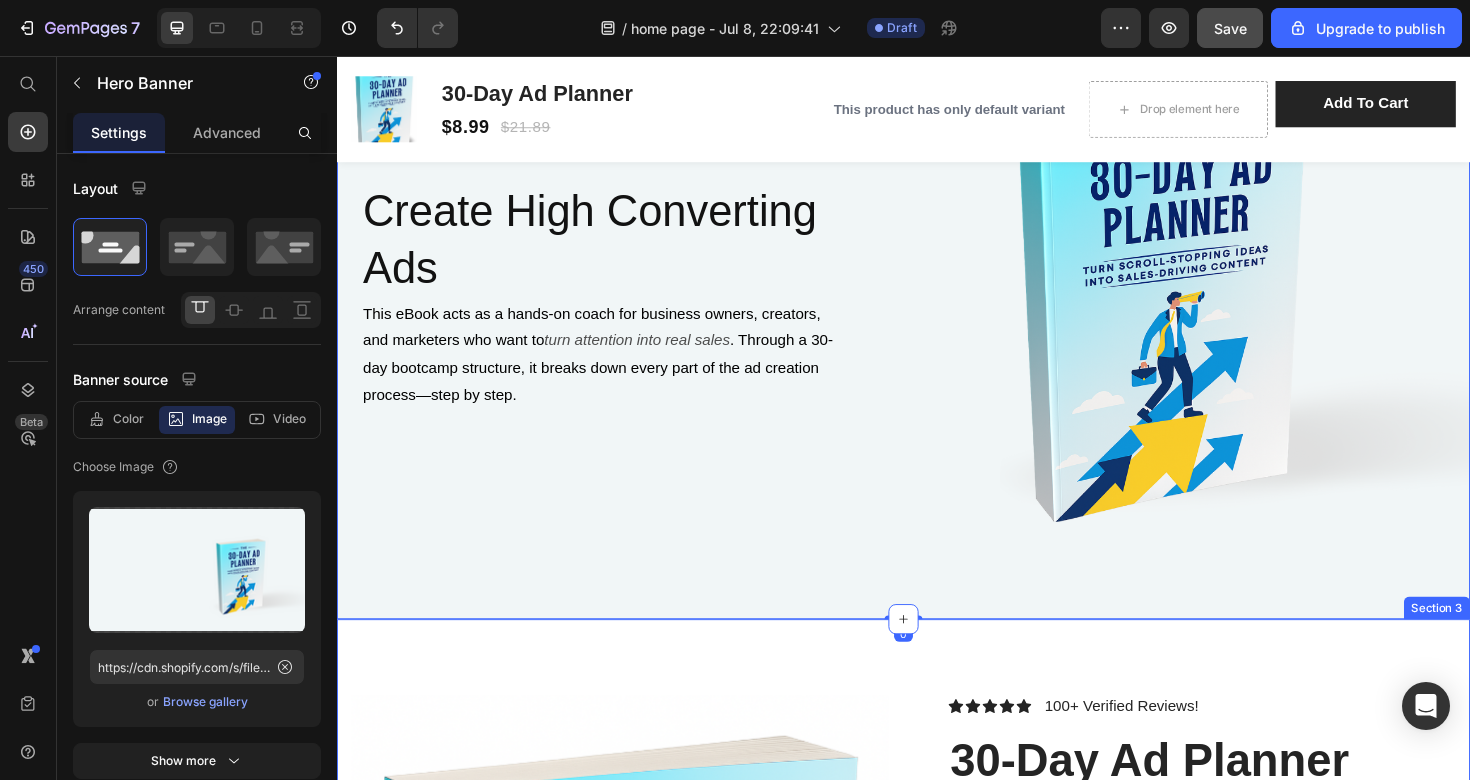 click on "Product Images
What's Inside?
Who It’s For?
What Makes It Different
What You’ll Achieve   Accordion Icon Icon Icon Icon Icon Icon List 100+ Verified Reviews! Text Block Row 30-Day Ad Planner Product Title
Daily steps to win online Item List
Sell more in 30 days Item List
Your ad game, leveled up Item List Row $21.89 Product Price $8.99 Product Price Save $12.90 Discount Tag Row This product has only default variant Product Variants & Swatches
HURRY!  LET BUY NOW Stock Counter Add to cart Add to Cart or 4 interest-free payments of $15.00 with Text Block Image Row Image Image Image Image Image Row Icon Icon Icon Icon Icon Icon List Real results, within 30 days Text Block People That Have Bought Our E-Book, Finds It Easy To Make Ads Within The Next 30 Days Text Block" at bounding box center (937, 1316) 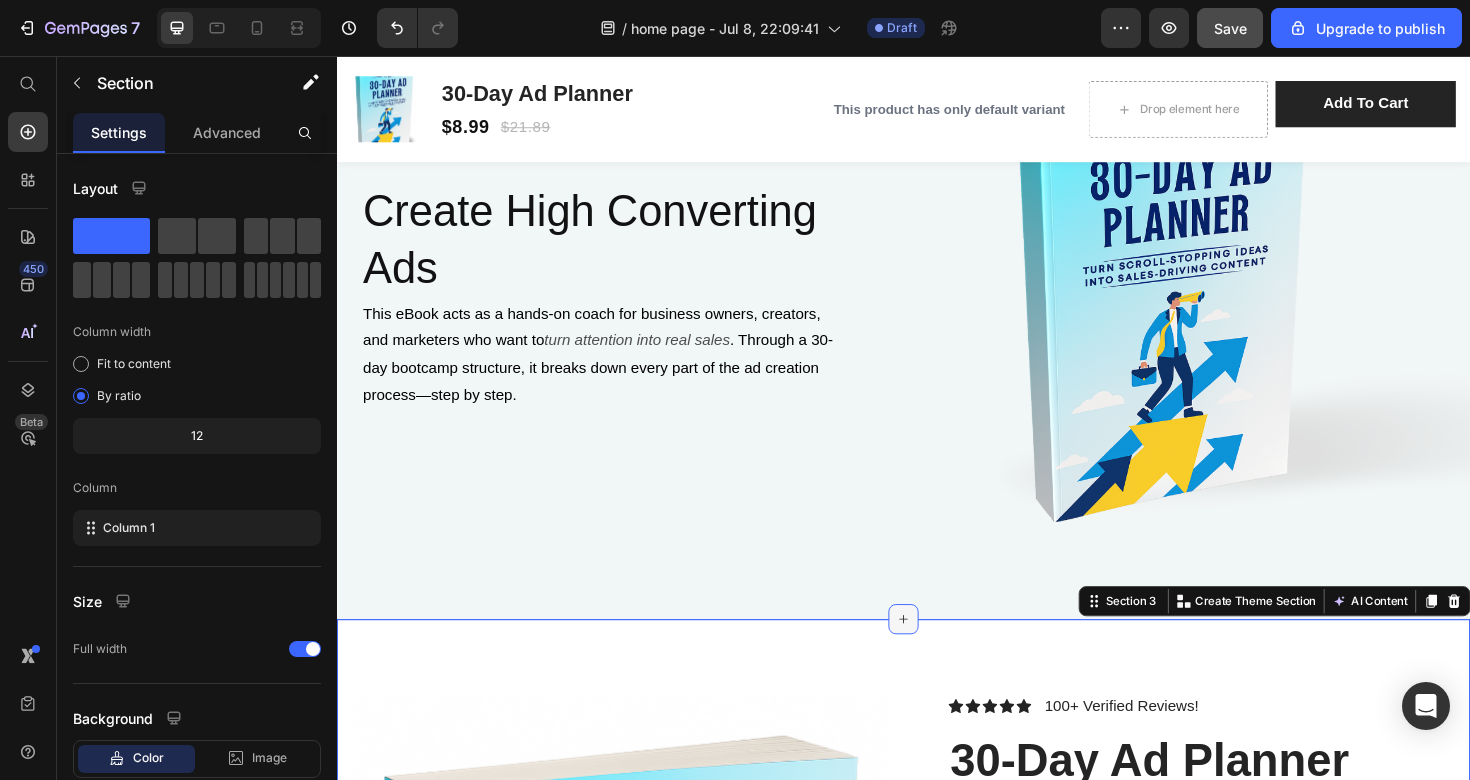 click 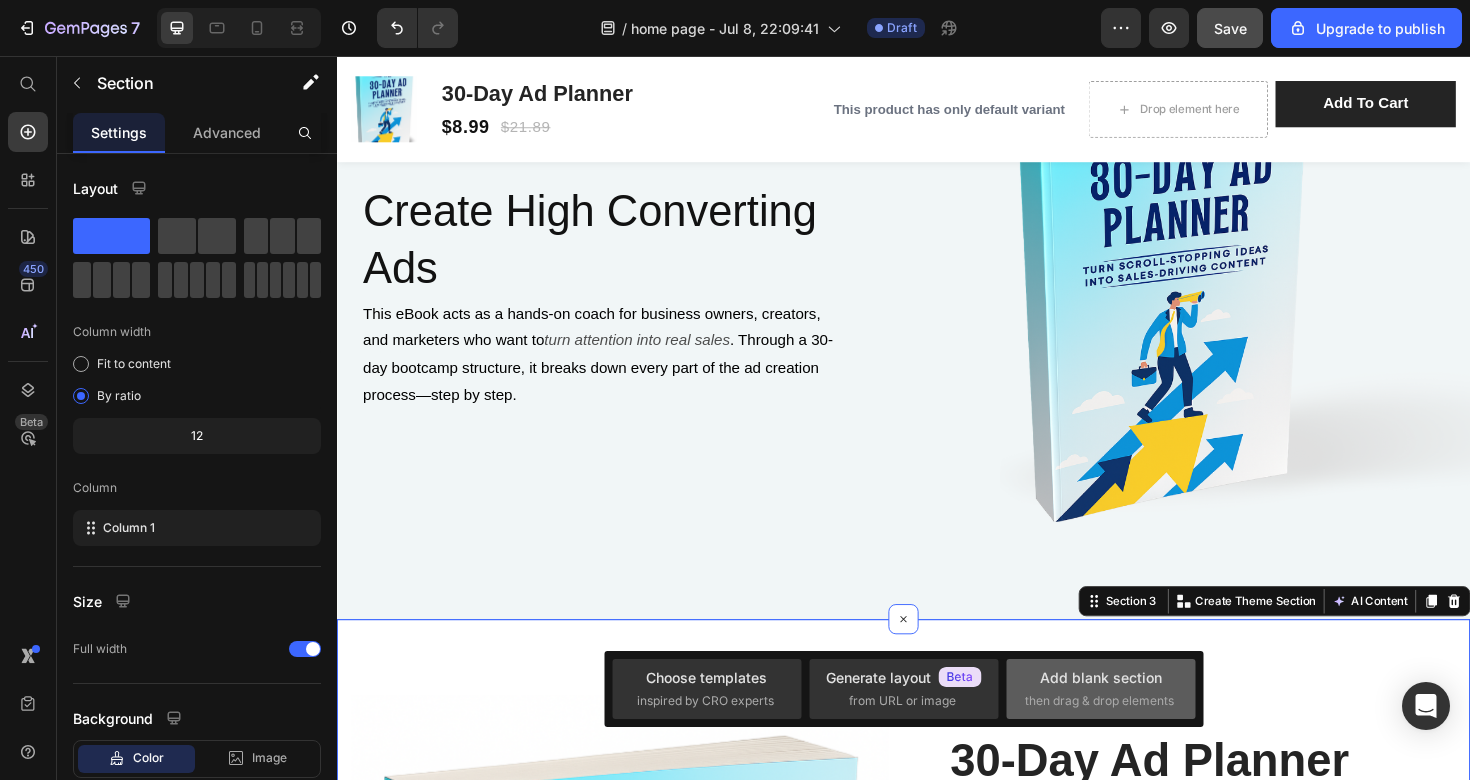 click on "Add blank section" at bounding box center (1101, 677) 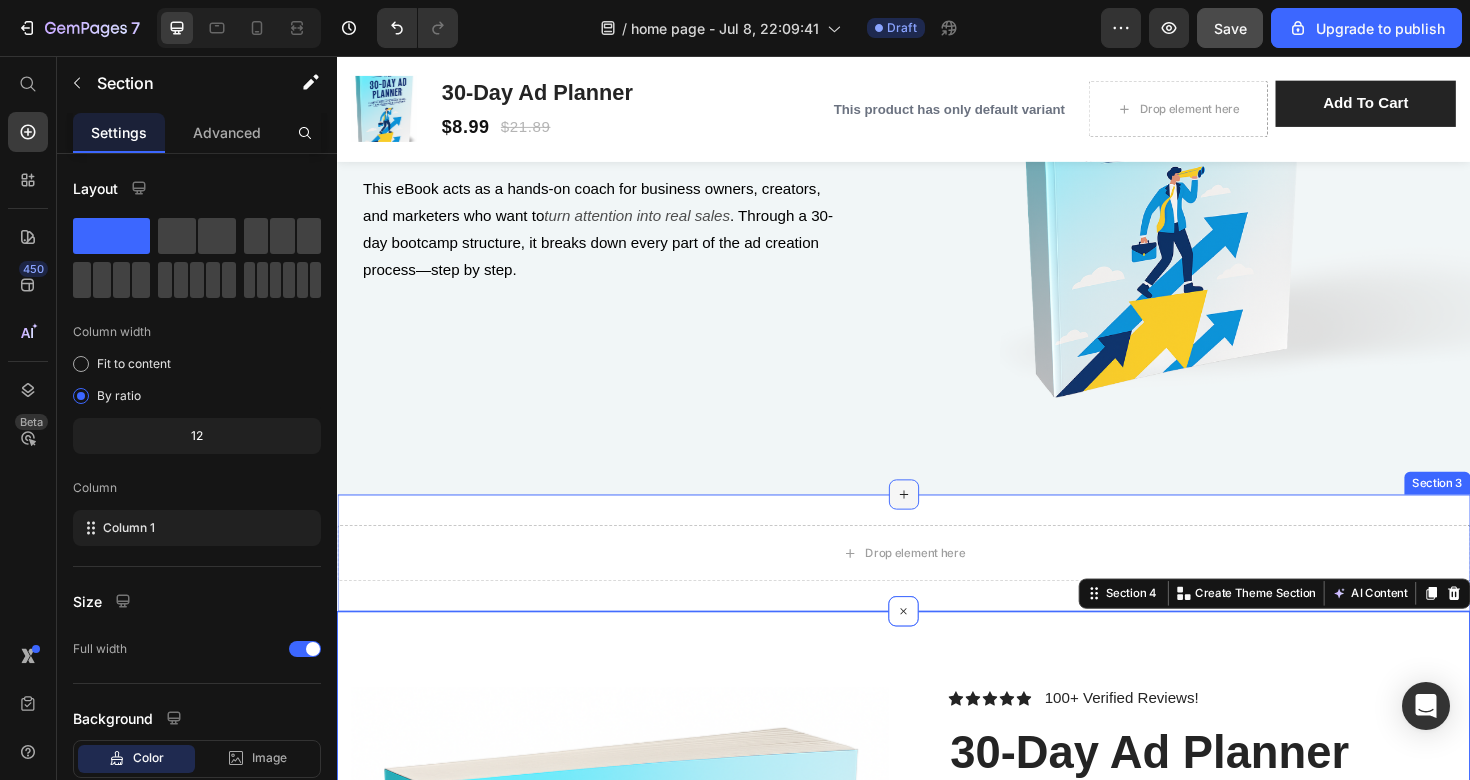 scroll, scrollTop: 447, scrollLeft: 0, axis: vertical 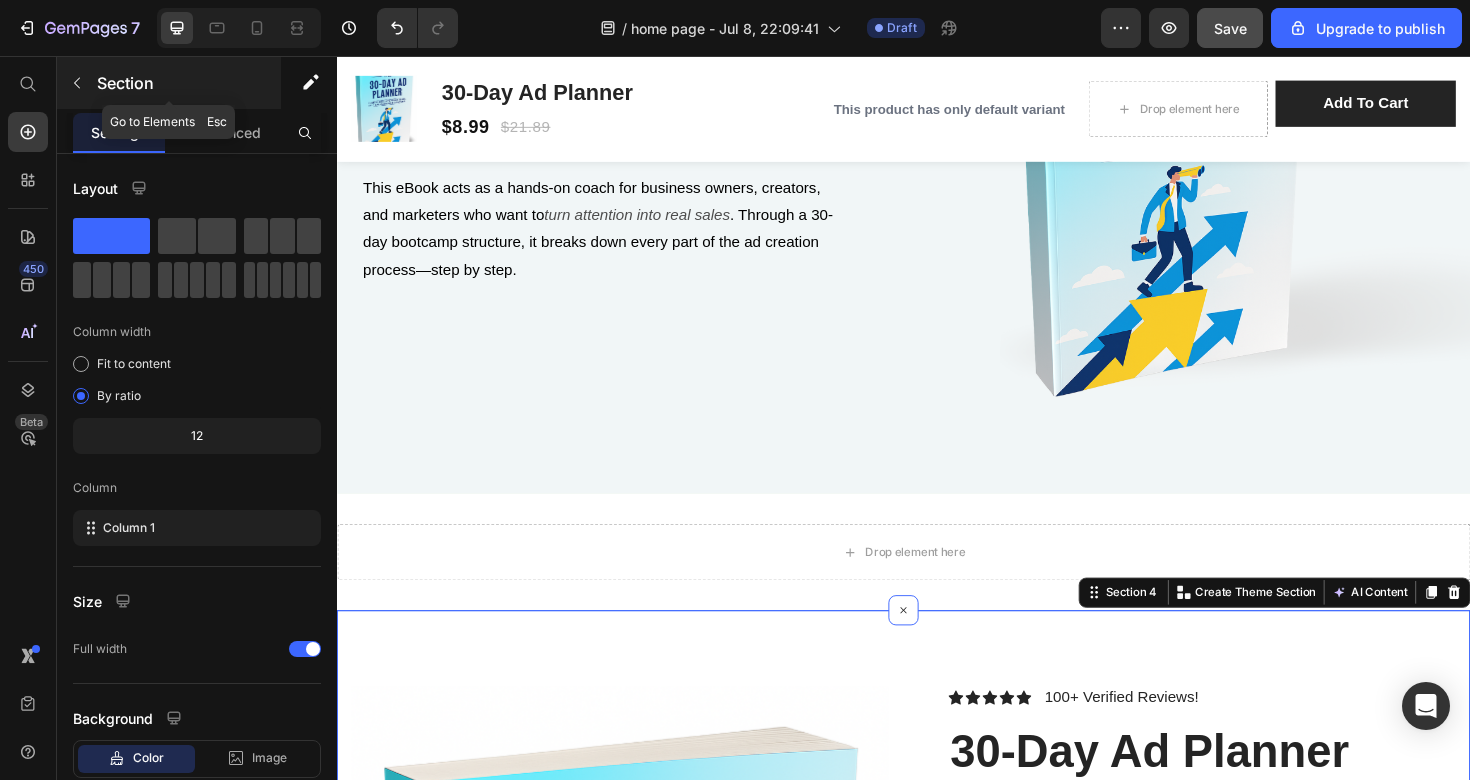 click at bounding box center [77, 83] 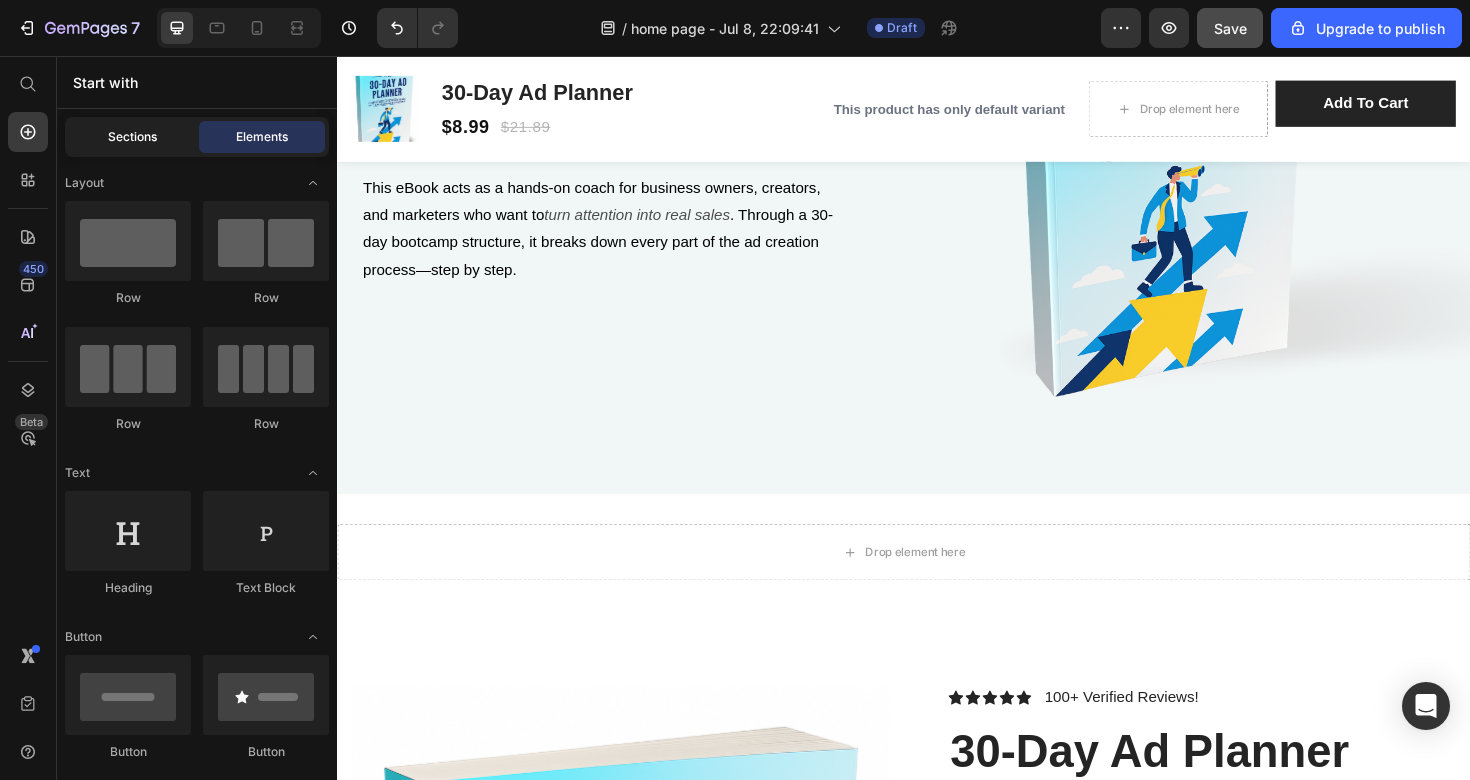 click on "Sections" at bounding box center [132, 137] 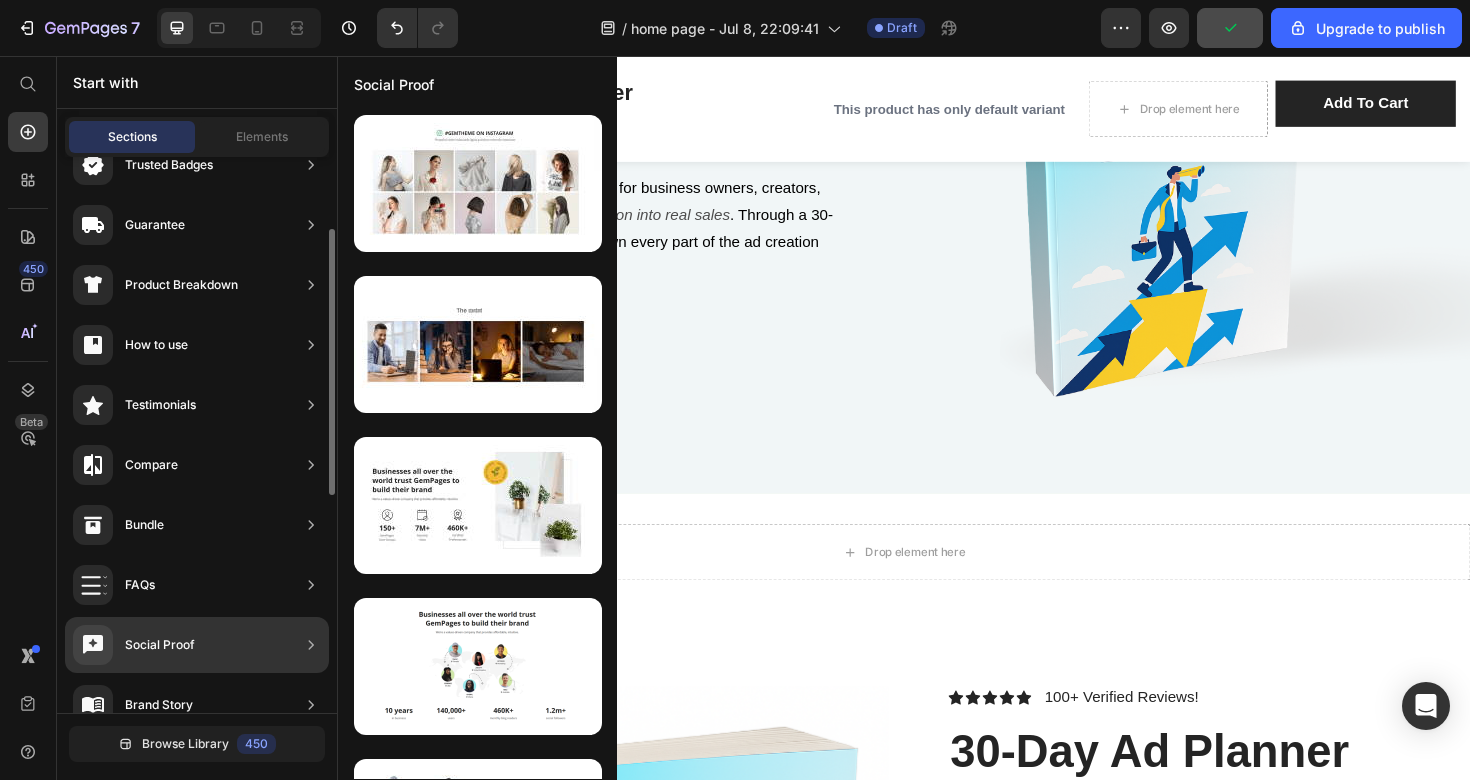 scroll, scrollTop: 195, scrollLeft: 0, axis: vertical 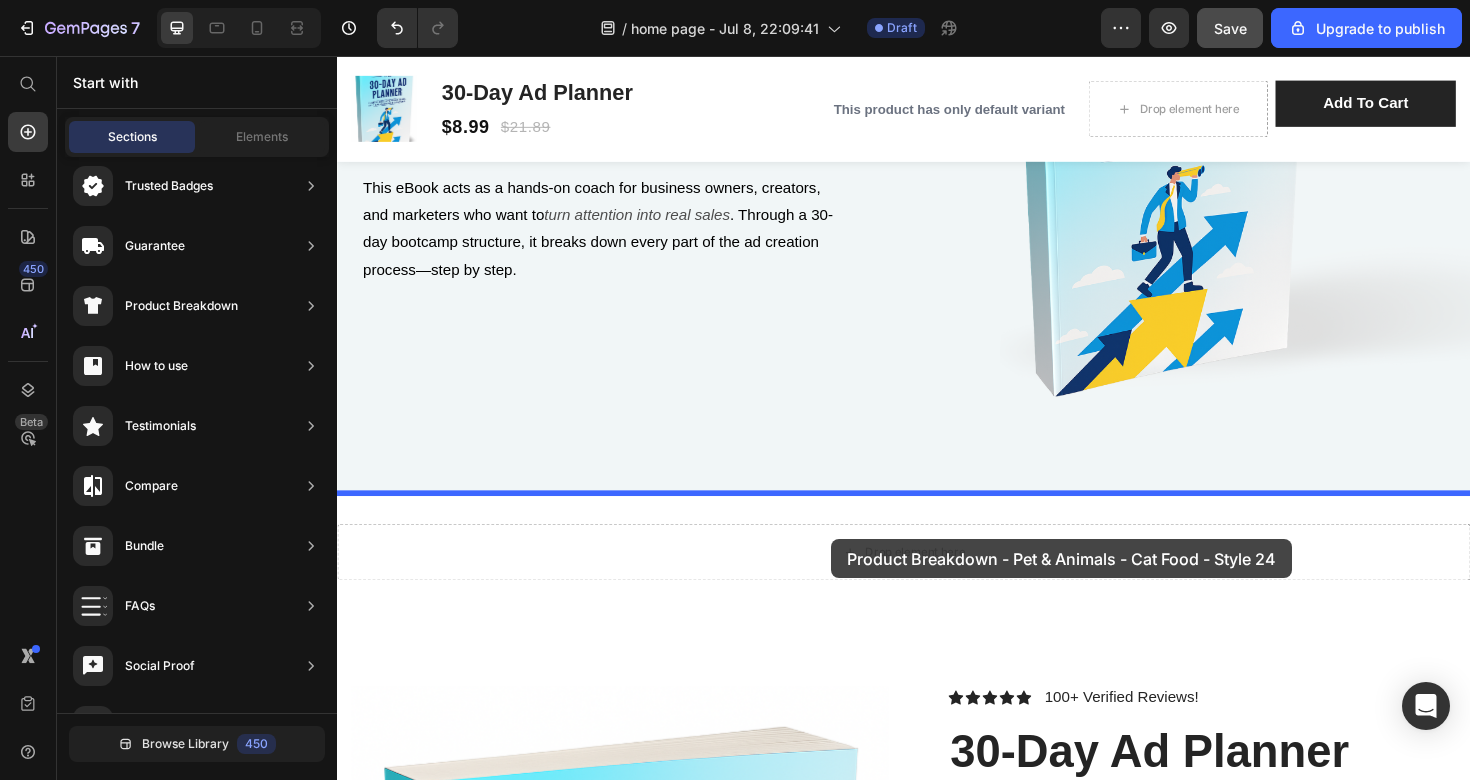 drag, startPoint x: 834, startPoint y: 316, endPoint x: 860, endPoint y: 568, distance: 253.33772 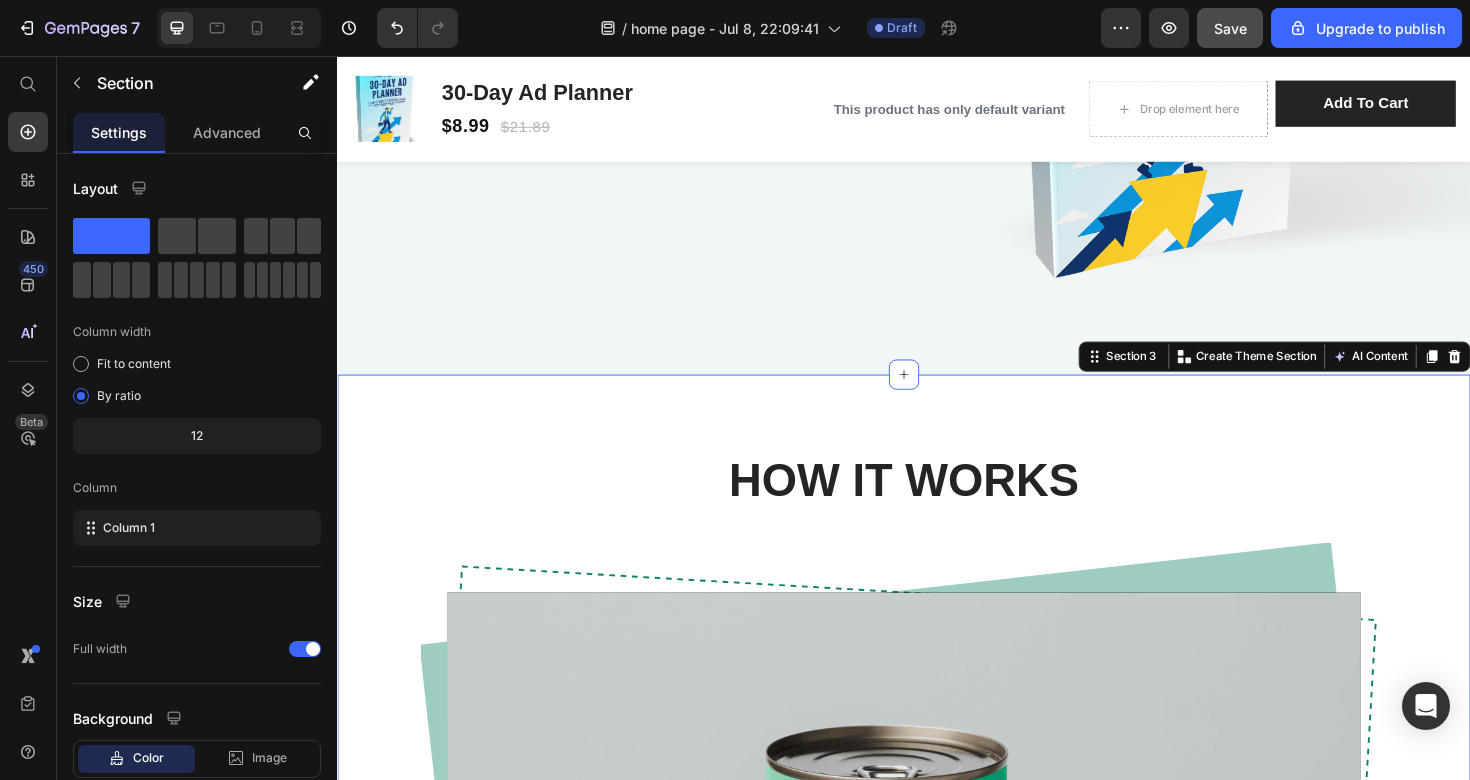 scroll, scrollTop: 574, scrollLeft: 0, axis: vertical 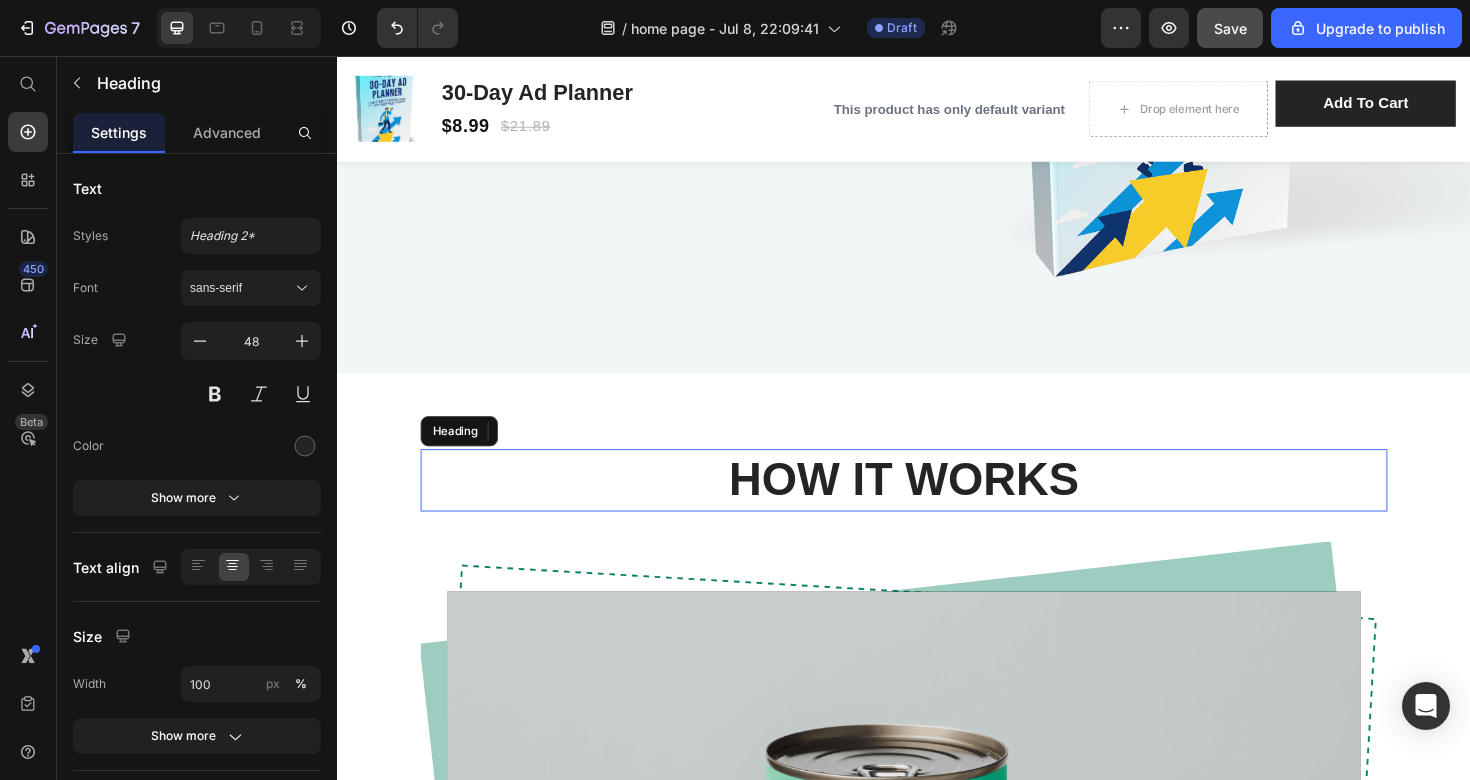 click on "HOW IT WORKS" at bounding box center (937, 505) 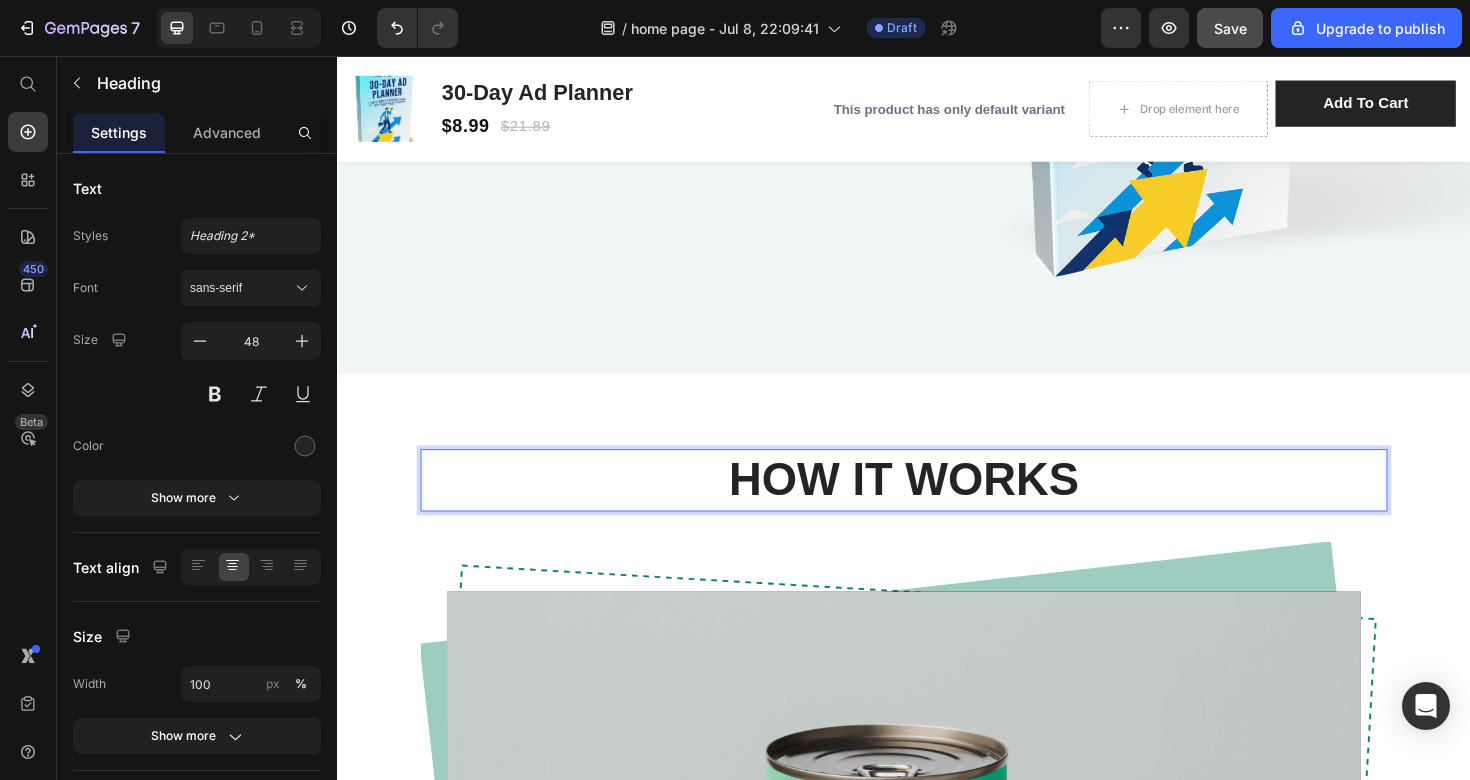 click on "HOW IT WORKS" at bounding box center (937, 505) 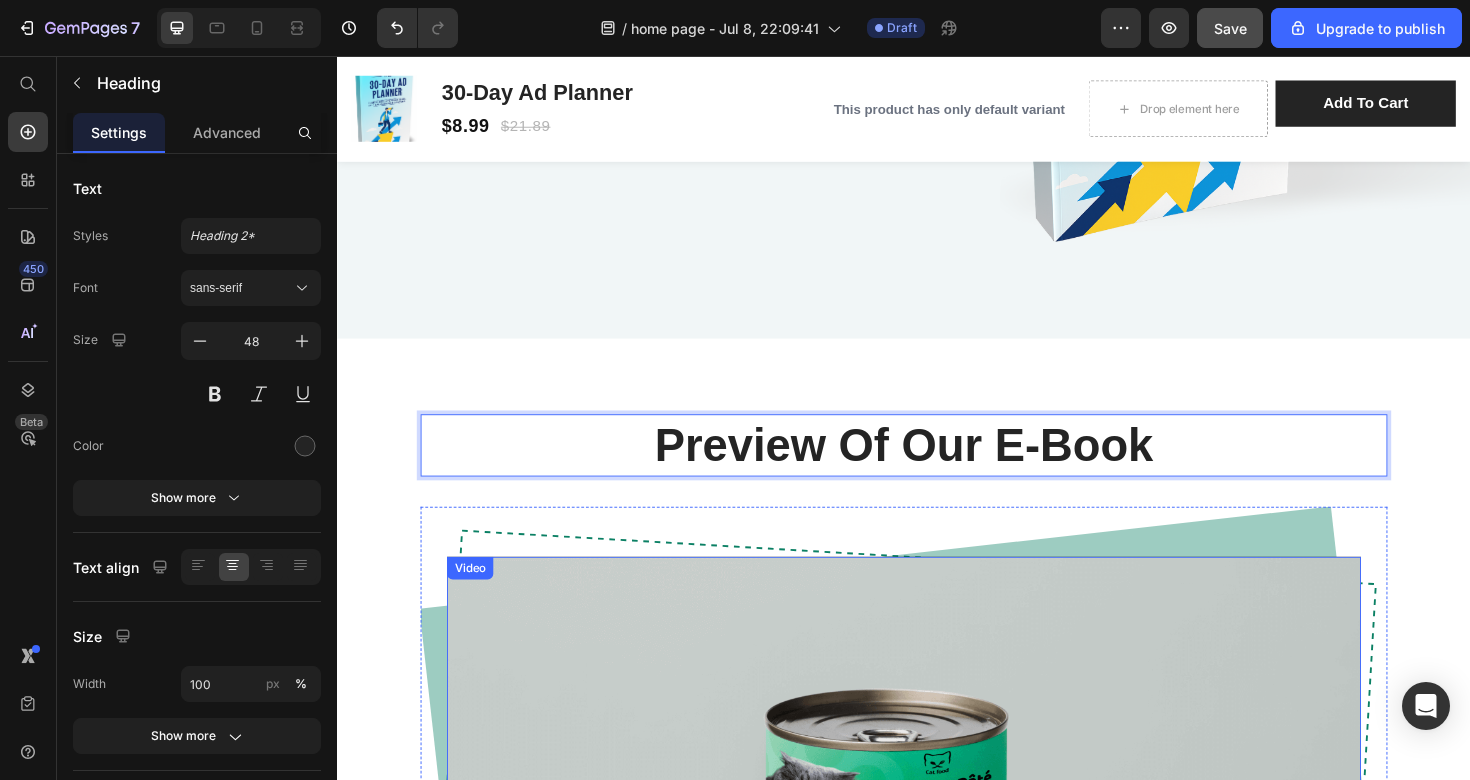 scroll, scrollTop: 823, scrollLeft: 0, axis: vertical 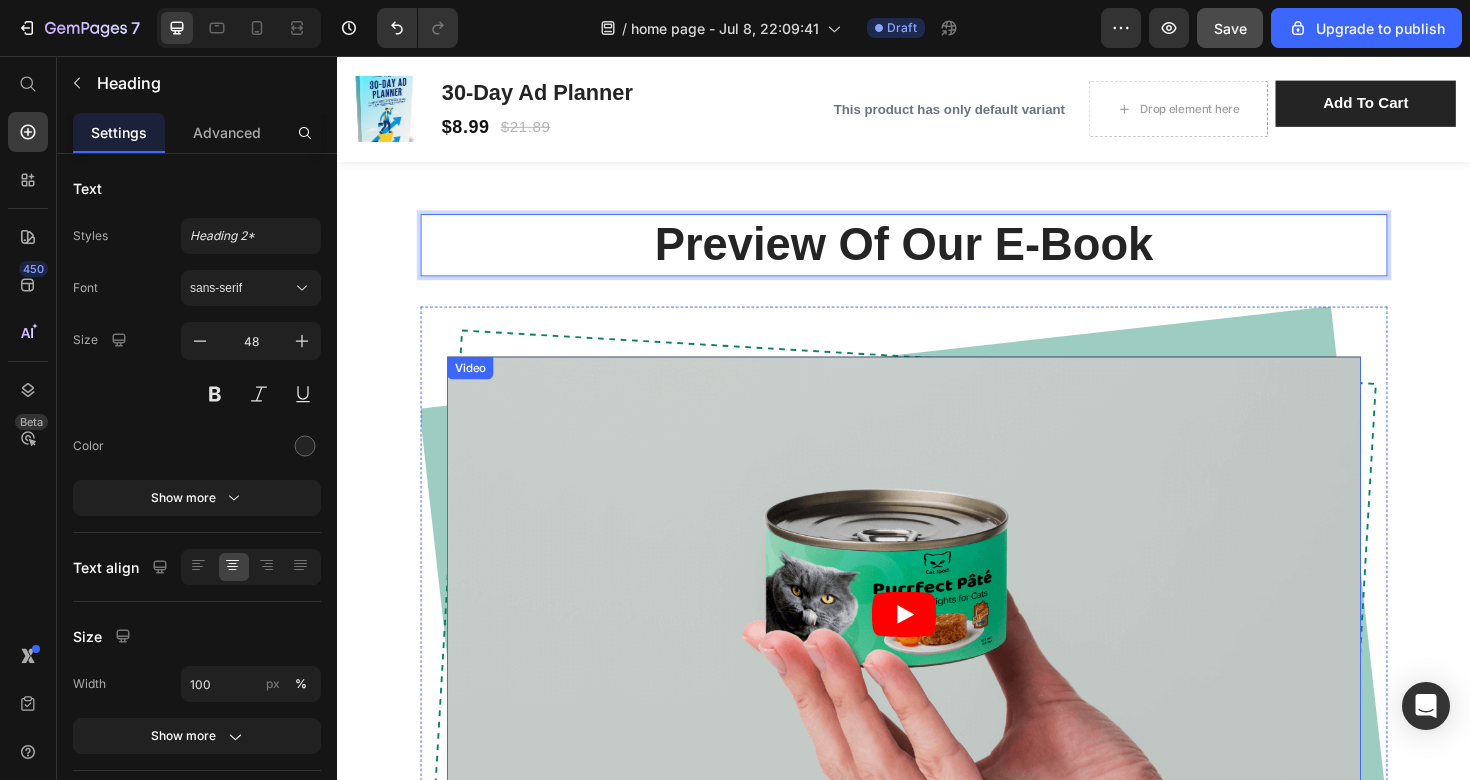 click 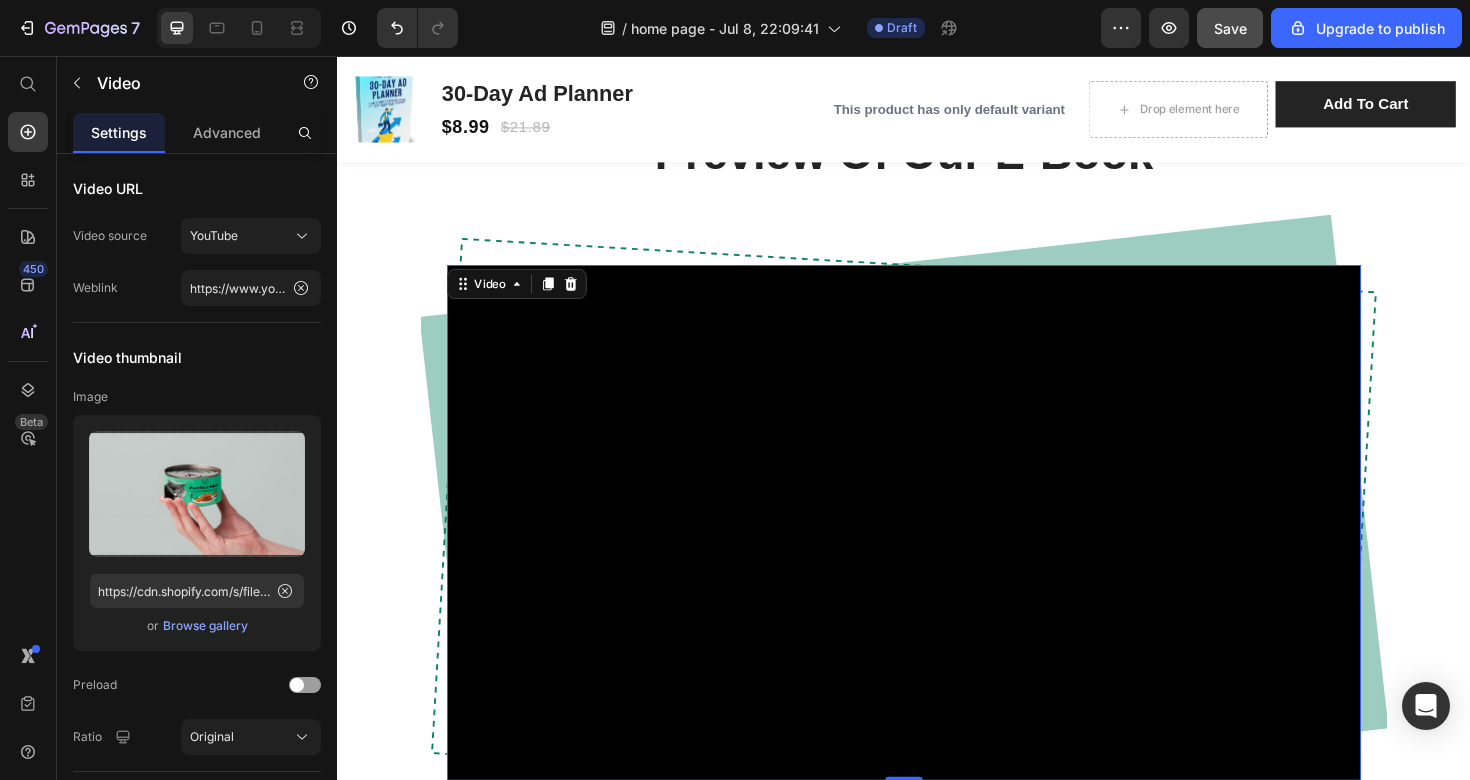scroll, scrollTop: 945, scrollLeft: 0, axis: vertical 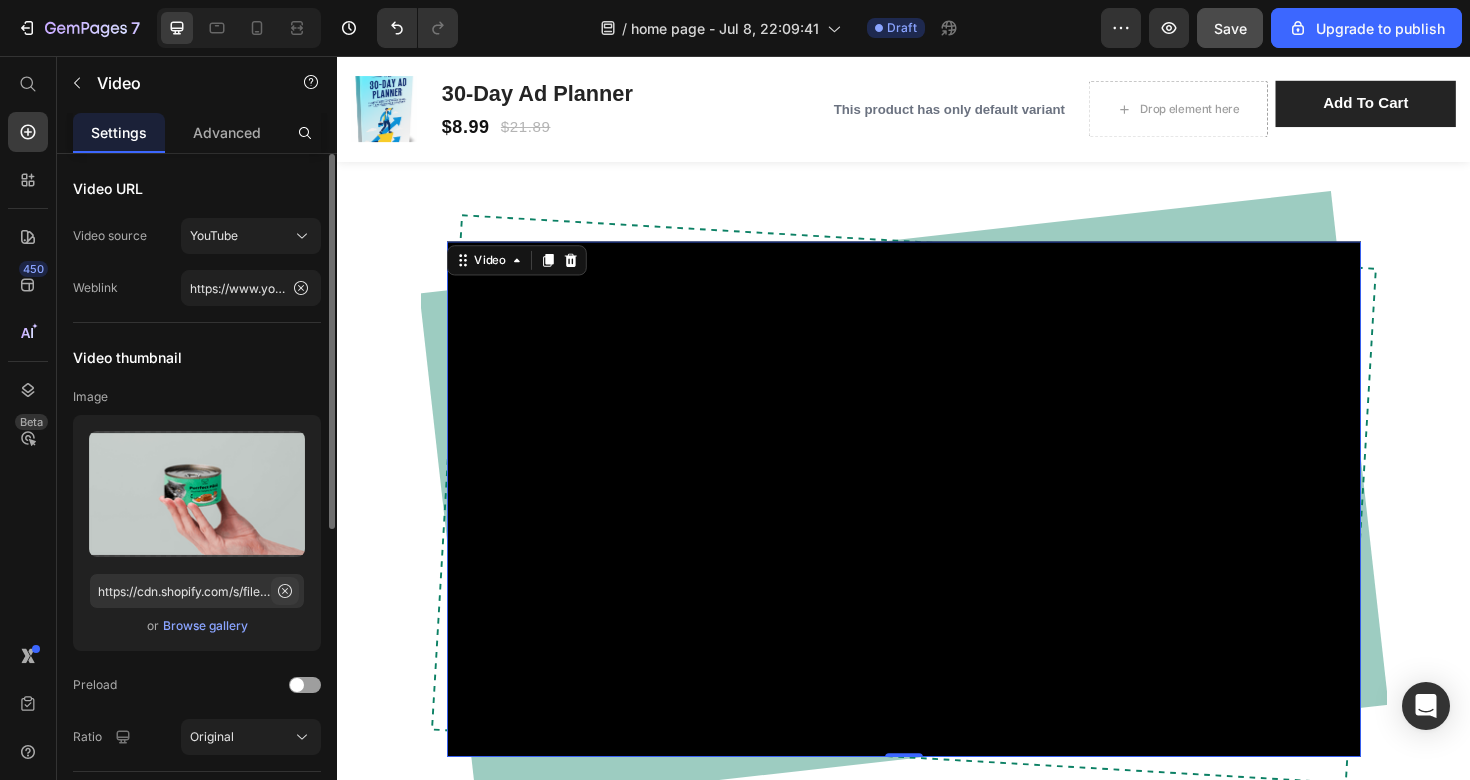 click 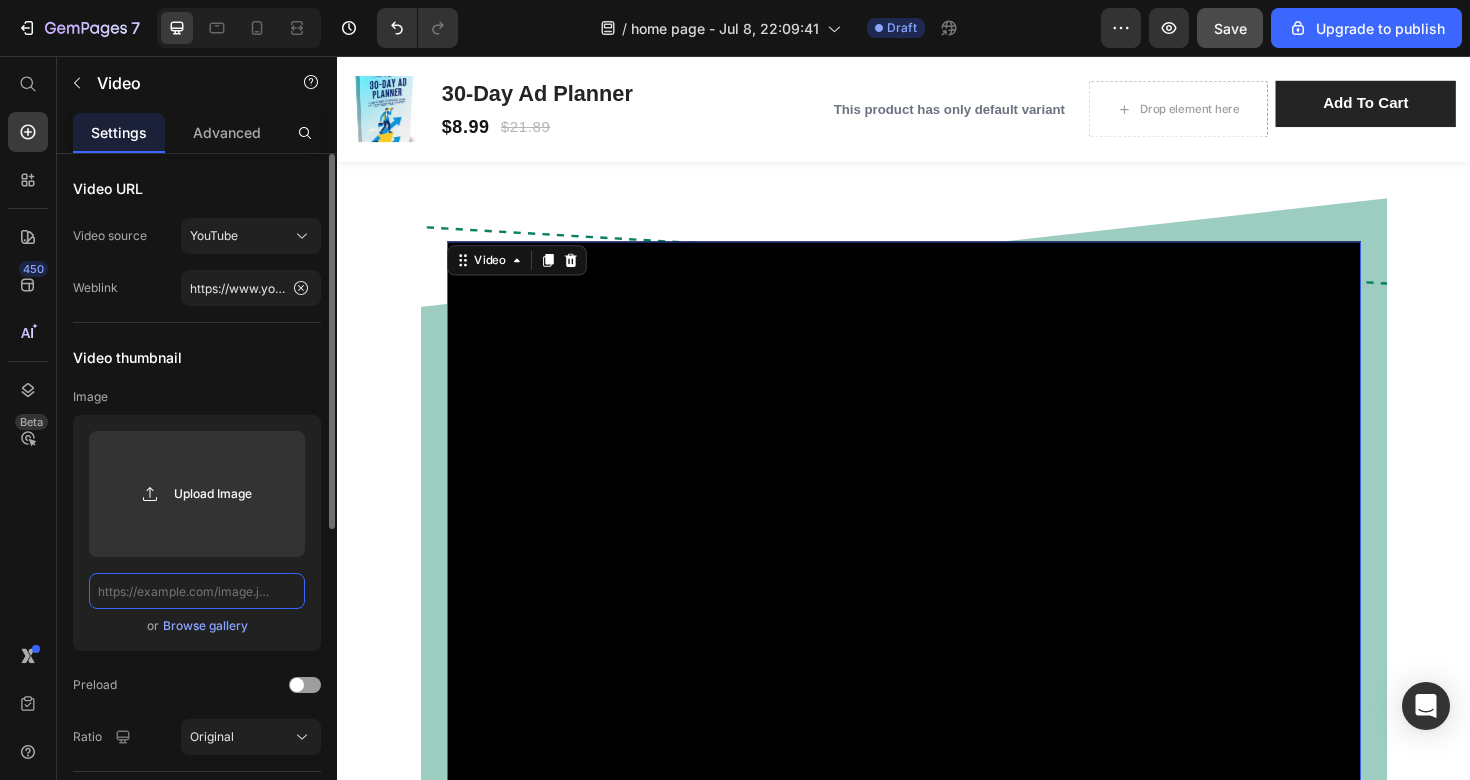 paste on "https://www.youtube.com/watch?v=X-3PLFyFmwA" 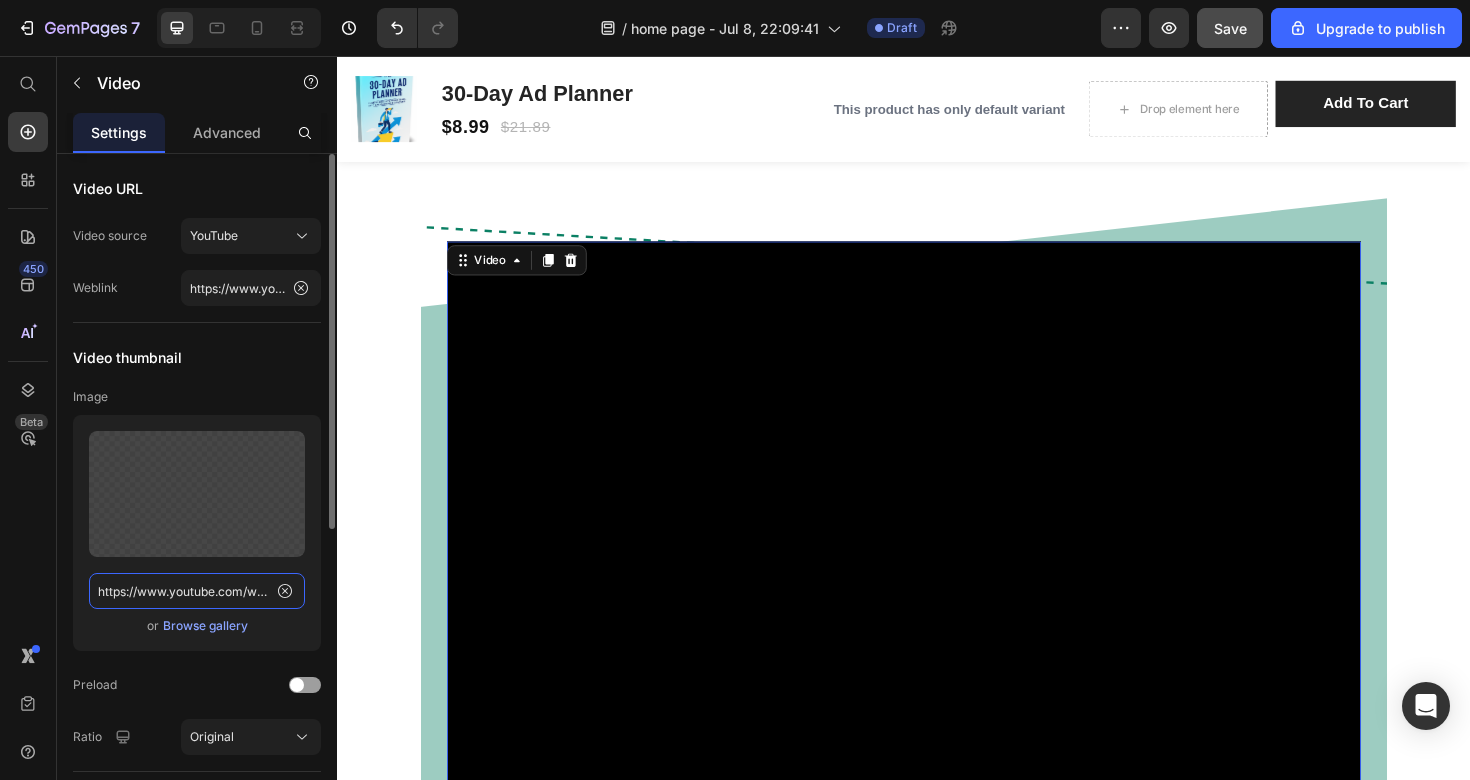type on "https://www.youtube.com/watch?v=X-3PLFyFmwA" 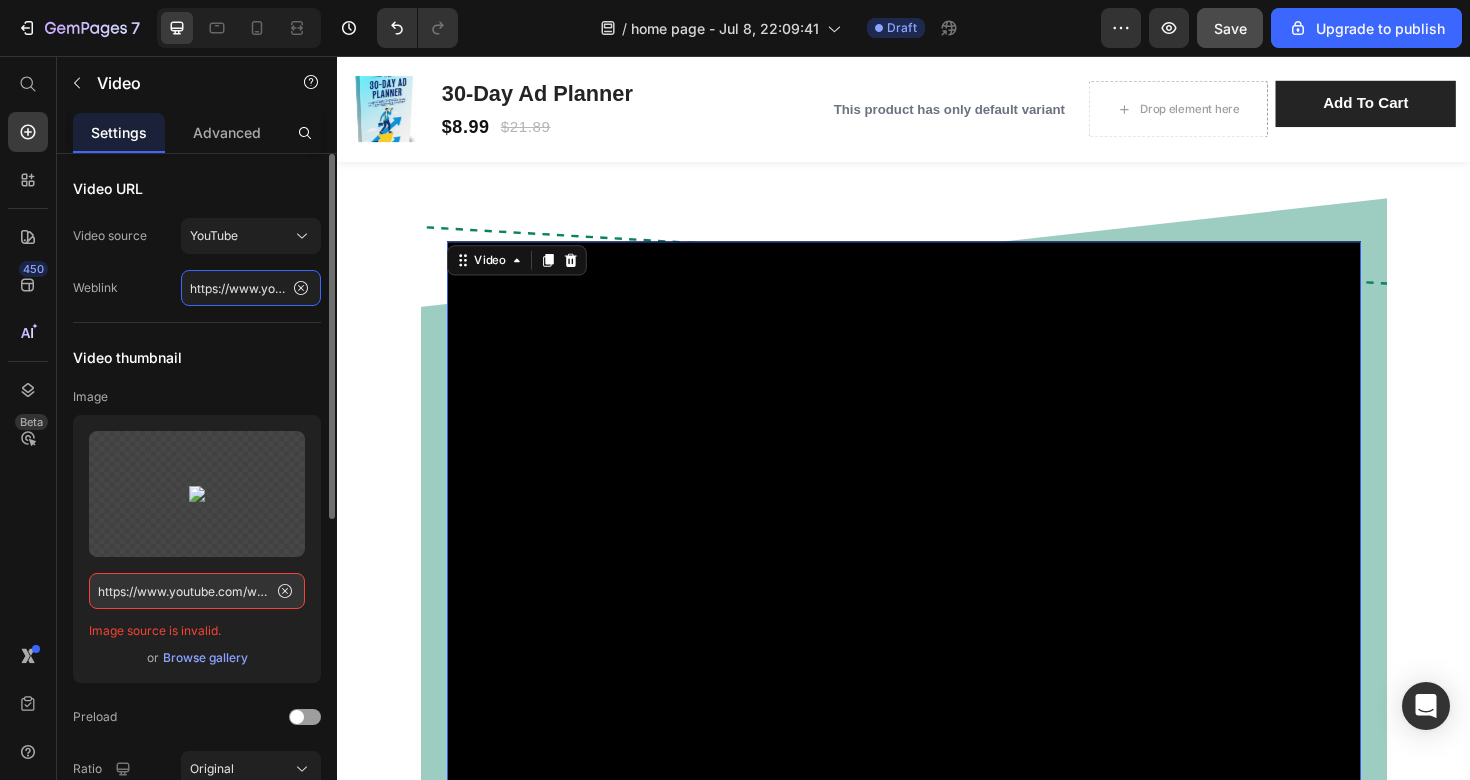 click on "https://www.youtube.com/watch?v=cyzh48XRS4M" 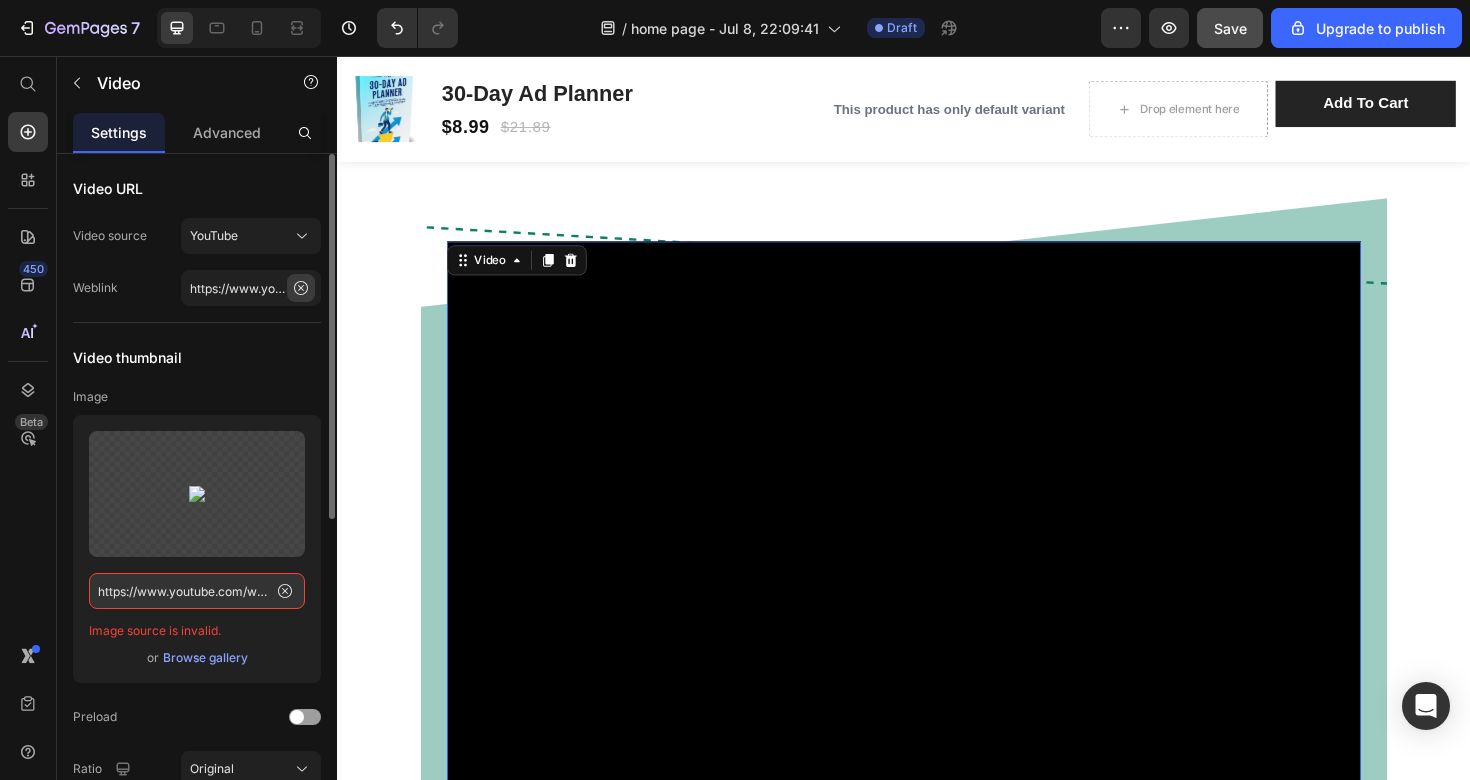 click 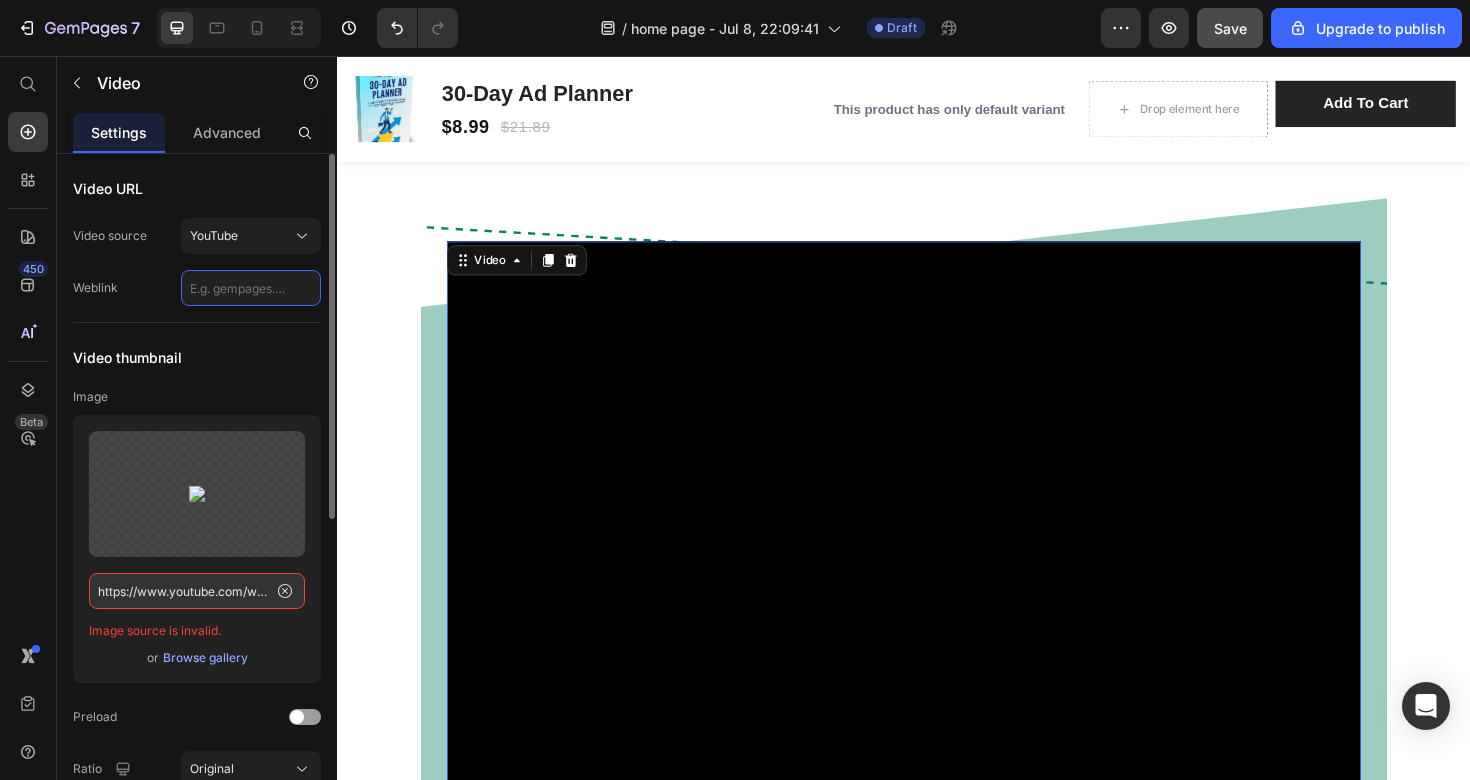 paste on "https://www.youtube.com/watch?v=X-3PLFyFmwA" 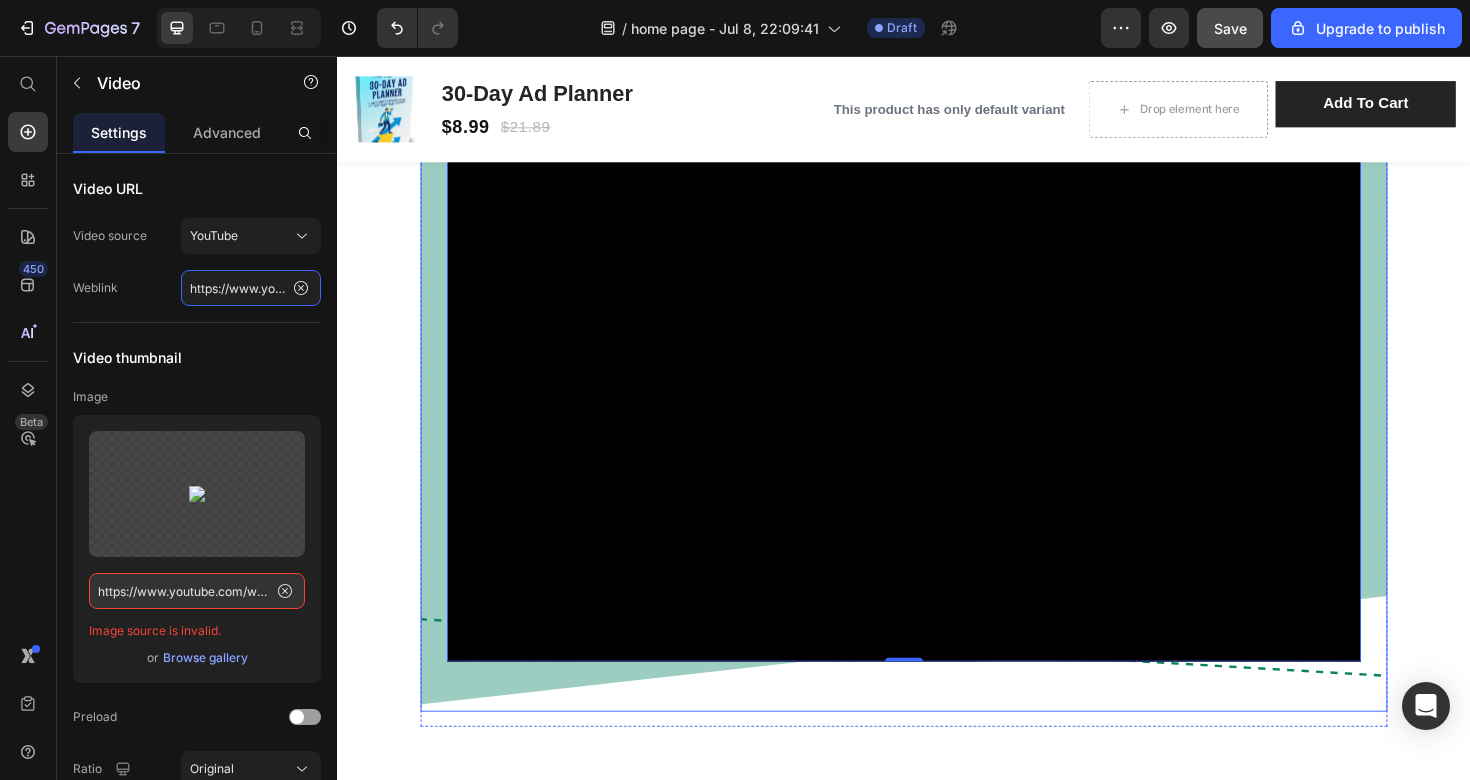 scroll, scrollTop: 1238, scrollLeft: 0, axis: vertical 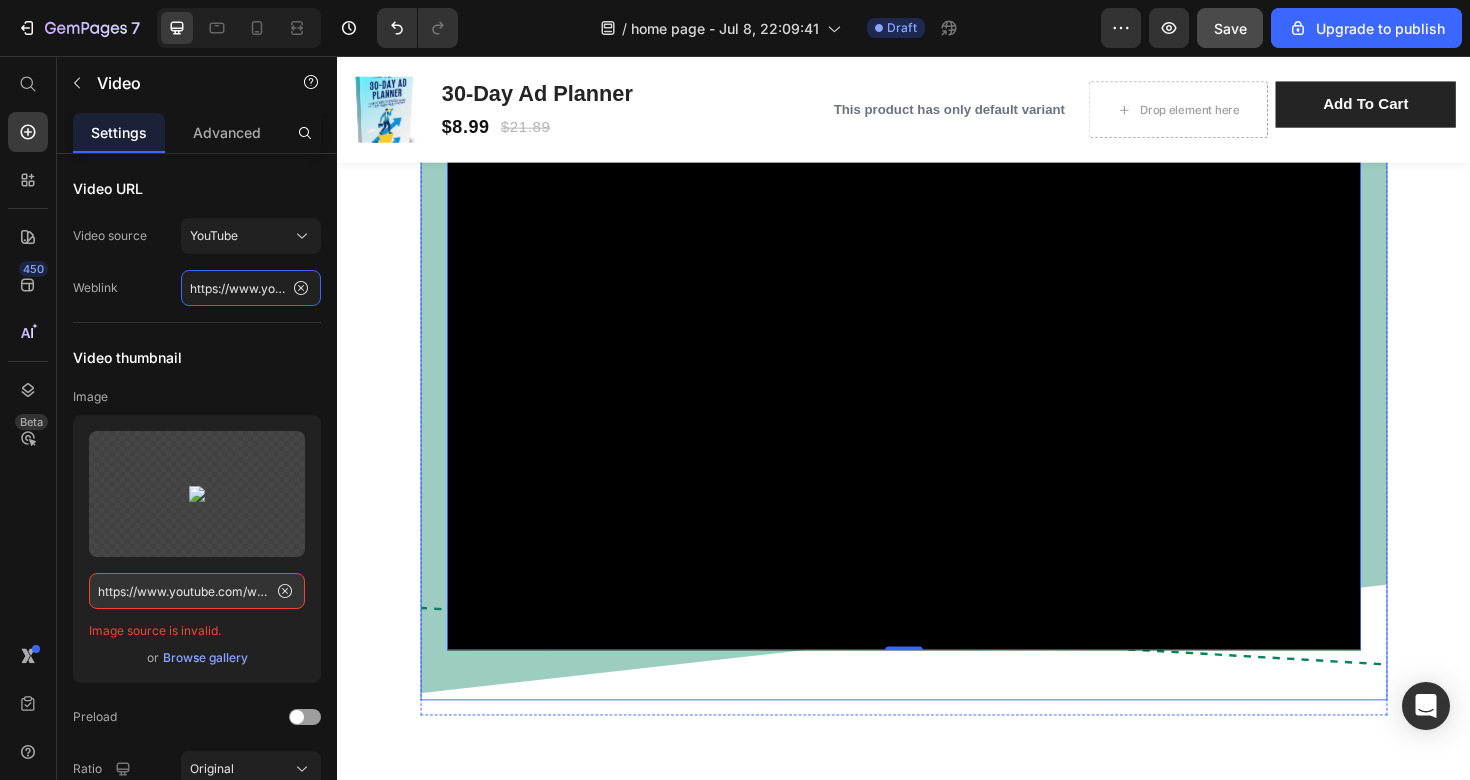 type on "https://www.youtube.com/watch?v=X-3PLFyFmwA" 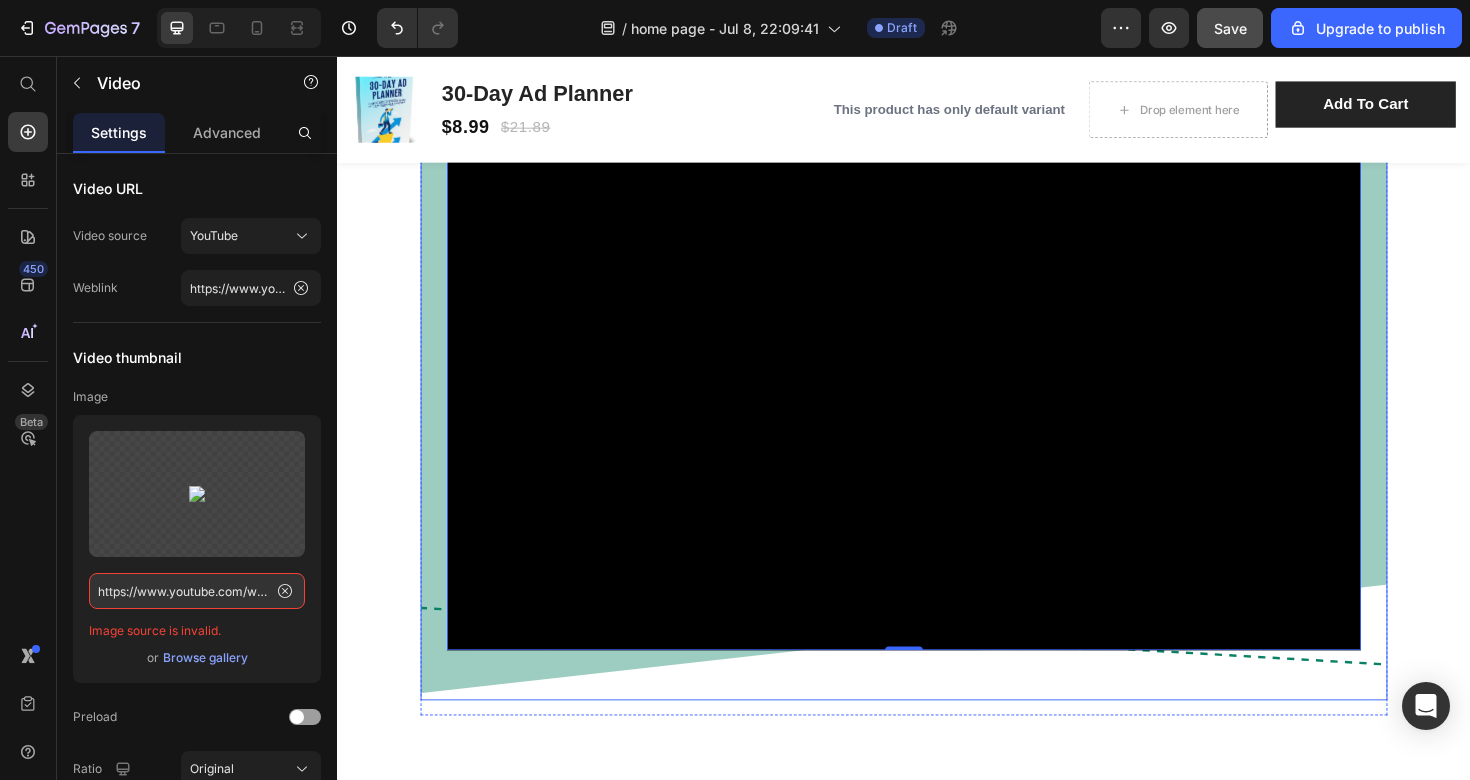 type 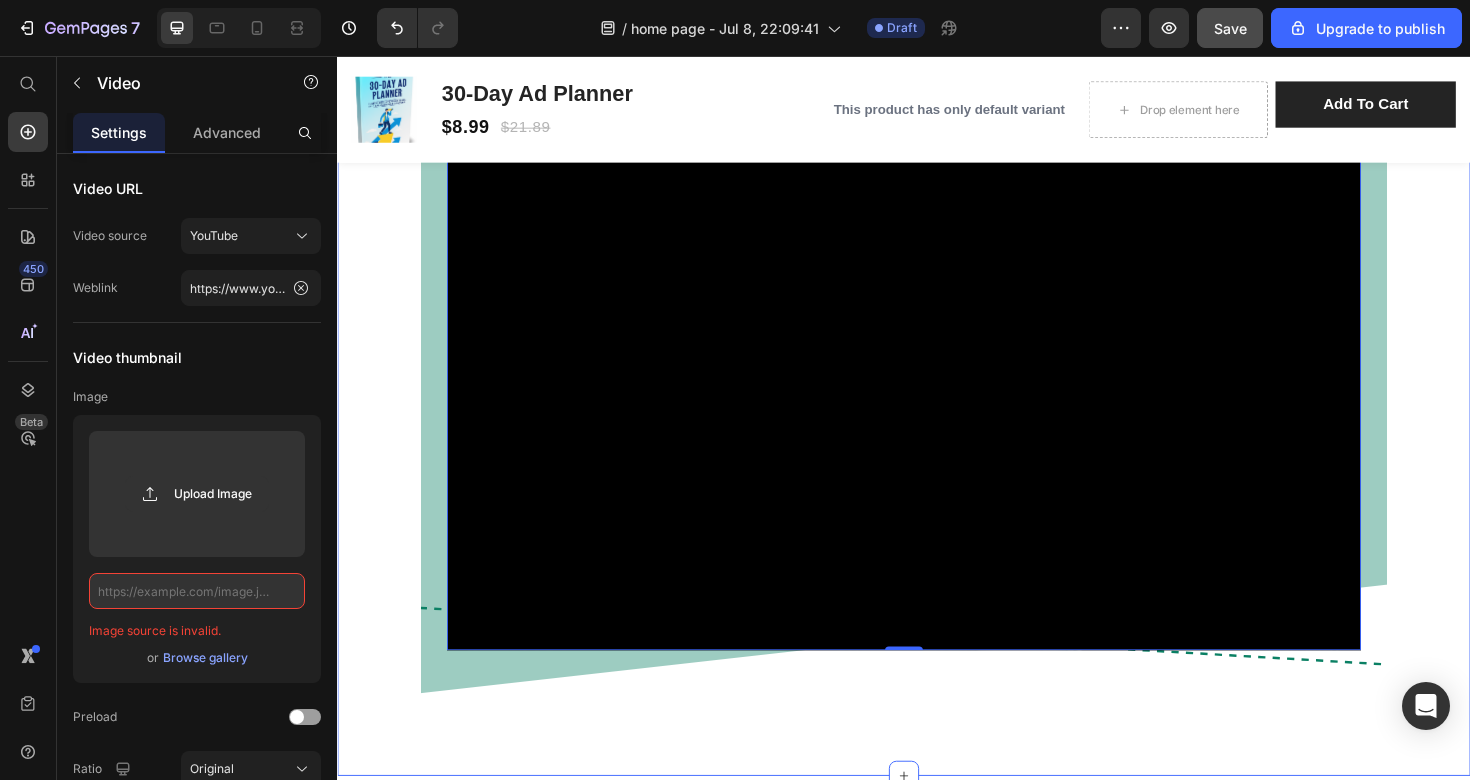 click on "Preview Of Our E-Book Heading Video   0 Row Row" at bounding box center (937, 289) 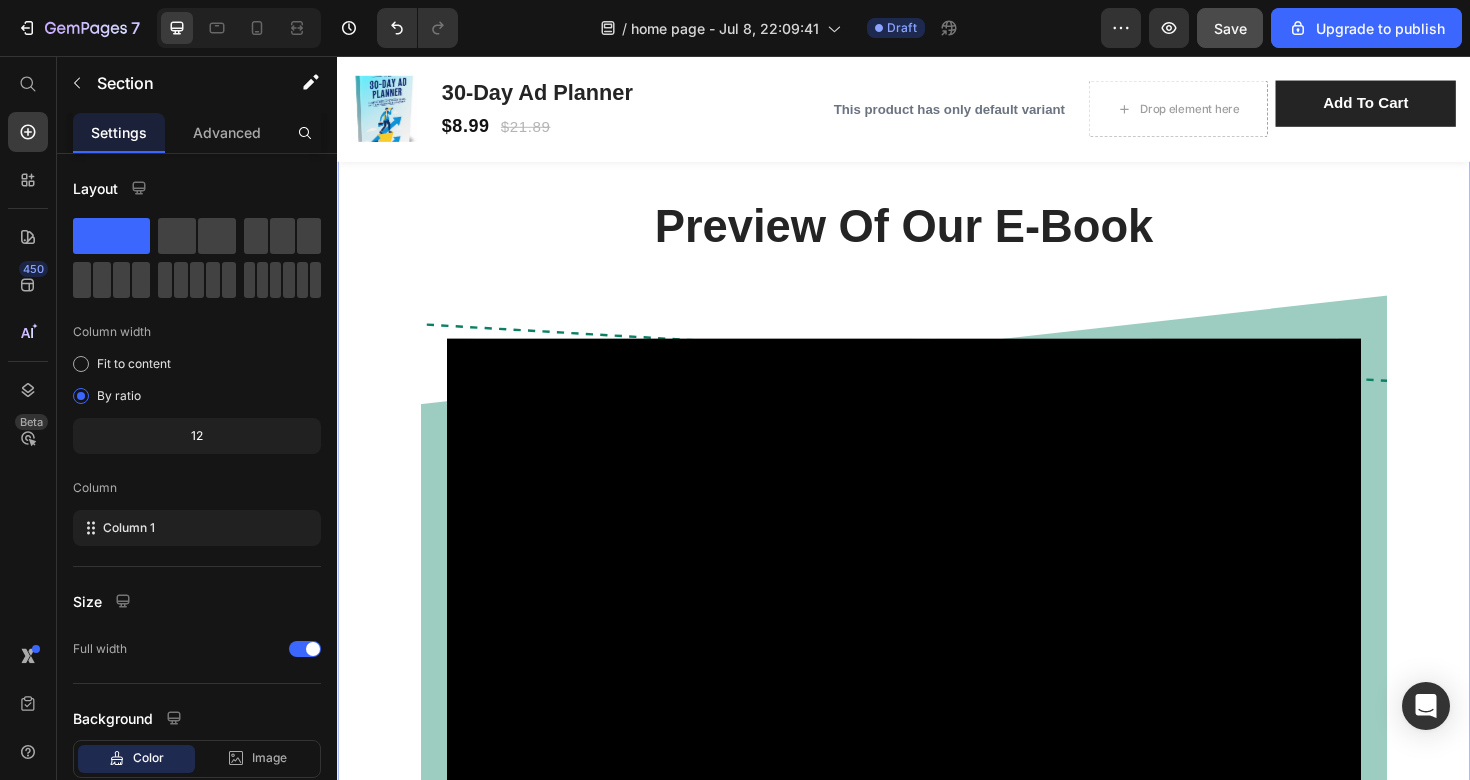 scroll, scrollTop: 841, scrollLeft: 0, axis: vertical 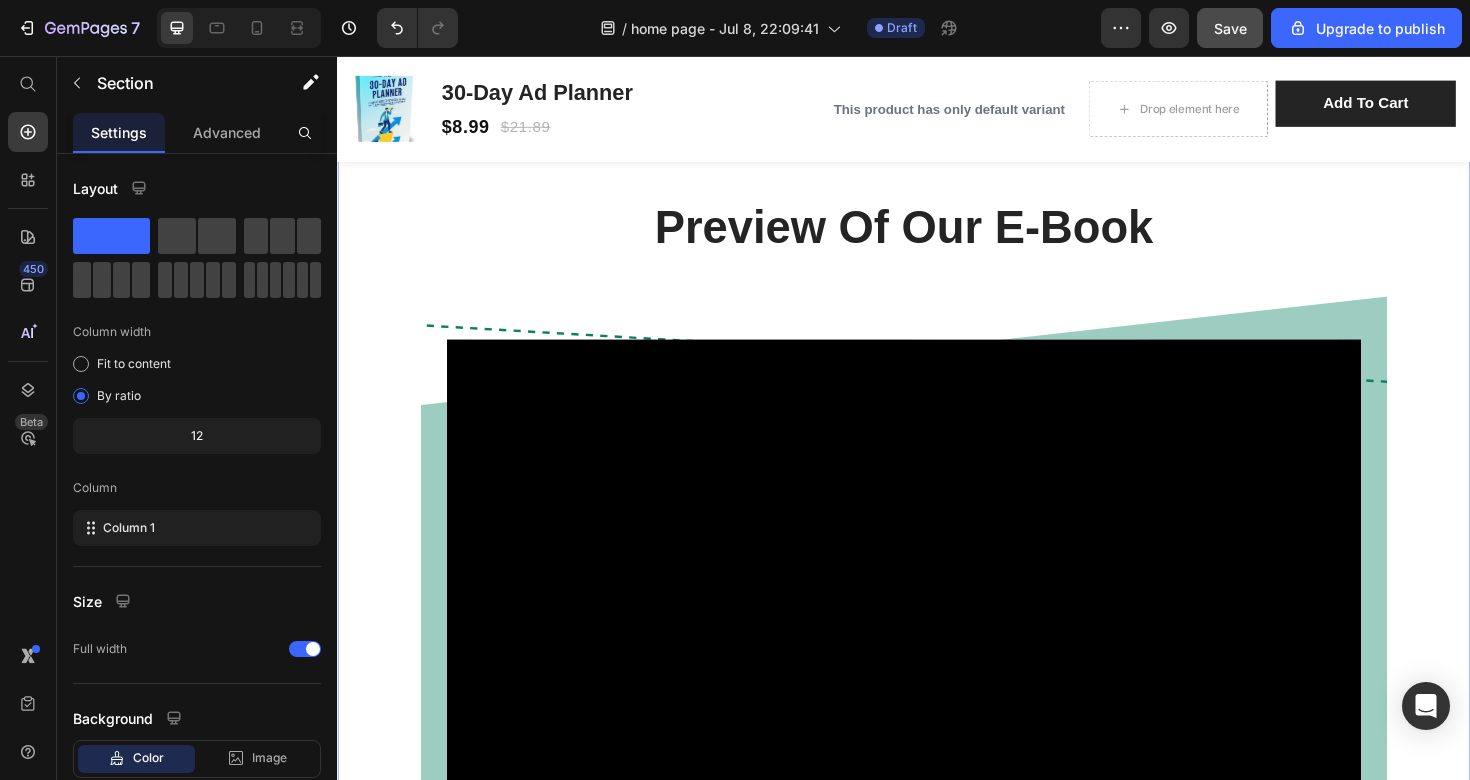 click on "Preview Of Our E-Book Heading Video Row Row" at bounding box center (937, 686) 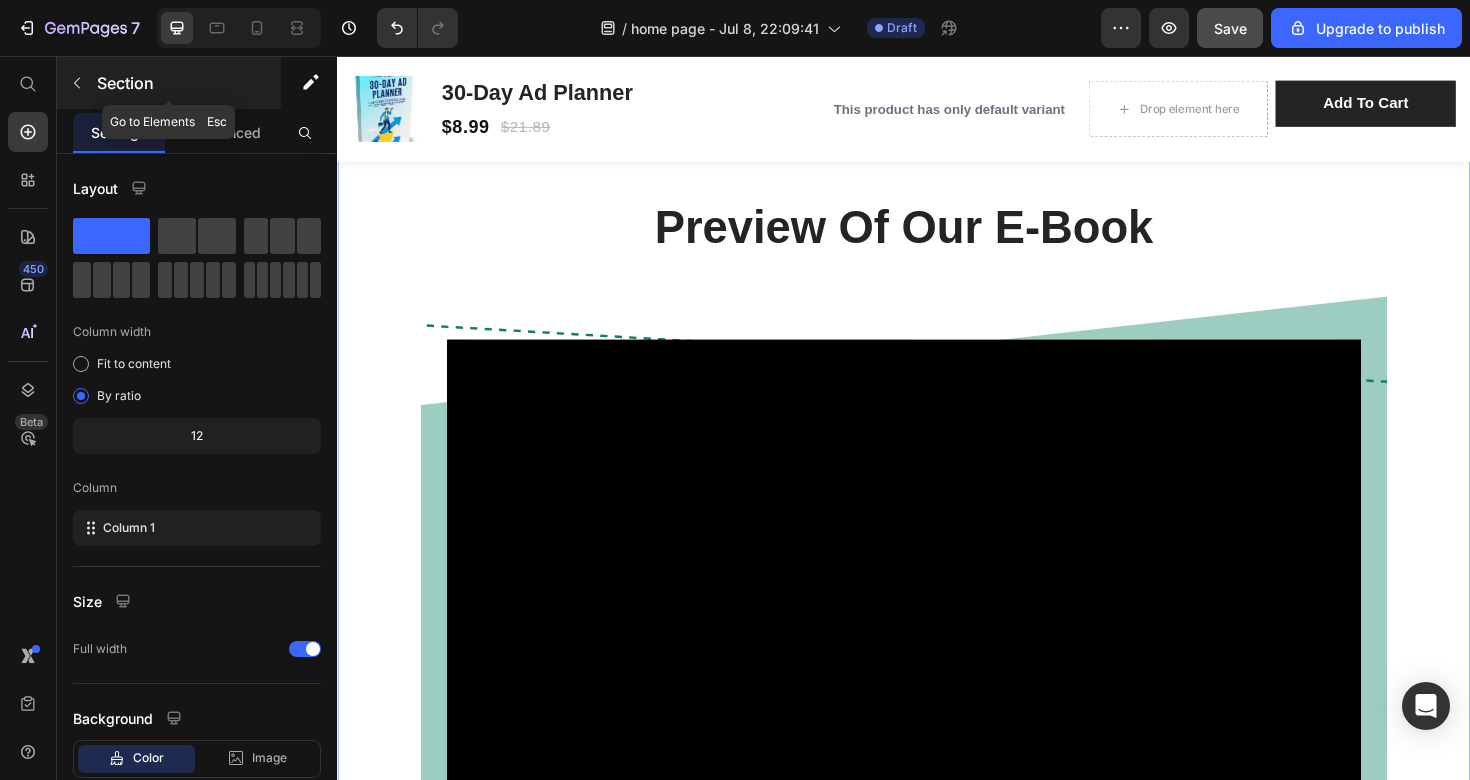 click at bounding box center [77, 83] 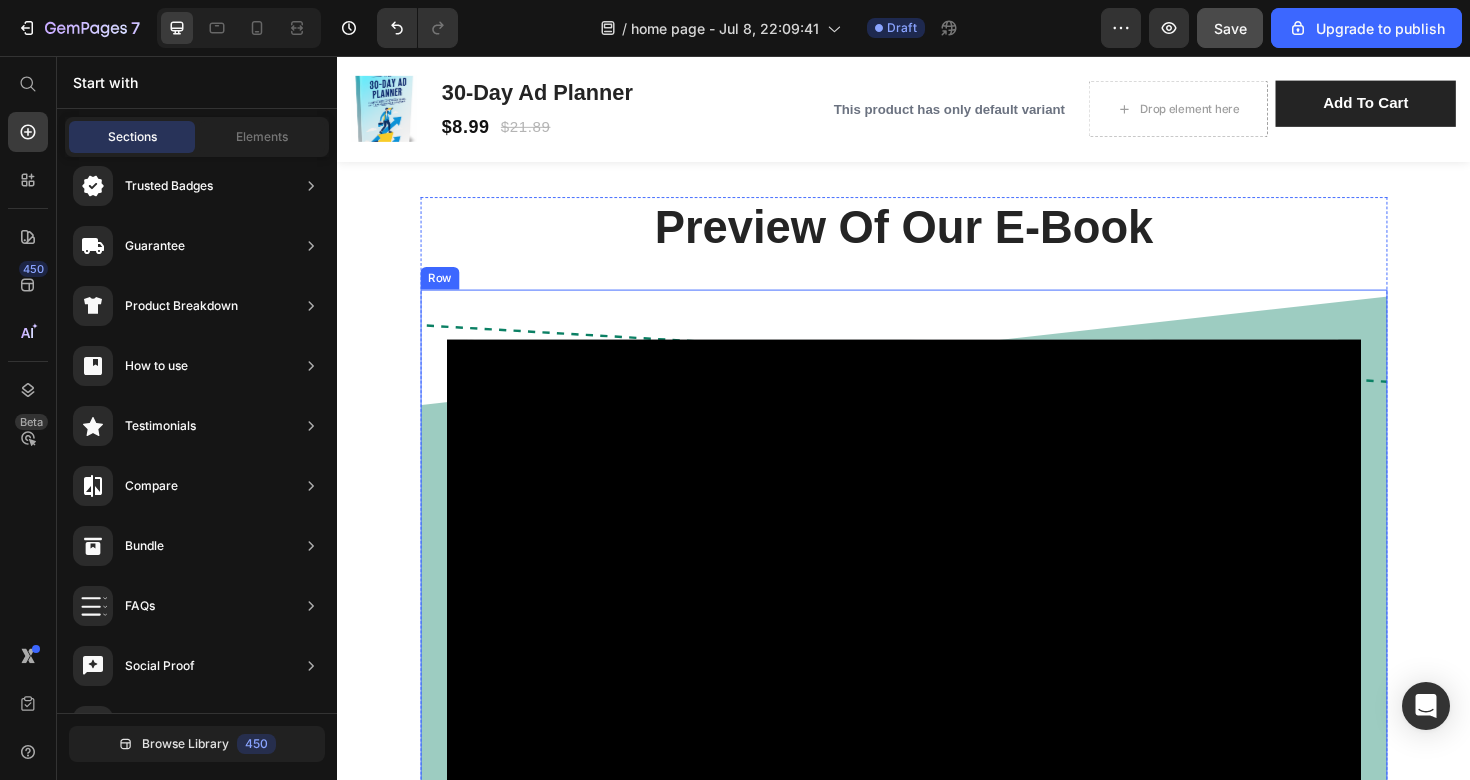 click on "Row" at bounding box center [445, 291] 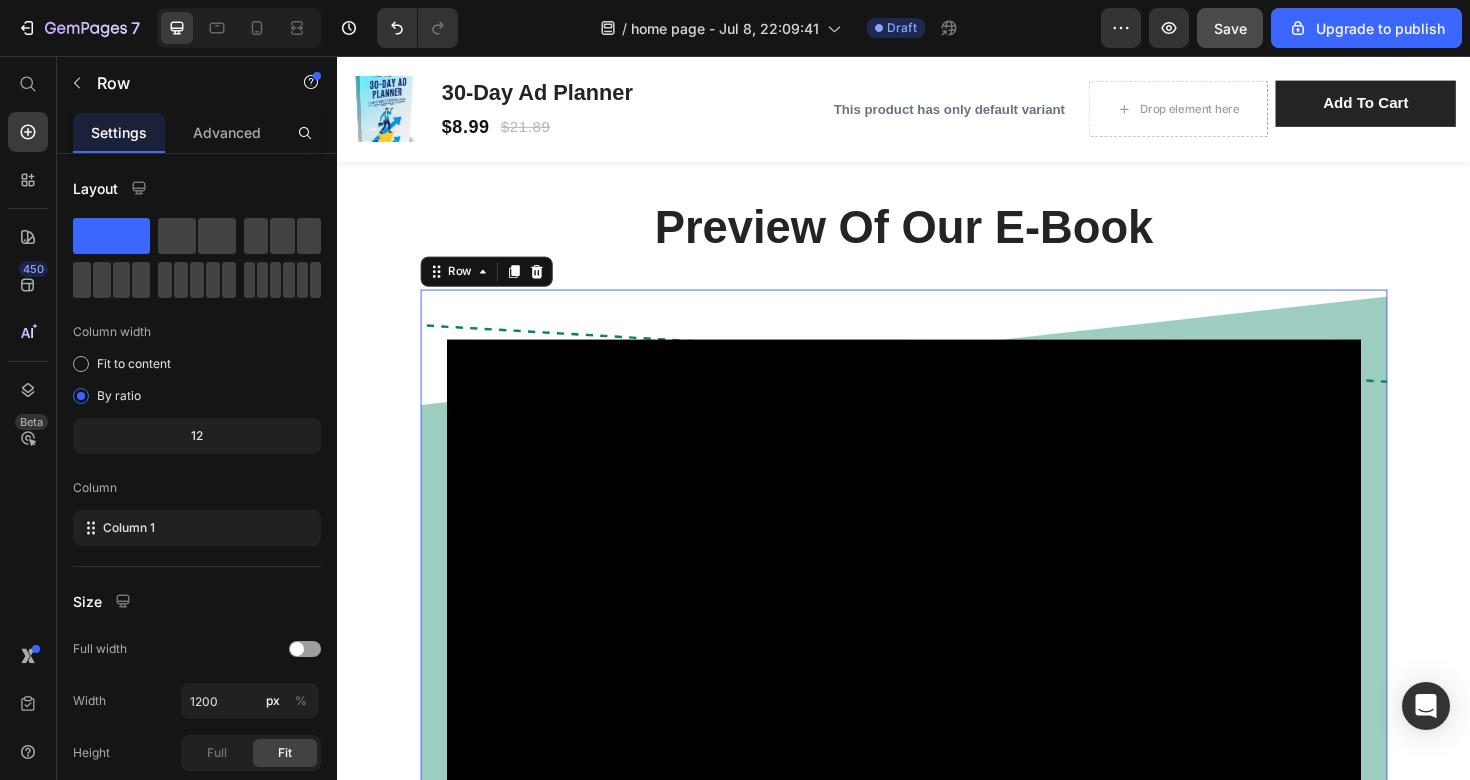 click on "Video Row   16" at bounding box center (937, 719) 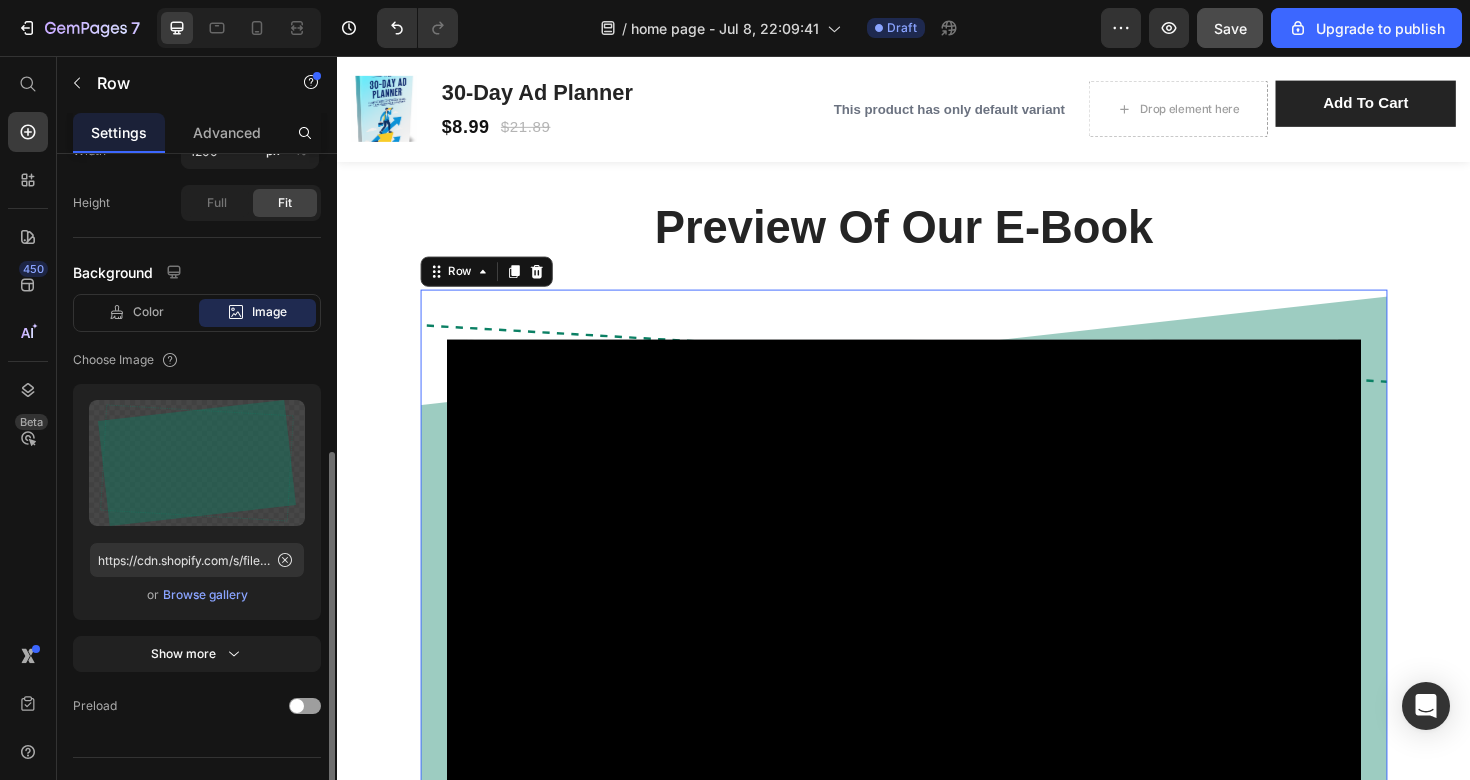 scroll, scrollTop: 551, scrollLeft: 0, axis: vertical 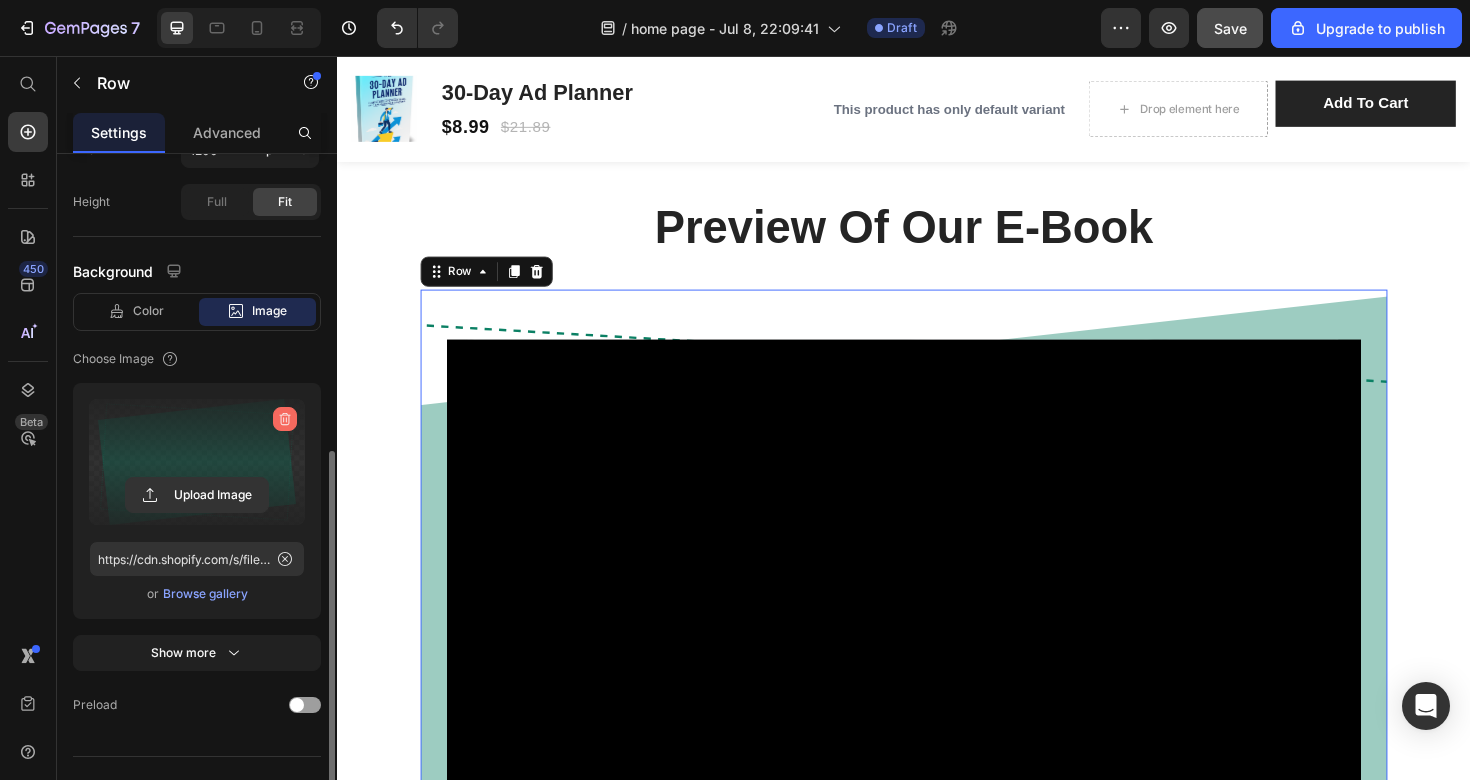 click at bounding box center [285, 419] 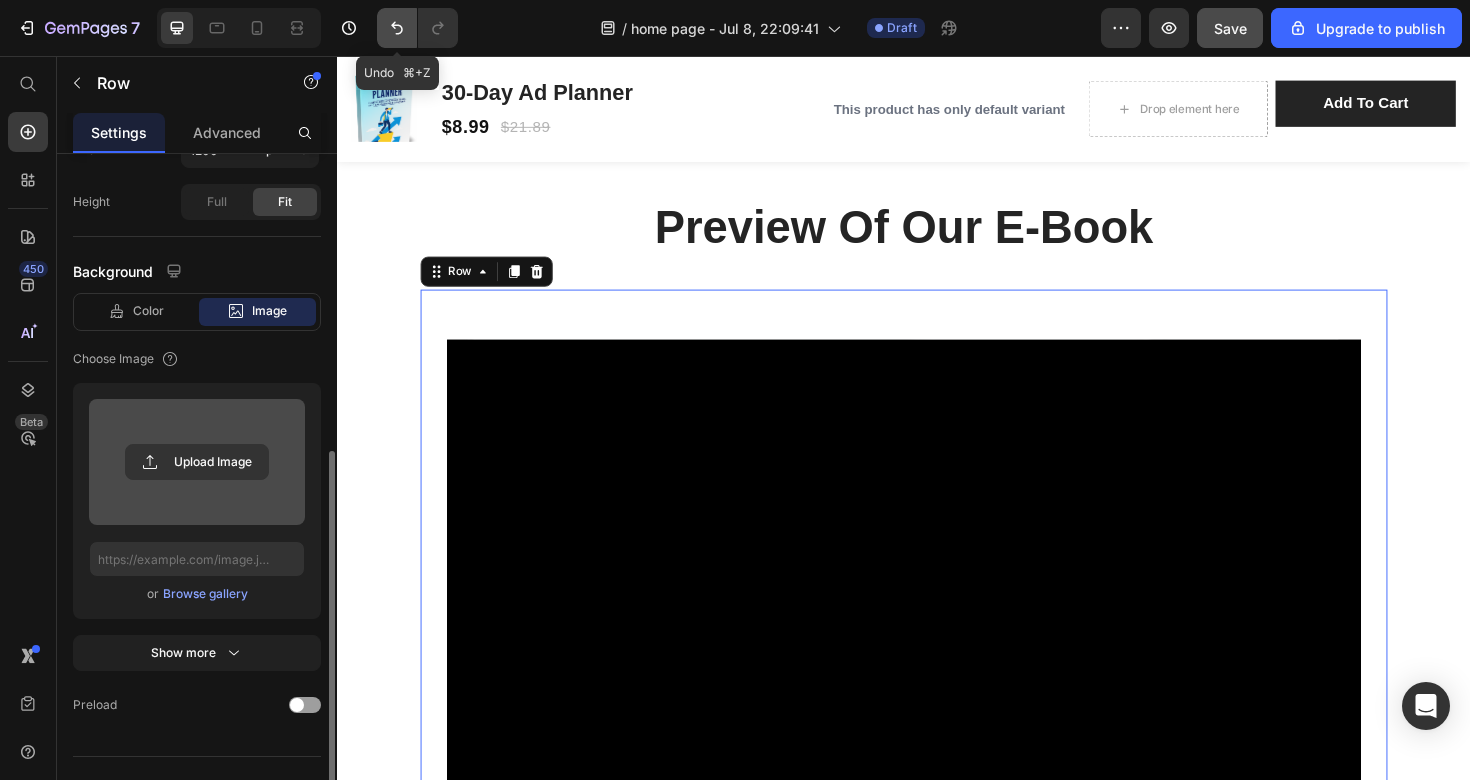 click 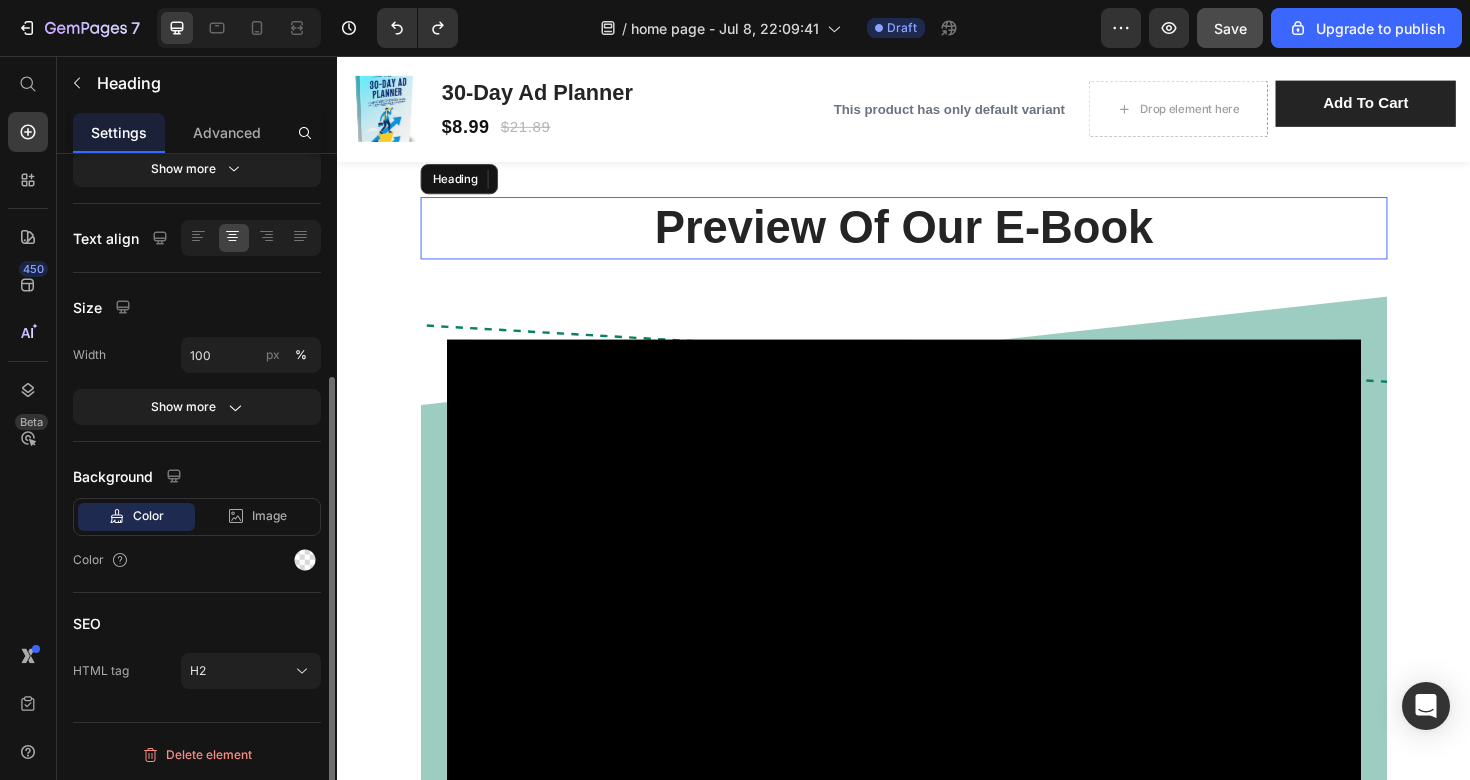click on "Preview Of Our E-Book" at bounding box center [937, 238] 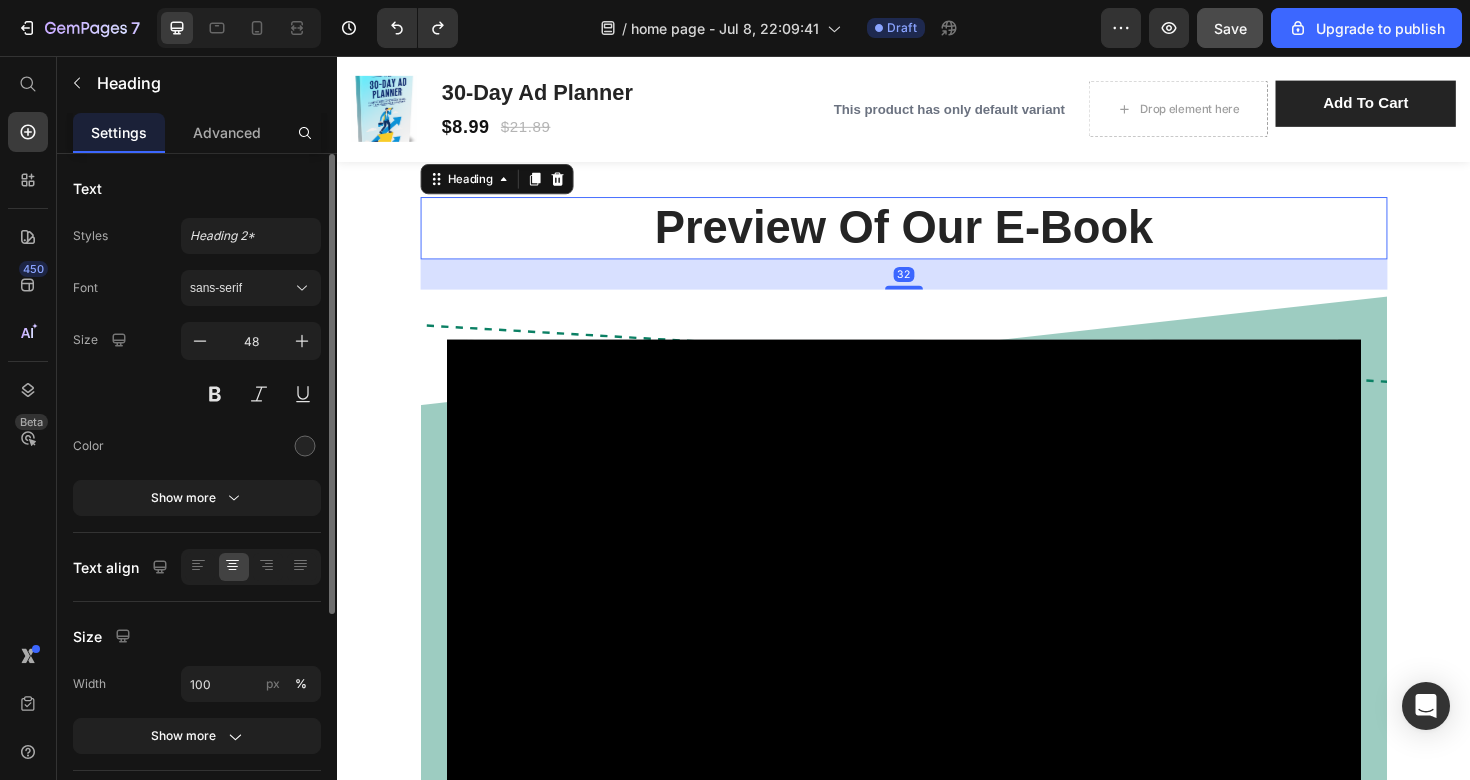click on "Preview Of Our E-Book Heading   32 Video Row Row" at bounding box center [937, 686] 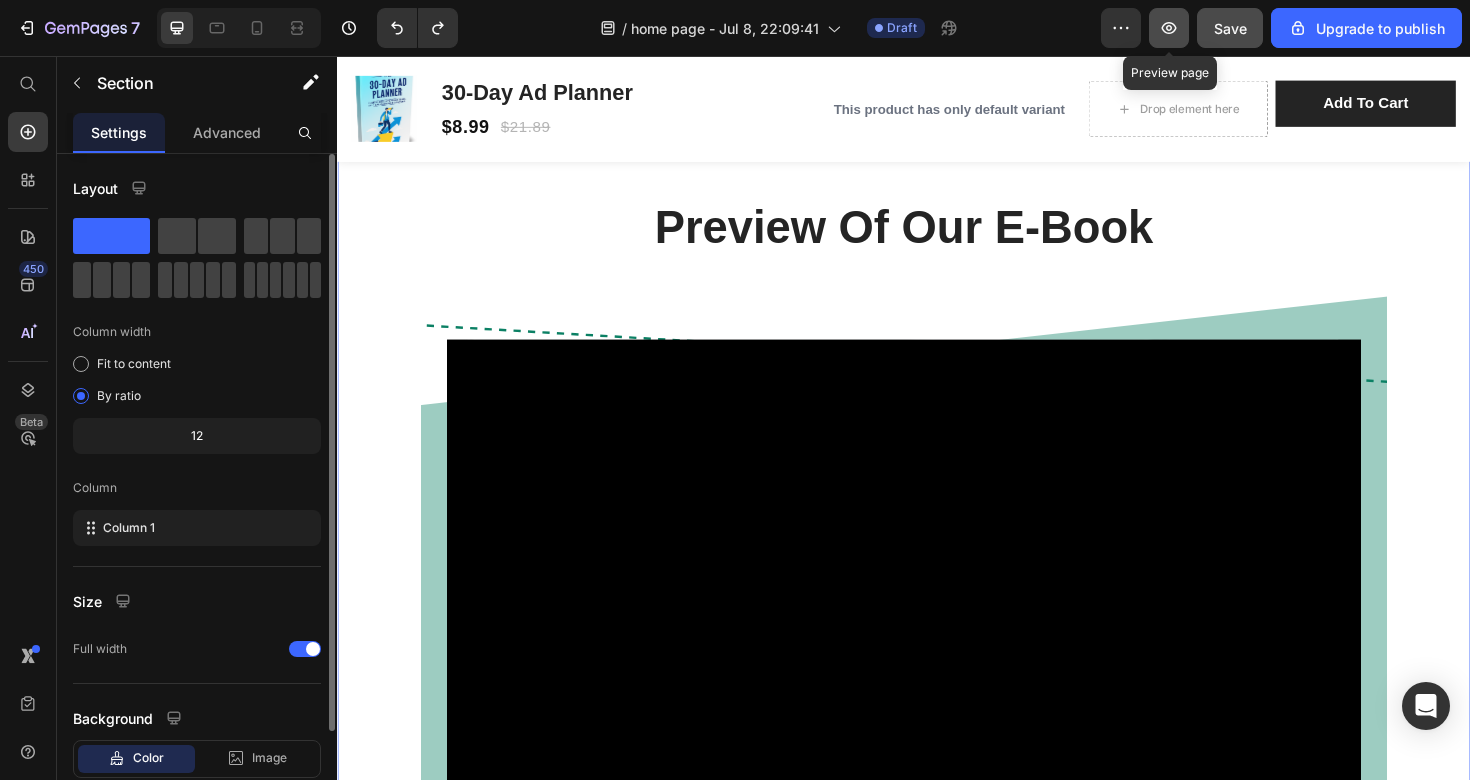 click 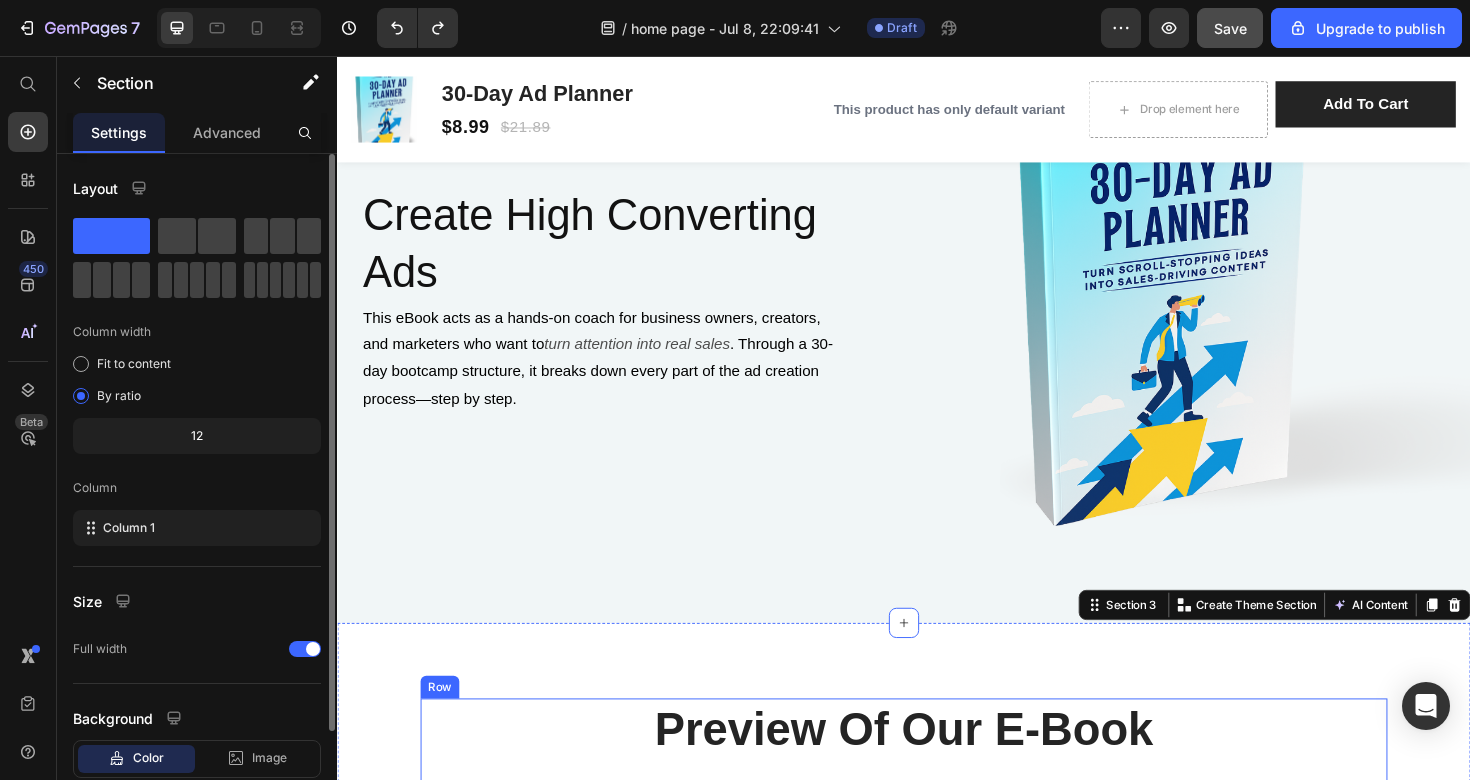 scroll, scrollTop: 214, scrollLeft: 0, axis: vertical 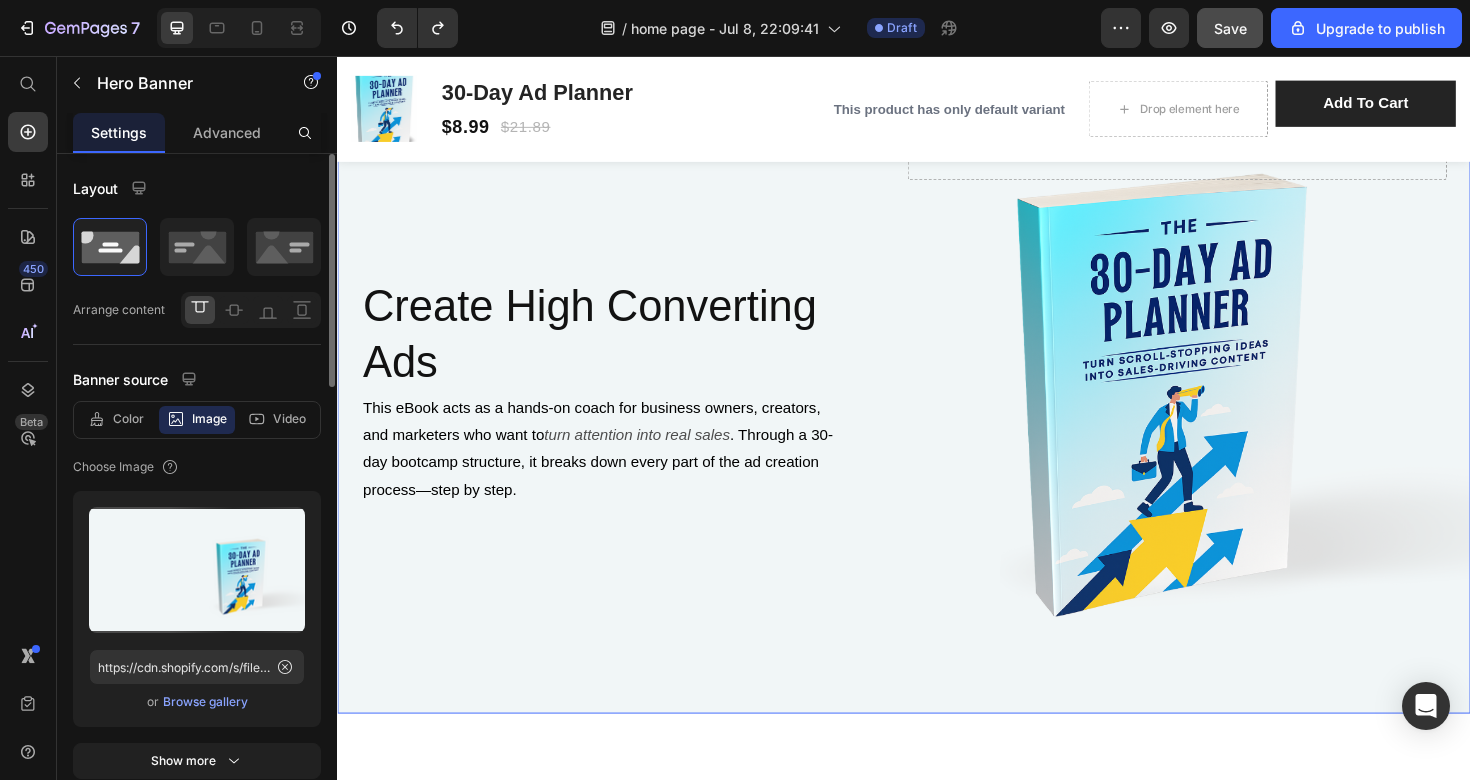 click at bounding box center [937, 373] 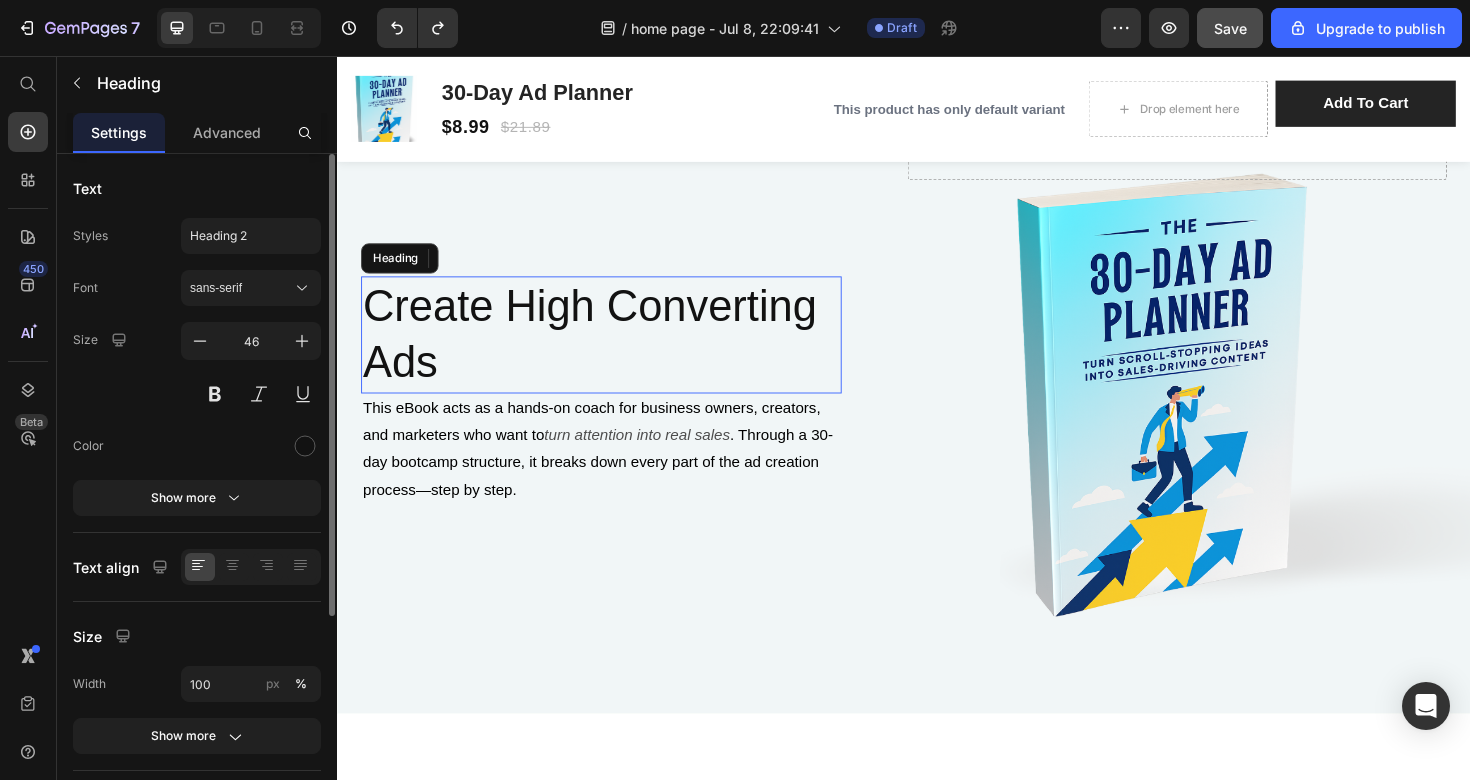 click on "Create High Converting Ads" at bounding box center [616, 351] 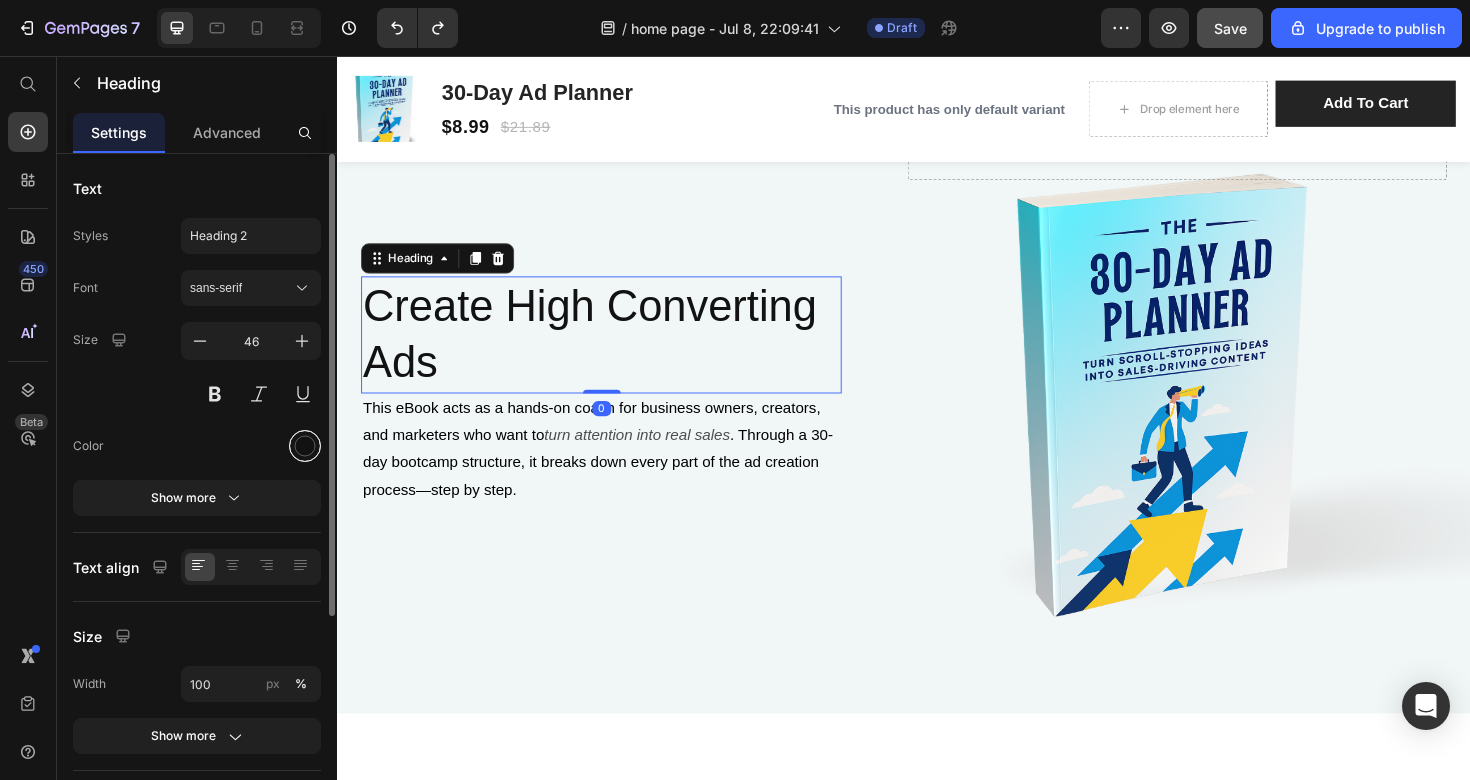 click at bounding box center [305, 446] 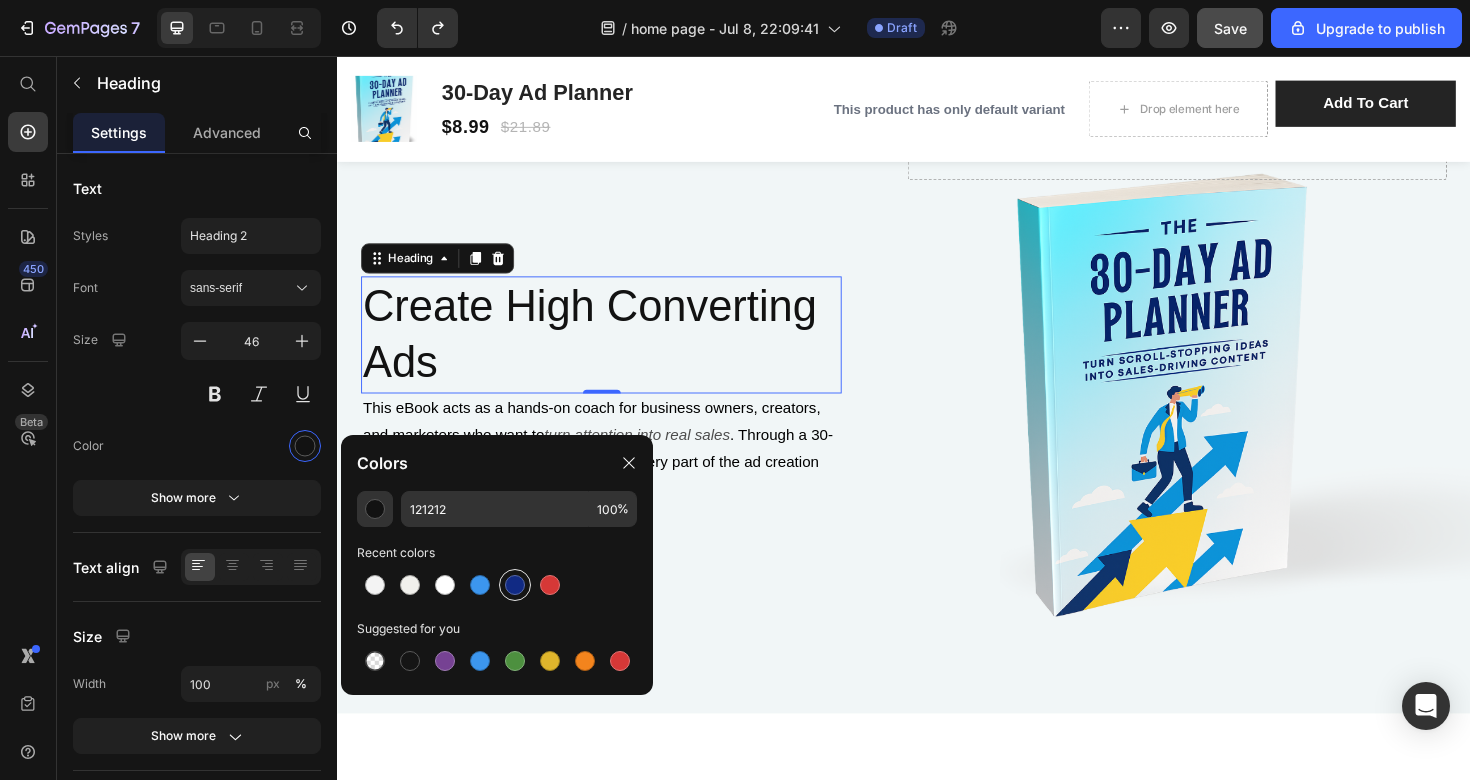 click at bounding box center (515, 585) 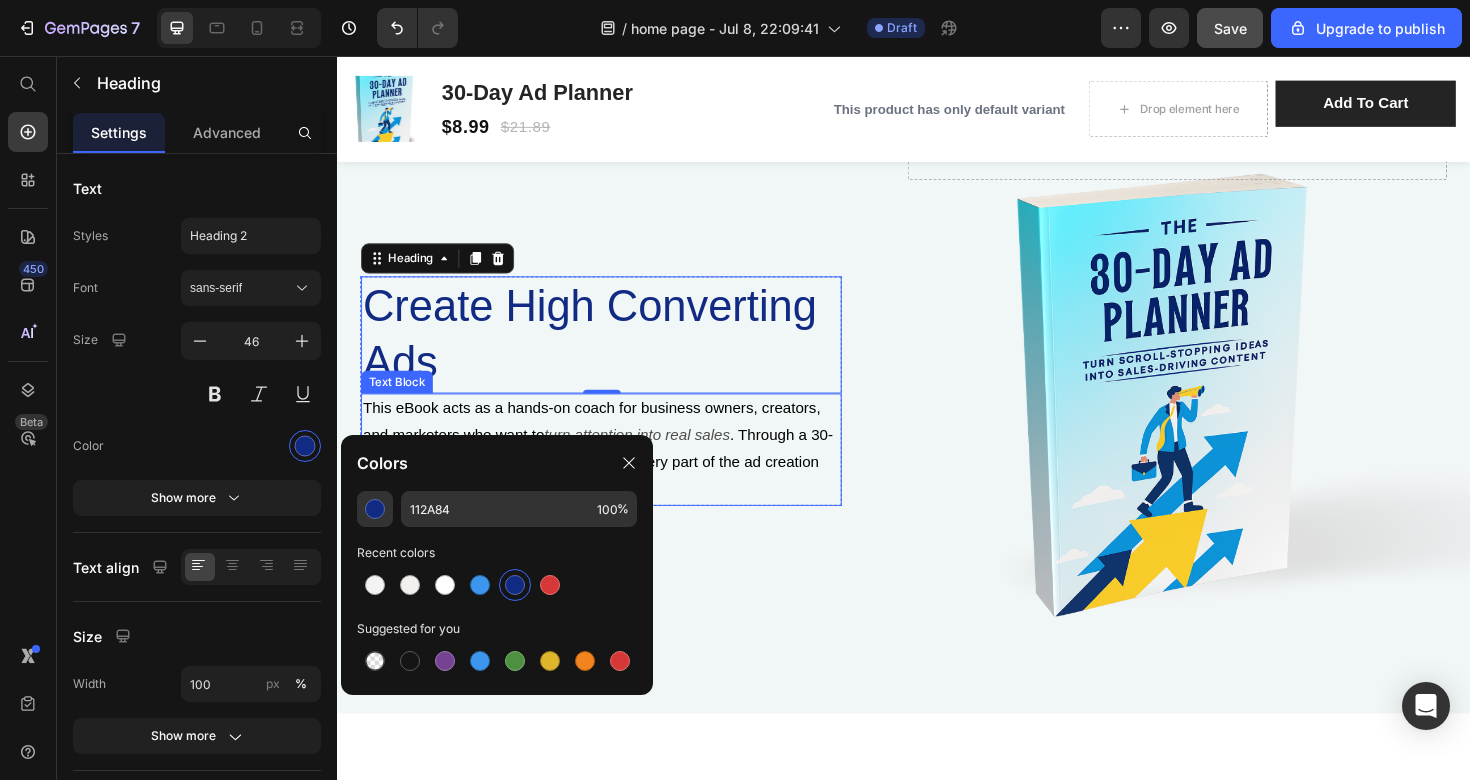 click on ". Through a 30-day bootcamp structure, it breaks down every part of the ad creation process—step by step." at bounding box center [613, 485] 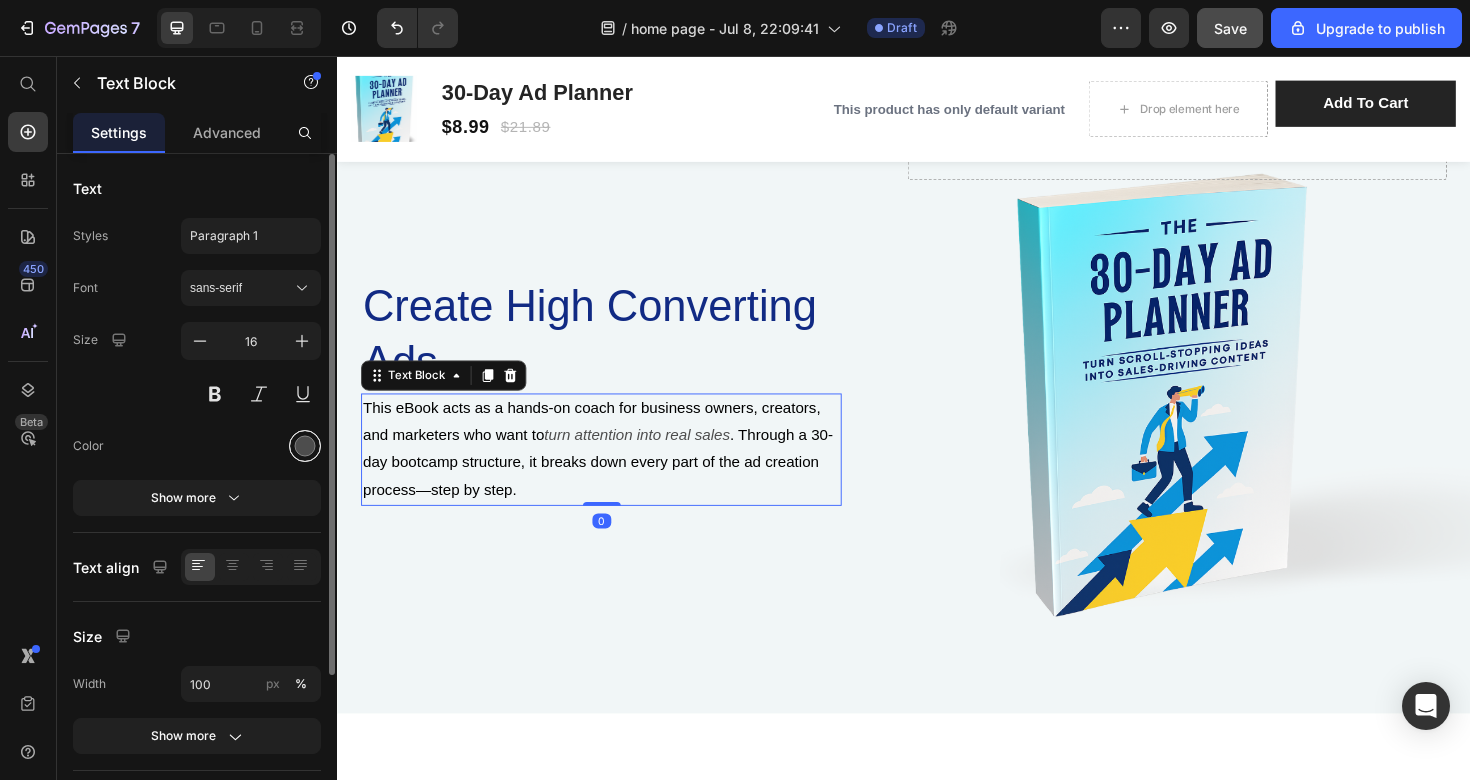 click at bounding box center (305, 446) 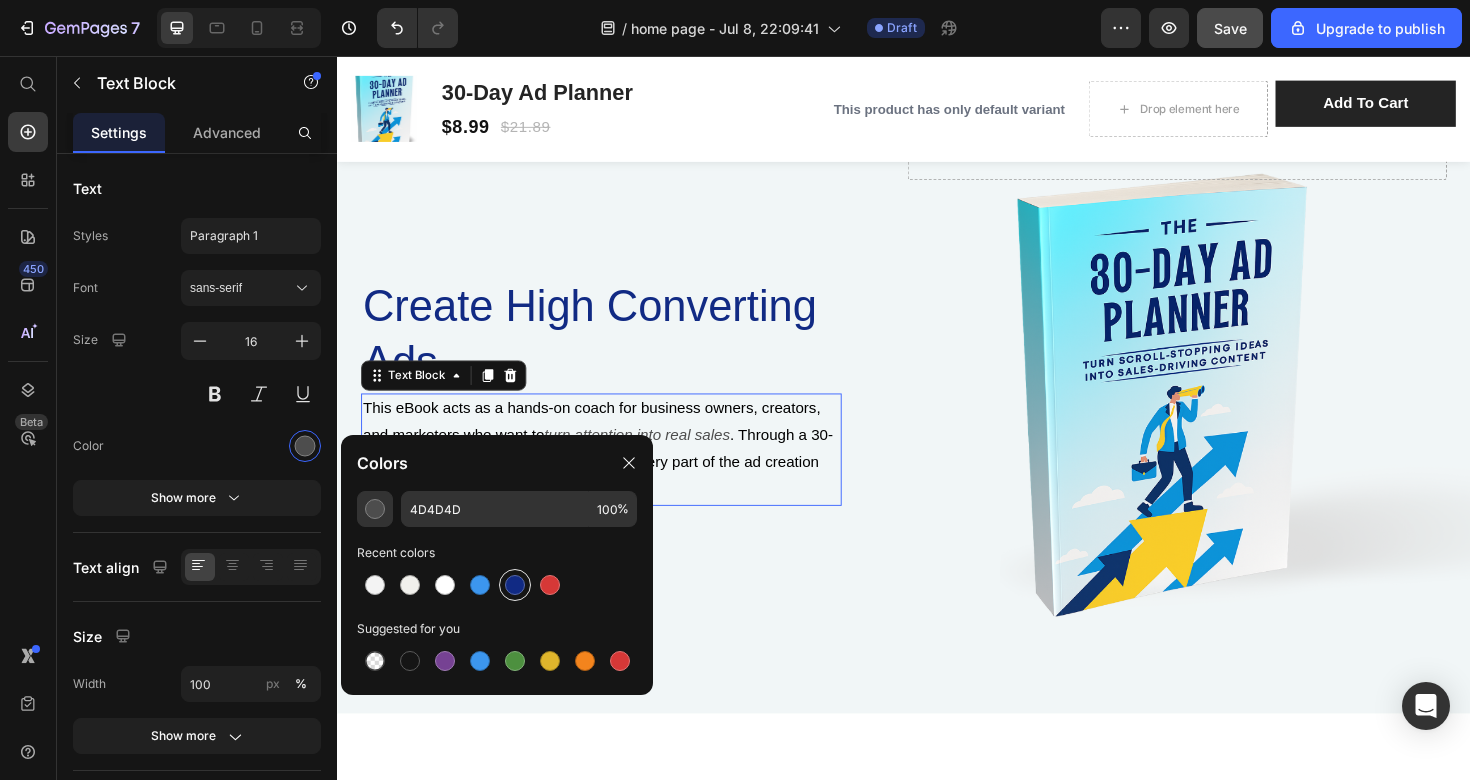 click at bounding box center [515, 585] 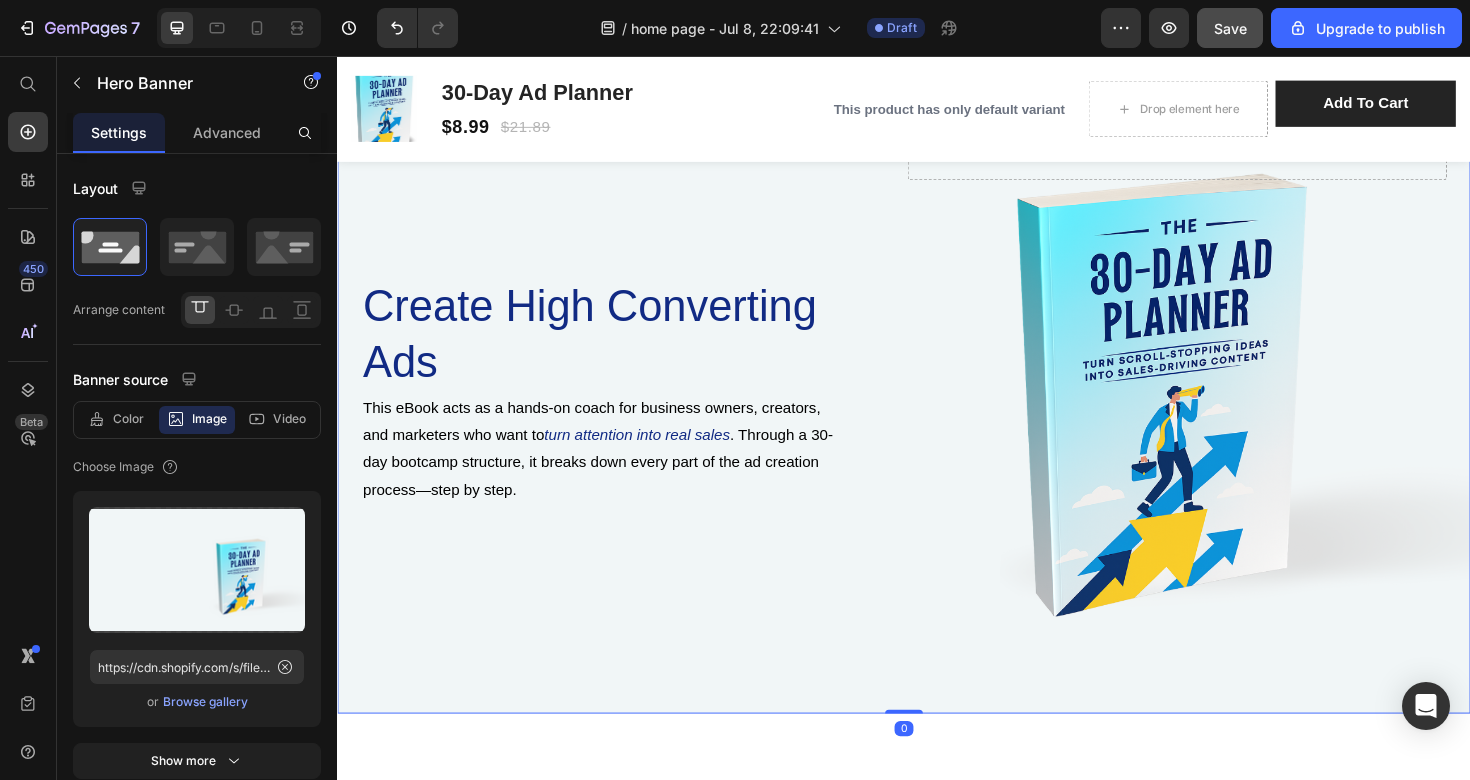 click at bounding box center (937, 373) 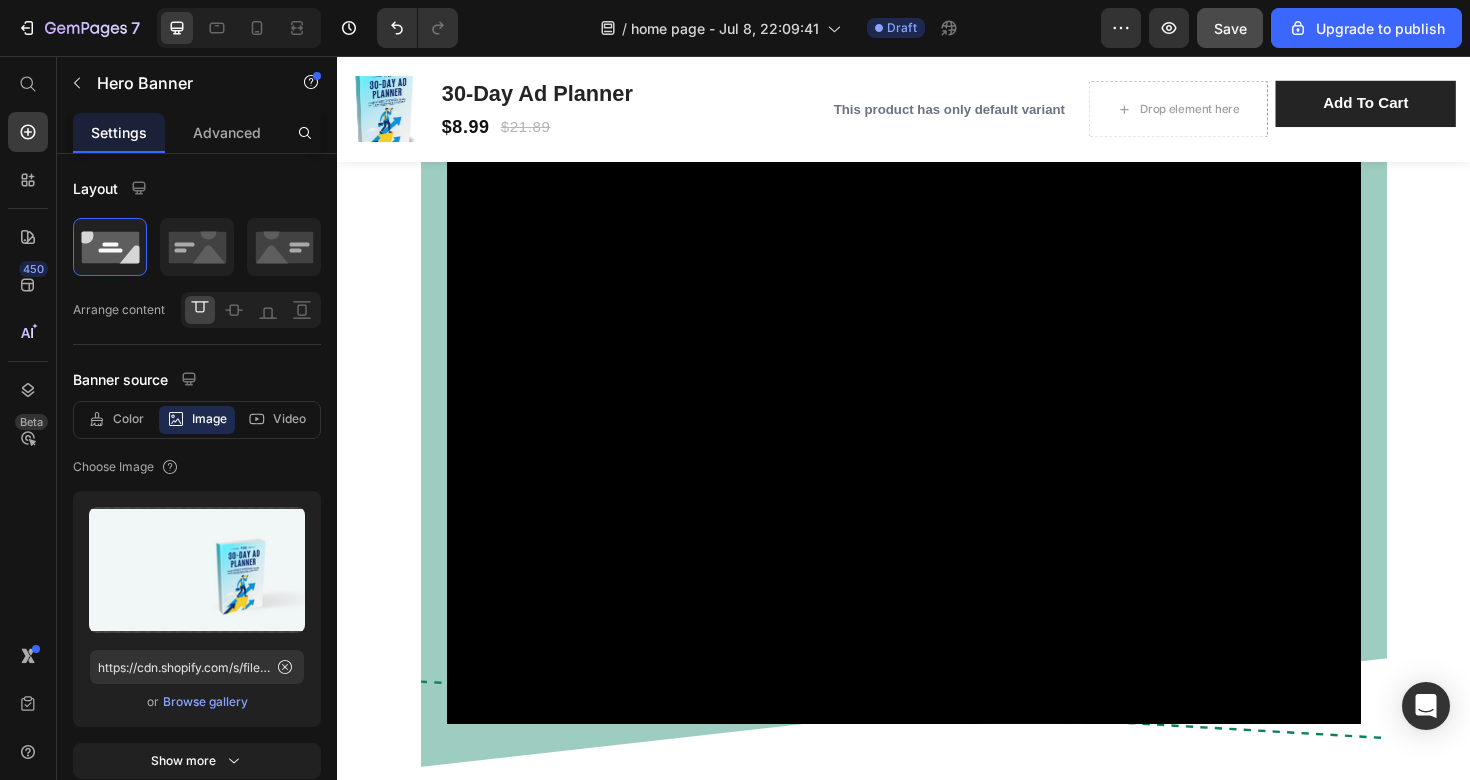 scroll, scrollTop: 1162, scrollLeft: 0, axis: vertical 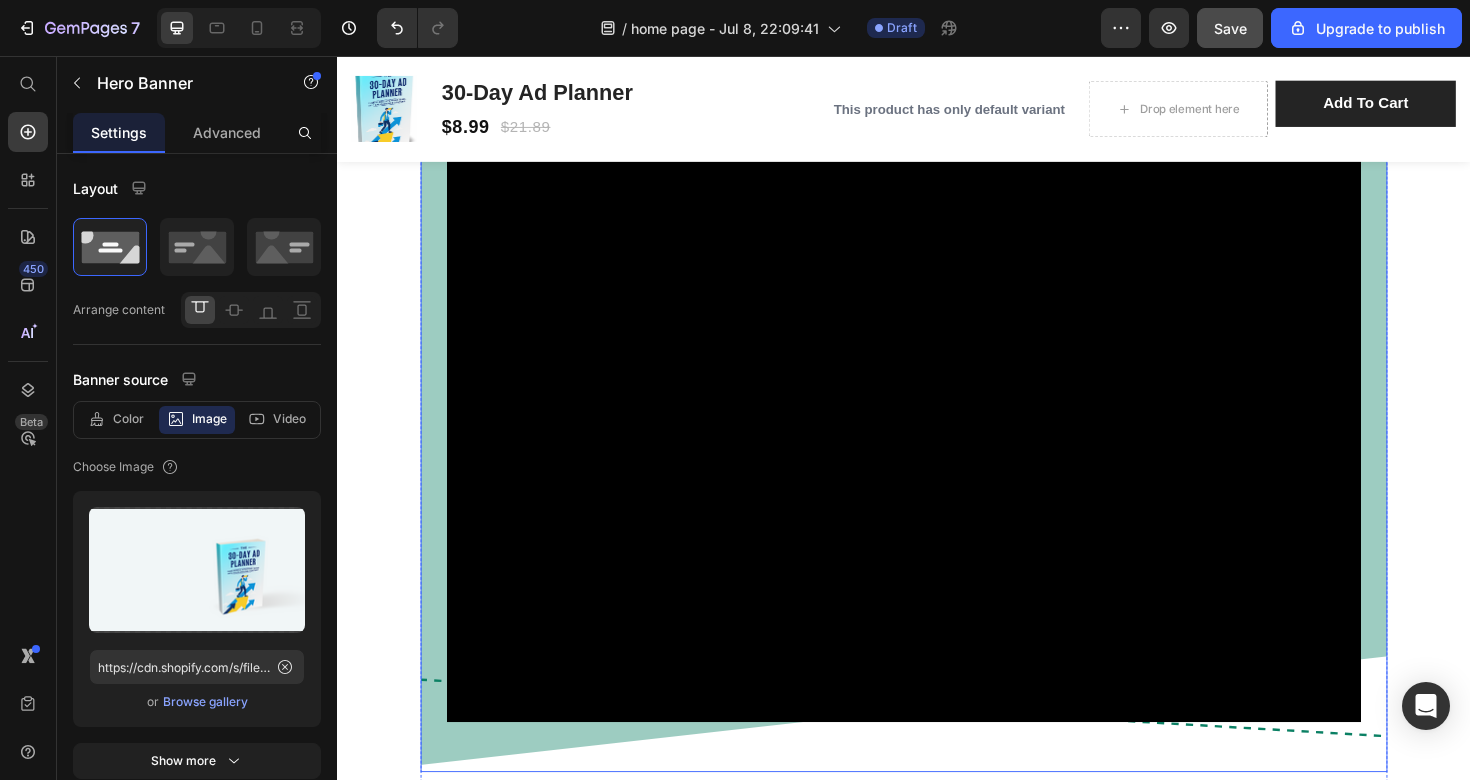 click on "Video Row" at bounding box center (937, 398) 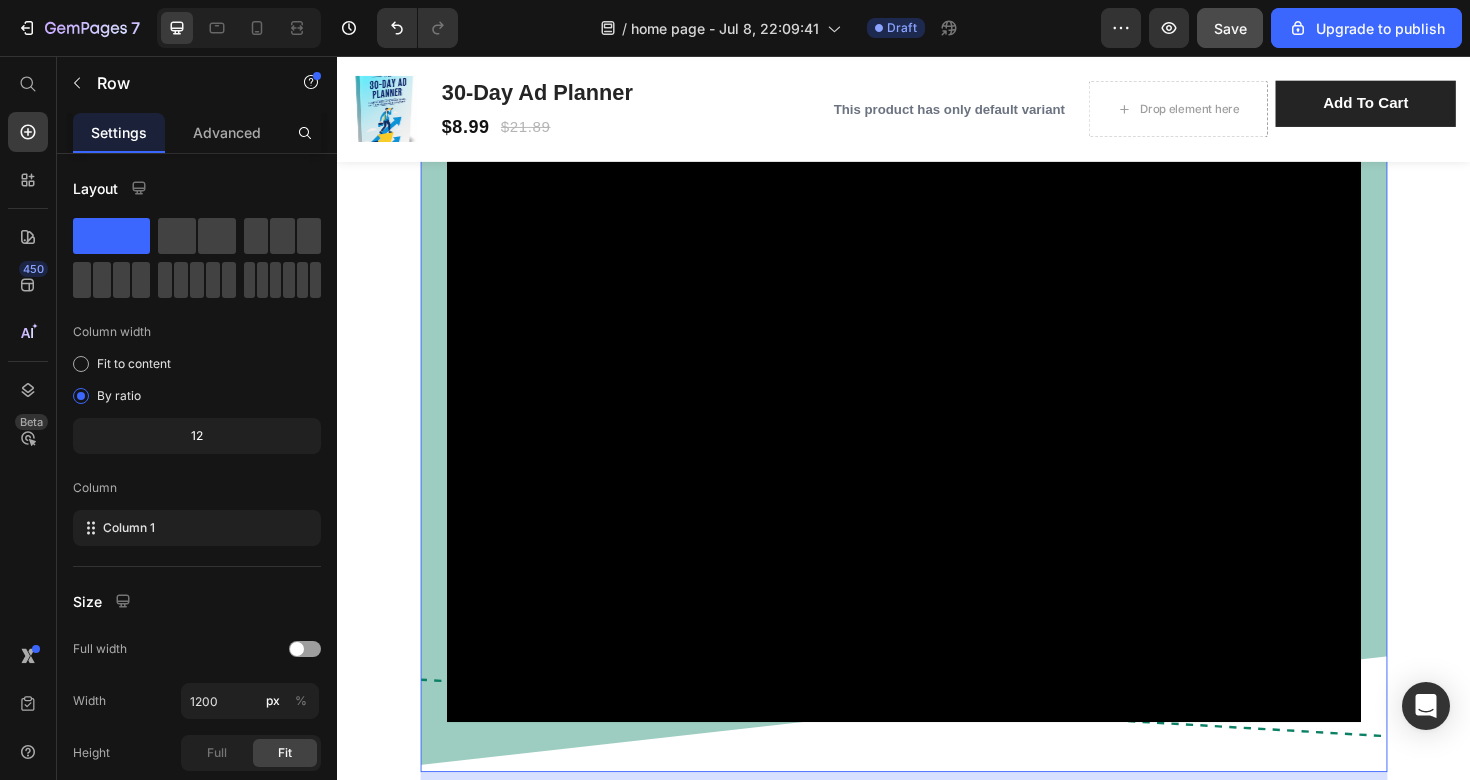 click on "Video Row   16" at bounding box center (937, 398) 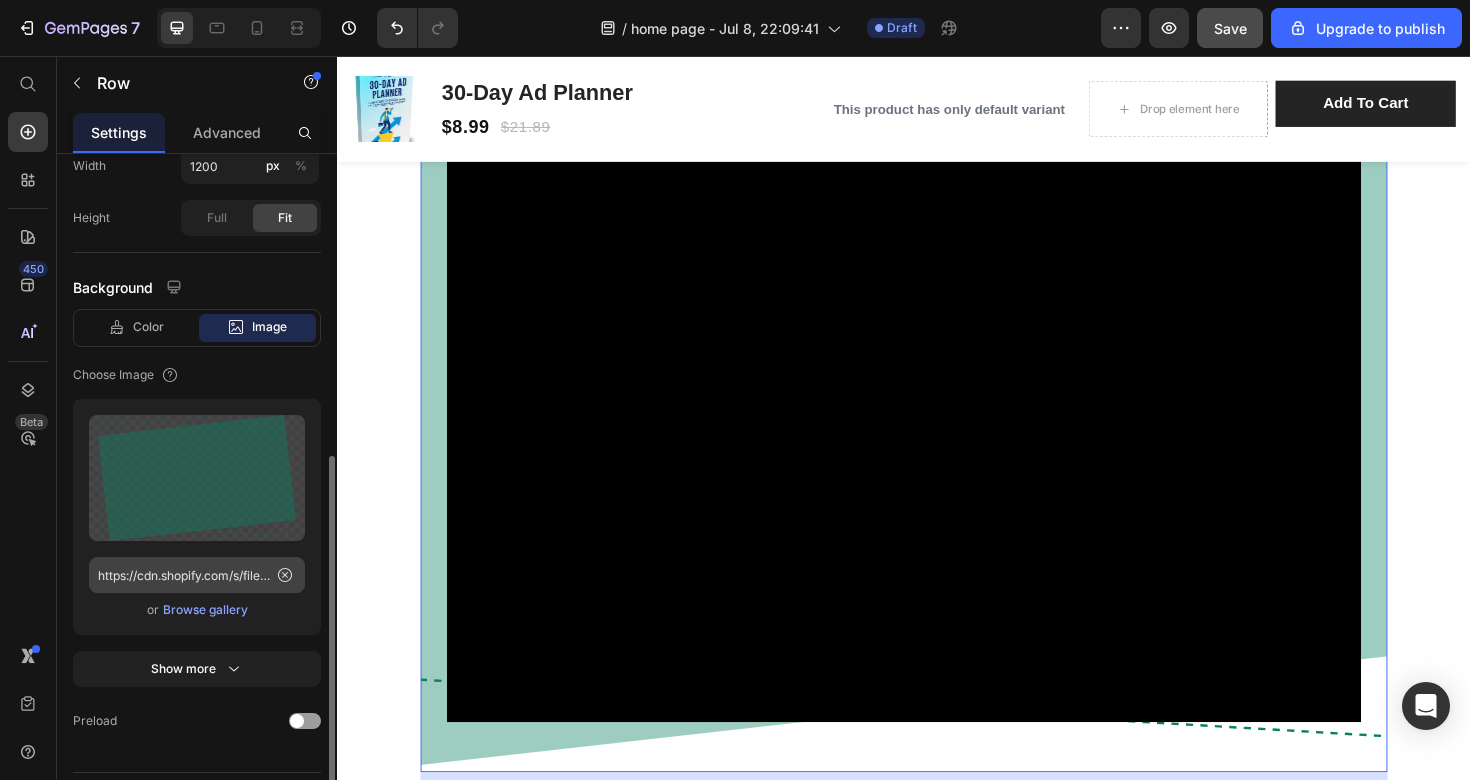scroll, scrollTop: 544, scrollLeft: 0, axis: vertical 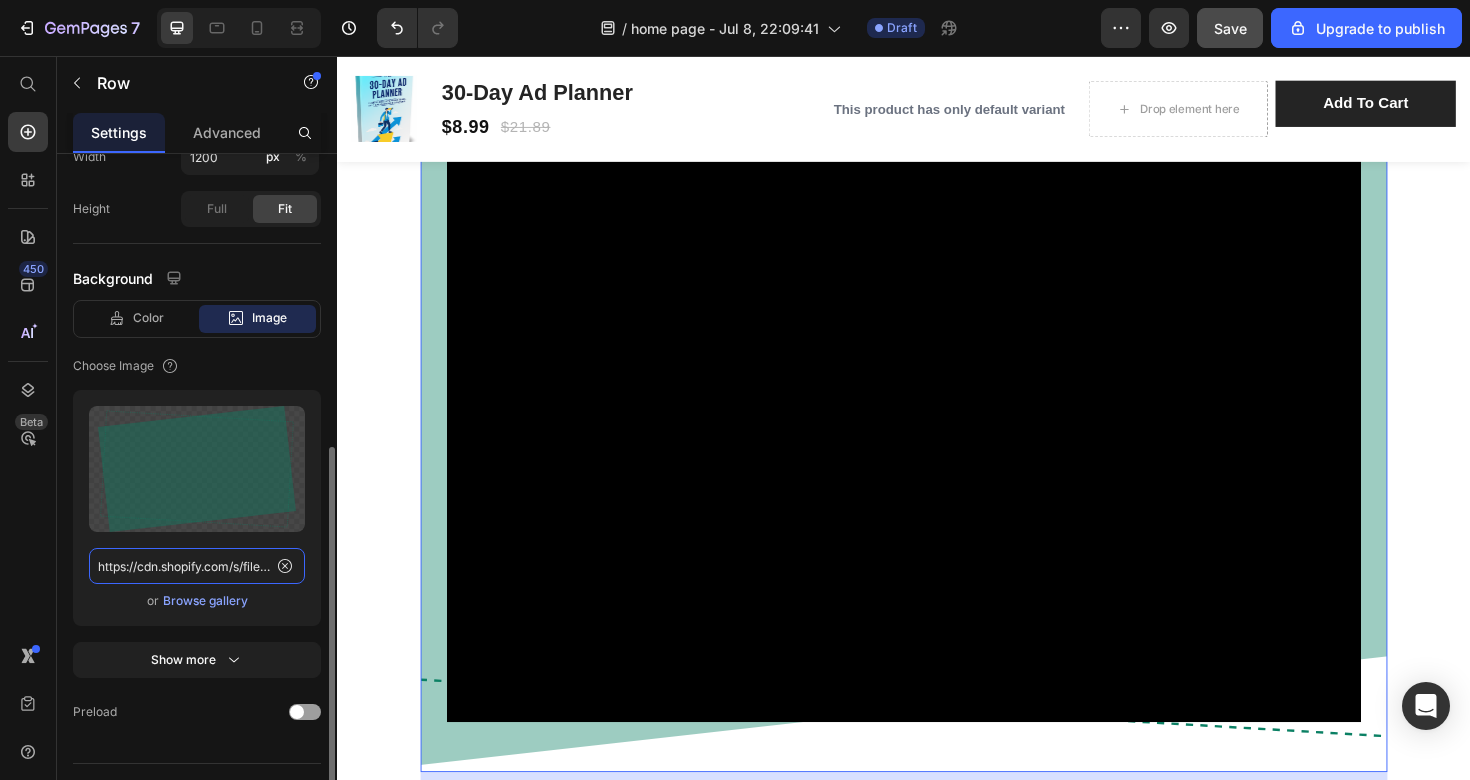 click on "https://cdn.shopify.com/s/files/1/0701/7244/2798/files/gempages_574360361210217281-aeb6170f-cd40-44f1-9120-95c8b871cde6.svg" 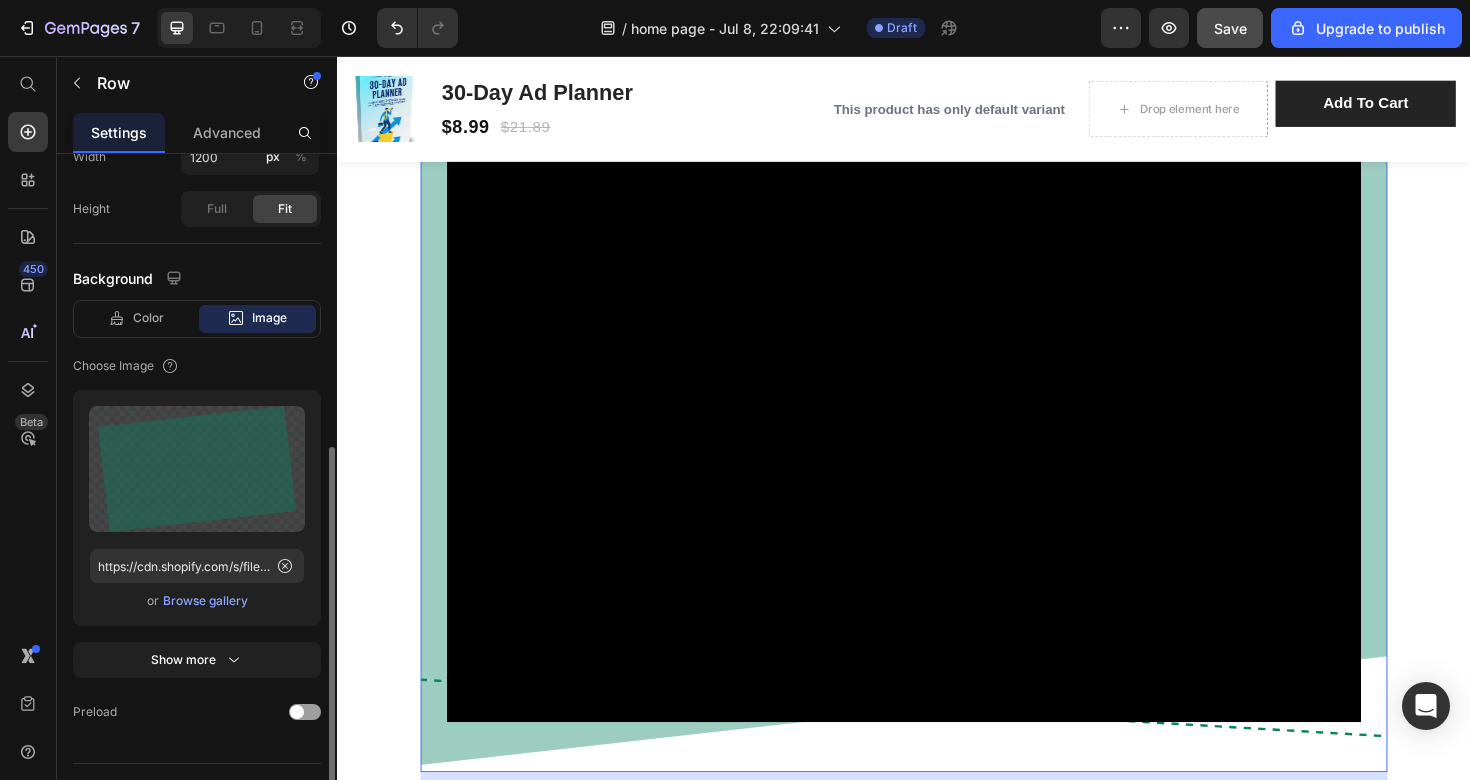 click on "Browse gallery" at bounding box center [205, 601] 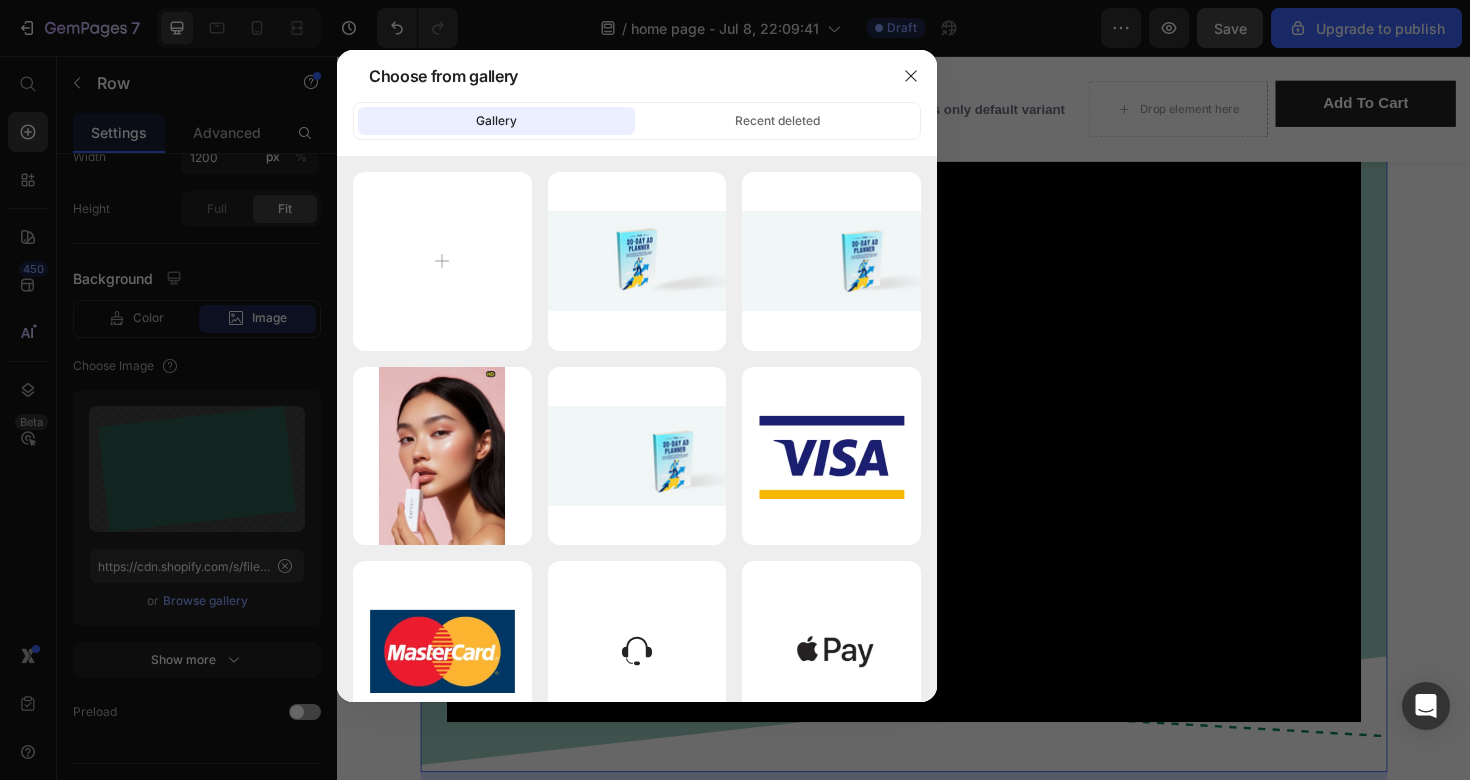 click at bounding box center [735, 390] 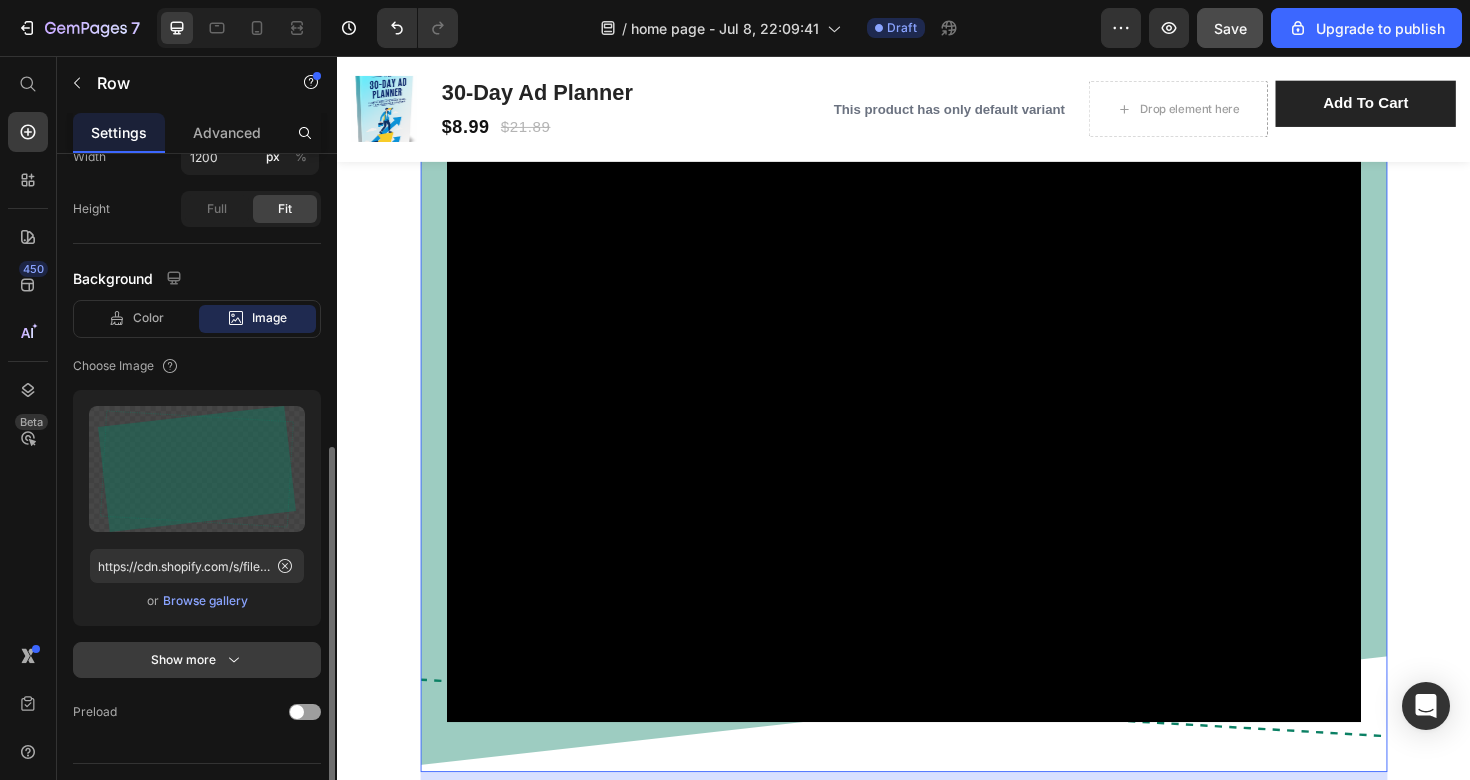 click on "Show more" at bounding box center [197, 660] 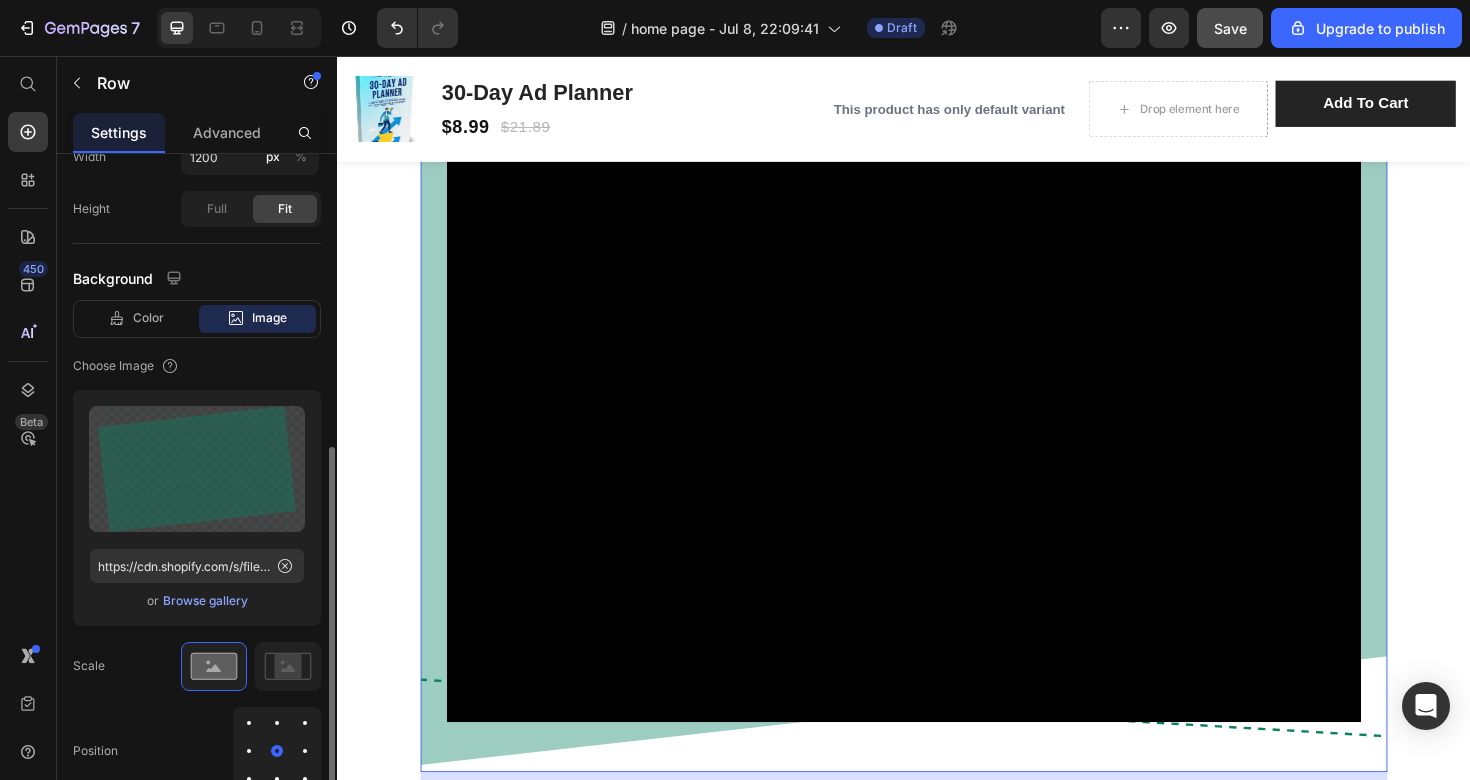 click on "Browse gallery" at bounding box center (205, 601) 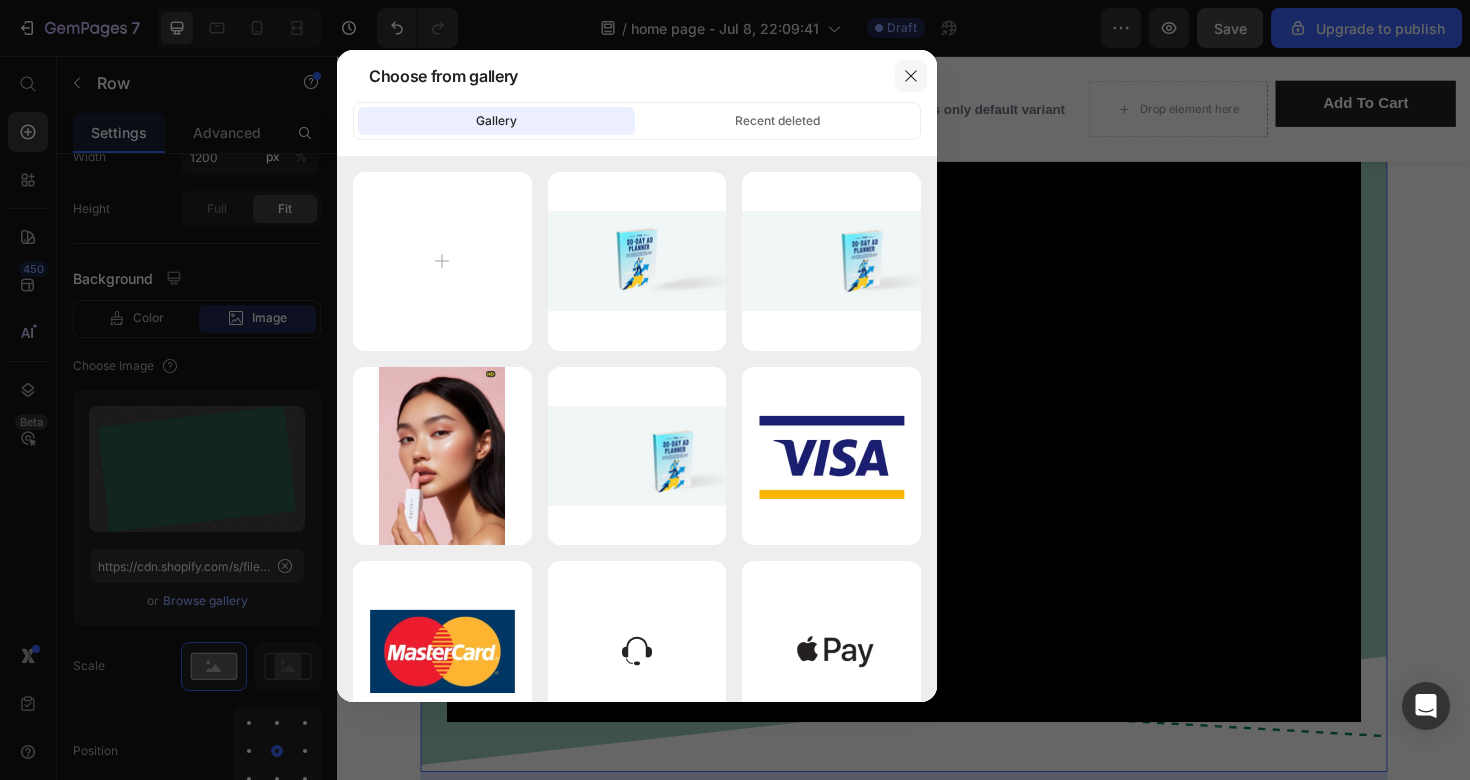 click at bounding box center (911, 76) 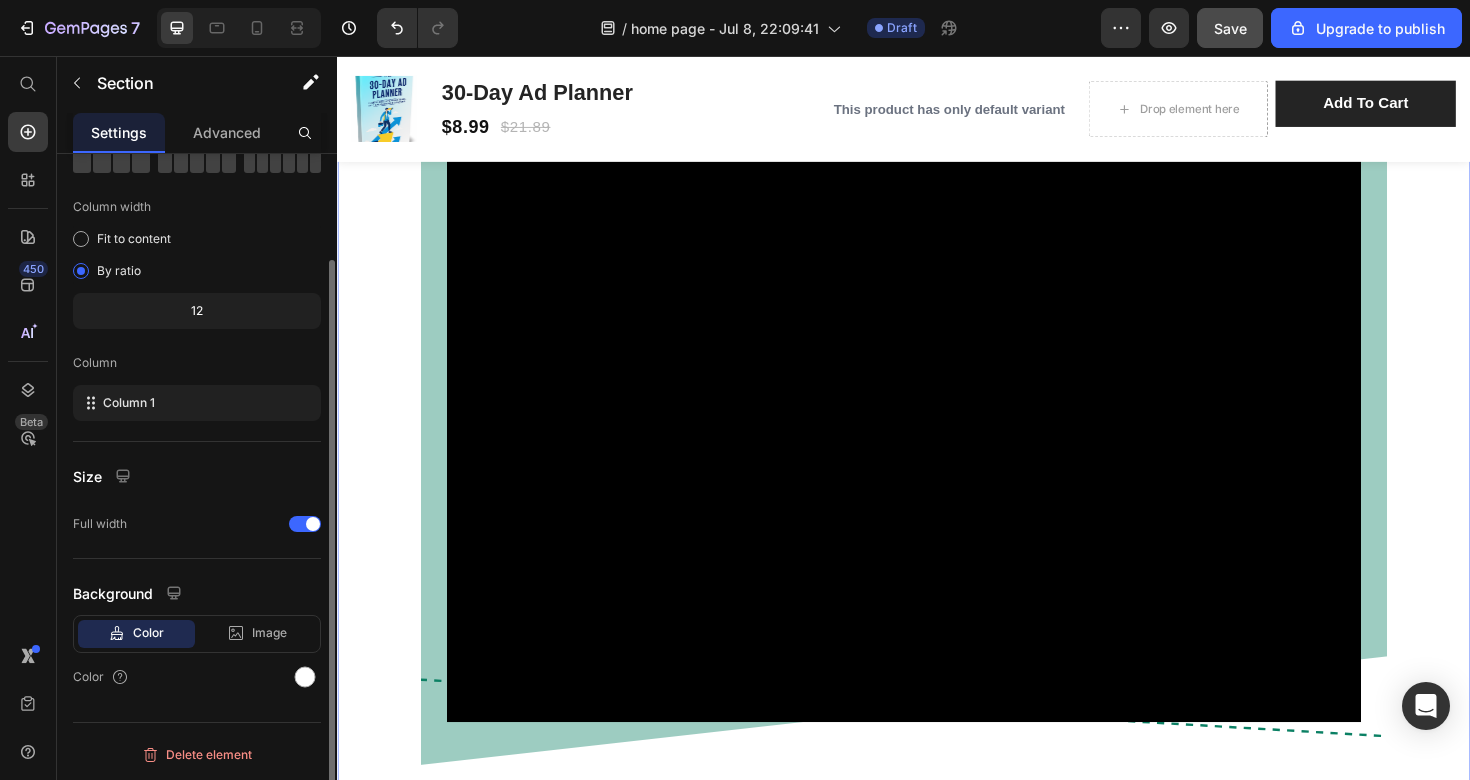 click on "Preview Of Our E-Book Heading Video Row   16 Row" at bounding box center (937, 365) 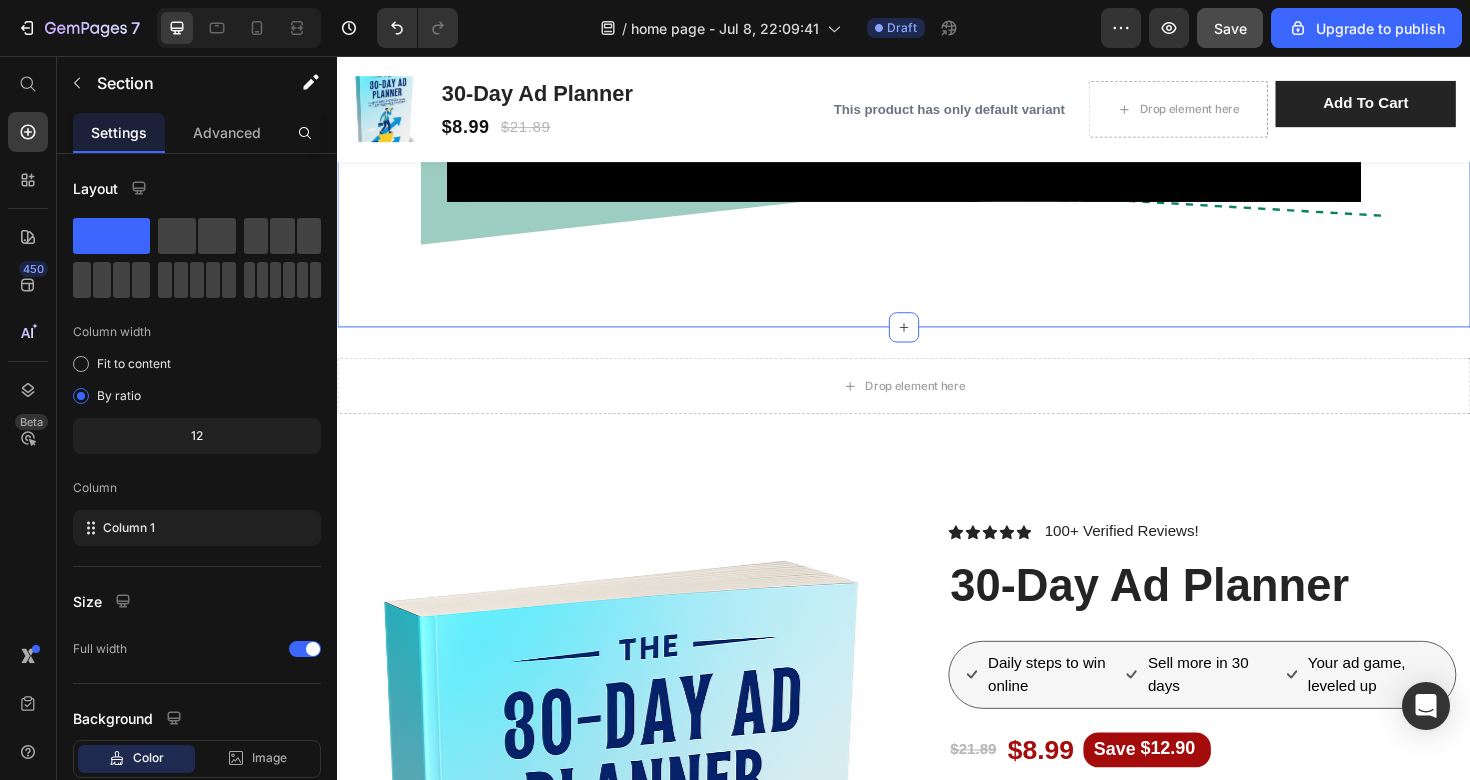 scroll, scrollTop: 1740, scrollLeft: 0, axis: vertical 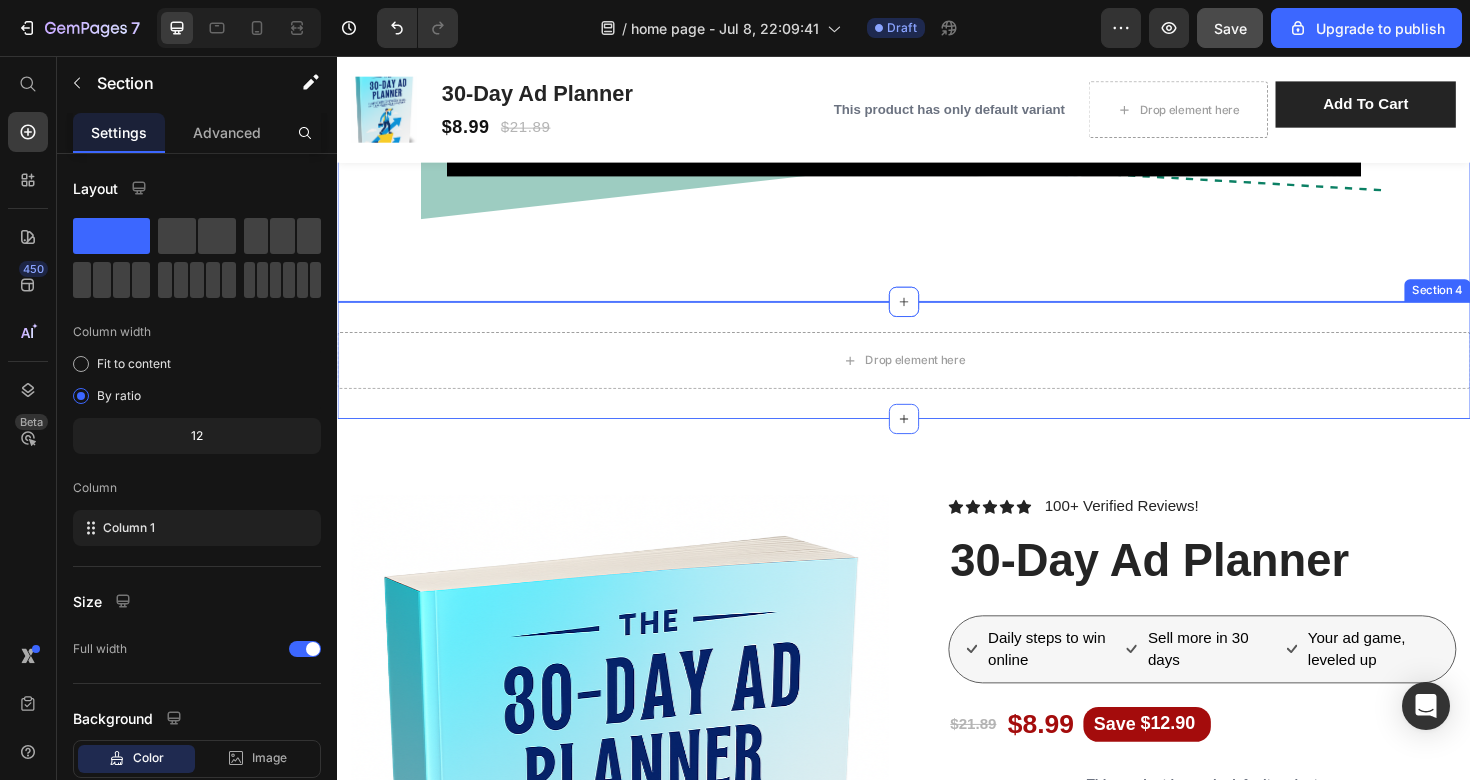 click on "Drop element here Section 4" at bounding box center [937, 378] 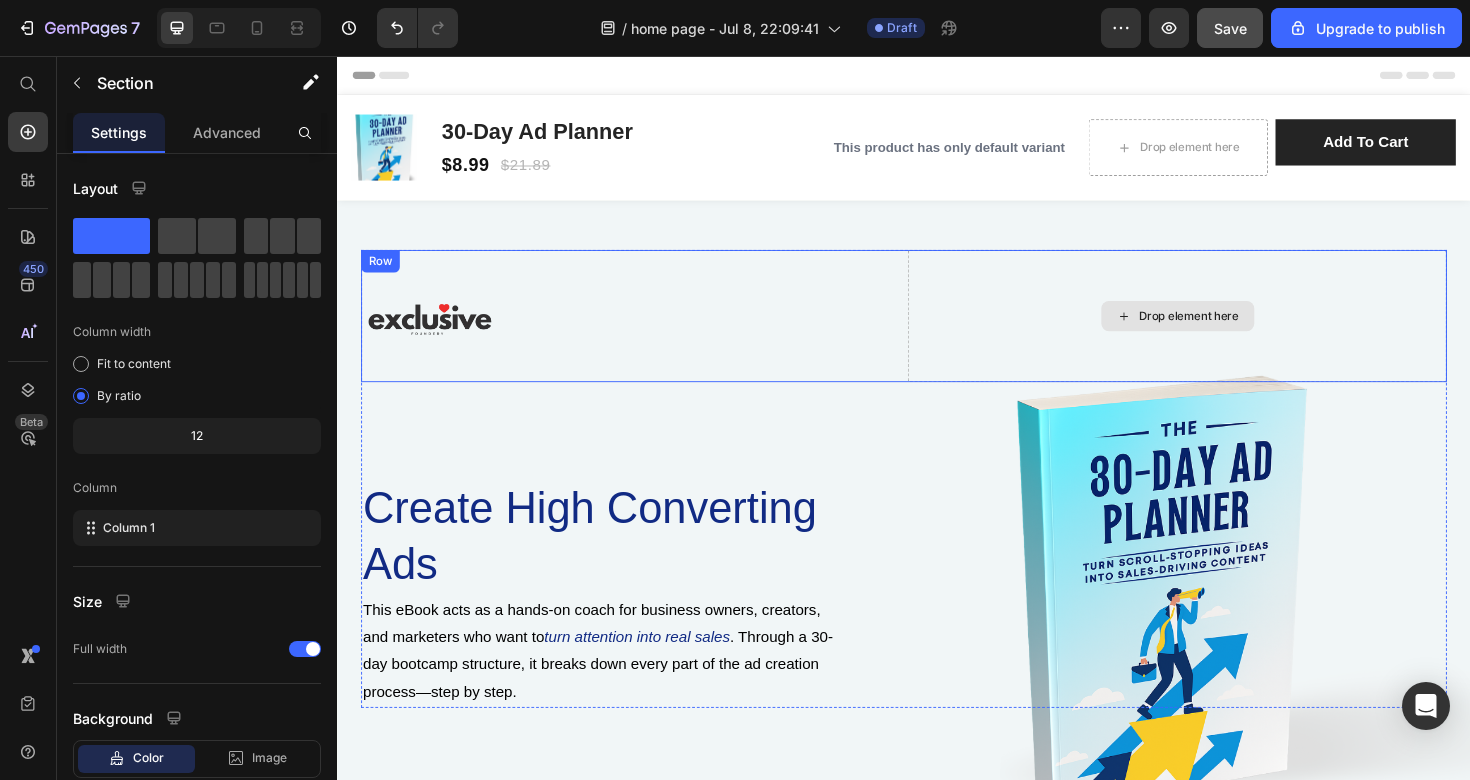 scroll, scrollTop: 0, scrollLeft: 0, axis: both 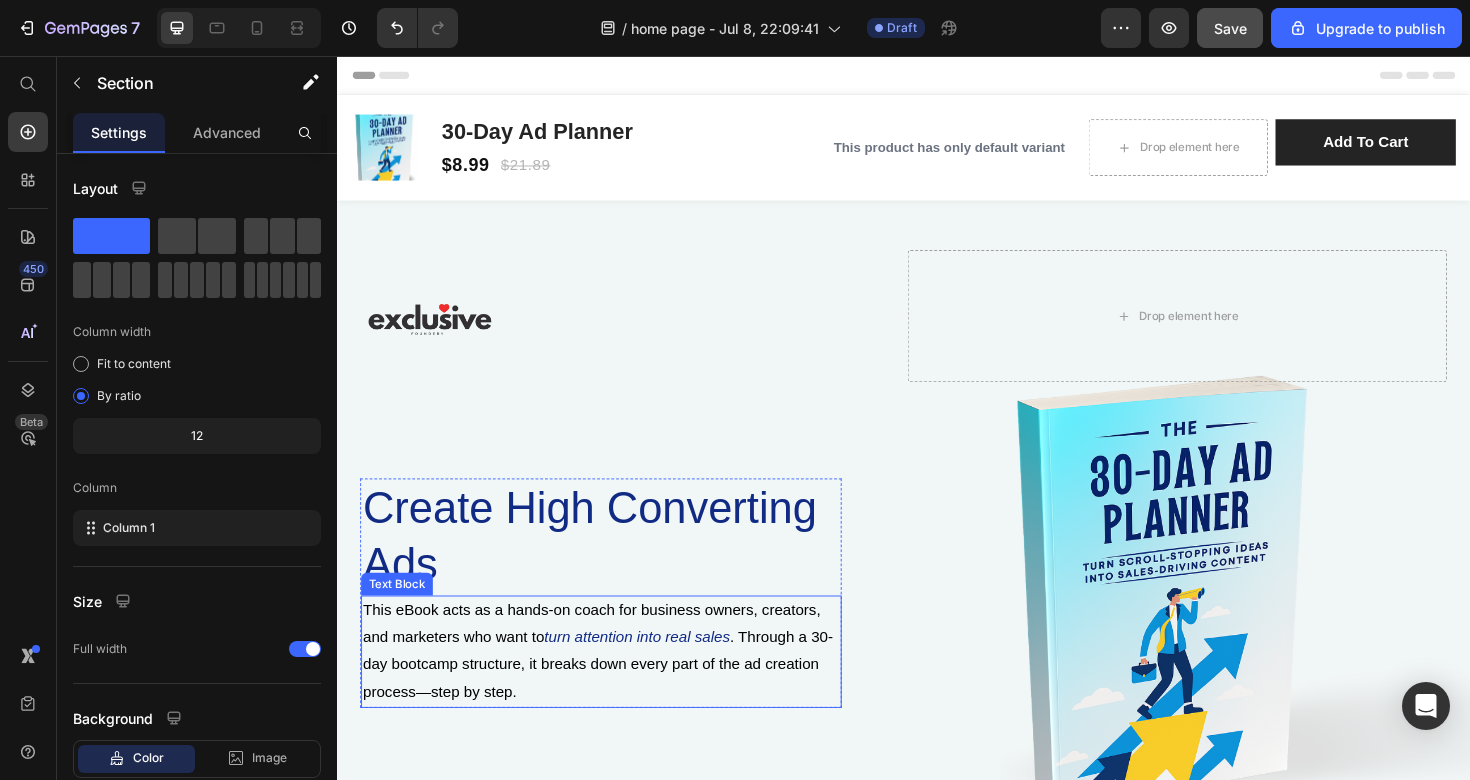 click on ". Through a 30-day bootcamp structure, it breaks down every part of the ad creation process—step by step." at bounding box center [613, 699] 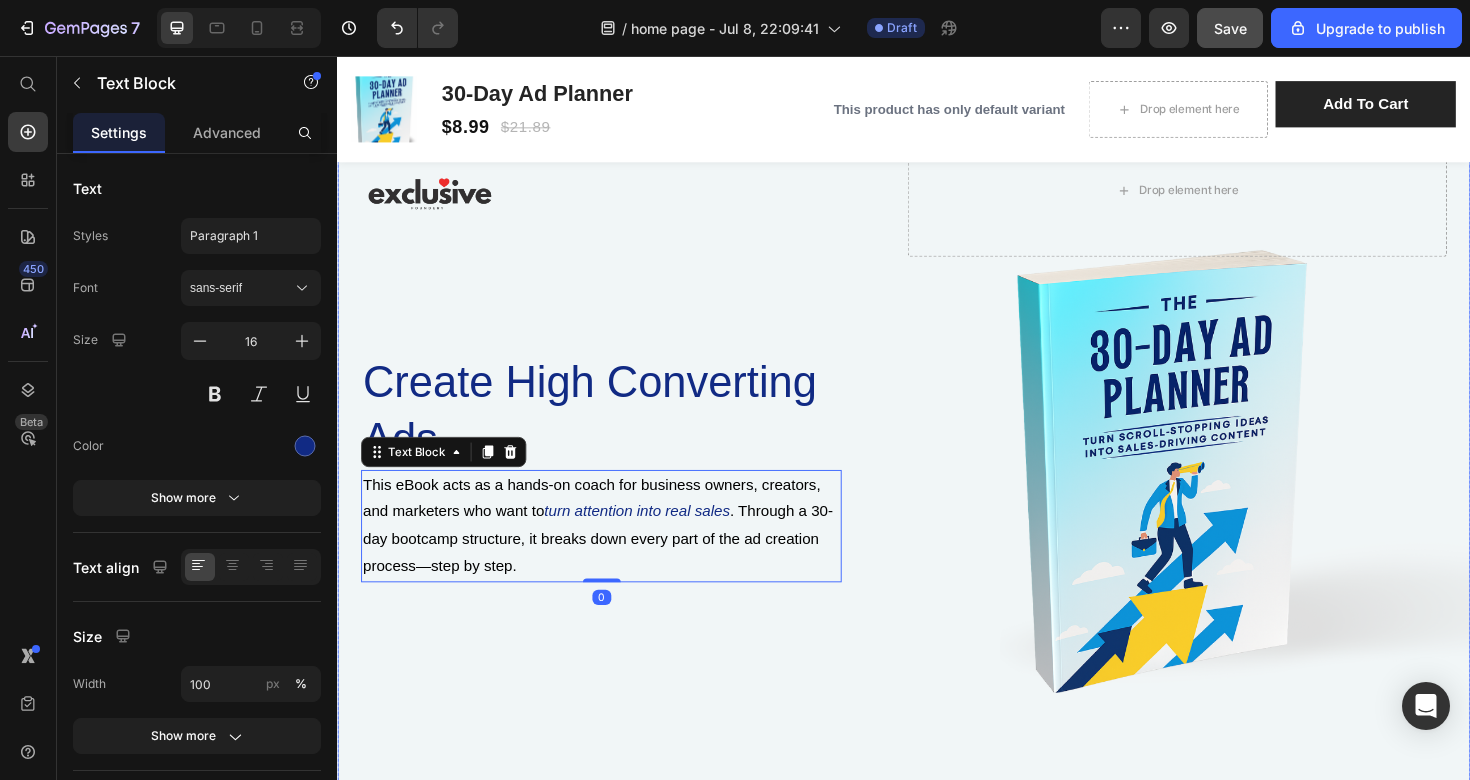 scroll, scrollTop: 208, scrollLeft: 0, axis: vertical 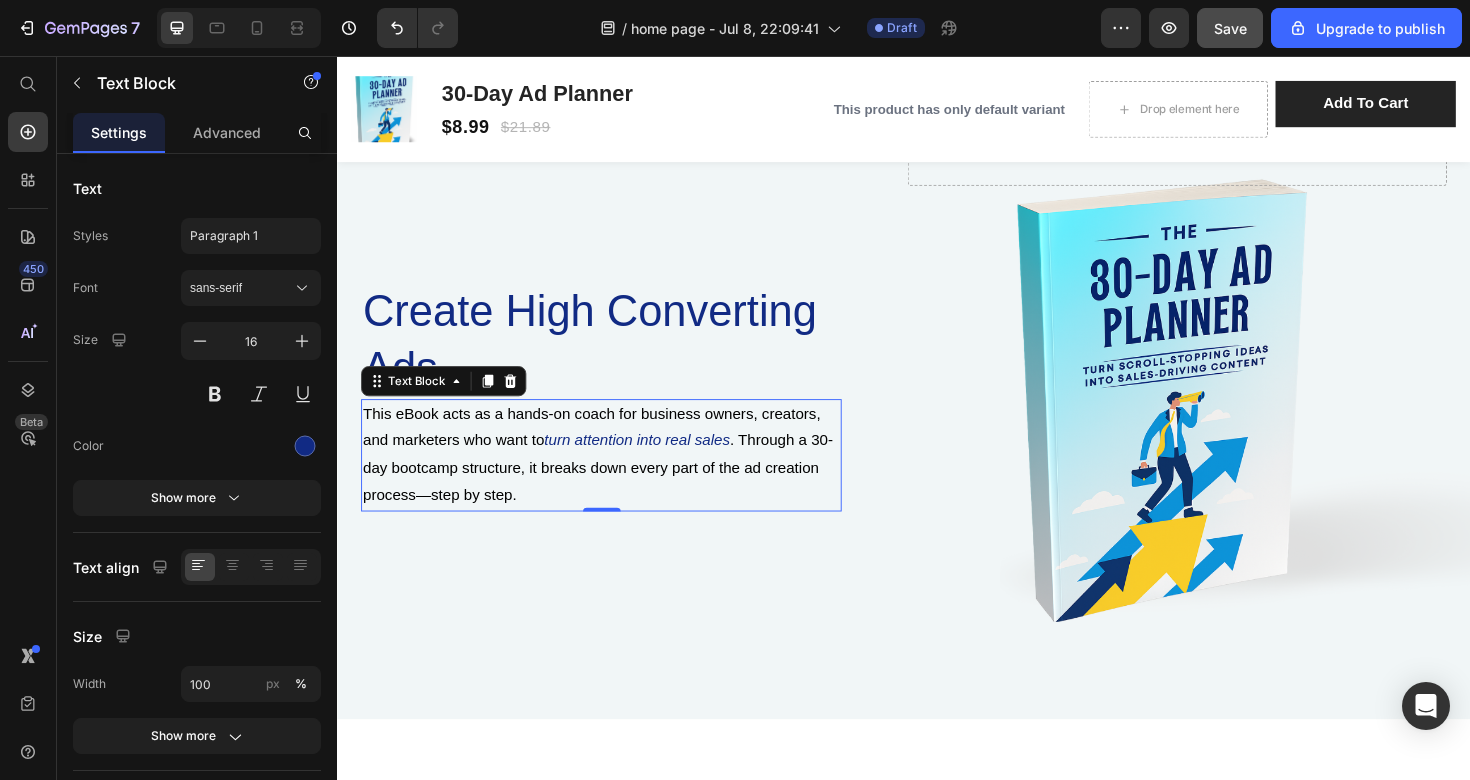 click on "This eBook acts as a hands-on coach for business owners, creators, and marketers who want to  turn attention into real sales . Through a 30-day bootcamp structure, it breaks down every part of the ad creation process—step by step." at bounding box center [616, 478] 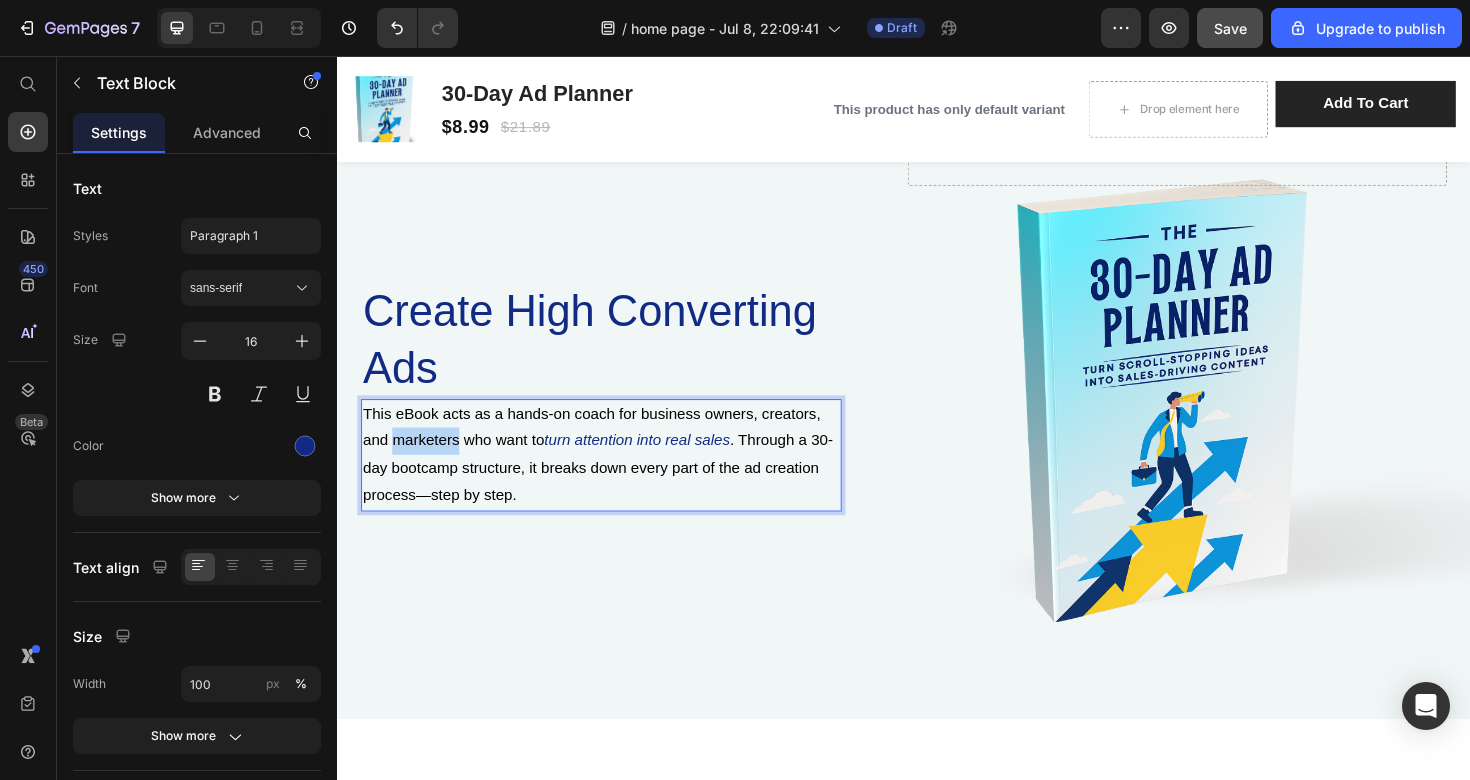 click on "This eBook acts as a hands-on coach for business owners, creators, and marketers who want to  turn attention into real sales . Through a 30-day bootcamp structure, it breaks down every part of the ad creation process—step by step." at bounding box center (616, 478) 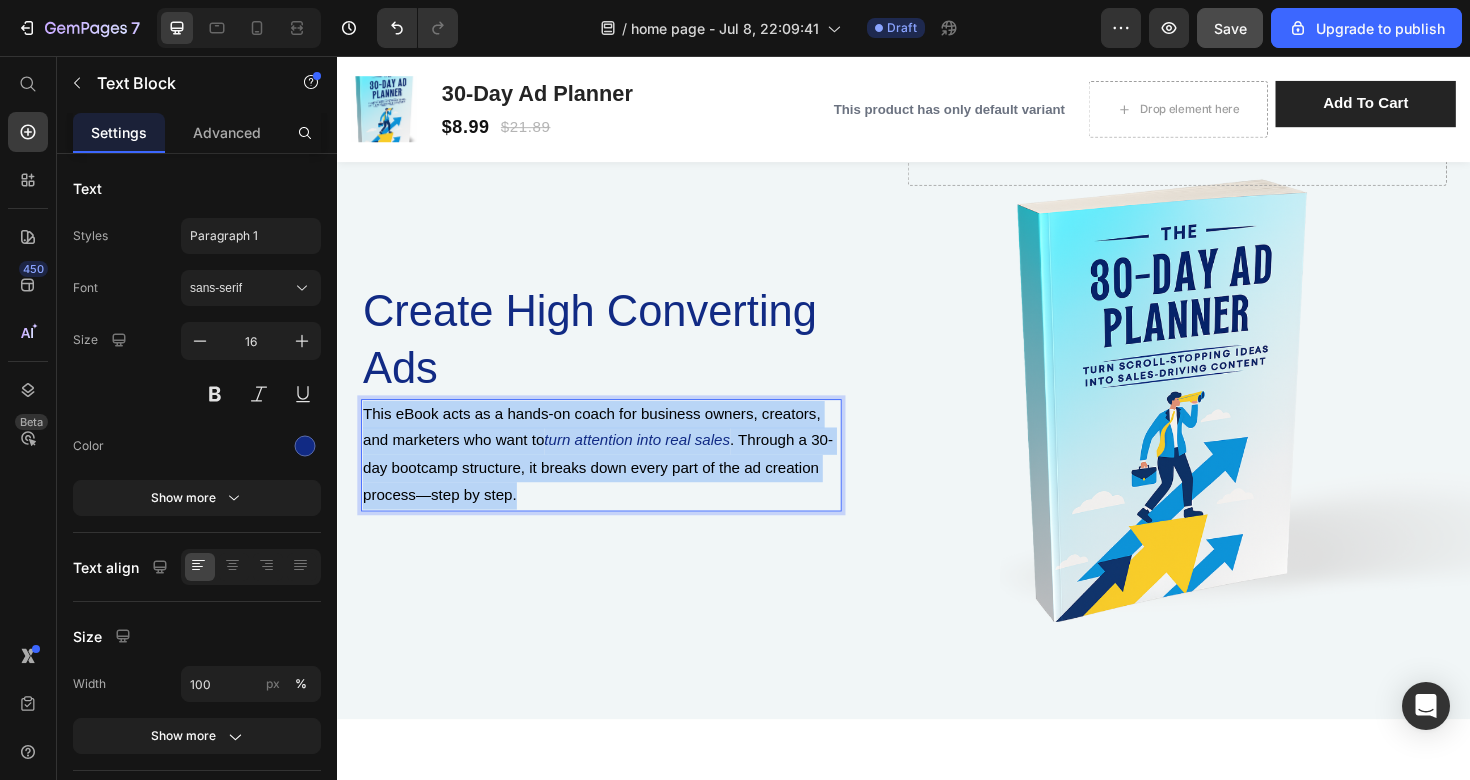 click on "This eBook acts as a hands-on coach for business owners, creators, and marketers who want to  turn attention into real sales . Through a 30-day bootcamp structure, it breaks down every part of the ad creation process—step by step." at bounding box center [616, 478] 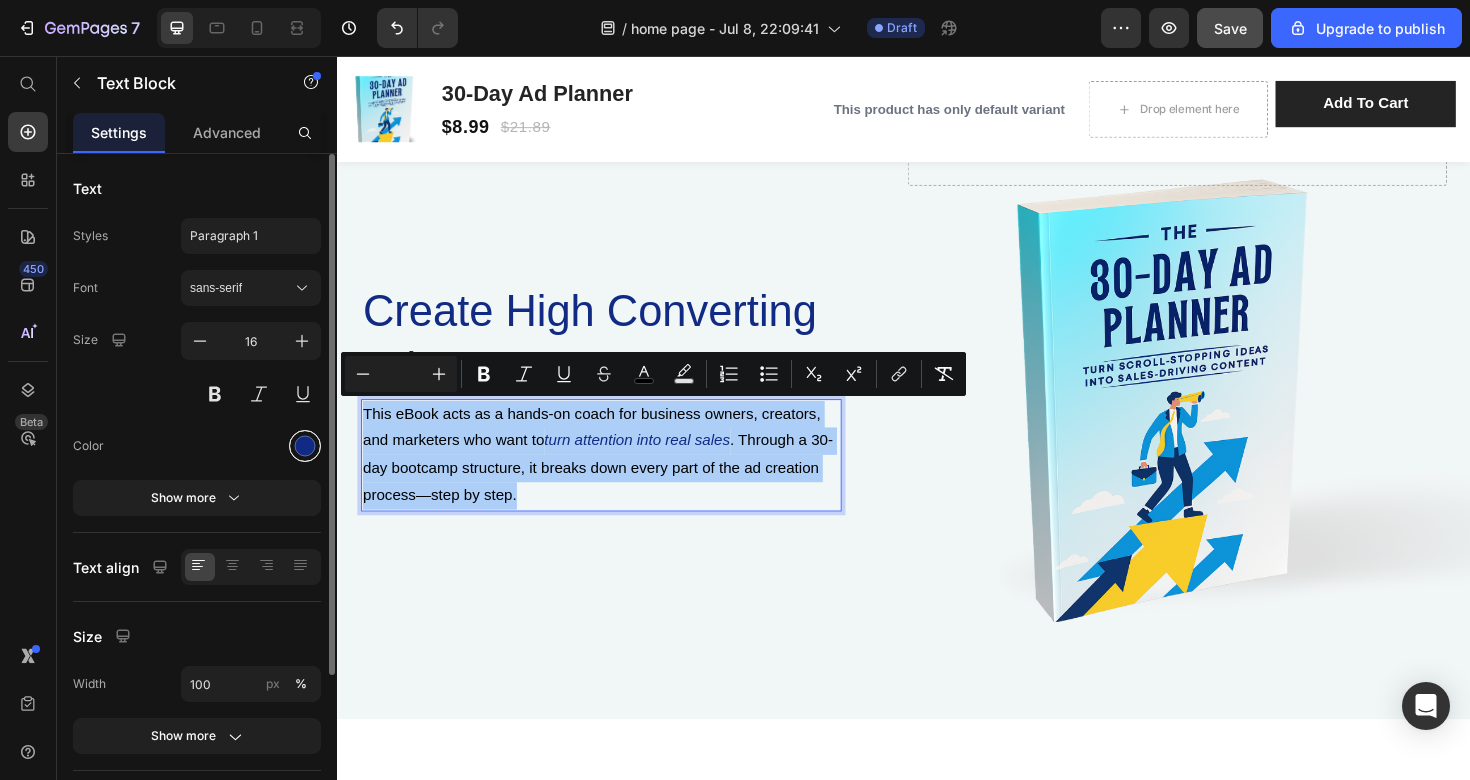 click at bounding box center [305, 446] 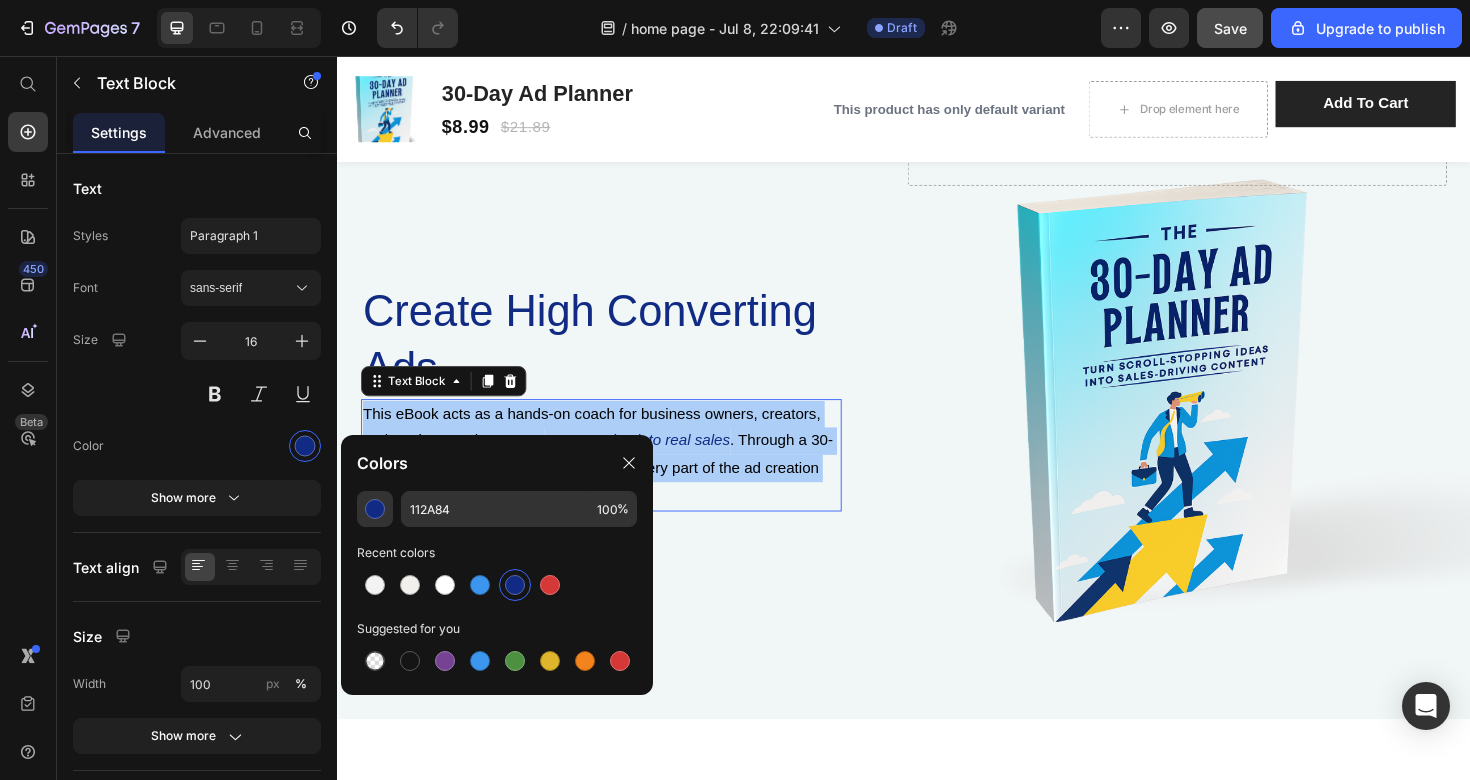 click at bounding box center [515, 585] 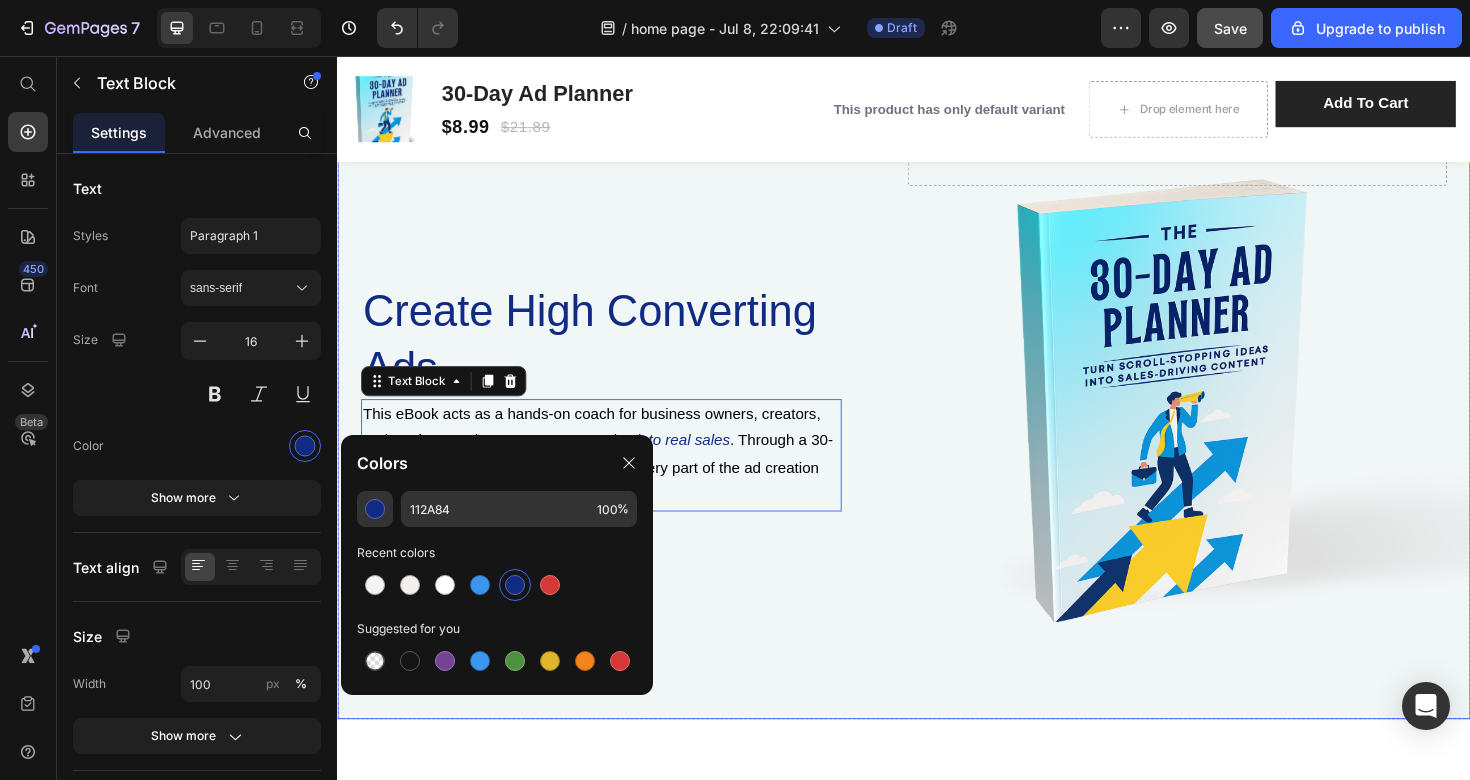 click at bounding box center [937, 379] 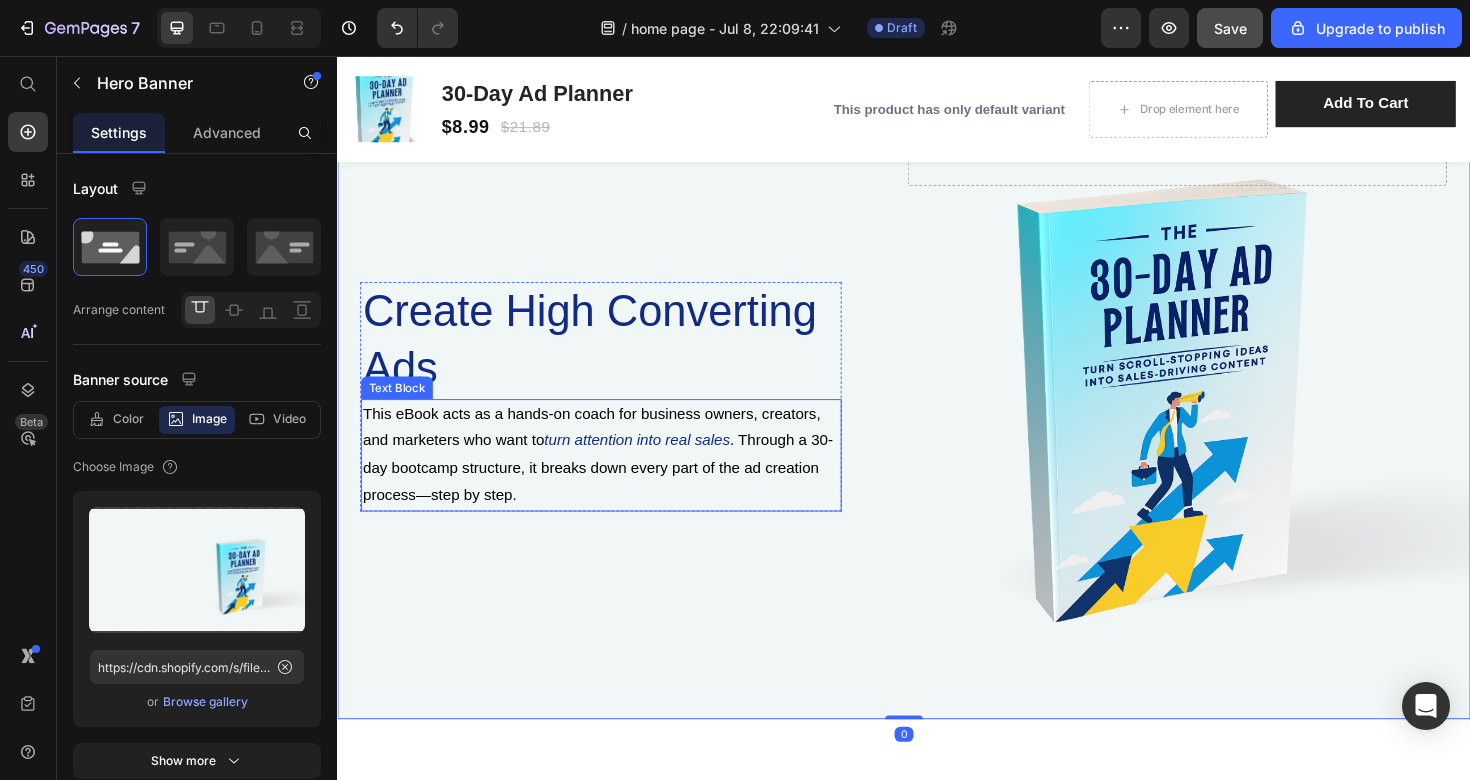 click on "This eBook acts as a hands-on coach for business owners, creators, and marketers who want to  turn attention into real sales . Through a 30-day bootcamp structure, it breaks down every part of the ad creation process—step by step." at bounding box center [616, 478] 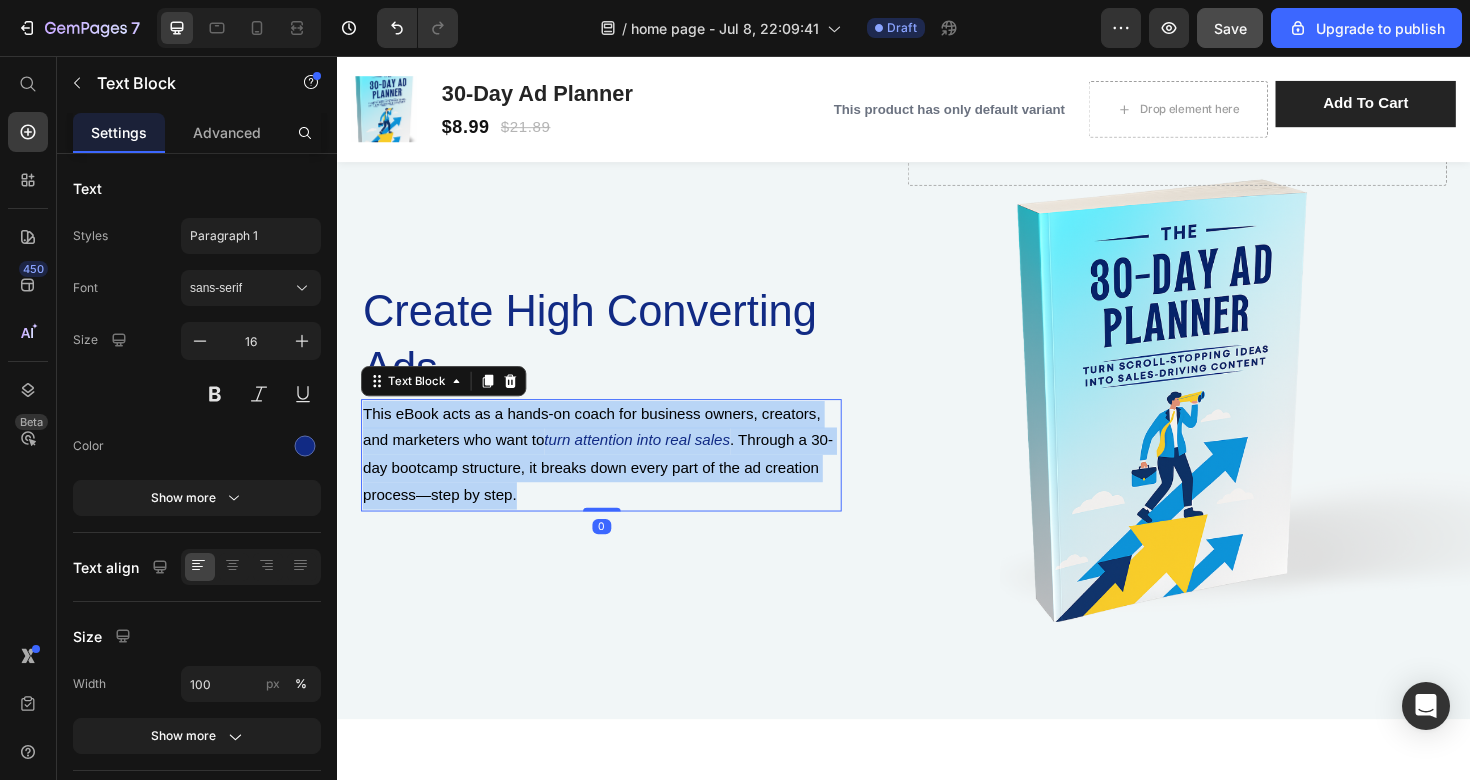 click on "This eBook acts as a hands-on coach for business owners, creators, and marketers who want to  turn attention into real sales . Through a 30-day bootcamp structure, it breaks down every part of the ad creation process—step by step." at bounding box center [616, 478] 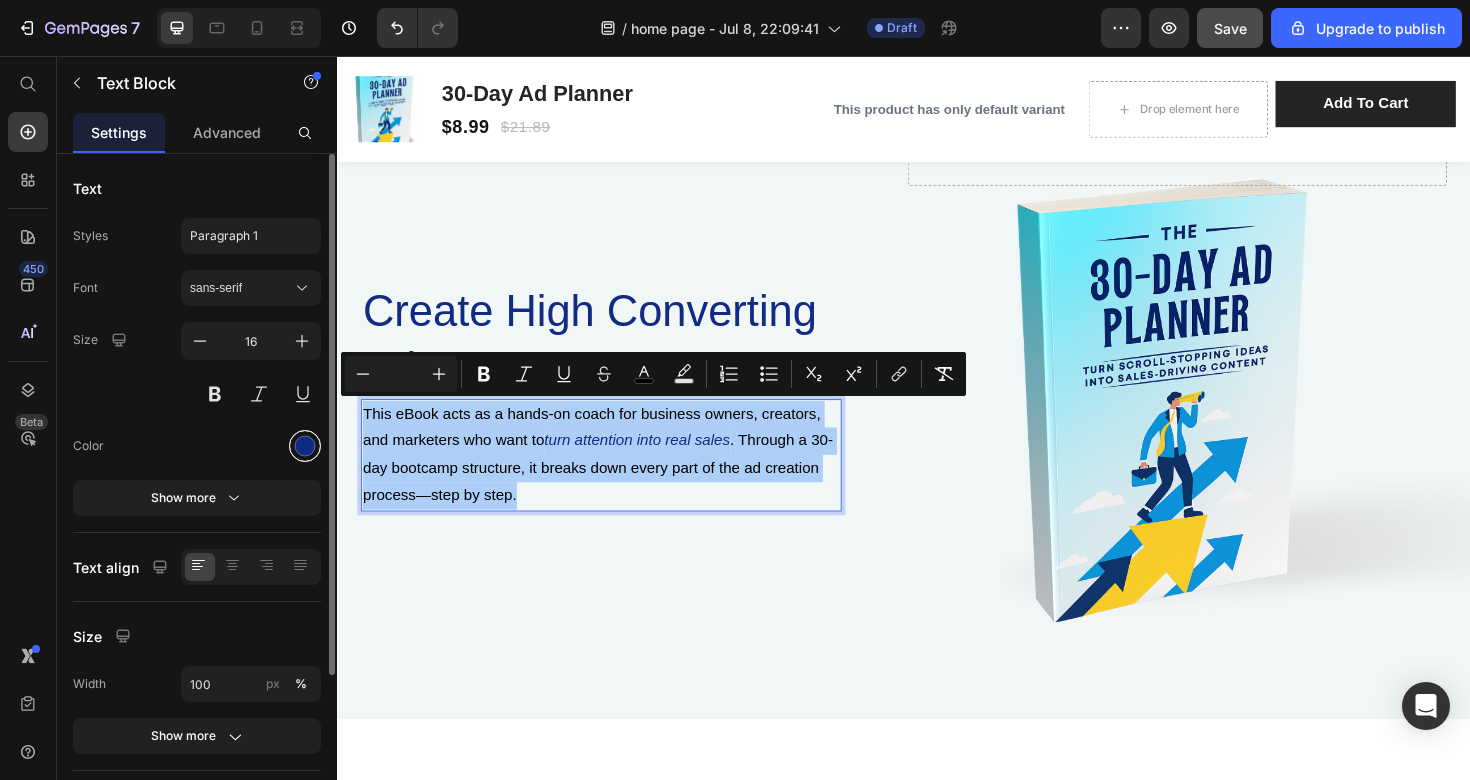 click at bounding box center (305, 446) 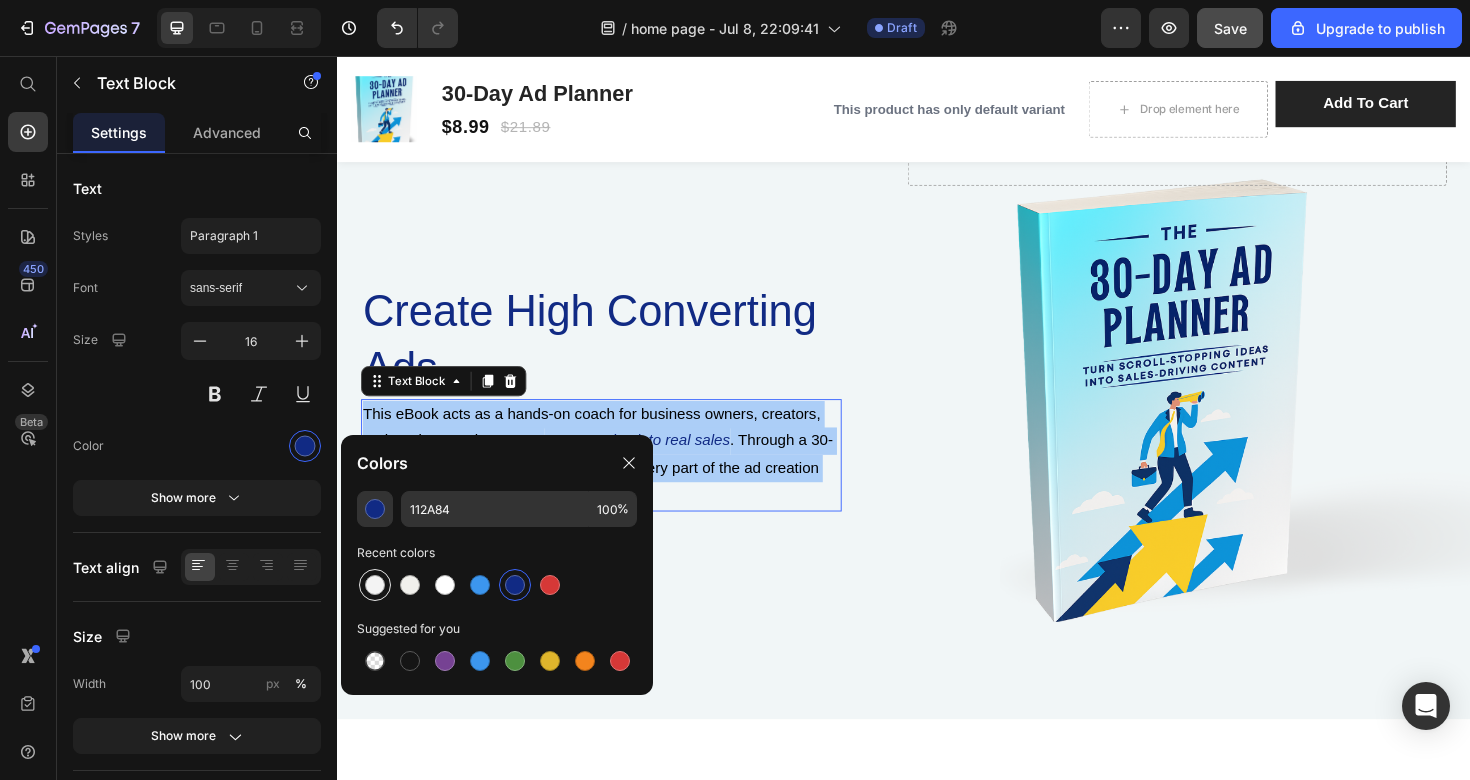 click at bounding box center [375, 585] 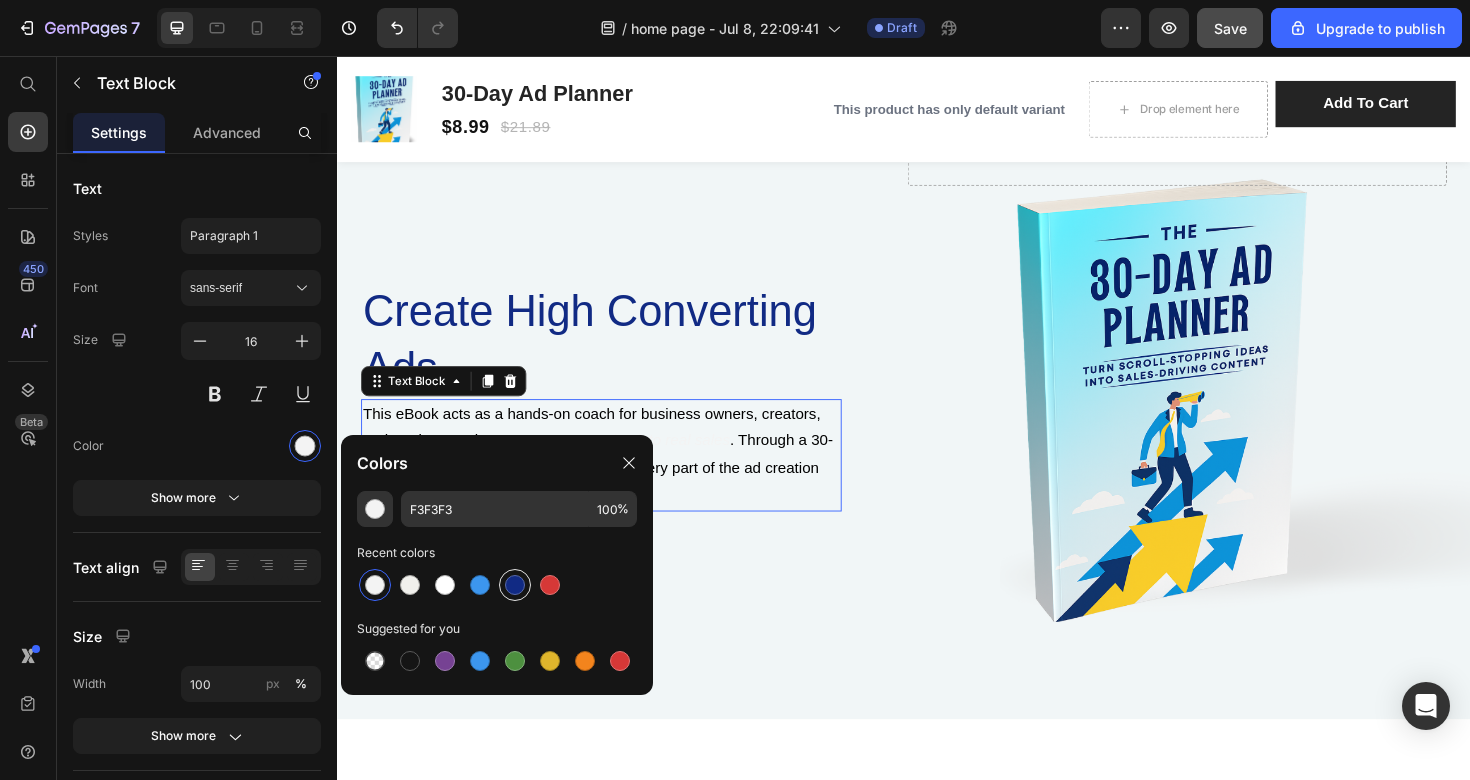 click at bounding box center [515, 585] 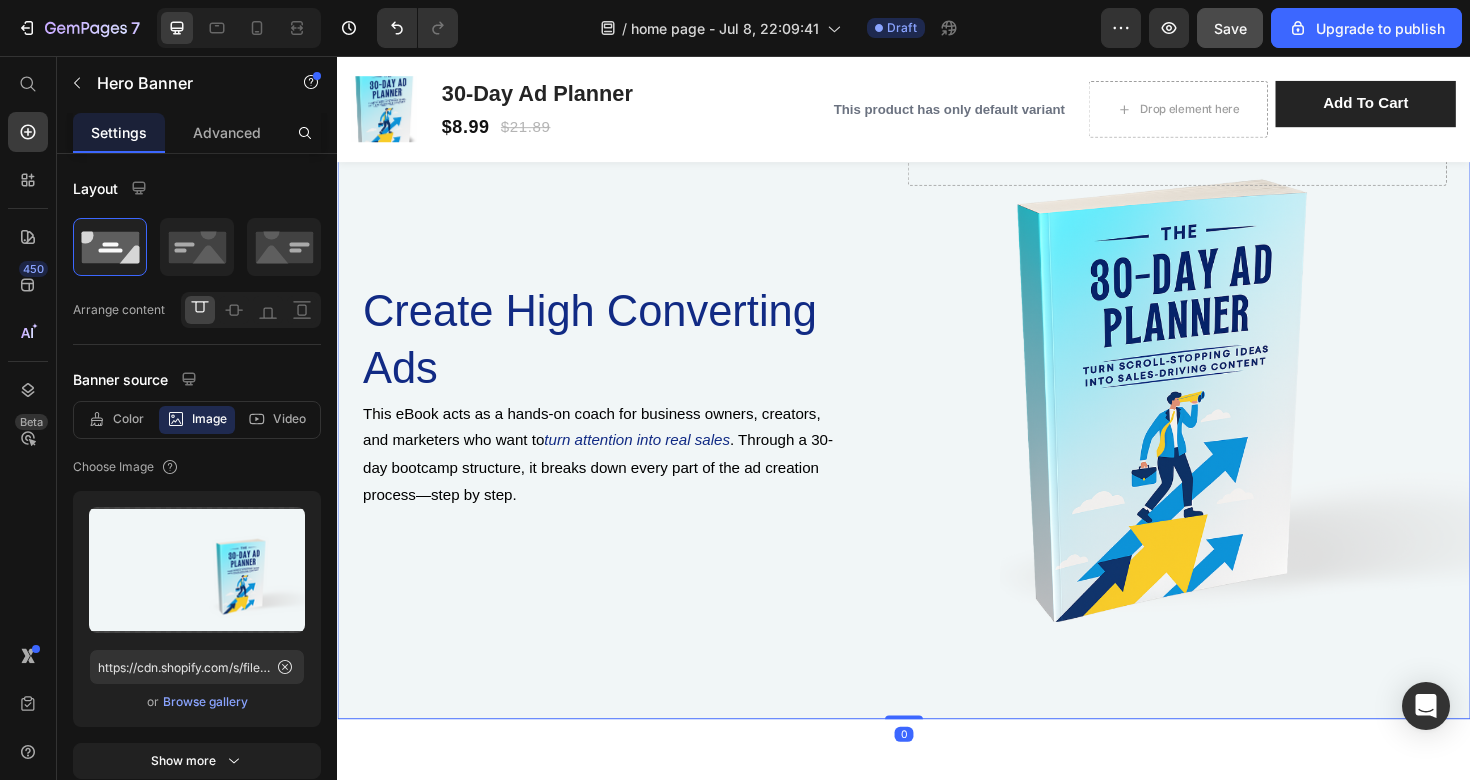 click at bounding box center (937, 379) 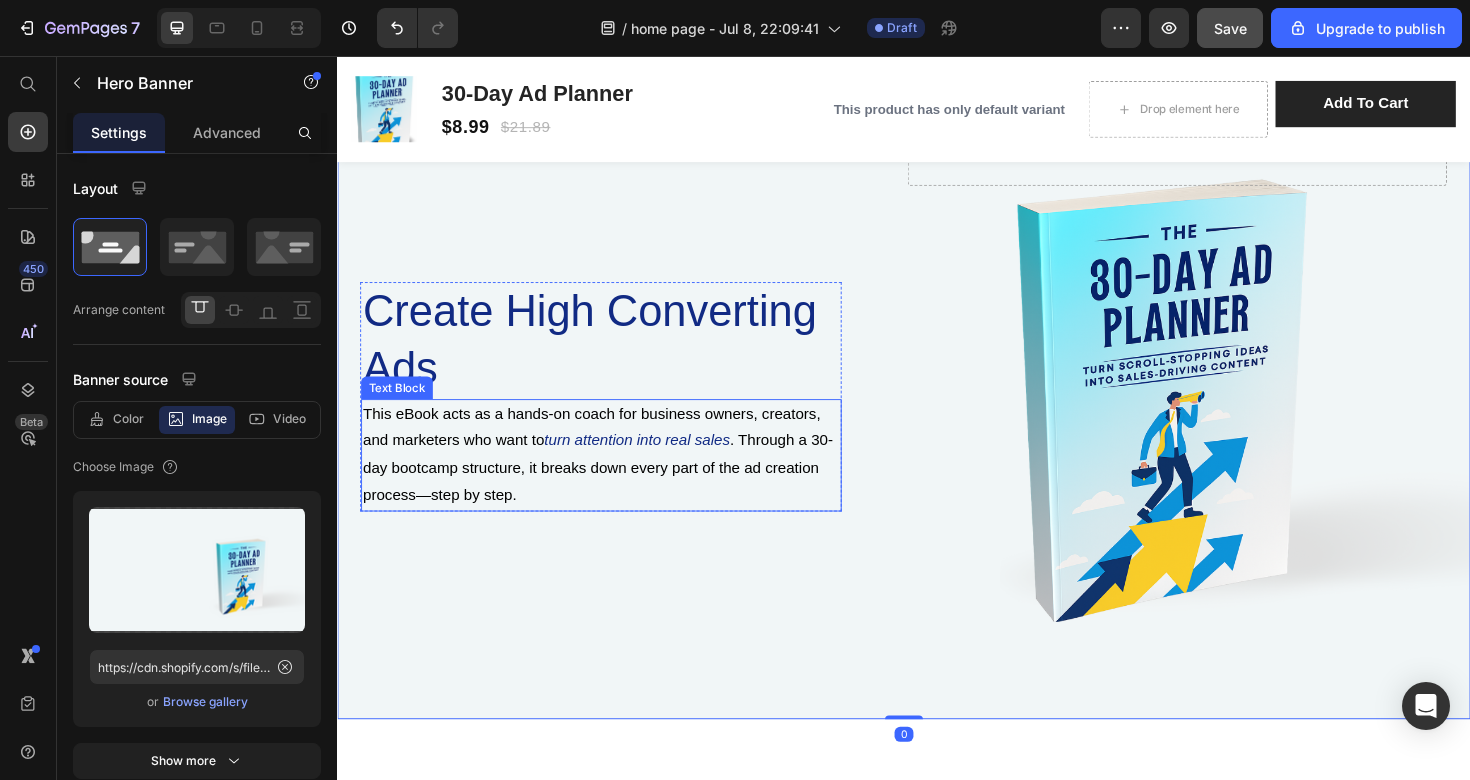 click on "This eBook acts as a hands-on coach for business owners, creators, and marketers who want to" at bounding box center [606, 449] 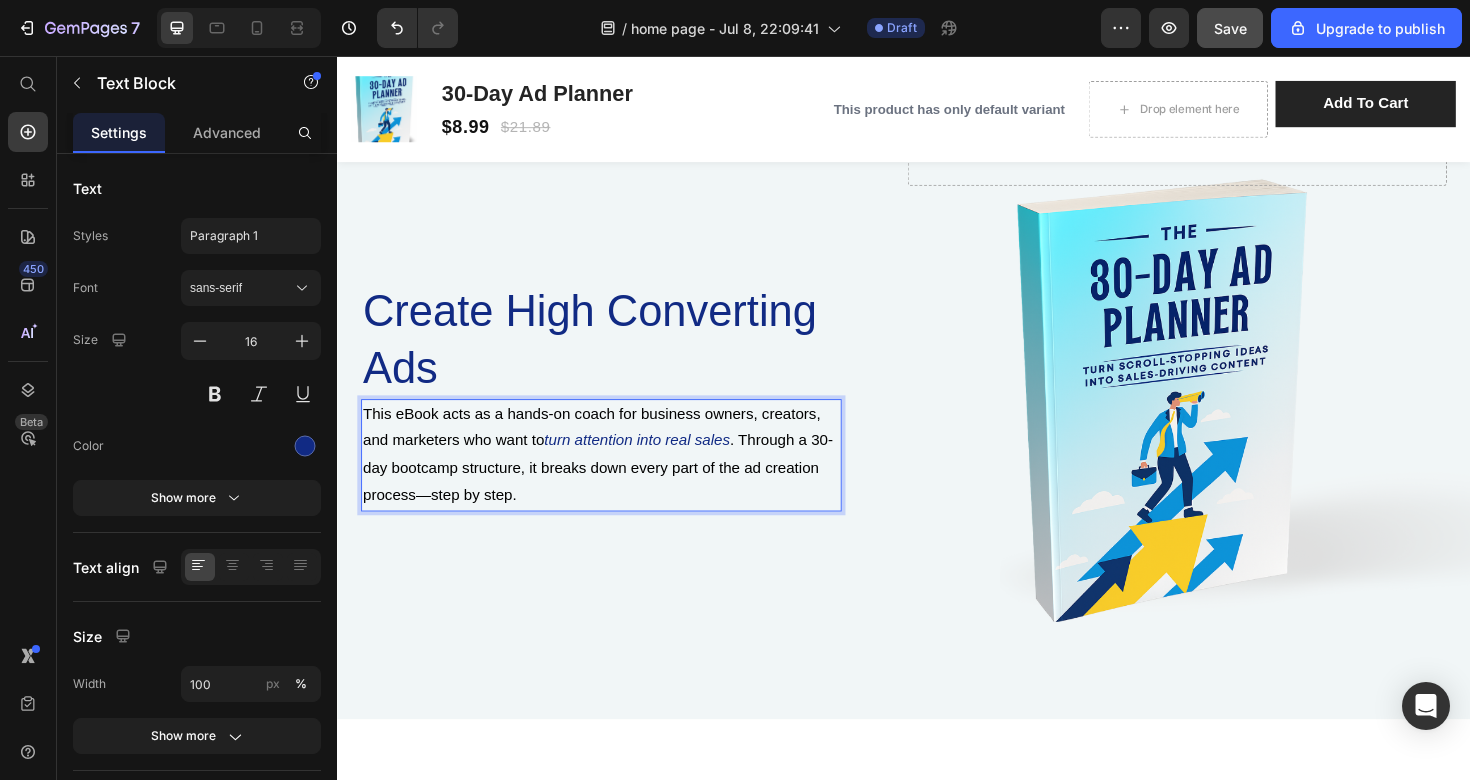 click on "This eBook acts as a hands-on coach for business owners, creators, and marketers who want to" at bounding box center [606, 449] 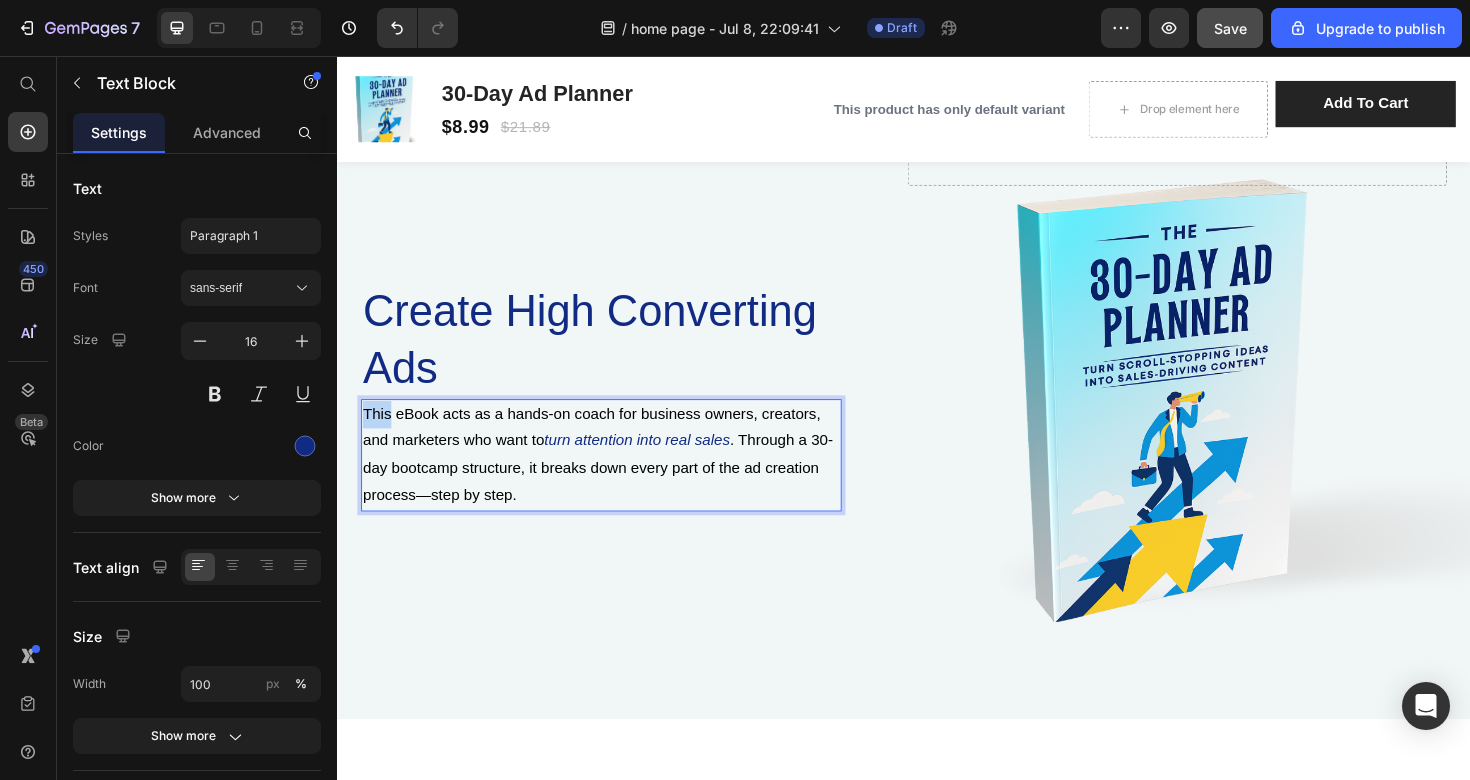 click on "This eBook acts as a hands-on coach for business owners, creators, and marketers who want to" at bounding box center [606, 449] 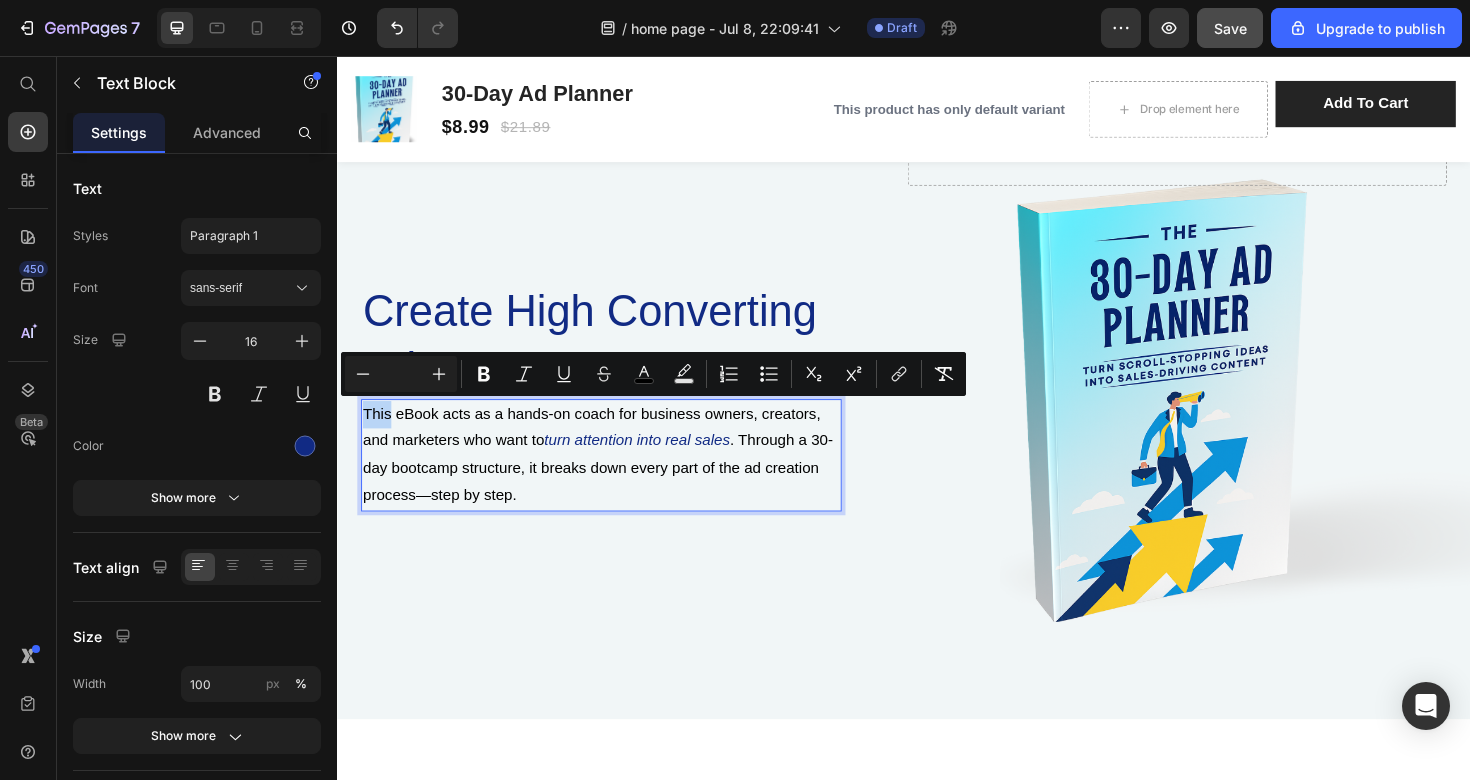 click on "This eBook acts as a hands-on coach for business owners, creators, and marketers who want to" at bounding box center [606, 449] 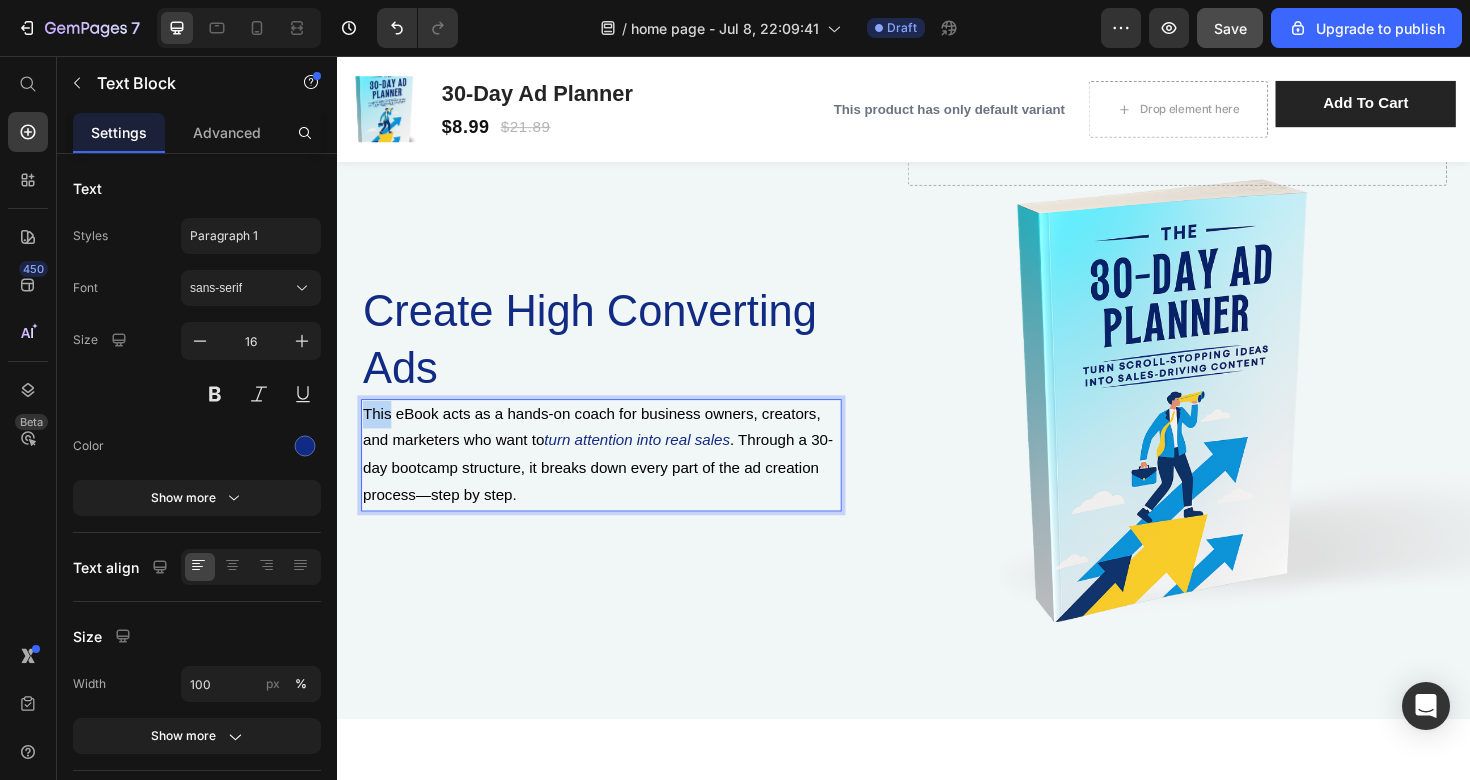 click on "This eBook acts as a hands-on coach for business owners, creators, and marketers who want to" at bounding box center (606, 449) 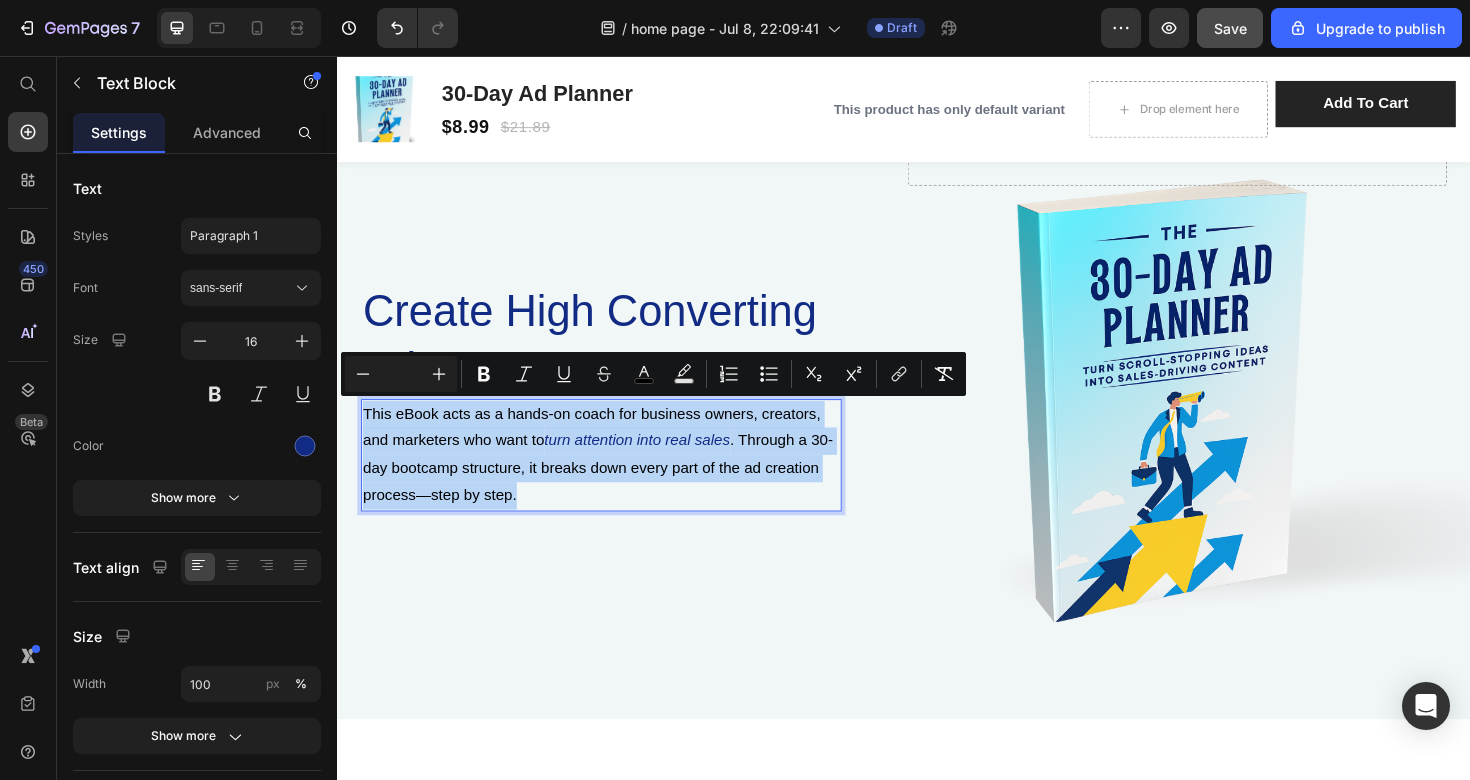 drag, startPoint x: 369, startPoint y: 431, endPoint x: 513, endPoint y: 484, distance: 153.4438 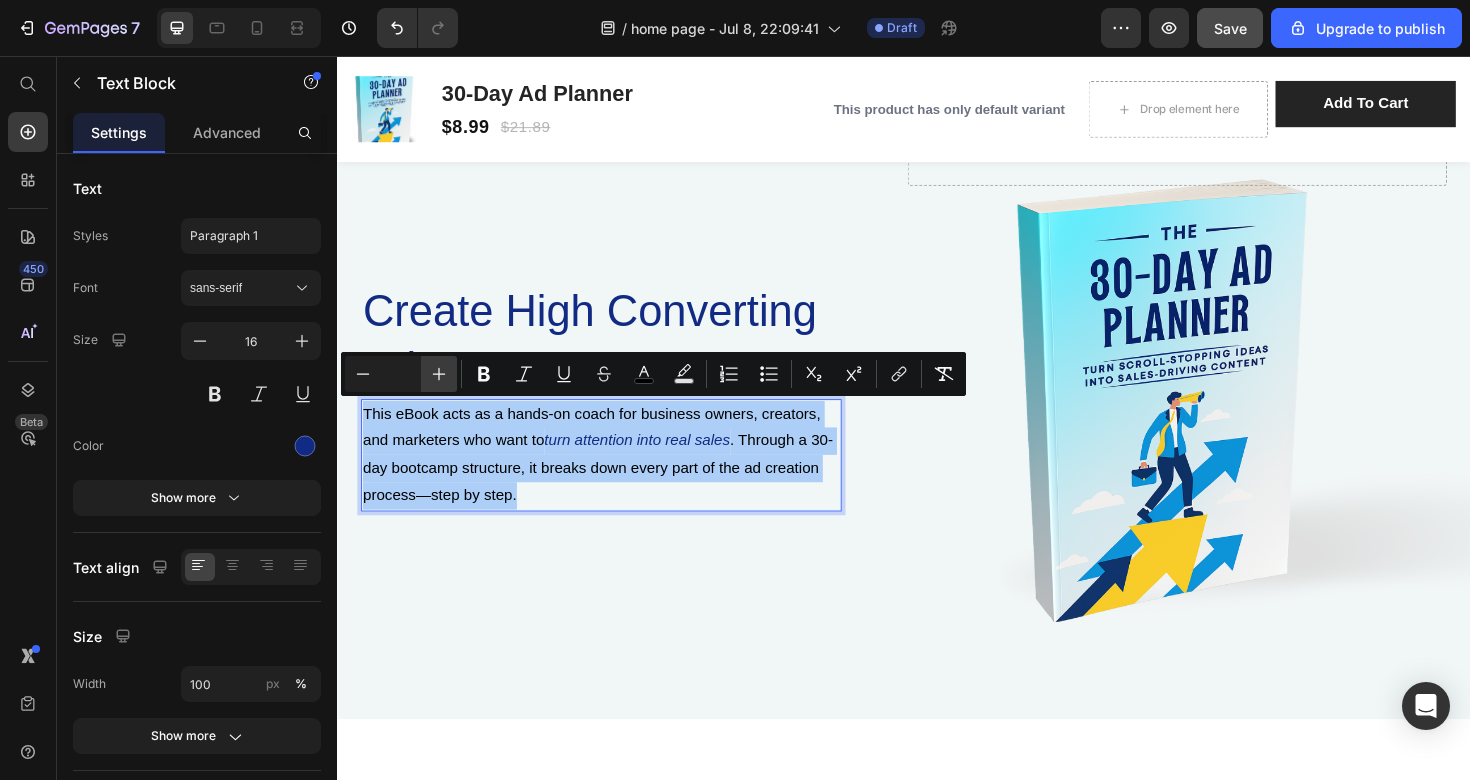 click 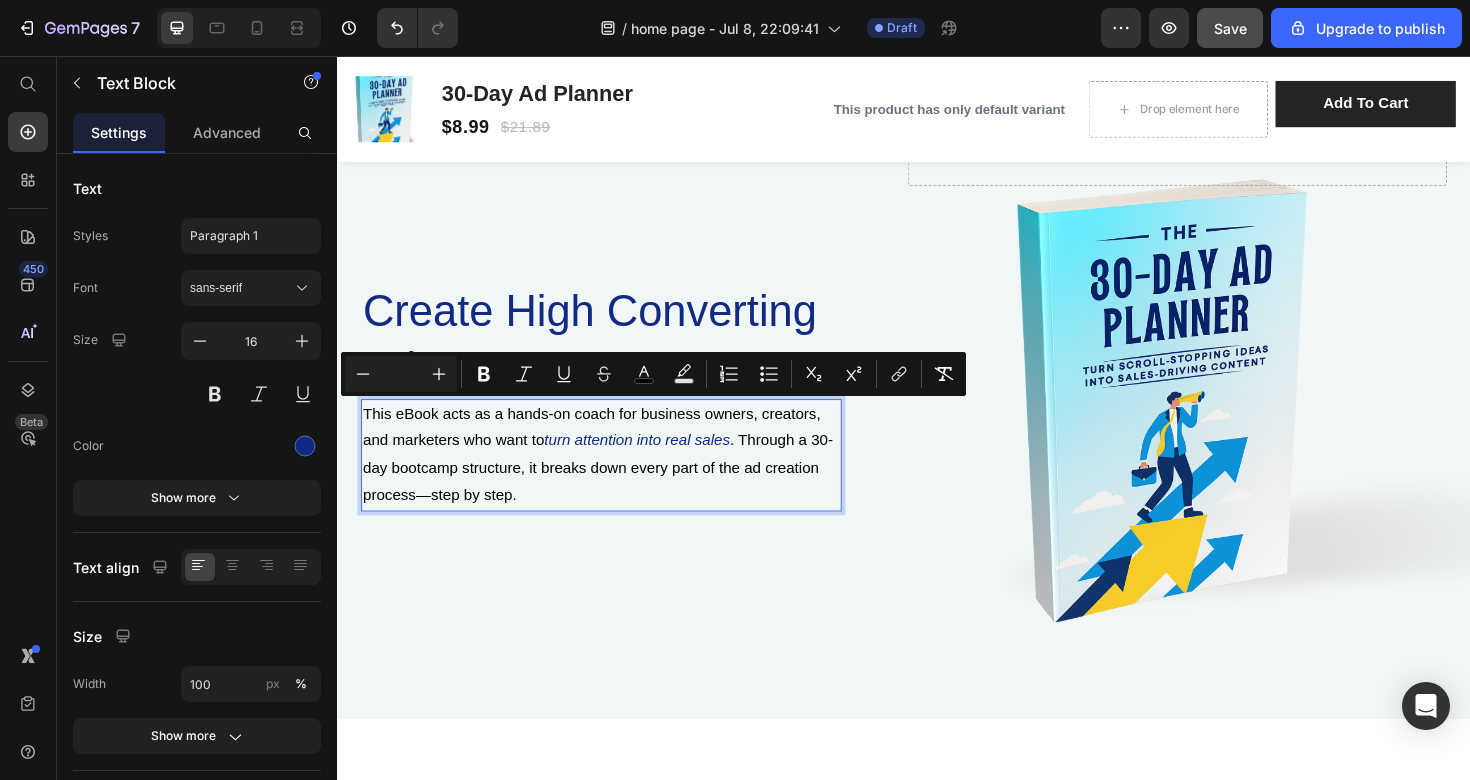 click at bounding box center [401, 374] 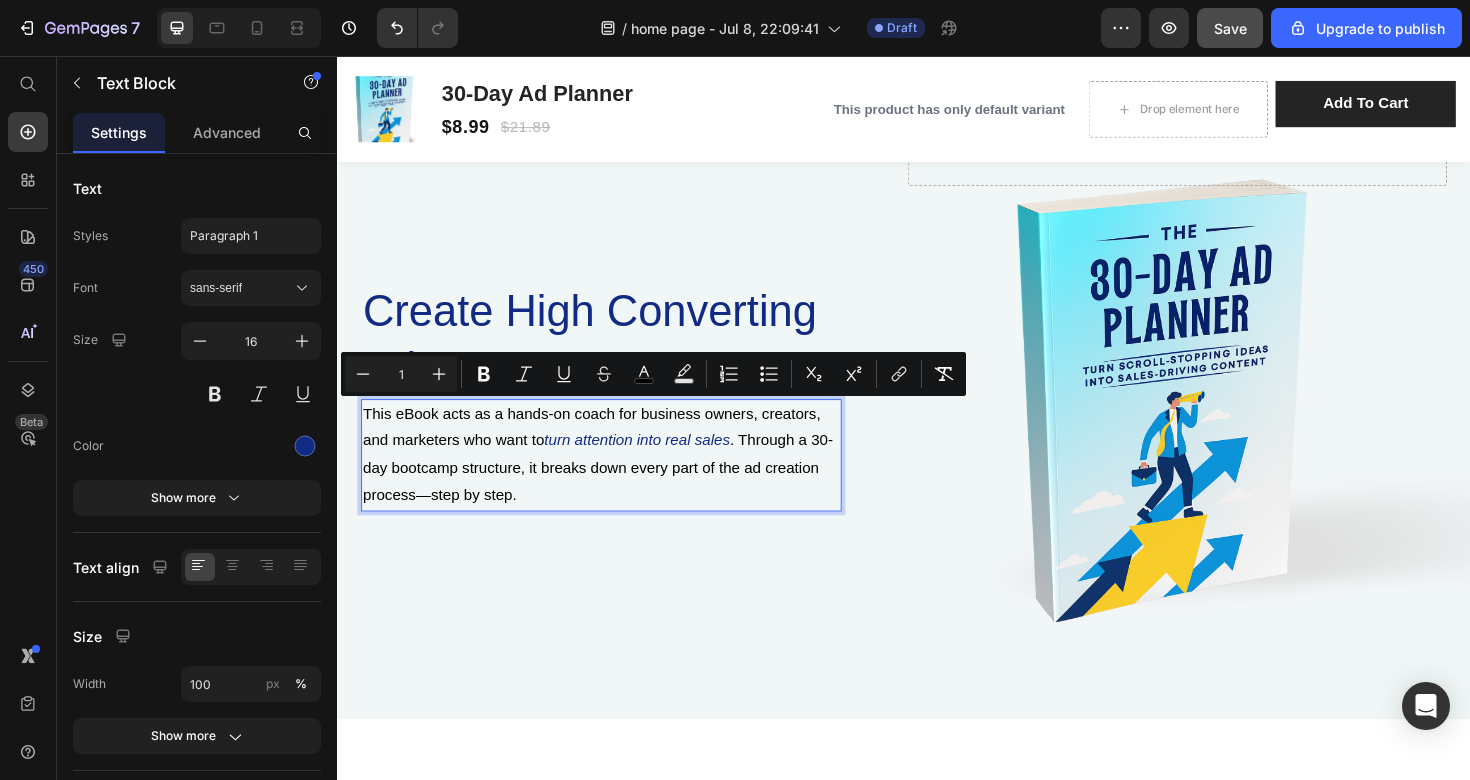 type on "12" 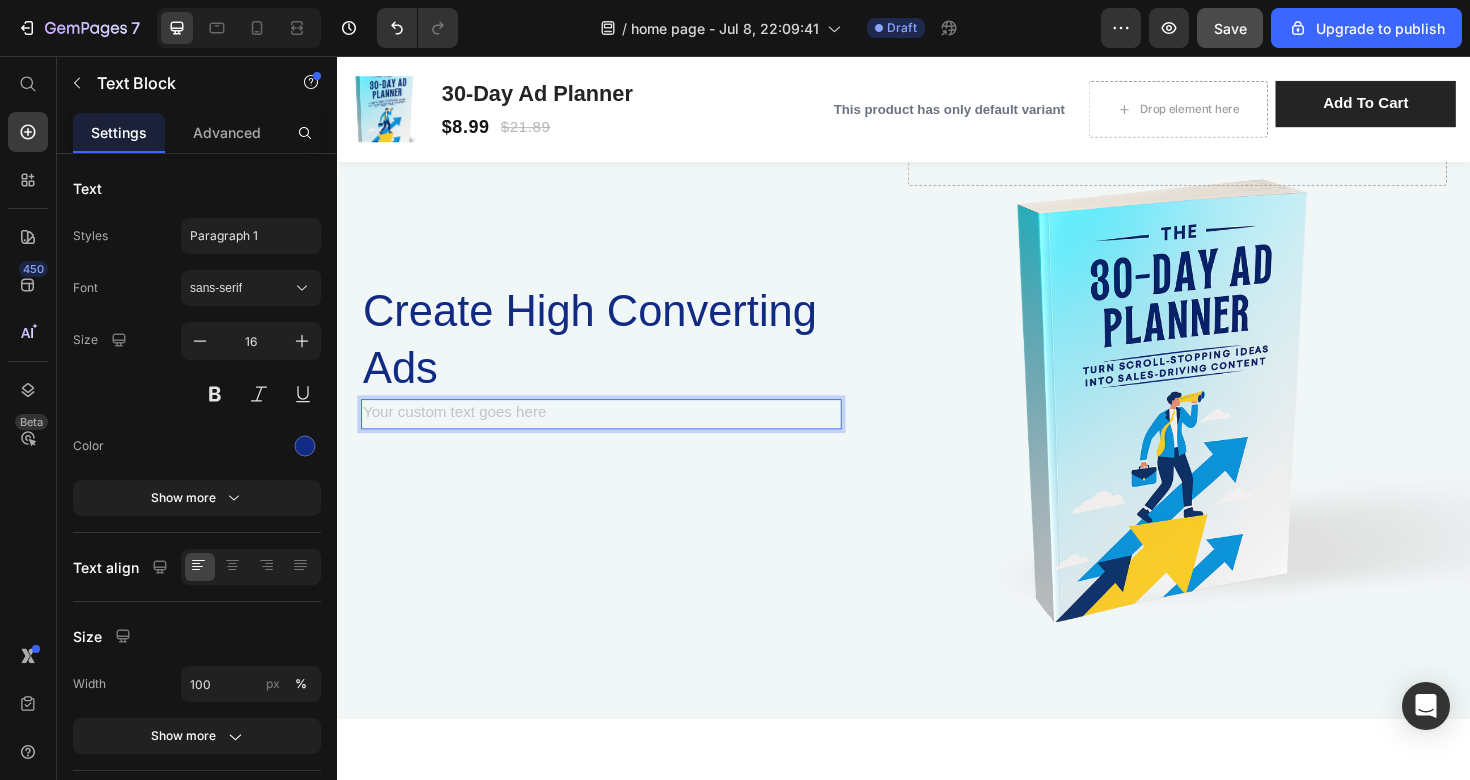 click at bounding box center [616, 435] 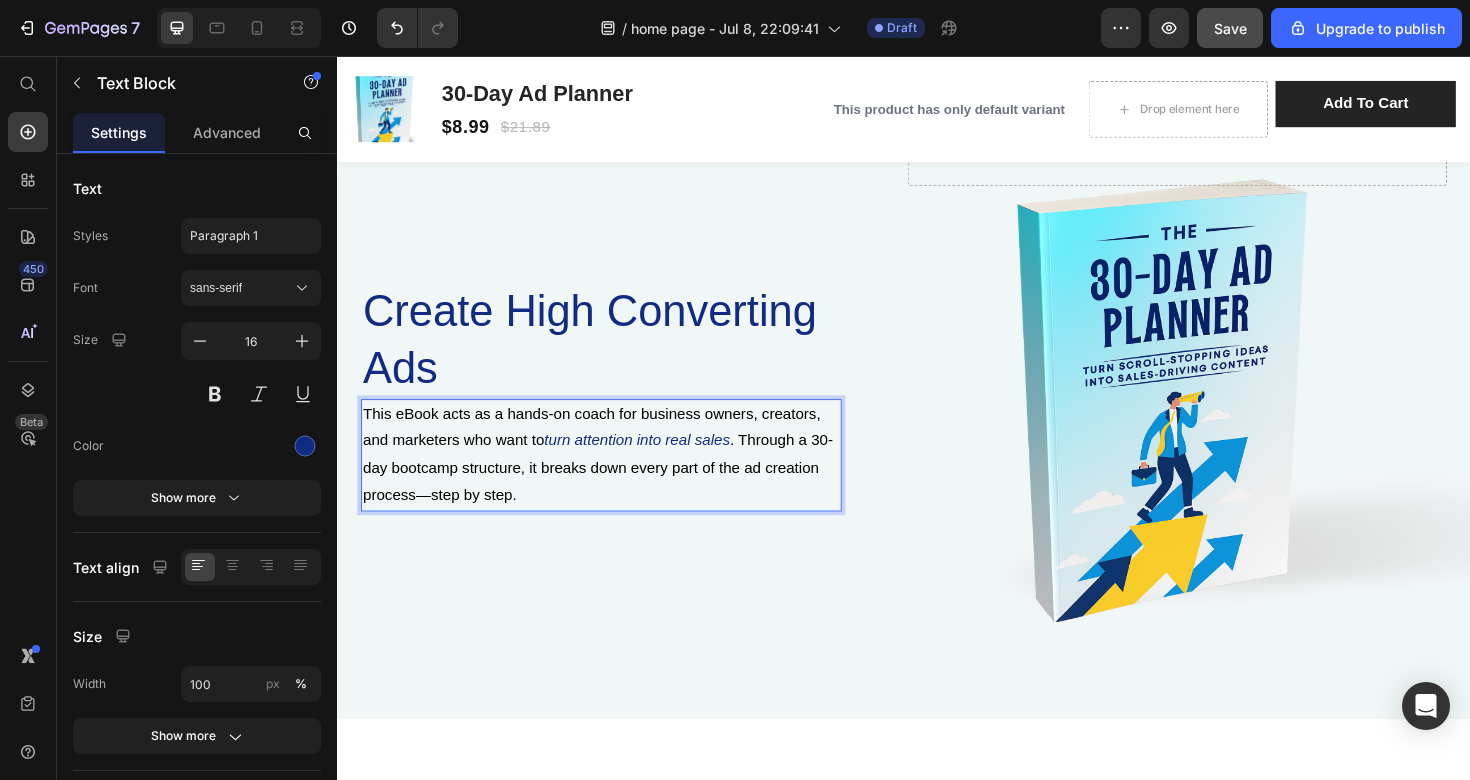 click on "This eBook acts as a hands-on coach for business owners, creators, and marketers who want to  turn attention into real sales . Through a 30-day bootcamp structure, it breaks down every part of the ad creation process—step by step." at bounding box center (616, 478) 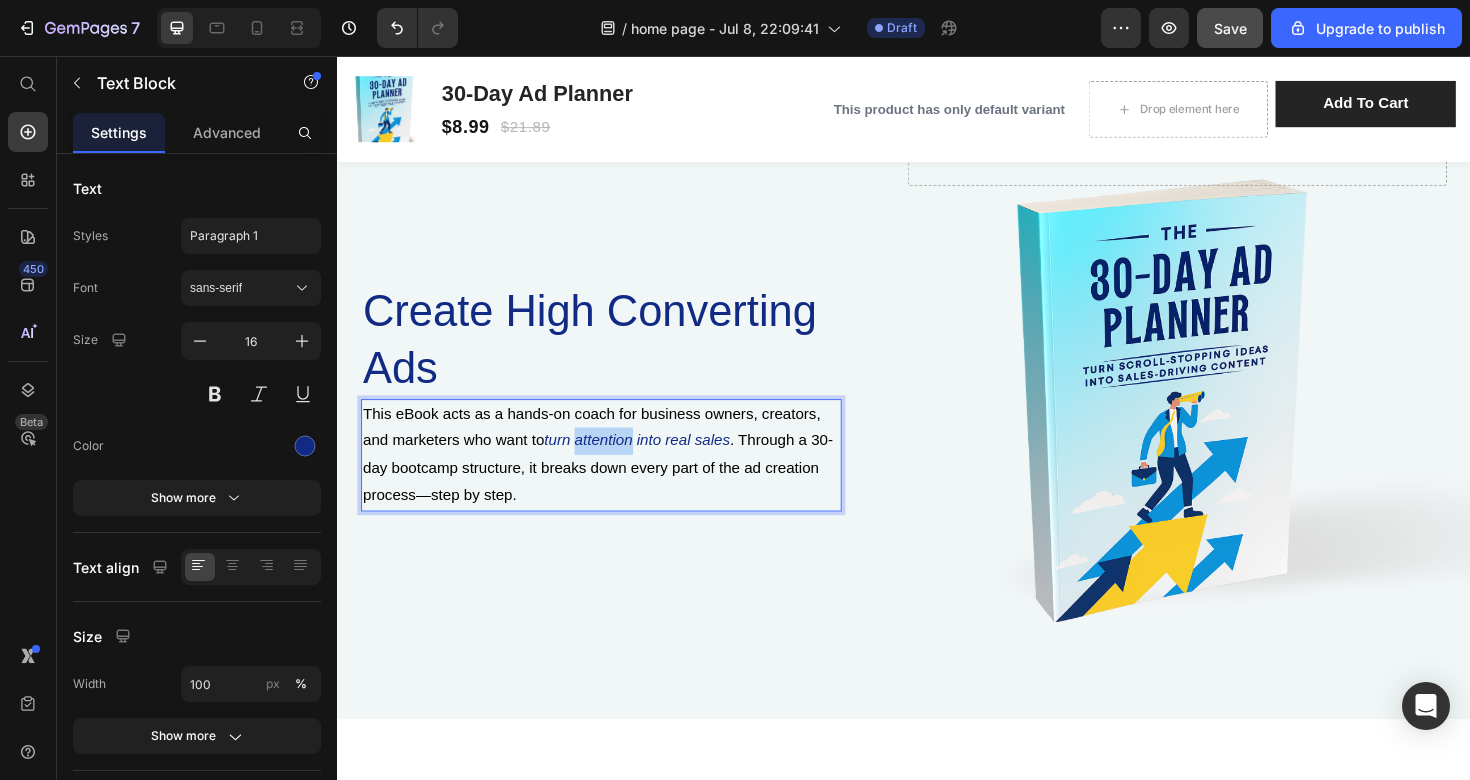 click on "turn attention into real sales" at bounding box center (654, 462) 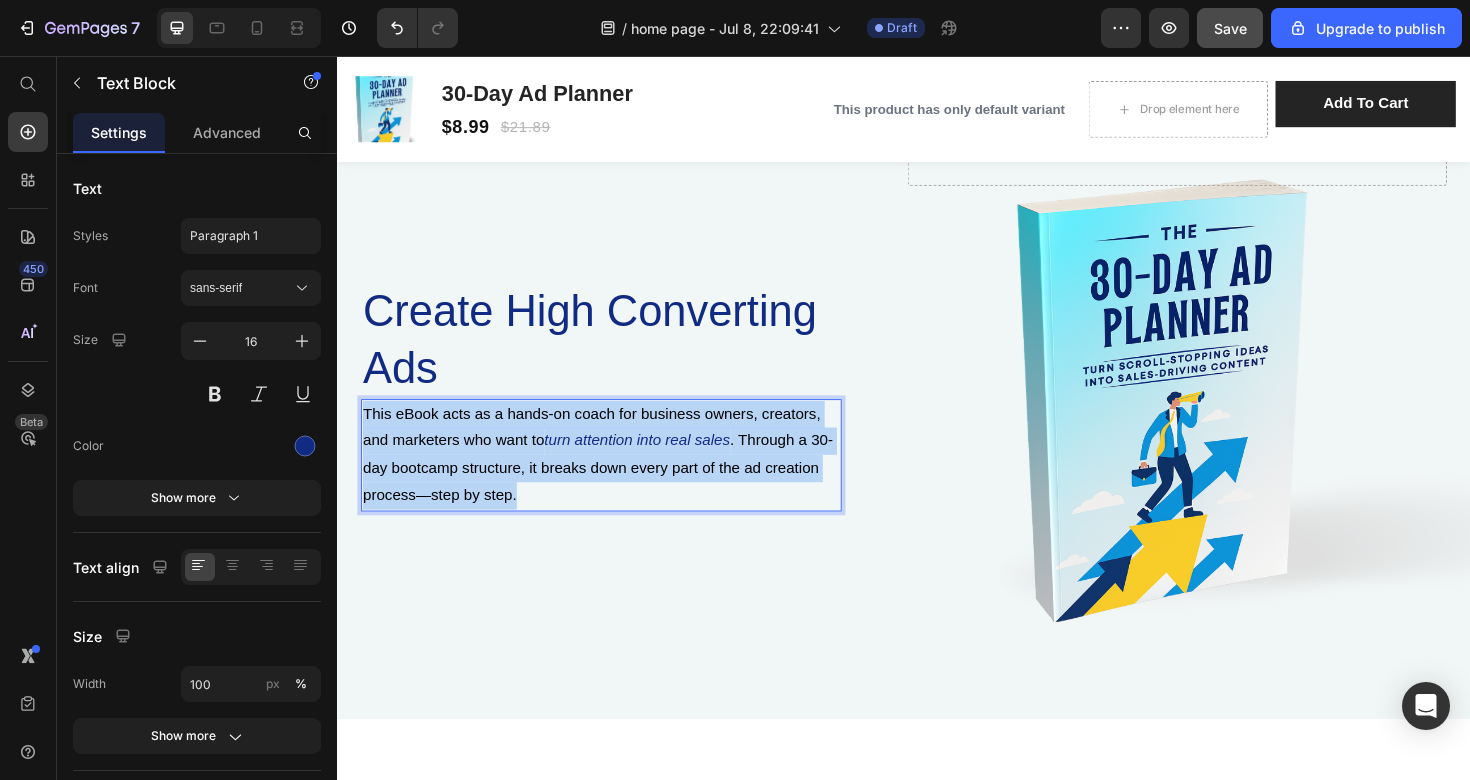 click on "turn attention into real sales" at bounding box center (654, 462) 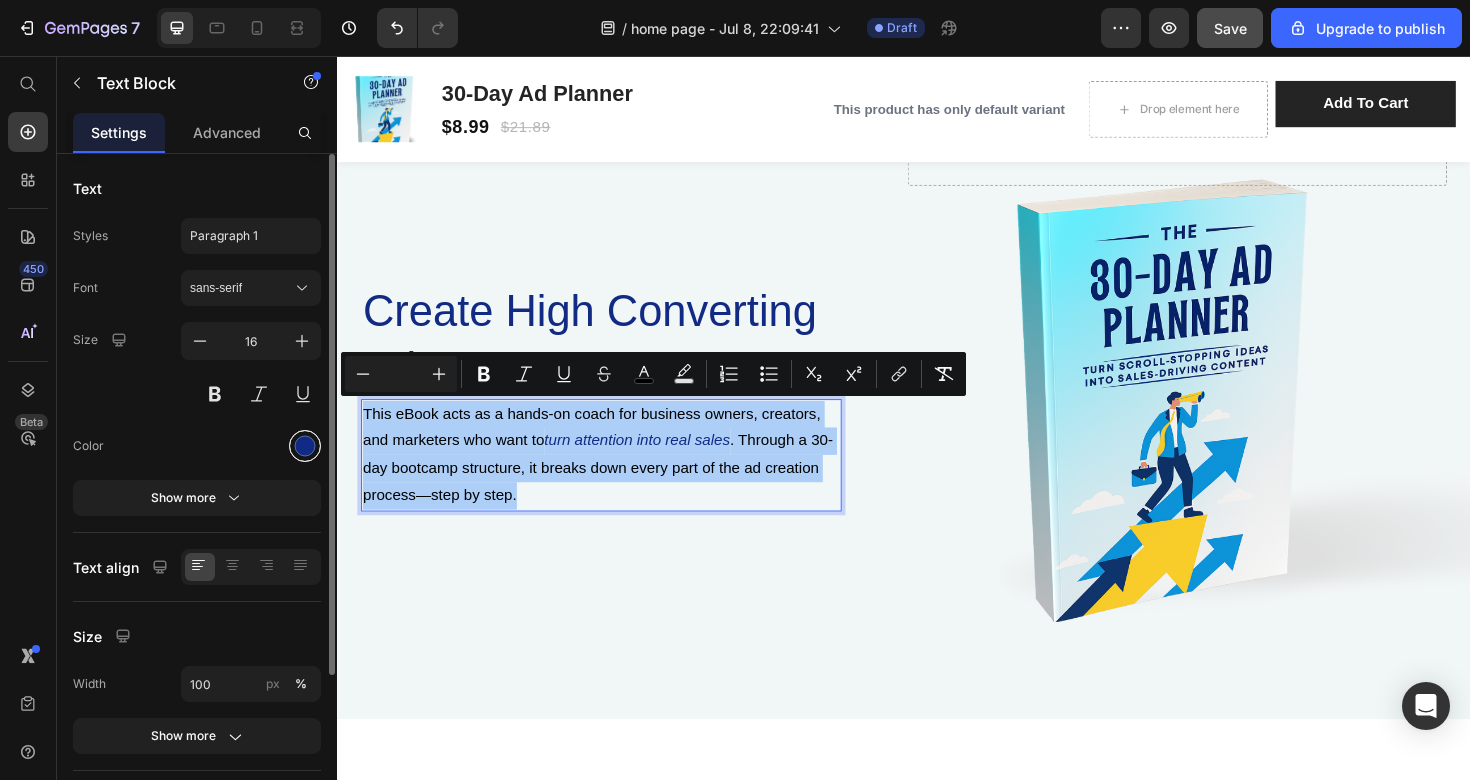 click at bounding box center [305, 446] 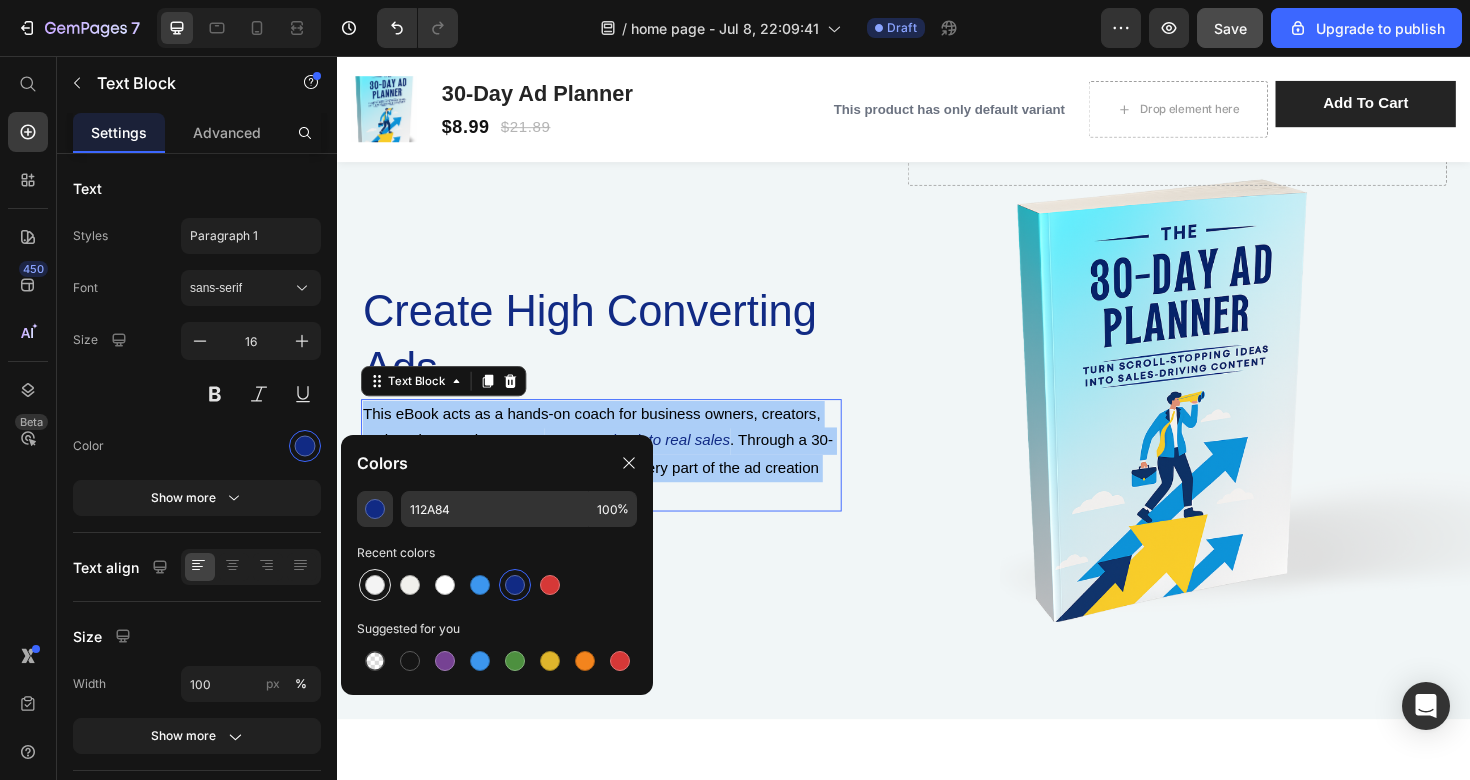 click at bounding box center (375, 585) 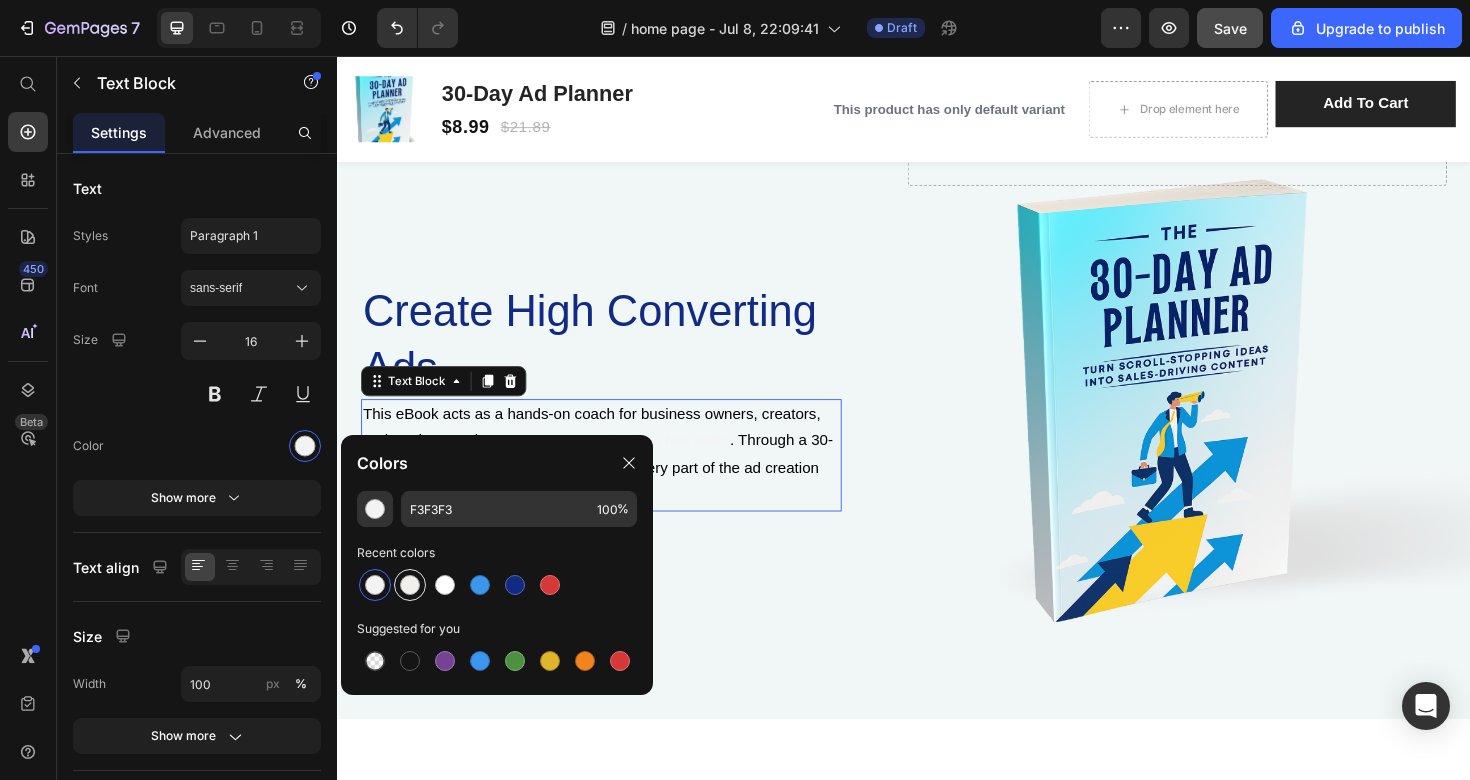 click at bounding box center (410, 585) 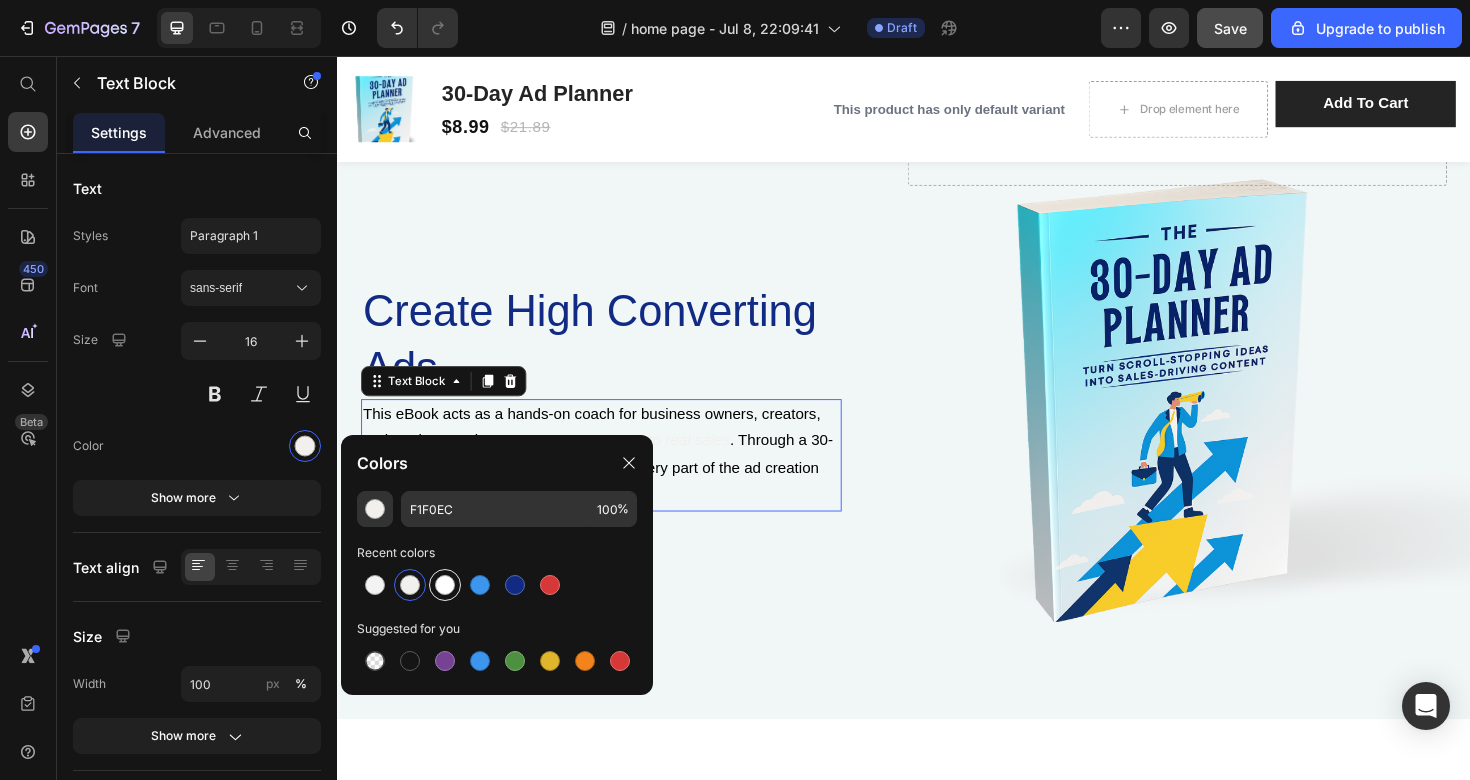 click at bounding box center (445, 585) 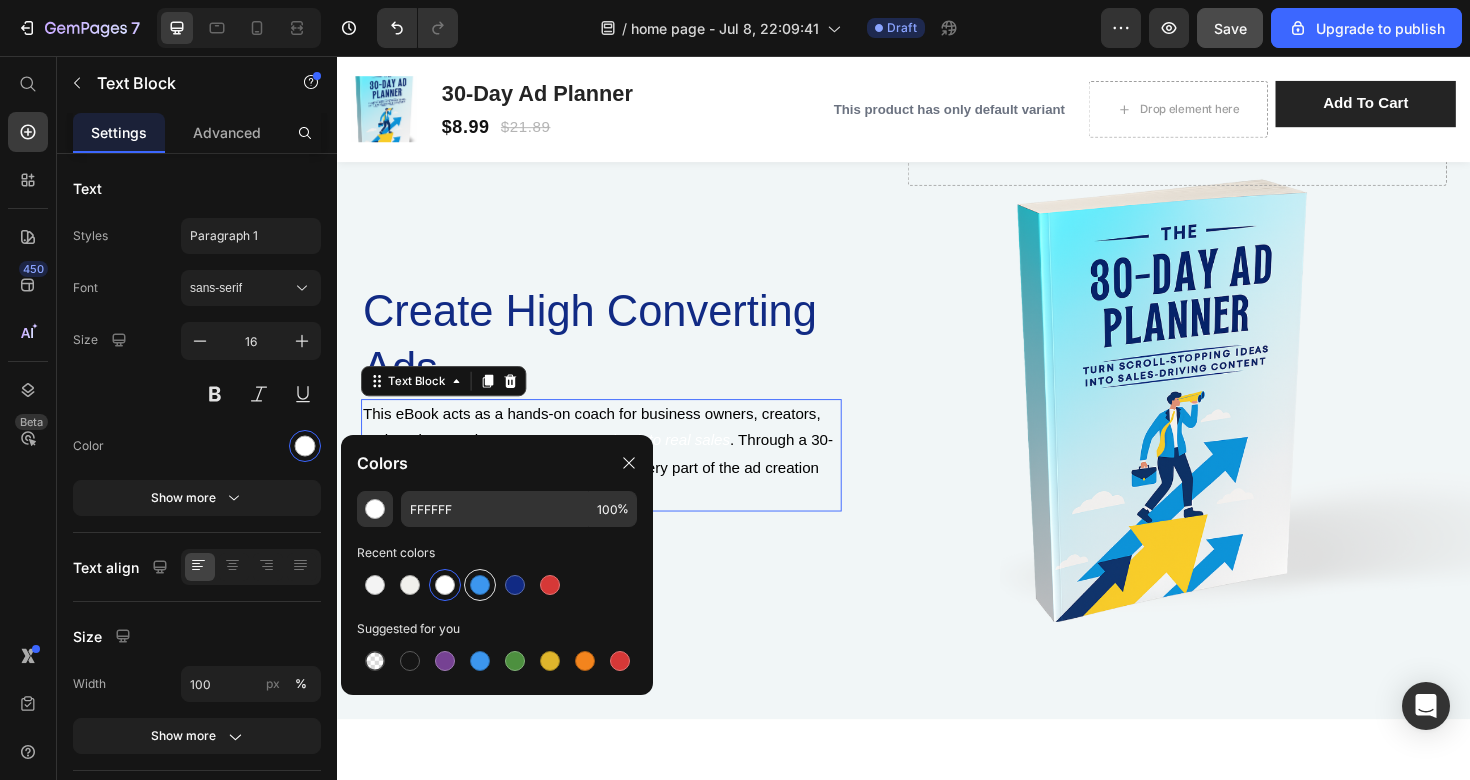 click at bounding box center (480, 585) 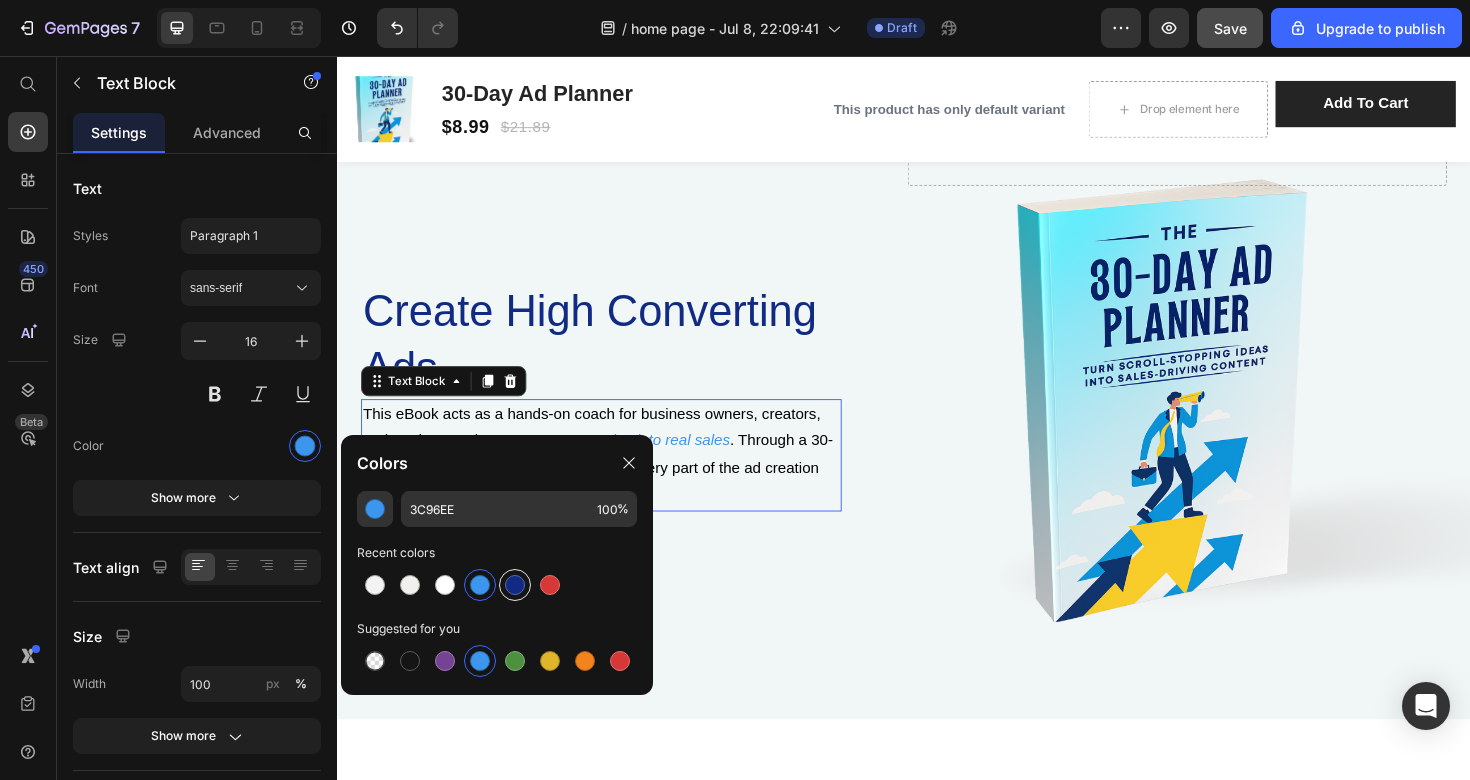 click at bounding box center [515, 585] 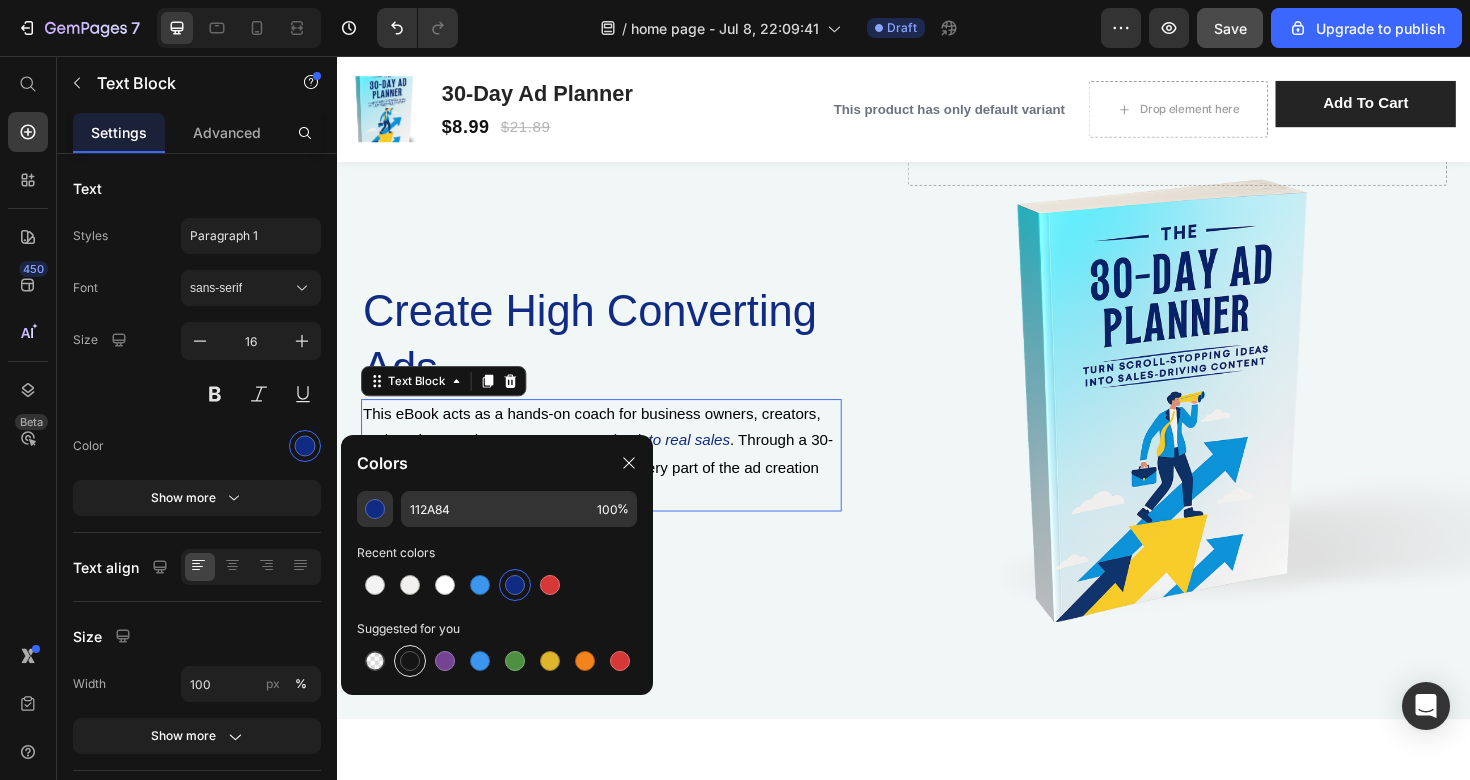 click at bounding box center [410, 661] 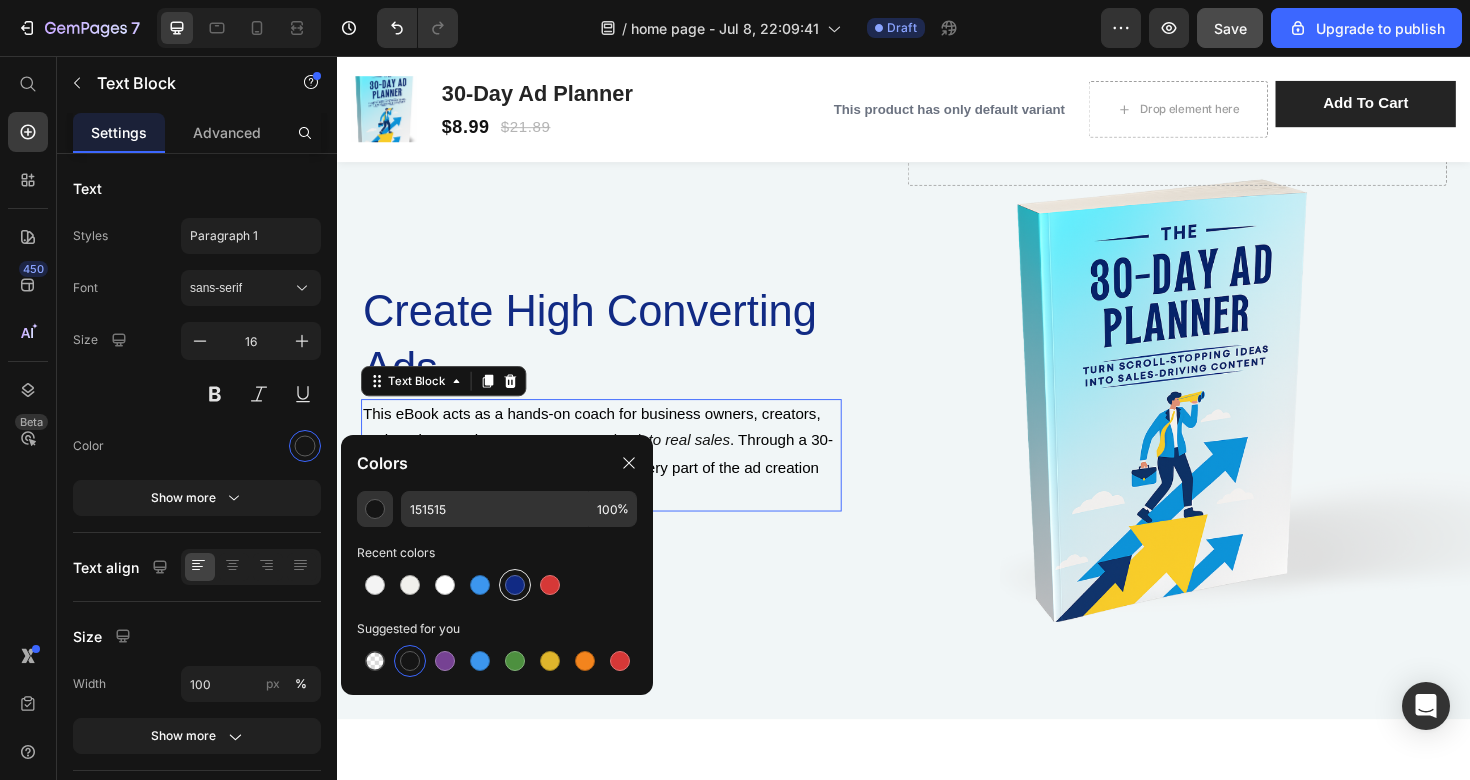 click at bounding box center (515, 585) 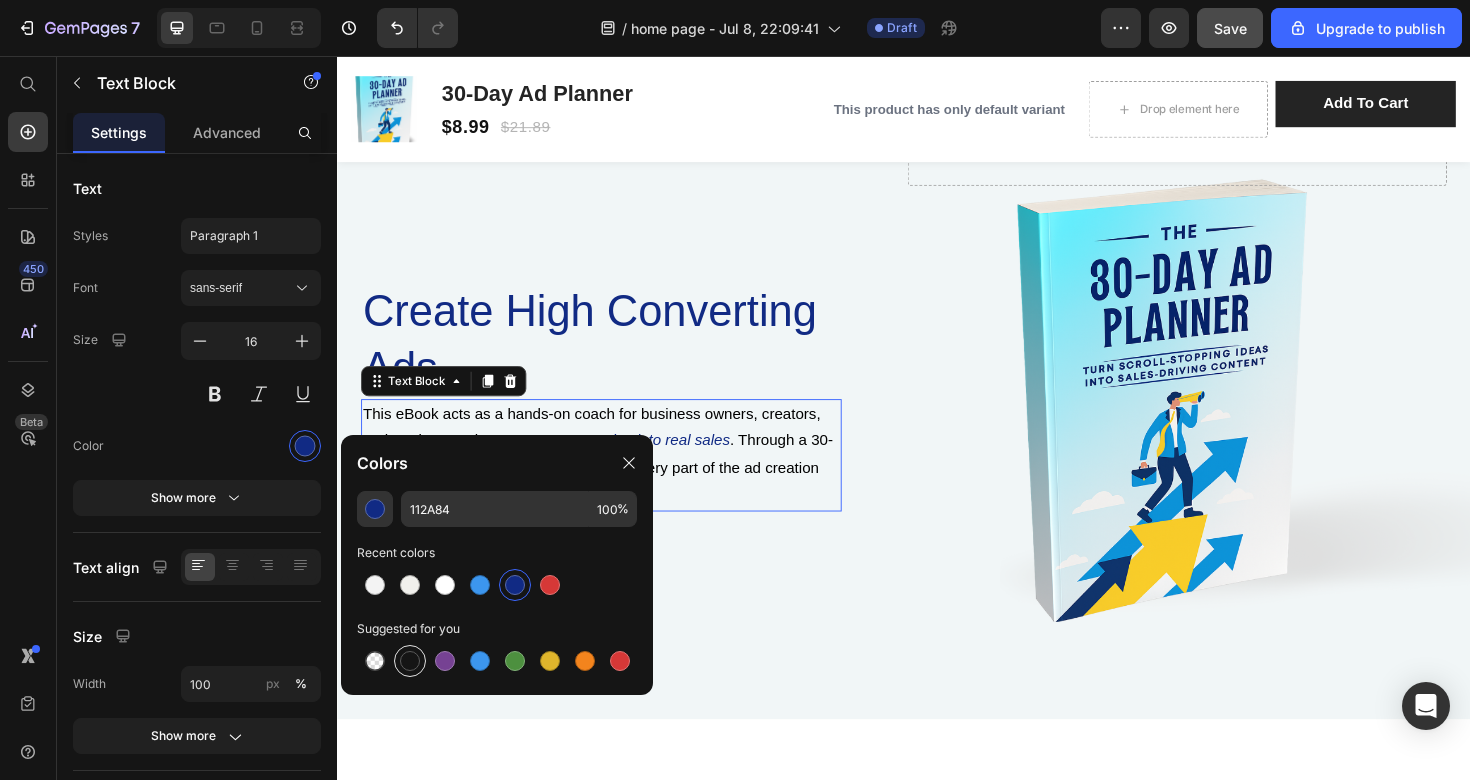 click at bounding box center [410, 661] 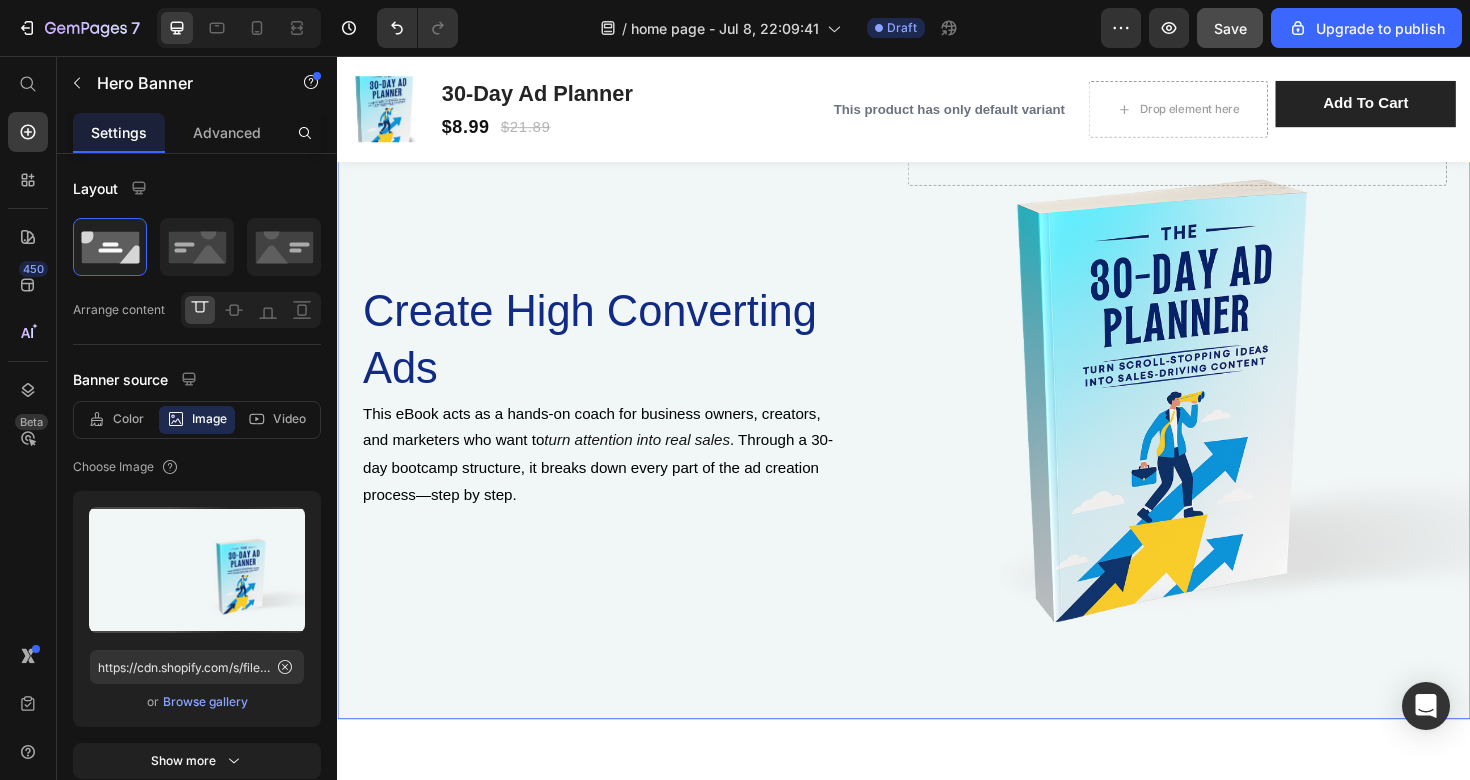 click at bounding box center [937, 379] 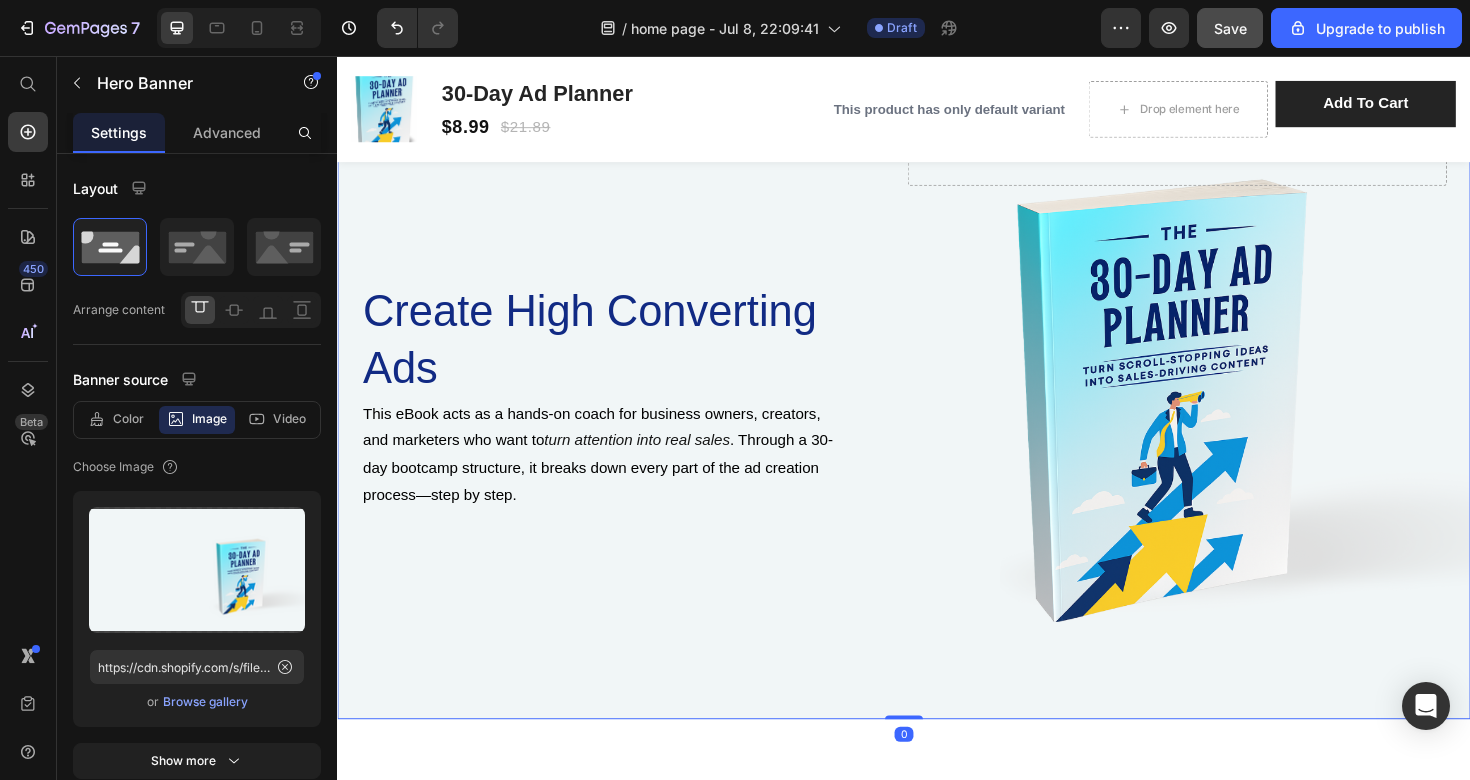 click at bounding box center [937, 379] 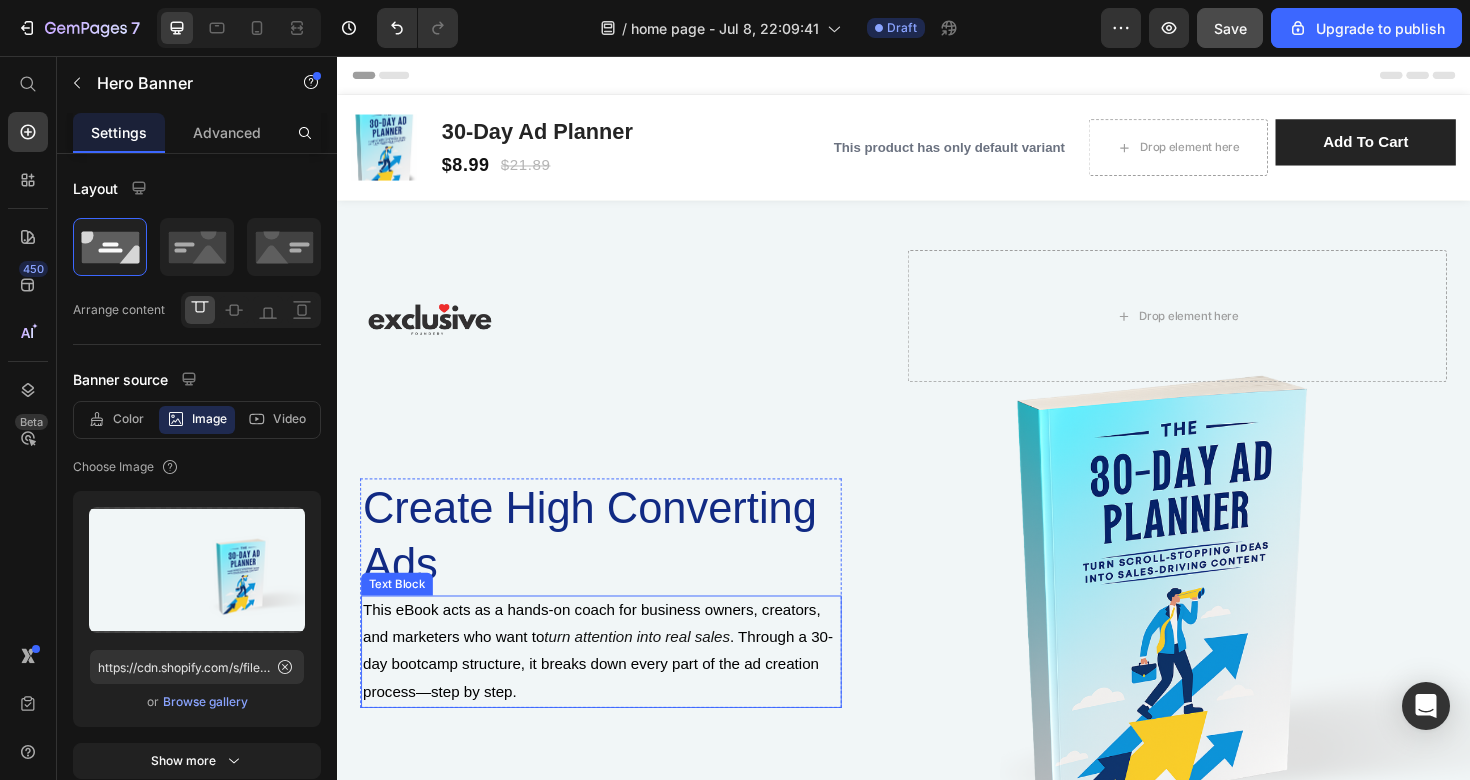 scroll, scrollTop: 0, scrollLeft: 0, axis: both 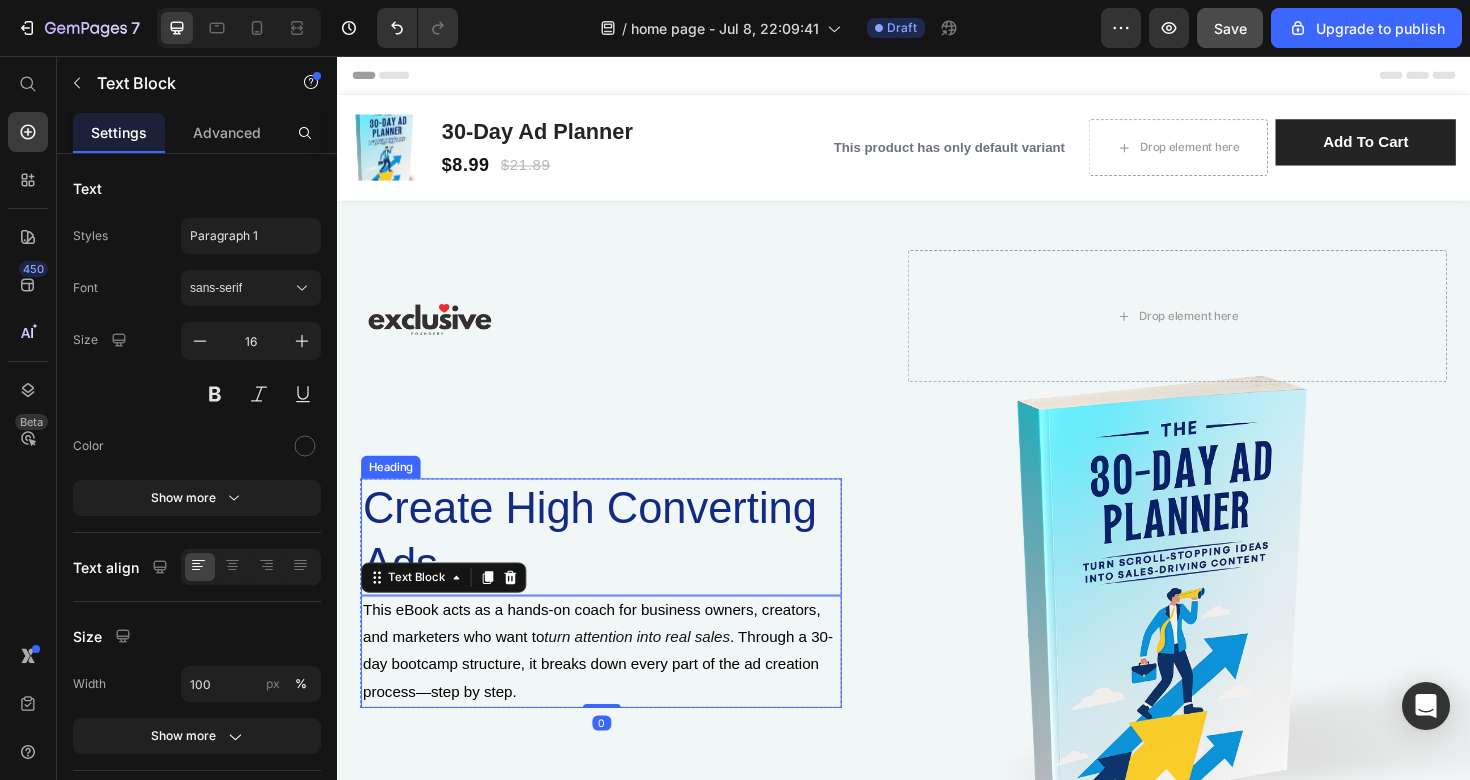 click on "Create High Converting Ads" at bounding box center (616, 565) 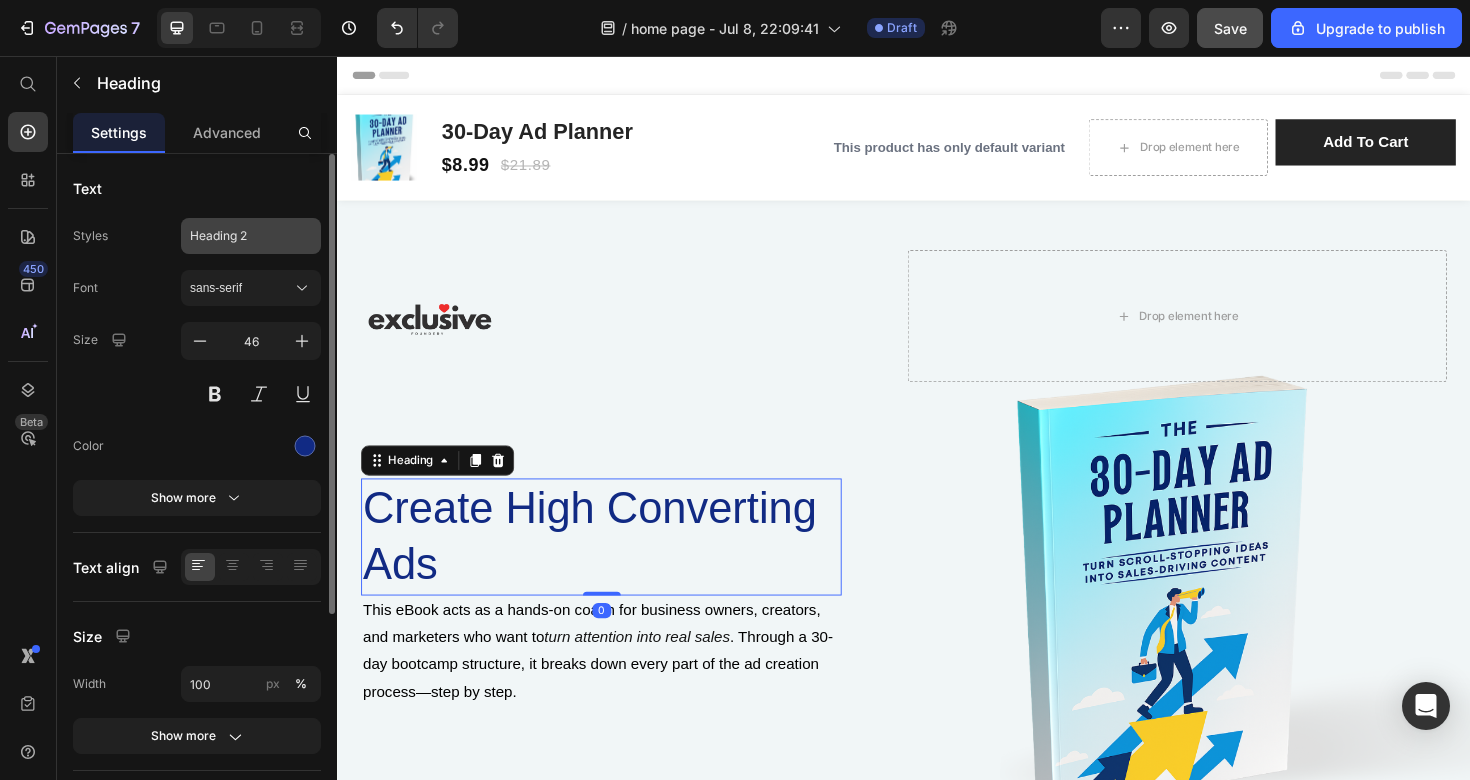 click on "Heading 2" at bounding box center (251, 236) 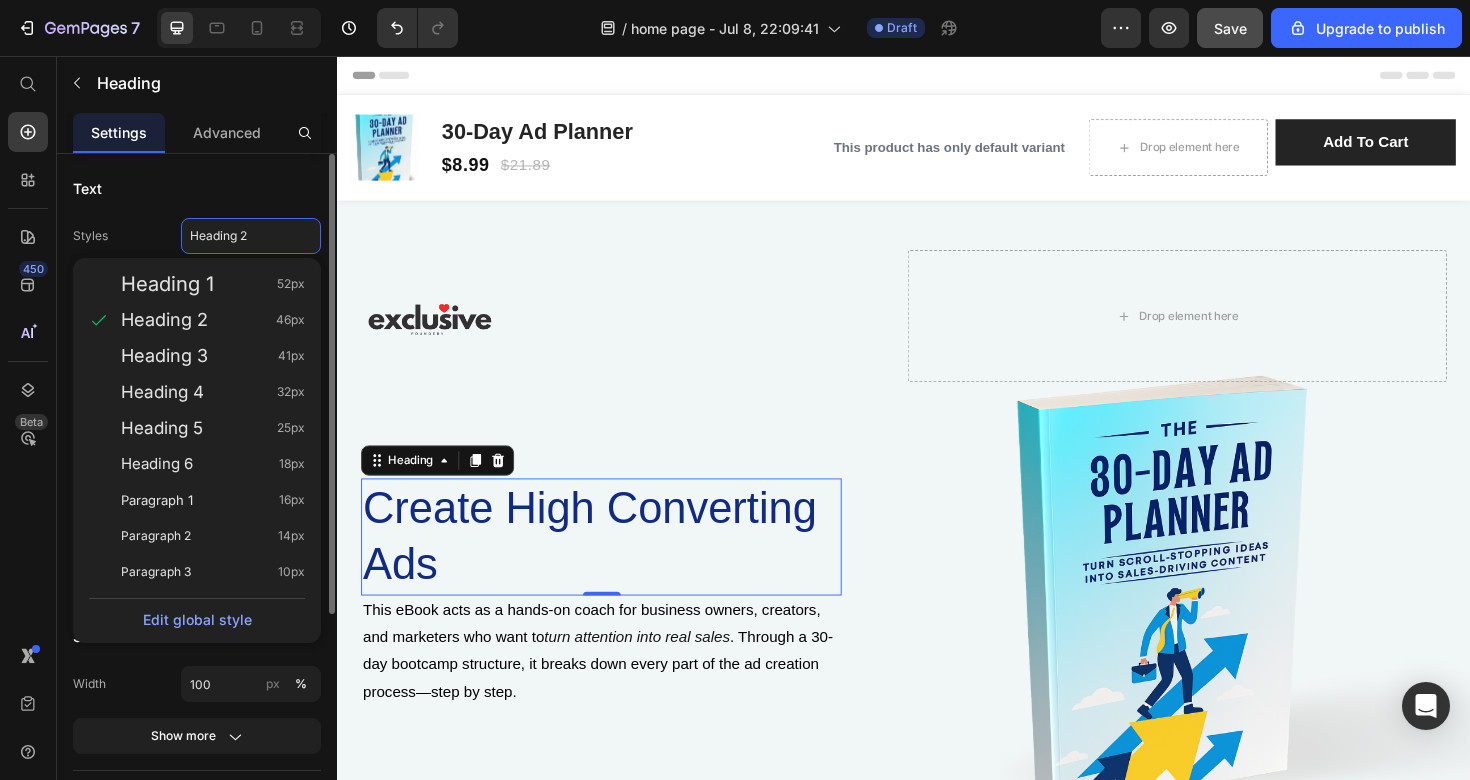 click on "Text" at bounding box center (197, 188) 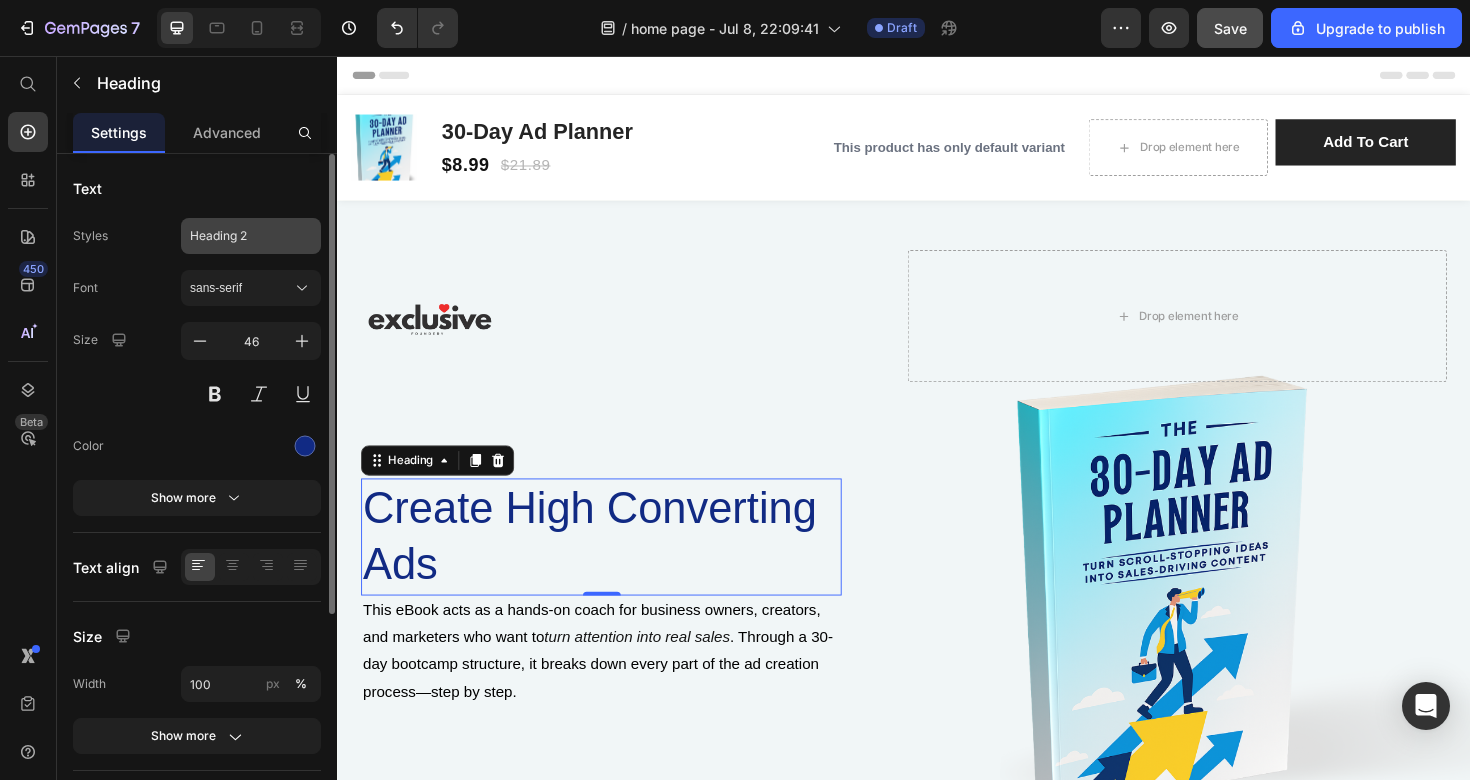 click on "Heading 2" at bounding box center [251, 236] 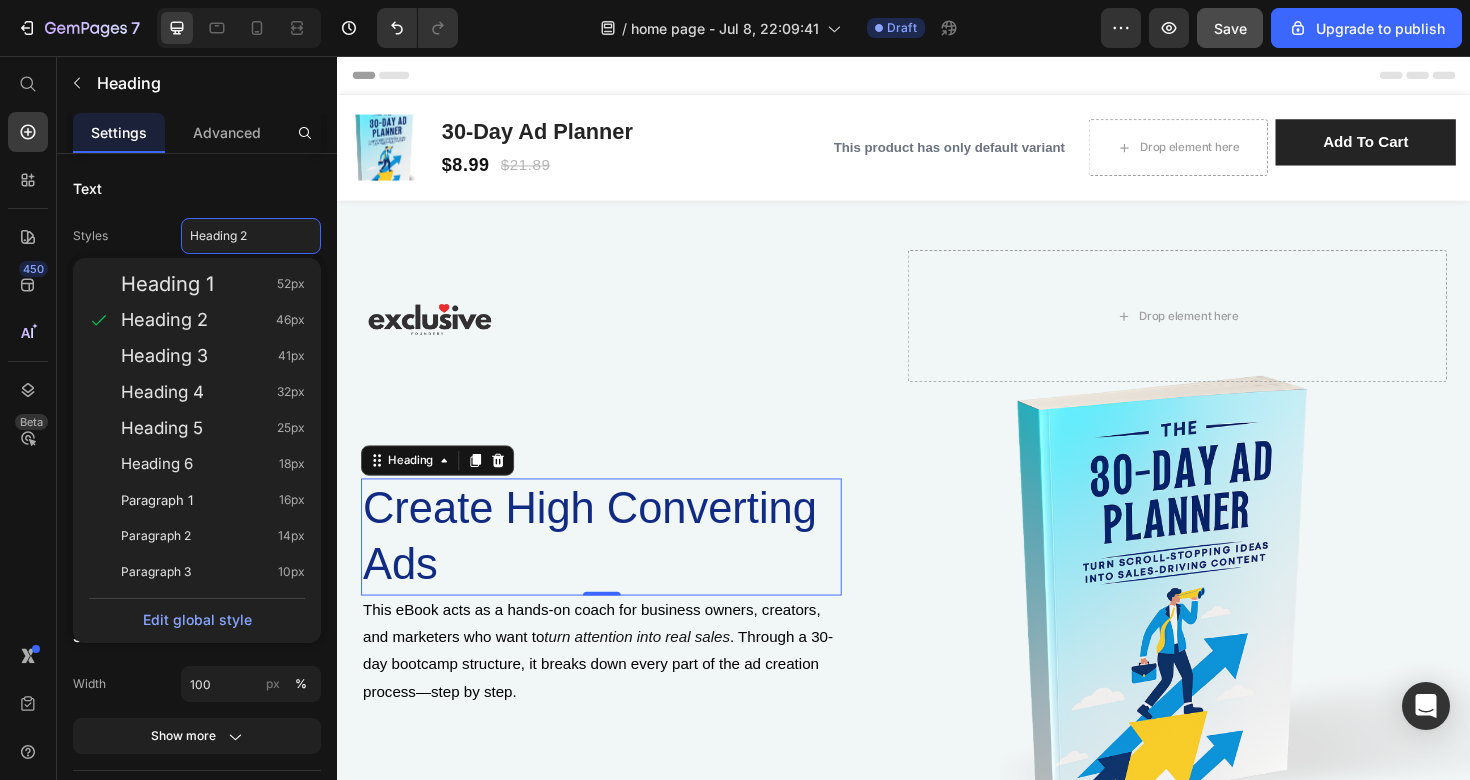 click on "Create High Converting Ads" at bounding box center [616, 565] 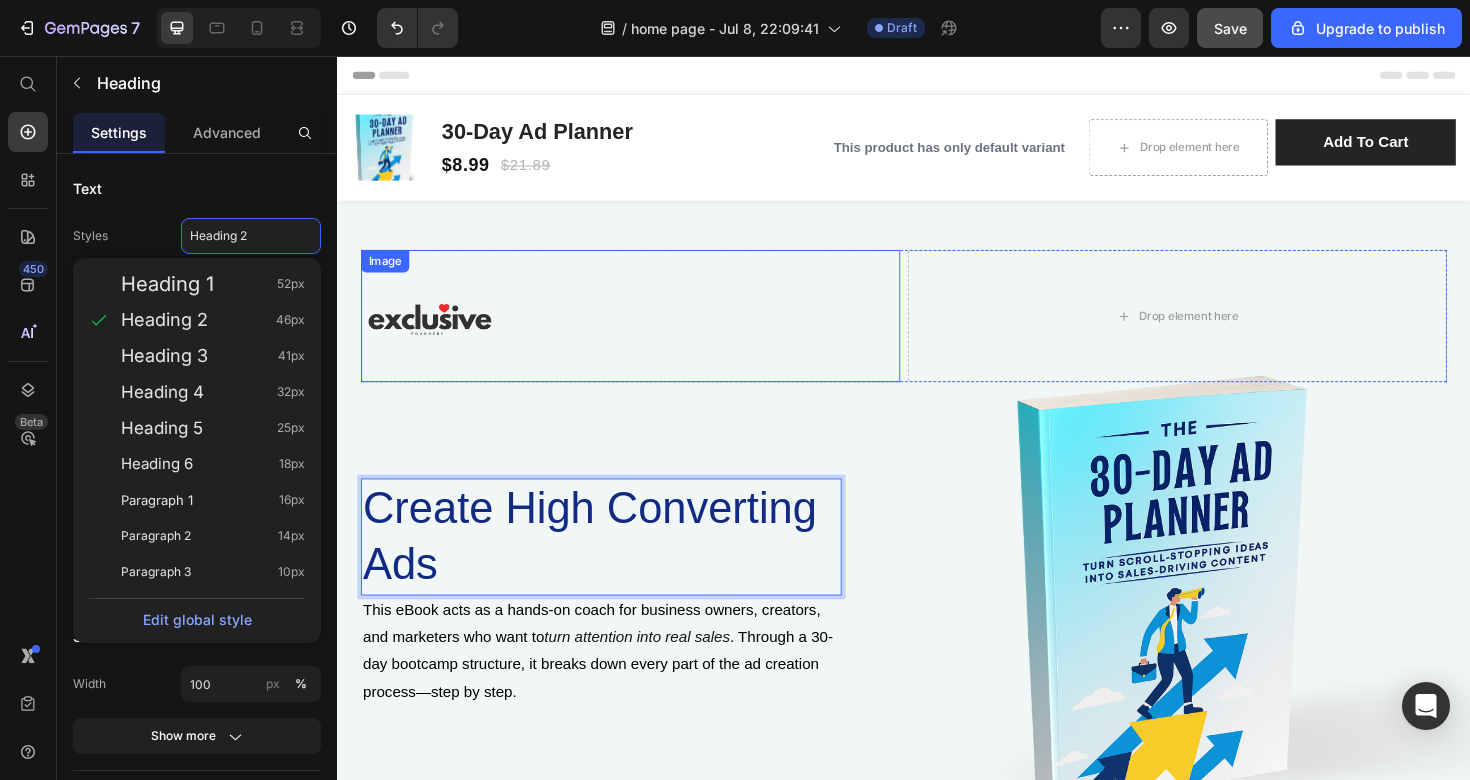 click at bounding box center (647, 331) 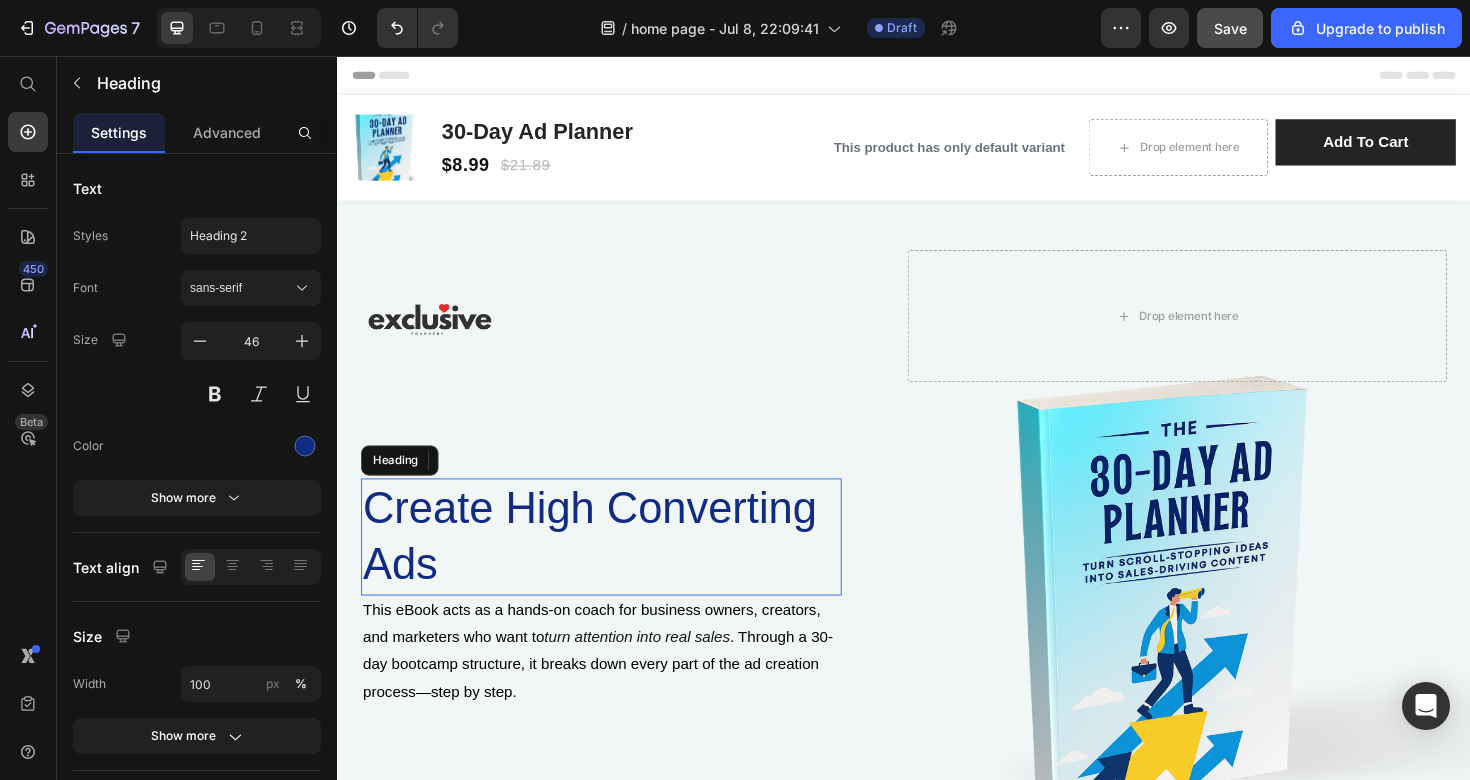 click on "Create High Converting Ads" at bounding box center [616, 565] 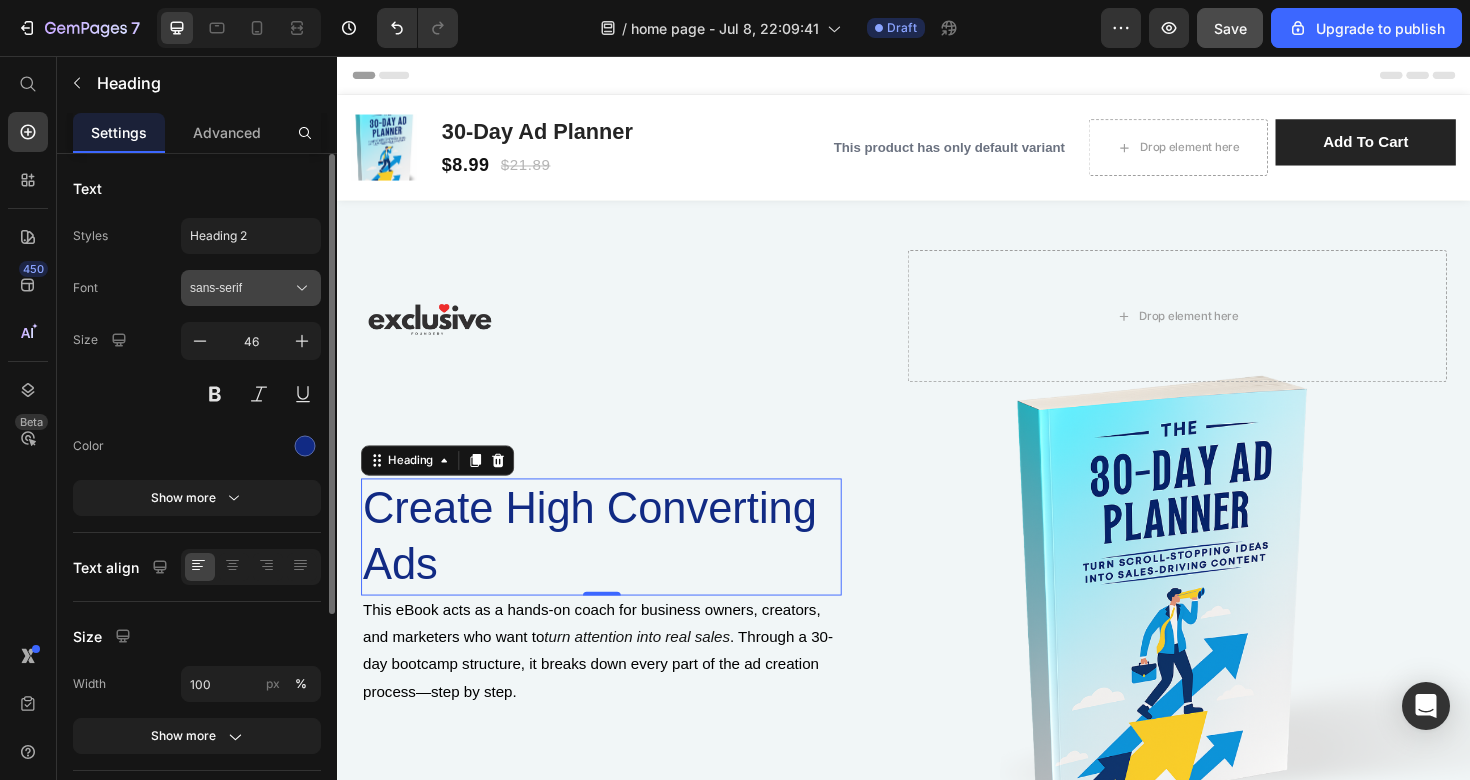 click on "sans-serif" at bounding box center (241, 288) 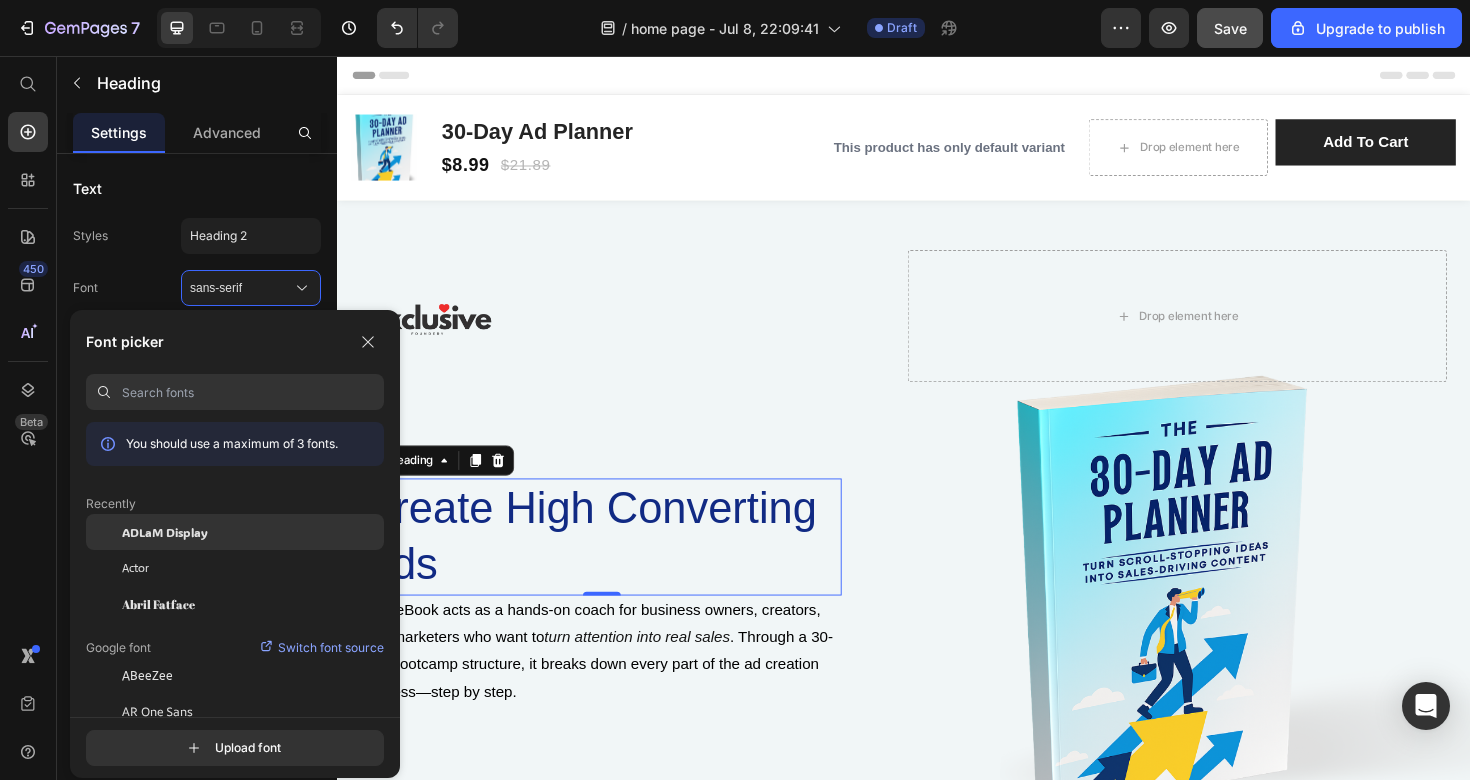 click on "ADLaM Display" 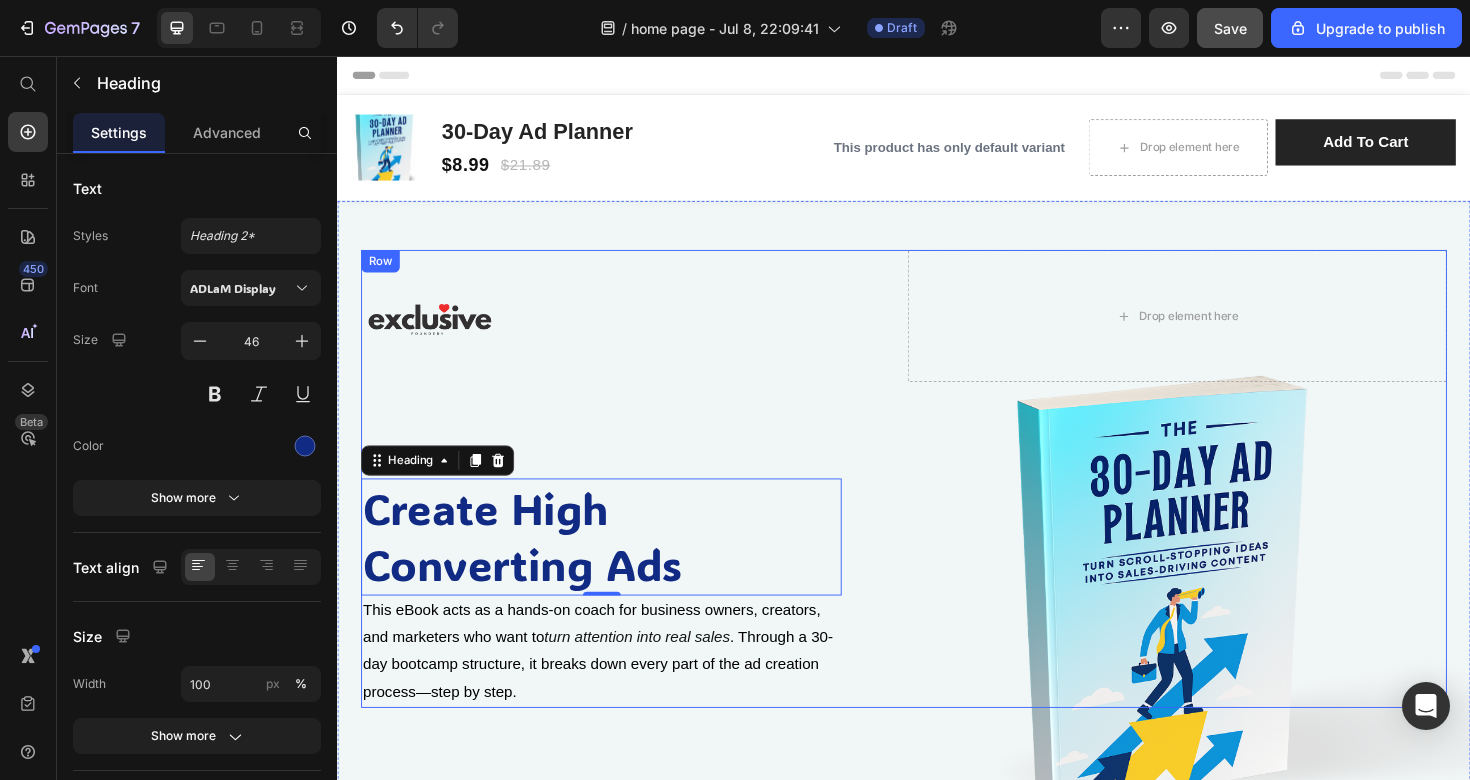 click on "Image
Drop element here Row Create High Converting Ads Heading   0 This eBook acts as a hands-on coach for business owners, creators, and marketers who want to  turn attention into real sales . Through a 30-day bootcamp structure, it breaks down every part of the ad creation process—step by step. Text Block Row" at bounding box center (937, 503) 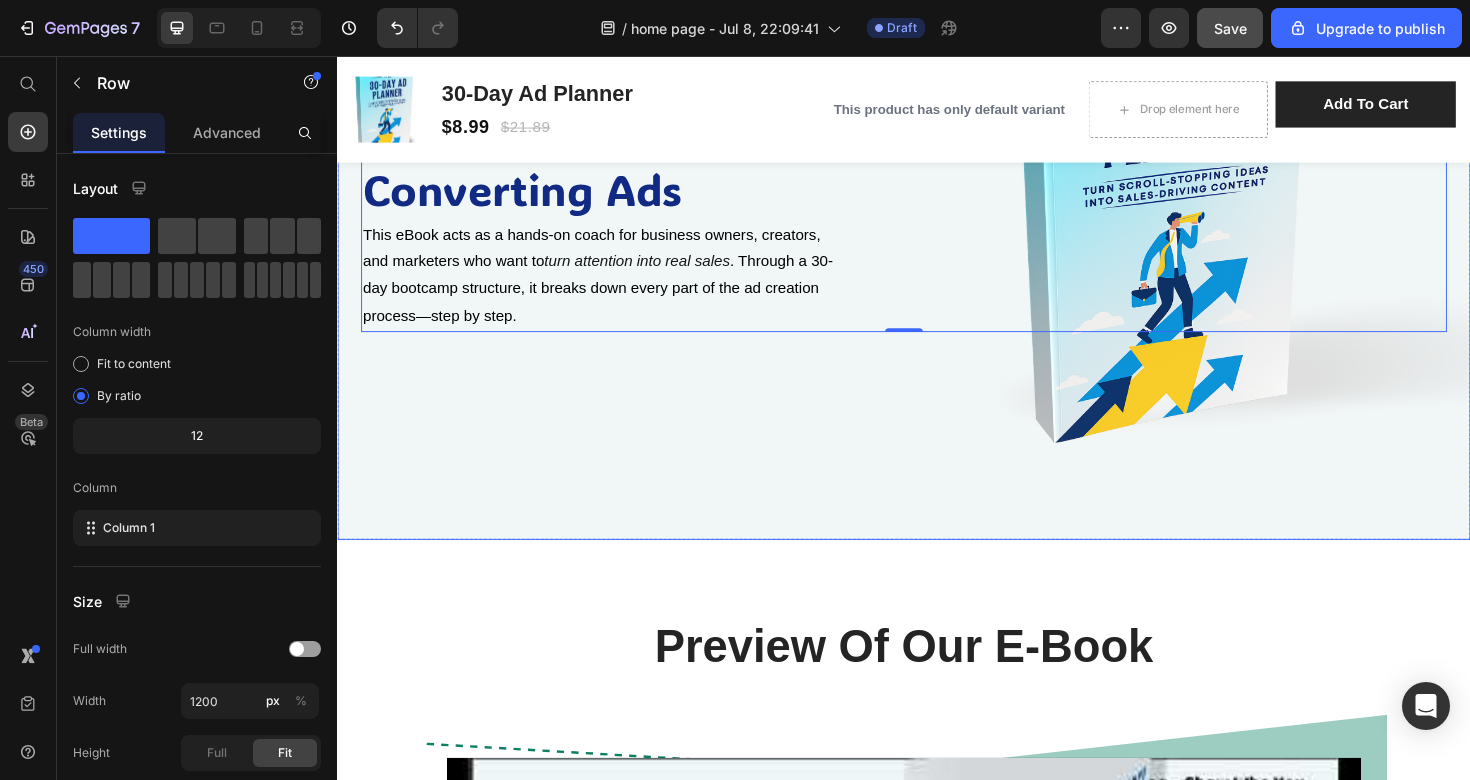 scroll, scrollTop: 399, scrollLeft: 0, axis: vertical 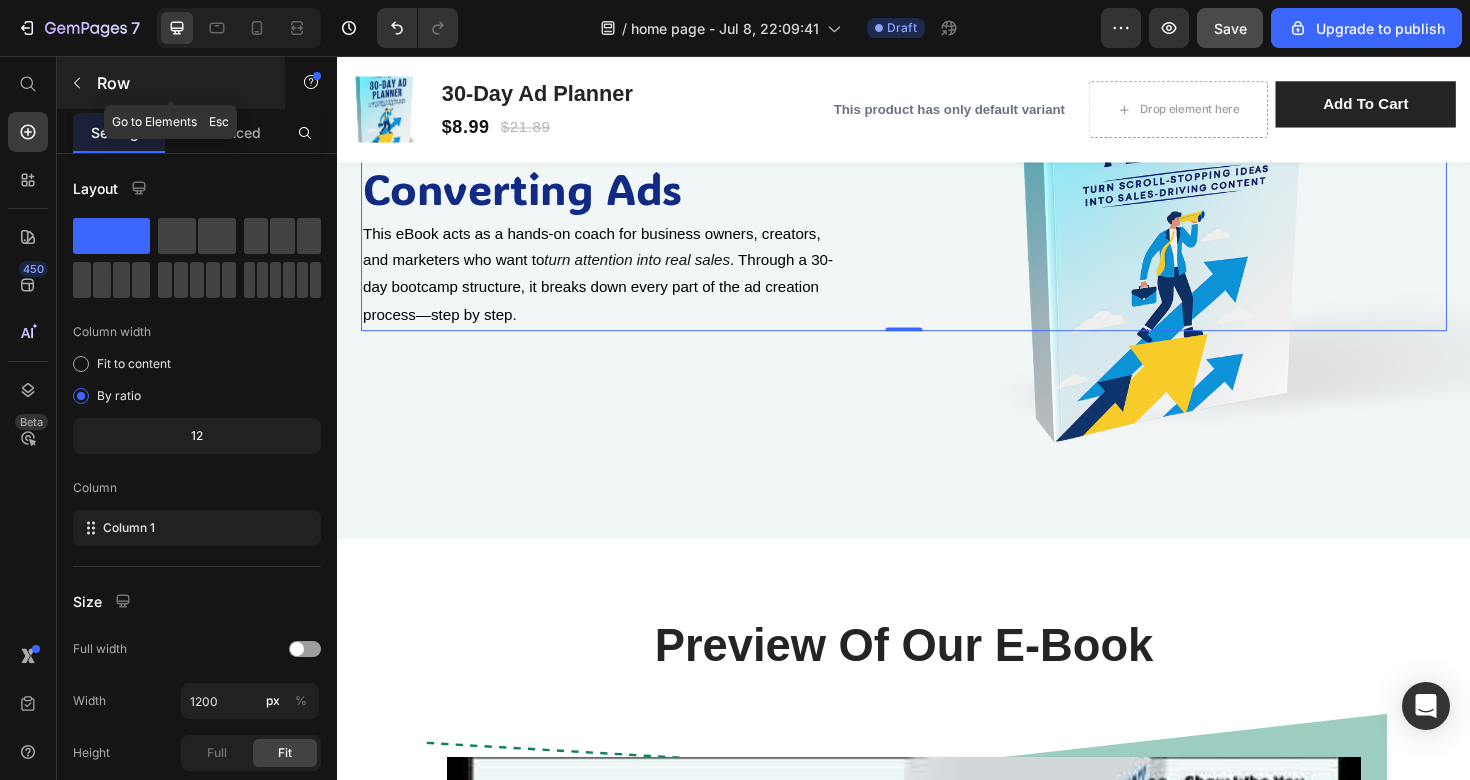 click on "Row" at bounding box center [182, 83] 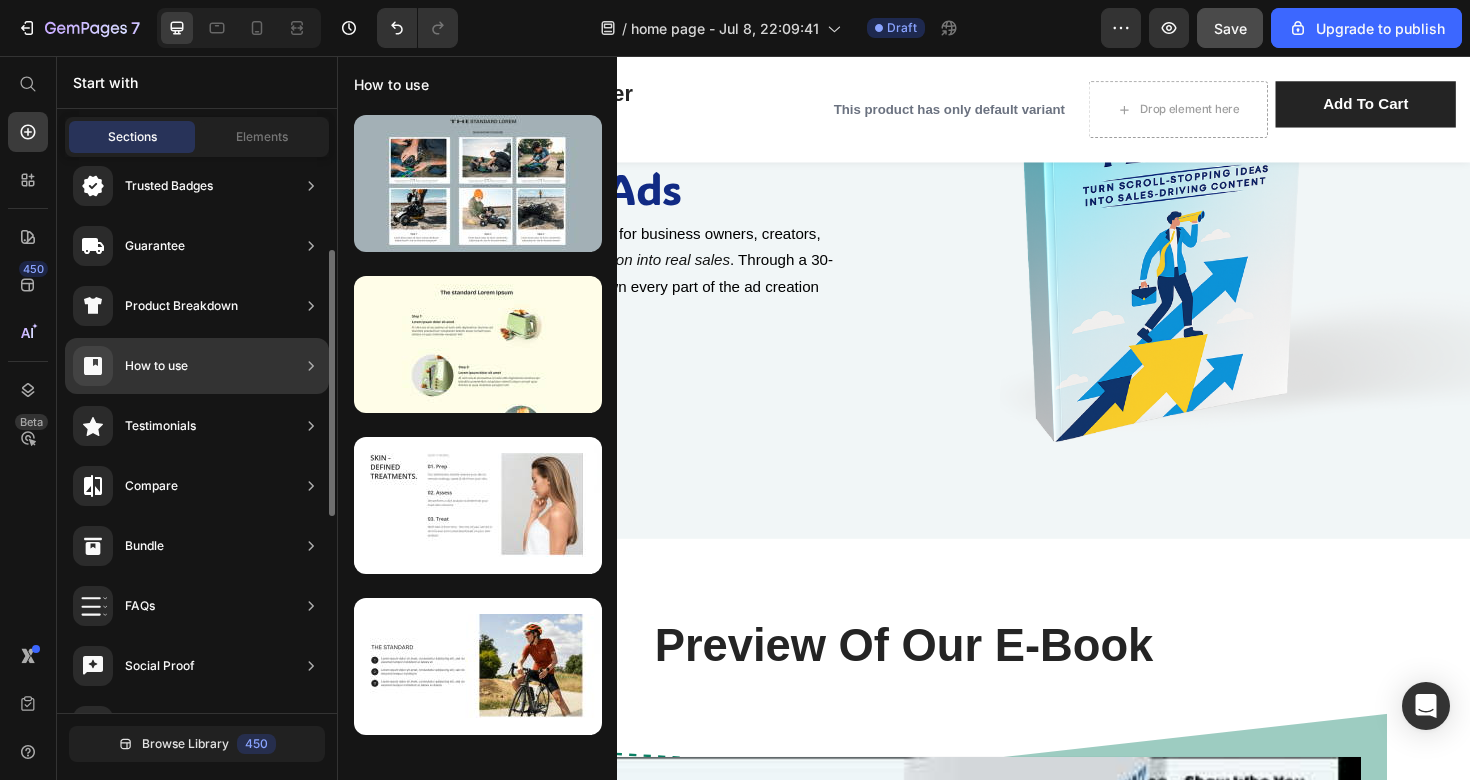 scroll, scrollTop: 0, scrollLeft: 0, axis: both 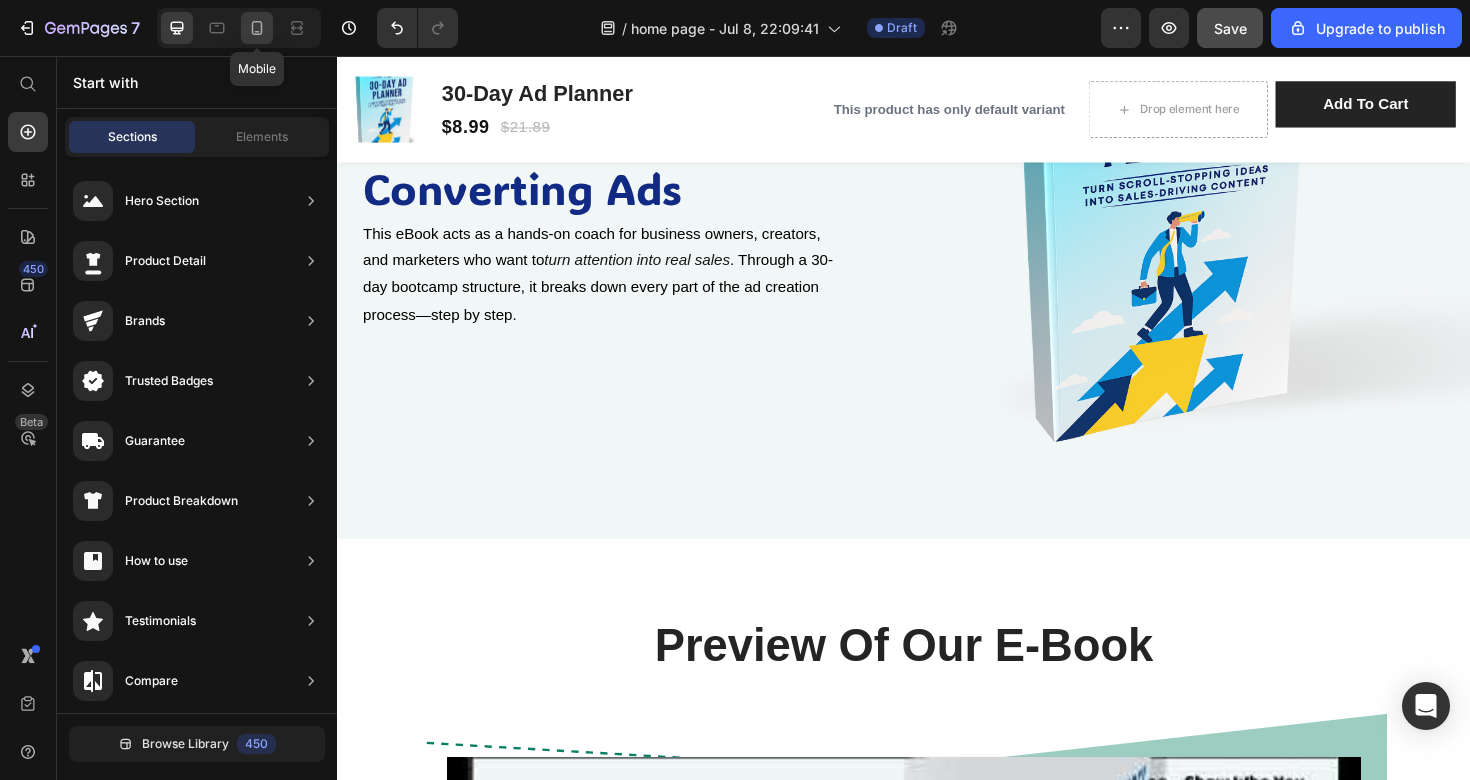 click 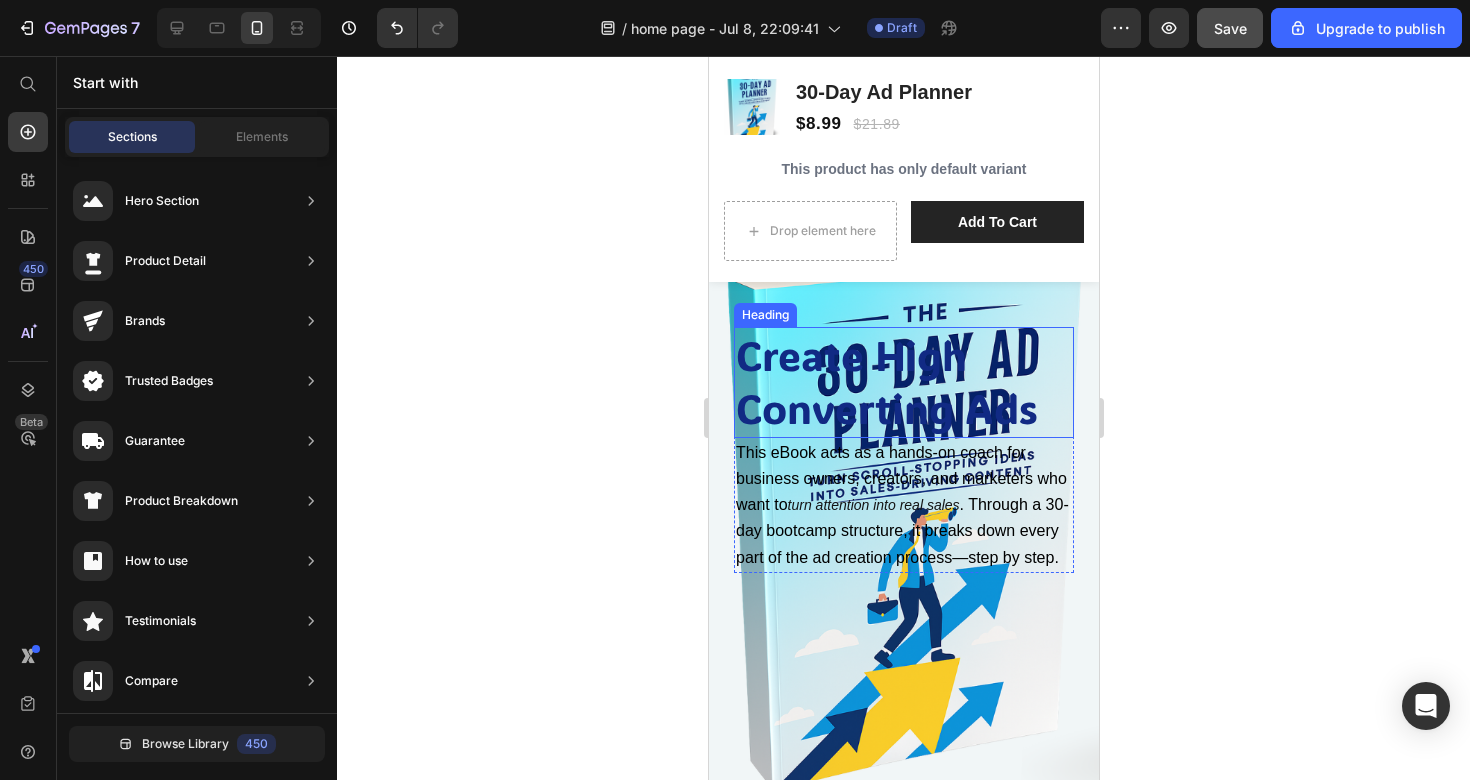 scroll, scrollTop: 226, scrollLeft: 0, axis: vertical 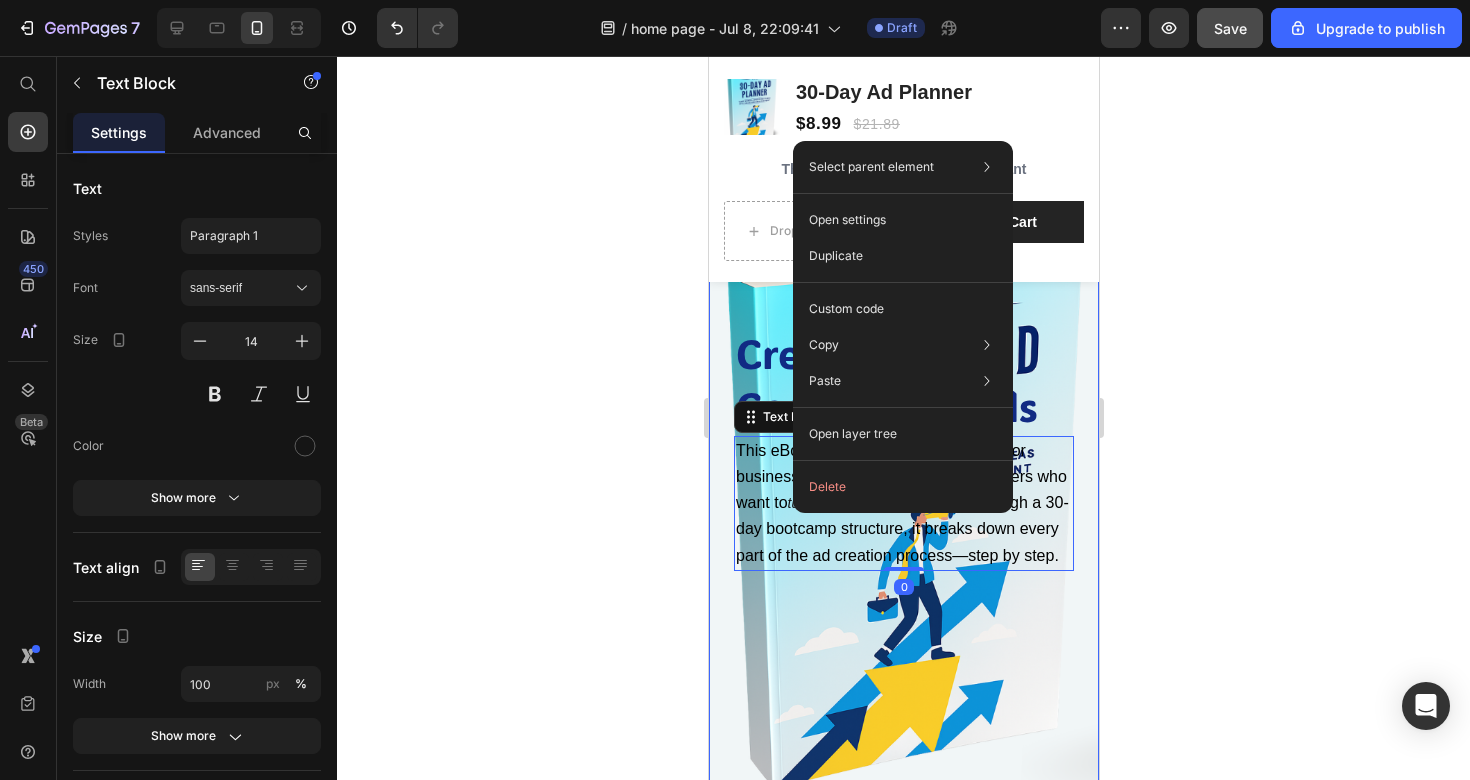 click 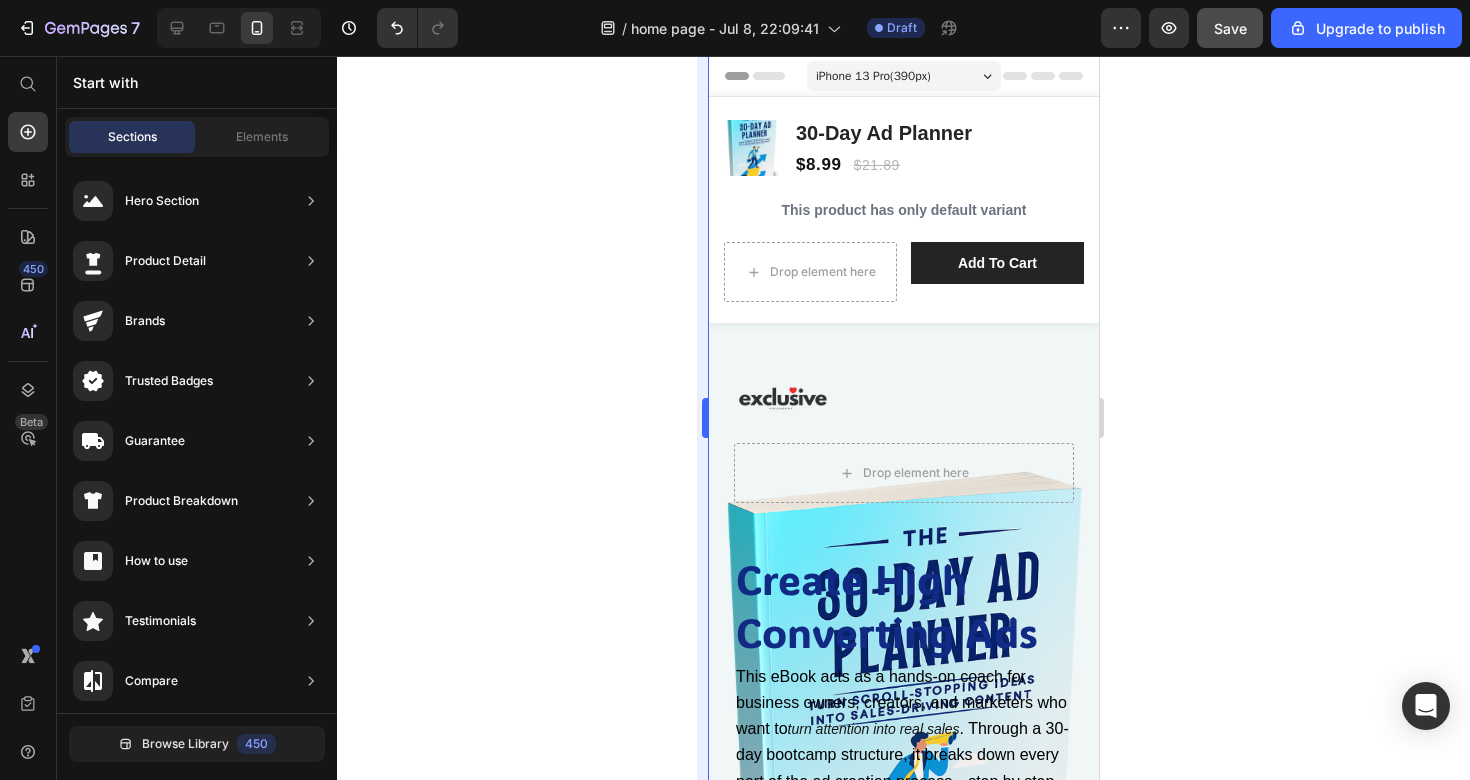 scroll, scrollTop: 0, scrollLeft: 0, axis: both 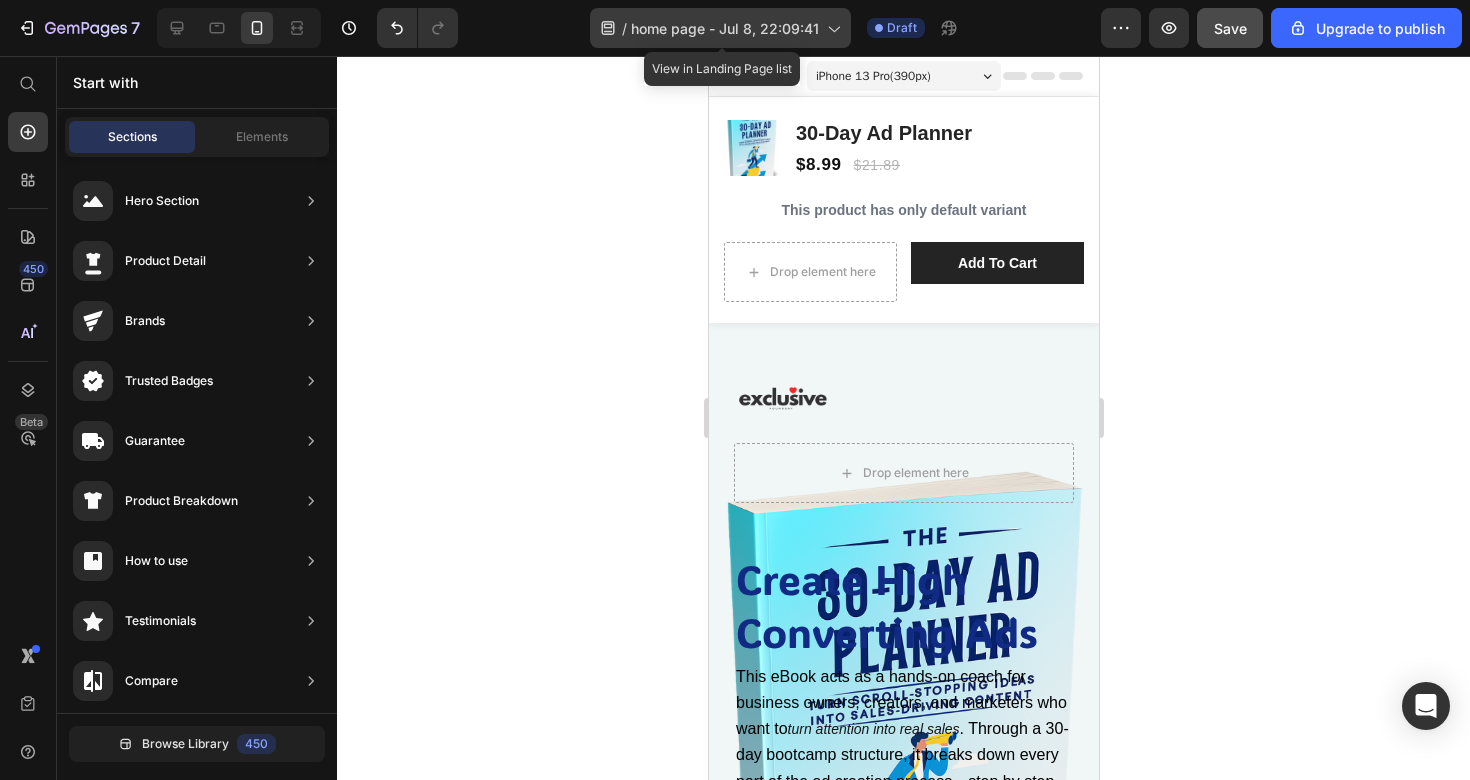 click on "home page - Jul 8, 22:09:41" at bounding box center (725, 28) 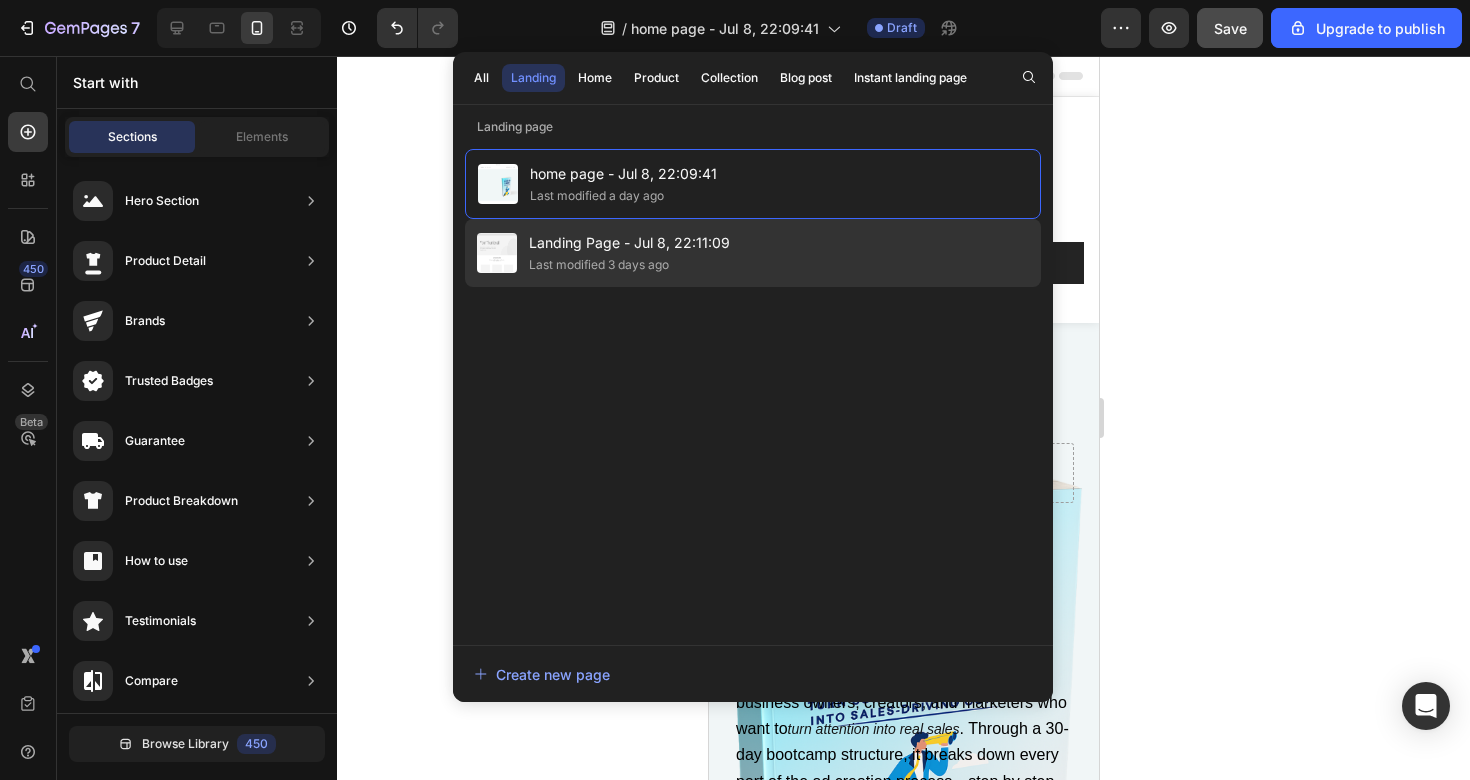 click on "Last modified 3 days ago" 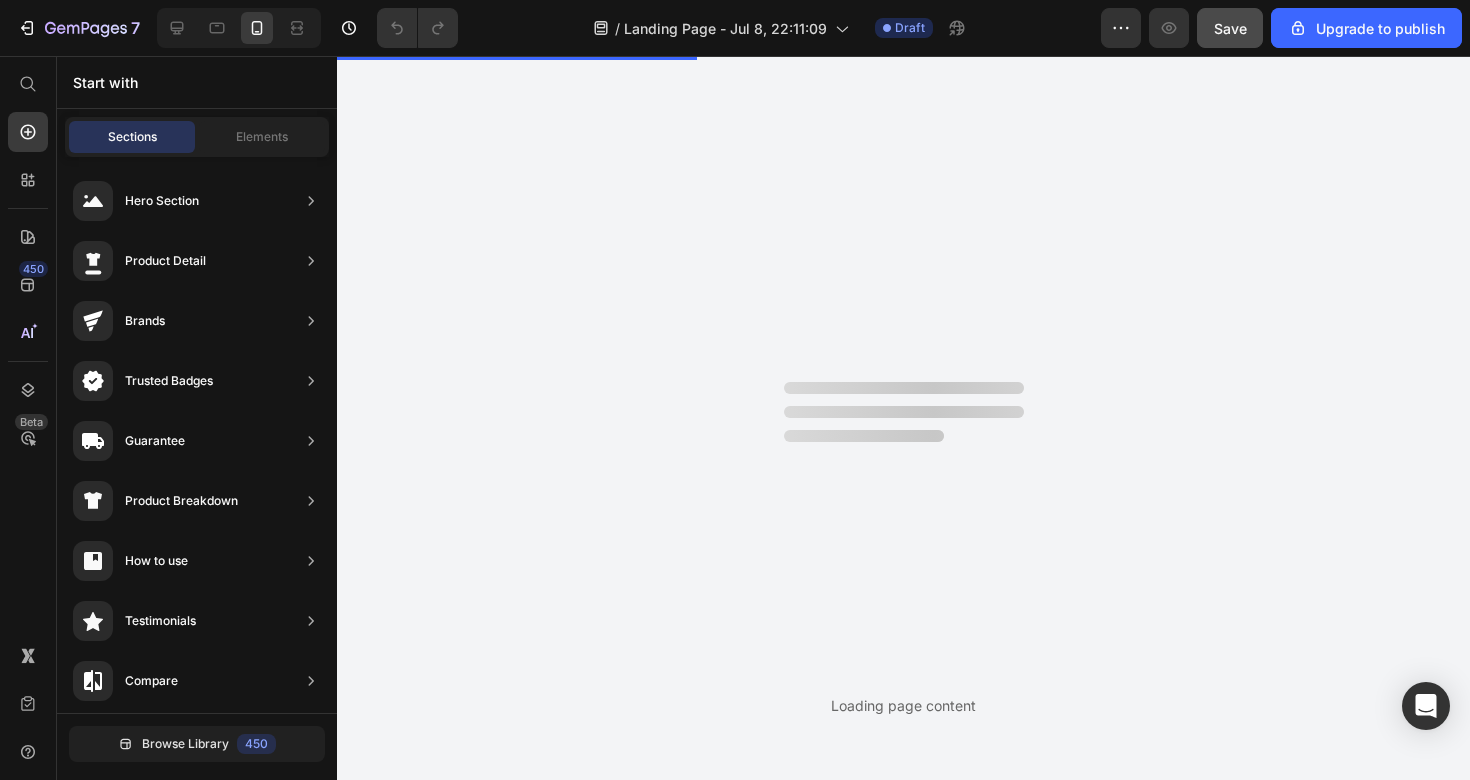 scroll, scrollTop: 0, scrollLeft: 0, axis: both 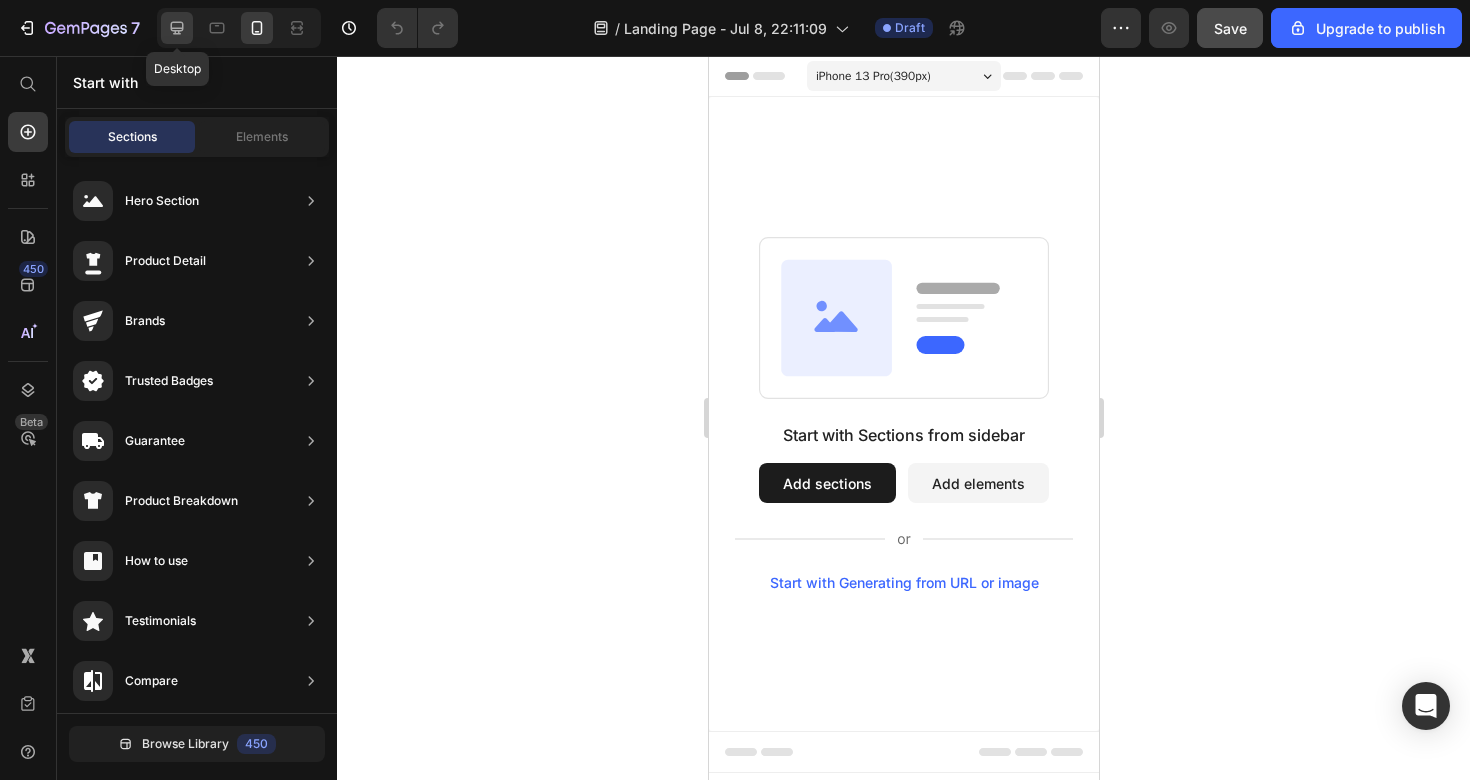 click 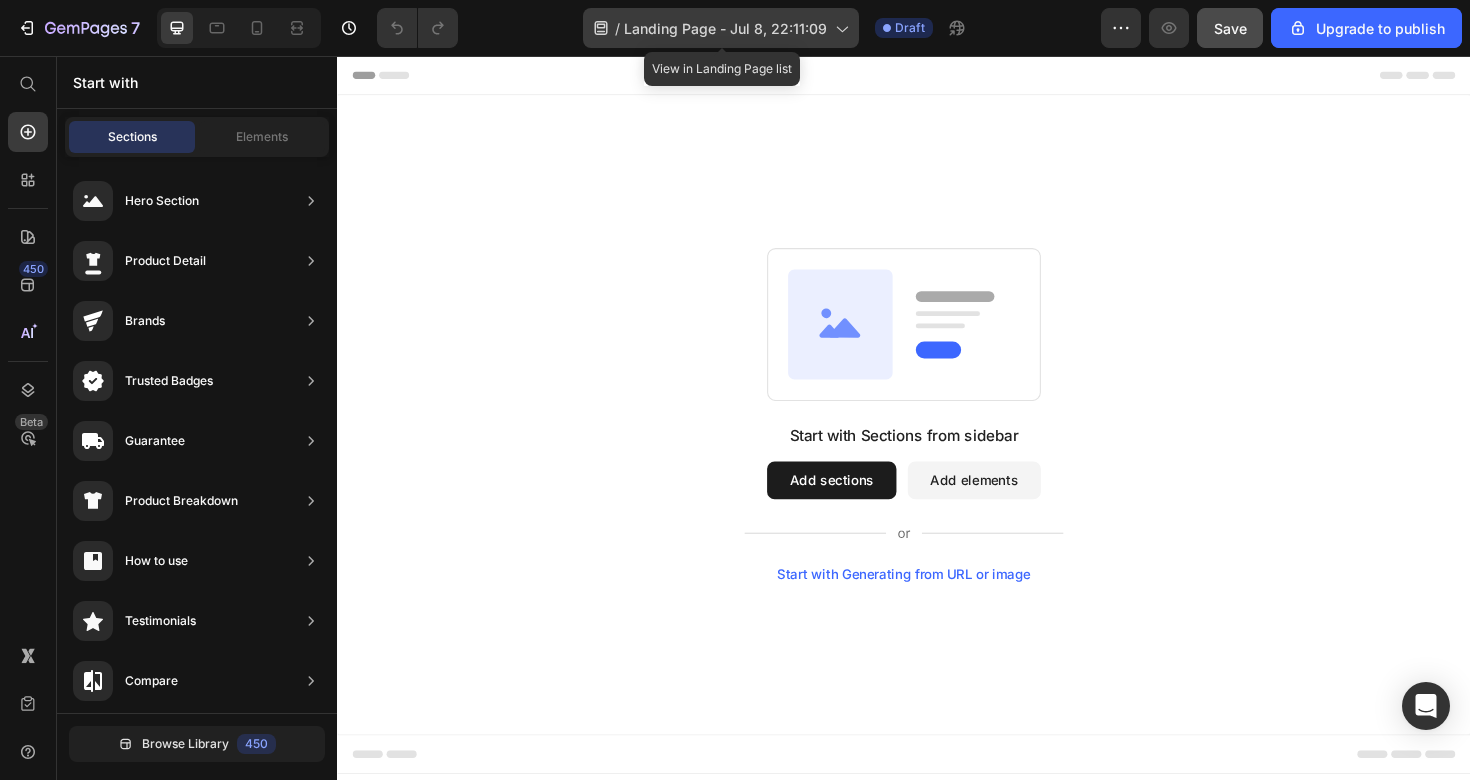 click on "Landing Page - Jul 8, 22:11:09" at bounding box center (725, 28) 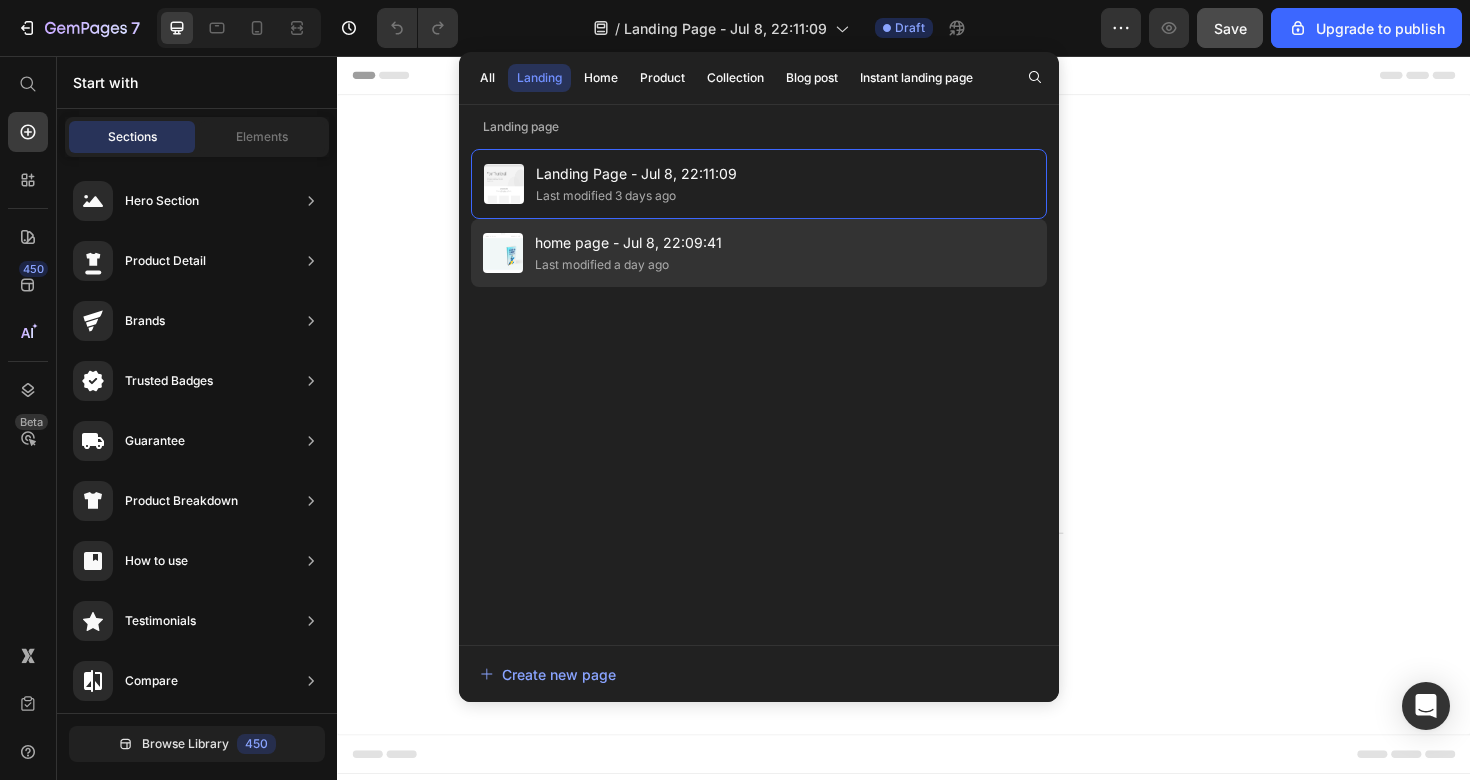 click on "home page - Jul 8, 22:09:41" at bounding box center (628, 243) 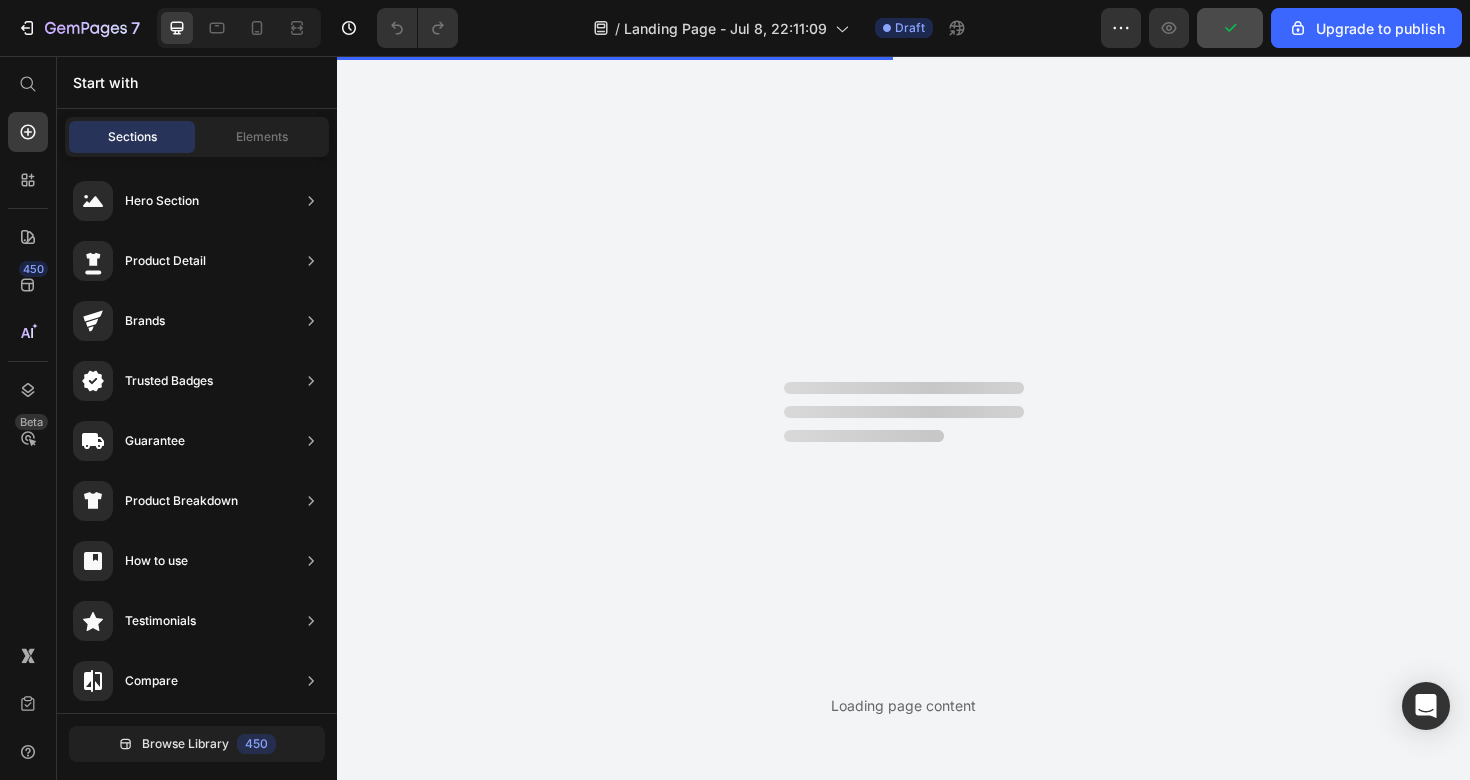 scroll, scrollTop: 0, scrollLeft: 0, axis: both 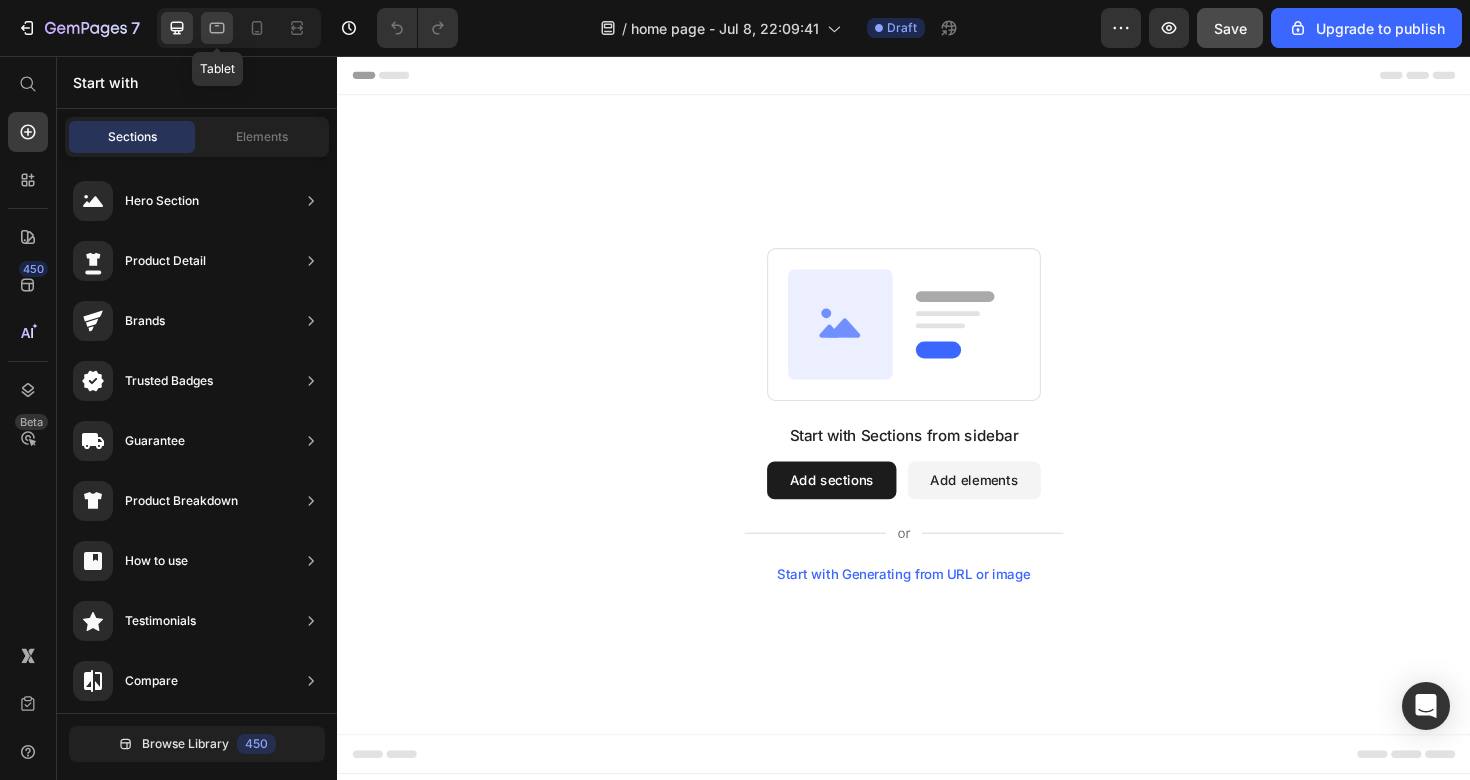 click 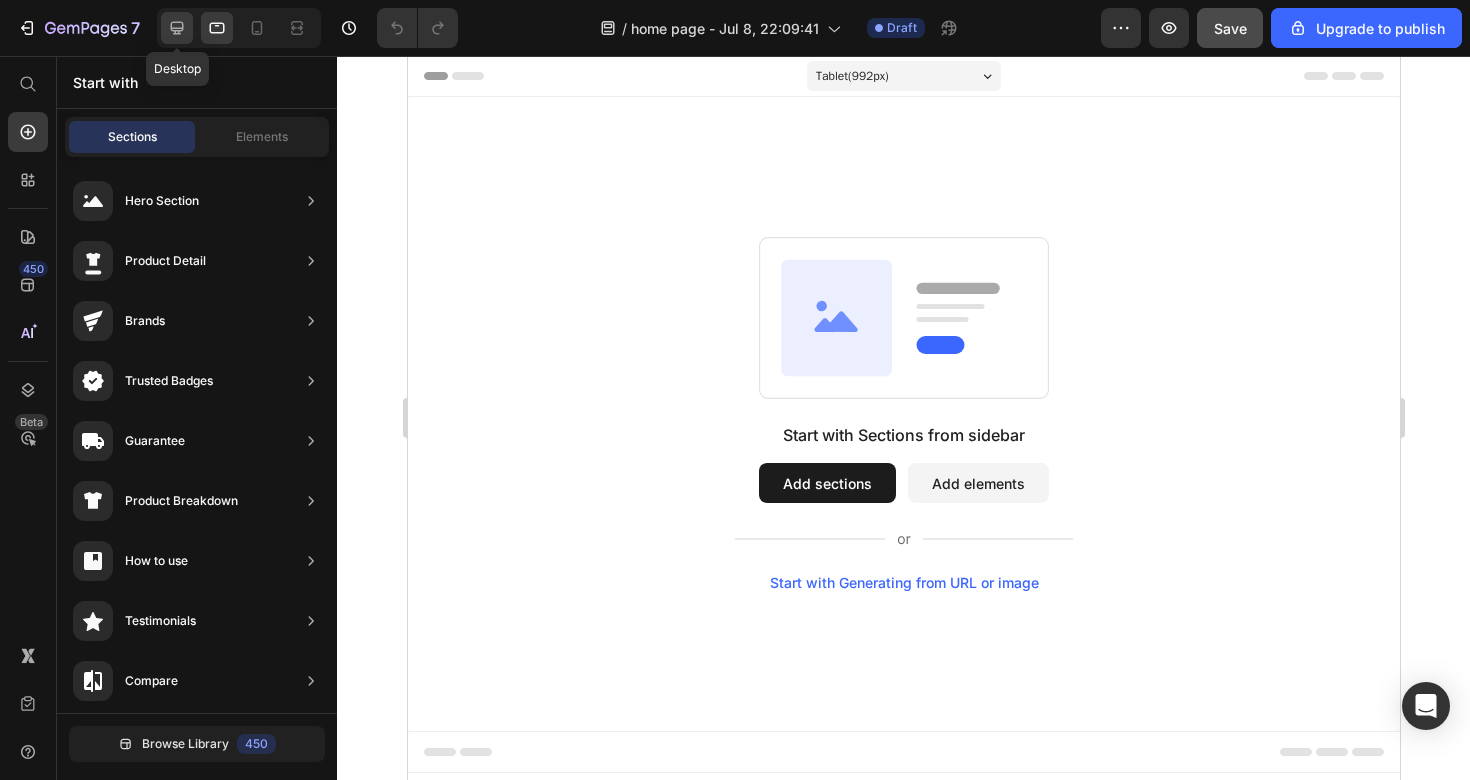 click 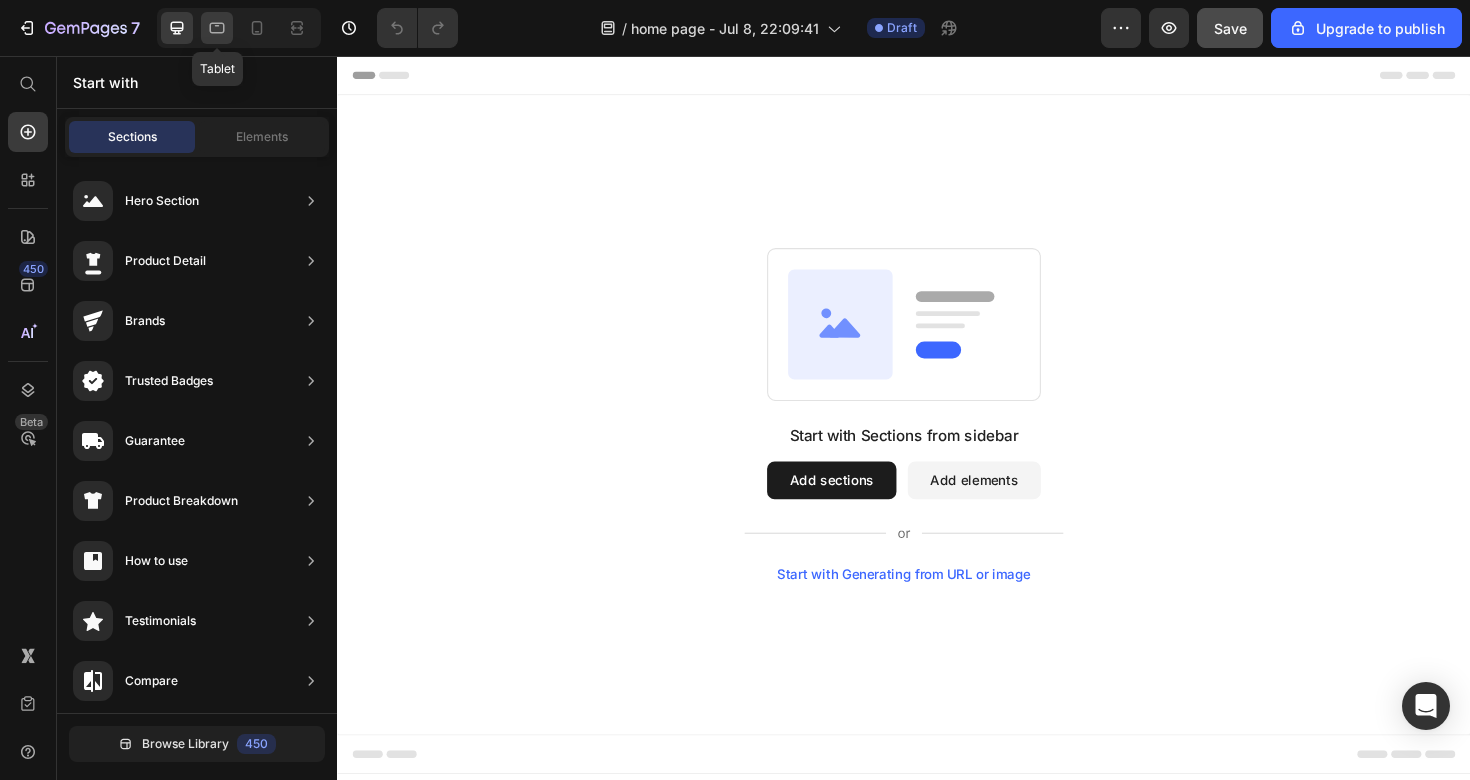 click 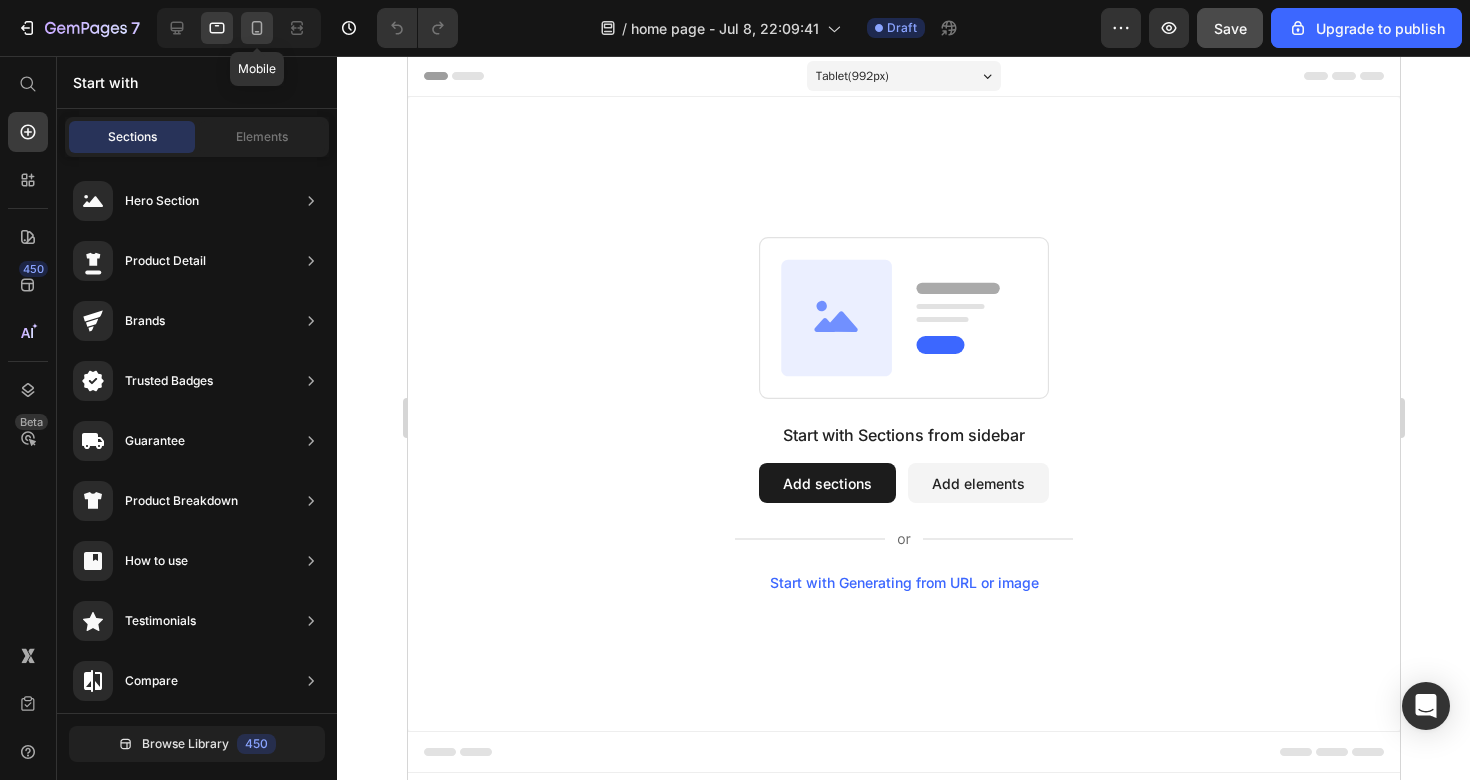 click 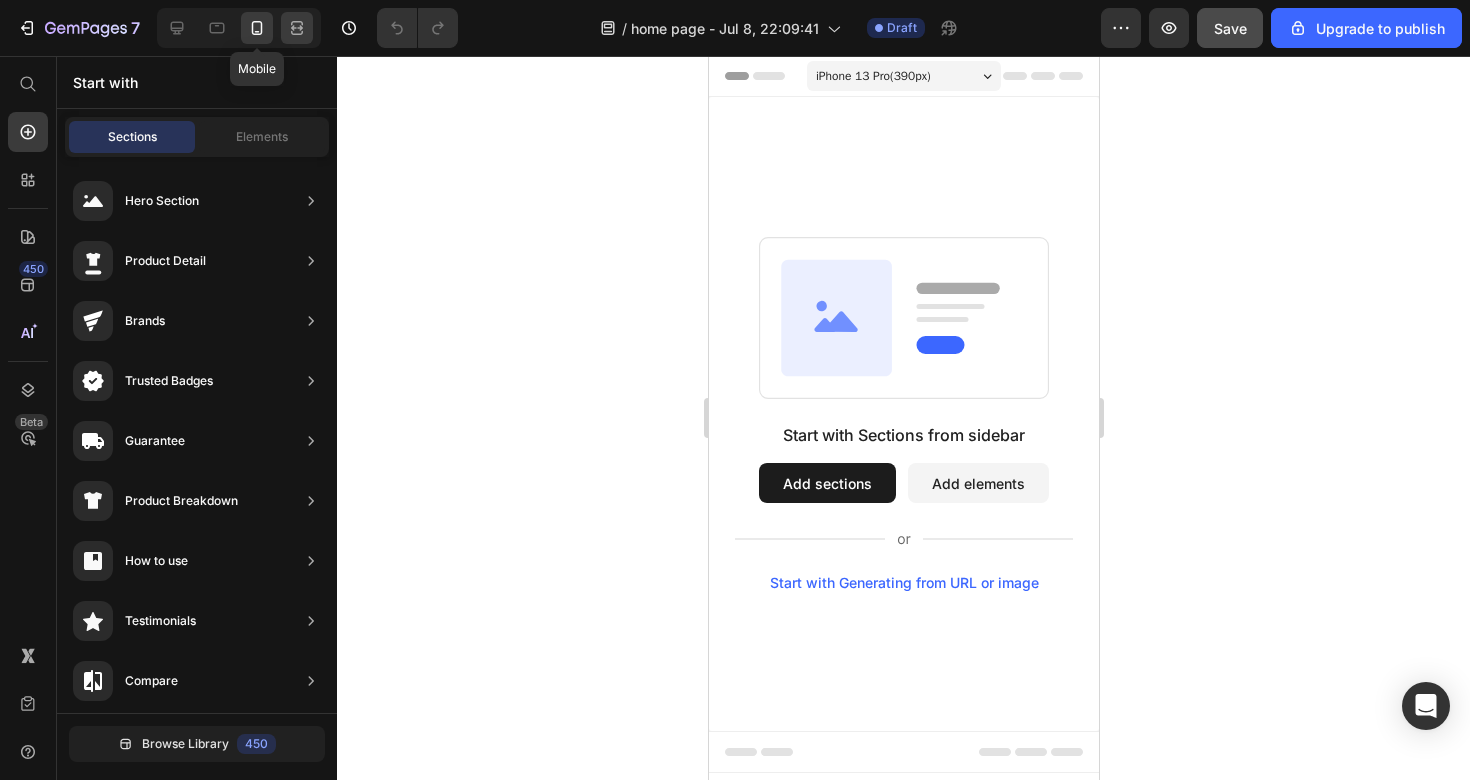click 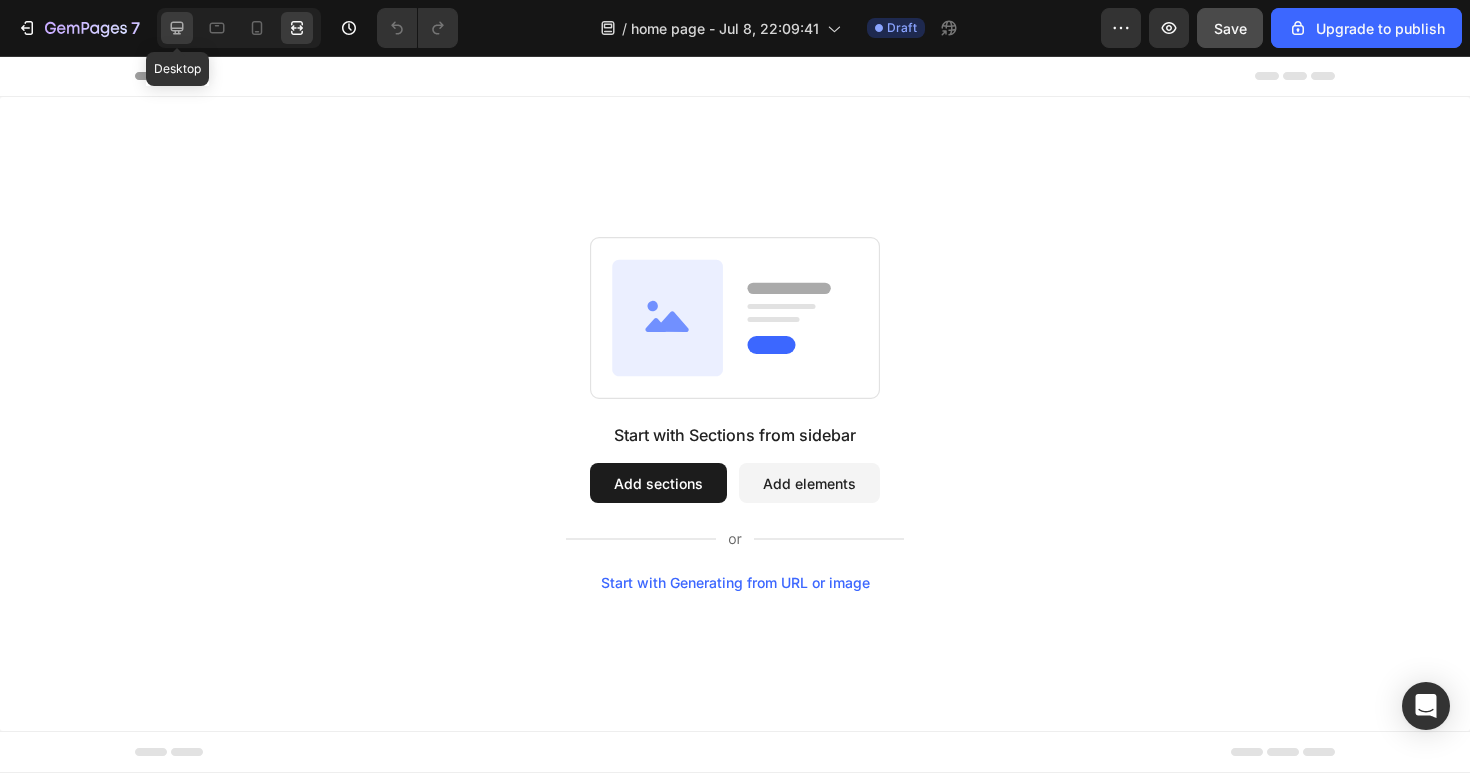 click 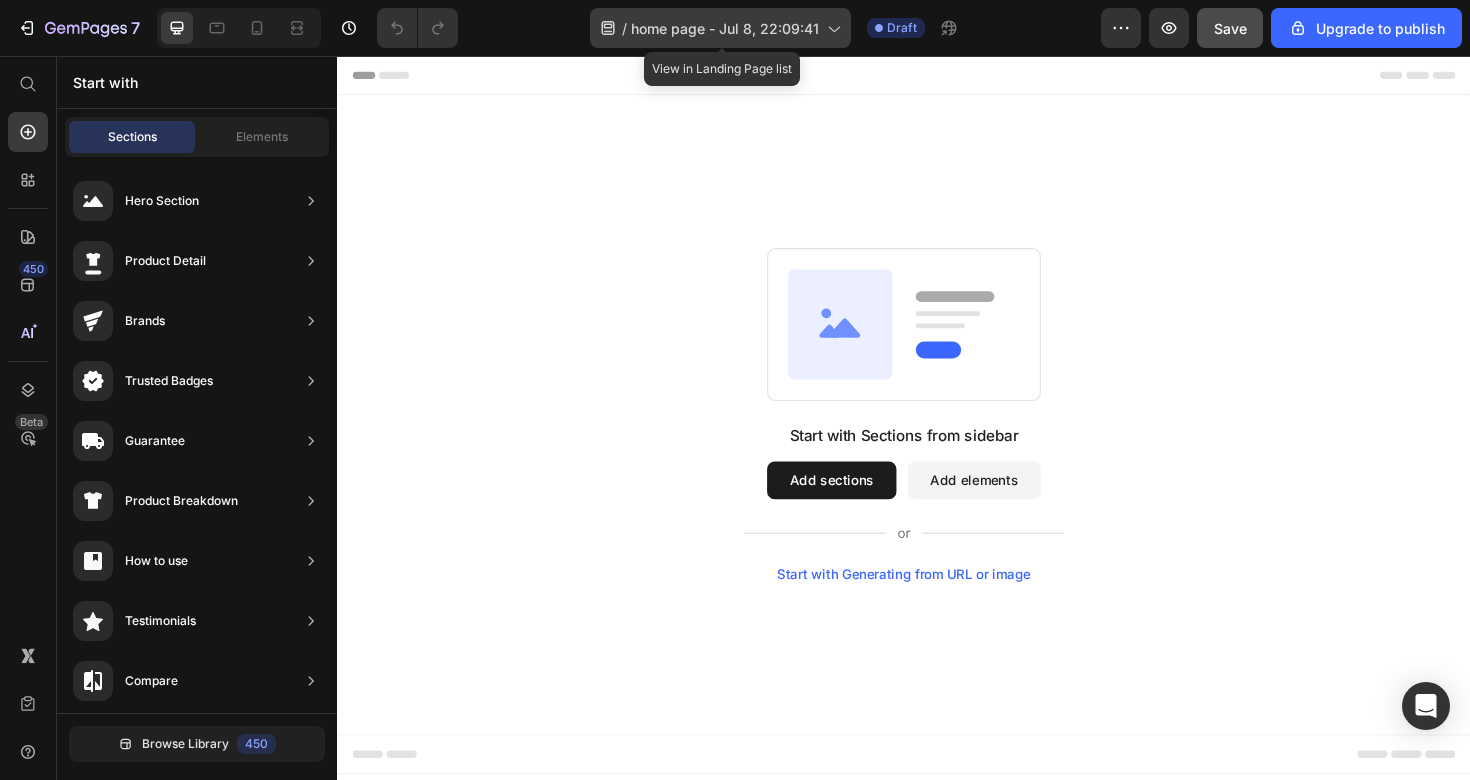 click on "/  home page - Jul 8, 22:09:41" 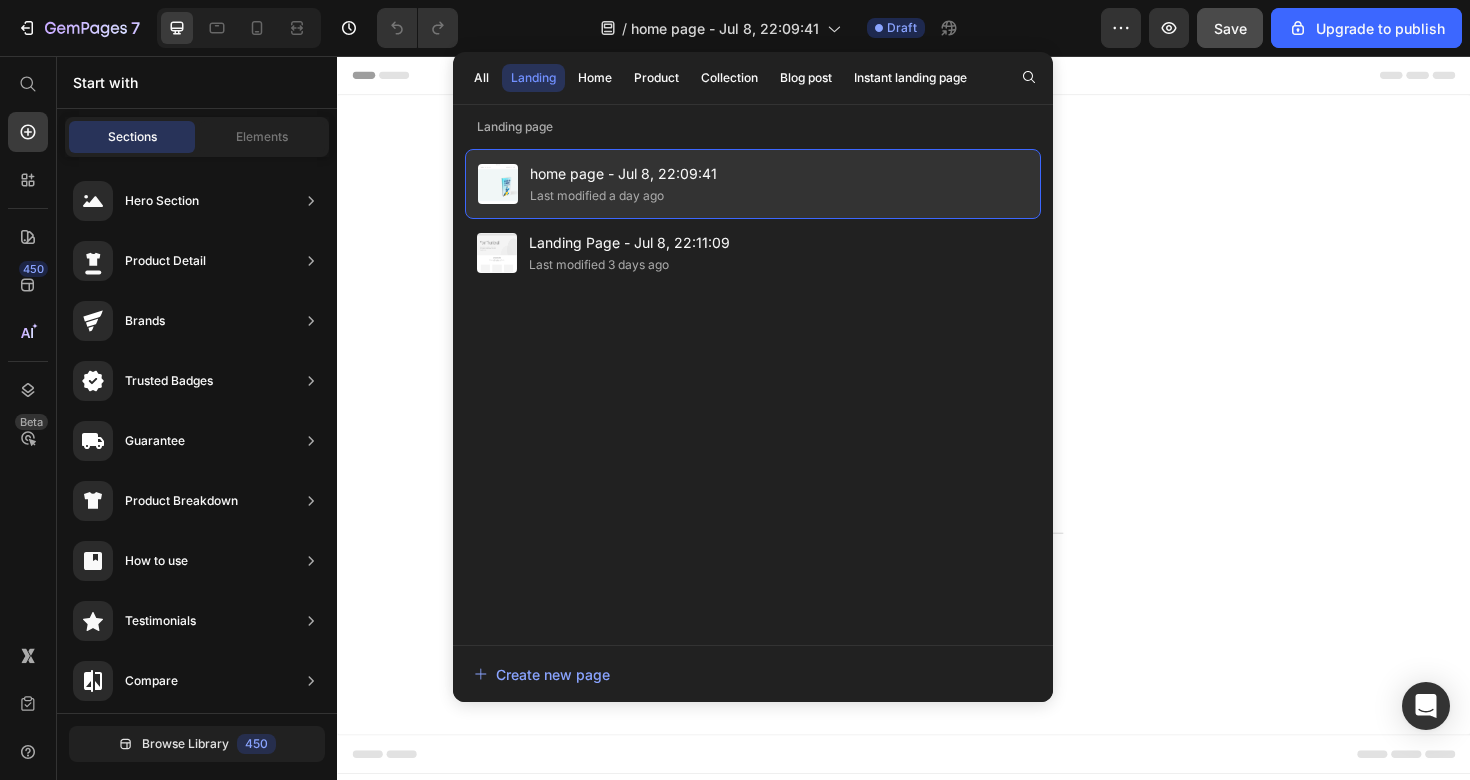 click on "Last modified a day ago" at bounding box center (623, 196) 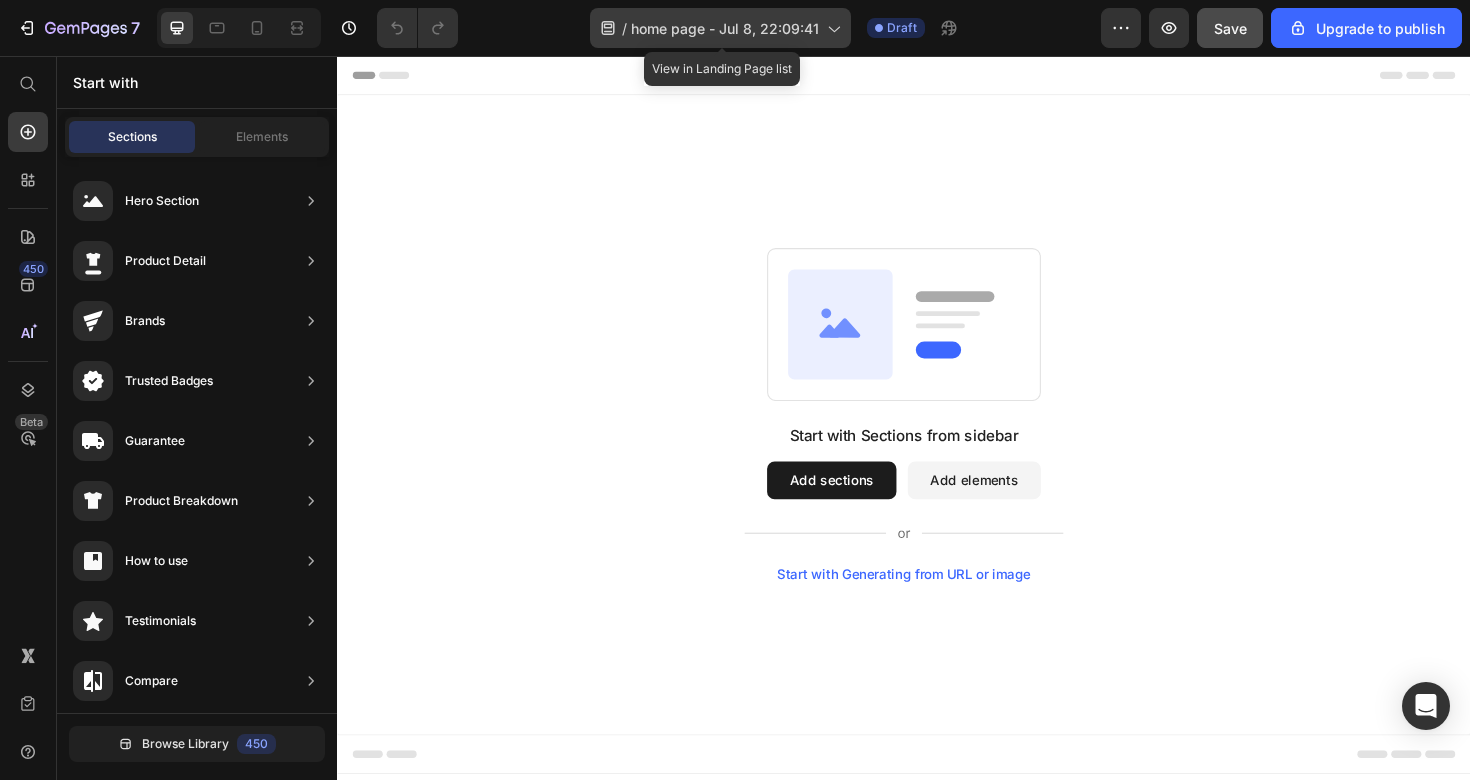 click on "home page - Jul 8, 22:09:41" at bounding box center (725, 28) 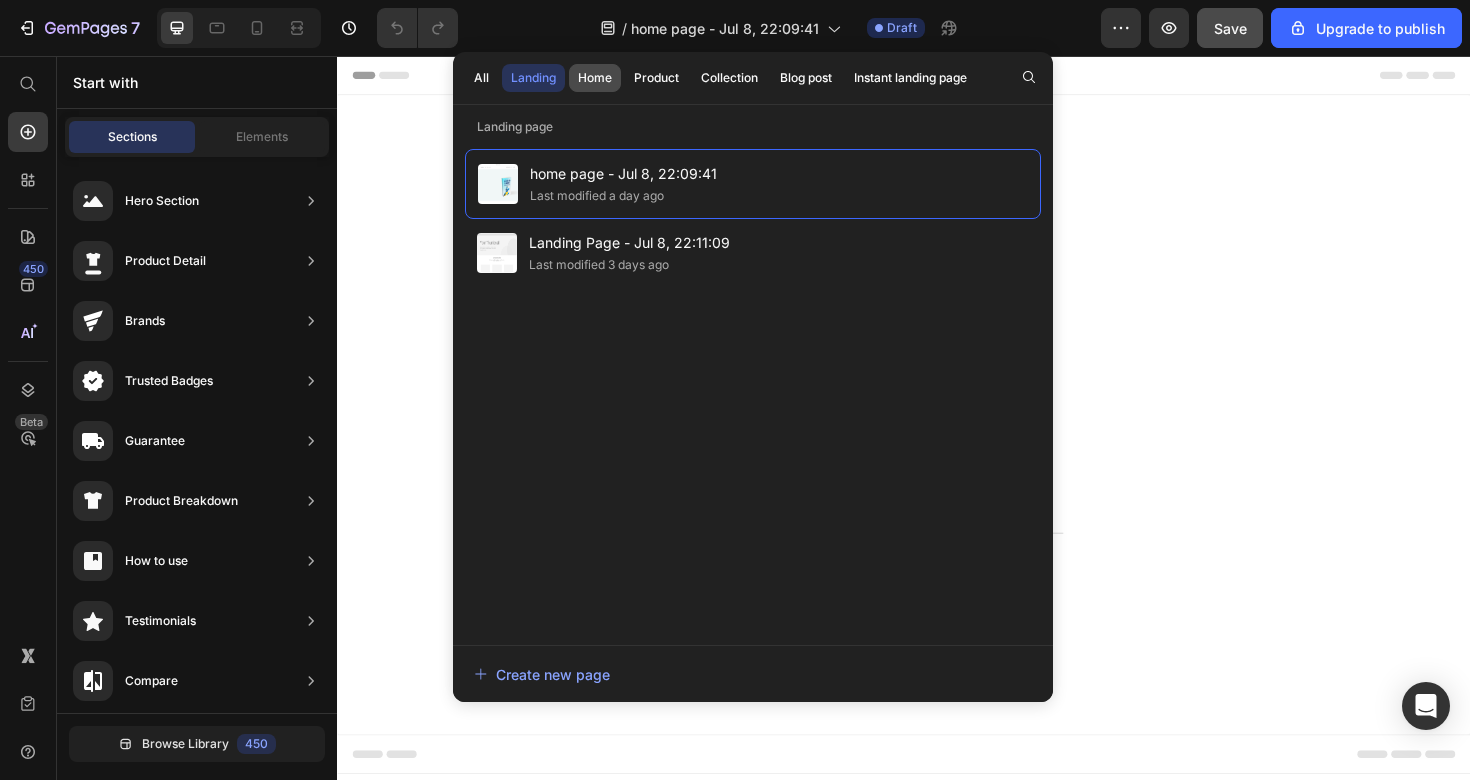 click on "Home" at bounding box center [595, 78] 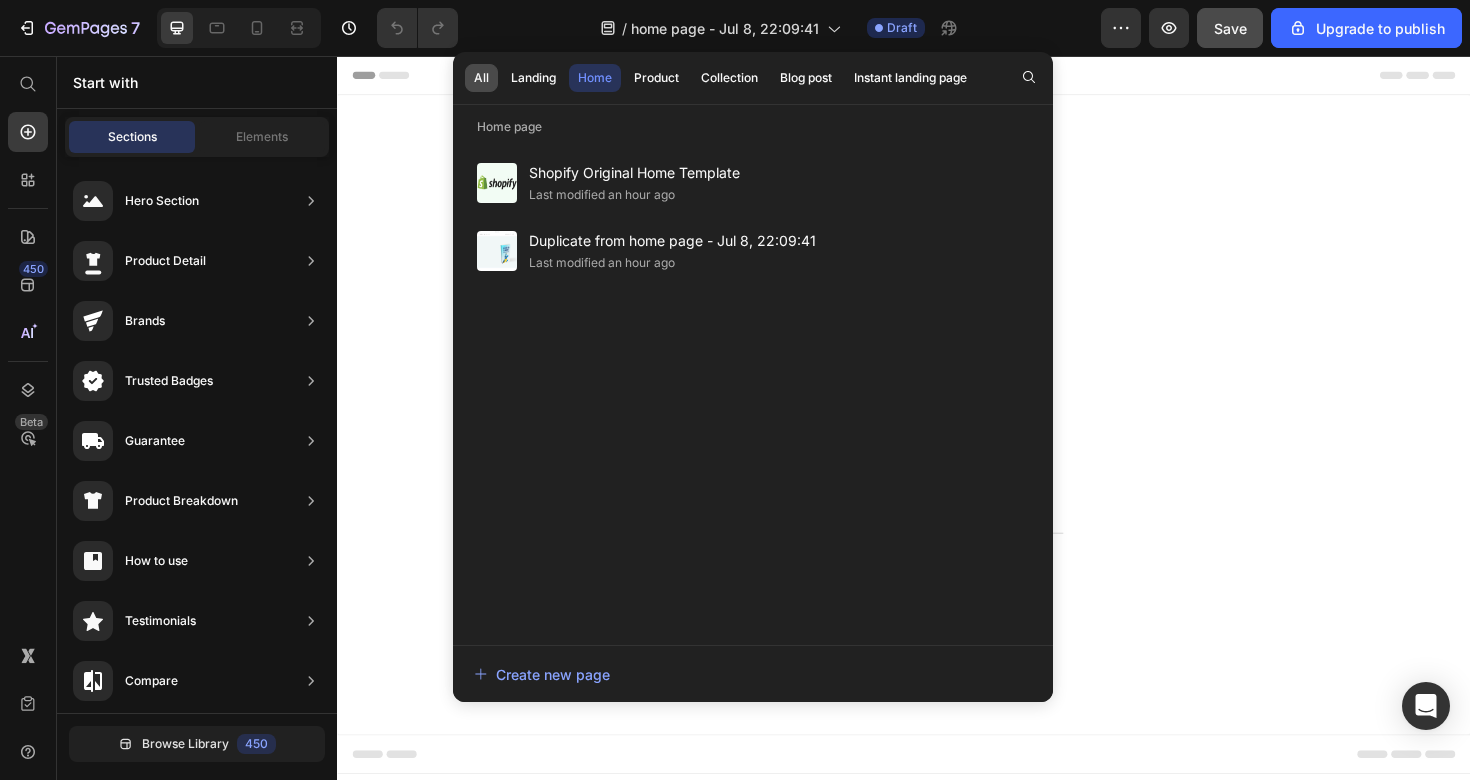 click on "All" at bounding box center (481, 78) 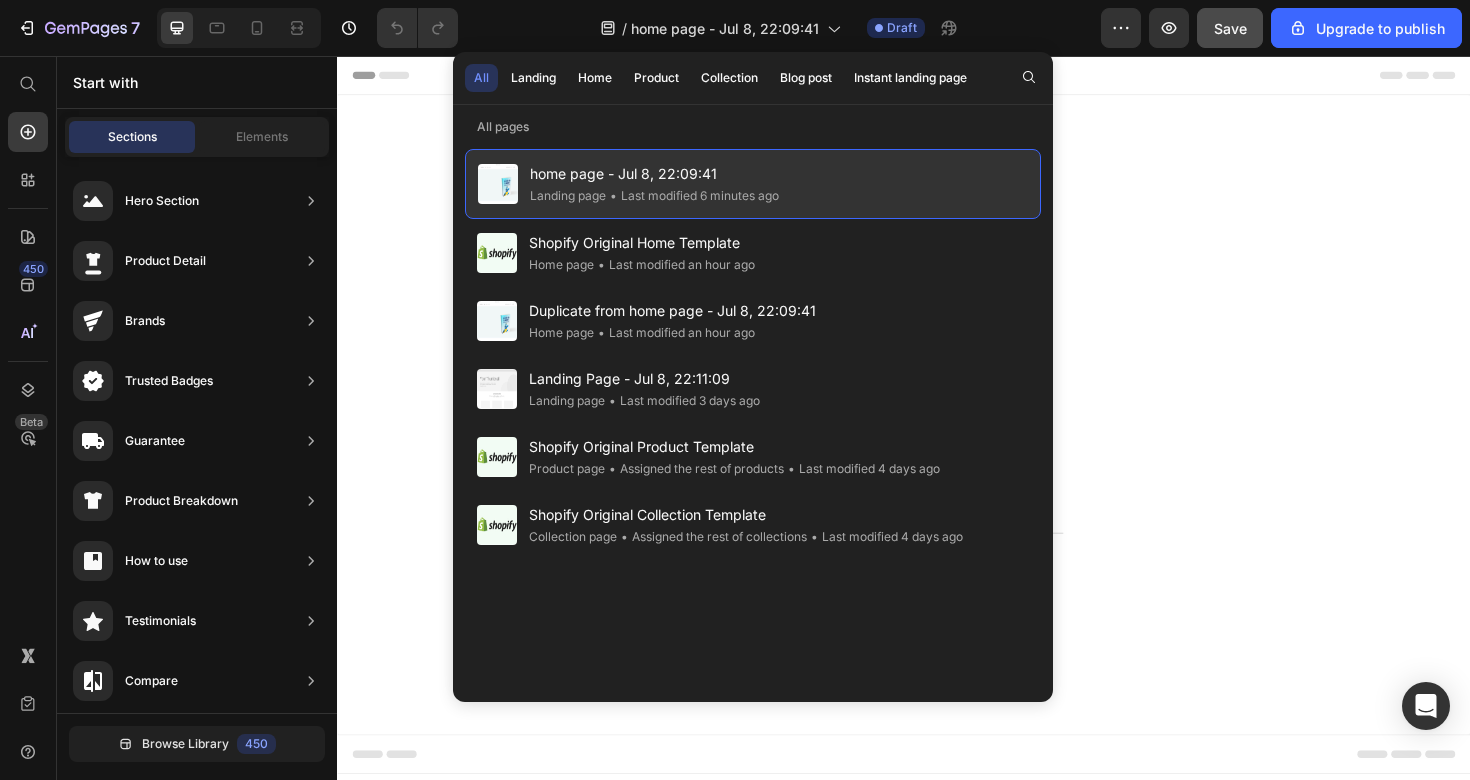 click on "Landing page" 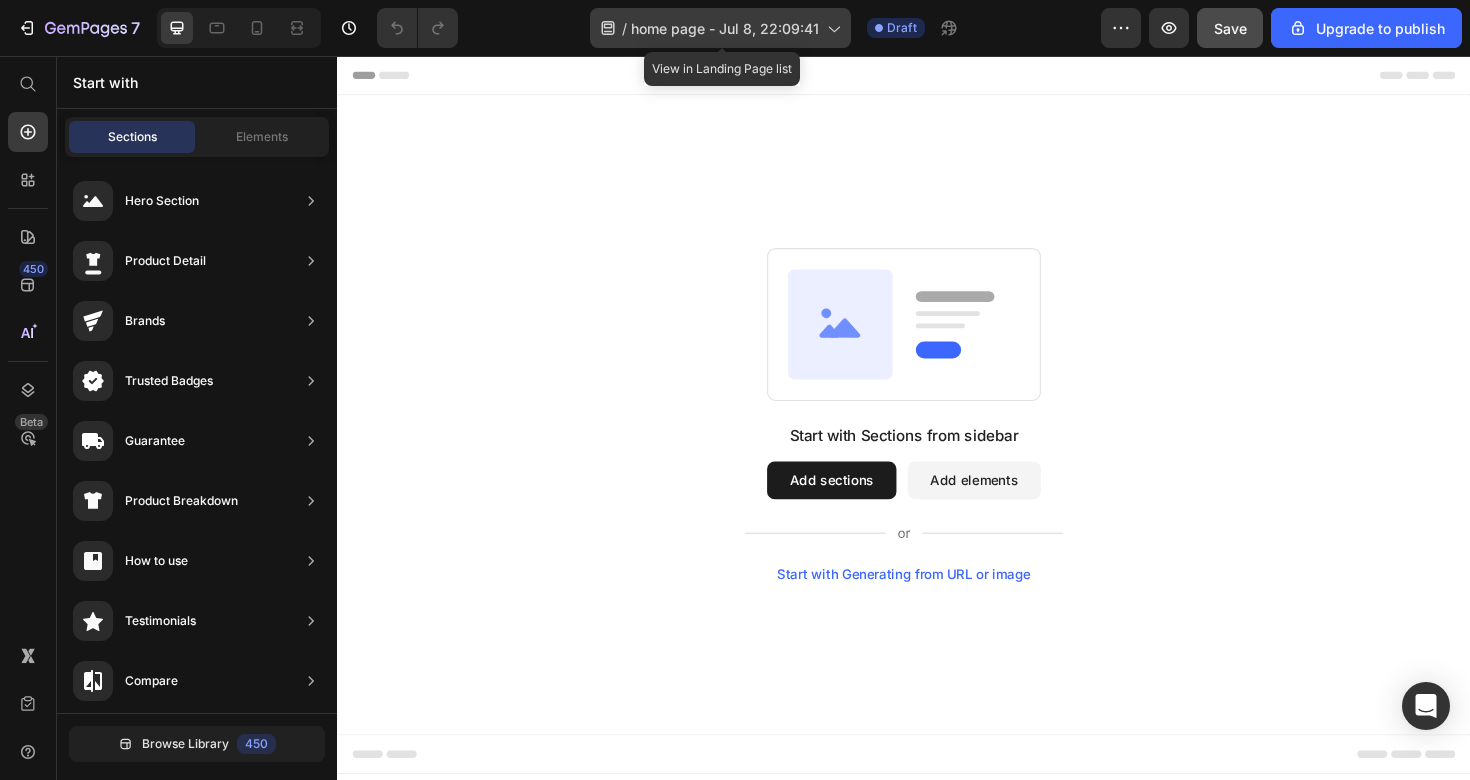 click on "home page - Jul 8, 22:09:41" at bounding box center (725, 28) 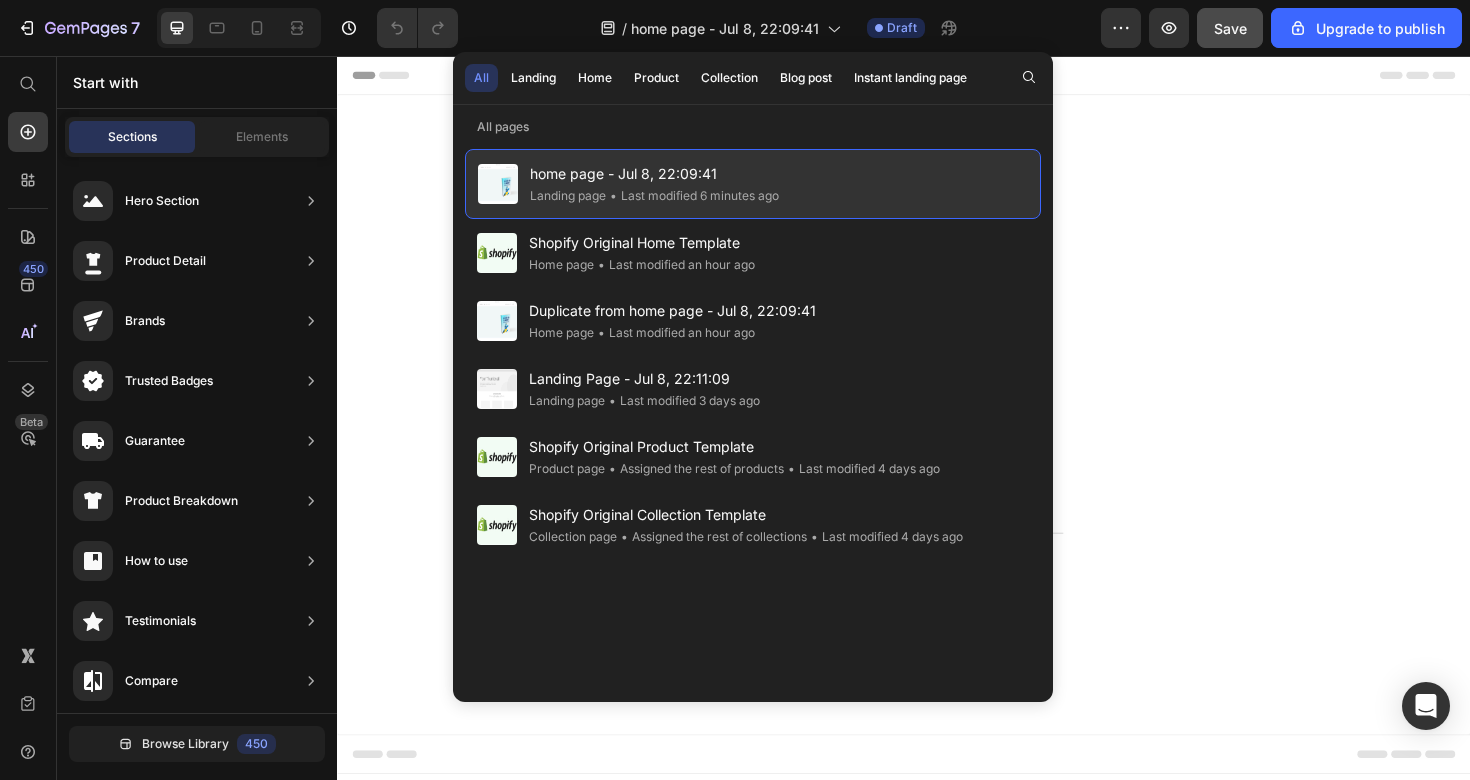 click on "home page - Jul 8, 22:09:41 Landing page • Last modified 6 minutes ago" 